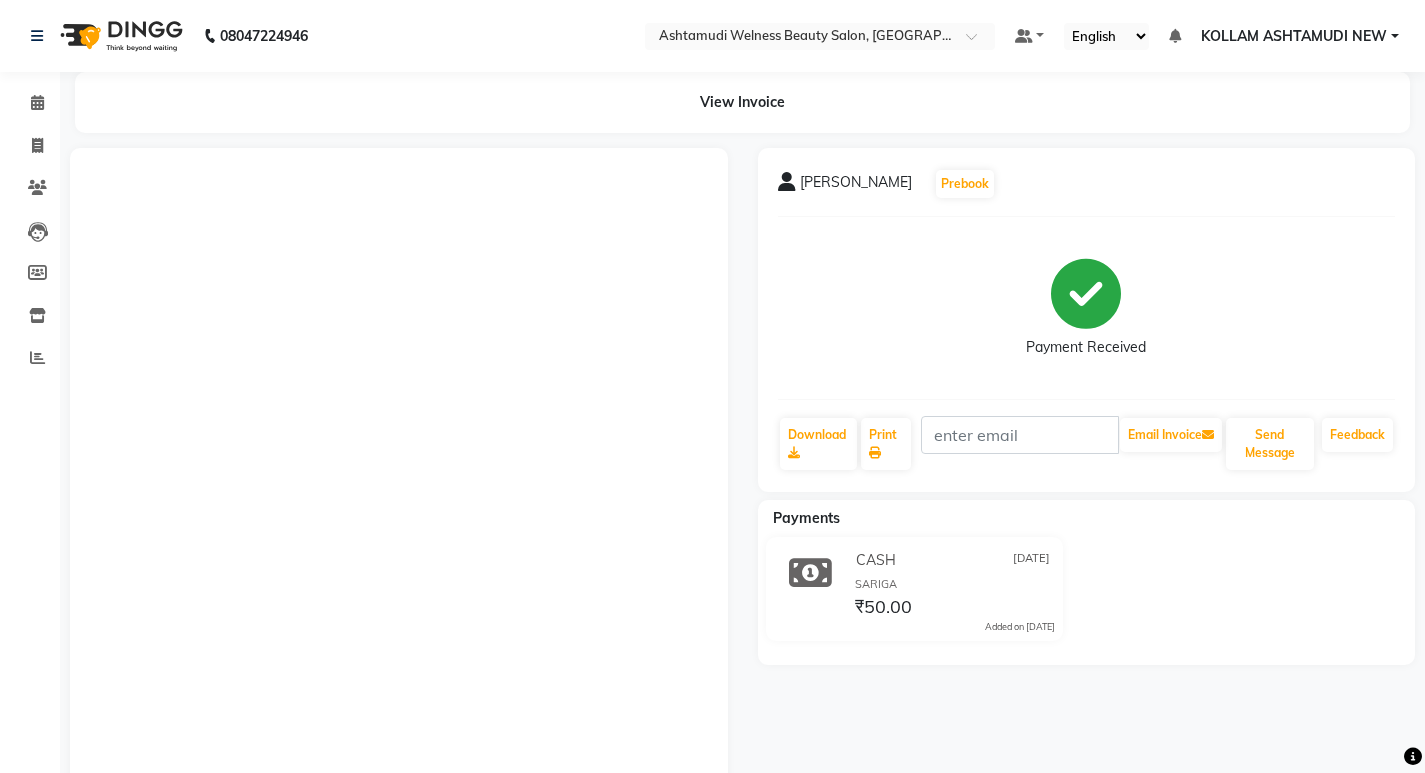 scroll, scrollTop: 0, scrollLeft: 0, axis: both 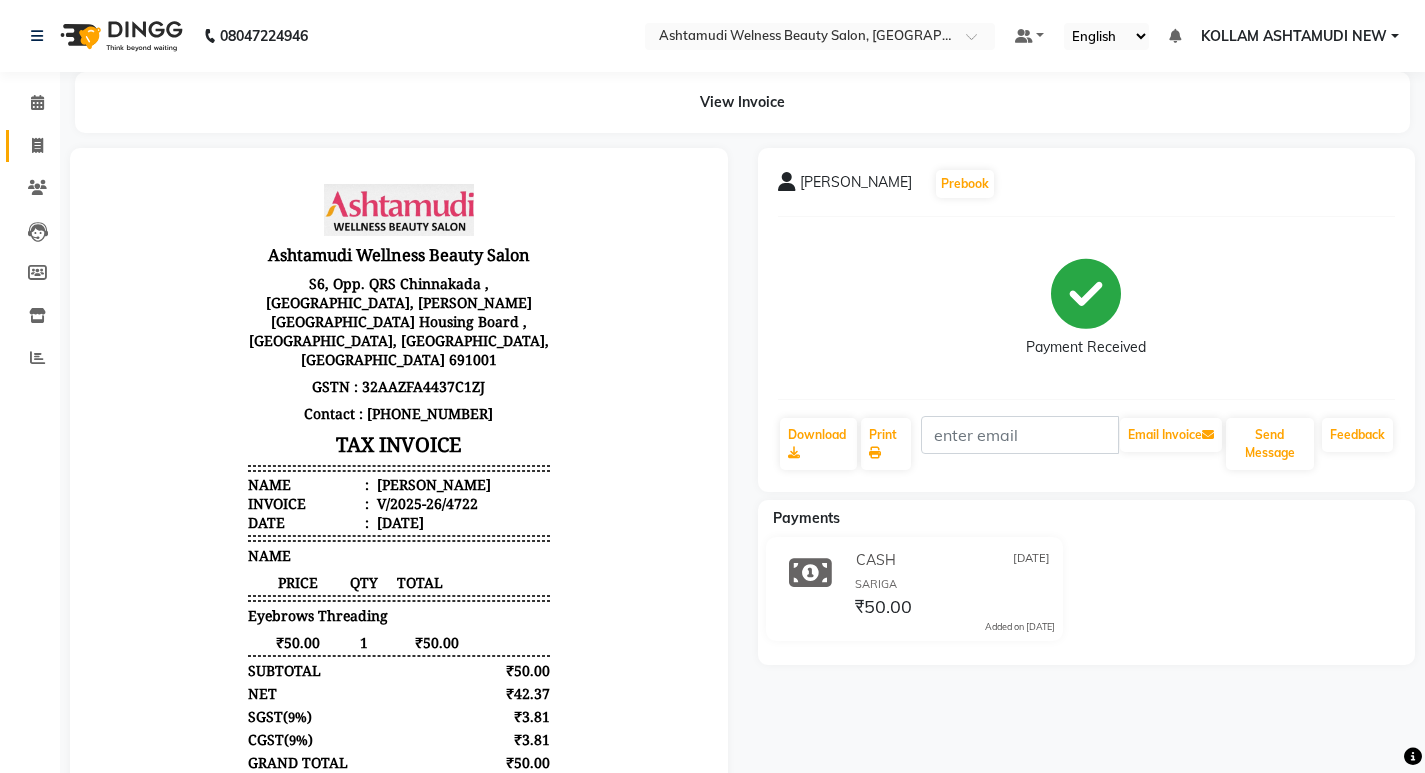 click on "Invoice" 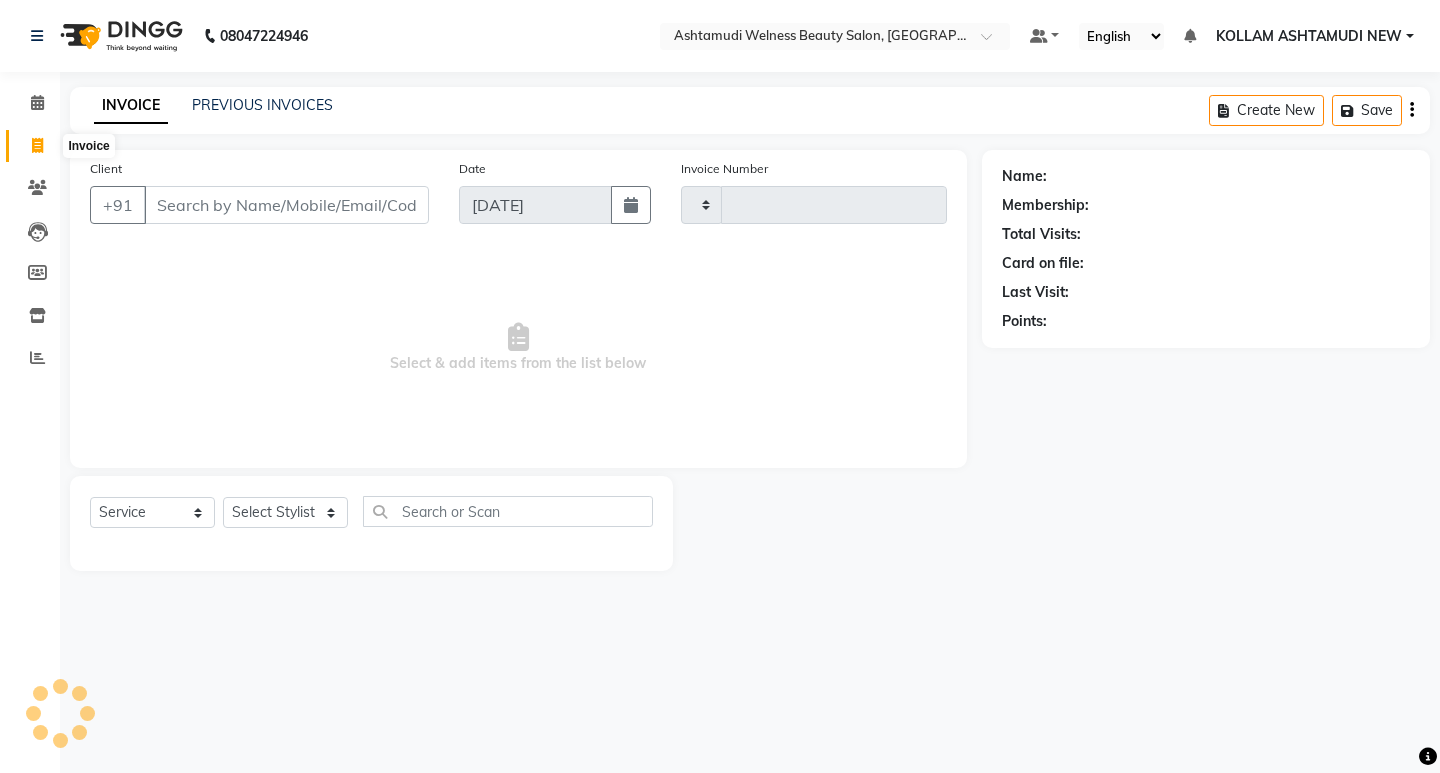 type on "4723" 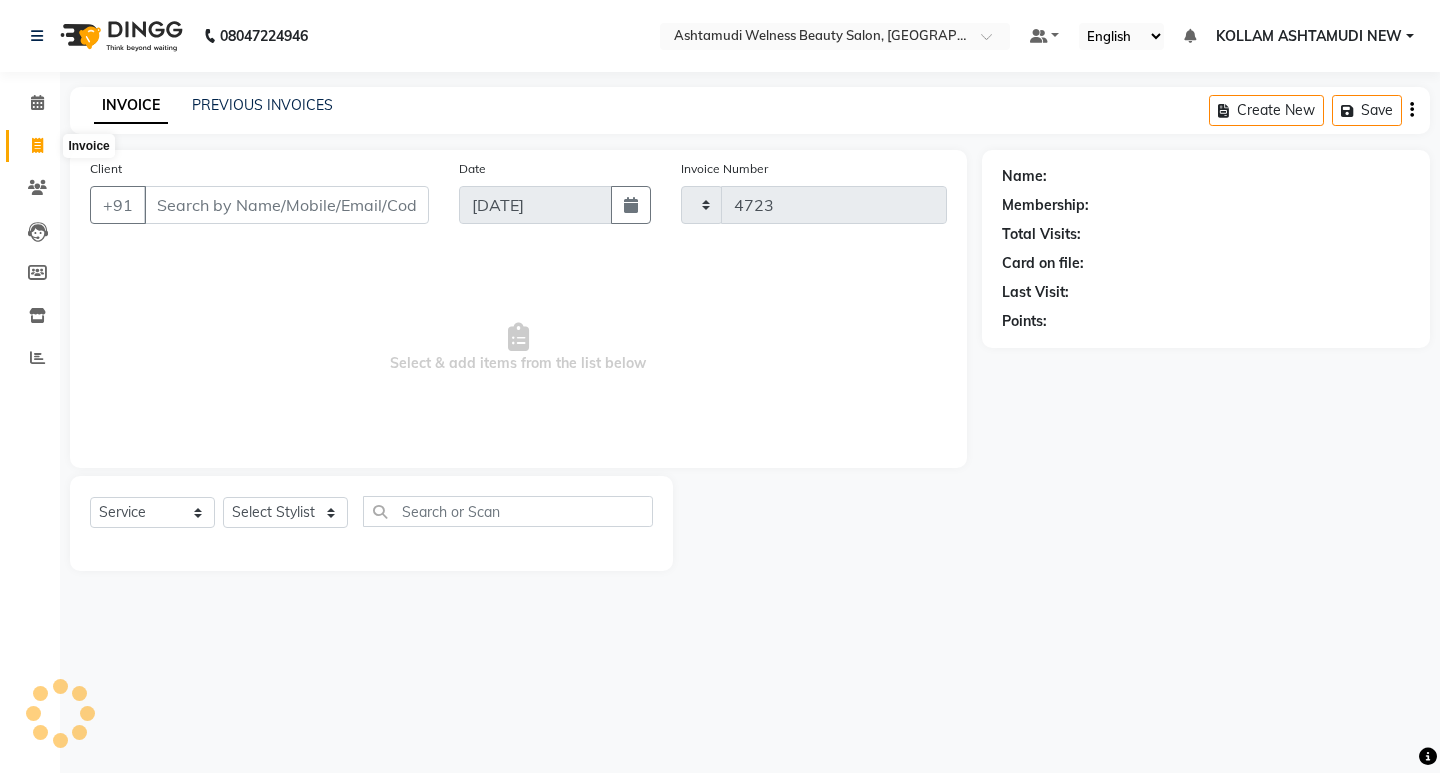 select on "4529" 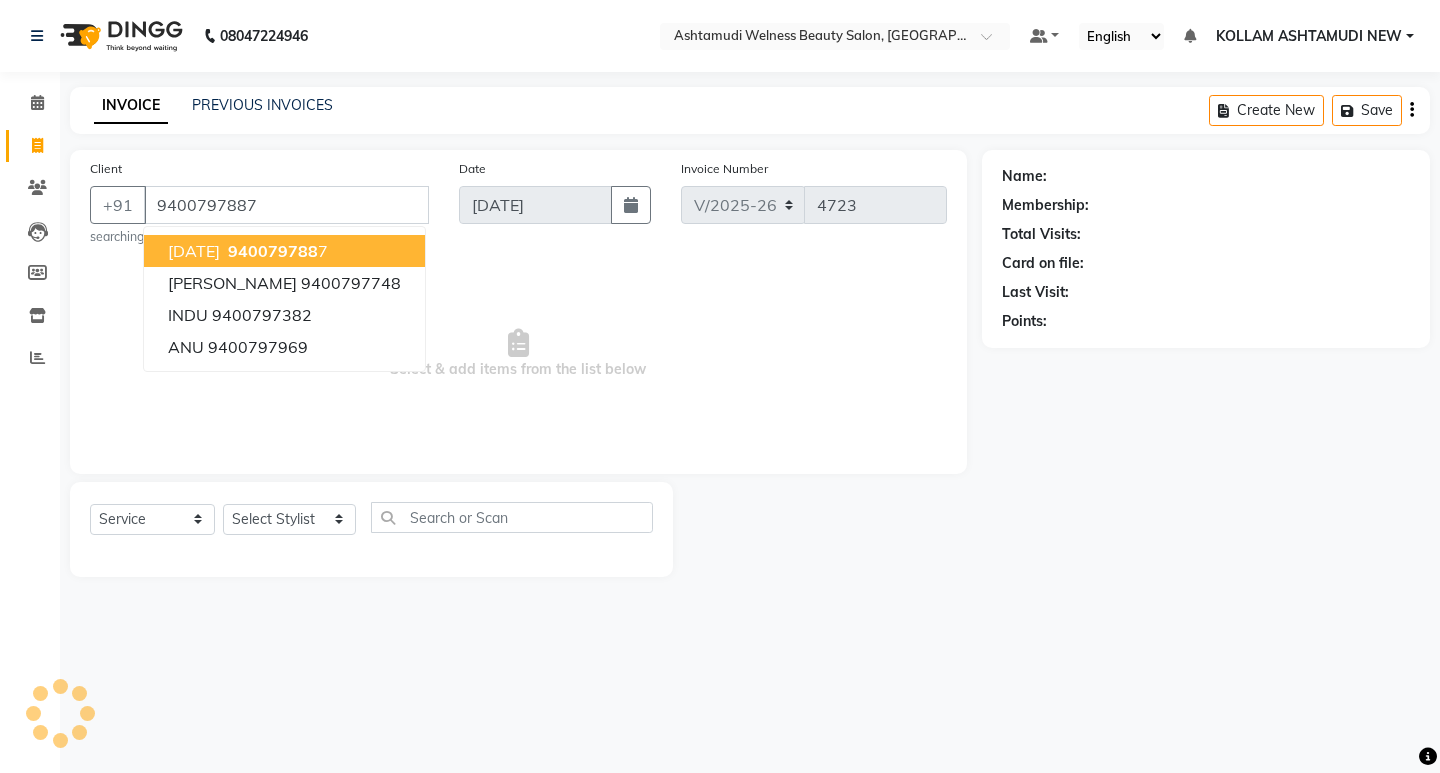 type on "9400797887" 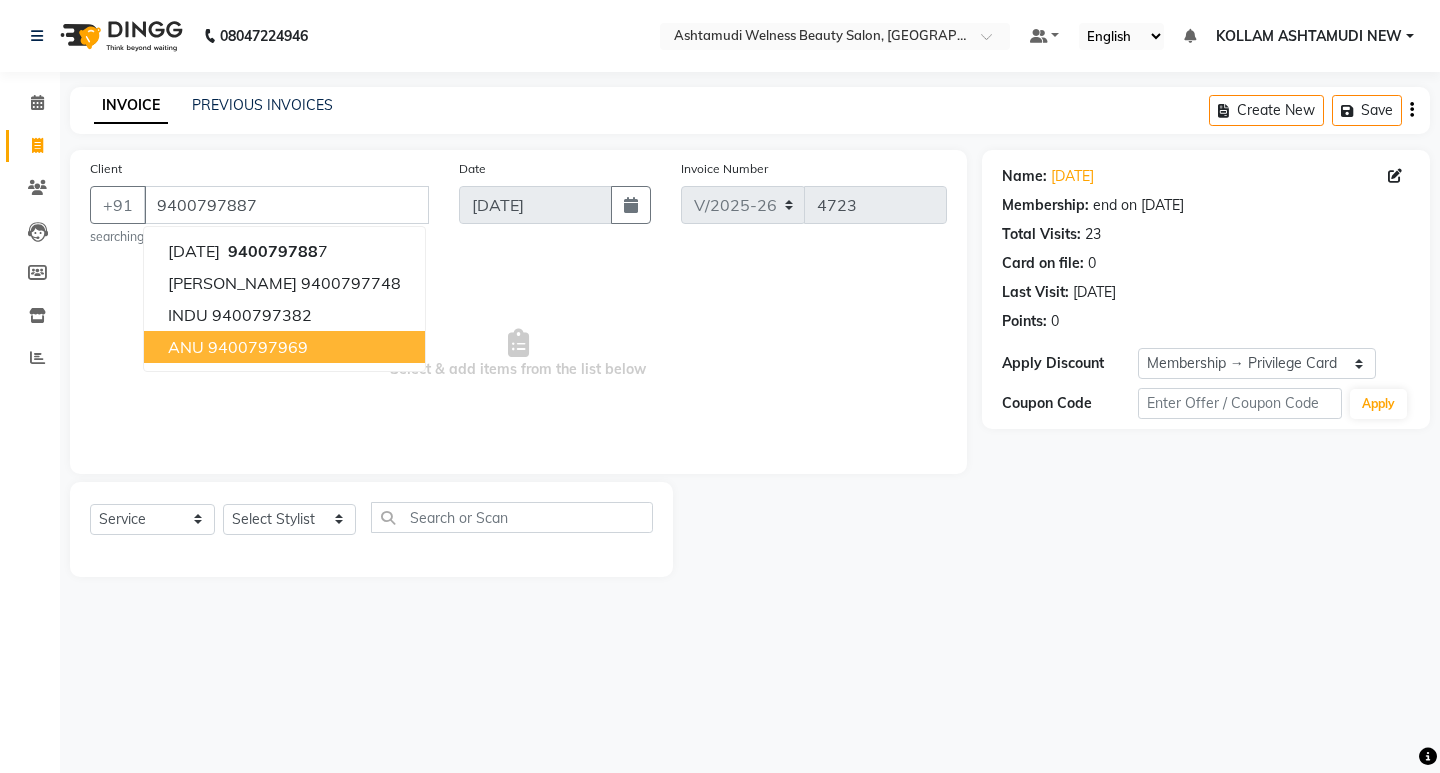click on "Select & add items from the list below" at bounding box center [518, 354] 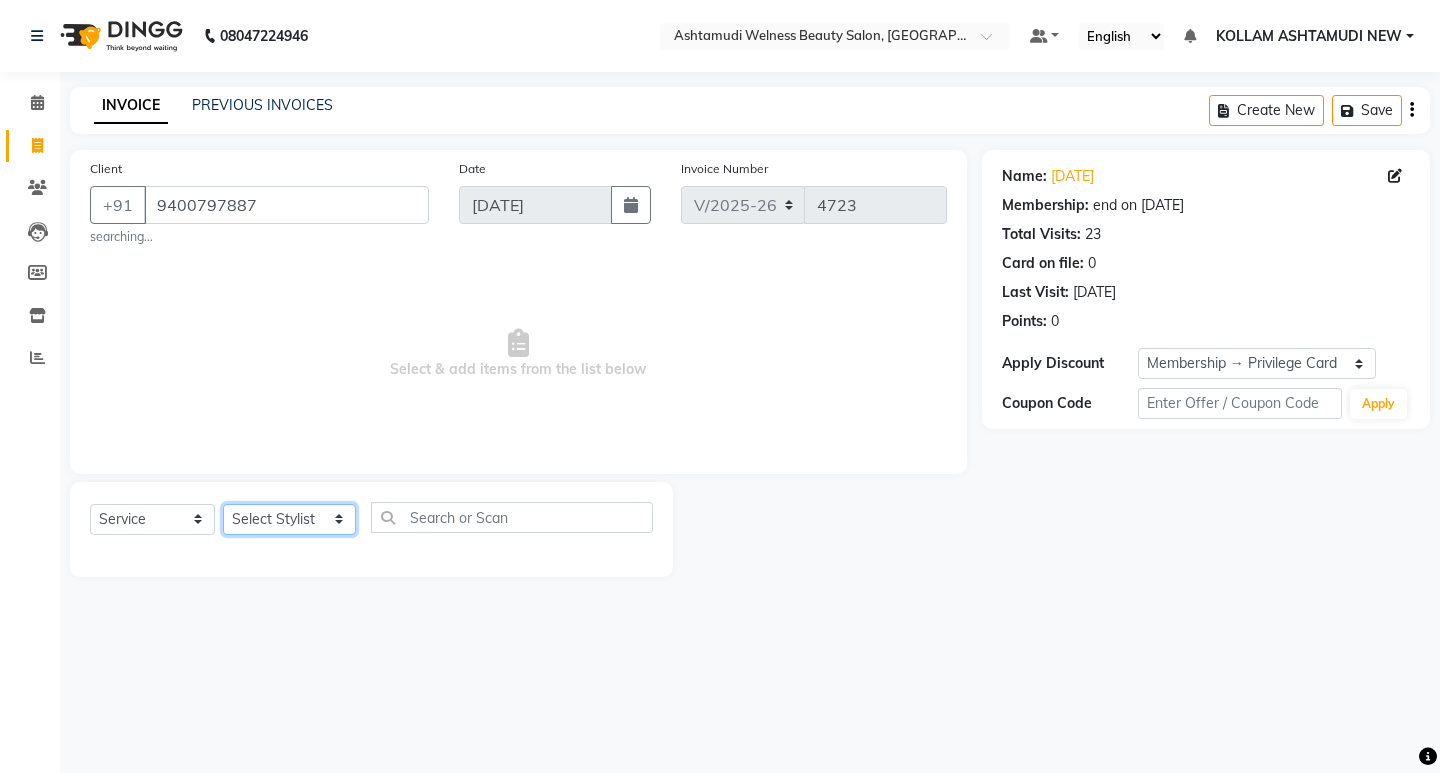 click on "Select Stylist [PERSON_NAME] Admin [PERSON_NAME]  [PERSON_NAME] [PERSON_NAME] [PERSON_NAME]  M [PERSON_NAME]  [PERSON_NAME]  P [PERSON_NAME] ASHTAMUDI KOLLAM ASHTAMUDI NEW  [PERSON_NAME] [PERSON_NAME] [PERSON_NAME]  [PERSON_NAME] [PERSON_NAME] [PERSON_NAME] [PERSON_NAME] [PERSON_NAME] M [PERSON_NAME] SARIGA [PERSON_NAME] [PERSON_NAME] [PERSON_NAME] [PERSON_NAME] [PERSON_NAME] S" 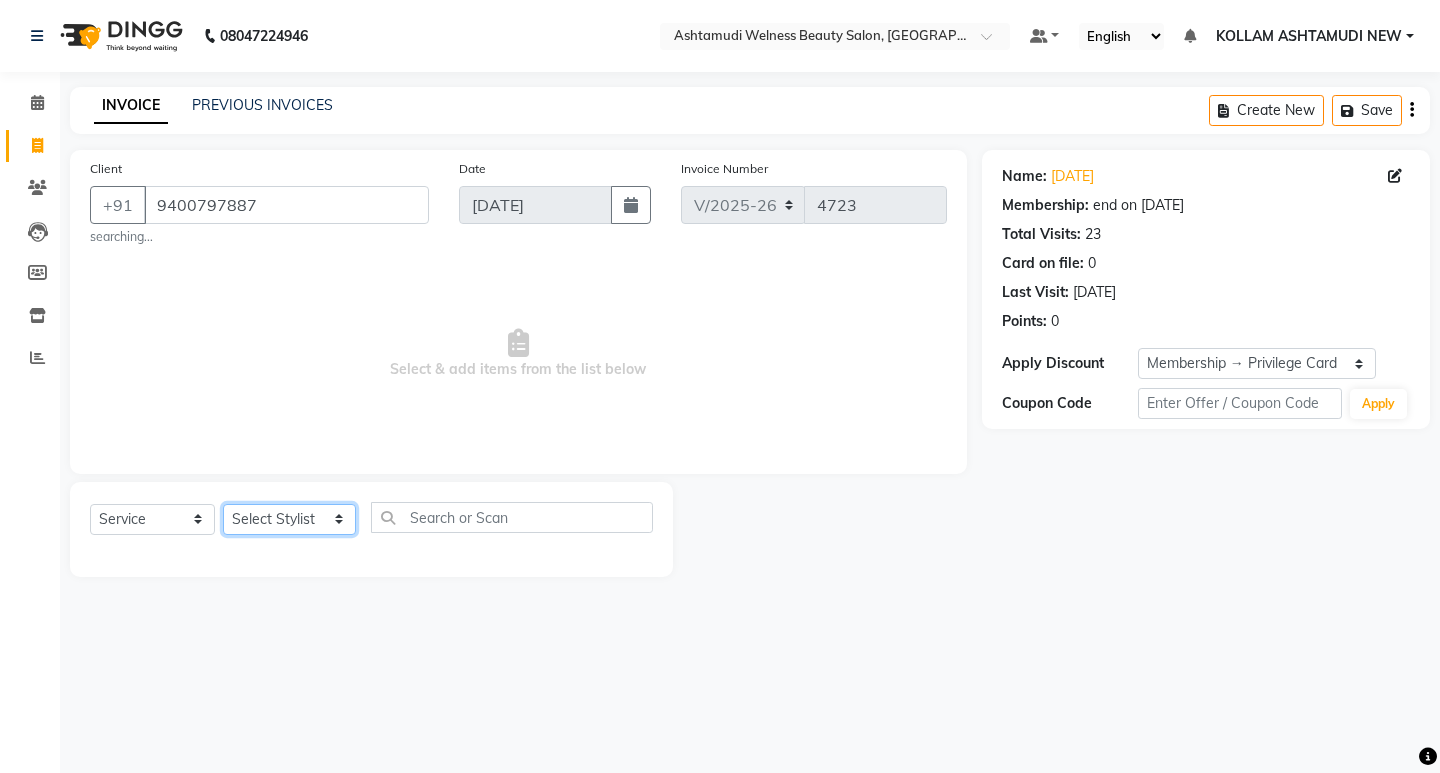 select on "30859" 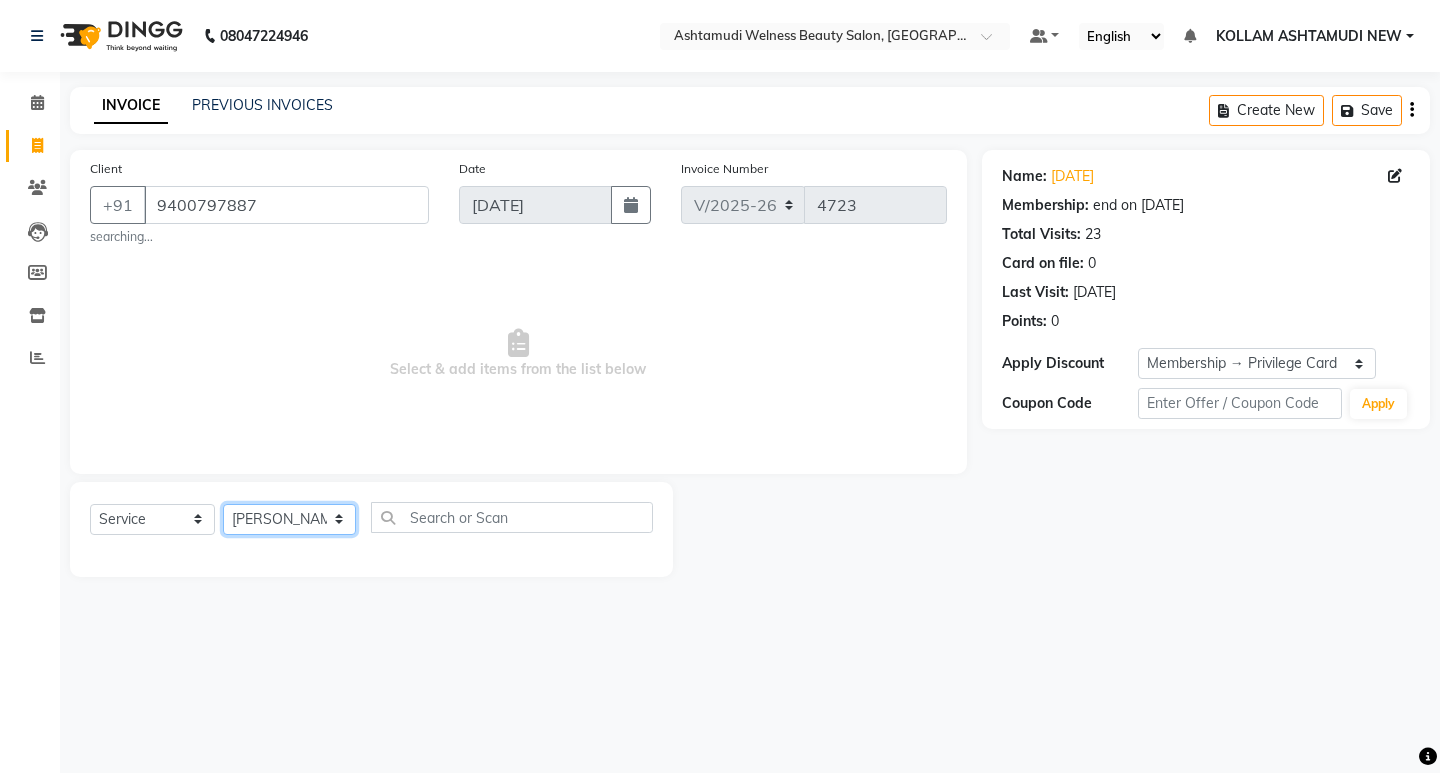 click on "Select Stylist [PERSON_NAME] Admin [PERSON_NAME]  [PERSON_NAME] [PERSON_NAME] [PERSON_NAME]  M [PERSON_NAME]  [PERSON_NAME]  P [PERSON_NAME] ASHTAMUDI KOLLAM ASHTAMUDI NEW  [PERSON_NAME] [PERSON_NAME] [PERSON_NAME]  [PERSON_NAME] [PERSON_NAME] [PERSON_NAME] [PERSON_NAME] [PERSON_NAME] M [PERSON_NAME] SARIGA [PERSON_NAME] [PERSON_NAME] [PERSON_NAME] [PERSON_NAME] [PERSON_NAME] S" 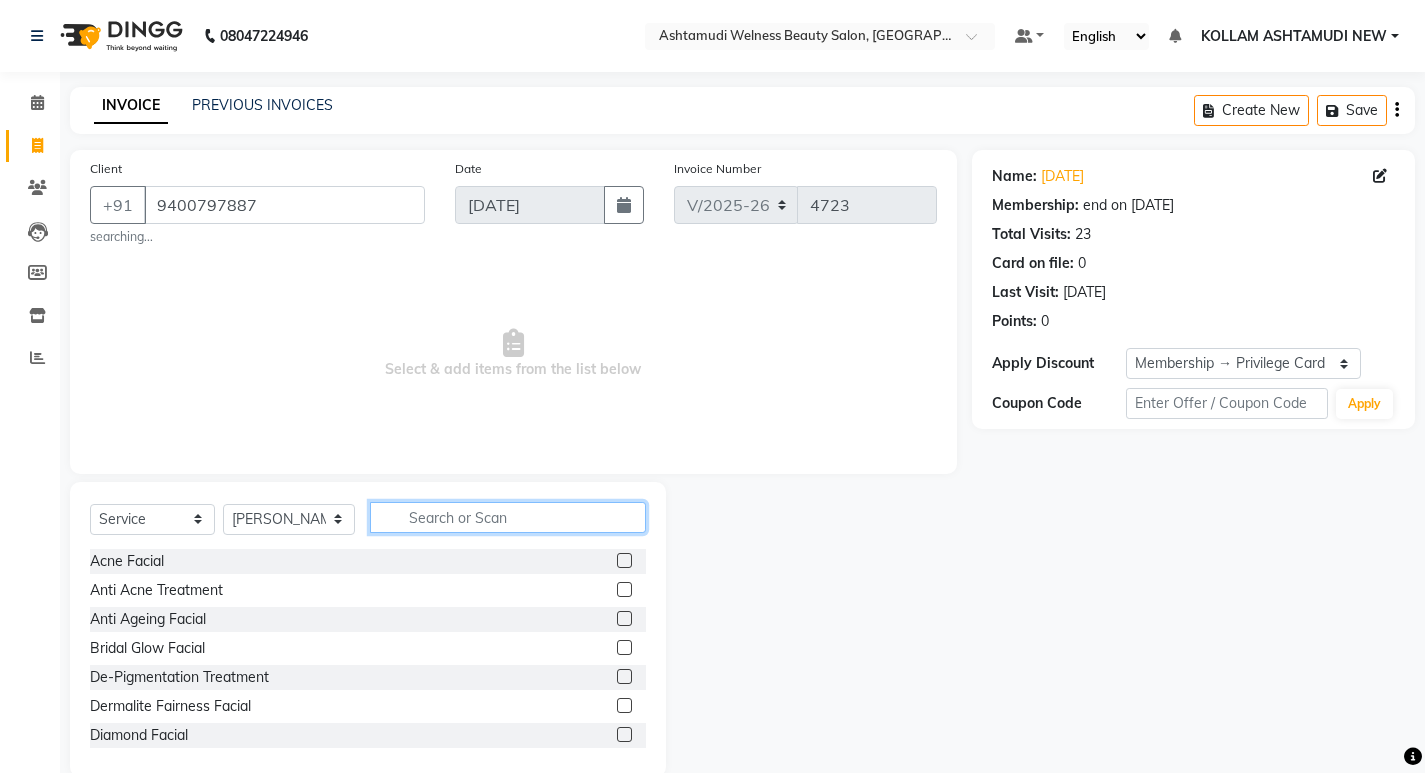 click 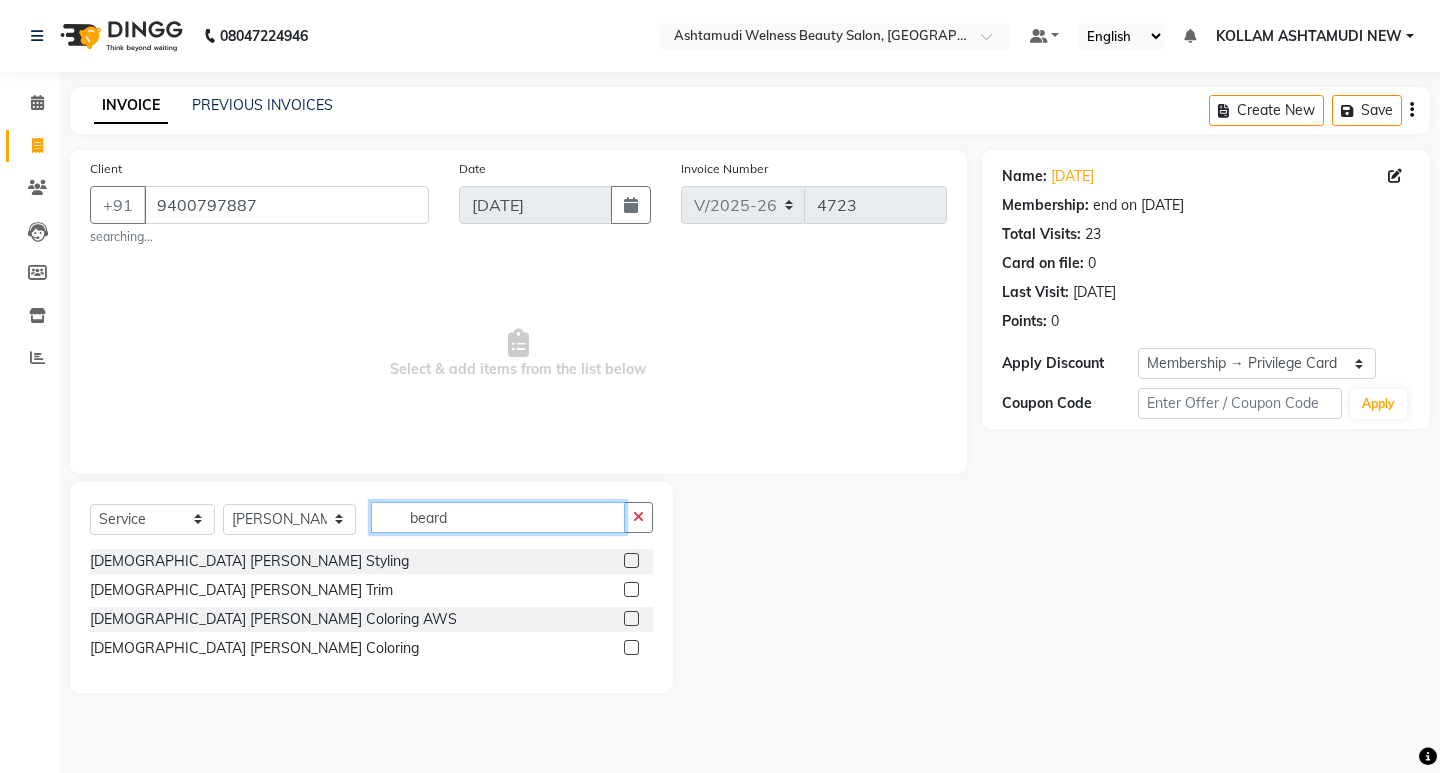 type on "beard" 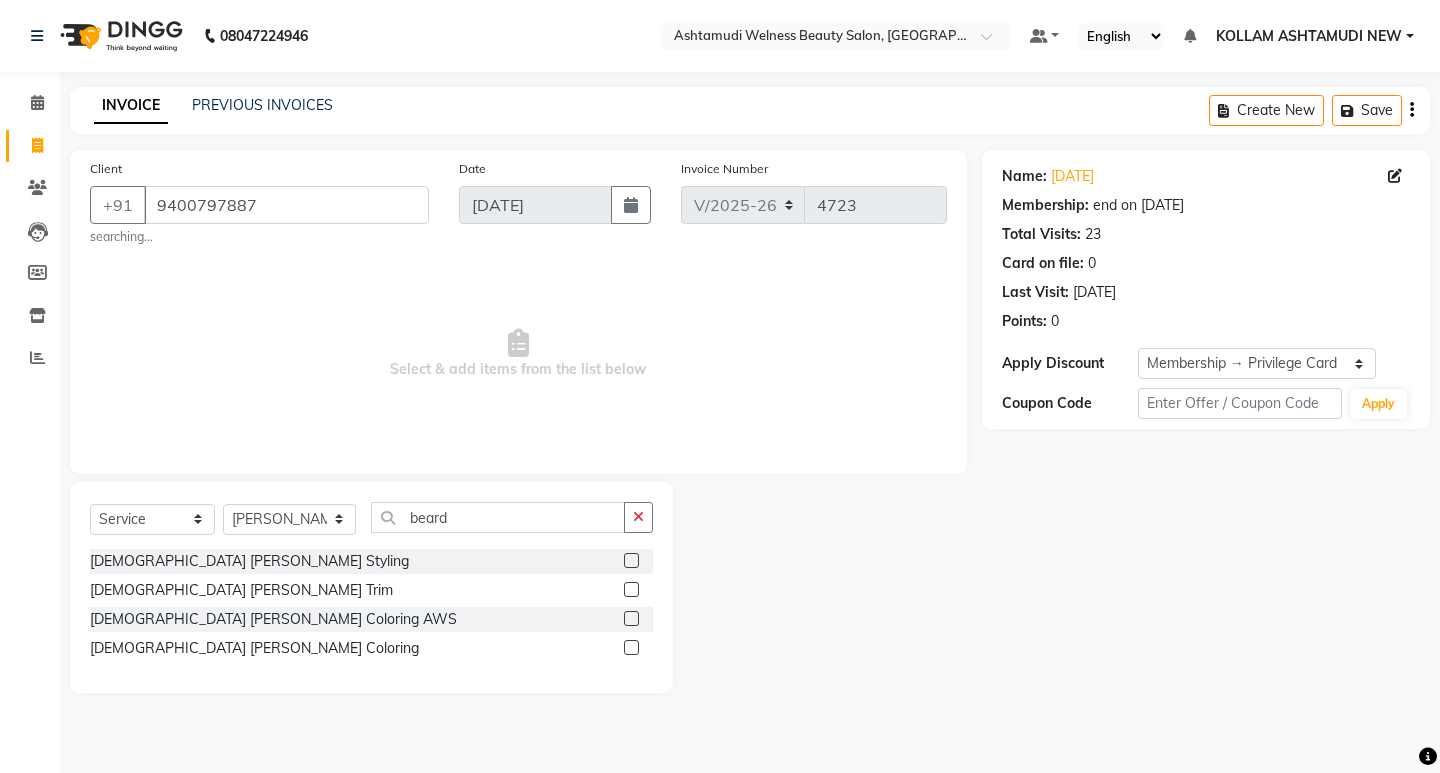 click 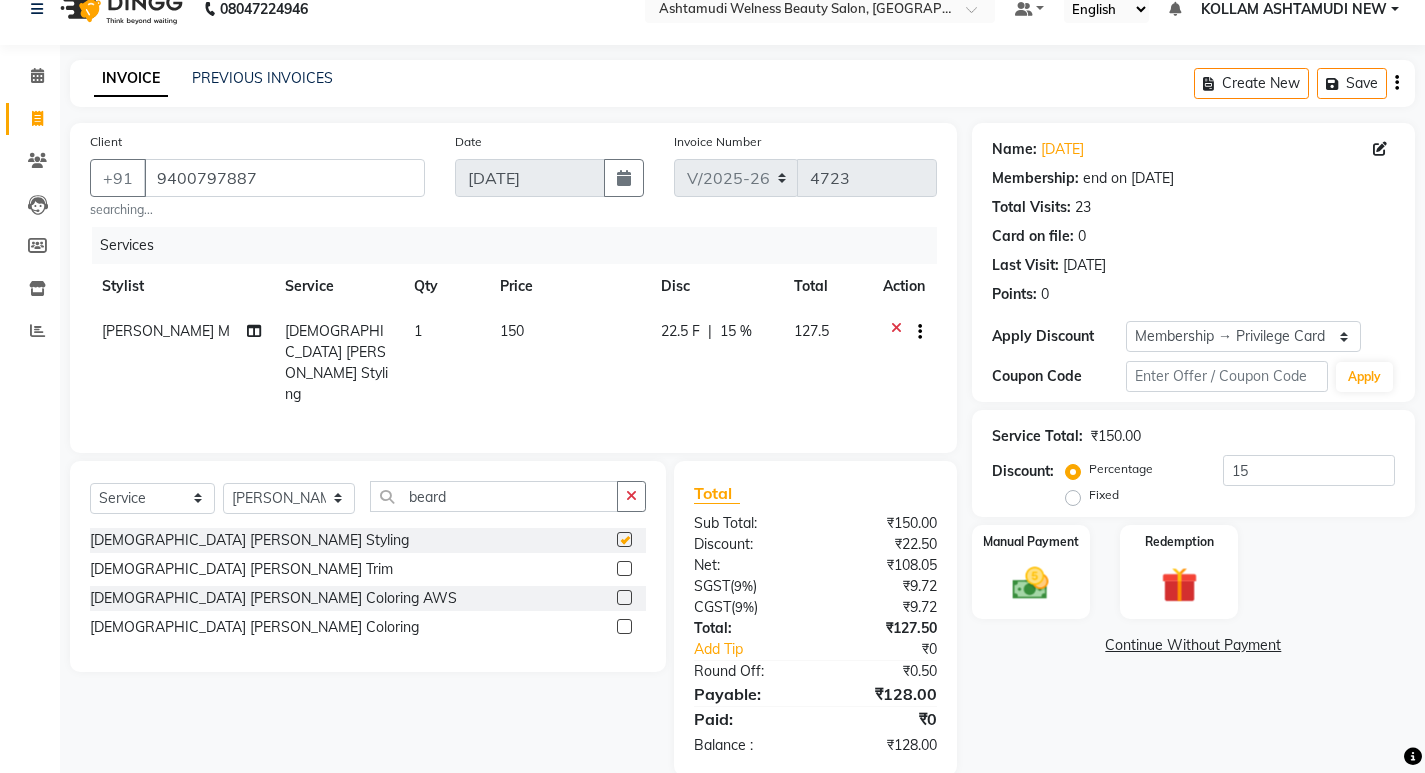 scroll, scrollTop: 54, scrollLeft: 0, axis: vertical 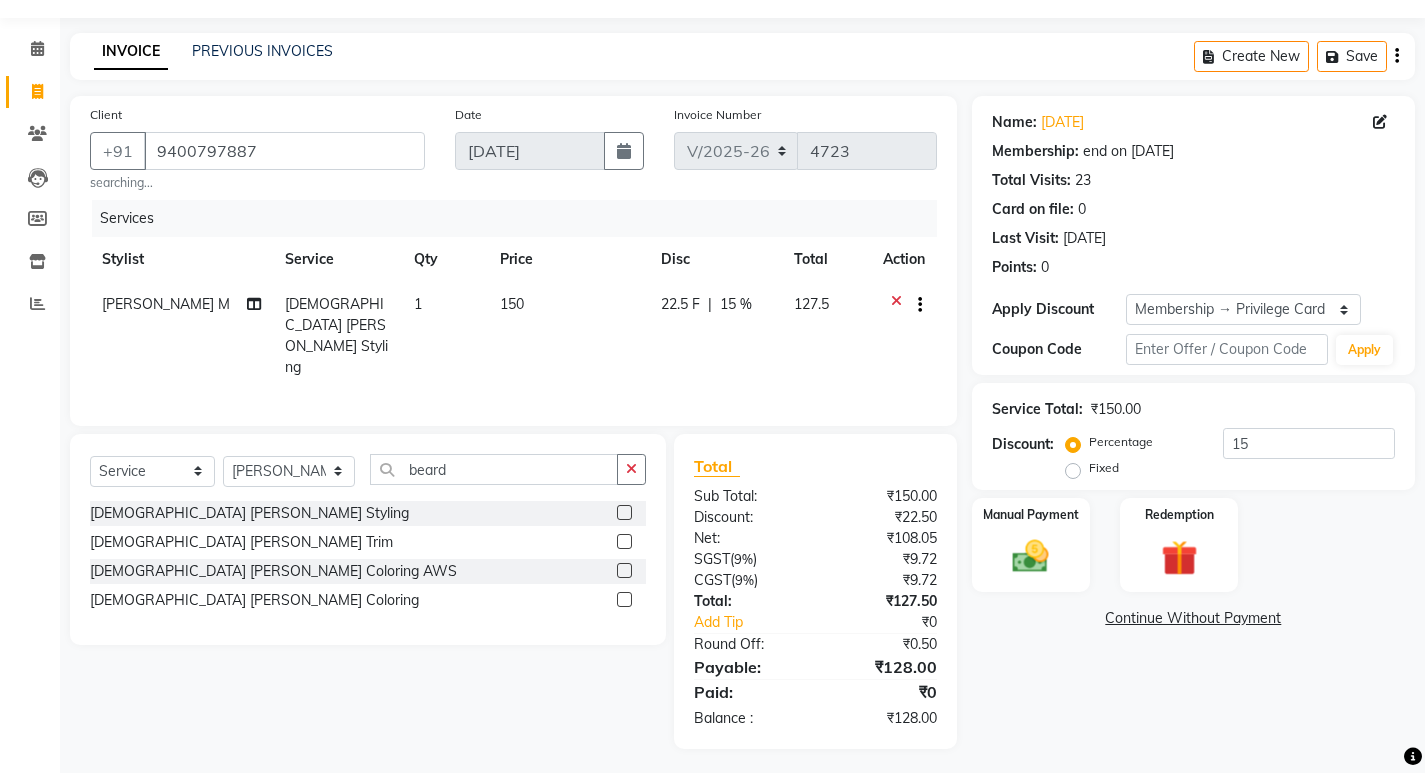 checkbox on "false" 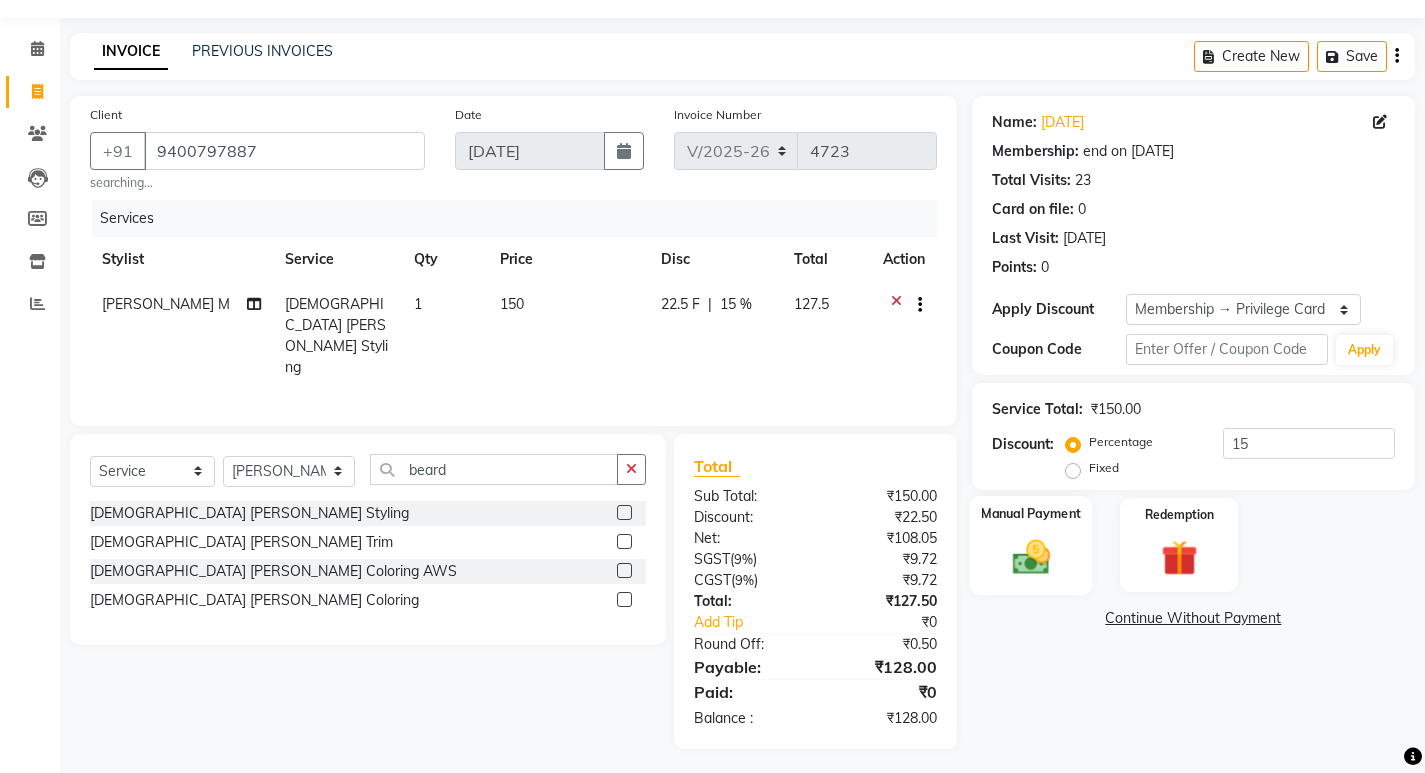 click 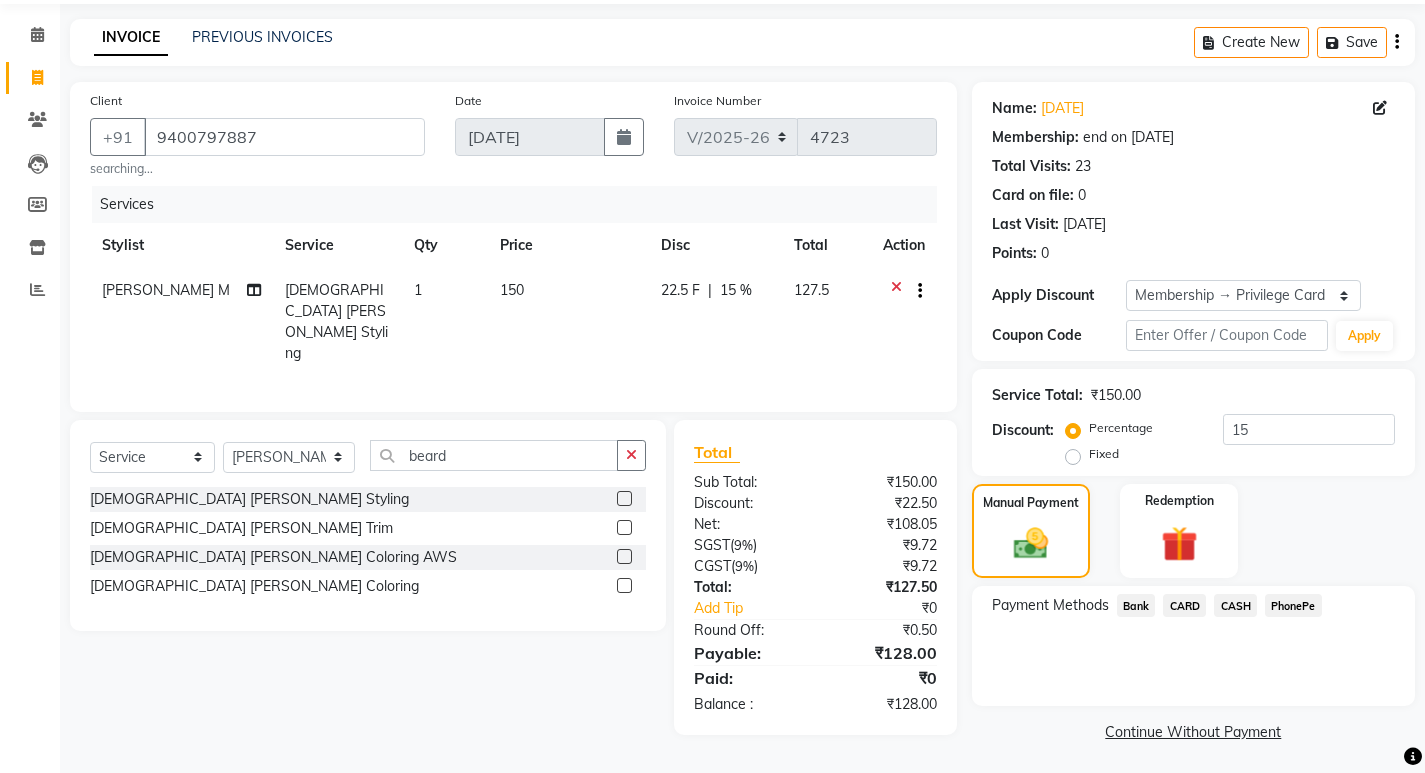 scroll, scrollTop: 72, scrollLeft: 0, axis: vertical 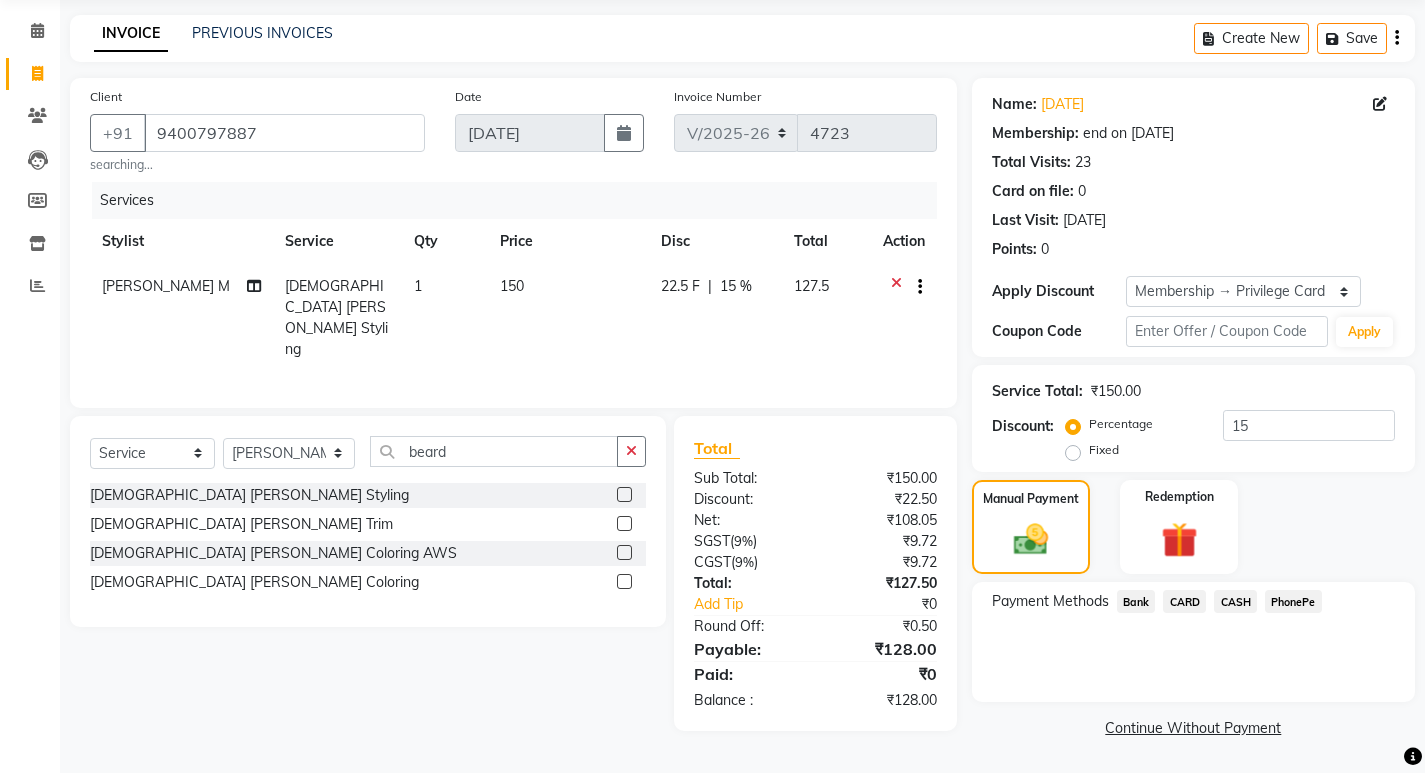 click on "PhonePe" 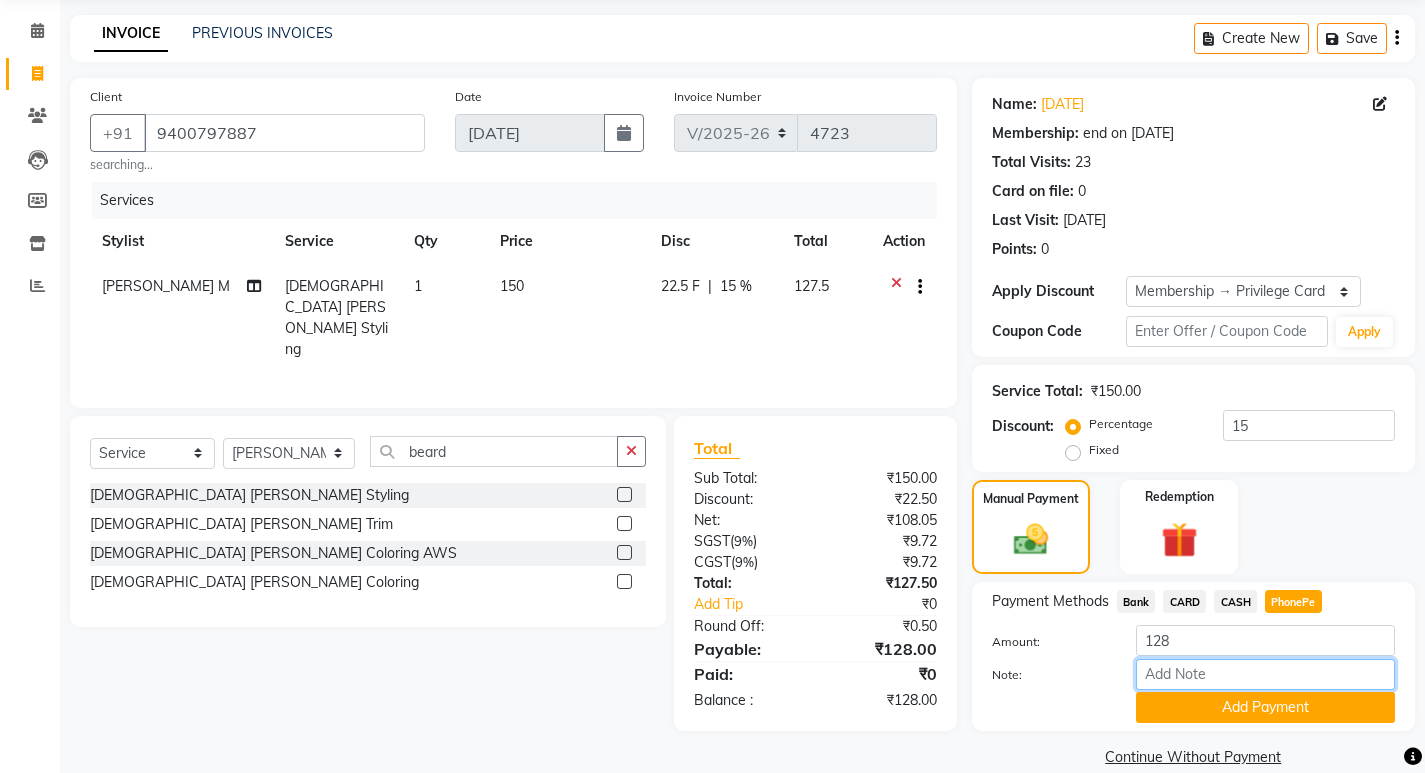 click on "Note:" at bounding box center [1265, 674] 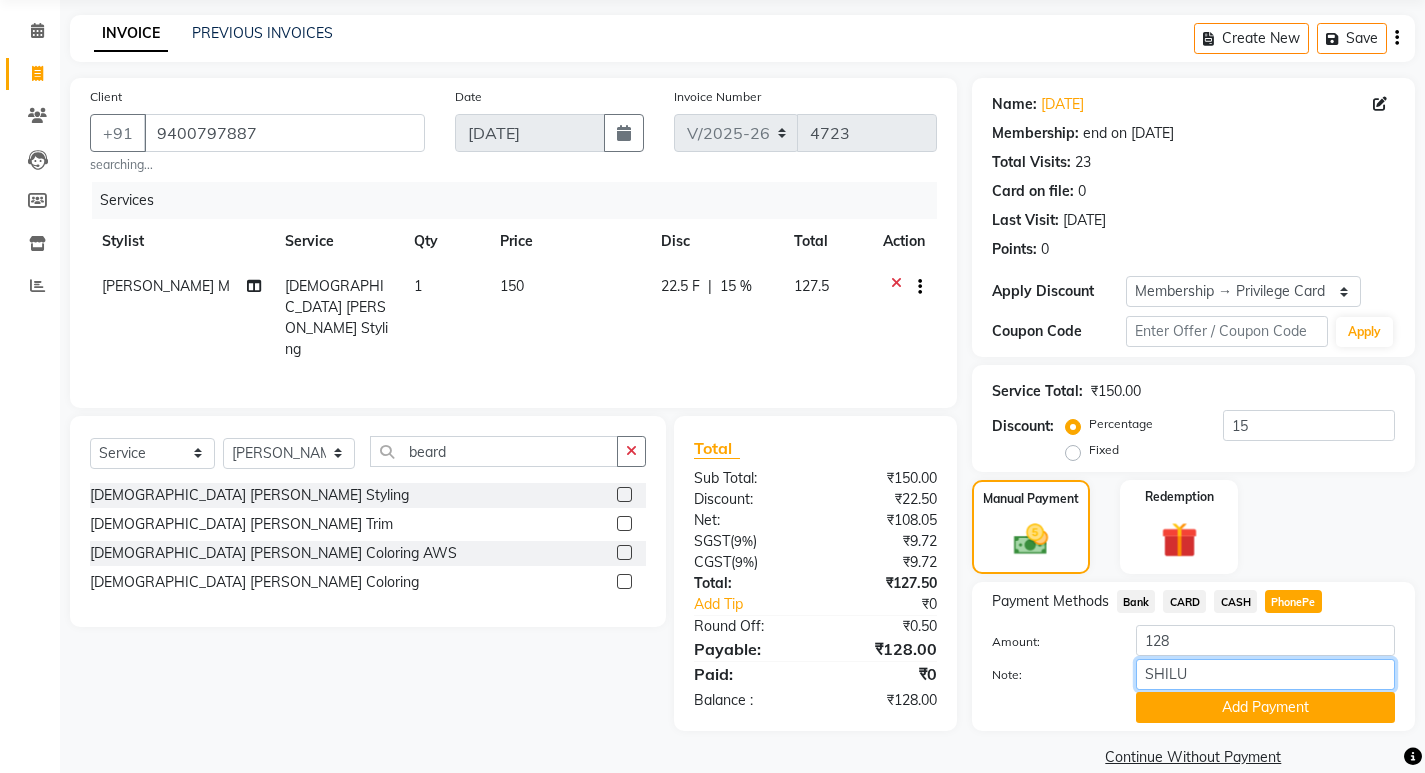 scroll, scrollTop: 101, scrollLeft: 0, axis: vertical 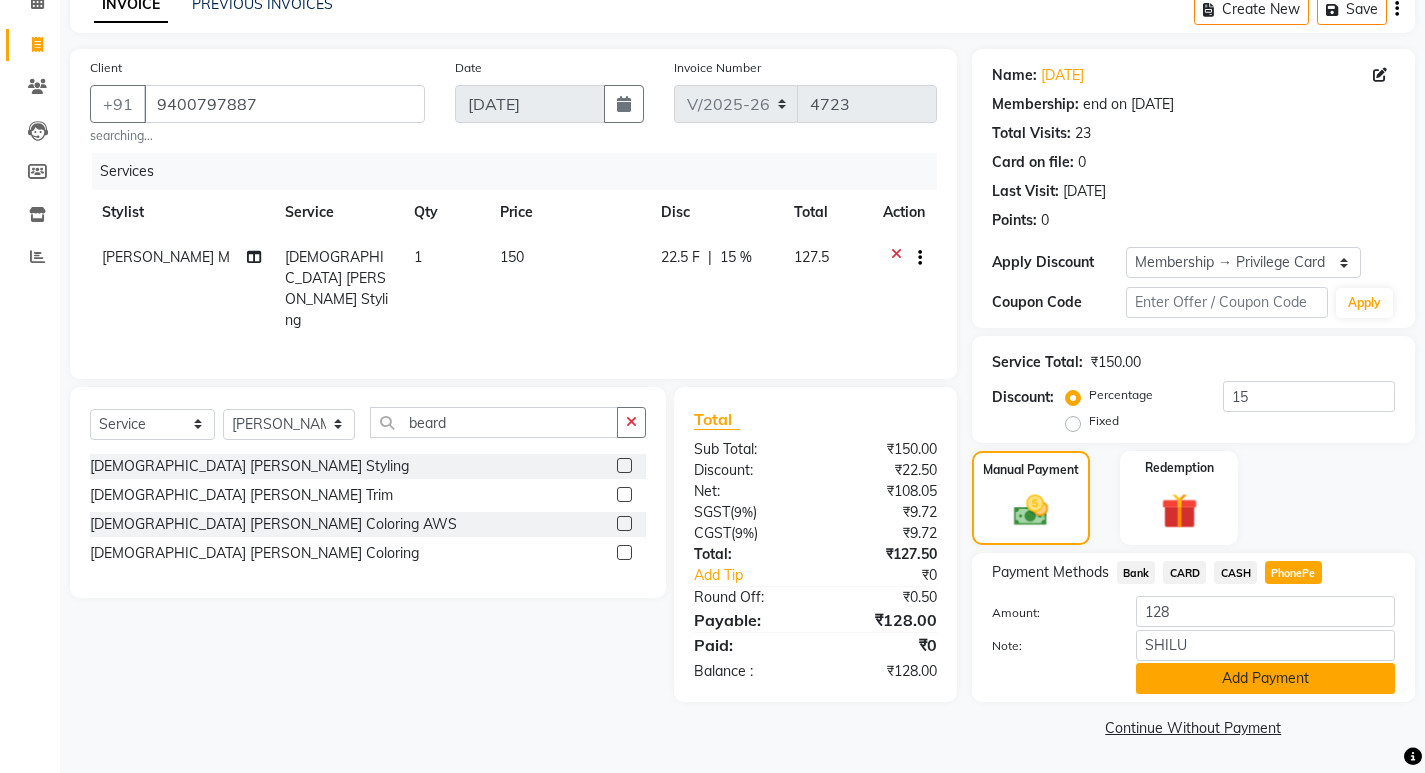 click on "Add Payment" 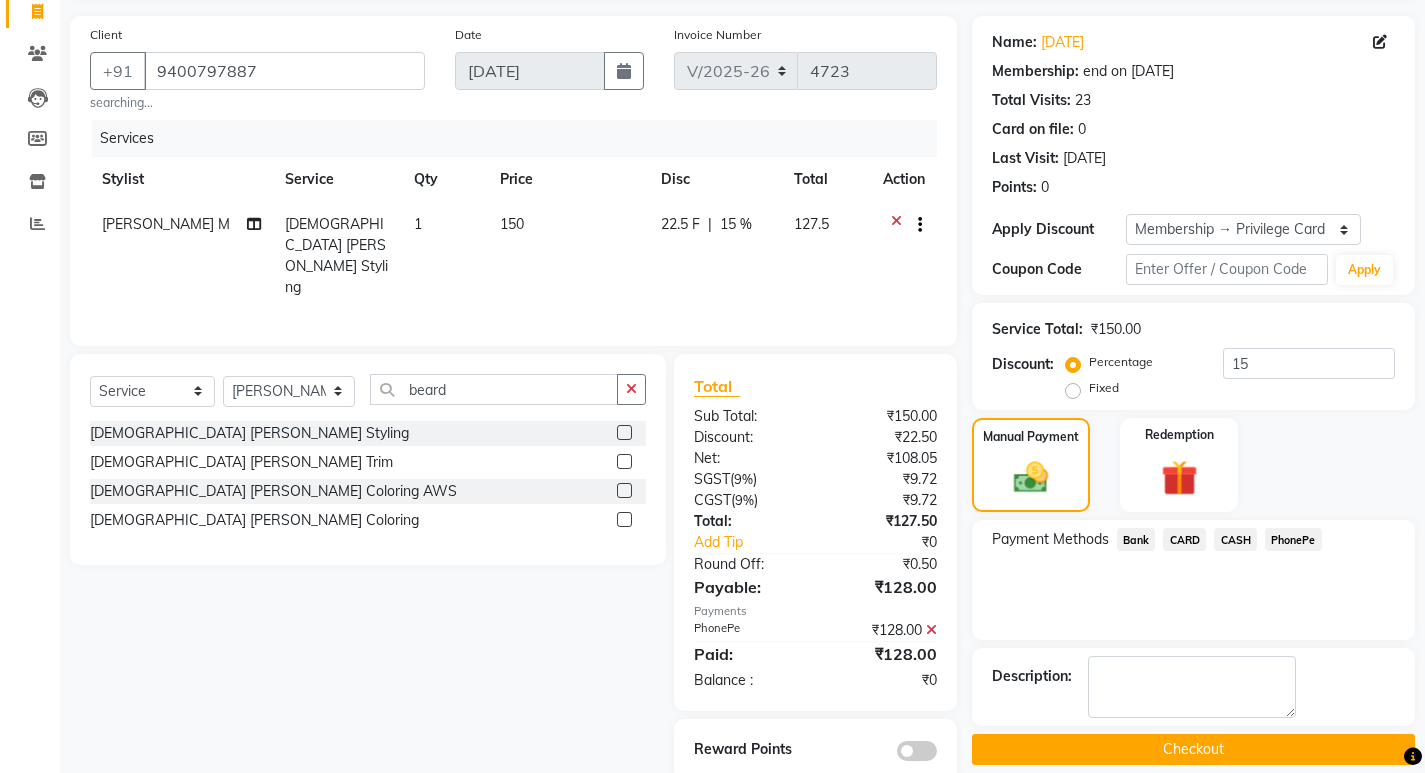 scroll, scrollTop: 166, scrollLeft: 0, axis: vertical 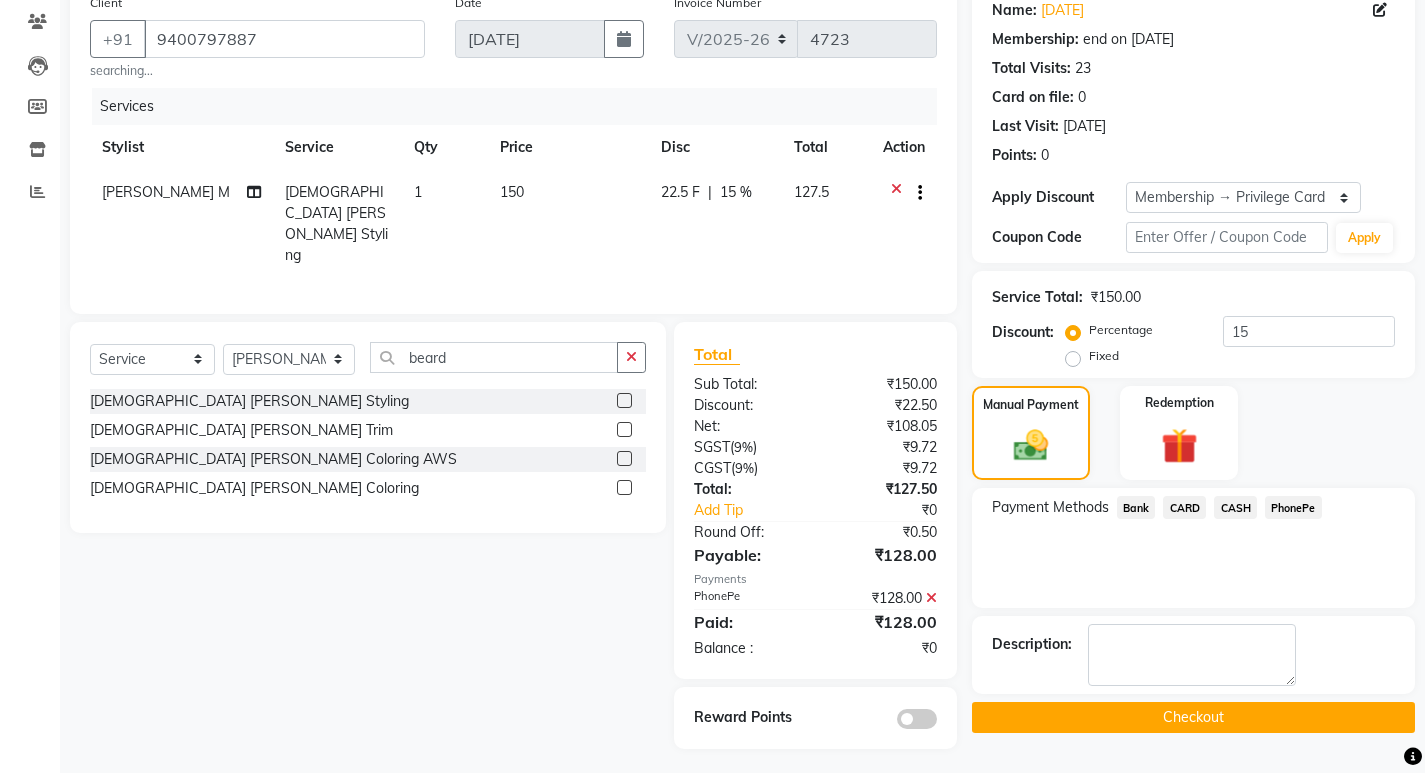click on "Checkout" 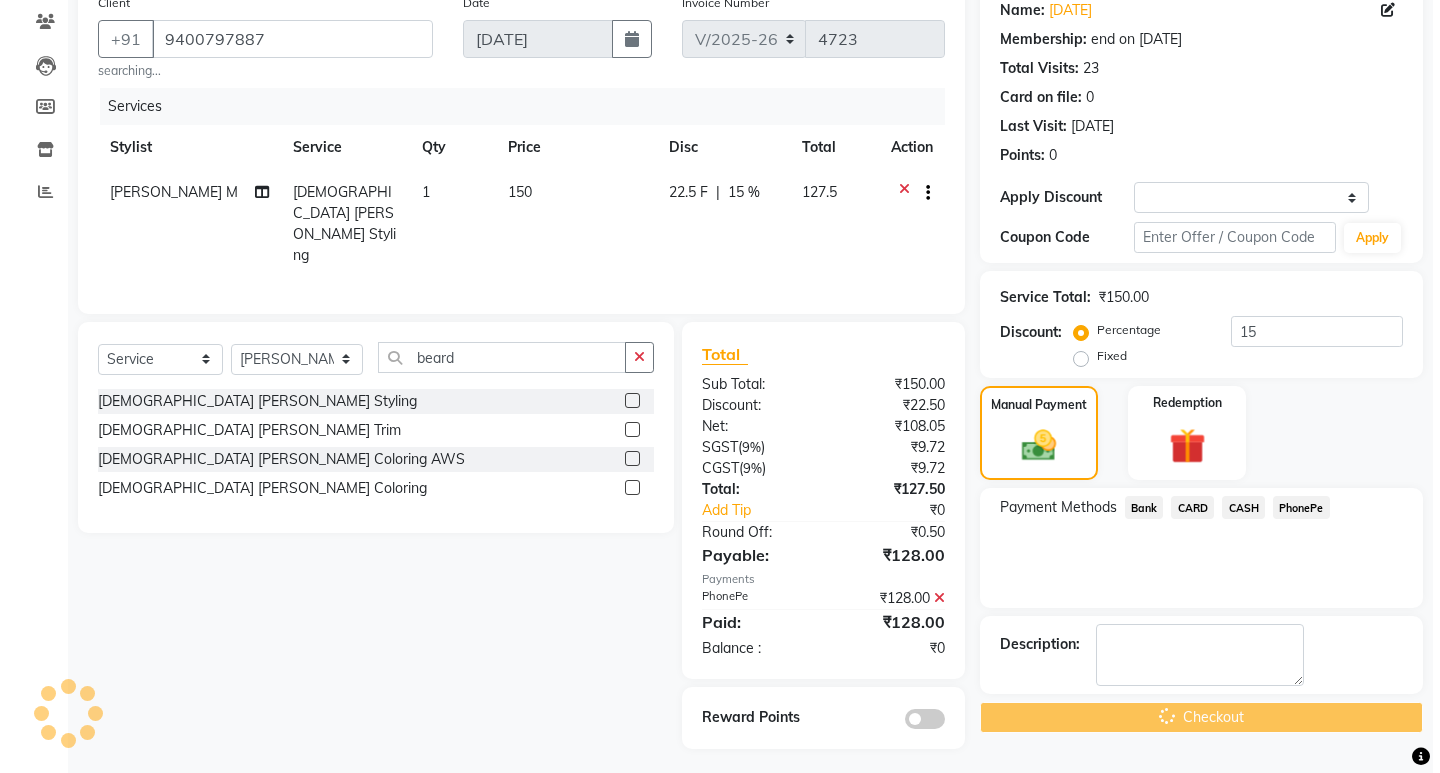 scroll, scrollTop: 0, scrollLeft: 0, axis: both 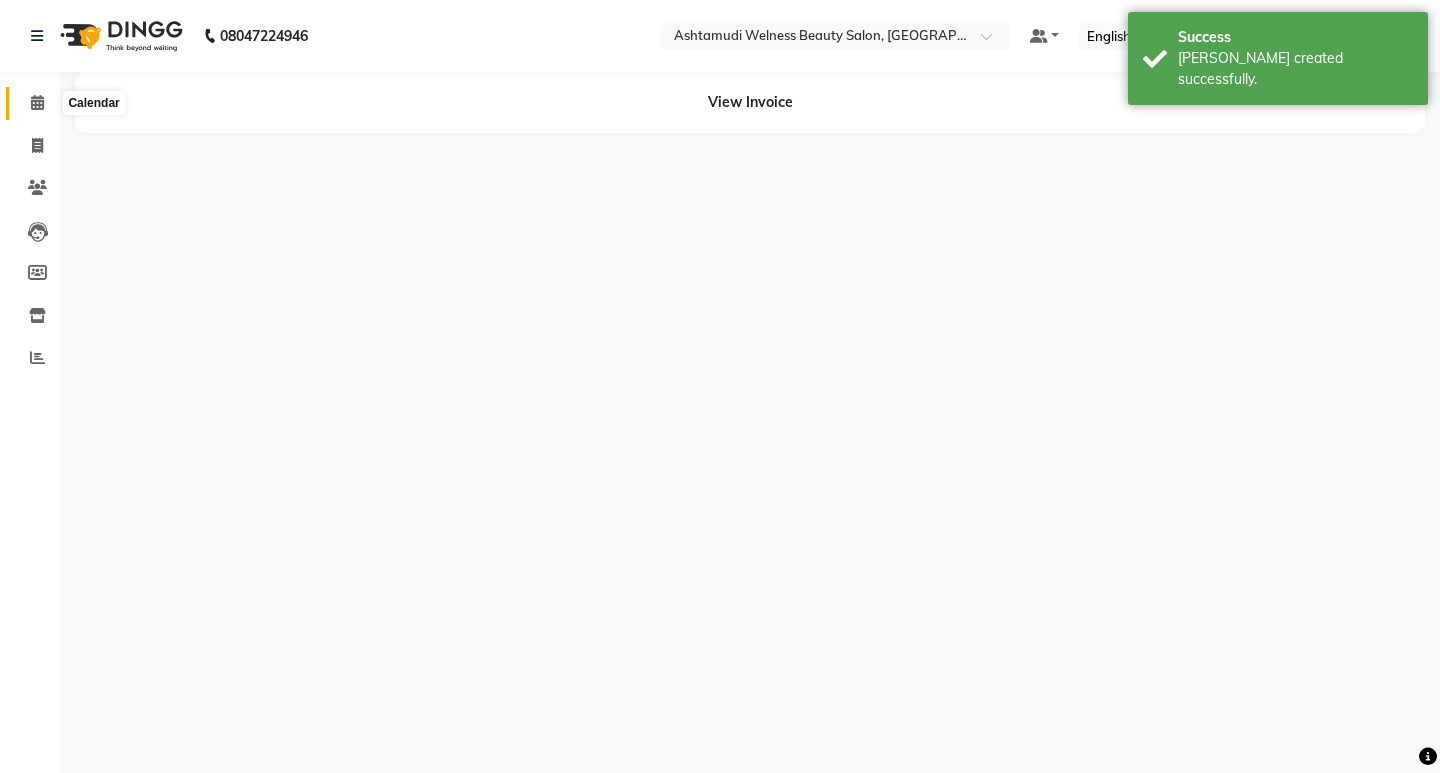 click 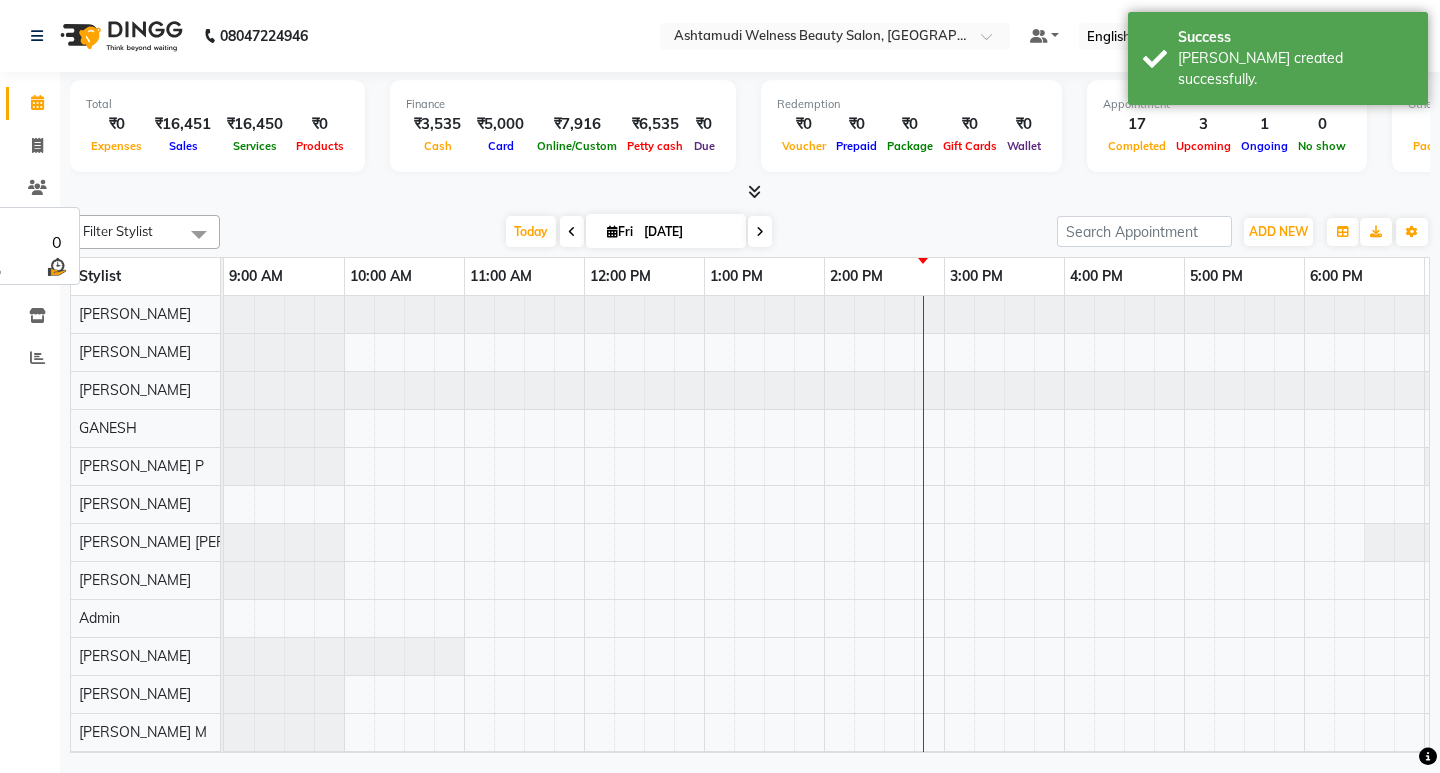 scroll, scrollTop: 0, scrollLeft: 235, axis: horizontal 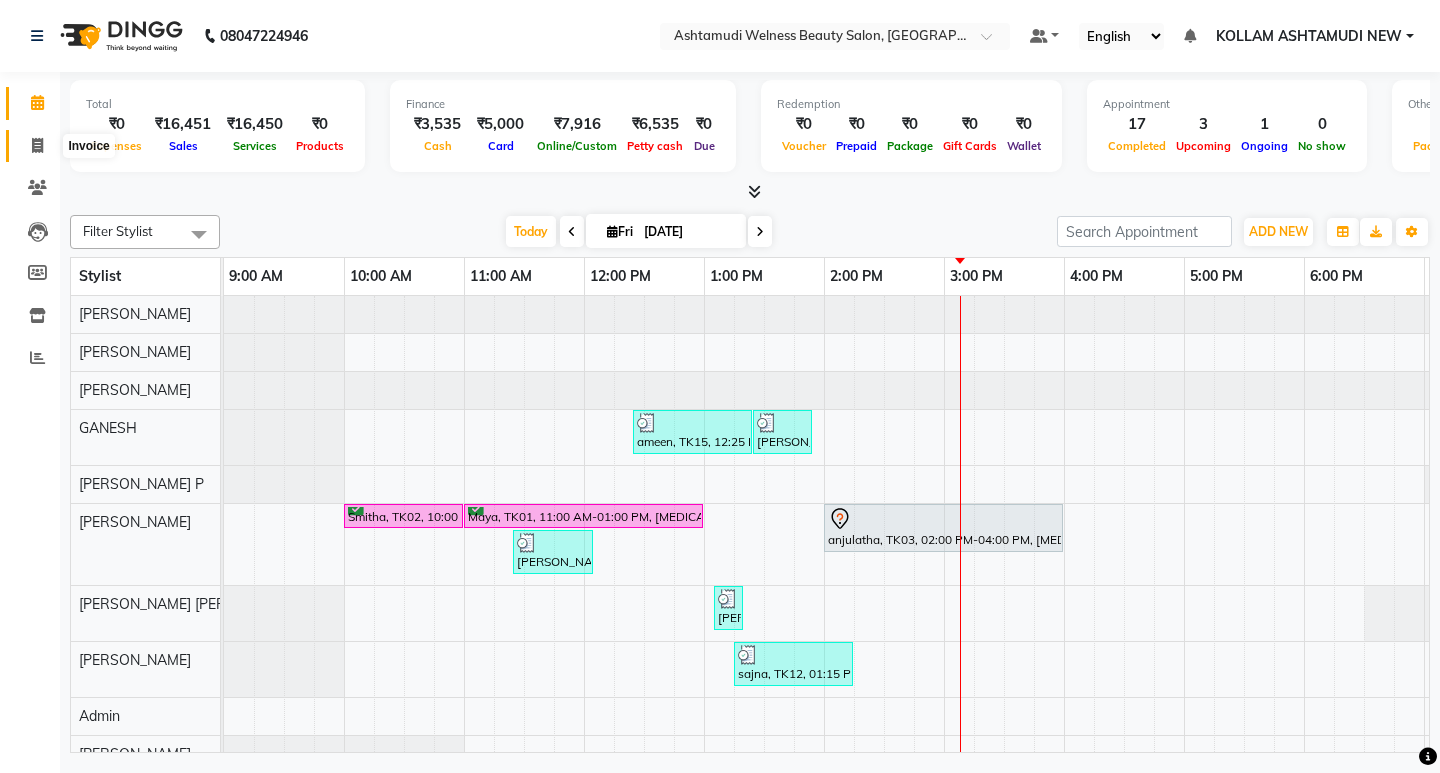 click 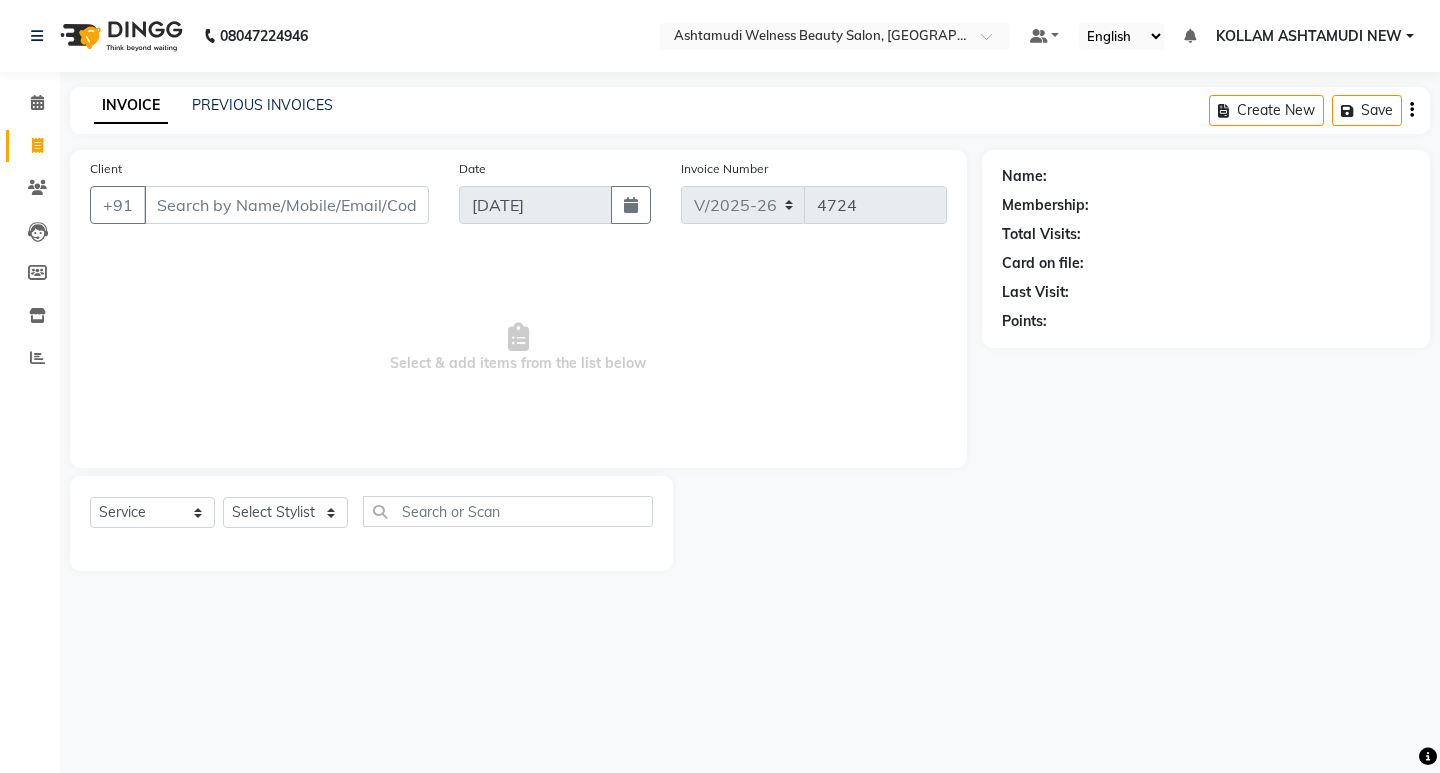 click on "Client" at bounding box center (286, 205) 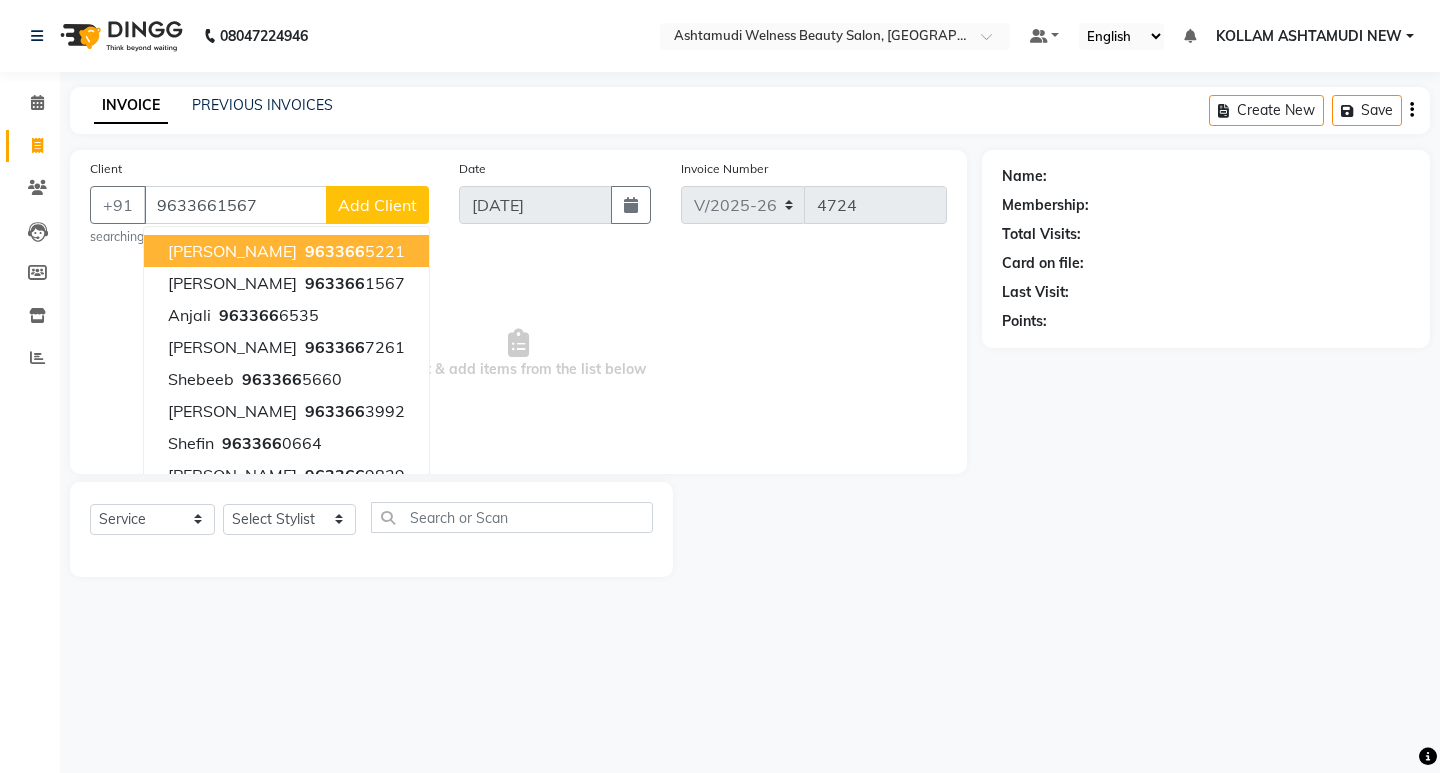 type on "9633661567" 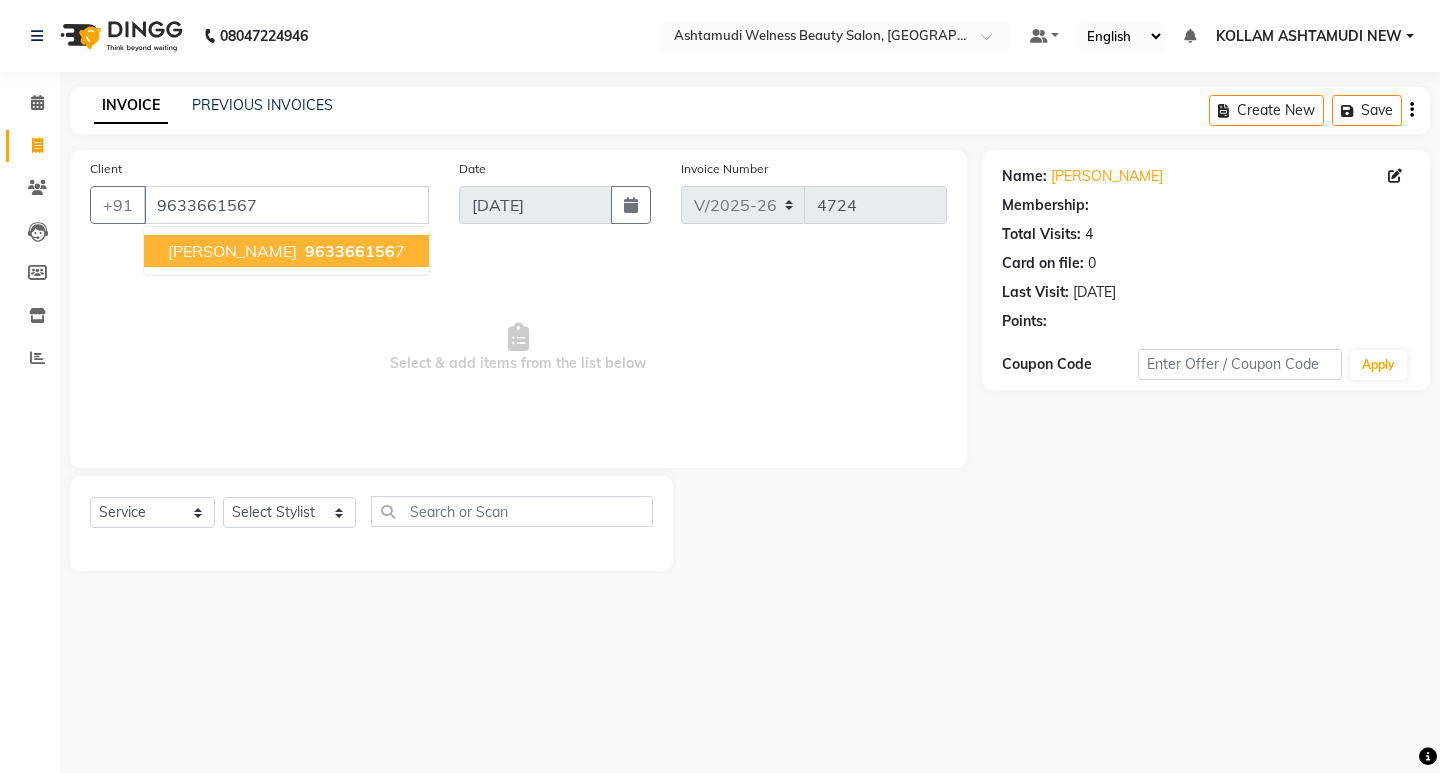 select on "1: Object" 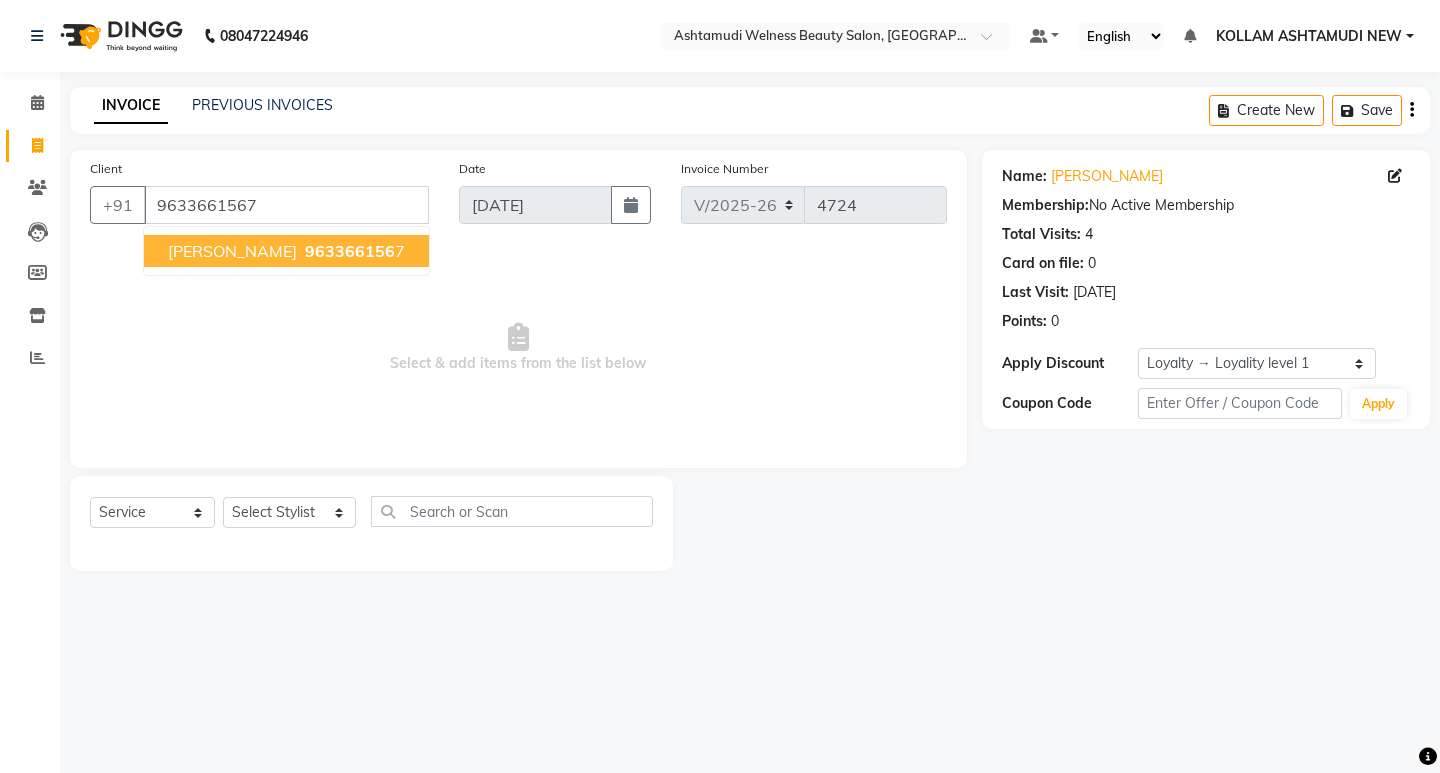 click on "963366156" at bounding box center [350, 251] 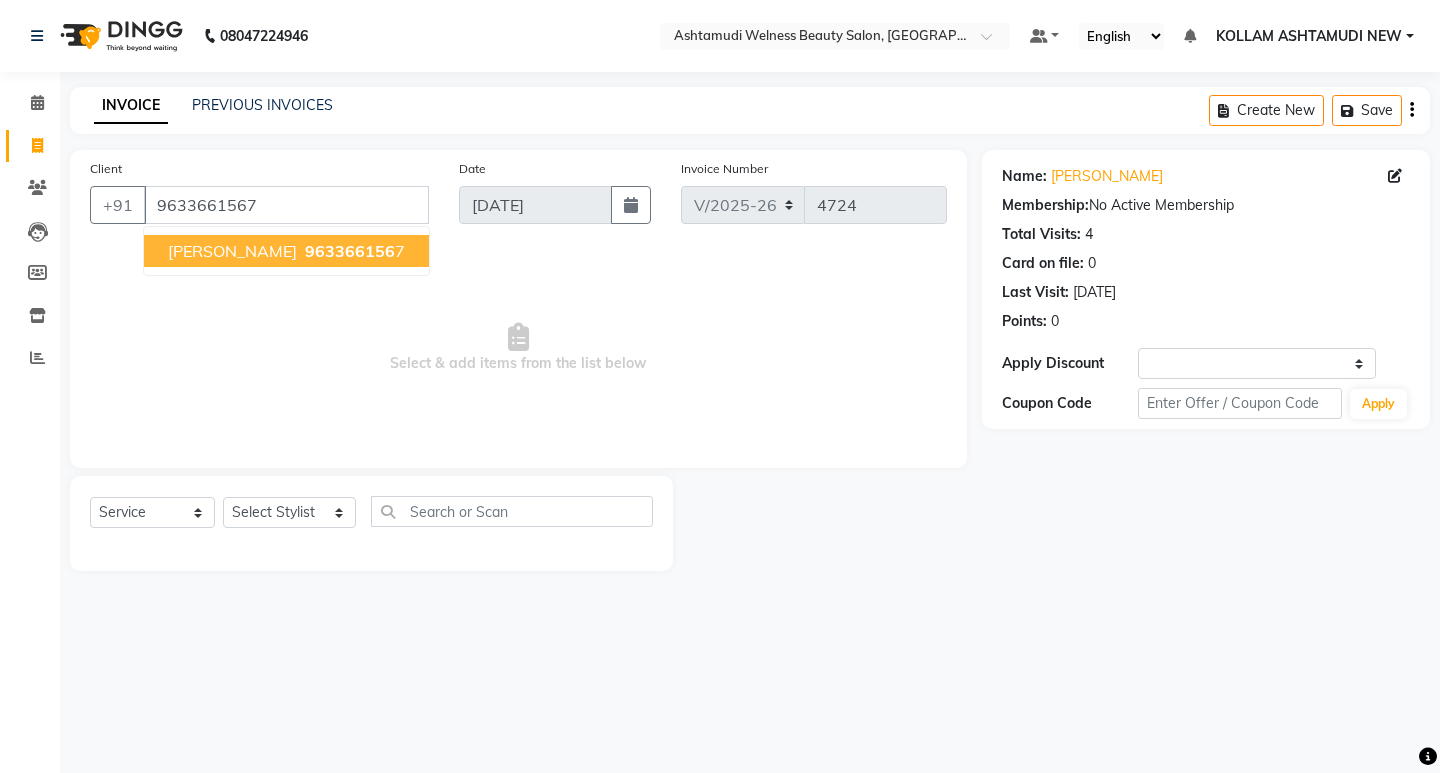 select on "1: Object" 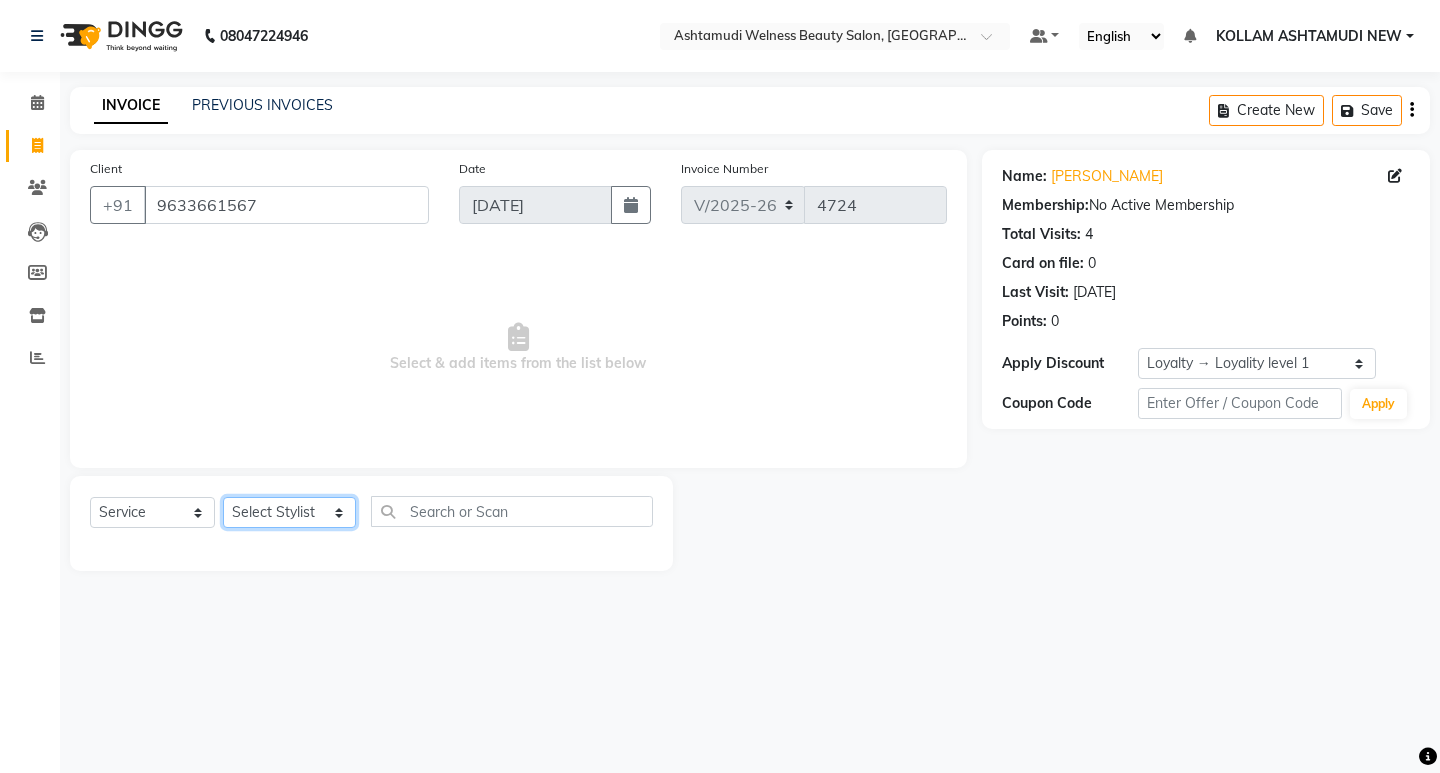 click on "Select Stylist [PERSON_NAME] Admin [PERSON_NAME]  [PERSON_NAME] [PERSON_NAME] [PERSON_NAME]  M [PERSON_NAME]  [PERSON_NAME]  P [PERSON_NAME] ASHTAMUDI KOLLAM ASHTAMUDI NEW  [PERSON_NAME] [PERSON_NAME] [PERSON_NAME]  [PERSON_NAME] [PERSON_NAME] [PERSON_NAME] [PERSON_NAME] [PERSON_NAME] M [PERSON_NAME] SARIGA [PERSON_NAME] [PERSON_NAME] [PERSON_NAME] [PERSON_NAME] [PERSON_NAME] S" 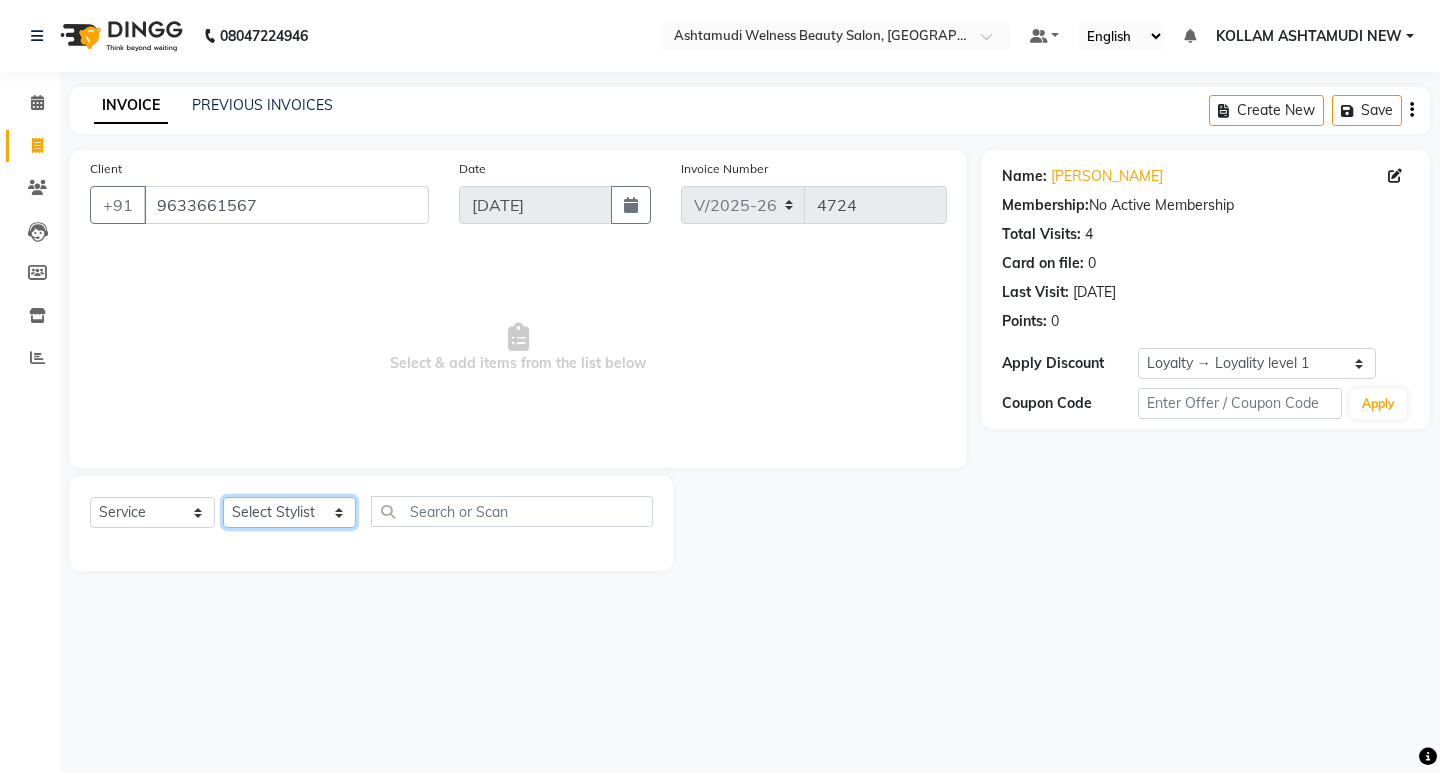 select on "62404" 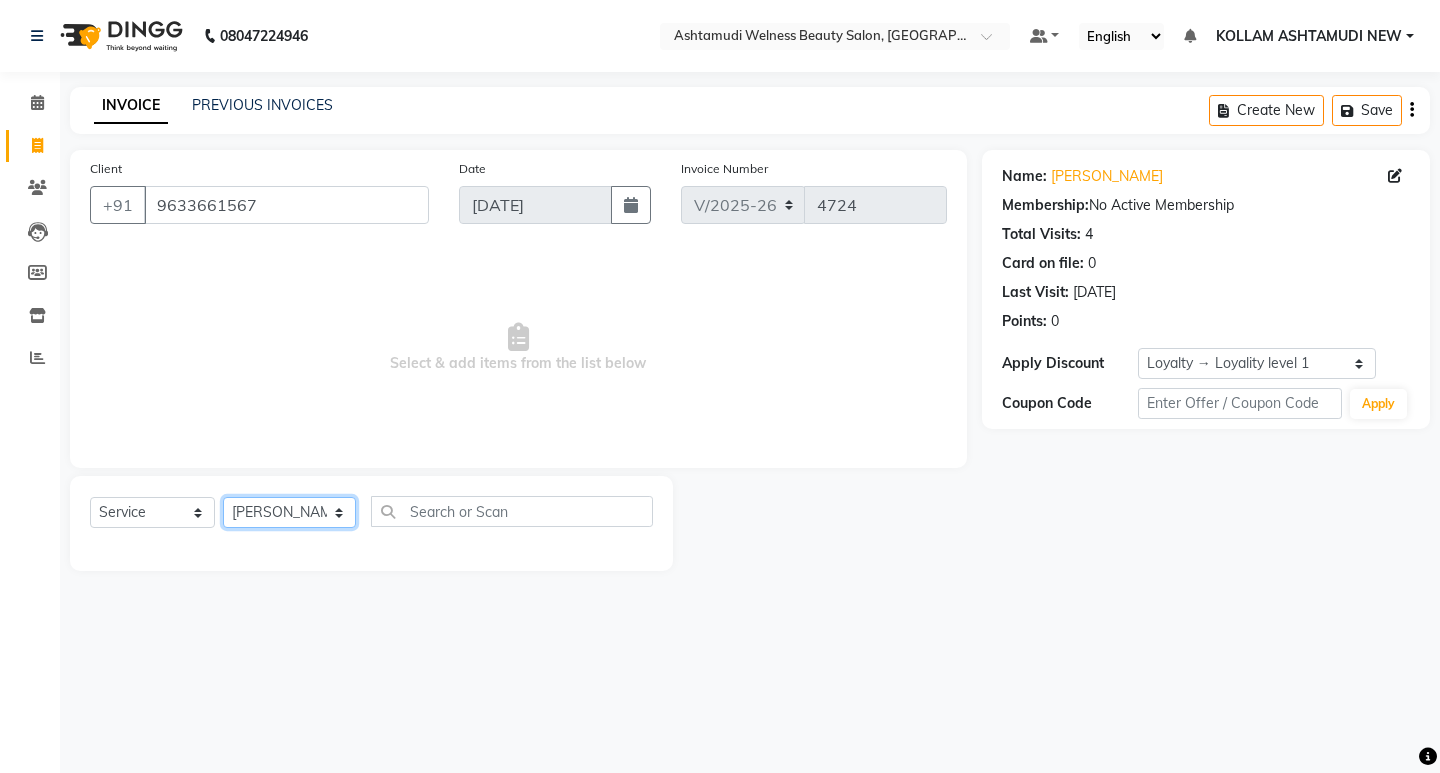 click on "Select Stylist [PERSON_NAME] Admin [PERSON_NAME]  [PERSON_NAME] [PERSON_NAME] [PERSON_NAME]  M [PERSON_NAME]  [PERSON_NAME]  P [PERSON_NAME] ASHTAMUDI KOLLAM ASHTAMUDI NEW  [PERSON_NAME] [PERSON_NAME] [PERSON_NAME]  [PERSON_NAME] [PERSON_NAME] [PERSON_NAME] [PERSON_NAME] [PERSON_NAME] M [PERSON_NAME] SARIGA [PERSON_NAME] [PERSON_NAME] [PERSON_NAME] [PERSON_NAME] [PERSON_NAME] S" 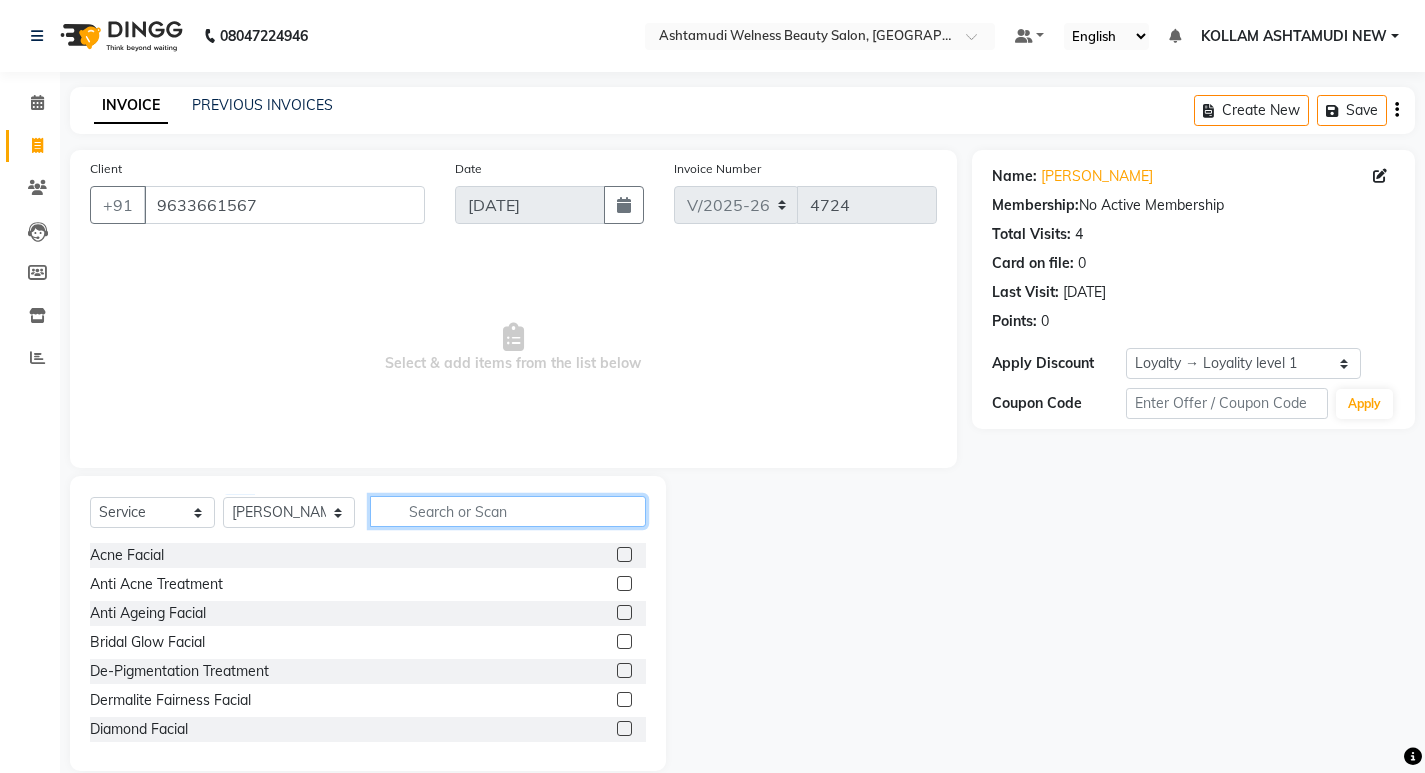 click 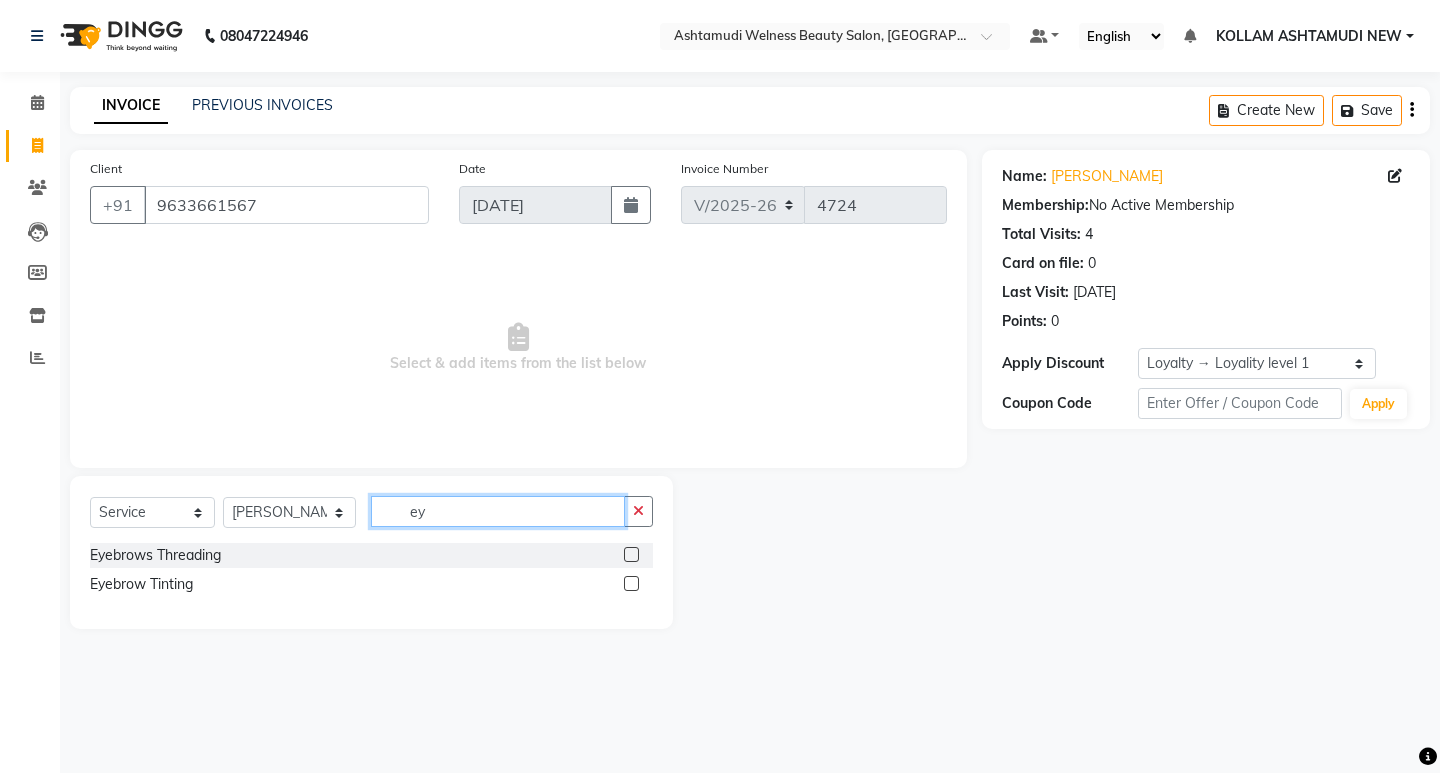 type on "ey" 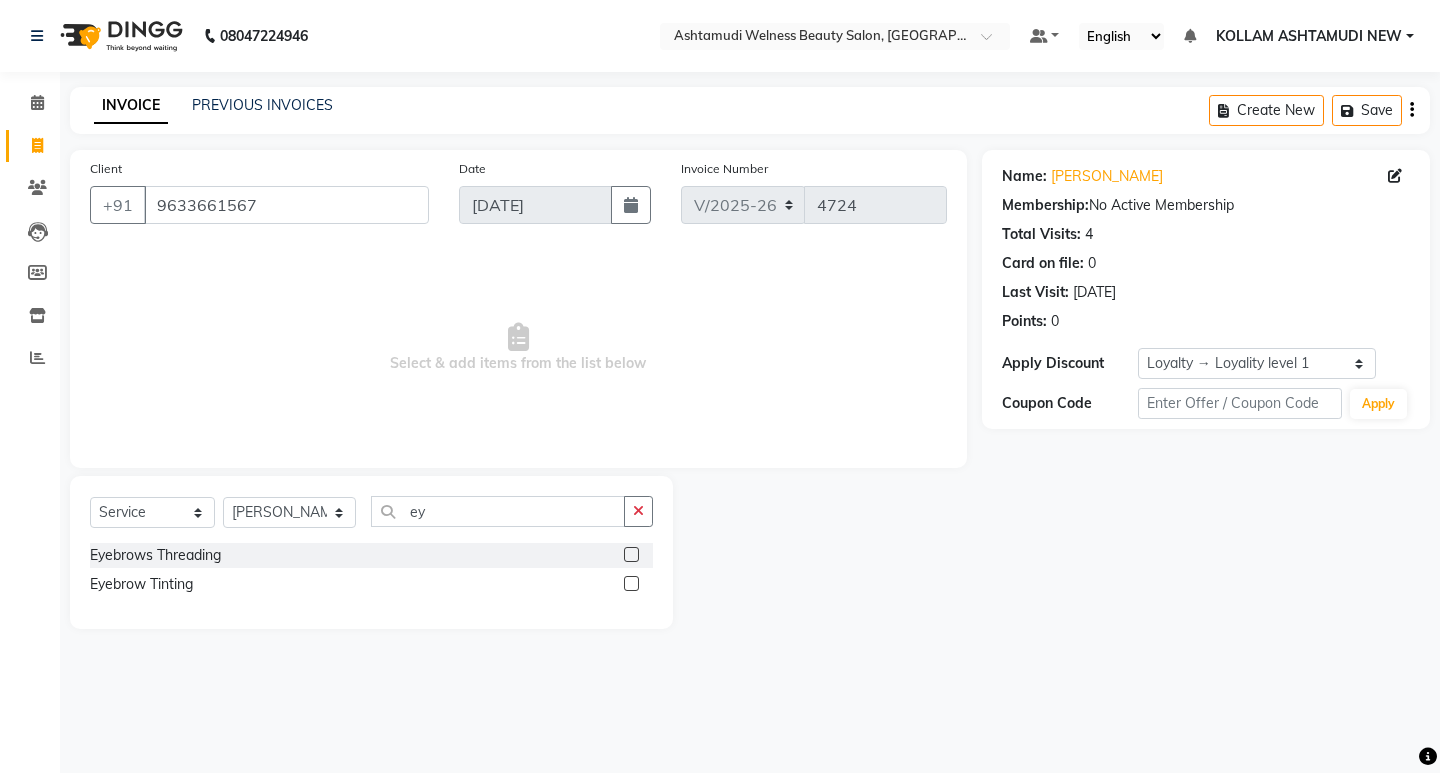 click 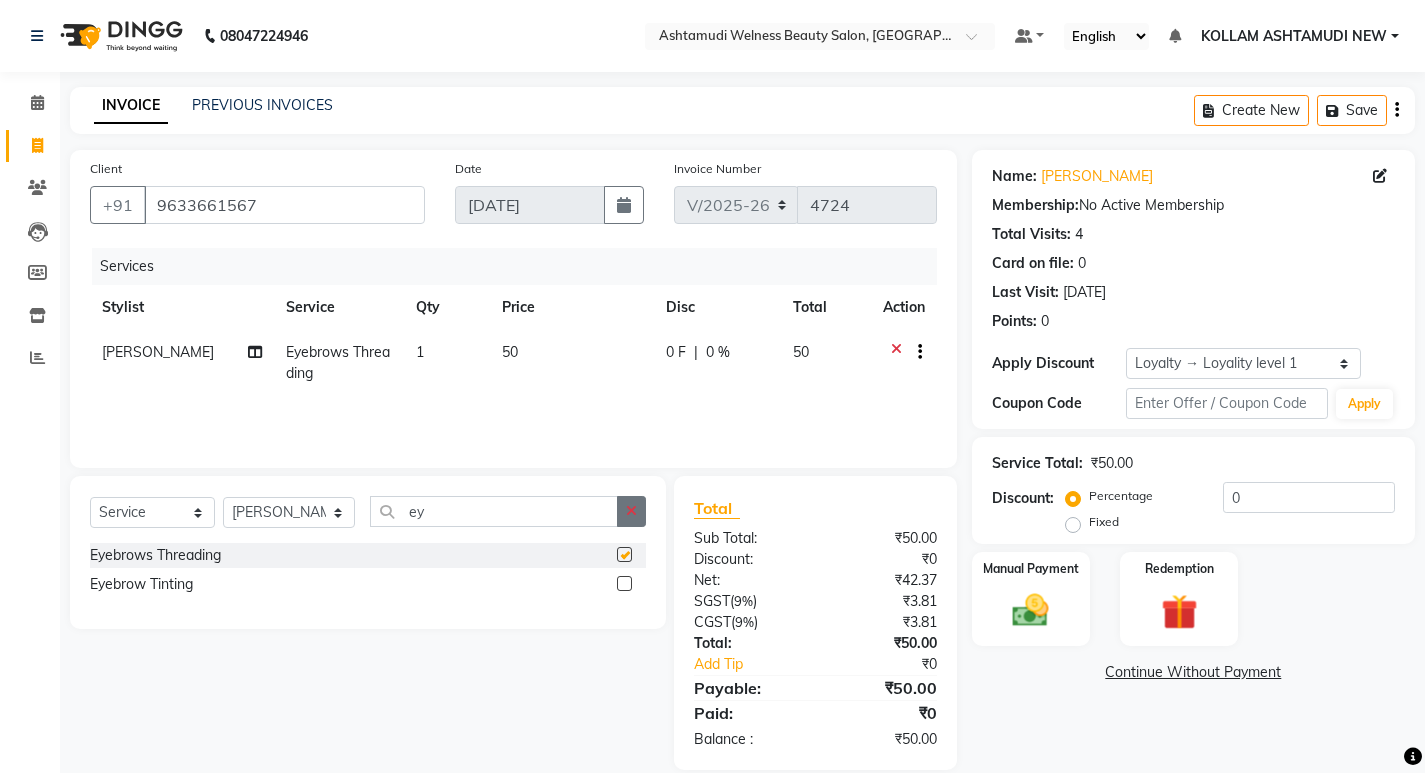 checkbox on "false" 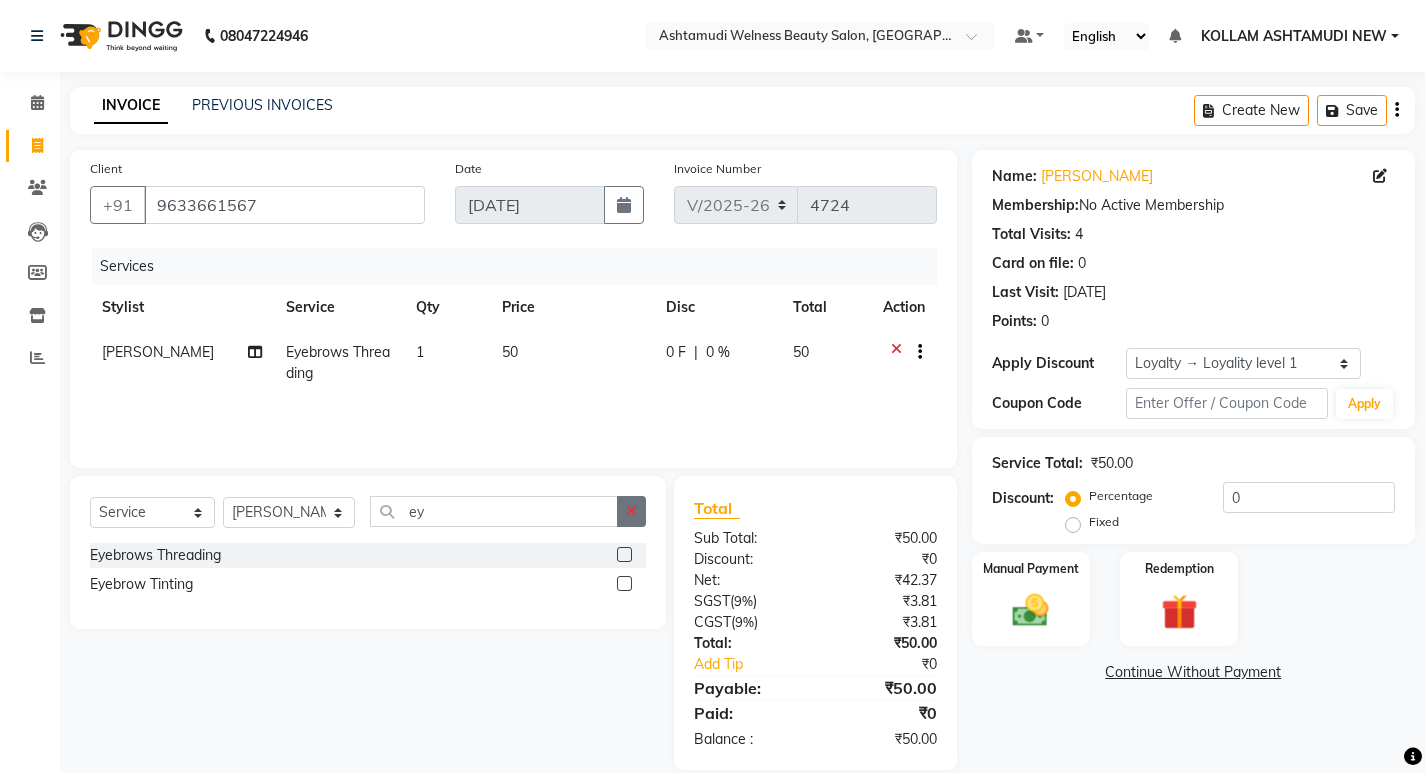 drag, startPoint x: 632, startPoint y: 514, endPoint x: 563, endPoint y: 514, distance: 69 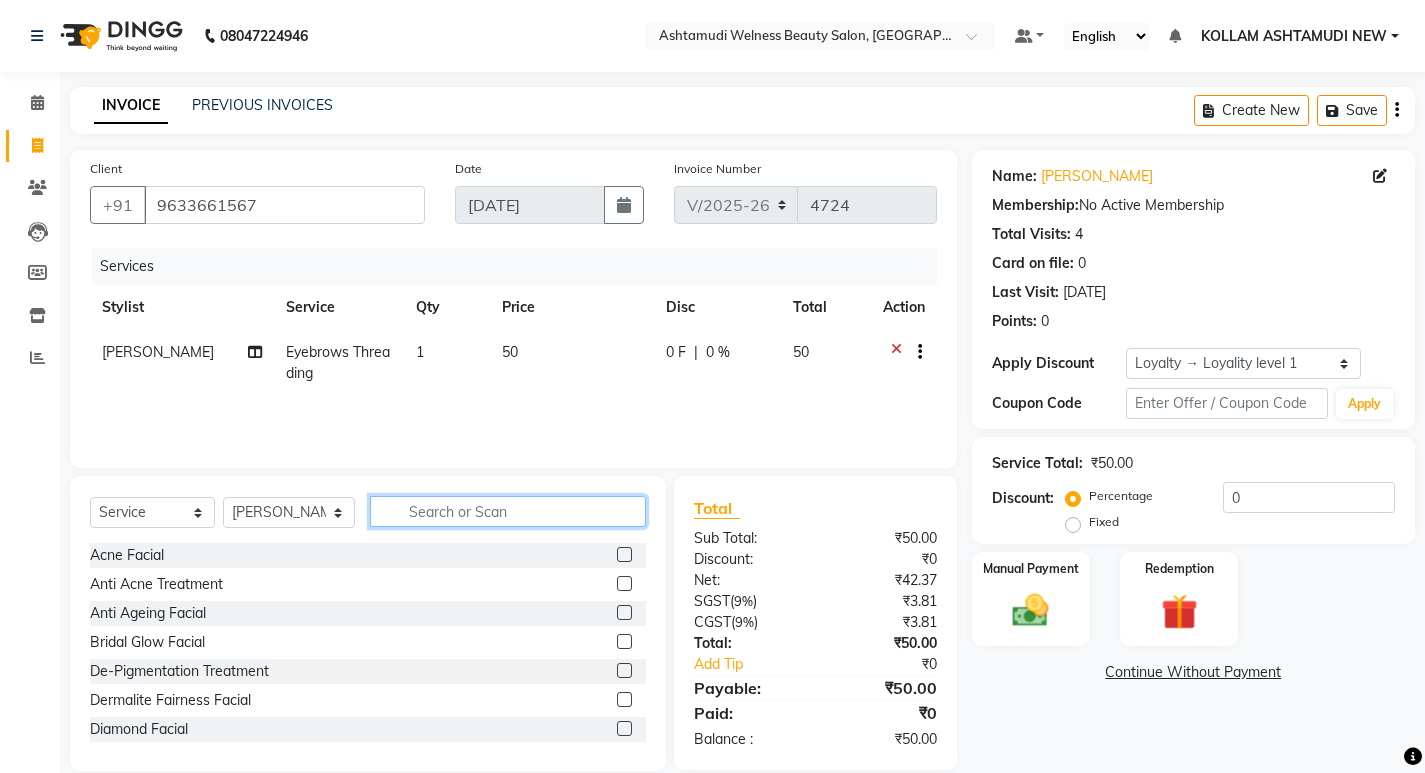 click 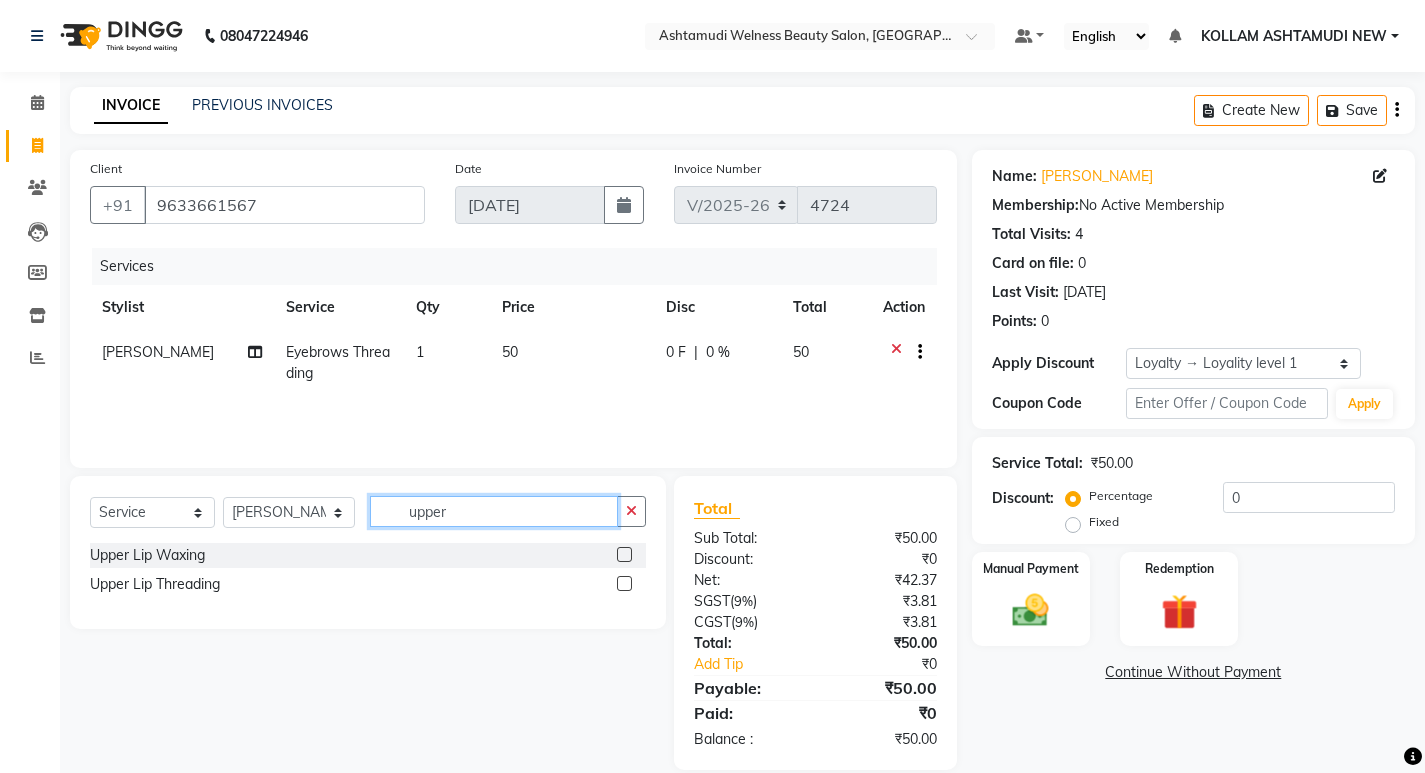 type on "upper" 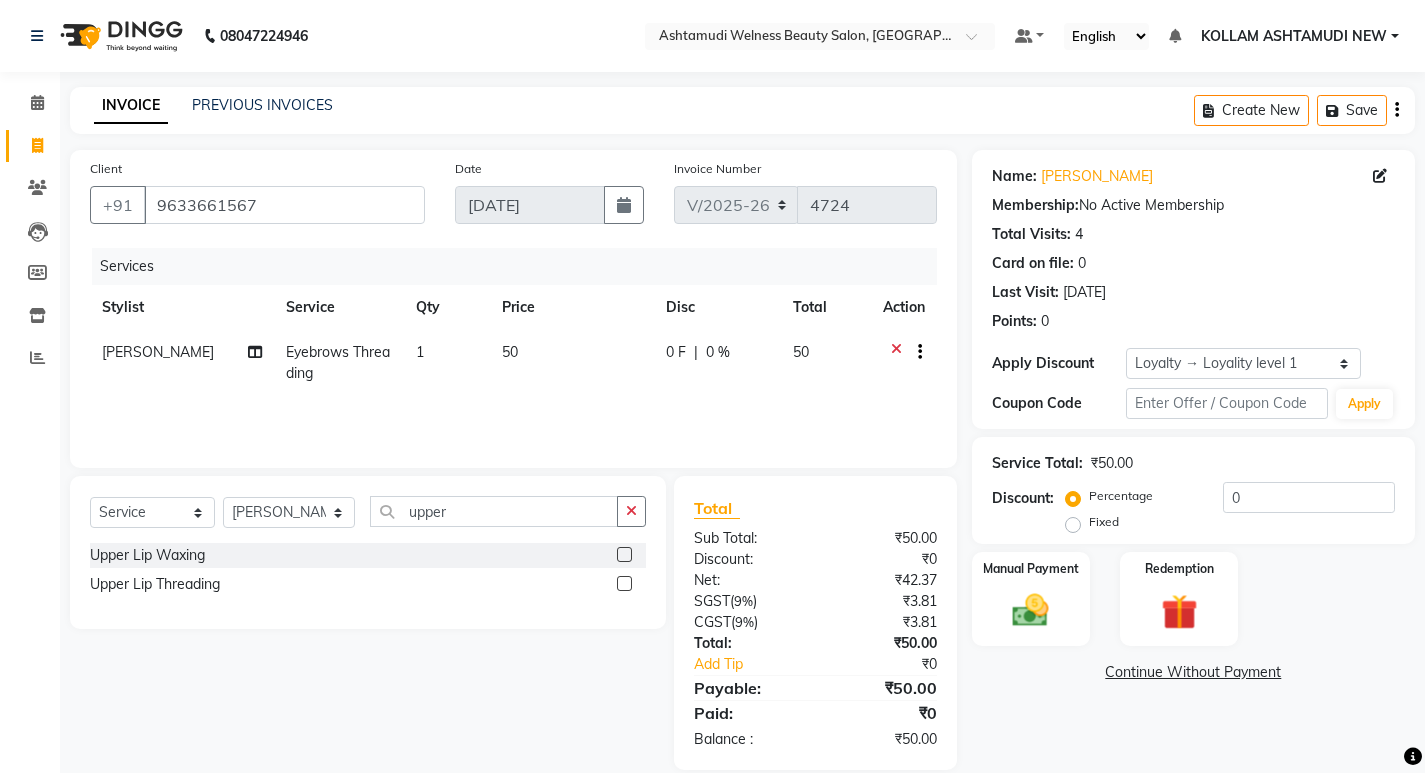 click 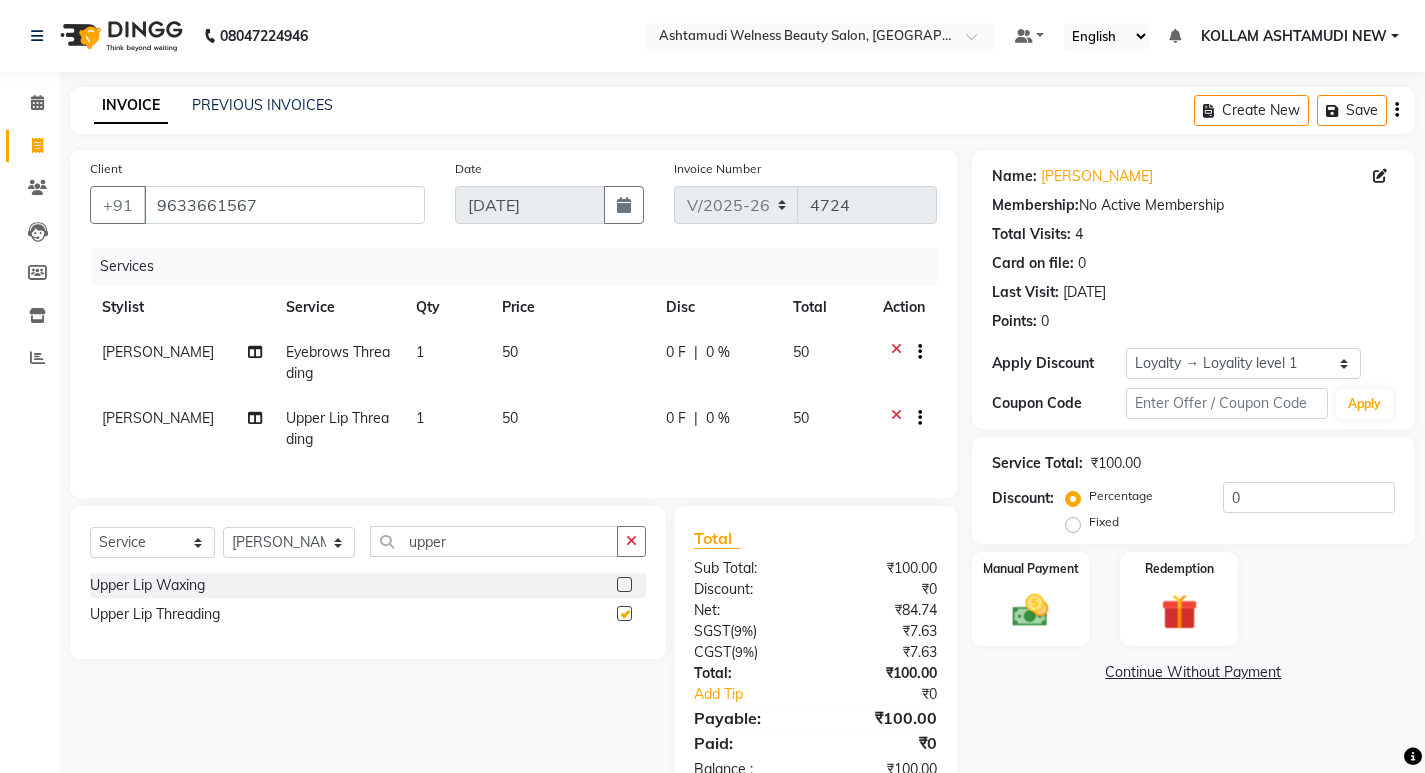 checkbox on "false" 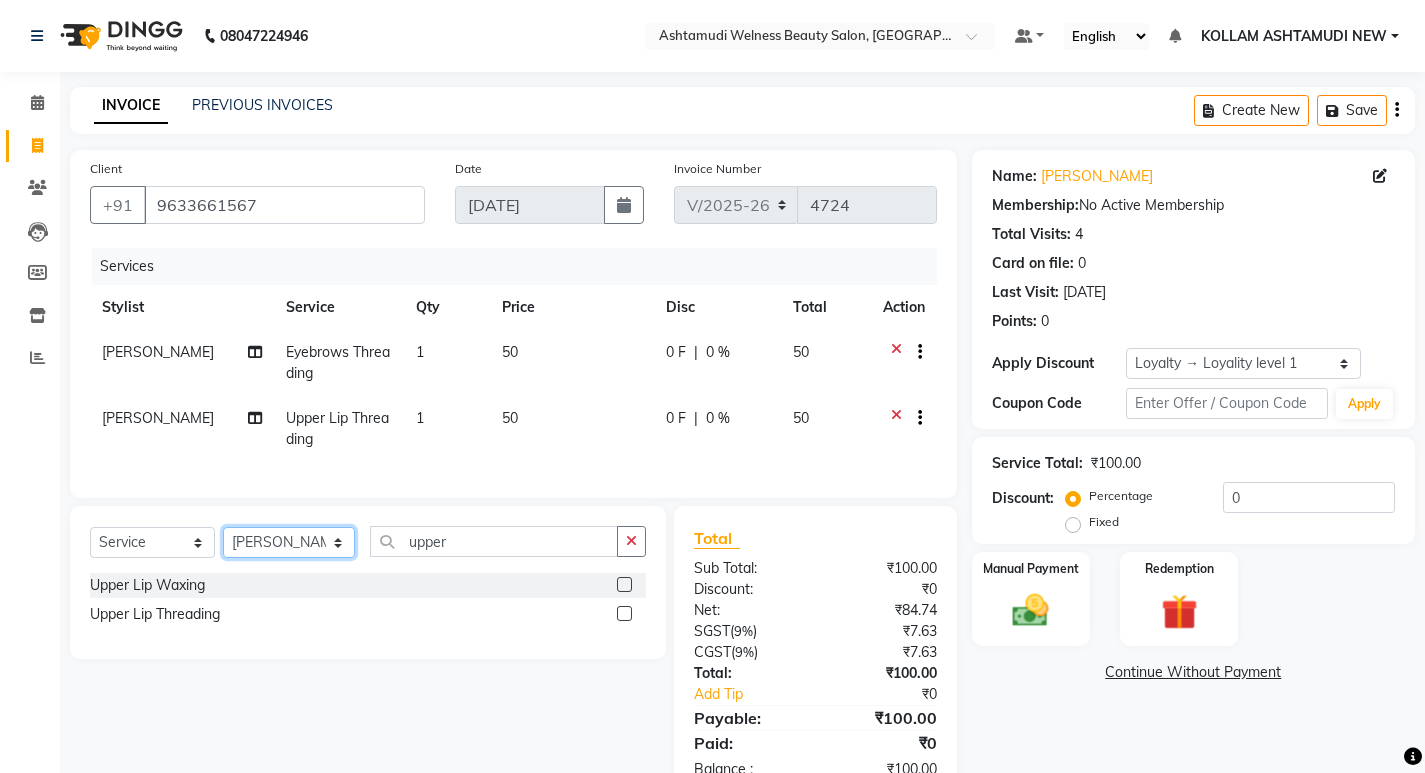 click on "Select Stylist [PERSON_NAME] Admin [PERSON_NAME]  [PERSON_NAME] [PERSON_NAME] [PERSON_NAME]  M [PERSON_NAME]  [PERSON_NAME]  P [PERSON_NAME] ASHTAMUDI KOLLAM ASHTAMUDI NEW  [PERSON_NAME] [PERSON_NAME] [PERSON_NAME]  [PERSON_NAME] [PERSON_NAME] [PERSON_NAME] [PERSON_NAME] [PERSON_NAME] M [PERSON_NAME] SARIGA [PERSON_NAME] [PERSON_NAME] [PERSON_NAME] [PERSON_NAME] [PERSON_NAME] S" 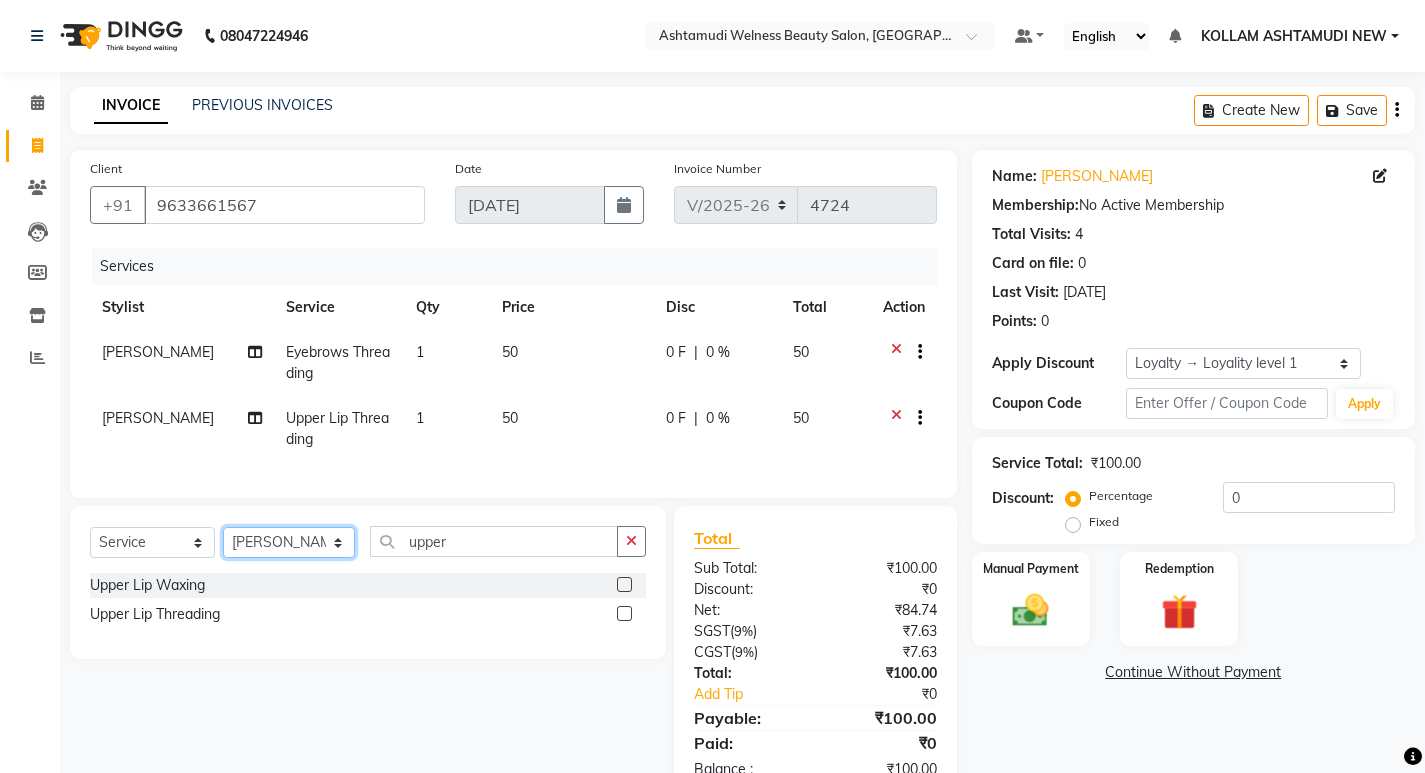 select on "62403" 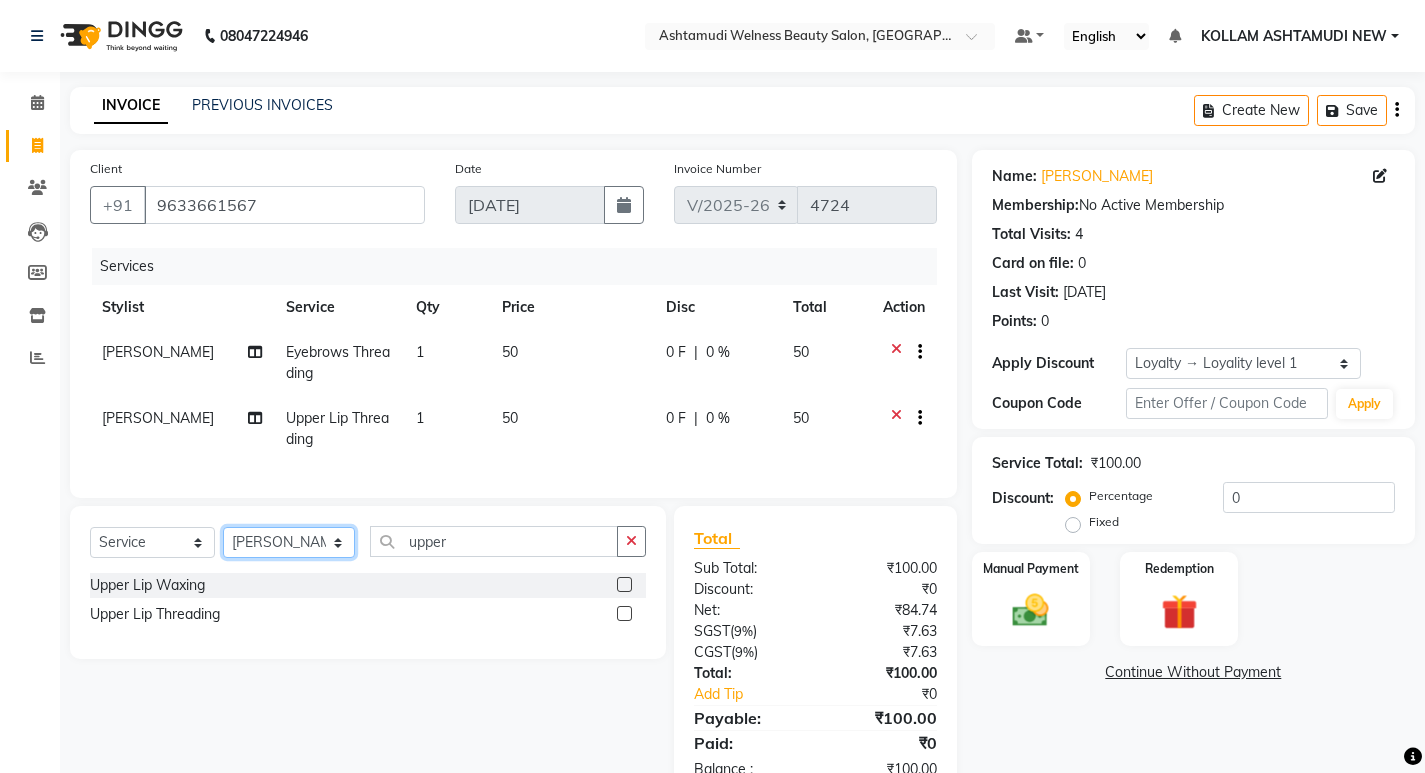 click on "Select Stylist [PERSON_NAME] Admin [PERSON_NAME]  [PERSON_NAME] [PERSON_NAME] [PERSON_NAME]  M [PERSON_NAME]  [PERSON_NAME]  P [PERSON_NAME] ASHTAMUDI KOLLAM ASHTAMUDI NEW  [PERSON_NAME] [PERSON_NAME] [PERSON_NAME]  [PERSON_NAME] [PERSON_NAME] [PERSON_NAME] [PERSON_NAME] [PERSON_NAME] M [PERSON_NAME] SARIGA [PERSON_NAME] [PERSON_NAME] [PERSON_NAME] [PERSON_NAME] [PERSON_NAME] S" 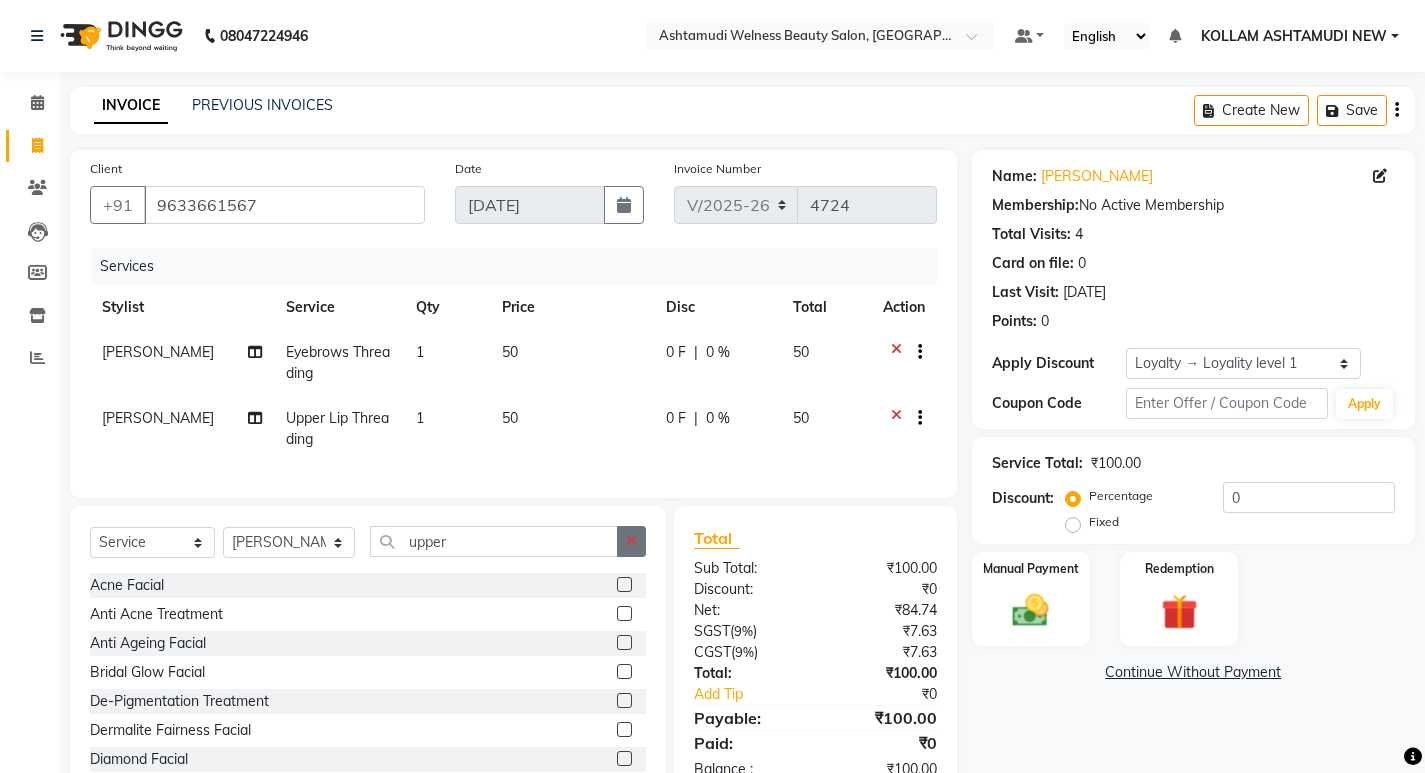 click 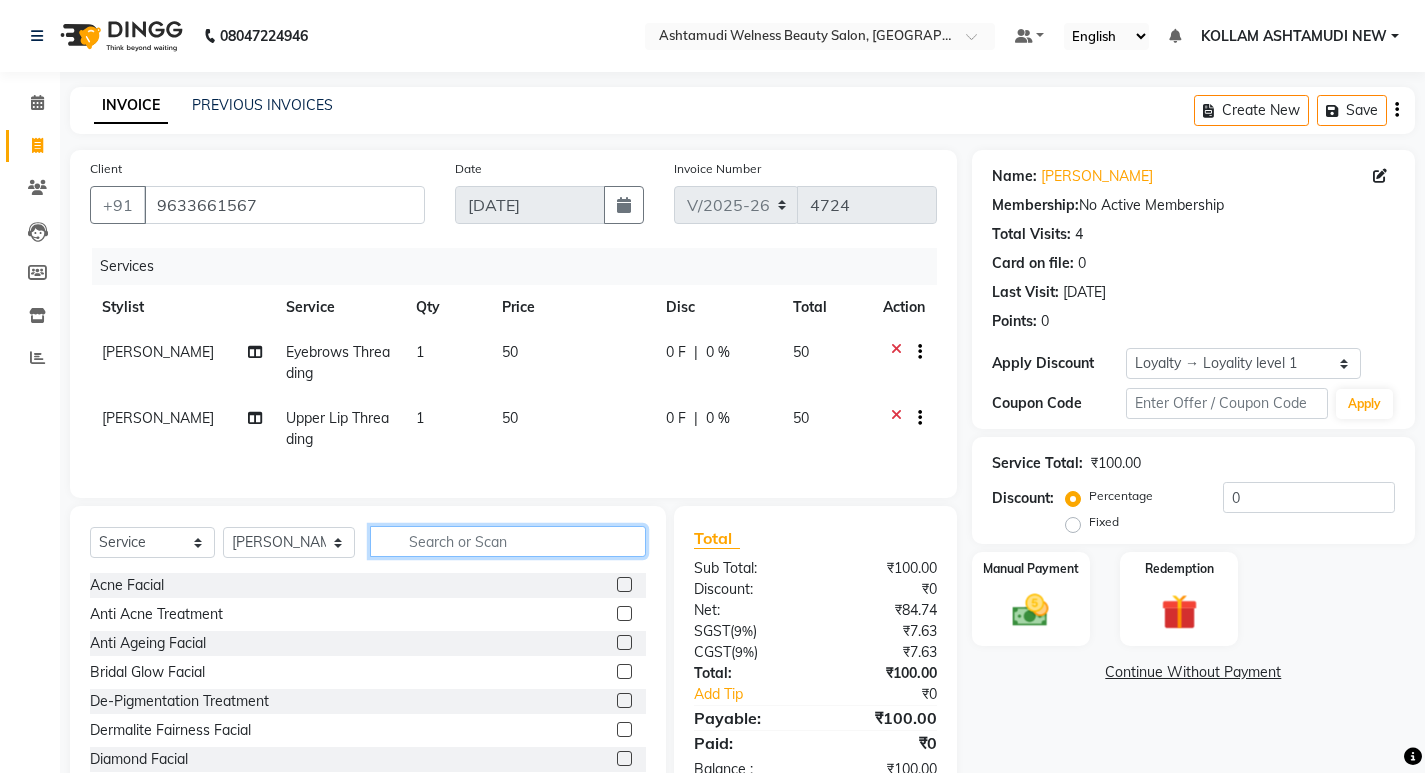 click 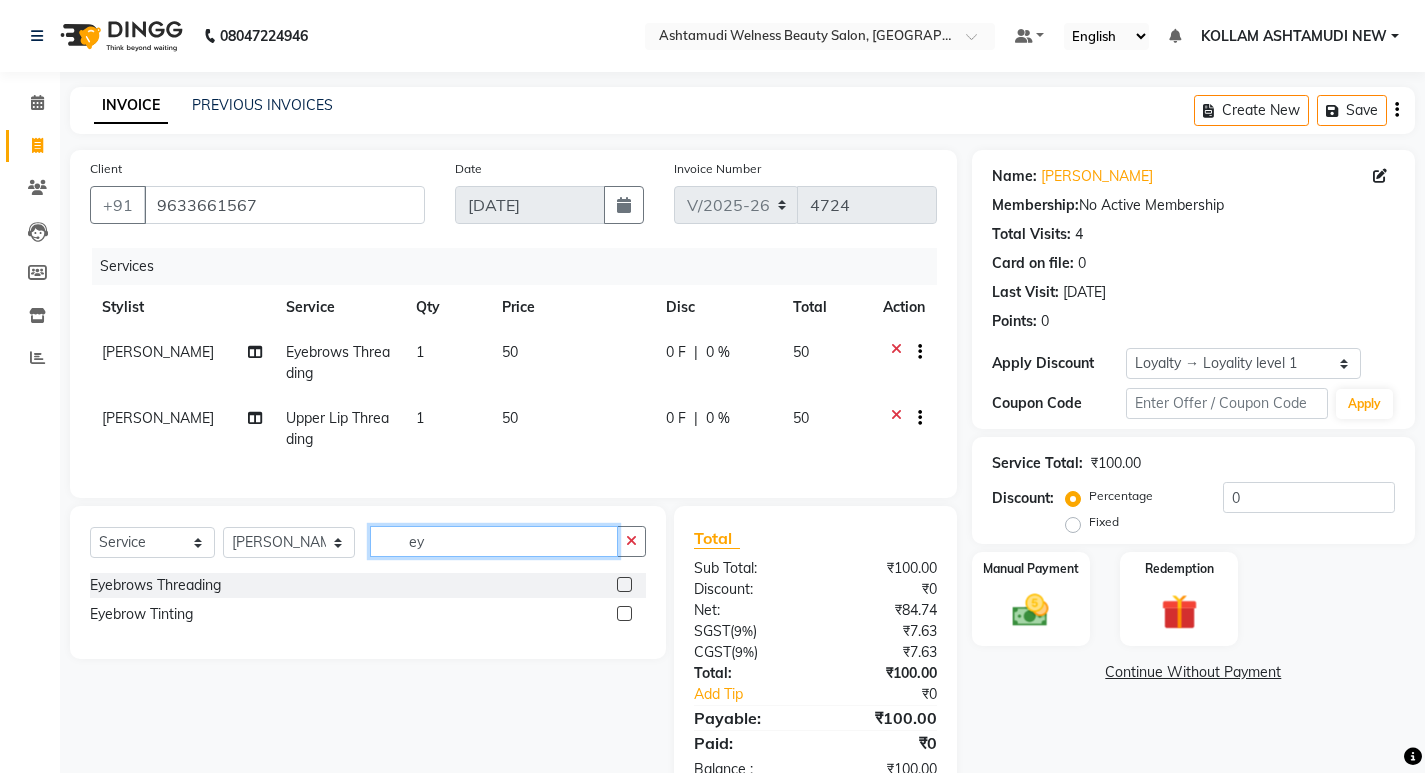 type on "ey" 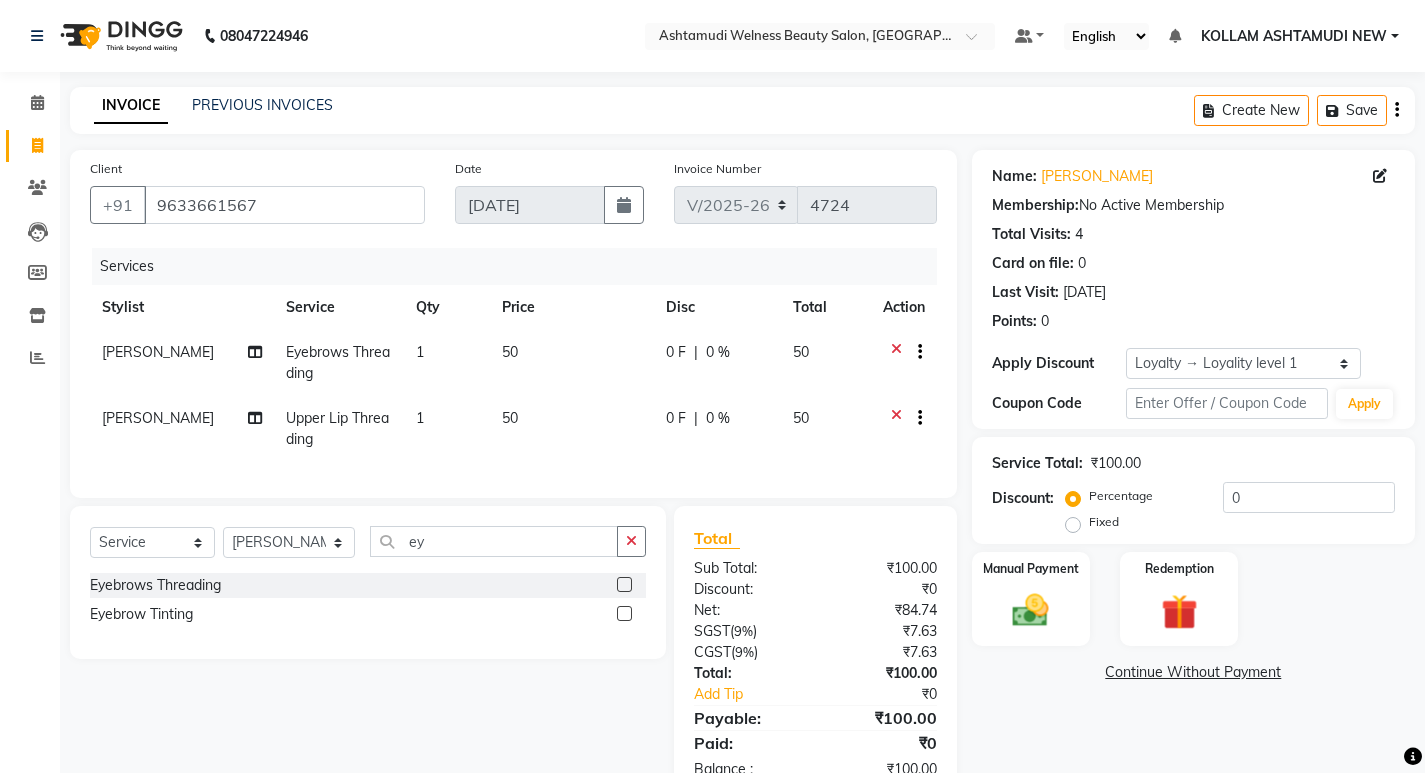 click 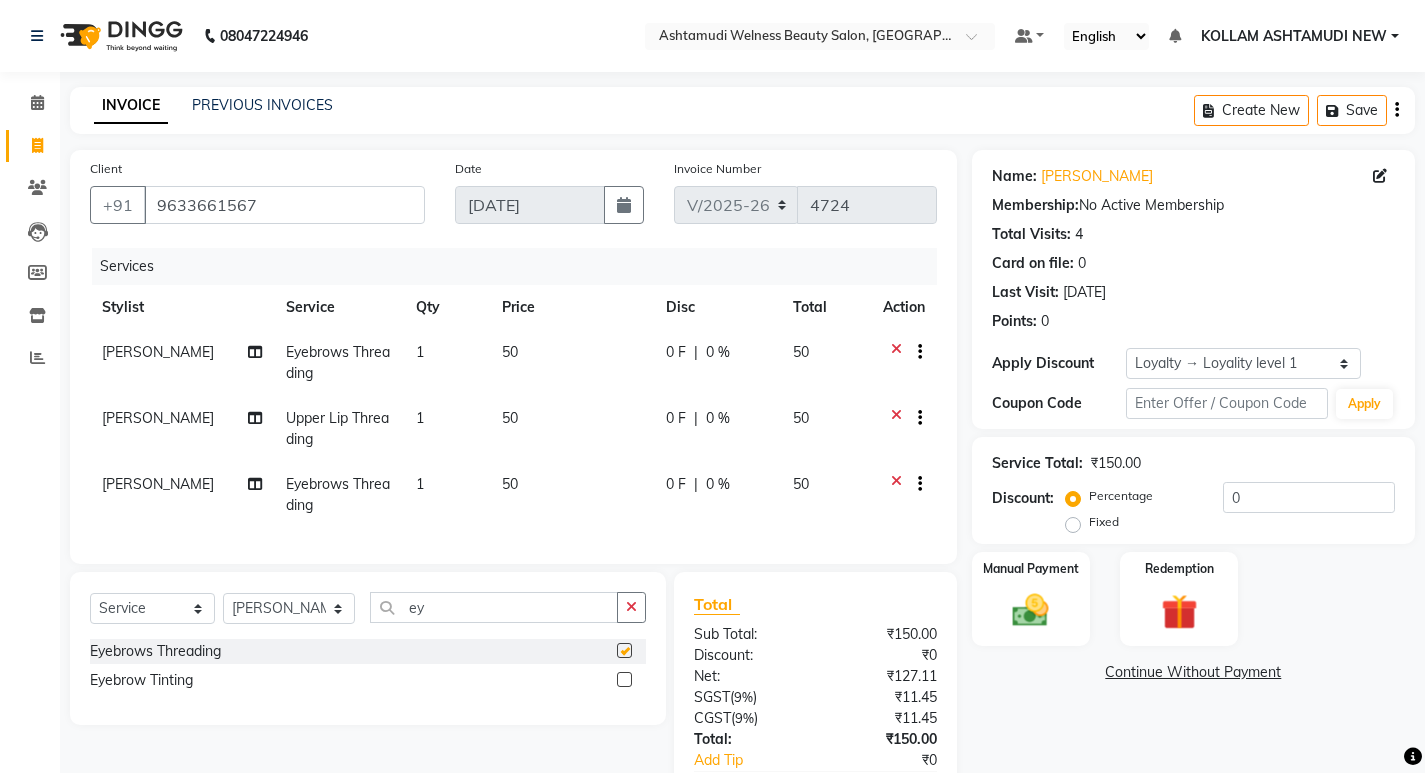 checkbox on "false" 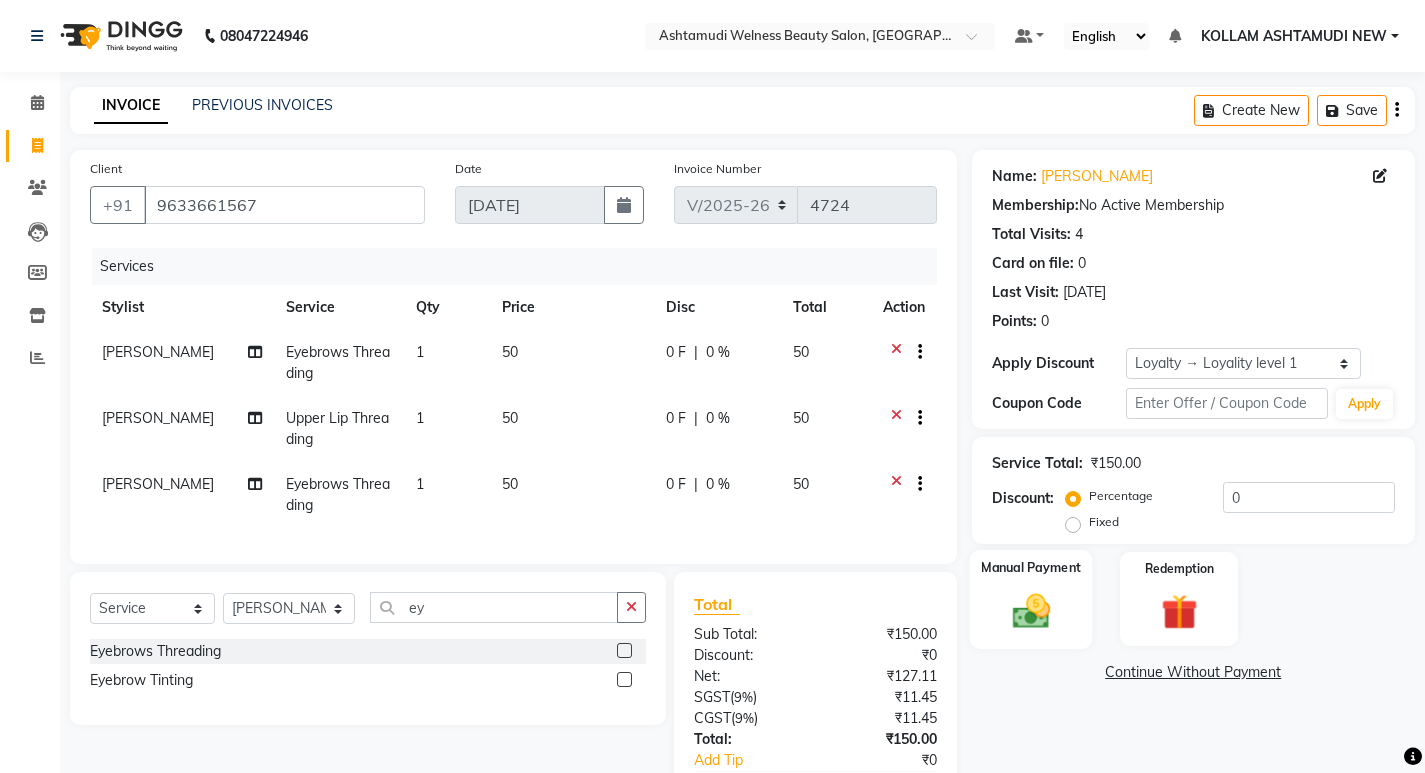 click 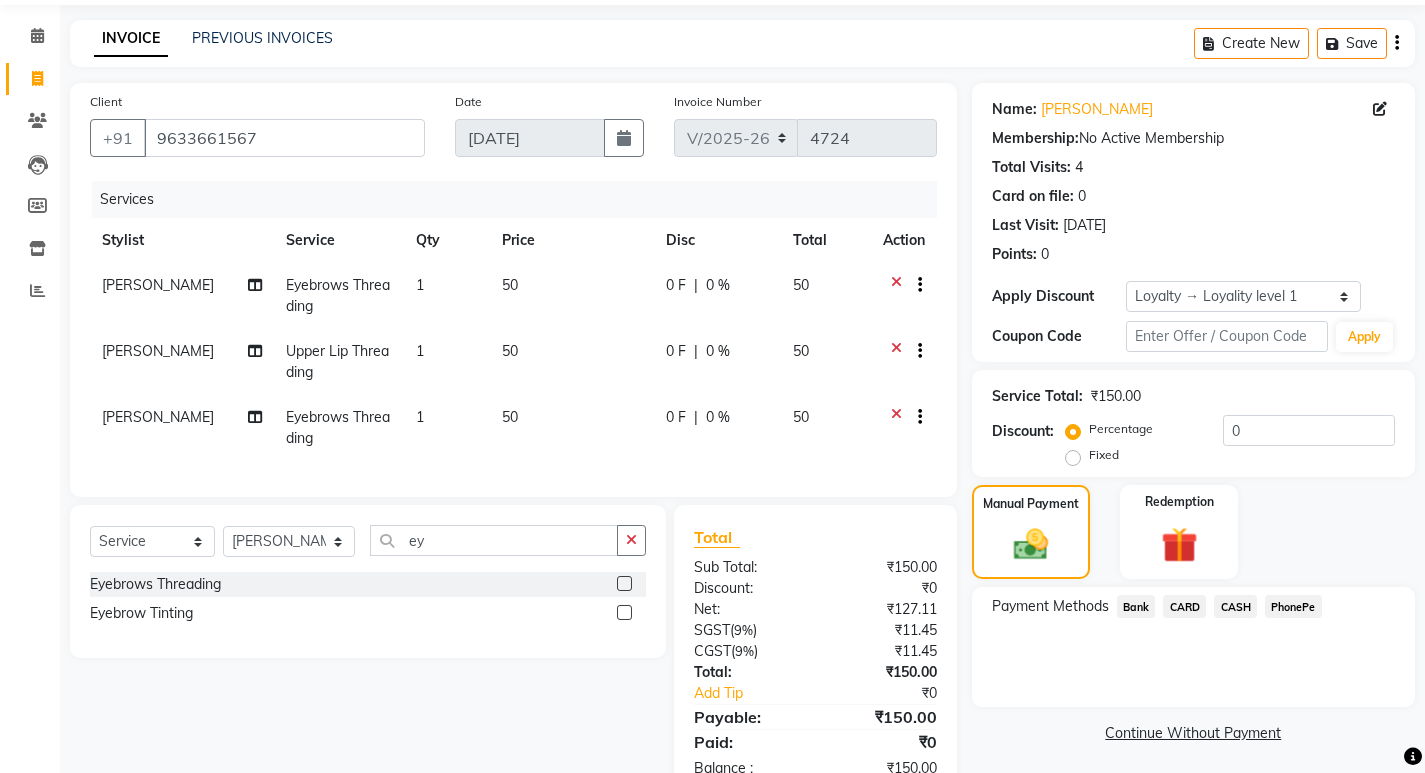 scroll, scrollTop: 138, scrollLeft: 0, axis: vertical 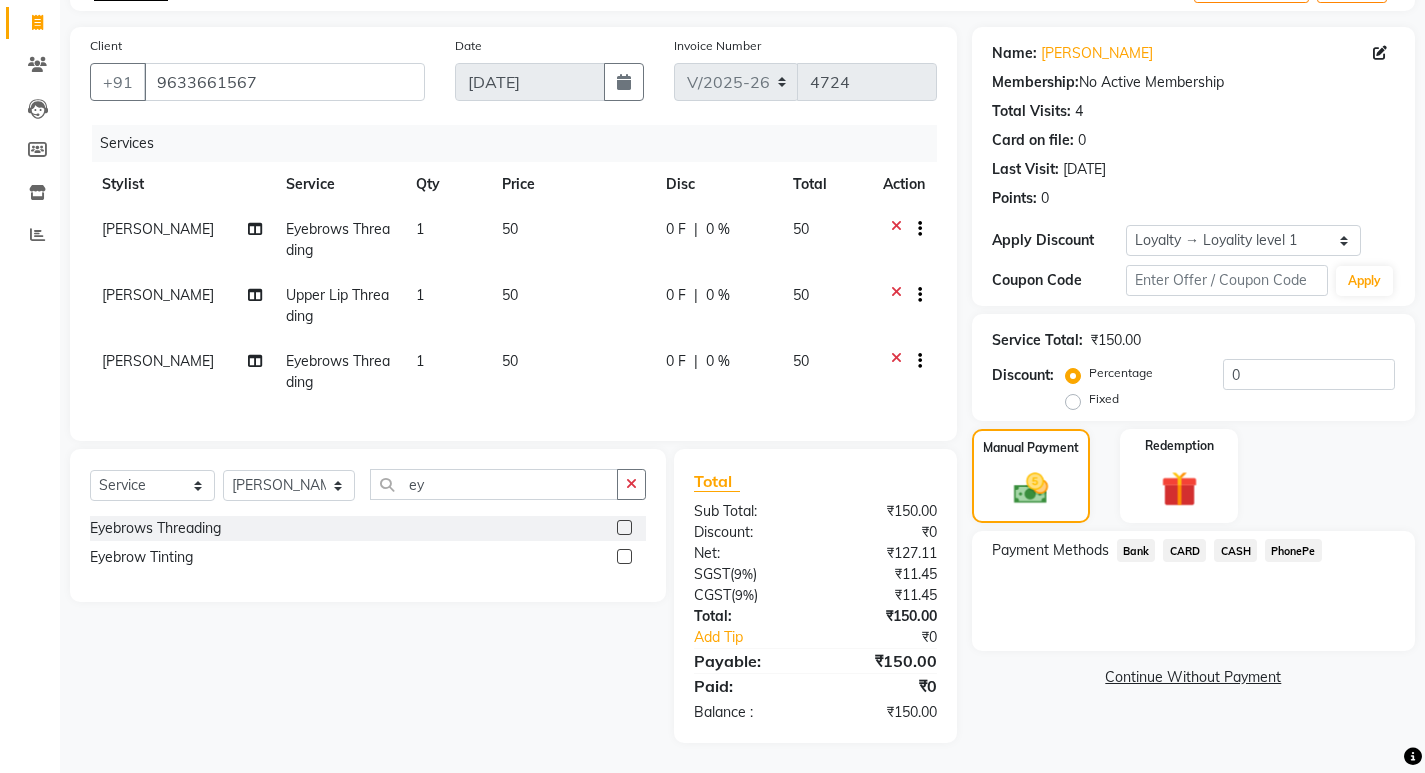 click on "PhonePe" 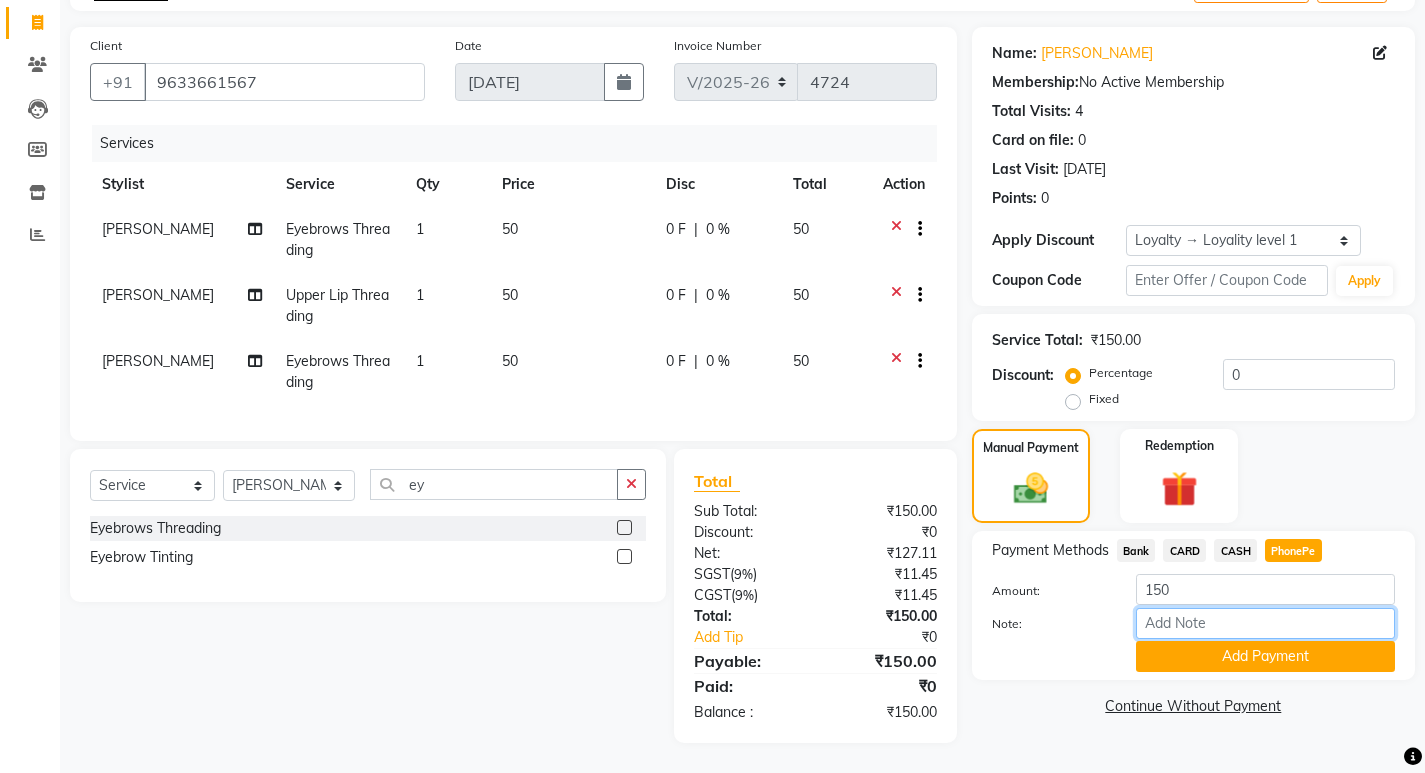 click on "Note:" at bounding box center (1265, 623) 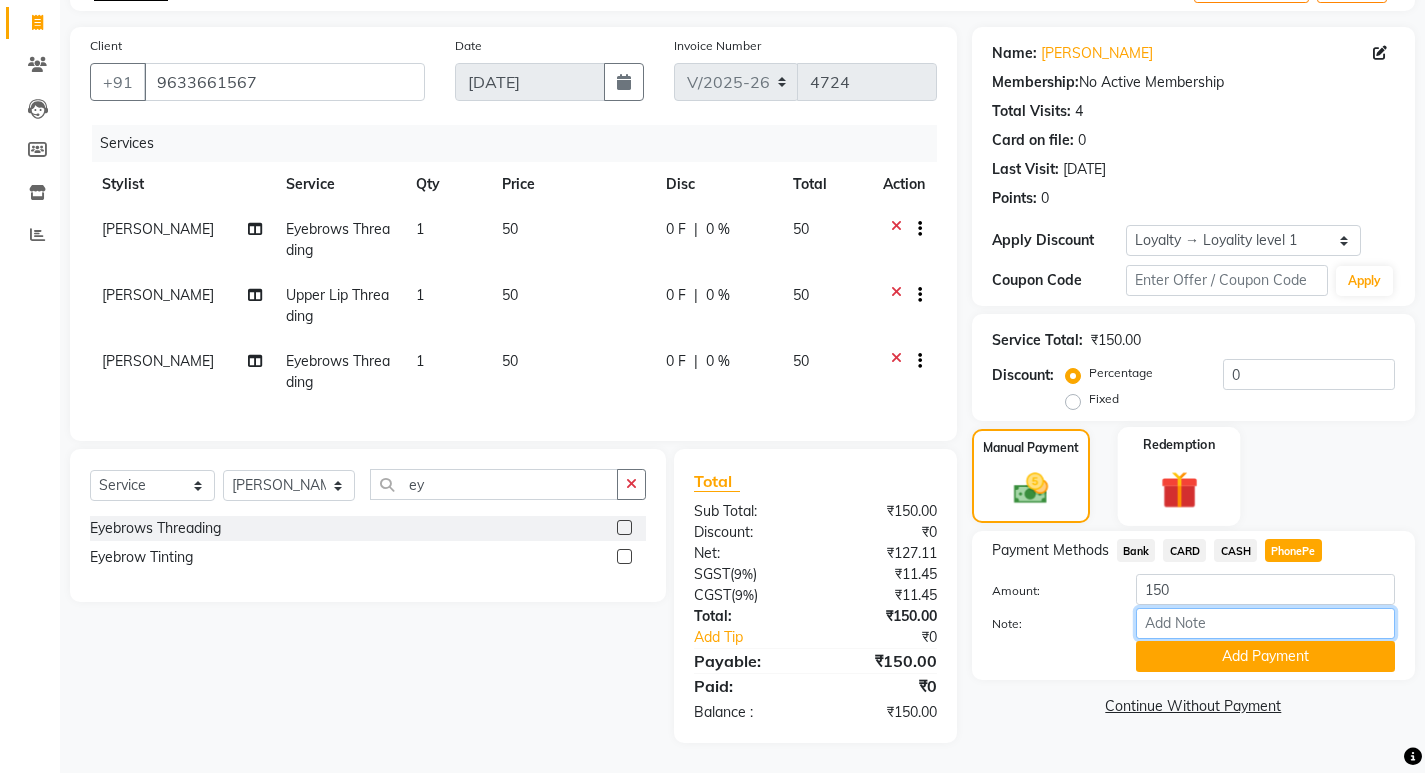 type on "SARIGA" 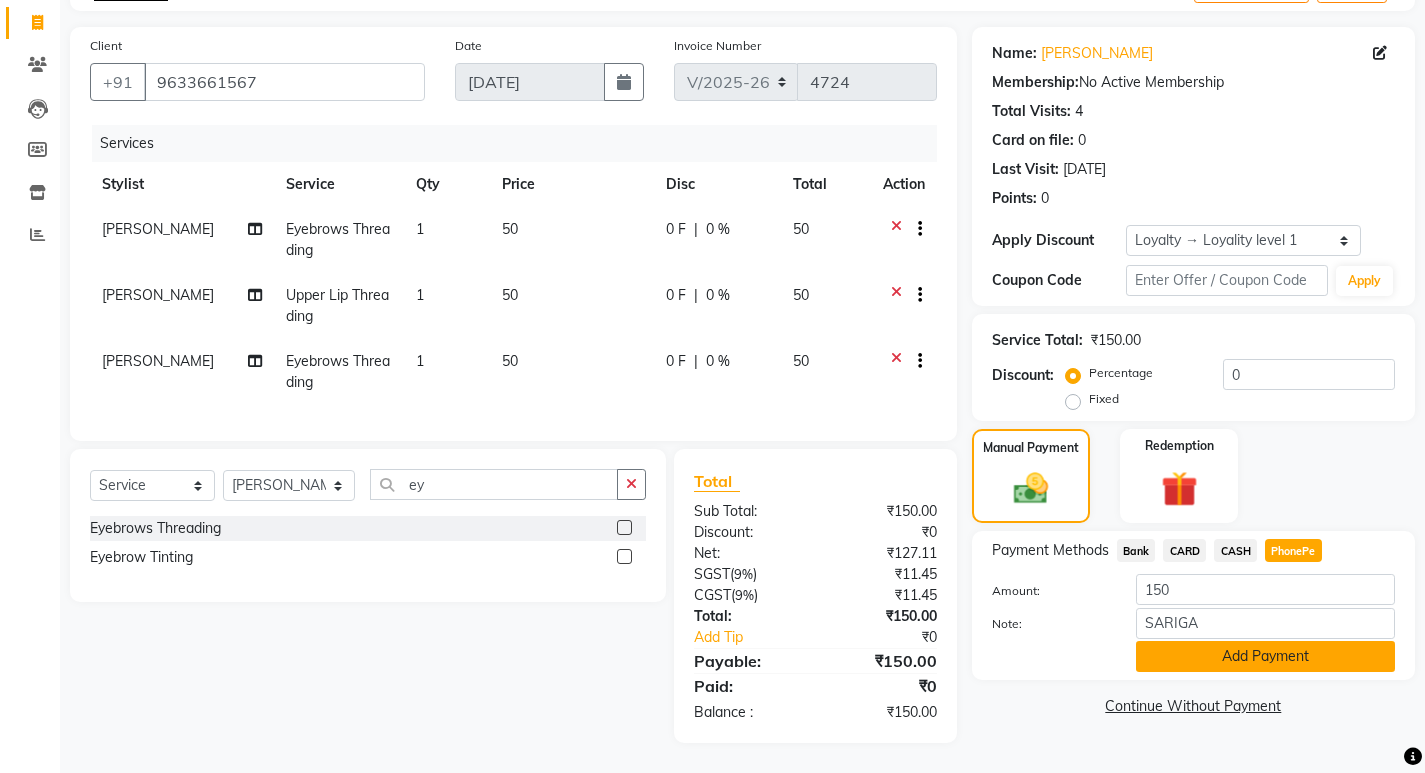 click on "Add Payment" 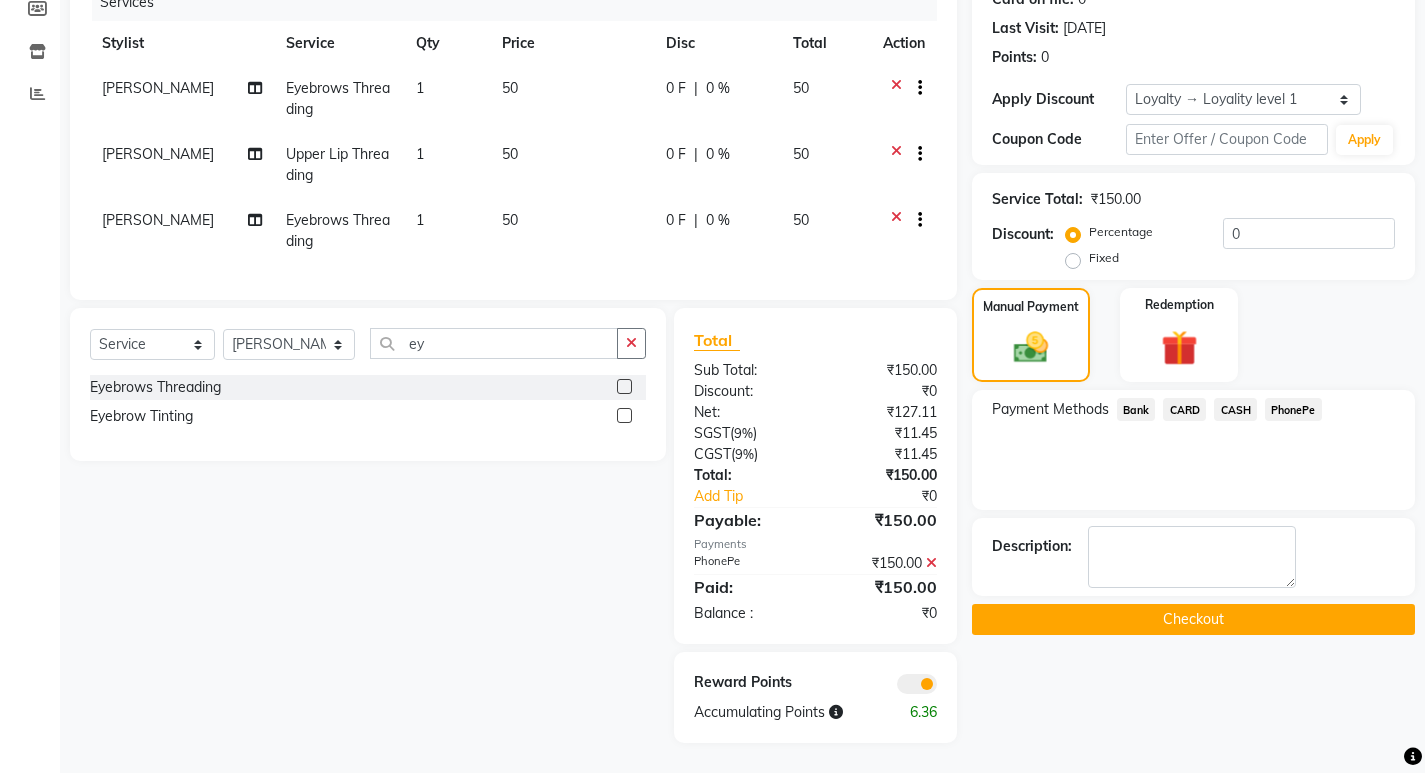 scroll, scrollTop: 279, scrollLeft: 0, axis: vertical 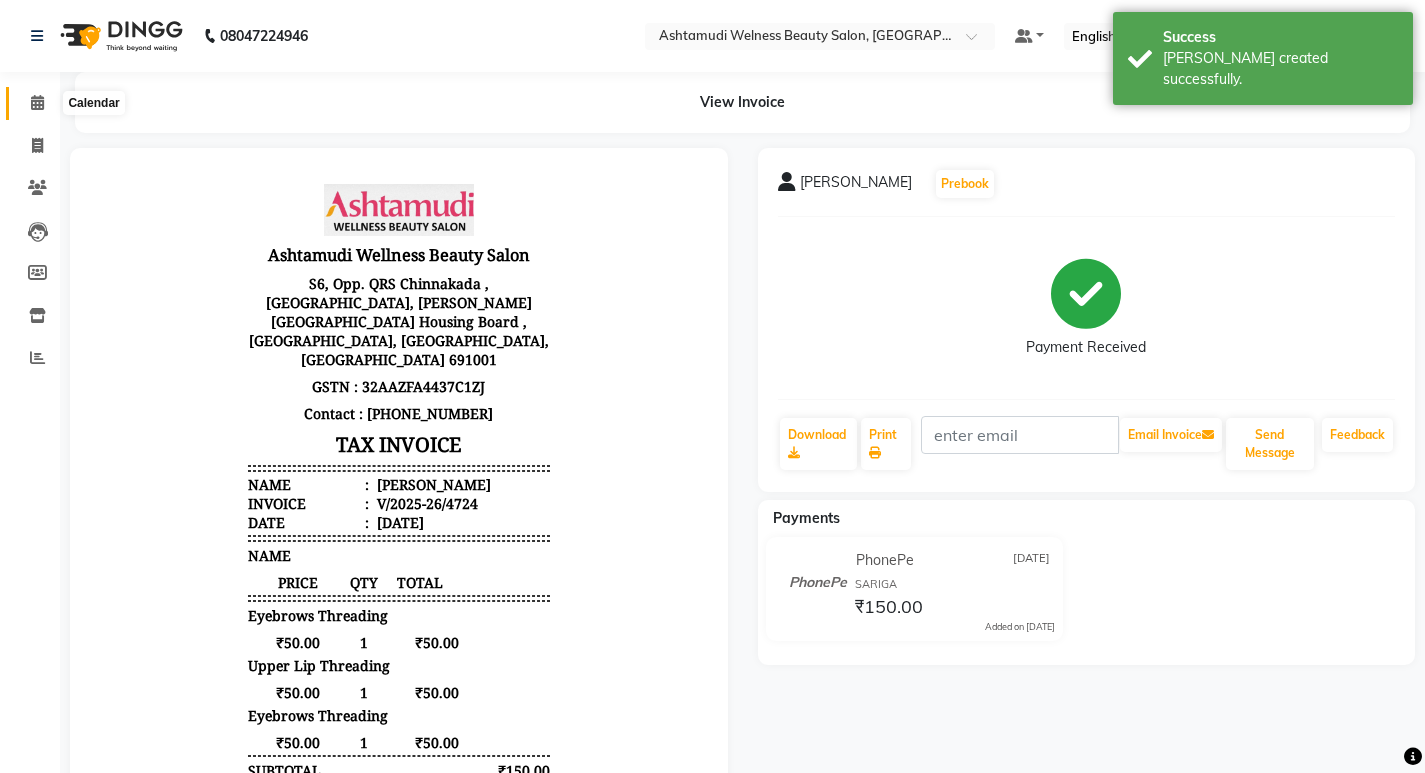 click 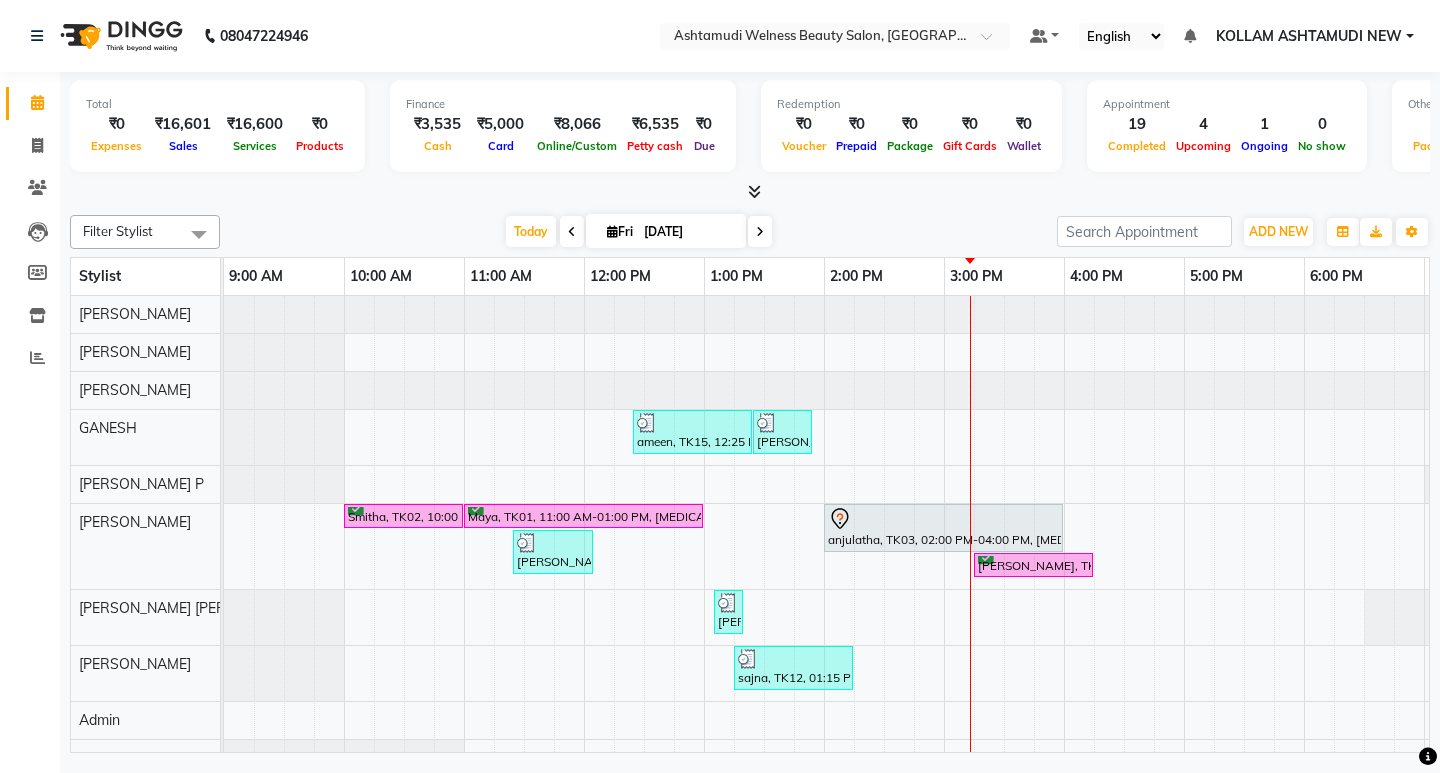 scroll, scrollTop: 71, scrollLeft: 0, axis: vertical 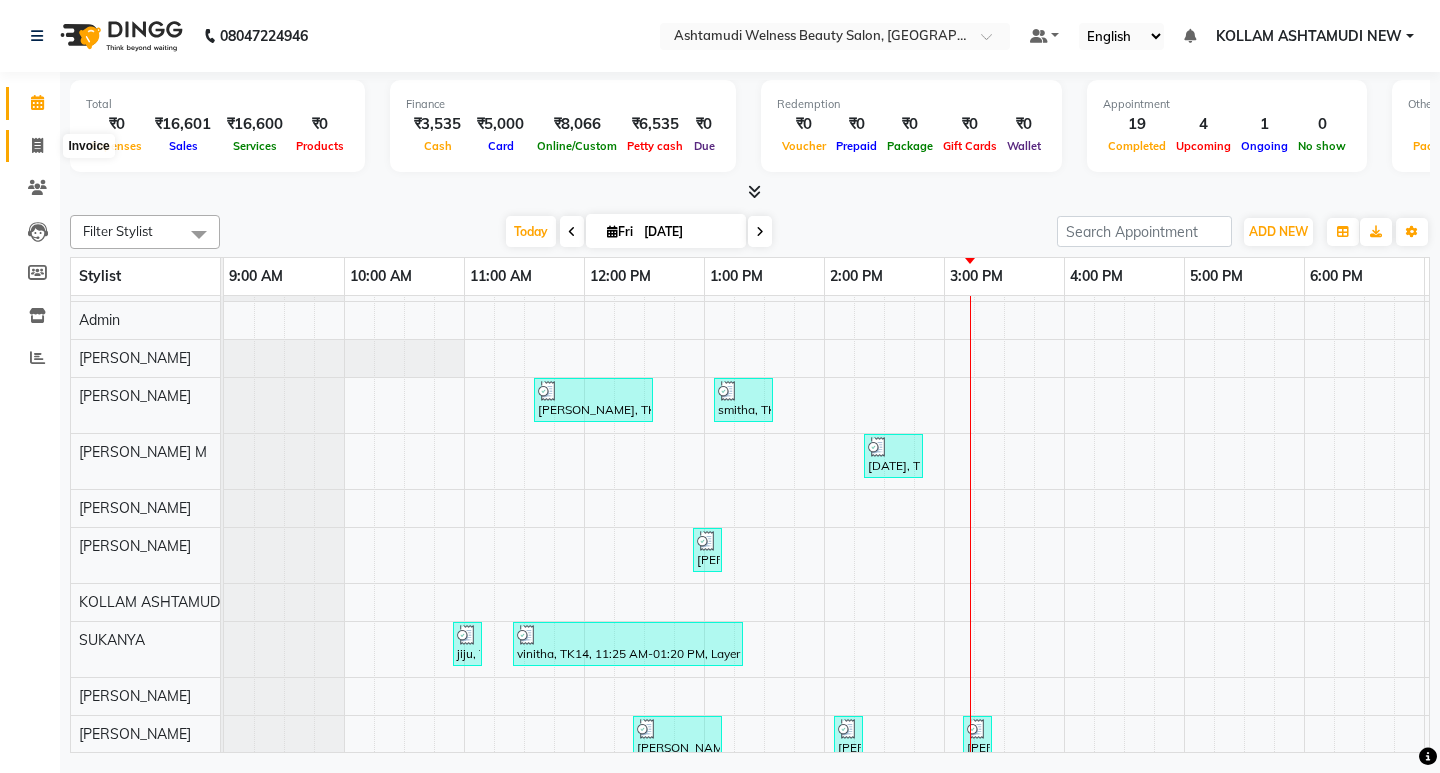click 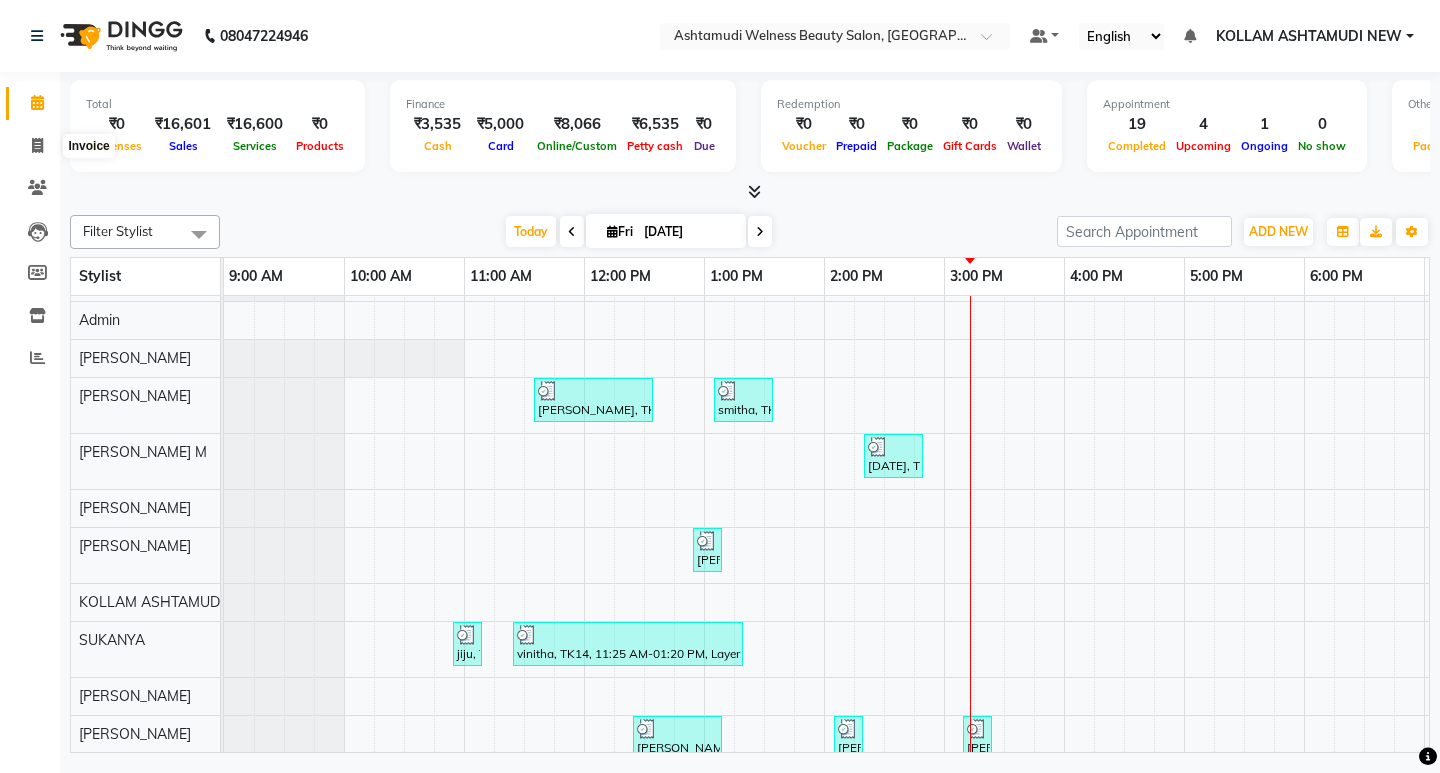 select on "4529" 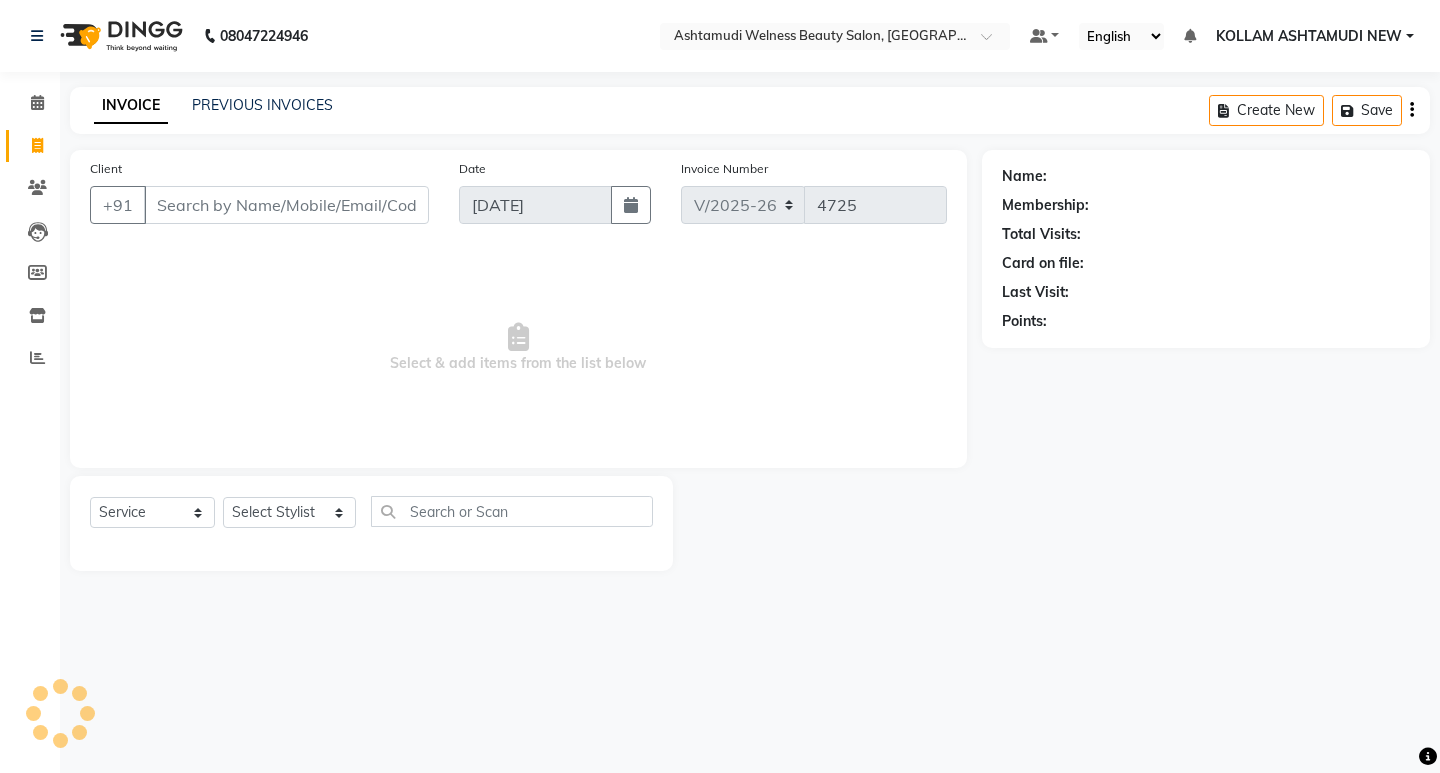 click on "Client" at bounding box center [286, 205] 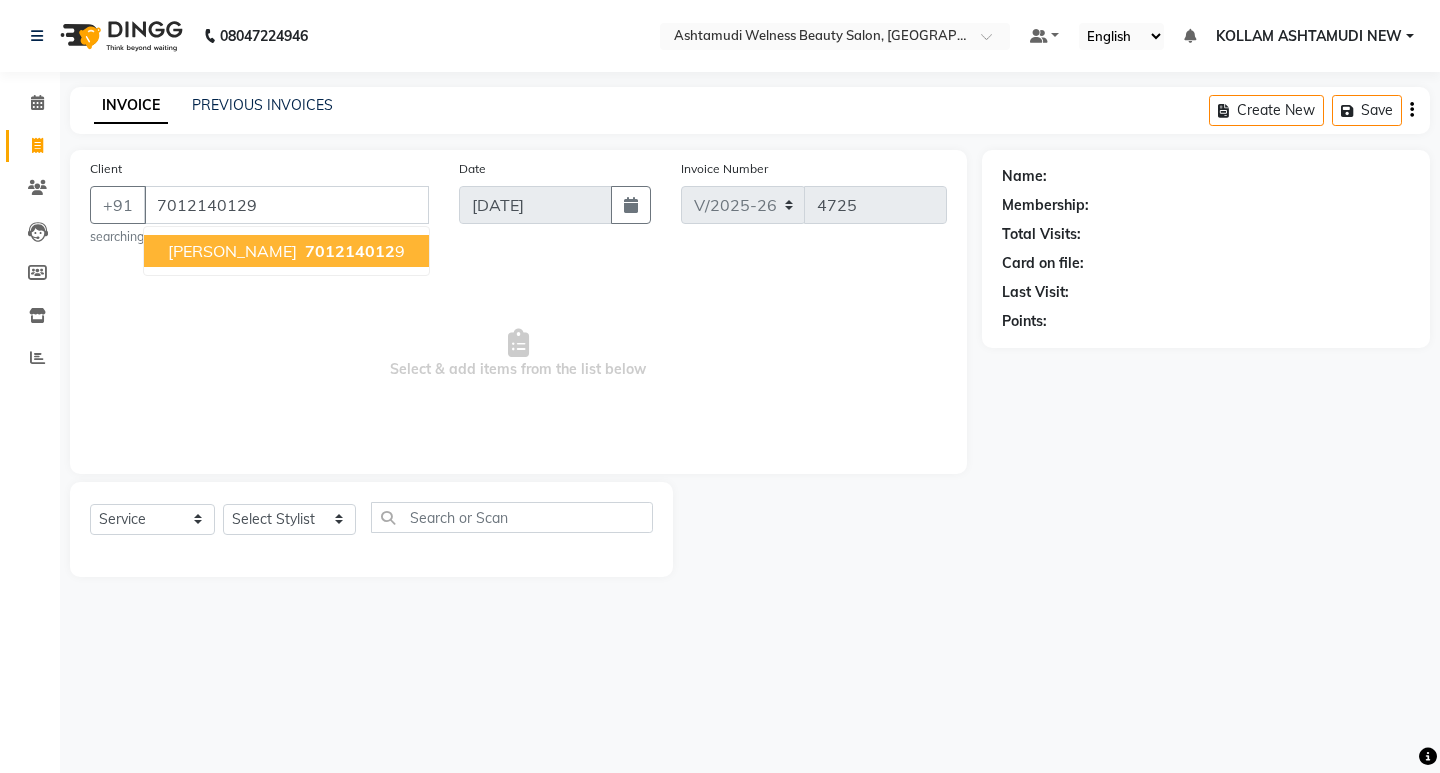 type on "7012140129" 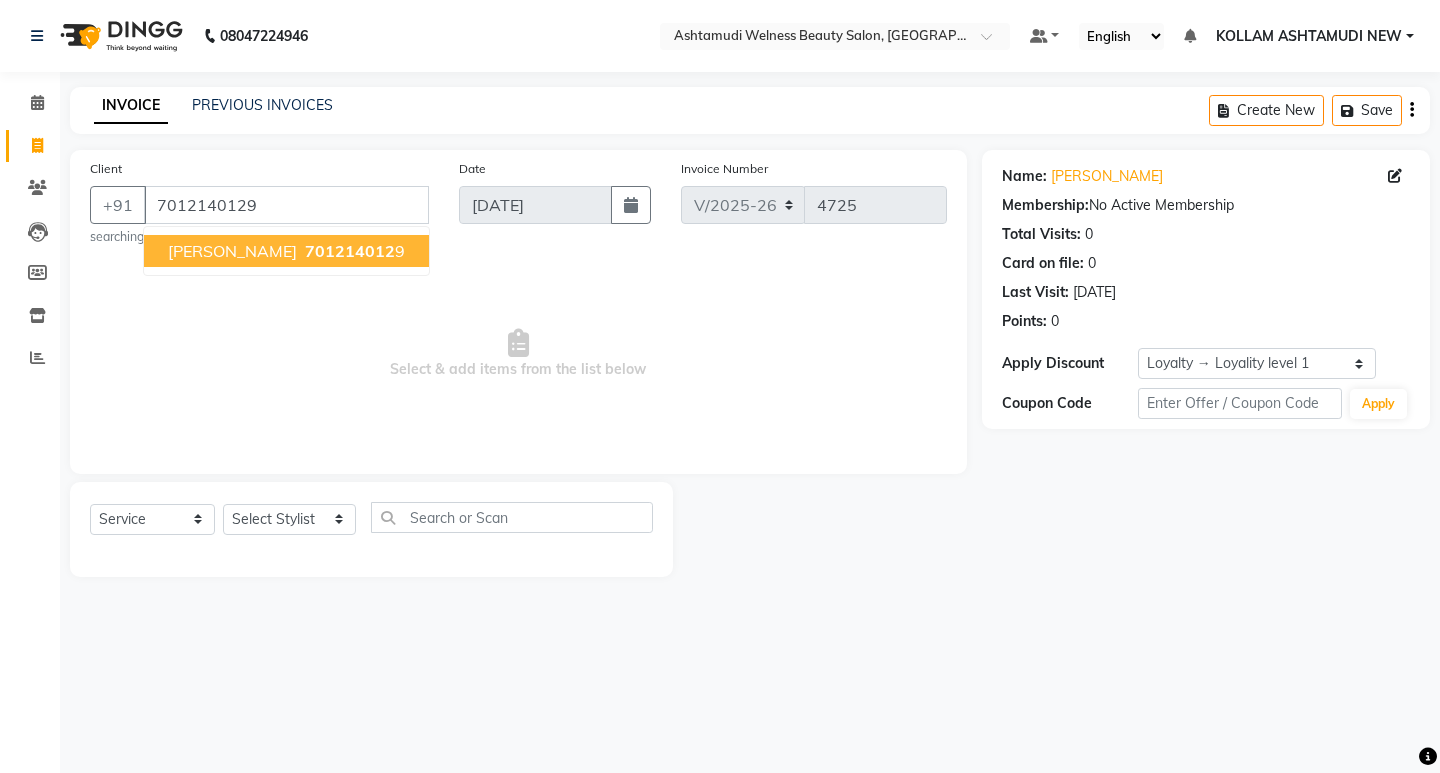 click on "701214012" at bounding box center (350, 251) 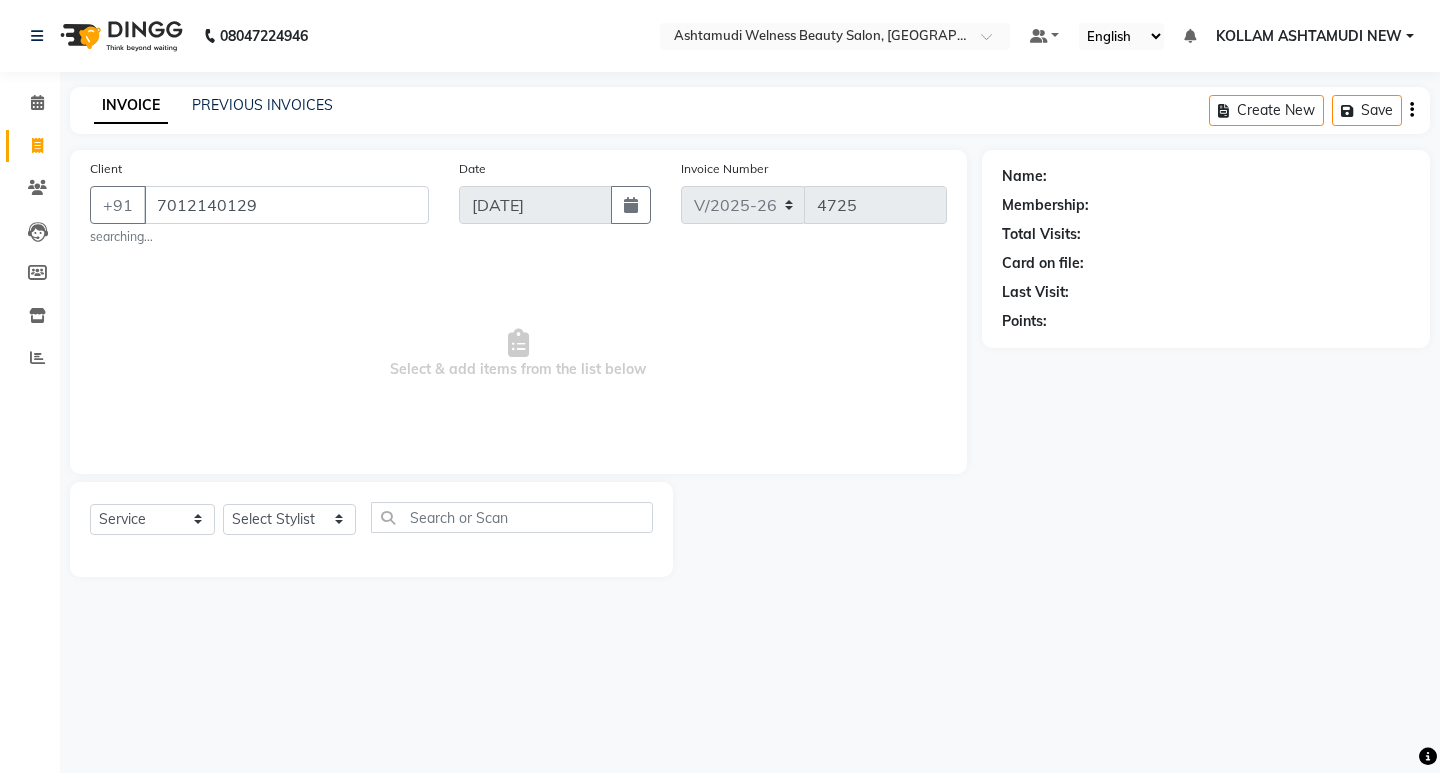 select on "1: Object" 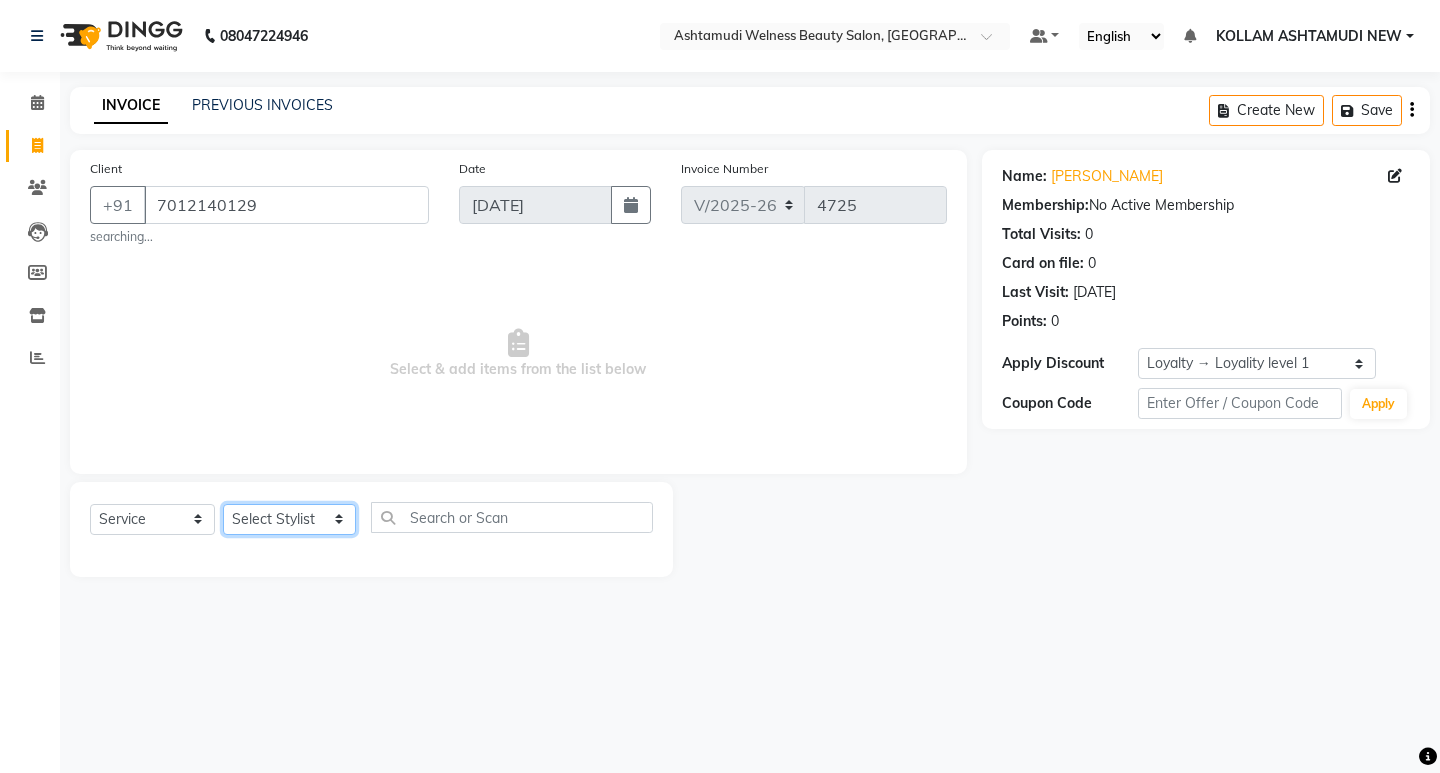 click on "Select Stylist [PERSON_NAME] Admin [PERSON_NAME]  [PERSON_NAME] [PERSON_NAME] [PERSON_NAME]  M [PERSON_NAME]  [PERSON_NAME]  P [PERSON_NAME] ASHTAMUDI KOLLAM ASHTAMUDI NEW  [PERSON_NAME] [PERSON_NAME] [PERSON_NAME]  [PERSON_NAME] [PERSON_NAME] [PERSON_NAME] [PERSON_NAME] [PERSON_NAME] M [PERSON_NAME] SARIGA [PERSON_NAME] [PERSON_NAME] [PERSON_NAME] [PERSON_NAME] [PERSON_NAME] S" 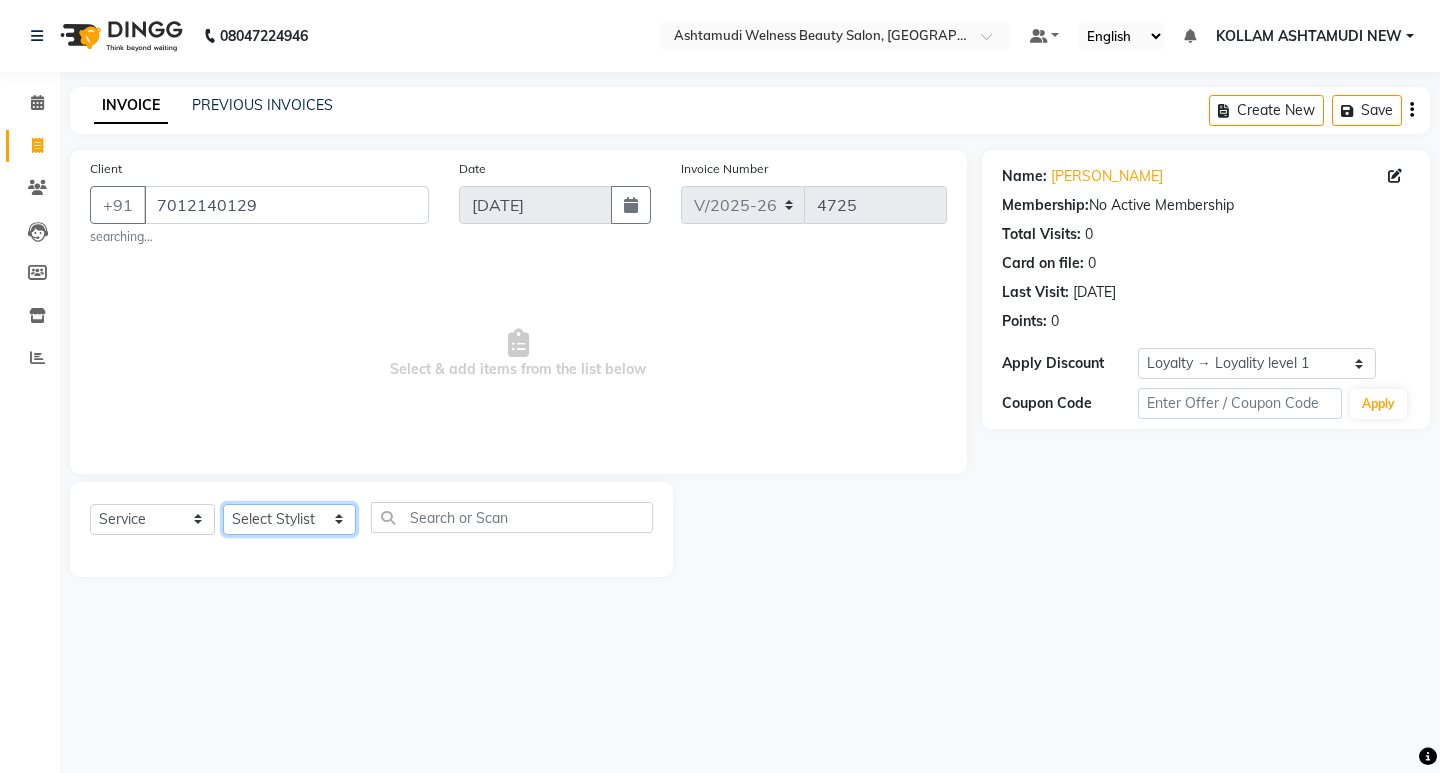 select on "69782" 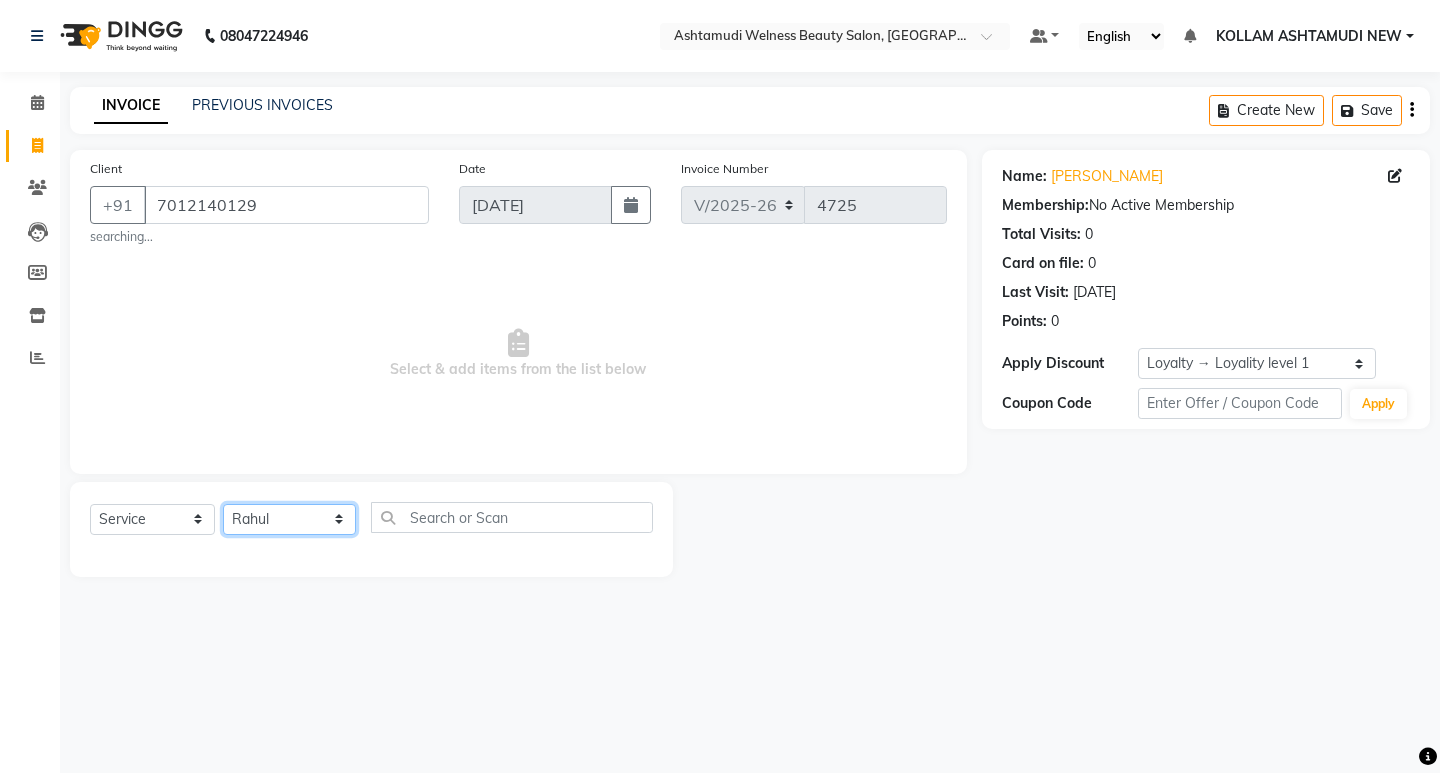 click on "Select Stylist [PERSON_NAME] Admin [PERSON_NAME]  [PERSON_NAME] [PERSON_NAME] [PERSON_NAME]  M [PERSON_NAME]  [PERSON_NAME]  P [PERSON_NAME] ASHTAMUDI KOLLAM ASHTAMUDI NEW  [PERSON_NAME] [PERSON_NAME] [PERSON_NAME]  [PERSON_NAME] [PERSON_NAME] [PERSON_NAME] [PERSON_NAME] [PERSON_NAME] M [PERSON_NAME] SARIGA [PERSON_NAME] [PERSON_NAME] [PERSON_NAME] [PERSON_NAME] [PERSON_NAME] S" 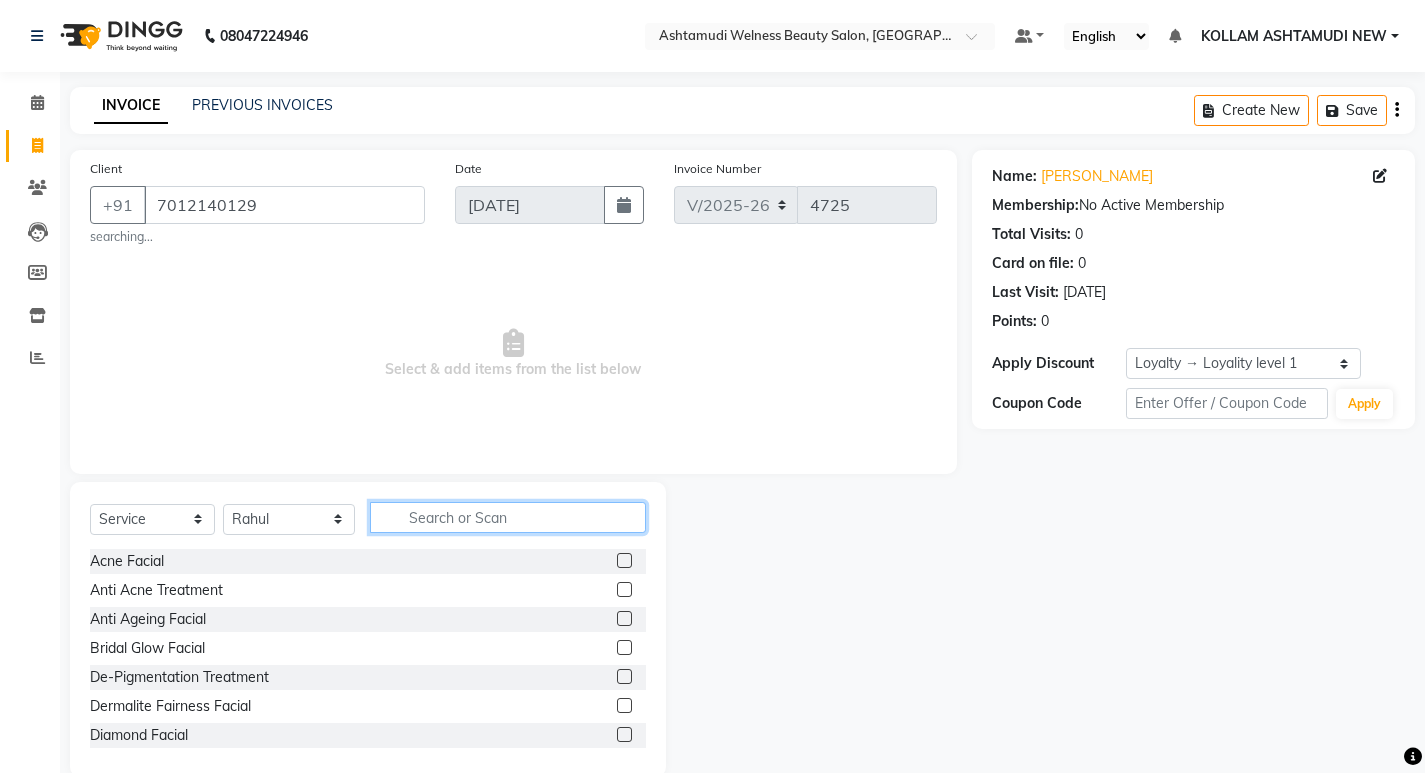 click 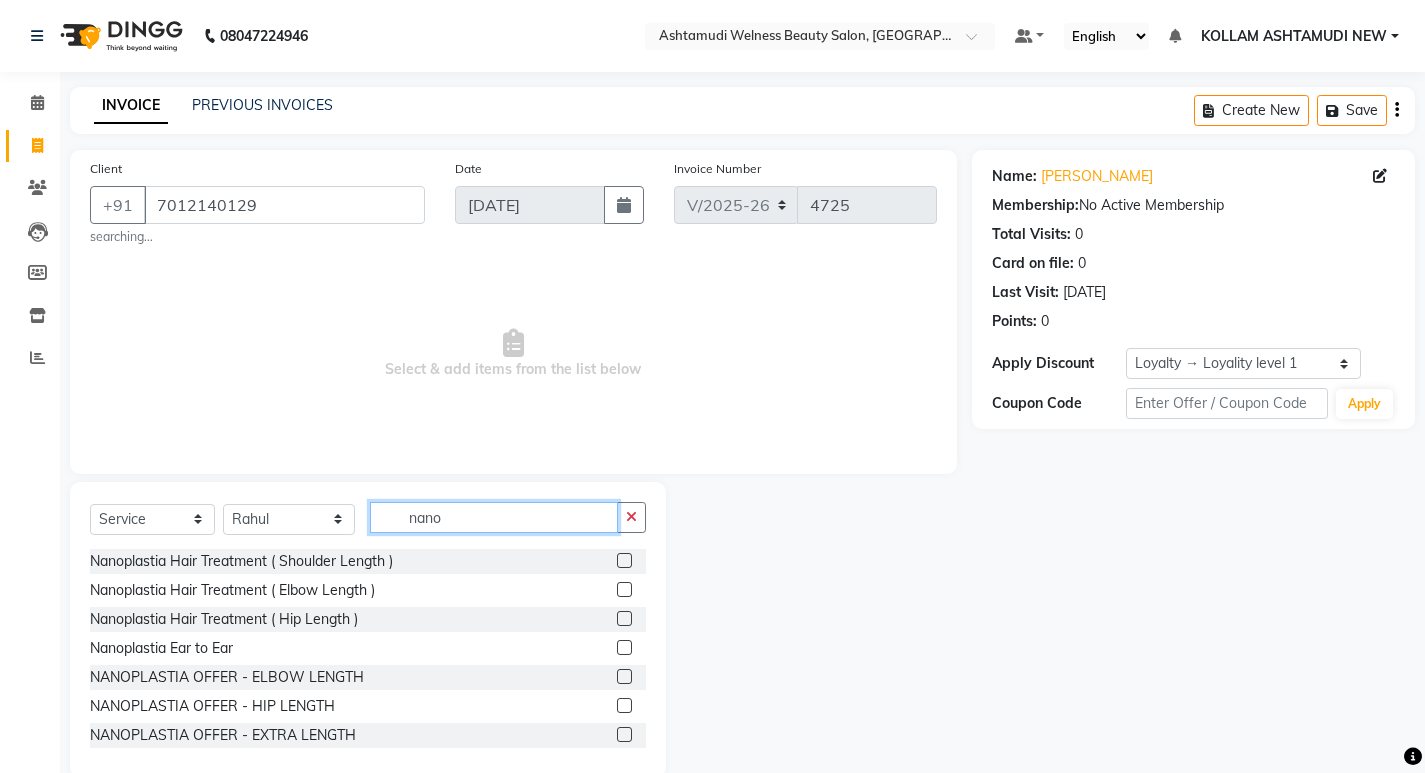 type on "nano" 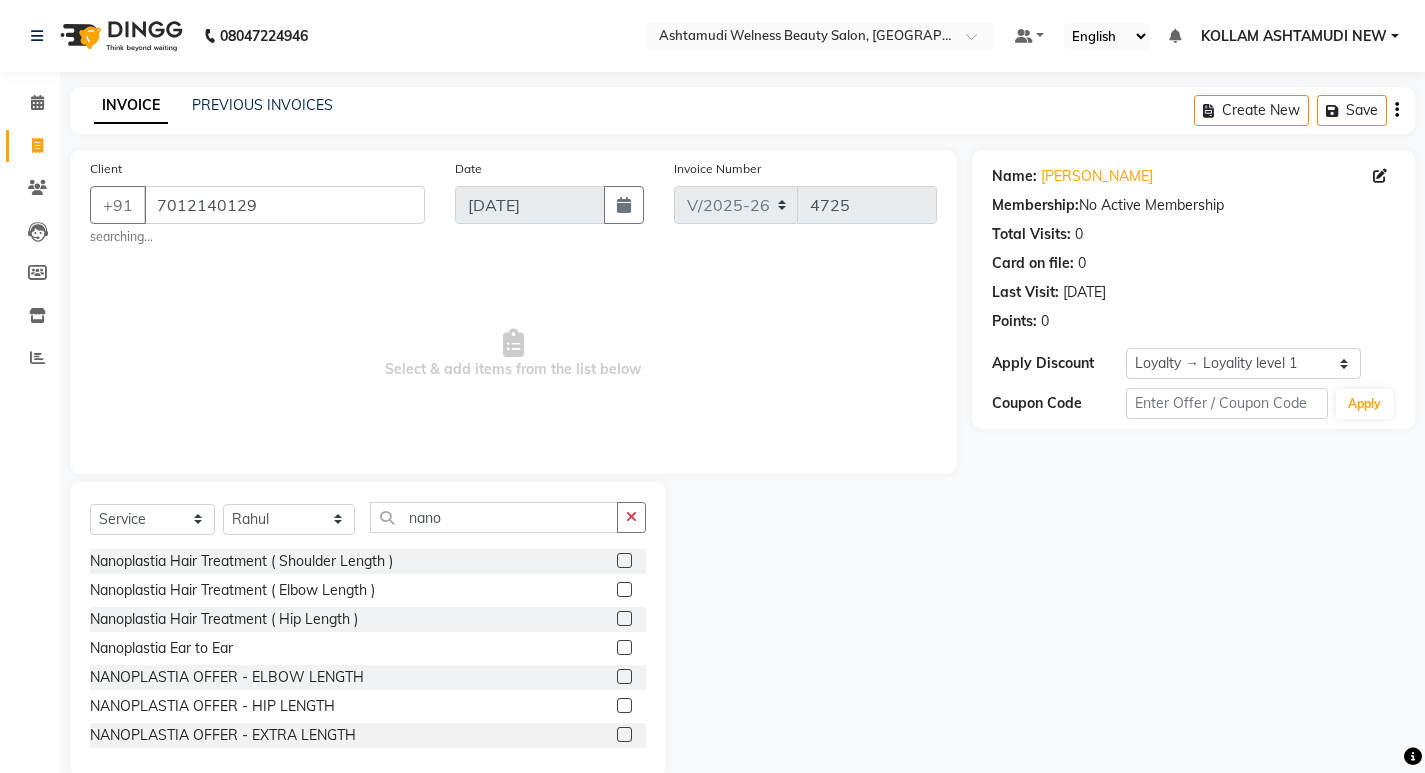 click 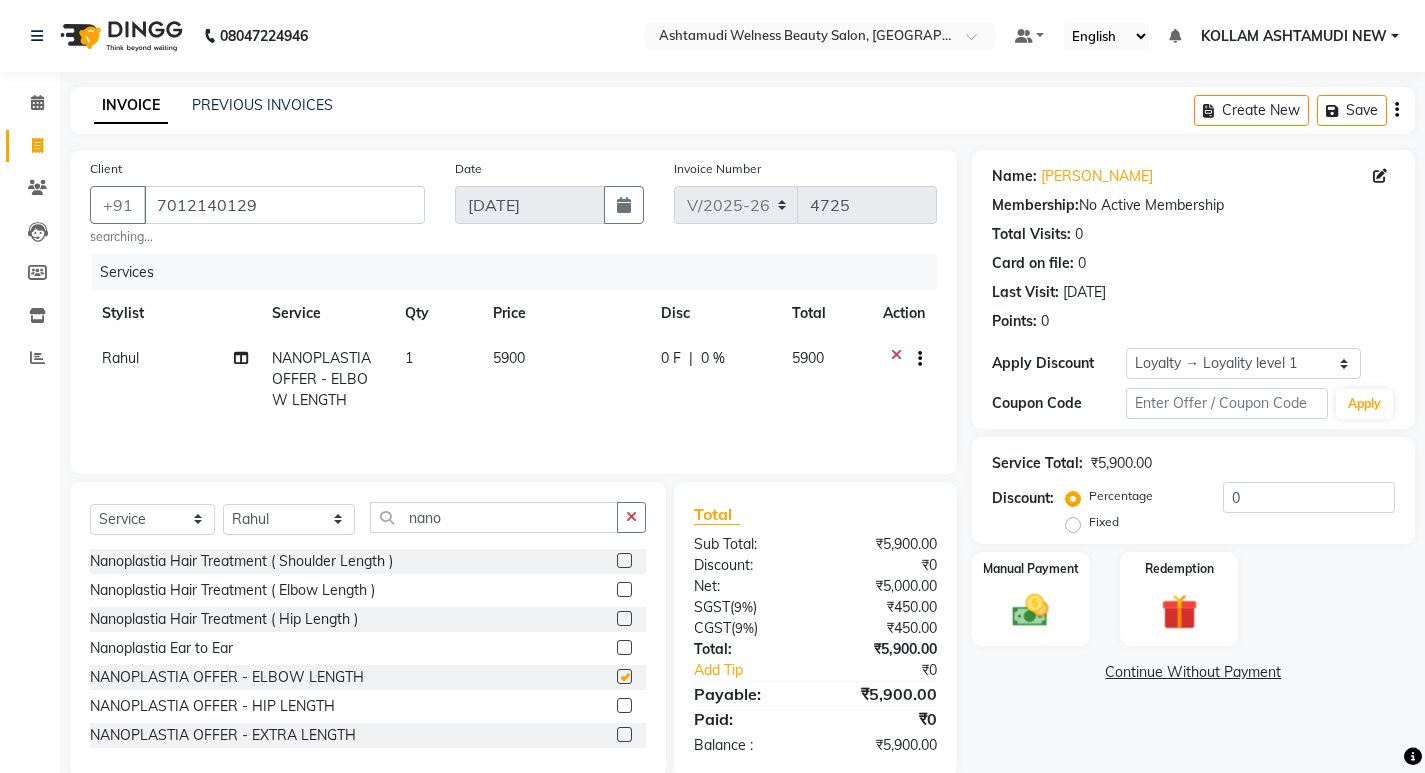 checkbox on "false" 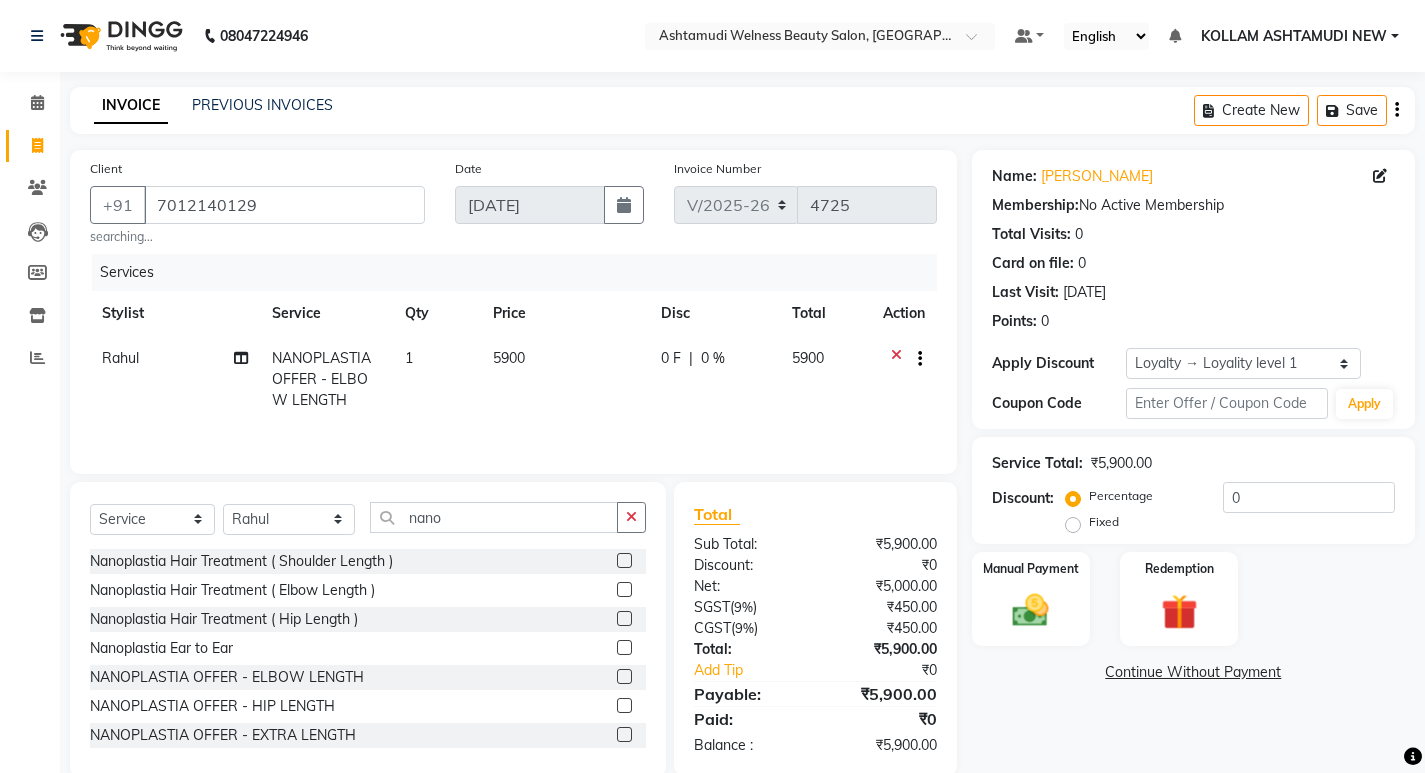 scroll, scrollTop: 34, scrollLeft: 0, axis: vertical 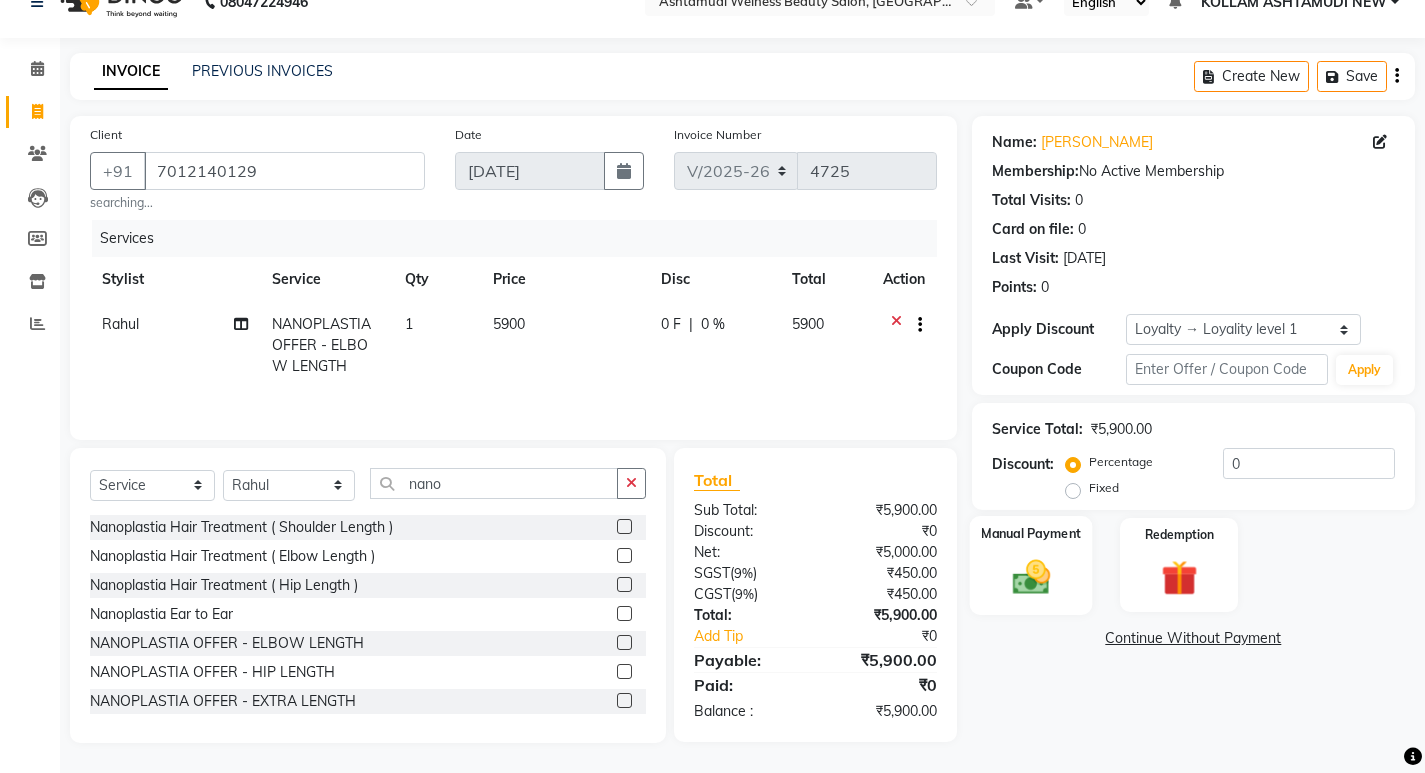 click 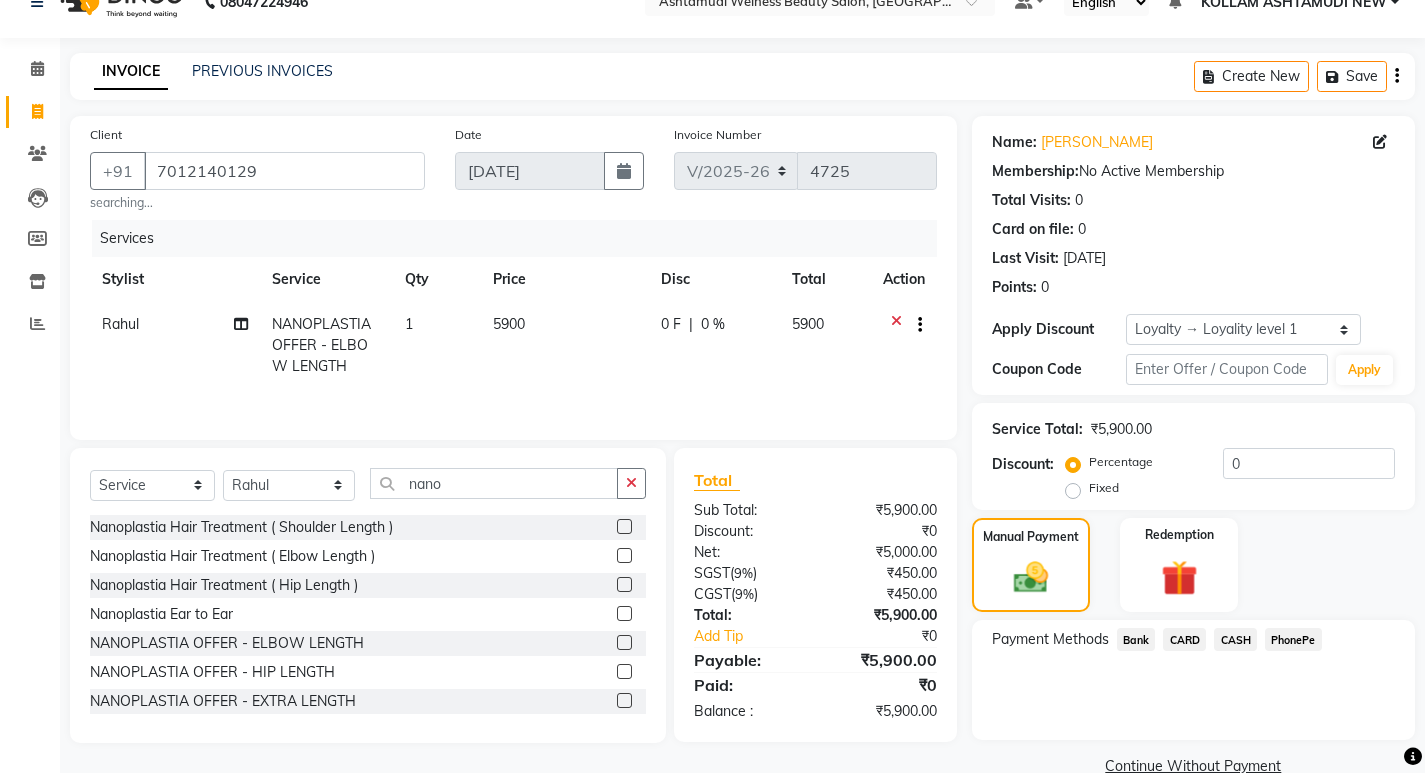 scroll, scrollTop: 72, scrollLeft: 0, axis: vertical 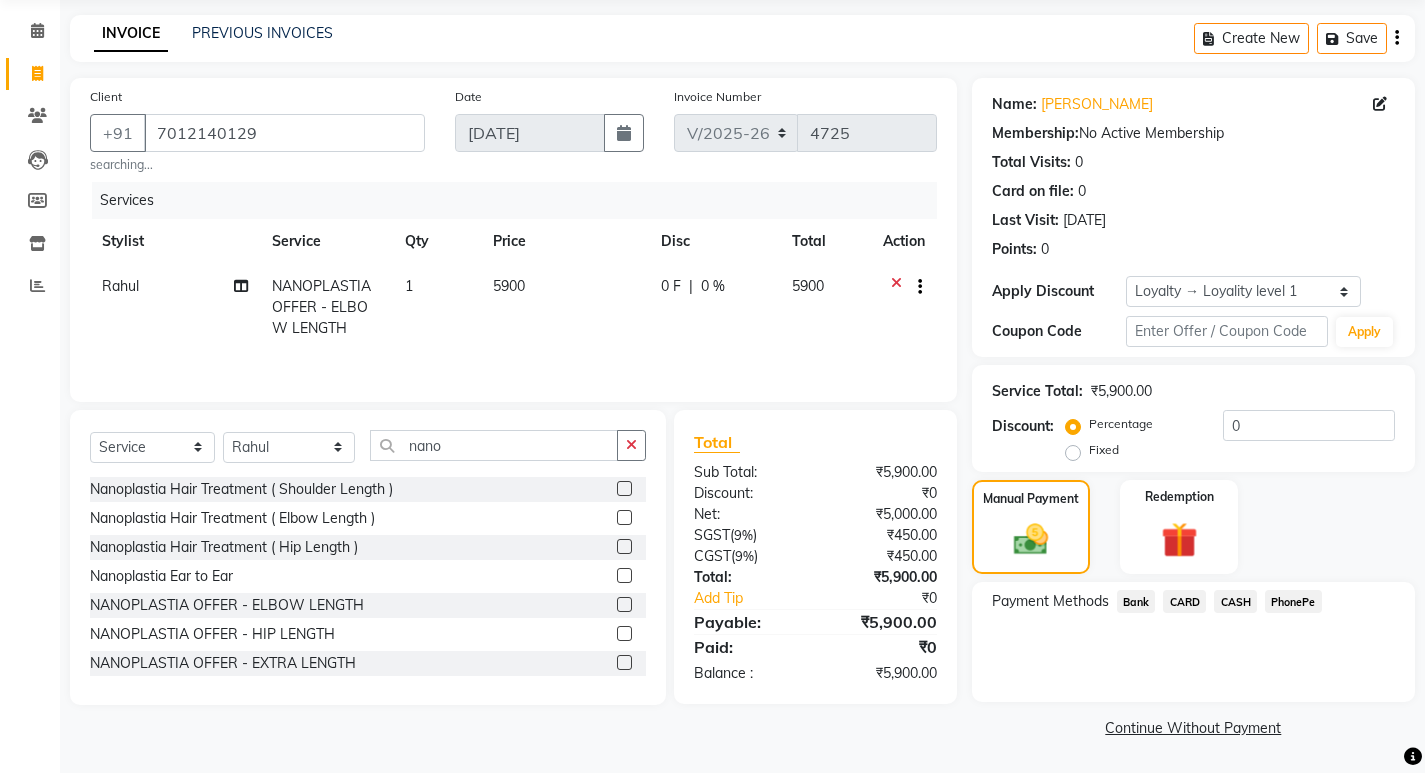 click on "CASH" 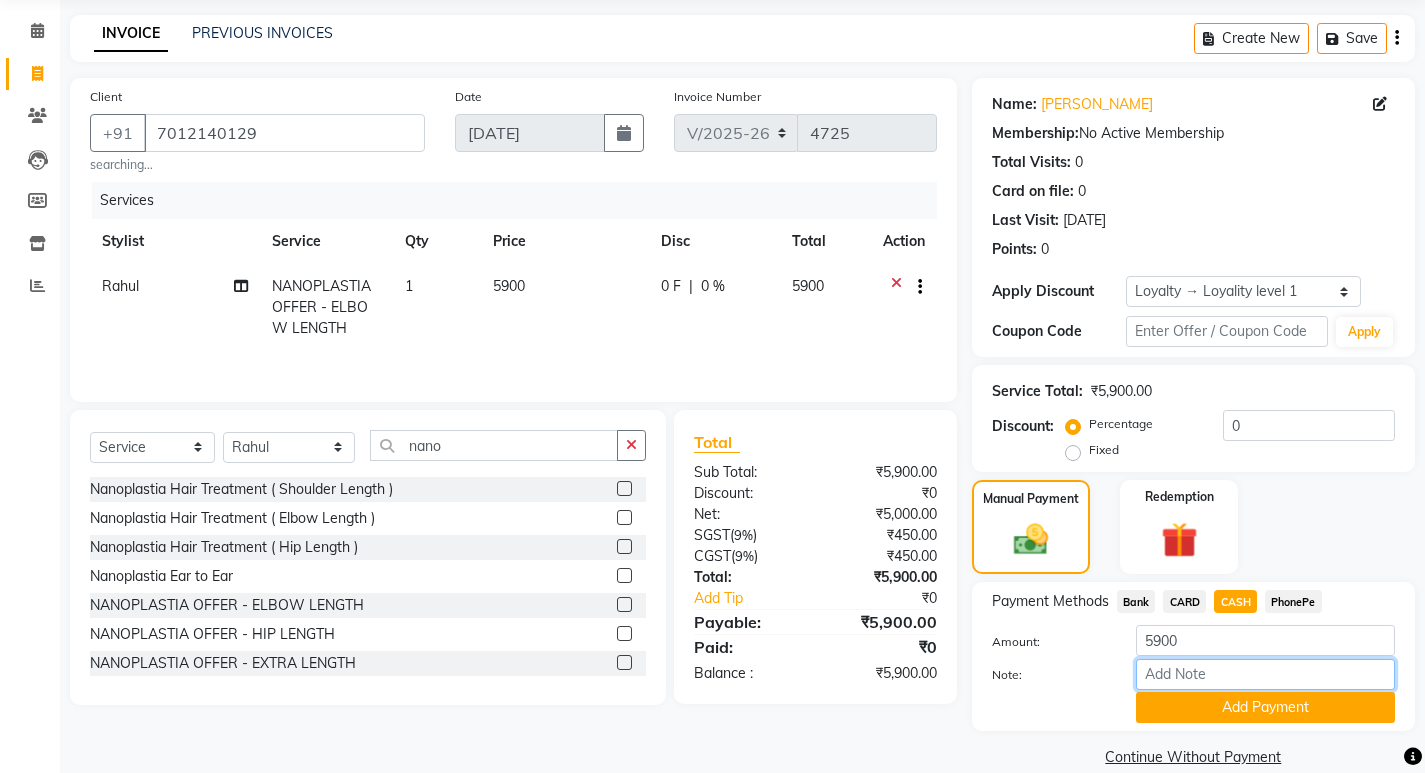click on "Note:" at bounding box center (1265, 674) 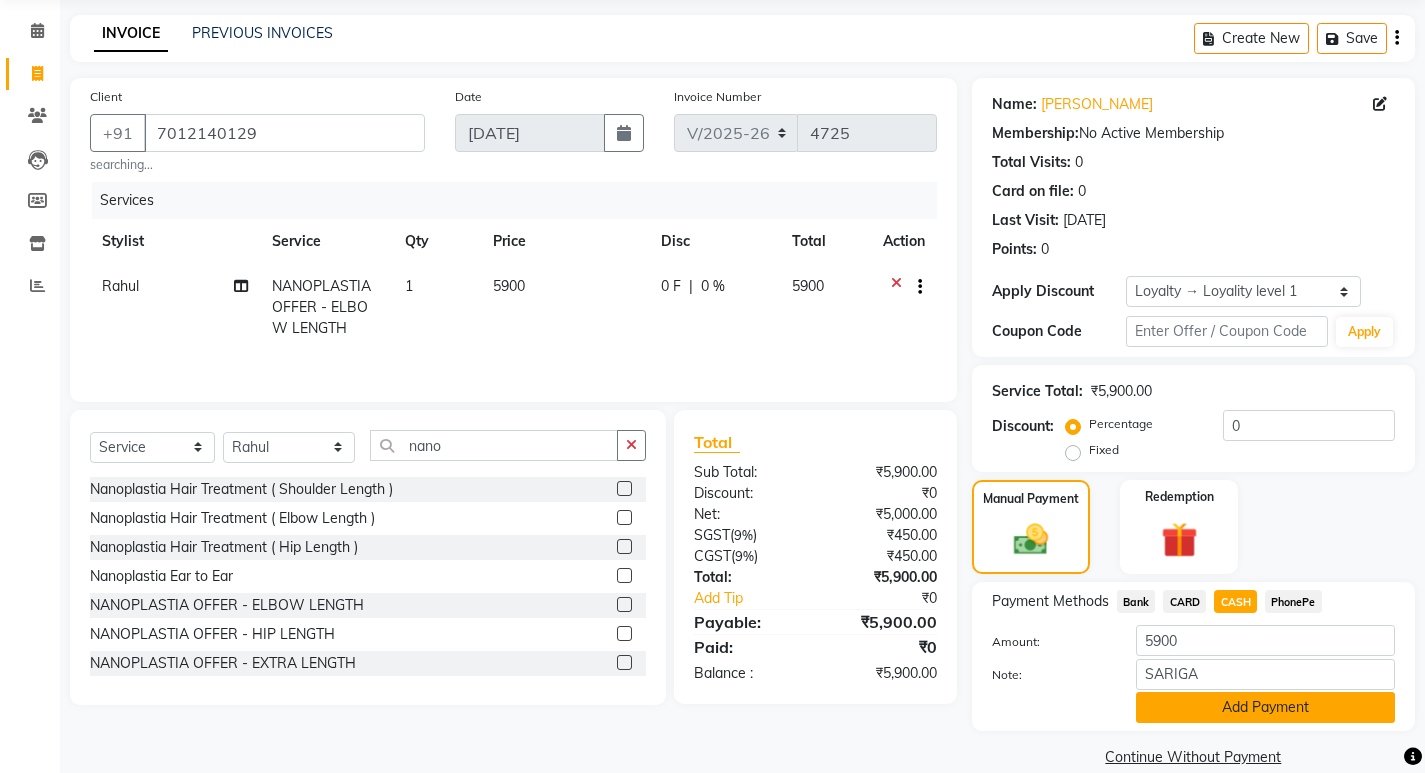 click on "Add Payment" 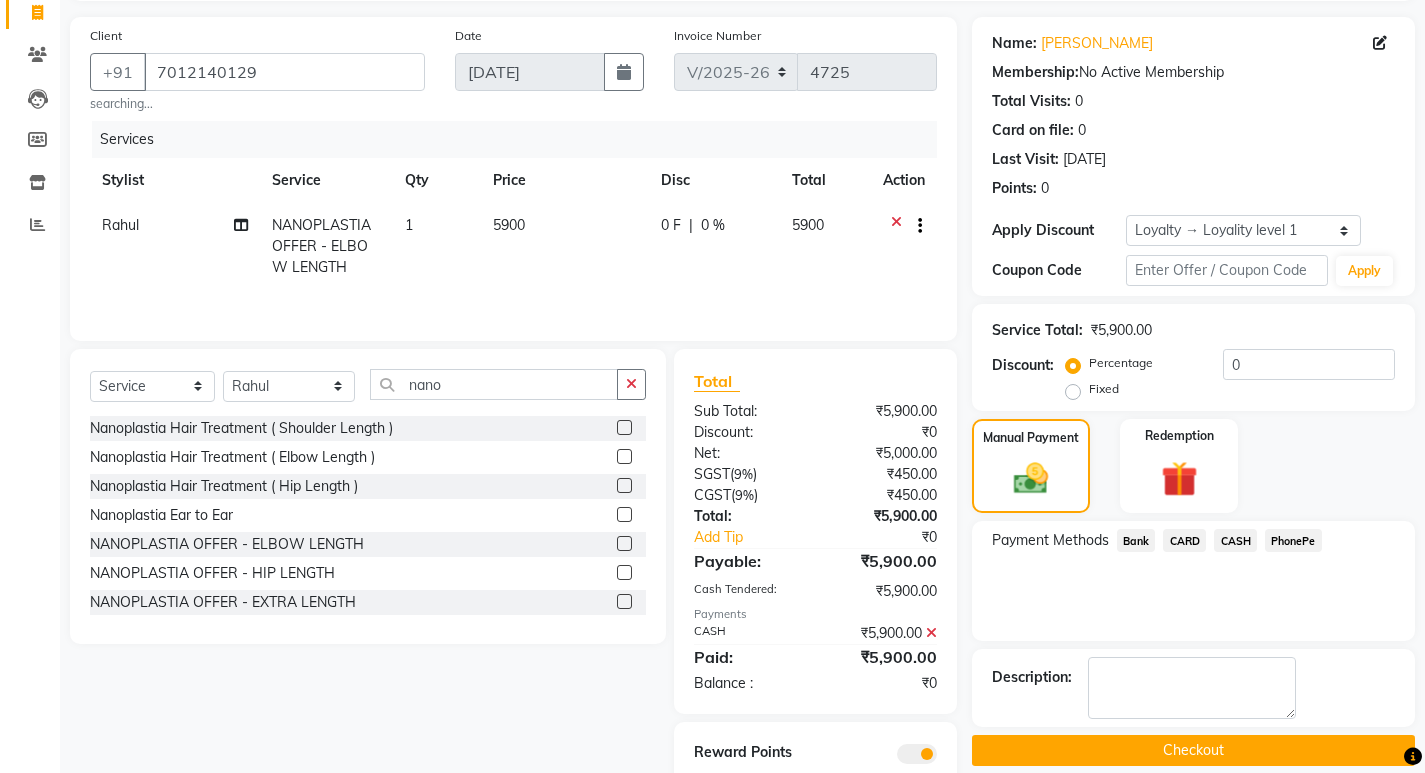 scroll, scrollTop: 203, scrollLeft: 0, axis: vertical 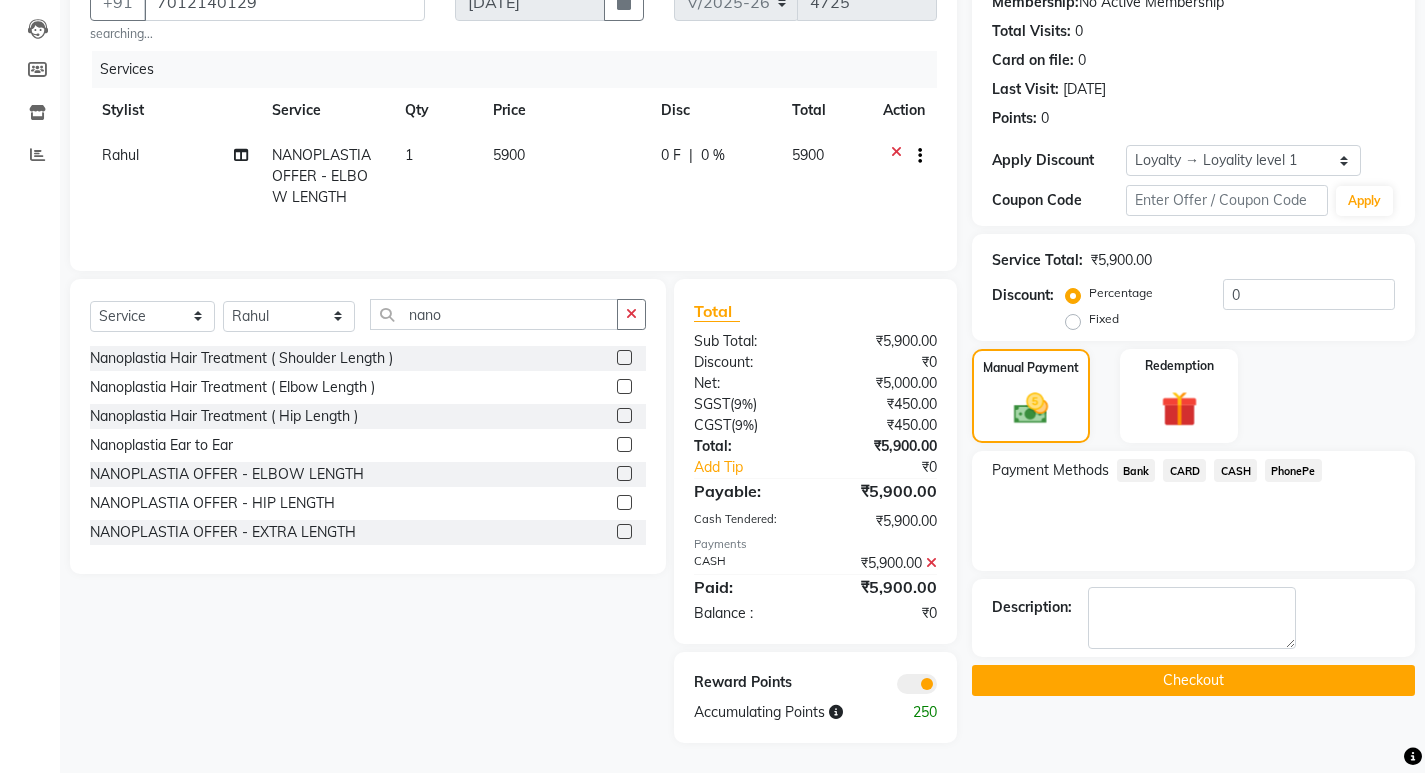 click on "Checkout" 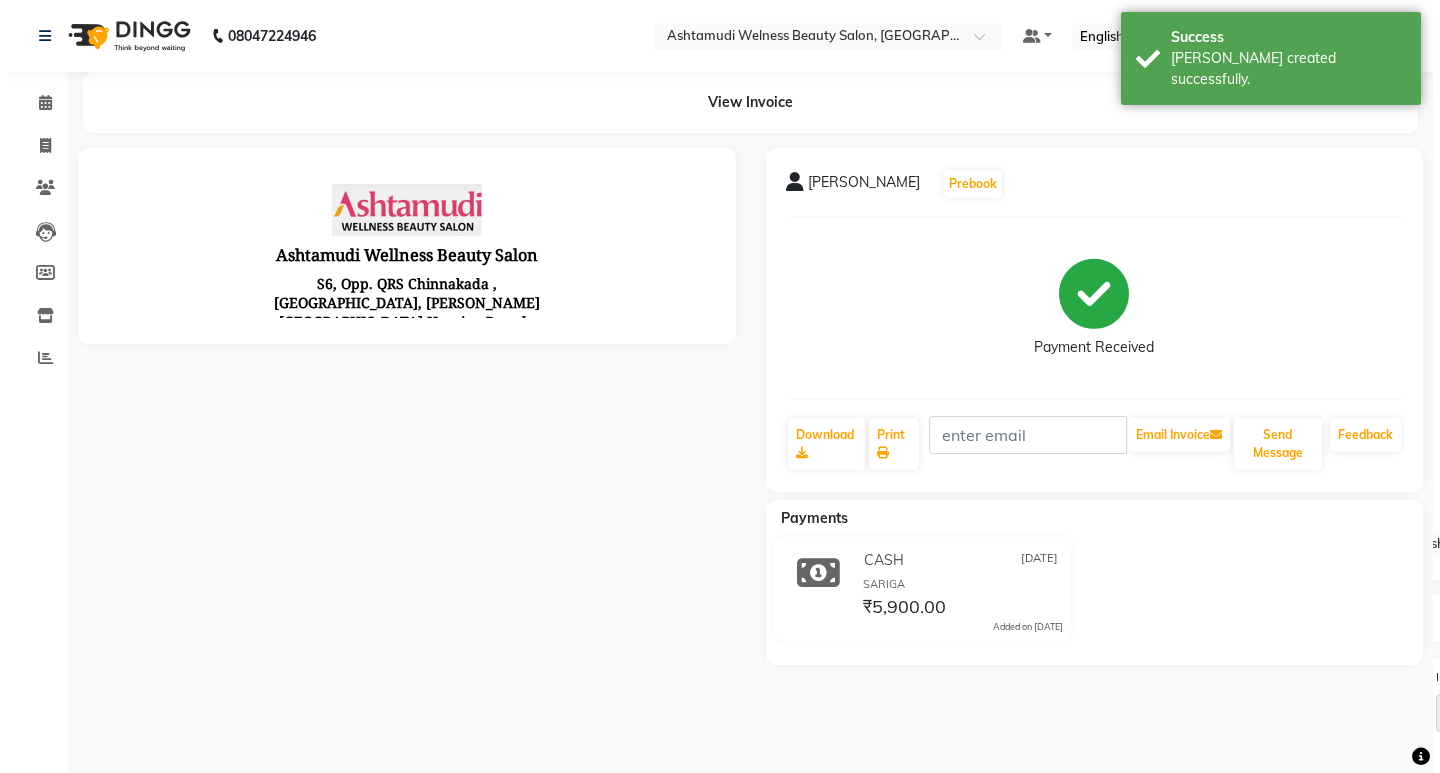 scroll, scrollTop: 0, scrollLeft: 0, axis: both 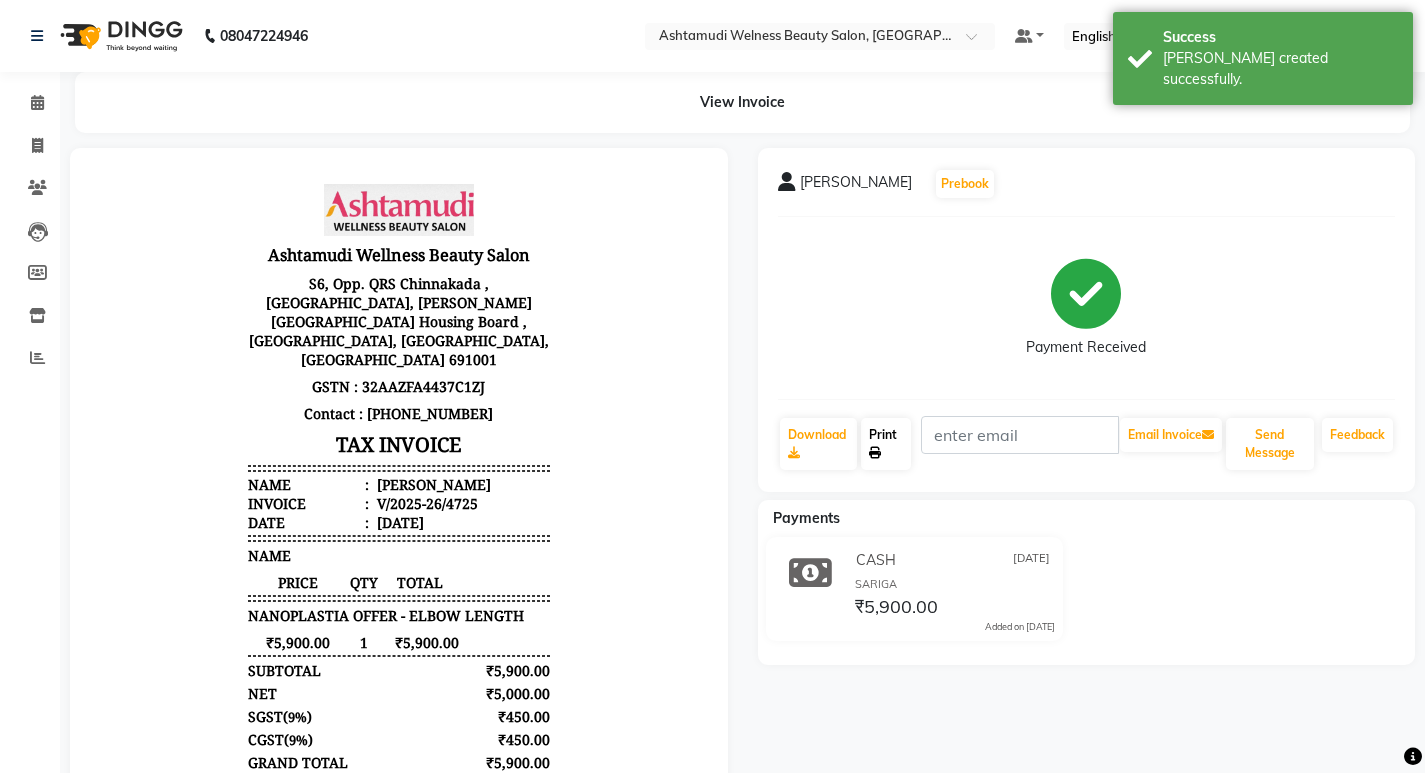 click on "Print" 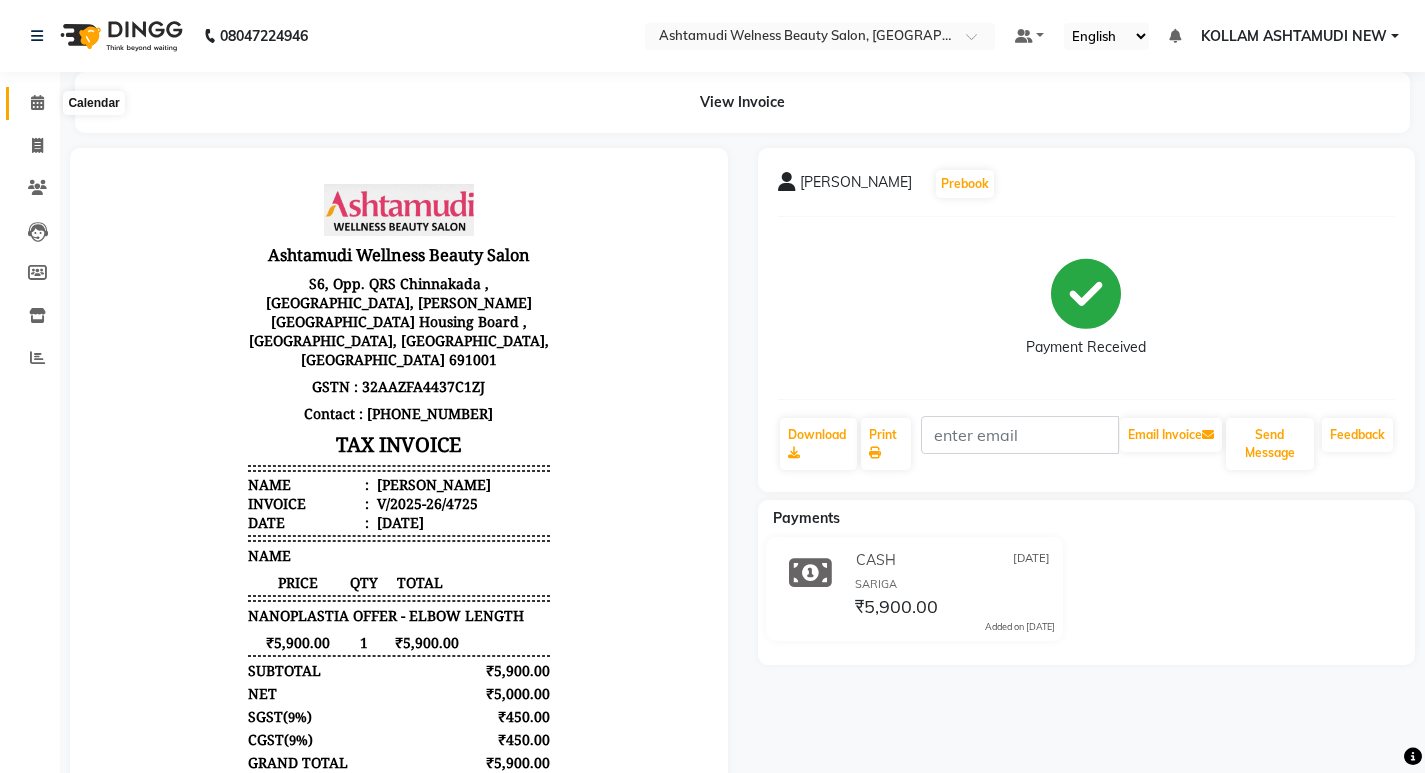 click 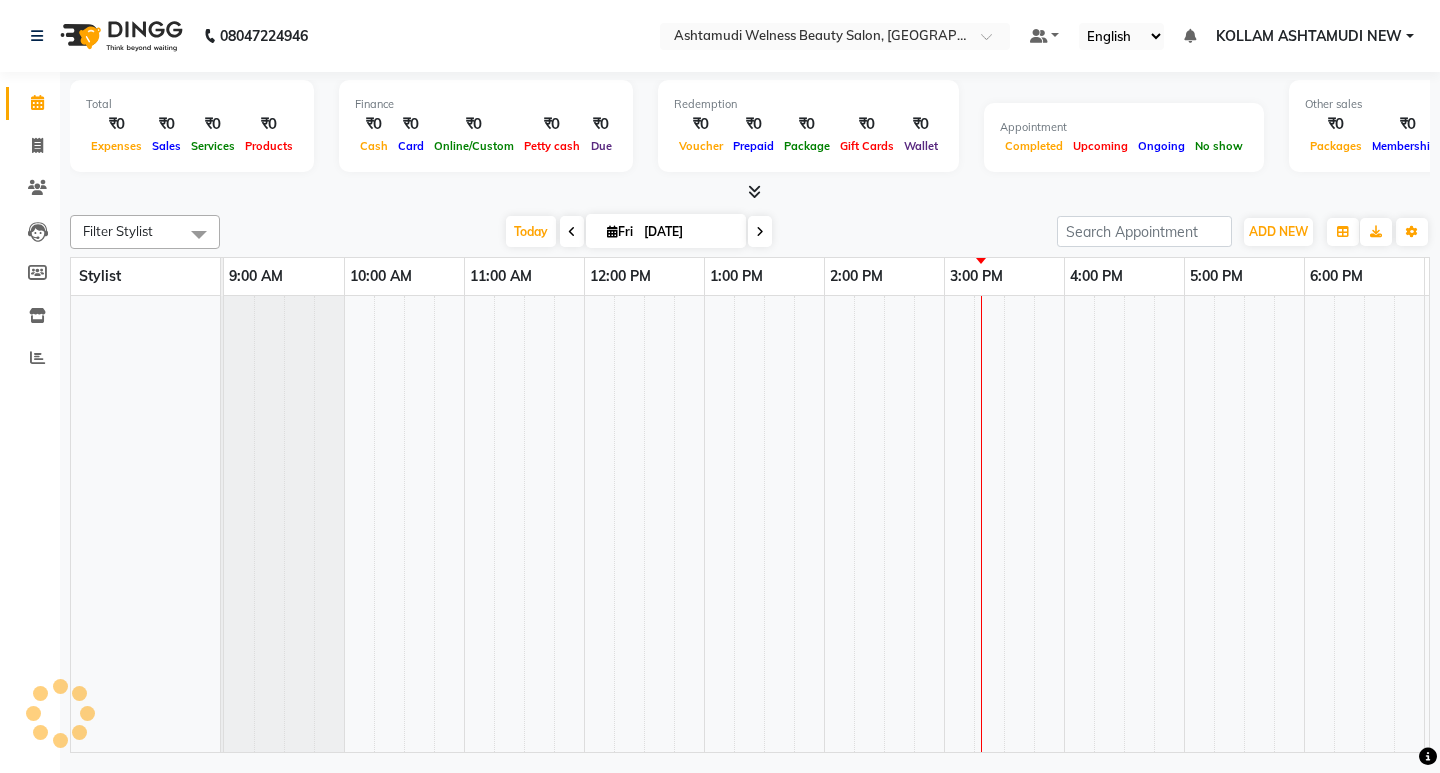 scroll, scrollTop: 0, scrollLeft: 0, axis: both 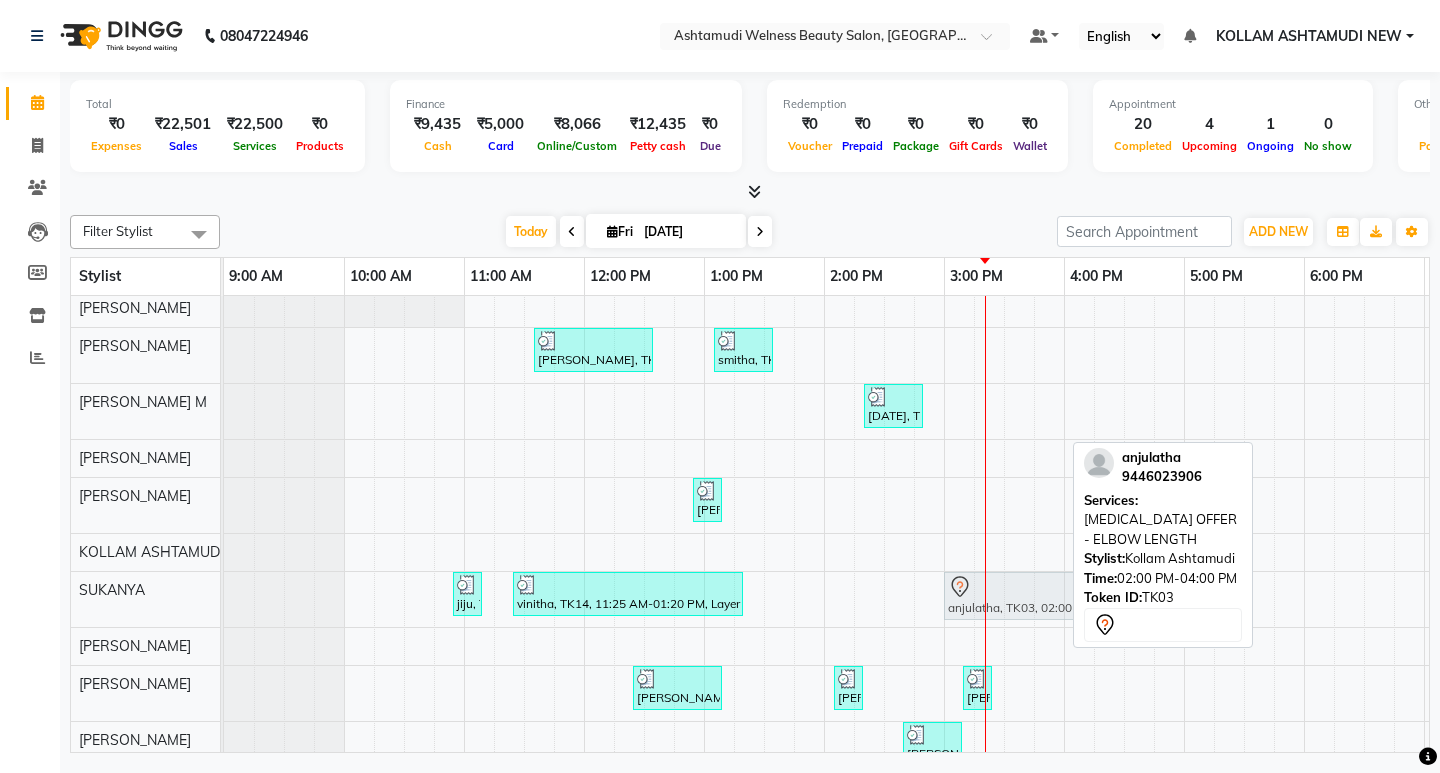 drag, startPoint x: 882, startPoint y: 426, endPoint x: 1013, endPoint y: 582, distance: 203.70813 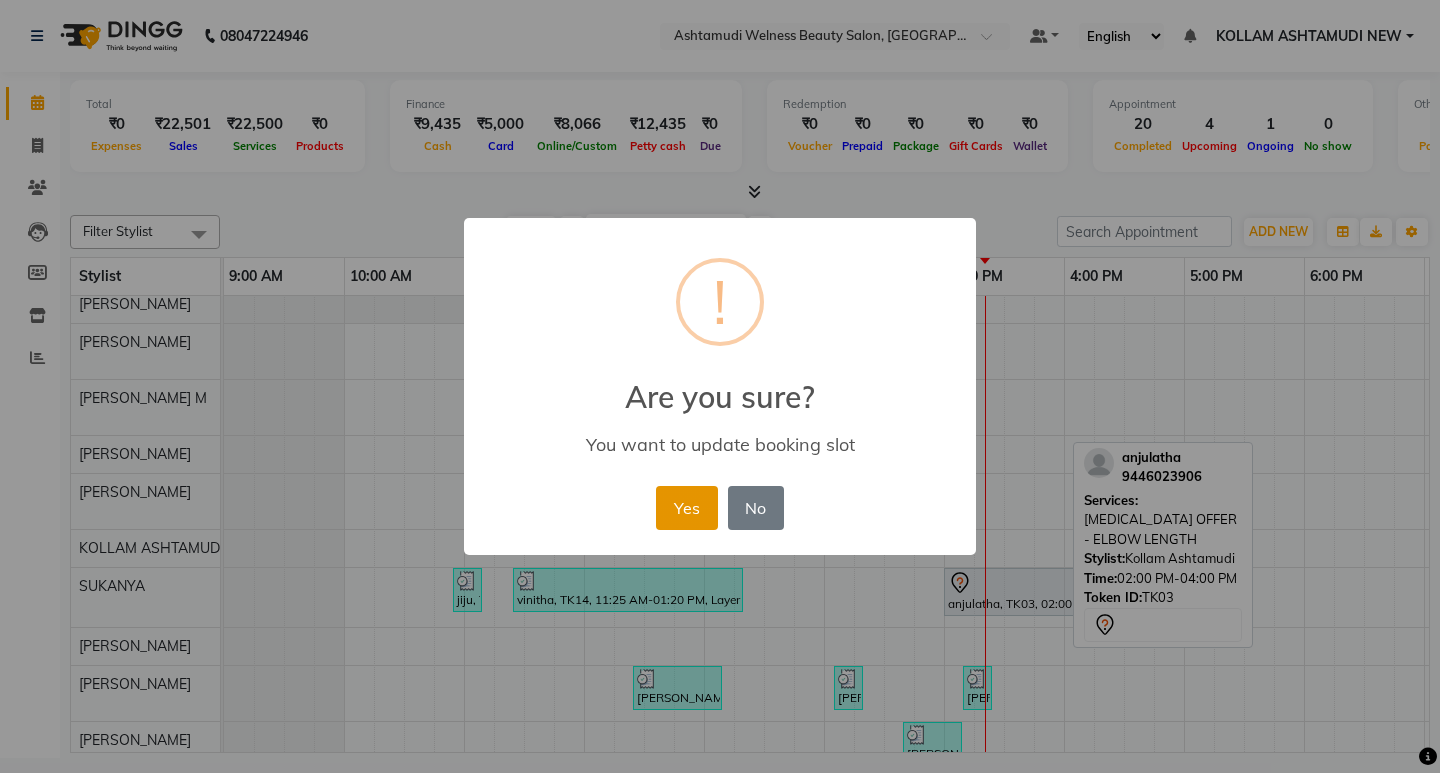 click on "Yes" at bounding box center [686, 508] 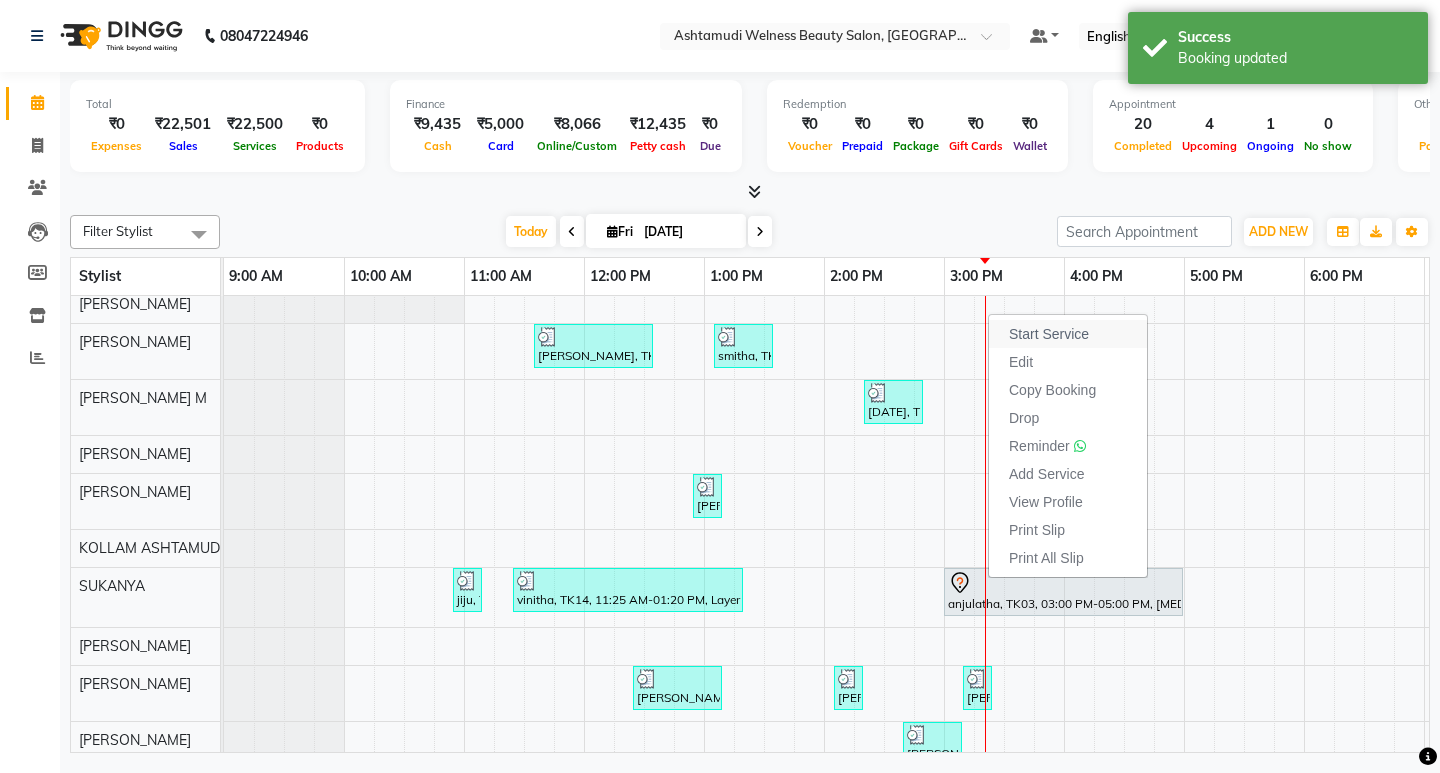 click on "Start Service" at bounding box center [1049, 334] 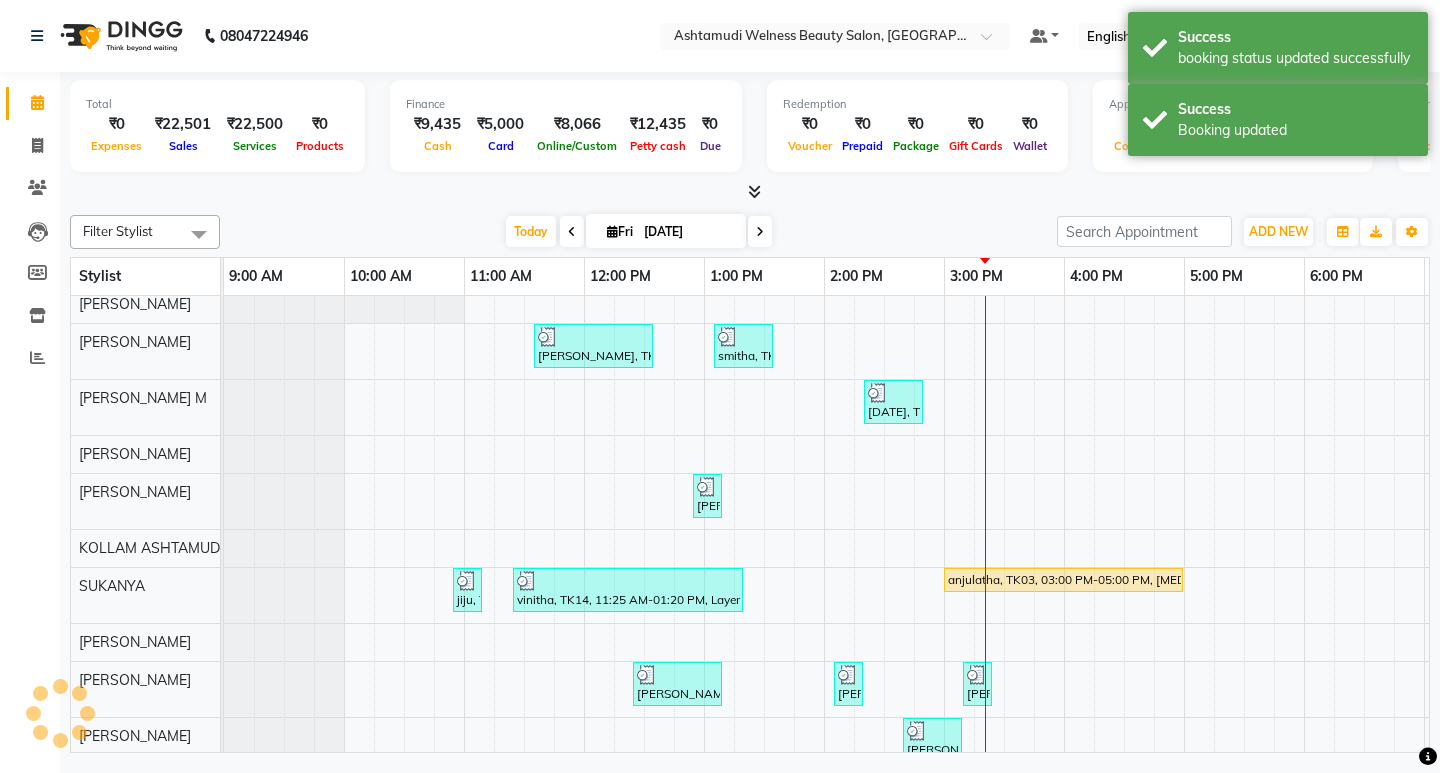scroll, scrollTop: 342, scrollLeft: 0, axis: vertical 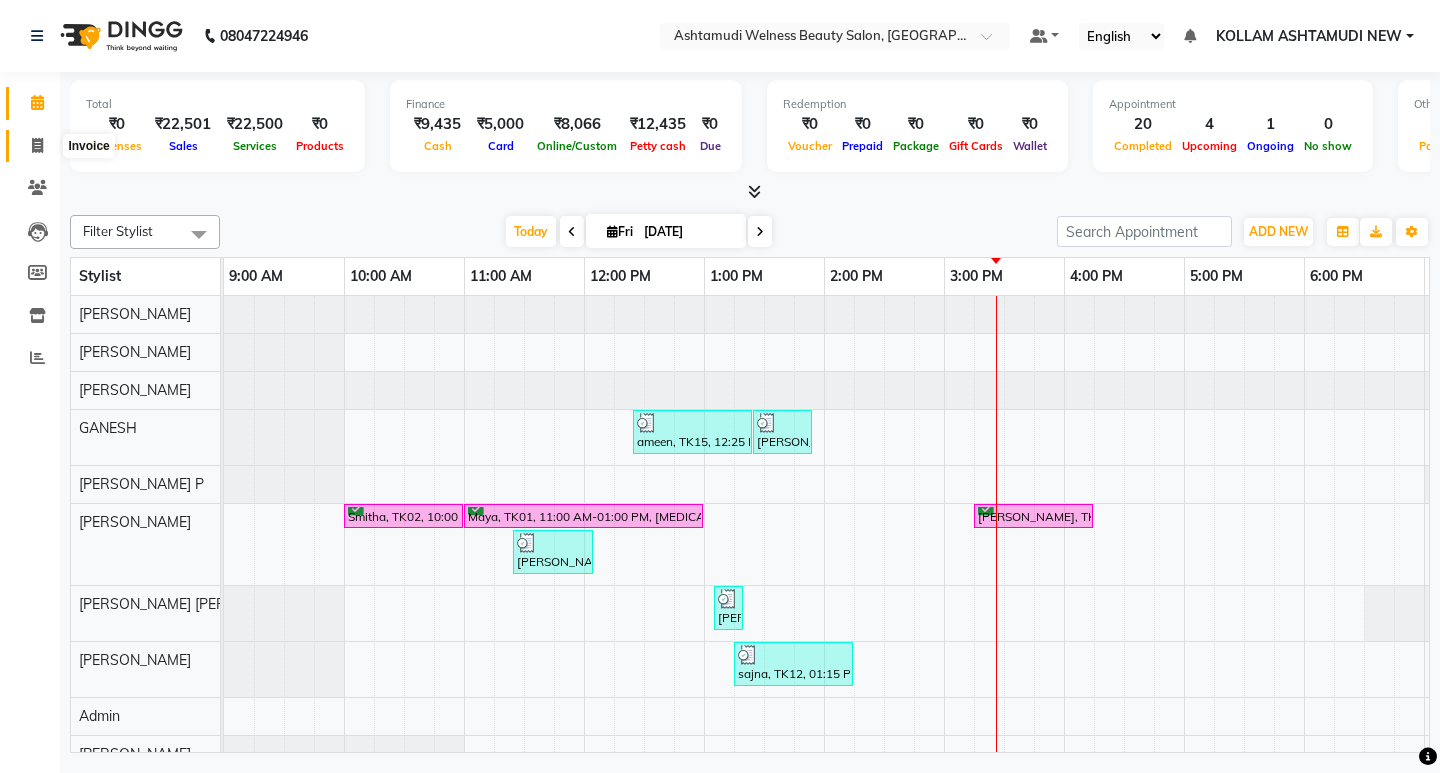 click 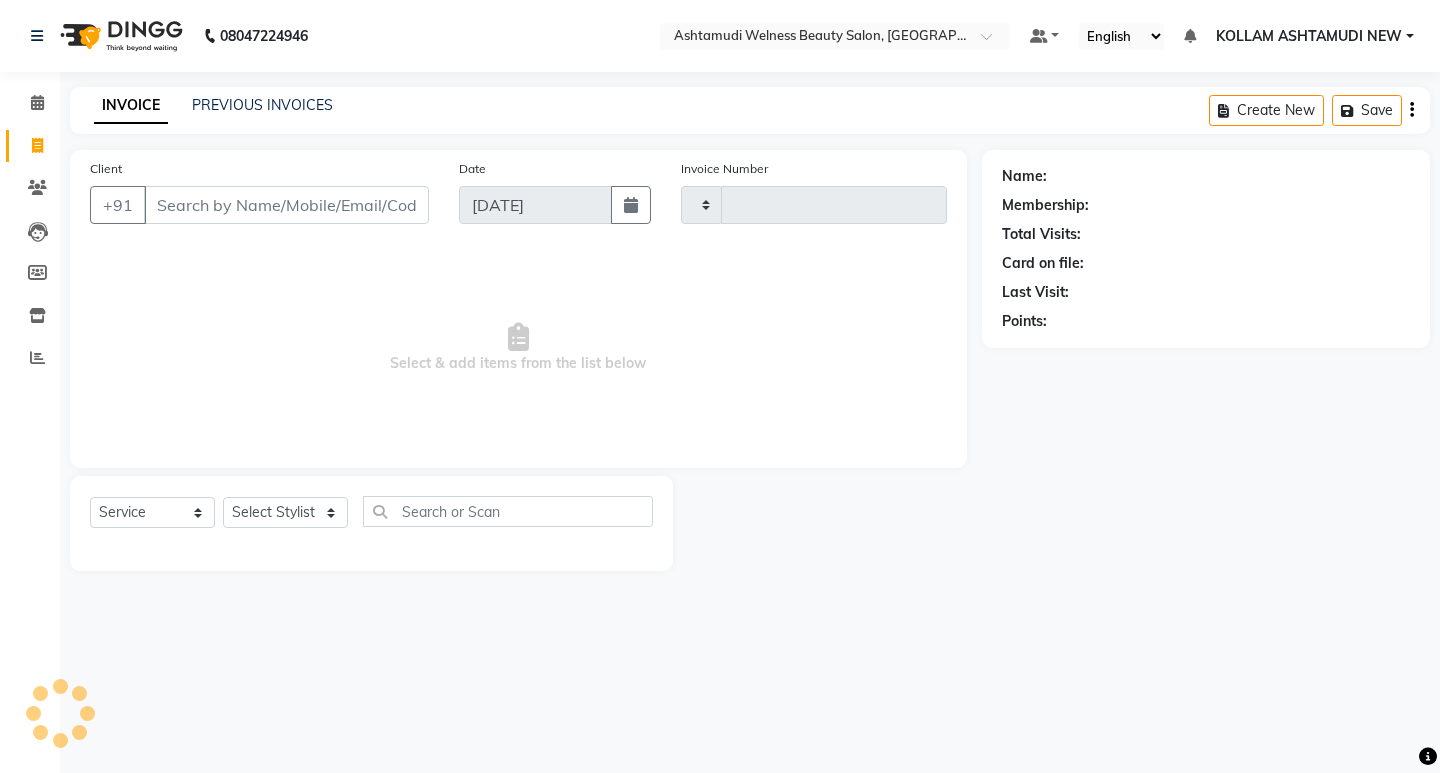 type on "4726" 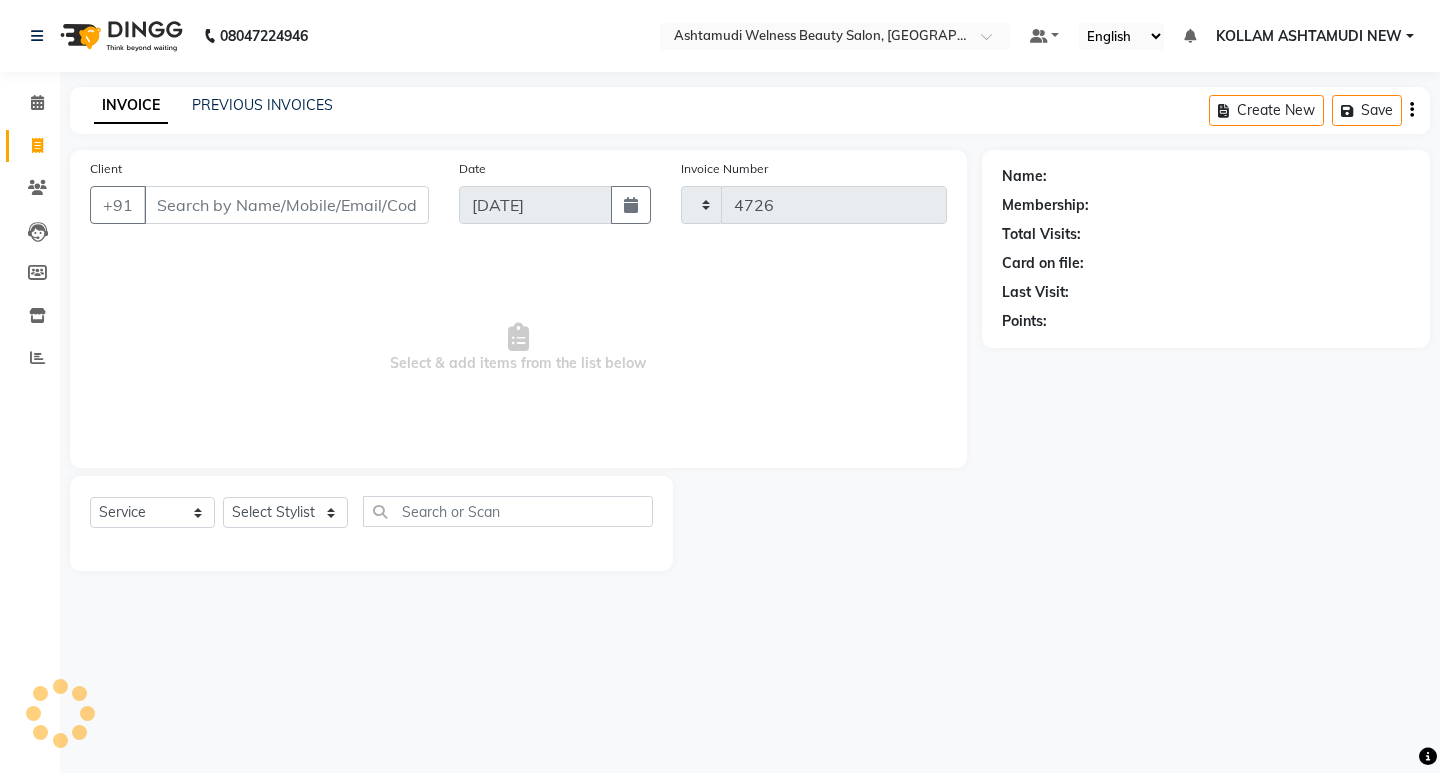 select on "4529" 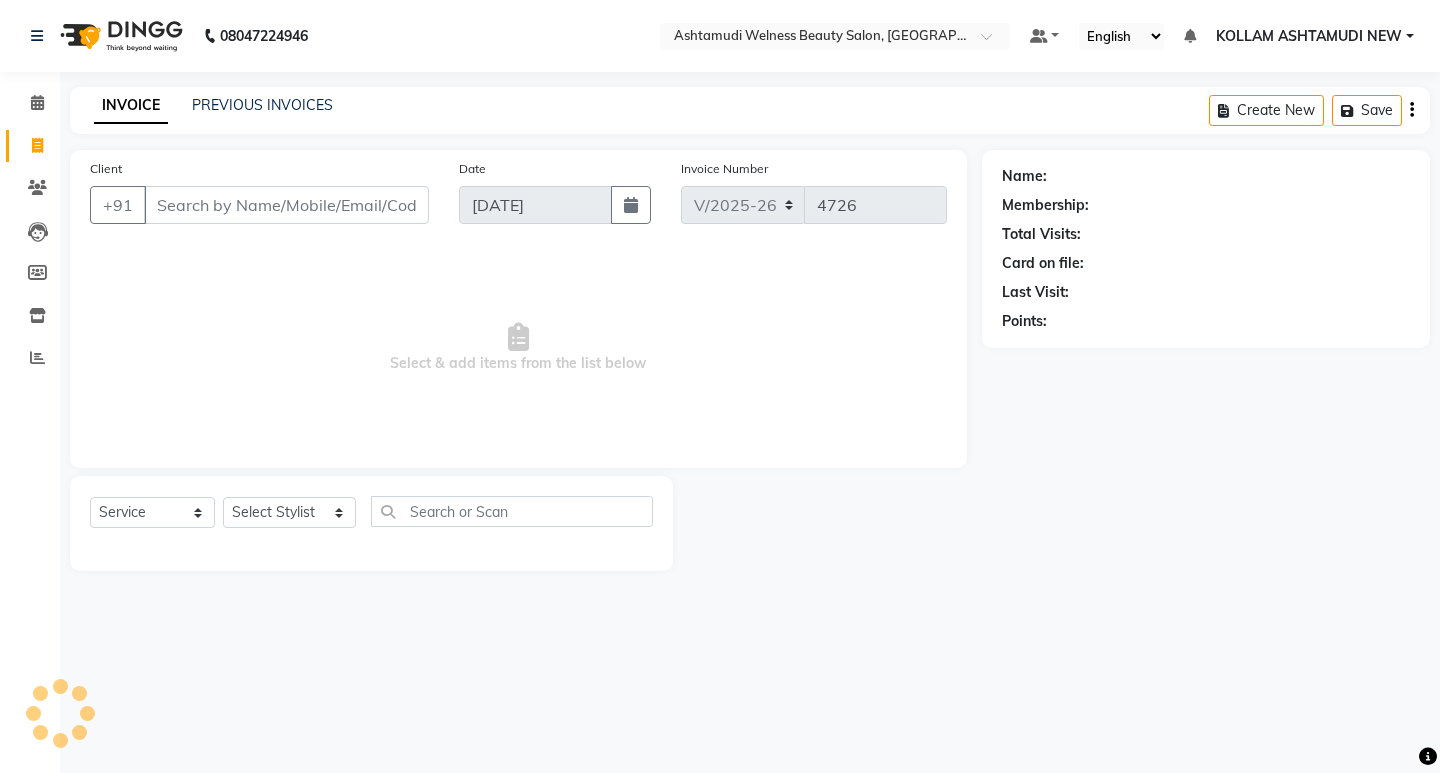 click on "Client" at bounding box center [286, 205] 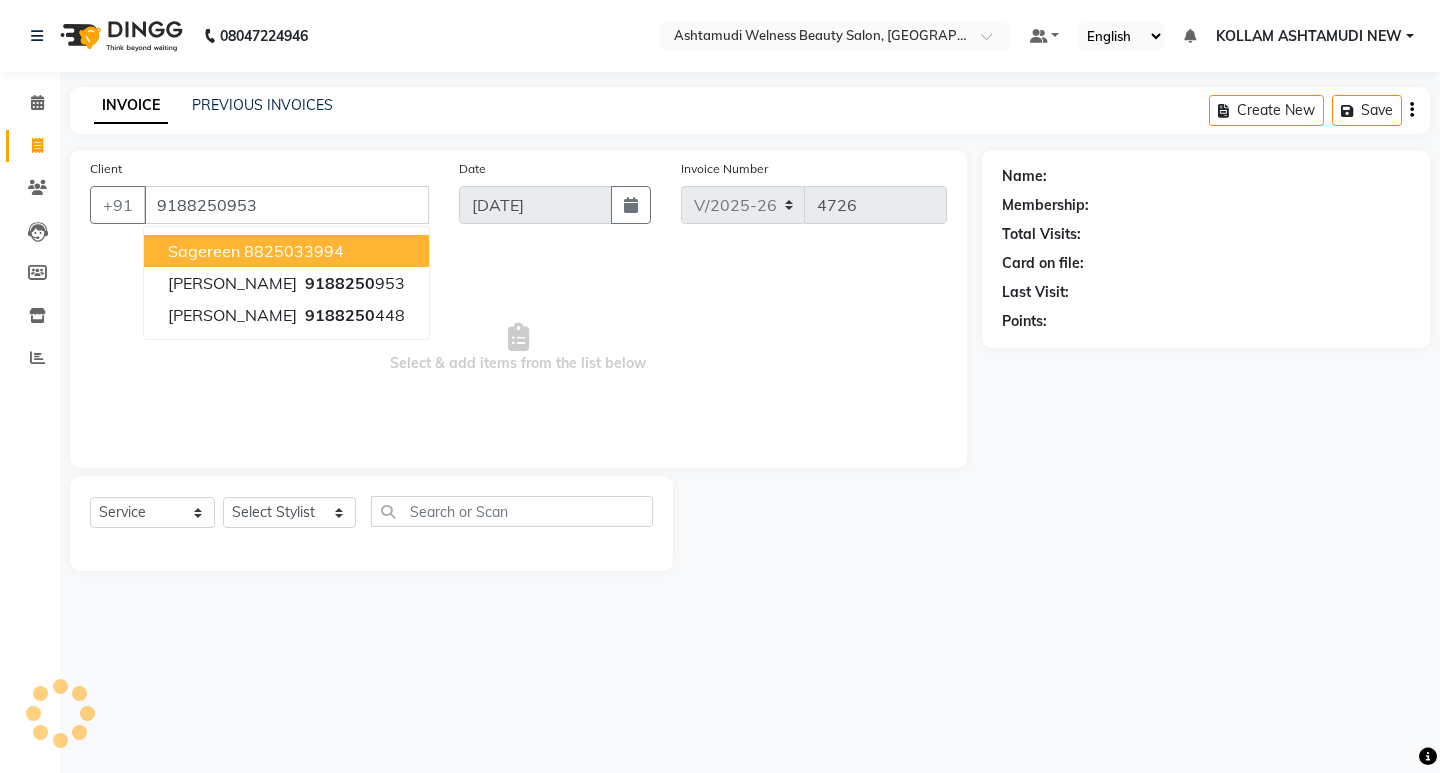 type on "9188250953" 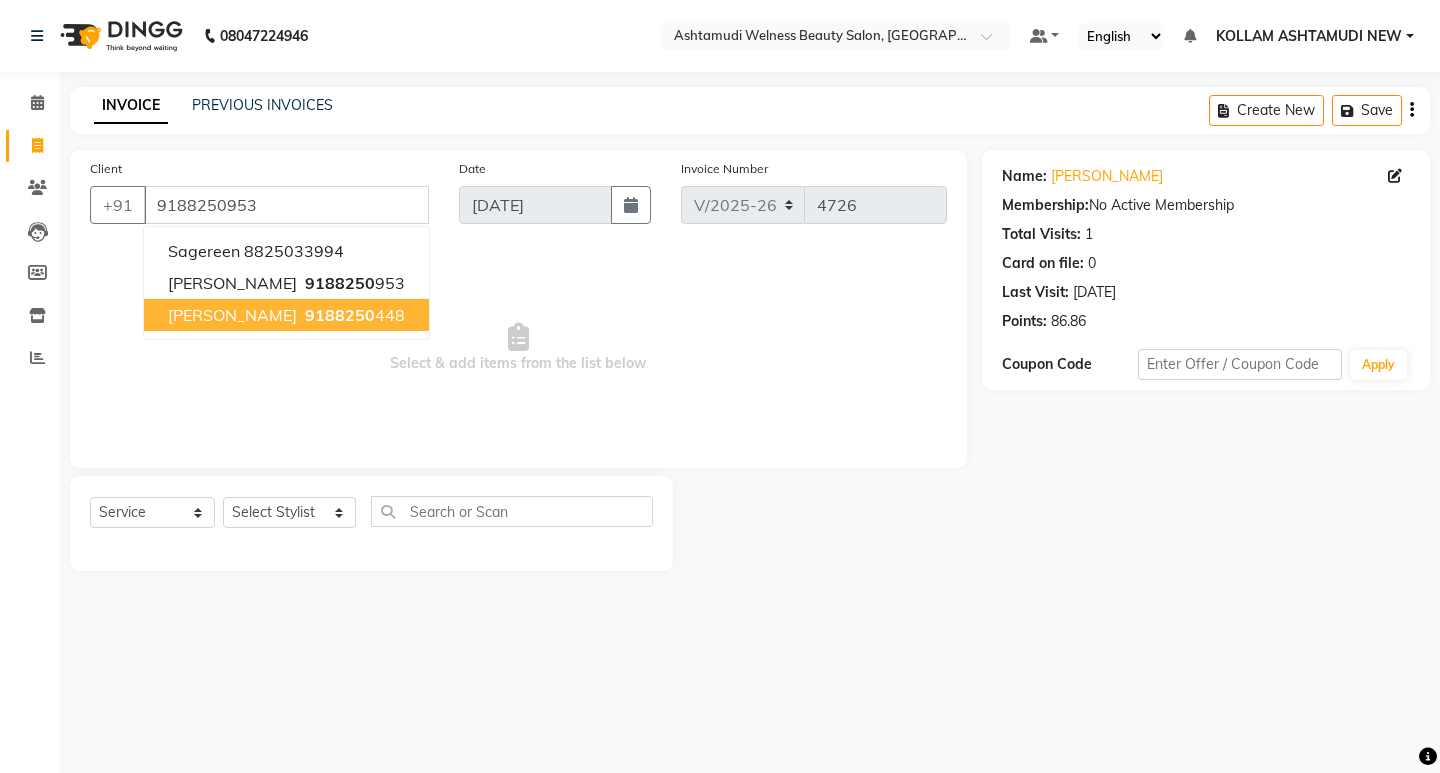 click on "Select & add items from the list below" at bounding box center (518, 348) 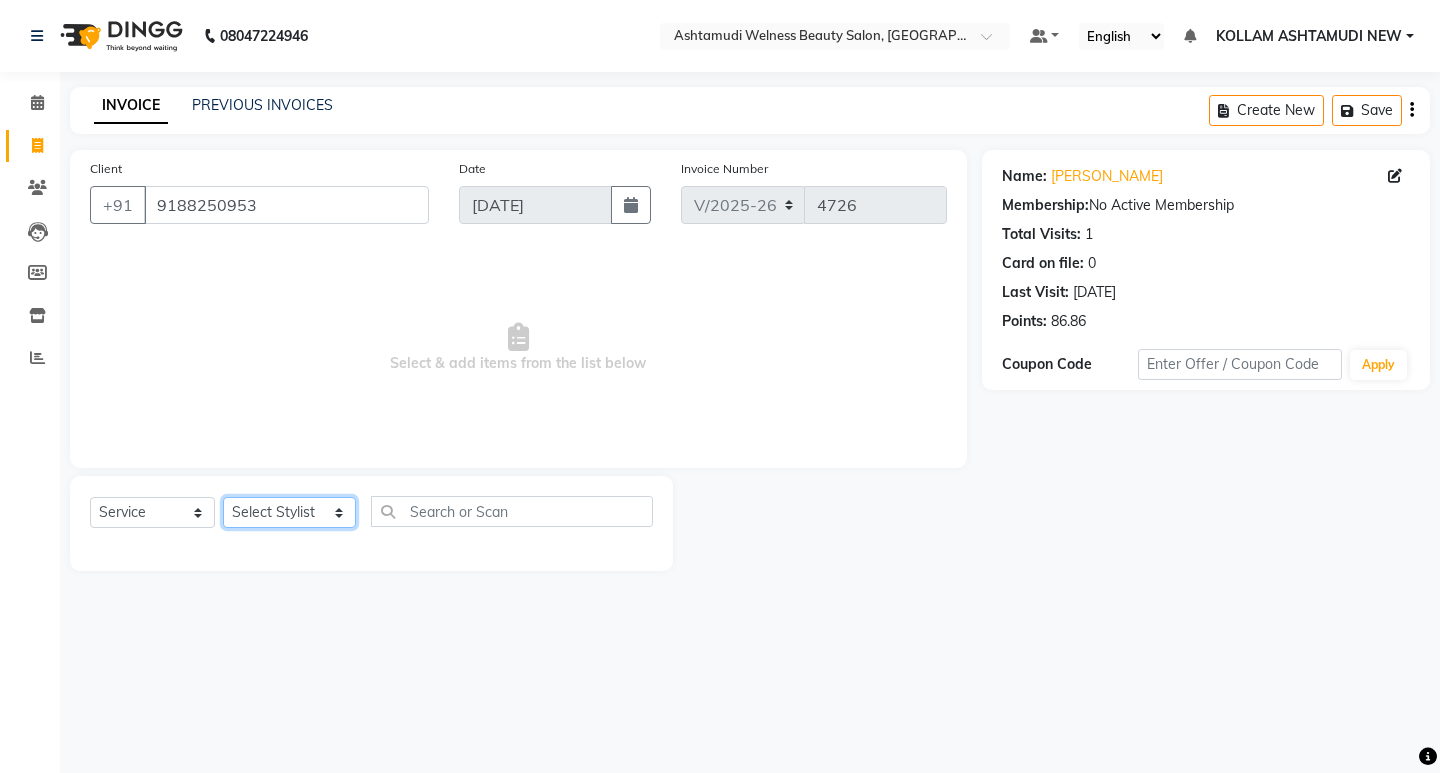 click on "Select Stylist [PERSON_NAME] Admin [PERSON_NAME]  [PERSON_NAME] [PERSON_NAME] [PERSON_NAME]  M [PERSON_NAME]  [PERSON_NAME]  P [PERSON_NAME] ASHTAMUDI KOLLAM ASHTAMUDI NEW  [PERSON_NAME] [PERSON_NAME] [PERSON_NAME]  [PERSON_NAME] [PERSON_NAME] [PERSON_NAME] [PERSON_NAME] [PERSON_NAME] M [PERSON_NAME] SARIGA [PERSON_NAME] [PERSON_NAME] [PERSON_NAME] [PERSON_NAME] [PERSON_NAME] S" 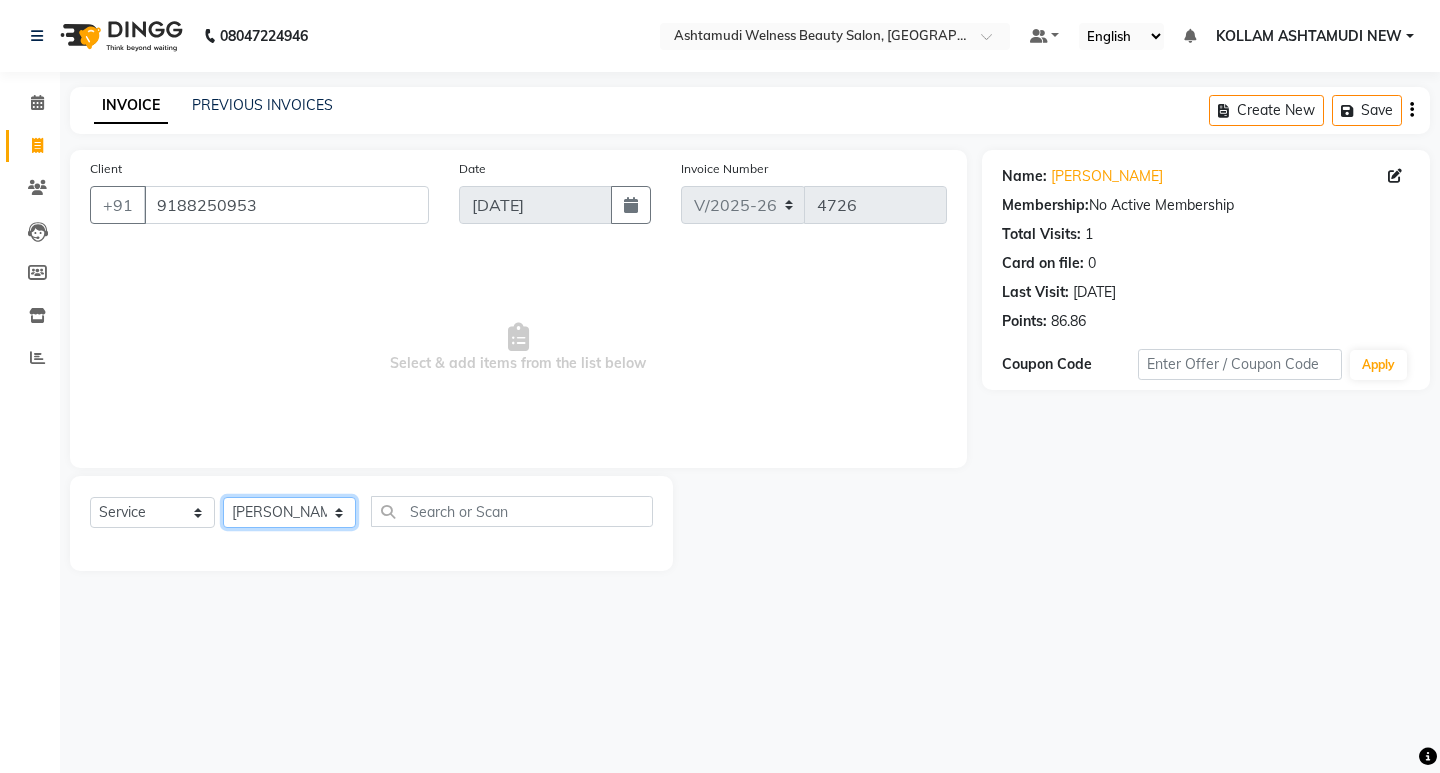 click on "Select Stylist [PERSON_NAME] Admin [PERSON_NAME]  [PERSON_NAME] [PERSON_NAME] [PERSON_NAME]  M [PERSON_NAME]  [PERSON_NAME]  P [PERSON_NAME] ASHTAMUDI KOLLAM ASHTAMUDI NEW  [PERSON_NAME] [PERSON_NAME] [PERSON_NAME]  [PERSON_NAME] [PERSON_NAME] [PERSON_NAME] [PERSON_NAME] [PERSON_NAME] M [PERSON_NAME] SARIGA [PERSON_NAME] [PERSON_NAME] [PERSON_NAME] [PERSON_NAME] [PERSON_NAME] S" 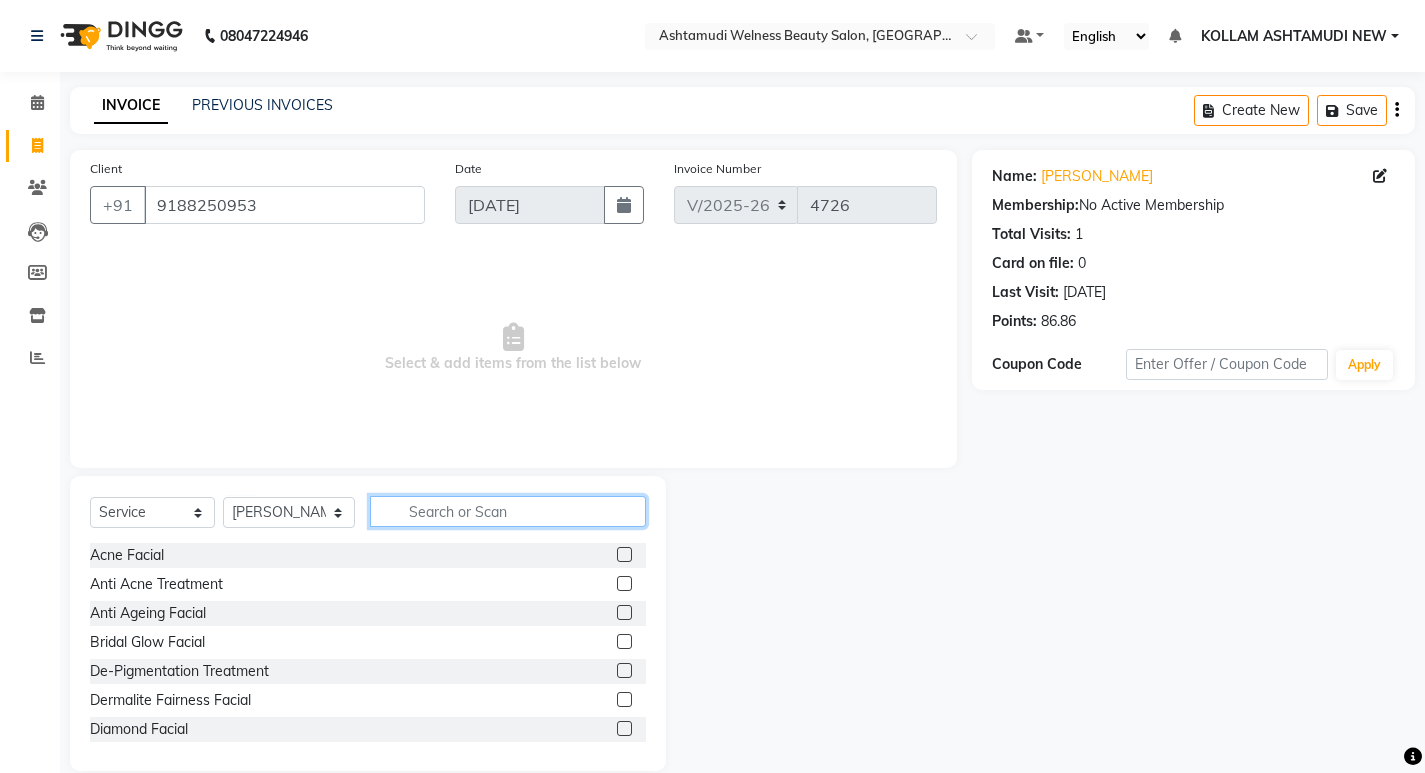 click 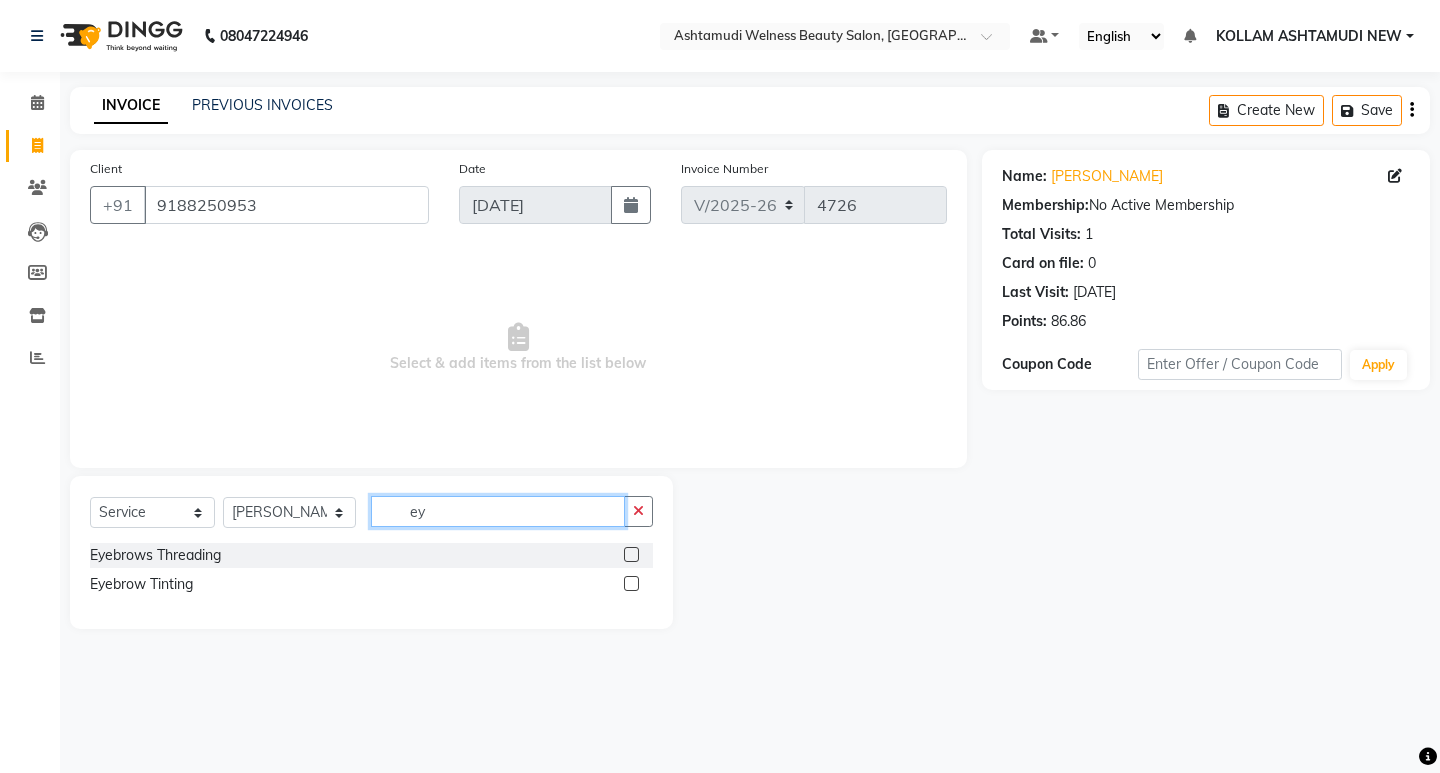 type on "ey" 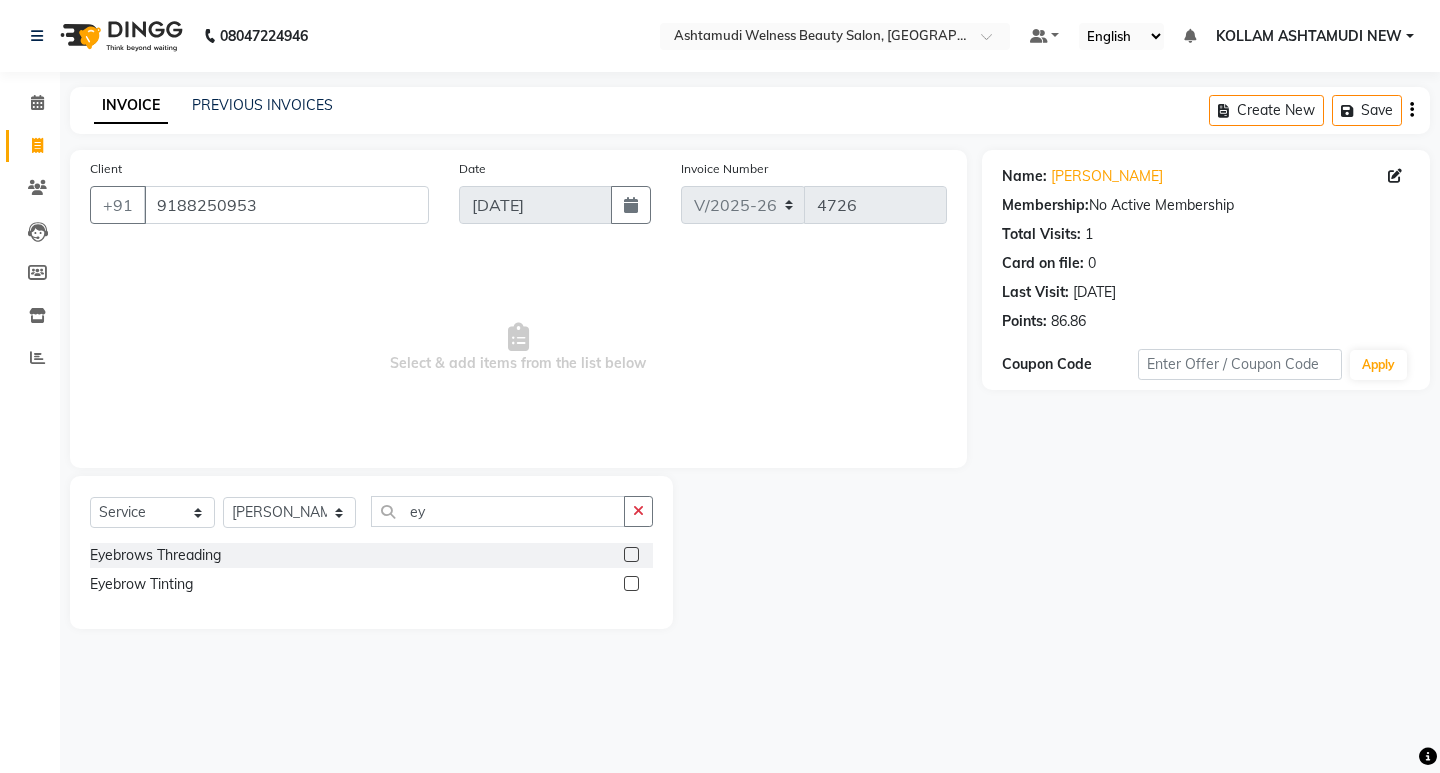 click 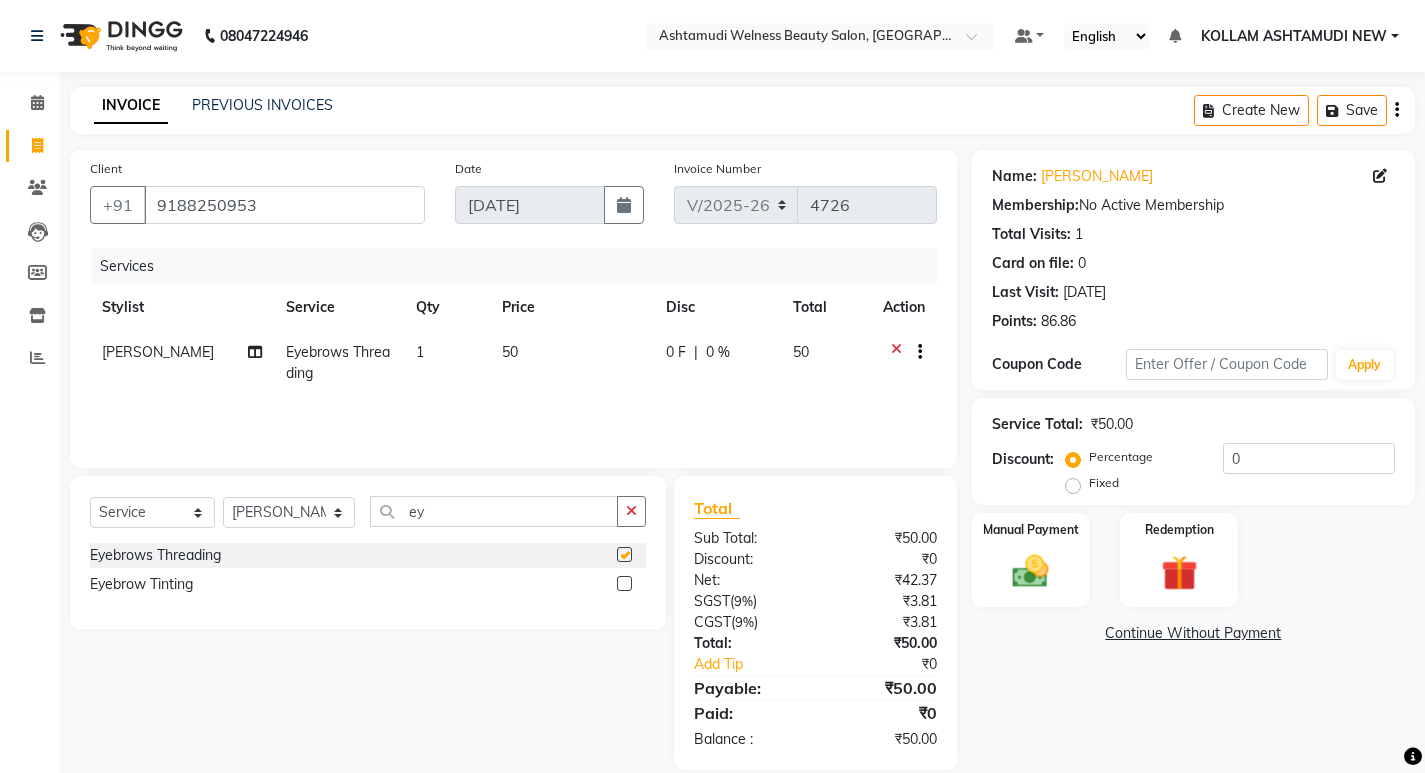 checkbox on "false" 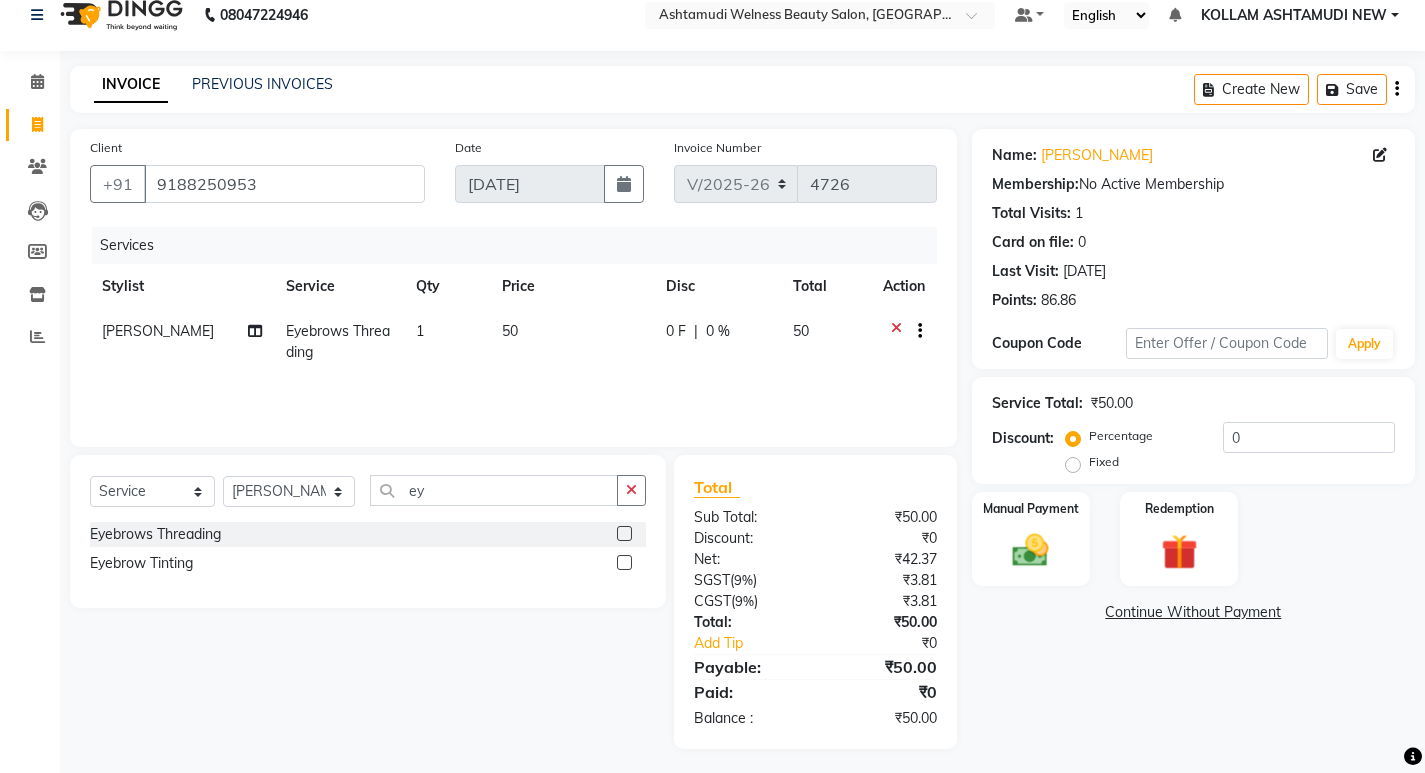 scroll, scrollTop: 27, scrollLeft: 0, axis: vertical 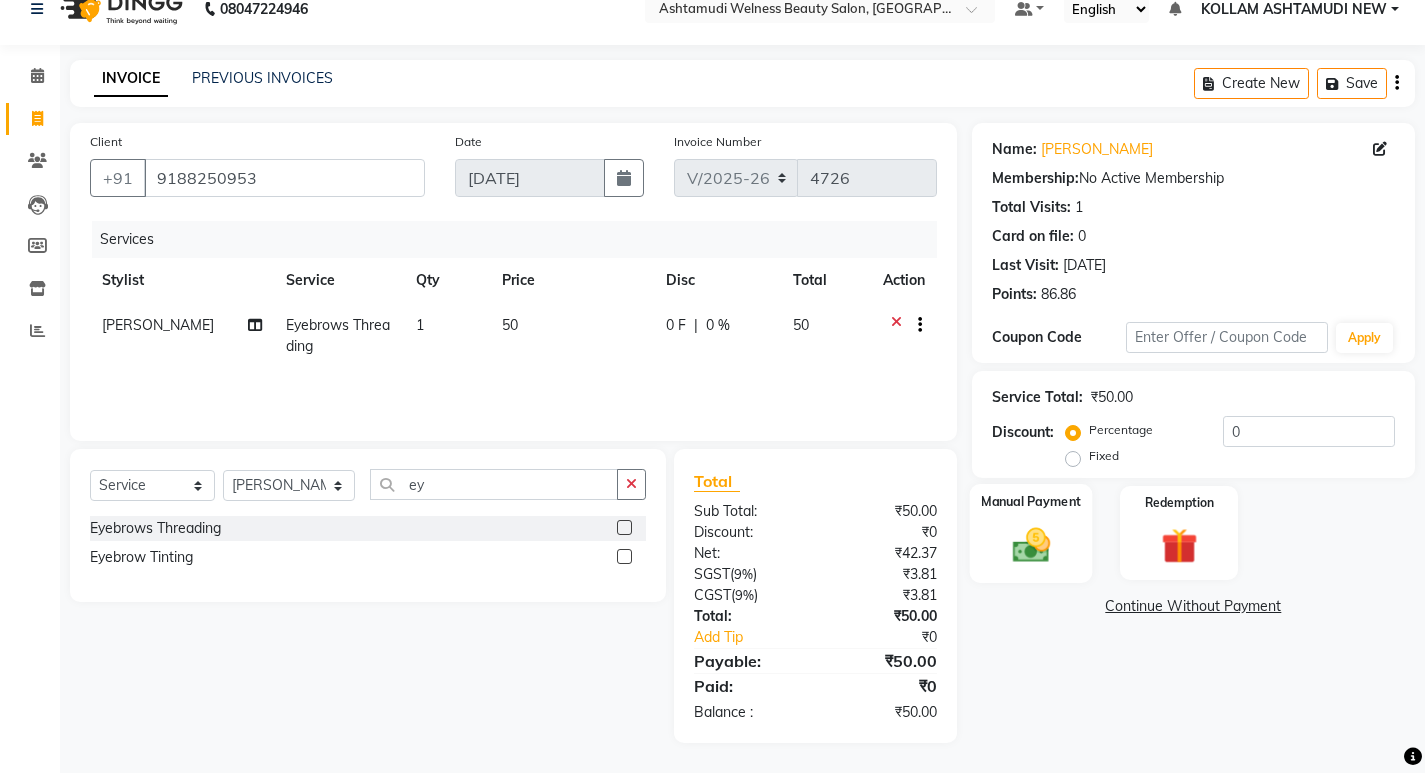 click 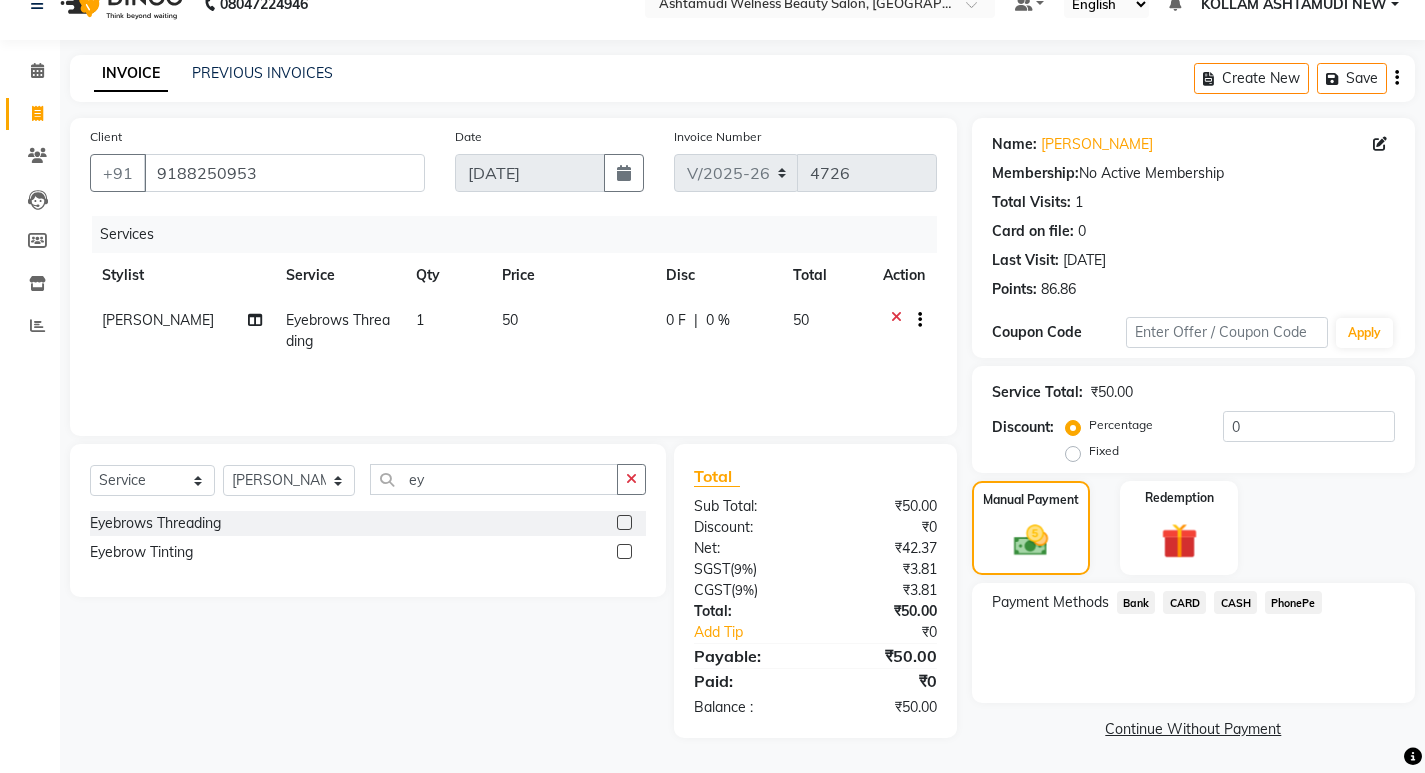 scroll, scrollTop: 33, scrollLeft: 0, axis: vertical 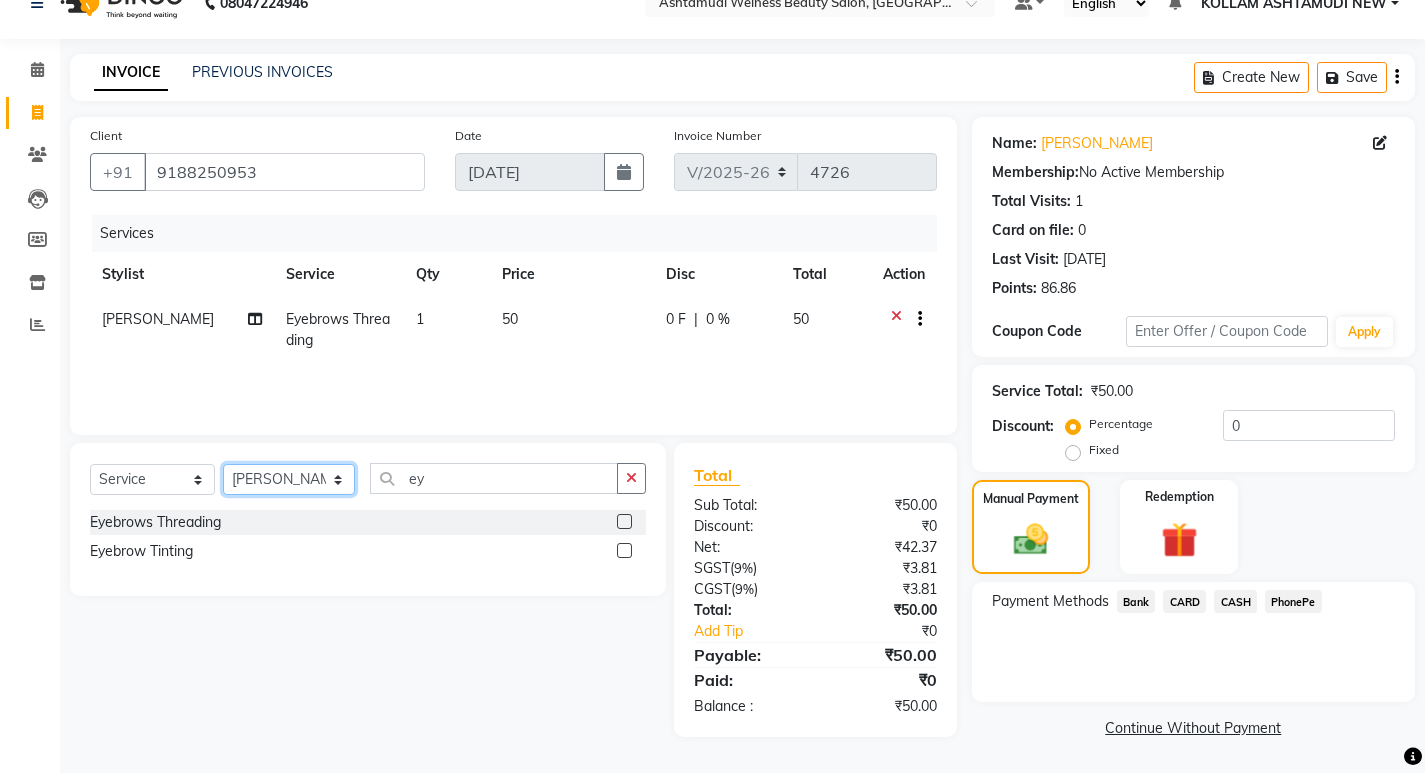 click on "Select Stylist [PERSON_NAME] Admin [PERSON_NAME]  [PERSON_NAME] [PERSON_NAME] [PERSON_NAME]  M [PERSON_NAME]  [PERSON_NAME]  P [PERSON_NAME] ASHTAMUDI KOLLAM ASHTAMUDI NEW  [PERSON_NAME] [PERSON_NAME] [PERSON_NAME]  [PERSON_NAME] [PERSON_NAME] [PERSON_NAME] [PERSON_NAME] [PERSON_NAME] M [PERSON_NAME] SARIGA [PERSON_NAME] [PERSON_NAME] [PERSON_NAME] [PERSON_NAME] [PERSON_NAME] S" 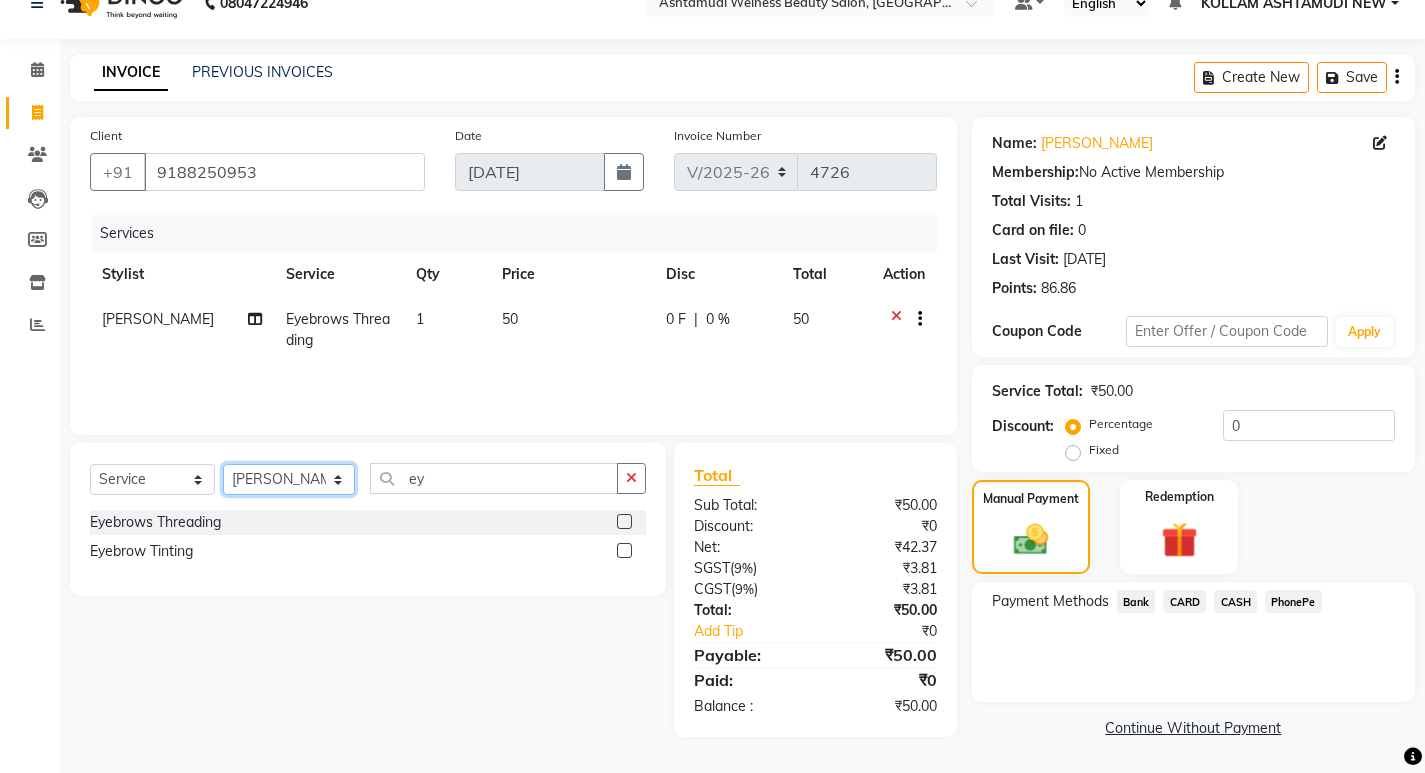 select on "28655" 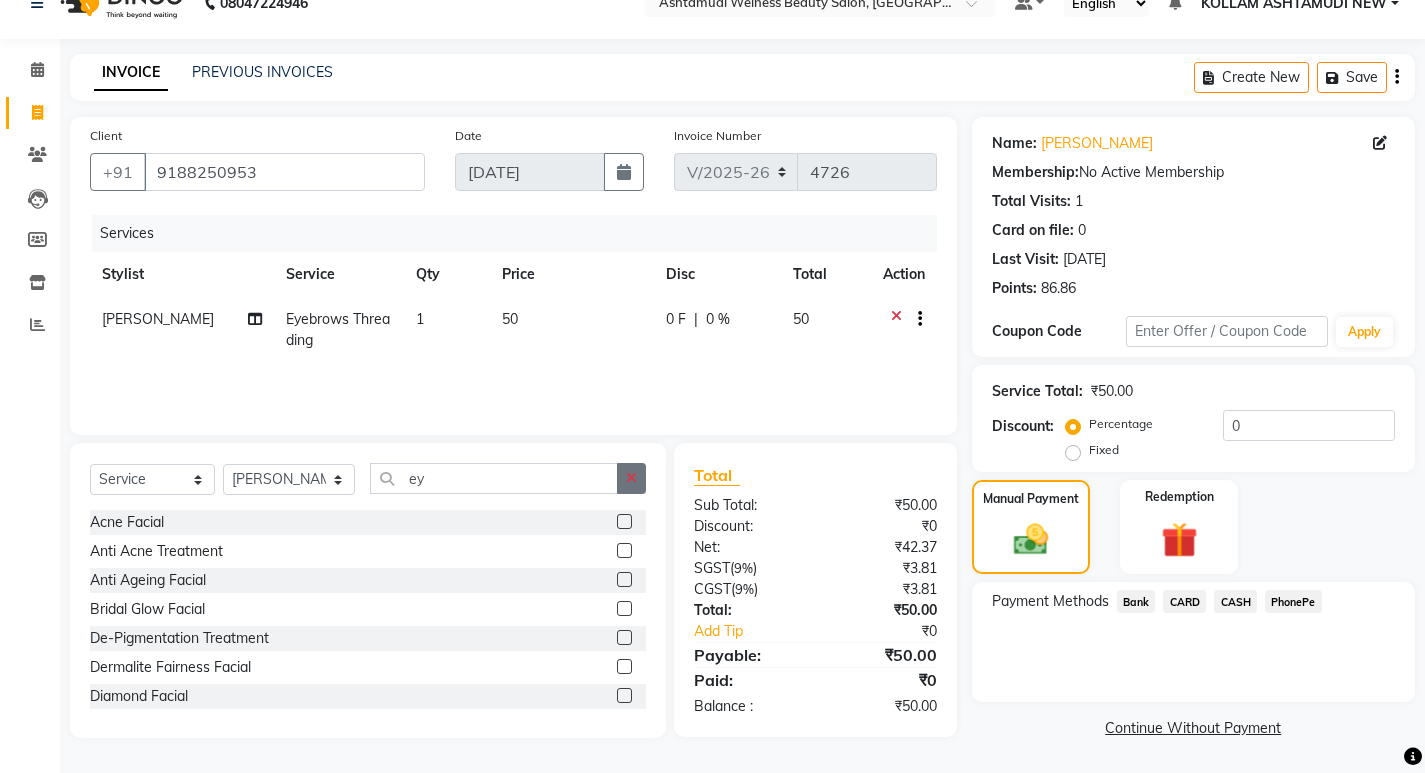 click 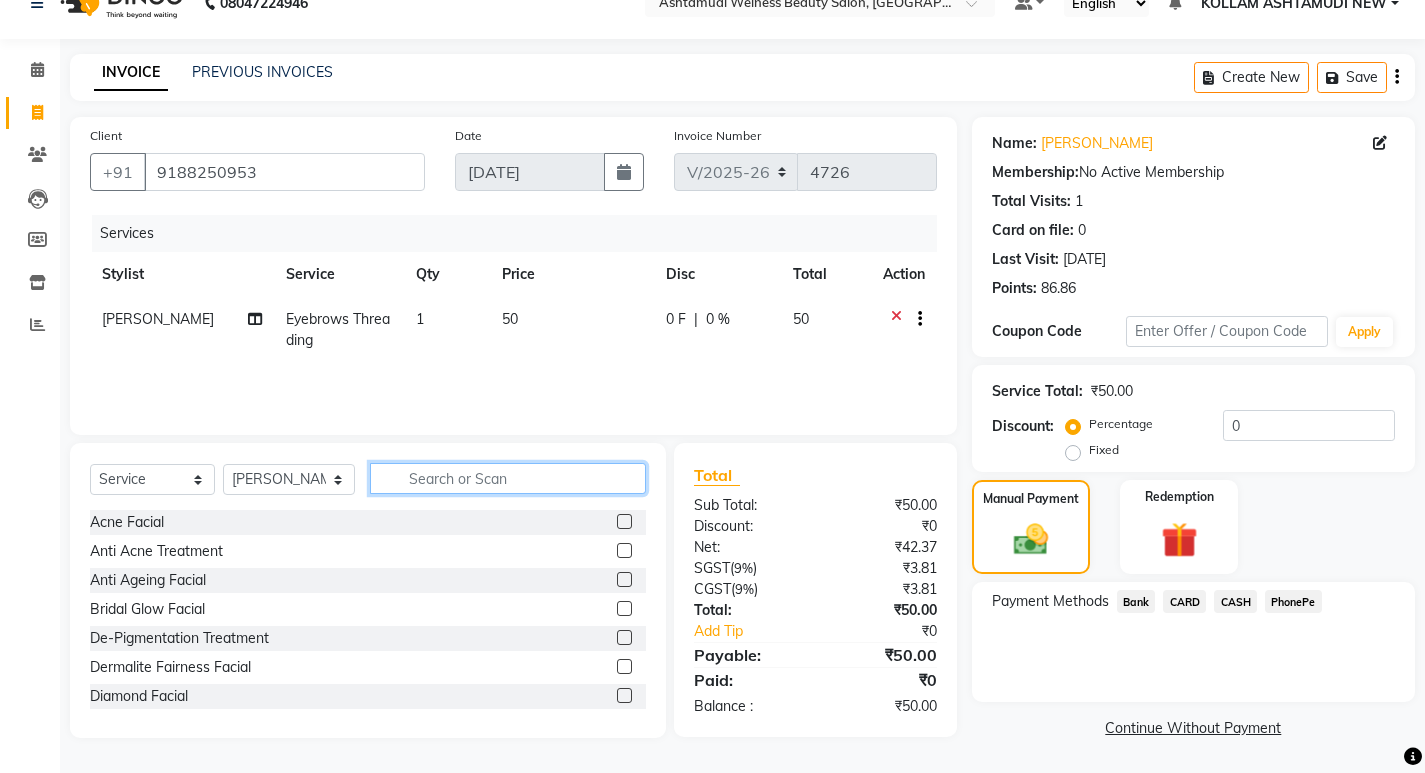 click 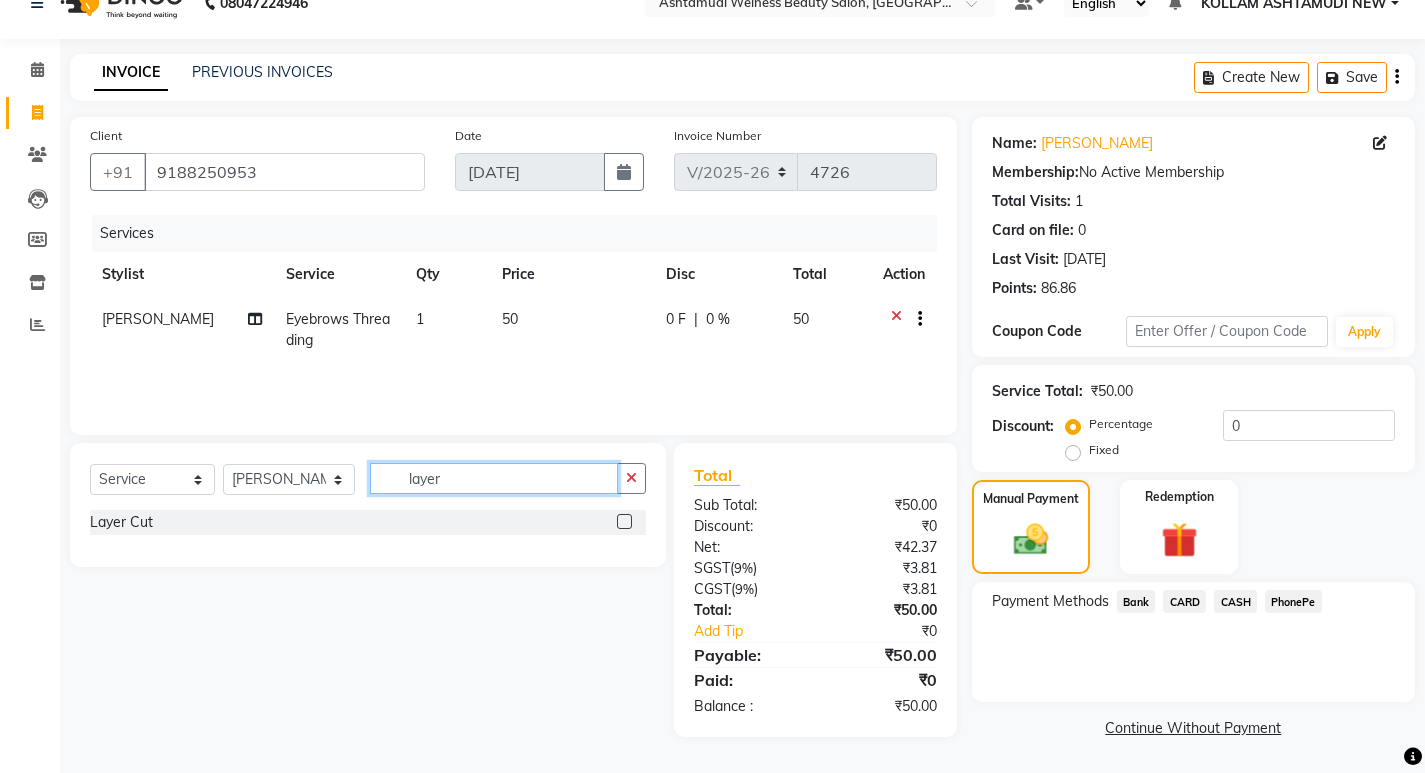 type on "layer" 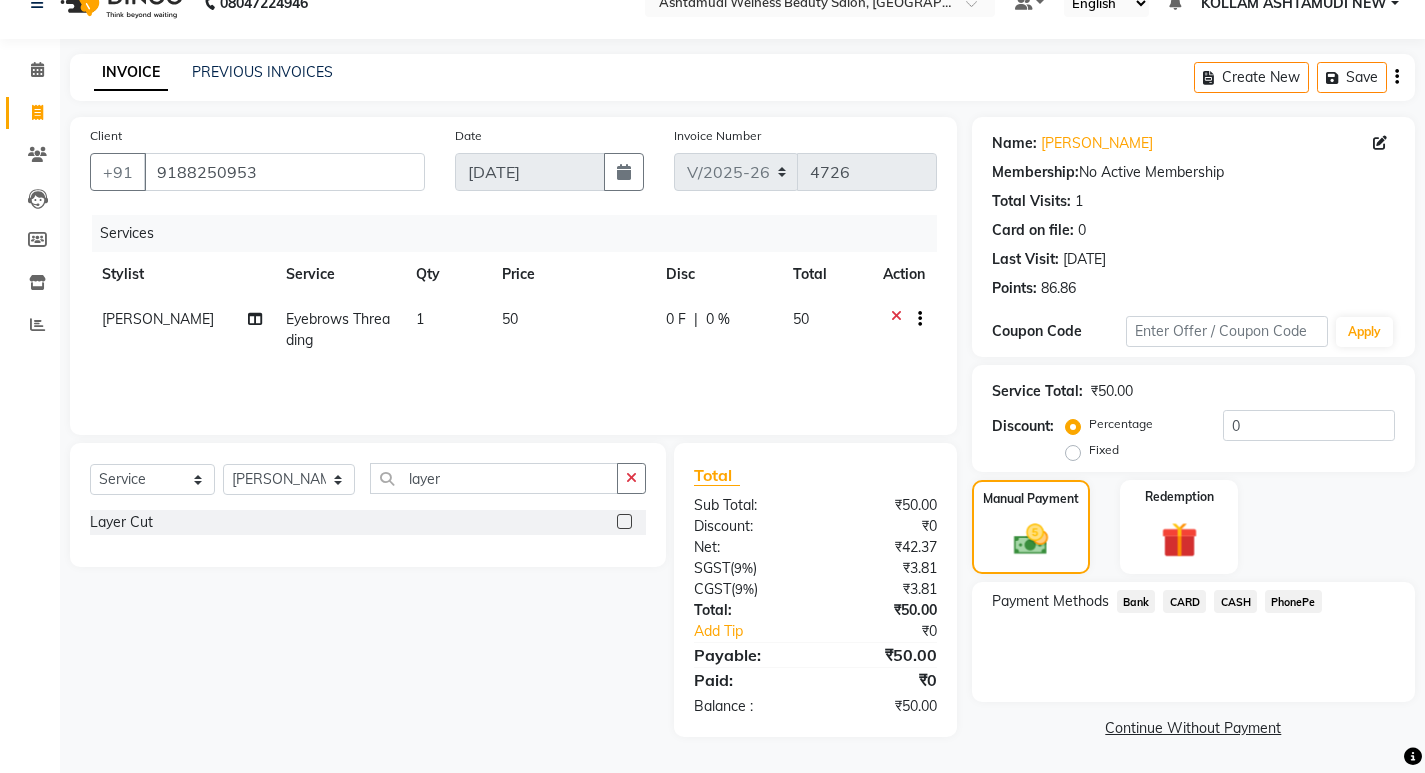 click 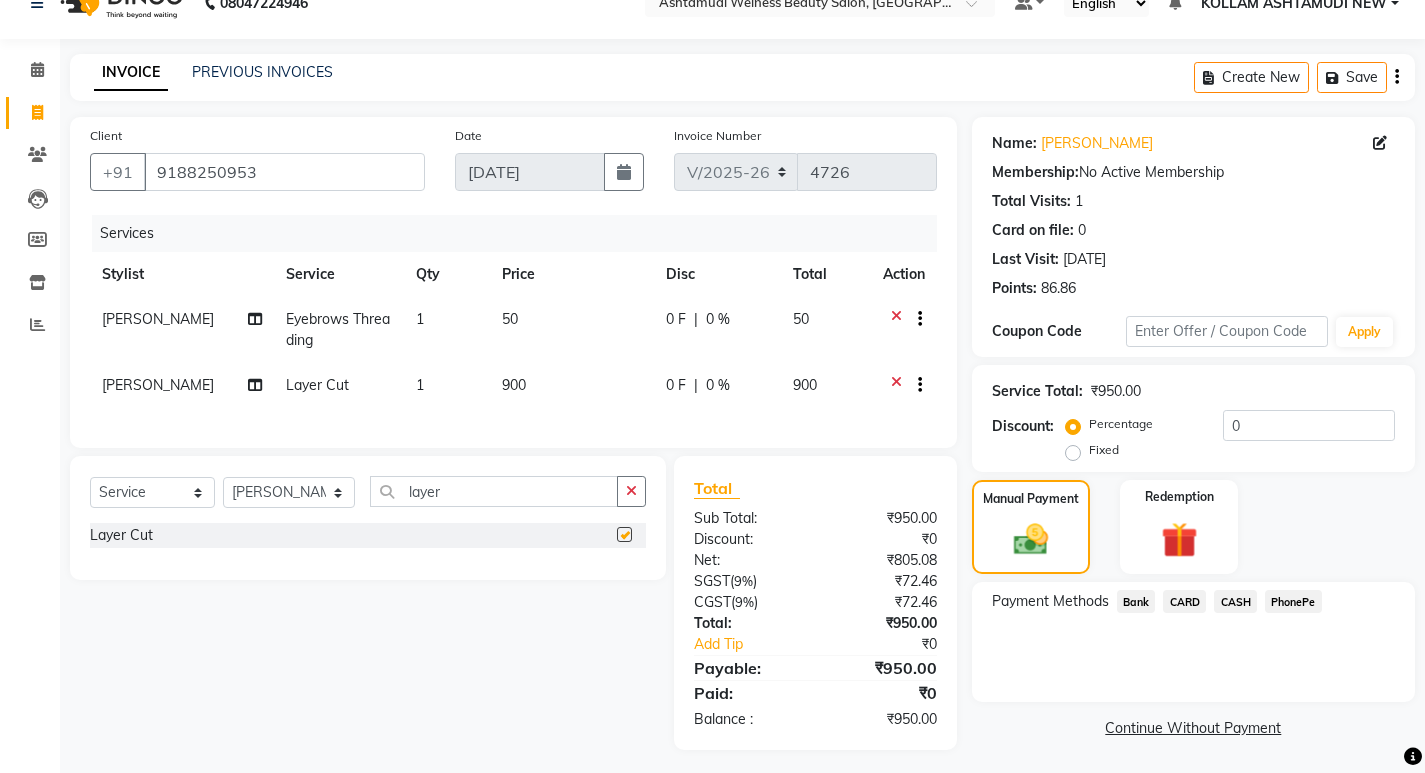 checkbox on "false" 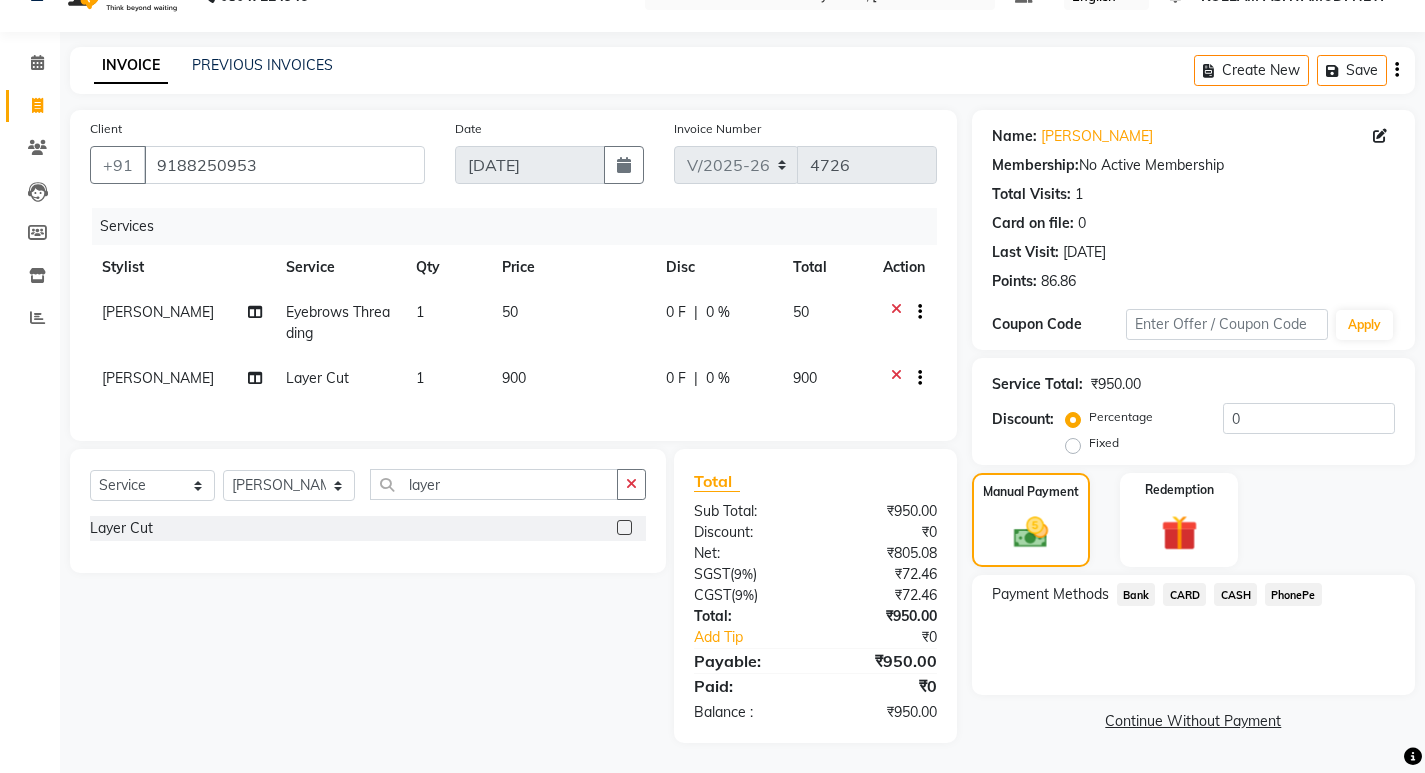 scroll, scrollTop: 55, scrollLeft: 0, axis: vertical 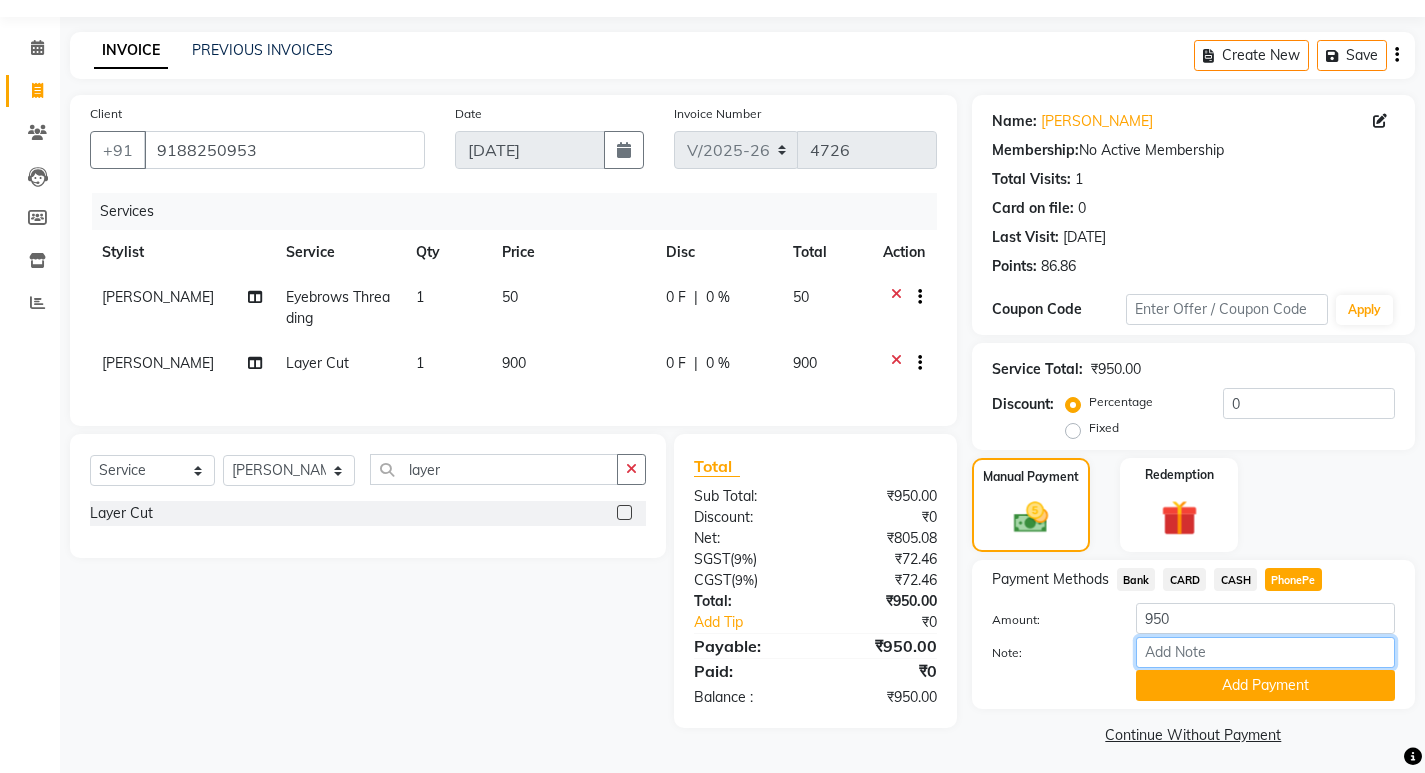 click on "Note:" at bounding box center [1265, 652] 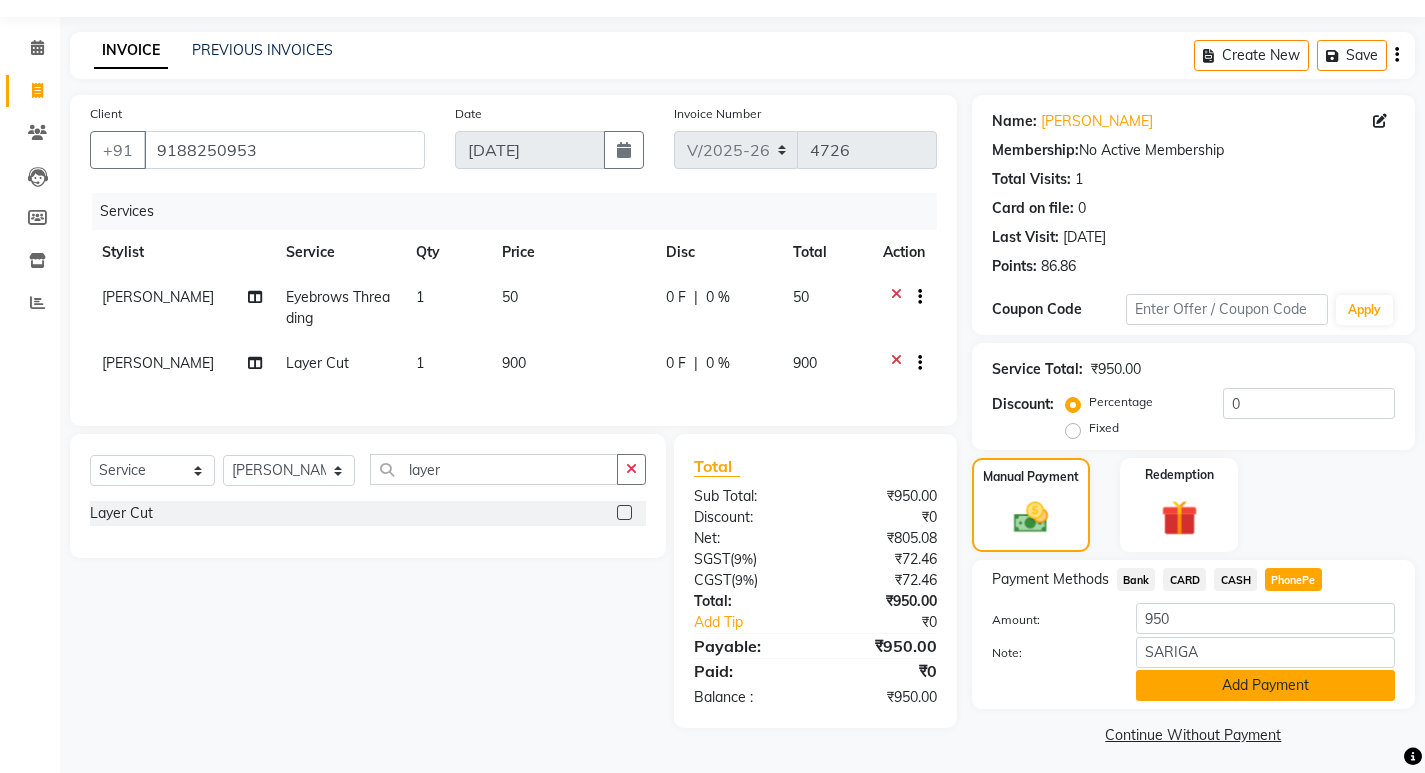 click on "Add Payment" 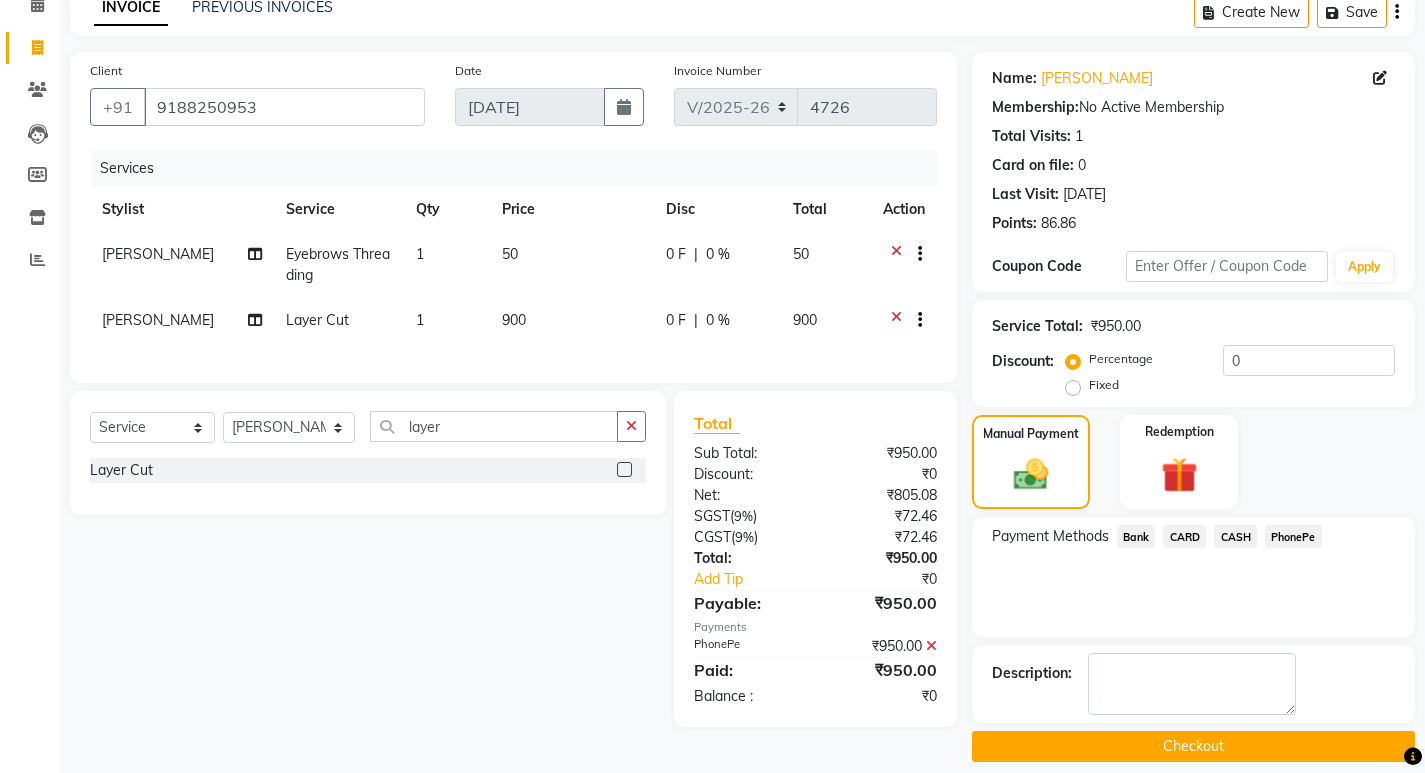 scroll, scrollTop: 117, scrollLeft: 0, axis: vertical 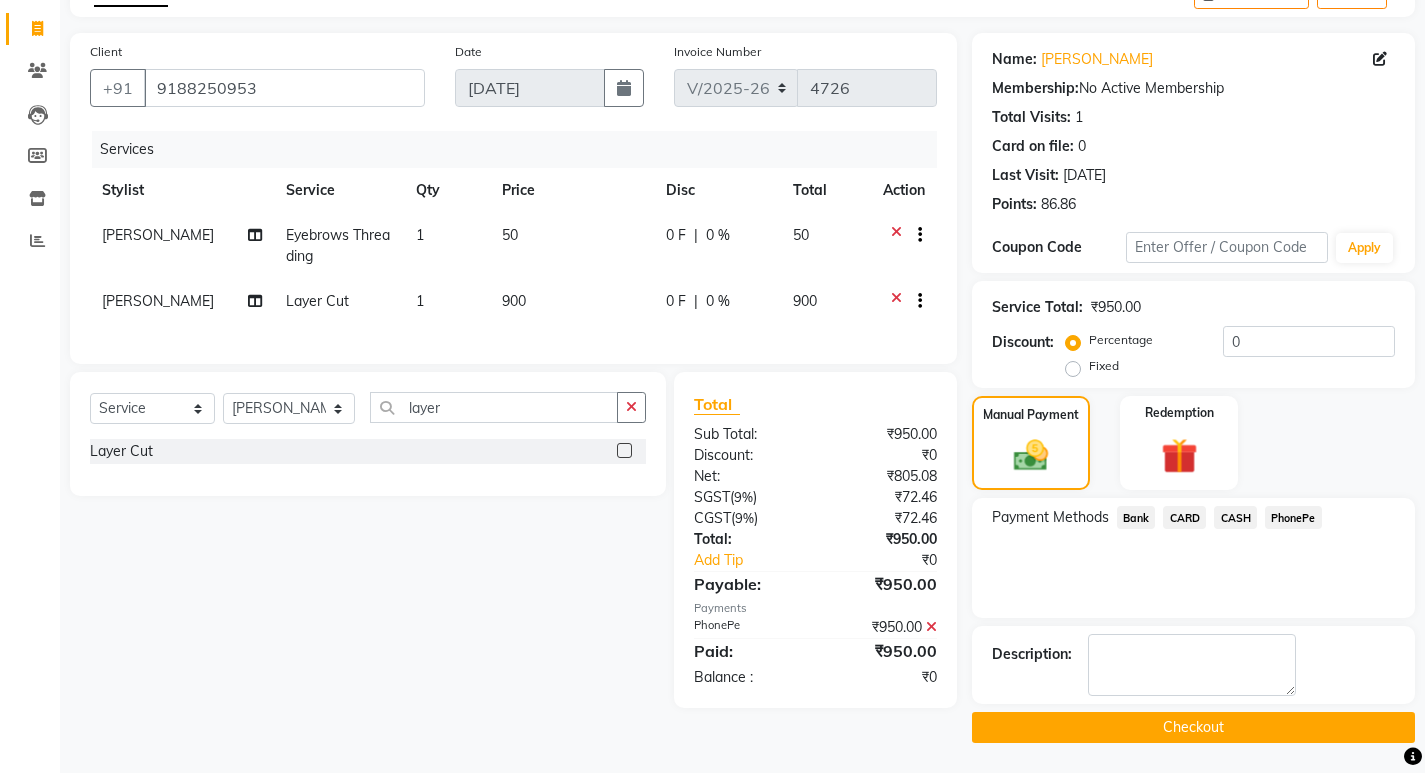 click on "Checkout" 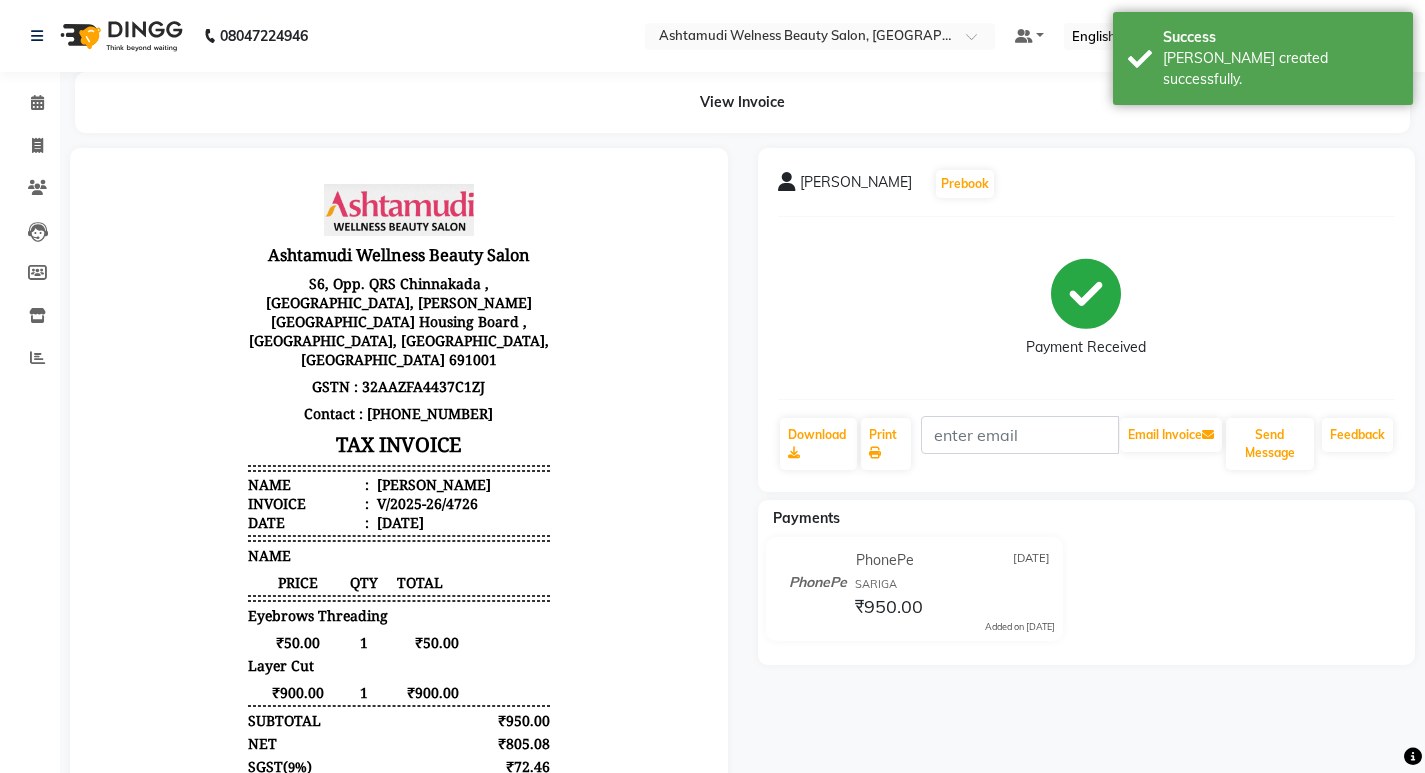 scroll, scrollTop: 0, scrollLeft: 0, axis: both 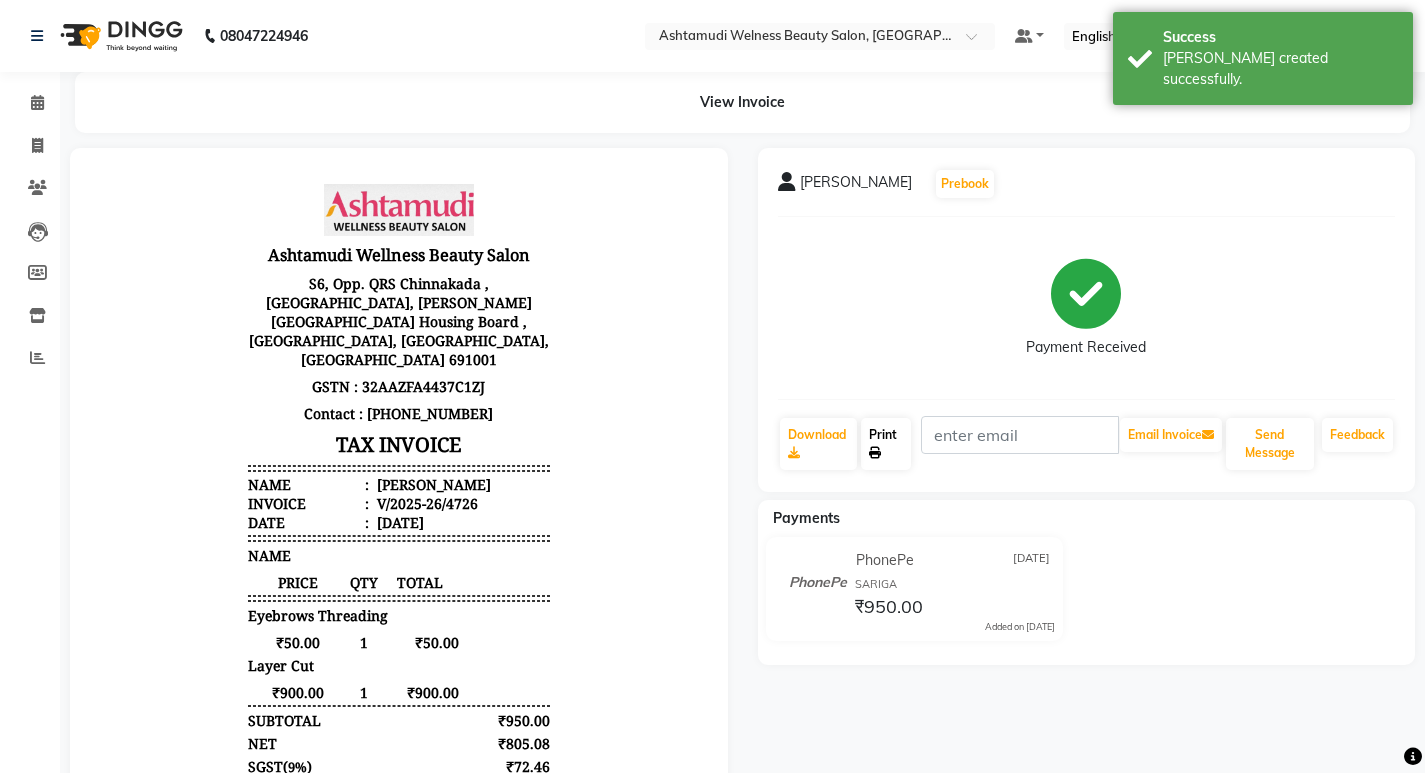 click on "Print" 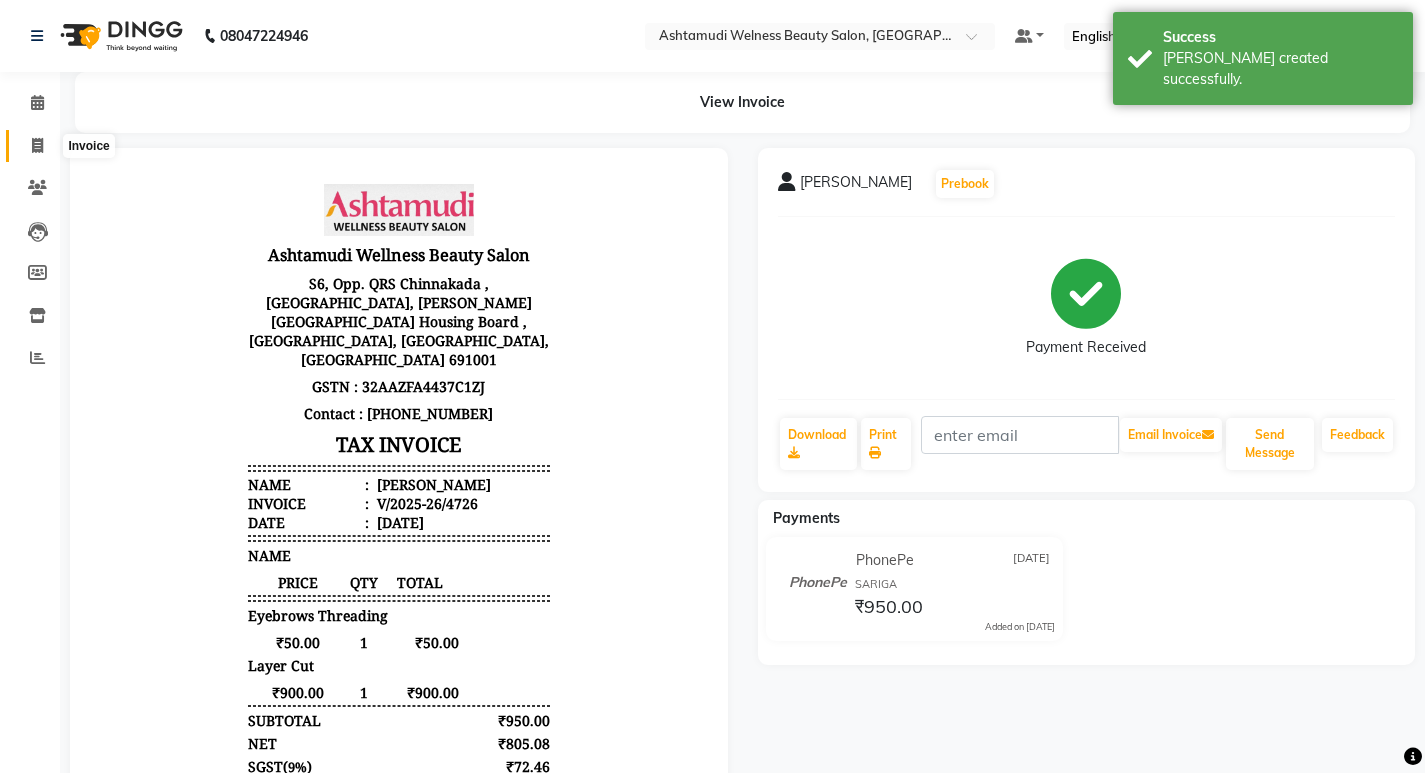 click 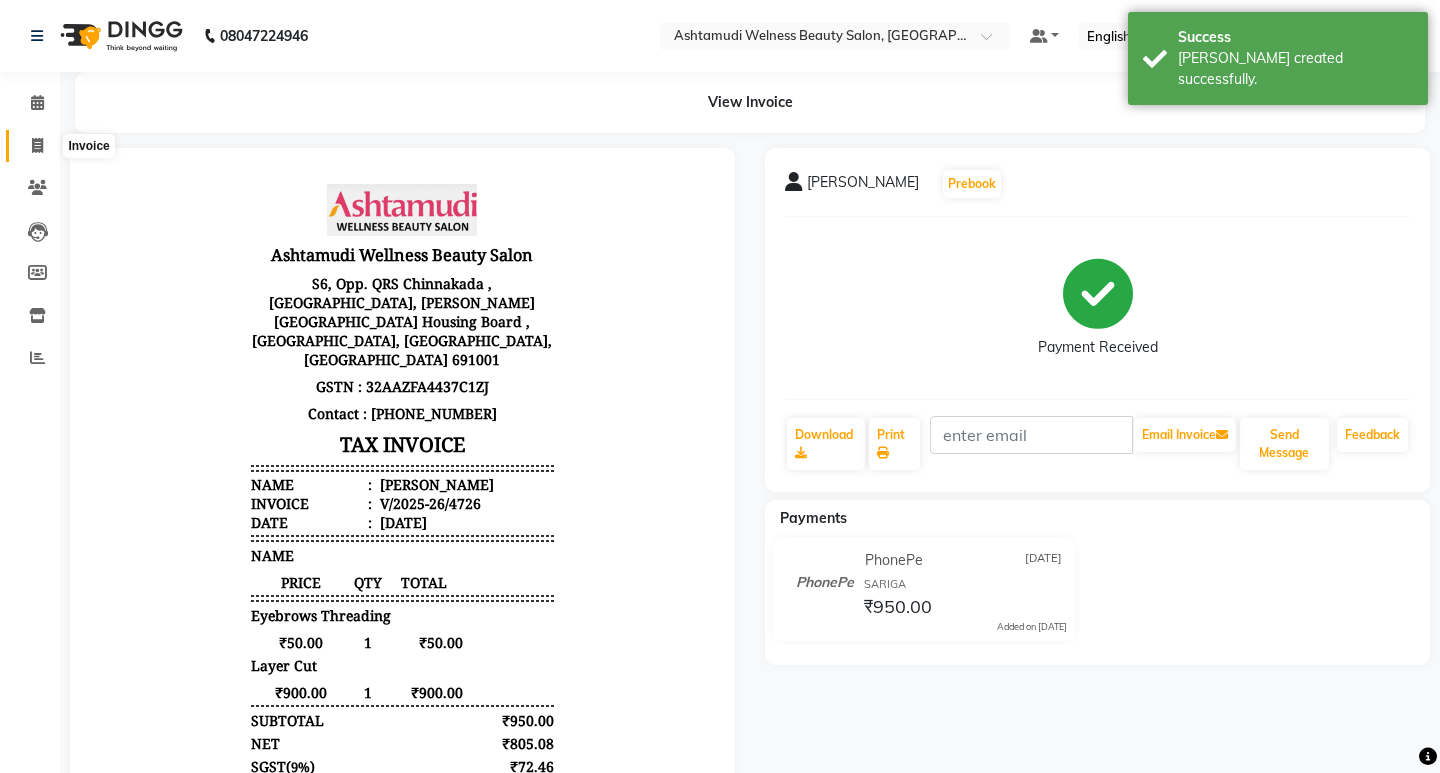 select on "service" 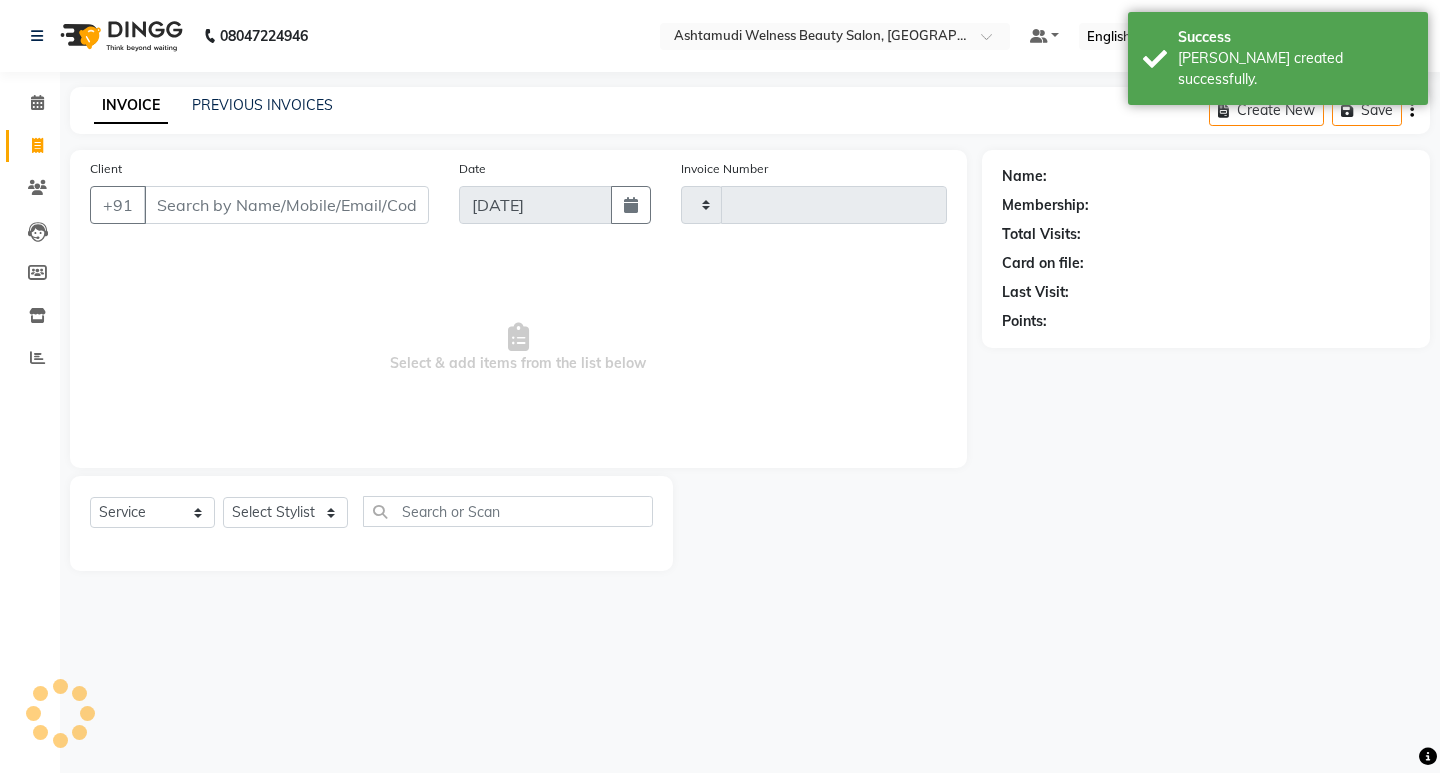 click on "Client" at bounding box center (286, 205) 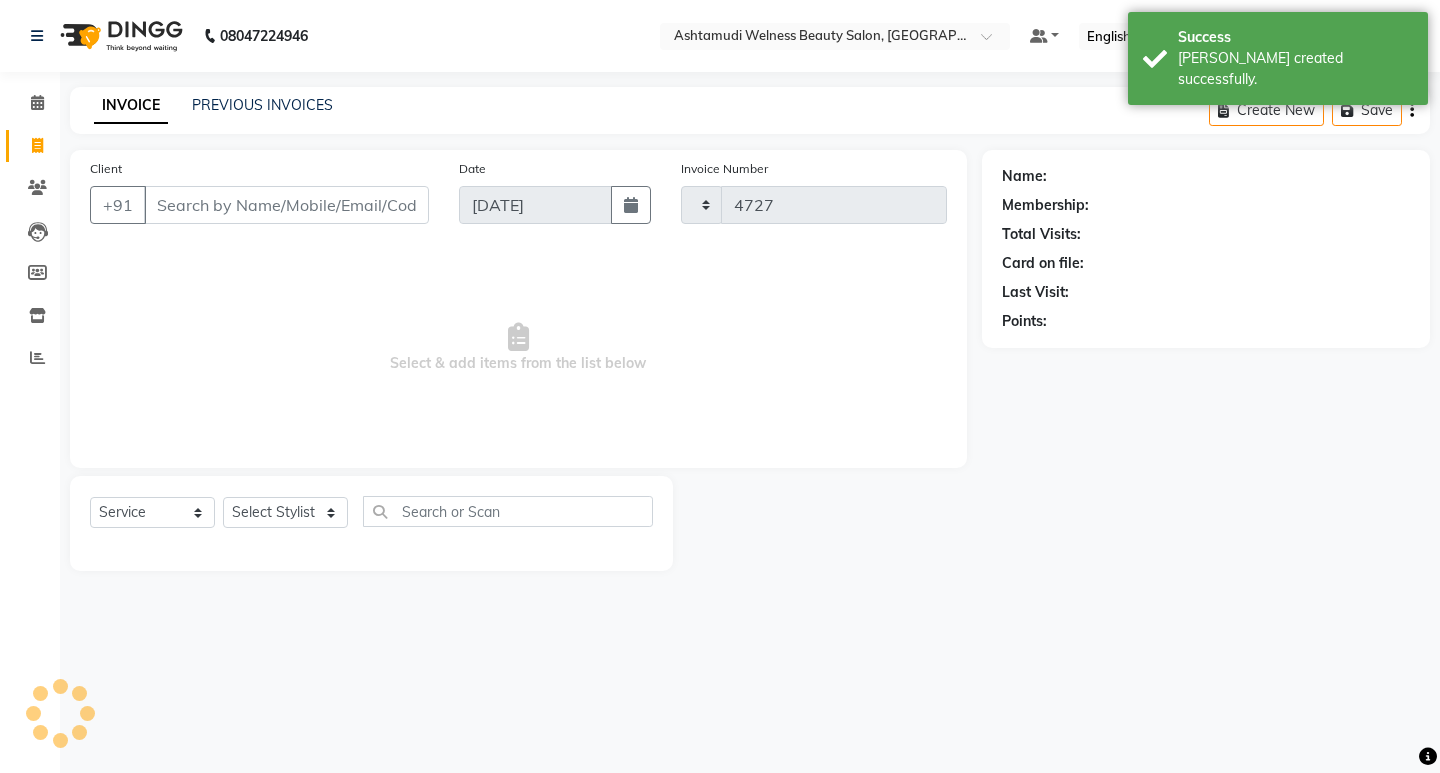 select on "4529" 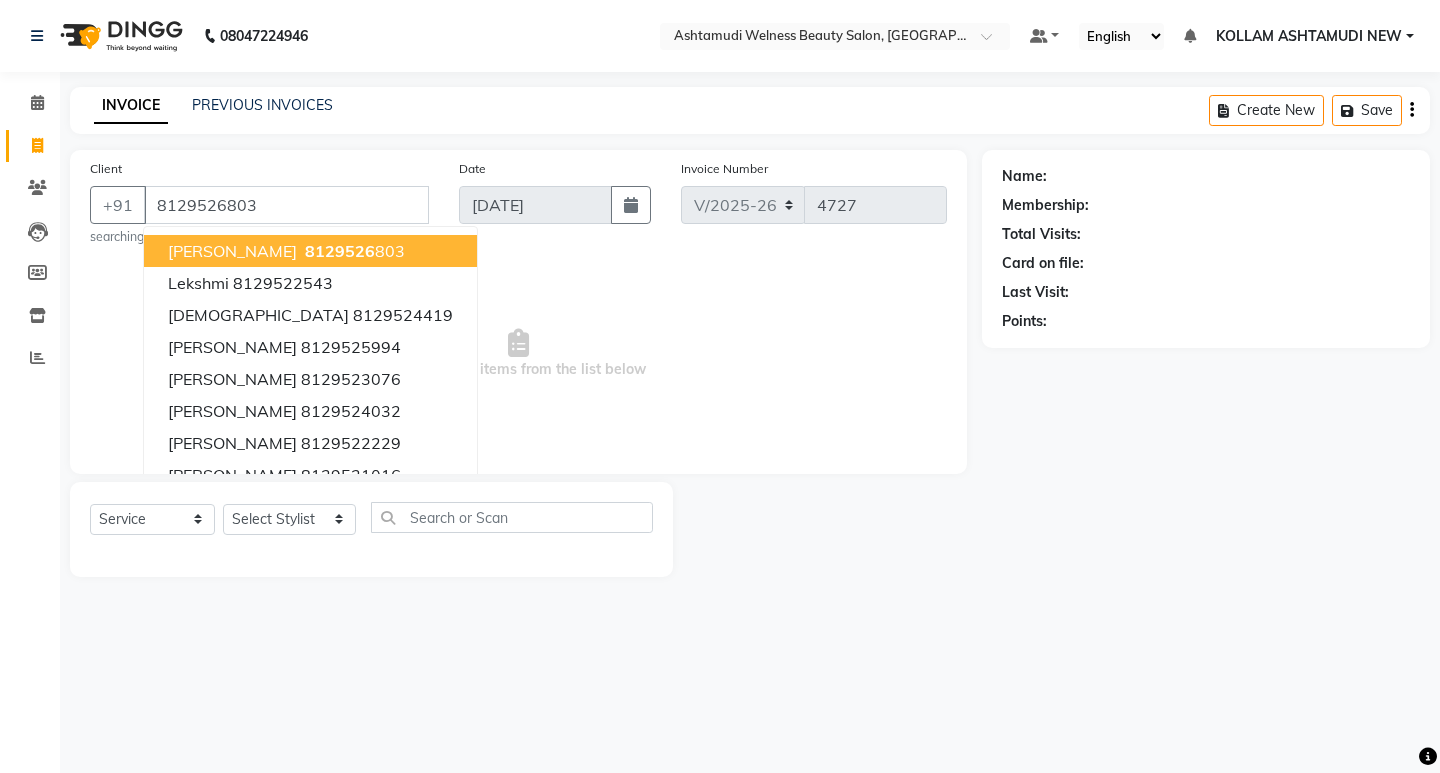 type on "8129526803" 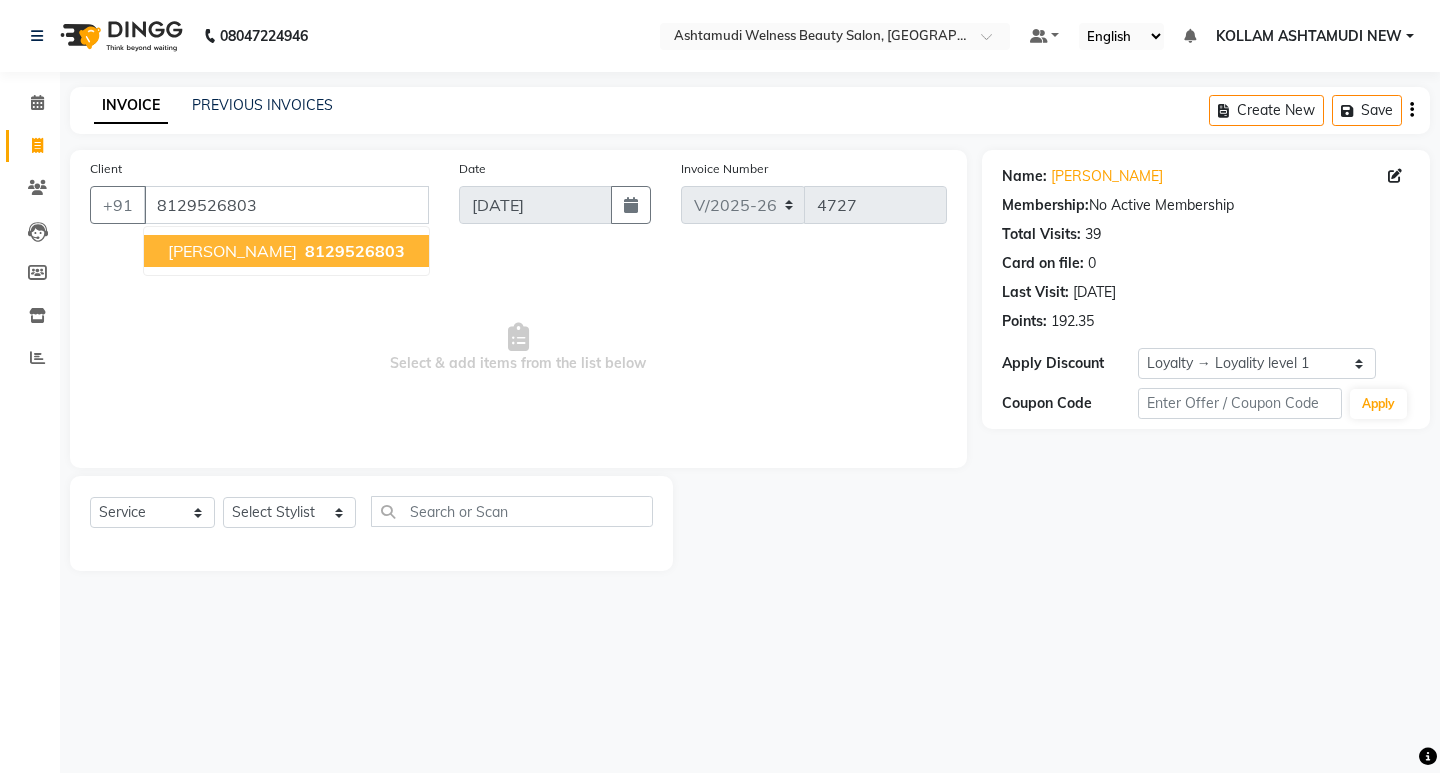 click on "akshitha" at bounding box center [232, 251] 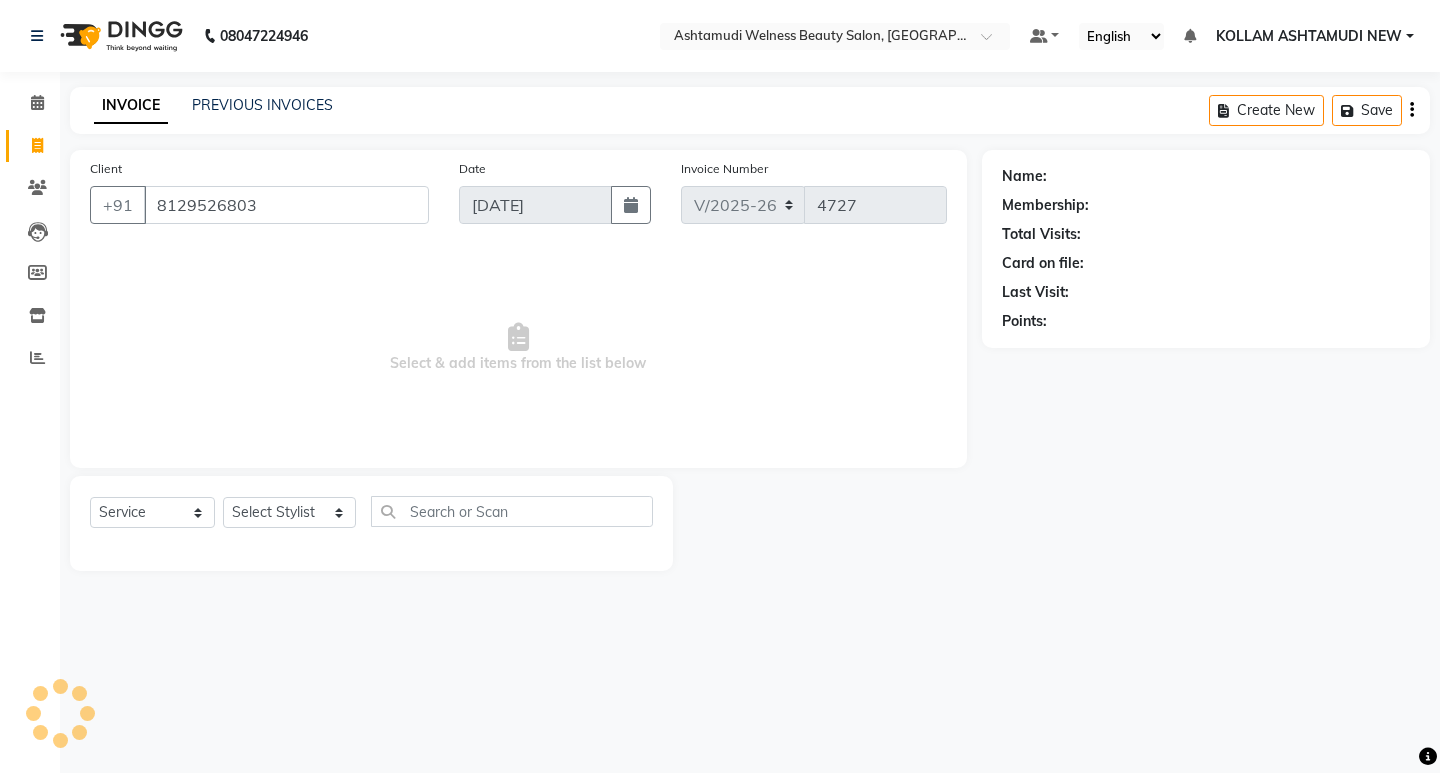 select on "1: Object" 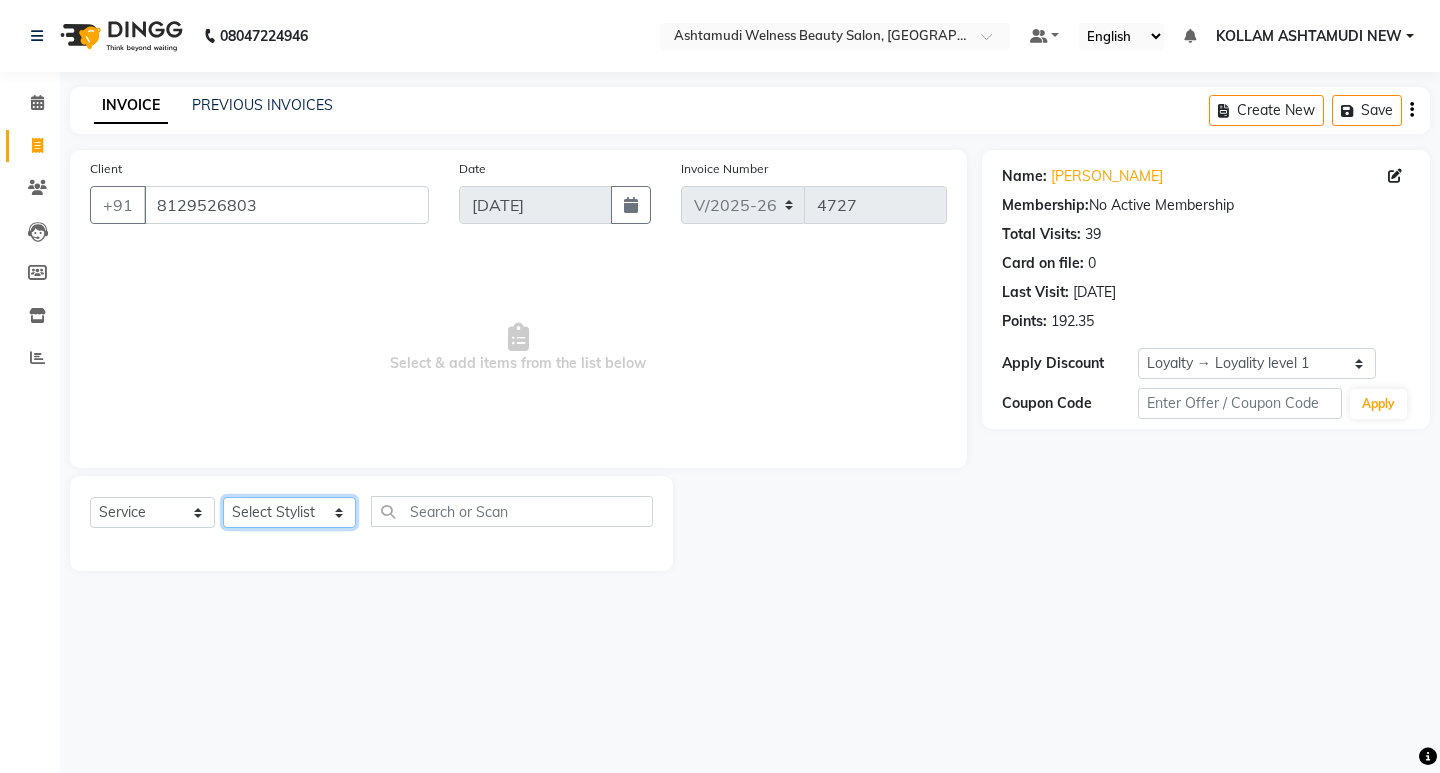 click on "Select Stylist [PERSON_NAME] Admin [PERSON_NAME]  [PERSON_NAME] [PERSON_NAME] [PERSON_NAME]  M [PERSON_NAME]  [PERSON_NAME]  P [PERSON_NAME] ASHTAMUDI KOLLAM ASHTAMUDI NEW  [PERSON_NAME] [PERSON_NAME] [PERSON_NAME]  [PERSON_NAME] [PERSON_NAME] [PERSON_NAME] [PERSON_NAME] [PERSON_NAME] M [PERSON_NAME] SARIGA [PERSON_NAME] [PERSON_NAME] [PERSON_NAME] [PERSON_NAME] [PERSON_NAME] S" 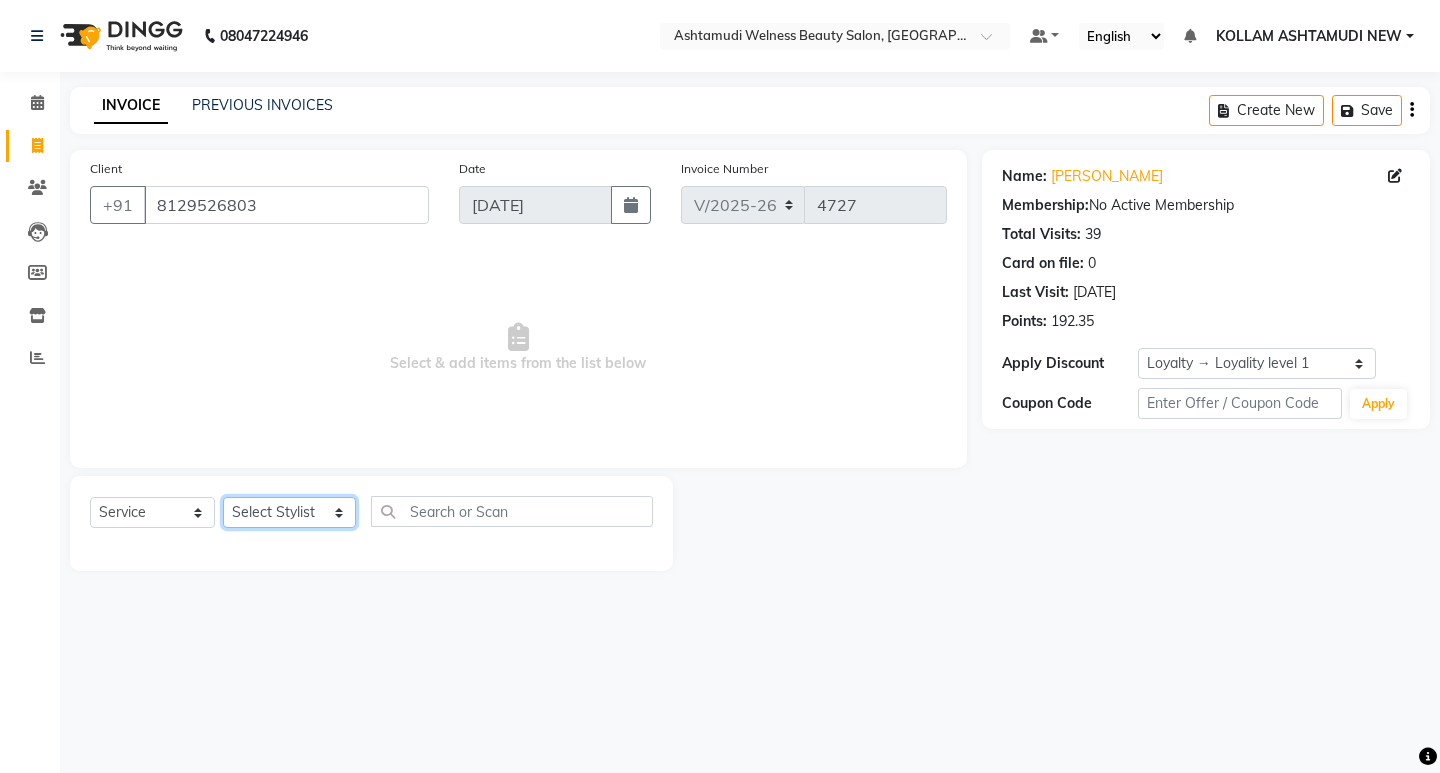 select on "25971" 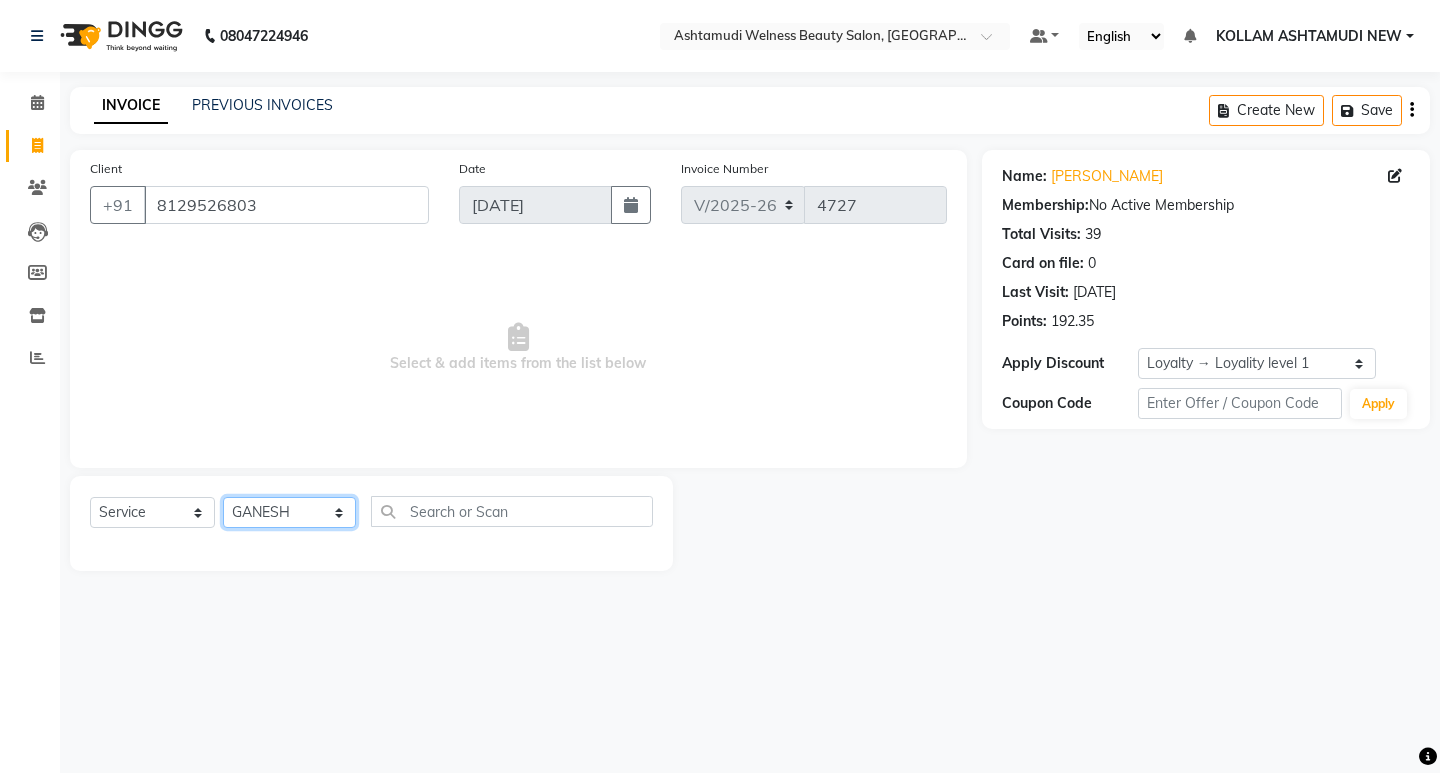 click on "Select Stylist [PERSON_NAME] Admin [PERSON_NAME]  [PERSON_NAME] [PERSON_NAME] [PERSON_NAME]  M [PERSON_NAME]  [PERSON_NAME]  P [PERSON_NAME] ASHTAMUDI KOLLAM ASHTAMUDI NEW  [PERSON_NAME] [PERSON_NAME] [PERSON_NAME]  [PERSON_NAME] [PERSON_NAME] [PERSON_NAME] [PERSON_NAME] [PERSON_NAME] M [PERSON_NAME] SARIGA [PERSON_NAME] [PERSON_NAME] [PERSON_NAME] [PERSON_NAME] [PERSON_NAME] S" 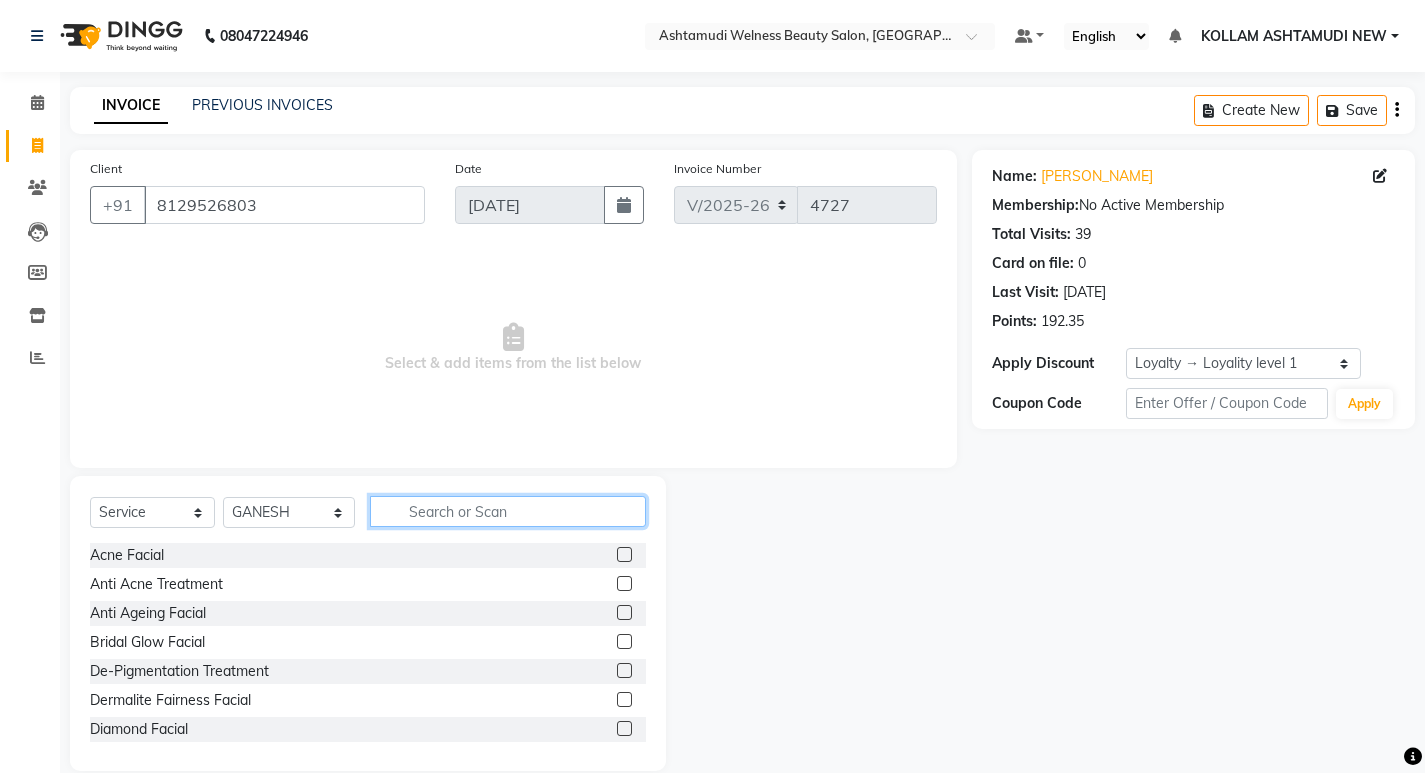 click 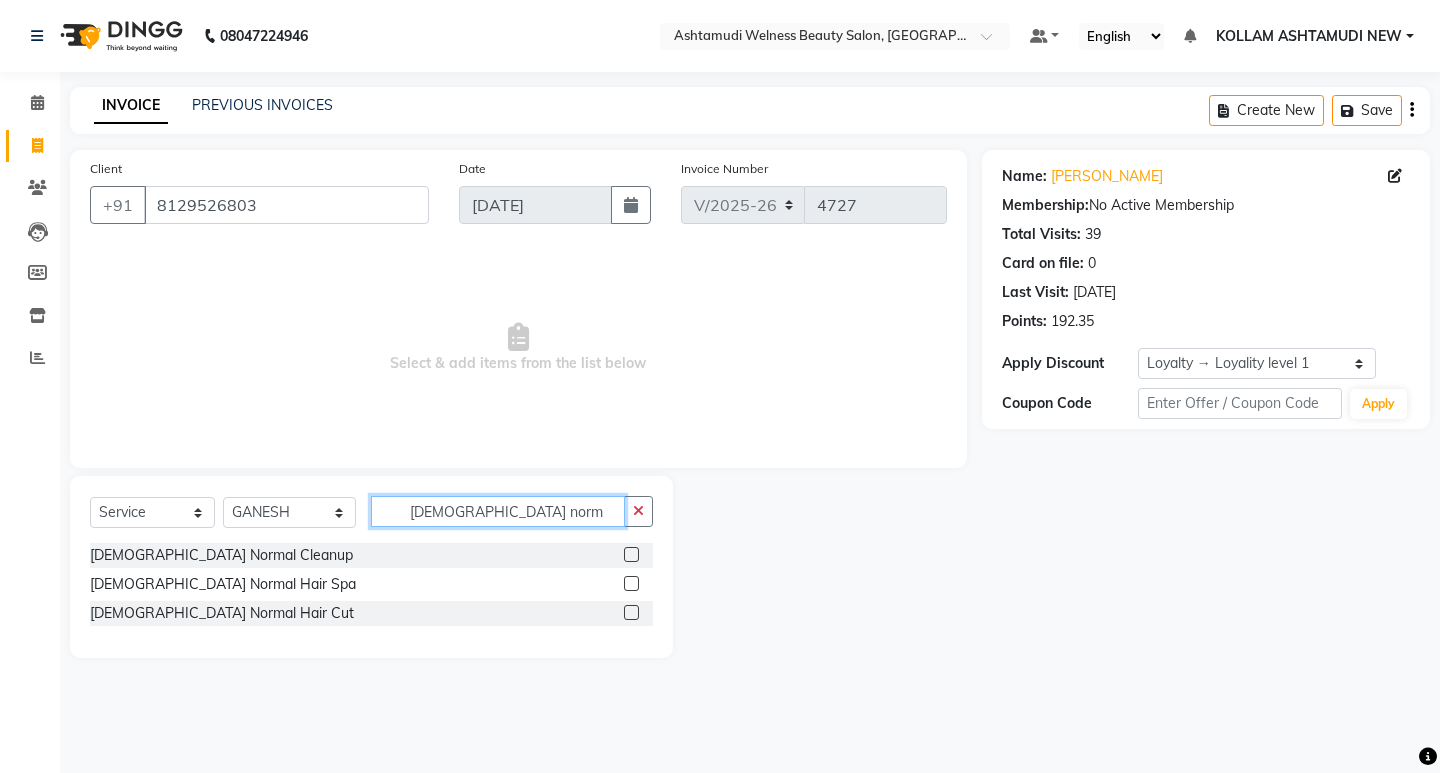 type on "[DEMOGRAPHIC_DATA] norm" 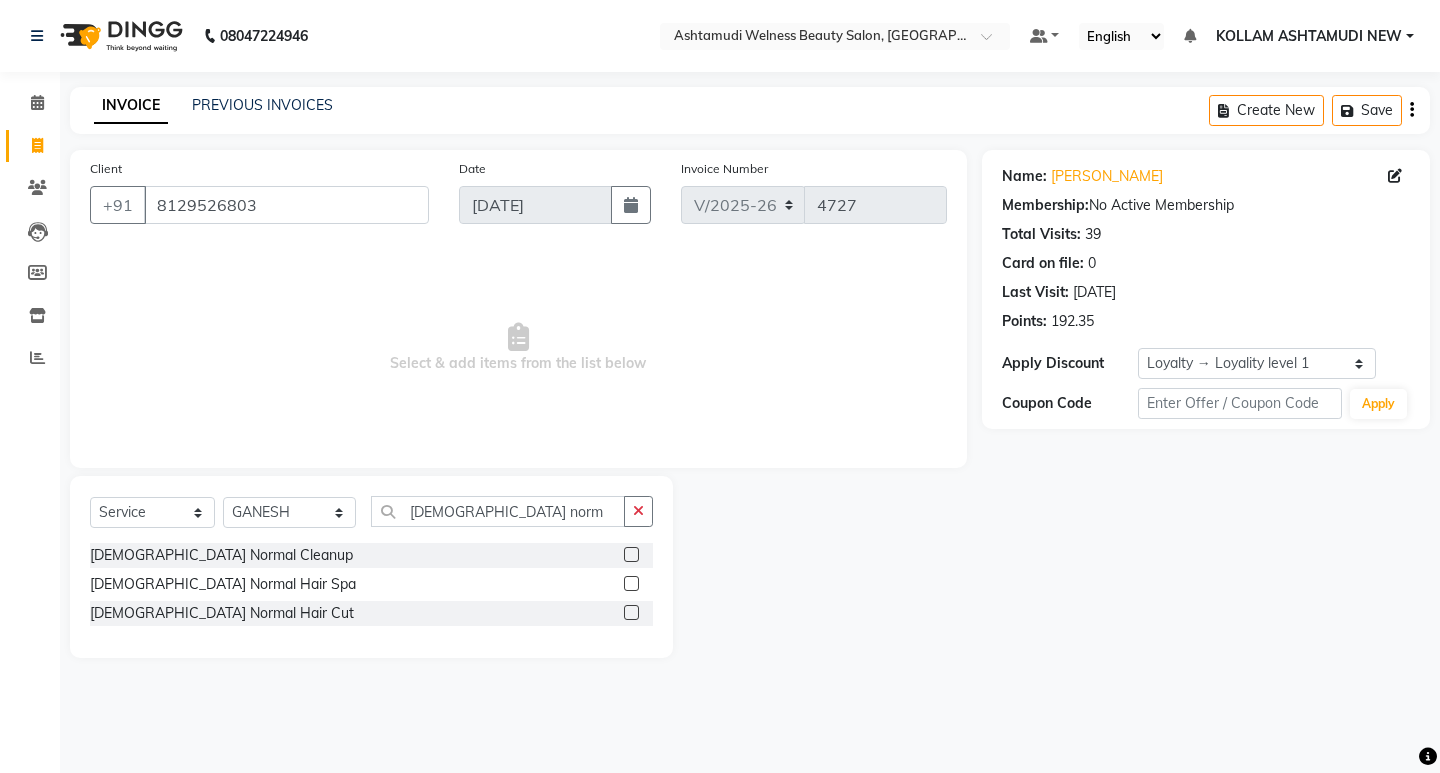 click 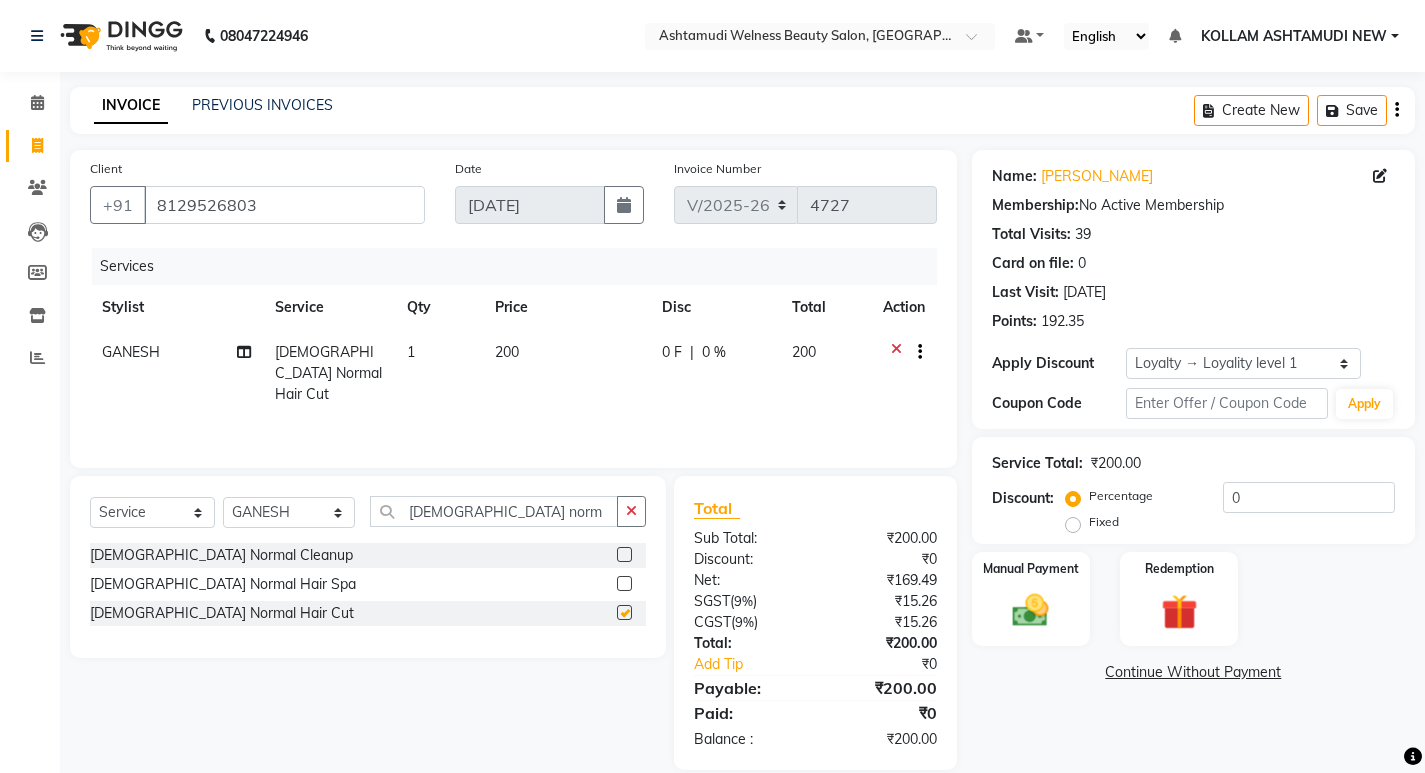 checkbox on "false" 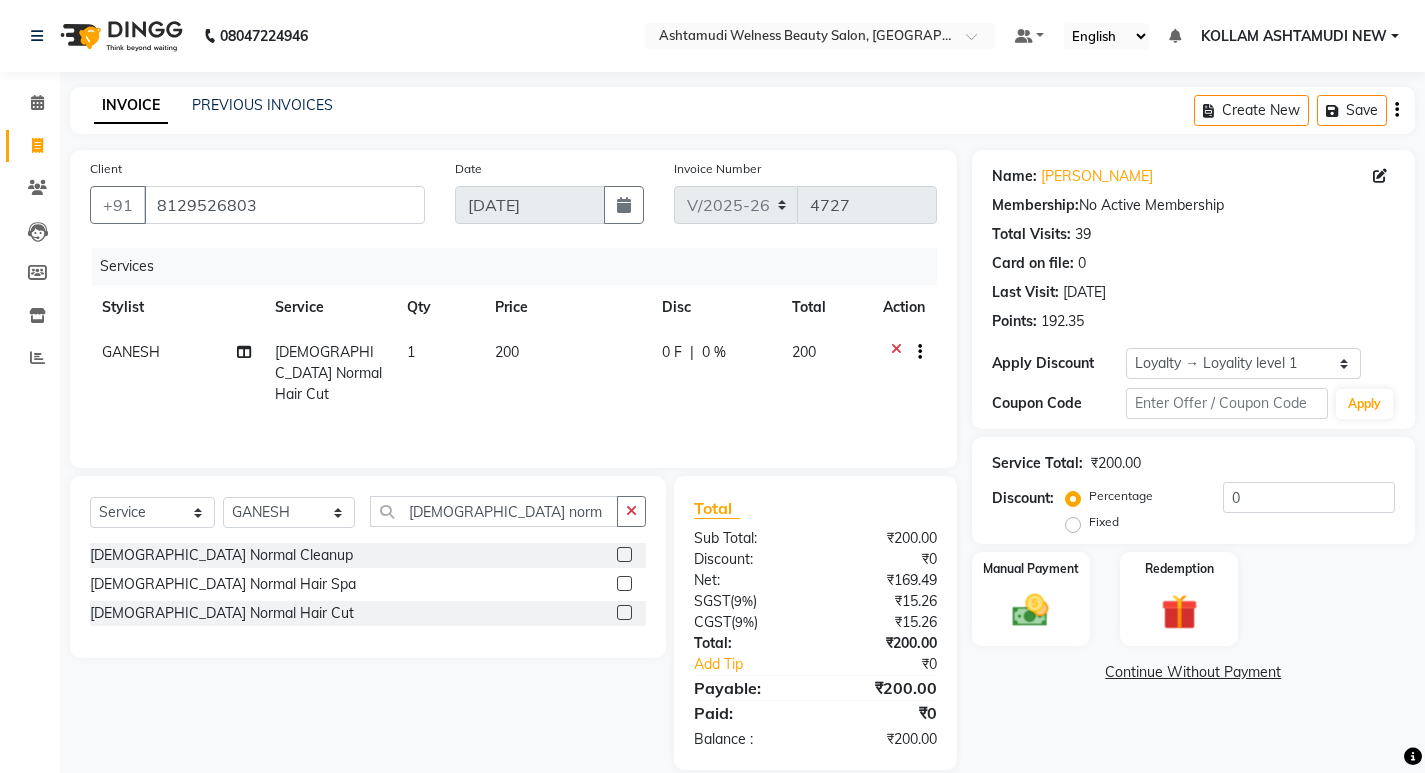 click on "1" 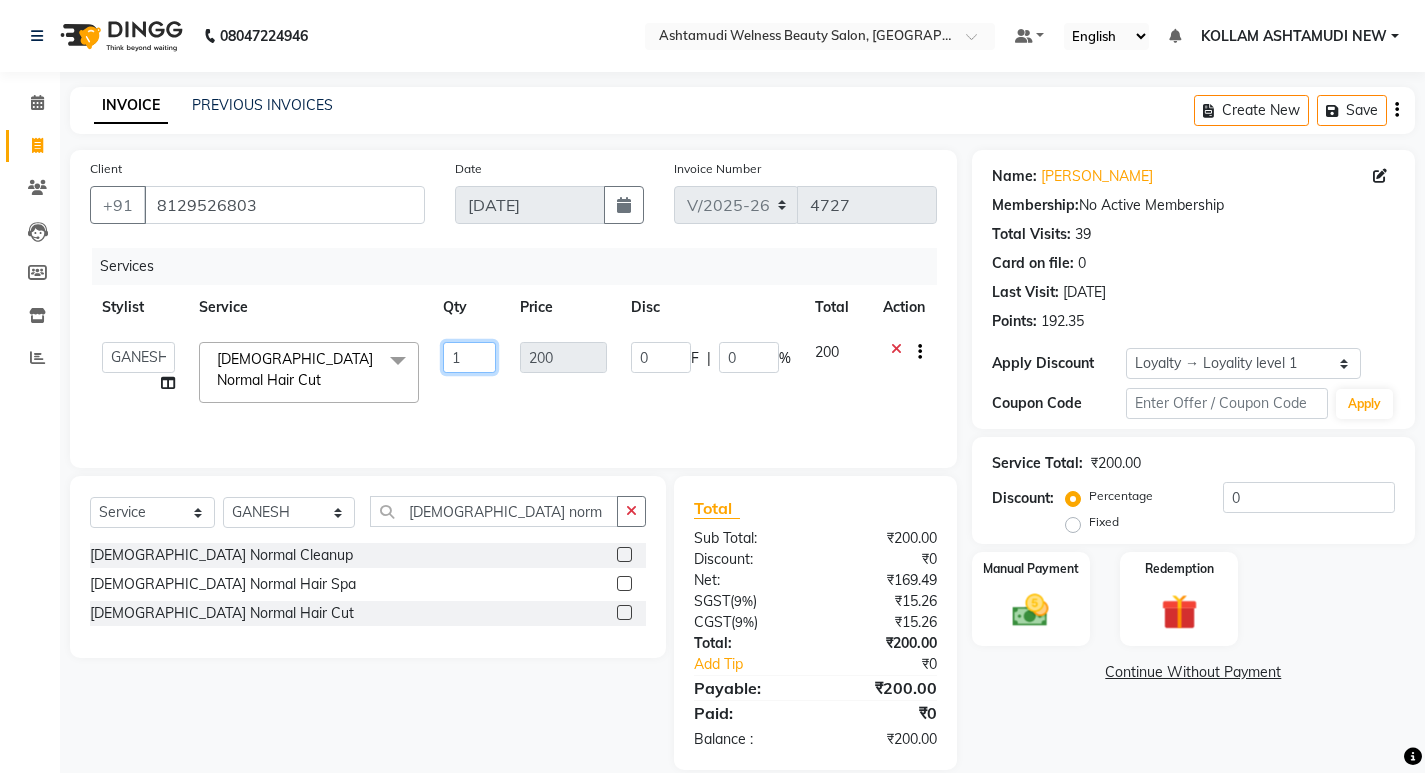 click on "1" 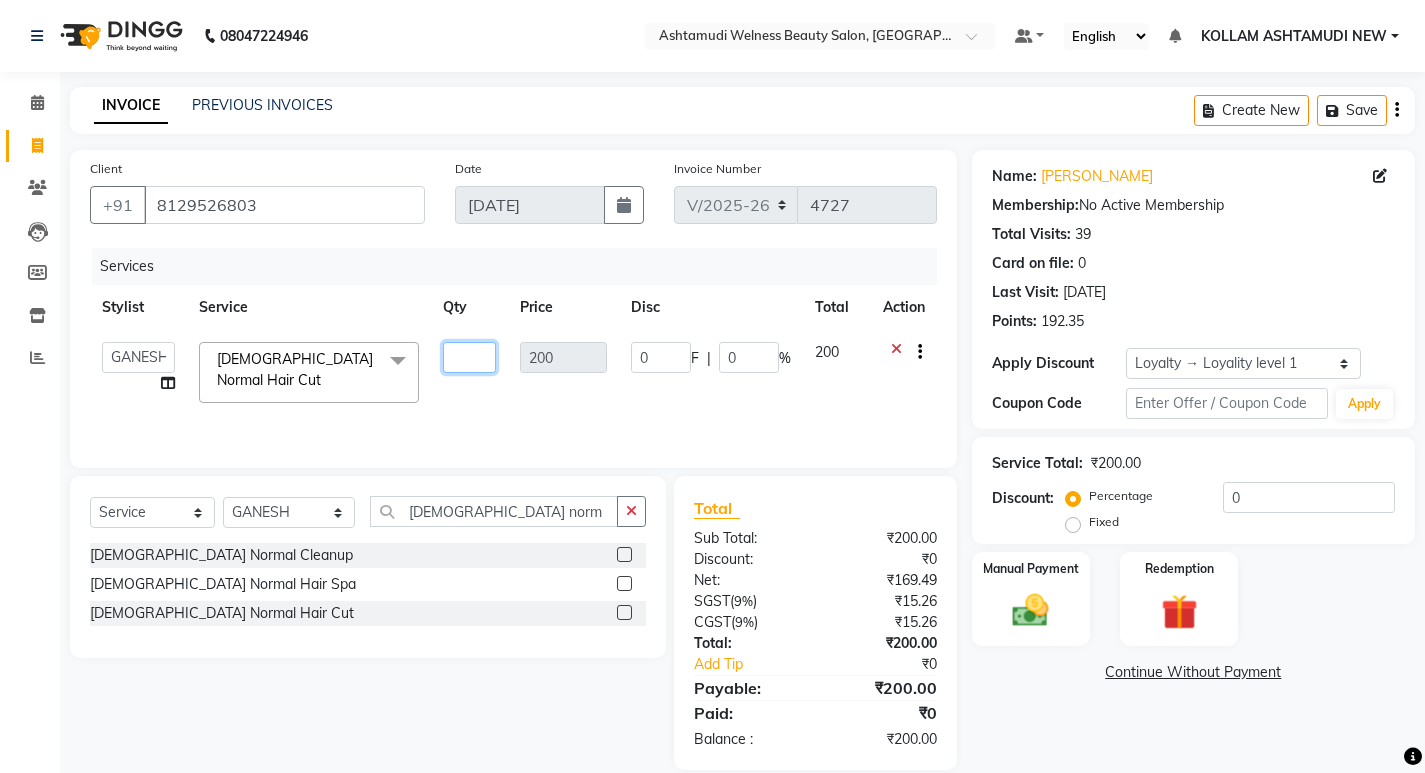 type on "2" 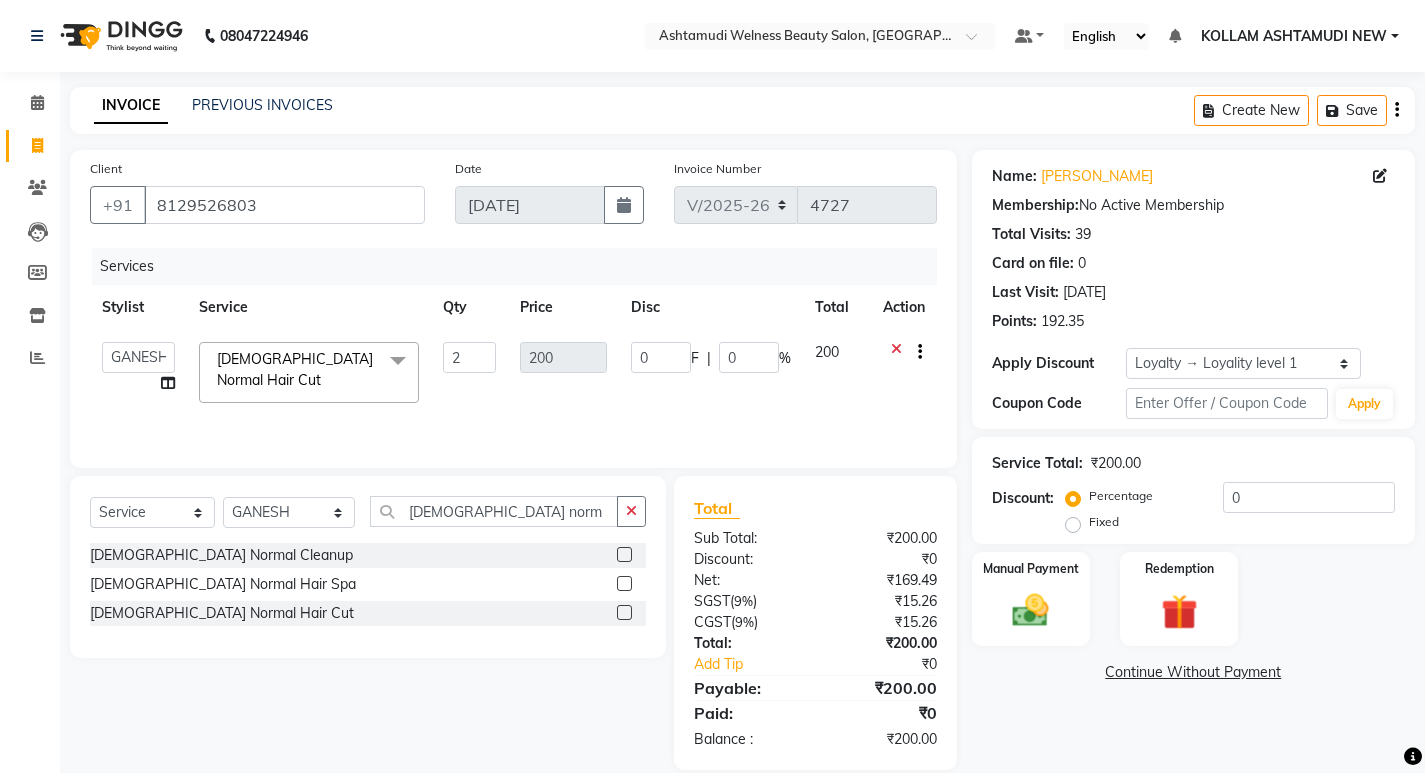 click on "ADITHYA   TAMANG   Admin   ALTHAF    Anitha    Ardra   ATHIRA SANAL   BETZA  M BINU   GANESH    JIJUMON  P   Kavya   KOLLAM ASHTAMUDI   KOLLAM ASHTAMUDI NEW    Kusum   Mohammad Aalam   Rahul   REENA  VIDHYA   RENUKA SUNDAS   Revathy B Nair   RINA RAI   SAJEEV M   SAMIR RAI   SARIGA PRASAD   SHIBU   Shilu Fathima   Shyni Salim   SUKANYA   Supriya   SUSHEELA S  Gents Normal Hair Cut  x Acne Facial Anti Acne Treatment Anti Ageing Facial Bridal Glow Facial De-Pigmentation Treatment Dermalite Fairness Facial Diamond Facial D-Tan Cleanup D-Tan Facial D-Tan Pack Fruit Facial Fyc Bamboo Charcoal Facial Fyc Bio Marine Facial Fyc Fruit Fusion Facial Fyc Luster Gold Facial Fyc Pure Vit-C Facial Fyc Red Wine Facial Gents Bridal Glow Facial Gents Dermalite Fairness Facial Gents Diamond Facial Gents D-Tan Cleanup Gents D-Tan Facial Gents Fruit Facial Gents Fyc Bamboo Charcoal Facial Gents Fyc Bio Marine Facial Gents Fyc Fruit Fusion Facial Gents Fyc Luster Gold Facial Gents Fyc Pure Vit C Facial Gents Fyc Red Wine Facial" 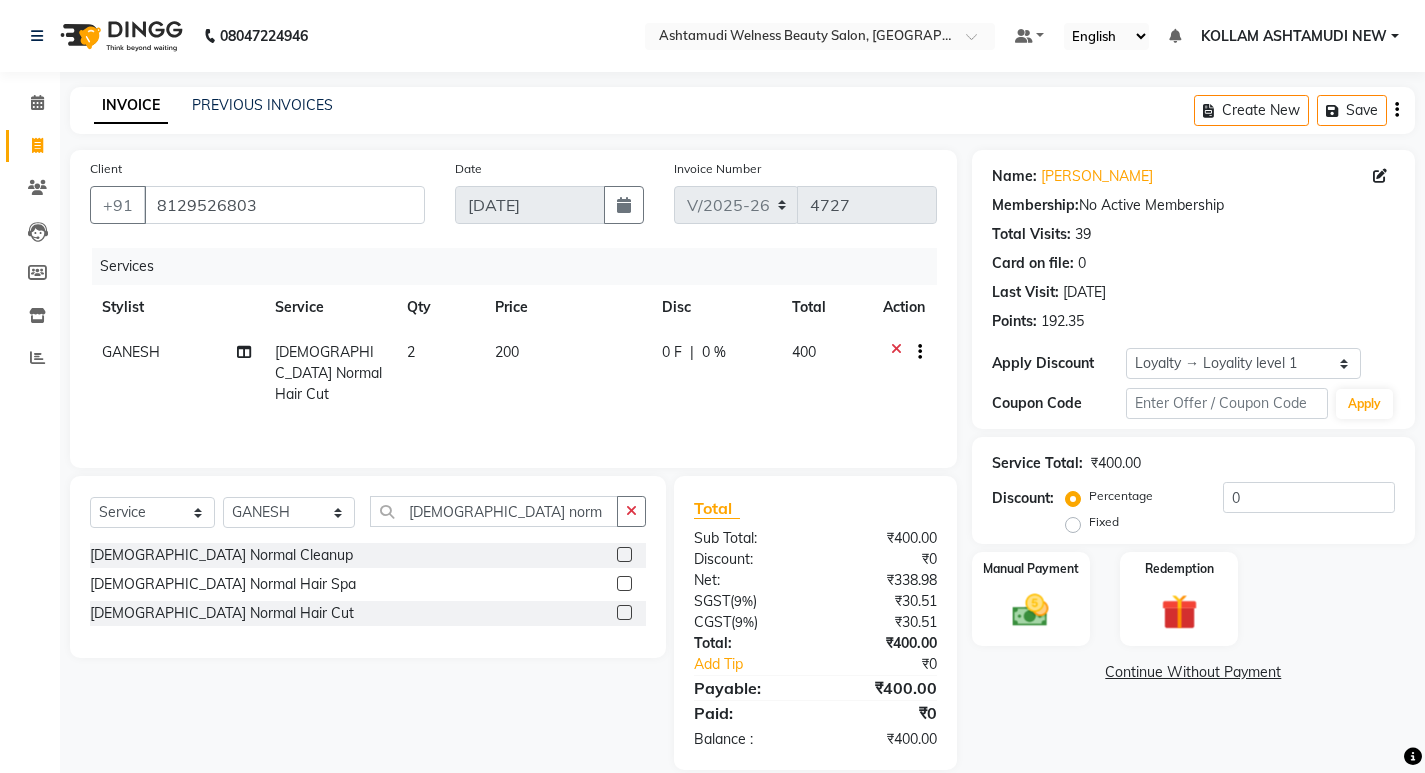 drag, startPoint x: 634, startPoint y: 513, endPoint x: 617, endPoint y: 520, distance: 18.384777 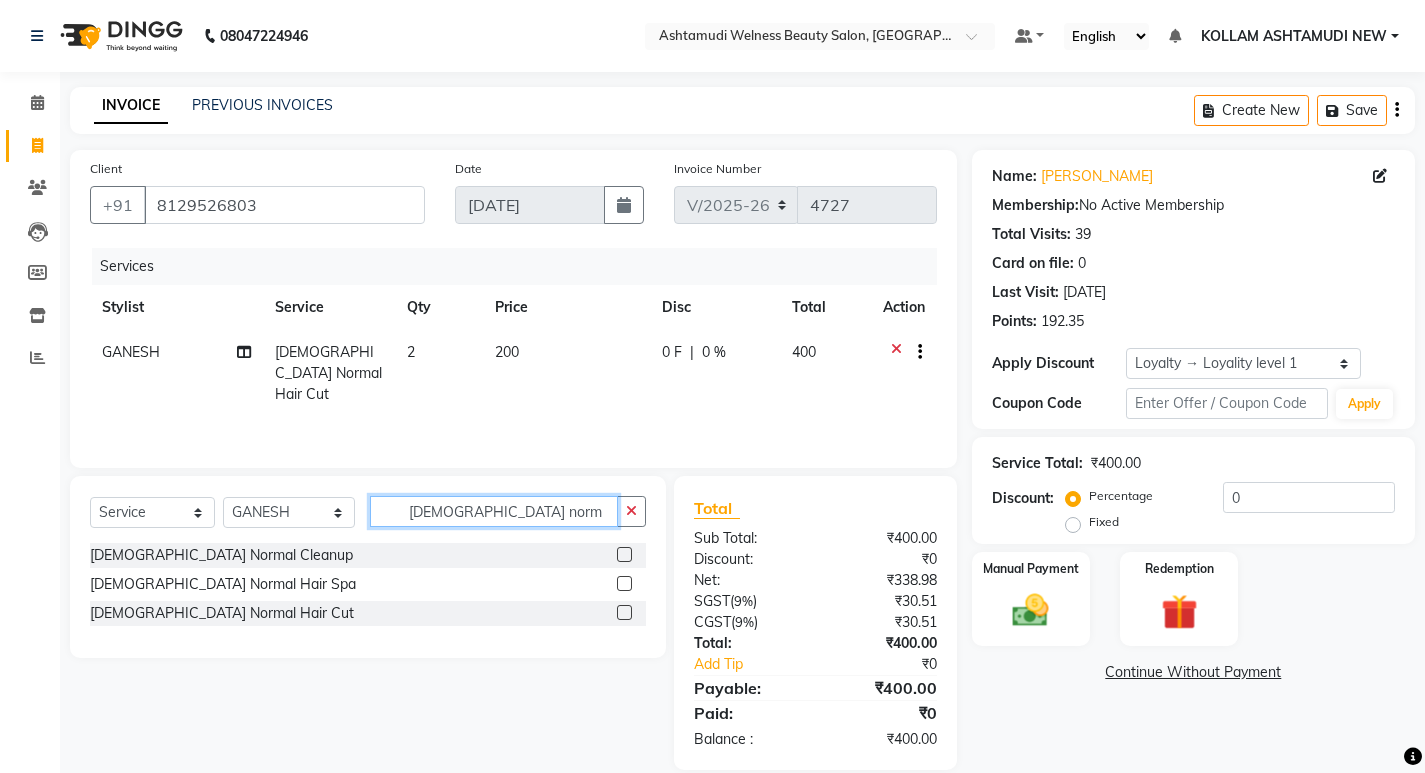 type 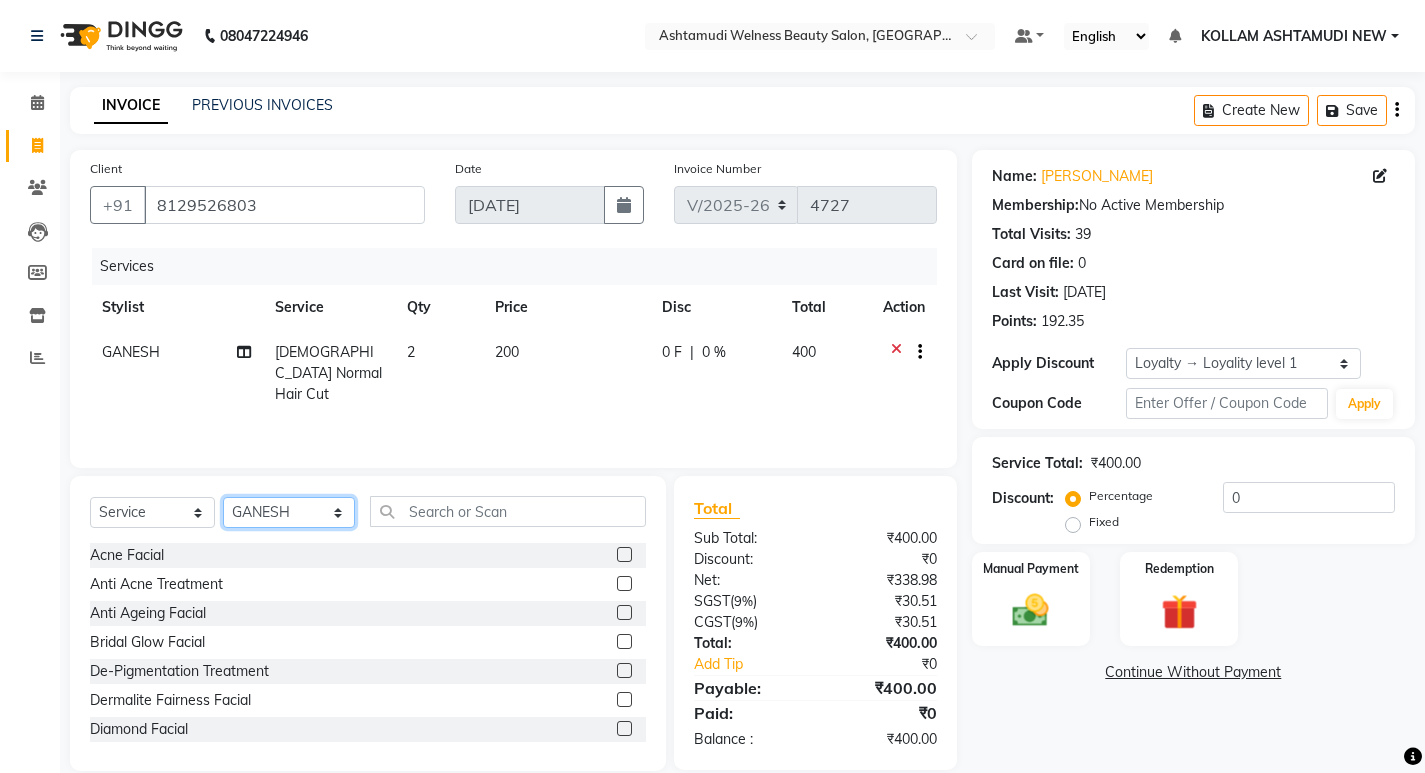 drag, startPoint x: 266, startPoint y: 514, endPoint x: 266, endPoint y: 503, distance: 11 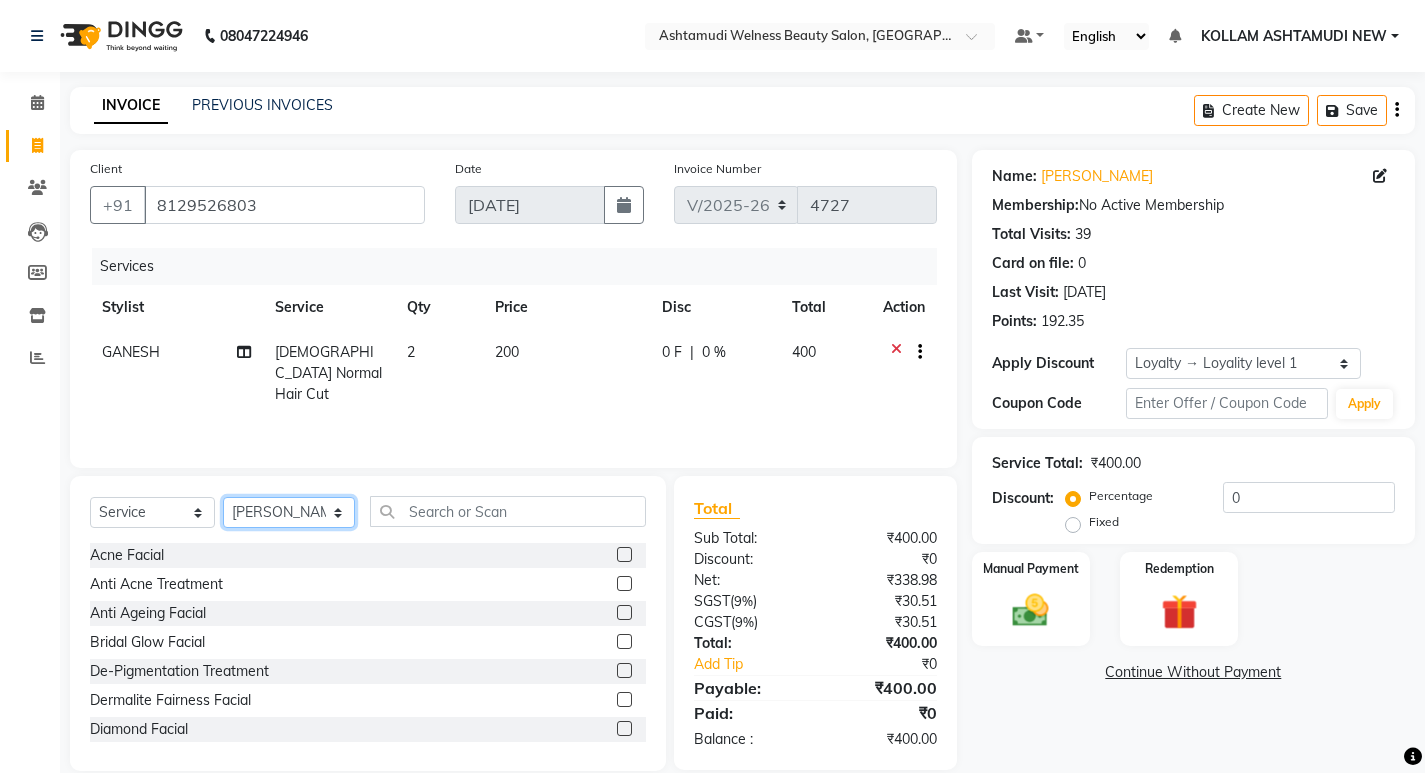 click on "Select Stylist [PERSON_NAME] Admin [PERSON_NAME]  [PERSON_NAME] [PERSON_NAME] [PERSON_NAME]  M [PERSON_NAME]  [PERSON_NAME]  P [PERSON_NAME] ASHTAMUDI KOLLAM ASHTAMUDI NEW  [PERSON_NAME] [PERSON_NAME] [PERSON_NAME]  [PERSON_NAME] [PERSON_NAME] [PERSON_NAME] [PERSON_NAME] [PERSON_NAME] M [PERSON_NAME] SARIGA [PERSON_NAME] [PERSON_NAME] [PERSON_NAME] [PERSON_NAME] [PERSON_NAME] S" 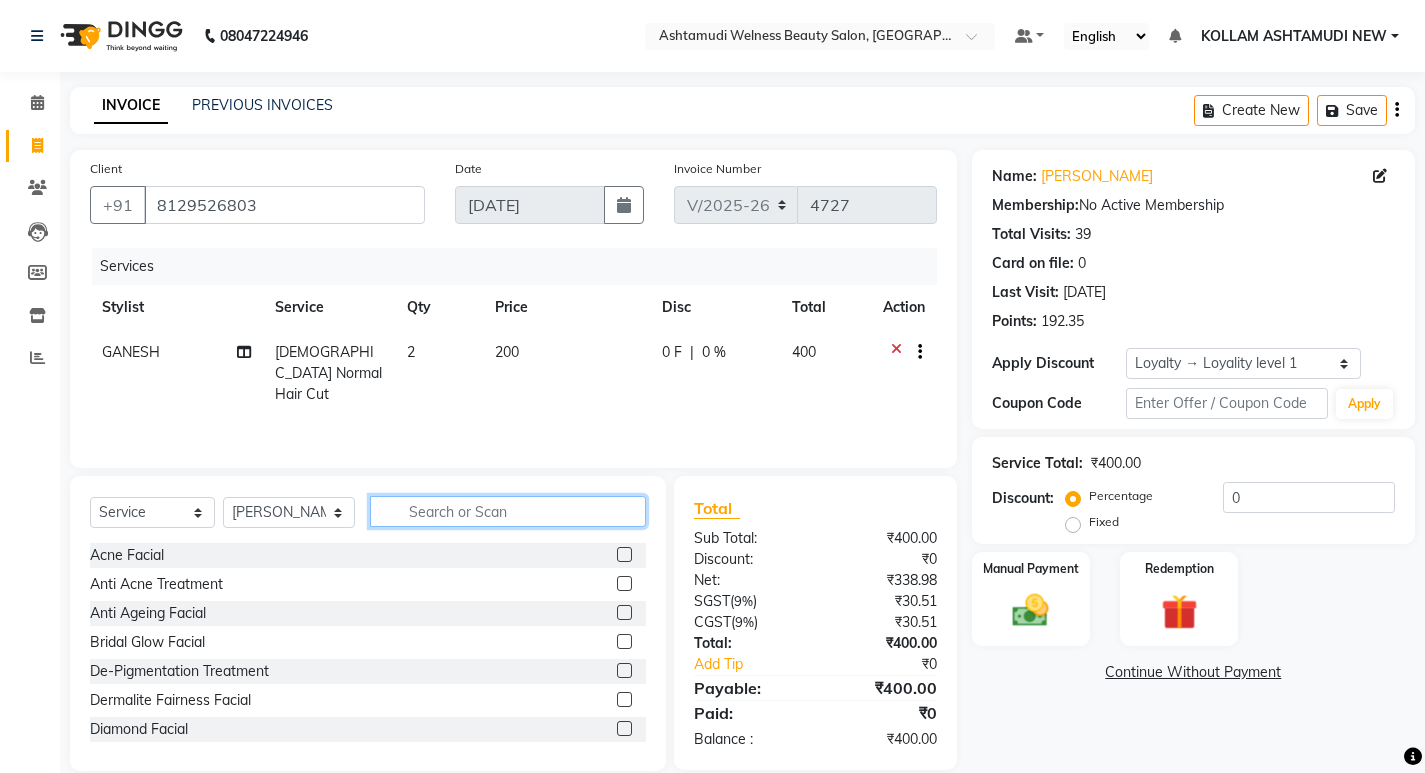 click 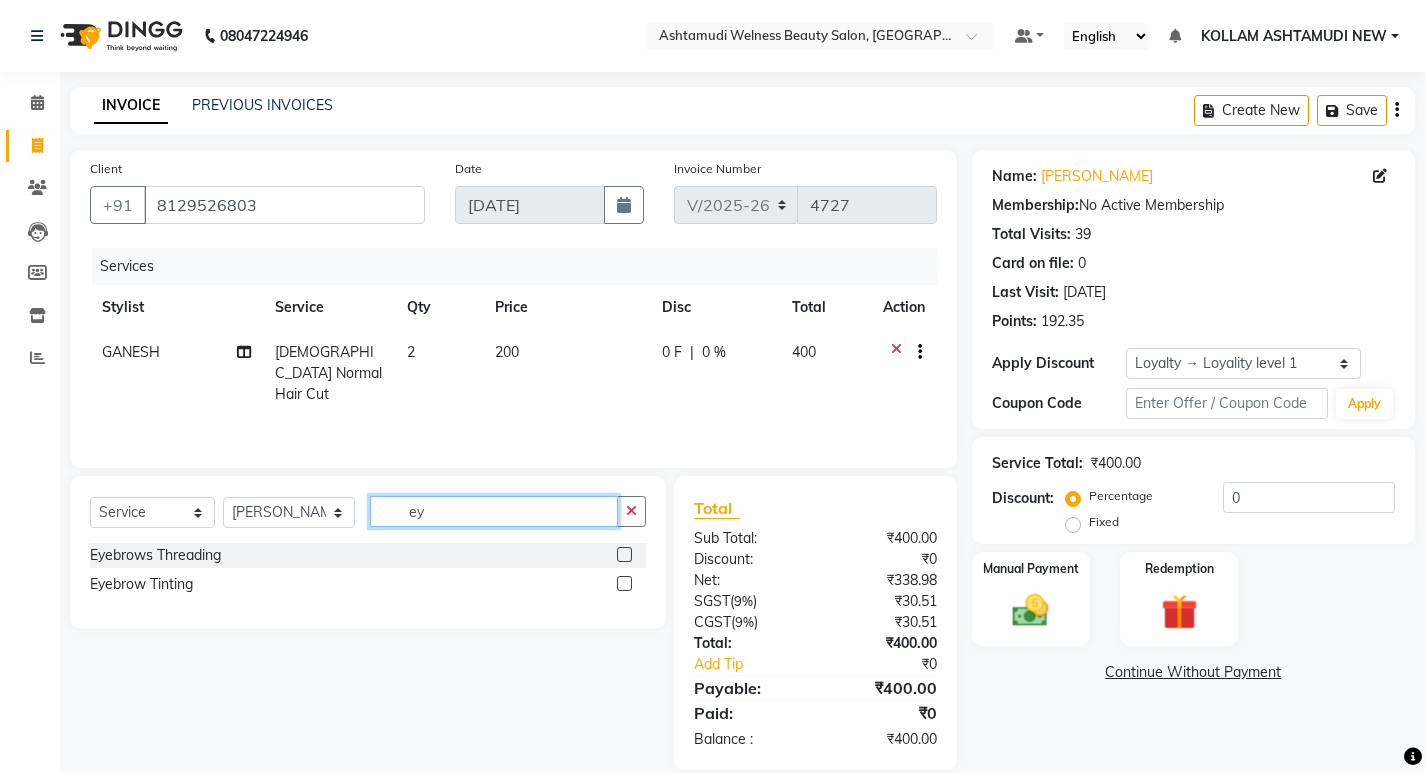 type on "ey" 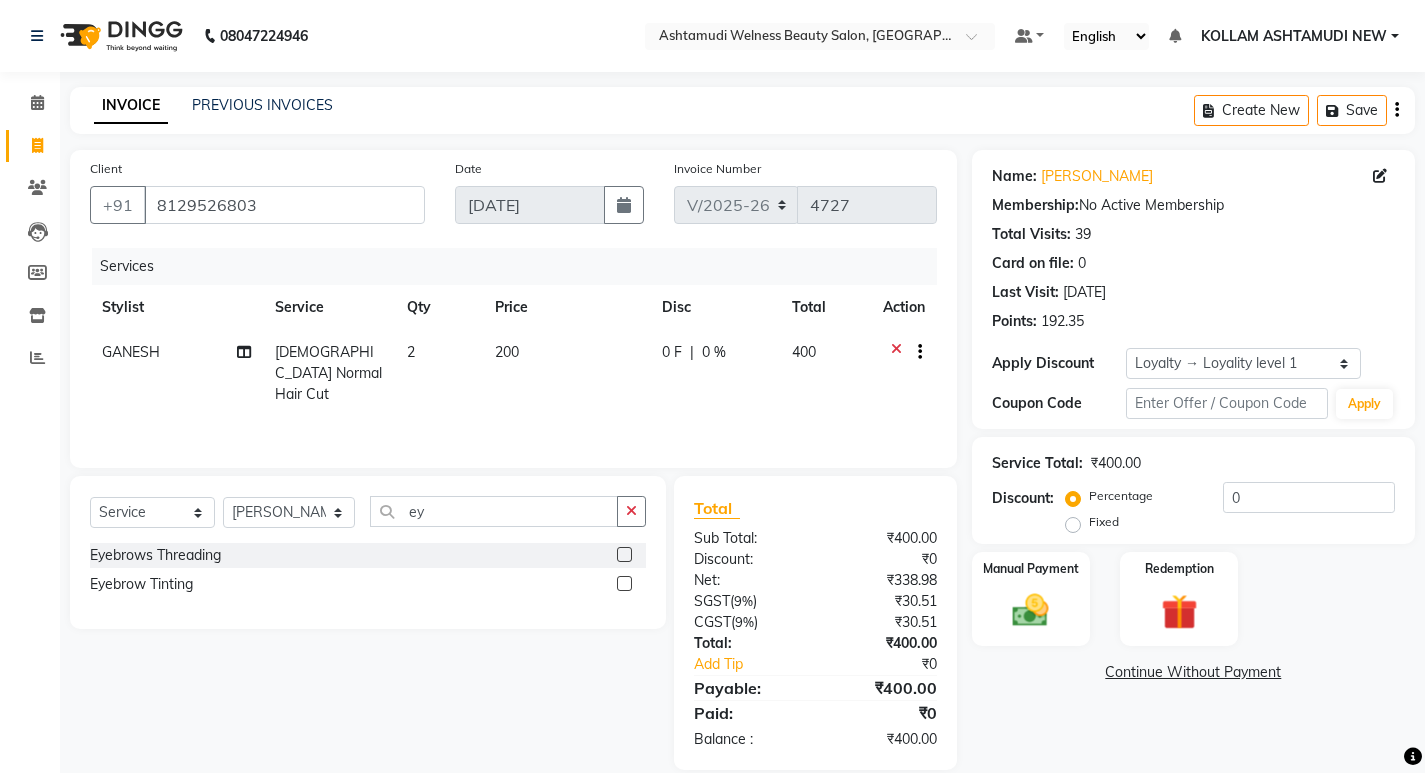click 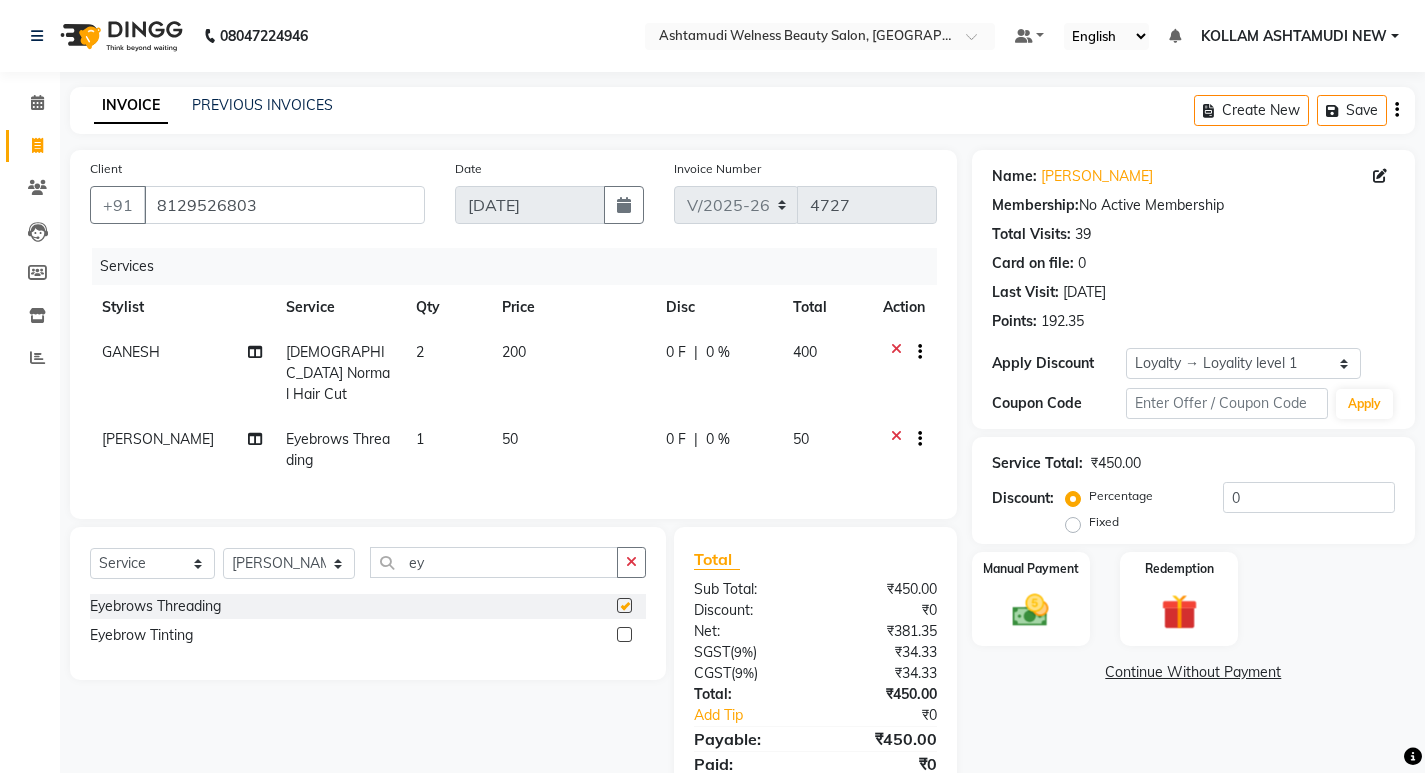 checkbox on "false" 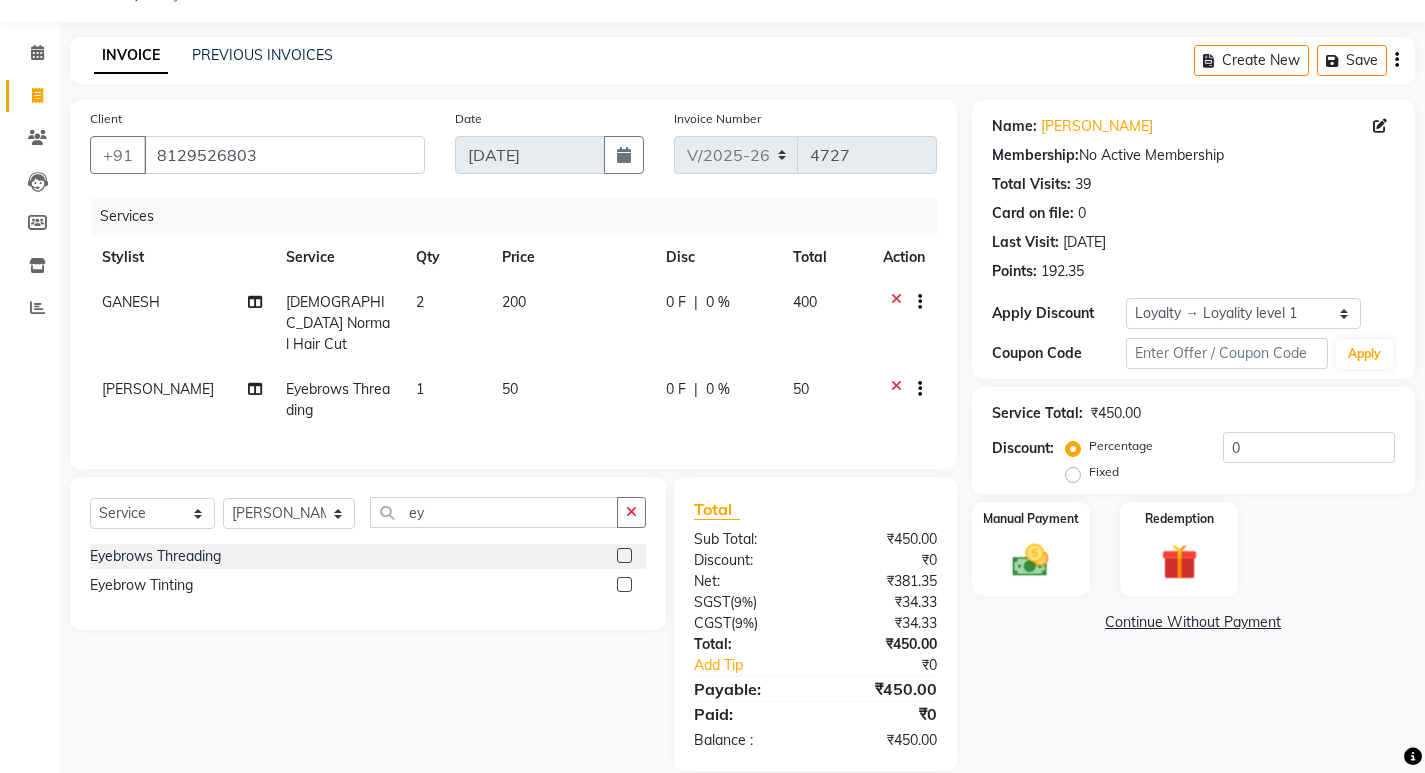 scroll, scrollTop: 72, scrollLeft: 0, axis: vertical 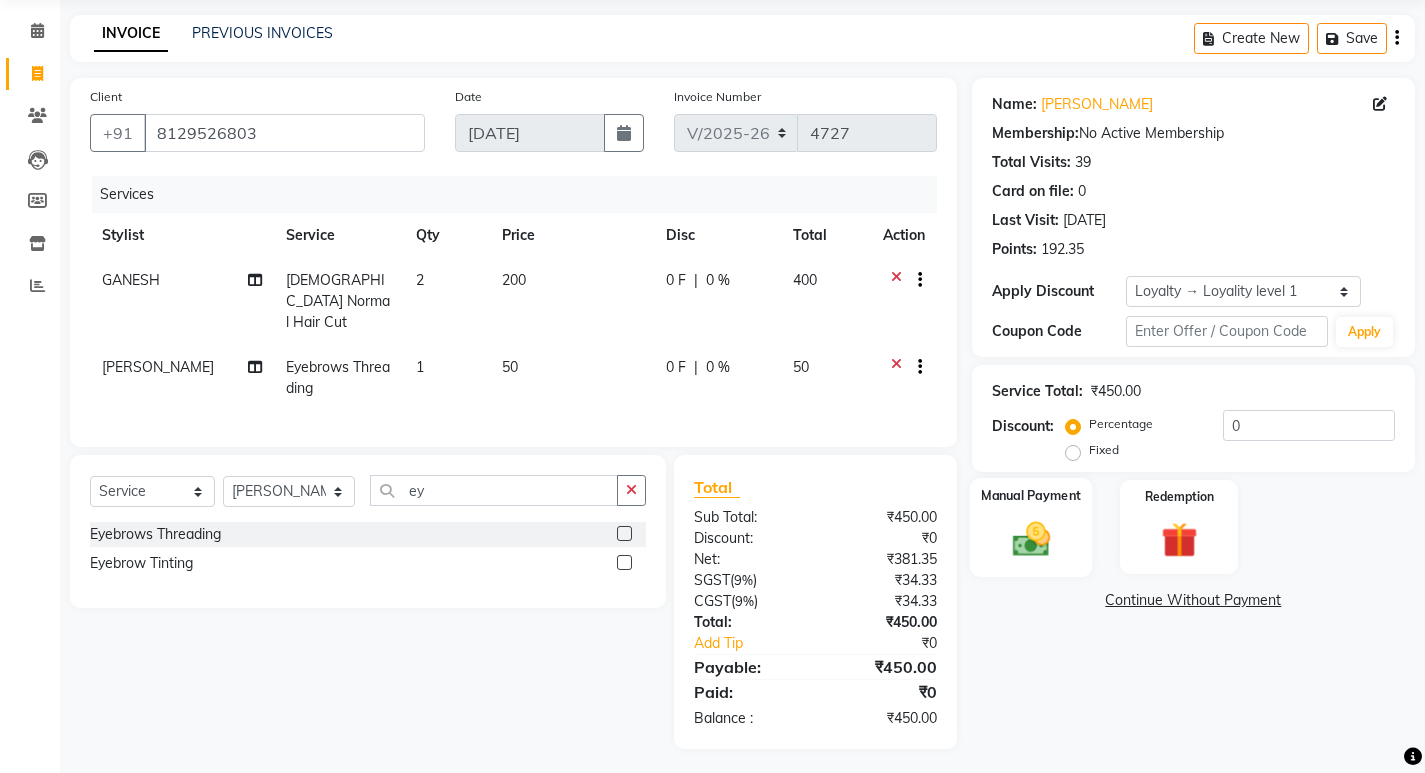 click 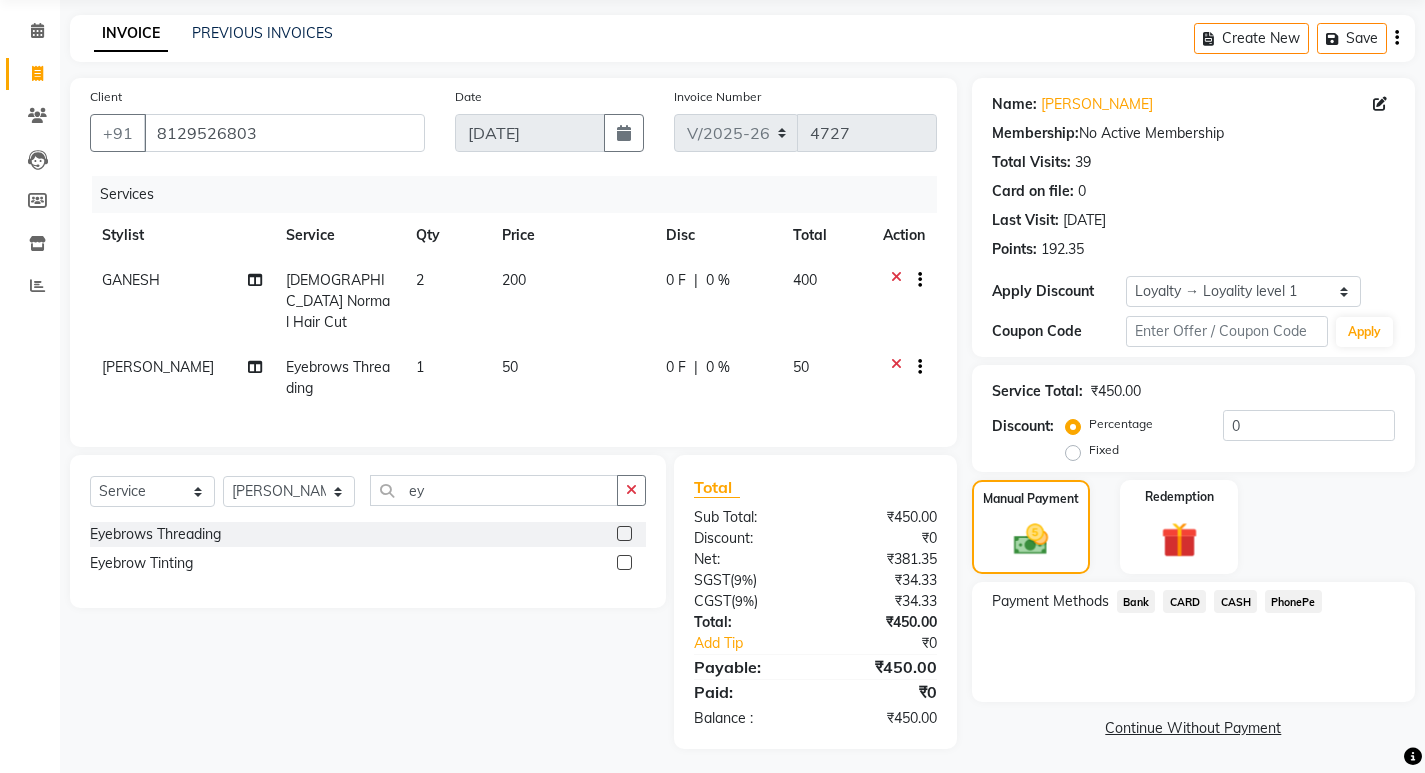 click on "PhonePe" 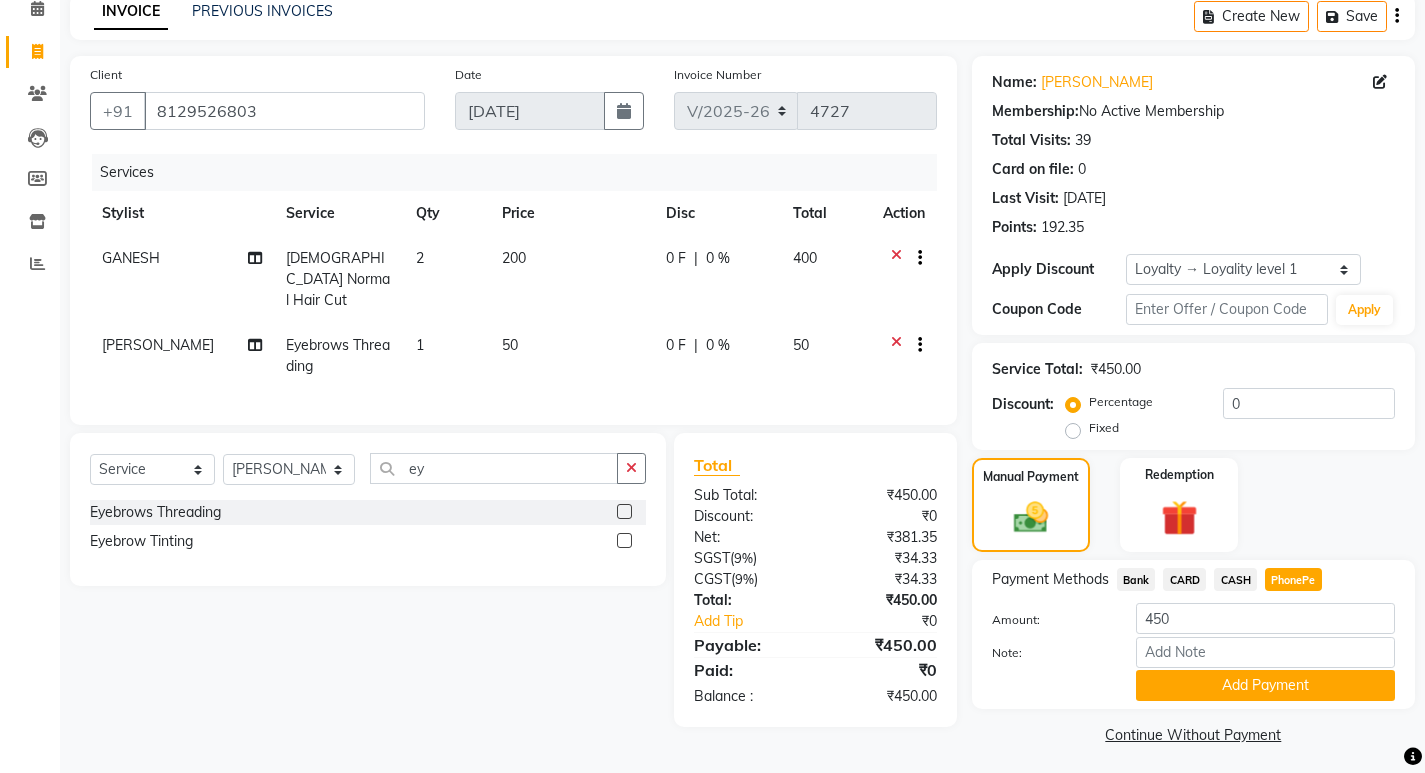 scroll, scrollTop: 101, scrollLeft: 0, axis: vertical 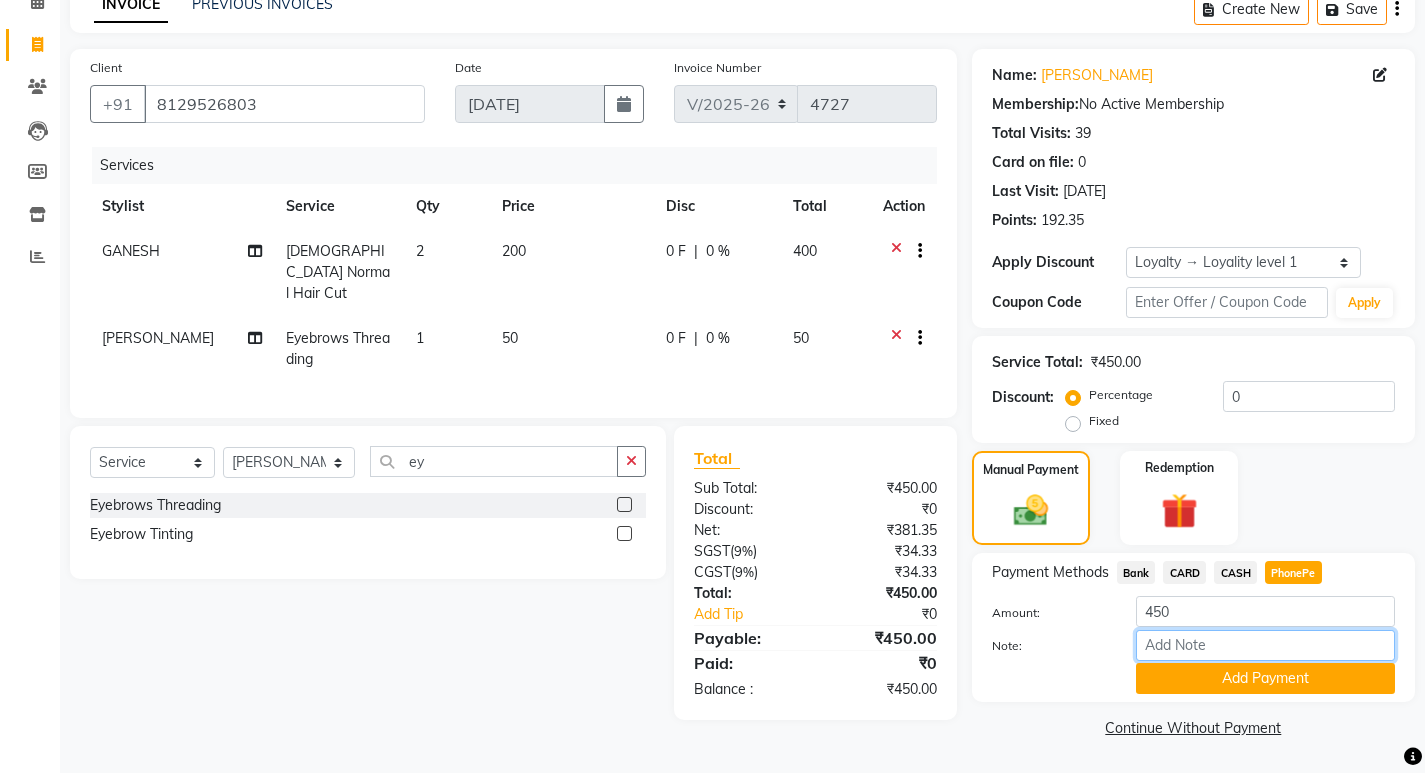click on "Note:" at bounding box center [1265, 645] 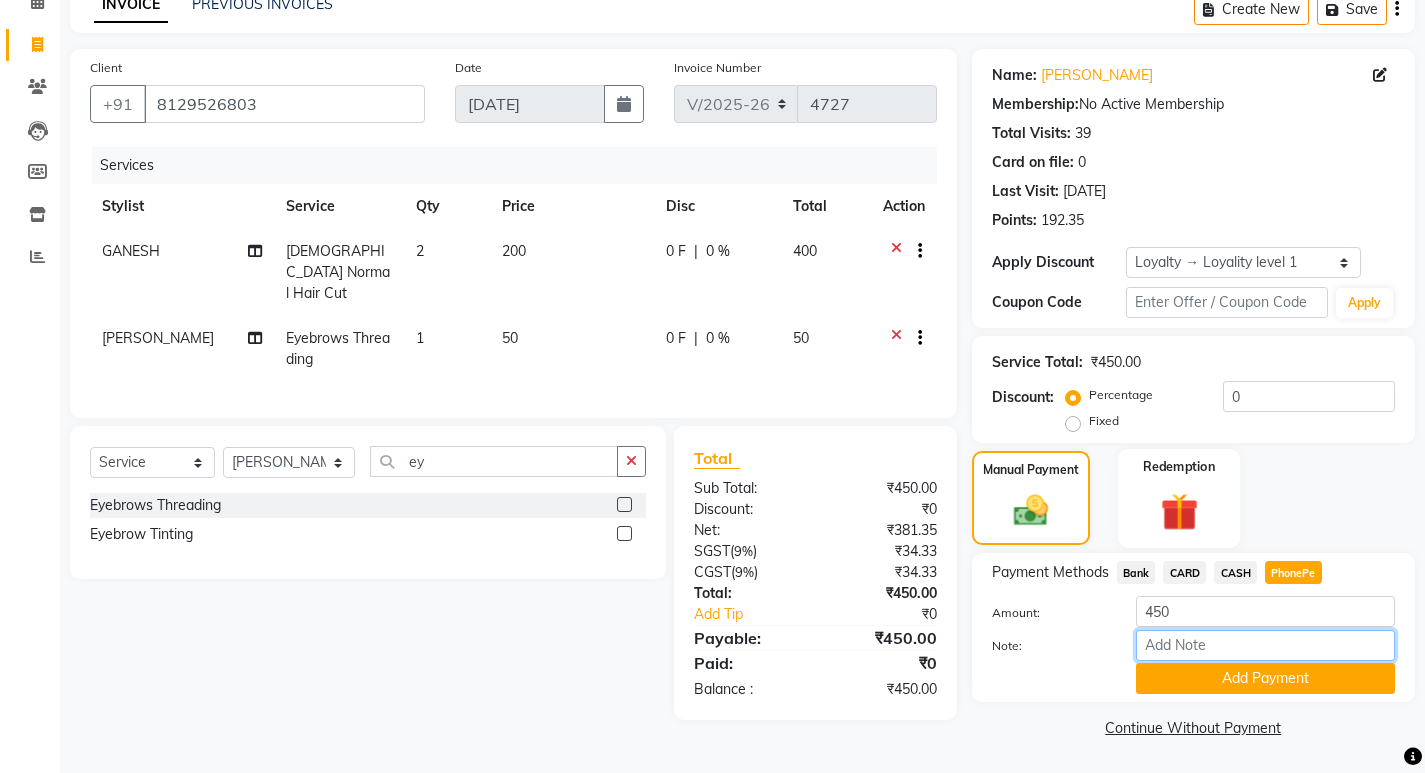 type on "SARIGA" 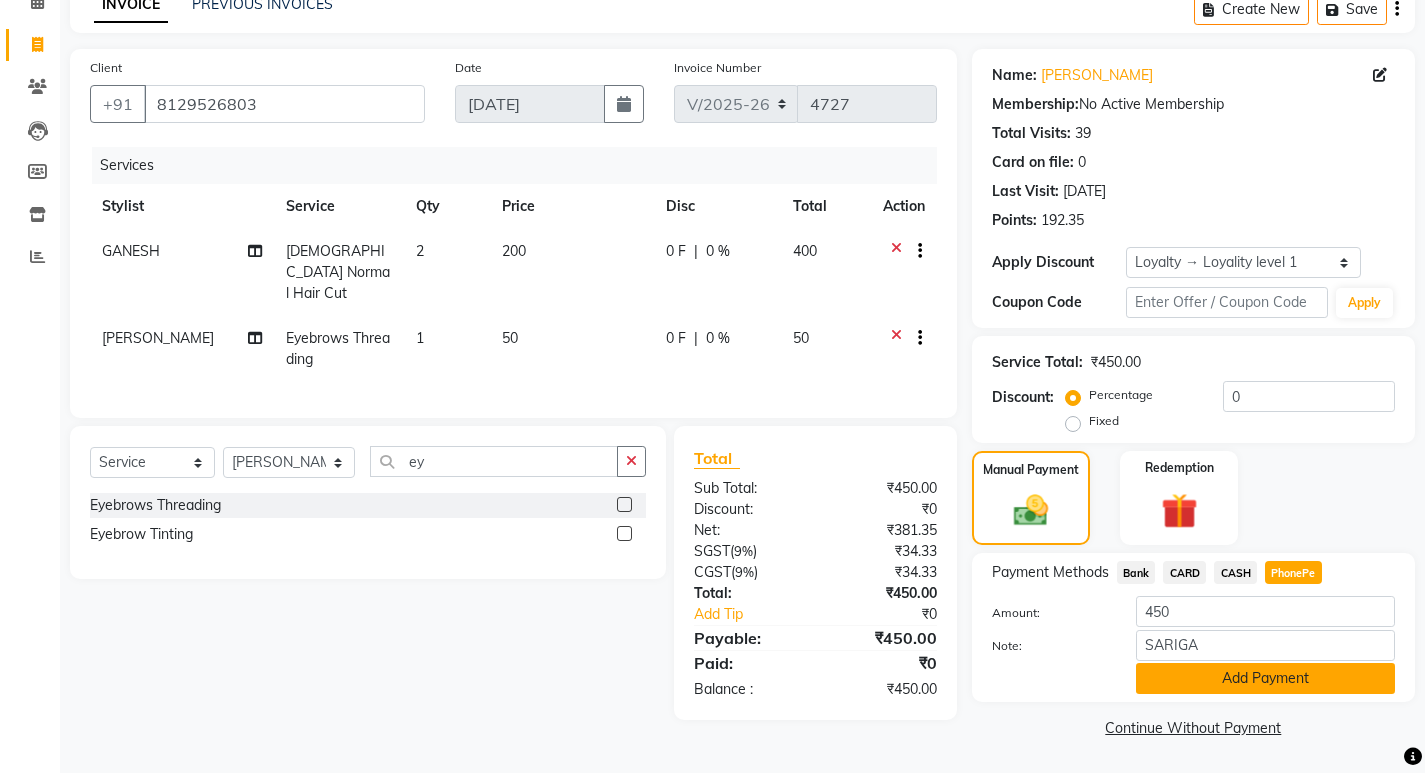 click on "Add Payment" 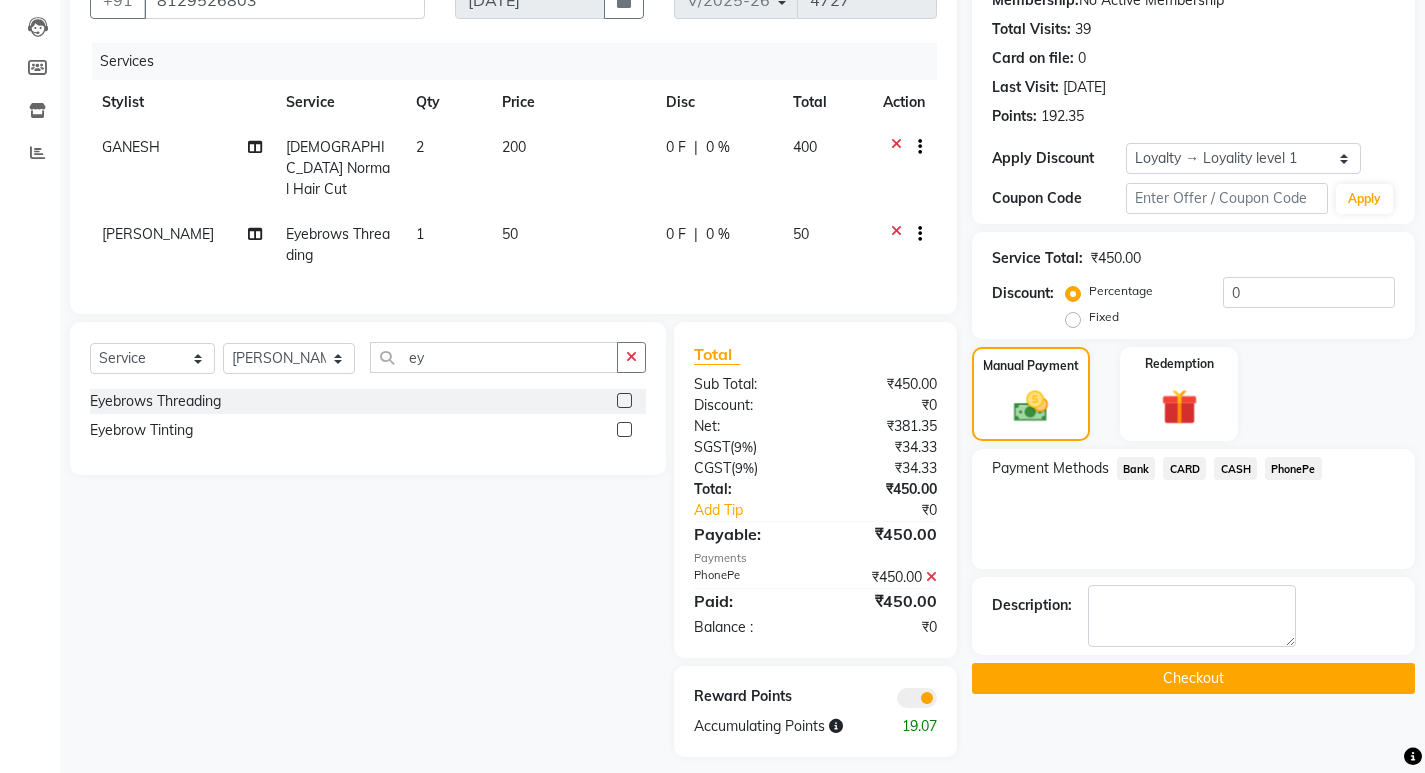 scroll, scrollTop: 213, scrollLeft: 0, axis: vertical 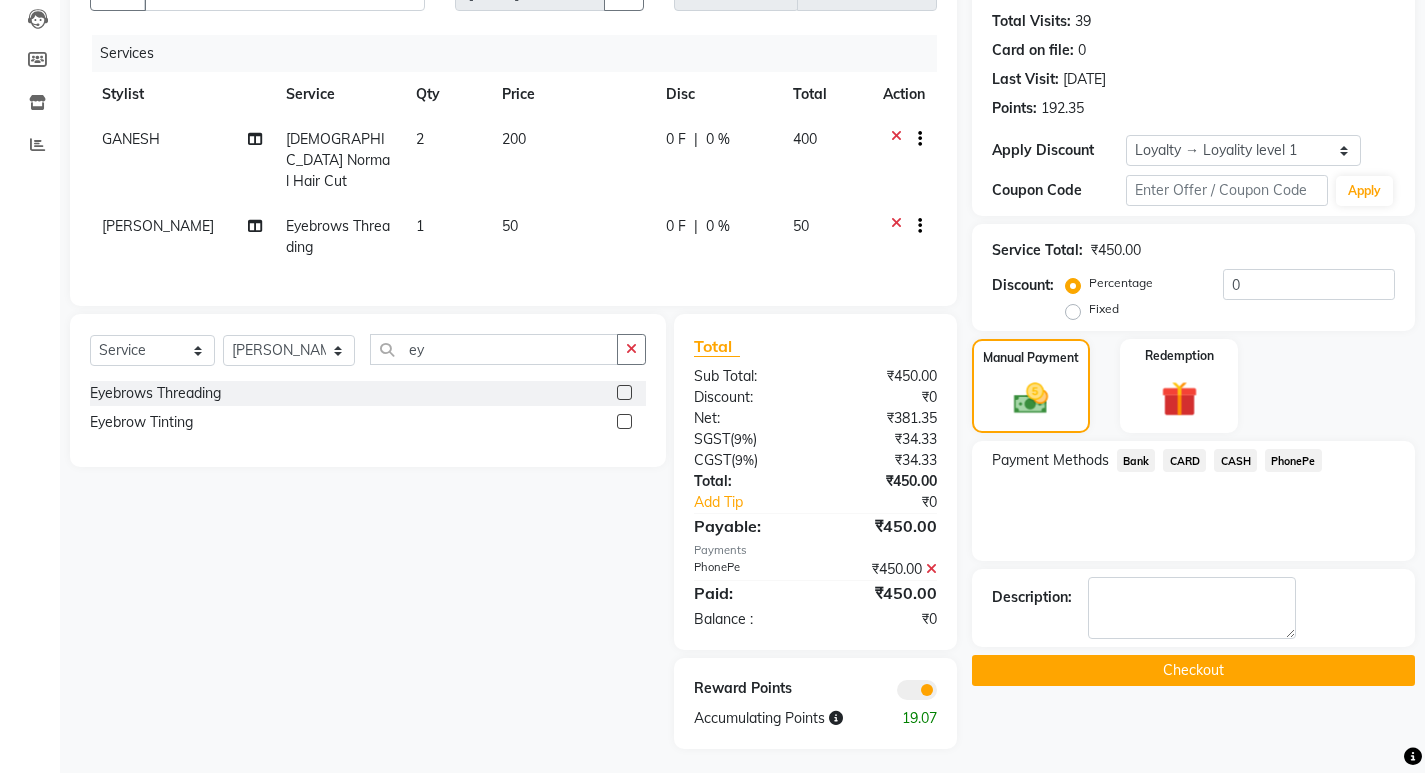 click on "Checkout" 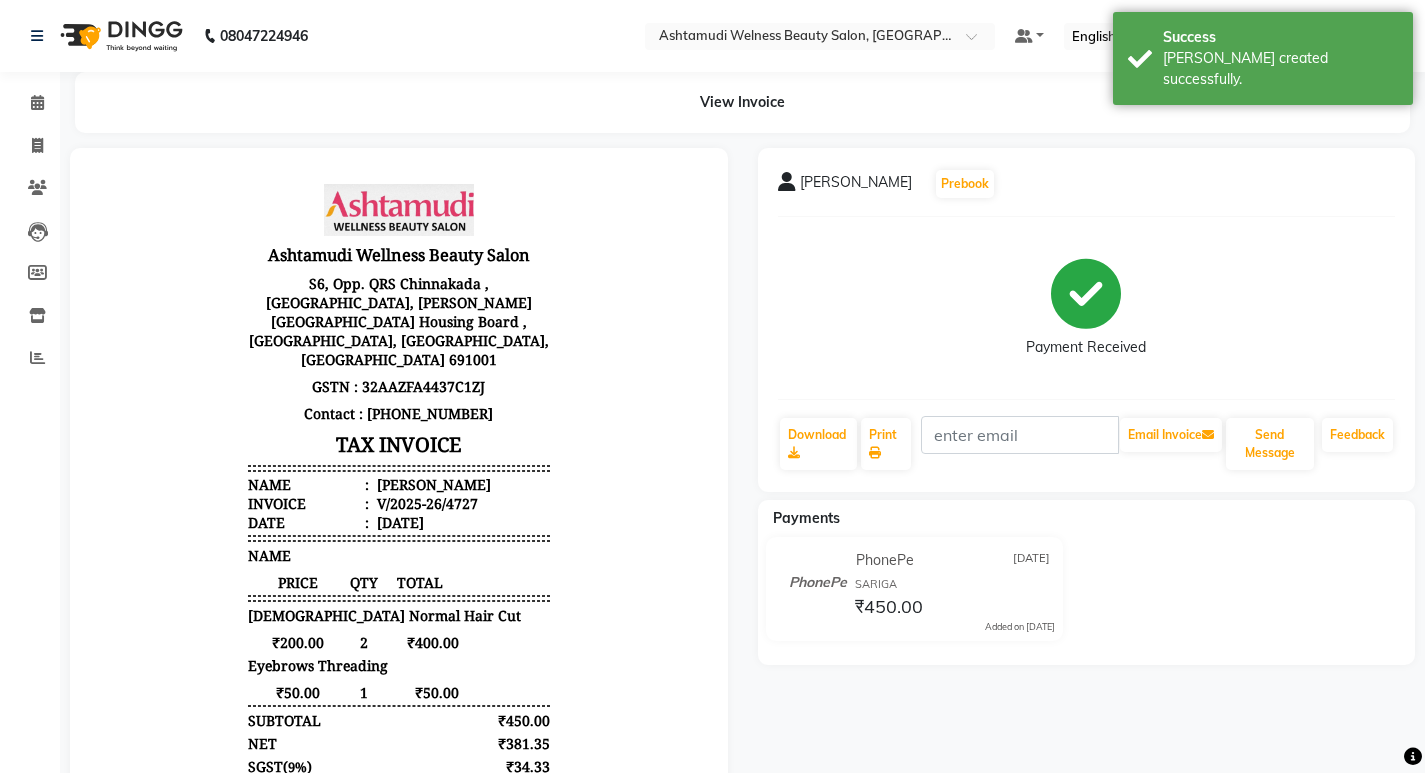 scroll, scrollTop: 0, scrollLeft: 0, axis: both 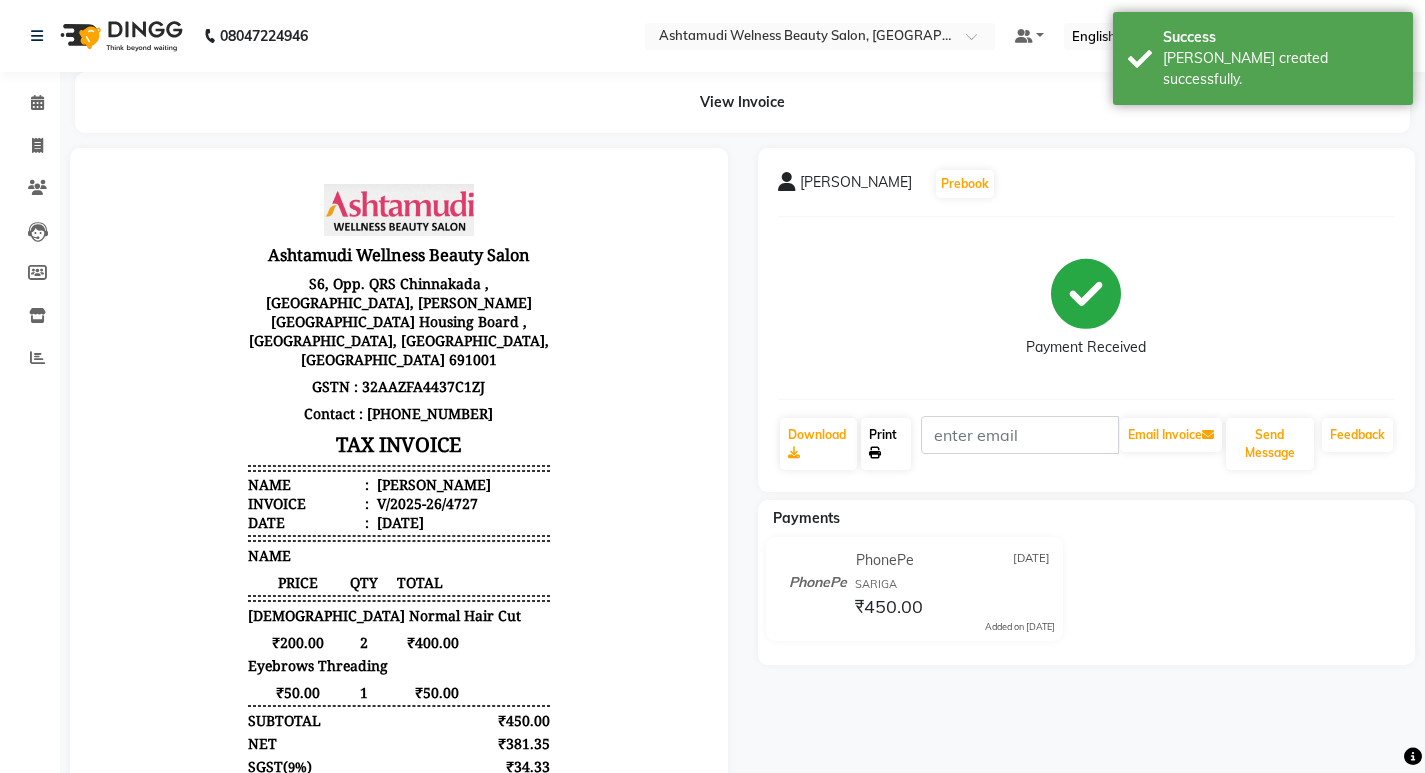click on "Print" 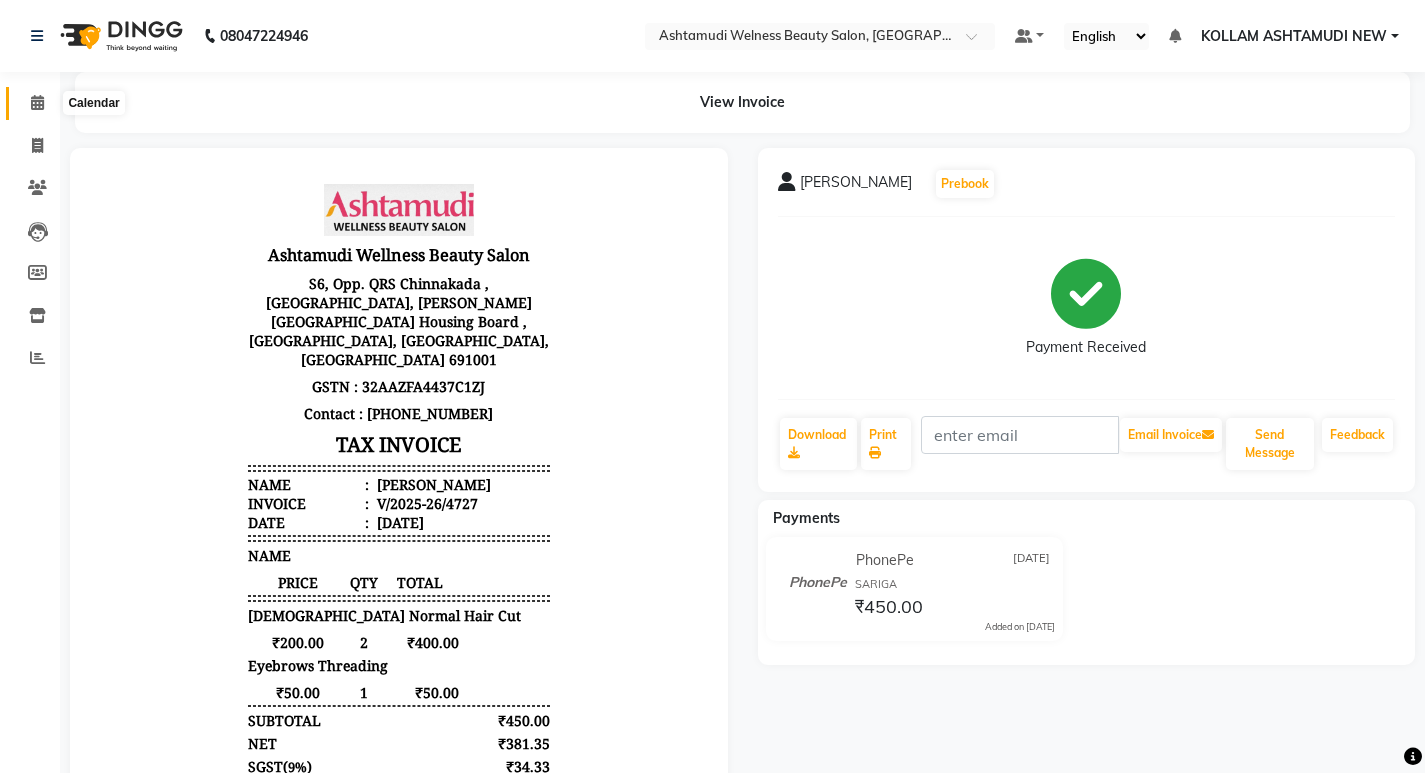 click 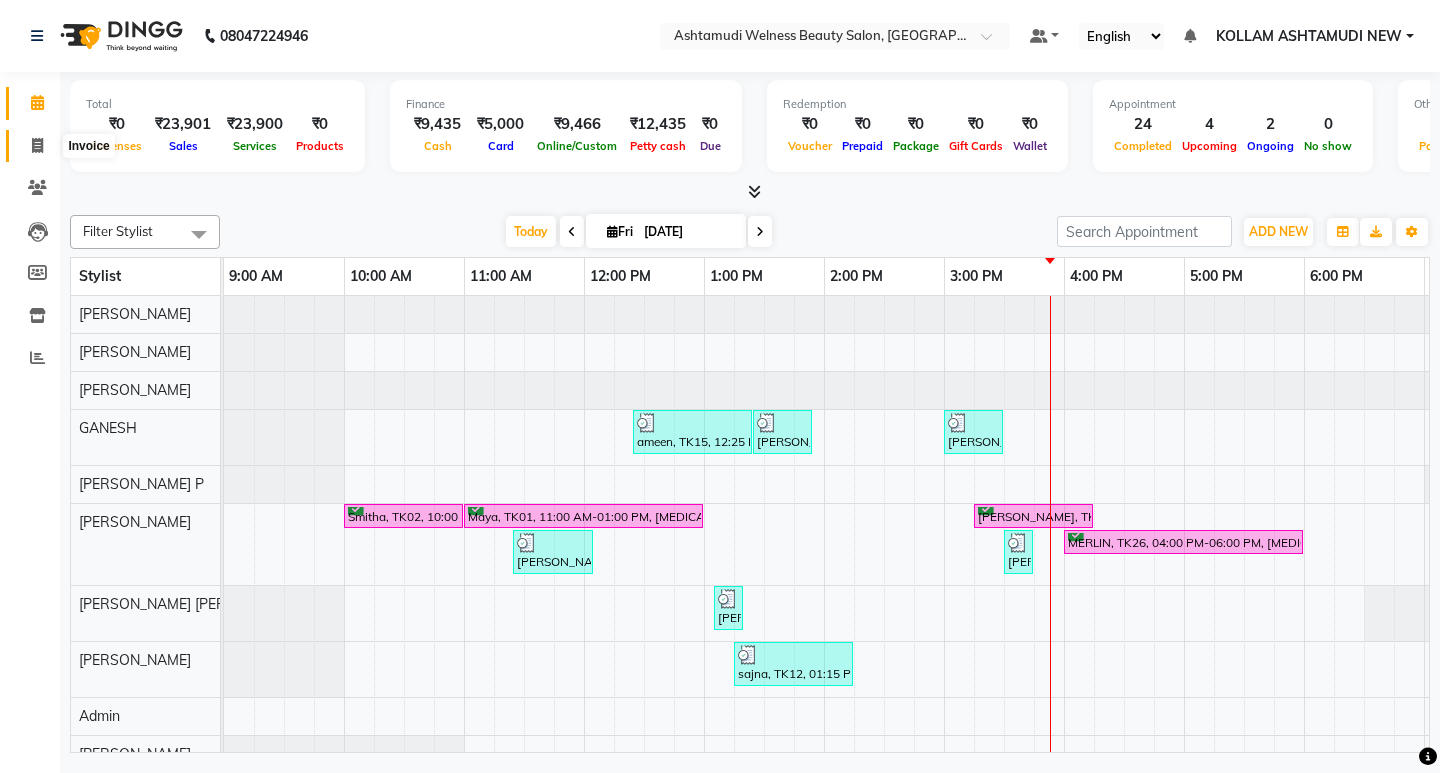 click 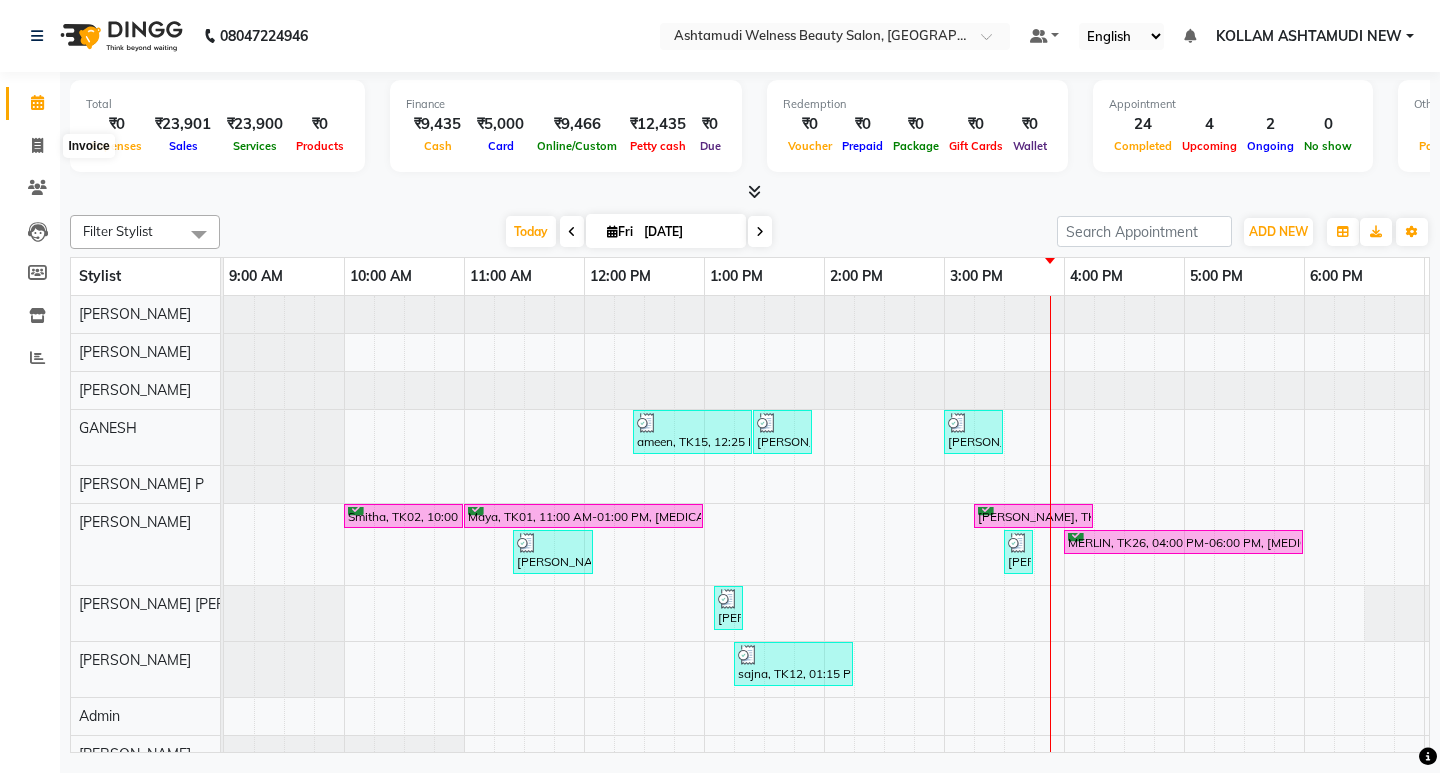 select on "service" 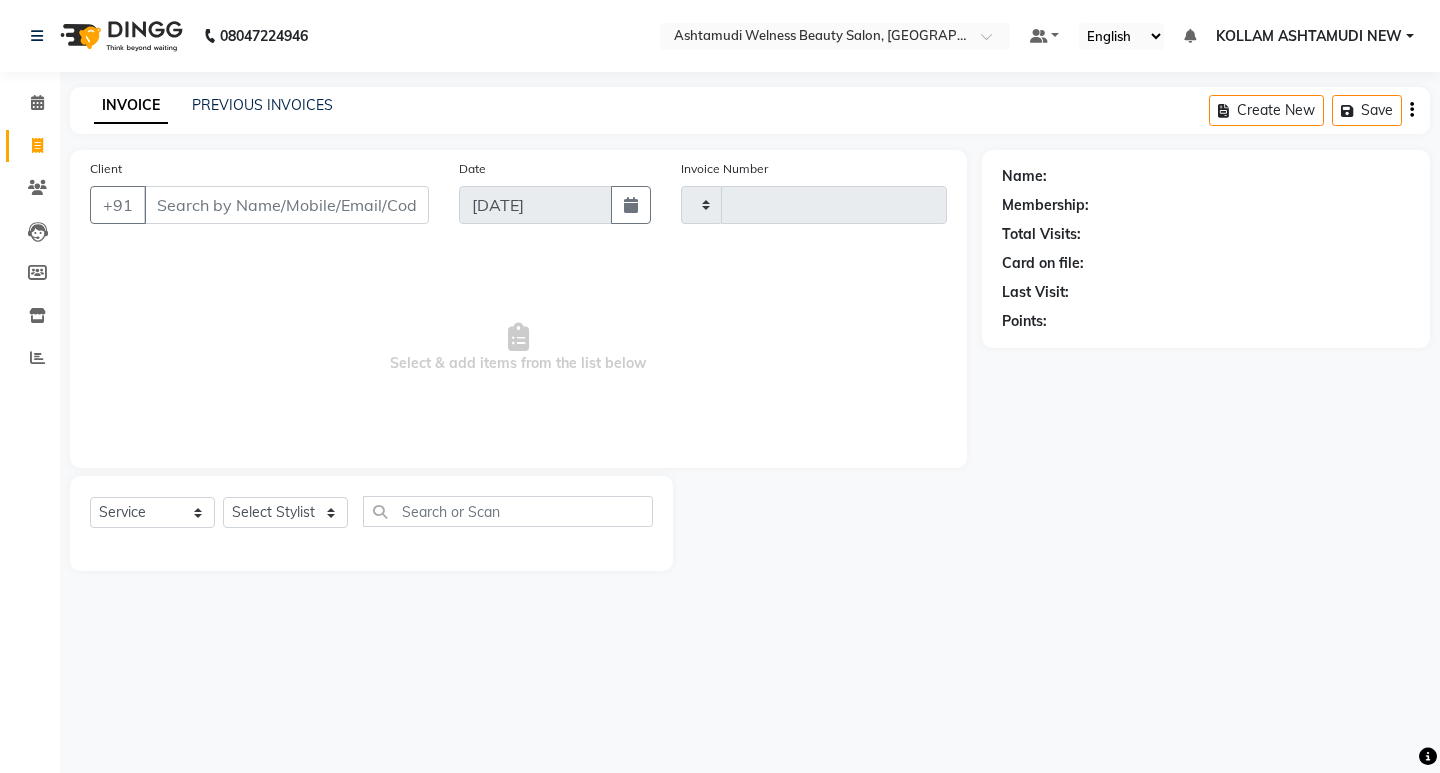 type on "4728" 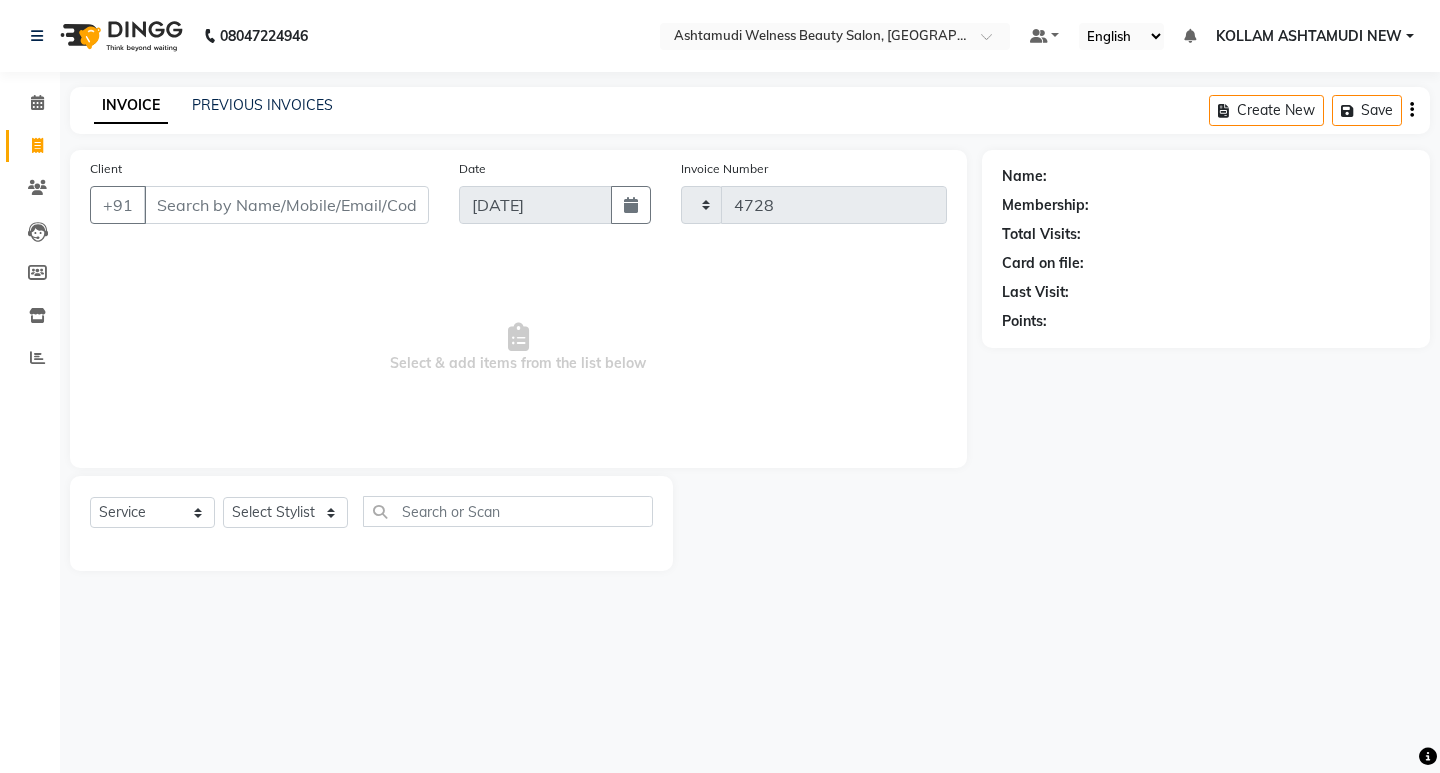 select on "4529" 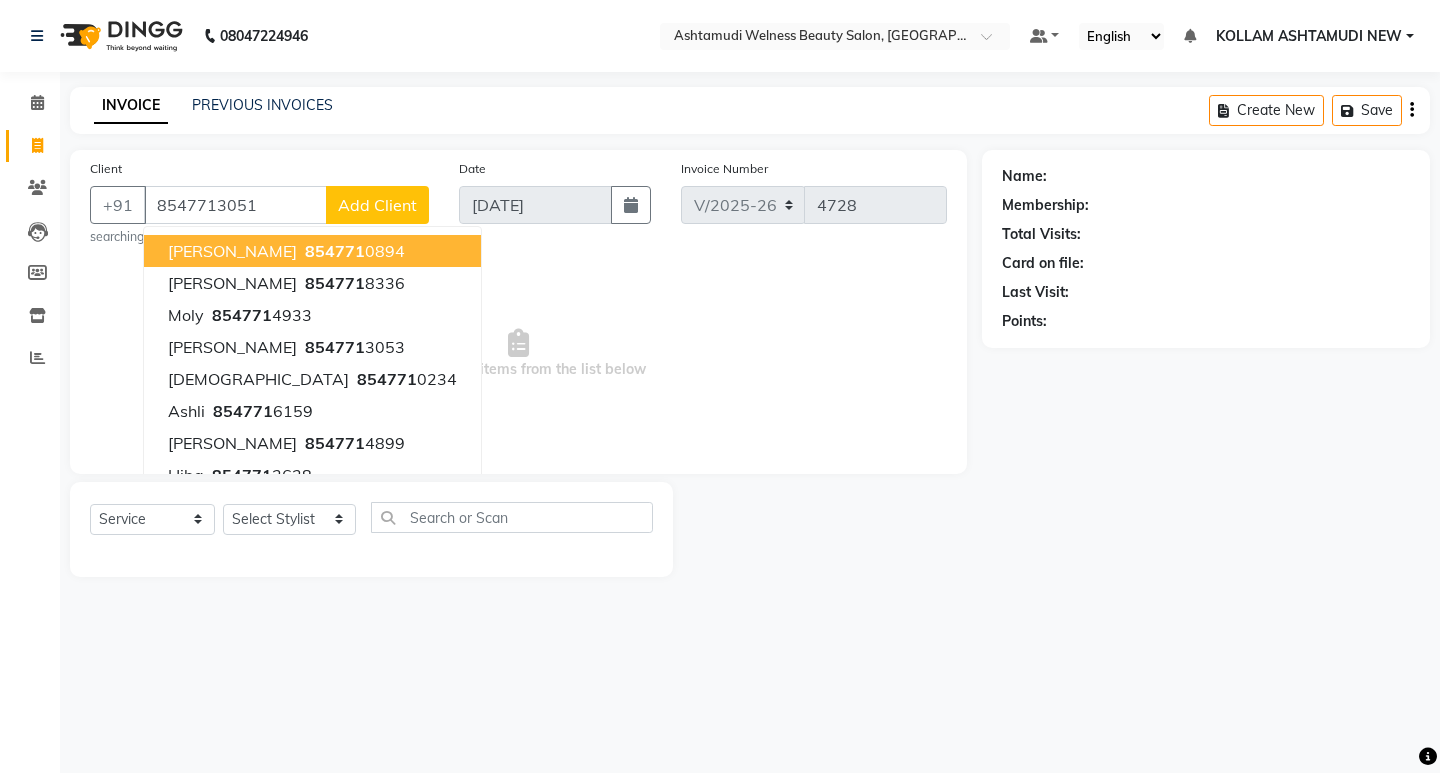 type on "8547713051" 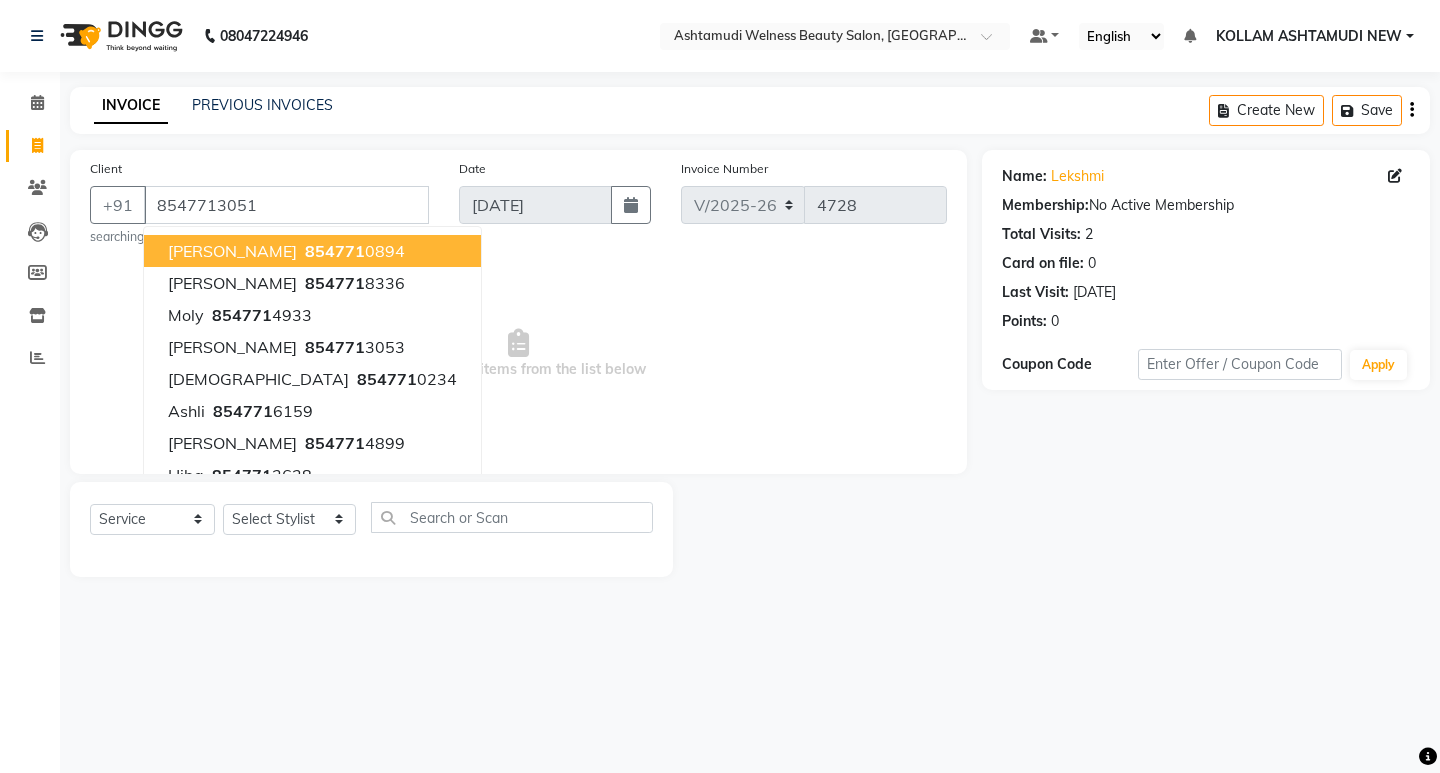 click on "Select & add items from the list below" at bounding box center [518, 354] 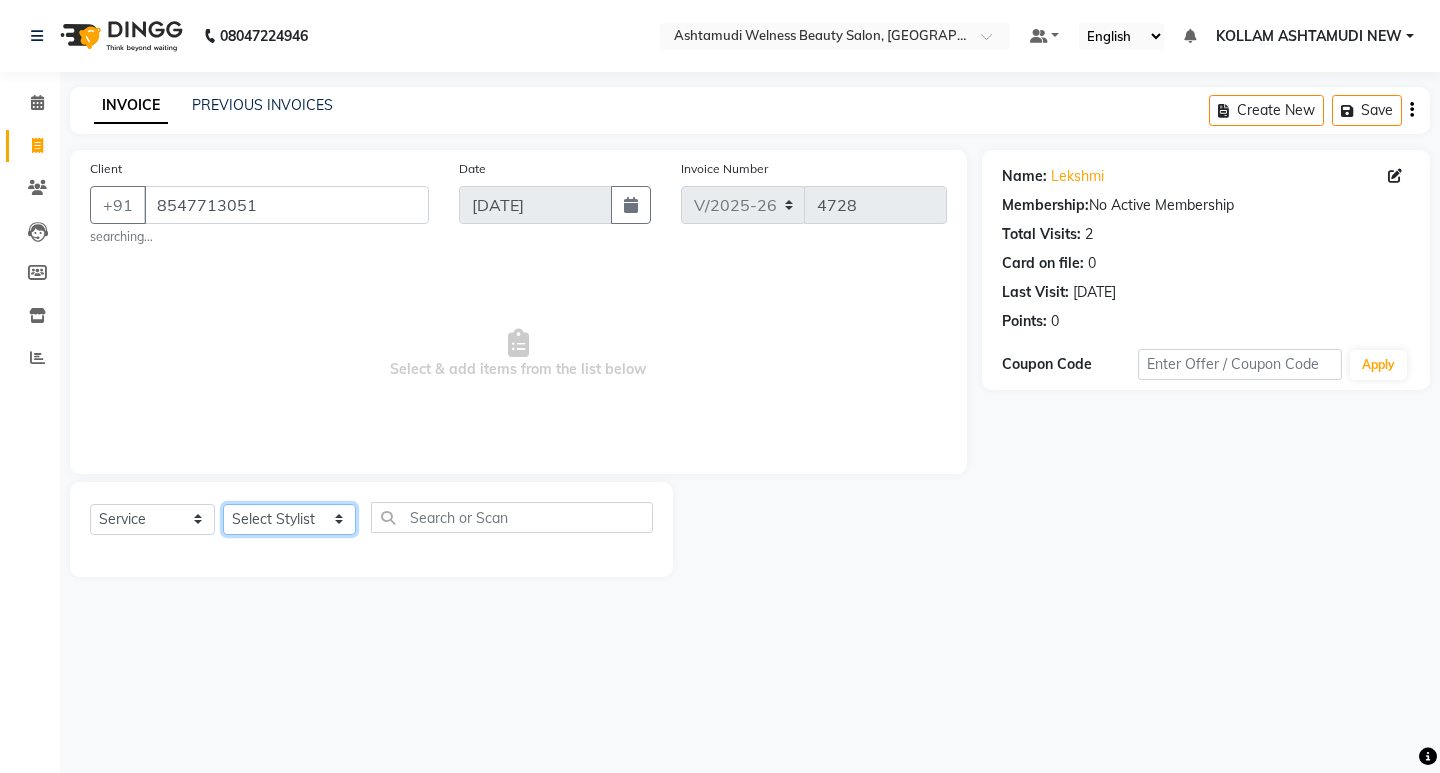 drag, startPoint x: 302, startPoint y: 532, endPoint x: 310, endPoint y: 503, distance: 30.083218 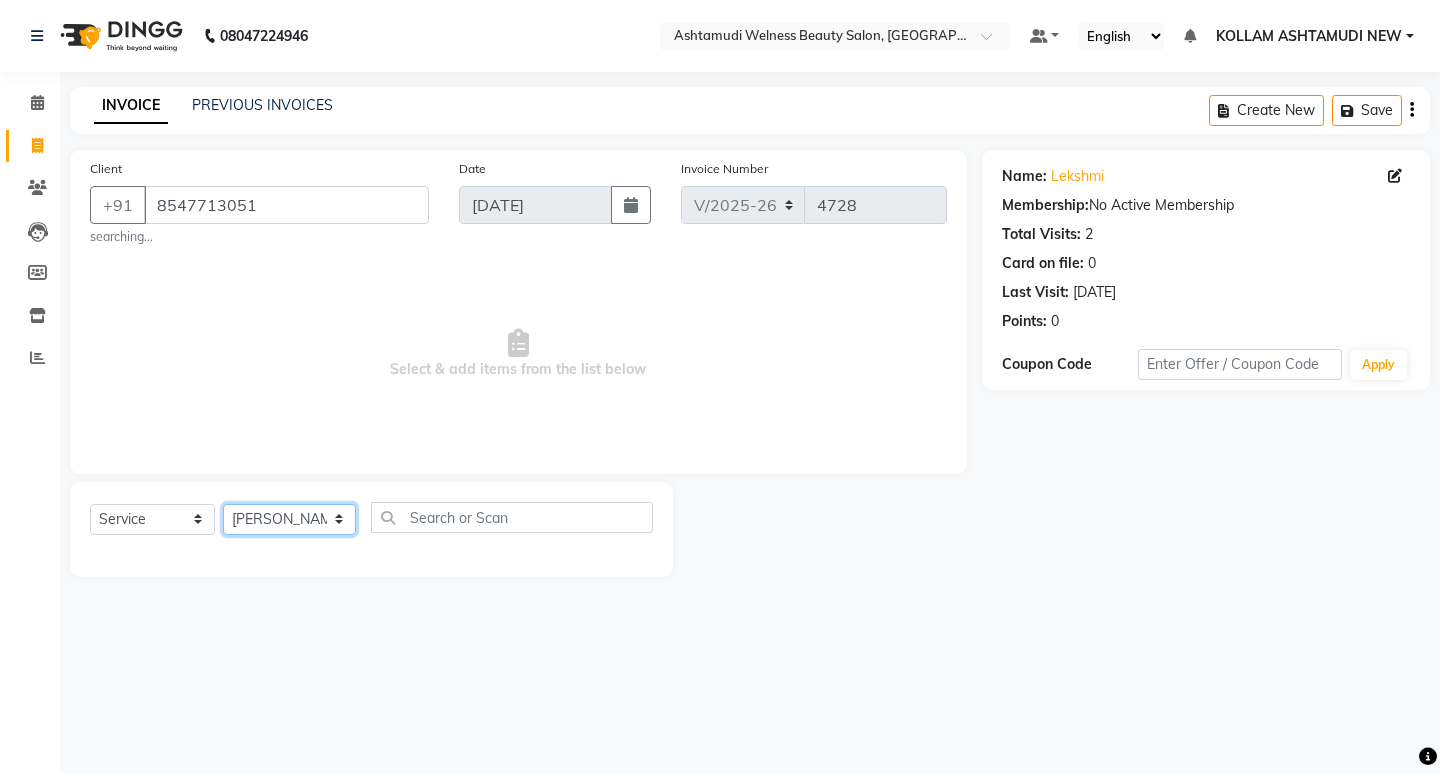 click on "Select Stylist [PERSON_NAME] Admin [PERSON_NAME]  [PERSON_NAME] [PERSON_NAME] [PERSON_NAME]  M [PERSON_NAME]  [PERSON_NAME]  P [PERSON_NAME] ASHTAMUDI KOLLAM ASHTAMUDI NEW  [PERSON_NAME] [PERSON_NAME] [PERSON_NAME]  [PERSON_NAME] [PERSON_NAME] [PERSON_NAME] [PERSON_NAME] [PERSON_NAME] M [PERSON_NAME] SARIGA [PERSON_NAME] [PERSON_NAME] [PERSON_NAME] [PERSON_NAME] [PERSON_NAME] S" 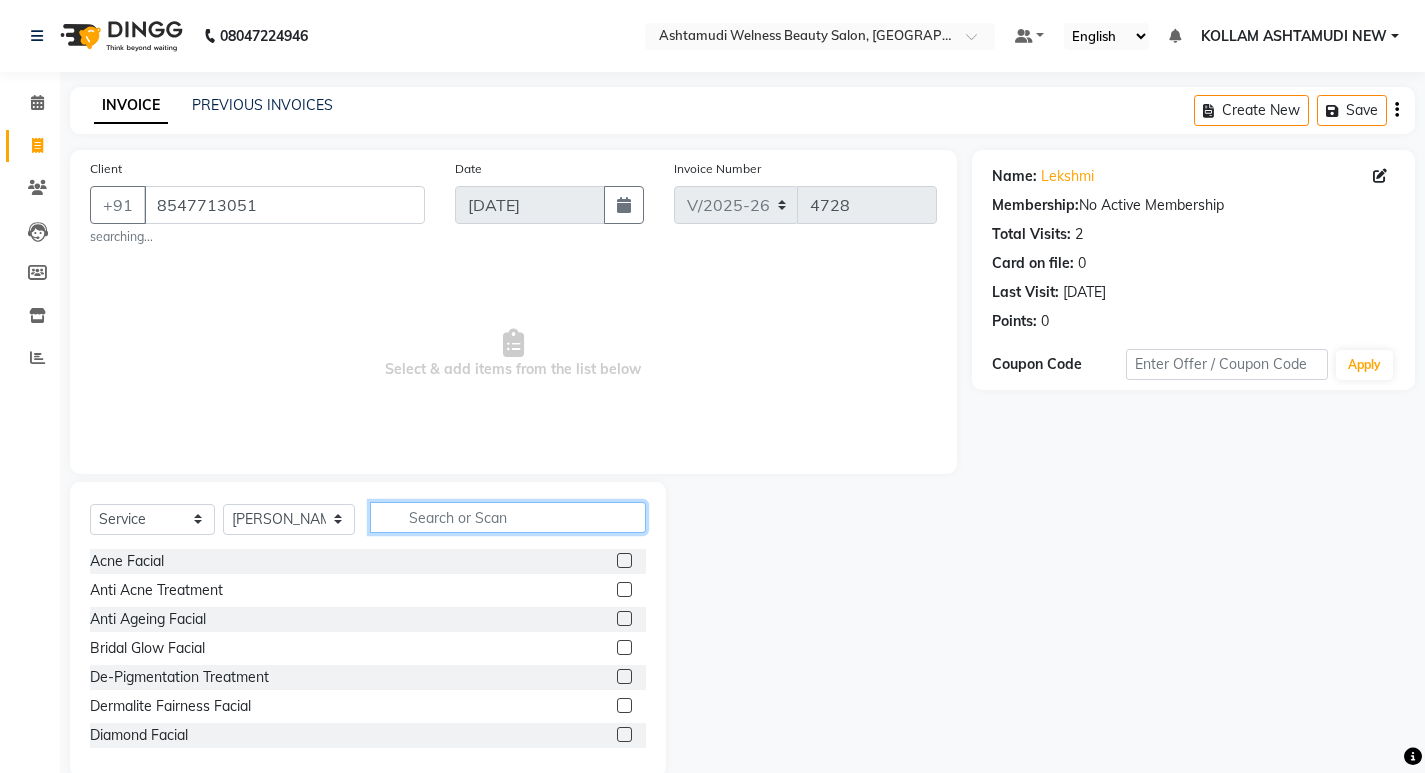 click 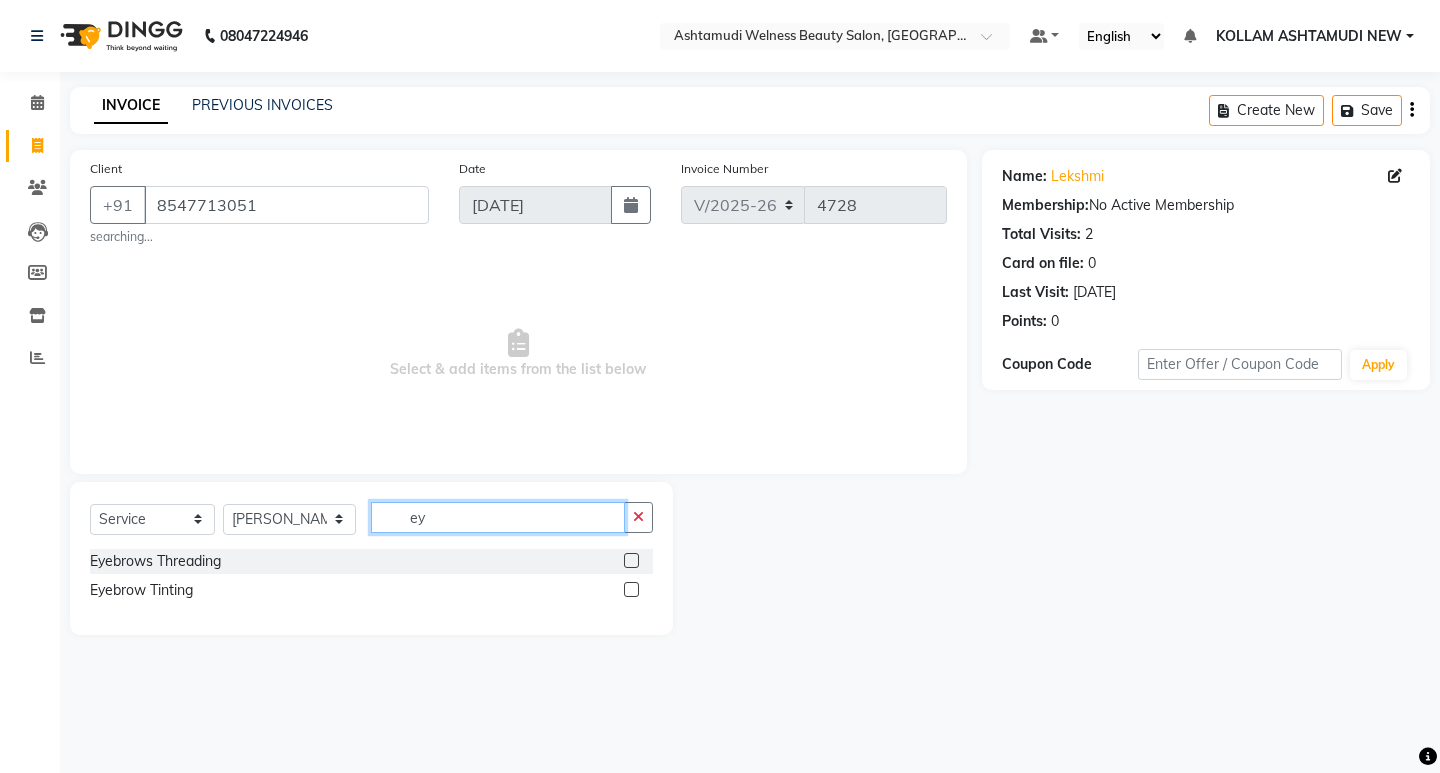 type on "ey" 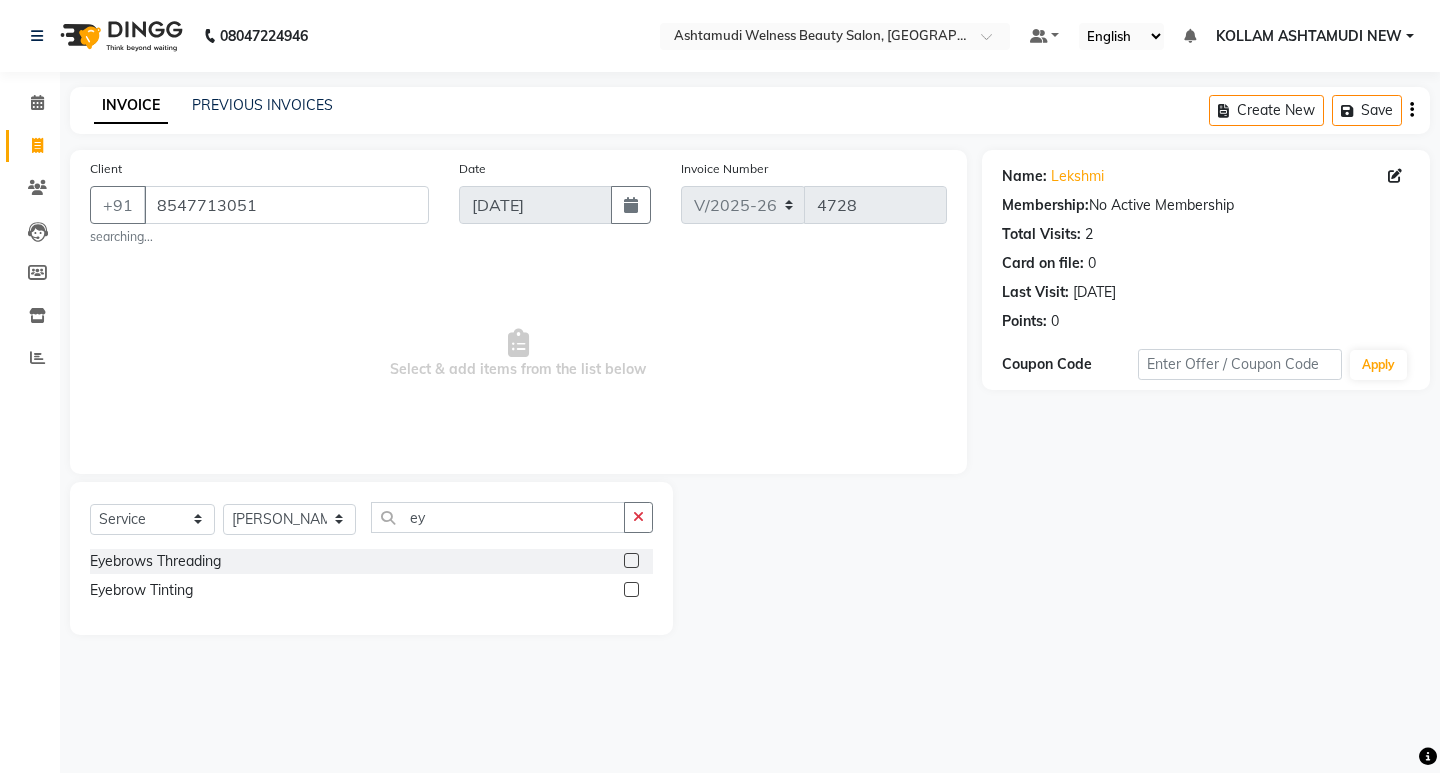 click 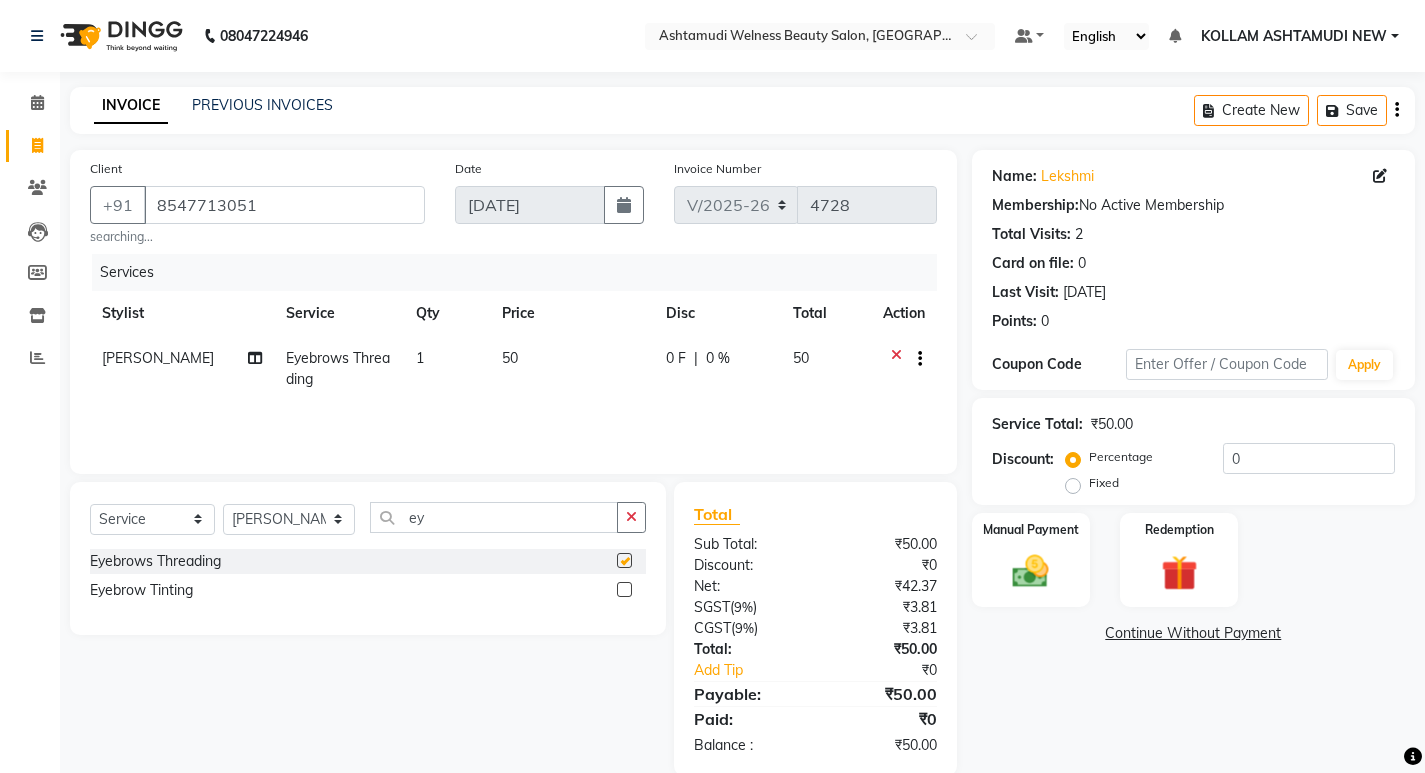 checkbox on "false" 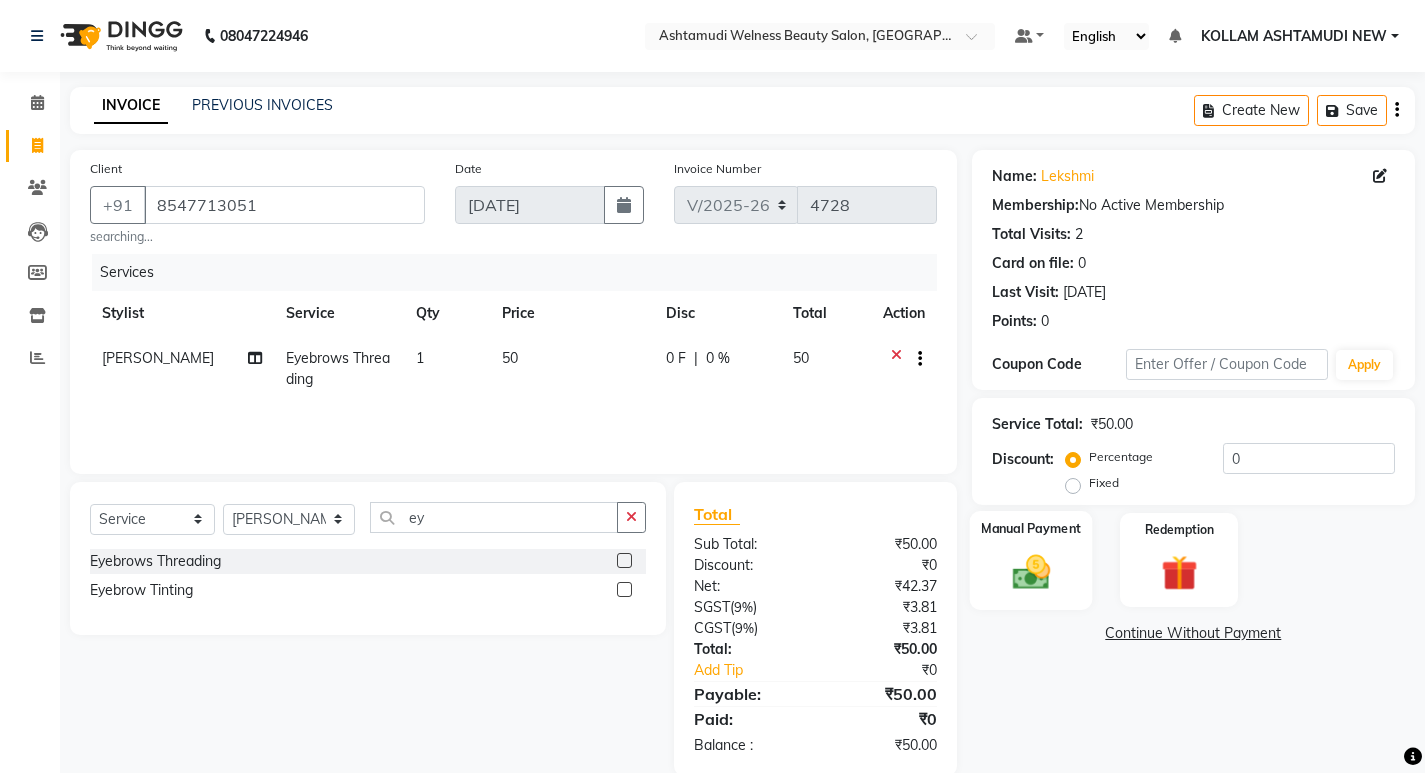 click 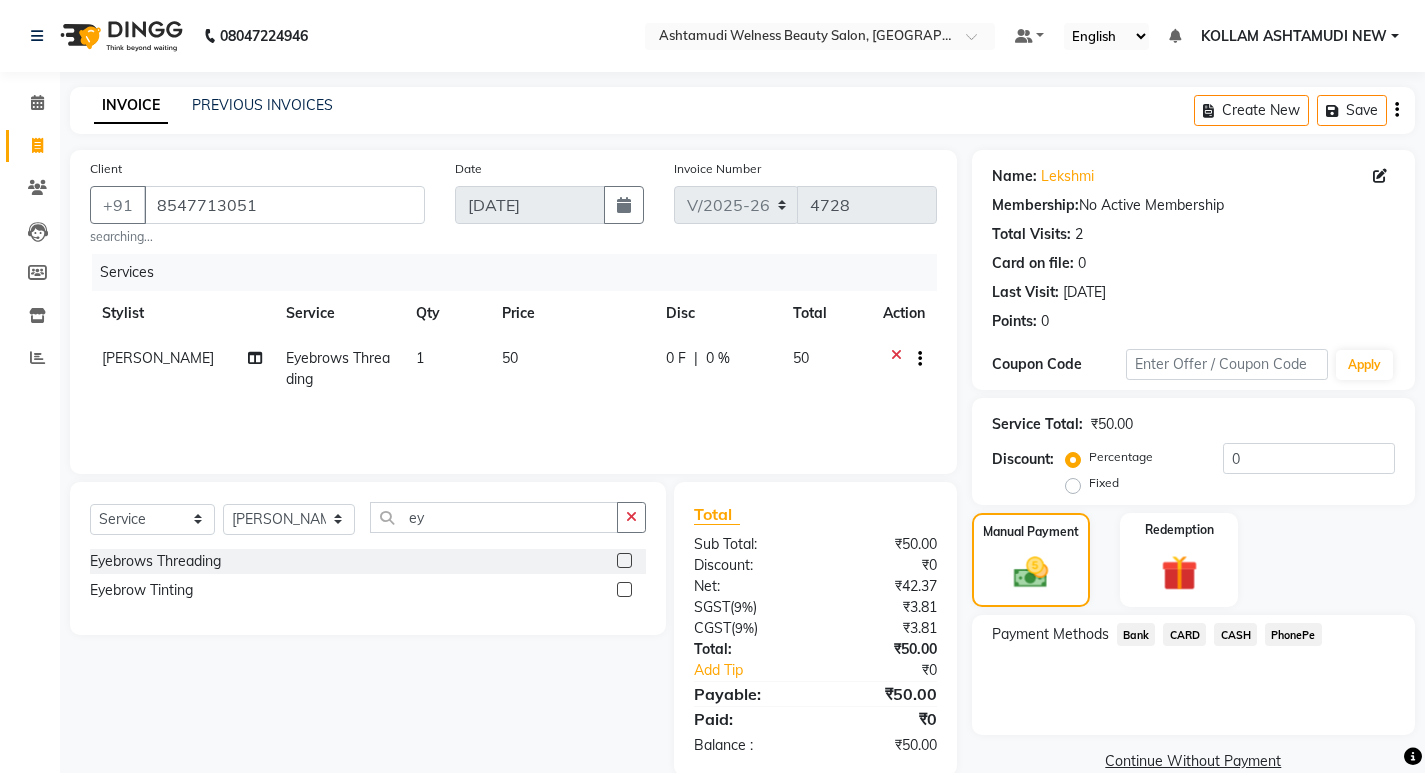 click on "CASH" 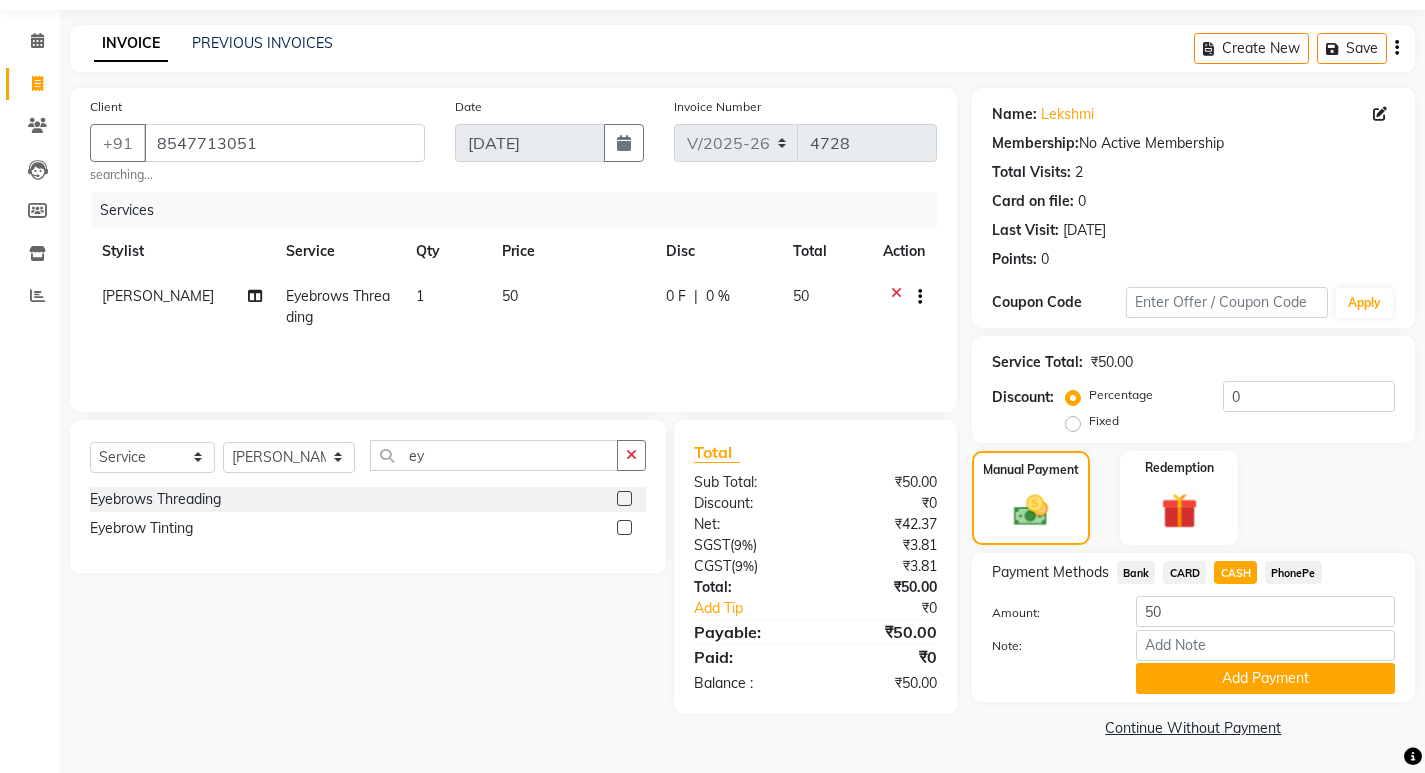 click on "Add Payment" 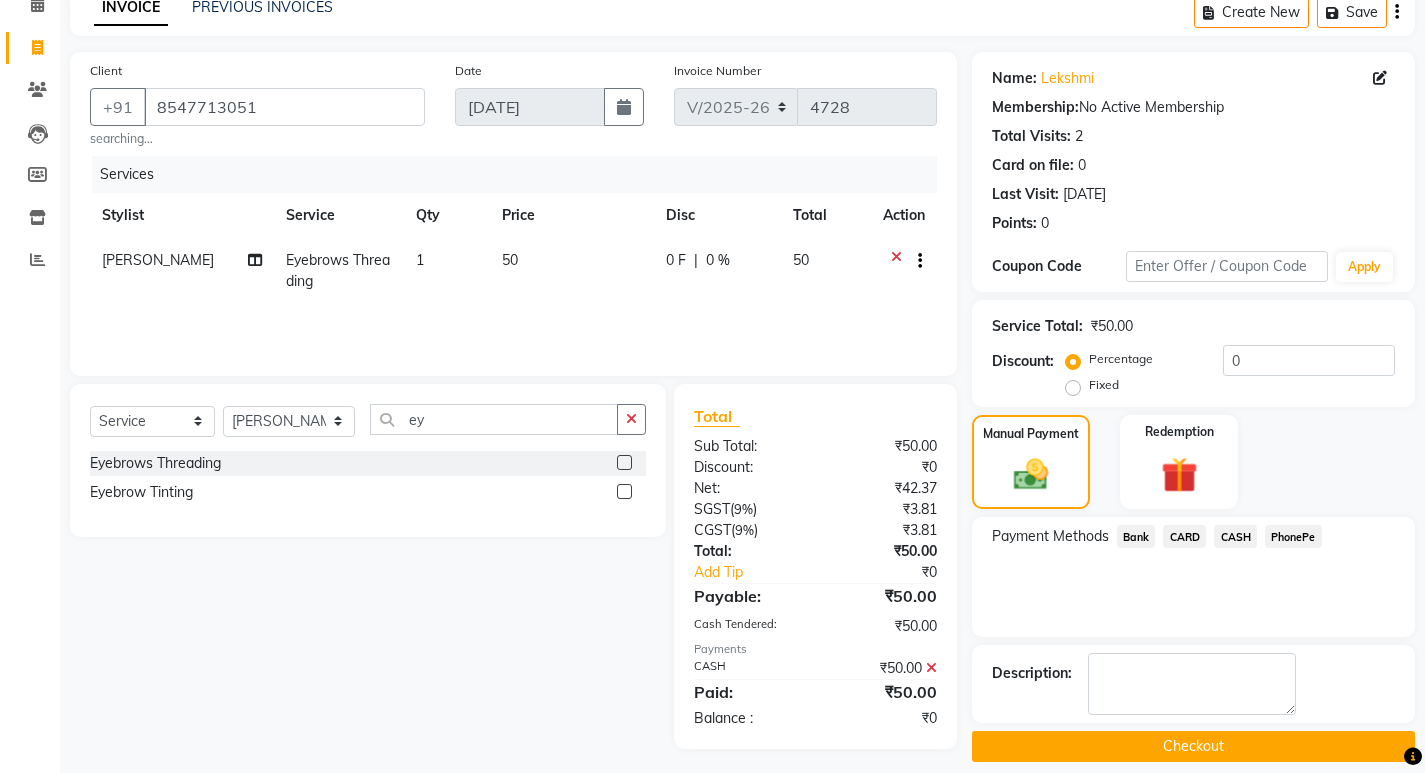 scroll, scrollTop: 117, scrollLeft: 0, axis: vertical 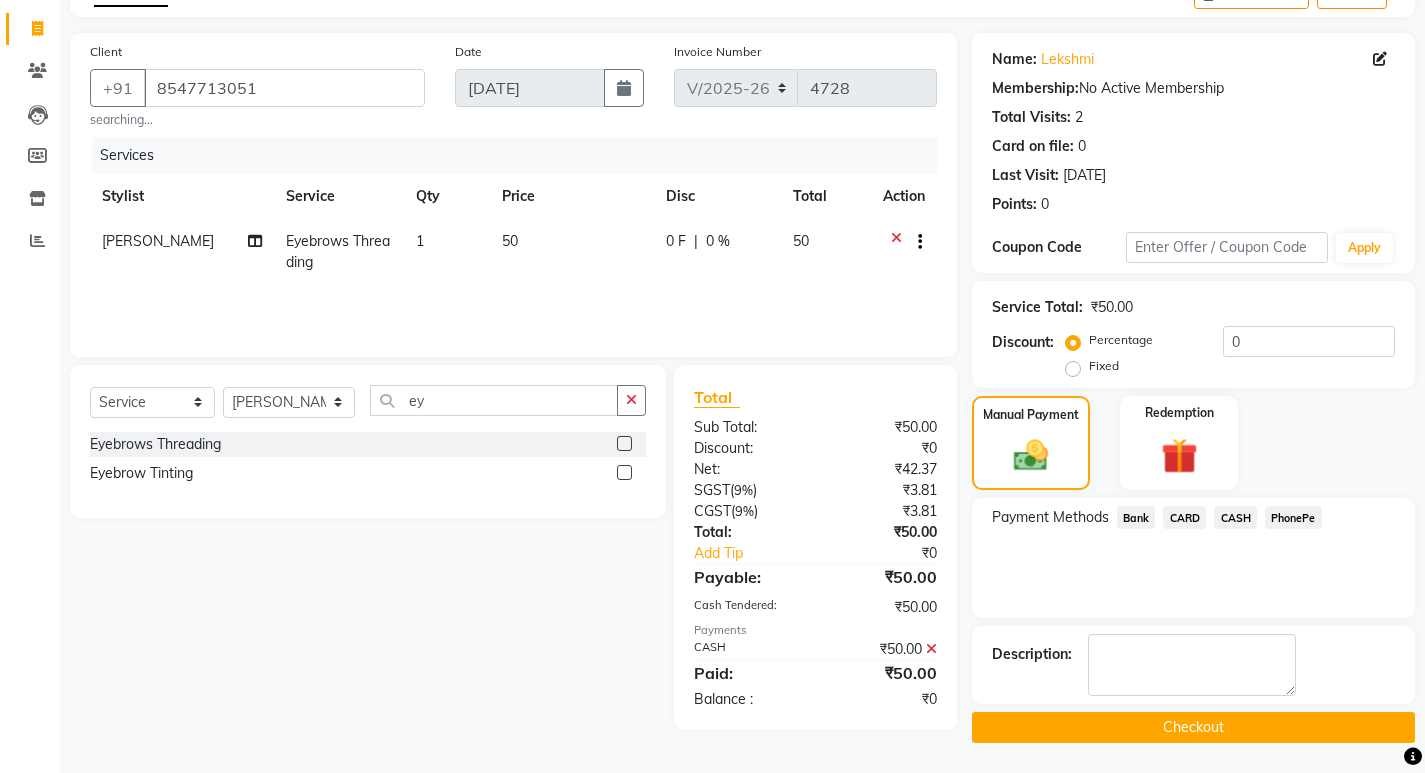 click on "Name: Lekshmi  Membership:  No Active Membership  Total Visits:  2 Card on file:  0 Last Visit:   07-10-2024 Points:   0  Coupon Code Apply Service Total:  ₹50.00  Discount:  Percentage   Fixed  0 Manual Payment Redemption Payment Methods  Bank   CARD   CASH   PhonePe  Description:                   Checkout" 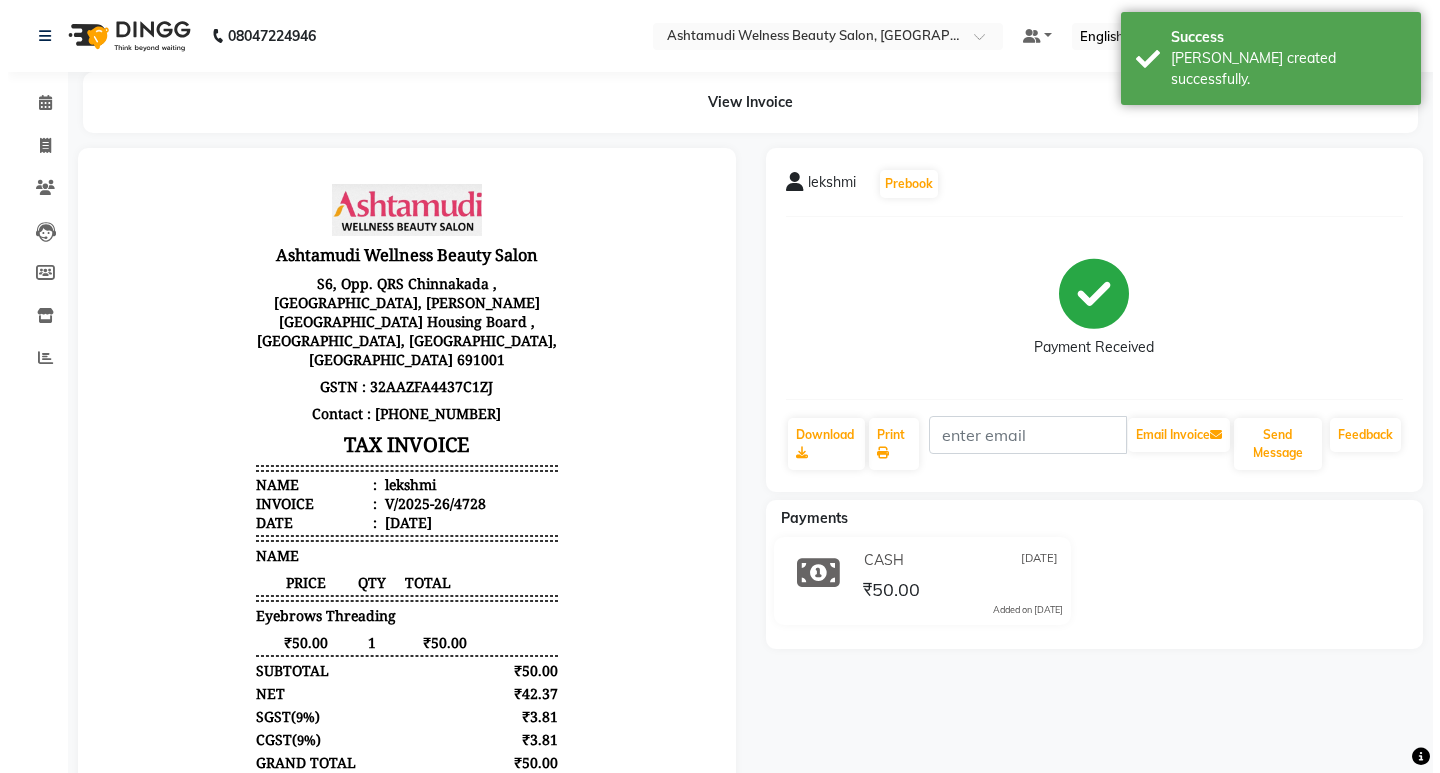 scroll, scrollTop: 0, scrollLeft: 0, axis: both 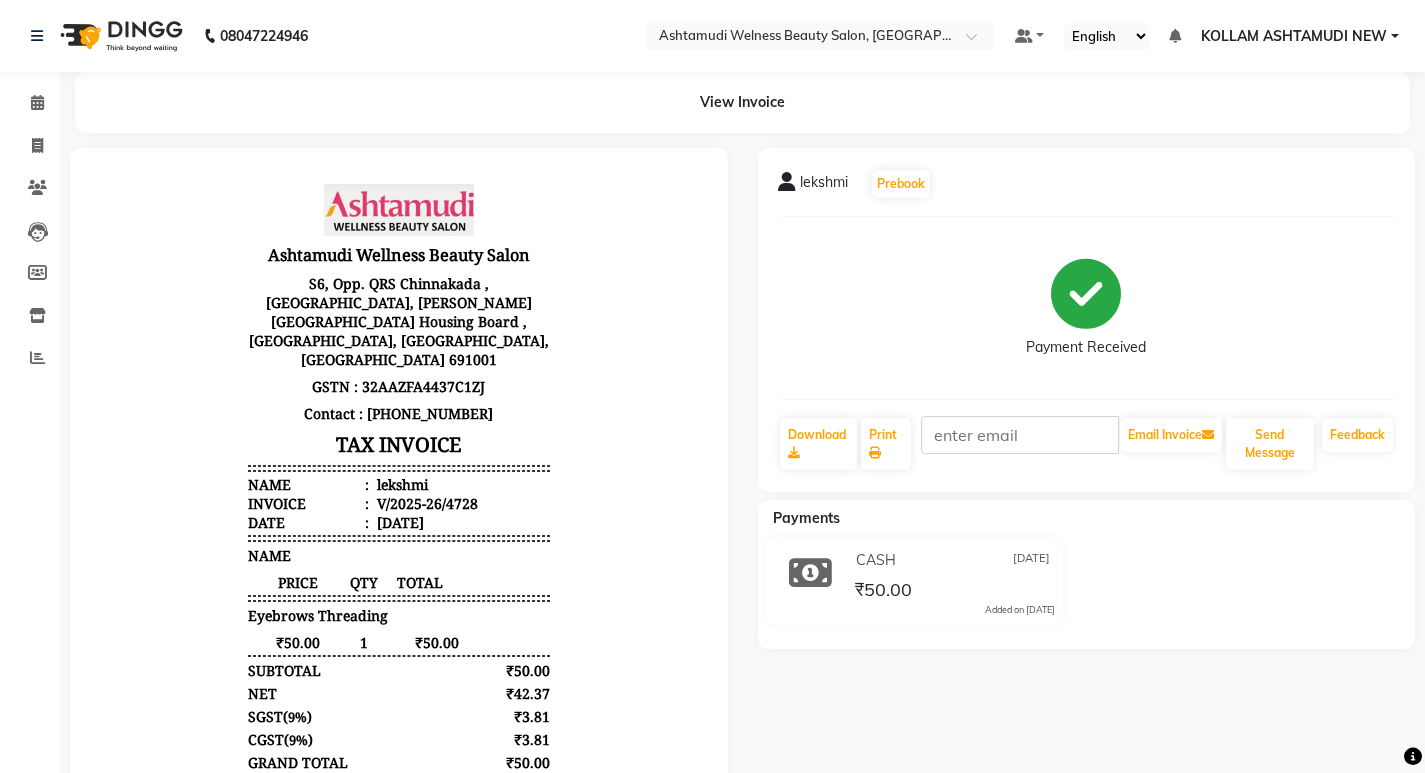 click on "Payments CASH 11-07-2025 ₹50.00  Added on 11-07-2025" 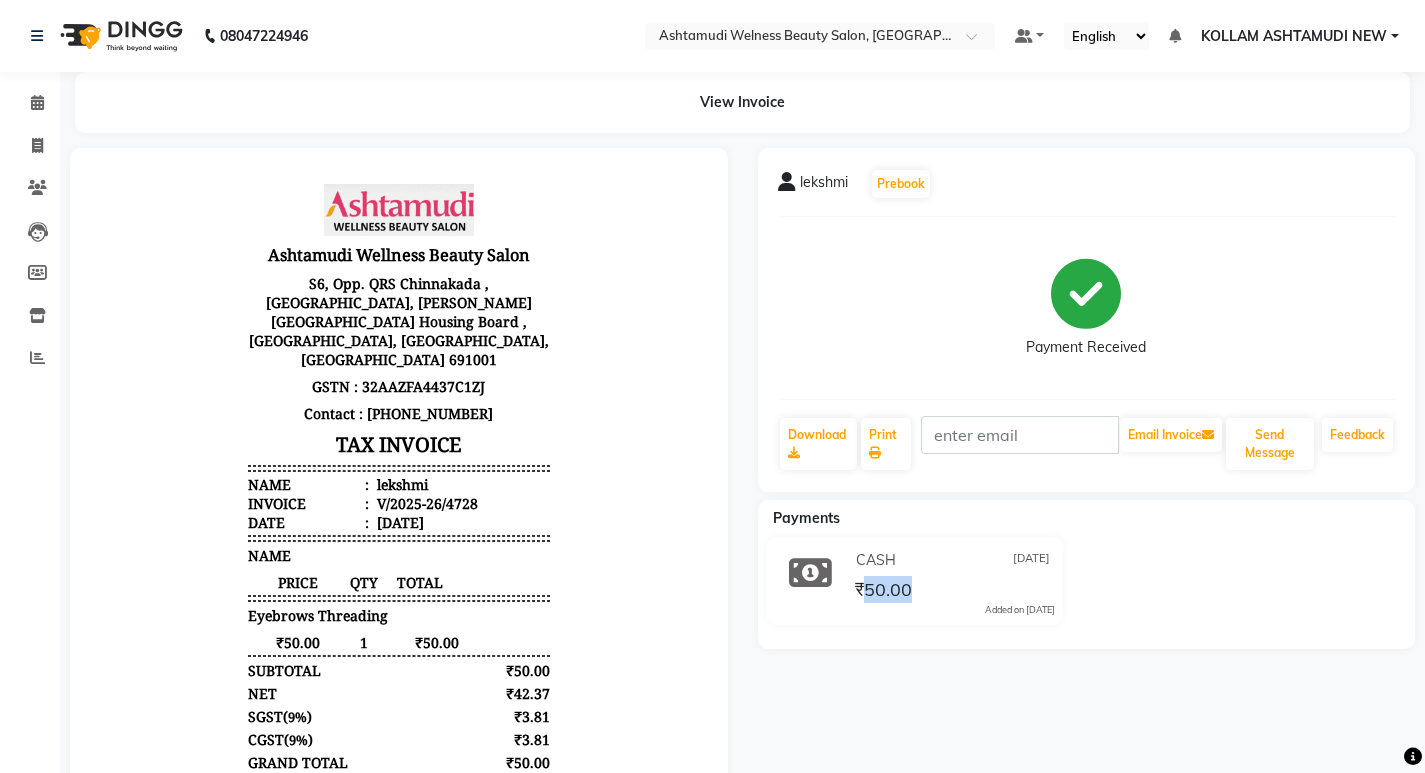 click on "Payments CASH 11-07-2025 ₹50.00  Added on 11-07-2025" 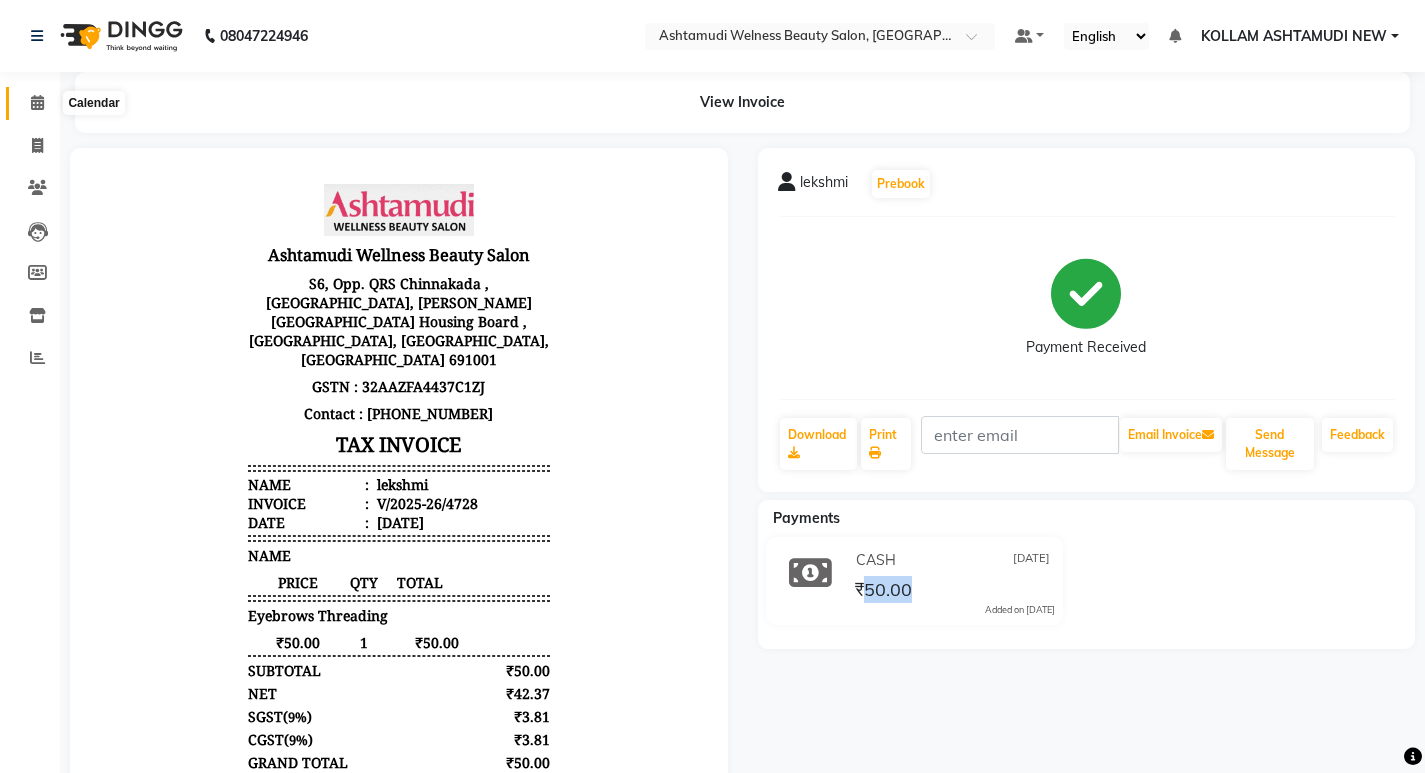 click 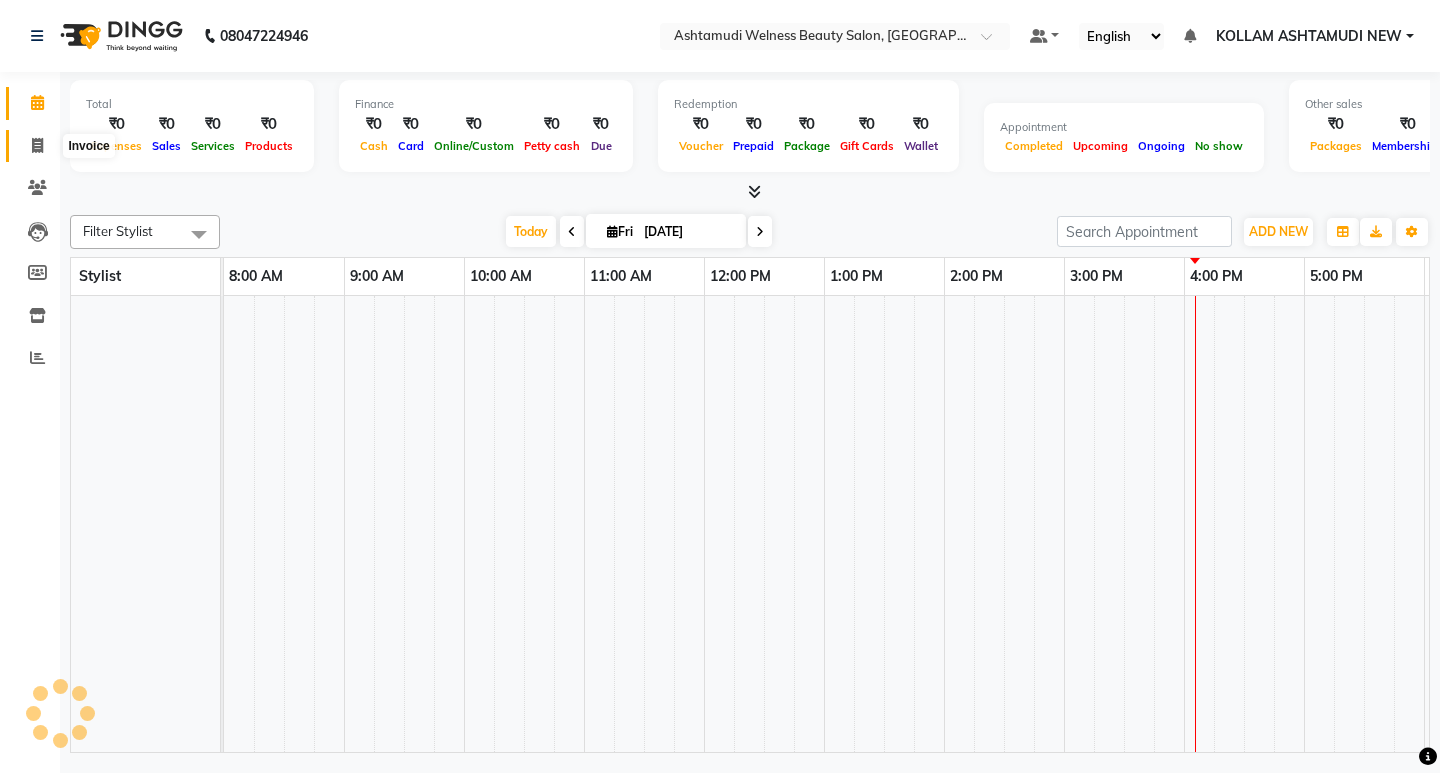 scroll, scrollTop: 0, scrollLeft: 0, axis: both 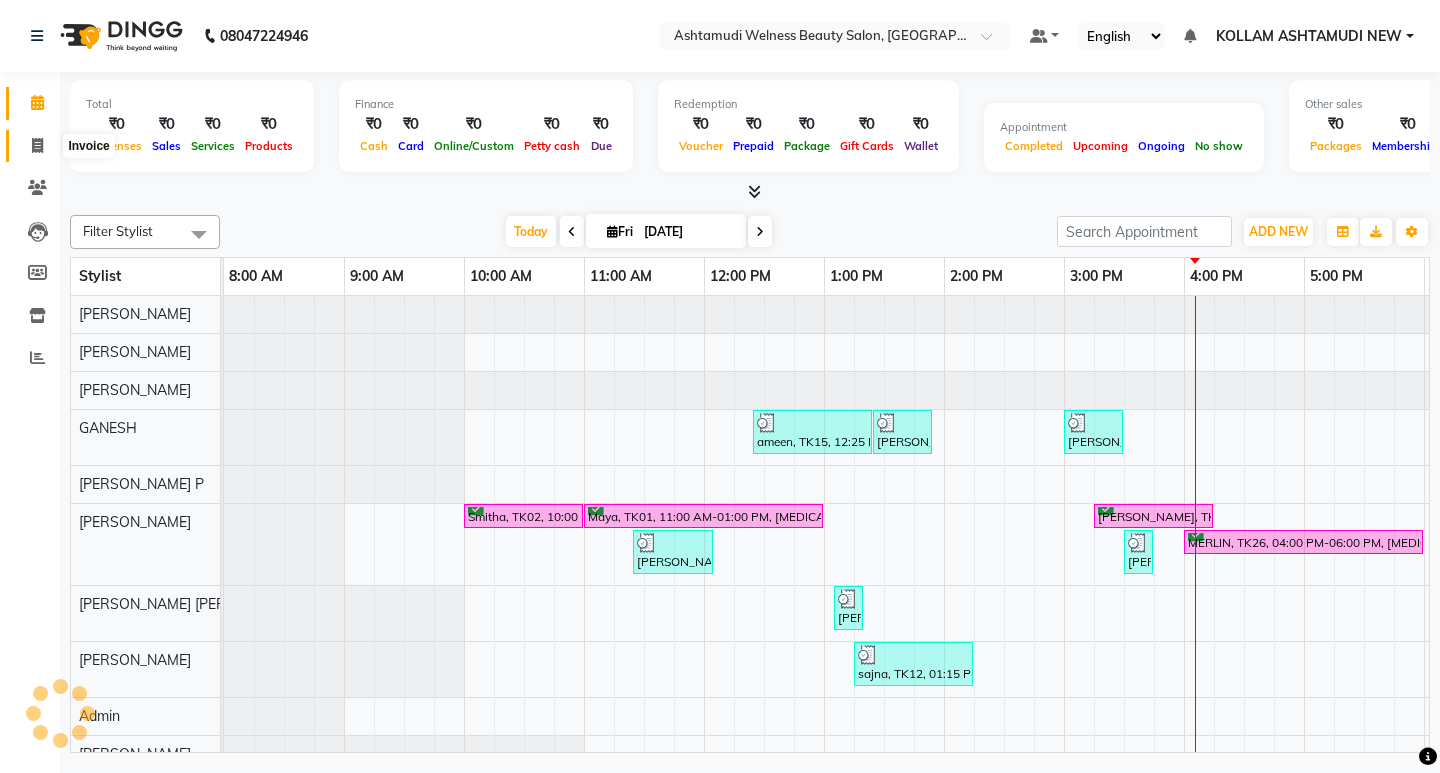 click 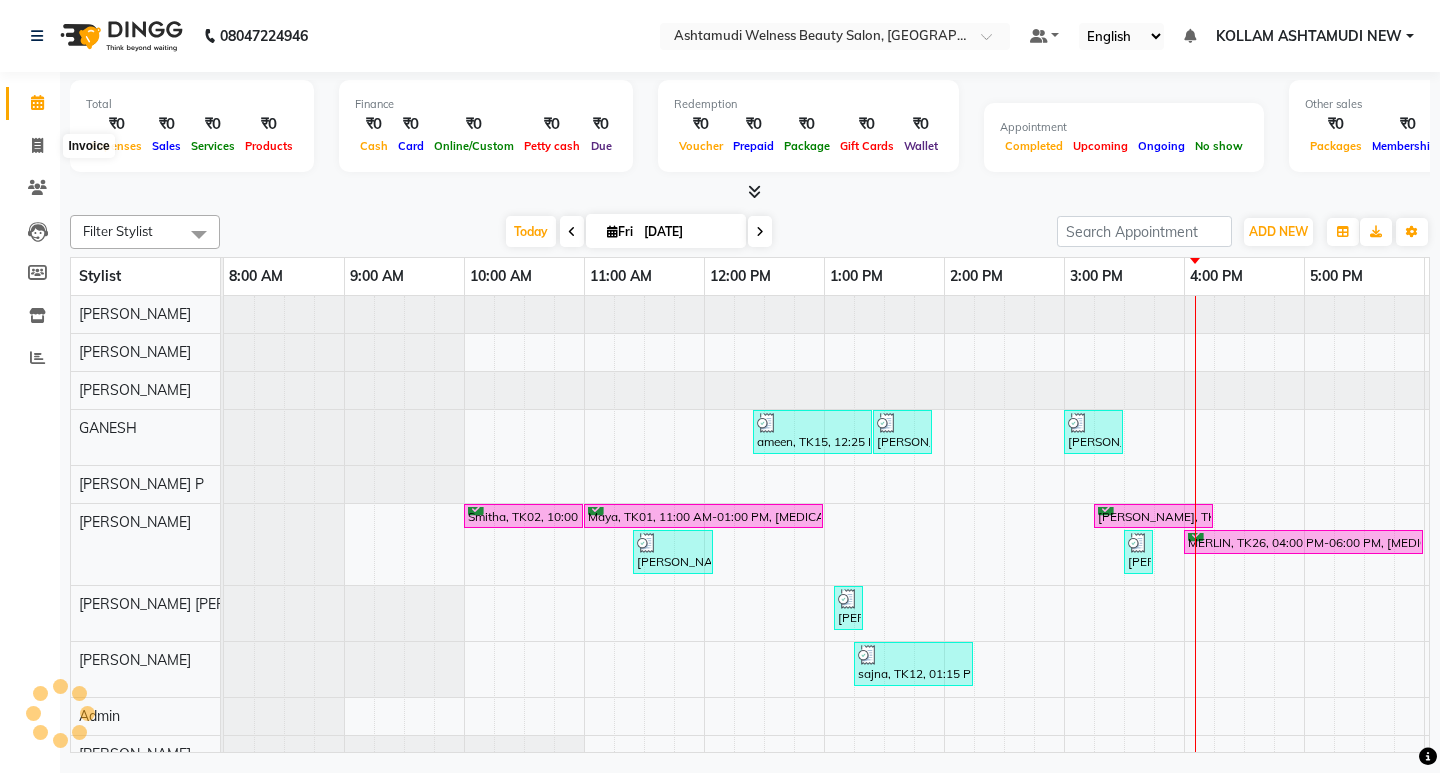 select on "service" 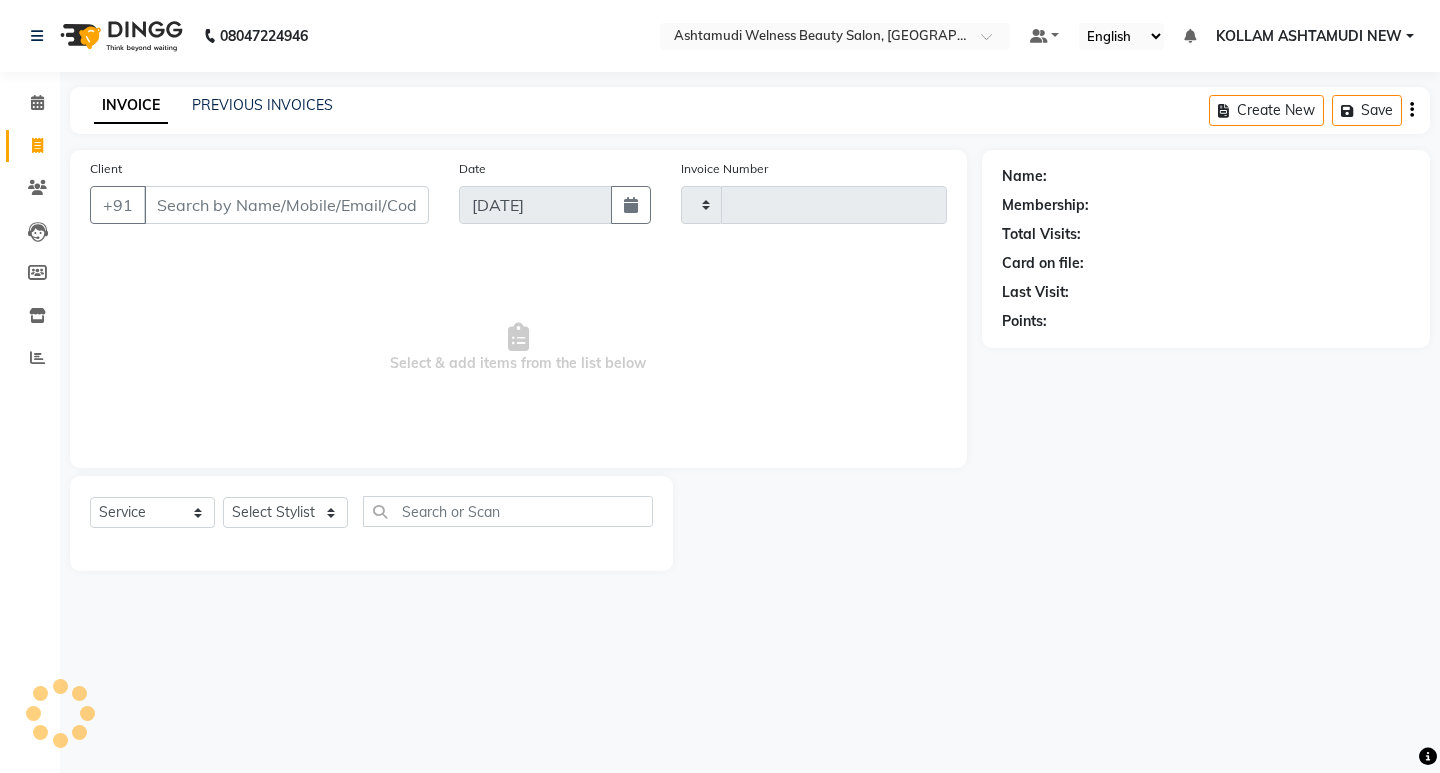 drag, startPoint x: 266, startPoint y: 210, endPoint x: 692, endPoint y: 131, distance: 433.2632 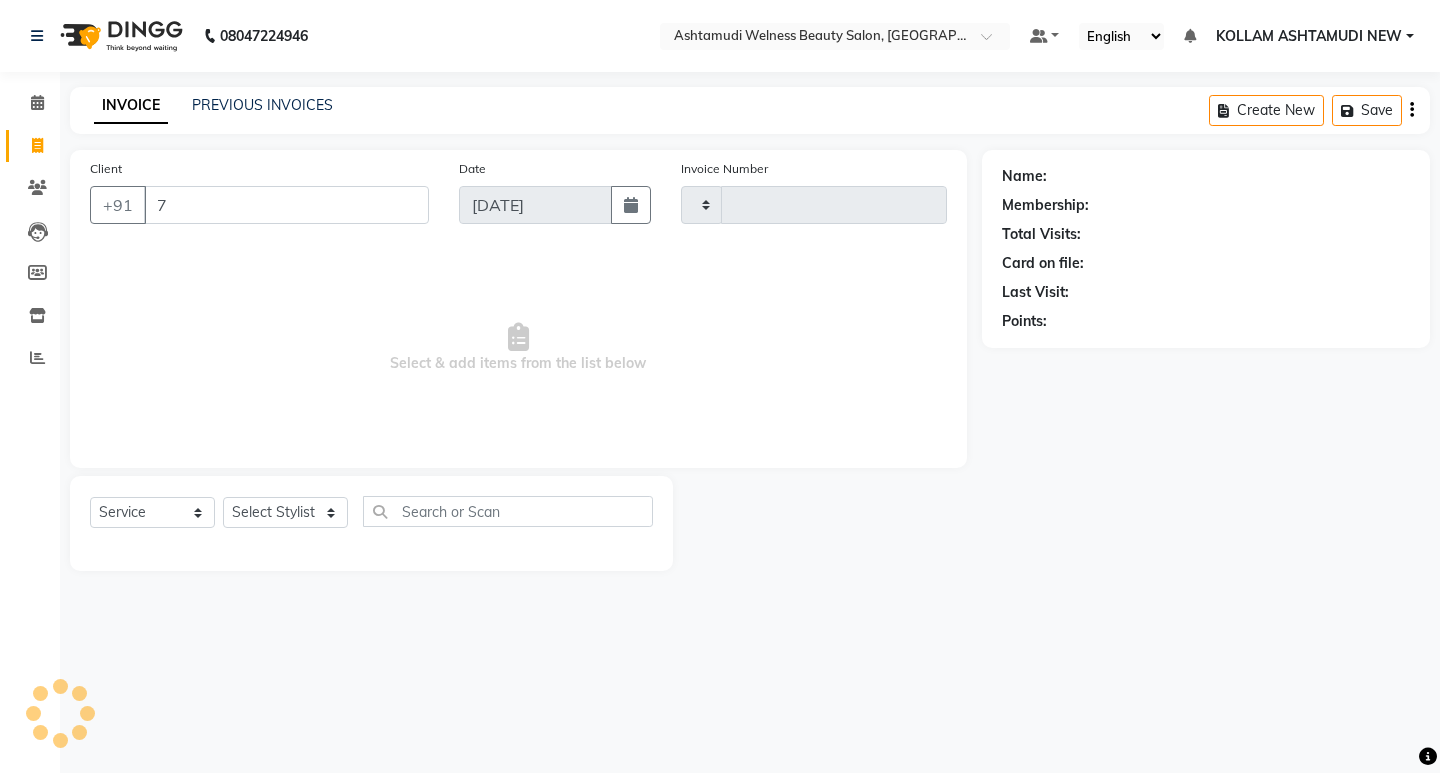type on "79" 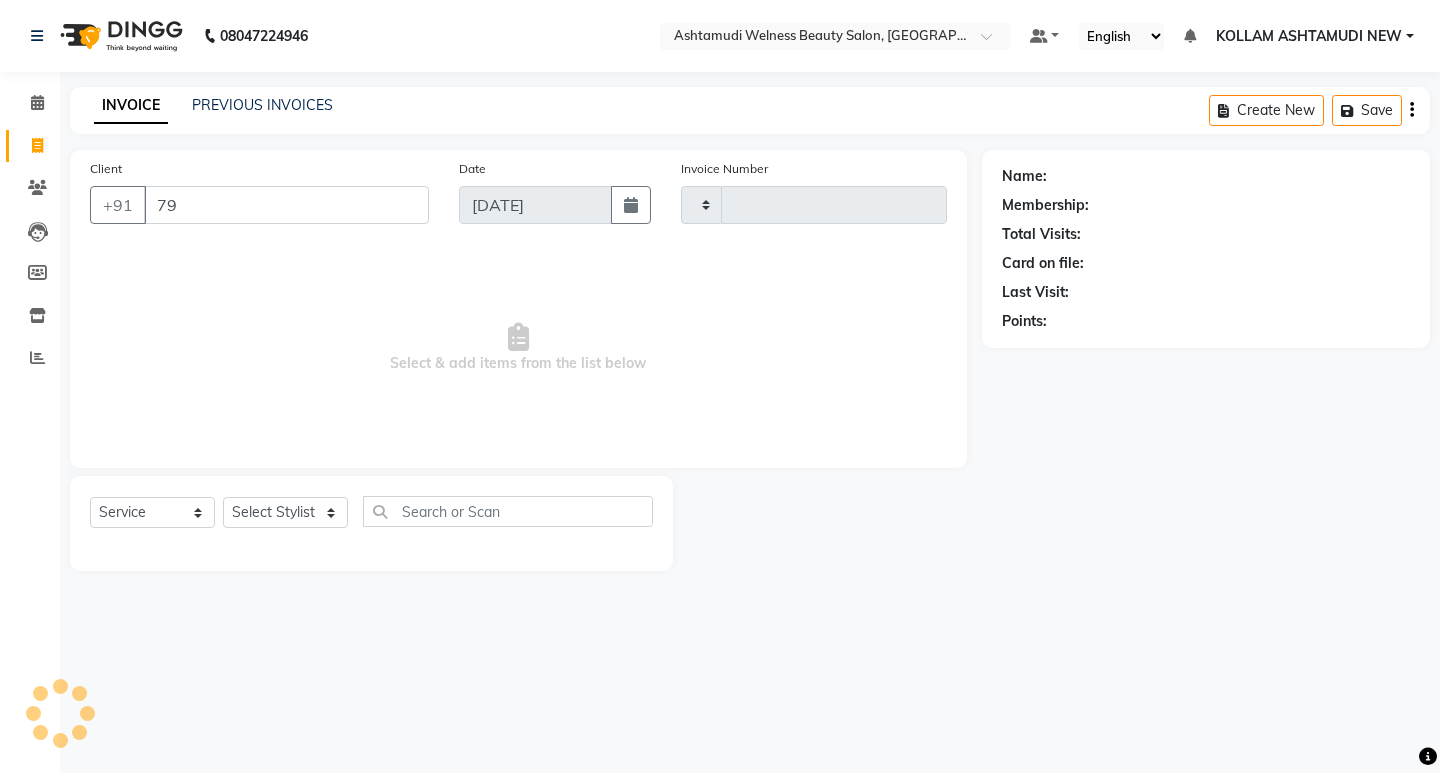 type on "4729" 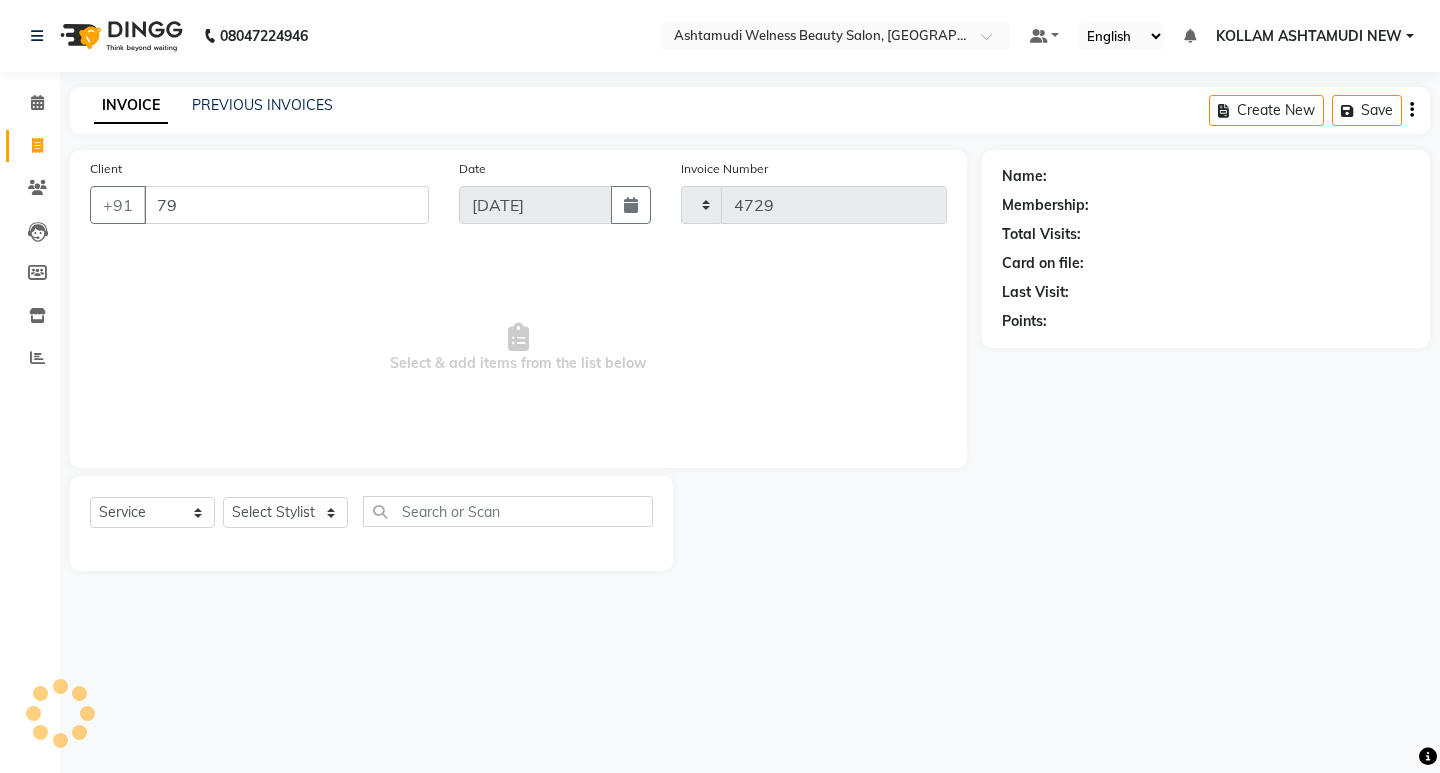 select on "4529" 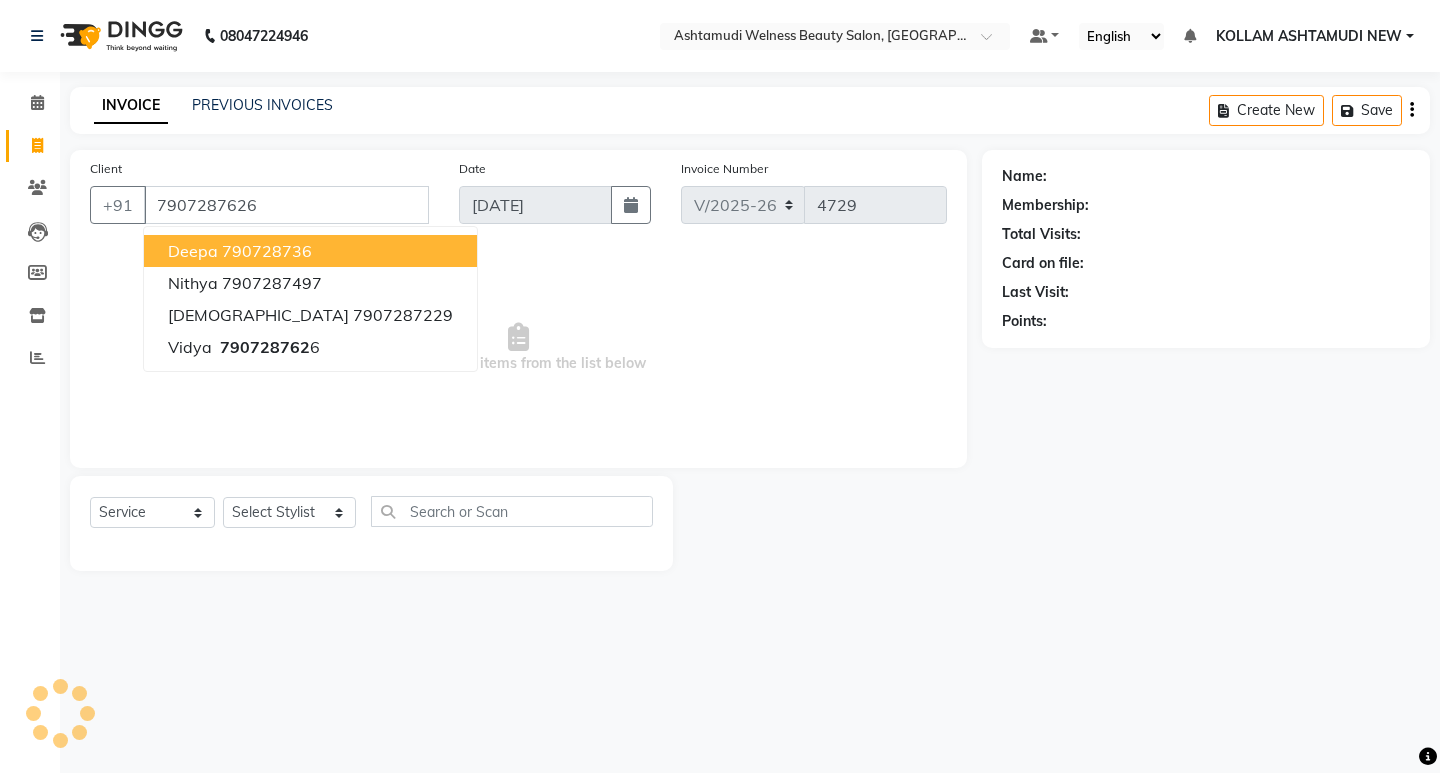 type on "7907287626" 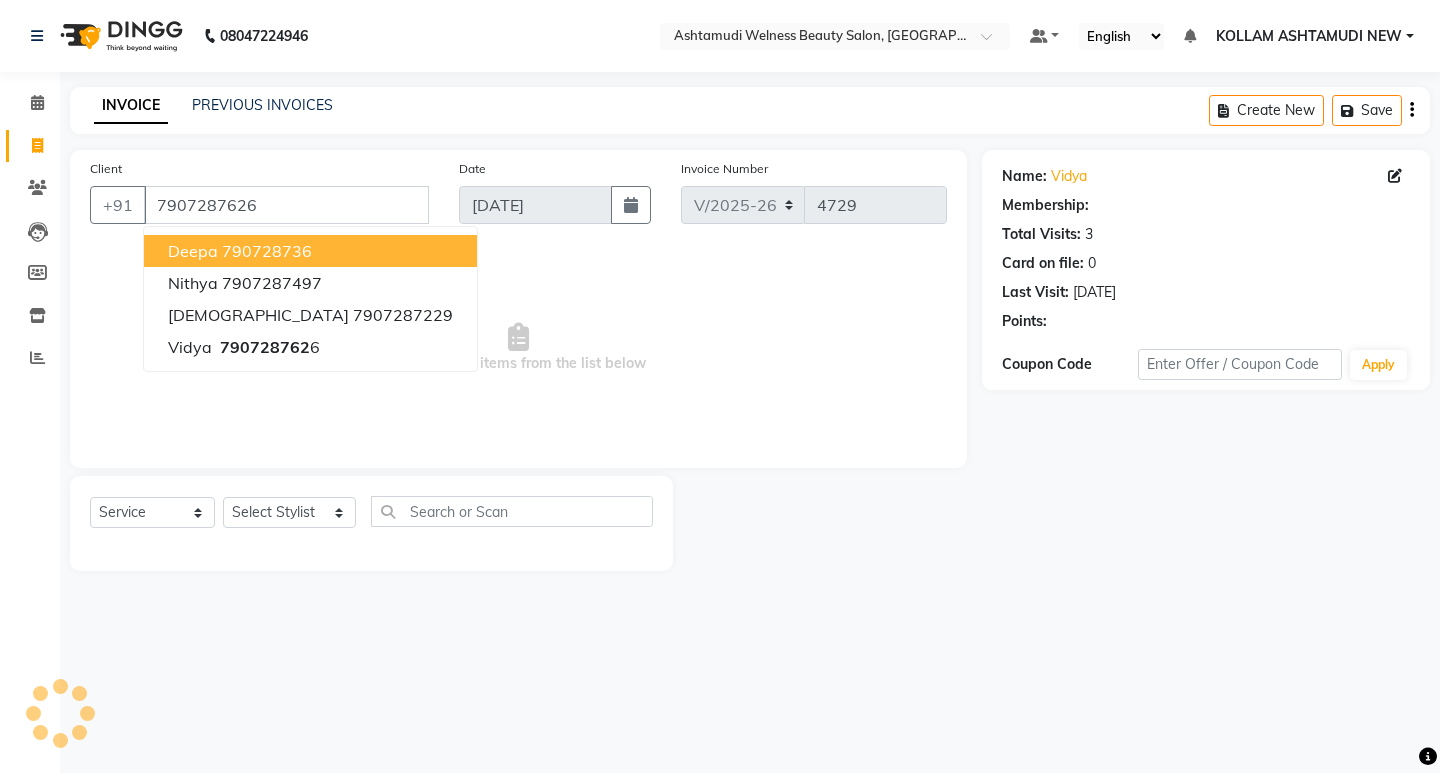select on "1: Object" 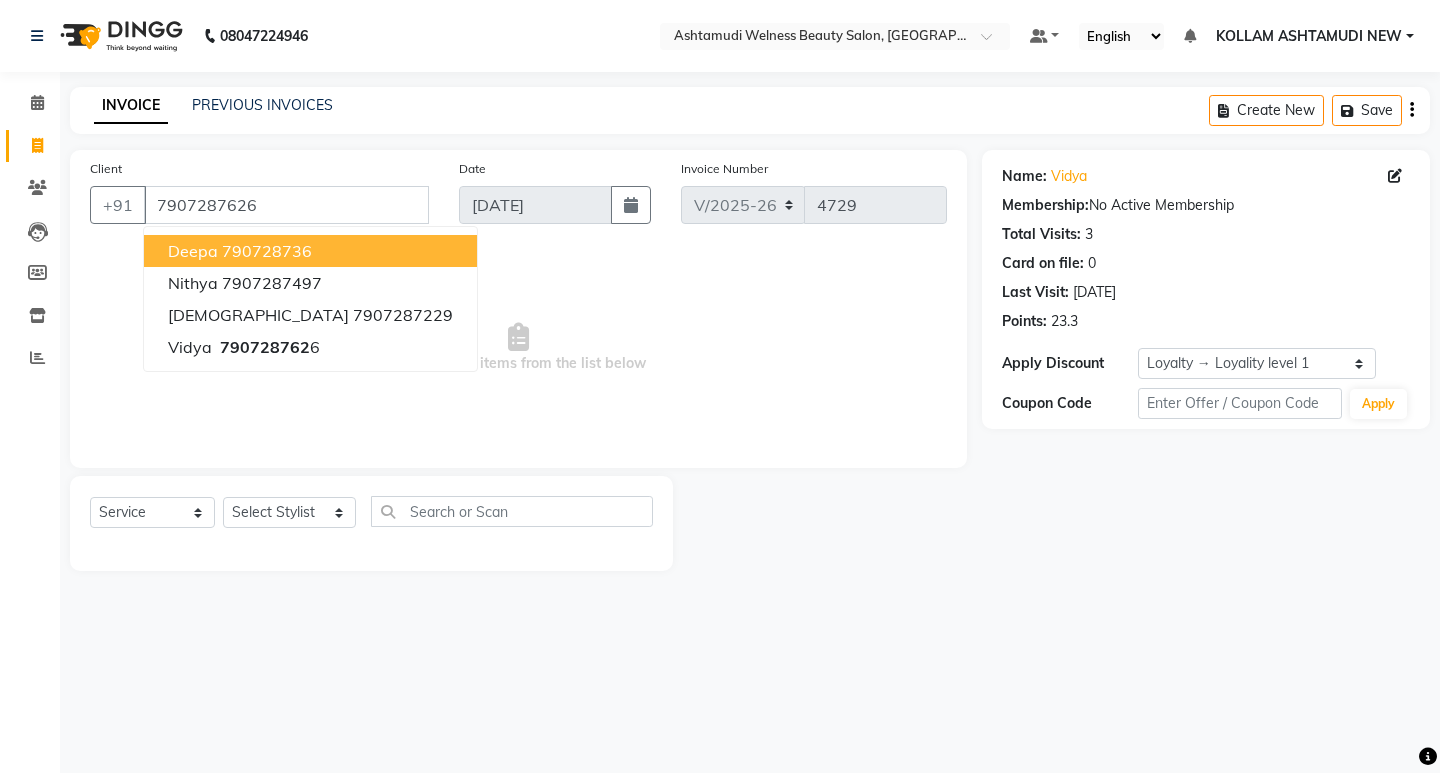 click on "Select & add items from the list below" at bounding box center (518, 348) 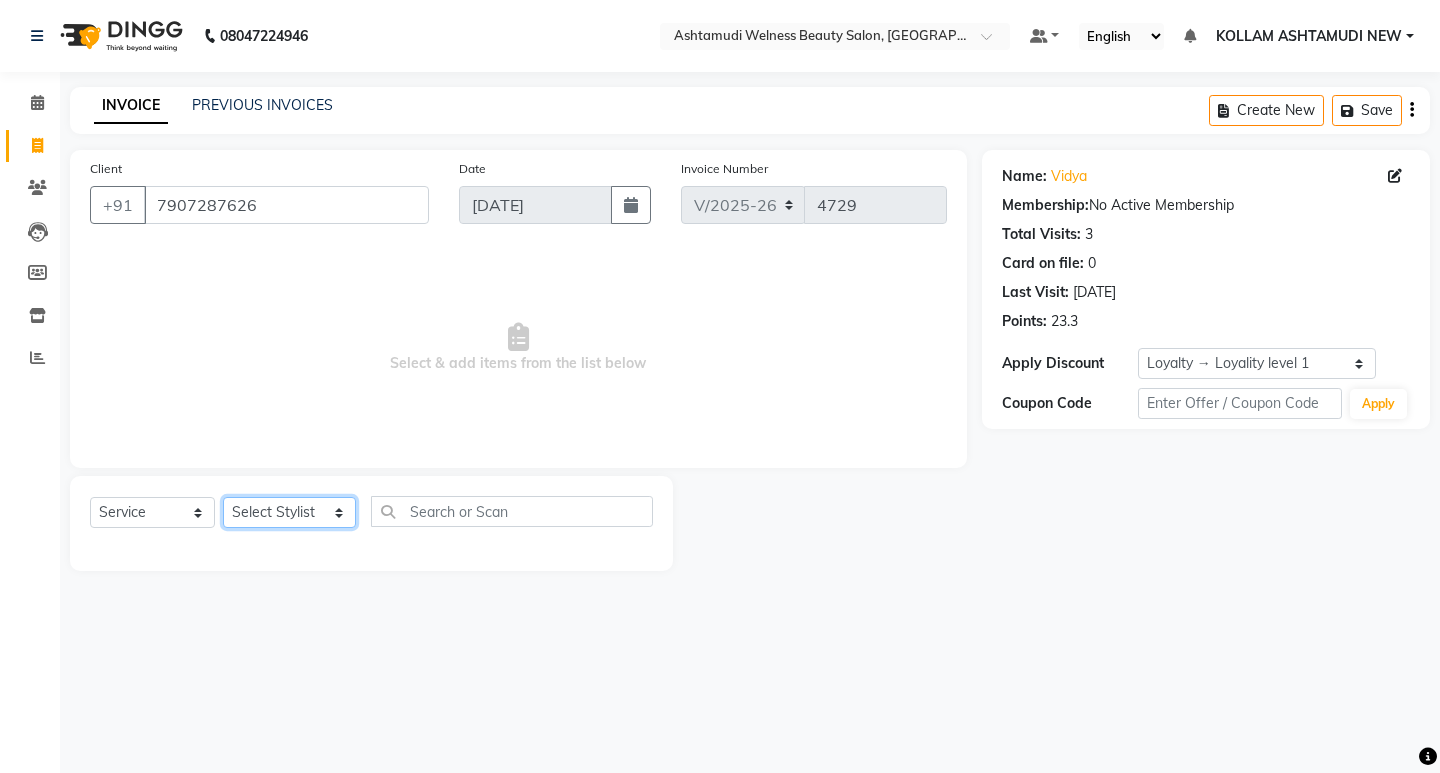 click on "Select Stylist [PERSON_NAME] Admin [PERSON_NAME]  [PERSON_NAME] [PERSON_NAME] [PERSON_NAME]  M [PERSON_NAME]  [PERSON_NAME]  P [PERSON_NAME] ASHTAMUDI KOLLAM ASHTAMUDI NEW  [PERSON_NAME] [PERSON_NAME] [PERSON_NAME]  [PERSON_NAME] [PERSON_NAME] [PERSON_NAME] [PERSON_NAME] [PERSON_NAME] M [PERSON_NAME] SARIGA [PERSON_NAME] [PERSON_NAME] [PERSON_NAME] [PERSON_NAME] [PERSON_NAME] S" 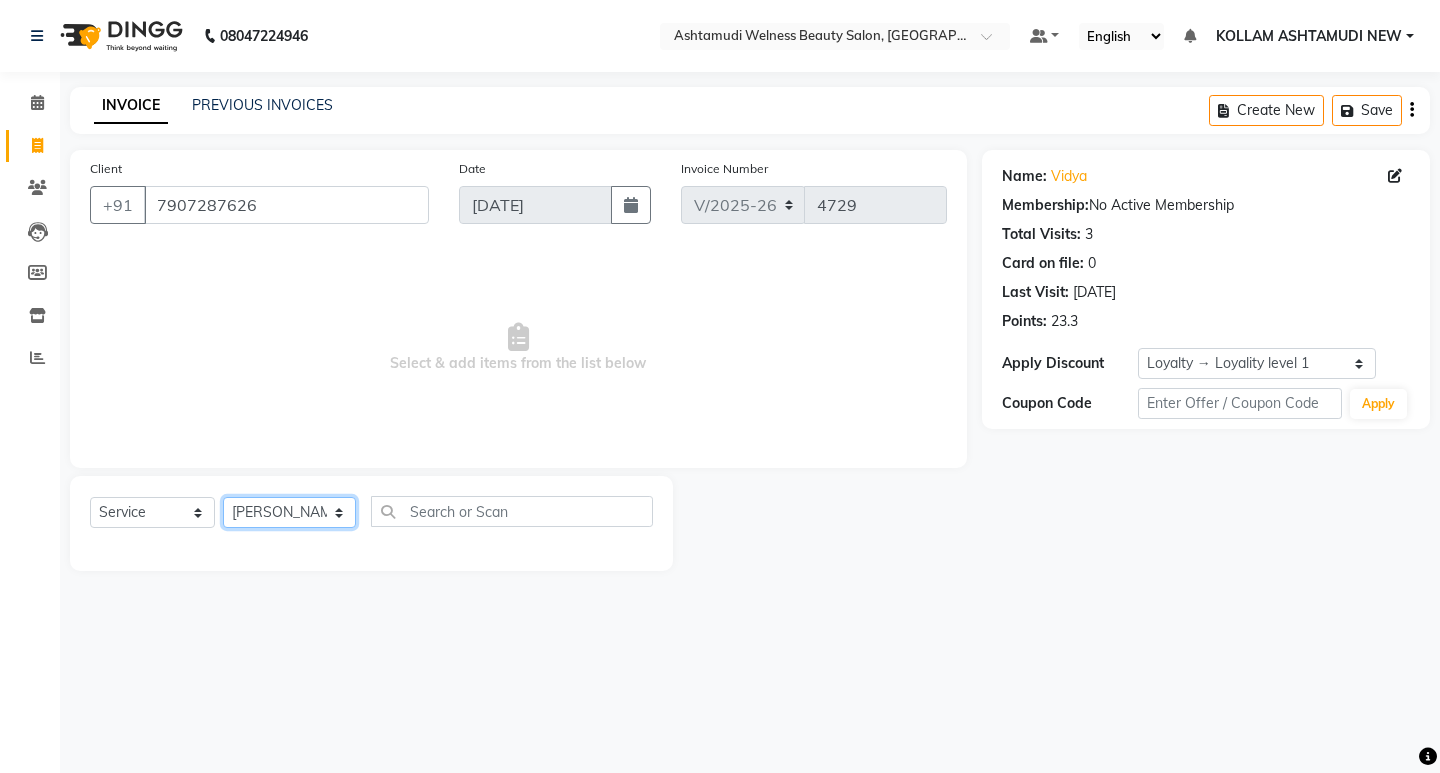 click on "Select Stylist [PERSON_NAME] Admin [PERSON_NAME]  [PERSON_NAME] [PERSON_NAME] [PERSON_NAME]  M [PERSON_NAME]  [PERSON_NAME]  P [PERSON_NAME] ASHTAMUDI KOLLAM ASHTAMUDI NEW  [PERSON_NAME] [PERSON_NAME] [PERSON_NAME]  [PERSON_NAME] [PERSON_NAME] [PERSON_NAME] [PERSON_NAME] [PERSON_NAME] M [PERSON_NAME] SARIGA [PERSON_NAME] [PERSON_NAME] [PERSON_NAME] [PERSON_NAME] [PERSON_NAME] S" 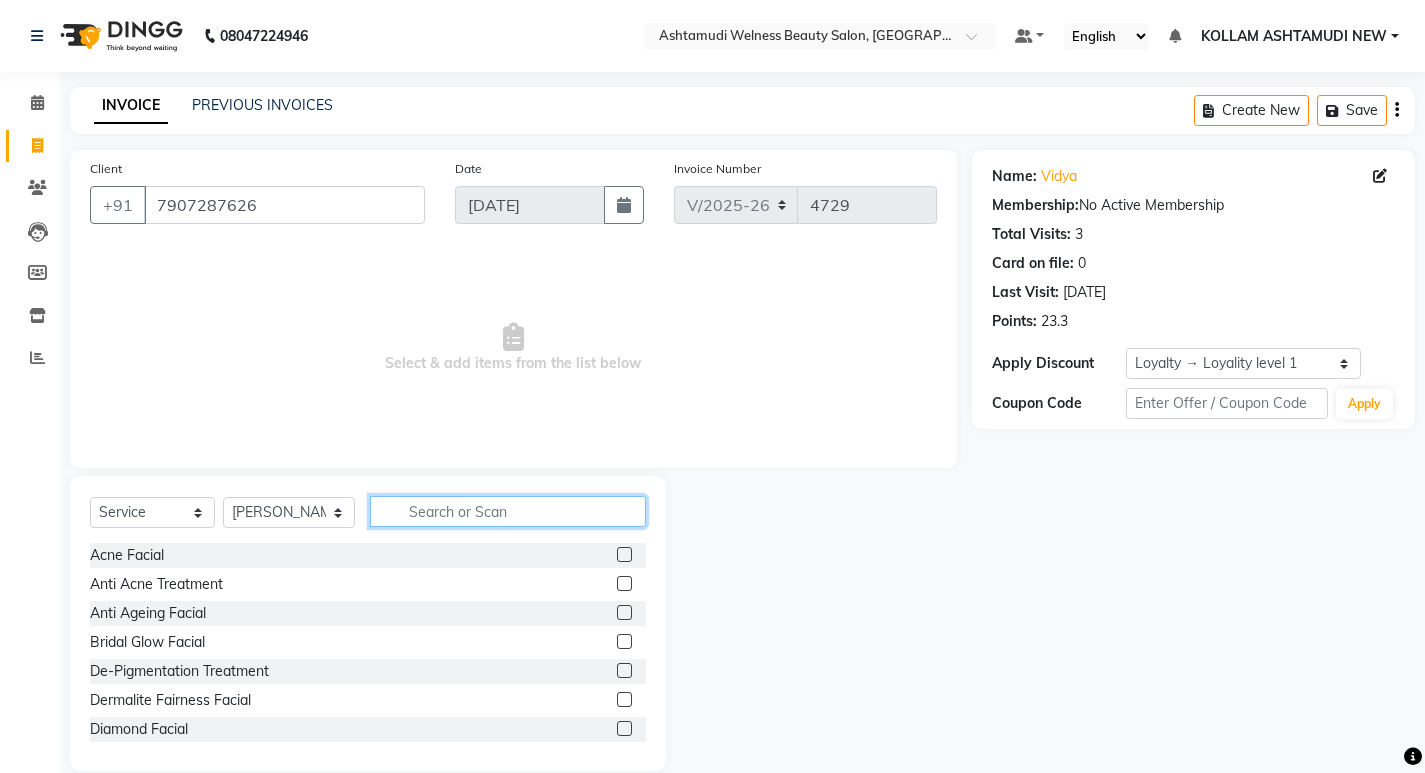 click 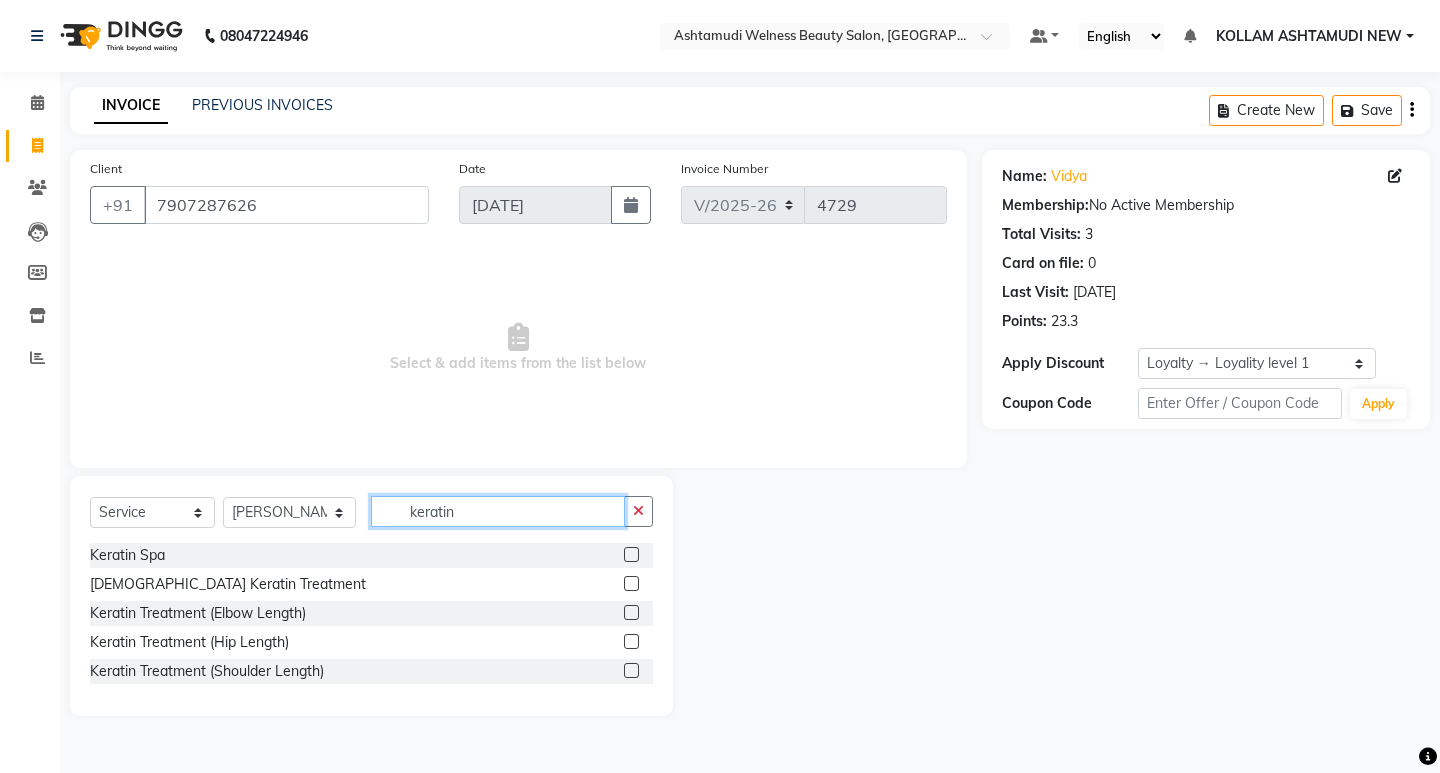 type on "keratin" 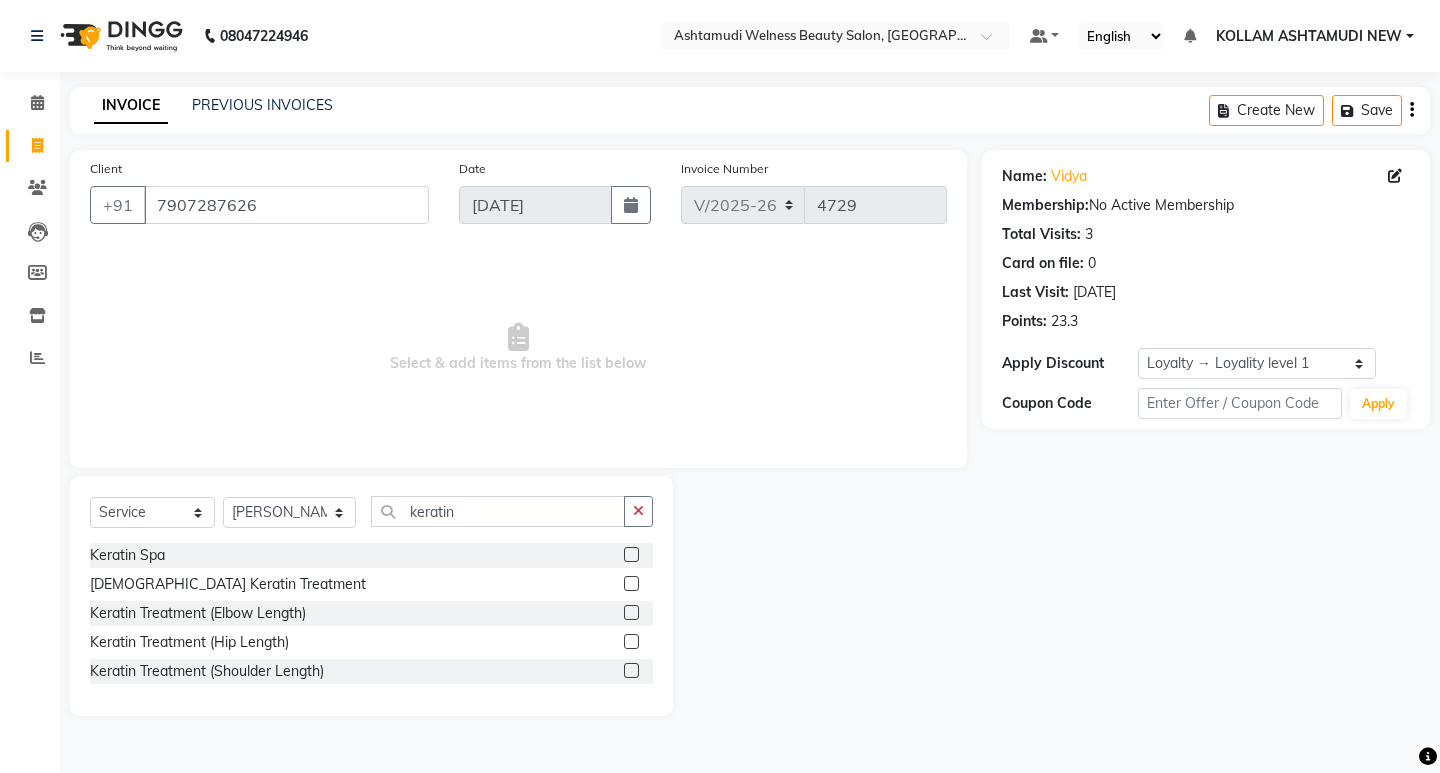 click 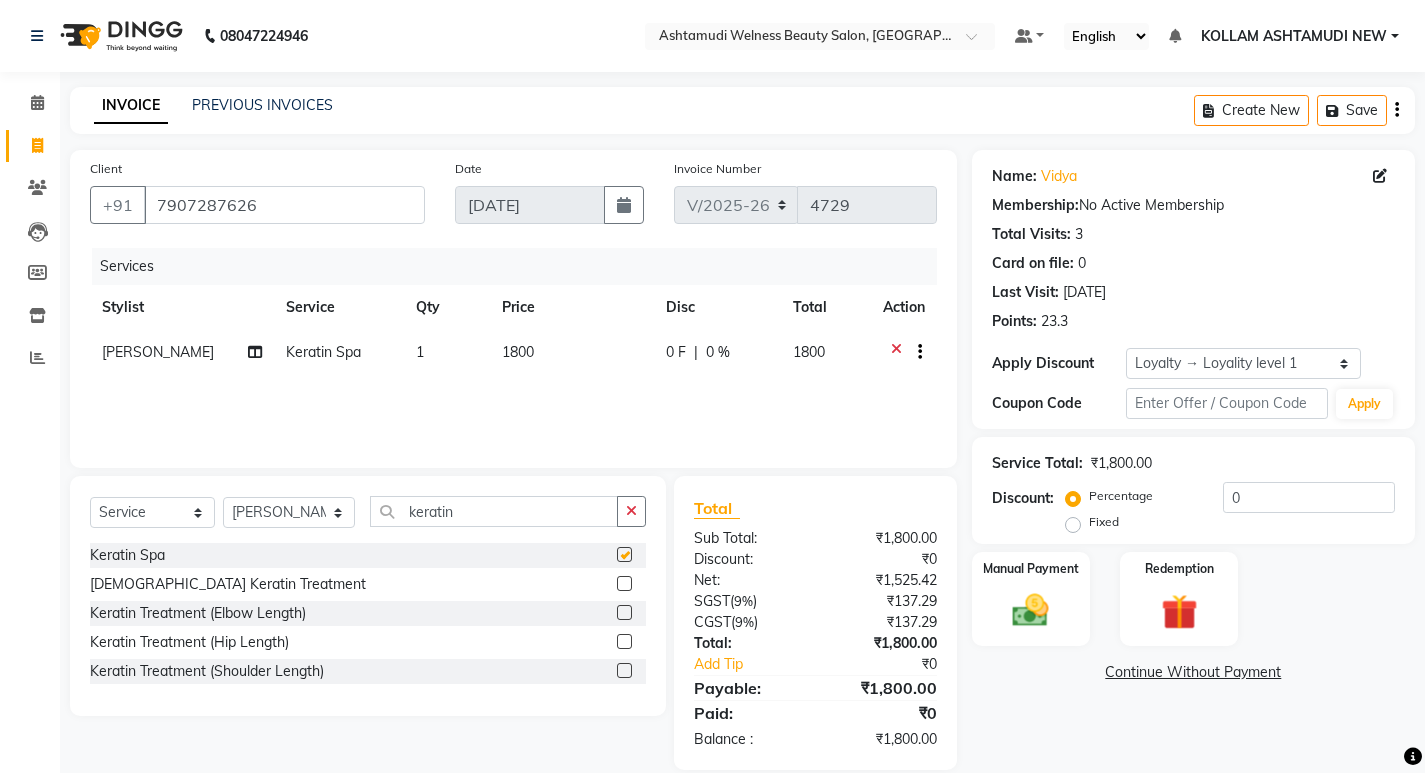 checkbox on "false" 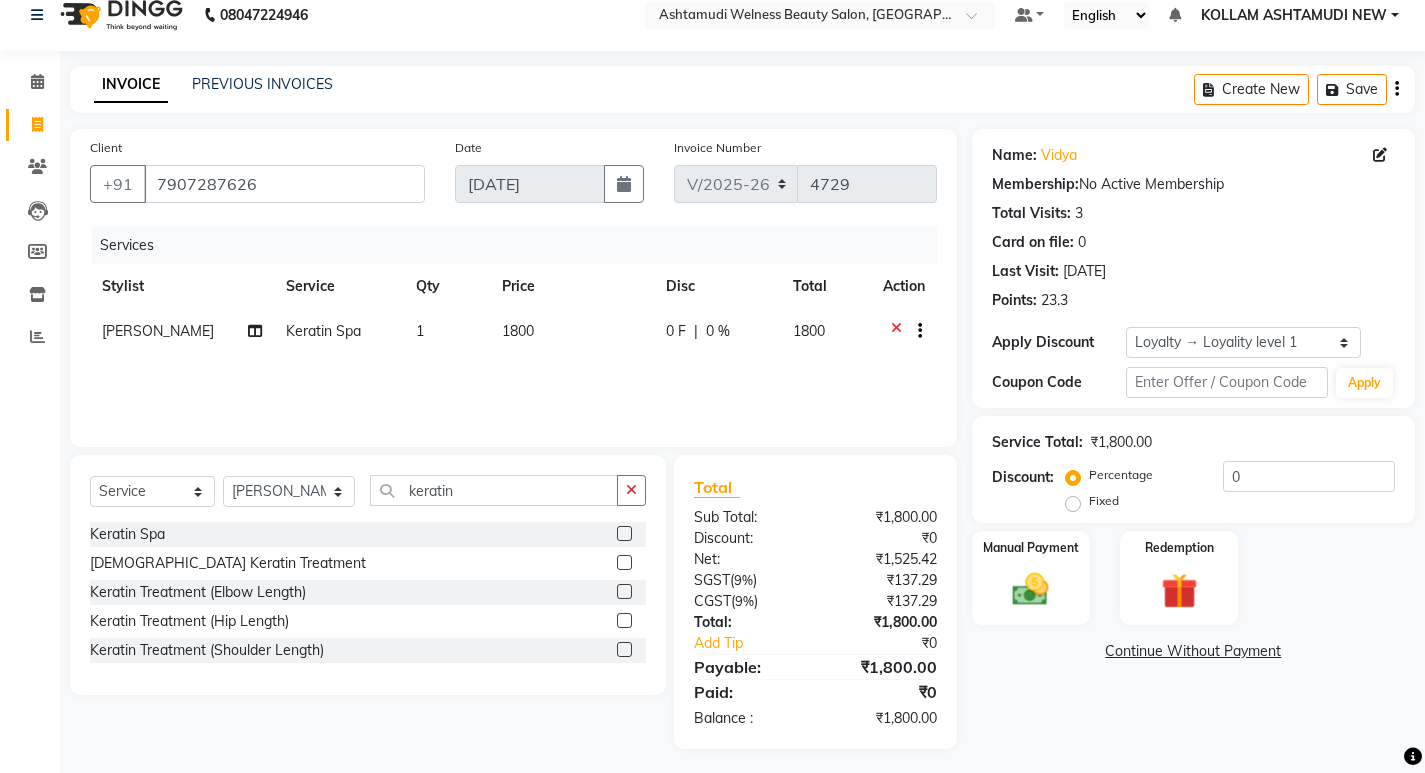 scroll, scrollTop: 27, scrollLeft: 0, axis: vertical 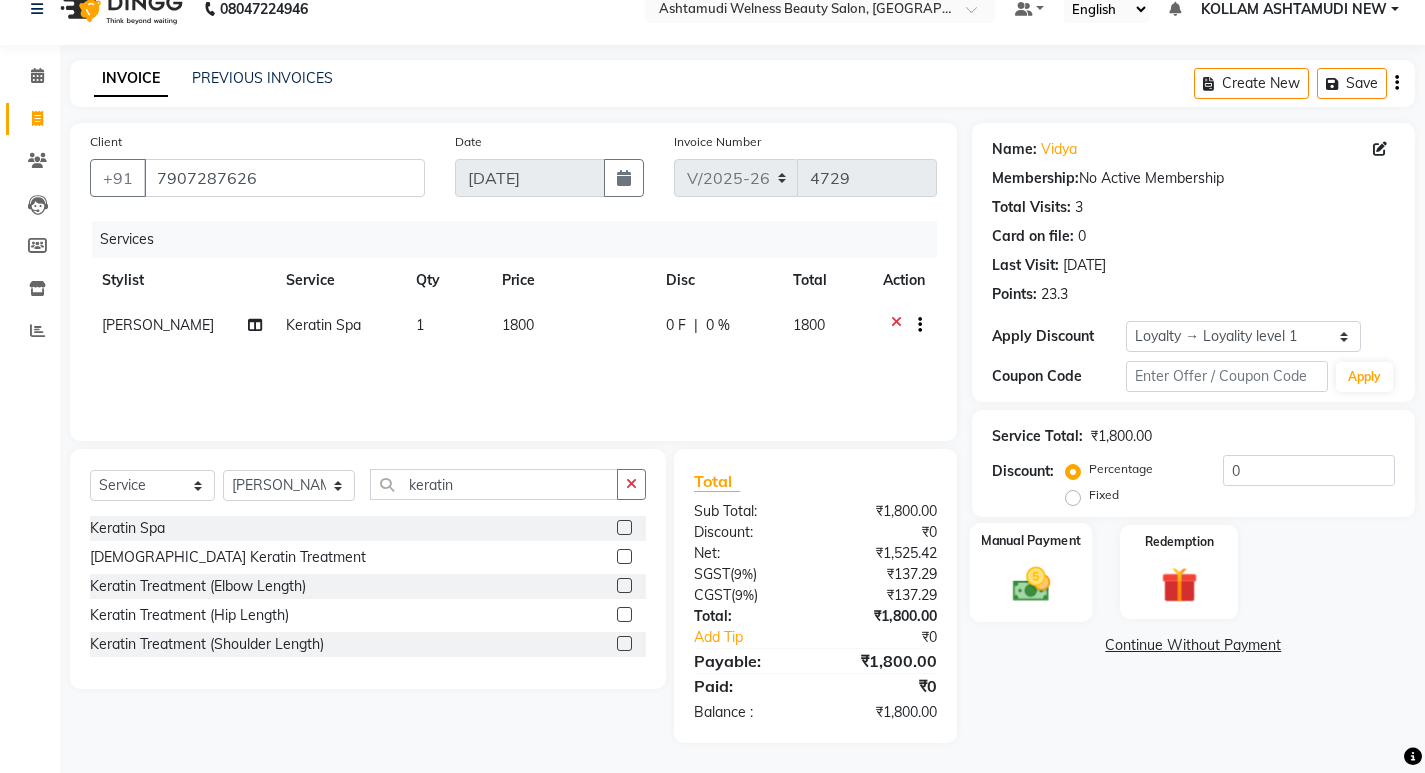 click 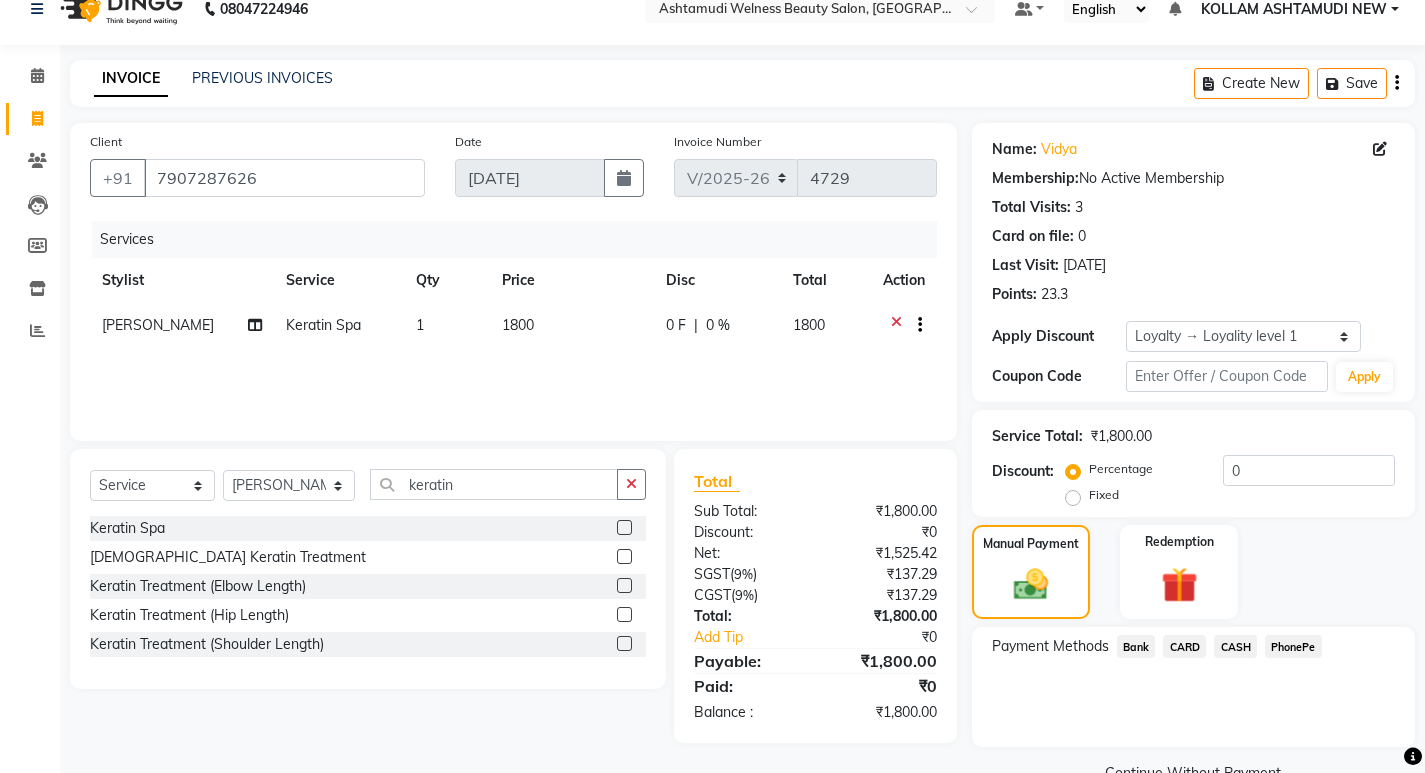 click on "PhonePe" 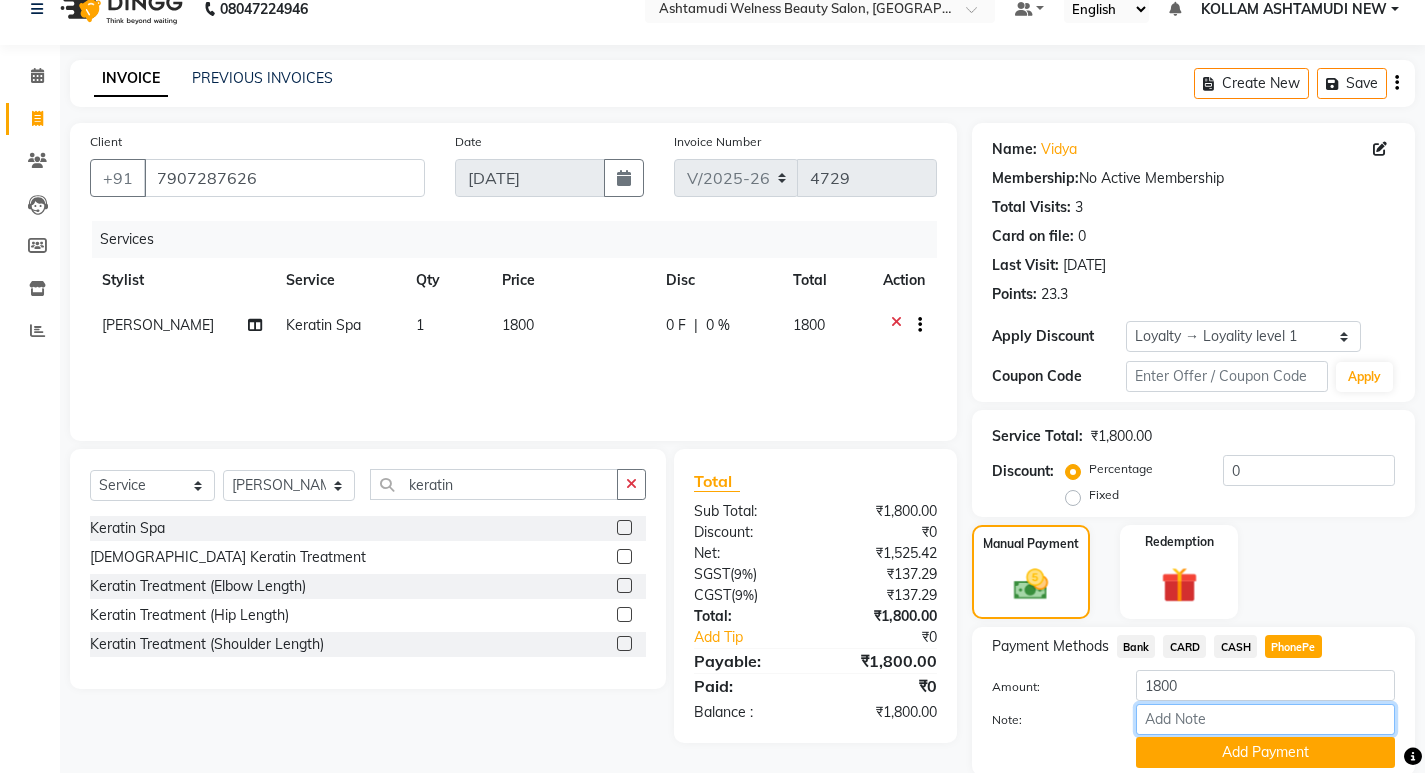 click on "Note:" at bounding box center (1265, 719) 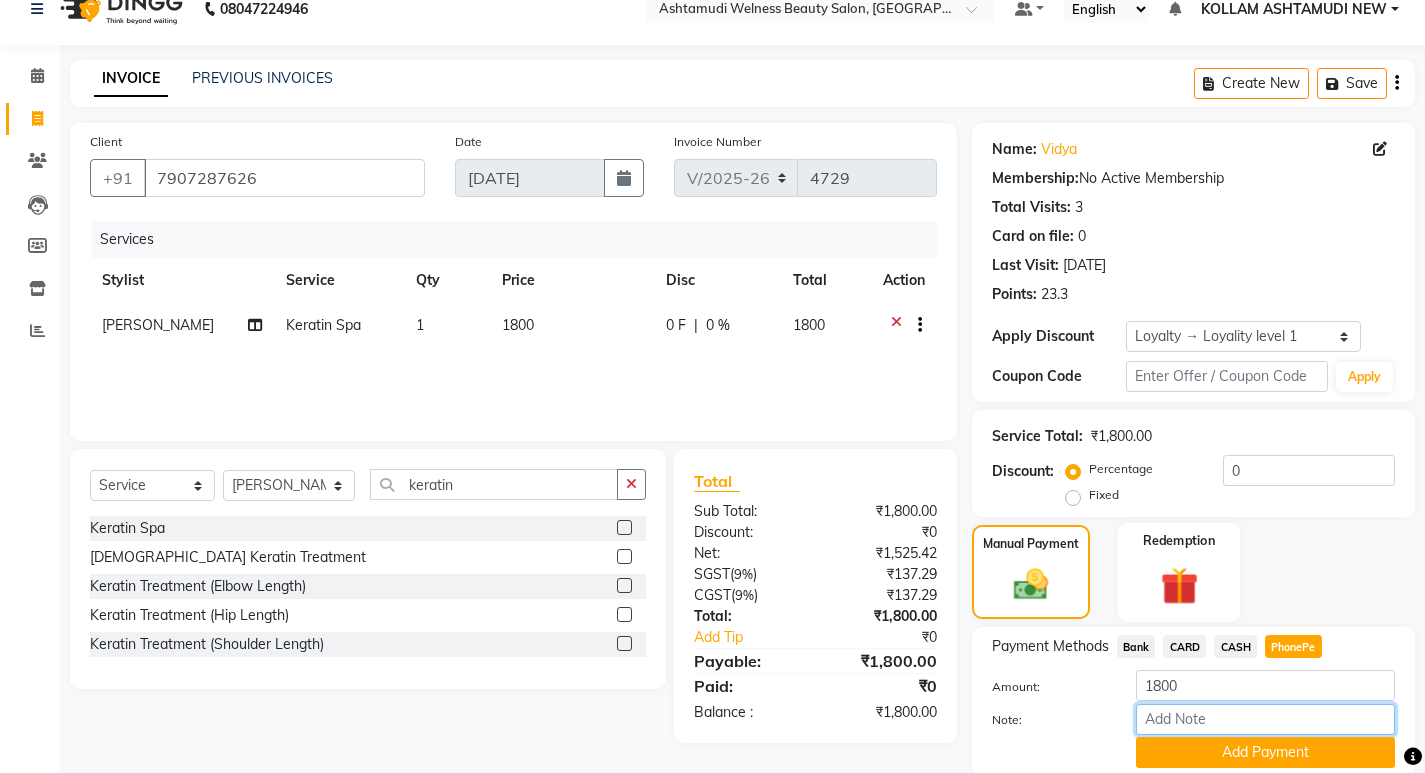 type on "SARIGA" 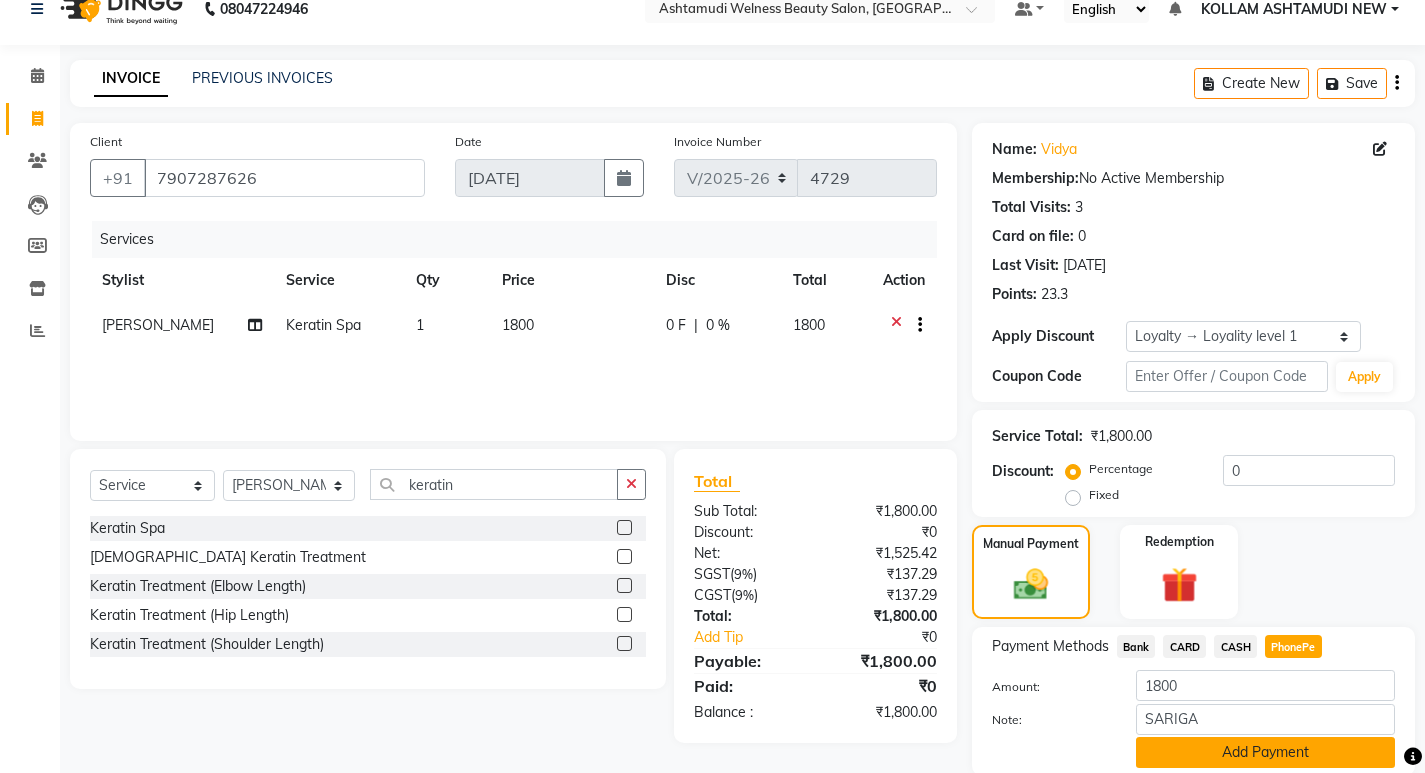 click on "Add Payment" 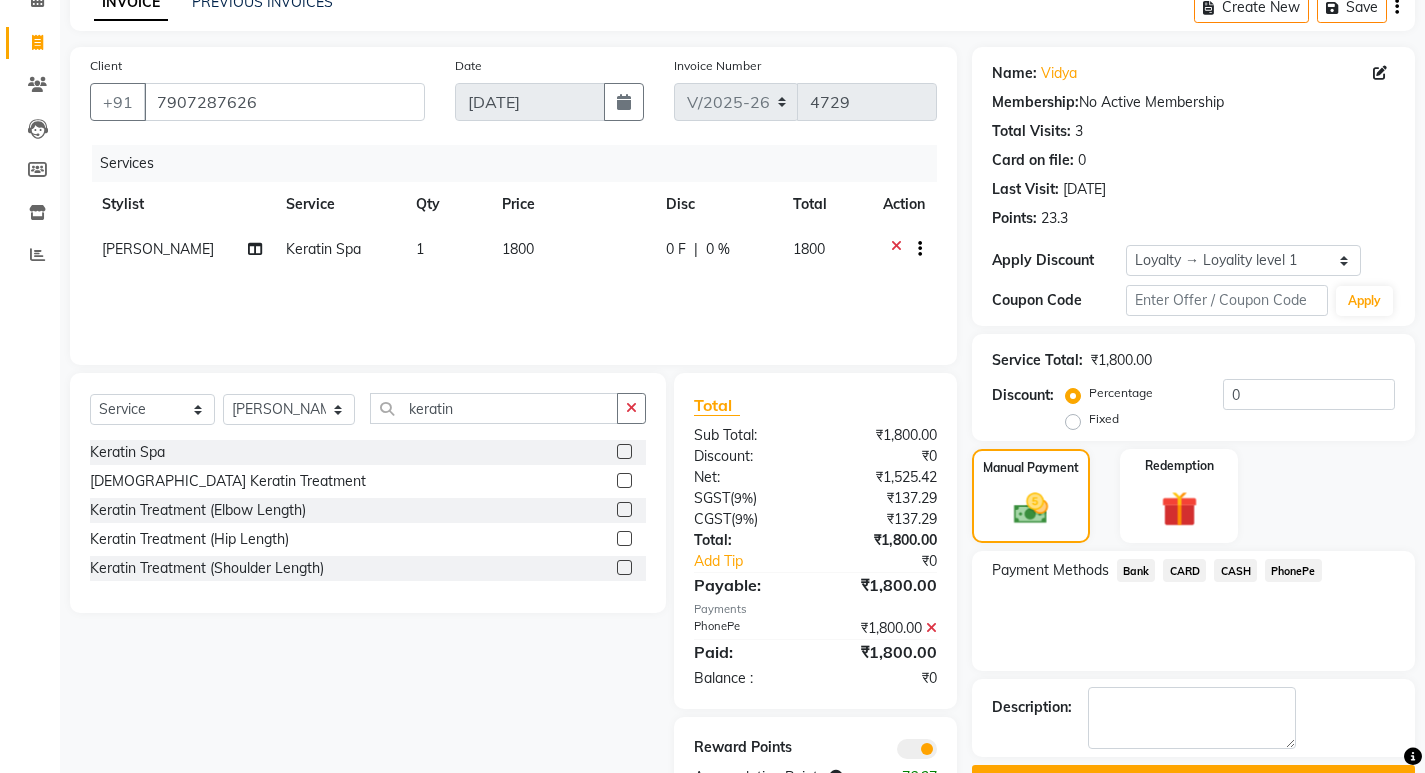 scroll, scrollTop: 168, scrollLeft: 0, axis: vertical 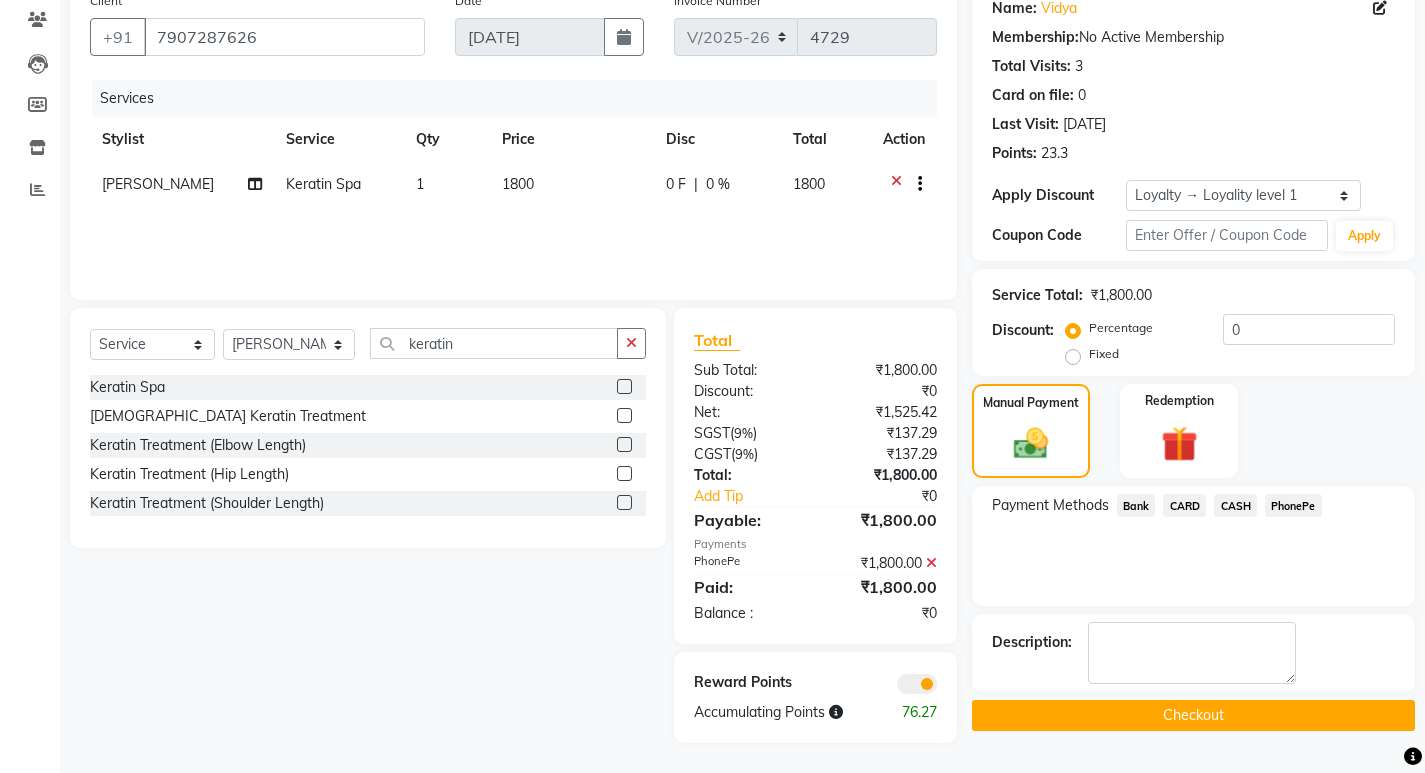 click on "Checkout" 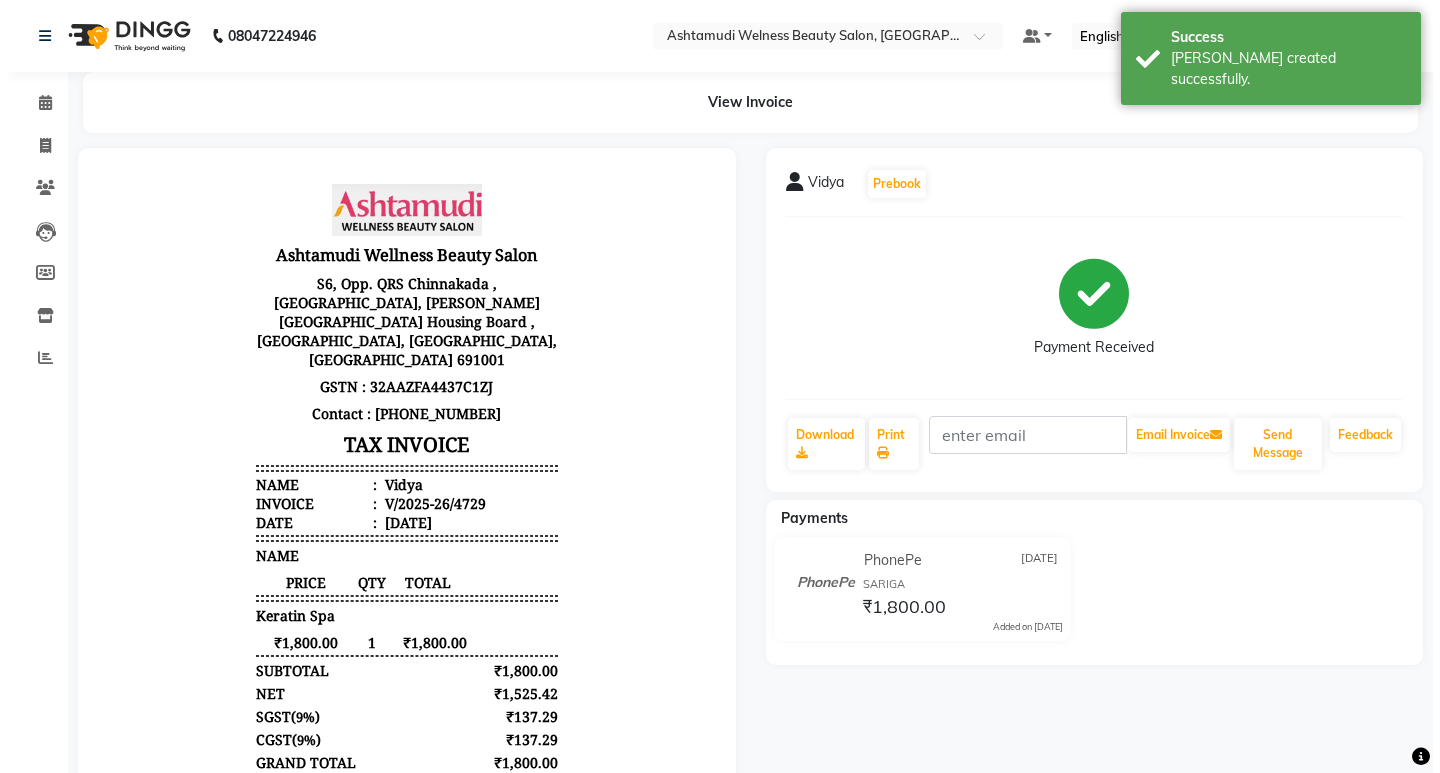scroll, scrollTop: 0, scrollLeft: 0, axis: both 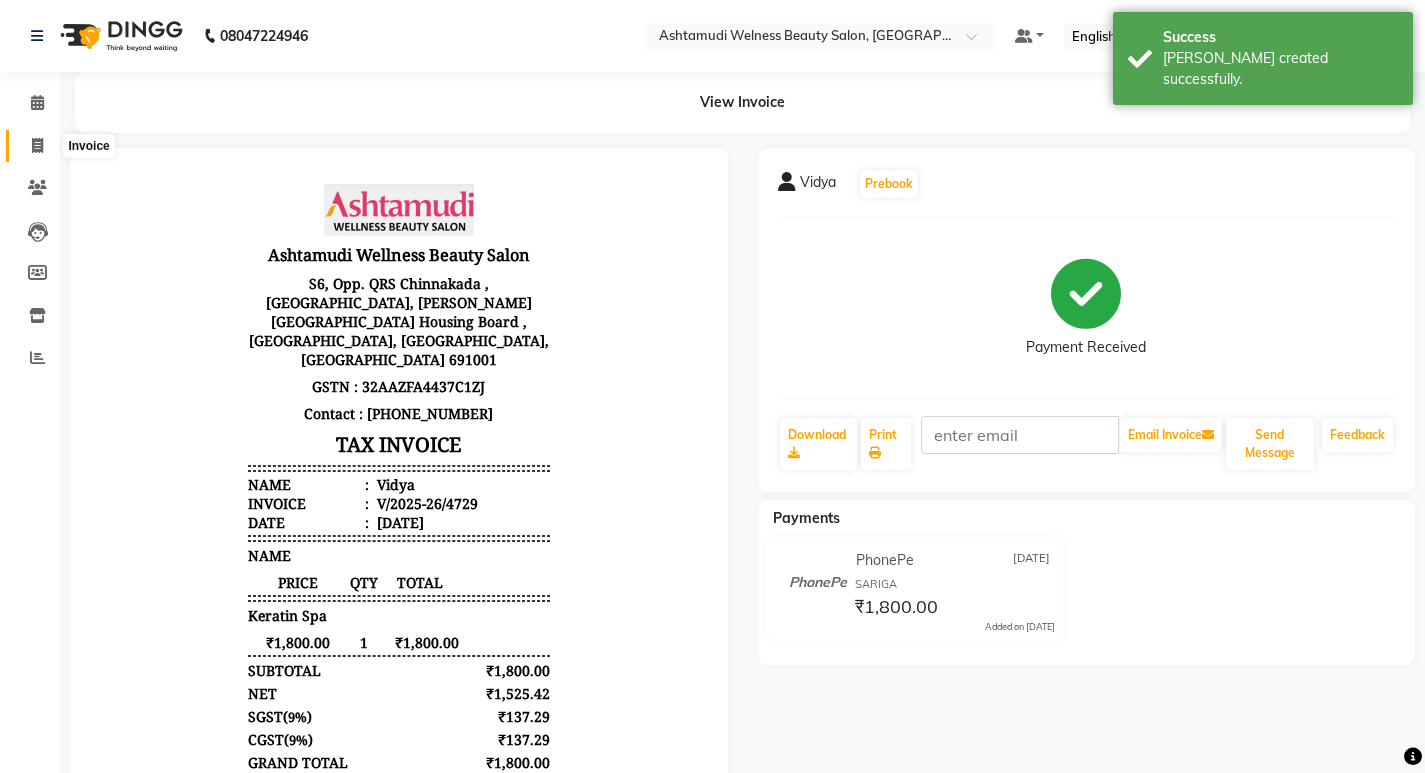 drag, startPoint x: 35, startPoint y: 140, endPoint x: 44, endPoint y: 155, distance: 17.492855 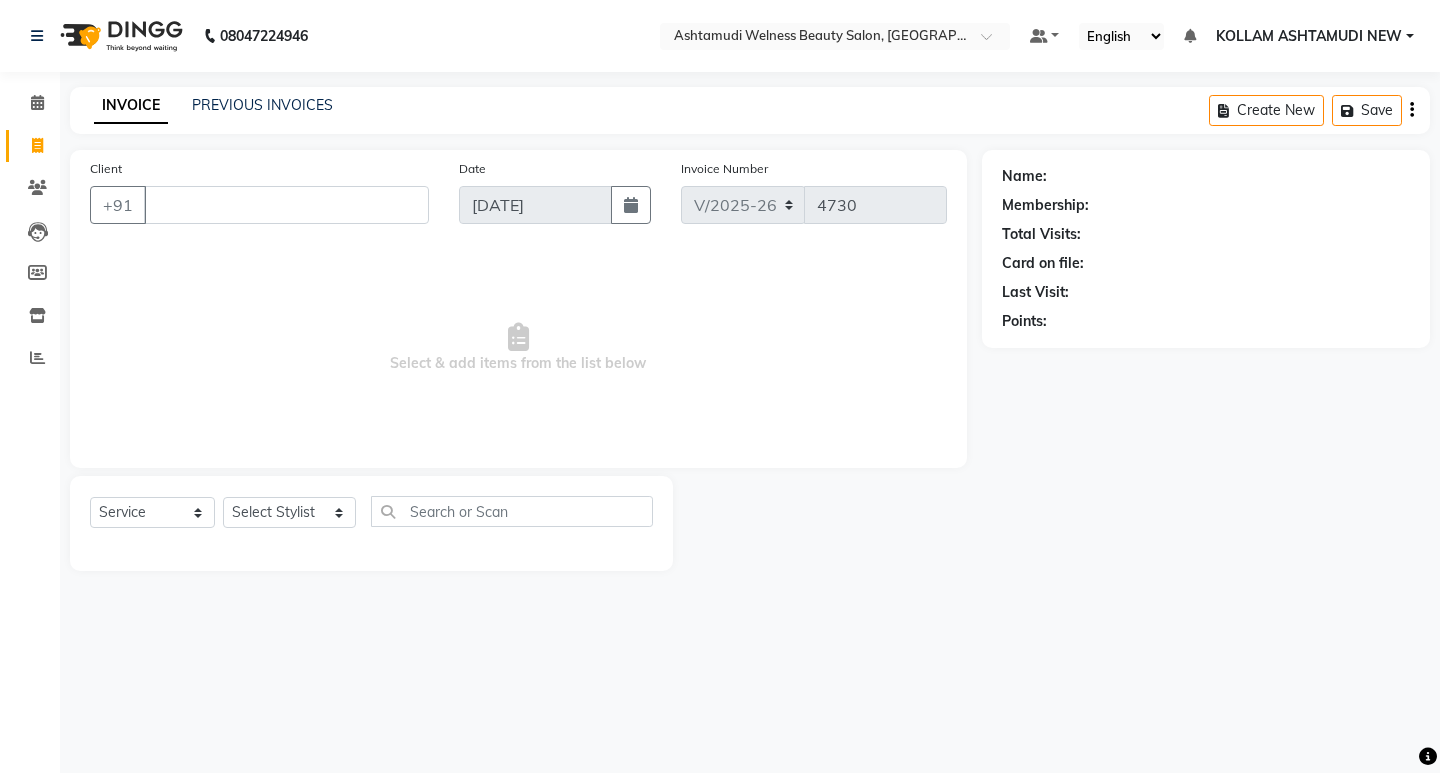 click on "Client" at bounding box center [286, 205] 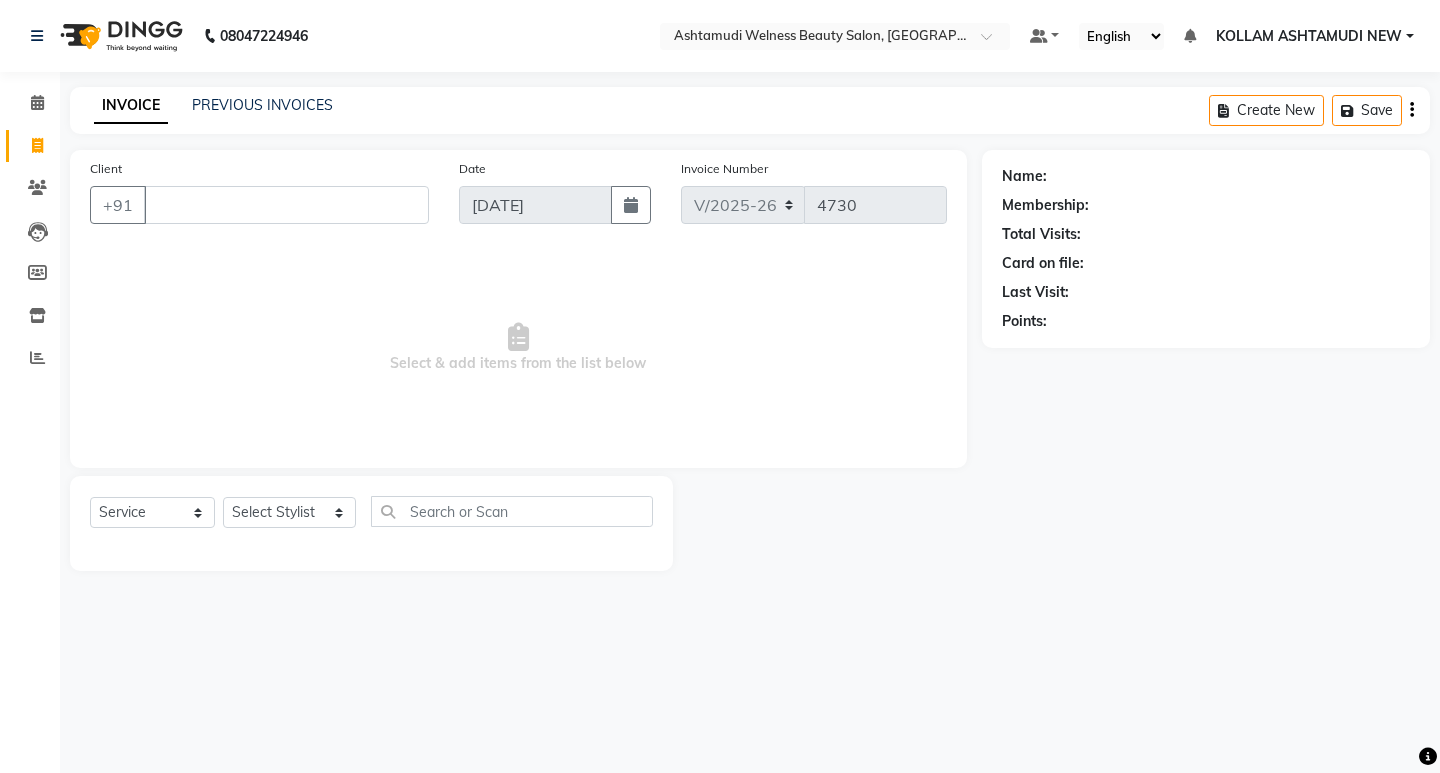 type 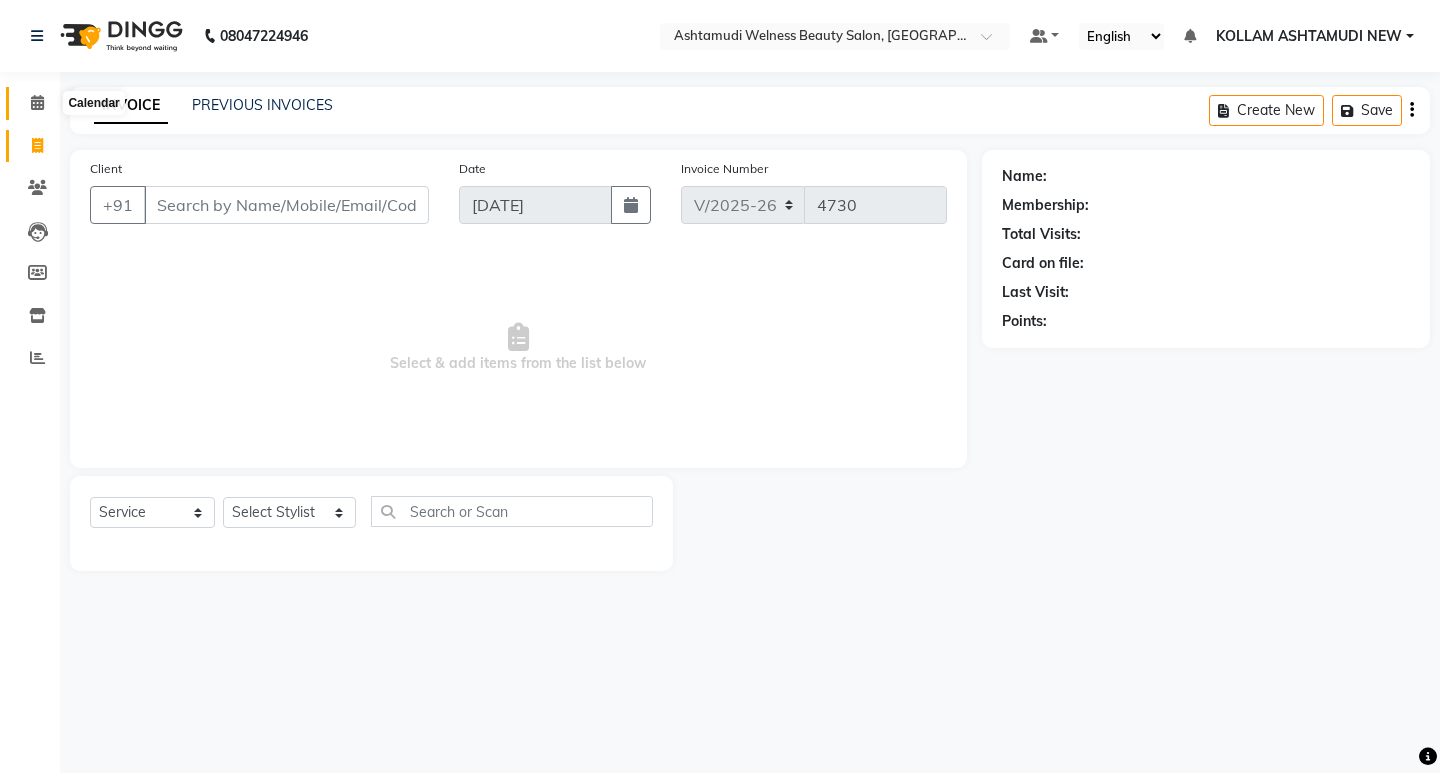 click 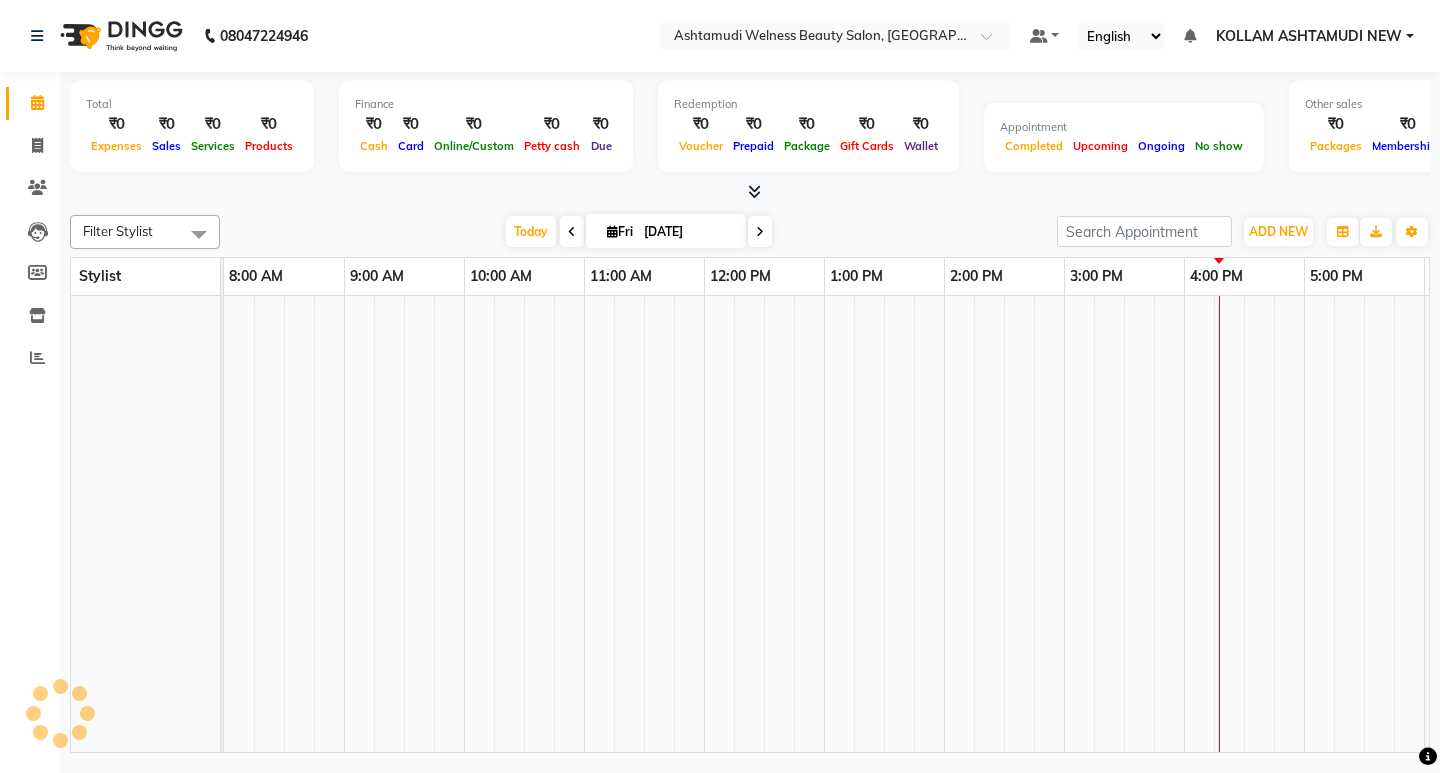 scroll, scrollTop: 0, scrollLeft: 0, axis: both 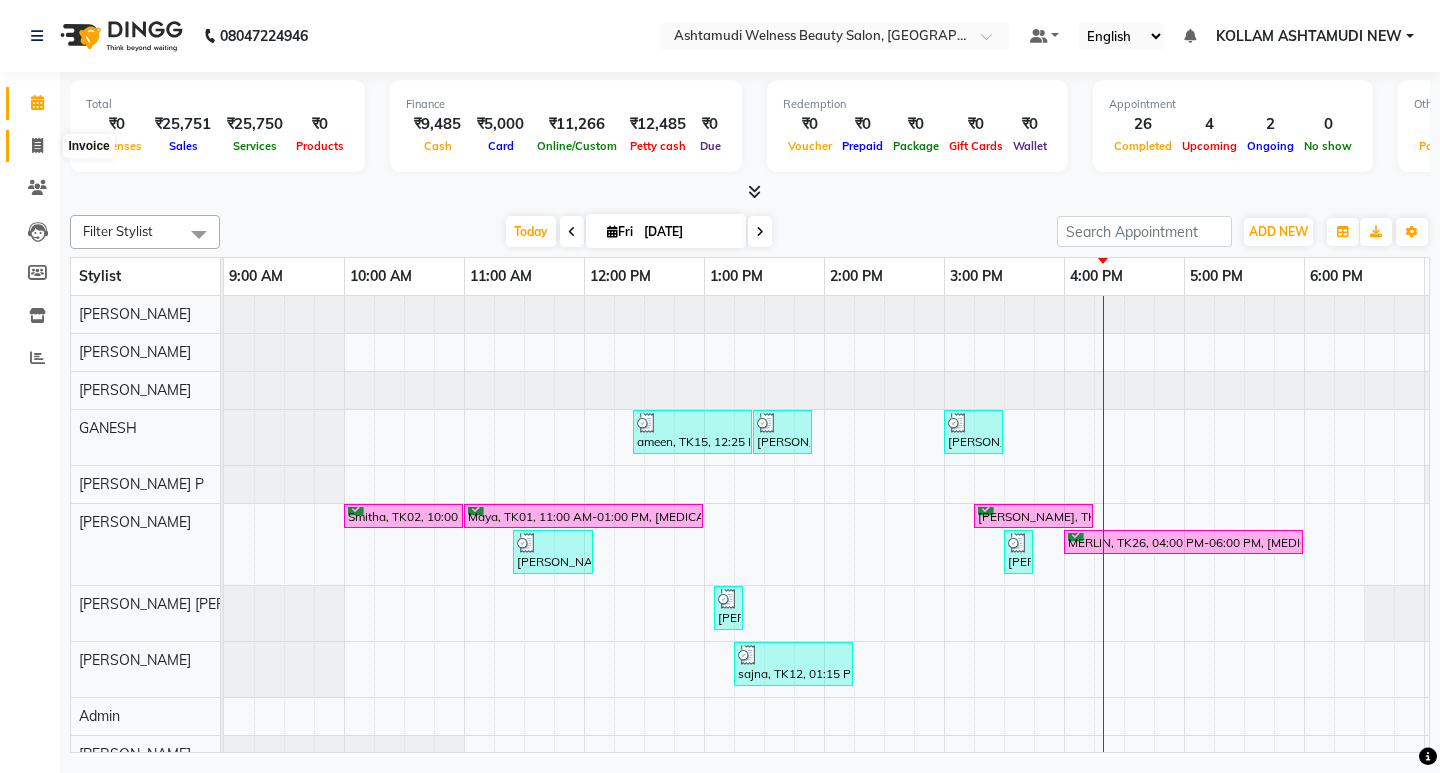 click 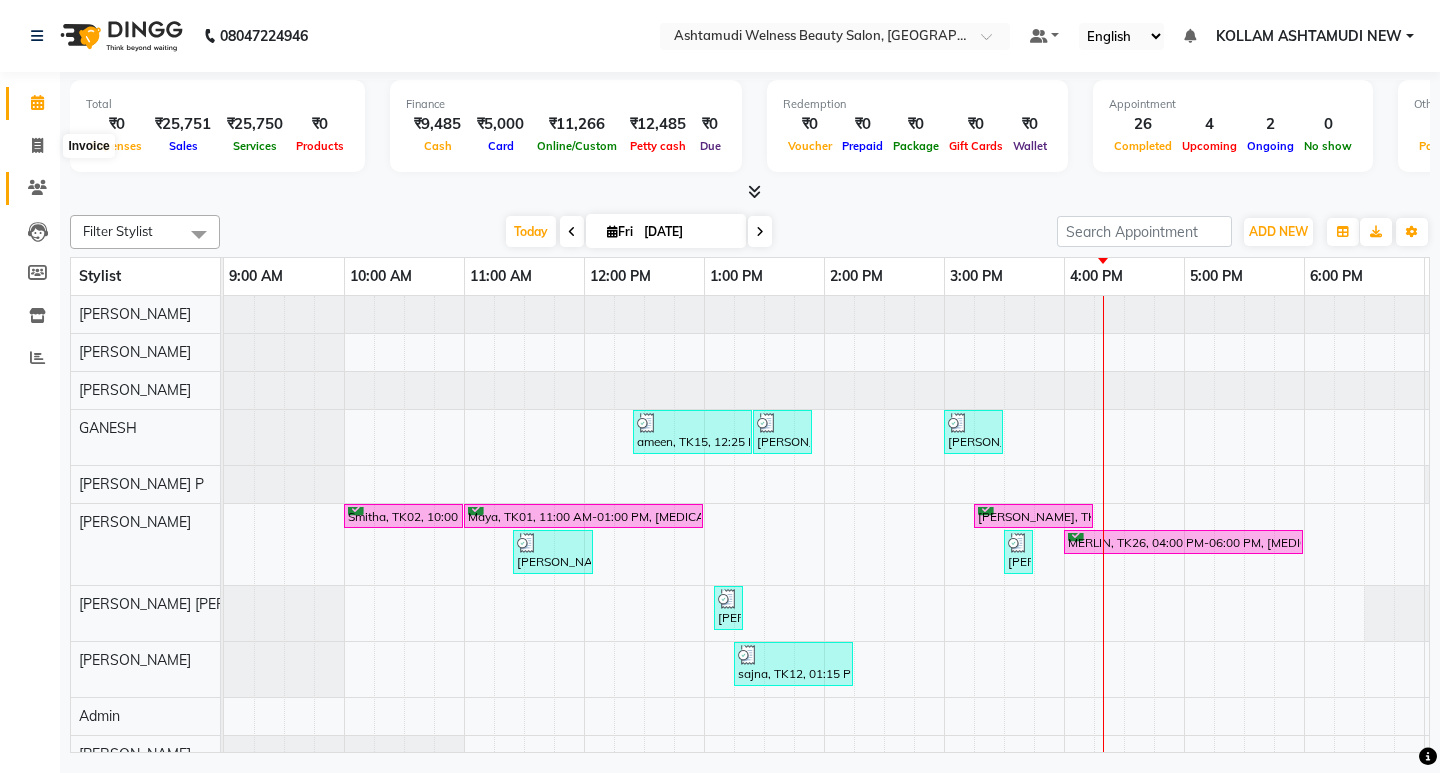select on "service" 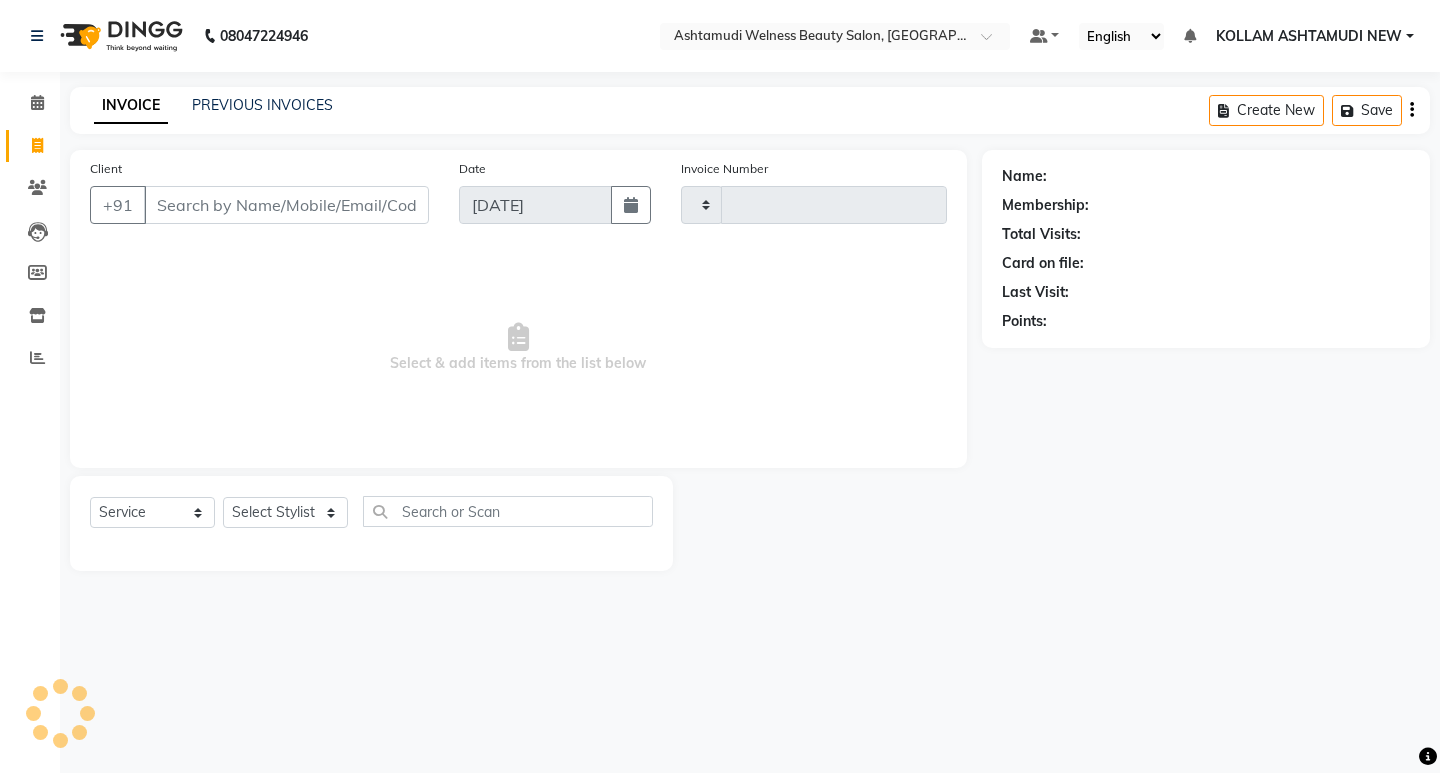 type on "4730" 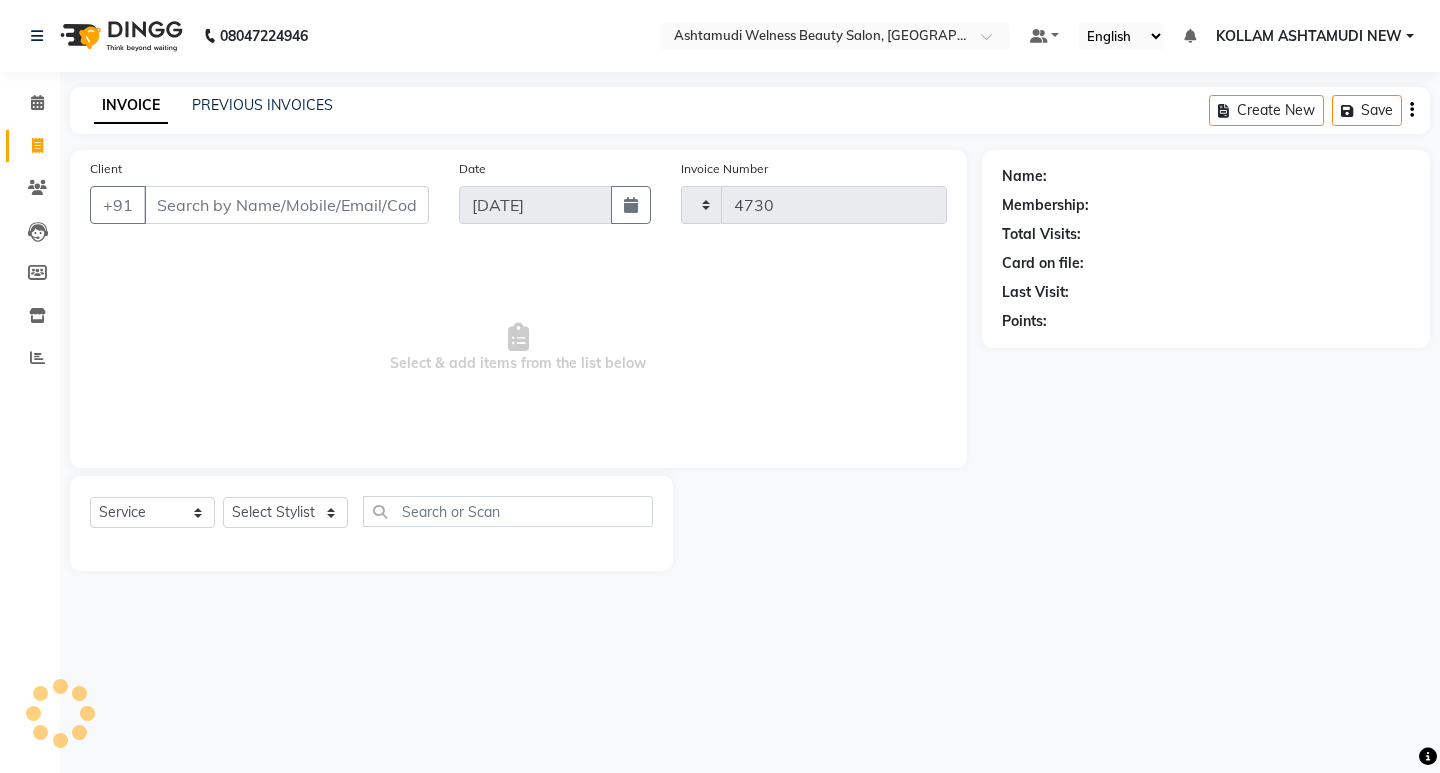 select on "4529" 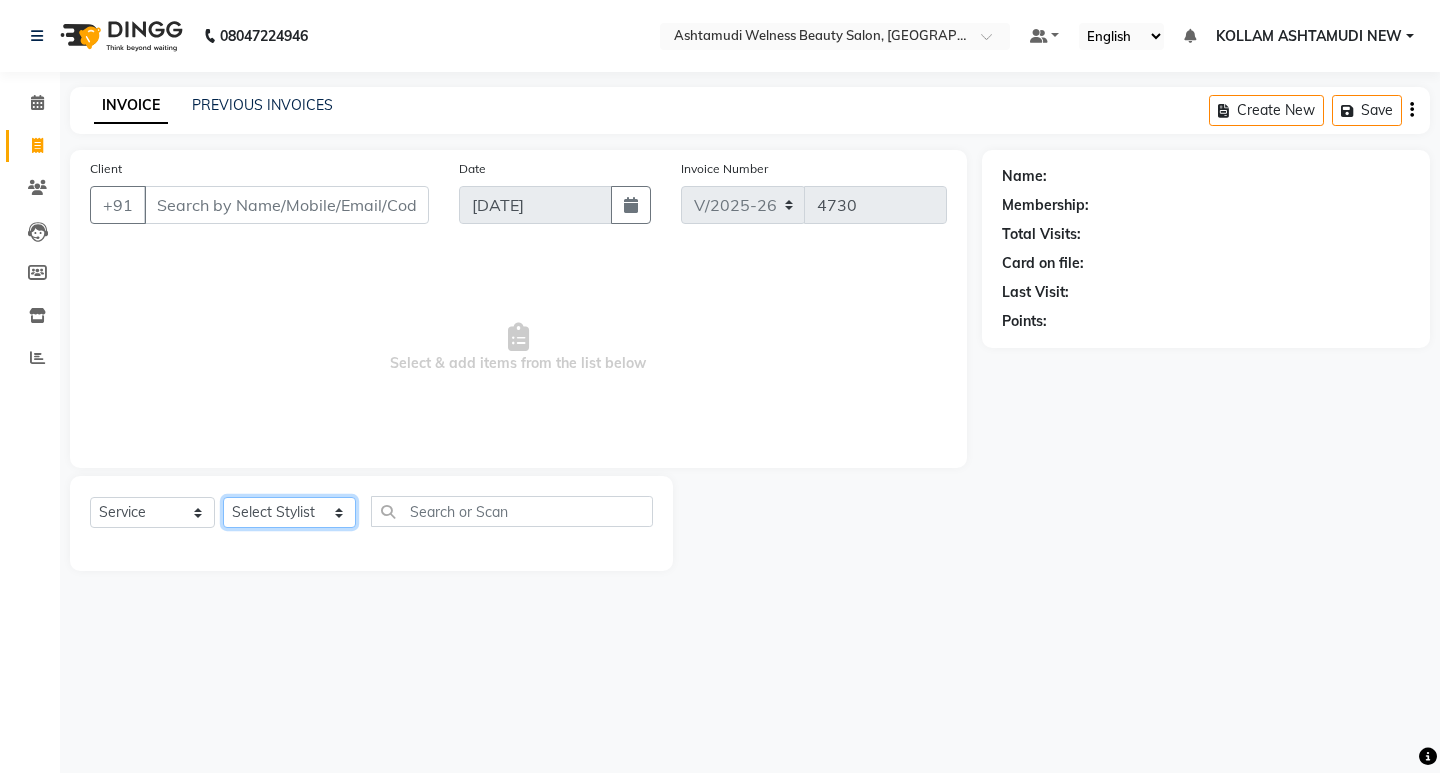 click on "Select Stylist [PERSON_NAME] Admin [PERSON_NAME]  [PERSON_NAME] [PERSON_NAME] [PERSON_NAME]  M [PERSON_NAME]  [PERSON_NAME]  P [PERSON_NAME] ASHTAMUDI KOLLAM ASHTAMUDI NEW  [PERSON_NAME] [PERSON_NAME] [PERSON_NAME]  [PERSON_NAME] [PERSON_NAME] [PERSON_NAME] [PERSON_NAME] [PERSON_NAME] M [PERSON_NAME] SARIGA [PERSON_NAME] [PERSON_NAME] [PERSON_NAME] [PERSON_NAME] [PERSON_NAME] S" 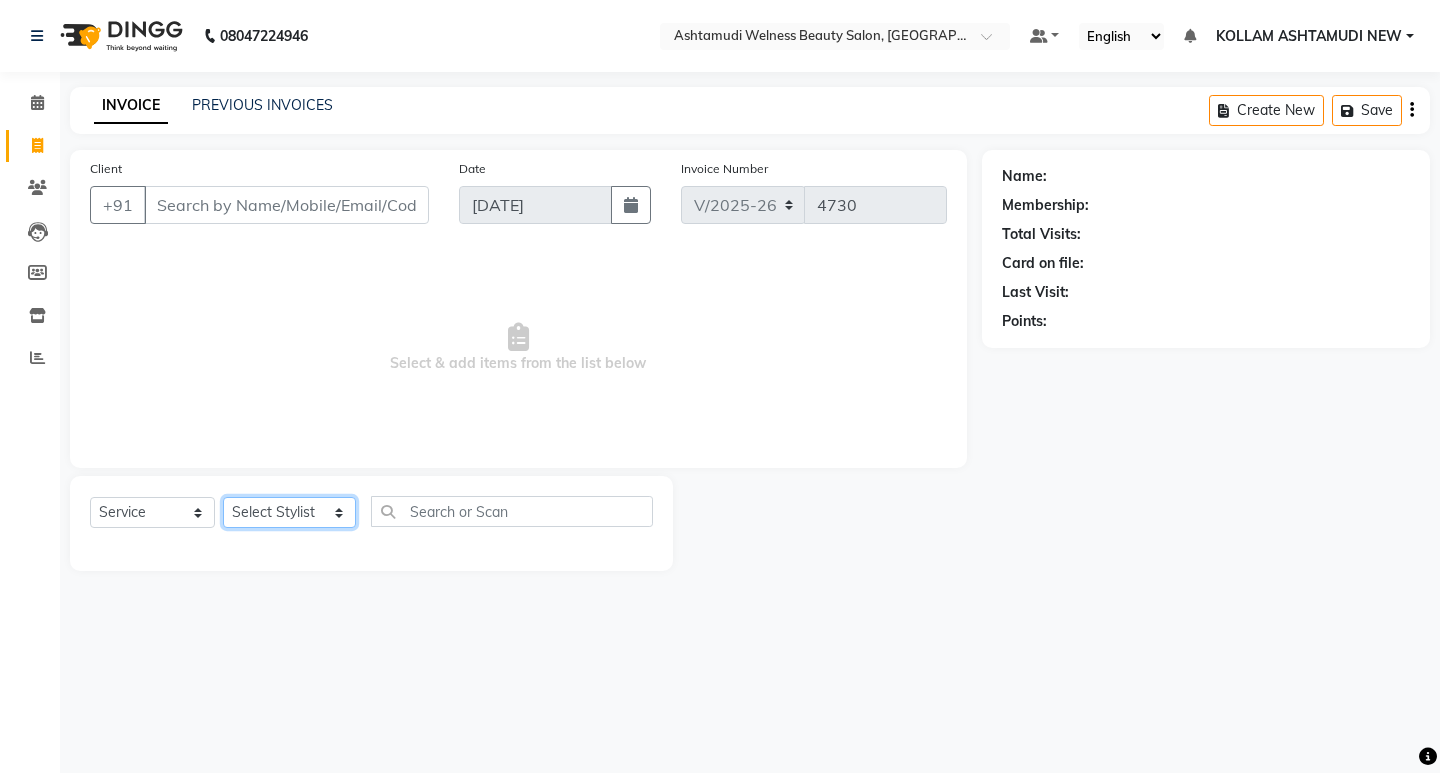 select on "30859" 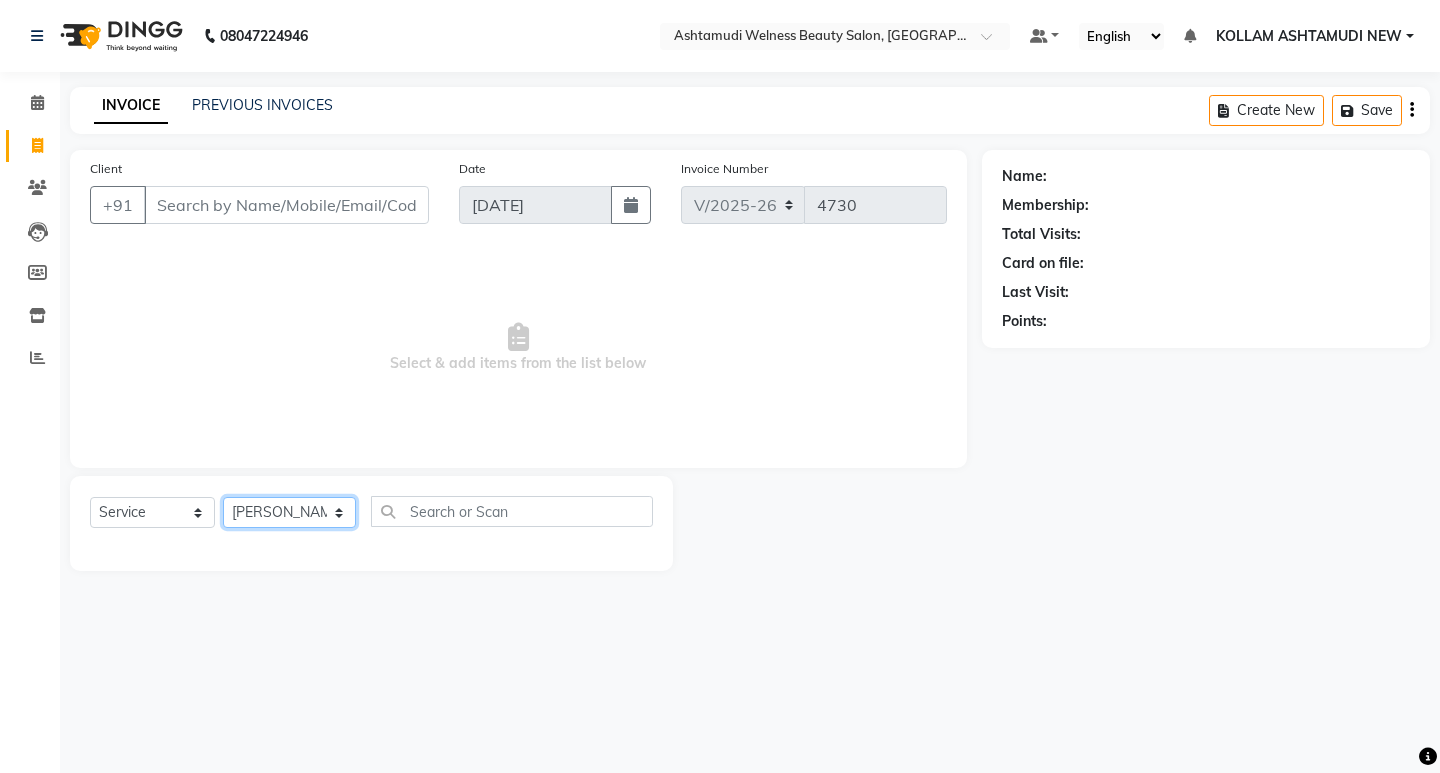 click on "Select Stylist [PERSON_NAME] Admin [PERSON_NAME]  [PERSON_NAME] [PERSON_NAME] [PERSON_NAME]  M [PERSON_NAME]  [PERSON_NAME]  P [PERSON_NAME] ASHTAMUDI KOLLAM ASHTAMUDI NEW  [PERSON_NAME] [PERSON_NAME] [PERSON_NAME]  [PERSON_NAME] [PERSON_NAME] [PERSON_NAME] [PERSON_NAME] [PERSON_NAME] M [PERSON_NAME] SARIGA [PERSON_NAME] [PERSON_NAME] [PERSON_NAME] [PERSON_NAME] [PERSON_NAME] S" 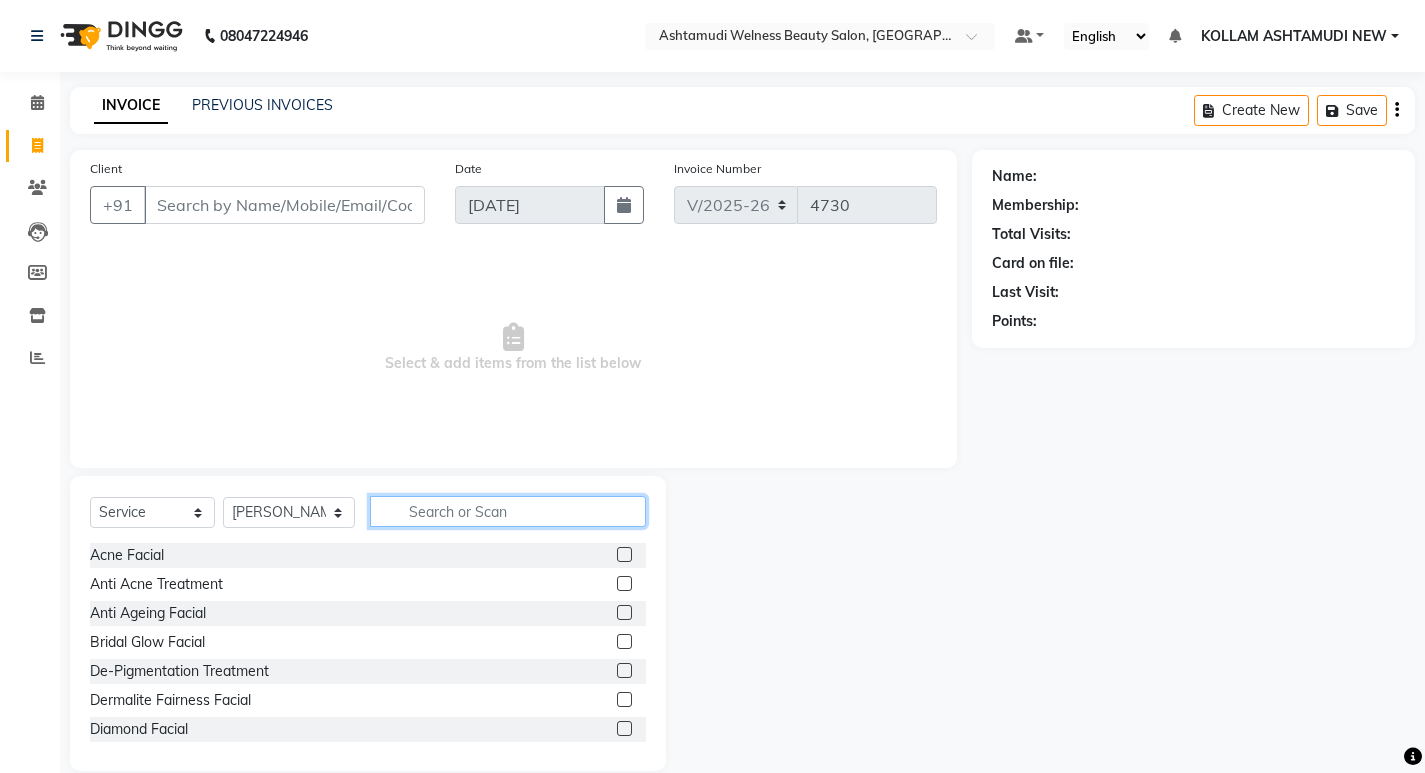 click 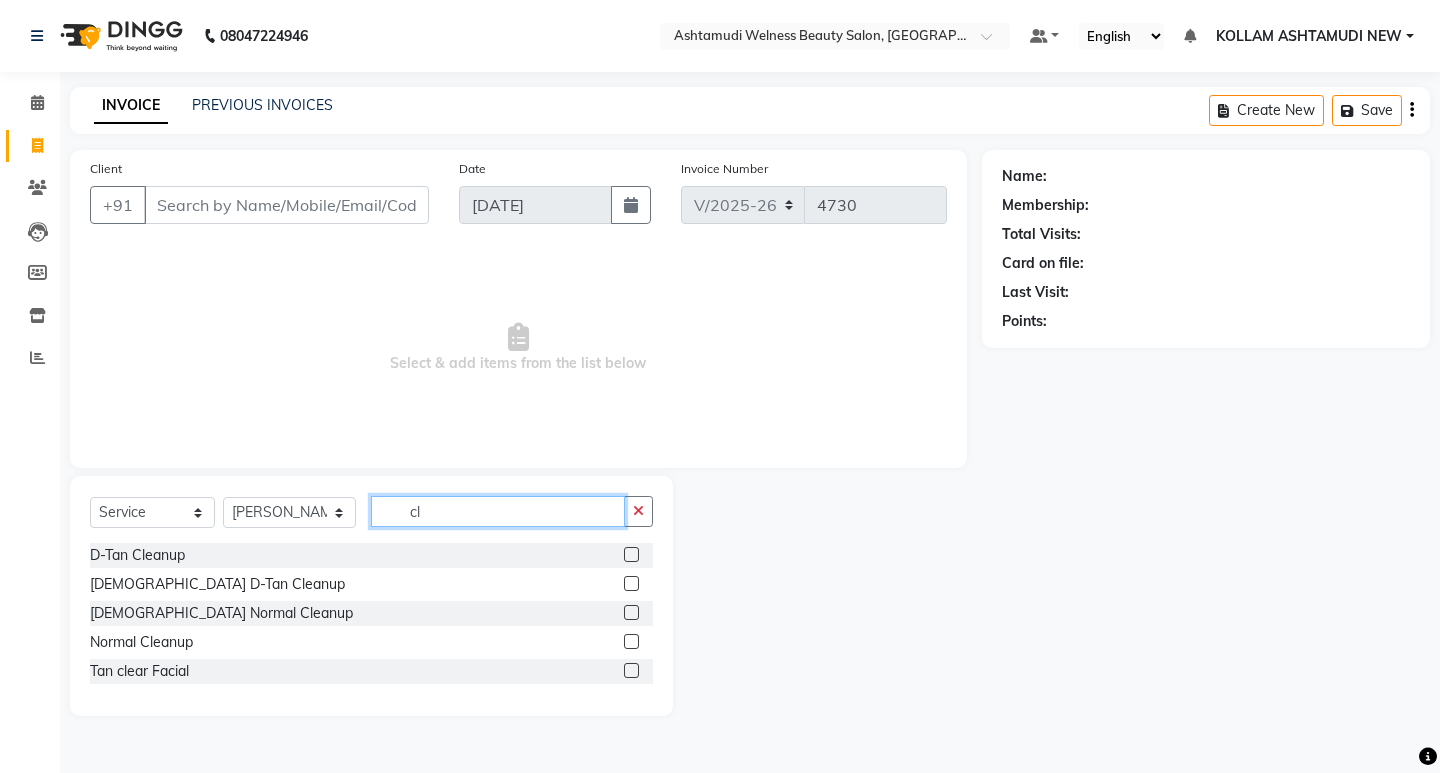 type on "cl" 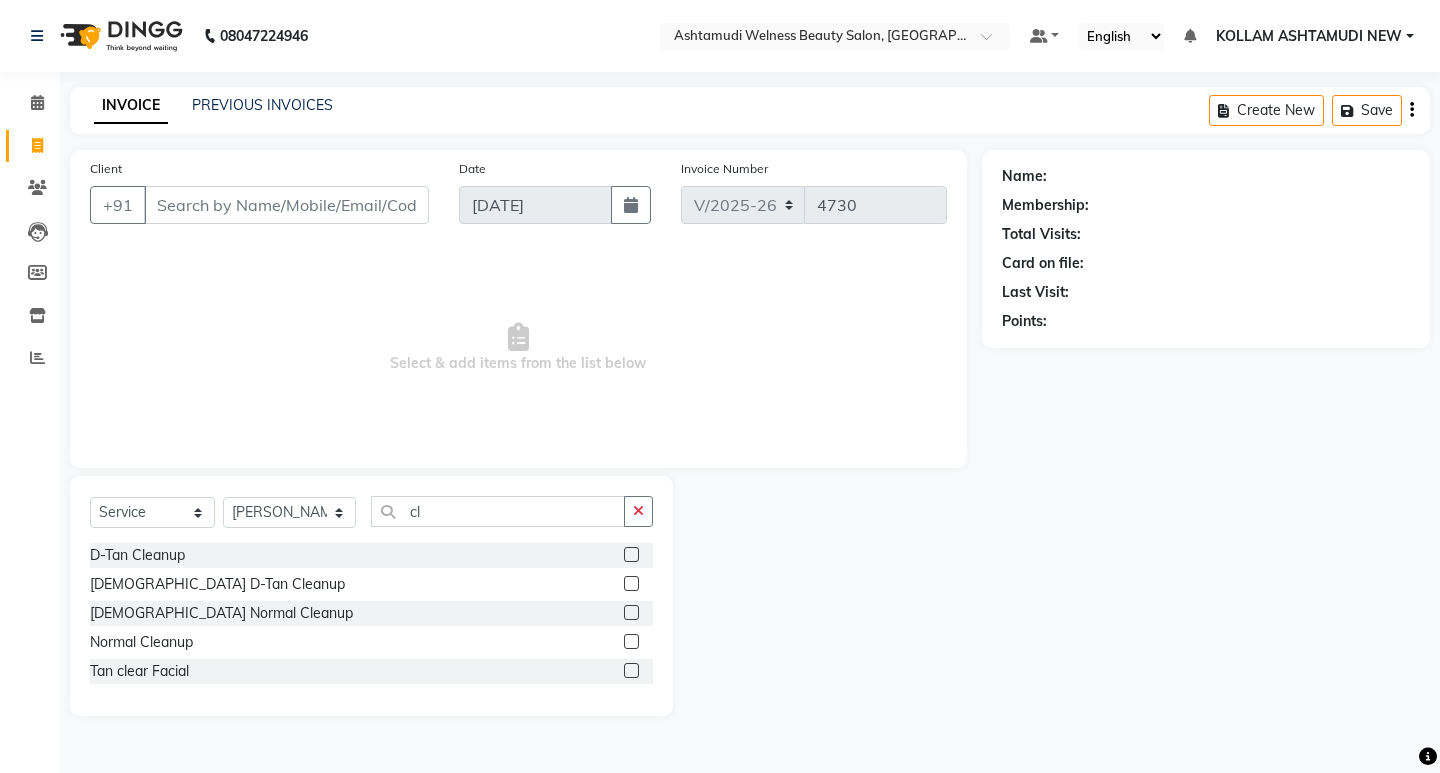 click 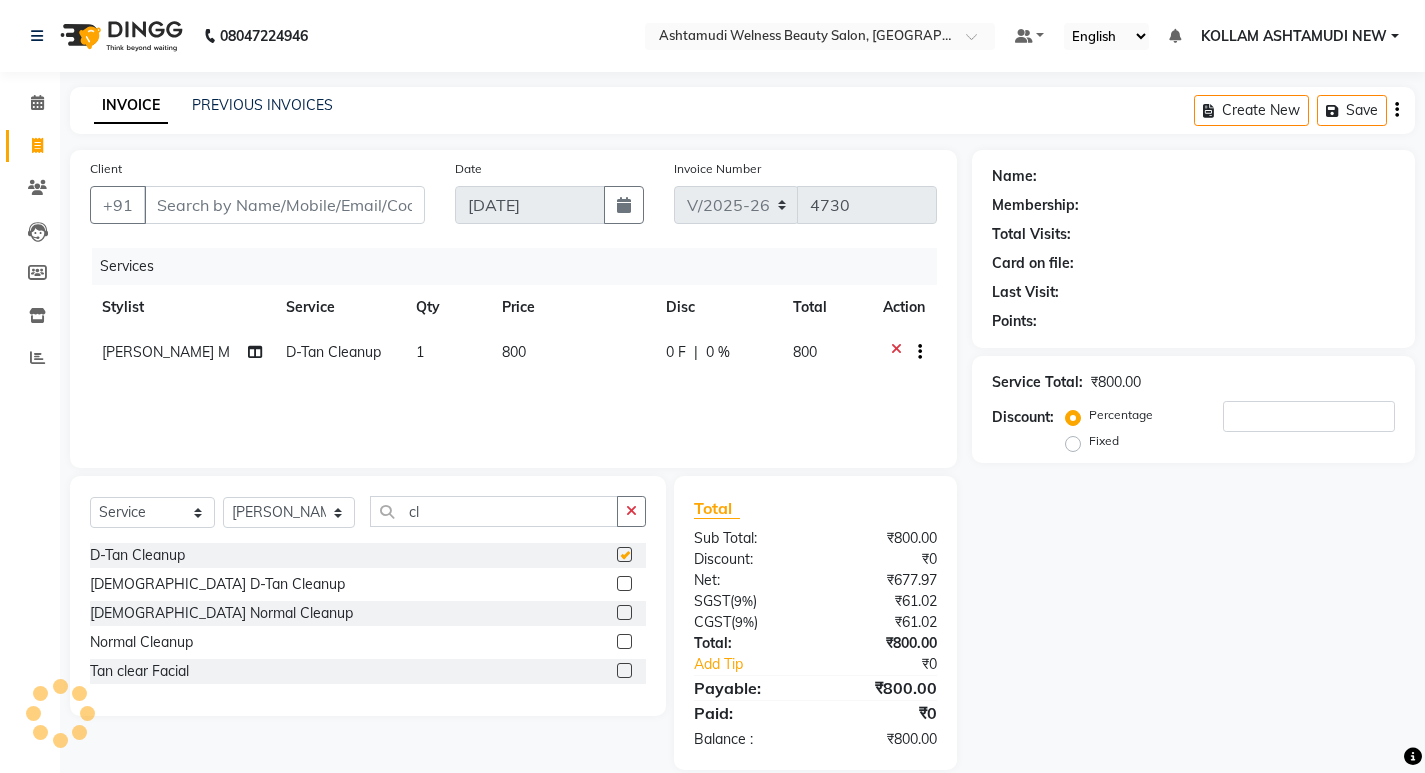 checkbox on "false" 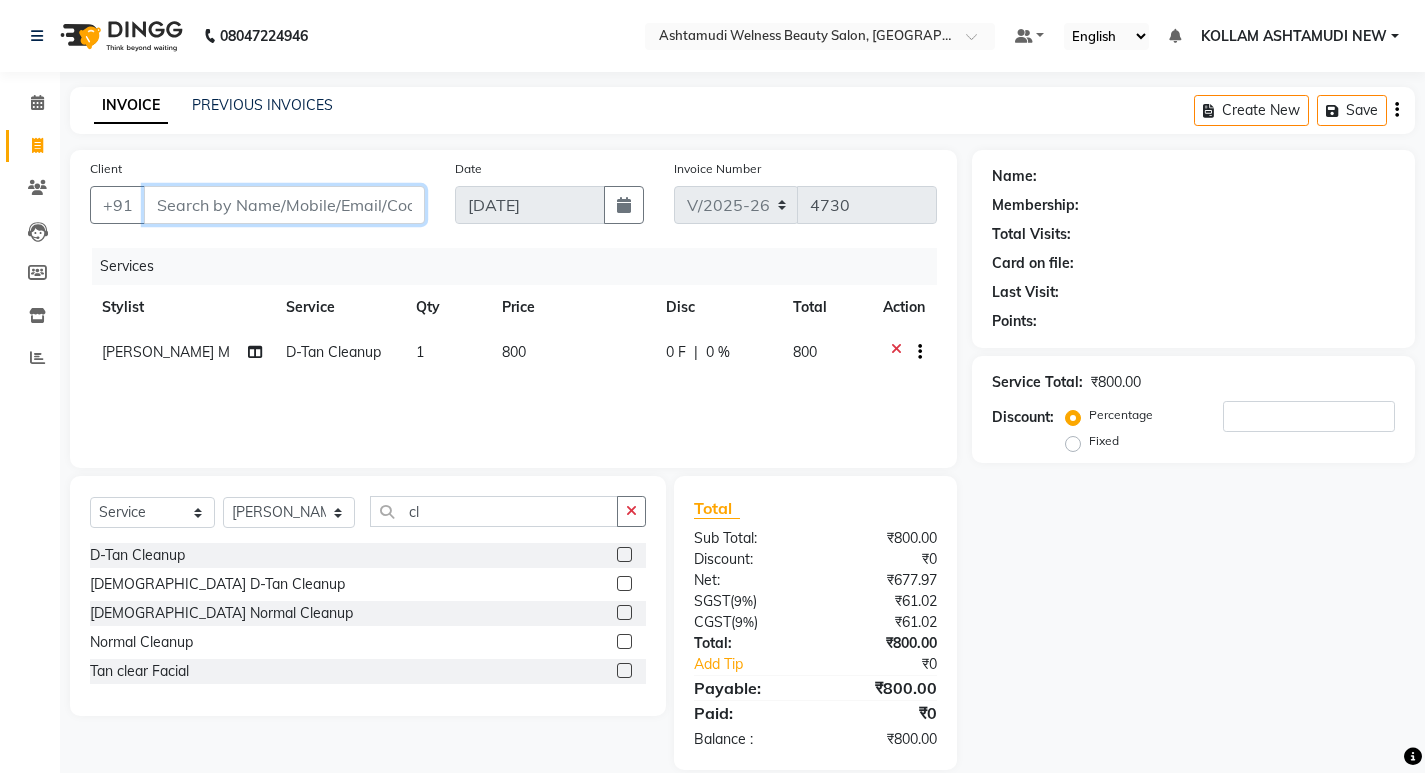 click on "Client" at bounding box center (284, 205) 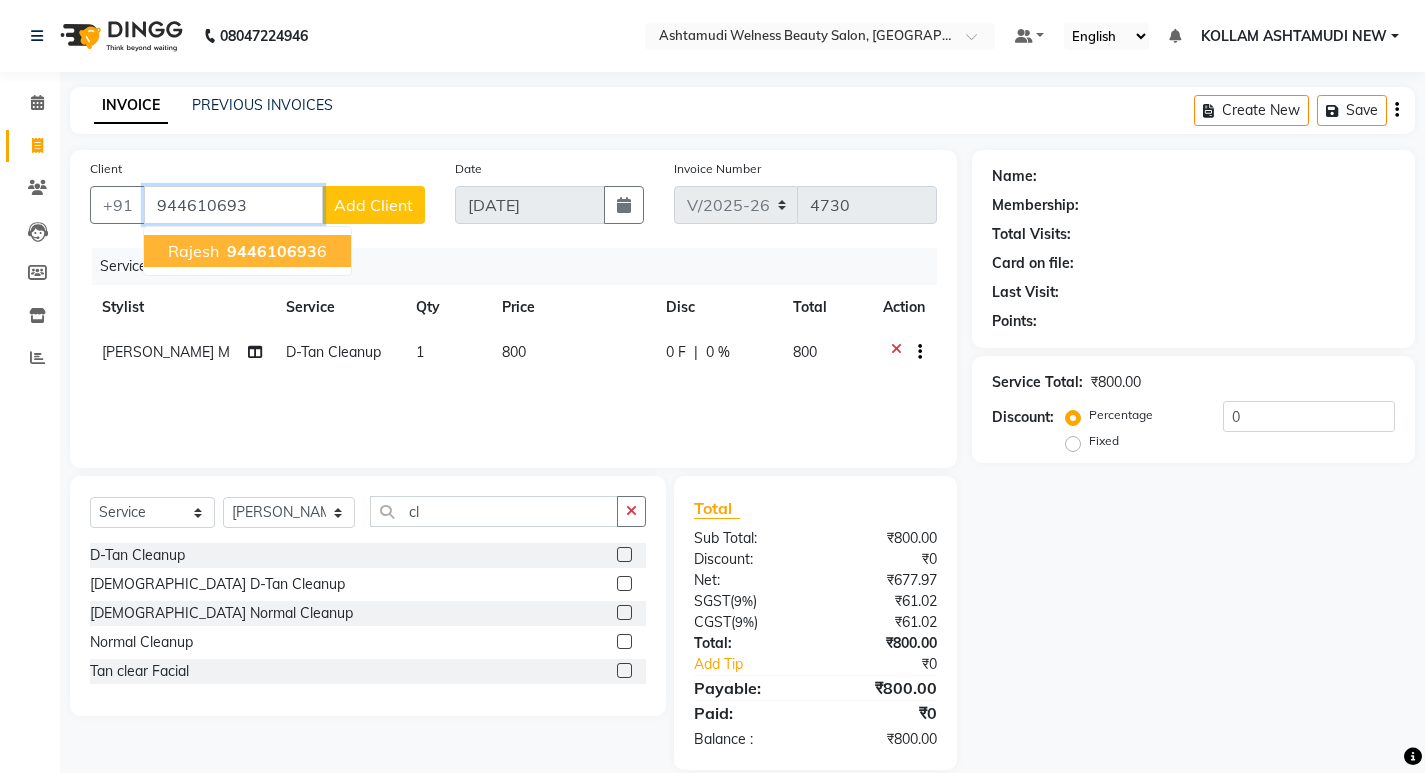 click on "rajesh" at bounding box center [193, 251] 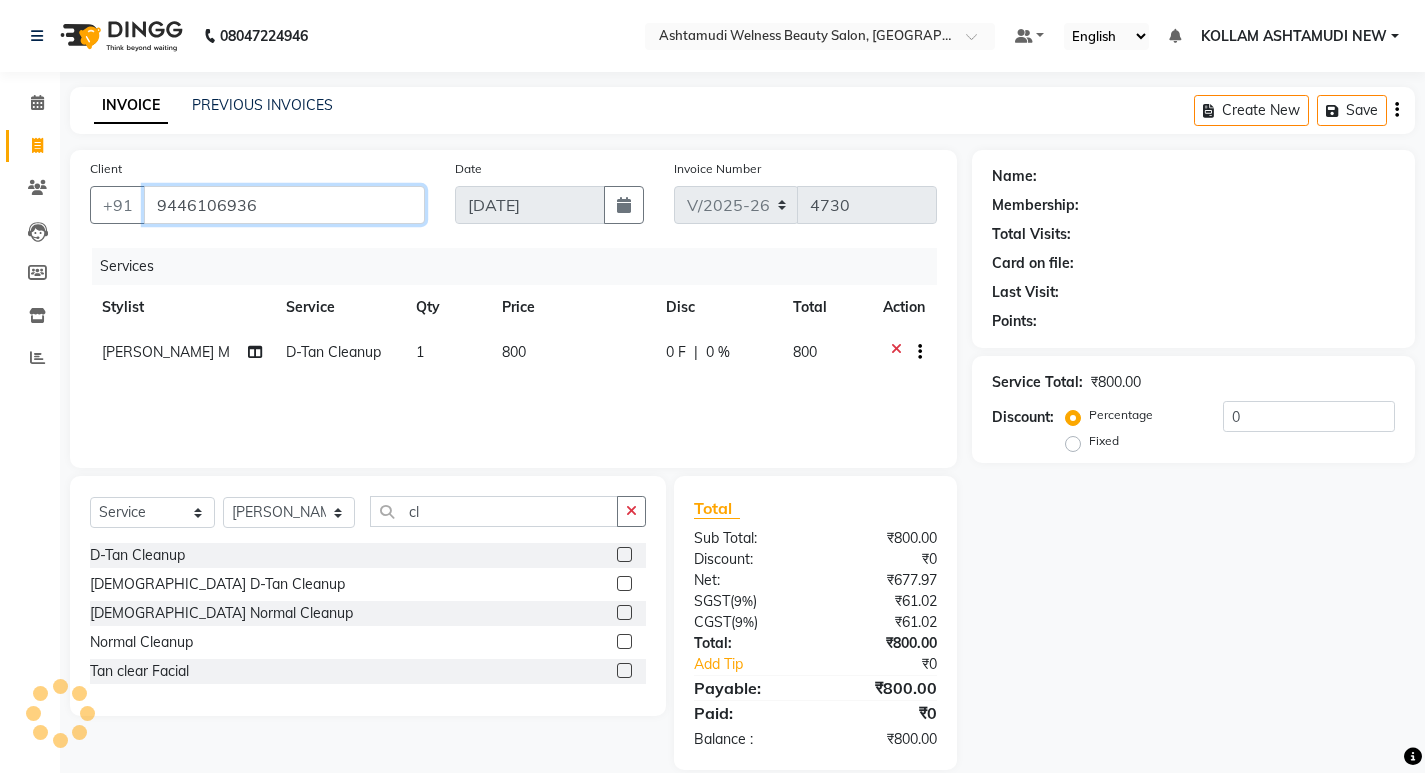 type on "9446106936" 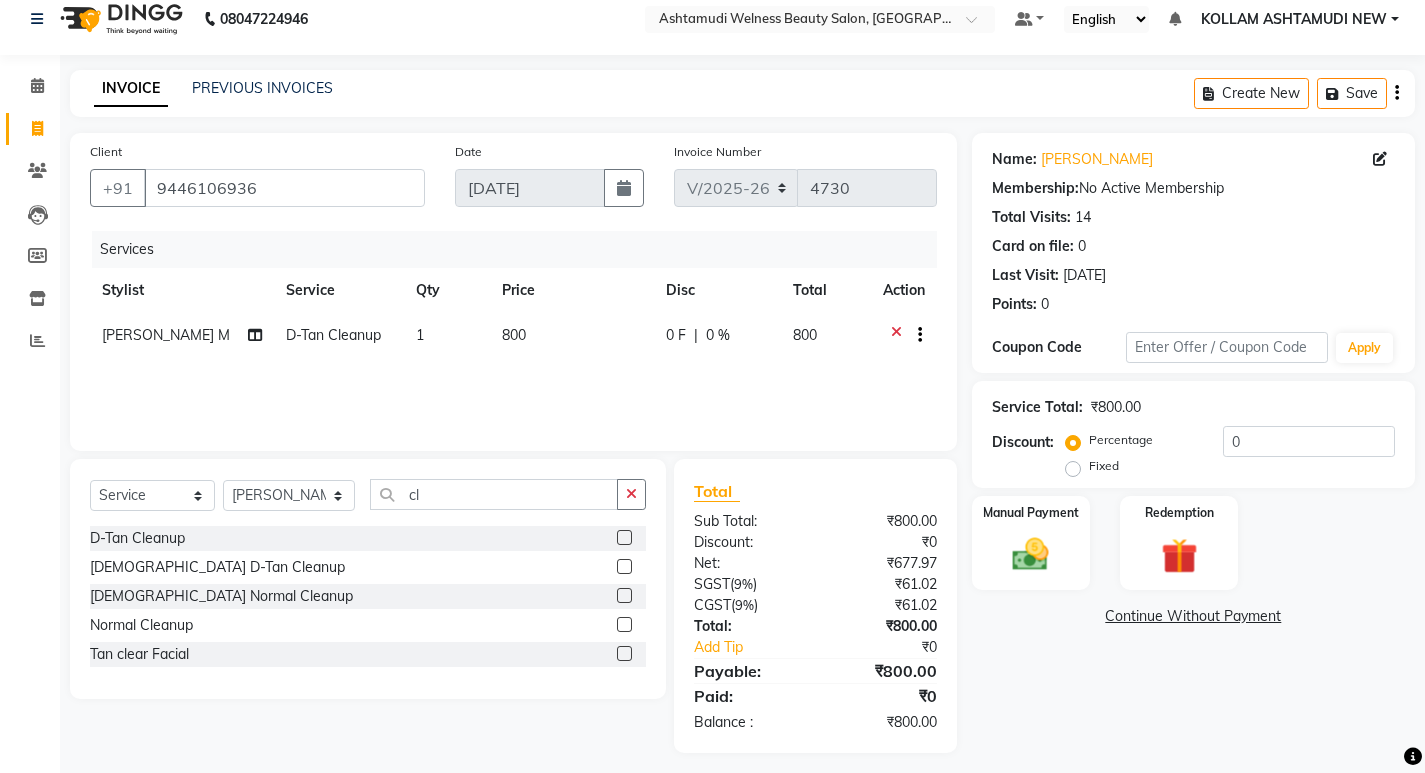 scroll, scrollTop: 27, scrollLeft: 0, axis: vertical 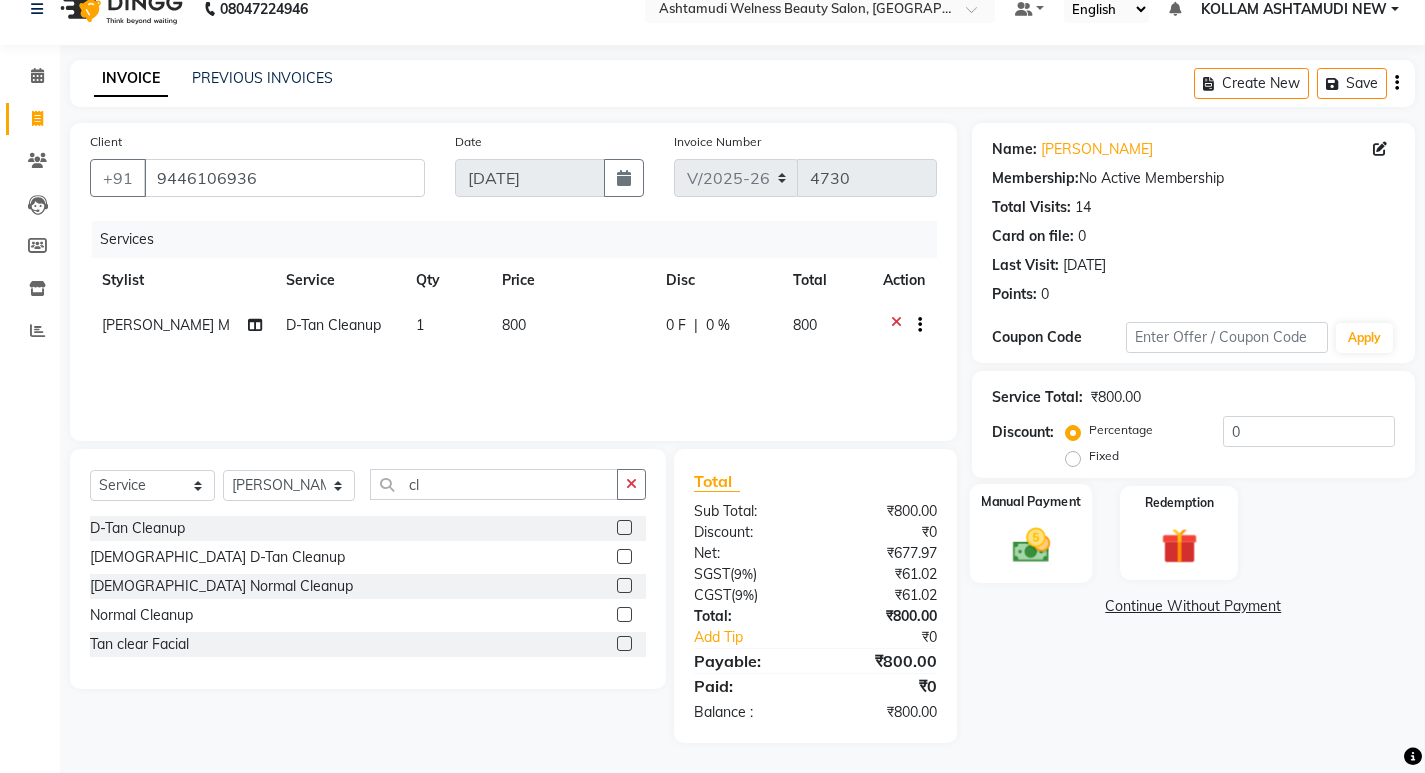 click 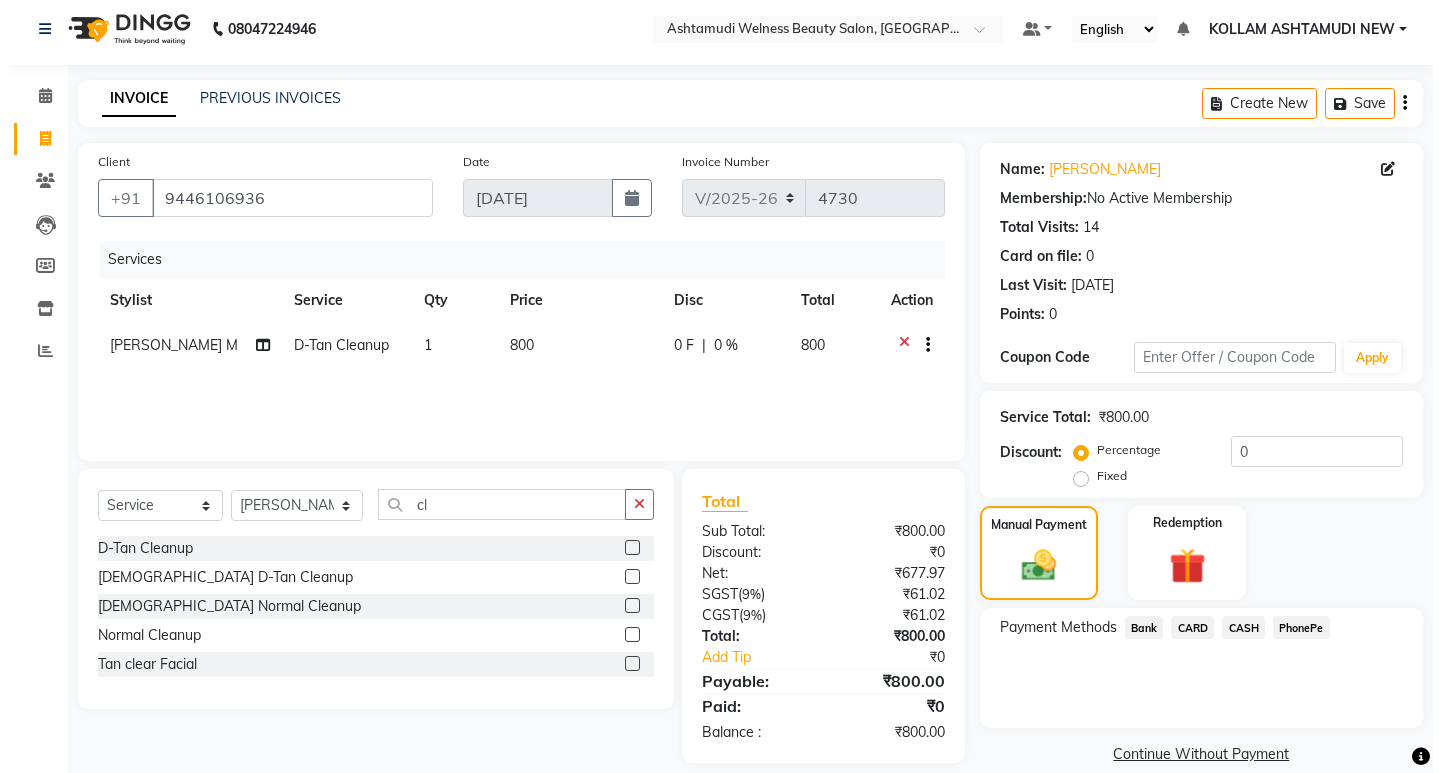 scroll, scrollTop: 0, scrollLeft: 0, axis: both 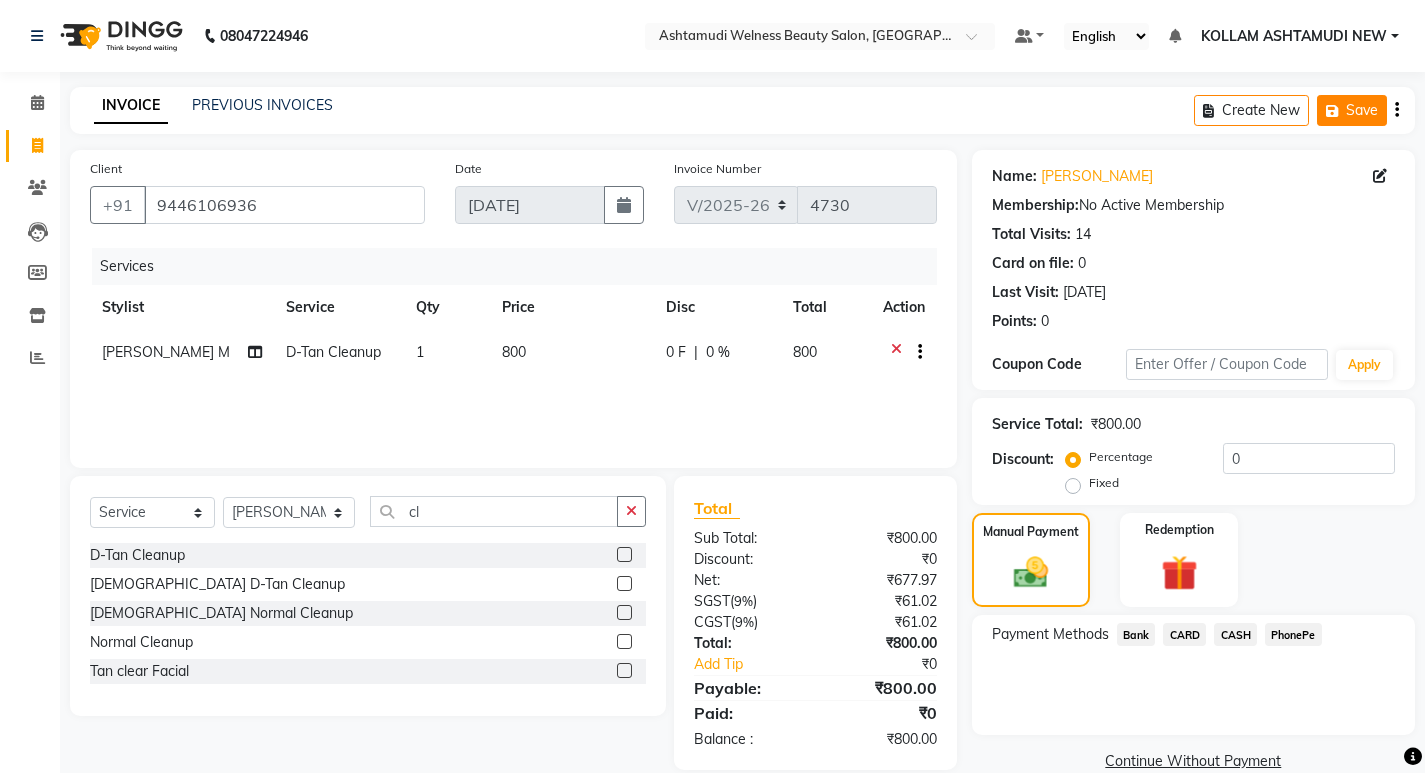click on "Save" 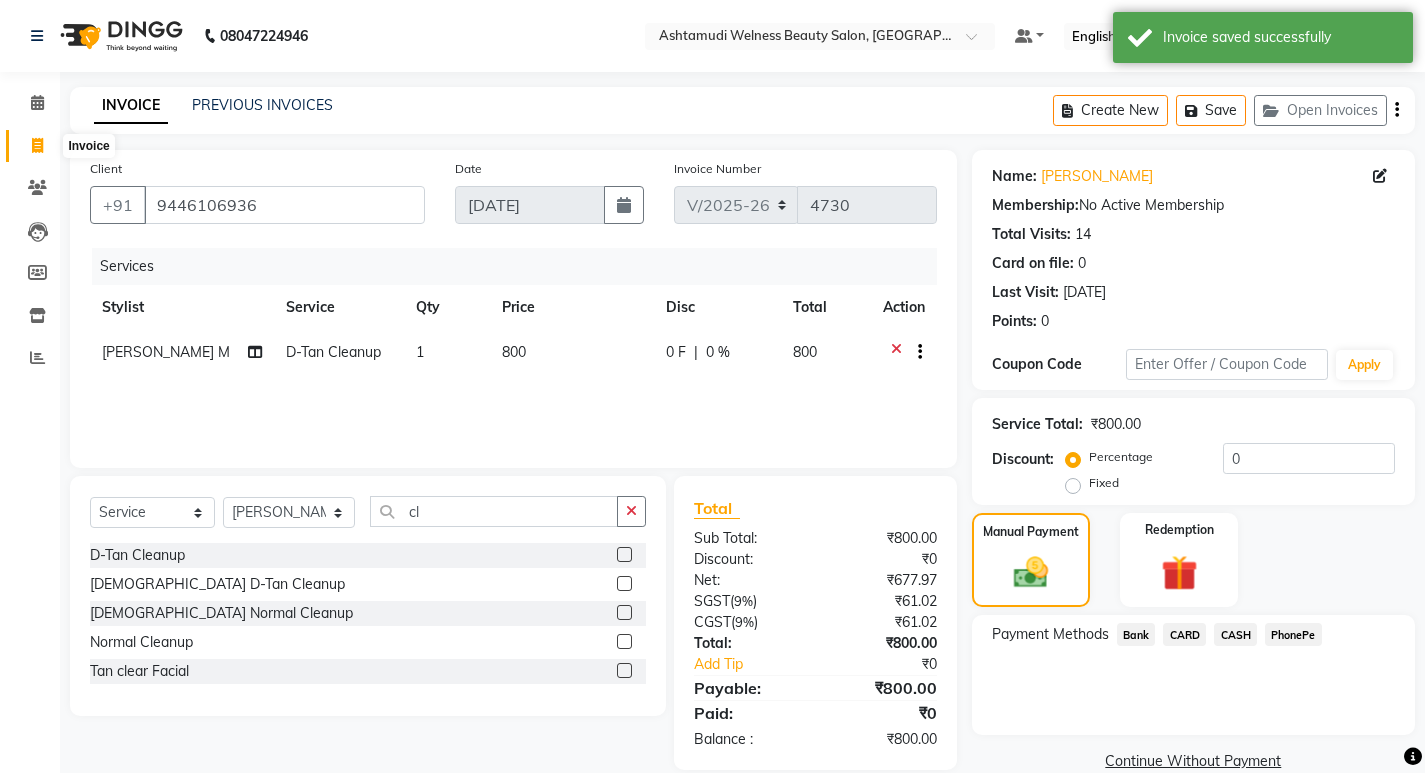 click 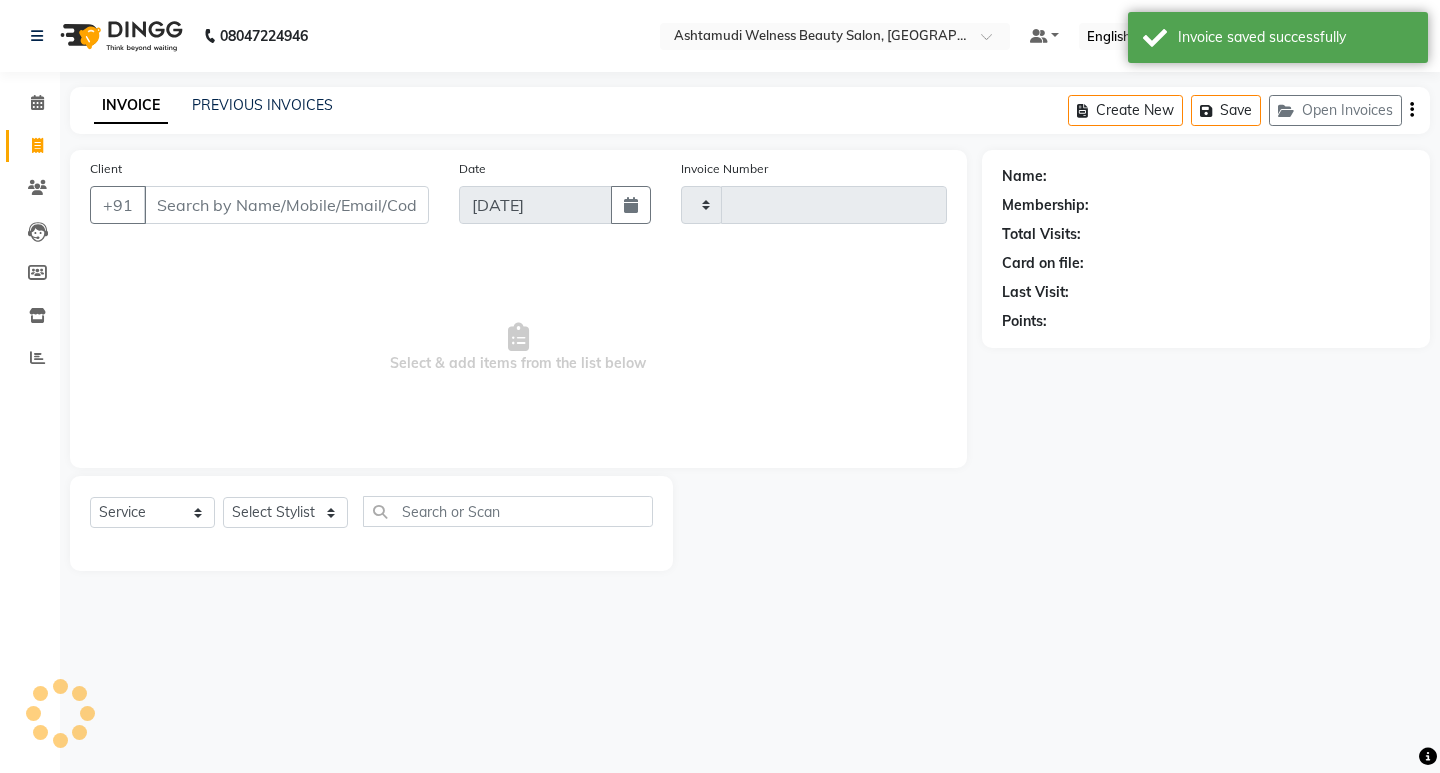 type on "4730" 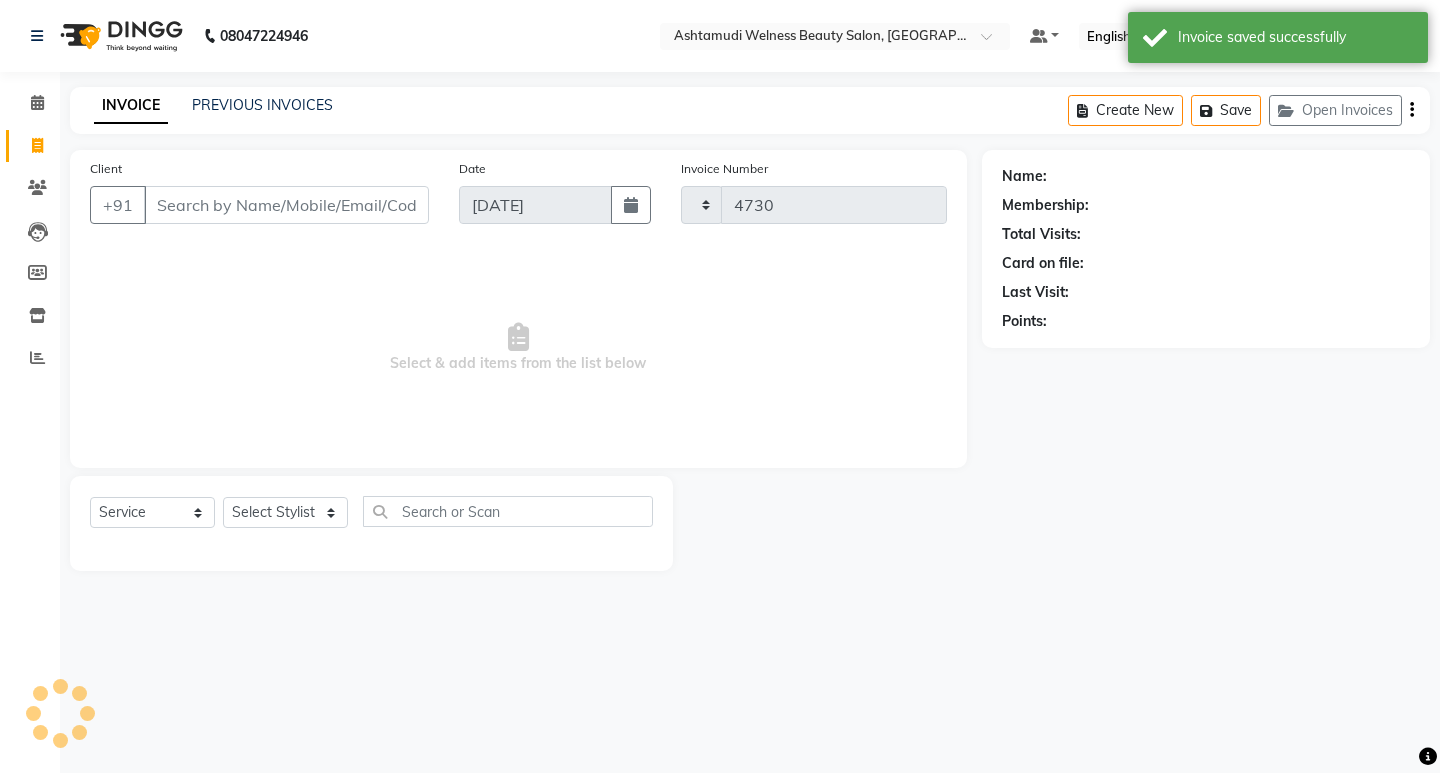 select on "4529" 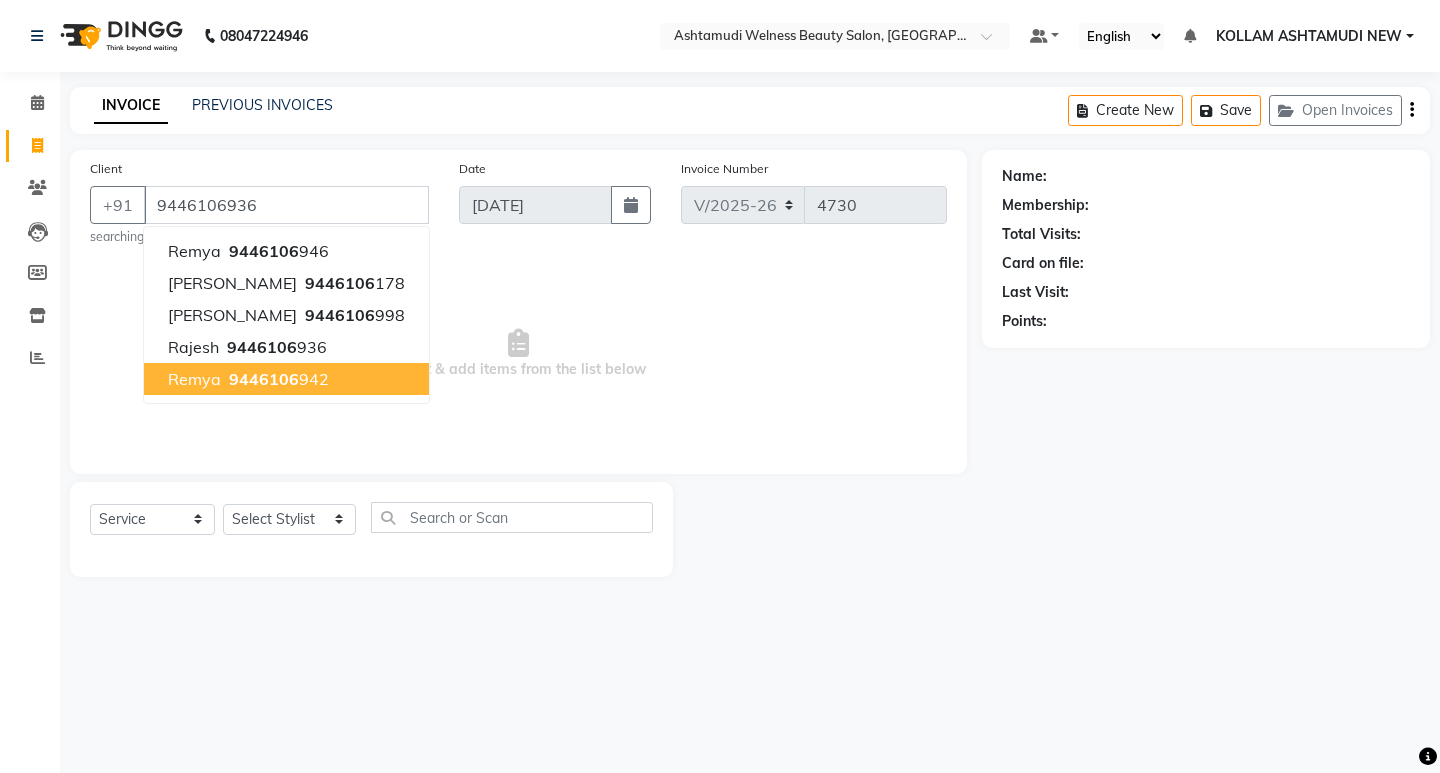 type on "9446106936" 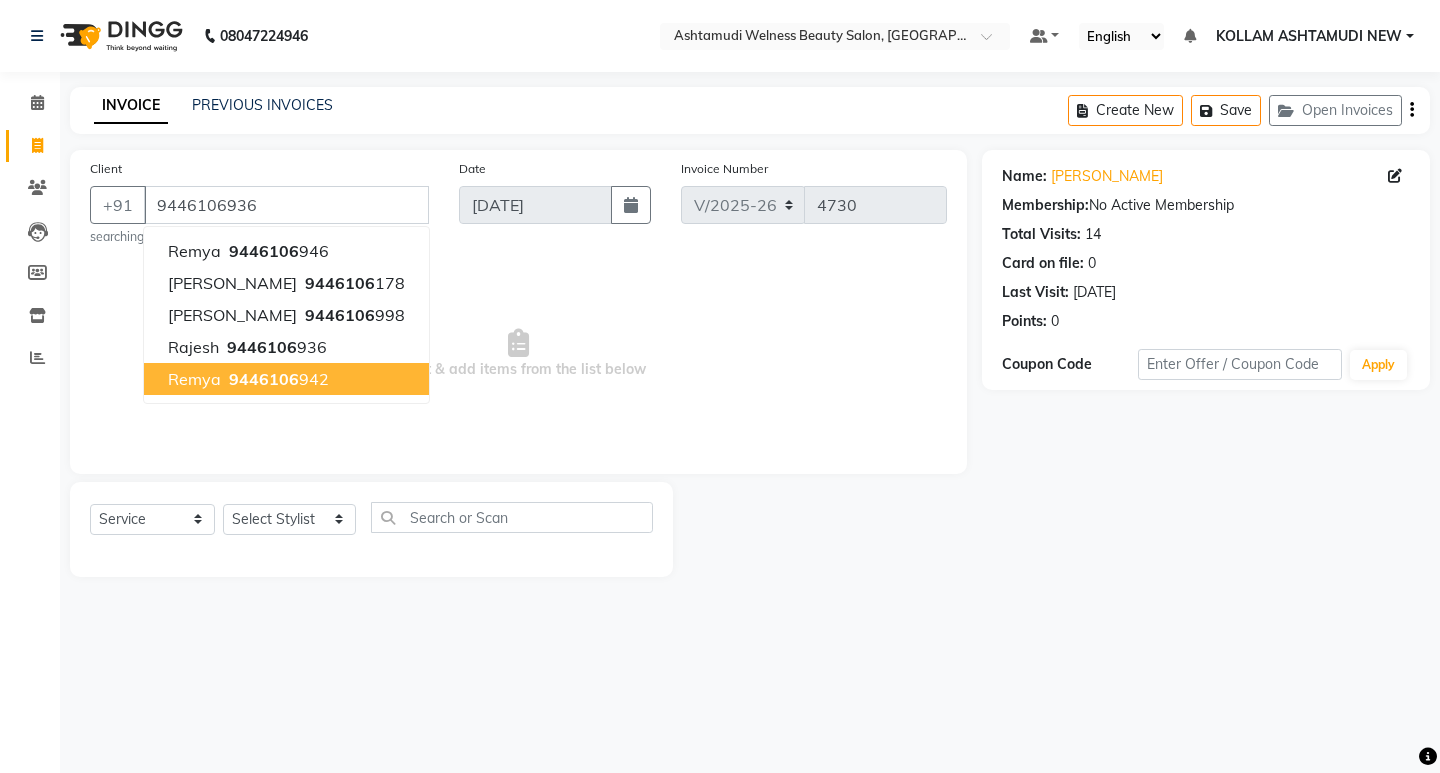 drag, startPoint x: 730, startPoint y: 388, endPoint x: 1122, endPoint y: 259, distance: 412.68027 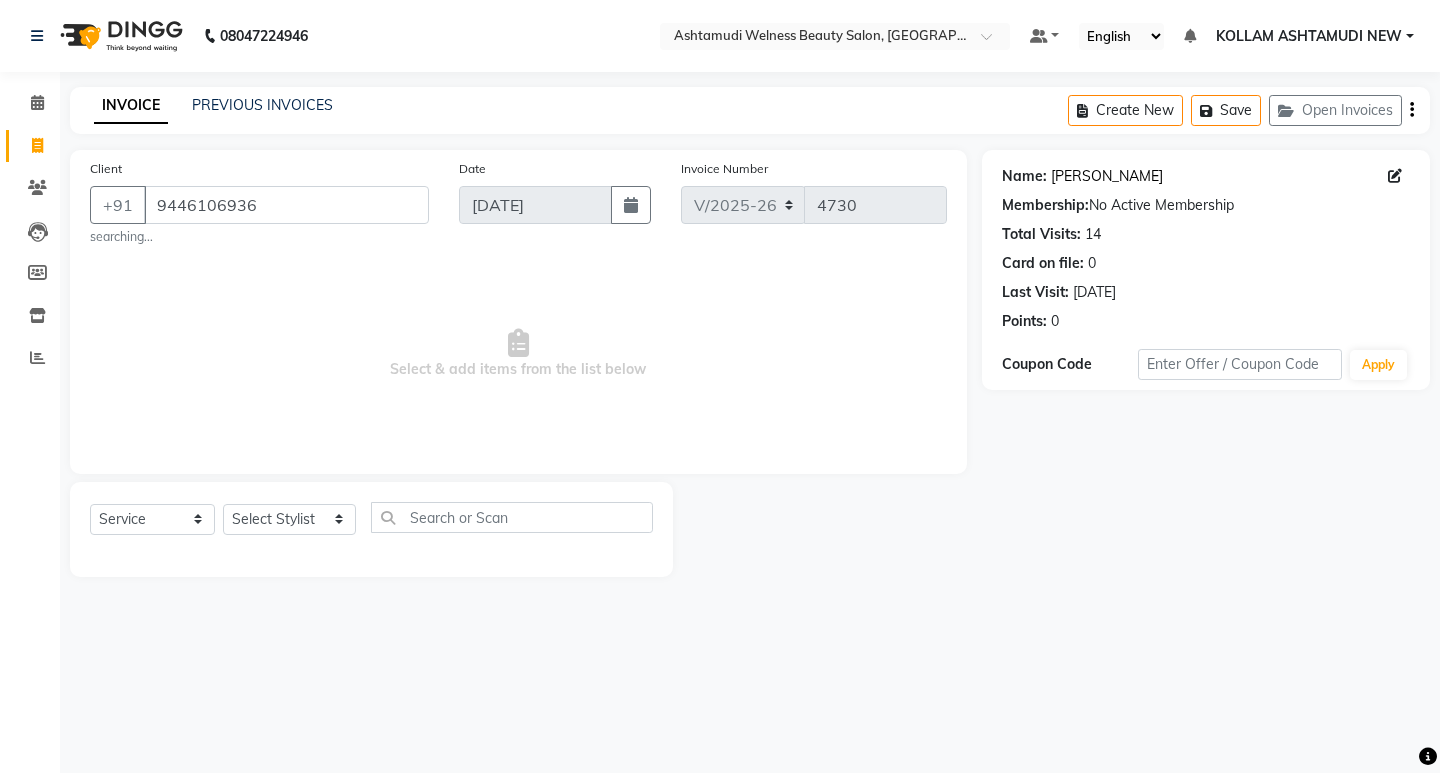 click on "Rajesh" 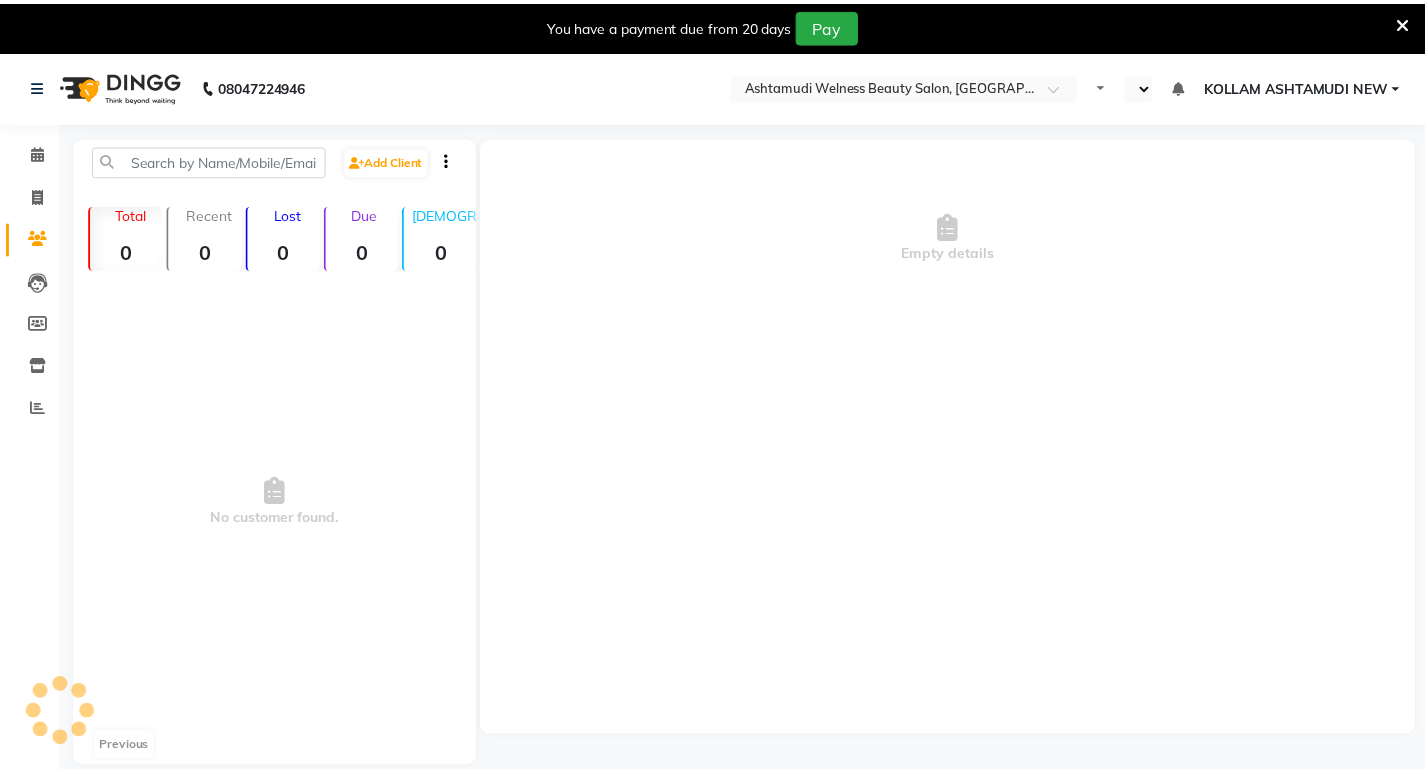 scroll, scrollTop: 0, scrollLeft: 0, axis: both 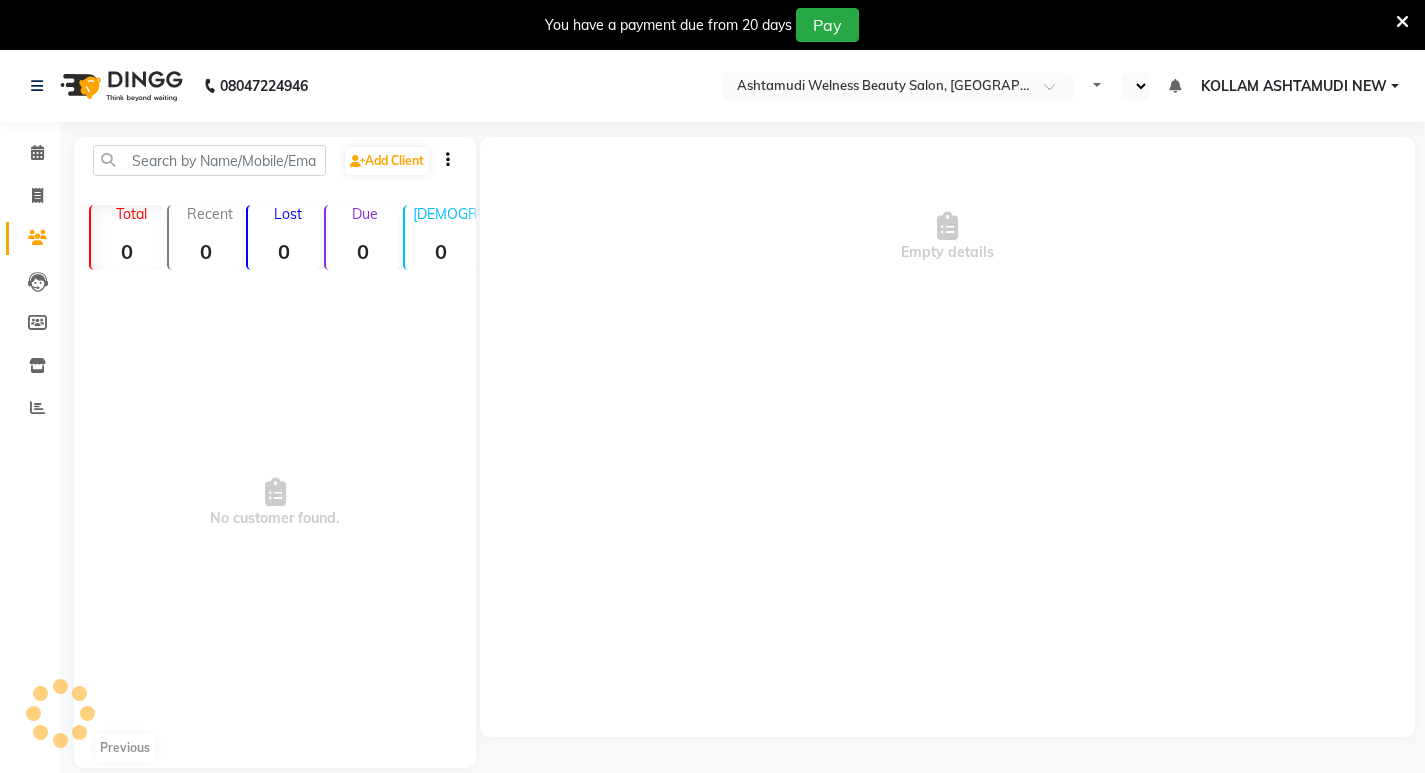 select on "en" 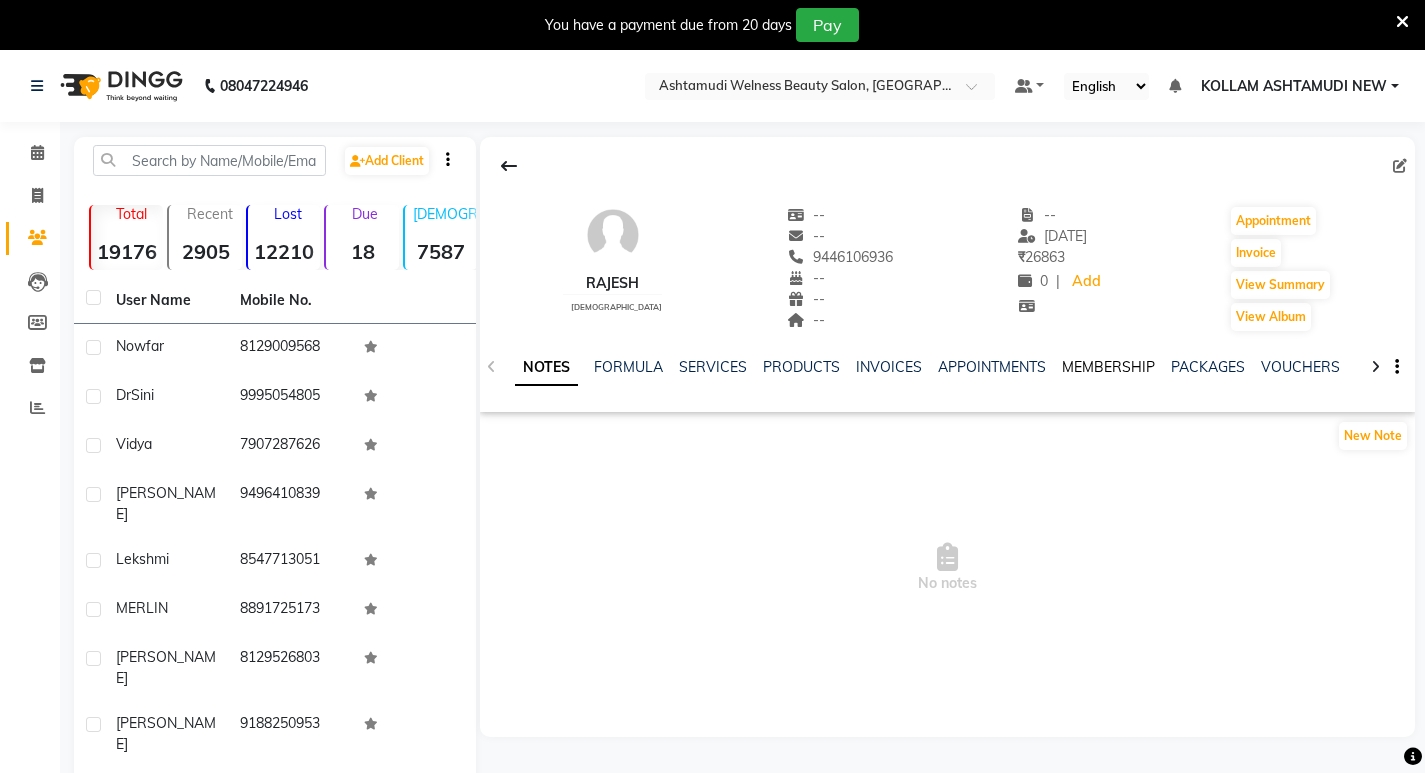 click on "MEMBERSHIP" 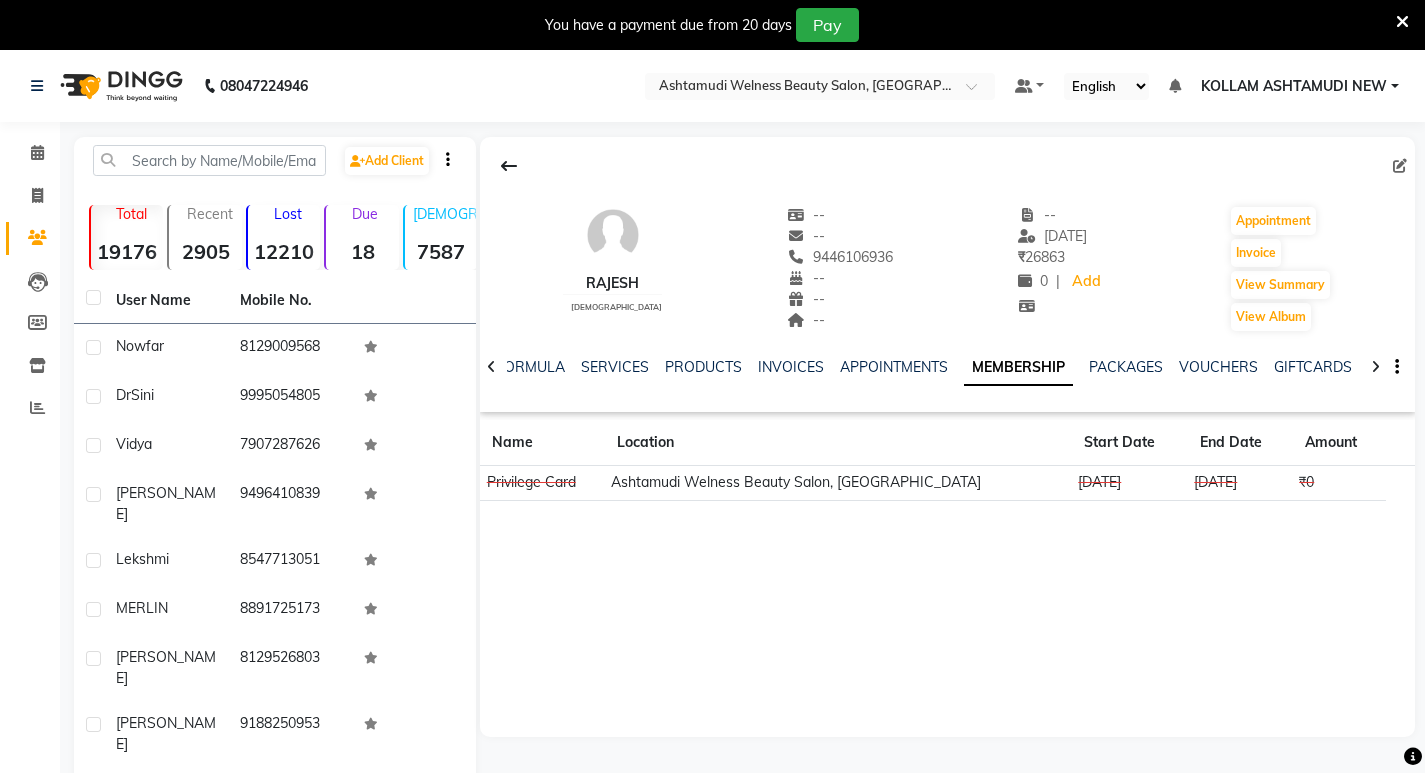 click at bounding box center (1402, 22) 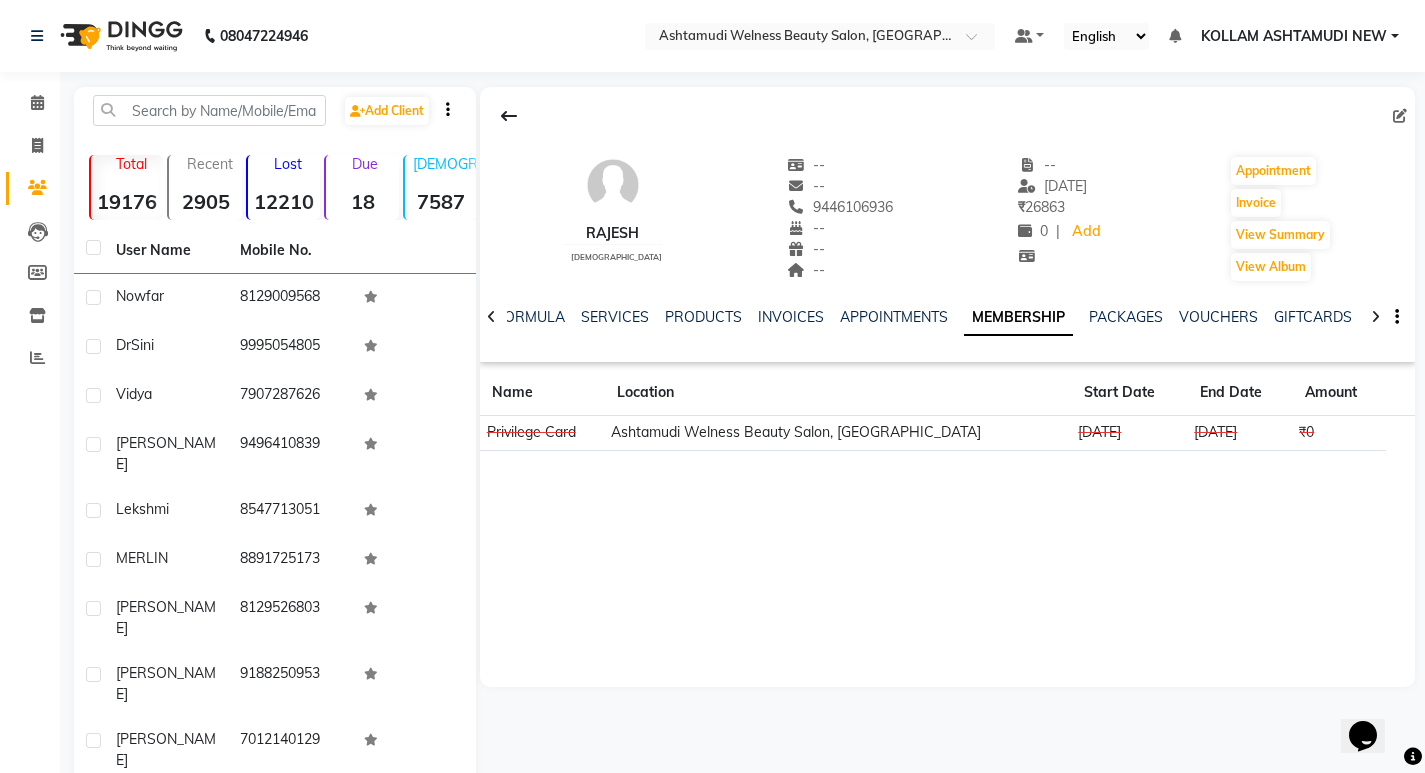 scroll, scrollTop: 0, scrollLeft: 0, axis: both 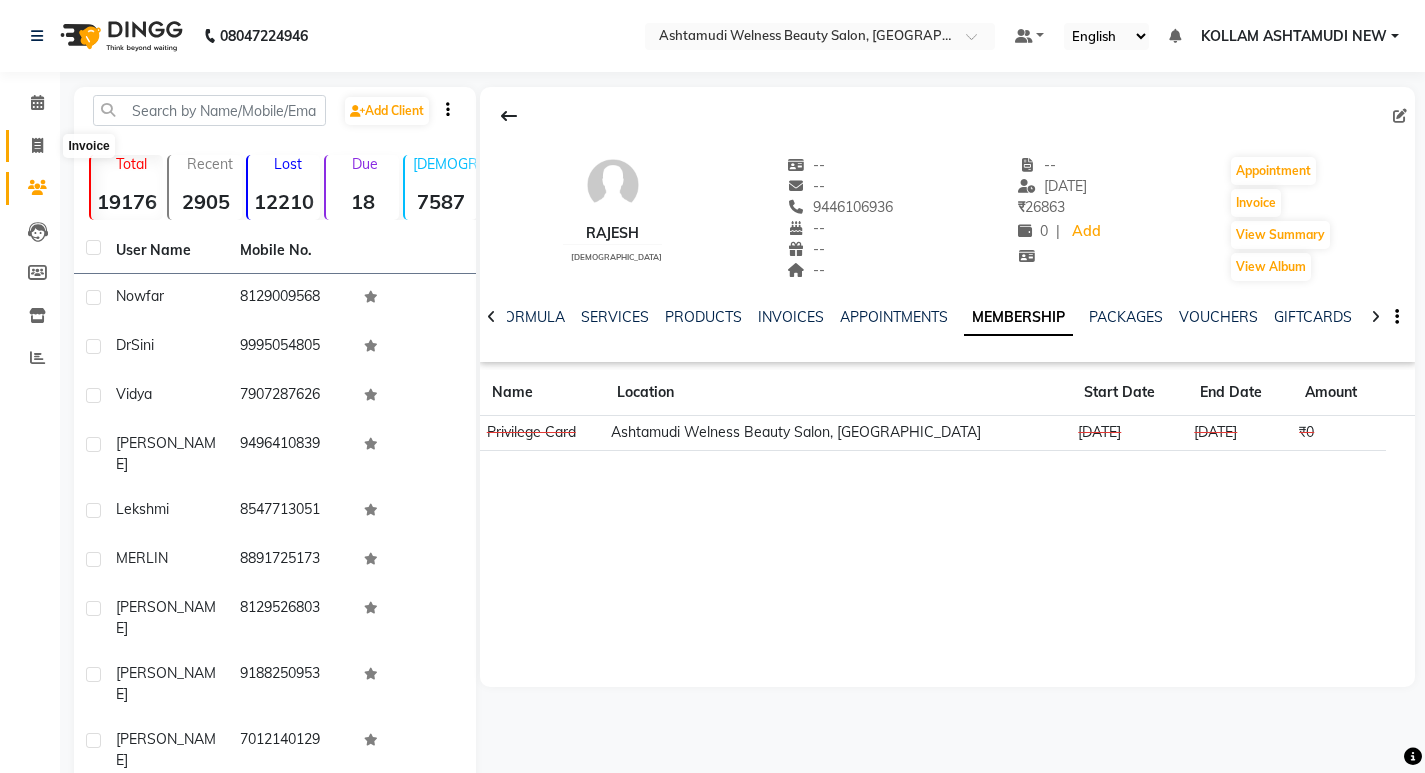 click 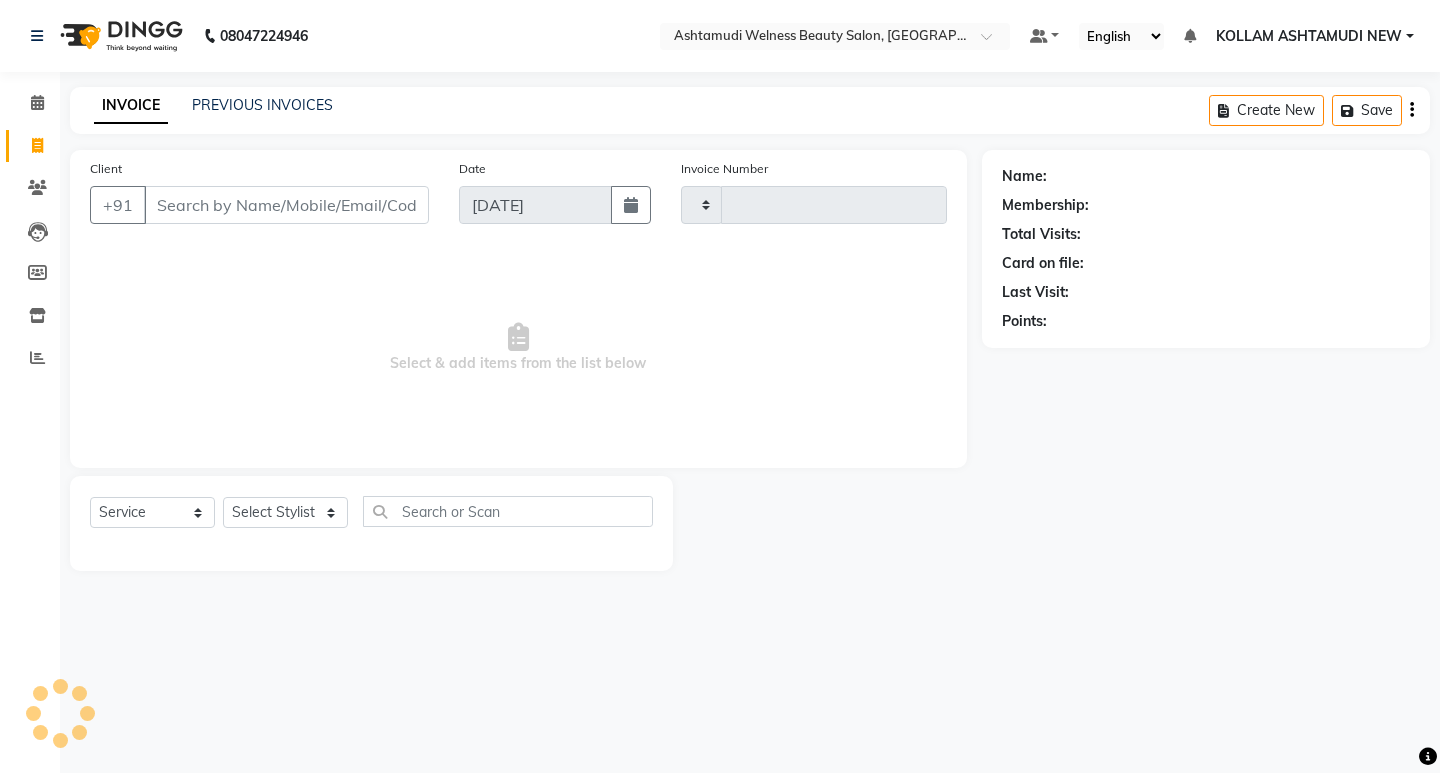 type on "4730" 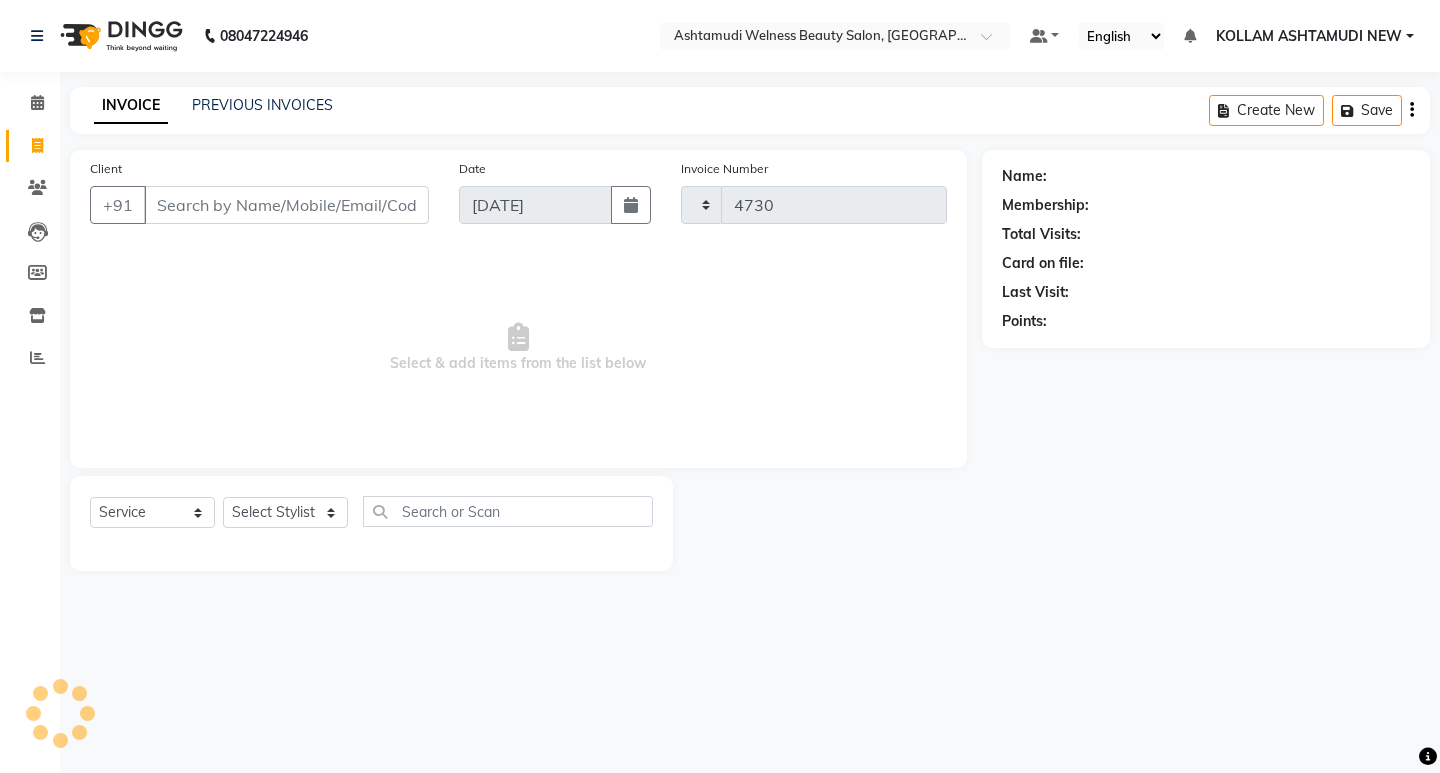 select on "4529" 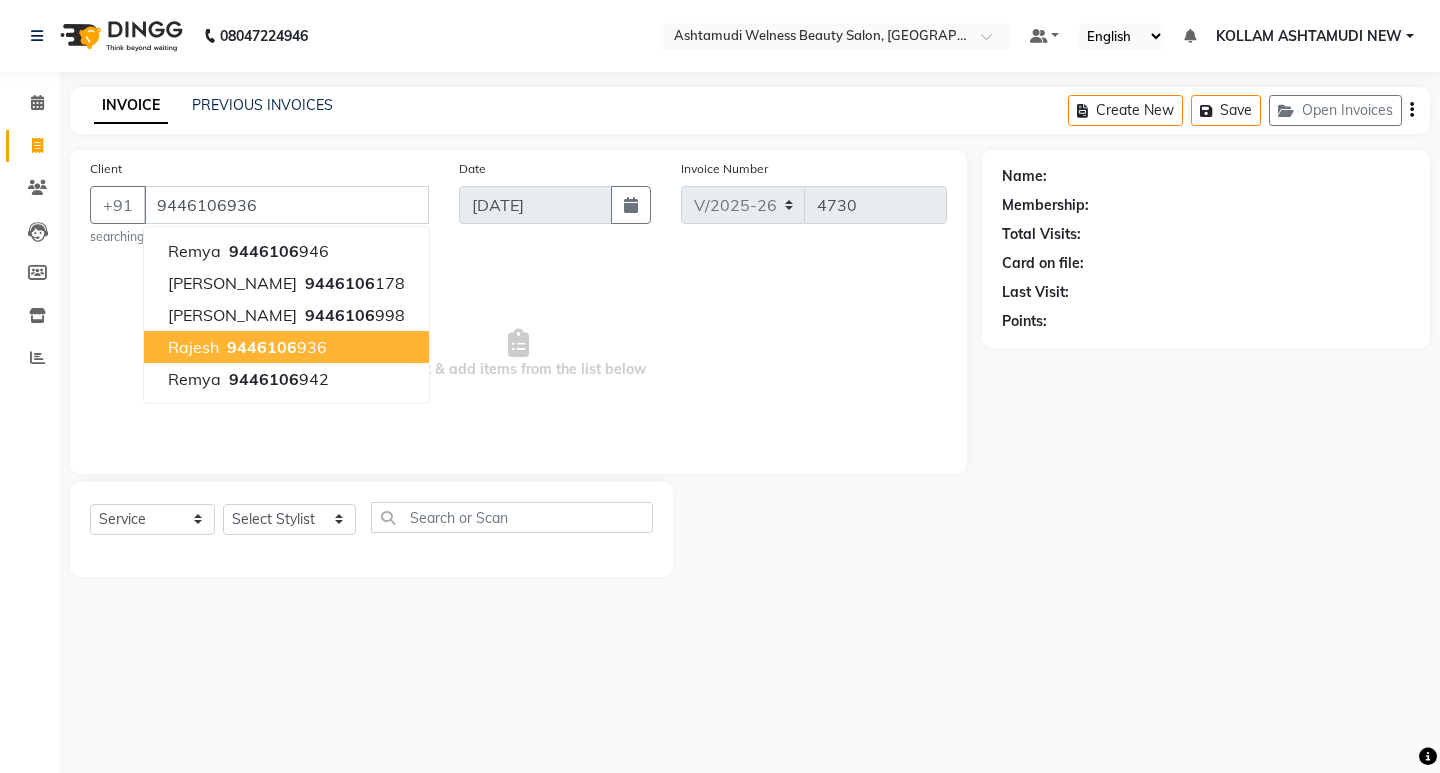 type on "9446106936" 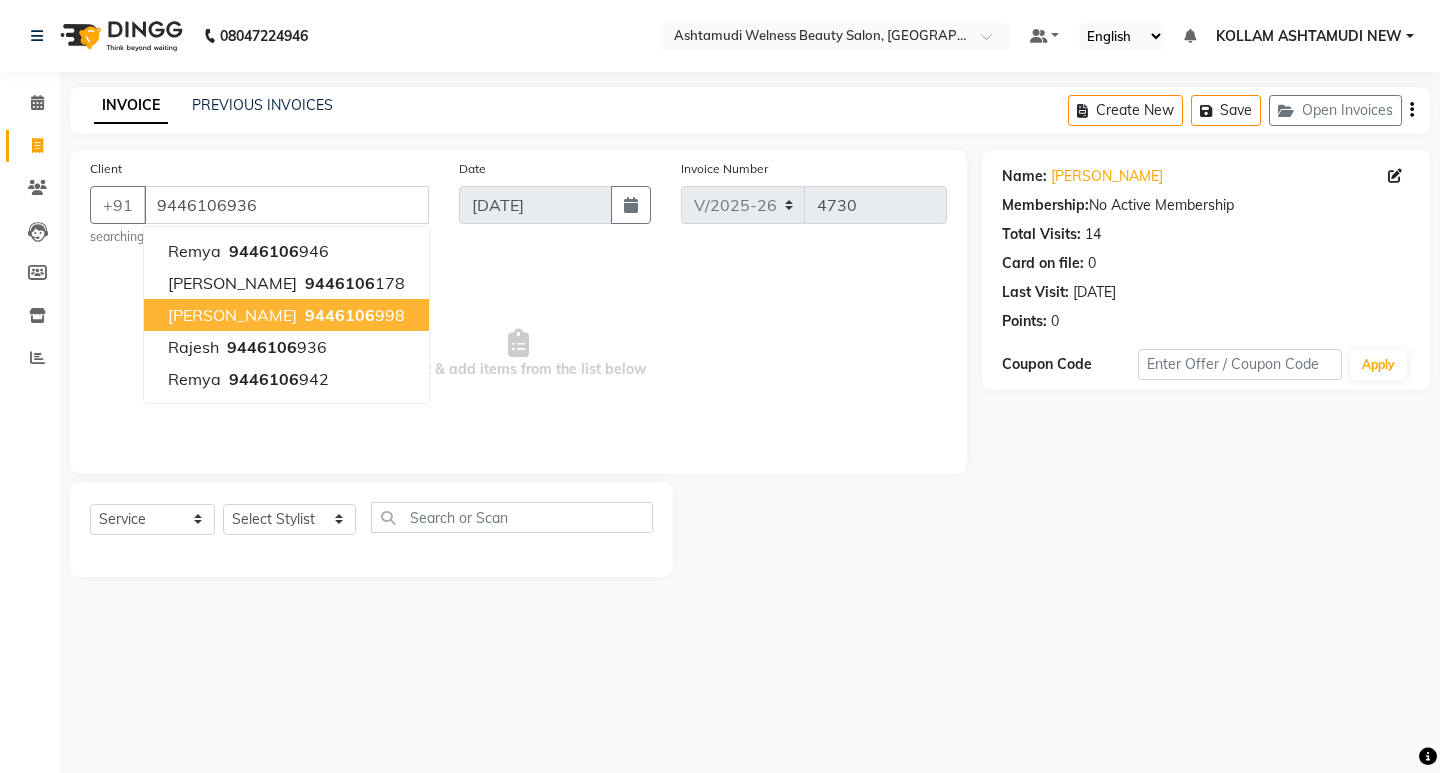 click on "Coupon Code" 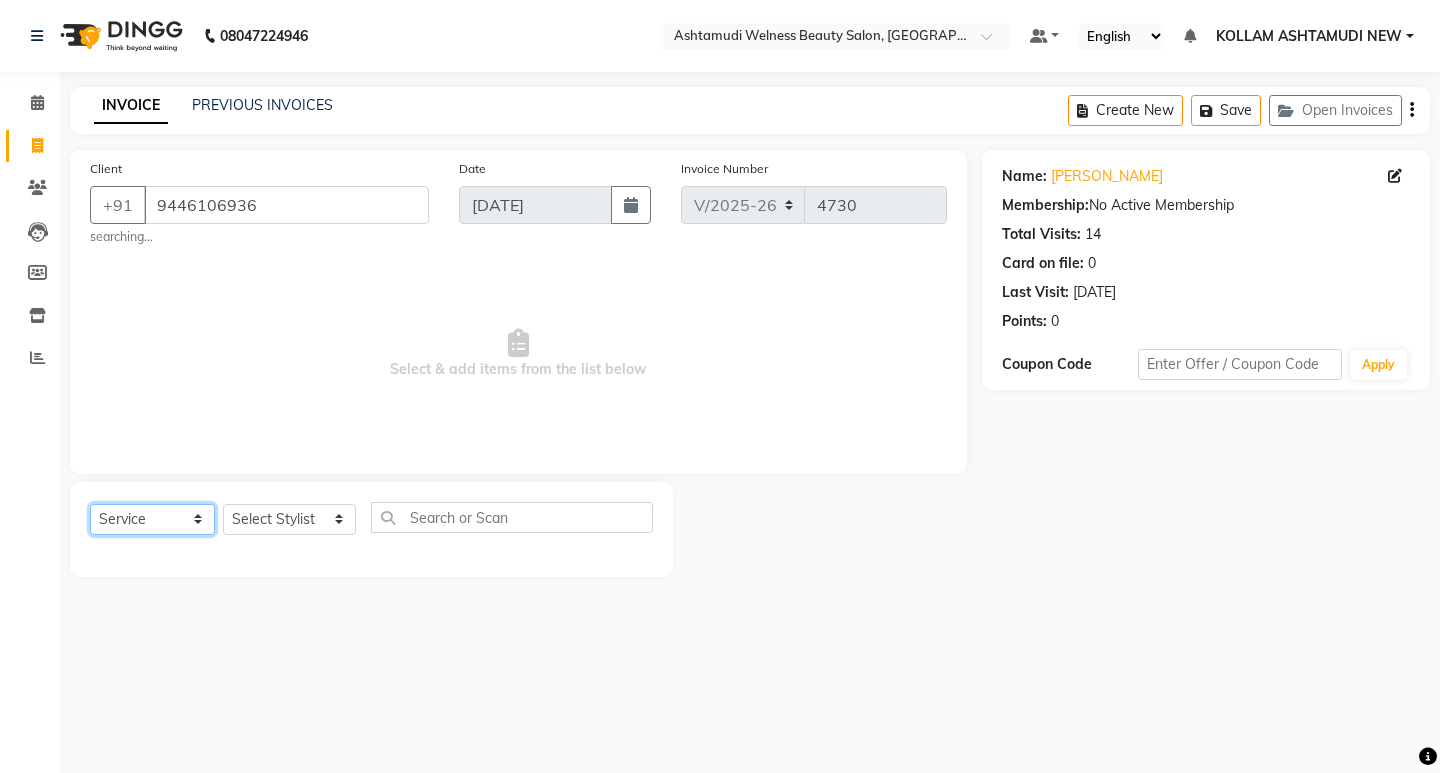 click on "Select  Service  Product  Membership  Package Voucher Prepaid Gift Card" 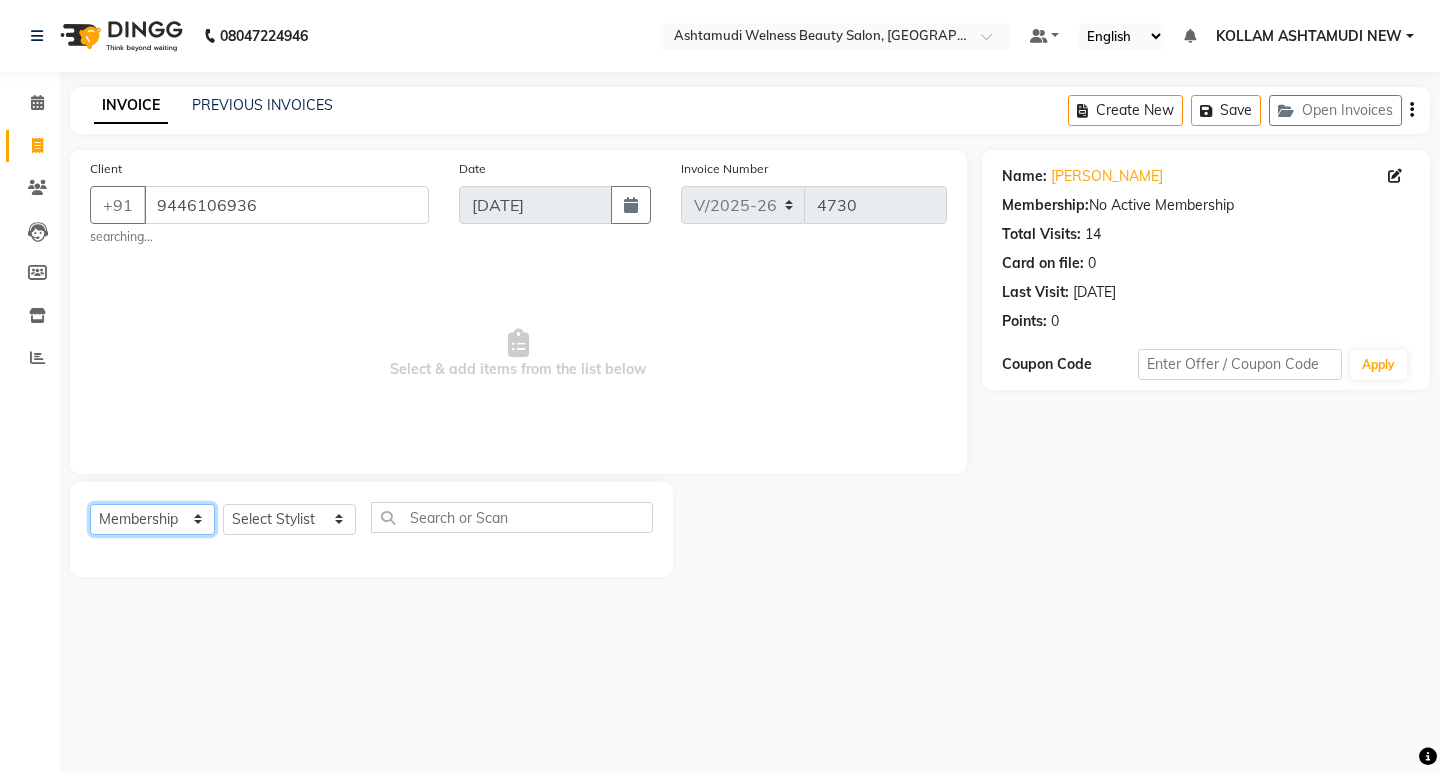click on "Select  Service  Product  Membership  Package Voucher Prepaid Gift Card" 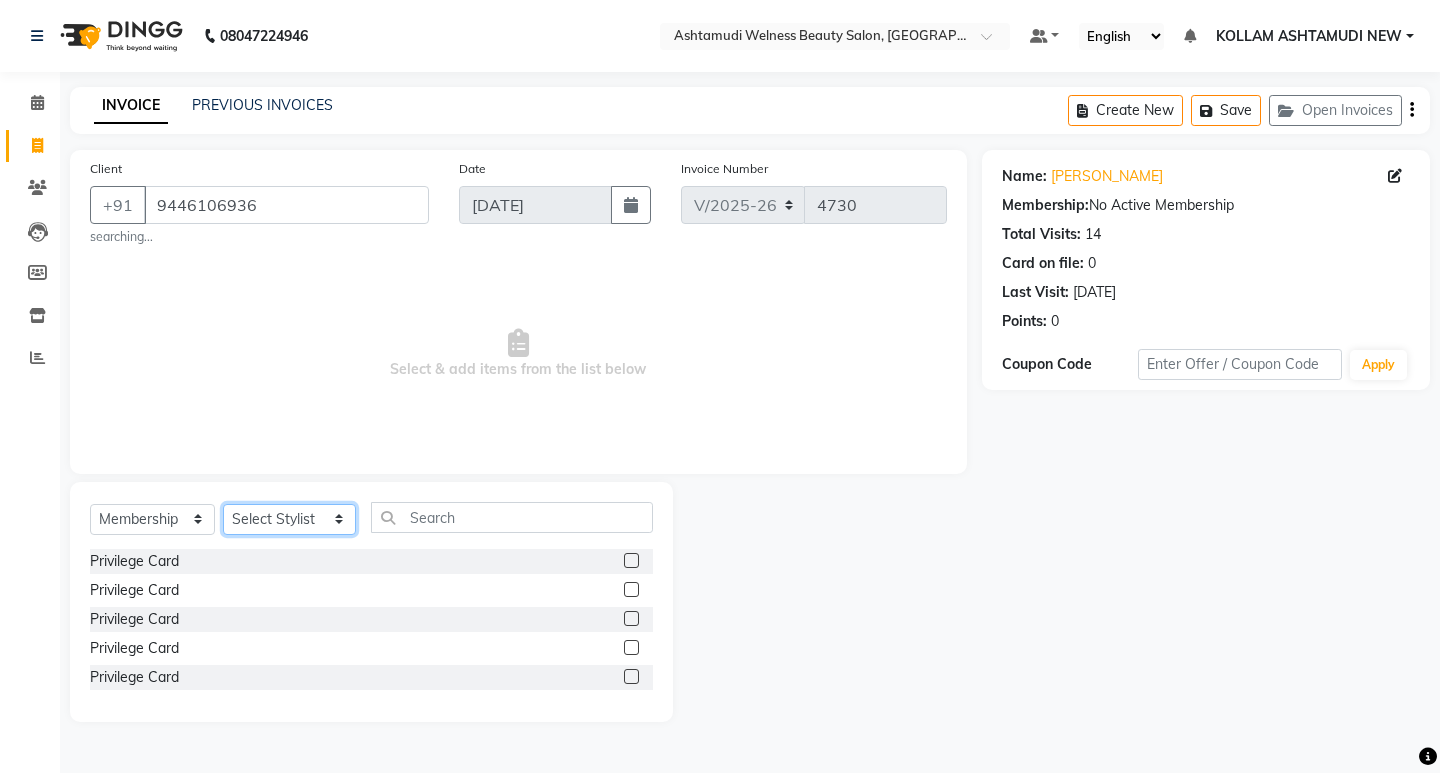 click on "Select Stylist [PERSON_NAME] Admin [PERSON_NAME]  [PERSON_NAME] [PERSON_NAME] [PERSON_NAME]  M [PERSON_NAME]  [PERSON_NAME]  P [PERSON_NAME] ASHTAMUDI KOLLAM ASHTAMUDI NEW  [PERSON_NAME] [PERSON_NAME] [PERSON_NAME]  [PERSON_NAME] [PERSON_NAME] [PERSON_NAME] [PERSON_NAME] [PERSON_NAME] M [PERSON_NAME] SARIGA [PERSON_NAME] [PERSON_NAME] [PERSON_NAME] [PERSON_NAME] [PERSON_NAME] S" 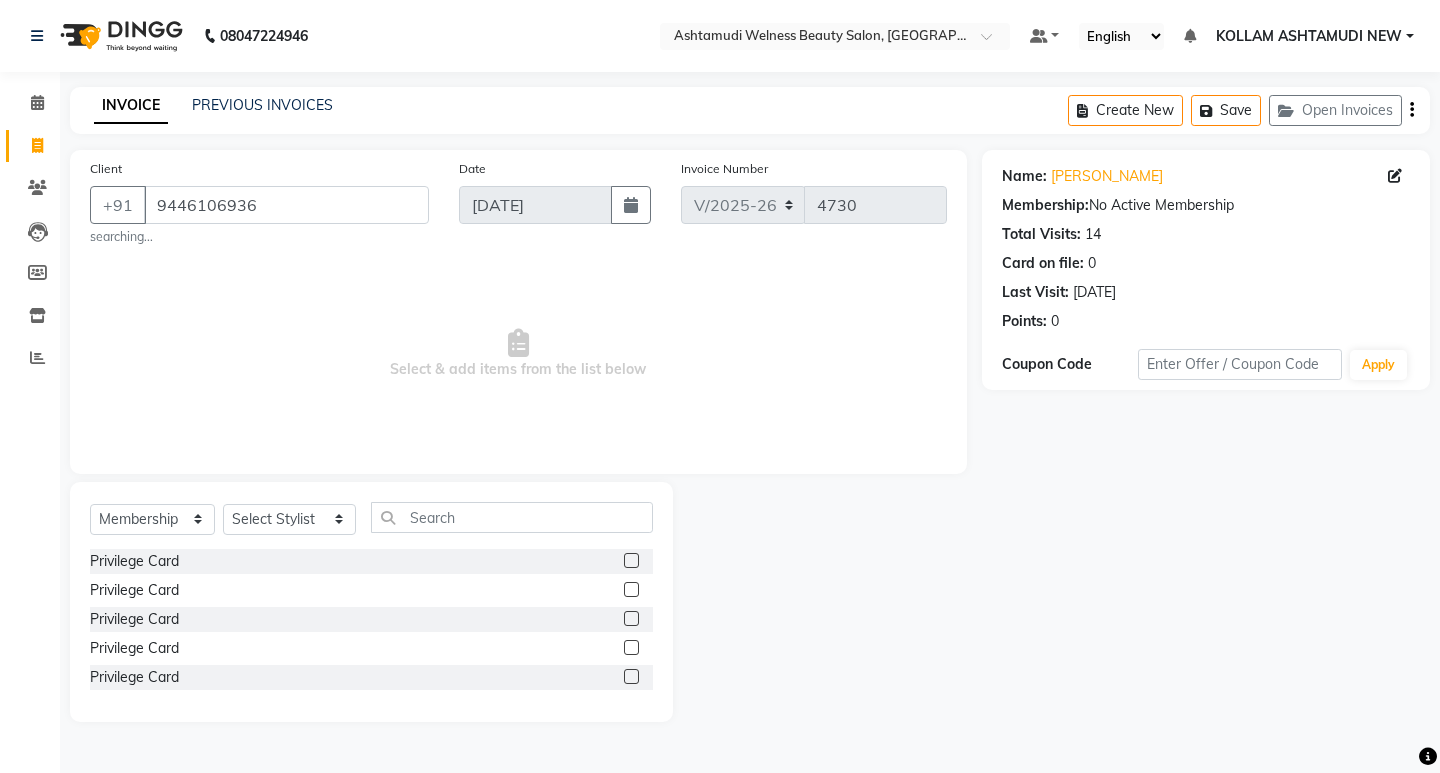 click on "Select & add items from the list below" at bounding box center [518, 354] 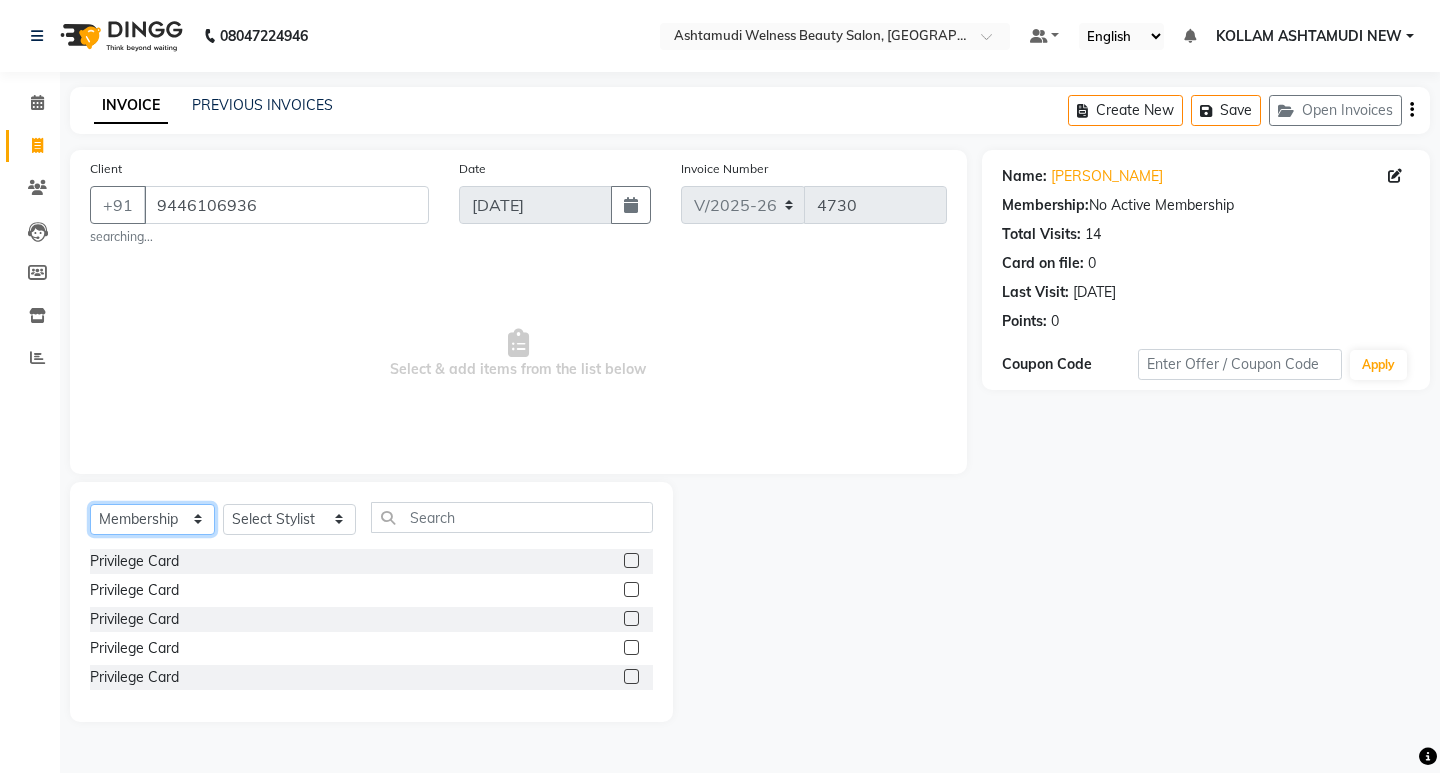 drag, startPoint x: 134, startPoint y: 521, endPoint x: 135, endPoint y: 510, distance: 11.045361 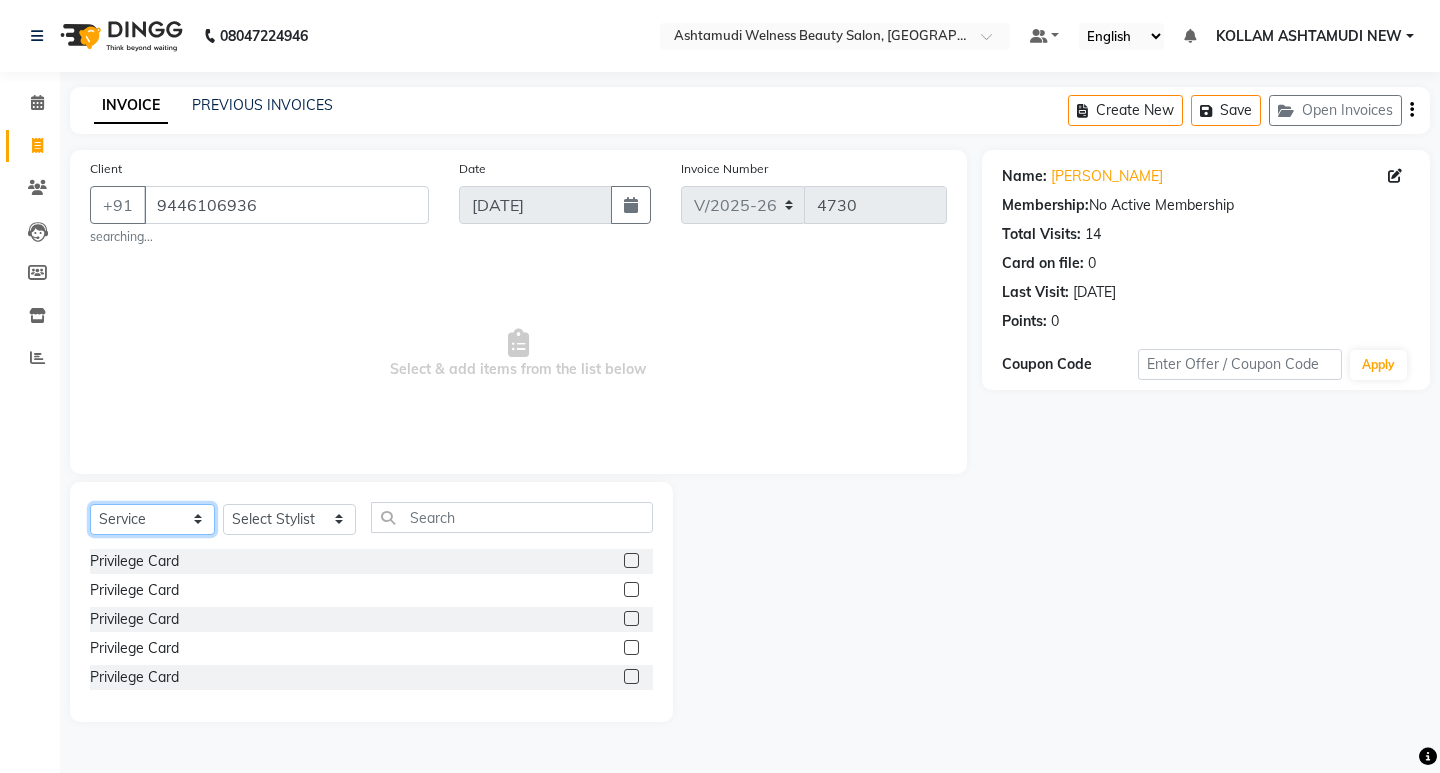 click on "Select  Service  Product  Membership  Package Voucher Prepaid Gift Card" 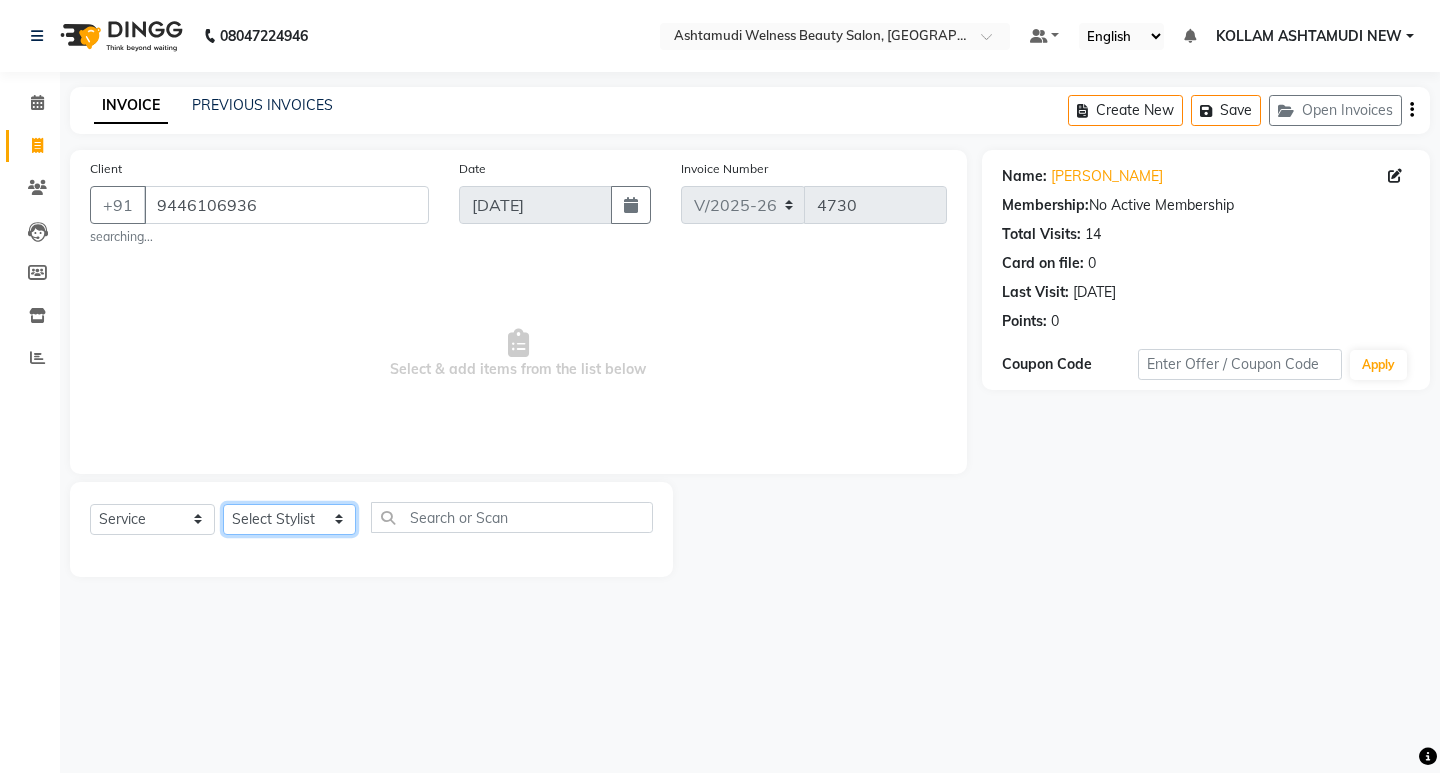 drag, startPoint x: 288, startPoint y: 521, endPoint x: 289, endPoint y: 511, distance: 10.049875 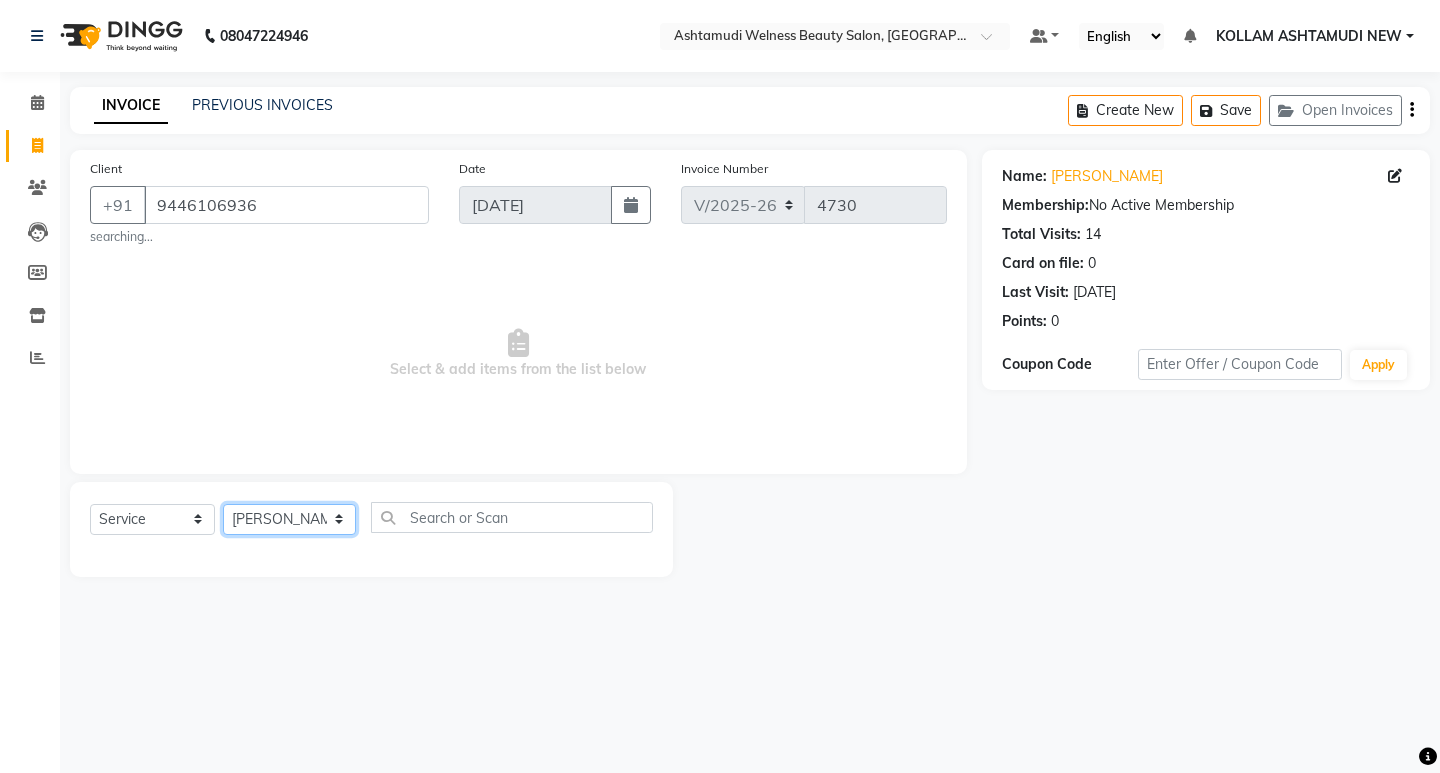 click on "Select Stylist [PERSON_NAME] Admin [PERSON_NAME]  [PERSON_NAME] [PERSON_NAME] [PERSON_NAME]  M [PERSON_NAME]  [PERSON_NAME]  P [PERSON_NAME] ASHTAMUDI KOLLAM ASHTAMUDI NEW  [PERSON_NAME] [PERSON_NAME] [PERSON_NAME]  [PERSON_NAME] [PERSON_NAME] [PERSON_NAME] [PERSON_NAME] [PERSON_NAME] M [PERSON_NAME] SARIGA [PERSON_NAME] [PERSON_NAME] [PERSON_NAME] [PERSON_NAME] [PERSON_NAME] S" 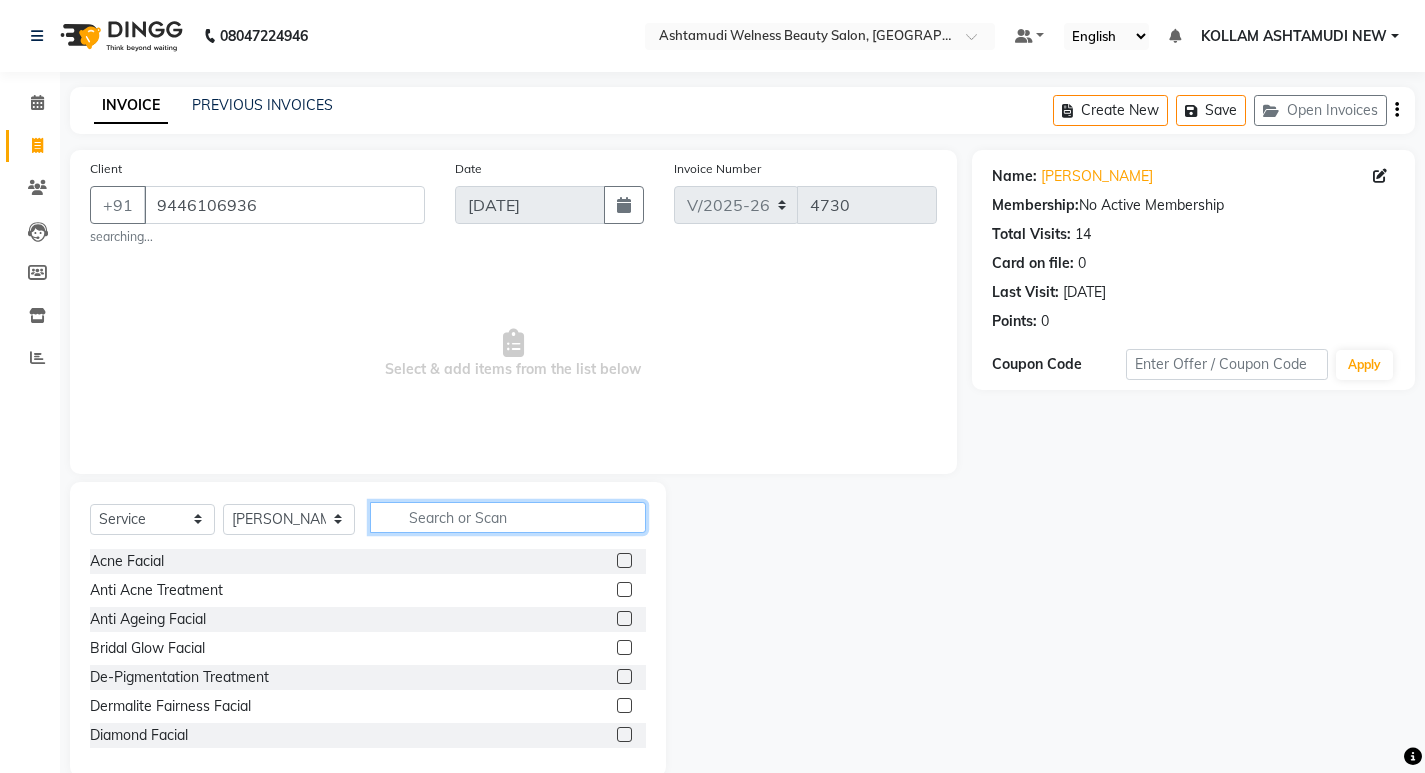 click 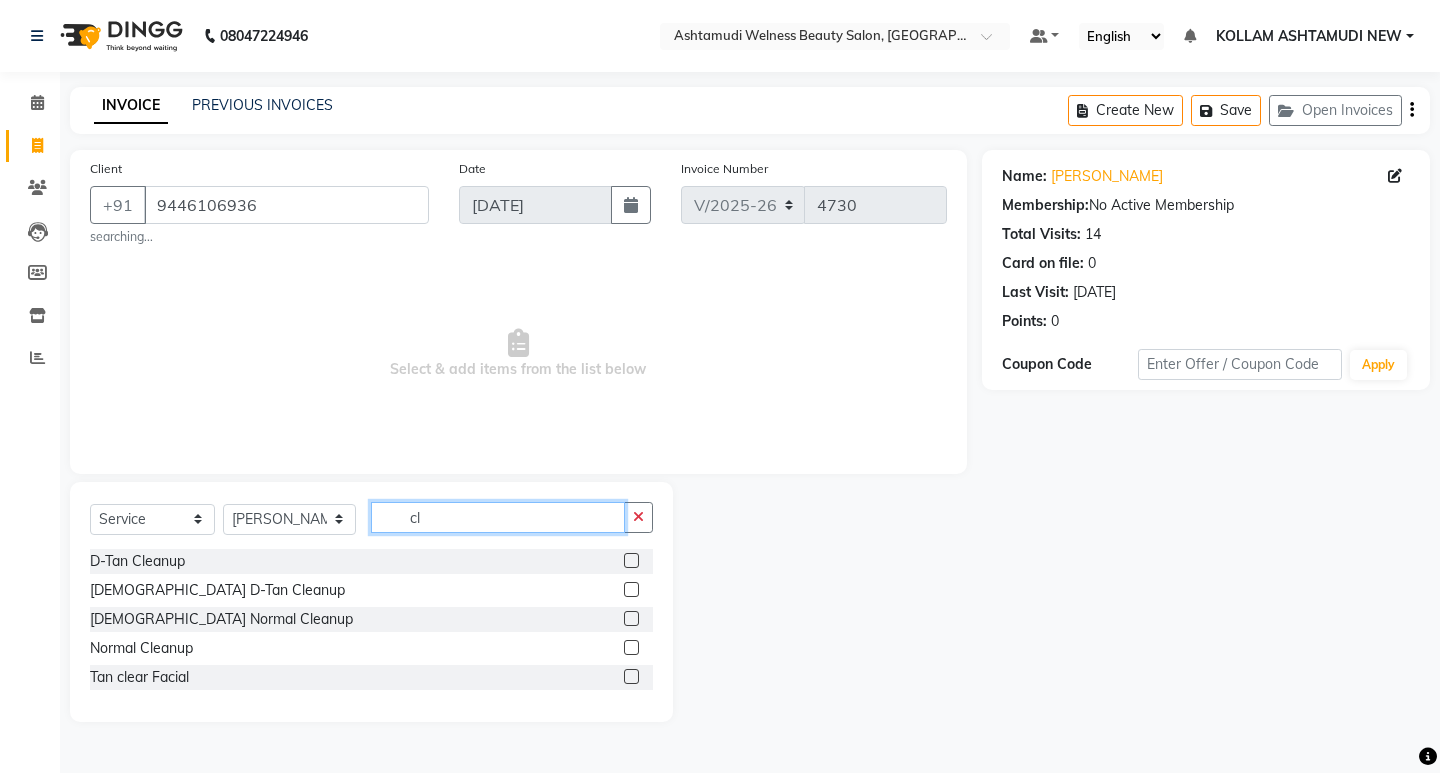 type on "cl" 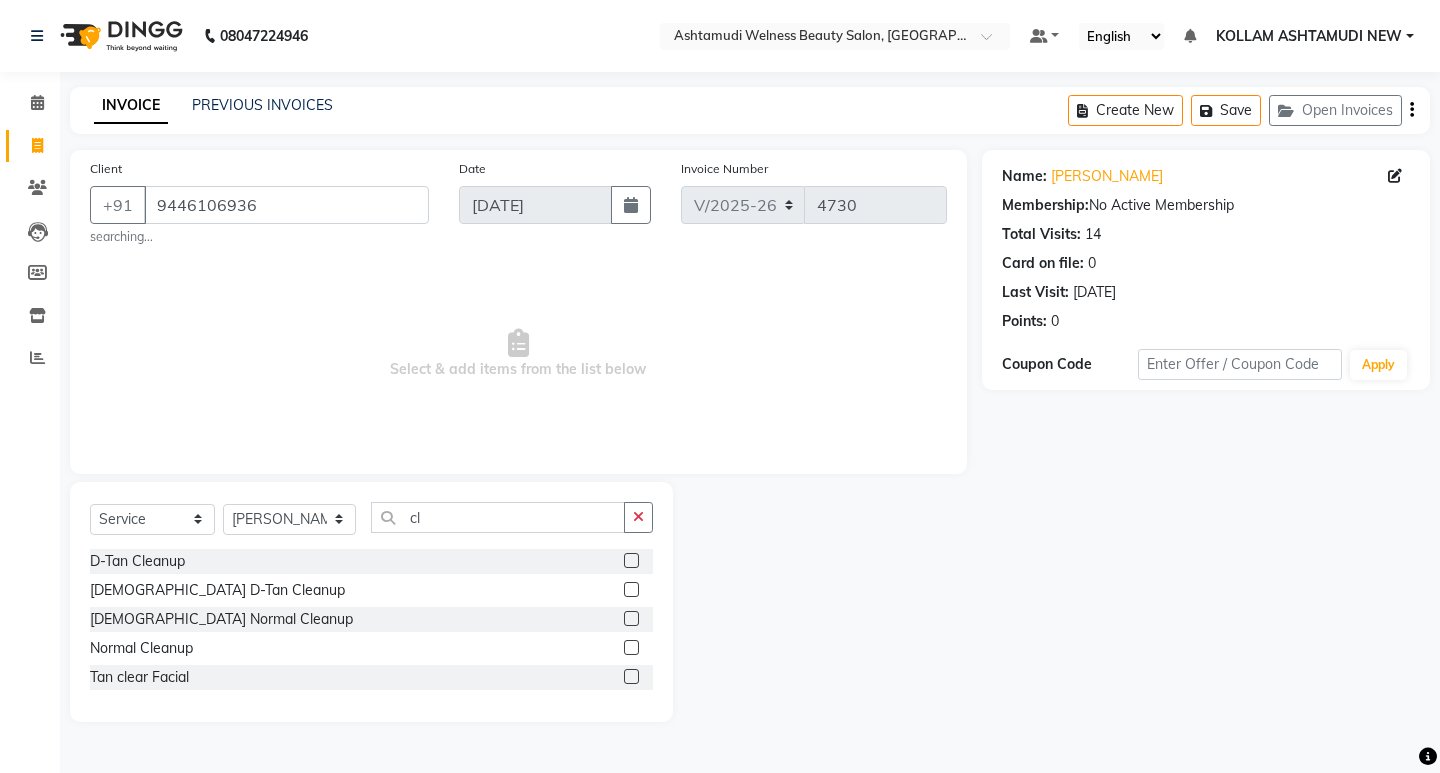 click 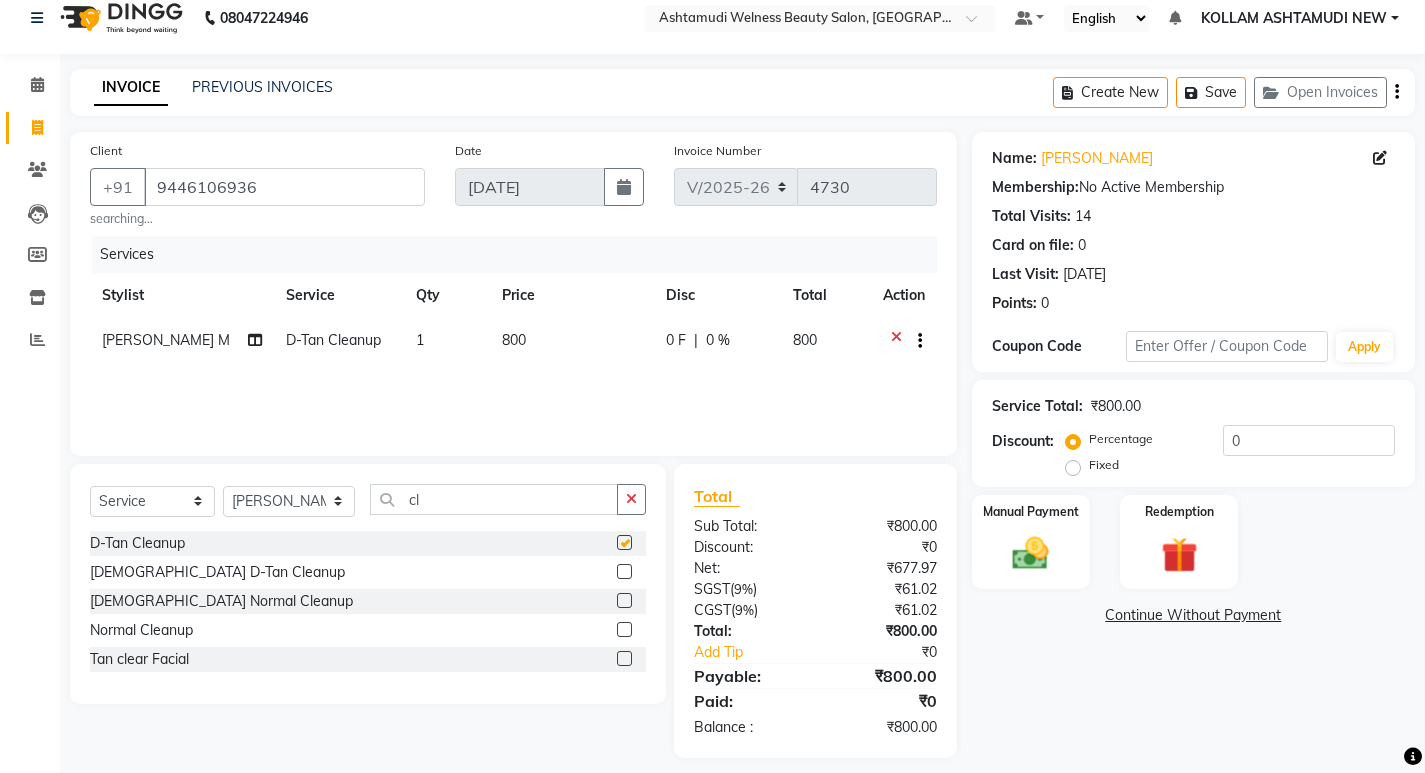 checkbox on "false" 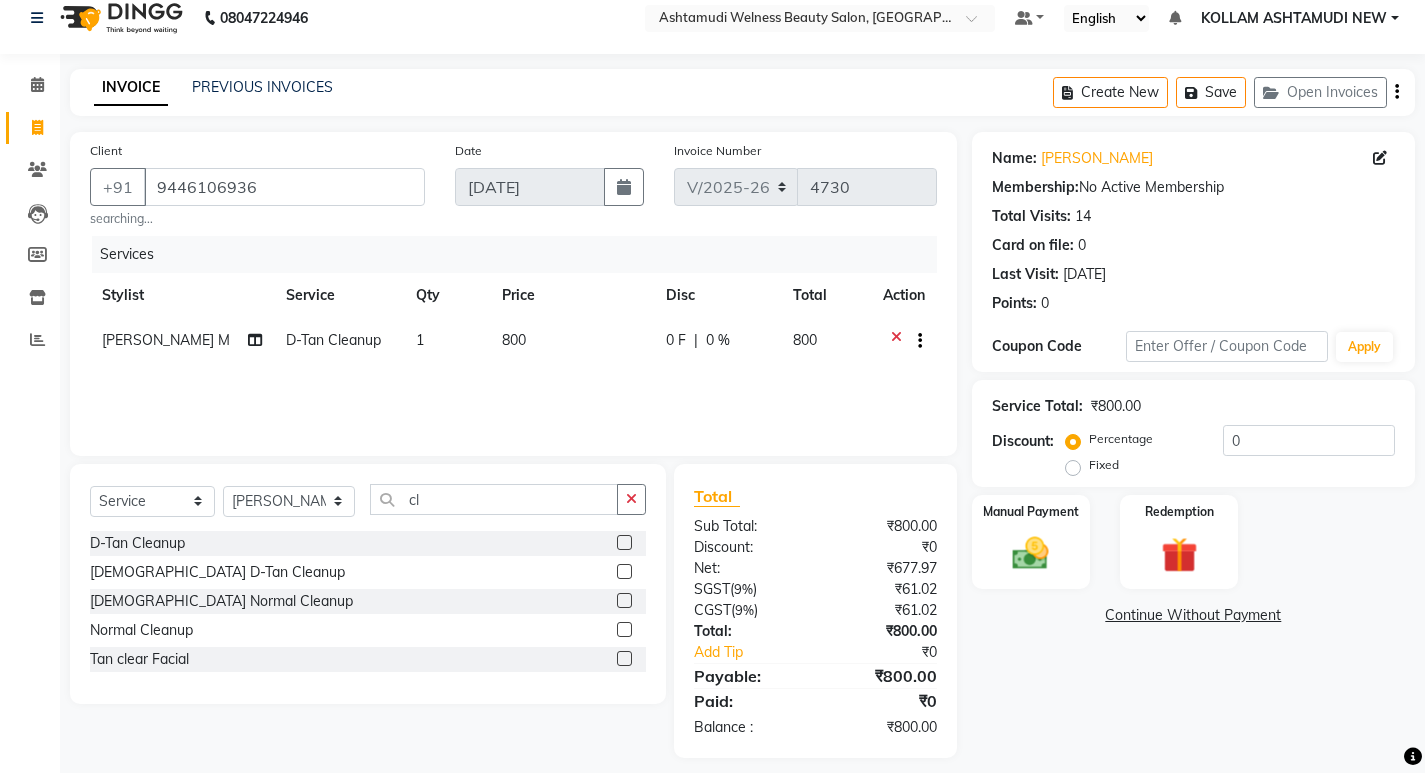 scroll, scrollTop: 33, scrollLeft: 0, axis: vertical 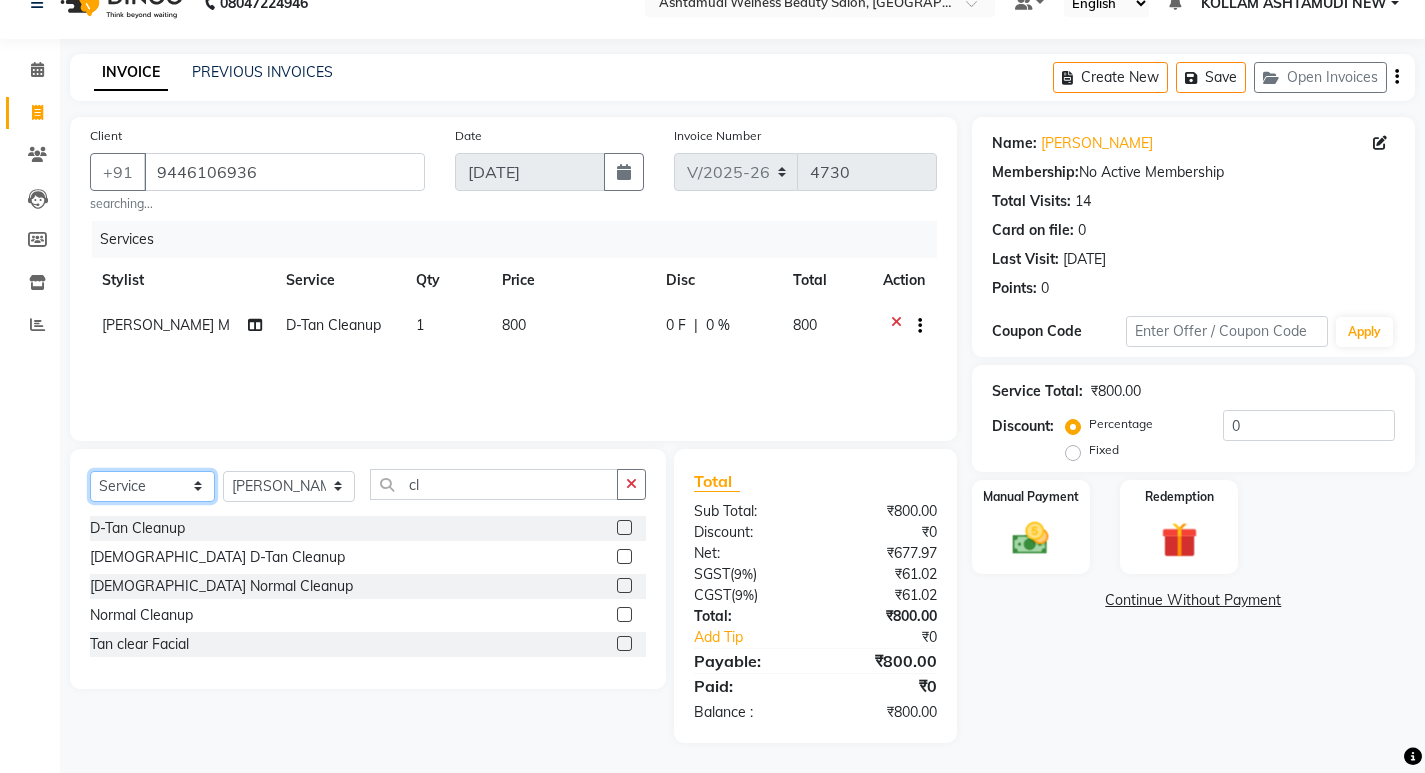 click on "Select  Service  Product  Membership  Package Voucher Prepaid Gift Card" 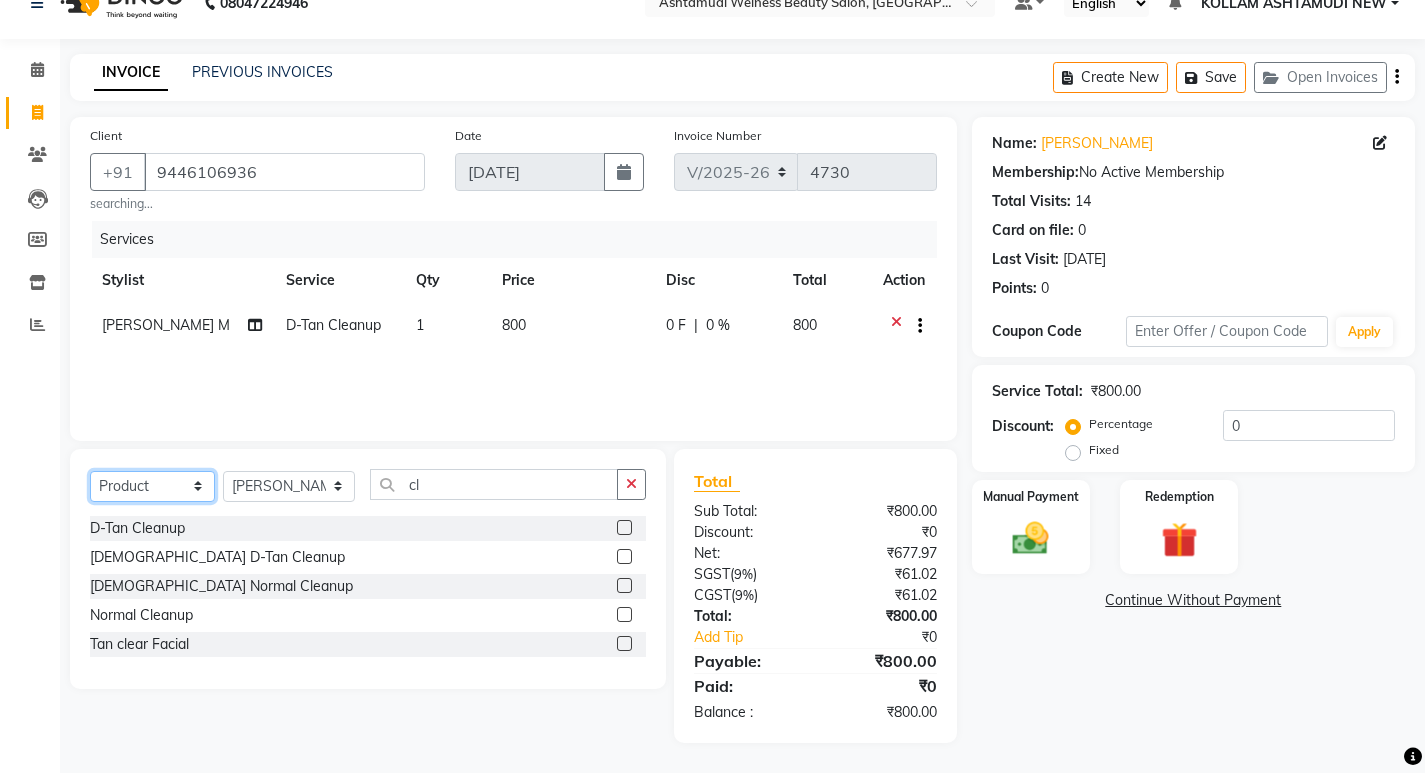 click on "Select  Service  Product  Membership  Package Voucher Prepaid Gift Card" 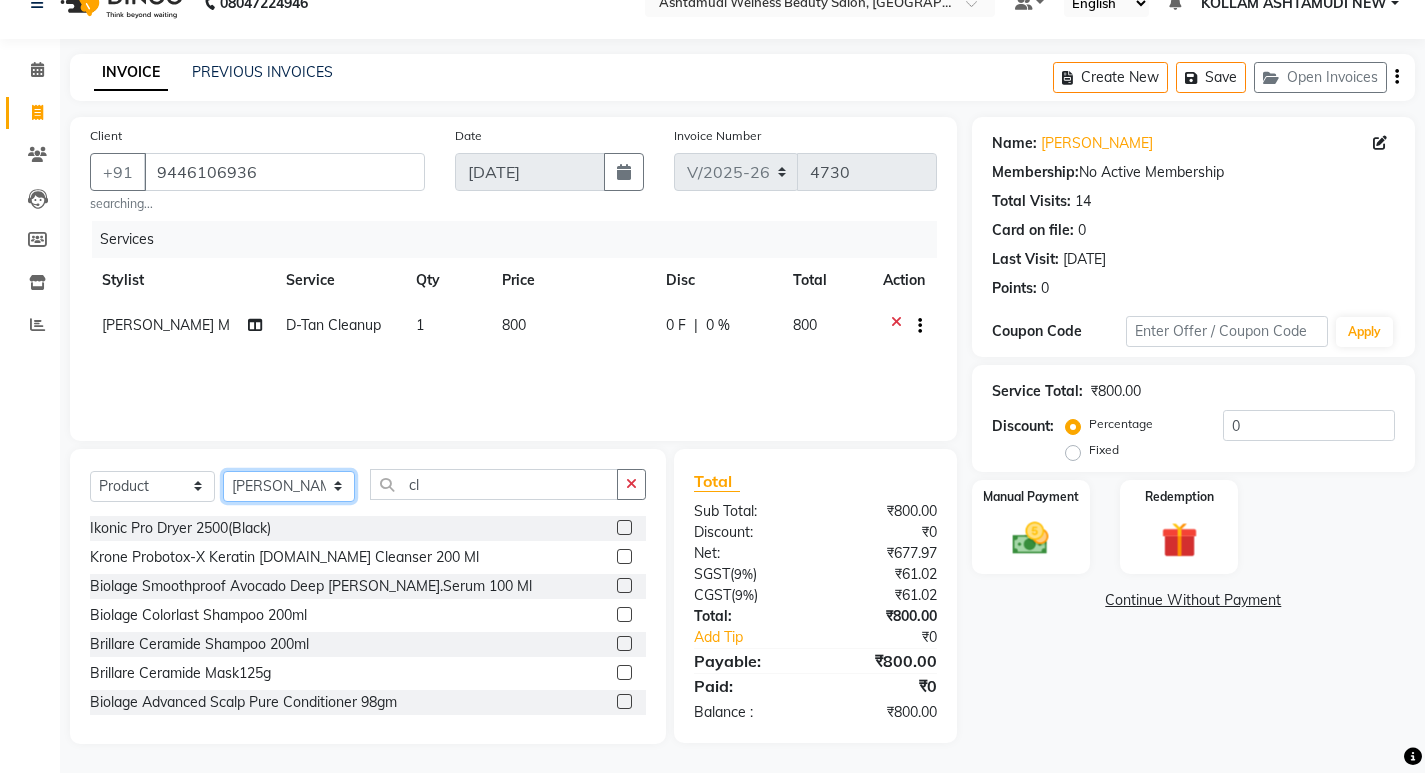 click on "Select Stylist [PERSON_NAME] Admin [PERSON_NAME]  [PERSON_NAME] [PERSON_NAME] [PERSON_NAME]  M [PERSON_NAME]  [PERSON_NAME]  P [PERSON_NAME] ASHTAMUDI KOLLAM ASHTAMUDI NEW  [PERSON_NAME] [PERSON_NAME] [PERSON_NAME]  [PERSON_NAME] [PERSON_NAME] [PERSON_NAME] [PERSON_NAME] [PERSON_NAME] M [PERSON_NAME] SARIGA [PERSON_NAME] [PERSON_NAME] [PERSON_NAME] [PERSON_NAME] [PERSON_NAME] S" 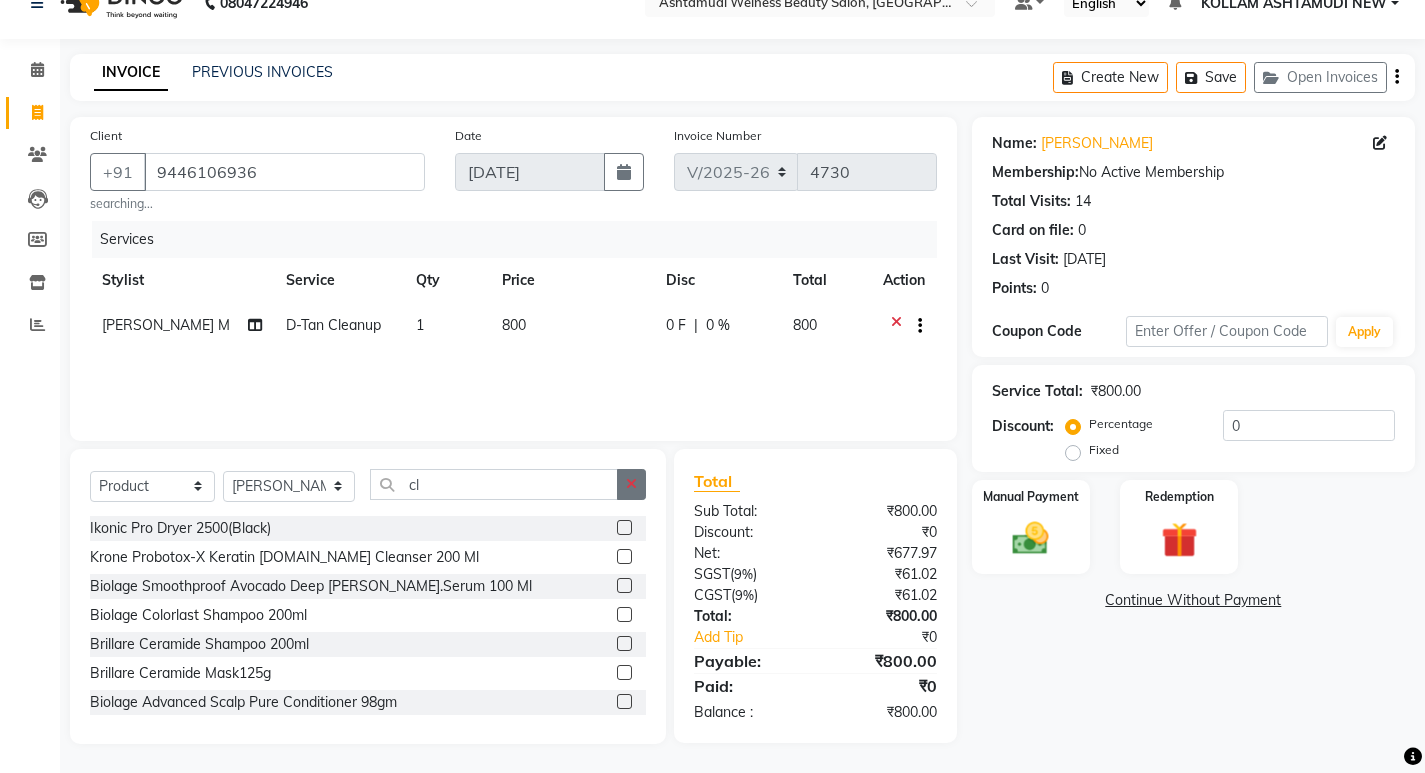 click 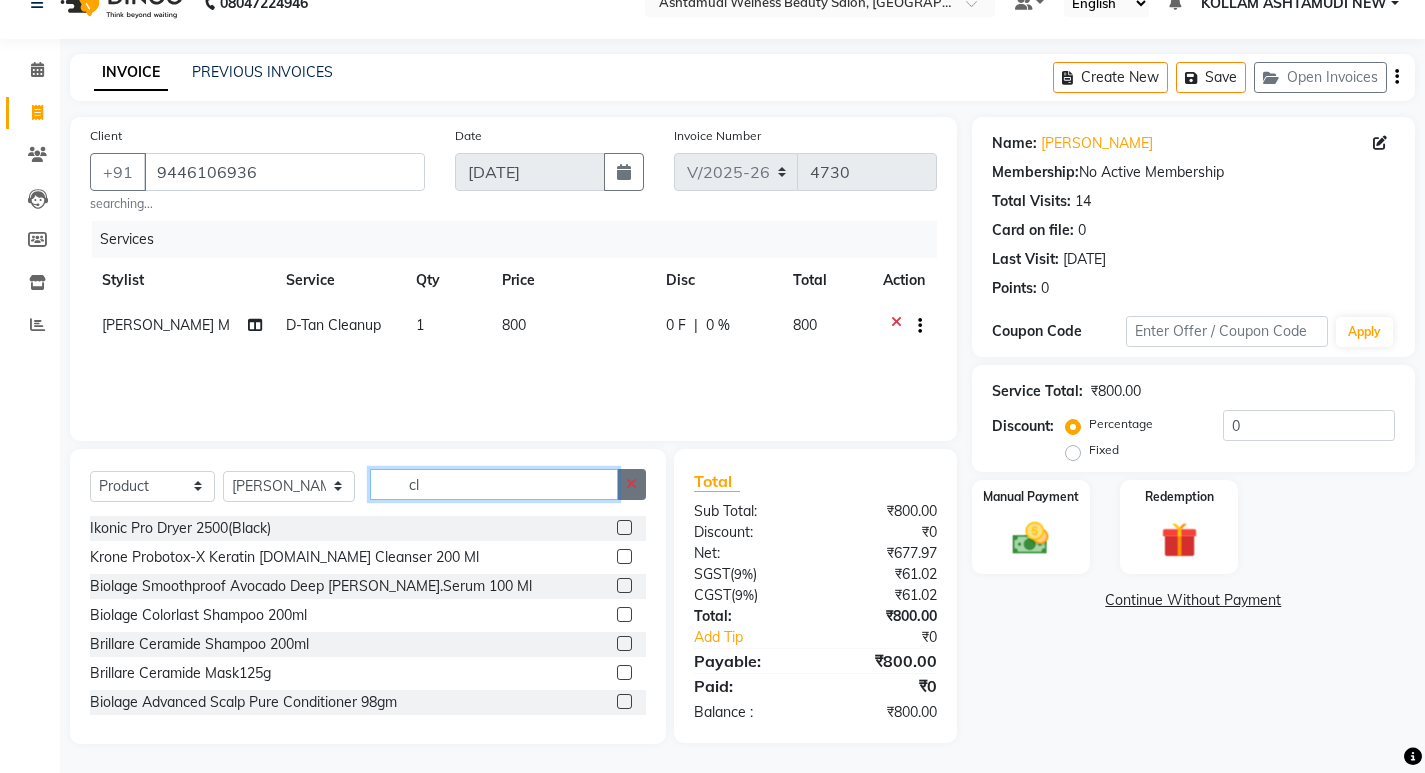 type 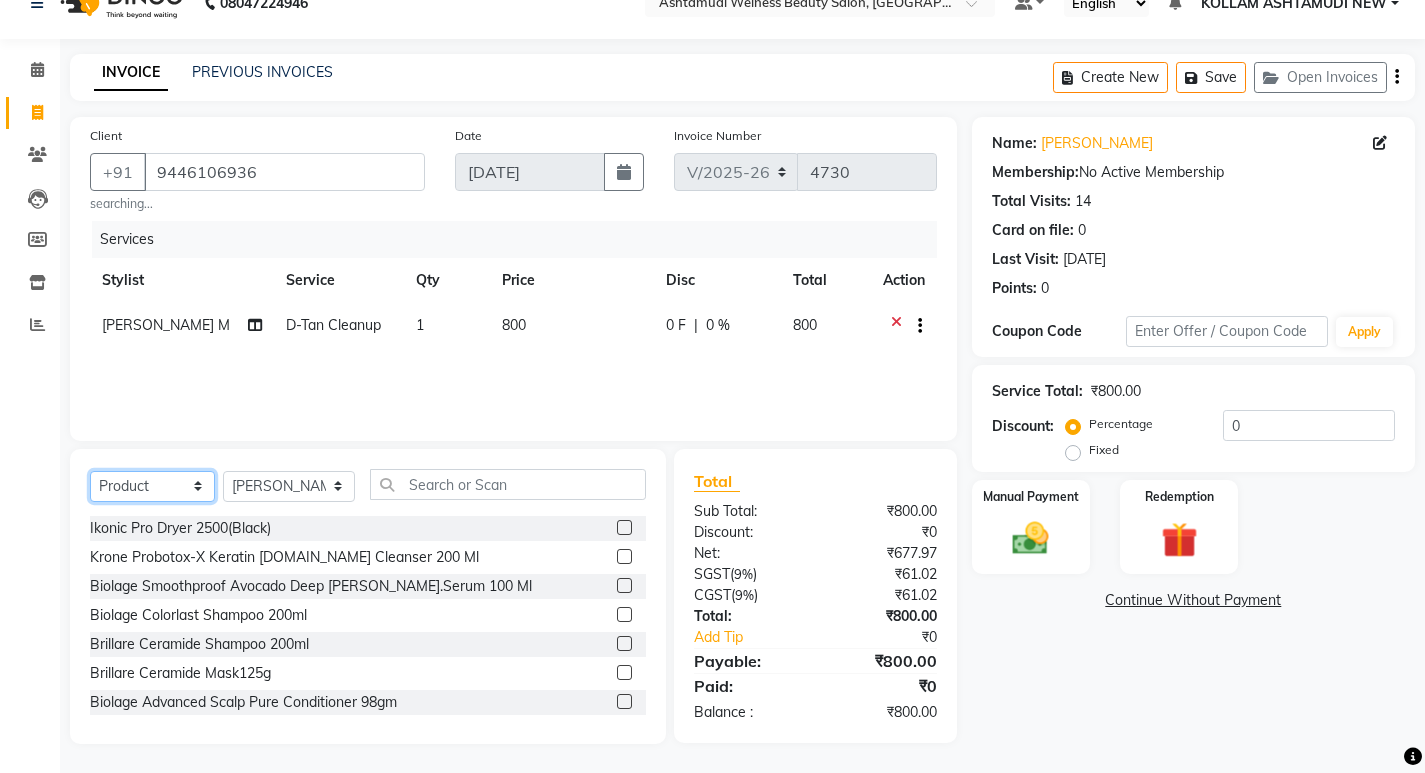 drag, startPoint x: 135, startPoint y: 489, endPoint x: 137, endPoint y: 501, distance: 12.165525 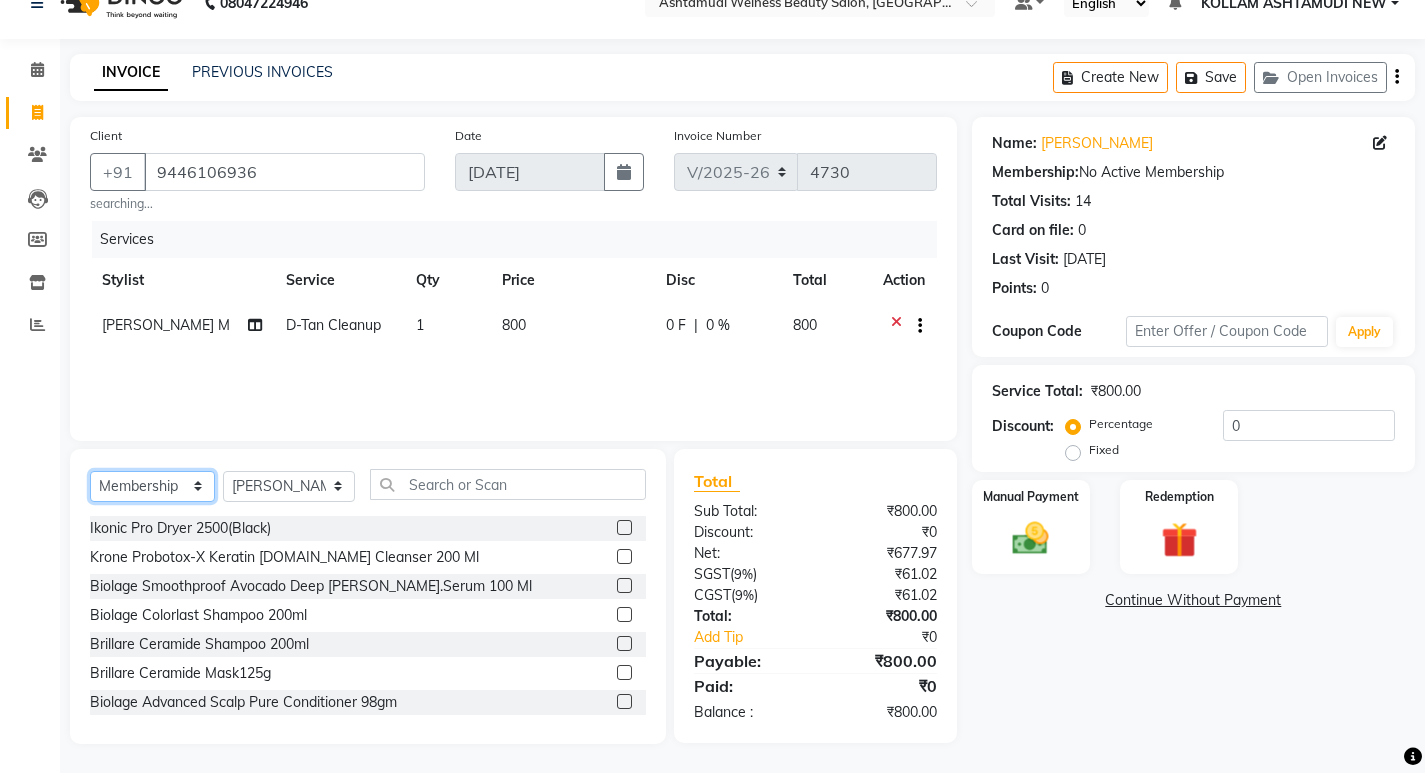 click on "Select  Service  Product  Membership  Package Voucher Prepaid Gift Card" 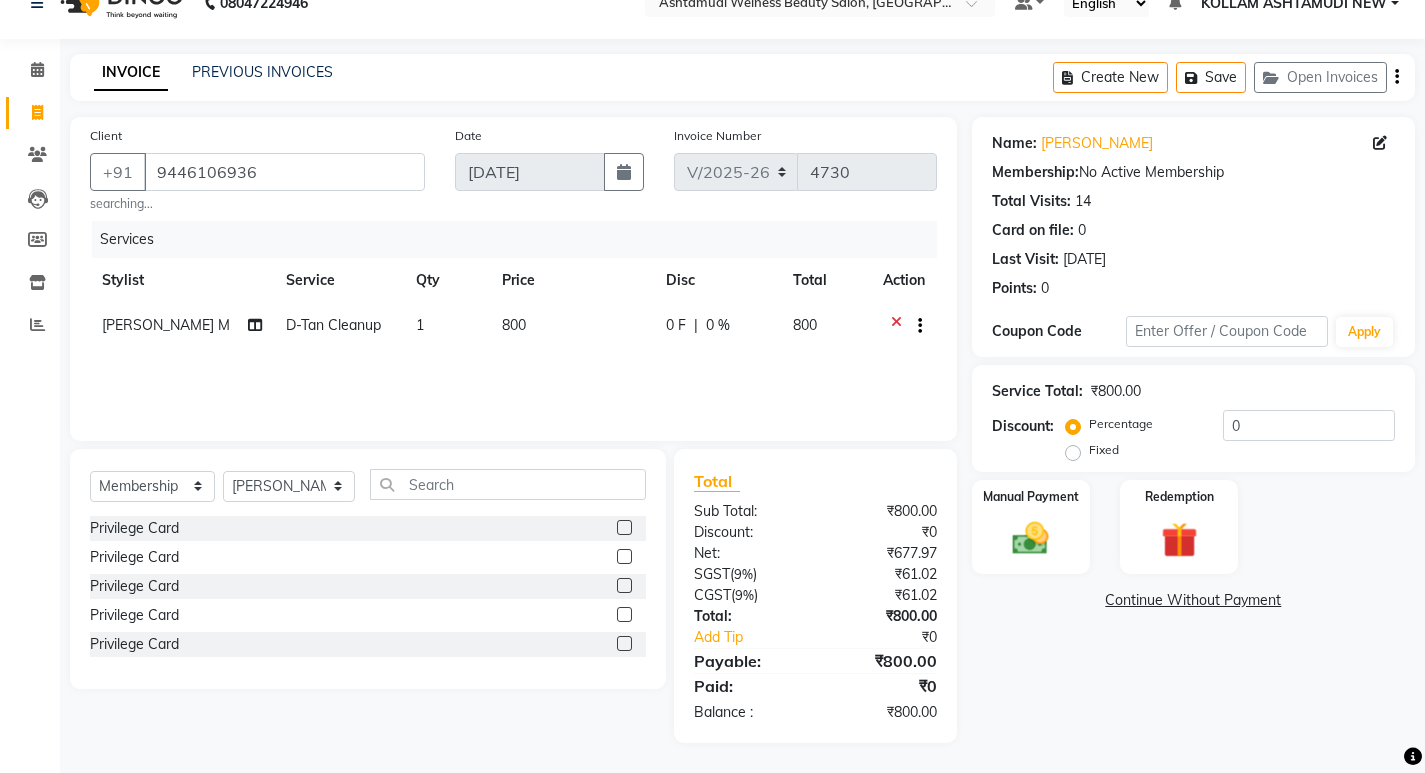click 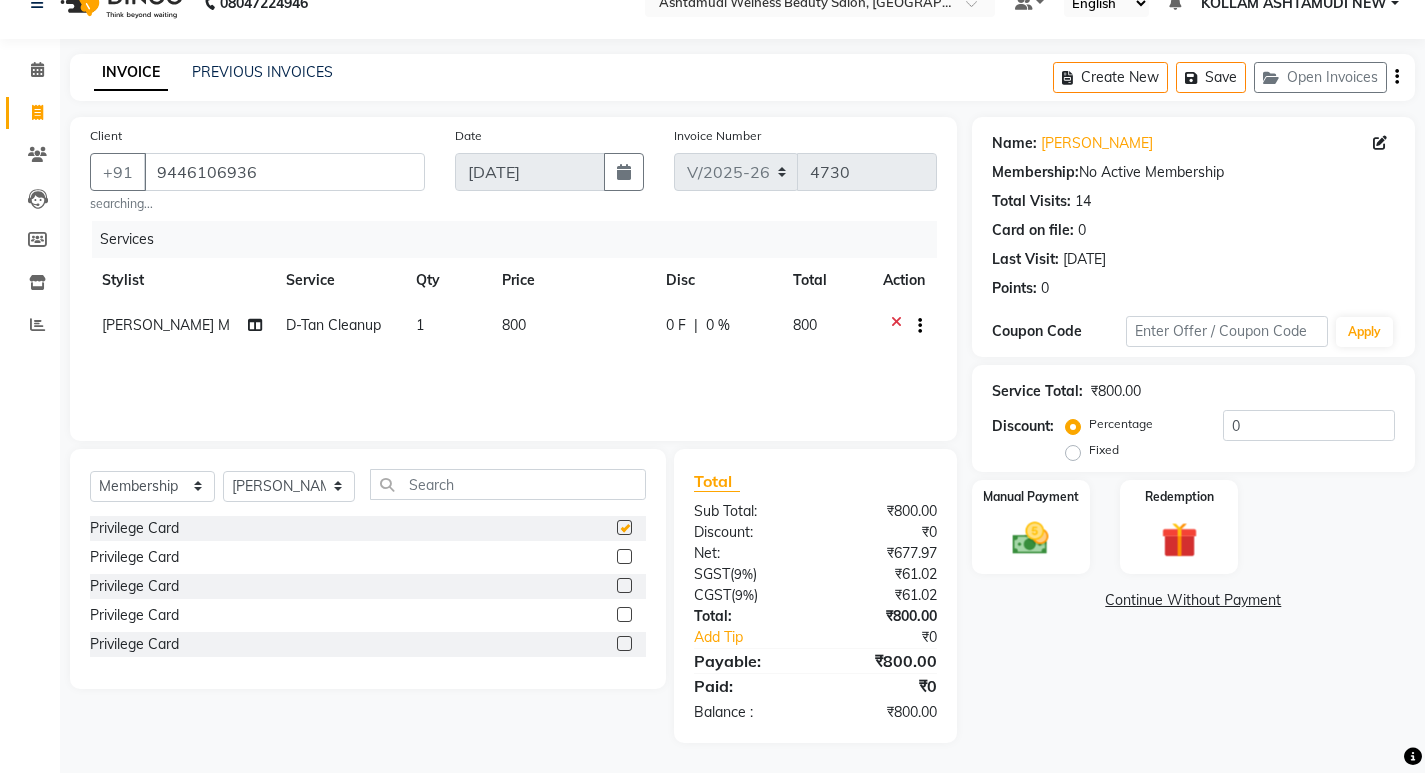 select on "select" 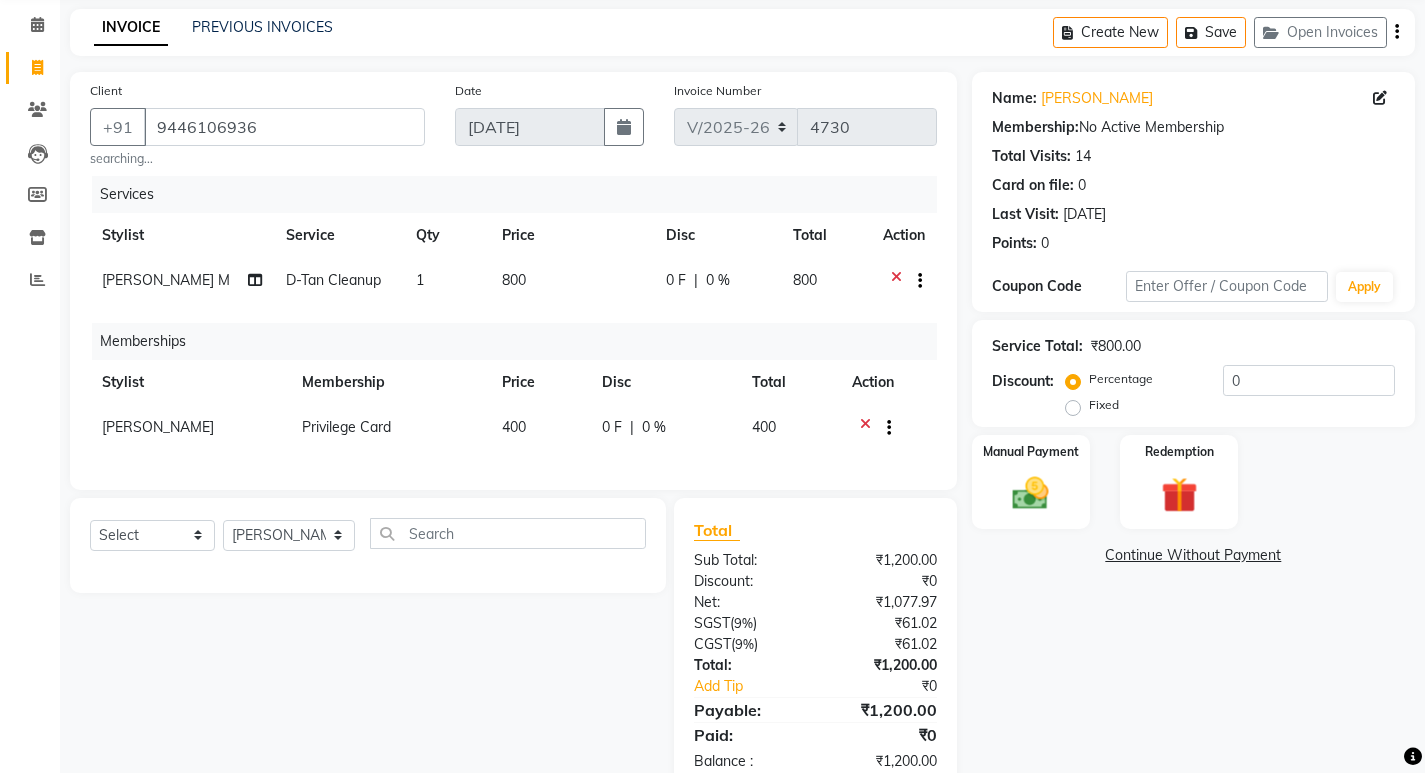 scroll, scrollTop: 142, scrollLeft: 0, axis: vertical 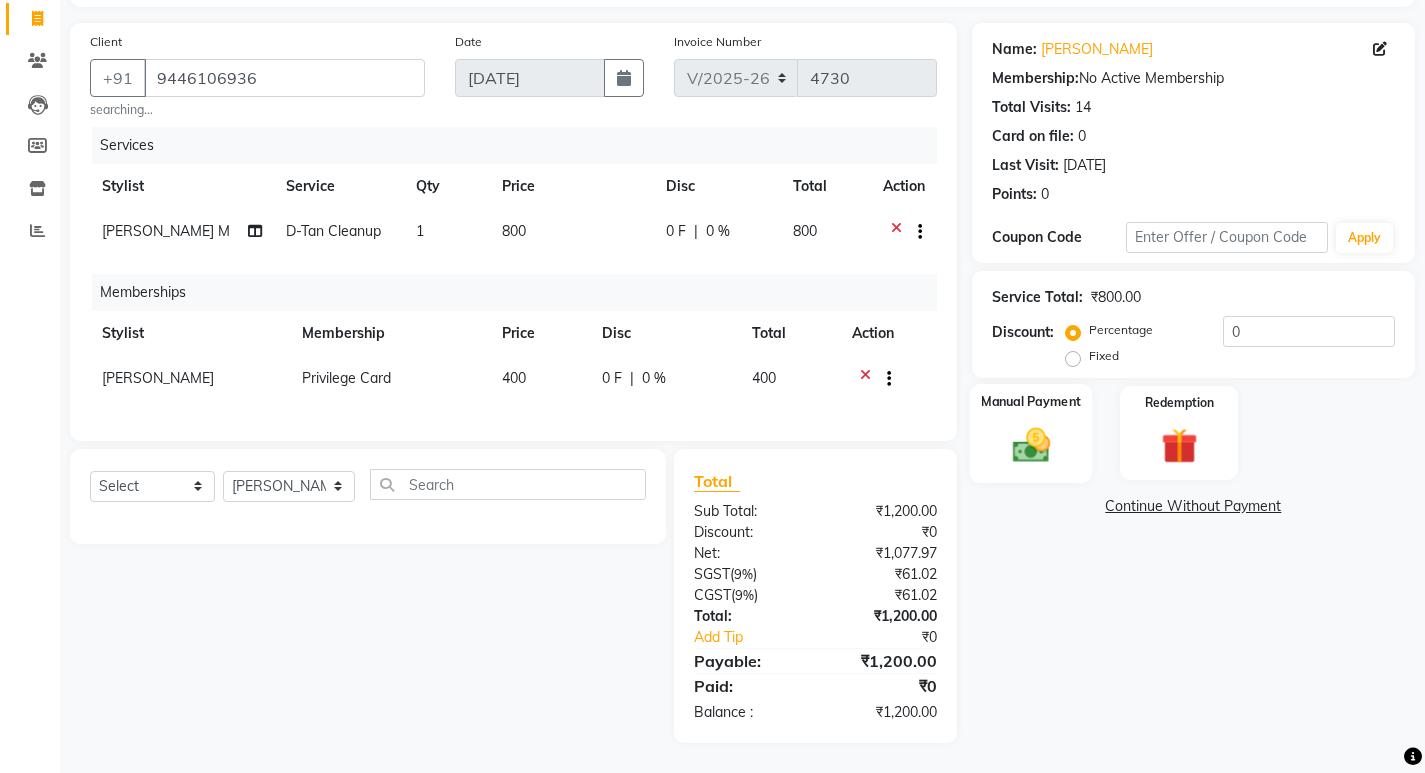 click 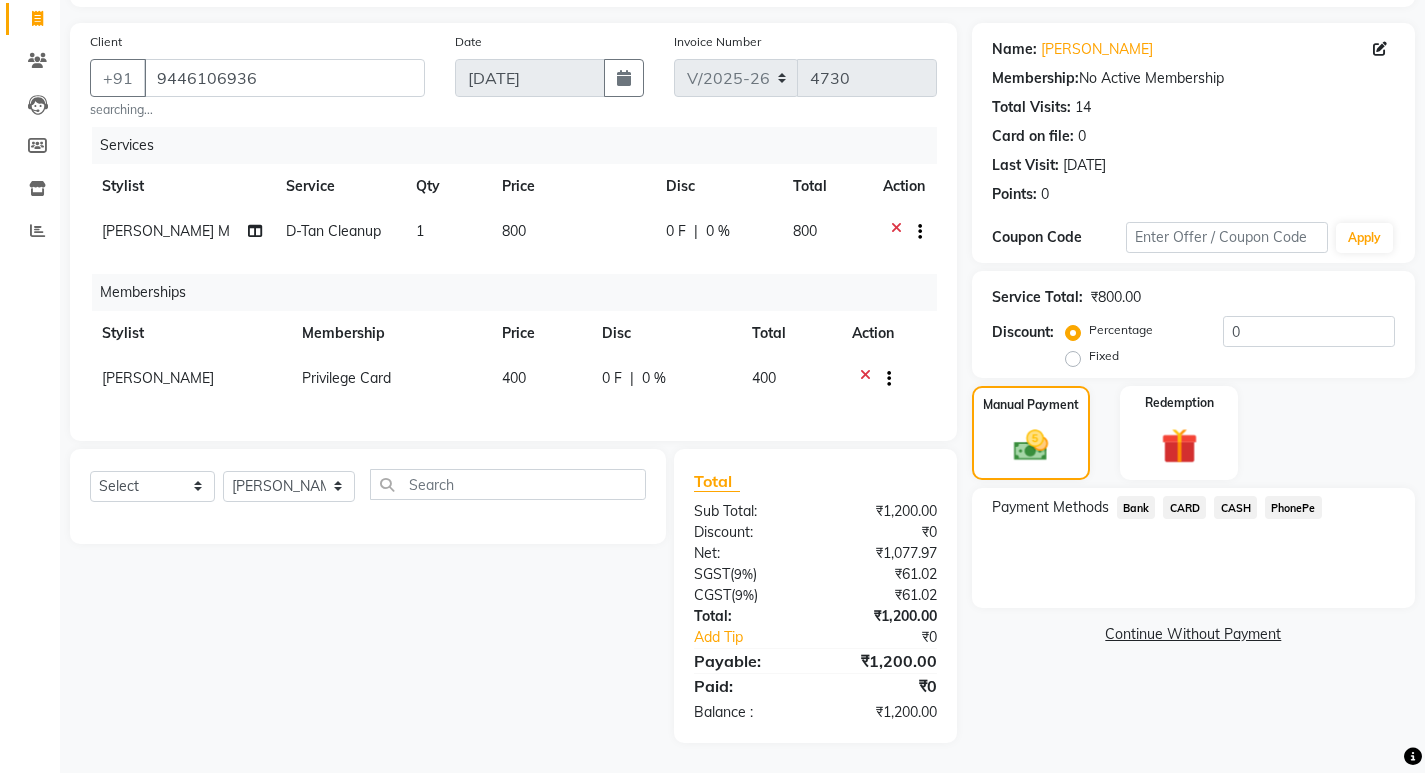 click on "CARD" 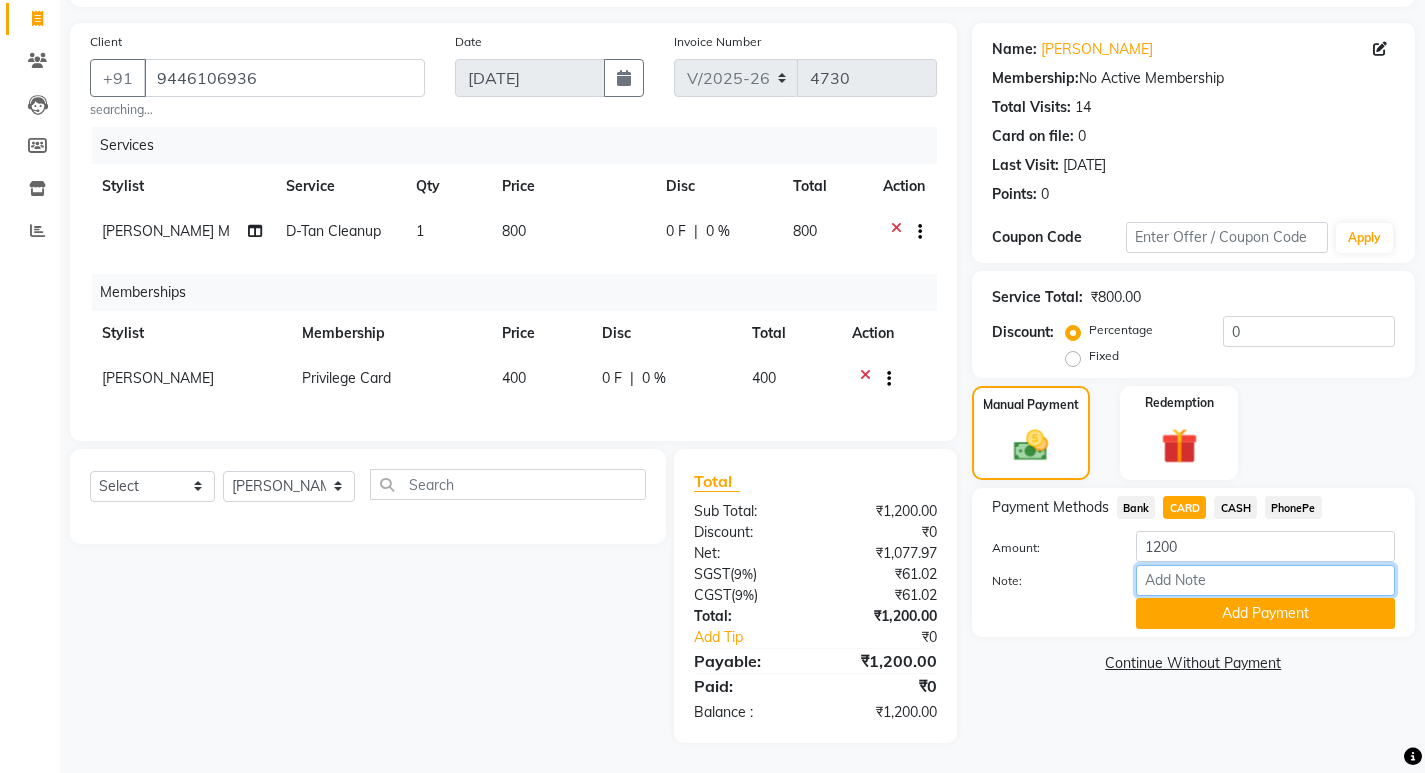 click on "Note:" at bounding box center (1265, 580) 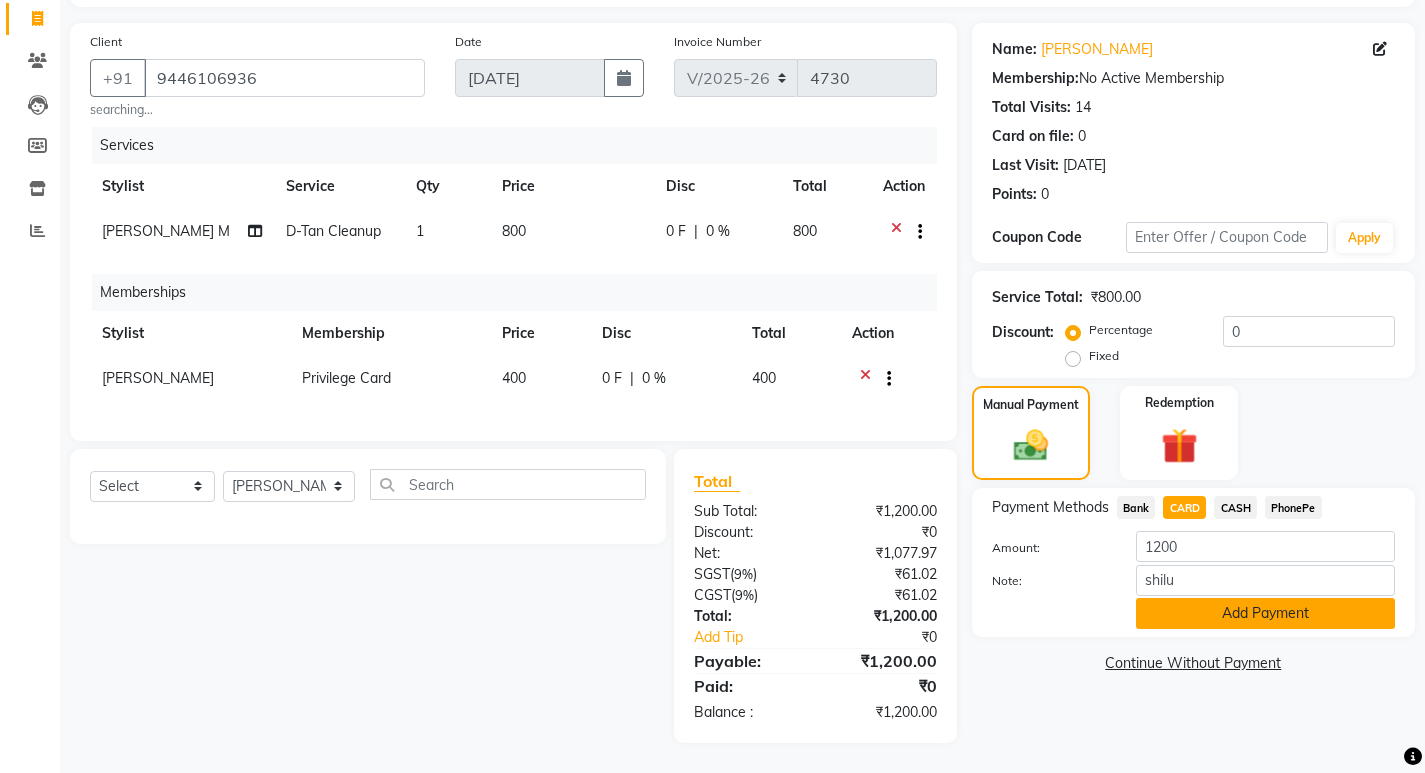 click on "Add Payment" 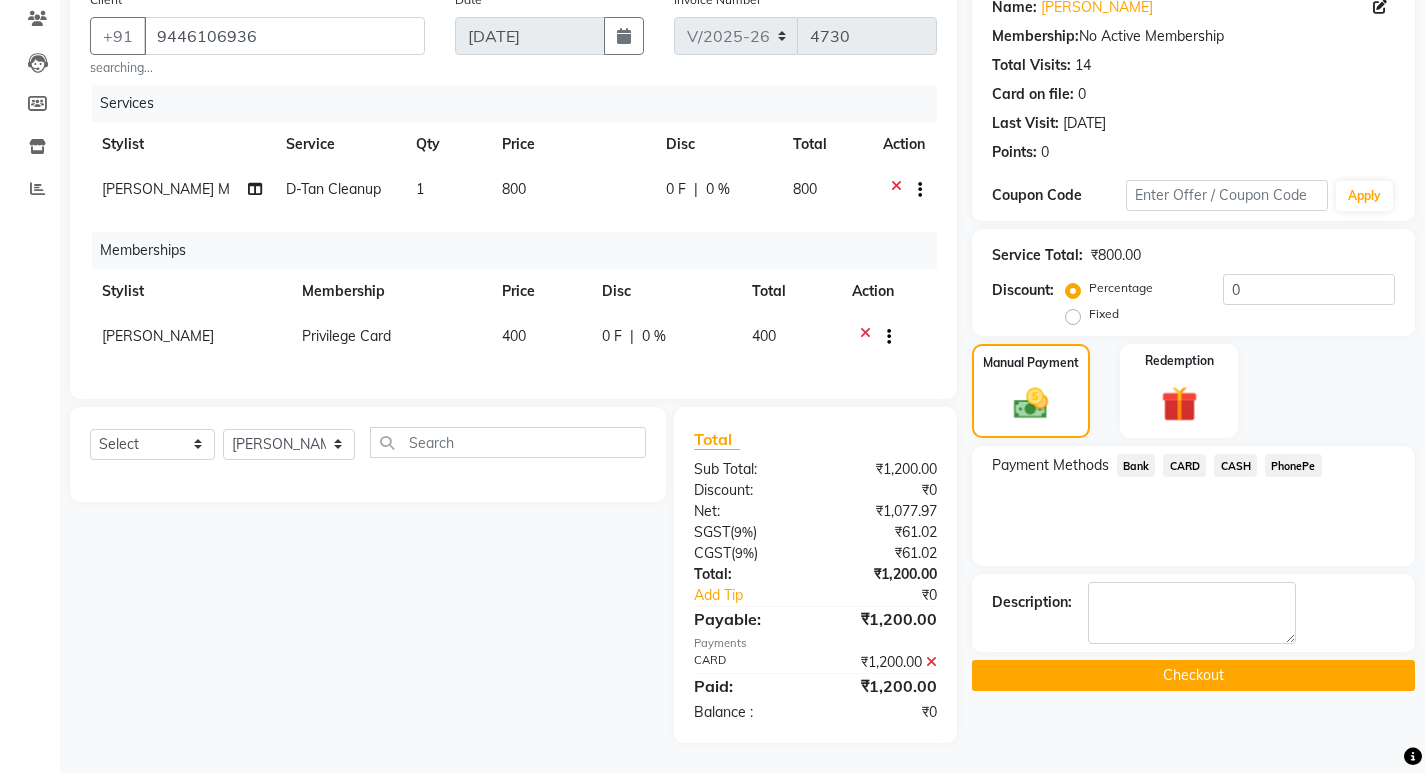scroll, scrollTop: 184, scrollLeft: 0, axis: vertical 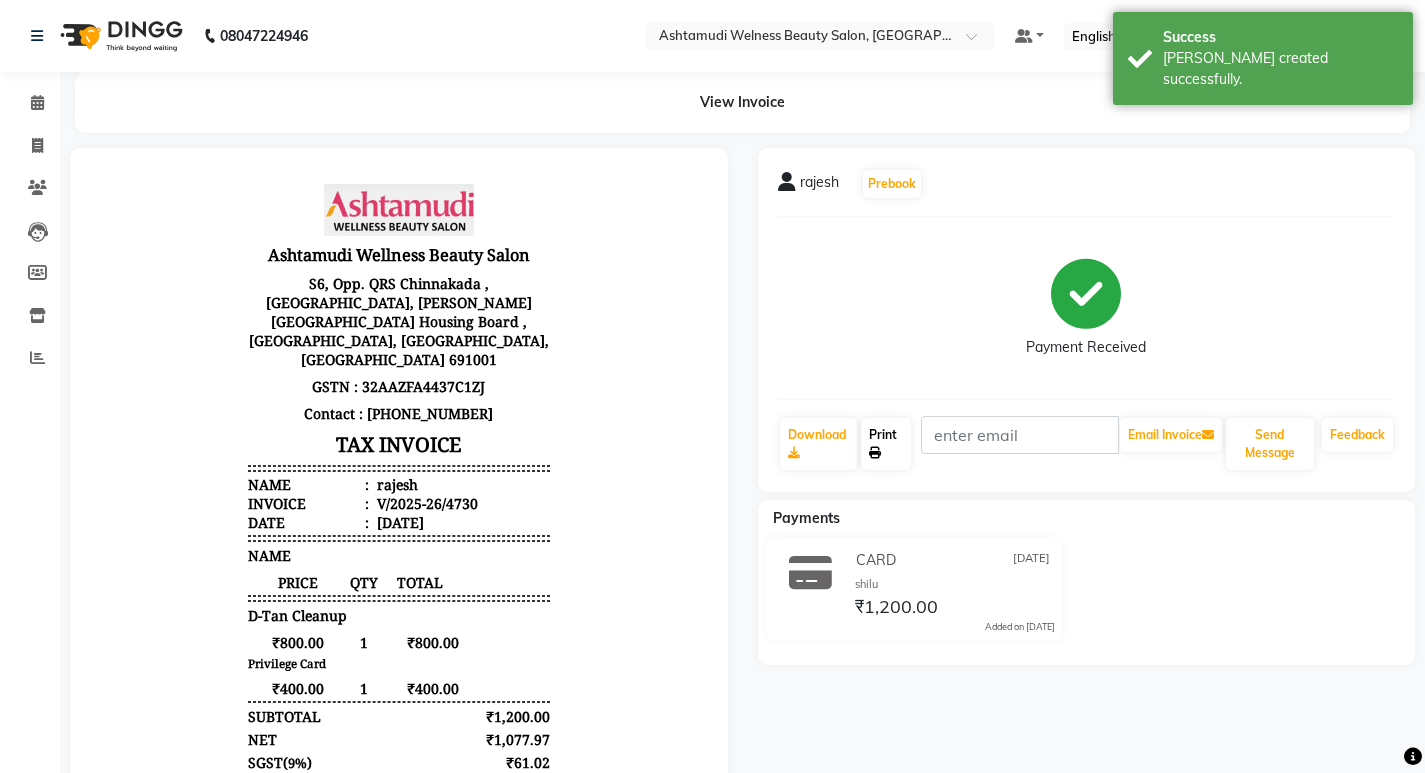 click on "Print" 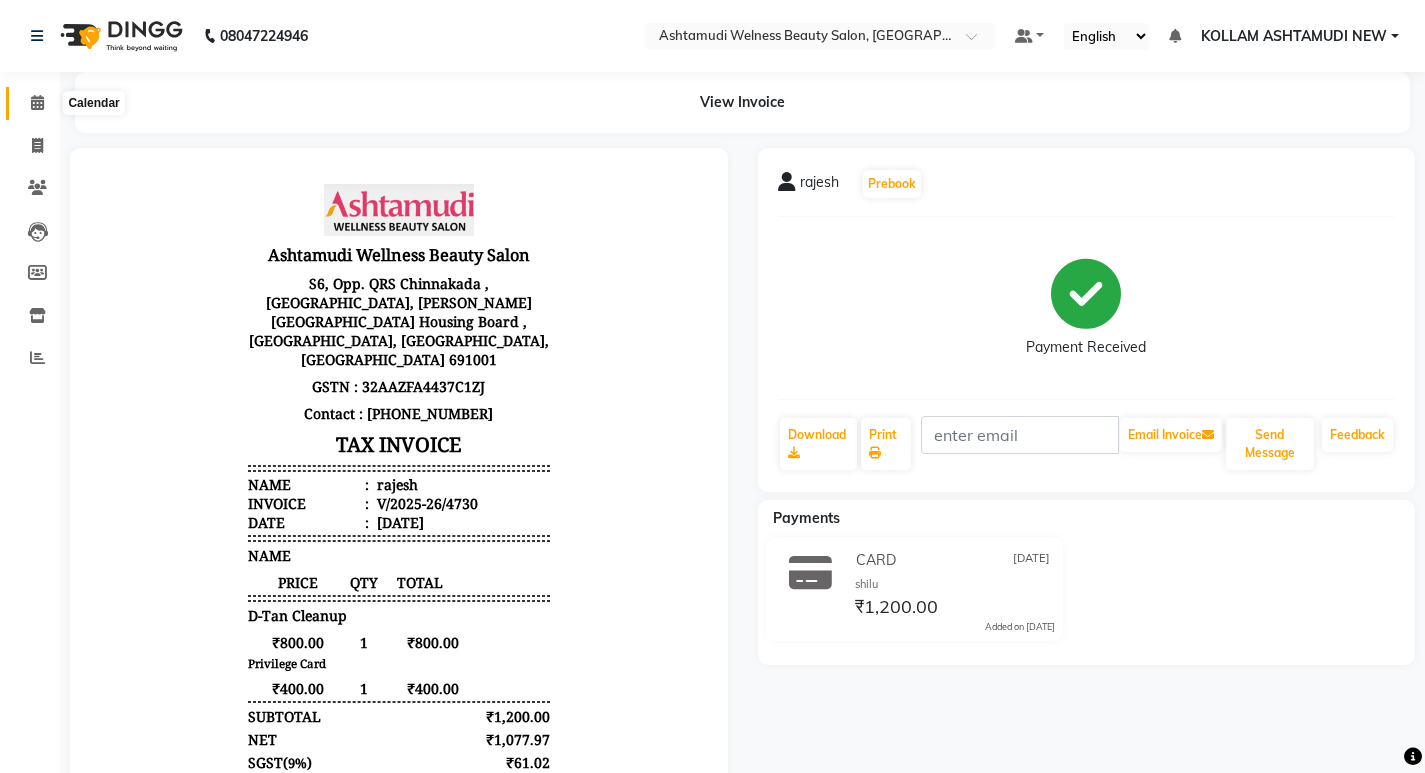 click 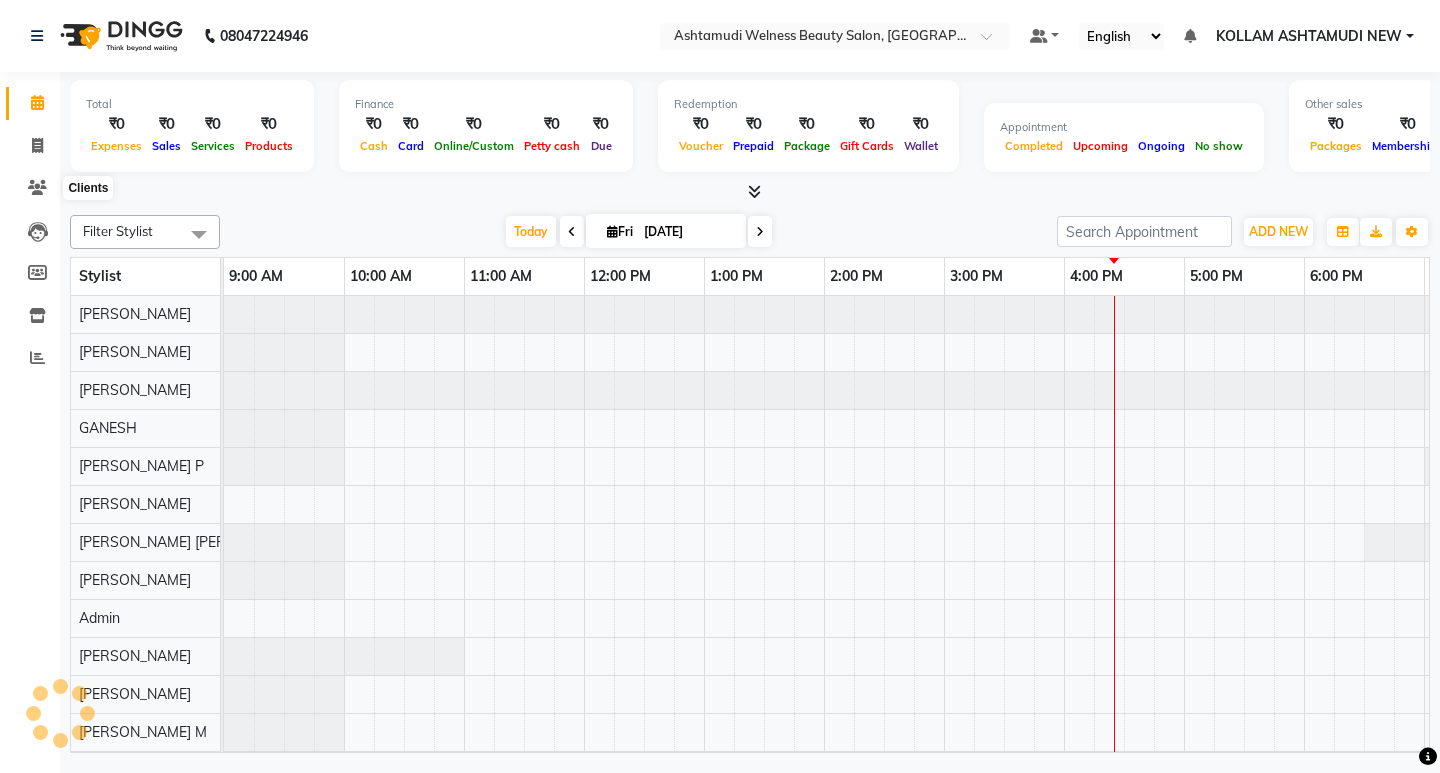 scroll, scrollTop: 0, scrollLeft: 0, axis: both 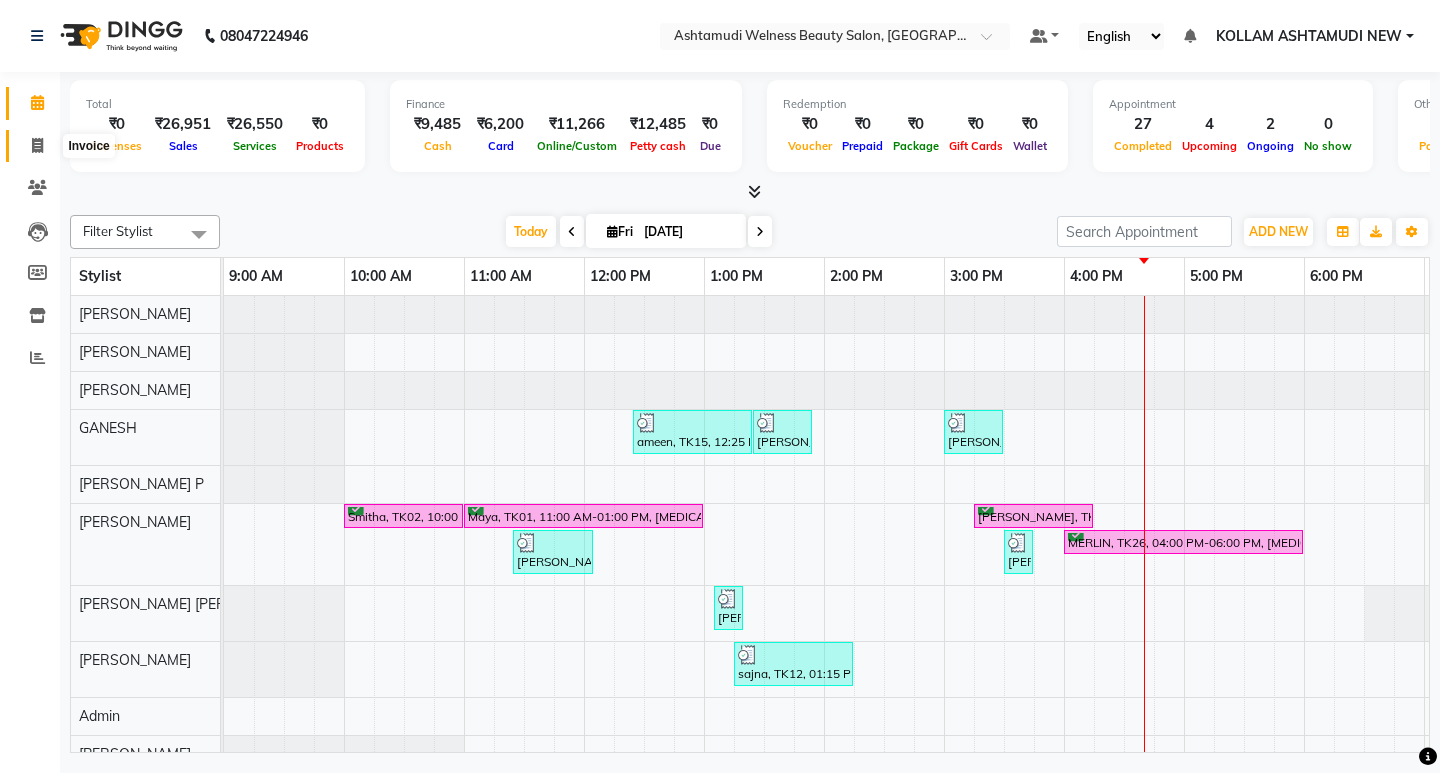 click 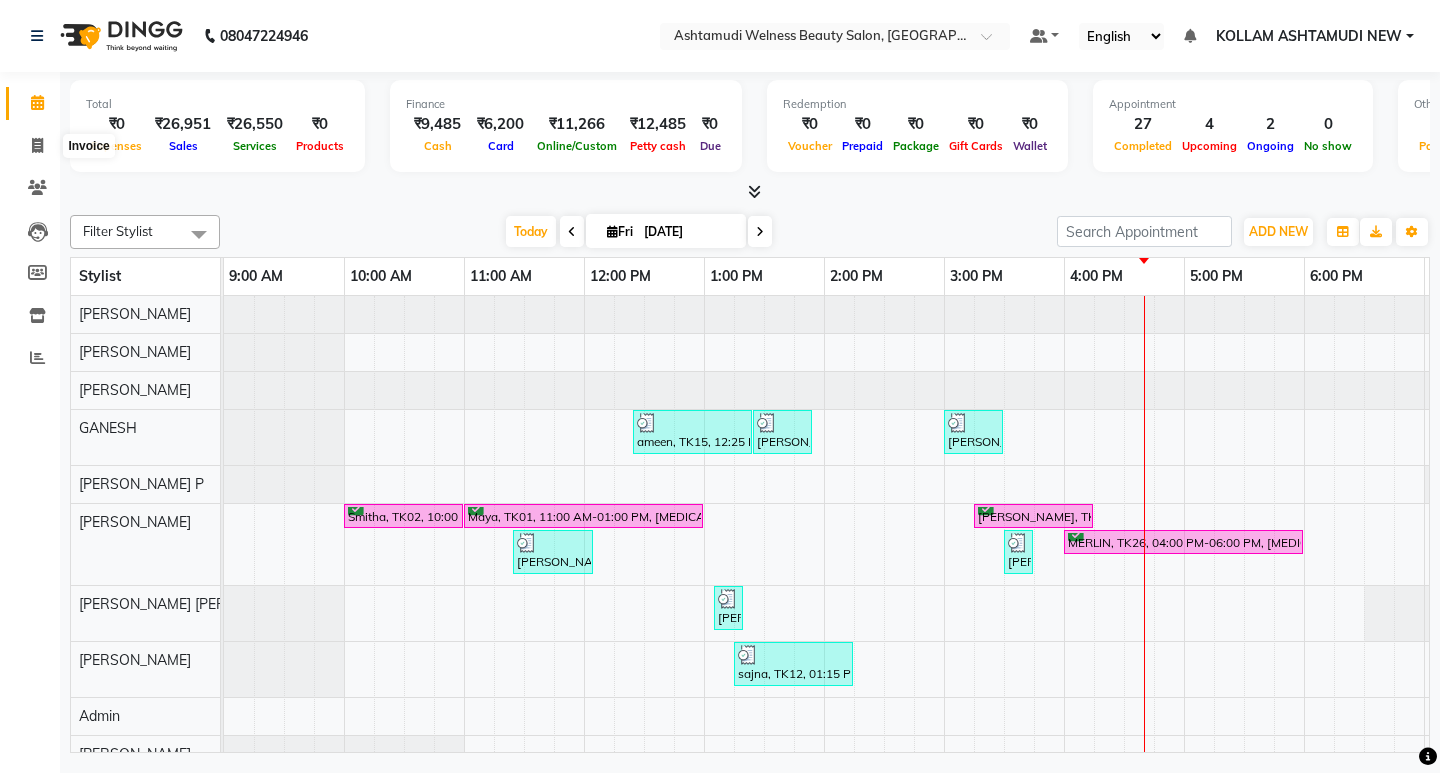 select on "service" 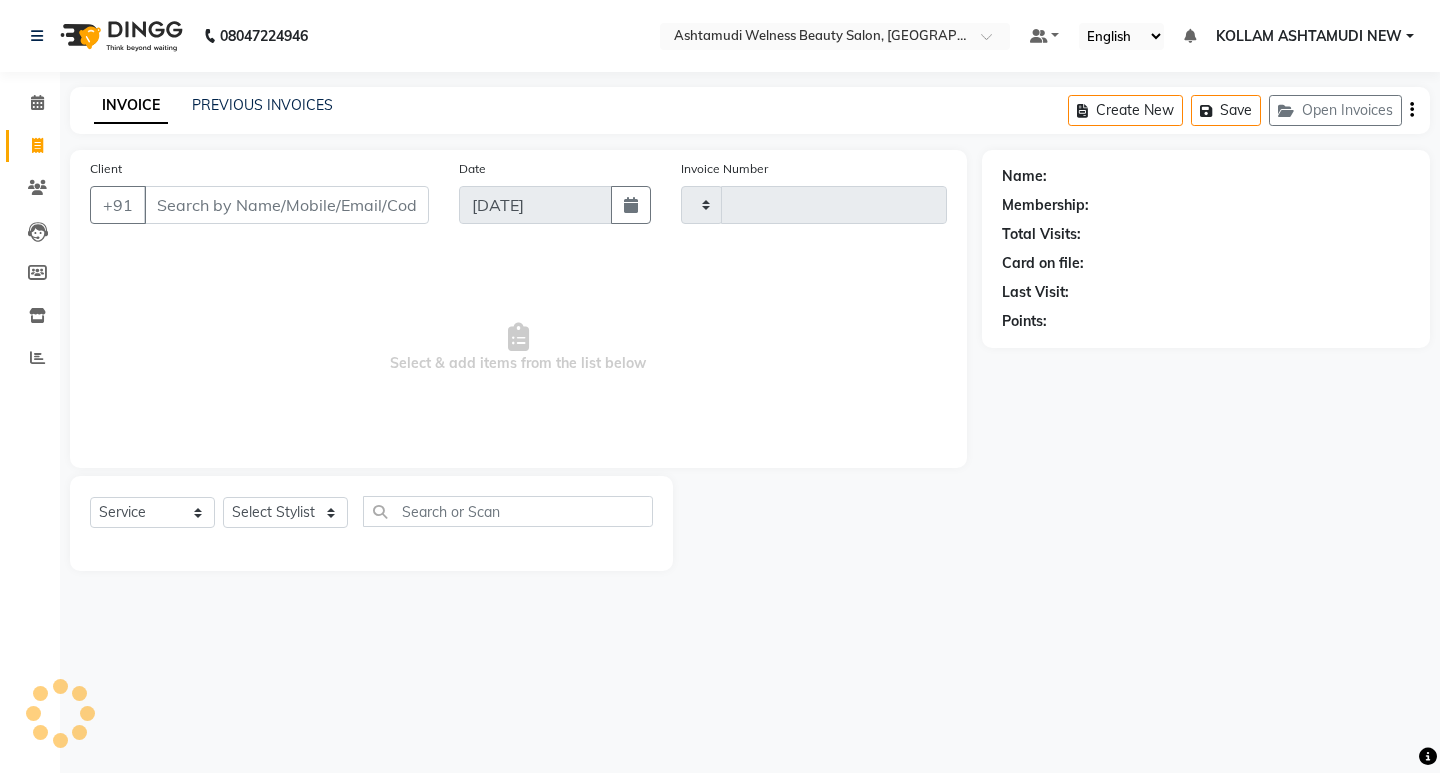 type on "4731" 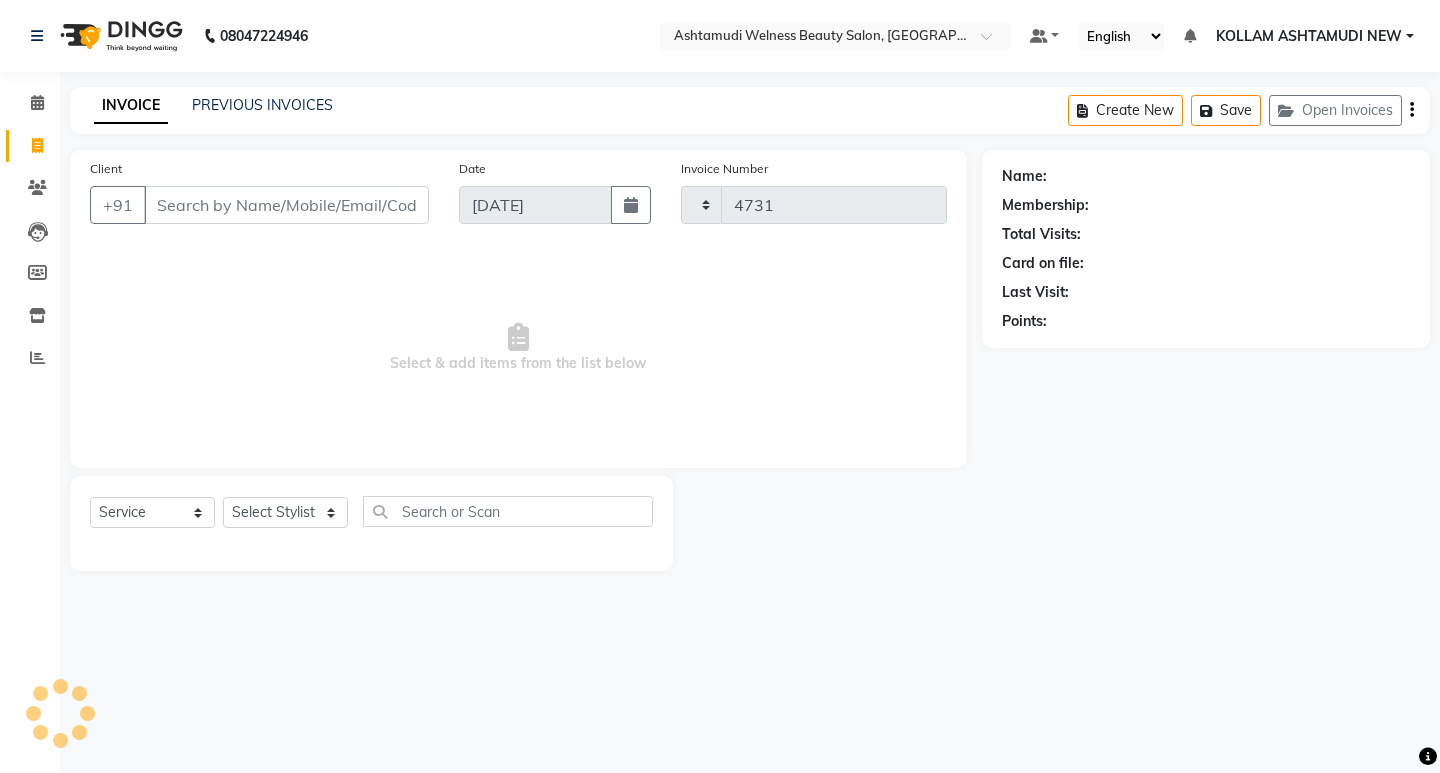 click on "Client" at bounding box center [286, 205] 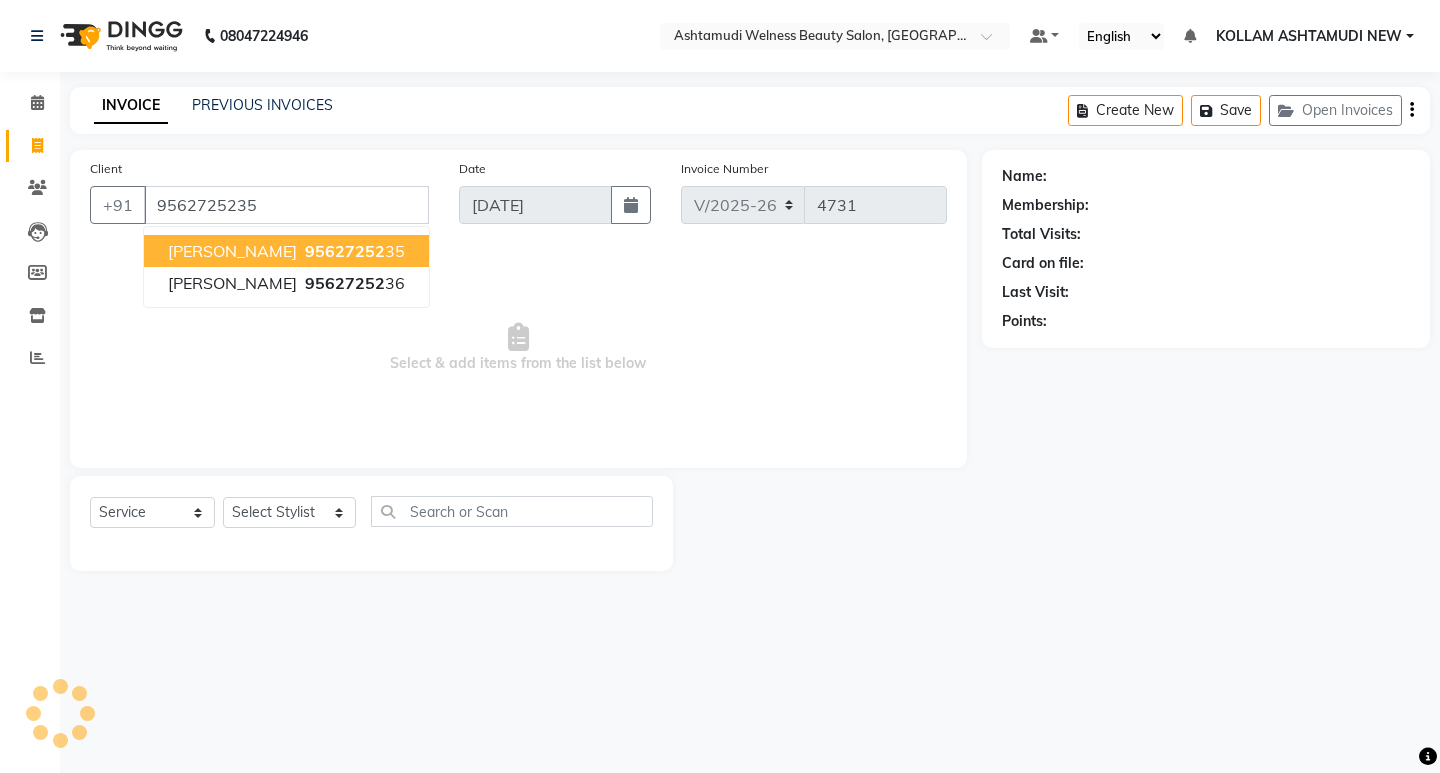 type on "9562725235" 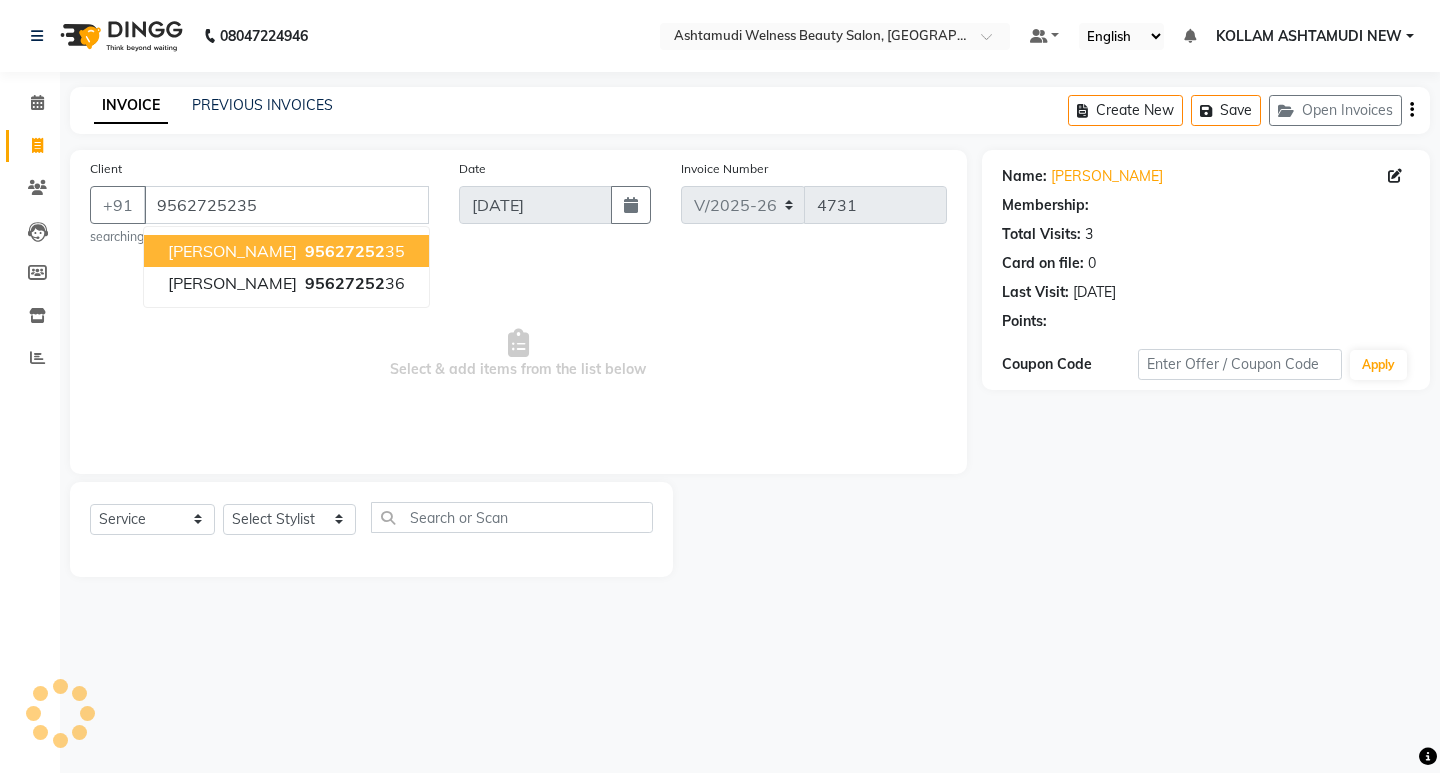 select on "1: Object" 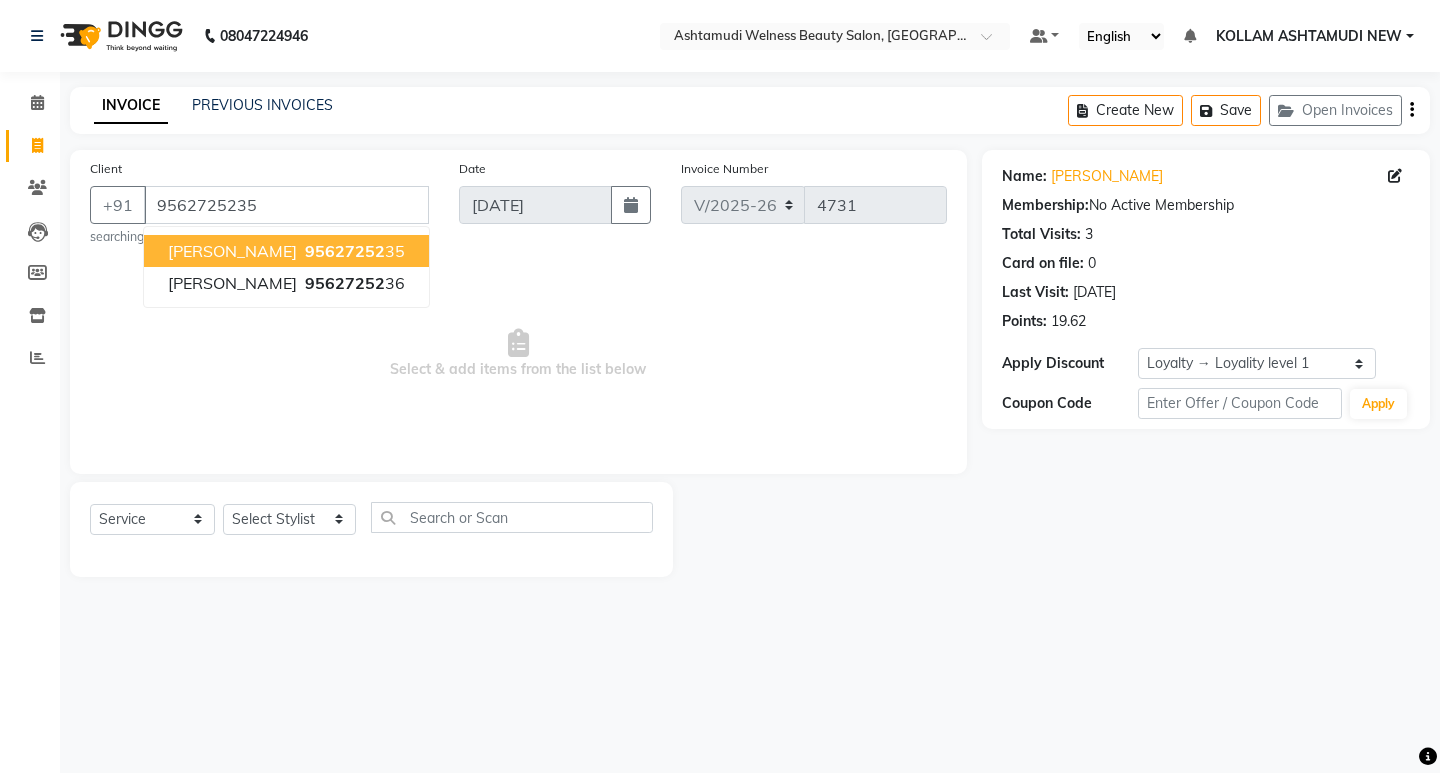 click on "Pranav" at bounding box center (232, 251) 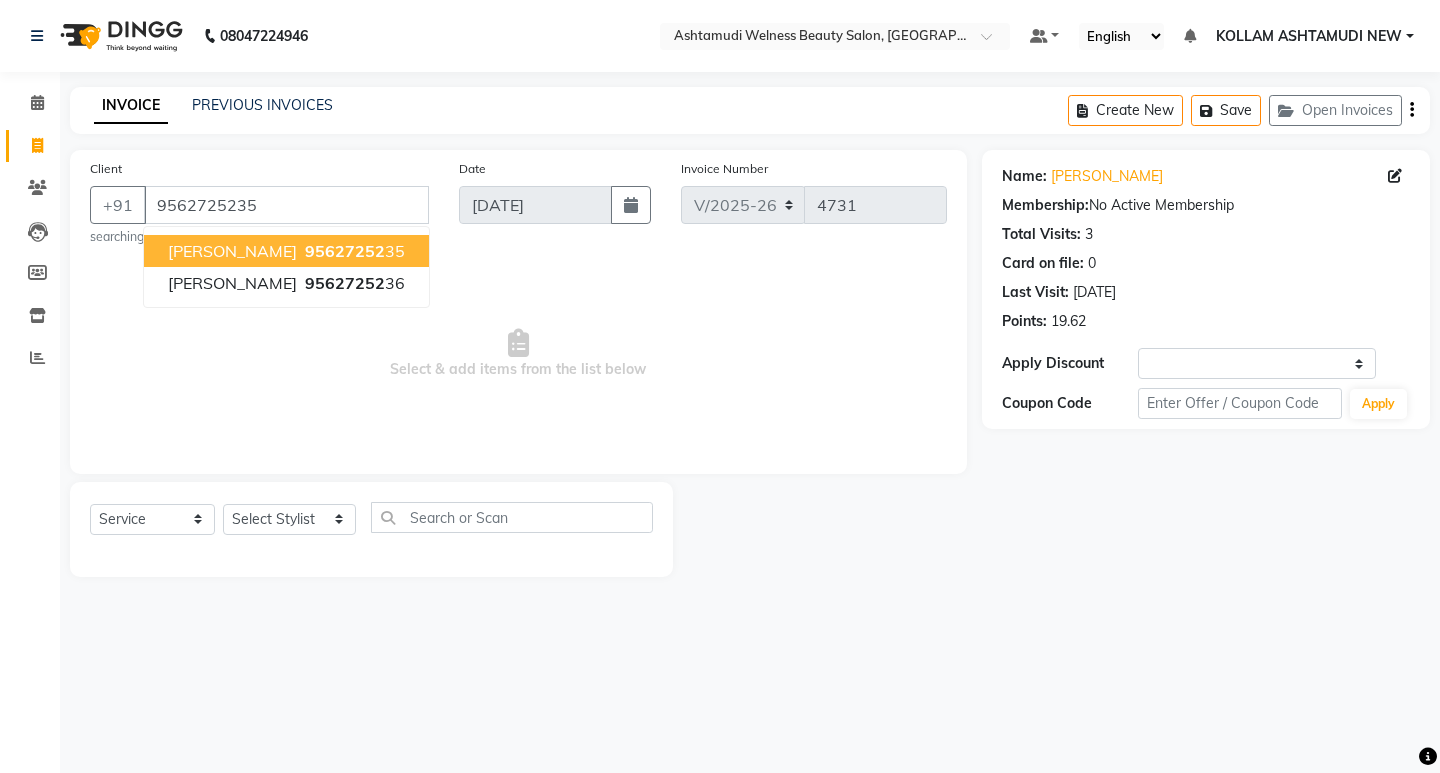 select on "1: Object" 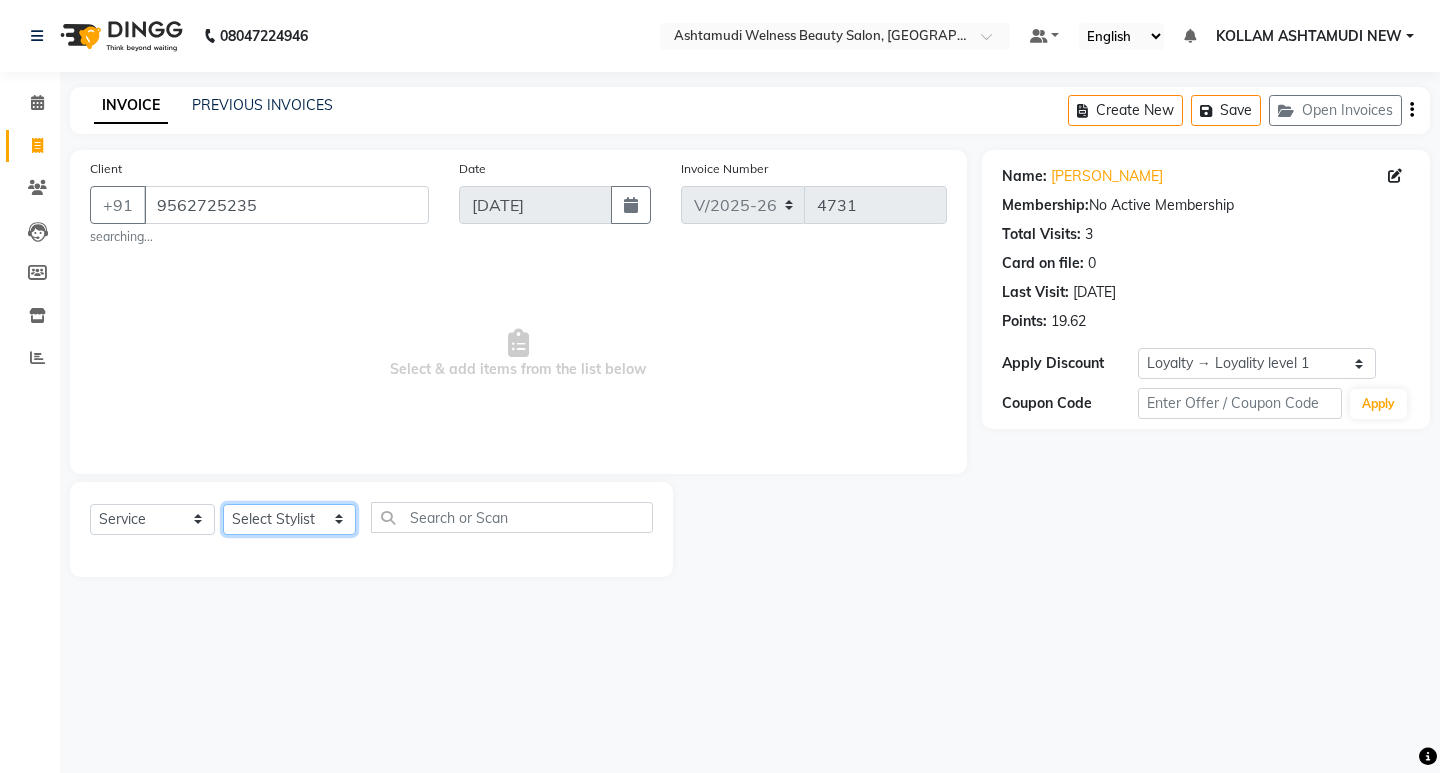 click on "Select Stylist [PERSON_NAME] Admin [PERSON_NAME]  [PERSON_NAME] [PERSON_NAME] [PERSON_NAME]  M [PERSON_NAME]  [PERSON_NAME]  P [PERSON_NAME] ASHTAMUDI KOLLAM ASHTAMUDI NEW  [PERSON_NAME] [PERSON_NAME] [PERSON_NAME]  [PERSON_NAME] [PERSON_NAME] [PERSON_NAME] [PERSON_NAME] [PERSON_NAME] M [PERSON_NAME] SARIGA [PERSON_NAME] [PERSON_NAME] [PERSON_NAME] [PERSON_NAME] [PERSON_NAME] S" 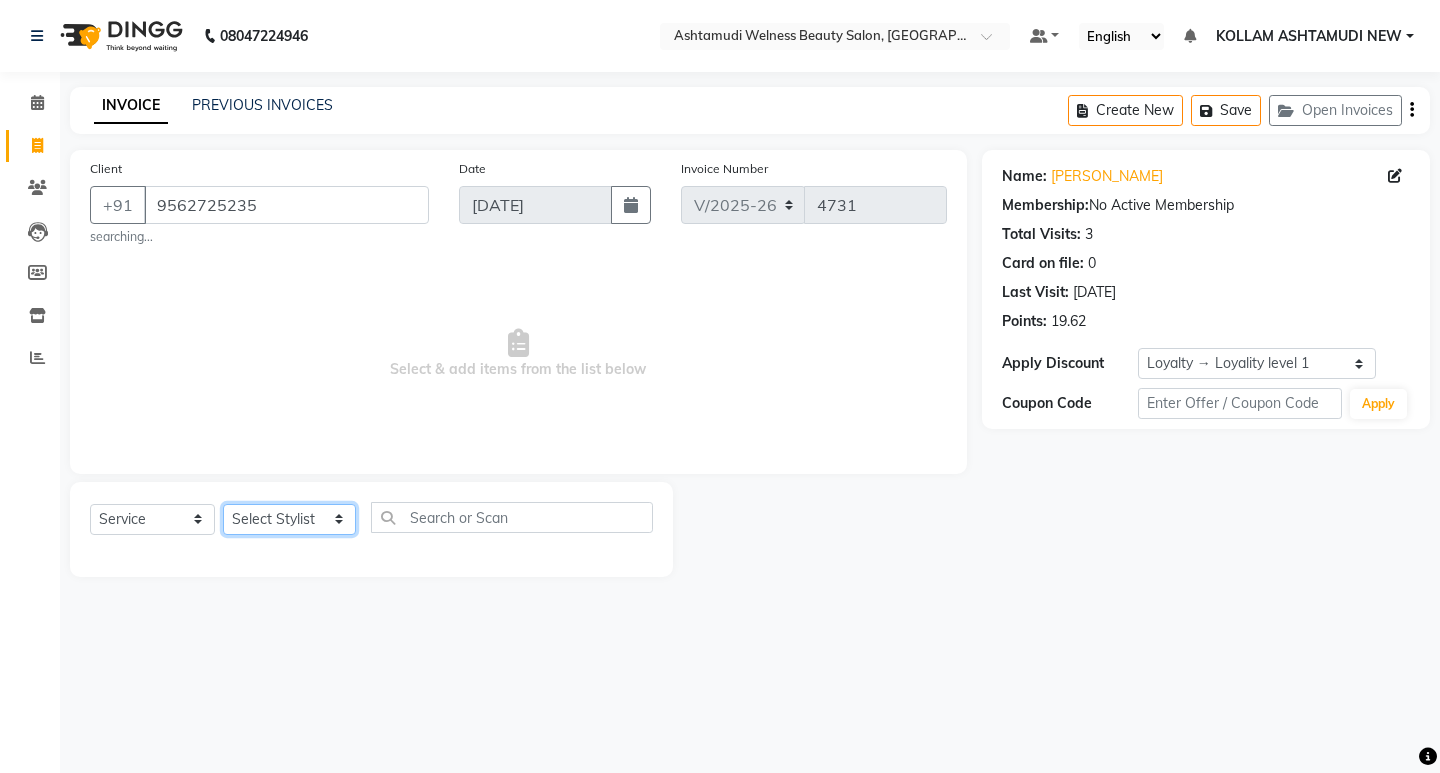 select on "30859" 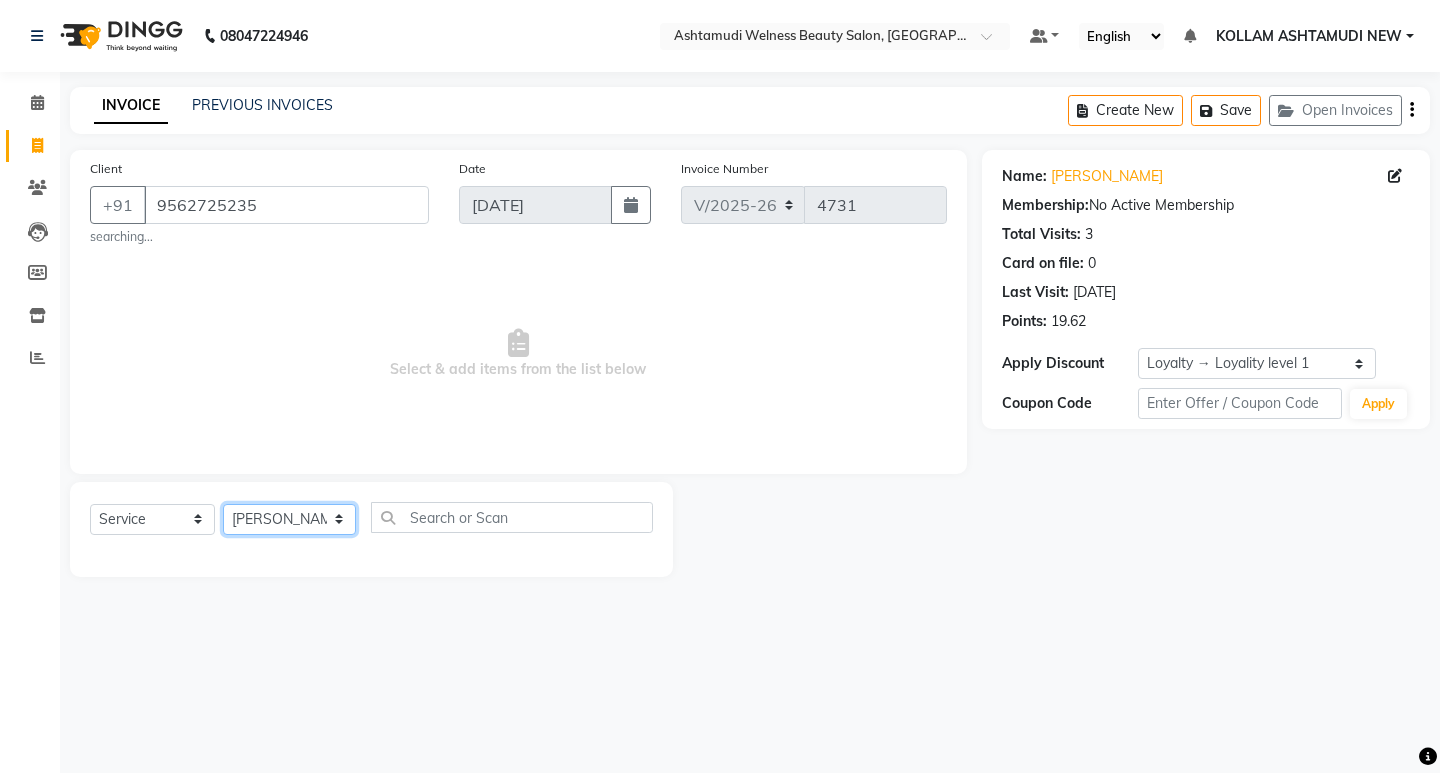 click on "Select Stylist [PERSON_NAME] Admin [PERSON_NAME]  [PERSON_NAME] [PERSON_NAME] [PERSON_NAME]  M [PERSON_NAME]  [PERSON_NAME]  P [PERSON_NAME] ASHTAMUDI KOLLAM ASHTAMUDI NEW  [PERSON_NAME] [PERSON_NAME] [PERSON_NAME]  [PERSON_NAME] [PERSON_NAME] [PERSON_NAME] [PERSON_NAME] [PERSON_NAME] M [PERSON_NAME] SARIGA [PERSON_NAME] [PERSON_NAME] [PERSON_NAME] [PERSON_NAME] [PERSON_NAME] S" 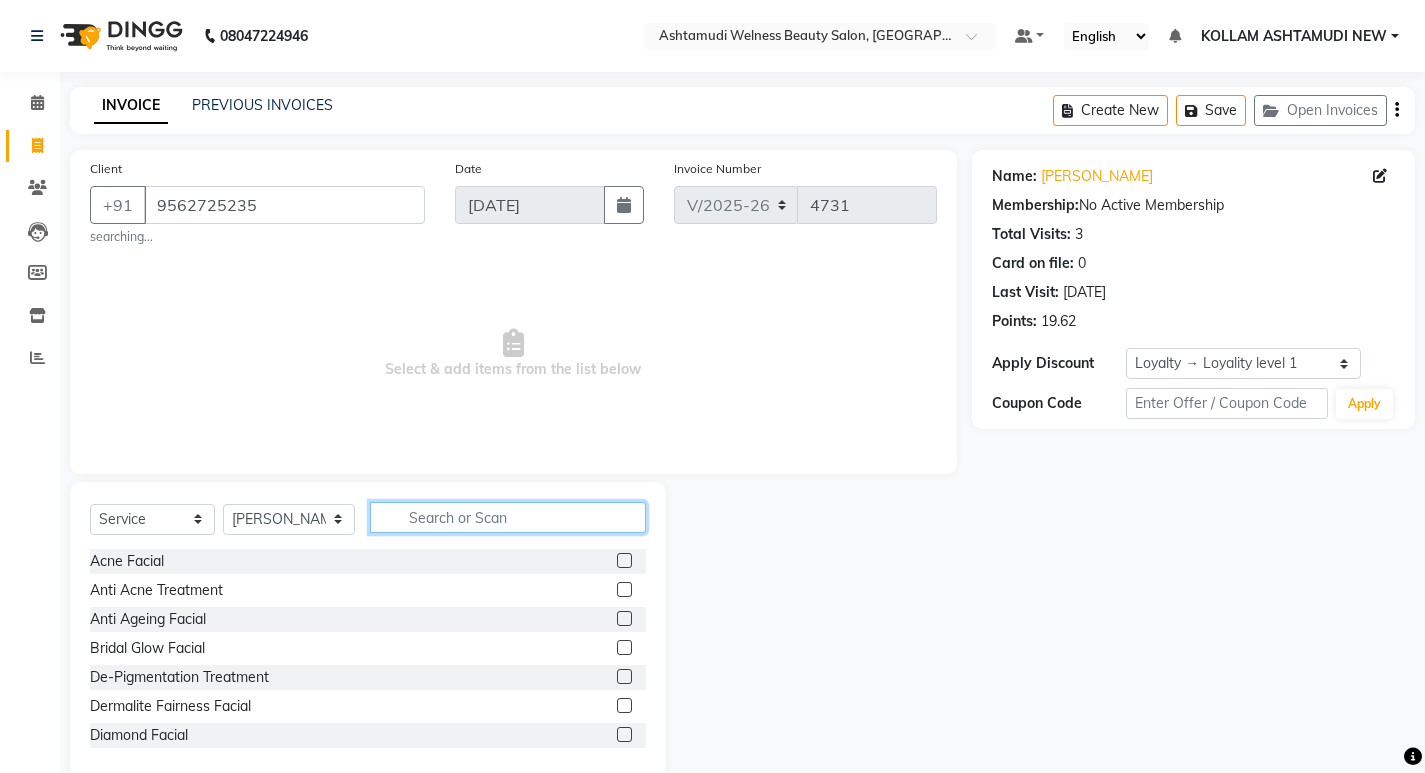 click 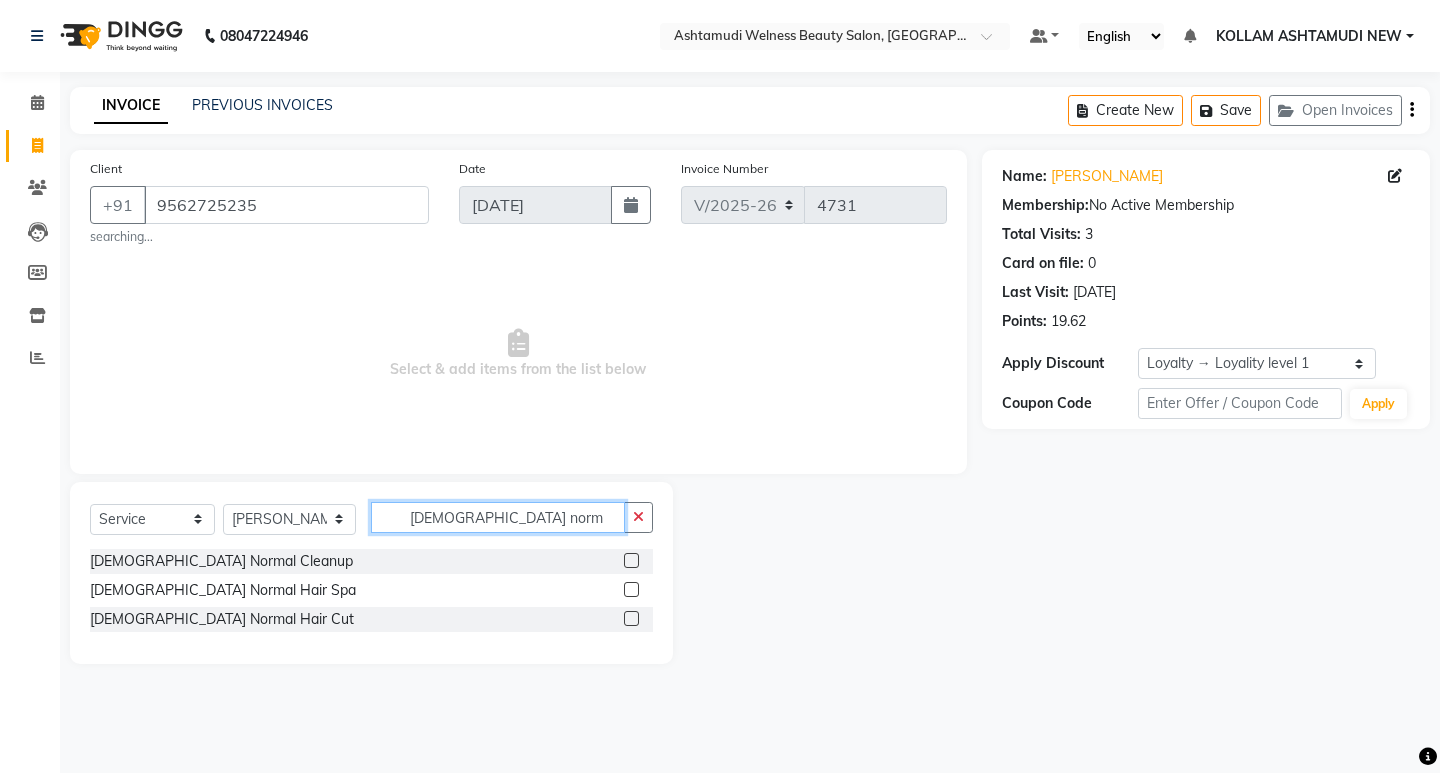 type on "gents norm" 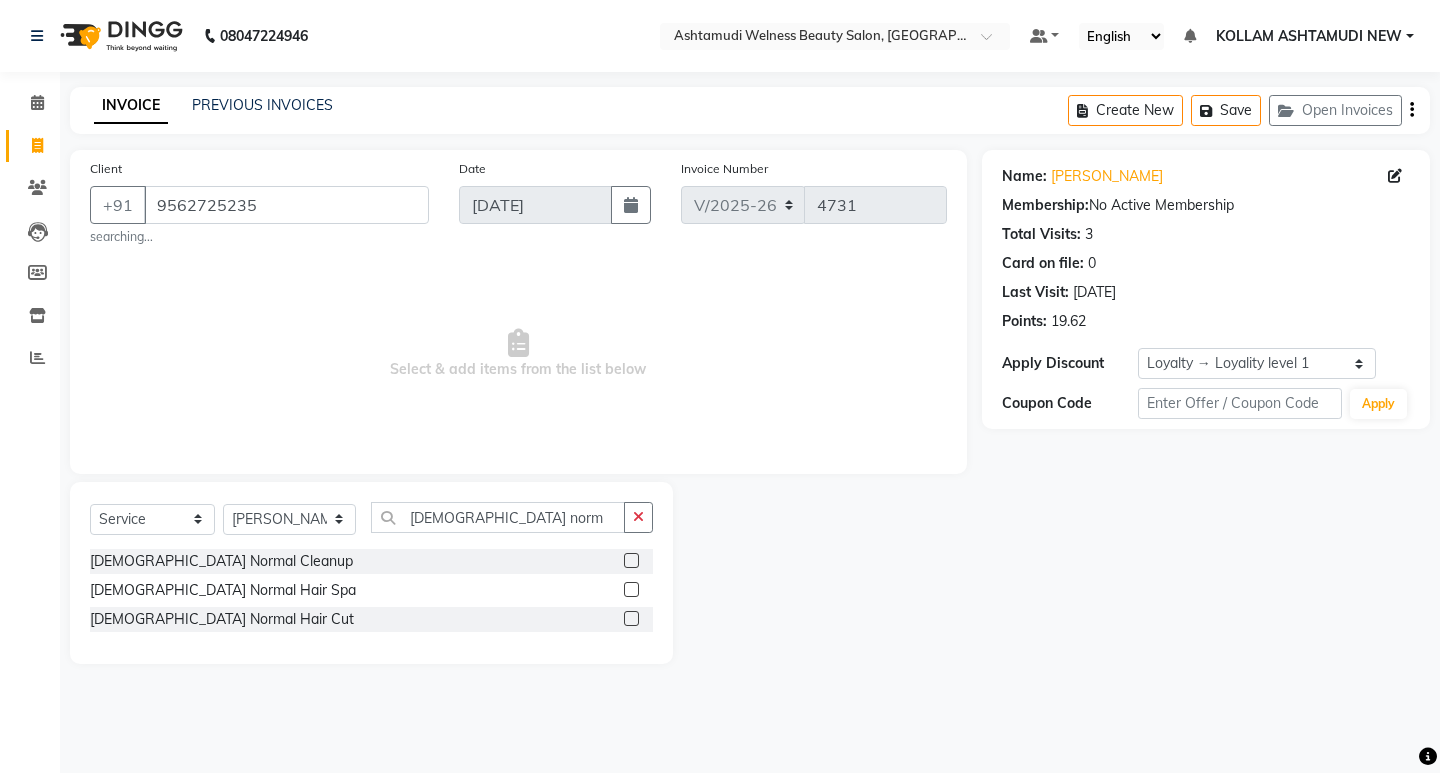 click 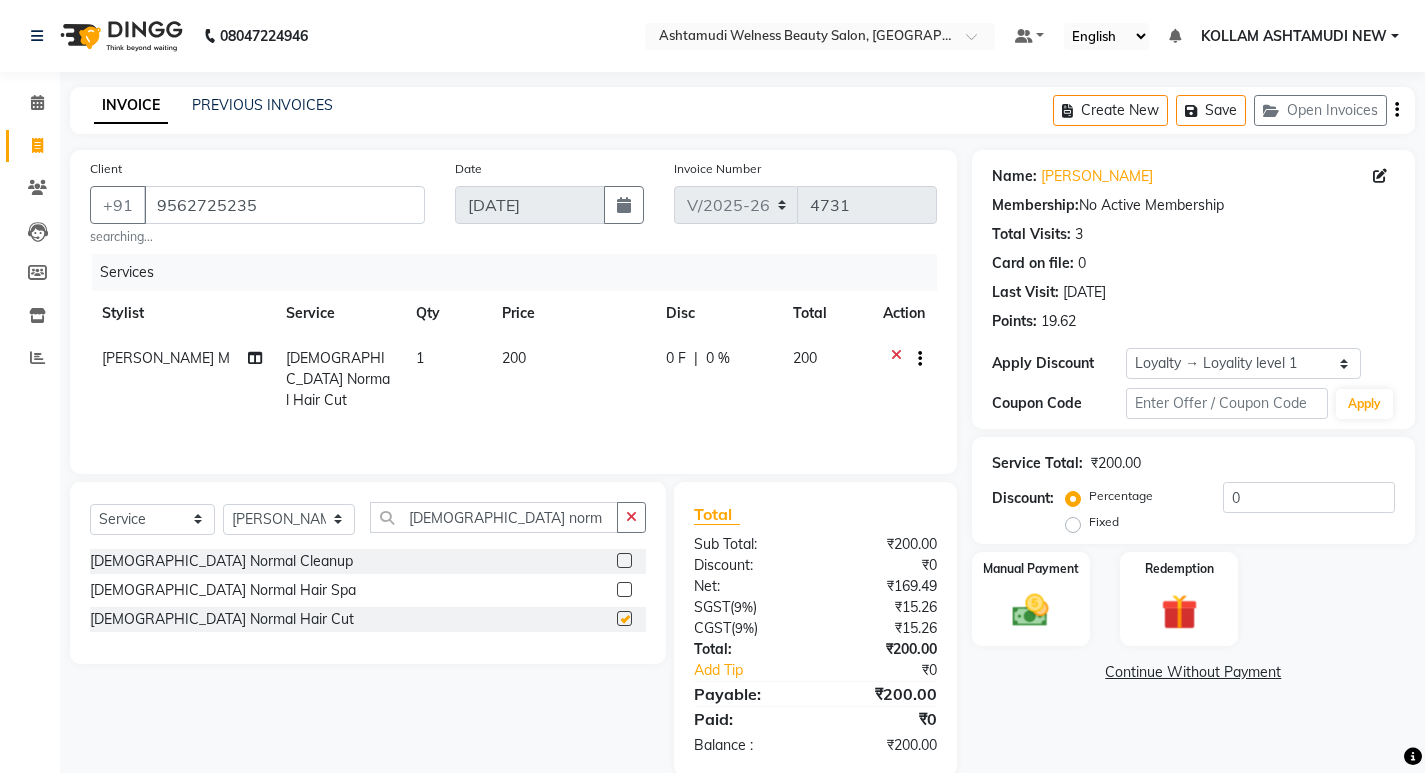 checkbox on "false" 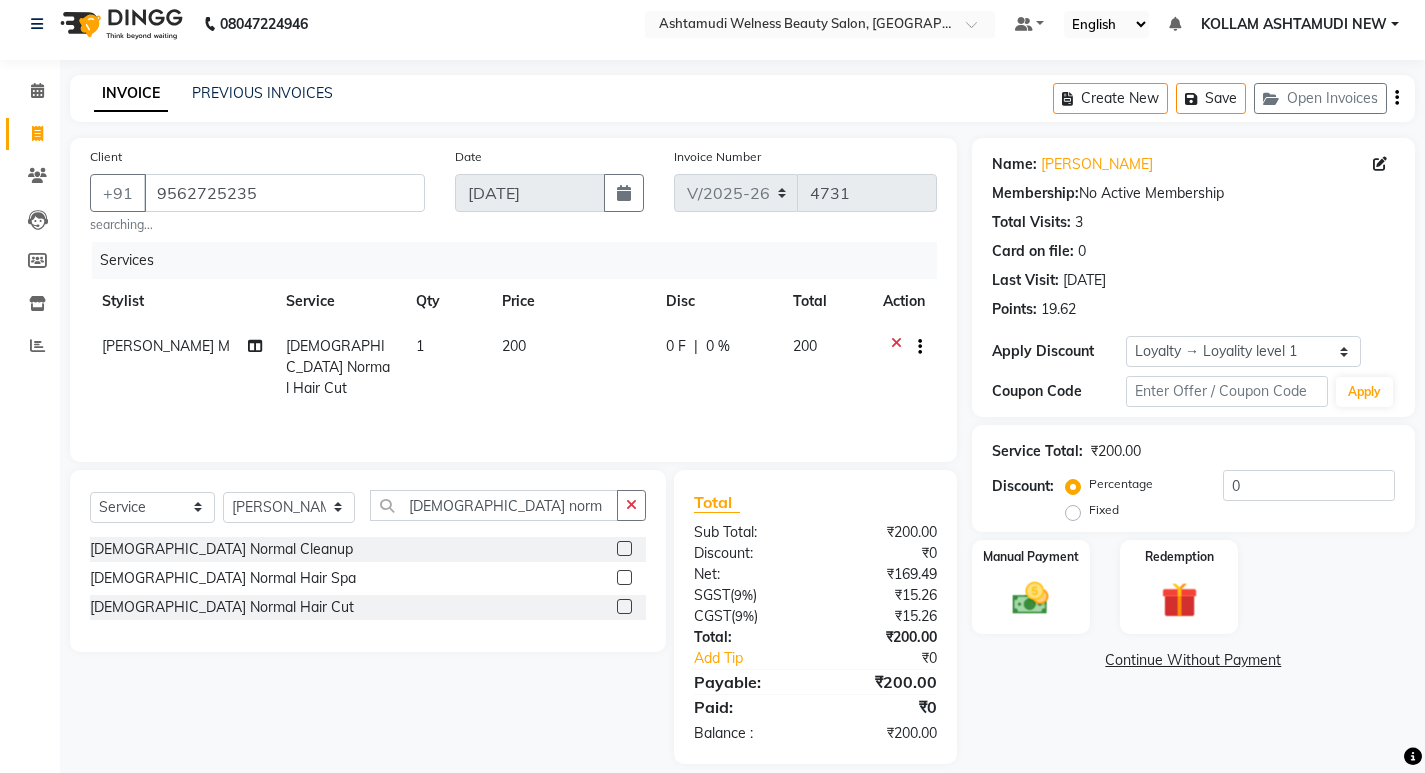 scroll, scrollTop: 33, scrollLeft: 0, axis: vertical 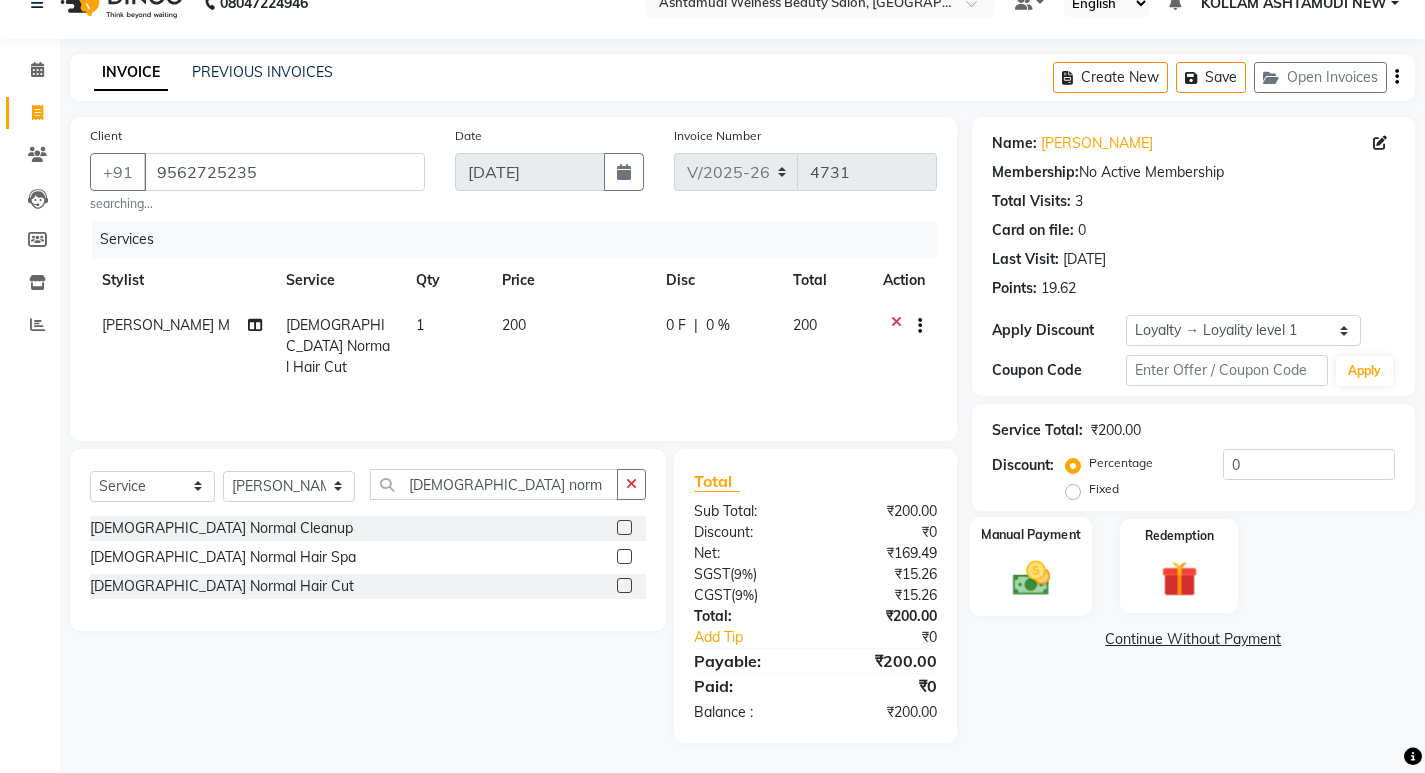 click 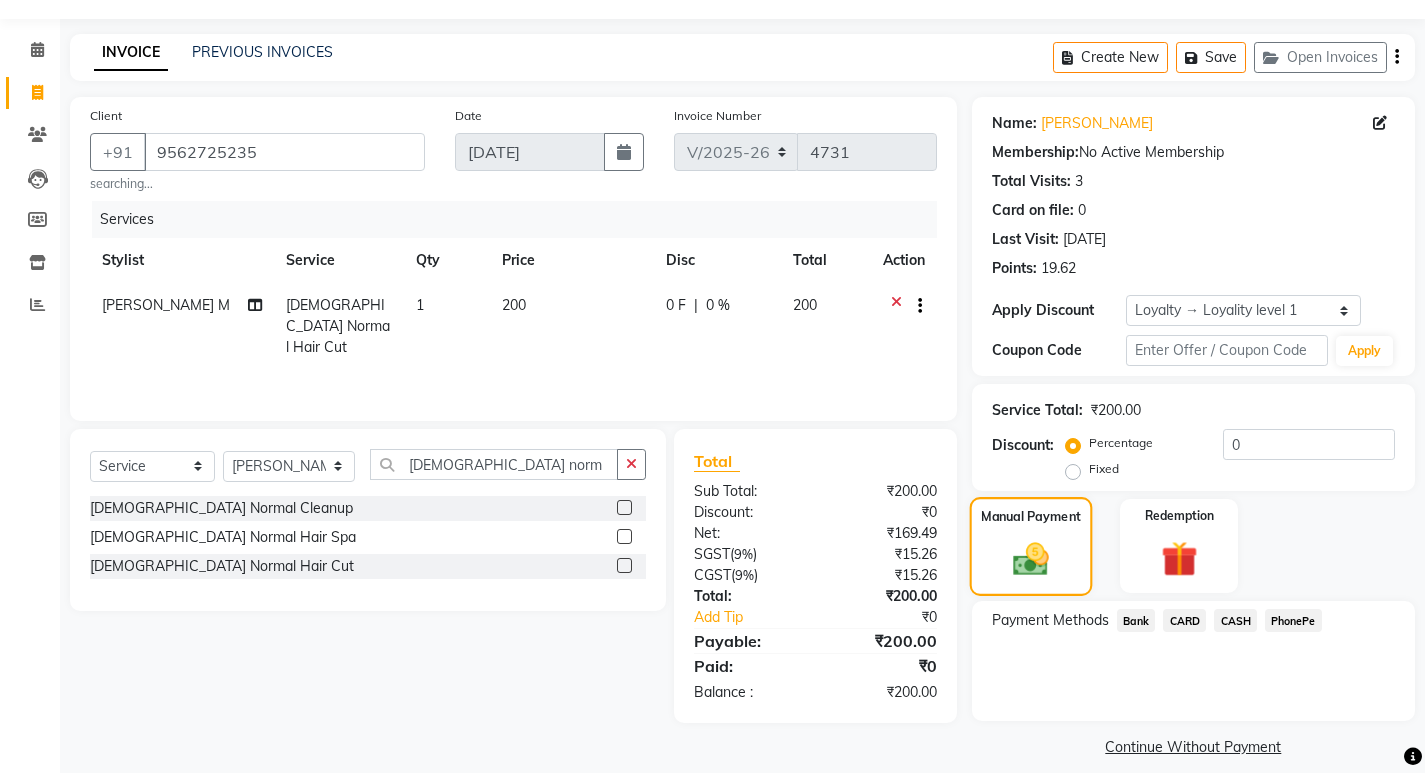 scroll, scrollTop: 72, scrollLeft: 0, axis: vertical 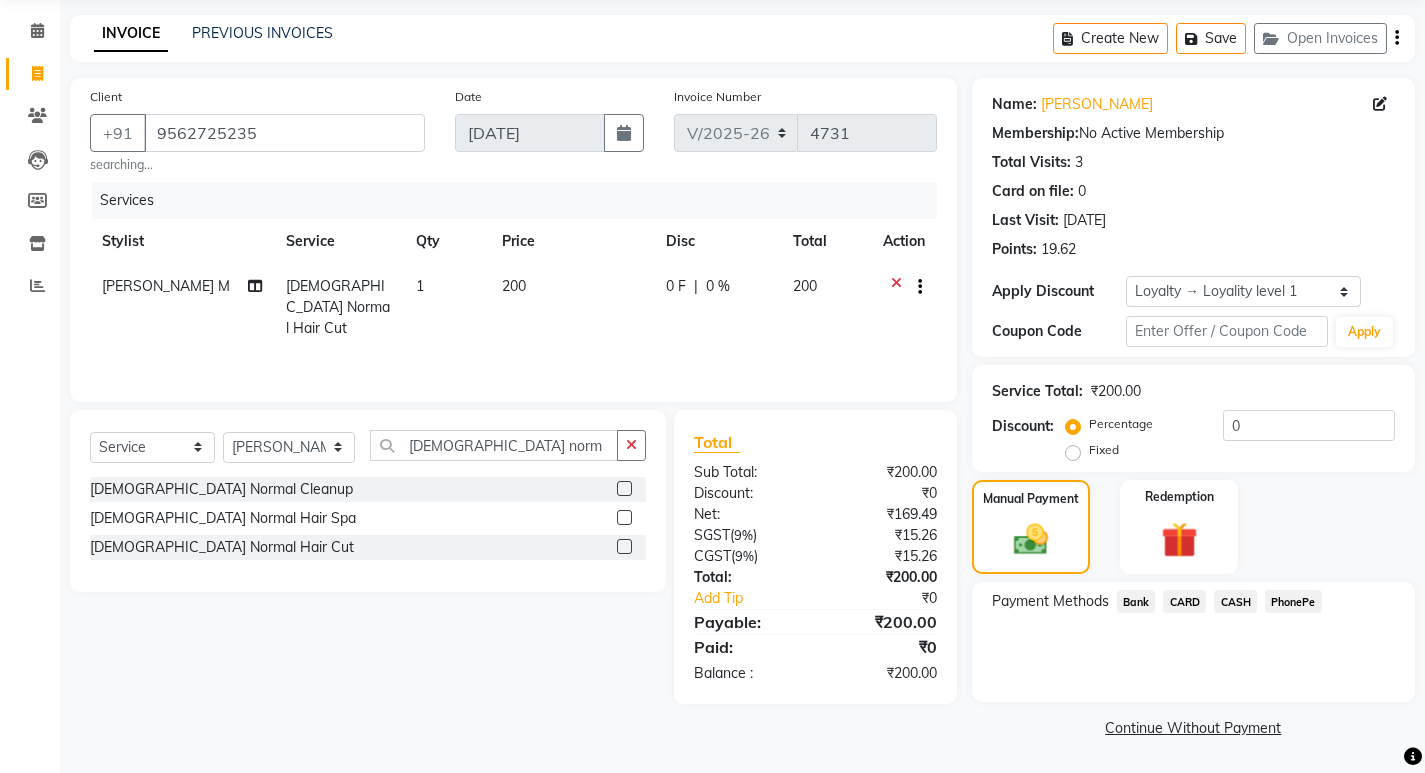 click on "CASH" 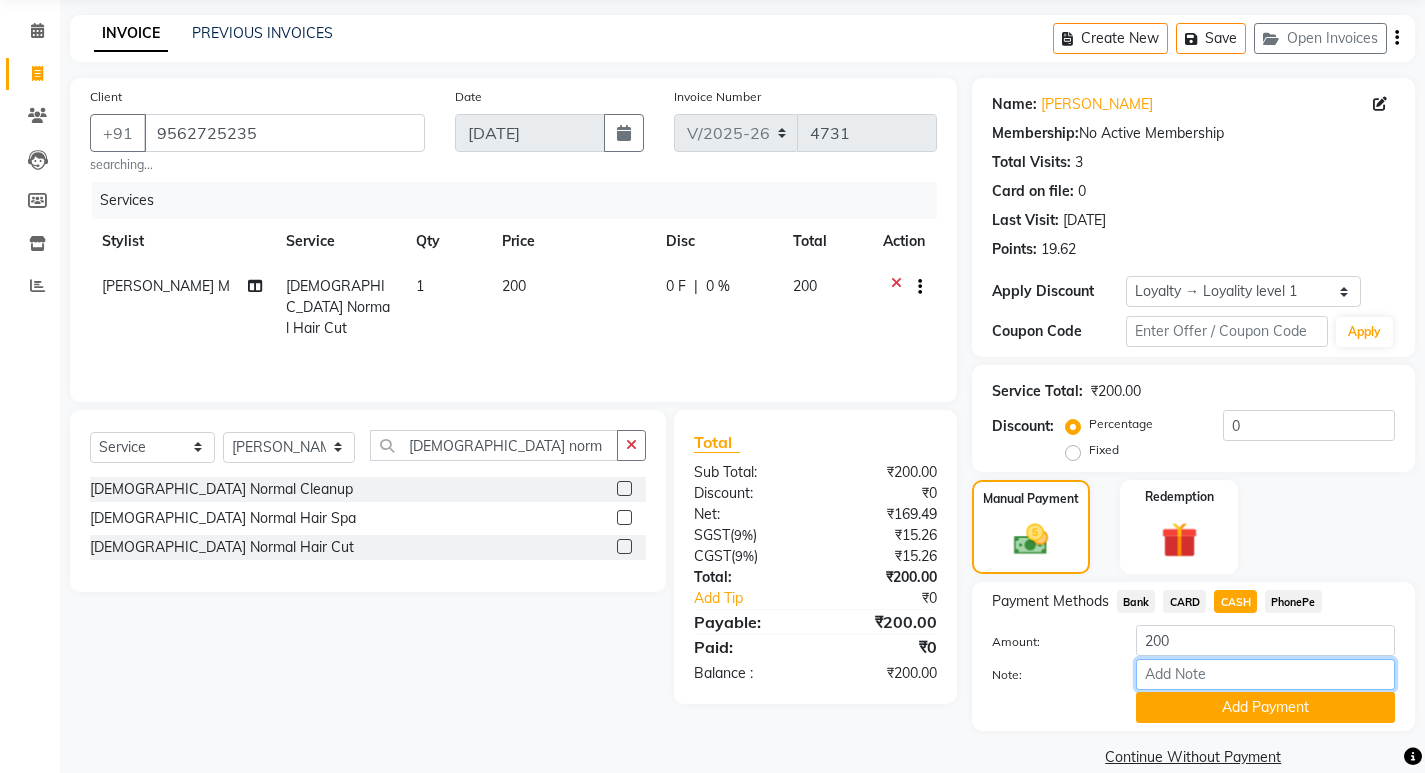 click on "Note:" at bounding box center [1265, 674] 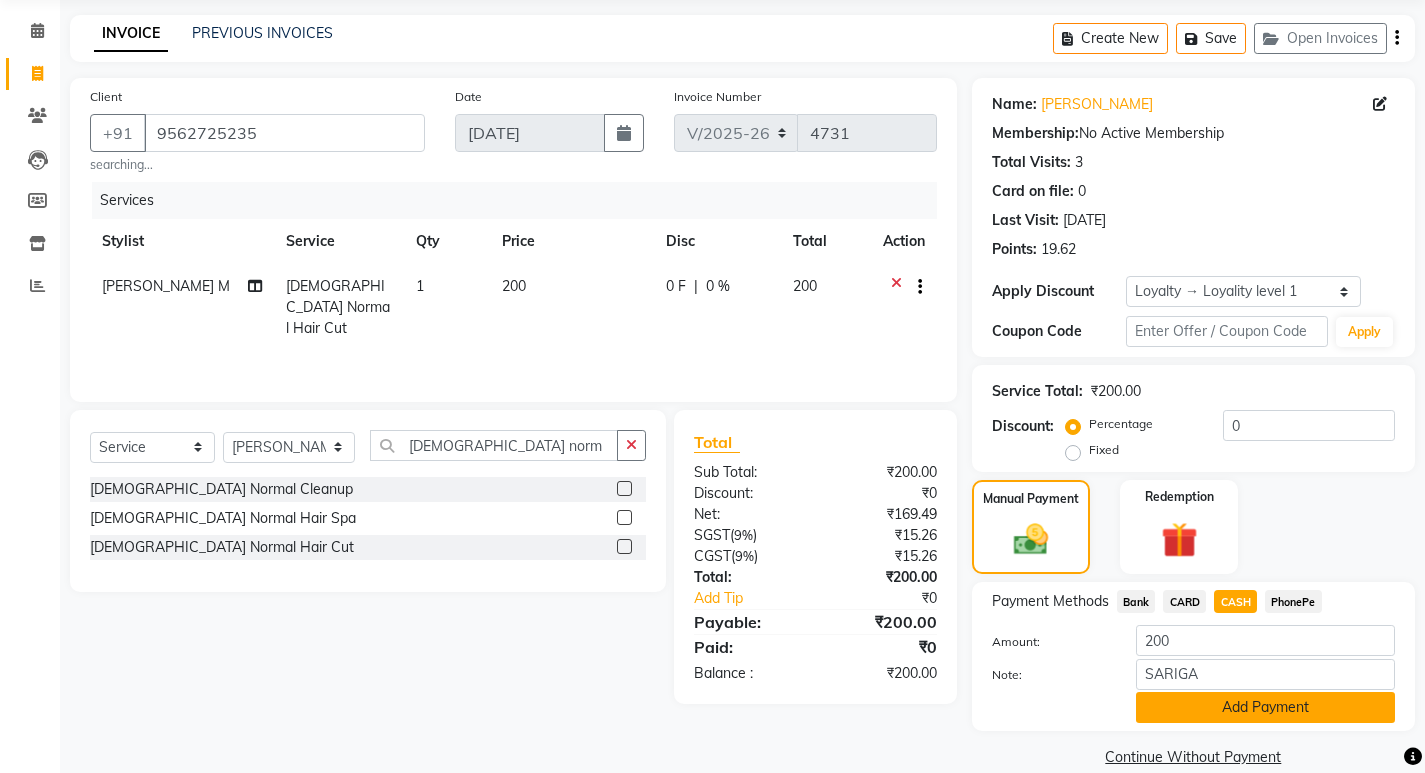click on "Add Payment" 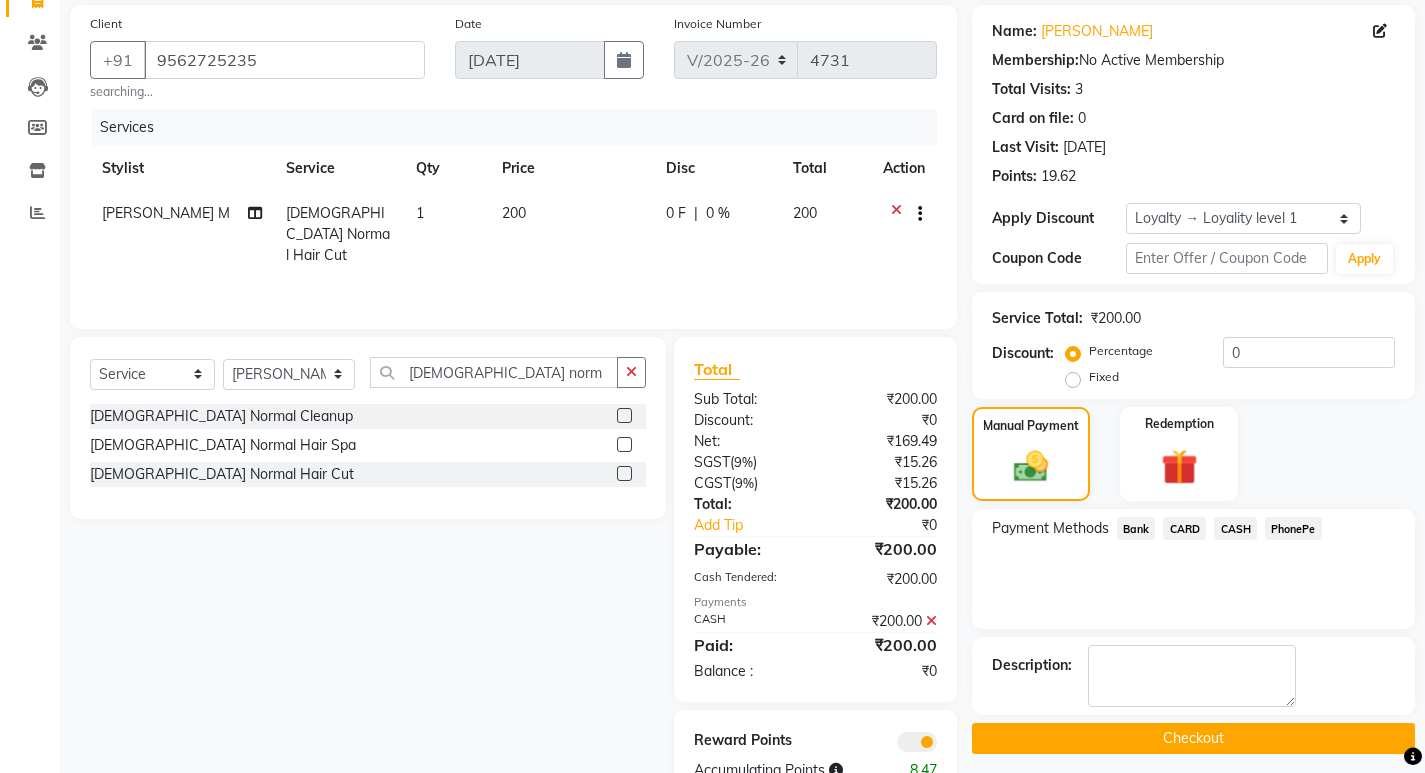 scroll, scrollTop: 203, scrollLeft: 0, axis: vertical 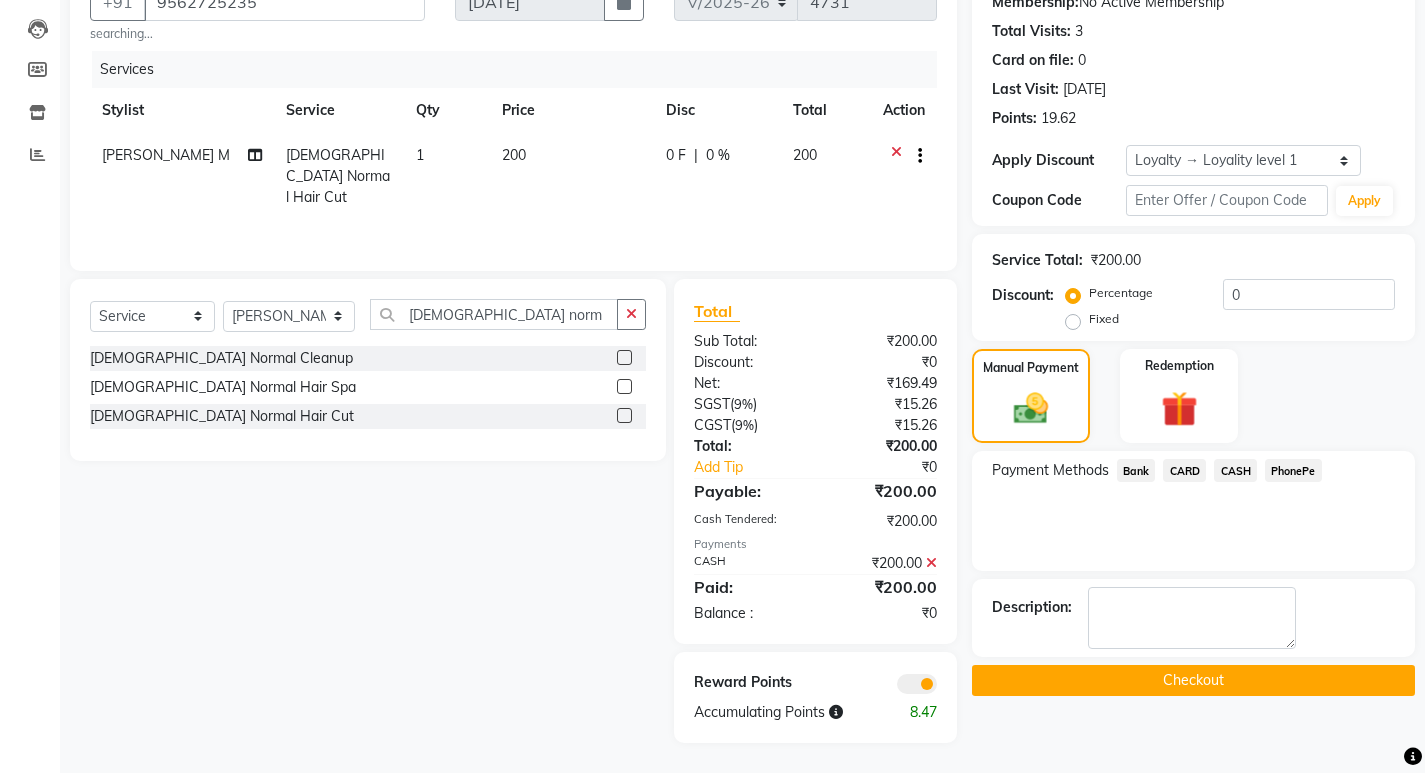 click on "Checkout" 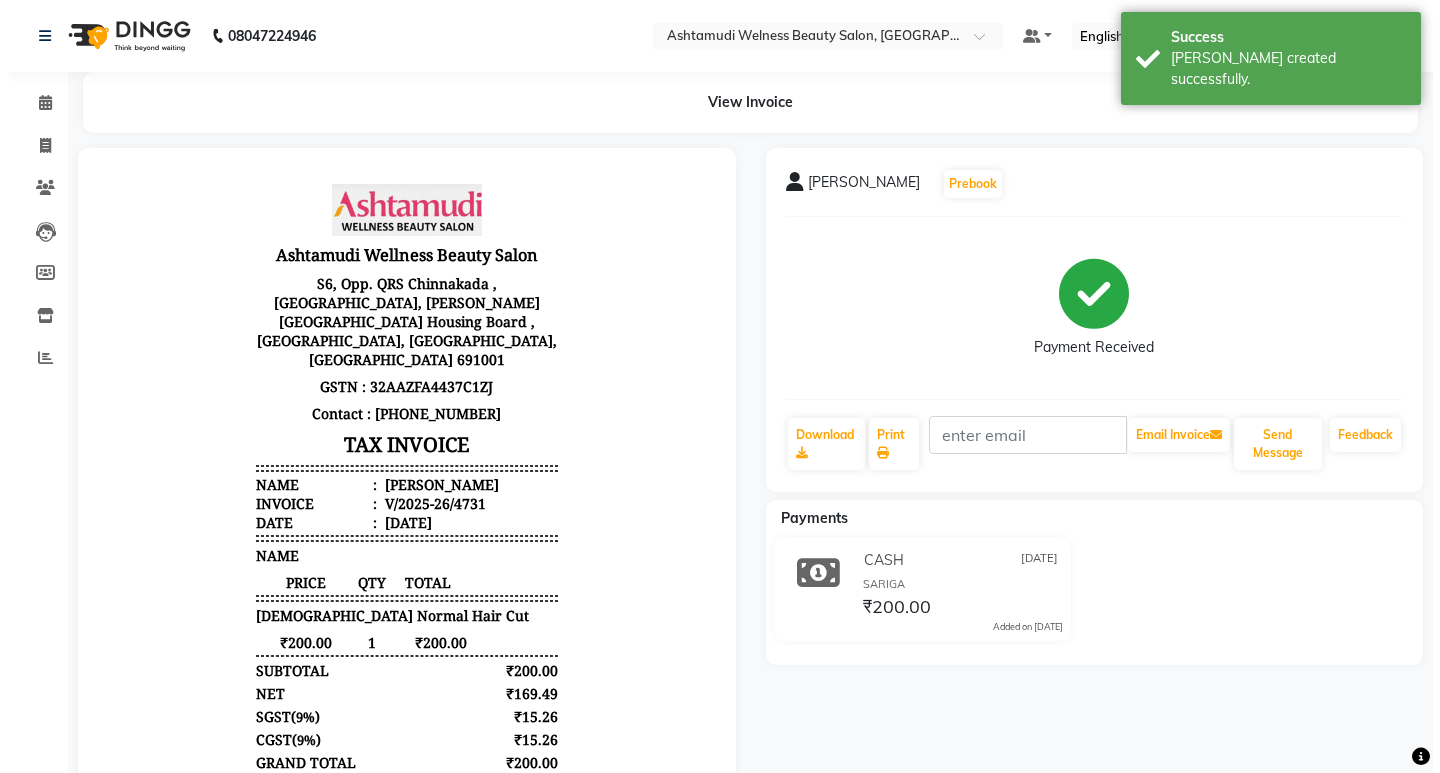 scroll, scrollTop: 0, scrollLeft: 0, axis: both 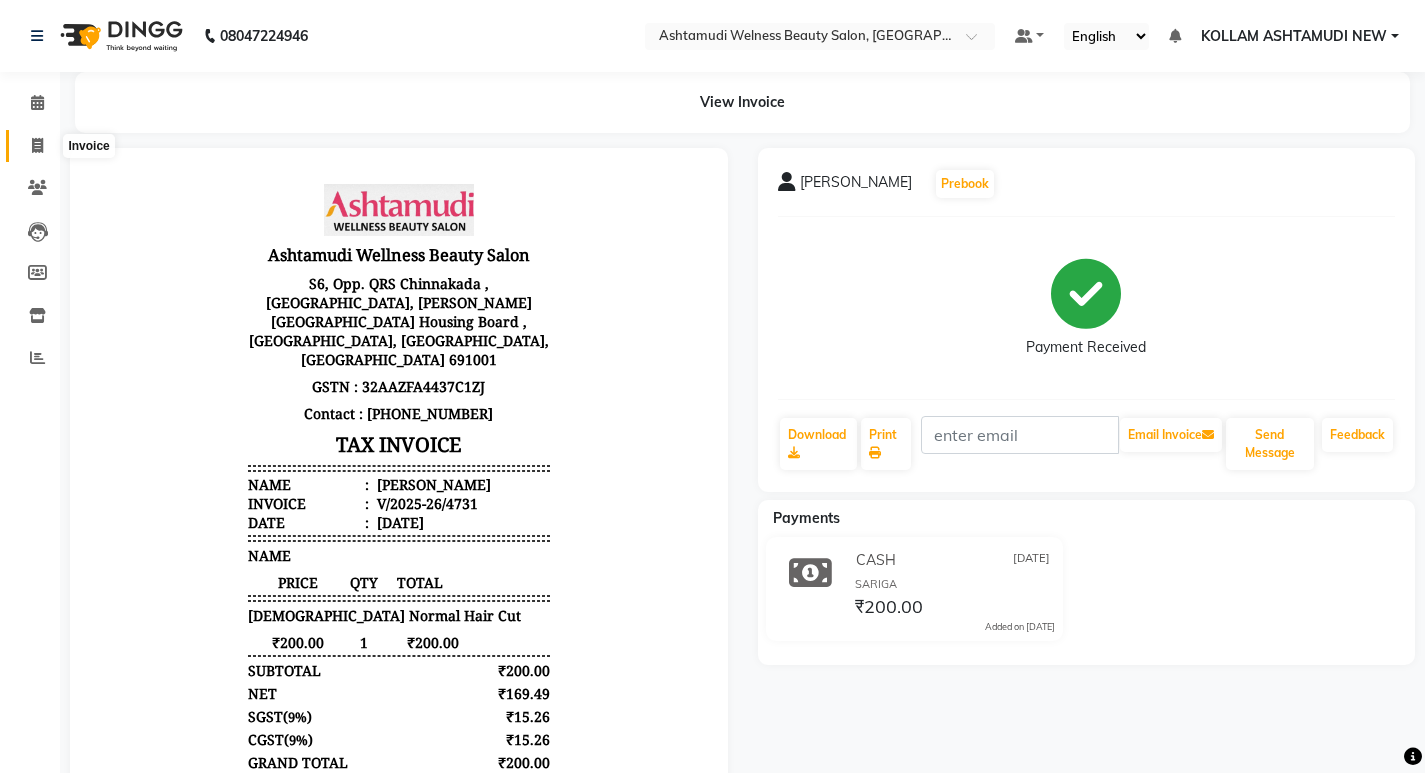 click 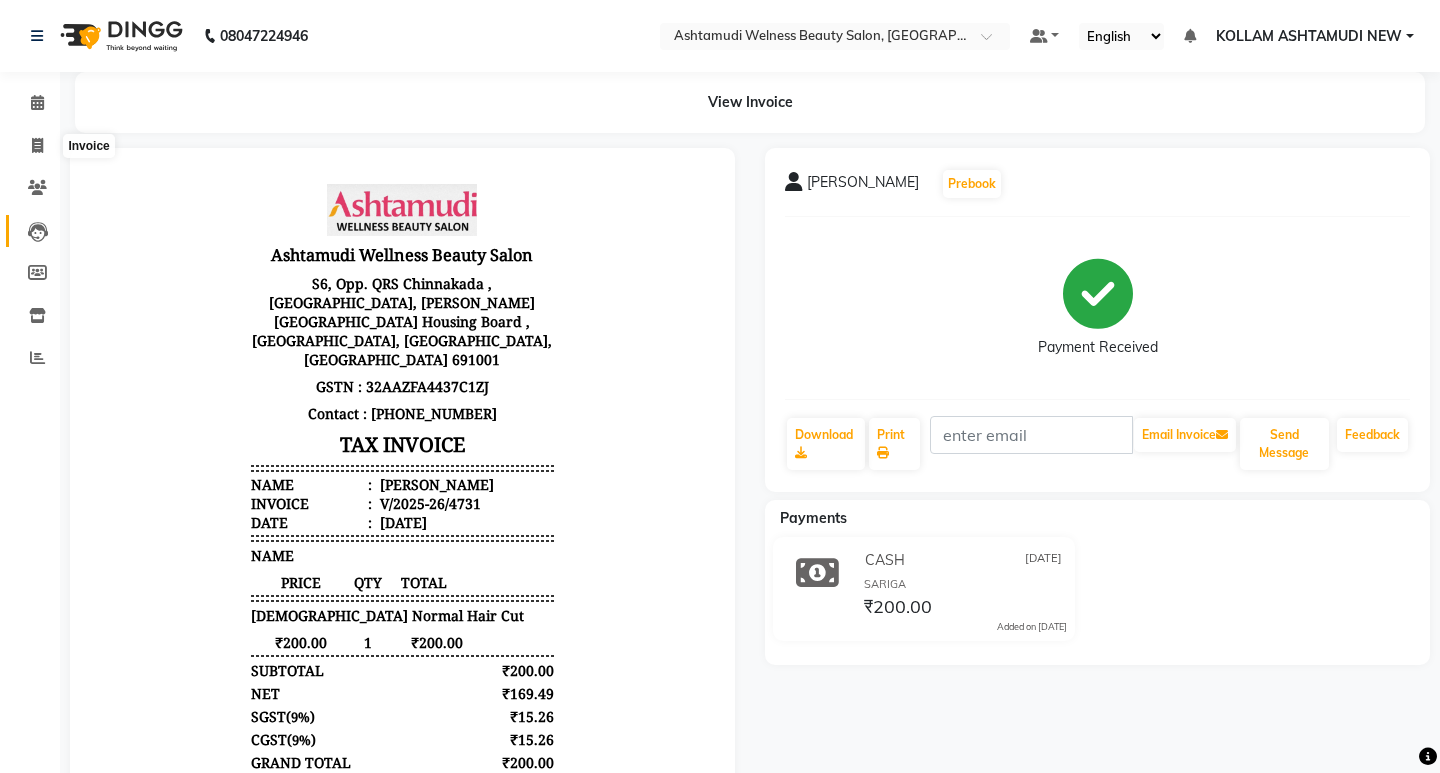select on "service" 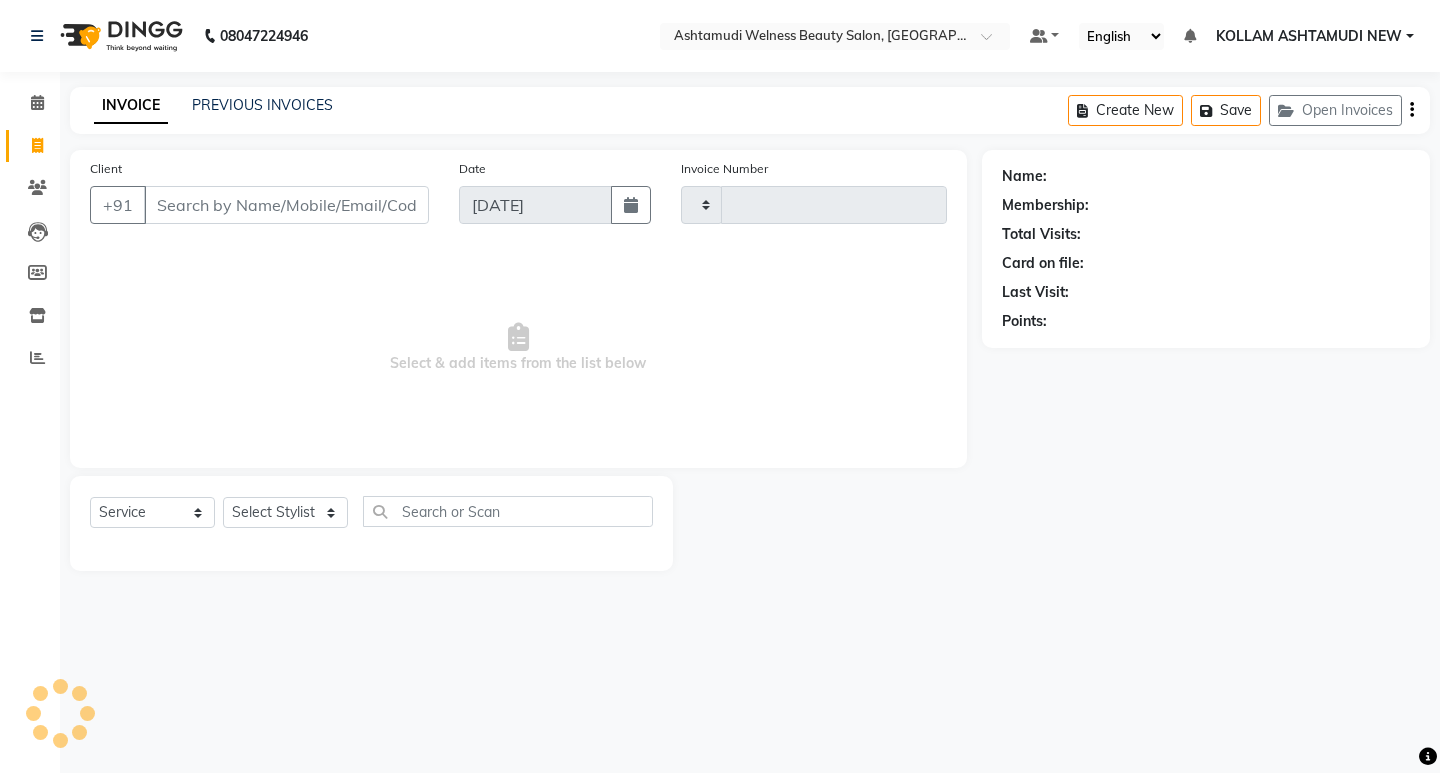 type on "4732" 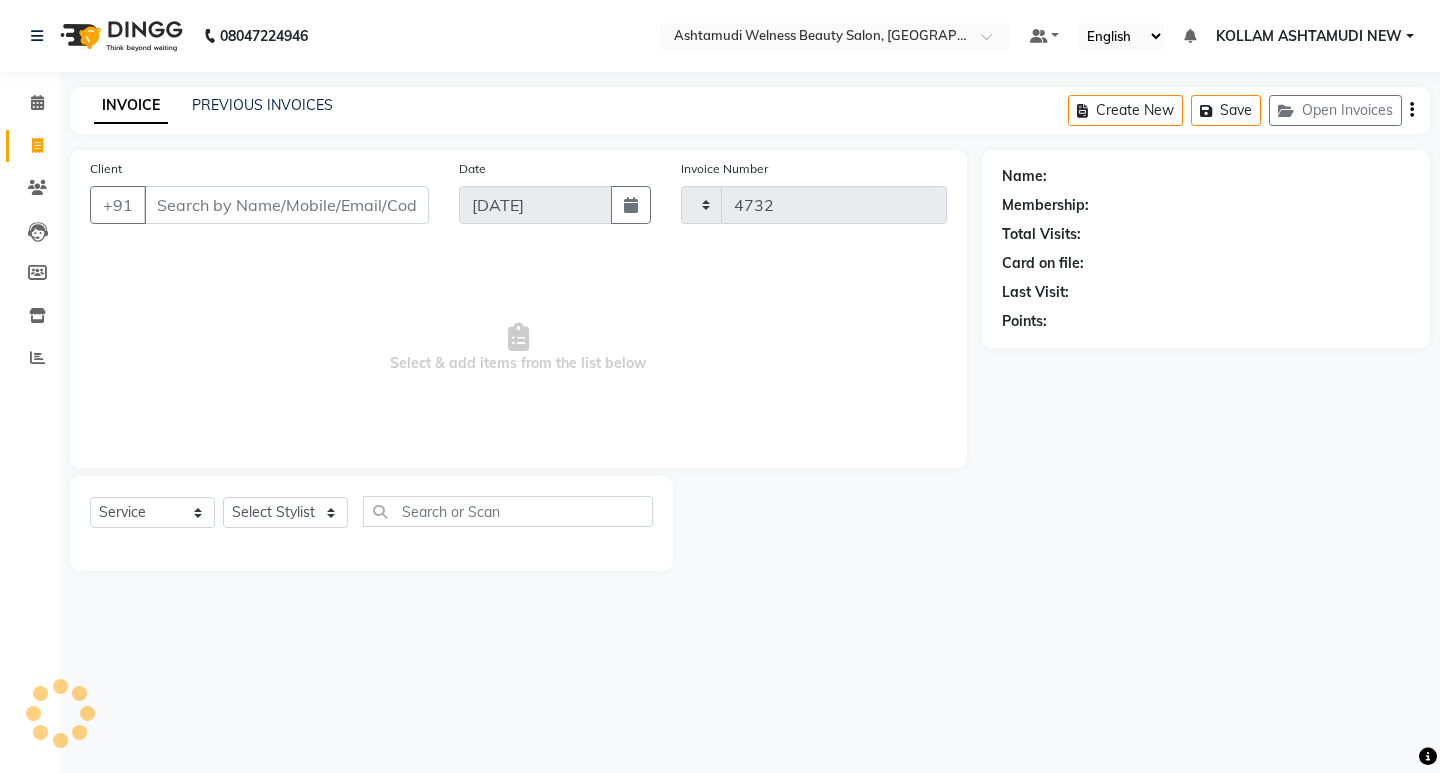 select on "4529" 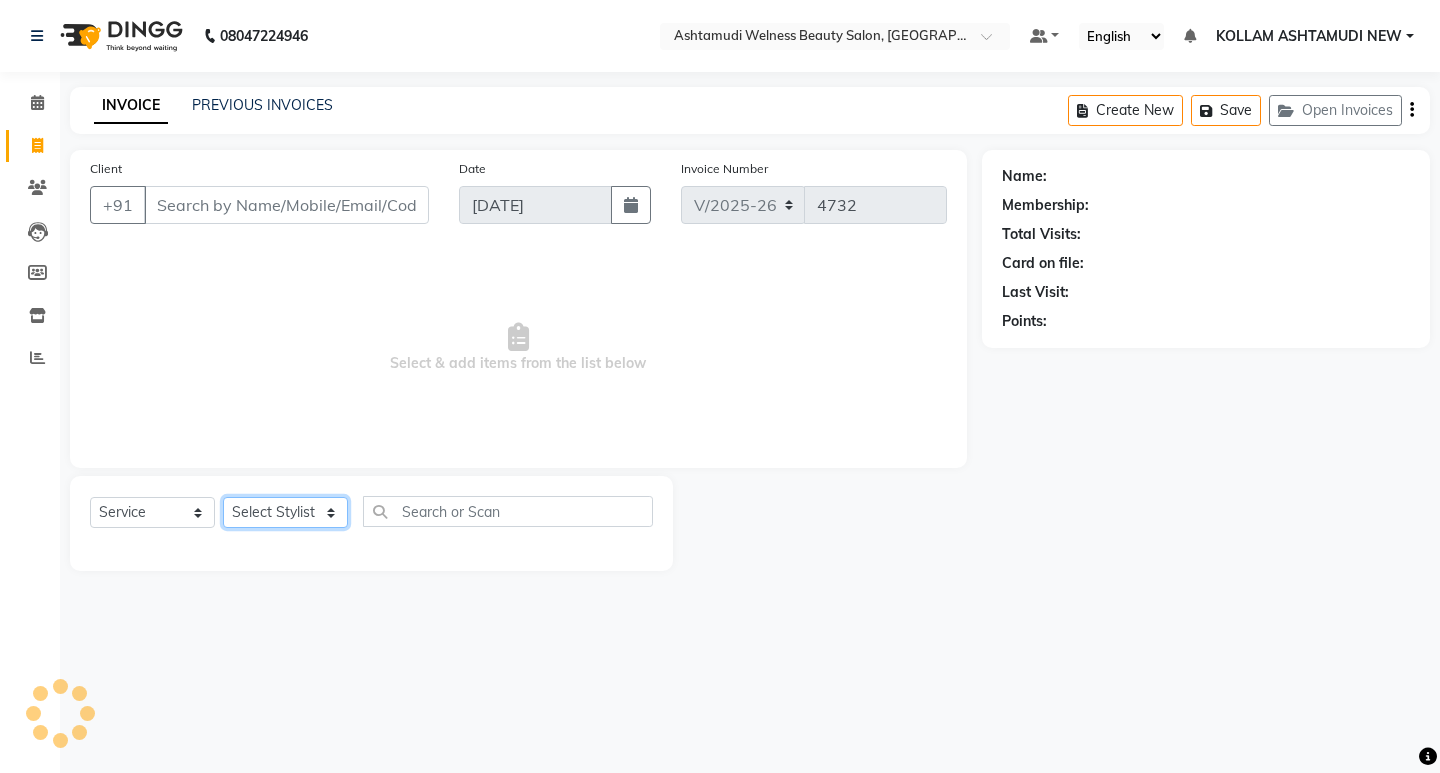 click on "Select Stylist" 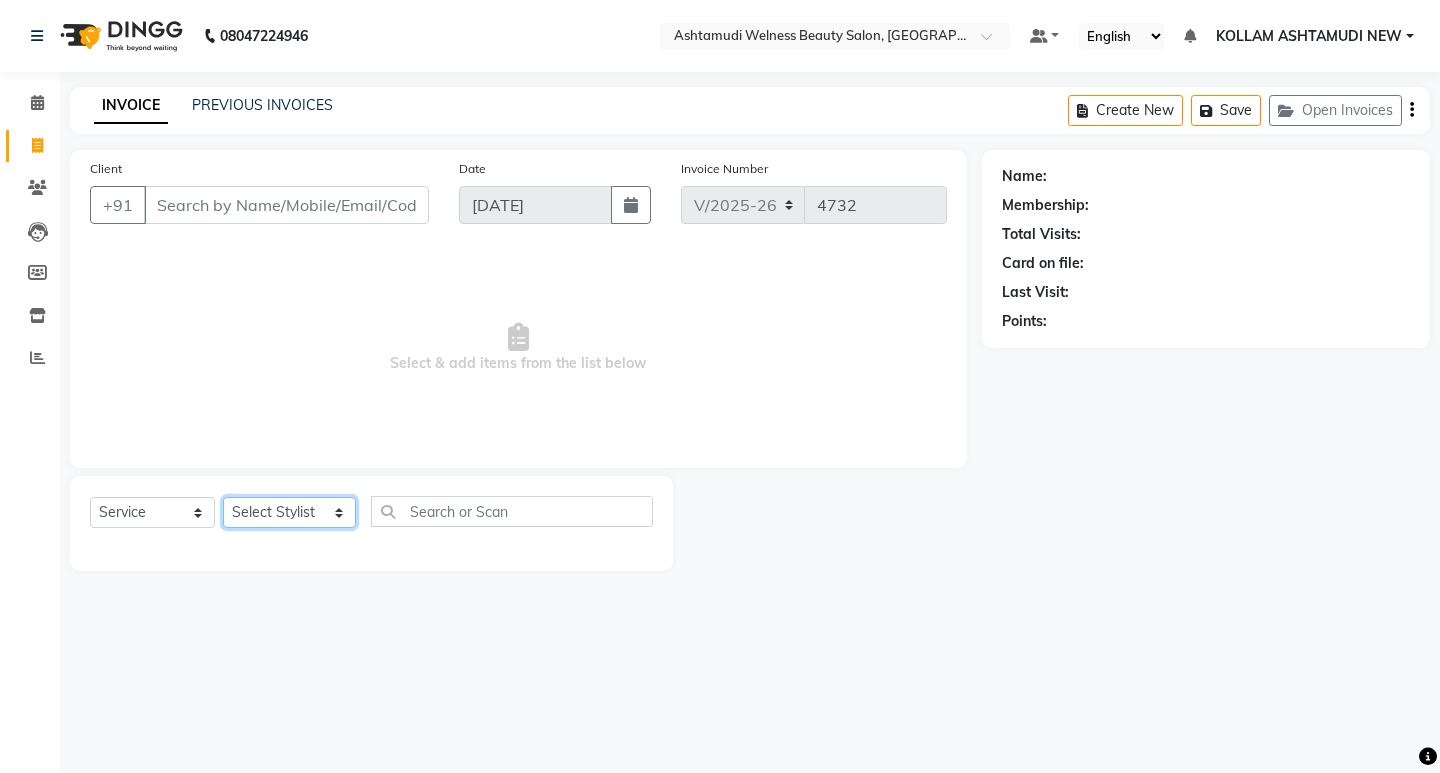 select on "67520" 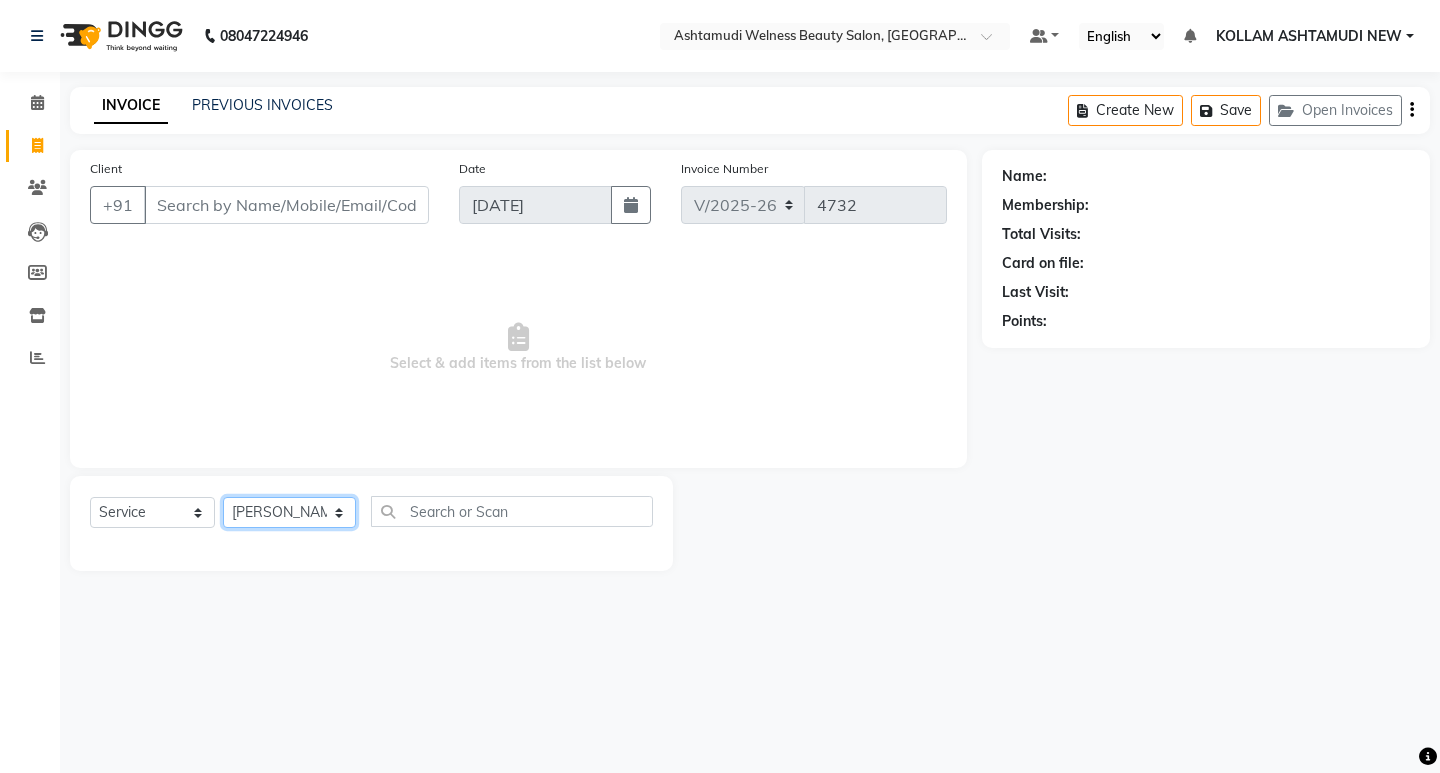click on "Select Stylist [PERSON_NAME] Admin [PERSON_NAME]  [PERSON_NAME] [PERSON_NAME] [PERSON_NAME]  M [PERSON_NAME]  [PERSON_NAME]  P [PERSON_NAME] ASHTAMUDI KOLLAM ASHTAMUDI NEW  [PERSON_NAME] [PERSON_NAME] [PERSON_NAME]  [PERSON_NAME] [PERSON_NAME] [PERSON_NAME] [PERSON_NAME] [PERSON_NAME] M [PERSON_NAME] SARIGA [PERSON_NAME] [PERSON_NAME] [PERSON_NAME] [PERSON_NAME] [PERSON_NAME] S" 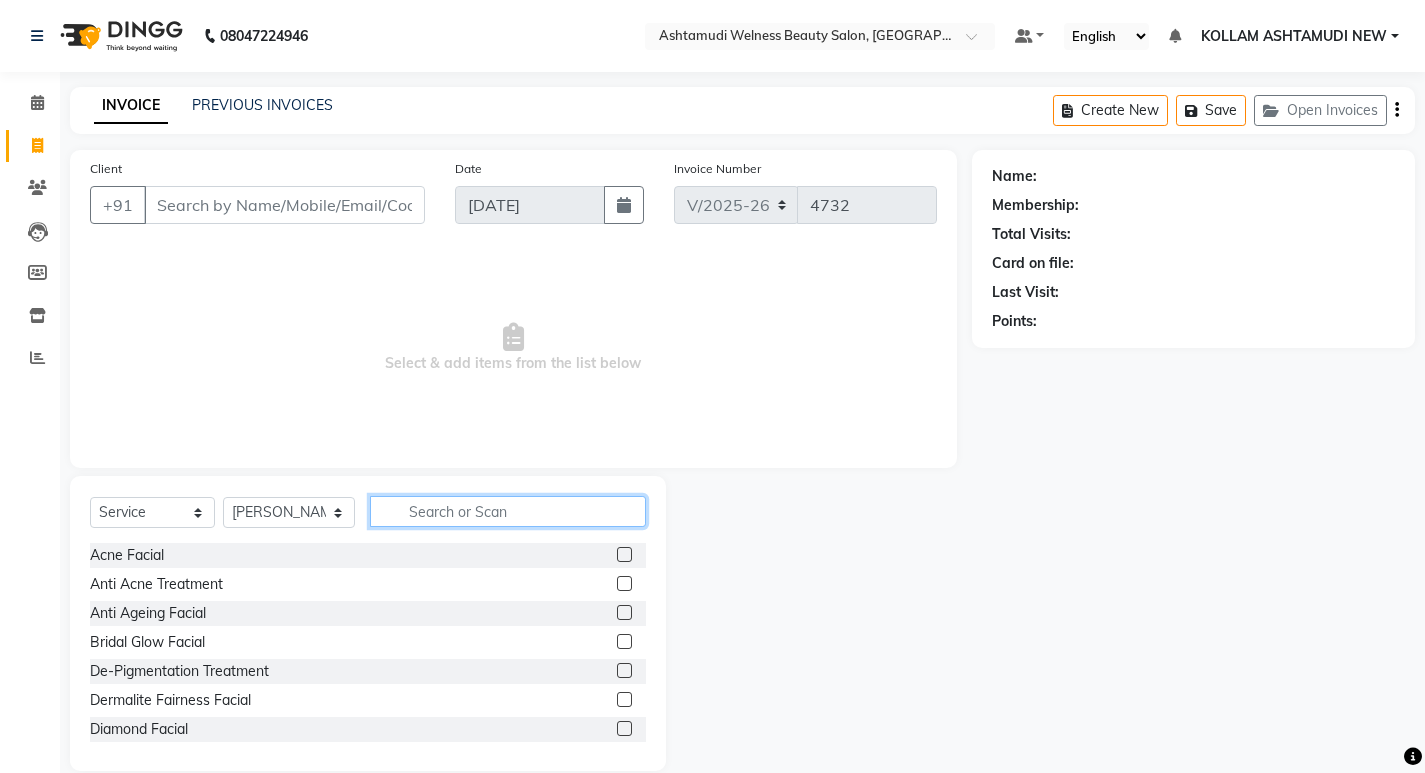 click 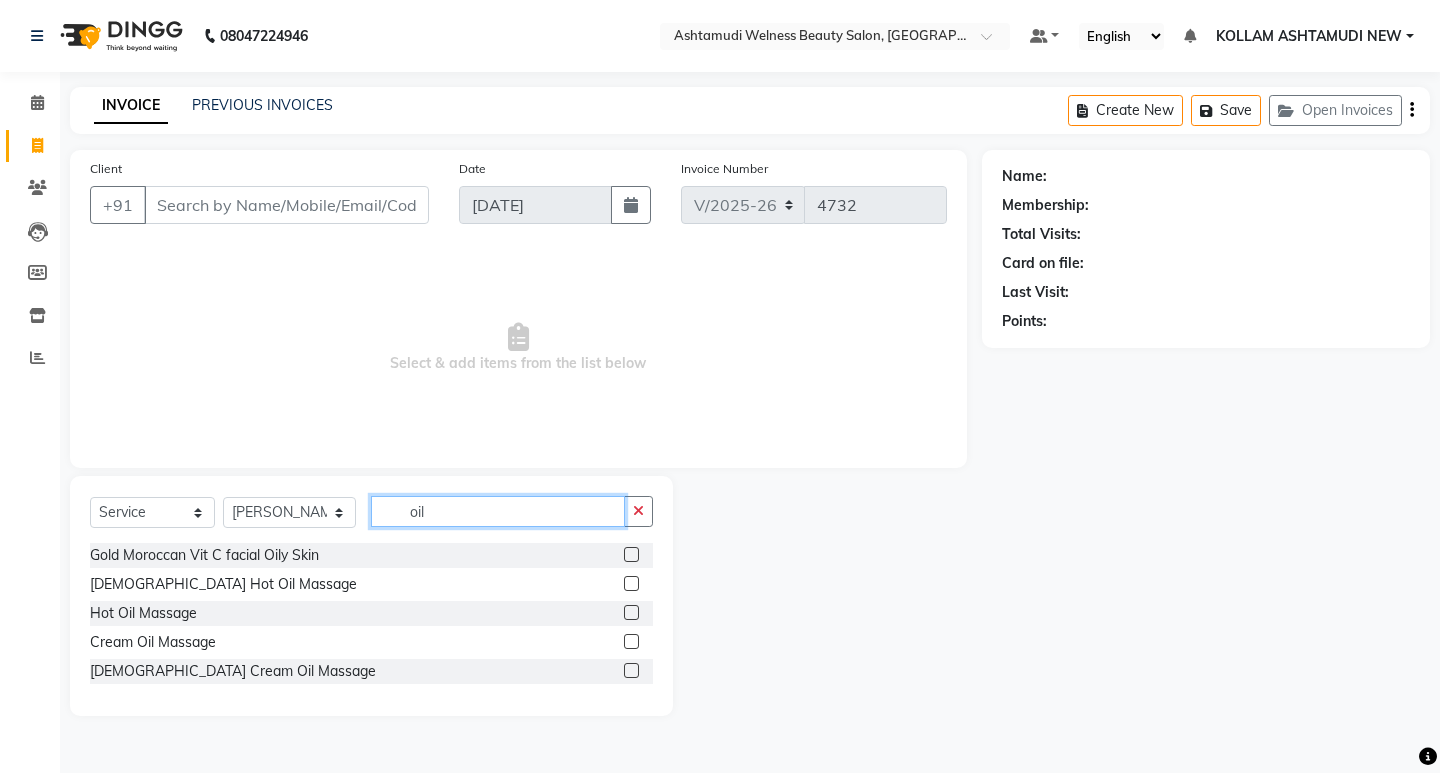 type on "oil" 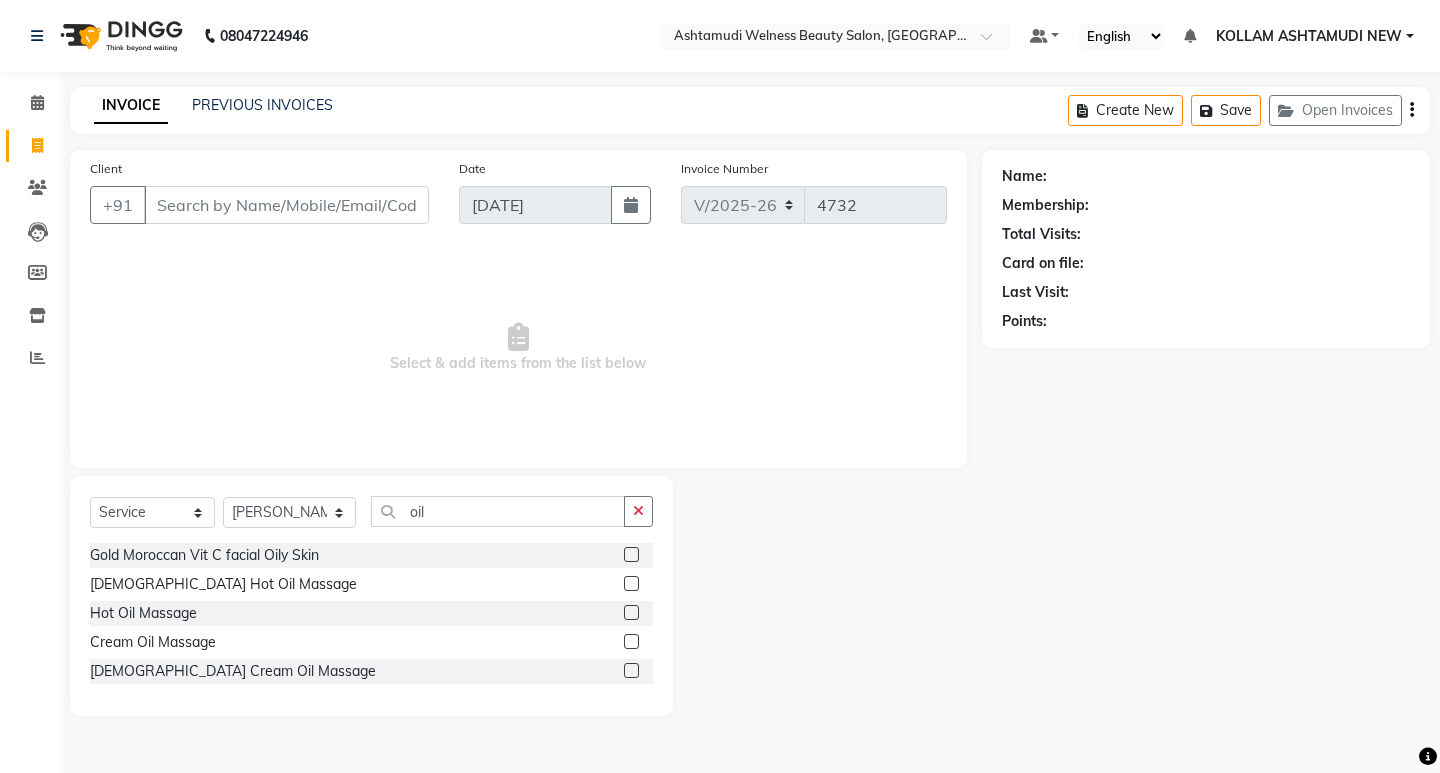 click 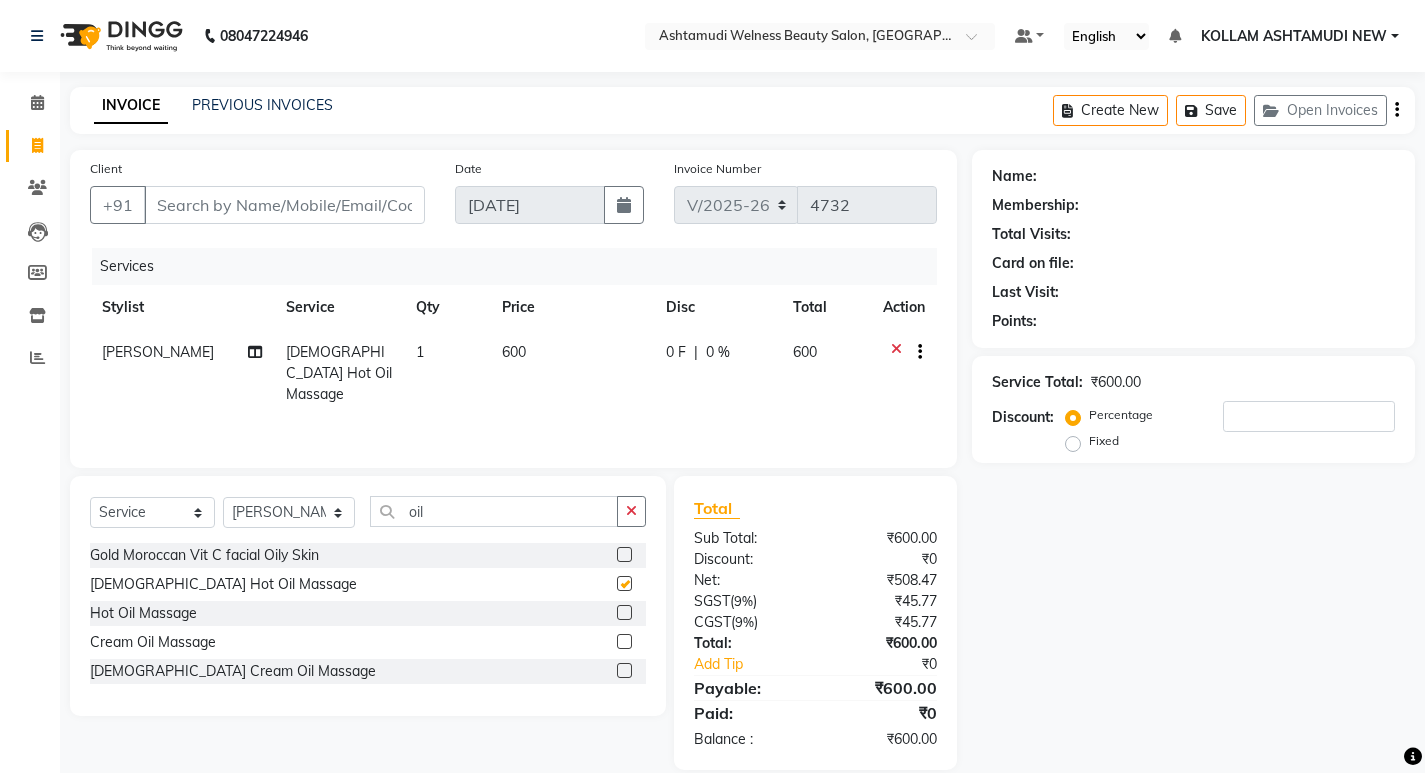checkbox on "false" 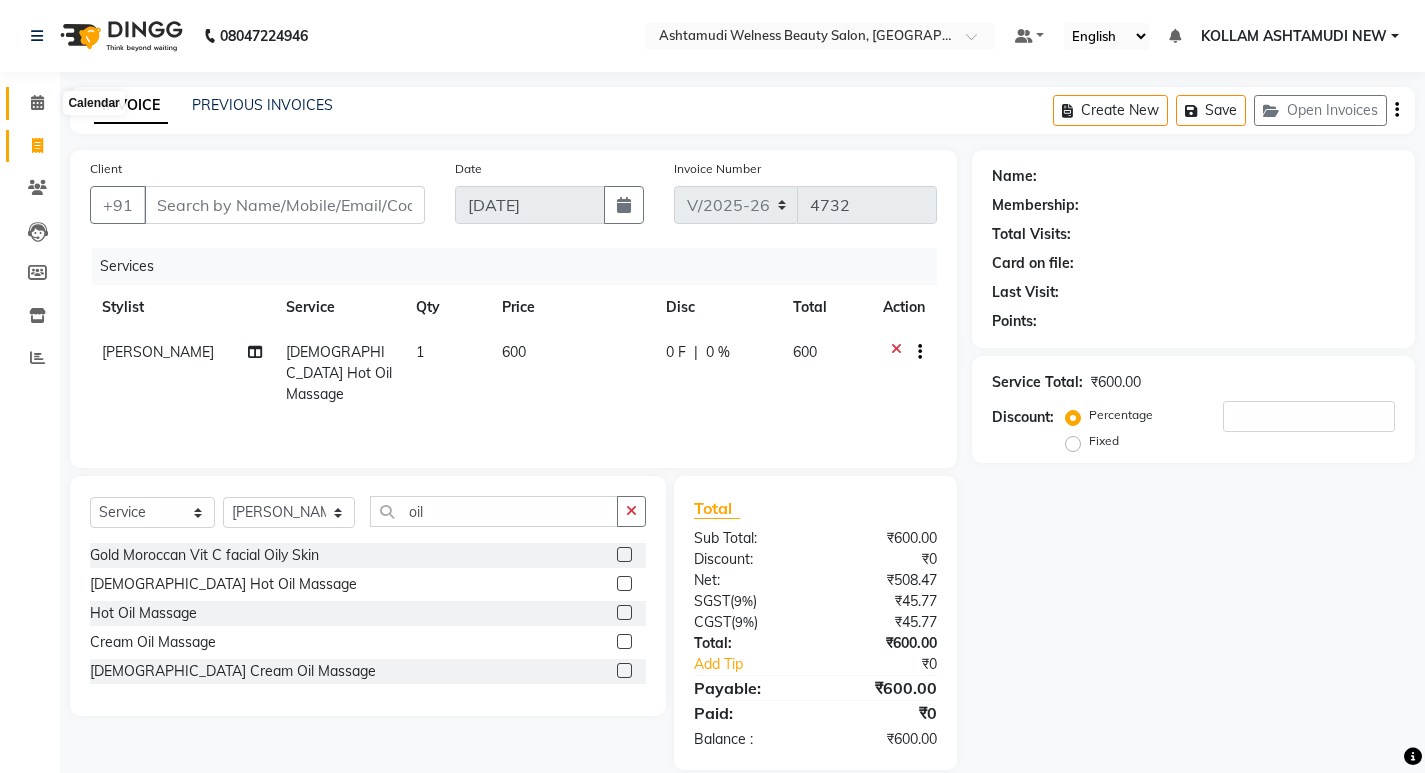 click 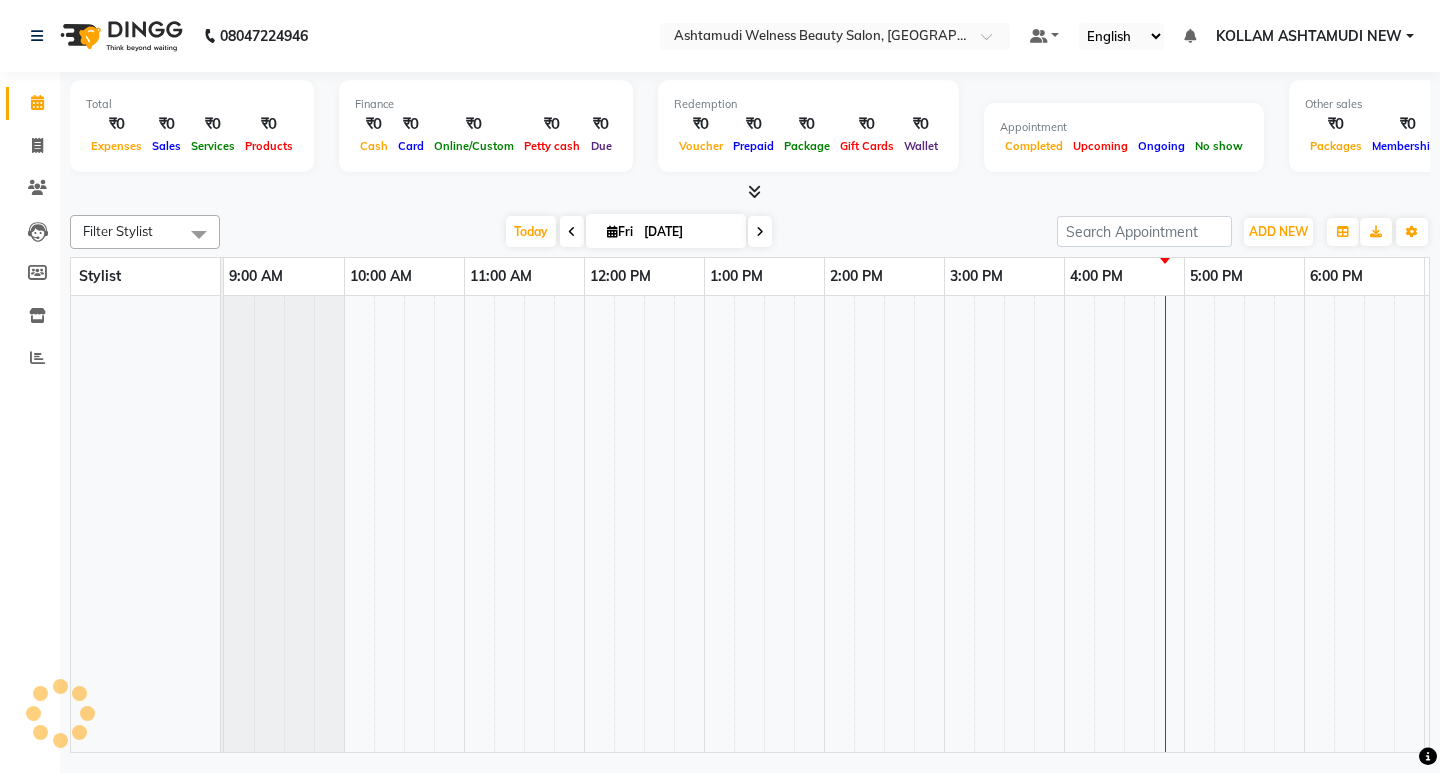 scroll, scrollTop: 0, scrollLeft: 0, axis: both 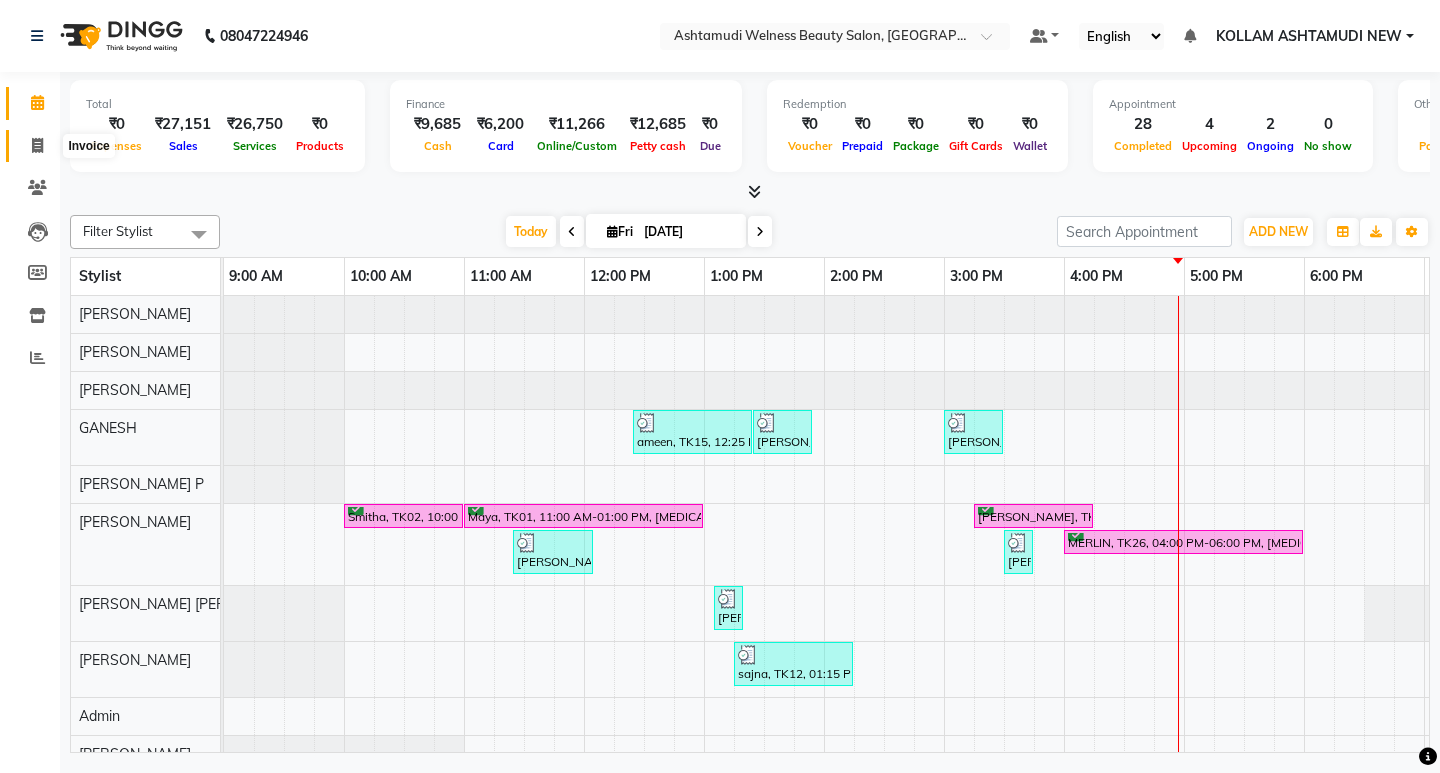 click 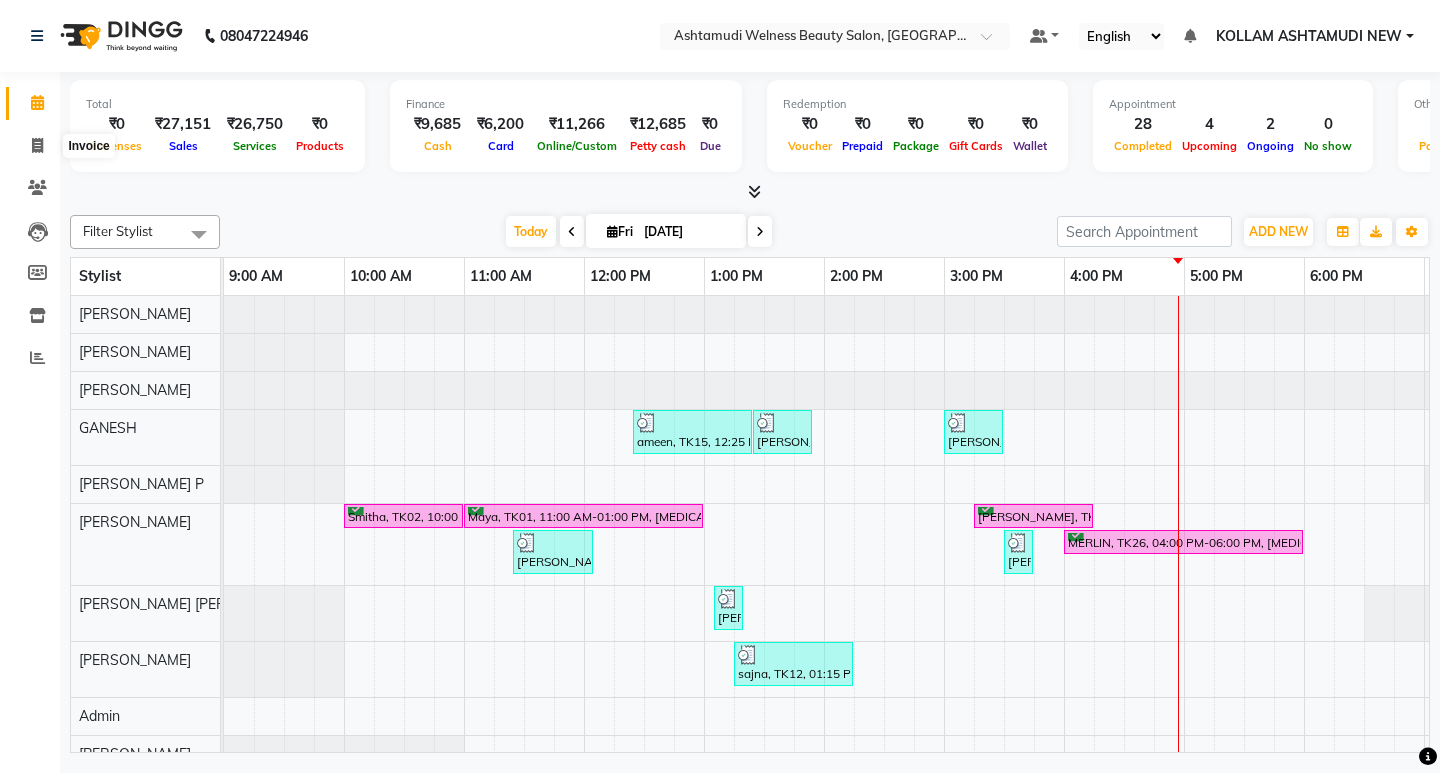 select on "4529" 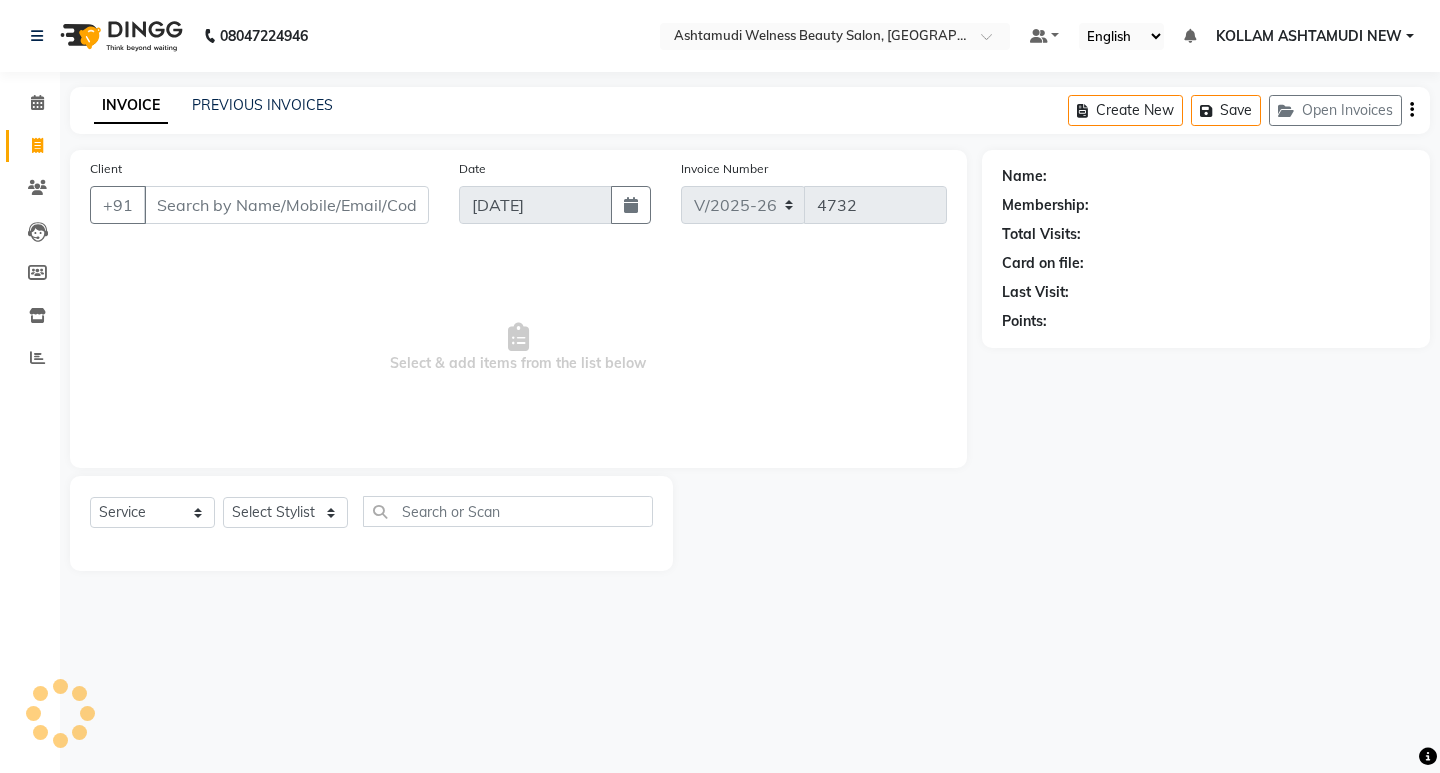 click on "Client" at bounding box center [286, 205] 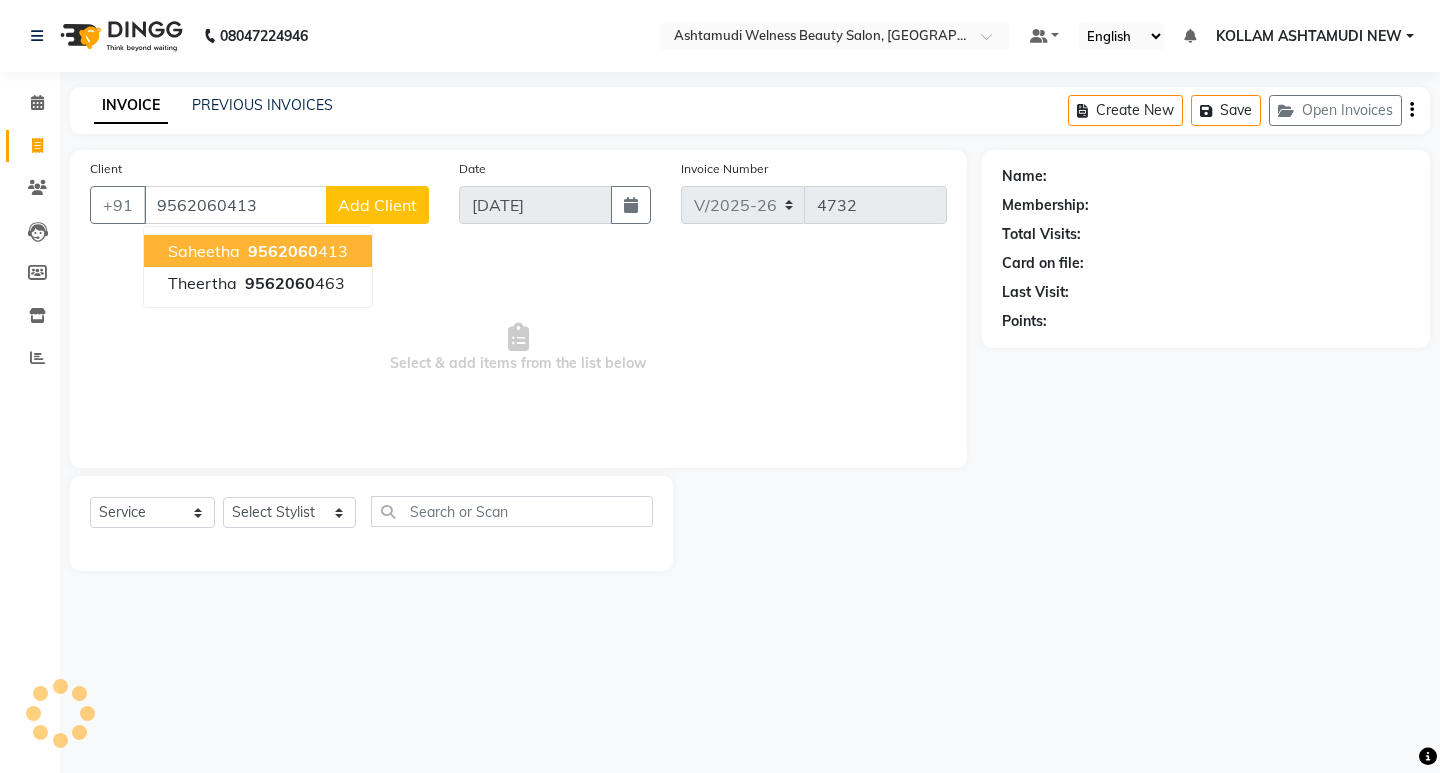 type on "9562060413" 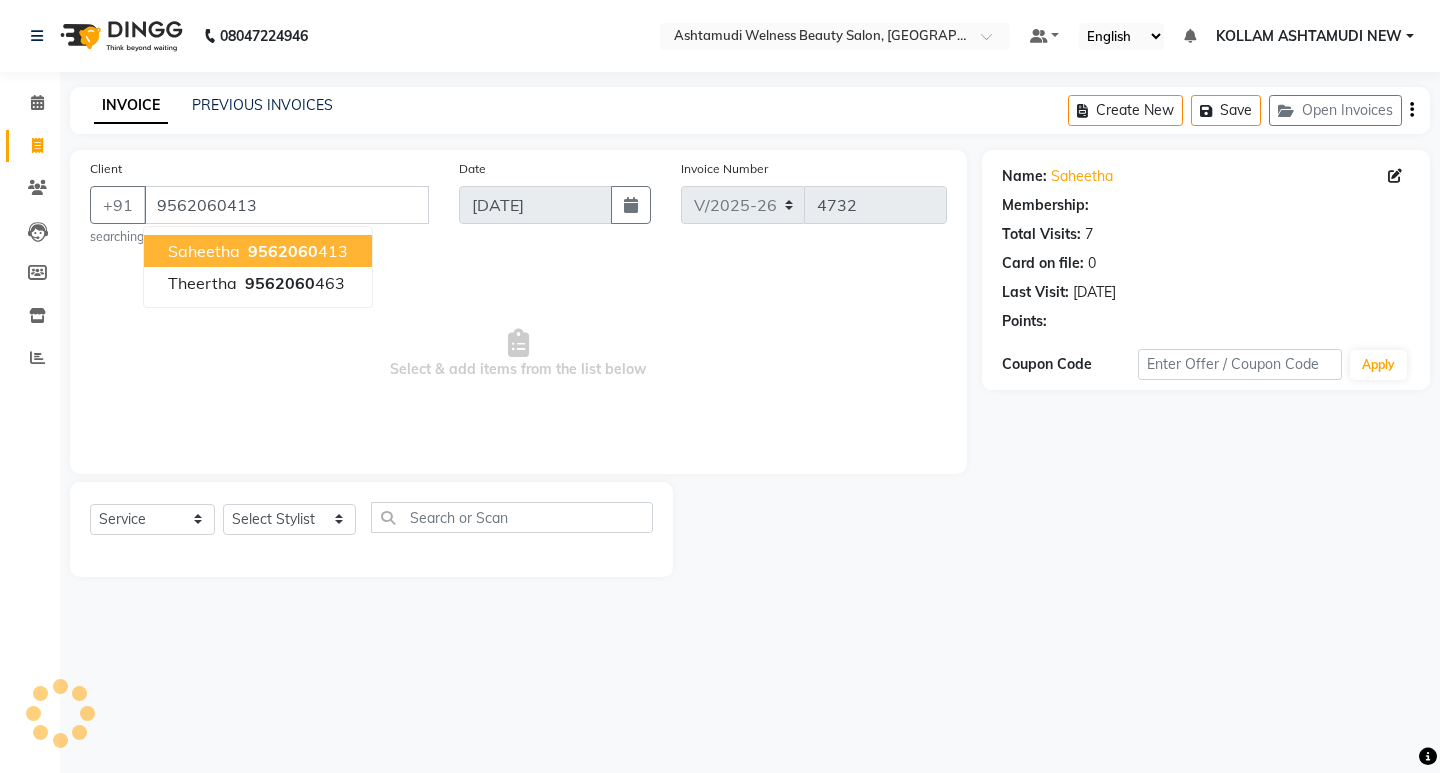 select on "1: Object" 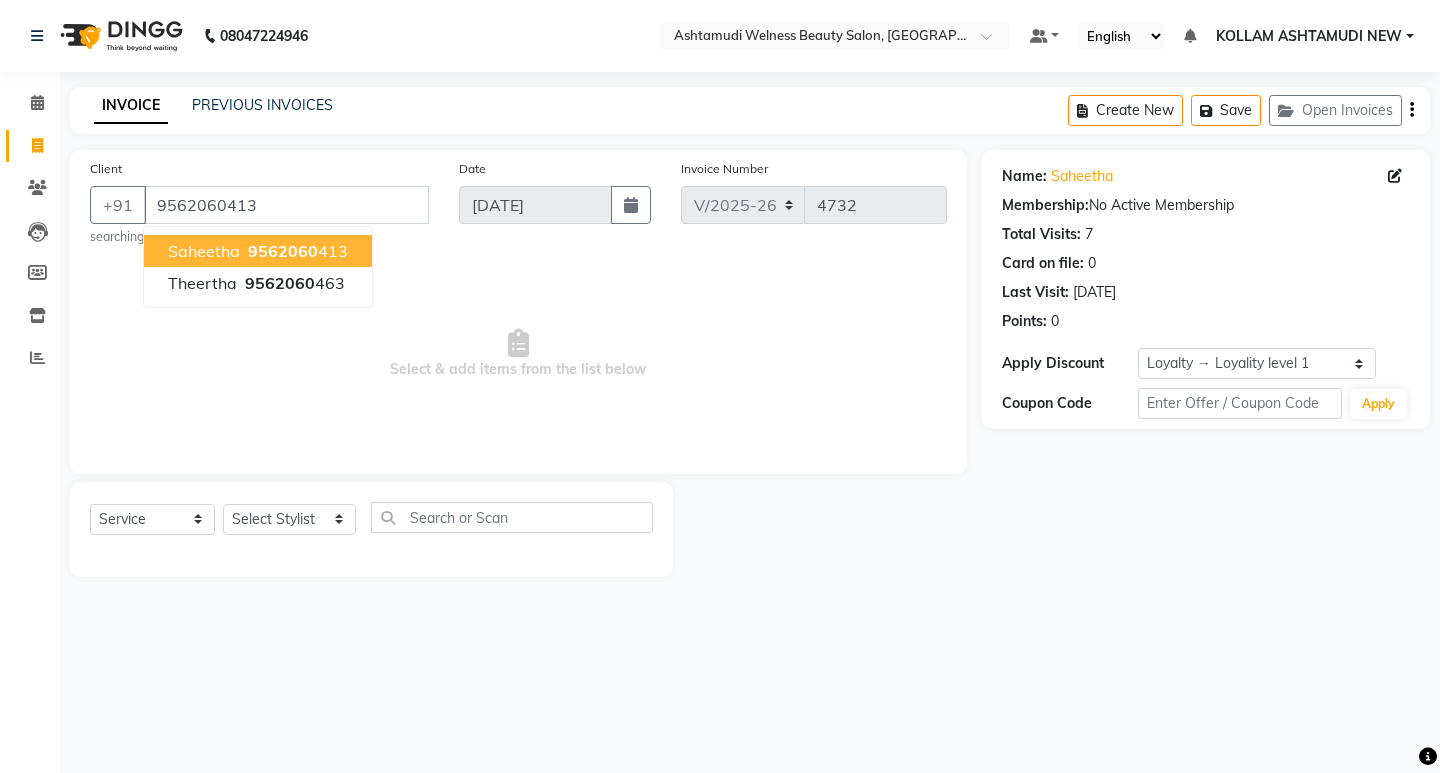 click on "9562060" at bounding box center (283, 251) 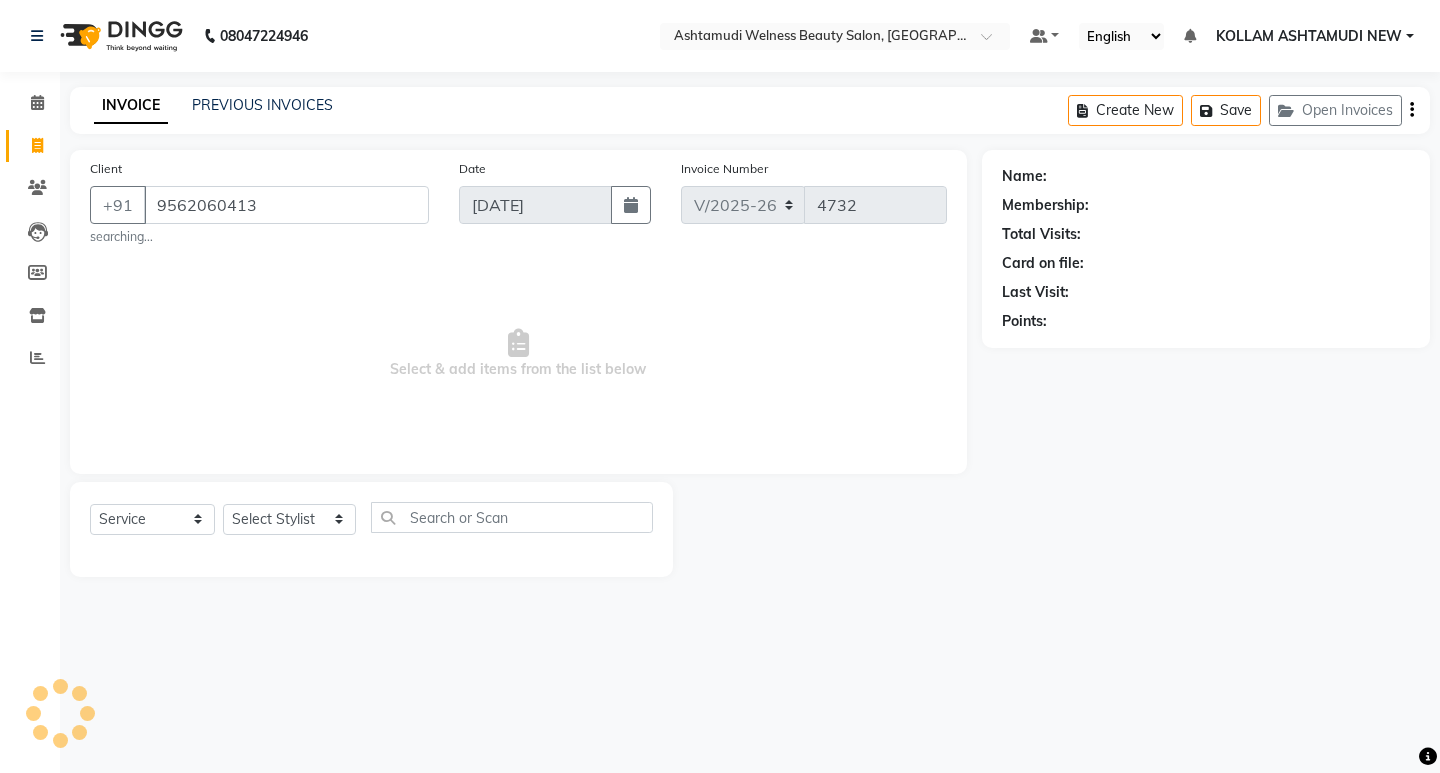 select on "1: Object" 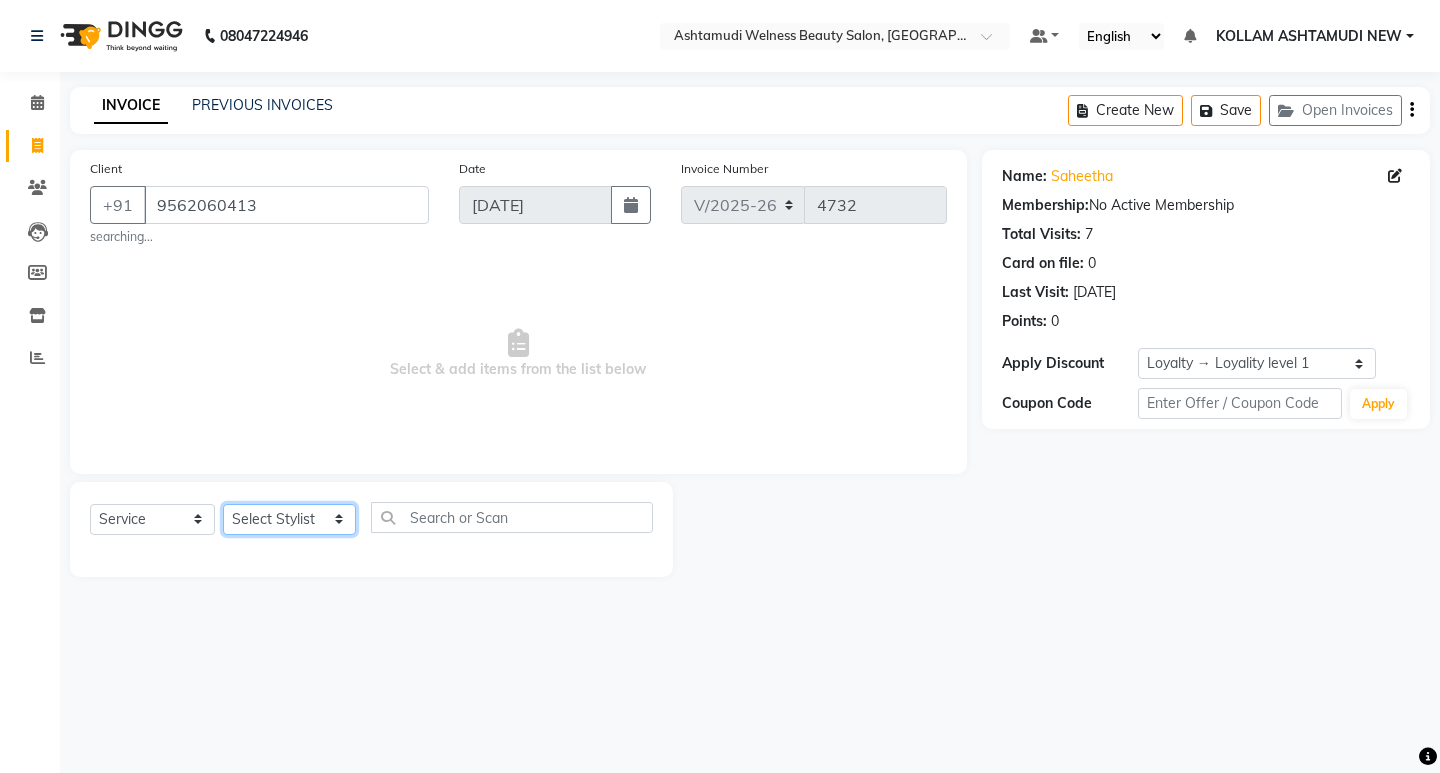 click on "Select Stylist [PERSON_NAME] Admin [PERSON_NAME]  [PERSON_NAME] [PERSON_NAME] [PERSON_NAME]  M [PERSON_NAME]  [PERSON_NAME]  P [PERSON_NAME] ASHTAMUDI KOLLAM ASHTAMUDI NEW  [PERSON_NAME] [PERSON_NAME] [PERSON_NAME]  [PERSON_NAME] [PERSON_NAME] [PERSON_NAME] [PERSON_NAME] [PERSON_NAME] M [PERSON_NAME] SARIGA [PERSON_NAME] [PERSON_NAME] [PERSON_NAME] [PERSON_NAME] [PERSON_NAME] S" 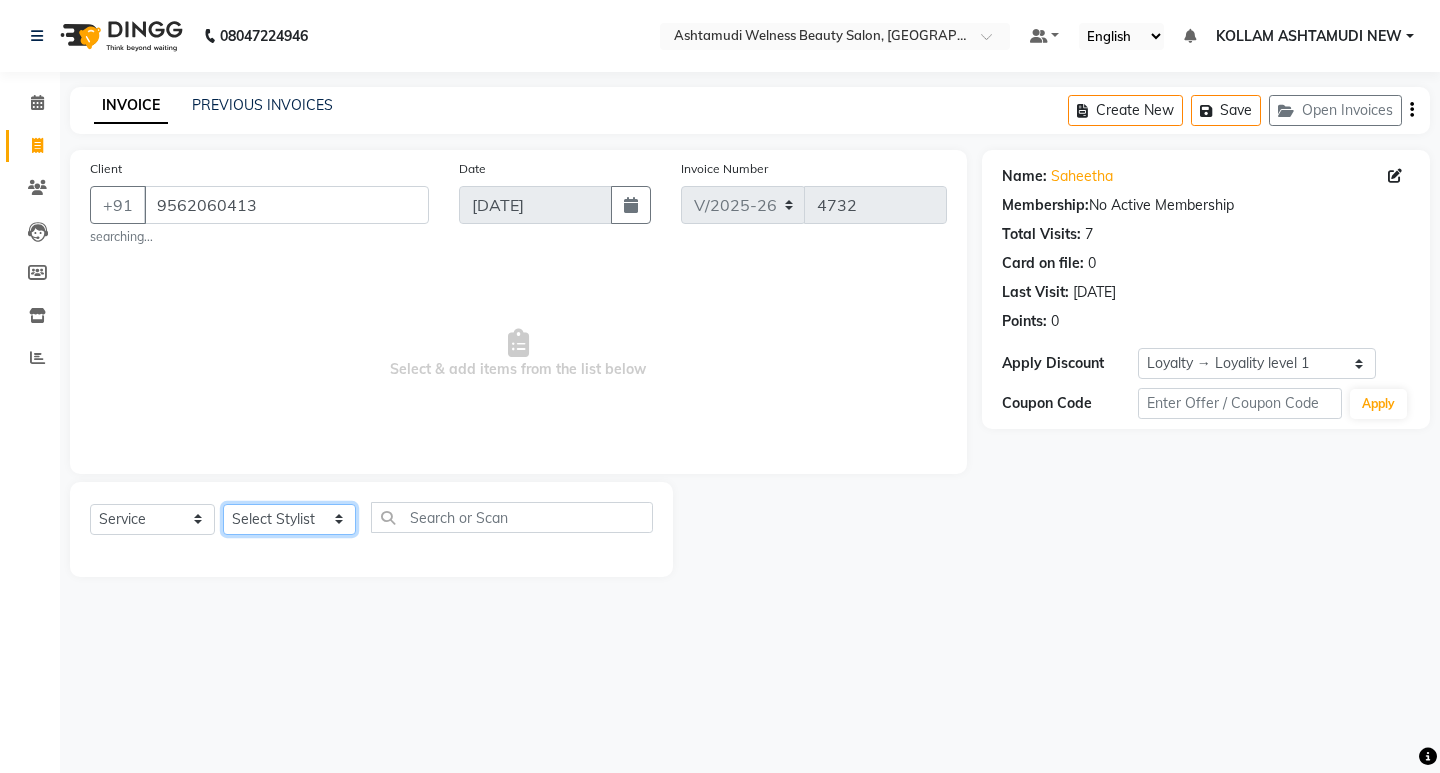 select on "25980" 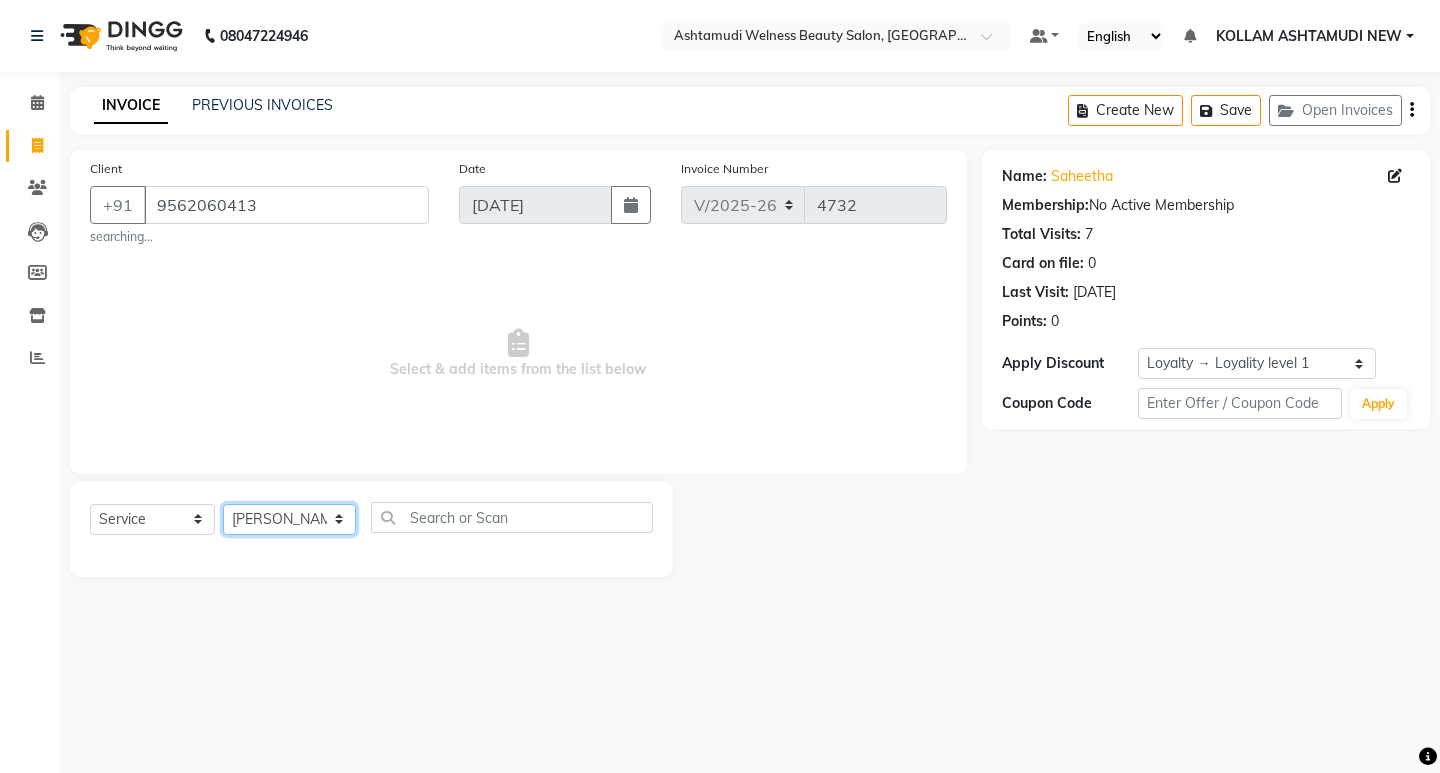 click on "Select Stylist [PERSON_NAME] Admin [PERSON_NAME]  [PERSON_NAME] [PERSON_NAME] [PERSON_NAME]  M [PERSON_NAME]  [PERSON_NAME]  P [PERSON_NAME] ASHTAMUDI KOLLAM ASHTAMUDI NEW  [PERSON_NAME] [PERSON_NAME] [PERSON_NAME]  [PERSON_NAME] [PERSON_NAME] [PERSON_NAME] [PERSON_NAME] [PERSON_NAME] M [PERSON_NAME] SARIGA [PERSON_NAME] [PERSON_NAME] [PERSON_NAME] [PERSON_NAME] [PERSON_NAME] S" 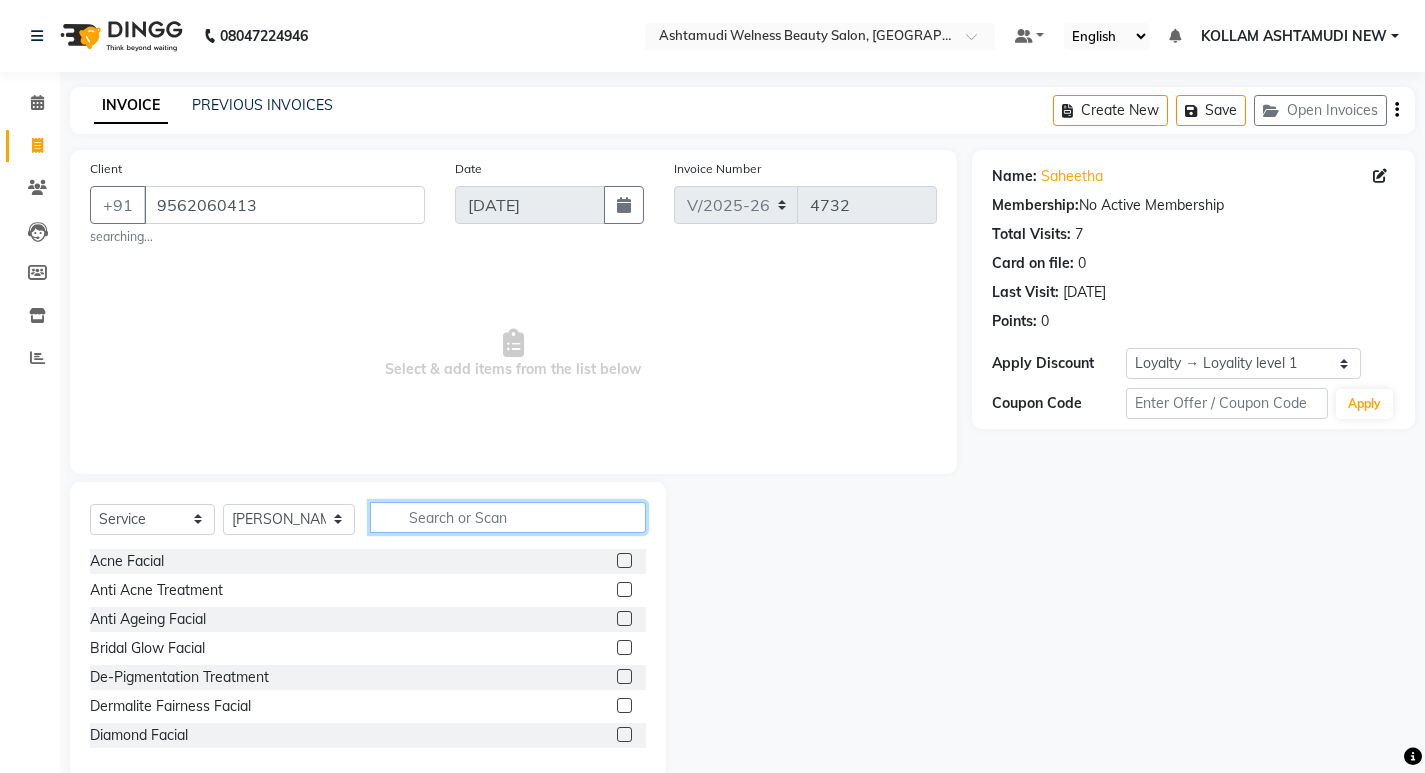click 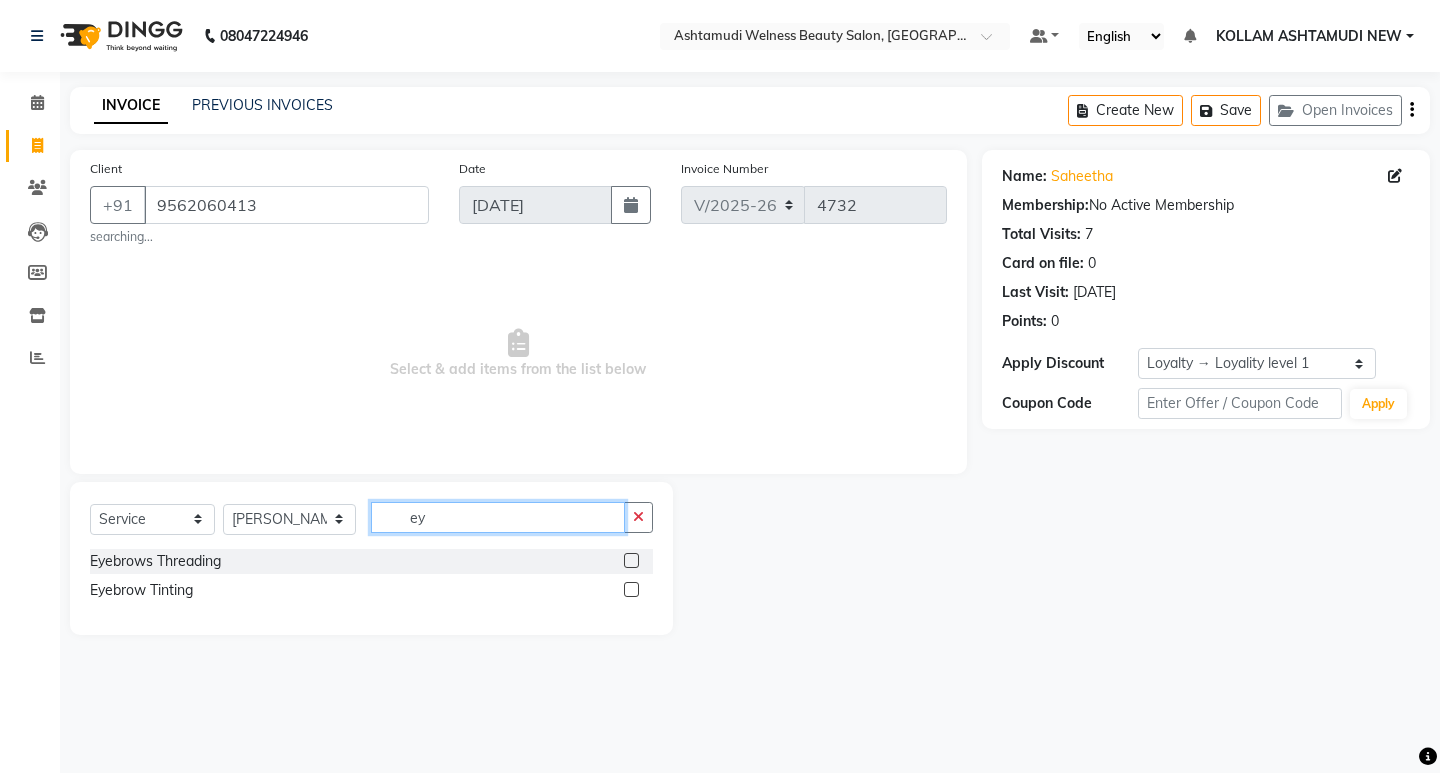 type on "ey" 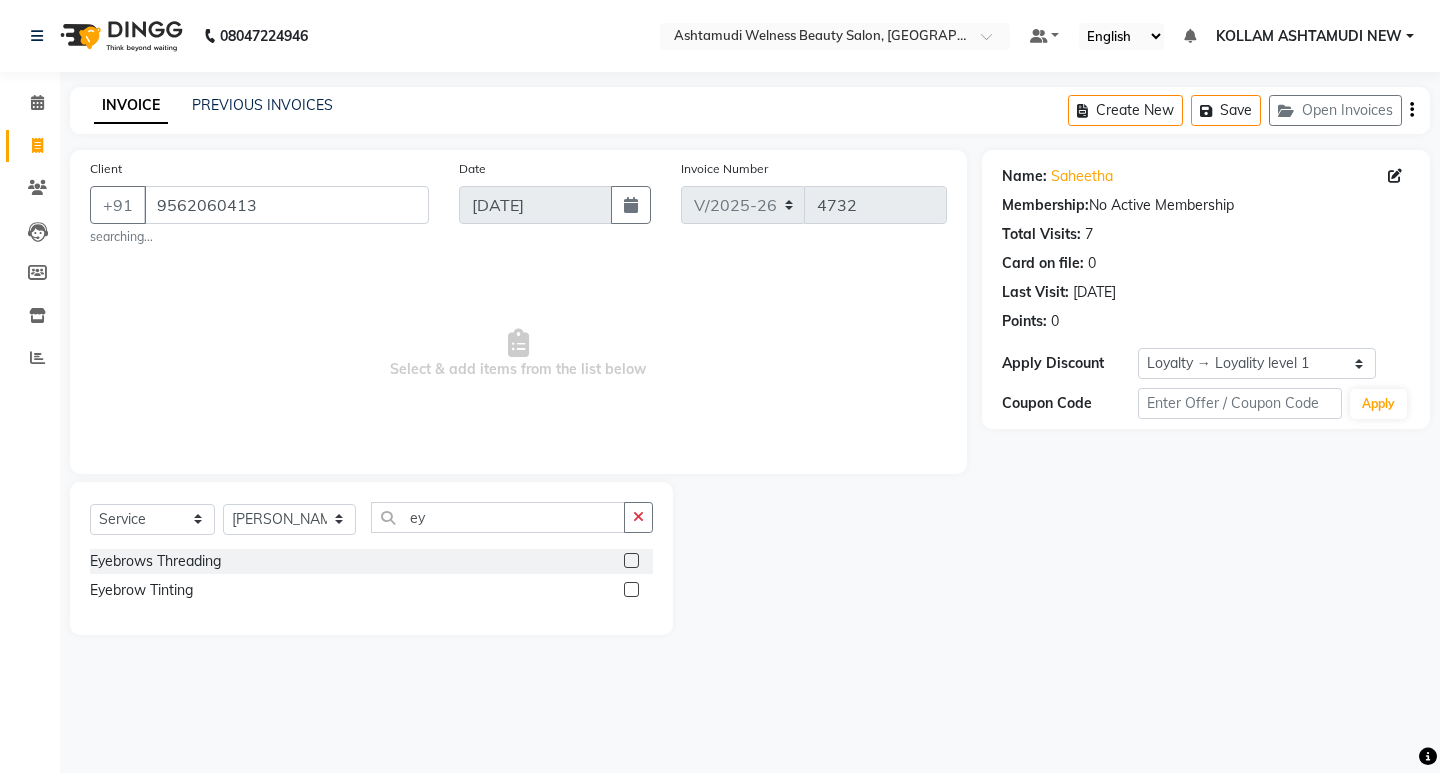 click 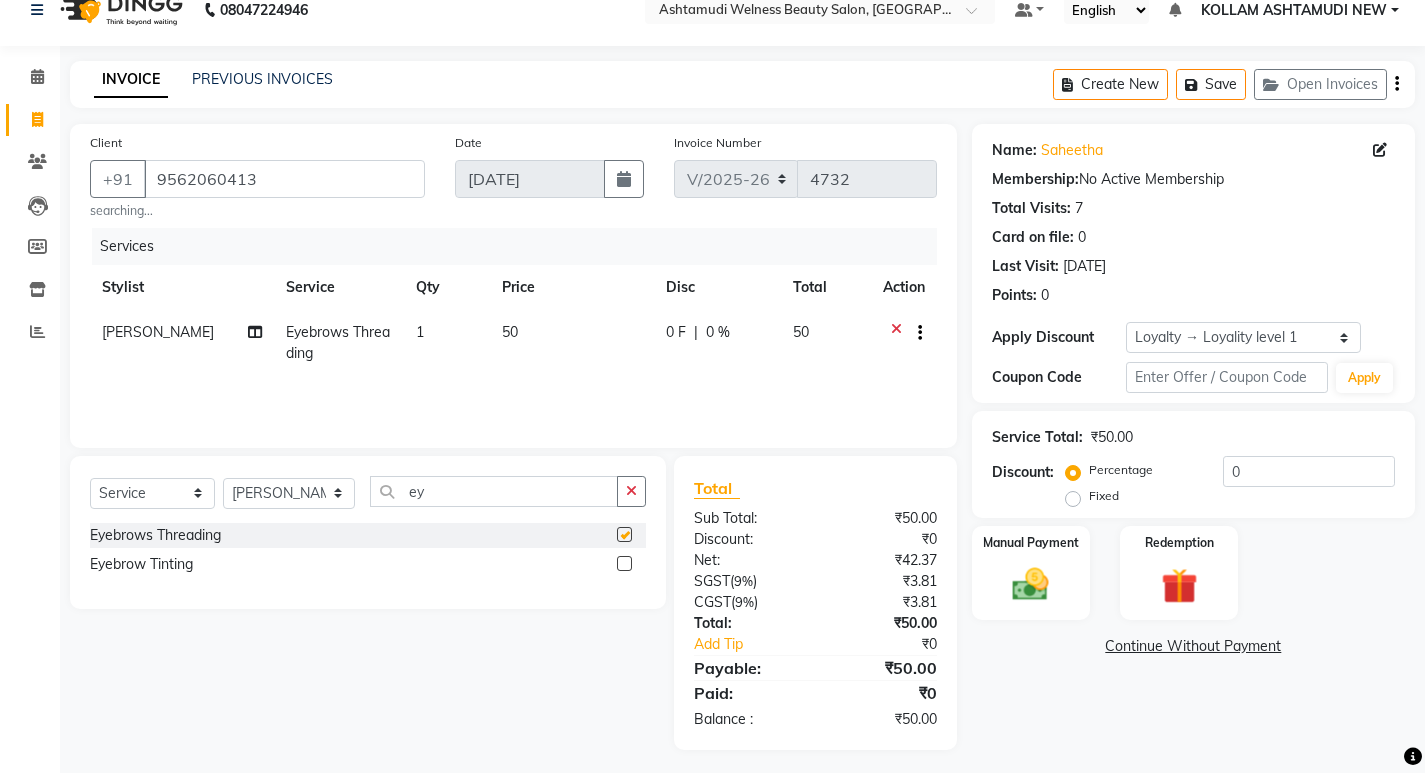 scroll, scrollTop: 33, scrollLeft: 0, axis: vertical 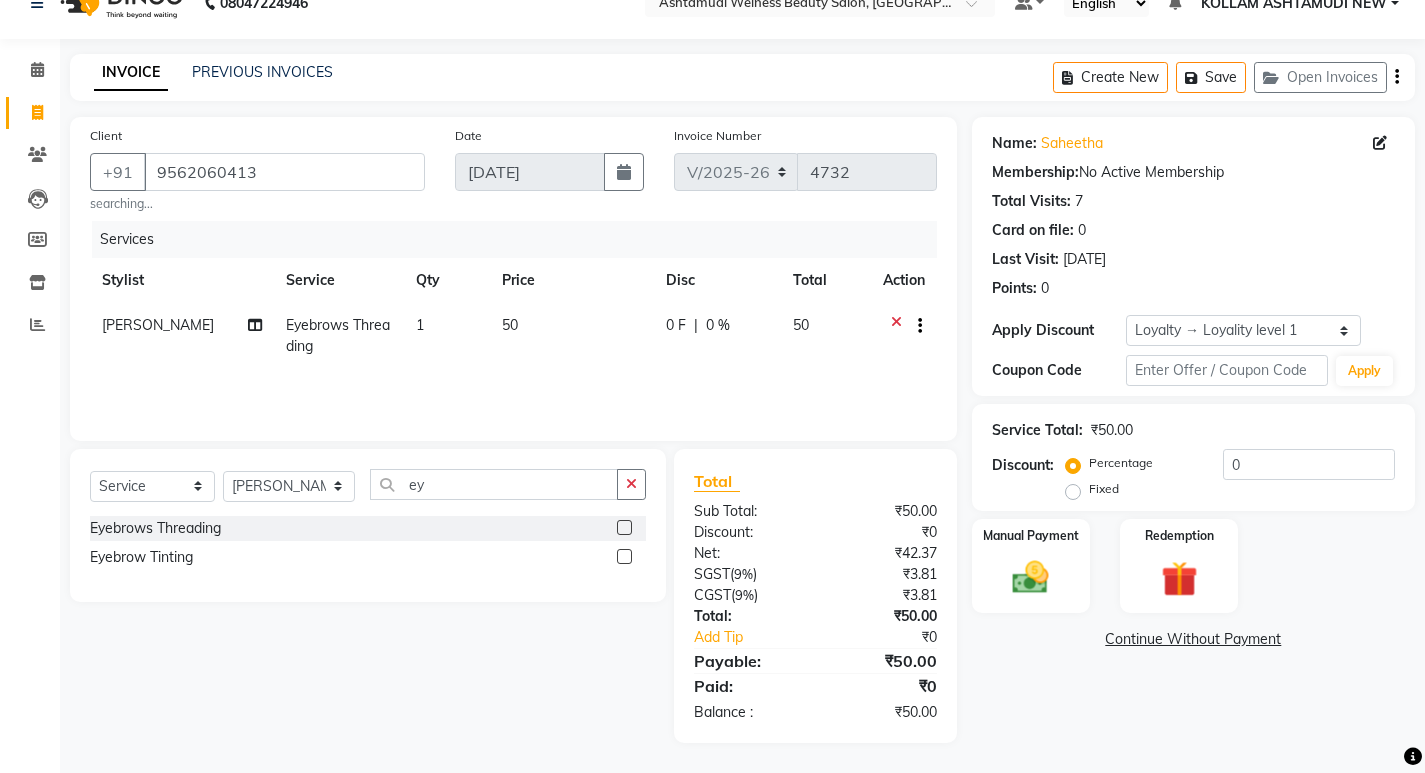 checkbox on "false" 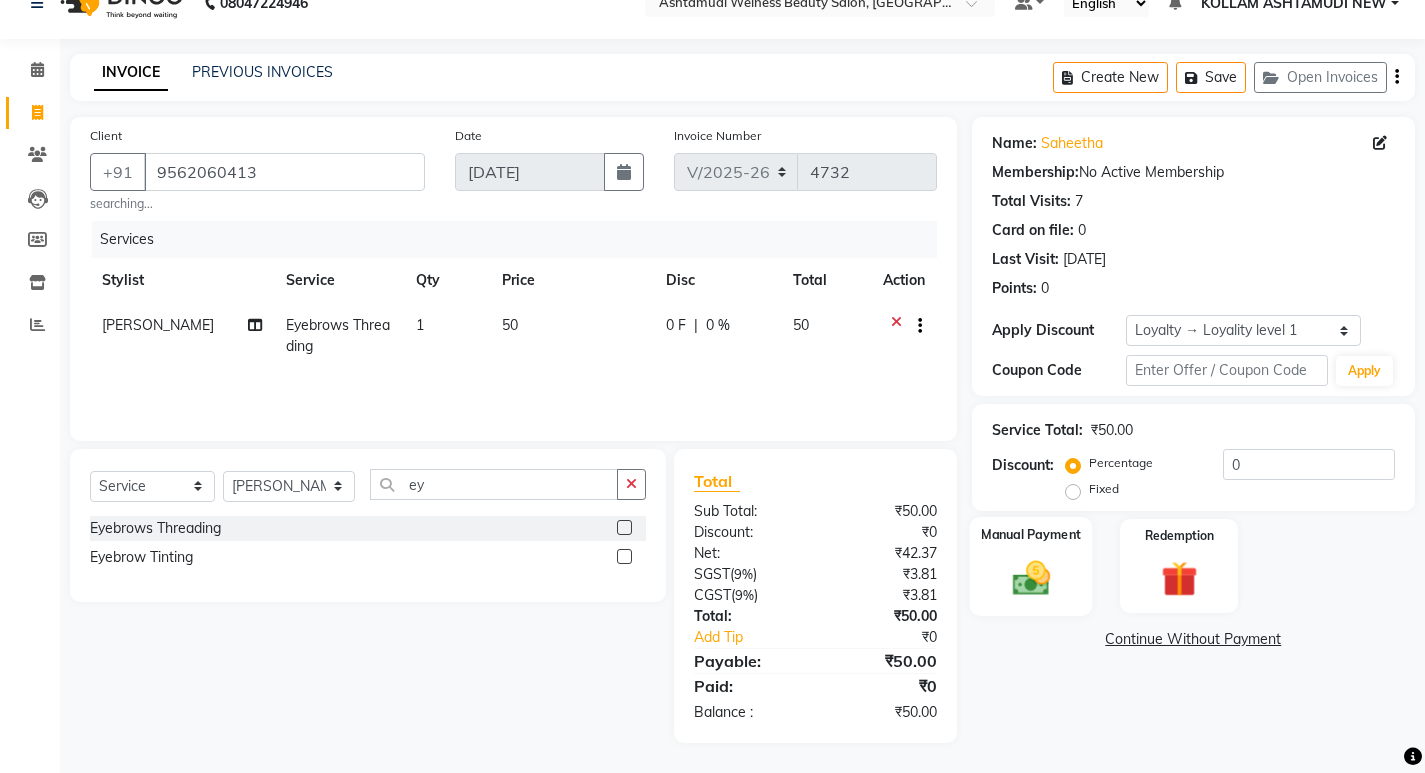 click 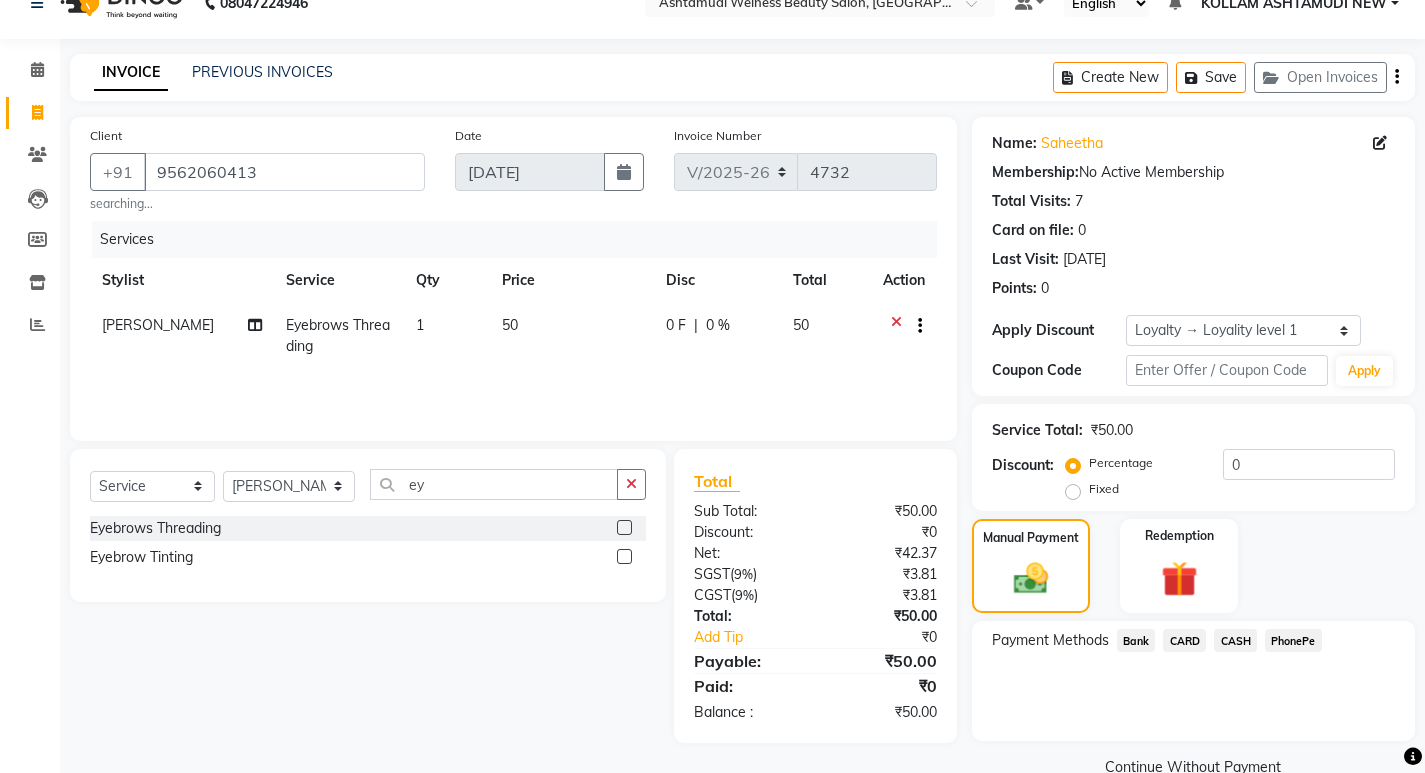 click on "CASH" 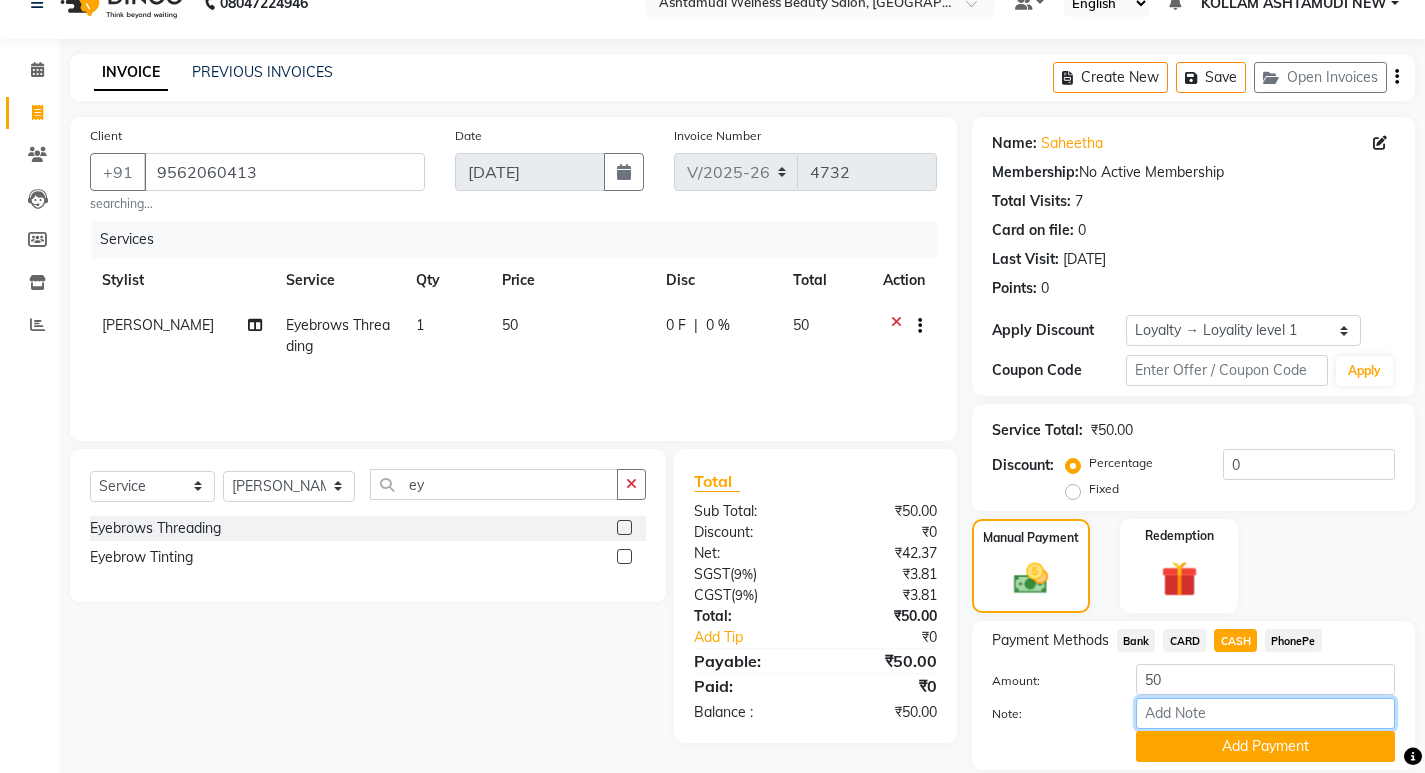 drag, startPoint x: 1198, startPoint y: 715, endPoint x: 1204, endPoint y: 698, distance: 18.027756 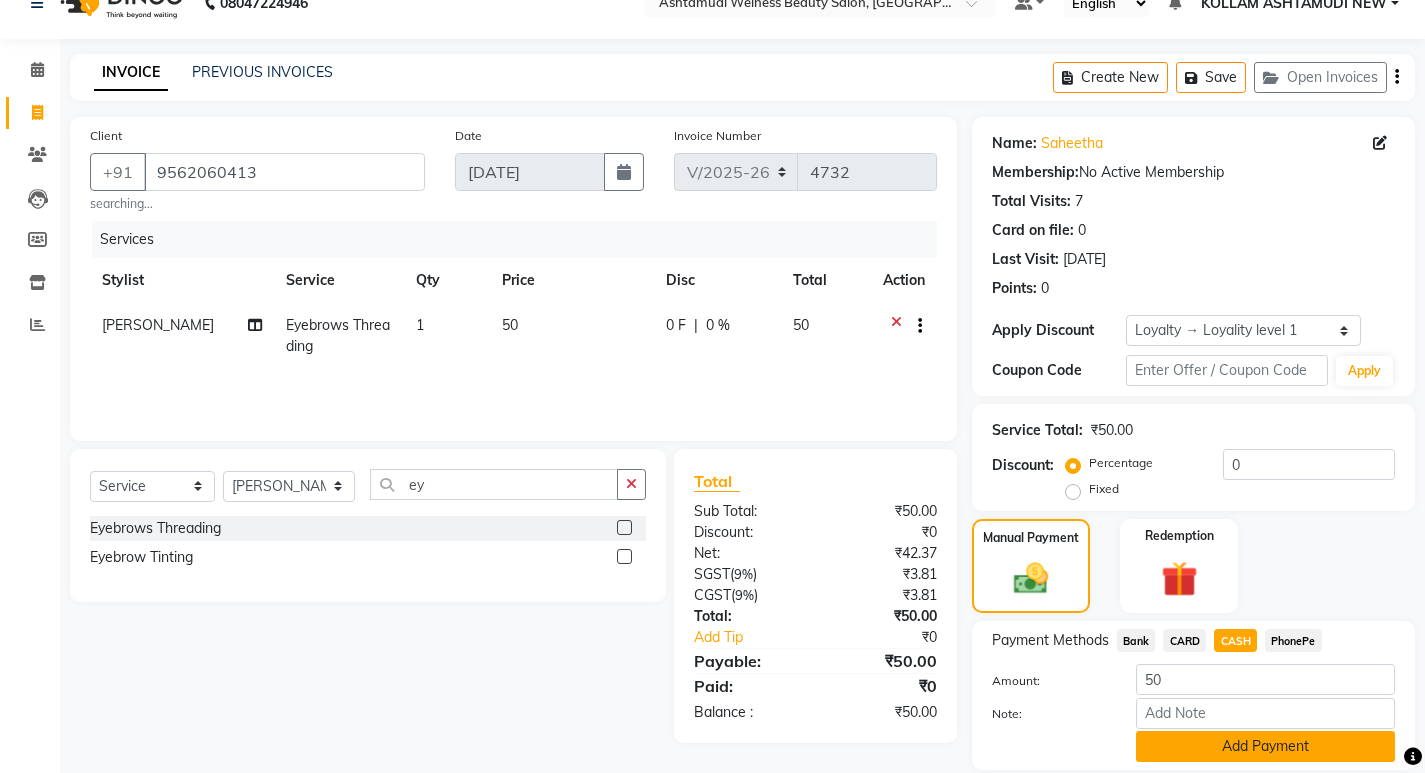 click on "Add Payment" 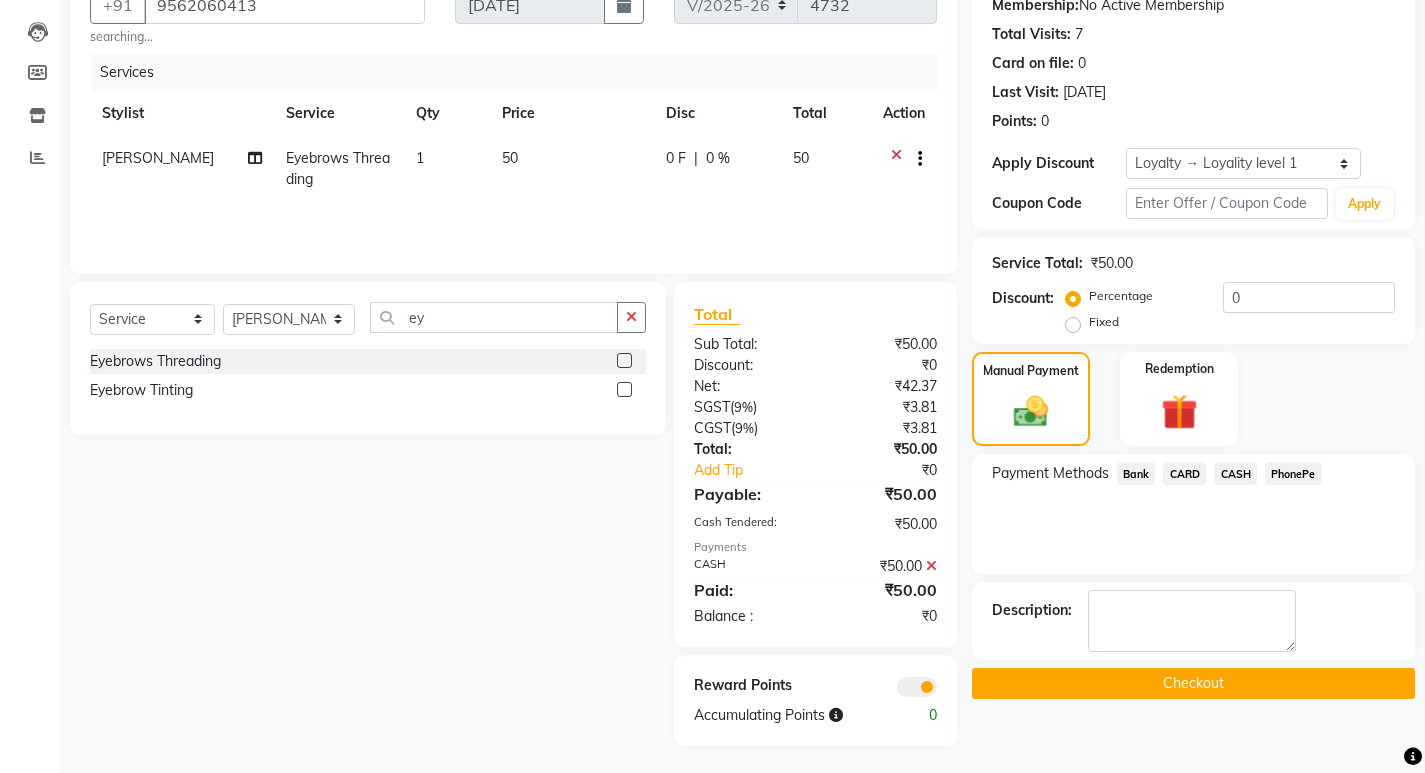 scroll, scrollTop: 203, scrollLeft: 0, axis: vertical 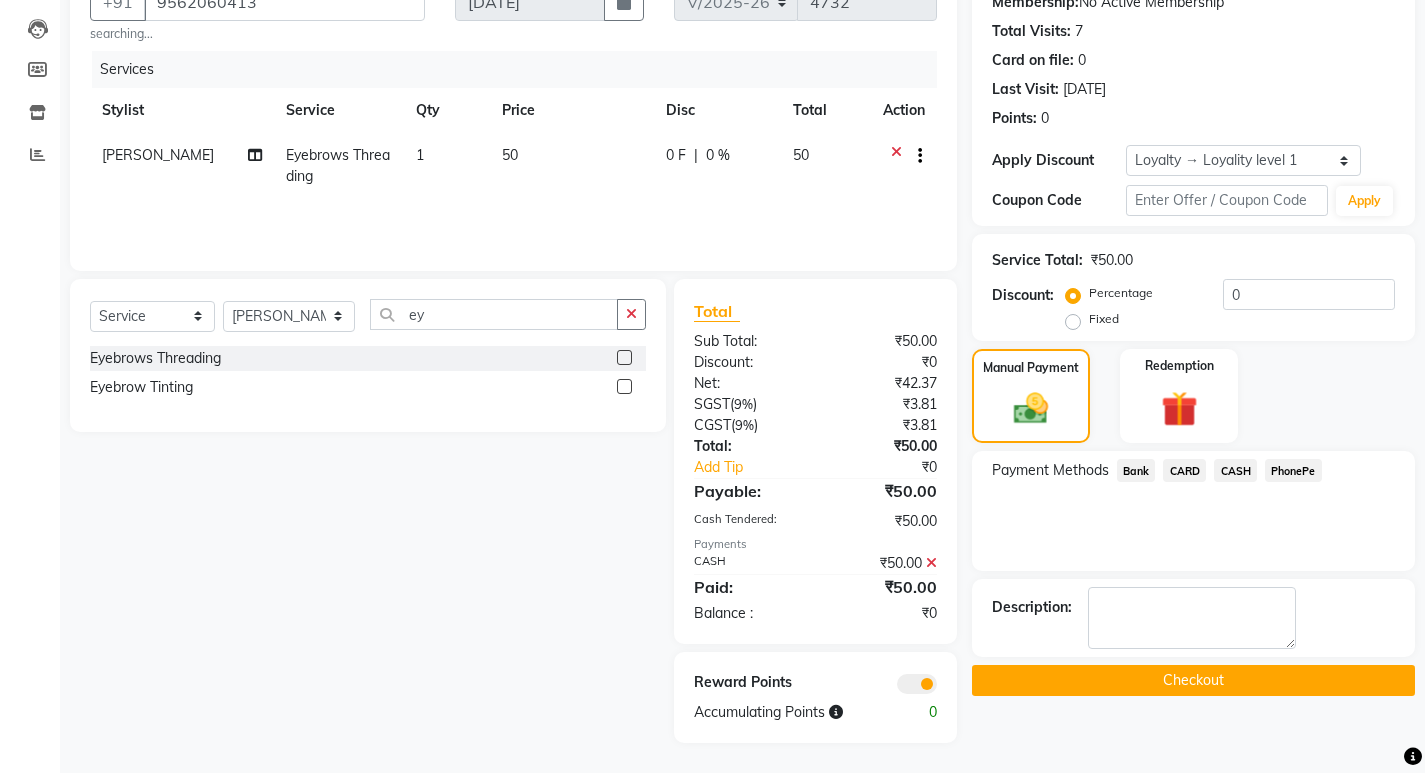 click on "Checkout" 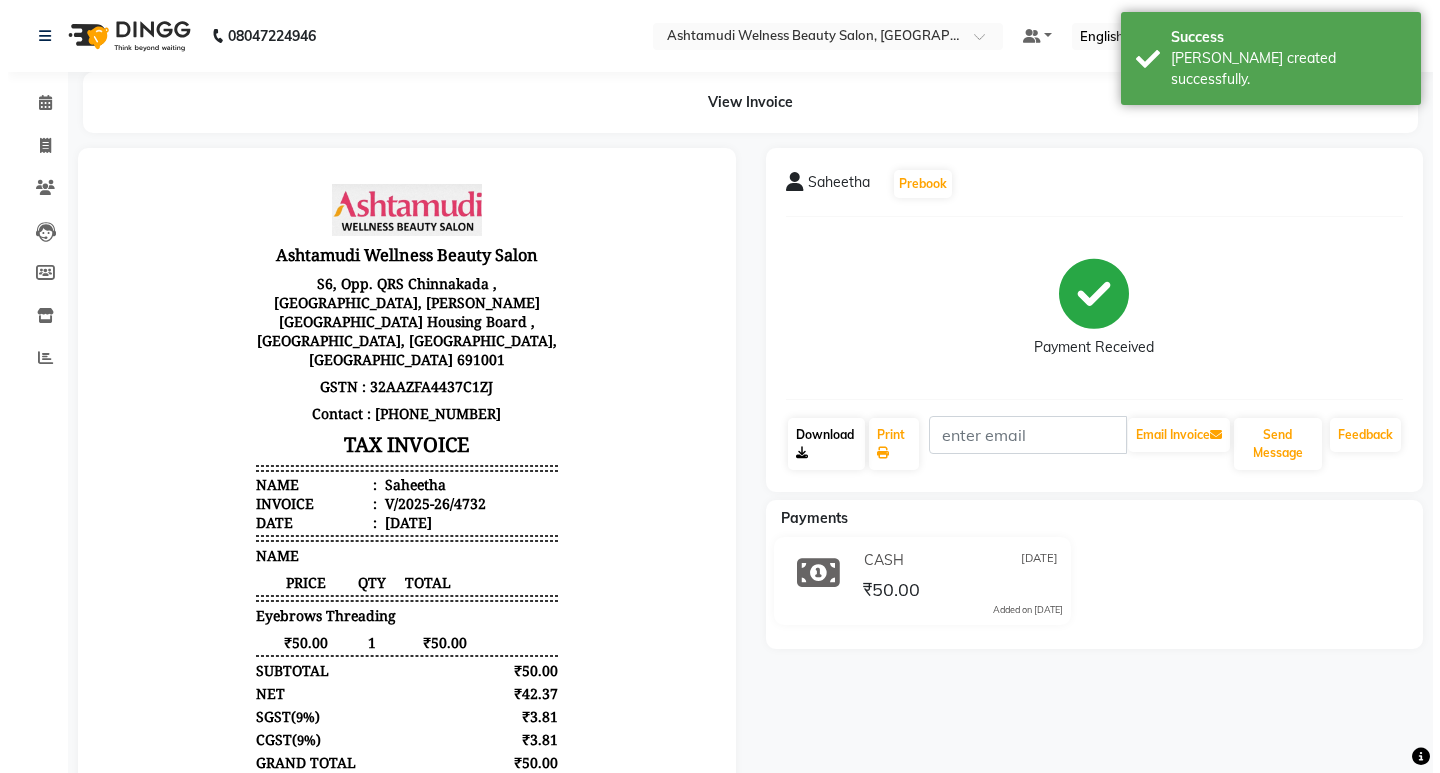 scroll, scrollTop: 0, scrollLeft: 0, axis: both 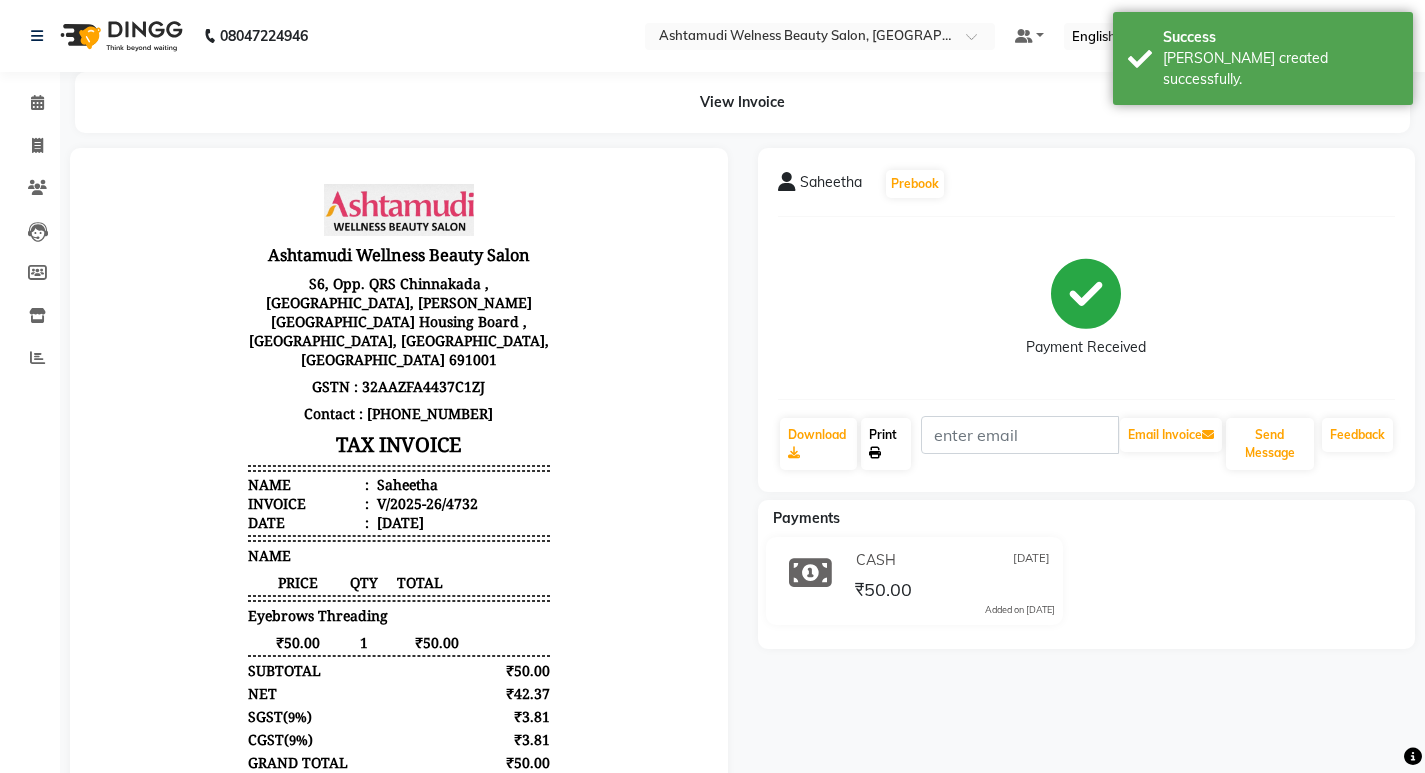 click on "Print" 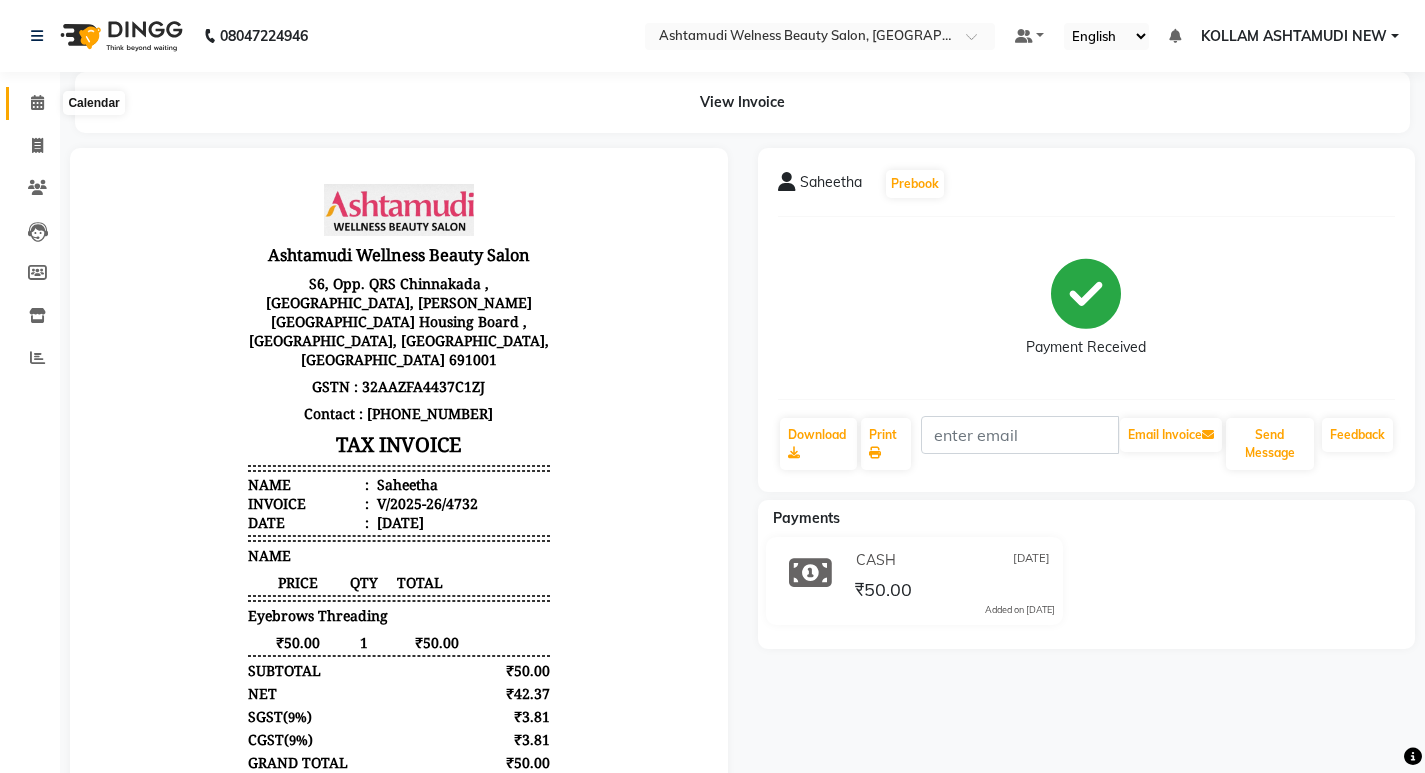 click 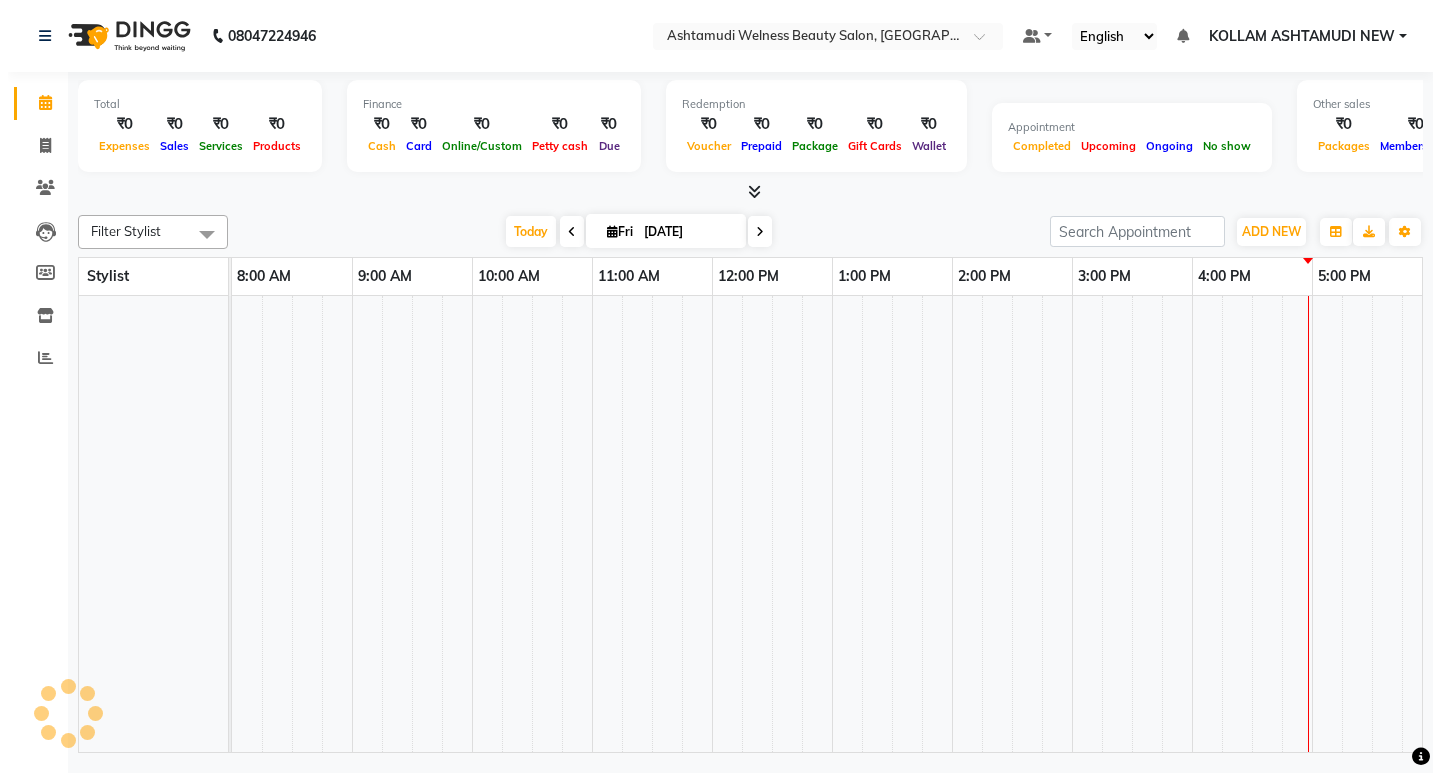 scroll, scrollTop: 0, scrollLeft: 0, axis: both 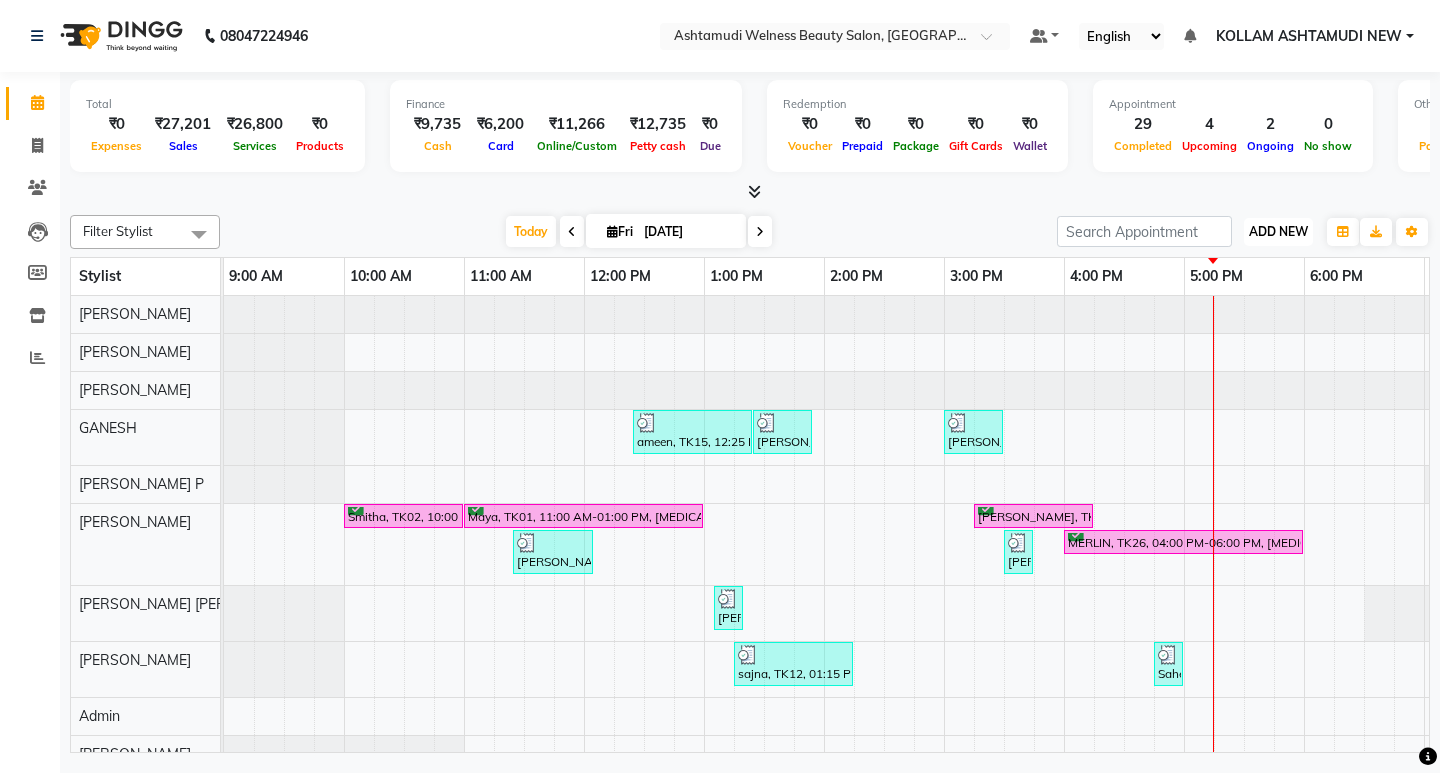 click on "ADD NEW Toggle Dropdown" at bounding box center [1278, 232] 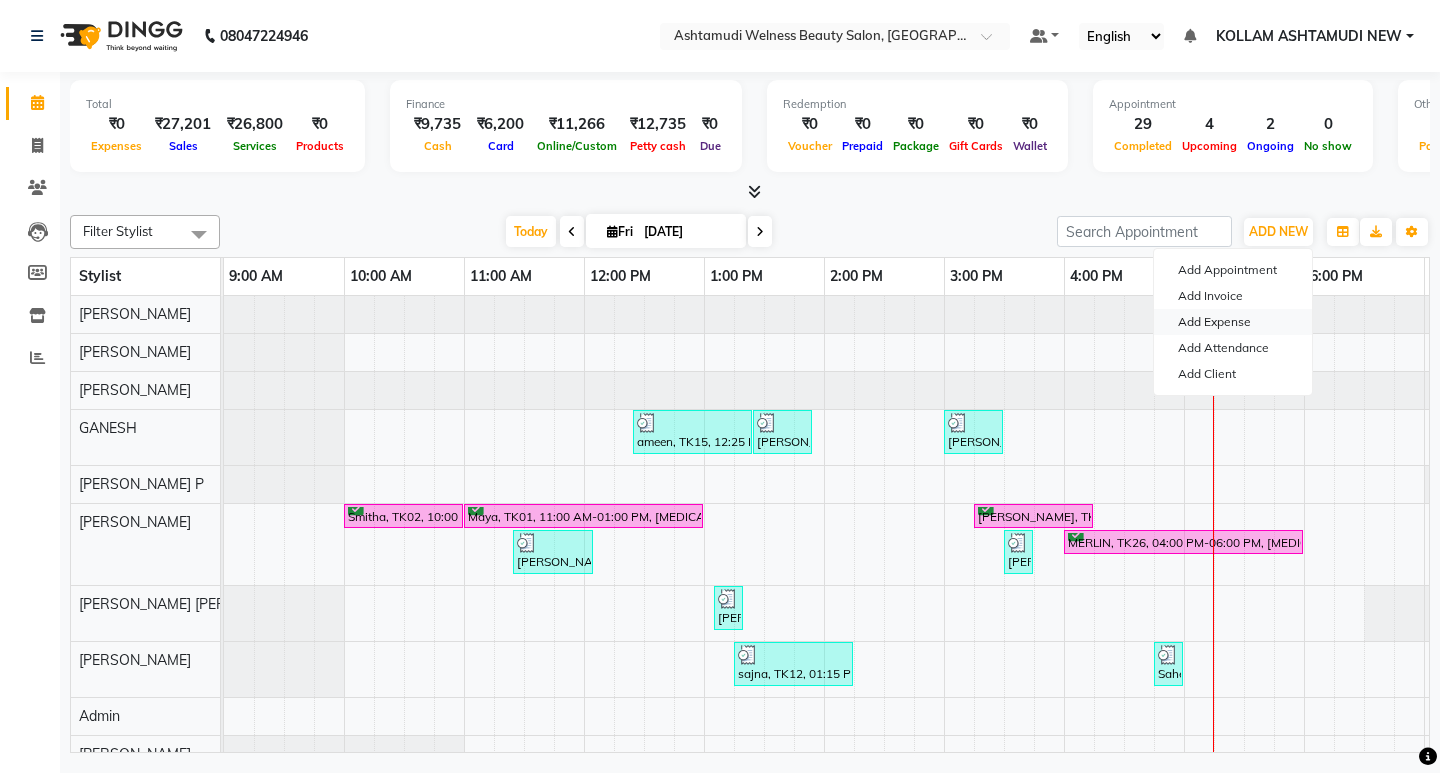 click on "Add Expense" at bounding box center (1233, 322) 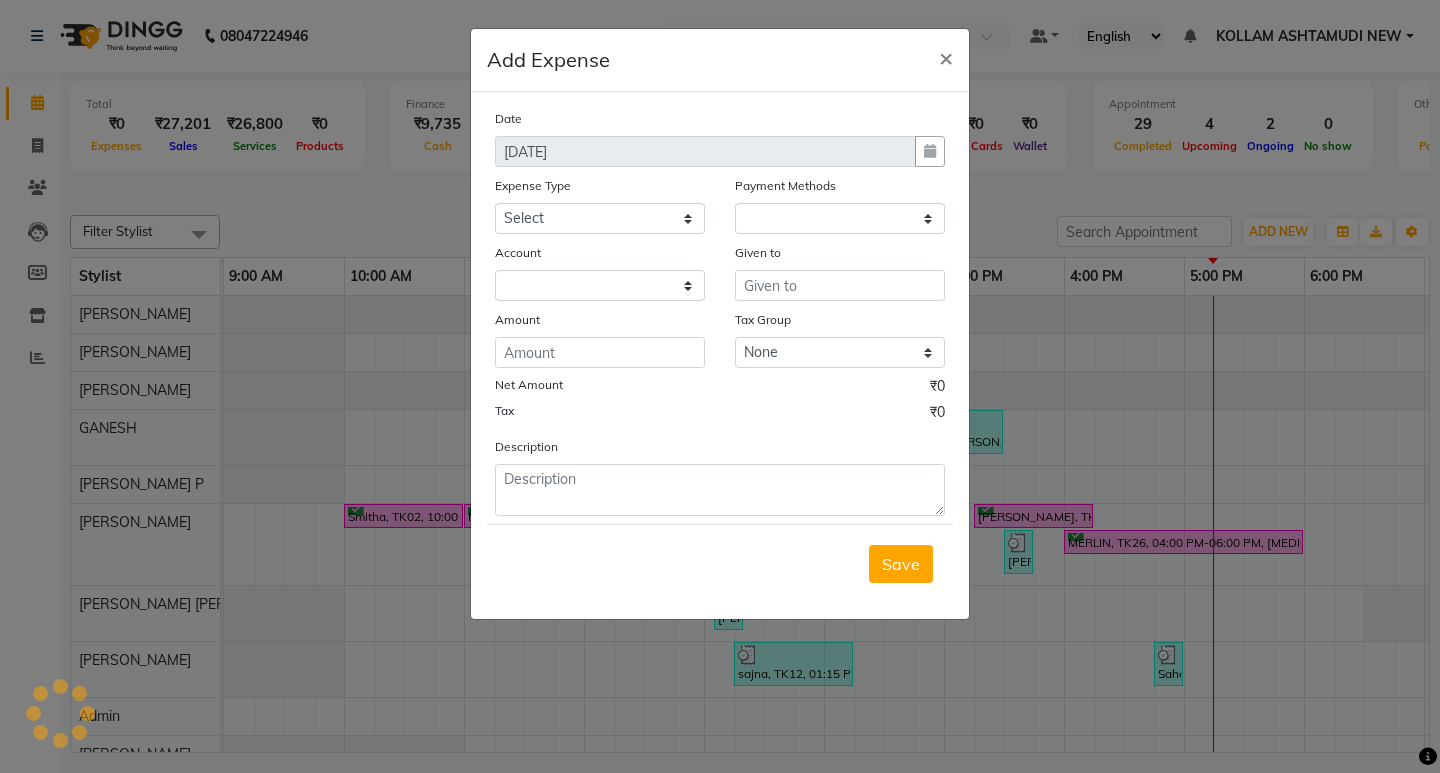 select on "1" 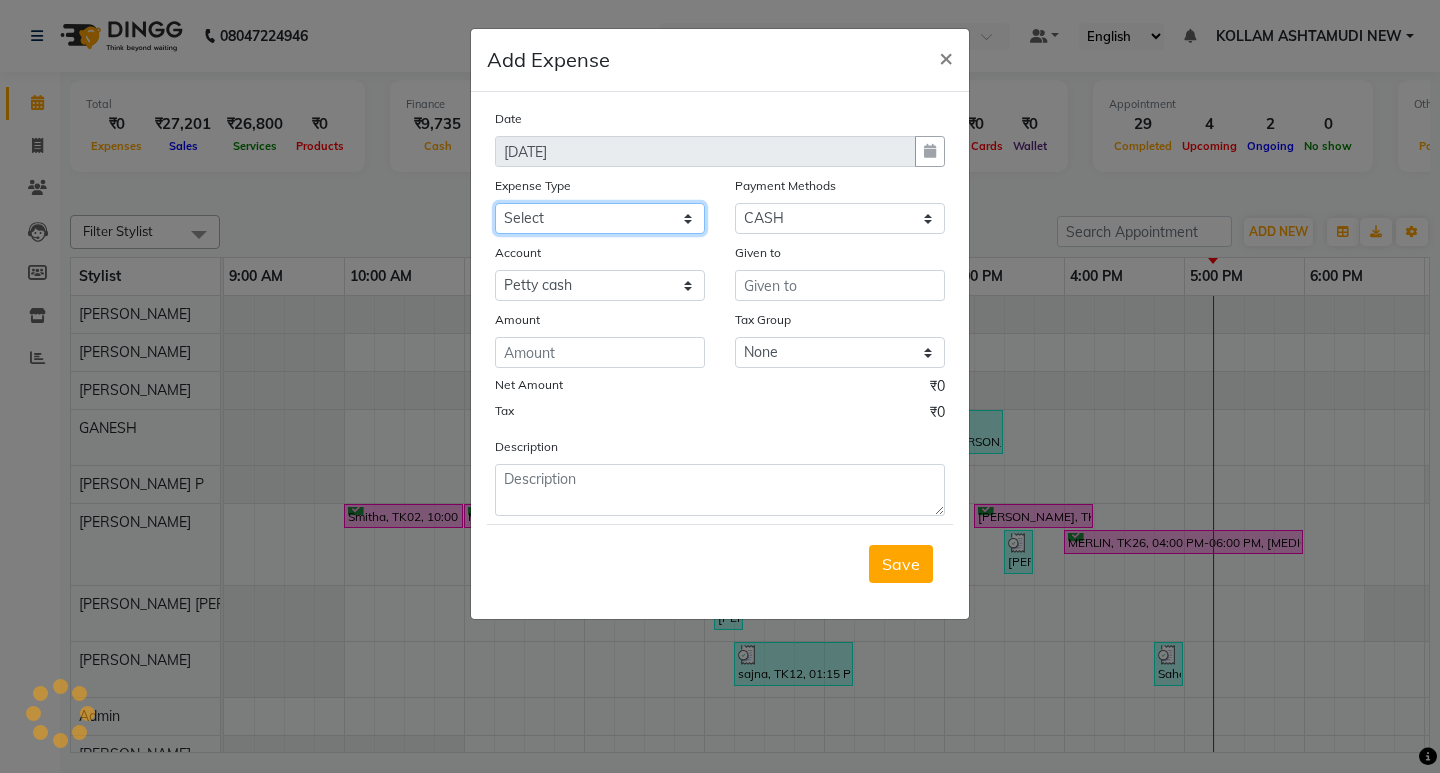 click on "Select ACCOMODATION EXPENSES ADVERTISEMENT SALES PROMOTIONAL EXPENSES Bonus BRIDAL ACCESSORIES REFUND BRIDAL COMMISSION BRIDAL FOOD BRIDAL INCENTIVES BRIDAL ORNAMENTS REFUND BRIDAL TA CASH DEPOSIT RAK BANK COMPUTER ACCESSORIES MOBILE PHONE Donation and Charity Expenses ELECTRICITY CHARGES ELECTRONICS FITTINGS Event Expense FISH FOOD EXPENSES FOOD REFRESHMENT FOR CLIENTS FOOD REFRESHMENT FOR STAFFS Freight And Forwarding Charges FUEL FOR GENERATOR FURNITURE AND EQUIPMENTS Gifts for Clients GIFTS FOR STAFFS GOKULAM CHITS HOSTEL RENT LAUNDRY EXPENSES LICENSE OTHER FEES LOADING UNLOADING CHARGES Medical Expenses MEHNDI PAYMENTS MISCELLANEOUS EXPENSES NEWSPAPER PERIODICALS Ornaments Maintenance Expense OVERTIME ALLOWANCES Payment For Pest Control Perfomance based incentives POSTAGE COURIER CHARGES Printing PRINTING STATIONERY EXPENSES PROFESSIONAL TAX REPAIRS MAINTENANCE ROUND OFF Salary SALARY ADVANCE Sales Incentives Membership Card SALES INCENTIVES PRODUCT SALES INCENTIVES SERVICES SALON ESSENTIALS SALON RENT" 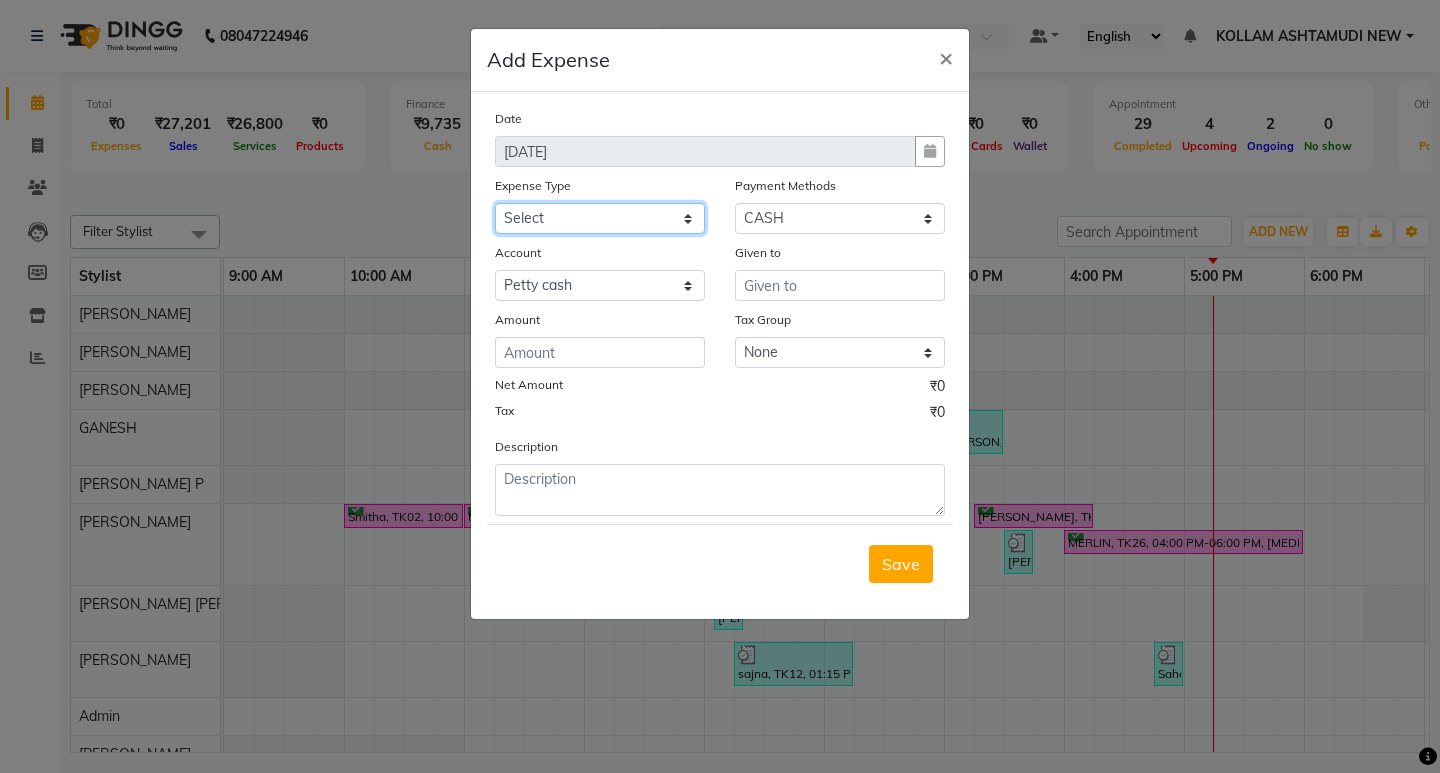 select on "6179" 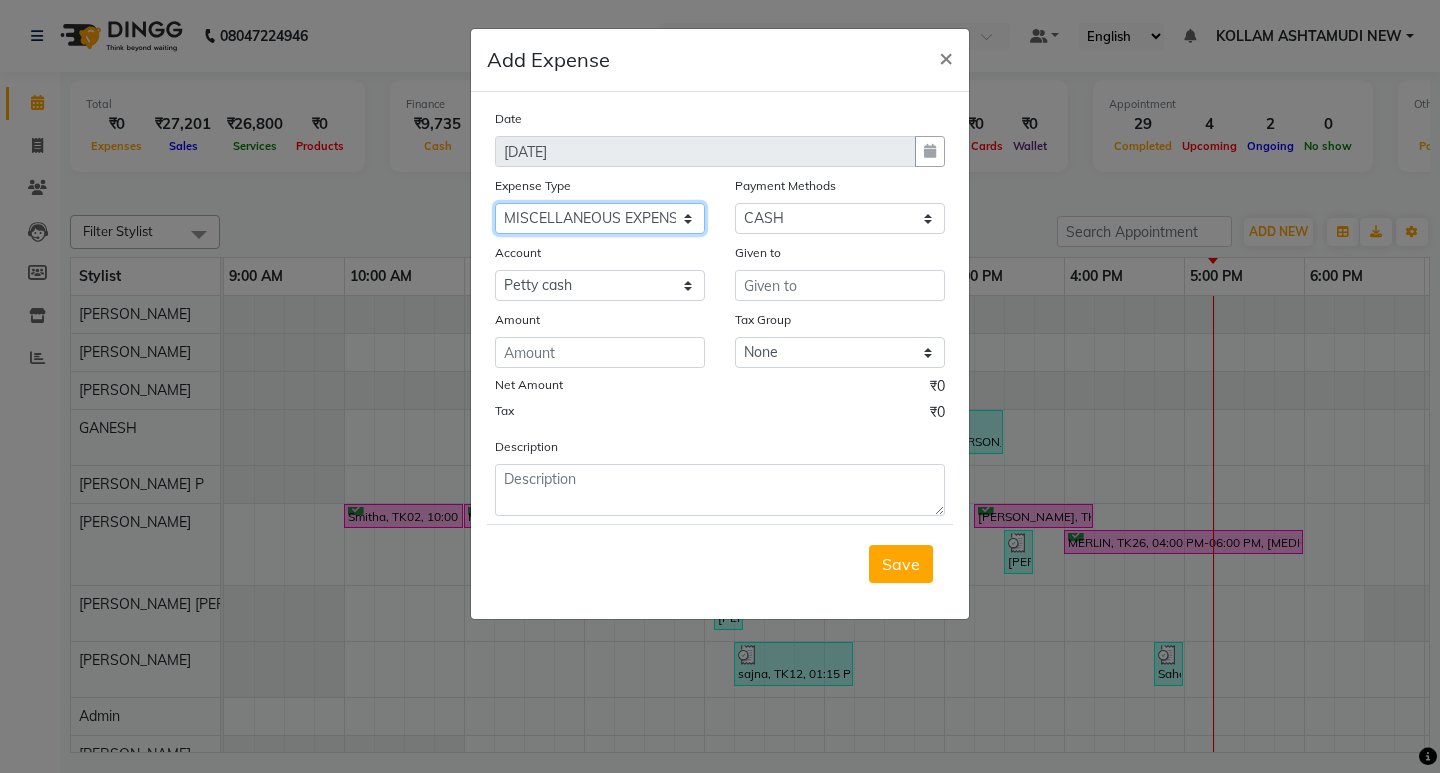 click on "Select ACCOMODATION EXPENSES ADVERTISEMENT SALES PROMOTIONAL EXPENSES Bonus BRIDAL ACCESSORIES REFUND BRIDAL COMMISSION BRIDAL FOOD BRIDAL INCENTIVES BRIDAL ORNAMENTS REFUND BRIDAL TA CASH DEPOSIT RAK BANK COMPUTER ACCESSORIES MOBILE PHONE Donation and Charity Expenses ELECTRICITY CHARGES ELECTRONICS FITTINGS Event Expense FISH FOOD EXPENSES FOOD REFRESHMENT FOR CLIENTS FOOD REFRESHMENT FOR STAFFS Freight And Forwarding Charges FUEL FOR GENERATOR FURNITURE AND EQUIPMENTS Gifts for Clients GIFTS FOR STAFFS GOKULAM CHITS HOSTEL RENT LAUNDRY EXPENSES LICENSE OTHER FEES LOADING UNLOADING CHARGES Medical Expenses MEHNDI PAYMENTS MISCELLANEOUS EXPENSES NEWSPAPER PERIODICALS Ornaments Maintenance Expense OVERTIME ALLOWANCES Payment For Pest Control Perfomance based incentives POSTAGE COURIER CHARGES Printing PRINTING STATIONERY EXPENSES PROFESSIONAL TAX REPAIRS MAINTENANCE ROUND OFF Salary SALARY ADVANCE Sales Incentives Membership Card SALES INCENTIVES PRODUCT SALES INCENTIVES SERVICES SALON ESSENTIALS SALON RENT" 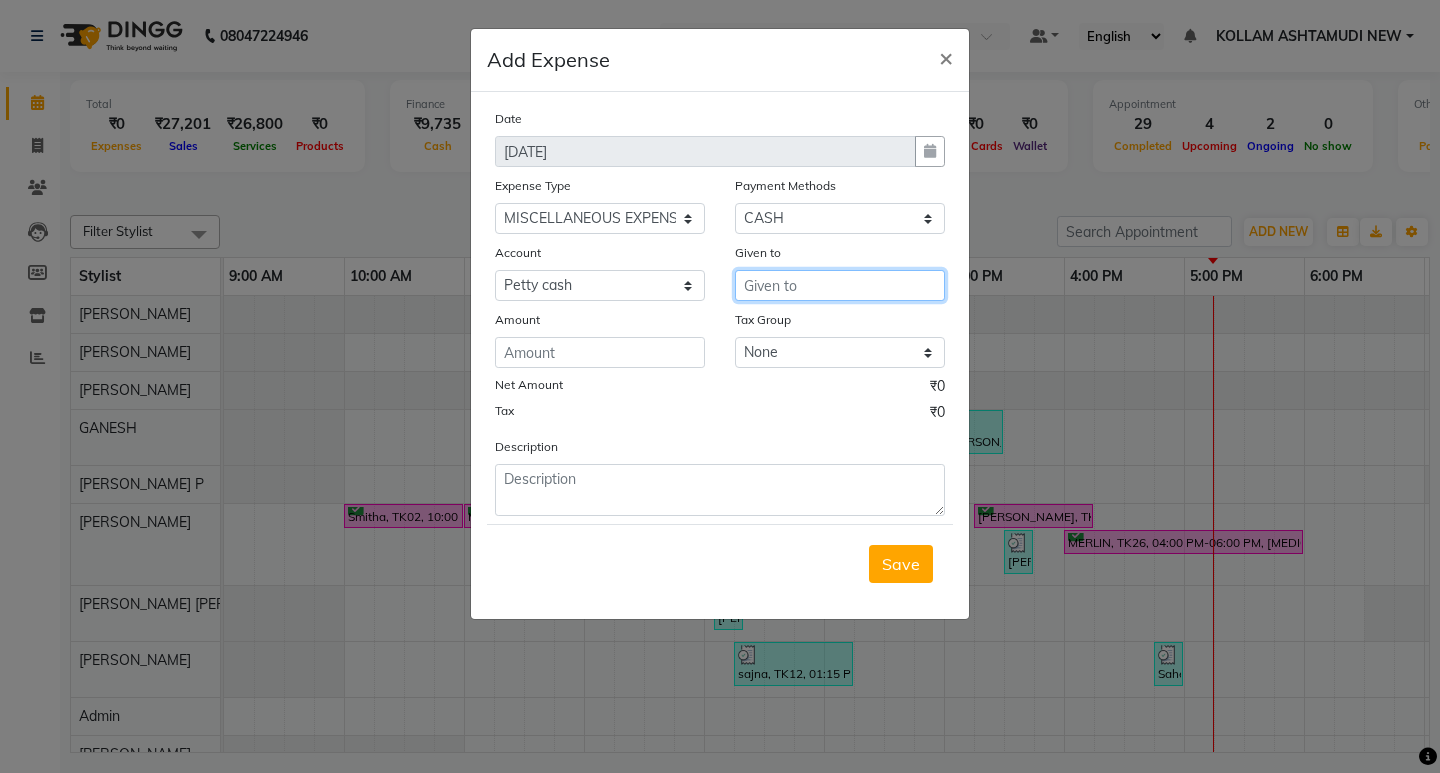 click at bounding box center [840, 285] 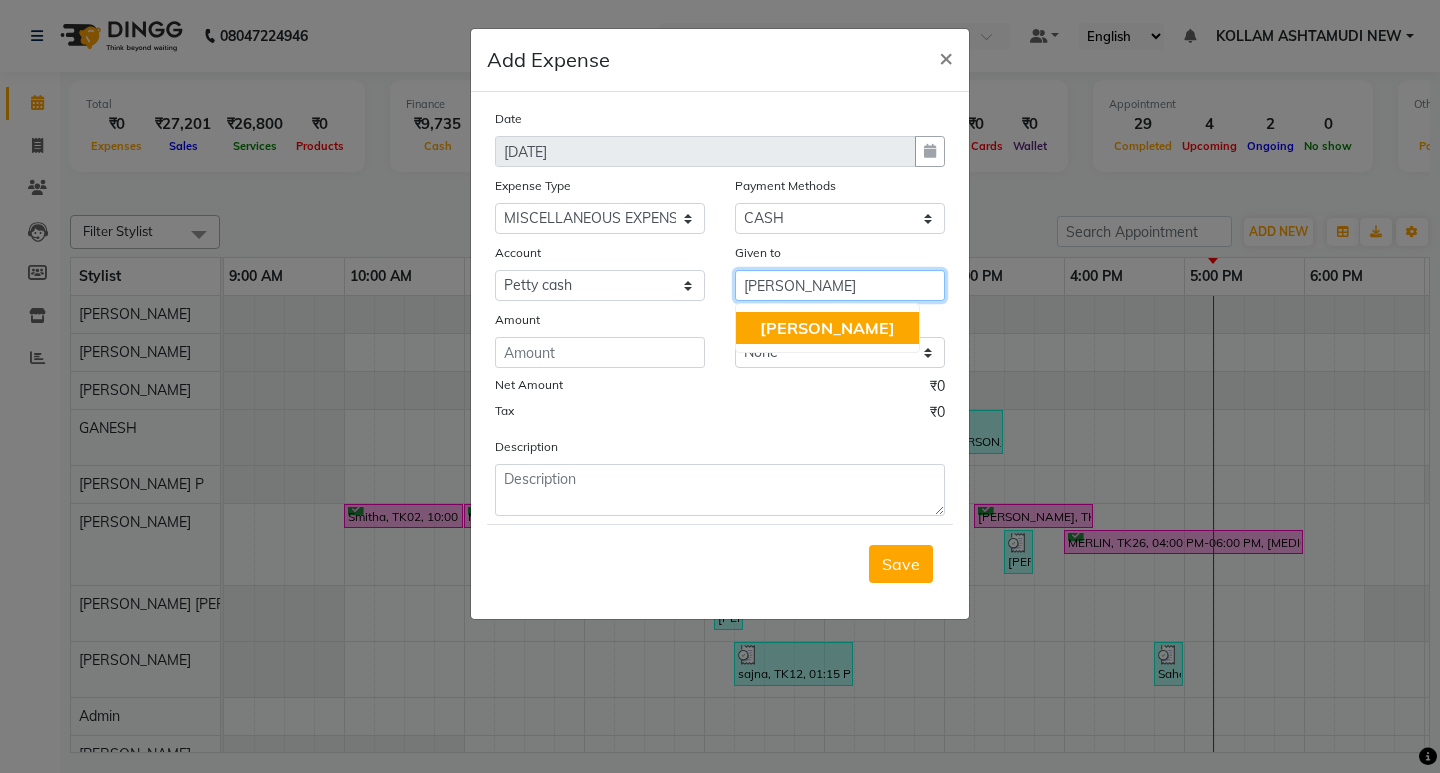 click on "[PERSON_NAME]" at bounding box center (827, 328) 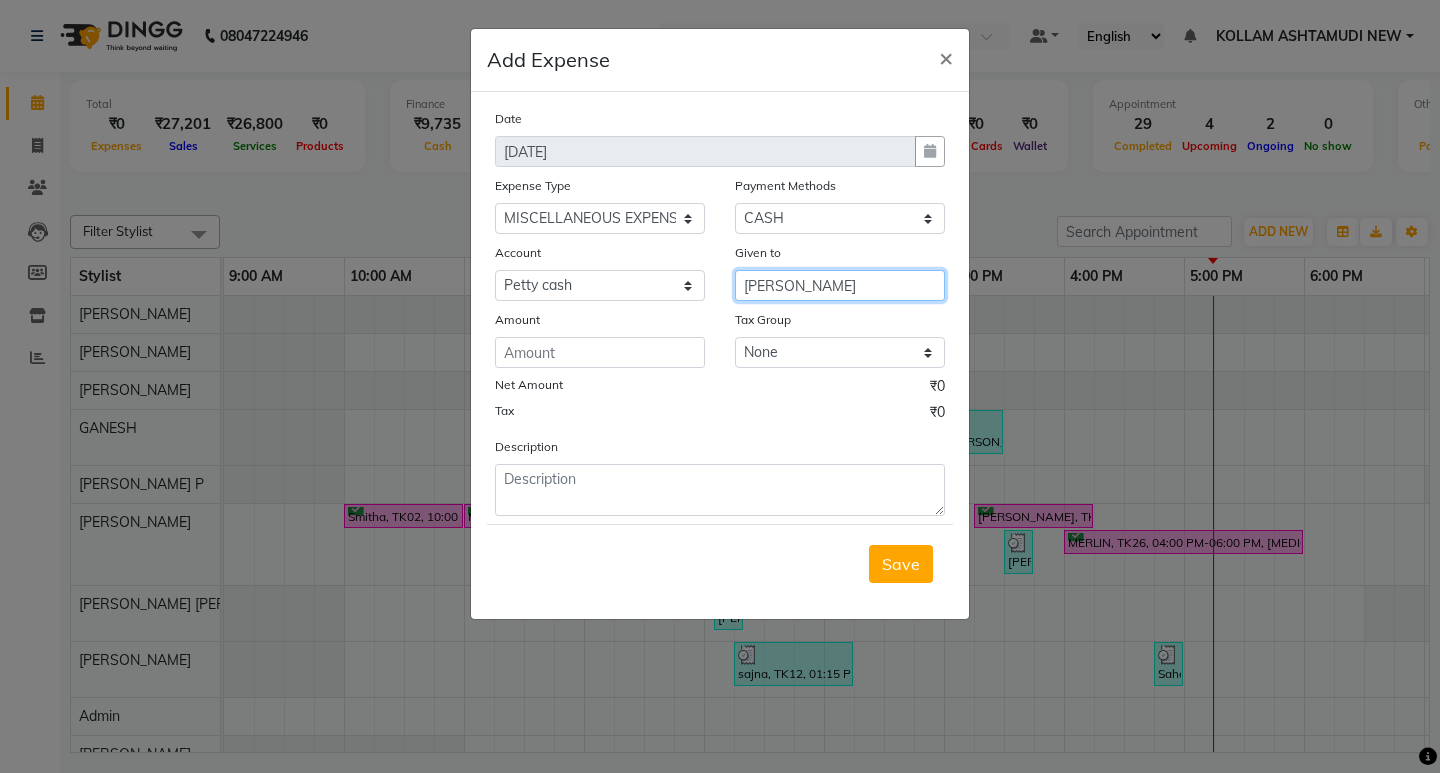 type on "[PERSON_NAME]" 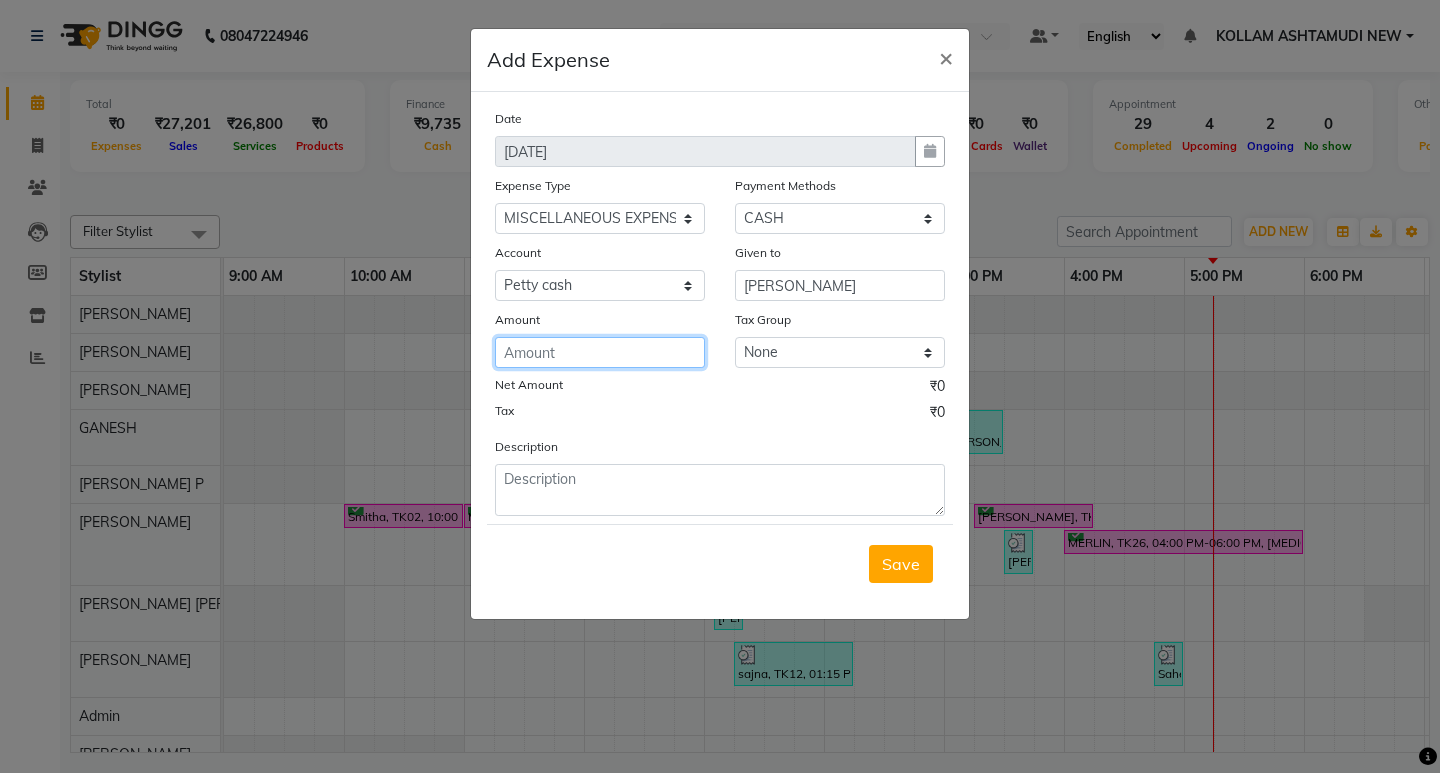 click 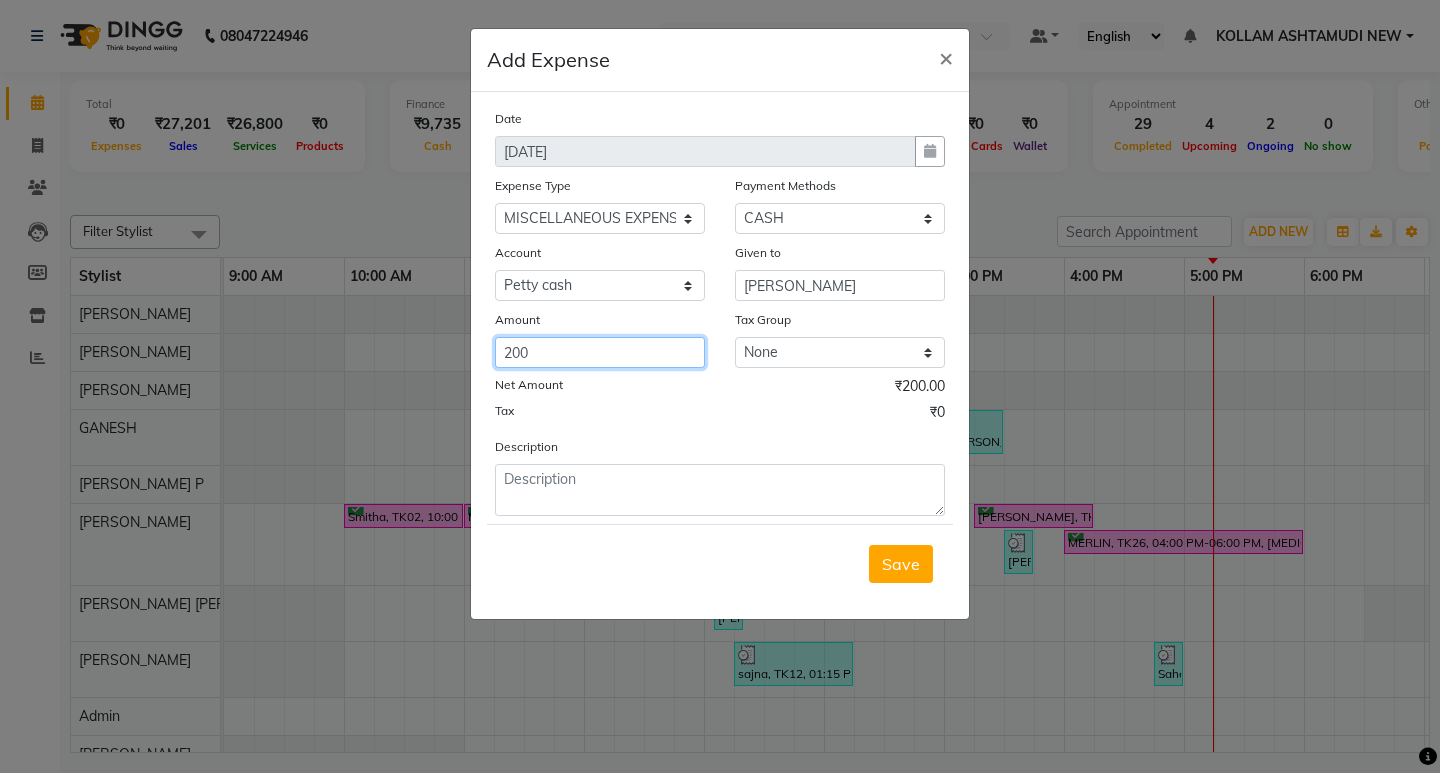 type on "200" 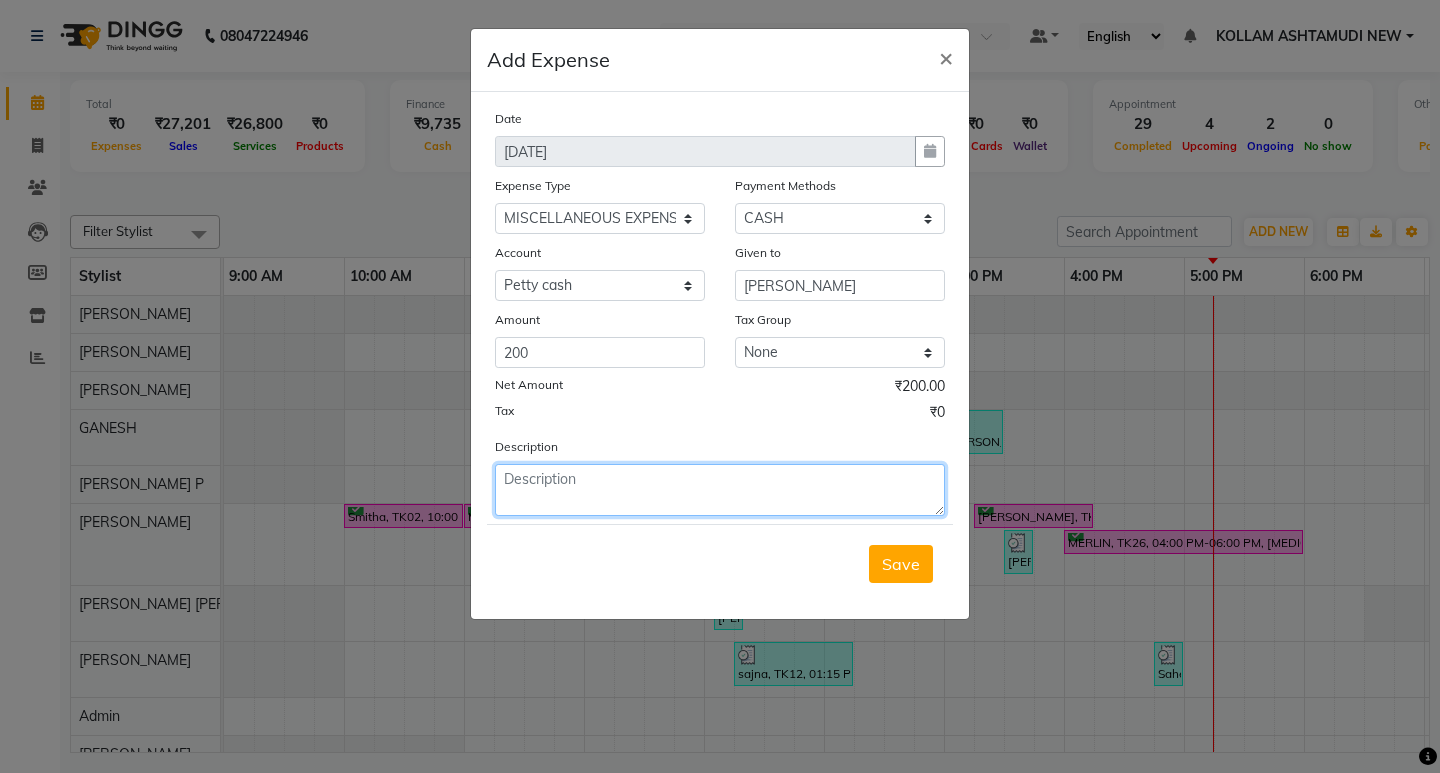 click 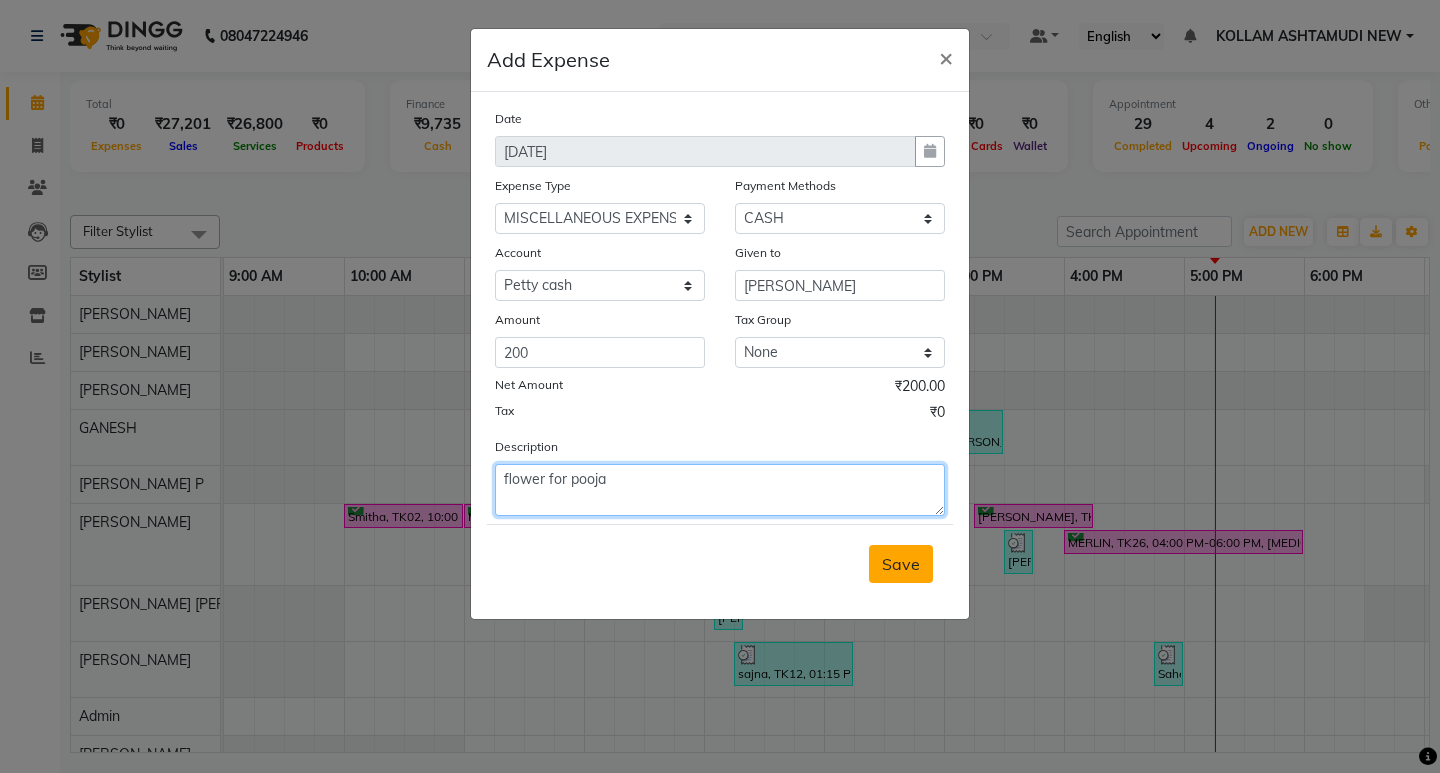 type on "flower for pooja" 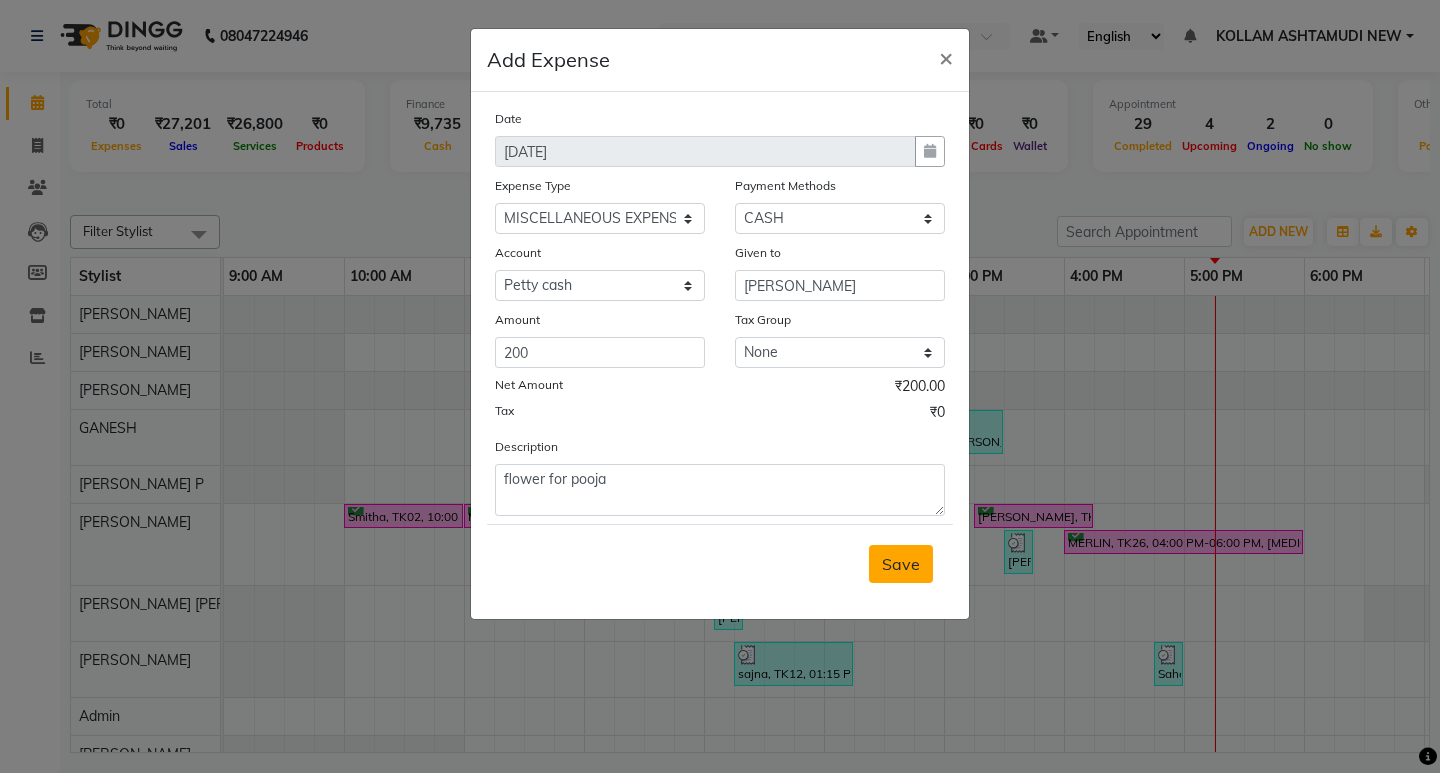 click on "Save" at bounding box center (901, 564) 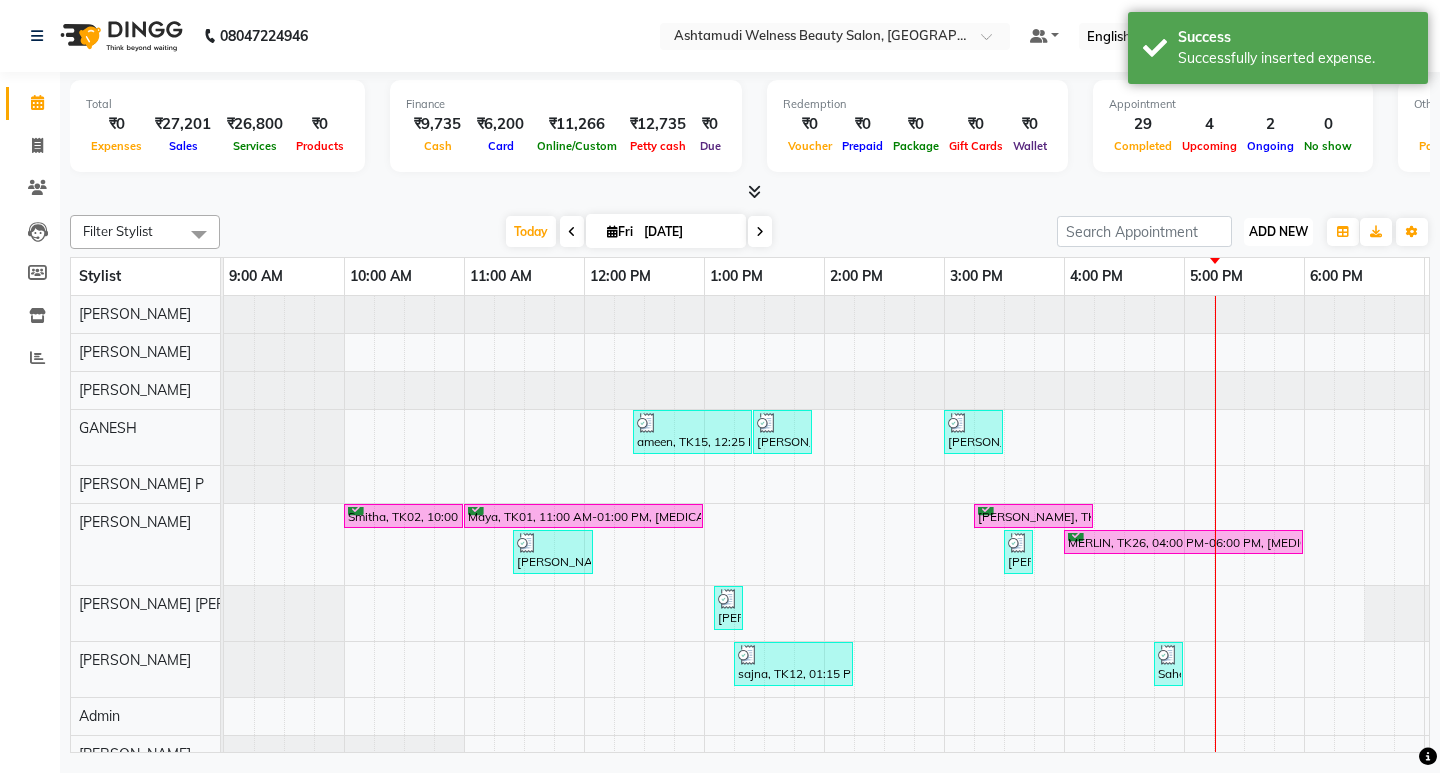 click on "ADD NEW" at bounding box center (1278, 231) 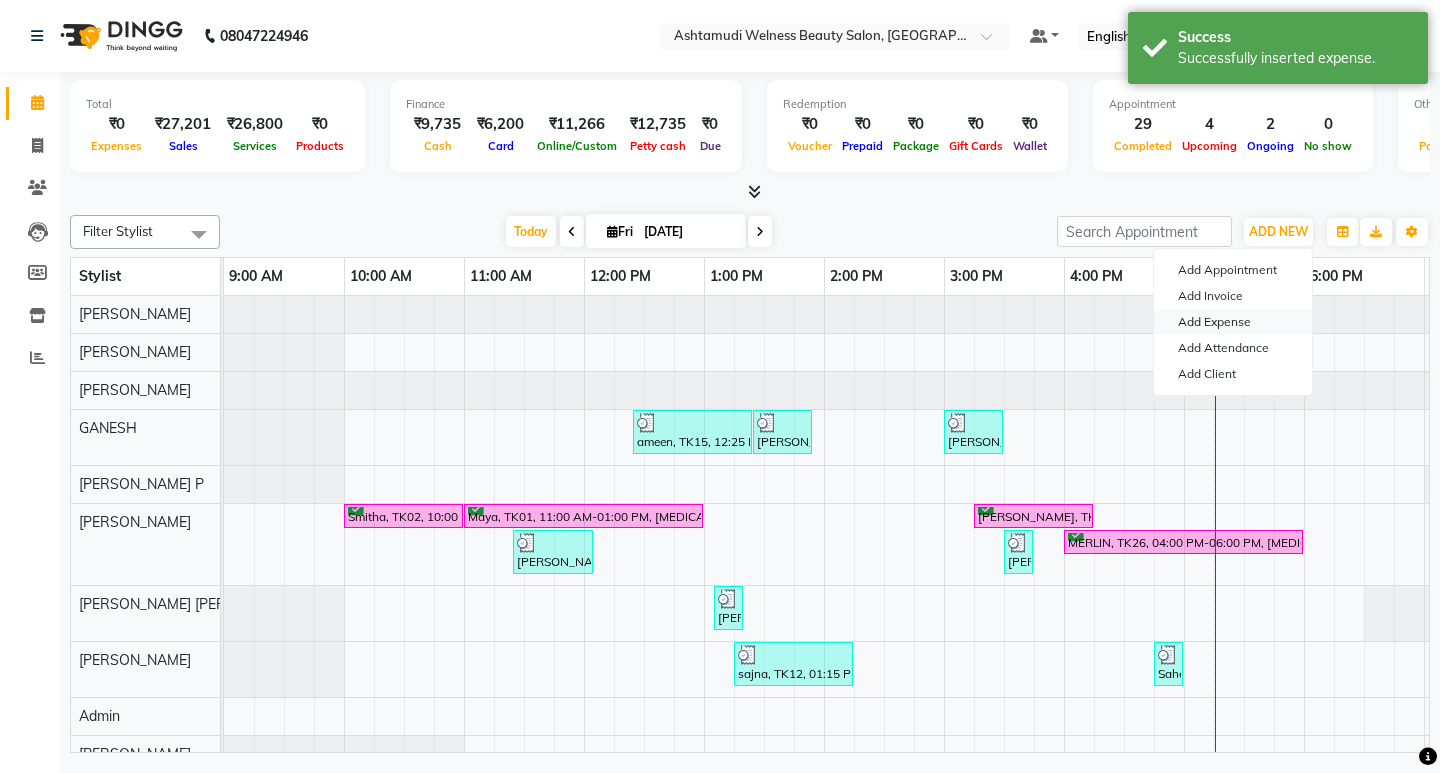 click on "Add Expense" at bounding box center (1233, 322) 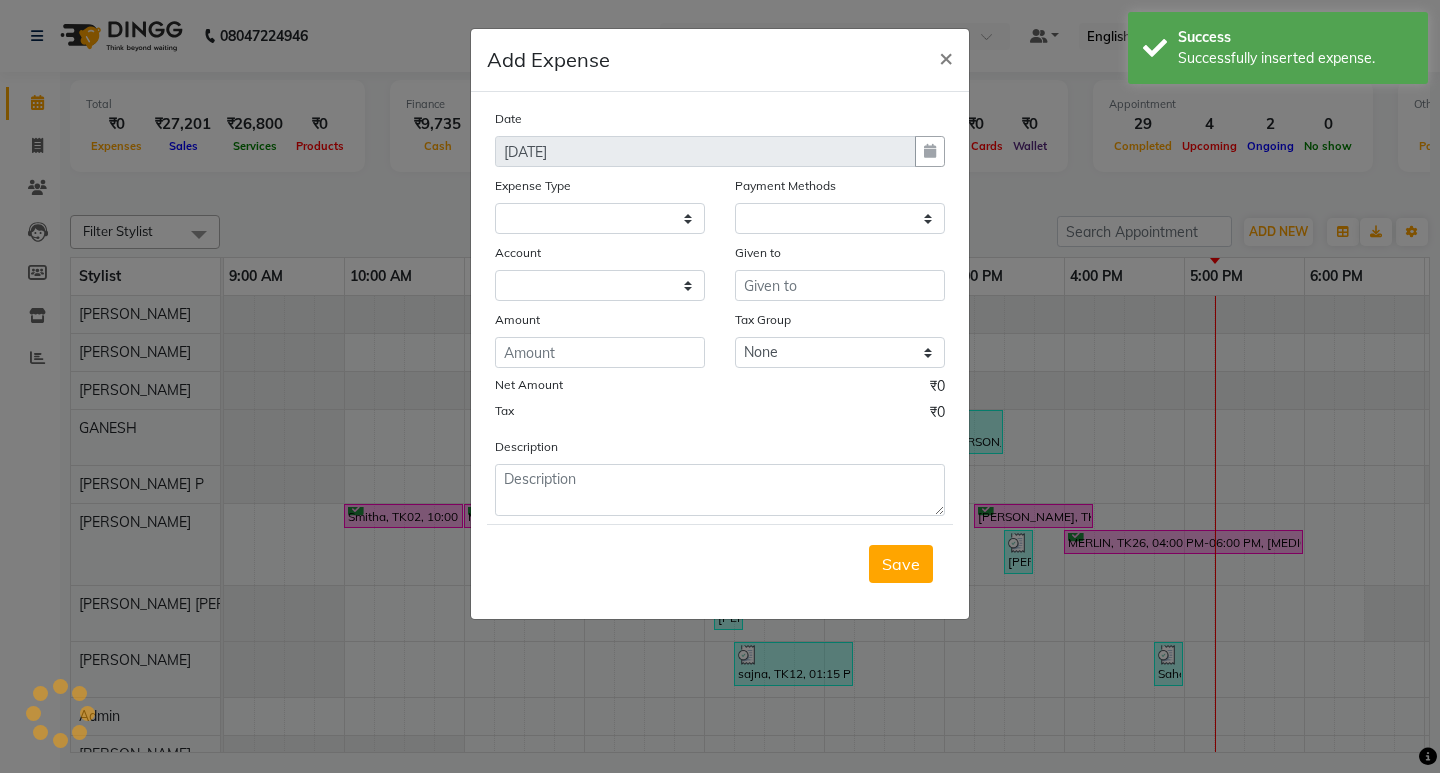 select on "1" 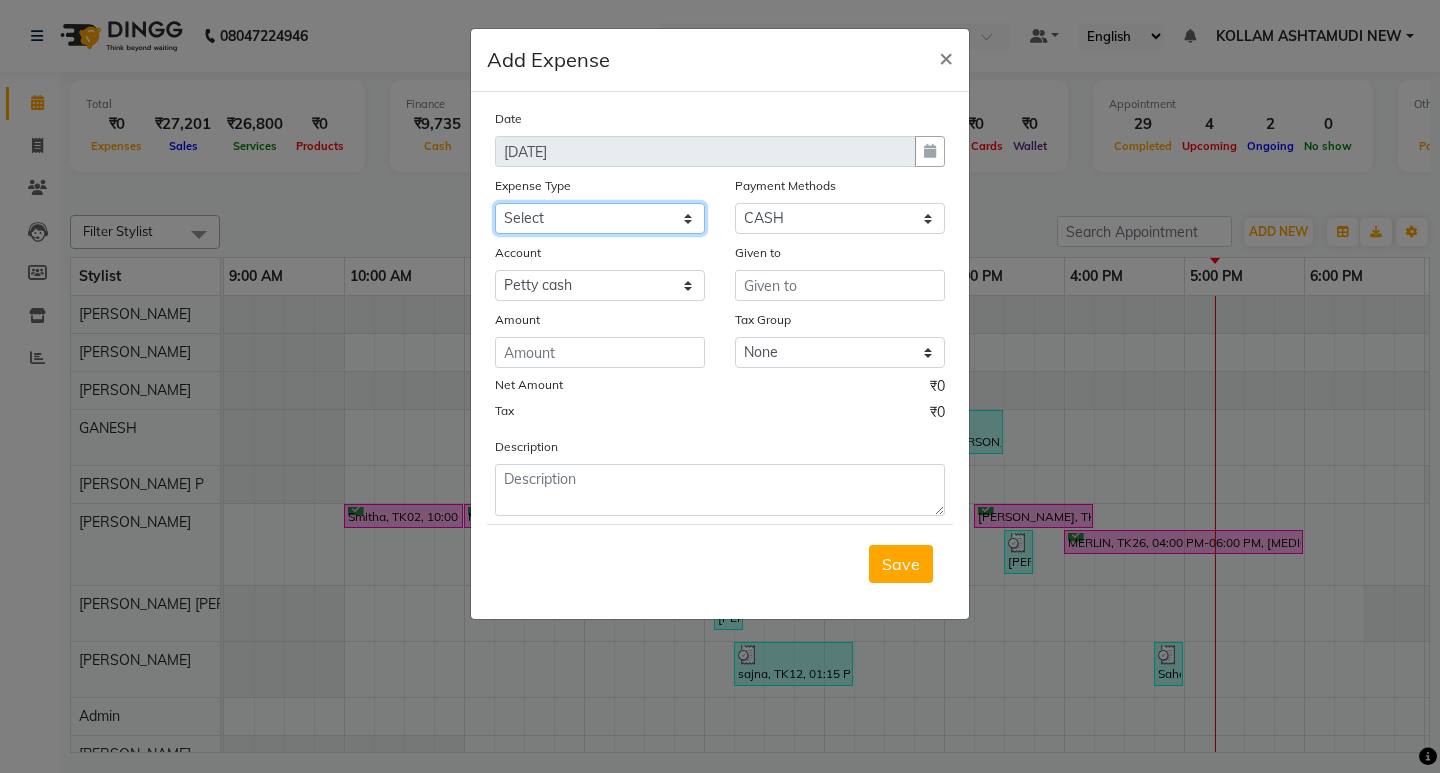 click on "Select ACCOMODATION EXPENSES ADVERTISEMENT SALES PROMOTIONAL EXPENSES Bonus BRIDAL ACCESSORIES REFUND BRIDAL COMMISSION BRIDAL FOOD BRIDAL INCENTIVES BRIDAL ORNAMENTS REFUND BRIDAL TA CASH DEPOSIT RAK BANK COMPUTER ACCESSORIES MOBILE PHONE Donation and Charity Expenses ELECTRICITY CHARGES ELECTRONICS FITTINGS Event Expense FISH FOOD EXPENSES FOOD REFRESHMENT FOR CLIENTS FOOD REFRESHMENT FOR STAFFS Freight And Forwarding Charges FUEL FOR GENERATOR FURNITURE AND EQUIPMENTS Gifts for Clients GIFTS FOR STAFFS GOKULAM CHITS HOSTEL RENT LAUNDRY EXPENSES LICENSE OTHER FEES LOADING UNLOADING CHARGES Medical Expenses MEHNDI PAYMENTS MISCELLANEOUS EXPENSES NEWSPAPER PERIODICALS Ornaments Maintenance Expense OVERTIME ALLOWANCES Payment For Pest Control Perfomance based incentives POSTAGE COURIER CHARGES Printing PRINTING STATIONERY EXPENSES PROFESSIONAL TAX REPAIRS MAINTENANCE ROUND OFF Salary SALARY ADVANCE Sales Incentives Membership Card SALES INCENTIVES PRODUCT SALES INCENTIVES SERVICES SALON ESSENTIALS SALON RENT" 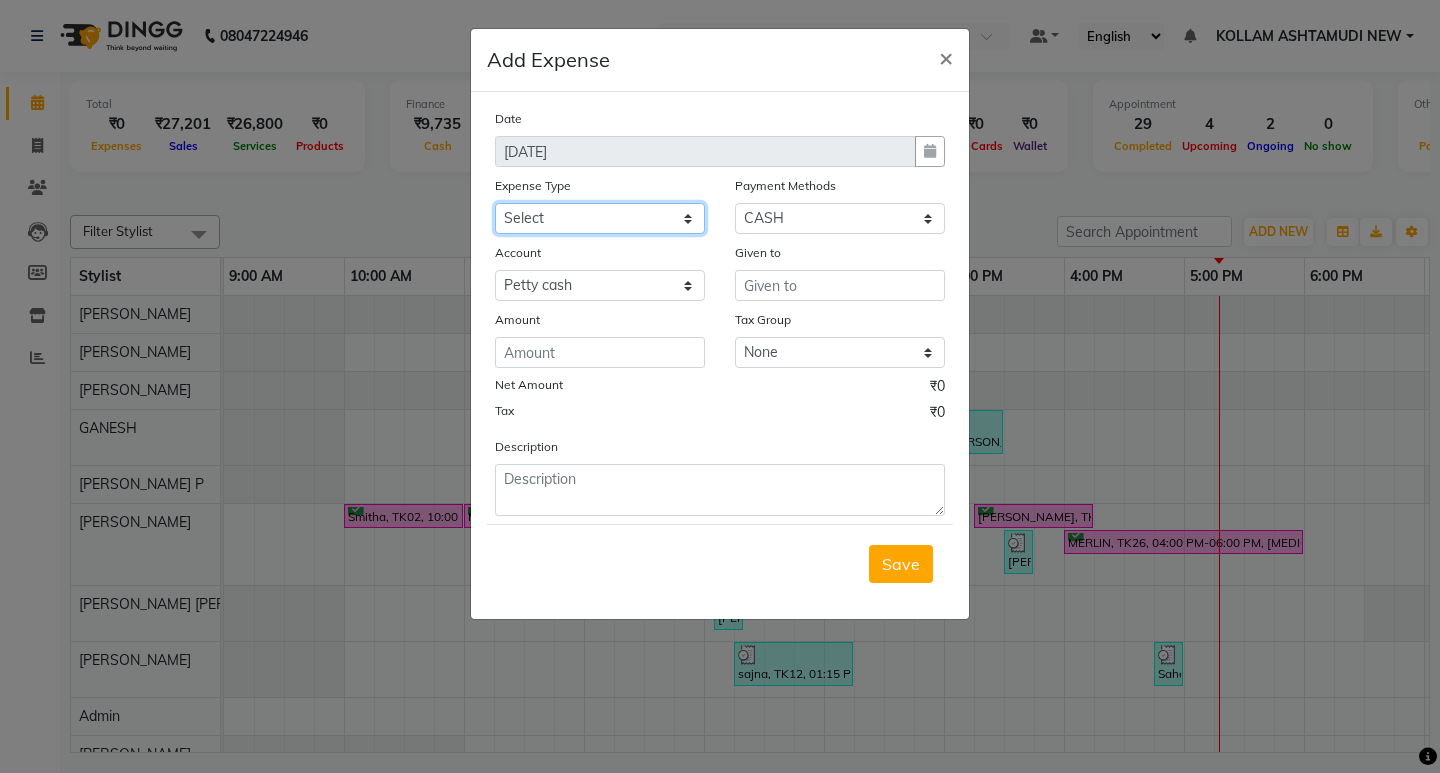 select on "6223" 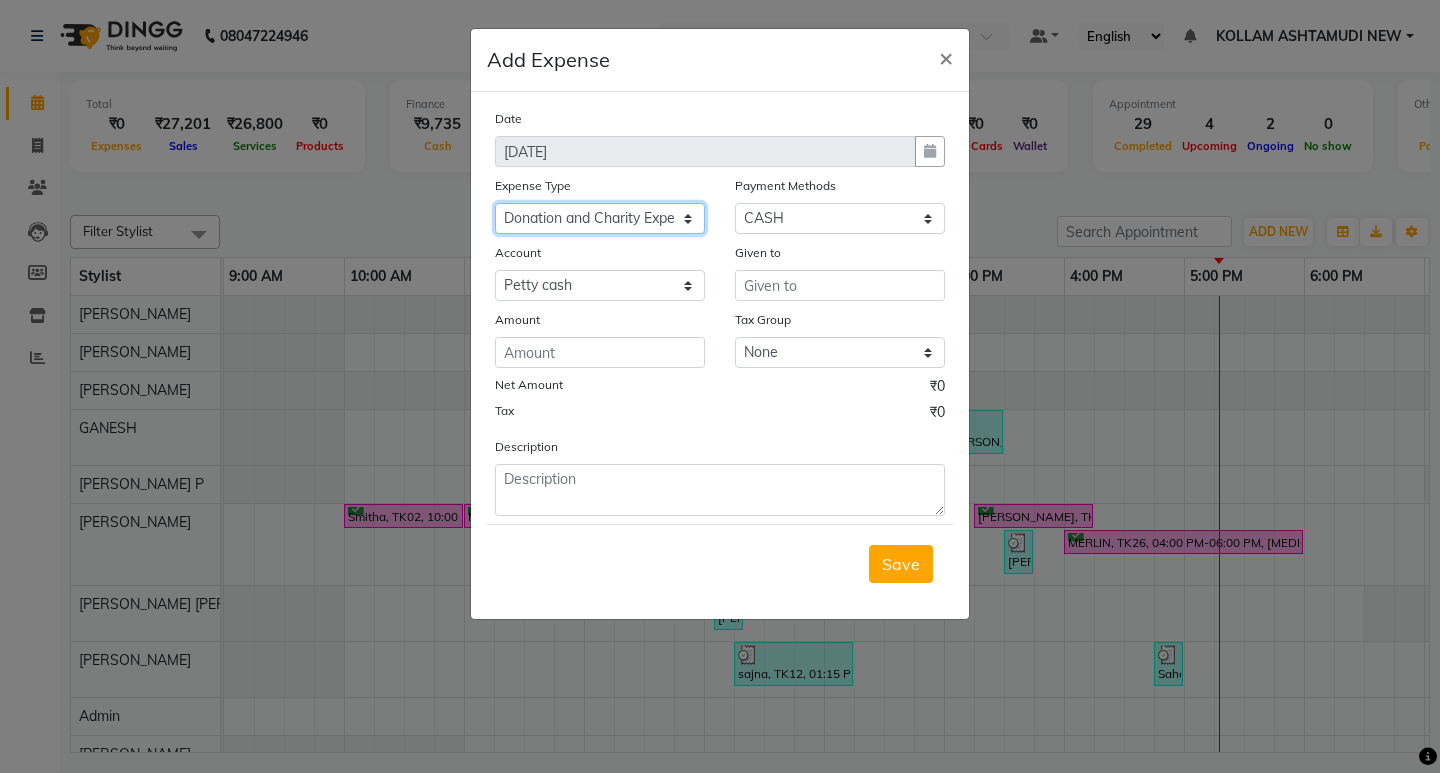 click on "Select ACCOMODATION EXPENSES ADVERTISEMENT SALES PROMOTIONAL EXPENSES Bonus BRIDAL ACCESSORIES REFUND BRIDAL COMMISSION BRIDAL FOOD BRIDAL INCENTIVES BRIDAL ORNAMENTS REFUND BRIDAL TA CASH DEPOSIT RAK BANK COMPUTER ACCESSORIES MOBILE PHONE Donation and Charity Expenses ELECTRICITY CHARGES ELECTRONICS FITTINGS Event Expense FISH FOOD EXPENSES FOOD REFRESHMENT FOR CLIENTS FOOD REFRESHMENT FOR STAFFS Freight And Forwarding Charges FUEL FOR GENERATOR FURNITURE AND EQUIPMENTS Gifts for Clients GIFTS FOR STAFFS GOKULAM CHITS HOSTEL RENT LAUNDRY EXPENSES LICENSE OTHER FEES LOADING UNLOADING CHARGES Medical Expenses MEHNDI PAYMENTS MISCELLANEOUS EXPENSES NEWSPAPER PERIODICALS Ornaments Maintenance Expense OVERTIME ALLOWANCES Payment For Pest Control Perfomance based incentives POSTAGE COURIER CHARGES Printing PRINTING STATIONERY EXPENSES PROFESSIONAL TAX REPAIRS MAINTENANCE ROUND OFF Salary SALARY ADVANCE Sales Incentives Membership Card SALES INCENTIVES PRODUCT SALES INCENTIVES SERVICES SALON ESSENTIALS SALON RENT" 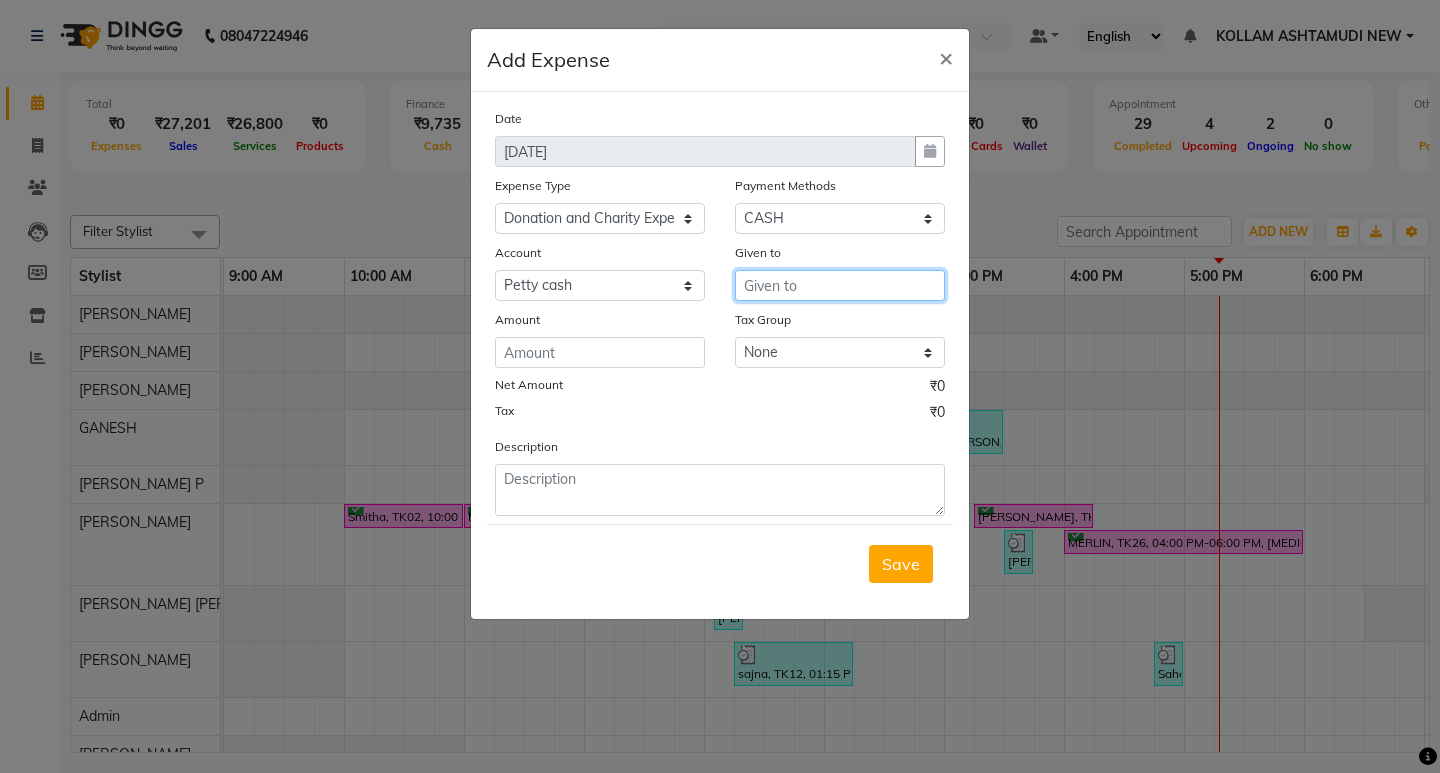 click at bounding box center [840, 285] 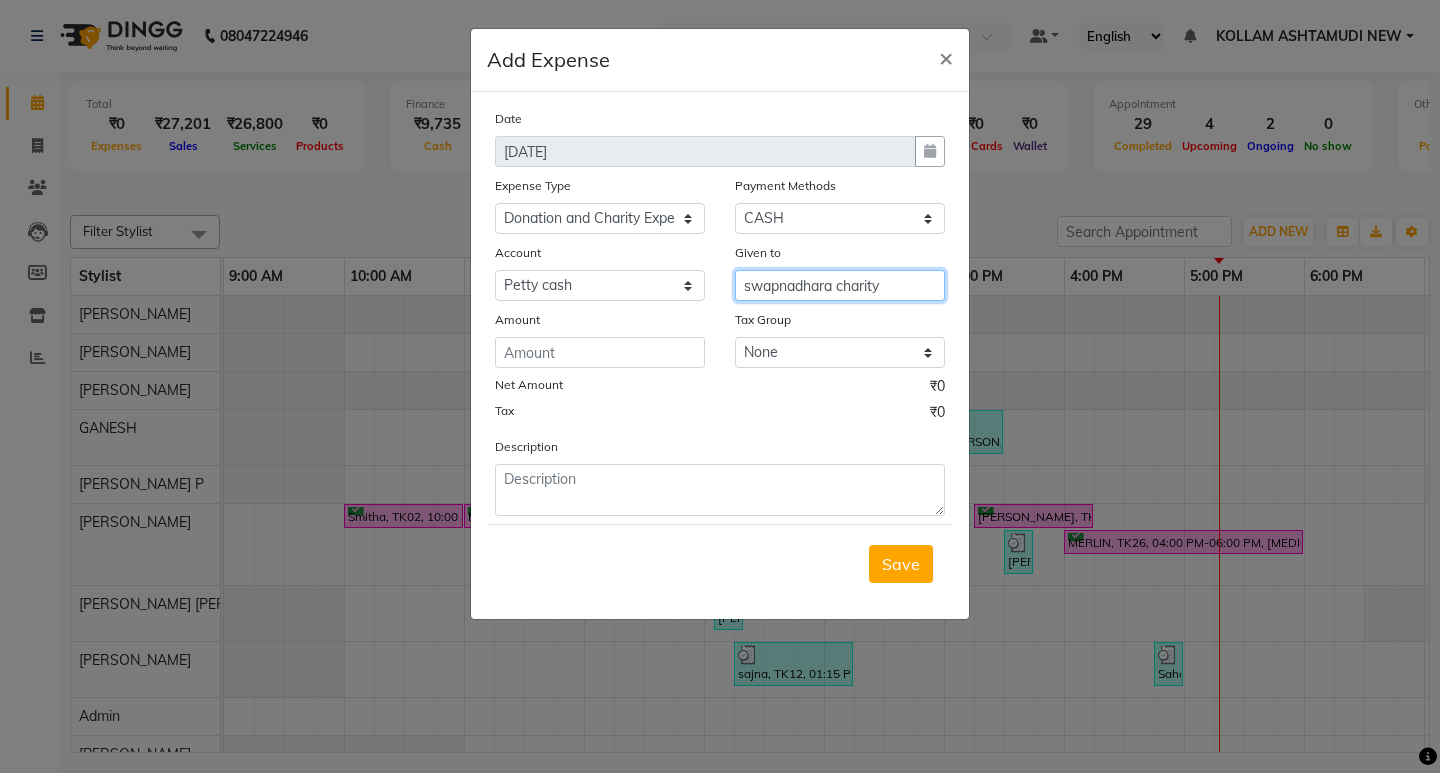 type on "swapnadhara charity" 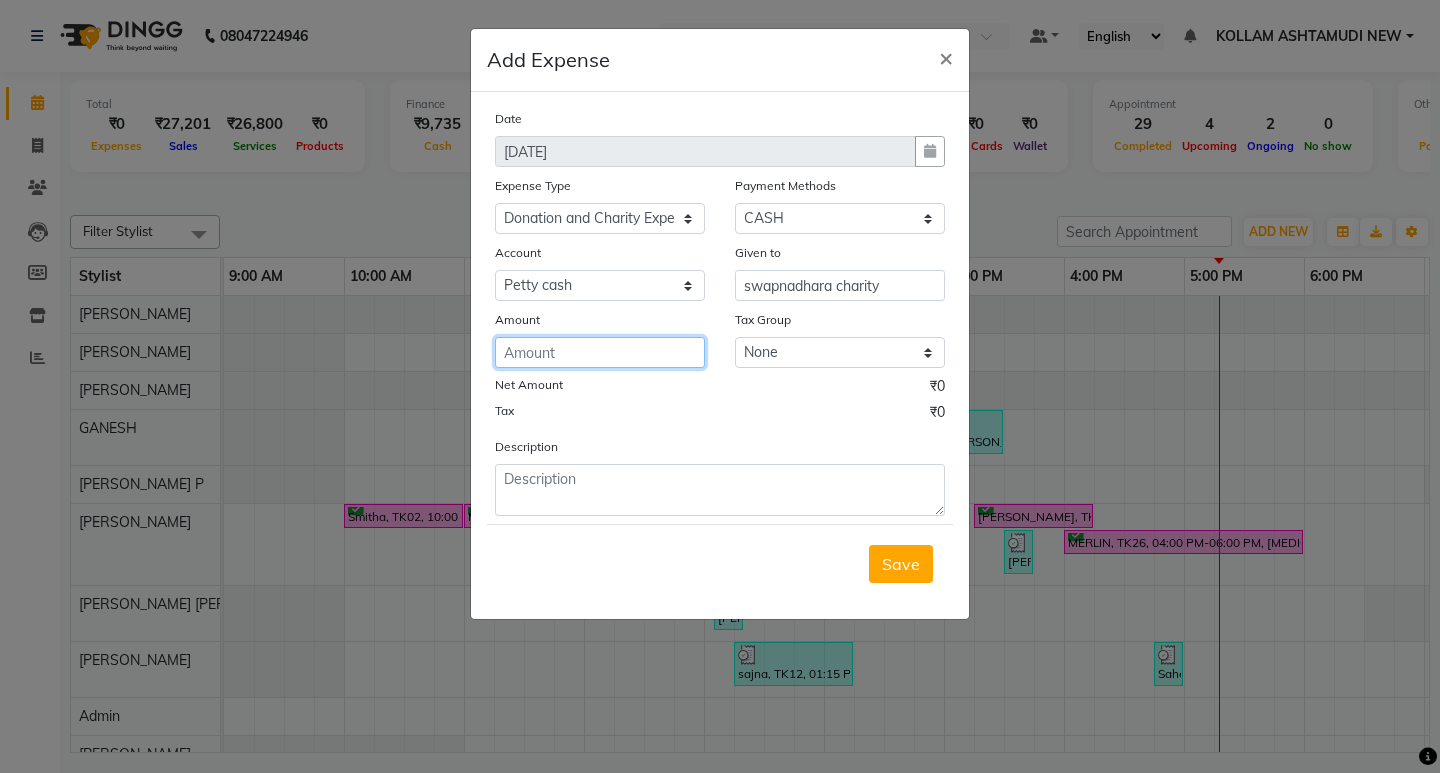 click 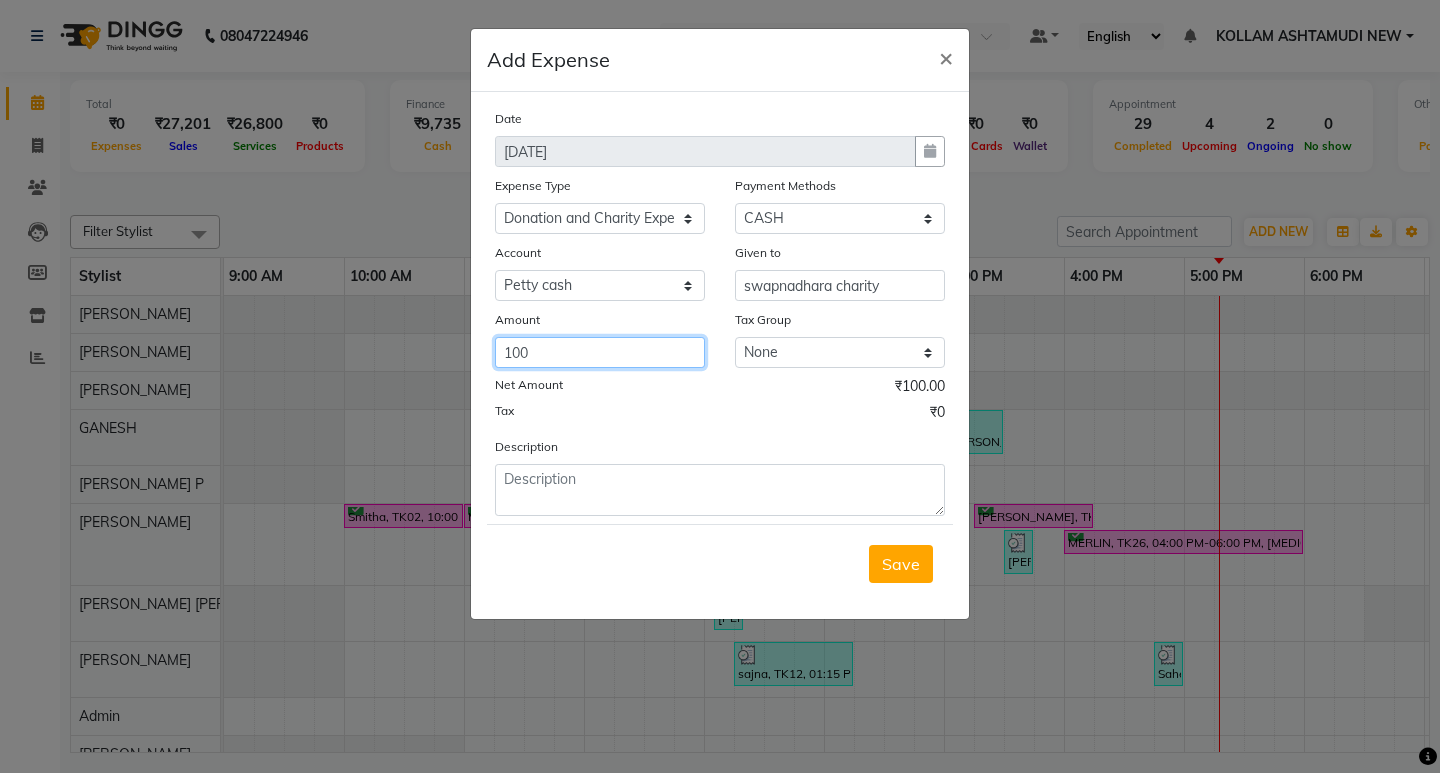 type on "100" 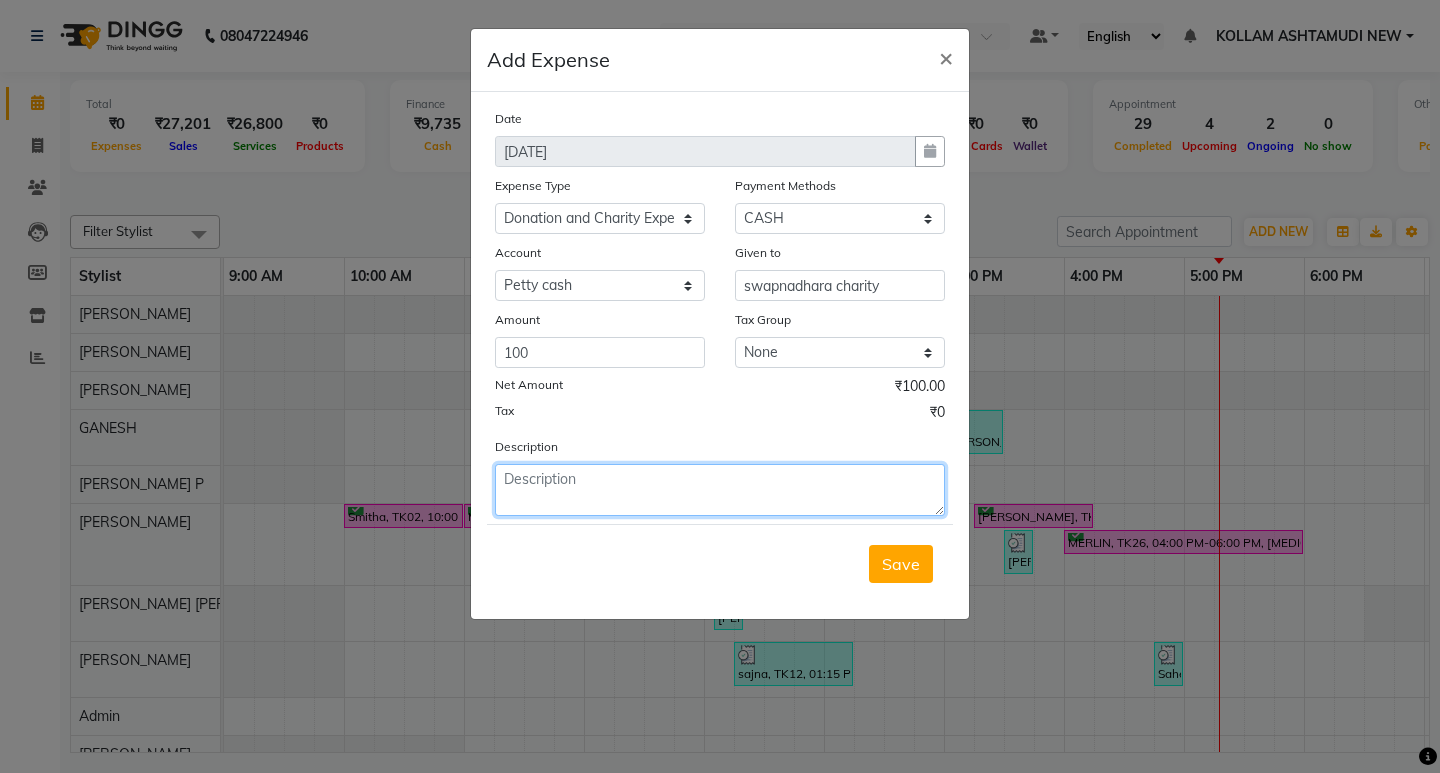 click 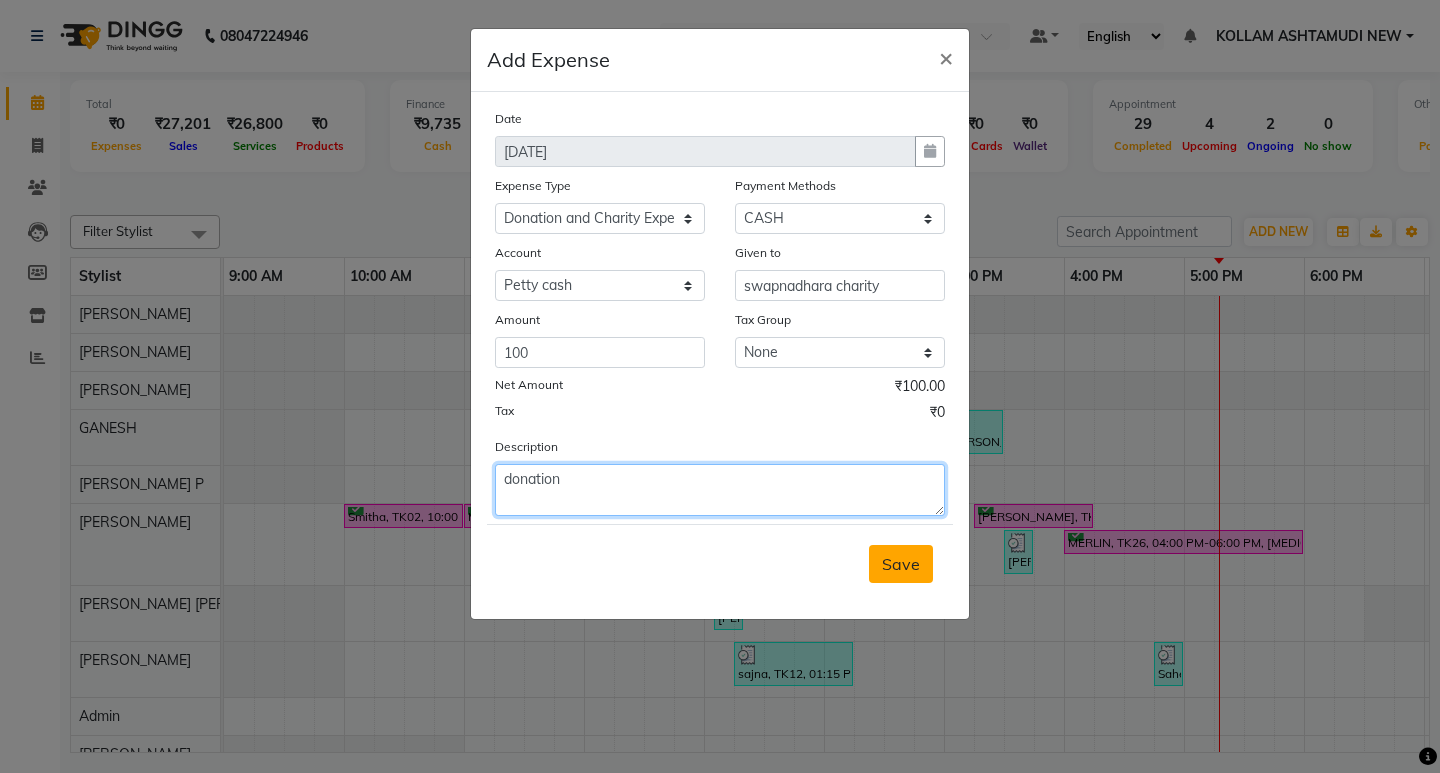 type on "donation" 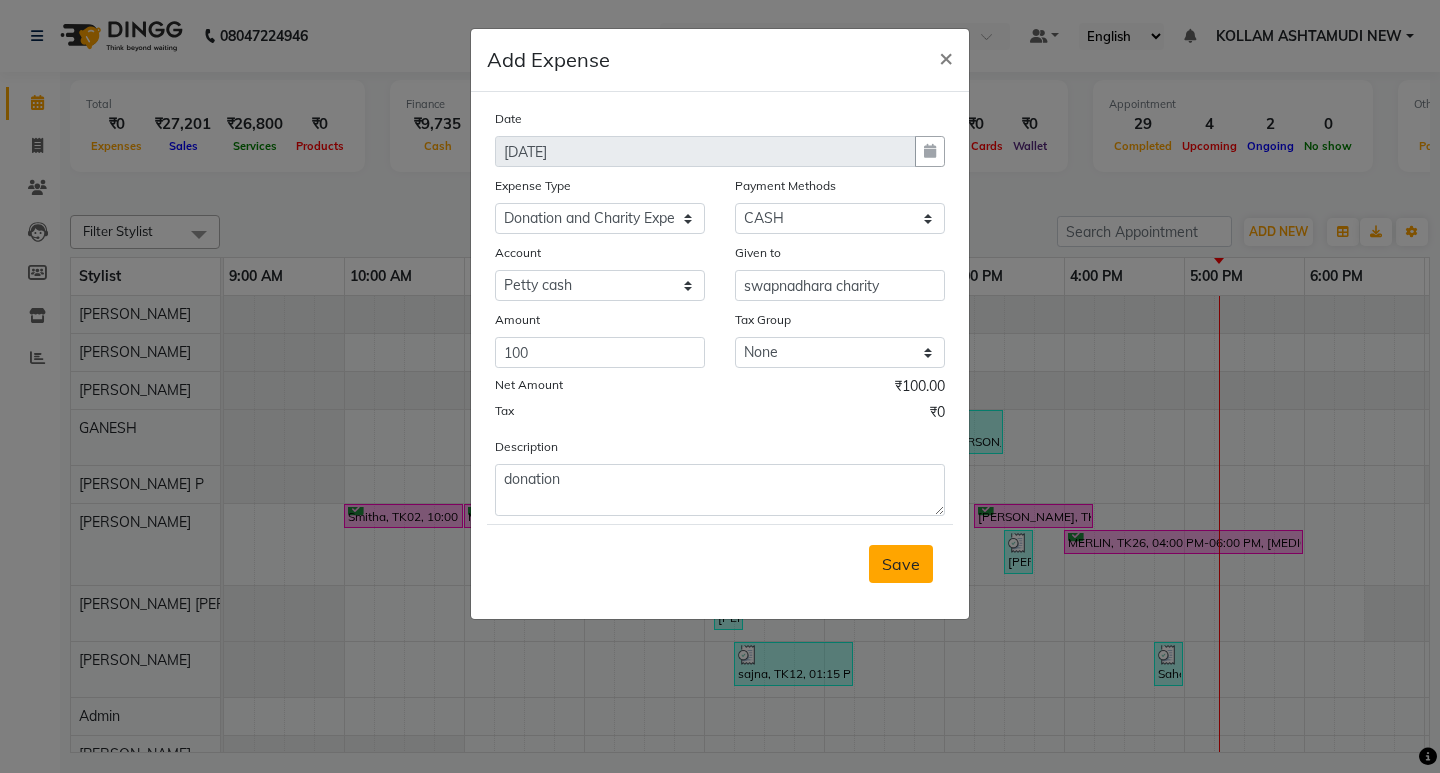 click on "Save" at bounding box center [901, 564] 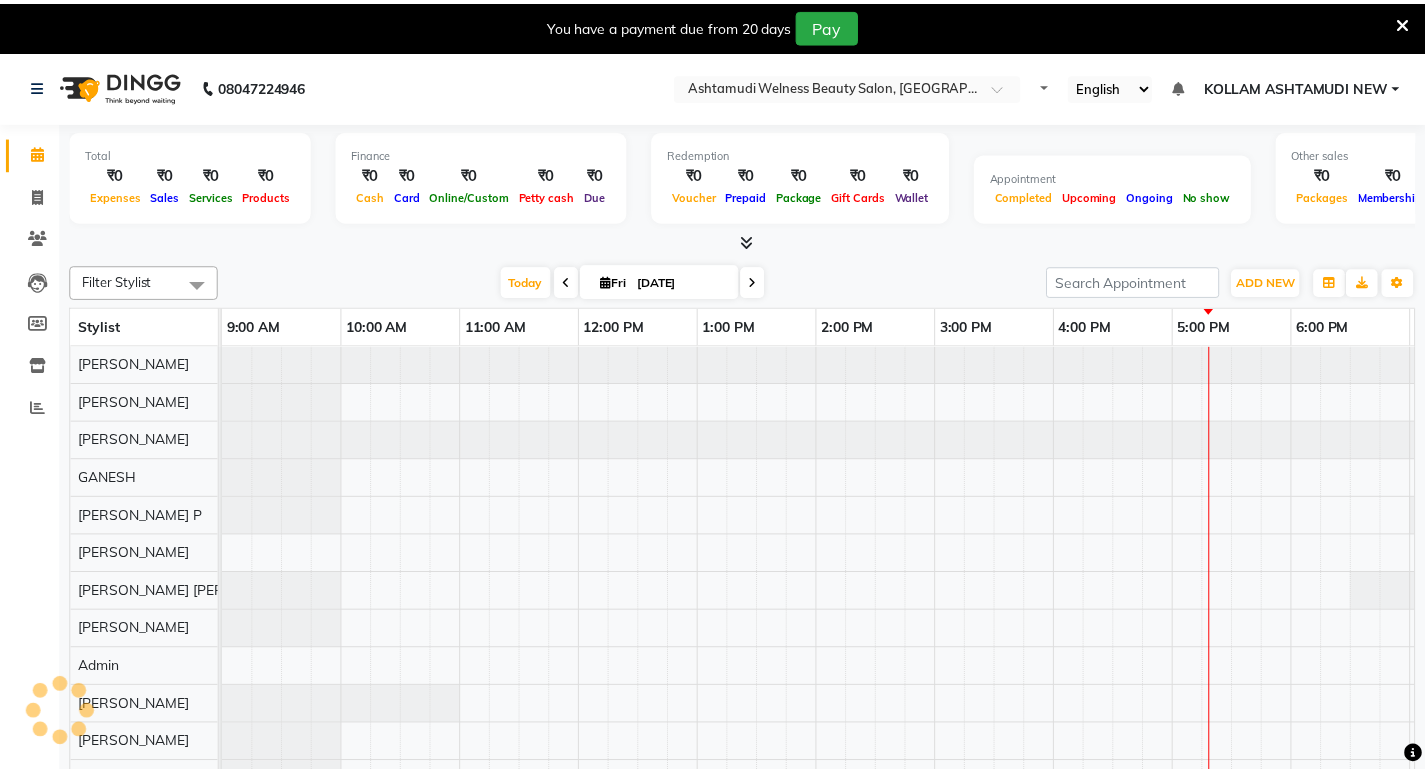 scroll, scrollTop: 0, scrollLeft: 0, axis: both 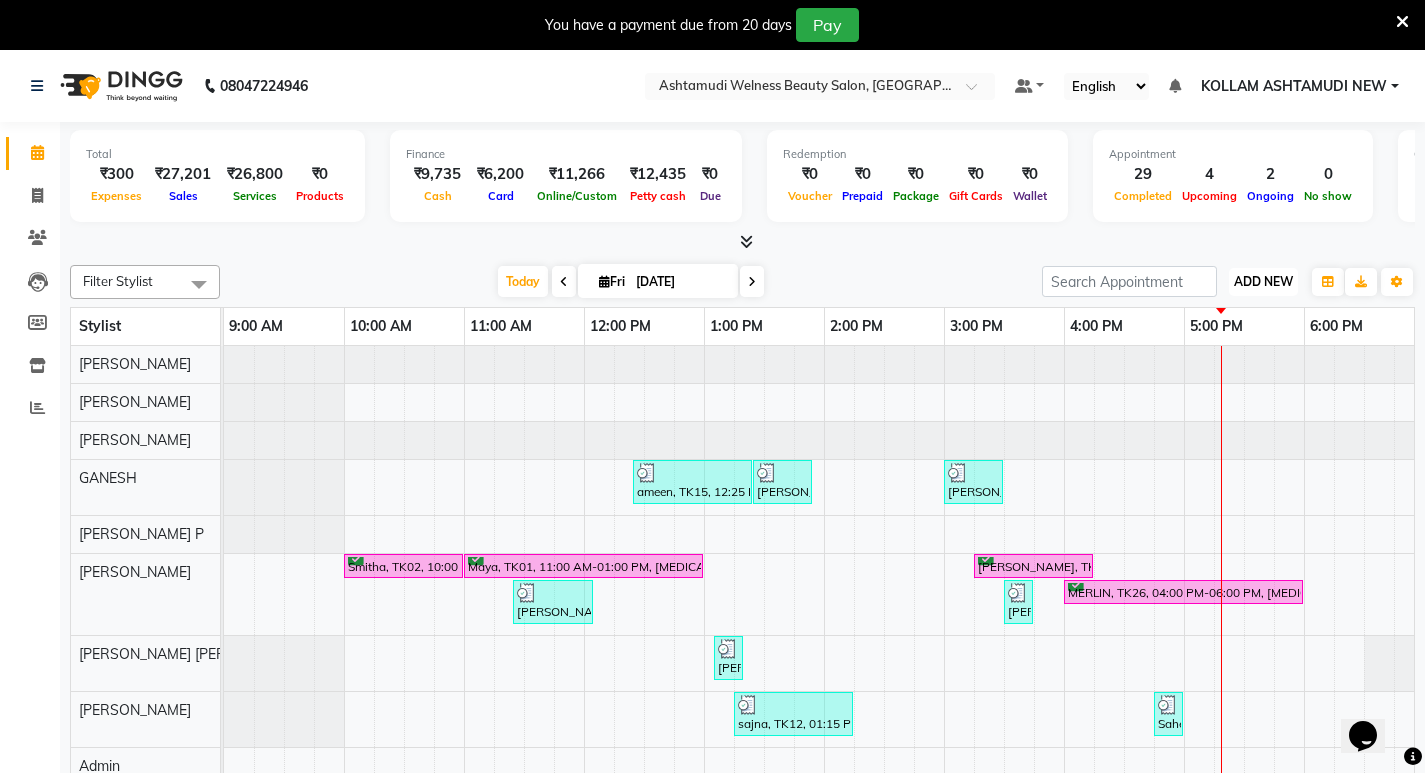 click on "ADD NEW" at bounding box center (1263, 281) 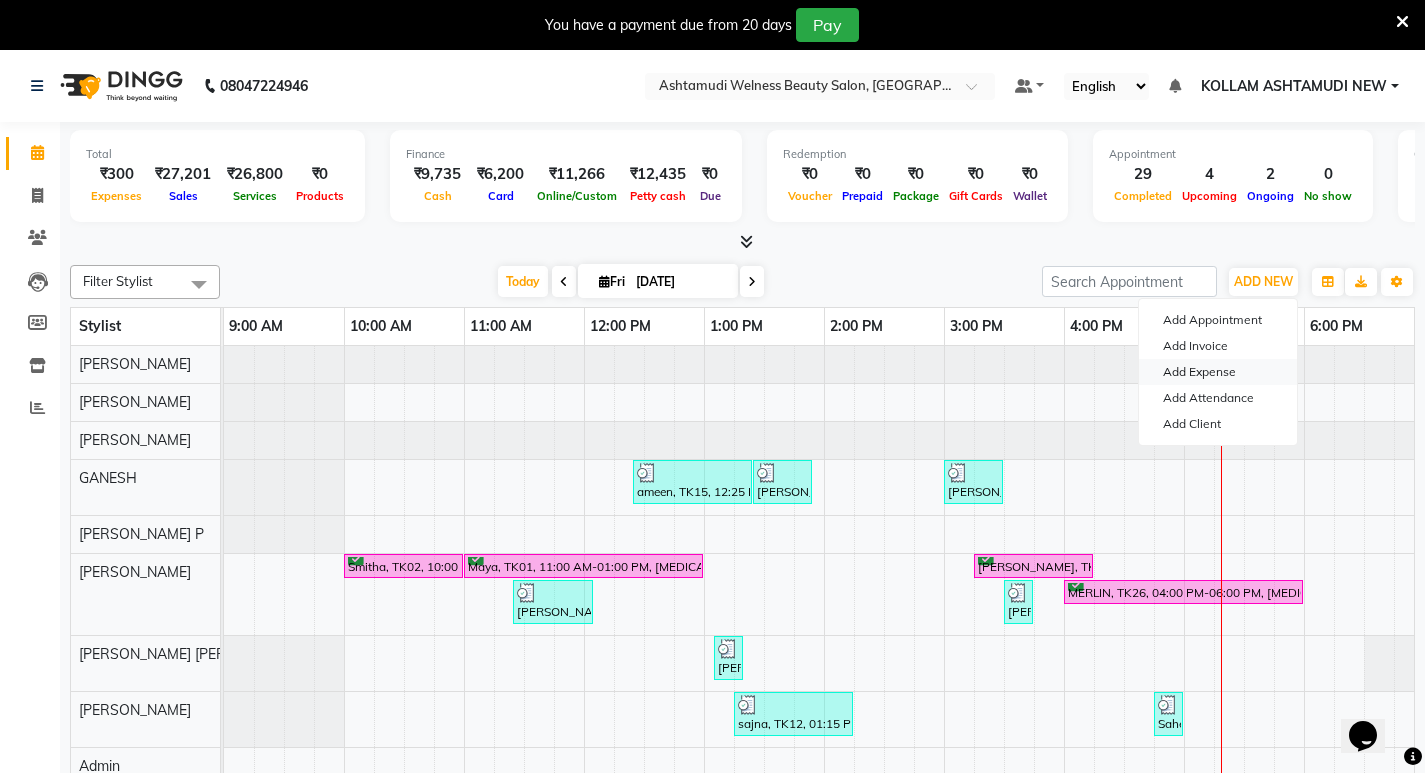 click on "Add Expense" at bounding box center [1218, 372] 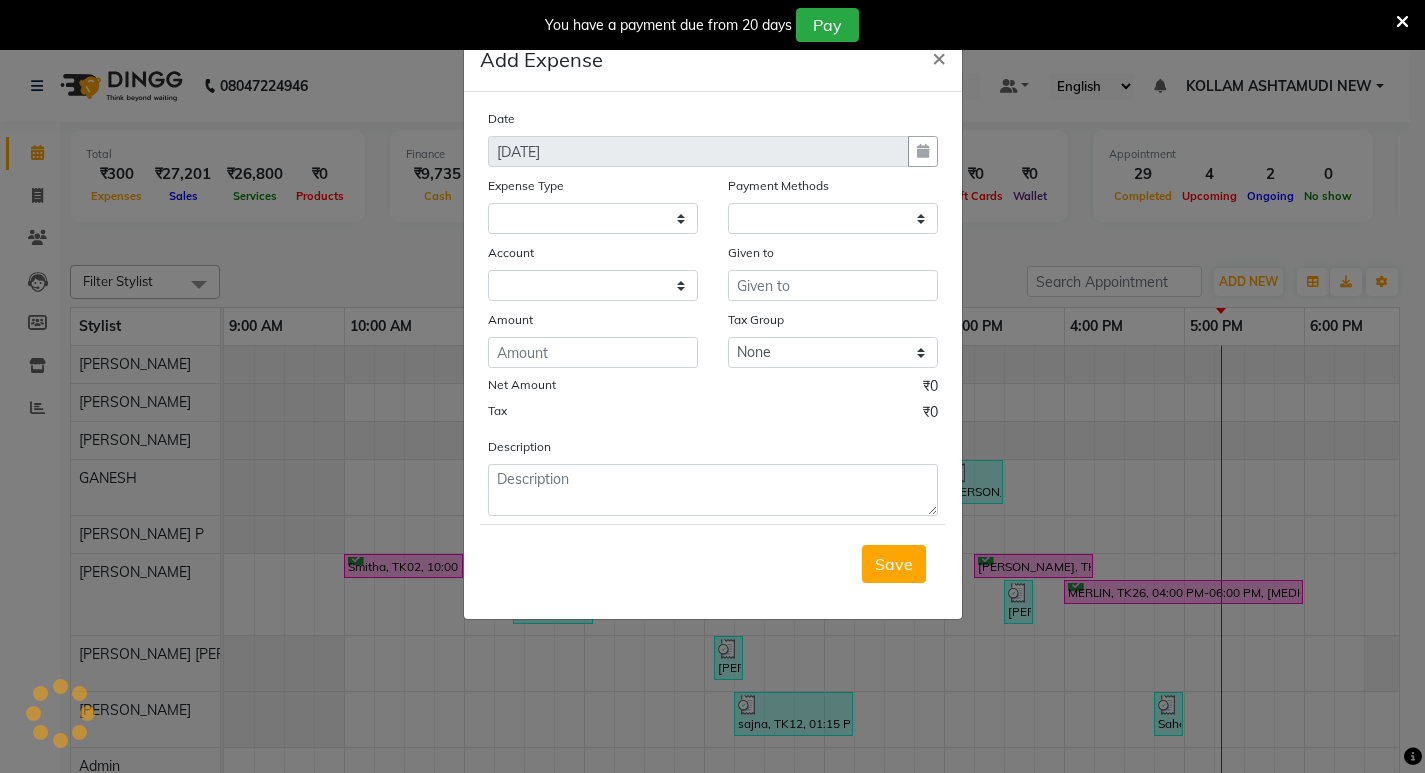 select 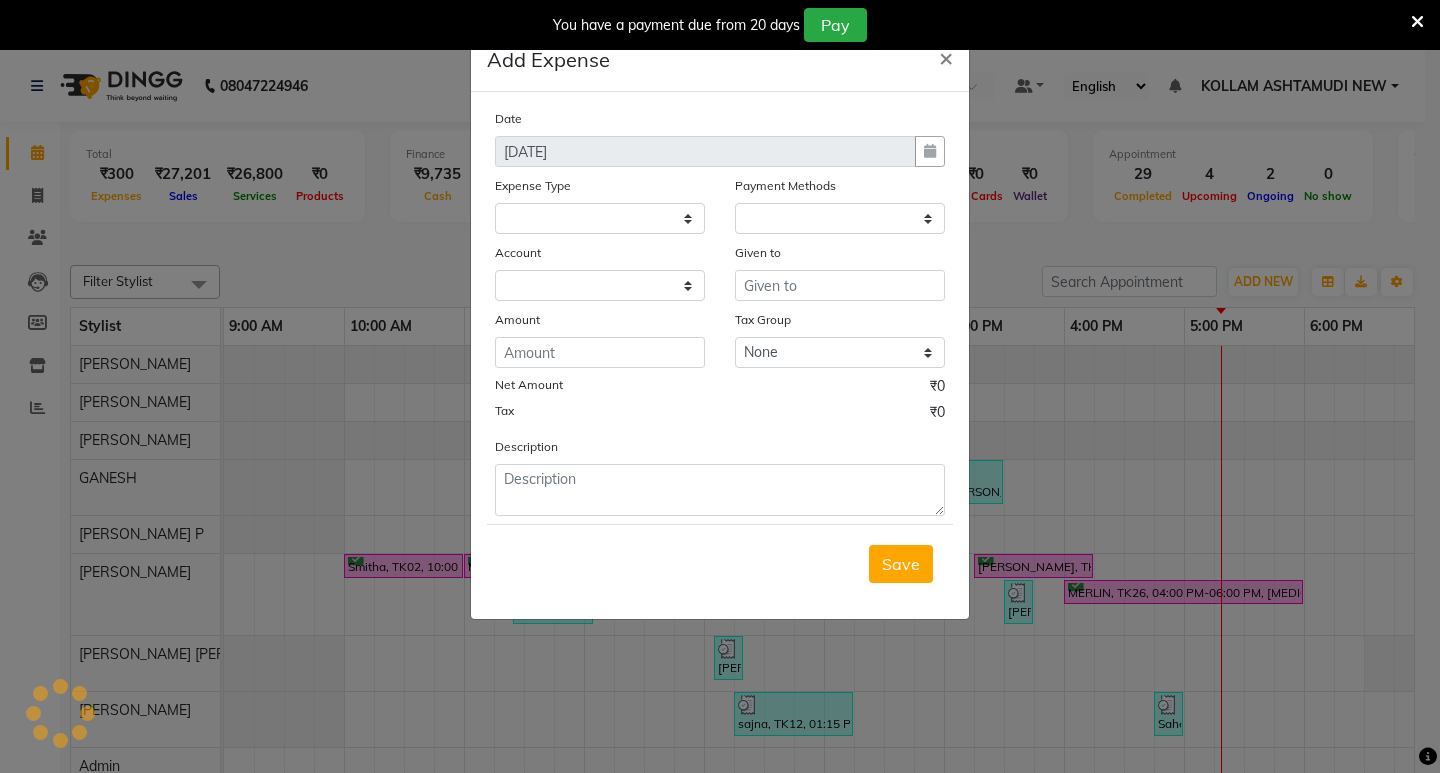 select on "1" 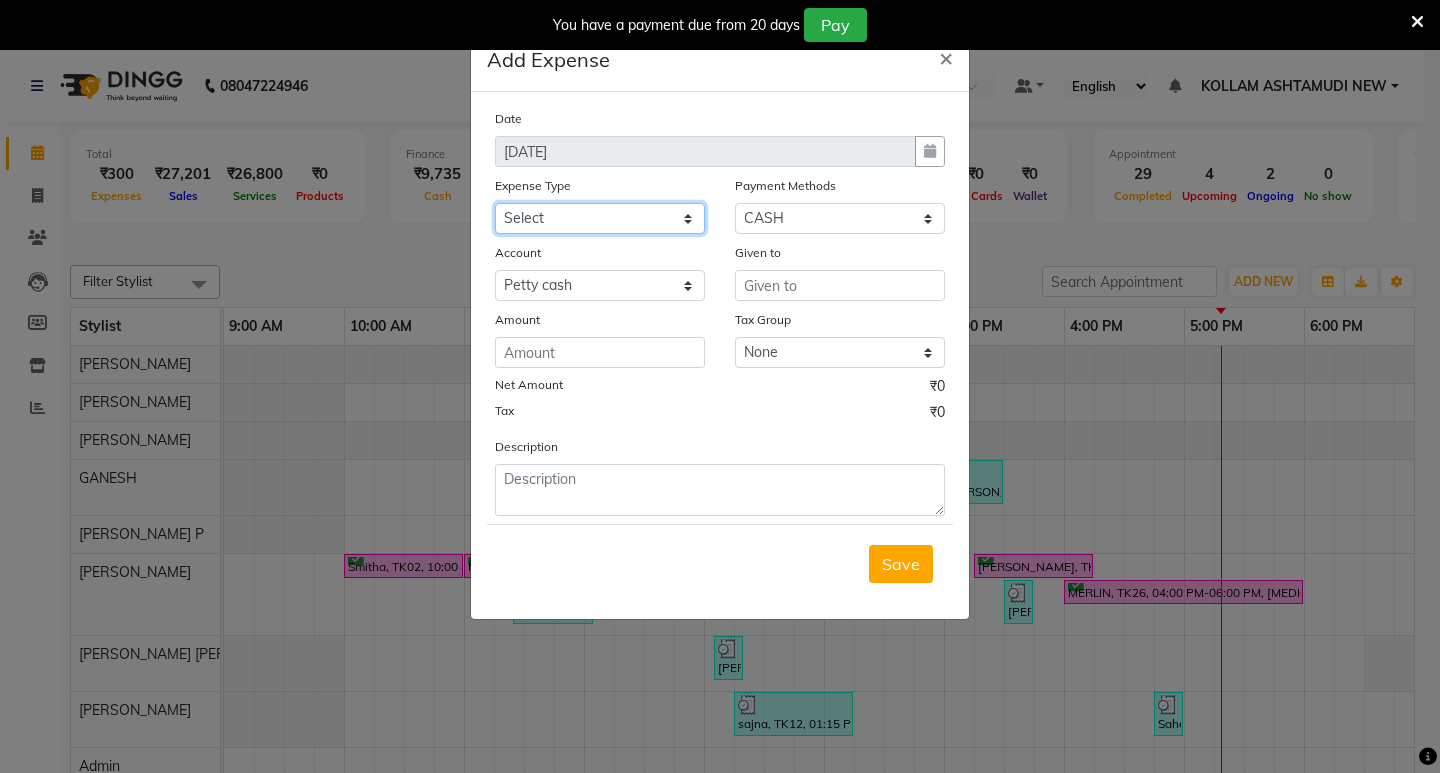 click on "Select ACCOMODATION EXPENSES ADVERTISEMENT SALES PROMOTIONAL EXPENSES Bonus BRIDAL ACCESSORIES REFUND BRIDAL COMMISSION BRIDAL FOOD BRIDAL INCENTIVES BRIDAL ORNAMENTS REFUND BRIDAL TA CASH DEPOSIT RAK BANK COMPUTER ACCESSORIES MOBILE PHONE Donation and Charity Expenses ELECTRICITY CHARGES ELECTRONICS FITTINGS Event Expense FISH FOOD EXPENSES FOOD REFRESHMENT FOR CLIENTS FOOD REFRESHMENT FOR STAFFS Freight And Forwarding Charges FUEL FOR GENERATOR FURNITURE AND EQUIPMENTS Gifts for Clients GIFTS FOR STAFFS GOKULAM CHITS HOSTEL RENT LAUNDRY EXPENSES LICENSE OTHER FEES LOADING UNLOADING CHARGES Medical Expenses MEHNDI PAYMENTS MISCELLANEOUS EXPENSES NEWSPAPER PERIODICALS Ornaments Maintenance Expense OVERTIME ALLOWANCES Payment For Pest Control Perfomance based incentives POSTAGE COURIER CHARGES Printing PRINTING STATIONERY EXPENSES PROFESSIONAL TAX REPAIRS MAINTENANCE ROUND OFF Salary SALARY ADVANCE Sales Incentives Membership Card SALES INCENTIVES PRODUCT SALES INCENTIVES SERVICES SALON ESSENTIALS SALON RENT" 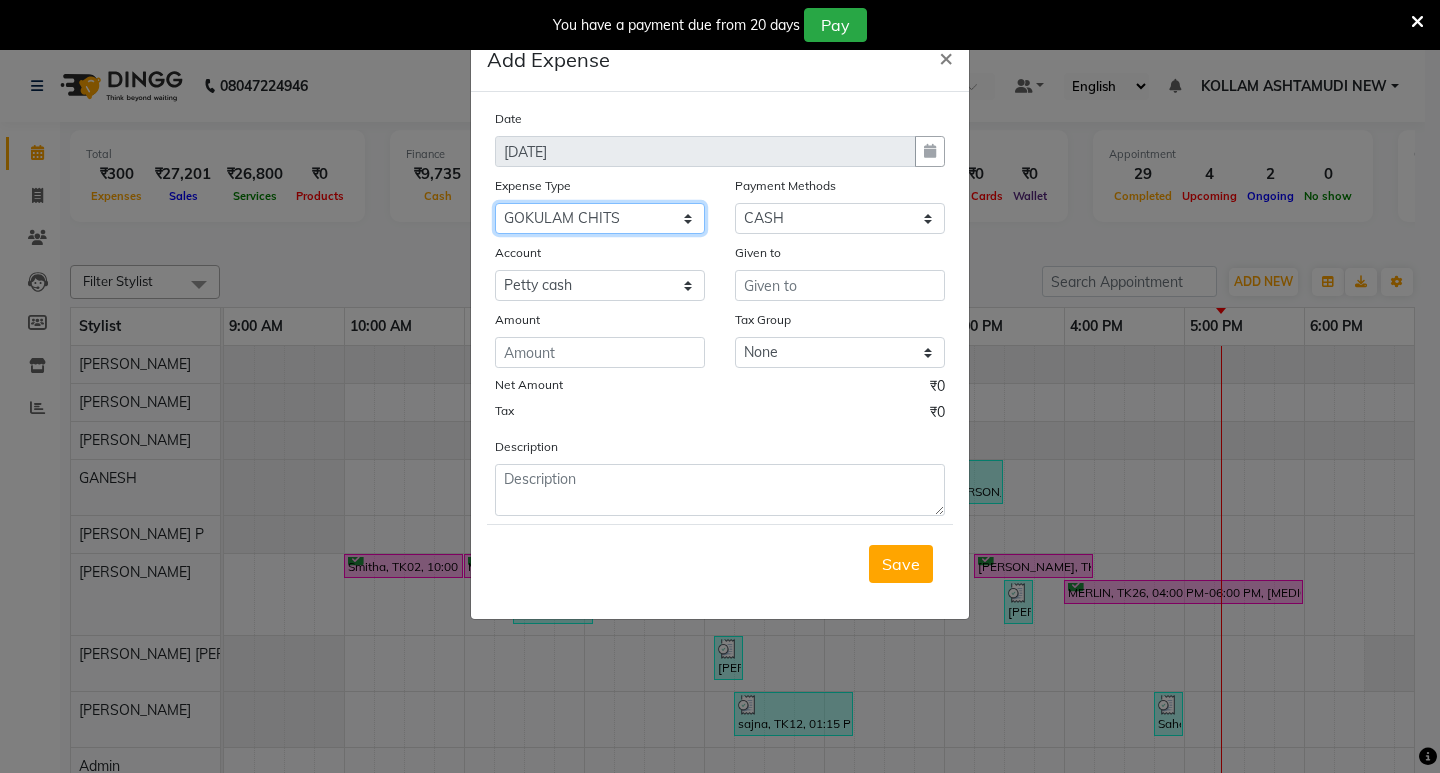 click on "Select ACCOMODATION EXPENSES ADVERTISEMENT SALES PROMOTIONAL EXPENSES Bonus BRIDAL ACCESSORIES REFUND BRIDAL COMMISSION BRIDAL FOOD BRIDAL INCENTIVES BRIDAL ORNAMENTS REFUND BRIDAL TA CASH DEPOSIT RAK BANK COMPUTER ACCESSORIES MOBILE PHONE Donation and Charity Expenses ELECTRICITY CHARGES ELECTRONICS FITTINGS Event Expense FISH FOOD EXPENSES FOOD REFRESHMENT FOR CLIENTS FOOD REFRESHMENT FOR STAFFS Freight And Forwarding Charges FUEL FOR GENERATOR FURNITURE AND EQUIPMENTS Gifts for Clients GIFTS FOR STAFFS GOKULAM CHITS HOSTEL RENT LAUNDRY EXPENSES LICENSE OTHER FEES LOADING UNLOADING CHARGES Medical Expenses MEHNDI PAYMENTS MISCELLANEOUS EXPENSES NEWSPAPER PERIODICALS Ornaments Maintenance Expense OVERTIME ALLOWANCES Payment For Pest Control Perfomance based incentives POSTAGE COURIER CHARGES Printing PRINTING STATIONERY EXPENSES PROFESSIONAL TAX REPAIRS MAINTENANCE ROUND OFF Salary SALARY ADVANCE Sales Incentives Membership Card SALES INCENTIVES PRODUCT SALES INCENTIVES SERVICES SALON ESSENTIALS SALON RENT" 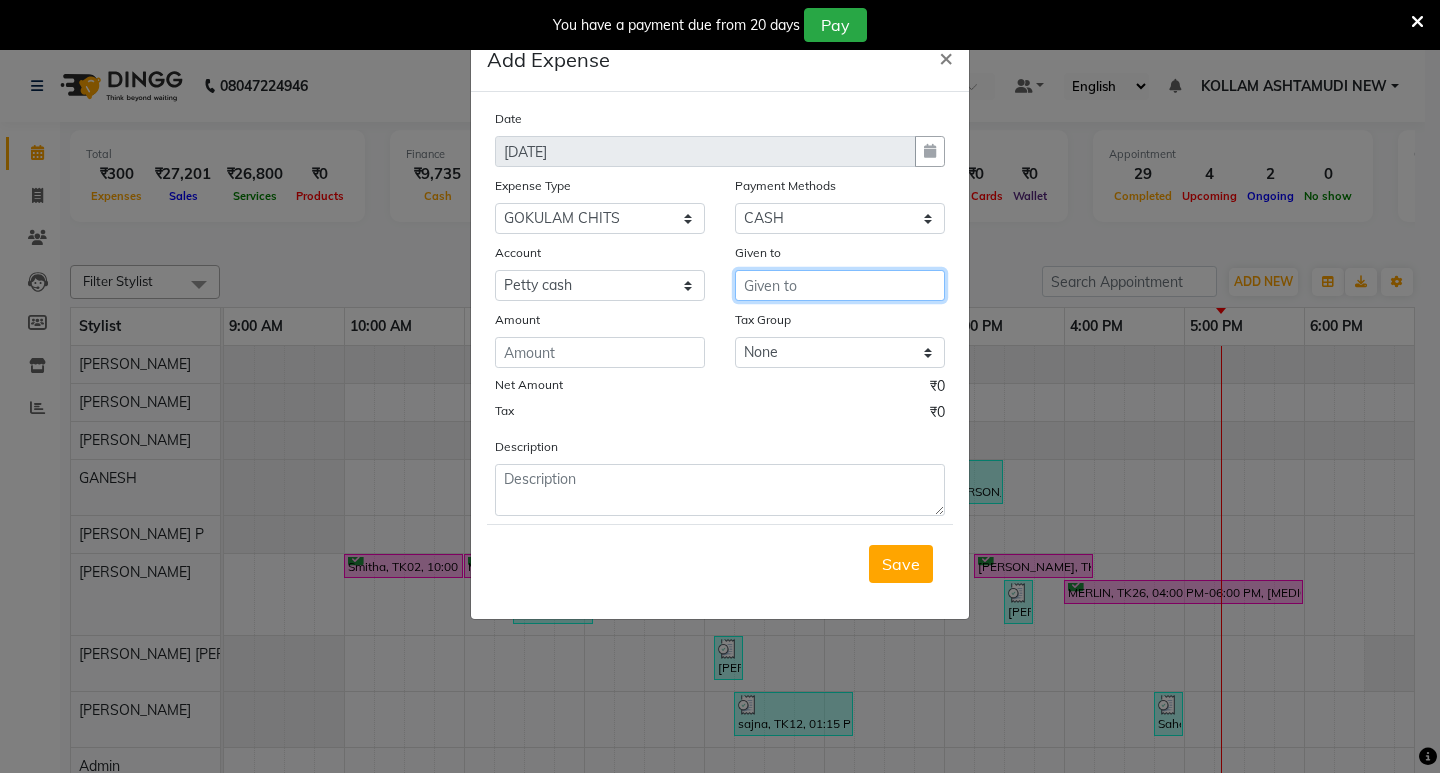 click at bounding box center [840, 285] 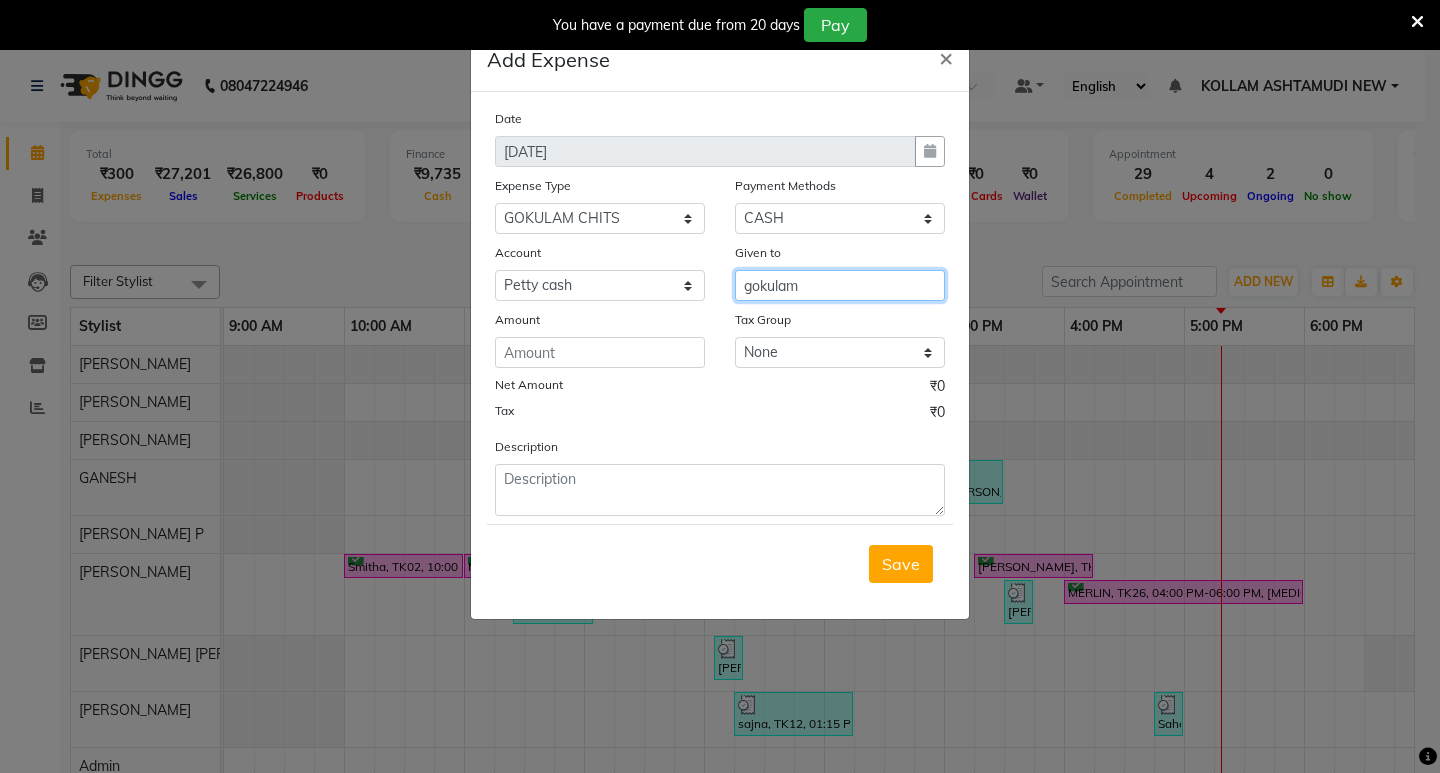 type on "gokulam" 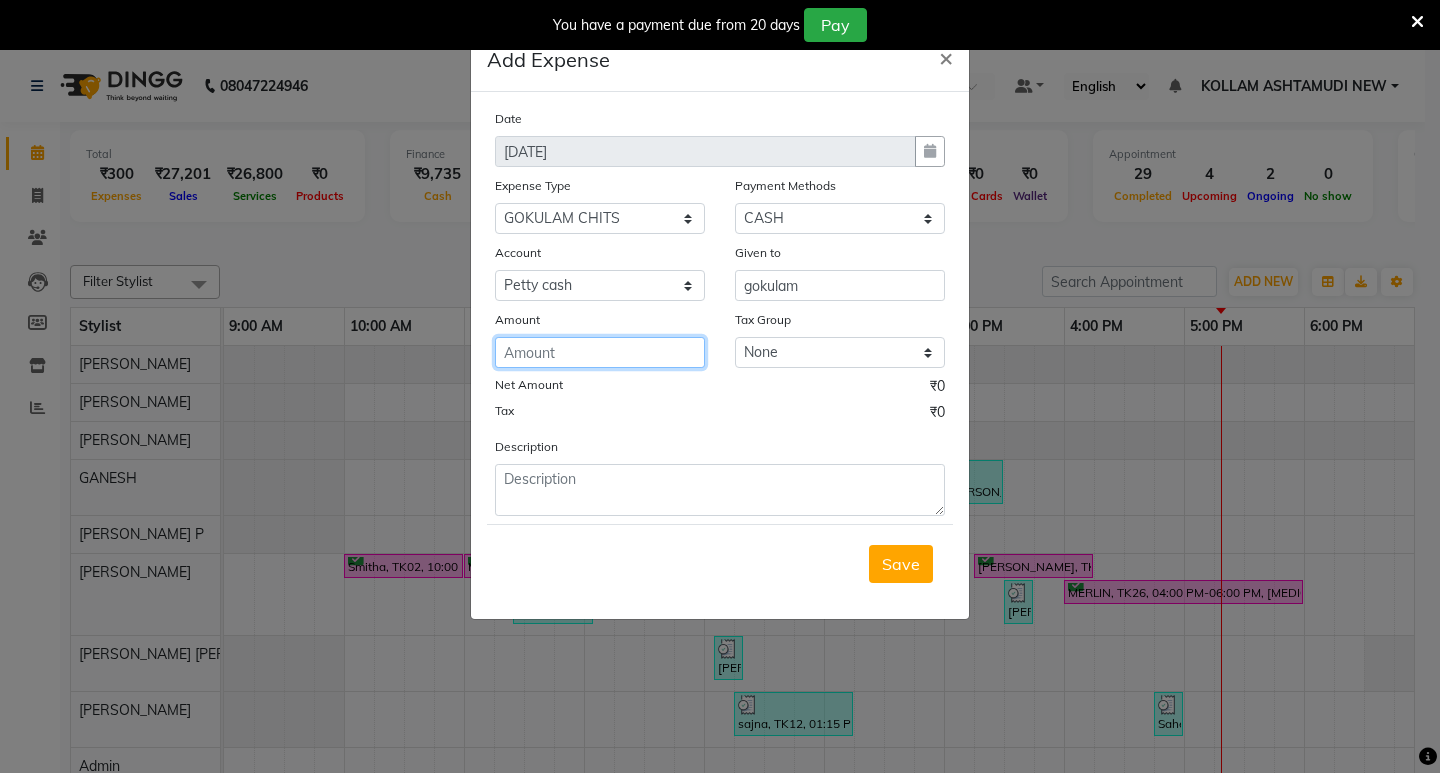 click 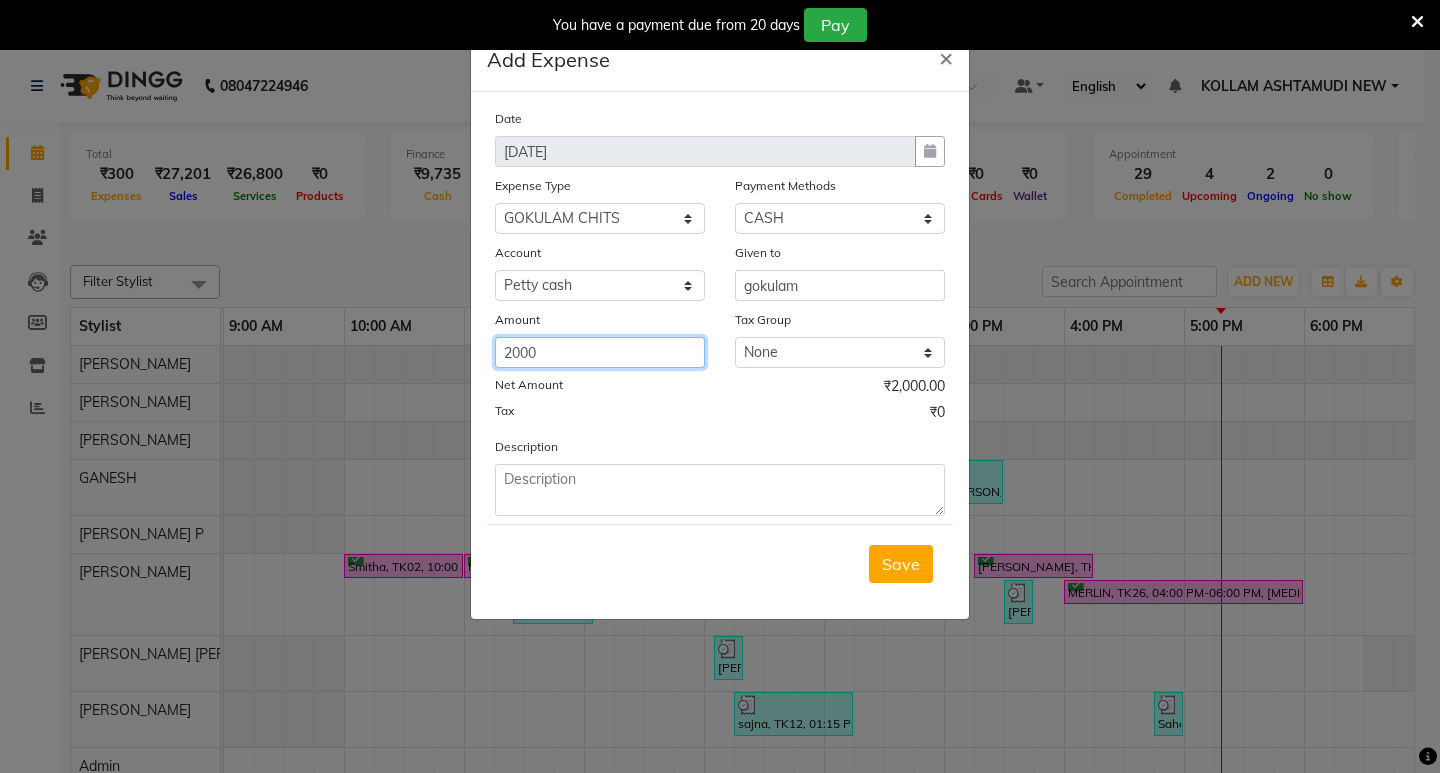 type on "2000" 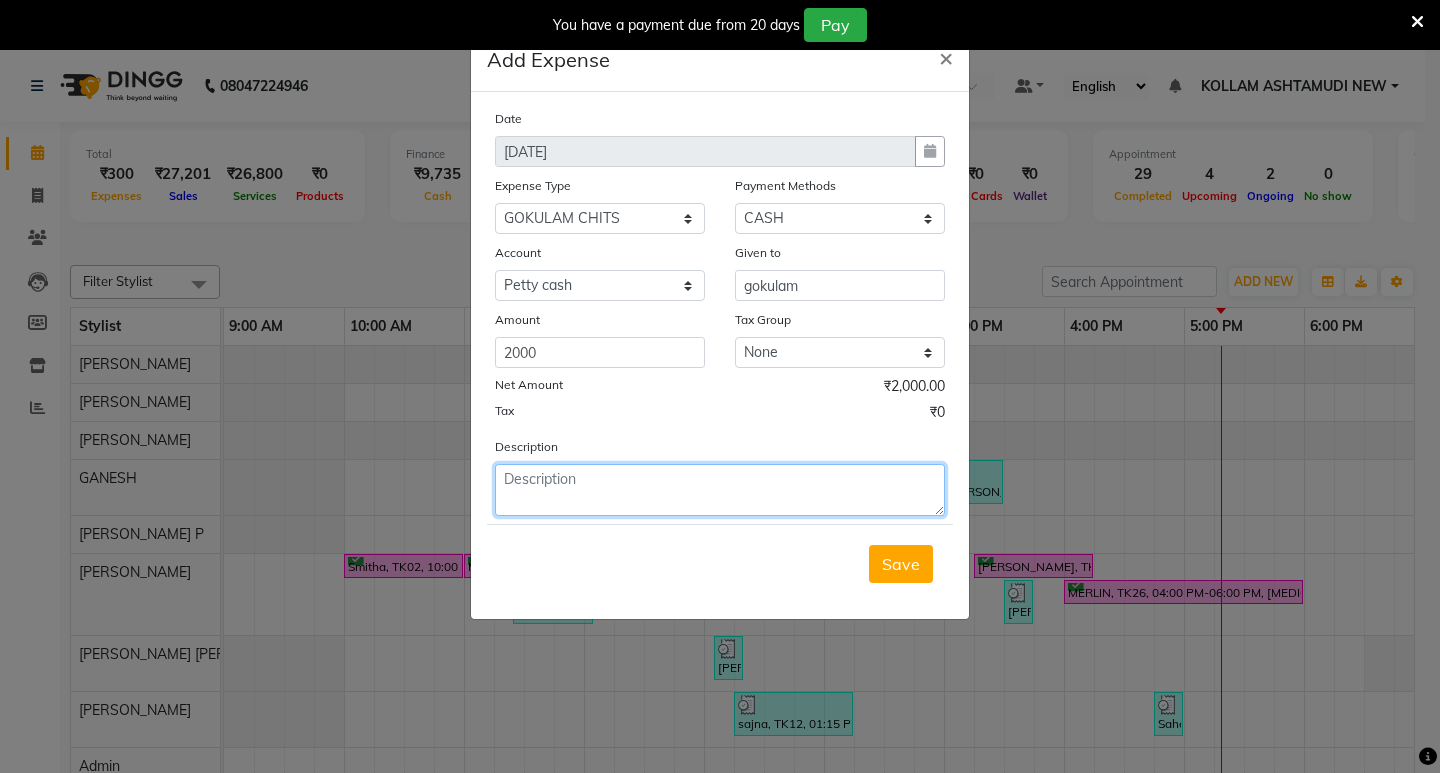 click 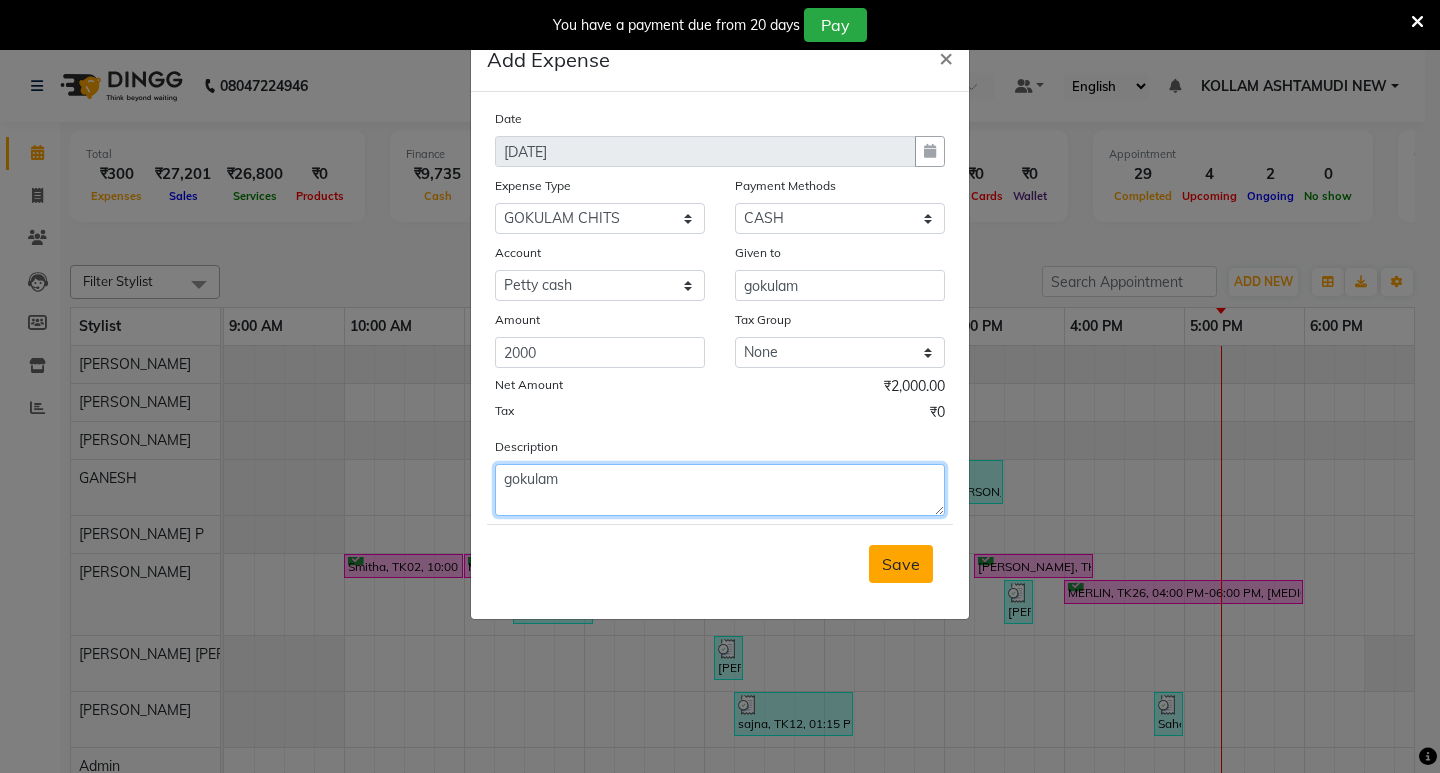 type on "gokulam" 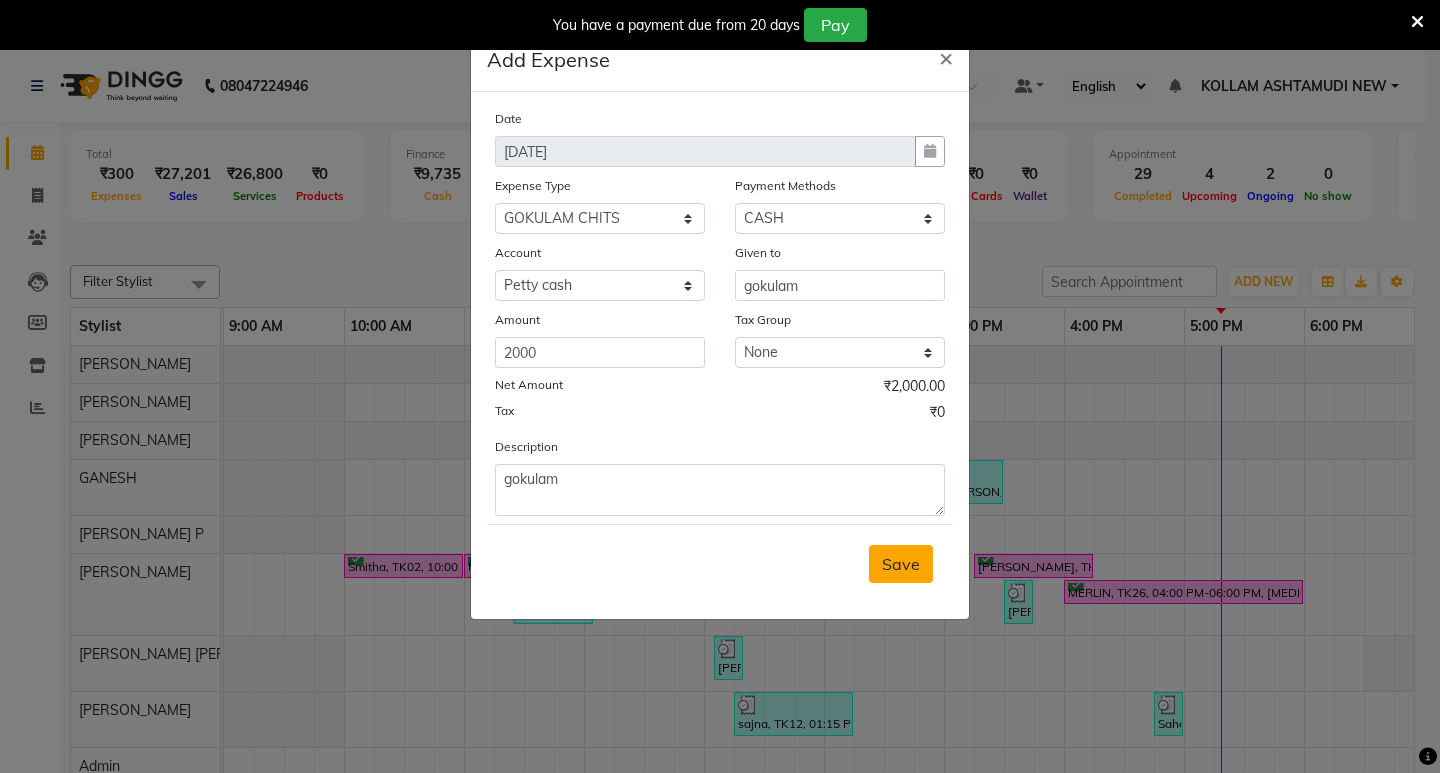 click on "Save" at bounding box center [901, 564] 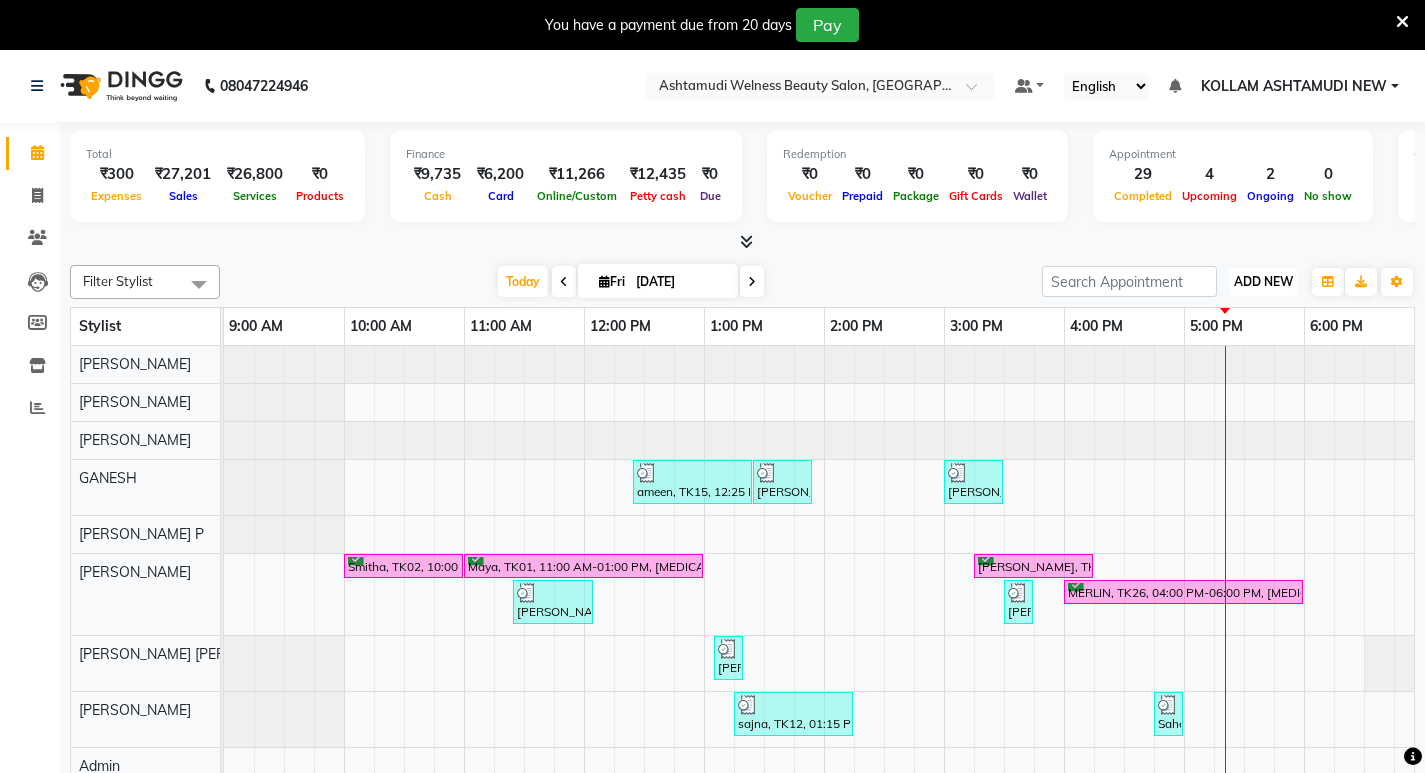 click on "ADD NEW" at bounding box center (1263, 281) 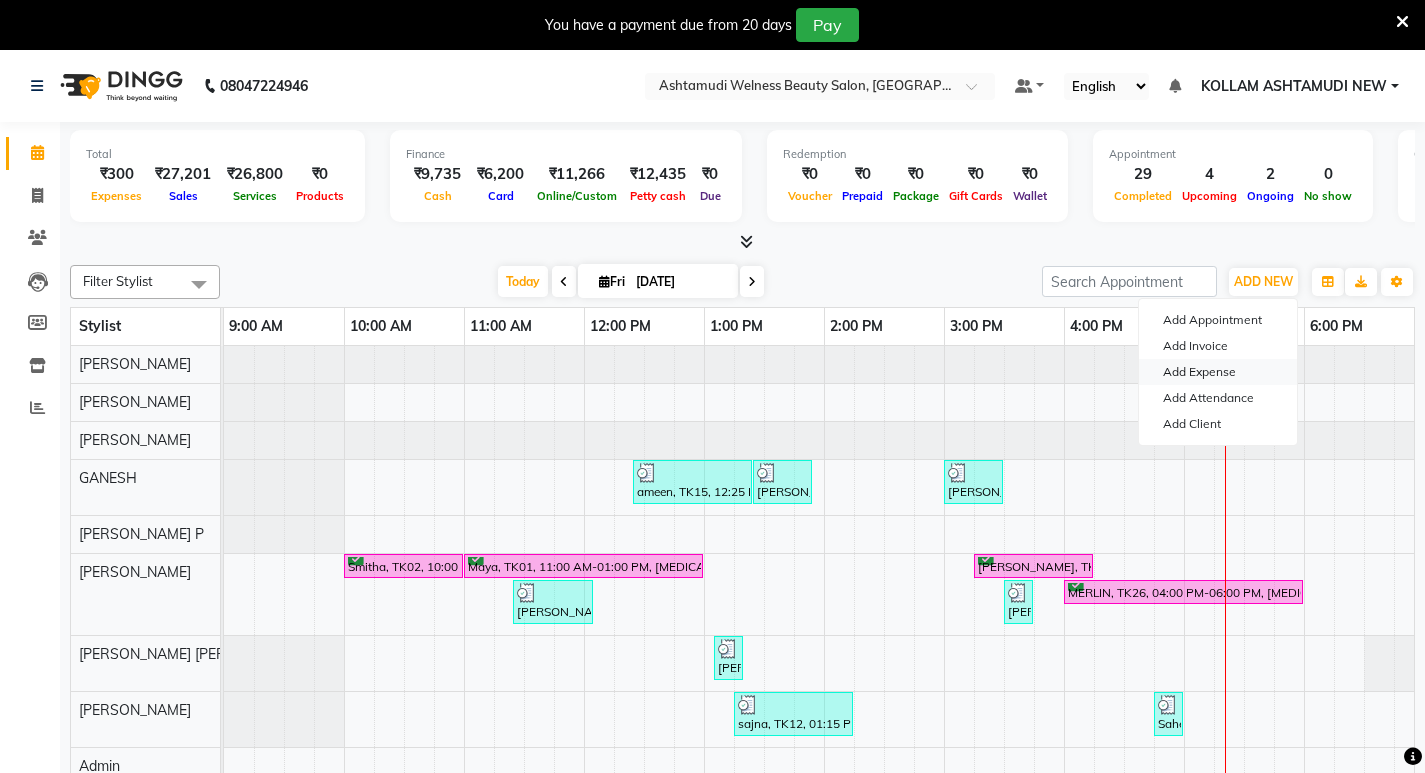 click on "Add Expense" at bounding box center (1218, 372) 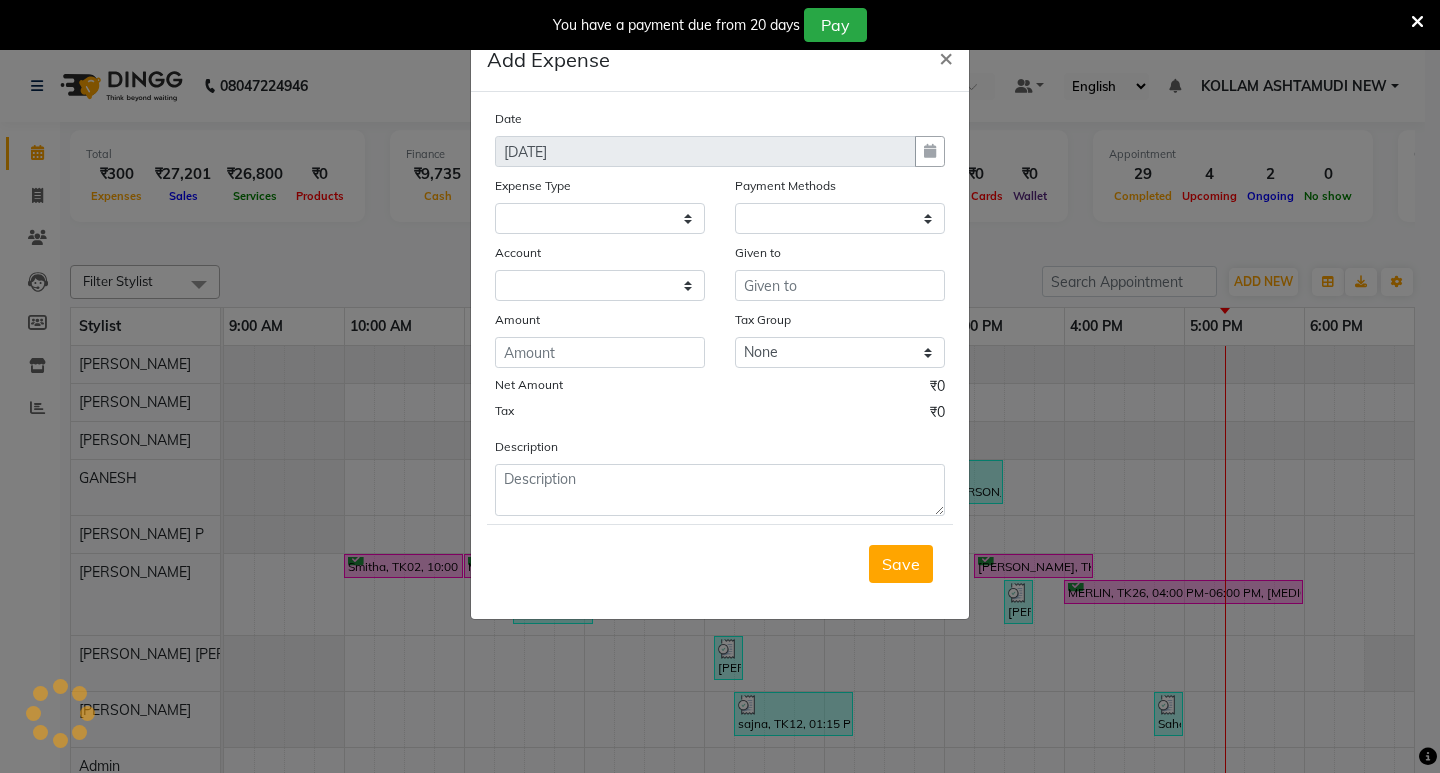 select on "1" 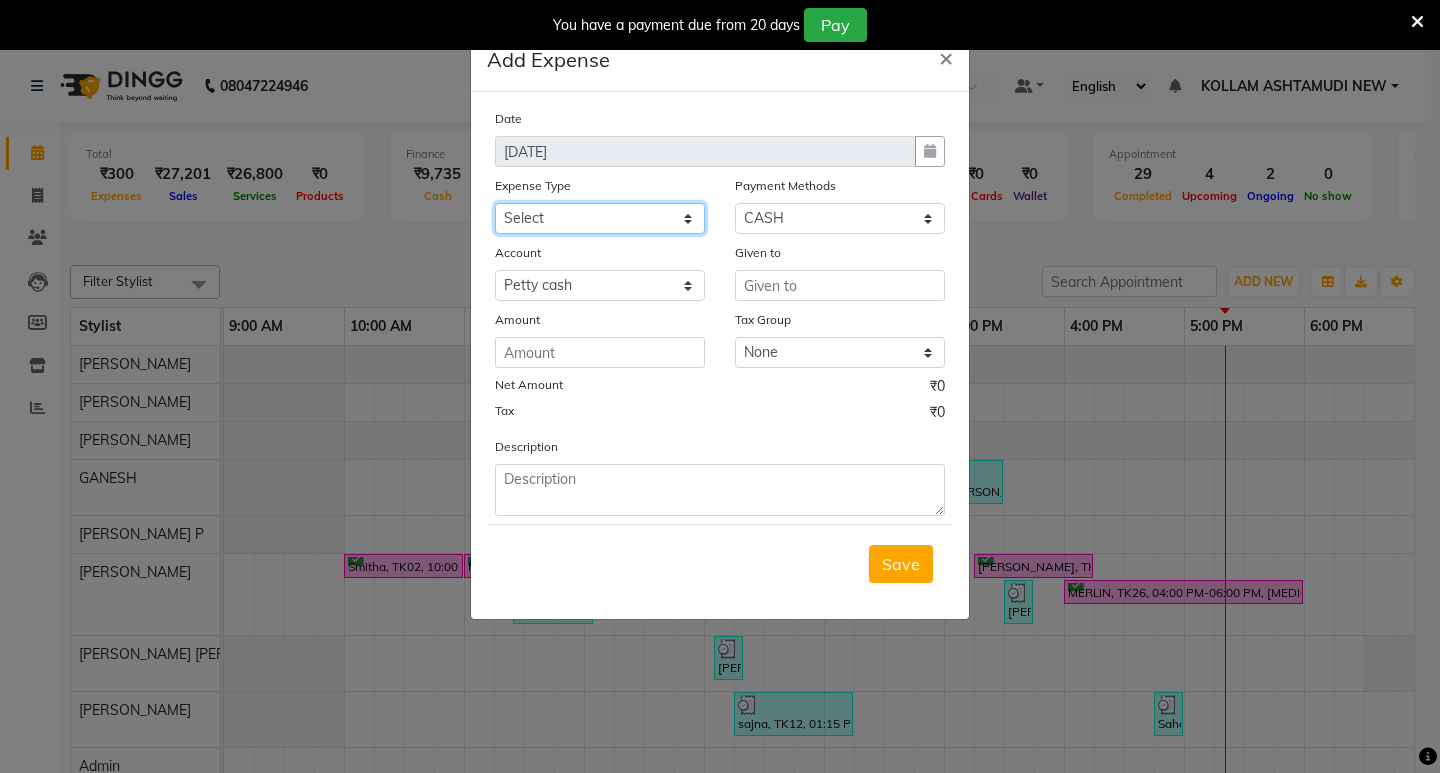 click on "Select ACCOMODATION EXPENSES ADVERTISEMENT SALES PROMOTIONAL EXPENSES Bonus BRIDAL ACCESSORIES REFUND BRIDAL COMMISSION BRIDAL FOOD BRIDAL INCENTIVES BRIDAL ORNAMENTS REFUND BRIDAL TA CASH DEPOSIT RAK BANK COMPUTER ACCESSORIES MOBILE PHONE Donation and Charity Expenses ELECTRICITY CHARGES ELECTRONICS FITTINGS Event Expense FISH FOOD EXPENSES FOOD REFRESHMENT FOR CLIENTS FOOD REFRESHMENT FOR STAFFS Freight And Forwarding Charges FUEL FOR GENERATOR FURNITURE AND EQUIPMENTS Gifts for Clients GIFTS FOR STAFFS GOKULAM CHITS HOSTEL RENT LAUNDRY EXPENSES LICENSE OTHER FEES LOADING UNLOADING CHARGES Medical Expenses MEHNDI PAYMENTS MISCELLANEOUS EXPENSES NEWSPAPER PERIODICALS Ornaments Maintenance Expense OVERTIME ALLOWANCES Payment For Pest Control Perfomance based incentives POSTAGE COURIER CHARGES Printing PRINTING STATIONERY EXPENSES PROFESSIONAL TAX REPAIRS MAINTENANCE ROUND OFF Salary SALARY ADVANCE Sales Incentives Membership Card SALES INCENTIVES PRODUCT SALES INCENTIVES SERVICES SALON ESSENTIALS SALON RENT" 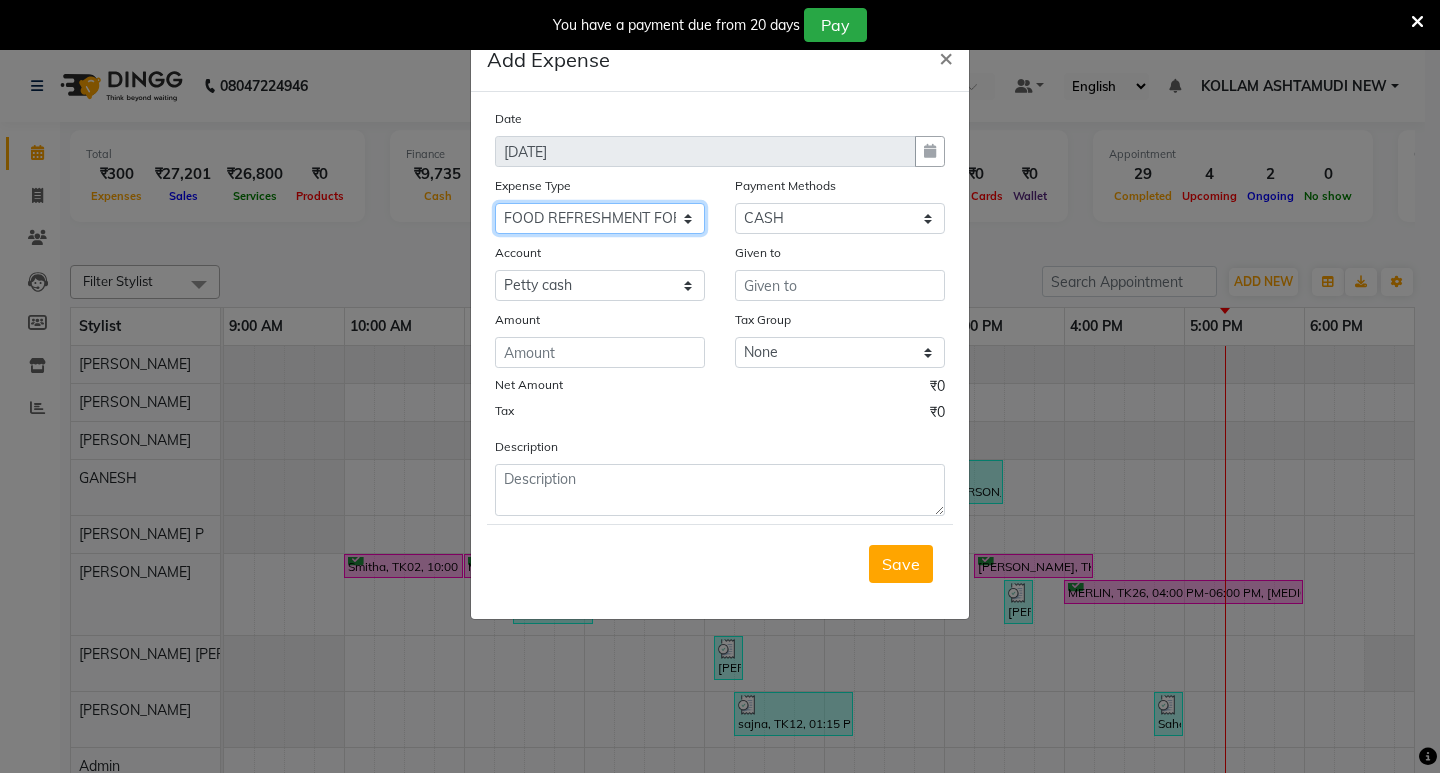 click on "Select ACCOMODATION EXPENSES ADVERTISEMENT SALES PROMOTIONAL EXPENSES Bonus BRIDAL ACCESSORIES REFUND BRIDAL COMMISSION BRIDAL FOOD BRIDAL INCENTIVES BRIDAL ORNAMENTS REFUND BRIDAL TA CASH DEPOSIT RAK BANK COMPUTER ACCESSORIES MOBILE PHONE Donation and Charity Expenses ELECTRICITY CHARGES ELECTRONICS FITTINGS Event Expense FISH FOOD EXPENSES FOOD REFRESHMENT FOR CLIENTS FOOD REFRESHMENT FOR STAFFS Freight And Forwarding Charges FUEL FOR GENERATOR FURNITURE AND EQUIPMENTS Gifts for Clients GIFTS FOR STAFFS GOKULAM CHITS HOSTEL RENT LAUNDRY EXPENSES LICENSE OTHER FEES LOADING UNLOADING CHARGES Medical Expenses MEHNDI PAYMENTS MISCELLANEOUS EXPENSES NEWSPAPER PERIODICALS Ornaments Maintenance Expense OVERTIME ALLOWANCES Payment For Pest Control Perfomance based incentives POSTAGE COURIER CHARGES Printing PRINTING STATIONERY EXPENSES PROFESSIONAL TAX REPAIRS MAINTENANCE ROUND OFF Salary SALARY ADVANCE Sales Incentives Membership Card SALES INCENTIVES PRODUCT SALES INCENTIVES SERVICES SALON ESSENTIALS SALON RENT" 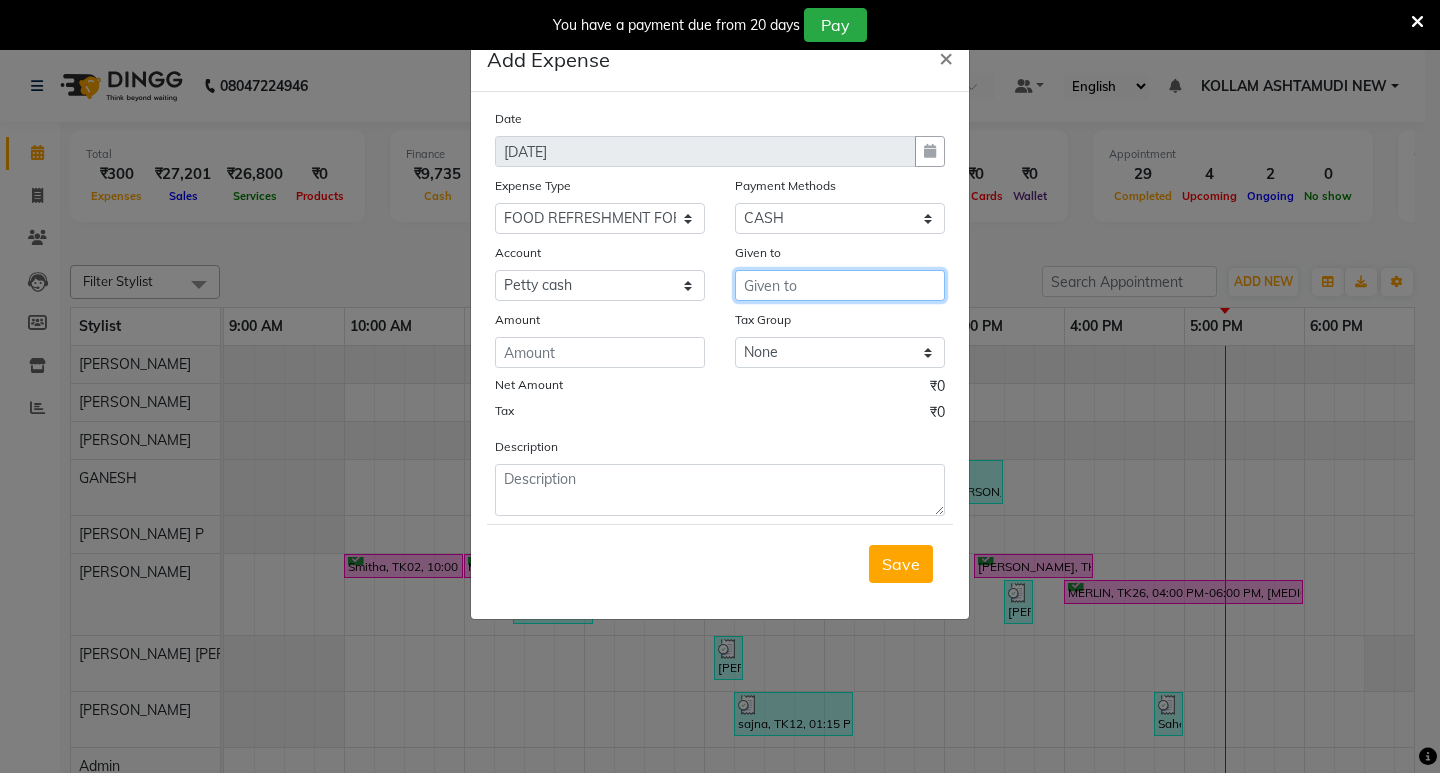 click at bounding box center (840, 285) 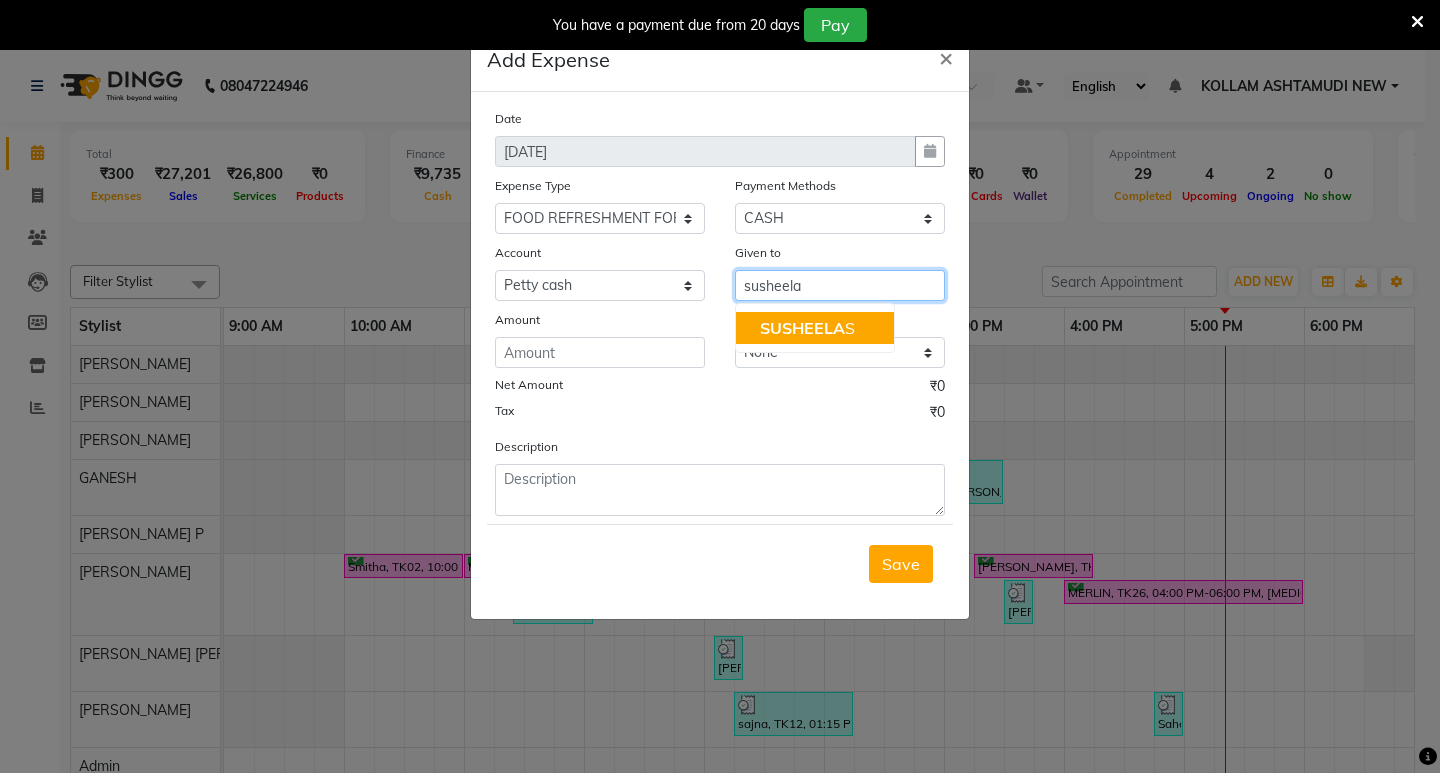 click on "SUSHEELA  S" at bounding box center (807, 328) 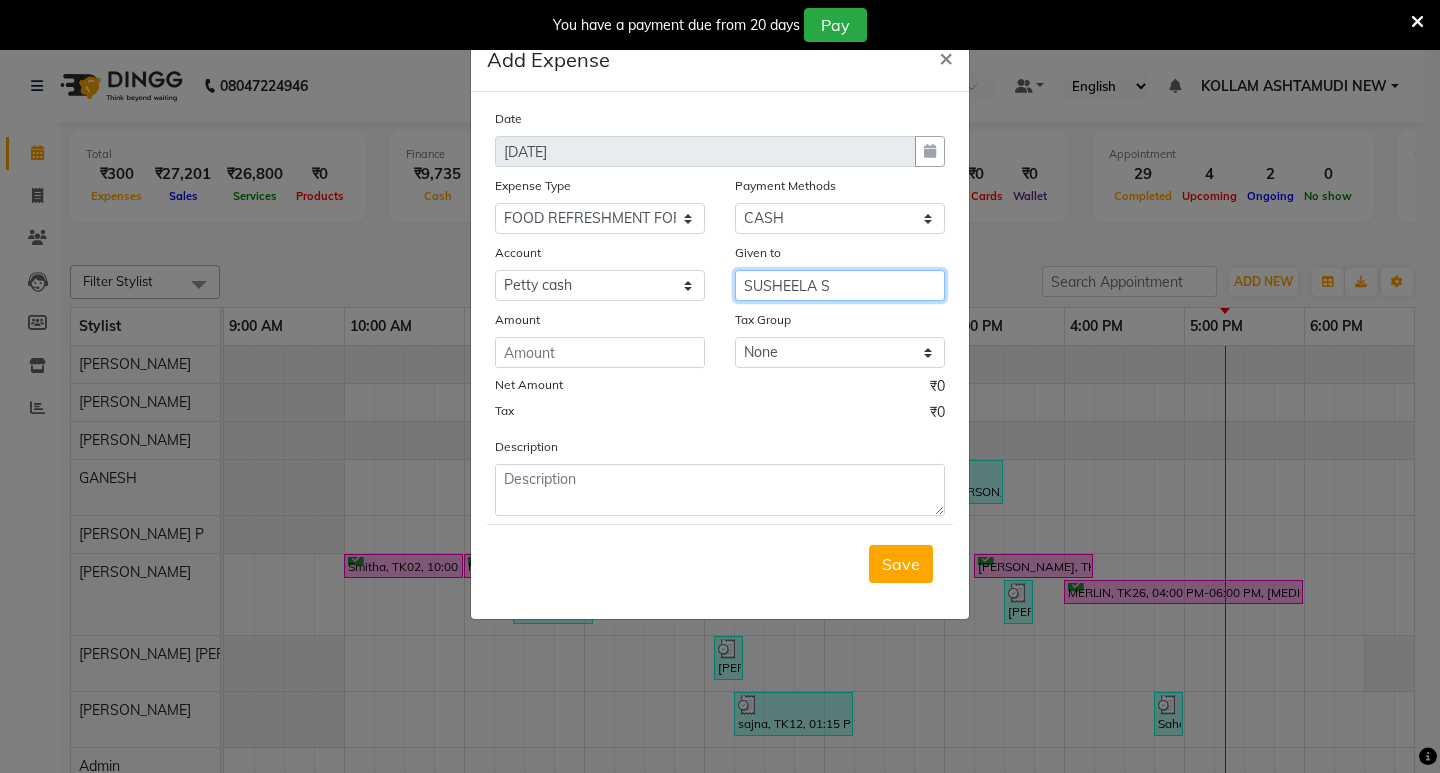 type on "SUSHEELA S" 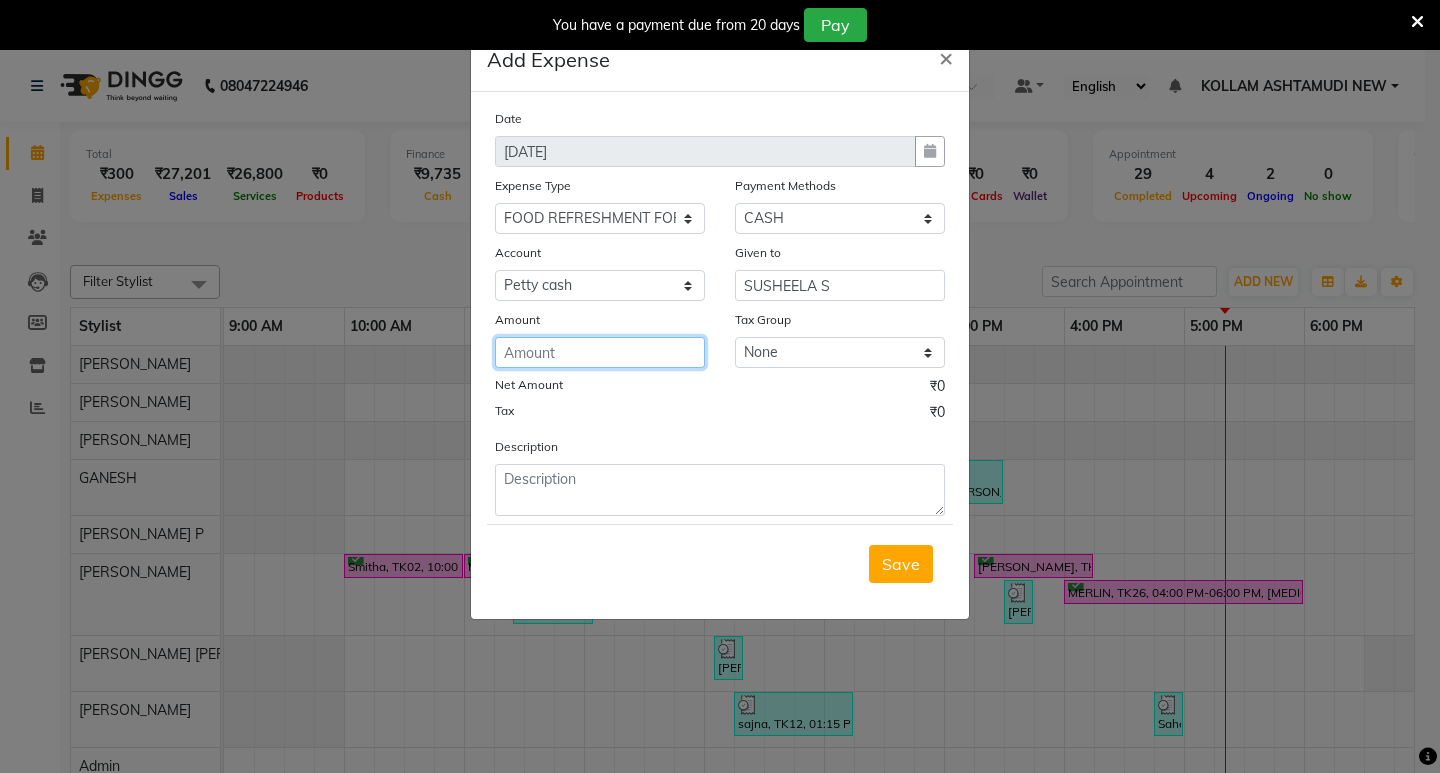 click 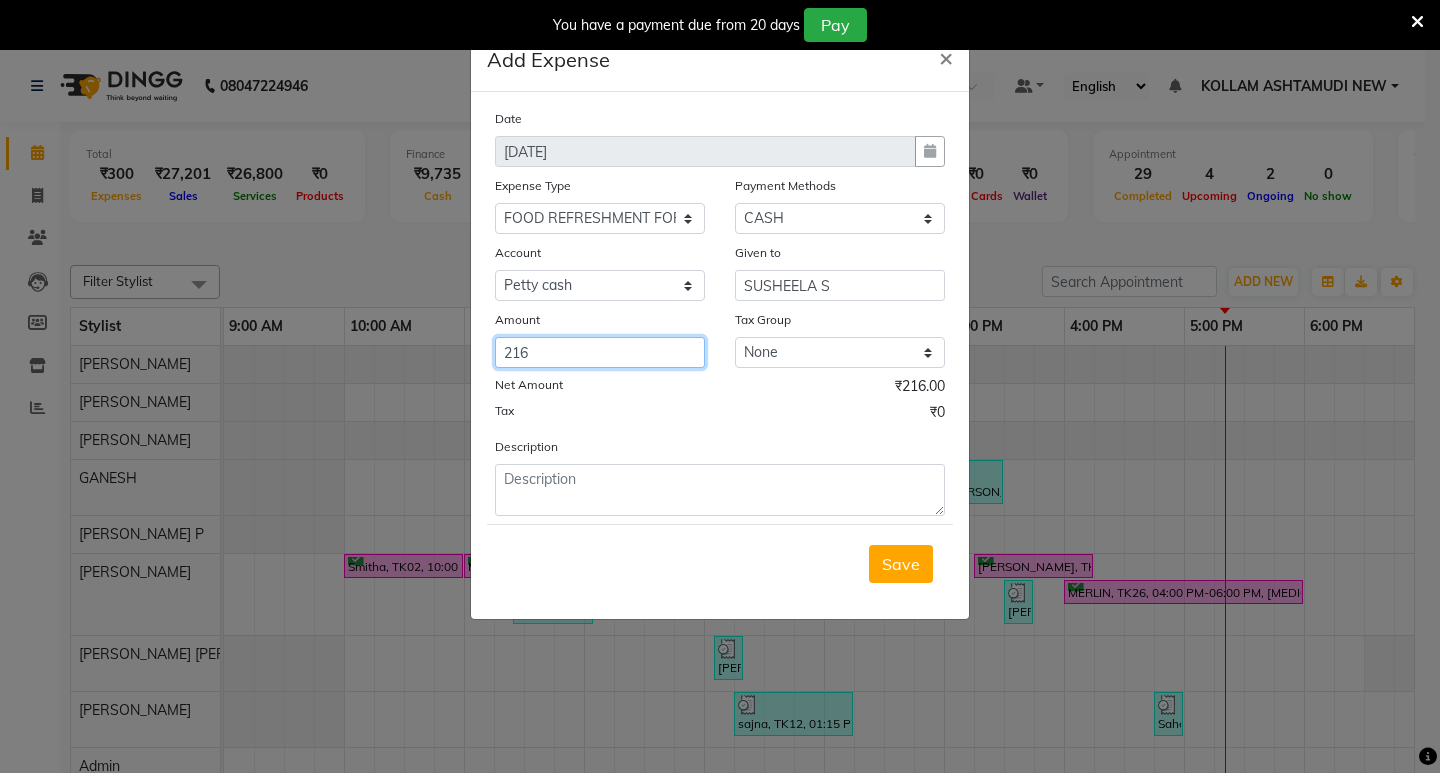type on "216" 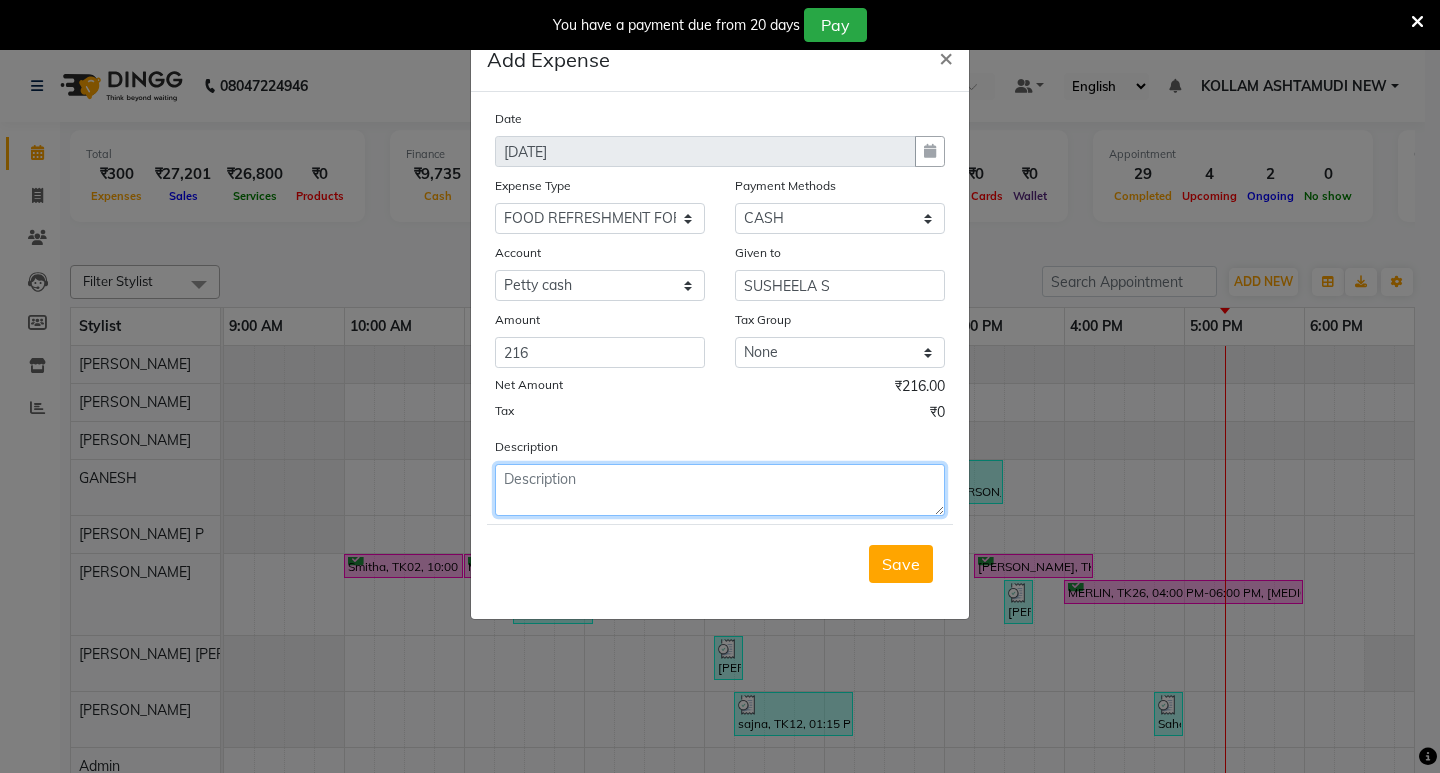 click 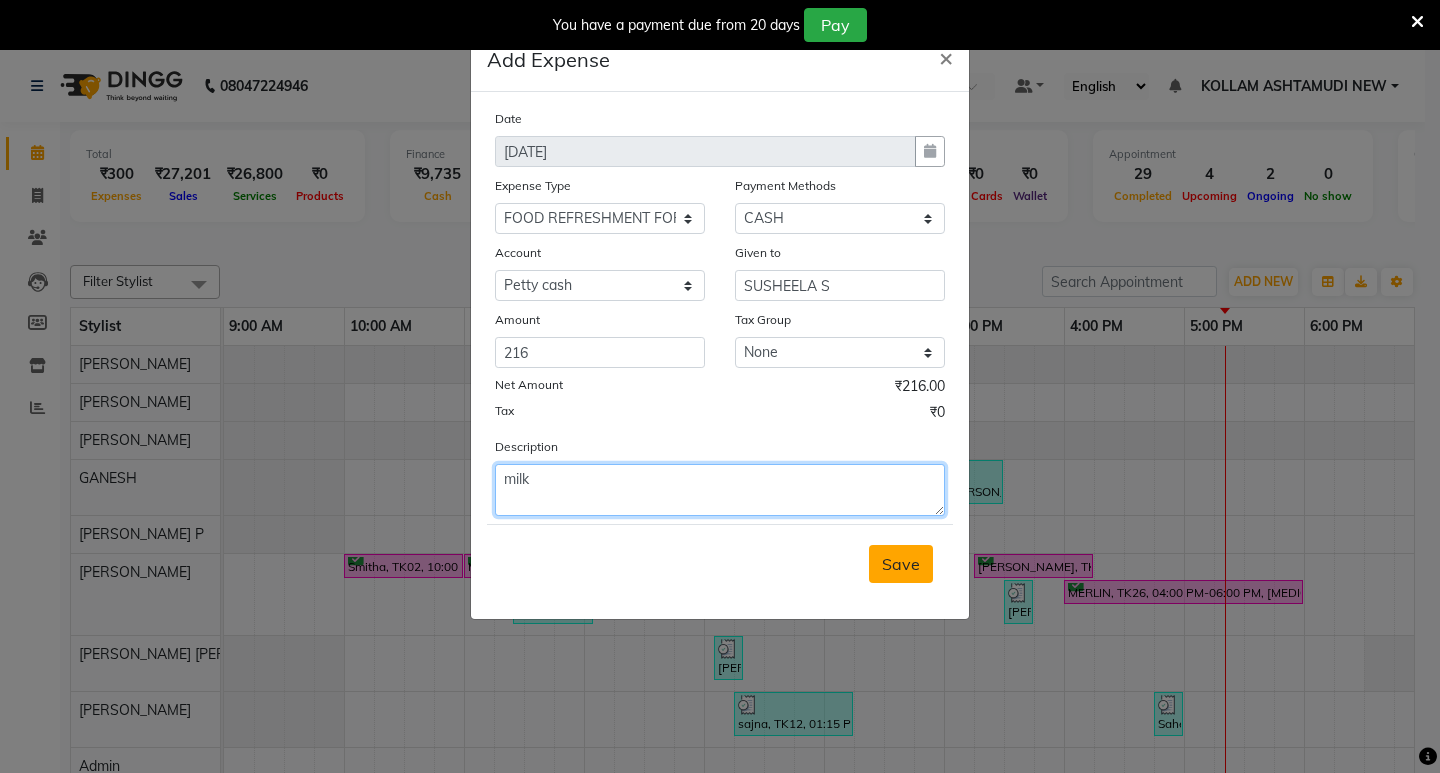 type on "milk" 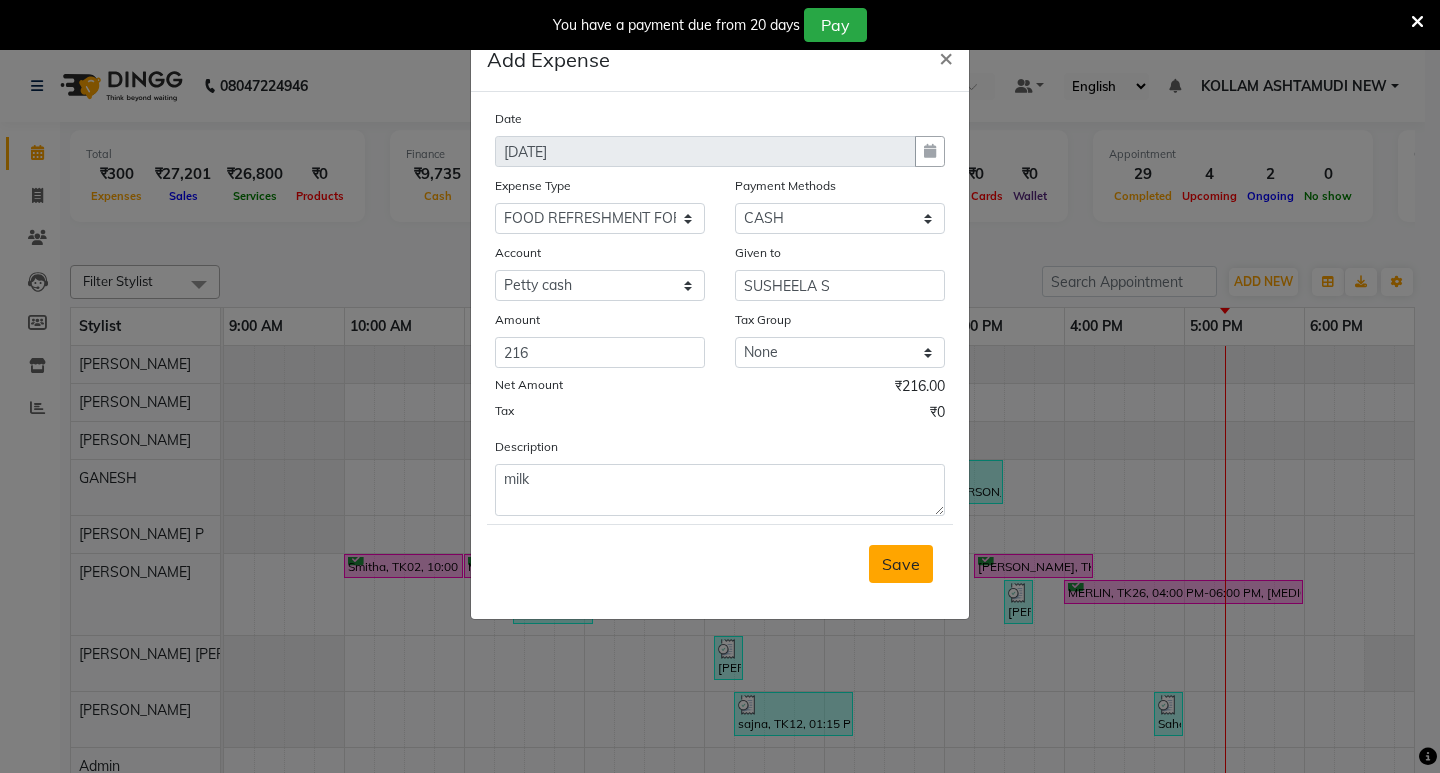 click on "Save" at bounding box center [901, 564] 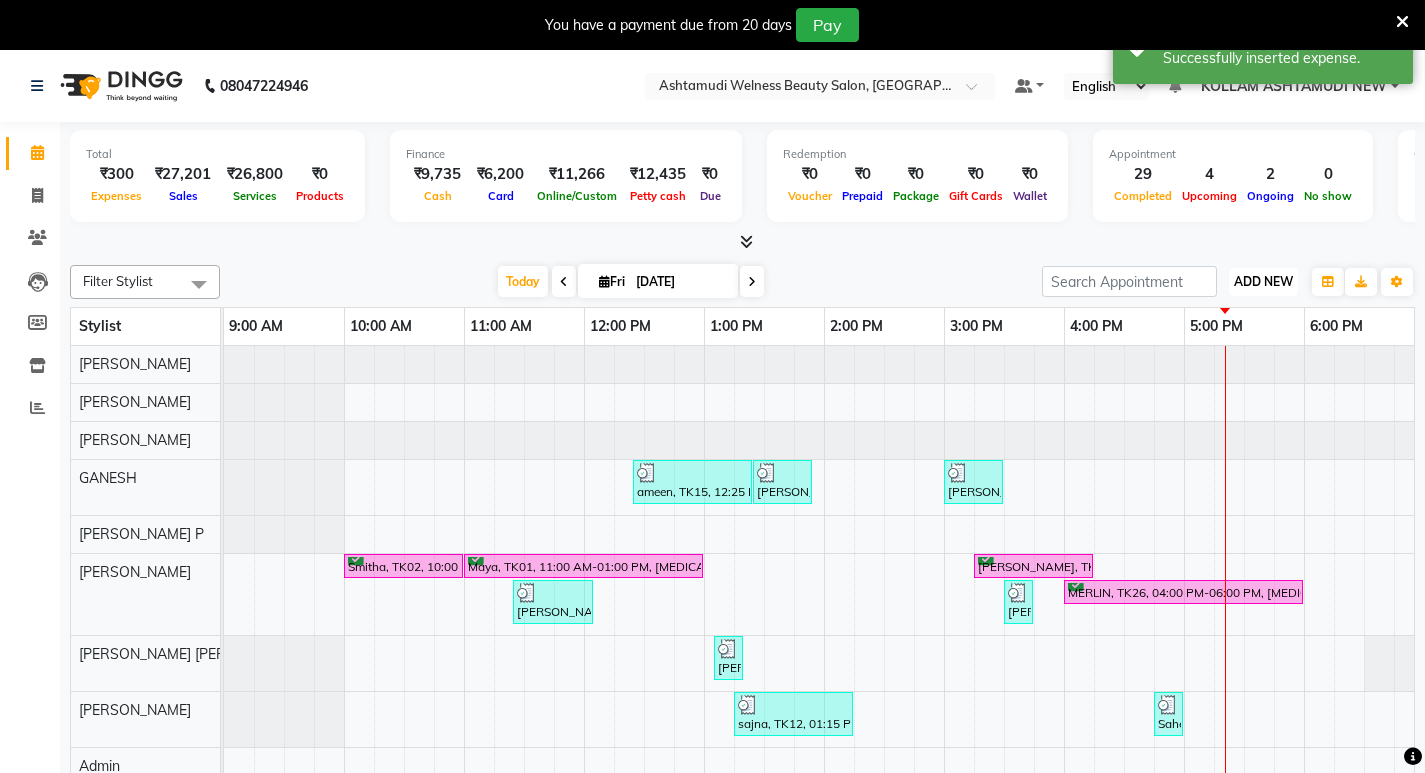 click on "ADD NEW" at bounding box center [1263, 281] 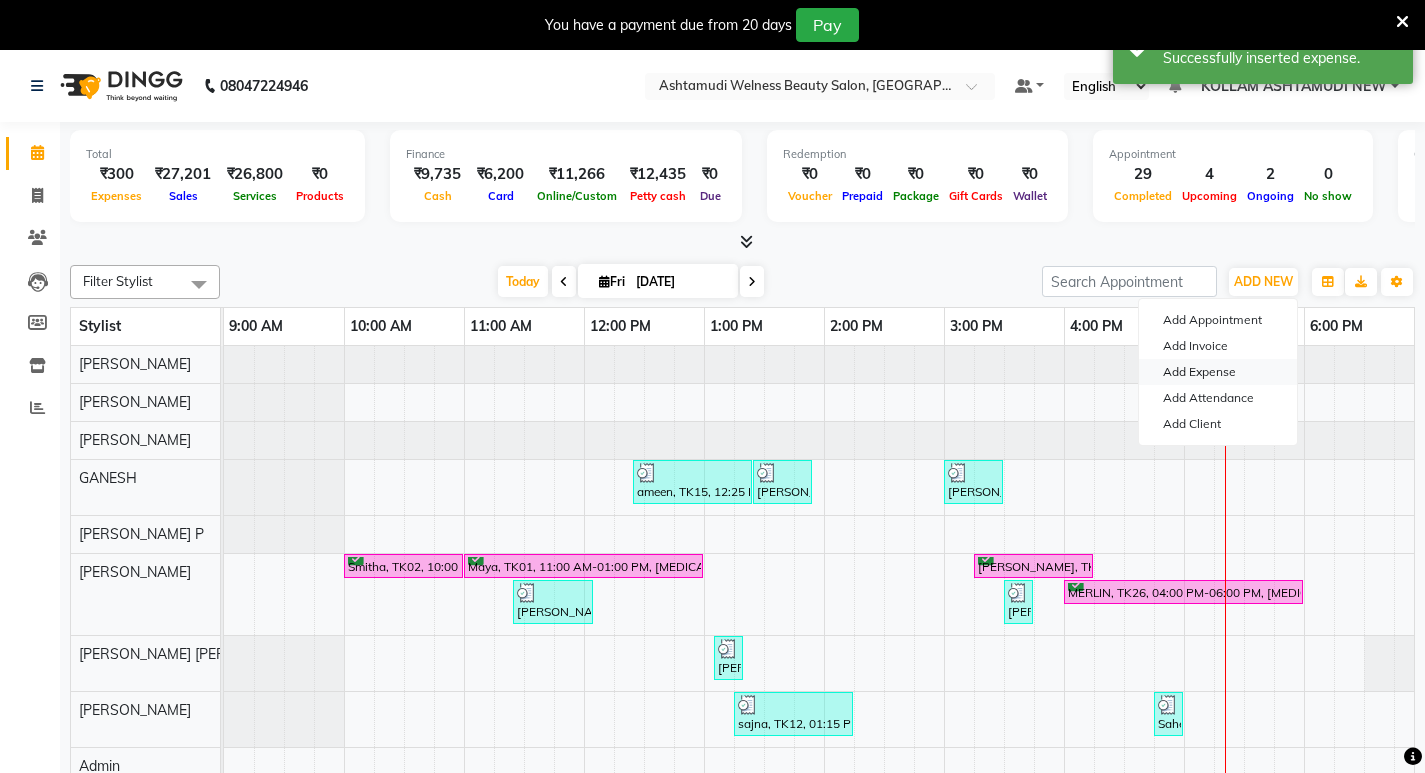 click on "Add Expense" at bounding box center (1218, 372) 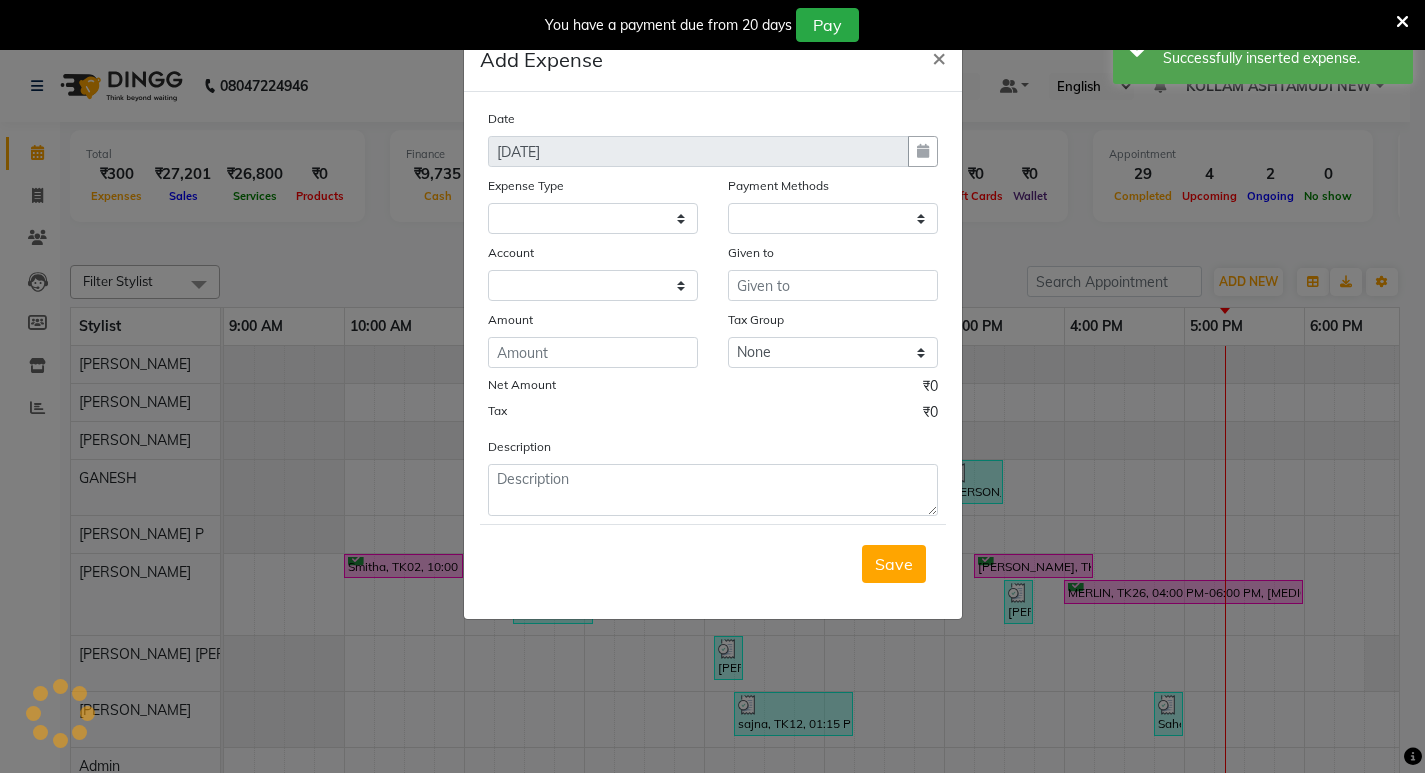 select 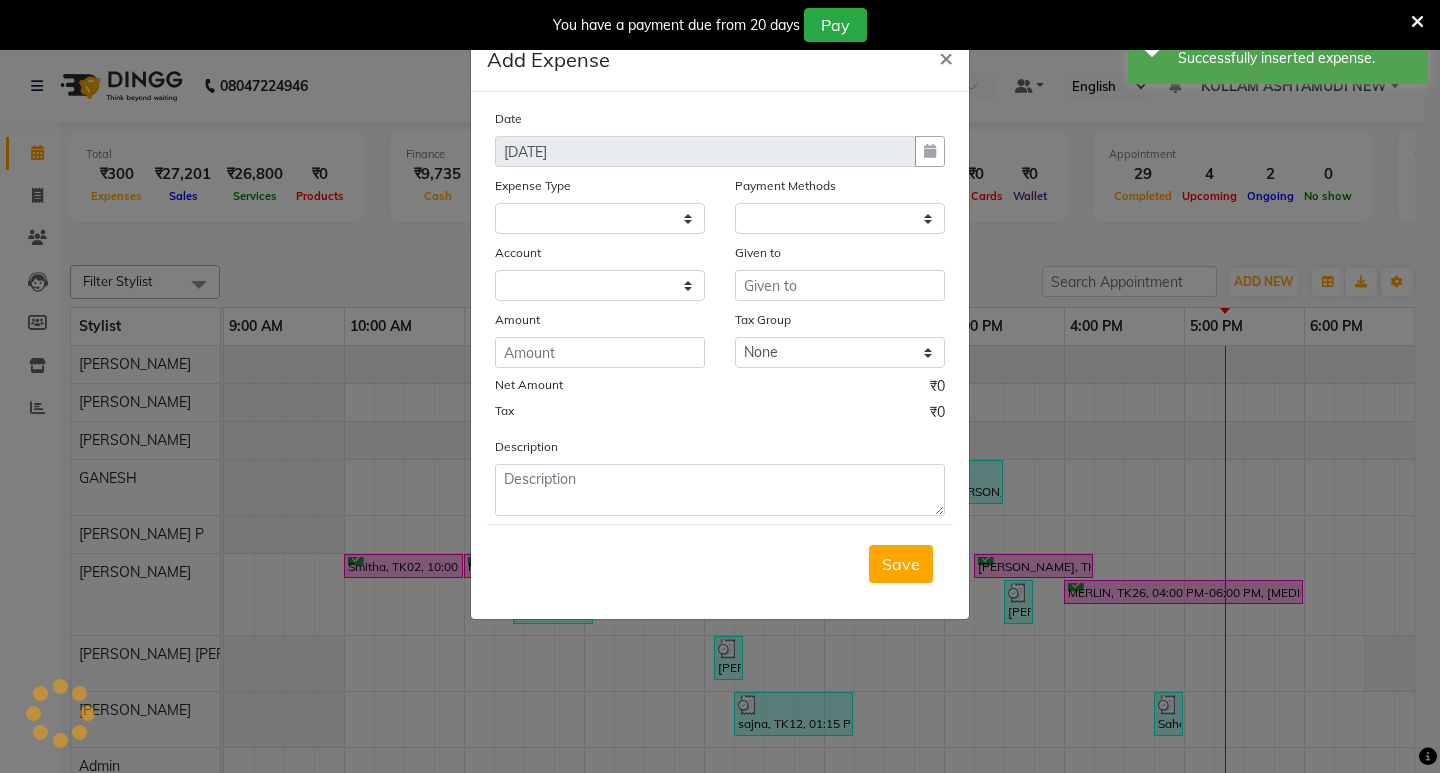 select on "1" 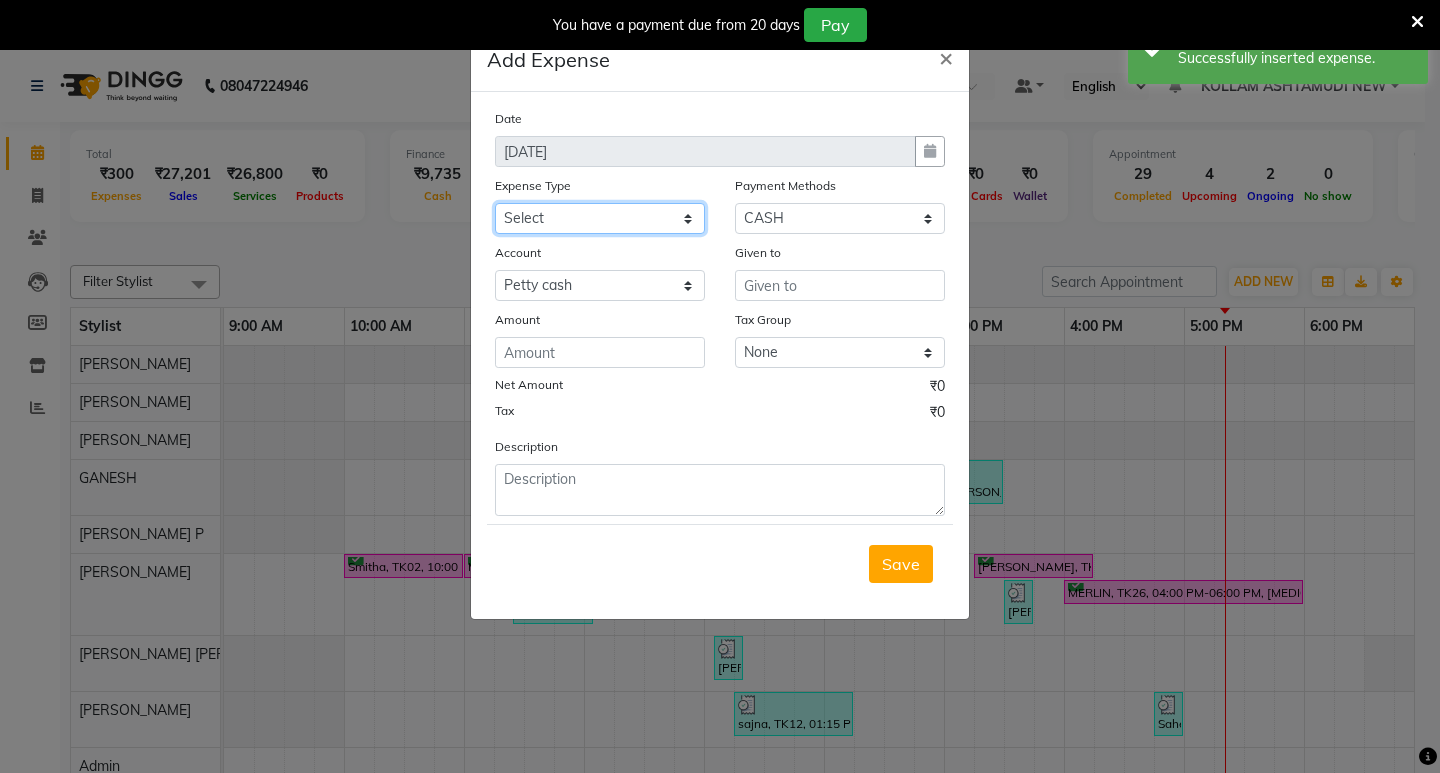 click on "Select ACCOMODATION EXPENSES ADVERTISEMENT SALES PROMOTIONAL EXPENSES Bonus BRIDAL ACCESSORIES REFUND BRIDAL COMMISSION BRIDAL FOOD BRIDAL INCENTIVES BRIDAL ORNAMENTS REFUND BRIDAL TA CASH DEPOSIT RAK BANK COMPUTER ACCESSORIES MOBILE PHONE Donation and Charity Expenses ELECTRICITY CHARGES ELECTRONICS FITTINGS Event Expense FISH FOOD EXPENSES FOOD REFRESHMENT FOR CLIENTS FOOD REFRESHMENT FOR STAFFS Freight And Forwarding Charges FUEL FOR GENERATOR FURNITURE AND EQUIPMENTS Gifts for Clients GIFTS FOR STAFFS GOKULAM CHITS HOSTEL RENT LAUNDRY EXPENSES LICENSE OTHER FEES LOADING UNLOADING CHARGES Medical Expenses MEHNDI PAYMENTS MISCELLANEOUS EXPENSES NEWSPAPER PERIODICALS Ornaments Maintenance Expense OVERTIME ALLOWANCES Payment For Pest Control Perfomance based incentives POSTAGE COURIER CHARGES Printing PRINTING STATIONERY EXPENSES PROFESSIONAL TAX REPAIRS MAINTENANCE ROUND OFF Salary SALARY ADVANCE Sales Incentives Membership Card SALES INCENTIVES PRODUCT SALES INCENTIVES SERVICES SALON ESSENTIALS SALON RENT" 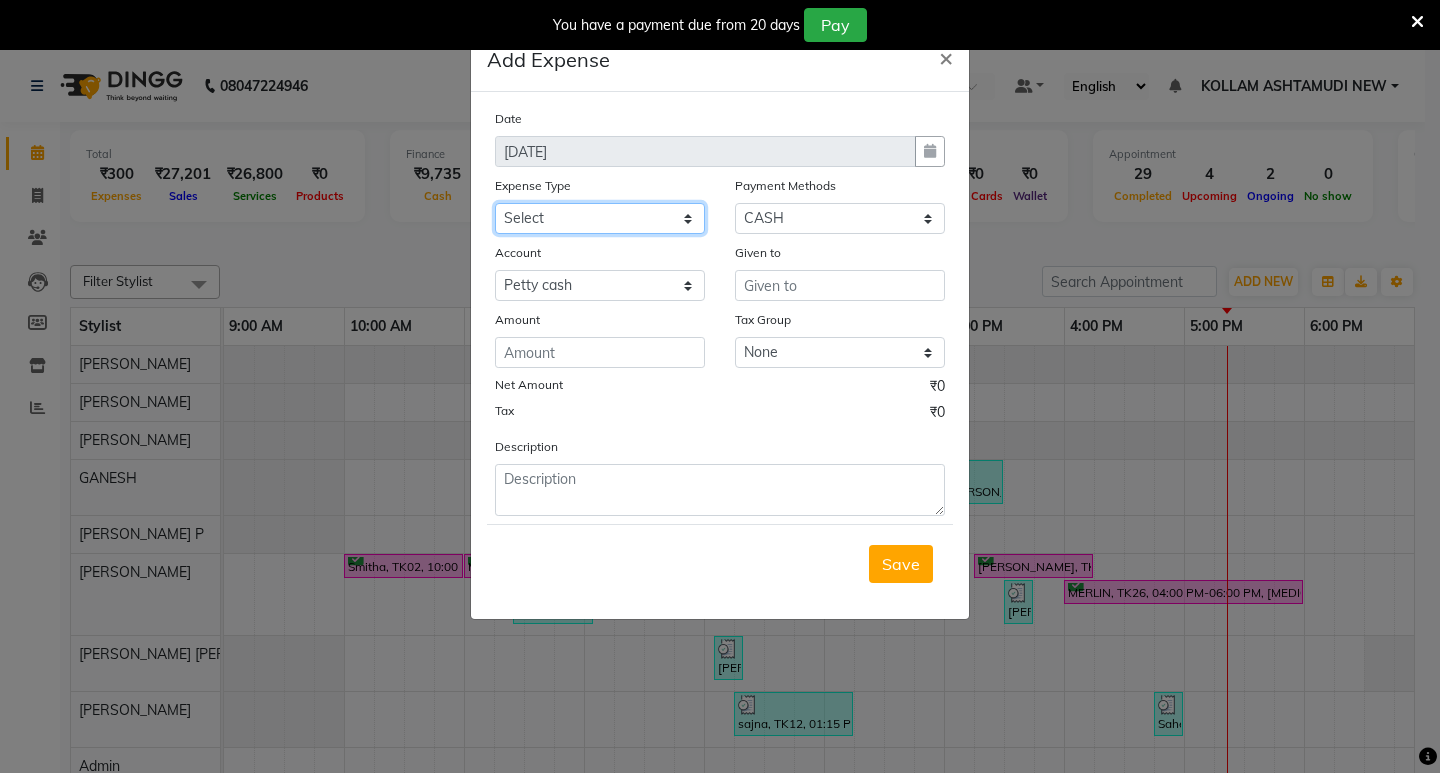 select on "6184" 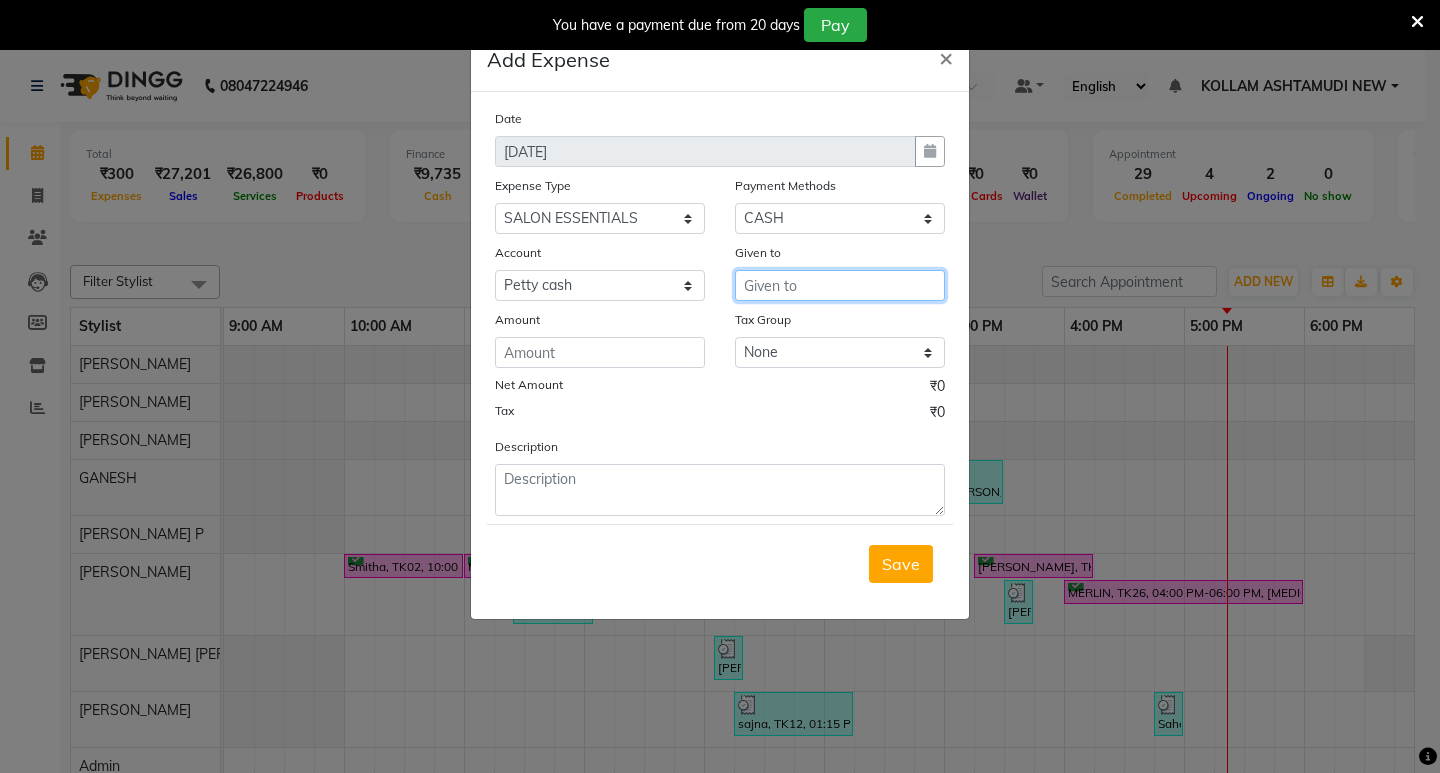 click at bounding box center [840, 285] 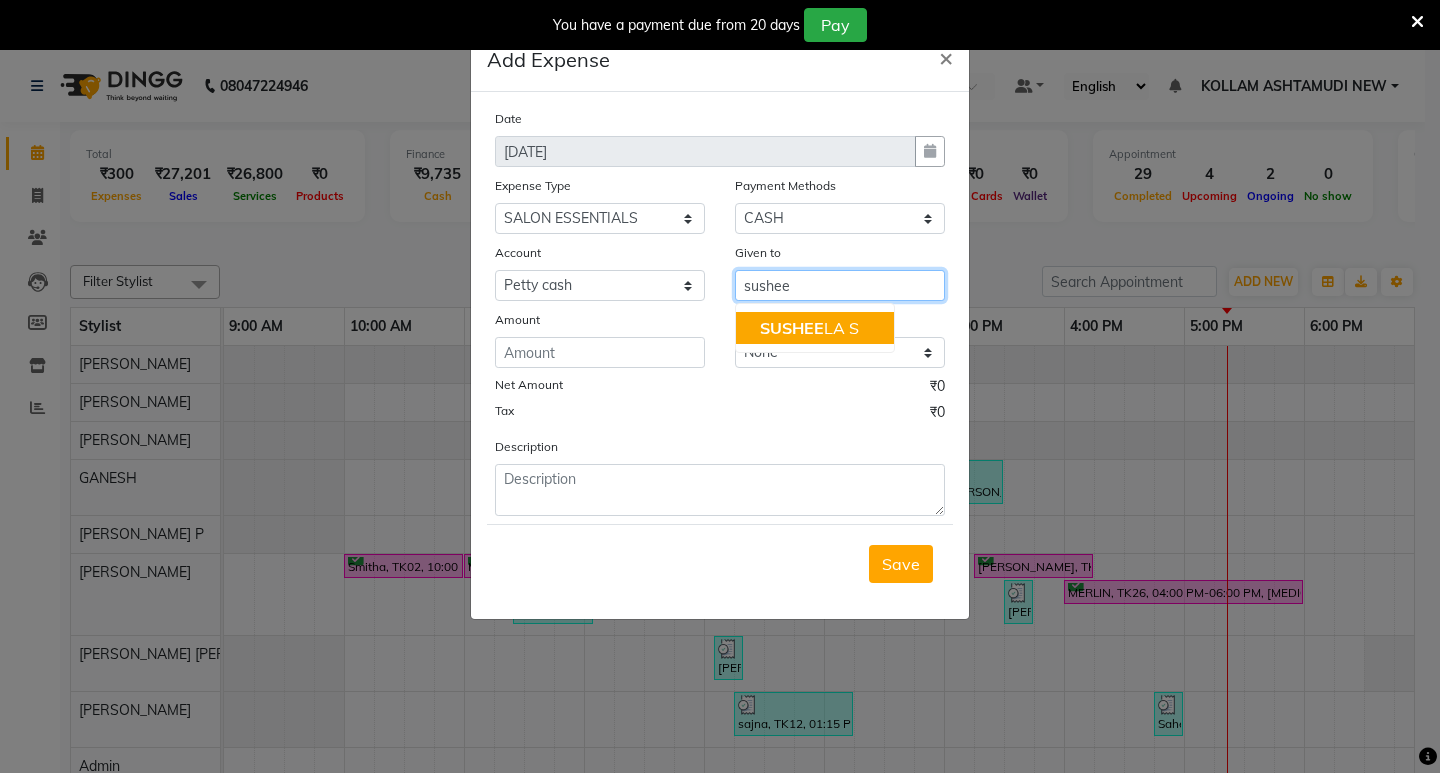 drag, startPoint x: 844, startPoint y: 322, endPoint x: 683, endPoint y: 345, distance: 162.63457 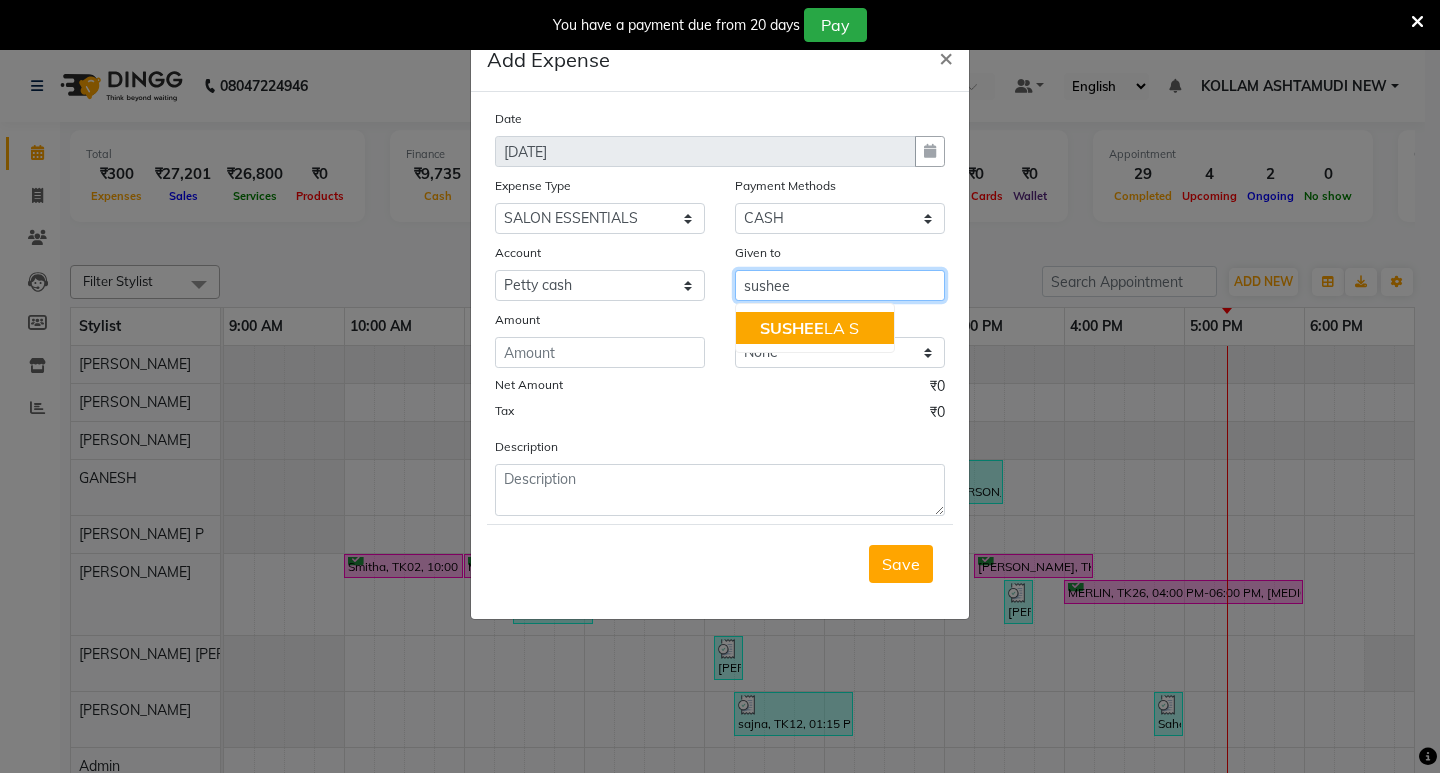 click on "SUSHEE LA S" at bounding box center [809, 328] 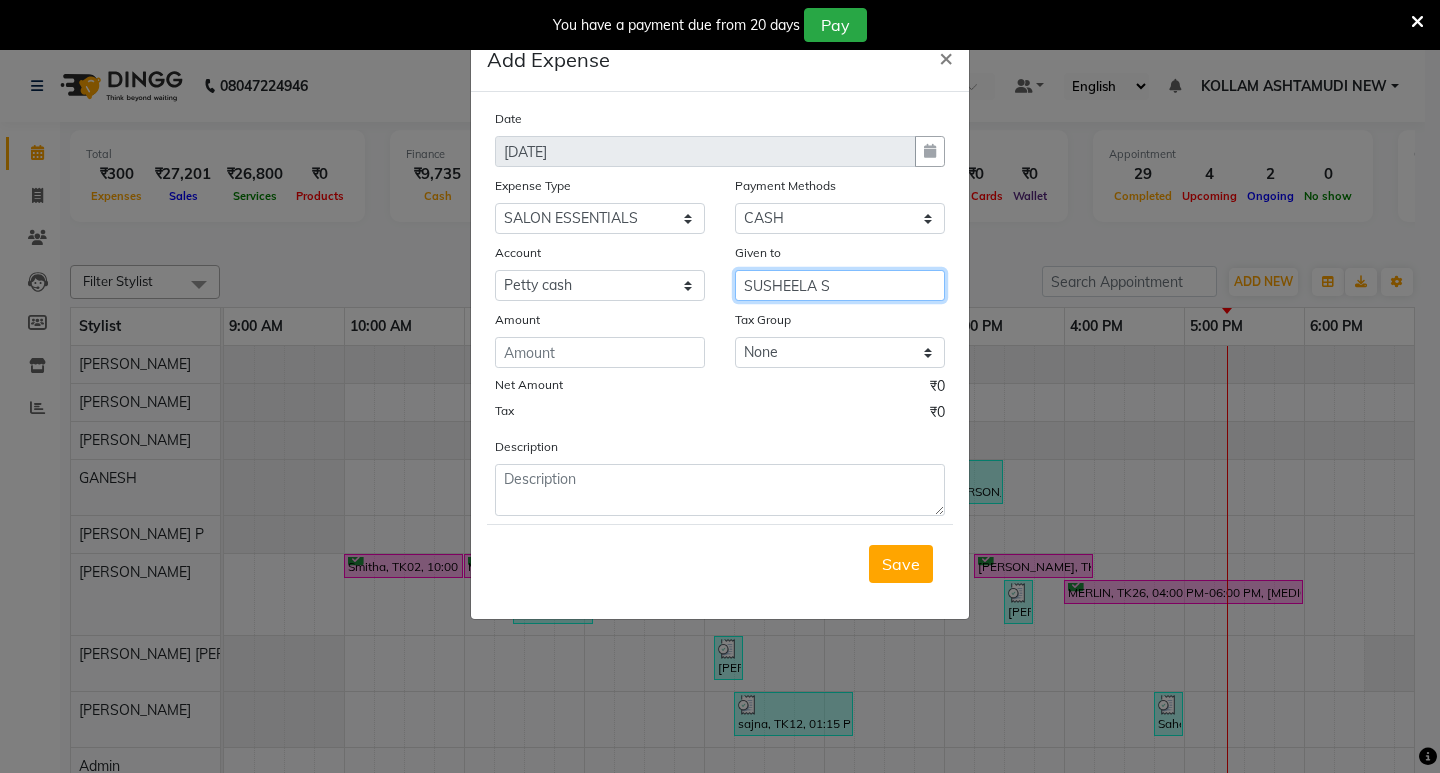 type on "SUSHEELA S" 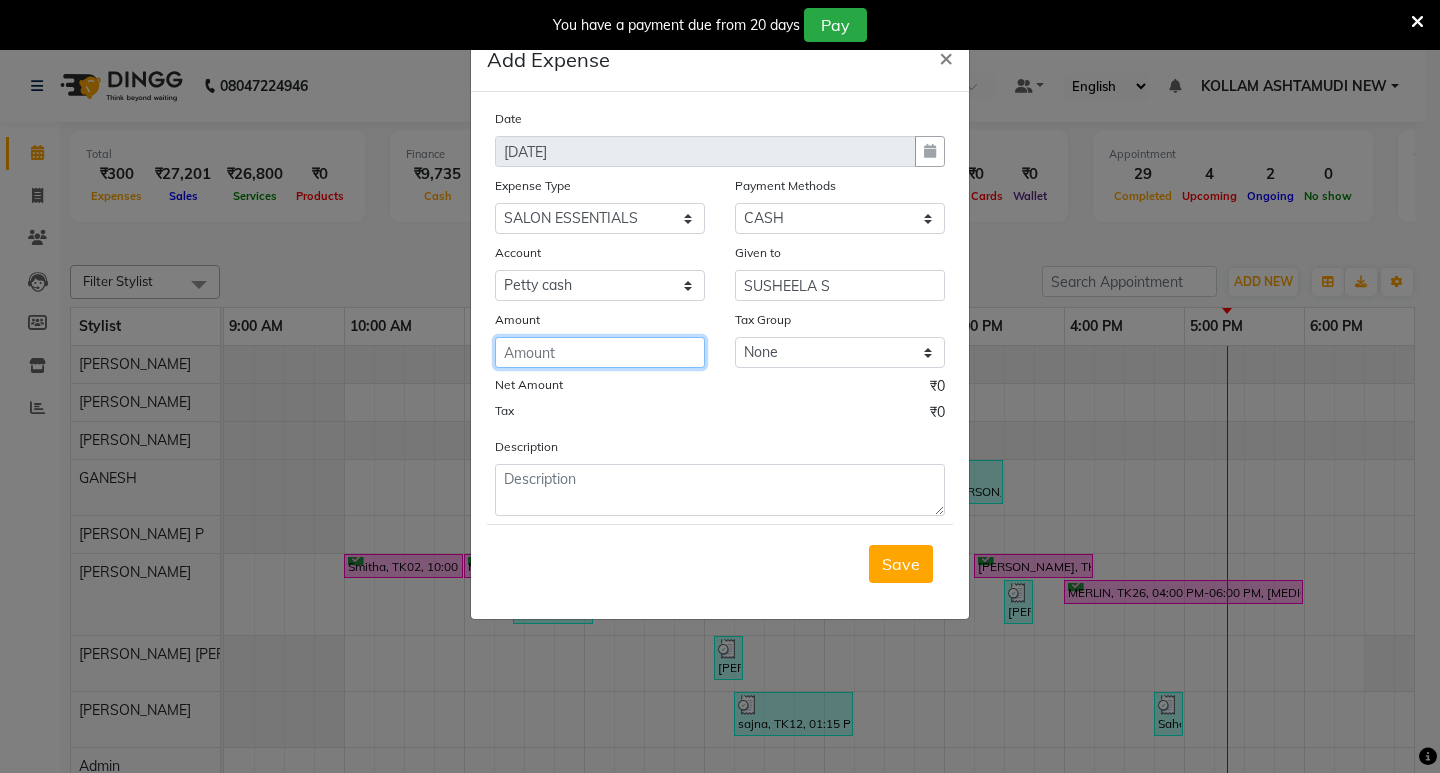 click 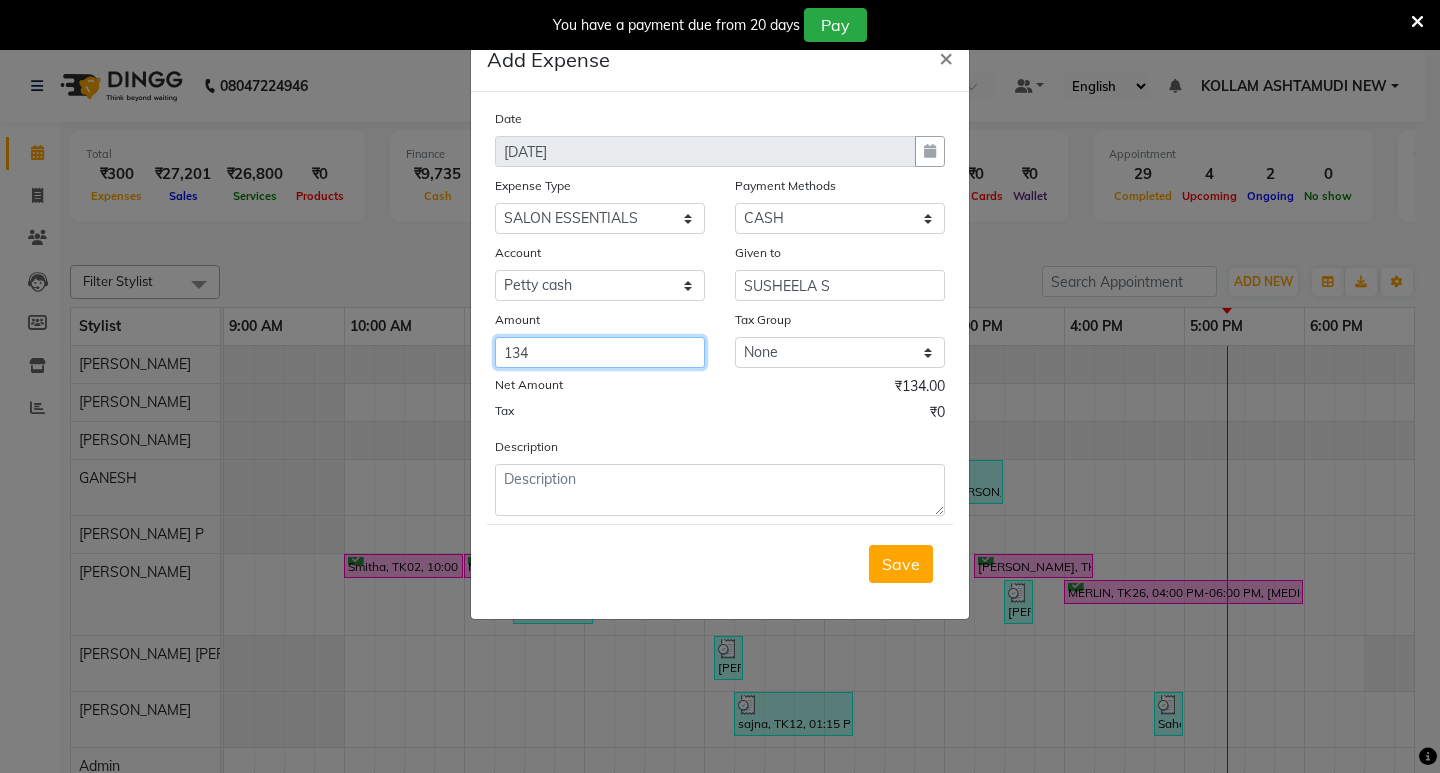type on "134" 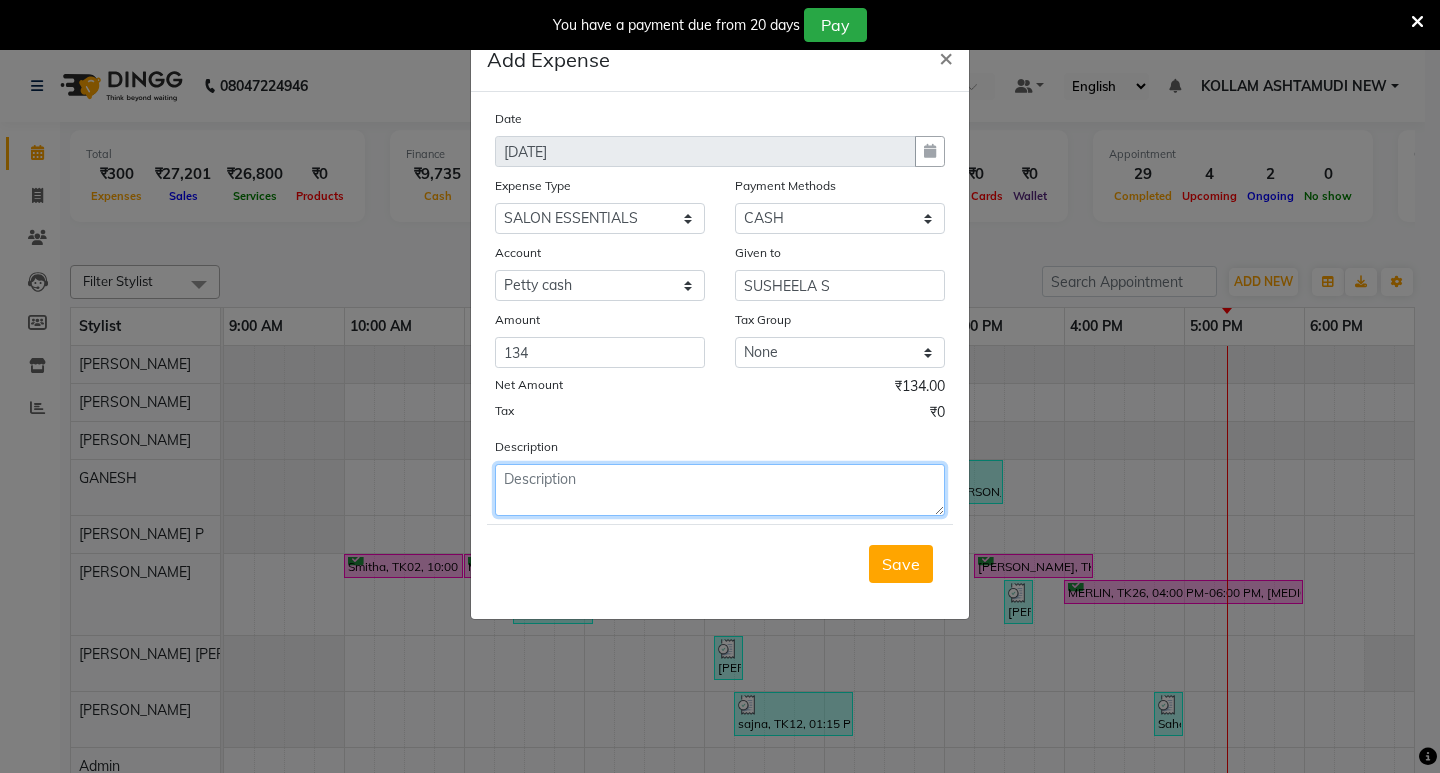 click 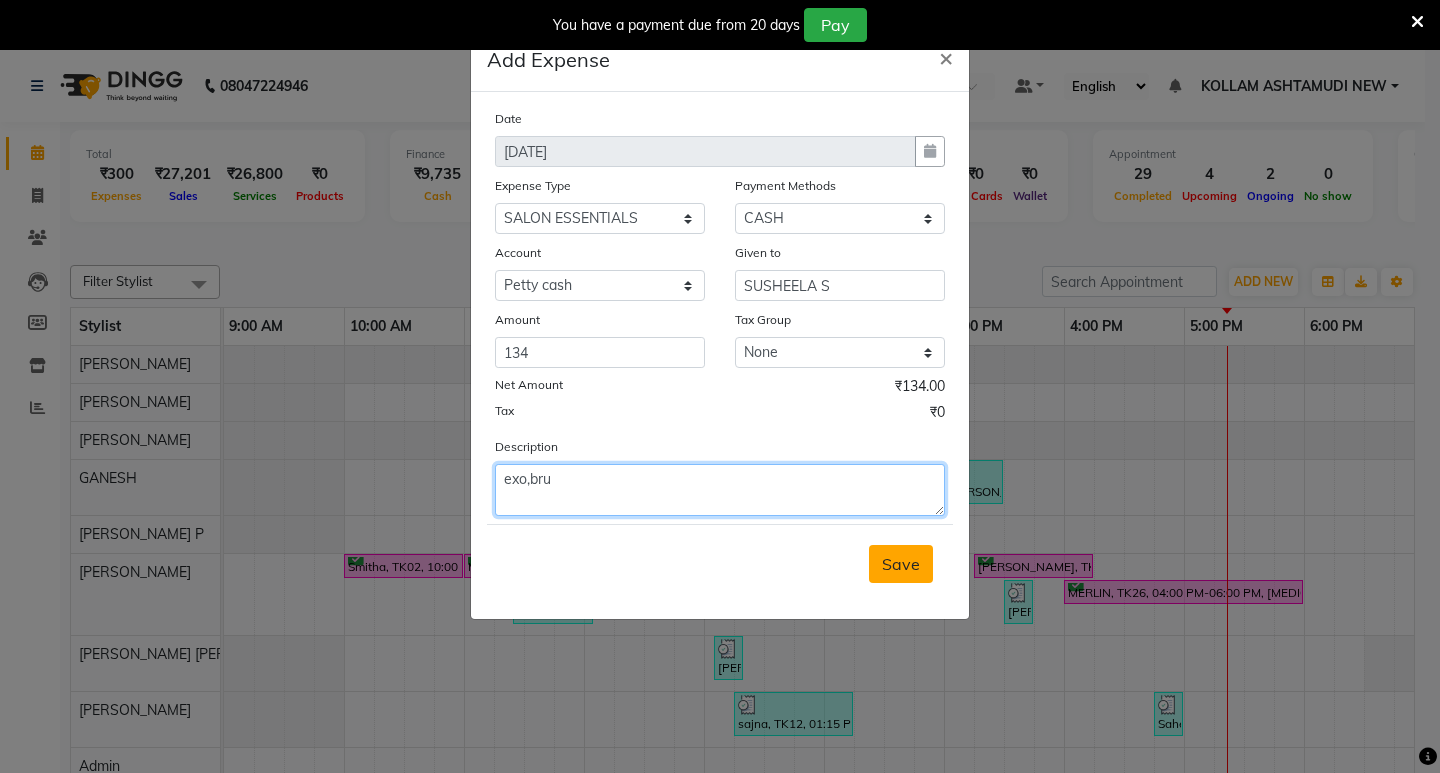 type on "exo,bru" 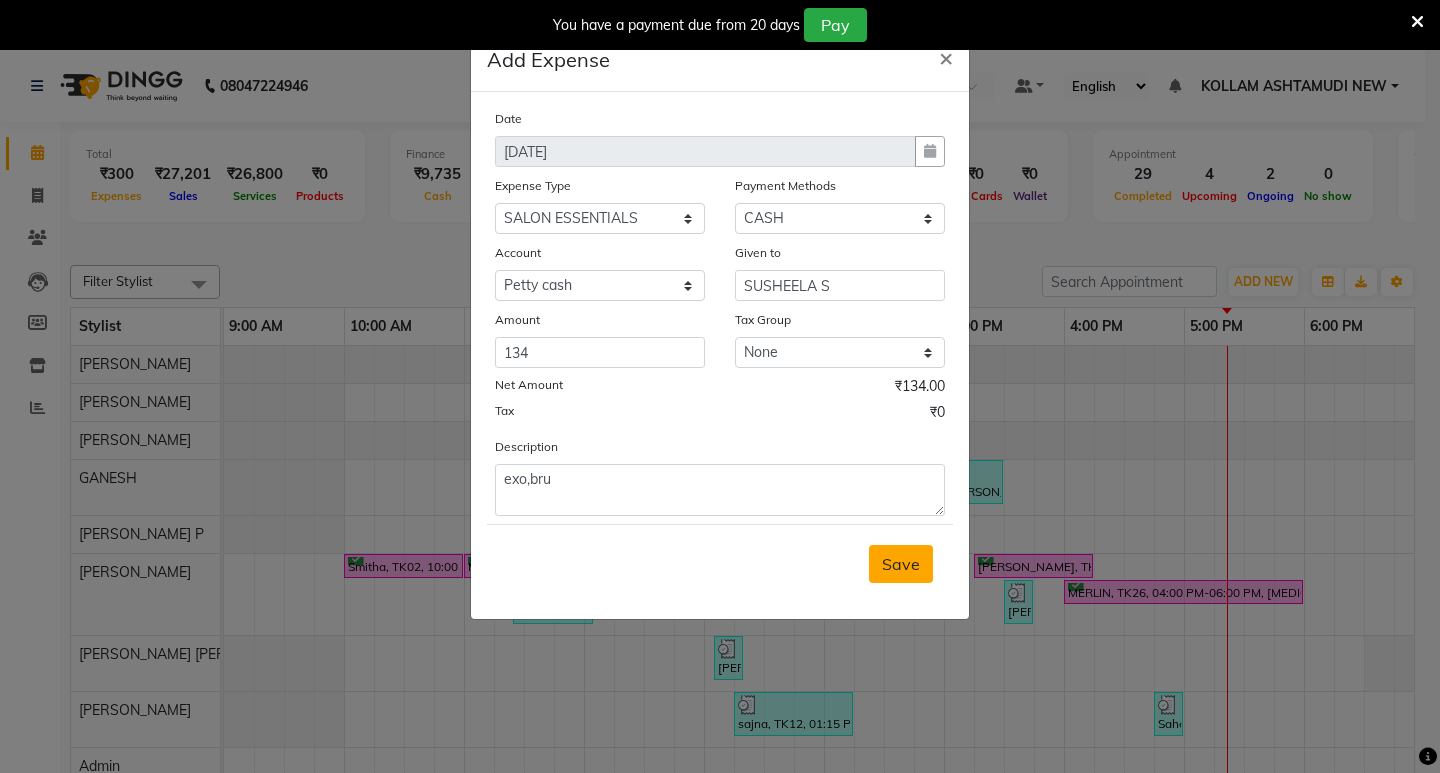 click on "Save" at bounding box center [901, 564] 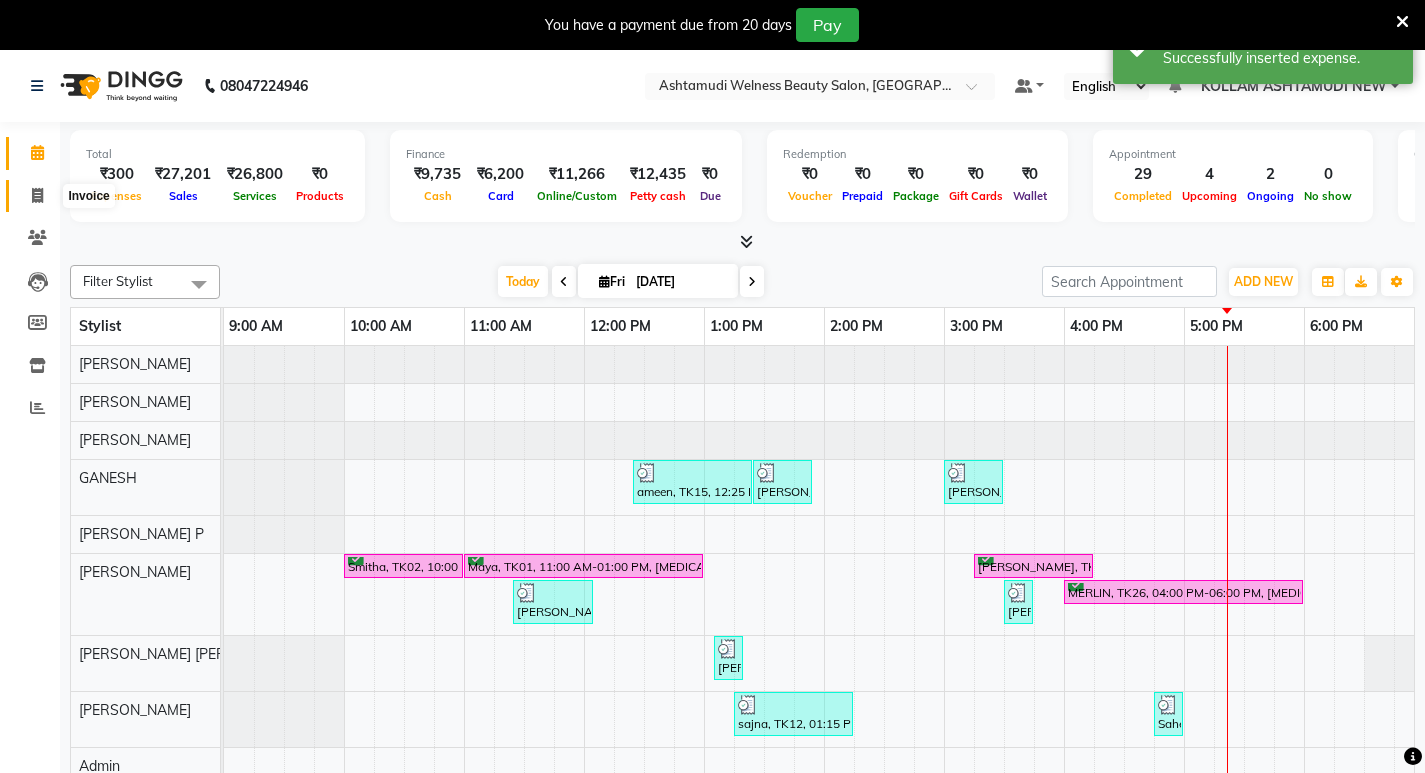 click 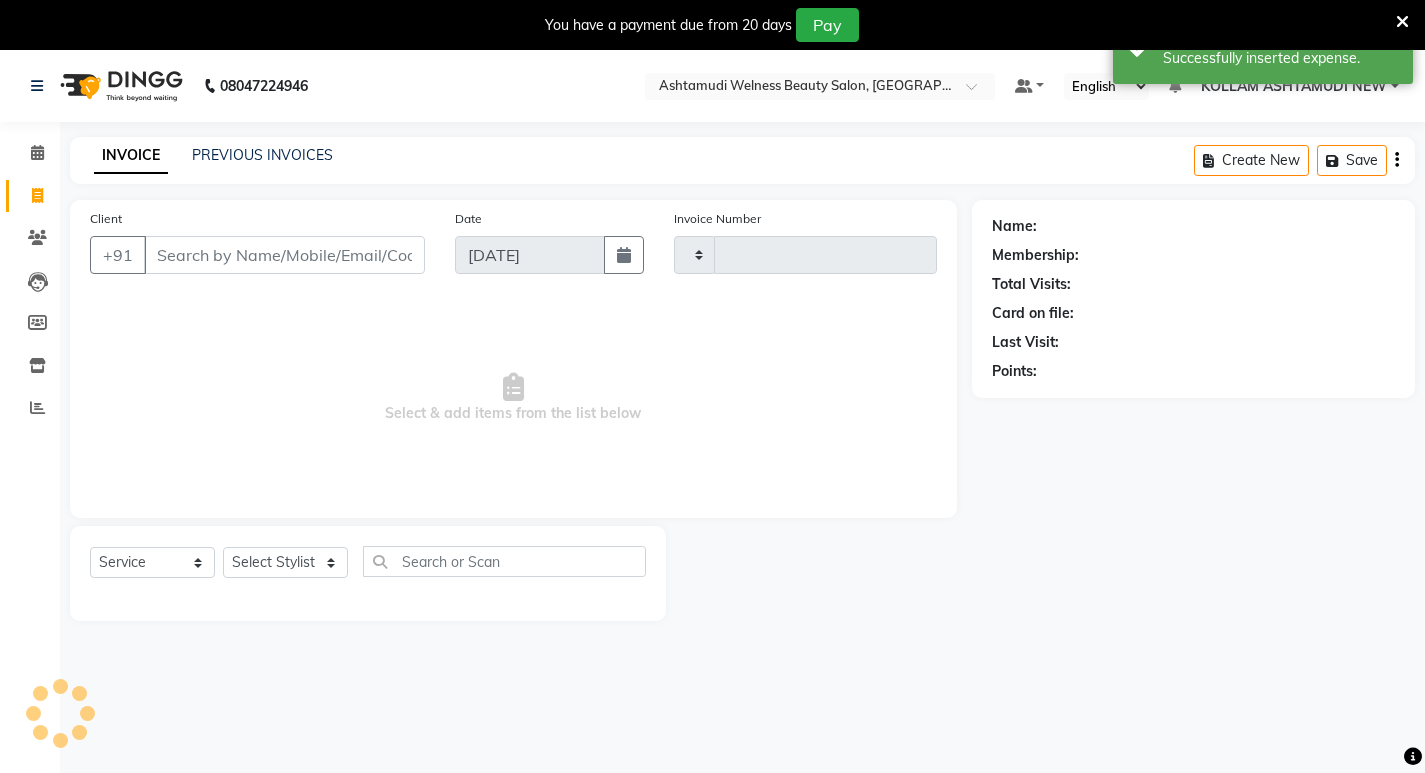 type on "4733" 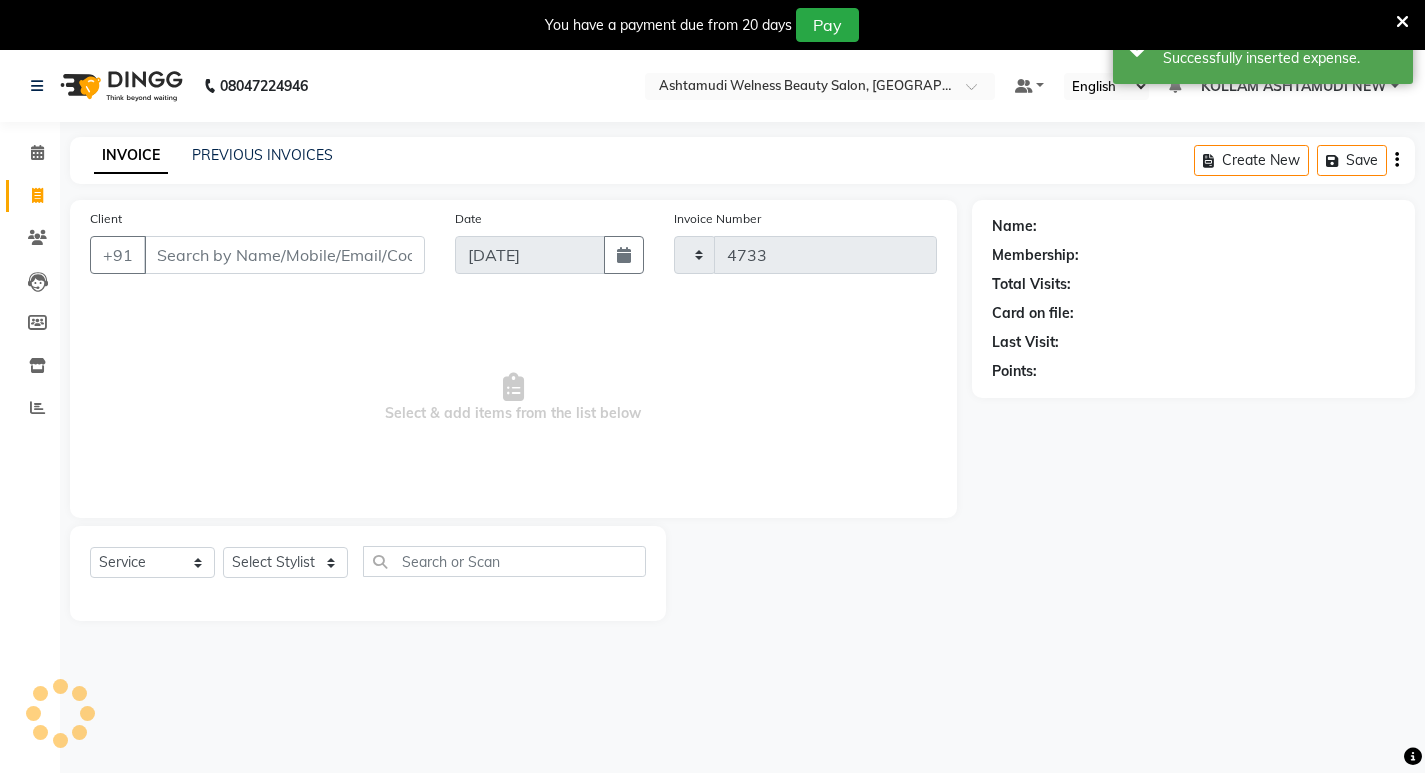 select on "4529" 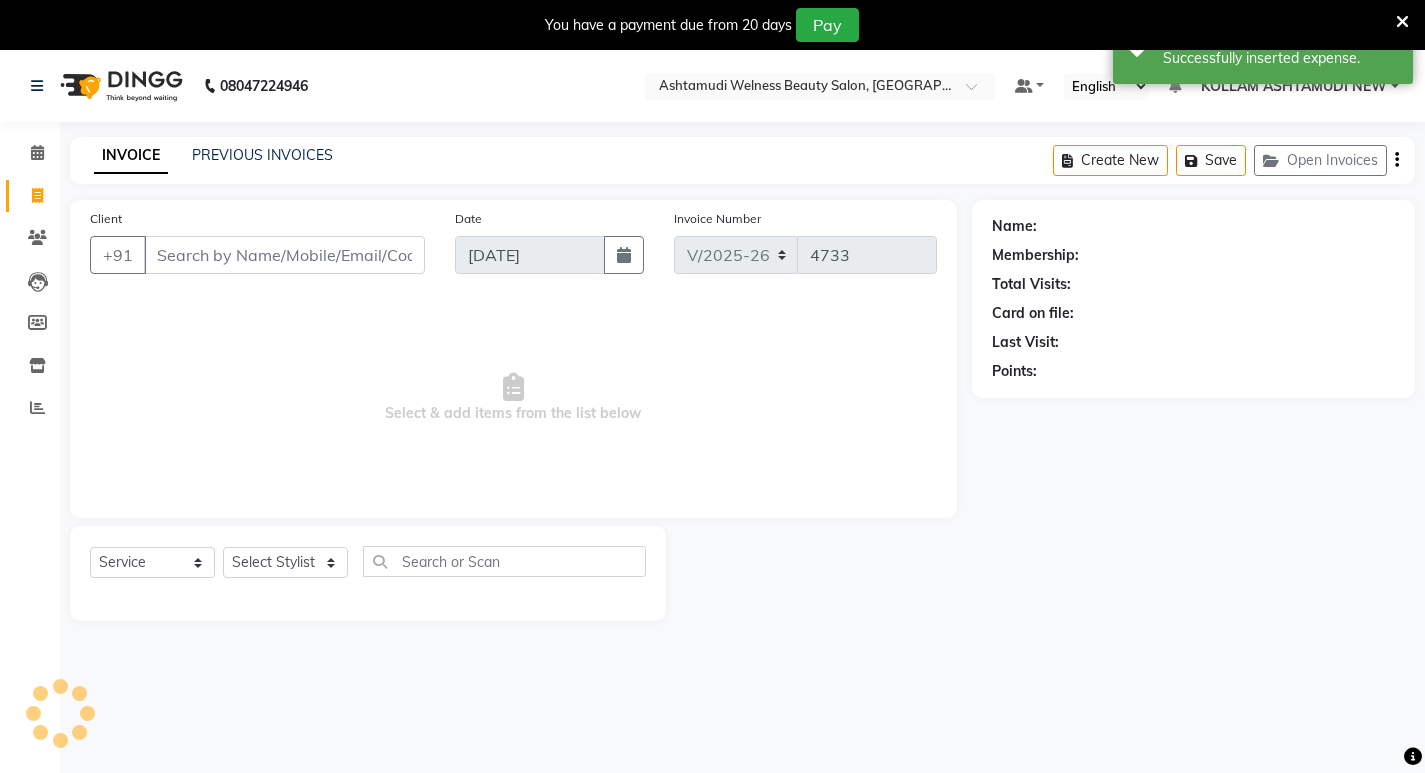 click on "Client" at bounding box center (284, 255) 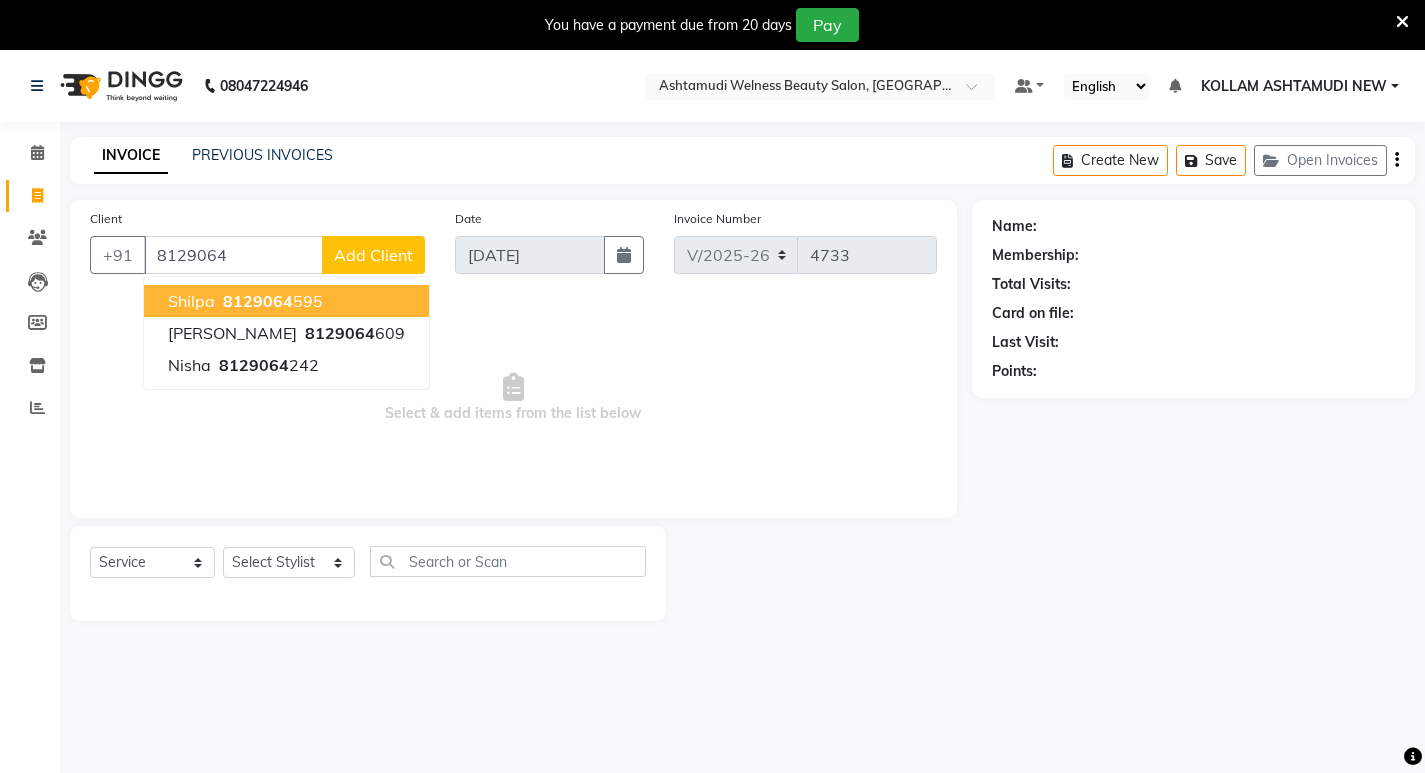 click on "8129064 595" at bounding box center (271, 301) 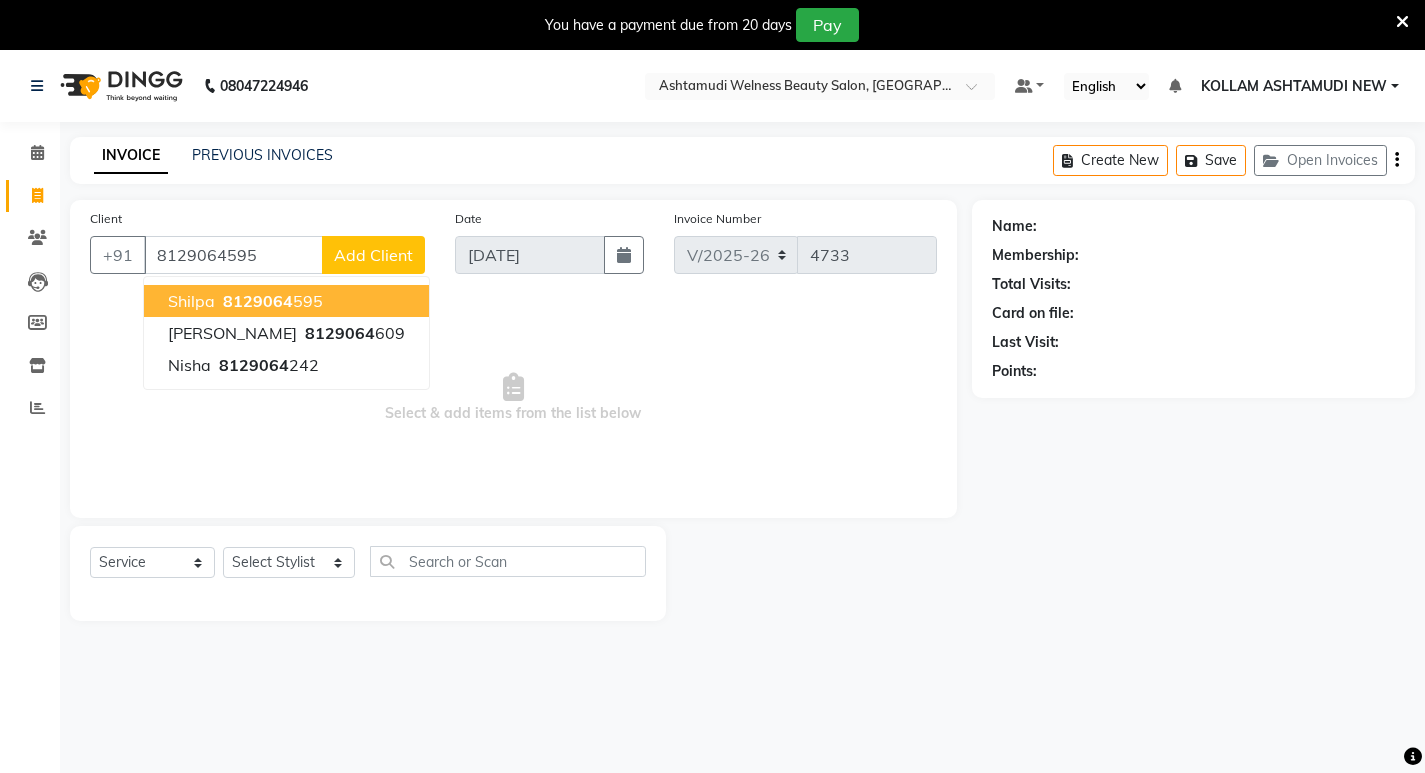 type on "8129064595" 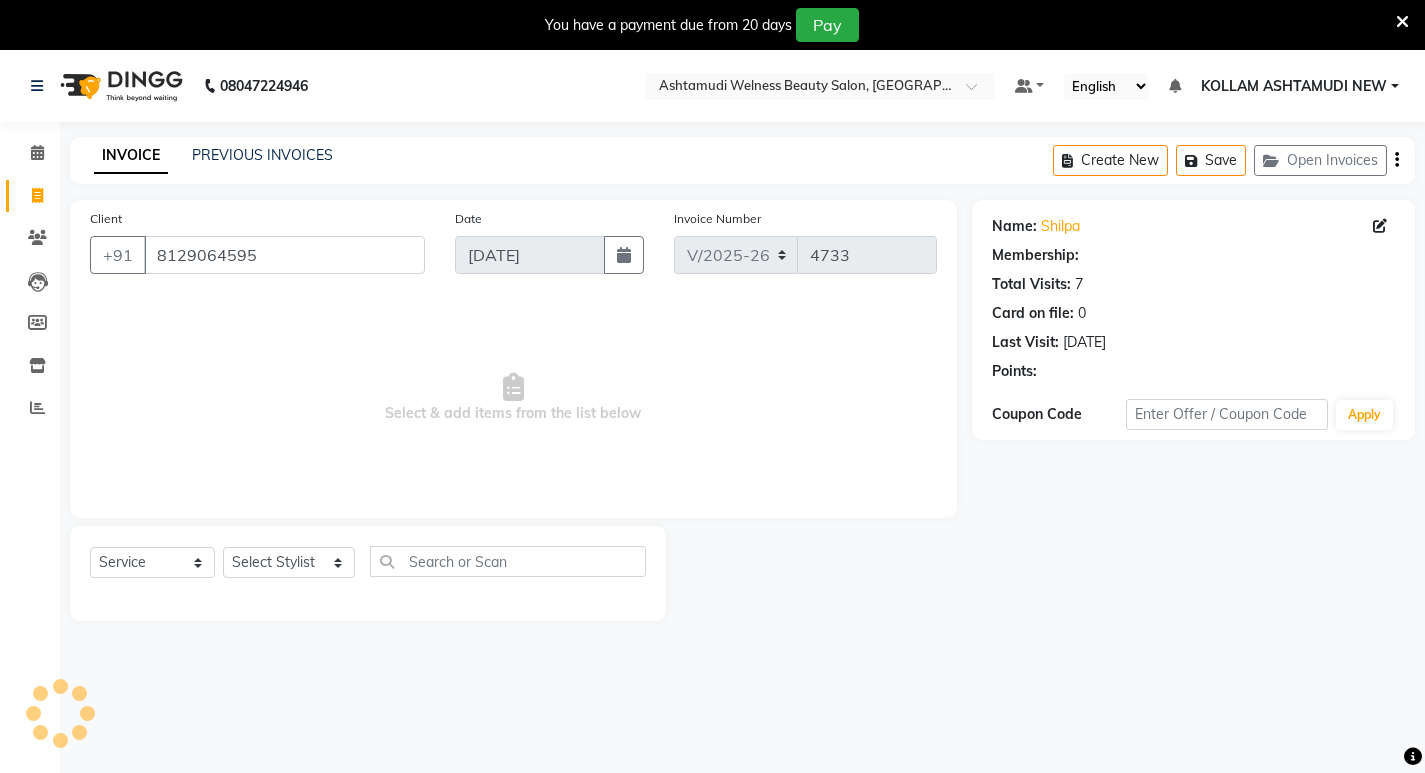 select on "2: Object" 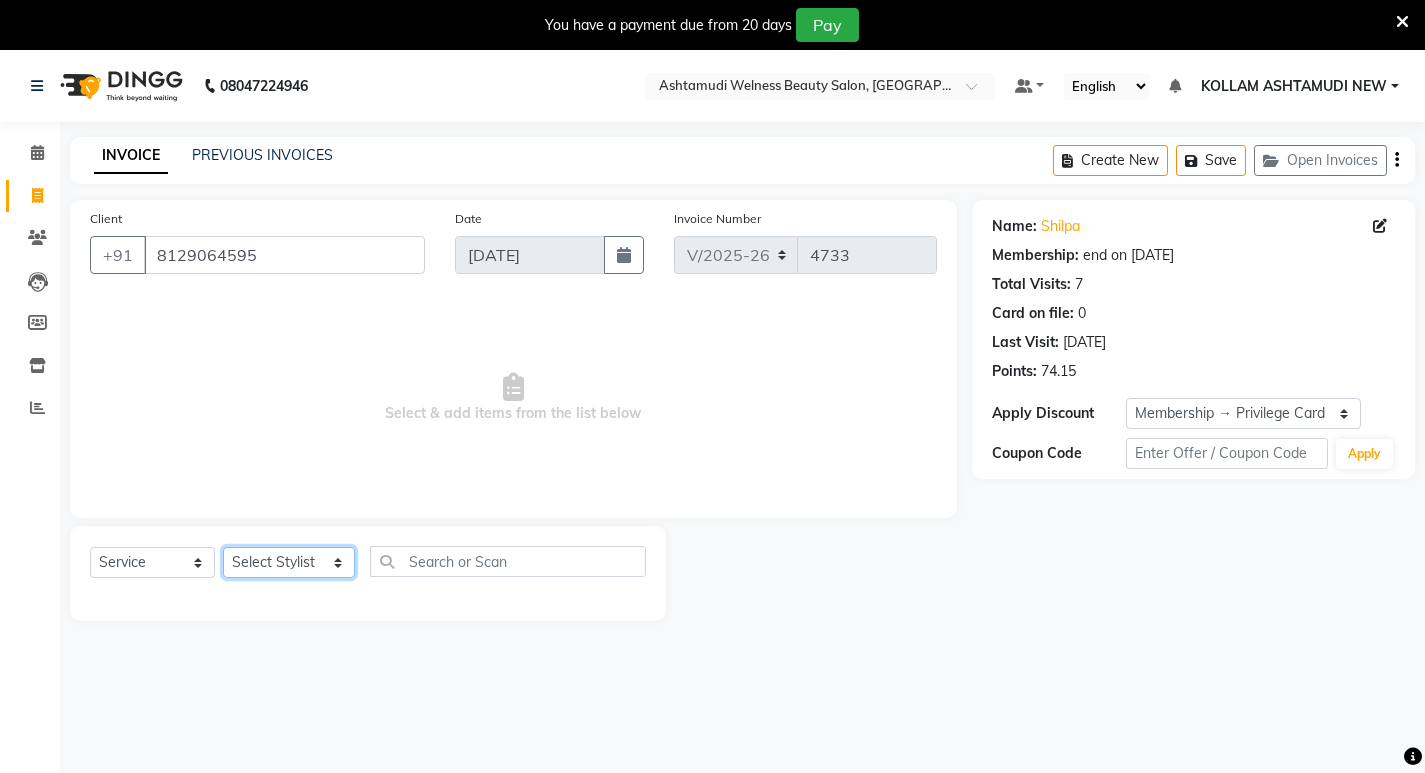 click on "Select Stylist [PERSON_NAME] Admin [PERSON_NAME]  [PERSON_NAME] [PERSON_NAME] [PERSON_NAME]  M [PERSON_NAME]  [PERSON_NAME]  P [PERSON_NAME] ASHTAMUDI KOLLAM ASHTAMUDI NEW  [PERSON_NAME] [PERSON_NAME] [PERSON_NAME]  [PERSON_NAME] [PERSON_NAME] [PERSON_NAME] [PERSON_NAME] [PERSON_NAME] M [PERSON_NAME] SARIGA [PERSON_NAME] [PERSON_NAME] [PERSON_NAME] [PERSON_NAME] [PERSON_NAME] S" 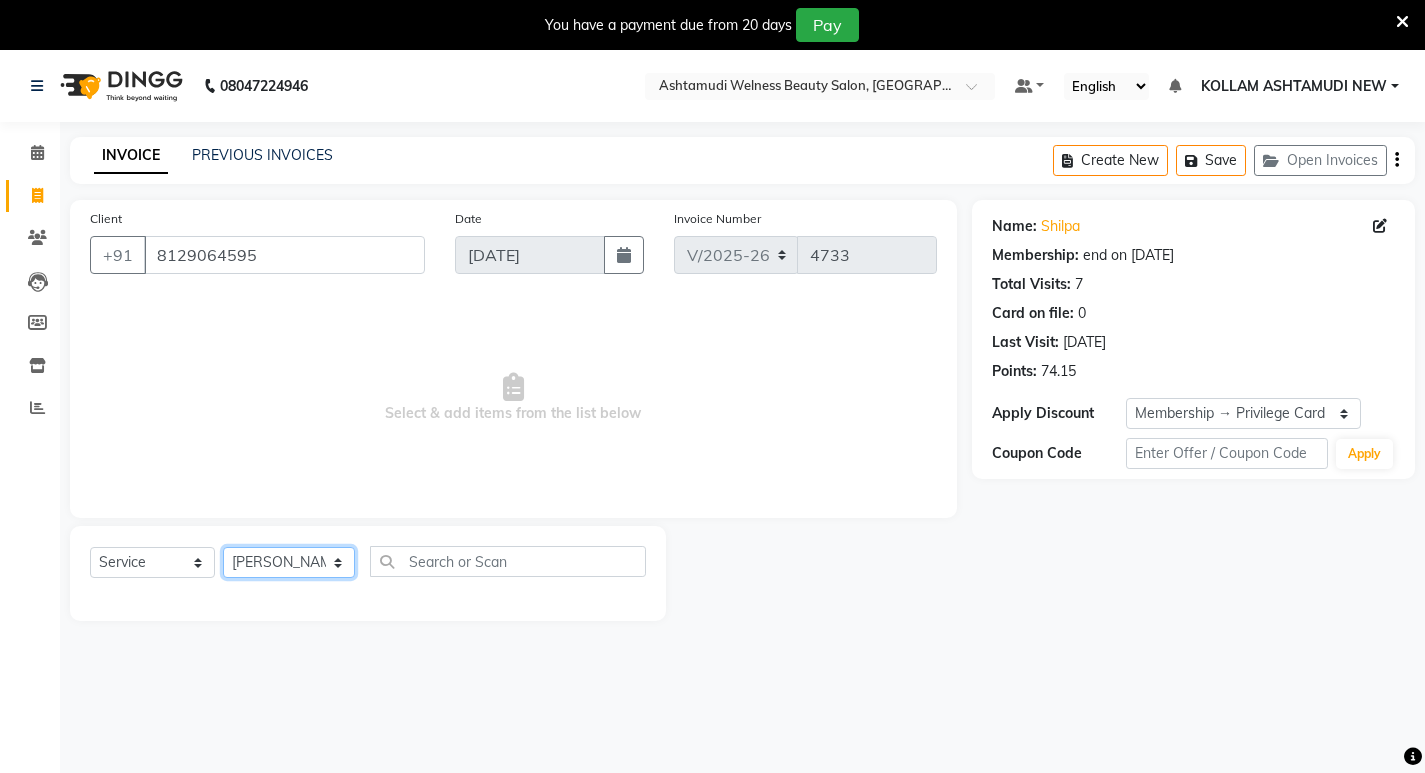 click on "Select Stylist [PERSON_NAME] Admin [PERSON_NAME]  [PERSON_NAME] [PERSON_NAME] [PERSON_NAME]  M [PERSON_NAME]  [PERSON_NAME]  P [PERSON_NAME] ASHTAMUDI KOLLAM ASHTAMUDI NEW  [PERSON_NAME] [PERSON_NAME] [PERSON_NAME]  [PERSON_NAME] [PERSON_NAME] [PERSON_NAME] [PERSON_NAME] [PERSON_NAME] M [PERSON_NAME] SARIGA [PERSON_NAME] [PERSON_NAME] [PERSON_NAME] [PERSON_NAME] [PERSON_NAME] S" 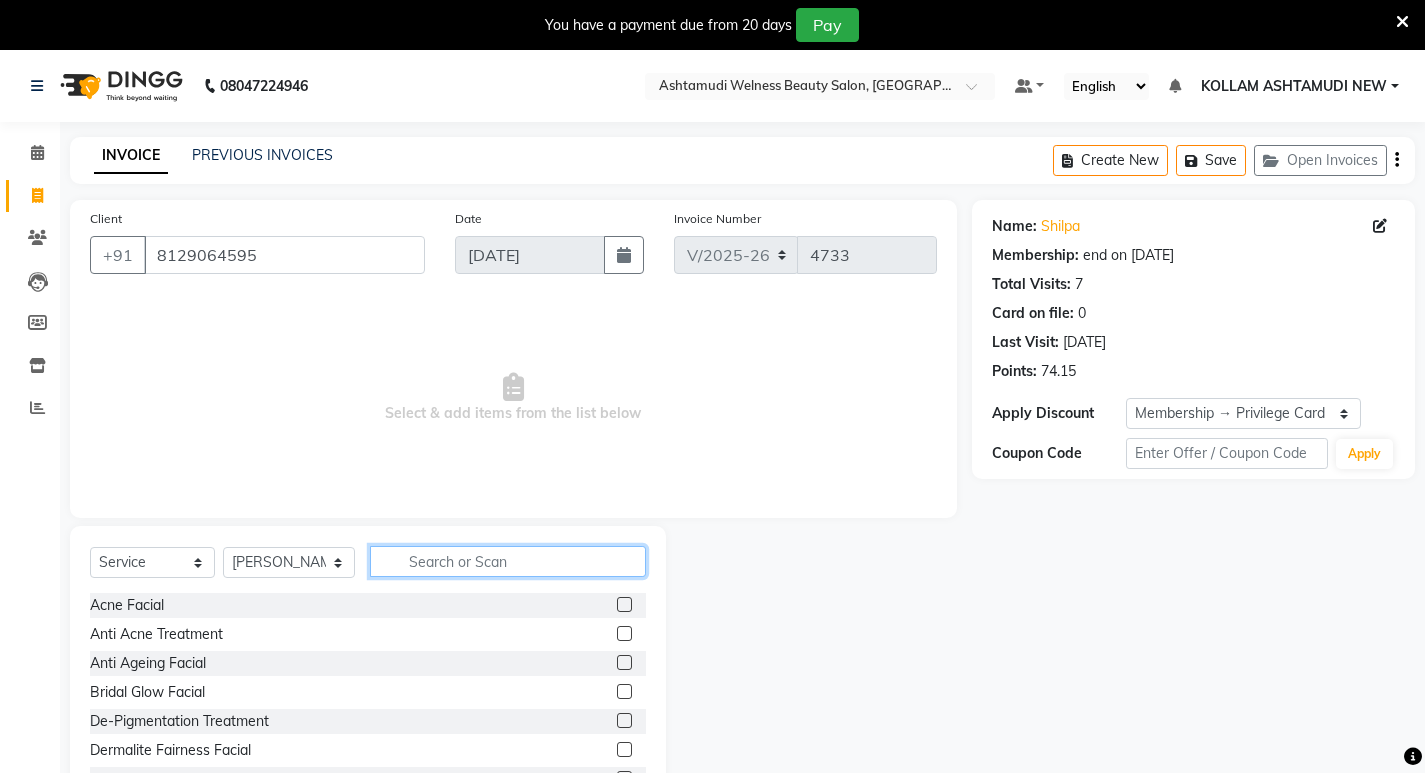 click 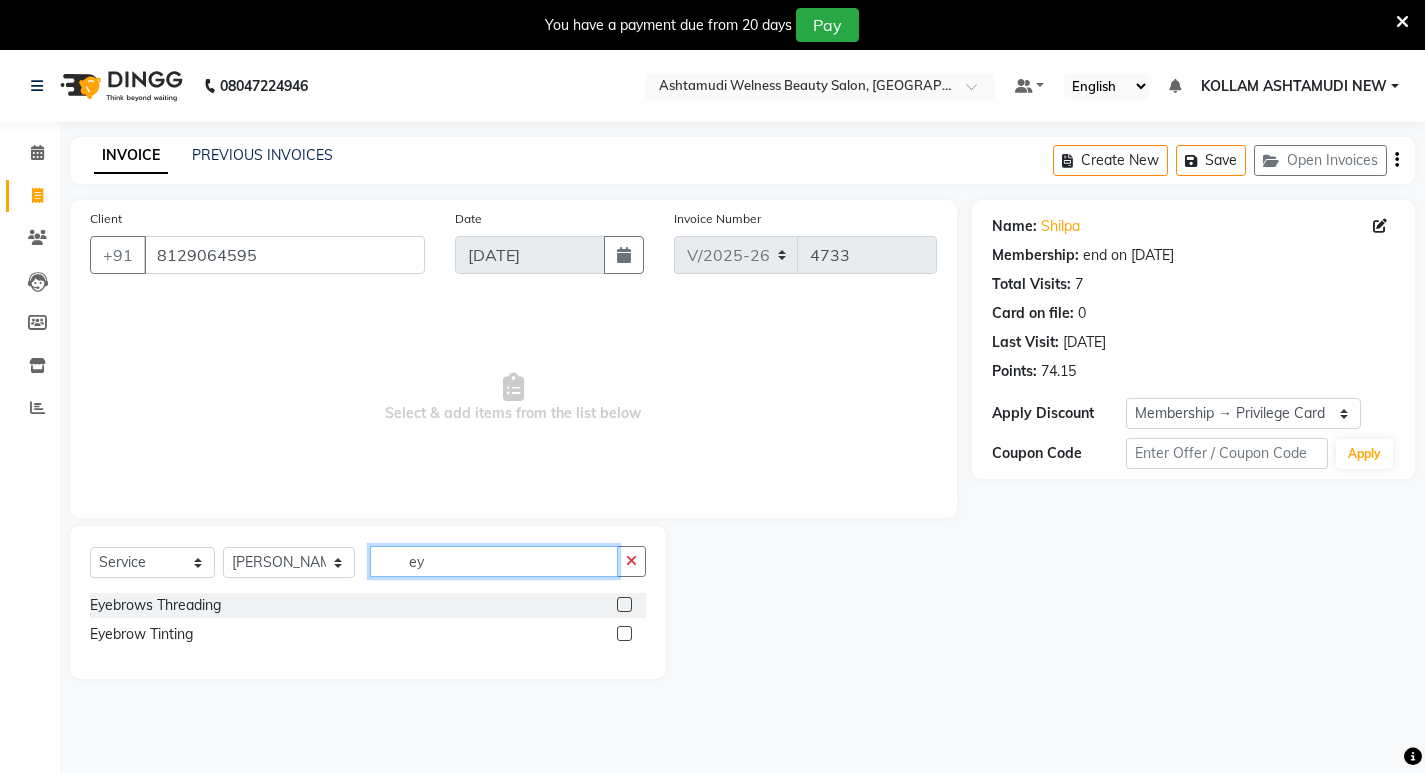 type on "ey" 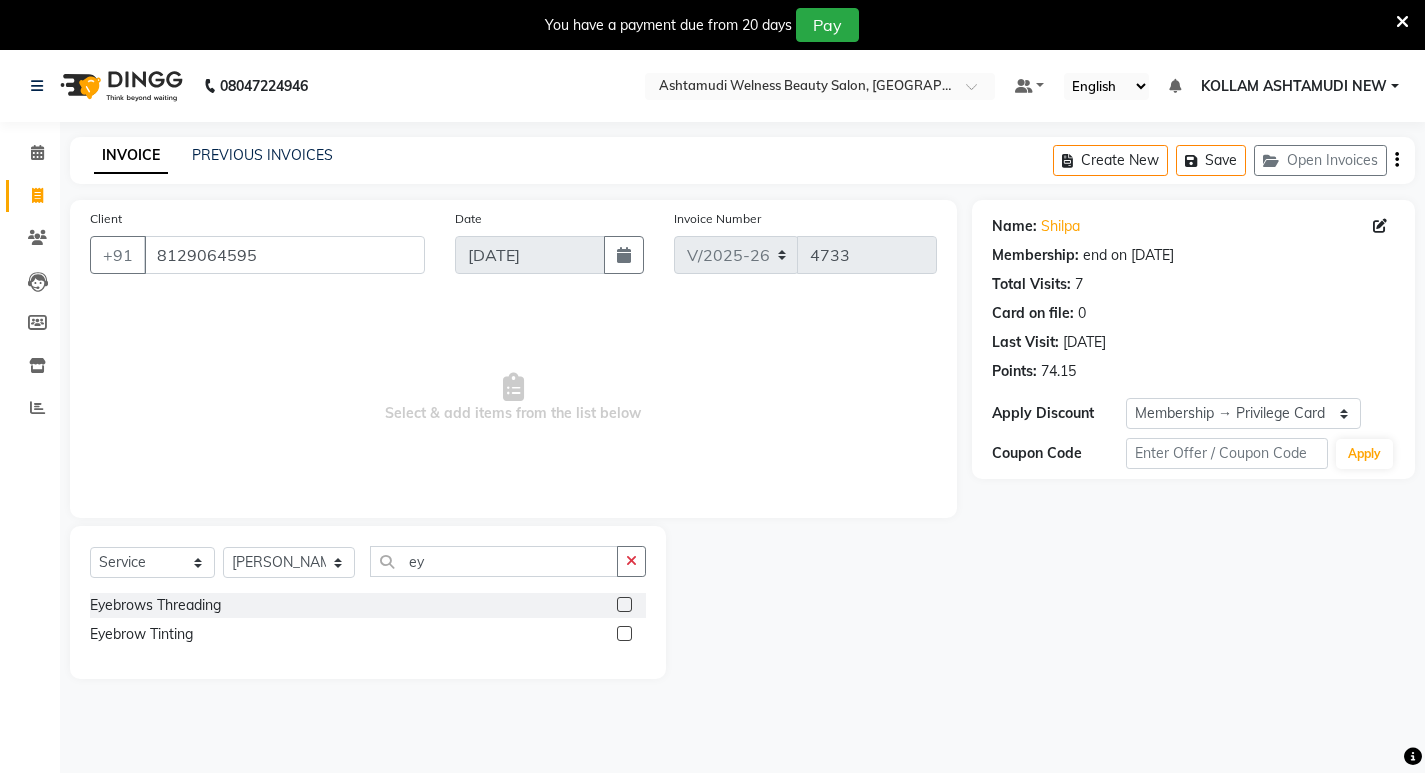 click 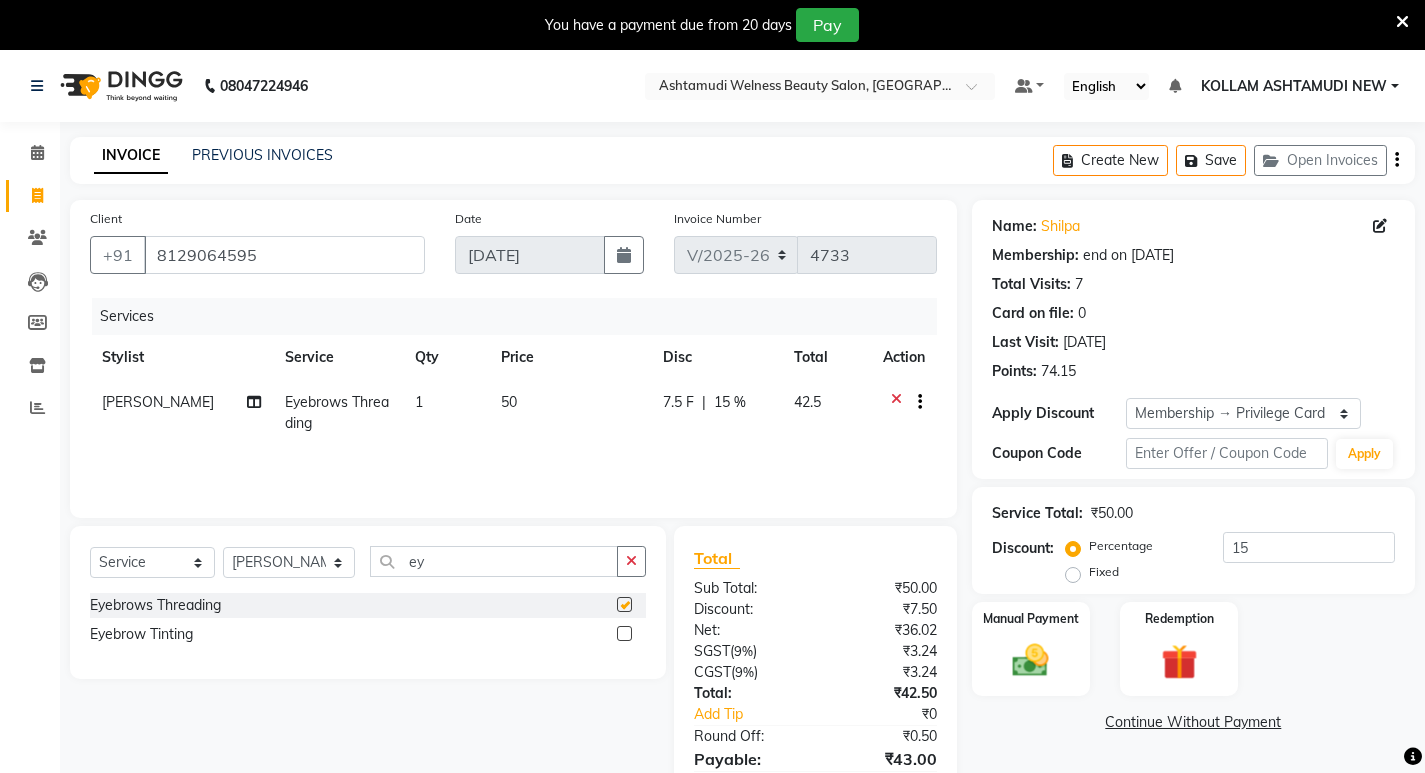 checkbox on "false" 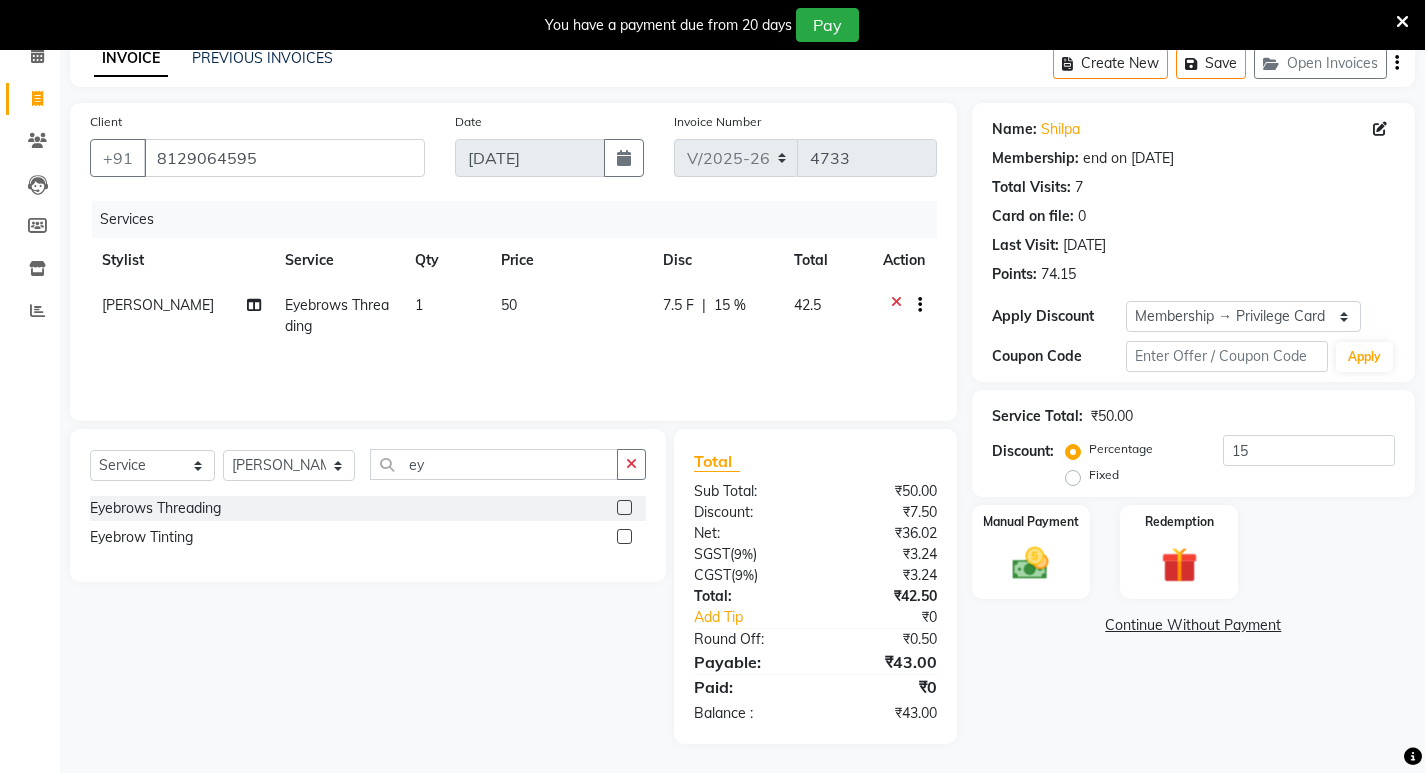 scroll, scrollTop: 98, scrollLeft: 0, axis: vertical 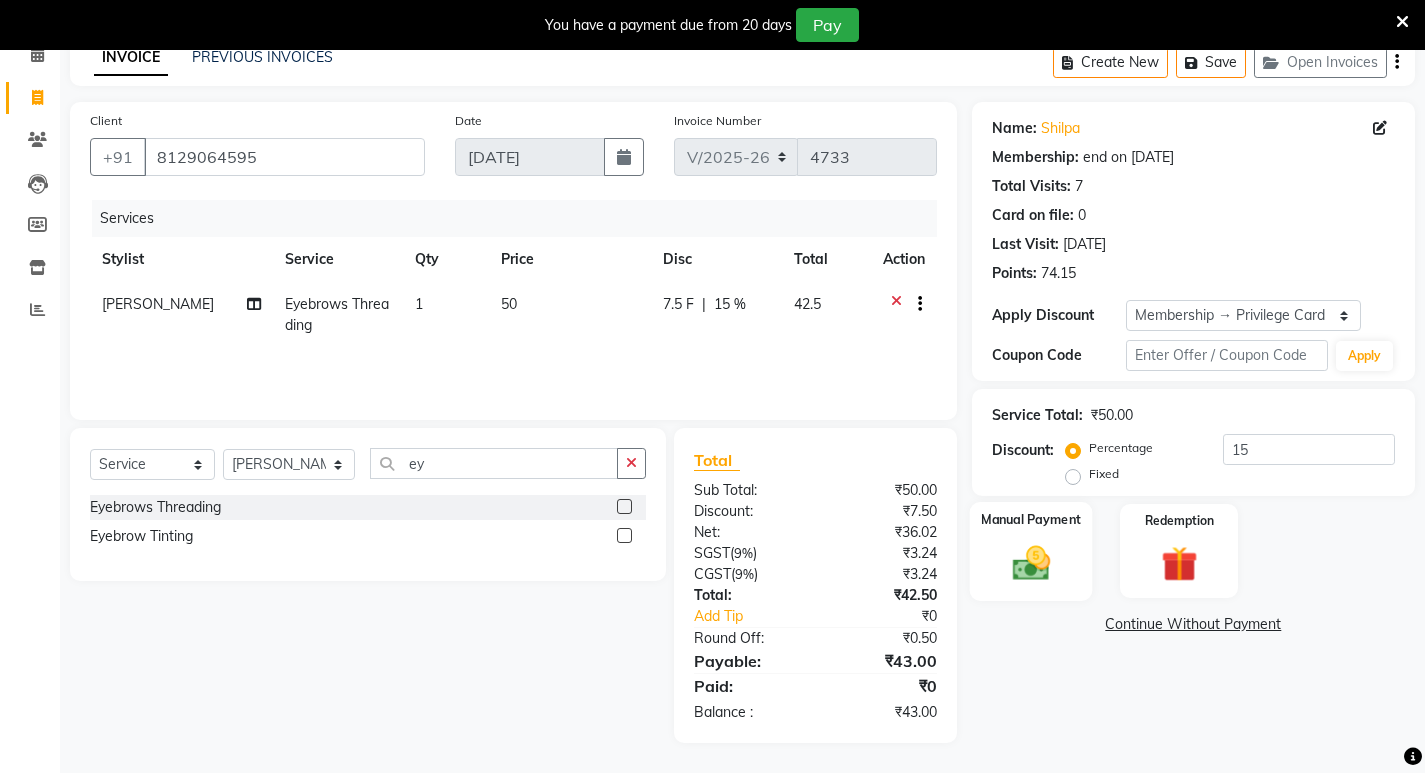 click 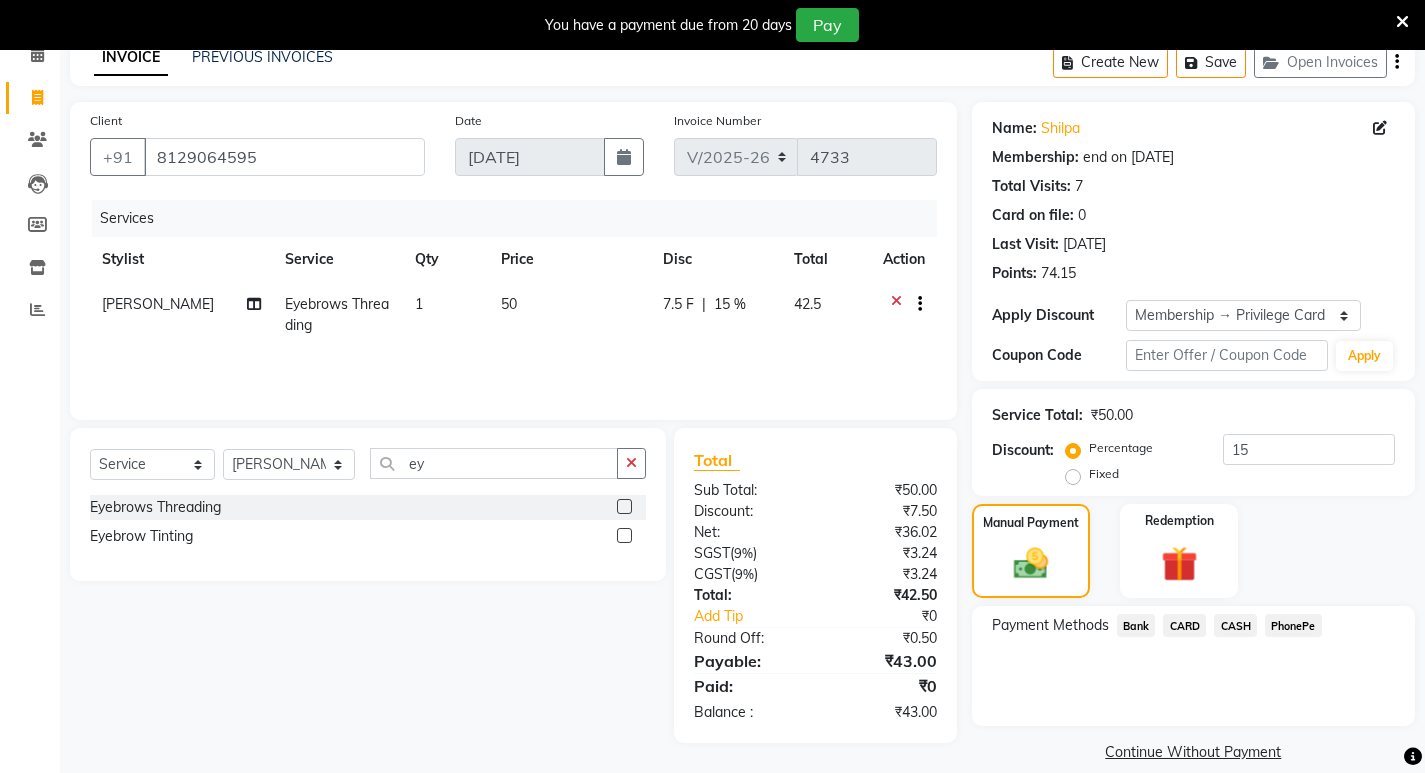 click on "PhonePe" 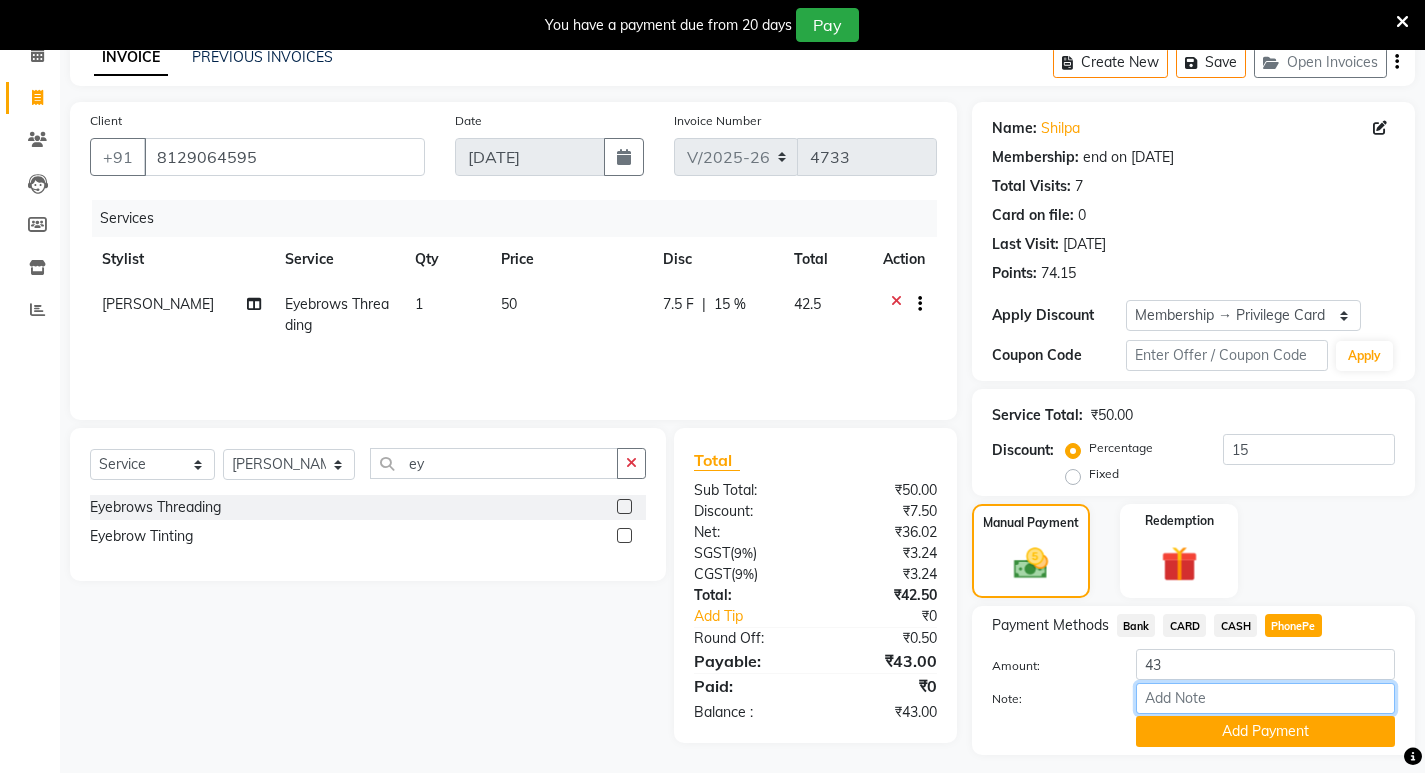 click on "Note:" at bounding box center (1265, 698) 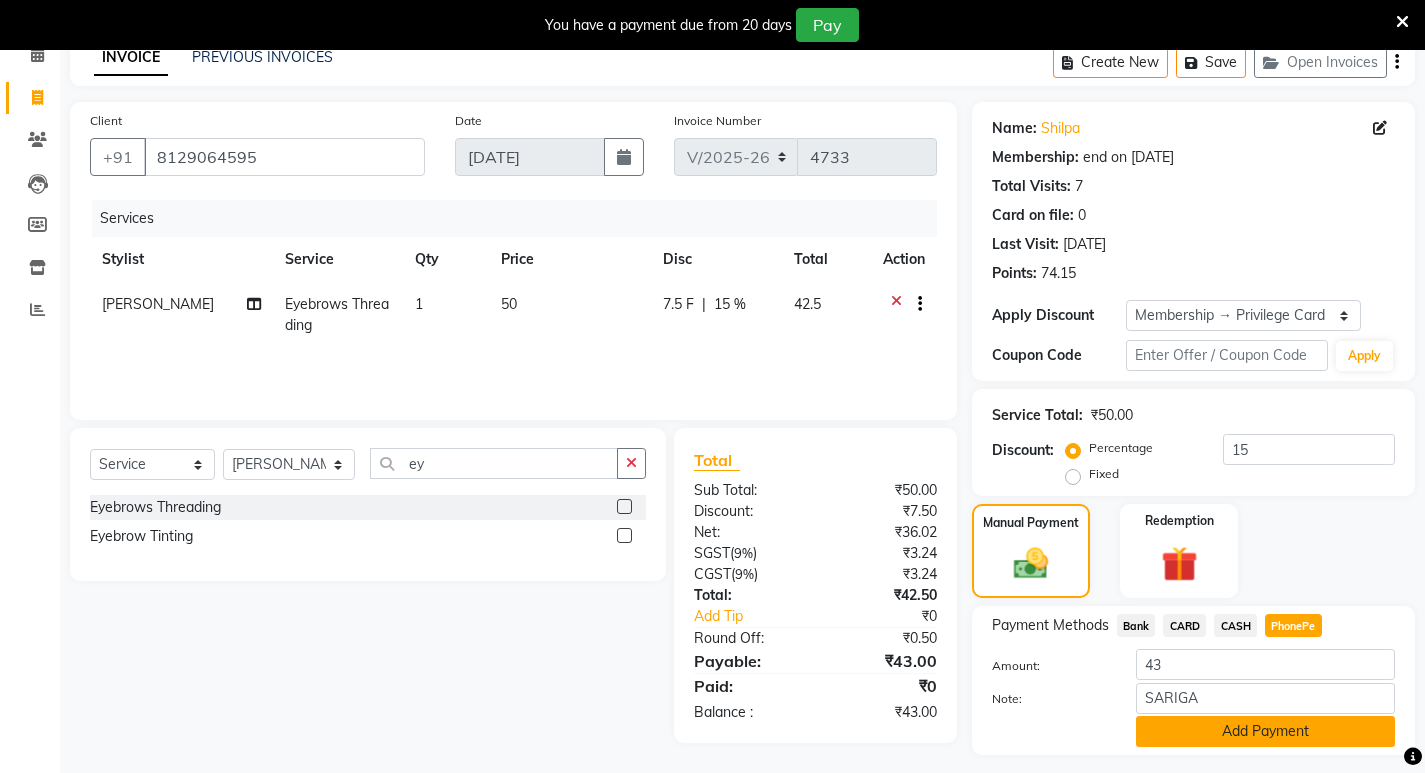 click on "Add Payment" 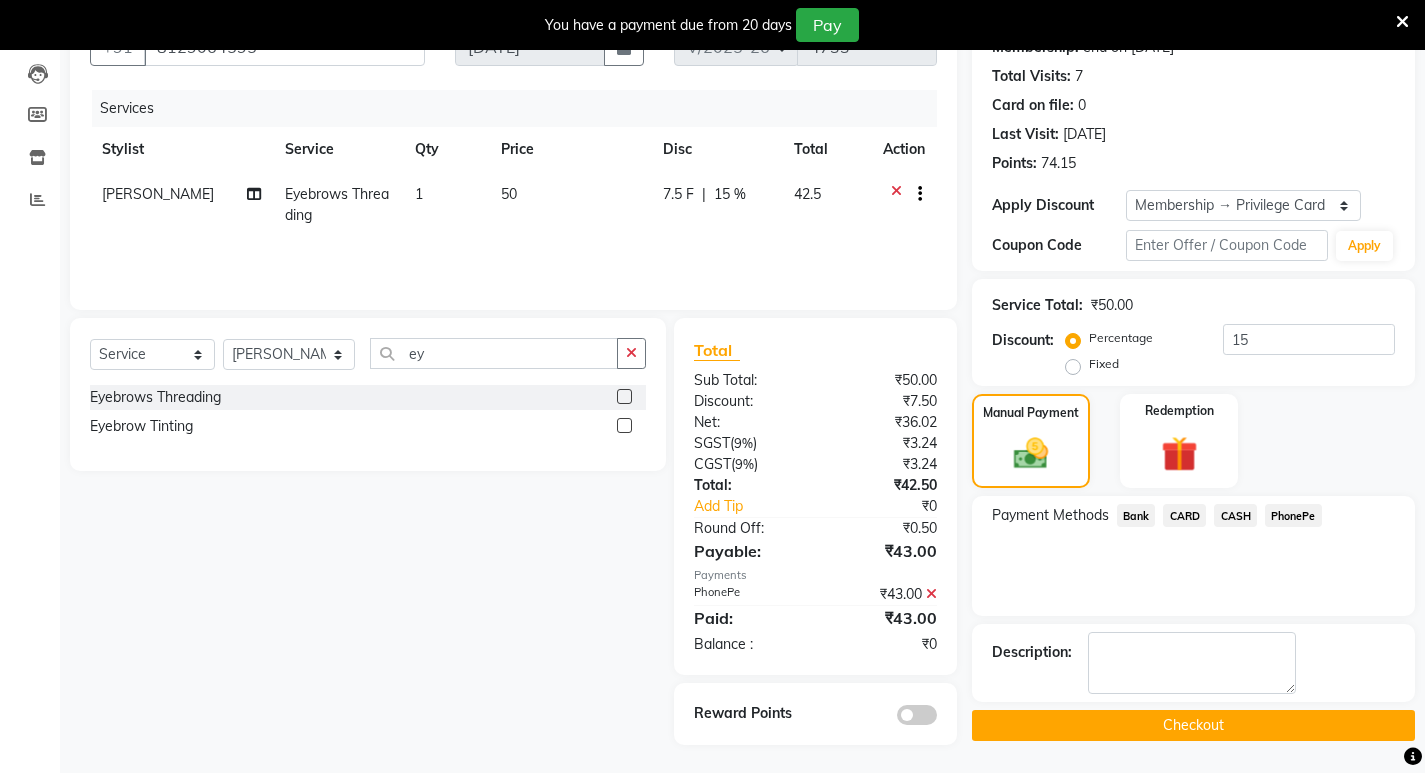 scroll, scrollTop: 210, scrollLeft: 0, axis: vertical 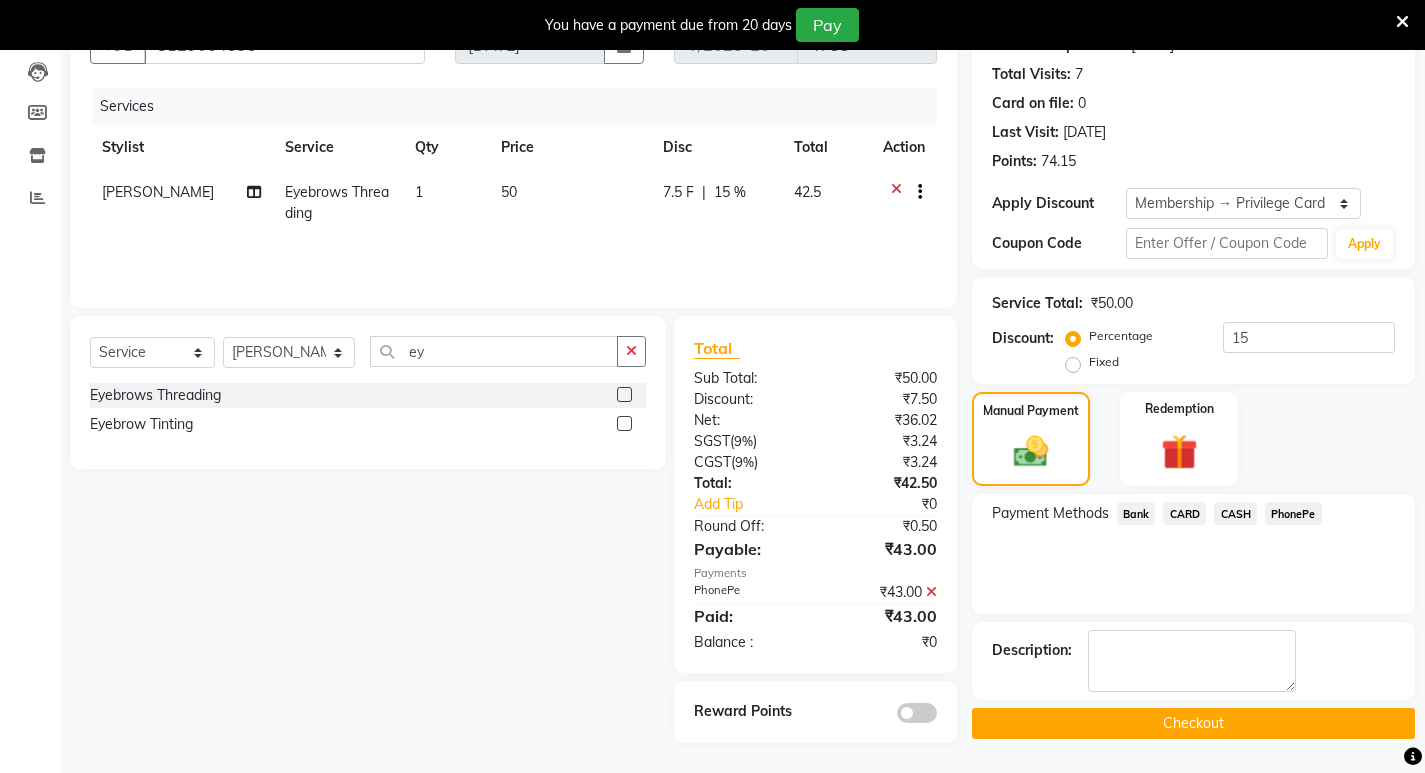 click on "Checkout" 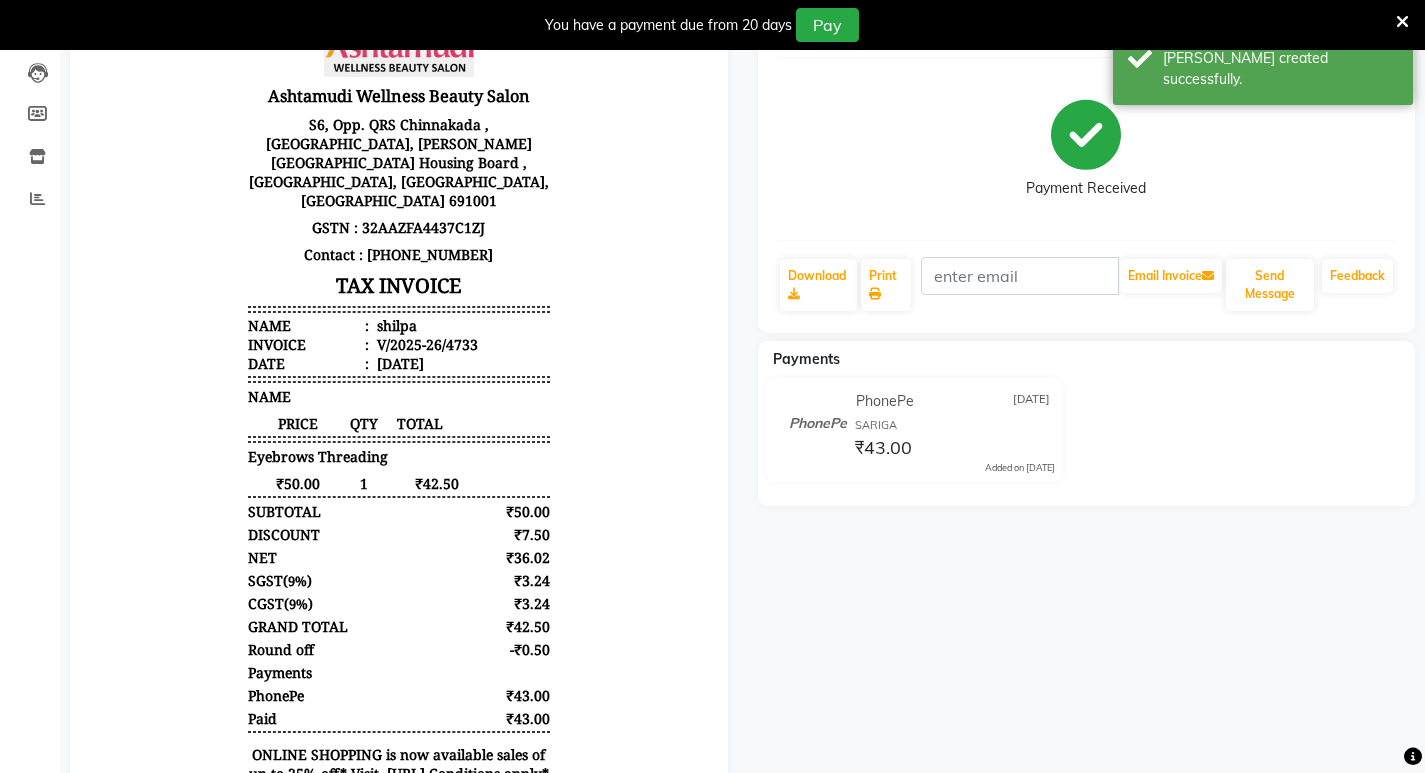 scroll, scrollTop: 0, scrollLeft: 0, axis: both 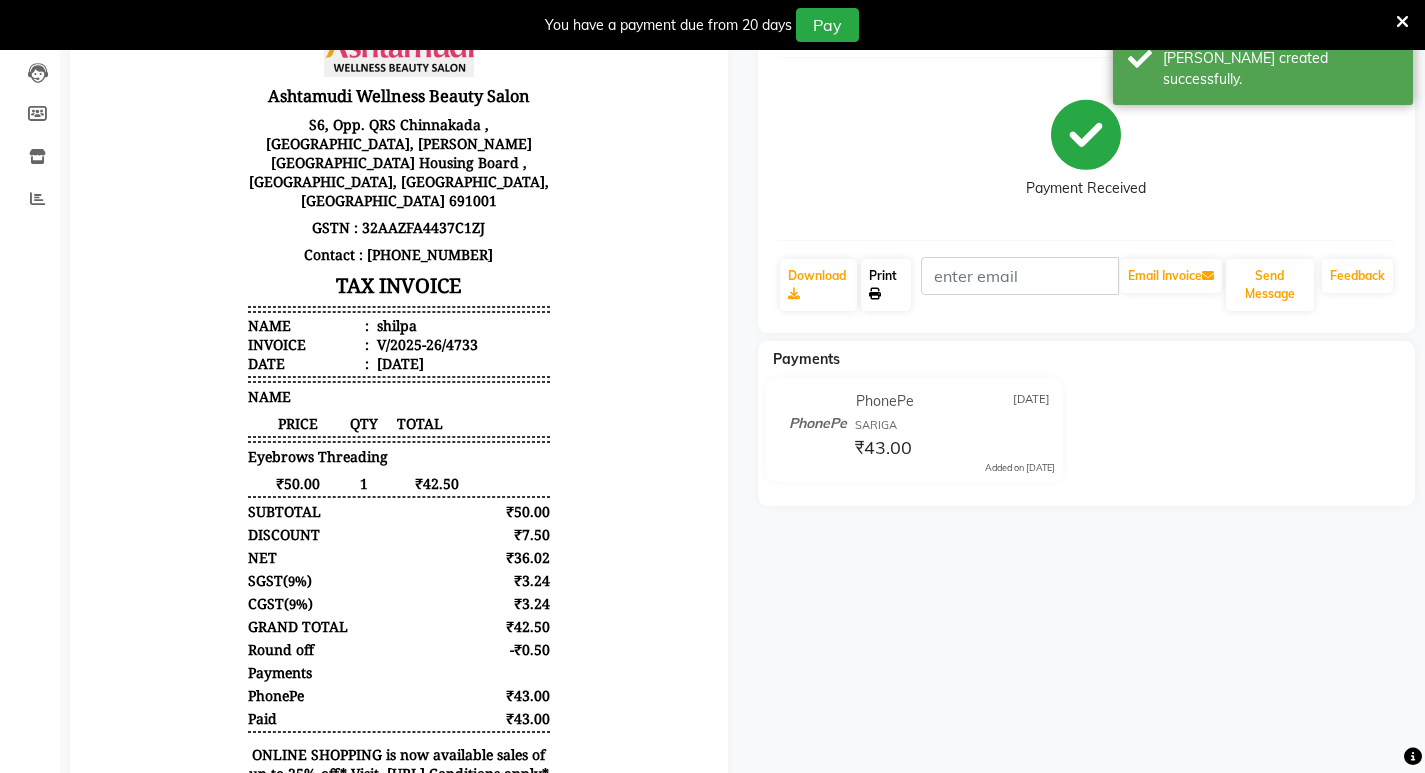 click on "Print" 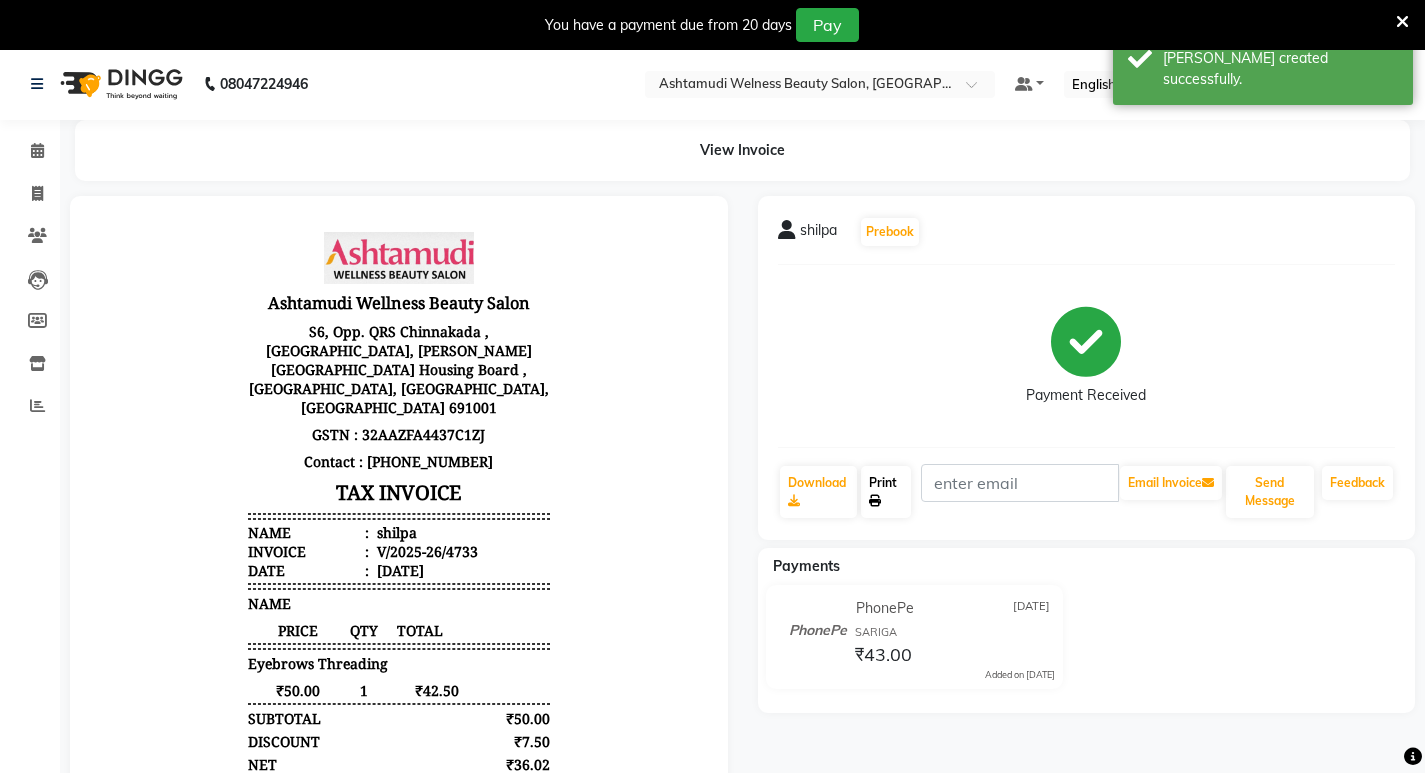 scroll, scrollTop: 0, scrollLeft: 0, axis: both 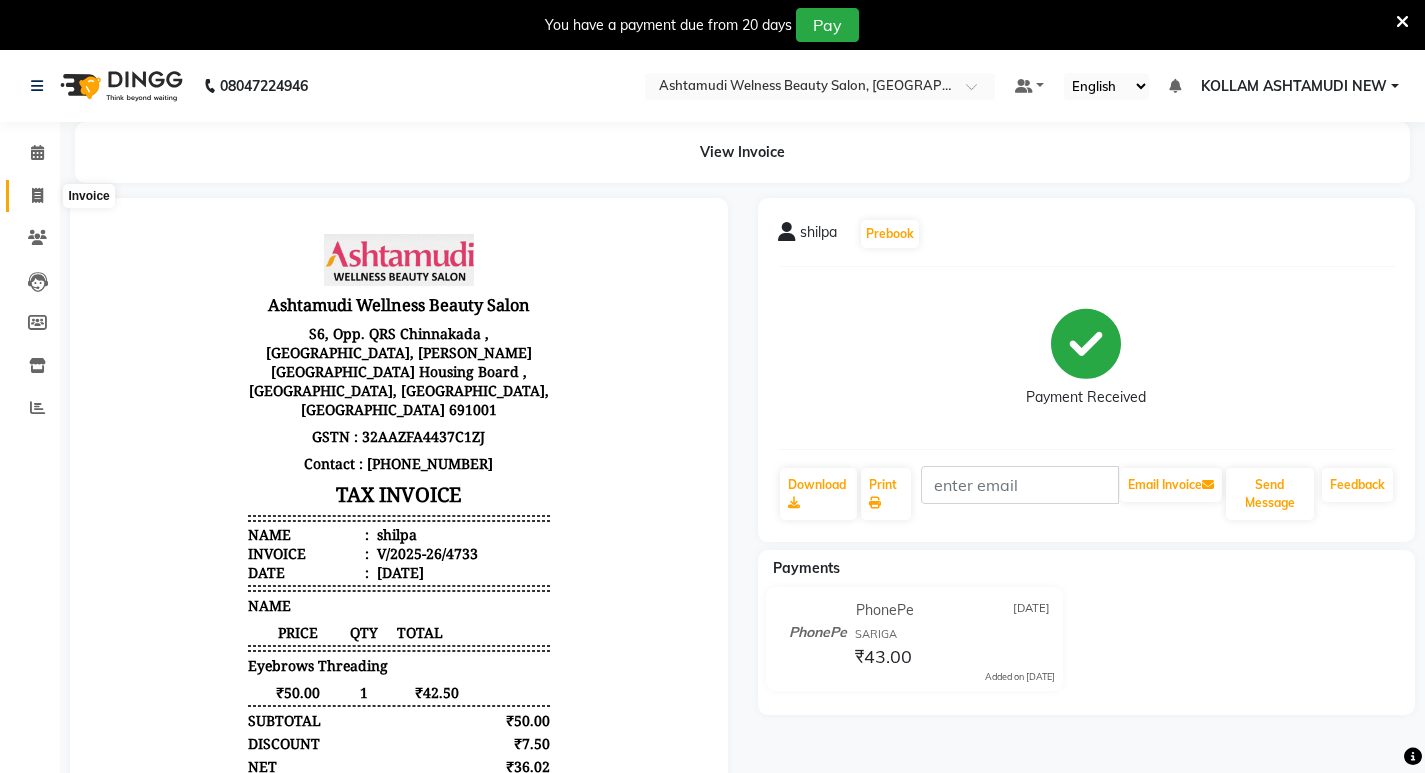 click 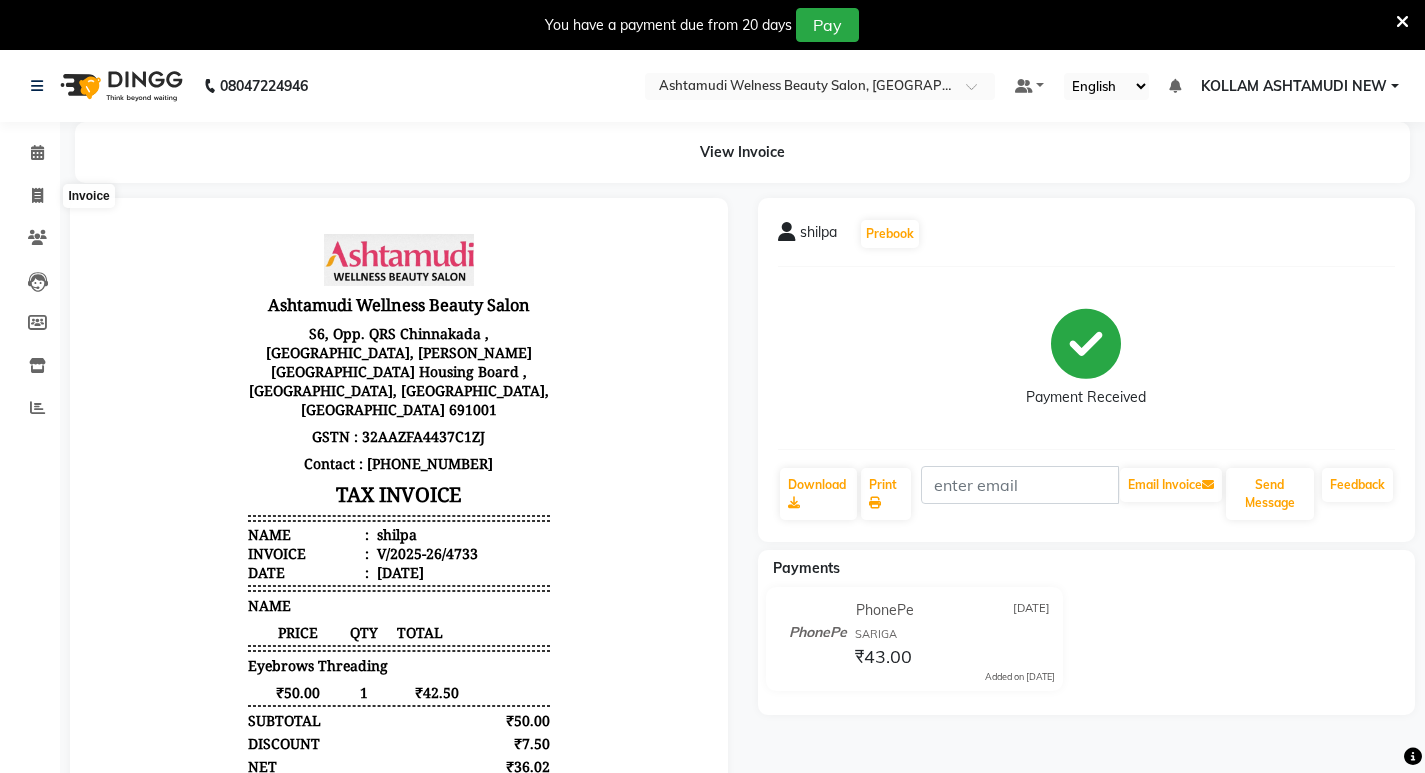 select on "4529" 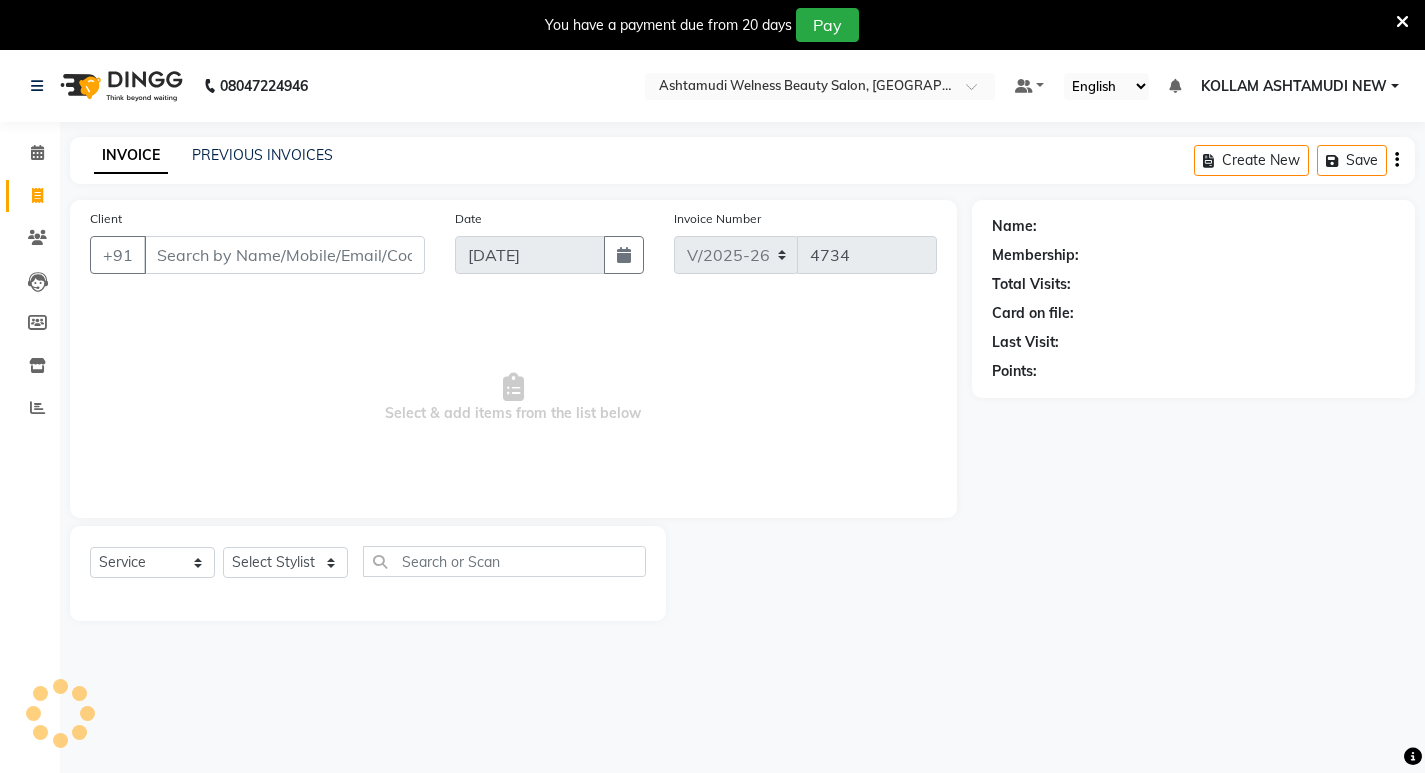 scroll, scrollTop: 50, scrollLeft: 0, axis: vertical 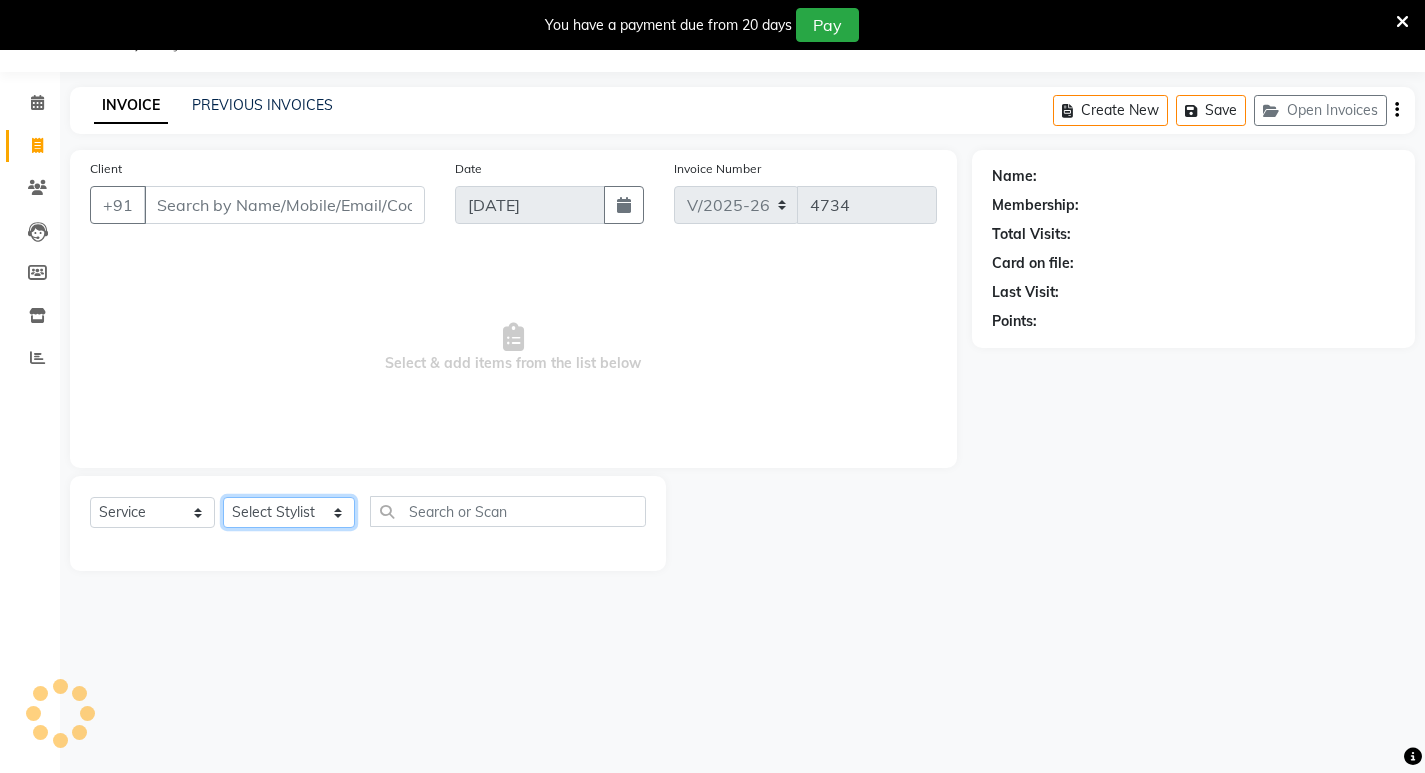 click on "Select Stylist [PERSON_NAME] Admin [PERSON_NAME]  [PERSON_NAME] [PERSON_NAME] [PERSON_NAME]  M [PERSON_NAME]  [PERSON_NAME]  P [PERSON_NAME] ASHTAMUDI KOLLAM ASHTAMUDI NEW  [PERSON_NAME] [PERSON_NAME] [PERSON_NAME]  [PERSON_NAME] [PERSON_NAME] [PERSON_NAME] [PERSON_NAME] [PERSON_NAME] M [PERSON_NAME] SARIGA [PERSON_NAME] [PERSON_NAME] [PERSON_NAME] [PERSON_NAME] [PERSON_NAME] S" 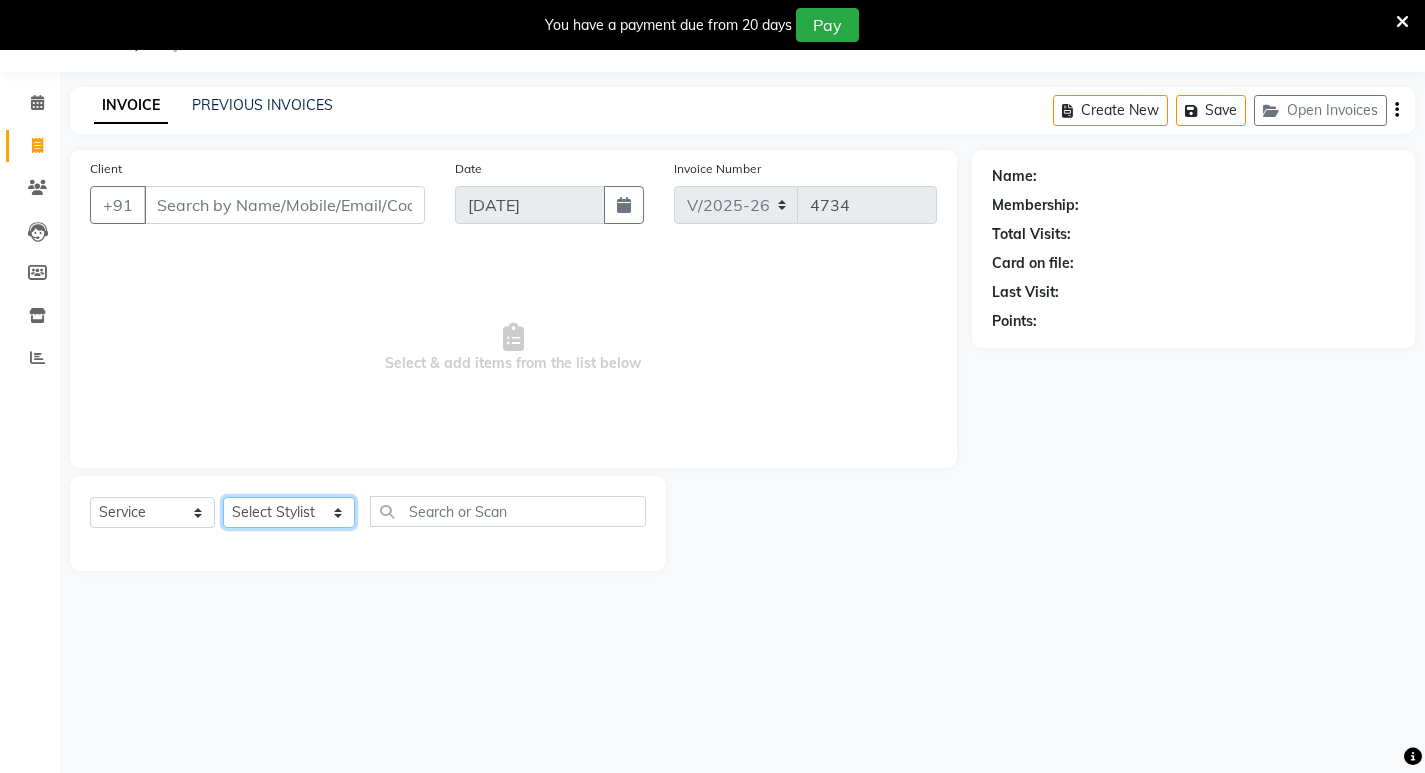 click on "Select Stylist [PERSON_NAME] Admin [PERSON_NAME]  [PERSON_NAME] [PERSON_NAME] [PERSON_NAME]  M [PERSON_NAME]  [PERSON_NAME]  P [PERSON_NAME] ASHTAMUDI KOLLAM ASHTAMUDI NEW  [PERSON_NAME] [PERSON_NAME] [PERSON_NAME]  [PERSON_NAME] [PERSON_NAME] [PERSON_NAME] [PERSON_NAME] [PERSON_NAME] M [PERSON_NAME] SARIGA [PERSON_NAME] [PERSON_NAME] [PERSON_NAME] [PERSON_NAME] [PERSON_NAME] S" 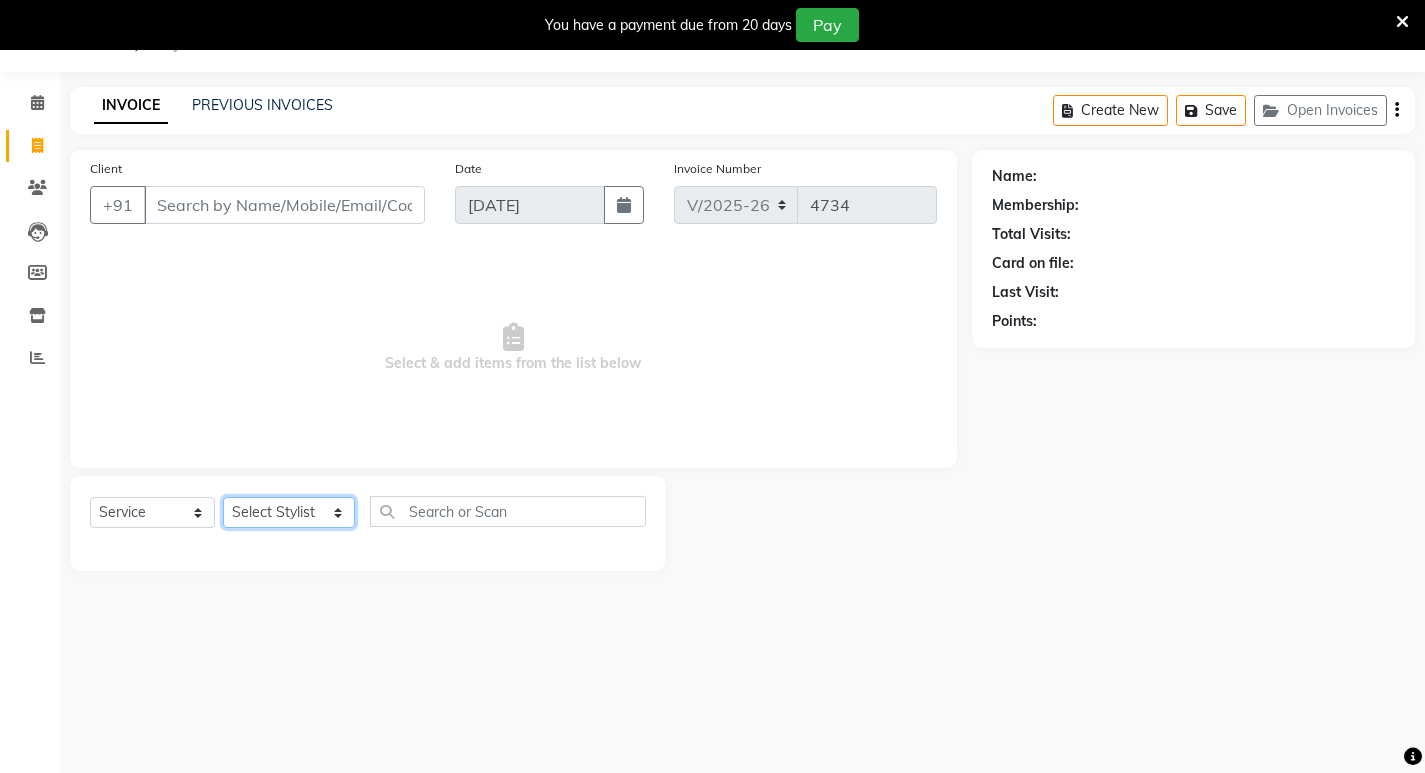 select on "78962" 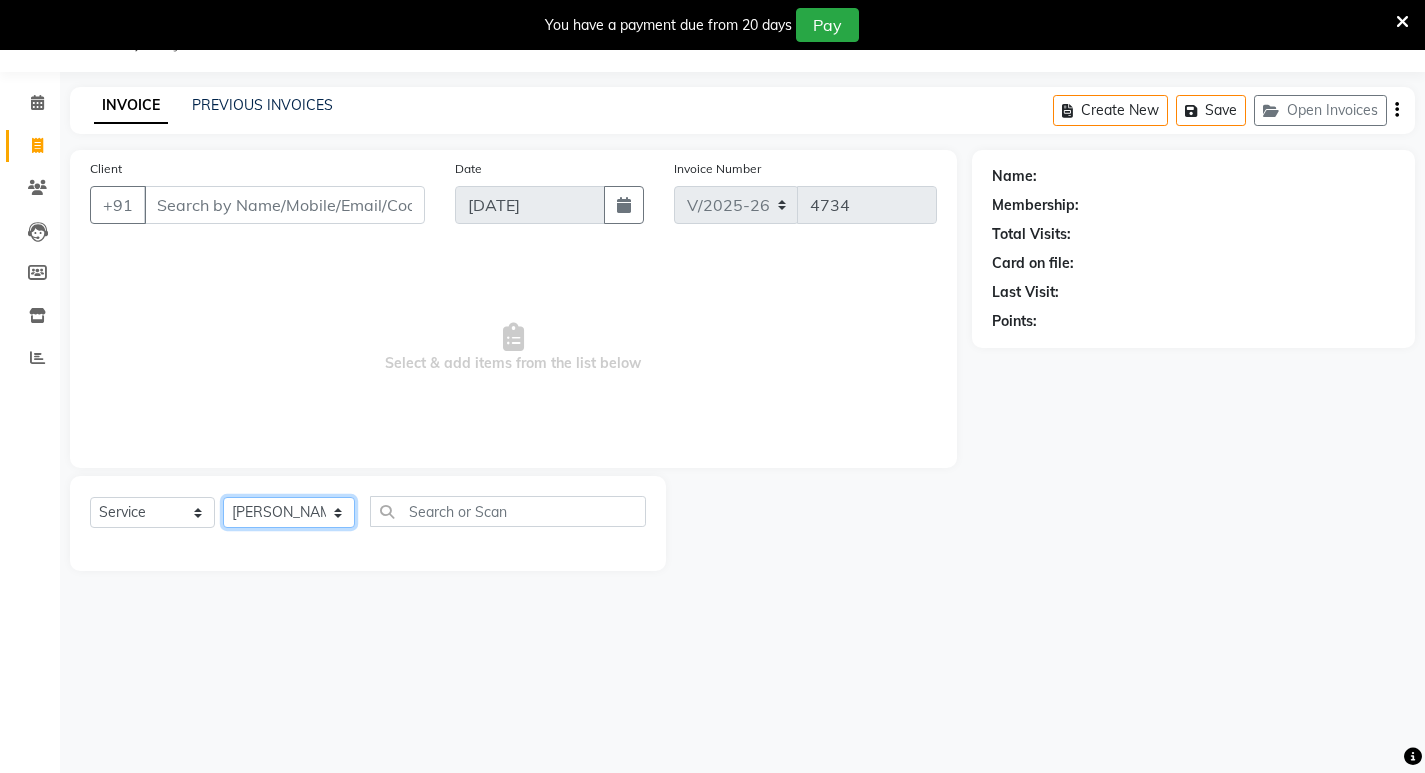 click on "Select Stylist [PERSON_NAME] Admin [PERSON_NAME]  [PERSON_NAME] [PERSON_NAME] [PERSON_NAME]  M [PERSON_NAME]  [PERSON_NAME]  P [PERSON_NAME] ASHTAMUDI KOLLAM ASHTAMUDI NEW  [PERSON_NAME] [PERSON_NAME] [PERSON_NAME]  [PERSON_NAME] [PERSON_NAME] [PERSON_NAME] [PERSON_NAME] [PERSON_NAME] M [PERSON_NAME] SARIGA [PERSON_NAME] [PERSON_NAME] [PERSON_NAME] [PERSON_NAME] [PERSON_NAME] S" 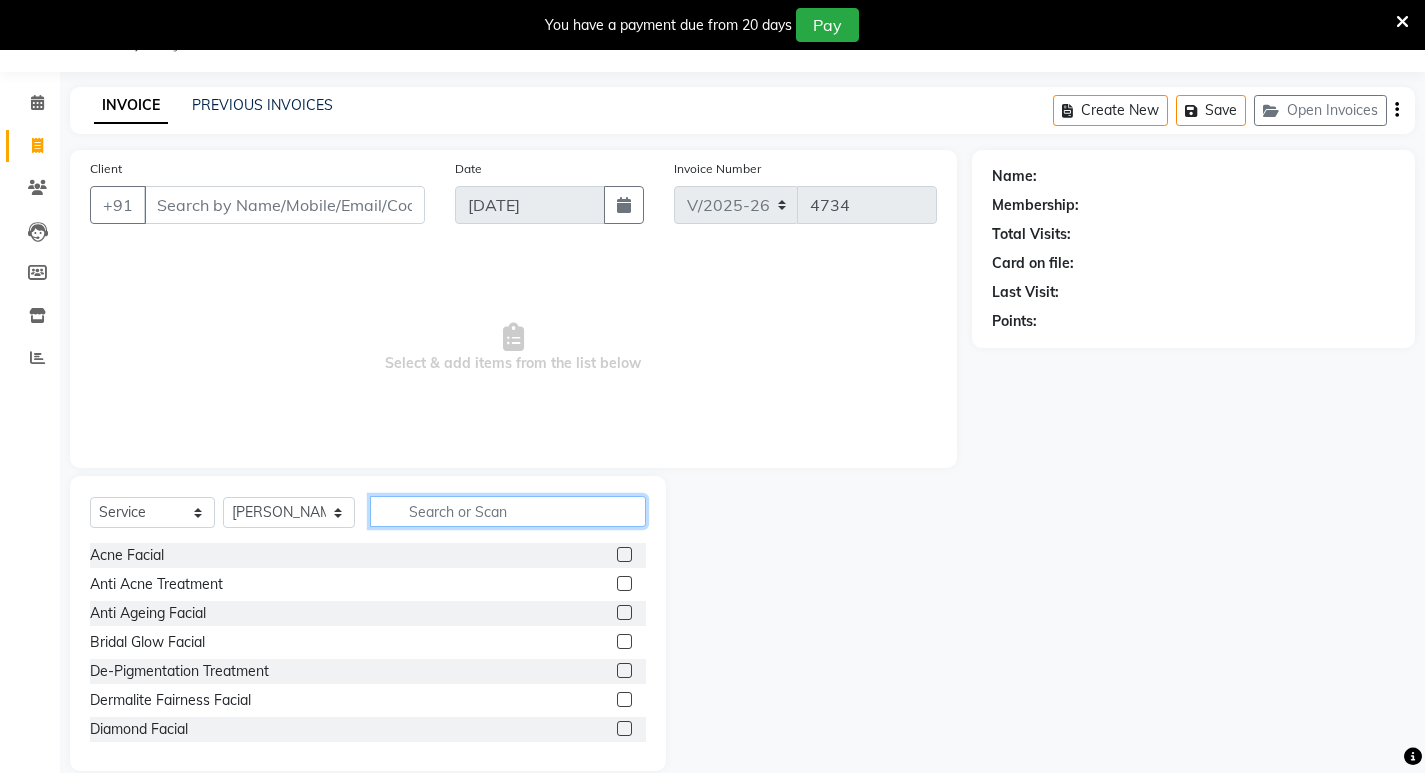 click 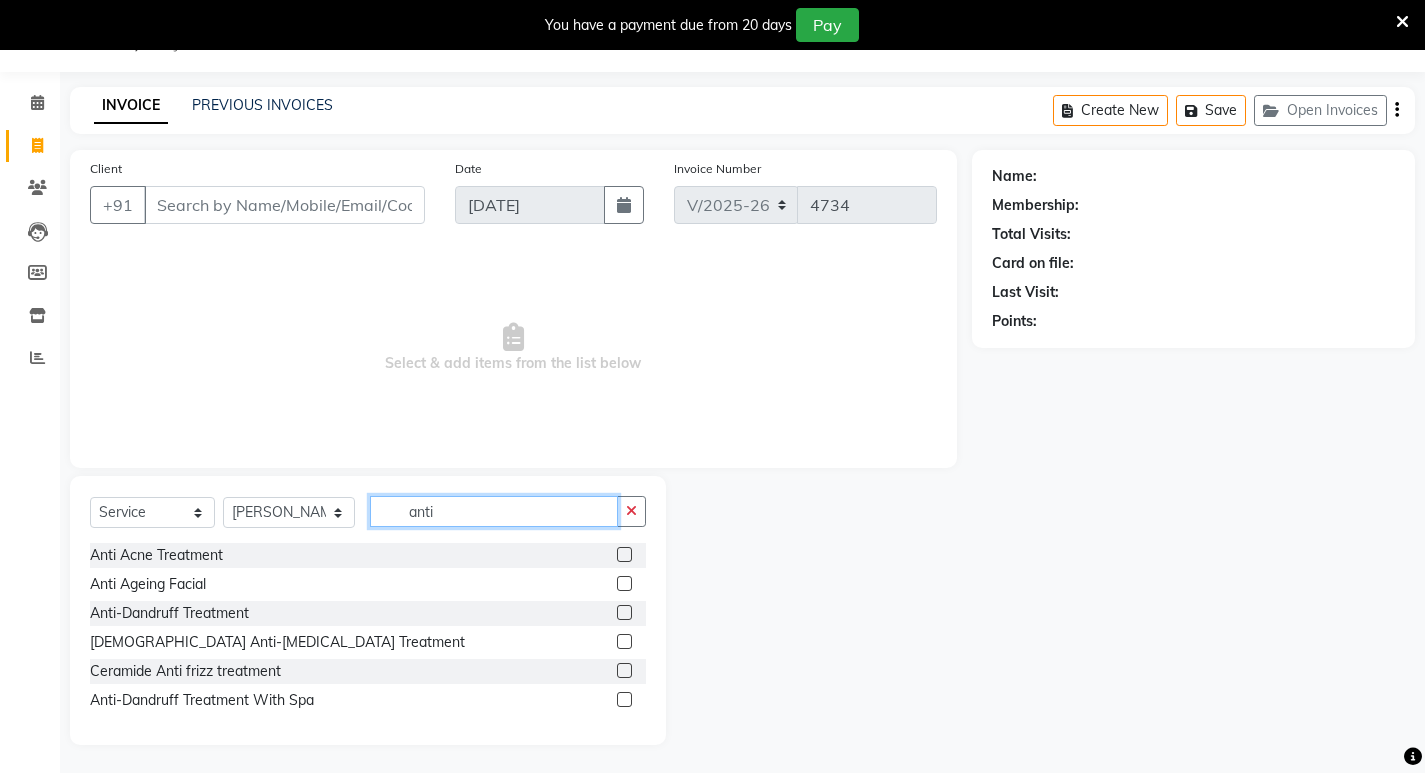 type on "anti" 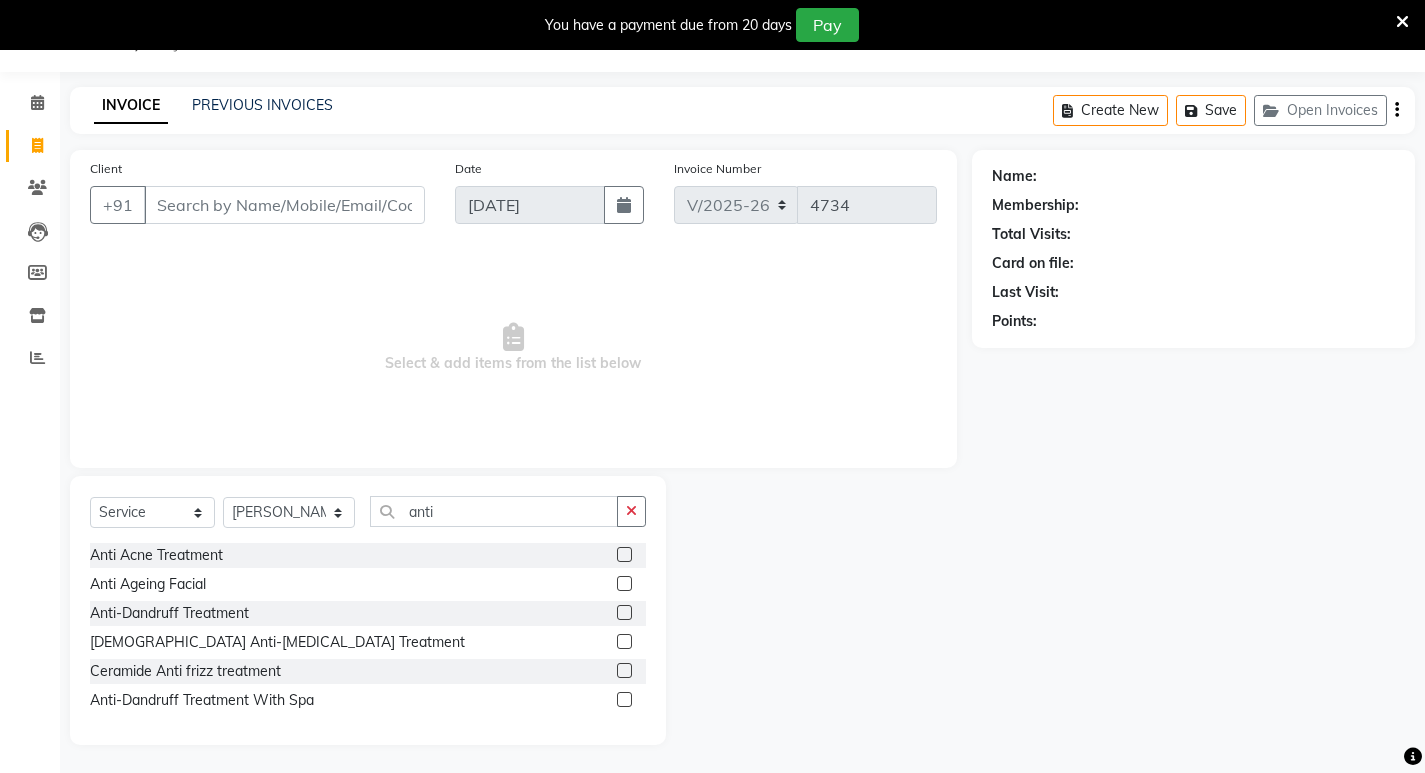 click 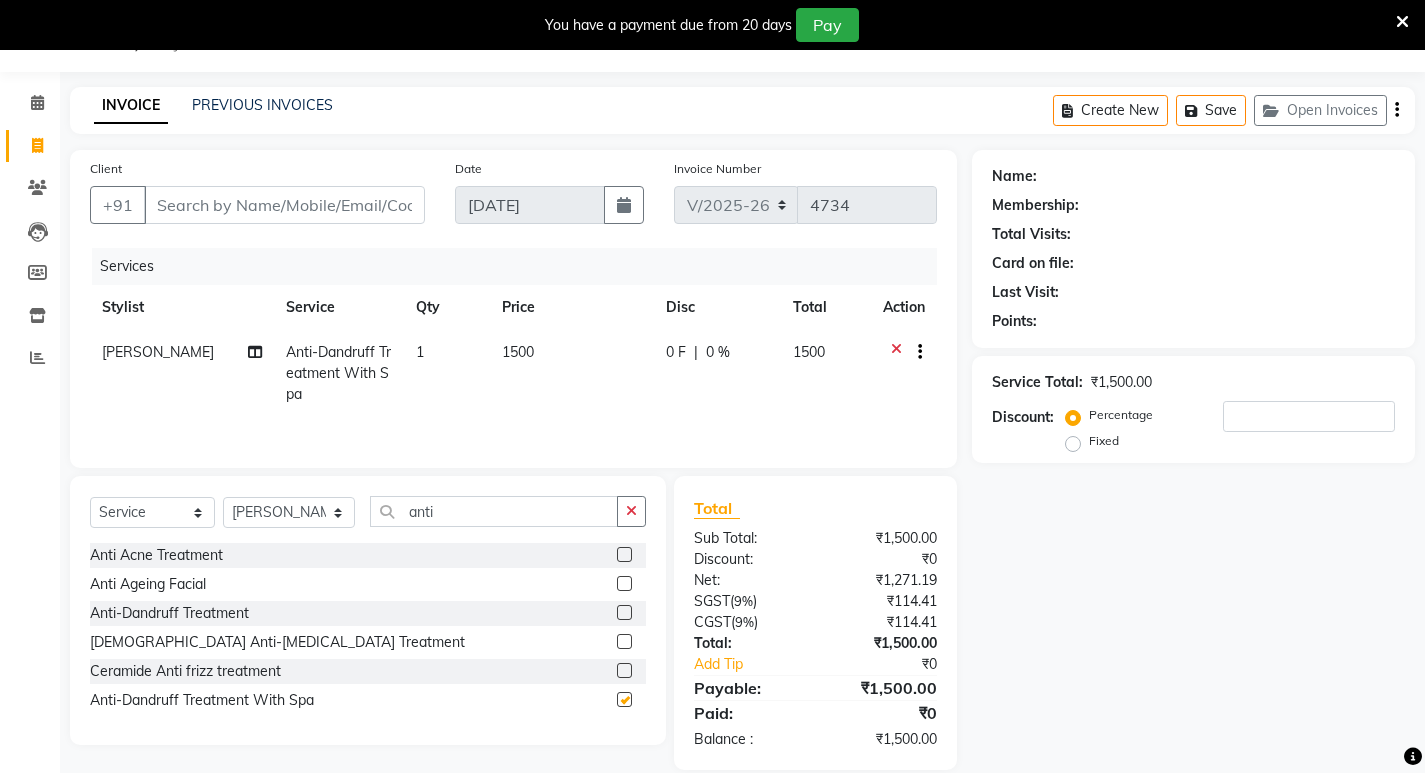 checkbox on "false" 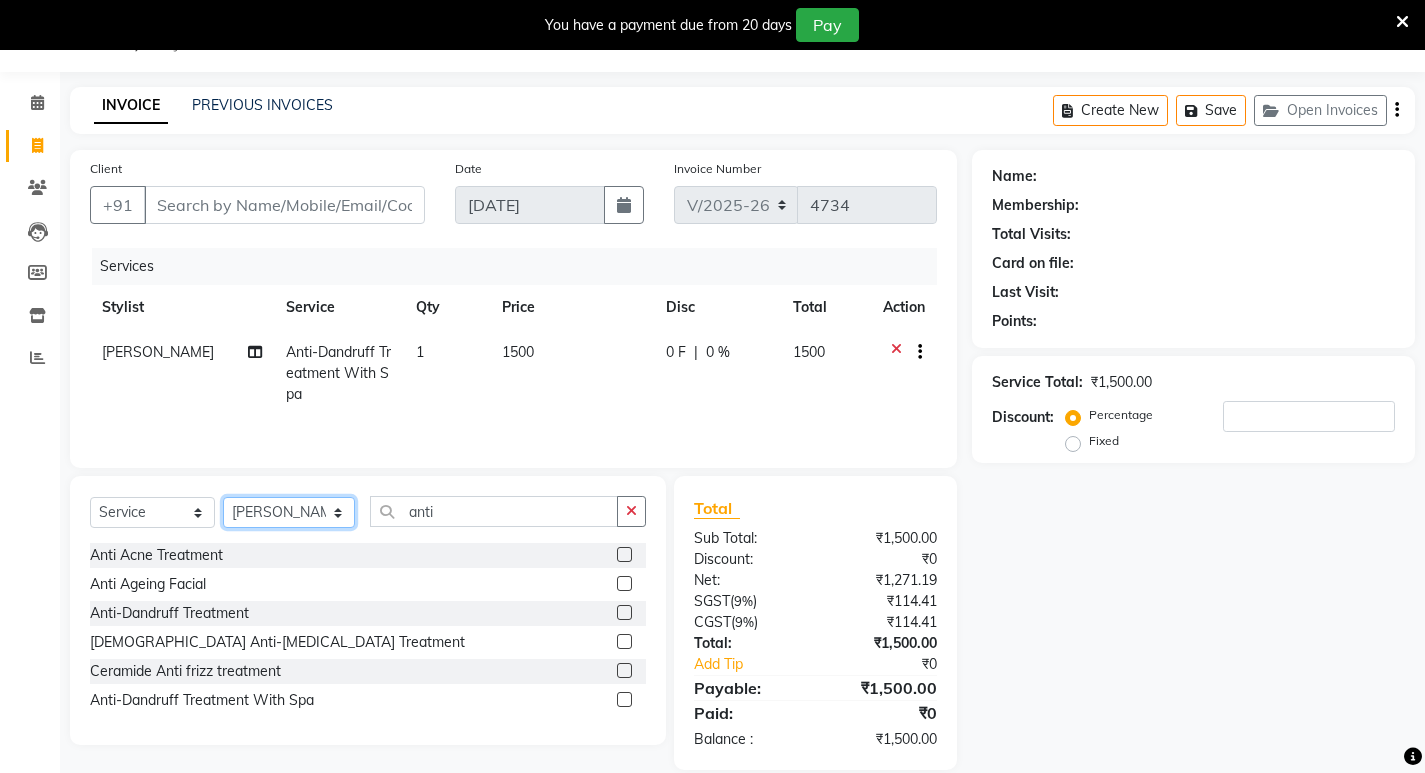drag, startPoint x: 286, startPoint y: 516, endPoint x: 281, endPoint y: 498, distance: 18.681541 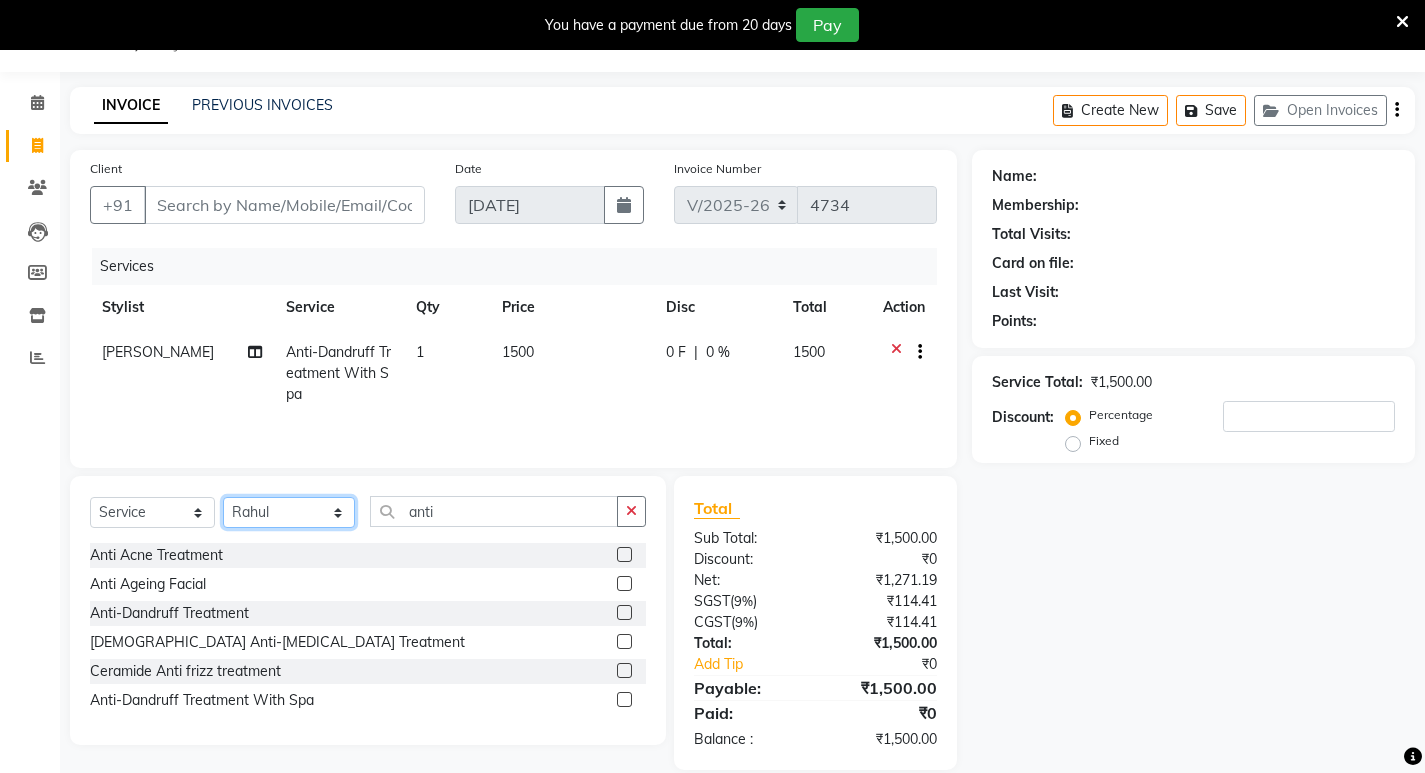 click on "Select Stylist [PERSON_NAME] Admin [PERSON_NAME]  [PERSON_NAME] [PERSON_NAME] [PERSON_NAME]  M [PERSON_NAME]  [PERSON_NAME]  P [PERSON_NAME] ASHTAMUDI KOLLAM ASHTAMUDI NEW  [PERSON_NAME] [PERSON_NAME] [PERSON_NAME]  [PERSON_NAME] [PERSON_NAME] [PERSON_NAME] [PERSON_NAME] [PERSON_NAME] M [PERSON_NAME] SARIGA [PERSON_NAME] [PERSON_NAME] [PERSON_NAME] [PERSON_NAME] [PERSON_NAME] S" 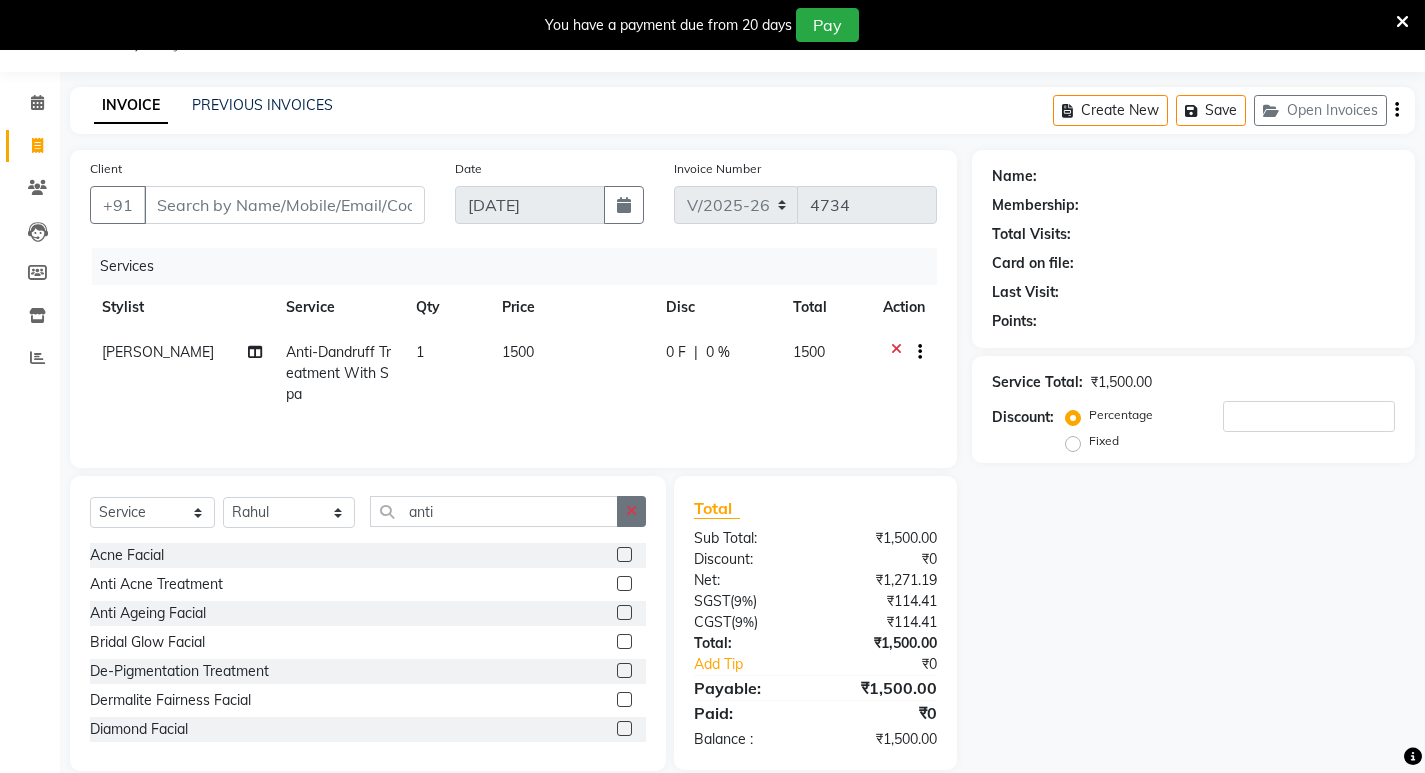 click 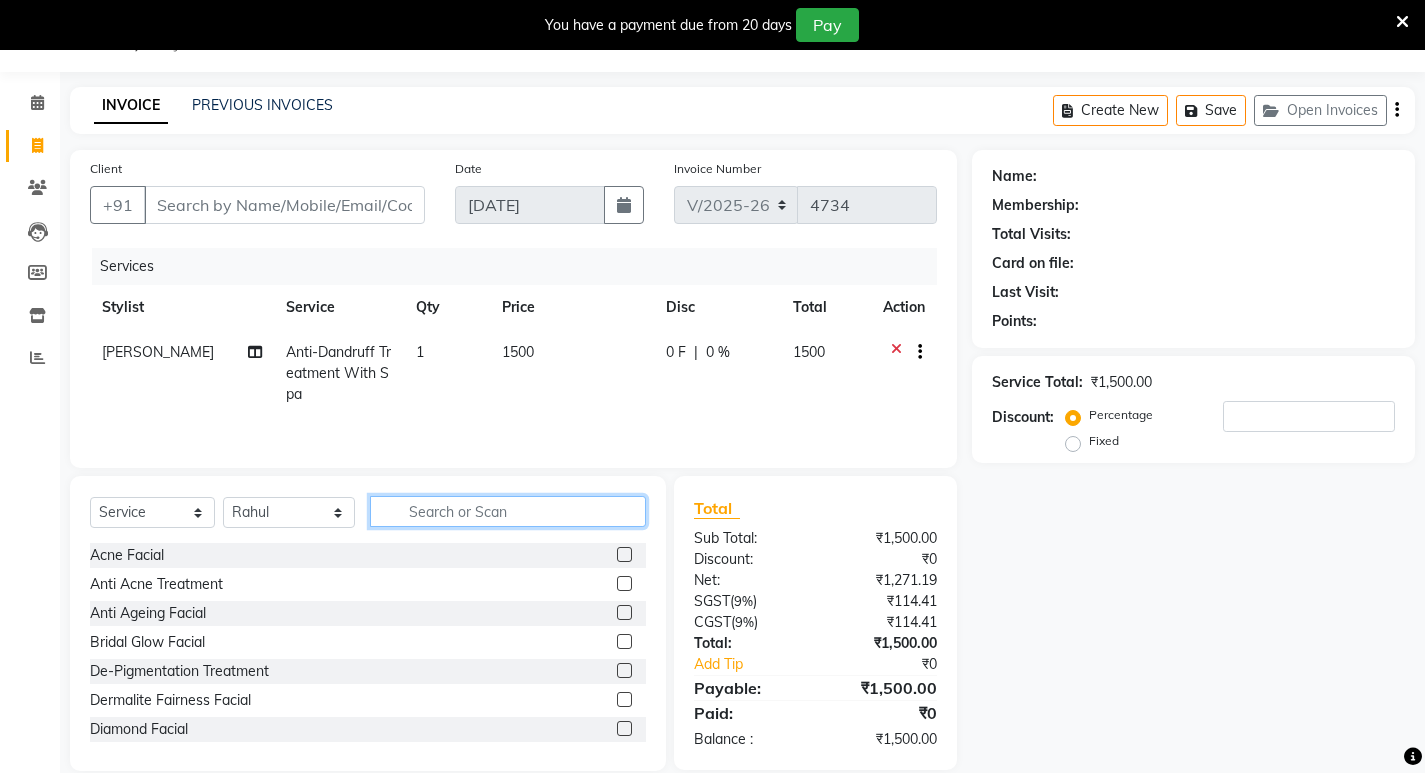 click 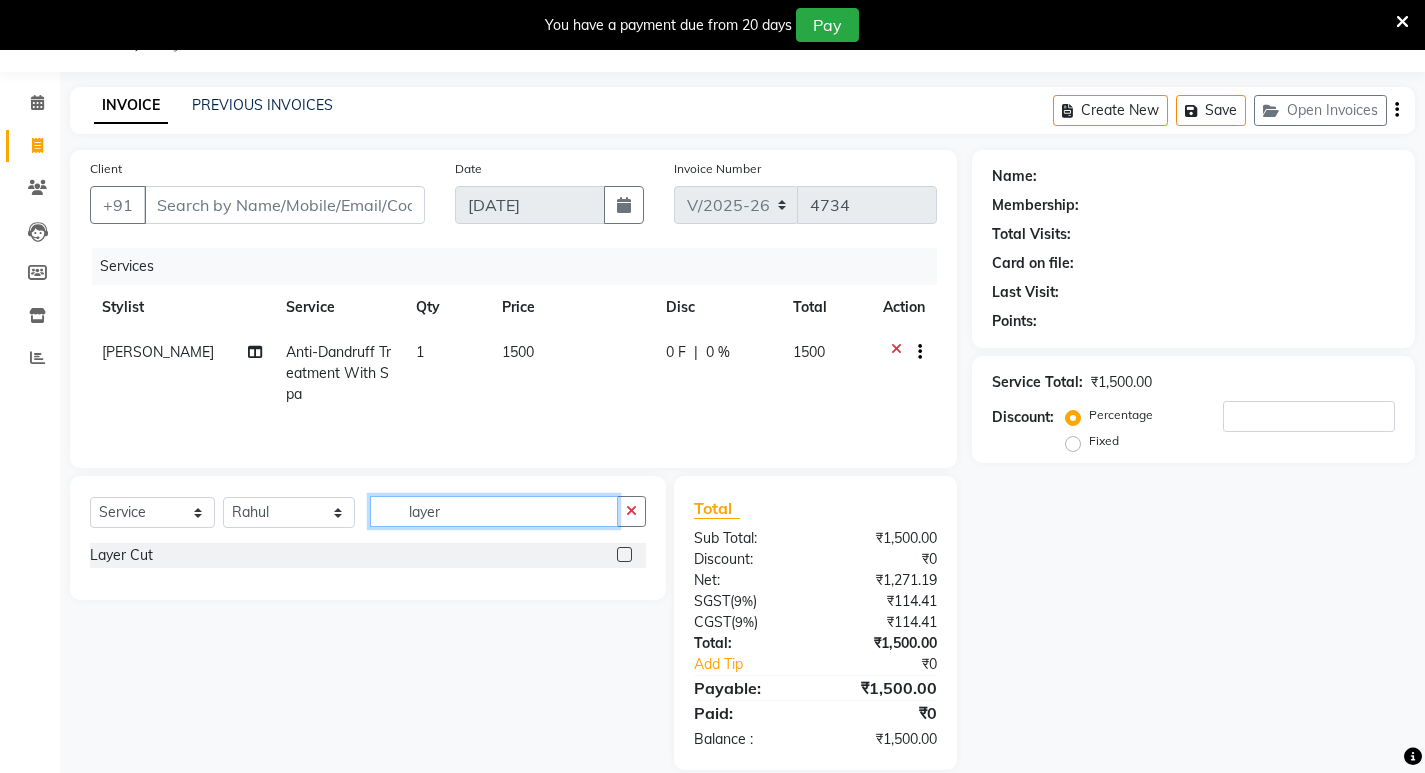 type on "layer" 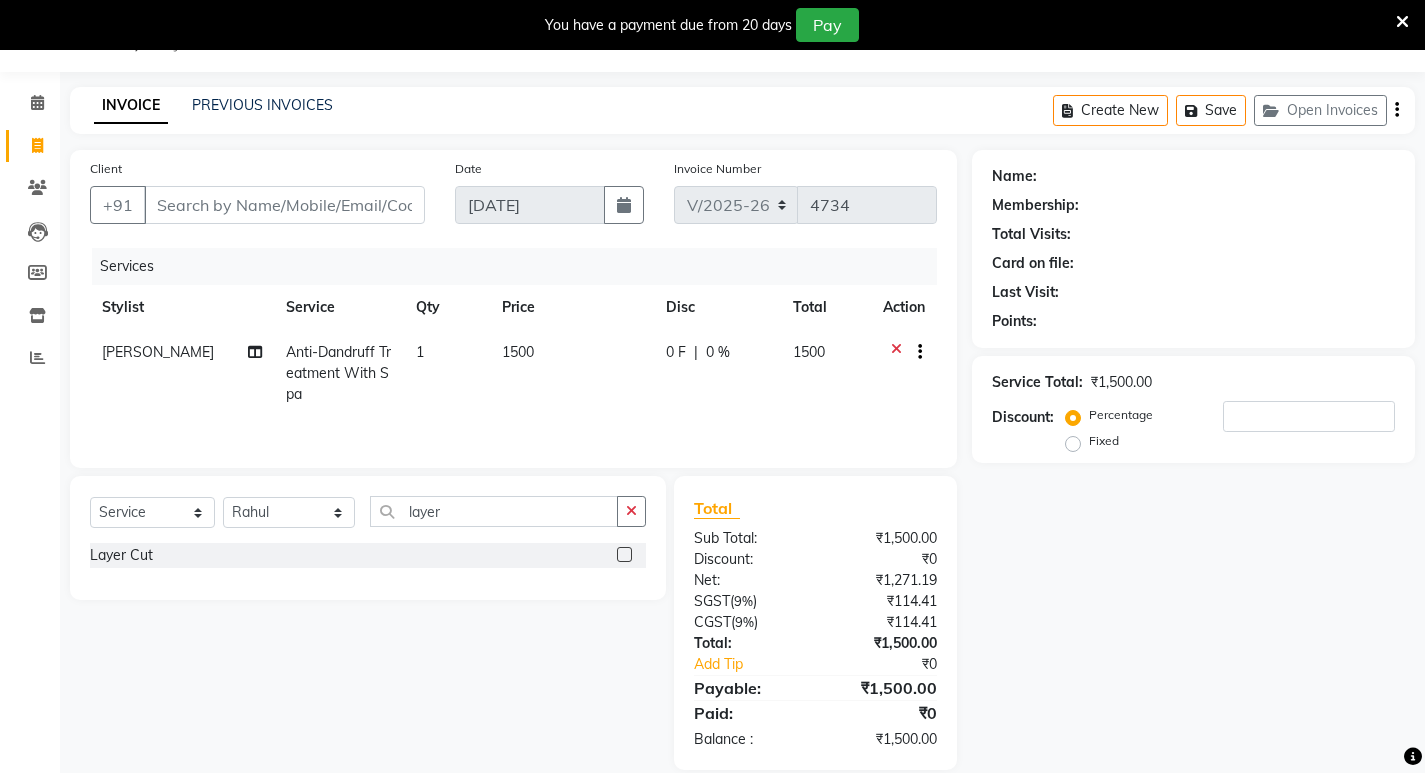 click on "Layer Cut" 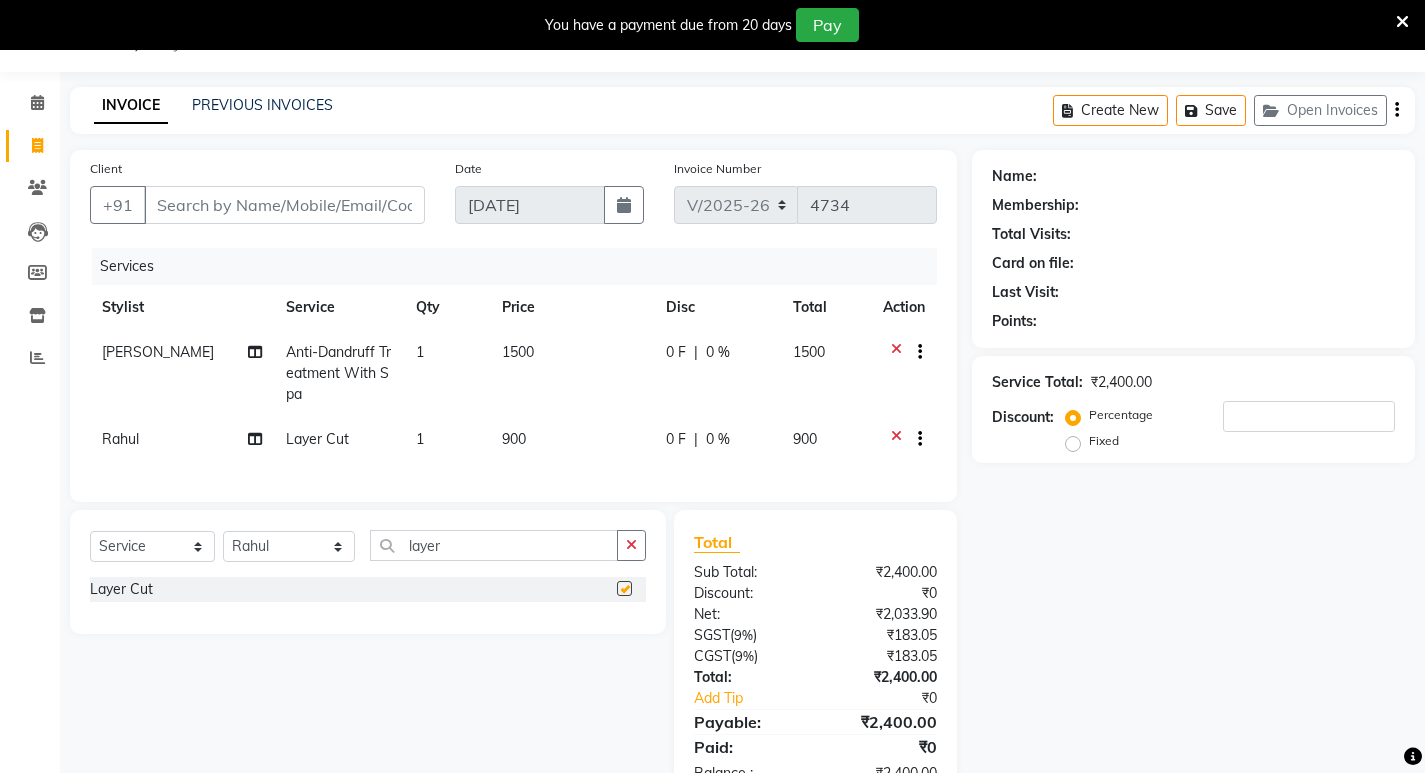checkbox on "false" 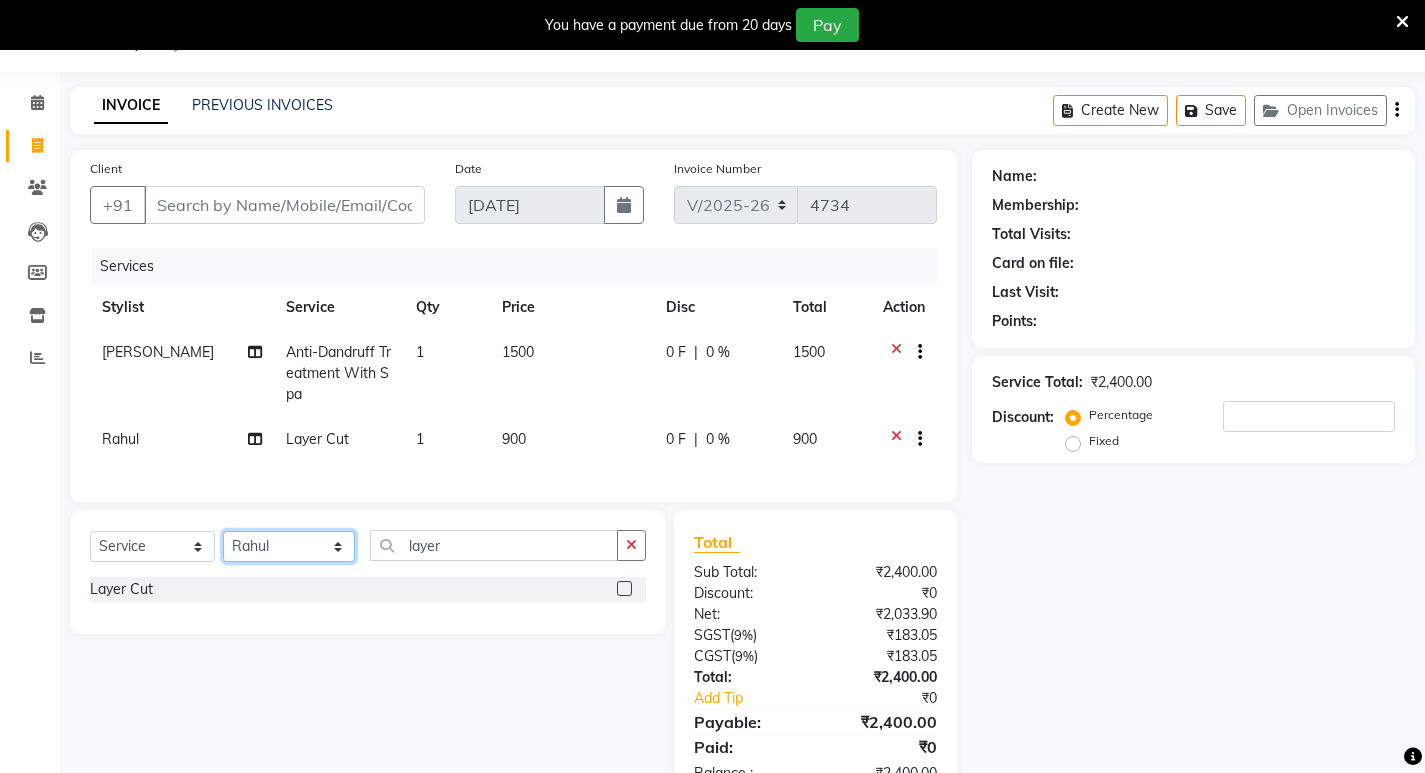 drag, startPoint x: 276, startPoint y: 569, endPoint x: 274, endPoint y: 551, distance: 18.110771 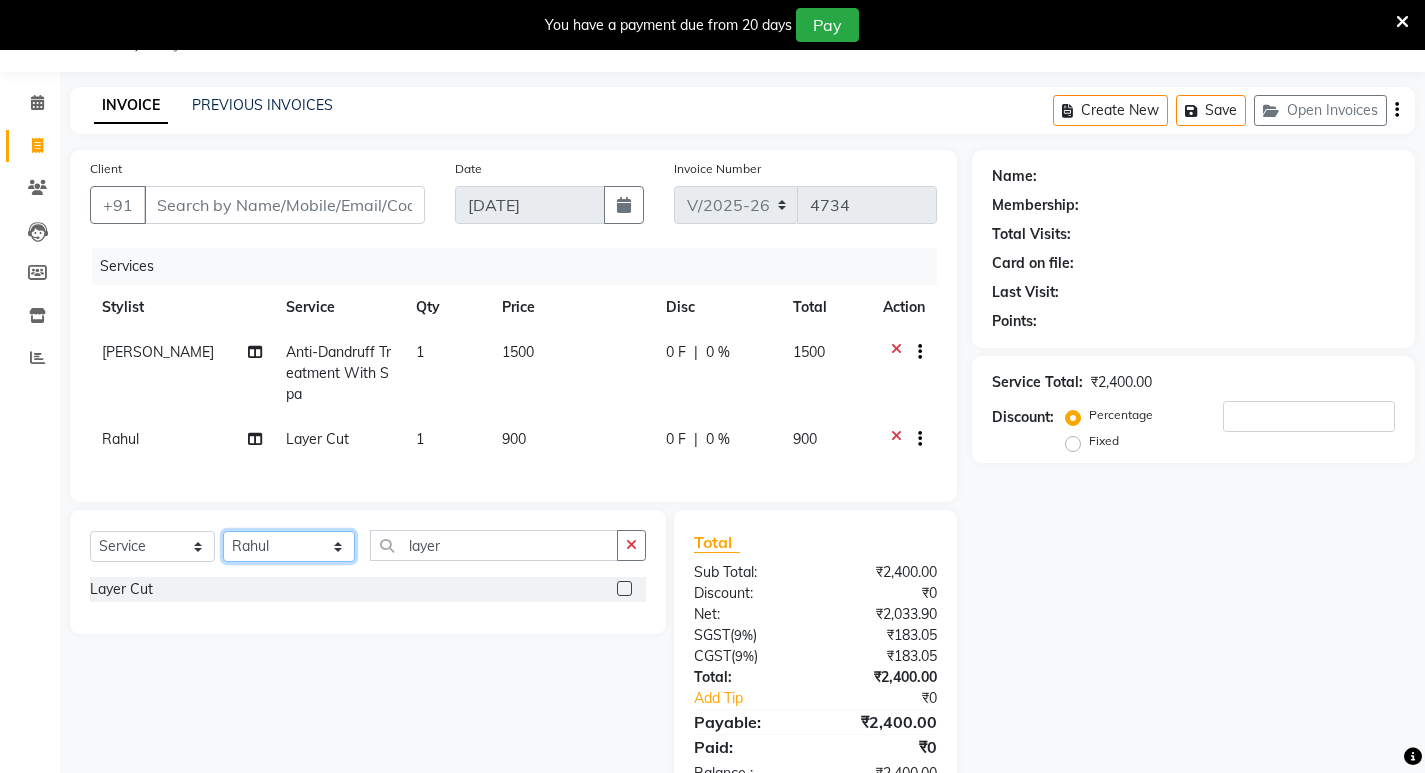 select on "62403" 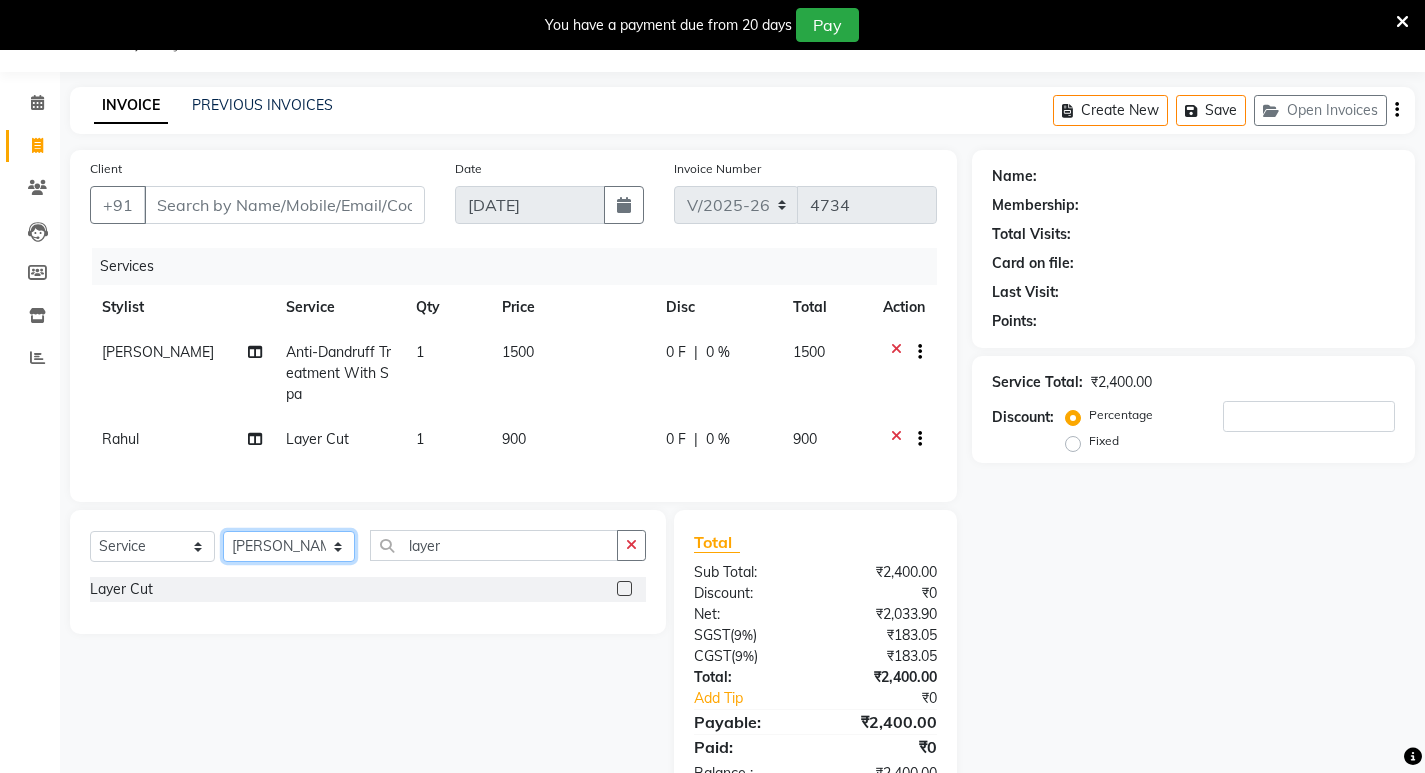 click on "Select Stylist [PERSON_NAME] Admin [PERSON_NAME]  [PERSON_NAME] [PERSON_NAME] [PERSON_NAME]  M [PERSON_NAME]  [PERSON_NAME]  P [PERSON_NAME] ASHTAMUDI KOLLAM ASHTAMUDI NEW  [PERSON_NAME] [PERSON_NAME] [PERSON_NAME]  [PERSON_NAME] [PERSON_NAME] [PERSON_NAME] [PERSON_NAME] [PERSON_NAME] M [PERSON_NAME] SARIGA [PERSON_NAME] [PERSON_NAME] [PERSON_NAME] [PERSON_NAME] [PERSON_NAME] S" 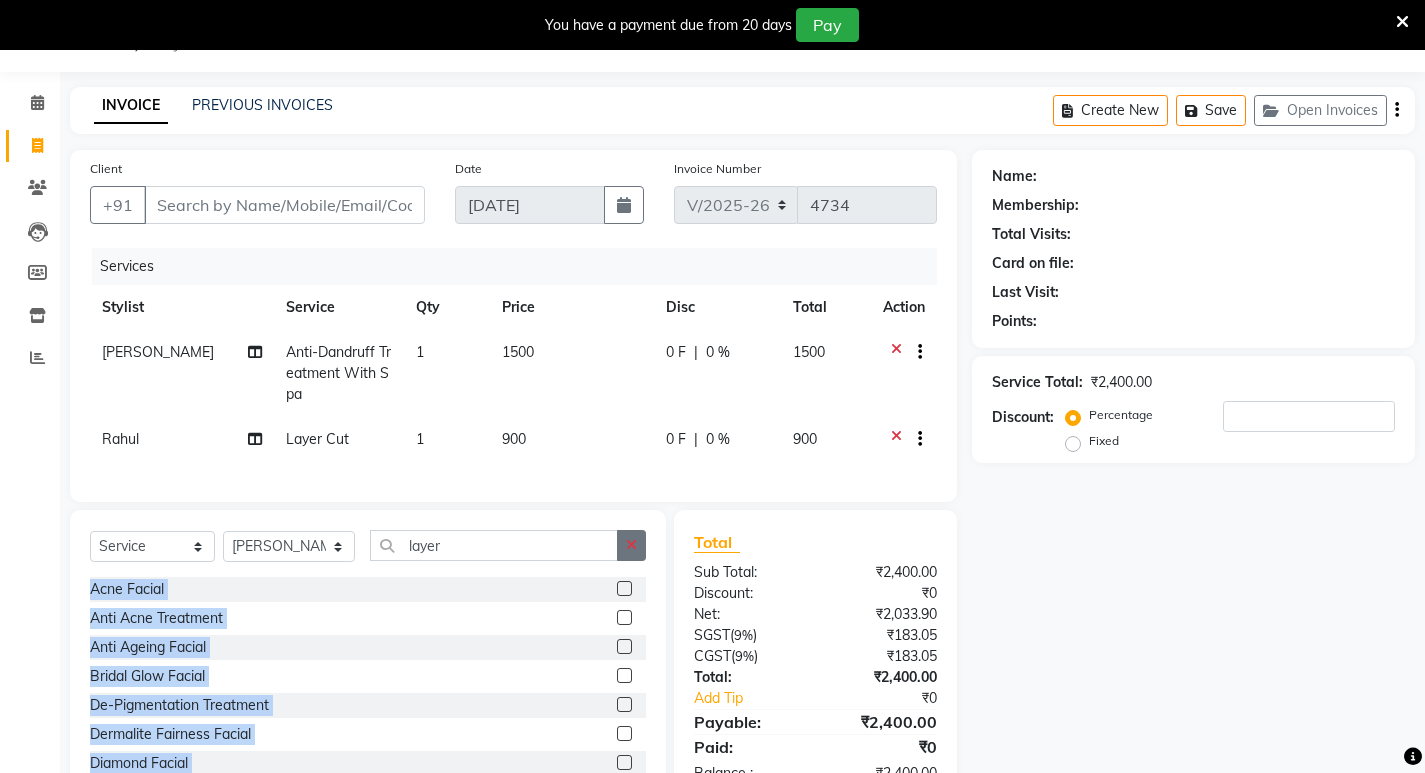 click 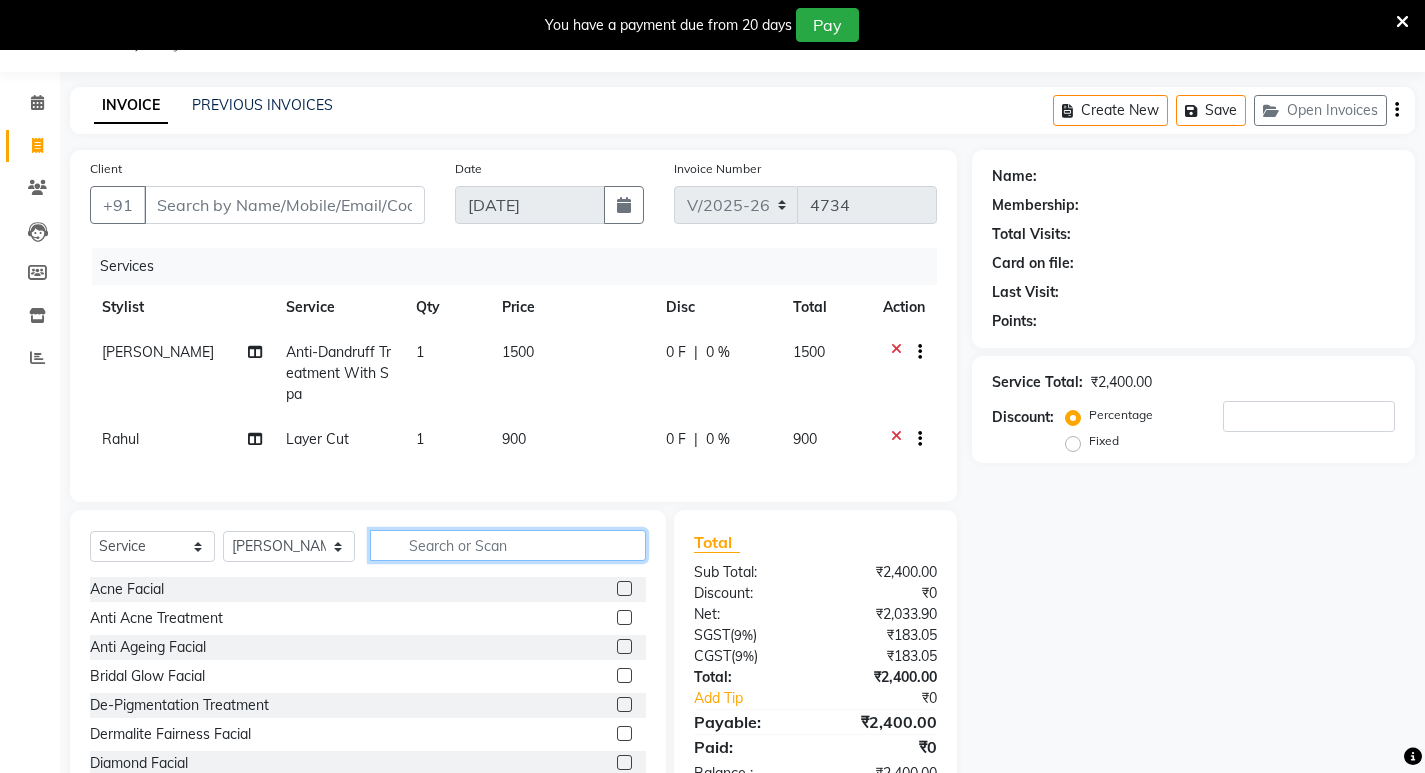 click 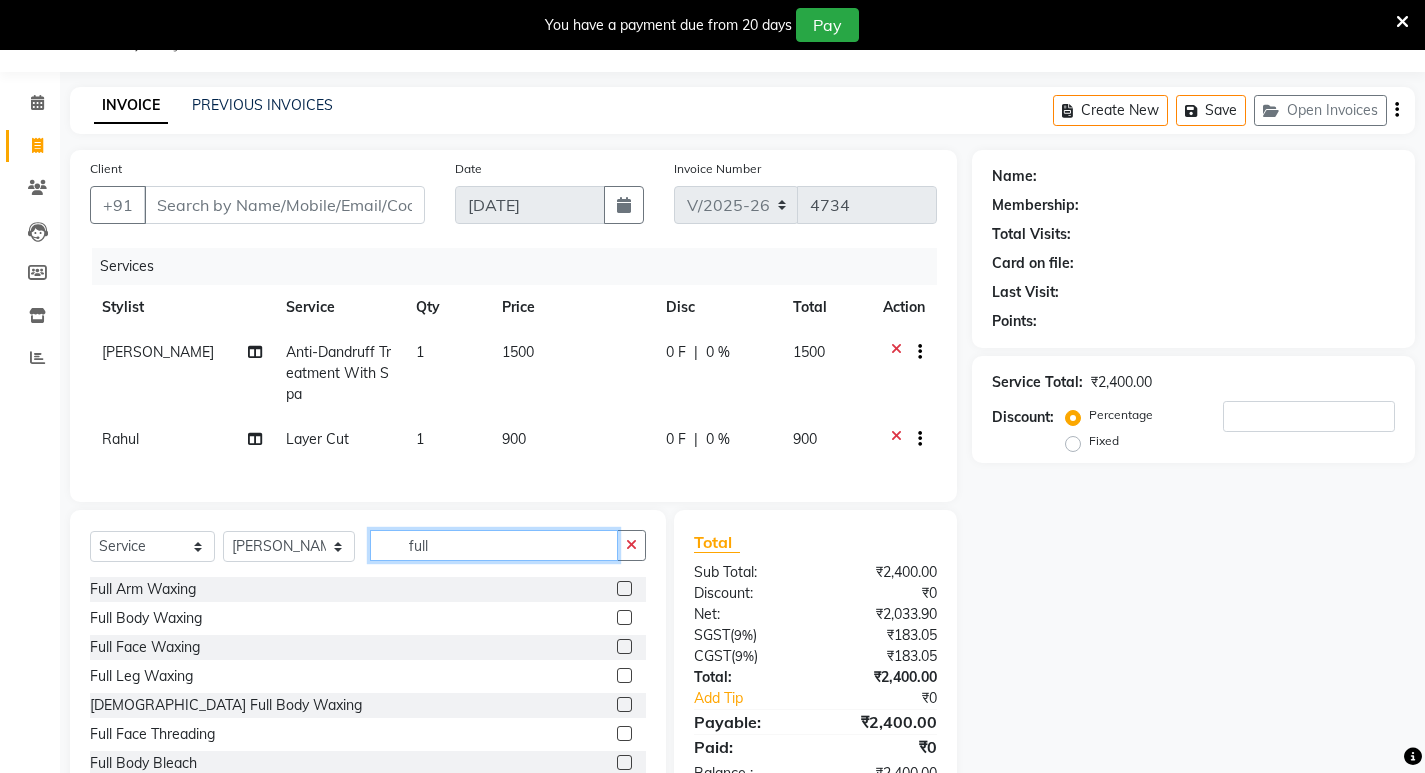 scroll, scrollTop: 90, scrollLeft: 0, axis: vertical 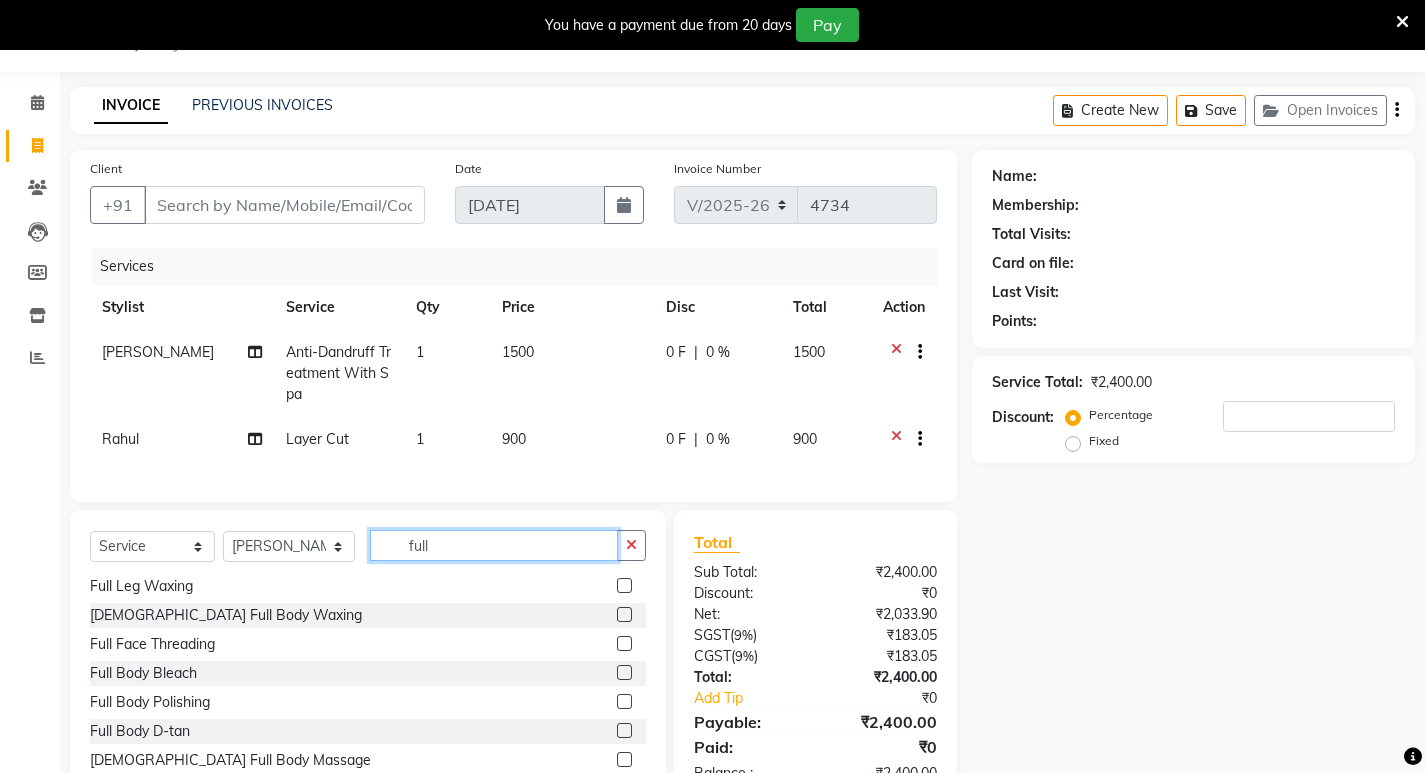 type on "full" 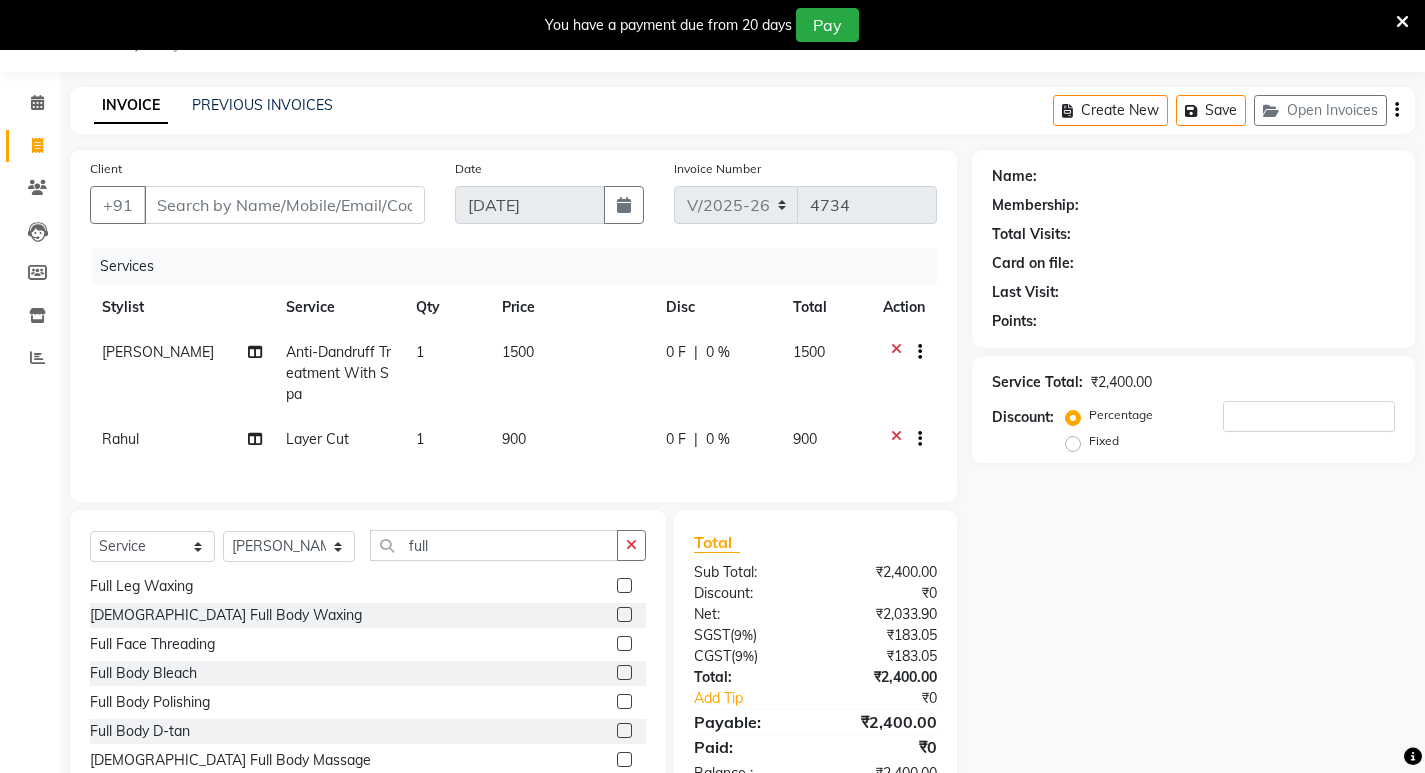 click 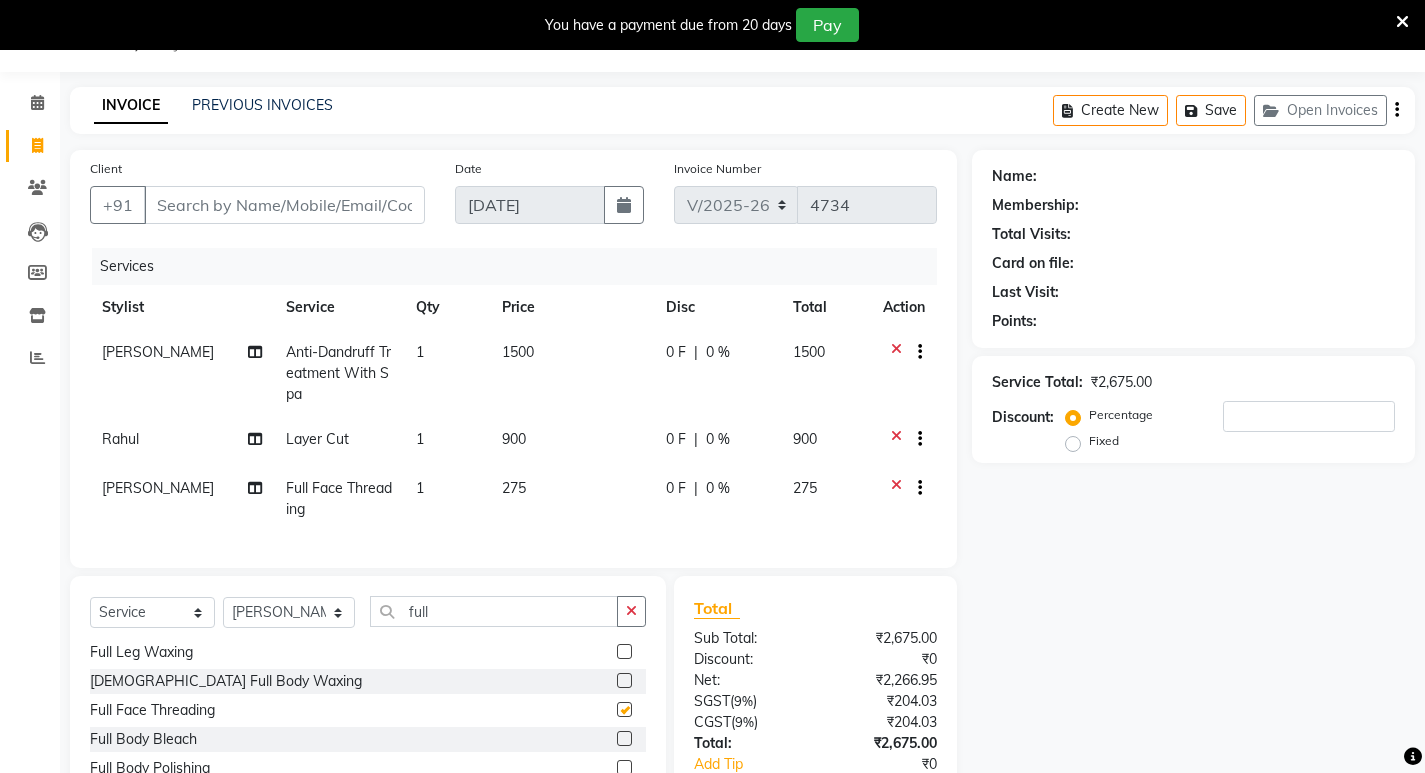 checkbox on "false" 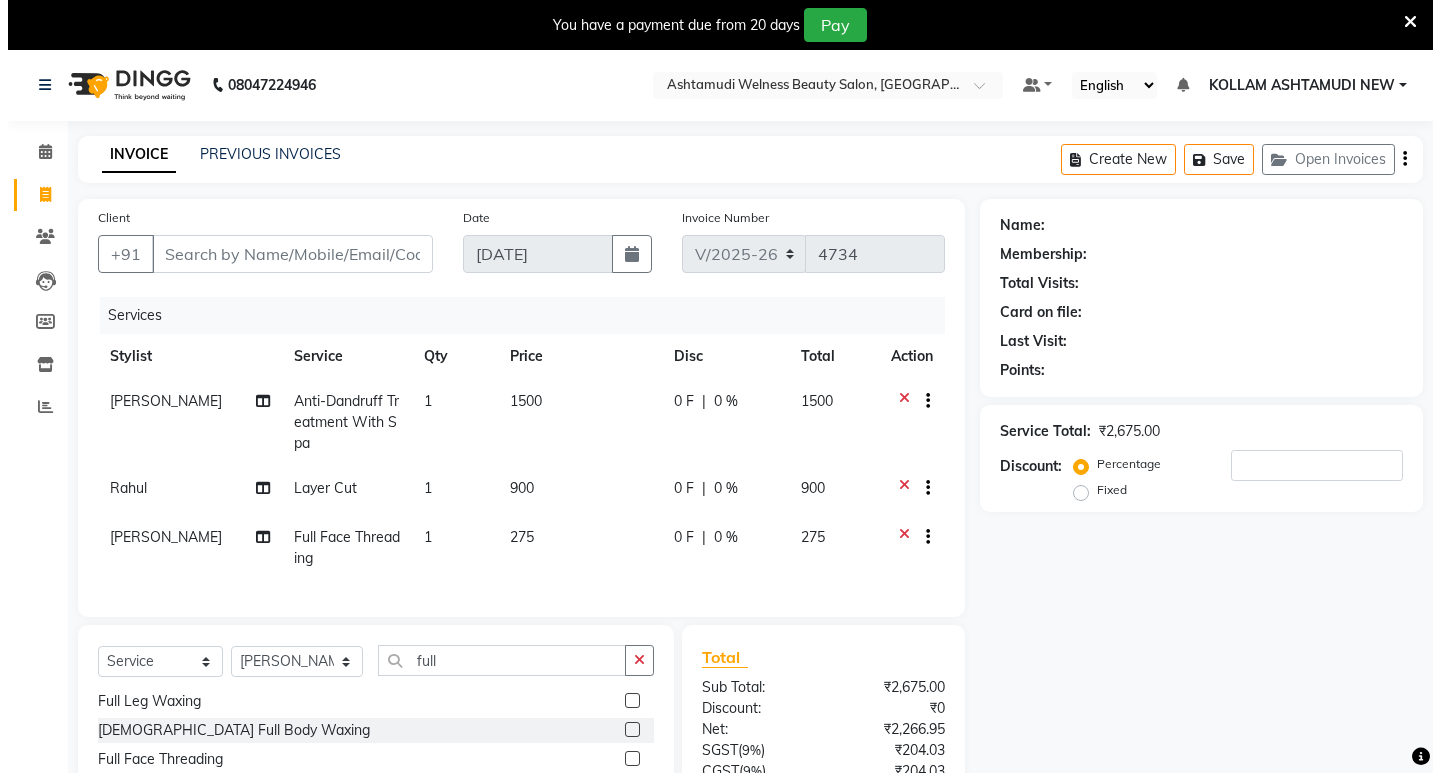 scroll, scrollTop: 0, scrollLeft: 0, axis: both 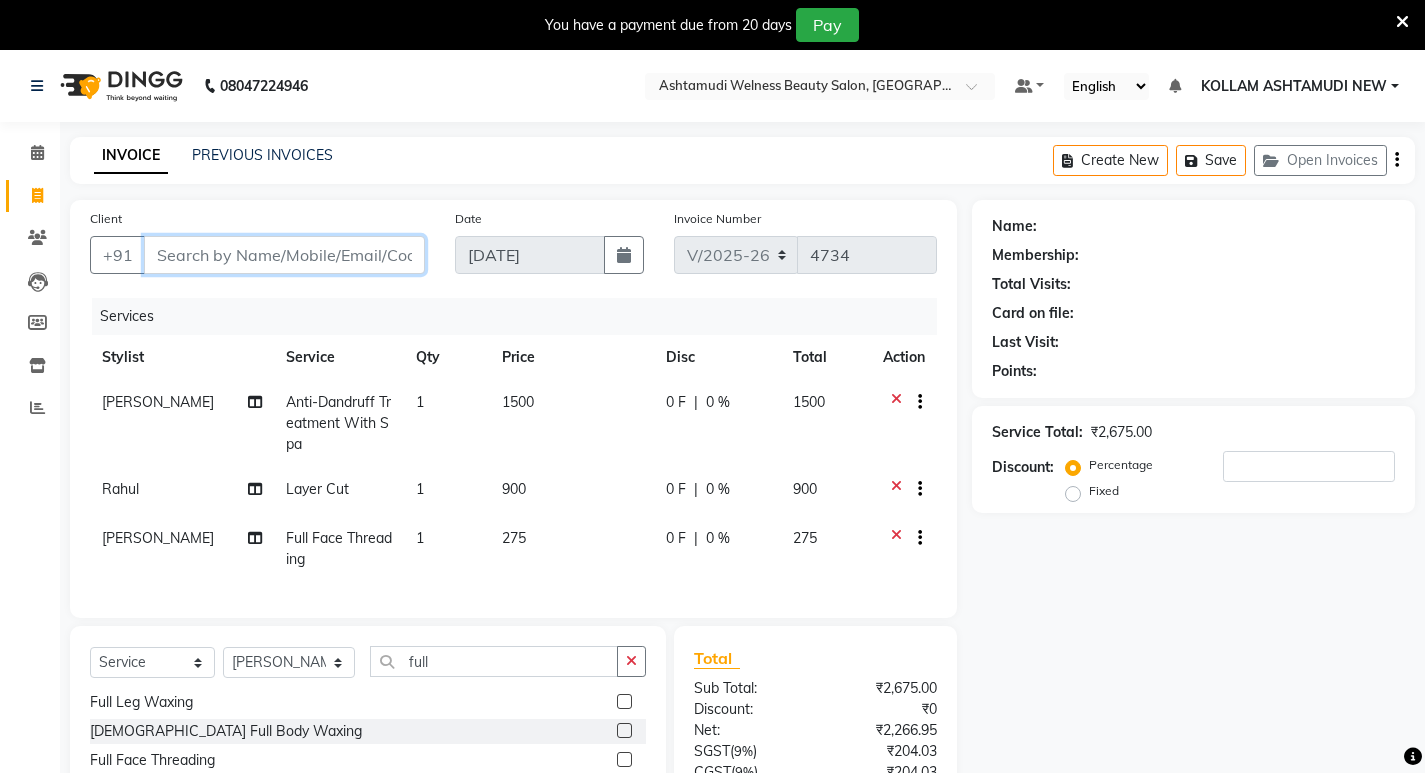 click on "Client" at bounding box center (284, 255) 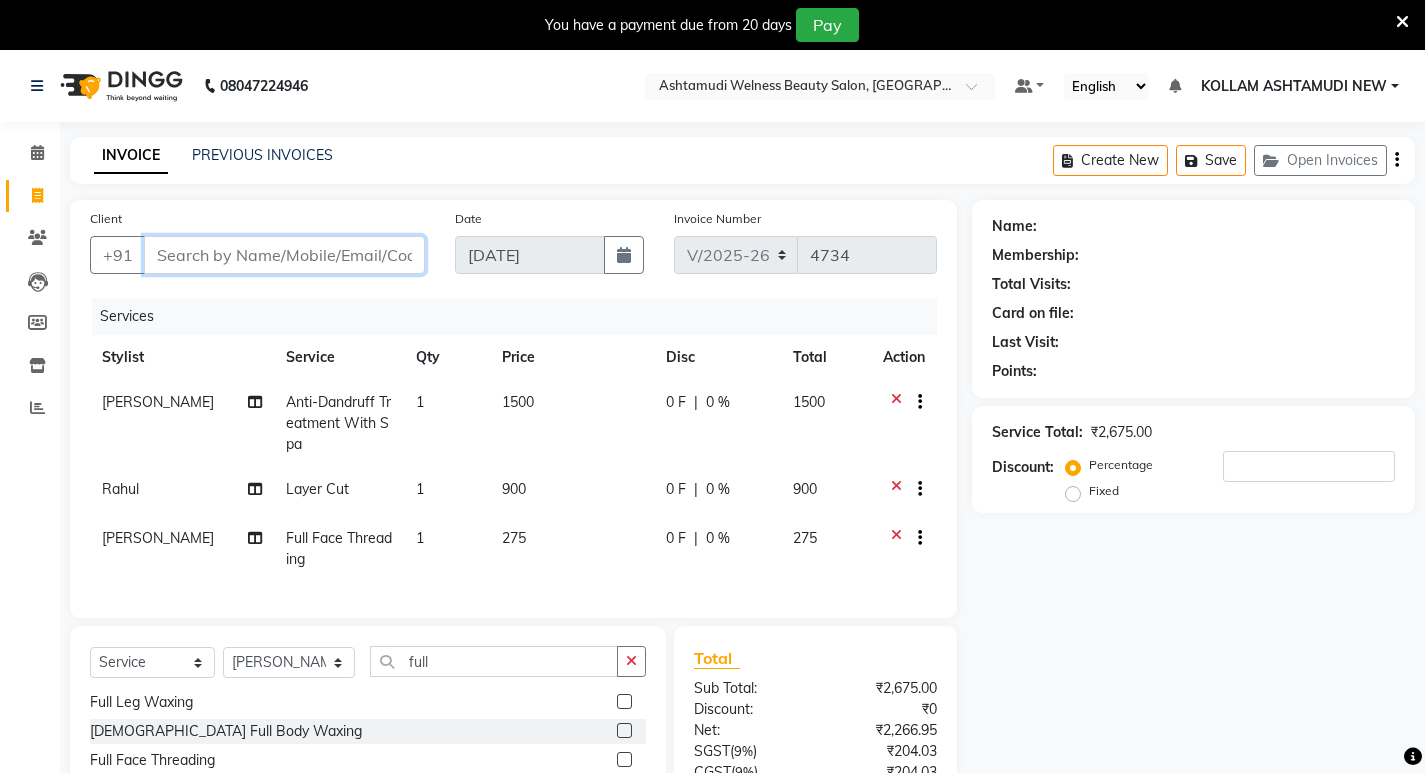 type on "9" 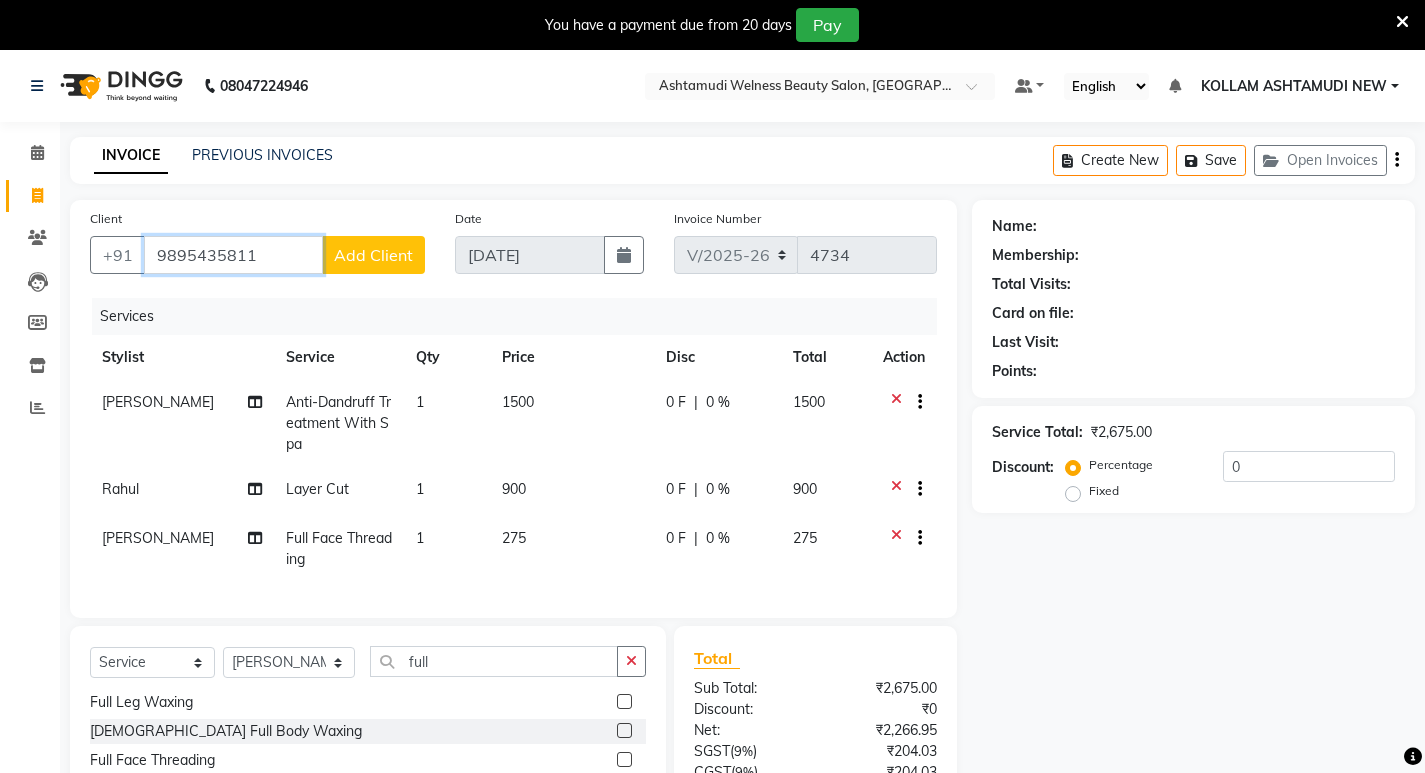 type on "9895435811" 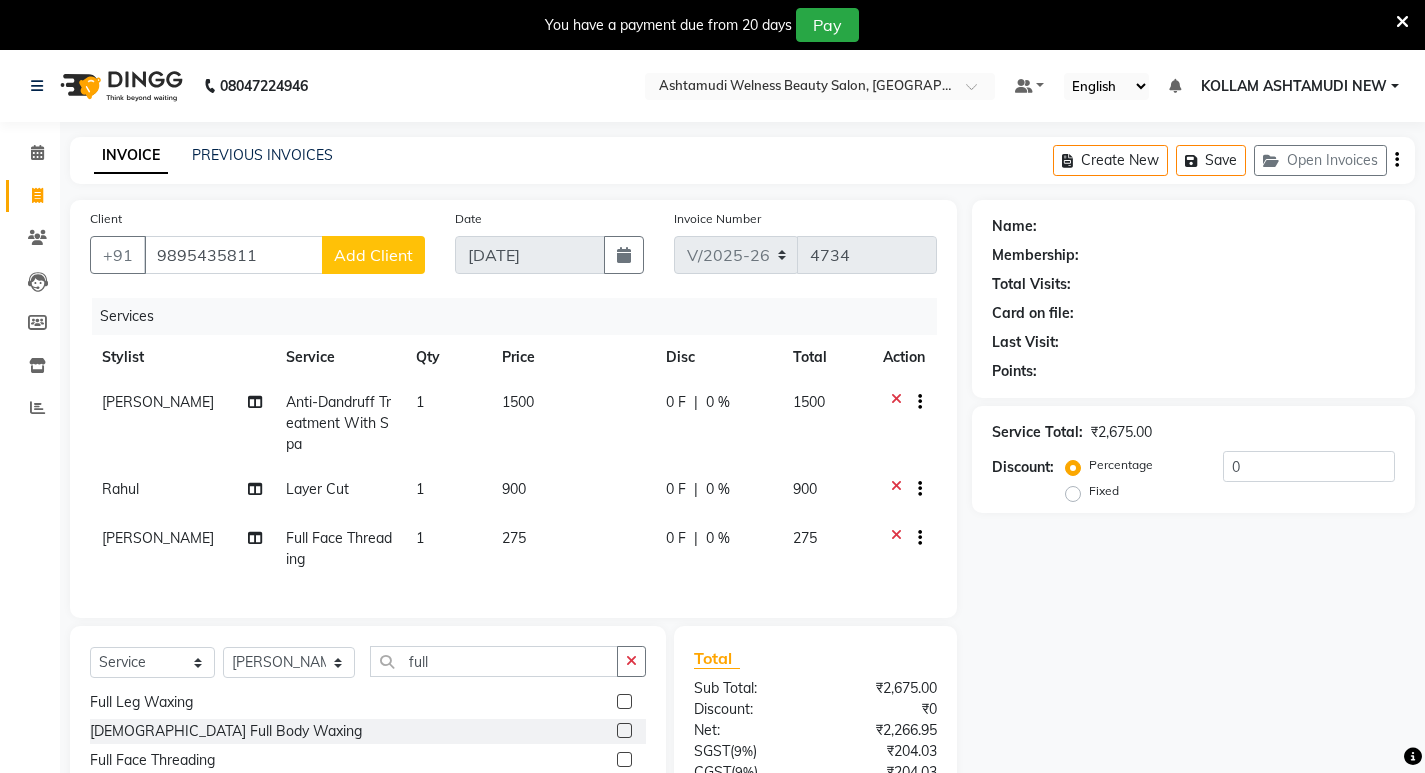 click on "Add Client" 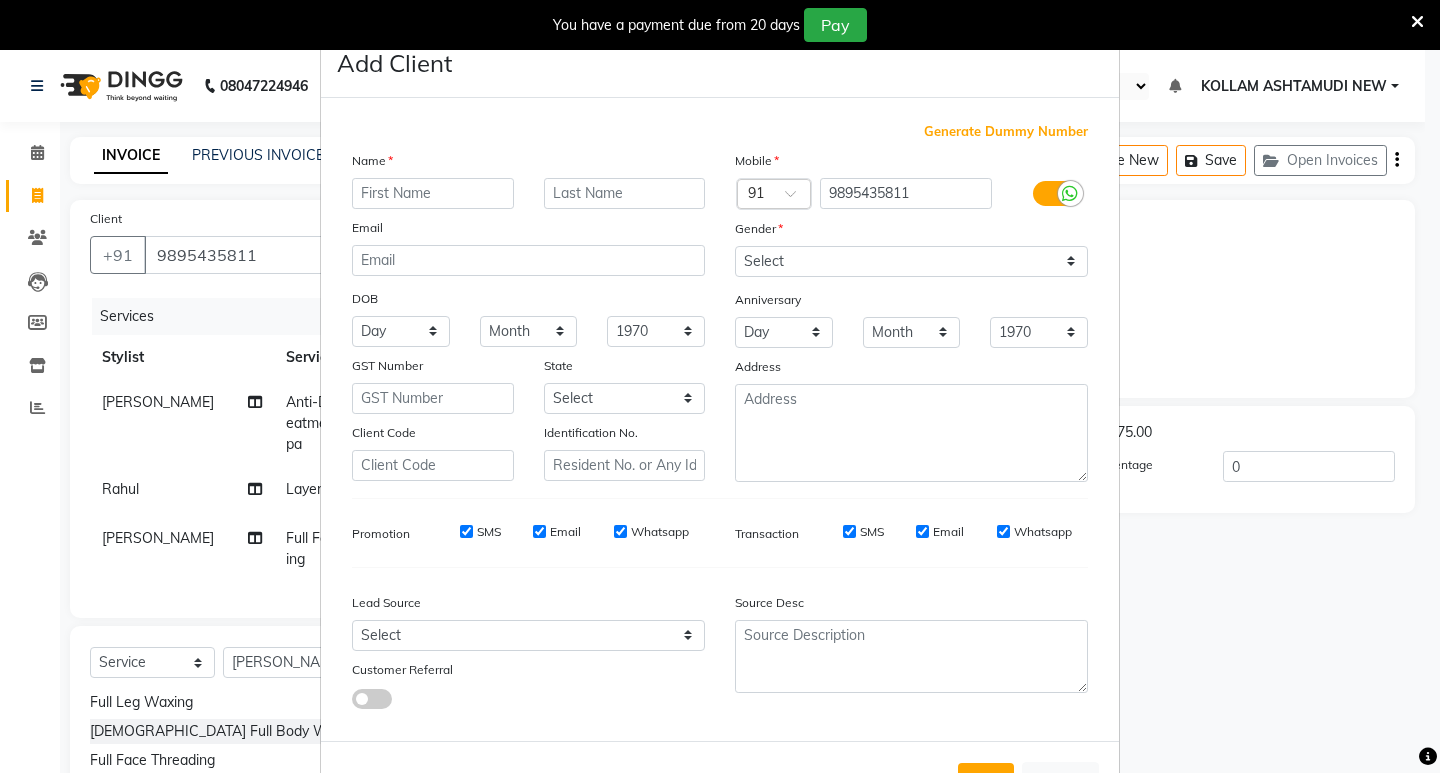 click at bounding box center [433, 193] 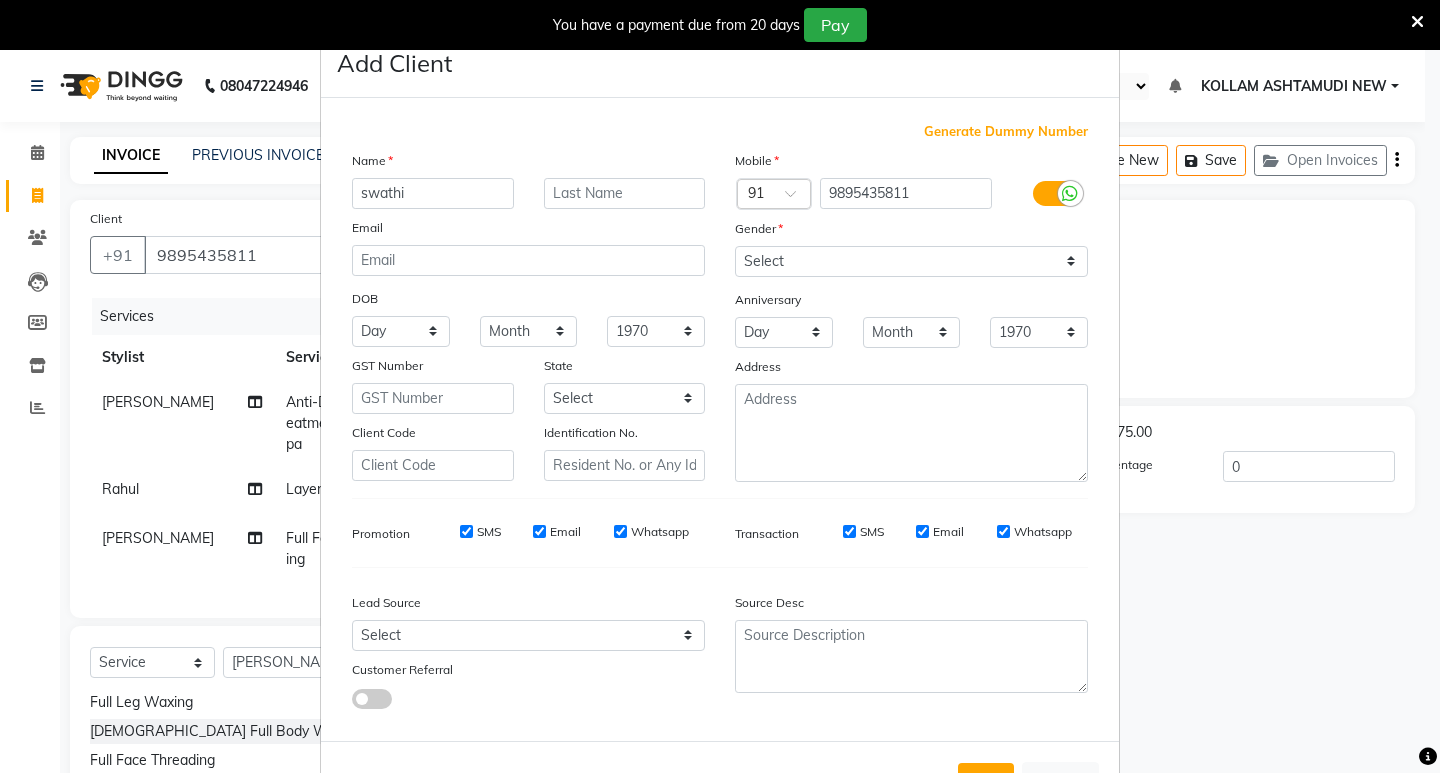 type on "swathi" 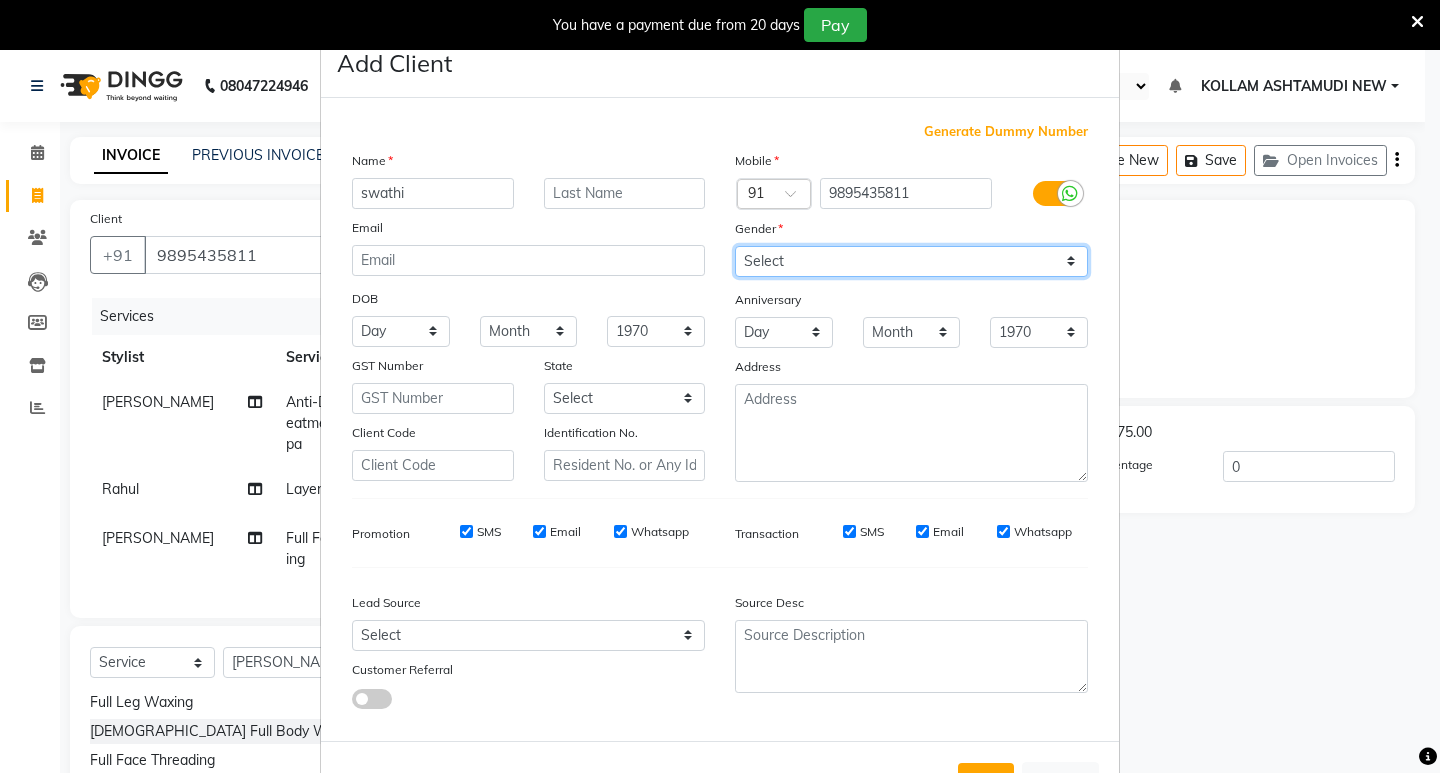 click on "Select [DEMOGRAPHIC_DATA] [DEMOGRAPHIC_DATA] Other Prefer Not To Say" at bounding box center [911, 261] 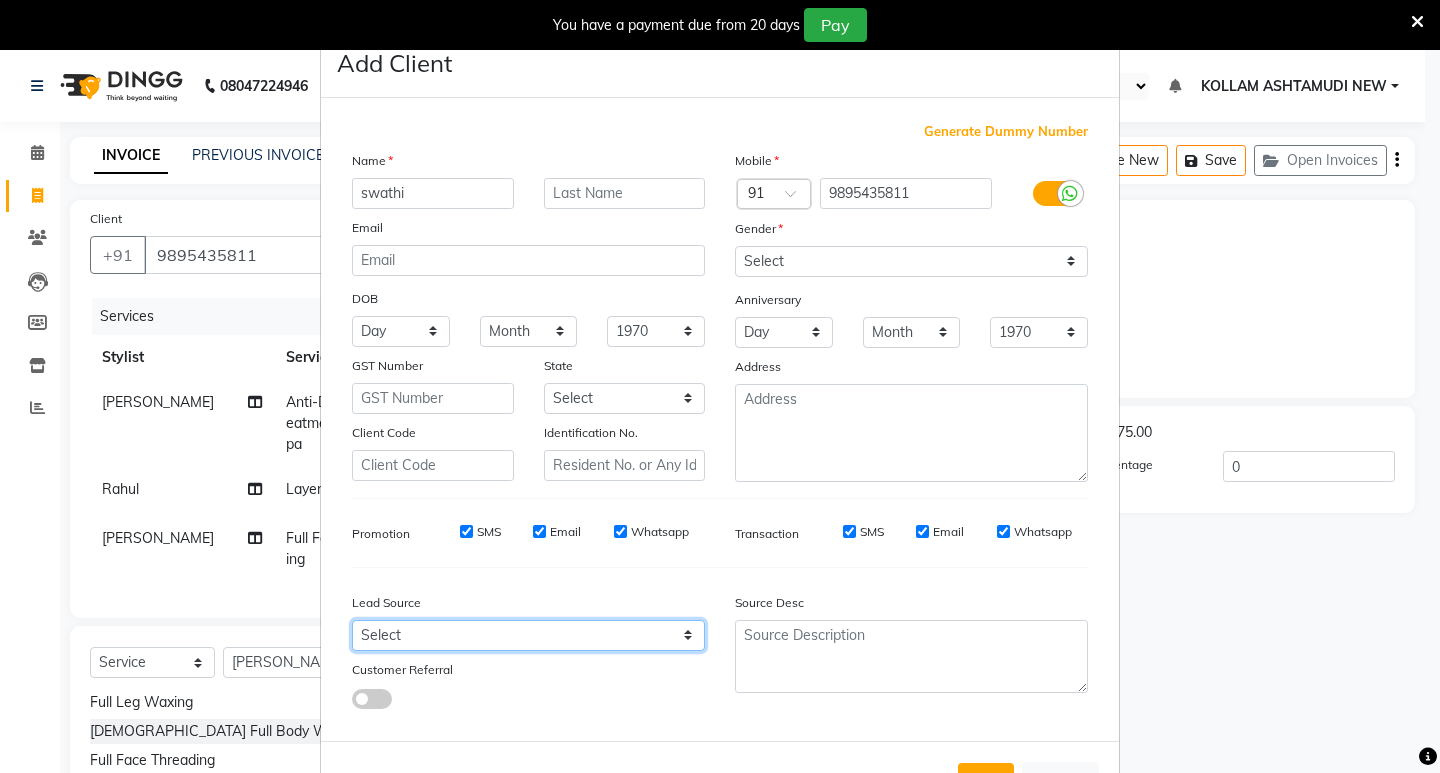 drag, startPoint x: 423, startPoint y: 642, endPoint x: 423, endPoint y: 625, distance: 17 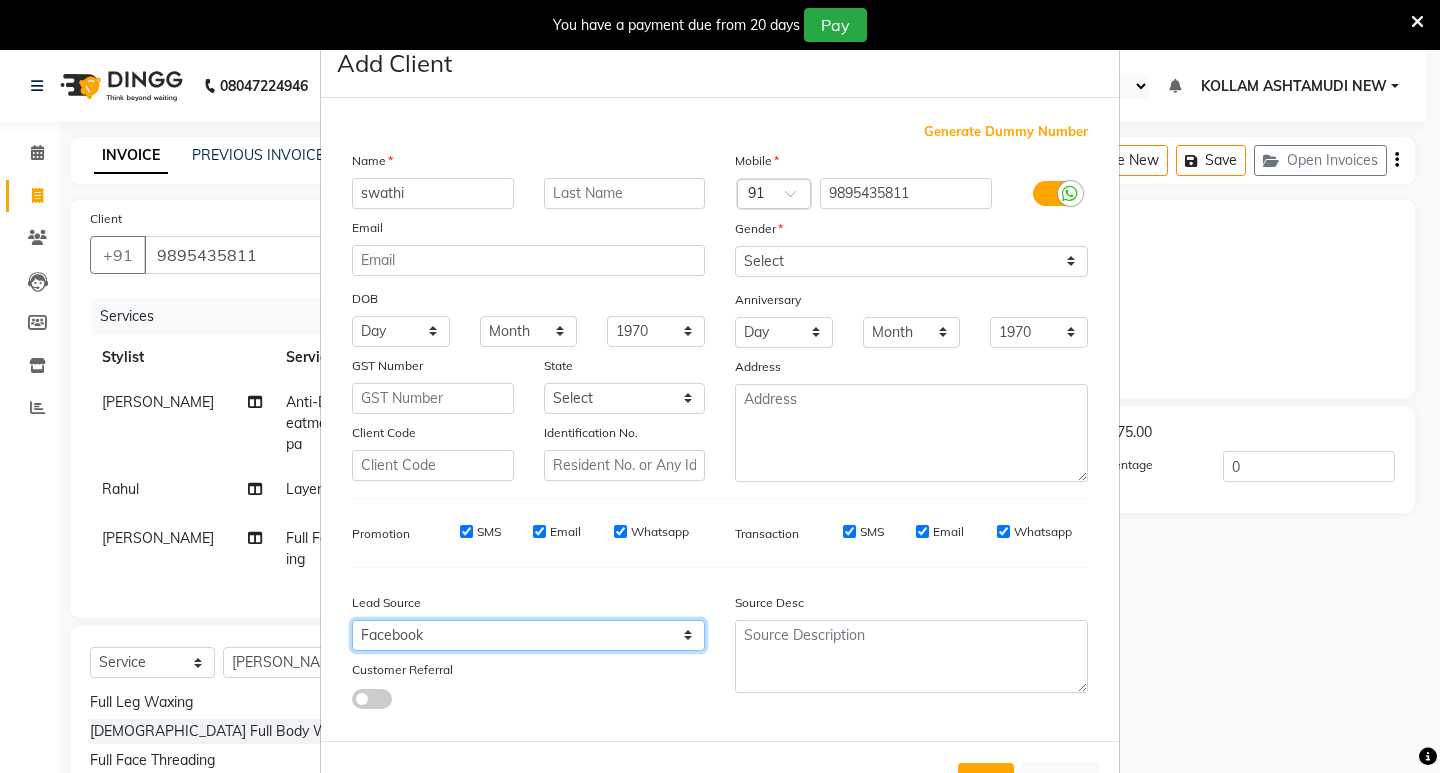 click on "Select Walk-in Referral Internet Friend Word of Mouth Advertisement Facebook JustDial Google Other Instagram  YouTube  WhatsApp" at bounding box center [528, 635] 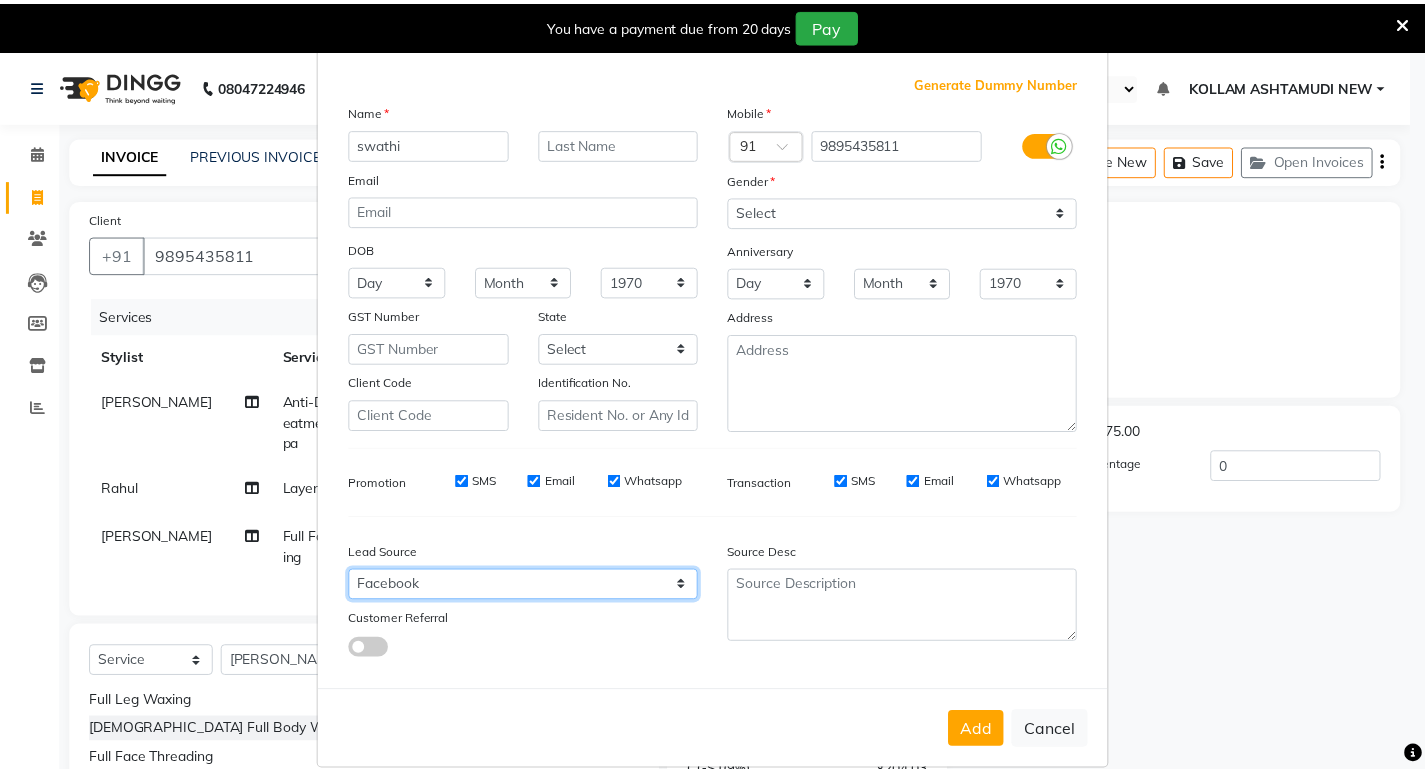 scroll, scrollTop: 76, scrollLeft: 0, axis: vertical 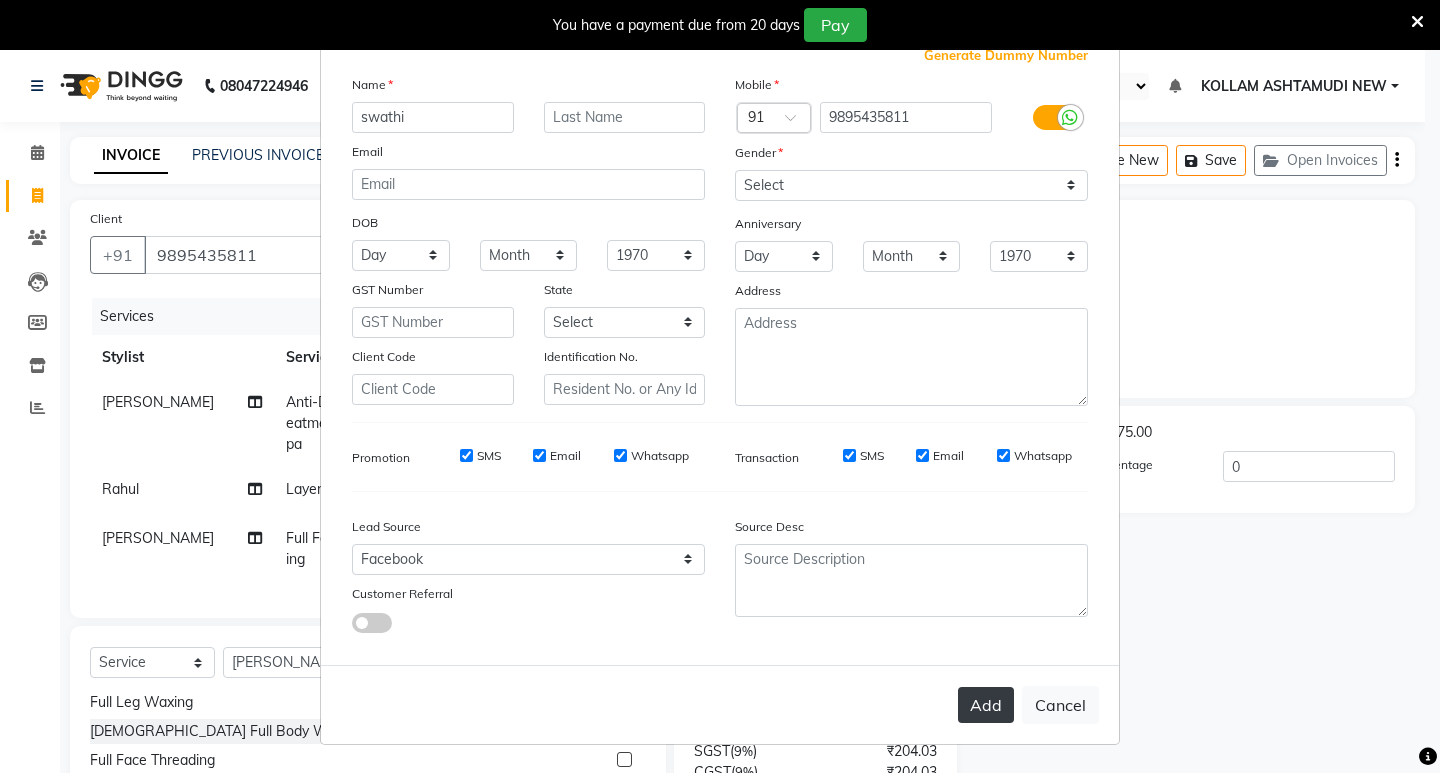 click on "Add" at bounding box center [986, 705] 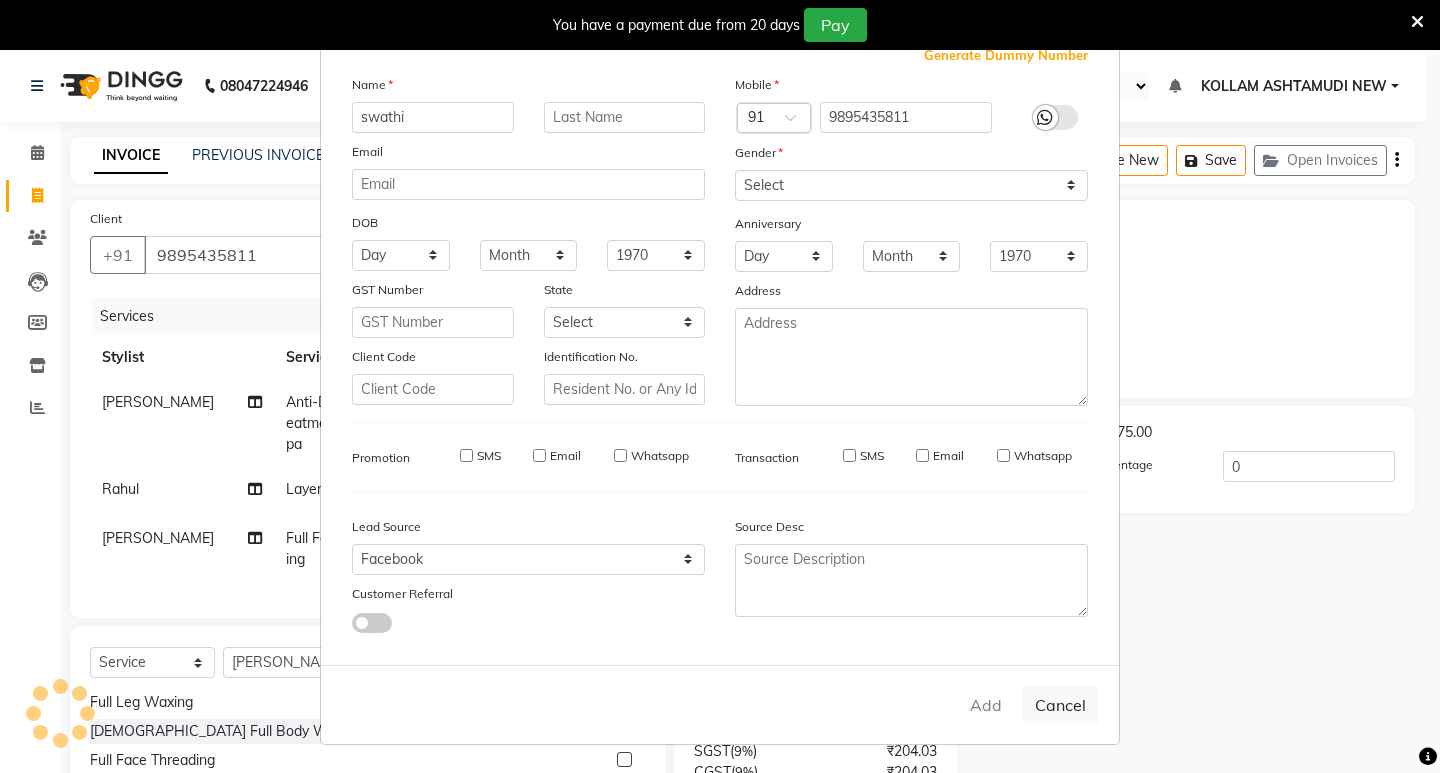type 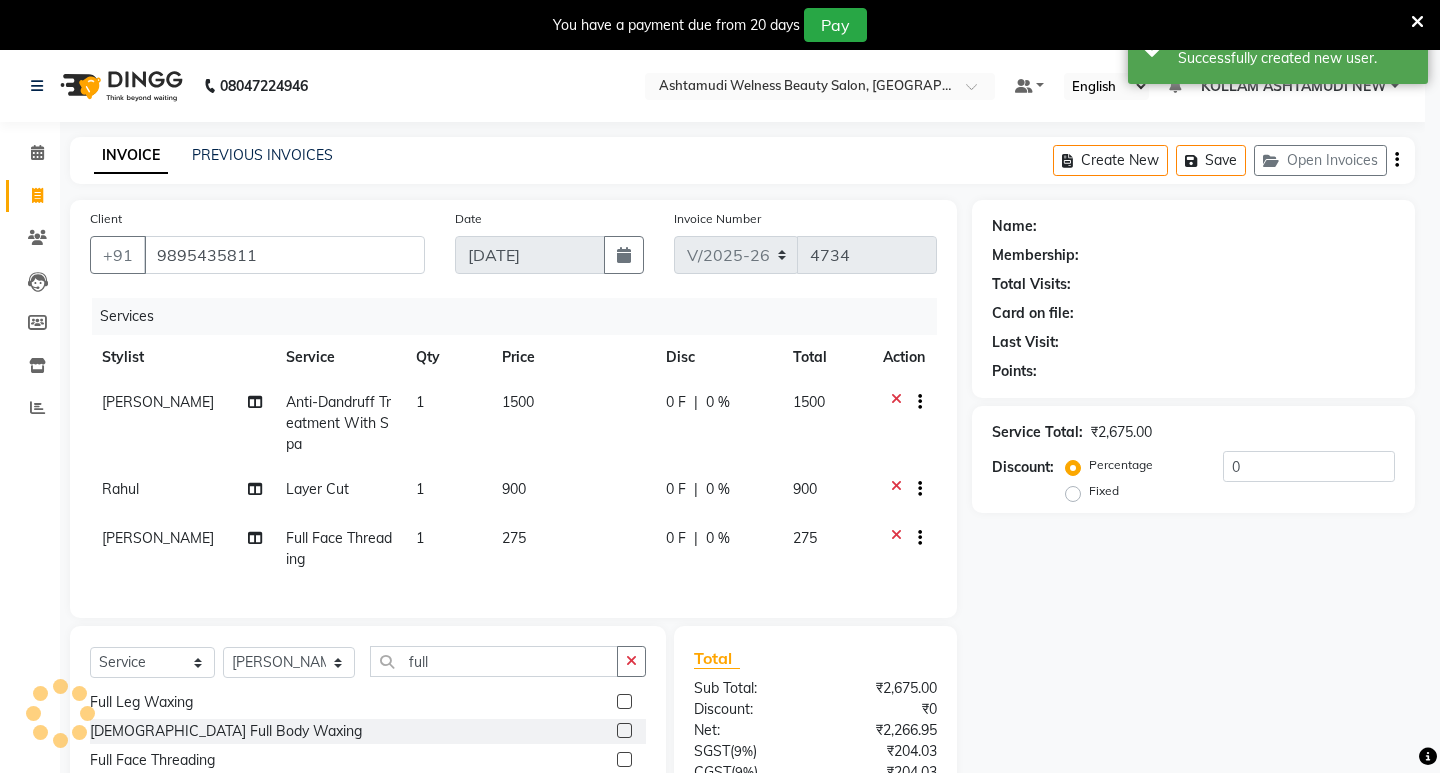 select on "1: Object" 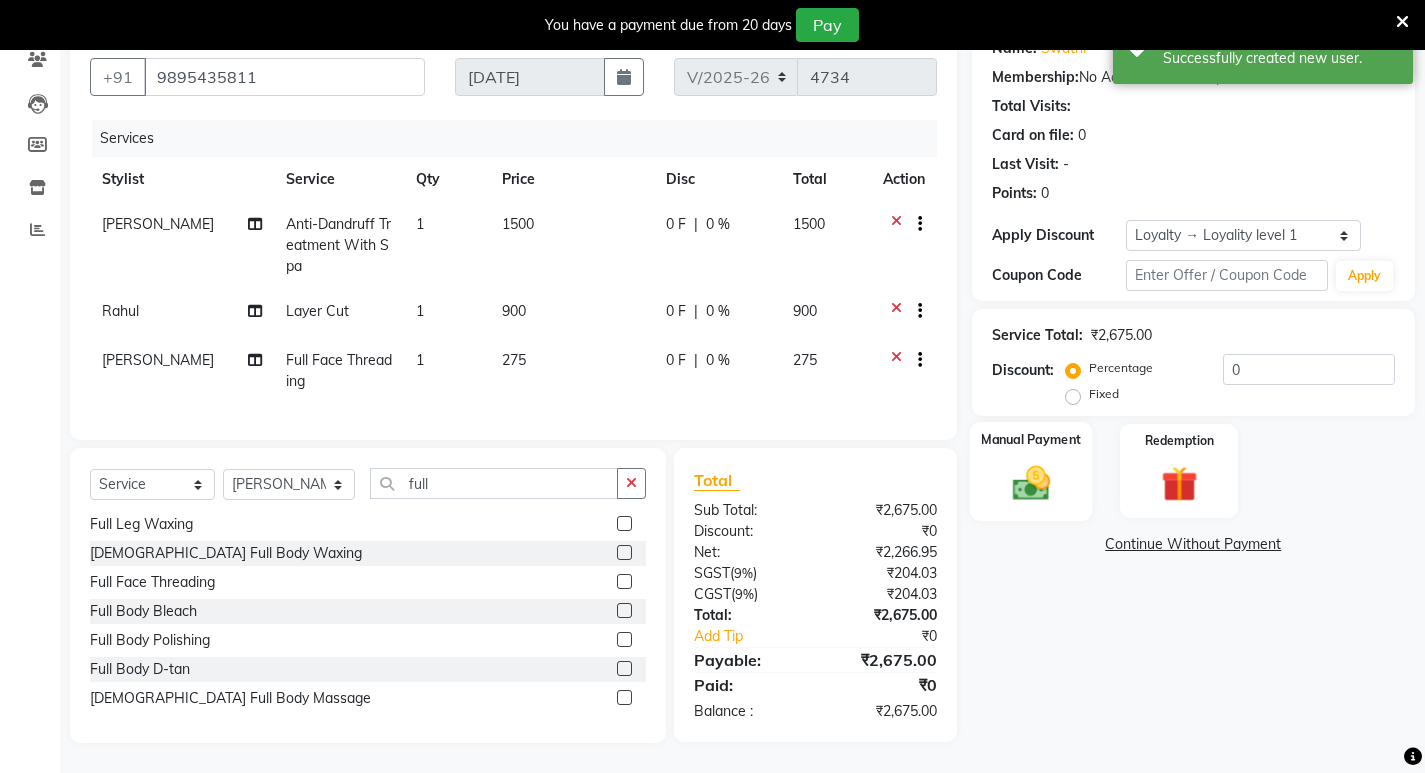 scroll, scrollTop: 193, scrollLeft: 0, axis: vertical 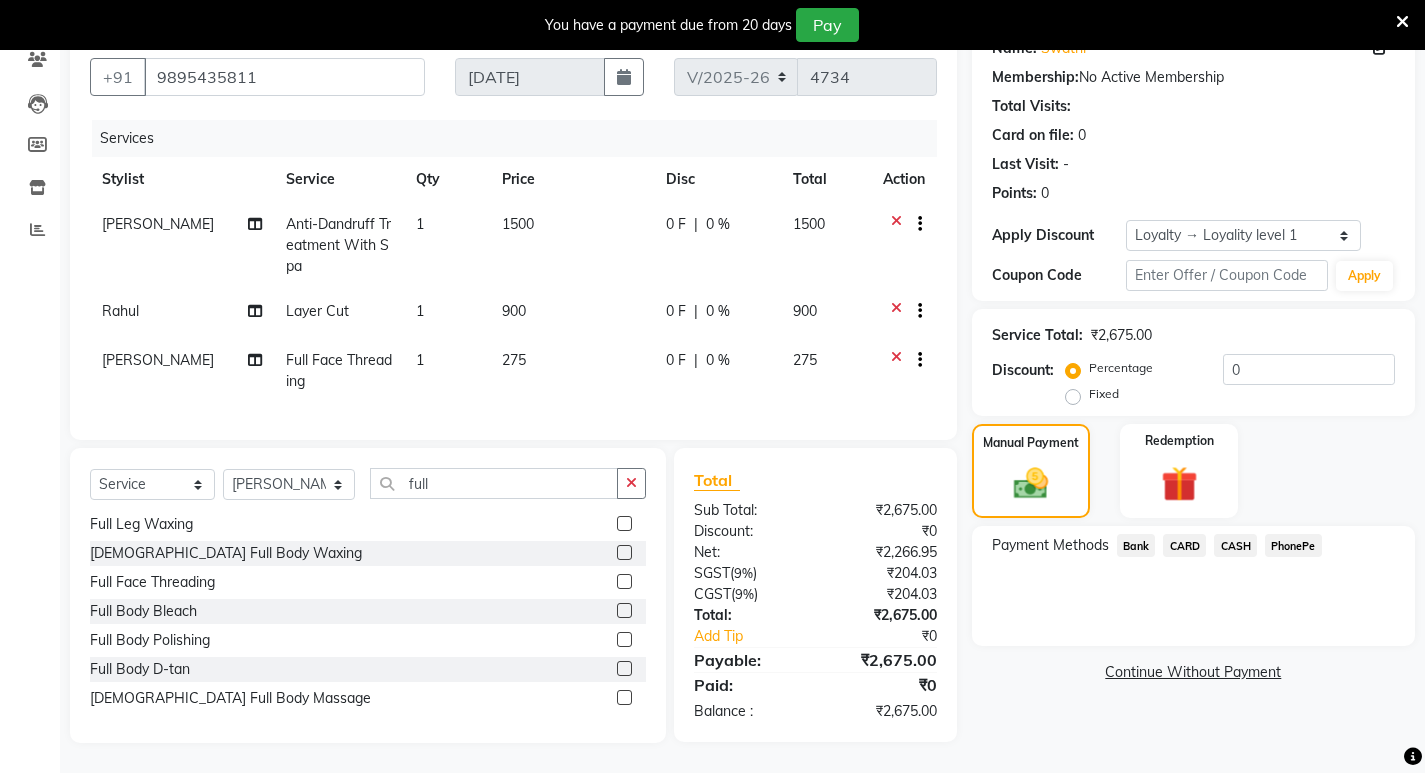 click on "PhonePe" 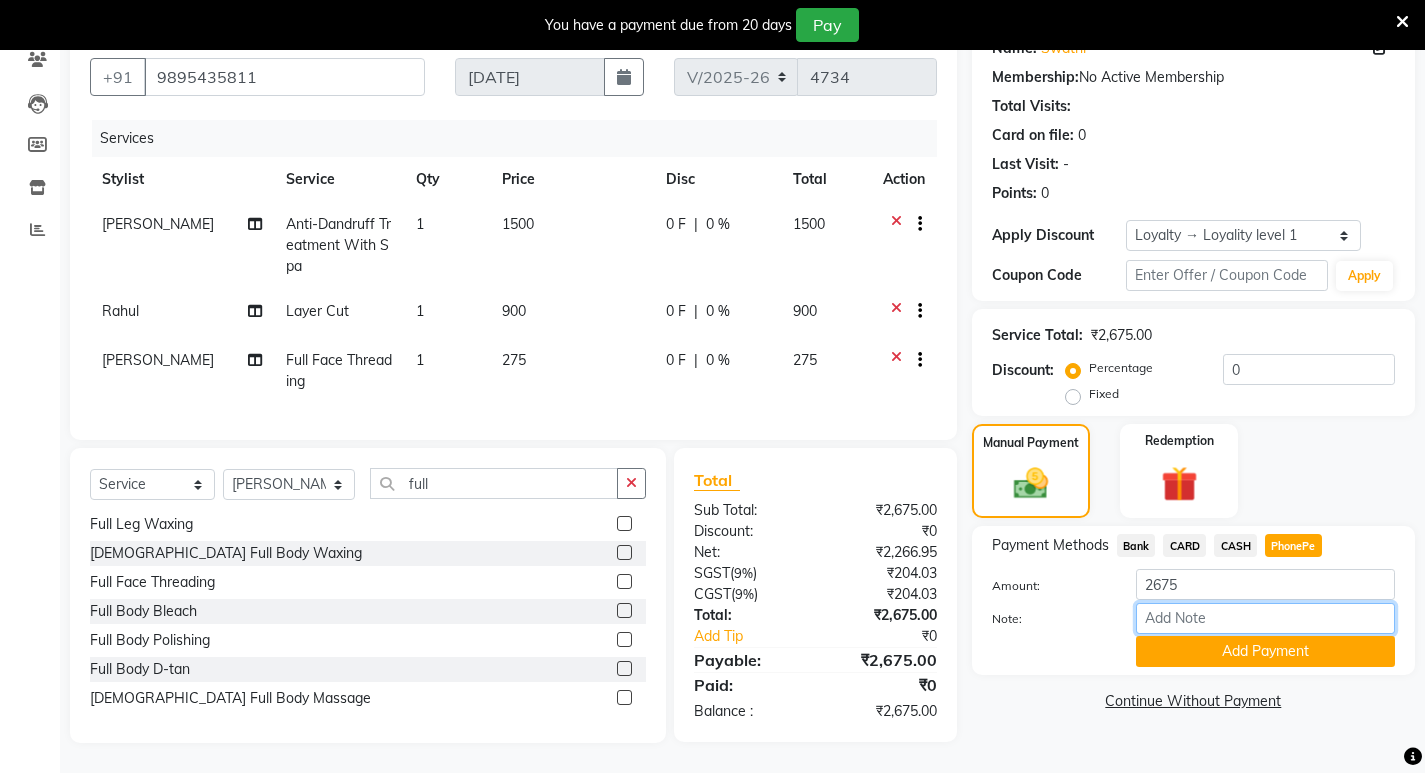 click on "Note:" at bounding box center [1265, 618] 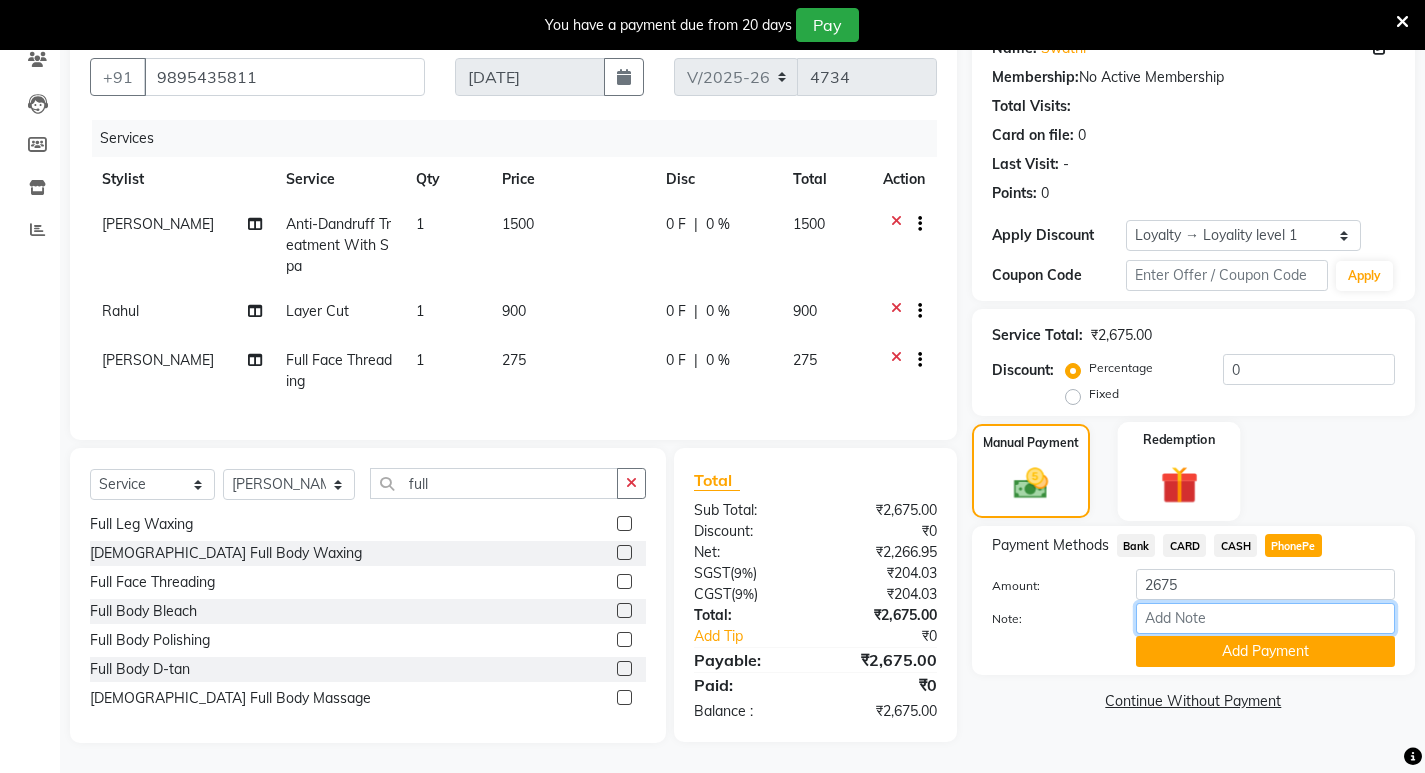 type on "SARIGA" 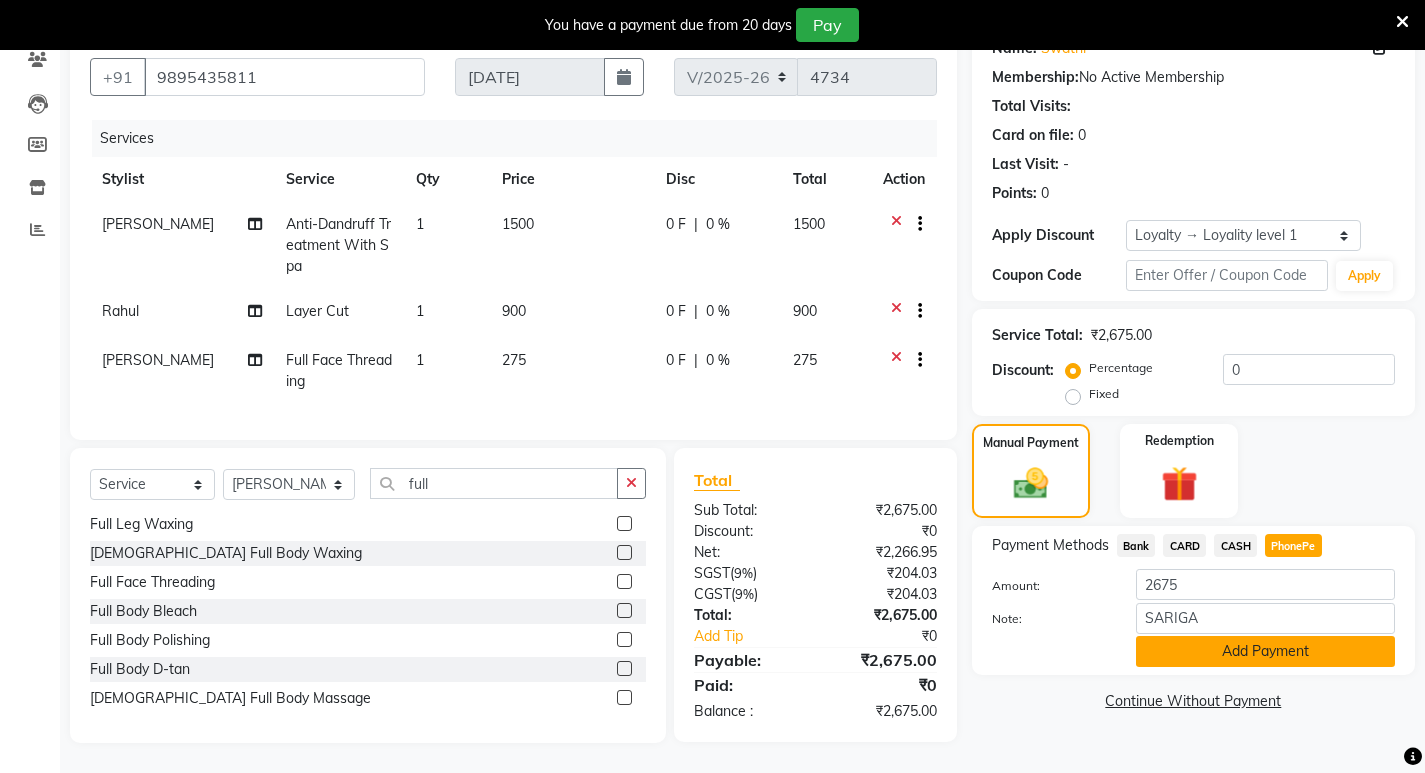 click on "Add Payment" 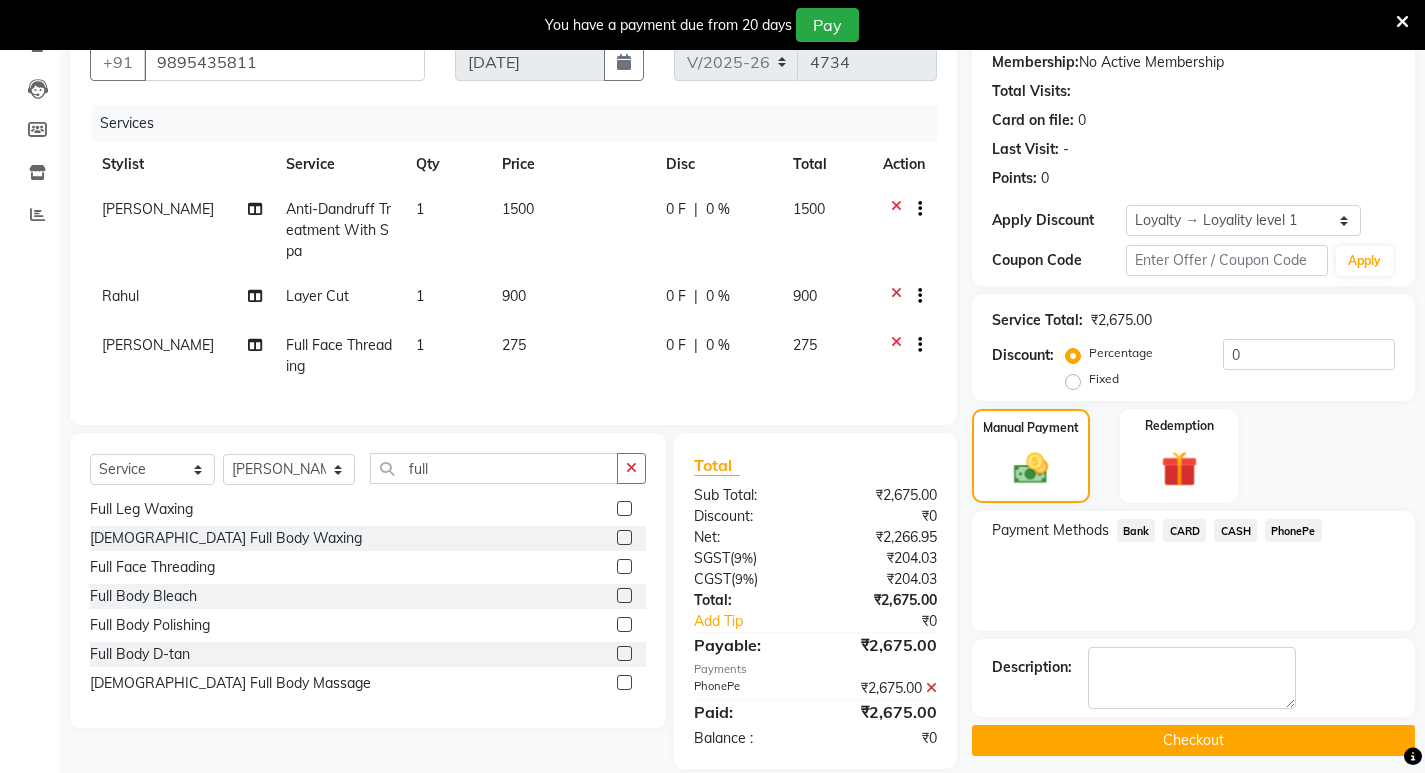scroll, scrollTop: 354, scrollLeft: 0, axis: vertical 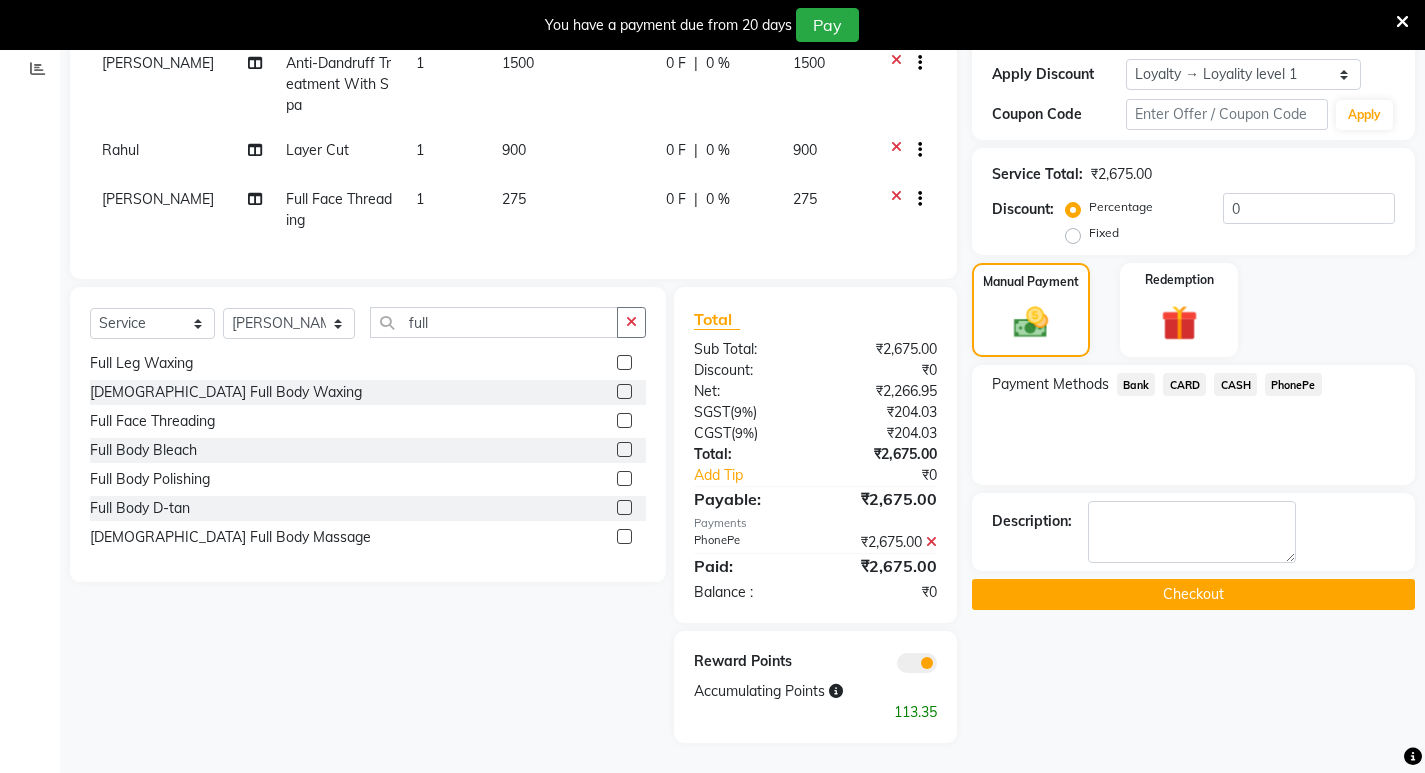 click on "Checkout" 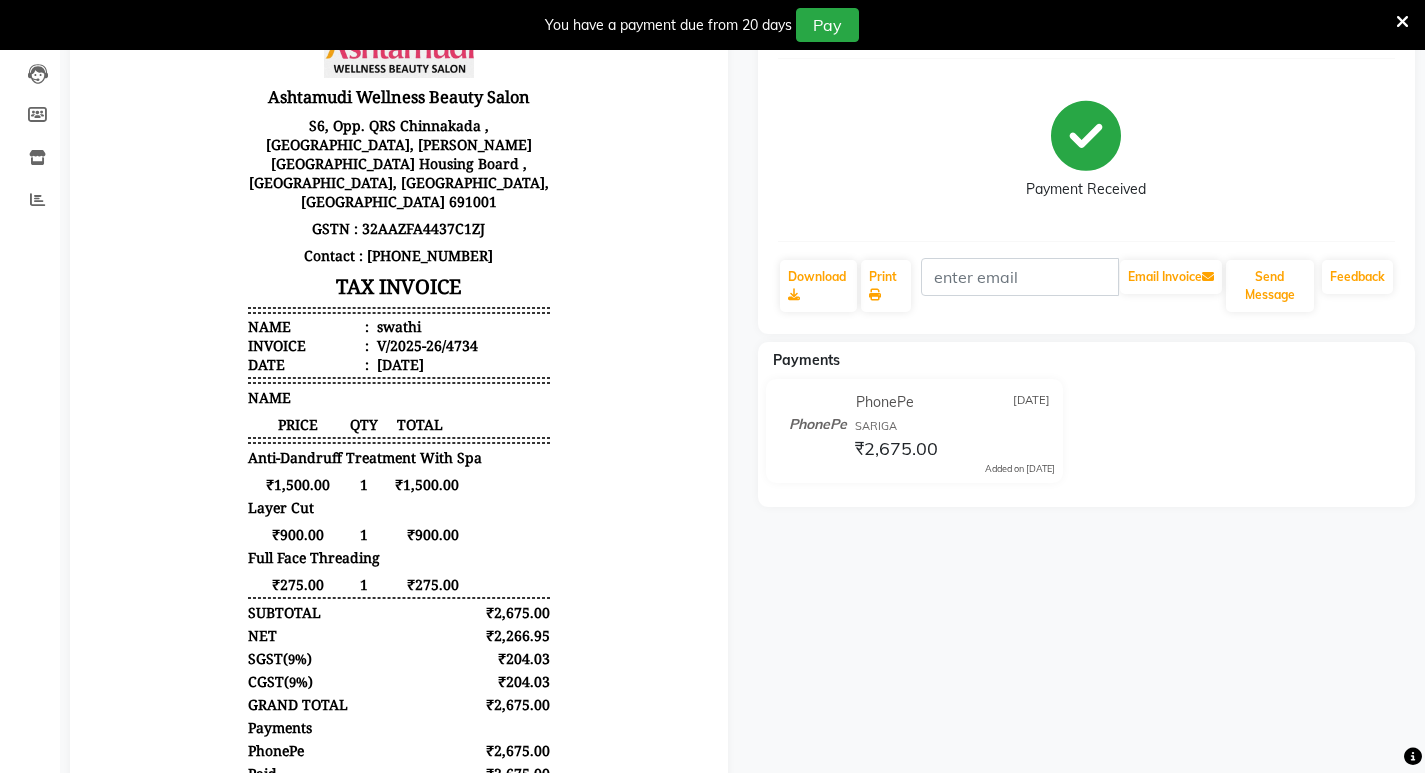 scroll, scrollTop: 54, scrollLeft: 0, axis: vertical 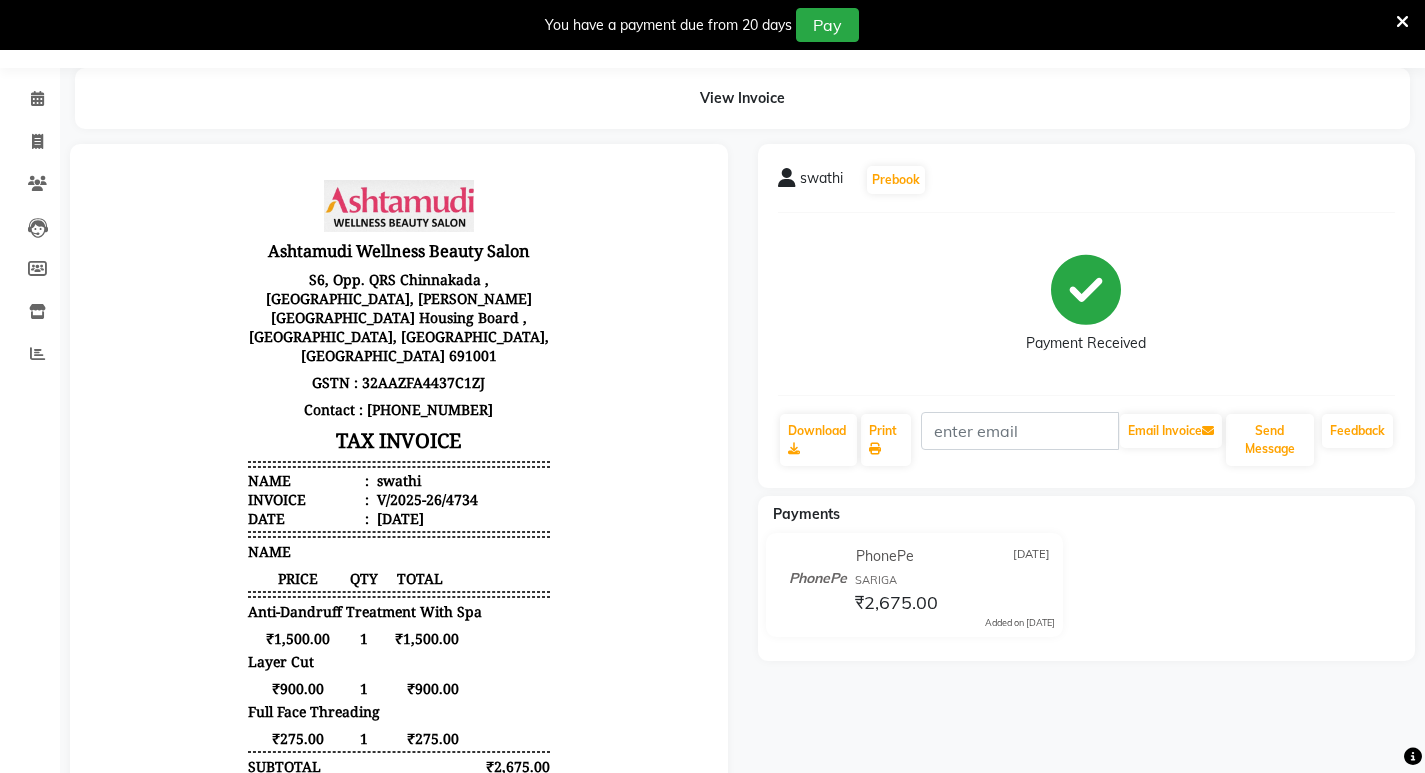 click at bounding box center [1402, 21] 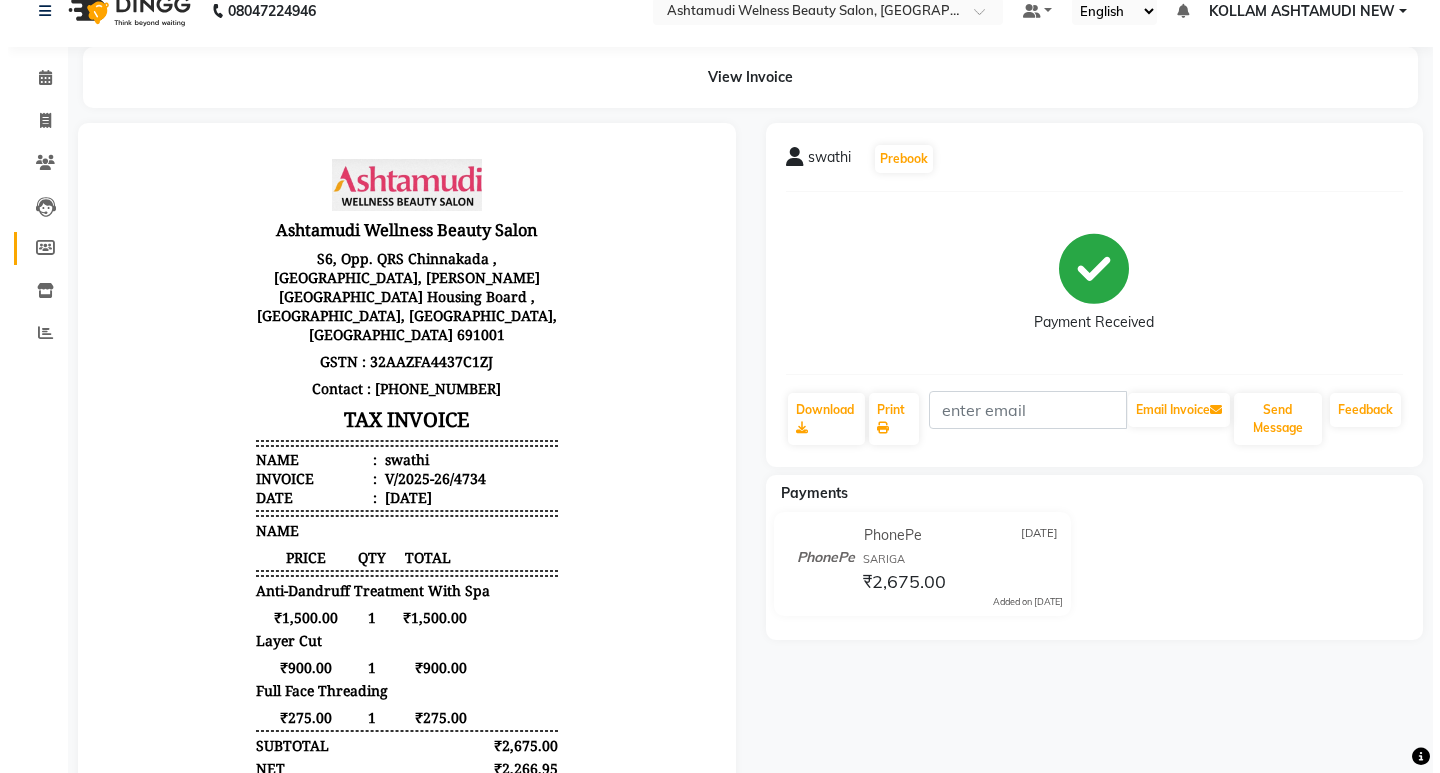 scroll, scrollTop: 0, scrollLeft: 0, axis: both 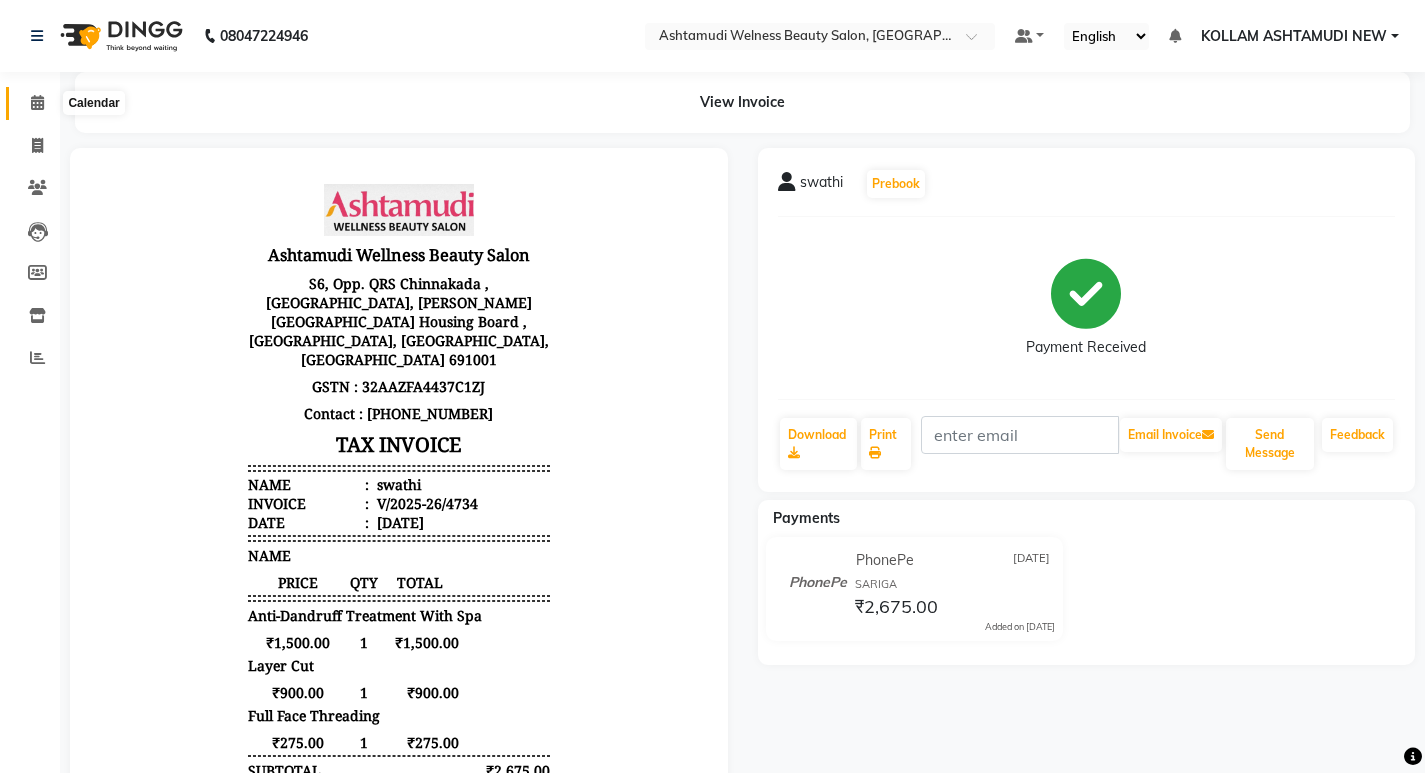 click 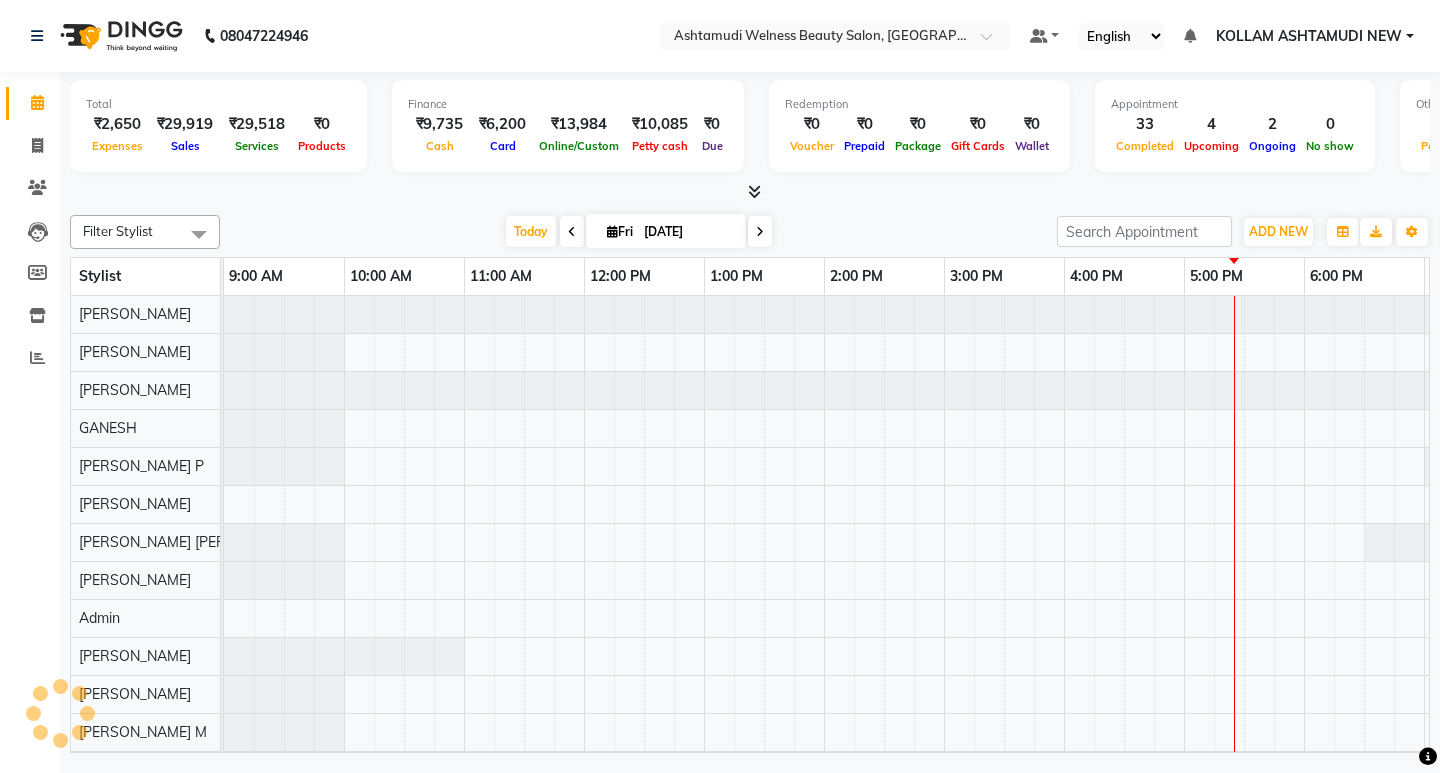 scroll, scrollTop: 0, scrollLeft: 235, axis: horizontal 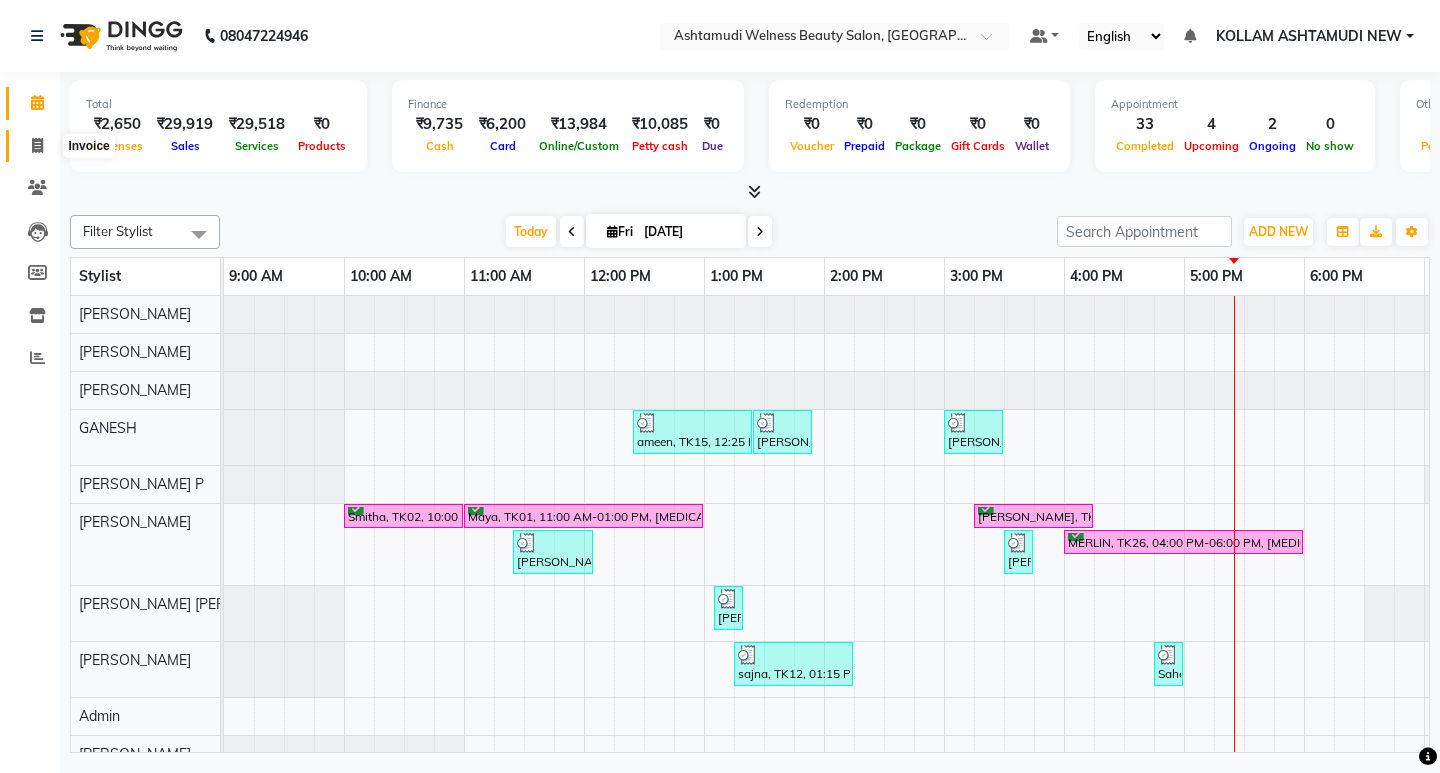 click 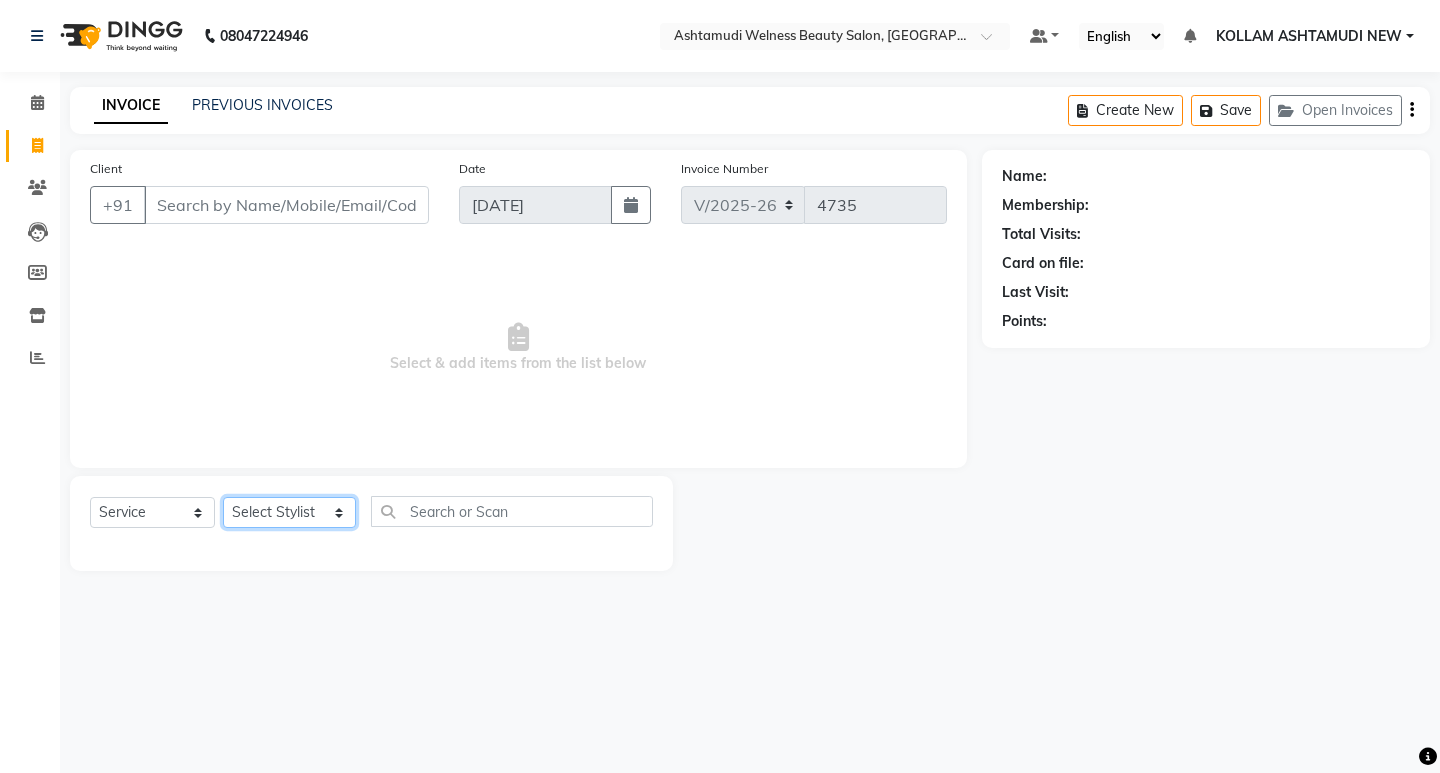 drag, startPoint x: 305, startPoint y: 516, endPoint x: 314, endPoint y: 507, distance: 12.727922 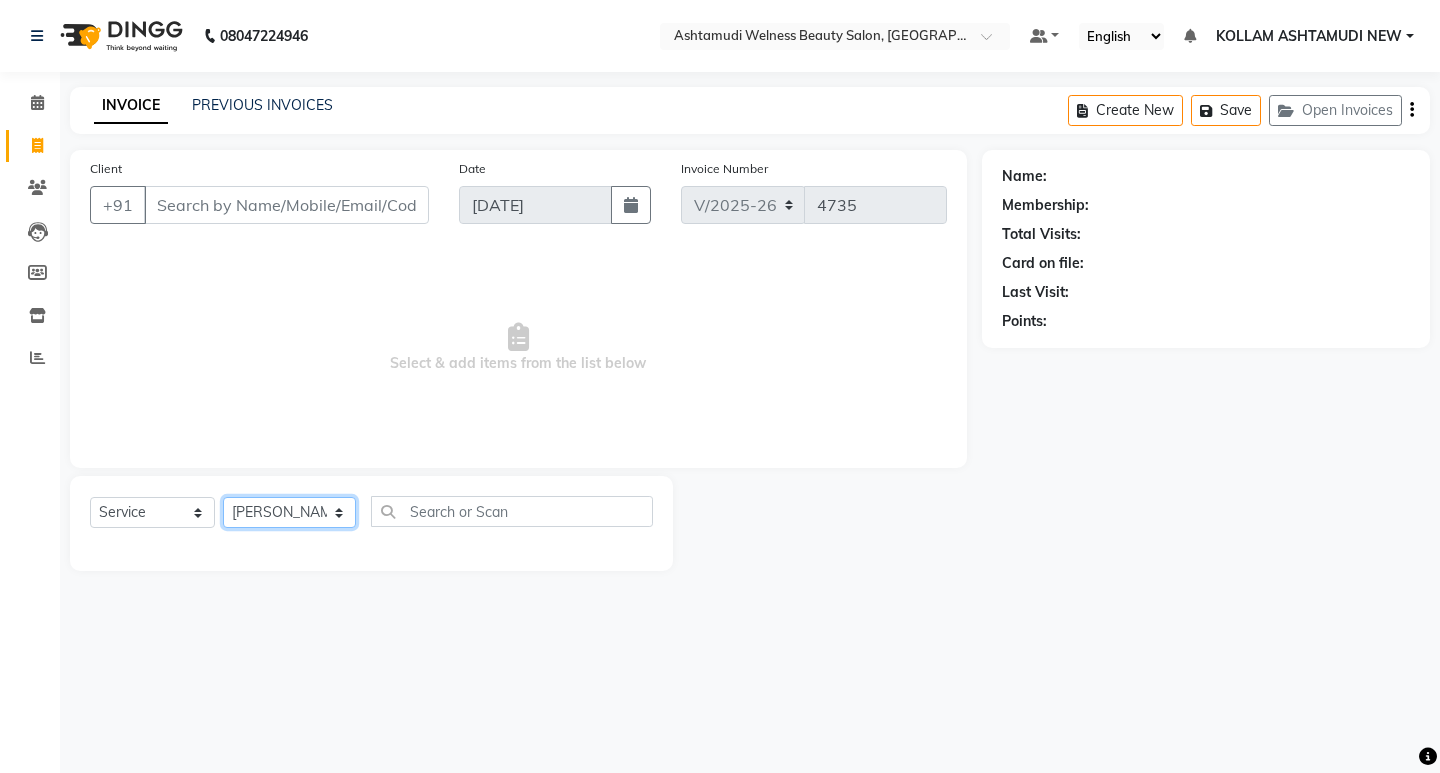 click on "Select Stylist [PERSON_NAME] Admin [PERSON_NAME]  [PERSON_NAME] [PERSON_NAME] [PERSON_NAME]  M [PERSON_NAME]  [PERSON_NAME]  P [PERSON_NAME] ASHTAMUDI KOLLAM ASHTAMUDI NEW  [PERSON_NAME] [PERSON_NAME] [PERSON_NAME]  [PERSON_NAME] [PERSON_NAME] [PERSON_NAME] [PERSON_NAME] [PERSON_NAME] M [PERSON_NAME] SARIGA [PERSON_NAME] [PERSON_NAME] [PERSON_NAME] [PERSON_NAME] [PERSON_NAME] S" 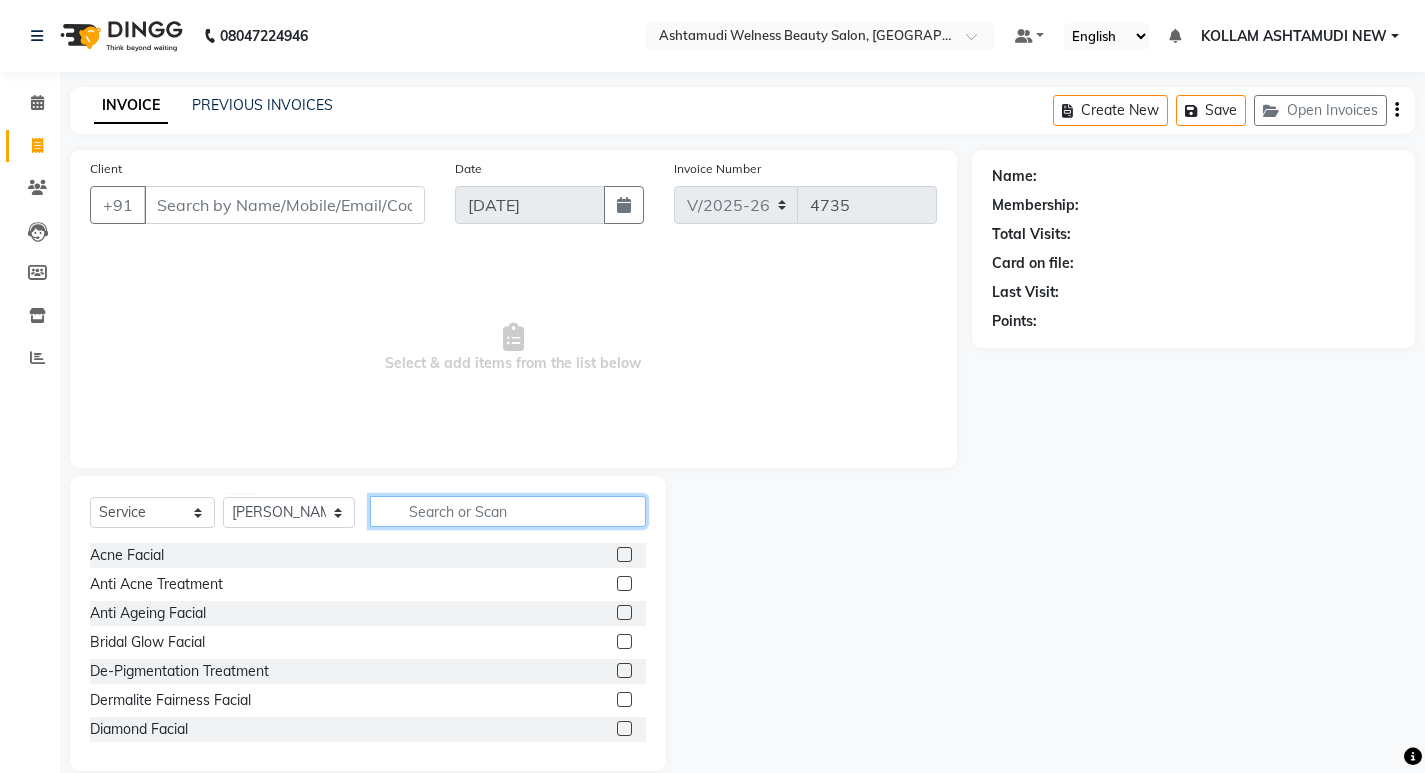 click 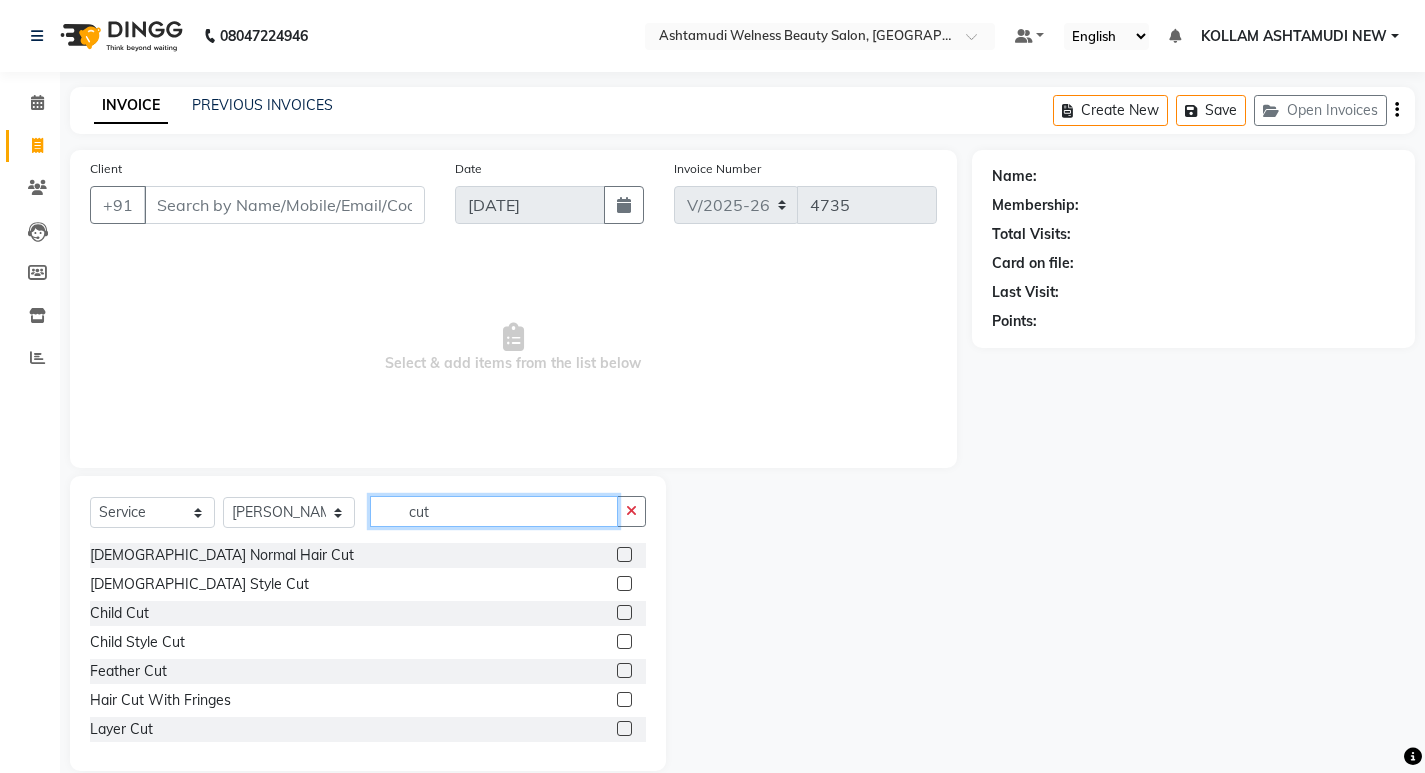 type on "cut" 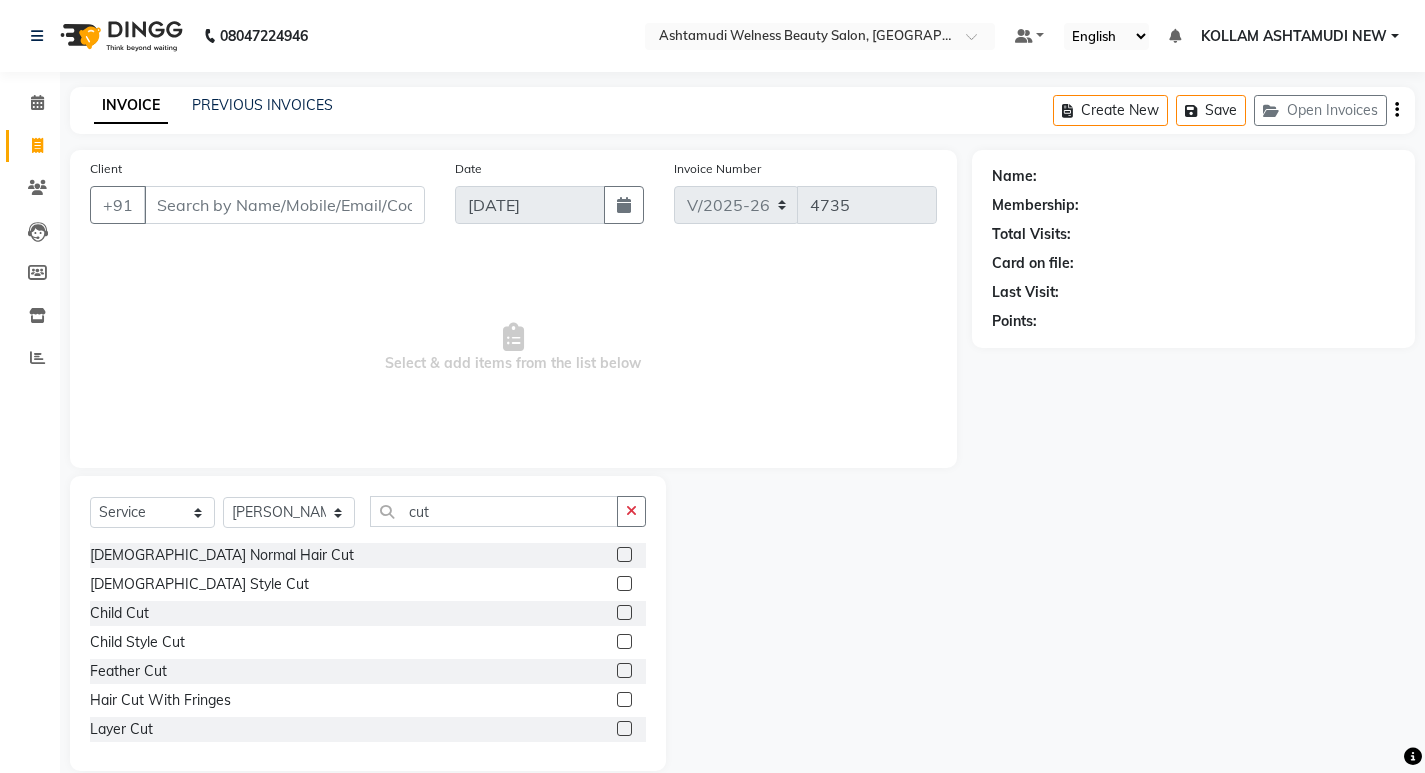 click 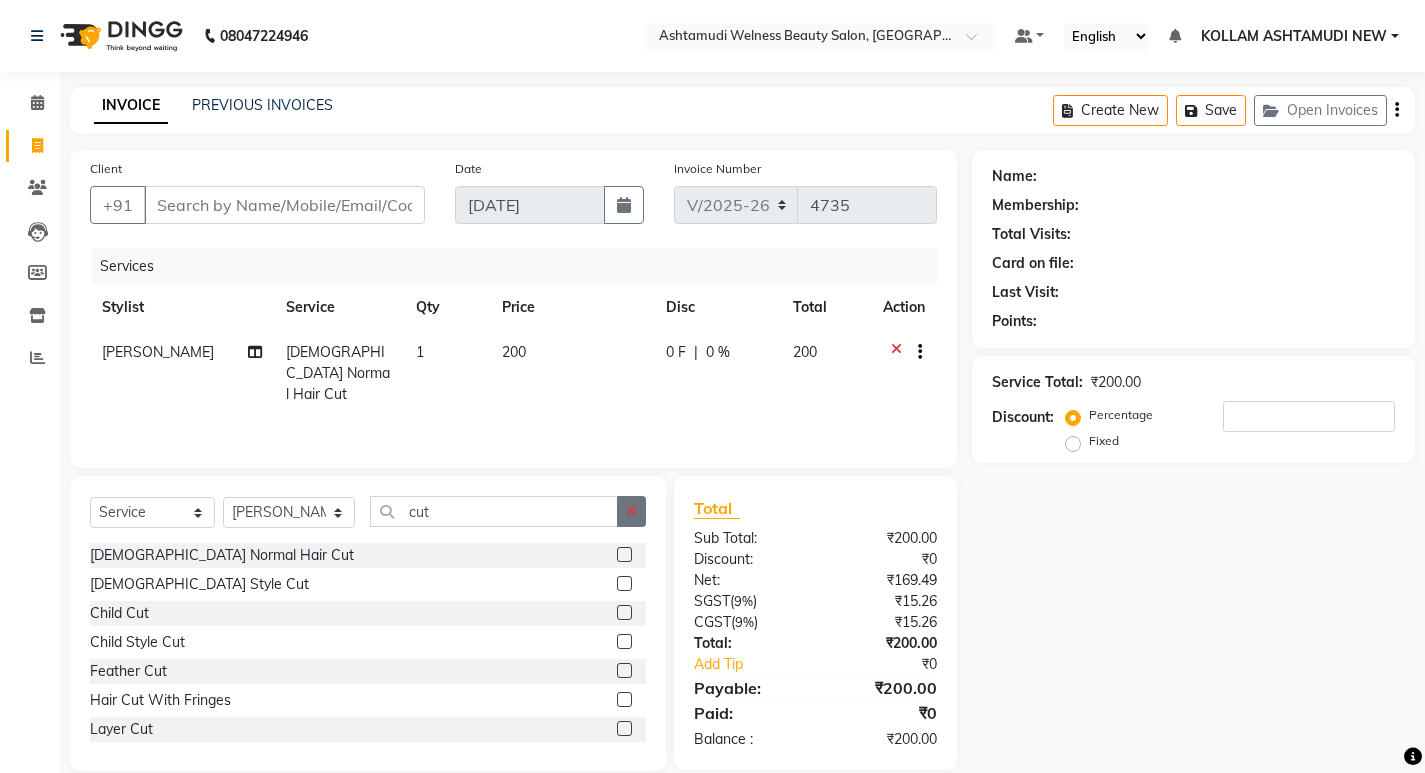 checkbox on "false" 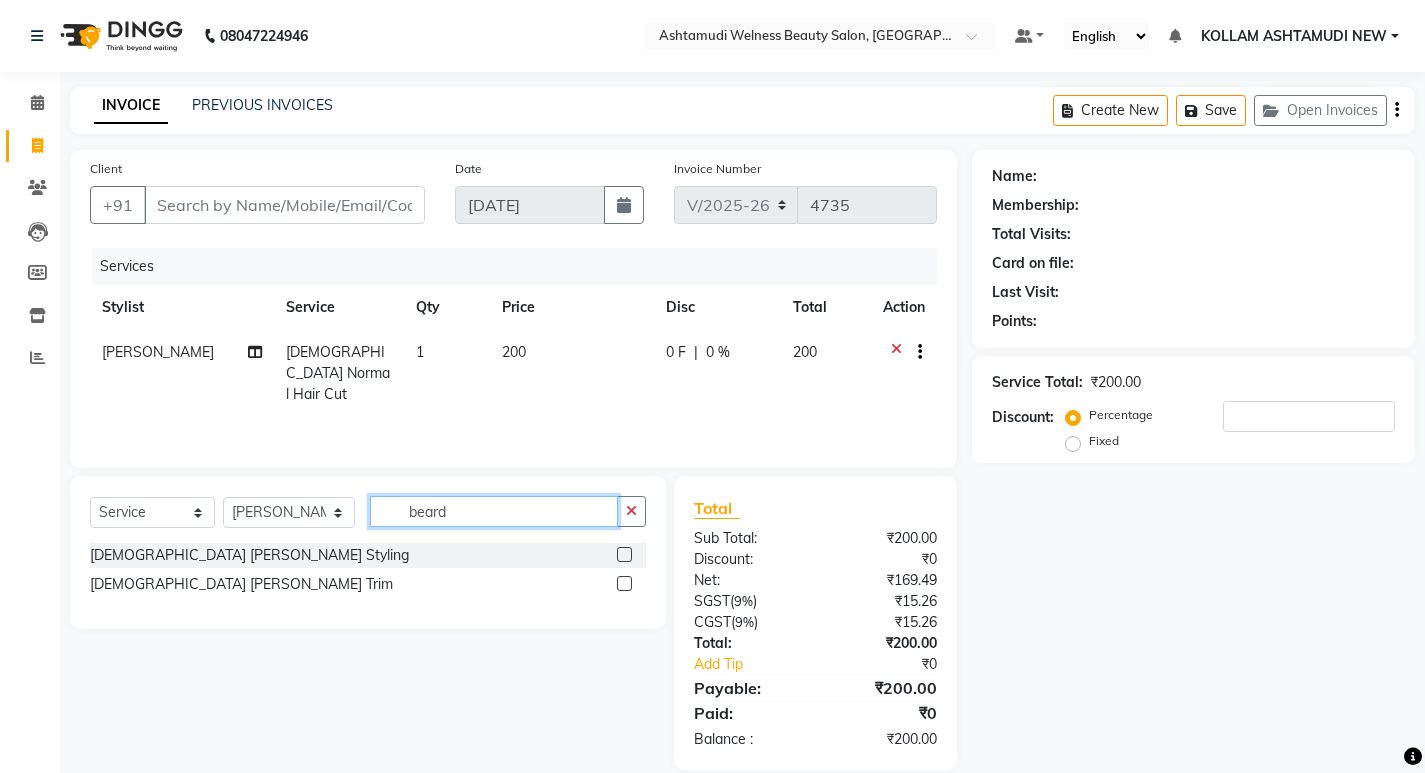 type on "beard" 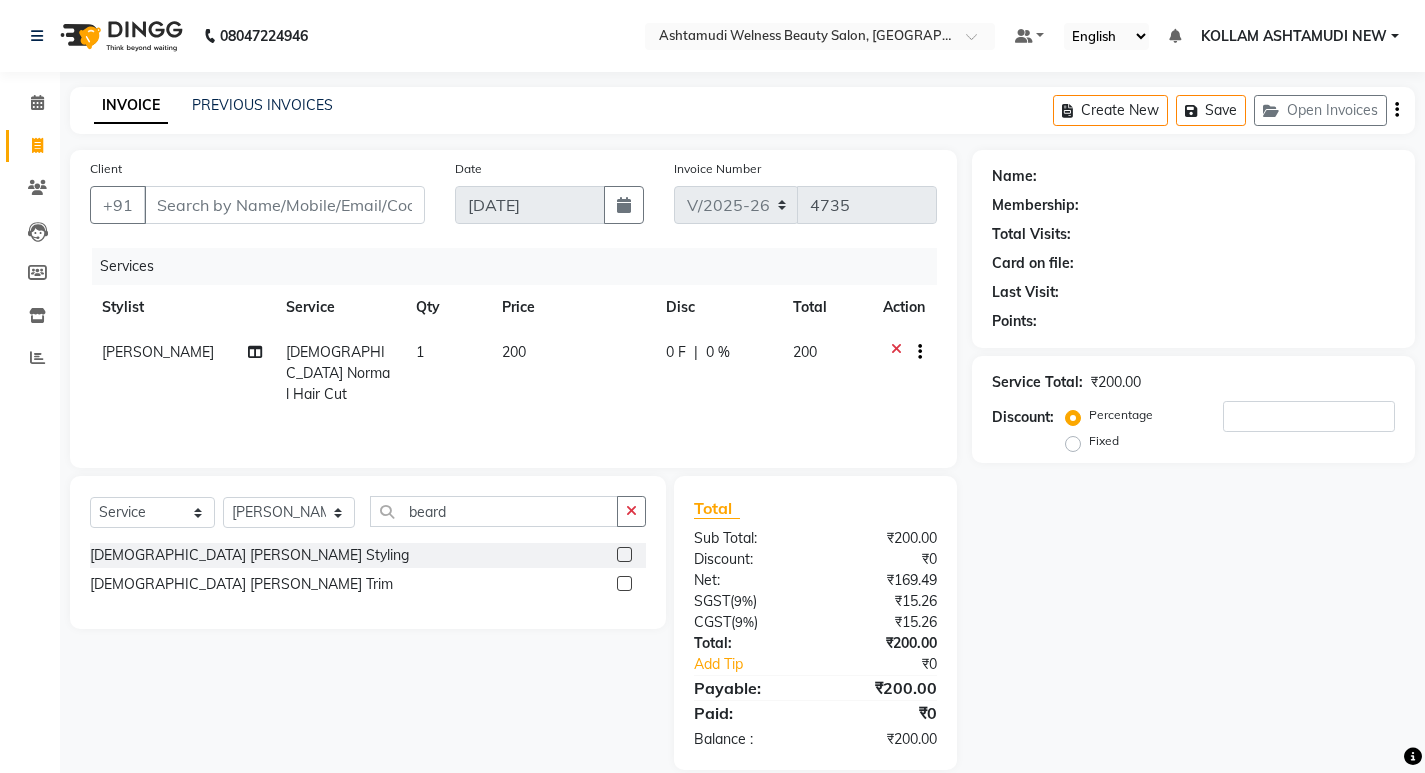 click 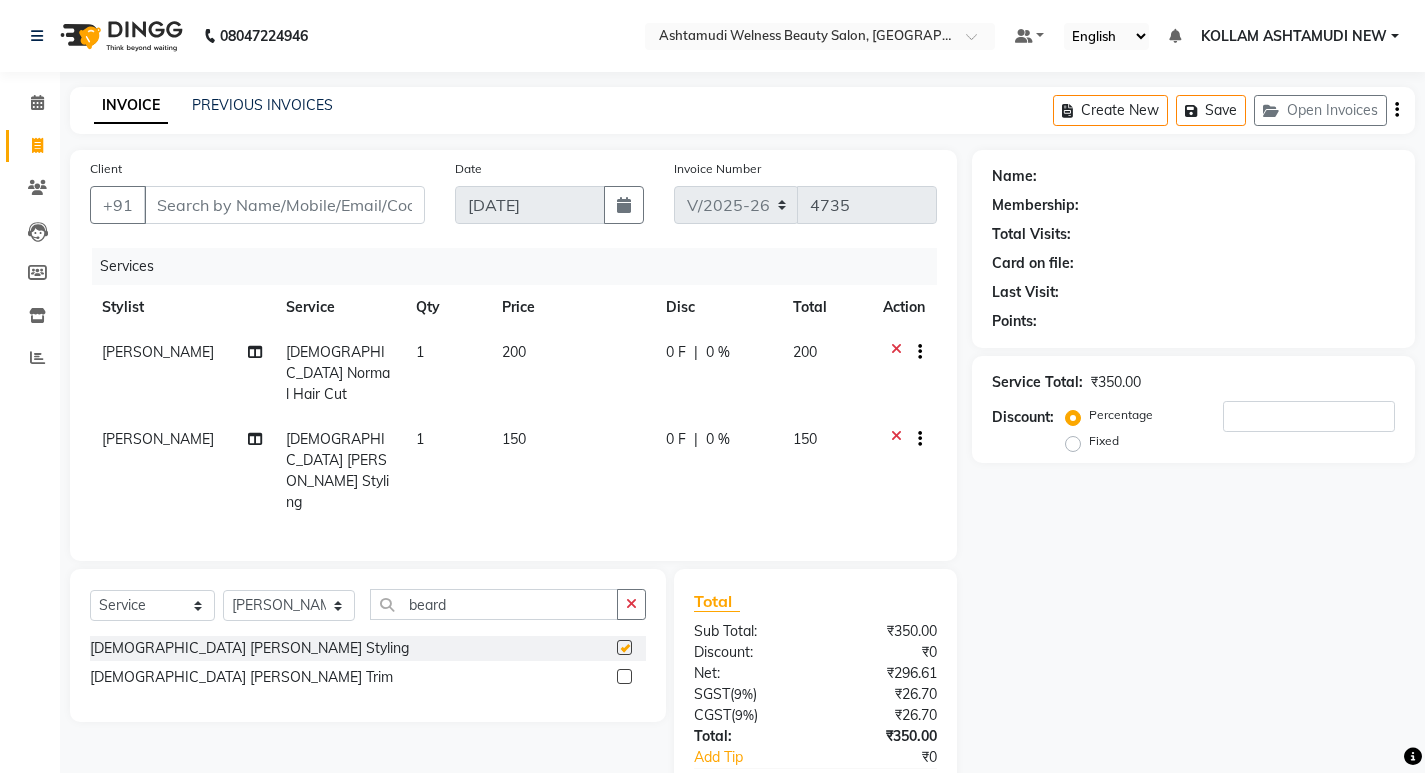 checkbox on "false" 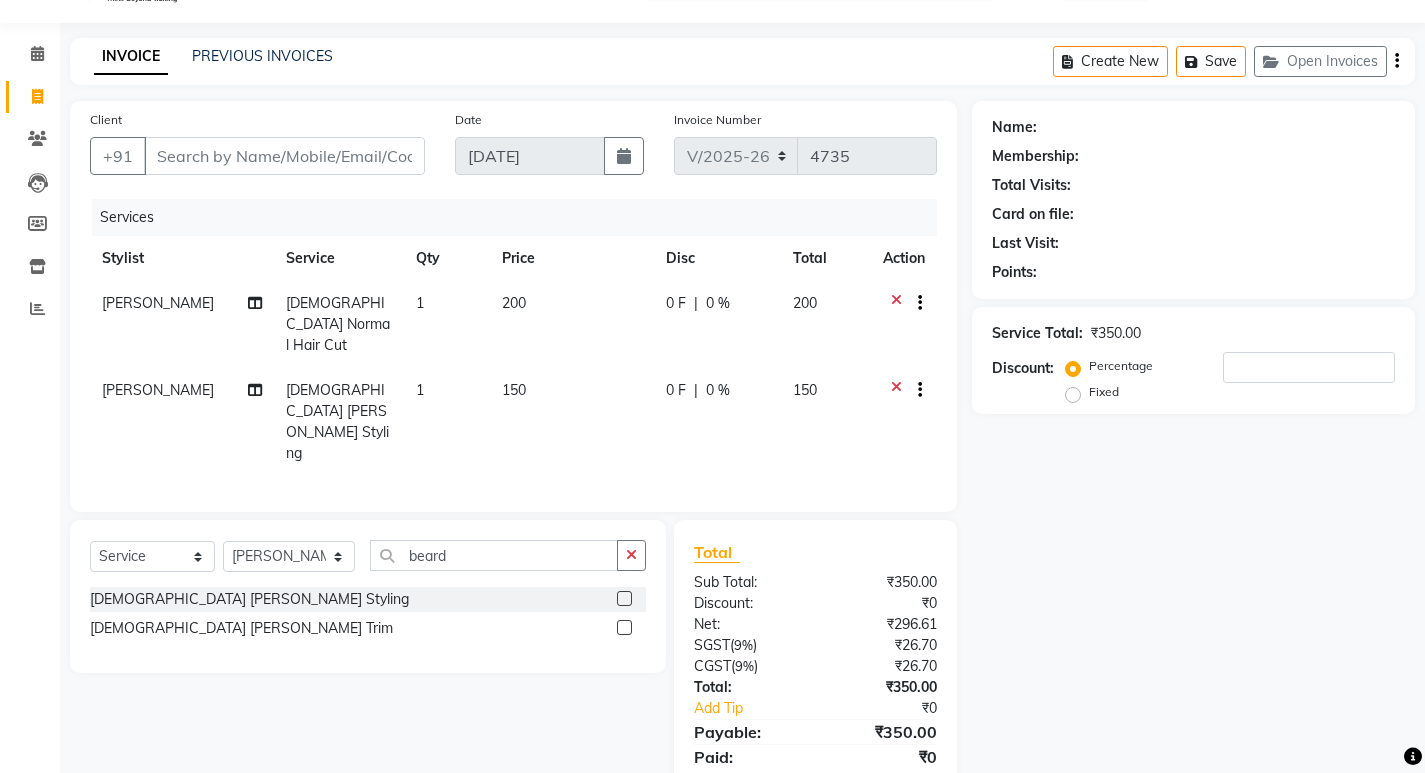 scroll, scrollTop: 72, scrollLeft: 0, axis: vertical 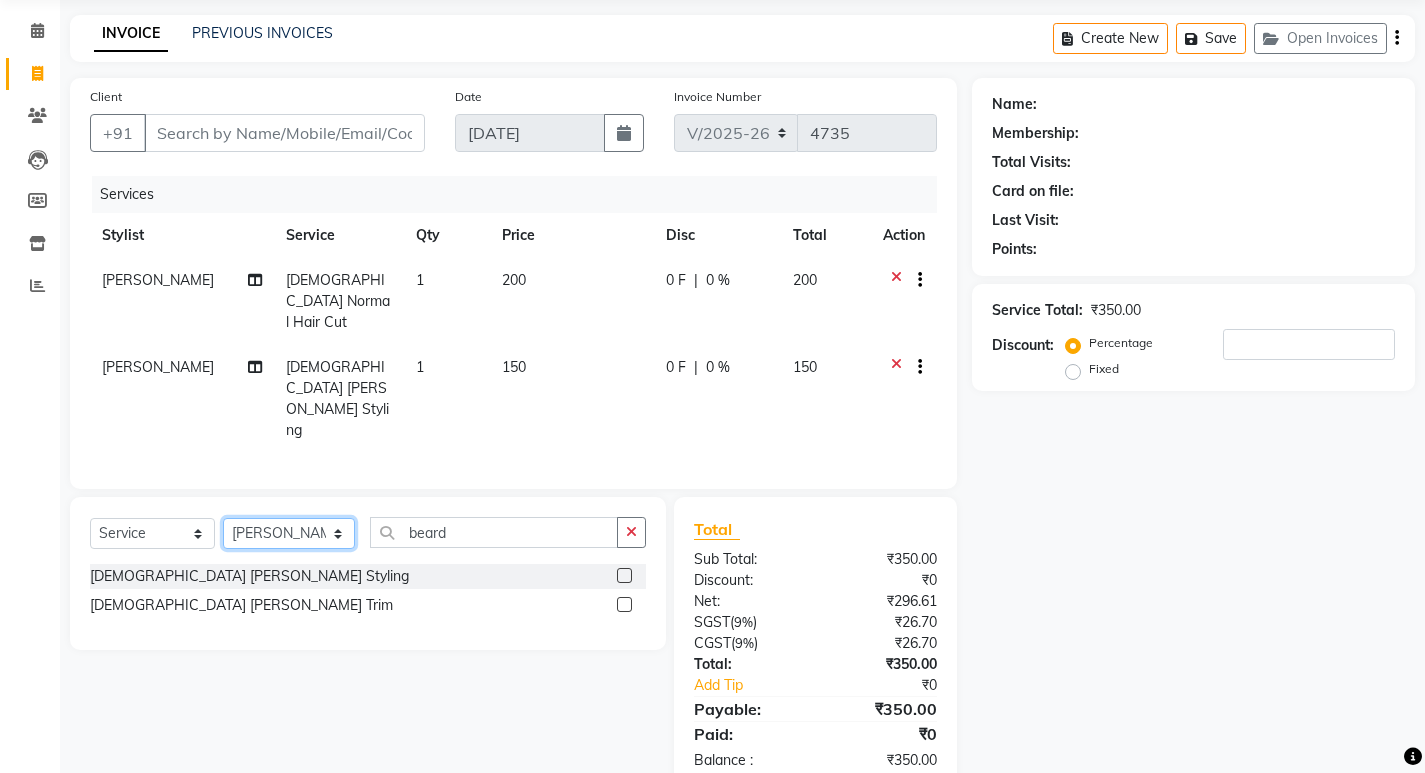 click on "Select Stylist [PERSON_NAME] Admin [PERSON_NAME]  [PERSON_NAME] [PERSON_NAME] [PERSON_NAME]  M [PERSON_NAME]  [PERSON_NAME]  P [PERSON_NAME] ASHTAMUDI KOLLAM ASHTAMUDI NEW  [PERSON_NAME] [PERSON_NAME] [PERSON_NAME]  [PERSON_NAME] [PERSON_NAME] [PERSON_NAME] [PERSON_NAME] [PERSON_NAME] M [PERSON_NAME] SARIGA [PERSON_NAME] [PERSON_NAME] [PERSON_NAME] [PERSON_NAME] [PERSON_NAME] S" 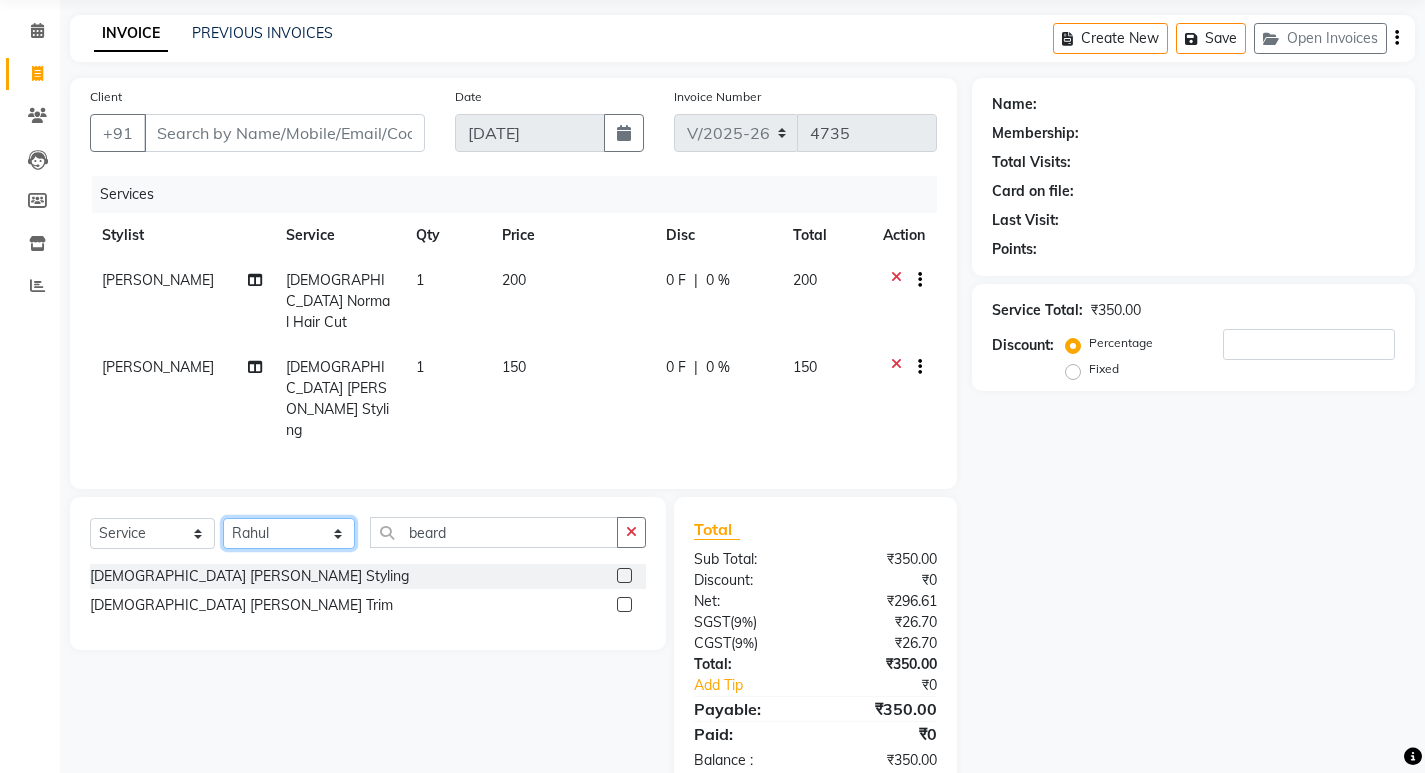 click on "Select Stylist [PERSON_NAME] Admin [PERSON_NAME]  [PERSON_NAME] [PERSON_NAME] [PERSON_NAME]  M [PERSON_NAME]  [PERSON_NAME]  P [PERSON_NAME] ASHTAMUDI KOLLAM ASHTAMUDI NEW  [PERSON_NAME] [PERSON_NAME] [PERSON_NAME]  [PERSON_NAME] [PERSON_NAME] [PERSON_NAME] [PERSON_NAME] [PERSON_NAME] M [PERSON_NAME] SARIGA [PERSON_NAME] [PERSON_NAME] [PERSON_NAME] [PERSON_NAME] [PERSON_NAME] S" 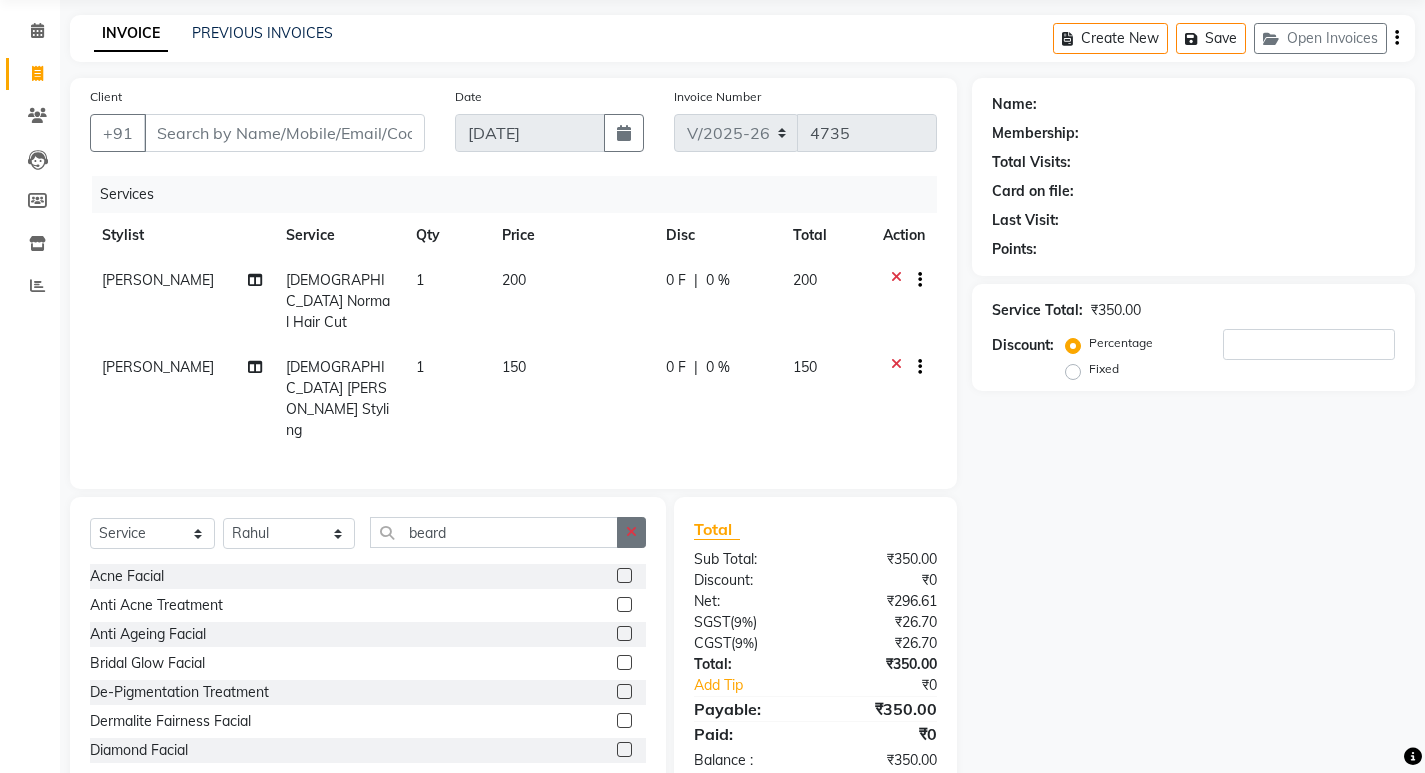 click 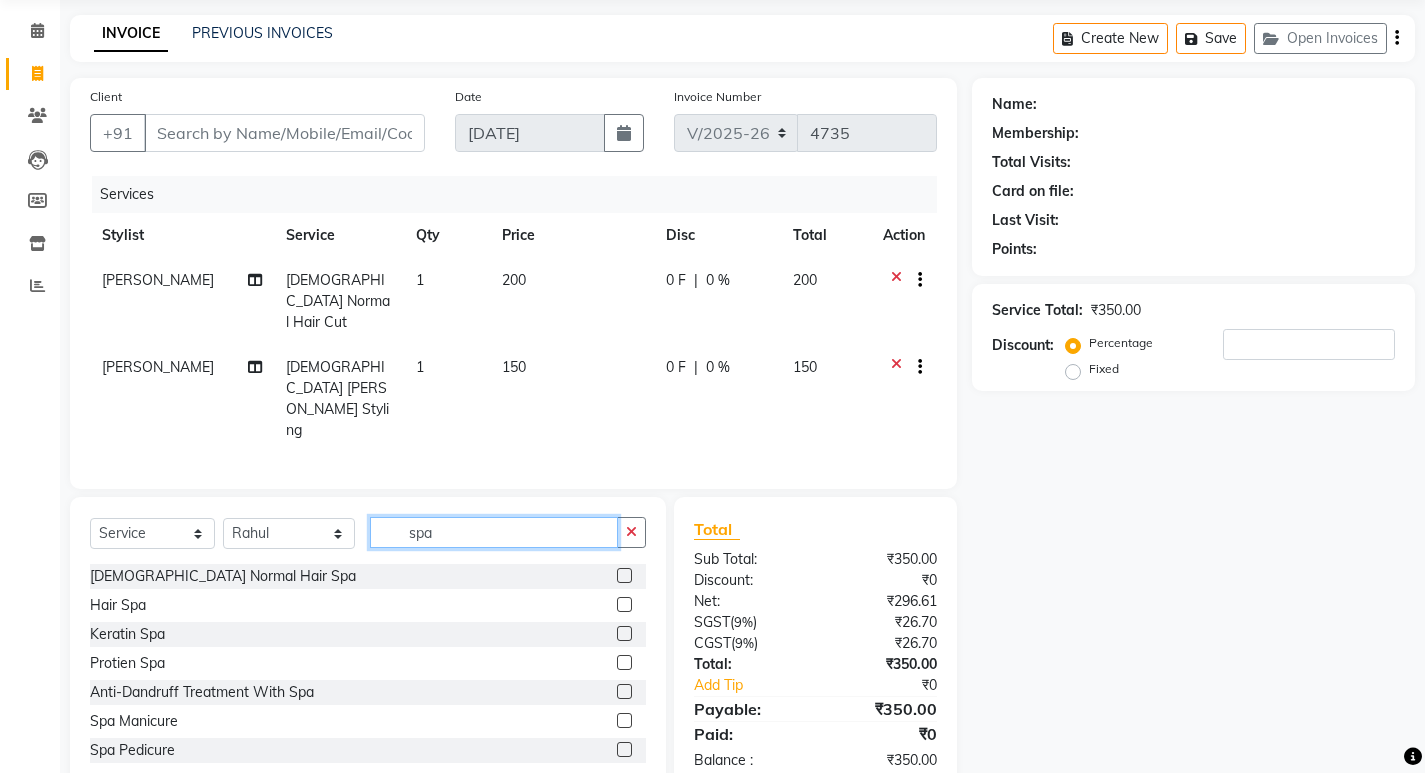 type on "spa" 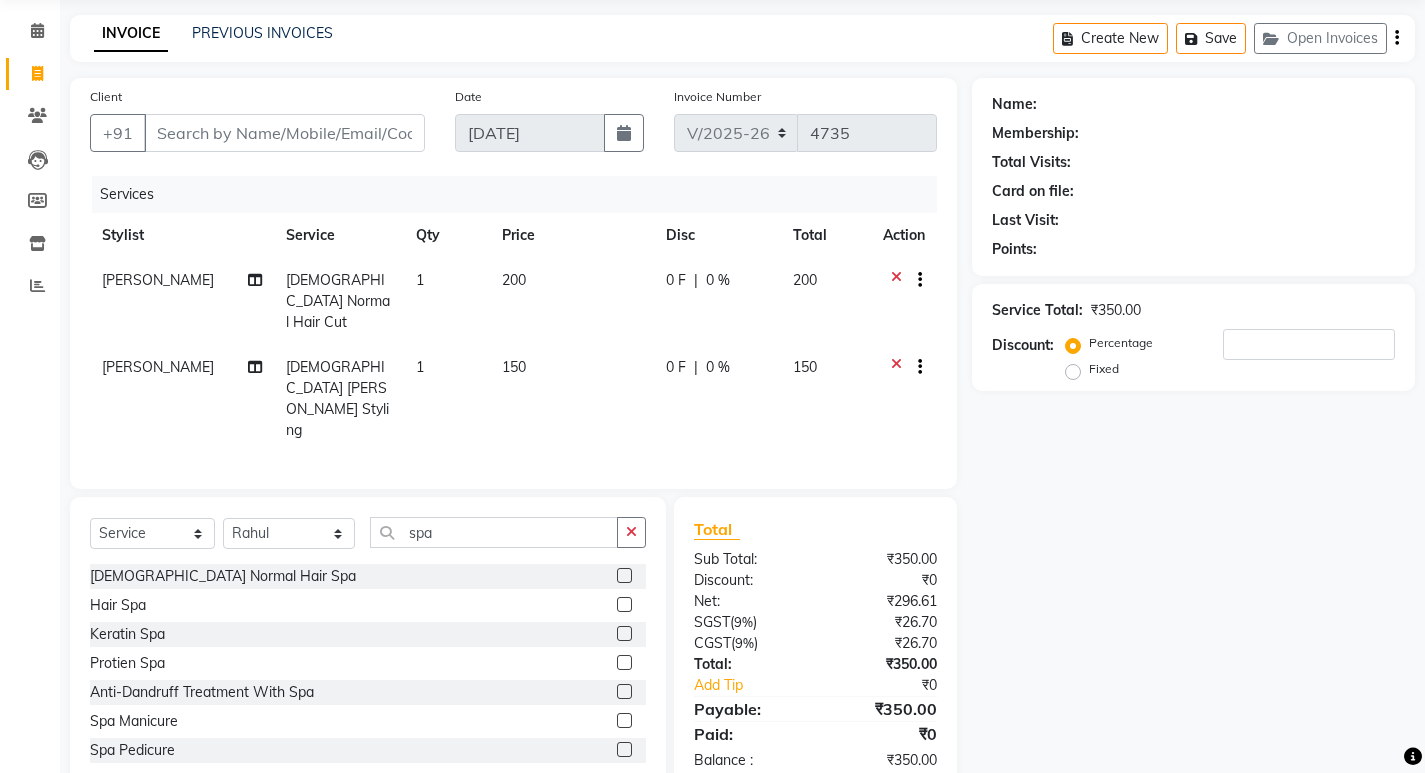 click 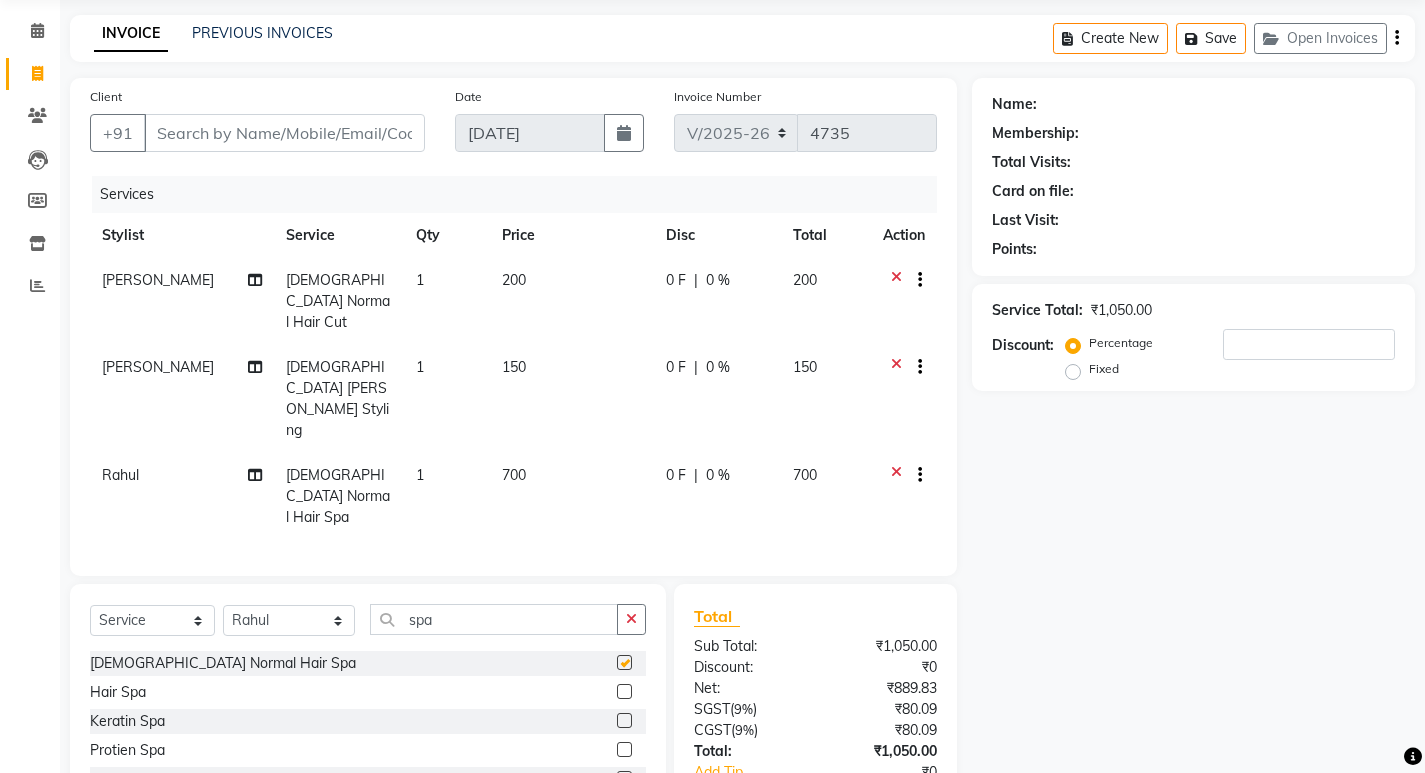 checkbox on "false" 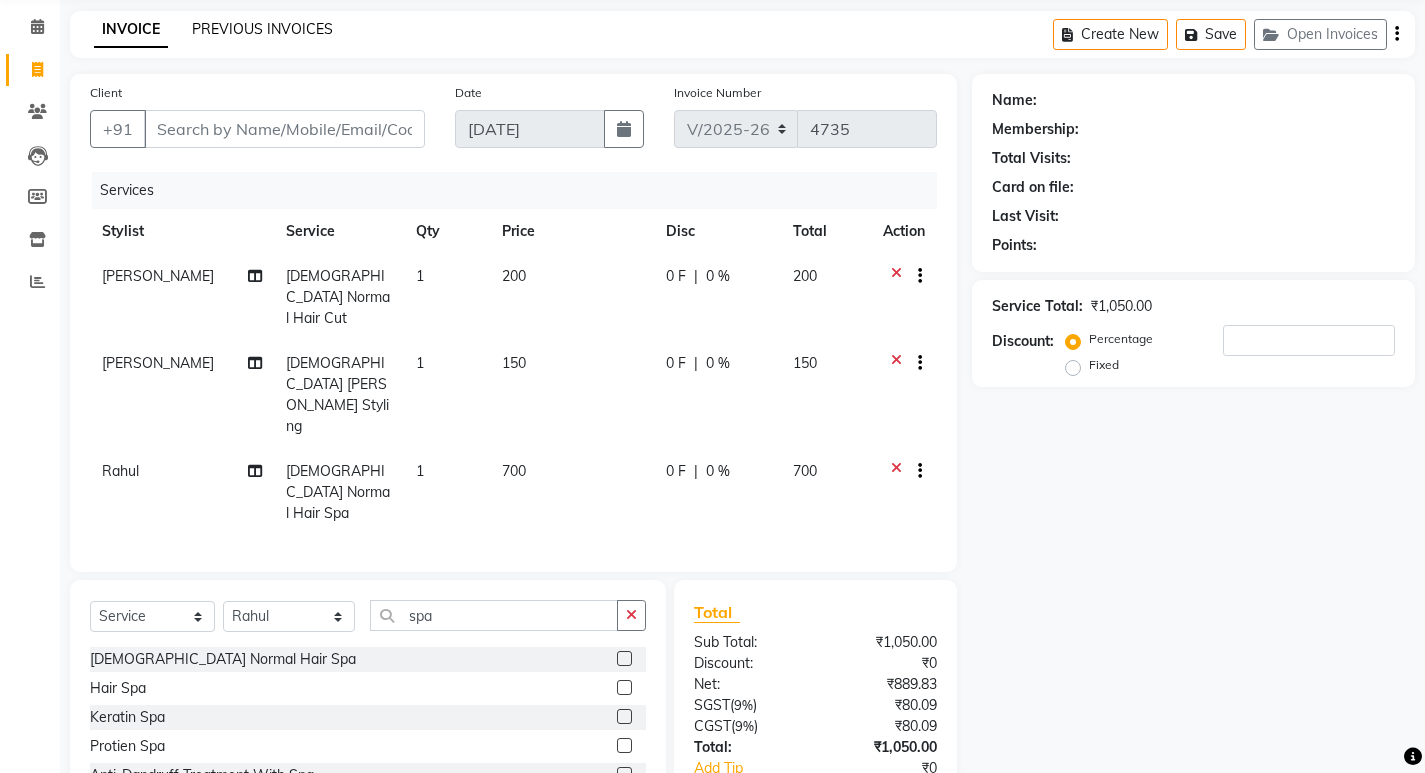 scroll, scrollTop: 0, scrollLeft: 0, axis: both 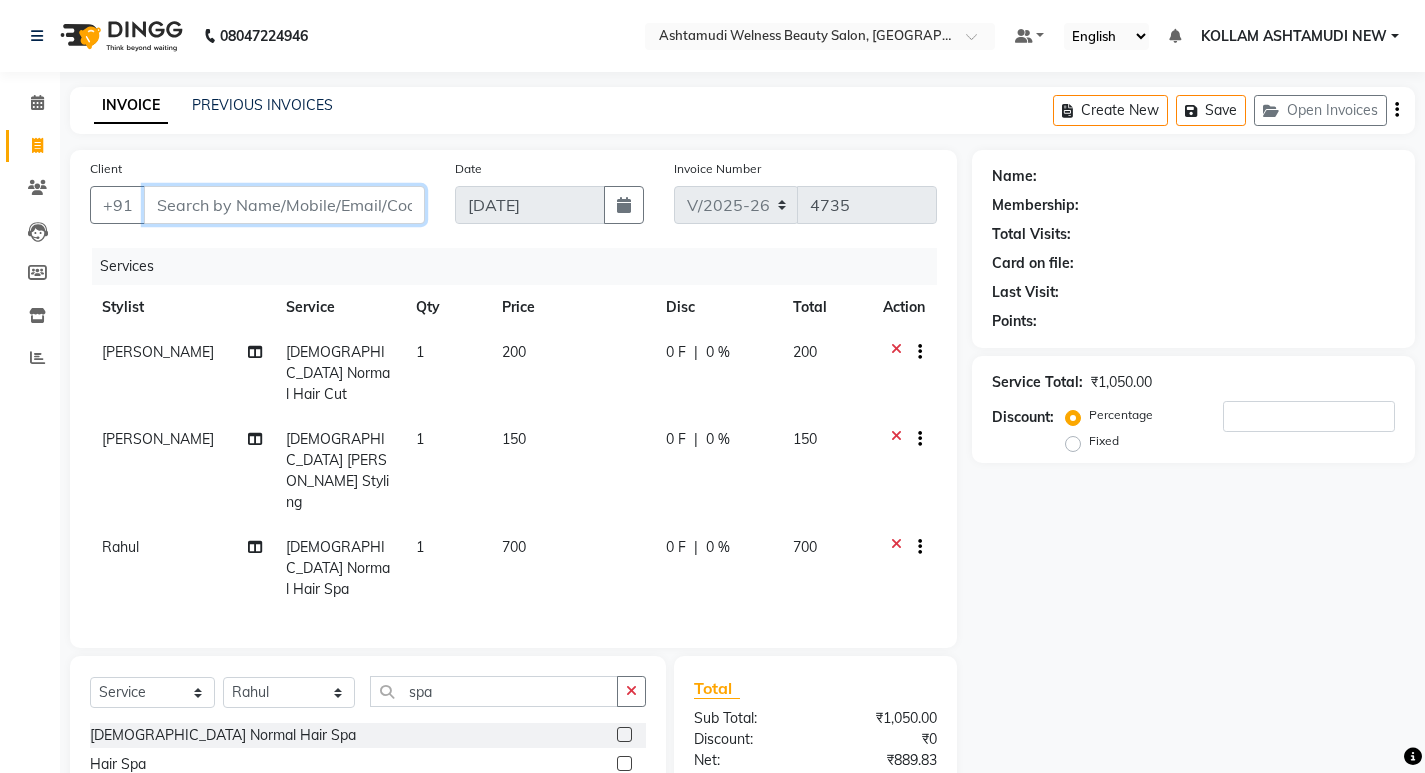 click on "Client" at bounding box center (284, 205) 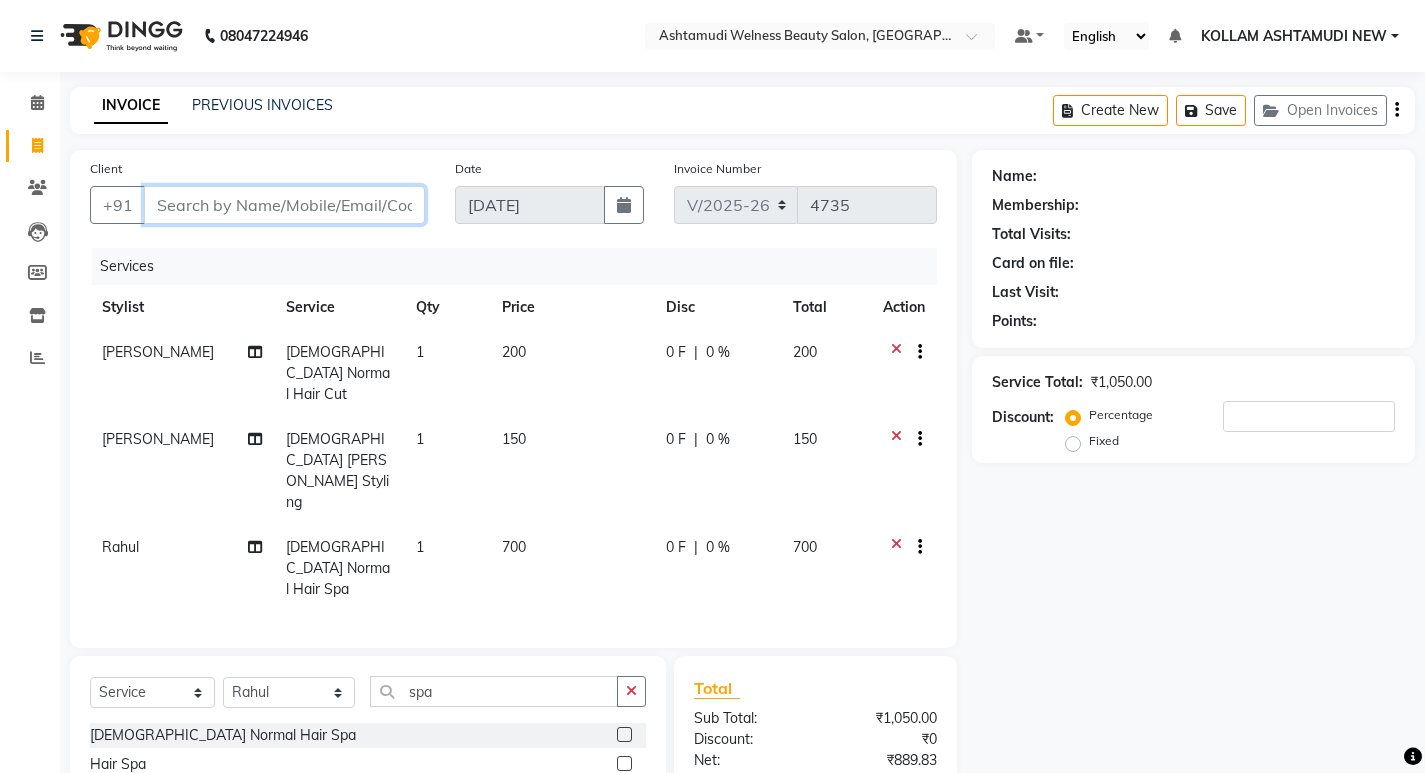 type on "7" 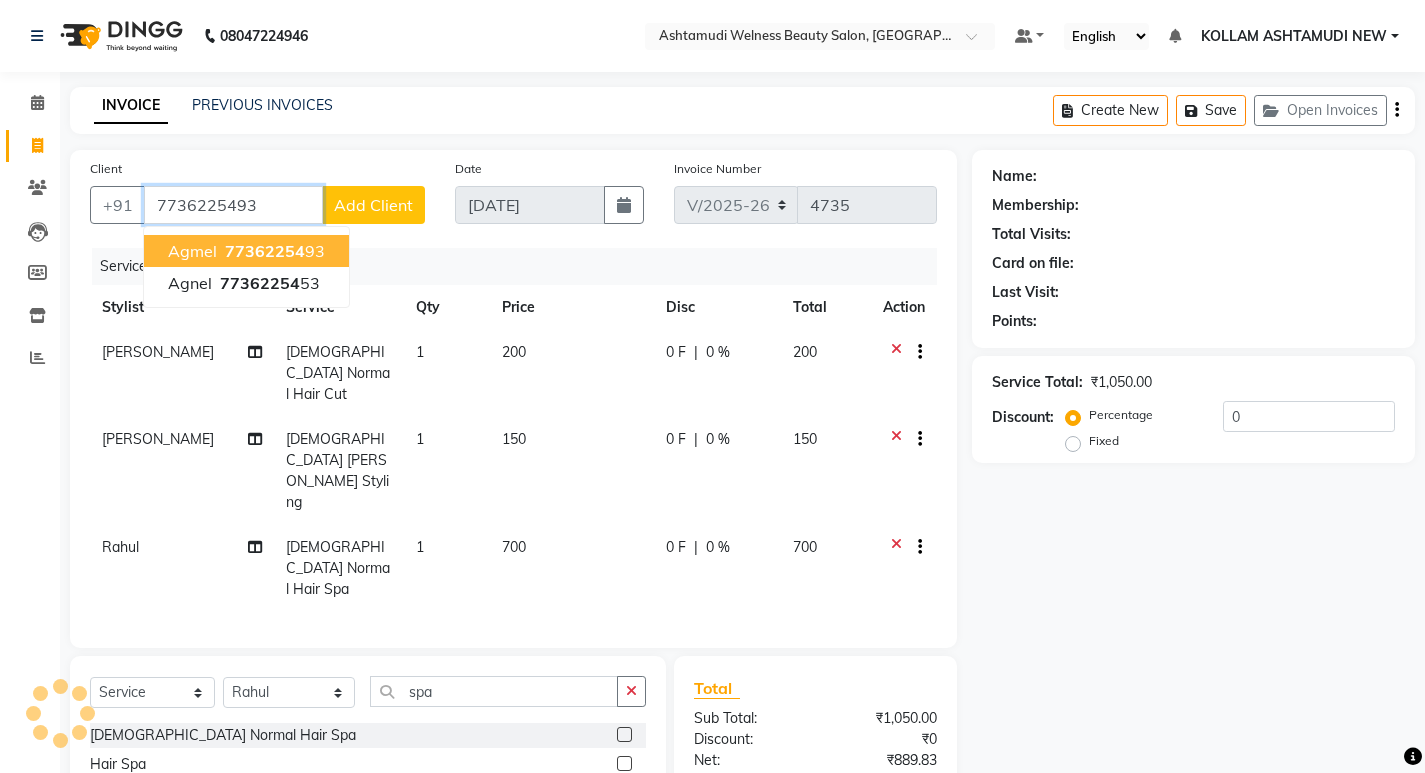 type on "7736225493" 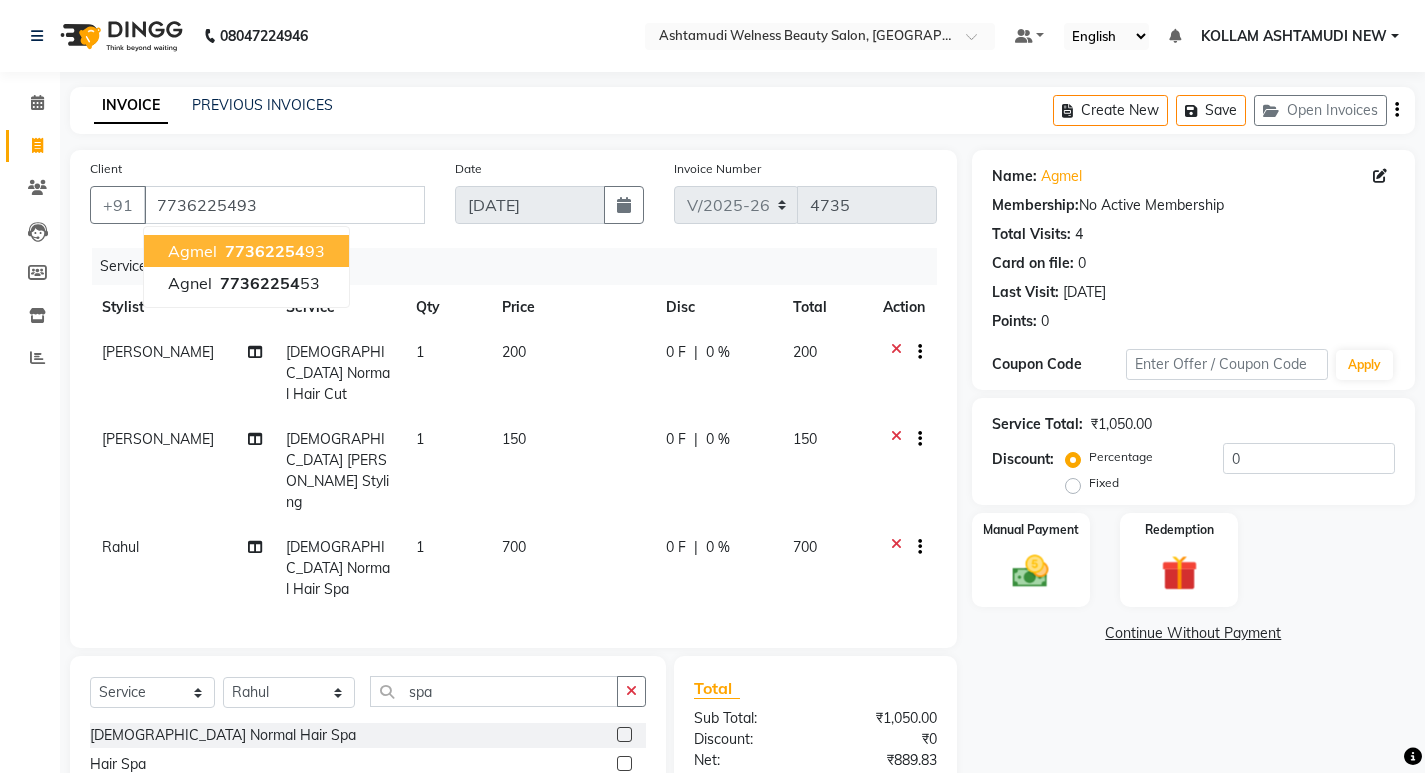 click on "Client [PHONE_NUMBER] Agmel   77362254 93 agnel   77362254 53 Date [DATE] Invoice Number V/2025 V/[PHONE_NUMBER] Services Stylist Service Qty Price Disc Total Action [PERSON_NAME] [DEMOGRAPHIC_DATA] Normal Hair Cut 1 200 0 F | 0 % 200 [PERSON_NAME] [DEMOGRAPHIC_DATA] [PERSON_NAME] Styling 1 150 0 F | 0 % 150 Rahul [DEMOGRAPHIC_DATA] Normal Hair Spa 1 700 0 F | 0 % 700" 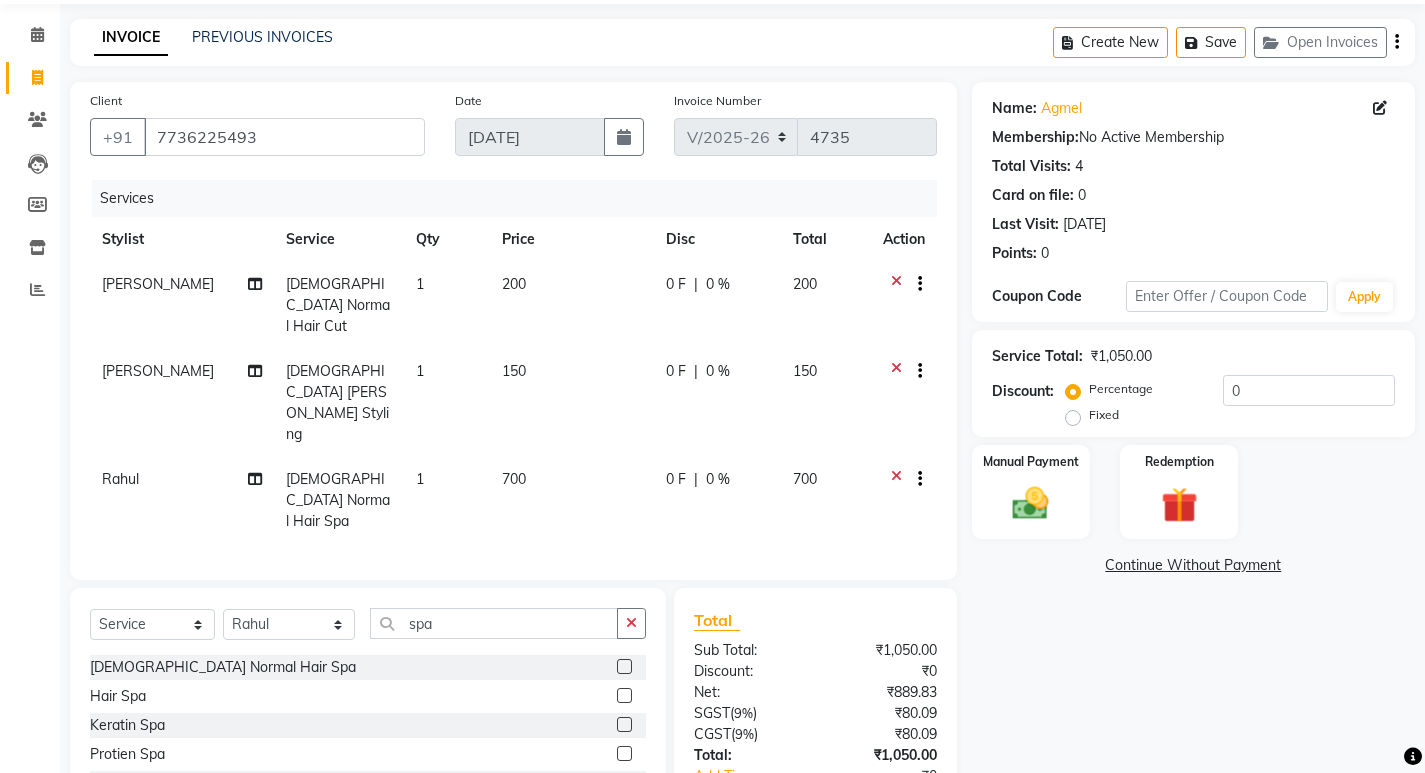 scroll, scrollTop: 139, scrollLeft: 0, axis: vertical 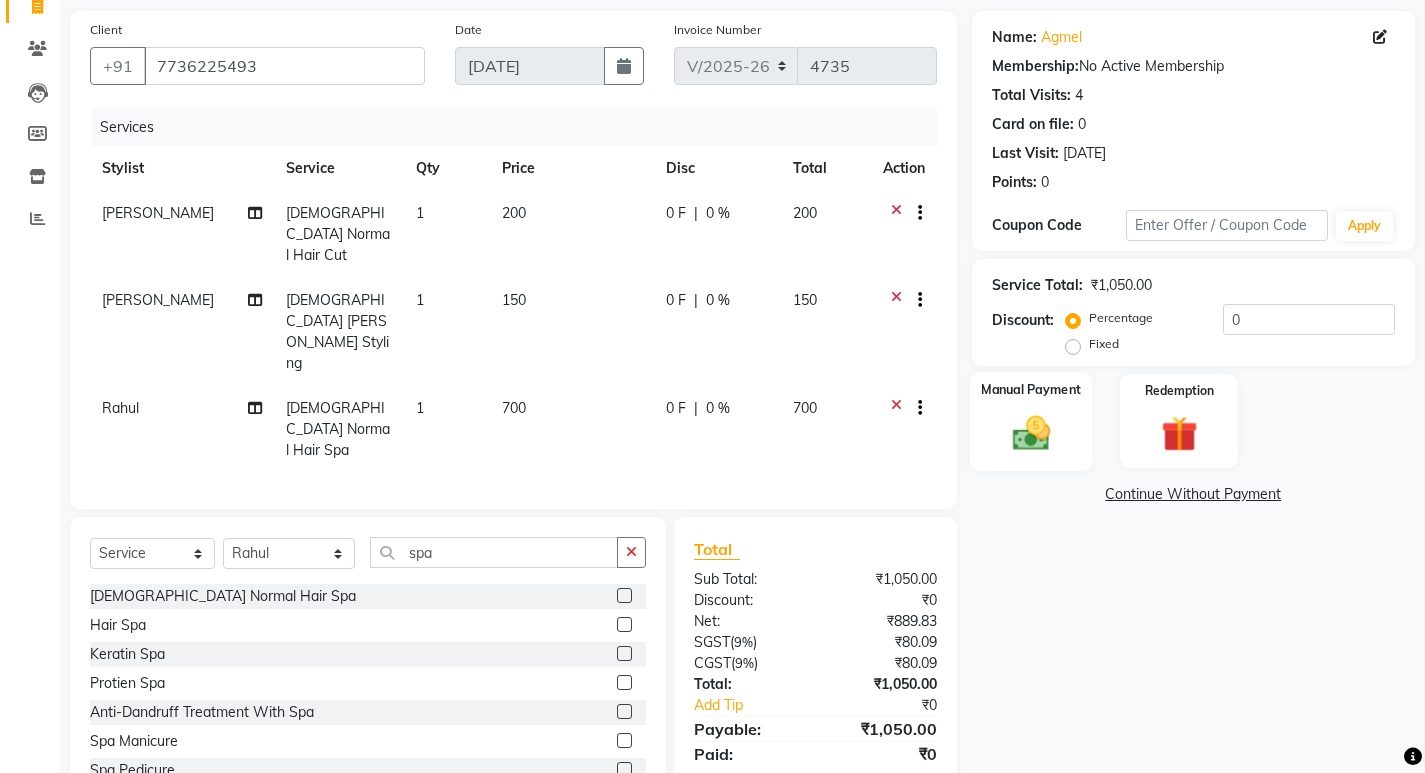 click 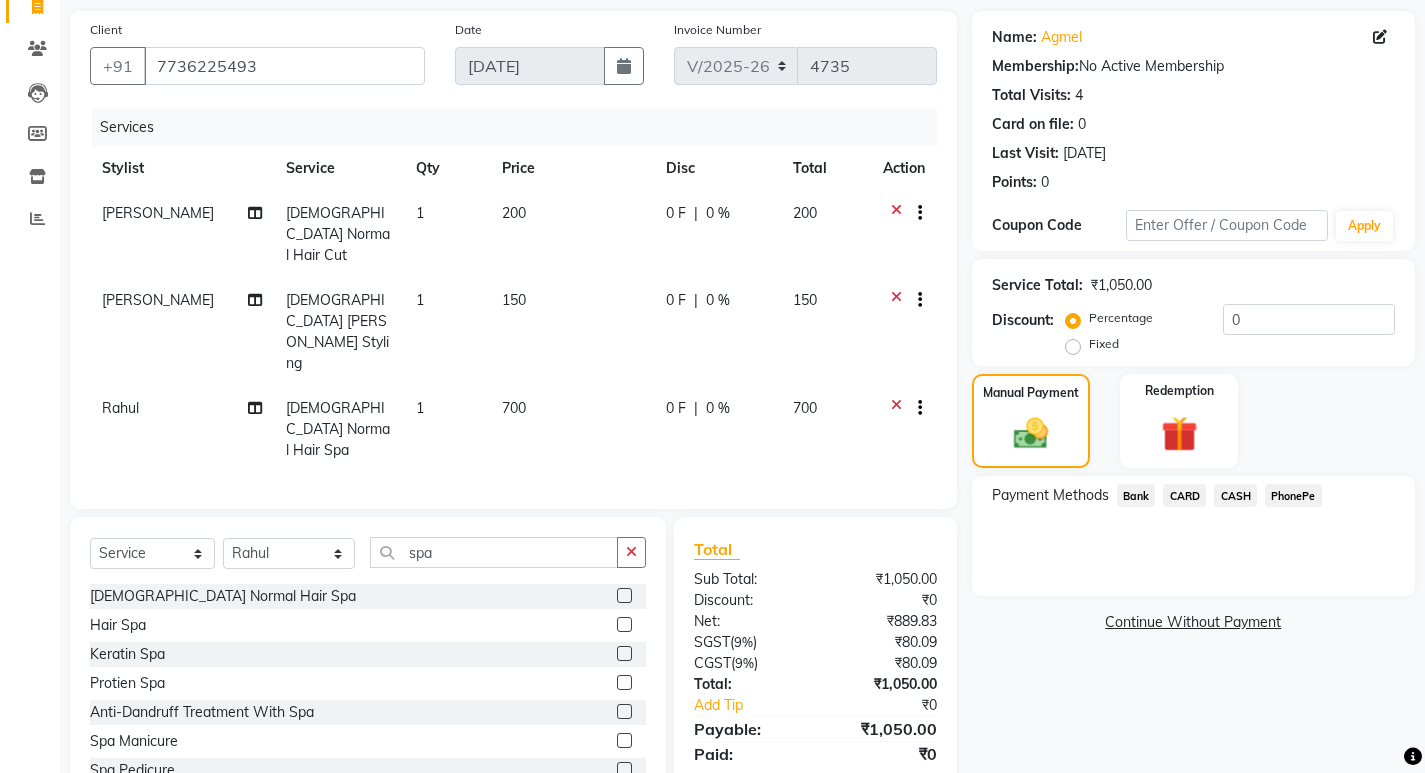 scroll, scrollTop: 139, scrollLeft: 0, axis: vertical 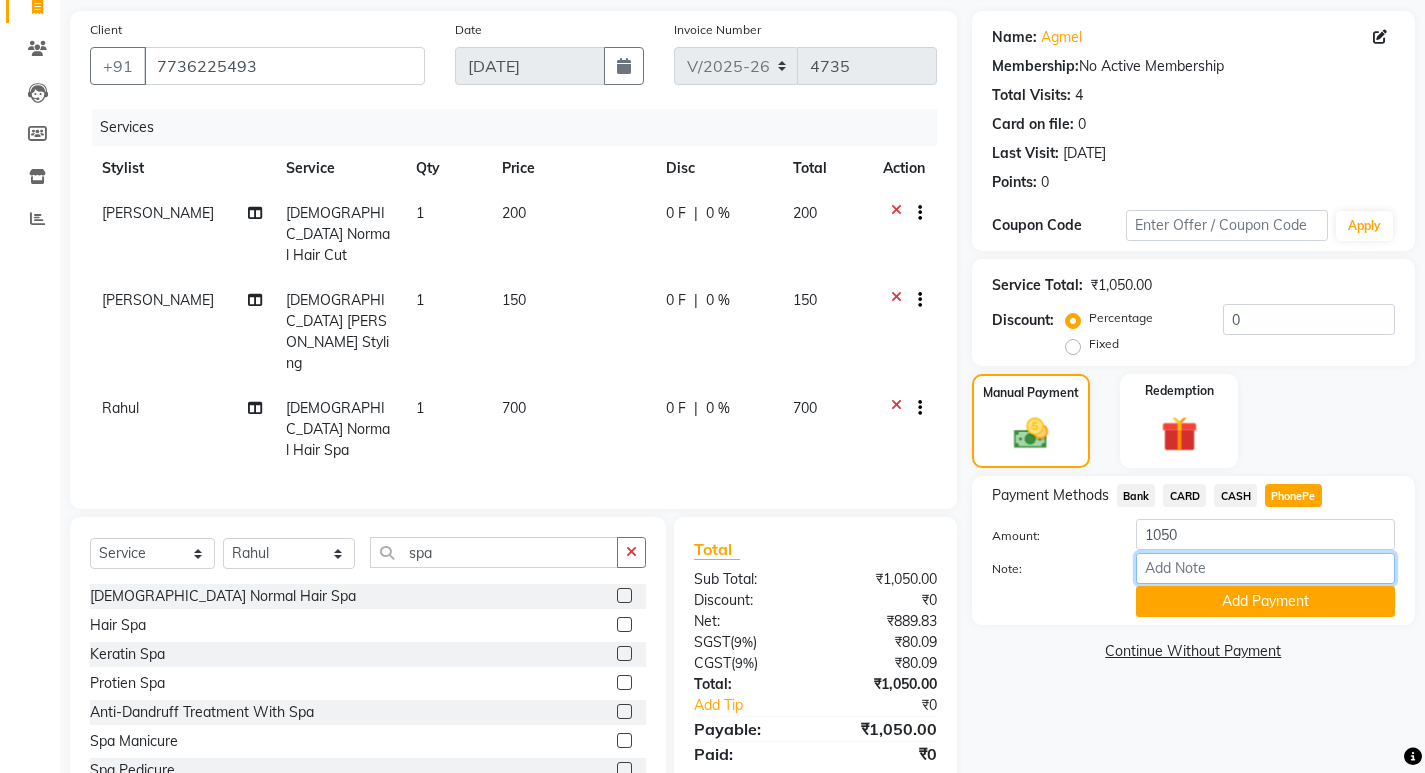 drag, startPoint x: 1243, startPoint y: 569, endPoint x: 1255, endPoint y: 556, distance: 17.691807 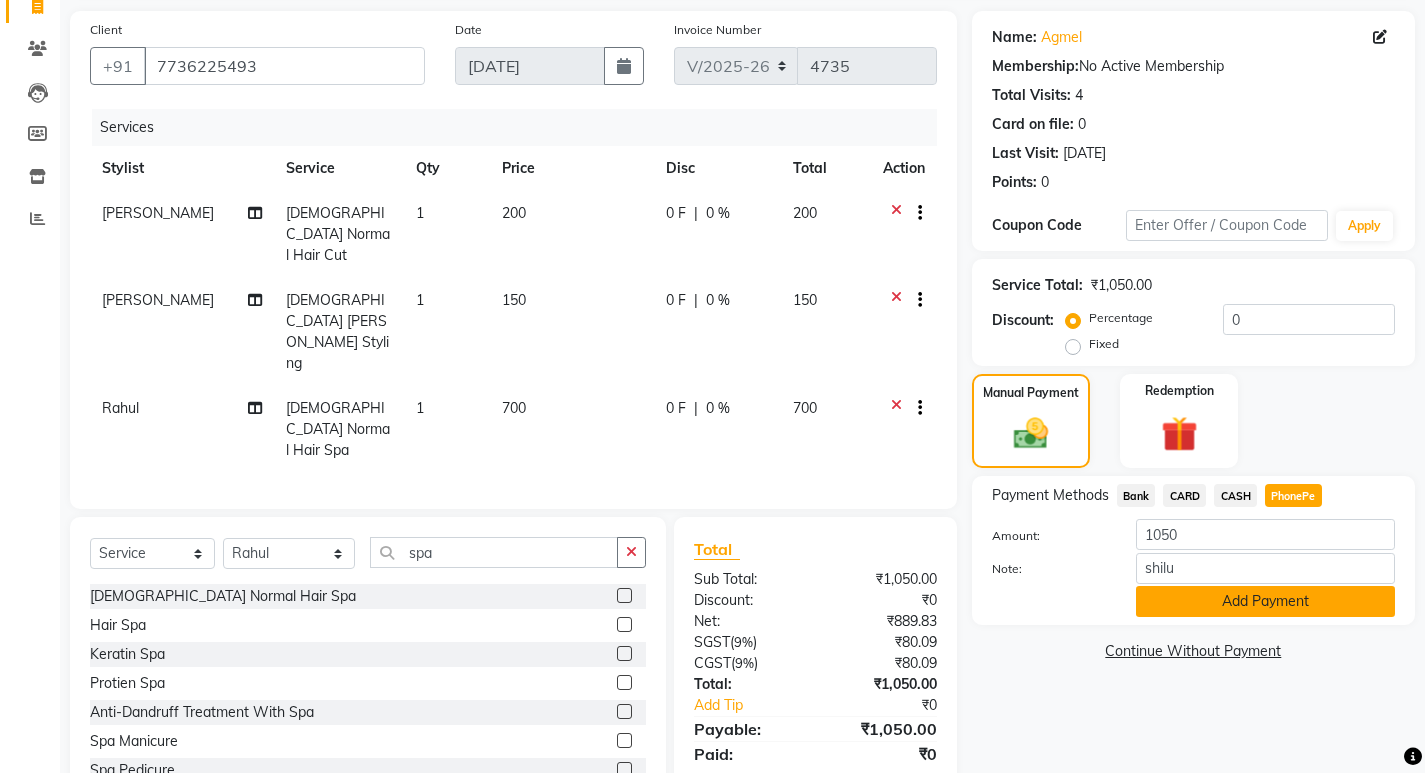 click on "Add Payment" 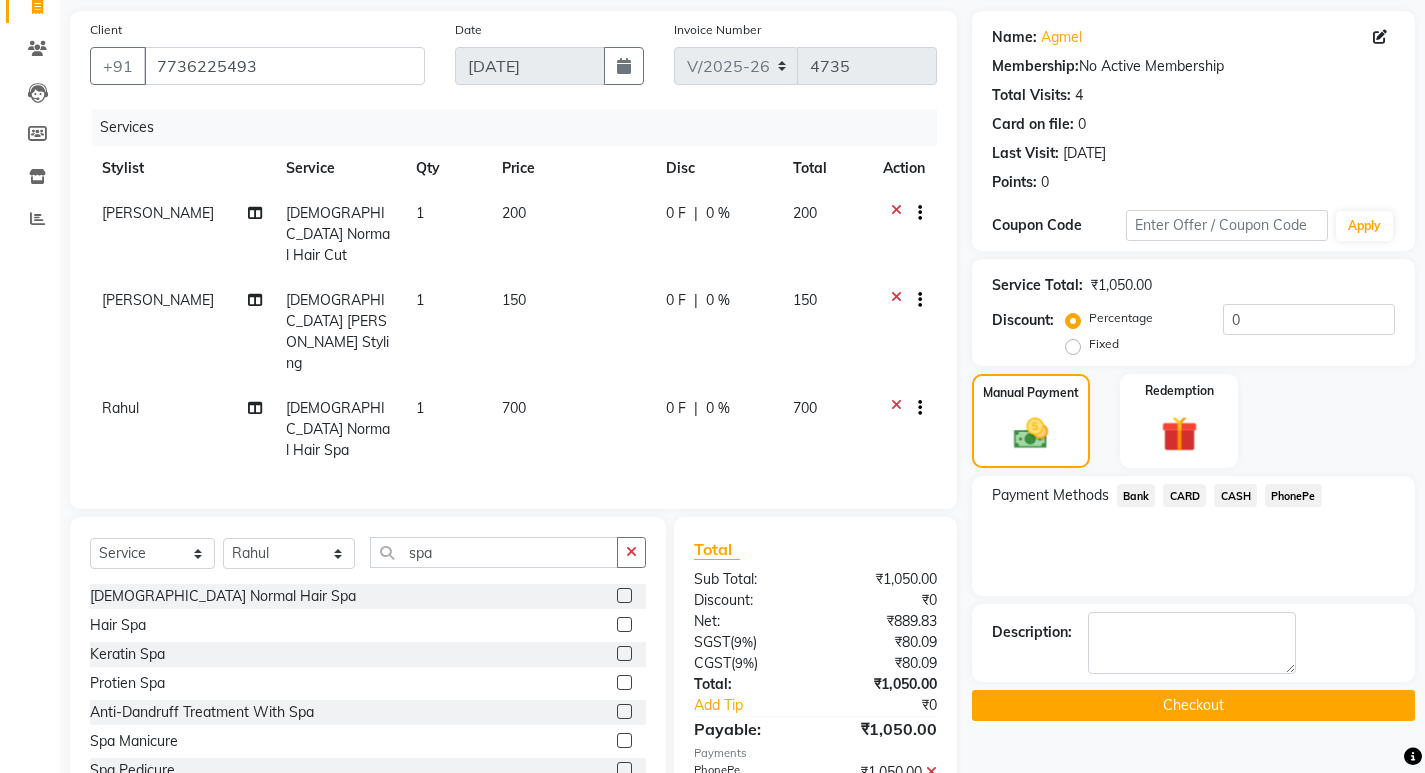 scroll, scrollTop: 180, scrollLeft: 0, axis: vertical 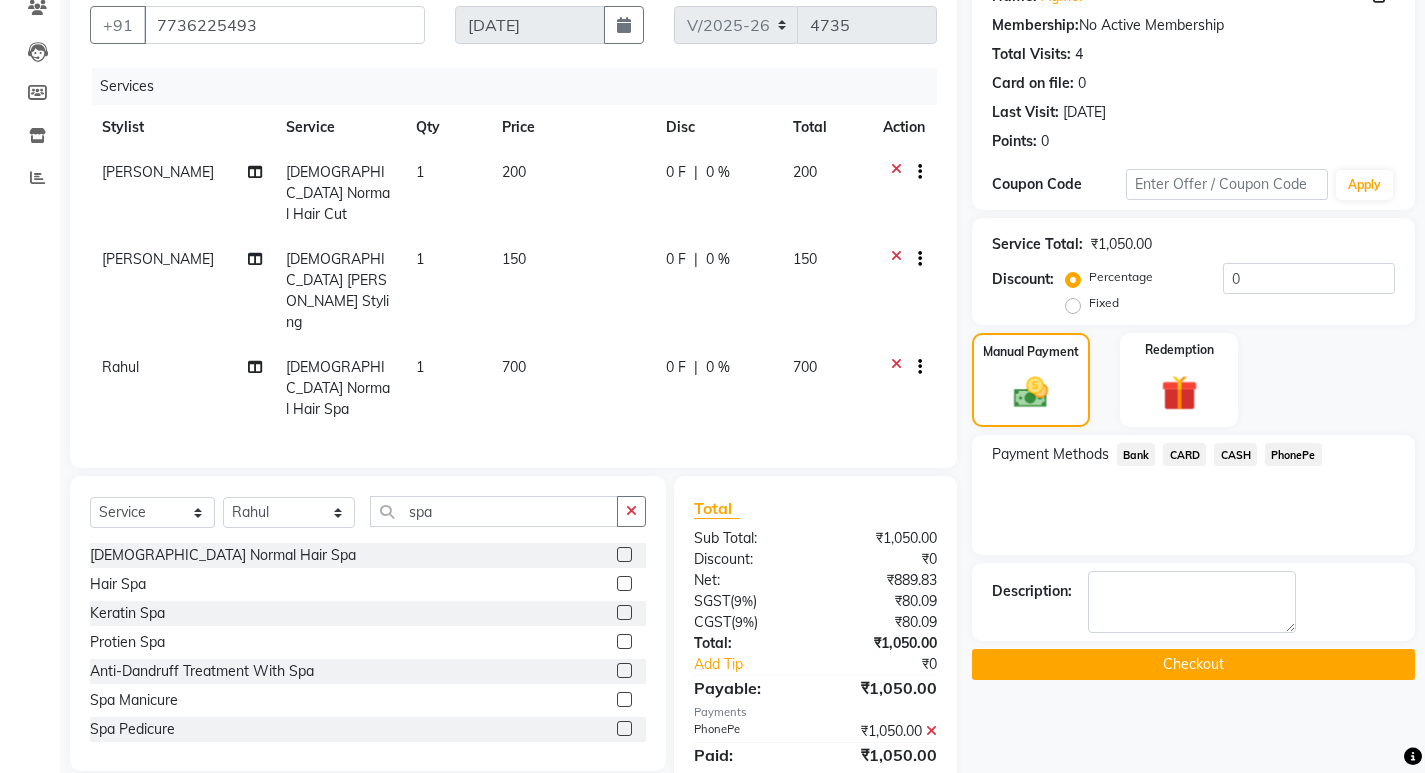 click on "Checkout" 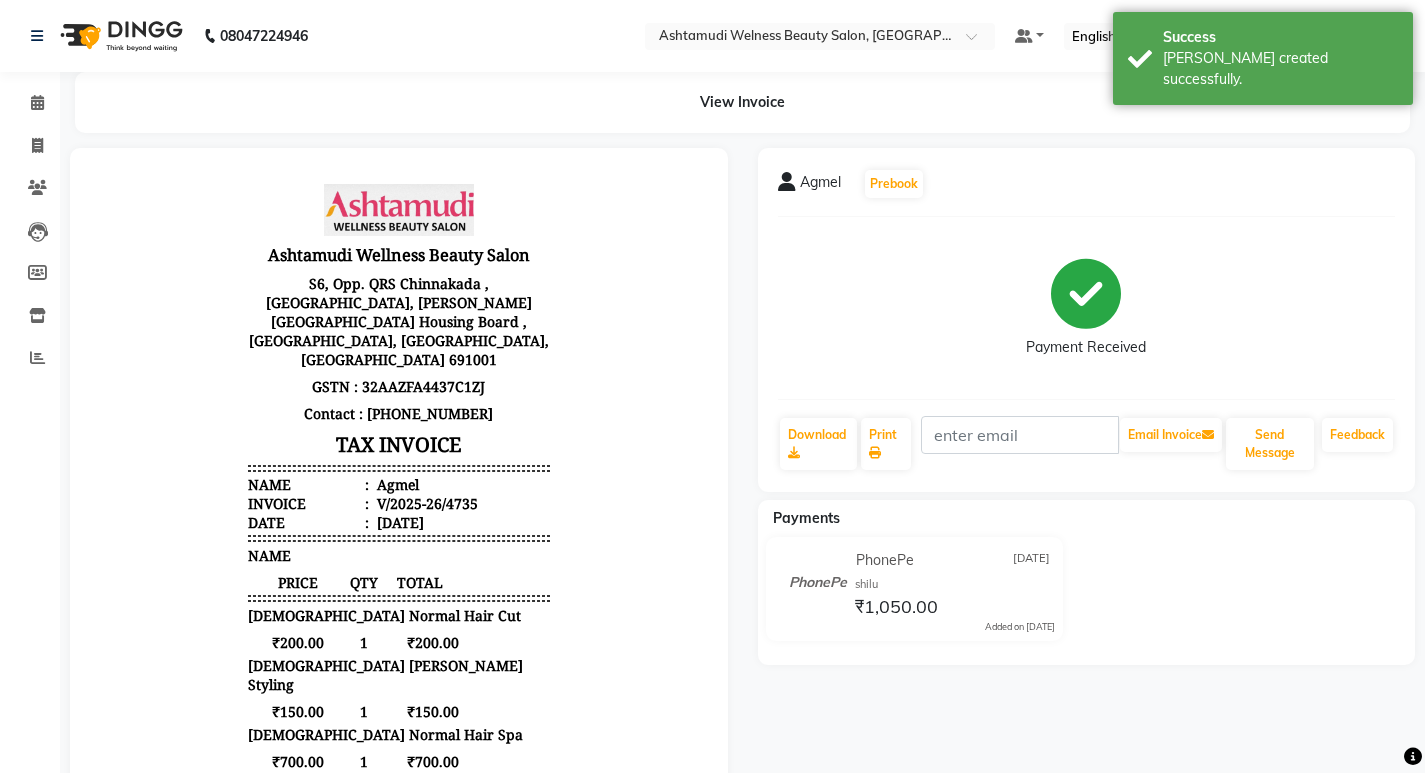 scroll, scrollTop: 0, scrollLeft: 0, axis: both 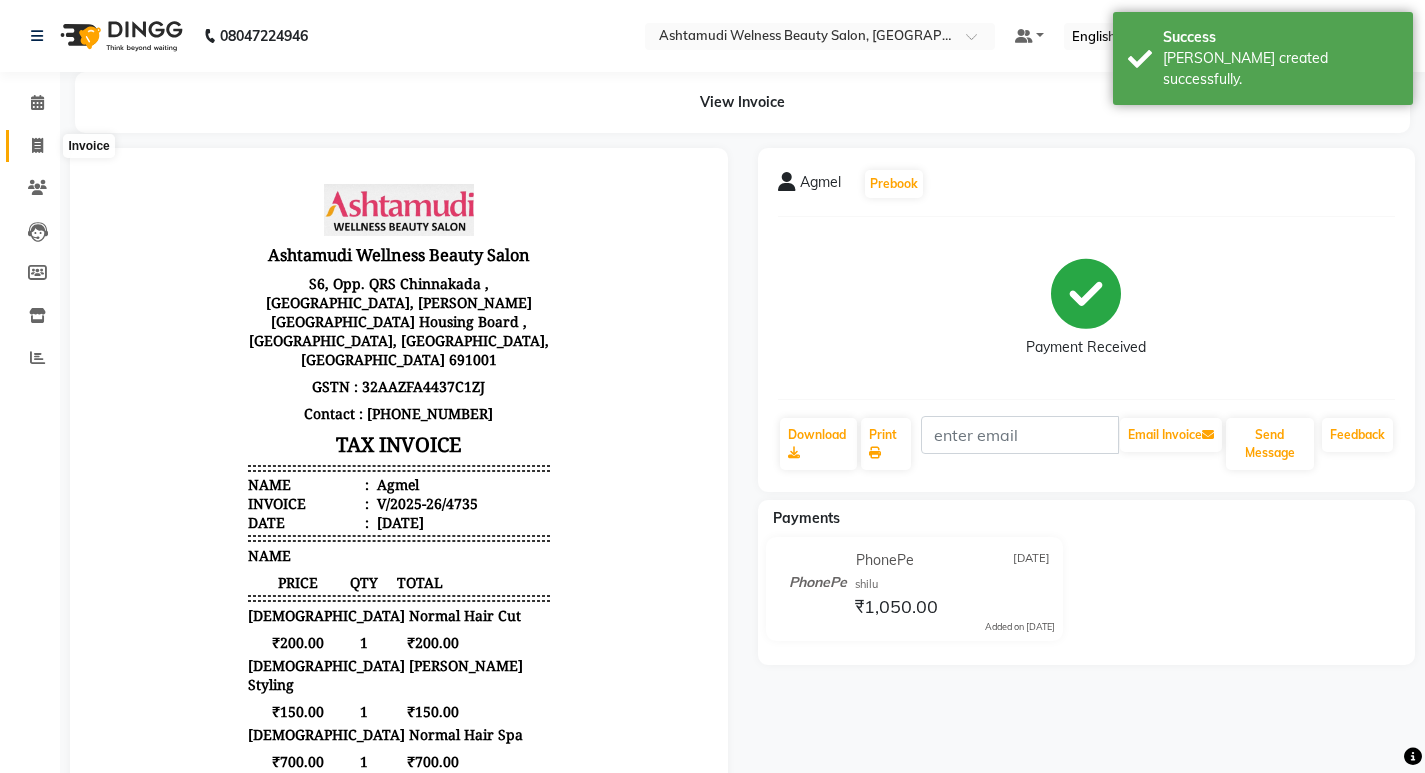 click 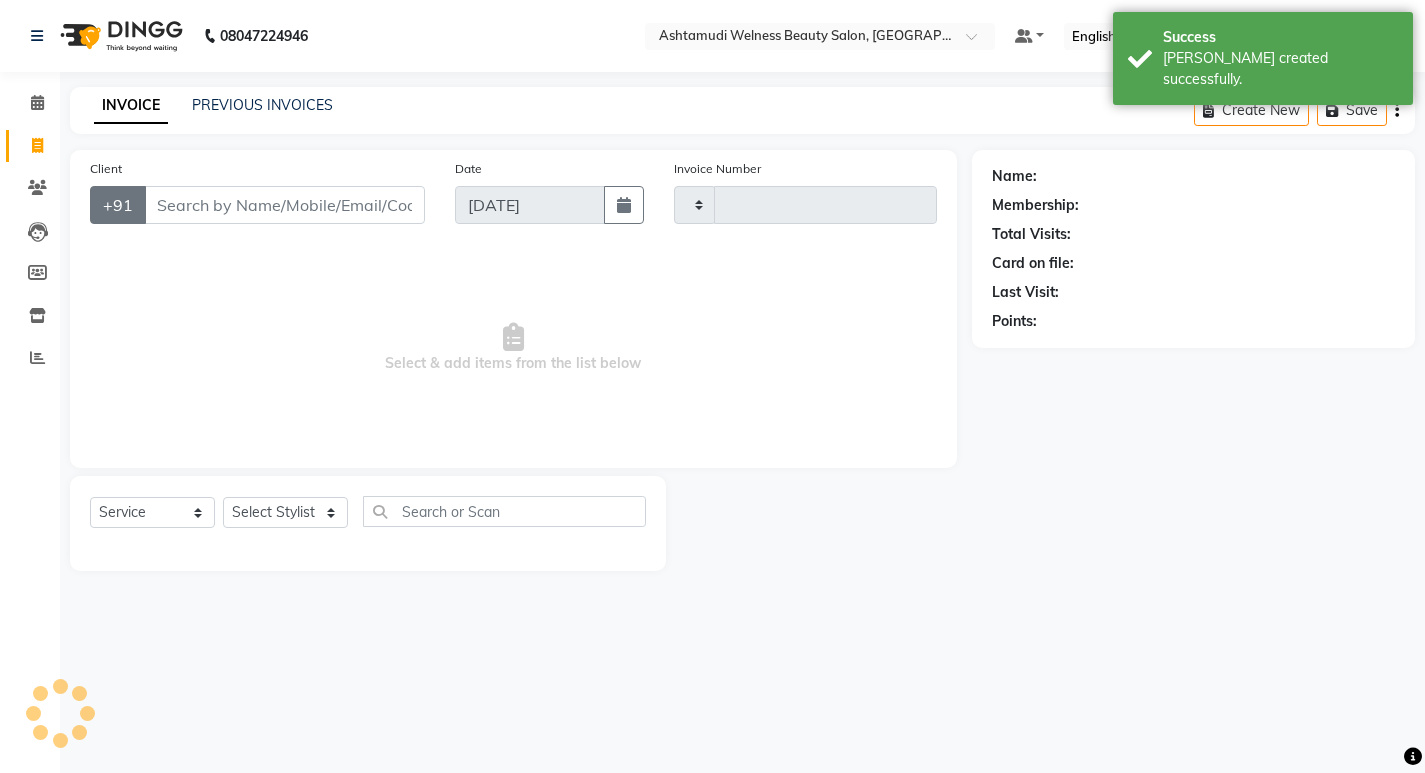 type on "4736" 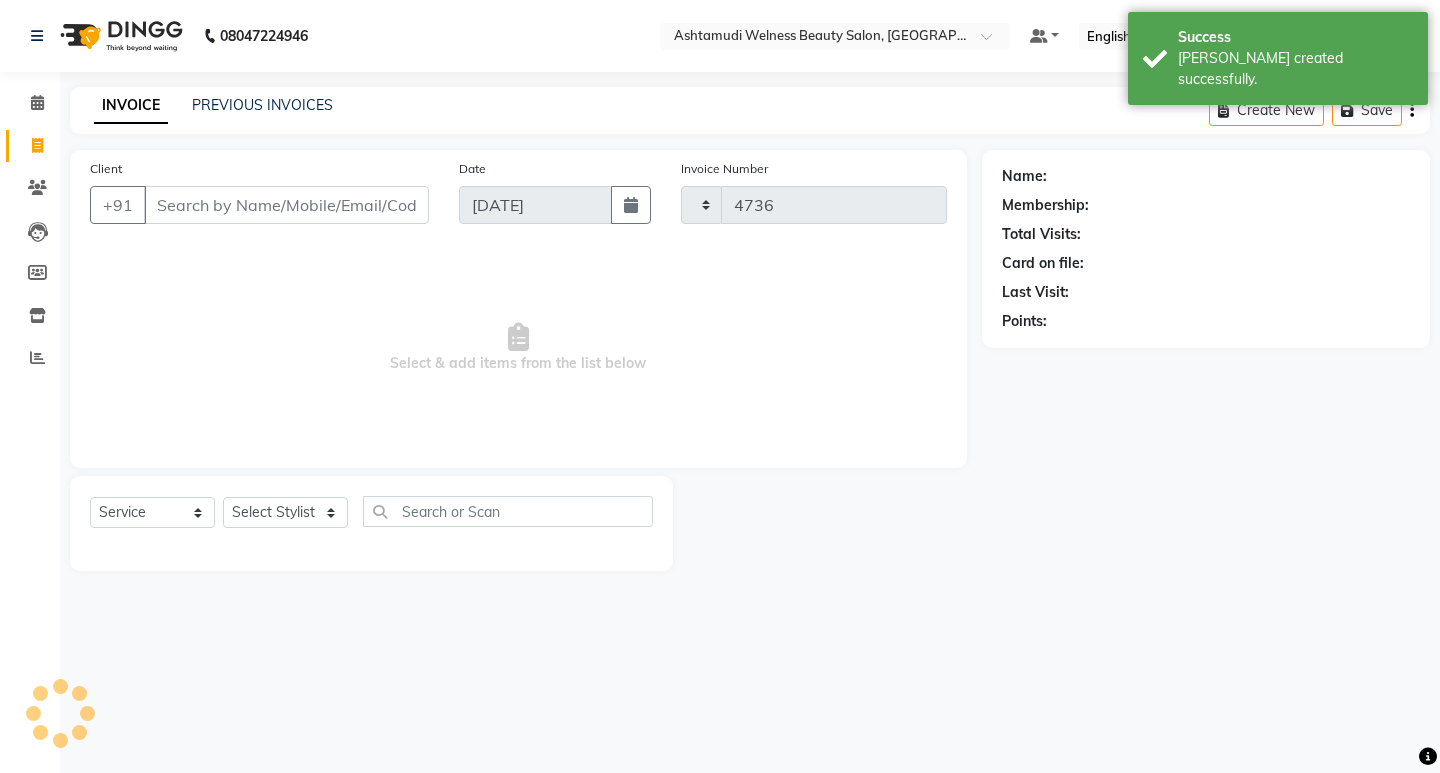 select on "4529" 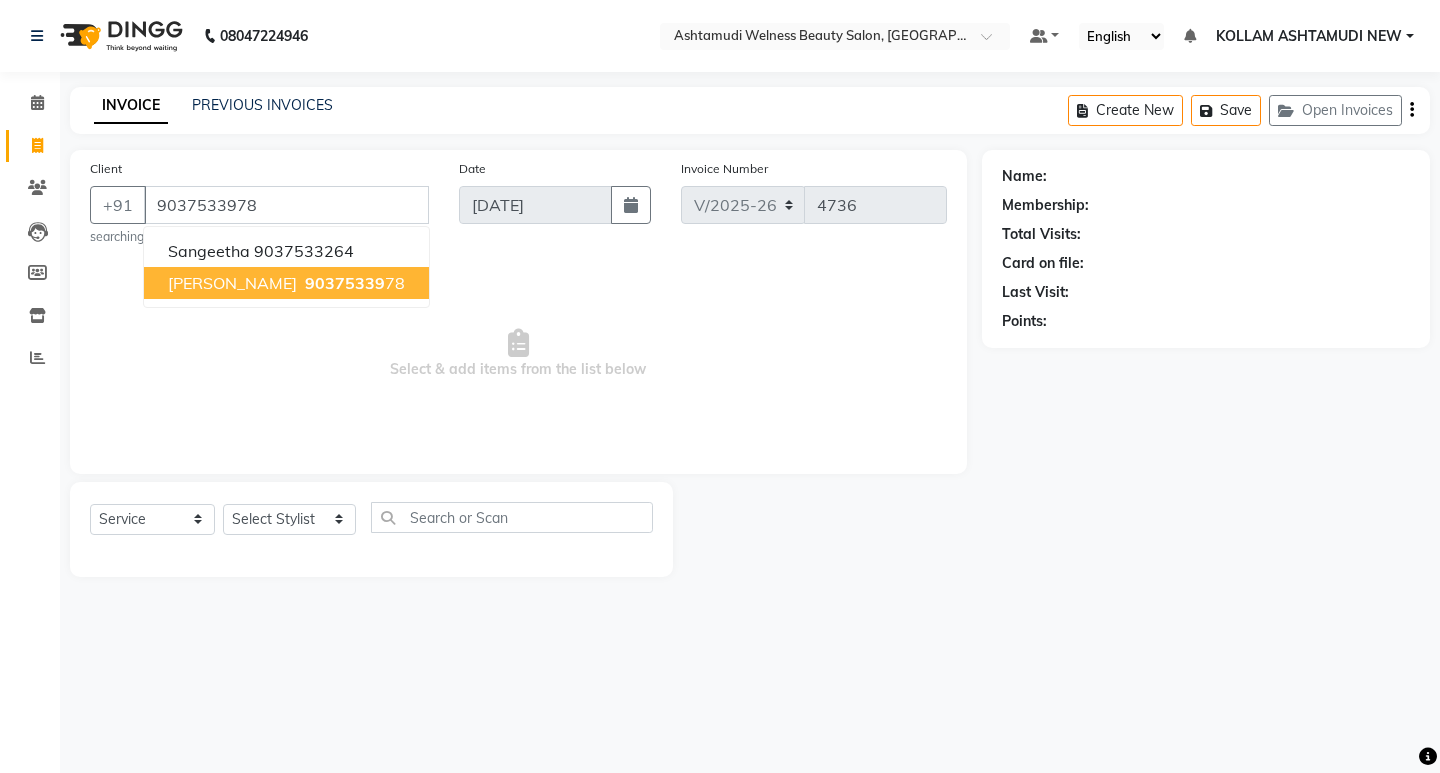 type on "9037533978" 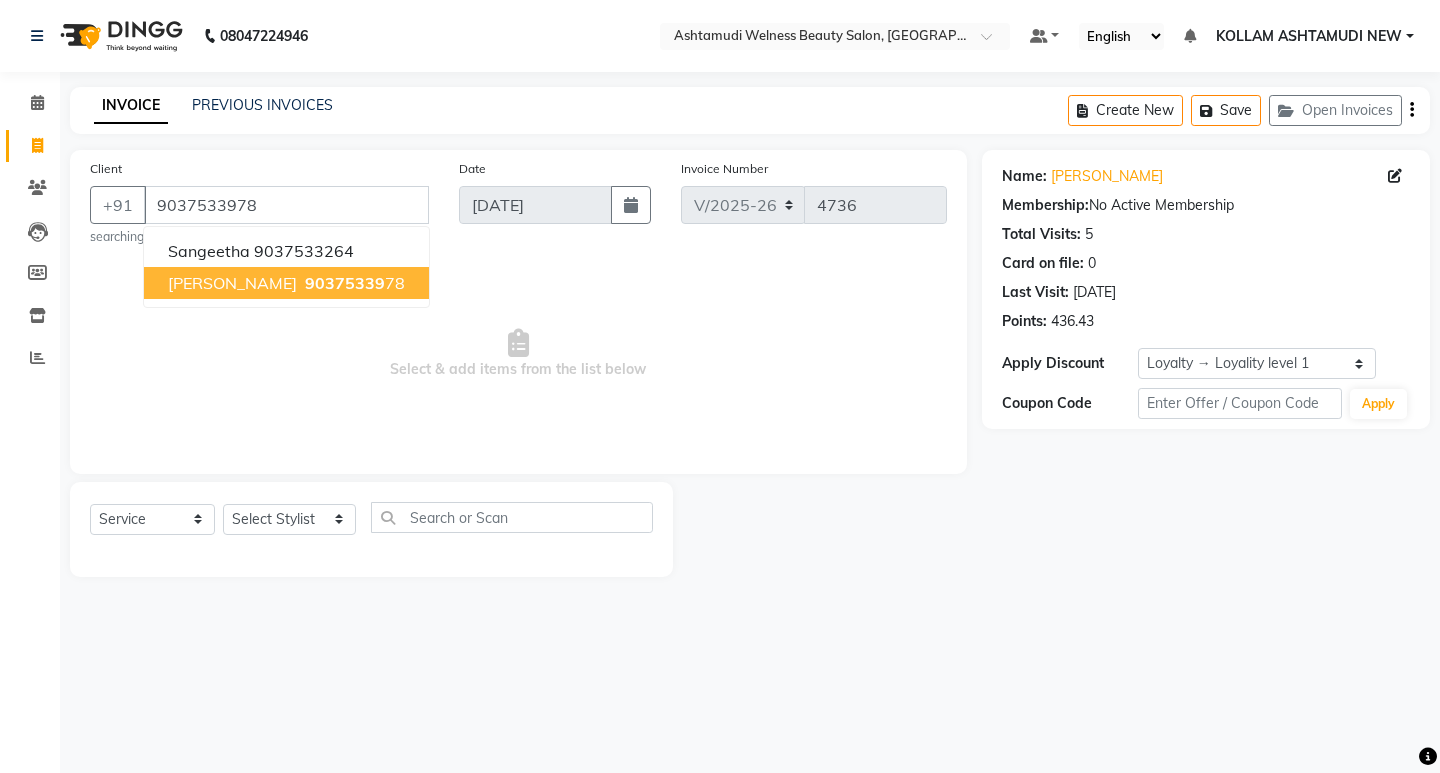 drag, startPoint x: 659, startPoint y: 366, endPoint x: 171, endPoint y: 422, distance: 491.2026 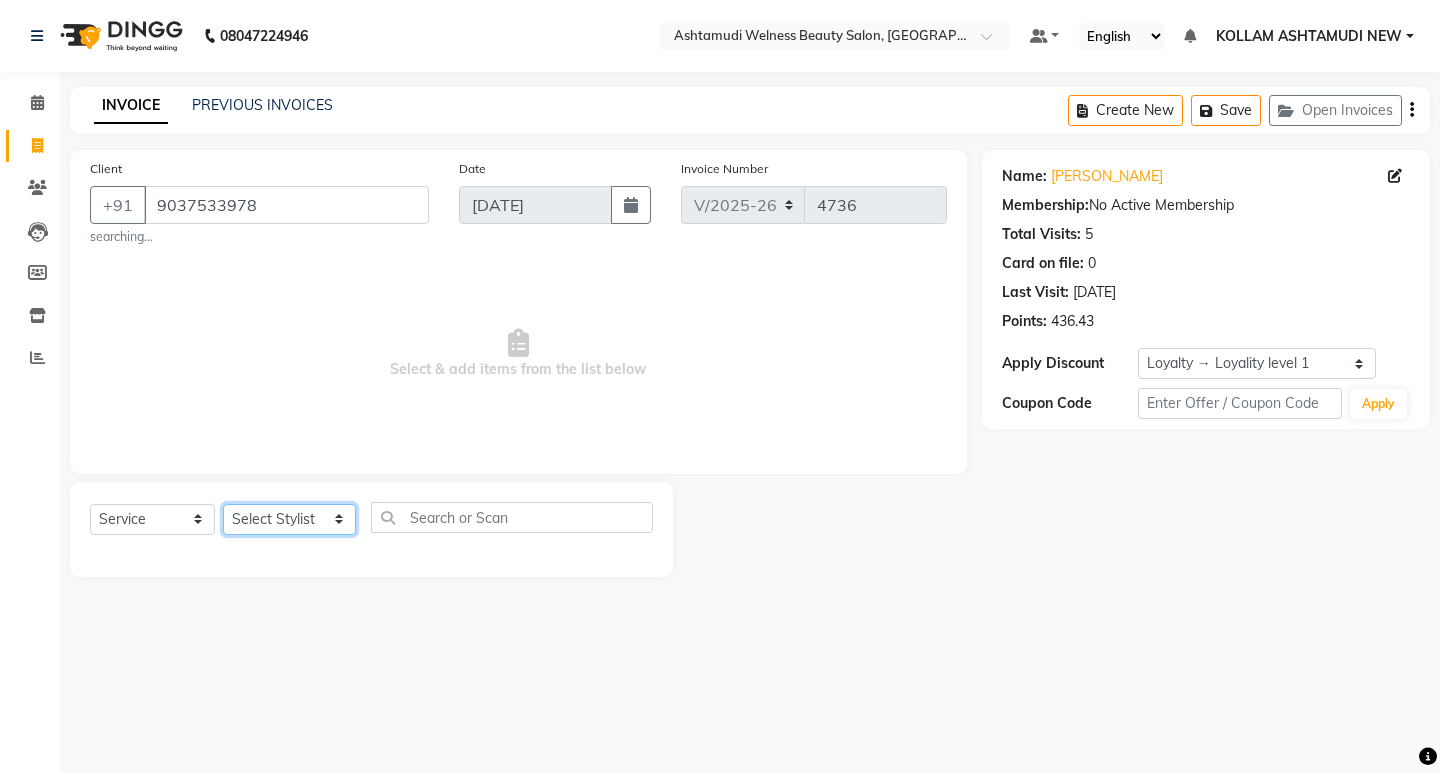 click on "Select Stylist [PERSON_NAME] Admin [PERSON_NAME]  [PERSON_NAME] [PERSON_NAME] [PERSON_NAME]  M [PERSON_NAME]  [PERSON_NAME]  P [PERSON_NAME] ASHTAMUDI KOLLAM ASHTAMUDI NEW  [PERSON_NAME] [PERSON_NAME] [PERSON_NAME]  [PERSON_NAME] [PERSON_NAME] [PERSON_NAME] [PERSON_NAME] [PERSON_NAME] M [PERSON_NAME] SARIGA [PERSON_NAME] [PERSON_NAME] [PERSON_NAME] [PERSON_NAME] [PERSON_NAME] S" 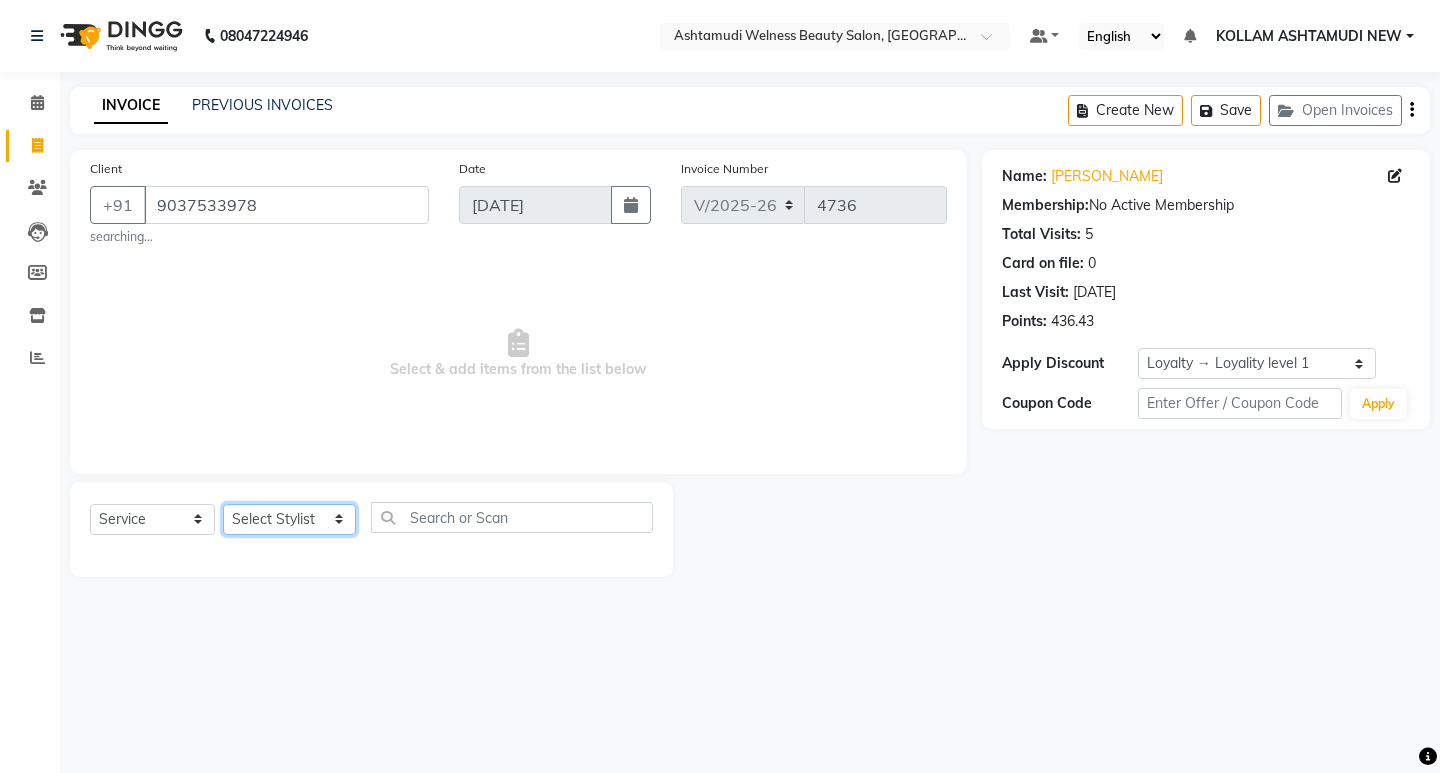 select on "67520" 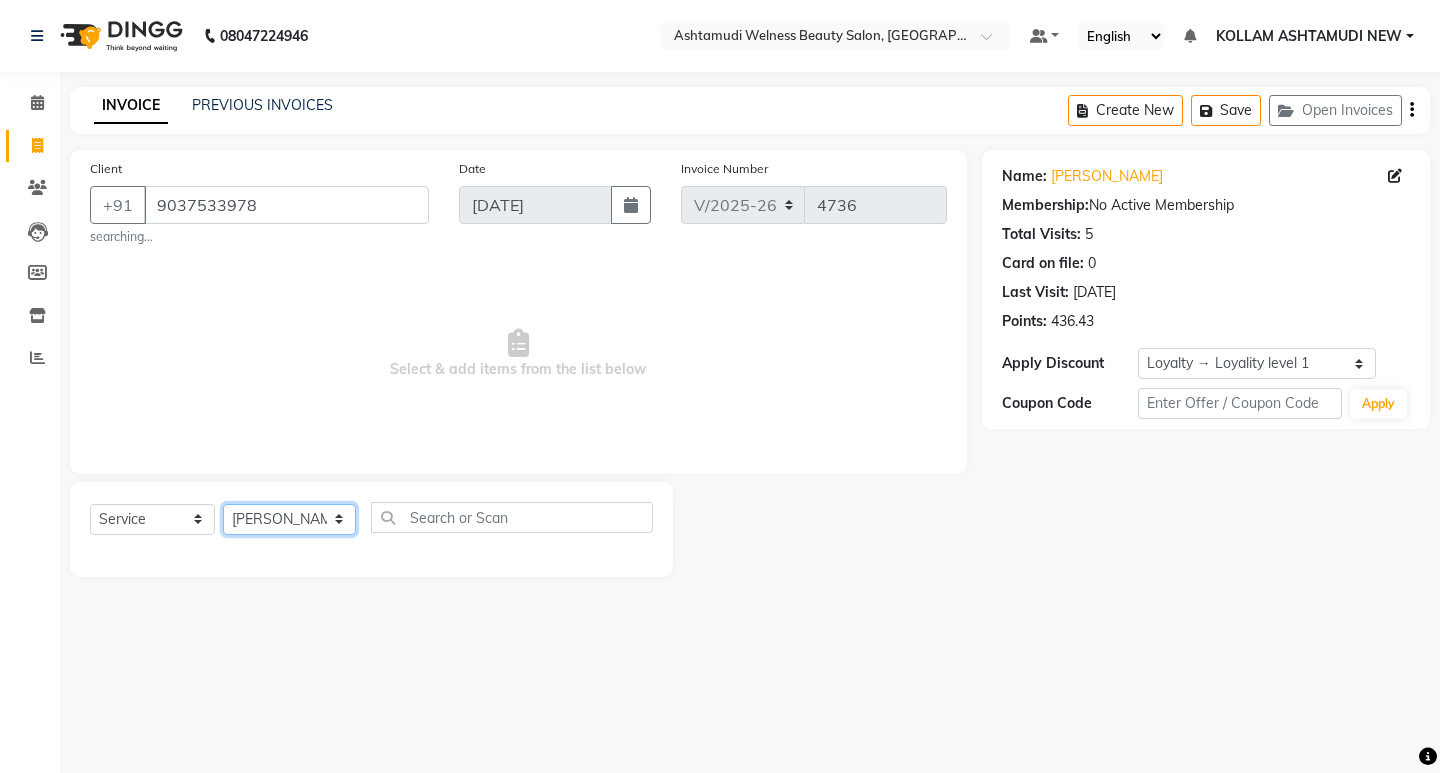 click on "Select Stylist [PERSON_NAME] Admin [PERSON_NAME]  [PERSON_NAME] [PERSON_NAME] [PERSON_NAME]  M [PERSON_NAME]  [PERSON_NAME]  P [PERSON_NAME] ASHTAMUDI KOLLAM ASHTAMUDI NEW  [PERSON_NAME] [PERSON_NAME] [PERSON_NAME]  [PERSON_NAME] [PERSON_NAME] [PERSON_NAME] [PERSON_NAME] [PERSON_NAME] M [PERSON_NAME] SARIGA [PERSON_NAME] [PERSON_NAME] [PERSON_NAME] [PERSON_NAME] [PERSON_NAME] S" 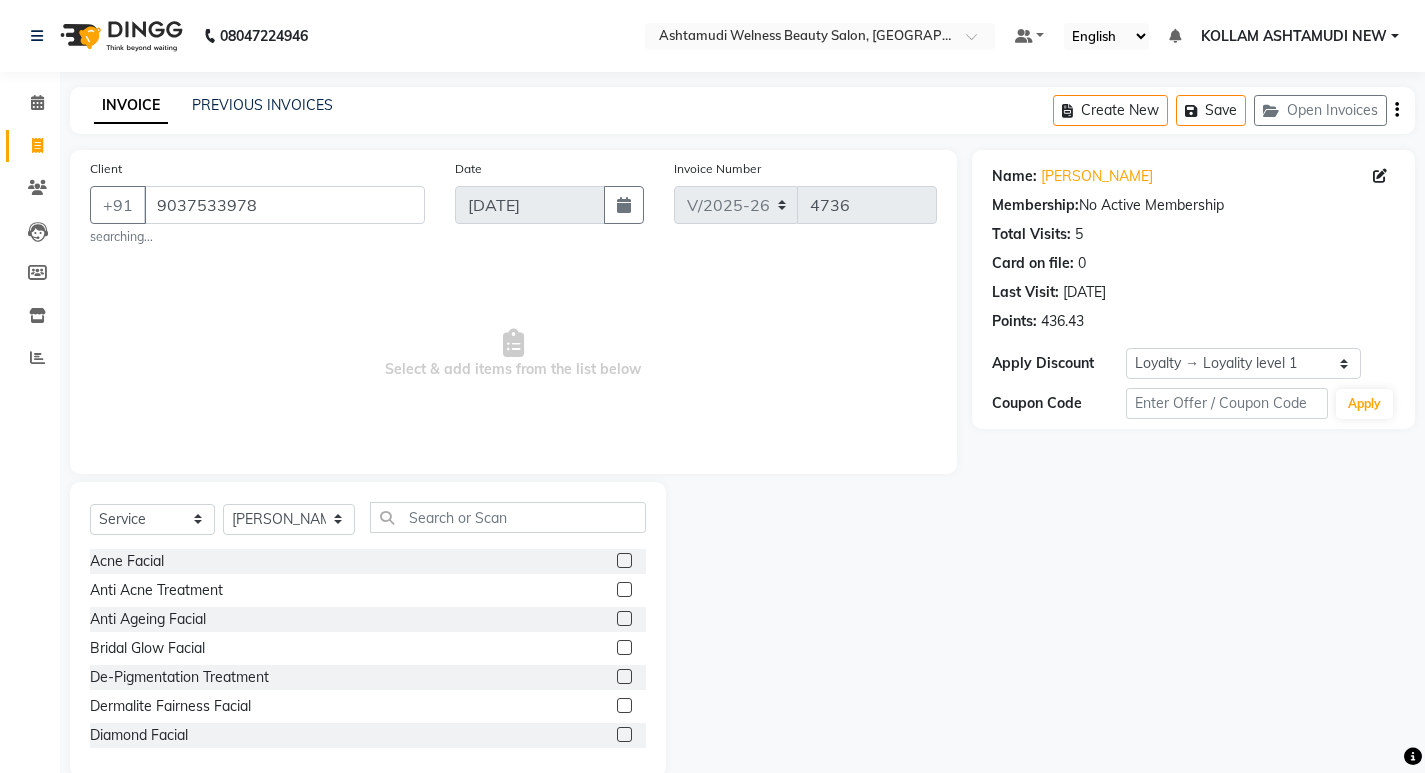 click on "Select  Service  Product  Membership  Package Voucher Prepaid Gift Card  Select Stylist [PERSON_NAME] Admin [PERSON_NAME]  [PERSON_NAME] [PERSON_NAME] [PERSON_NAME]  M [PERSON_NAME]  [PERSON_NAME]  P [PERSON_NAME] ASHTAMUDI KOLLAM ASHTAMUDI NEW  [PERSON_NAME] [PERSON_NAME] [PERSON_NAME]  [PERSON_NAME] [PERSON_NAME] [PERSON_NAME] [PERSON_NAME] [PERSON_NAME] M [PERSON_NAME] SARIGA [PERSON_NAME] [PERSON_NAME] [PERSON_NAME] [PERSON_NAME] [PERSON_NAME] S Acne Facial  Anti Acne Treatment  Anti Ageing Facial  Bridal Glow Facial  De-Pigmentation Treatment  Dermalite Fairness Facial  Diamond Facial  D-Tan Cleanup  D-Tan Facial  D-Tan Pack  Fruit Facial  Fyc Bamboo Charcoal Facial  Fyc Bio Marine Facial  Fyc Fruit Fusion Facial  Fyc Luster Gold Facial  Fyc Pure Vit-C Facial  Fyc Red Wine Facial  [DEMOGRAPHIC_DATA] Bridal Glow Facial  [DEMOGRAPHIC_DATA] Dermalite Fairness Facial  [DEMOGRAPHIC_DATA] Diamond Facial  [DEMOGRAPHIC_DATA] D-Tan Cleanup  [DEMOGRAPHIC_DATA] D-Tan Facial  [DEMOGRAPHIC_DATA] Fruit Facial  [DEMOGRAPHIC_DATA] Fyc Bamboo Charcoal Facial  [DEMOGRAPHIC_DATA] Fyc Bio Marine Facial  [DEMOGRAPHIC_DATA] Fyc Fruit Fusion Facial  [DEMOGRAPHIC_DATA] Fyc Luster Gold Facial  [DEMOGRAPHIC_DATA] Gold Facial" 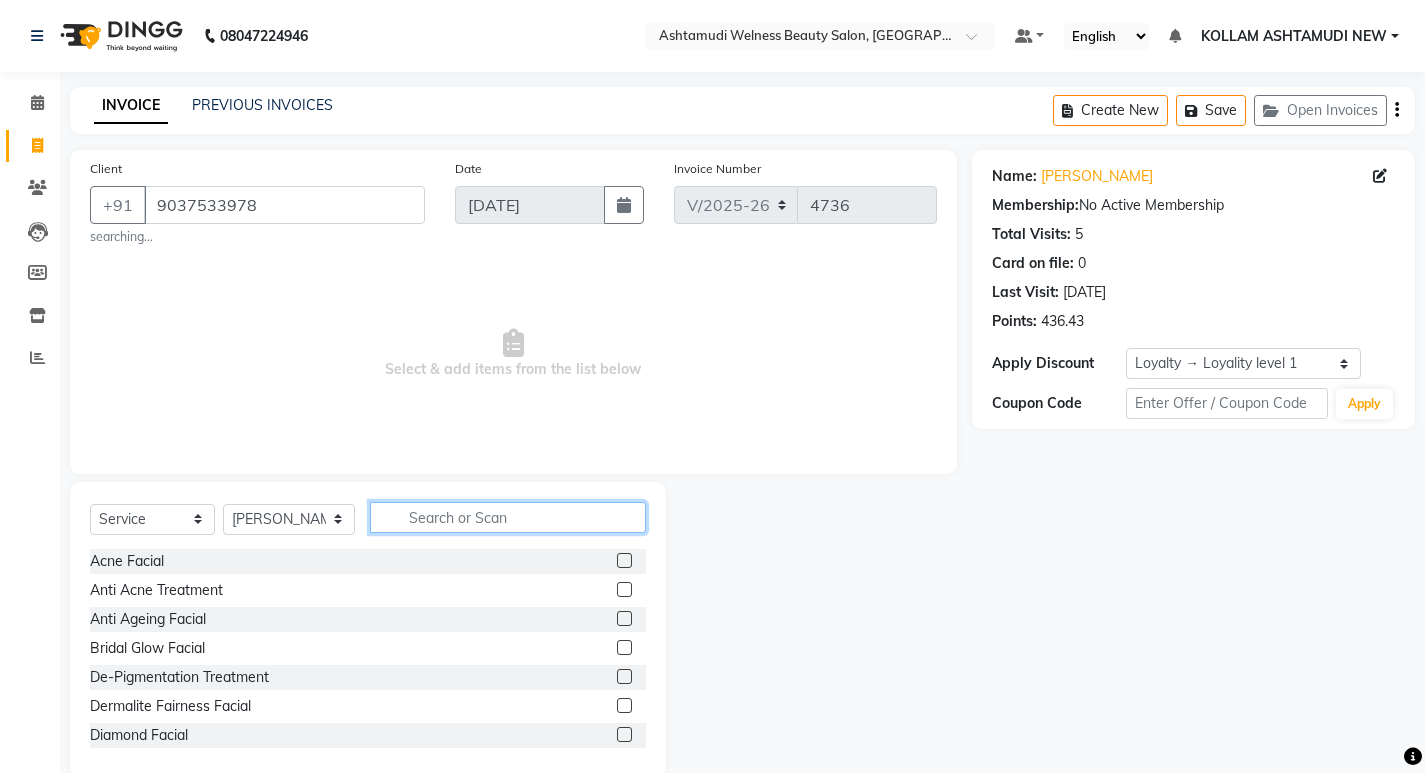 click 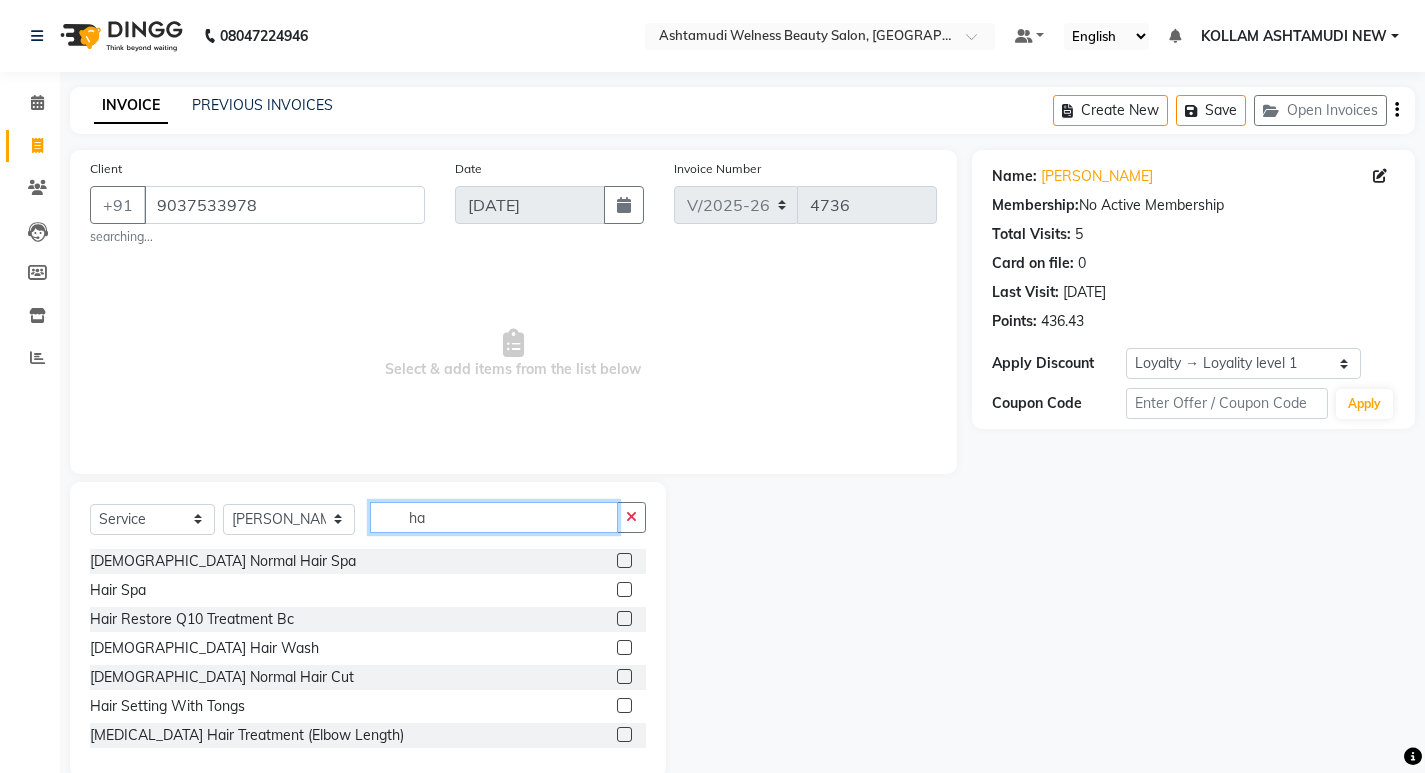 type on "h" 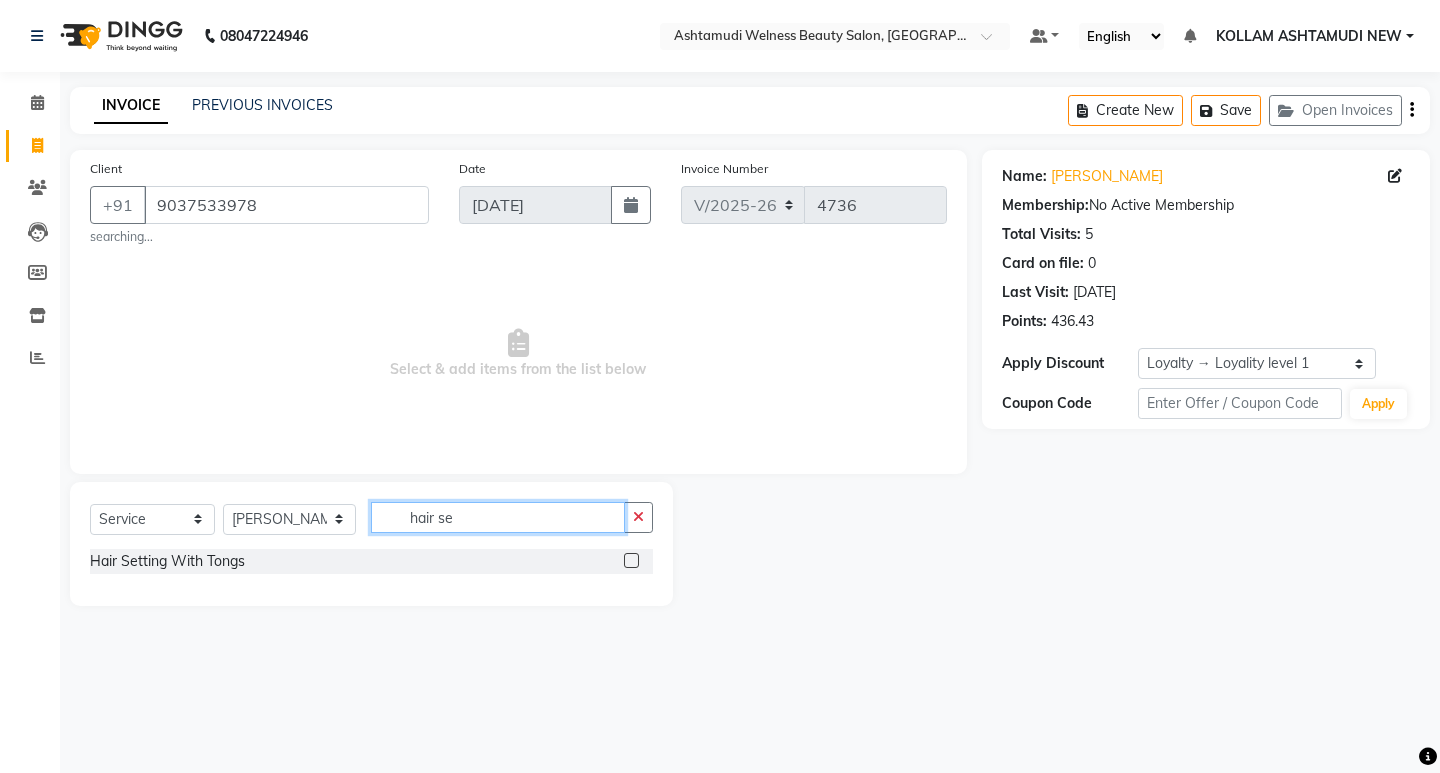 type on "hair se" 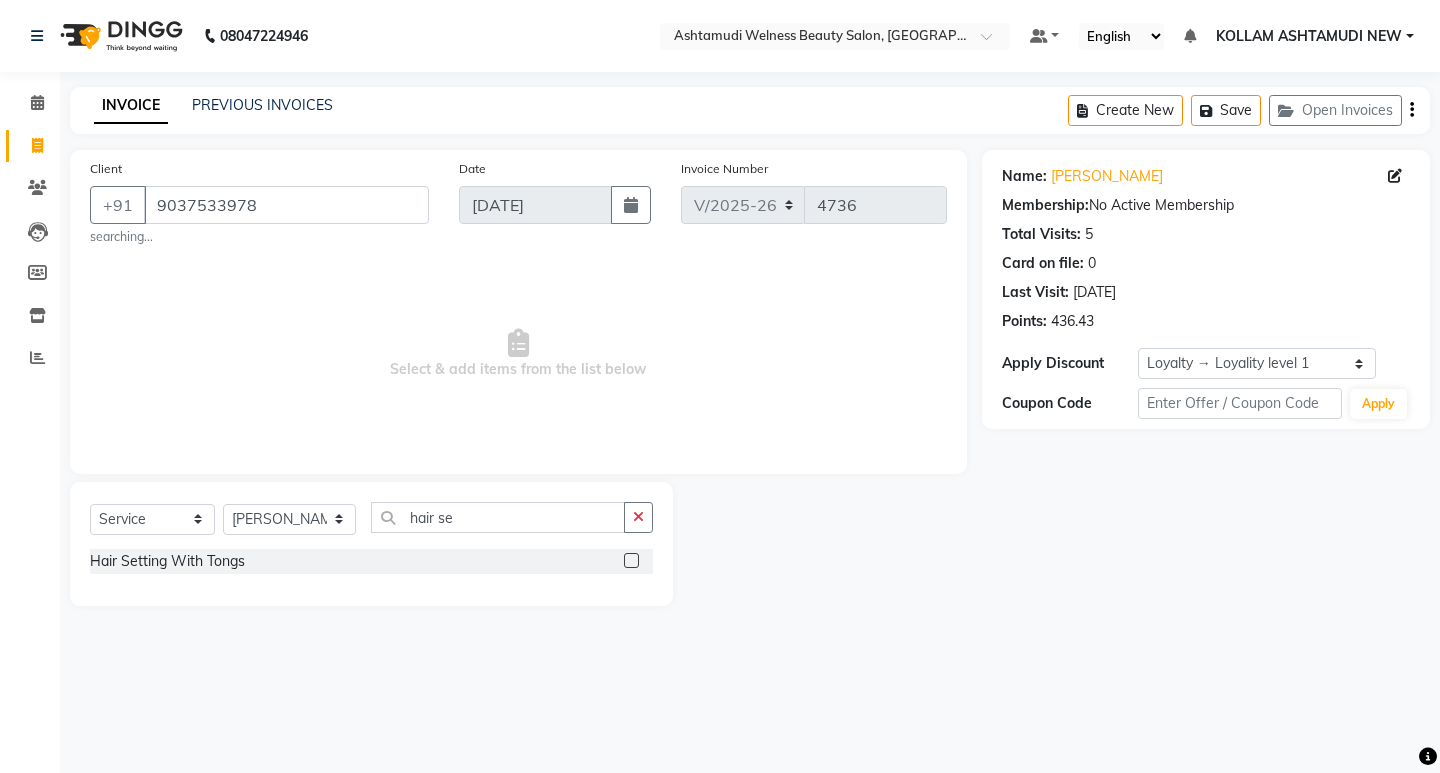 click 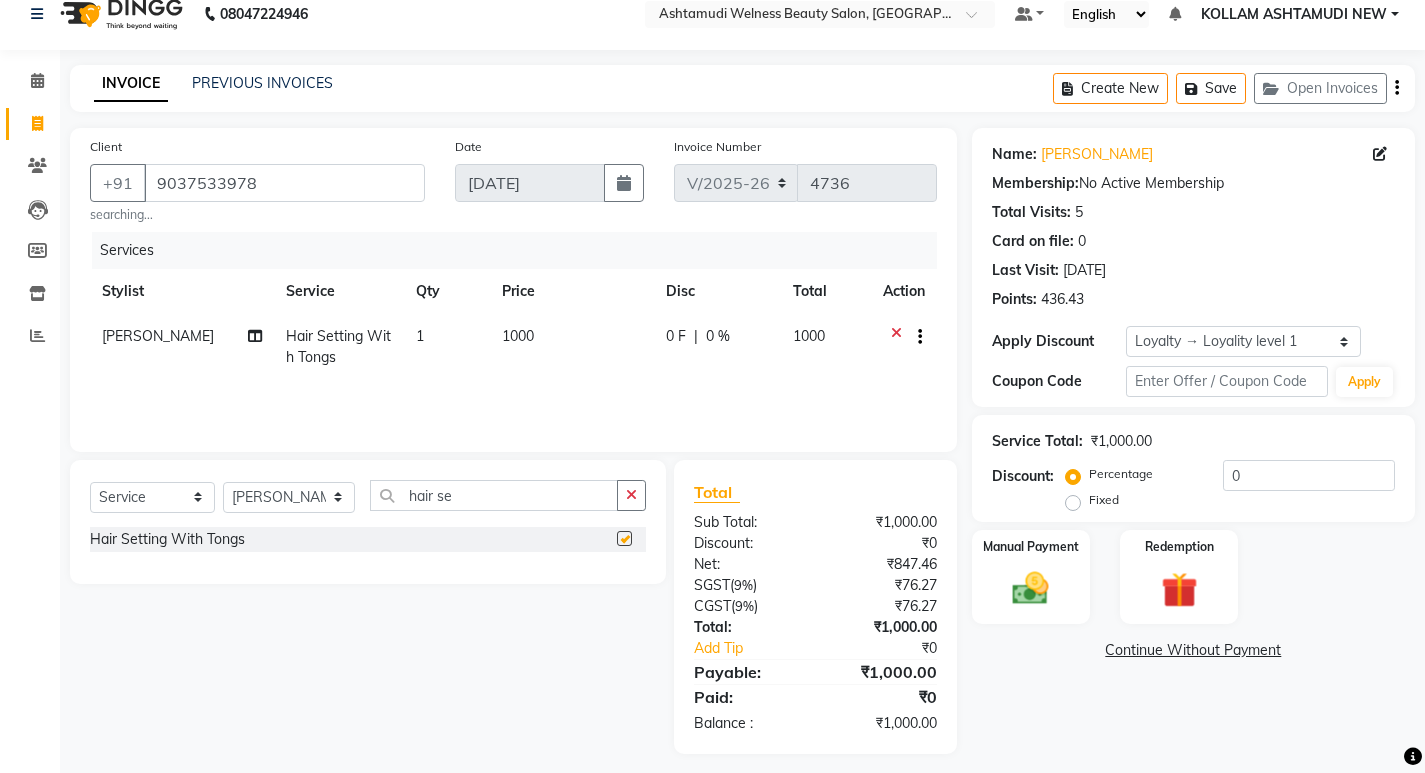 checkbox on "false" 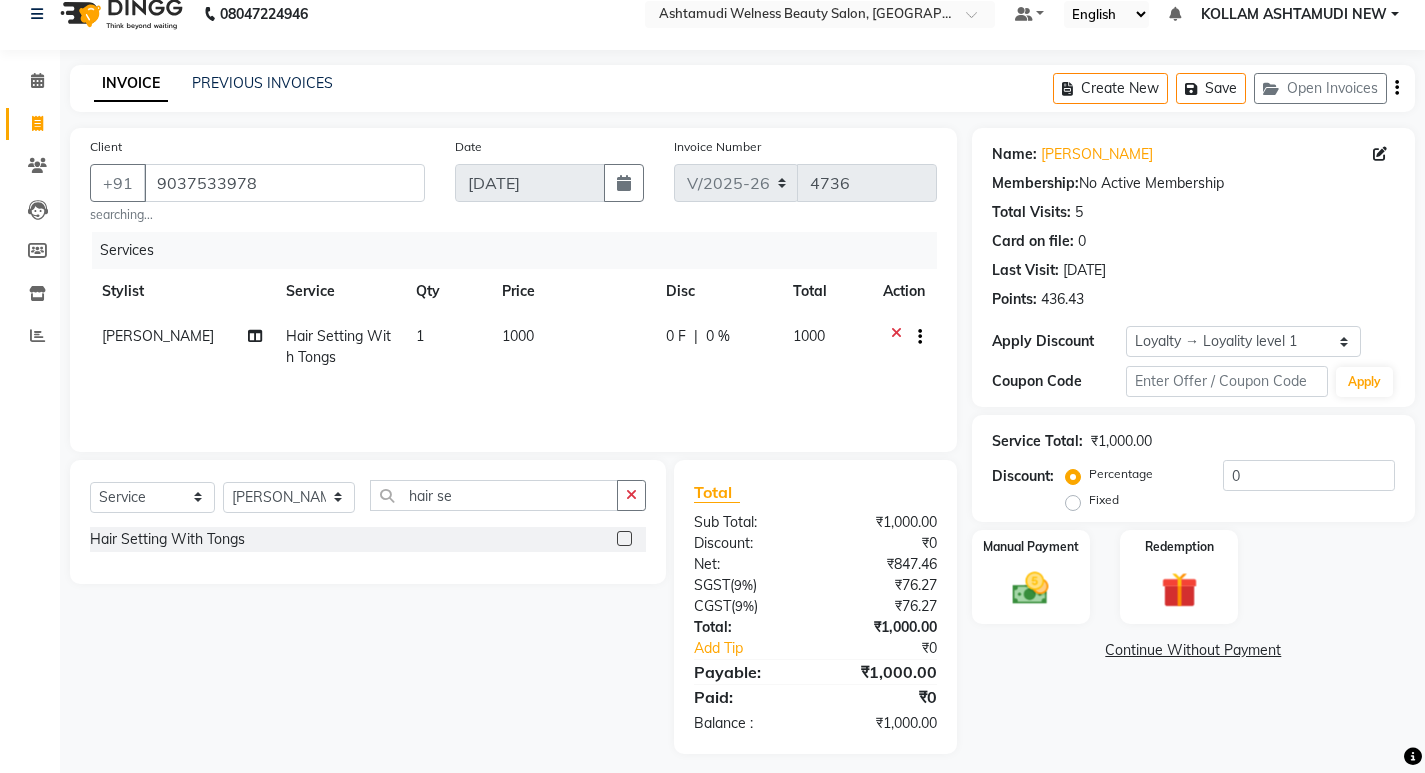 scroll, scrollTop: 33, scrollLeft: 0, axis: vertical 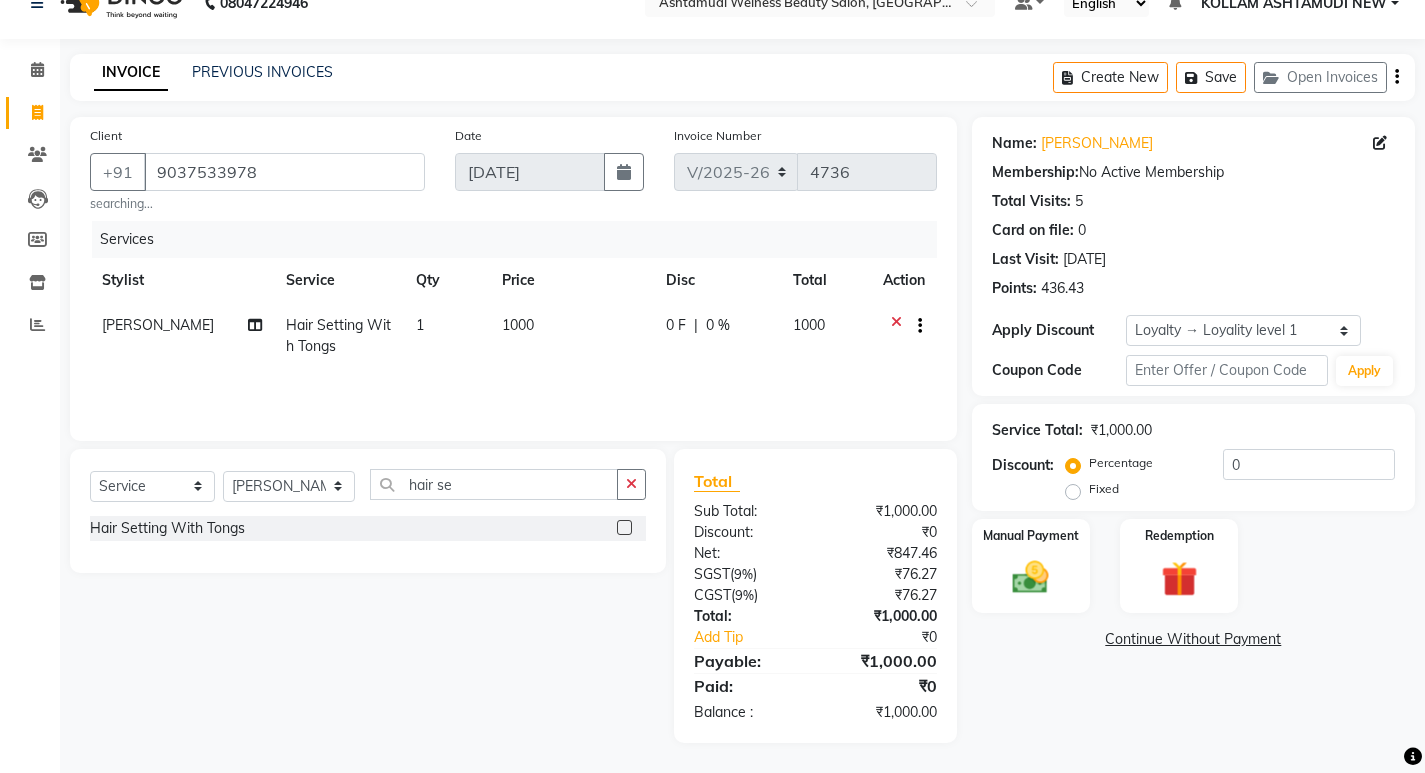 click on "1" 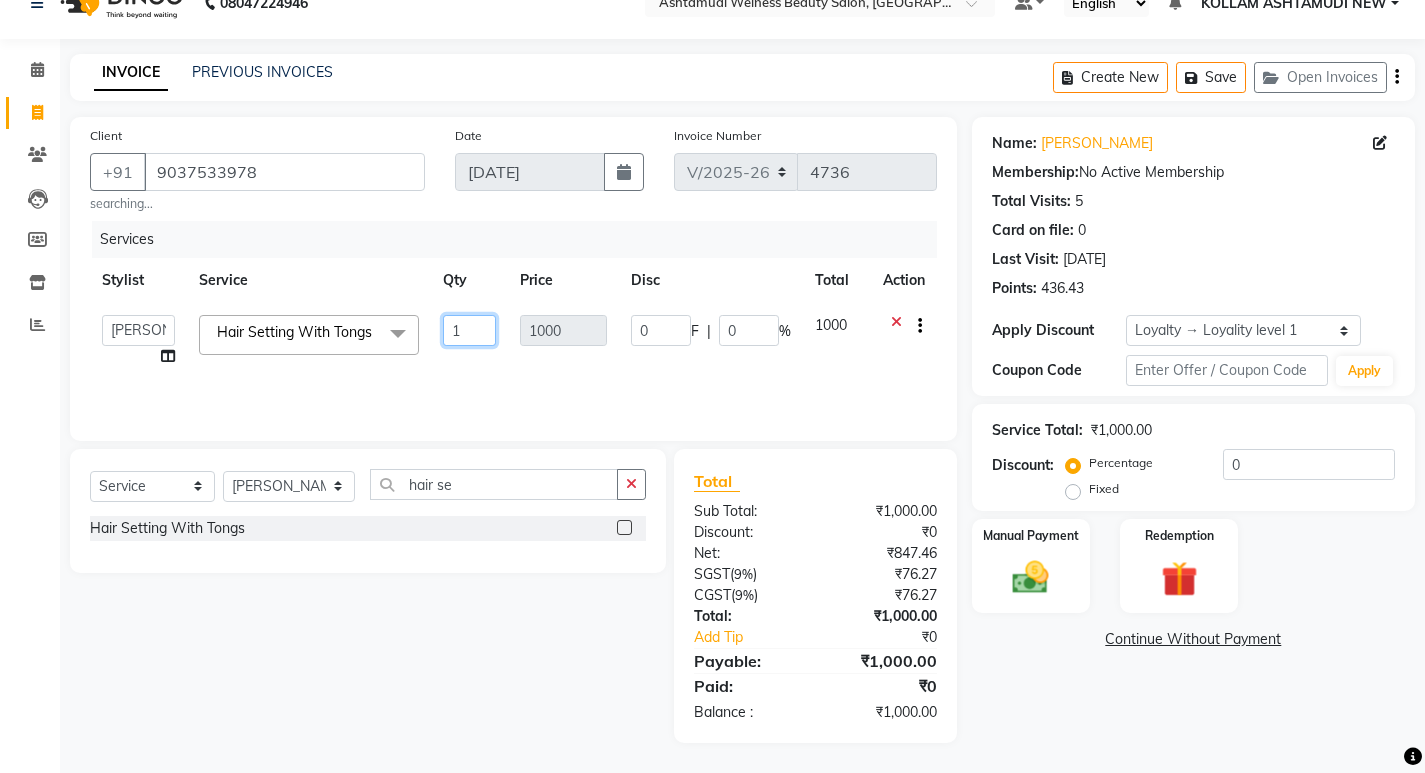 drag, startPoint x: 463, startPoint y: 320, endPoint x: 473, endPoint y: 335, distance: 18.027756 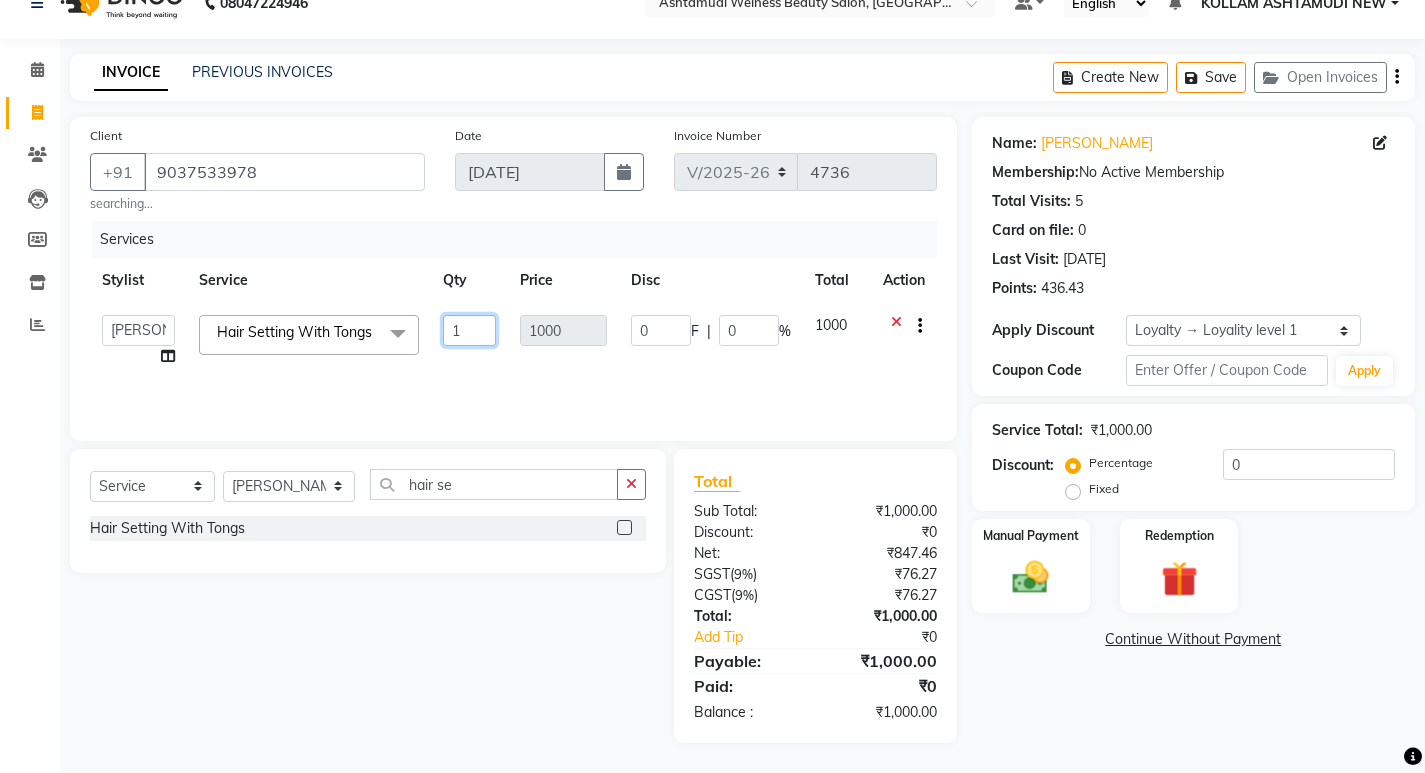 click on "1" 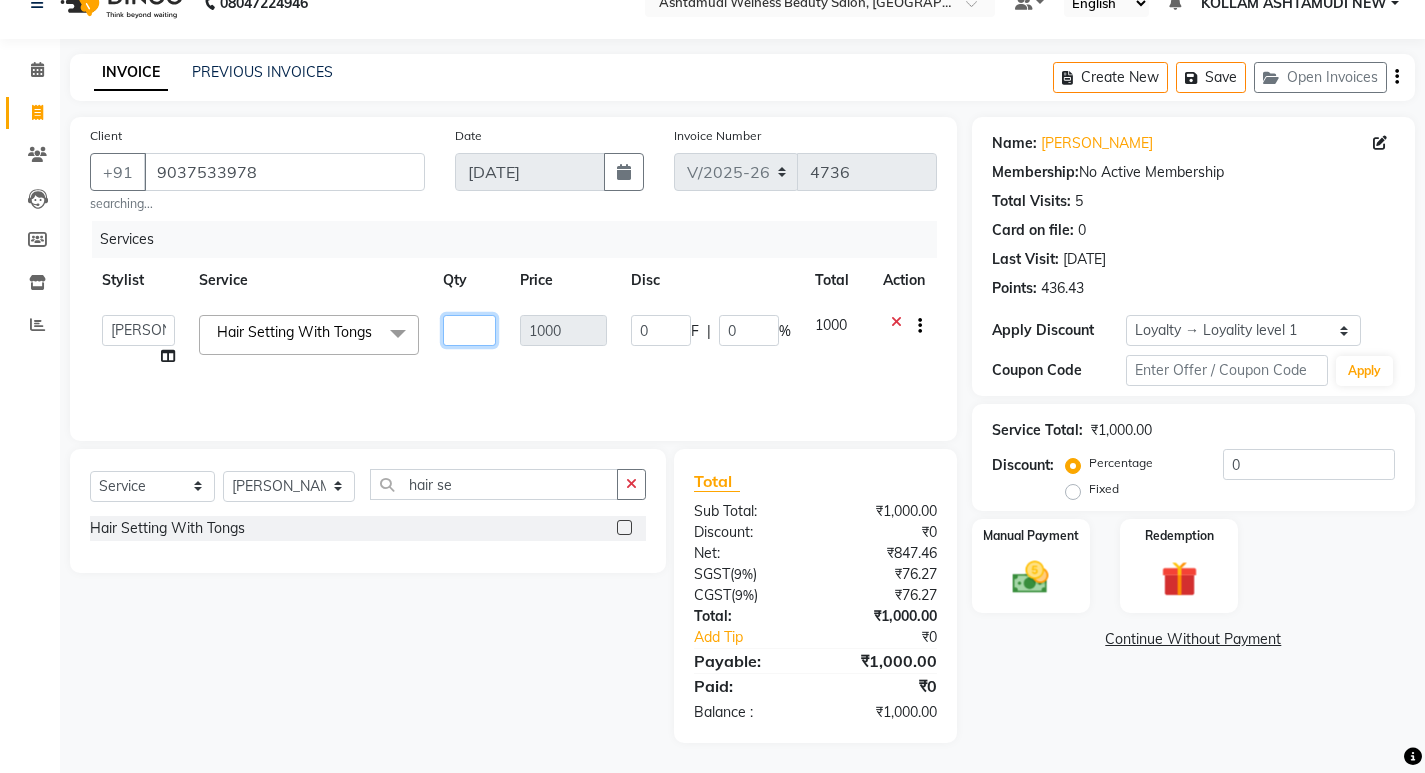 type on "2" 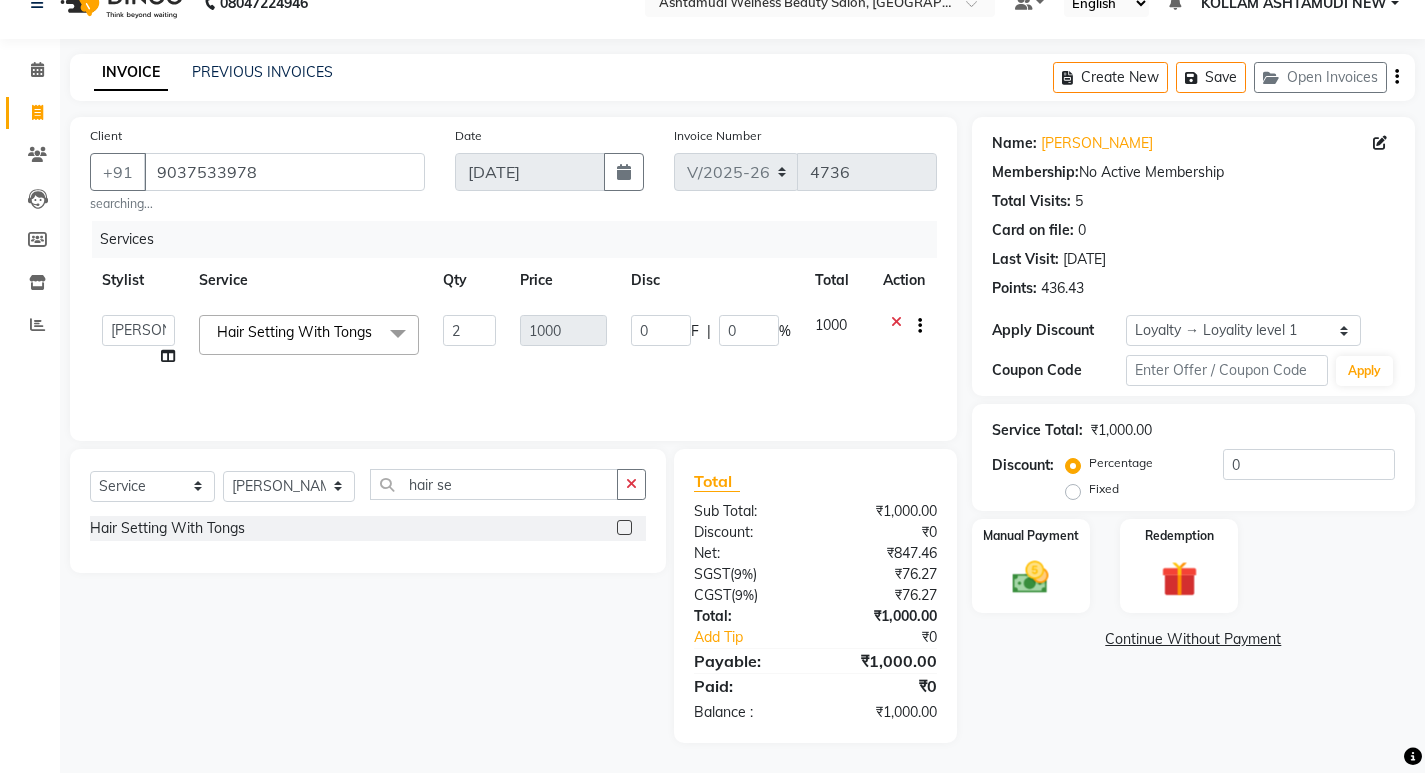 click on "Services Stylist Service Qty Price Disc Total Action  [PERSON_NAME]   Admin   [PERSON_NAME]    [PERSON_NAME]   [PERSON_NAME] [PERSON_NAME]  M [PERSON_NAME]    [PERSON_NAME]  P   [PERSON_NAME]   KOLLAM ASHTAMUDI NEW    [PERSON_NAME] [PERSON_NAME]   [PERSON_NAME]  [PERSON_NAME]   [PERSON_NAME]   [PERSON_NAME]   [PERSON_NAME] [PERSON_NAME] M   [PERSON_NAME]   SARIGA [PERSON_NAME]   [PERSON_NAME]   [PERSON_NAME]   [PERSON_NAME]   [PERSON_NAME] S  Hair Setting With Tongs  x Acne Facial Anti Acne Treatment Anti Ageing Facial Bridal Glow Facial De-Pigmentation Treatment Dermalite Fairness Facial Diamond Facial D-Tan Cleanup D-Tan Facial D-Tan Pack Fruit Facial Fyc Bamboo Charcoal Facial Fyc Bio Marine Facial Fyc Fruit Fusion Facial Fyc Luster Gold Facial Fyc Pure Vit-C Facial Fyc Red Wine Facial [DEMOGRAPHIC_DATA] Bridal Glow Facial [DEMOGRAPHIC_DATA] Dermalite Fairness Facial [DEMOGRAPHIC_DATA] Diamond Facial [DEMOGRAPHIC_DATA] D-Tan Cleanup [DEMOGRAPHIC_DATA] D-Tan Facial [DEMOGRAPHIC_DATA] Fruit Facial [DEMOGRAPHIC_DATA] Fyc Bamboo Charcoal Facial [DEMOGRAPHIC_DATA] Fyc Bio Marine Facial [DEMOGRAPHIC_DATA] Fyc Fruit Fusion Facial [DEMOGRAPHIC_DATA] Fyc Pure Vit C Facial" 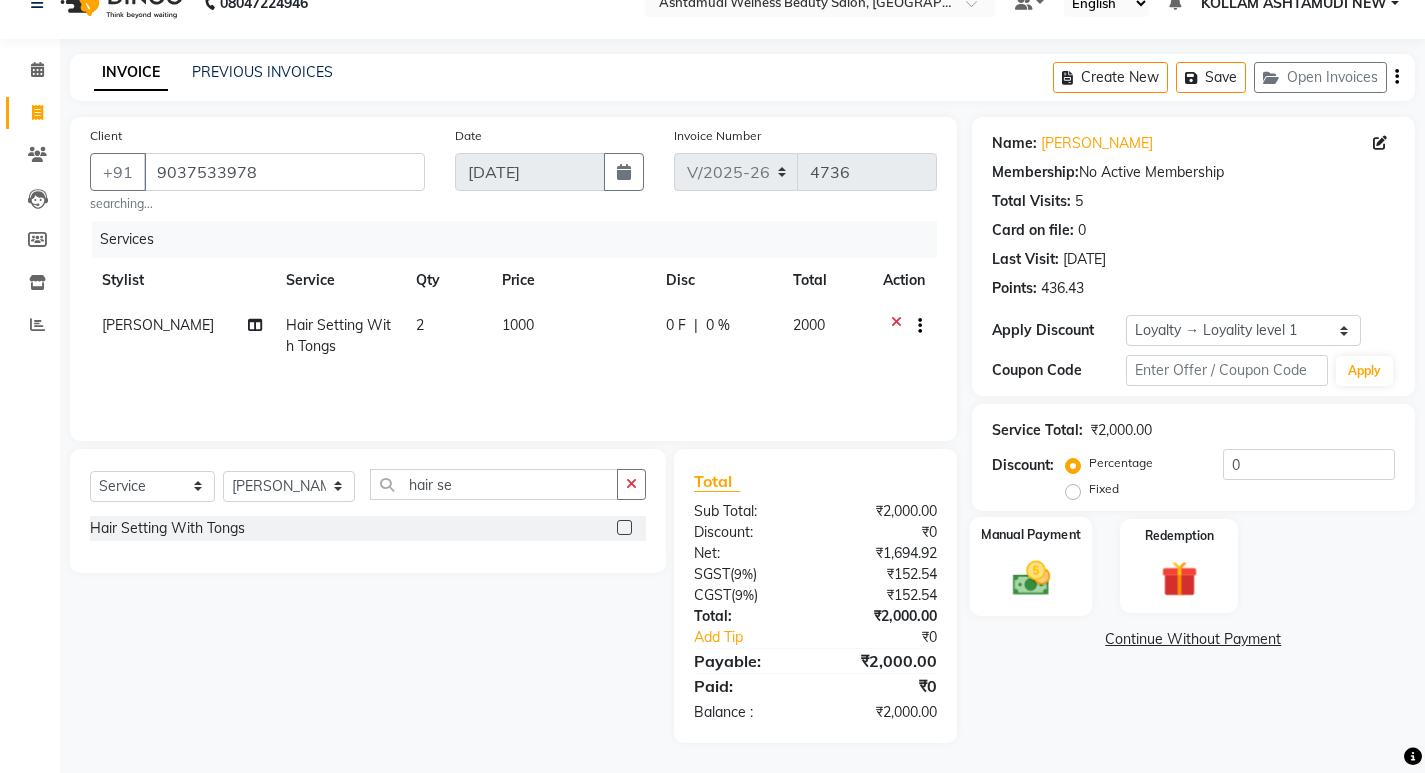 click 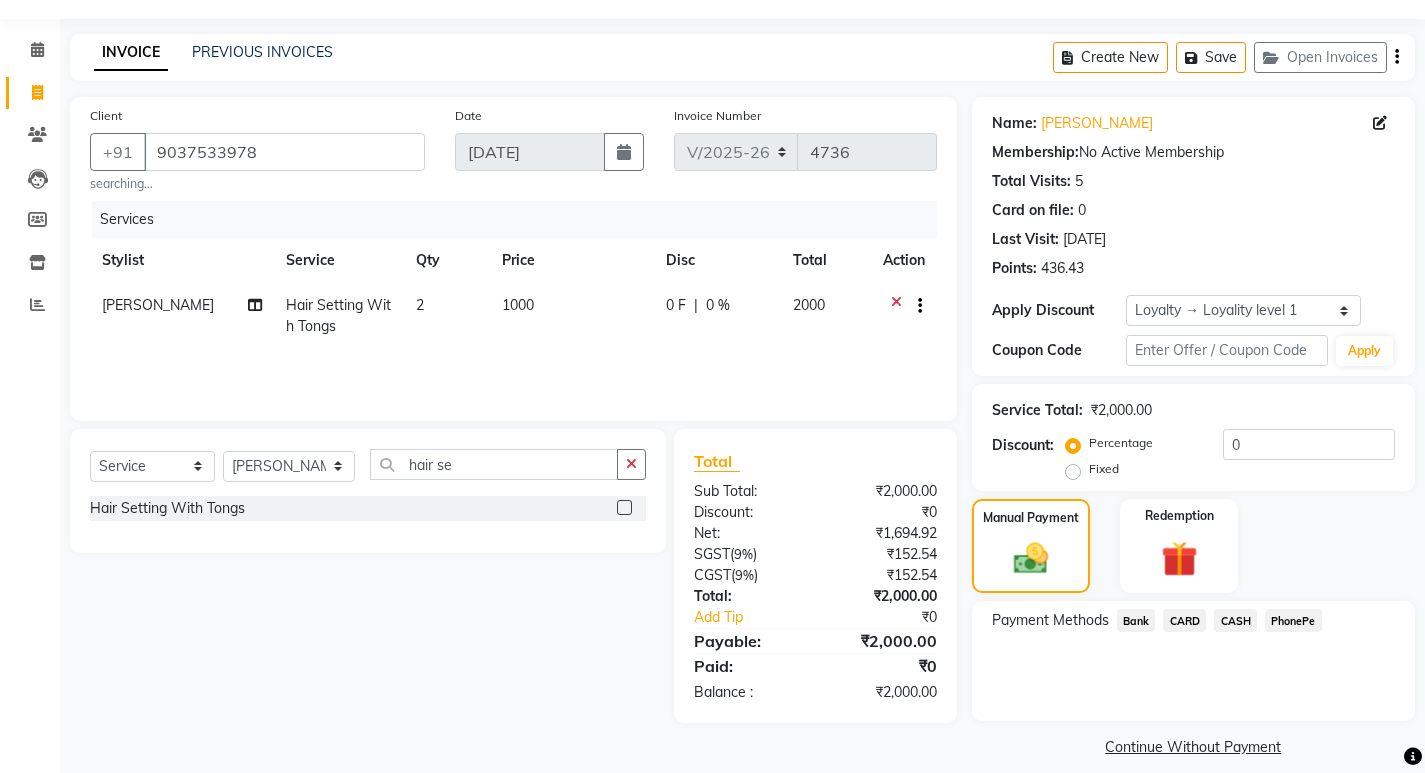 scroll, scrollTop: 72, scrollLeft: 0, axis: vertical 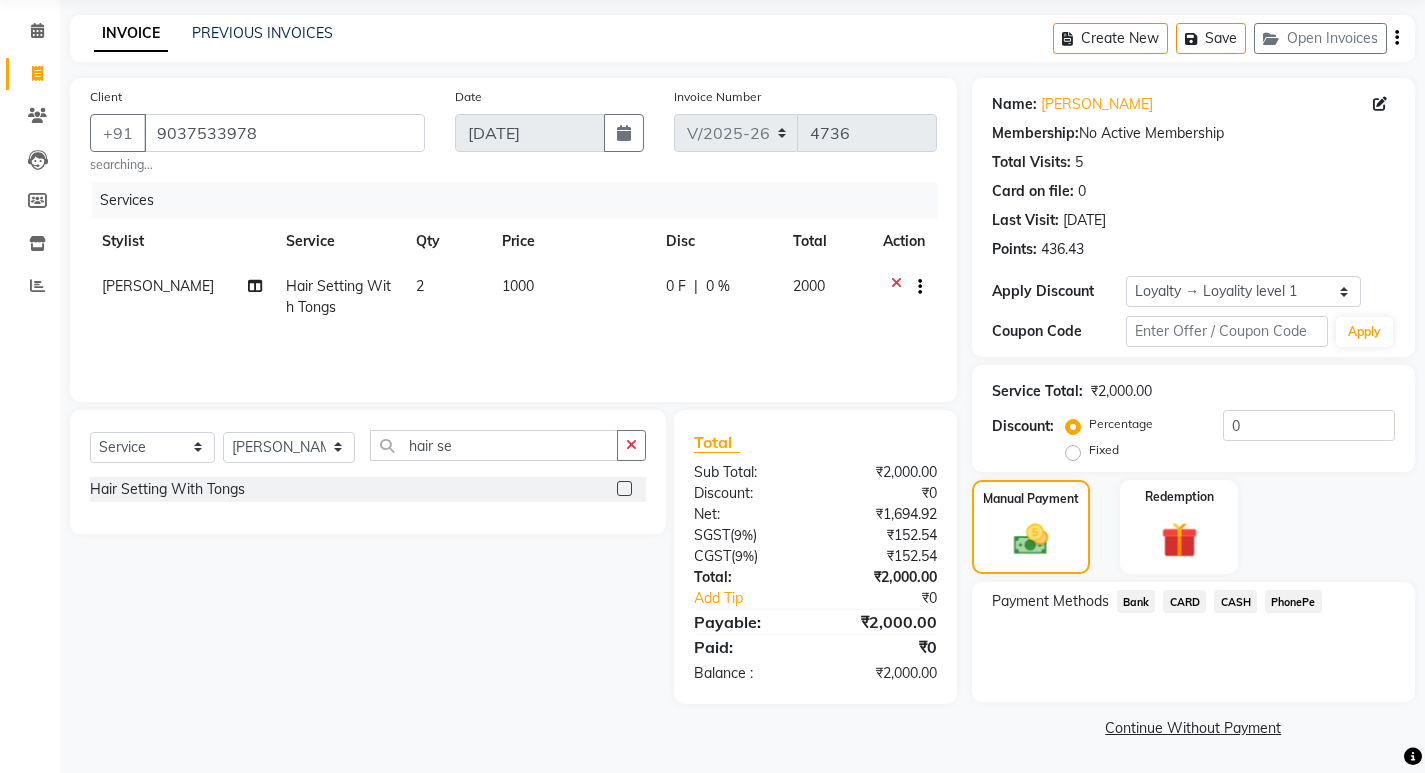 click on "PhonePe" 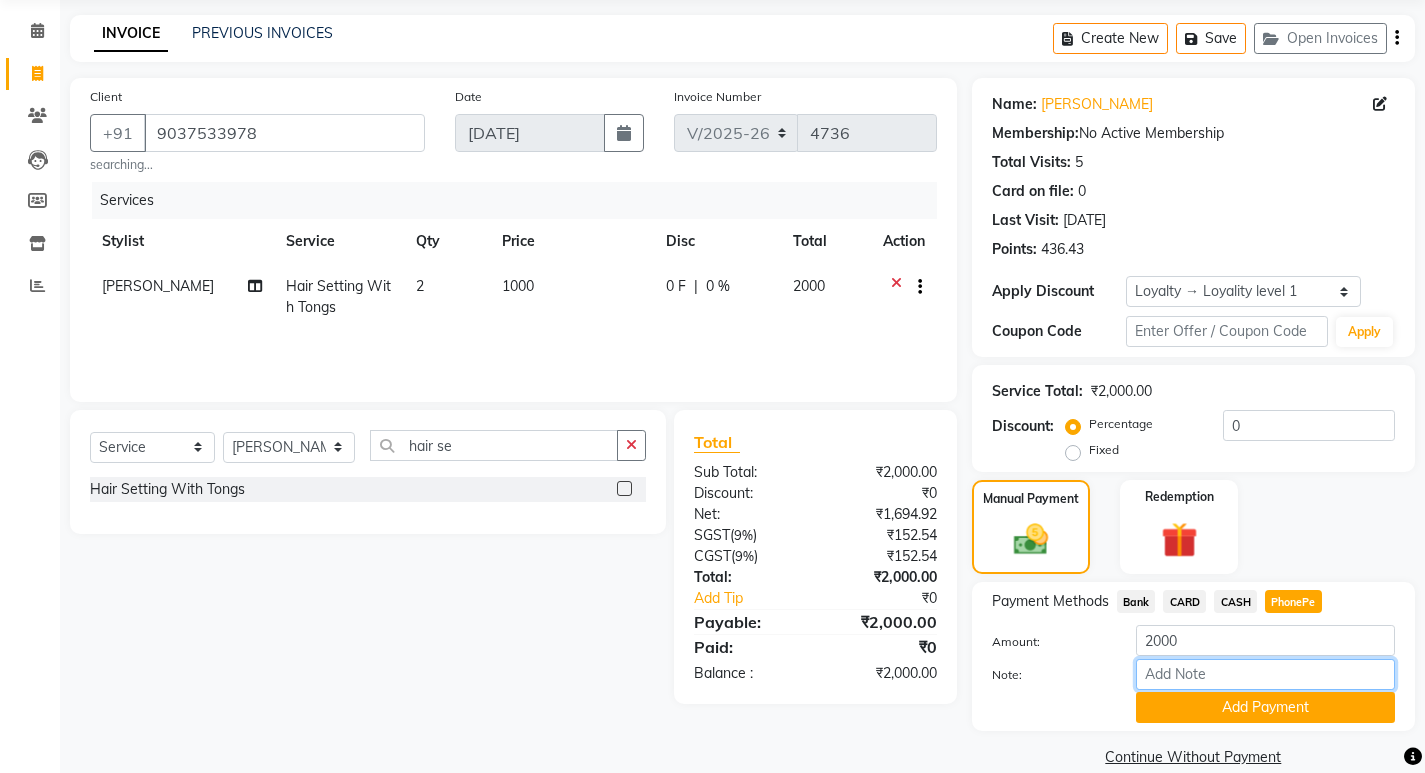 drag, startPoint x: 1227, startPoint y: 679, endPoint x: 1231, endPoint y: 659, distance: 20.396078 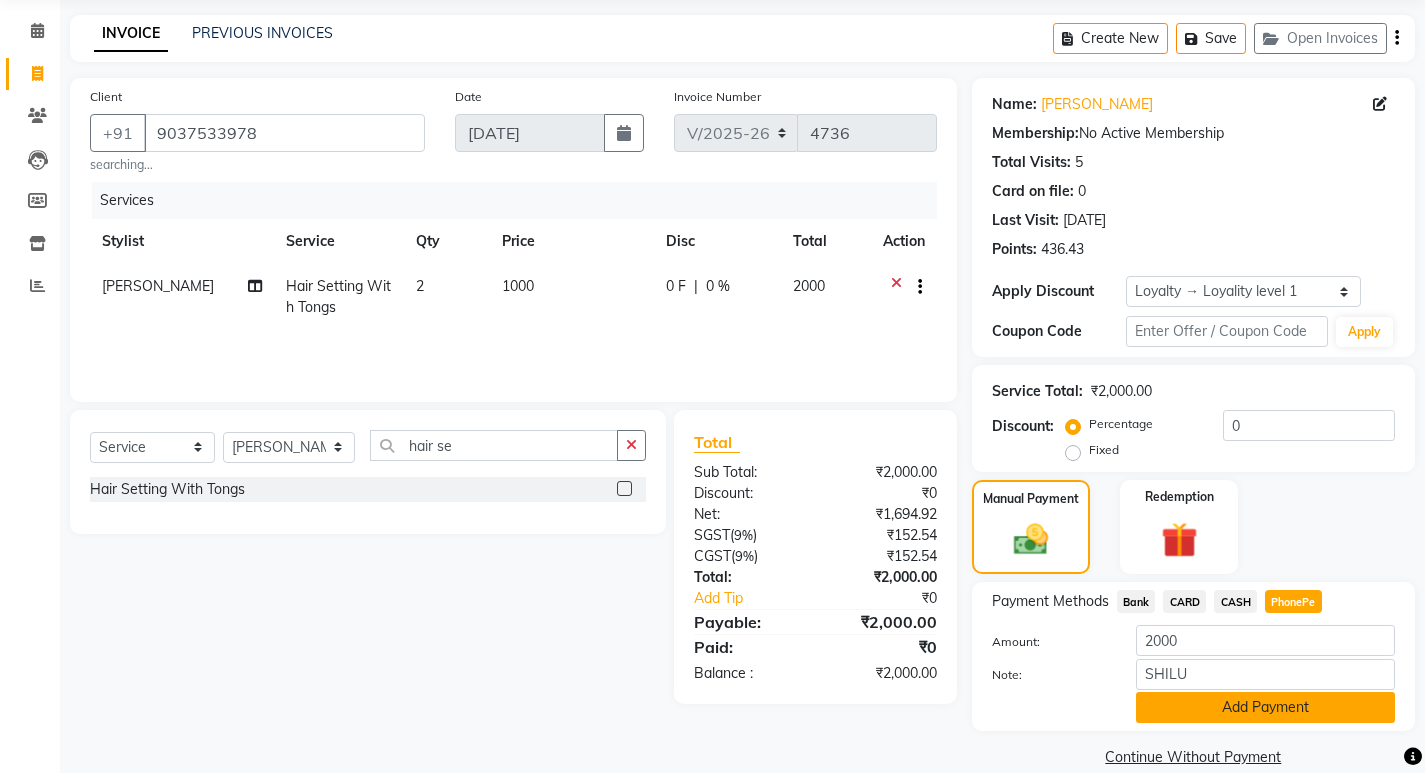 click on "Add Payment" 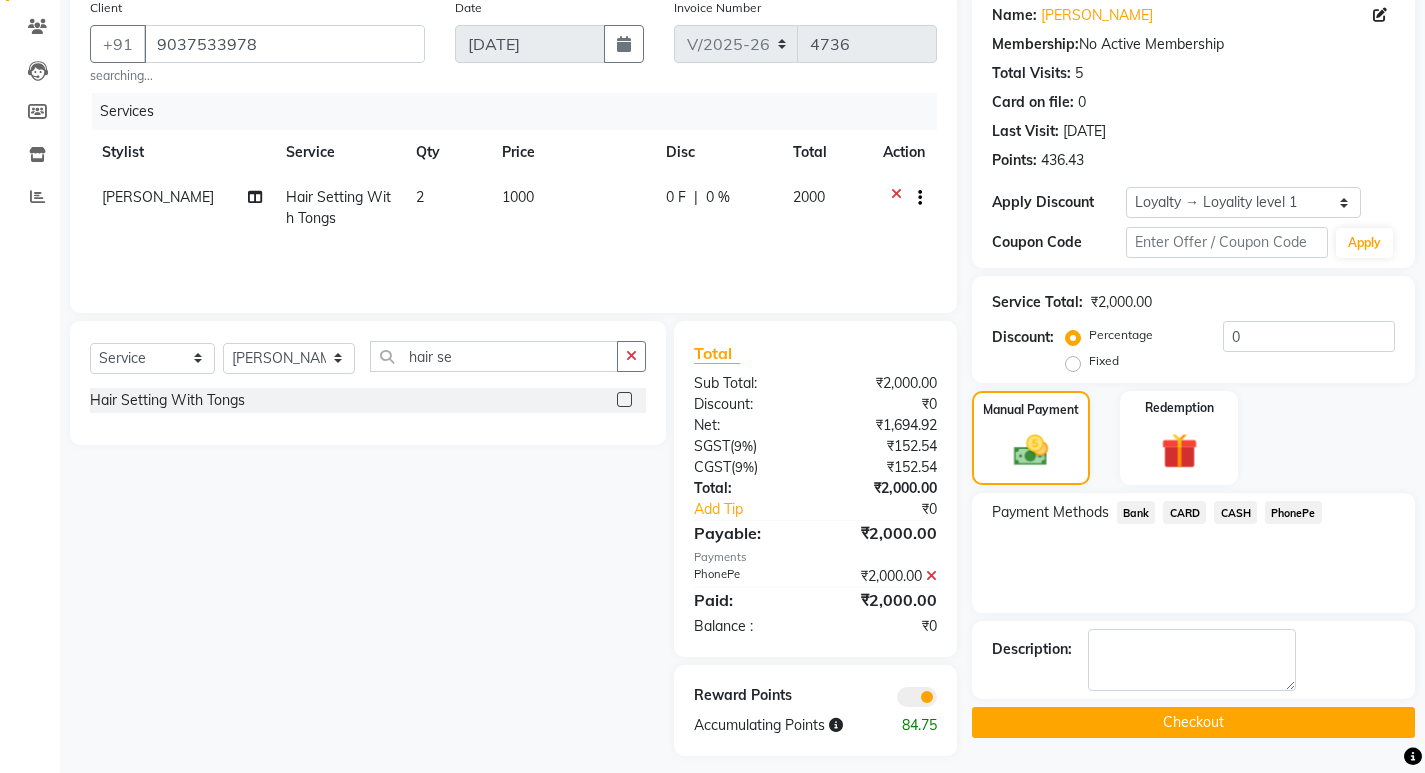 scroll, scrollTop: 174, scrollLeft: 0, axis: vertical 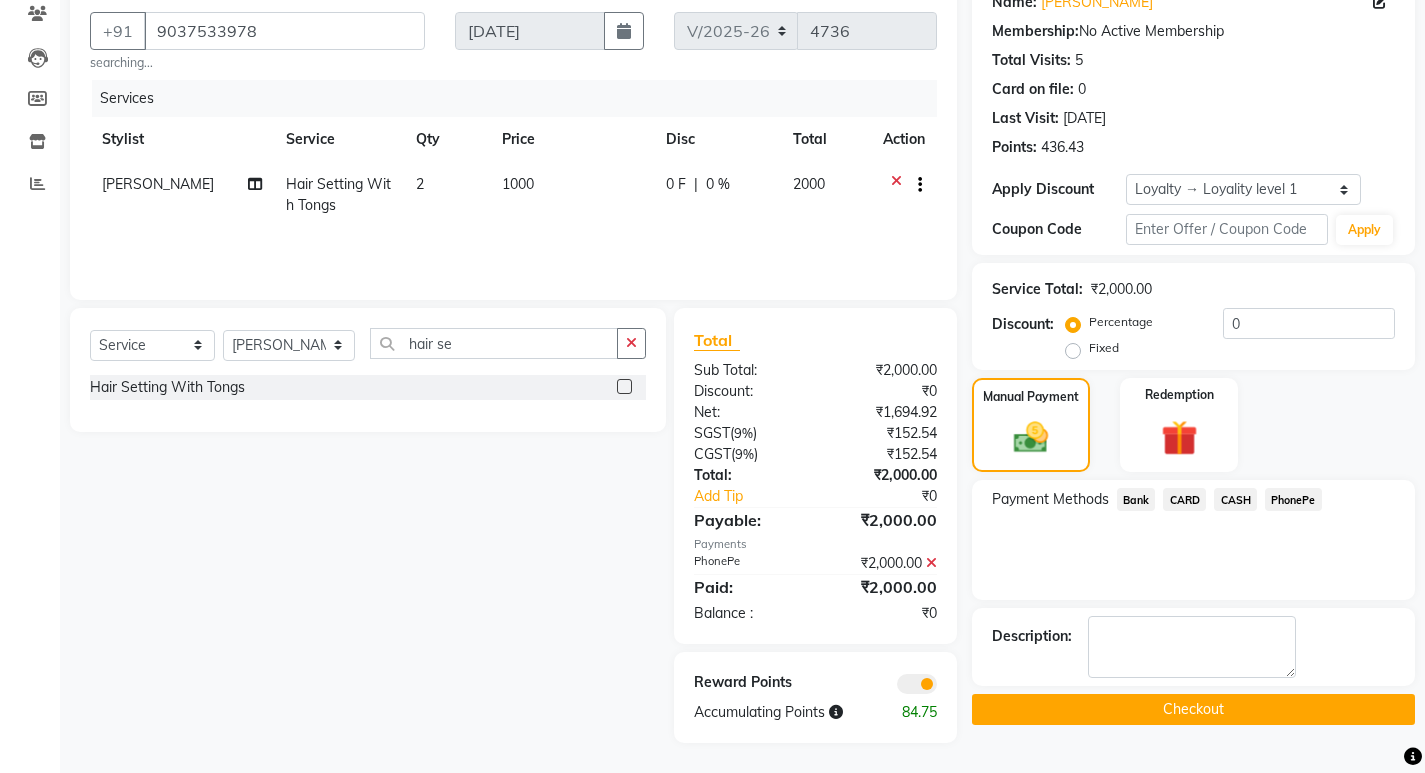 click on "Checkout" 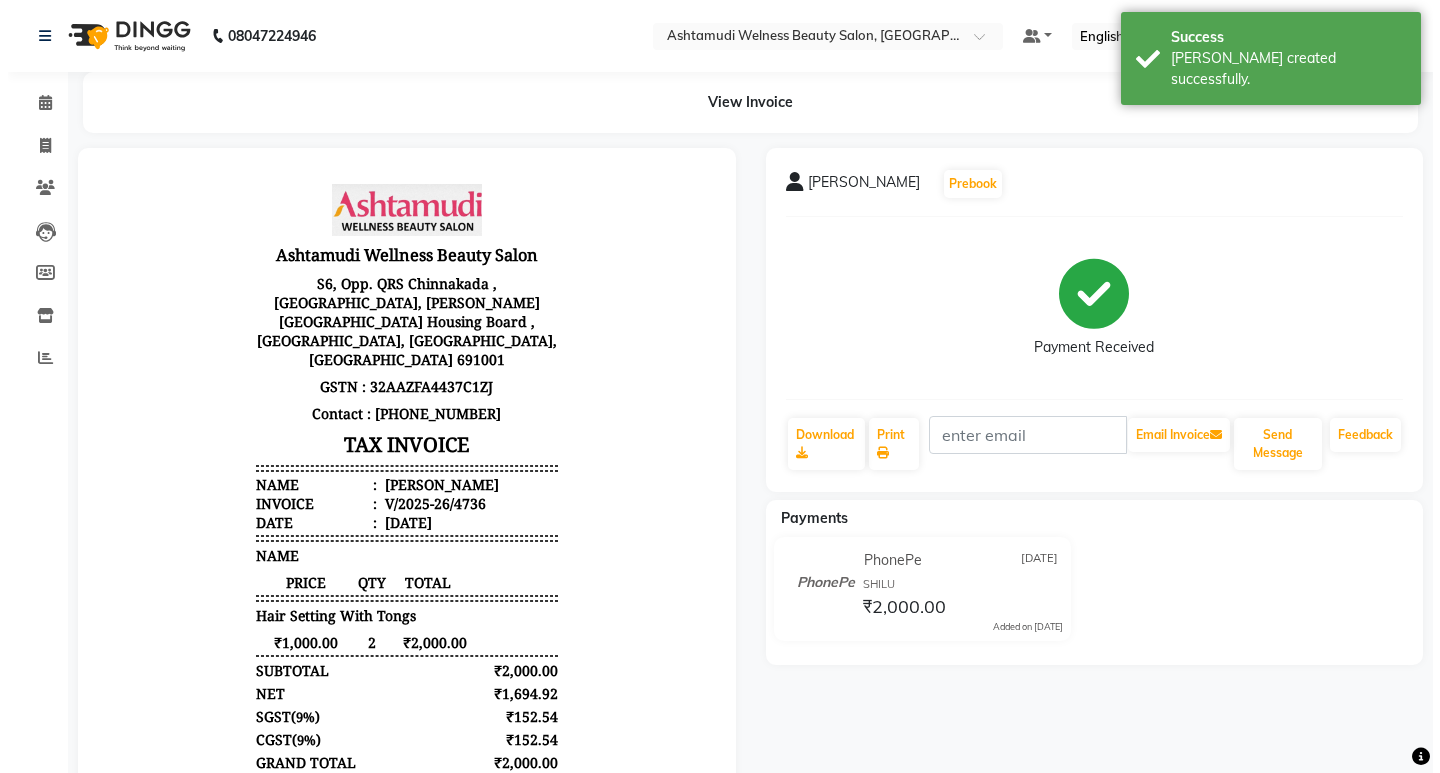 scroll, scrollTop: 0, scrollLeft: 0, axis: both 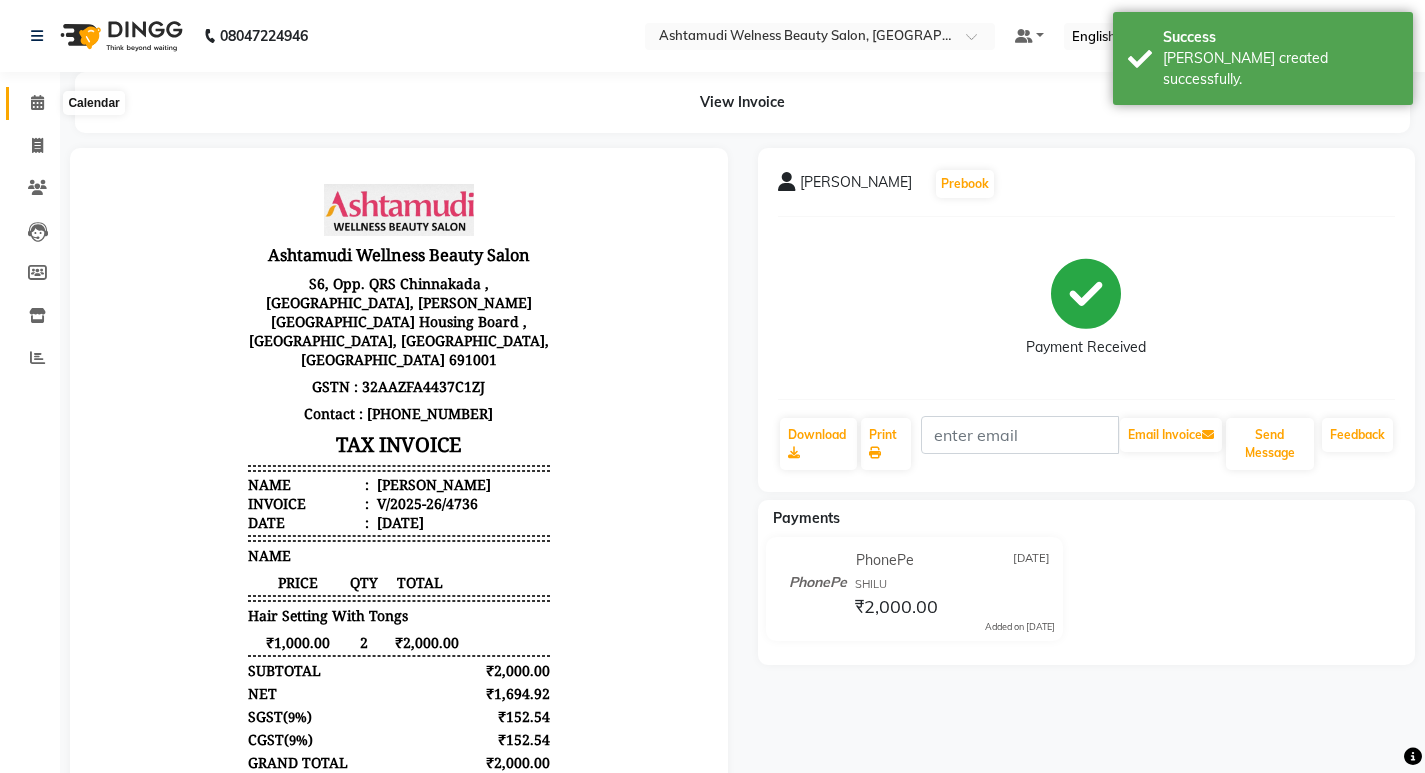 click 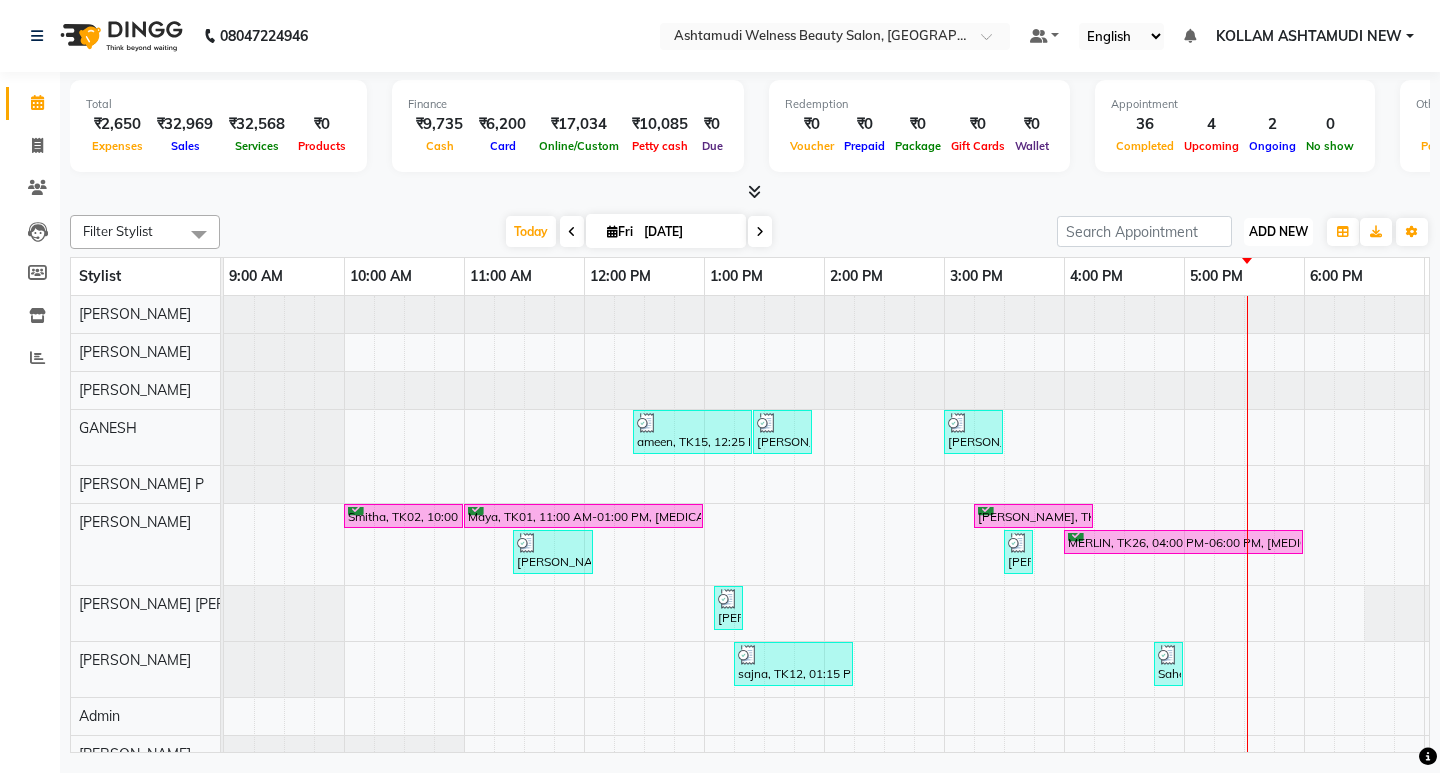 click on "ADD NEW" at bounding box center (1278, 231) 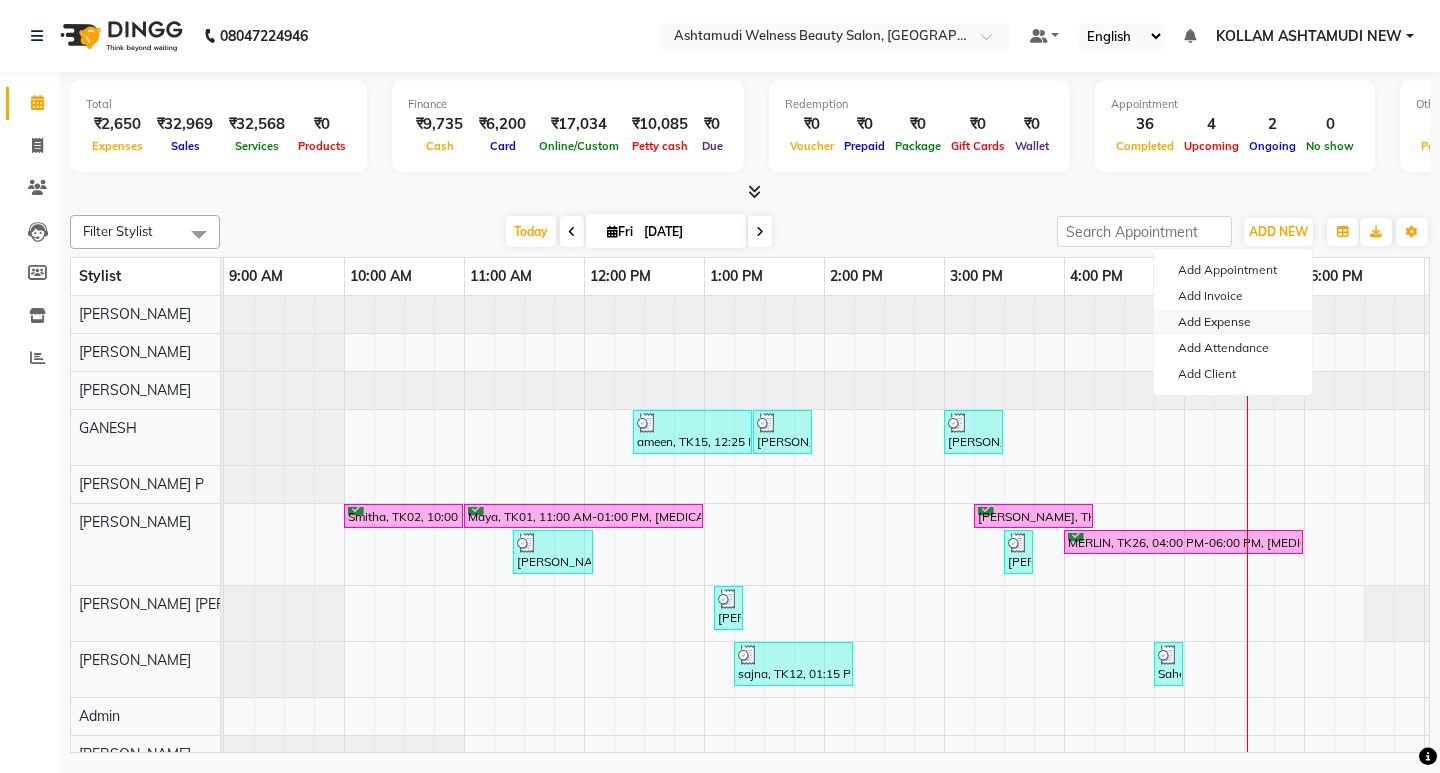 click on "Add Expense" at bounding box center [1233, 322] 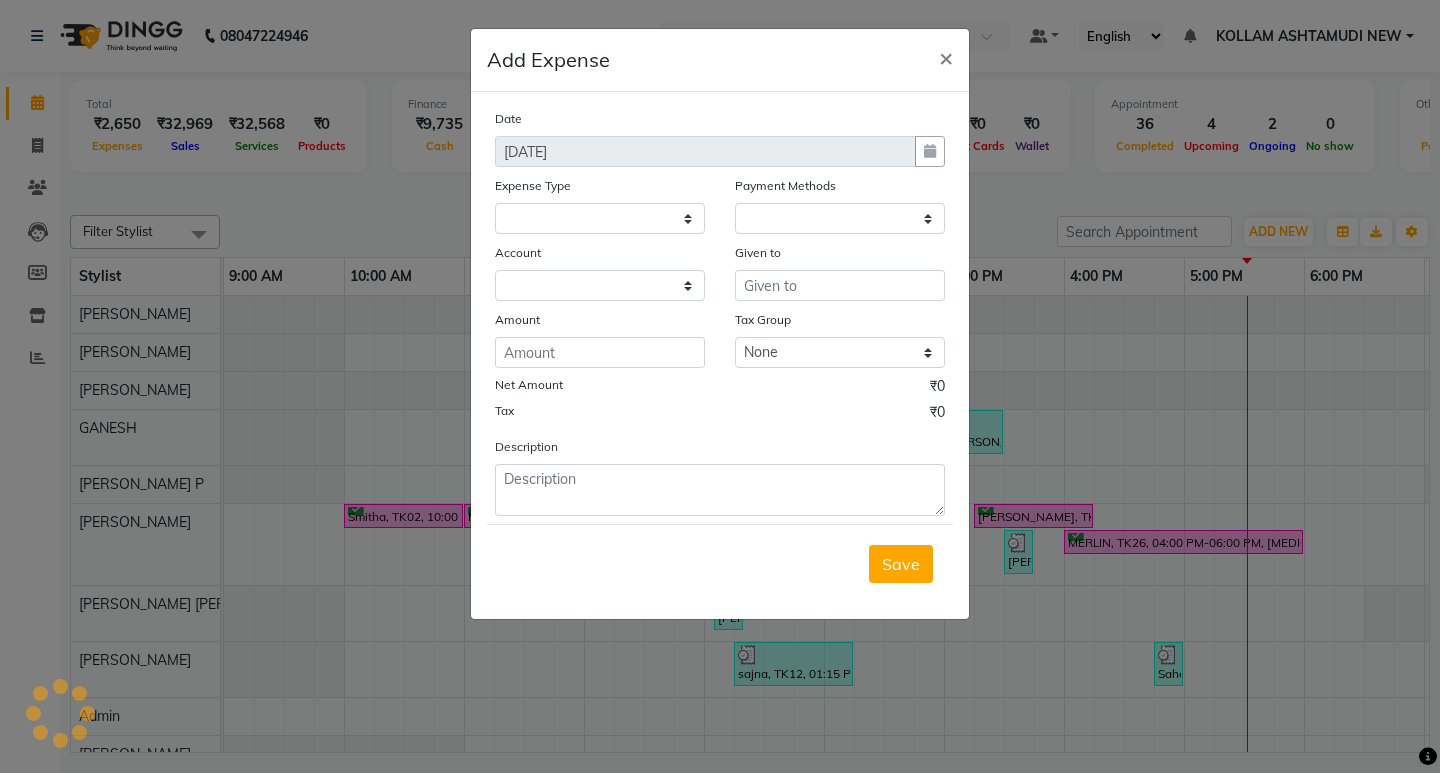 select on "1" 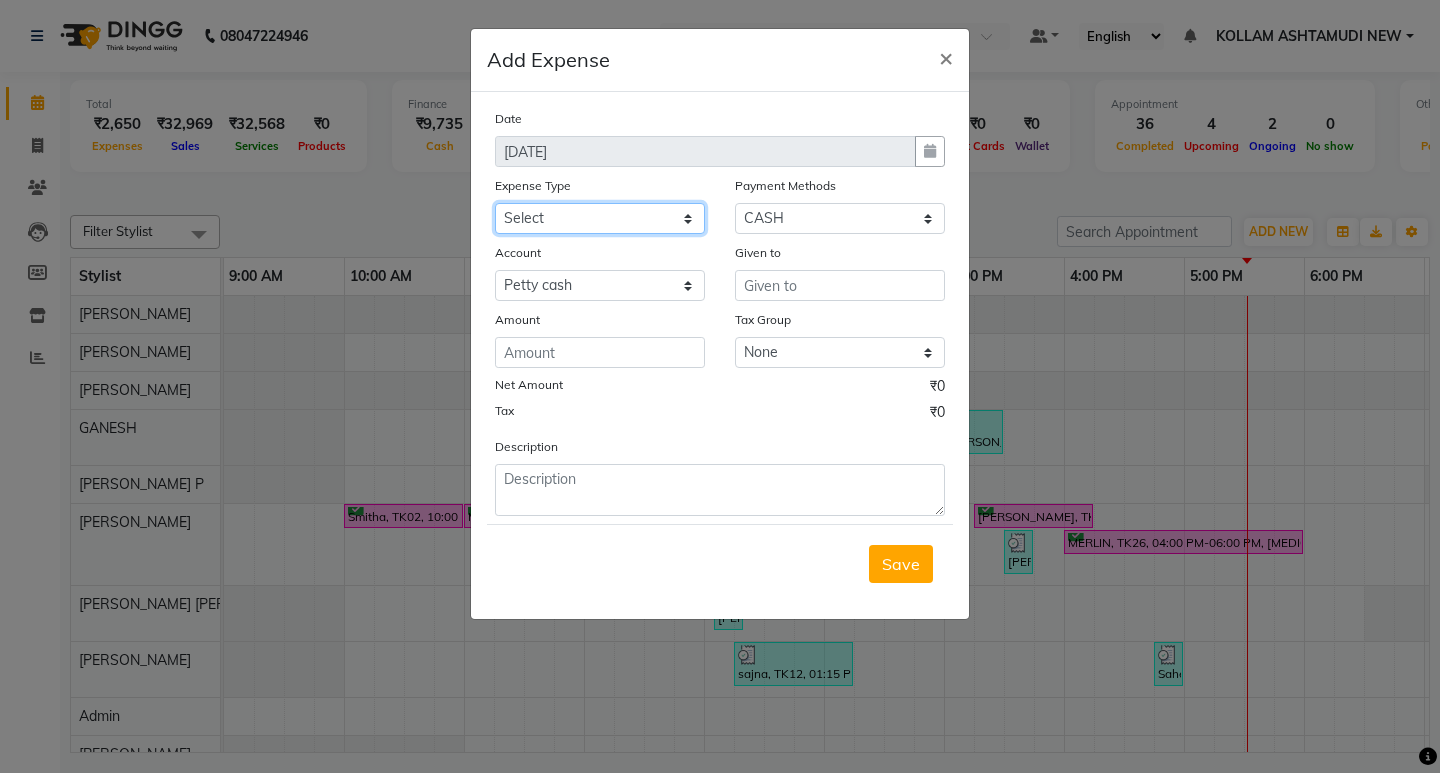 click on "Select ACCOMODATION EXPENSES ADVERTISEMENT SALES PROMOTIONAL EXPENSES Bonus BRIDAL ACCESSORIES REFUND BRIDAL COMMISSION BRIDAL FOOD BRIDAL INCENTIVES BRIDAL ORNAMENTS REFUND BRIDAL TA CASH DEPOSIT RAK BANK COMPUTER ACCESSORIES MOBILE PHONE Donation and Charity Expenses ELECTRICITY CHARGES ELECTRONICS FITTINGS Event Expense FISH FOOD EXPENSES FOOD REFRESHMENT FOR CLIENTS FOOD REFRESHMENT FOR STAFFS Freight And Forwarding Charges FUEL FOR GENERATOR FURNITURE AND EQUIPMENTS Gifts for Clients GIFTS FOR STAFFS GOKULAM CHITS HOSTEL RENT LAUNDRY EXPENSES LICENSE OTHER FEES LOADING UNLOADING CHARGES Medical Expenses MEHNDI PAYMENTS MISCELLANEOUS EXPENSES NEWSPAPER PERIODICALS Ornaments Maintenance Expense OVERTIME ALLOWANCES Payment For Pest Control Perfomance based incentives POSTAGE COURIER CHARGES Printing PRINTING STATIONERY EXPENSES PROFESSIONAL TAX REPAIRS MAINTENANCE ROUND OFF Salary SALARY ADVANCE Sales Incentives Membership Card SALES INCENTIVES PRODUCT SALES INCENTIVES SERVICES SALON ESSENTIALS SALON RENT" 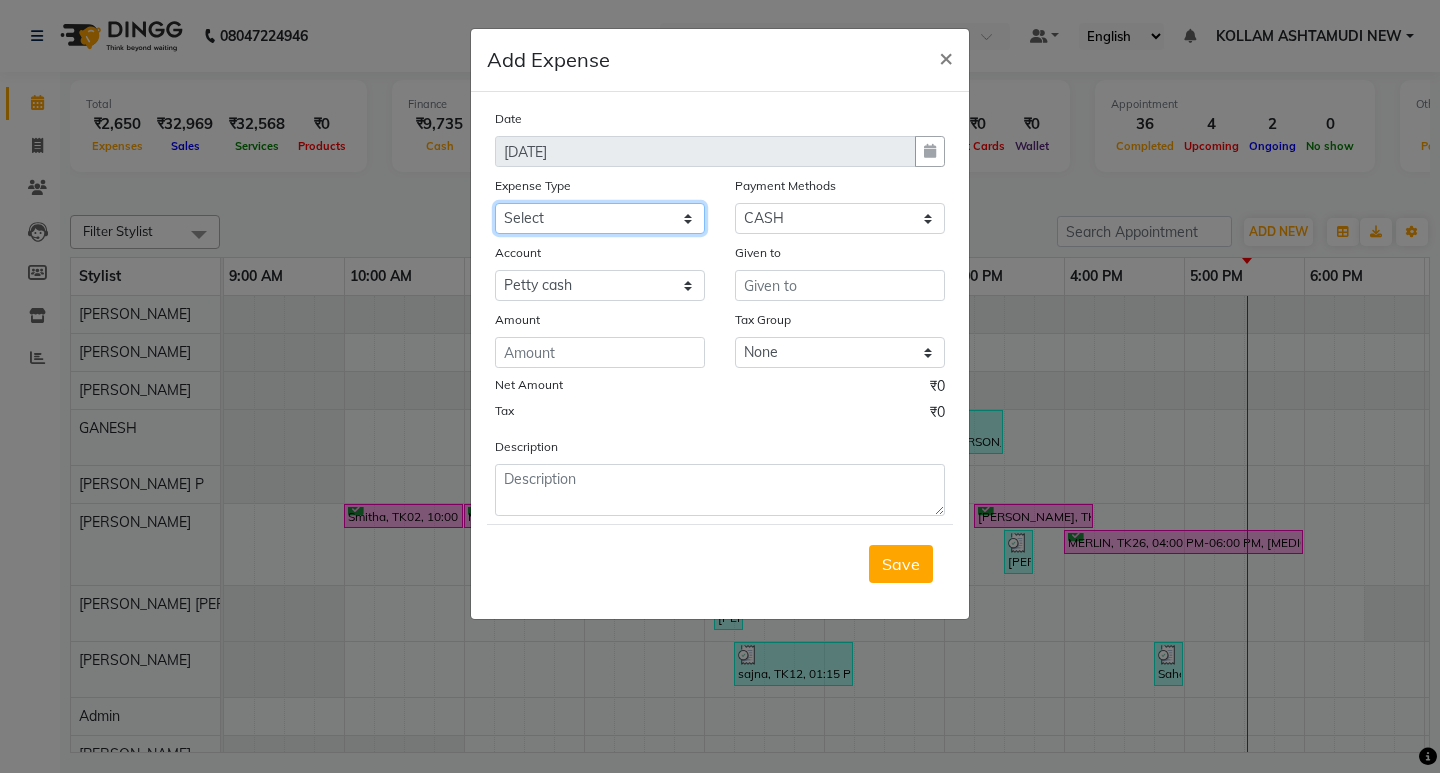 select on "6236" 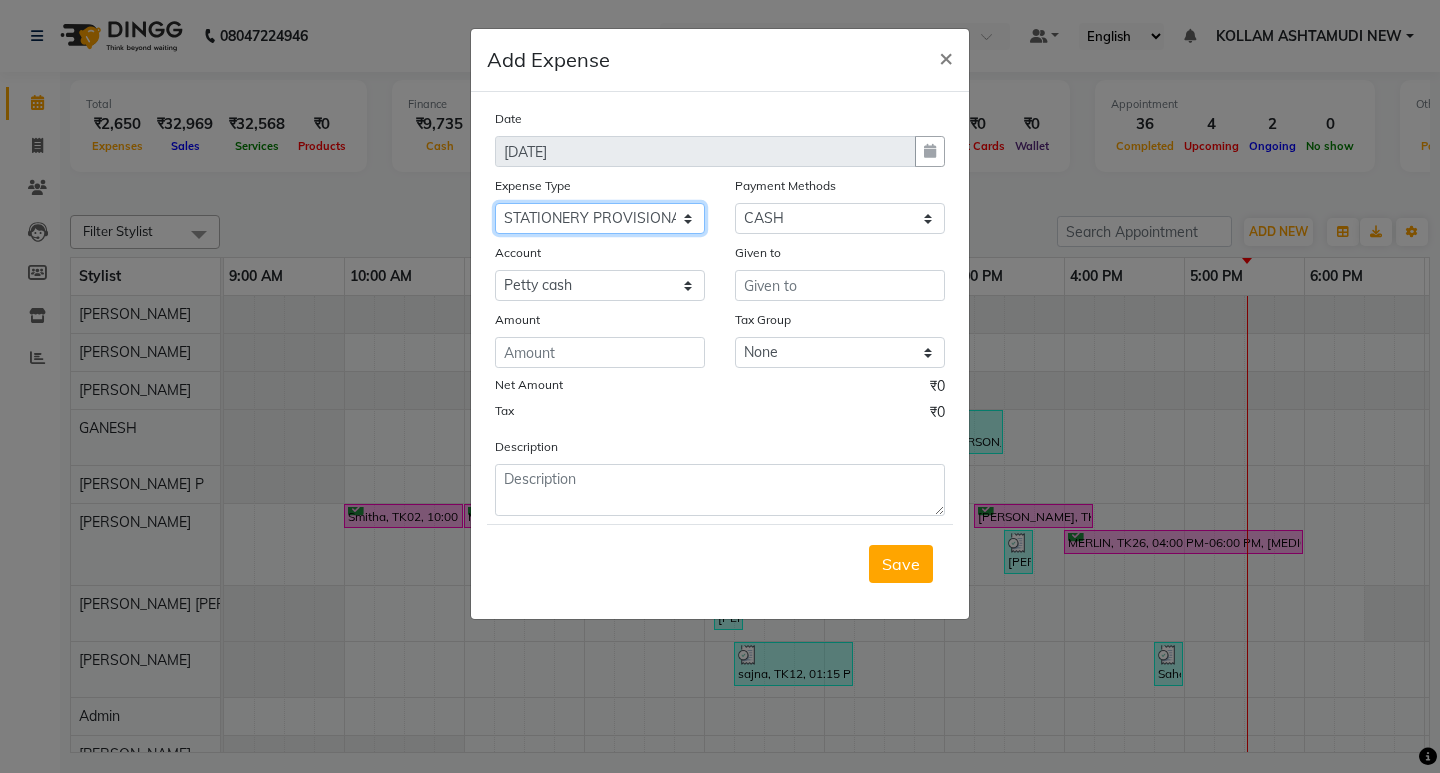 click on "Select ACCOMODATION EXPENSES ADVERTISEMENT SALES PROMOTIONAL EXPENSES Bonus BRIDAL ACCESSORIES REFUND BRIDAL COMMISSION BRIDAL FOOD BRIDAL INCENTIVES BRIDAL ORNAMENTS REFUND BRIDAL TA CASH DEPOSIT RAK BANK COMPUTER ACCESSORIES MOBILE PHONE Donation and Charity Expenses ELECTRICITY CHARGES ELECTRONICS FITTINGS Event Expense FISH FOOD EXPENSES FOOD REFRESHMENT FOR CLIENTS FOOD REFRESHMENT FOR STAFFS Freight And Forwarding Charges FUEL FOR GENERATOR FURNITURE AND EQUIPMENTS Gifts for Clients GIFTS FOR STAFFS GOKULAM CHITS HOSTEL RENT LAUNDRY EXPENSES LICENSE OTHER FEES LOADING UNLOADING CHARGES Medical Expenses MEHNDI PAYMENTS MISCELLANEOUS EXPENSES NEWSPAPER PERIODICALS Ornaments Maintenance Expense OVERTIME ALLOWANCES Payment For Pest Control Perfomance based incentives POSTAGE COURIER CHARGES Printing PRINTING STATIONERY EXPENSES PROFESSIONAL TAX REPAIRS MAINTENANCE ROUND OFF Salary SALARY ADVANCE Sales Incentives Membership Card SALES INCENTIVES PRODUCT SALES INCENTIVES SERVICES SALON ESSENTIALS SALON RENT" 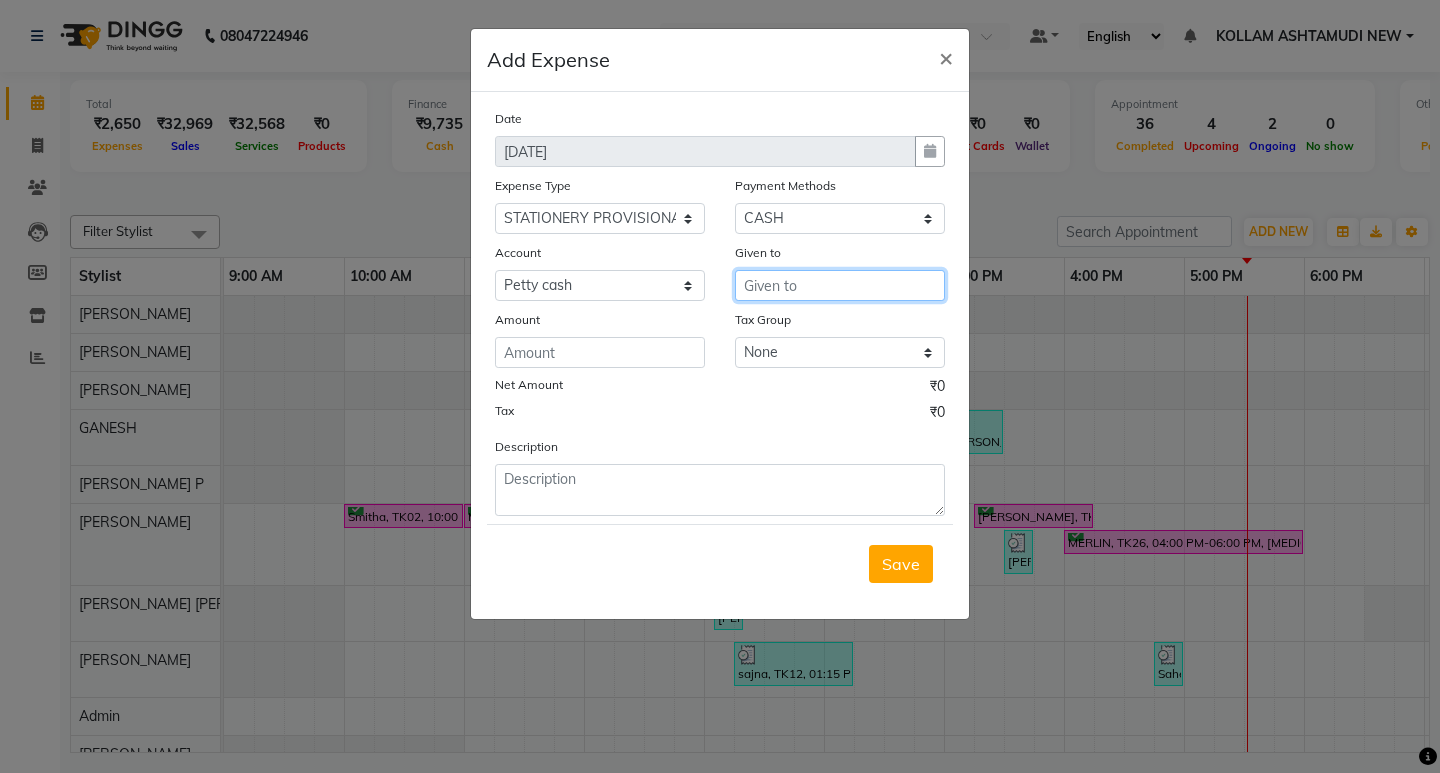 click at bounding box center [840, 285] 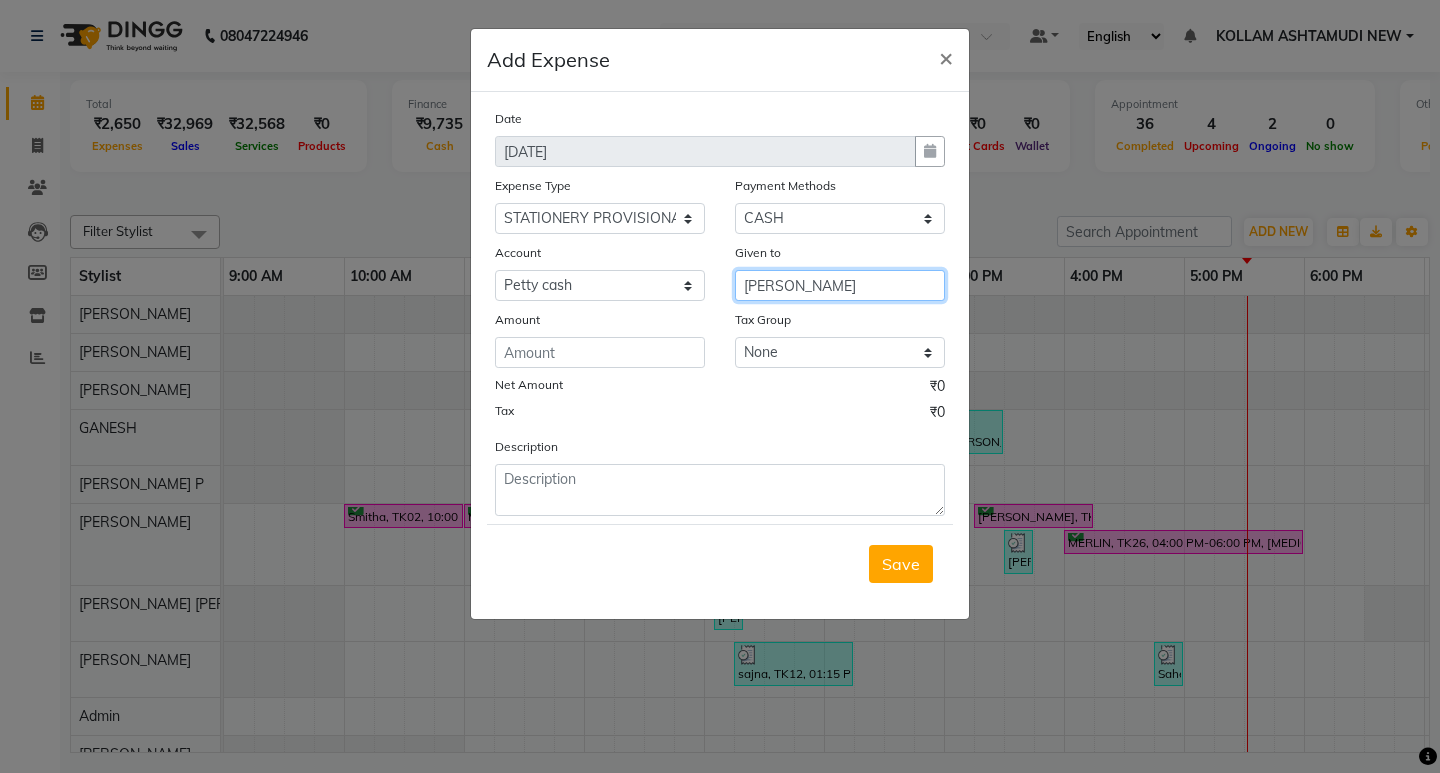 type on "[PERSON_NAME]" 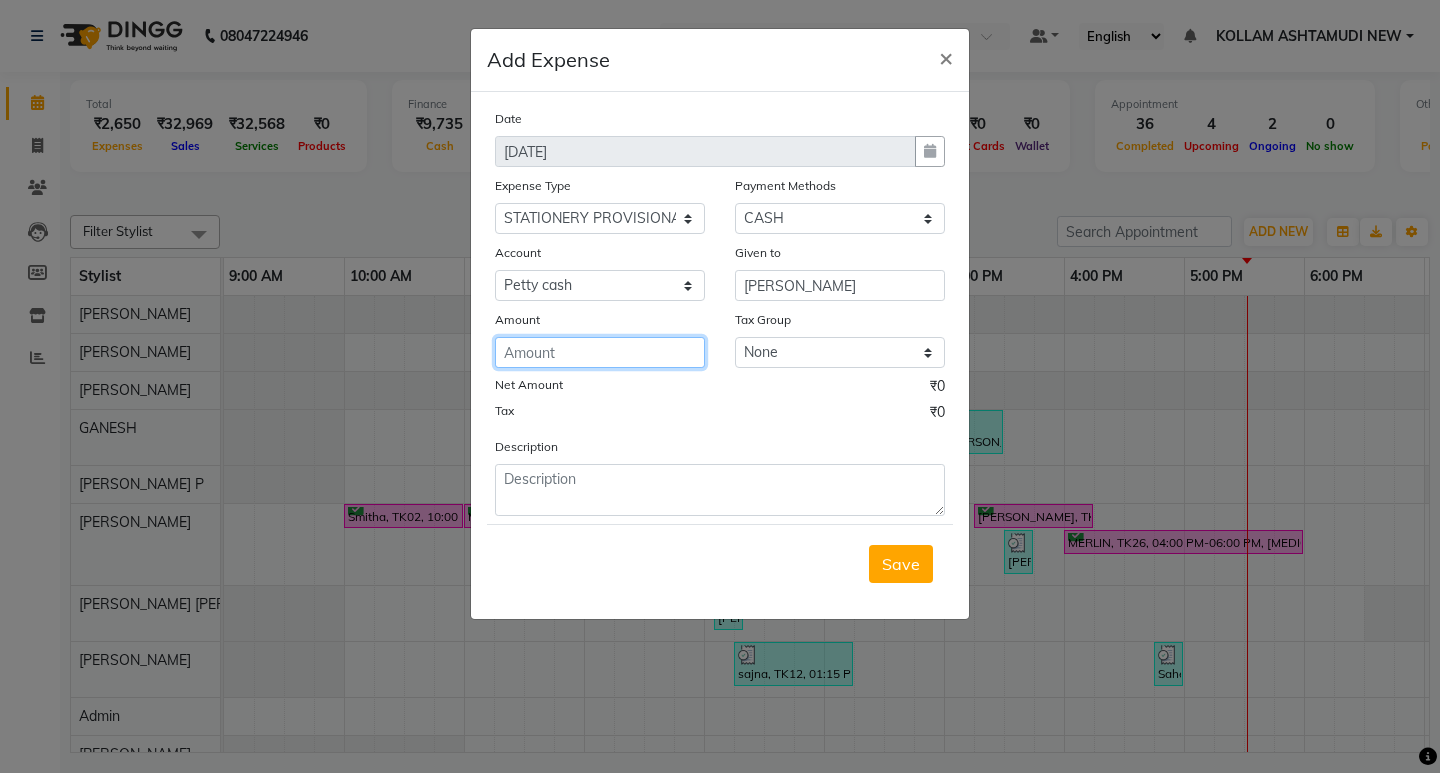 click 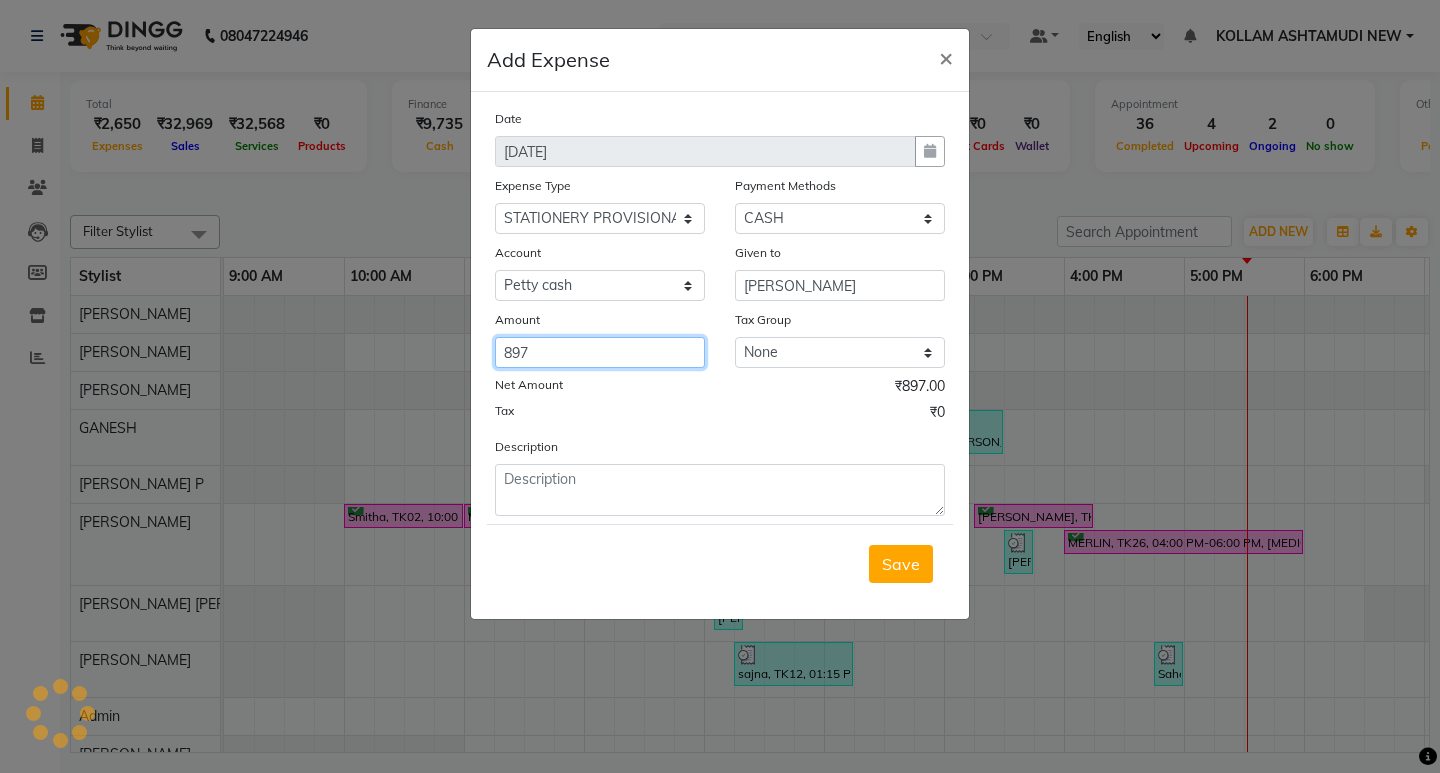 type on "897" 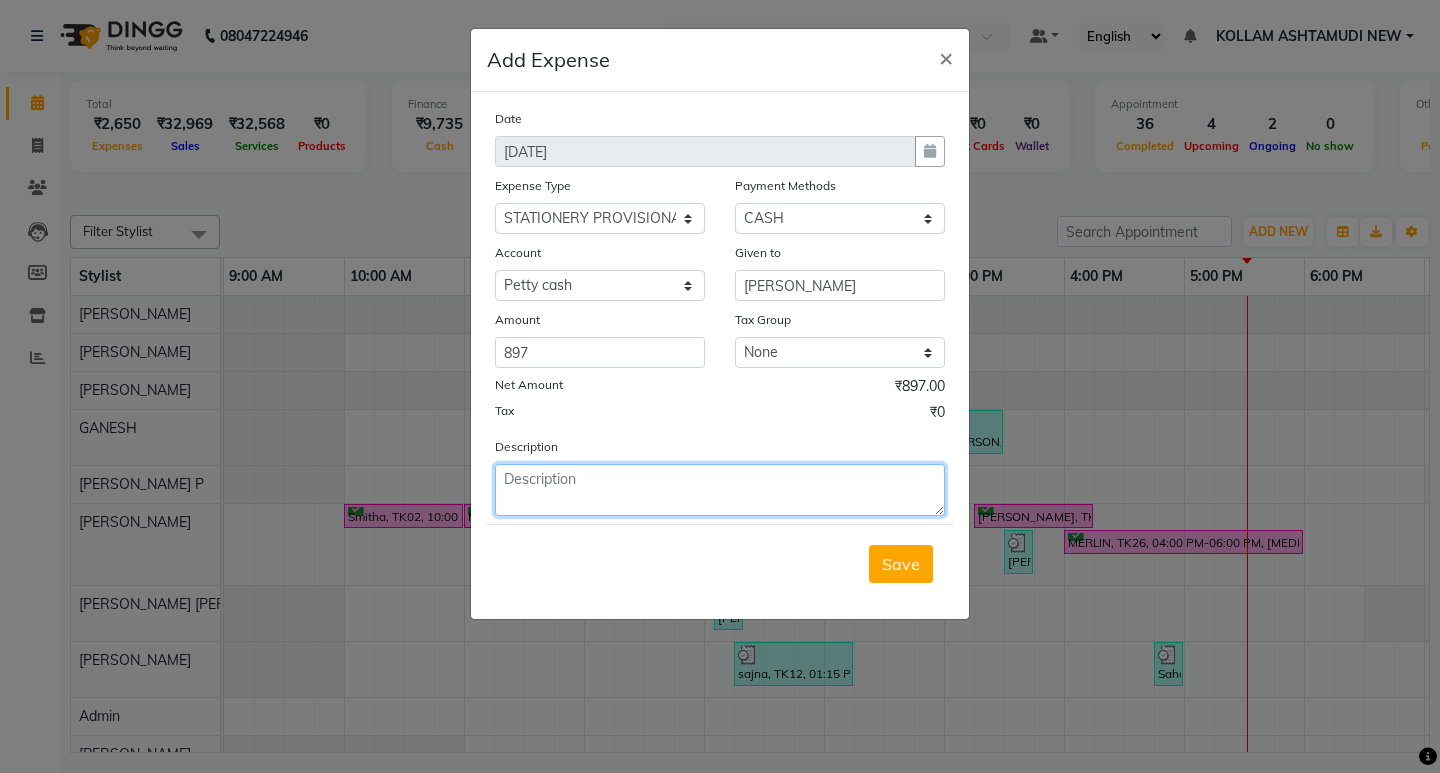 click 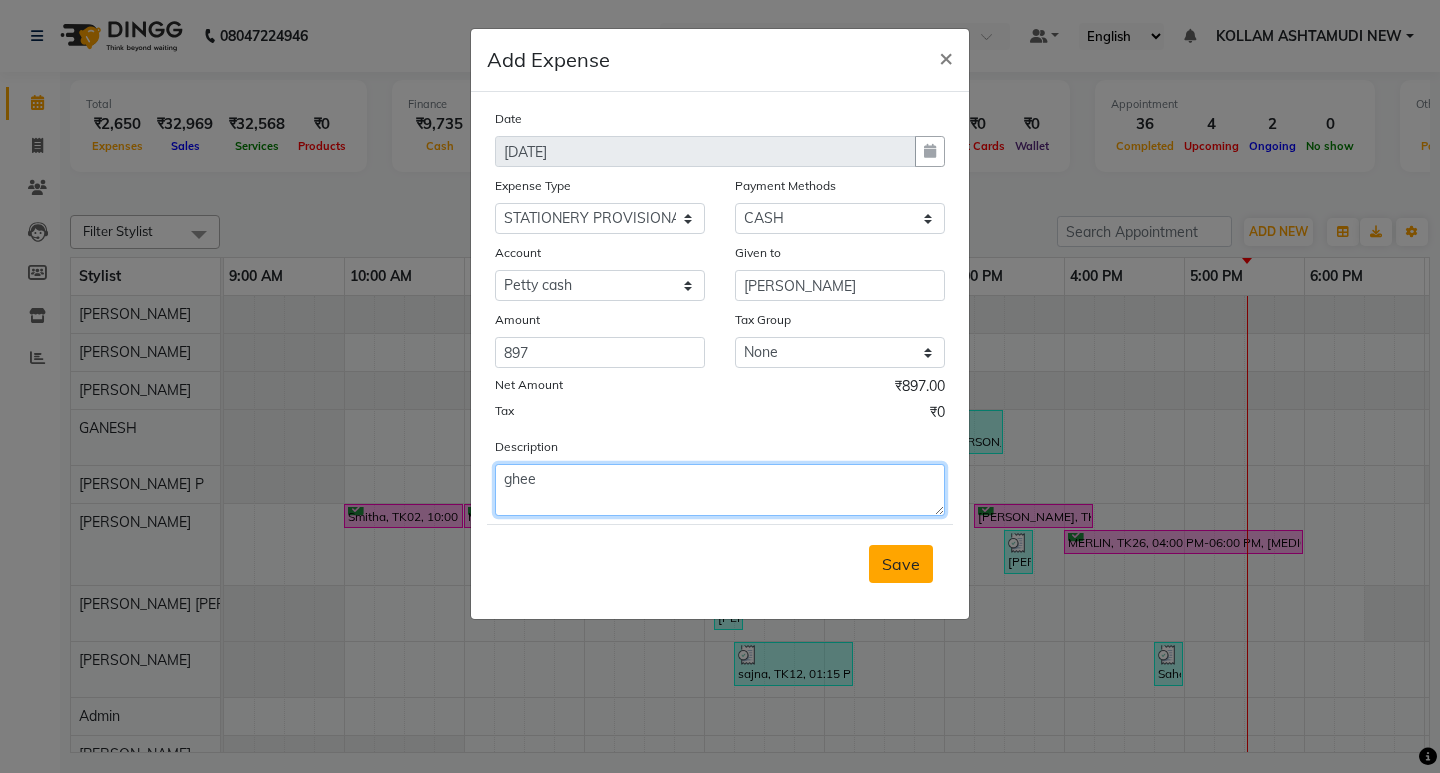 type on "ghee" 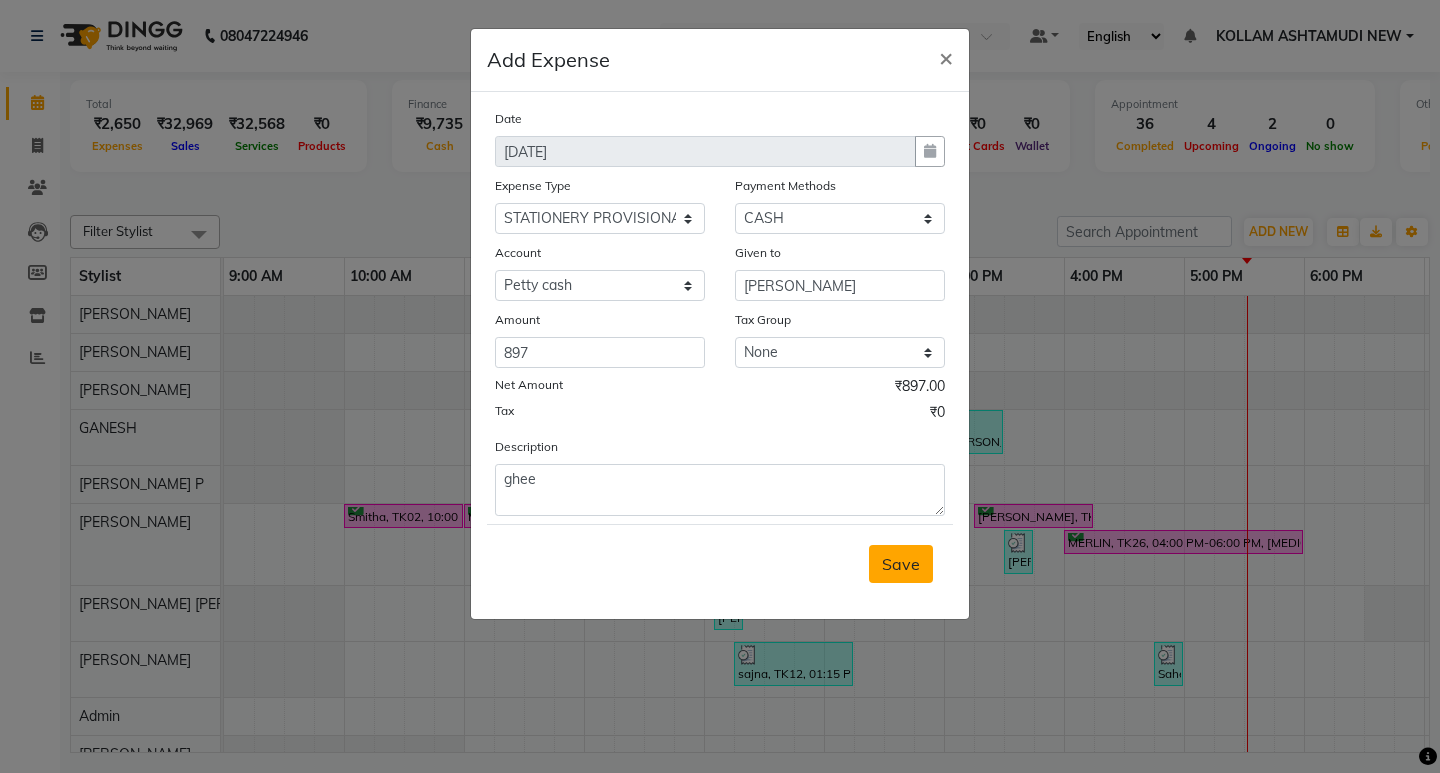 click on "Save" at bounding box center (901, 564) 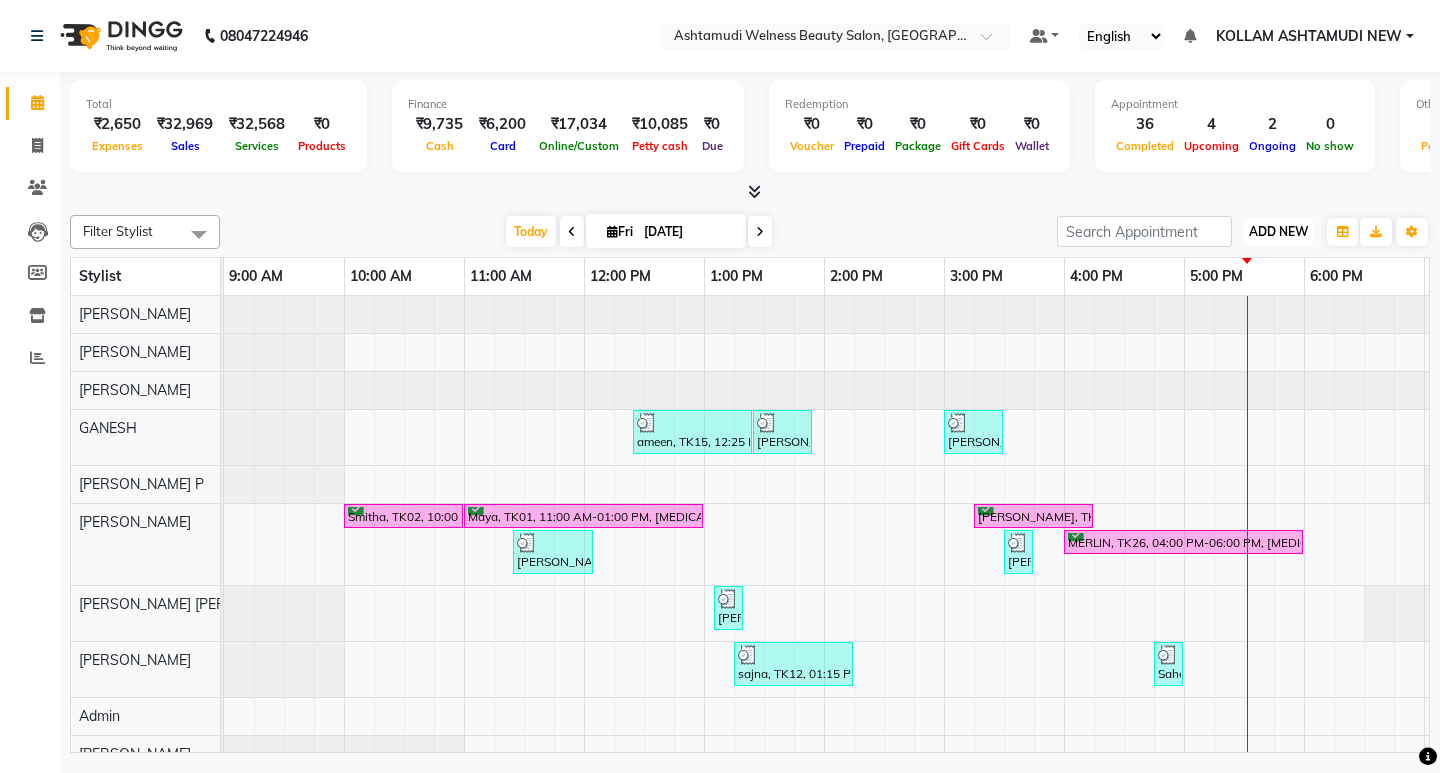click on "ADD NEW" at bounding box center [1278, 231] 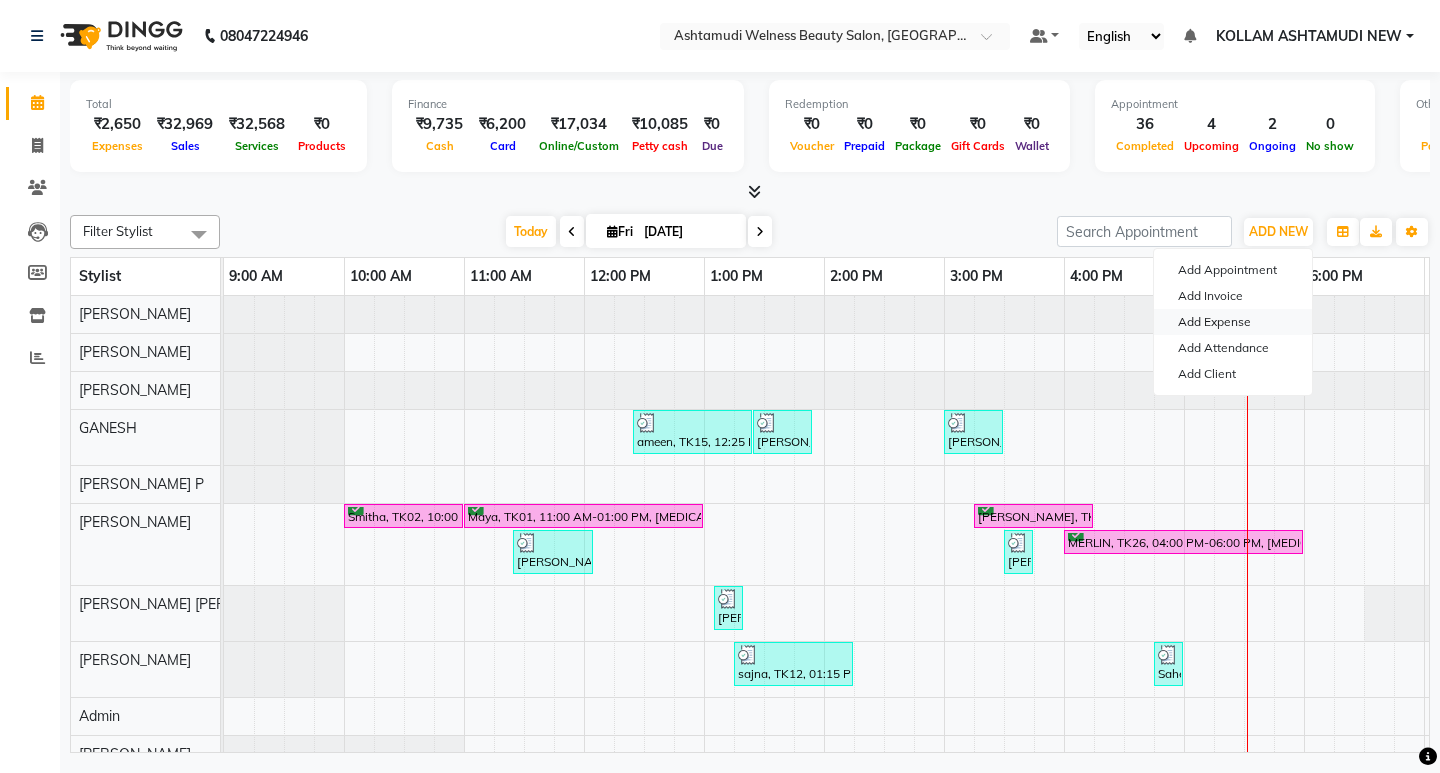 click on "Add Expense" at bounding box center (1233, 322) 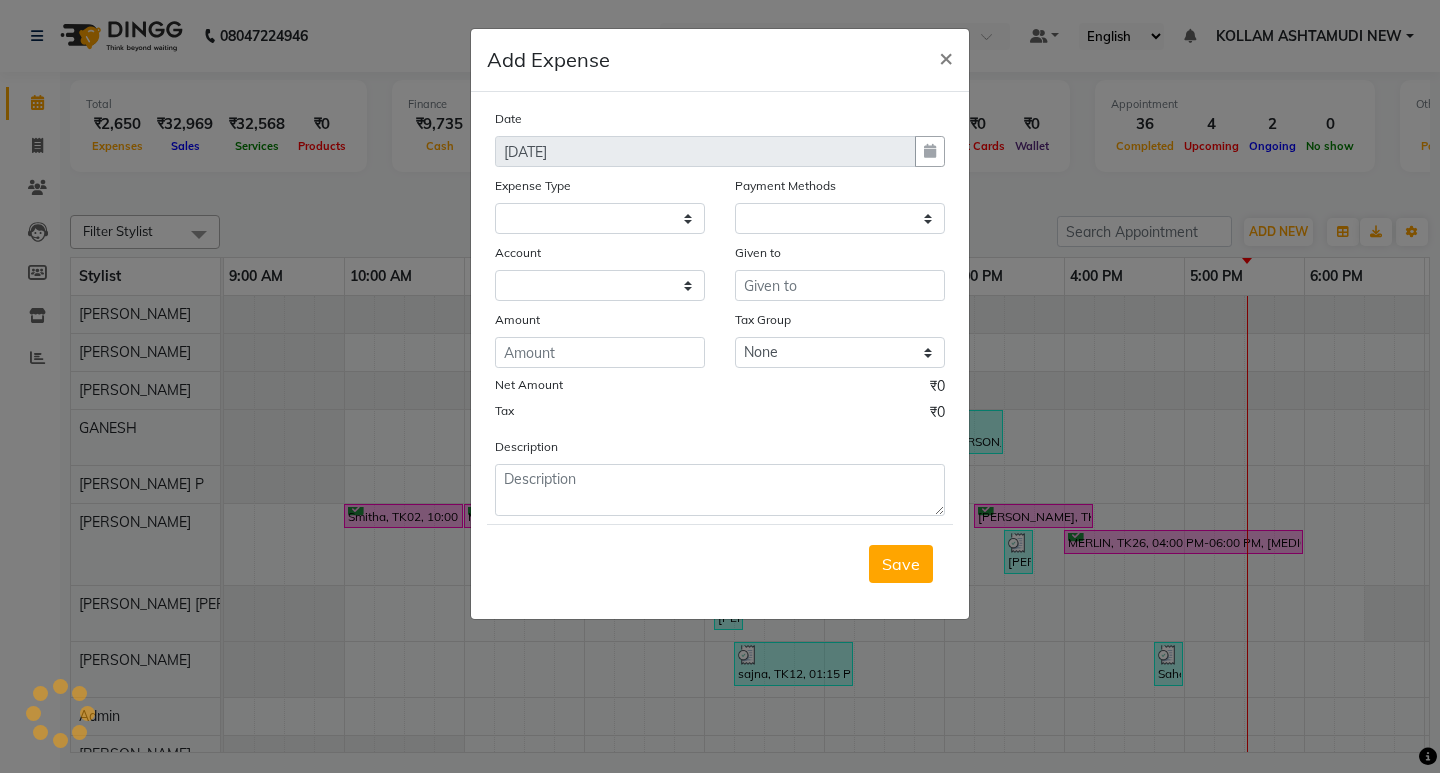 select 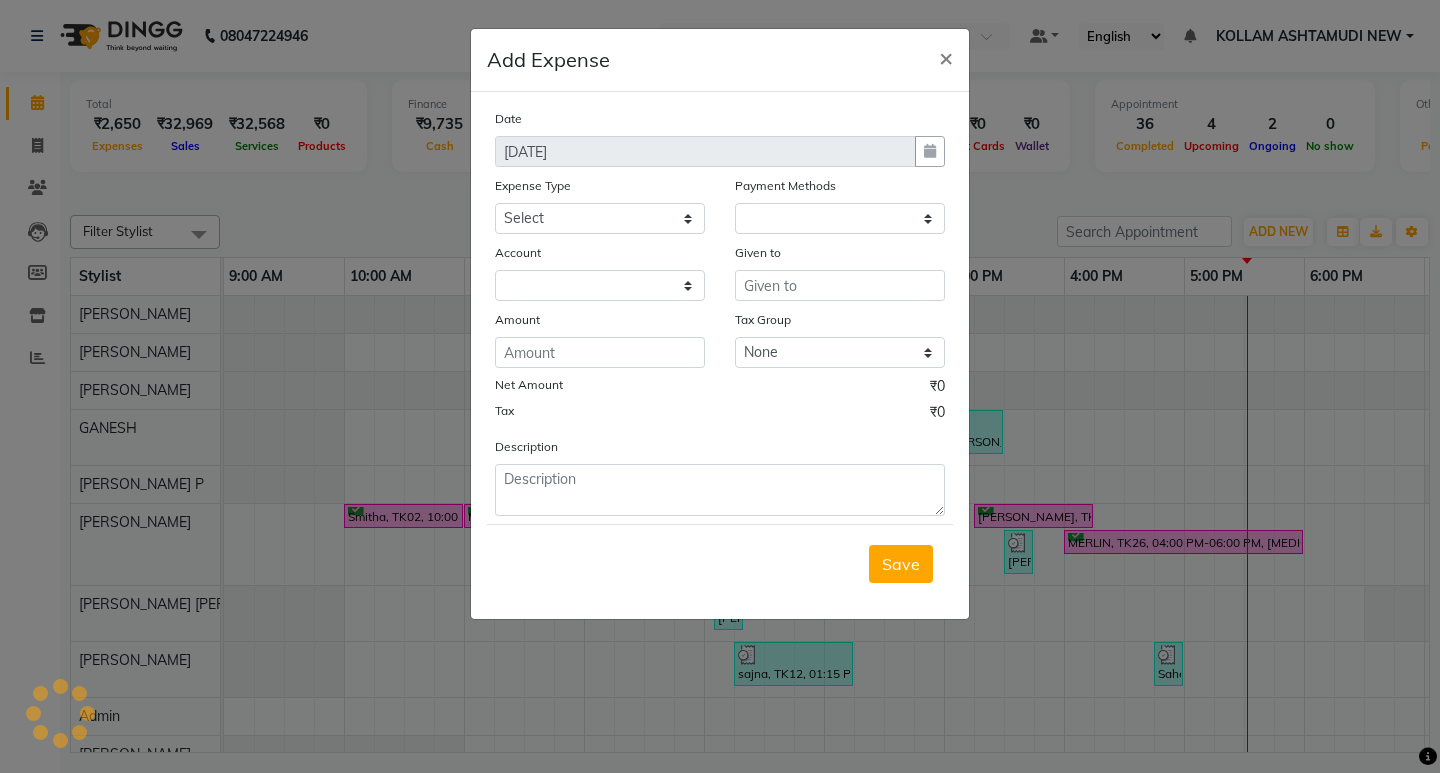 select on "1" 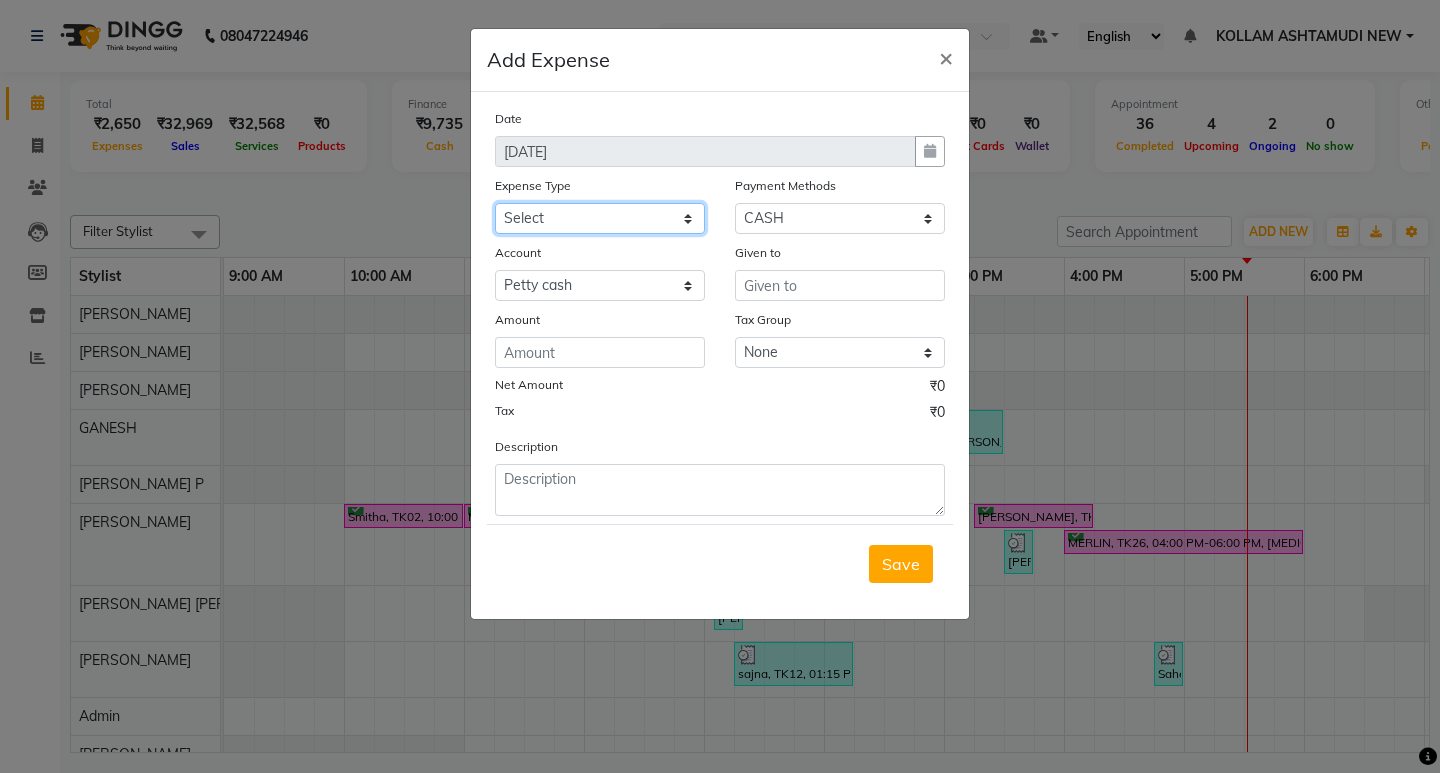 click on "Select ACCOMODATION EXPENSES ADVERTISEMENT SALES PROMOTIONAL EXPENSES Bonus BRIDAL ACCESSORIES REFUND BRIDAL COMMISSION BRIDAL FOOD BRIDAL INCENTIVES BRIDAL ORNAMENTS REFUND BRIDAL TA CASH DEPOSIT RAK BANK COMPUTER ACCESSORIES MOBILE PHONE Donation and Charity Expenses ELECTRICITY CHARGES ELECTRONICS FITTINGS Event Expense FISH FOOD EXPENSES FOOD REFRESHMENT FOR CLIENTS FOOD REFRESHMENT FOR STAFFS Freight And Forwarding Charges FUEL FOR GENERATOR FURNITURE AND EQUIPMENTS Gifts for Clients GIFTS FOR STAFFS GOKULAM CHITS HOSTEL RENT LAUNDRY EXPENSES LICENSE OTHER FEES LOADING UNLOADING CHARGES Medical Expenses MEHNDI PAYMENTS MISCELLANEOUS EXPENSES NEWSPAPER PERIODICALS Ornaments Maintenance Expense OVERTIME ALLOWANCES Payment For Pest Control Perfomance based incentives POSTAGE COURIER CHARGES Printing PRINTING STATIONERY EXPENSES PROFESSIONAL TAX REPAIRS MAINTENANCE ROUND OFF Salary SALARY ADVANCE Sales Incentives Membership Card SALES INCENTIVES PRODUCT SALES INCENTIVES SERVICES SALON ESSENTIALS SALON RENT" 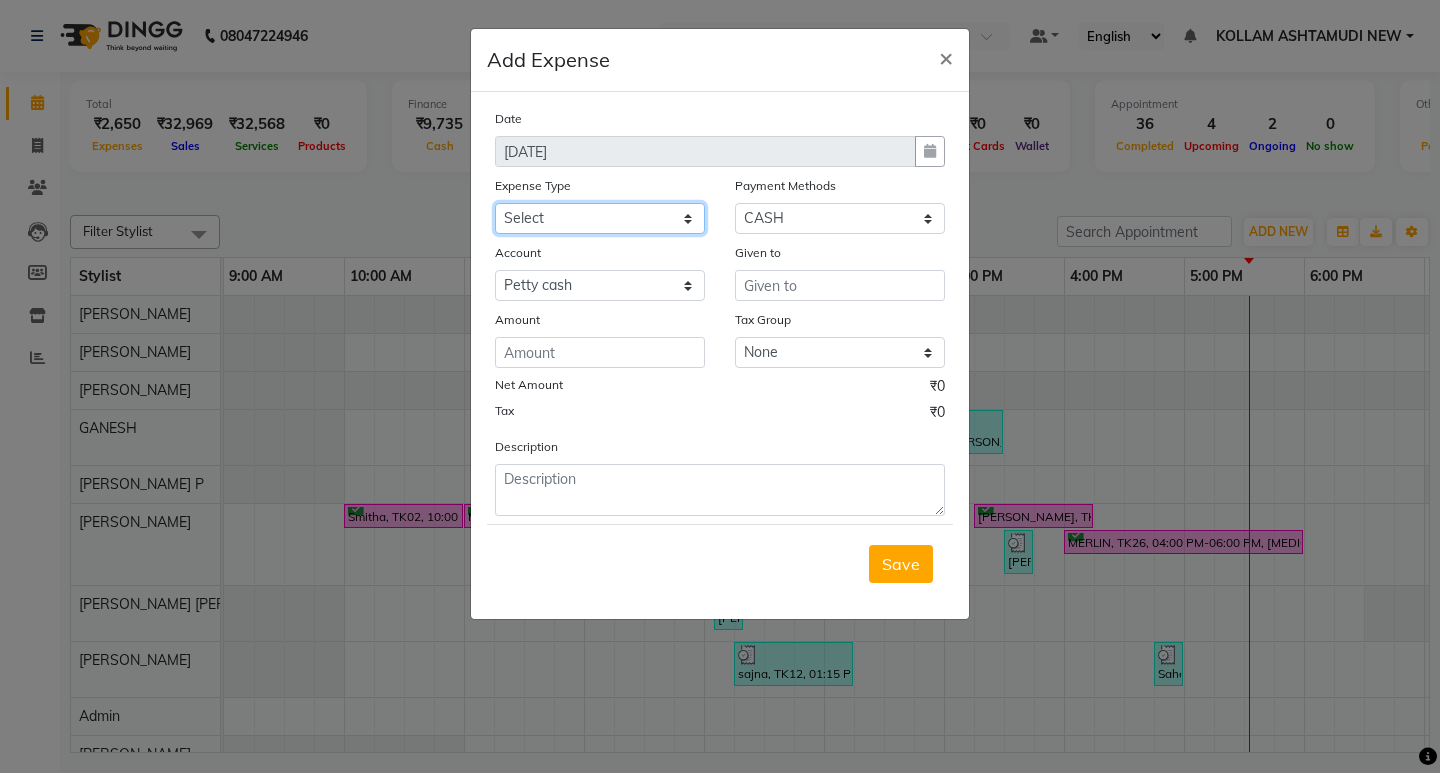 select on "6223" 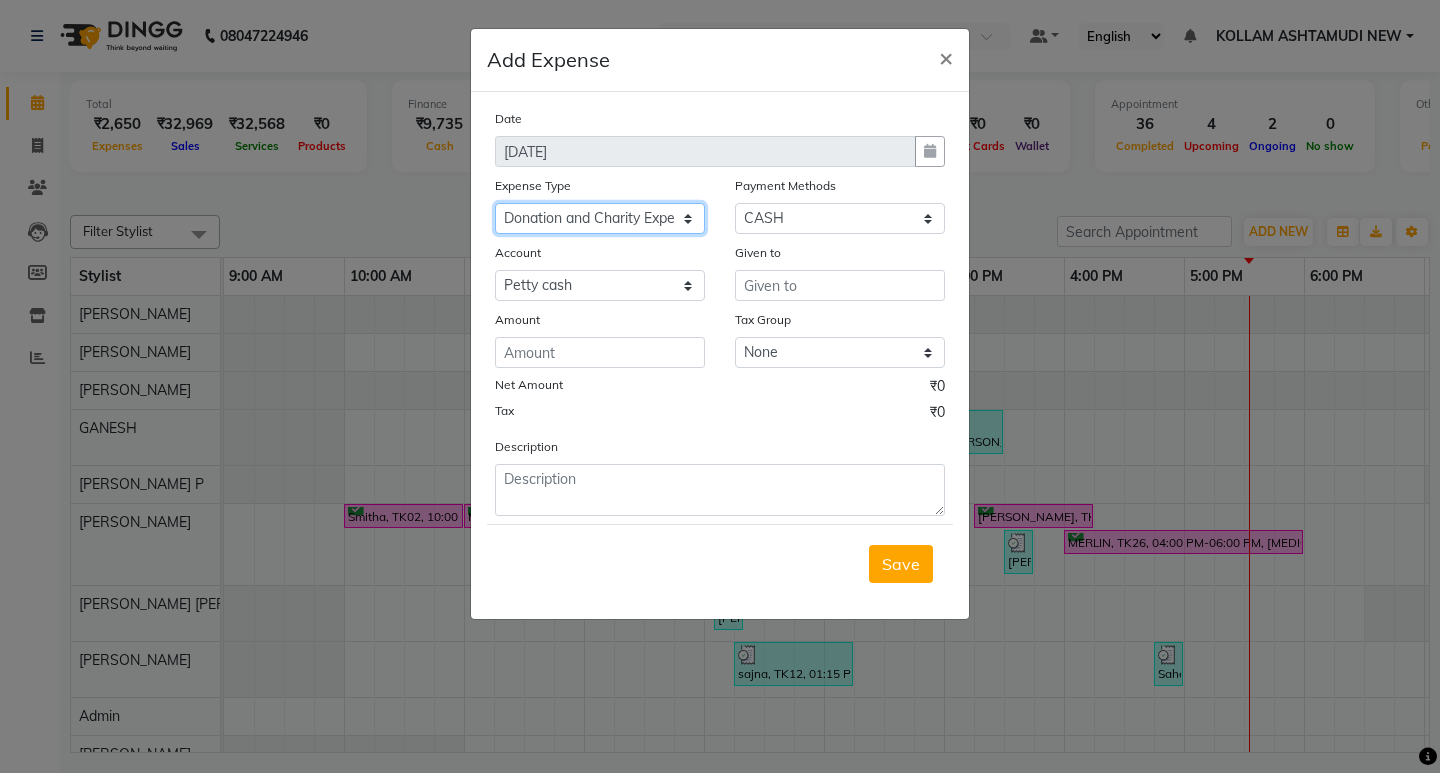 click on "Select ACCOMODATION EXPENSES ADVERTISEMENT SALES PROMOTIONAL EXPENSES Bonus BRIDAL ACCESSORIES REFUND BRIDAL COMMISSION BRIDAL FOOD BRIDAL INCENTIVES BRIDAL ORNAMENTS REFUND BRIDAL TA CASH DEPOSIT RAK BANK COMPUTER ACCESSORIES MOBILE PHONE Donation and Charity Expenses ELECTRICITY CHARGES ELECTRONICS FITTINGS Event Expense FISH FOOD EXPENSES FOOD REFRESHMENT FOR CLIENTS FOOD REFRESHMENT FOR STAFFS Freight And Forwarding Charges FUEL FOR GENERATOR FURNITURE AND EQUIPMENTS Gifts for Clients GIFTS FOR STAFFS GOKULAM CHITS HOSTEL RENT LAUNDRY EXPENSES LICENSE OTHER FEES LOADING UNLOADING CHARGES Medical Expenses MEHNDI PAYMENTS MISCELLANEOUS EXPENSES NEWSPAPER PERIODICALS Ornaments Maintenance Expense OVERTIME ALLOWANCES Payment For Pest Control Perfomance based incentives POSTAGE COURIER CHARGES Printing PRINTING STATIONERY EXPENSES PROFESSIONAL TAX REPAIRS MAINTENANCE ROUND OFF Salary SALARY ADVANCE Sales Incentives Membership Card SALES INCENTIVES PRODUCT SALES INCENTIVES SERVICES SALON ESSENTIALS SALON RENT" 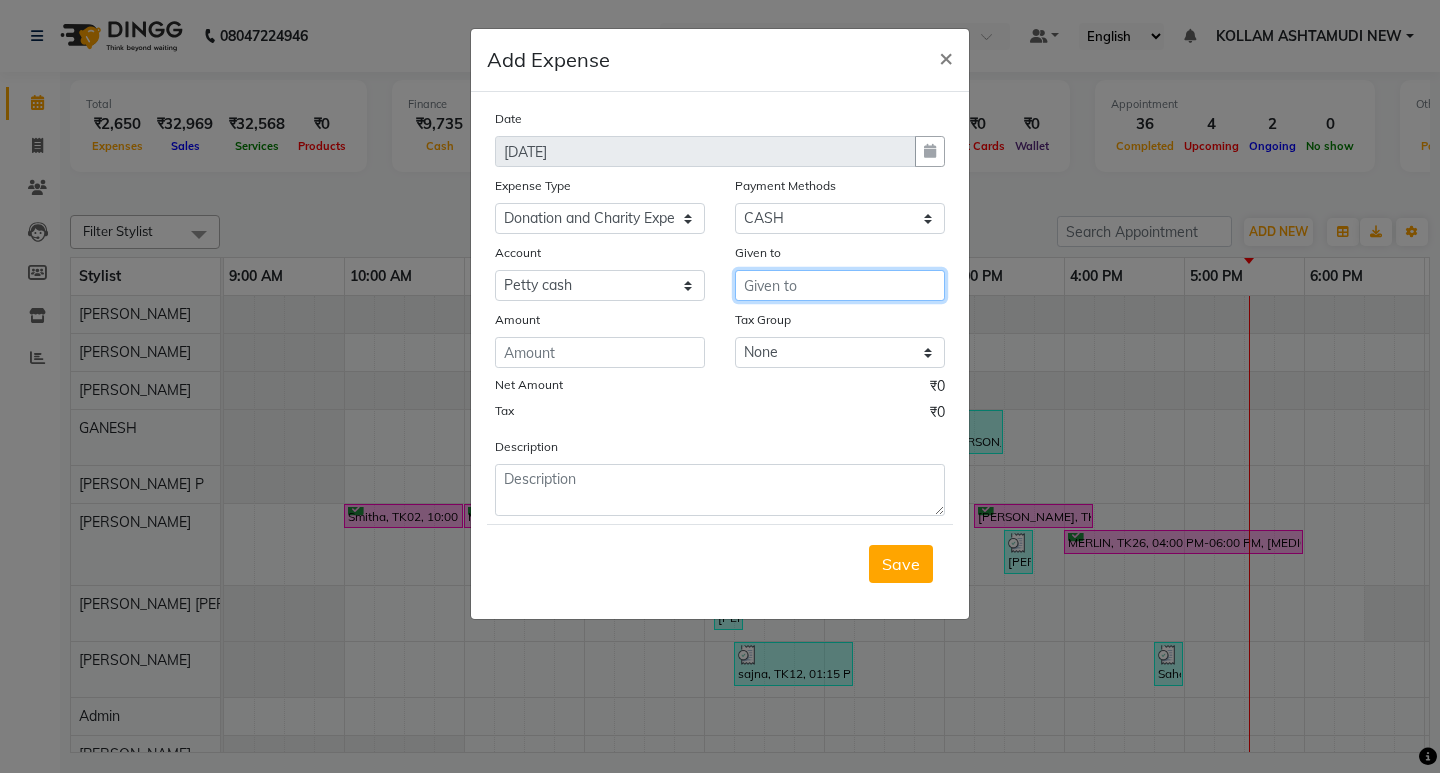 click at bounding box center (840, 285) 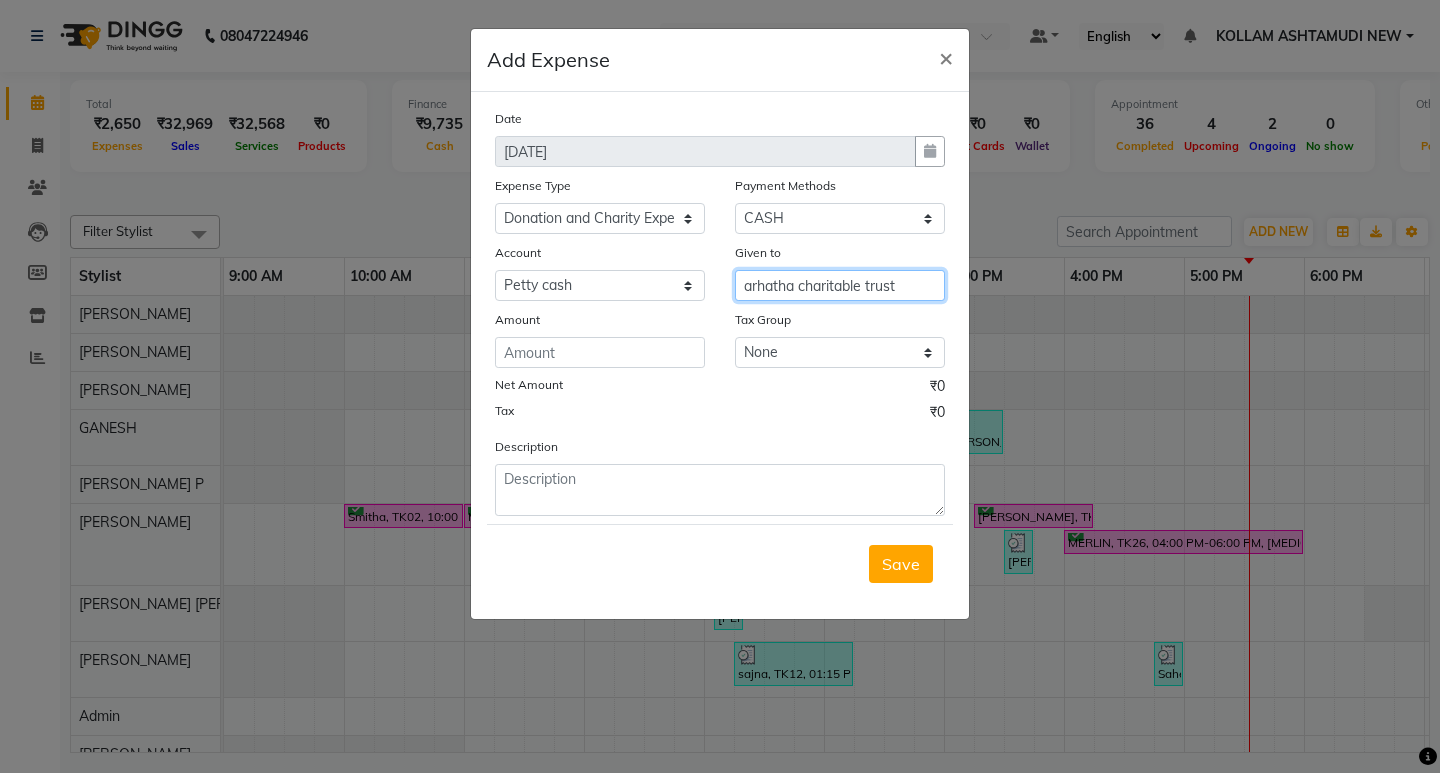 type on "arhatha charitable trust" 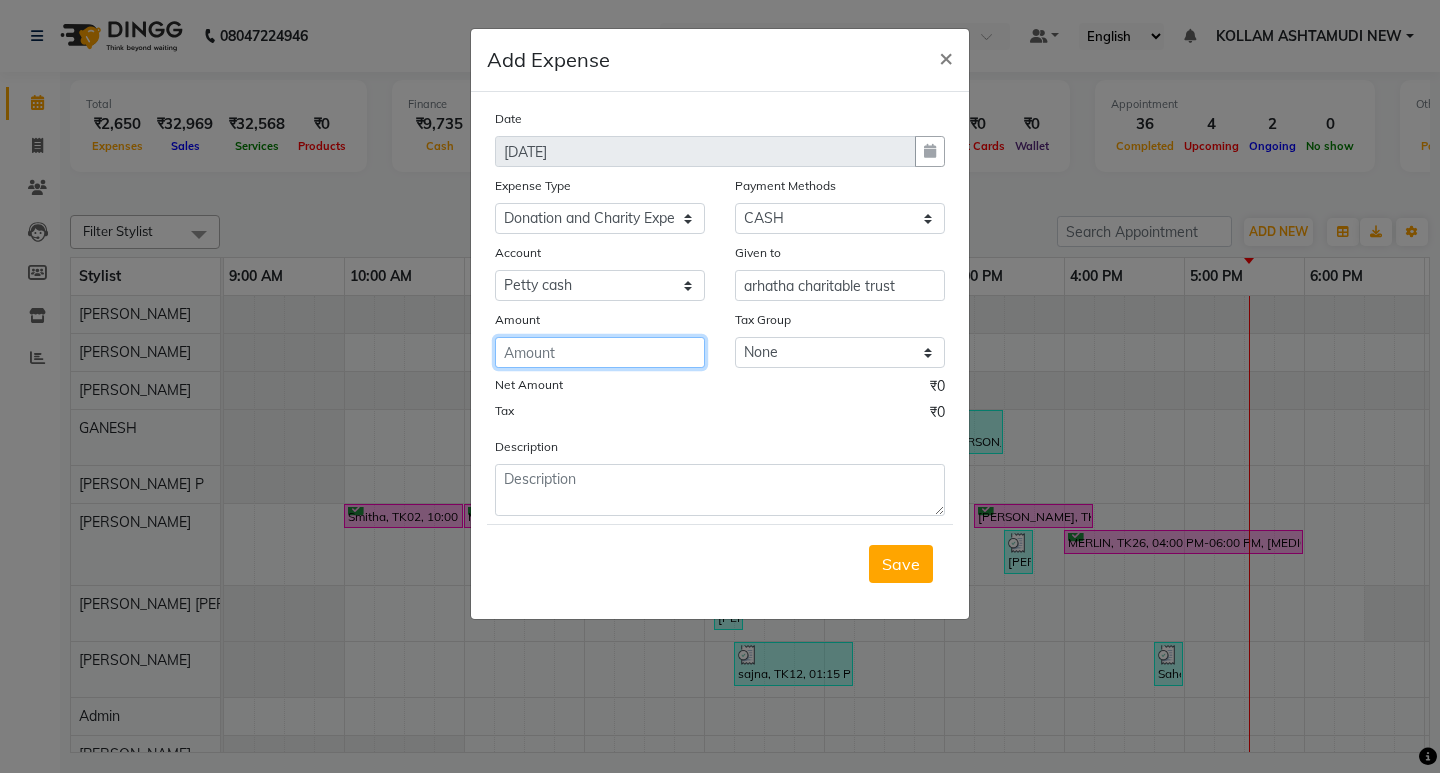 click 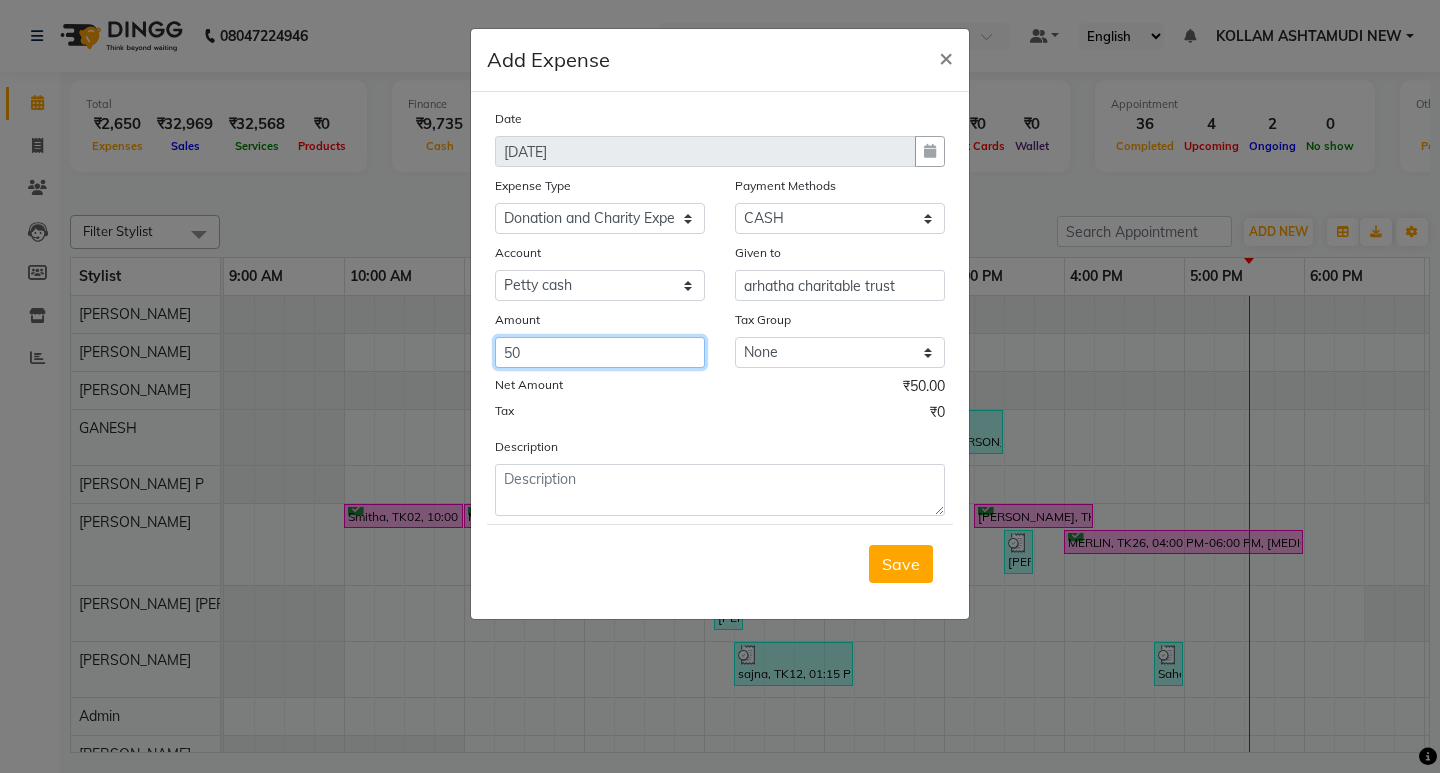 type on "50" 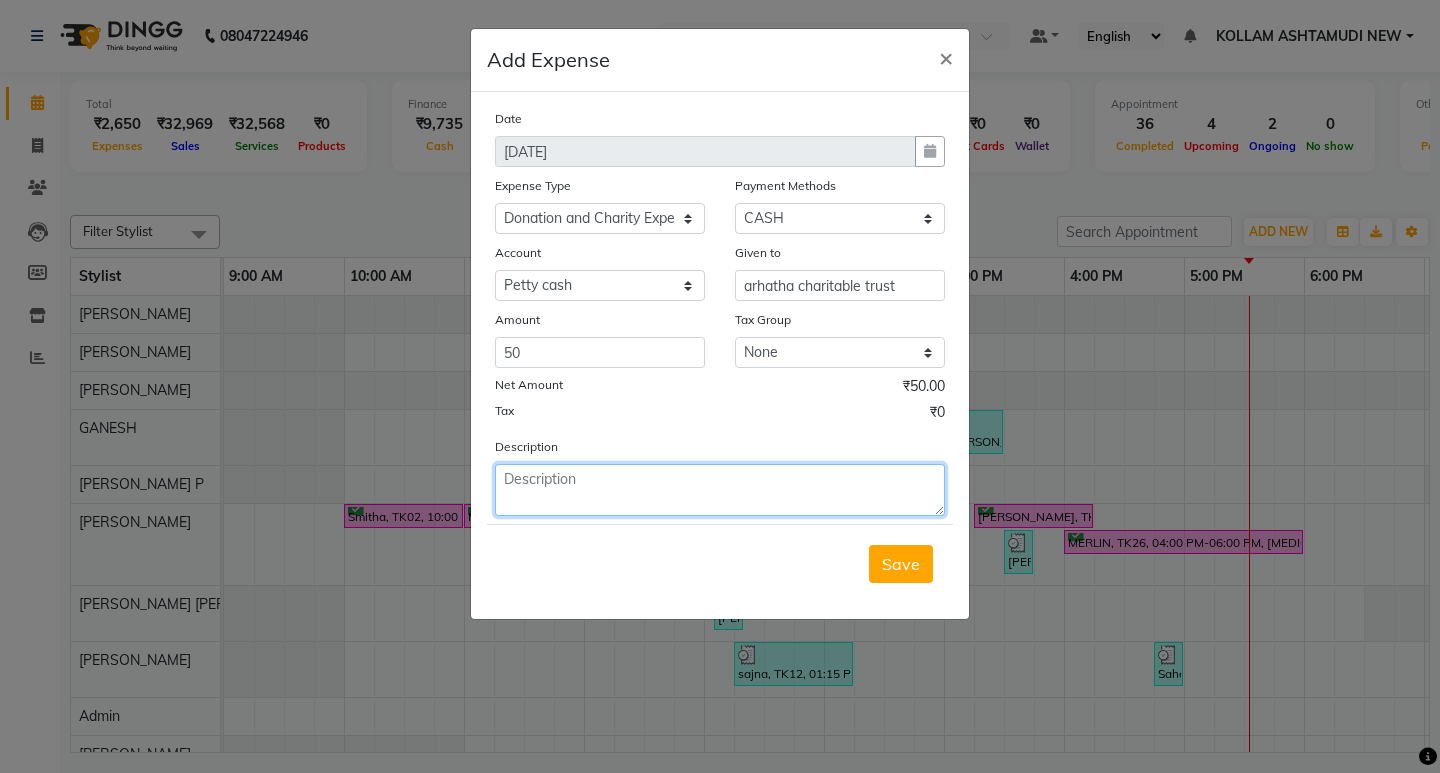 click 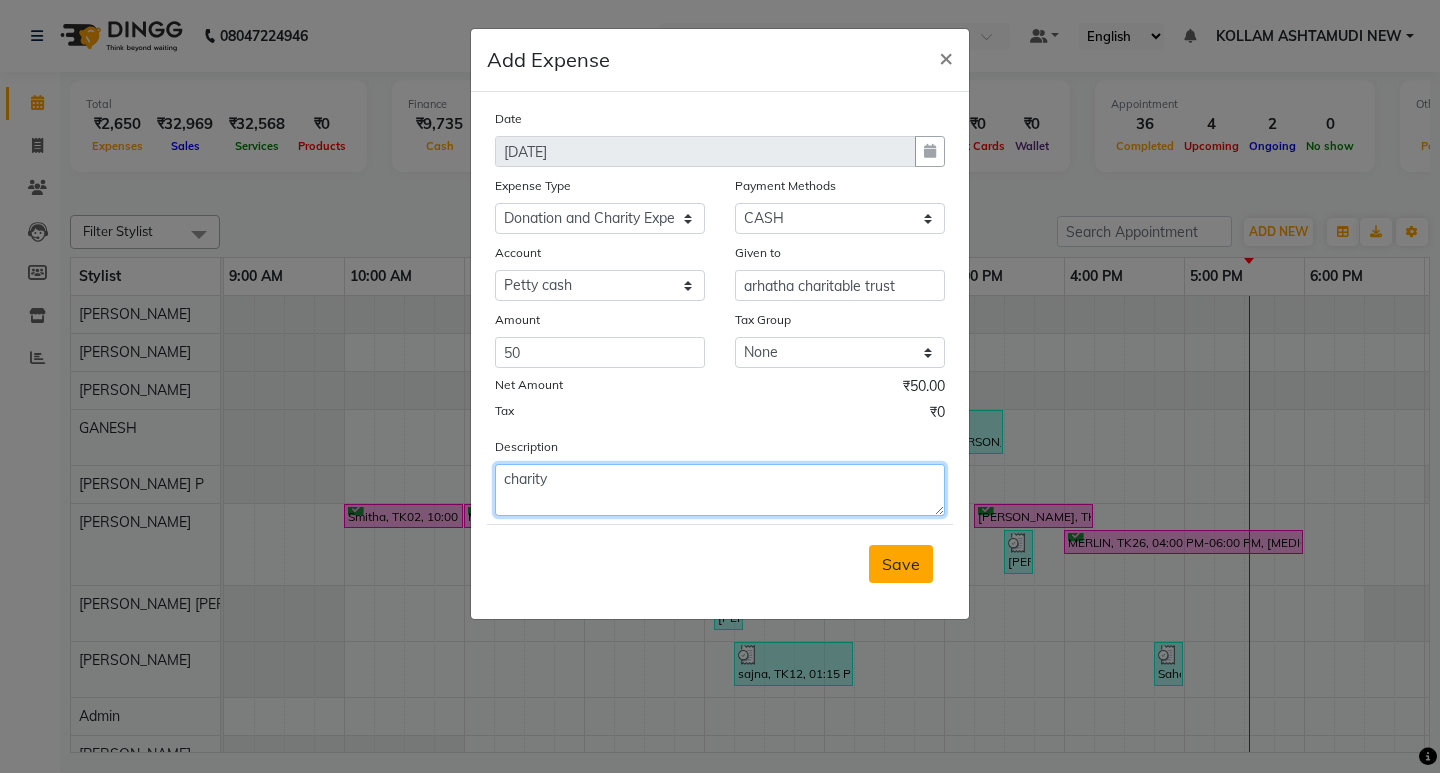 type on "charity" 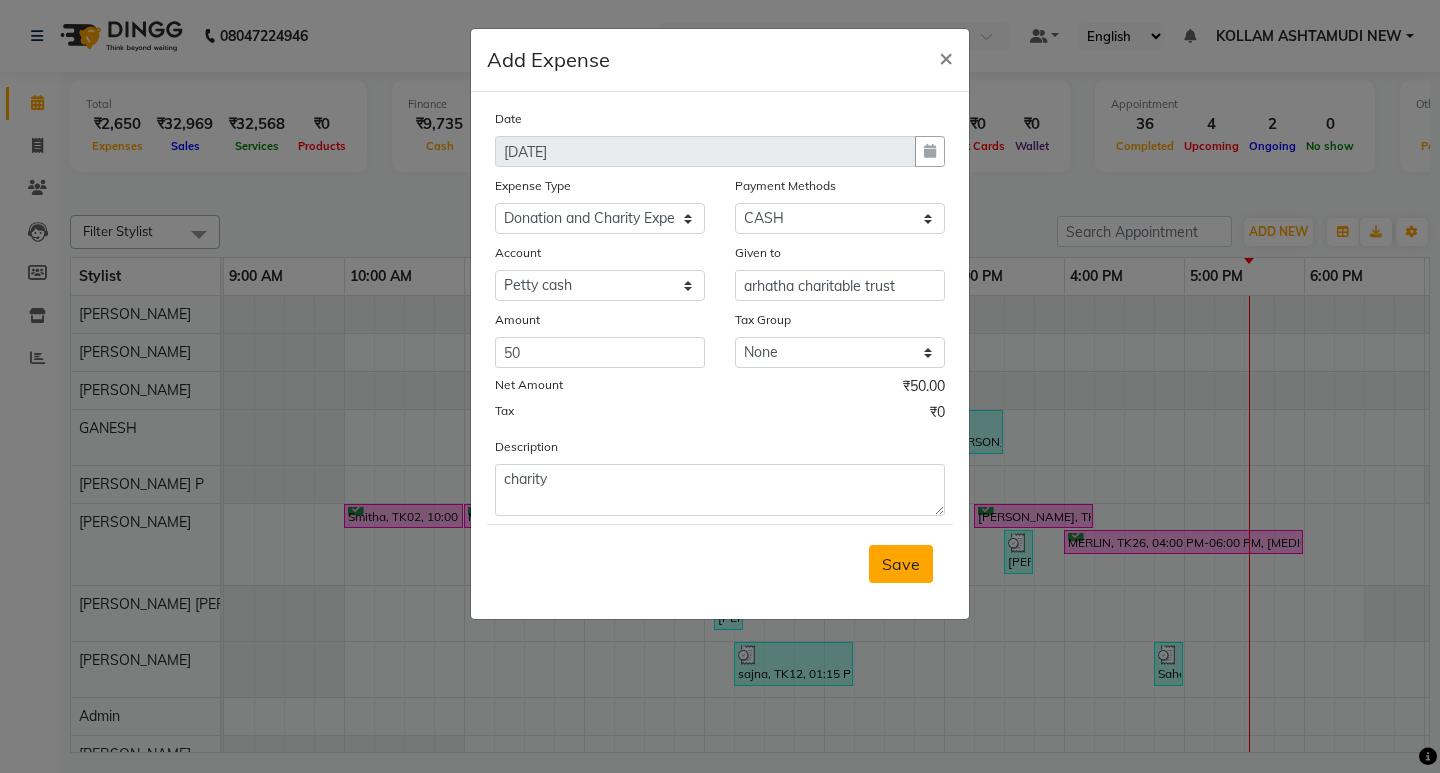 click on "Save" at bounding box center [901, 564] 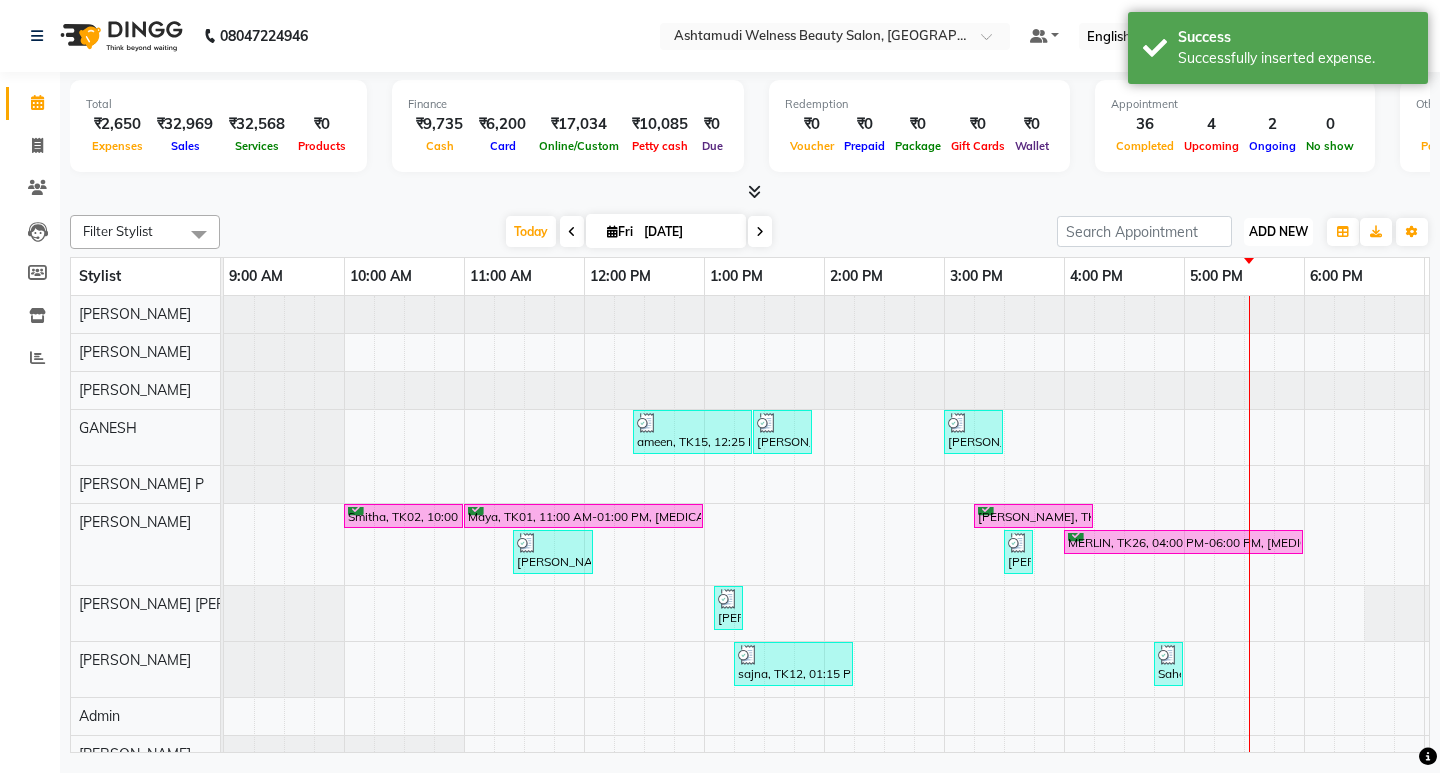 click on "ADD NEW" at bounding box center (1278, 231) 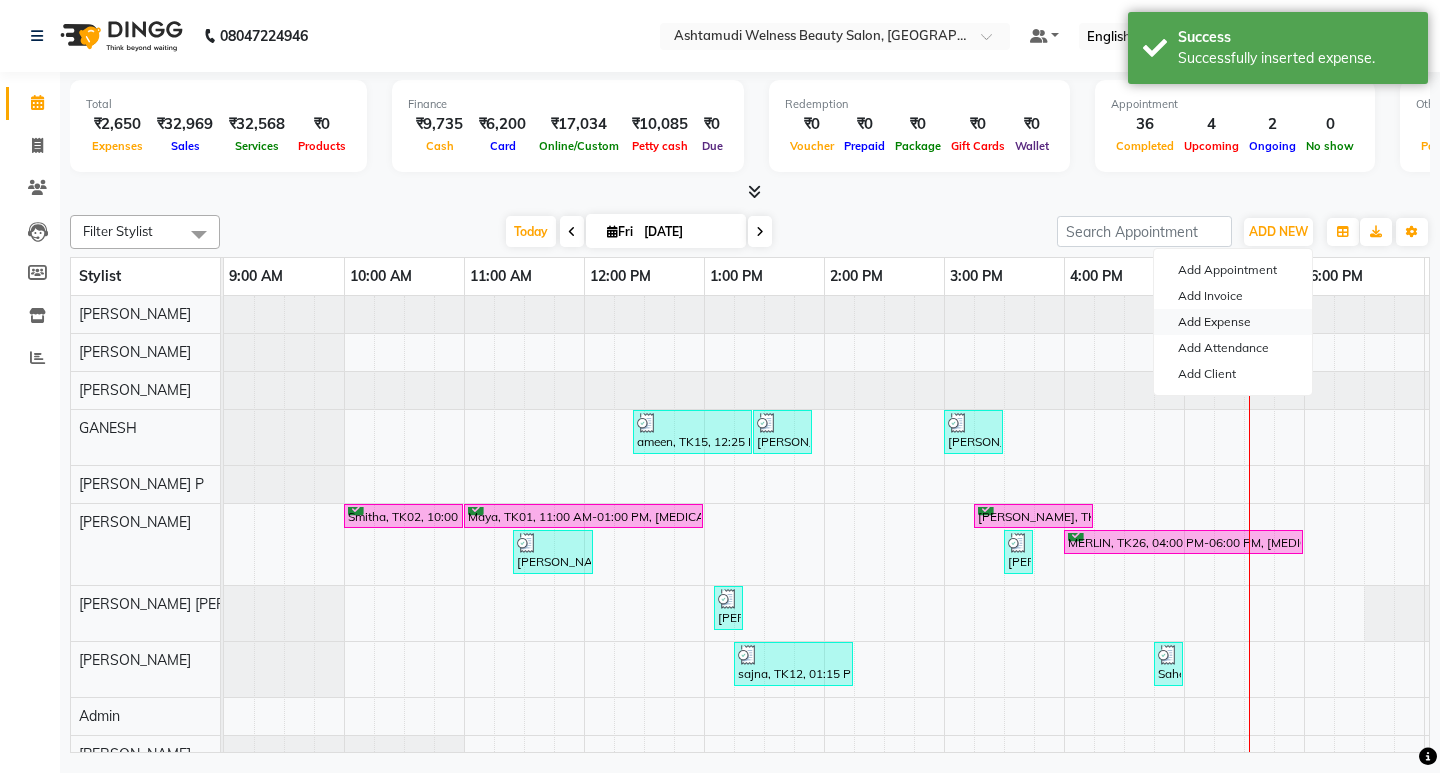 click on "Add Expense" at bounding box center (1233, 322) 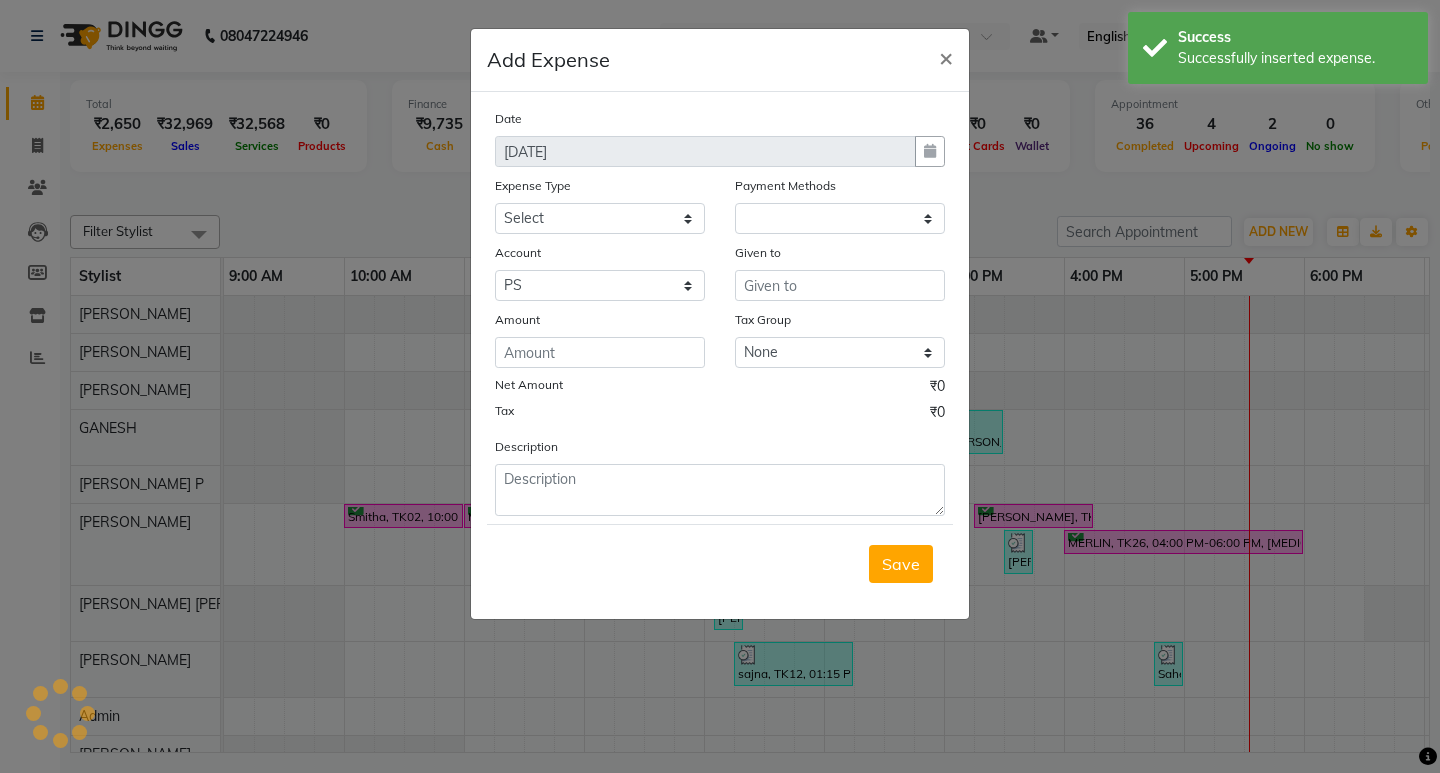 select on "1" 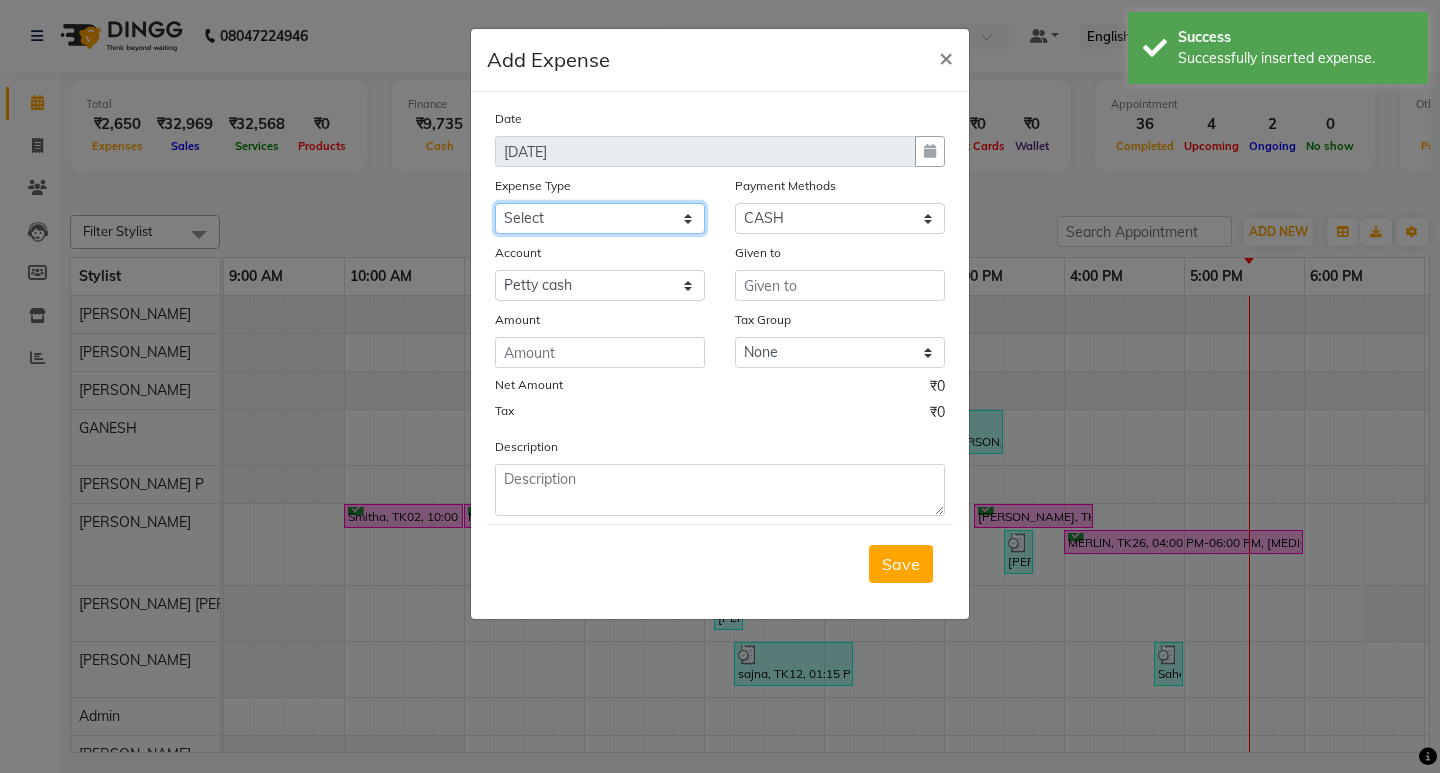 click on "Select ACCOMODATION EXPENSES ADVERTISEMENT SALES PROMOTIONAL EXPENSES Bonus BRIDAL ACCESSORIES REFUND BRIDAL COMMISSION BRIDAL FOOD BRIDAL INCENTIVES BRIDAL ORNAMENTS REFUND BRIDAL TA CASH DEPOSIT RAK BANK COMPUTER ACCESSORIES MOBILE PHONE Donation and Charity Expenses ELECTRICITY CHARGES ELECTRONICS FITTINGS Event Expense FISH FOOD EXPENSES FOOD REFRESHMENT FOR CLIENTS FOOD REFRESHMENT FOR STAFFS Freight And Forwarding Charges FUEL FOR GENERATOR FURNITURE AND EQUIPMENTS Gifts for Clients GIFTS FOR STAFFS GOKULAM CHITS HOSTEL RENT LAUNDRY EXPENSES LICENSE OTHER FEES LOADING UNLOADING CHARGES Medical Expenses MEHNDI PAYMENTS MISCELLANEOUS EXPENSES NEWSPAPER PERIODICALS Ornaments Maintenance Expense OVERTIME ALLOWANCES Payment For Pest Control Perfomance based incentives POSTAGE COURIER CHARGES Printing PRINTING STATIONERY EXPENSES PROFESSIONAL TAX REPAIRS MAINTENANCE ROUND OFF Salary SALARY ADVANCE Sales Incentives Membership Card SALES INCENTIVES PRODUCT SALES INCENTIVES SERVICES SALON ESSENTIALS SALON RENT" 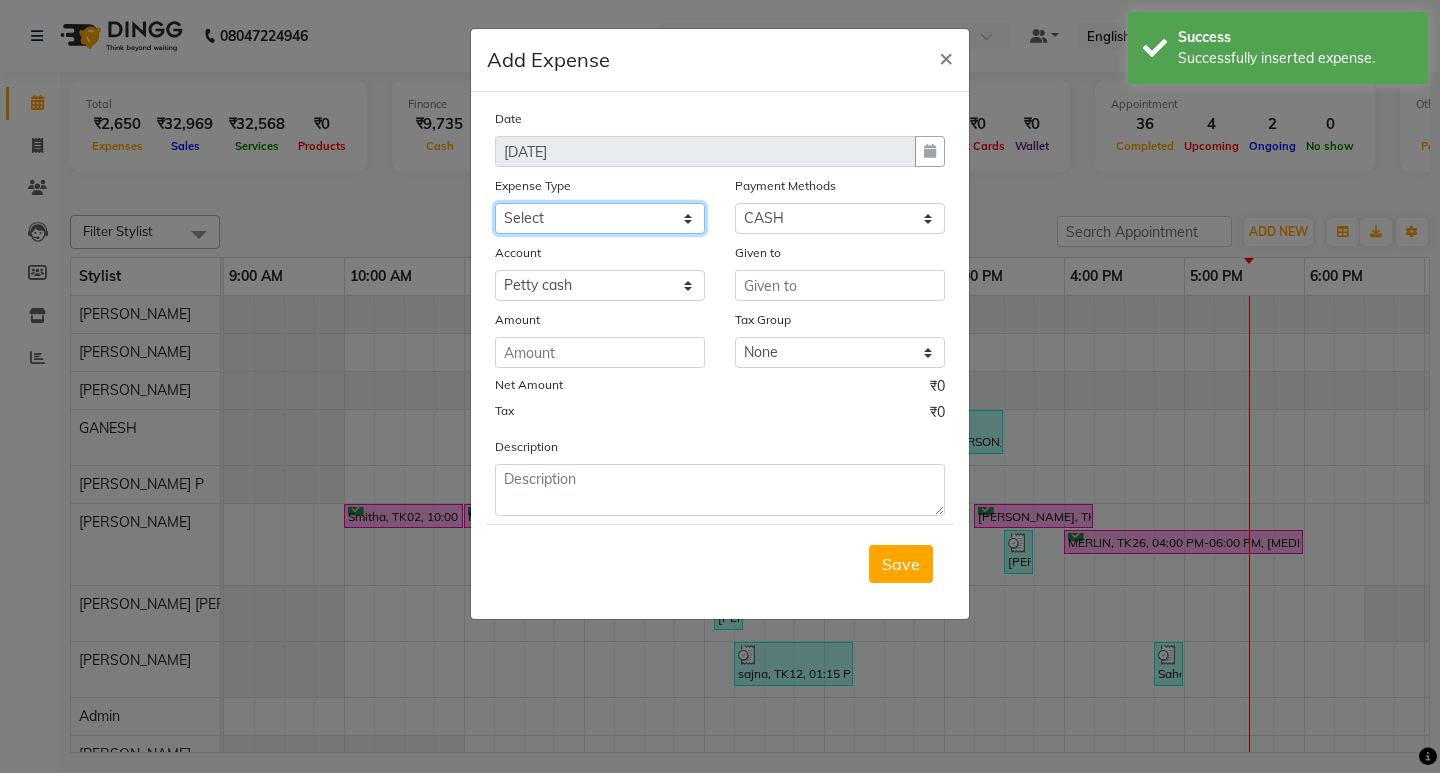 select on "6223" 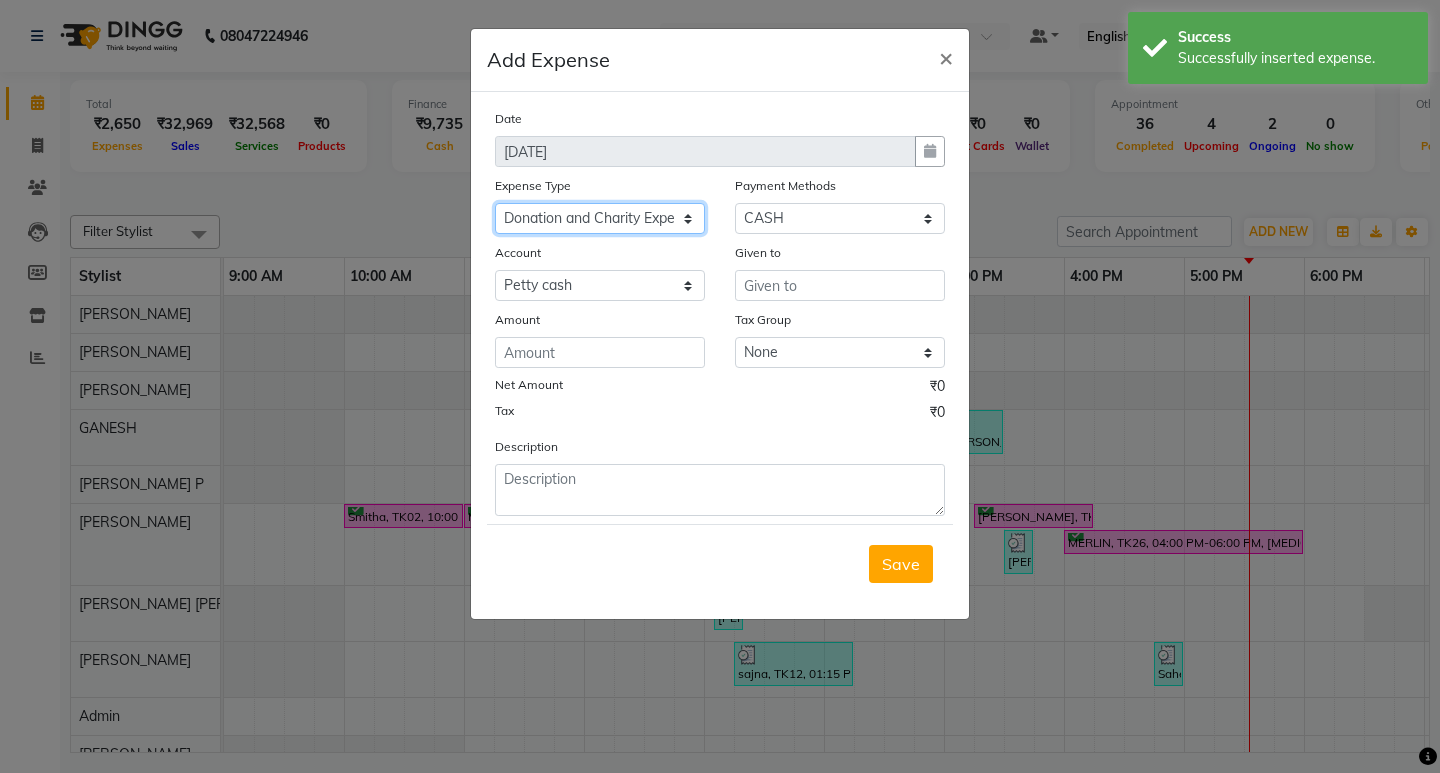 click on "Select ACCOMODATION EXPENSES ADVERTISEMENT SALES PROMOTIONAL EXPENSES Bonus BRIDAL ACCESSORIES REFUND BRIDAL COMMISSION BRIDAL FOOD BRIDAL INCENTIVES BRIDAL ORNAMENTS REFUND BRIDAL TA CASH DEPOSIT RAK BANK COMPUTER ACCESSORIES MOBILE PHONE Donation and Charity Expenses ELECTRICITY CHARGES ELECTRONICS FITTINGS Event Expense FISH FOOD EXPENSES FOOD REFRESHMENT FOR CLIENTS FOOD REFRESHMENT FOR STAFFS Freight And Forwarding Charges FUEL FOR GENERATOR FURNITURE AND EQUIPMENTS Gifts for Clients GIFTS FOR STAFFS GOKULAM CHITS HOSTEL RENT LAUNDRY EXPENSES LICENSE OTHER FEES LOADING UNLOADING CHARGES Medical Expenses MEHNDI PAYMENTS MISCELLANEOUS EXPENSES NEWSPAPER PERIODICALS Ornaments Maintenance Expense OVERTIME ALLOWANCES Payment For Pest Control Perfomance based incentives POSTAGE COURIER CHARGES Printing PRINTING STATIONERY EXPENSES PROFESSIONAL TAX REPAIRS MAINTENANCE ROUND OFF Salary SALARY ADVANCE Sales Incentives Membership Card SALES INCENTIVES PRODUCT SALES INCENTIVES SERVICES SALON ESSENTIALS SALON RENT" 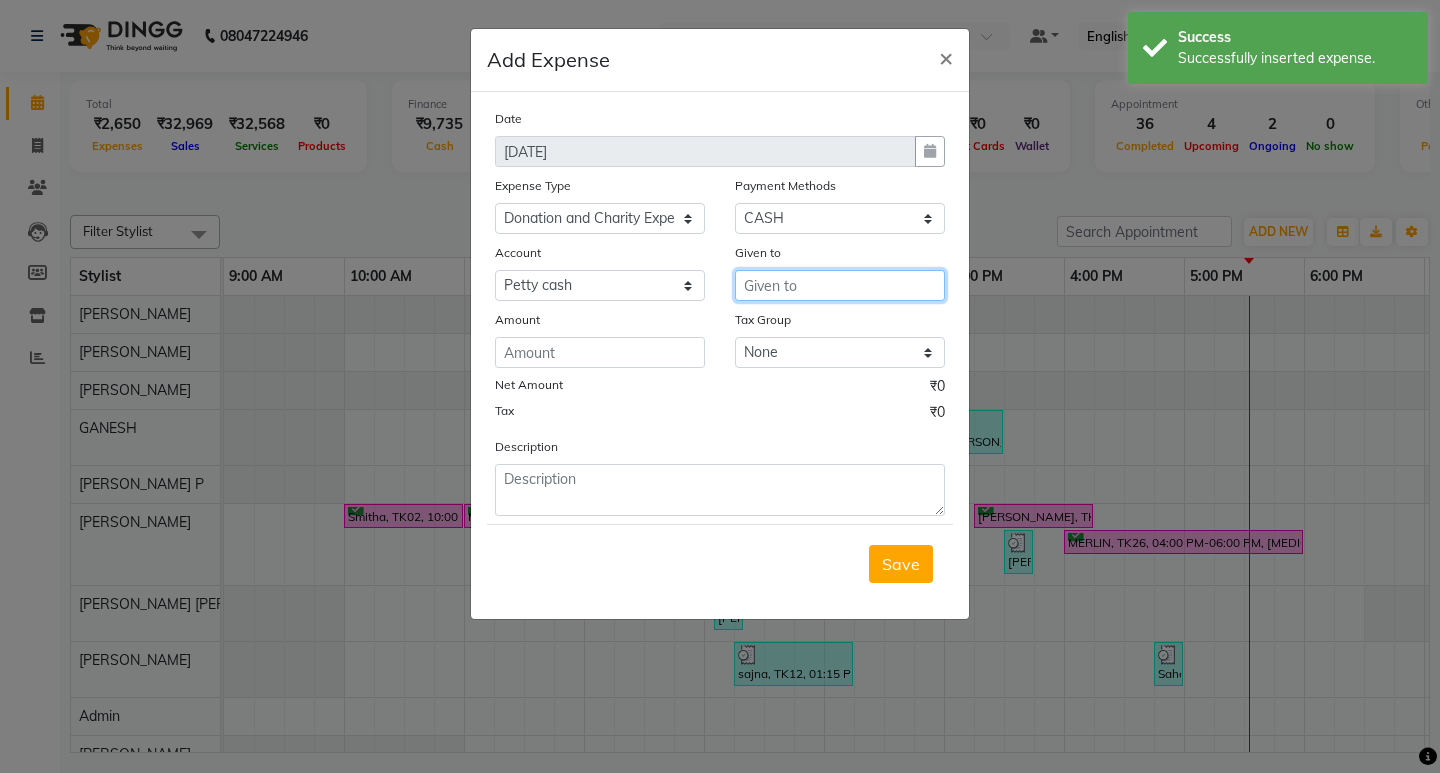 drag, startPoint x: 796, startPoint y: 290, endPoint x: 774, endPoint y: 290, distance: 22 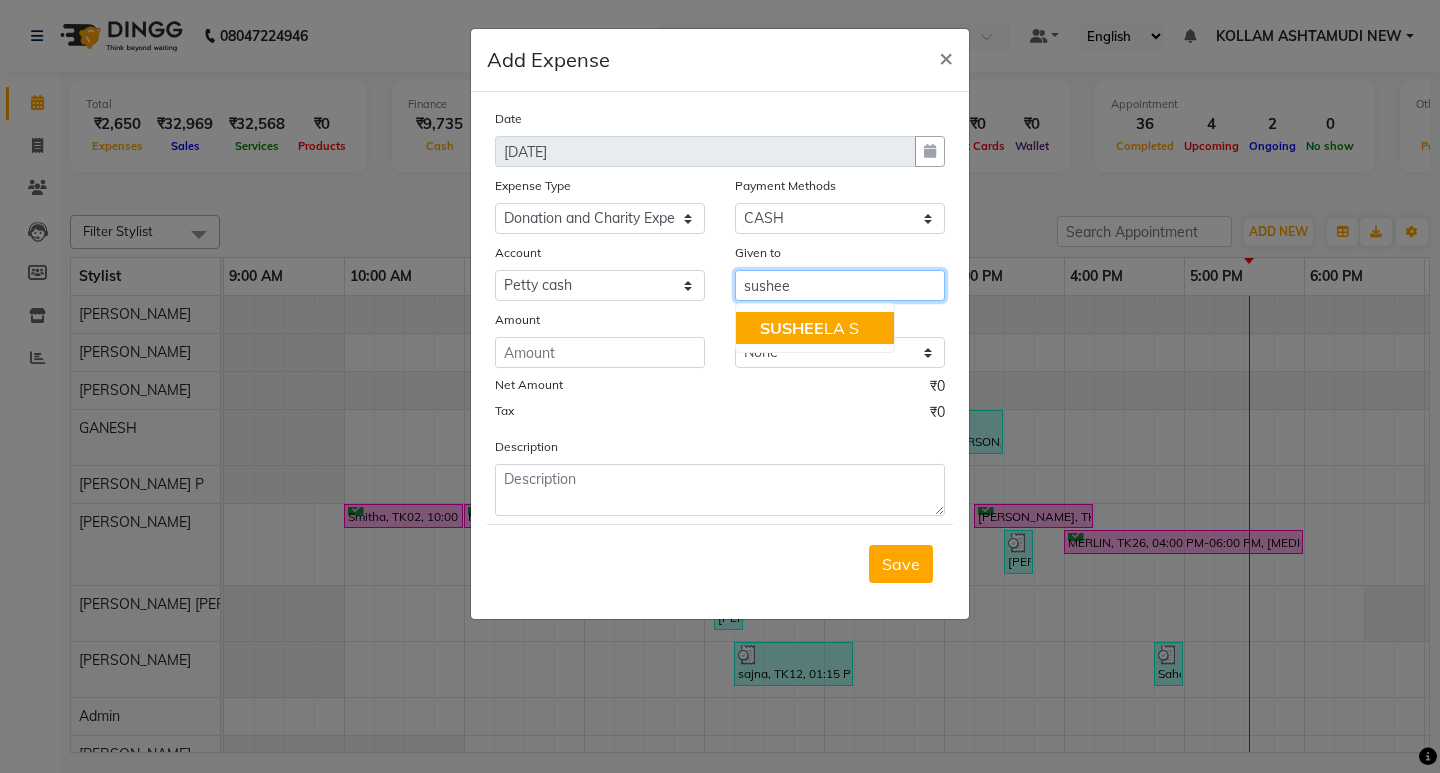 click on "SUSHEE LA S" at bounding box center [809, 328] 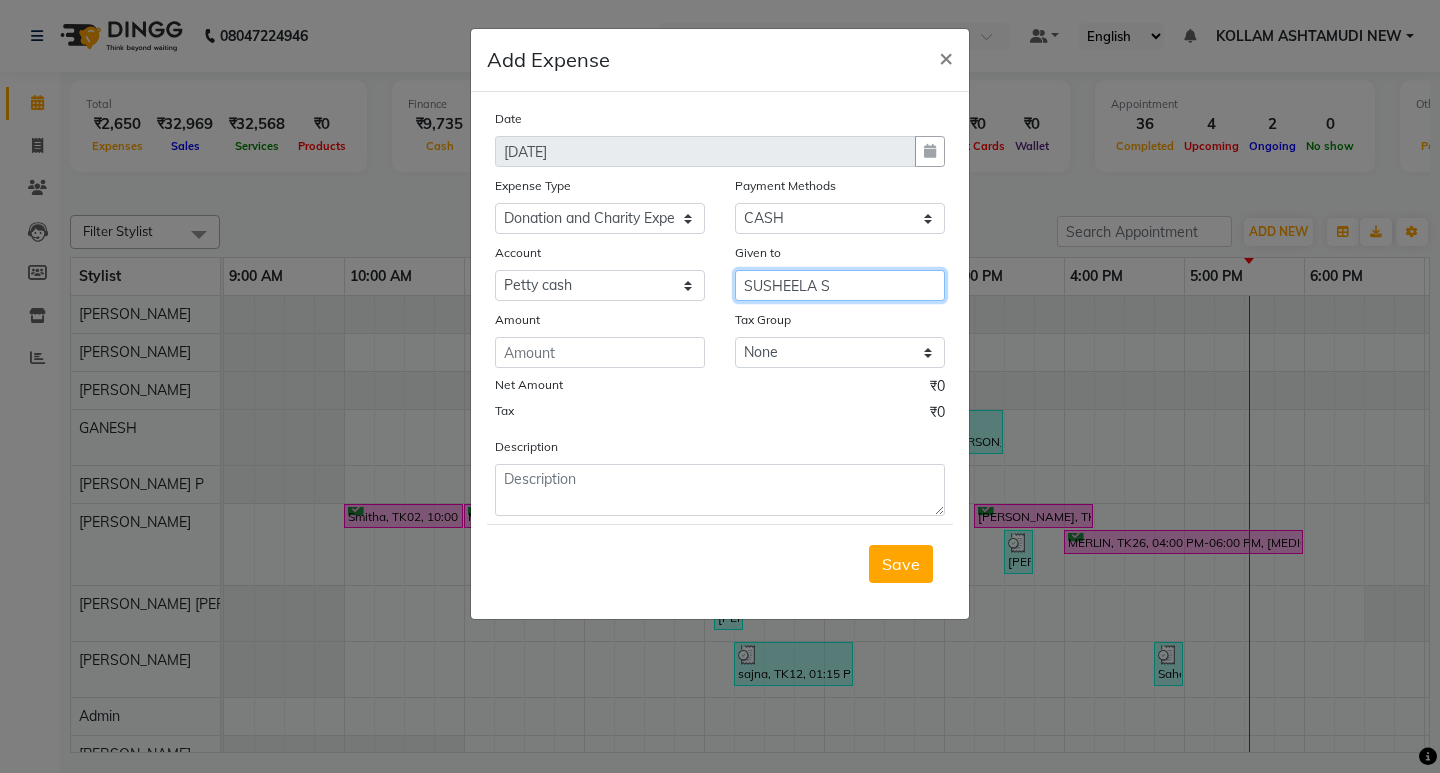 type on "SUSHEELA S" 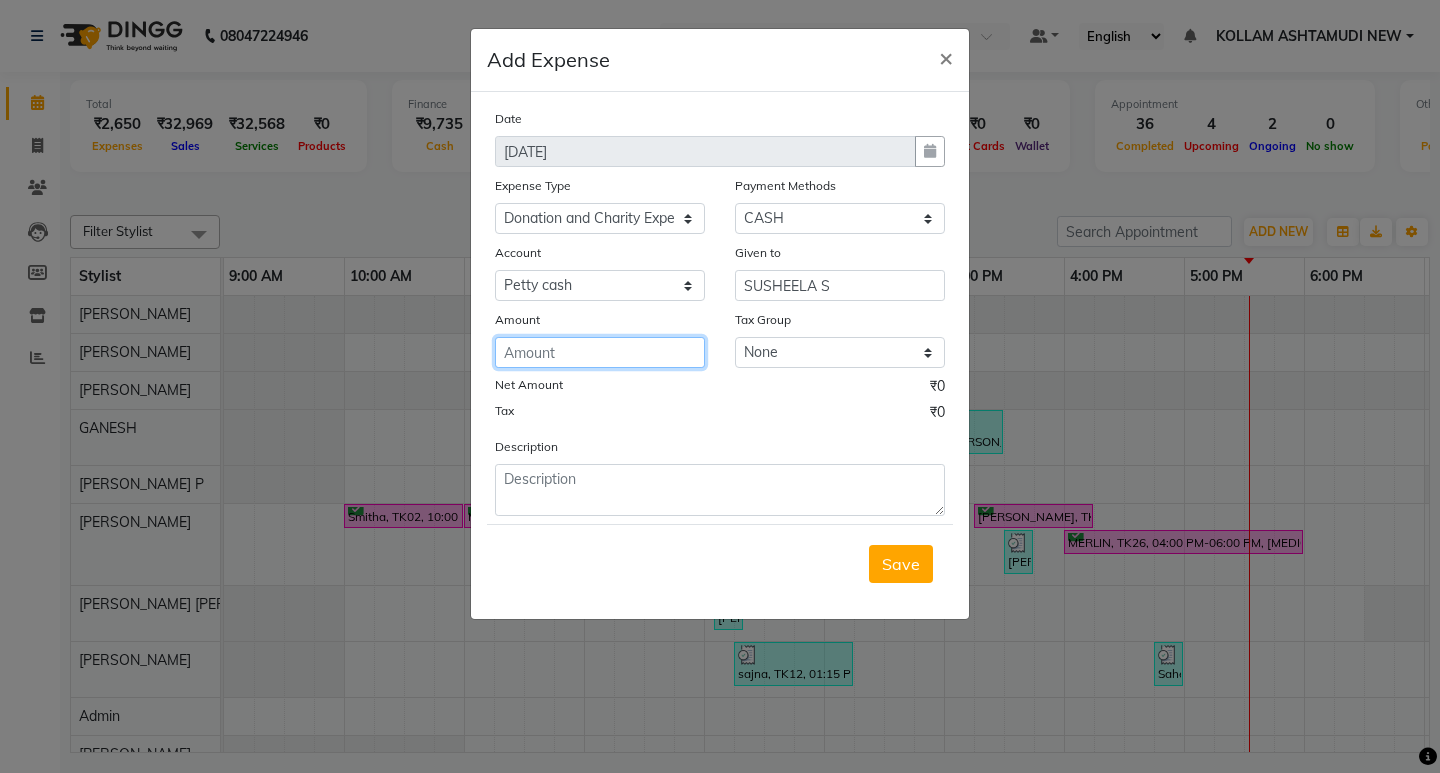 click 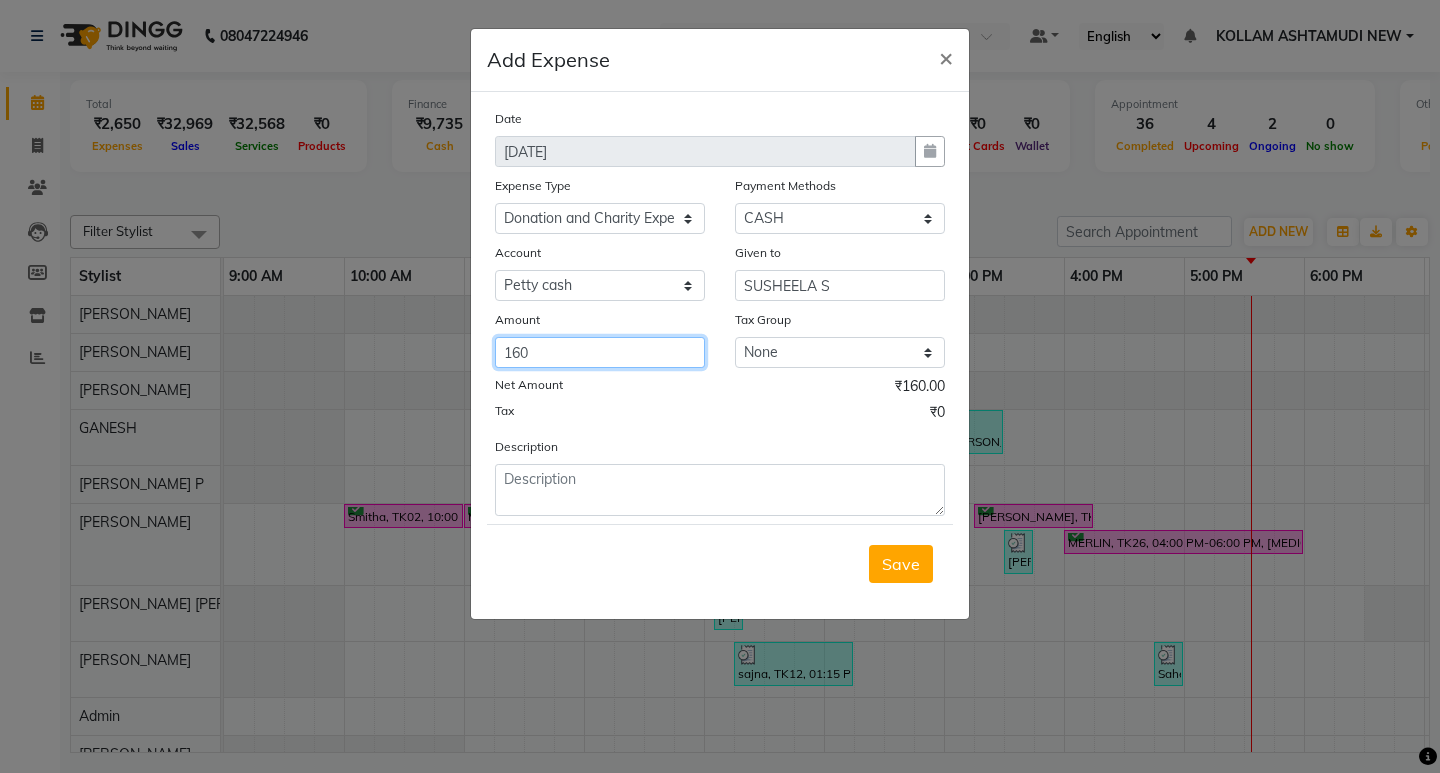 type on "160" 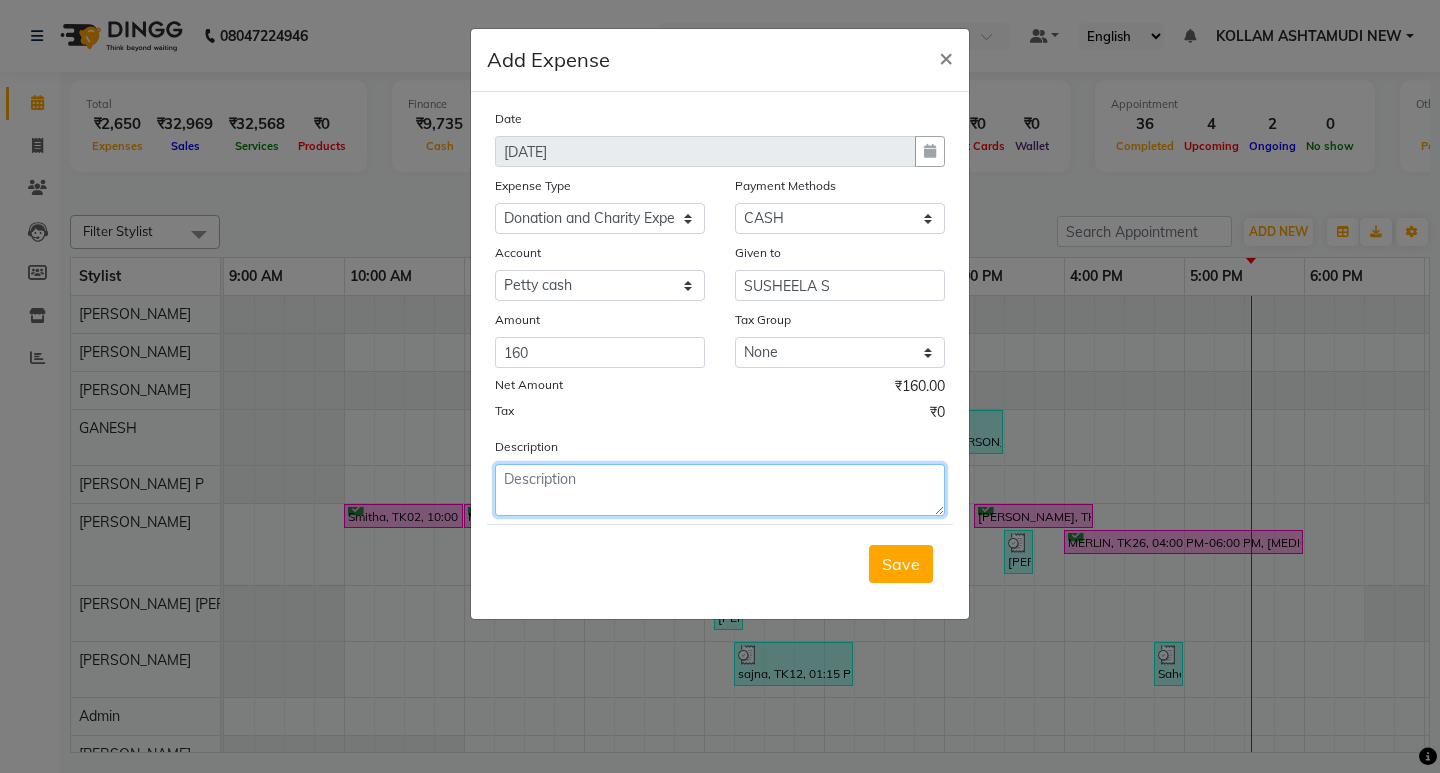 click 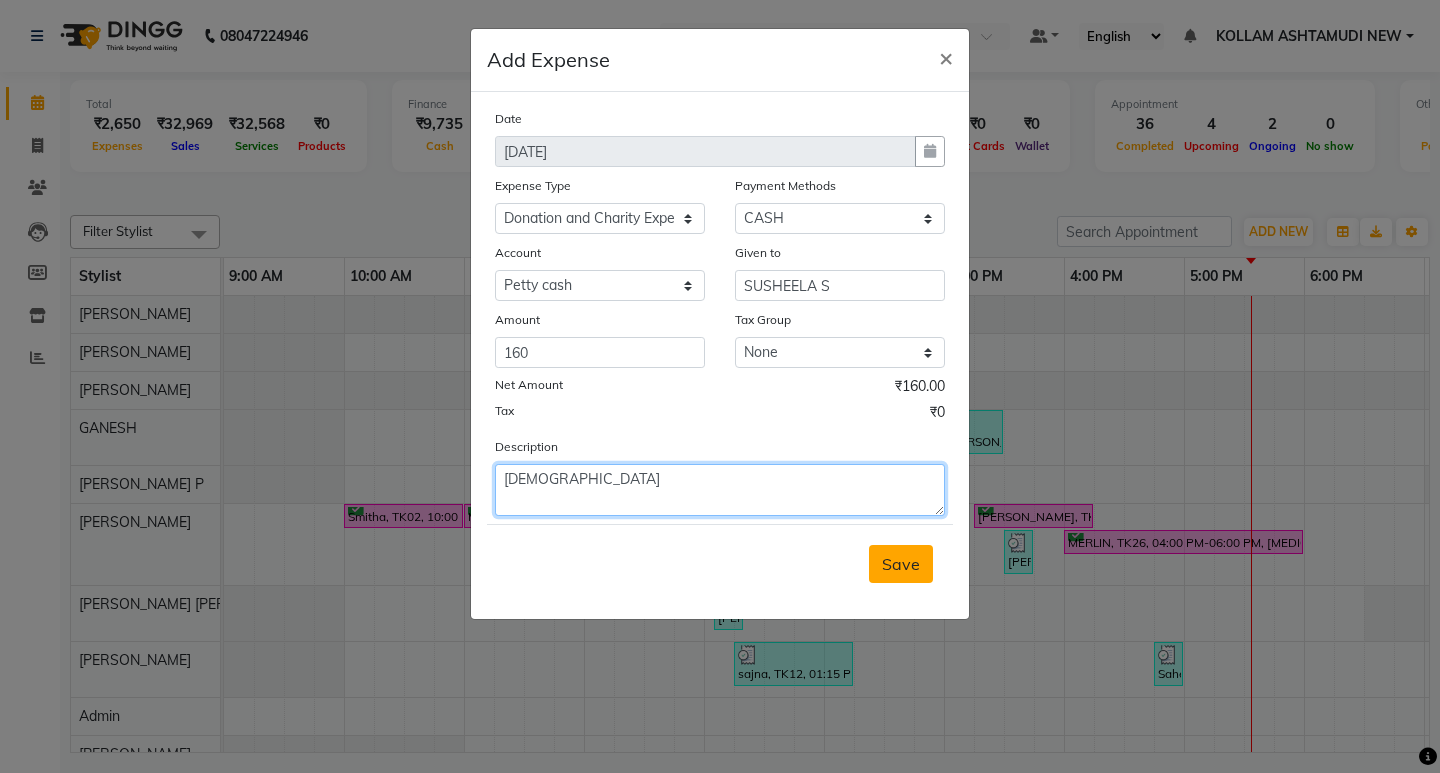 type on "temple" 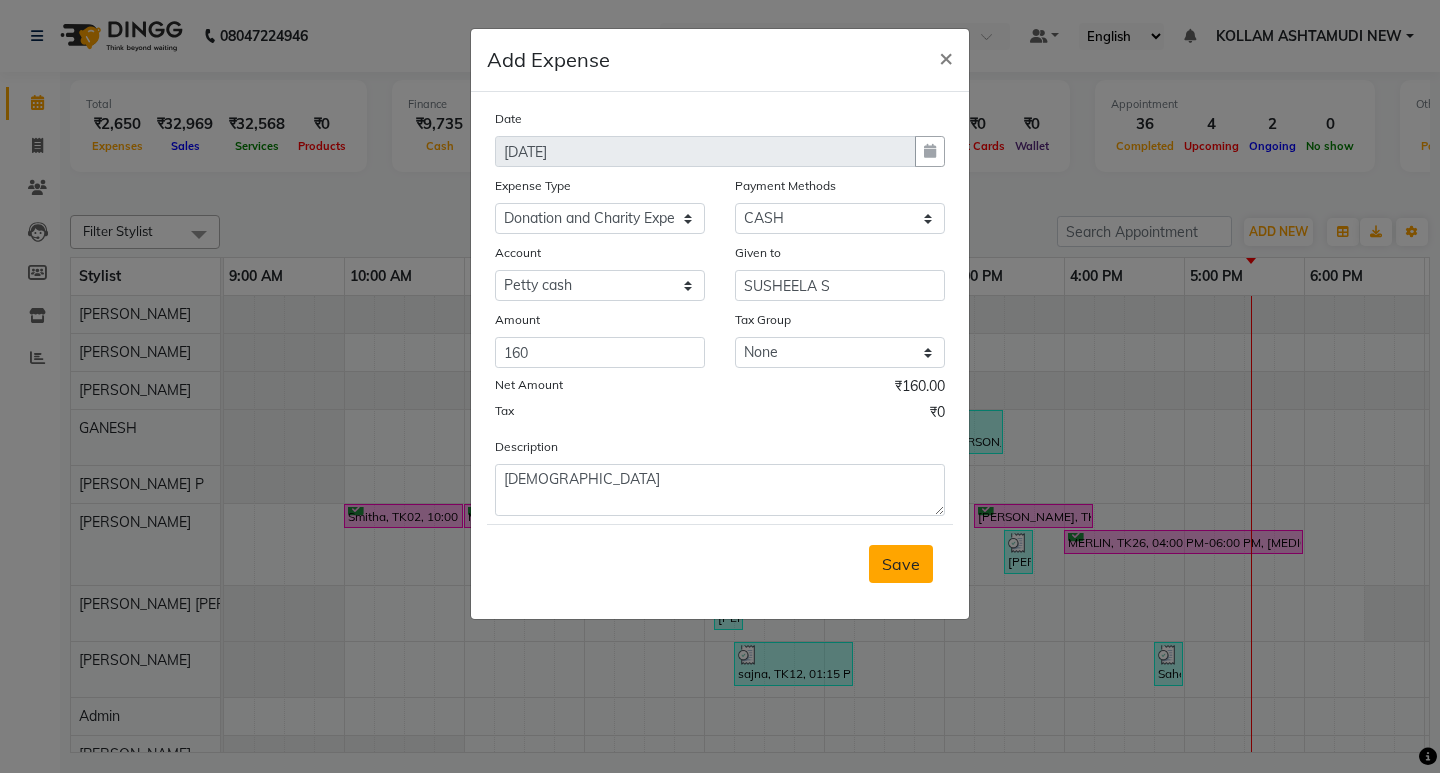 click on "Save" at bounding box center (901, 564) 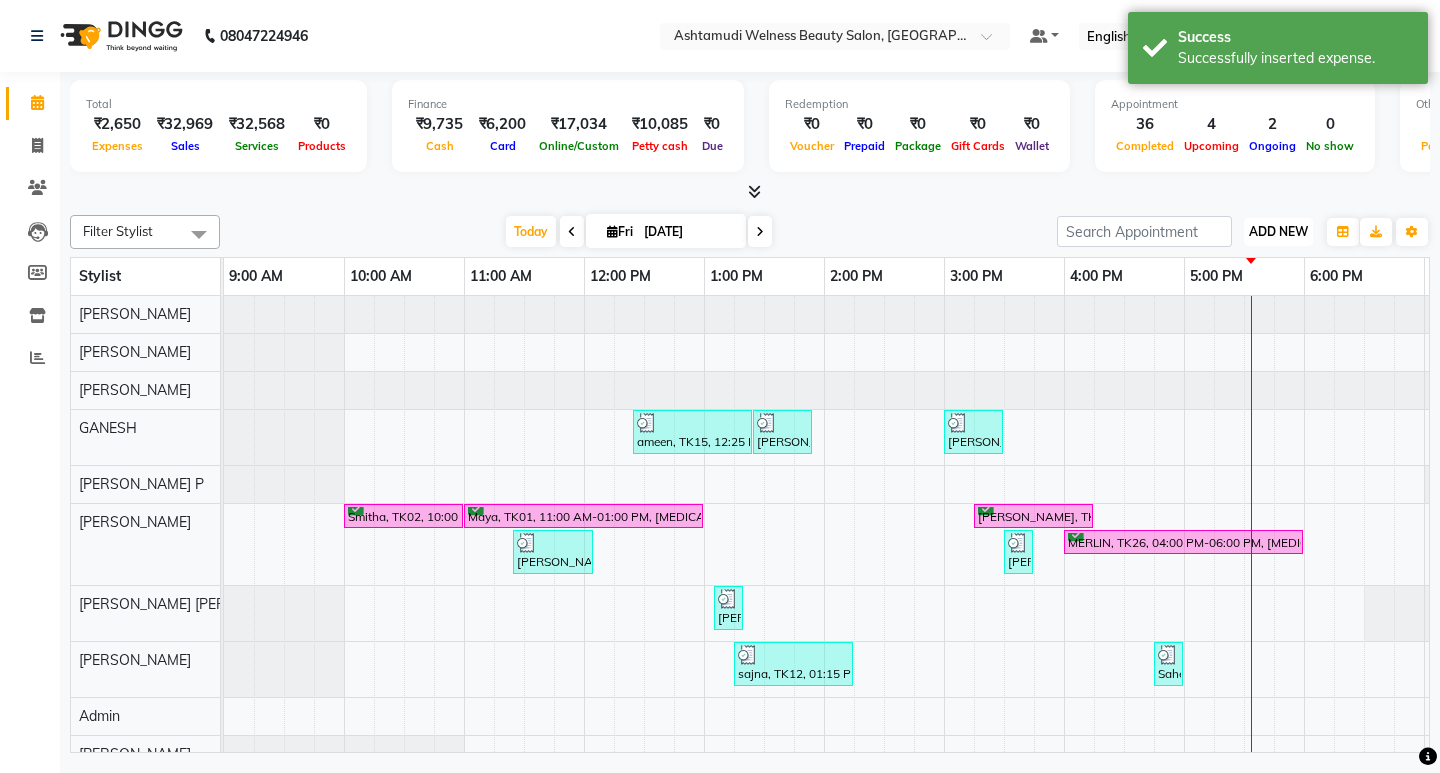 click on "ADD NEW" at bounding box center [1278, 231] 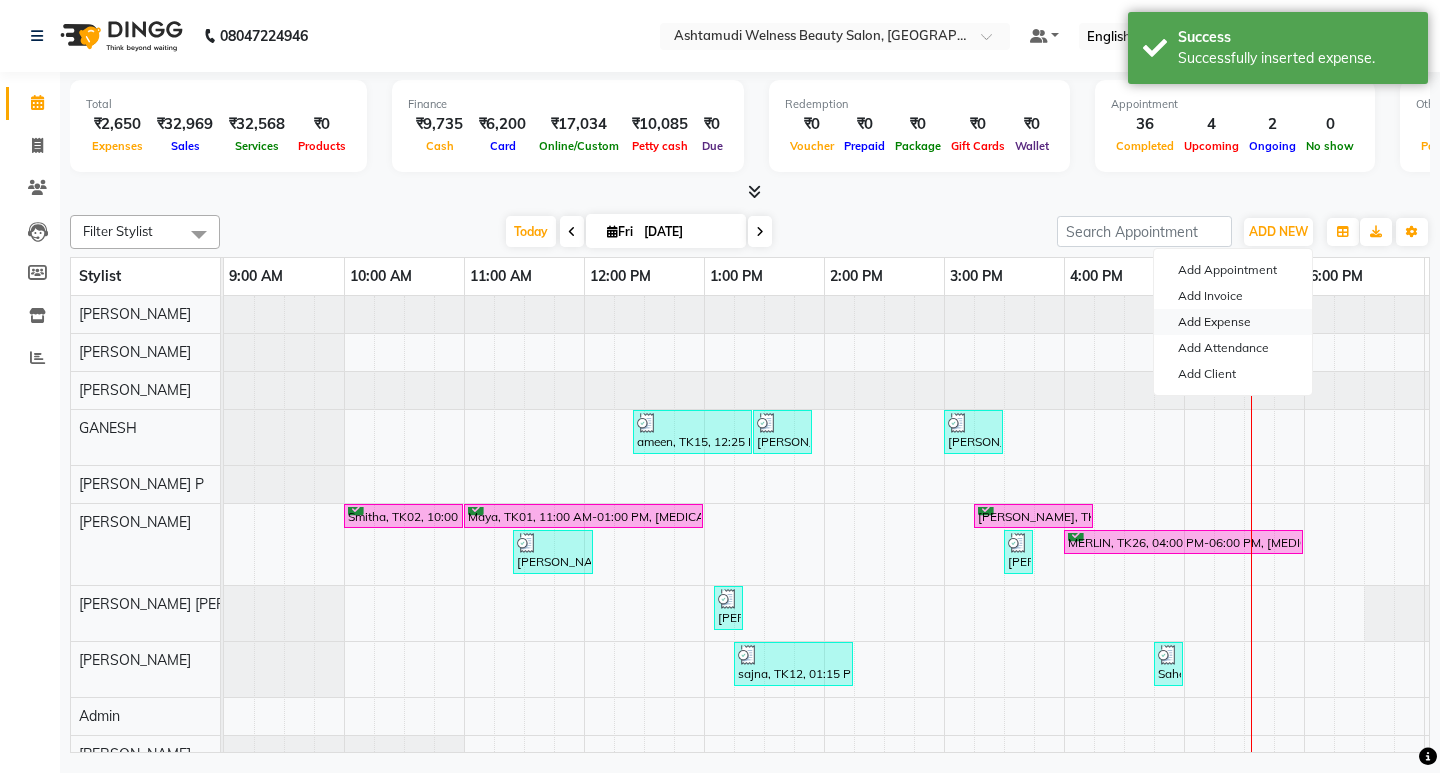 click on "Add Expense" at bounding box center [1233, 322] 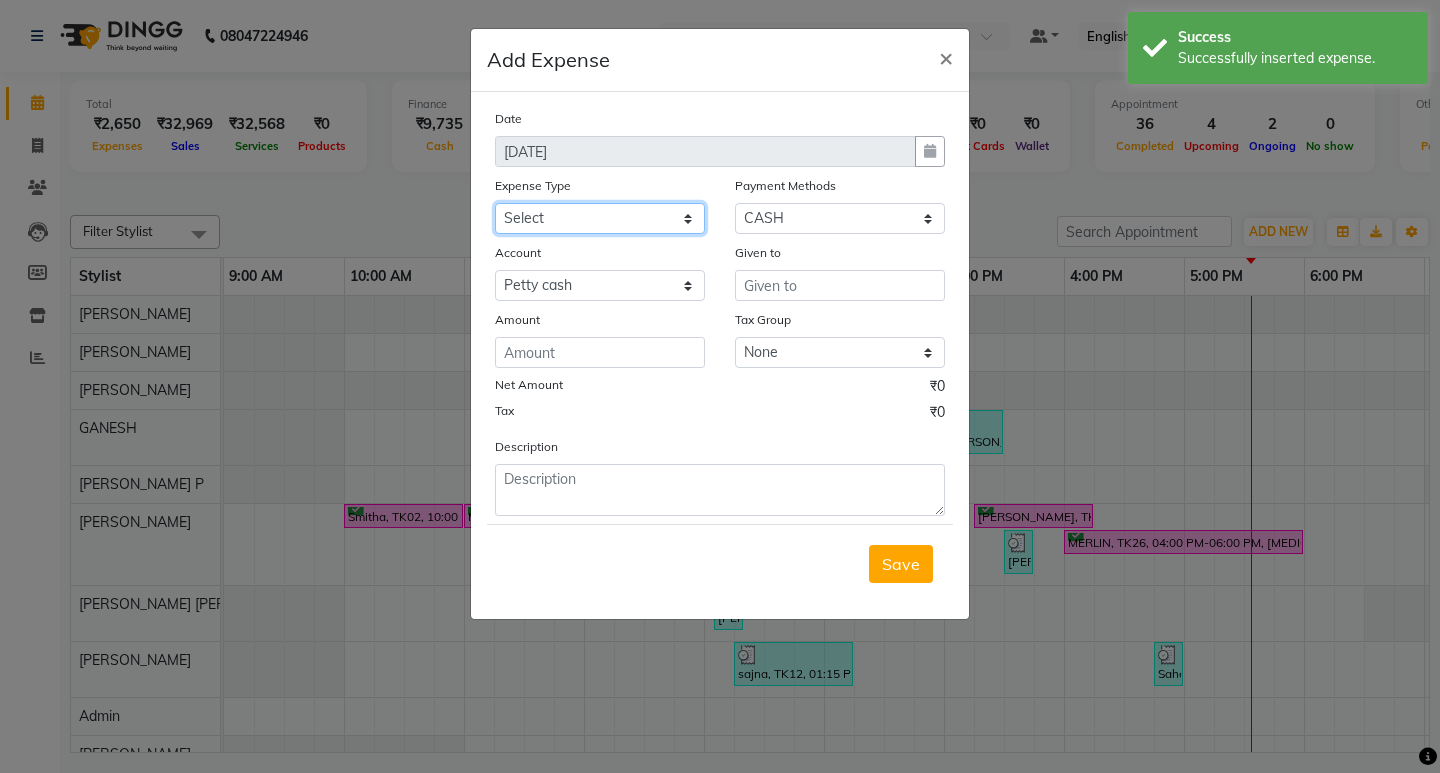 drag, startPoint x: 566, startPoint y: 210, endPoint x: 562, endPoint y: 222, distance: 12.649111 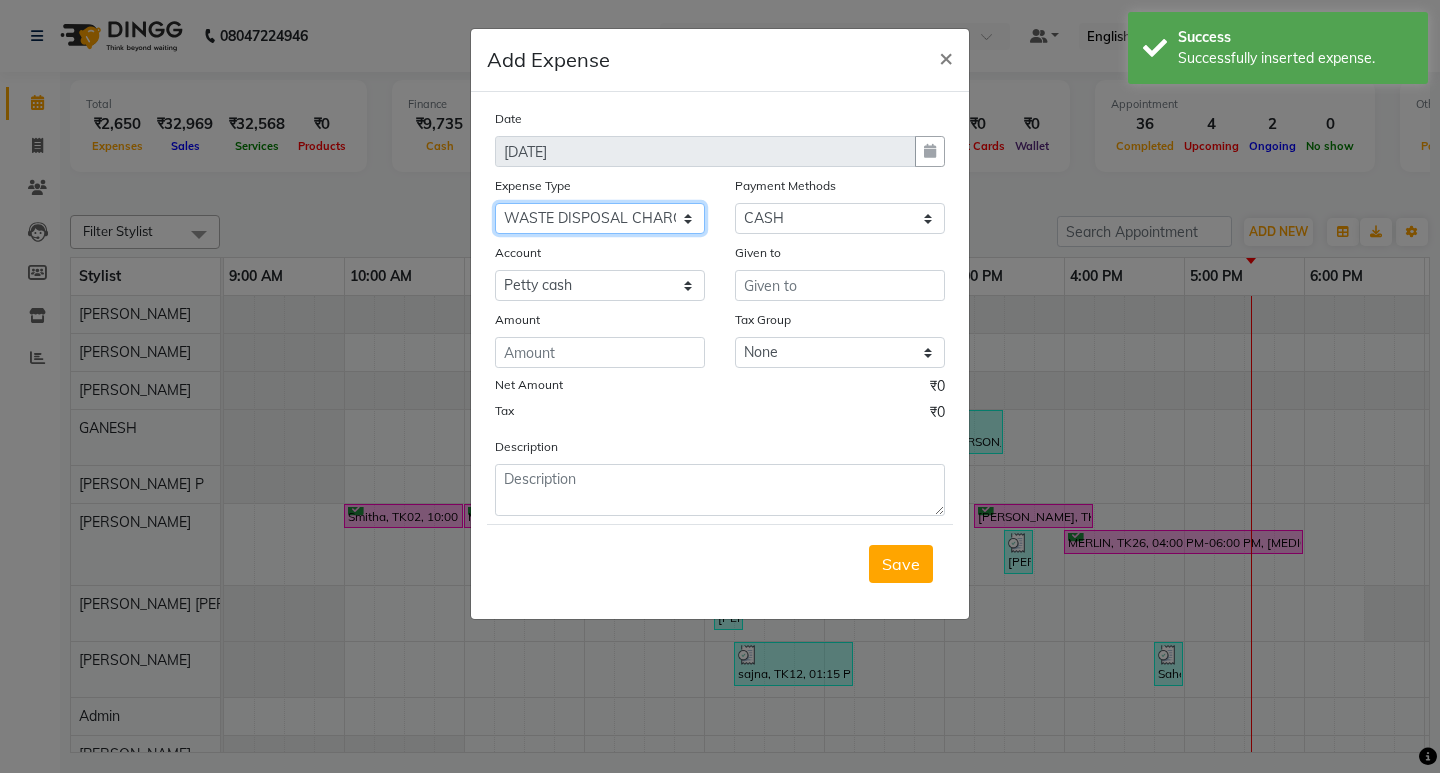 click on "Select ACCOMODATION EXPENSES ADVERTISEMENT SALES PROMOTIONAL EXPENSES Bonus BRIDAL ACCESSORIES REFUND BRIDAL COMMISSION BRIDAL FOOD BRIDAL INCENTIVES BRIDAL ORNAMENTS REFUND BRIDAL TA CASH DEPOSIT RAK BANK COMPUTER ACCESSORIES MOBILE PHONE Donation and Charity Expenses ELECTRICITY CHARGES ELECTRONICS FITTINGS Event Expense FISH FOOD EXPENSES FOOD REFRESHMENT FOR CLIENTS FOOD REFRESHMENT FOR STAFFS Freight And Forwarding Charges FUEL FOR GENERATOR FURNITURE AND EQUIPMENTS Gifts for Clients GIFTS FOR STAFFS GOKULAM CHITS HOSTEL RENT LAUNDRY EXPENSES LICENSE OTHER FEES LOADING UNLOADING CHARGES Medical Expenses MEHNDI PAYMENTS MISCELLANEOUS EXPENSES NEWSPAPER PERIODICALS Ornaments Maintenance Expense OVERTIME ALLOWANCES Payment For Pest Control Perfomance based incentives POSTAGE COURIER CHARGES Printing PRINTING STATIONERY EXPENSES PROFESSIONAL TAX REPAIRS MAINTENANCE ROUND OFF Salary SALARY ADVANCE Sales Incentives Membership Card SALES INCENTIVES PRODUCT SALES INCENTIVES SERVICES SALON ESSENTIALS SALON RENT" 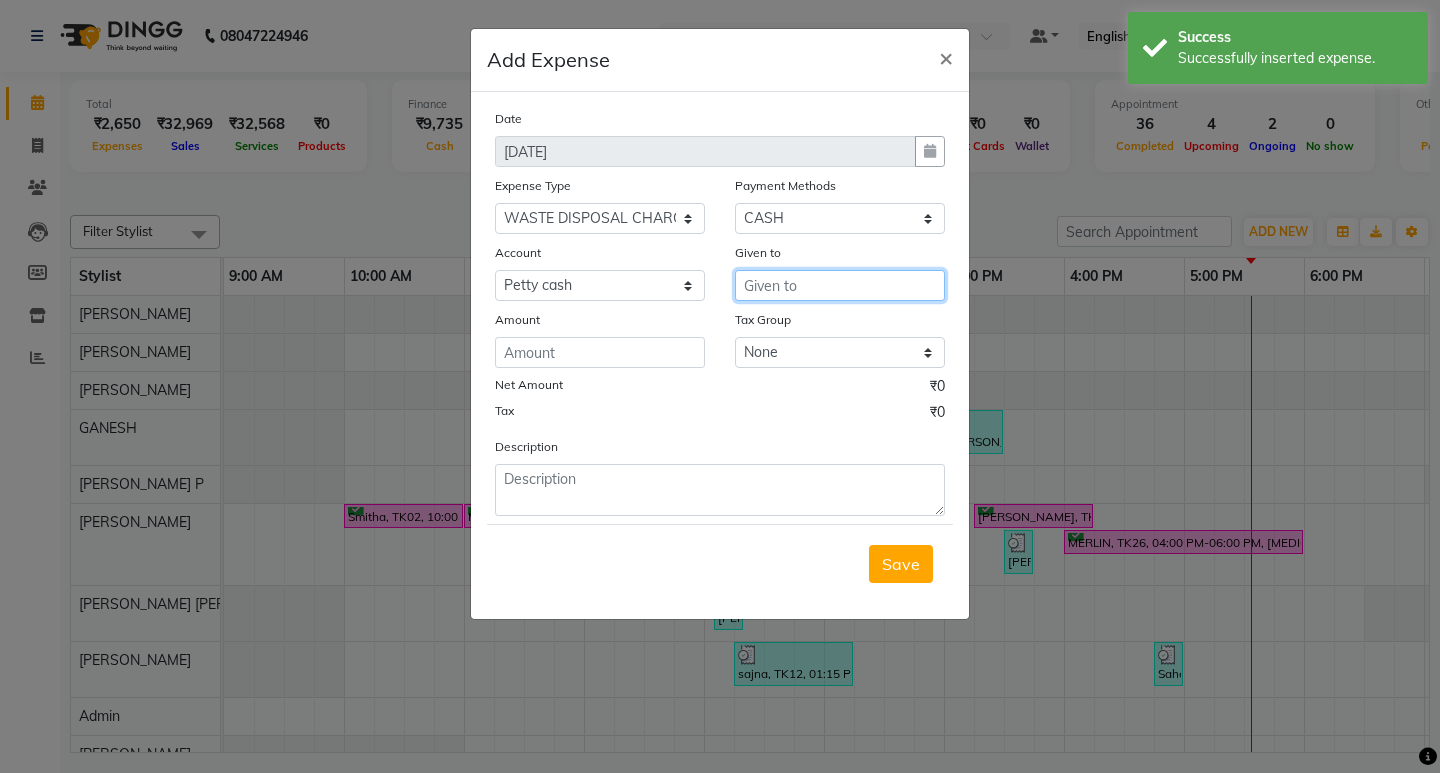 click at bounding box center [840, 285] 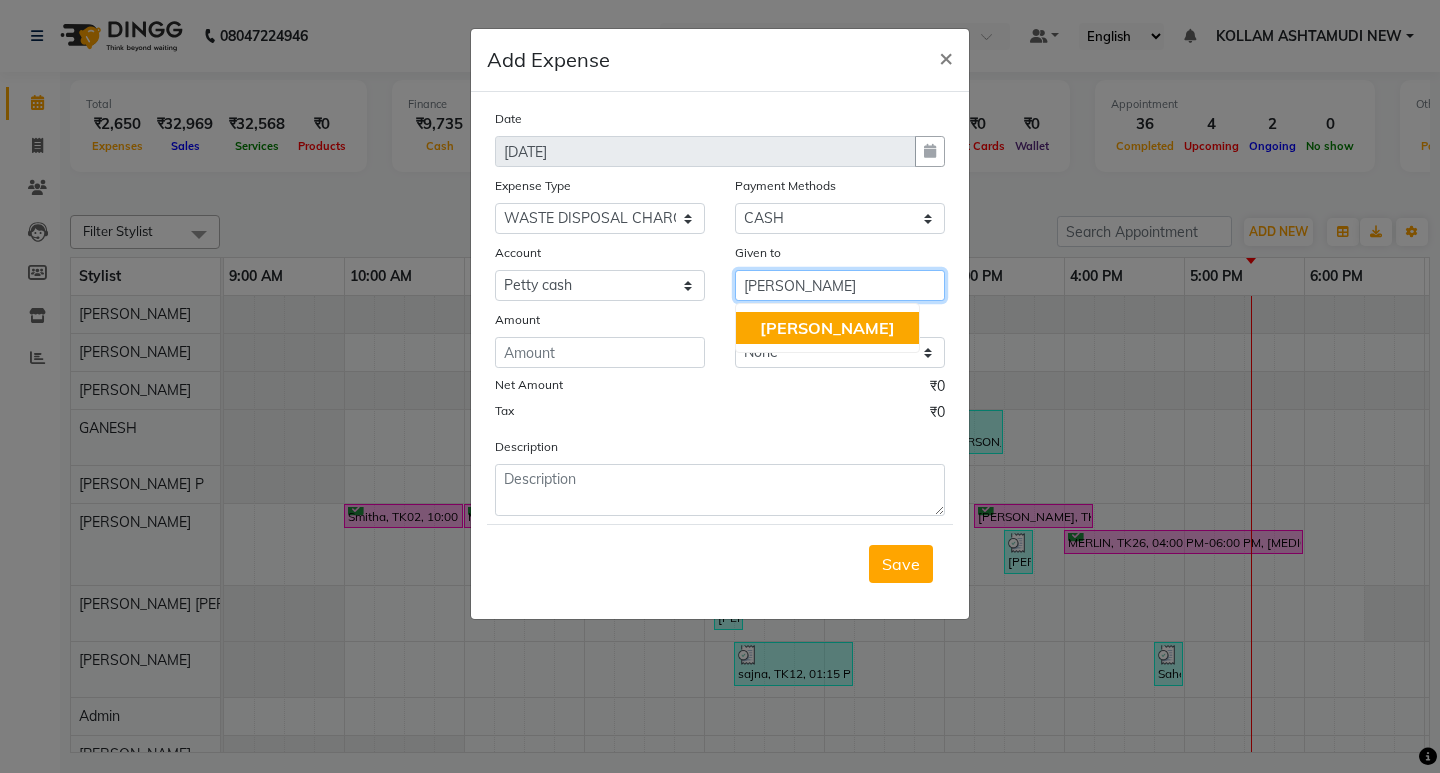 click on "[PERSON_NAME]" at bounding box center (827, 328) 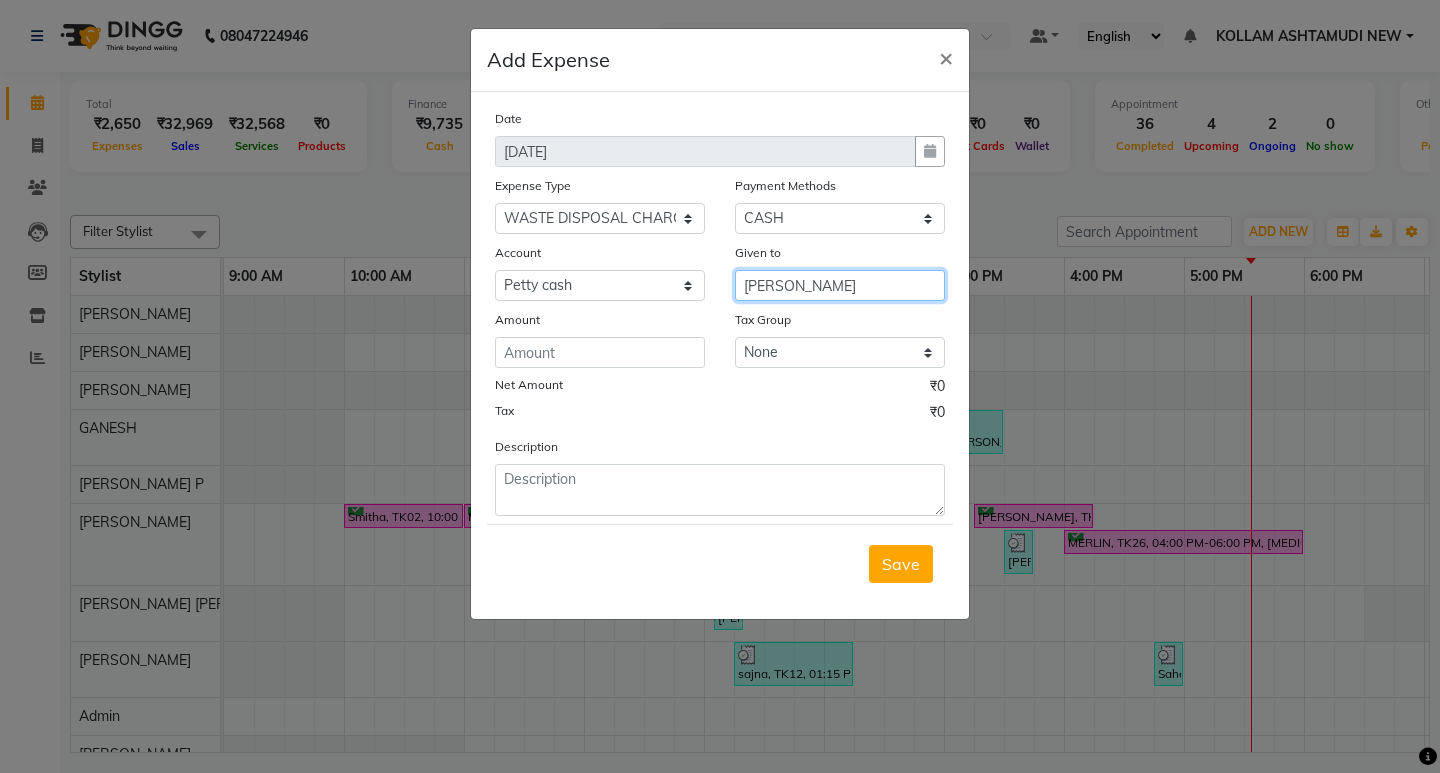 type on "[PERSON_NAME]" 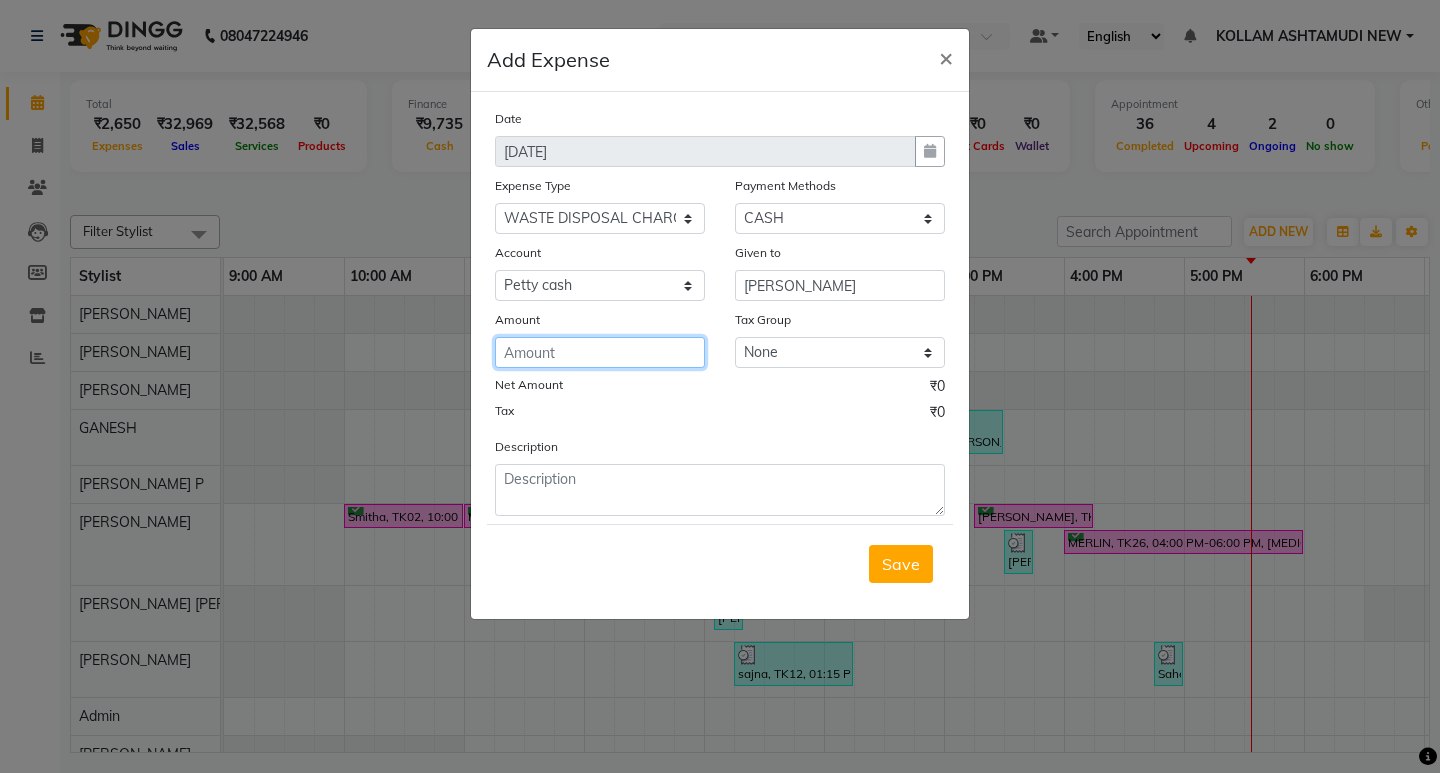 click 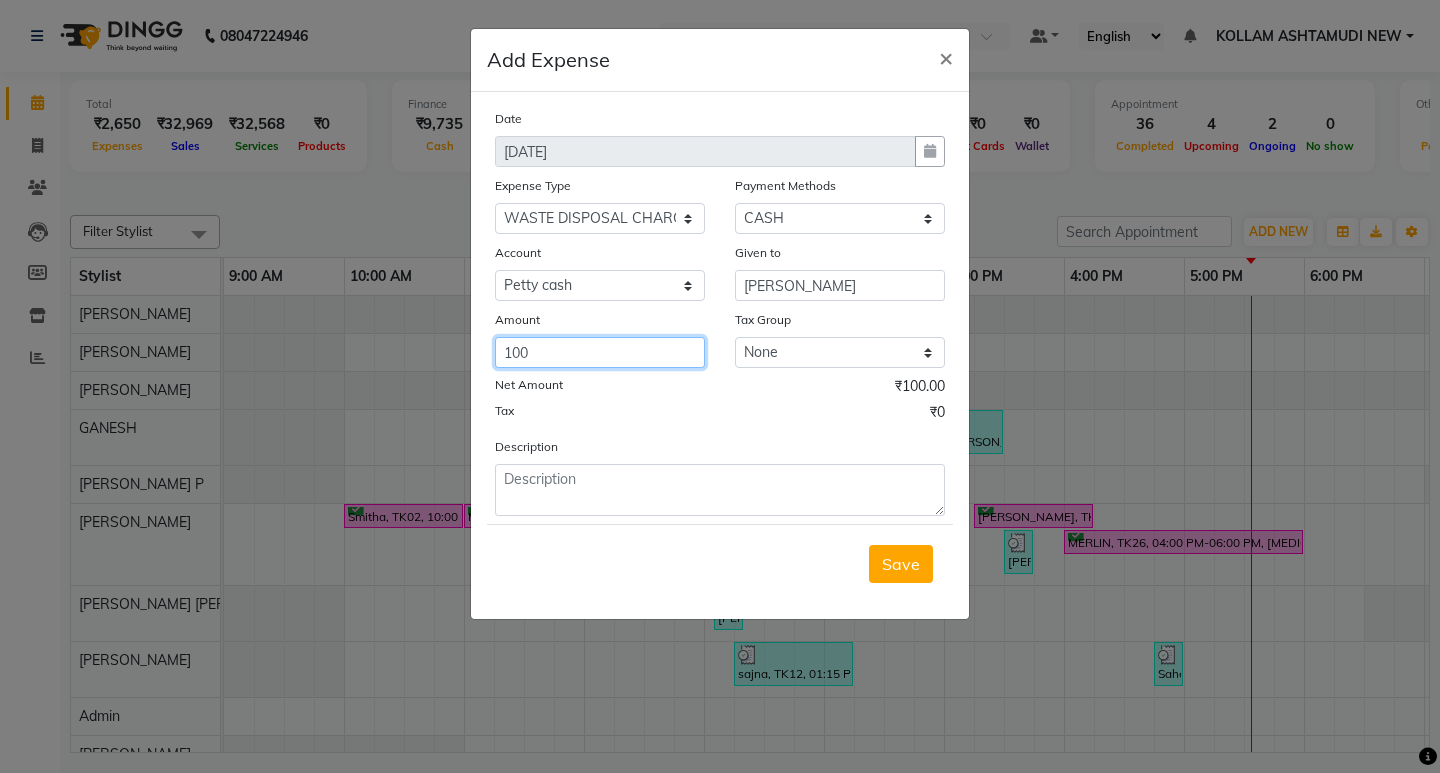 type on "100" 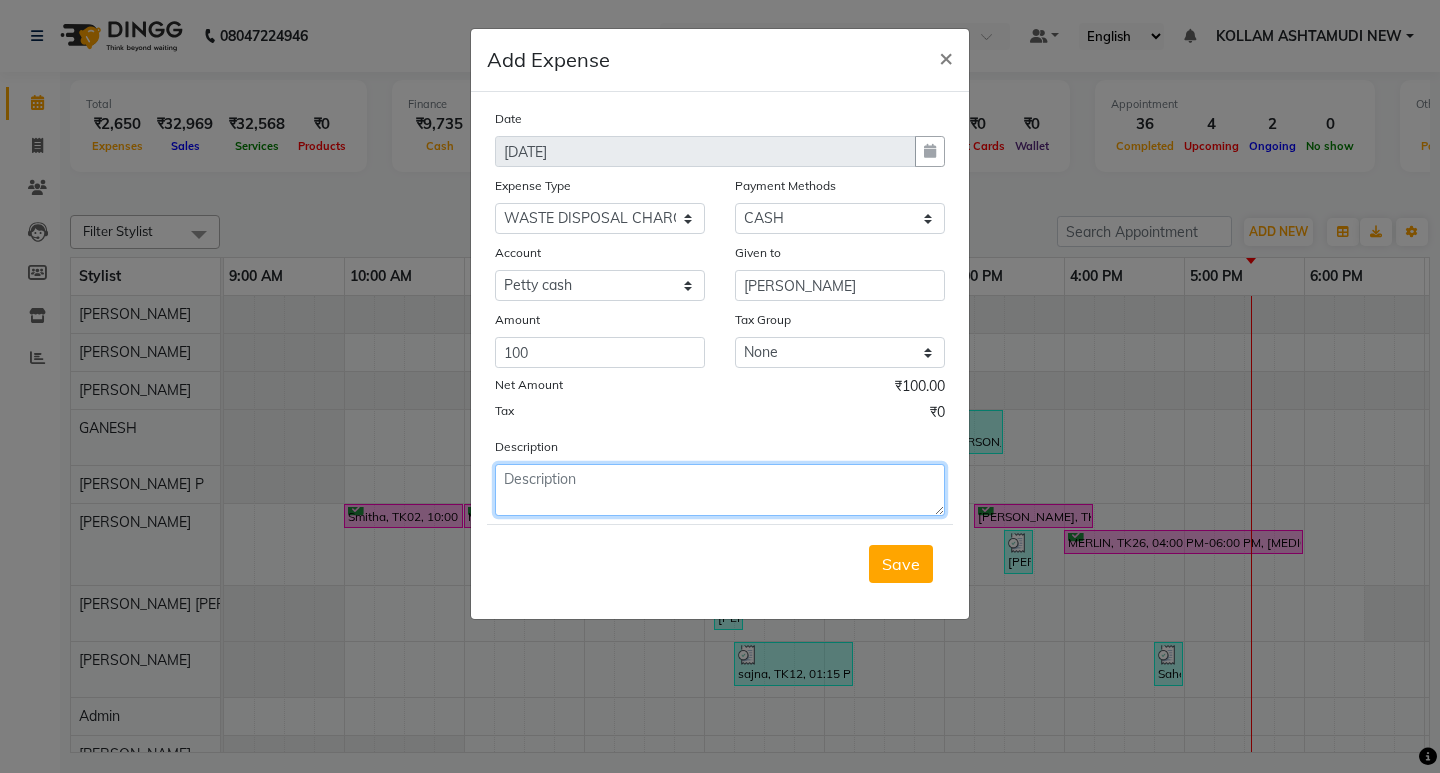 click 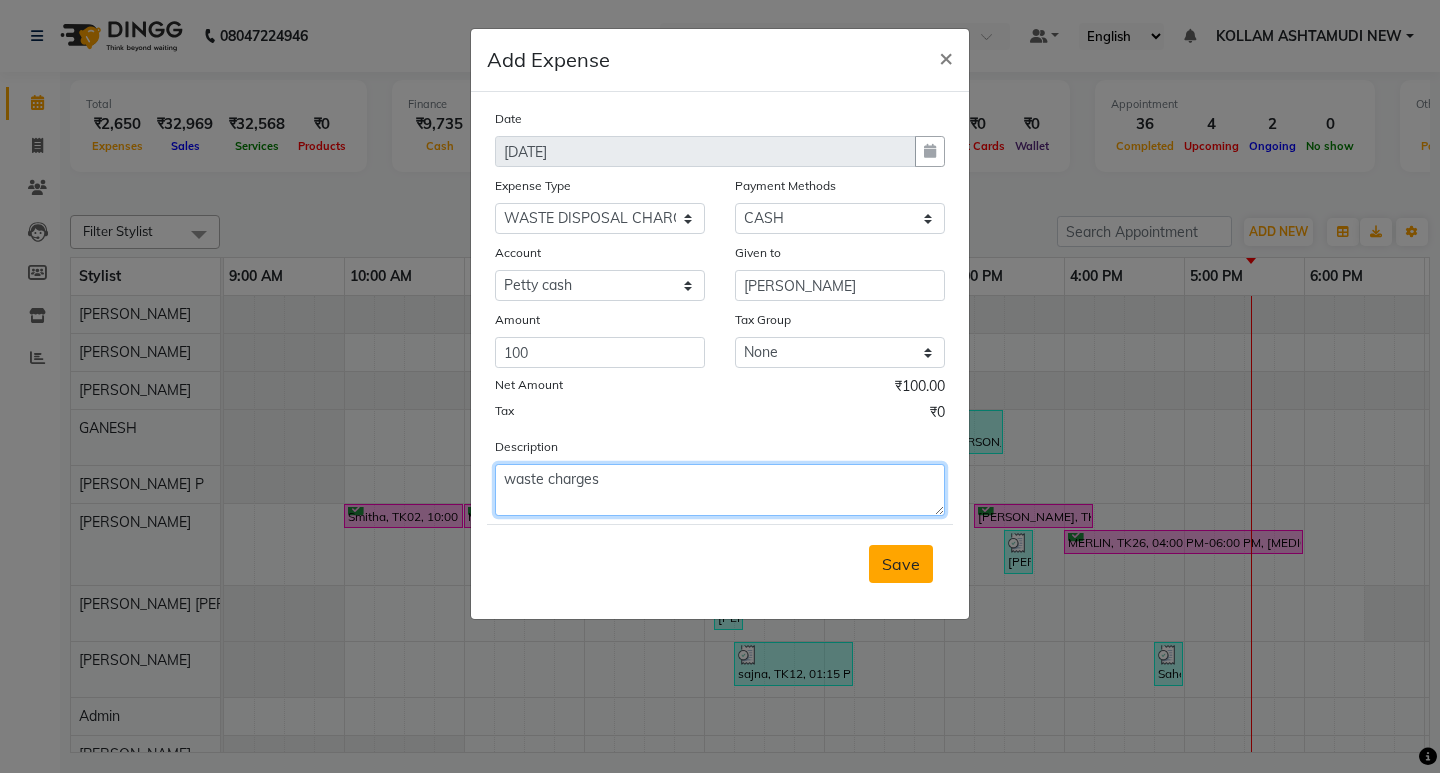 type on "waste charges" 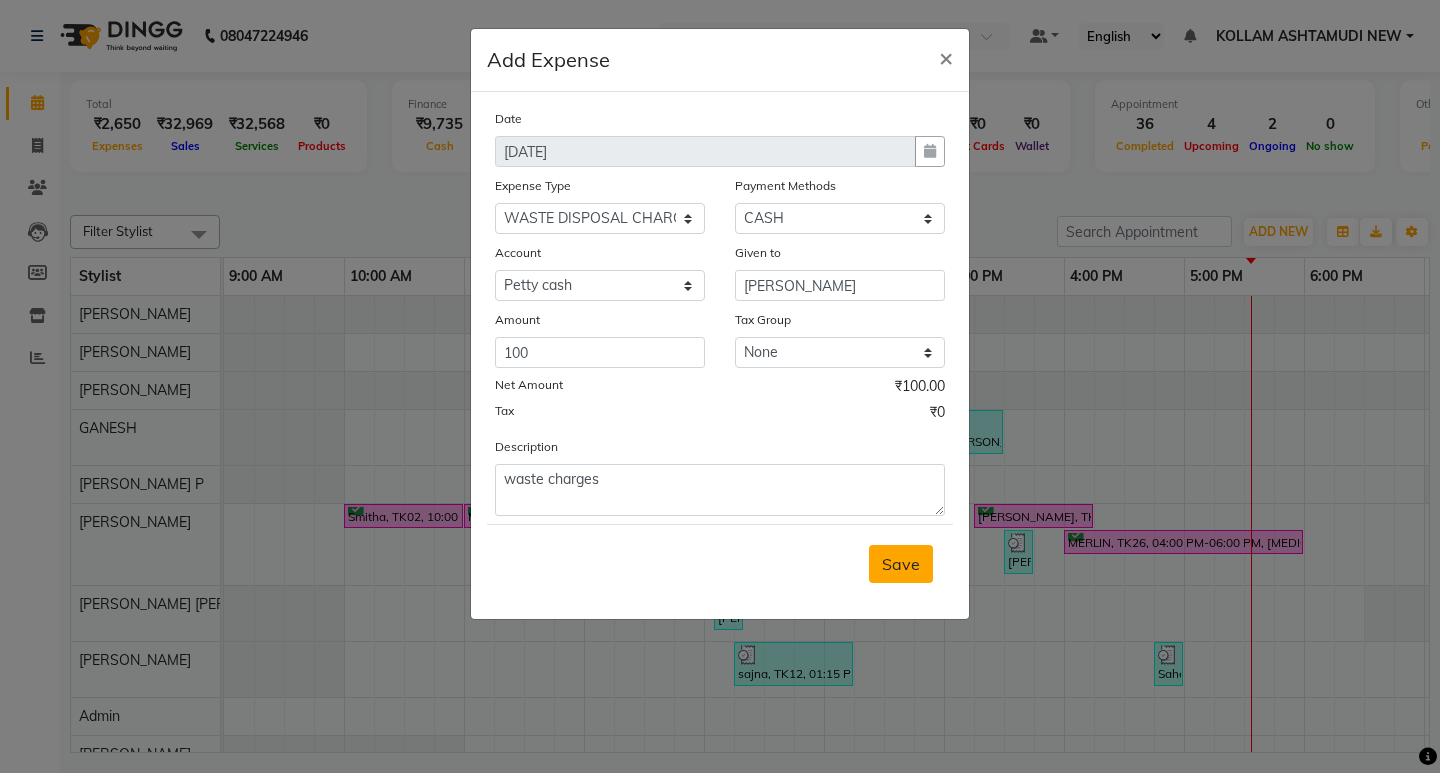 click on "Save" at bounding box center [901, 564] 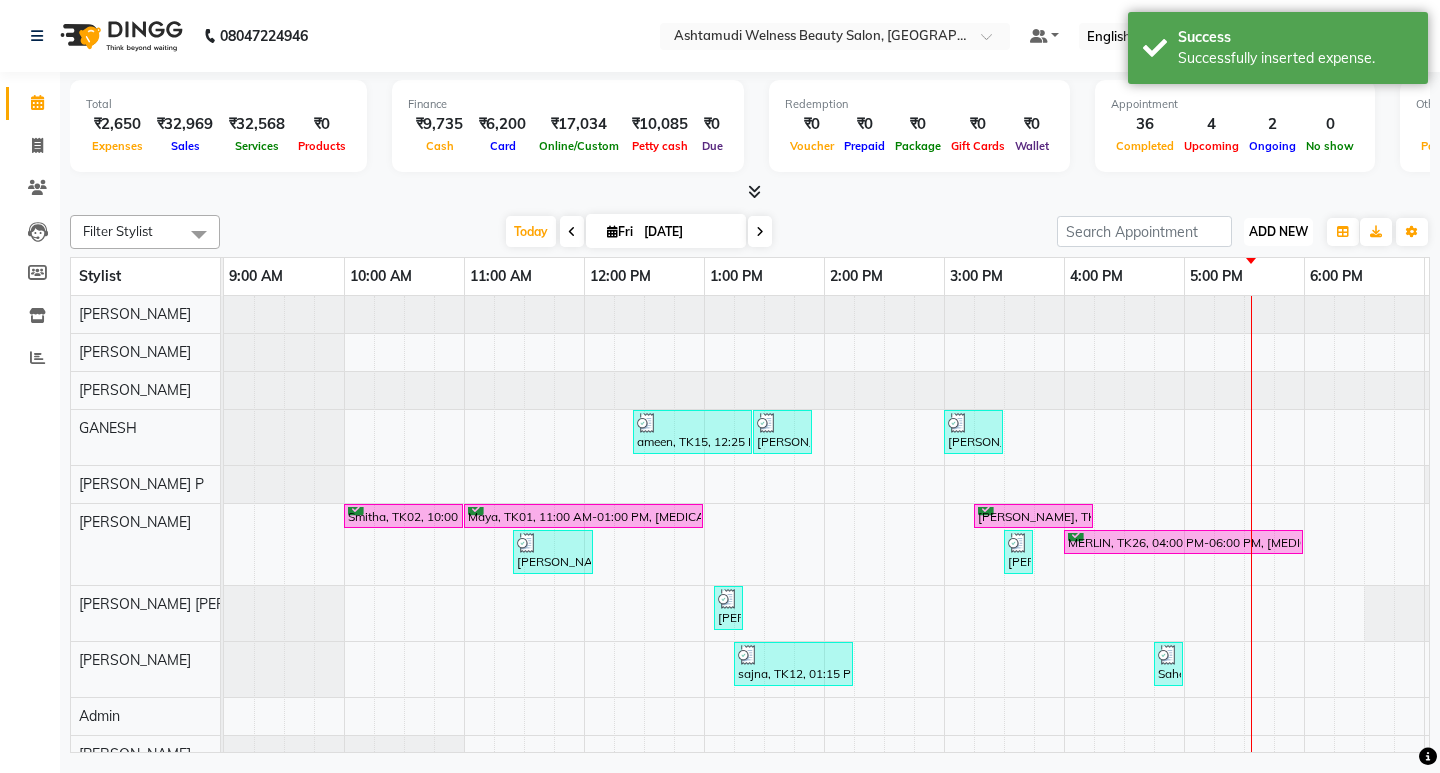 click on "ADD NEW" at bounding box center [1278, 231] 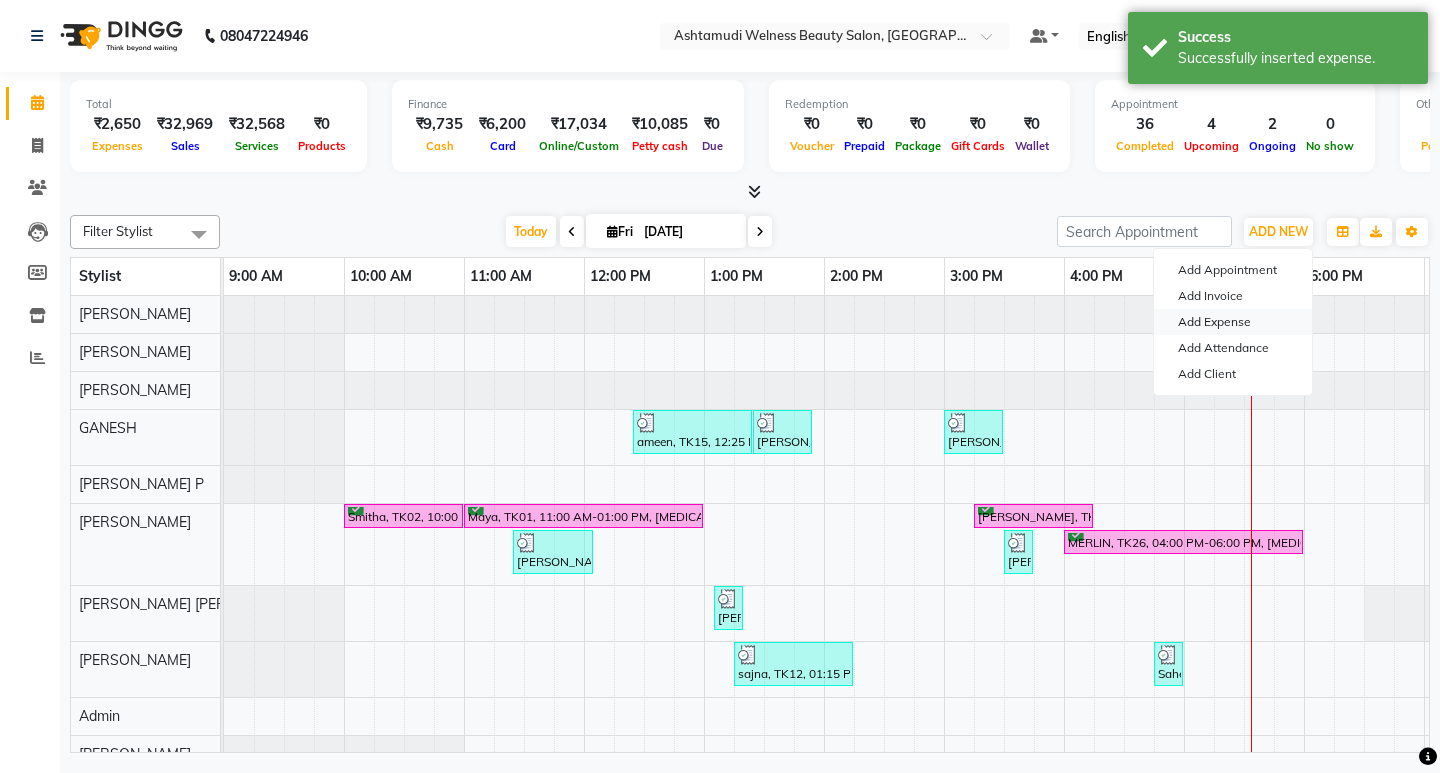 click on "Add Expense" at bounding box center (1233, 322) 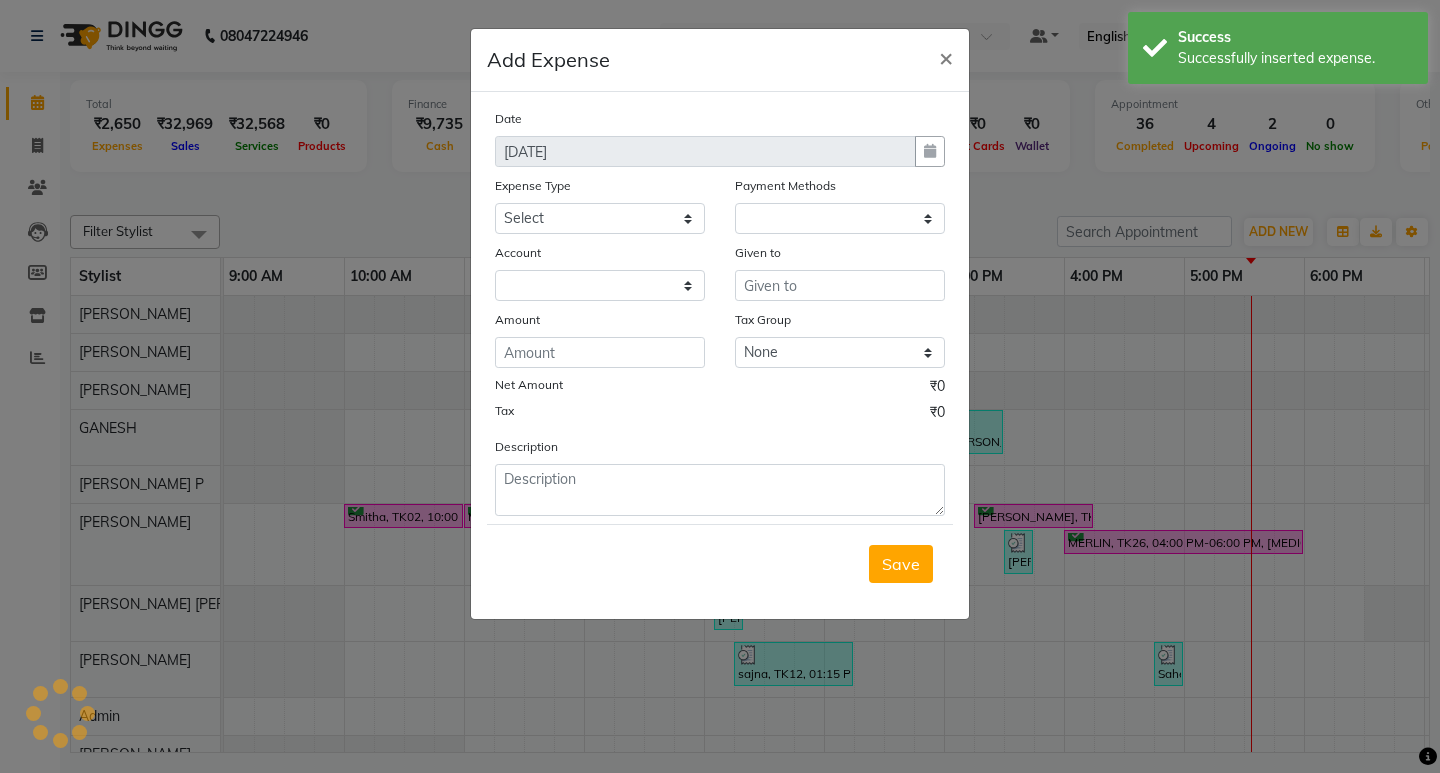 select on "1" 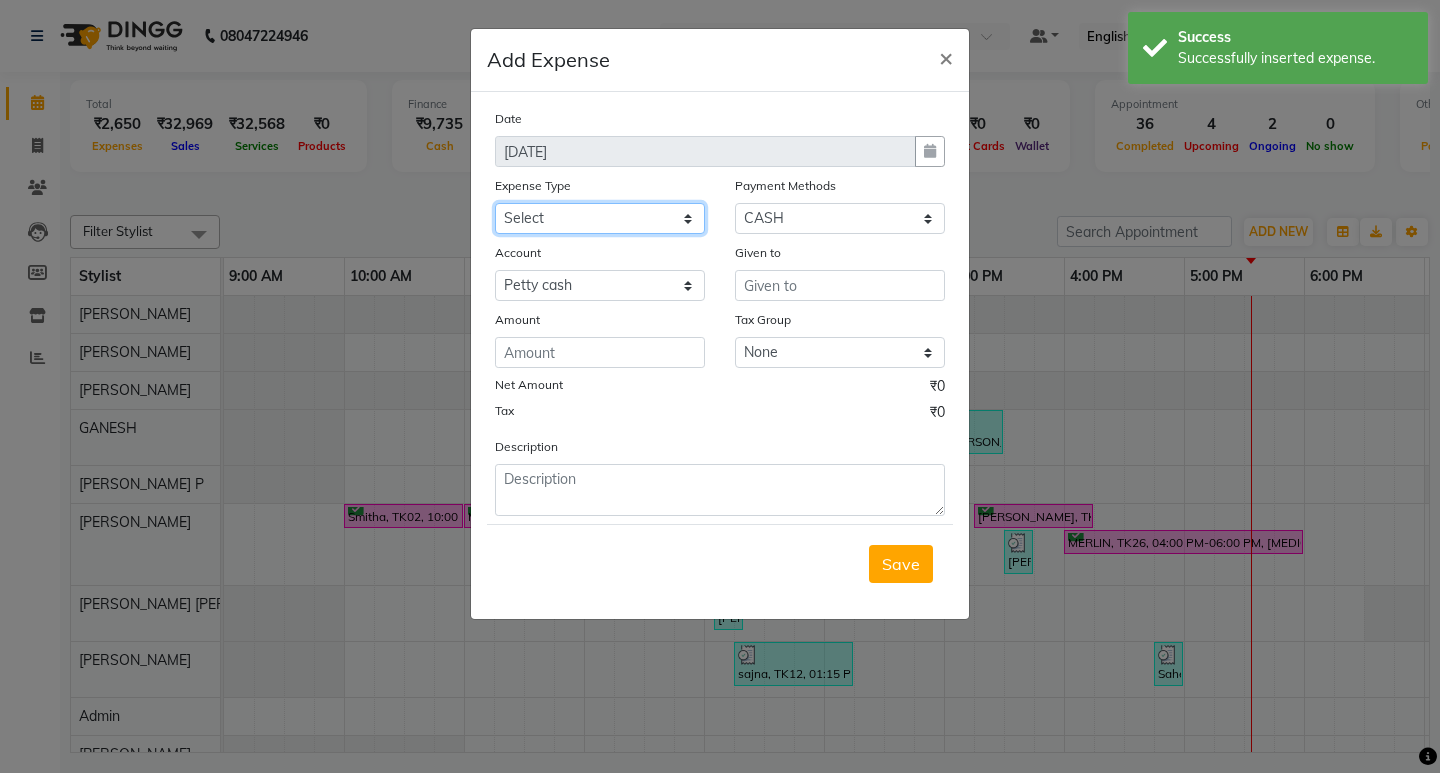 click on "Select ACCOMODATION EXPENSES ADVERTISEMENT SALES PROMOTIONAL EXPENSES Bonus BRIDAL ACCESSORIES REFUND BRIDAL COMMISSION BRIDAL FOOD BRIDAL INCENTIVES BRIDAL ORNAMENTS REFUND BRIDAL TA CASH DEPOSIT RAK BANK COMPUTER ACCESSORIES MOBILE PHONE Donation and Charity Expenses ELECTRICITY CHARGES ELECTRONICS FITTINGS Event Expense FISH FOOD EXPENSES FOOD REFRESHMENT FOR CLIENTS FOOD REFRESHMENT FOR STAFFS Freight And Forwarding Charges FUEL FOR GENERATOR FURNITURE AND EQUIPMENTS Gifts for Clients GIFTS FOR STAFFS GOKULAM CHITS HOSTEL RENT LAUNDRY EXPENSES LICENSE OTHER FEES LOADING UNLOADING CHARGES Medical Expenses MEHNDI PAYMENTS MISCELLANEOUS EXPENSES NEWSPAPER PERIODICALS Ornaments Maintenance Expense OVERTIME ALLOWANCES Payment For Pest Control Perfomance based incentives POSTAGE COURIER CHARGES Printing PRINTING STATIONERY EXPENSES PROFESSIONAL TAX REPAIRS MAINTENANCE ROUND OFF Salary SALARY ADVANCE Sales Incentives Membership Card SALES INCENTIVES PRODUCT SALES INCENTIVES SERVICES SALON ESSENTIALS SALON RENT" 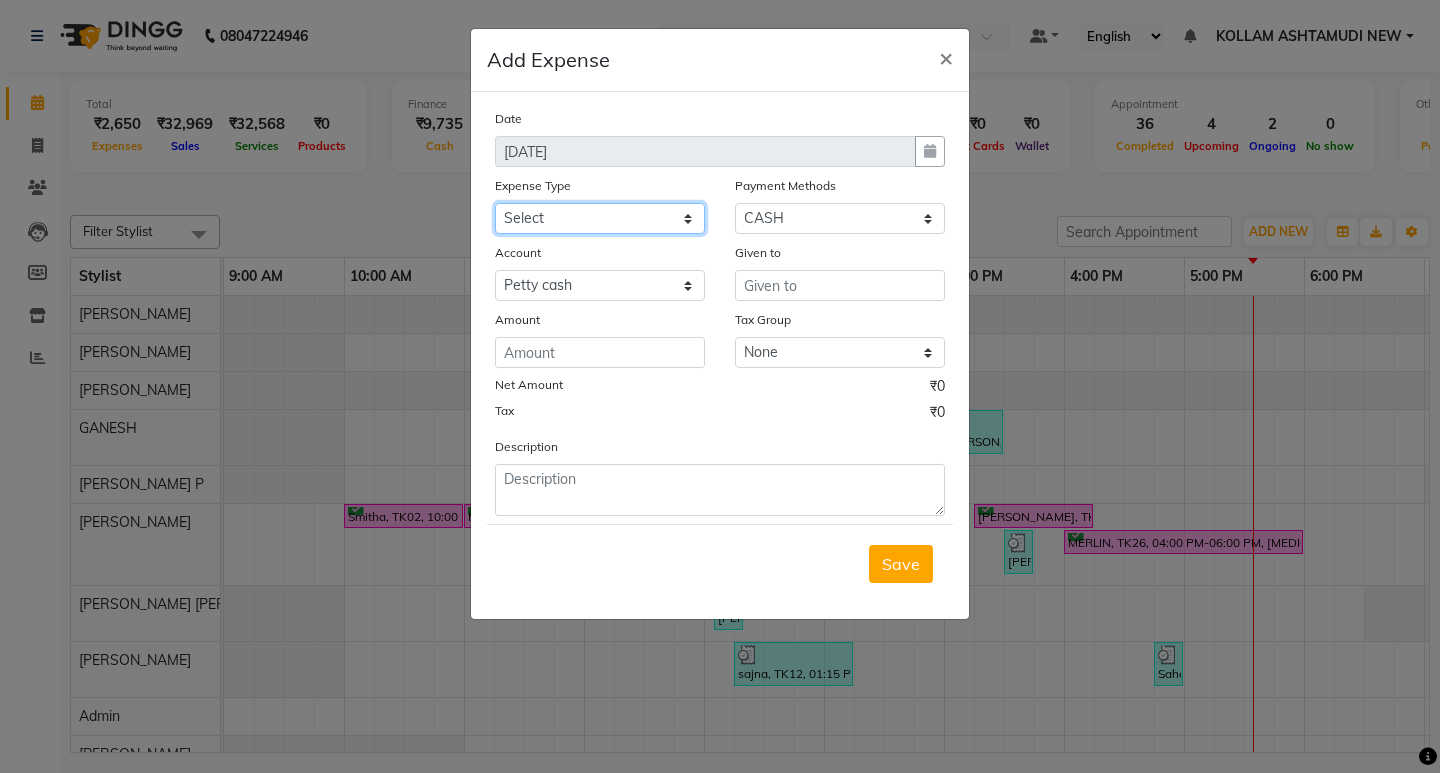select on "15000" 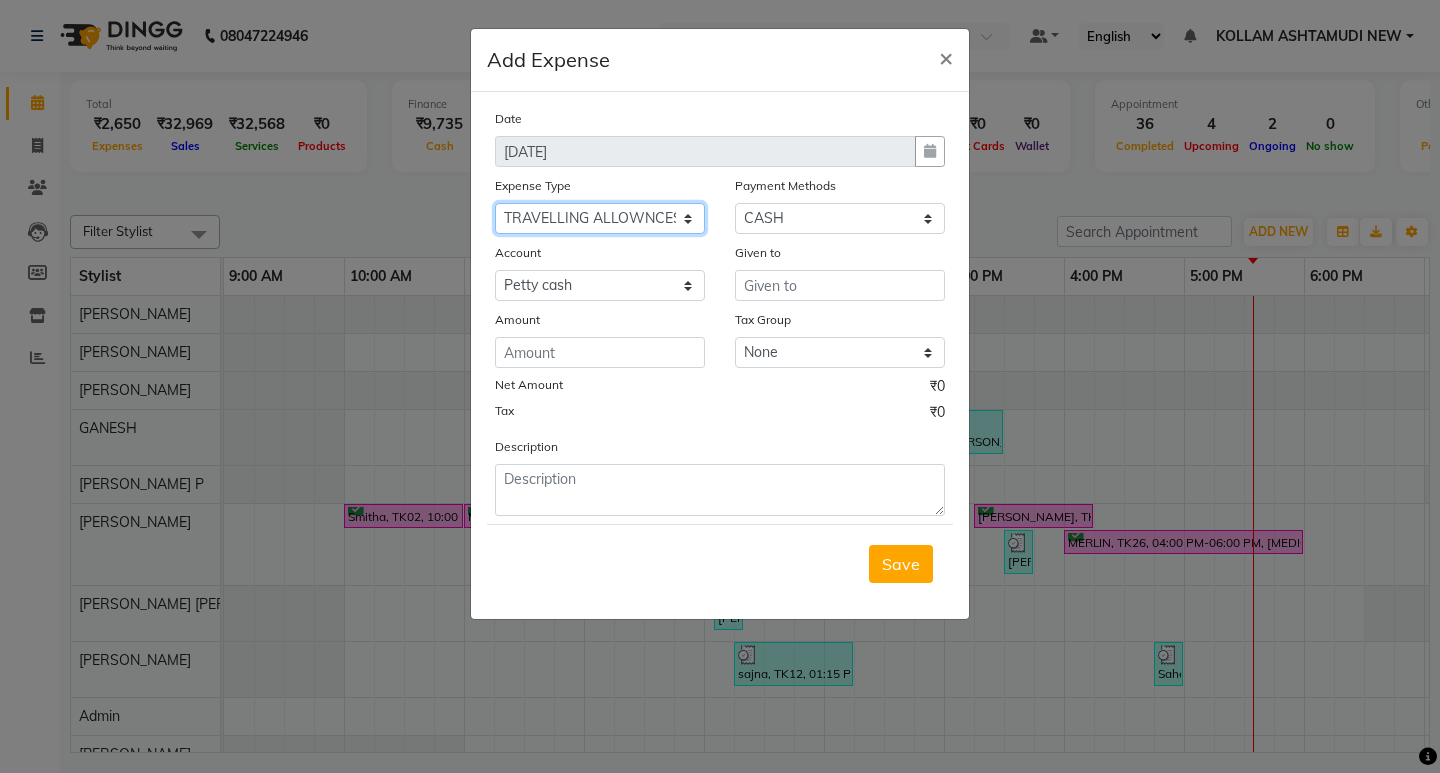 click on "Select ACCOMODATION EXPENSES ADVERTISEMENT SALES PROMOTIONAL EXPENSES Bonus BRIDAL ACCESSORIES REFUND BRIDAL COMMISSION BRIDAL FOOD BRIDAL INCENTIVES BRIDAL ORNAMENTS REFUND BRIDAL TA CASH DEPOSIT RAK BANK COMPUTER ACCESSORIES MOBILE PHONE Donation and Charity Expenses ELECTRICITY CHARGES ELECTRONICS FITTINGS Event Expense FISH FOOD EXPENSES FOOD REFRESHMENT FOR CLIENTS FOOD REFRESHMENT FOR STAFFS Freight And Forwarding Charges FUEL FOR GENERATOR FURNITURE AND EQUIPMENTS Gifts for Clients GIFTS FOR STAFFS GOKULAM CHITS HOSTEL RENT LAUNDRY EXPENSES LICENSE OTHER FEES LOADING UNLOADING CHARGES Medical Expenses MEHNDI PAYMENTS MISCELLANEOUS EXPENSES NEWSPAPER PERIODICALS Ornaments Maintenance Expense OVERTIME ALLOWANCES Payment For Pest Control Perfomance based incentives POSTAGE COURIER CHARGES Printing PRINTING STATIONERY EXPENSES PROFESSIONAL TAX REPAIRS MAINTENANCE ROUND OFF Salary SALARY ADVANCE Sales Incentives Membership Card SALES INCENTIVES PRODUCT SALES INCENTIVES SERVICES SALON ESSENTIALS SALON RENT" 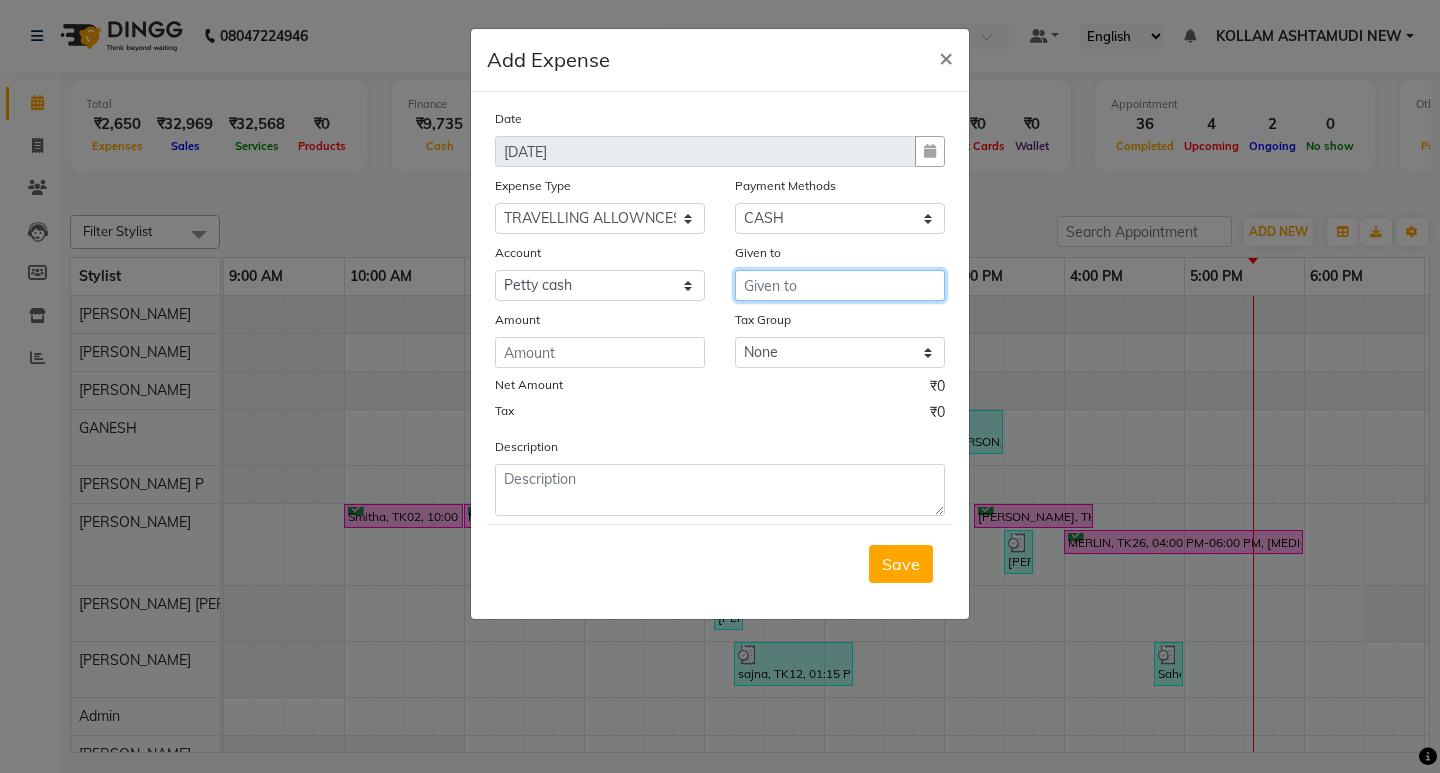 click at bounding box center [840, 285] 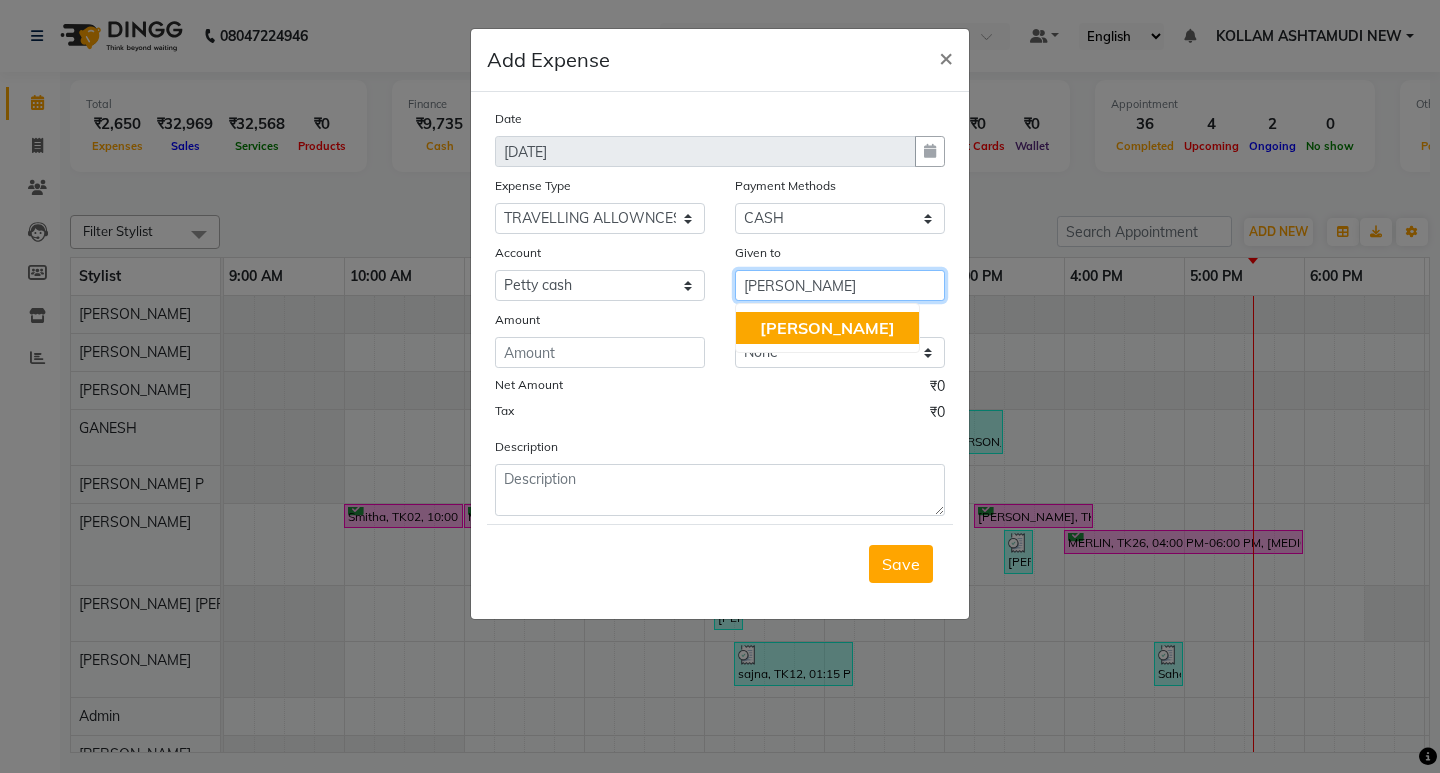 click on "[PERSON_NAME]" 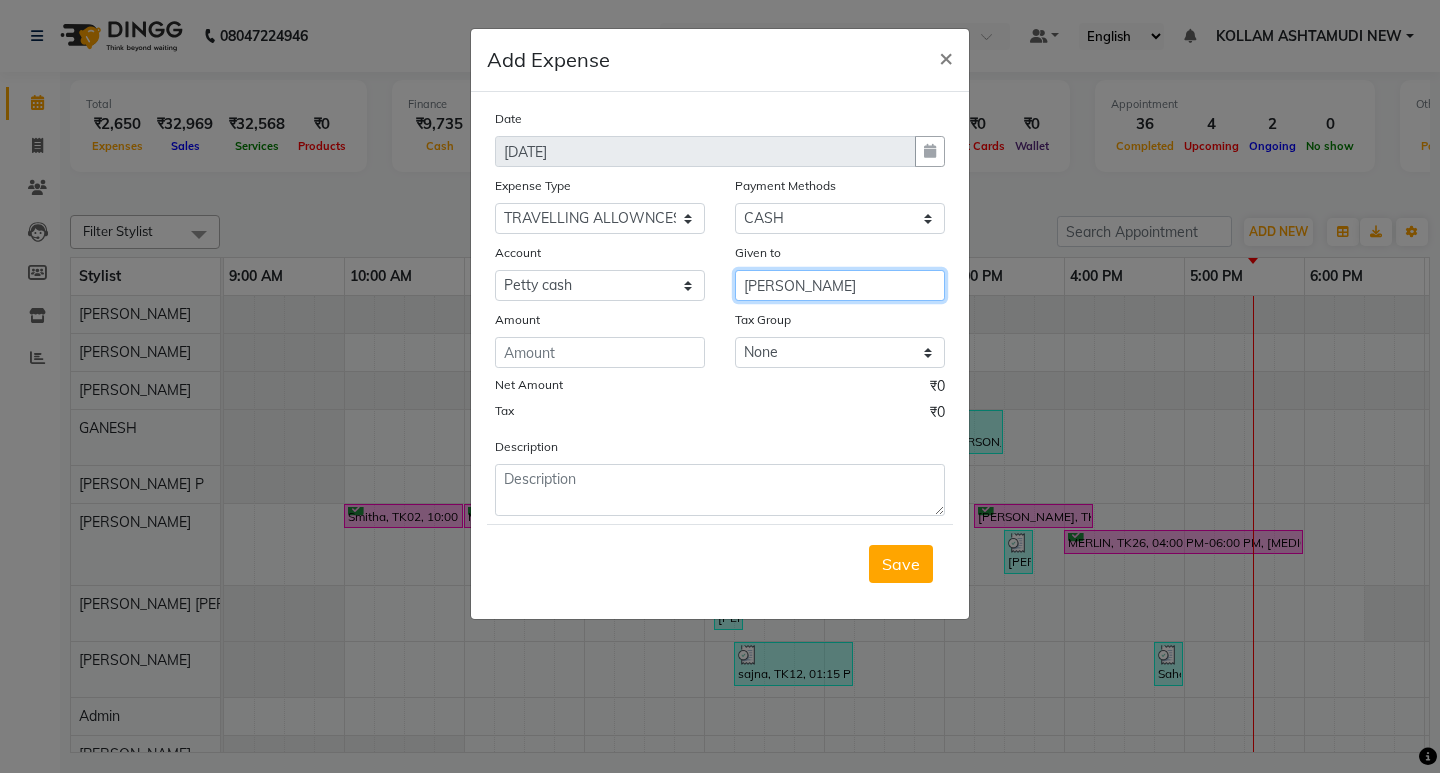 type on "[PERSON_NAME]" 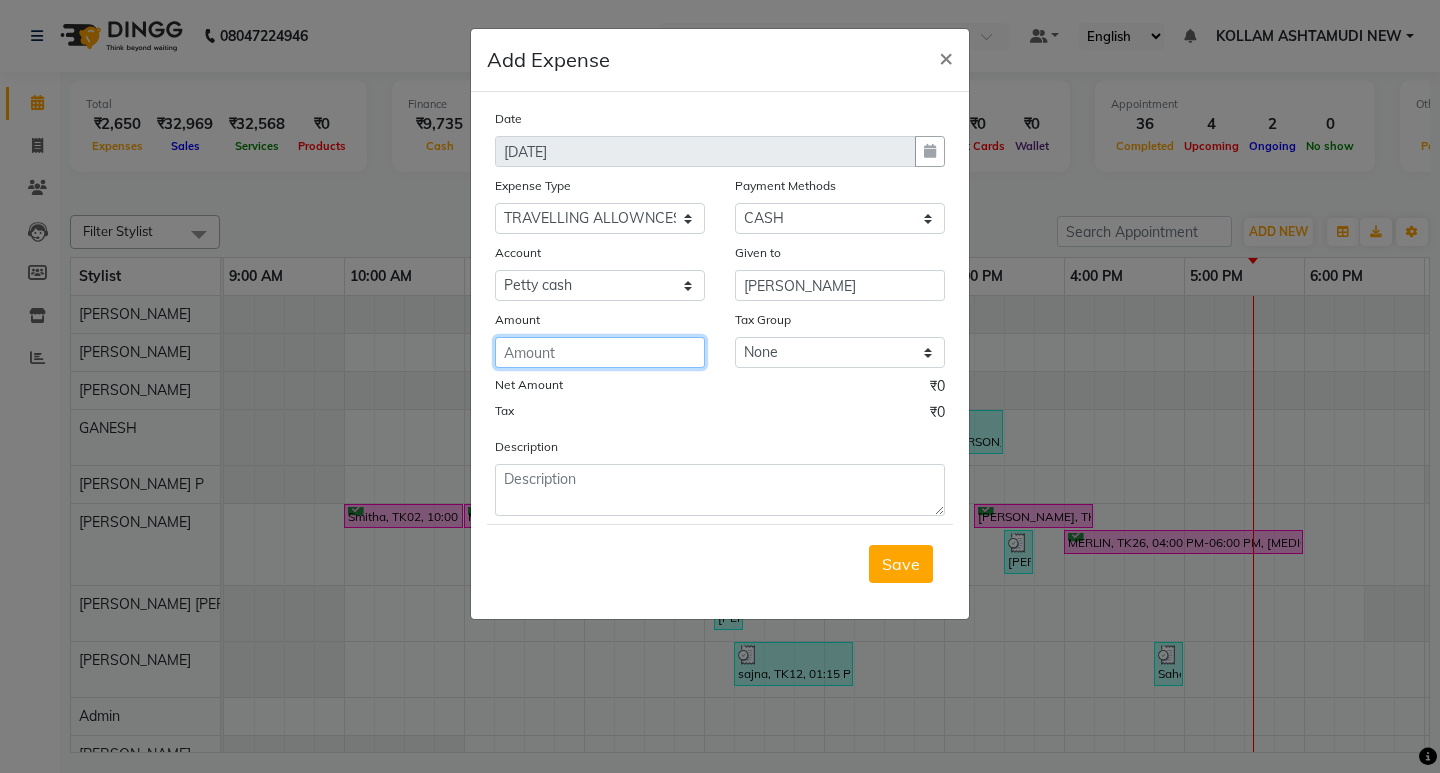 click 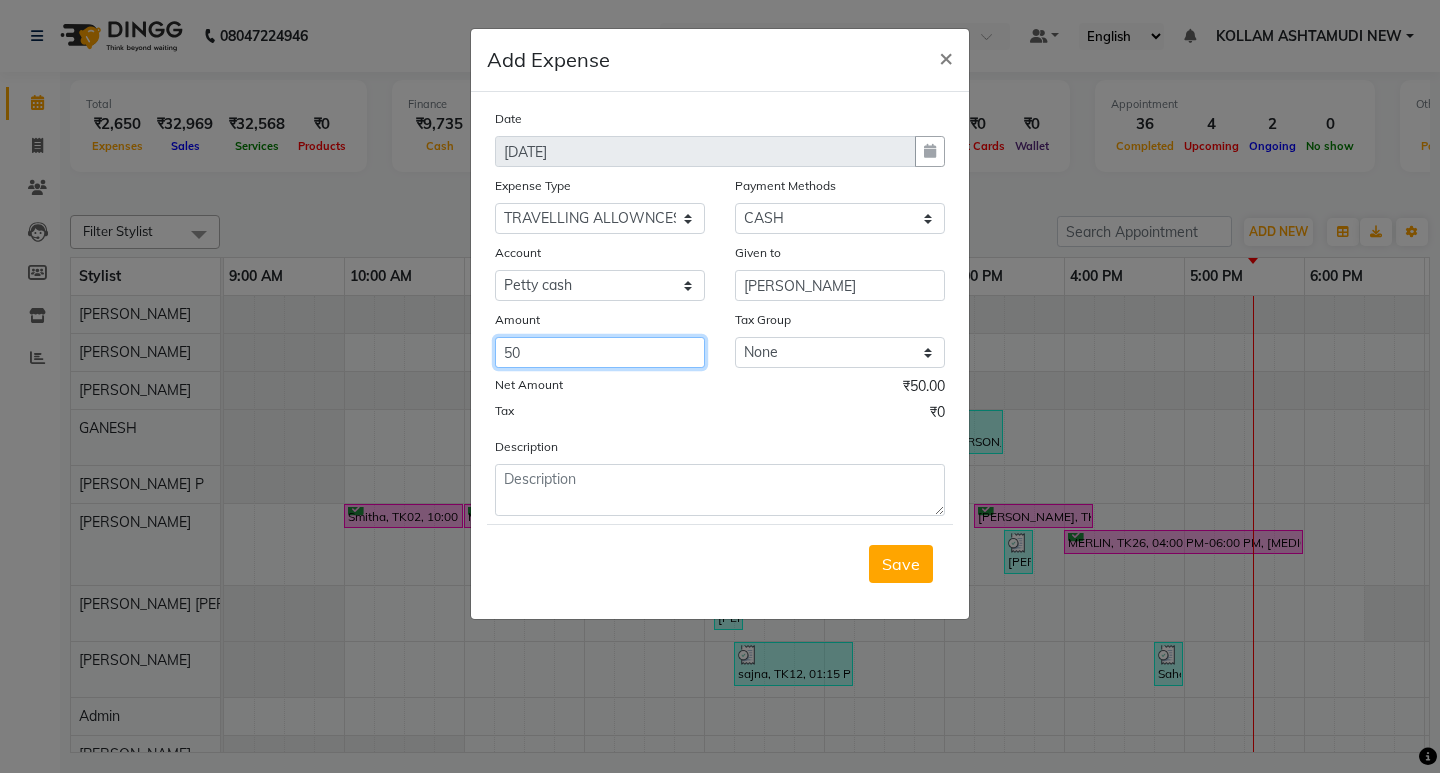 type on "50" 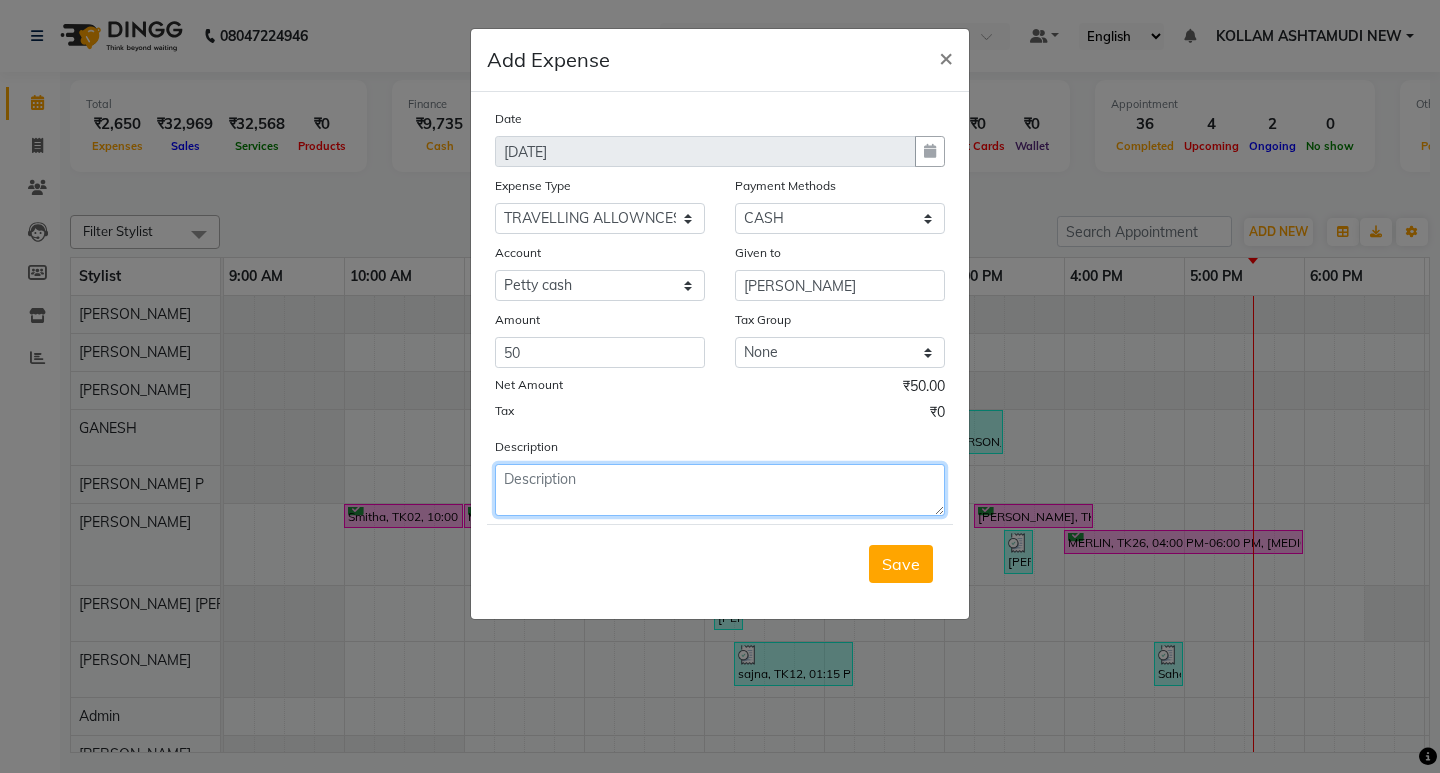 click 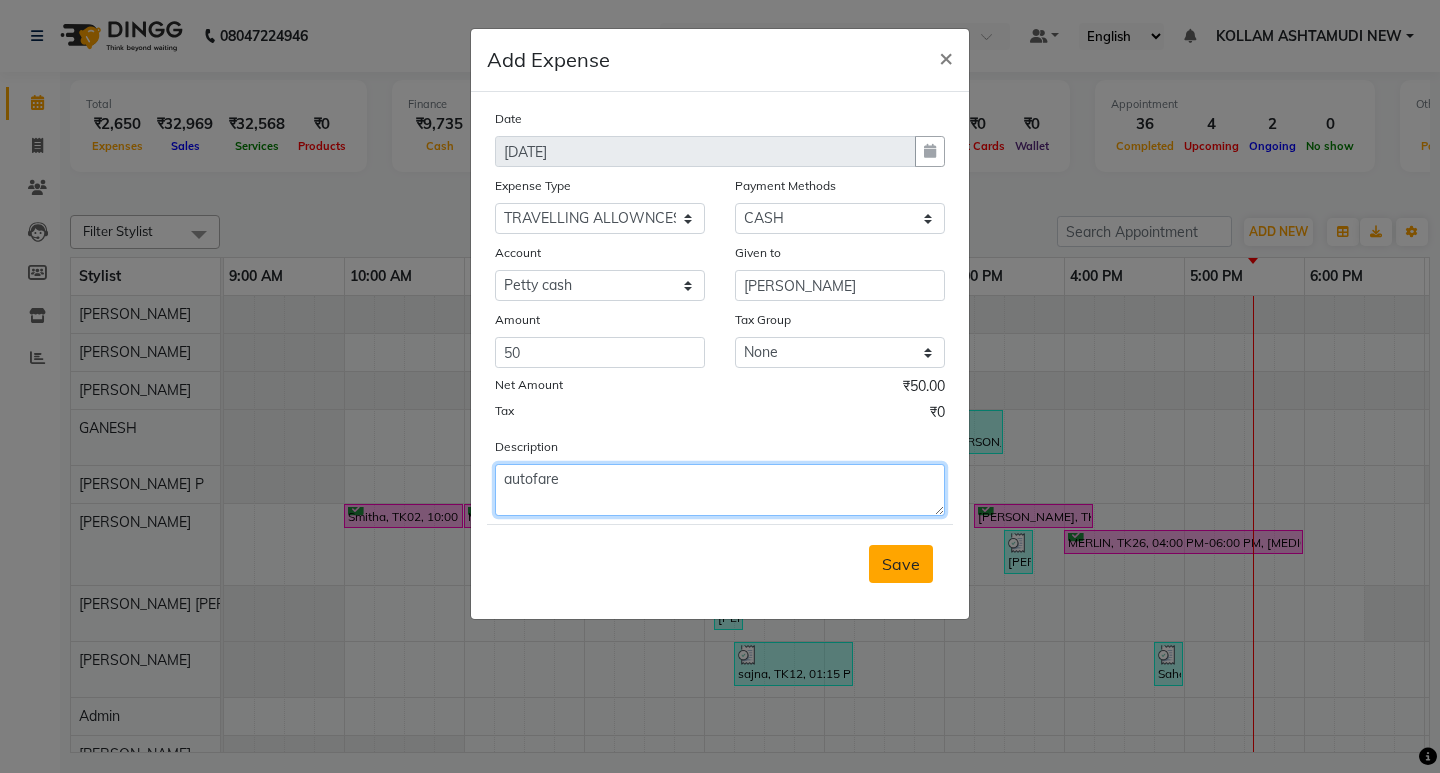 type on "autofare" 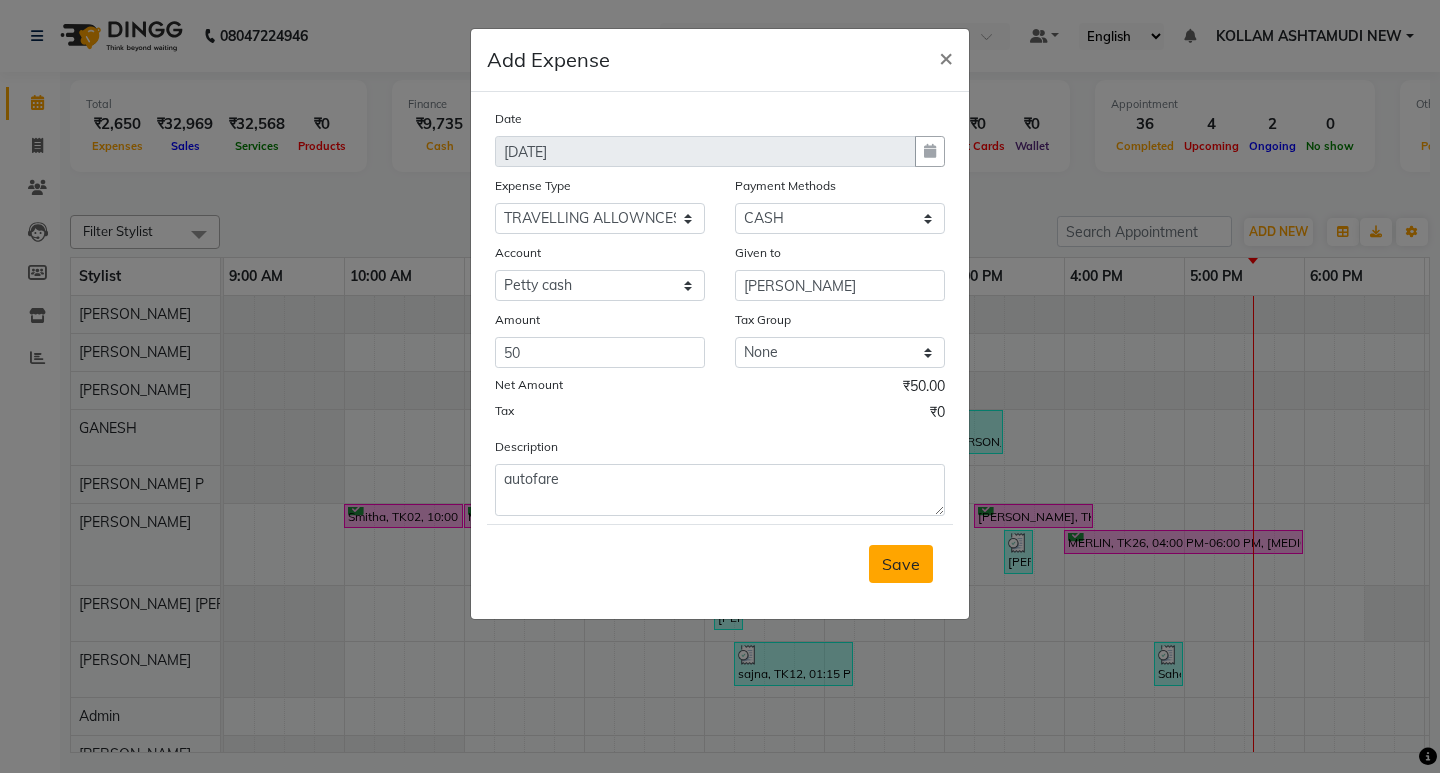 click on "Save" at bounding box center (901, 564) 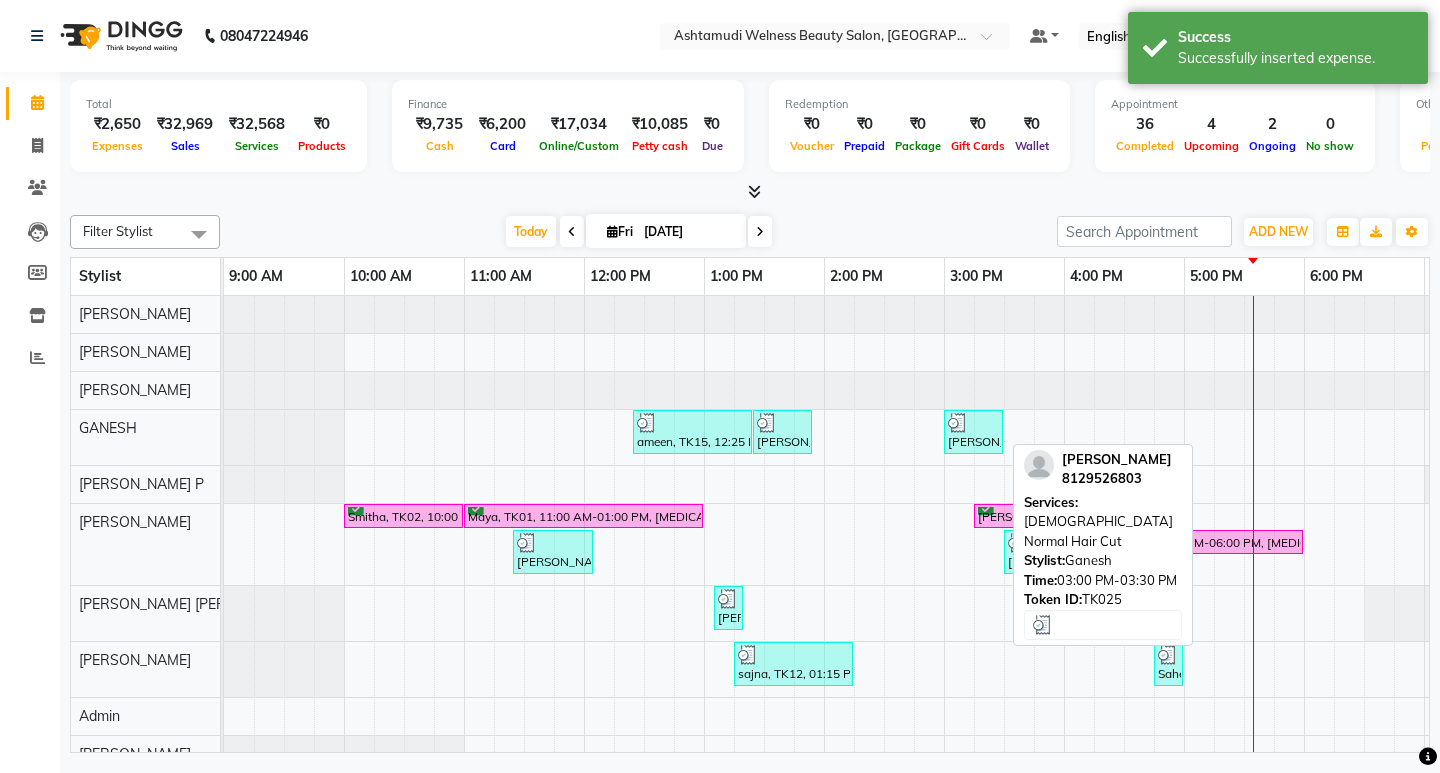 scroll, scrollTop: 56, scrollLeft: 0, axis: vertical 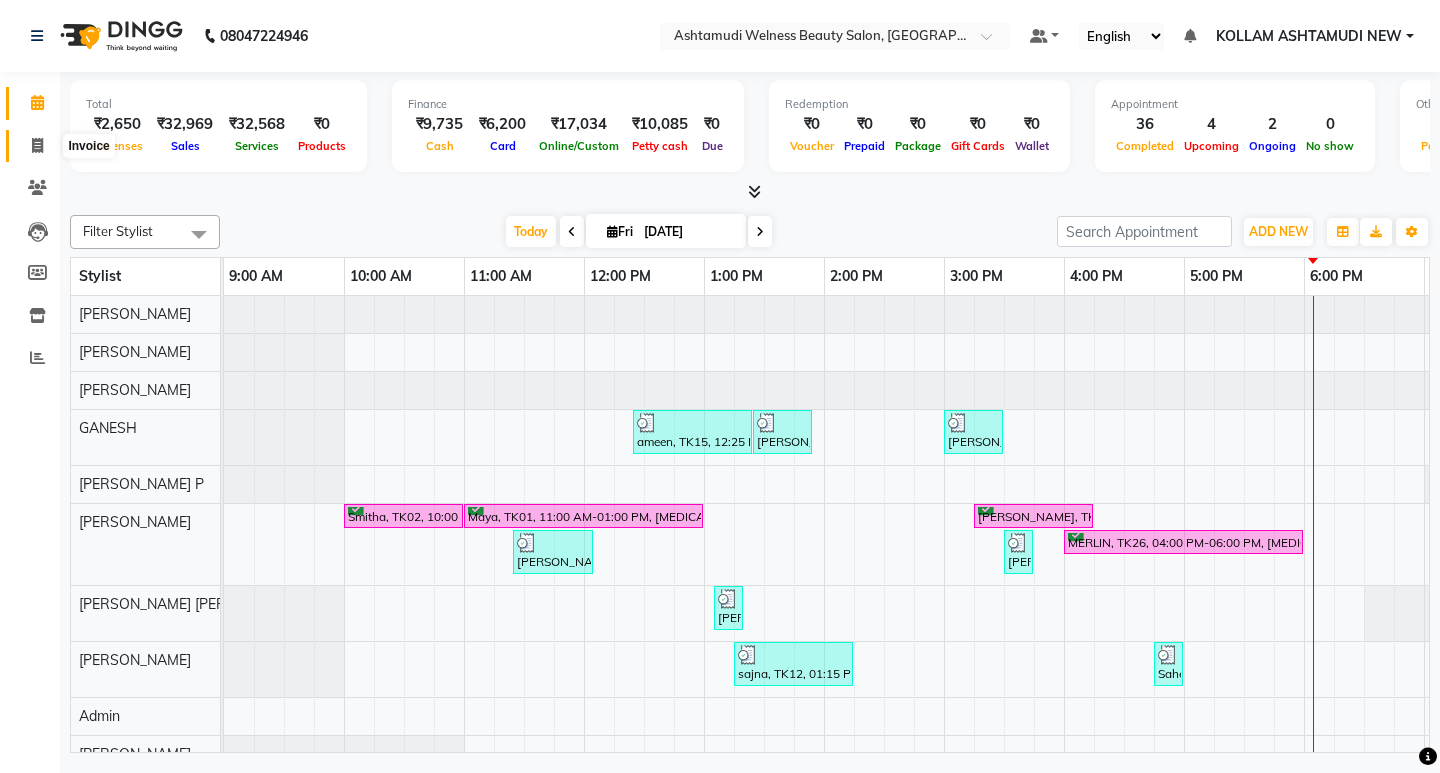 click 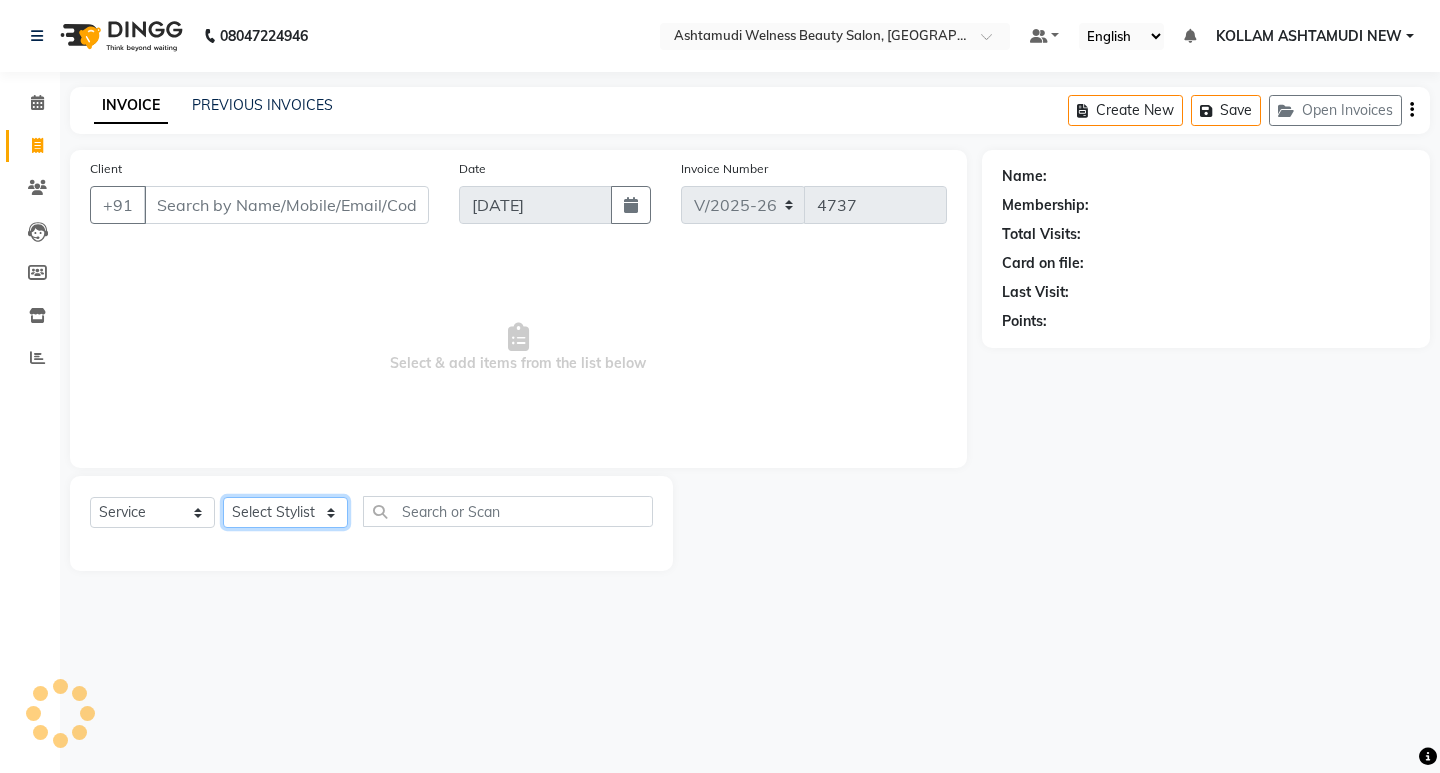 click on "Select Stylist" 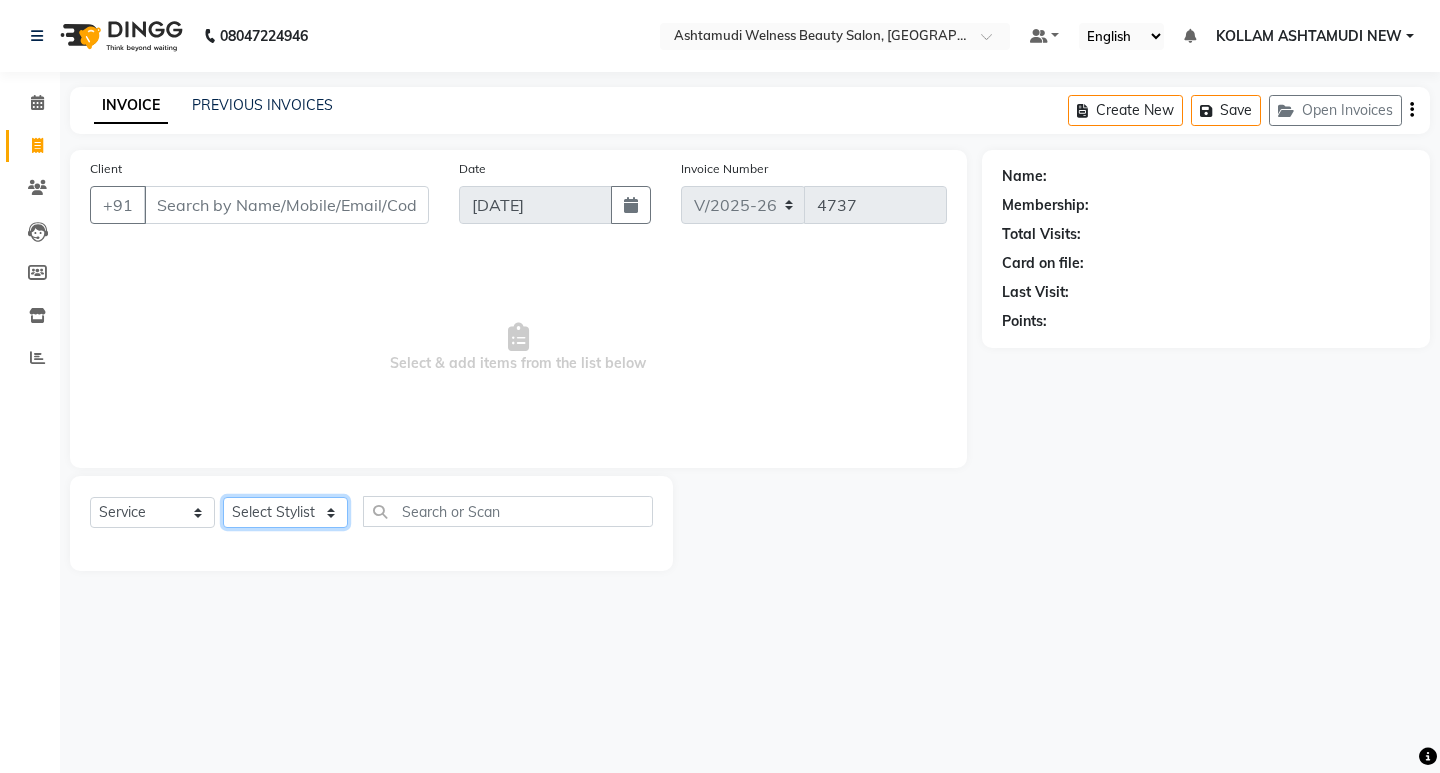 click on "Select Stylist" 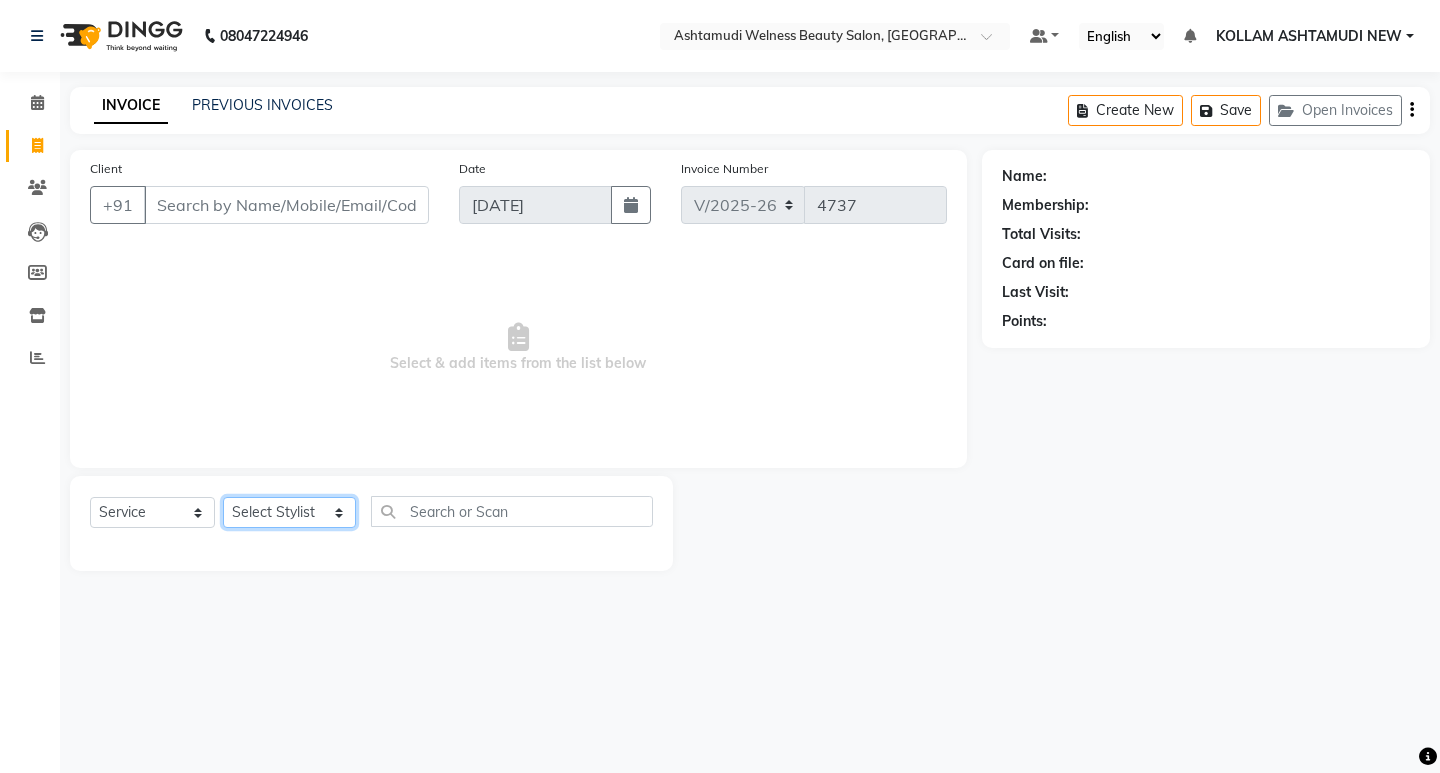 click on "Select Stylist [PERSON_NAME] Admin [PERSON_NAME]  [PERSON_NAME] [PERSON_NAME] [PERSON_NAME]  M [PERSON_NAME]  [PERSON_NAME]  P [PERSON_NAME] ASHTAMUDI KOLLAM ASHTAMUDI NEW  [PERSON_NAME] [PERSON_NAME] [PERSON_NAME]  [PERSON_NAME] [PERSON_NAME] [PERSON_NAME] [PERSON_NAME] [PERSON_NAME] M [PERSON_NAME] SARIGA [PERSON_NAME] [PERSON_NAME] [PERSON_NAME] [PERSON_NAME] [PERSON_NAME] S" 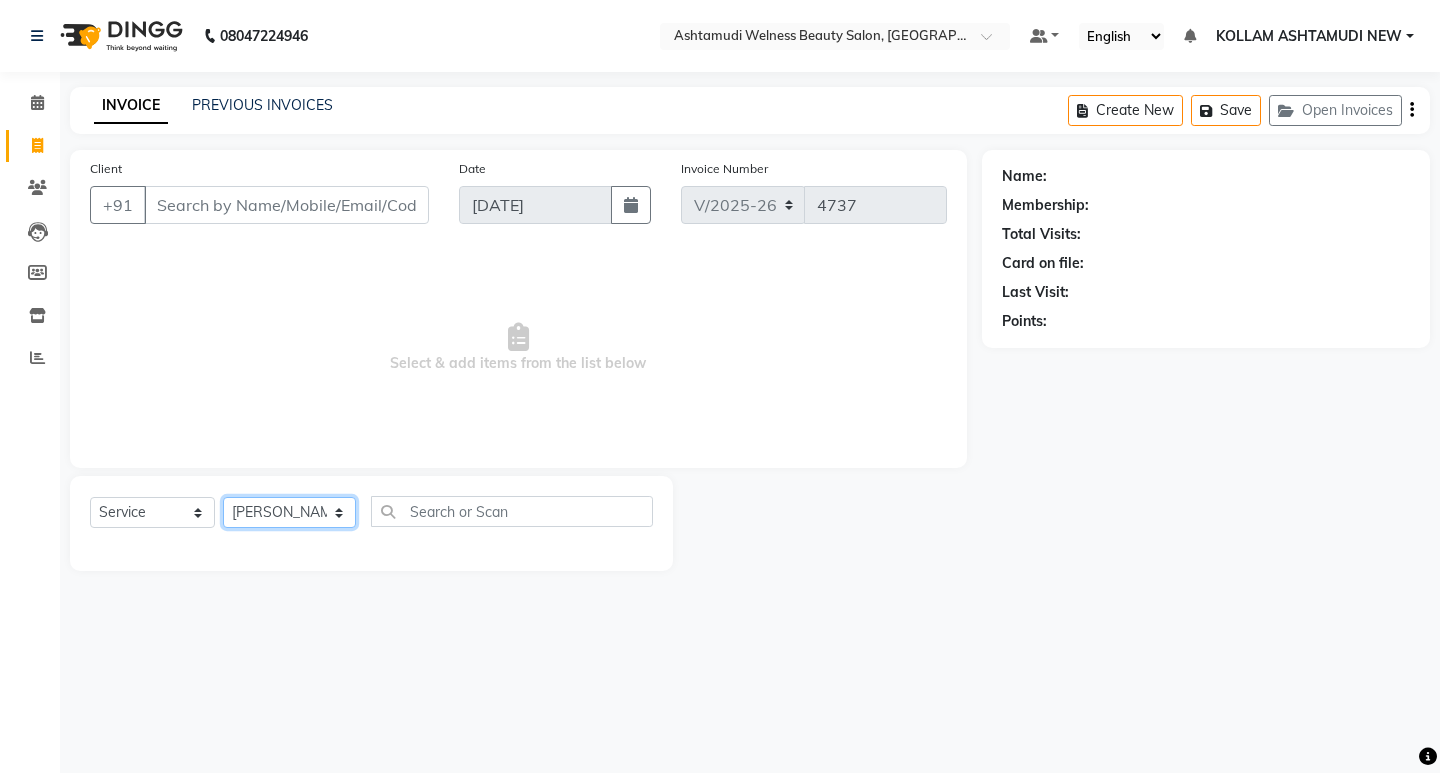 click on "Select Stylist [PERSON_NAME] Admin [PERSON_NAME]  [PERSON_NAME] [PERSON_NAME] [PERSON_NAME]  M [PERSON_NAME]  [PERSON_NAME]  P [PERSON_NAME] ASHTAMUDI KOLLAM ASHTAMUDI NEW  [PERSON_NAME] [PERSON_NAME] [PERSON_NAME]  [PERSON_NAME] [PERSON_NAME] [PERSON_NAME] [PERSON_NAME] [PERSON_NAME] M [PERSON_NAME] SARIGA [PERSON_NAME] [PERSON_NAME] [PERSON_NAME] [PERSON_NAME] [PERSON_NAME] S" 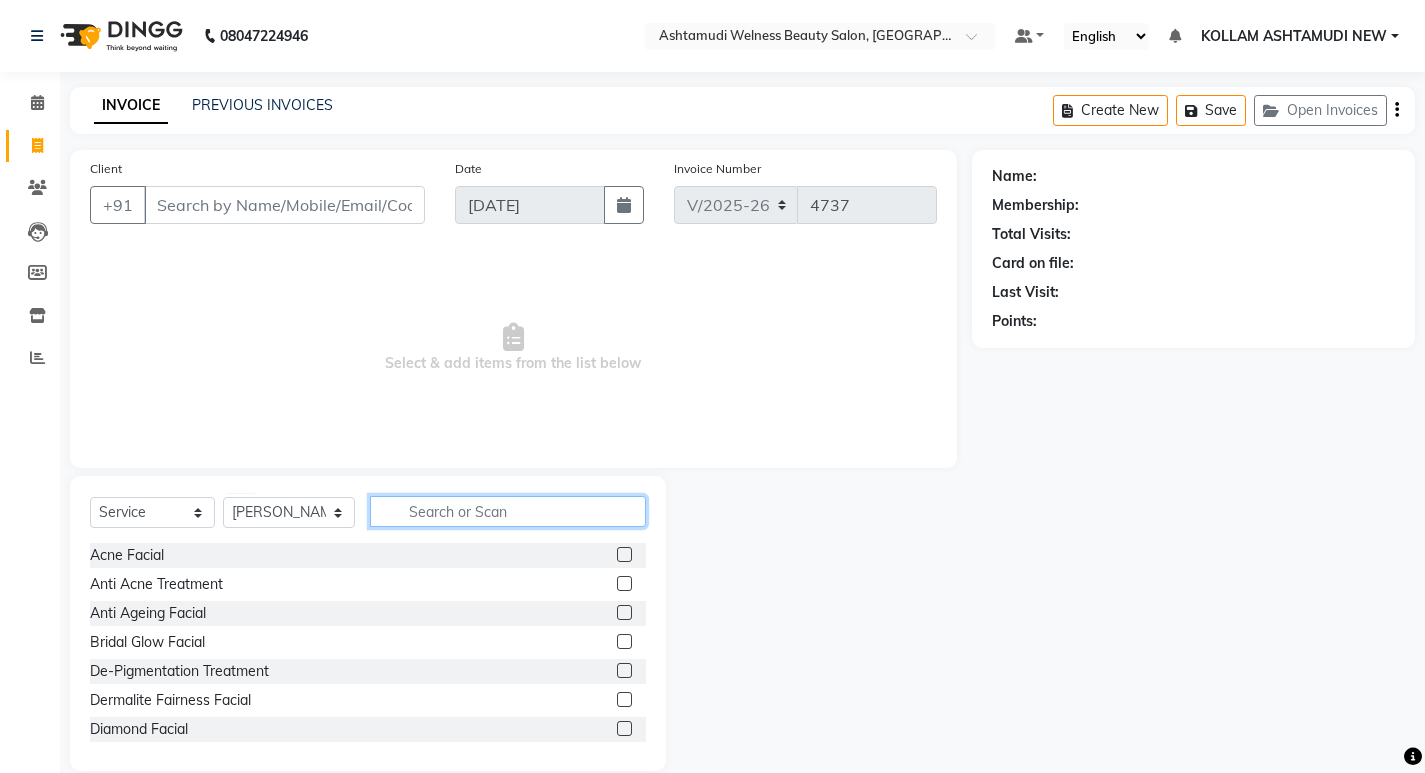 click 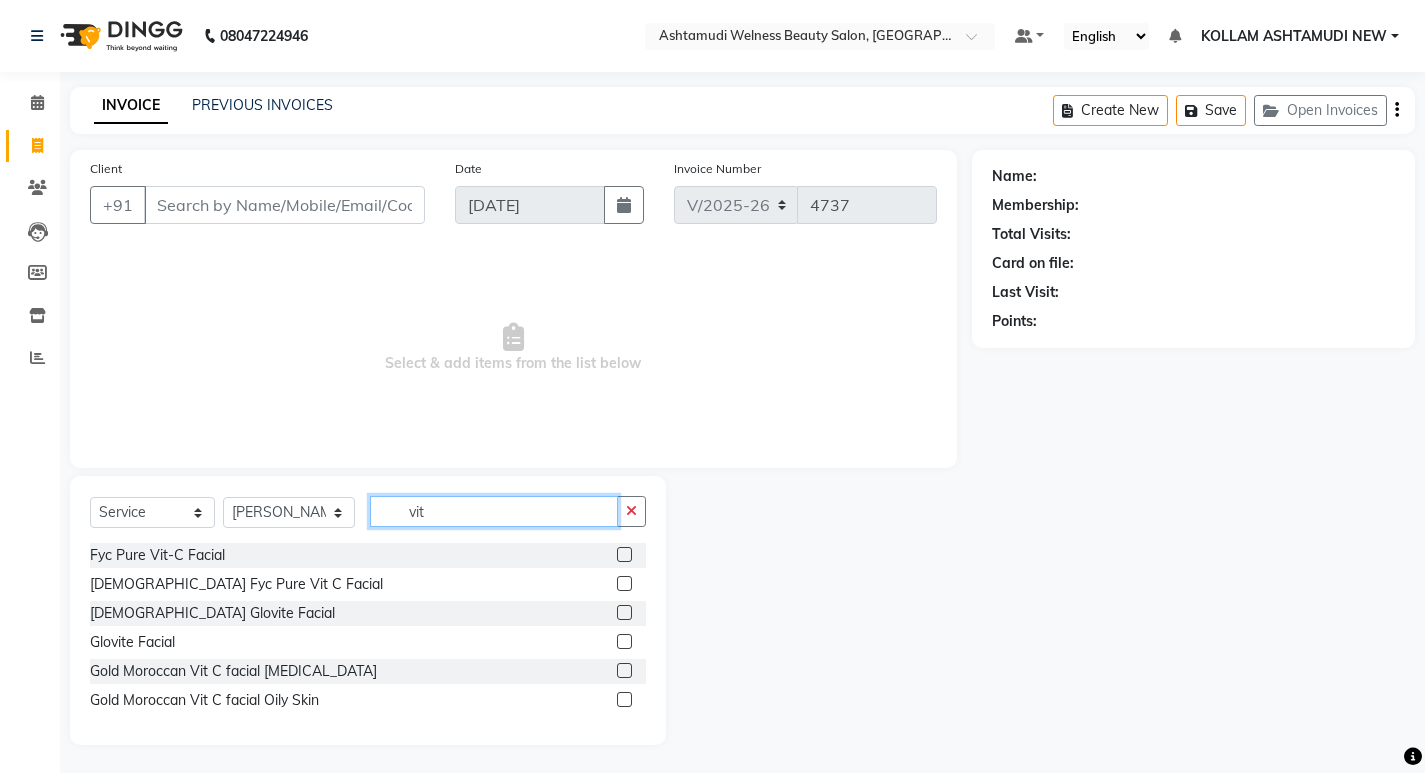 type on "vit" 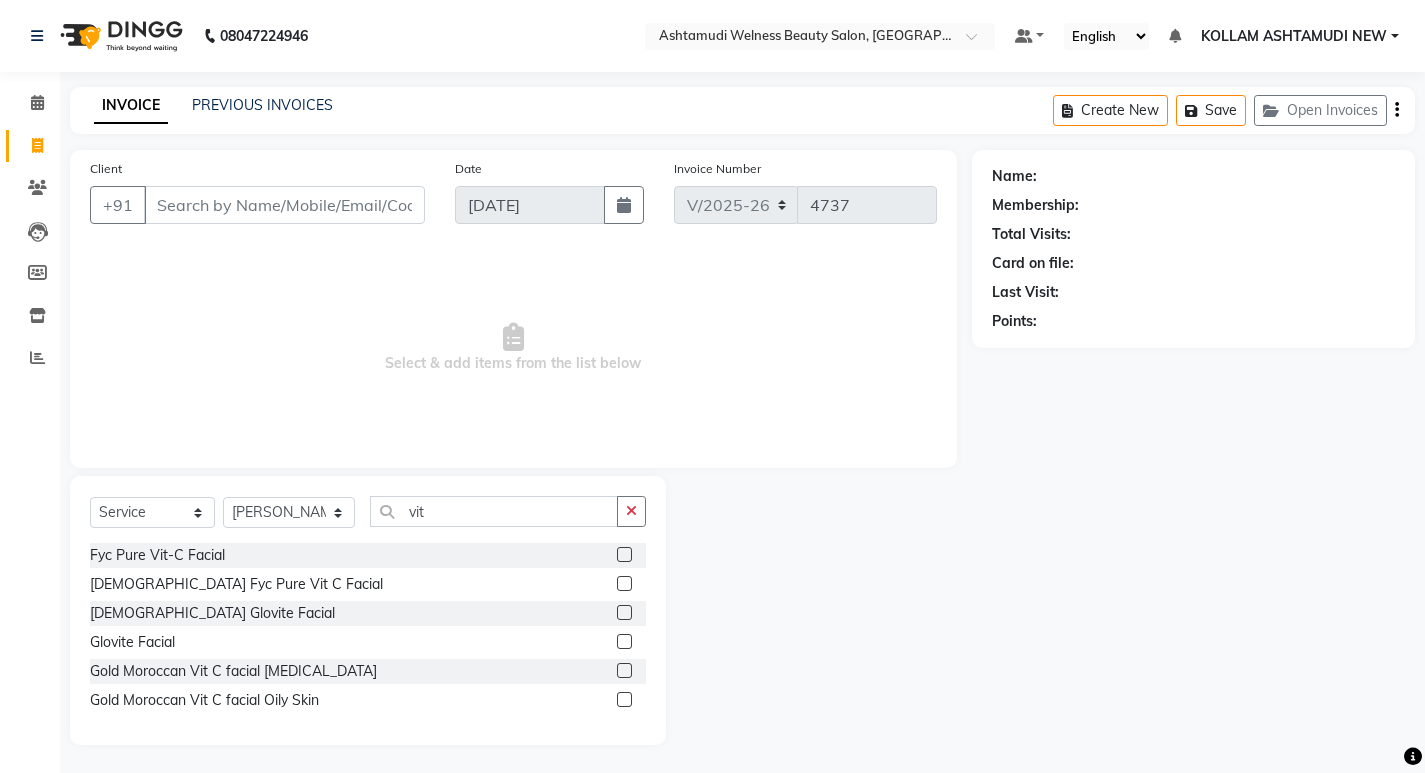 click 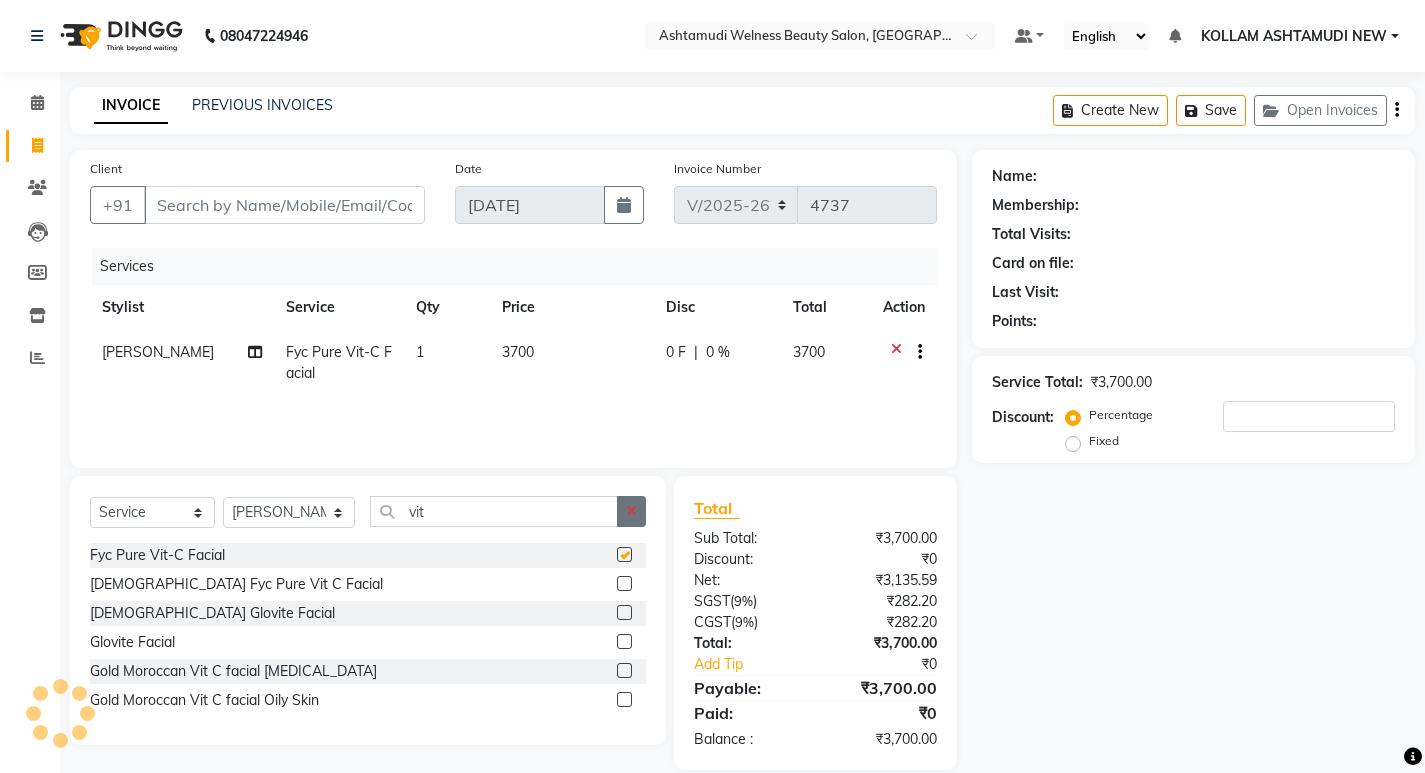 checkbox on "false" 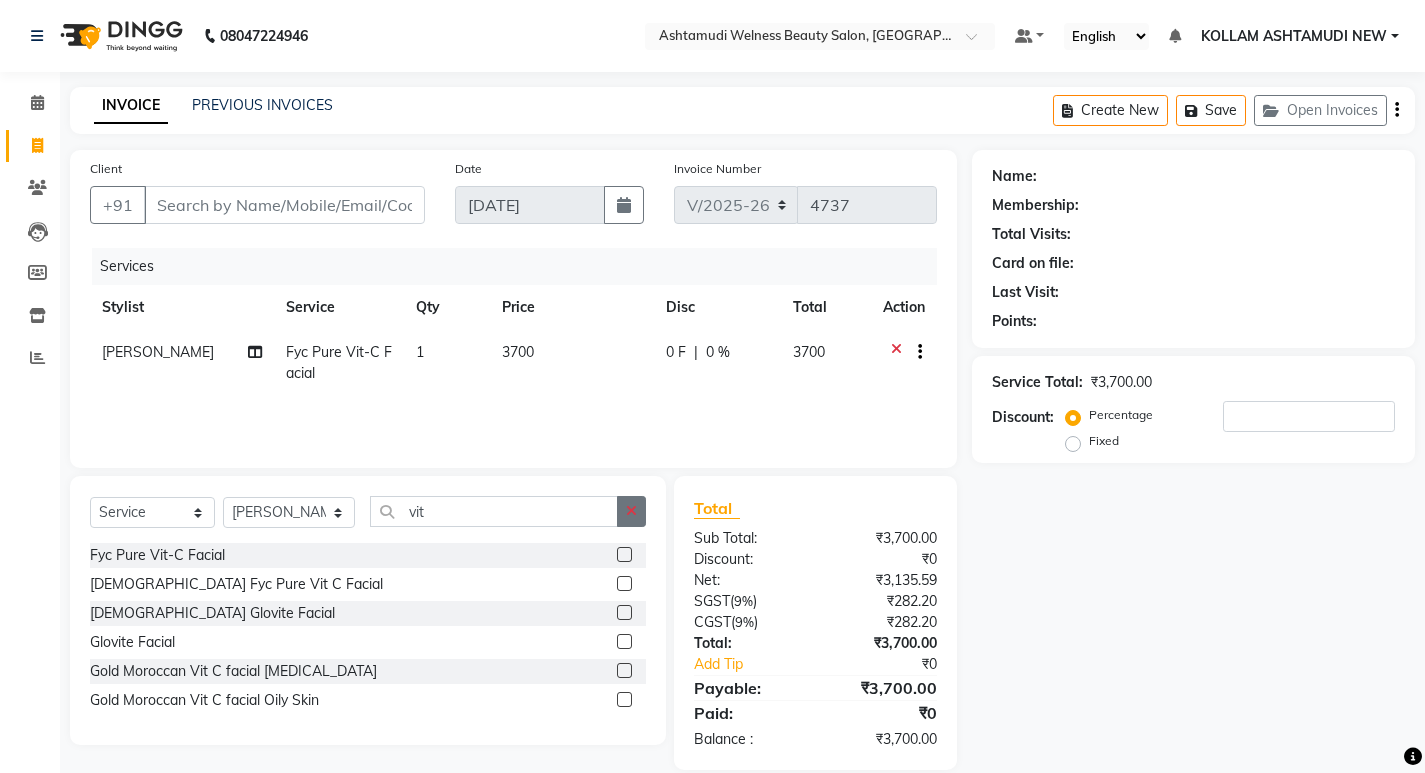 click 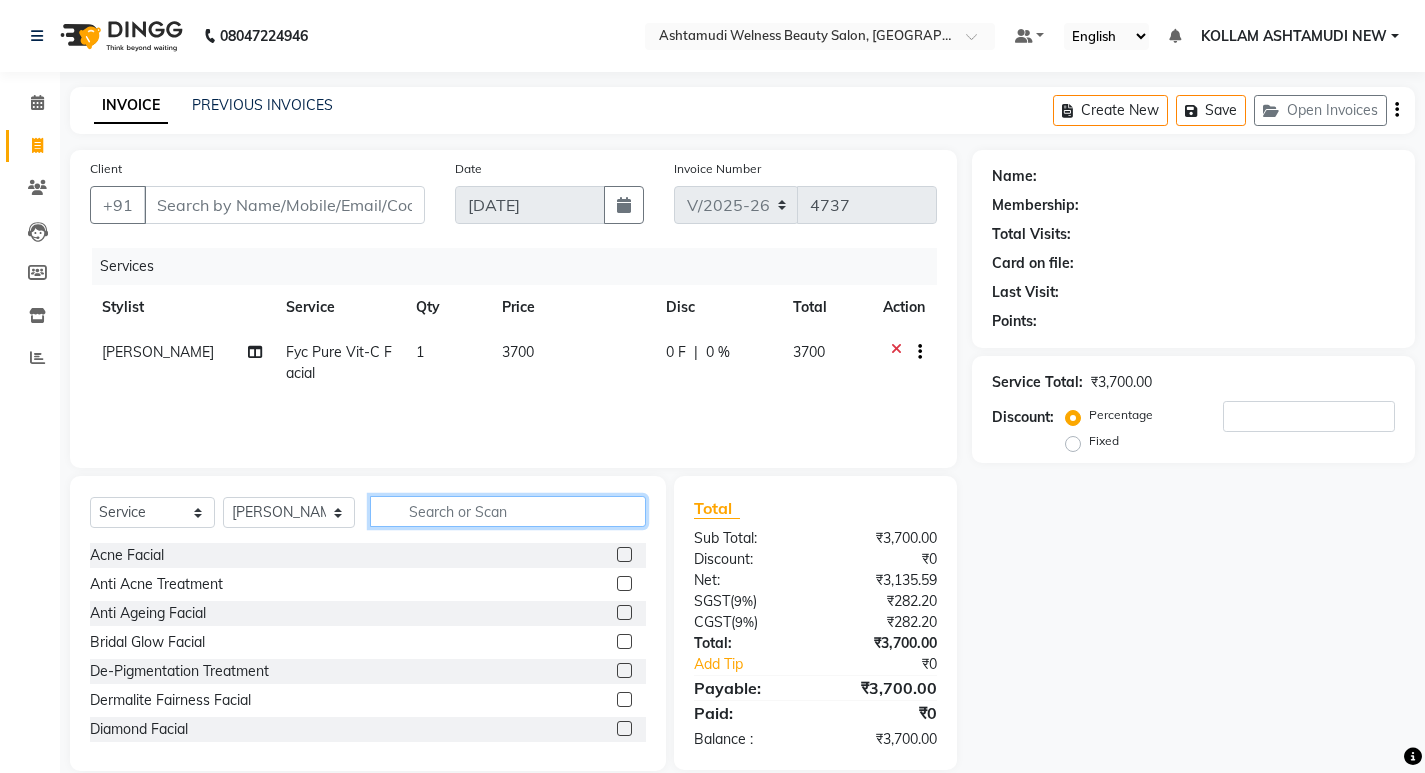 click 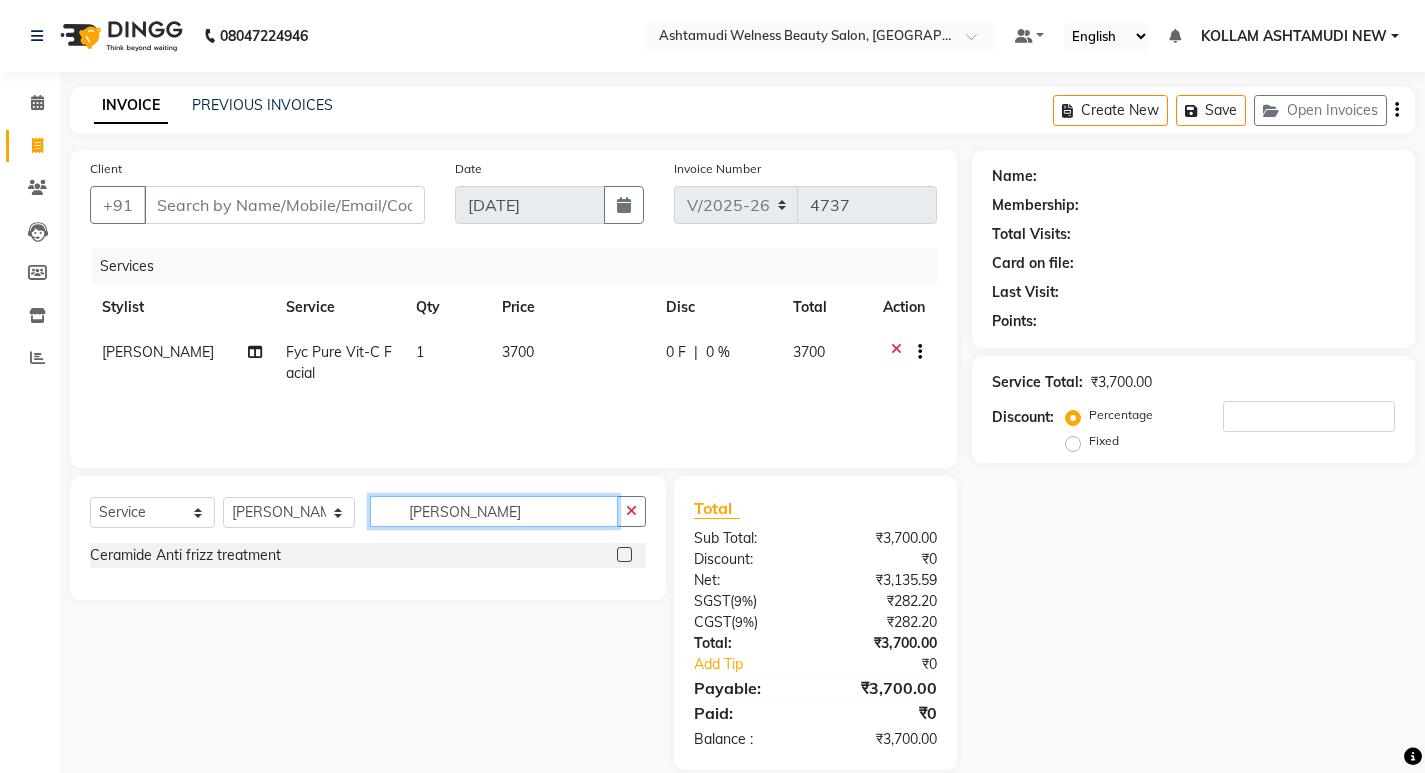 type on "cerami" 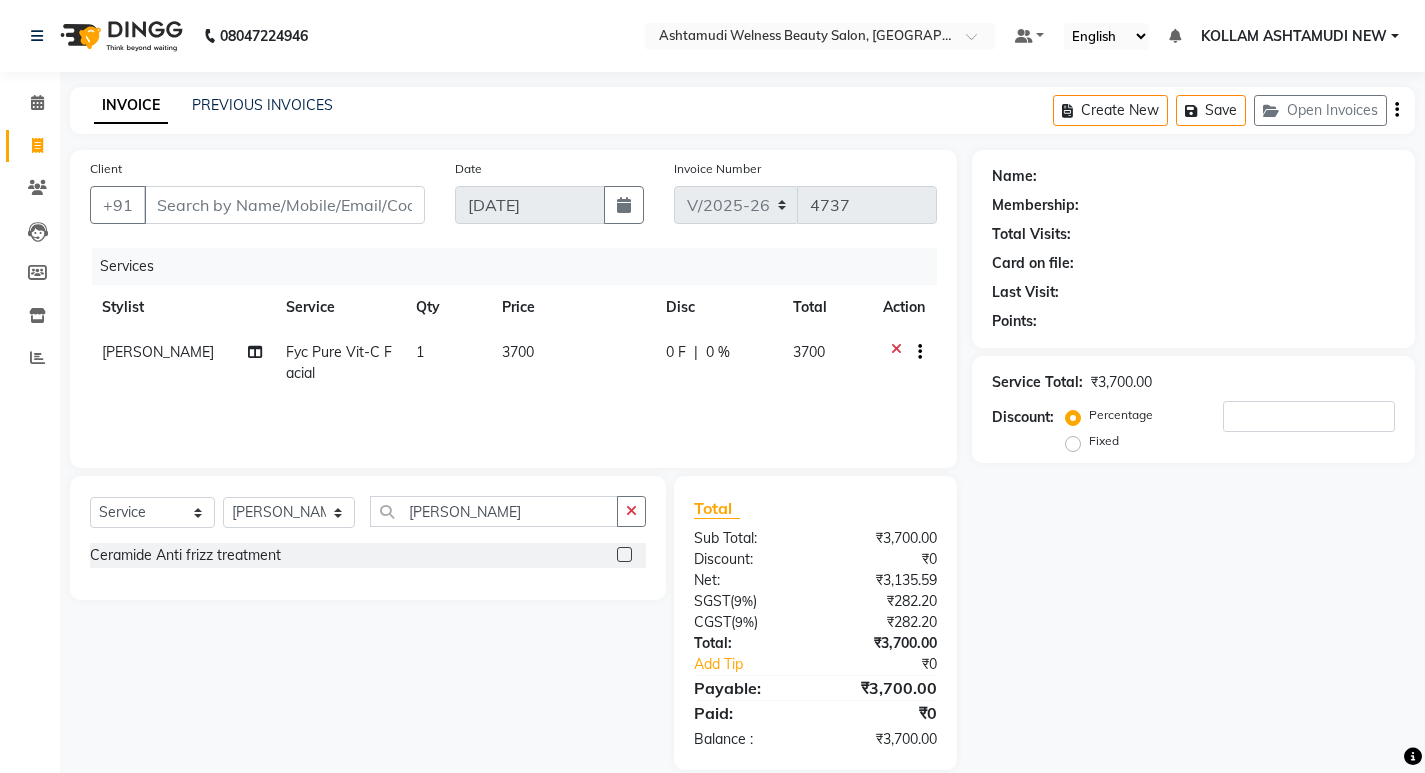 click 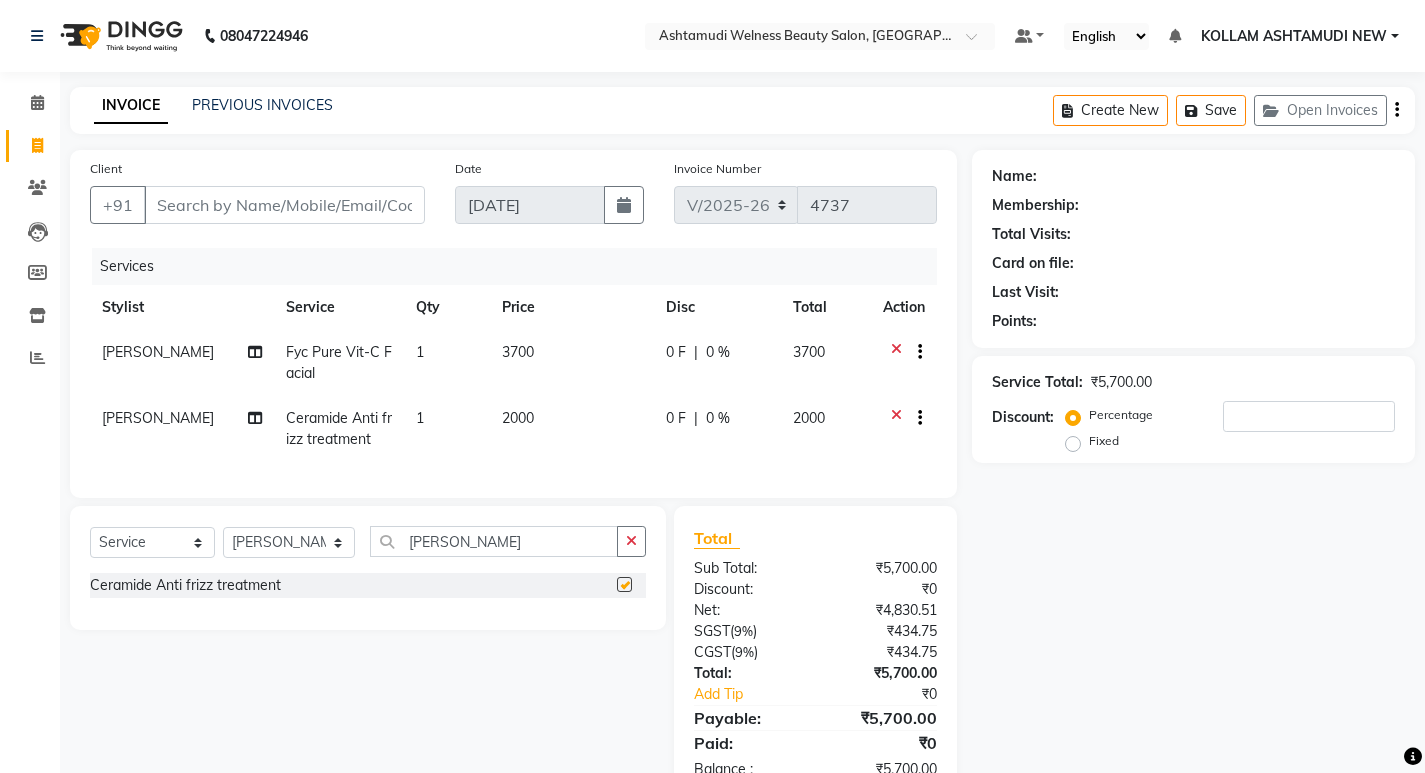 checkbox on "false" 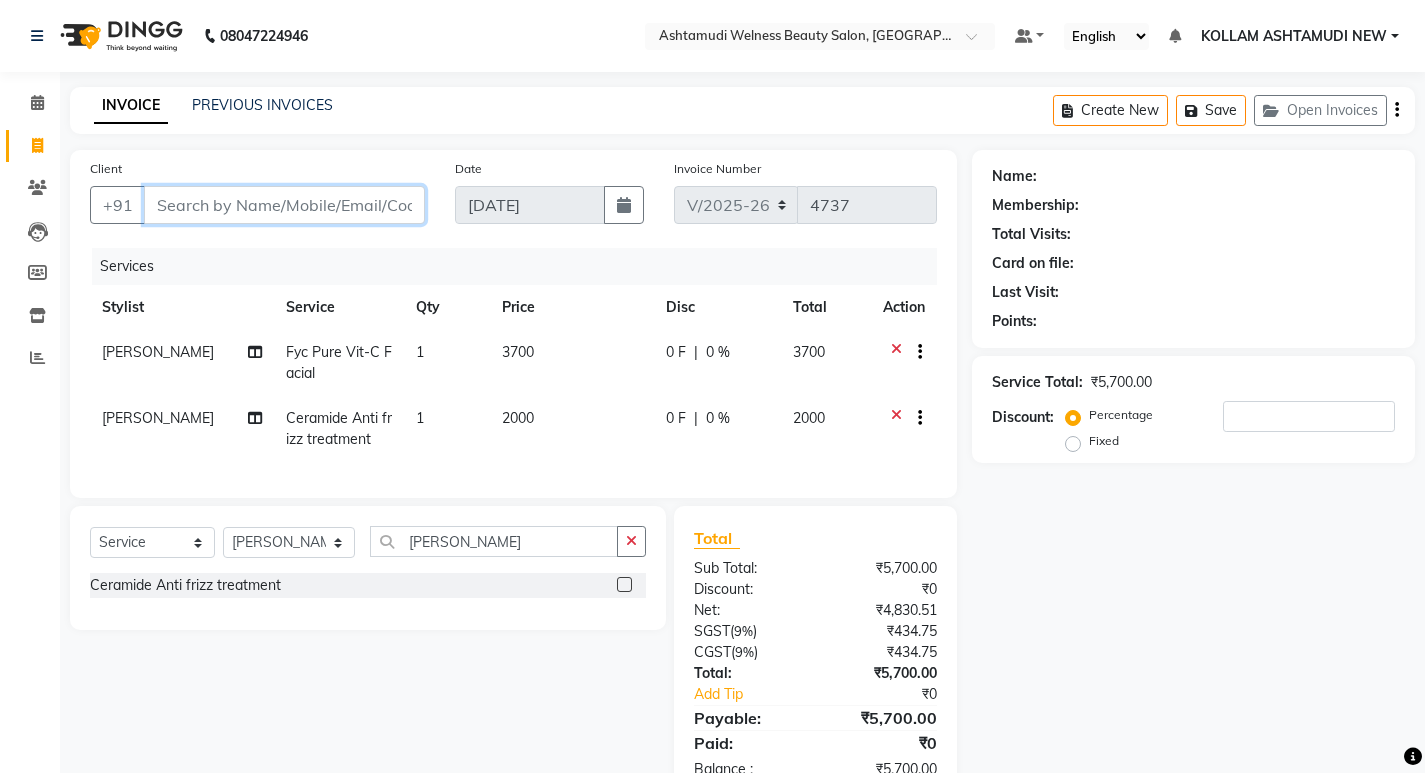 click on "Client" at bounding box center (284, 205) 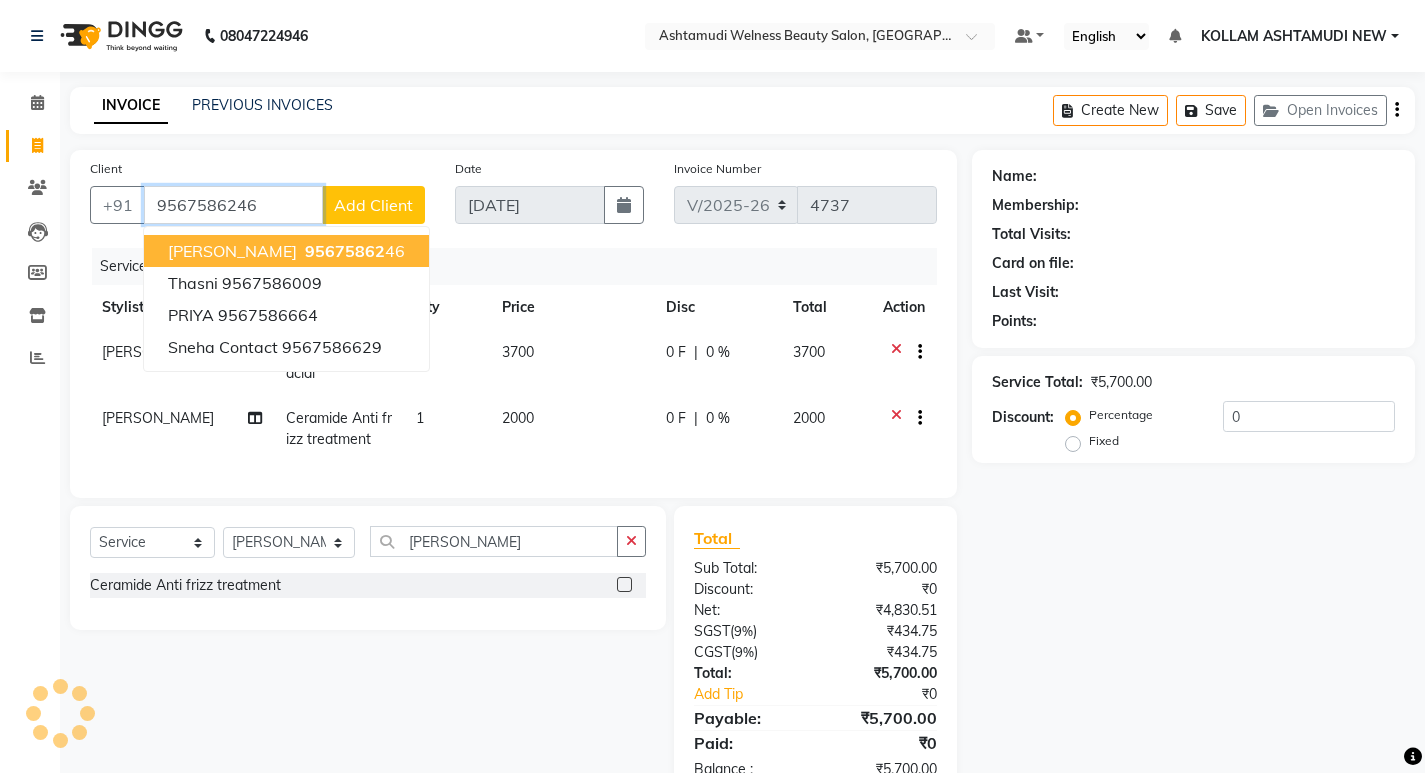 type on "9567586246" 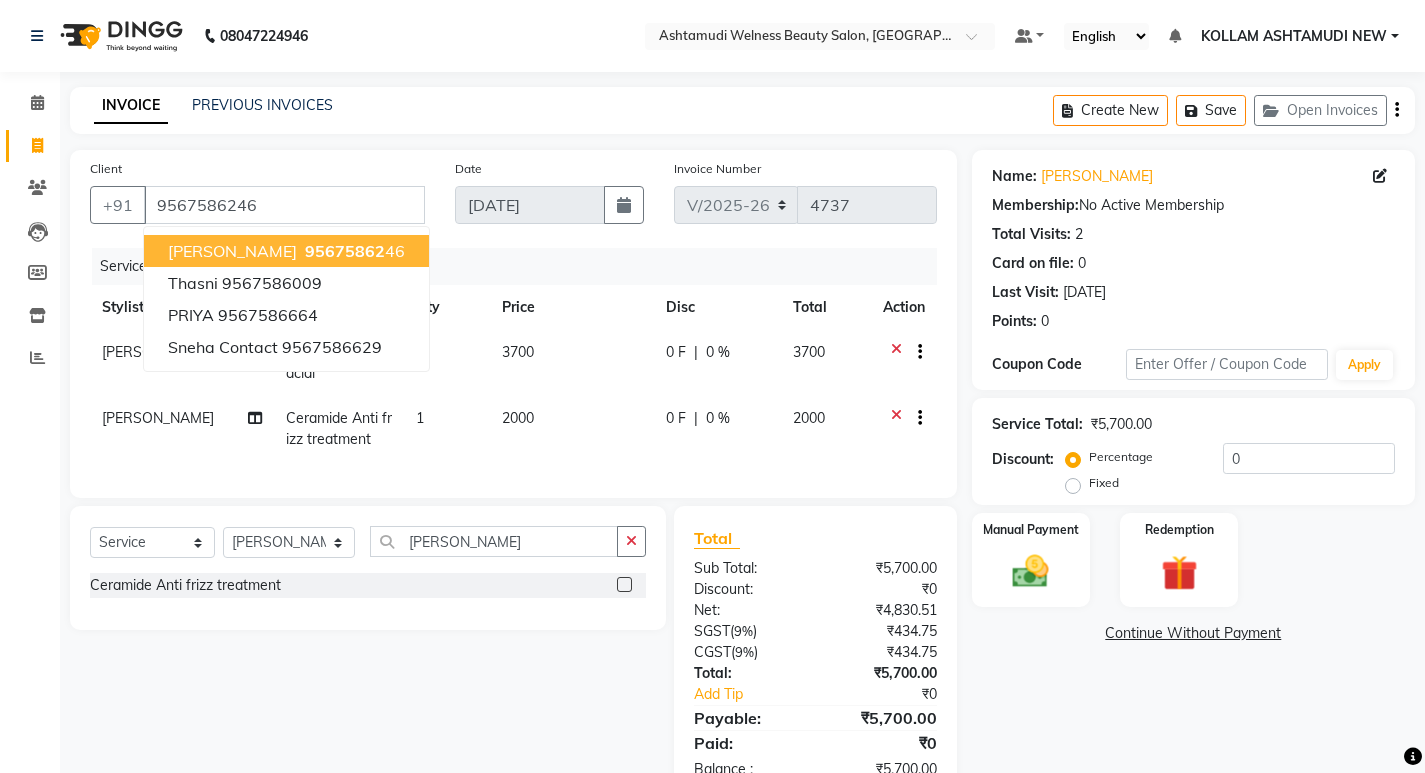 click on "Services" 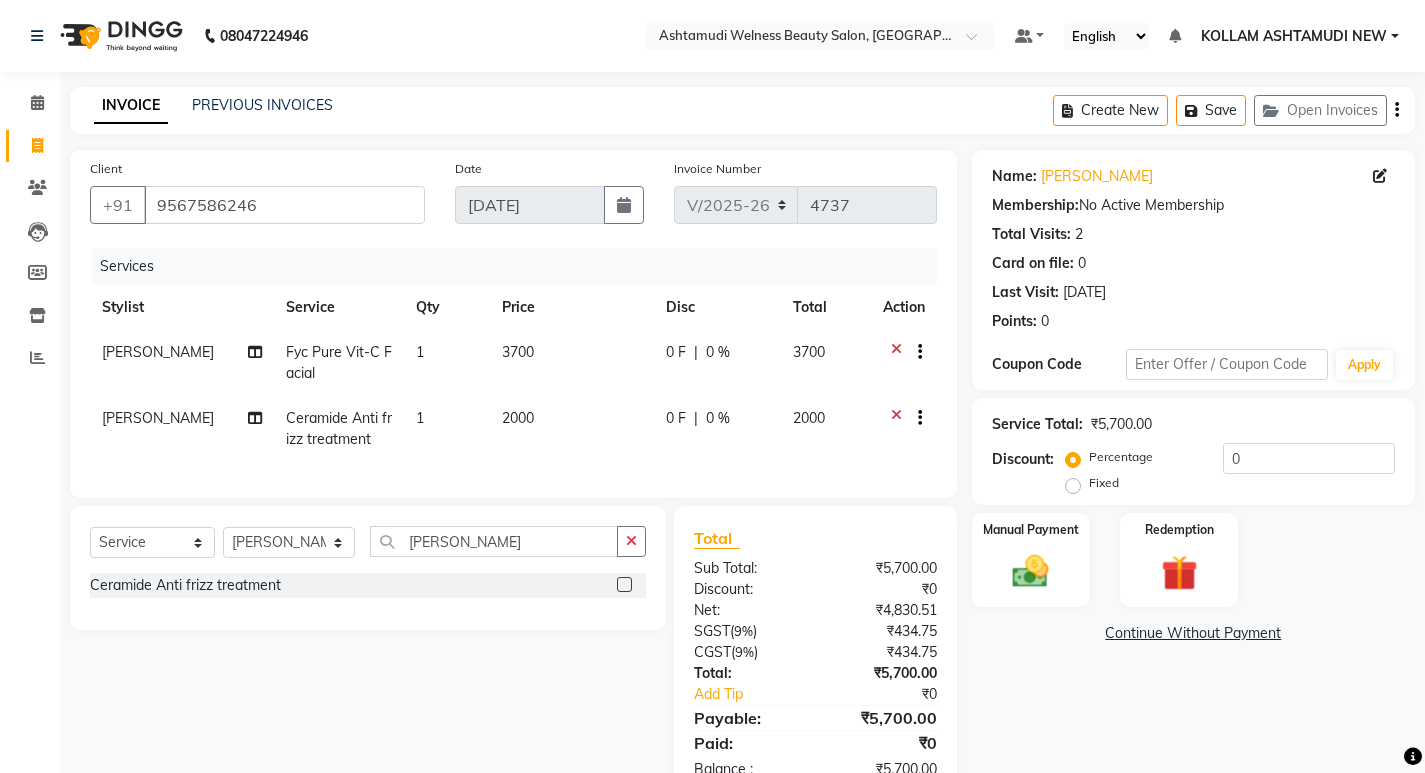 scroll, scrollTop: 72, scrollLeft: 0, axis: vertical 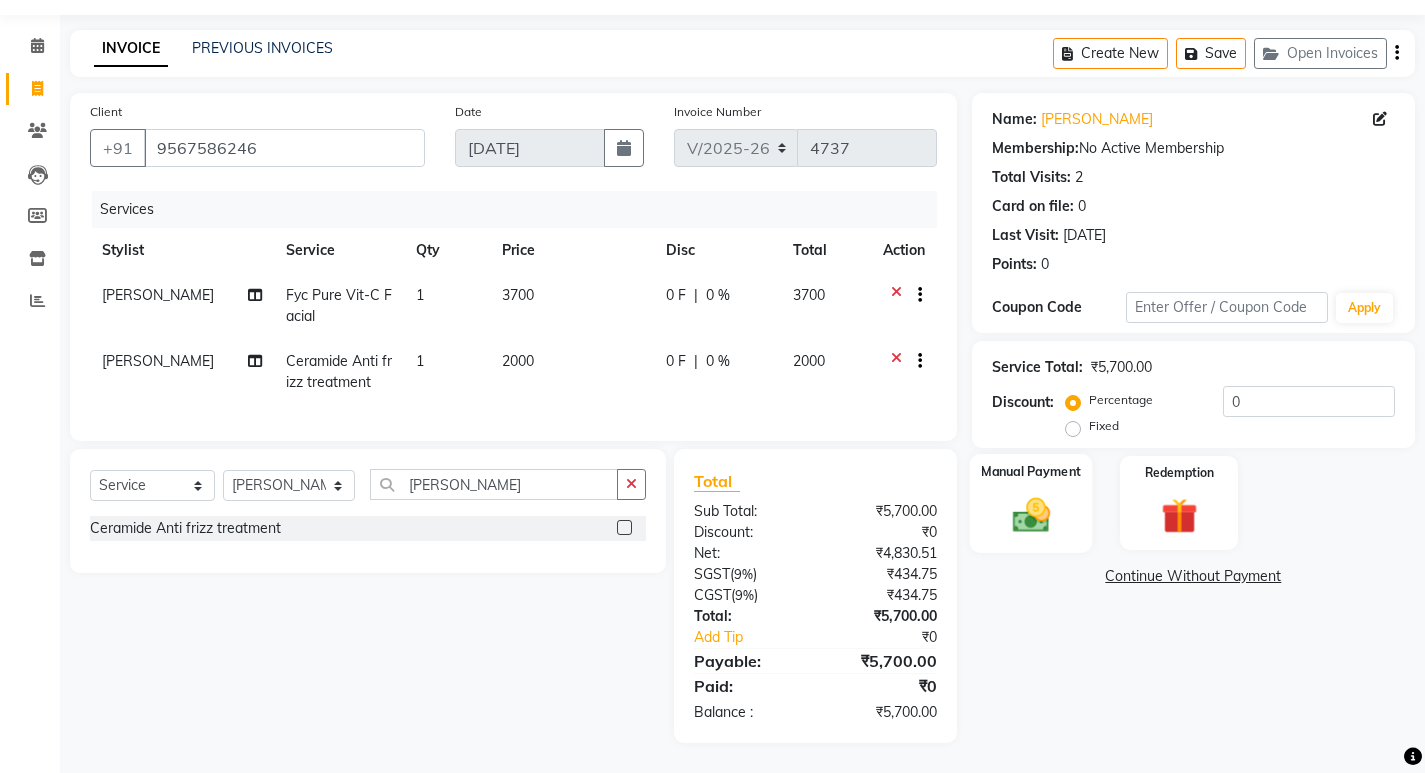 click 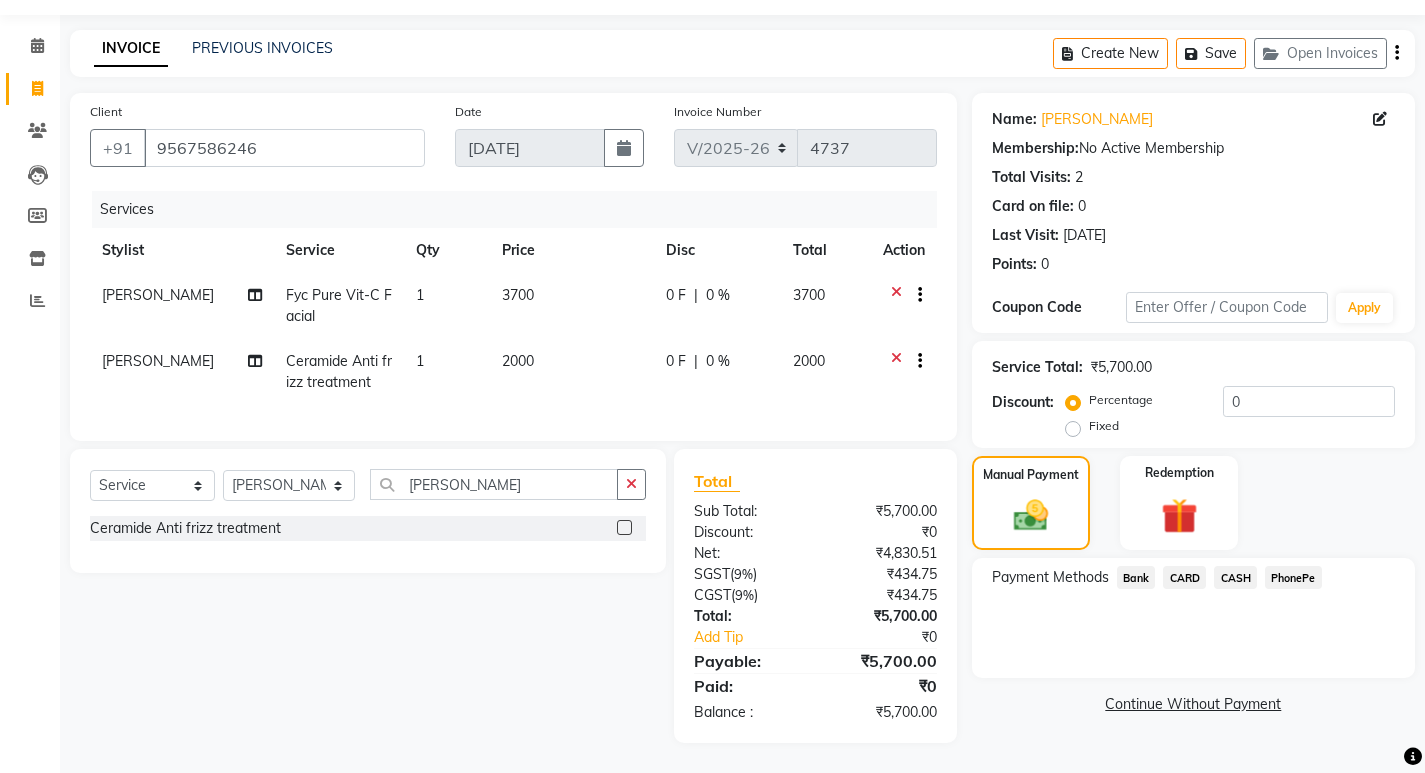 click on "CARD" 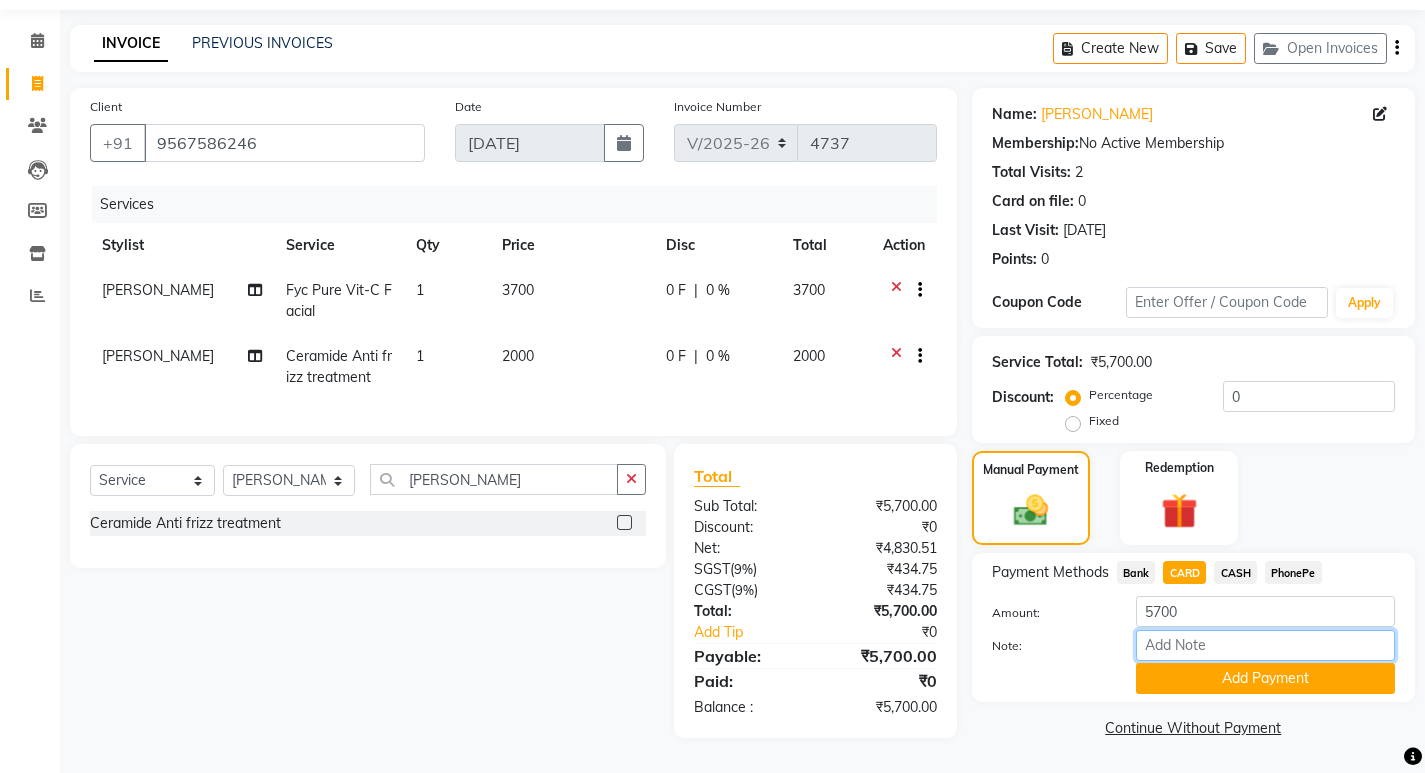 click on "Note:" at bounding box center [1265, 645] 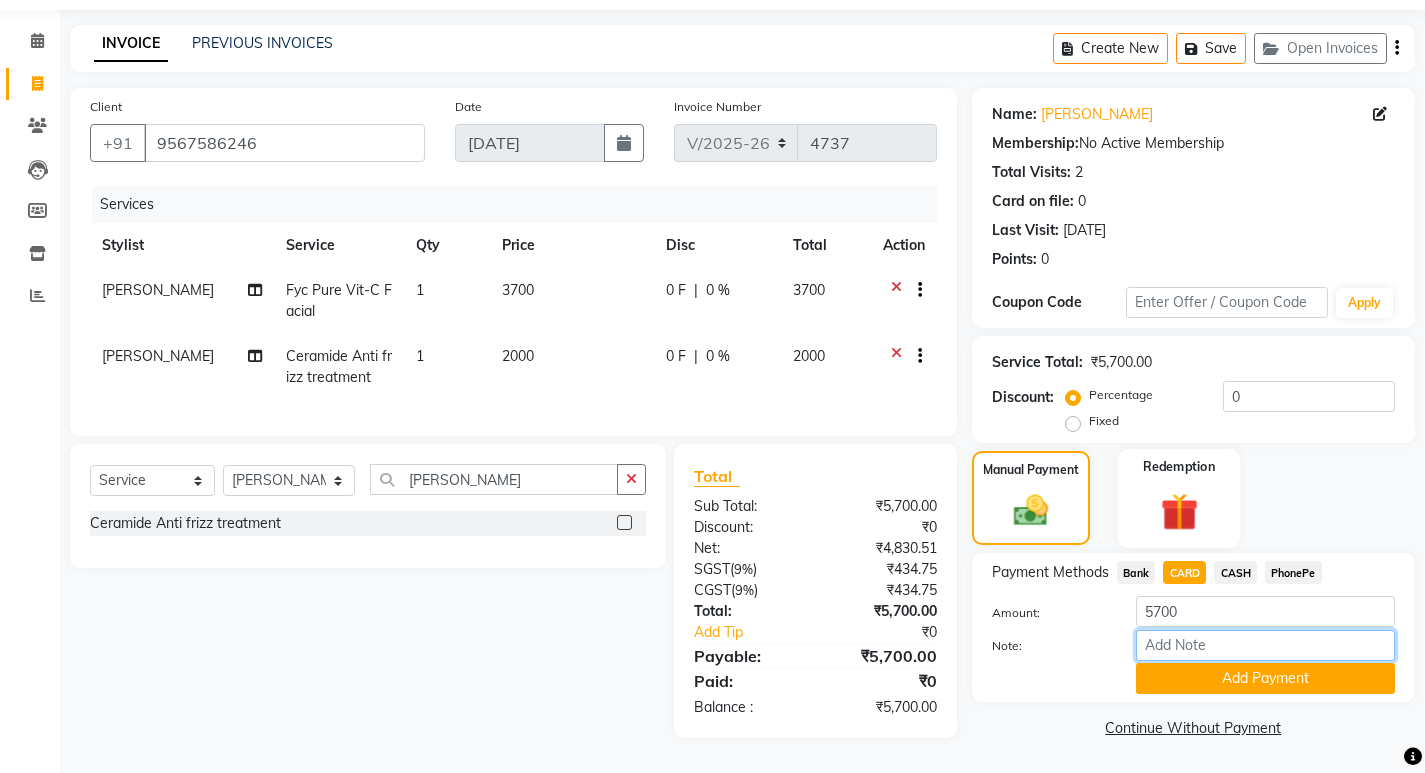 type on "SARIGA" 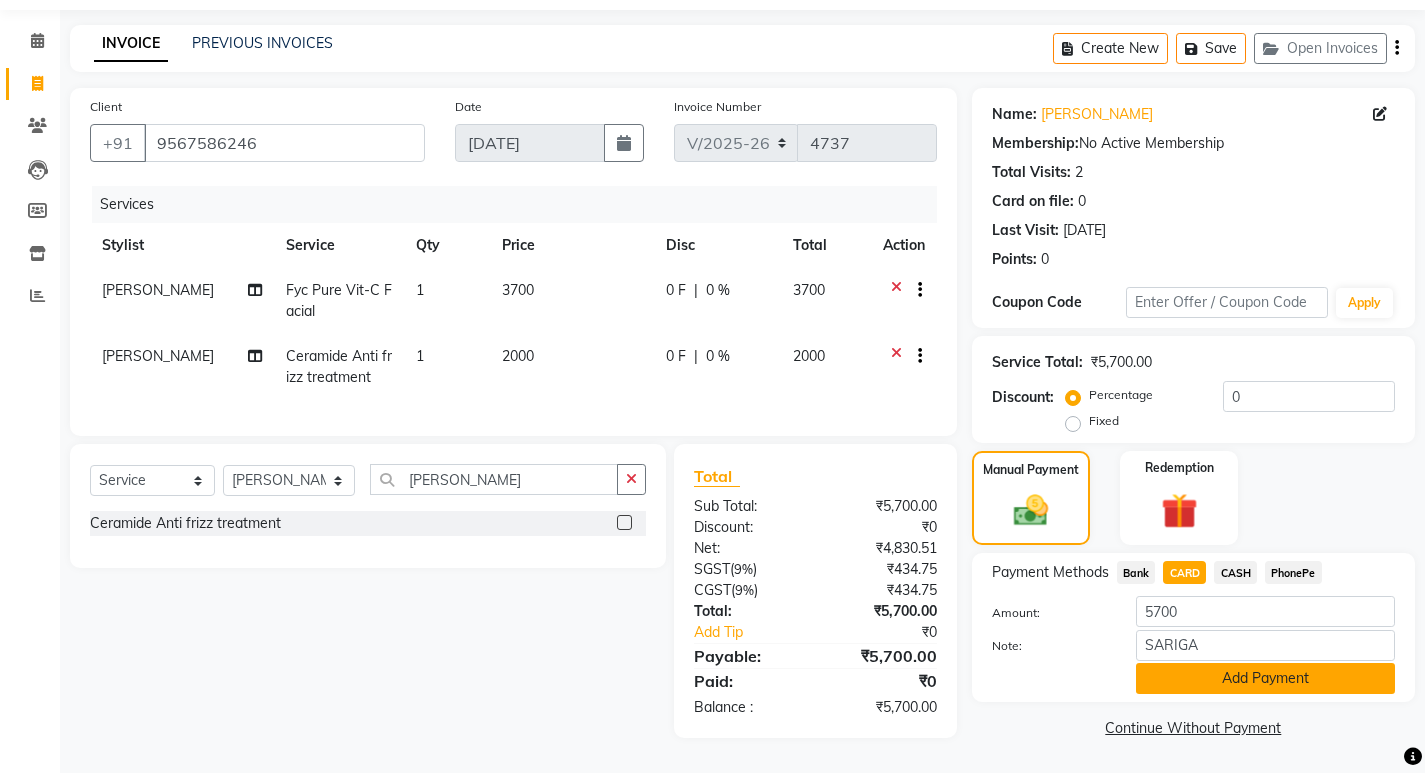 click on "Add Payment" 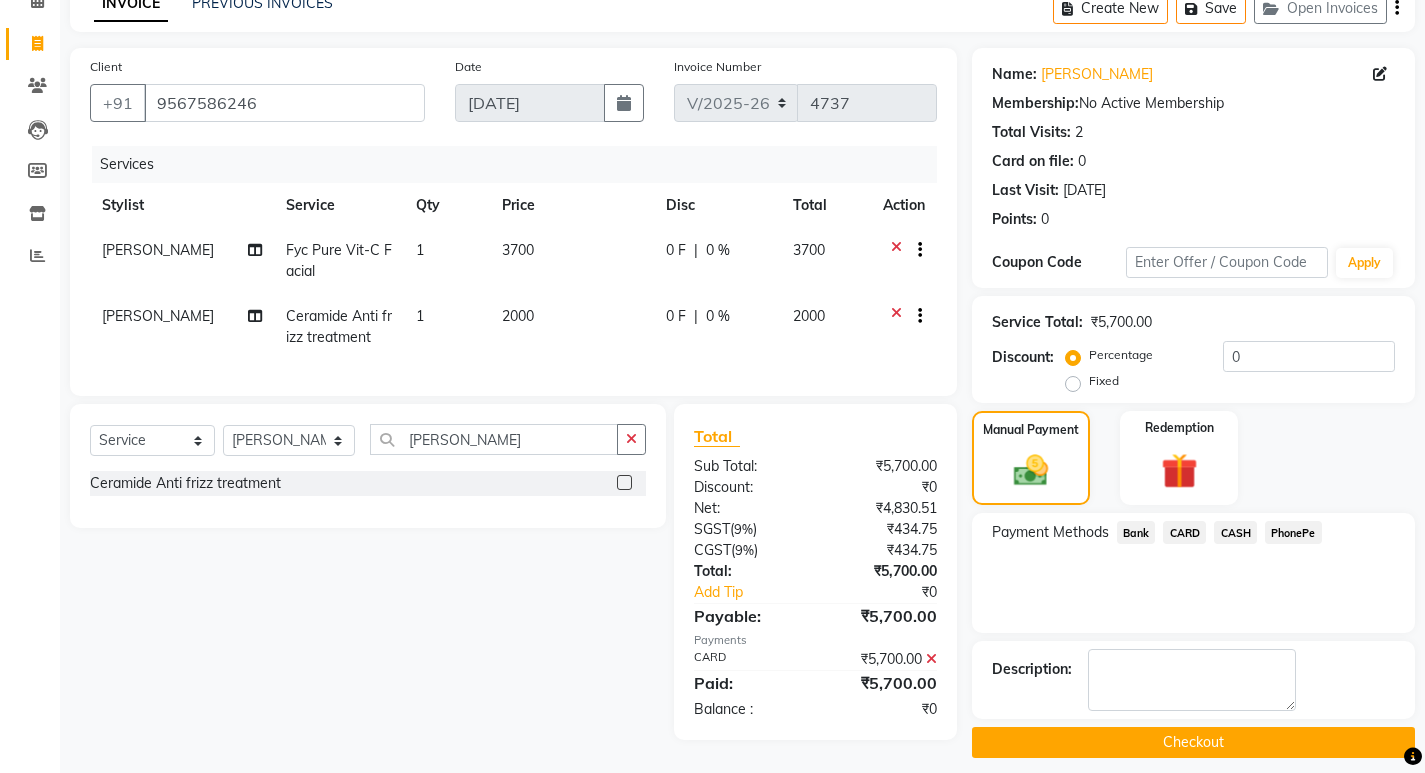 scroll, scrollTop: 117, scrollLeft: 0, axis: vertical 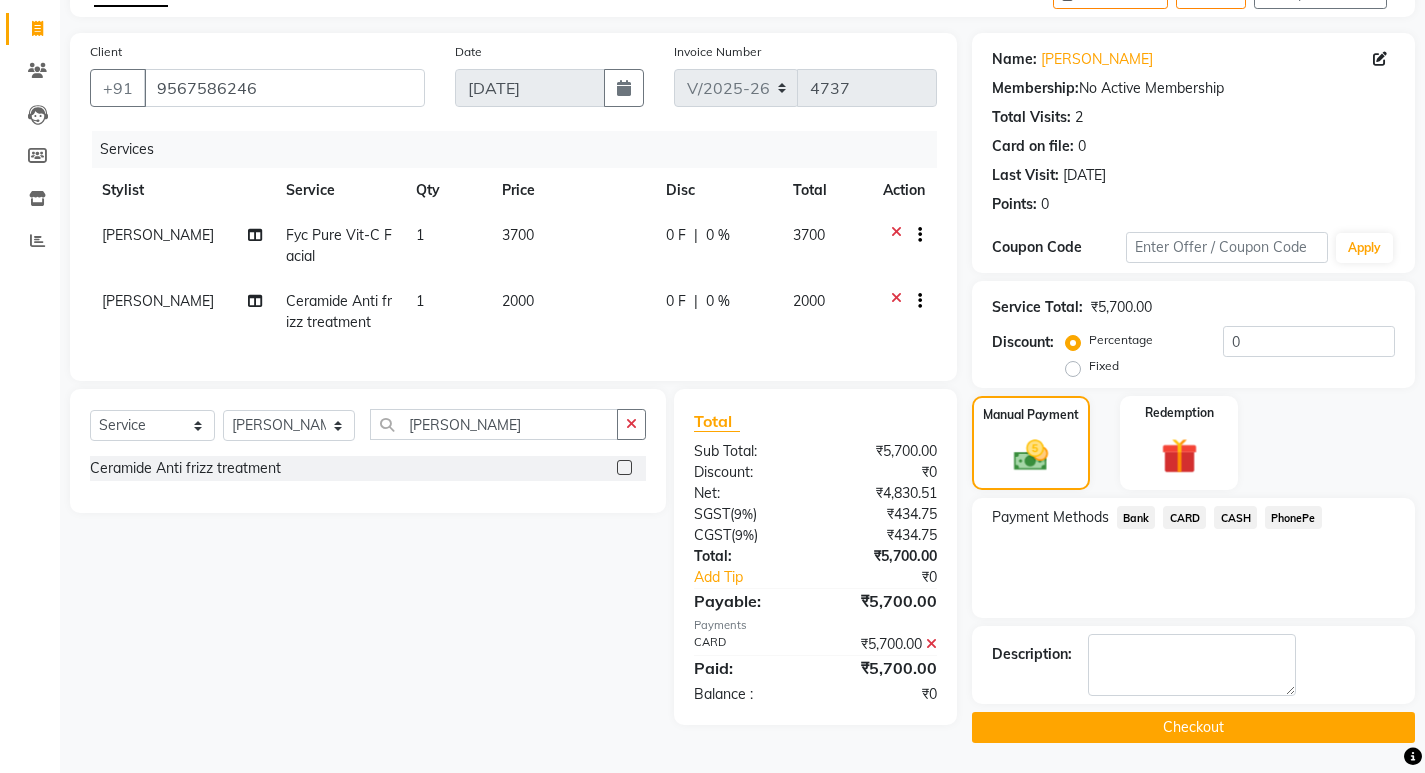 click on "Checkout" 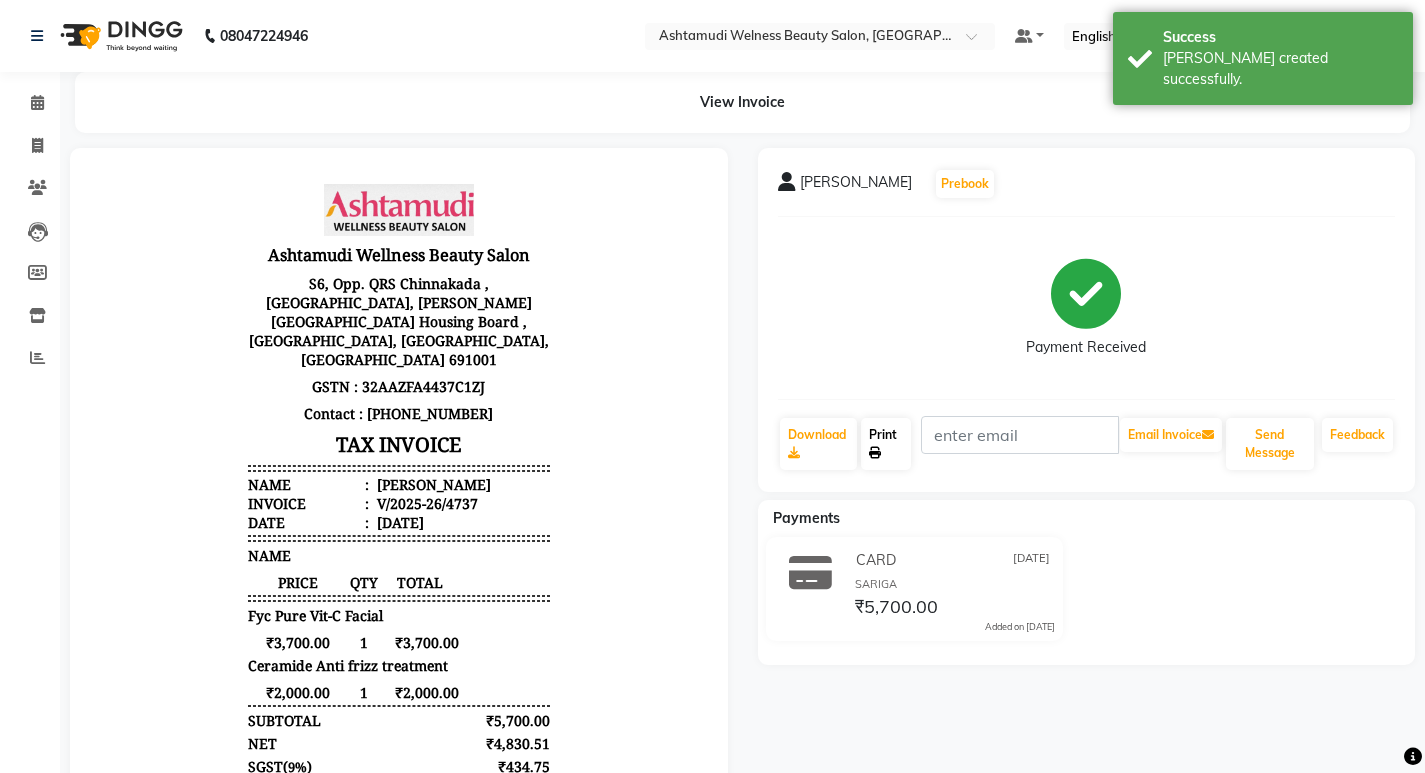 scroll, scrollTop: 0, scrollLeft: 0, axis: both 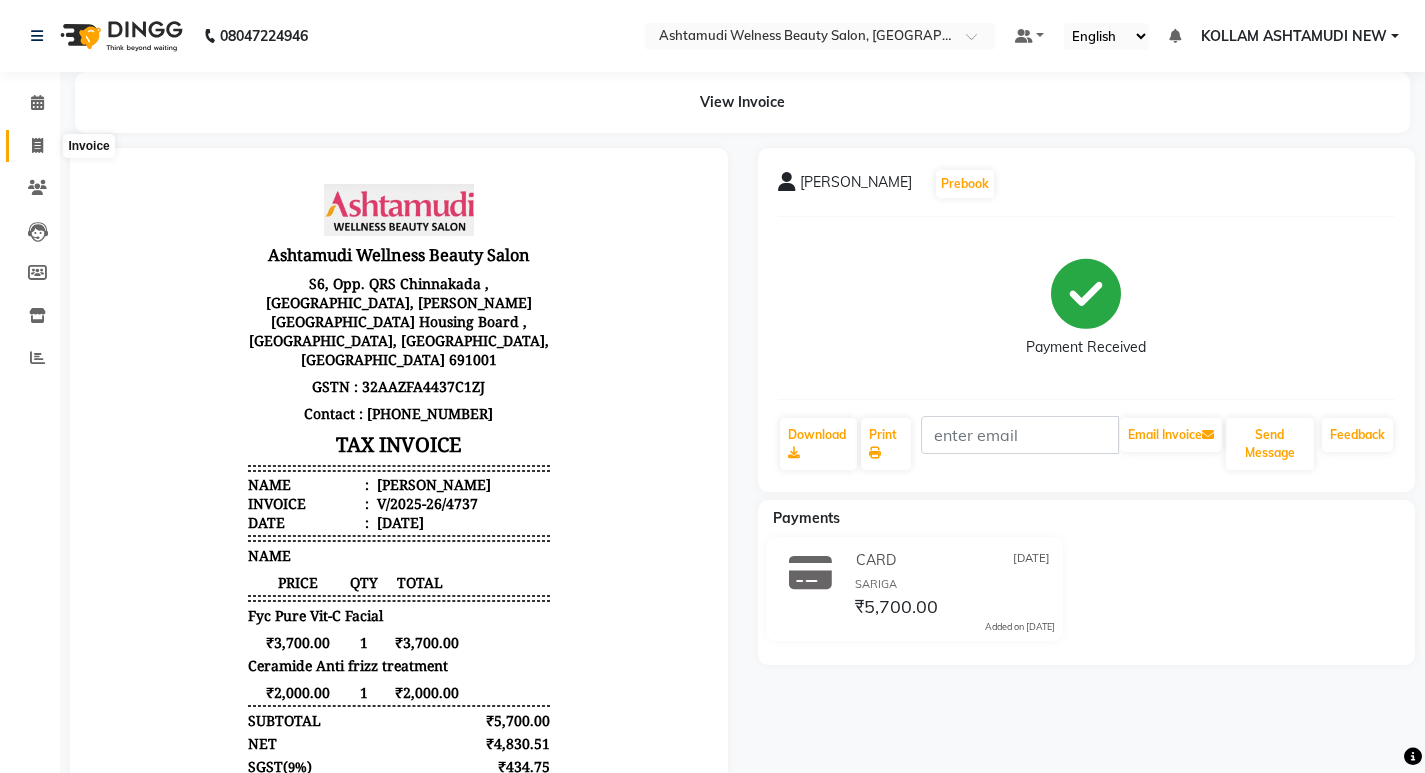 click 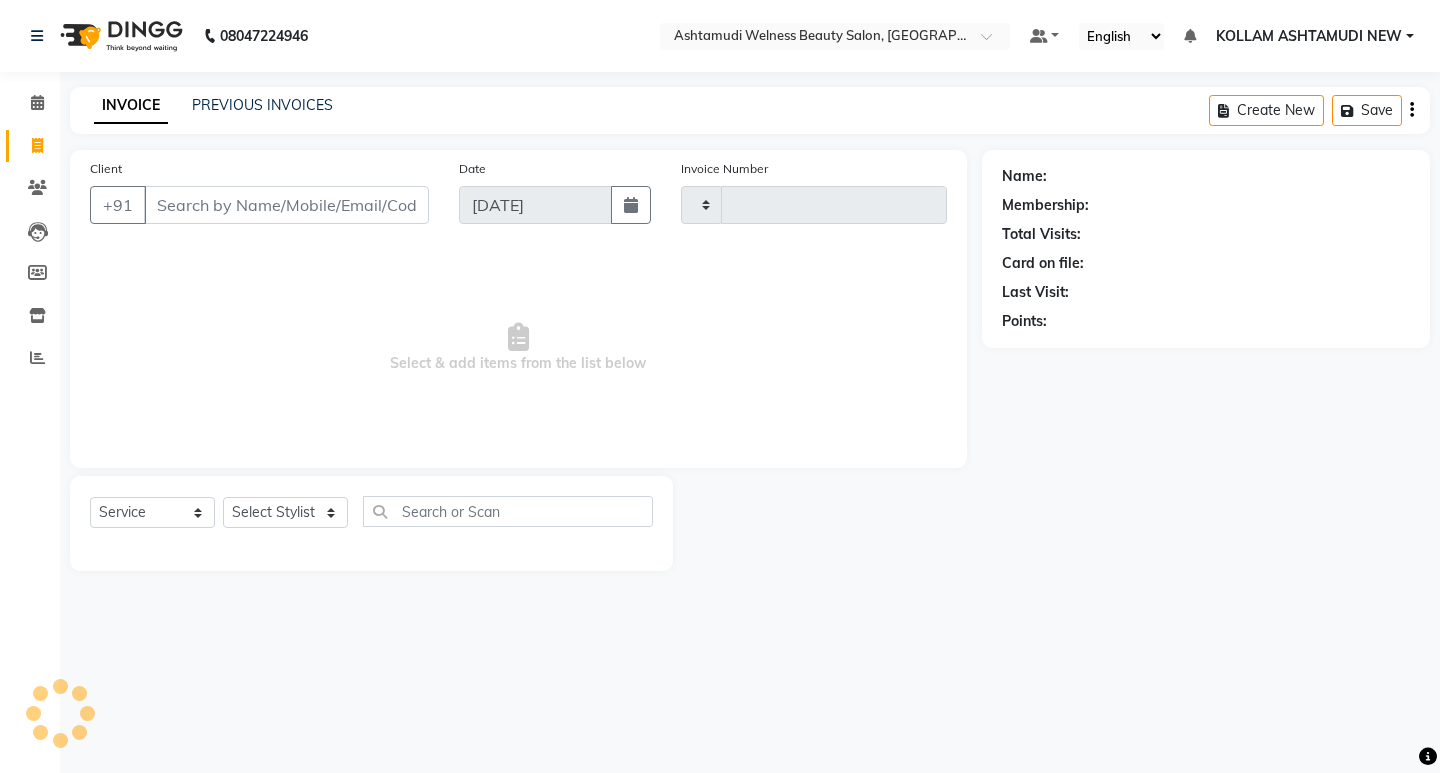 type on "4738" 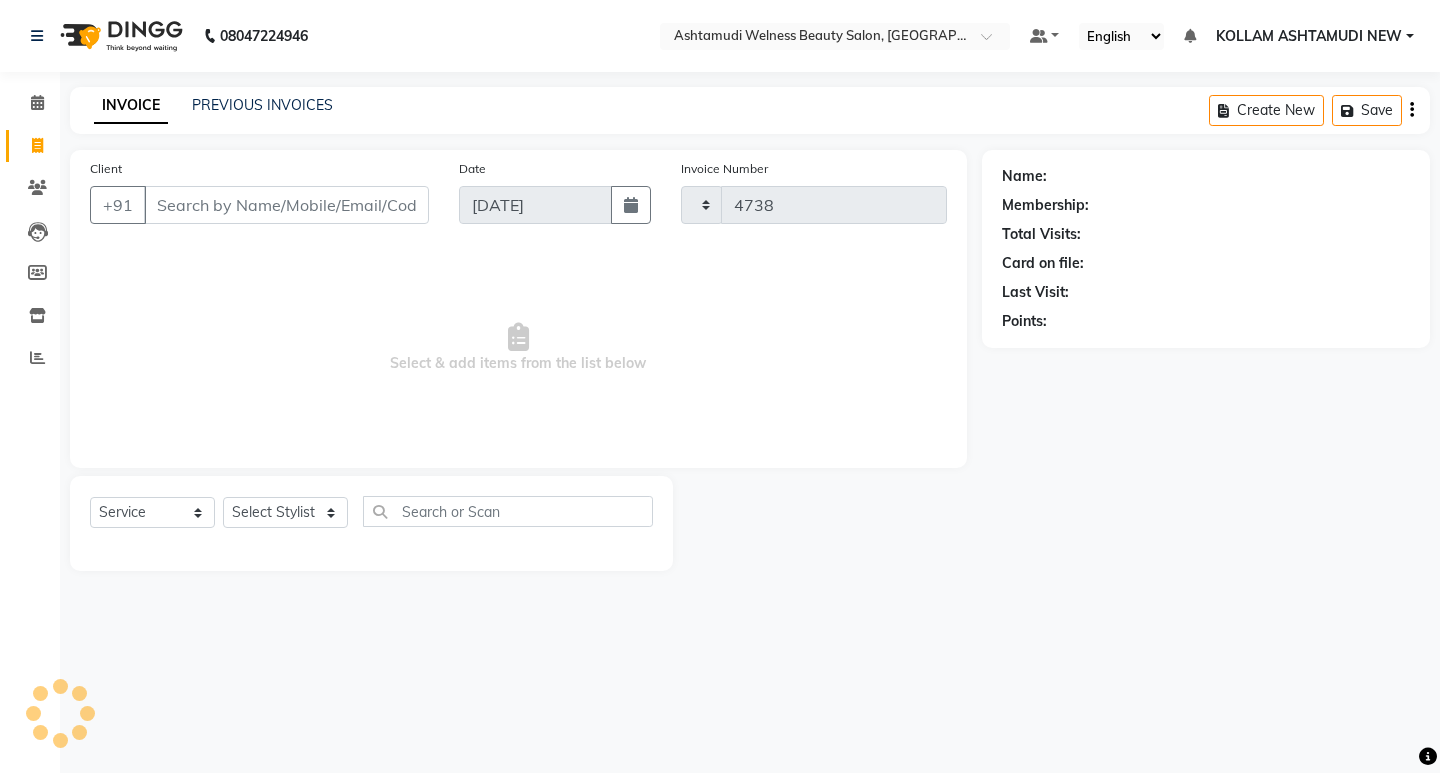 select on "4529" 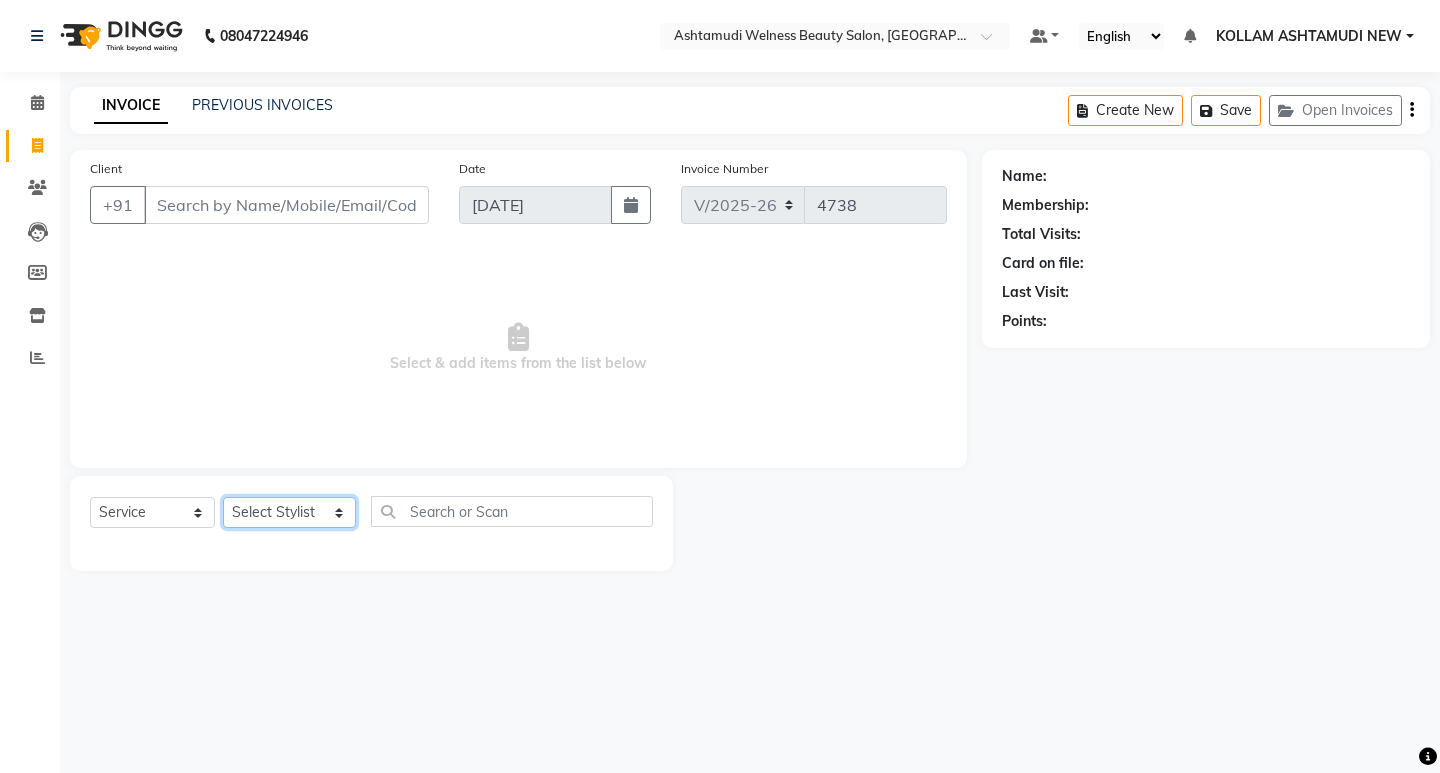 click on "Select Stylist [PERSON_NAME] Admin [PERSON_NAME]  [PERSON_NAME] [PERSON_NAME] [PERSON_NAME]  M [PERSON_NAME]  [PERSON_NAME]  P [PERSON_NAME] ASHTAMUDI KOLLAM ASHTAMUDI NEW  [PERSON_NAME] [PERSON_NAME] [PERSON_NAME]  [PERSON_NAME] [PERSON_NAME] [PERSON_NAME] [PERSON_NAME] [PERSON_NAME] M [PERSON_NAME] SARIGA [PERSON_NAME] [PERSON_NAME] [PERSON_NAME] [PERSON_NAME] [PERSON_NAME] S" 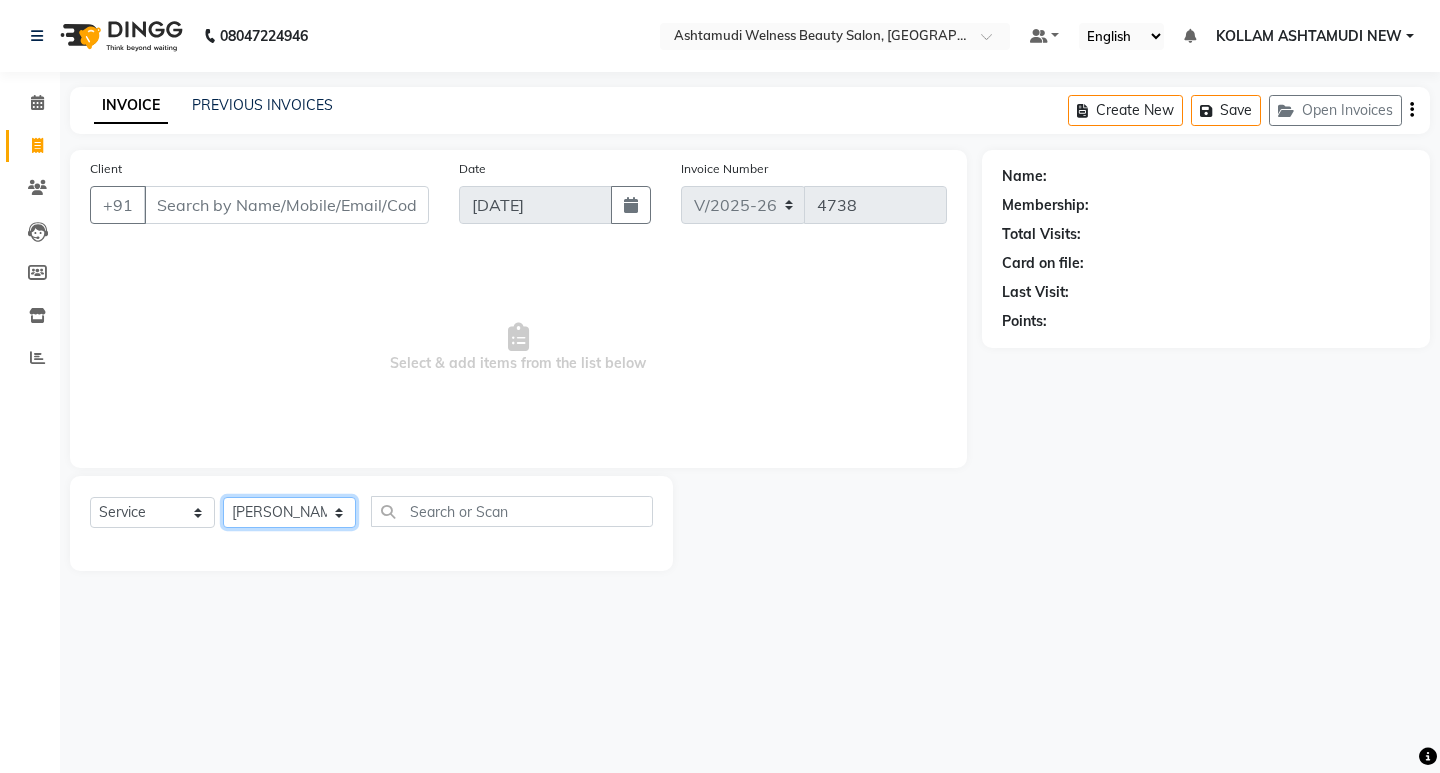 click on "Select Stylist [PERSON_NAME] Admin [PERSON_NAME]  [PERSON_NAME] [PERSON_NAME] [PERSON_NAME]  M [PERSON_NAME]  [PERSON_NAME]  P [PERSON_NAME] ASHTAMUDI KOLLAM ASHTAMUDI NEW  [PERSON_NAME] [PERSON_NAME] [PERSON_NAME]  [PERSON_NAME] [PERSON_NAME] [PERSON_NAME] [PERSON_NAME] [PERSON_NAME] M [PERSON_NAME] SARIGA [PERSON_NAME] [PERSON_NAME] [PERSON_NAME] [PERSON_NAME] [PERSON_NAME] S" 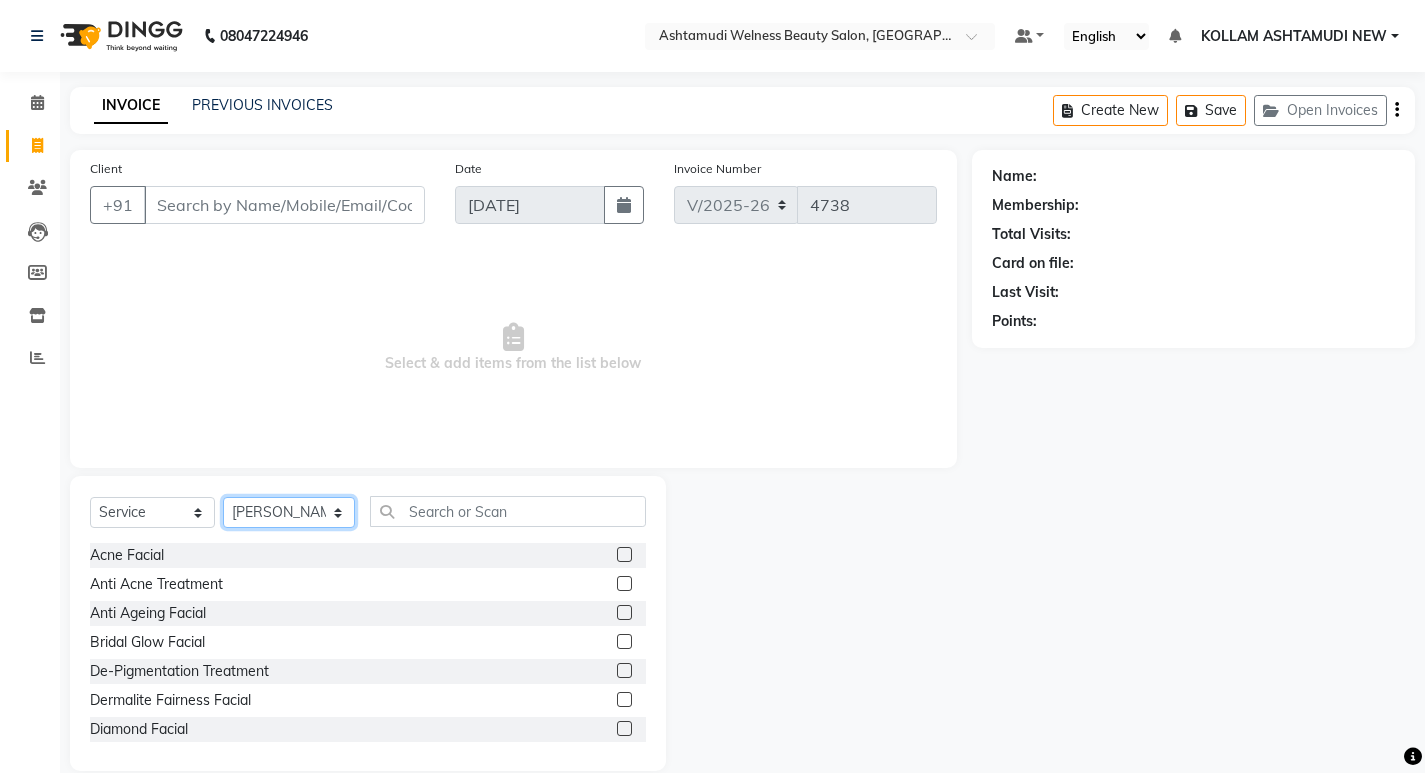 click on "Select Stylist [PERSON_NAME] Admin [PERSON_NAME]  [PERSON_NAME] [PERSON_NAME] [PERSON_NAME]  M [PERSON_NAME]  [PERSON_NAME]  P [PERSON_NAME] ASHTAMUDI KOLLAM ASHTAMUDI NEW  [PERSON_NAME] [PERSON_NAME] [PERSON_NAME]  [PERSON_NAME] [PERSON_NAME] [PERSON_NAME] [PERSON_NAME] [PERSON_NAME] M [PERSON_NAME] SARIGA [PERSON_NAME] [PERSON_NAME] [PERSON_NAME] [PERSON_NAME] [PERSON_NAME] S" 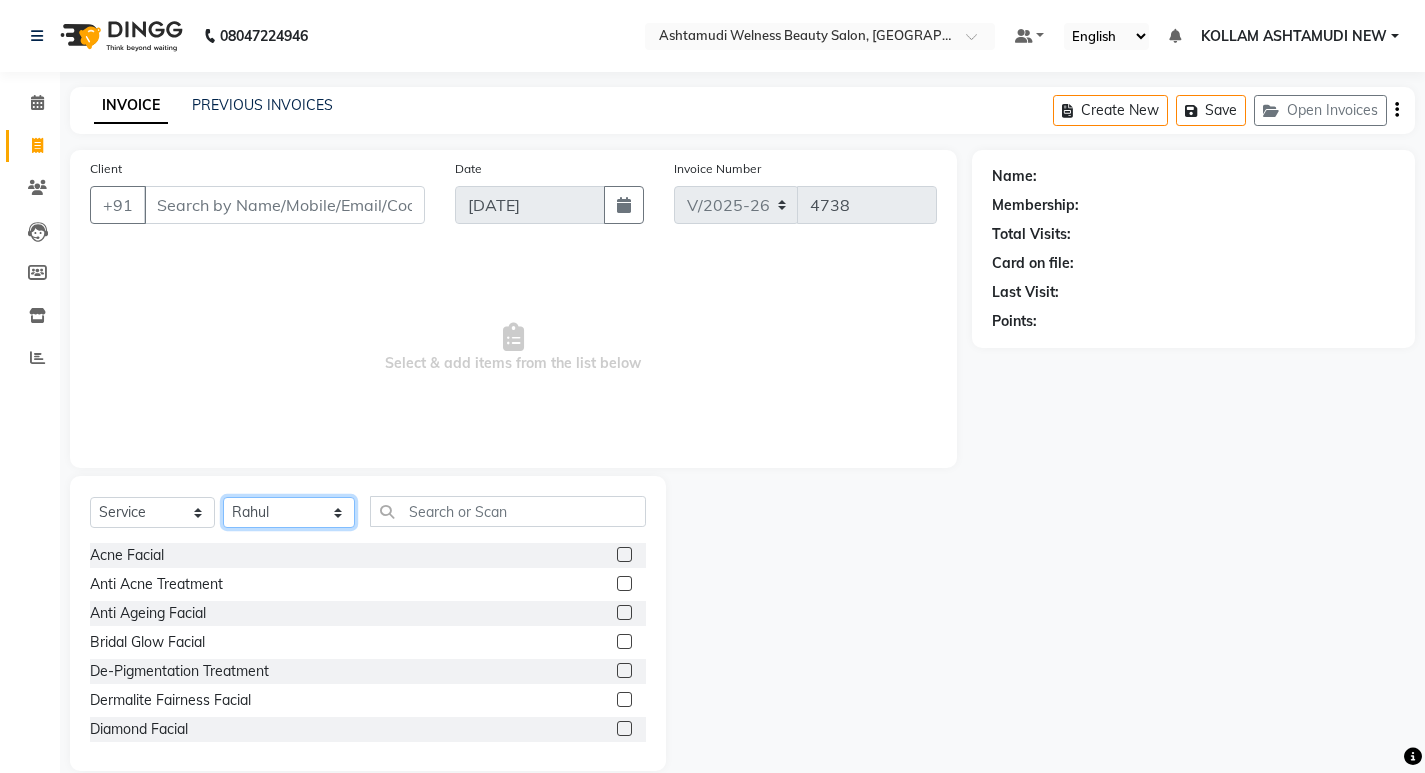 click on "Select Stylist [PERSON_NAME] Admin [PERSON_NAME]  [PERSON_NAME] [PERSON_NAME] [PERSON_NAME]  M [PERSON_NAME]  [PERSON_NAME]  P [PERSON_NAME] ASHTAMUDI KOLLAM ASHTAMUDI NEW  [PERSON_NAME] [PERSON_NAME] [PERSON_NAME]  [PERSON_NAME] [PERSON_NAME] [PERSON_NAME] [PERSON_NAME] [PERSON_NAME] M [PERSON_NAME] SARIGA [PERSON_NAME] [PERSON_NAME] [PERSON_NAME] [PERSON_NAME] [PERSON_NAME] S" 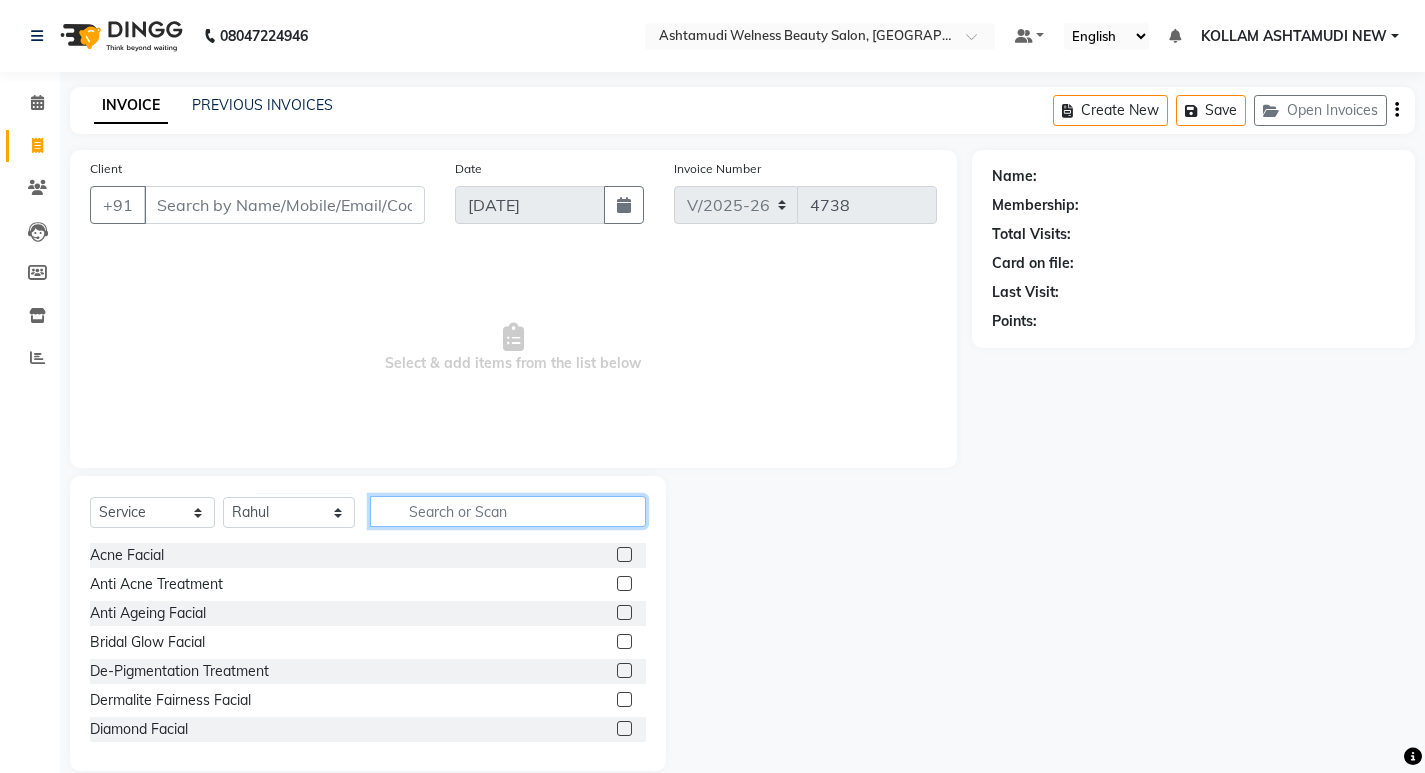 click 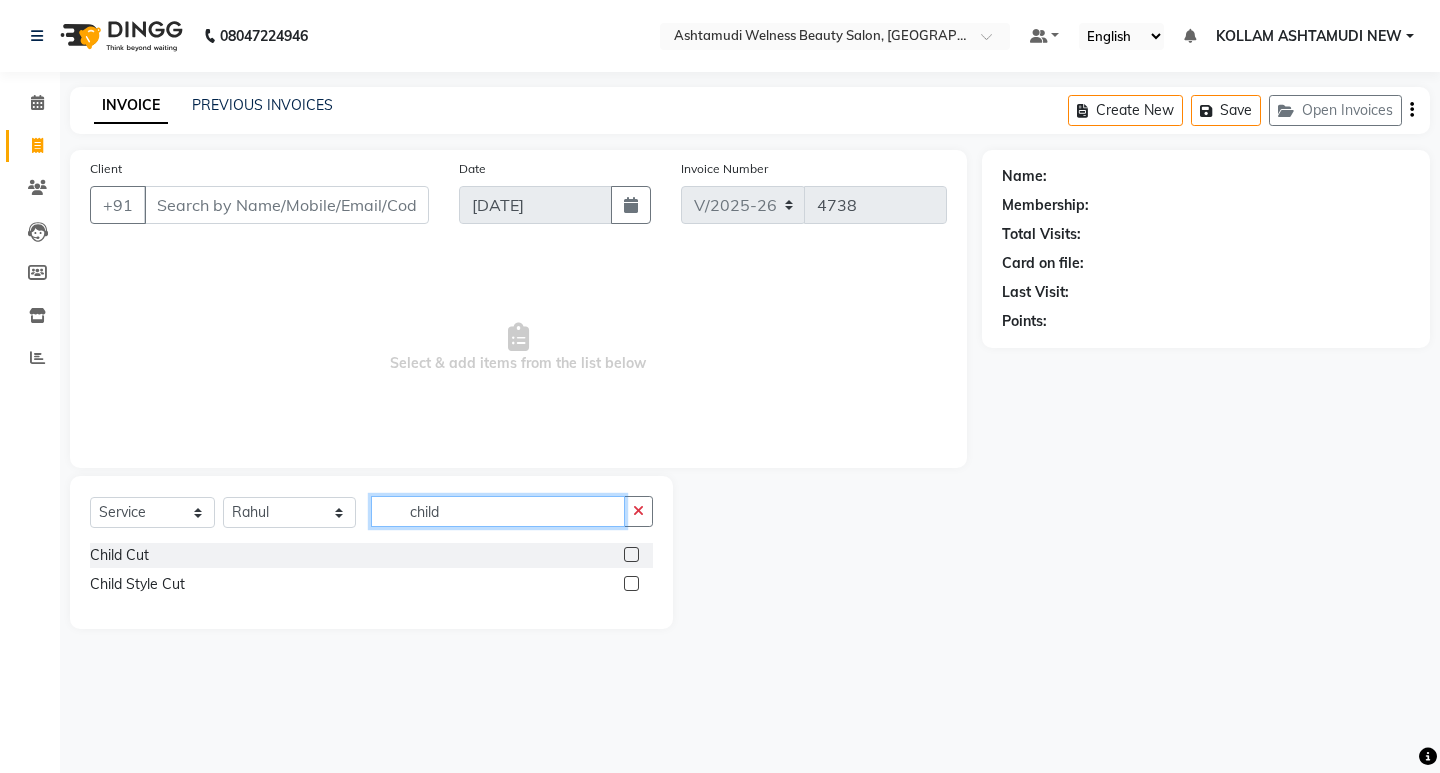 type on "child" 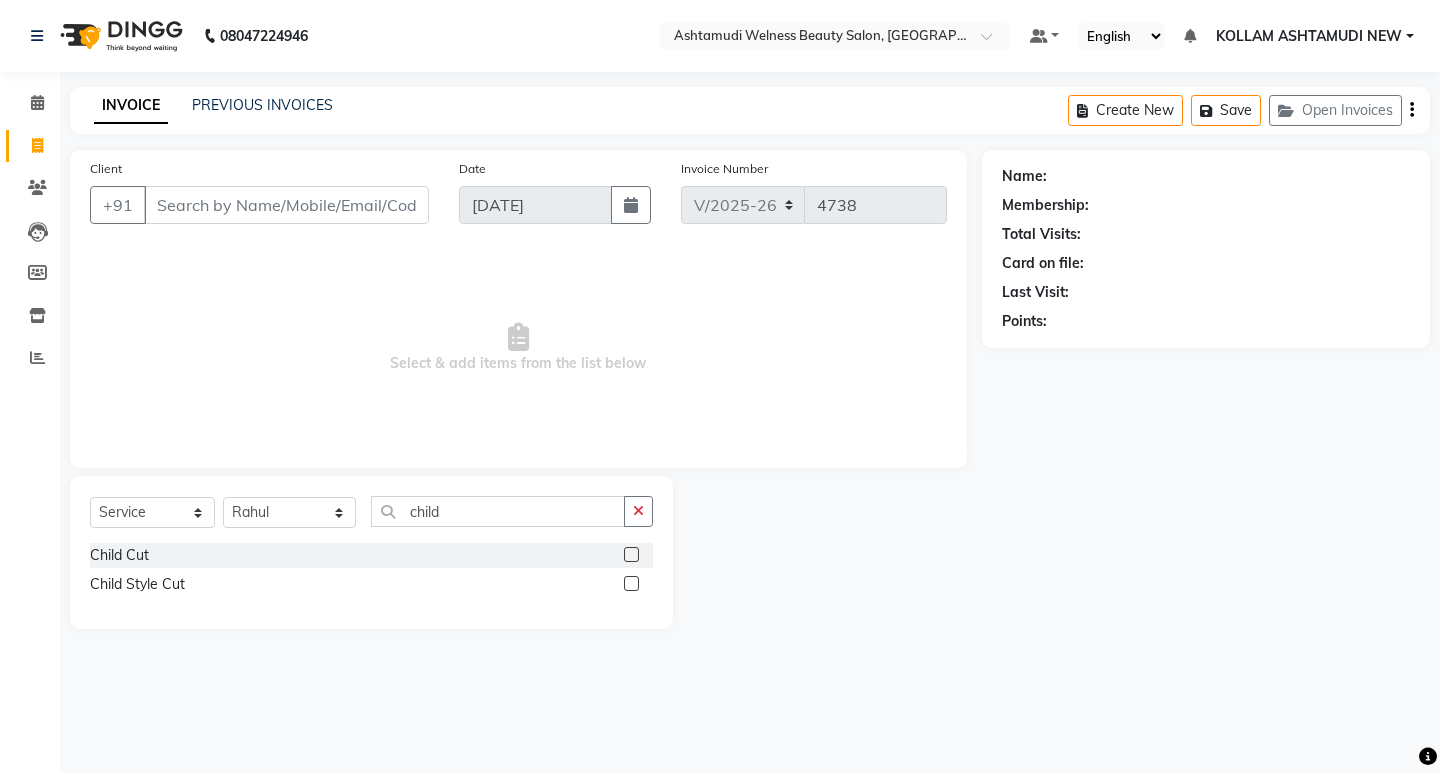 click 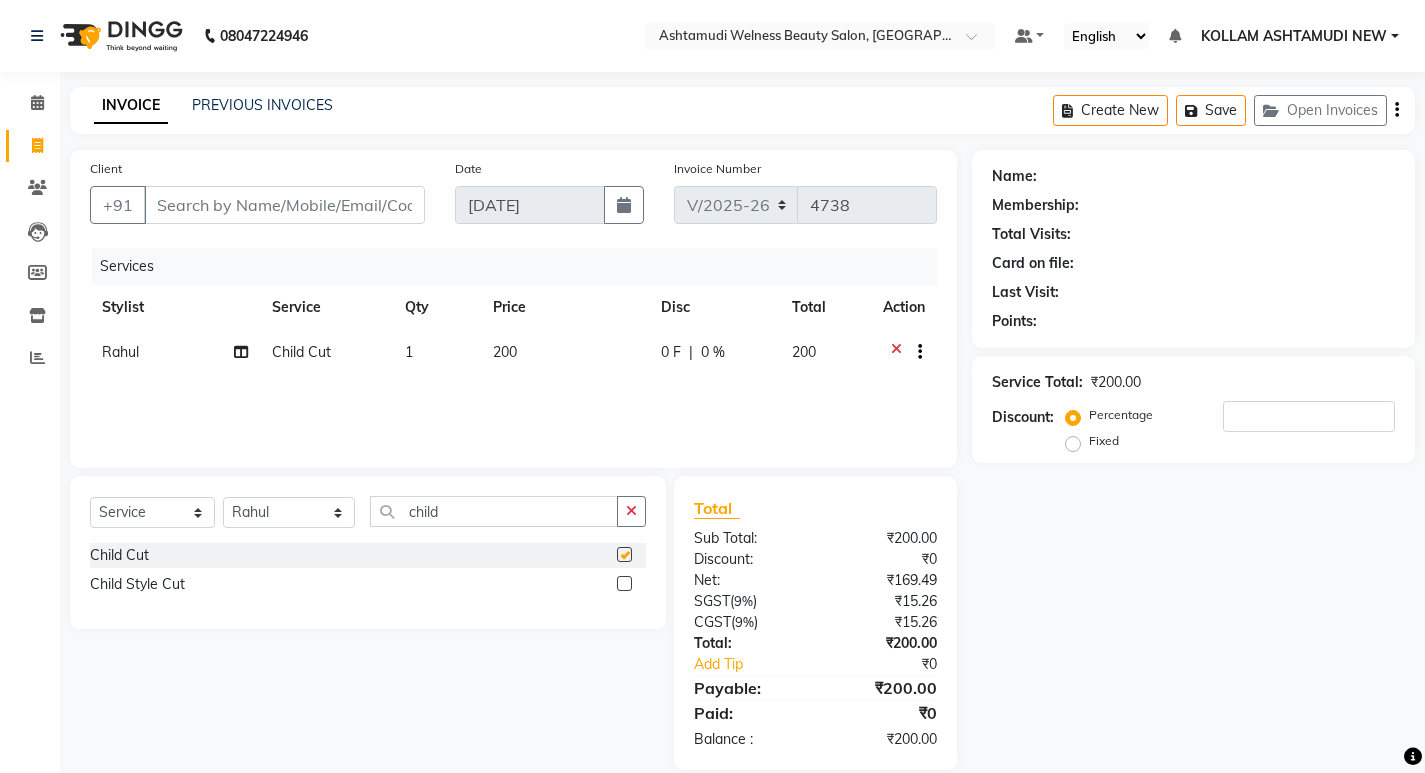 checkbox on "false" 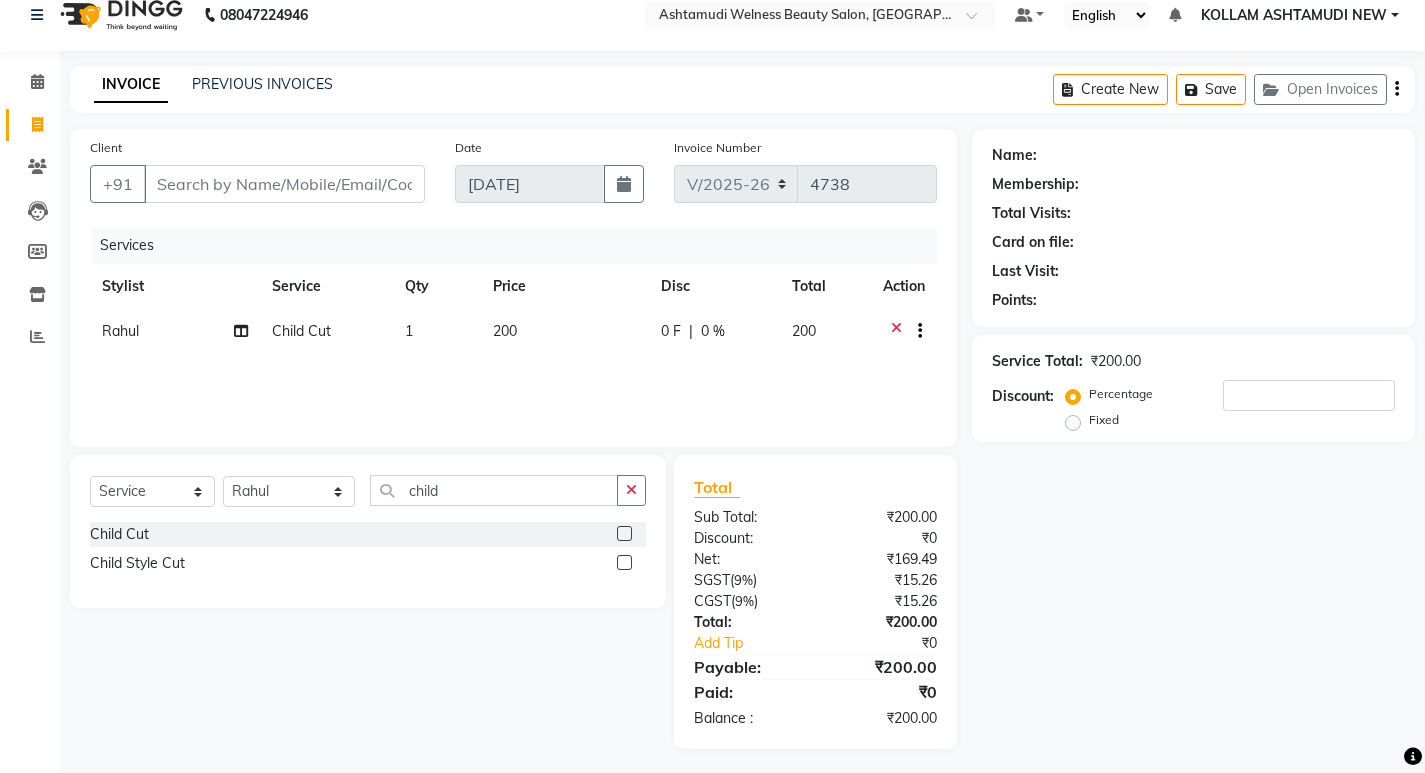 scroll, scrollTop: 27, scrollLeft: 0, axis: vertical 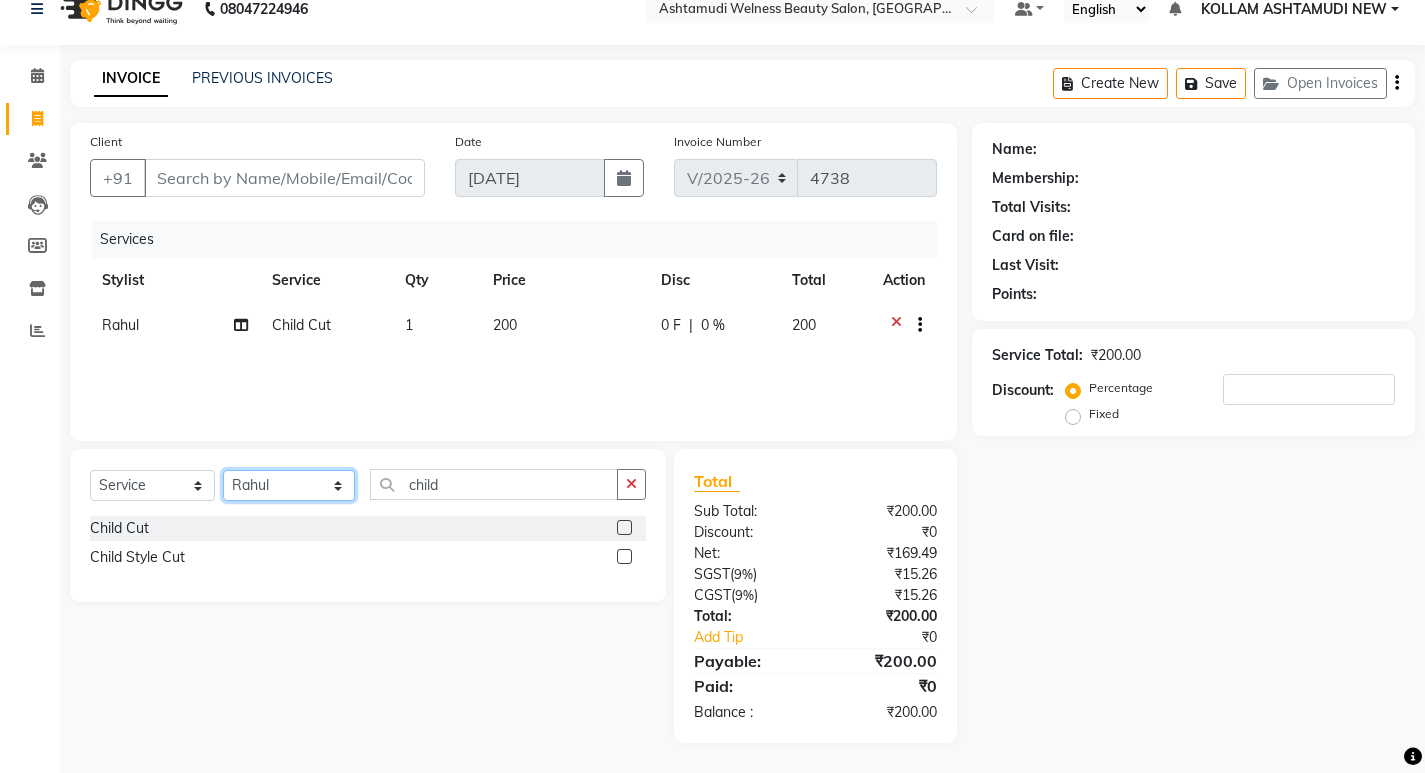 click on "Select Stylist [PERSON_NAME] Admin [PERSON_NAME]  [PERSON_NAME] [PERSON_NAME] [PERSON_NAME]  M [PERSON_NAME]  [PERSON_NAME]  P [PERSON_NAME] ASHTAMUDI KOLLAM ASHTAMUDI NEW  [PERSON_NAME] [PERSON_NAME] [PERSON_NAME]  [PERSON_NAME] [PERSON_NAME] [PERSON_NAME] [PERSON_NAME] [PERSON_NAME] M [PERSON_NAME] SARIGA [PERSON_NAME] [PERSON_NAME] [PERSON_NAME] [PERSON_NAME] [PERSON_NAME] S" 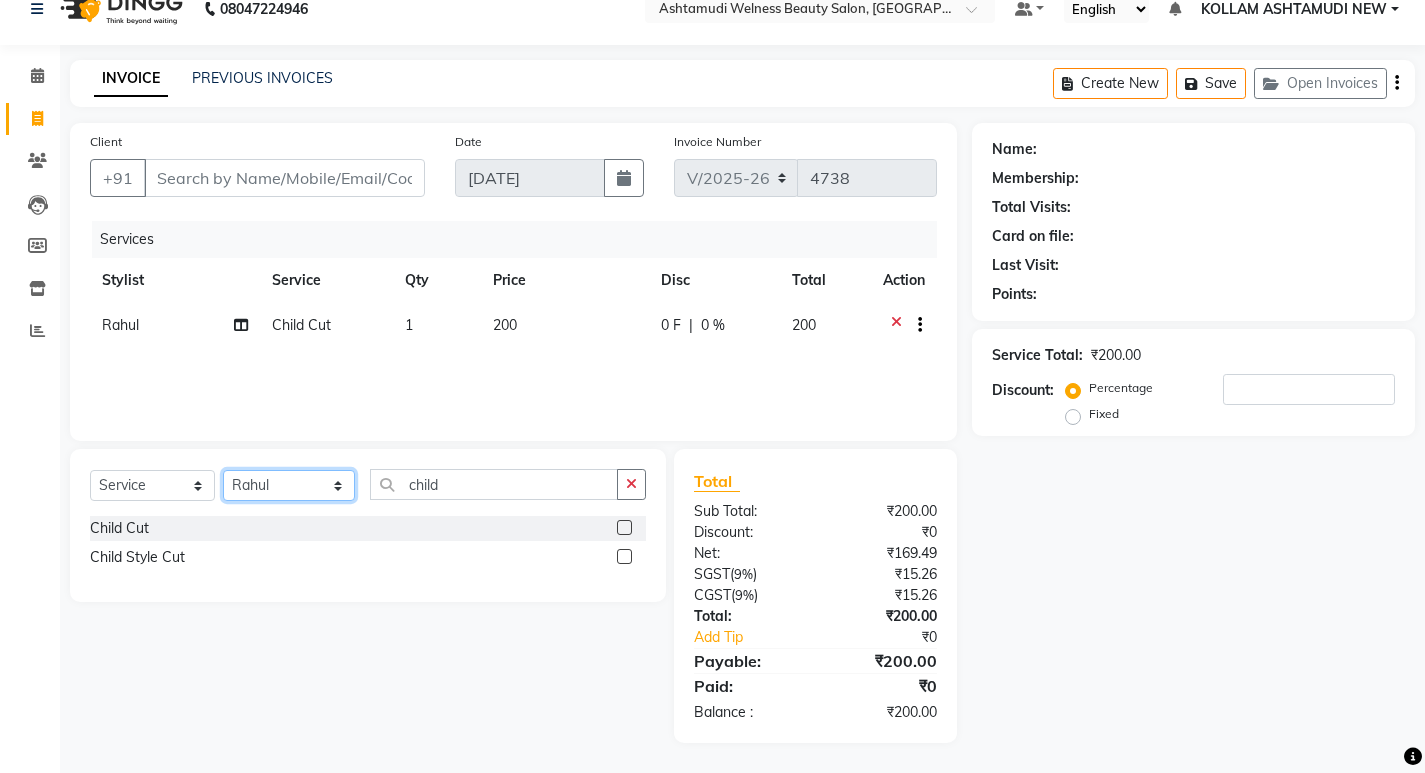 select on "28655" 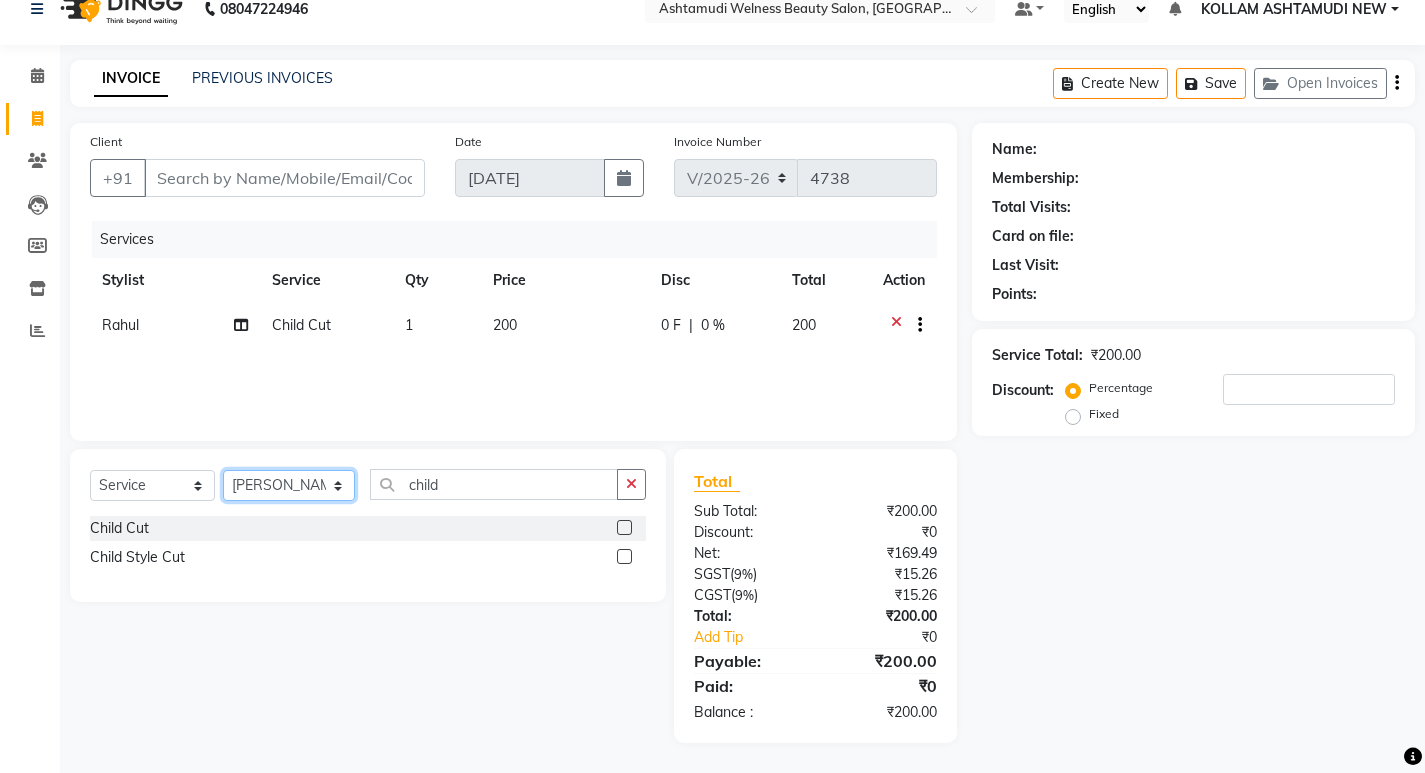 click on "Select Stylist [PERSON_NAME] Admin [PERSON_NAME]  [PERSON_NAME] [PERSON_NAME] [PERSON_NAME]  M [PERSON_NAME]  [PERSON_NAME]  P [PERSON_NAME] ASHTAMUDI KOLLAM ASHTAMUDI NEW  [PERSON_NAME] [PERSON_NAME] [PERSON_NAME]  [PERSON_NAME] [PERSON_NAME] [PERSON_NAME] [PERSON_NAME] [PERSON_NAME] M [PERSON_NAME] SARIGA [PERSON_NAME] [PERSON_NAME] [PERSON_NAME] [PERSON_NAME] [PERSON_NAME] S" 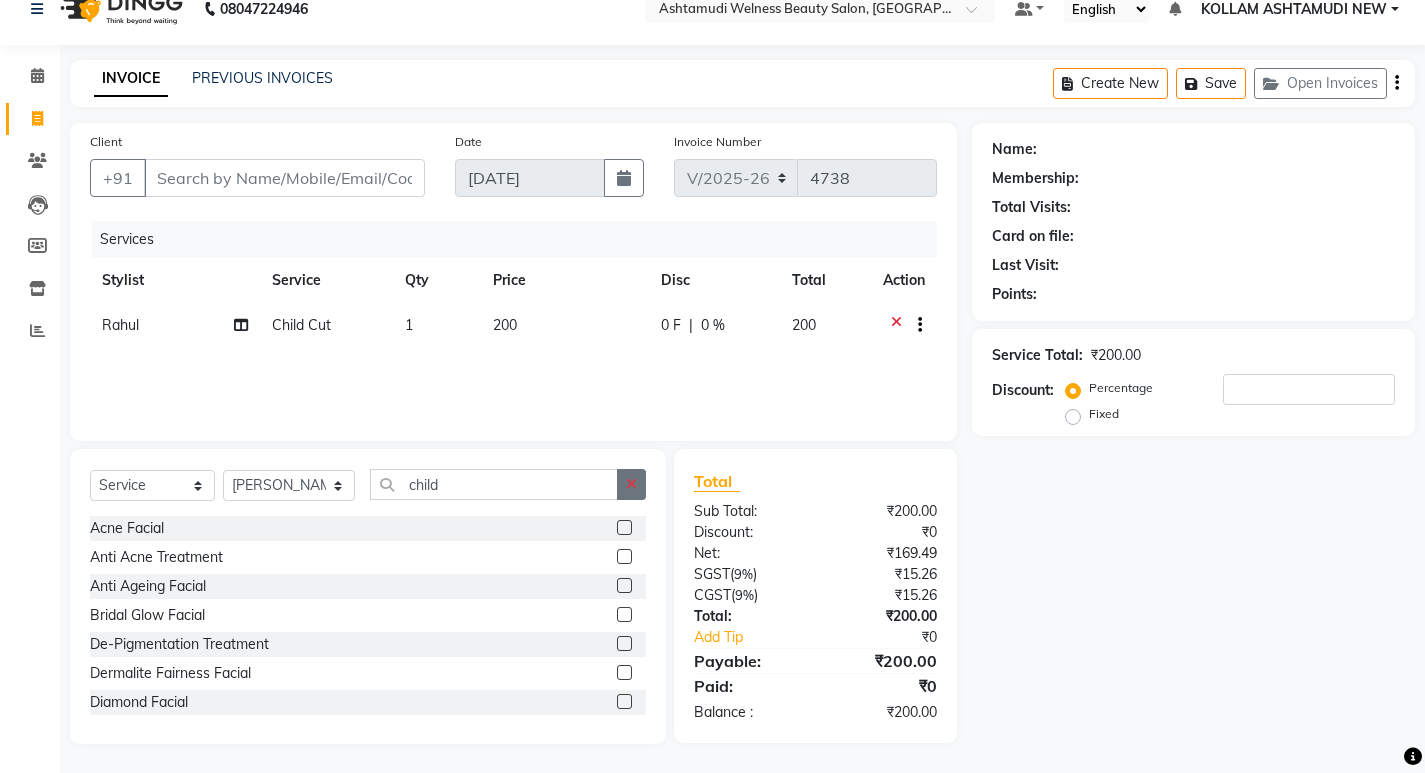click 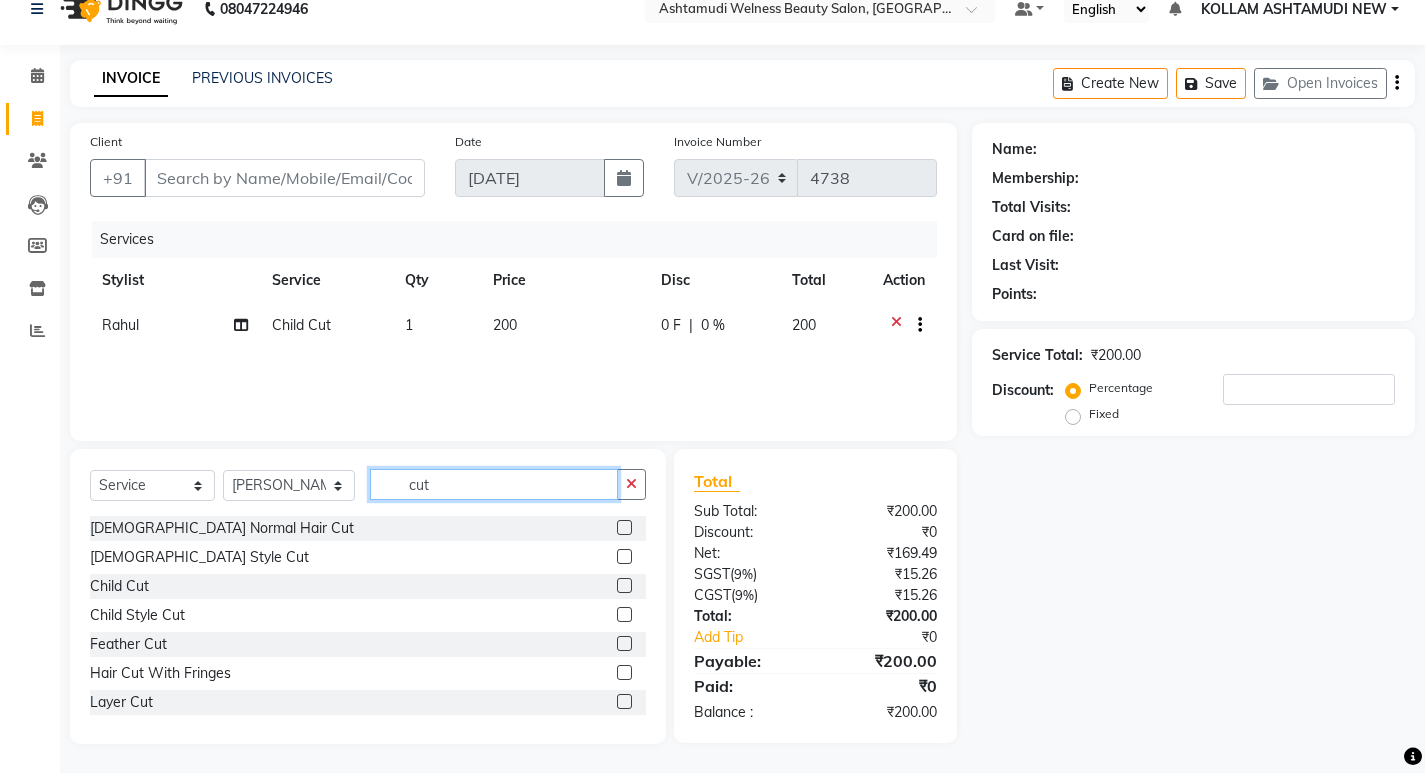 type on "cut" 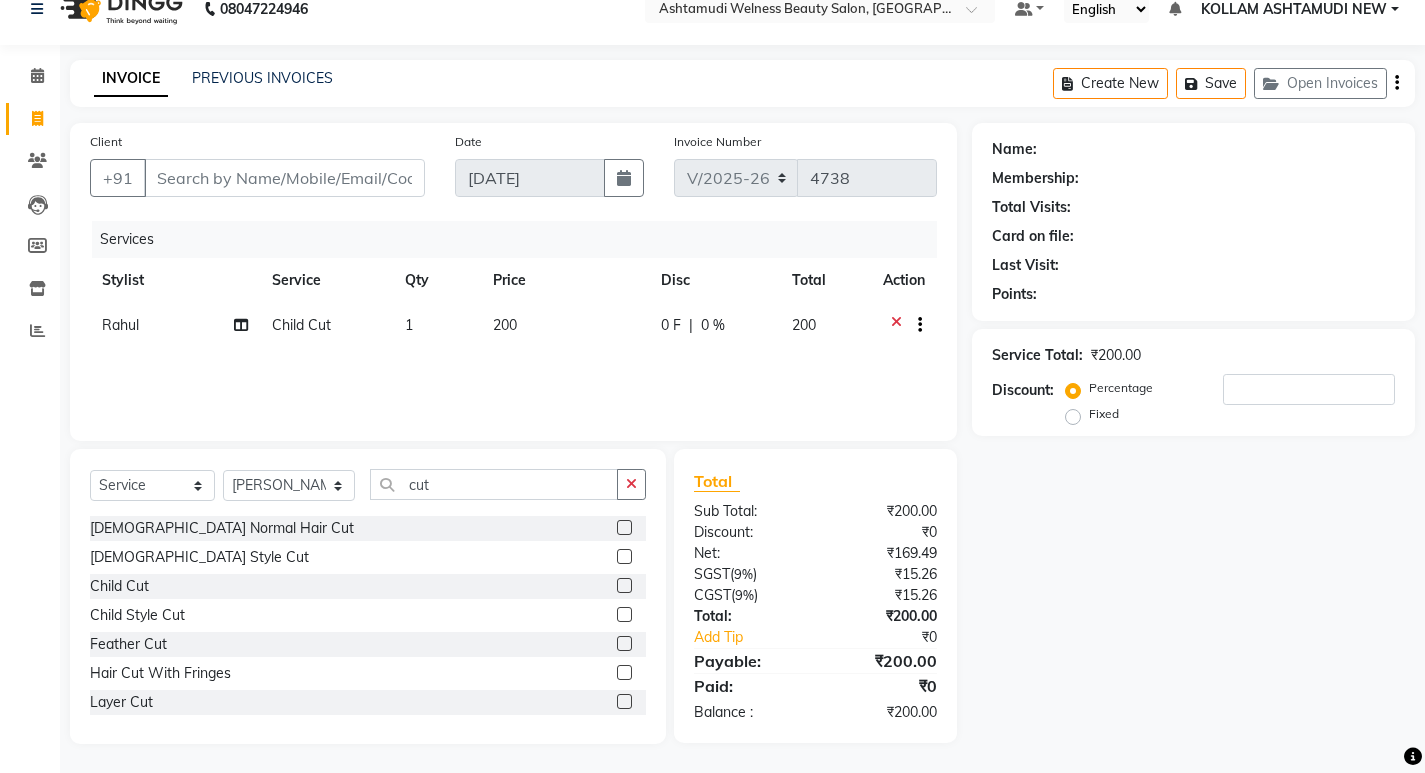 click 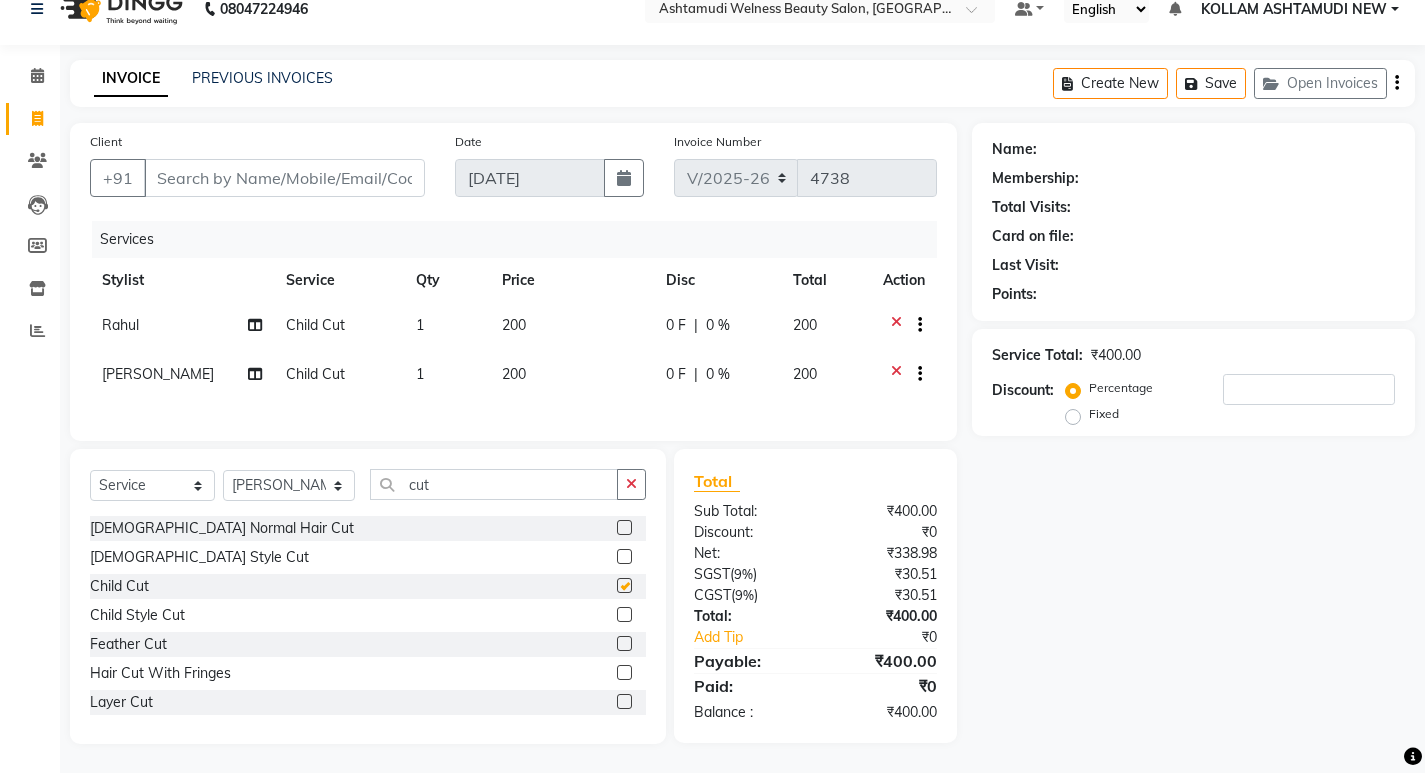checkbox on "false" 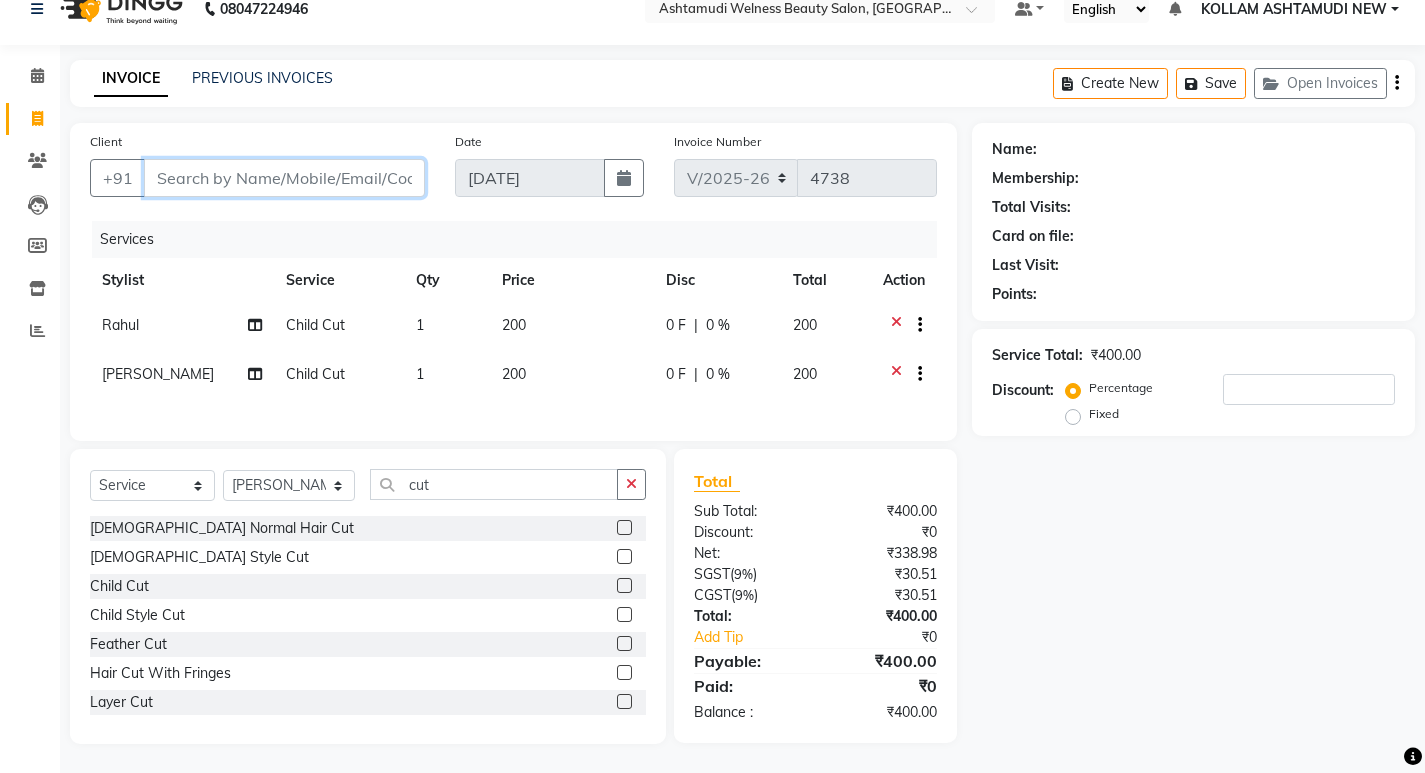 click on "Client" at bounding box center [284, 178] 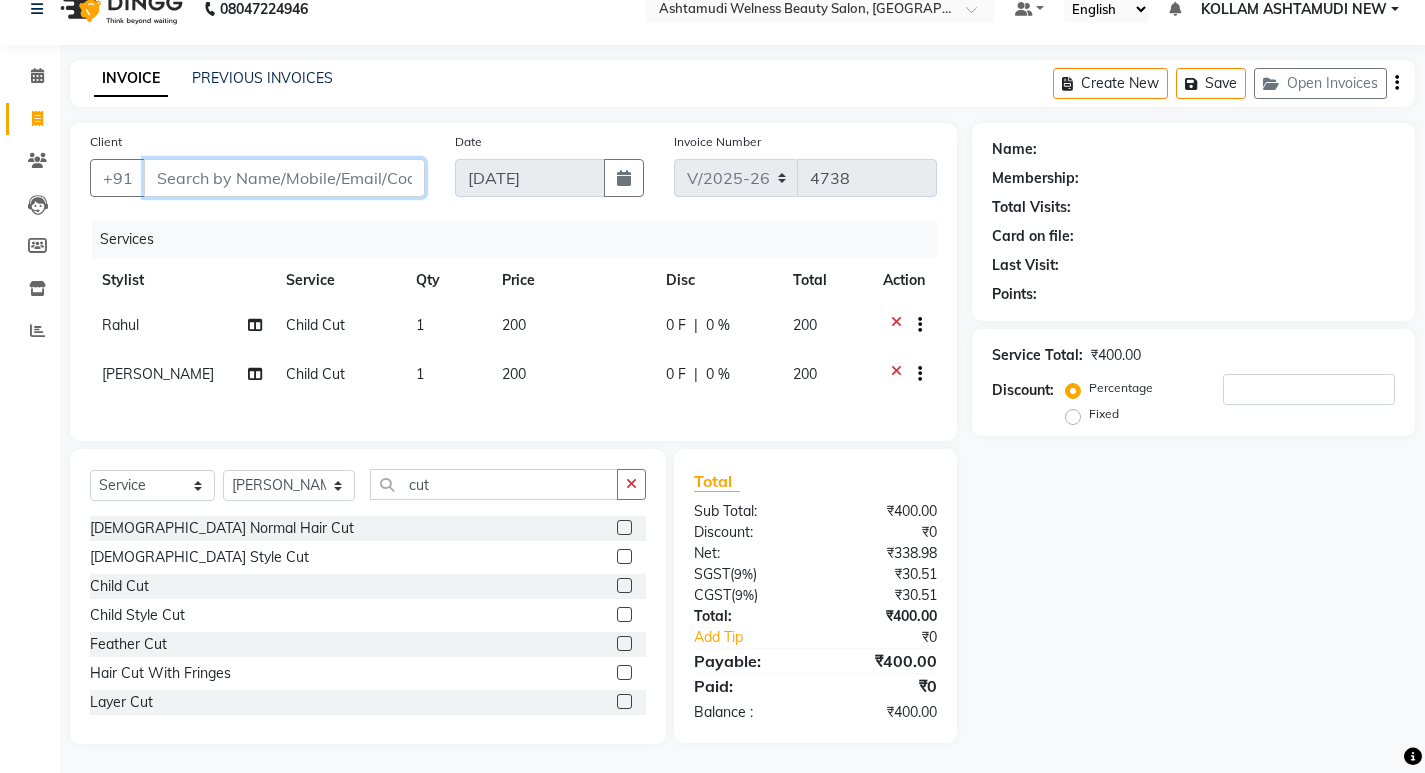 type on "9" 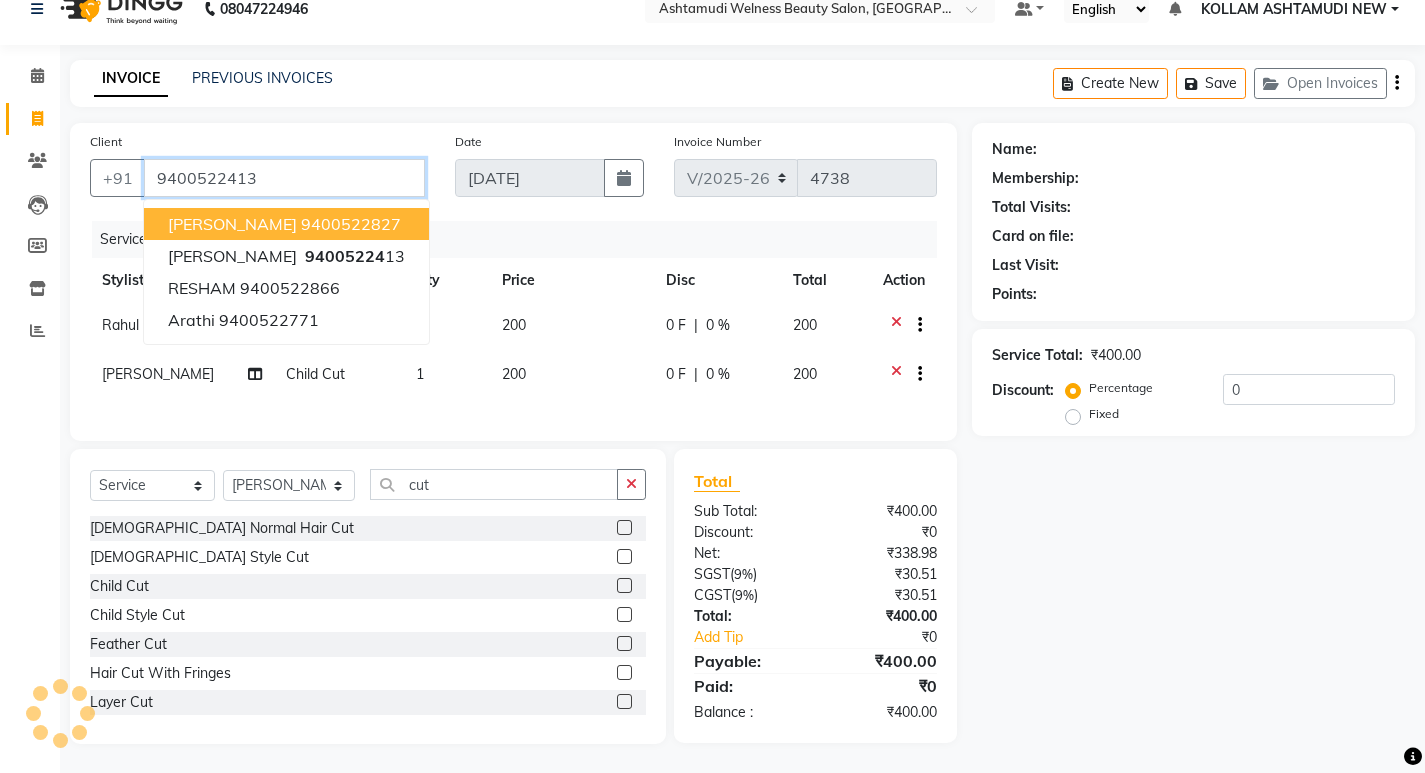 type on "9400522413" 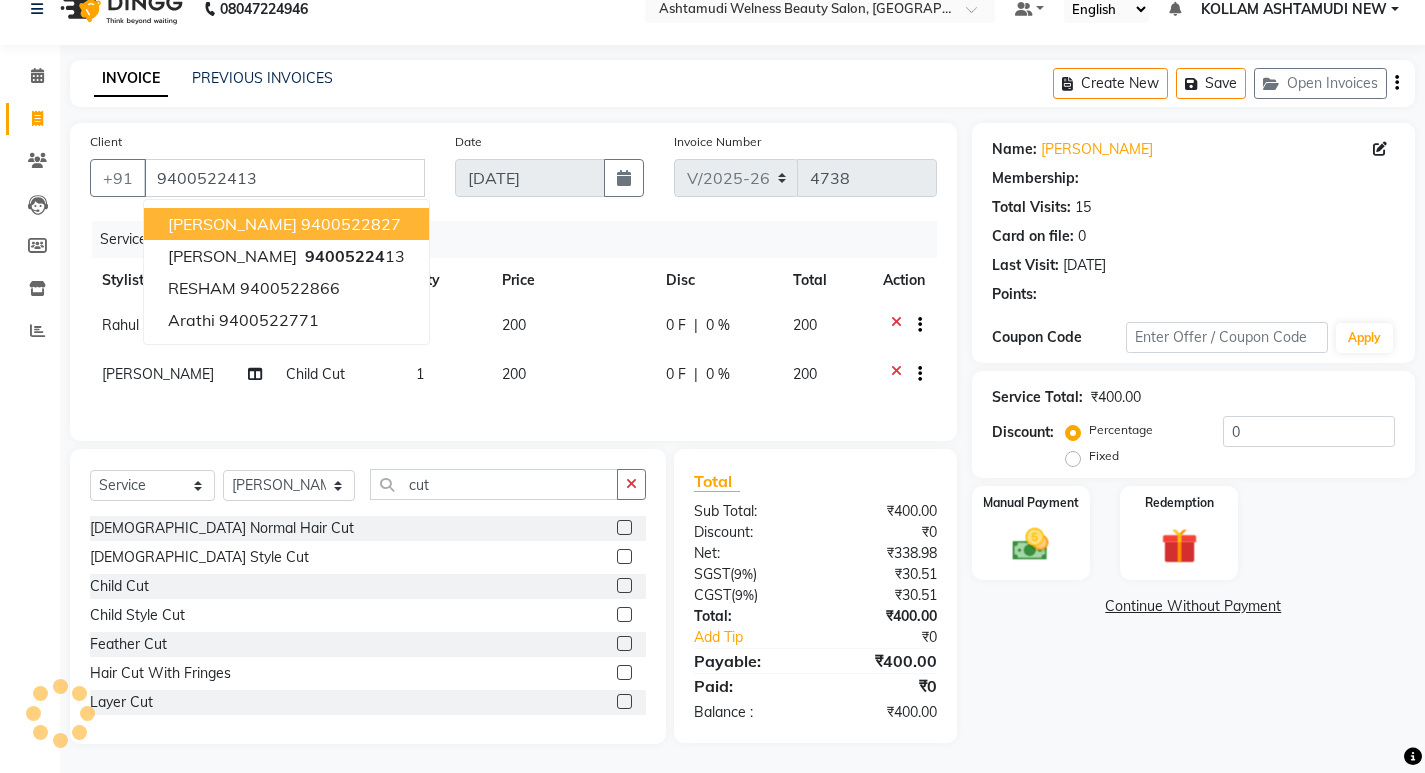 select on "1: Object" 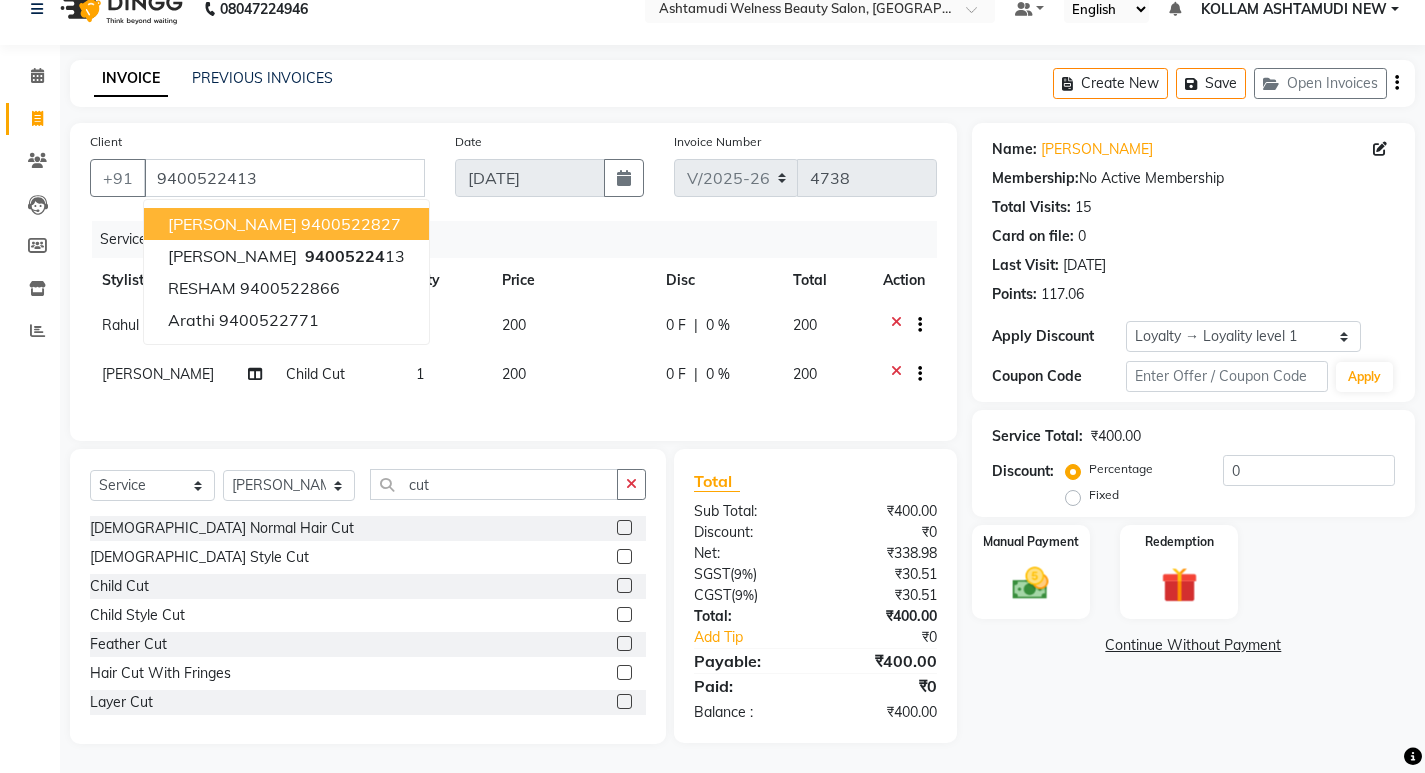 click on "Services" 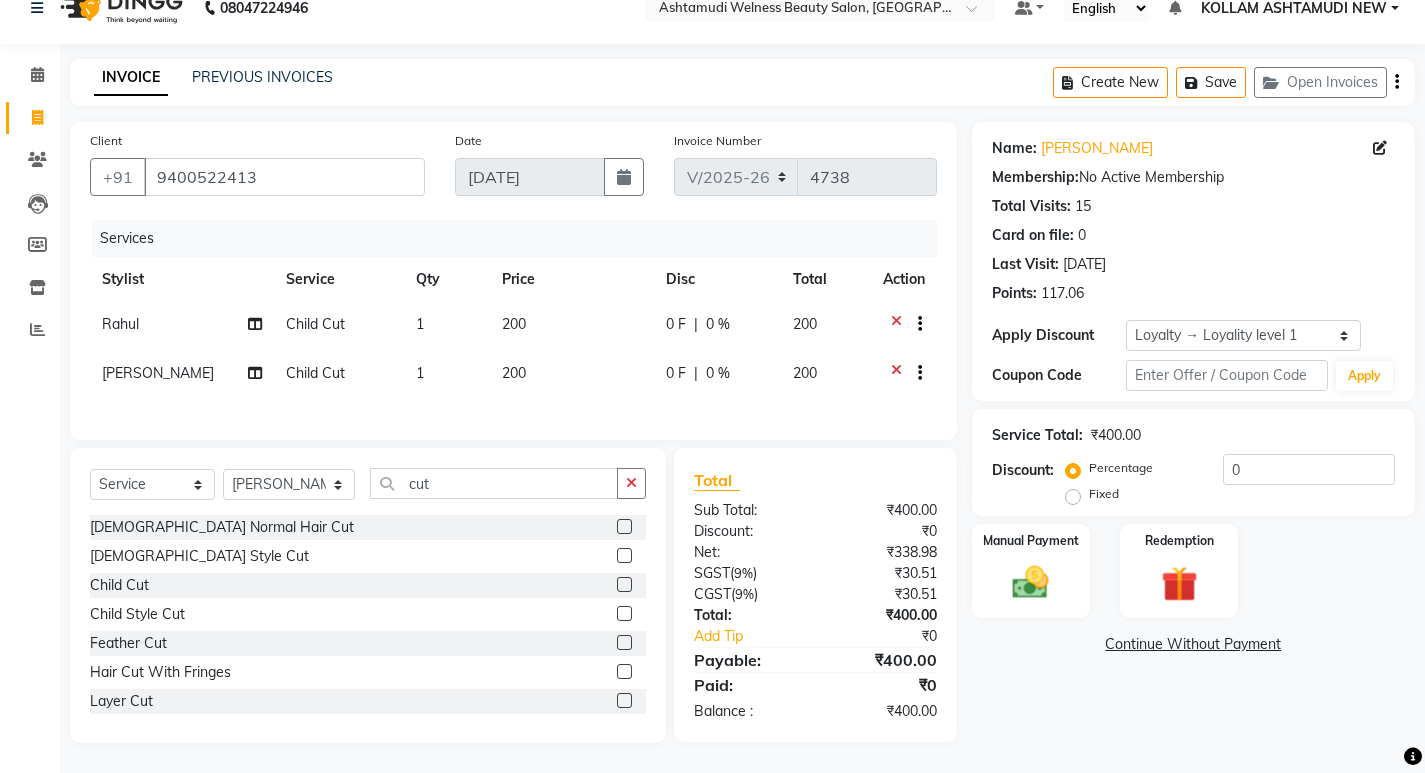 scroll, scrollTop: 39, scrollLeft: 0, axis: vertical 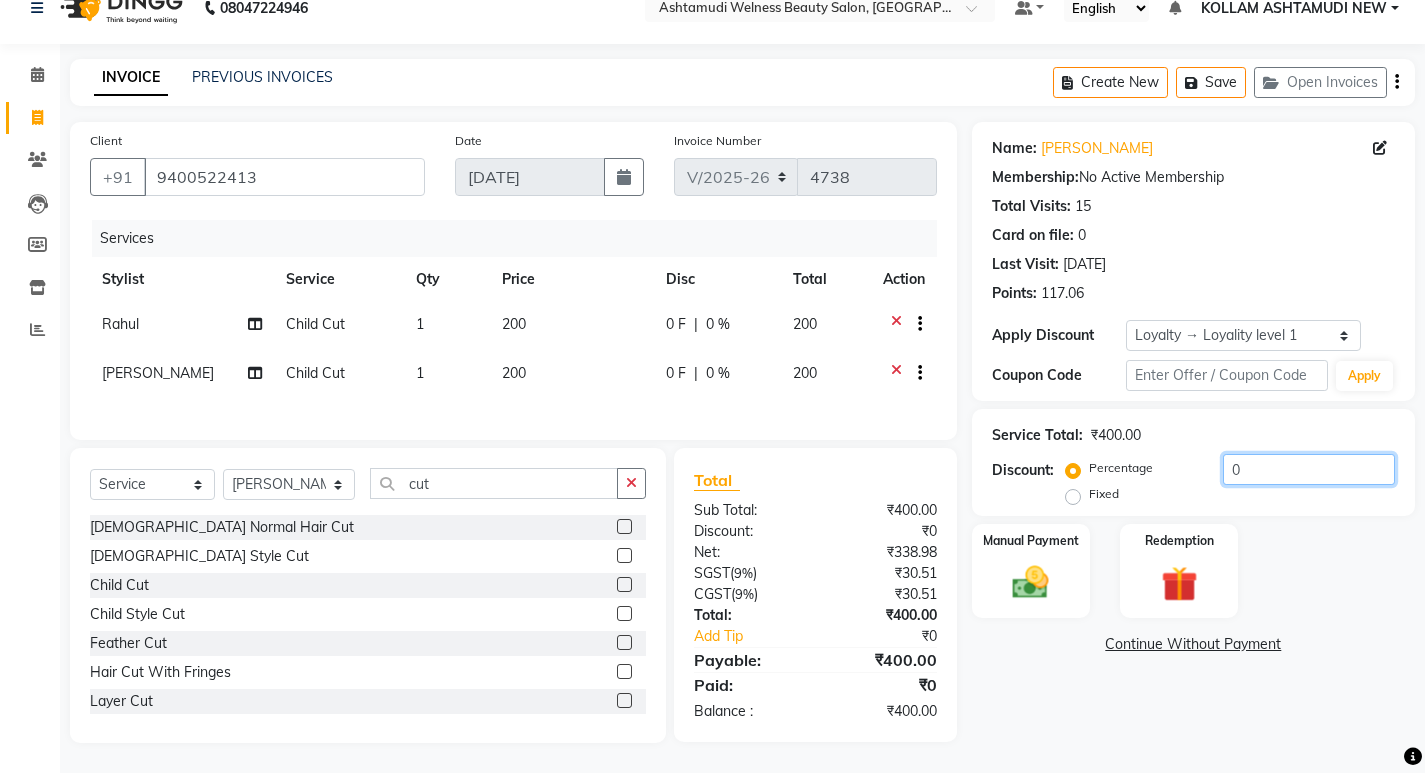 click on "0" 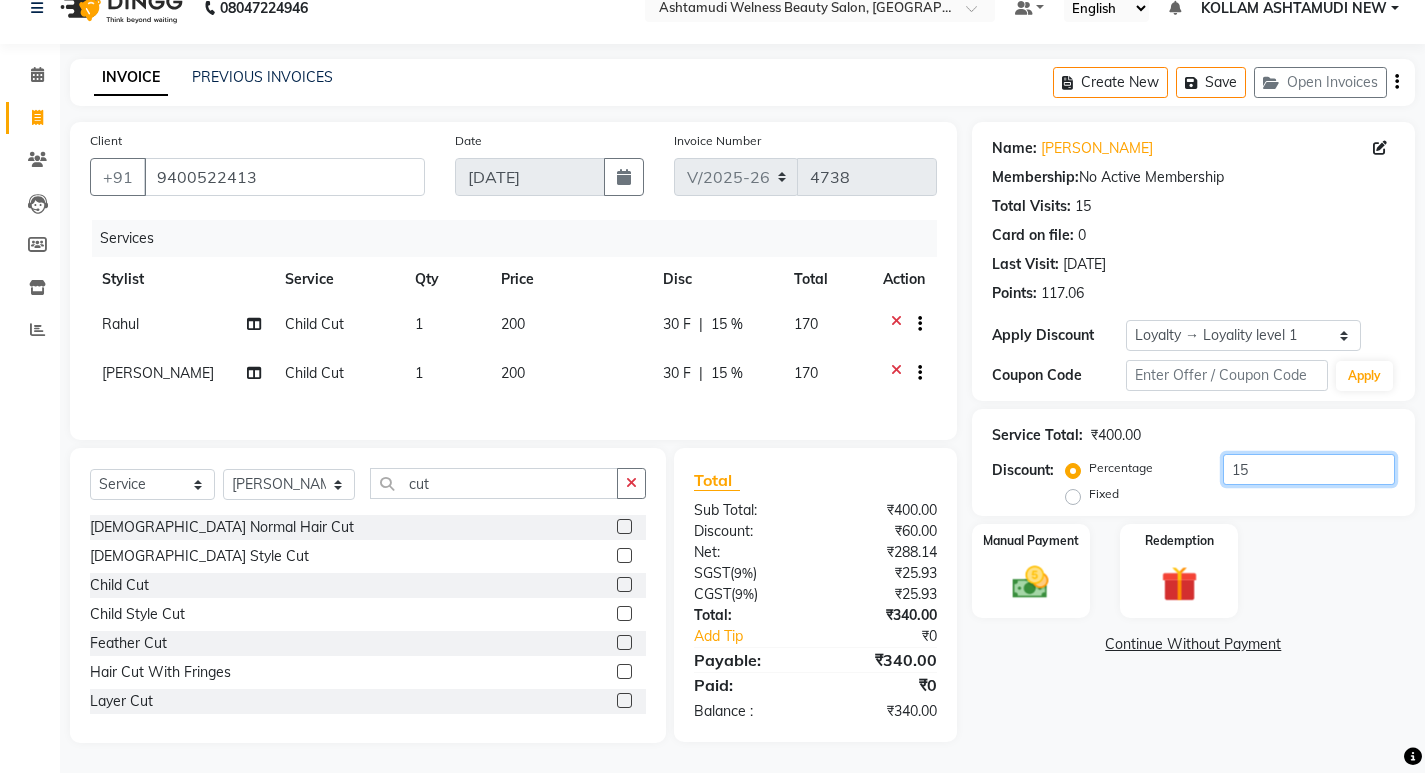 type on "1" 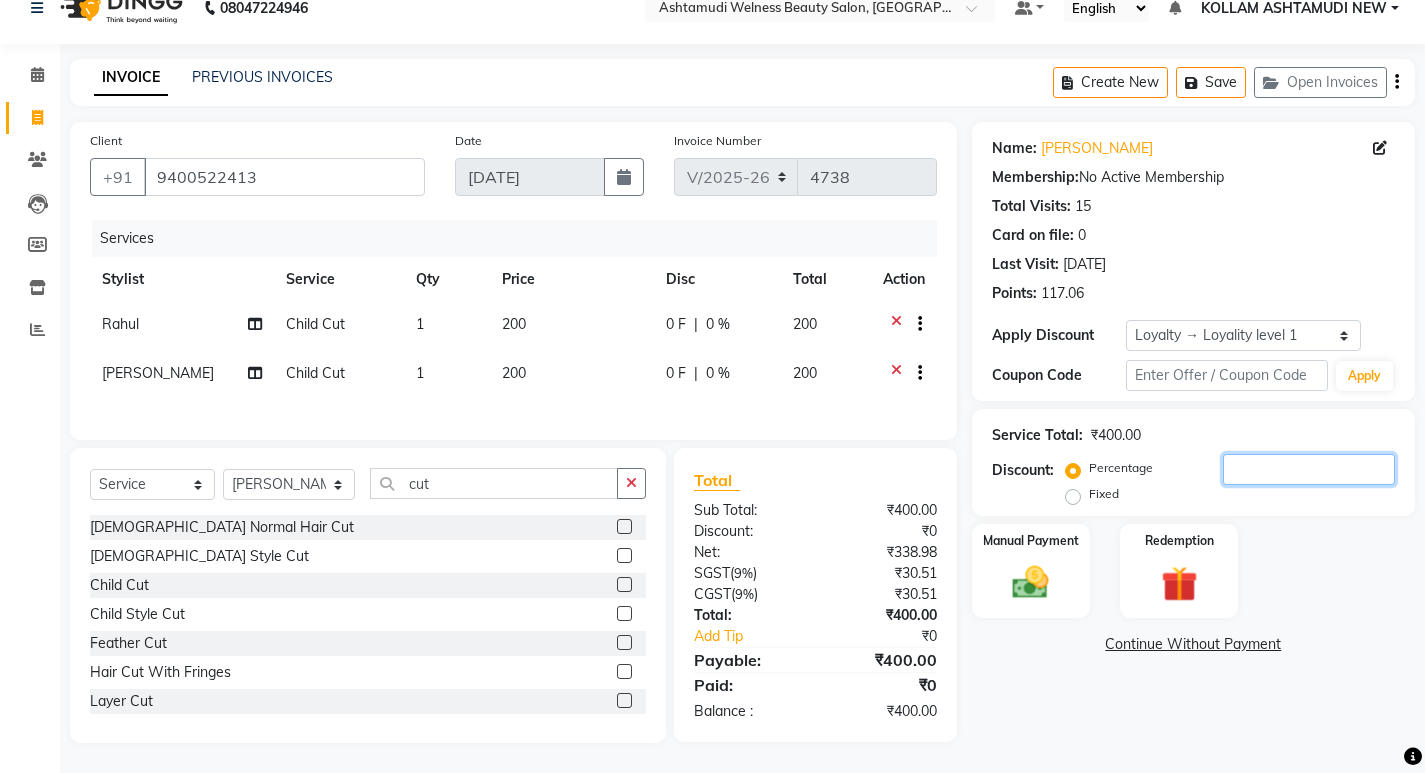 type on "1" 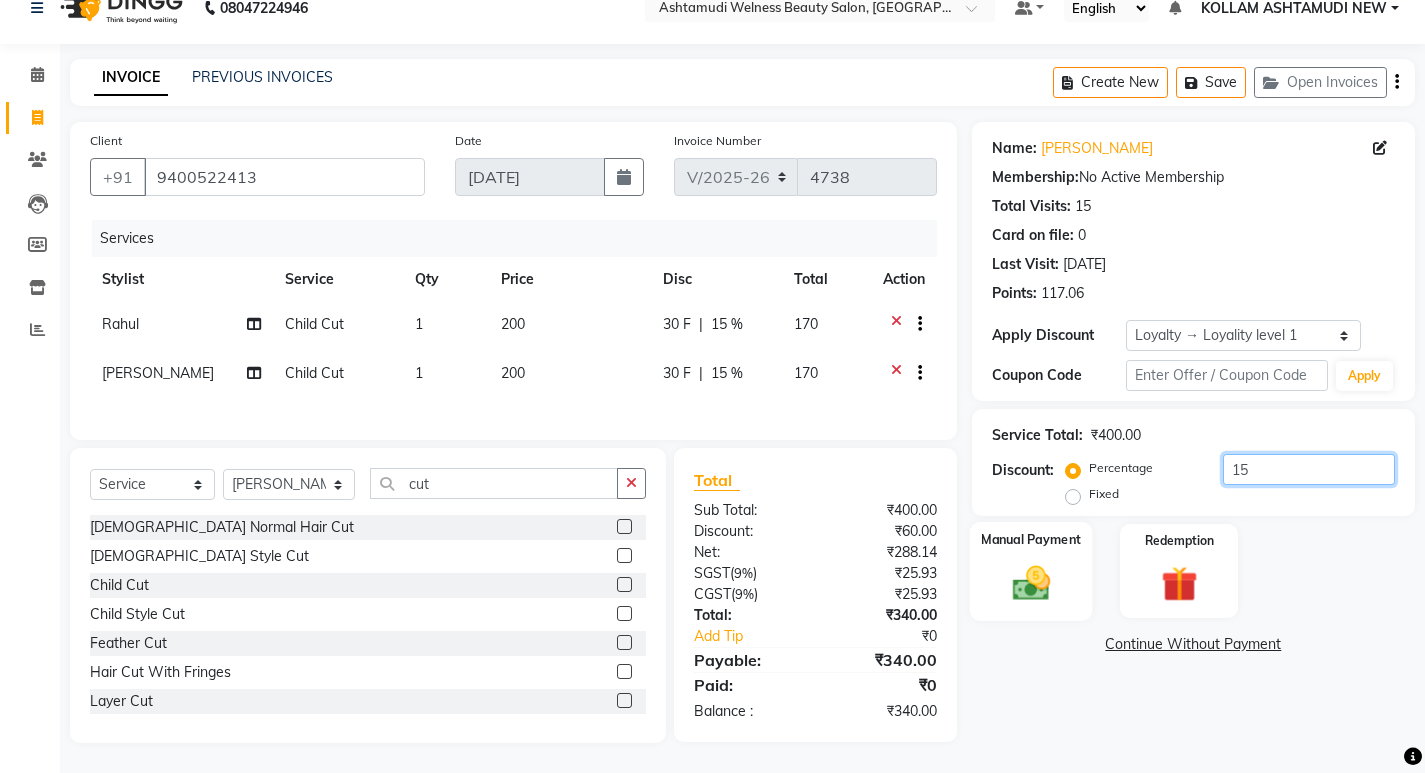type on "15" 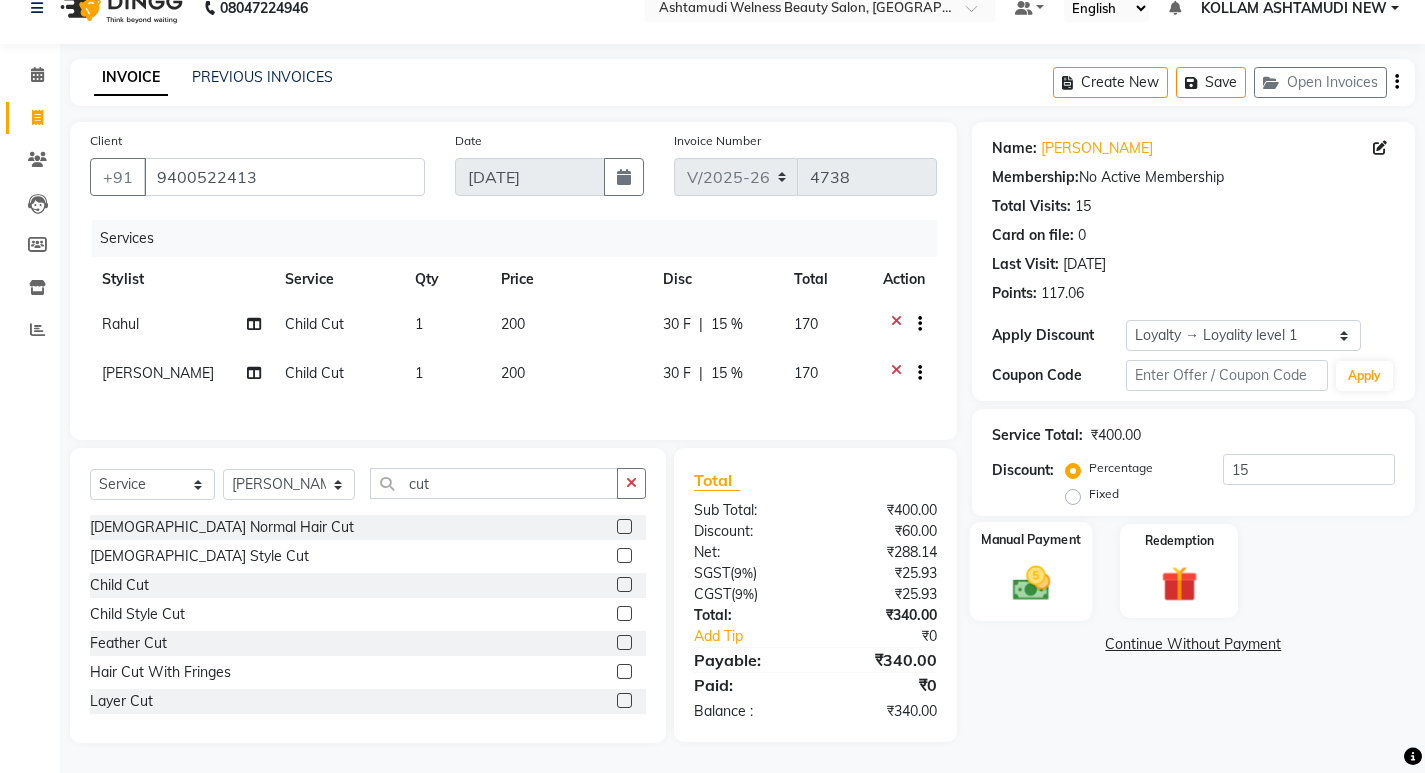 click 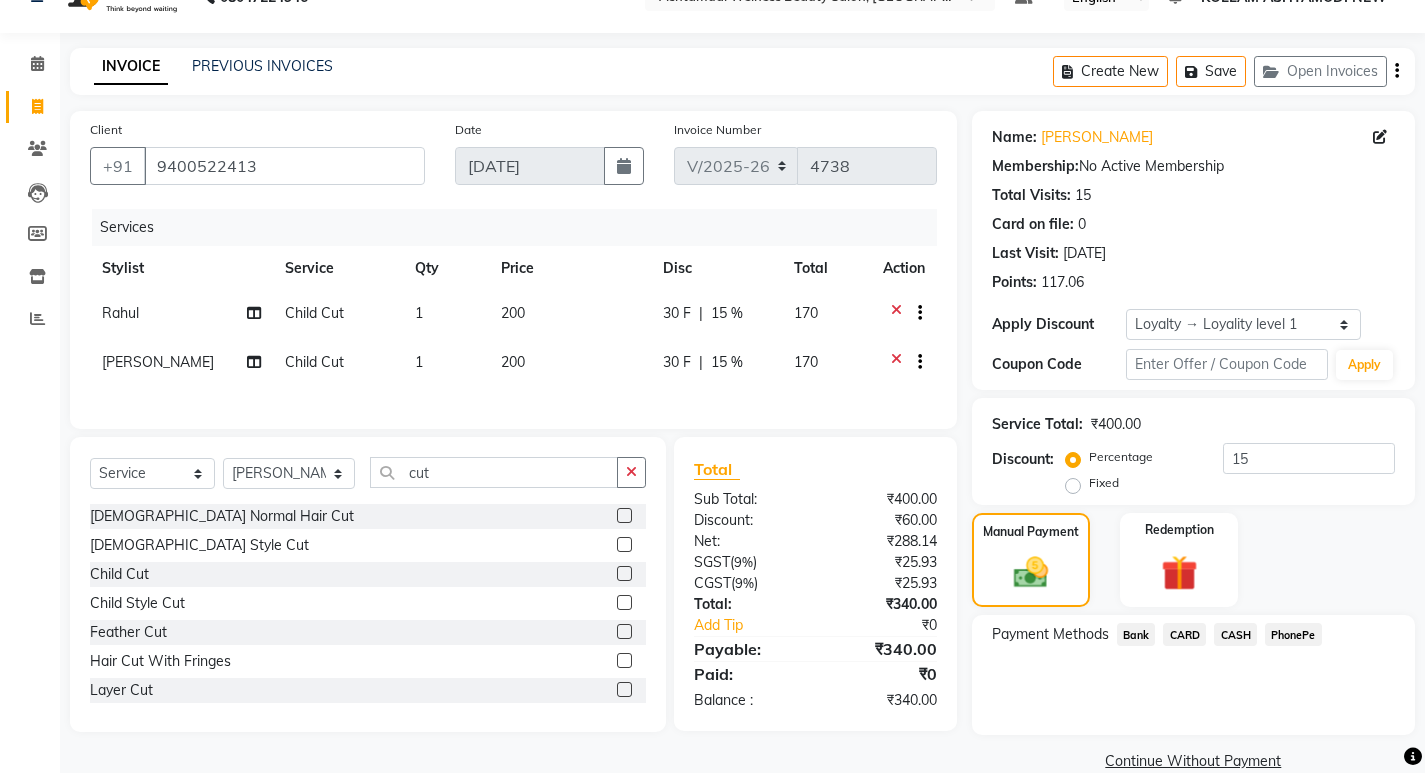 scroll, scrollTop: 72, scrollLeft: 0, axis: vertical 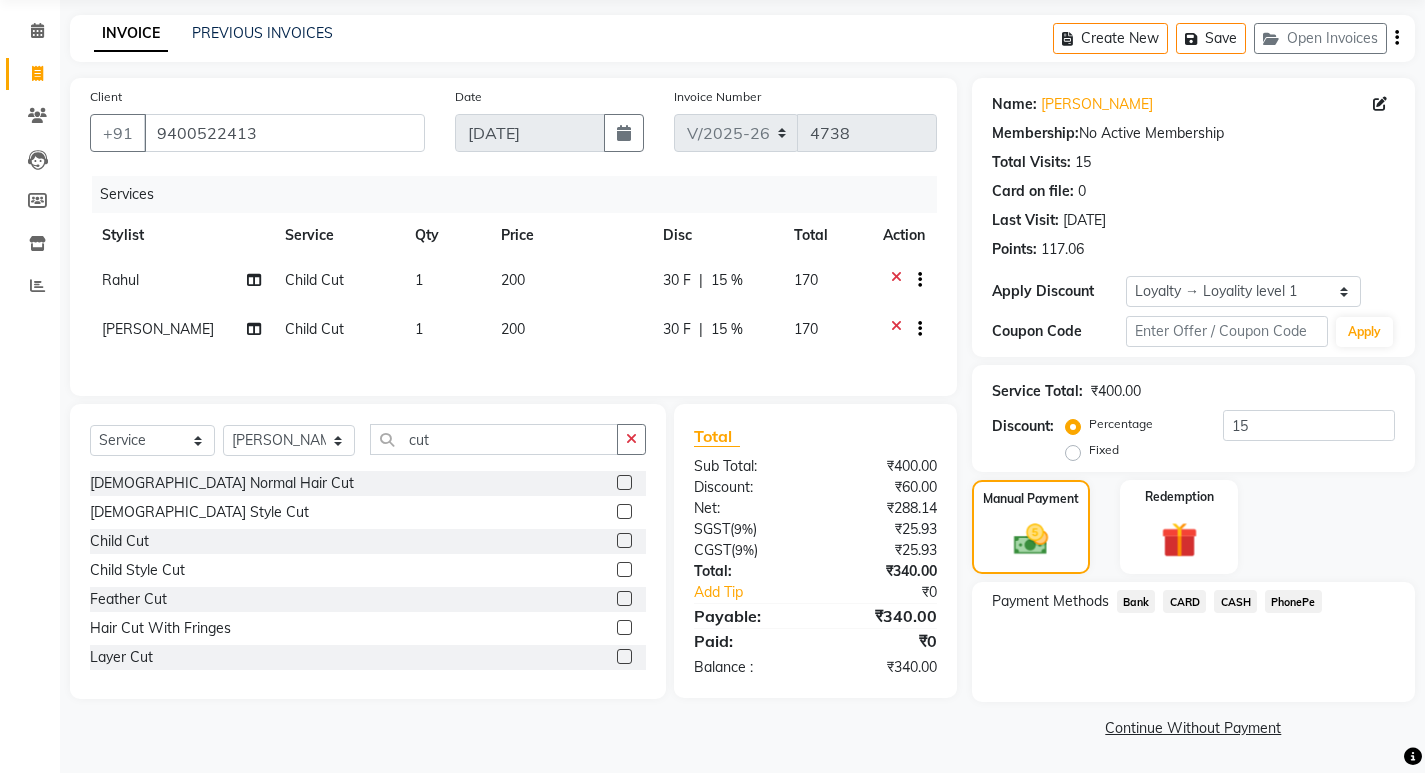 click on "CASH" 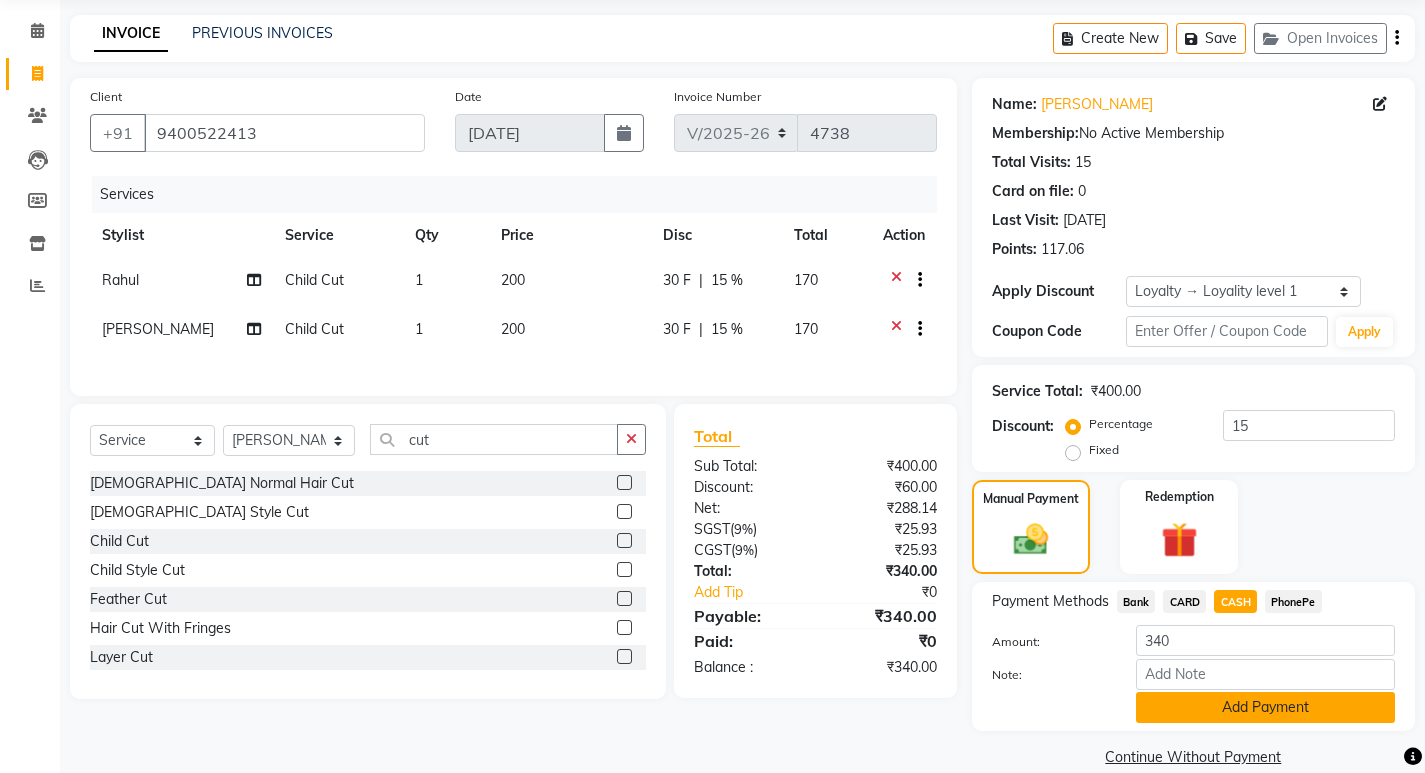 drag, startPoint x: 1240, startPoint y: 709, endPoint x: 1253, endPoint y: 688, distance: 24.698177 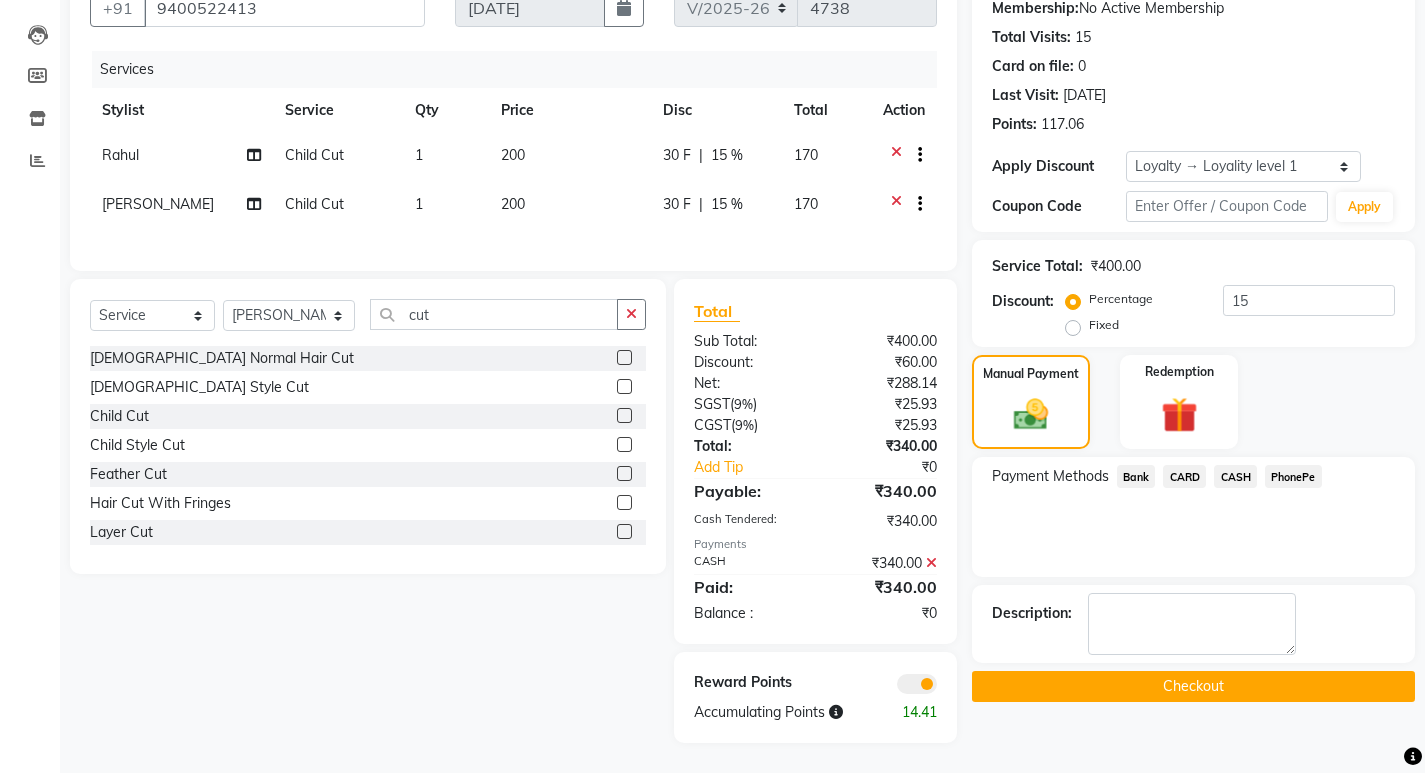 scroll, scrollTop: 208, scrollLeft: 0, axis: vertical 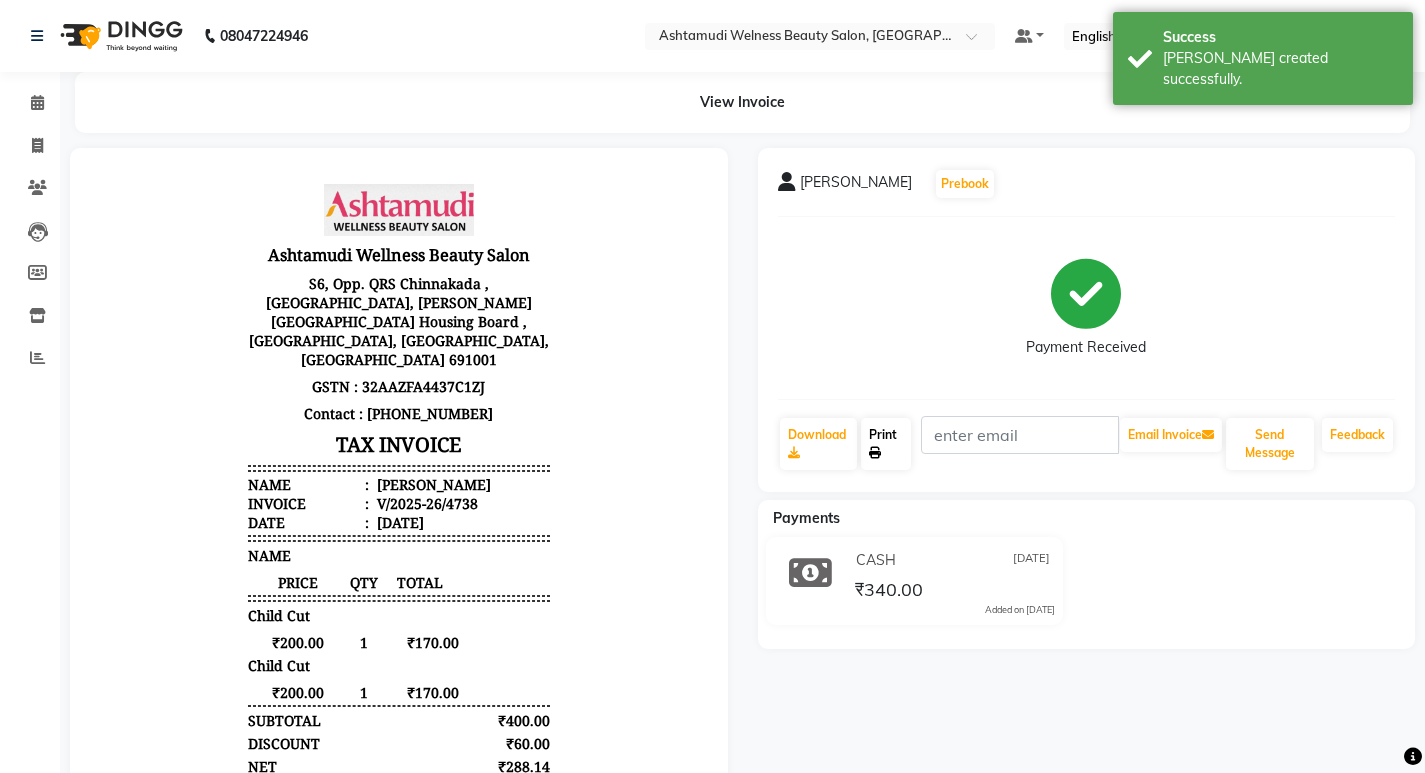 click 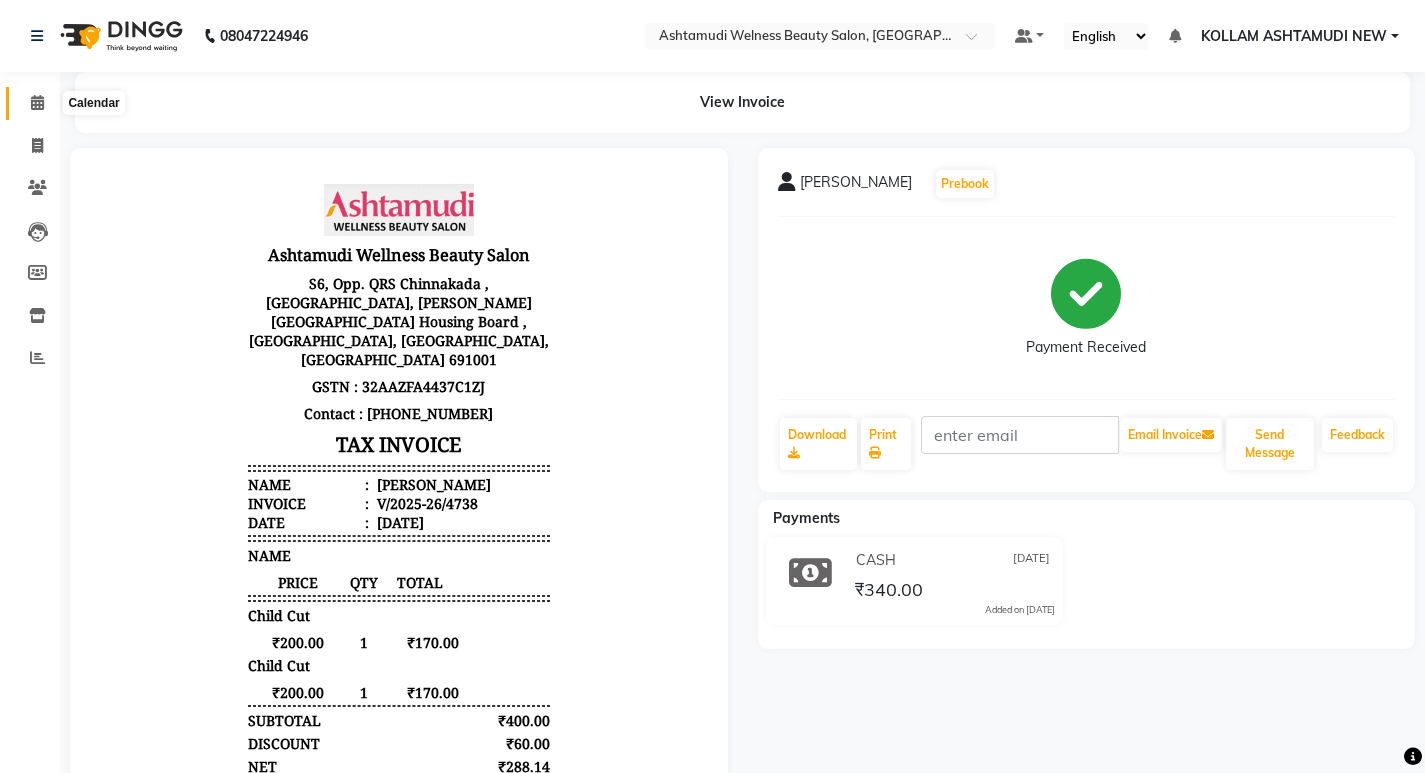 click 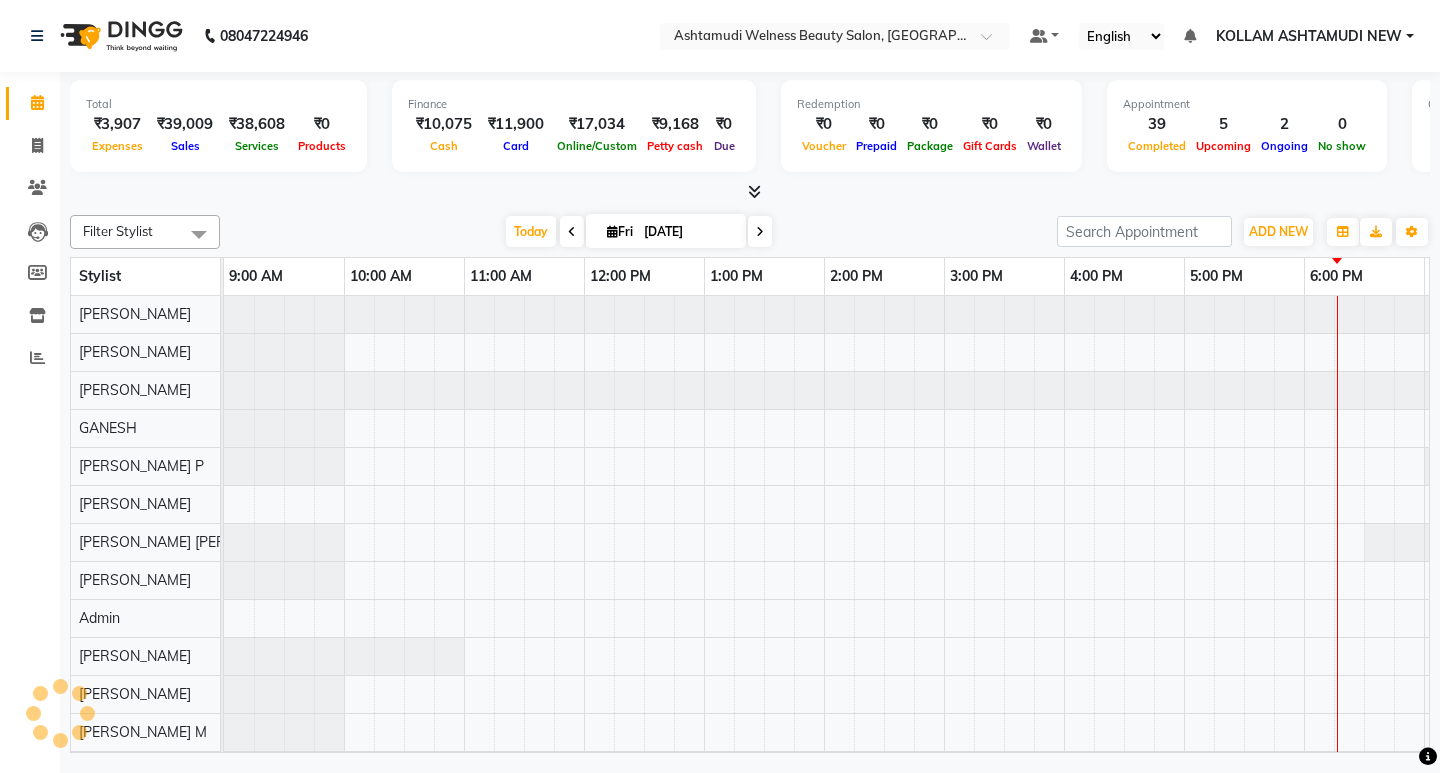 scroll, scrollTop: 0, scrollLeft: 0, axis: both 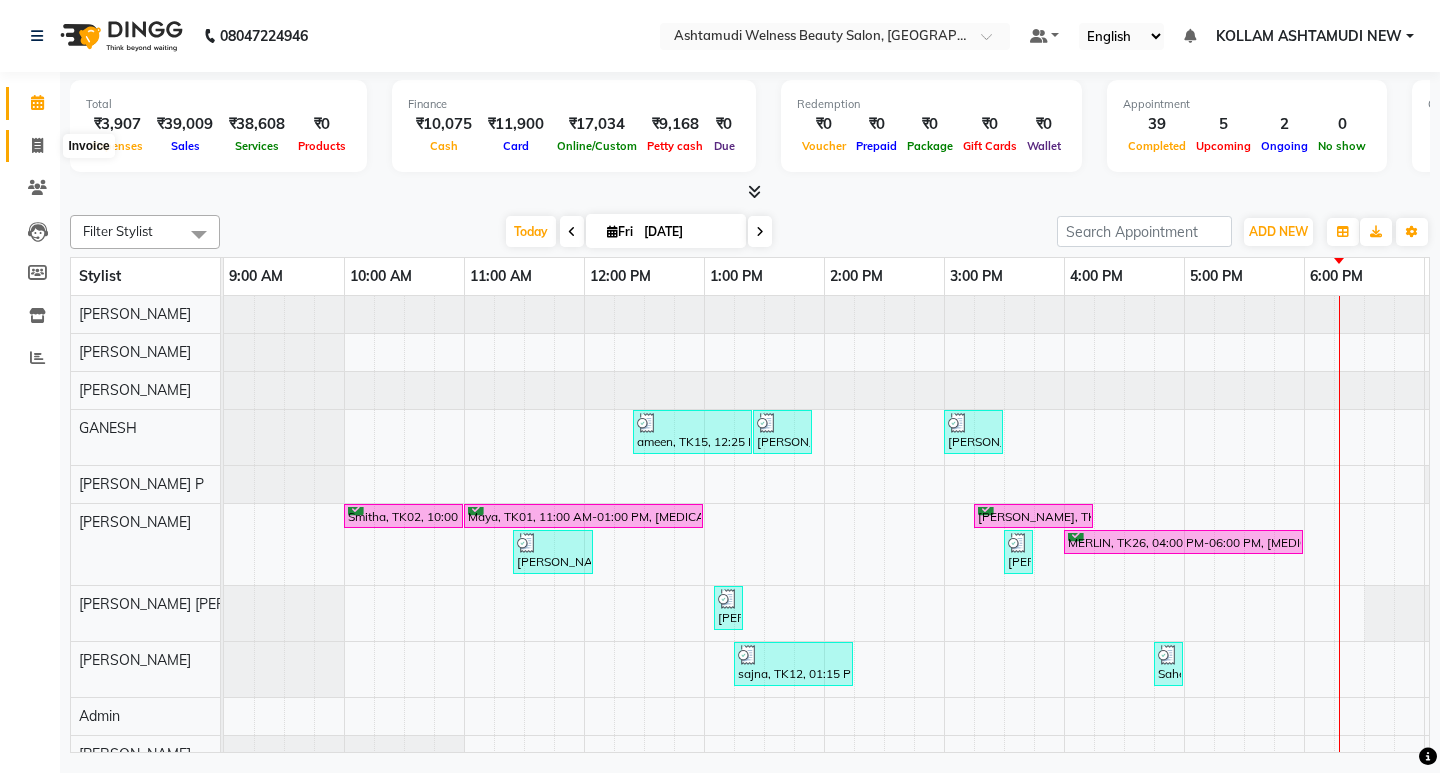 click 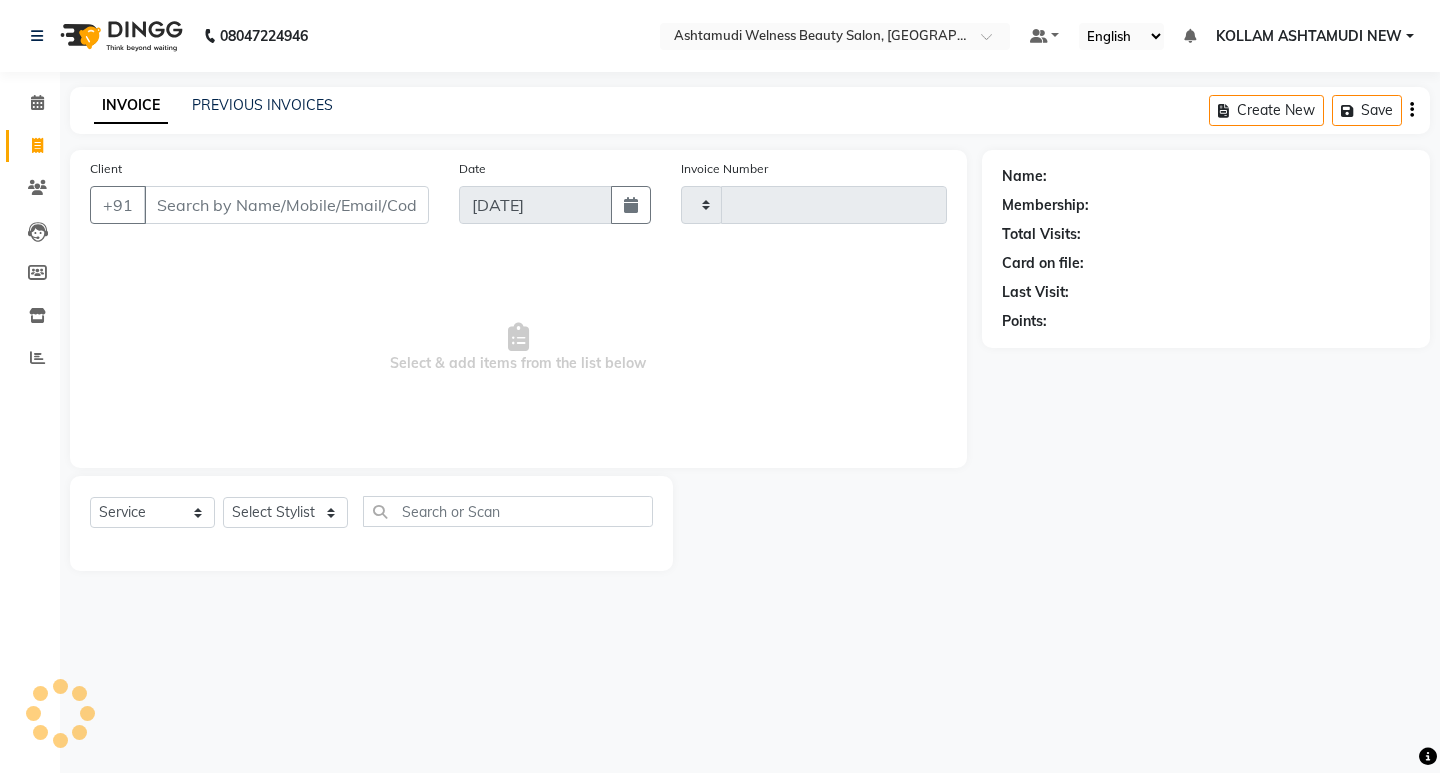 type on "4739" 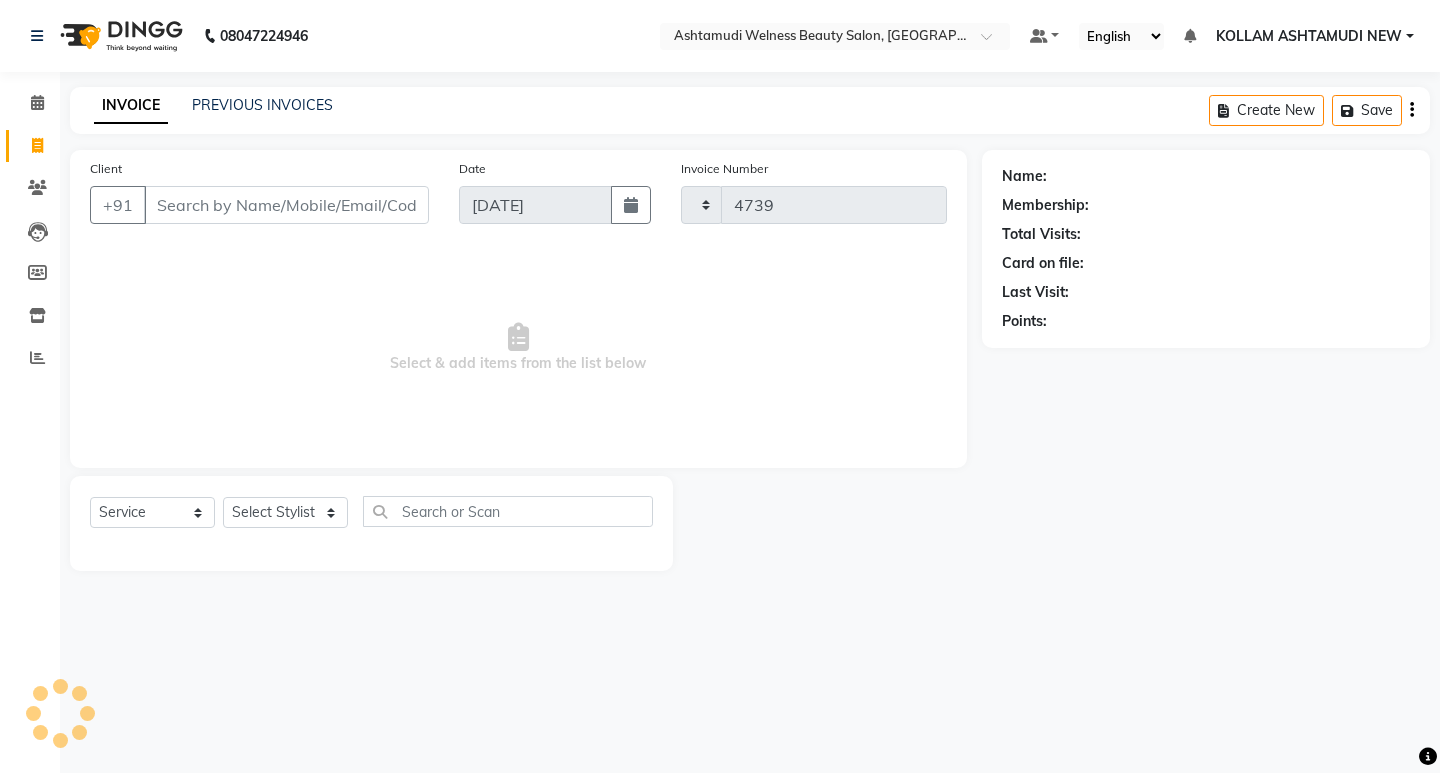 select on "4529" 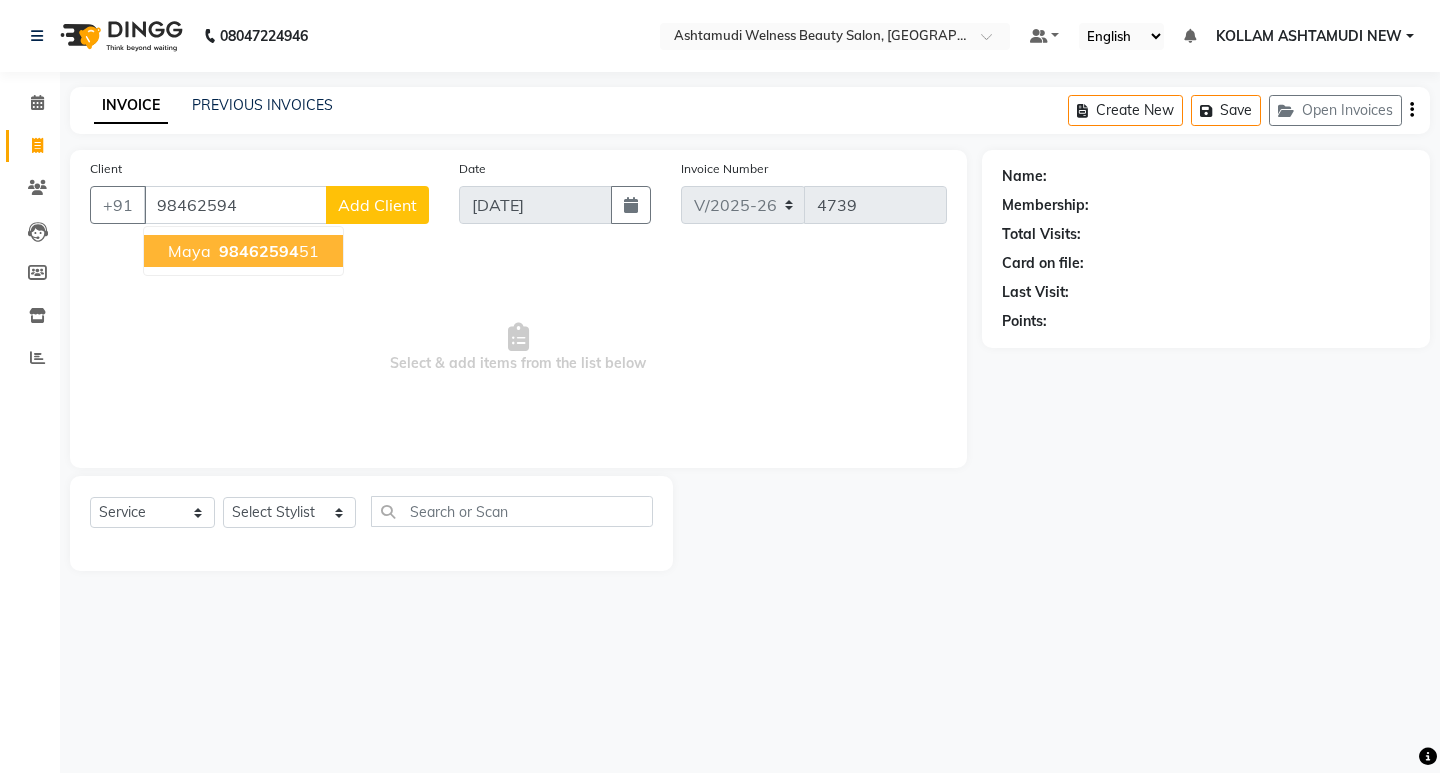 drag, startPoint x: 167, startPoint y: 257, endPoint x: 317, endPoint y: 478, distance: 267.09735 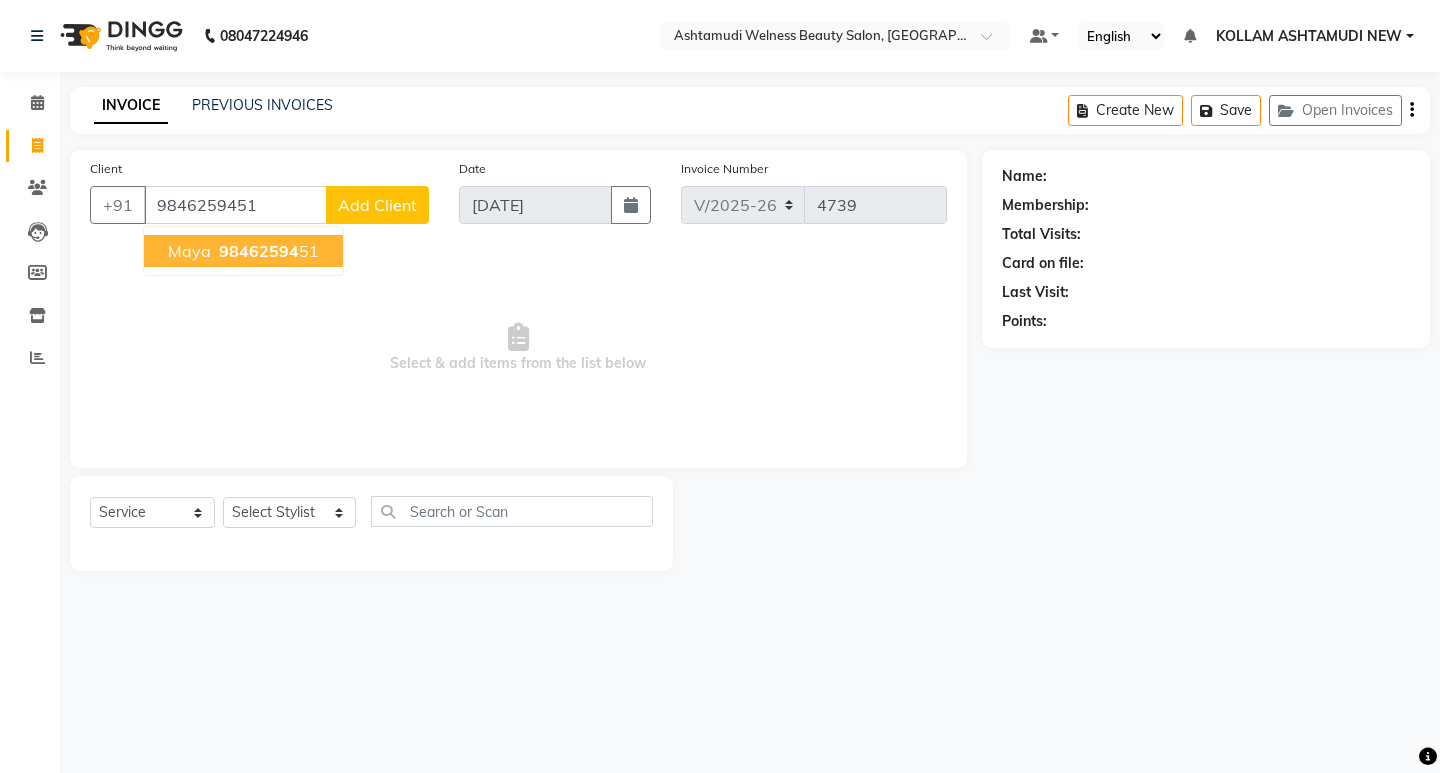 type on "9846259451" 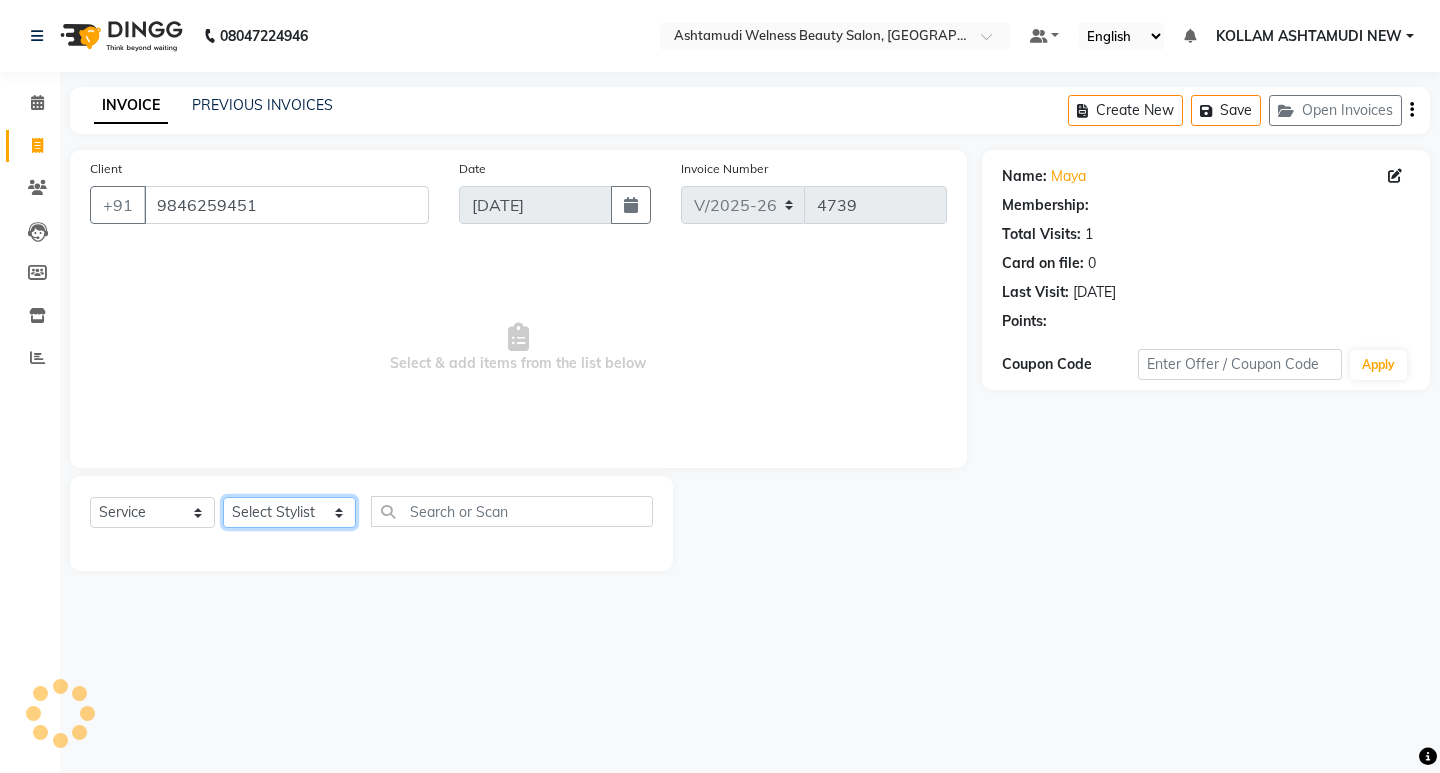 click on "Select Stylist [PERSON_NAME] Admin [PERSON_NAME]  [PERSON_NAME] [PERSON_NAME] [PERSON_NAME]  M [PERSON_NAME]  [PERSON_NAME]  P [PERSON_NAME] ASHTAMUDI KOLLAM ASHTAMUDI NEW  [PERSON_NAME] [PERSON_NAME] [PERSON_NAME]  [PERSON_NAME] [PERSON_NAME] [PERSON_NAME] [PERSON_NAME] [PERSON_NAME] M [PERSON_NAME] SARIGA [PERSON_NAME] [PERSON_NAME] [PERSON_NAME] [PERSON_NAME] [PERSON_NAME] S" 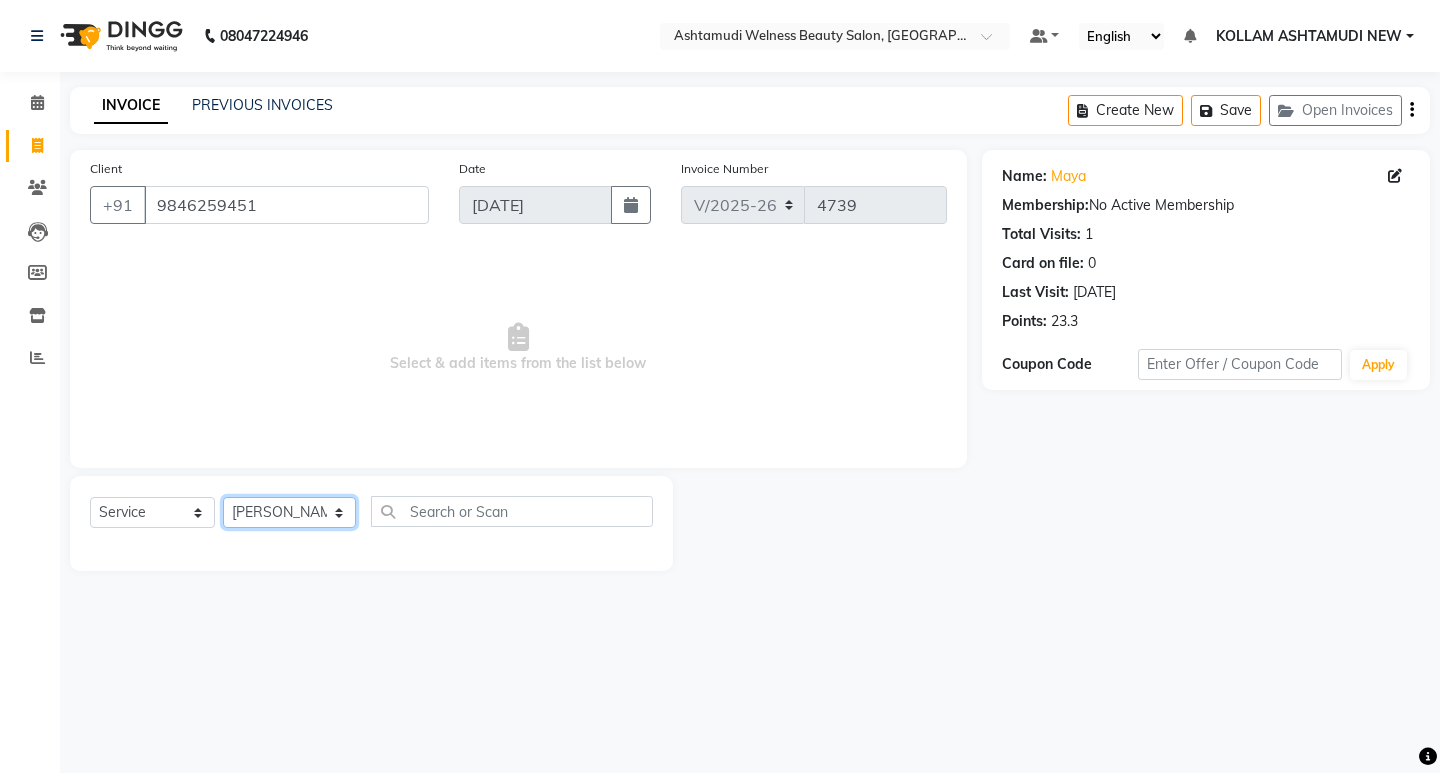 click on "Select Stylist [PERSON_NAME] Admin [PERSON_NAME]  [PERSON_NAME] [PERSON_NAME] [PERSON_NAME]  M [PERSON_NAME]  [PERSON_NAME]  P [PERSON_NAME] ASHTAMUDI KOLLAM ASHTAMUDI NEW  [PERSON_NAME] [PERSON_NAME] [PERSON_NAME]  [PERSON_NAME] [PERSON_NAME] [PERSON_NAME] [PERSON_NAME] [PERSON_NAME] M [PERSON_NAME] SARIGA [PERSON_NAME] [PERSON_NAME] [PERSON_NAME] [PERSON_NAME] [PERSON_NAME] S" 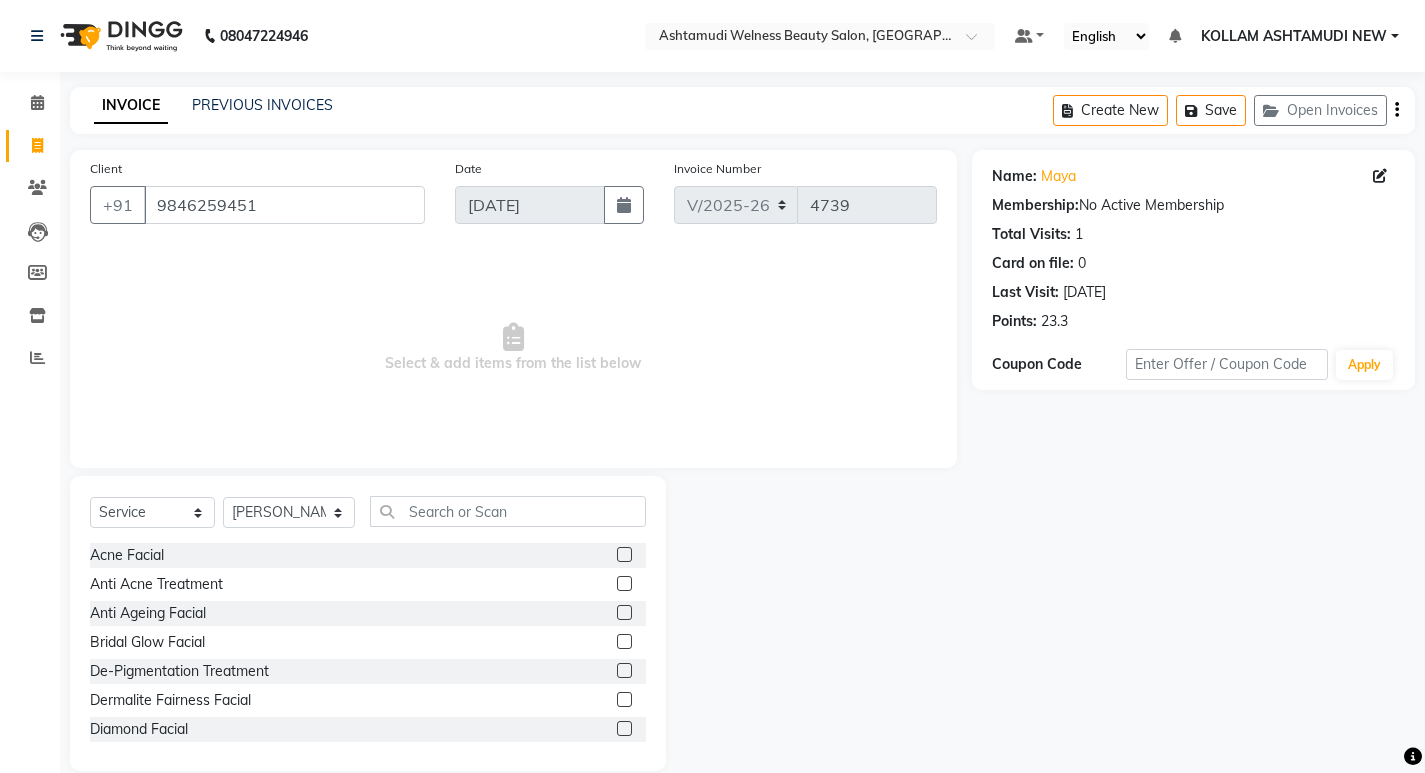drag, startPoint x: 303, startPoint y: 536, endPoint x: 317, endPoint y: 434, distance: 102.9563 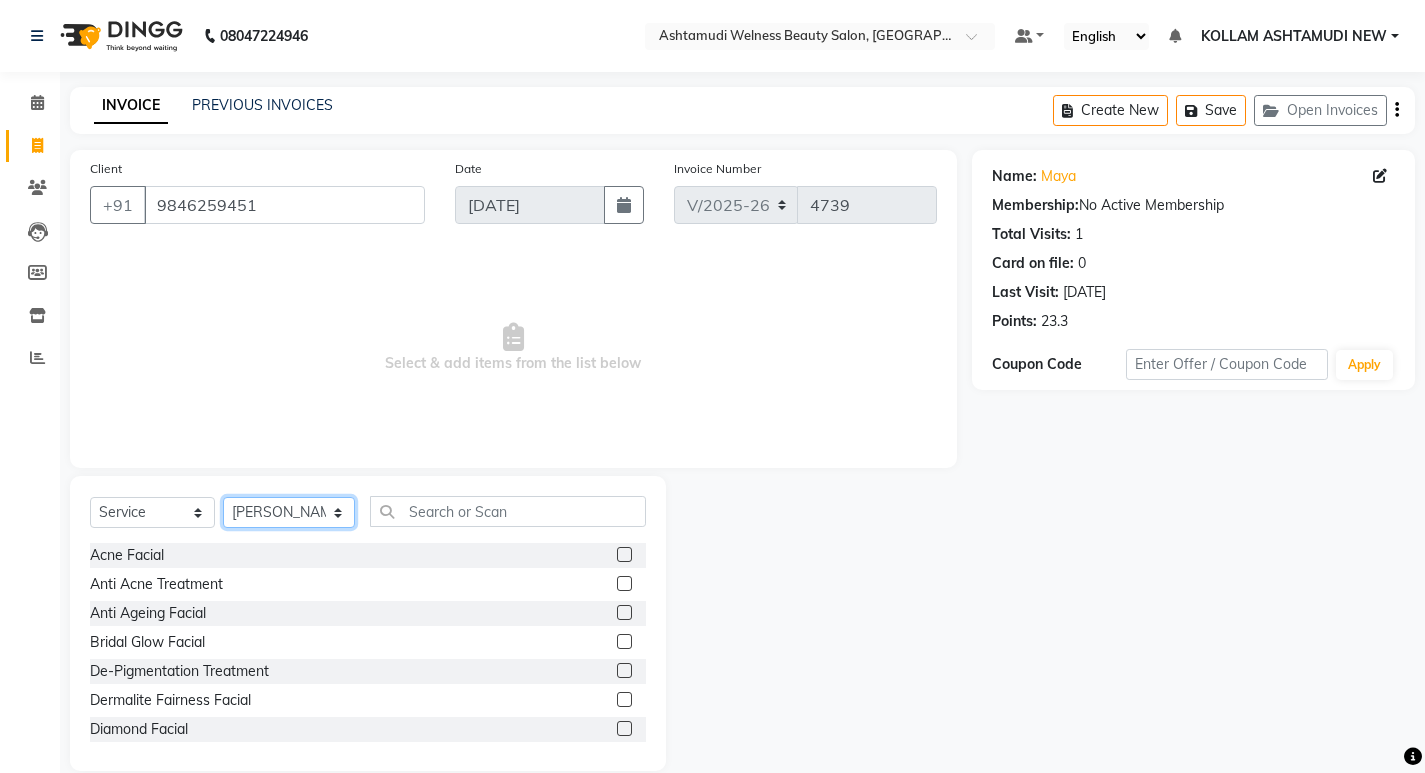 drag, startPoint x: 299, startPoint y: 518, endPoint x: 303, endPoint y: 498, distance: 20.396078 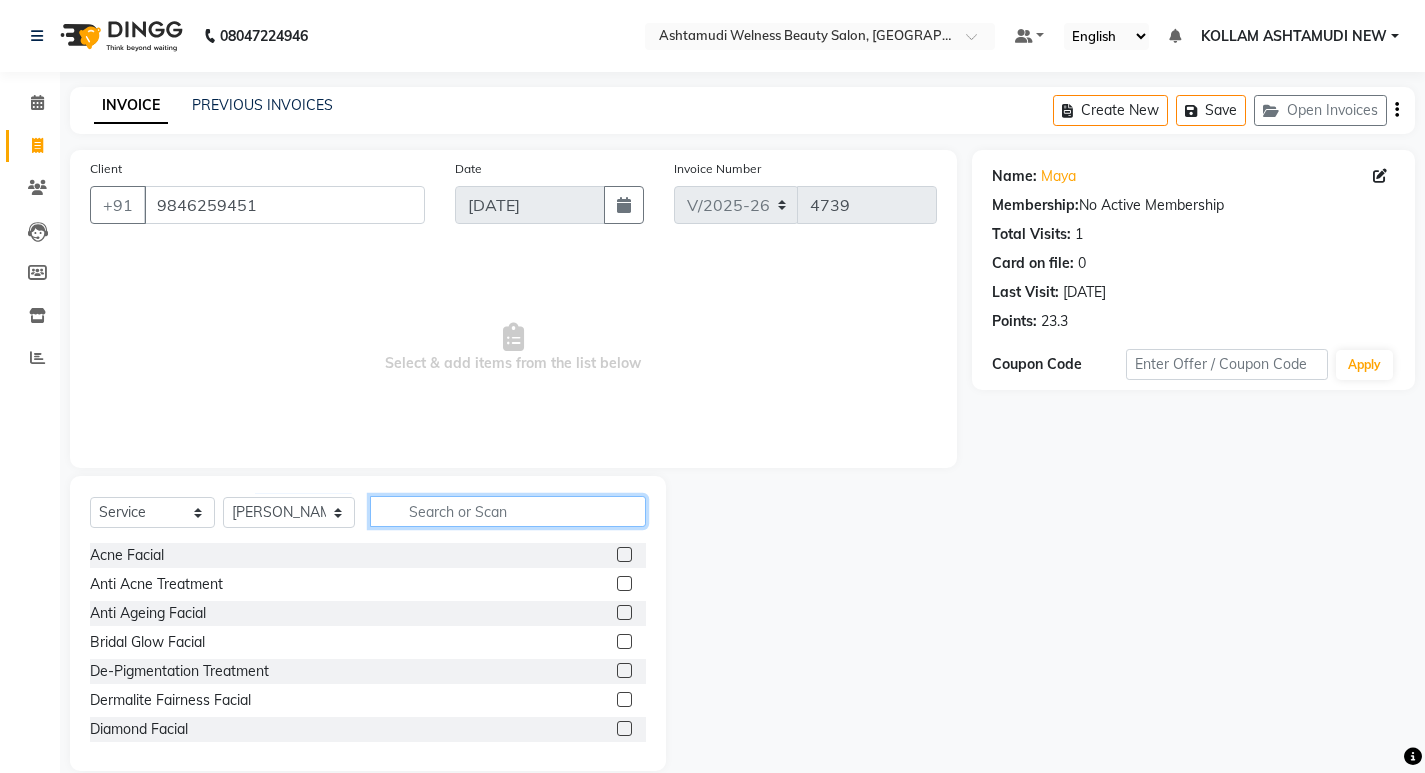 click 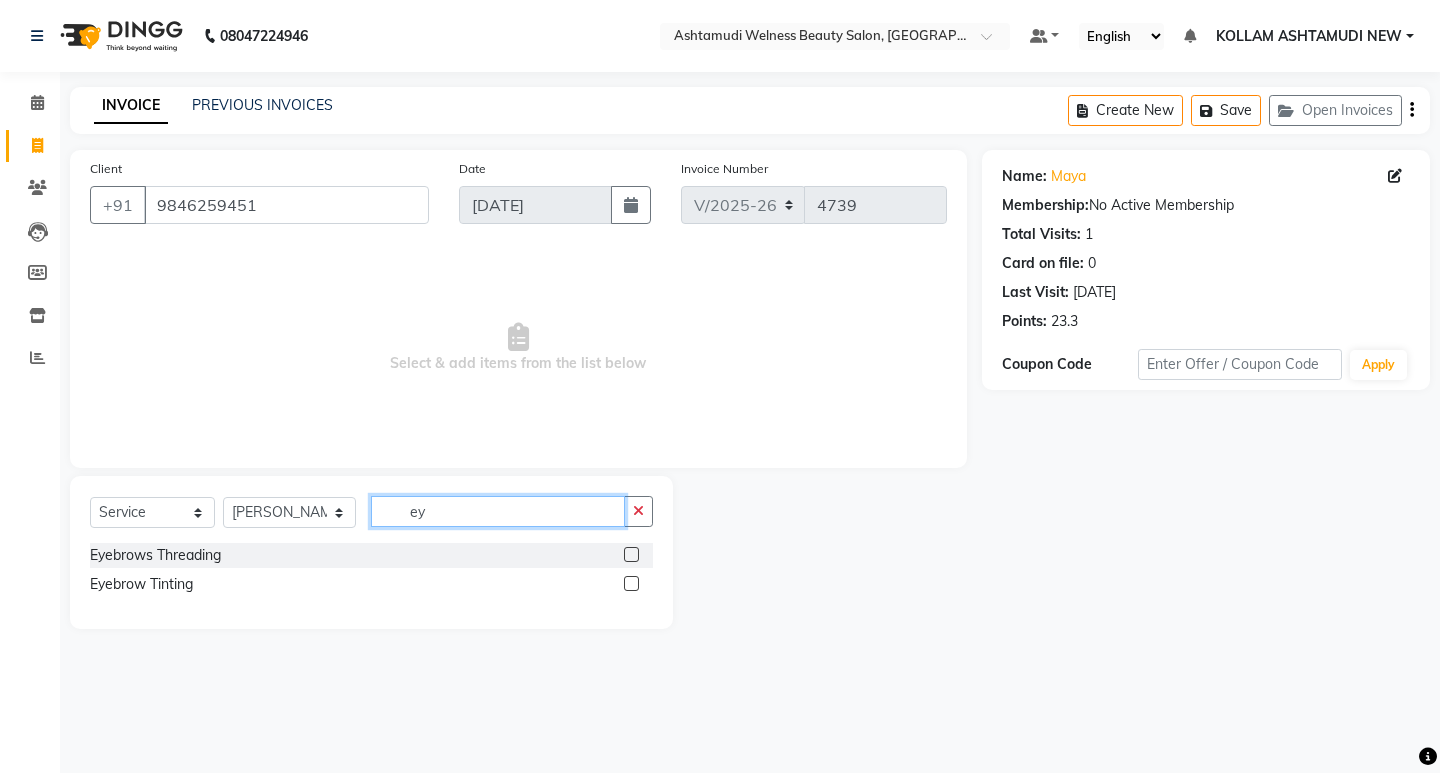 type on "ey" 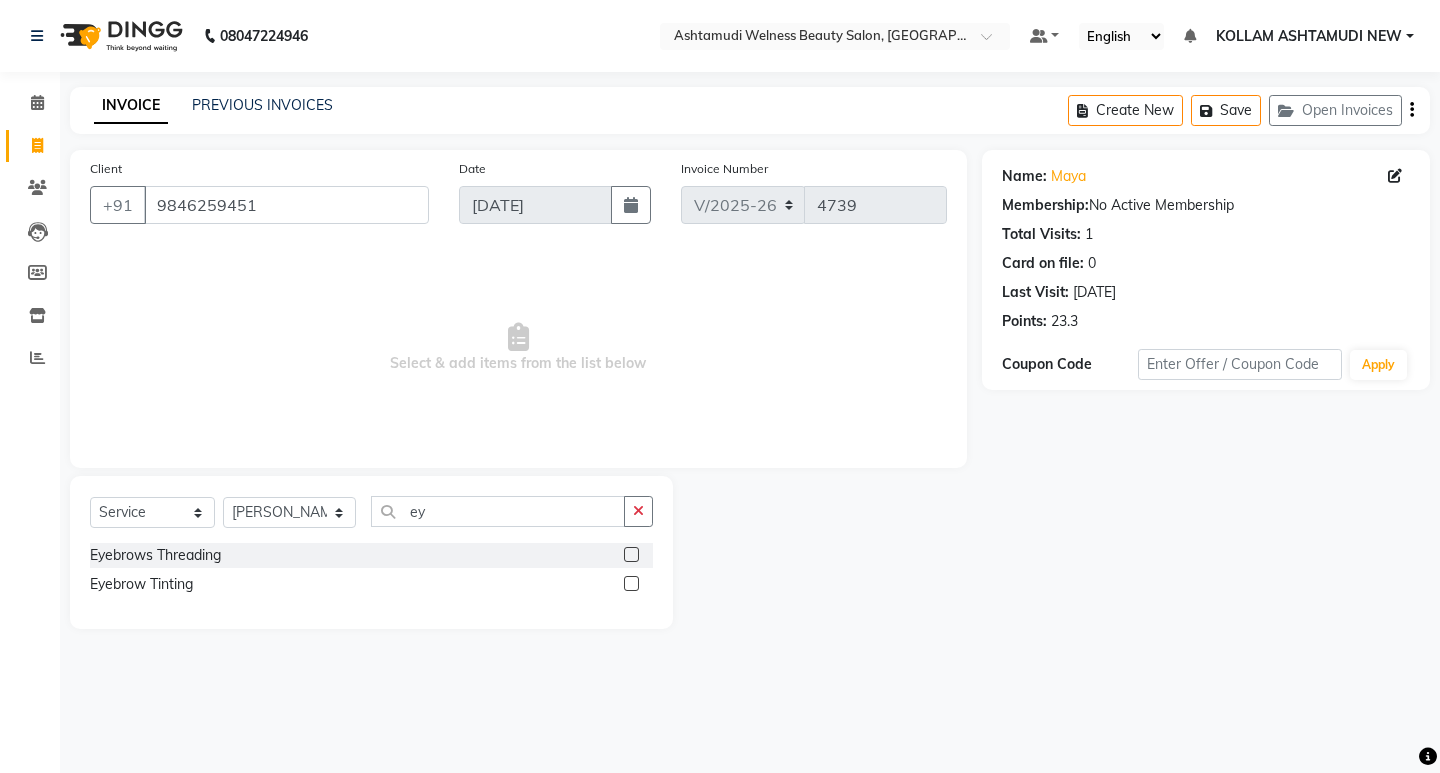drag, startPoint x: 638, startPoint y: 556, endPoint x: 473, endPoint y: 552, distance: 165.04848 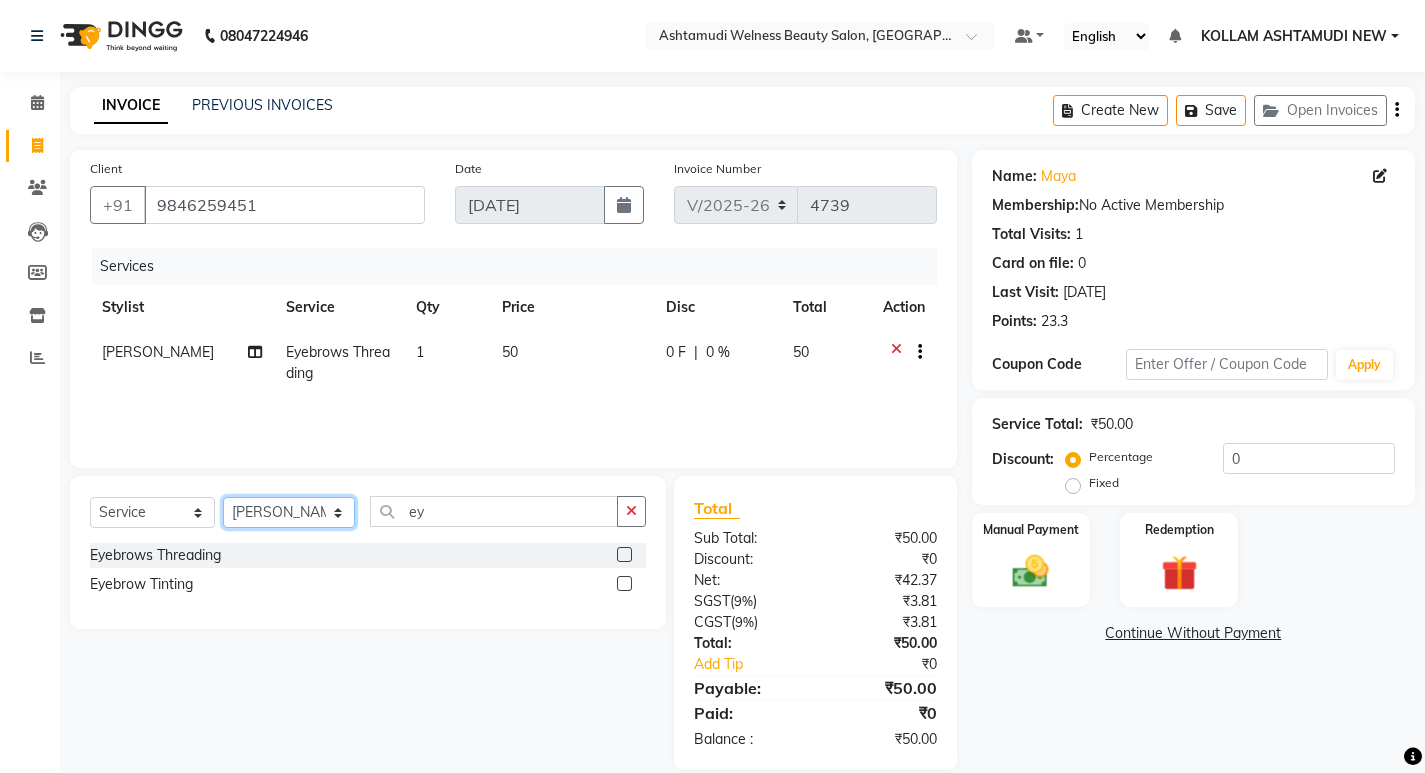 checkbox on "false" 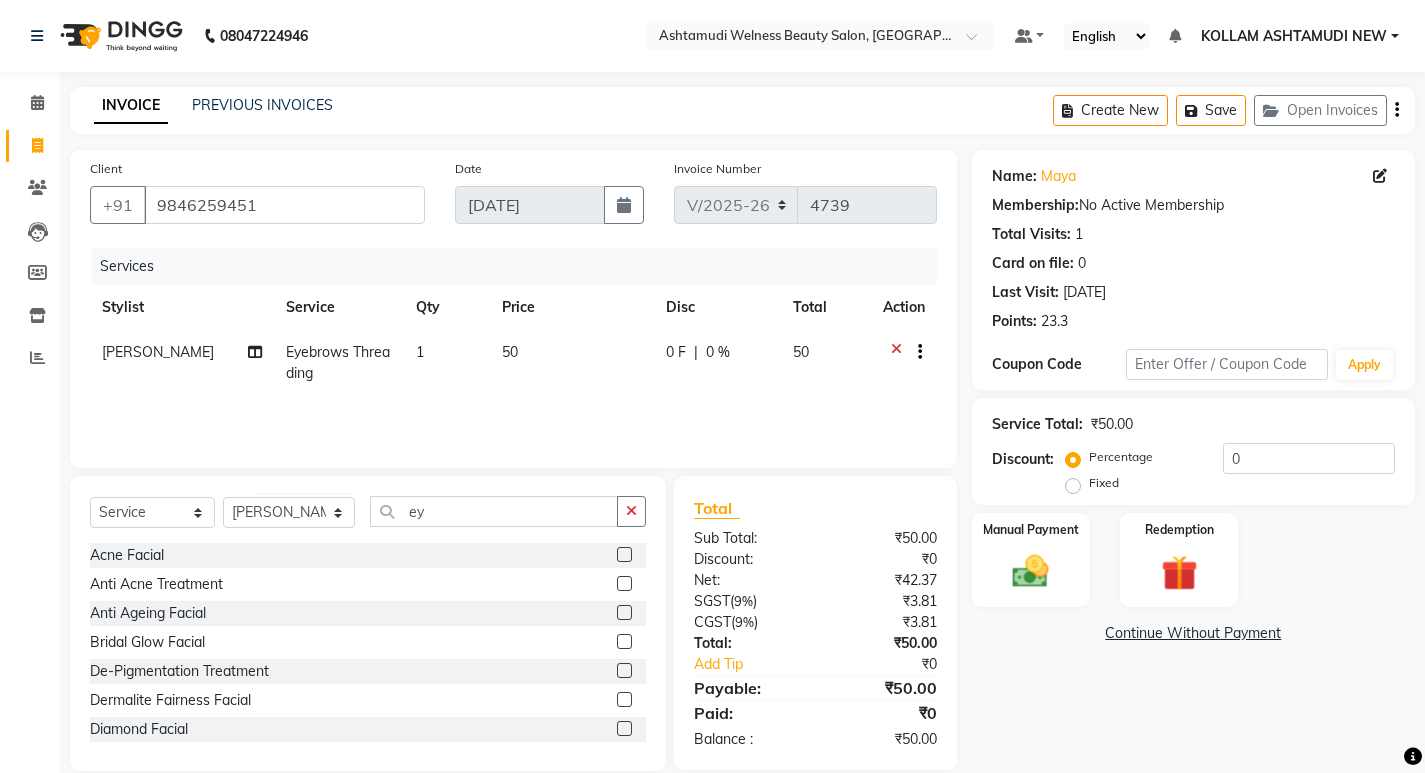 drag, startPoint x: 639, startPoint y: 515, endPoint x: 617, endPoint y: 541, distance: 34.058773 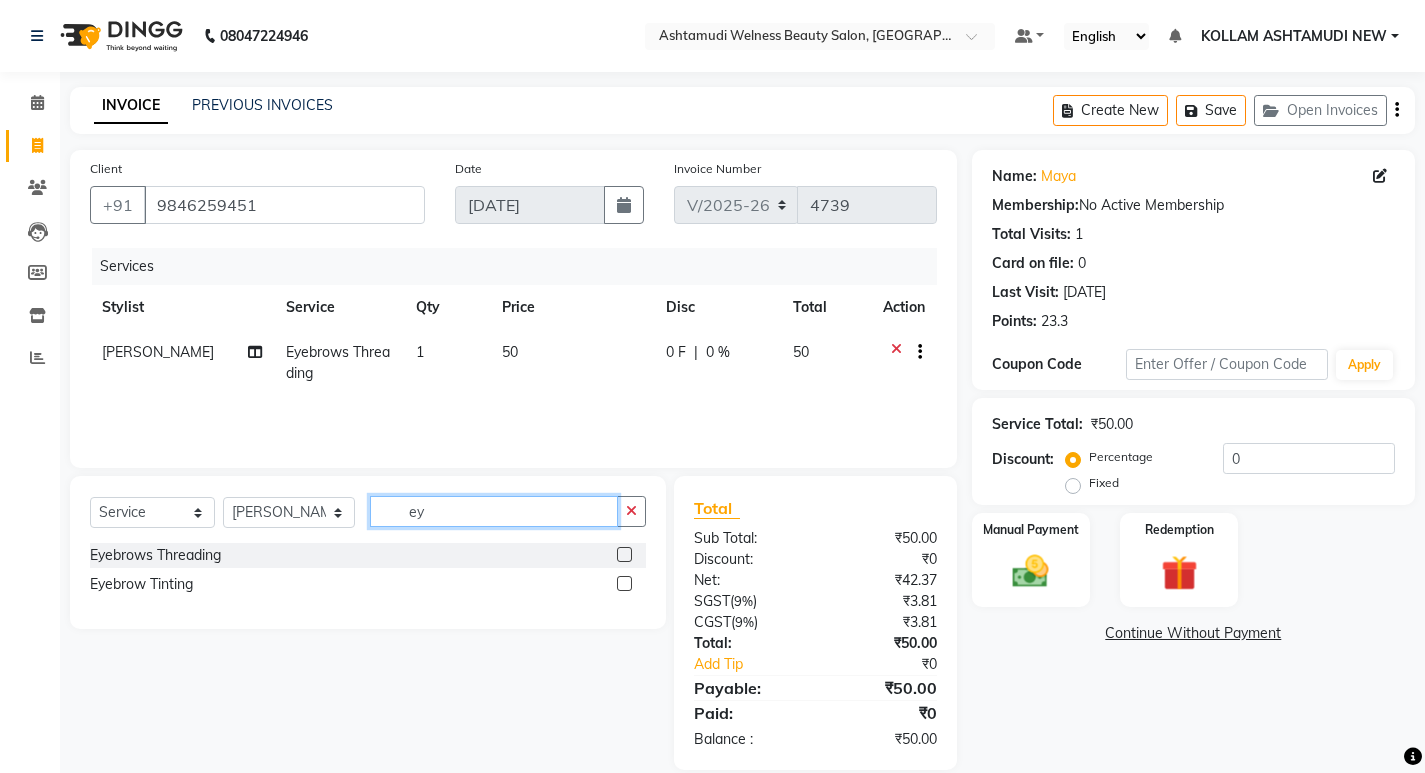 type on "ey" 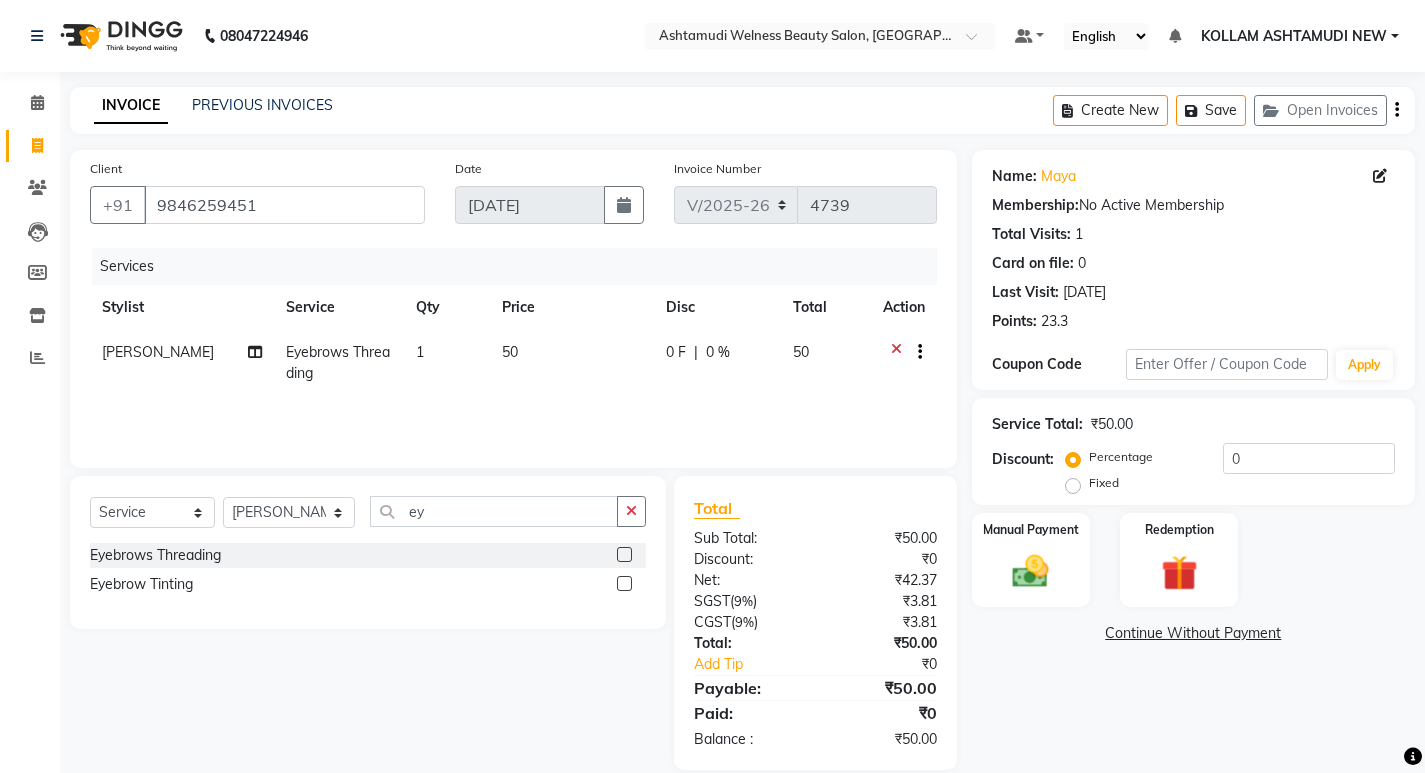 click 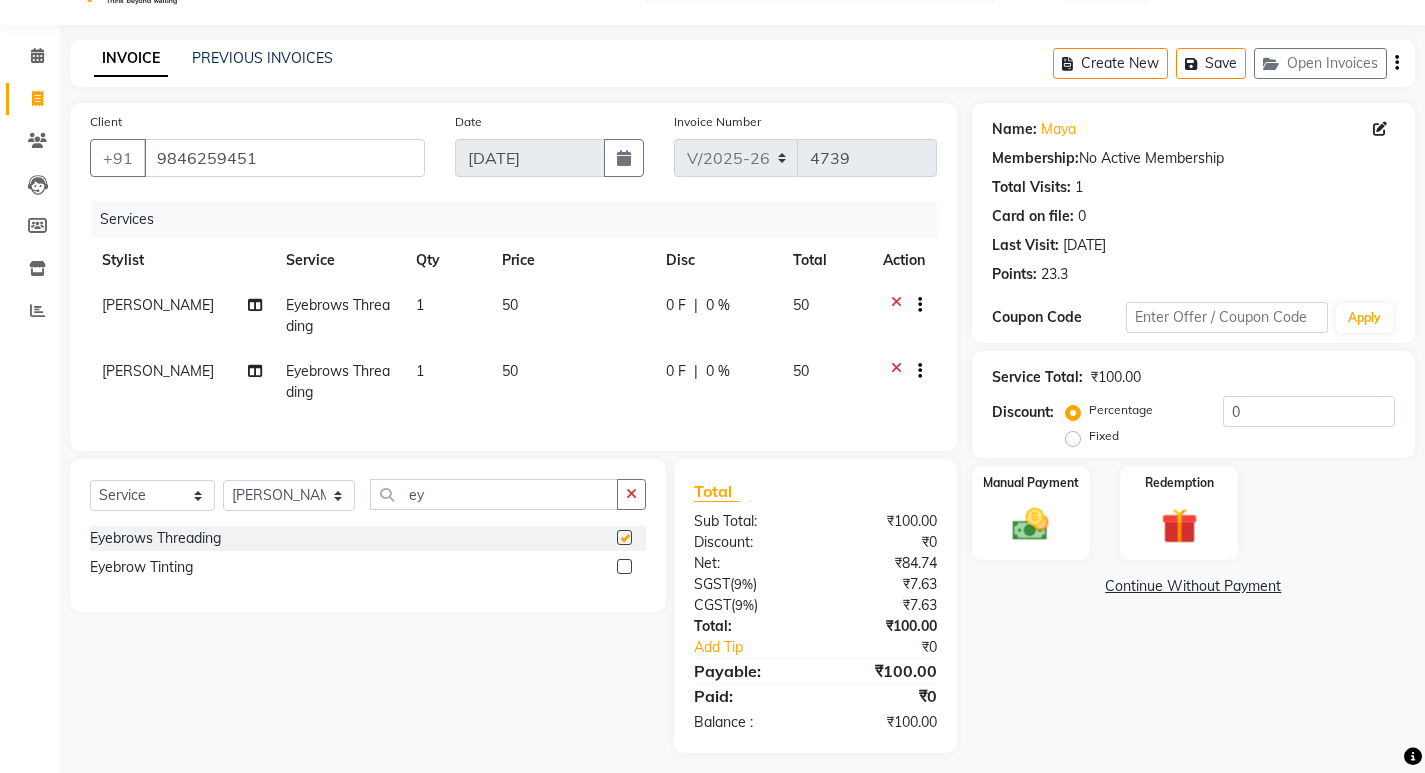 scroll, scrollTop: 72, scrollLeft: 0, axis: vertical 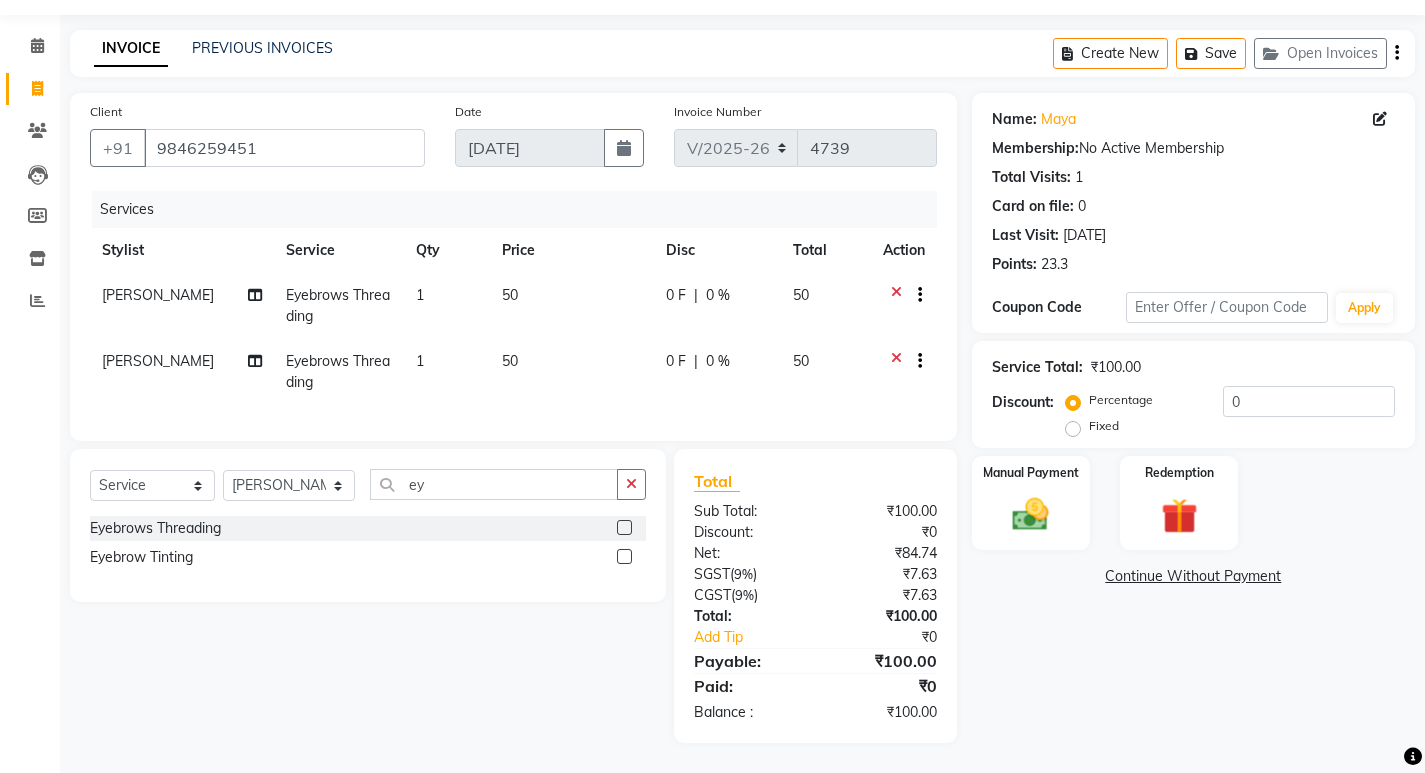 checkbox on "false" 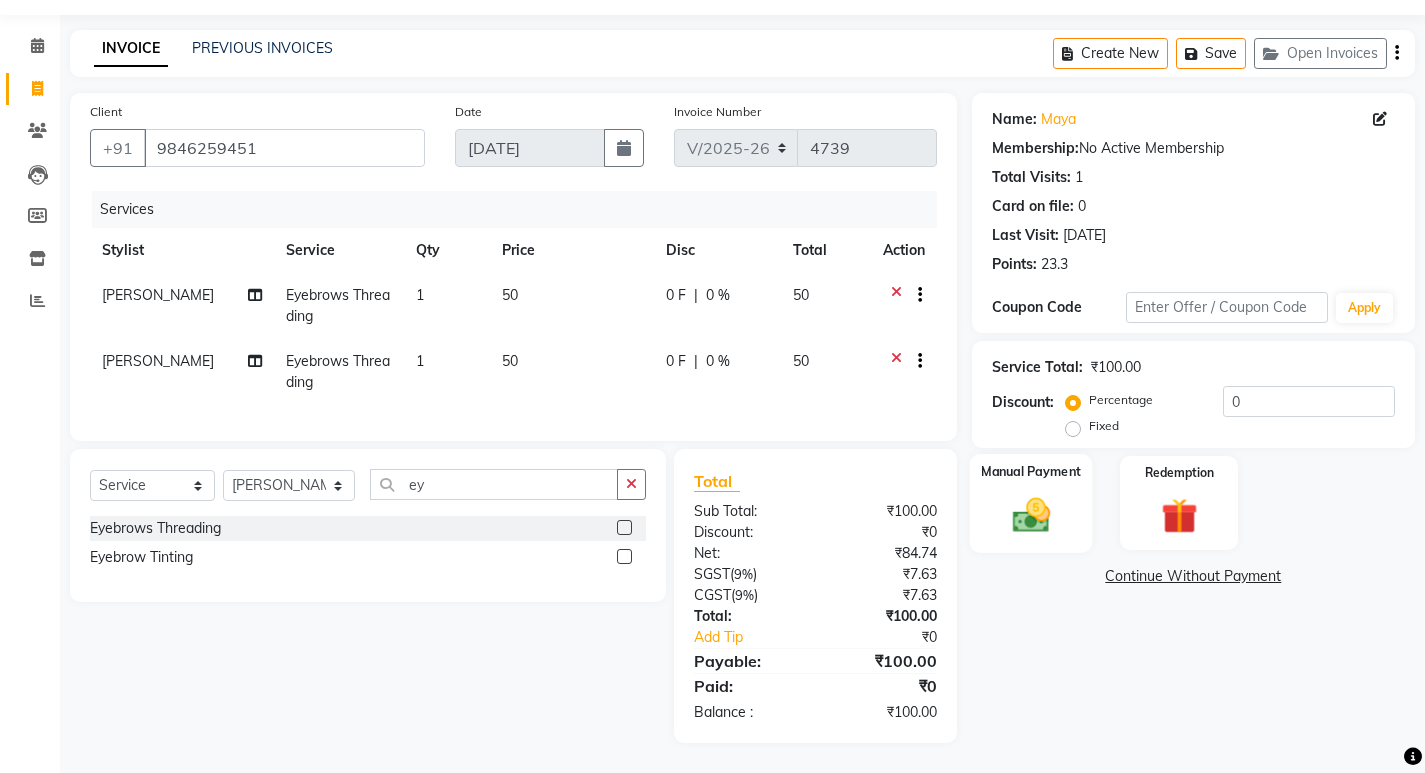 click 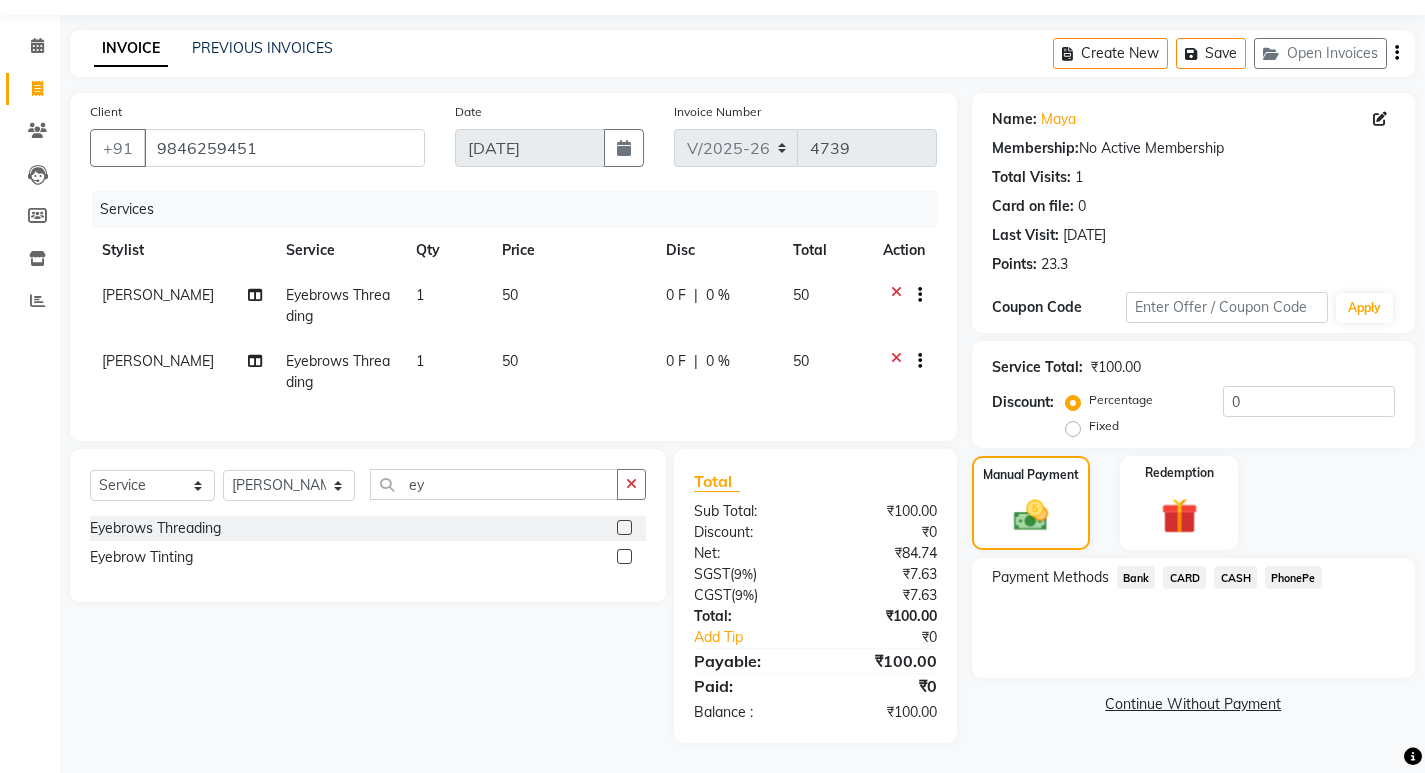 click on "PhonePe" 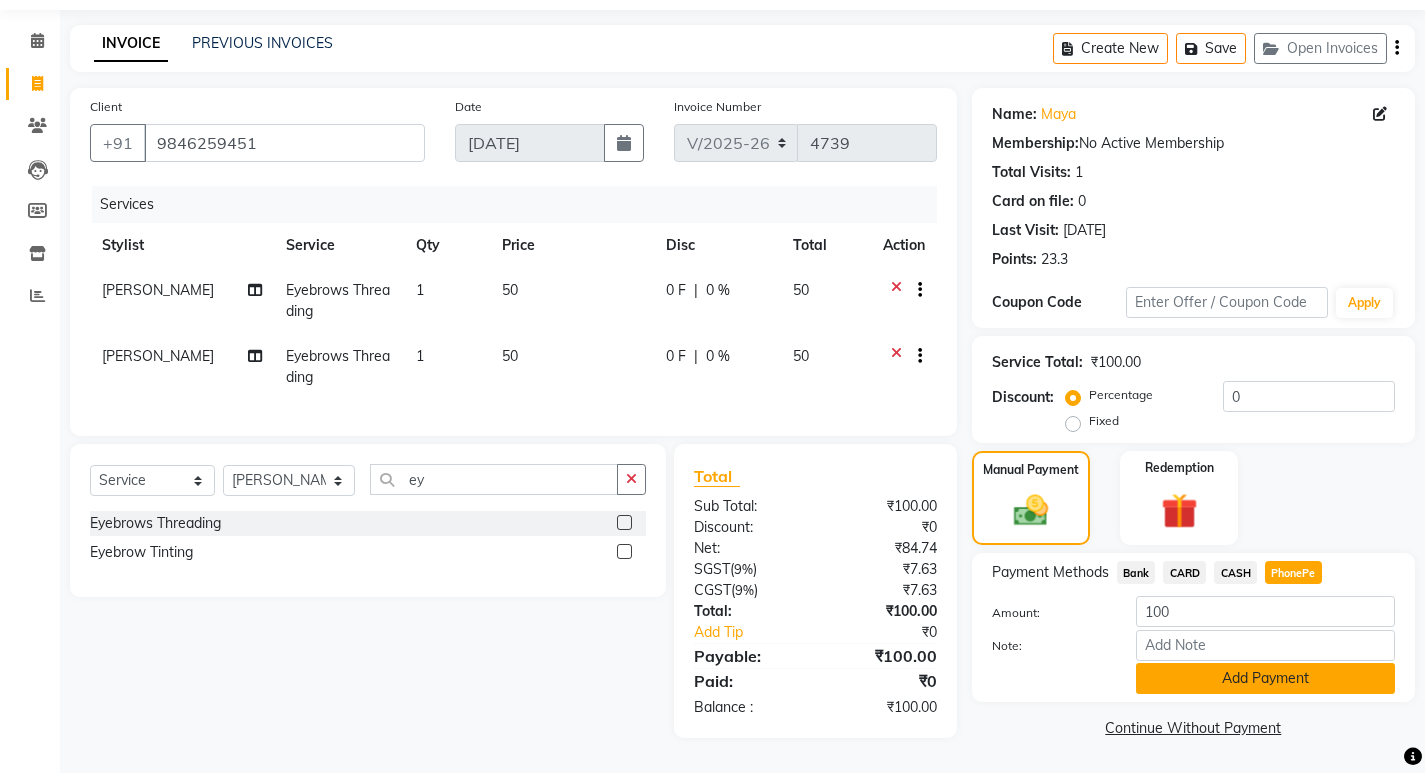 click on "Add Payment" 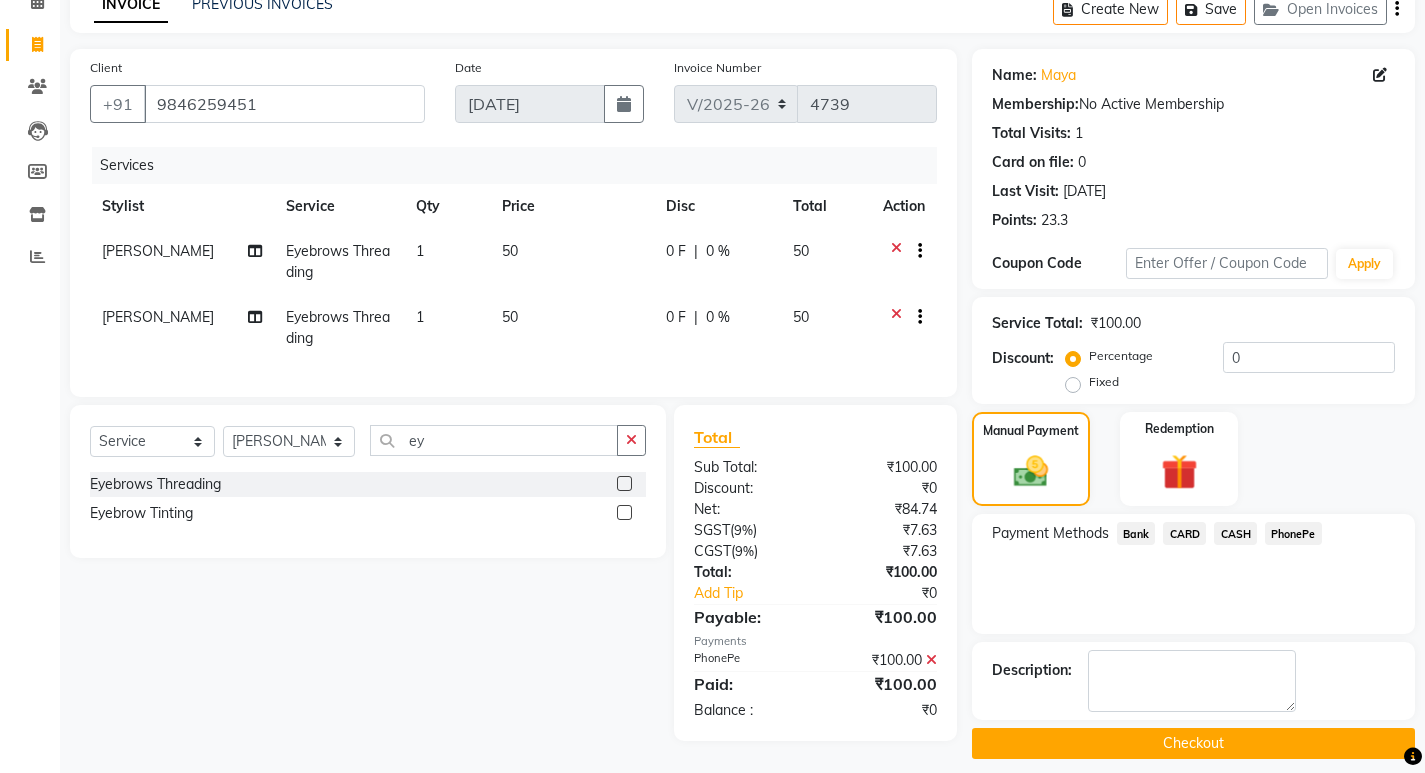 scroll, scrollTop: 117, scrollLeft: 0, axis: vertical 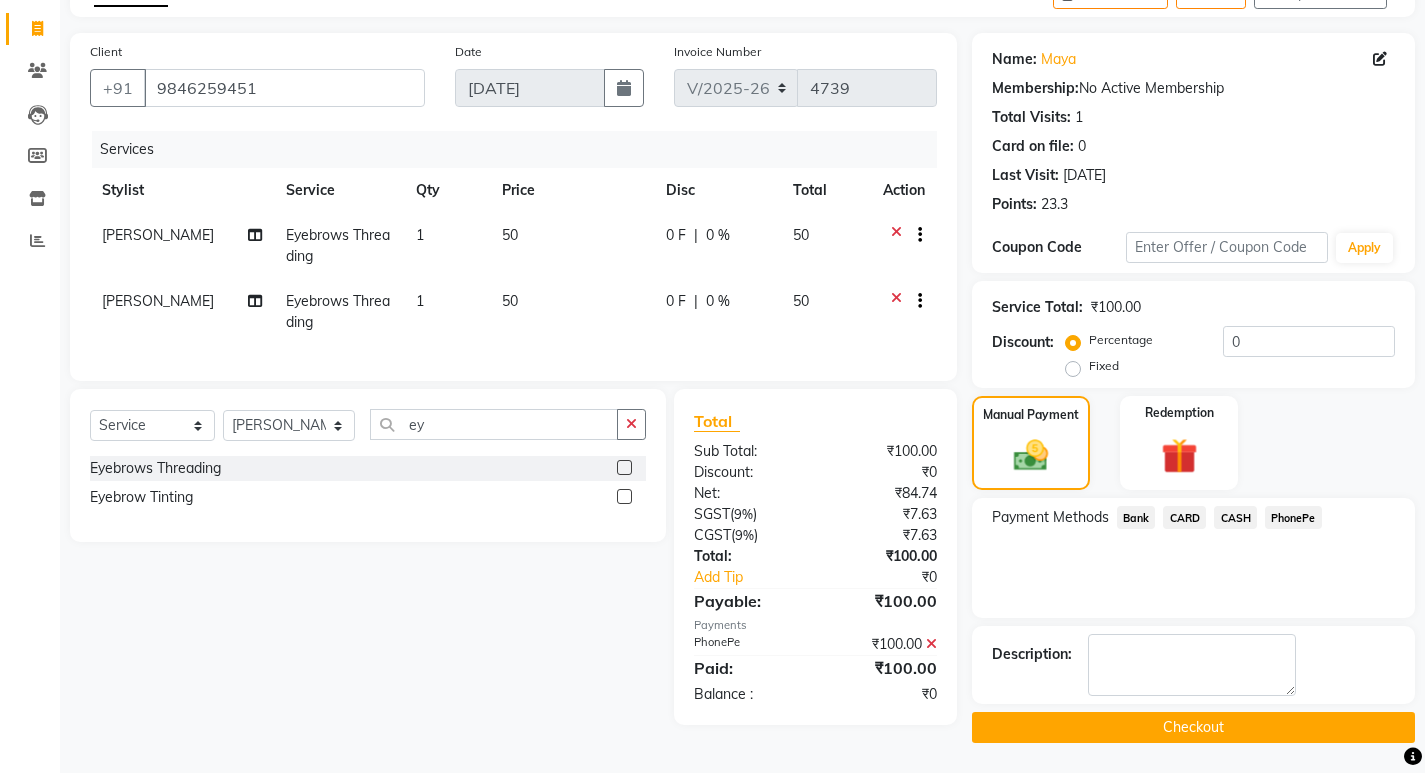 click on "Checkout" 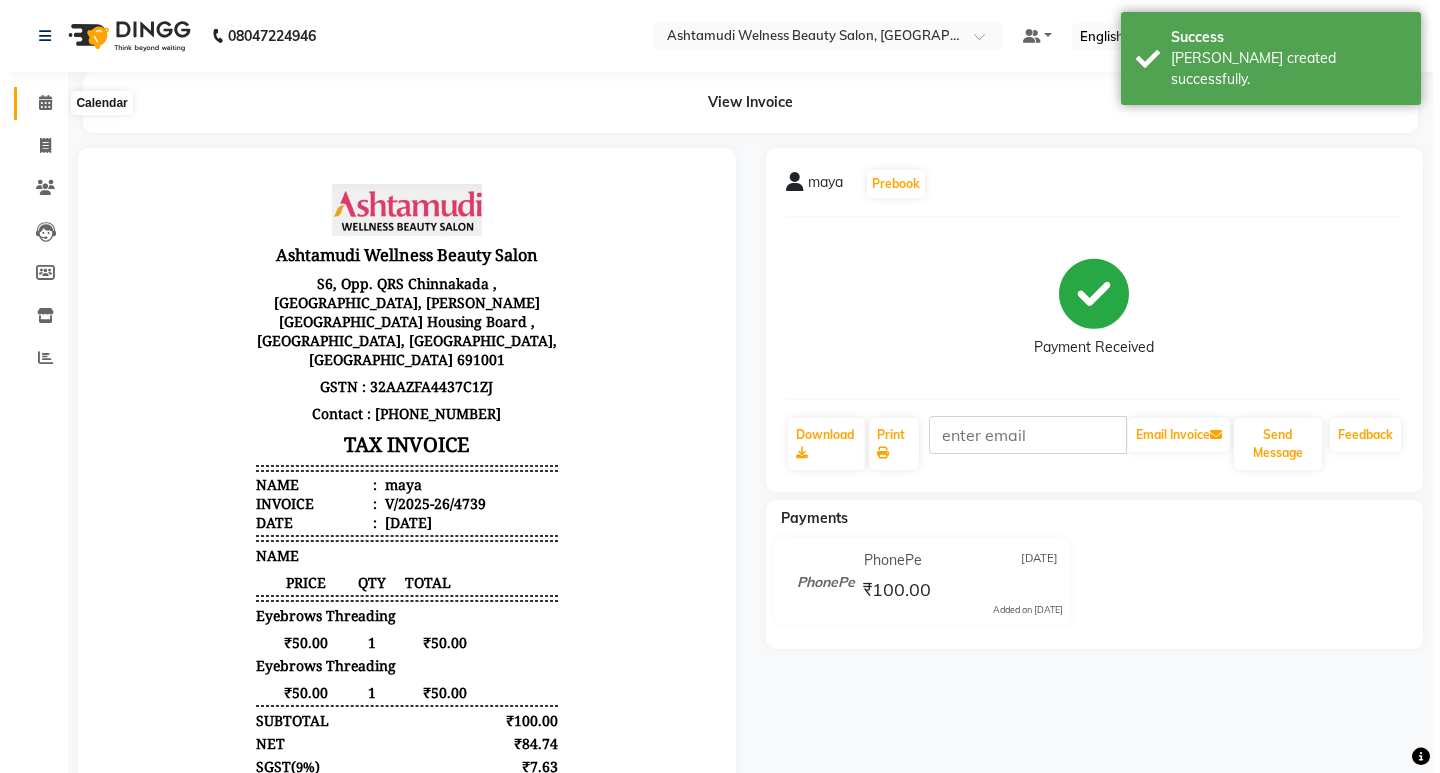 scroll, scrollTop: 0, scrollLeft: 0, axis: both 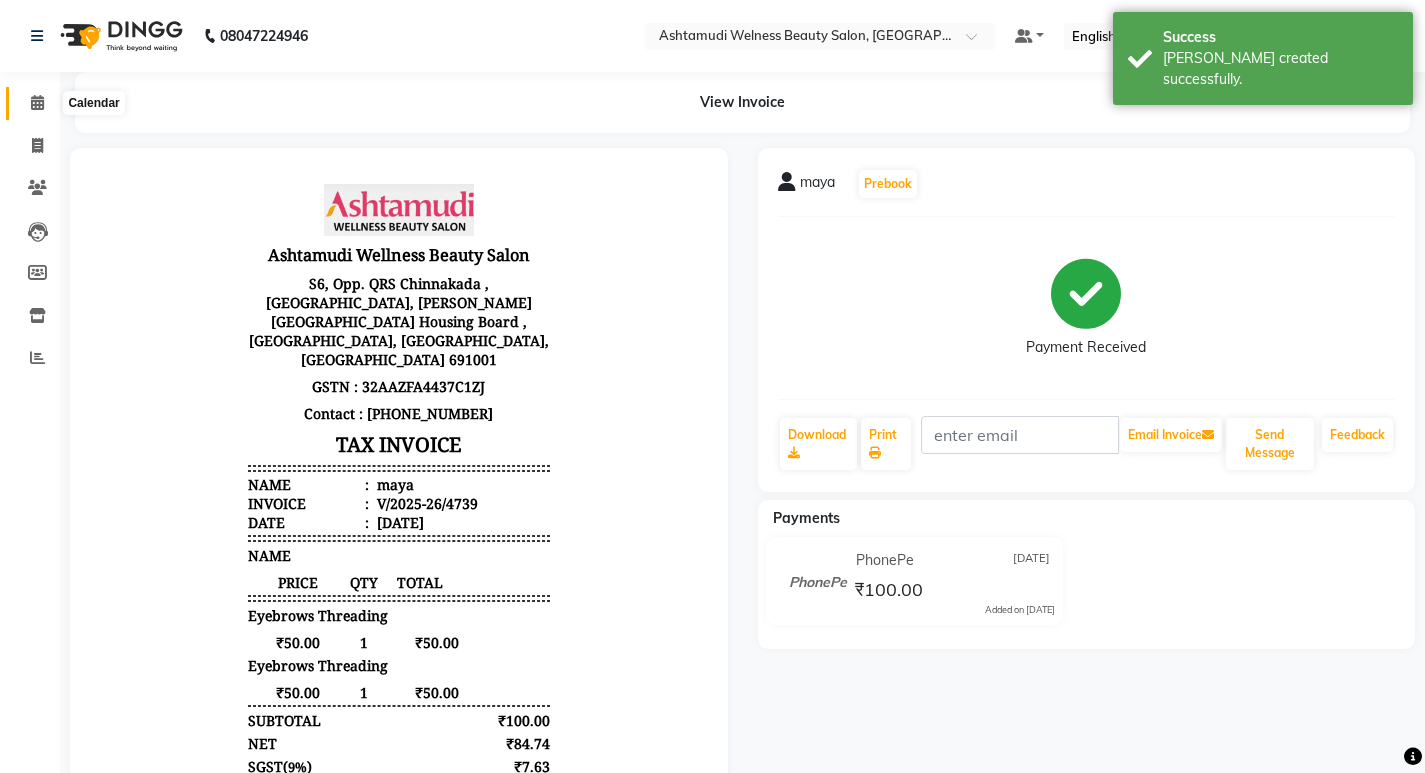 click 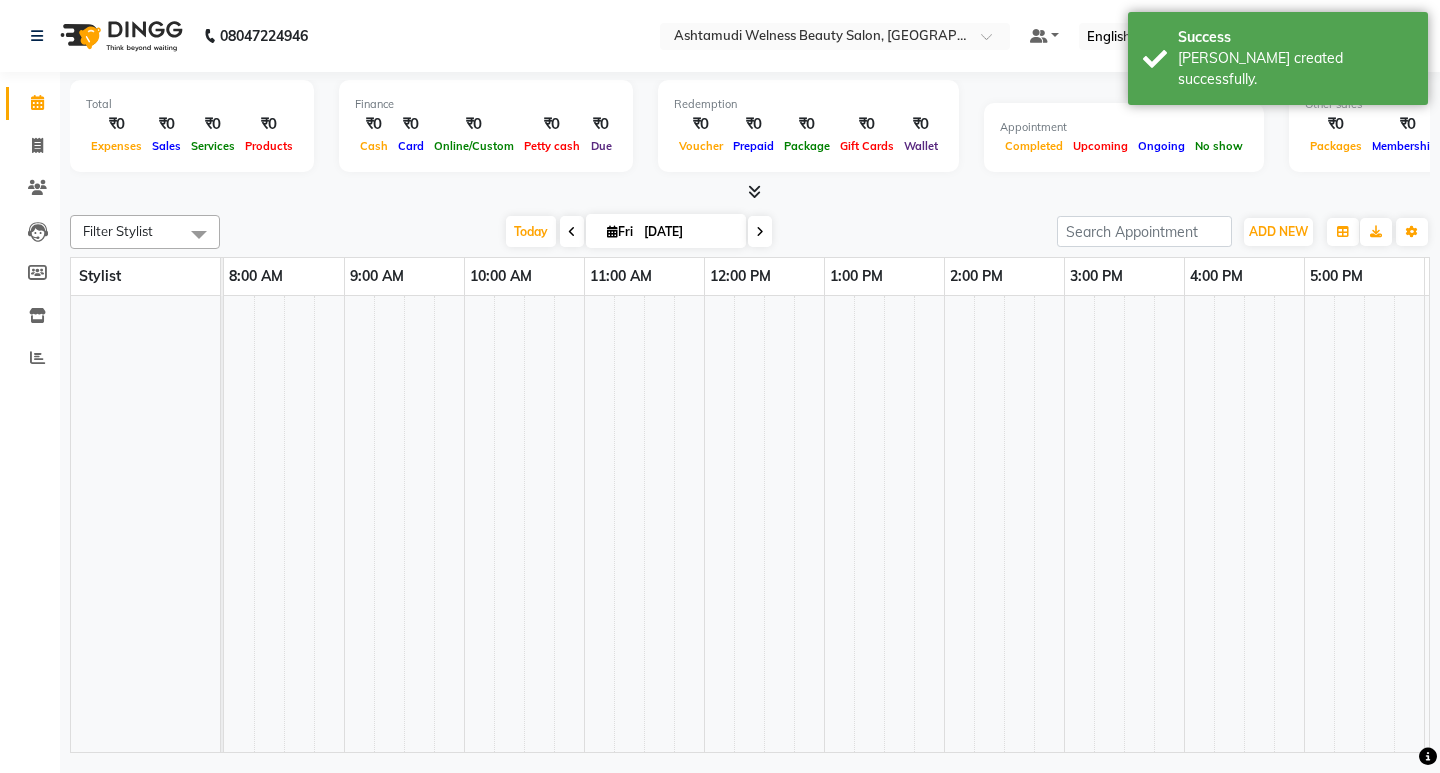 scroll, scrollTop: 0, scrollLeft: 0, axis: both 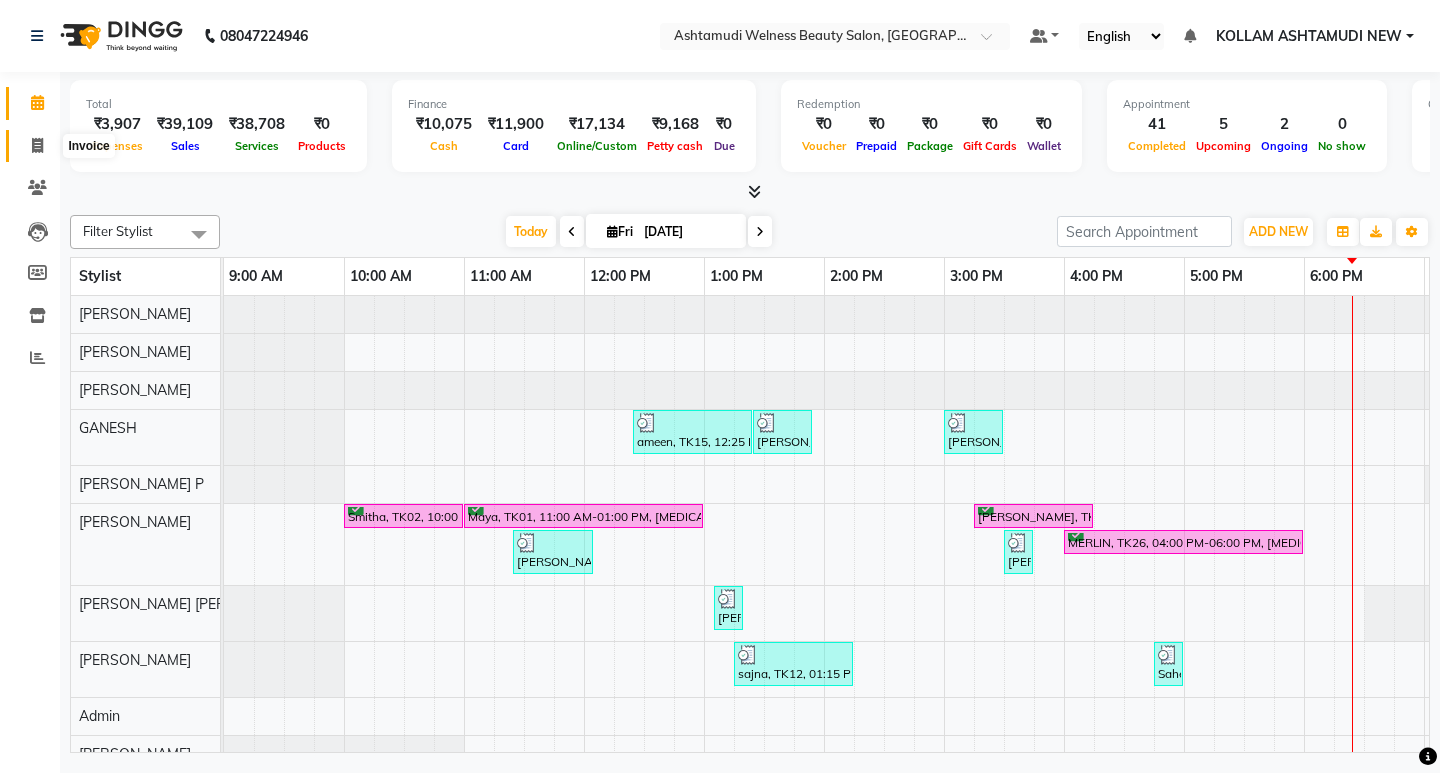 click 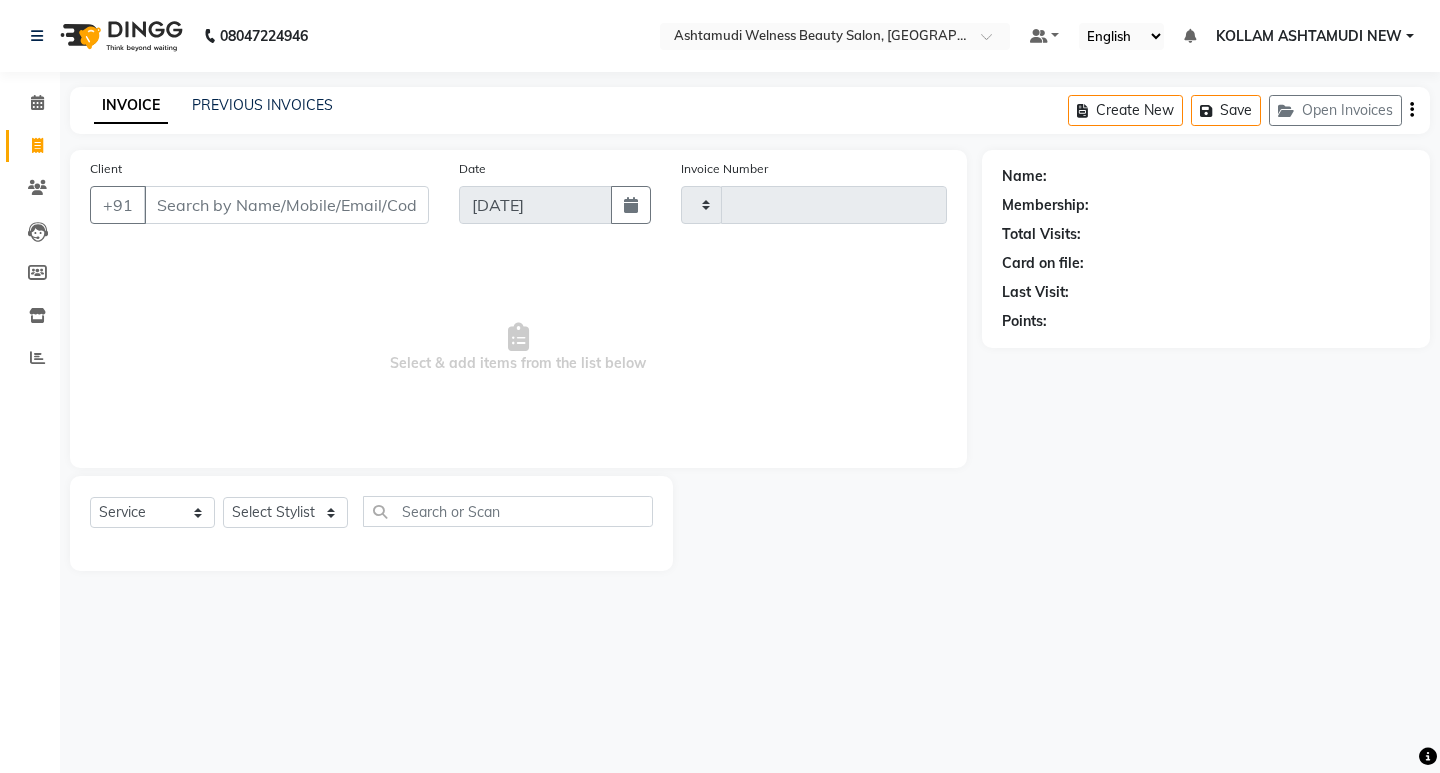 type on "4740" 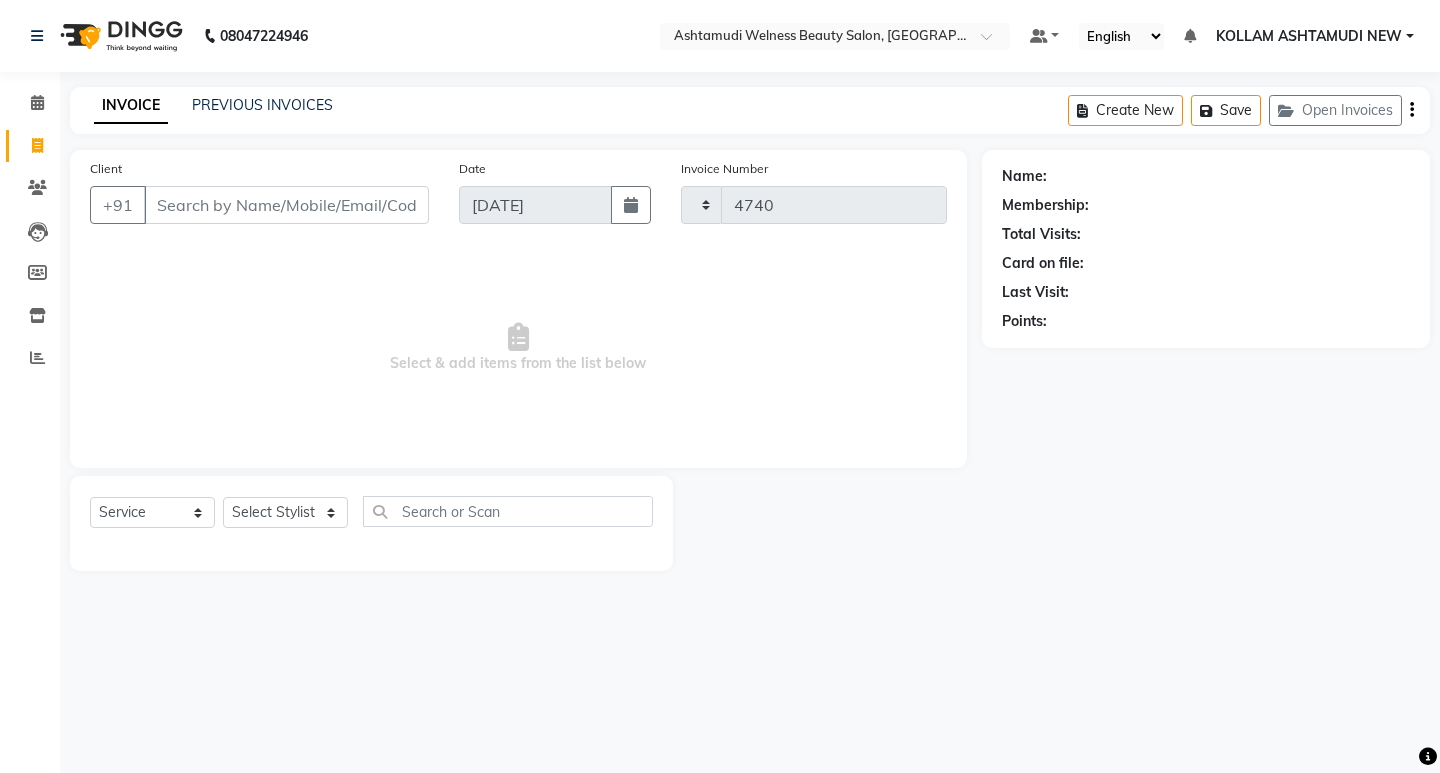 select on "4529" 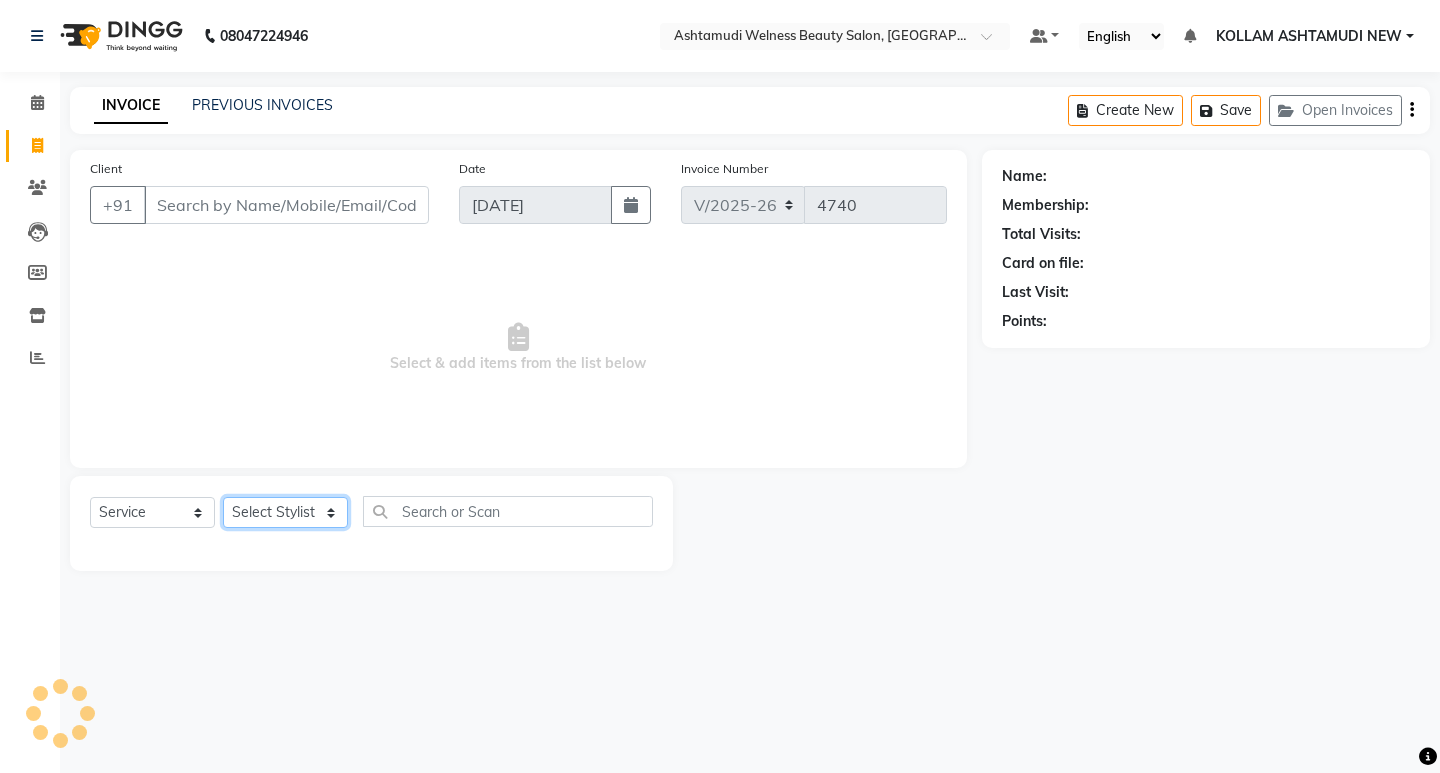 click on "Select Stylist" 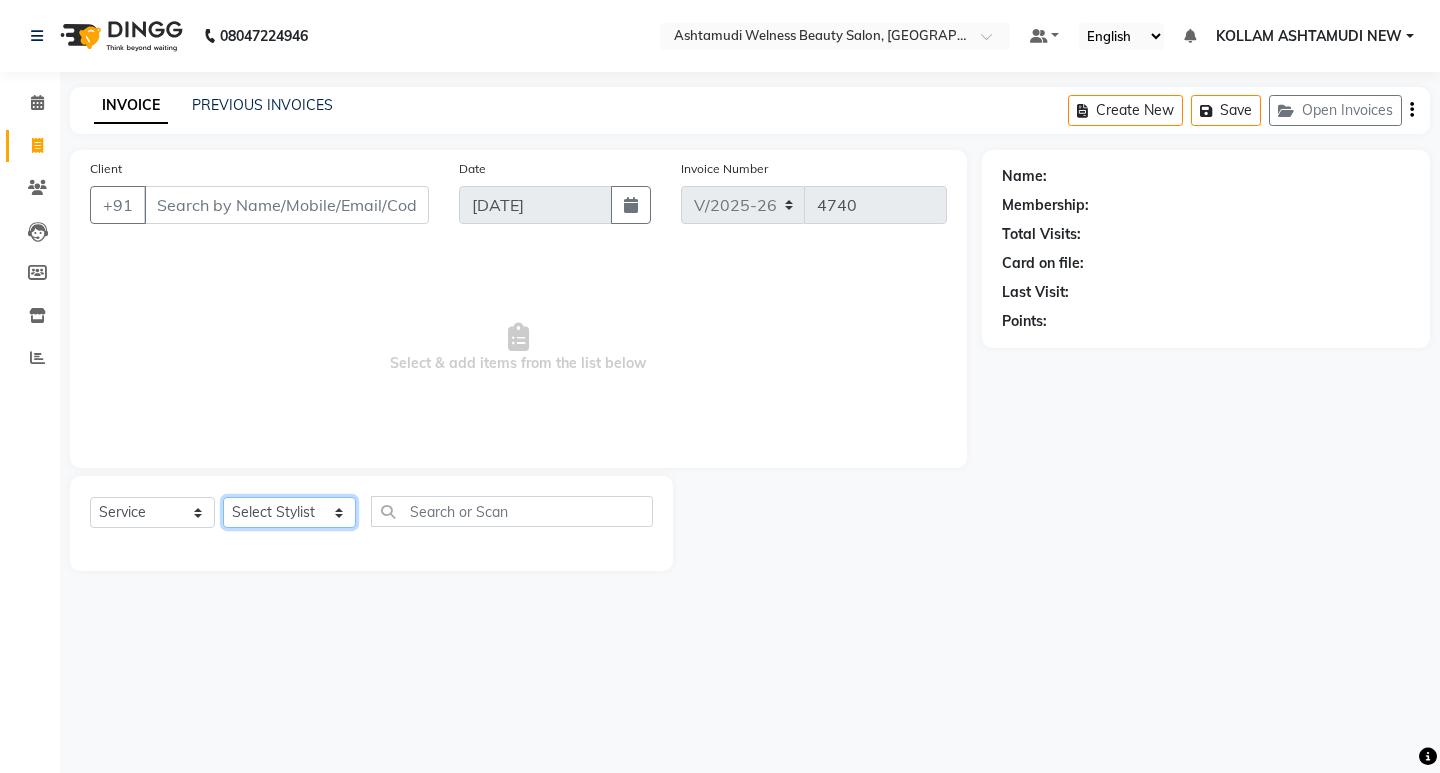 select on "25979" 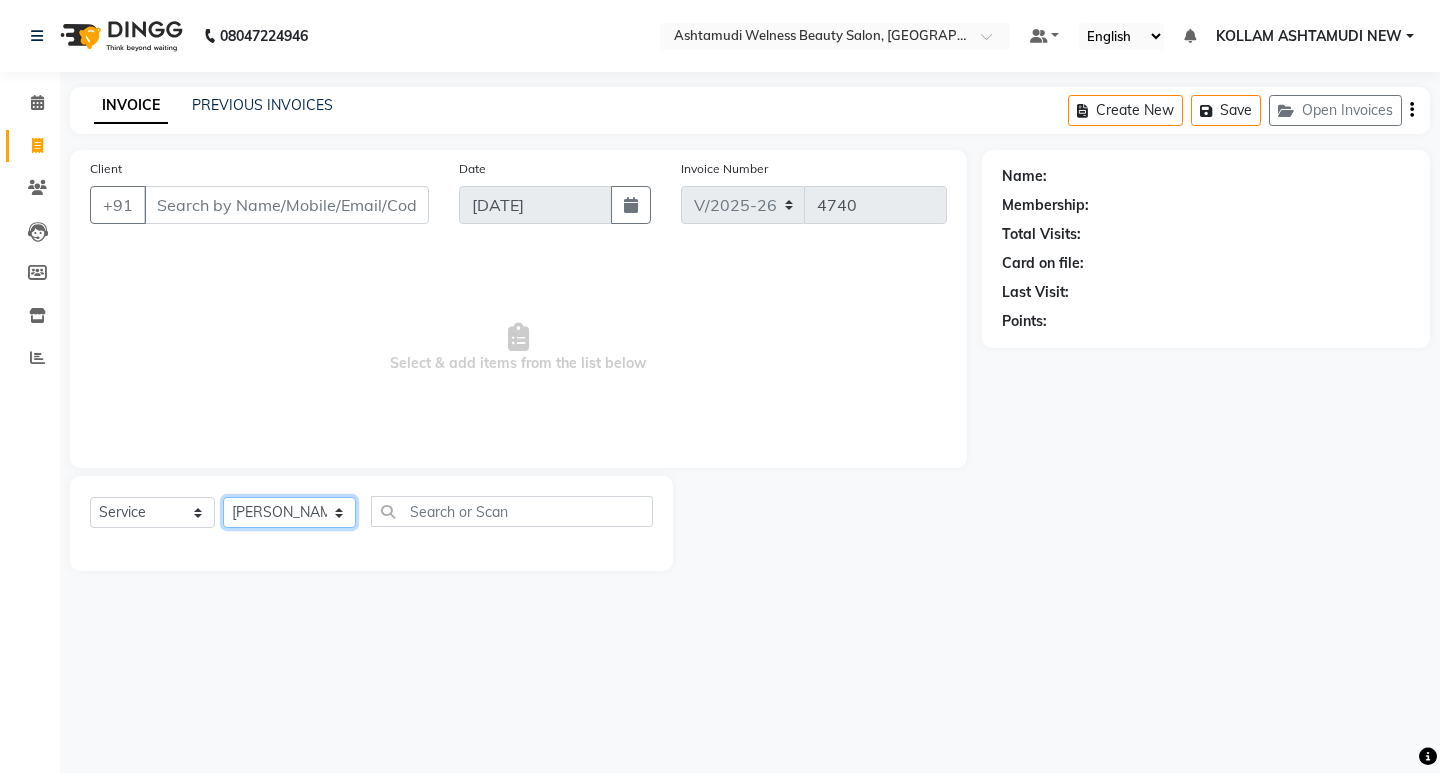 click on "Select Stylist [PERSON_NAME] Admin [PERSON_NAME]  [PERSON_NAME] [PERSON_NAME] [PERSON_NAME]  M [PERSON_NAME]  [PERSON_NAME]  P [PERSON_NAME] ASHTAMUDI KOLLAM ASHTAMUDI NEW  [PERSON_NAME] [PERSON_NAME] [PERSON_NAME]  [PERSON_NAME] [PERSON_NAME] [PERSON_NAME] [PERSON_NAME] [PERSON_NAME] M [PERSON_NAME] SARIGA [PERSON_NAME] [PERSON_NAME] [PERSON_NAME] [PERSON_NAME] [PERSON_NAME] S" 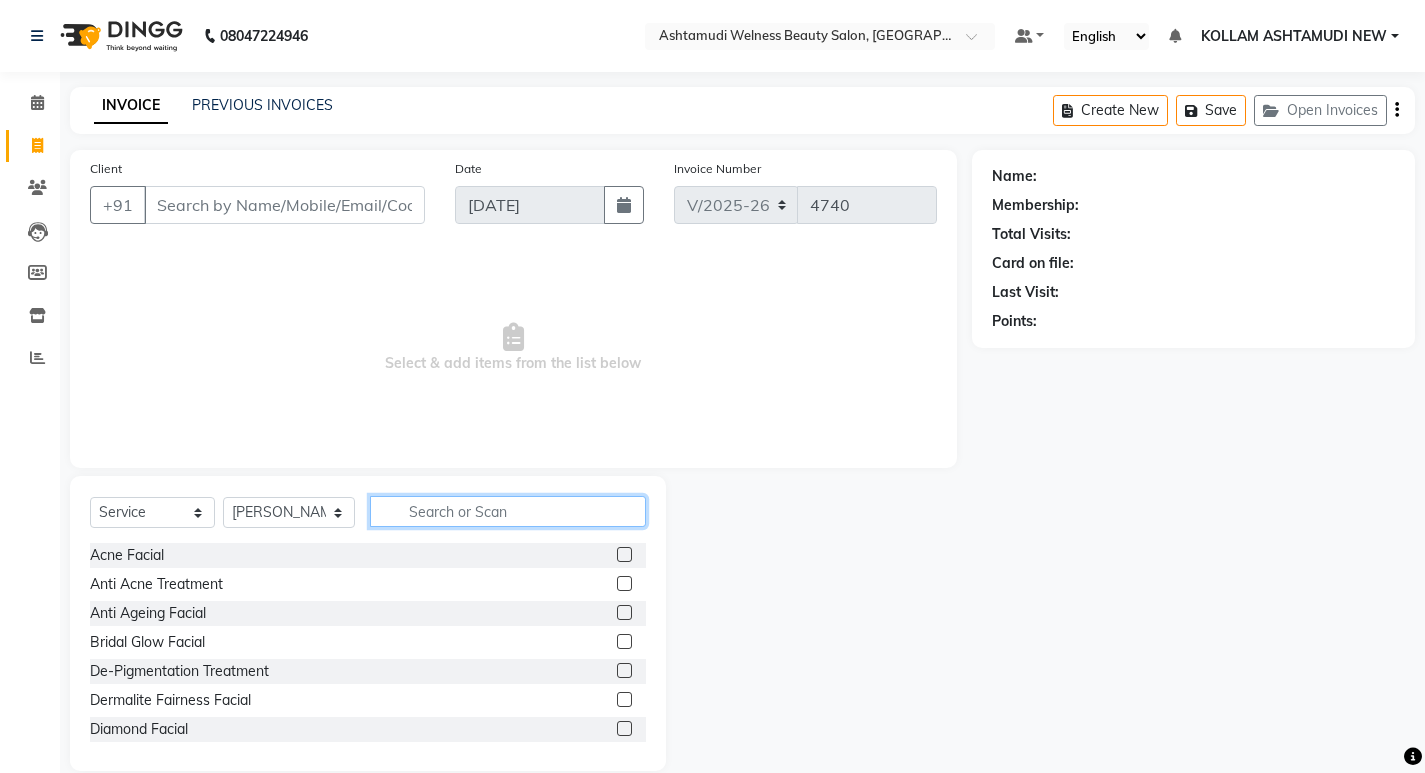 click 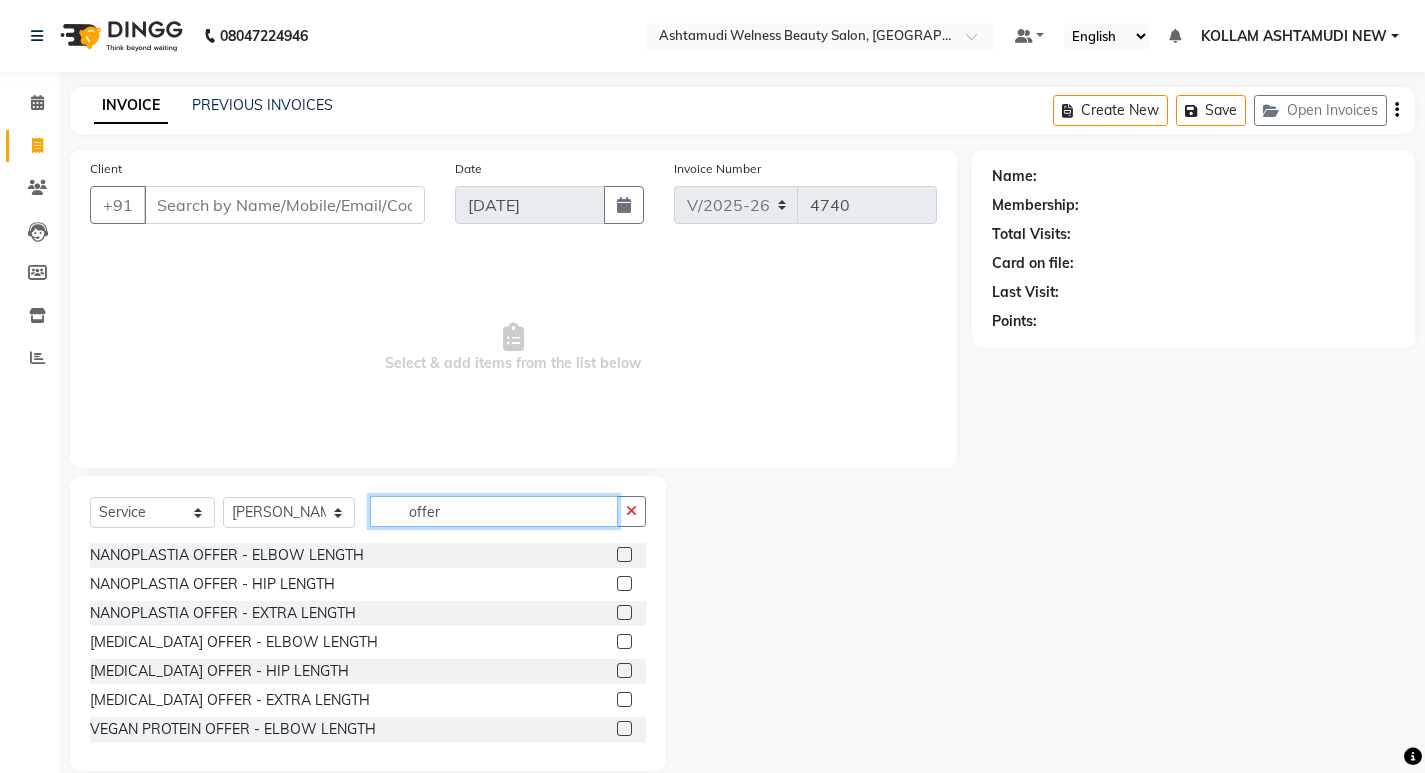 type on "offer" 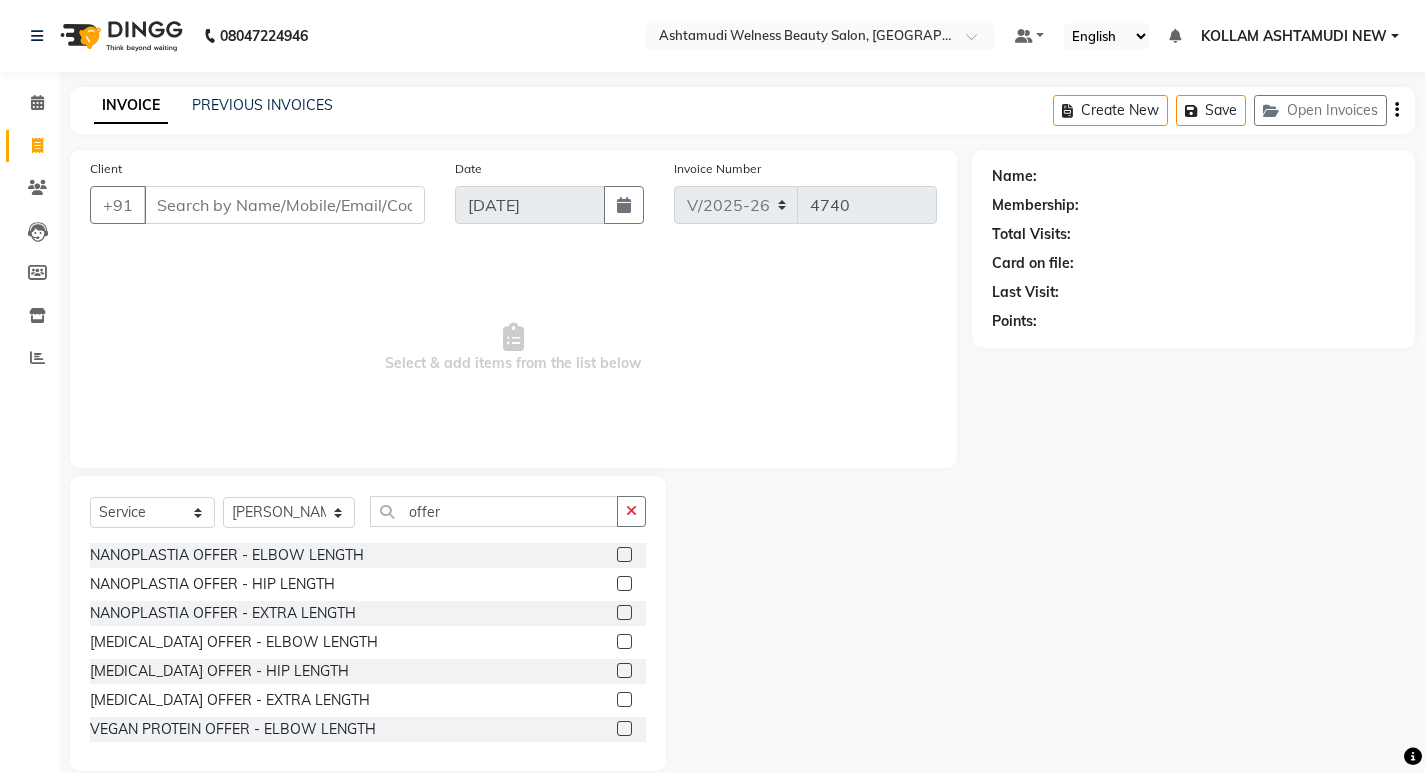 click 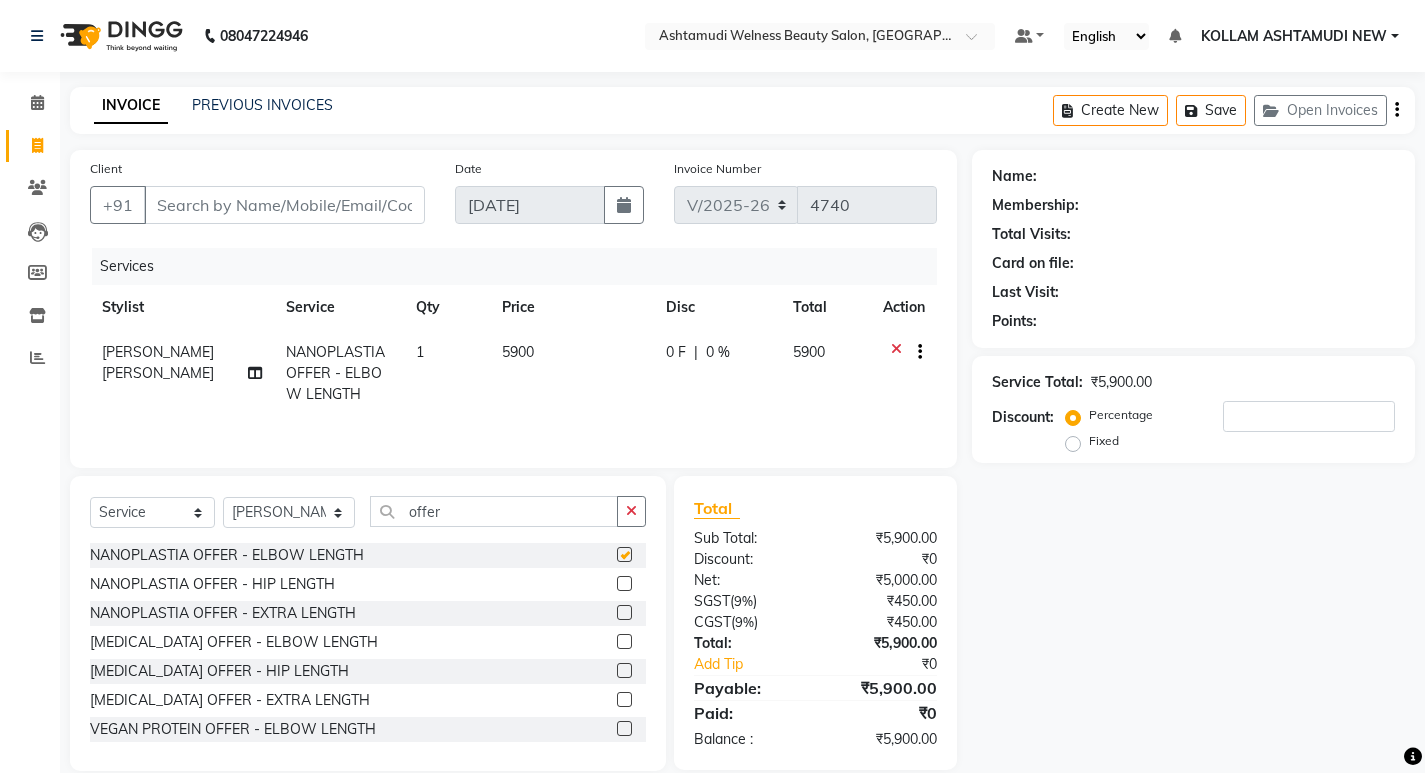 checkbox on "false" 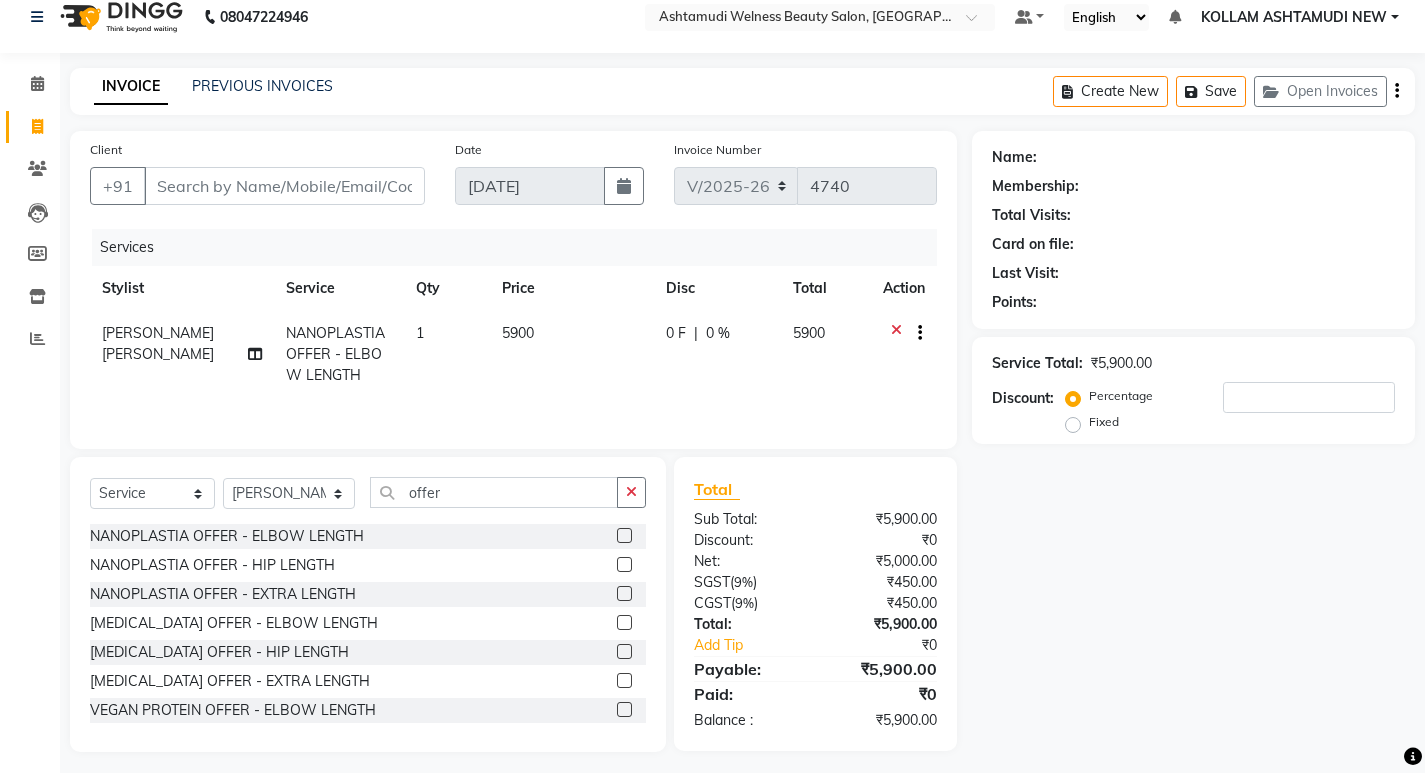 scroll, scrollTop: 0, scrollLeft: 0, axis: both 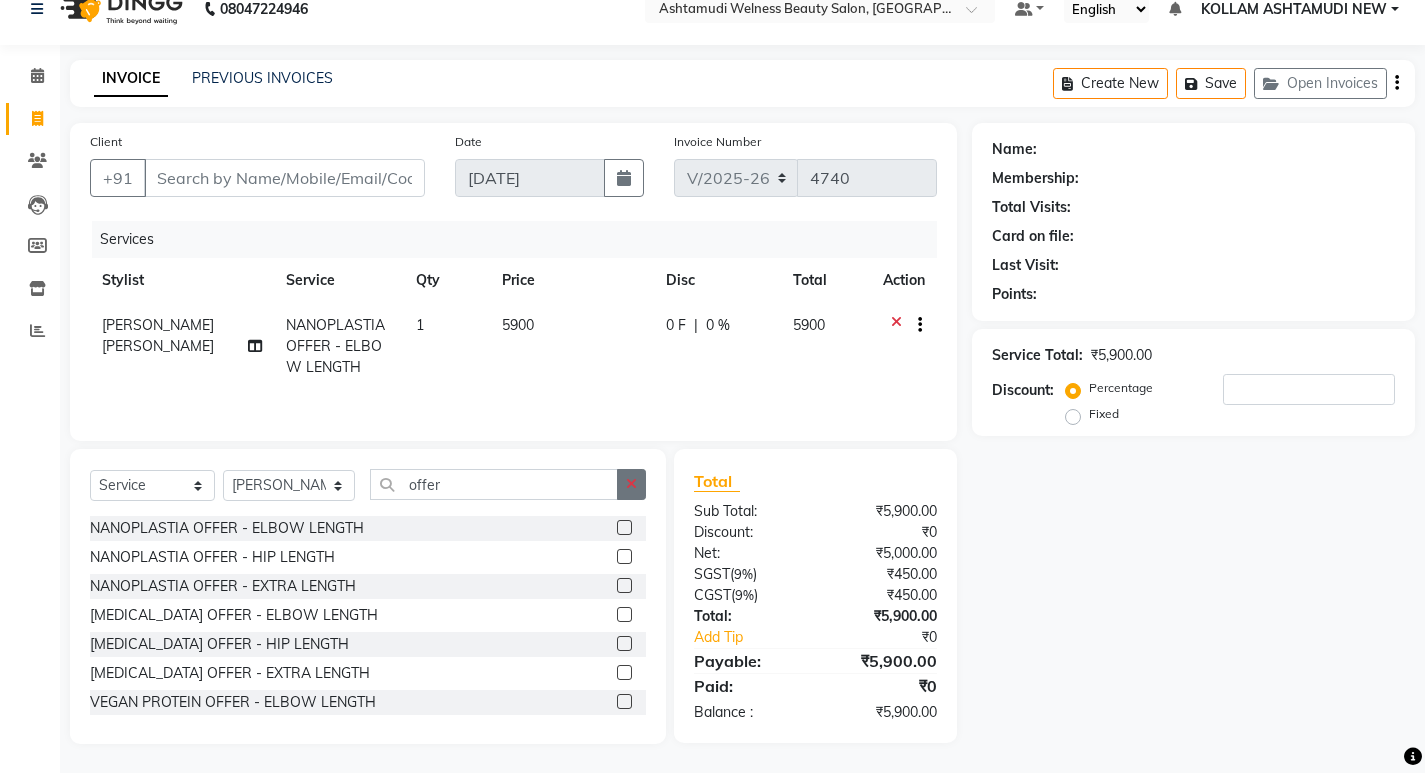 click 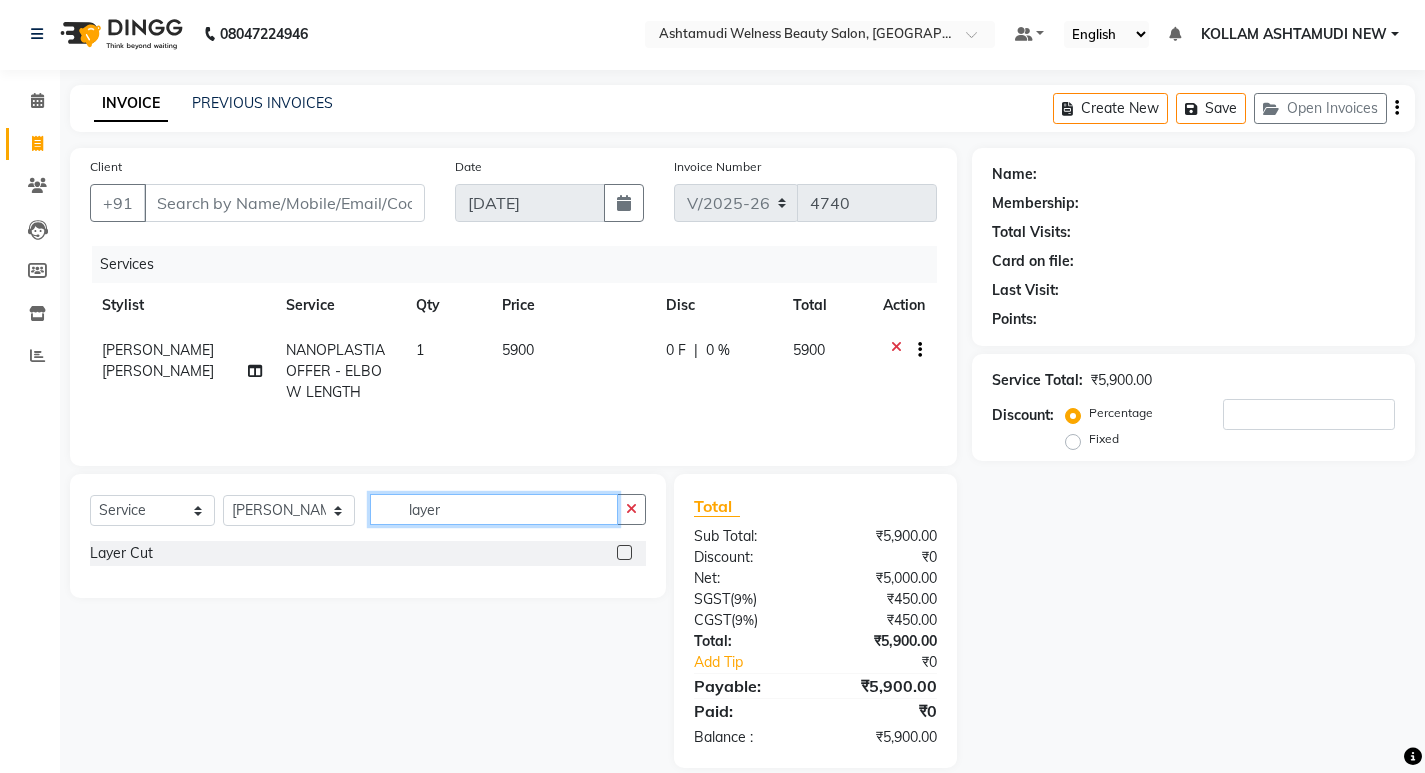 scroll, scrollTop: 0, scrollLeft: 0, axis: both 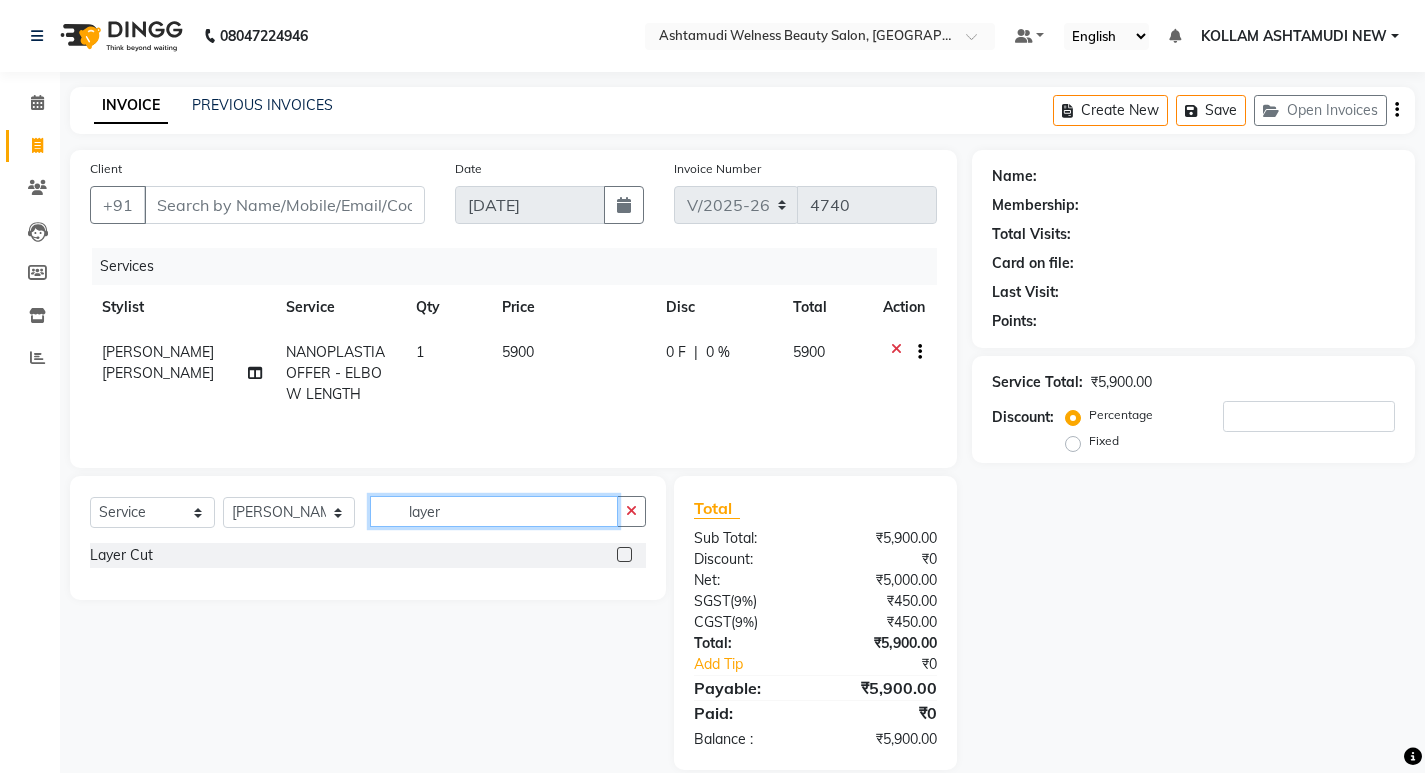 type on "layer" 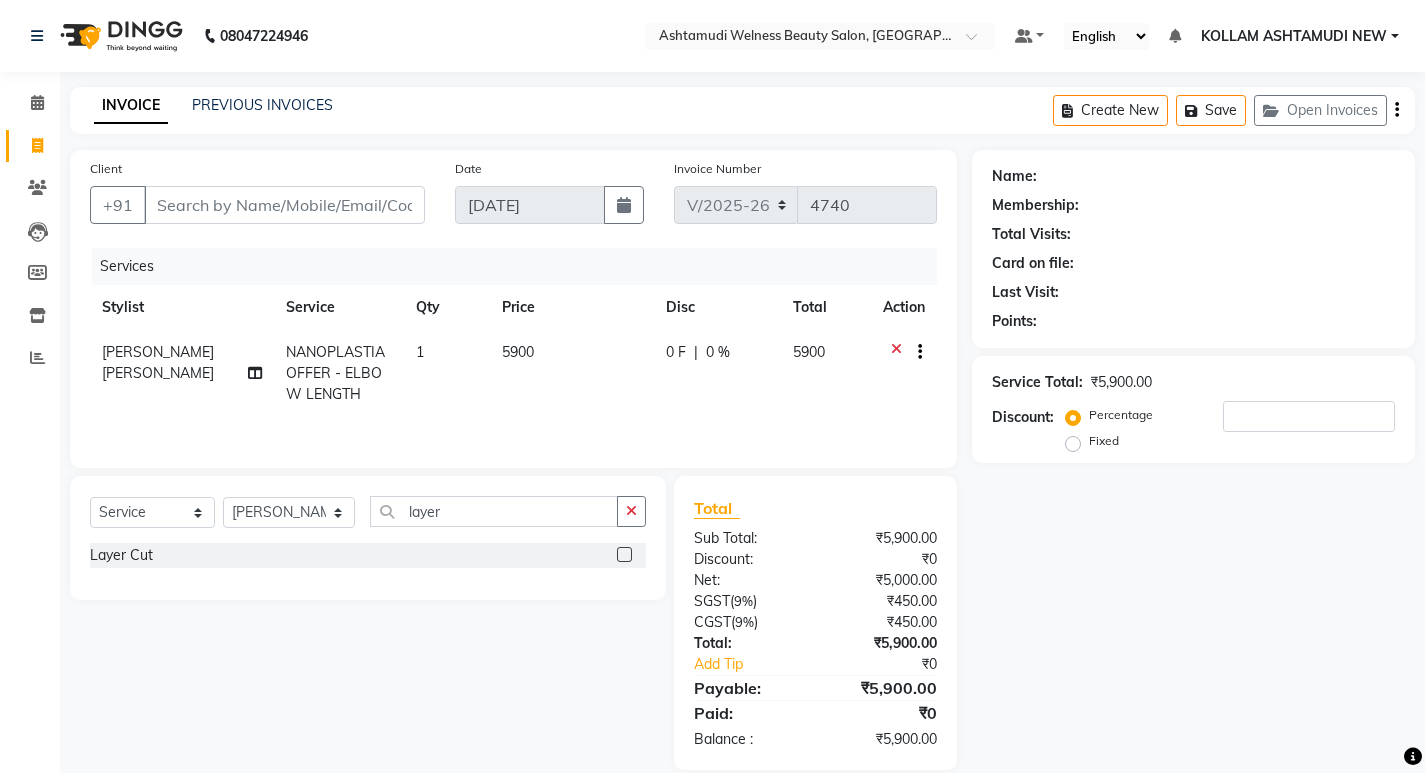 click 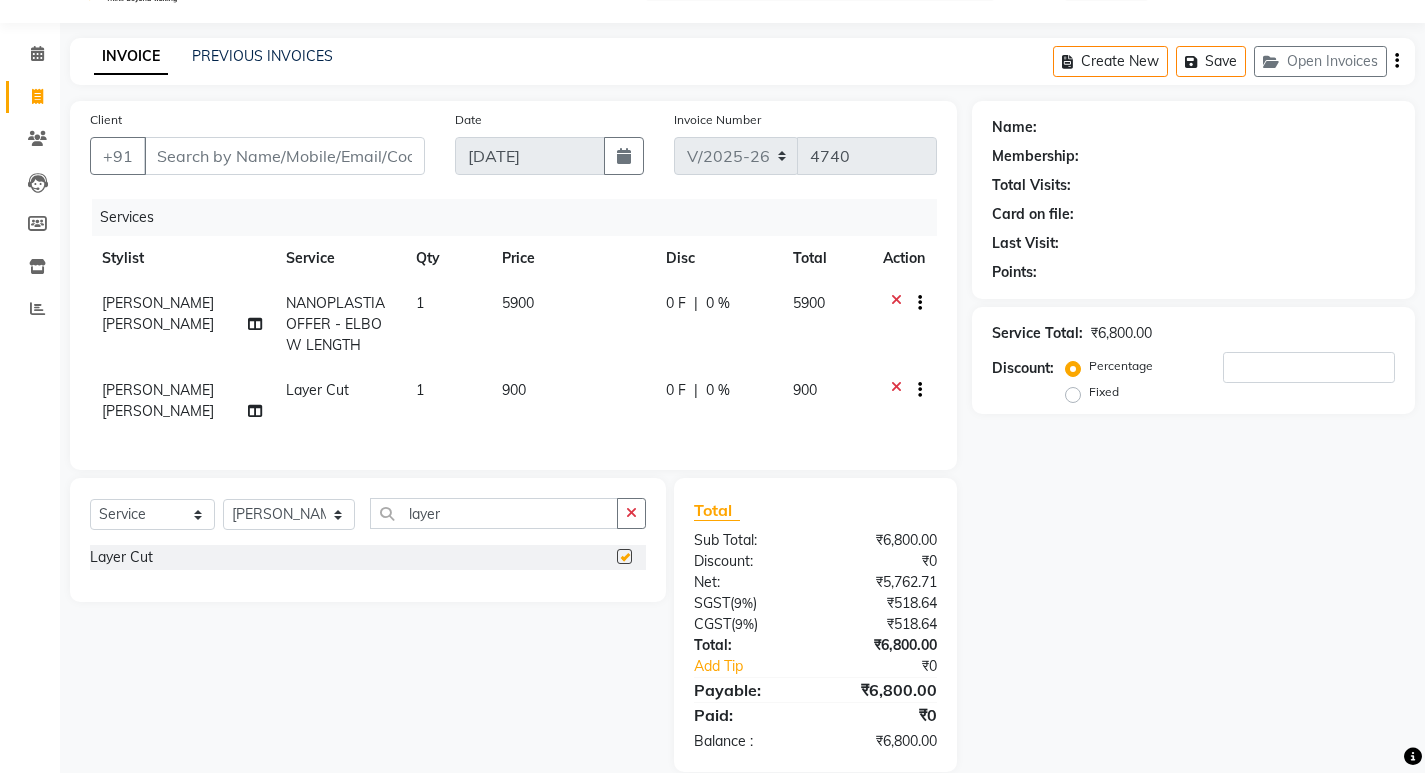 checkbox on "false" 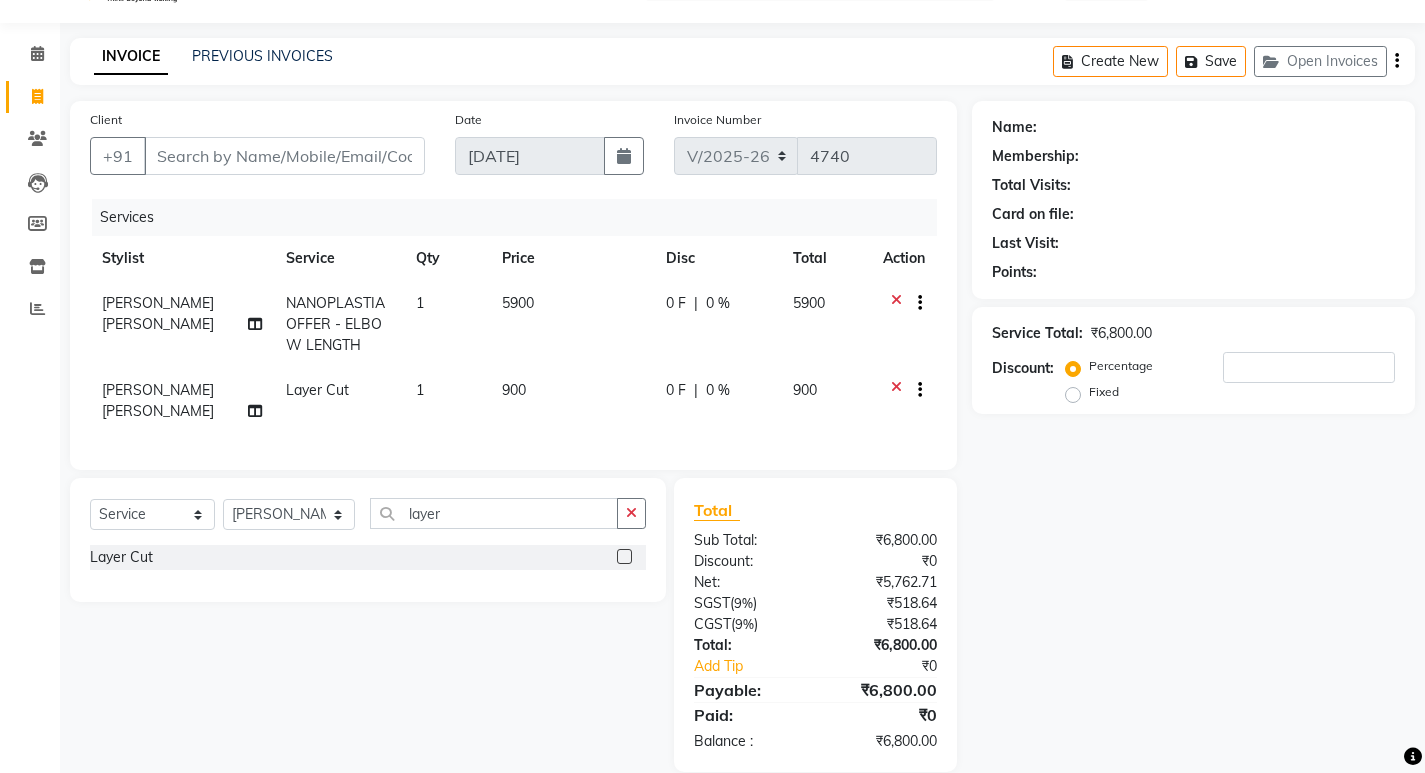 scroll, scrollTop: 76, scrollLeft: 0, axis: vertical 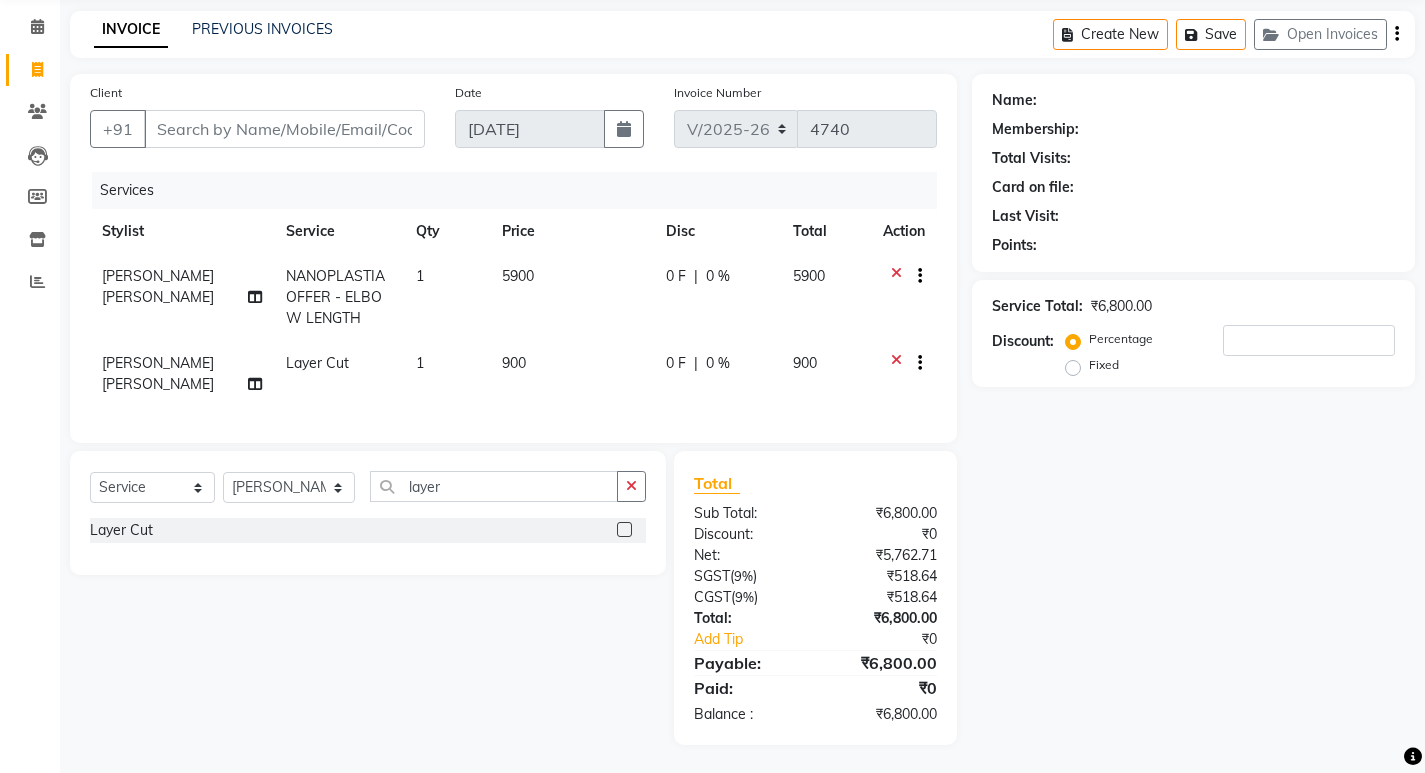 click on "Select  Service  Product  Membership  Package Voucher Prepaid Gift Card  Select Stylist ADITHYA   TAMANG Admin ALTHAF  Anitha  Ardra ATHIRA SANAL BETZA  M BINU GANESH  JIJUMON  P Kavya KOLLAM ASHTAMUDI KOLLAM ASHTAMUDI NEW  Kusum Mohammad Aalam Rahul REENA  VIDHYA RENUKA SUNDAS Revathy B Nair RINA RAI SAJEEV M SAMIR RAI SARIGA PRASAD SHIBU Shilu Fathima Shyni Salim SUKANYA Supriya SUSHEELA S layer Layer Cut" 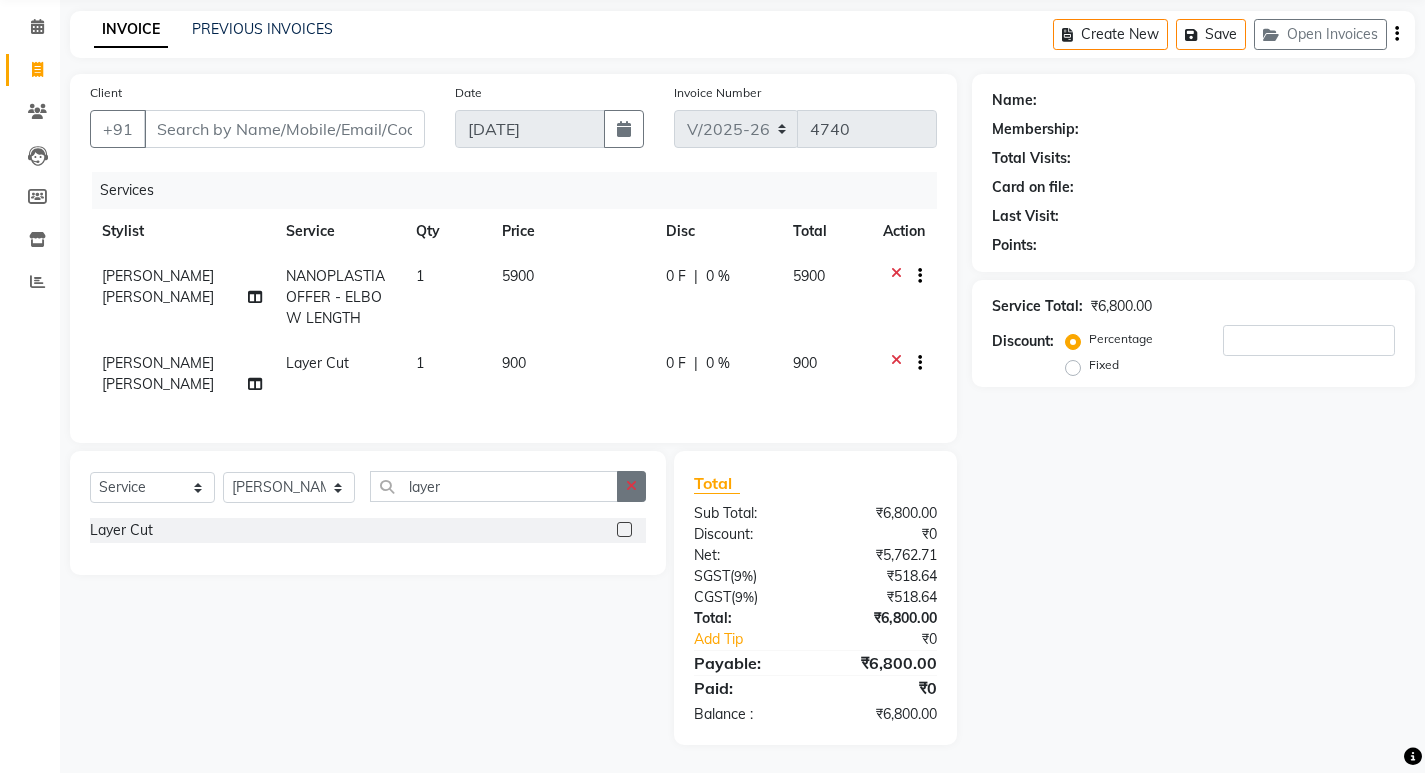 click 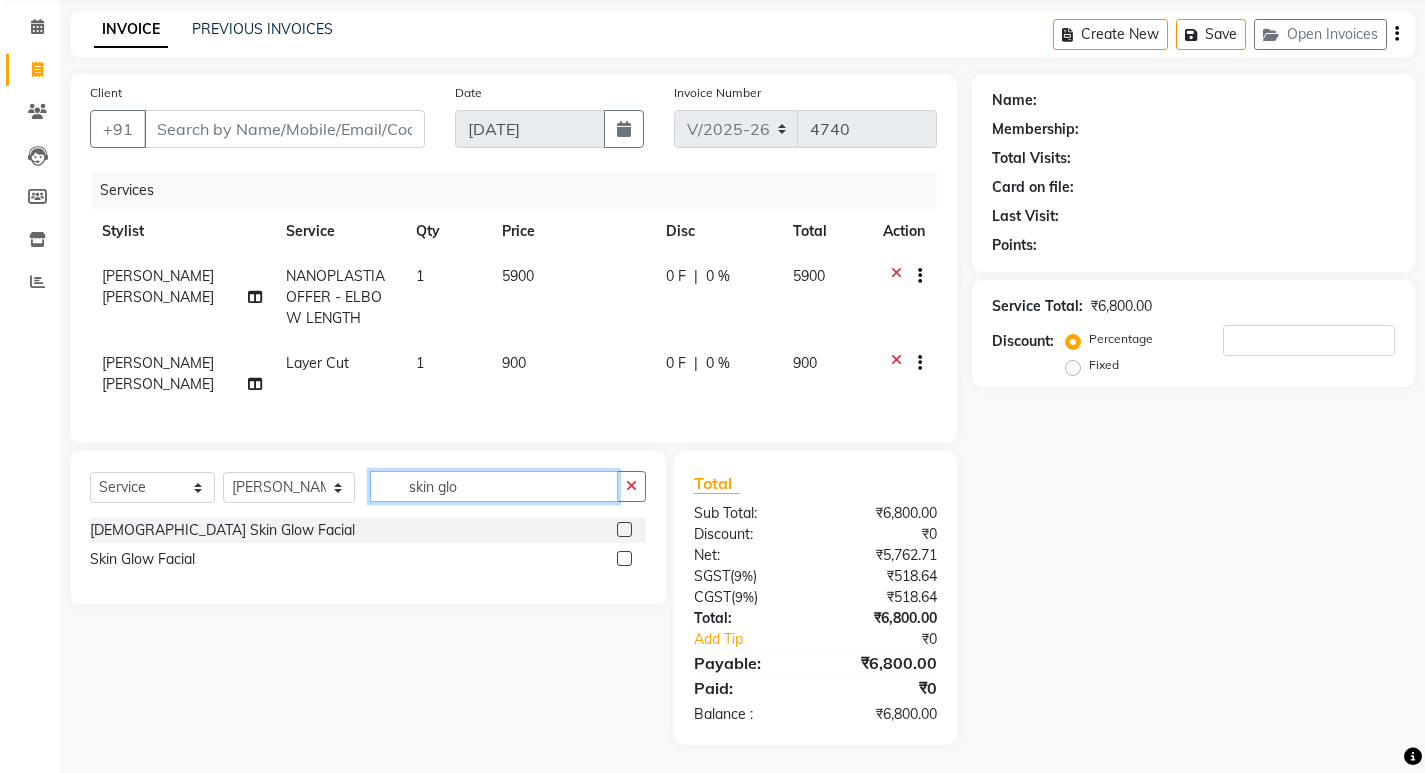 type on "skin glo" 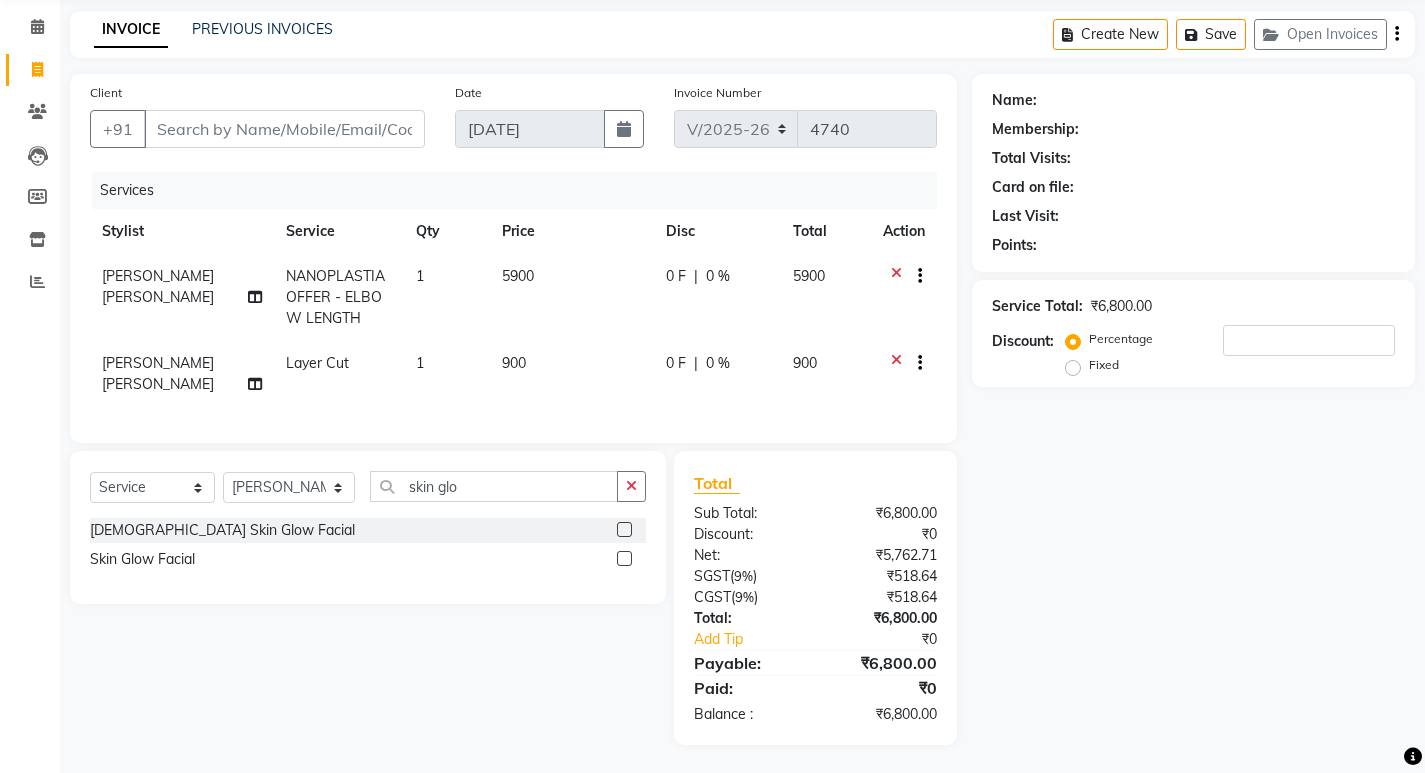 click 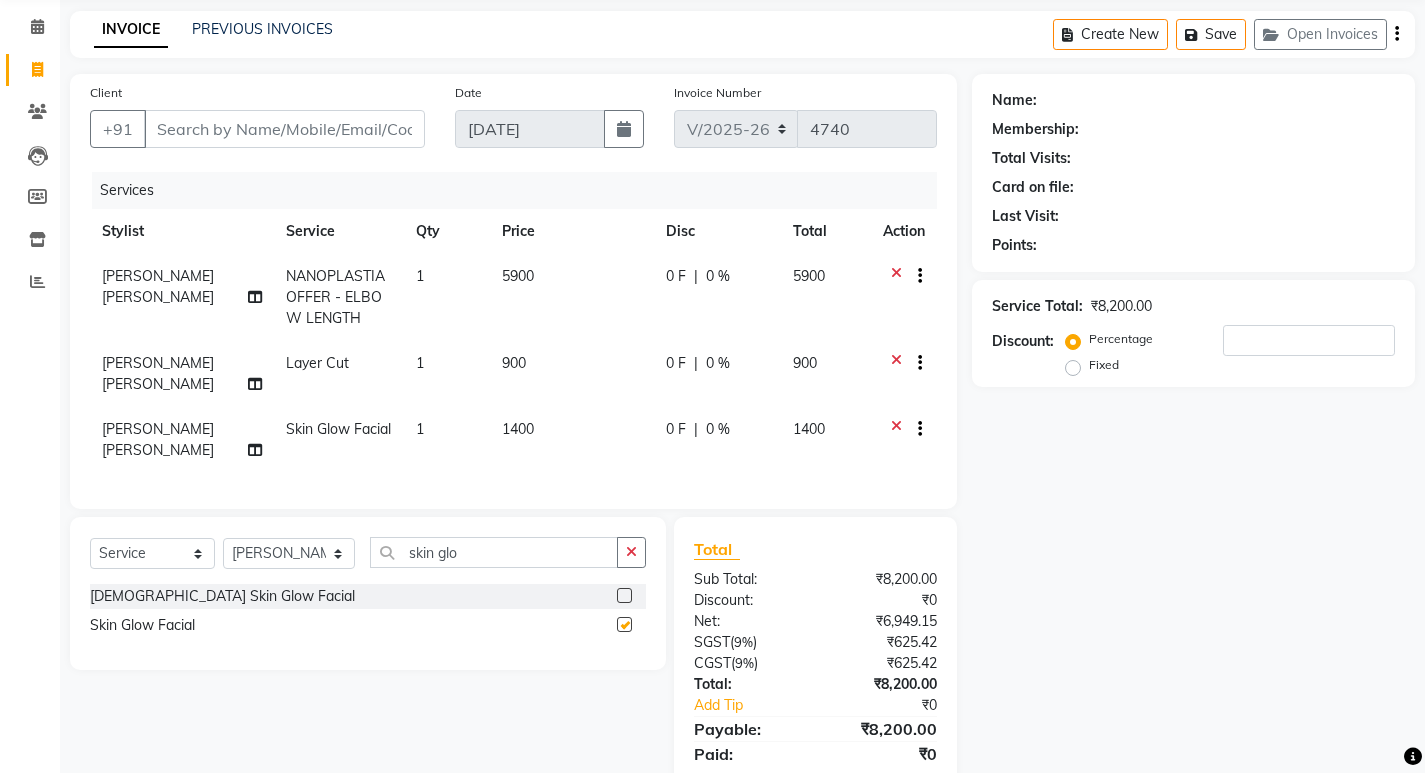 checkbox on "false" 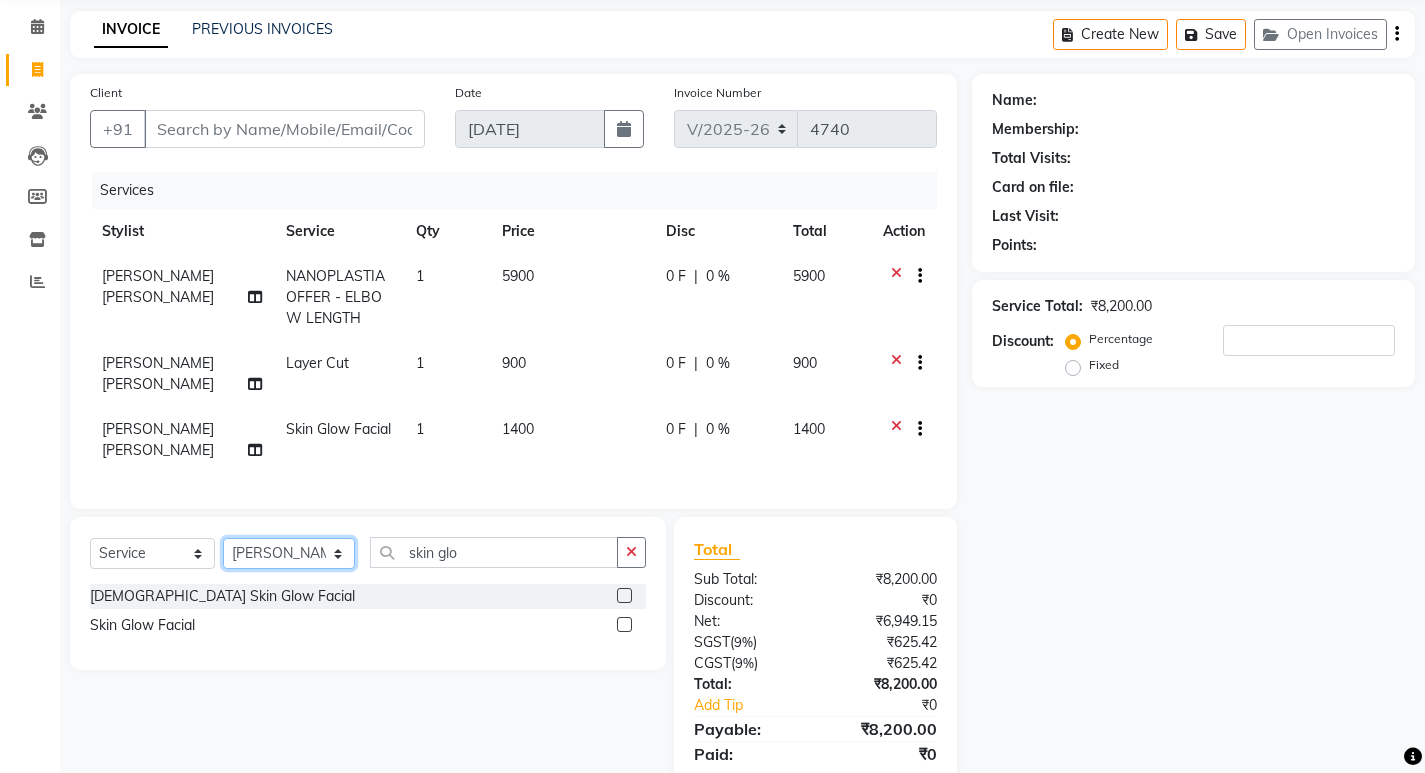 click on "Select Stylist [PERSON_NAME] Admin [PERSON_NAME]  [PERSON_NAME] [PERSON_NAME] [PERSON_NAME]  M [PERSON_NAME]  [PERSON_NAME]  P [PERSON_NAME] ASHTAMUDI KOLLAM ASHTAMUDI NEW  [PERSON_NAME] [PERSON_NAME] [PERSON_NAME]  [PERSON_NAME] [PERSON_NAME] [PERSON_NAME] [PERSON_NAME] [PERSON_NAME] M [PERSON_NAME] SARIGA [PERSON_NAME] [PERSON_NAME] [PERSON_NAME] [PERSON_NAME] [PERSON_NAME] S" 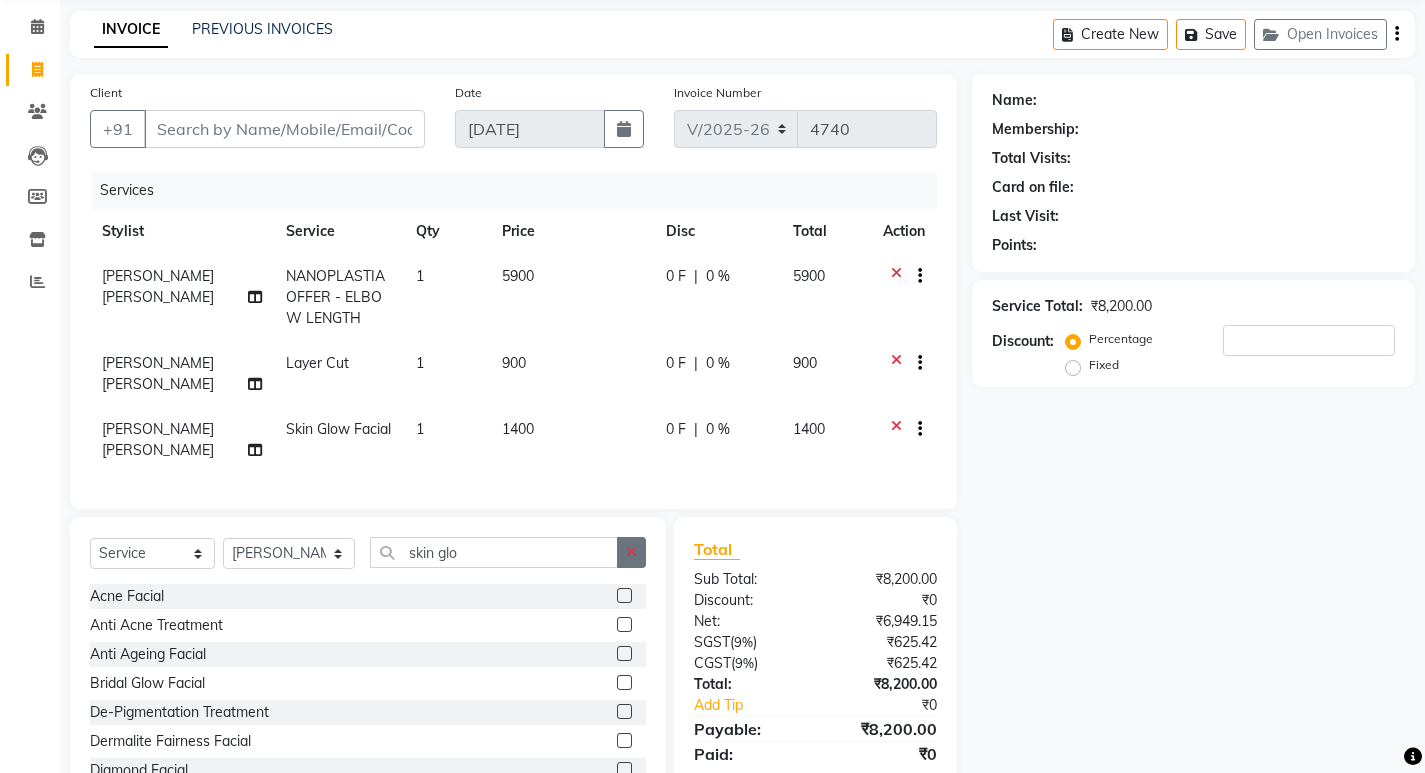 click 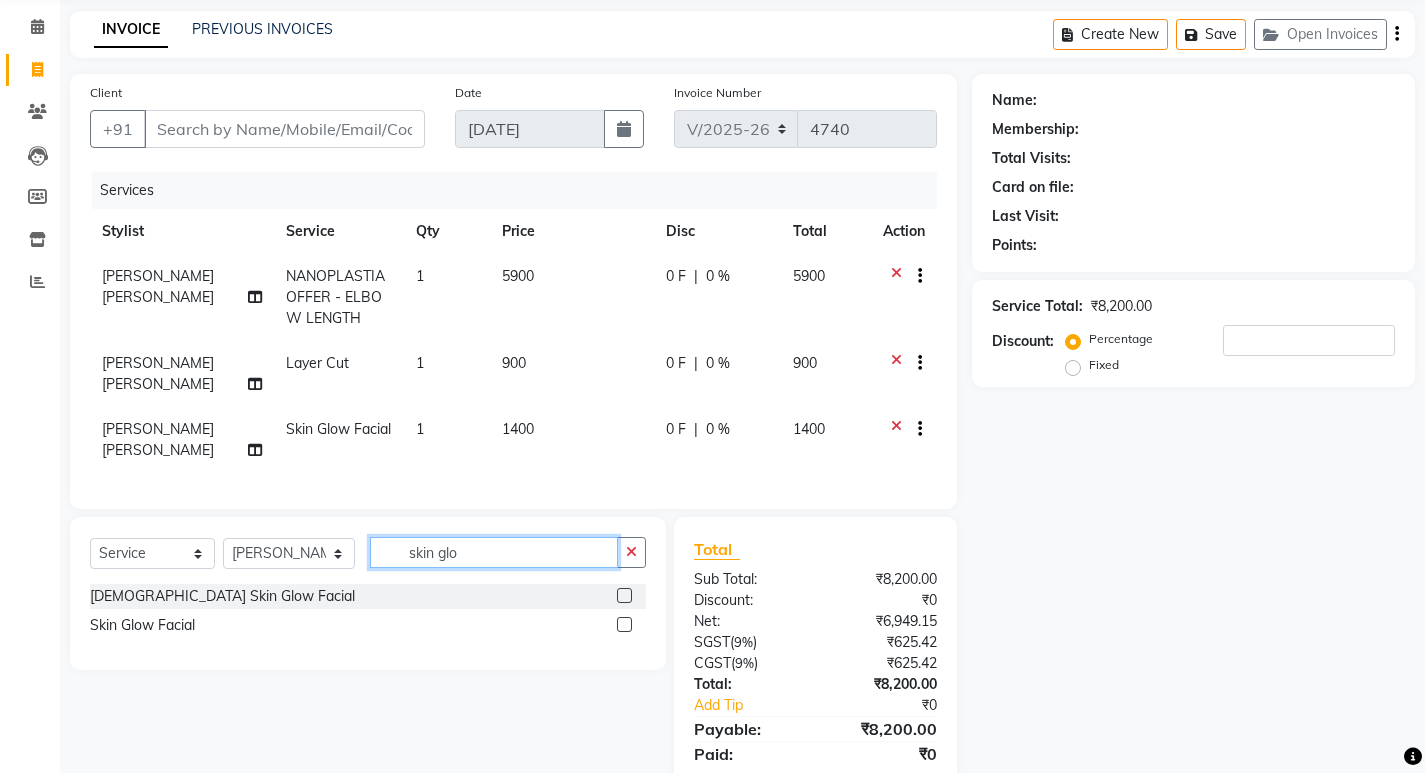 type on "skin glo" 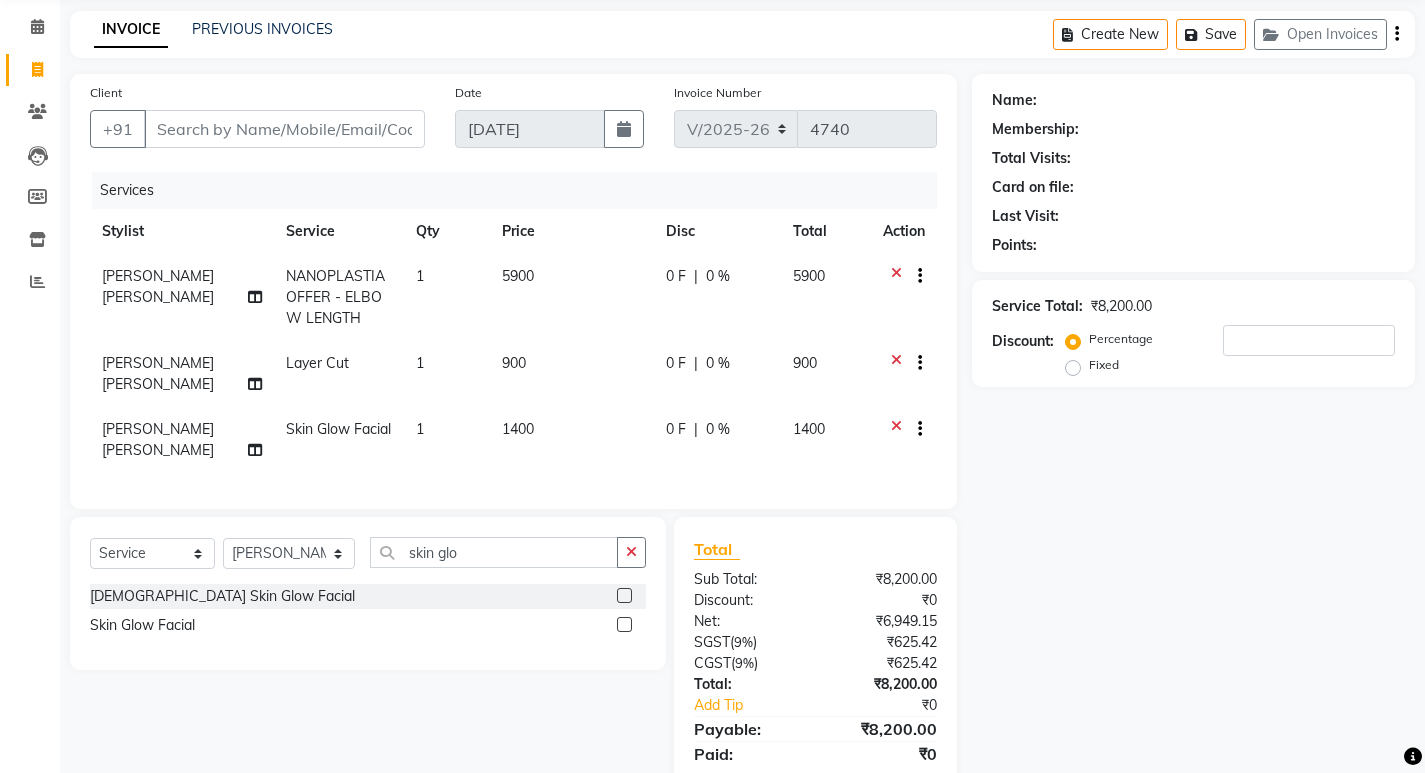 click 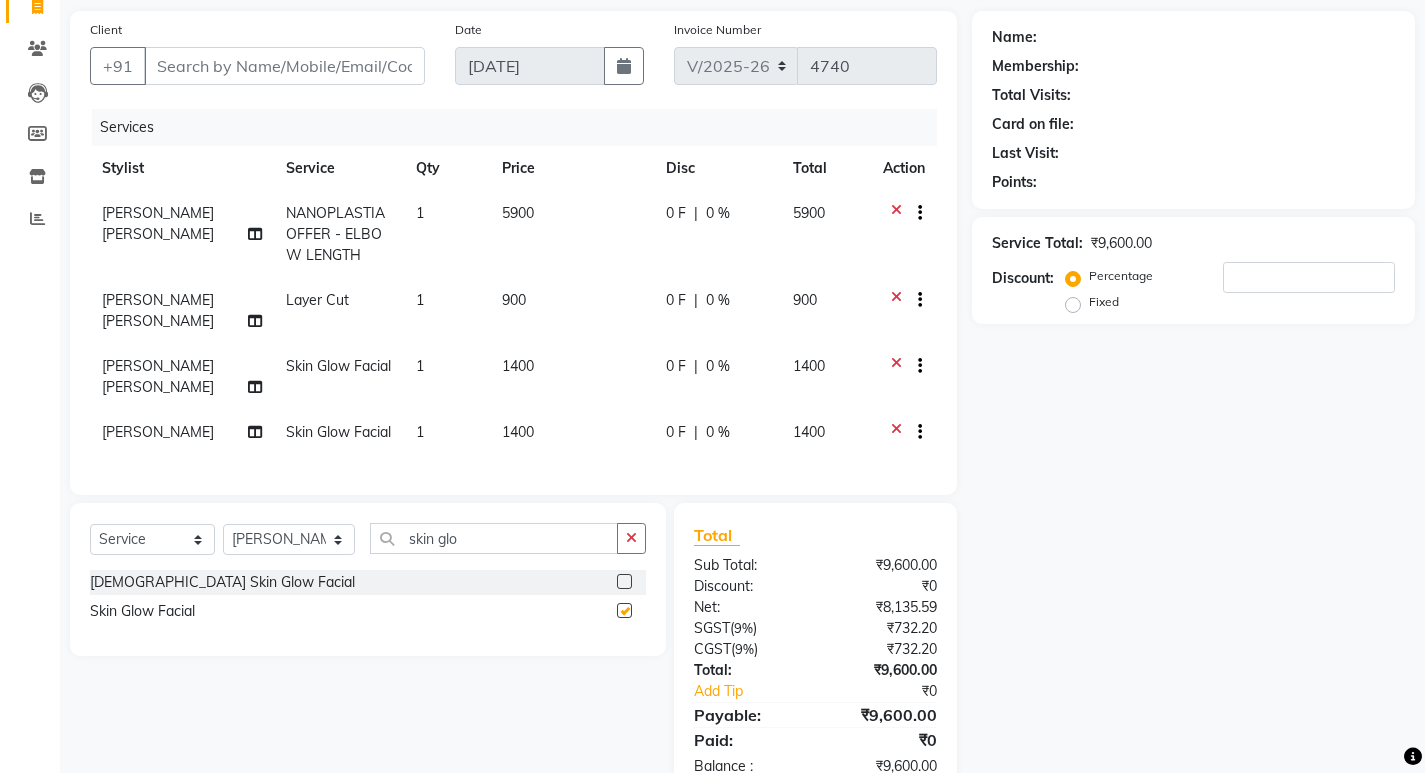 checkbox on "false" 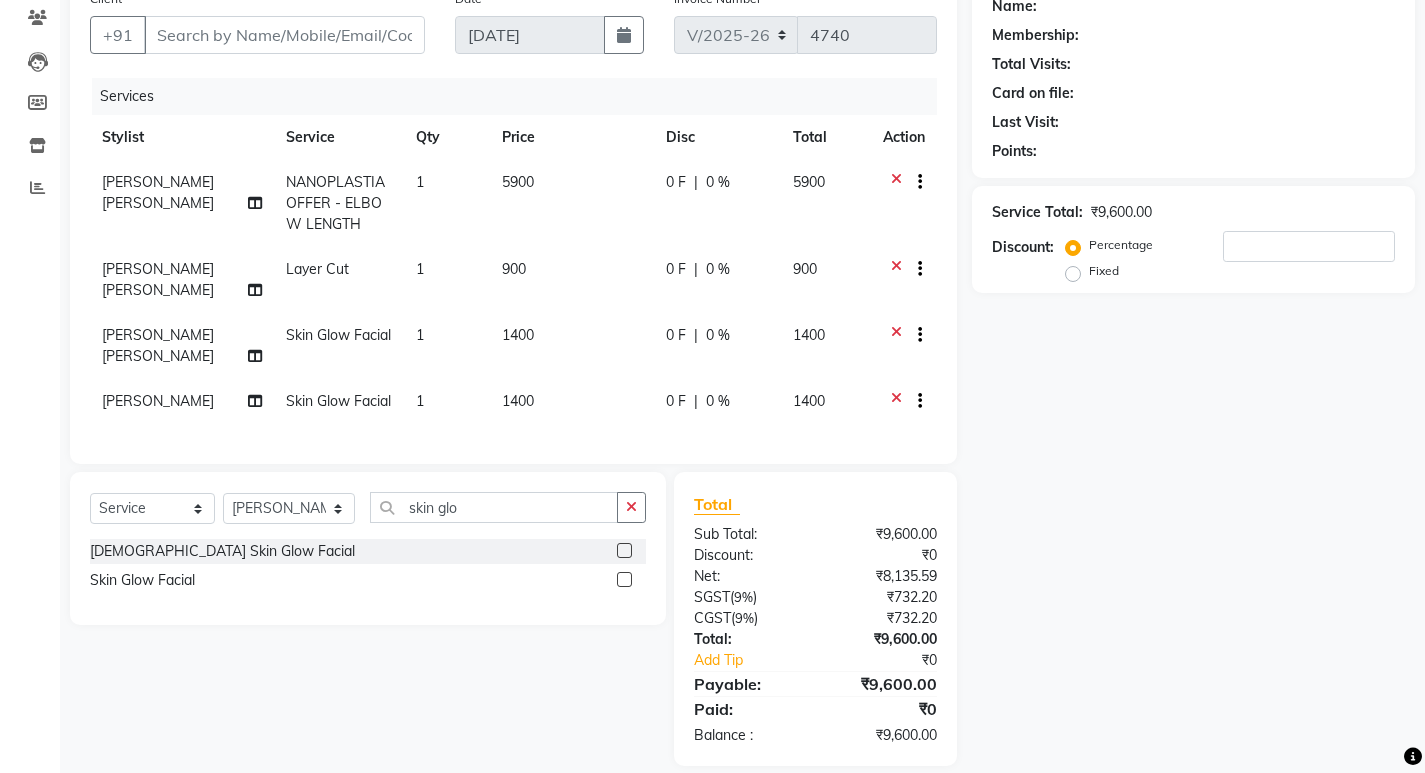 scroll, scrollTop: 174, scrollLeft: 0, axis: vertical 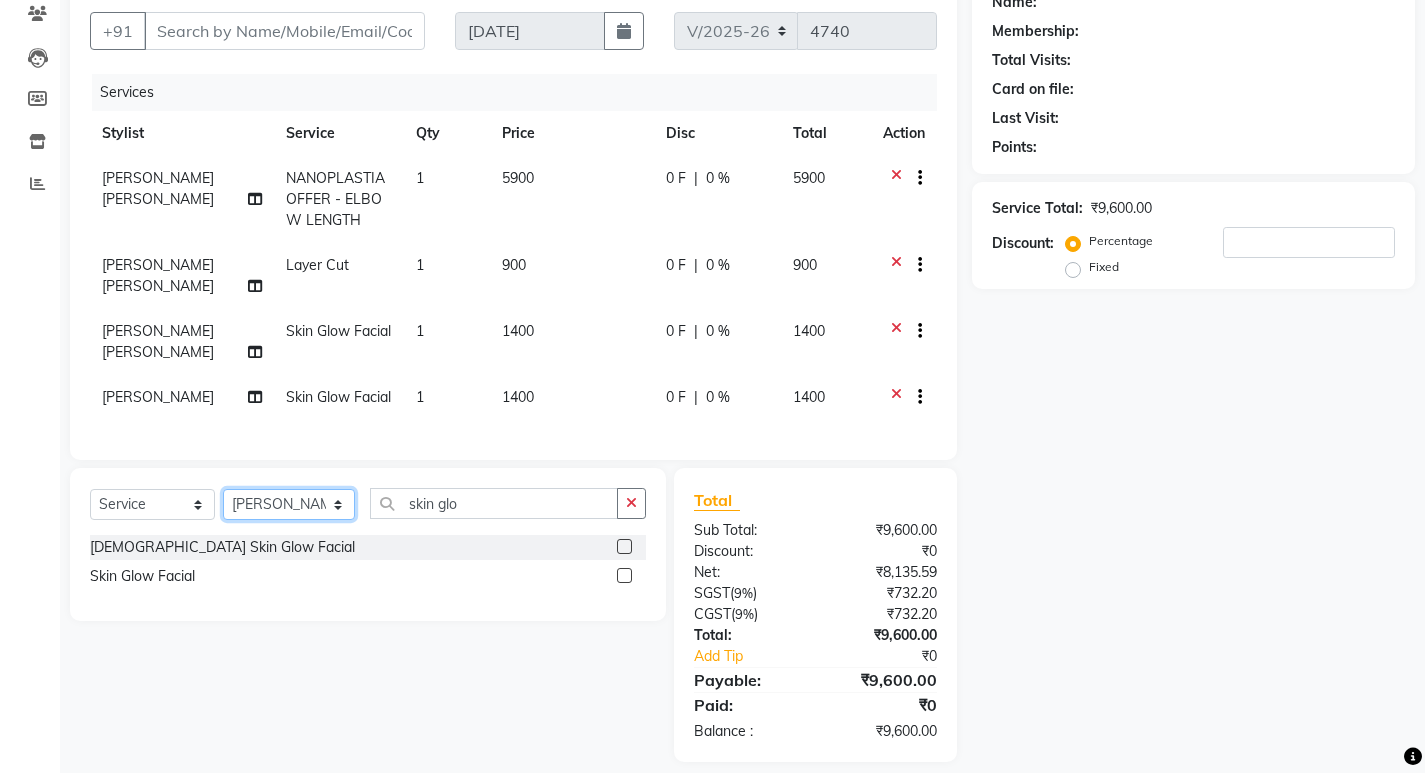 drag, startPoint x: 304, startPoint y: 492, endPoint x: 319, endPoint y: 471, distance: 25.806976 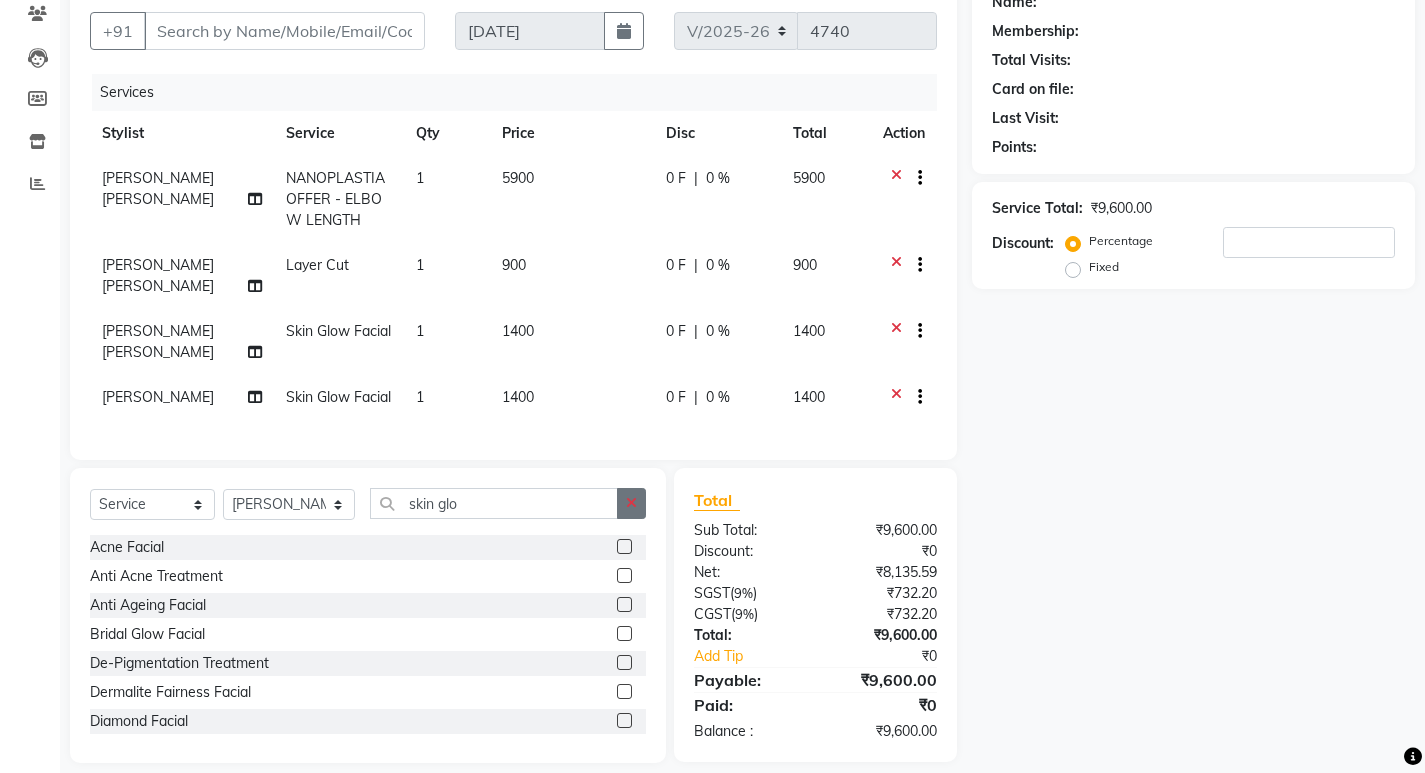 click 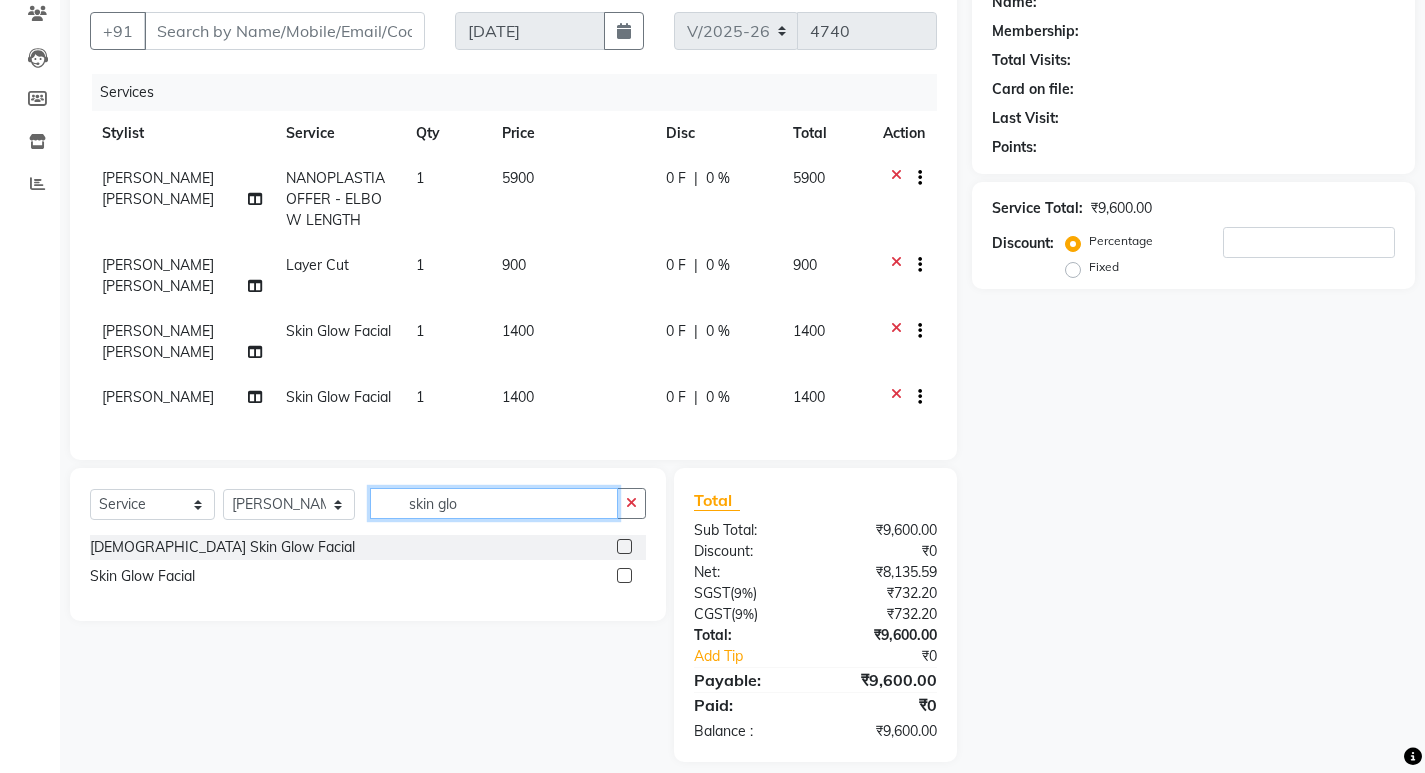 type on "skin glo" 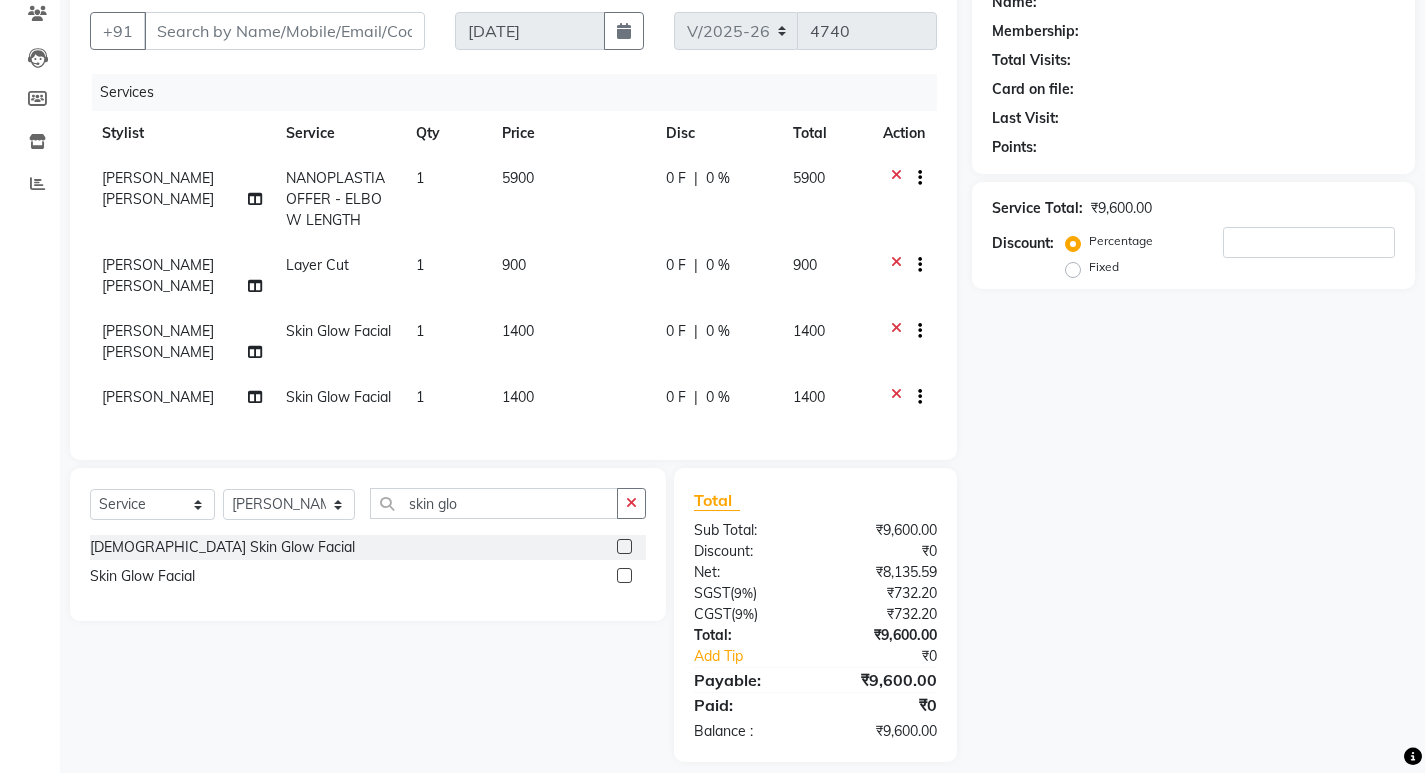 click 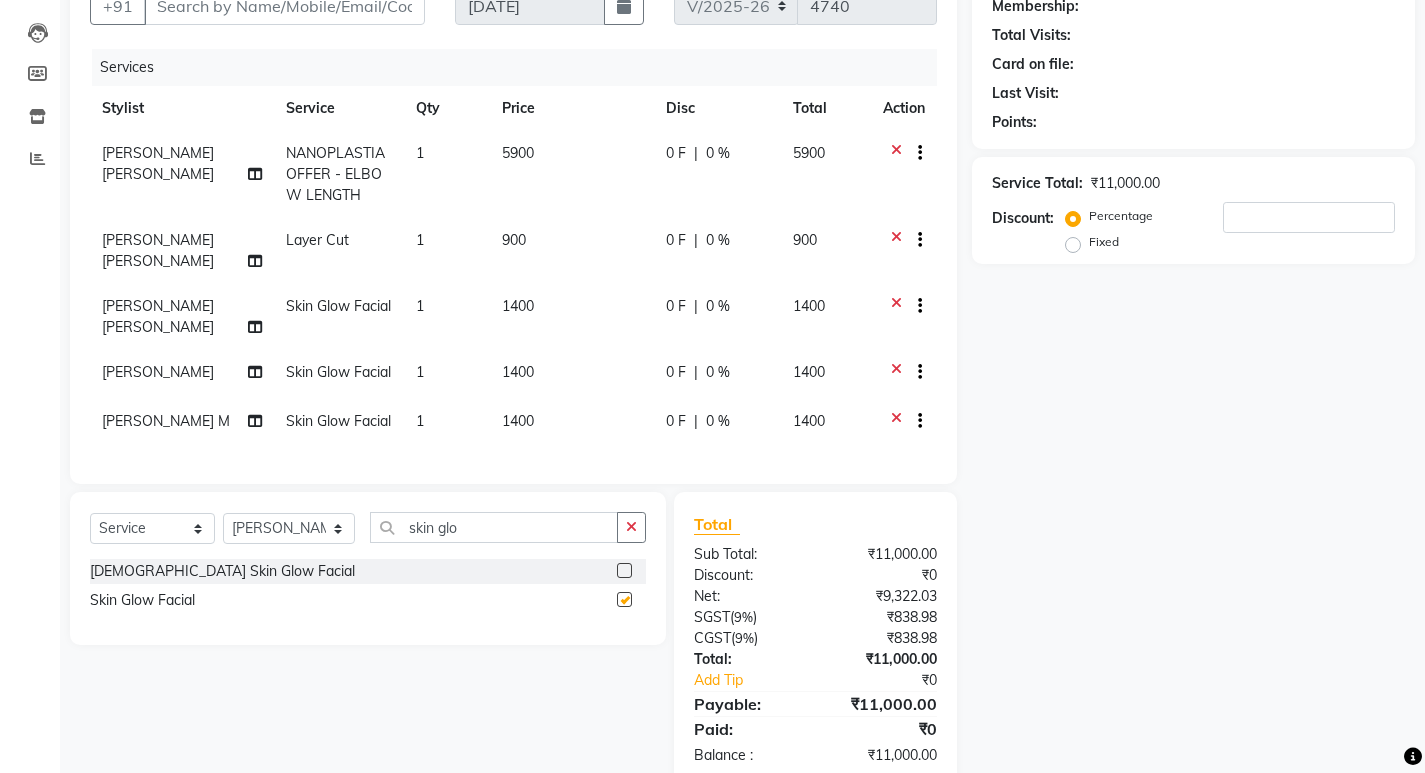checkbox on "false" 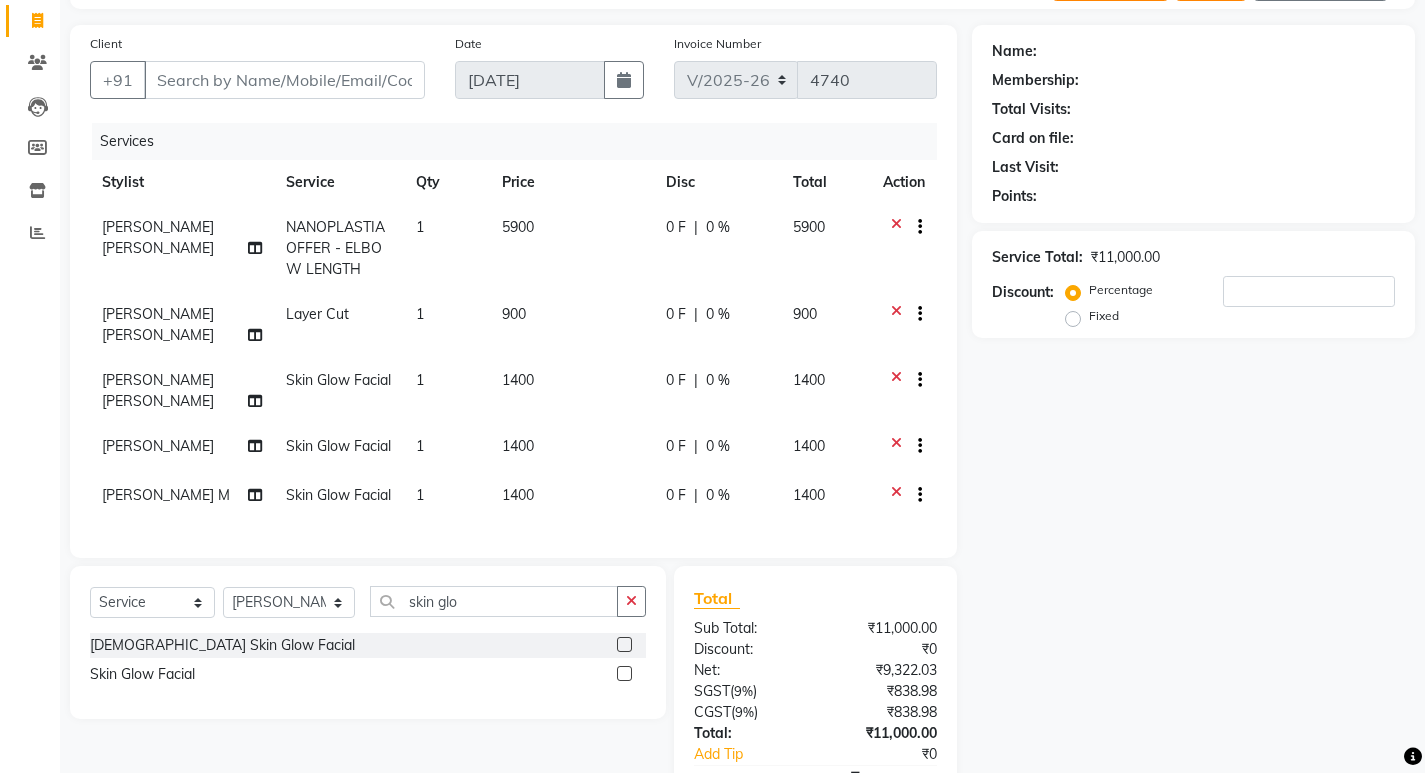 scroll, scrollTop: 0, scrollLeft: 0, axis: both 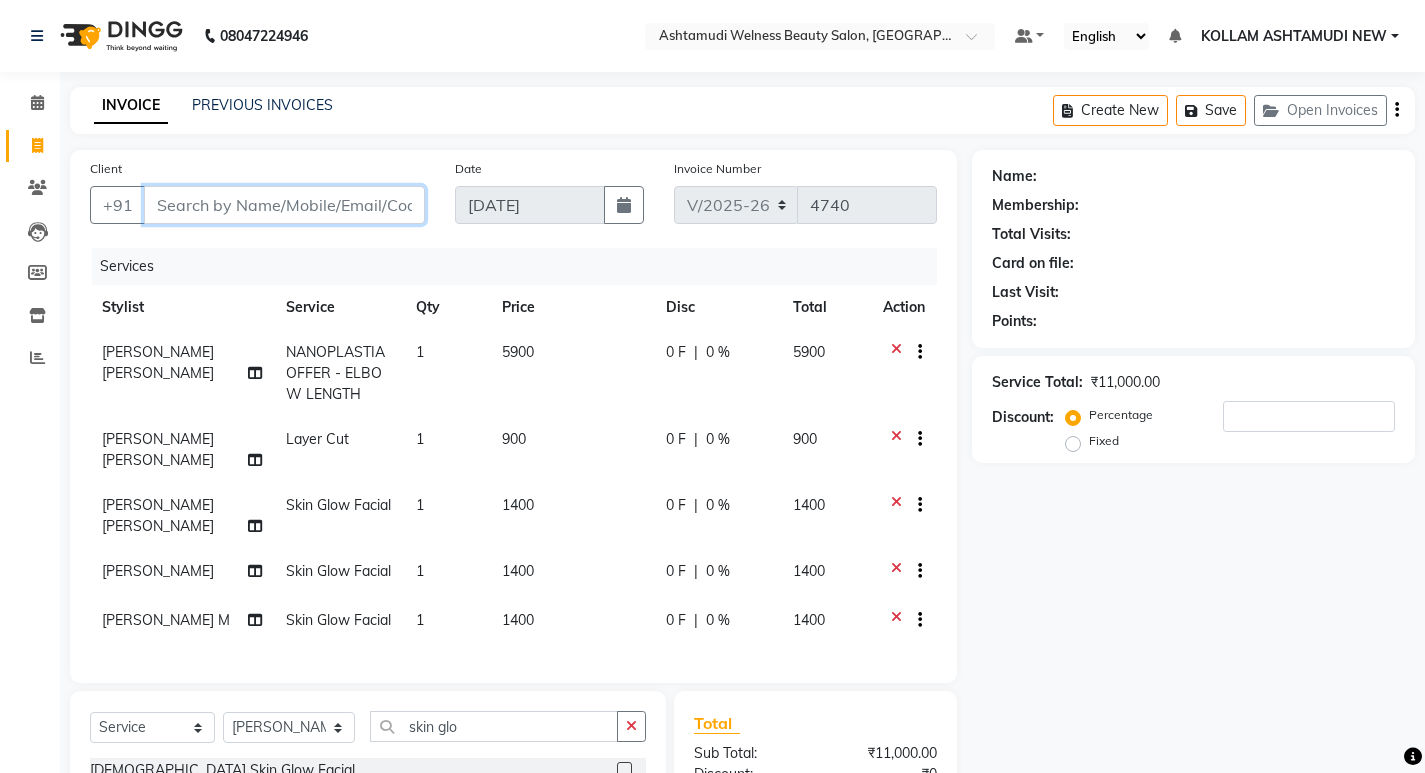 click on "Client" at bounding box center (284, 205) 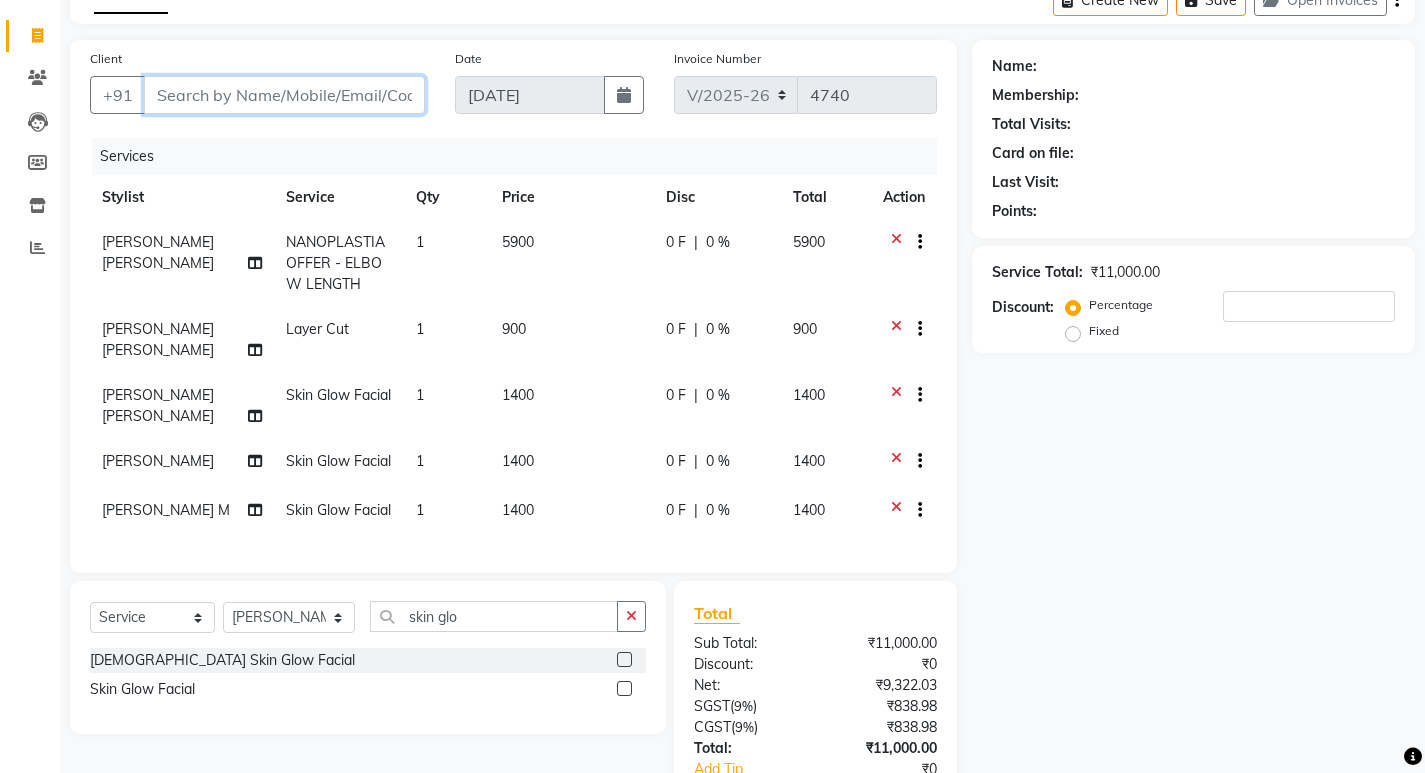 scroll, scrollTop: 223, scrollLeft: 0, axis: vertical 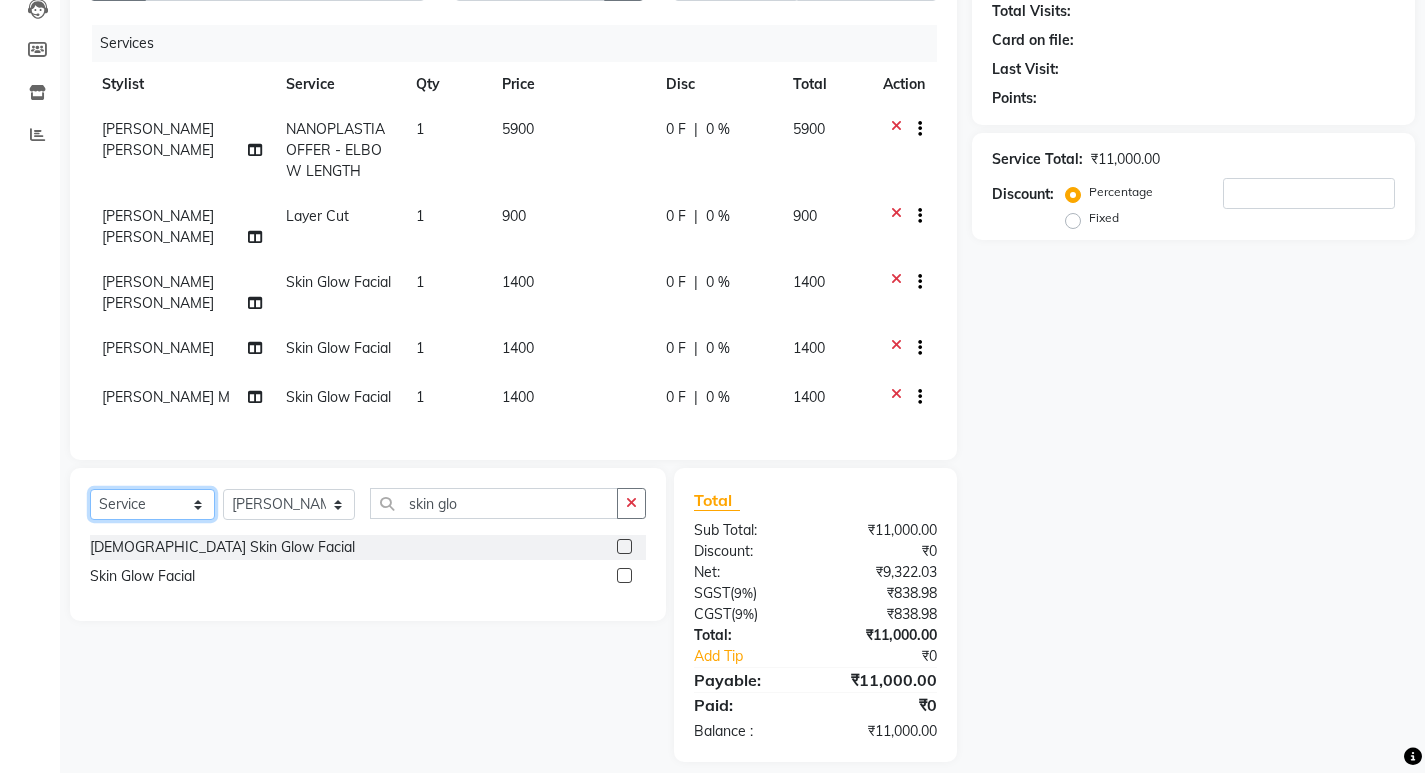 drag, startPoint x: 163, startPoint y: 484, endPoint x: 163, endPoint y: 498, distance: 14 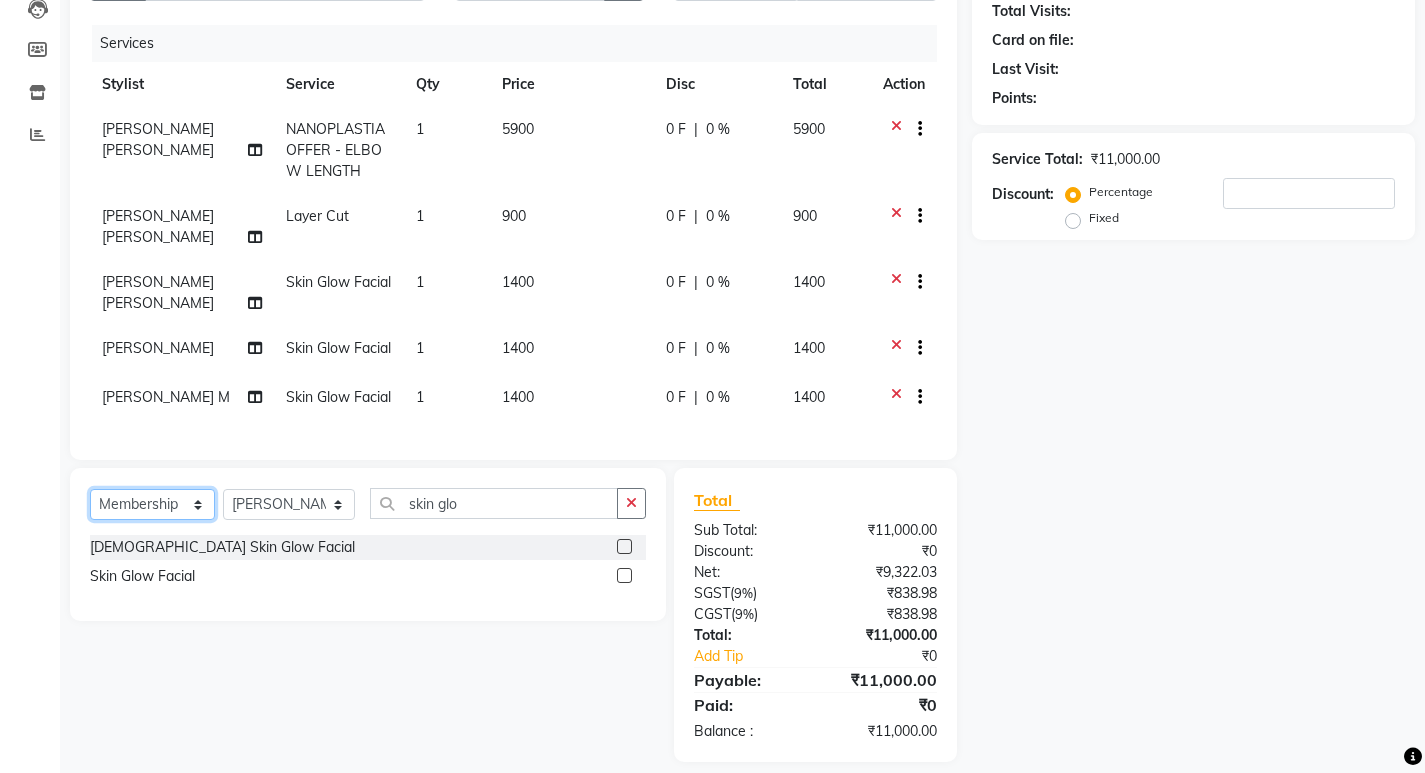 click on "Select  Service  Product  Membership  Package Voucher Prepaid Gift Card" 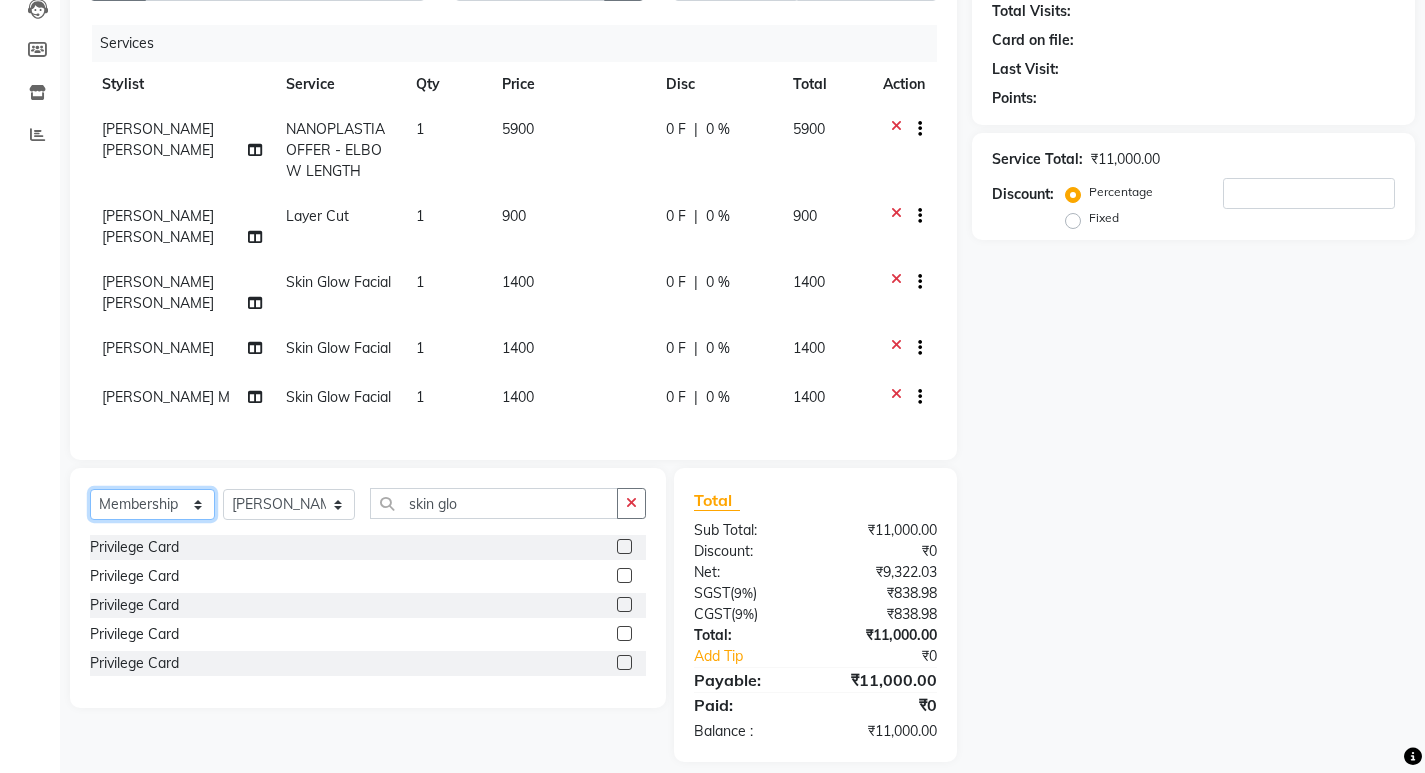click on "Select  Service  Product  Membership  Package Voucher Prepaid Gift Card" 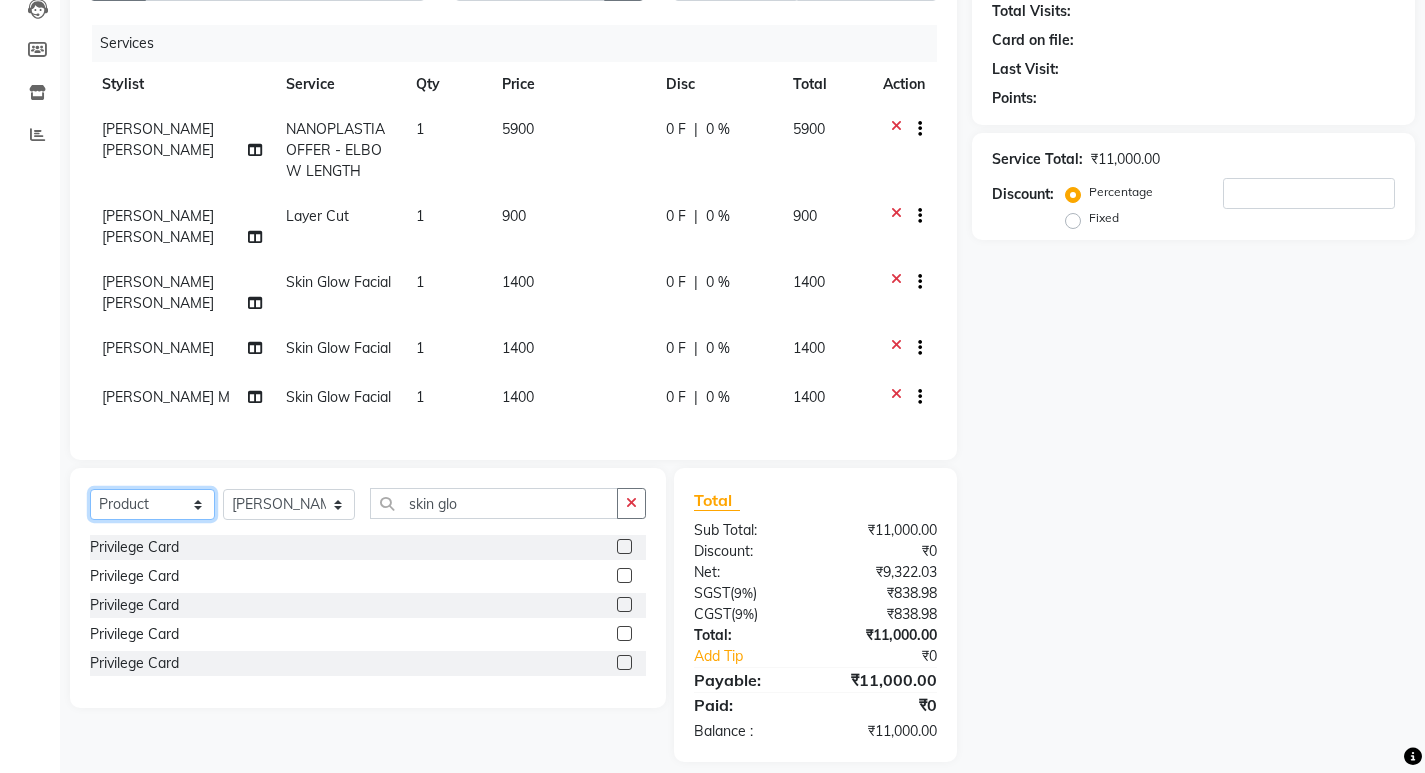 click on "Select  Service  Product  Membership  Package Voucher Prepaid Gift Card" 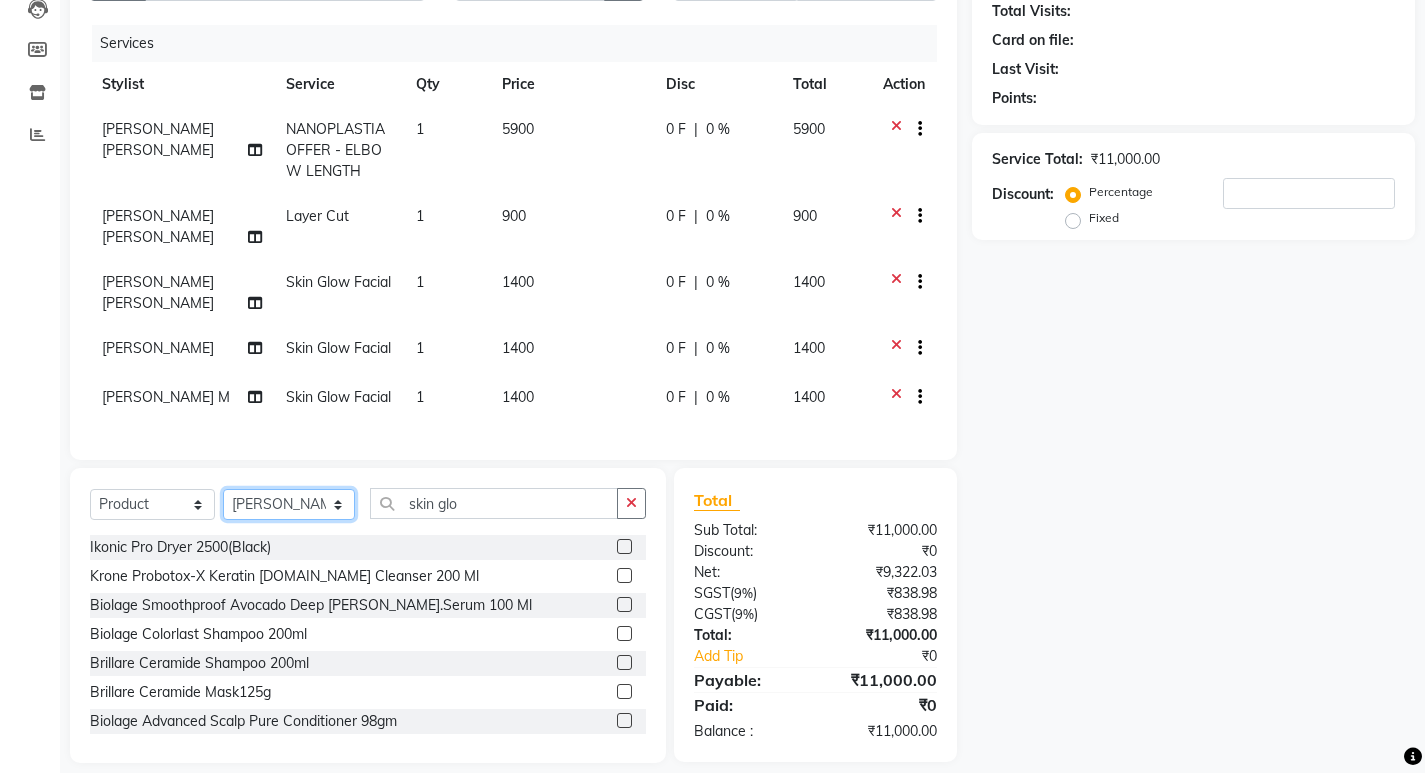 click on "Select Stylist [PERSON_NAME] Admin [PERSON_NAME]  [PERSON_NAME] [PERSON_NAME] [PERSON_NAME]  M [PERSON_NAME]  [PERSON_NAME]  P [PERSON_NAME] ASHTAMUDI KOLLAM ASHTAMUDI NEW  [PERSON_NAME] [PERSON_NAME] [PERSON_NAME]  [PERSON_NAME] [PERSON_NAME] [PERSON_NAME] [PERSON_NAME] [PERSON_NAME] M [PERSON_NAME] SARIGA [PERSON_NAME] [PERSON_NAME] [PERSON_NAME] [PERSON_NAME] [PERSON_NAME] S" 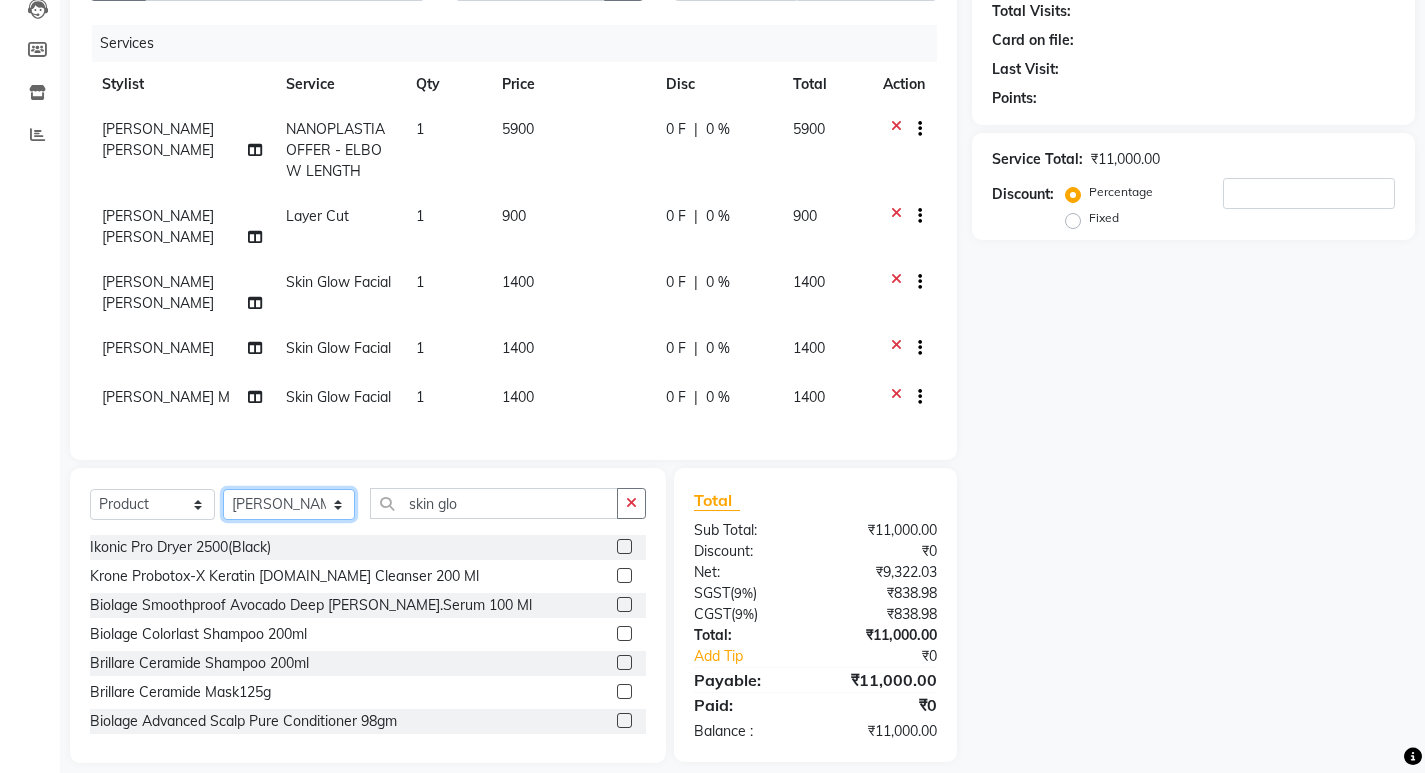select on "25979" 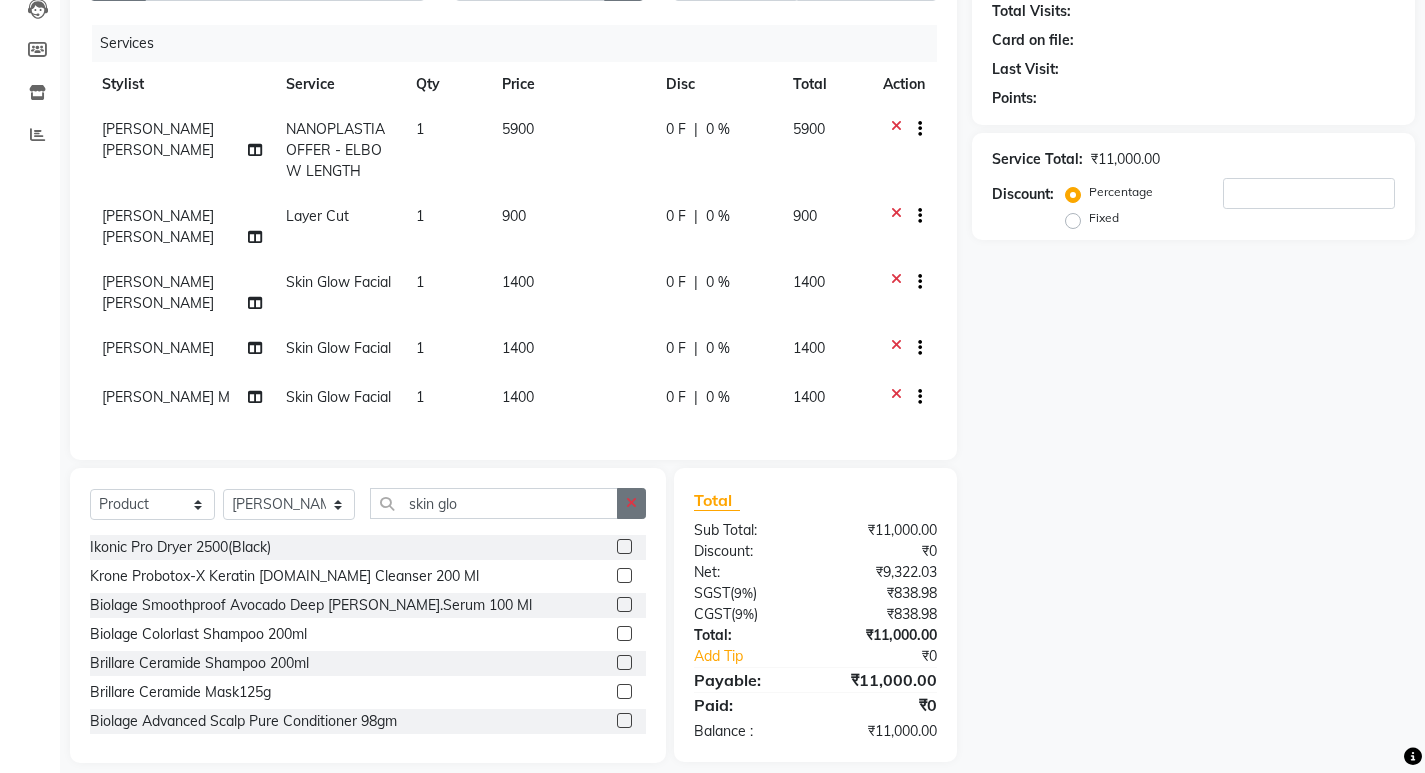 click 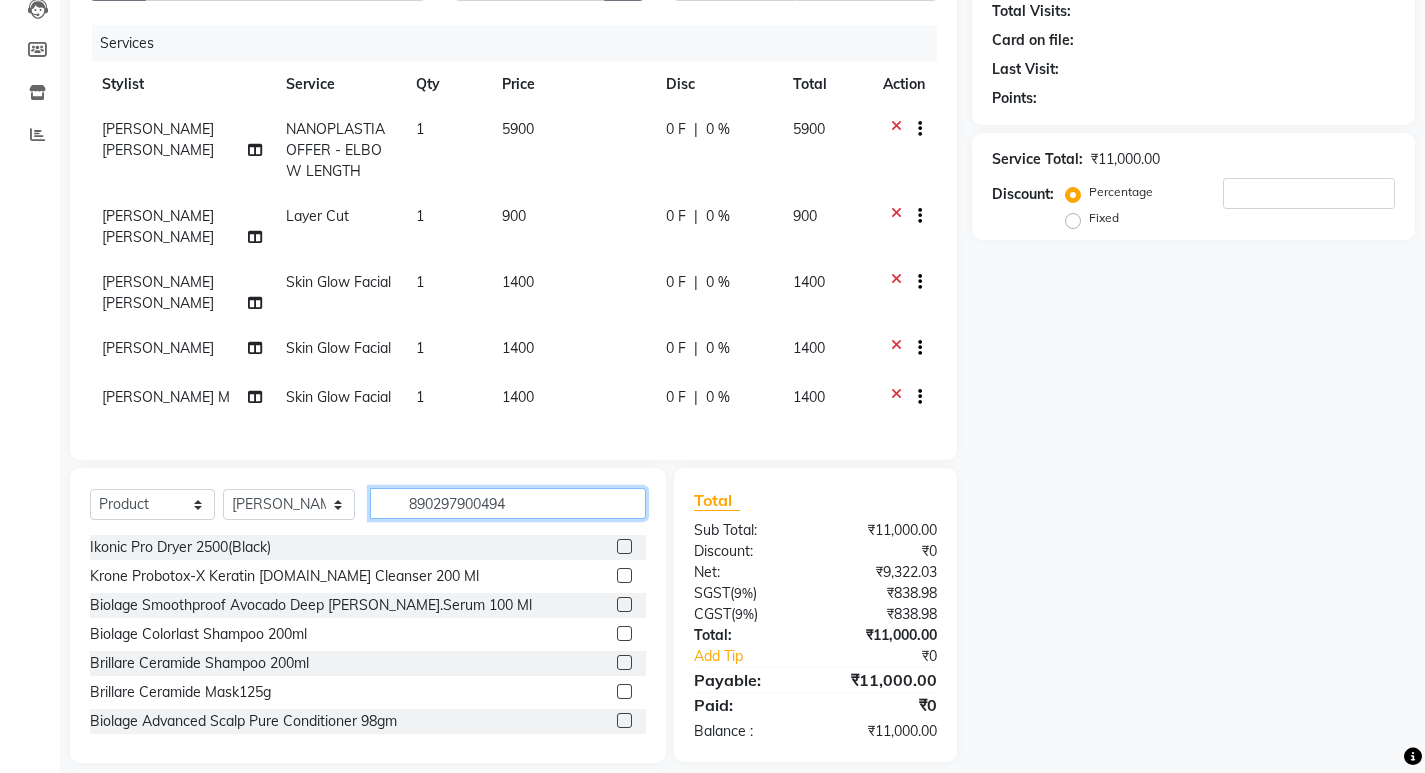 type on "8902979004947" 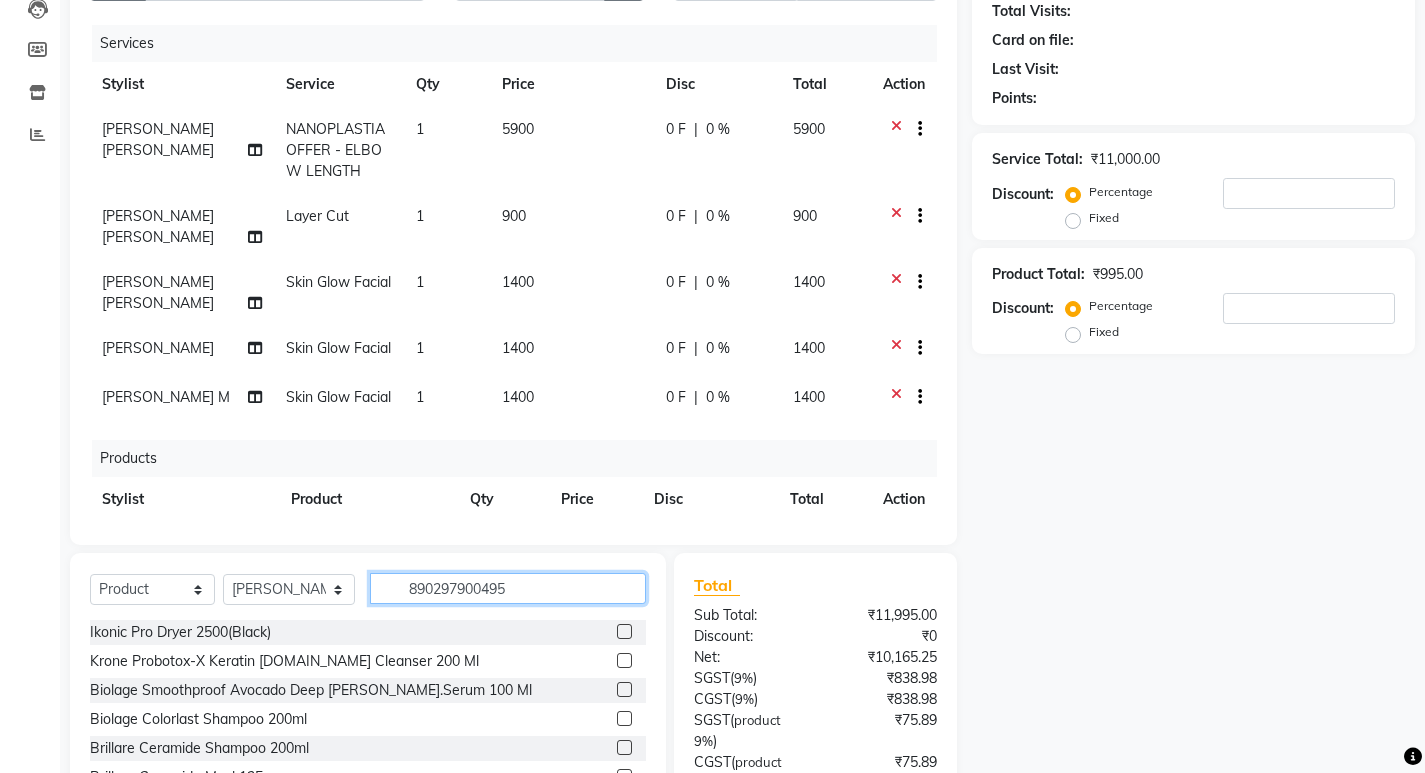 type on "8902979004954" 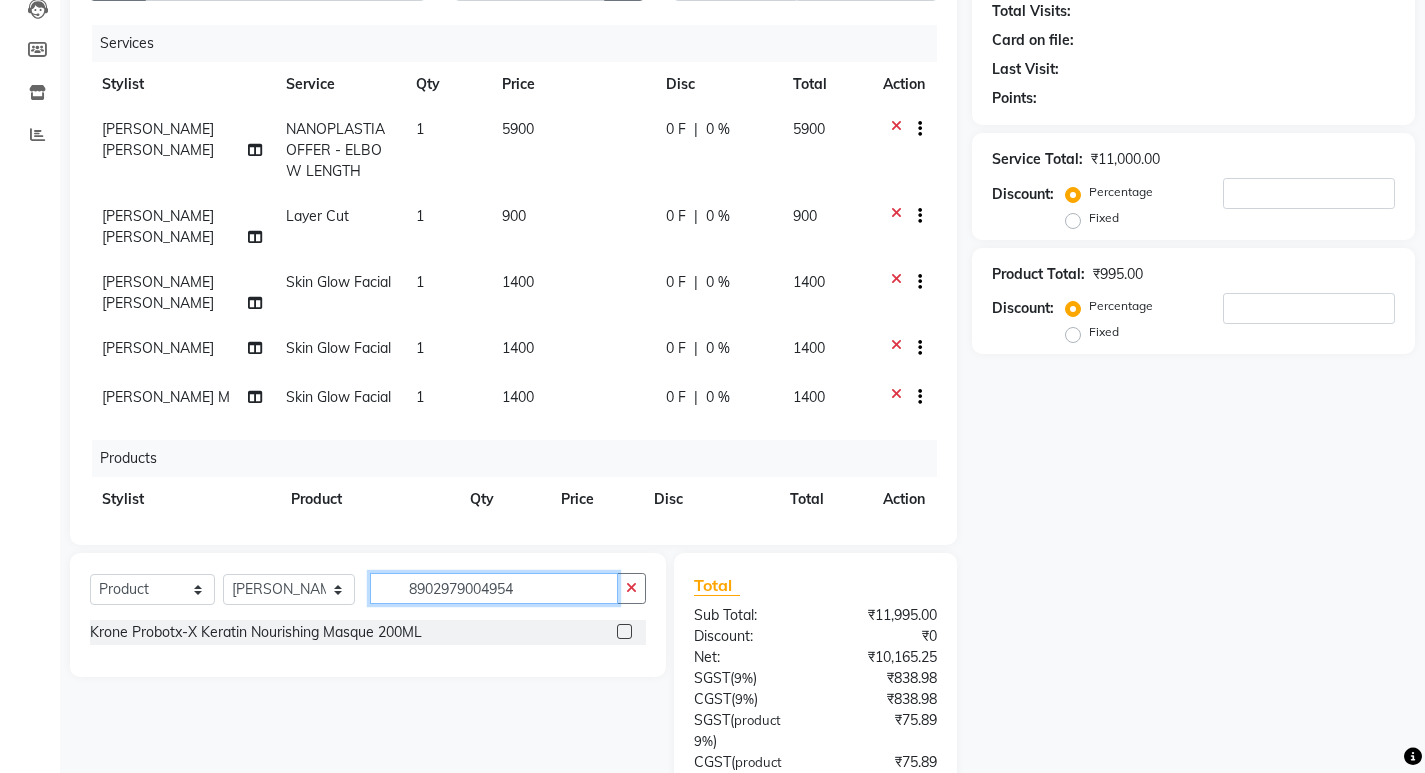 type 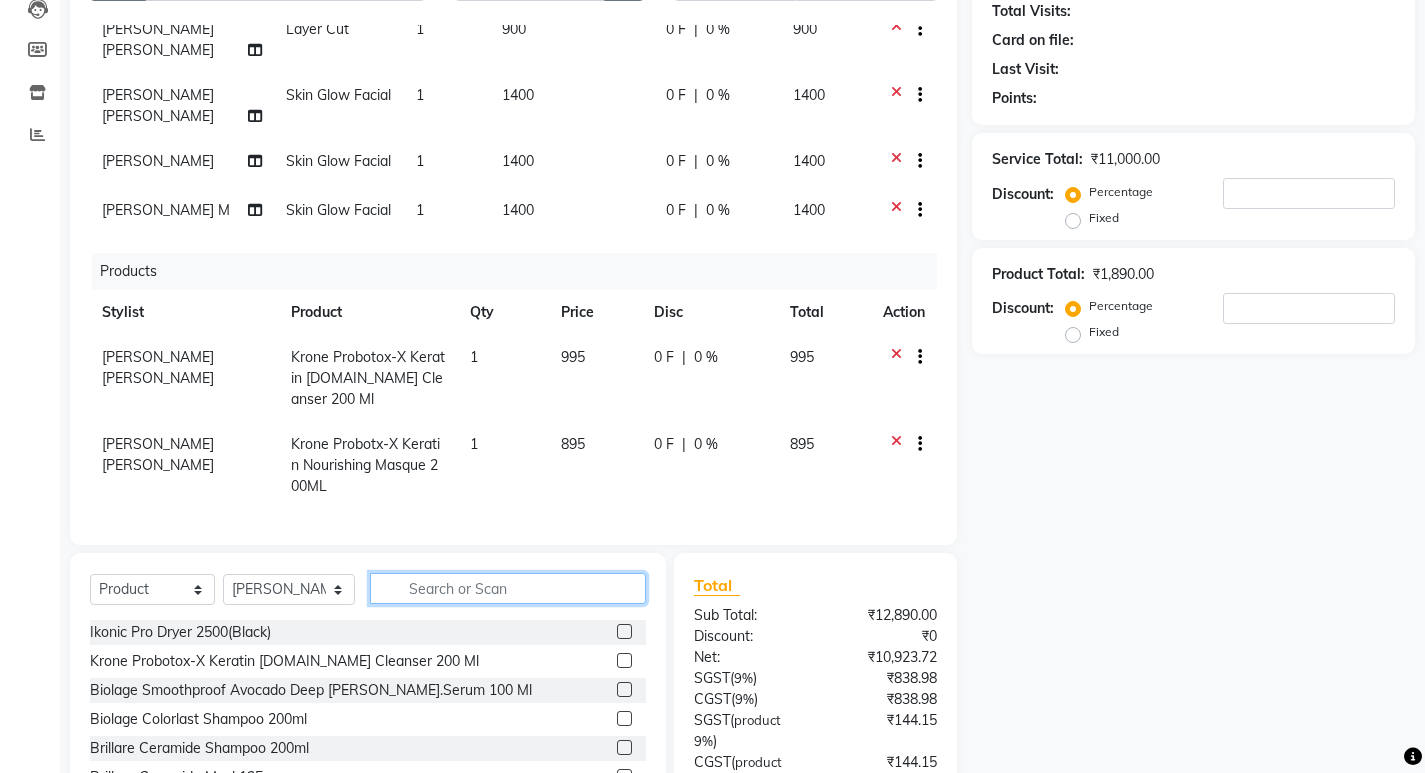 scroll, scrollTop: 219, scrollLeft: 0, axis: vertical 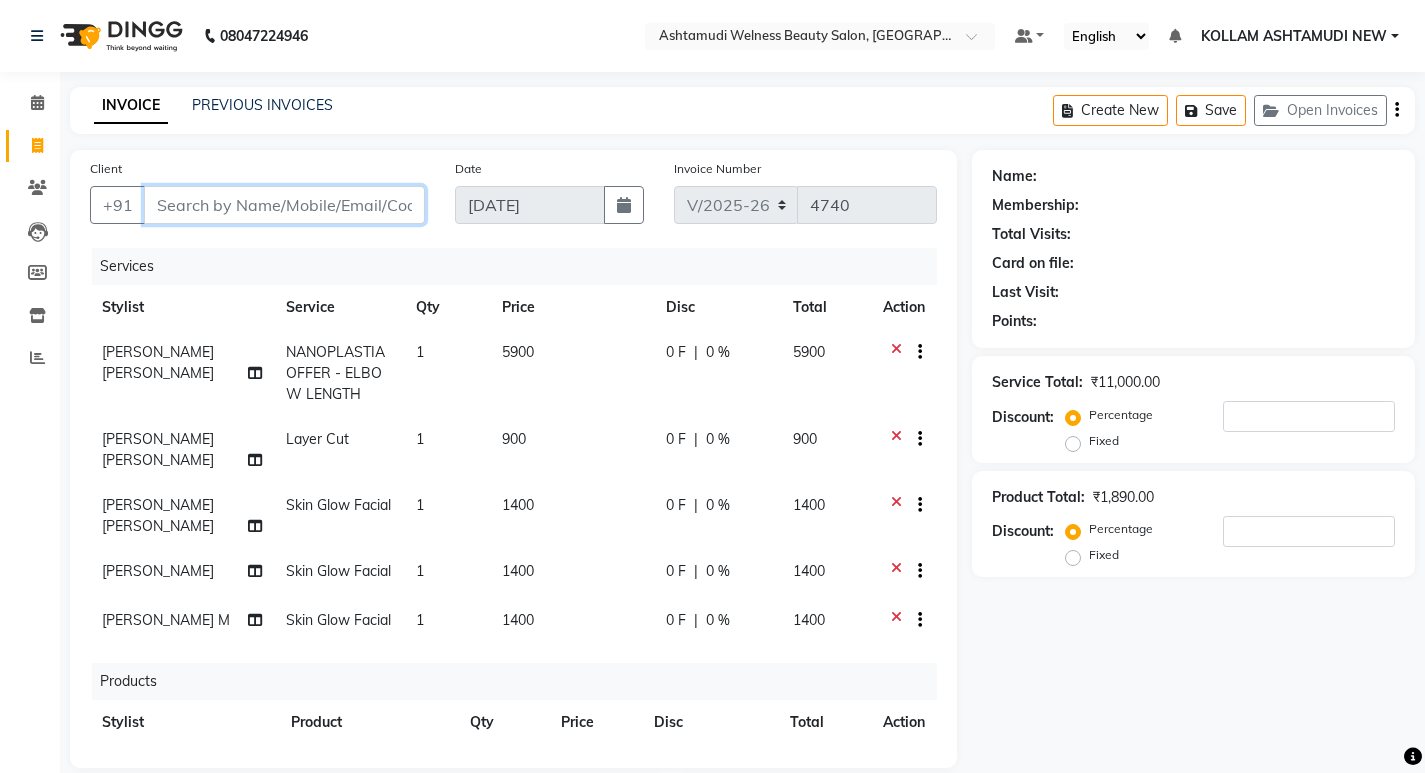 click on "Client" at bounding box center [284, 205] 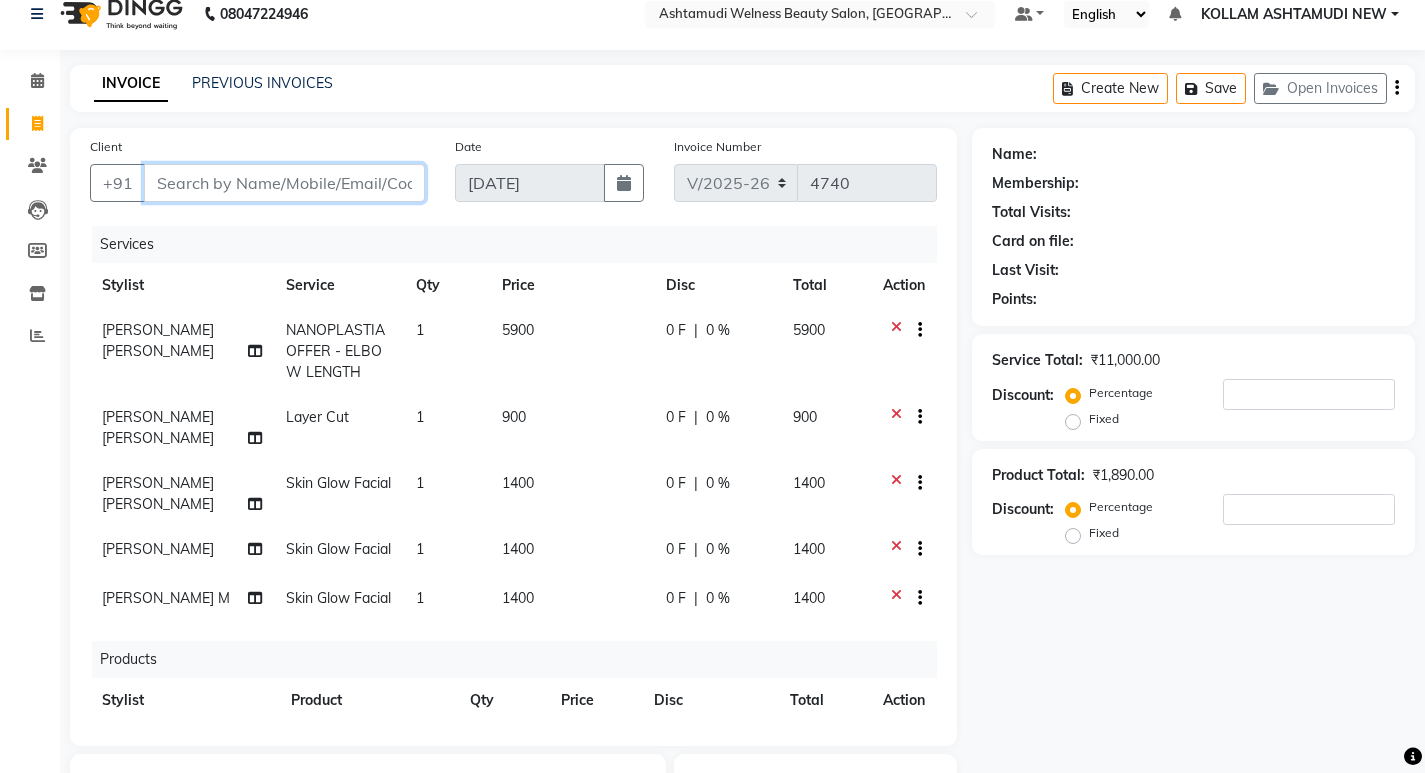 scroll, scrollTop: 11, scrollLeft: 0, axis: vertical 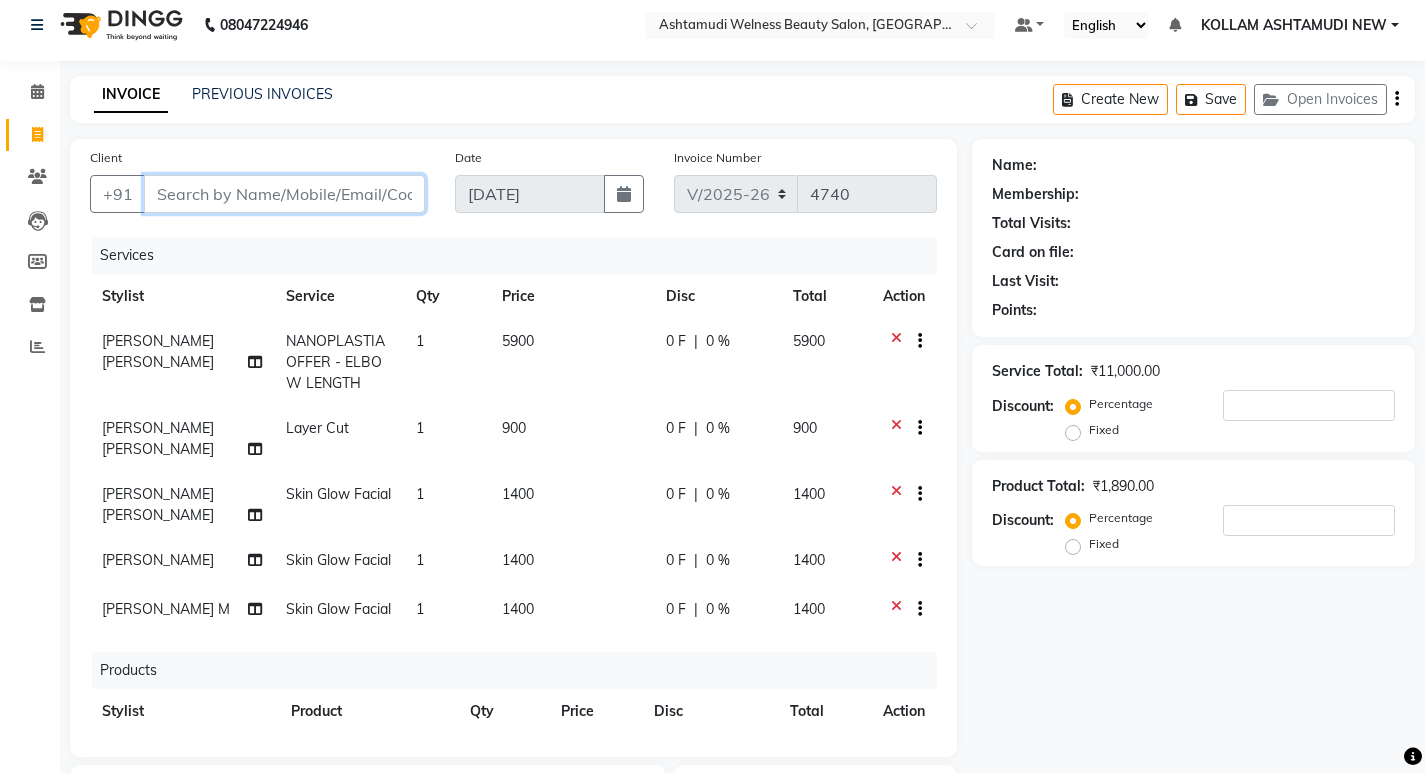 type on "9" 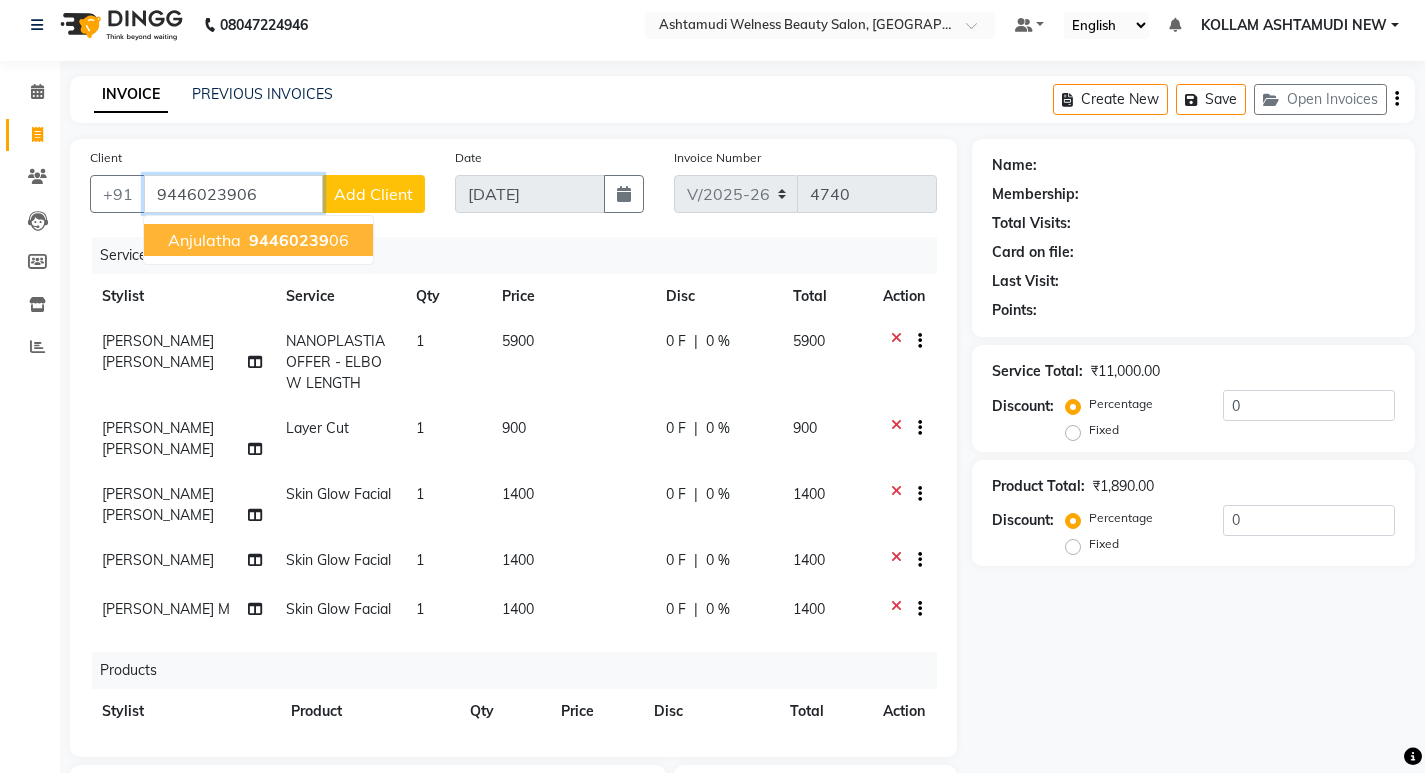 type on "9446023906" 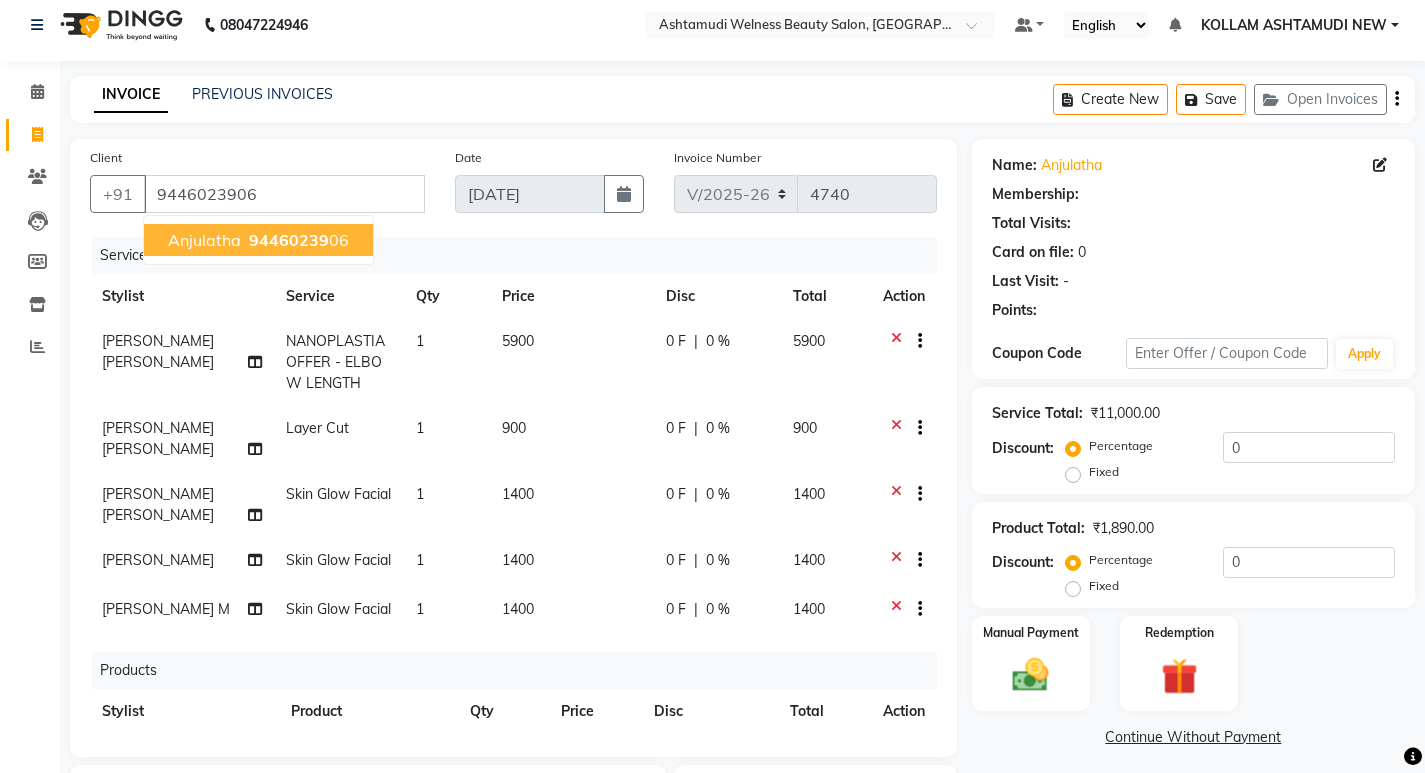 select on "1: Object" 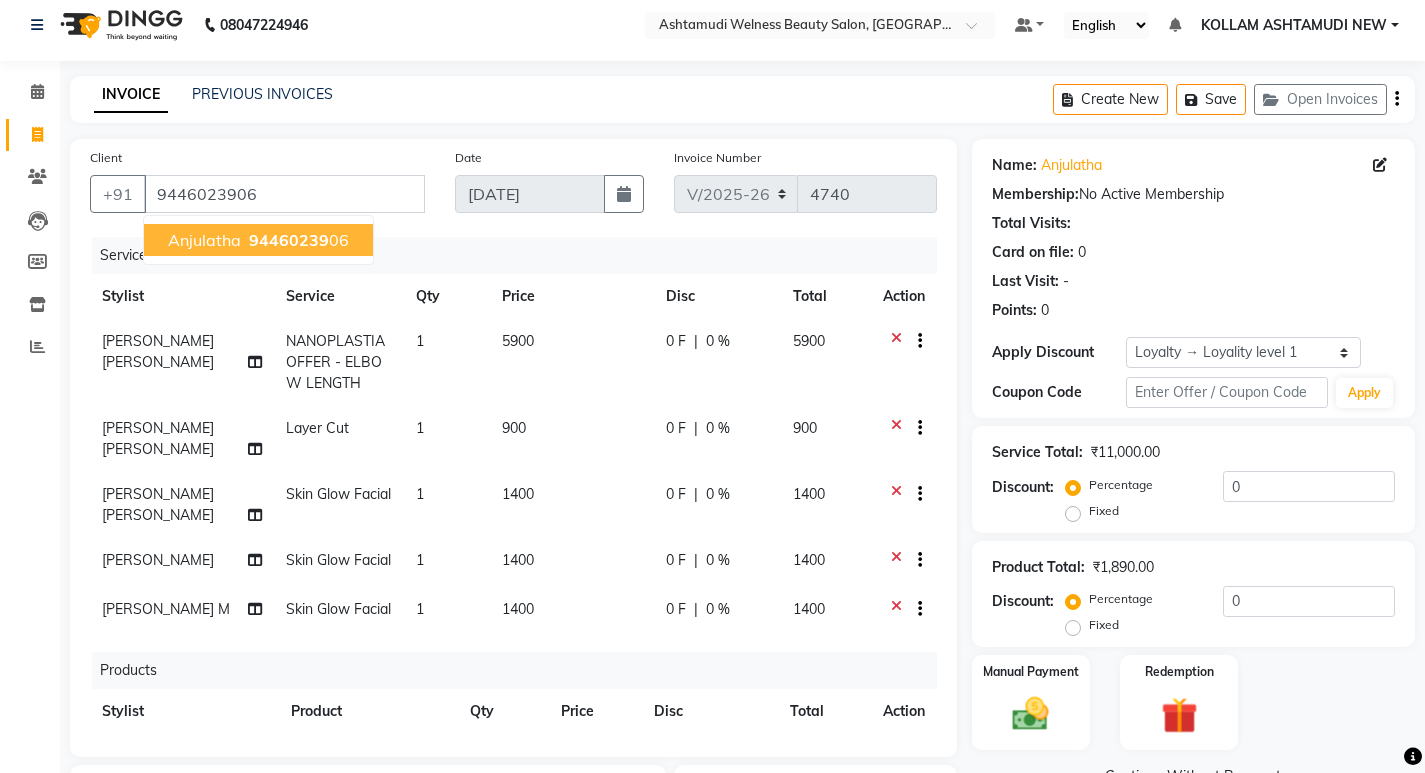 click on "anjulatha   94460239 06" at bounding box center (258, 240) 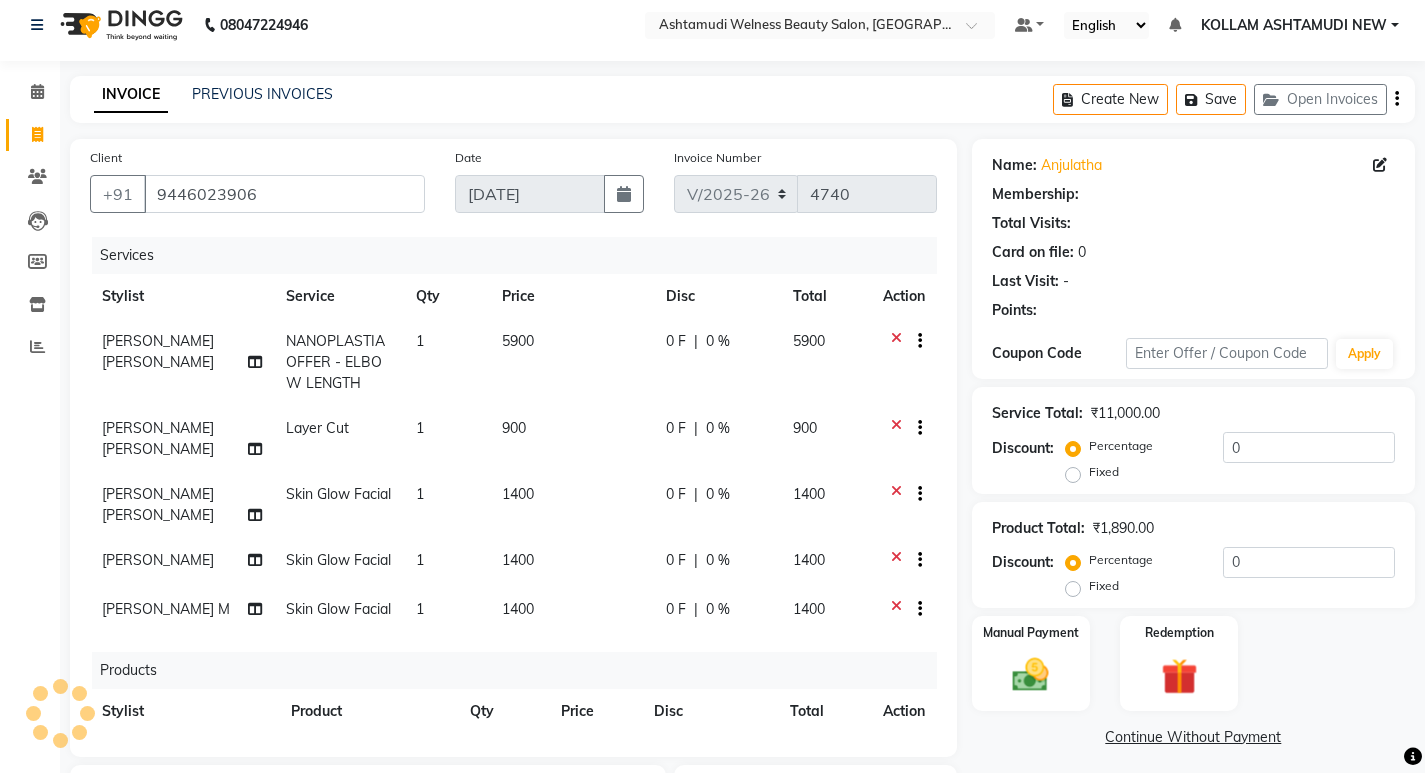 select on "1: Object" 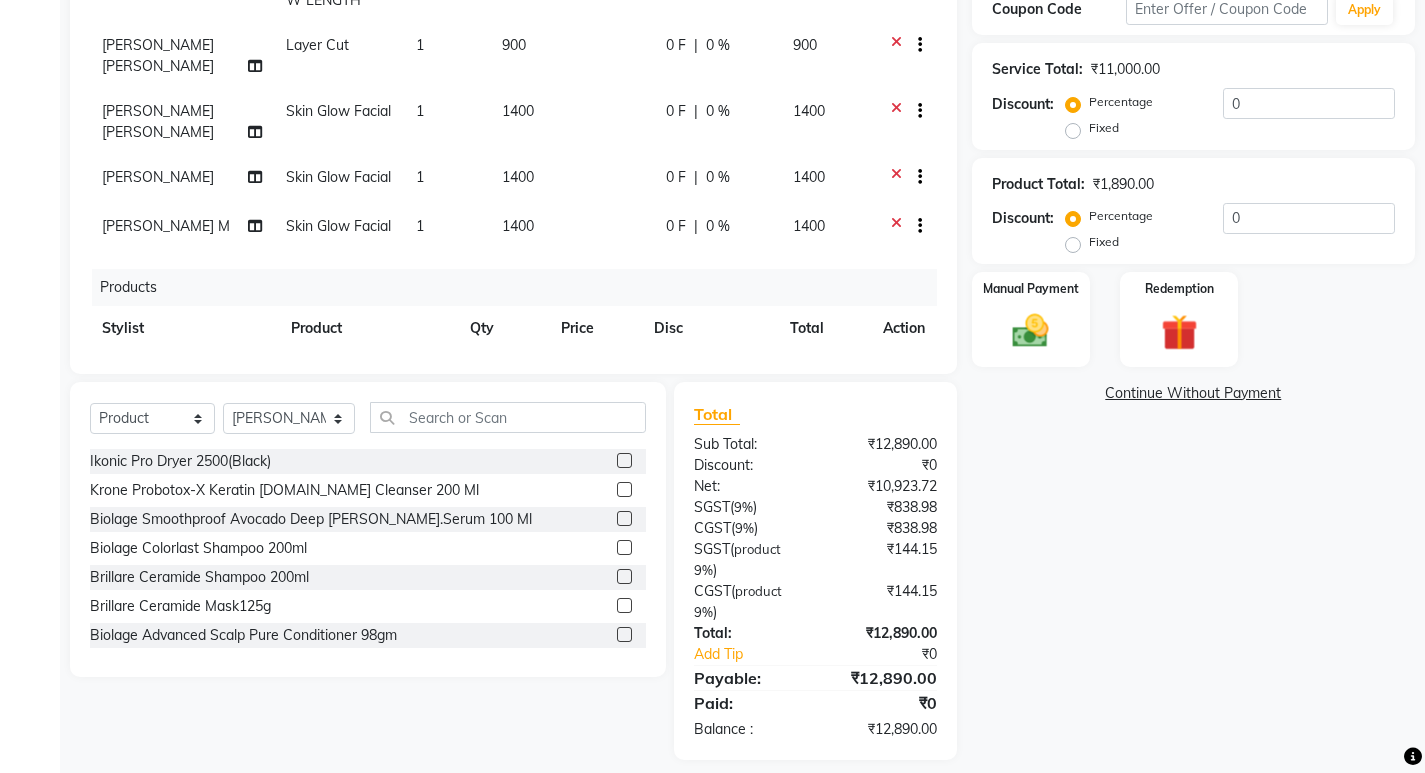 scroll, scrollTop: 411, scrollLeft: 0, axis: vertical 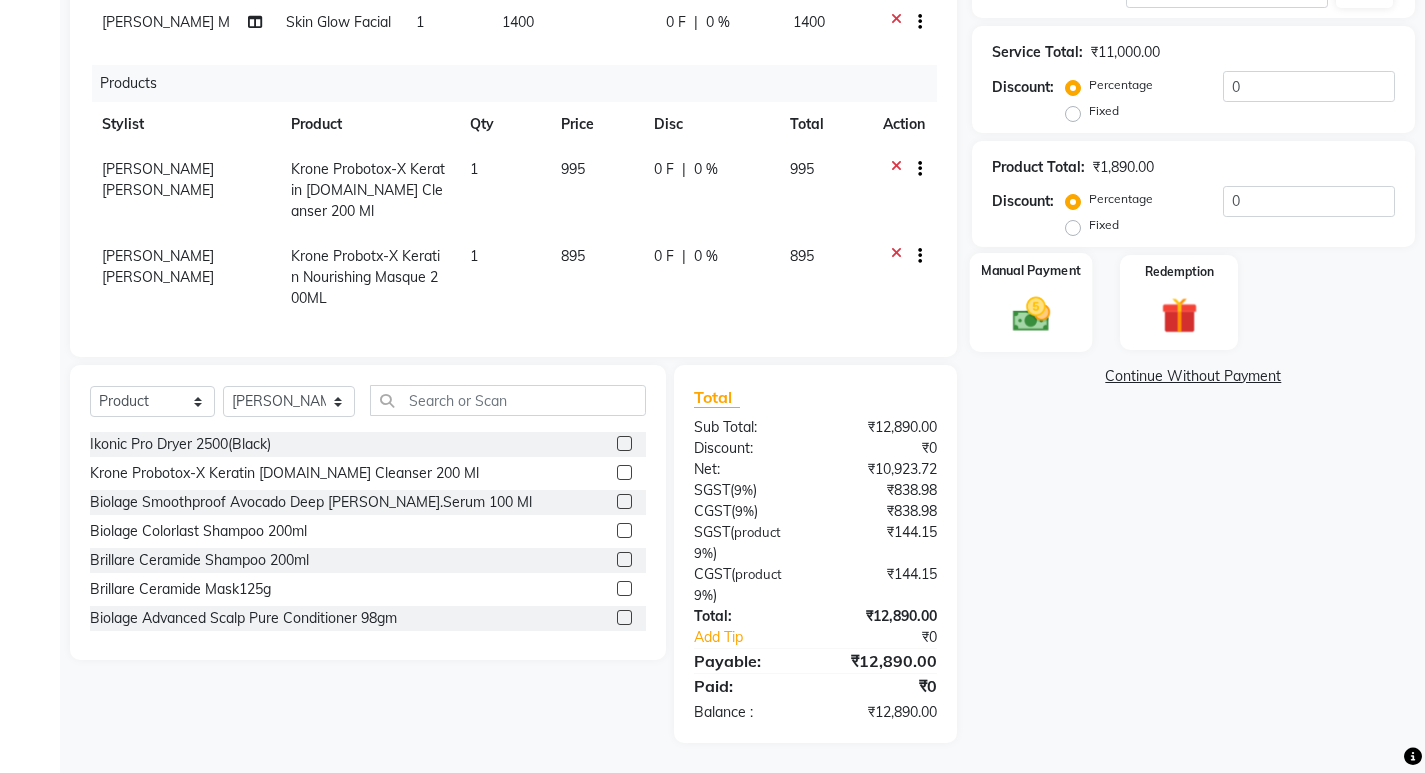 click 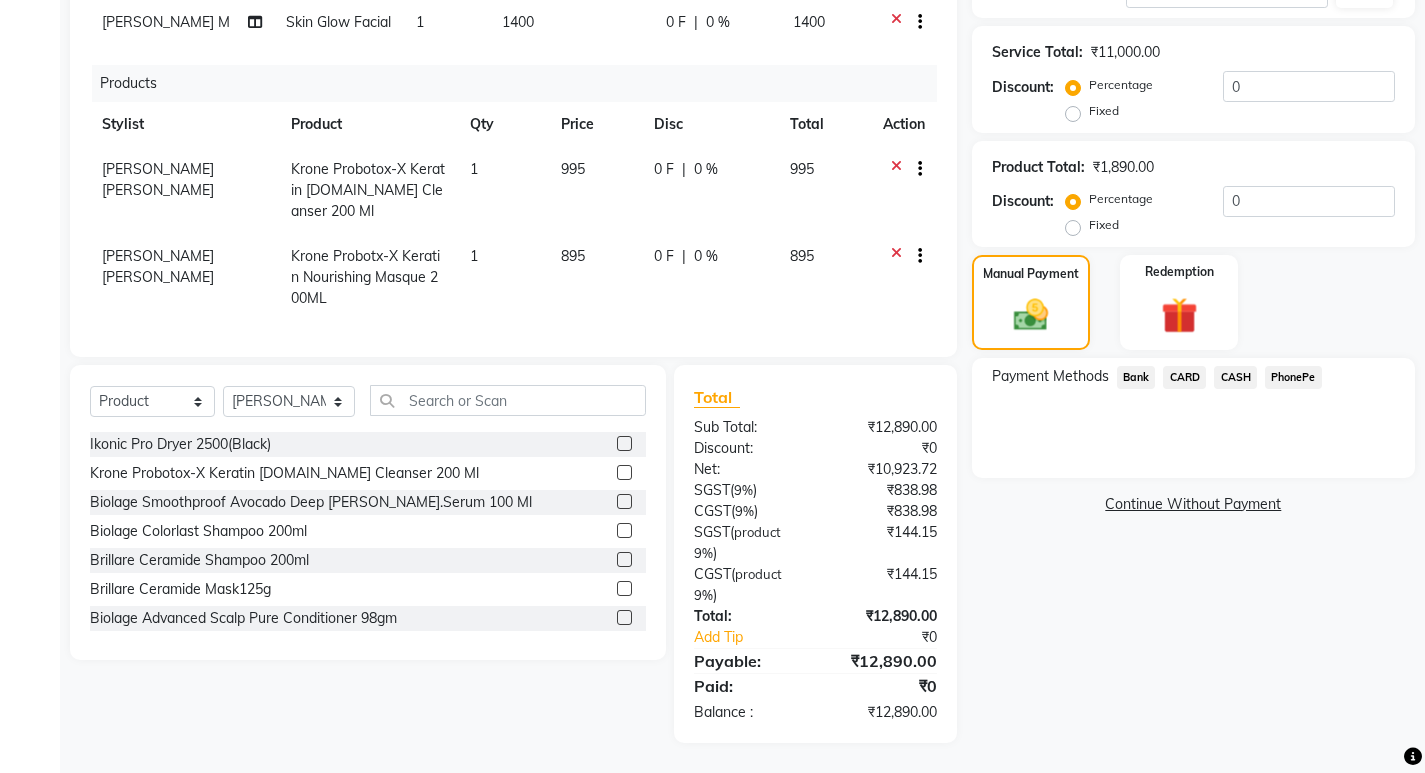 drag, startPoint x: 1181, startPoint y: 381, endPoint x: 1187, endPoint y: 390, distance: 10.816654 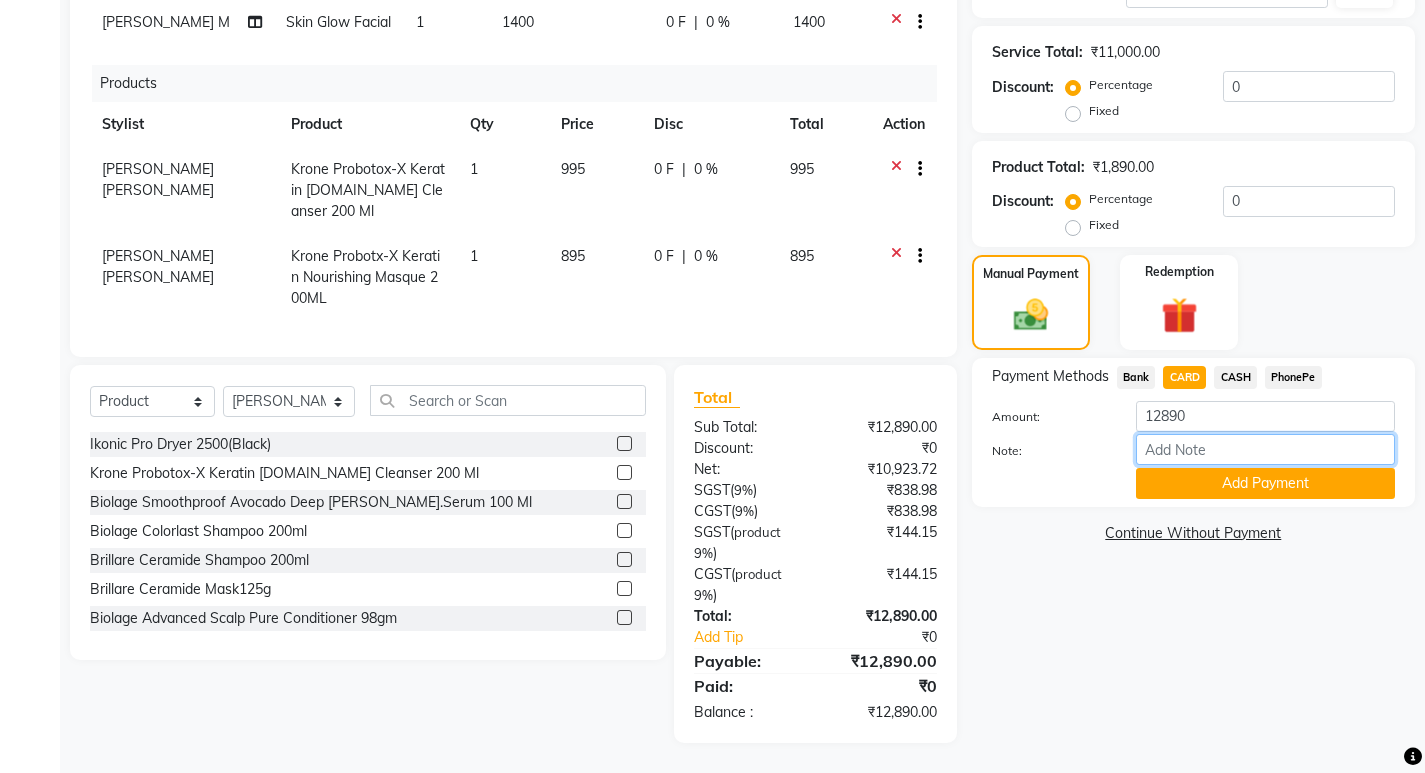 click on "Note:" at bounding box center (1265, 449) 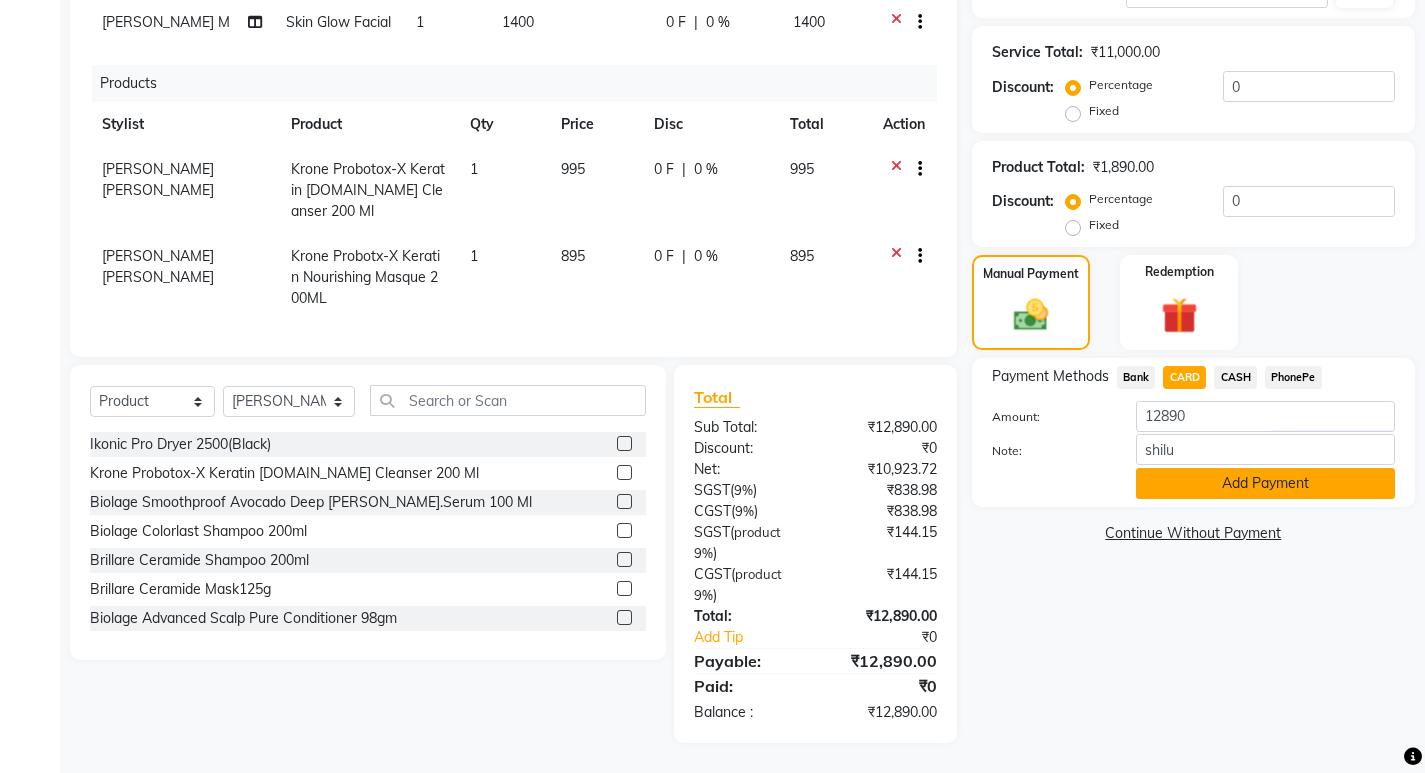 click on "Add Payment" 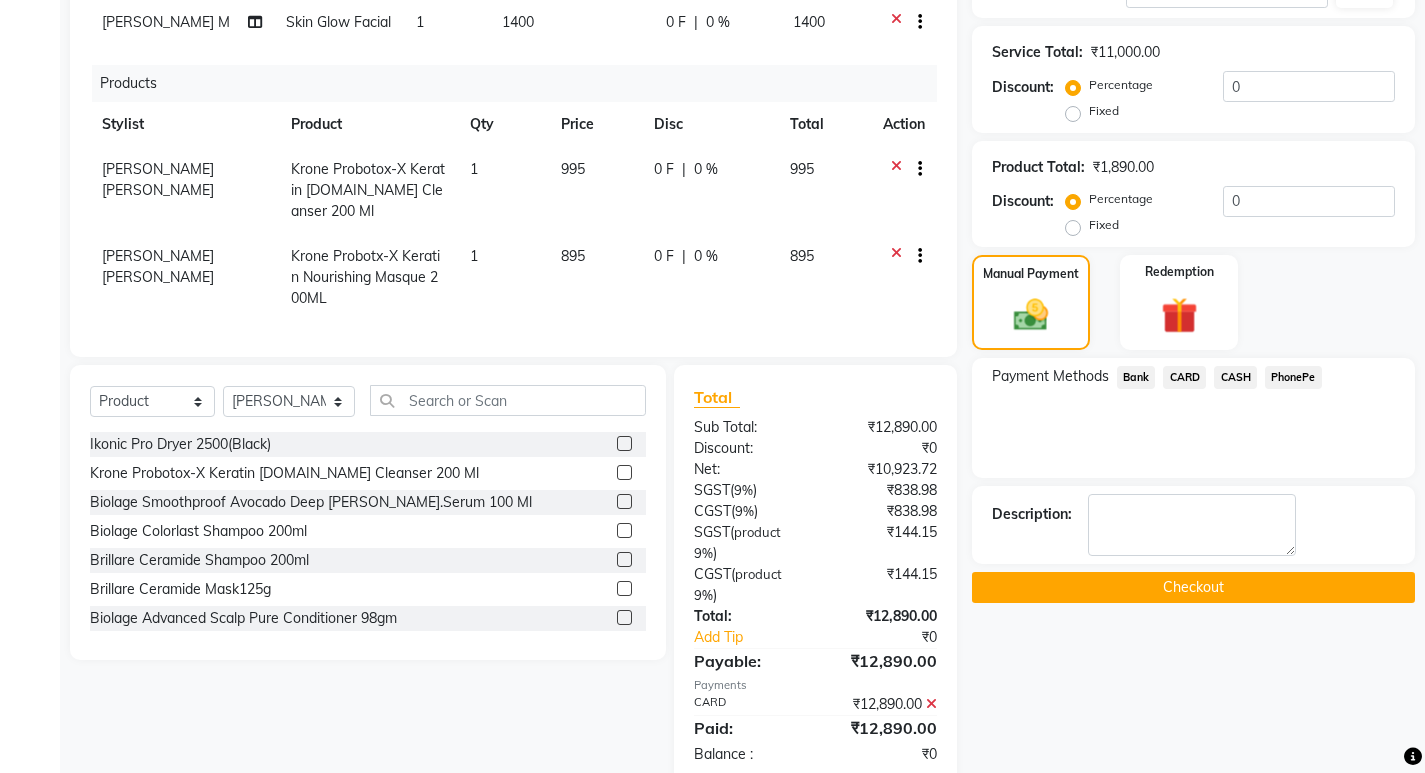 click on "Checkout" 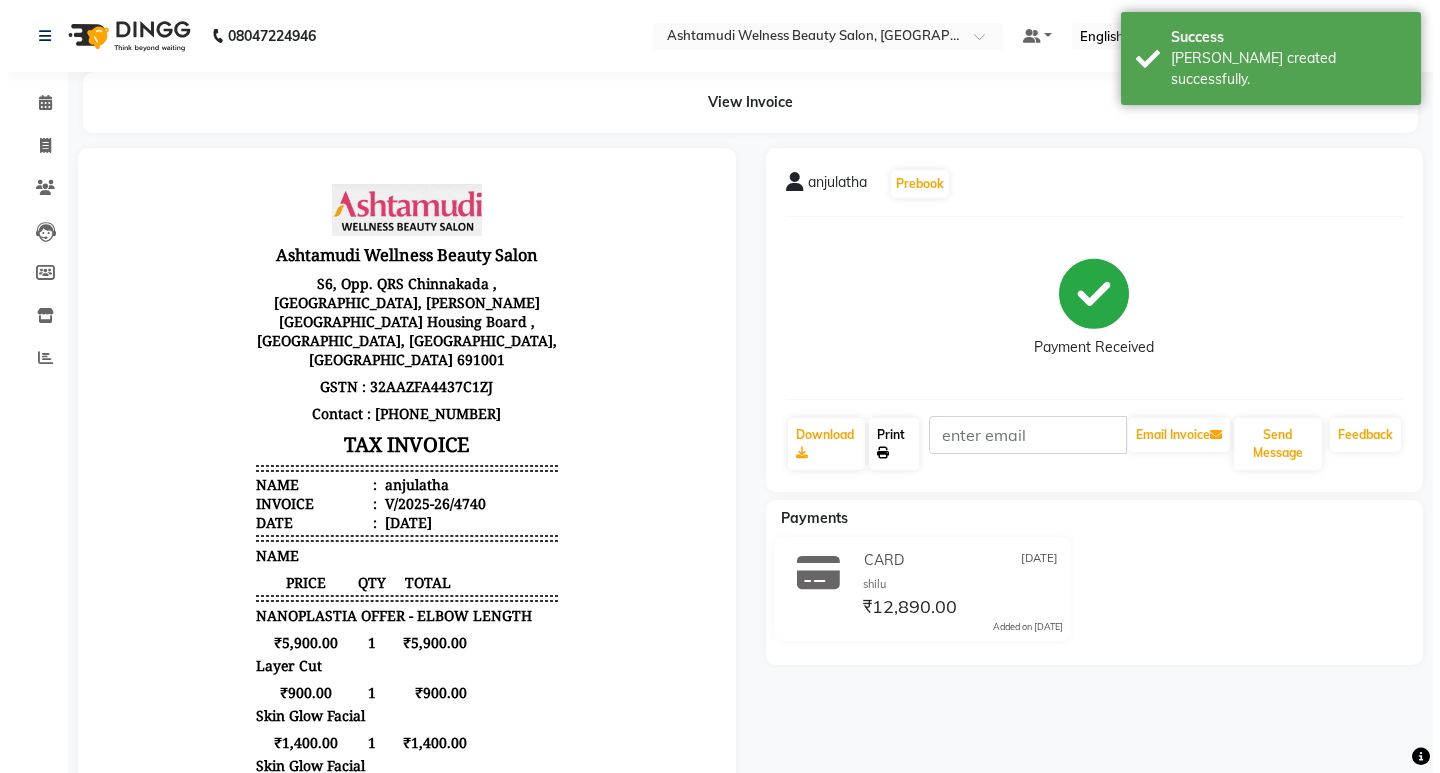 scroll, scrollTop: 0, scrollLeft: 0, axis: both 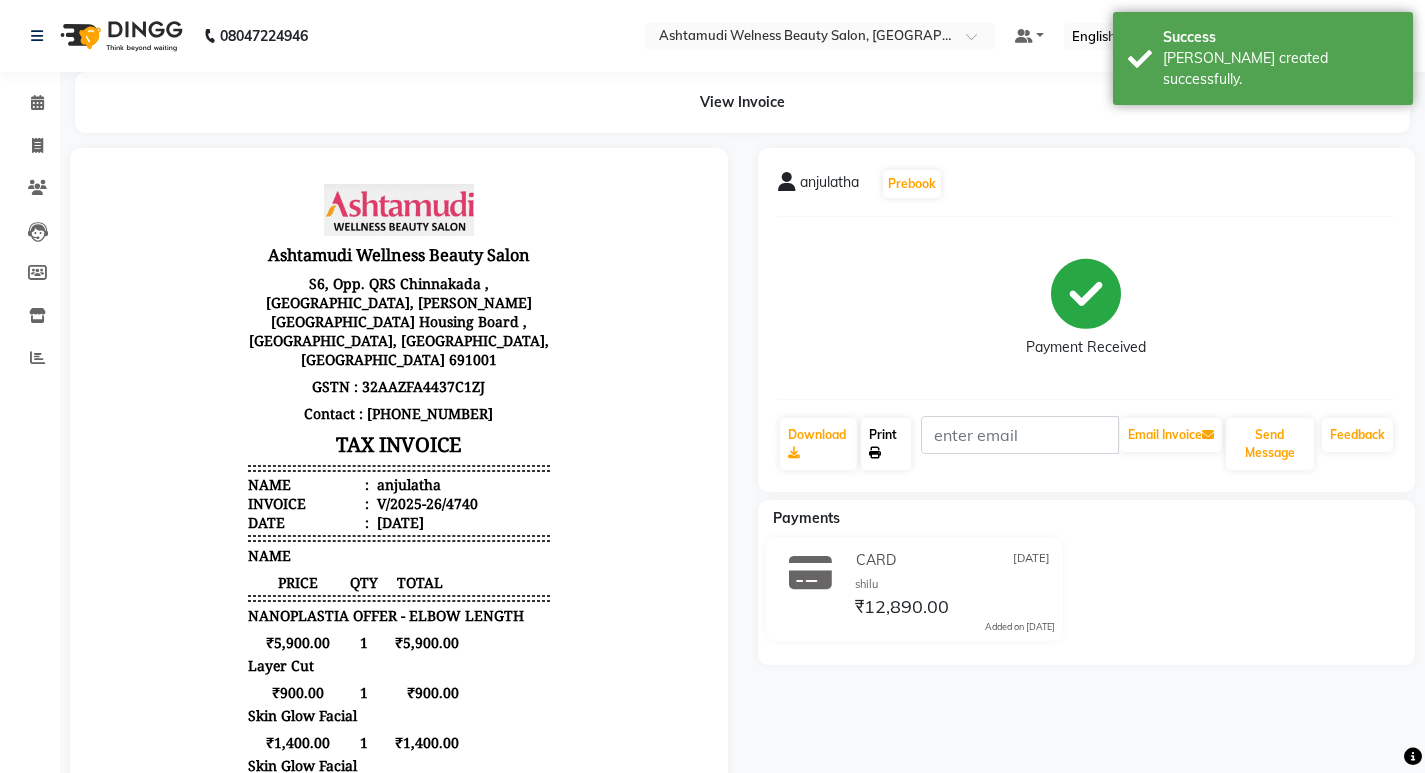click on "Print" 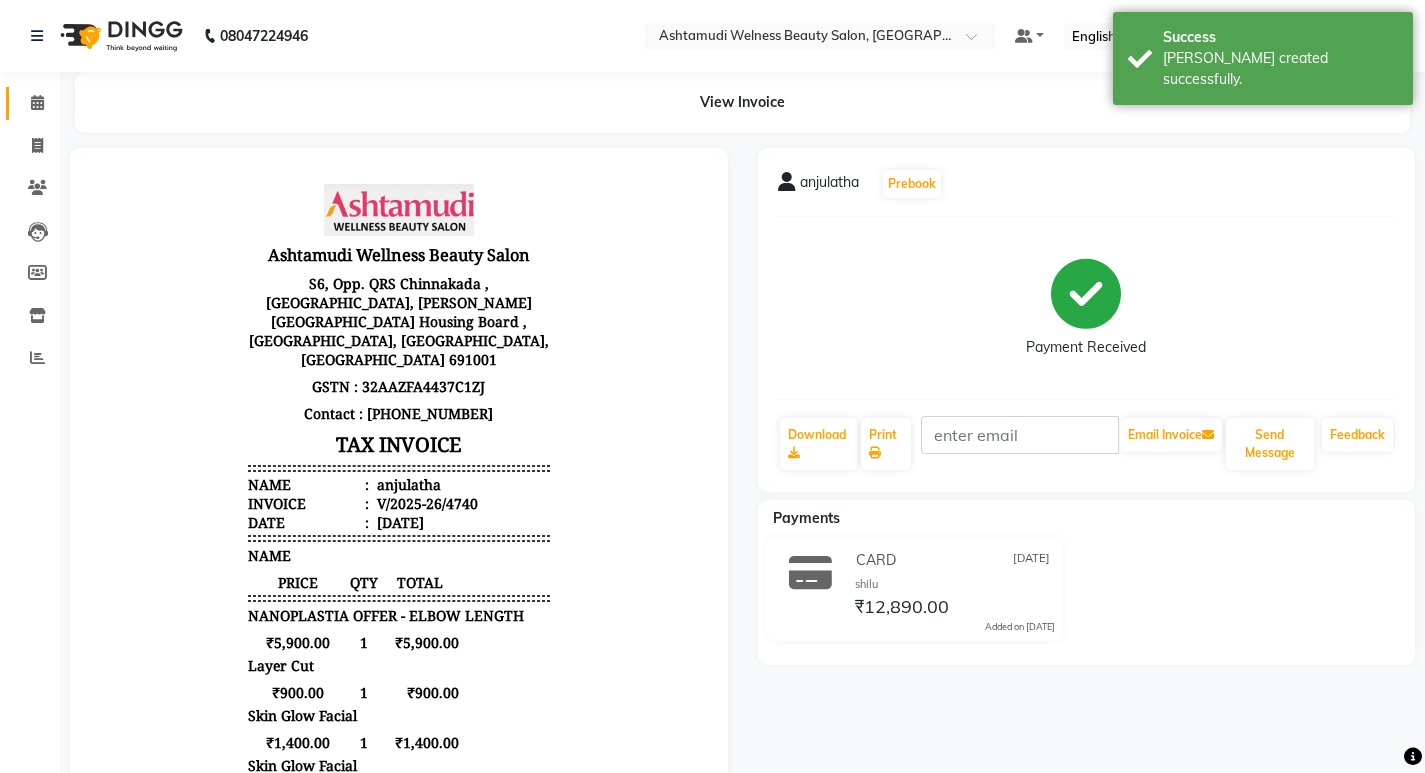 click on "Calendar" 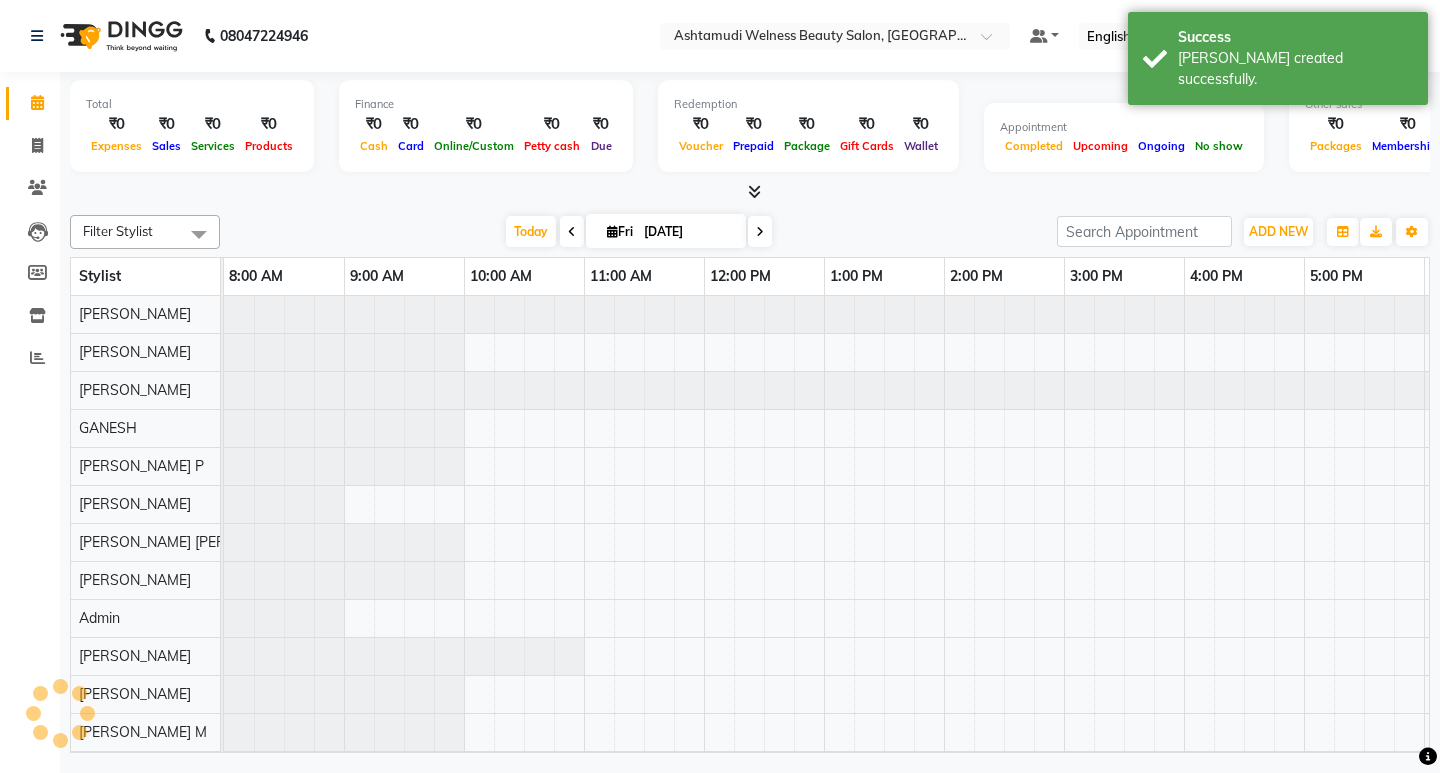 scroll, scrollTop: 0, scrollLeft: 235, axis: horizontal 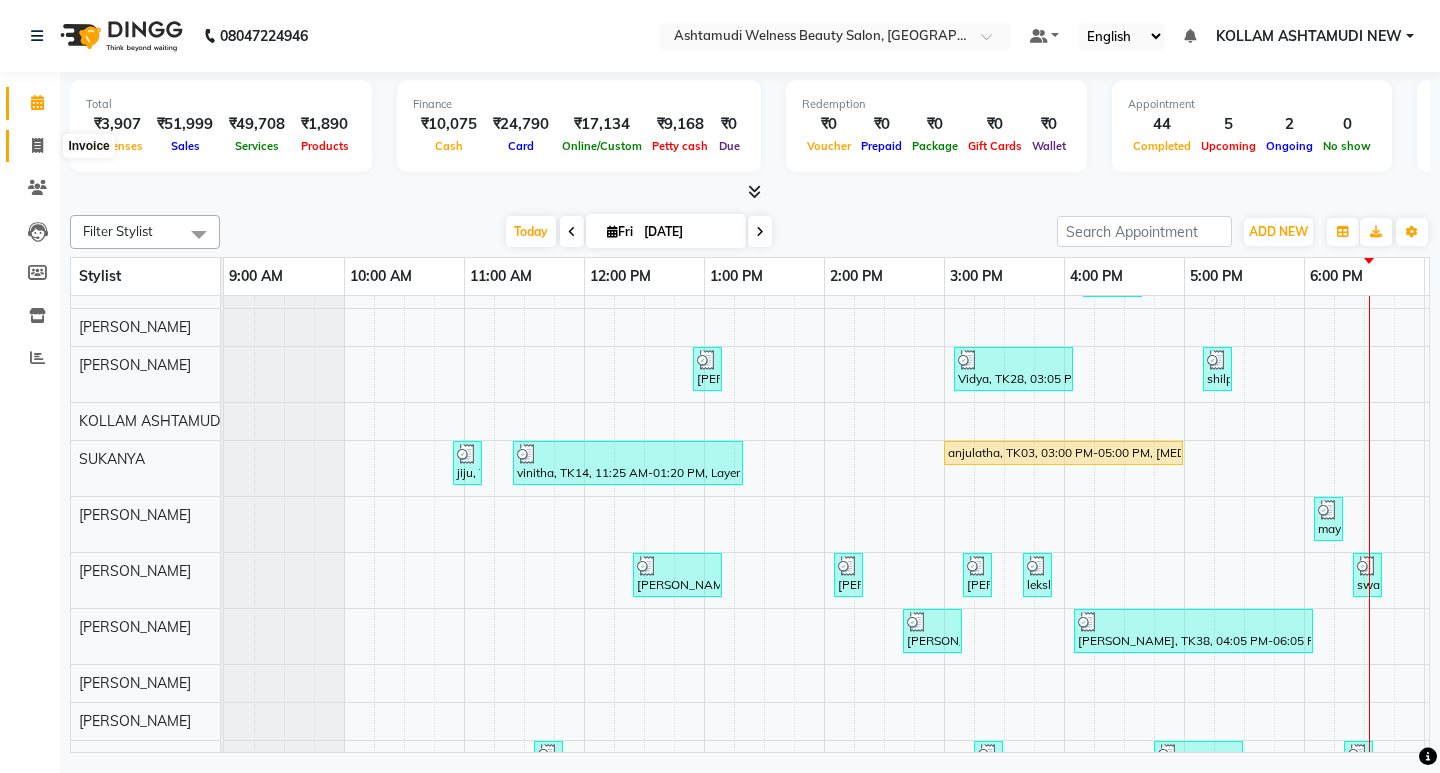 click 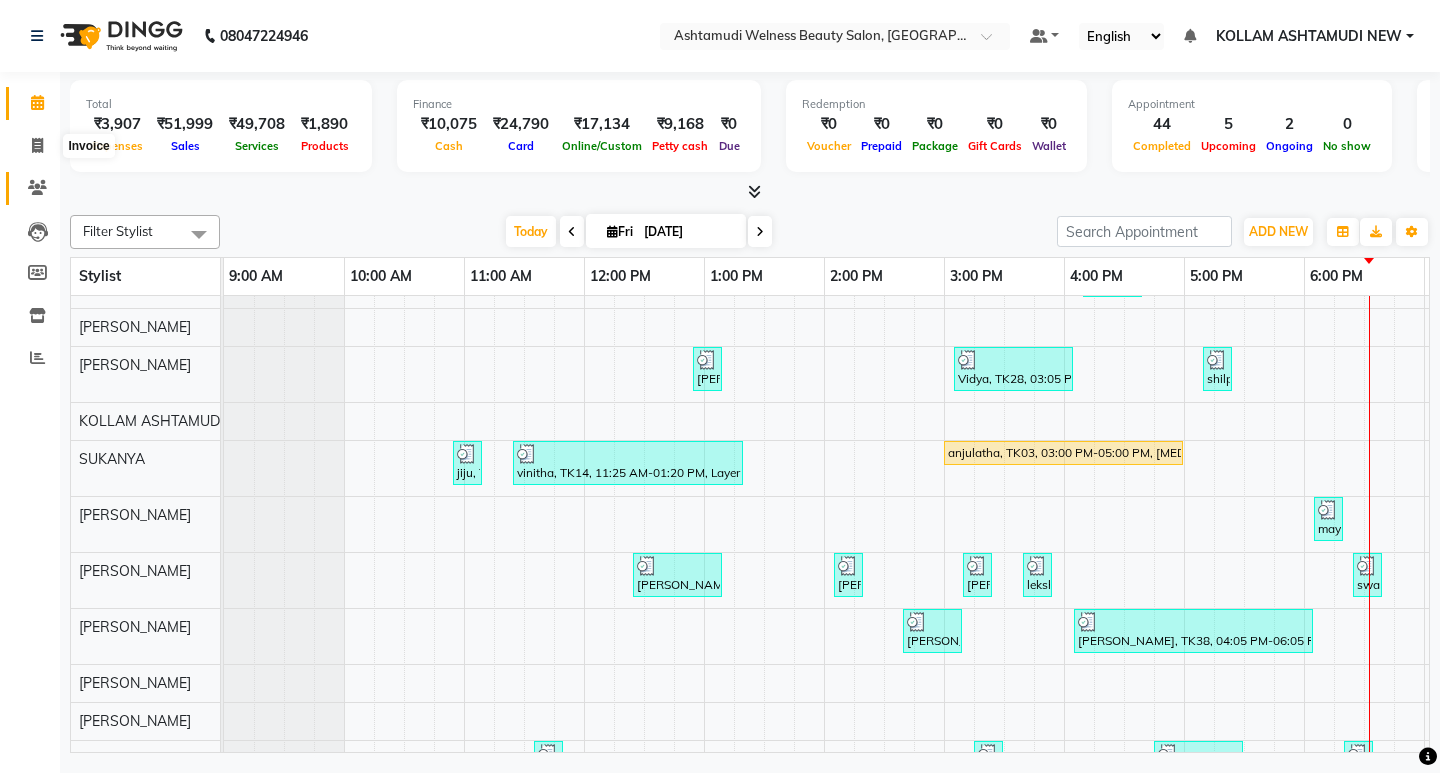 select on "4529" 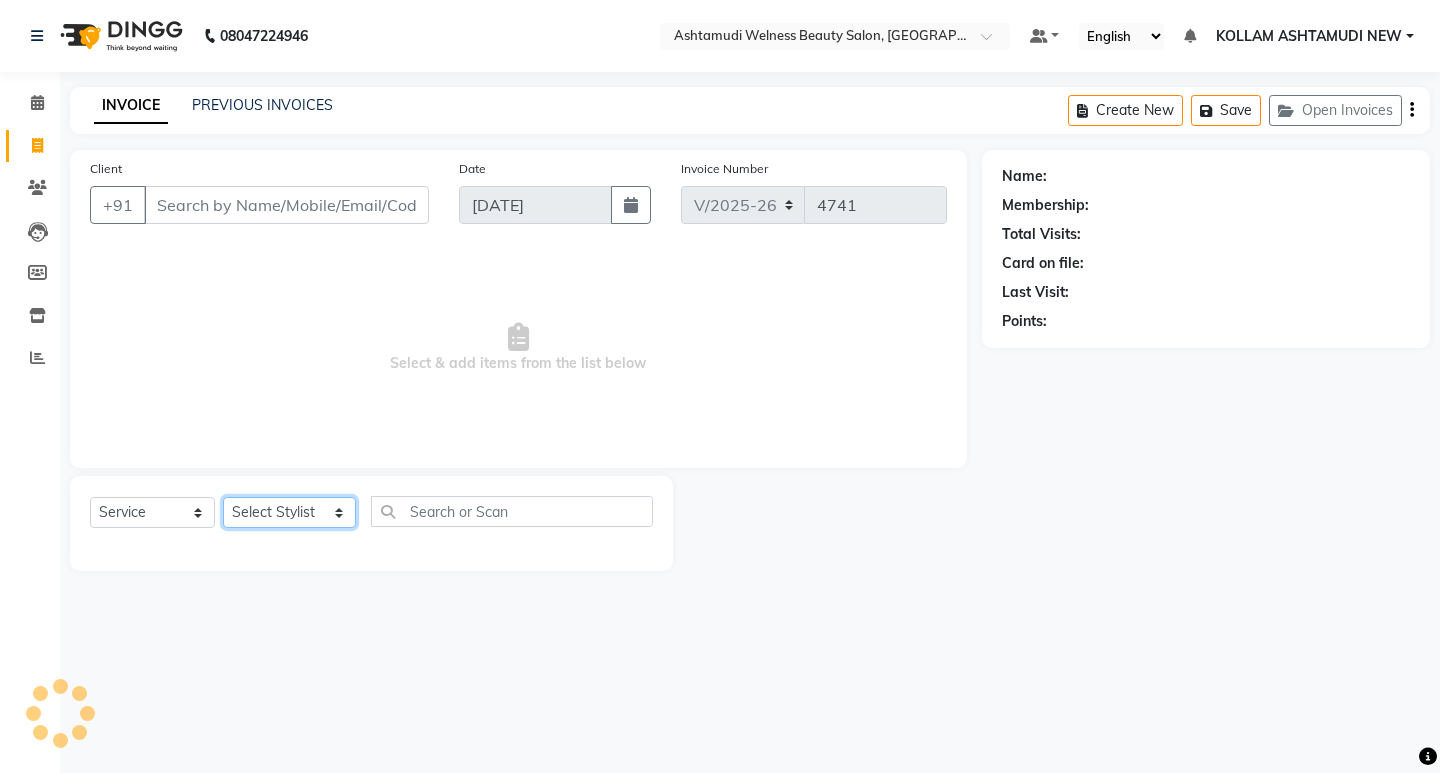 click on "Select Stylist [PERSON_NAME] Admin [PERSON_NAME]  [PERSON_NAME] [PERSON_NAME] [PERSON_NAME]  M [PERSON_NAME]  [PERSON_NAME]  P [PERSON_NAME] ASHTAMUDI KOLLAM ASHTAMUDI NEW  [PERSON_NAME] [PERSON_NAME] [PERSON_NAME]  [PERSON_NAME] [PERSON_NAME] [PERSON_NAME] [PERSON_NAME] [PERSON_NAME] M [PERSON_NAME] SARIGA [PERSON_NAME] [PERSON_NAME] [PERSON_NAME] [PERSON_NAME] [PERSON_NAME] S" 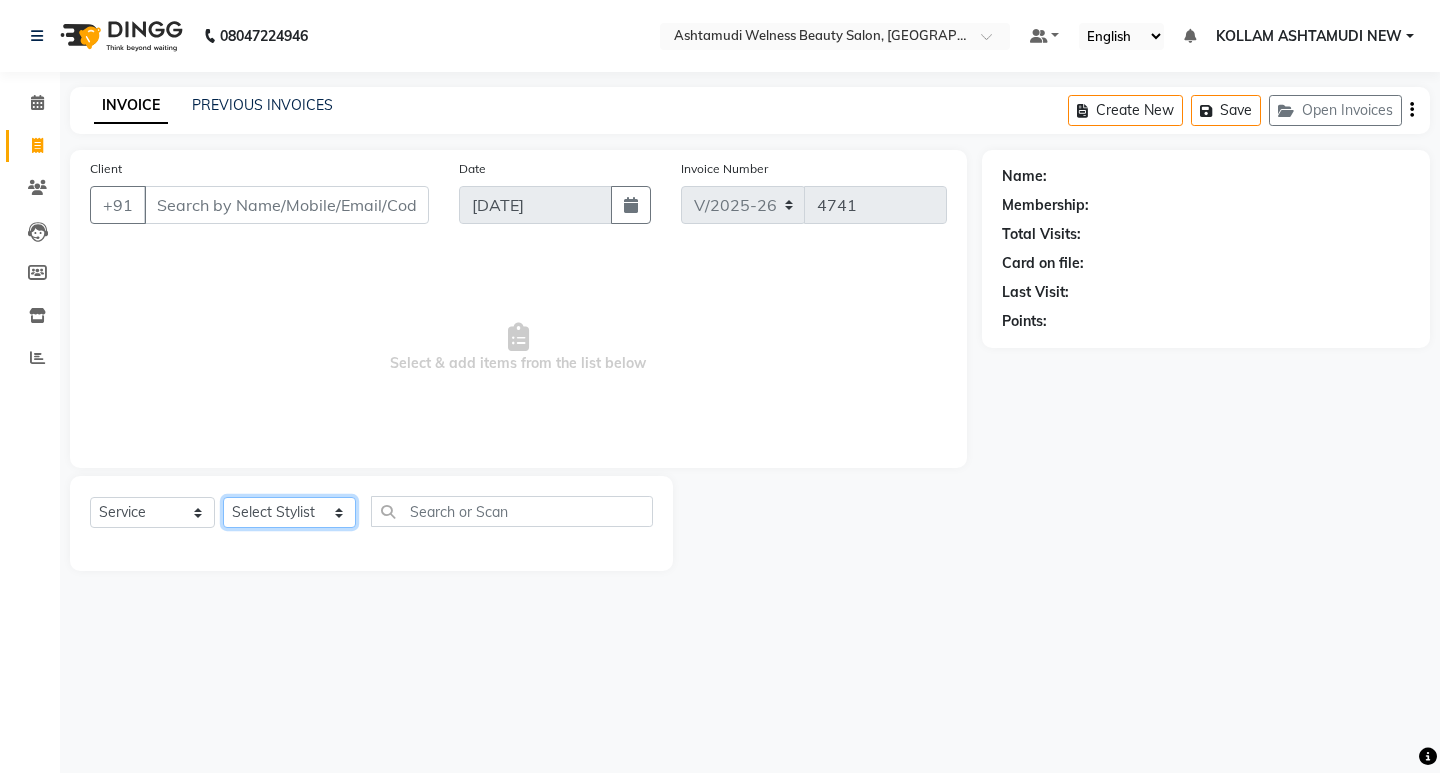 select on "51154" 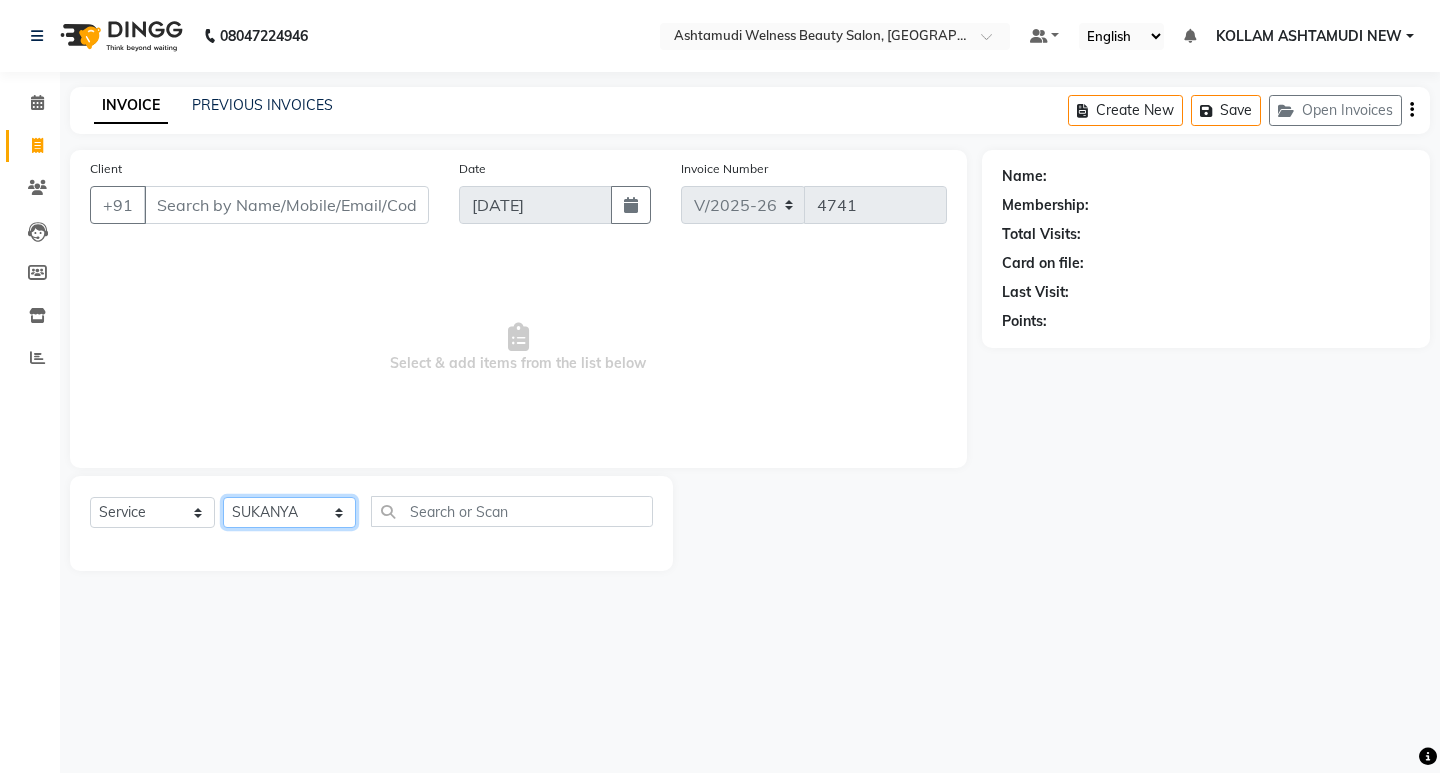 click on "Select Stylist [PERSON_NAME] Admin [PERSON_NAME]  [PERSON_NAME] [PERSON_NAME] [PERSON_NAME]  M [PERSON_NAME]  [PERSON_NAME]  P [PERSON_NAME] ASHTAMUDI KOLLAM ASHTAMUDI NEW  [PERSON_NAME] [PERSON_NAME] [PERSON_NAME]  [PERSON_NAME] [PERSON_NAME] [PERSON_NAME] [PERSON_NAME] [PERSON_NAME] M [PERSON_NAME] SARIGA [PERSON_NAME] [PERSON_NAME] [PERSON_NAME] [PERSON_NAME] [PERSON_NAME] S" 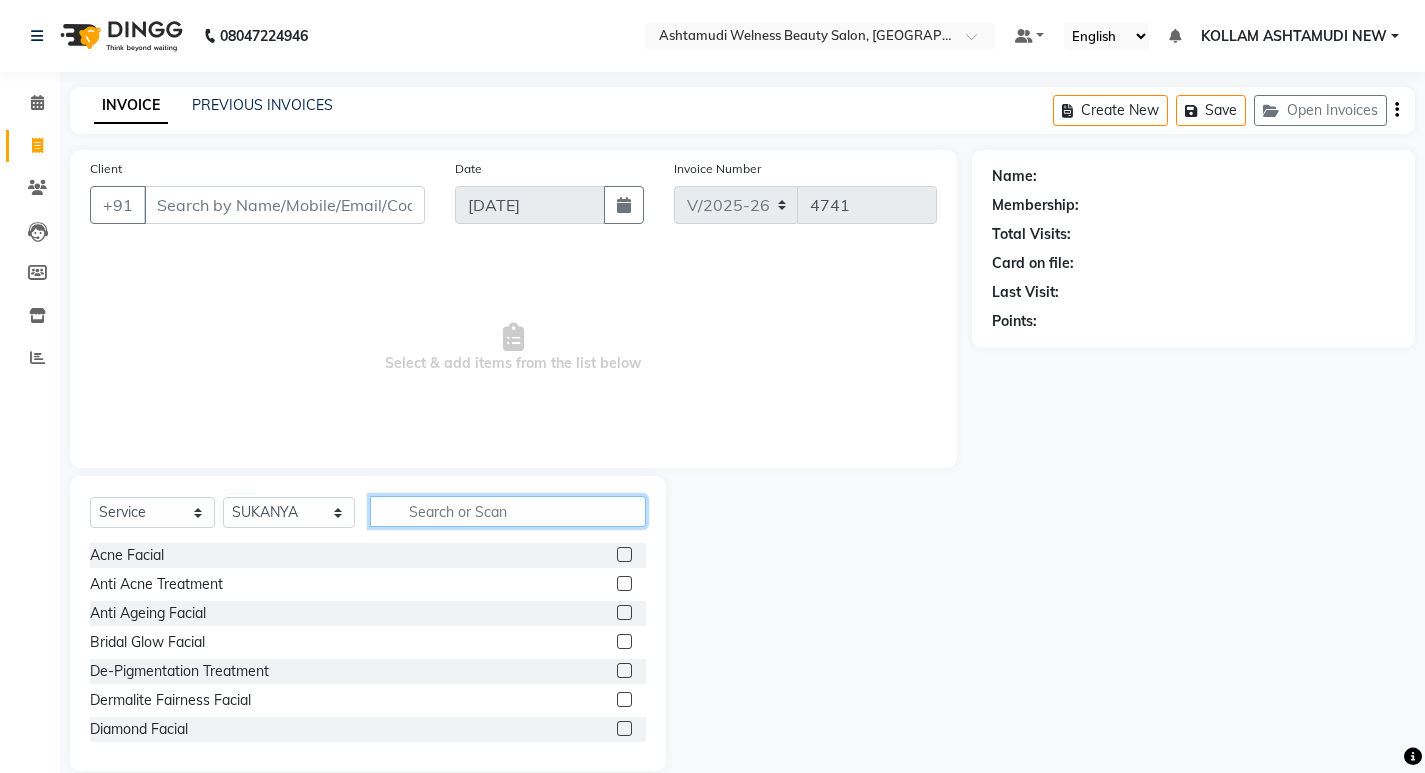 click 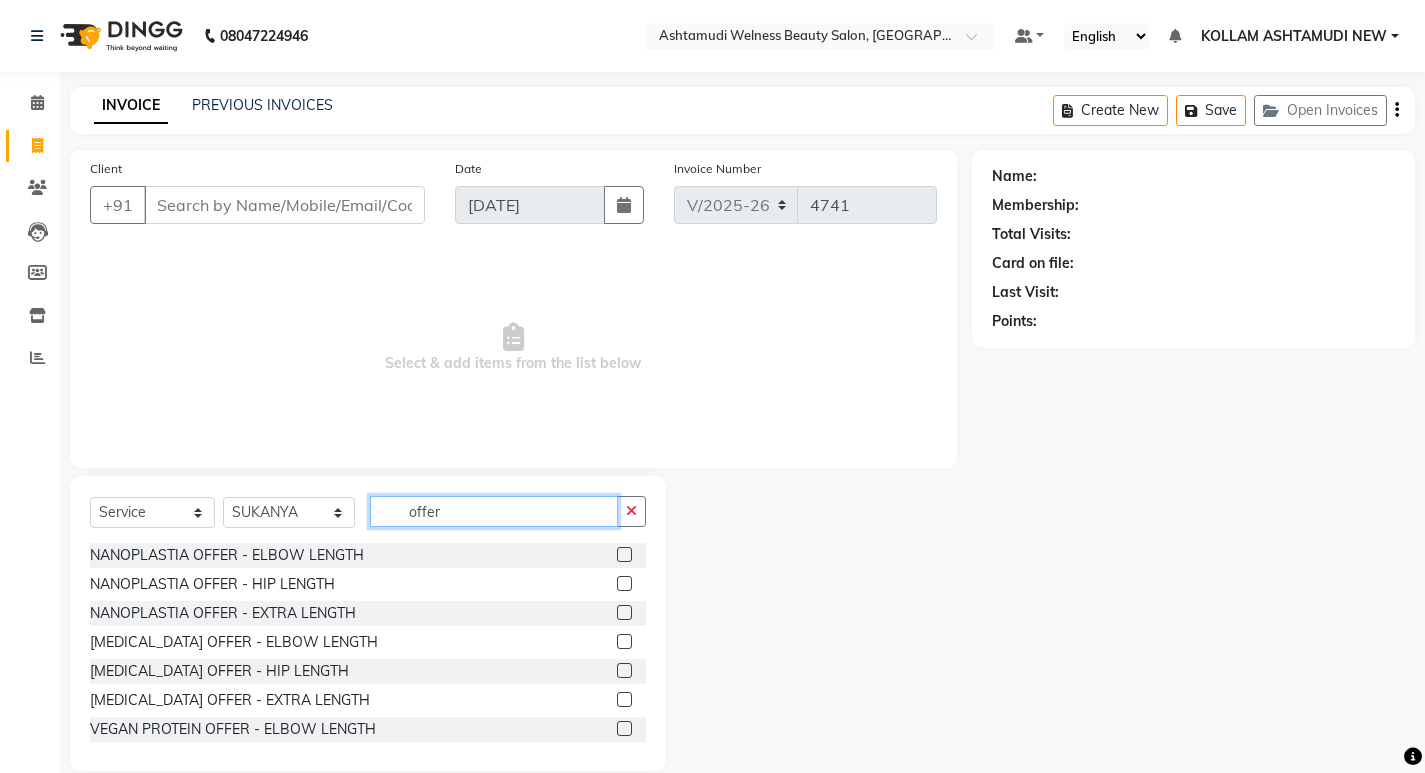 type on "offer" 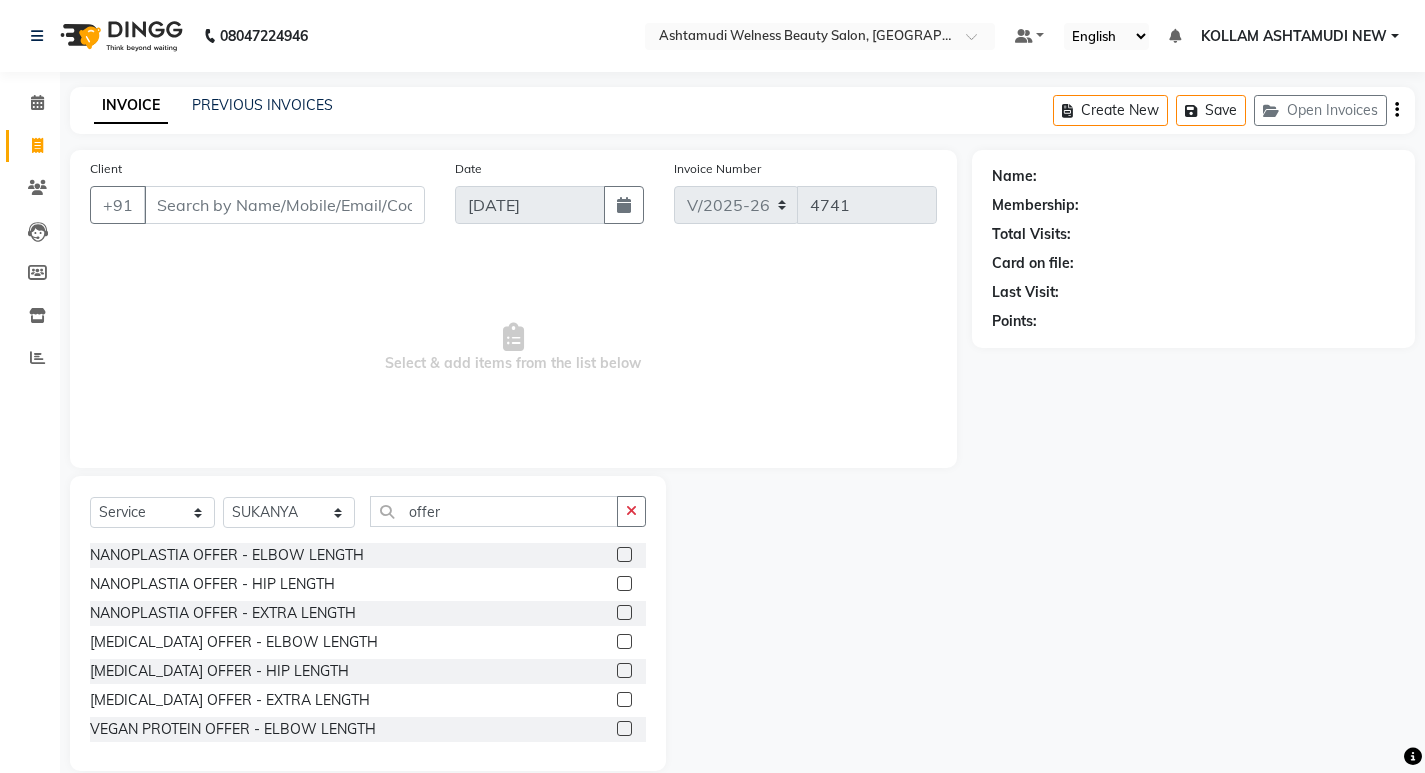 click 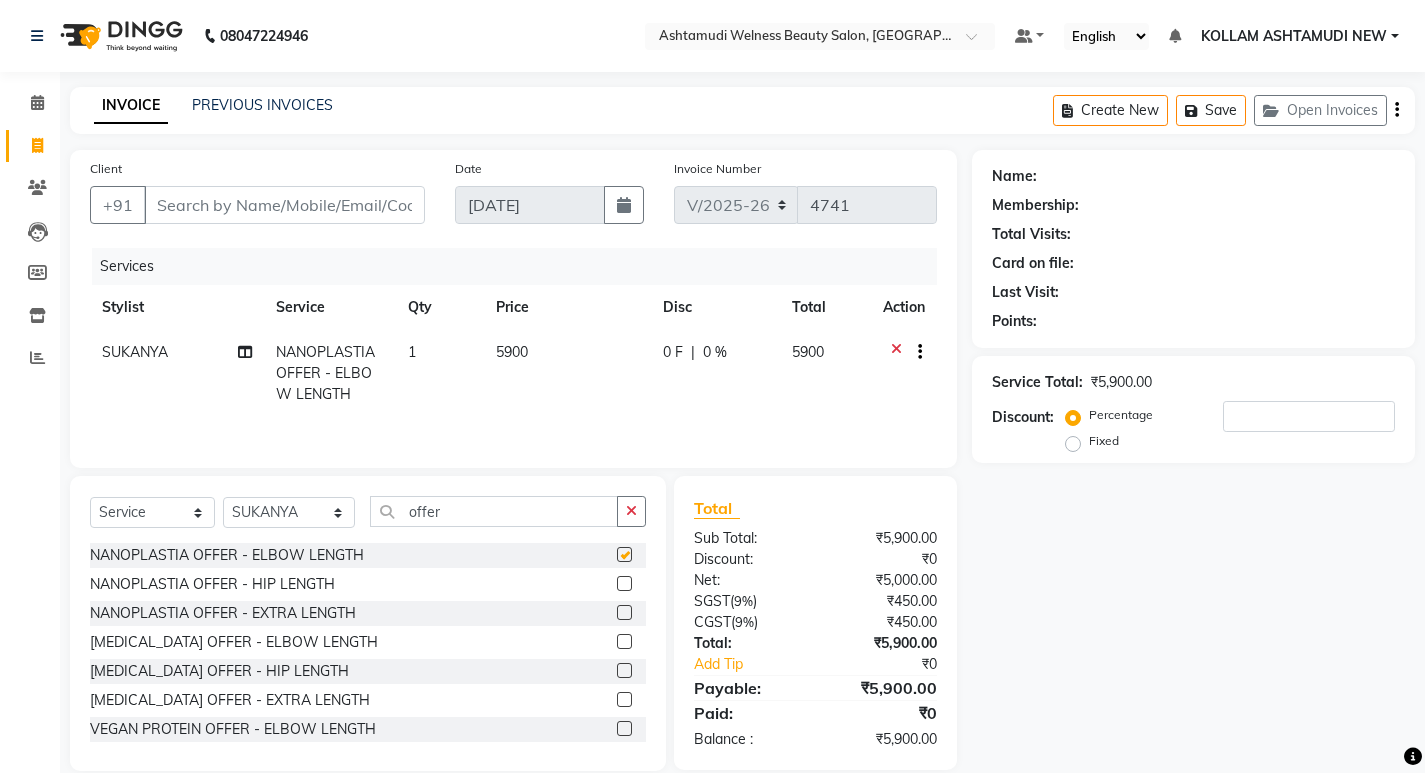 checkbox on "false" 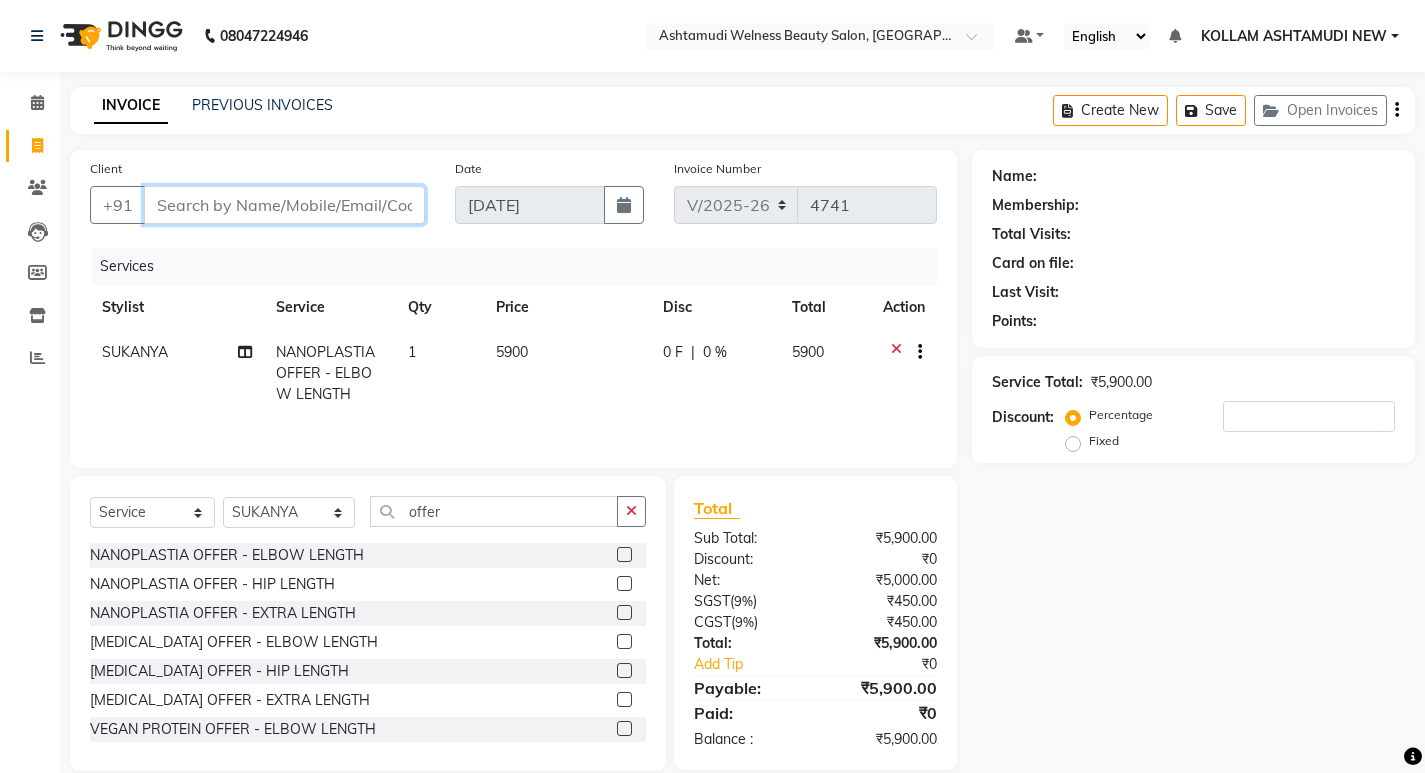 click on "Client" at bounding box center [284, 205] 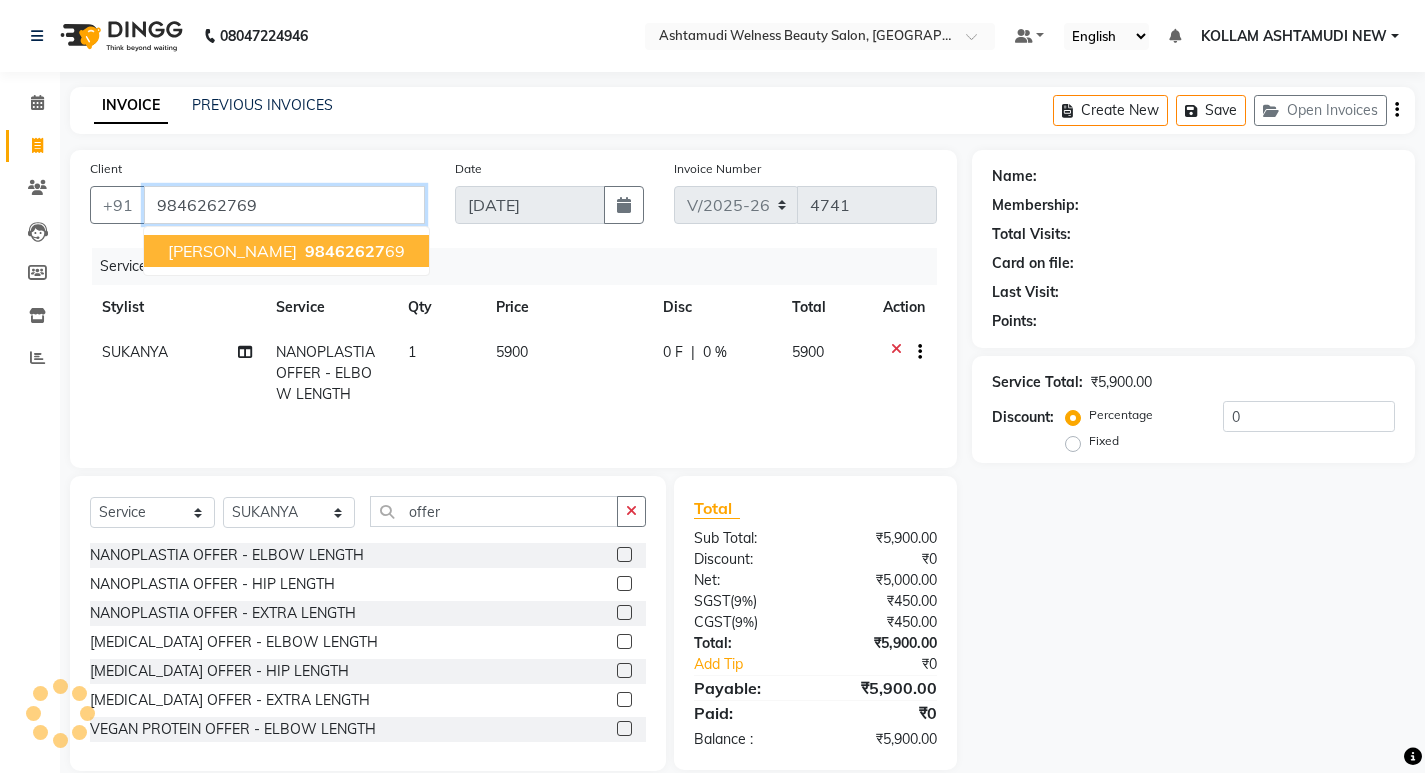 type on "9846262769" 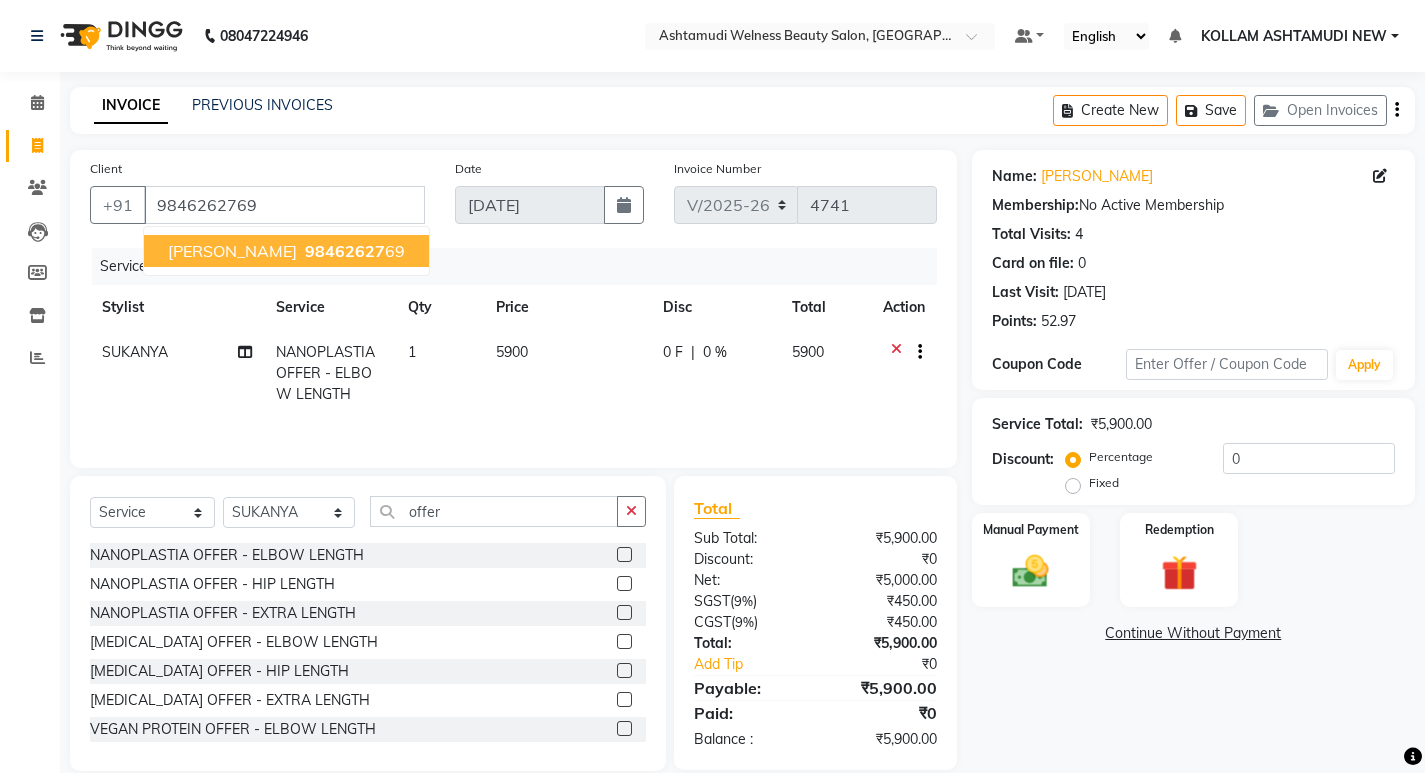 click on "98462627 69" at bounding box center [353, 251] 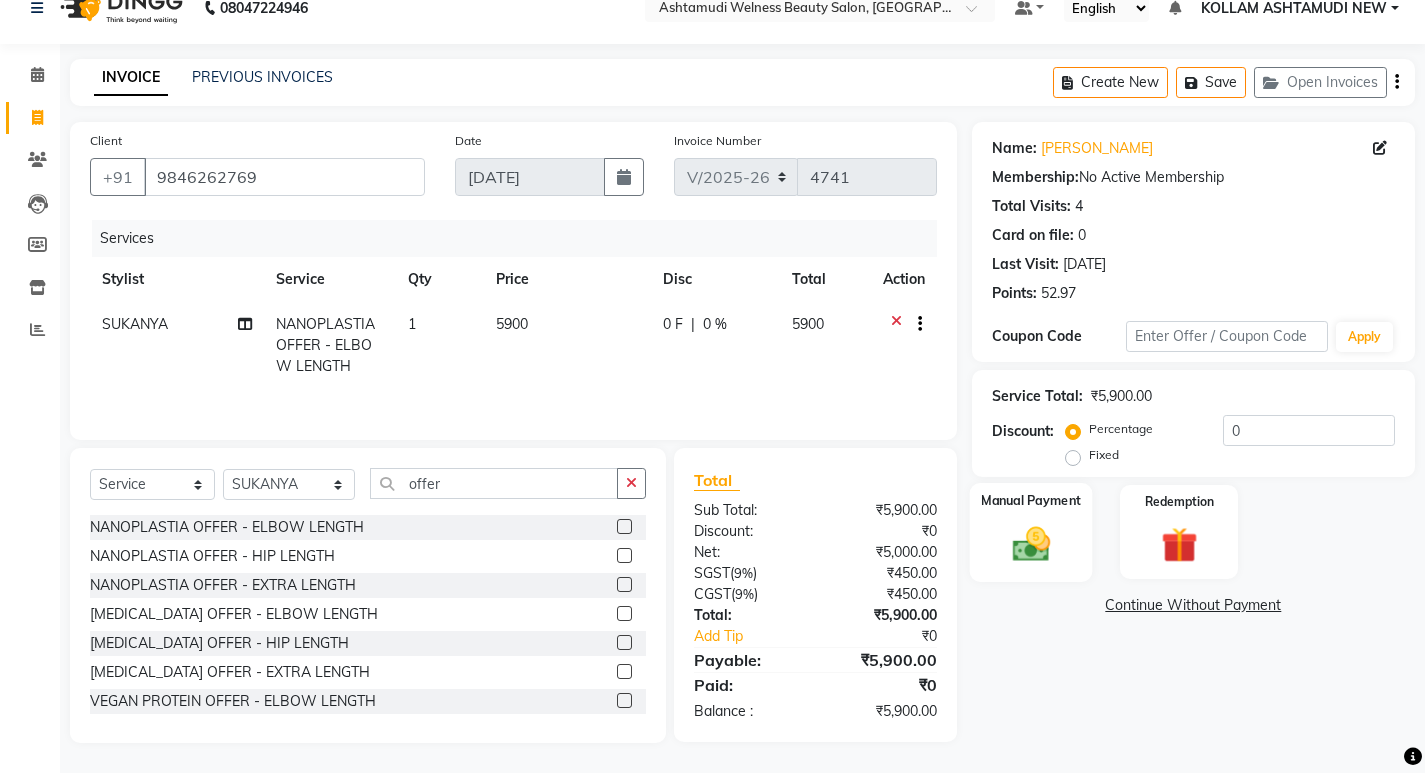 click 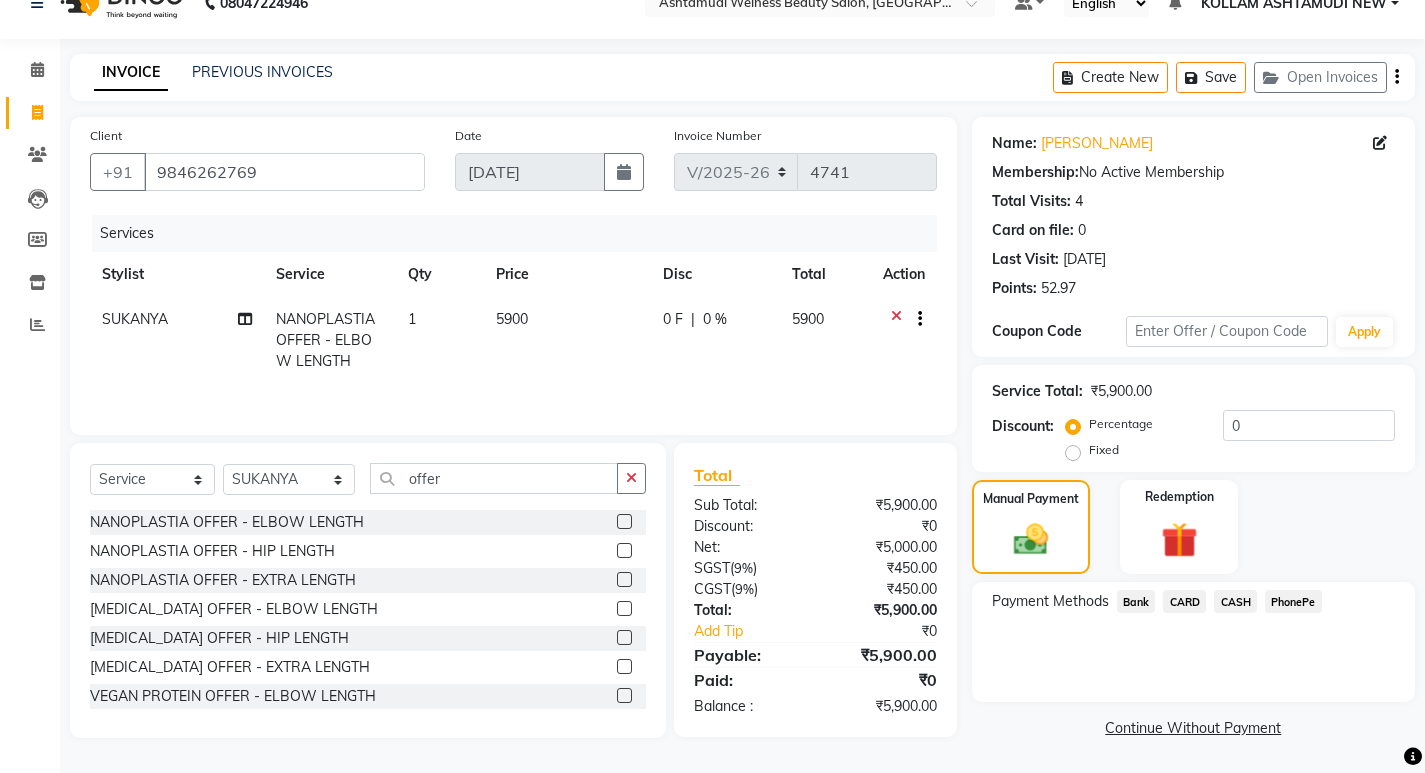 drag, startPoint x: 1277, startPoint y: 602, endPoint x: 1254, endPoint y: 618, distance: 28.01785 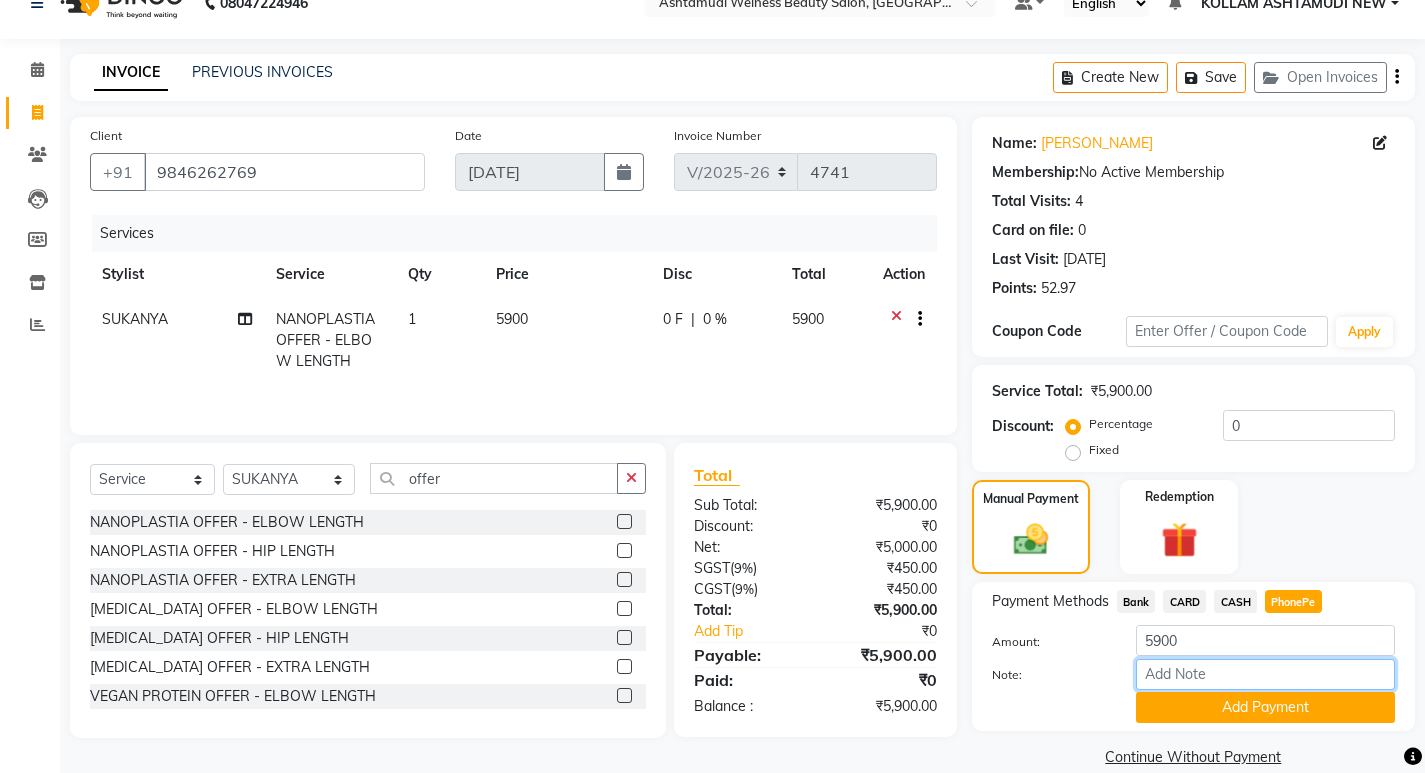 drag, startPoint x: 1202, startPoint y: 673, endPoint x: 1230, endPoint y: 646, distance: 38.8973 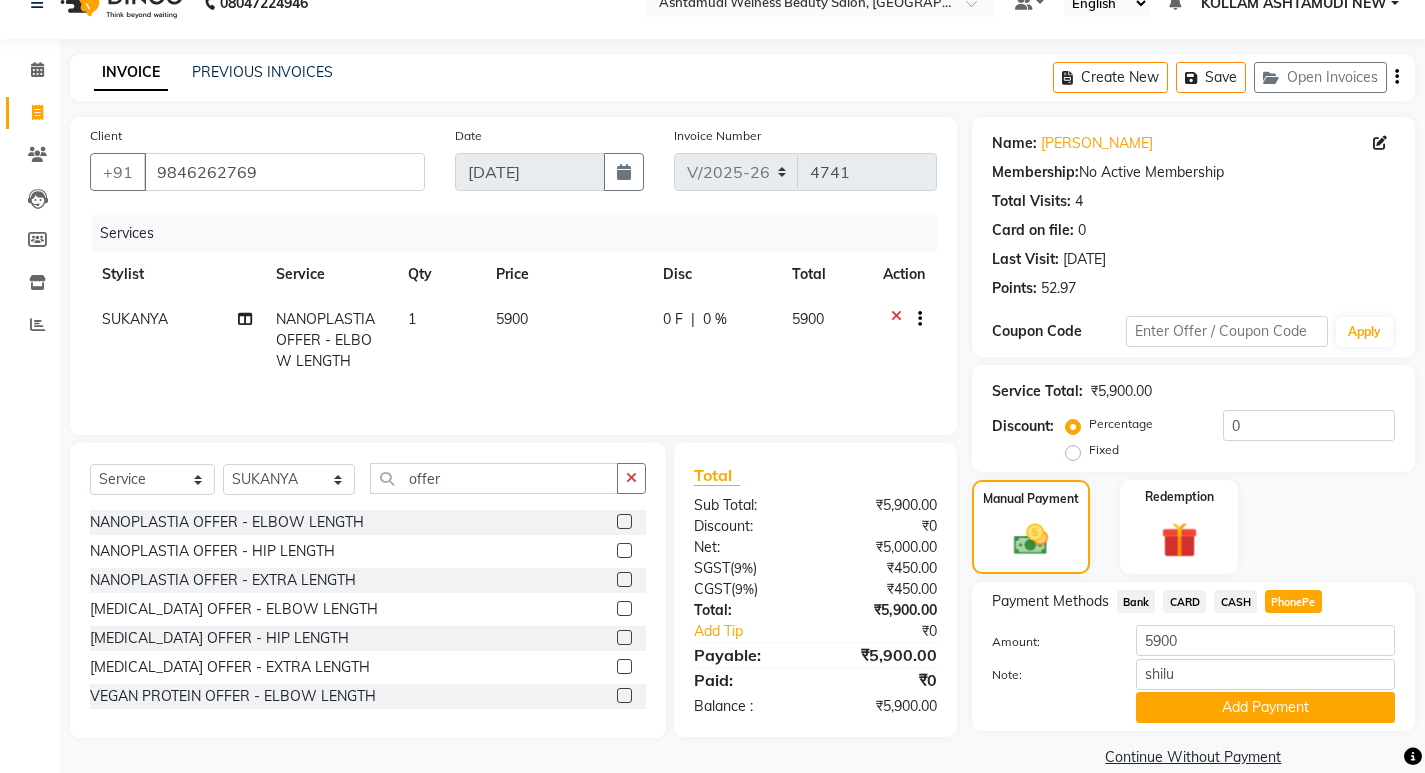 drag, startPoint x: 1245, startPoint y: 709, endPoint x: 1245, endPoint y: 679, distance: 30 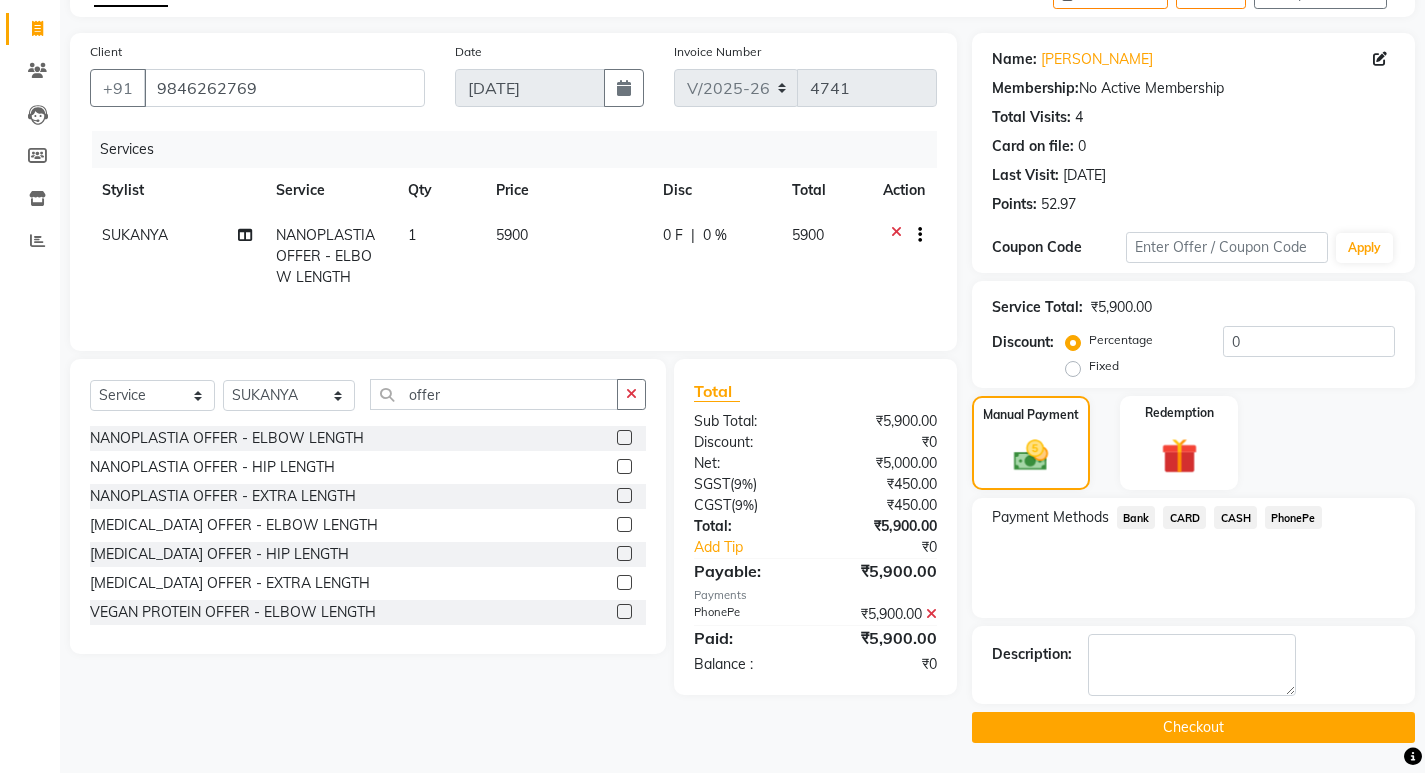 click on "Checkout" 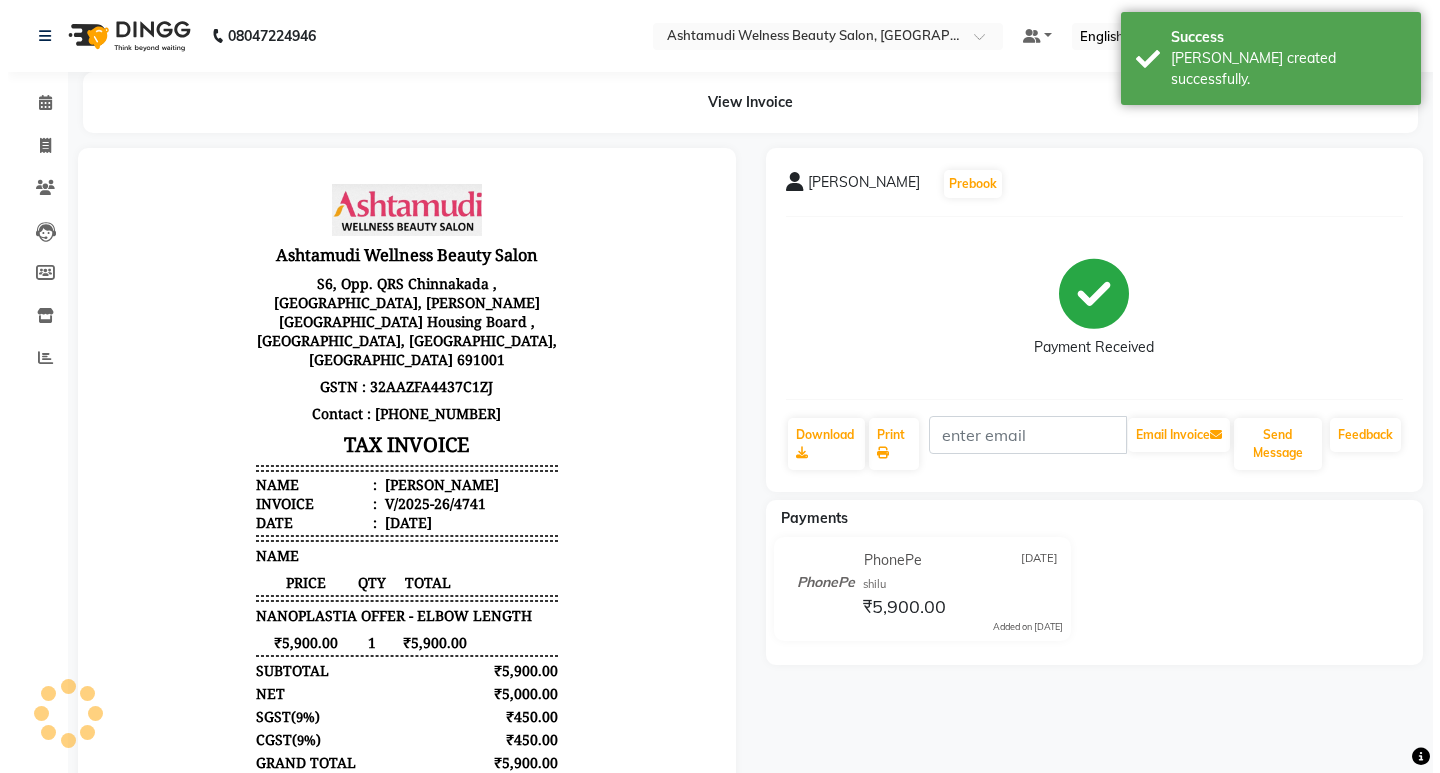 scroll, scrollTop: 0, scrollLeft: 0, axis: both 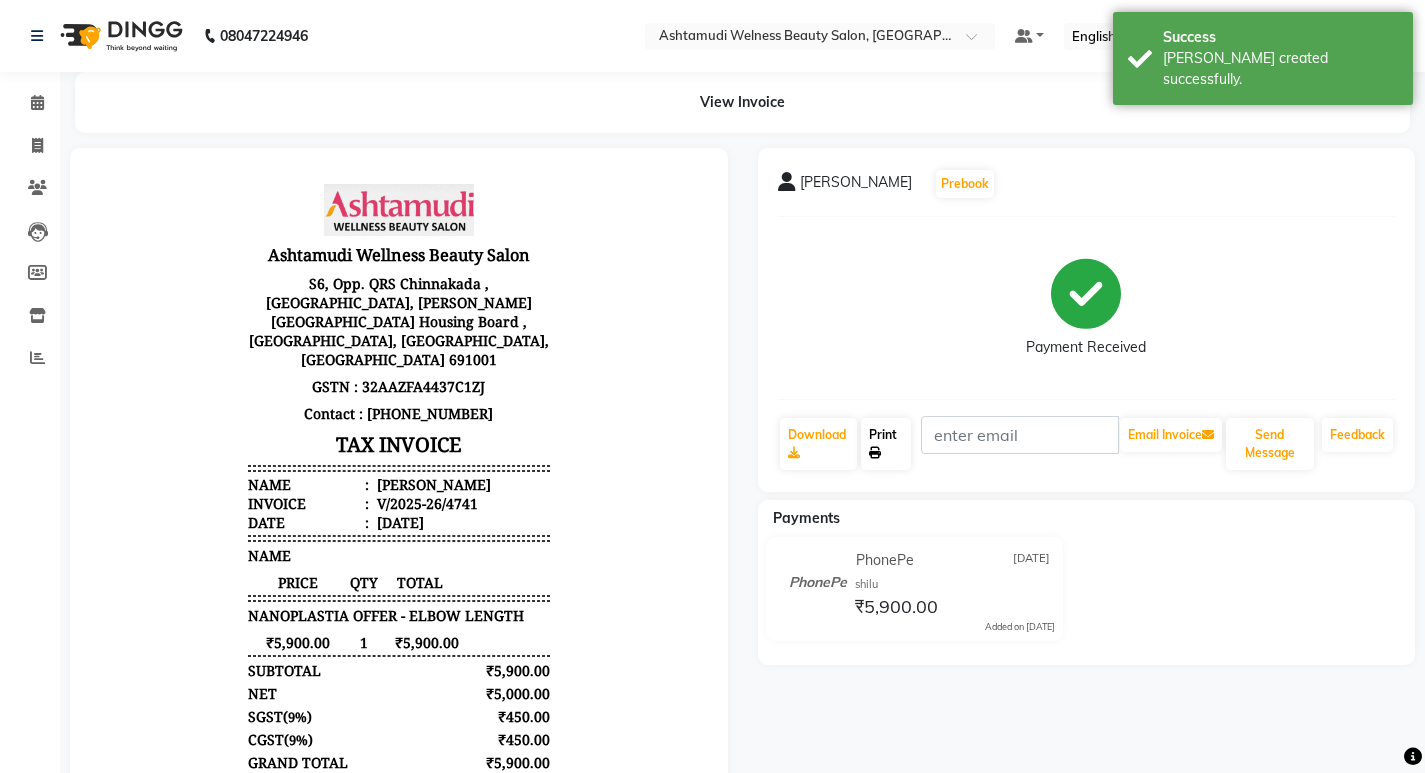 click on "Print" 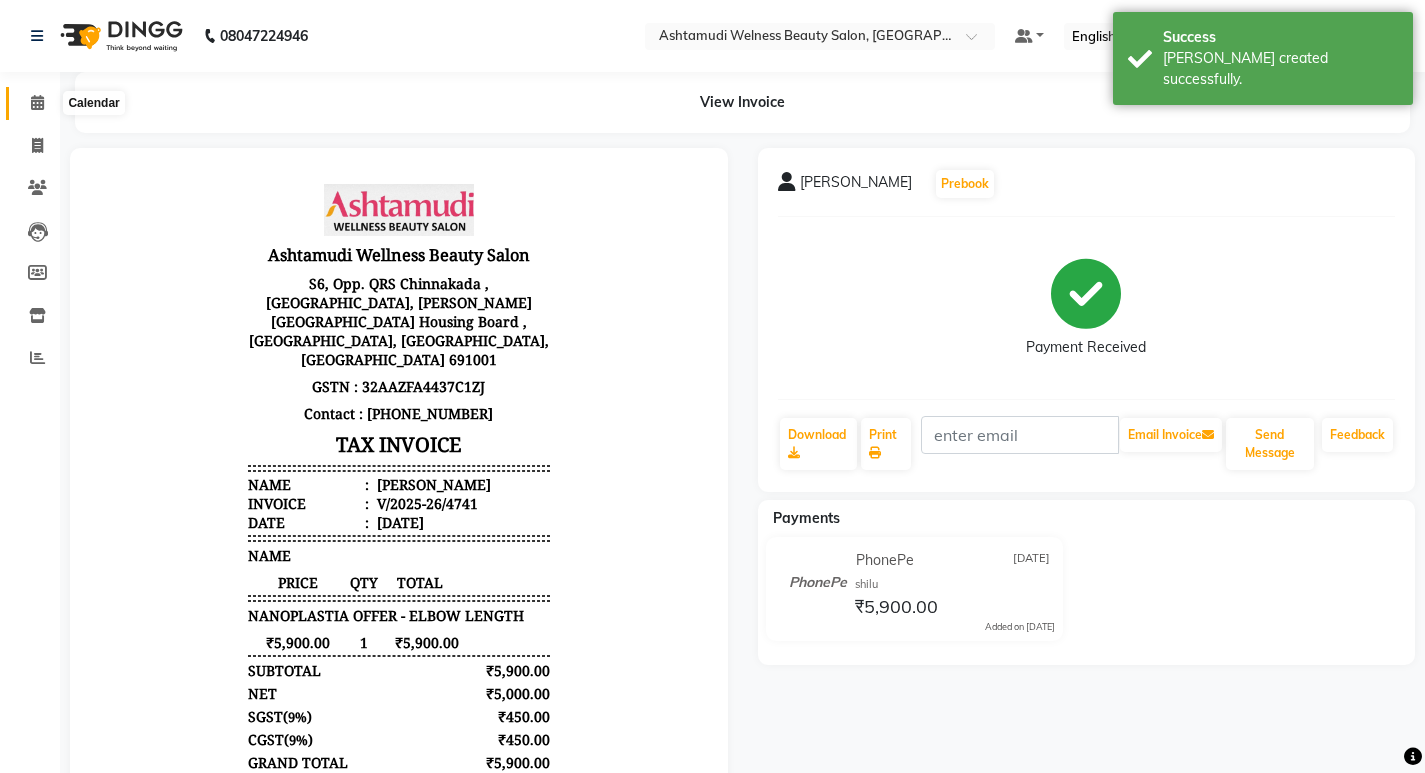 click 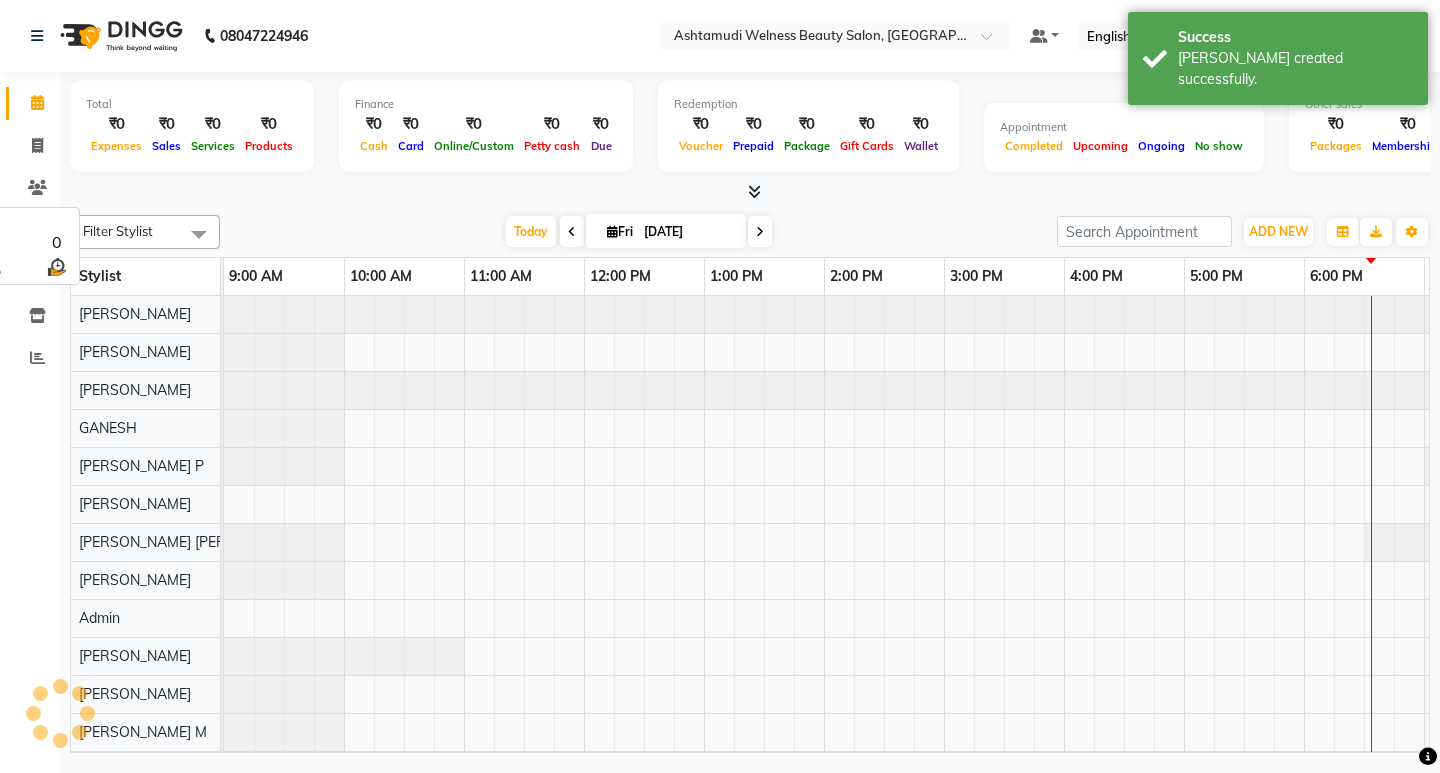 scroll, scrollTop: 0, scrollLeft: 0, axis: both 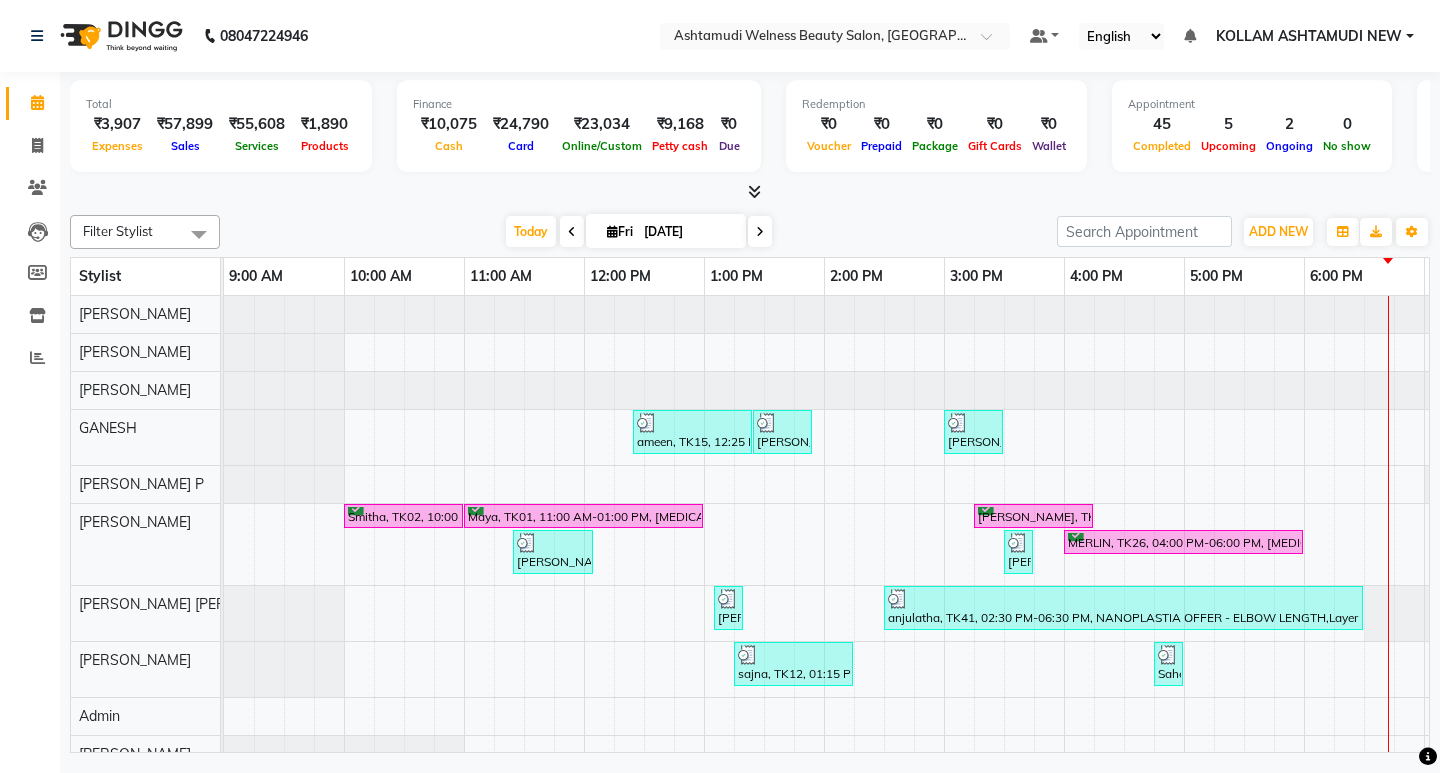 drag, startPoint x: 589, startPoint y: 586, endPoint x: 586, endPoint y: 570, distance: 16.27882 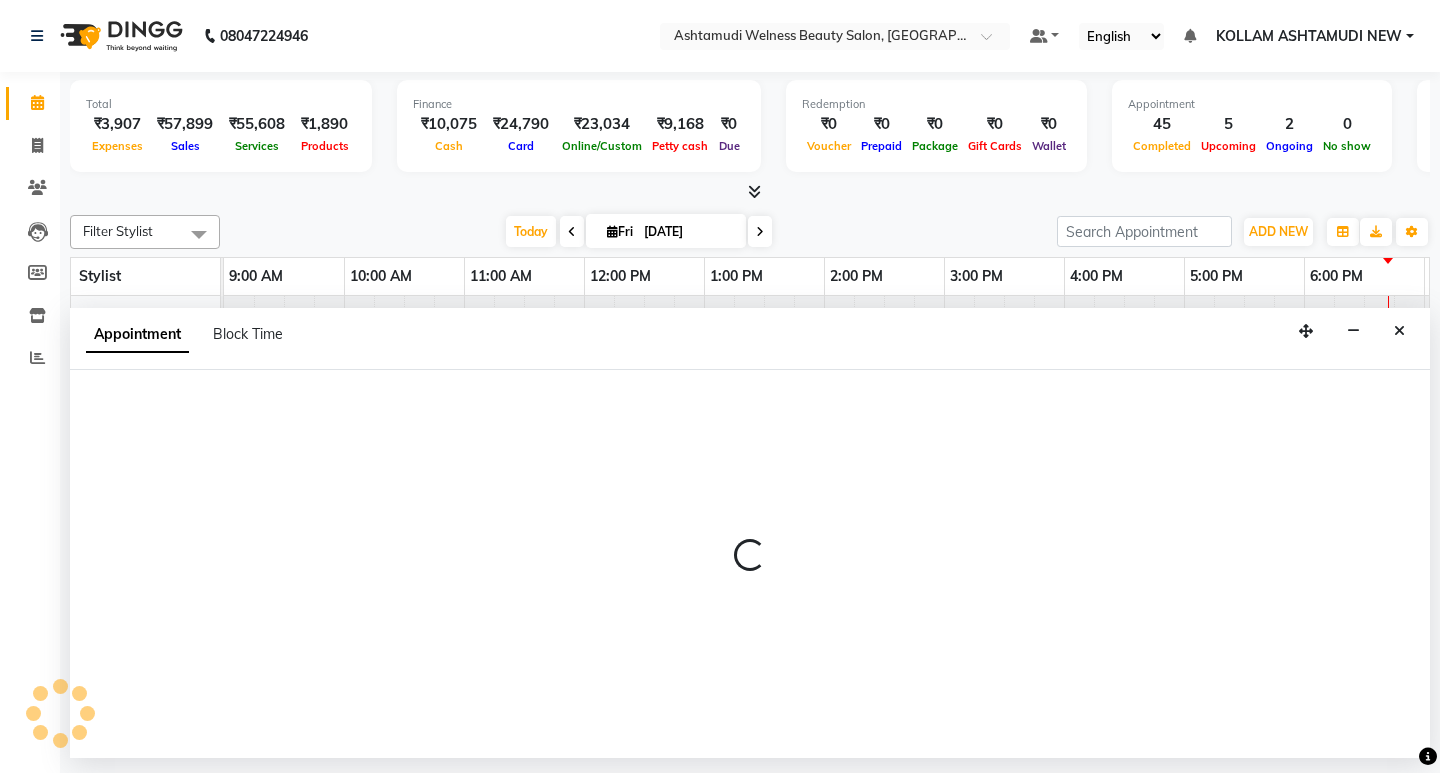 select on "25979" 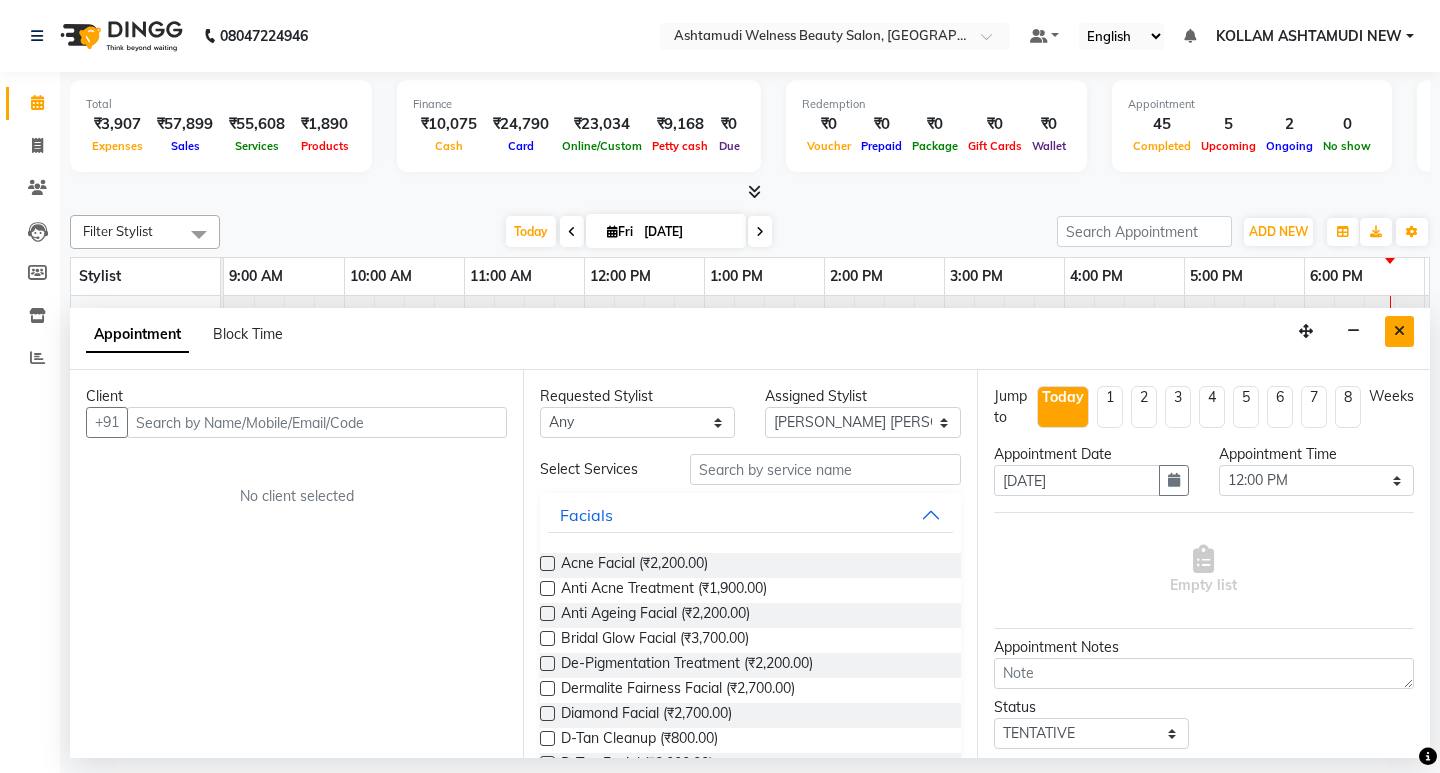 click at bounding box center (1399, 331) 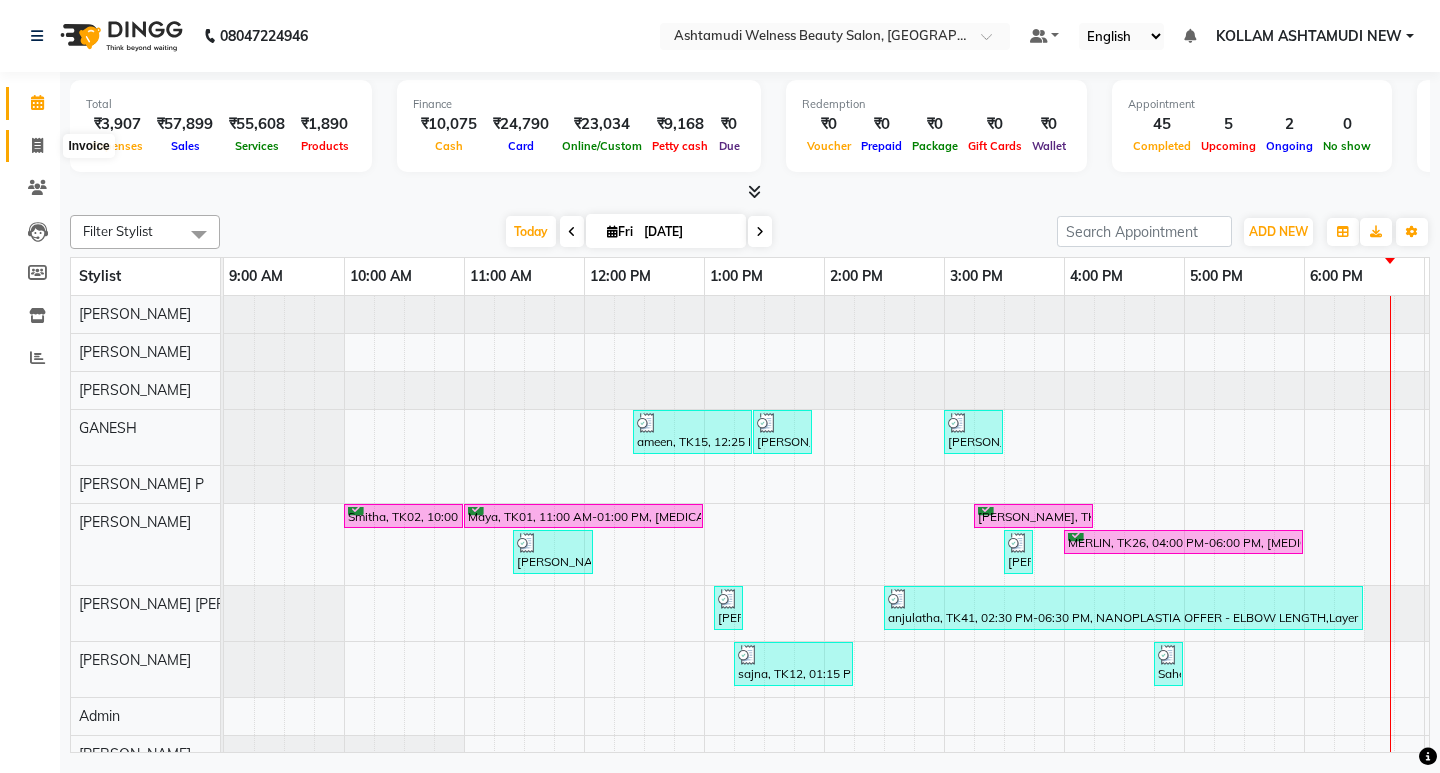 click 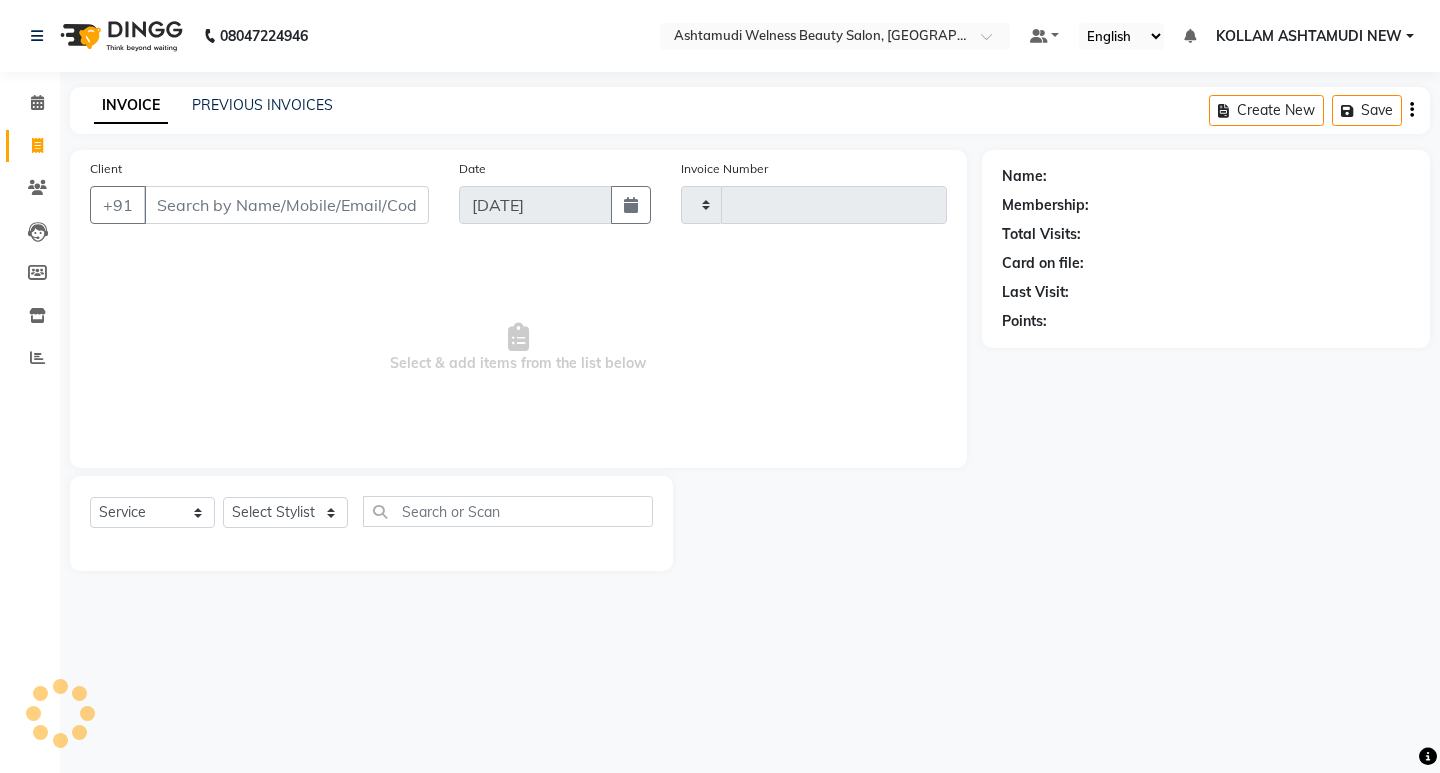 type on "4742" 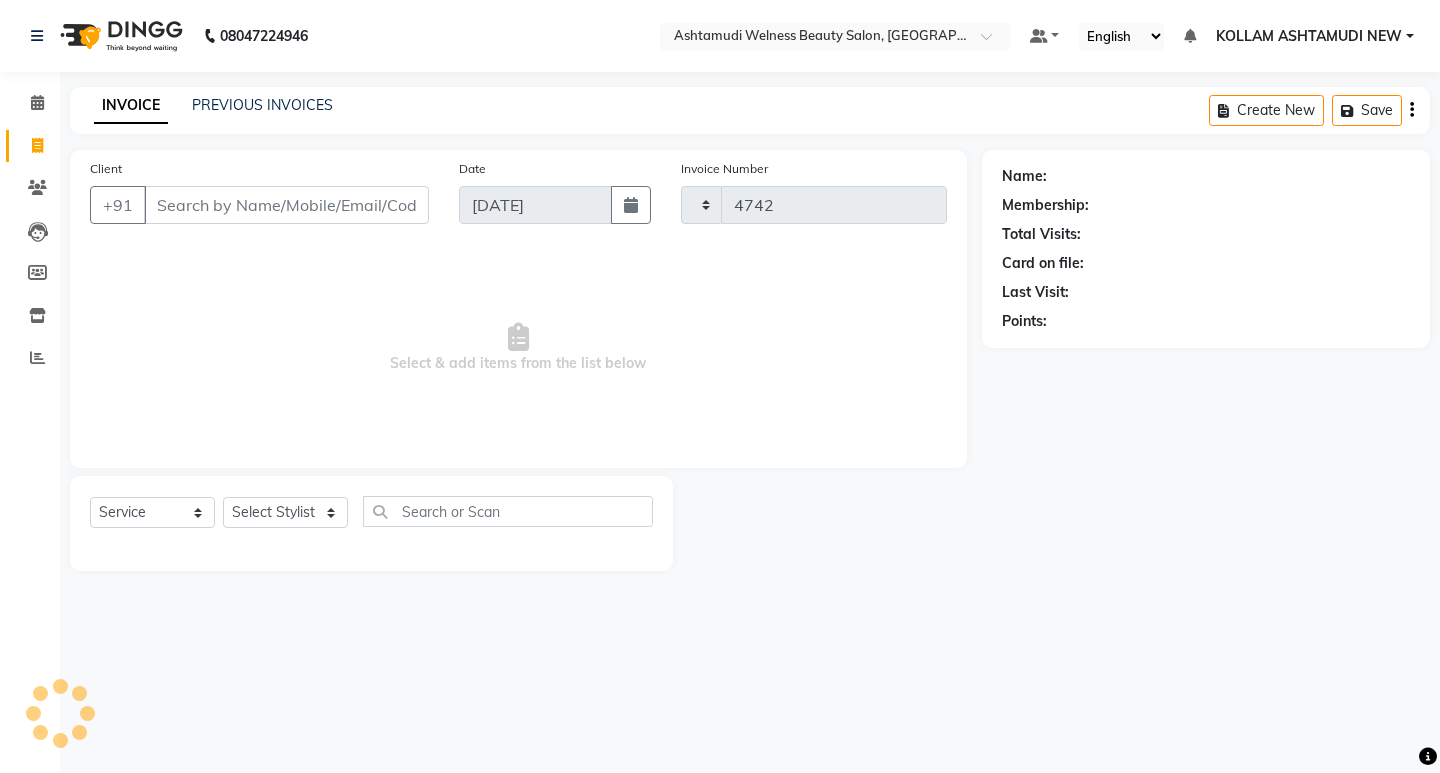 select on "4529" 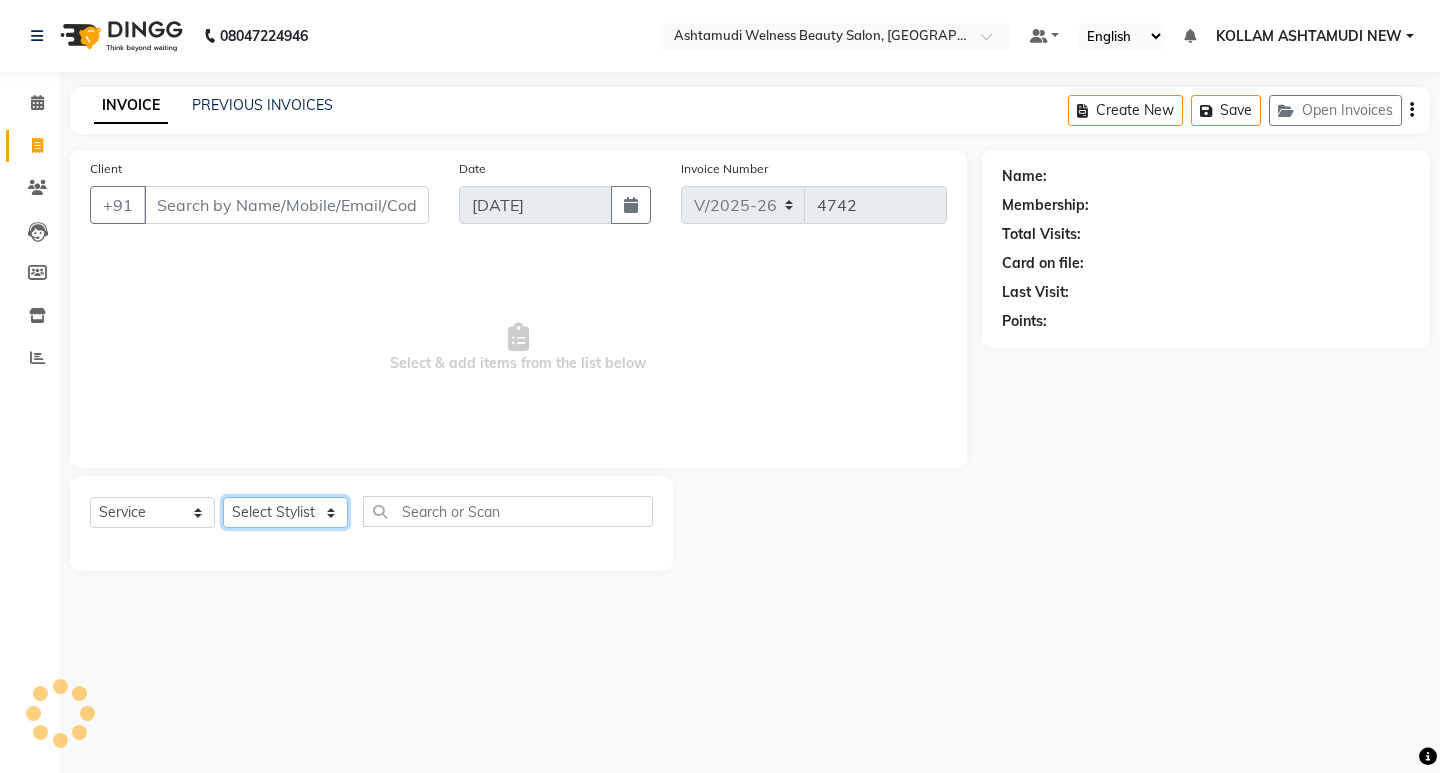 click on "Select Stylist" 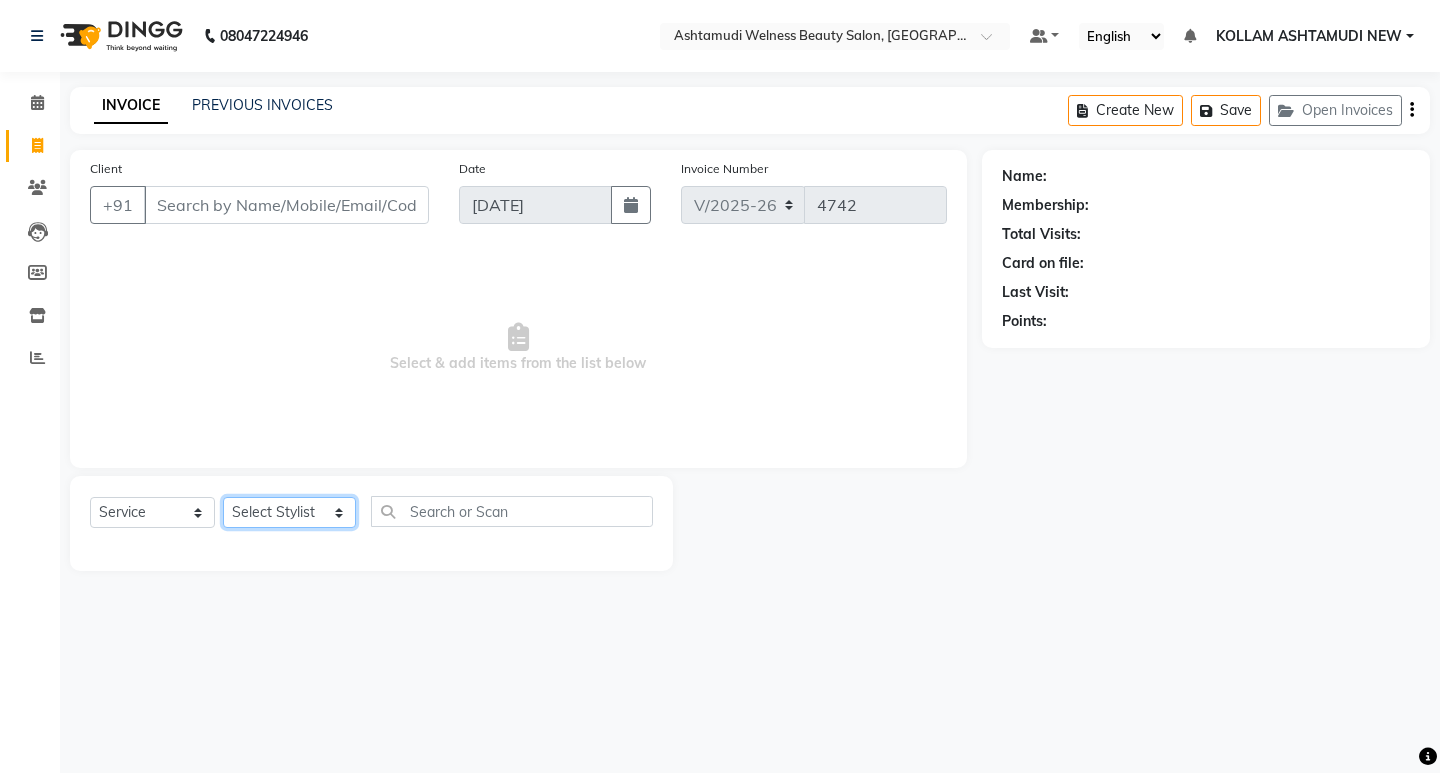 select on "25980" 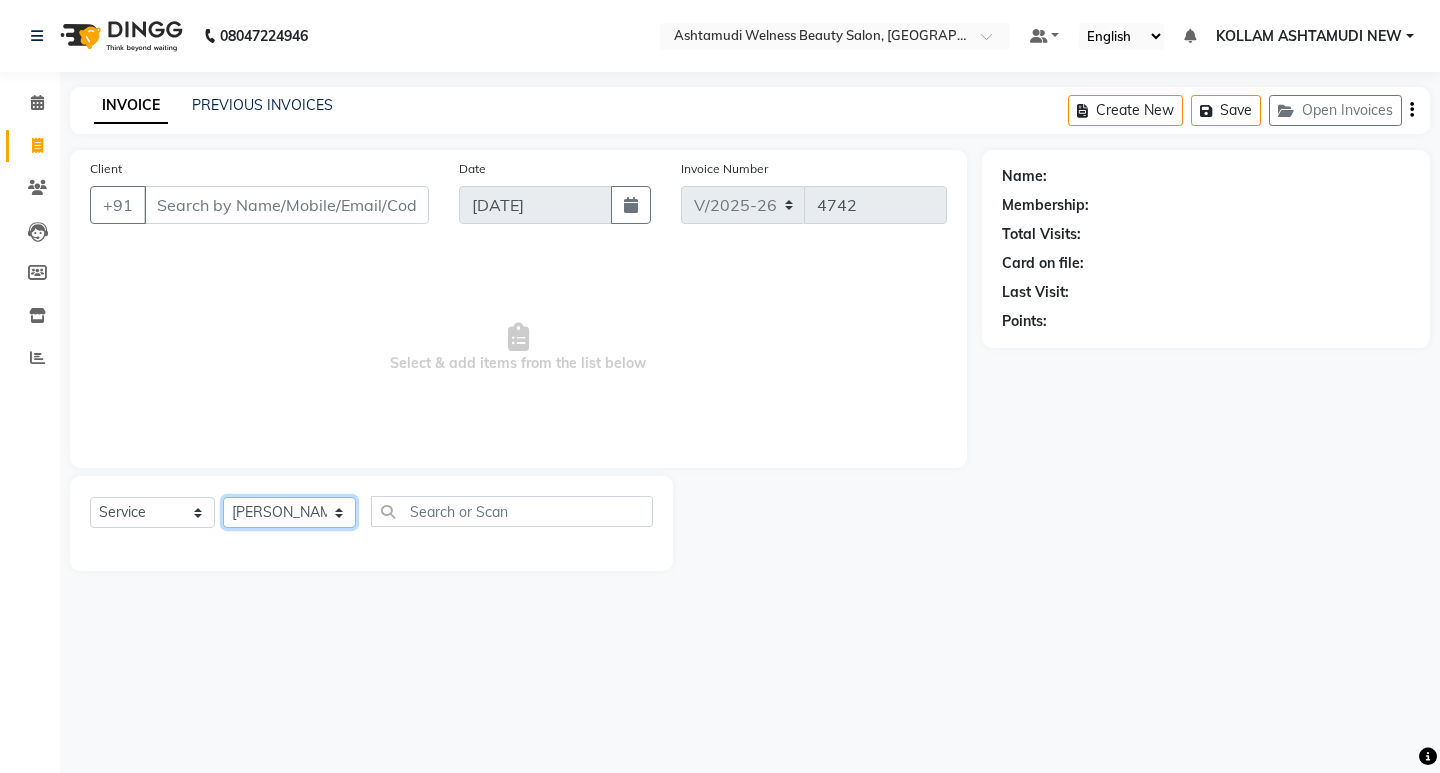 click on "Select Stylist [PERSON_NAME] Admin [PERSON_NAME]  [PERSON_NAME] [PERSON_NAME] [PERSON_NAME]  M [PERSON_NAME]  [PERSON_NAME]  P [PERSON_NAME] ASHTAMUDI KOLLAM ASHTAMUDI NEW  [PERSON_NAME] [PERSON_NAME] [PERSON_NAME]  [PERSON_NAME] [PERSON_NAME] [PERSON_NAME] [PERSON_NAME] [PERSON_NAME] M [PERSON_NAME] SARIGA [PERSON_NAME] [PERSON_NAME] [PERSON_NAME] [PERSON_NAME] [PERSON_NAME] S" 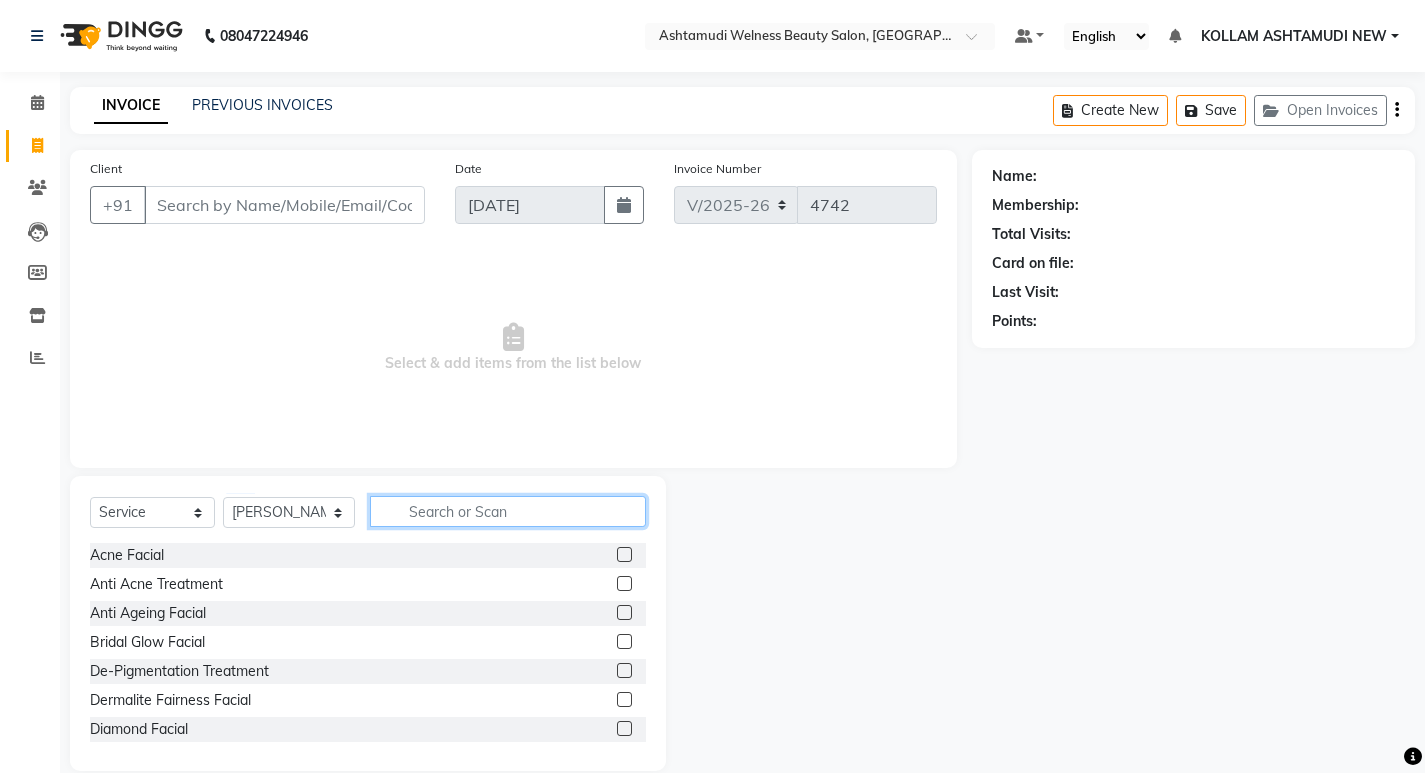 click 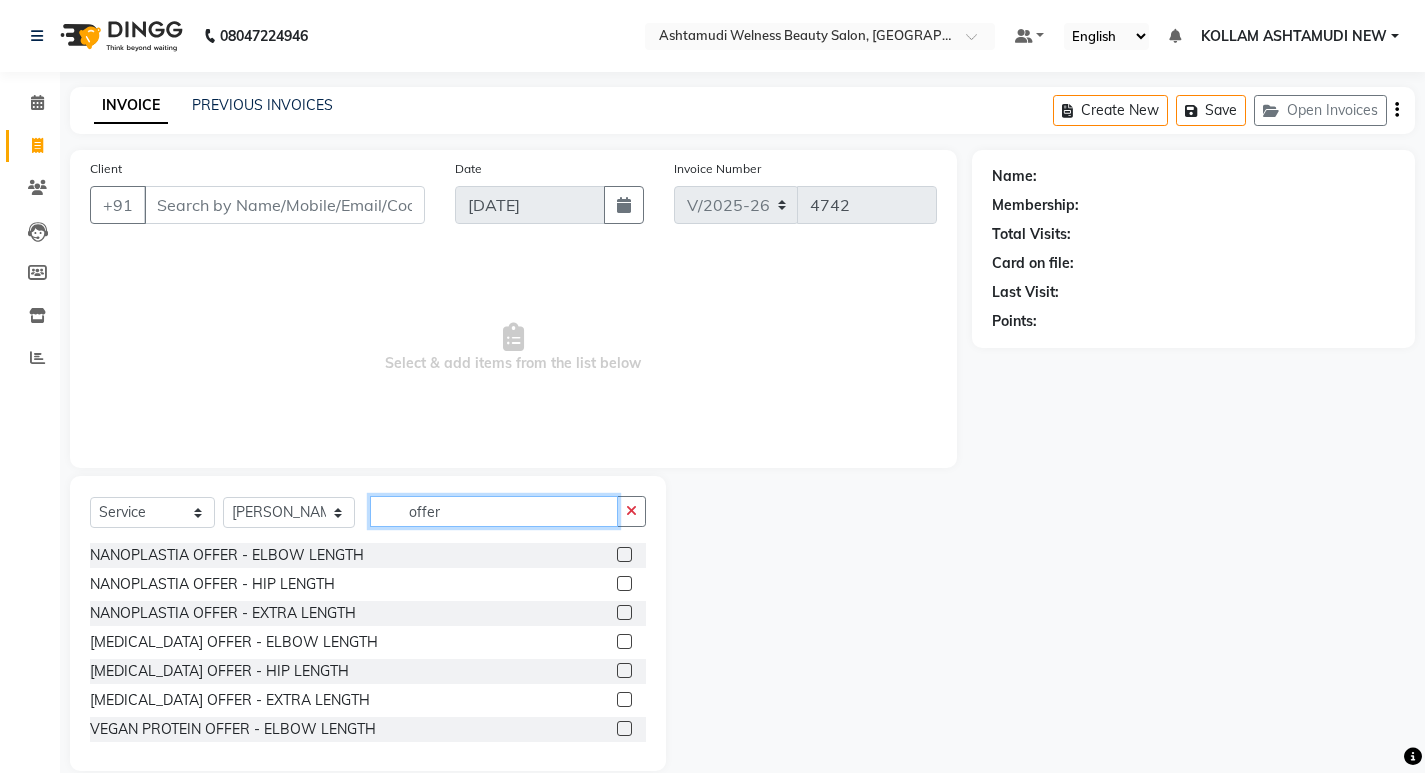 type 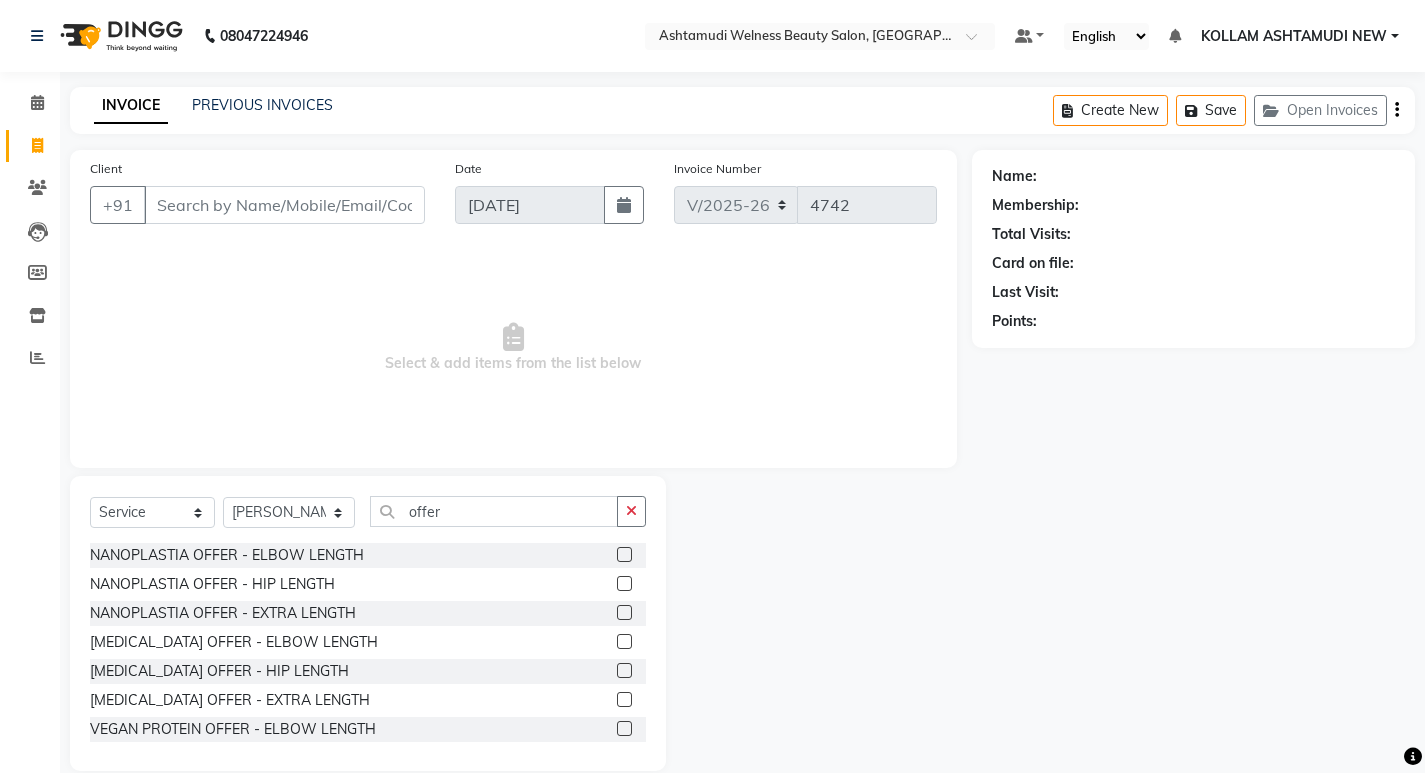 click 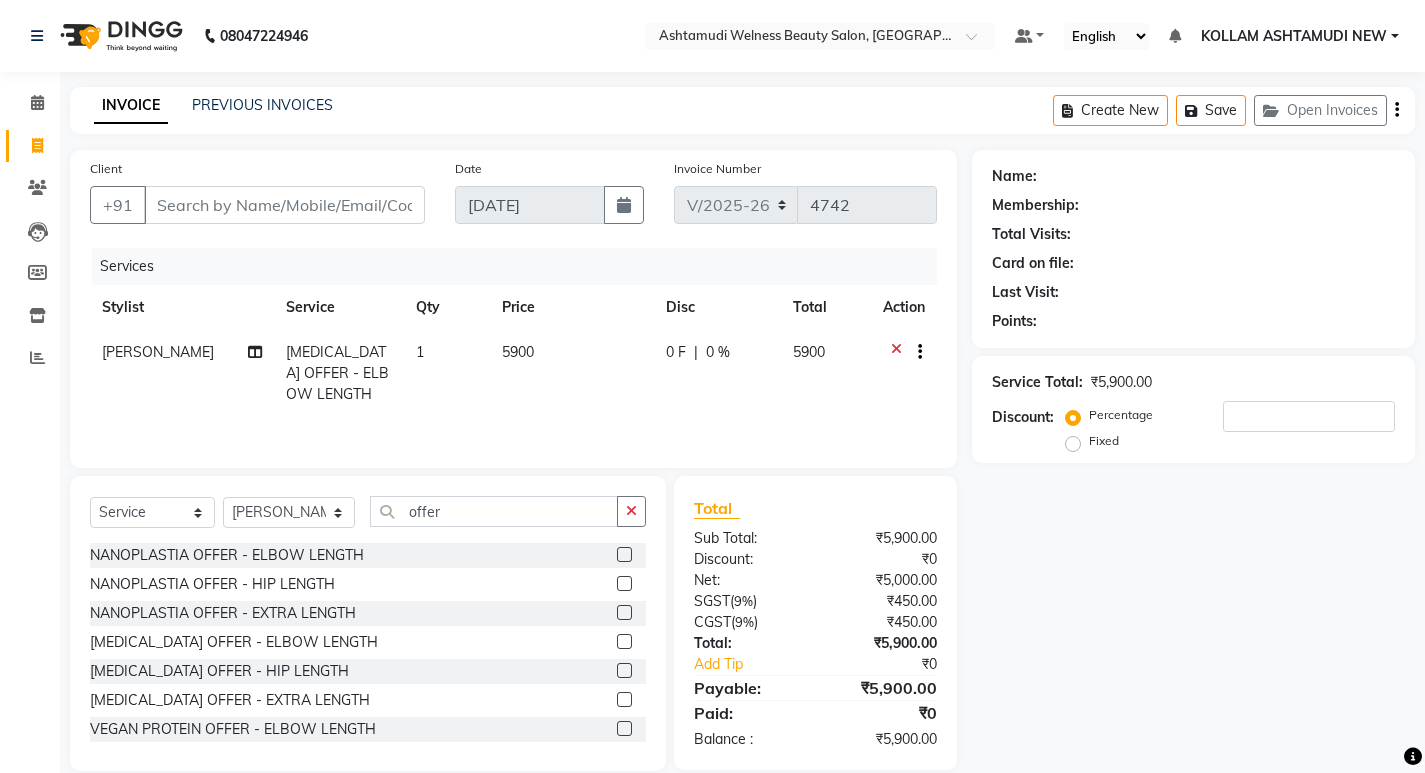 click 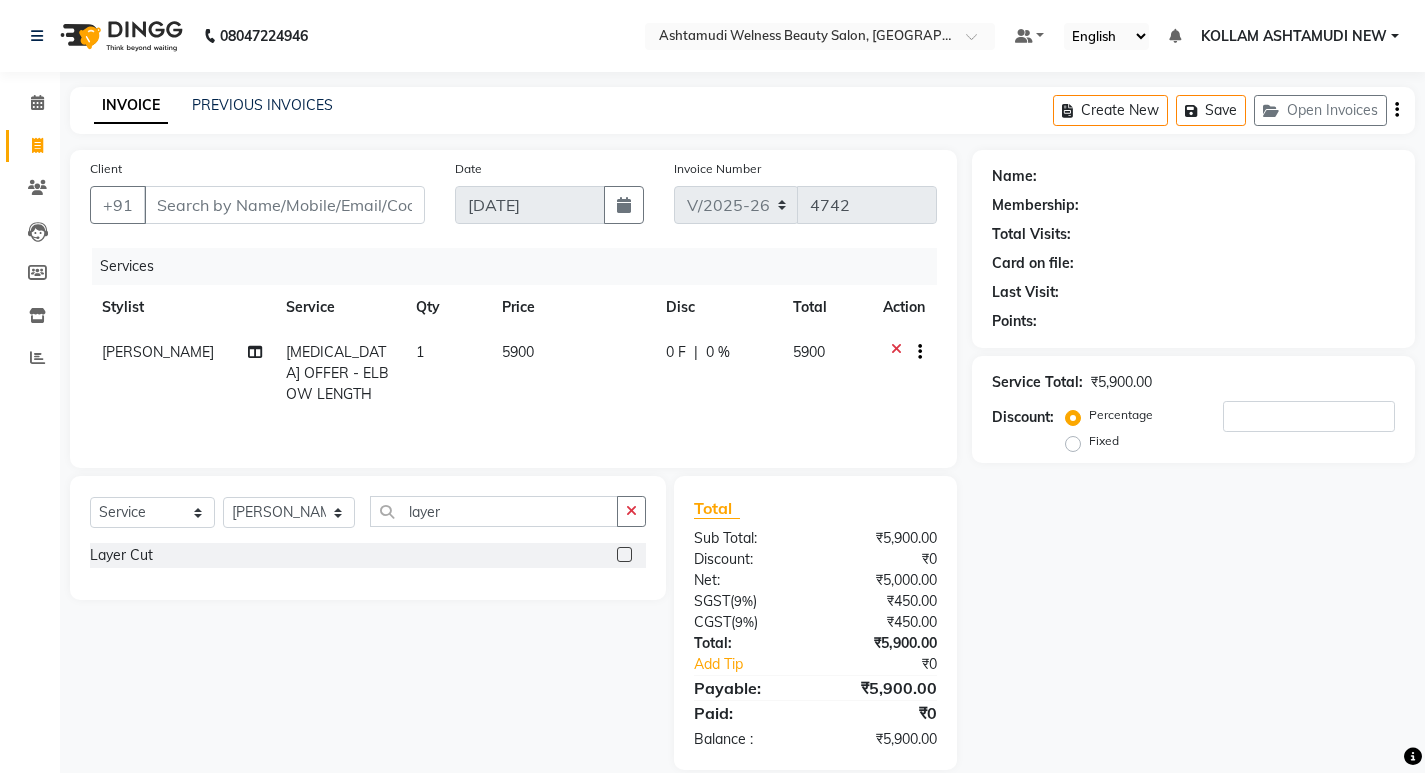 click 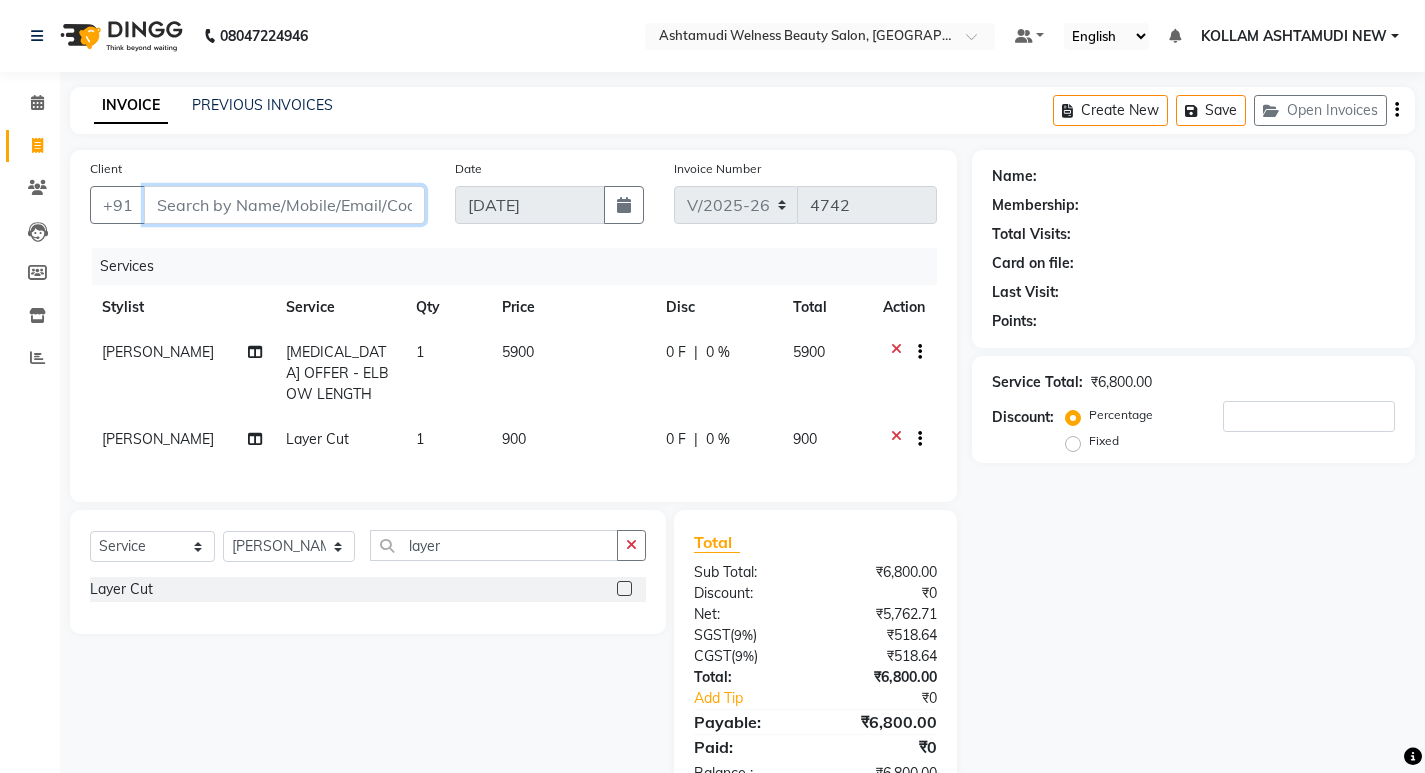 click on "Client" at bounding box center [284, 205] 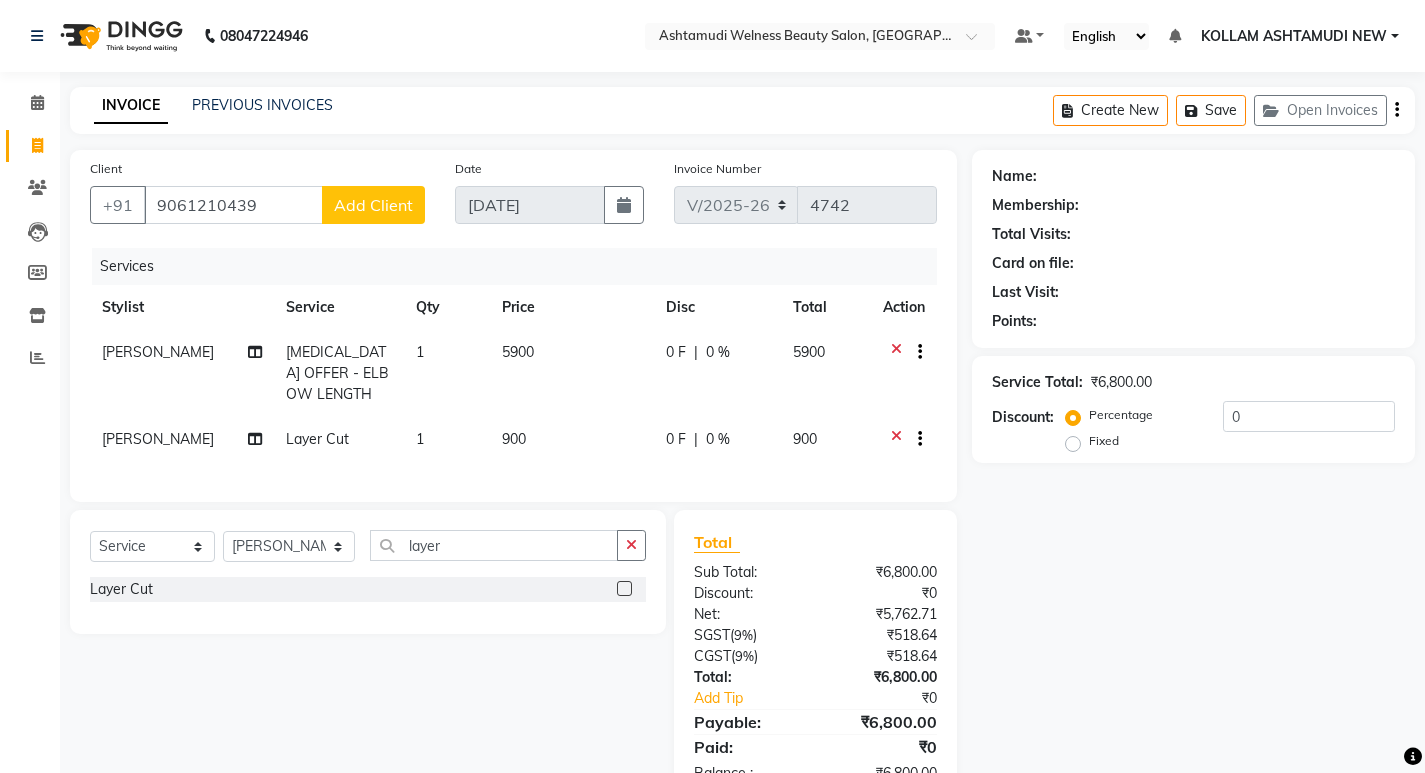 click on "Add Client" 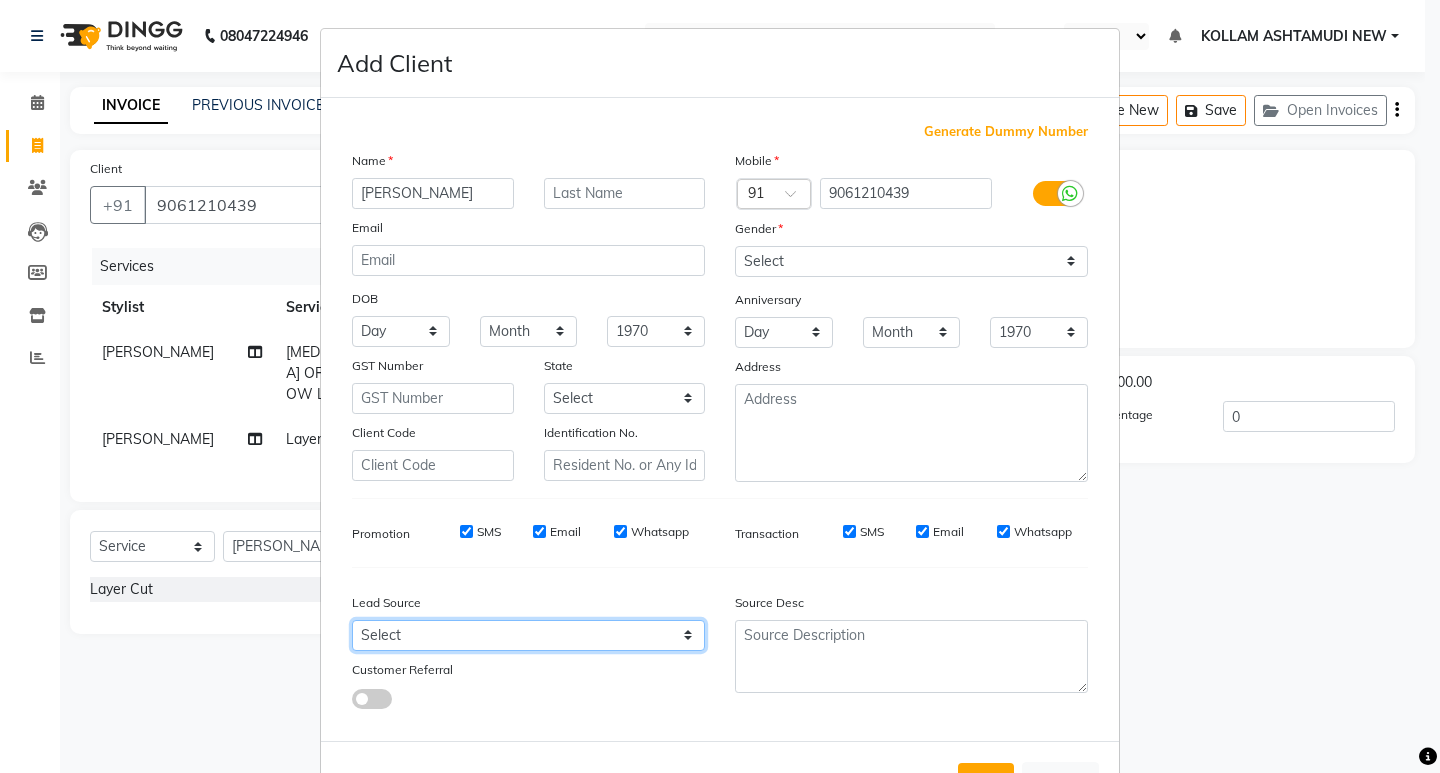 click on "Select Walk-in Referral Internet Friend Word of Mouth Advertisement Facebook JustDial Google Other Instagram  YouTube  WhatsApp" at bounding box center (528, 635) 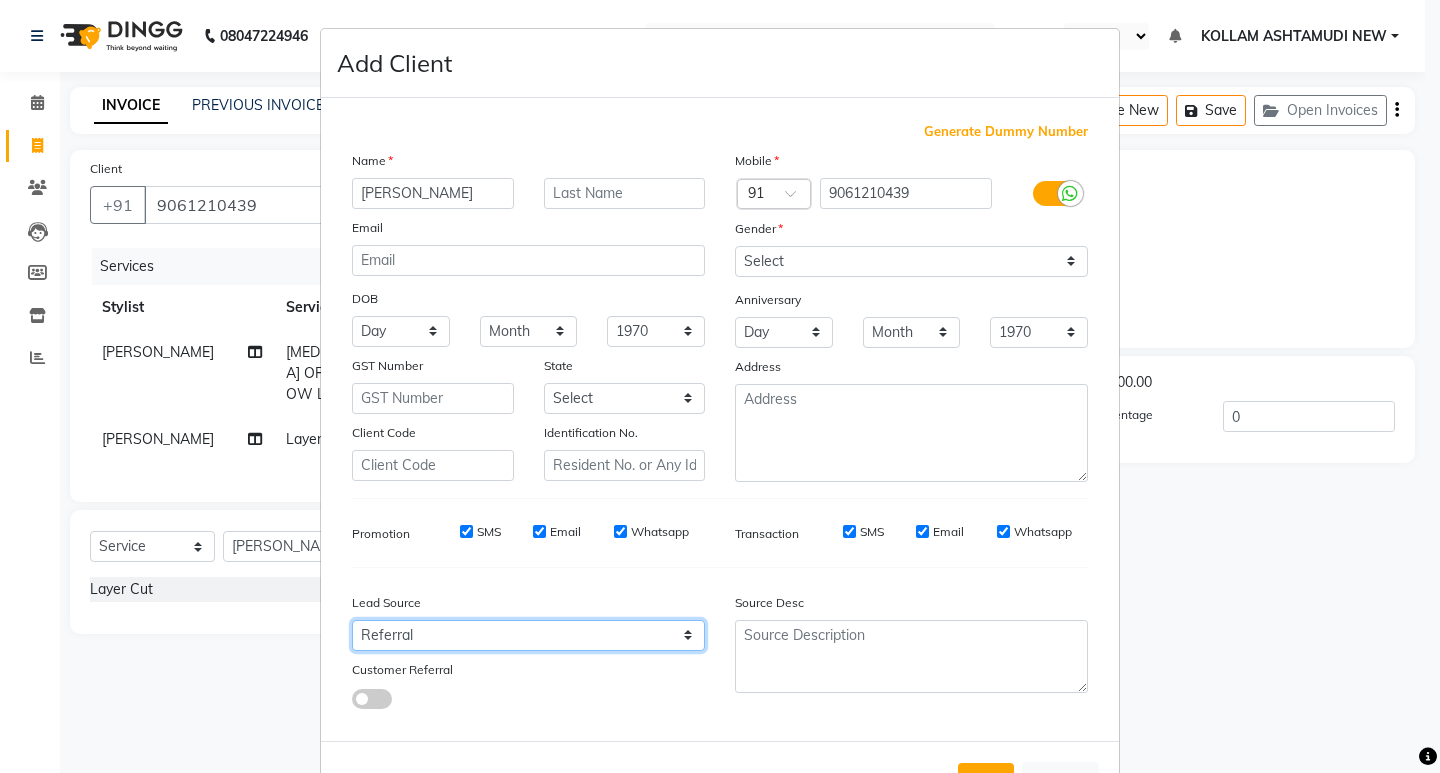 click on "Select Walk-in Referral Internet Friend Word of Mouth Advertisement Facebook JustDial Google Other Instagram  YouTube  WhatsApp" at bounding box center (528, 635) 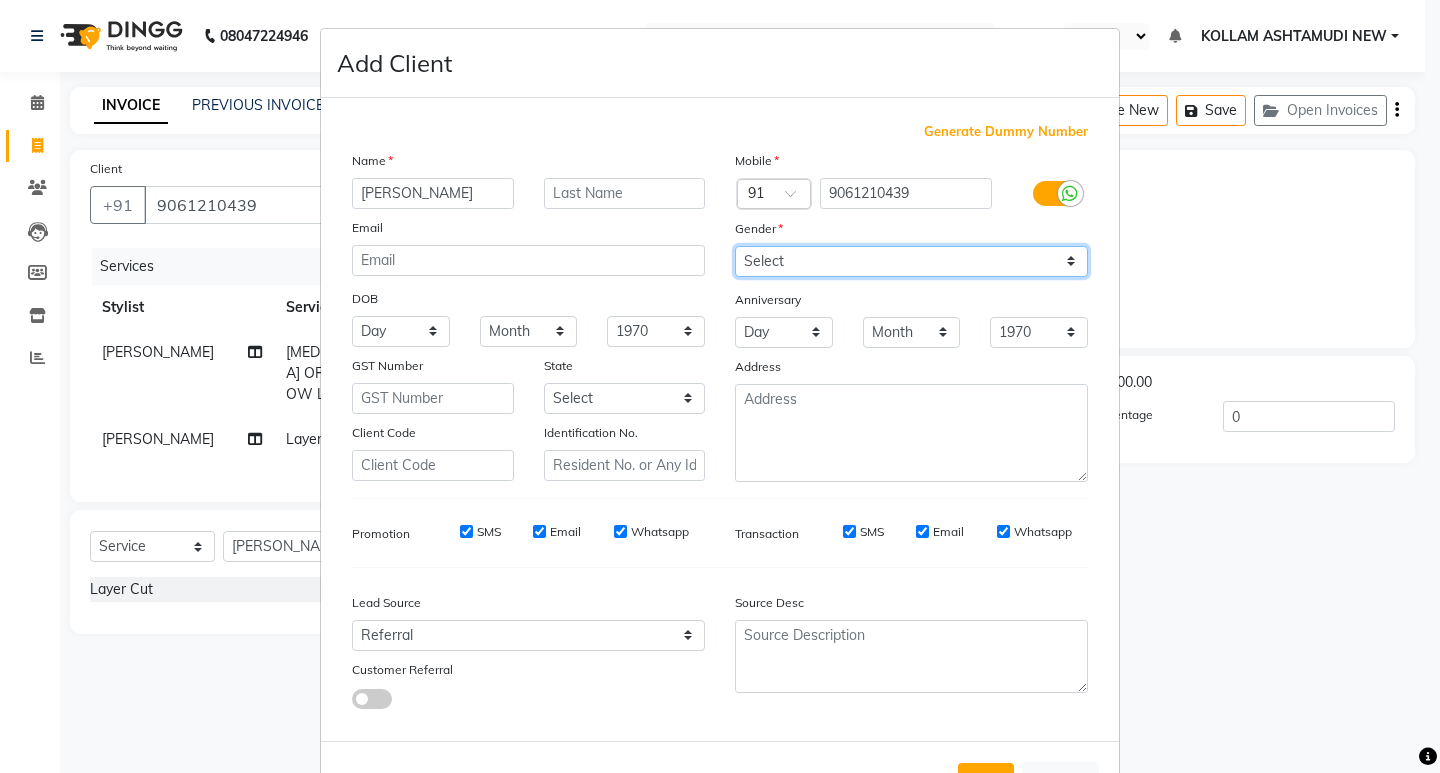 drag, startPoint x: 762, startPoint y: 270, endPoint x: 781, endPoint y: 303, distance: 38.078865 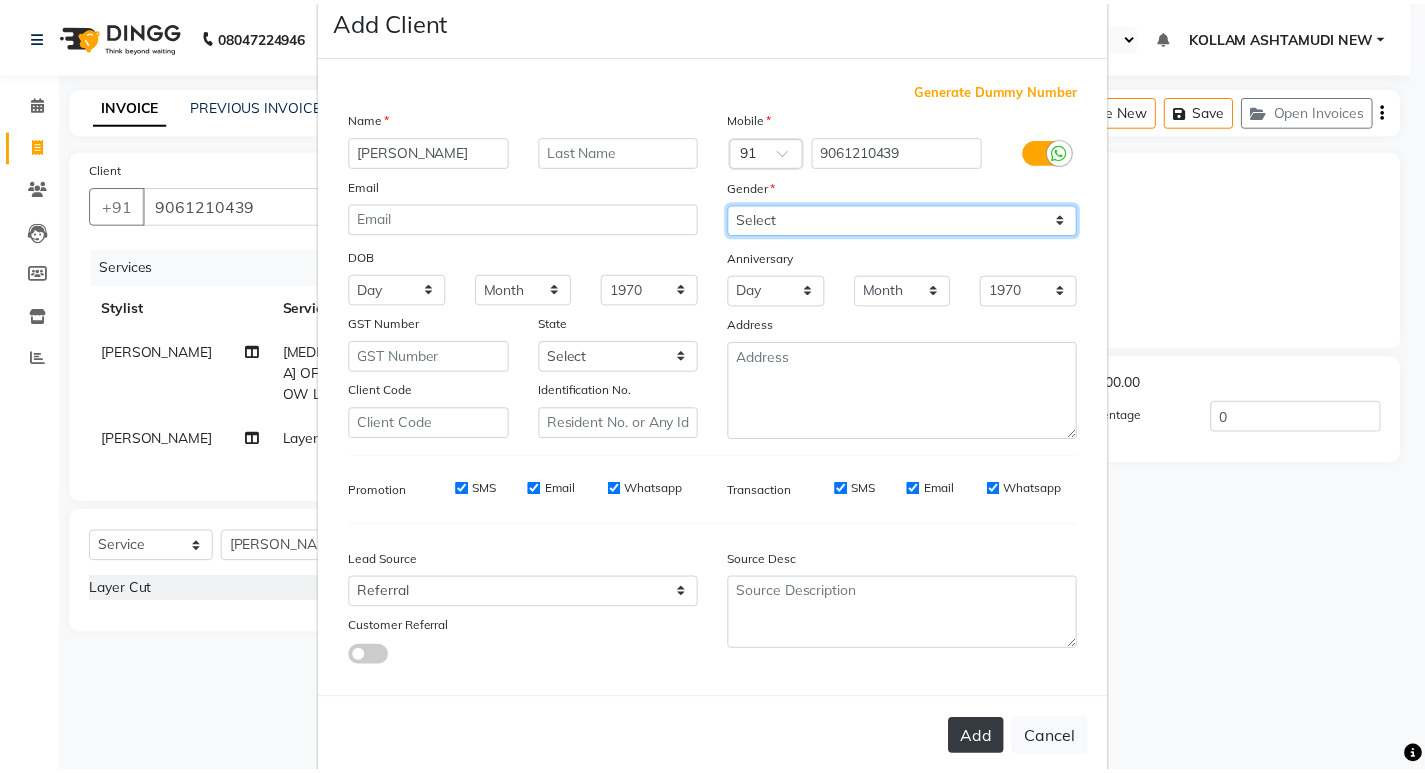 scroll, scrollTop: 76, scrollLeft: 0, axis: vertical 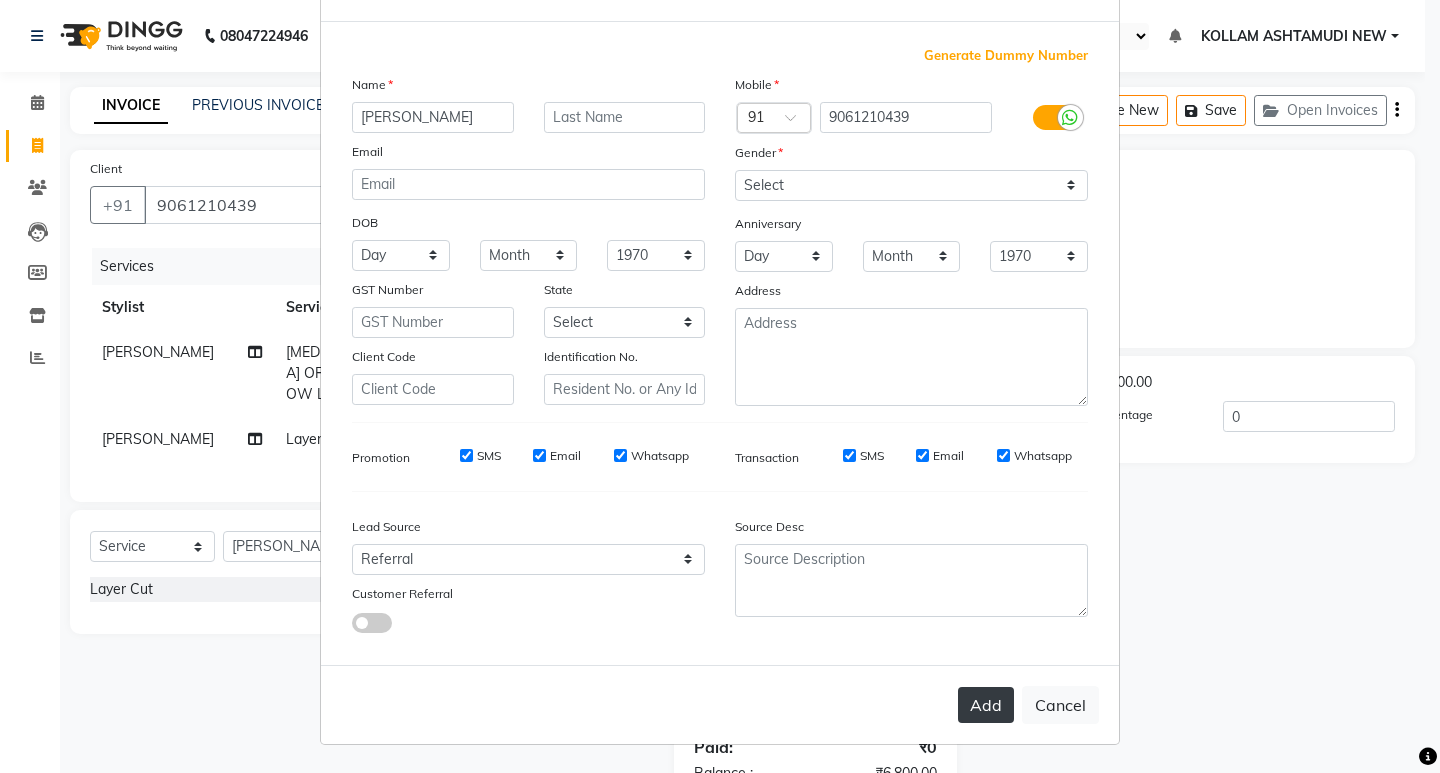 click on "Add" at bounding box center (986, 705) 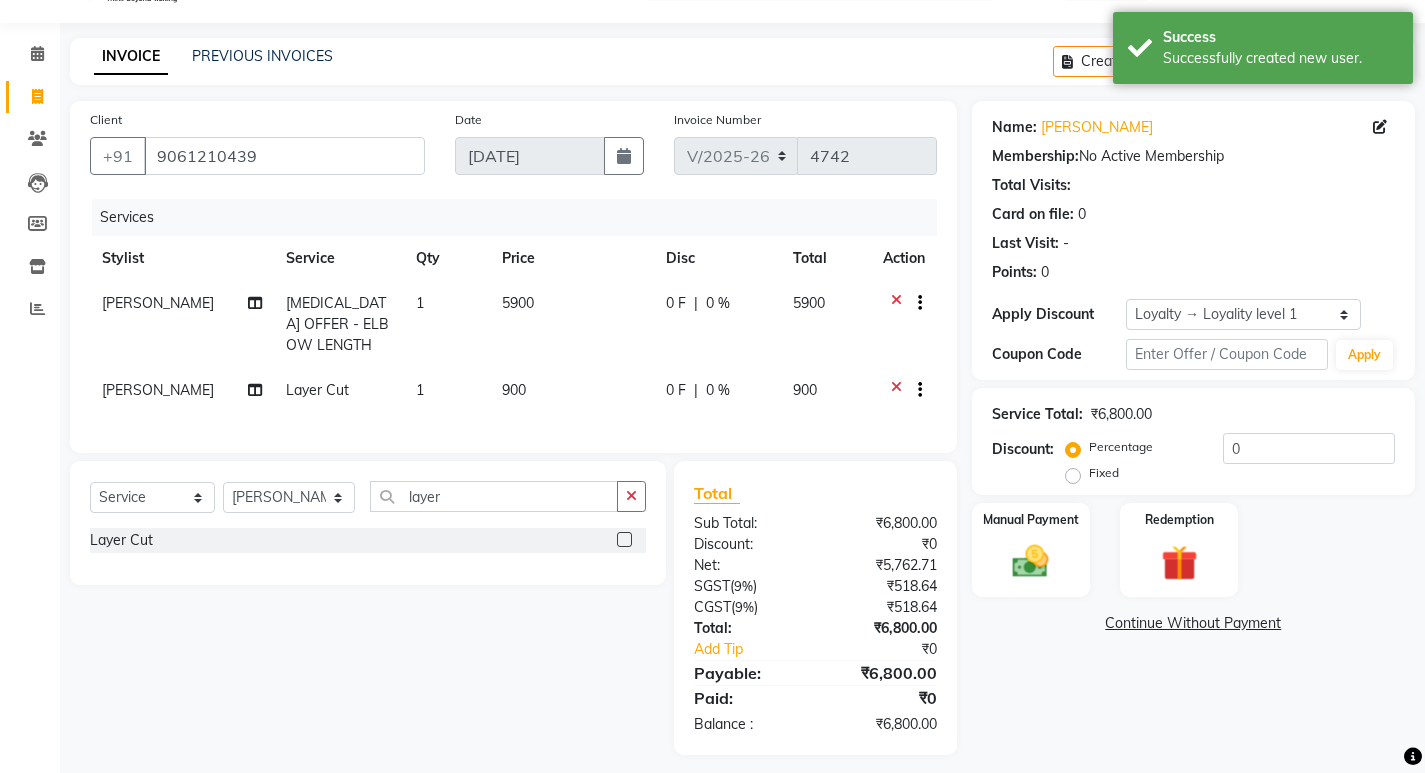scroll, scrollTop: 76, scrollLeft: 0, axis: vertical 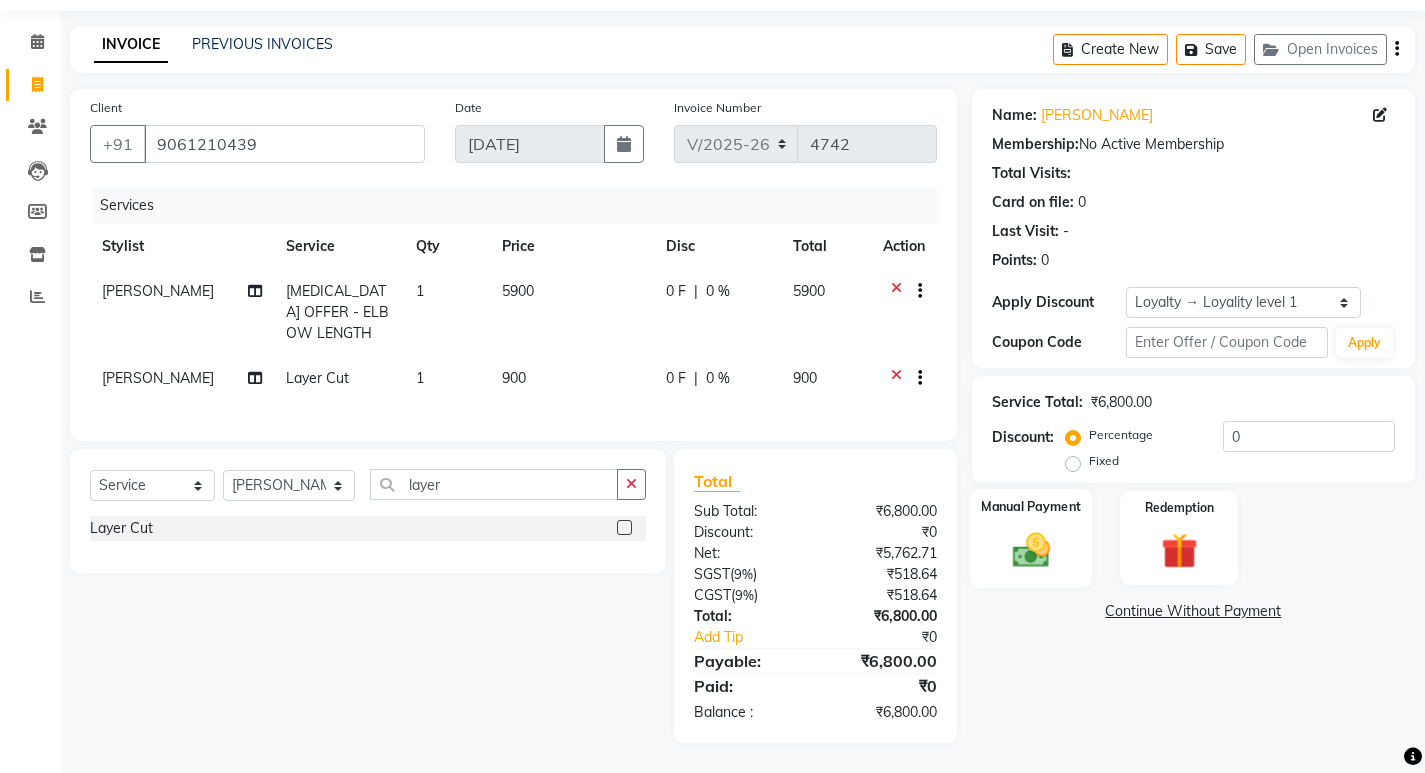 click 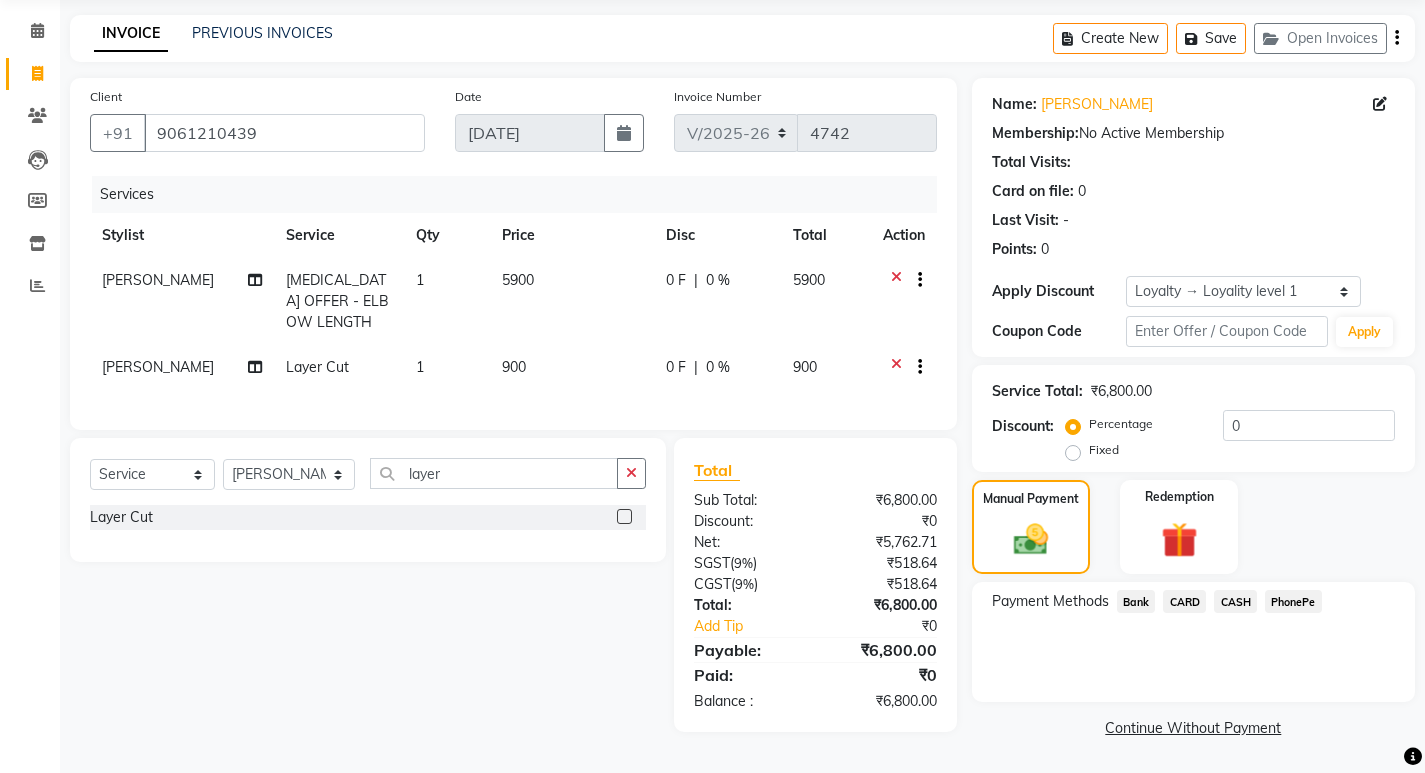 click on "PhonePe" 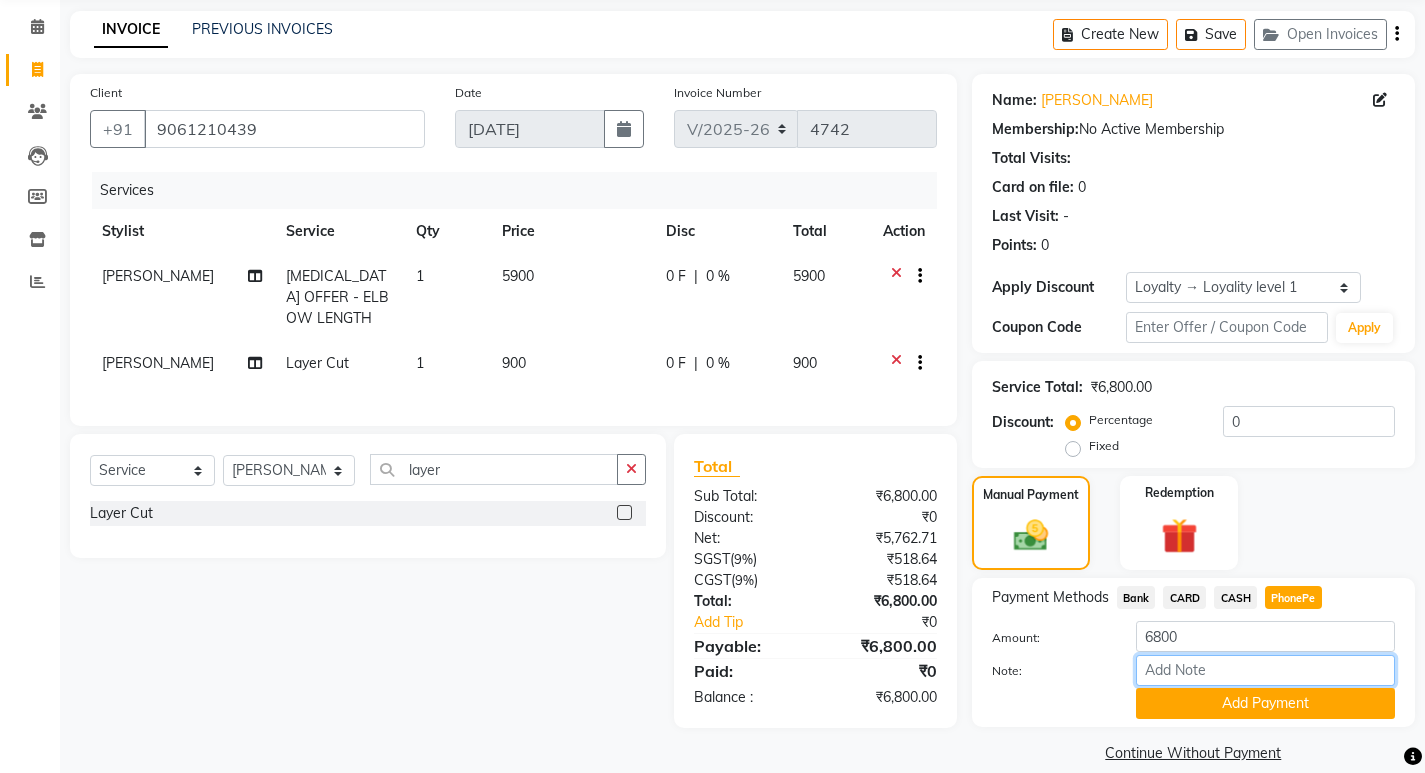 drag, startPoint x: 1219, startPoint y: 677, endPoint x: 1235, endPoint y: 661, distance: 22.627417 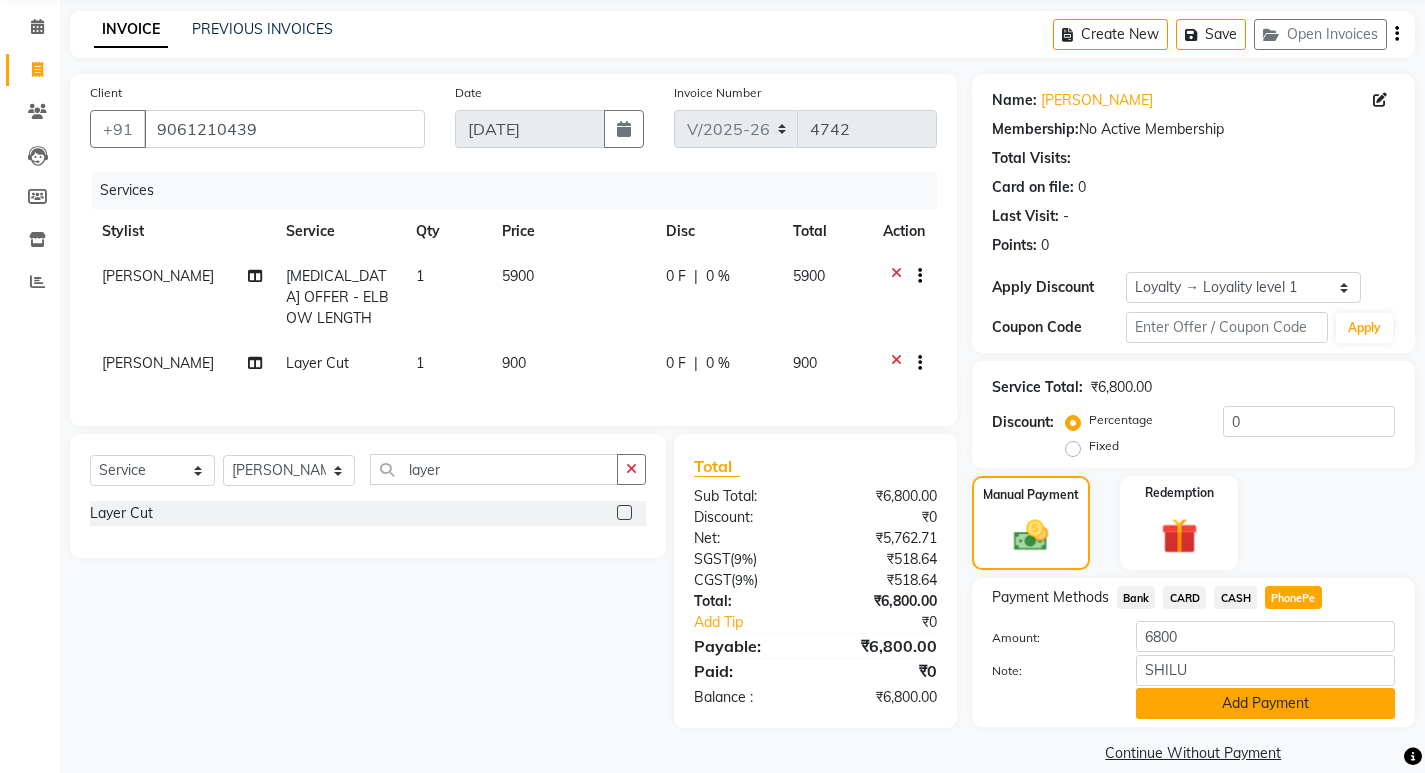 click on "Add Payment" 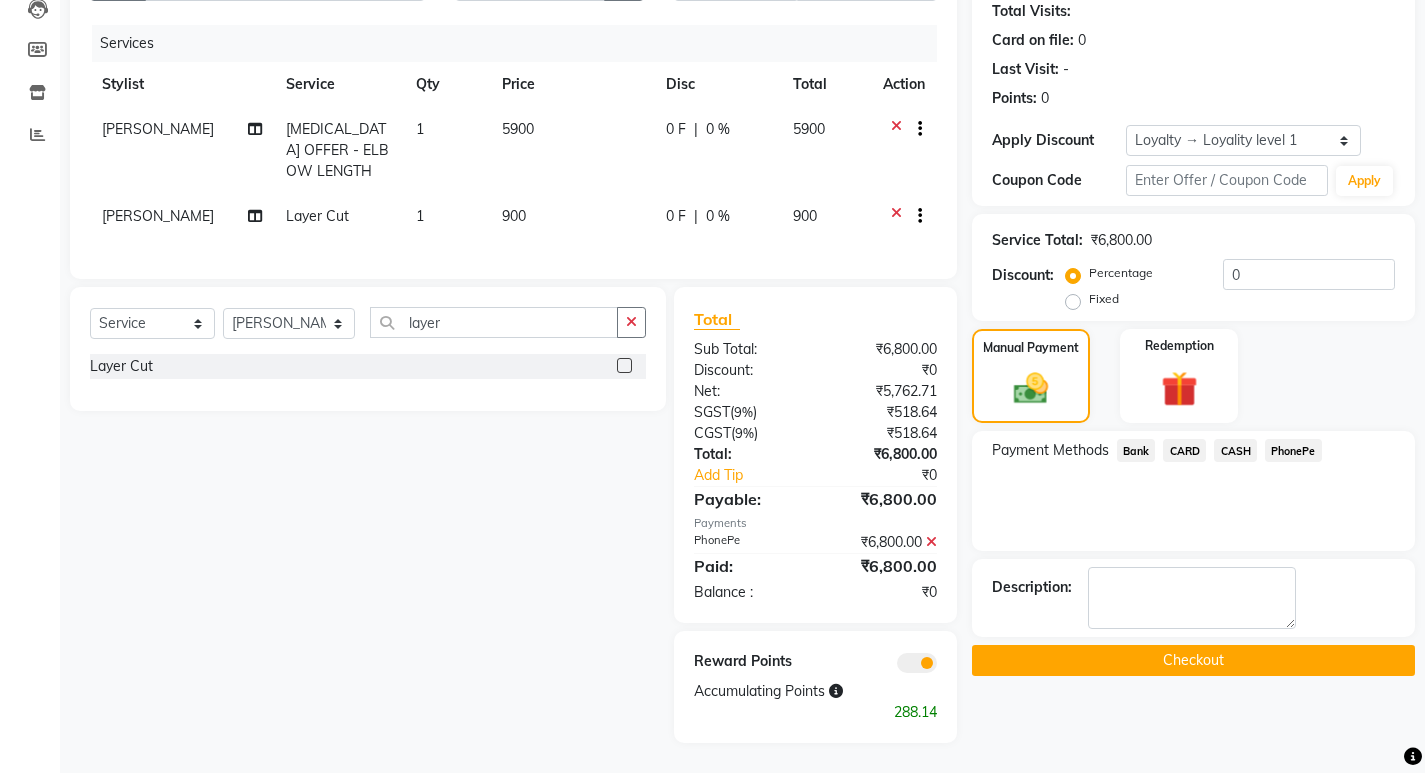 scroll, scrollTop: 238, scrollLeft: 0, axis: vertical 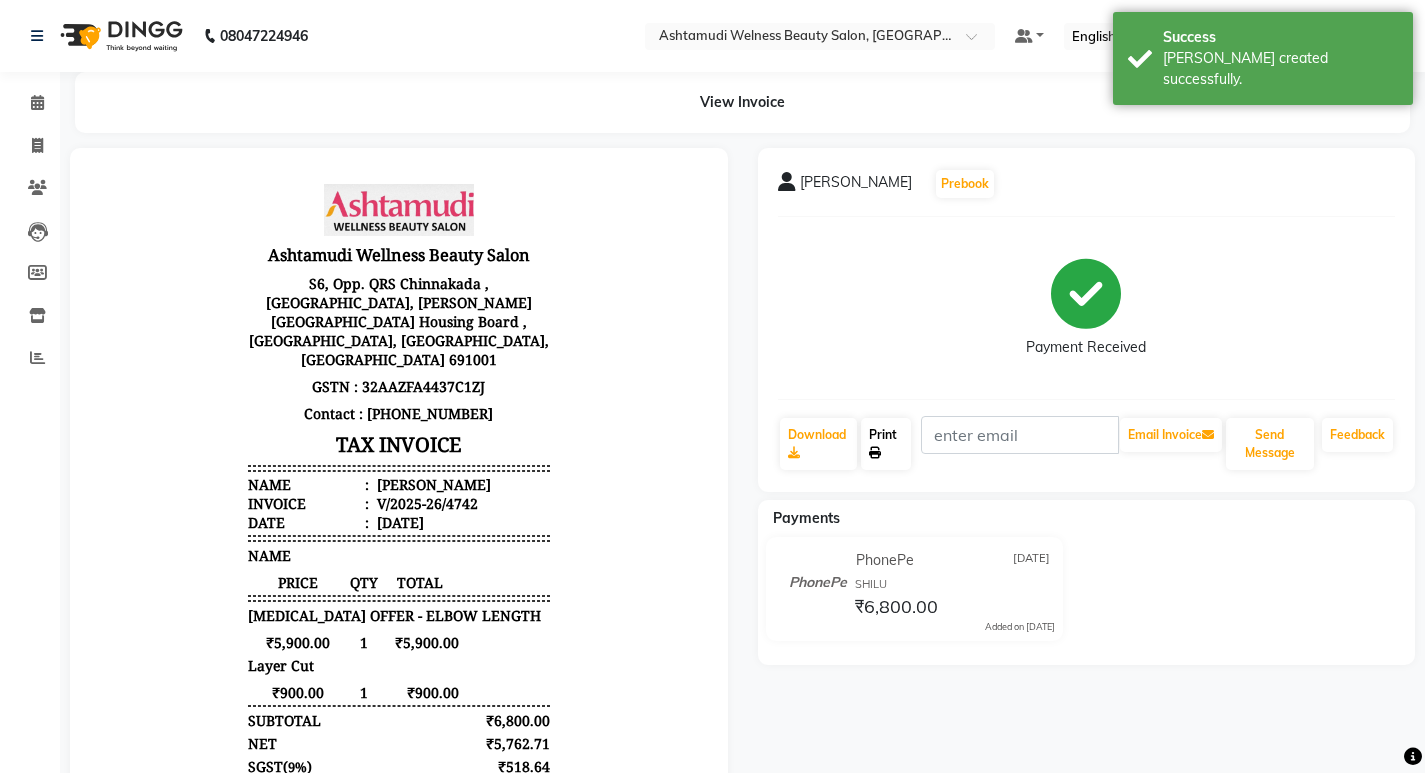 click on "Print" 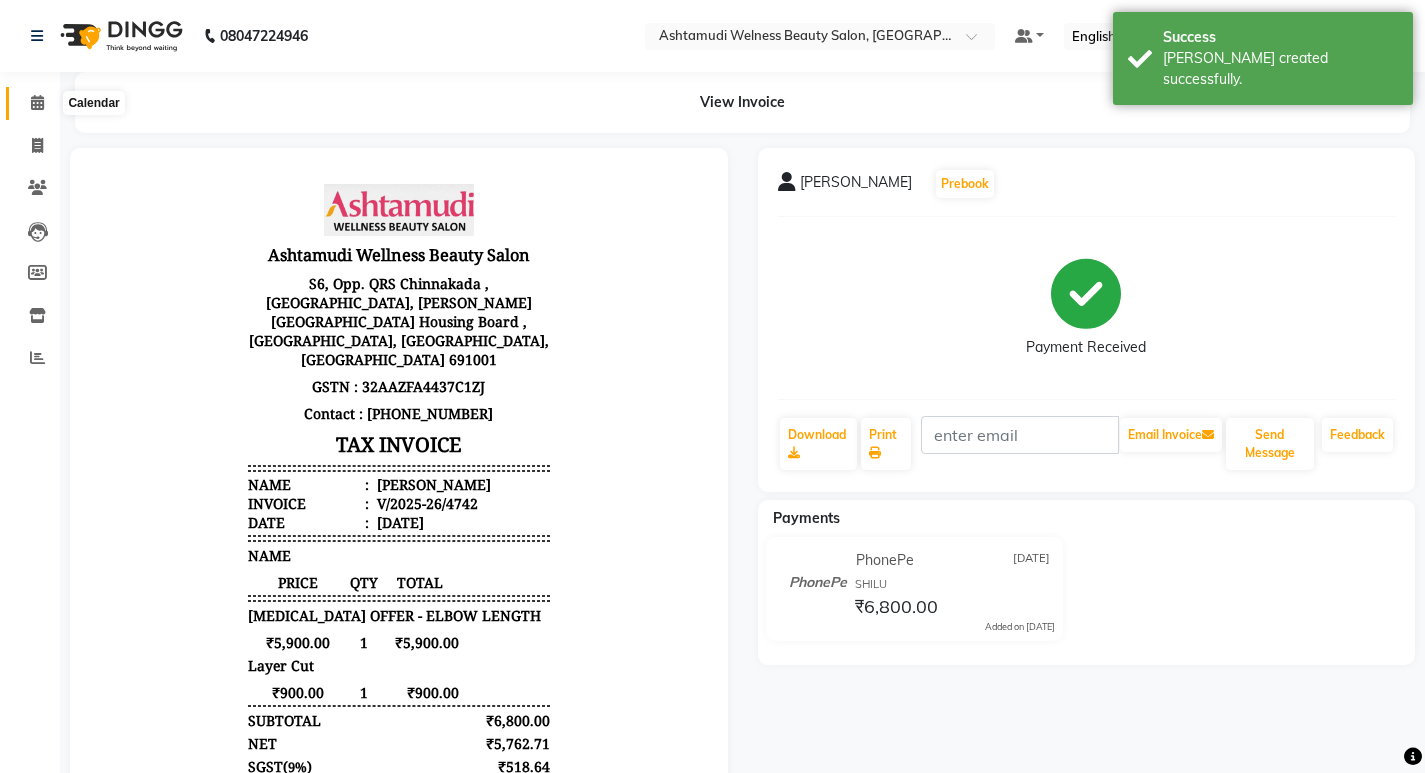 click 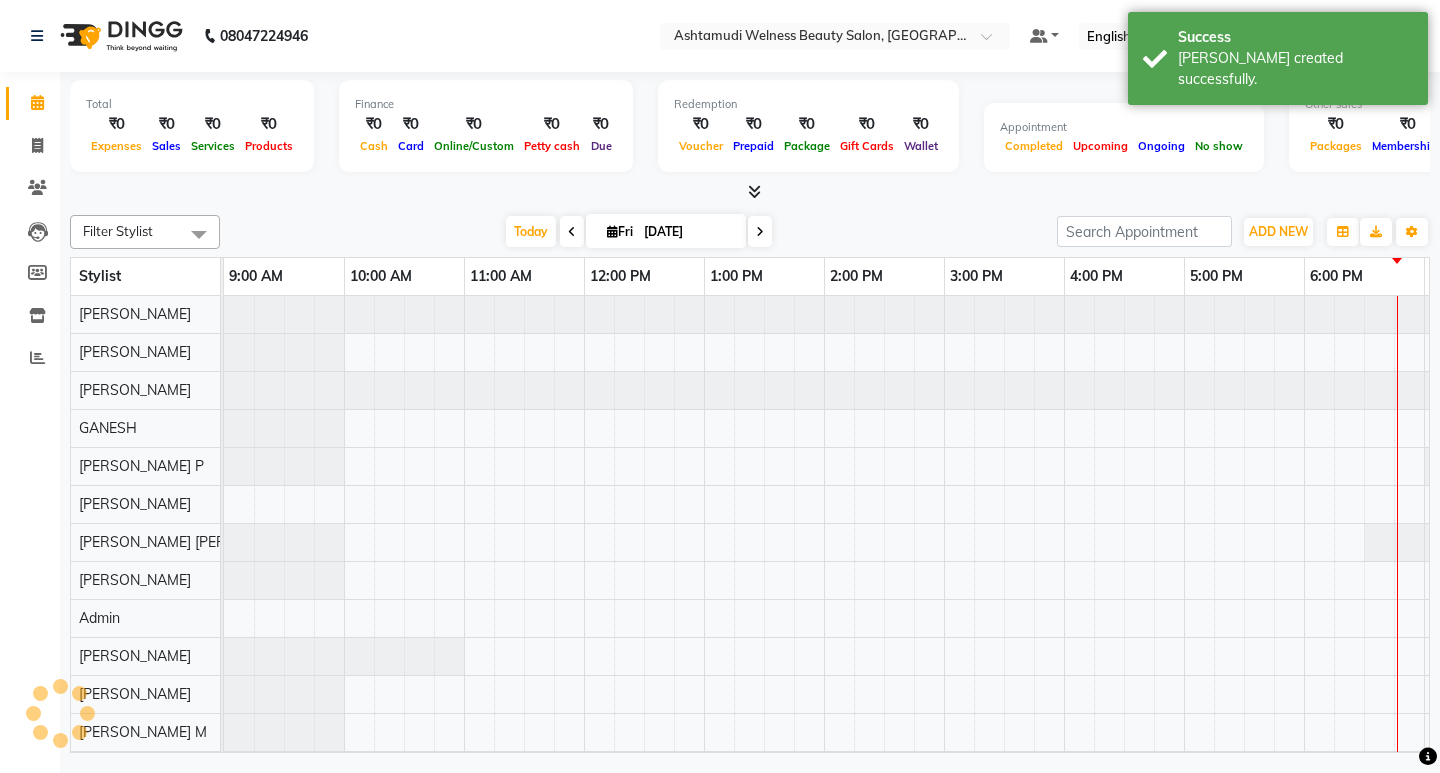 scroll, scrollTop: 0, scrollLeft: 235, axis: horizontal 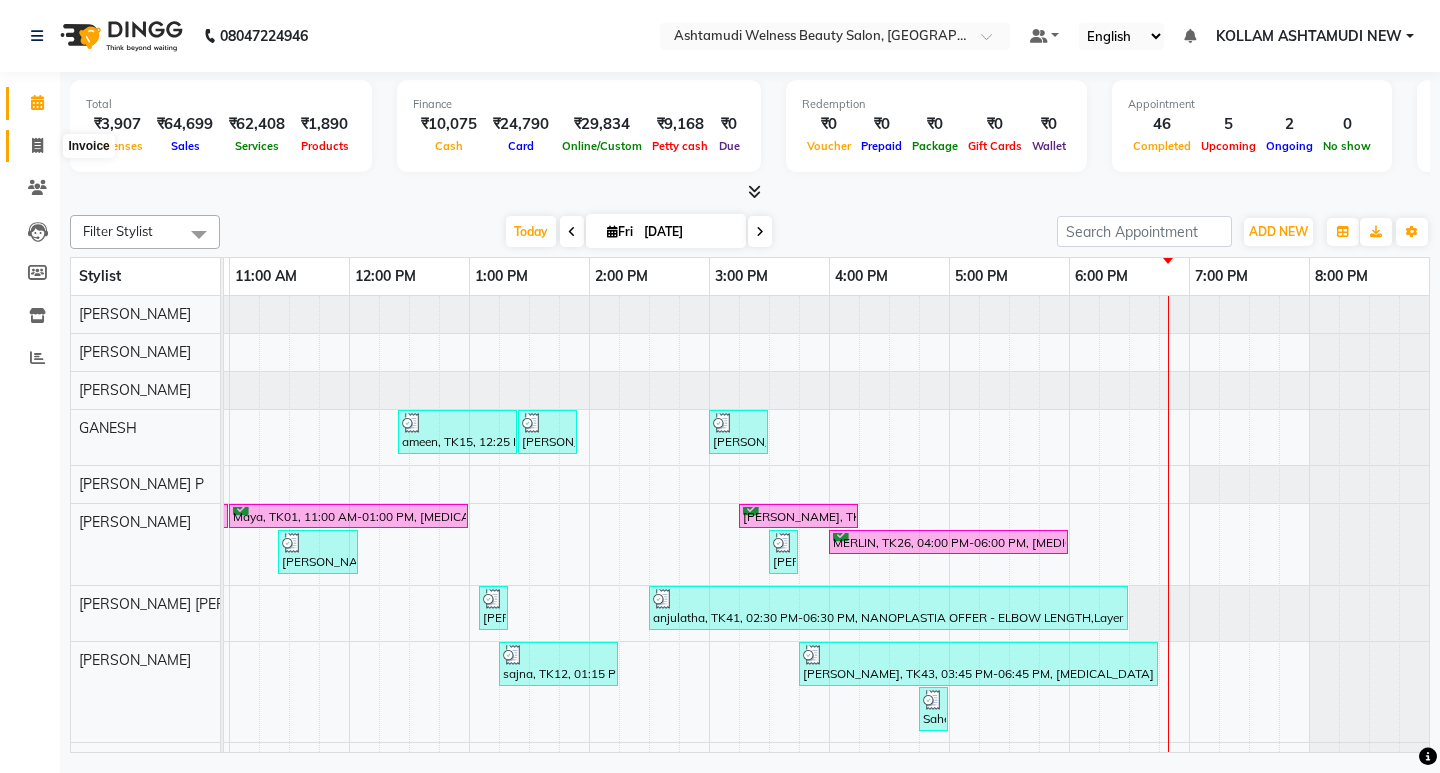 click 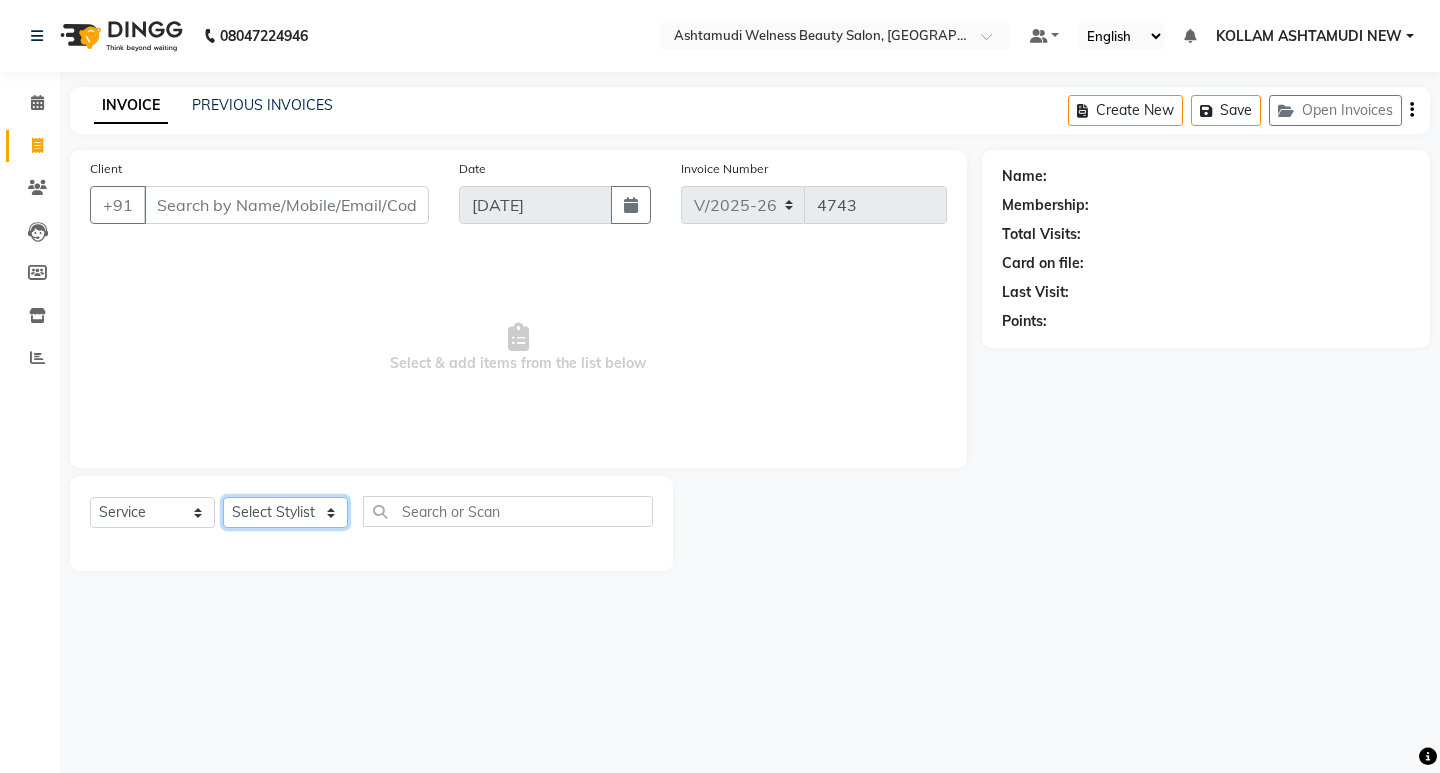 click on "Select Stylist" 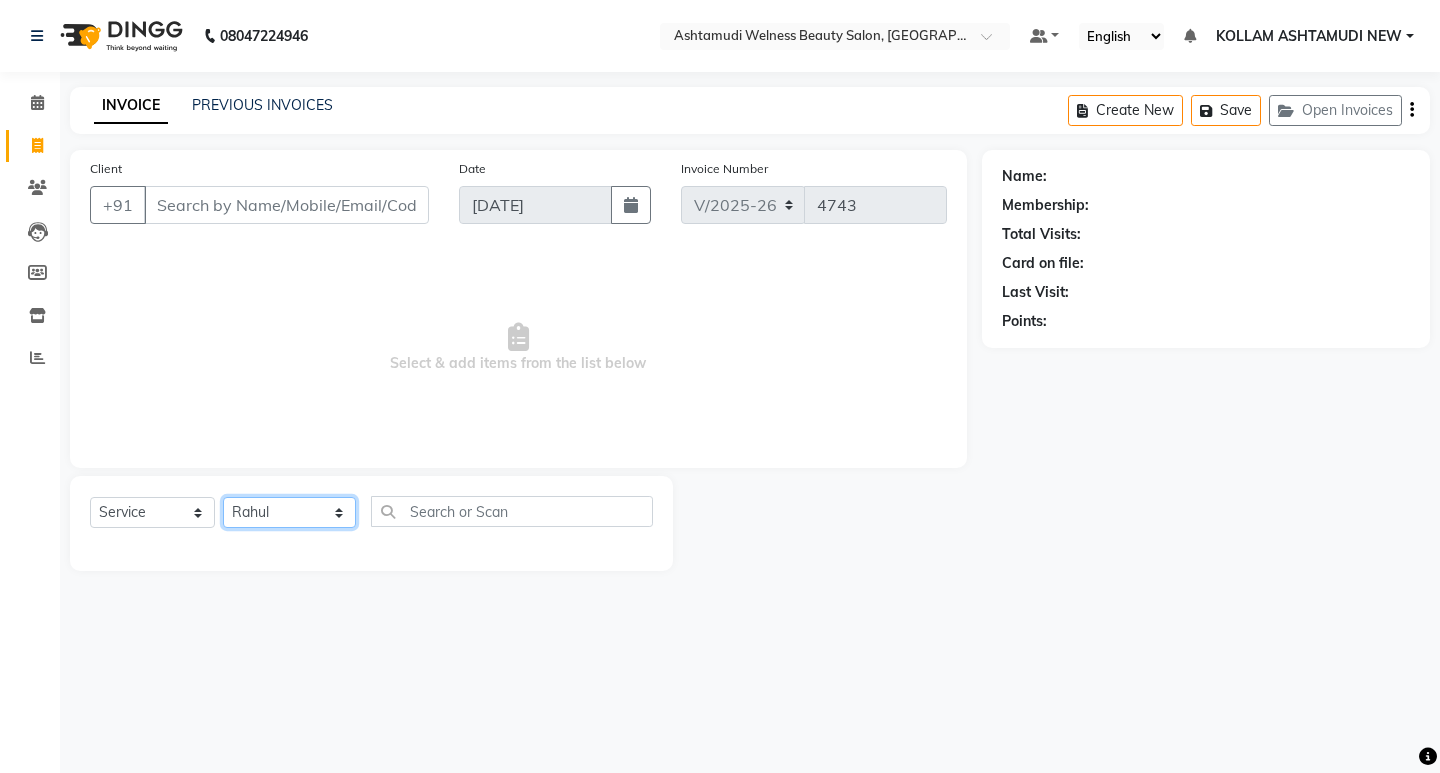 click on "Select Stylist [PERSON_NAME] Admin [PERSON_NAME]  [PERSON_NAME] [PERSON_NAME] [PERSON_NAME]  M [PERSON_NAME]  [PERSON_NAME]  P [PERSON_NAME] ASHTAMUDI KOLLAM ASHTAMUDI NEW  [PERSON_NAME] [PERSON_NAME] [PERSON_NAME]  [PERSON_NAME] [PERSON_NAME] [PERSON_NAME] [PERSON_NAME] [PERSON_NAME] M [PERSON_NAME] SARIGA [PERSON_NAME] [PERSON_NAME] [PERSON_NAME] [PERSON_NAME] [PERSON_NAME] S" 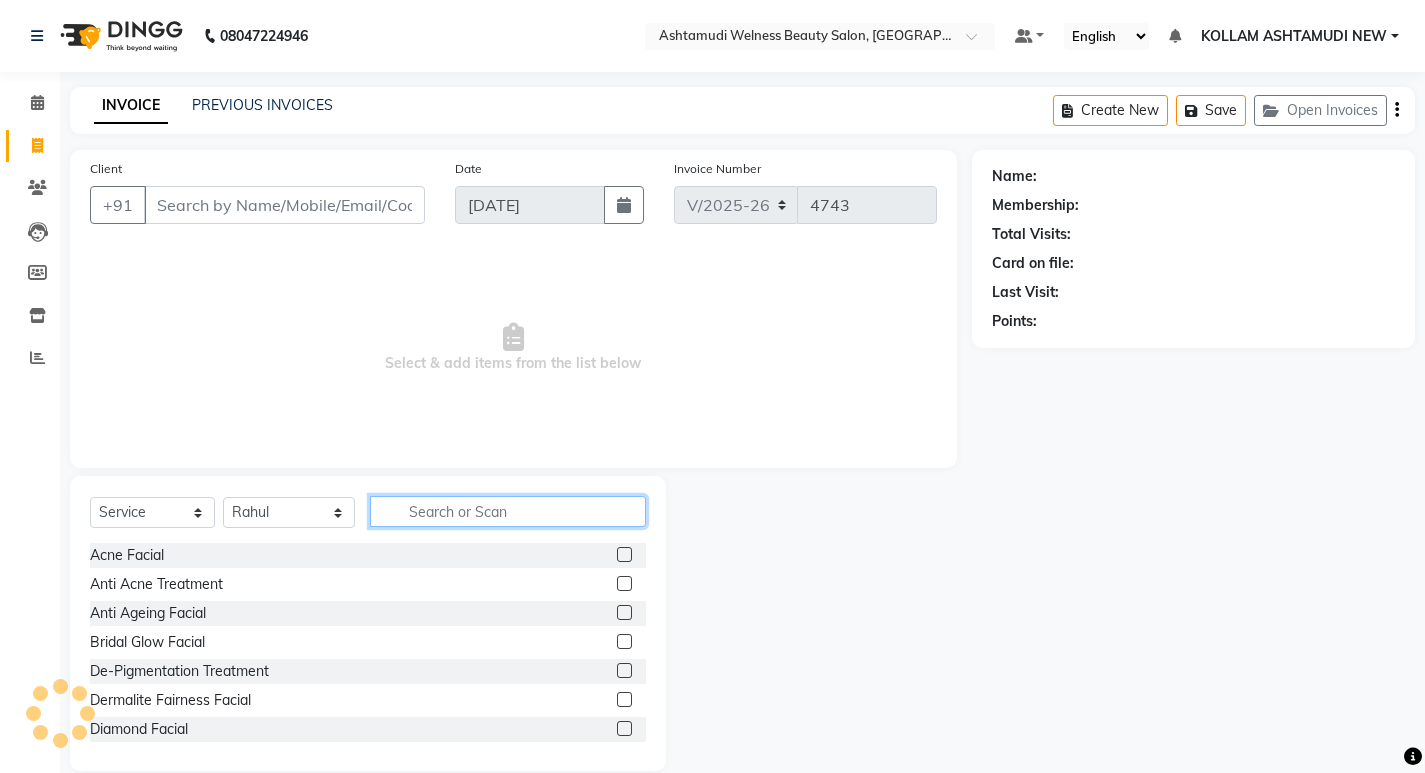 click 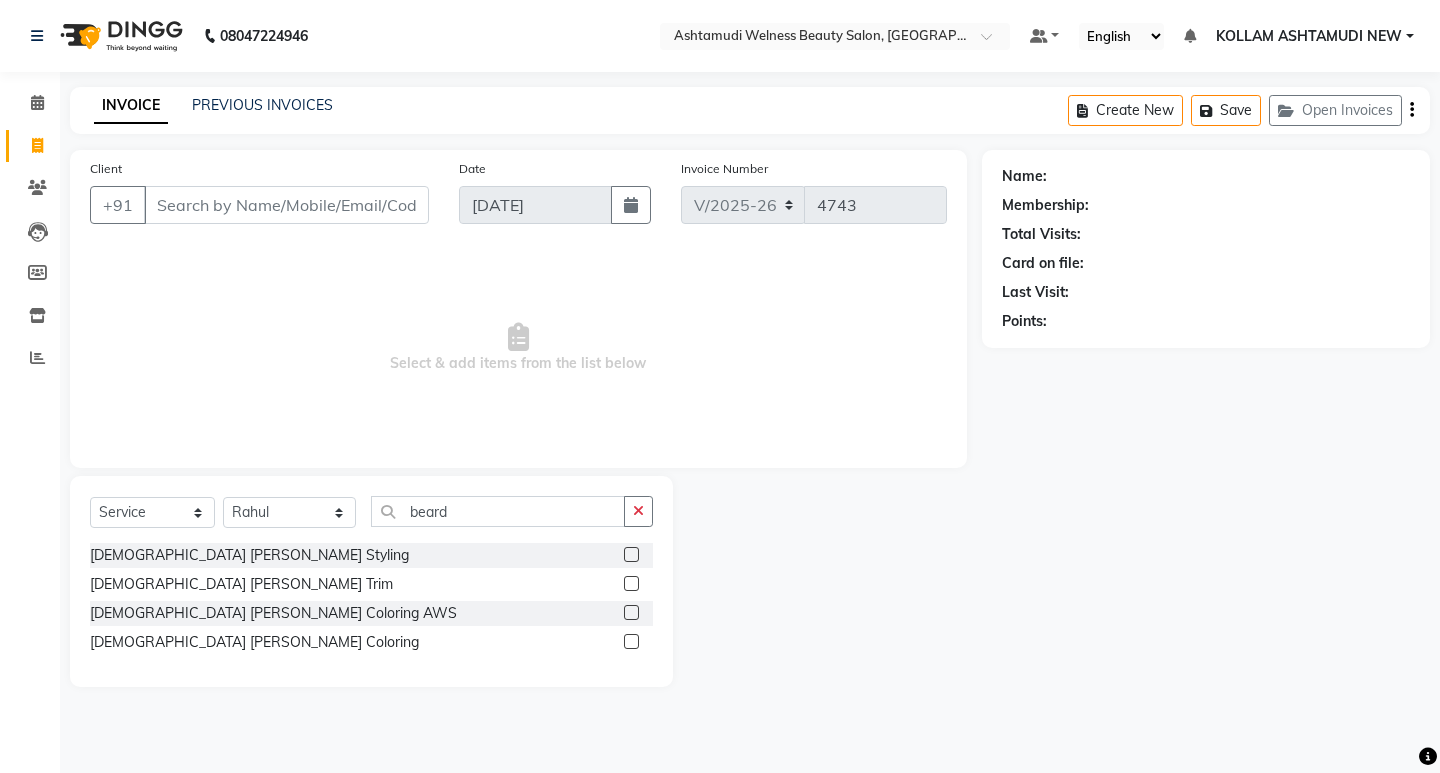 click 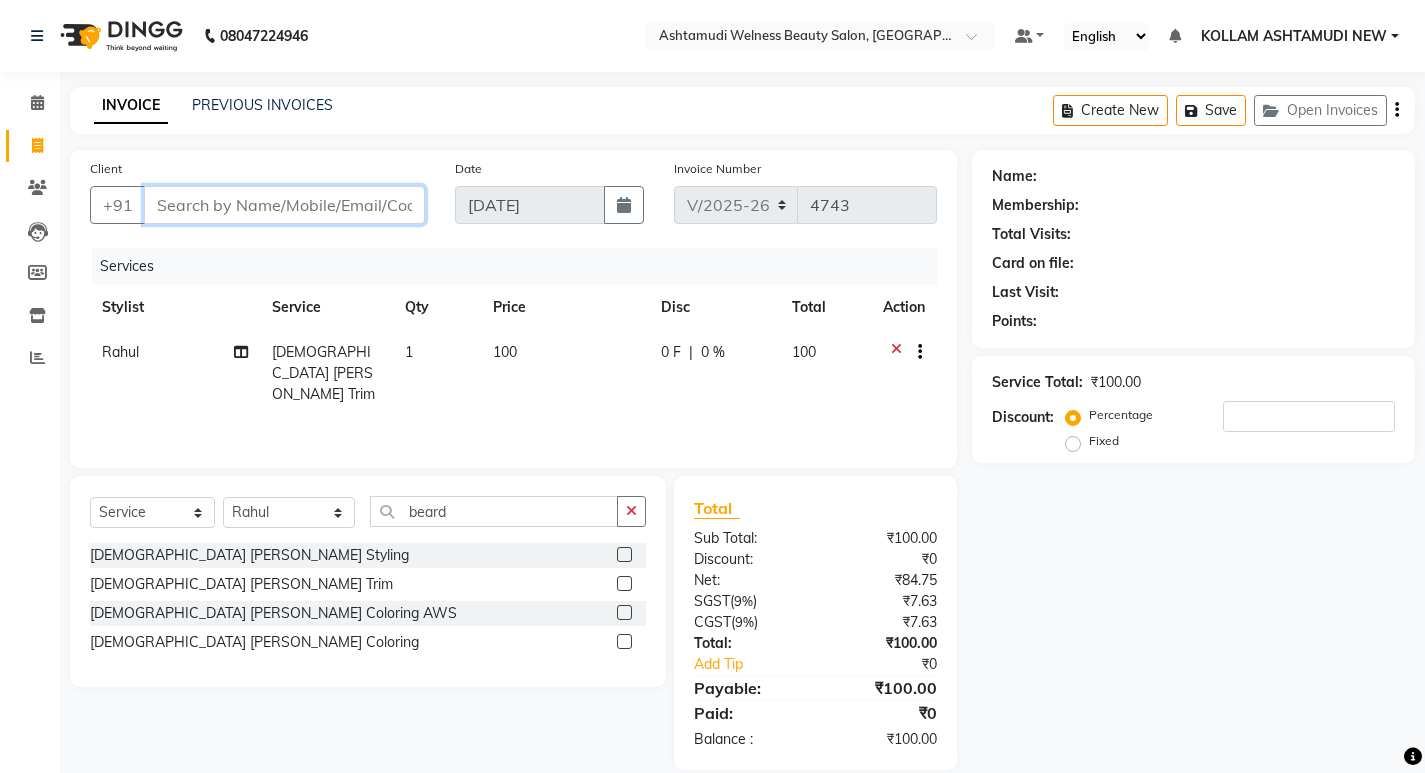 click on "Client" at bounding box center [284, 205] 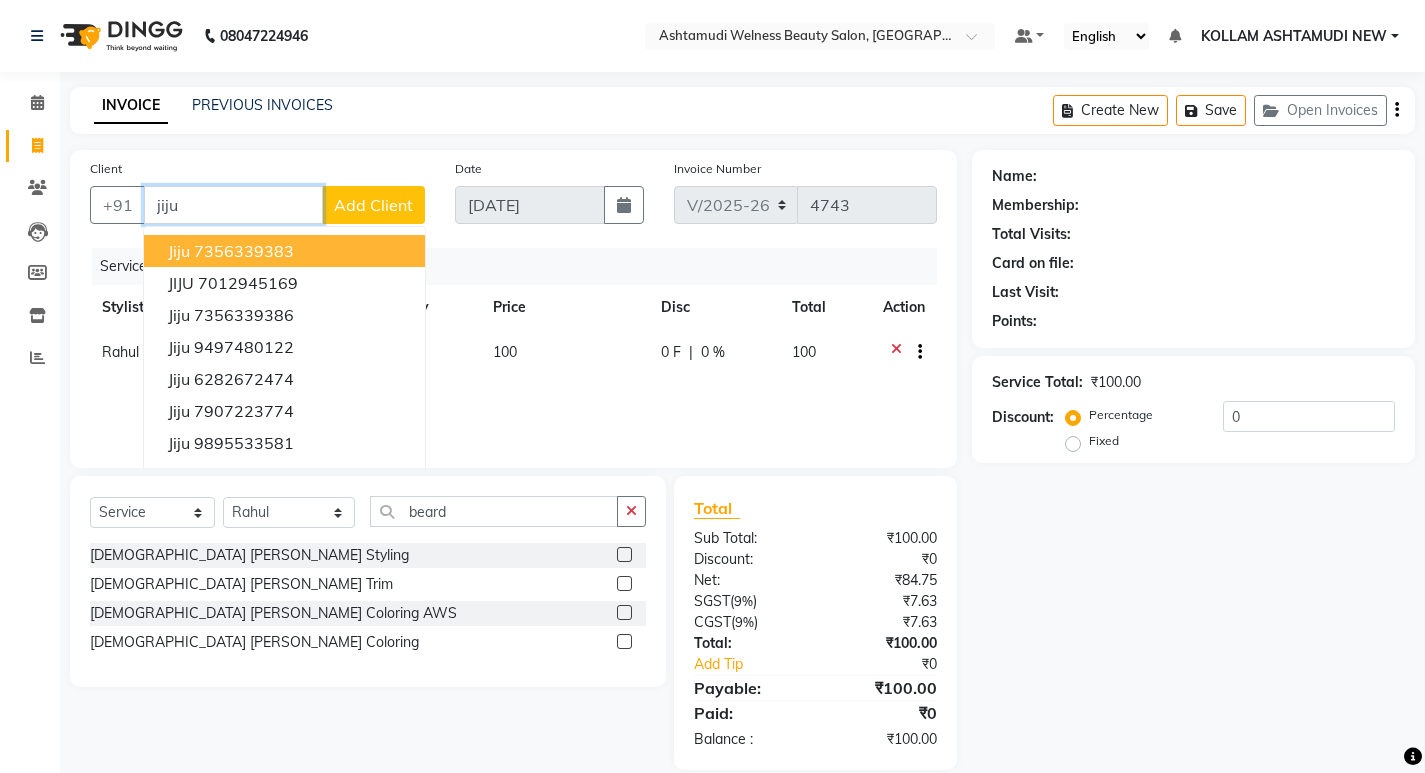 click on "jiju  7356339383 JIJU  7012945169 Jiju  7356339386 Jiju  9497480122 jiju  6282672474 jiju  7907223774 jiju  9895533581 JIJU  9895122436 Mary Jiju  8606096976 jiju  9645932526" at bounding box center [284, 395] 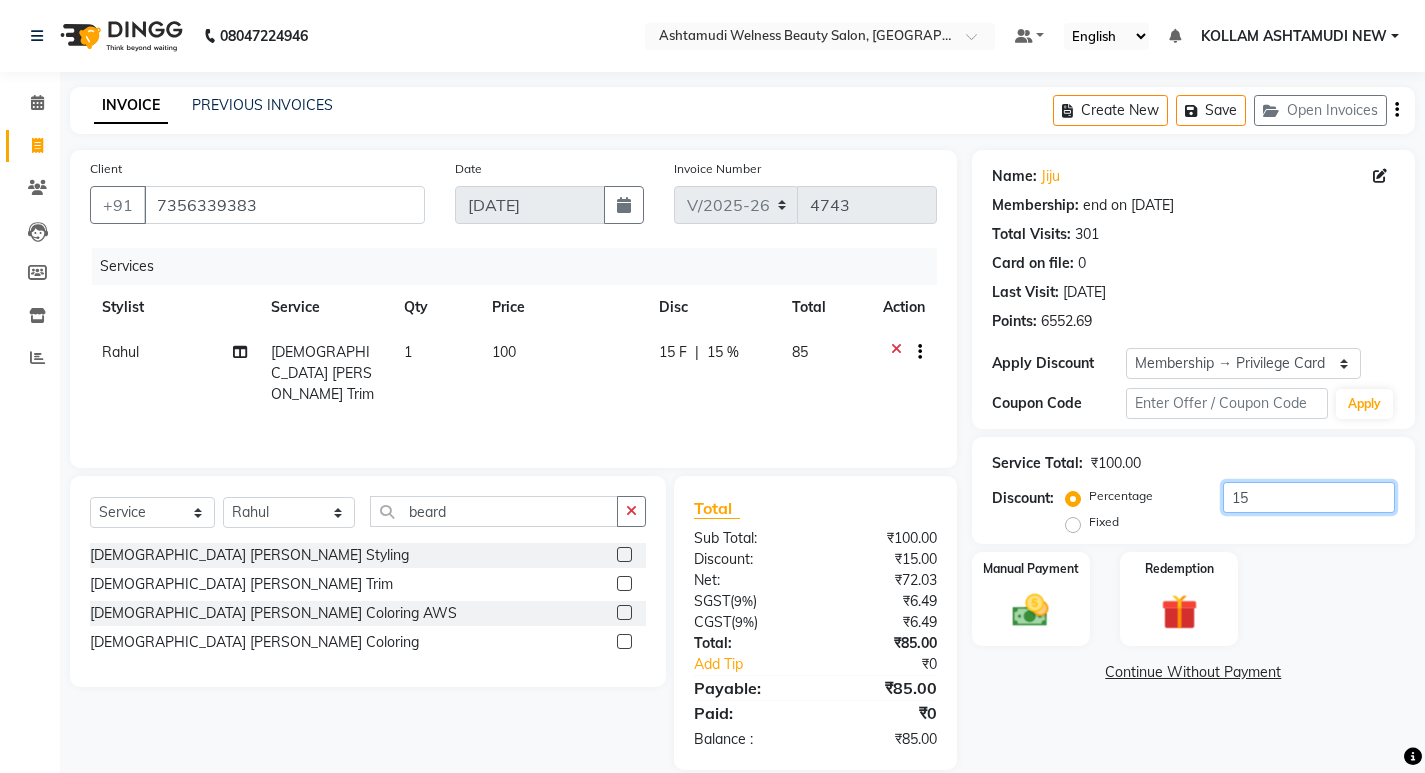 click on "15" 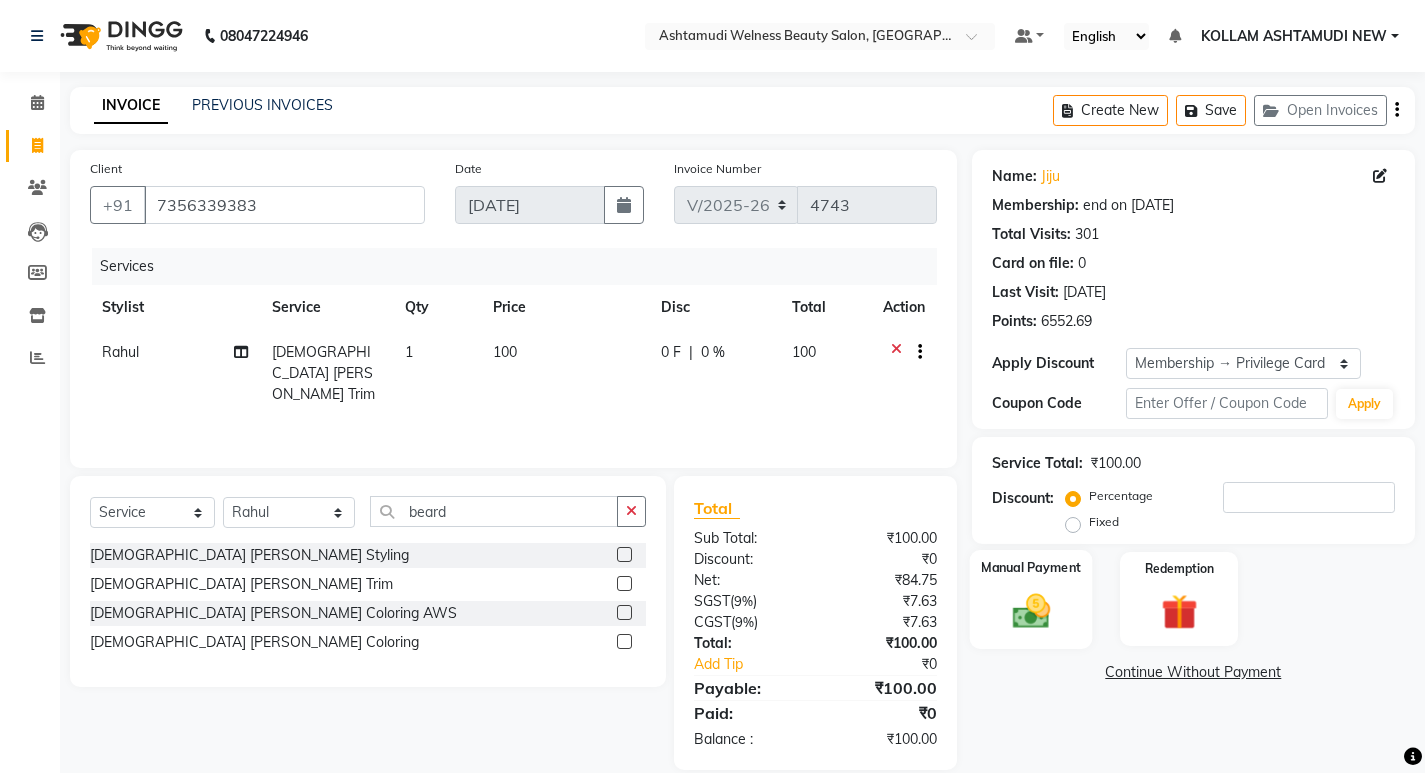 click 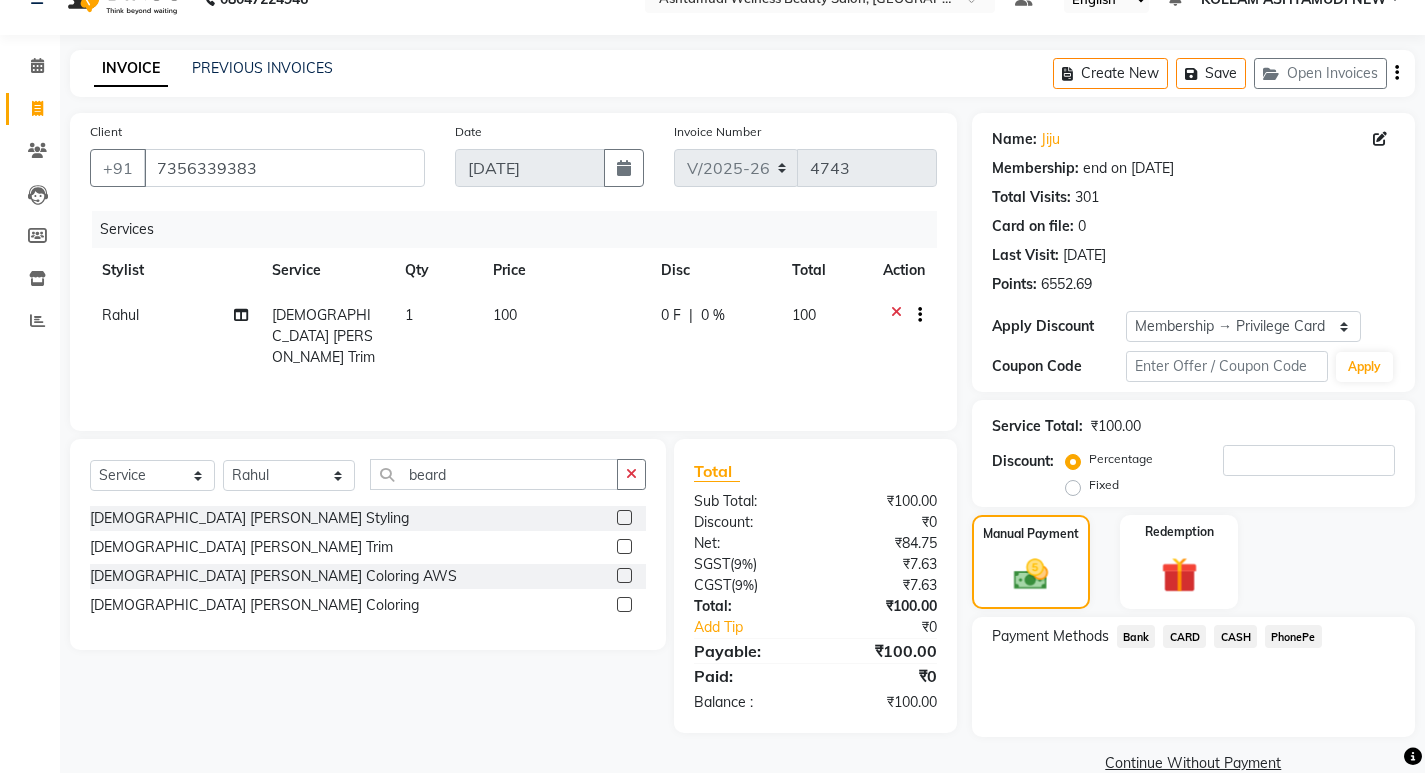 scroll, scrollTop: 0, scrollLeft: 0, axis: both 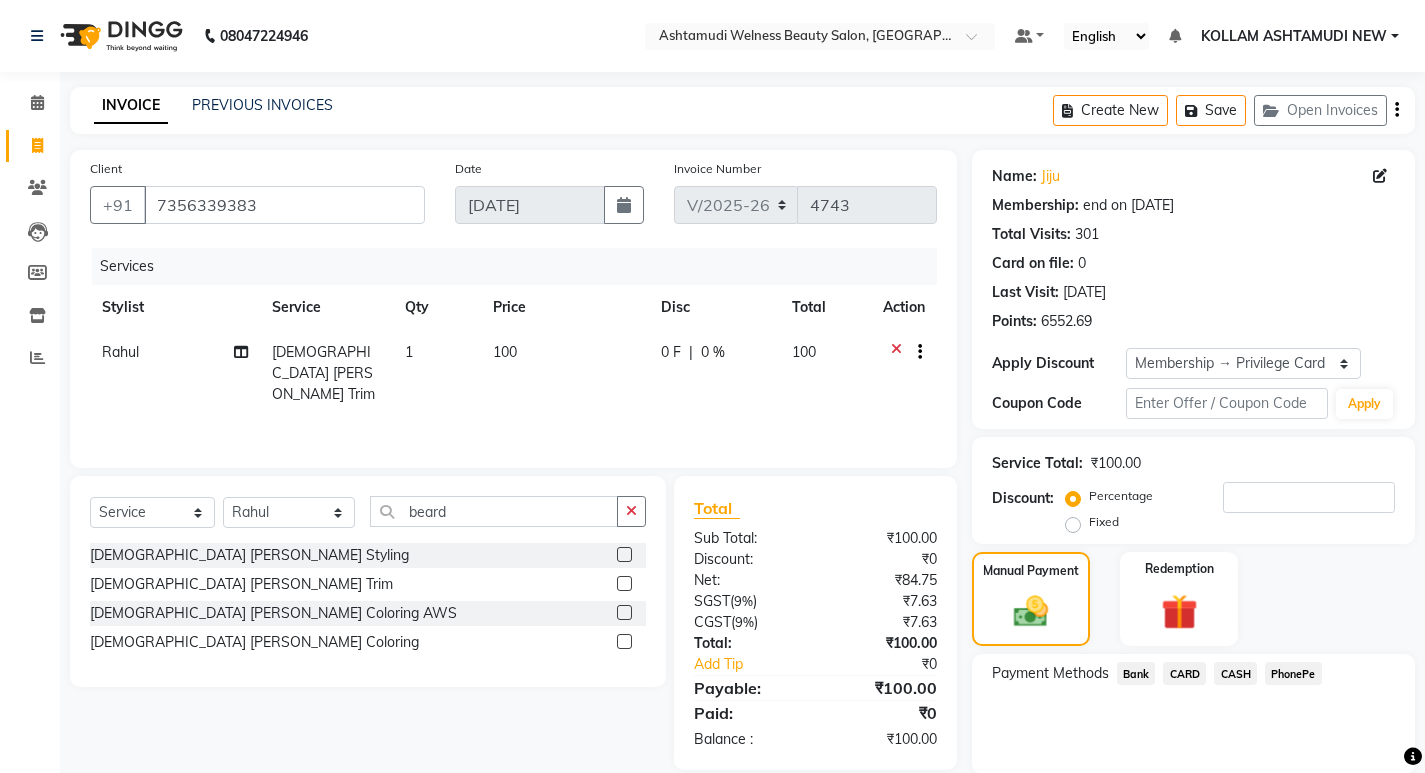 click on "CASH" 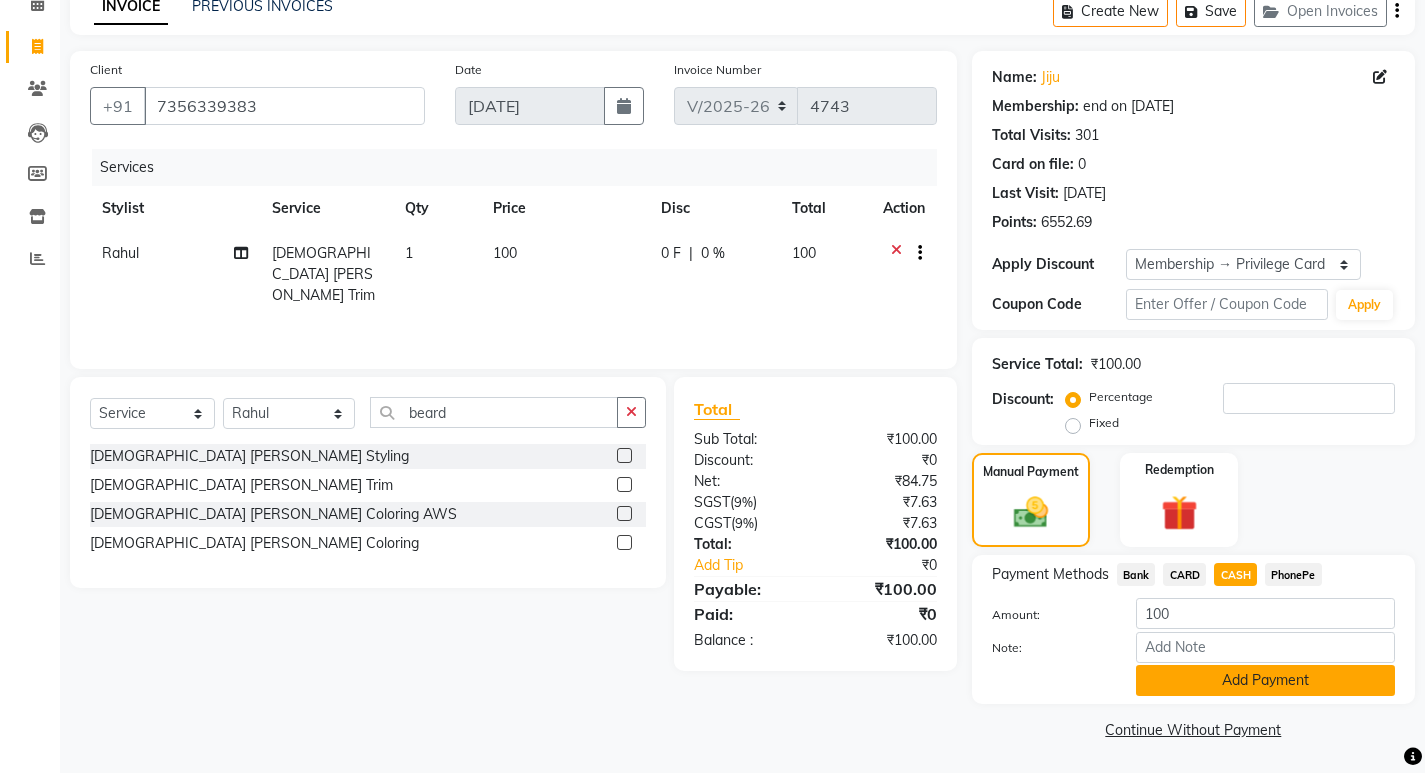 scroll, scrollTop: 101, scrollLeft: 0, axis: vertical 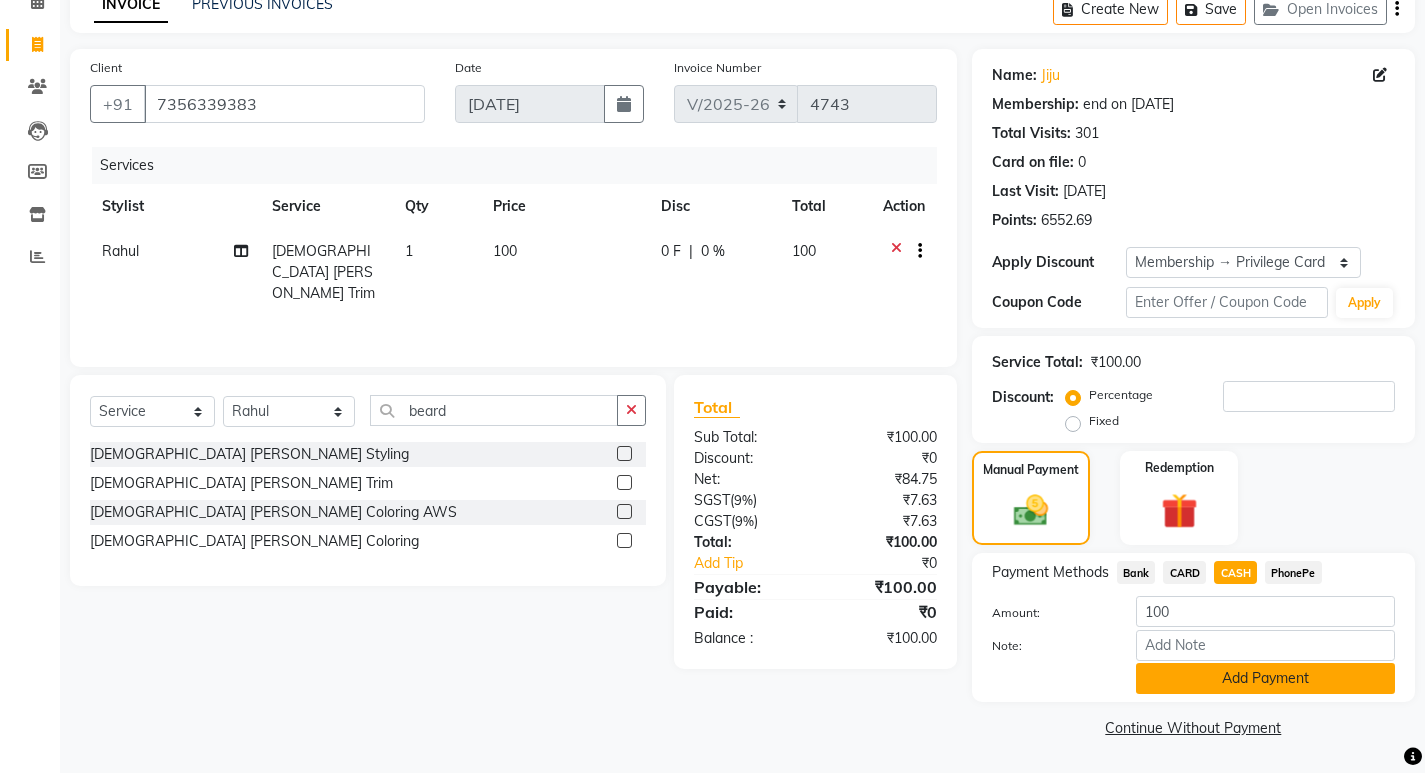 click on "Add Payment" 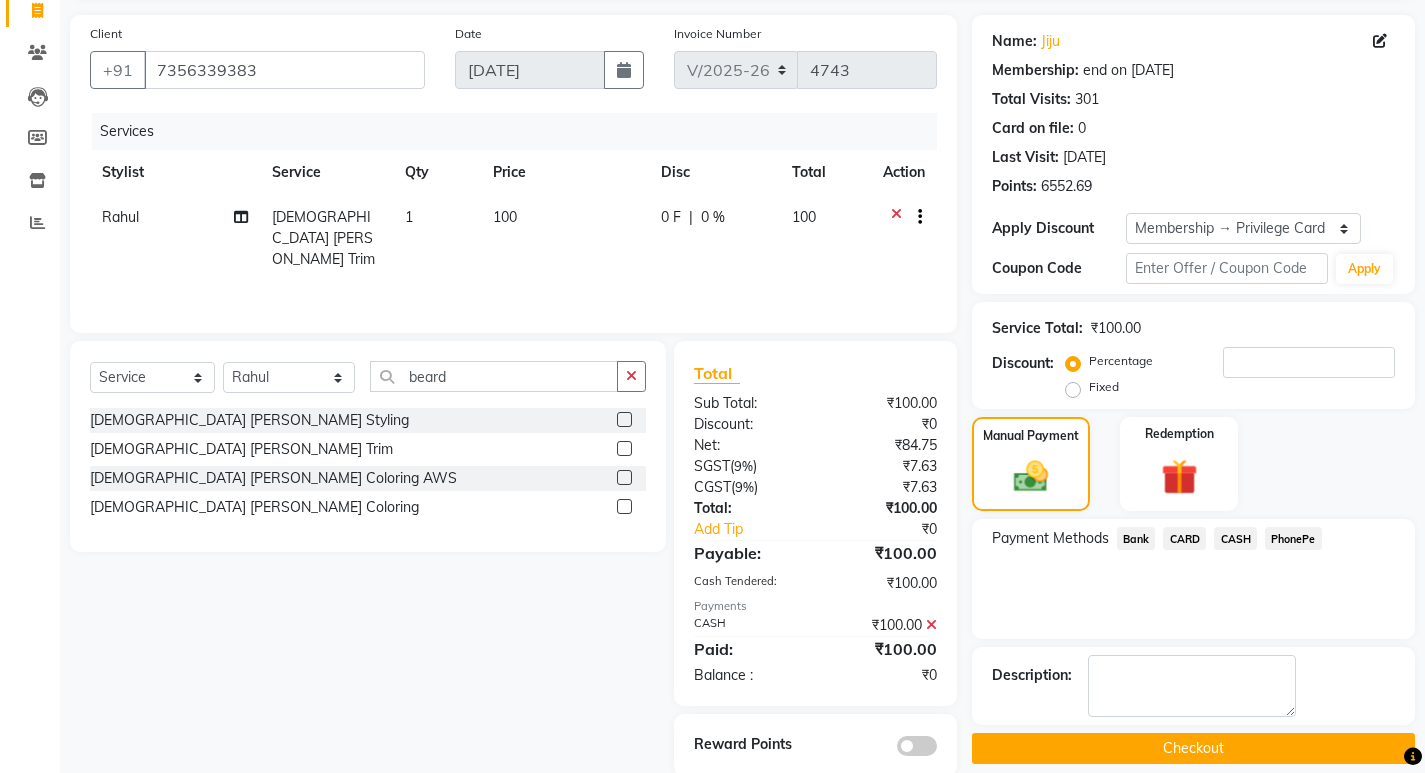 scroll, scrollTop: 168, scrollLeft: 0, axis: vertical 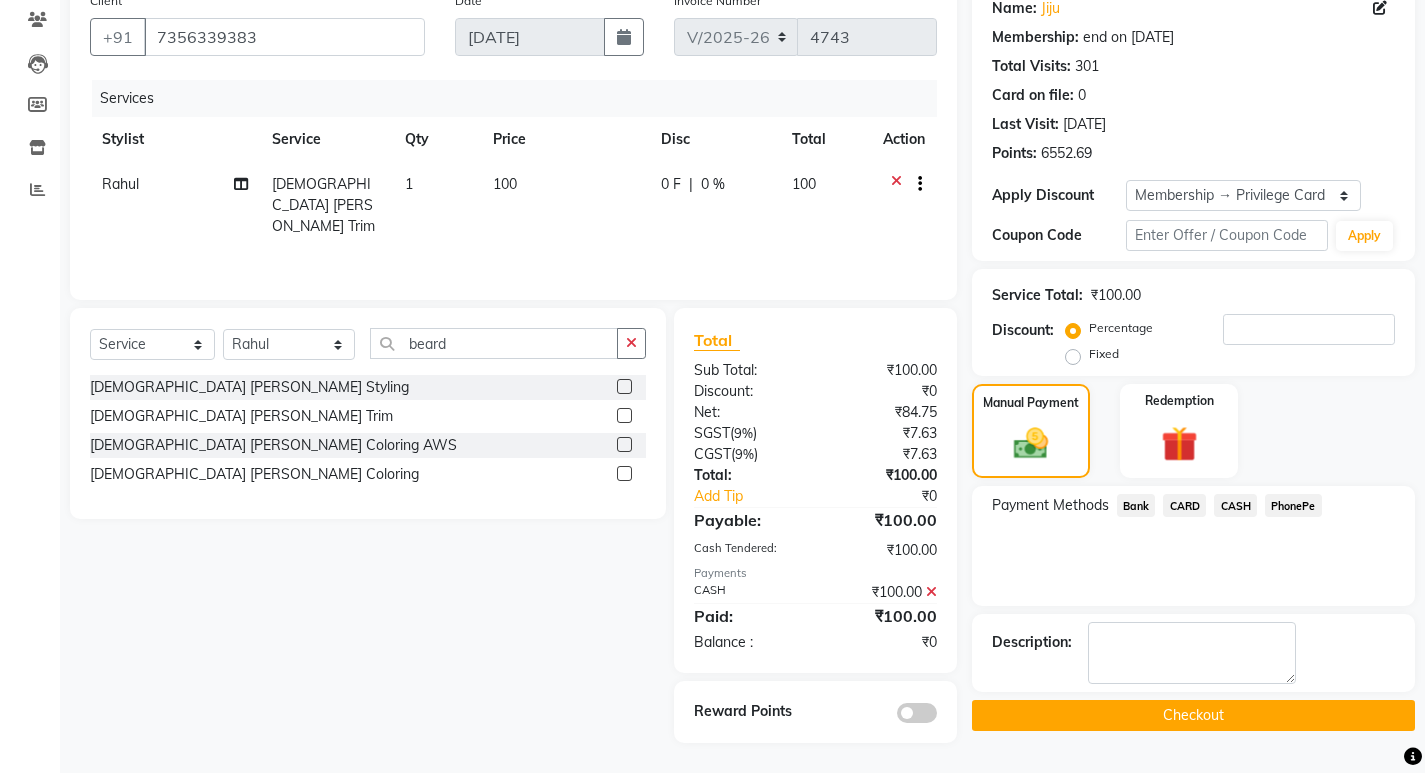 click on "Checkout" 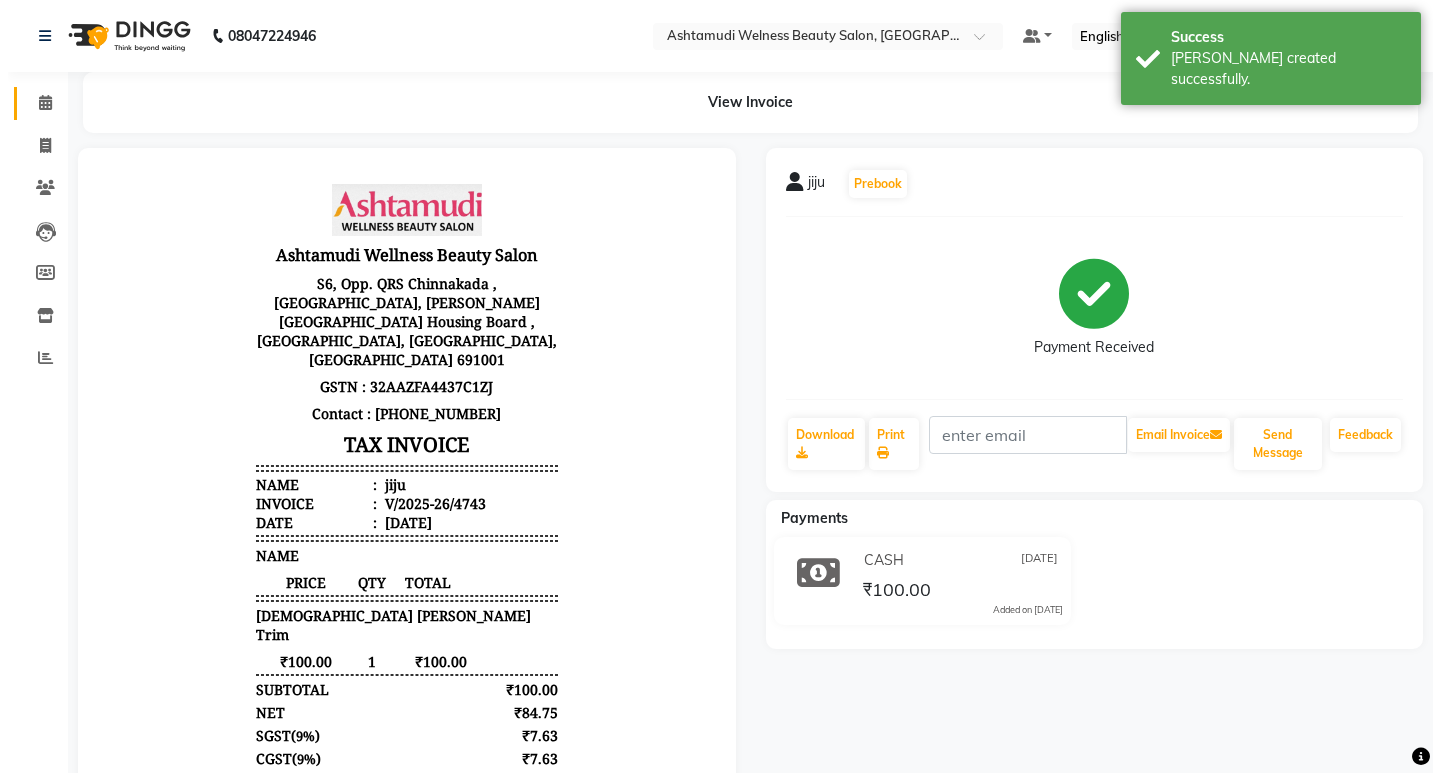 scroll, scrollTop: 0, scrollLeft: 0, axis: both 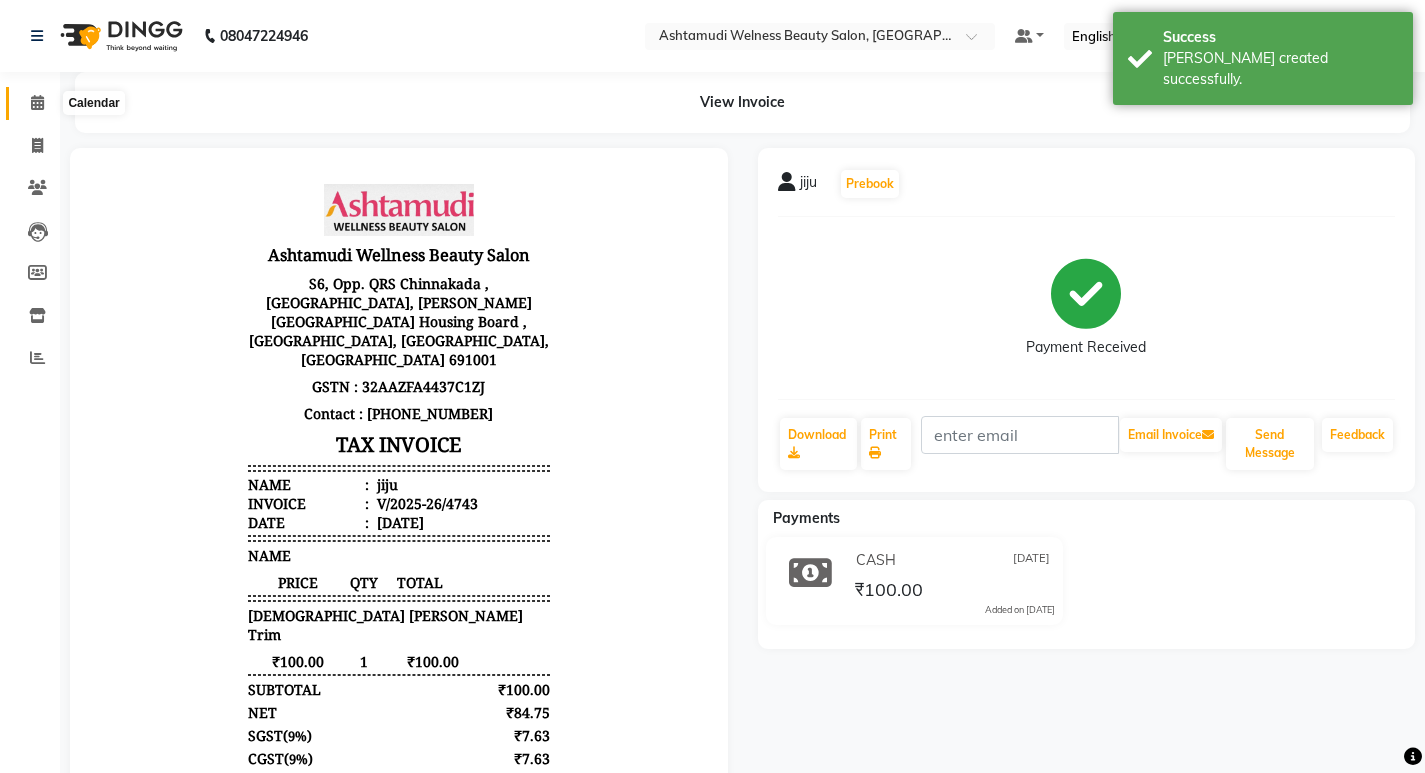 click 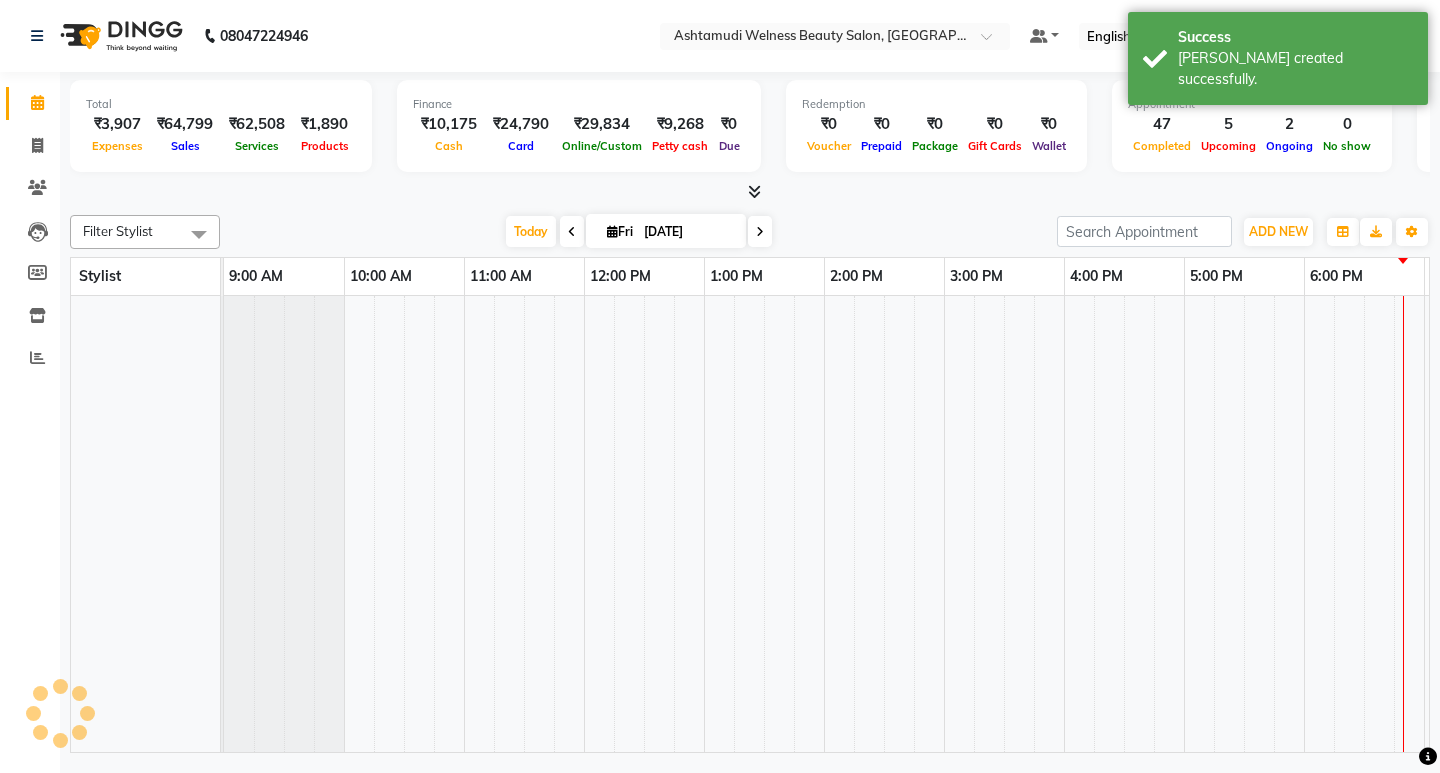 scroll, scrollTop: 0, scrollLeft: 235, axis: horizontal 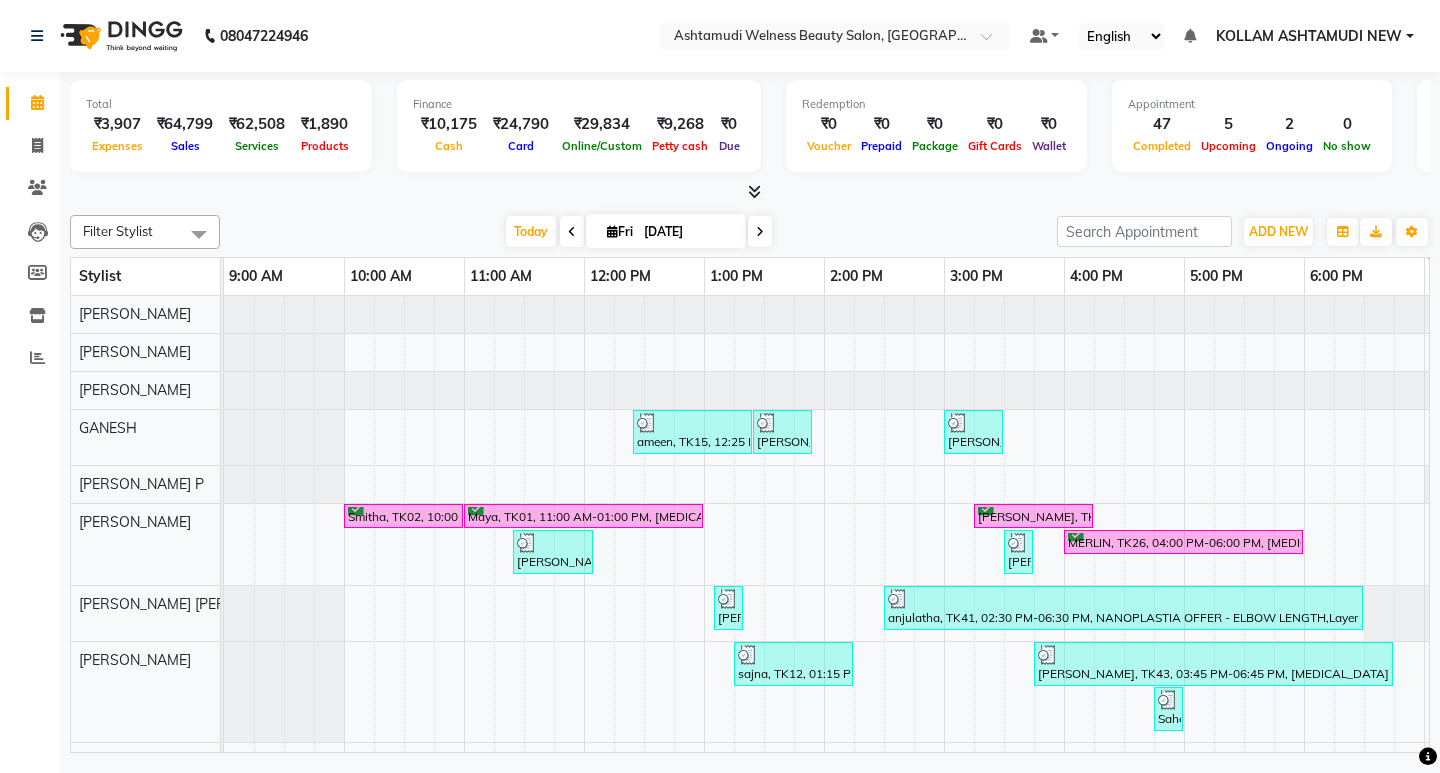 click on "4:00 PM" at bounding box center [1096, 276] 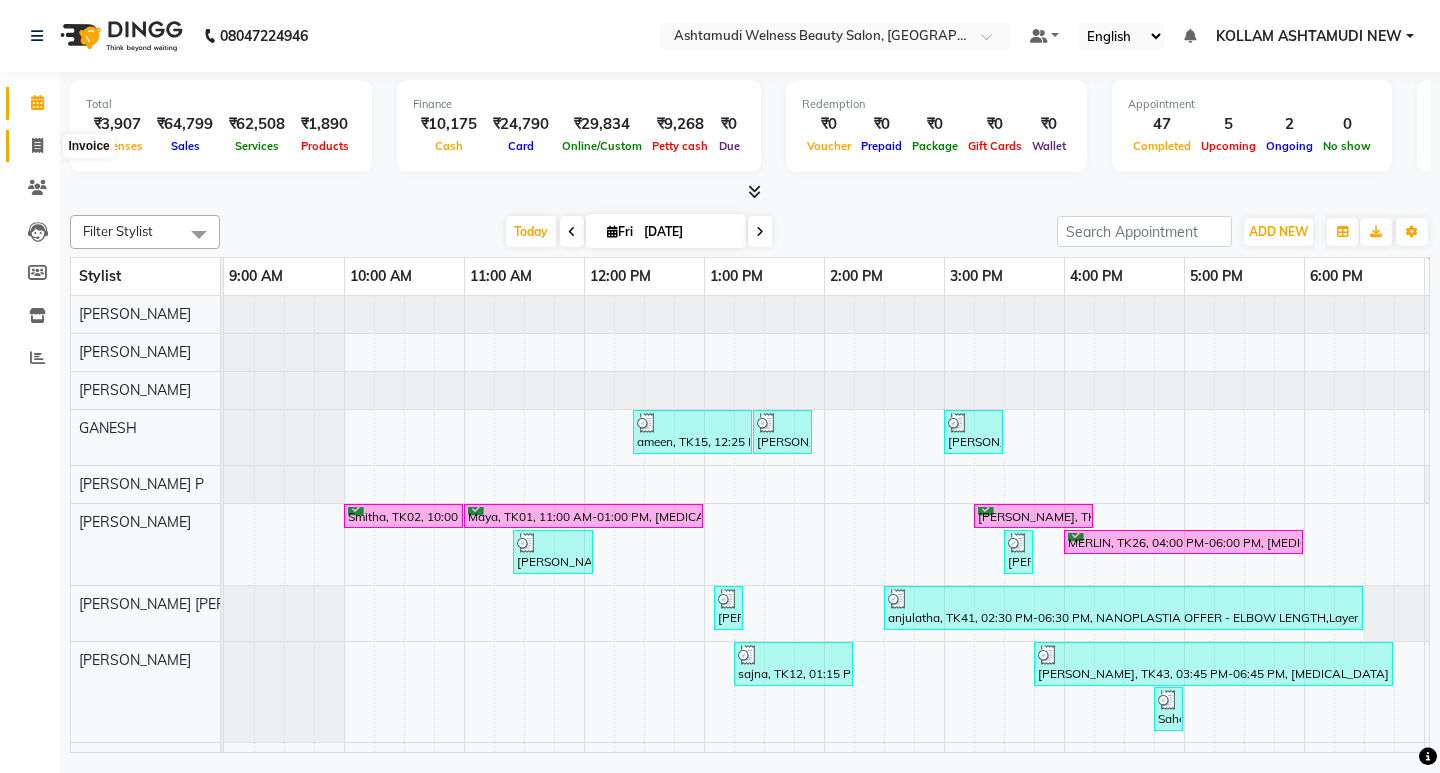 click 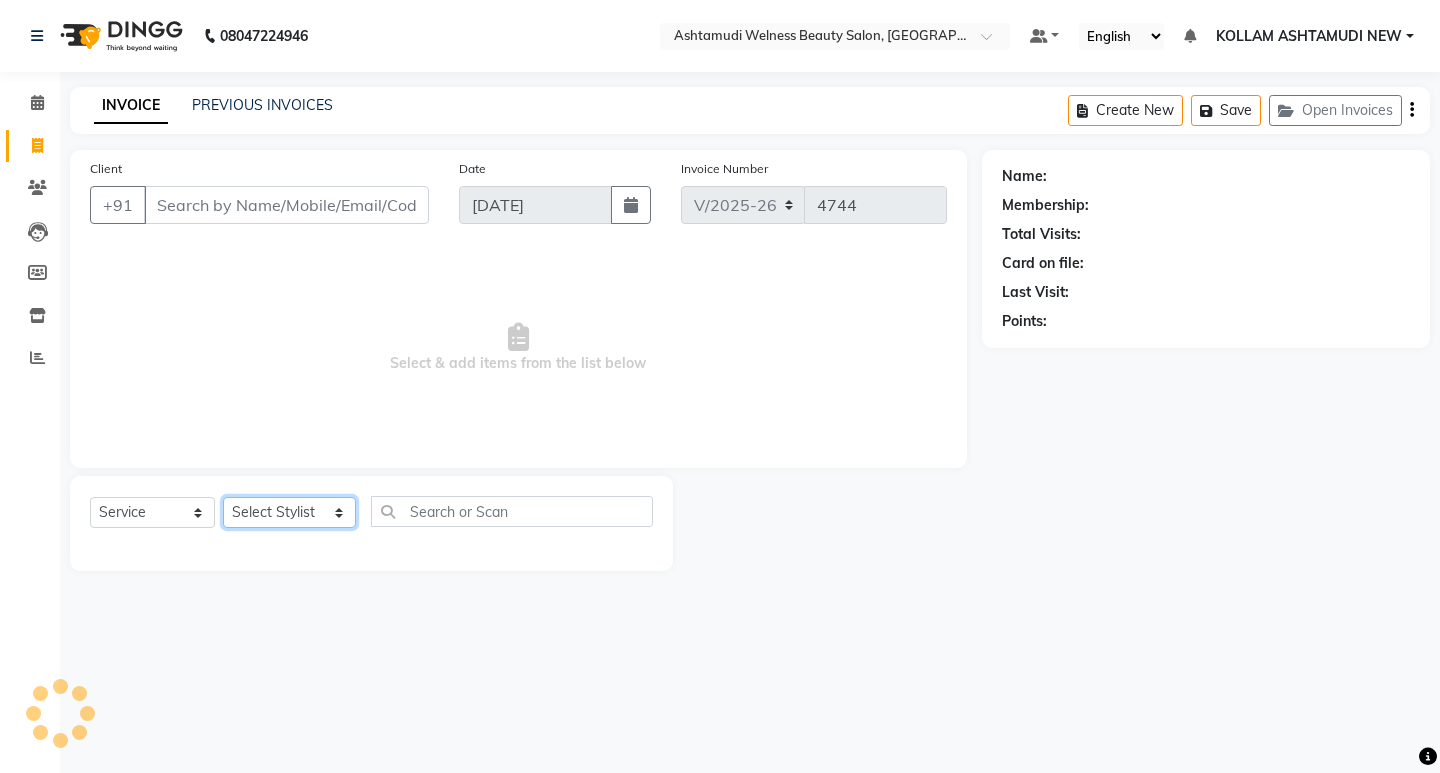 drag, startPoint x: 253, startPoint y: 511, endPoint x: 251, endPoint y: 498, distance: 13.152946 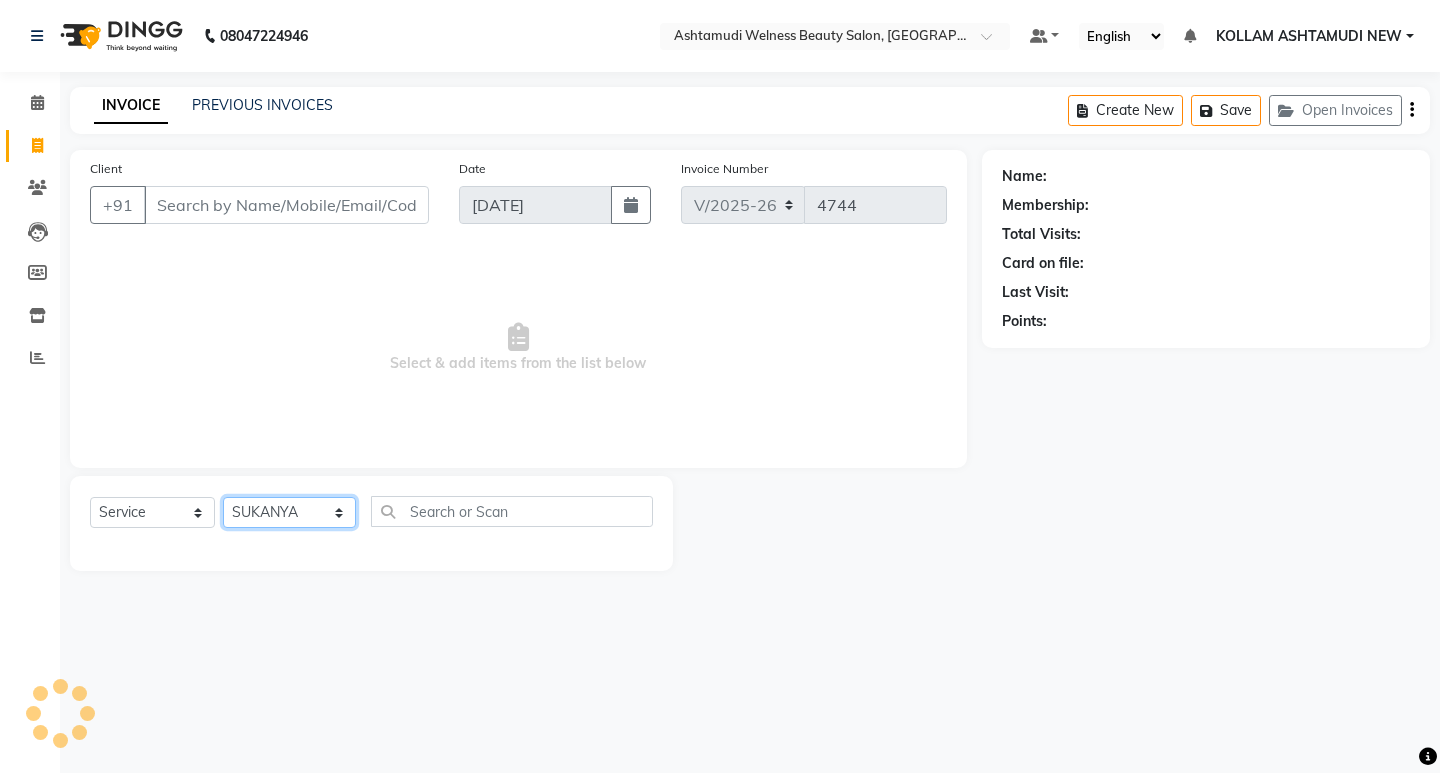 click on "Select Stylist [PERSON_NAME] Admin [PERSON_NAME]  [PERSON_NAME] [PERSON_NAME] [PERSON_NAME]  M [PERSON_NAME]  [PERSON_NAME]  P [PERSON_NAME] ASHTAMUDI KOLLAM ASHTAMUDI NEW  [PERSON_NAME] [PERSON_NAME] [PERSON_NAME]  [PERSON_NAME] [PERSON_NAME] [PERSON_NAME] [PERSON_NAME] [PERSON_NAME] M [PERSON_NAME] SARIGA [PERSON_NAME] [PERSON_NAME] [PERSON_NAME] [PERSON_NAME] [PERSON_NAME] S" 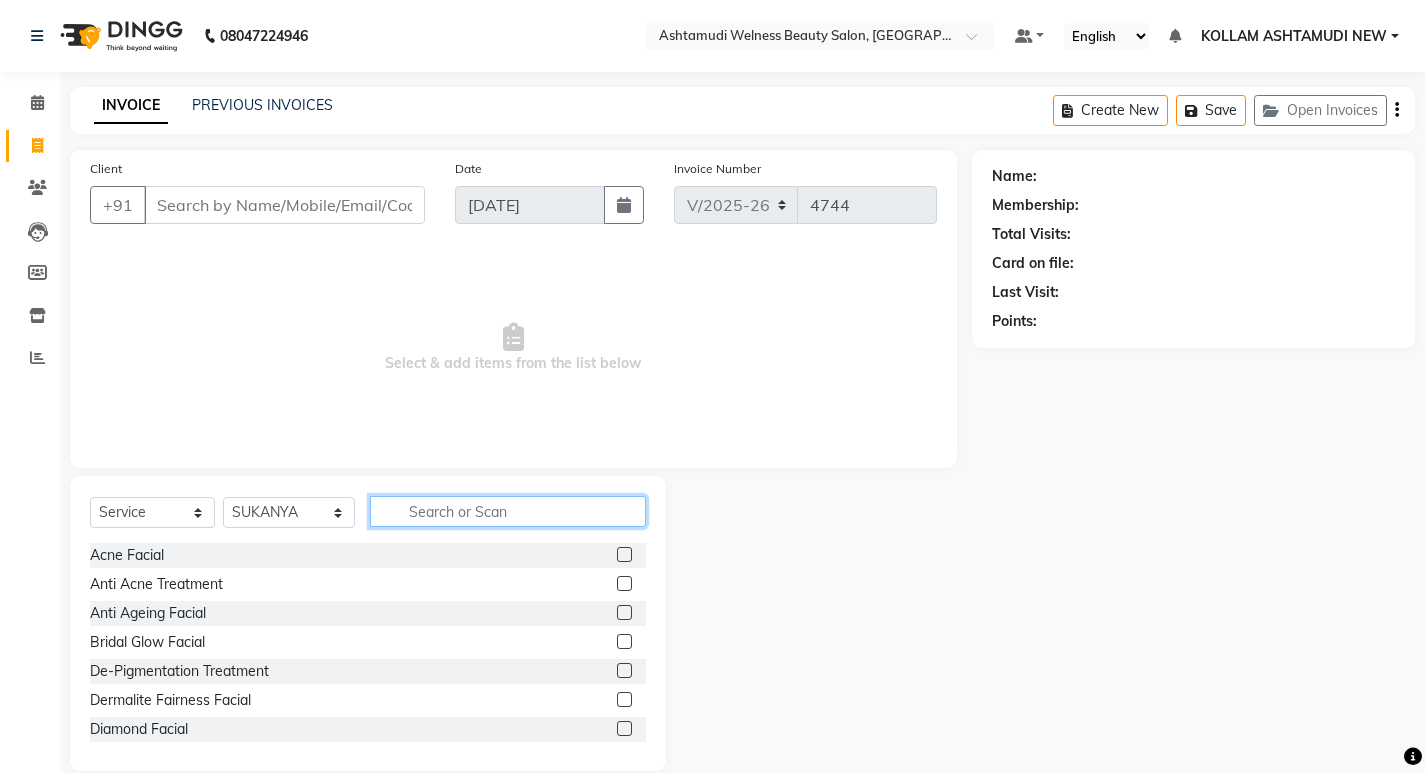 click 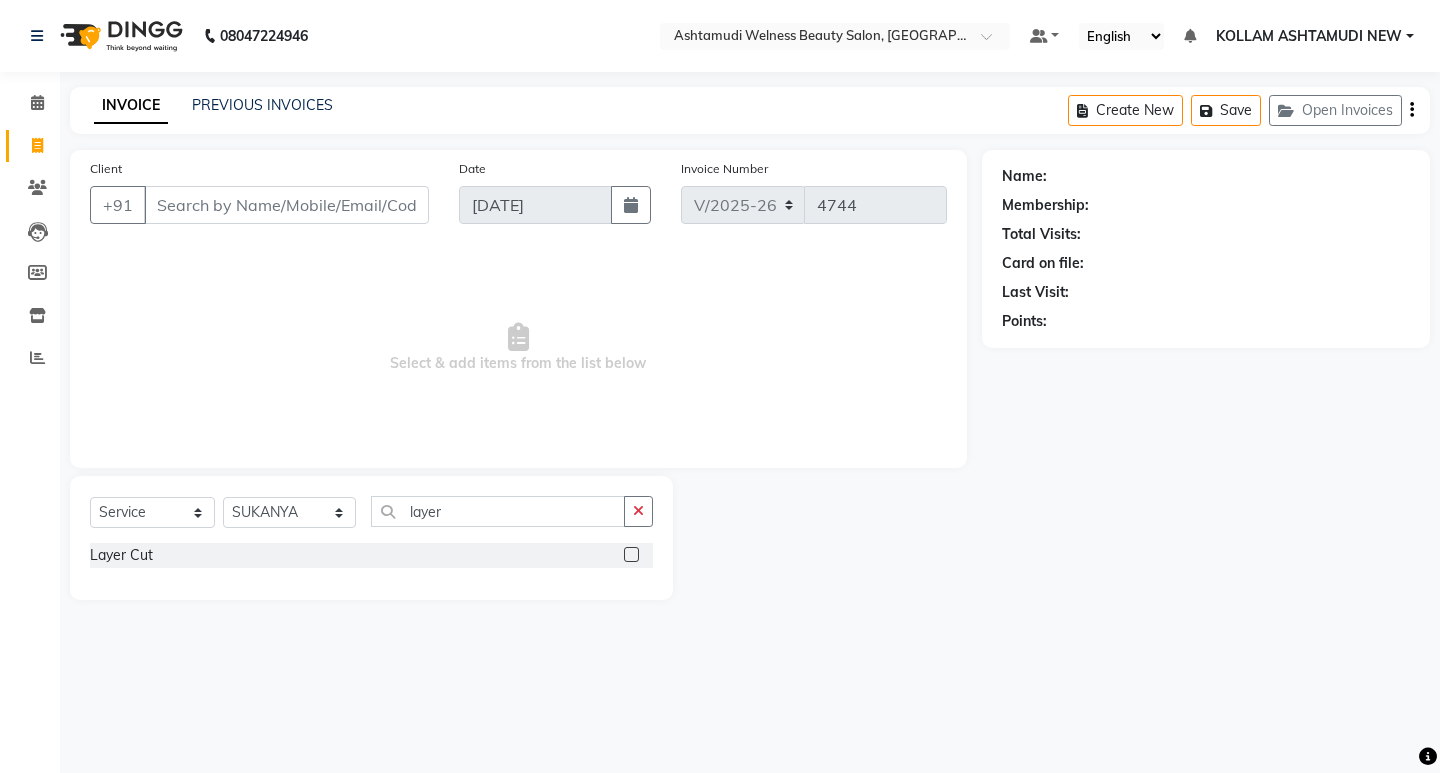 click 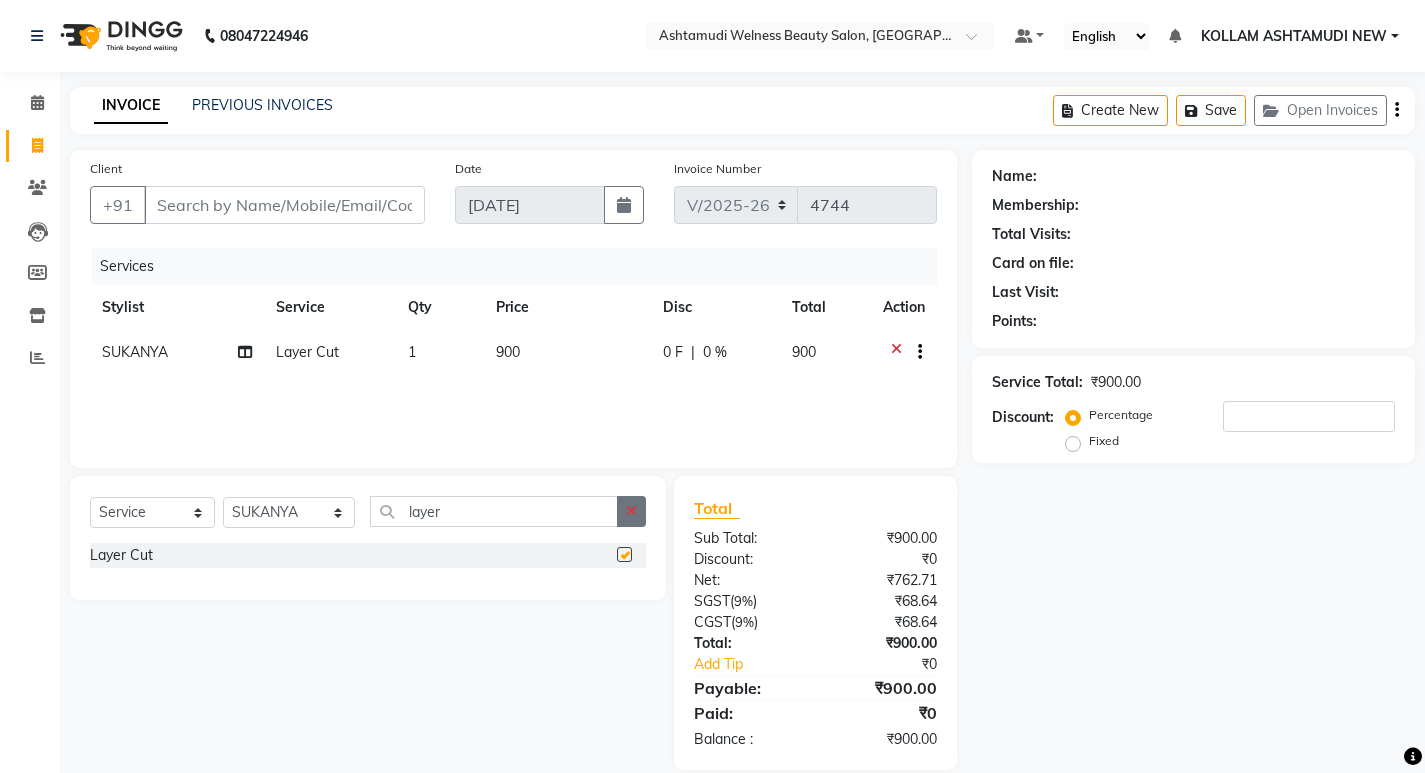 click 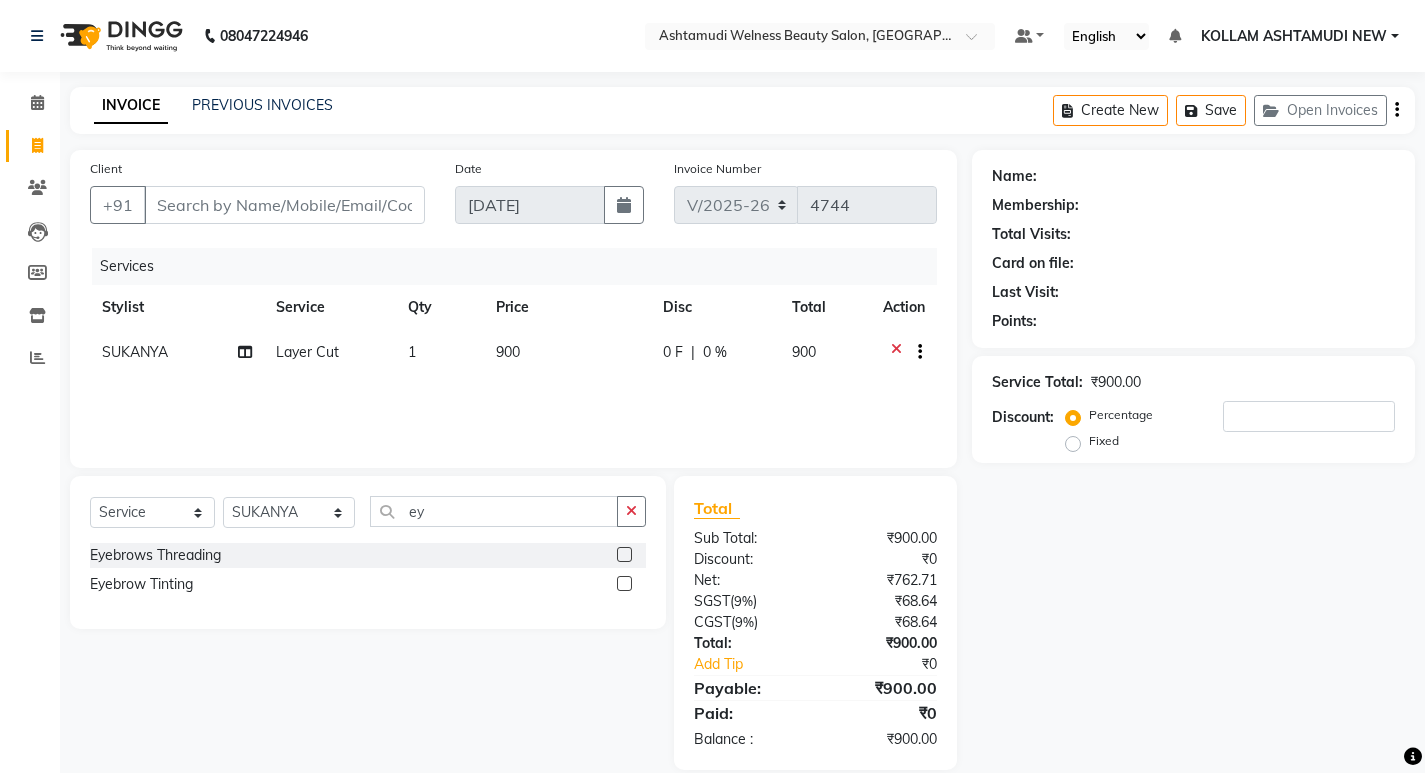 click 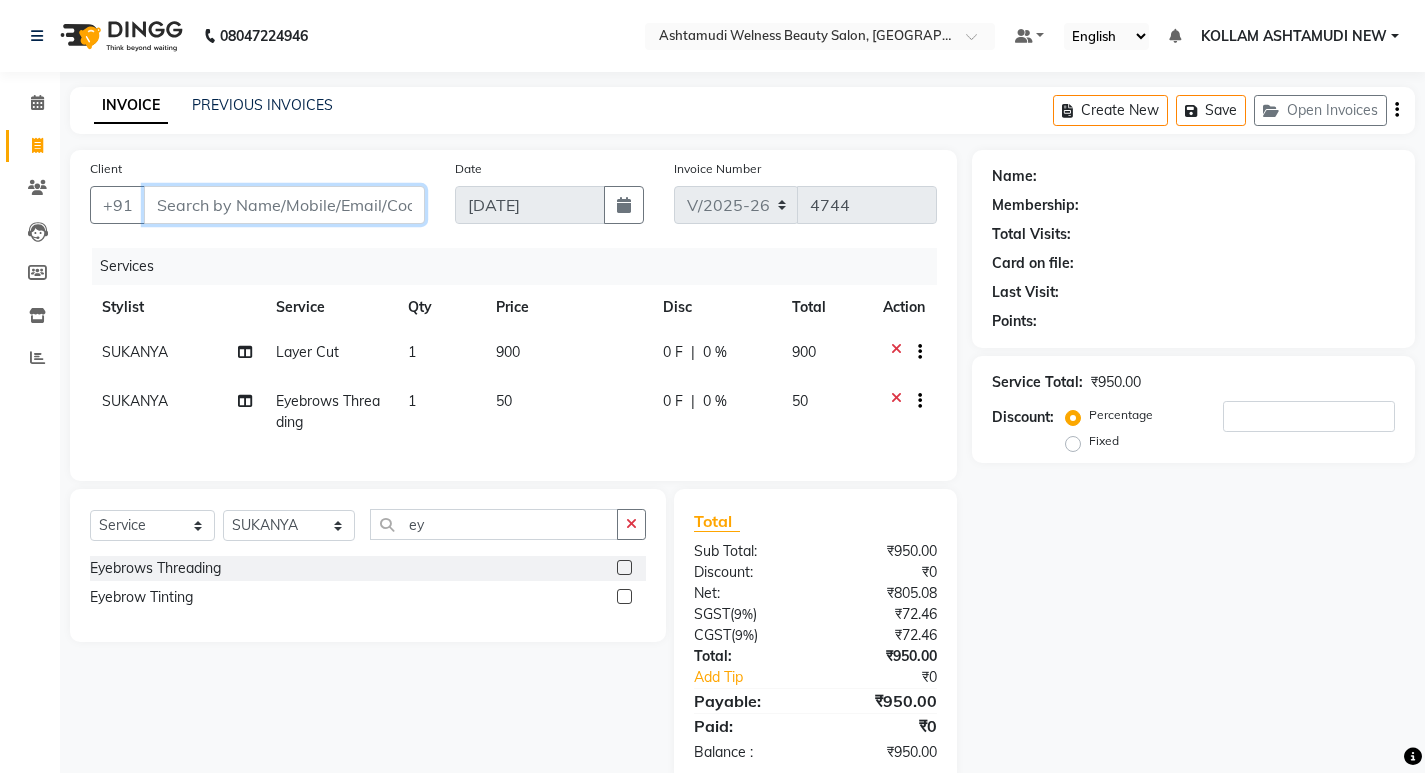 click on "Client" at bounding box center (284, 205) 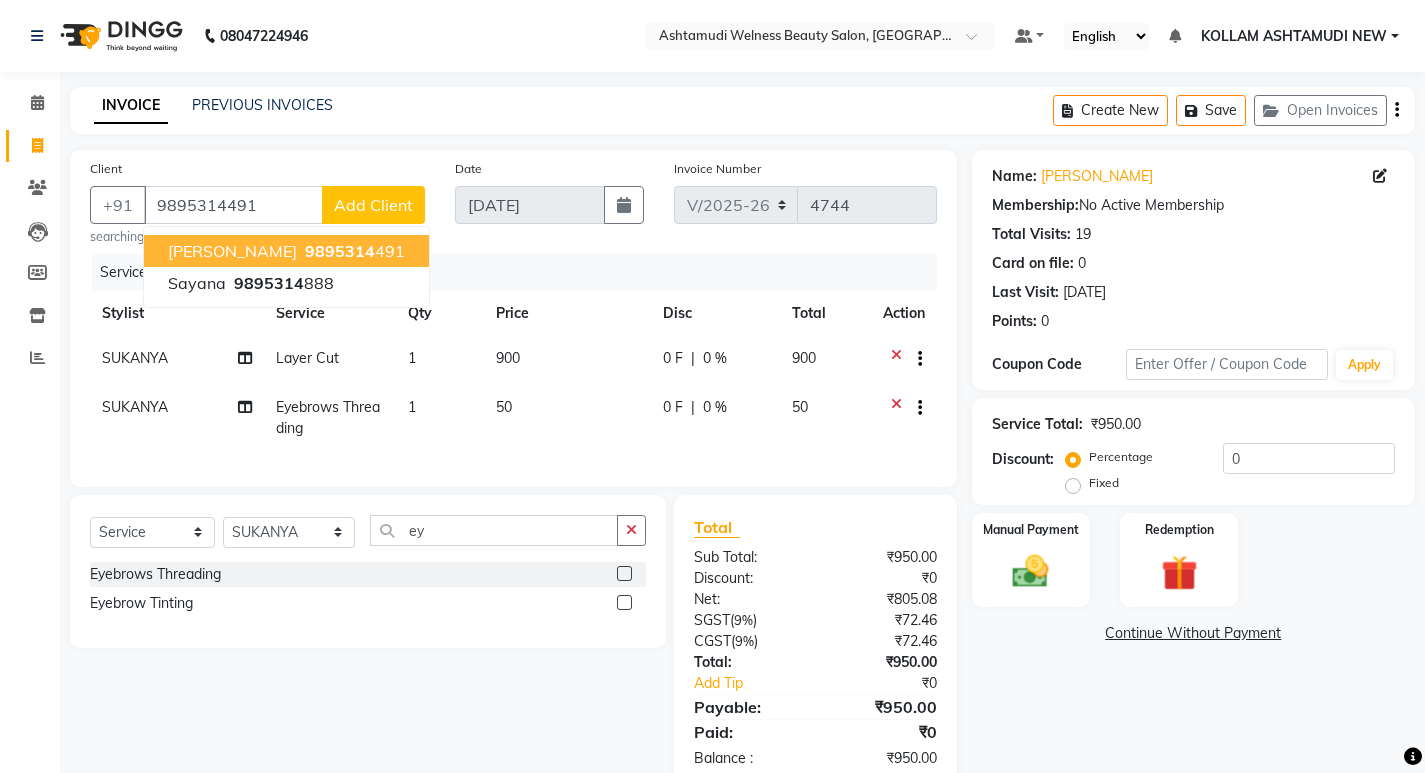click on "Services" 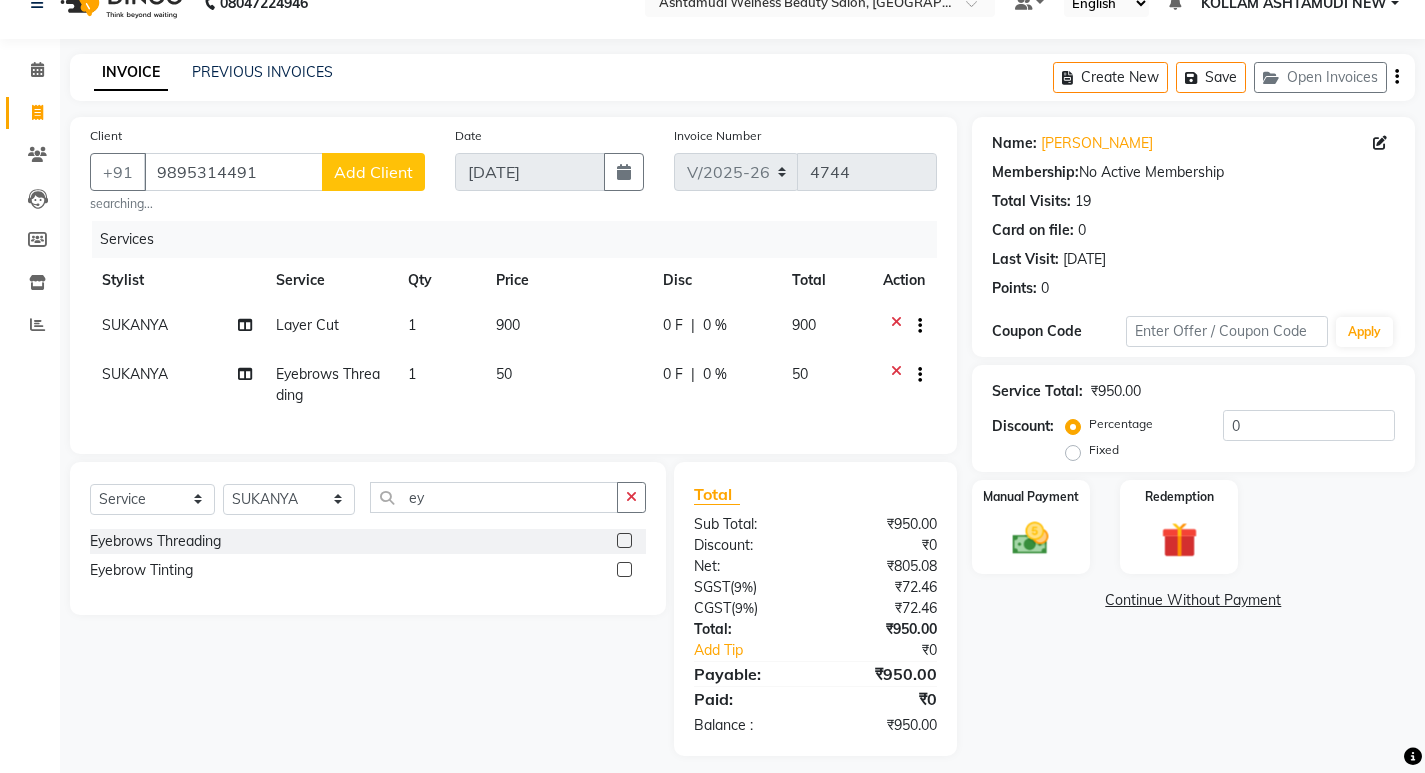 scroll, scrollTop: 61, scrollLeft: 0, axis: vertical 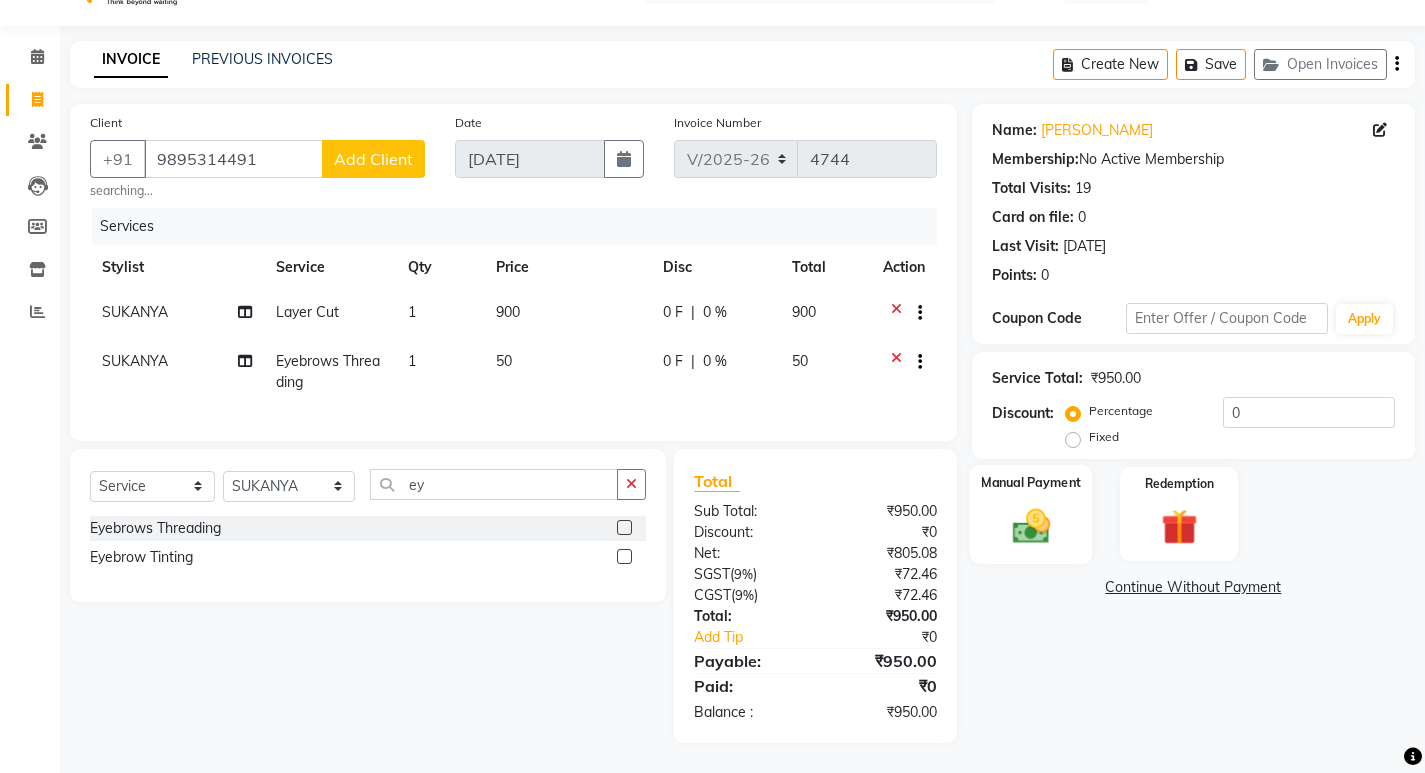 click 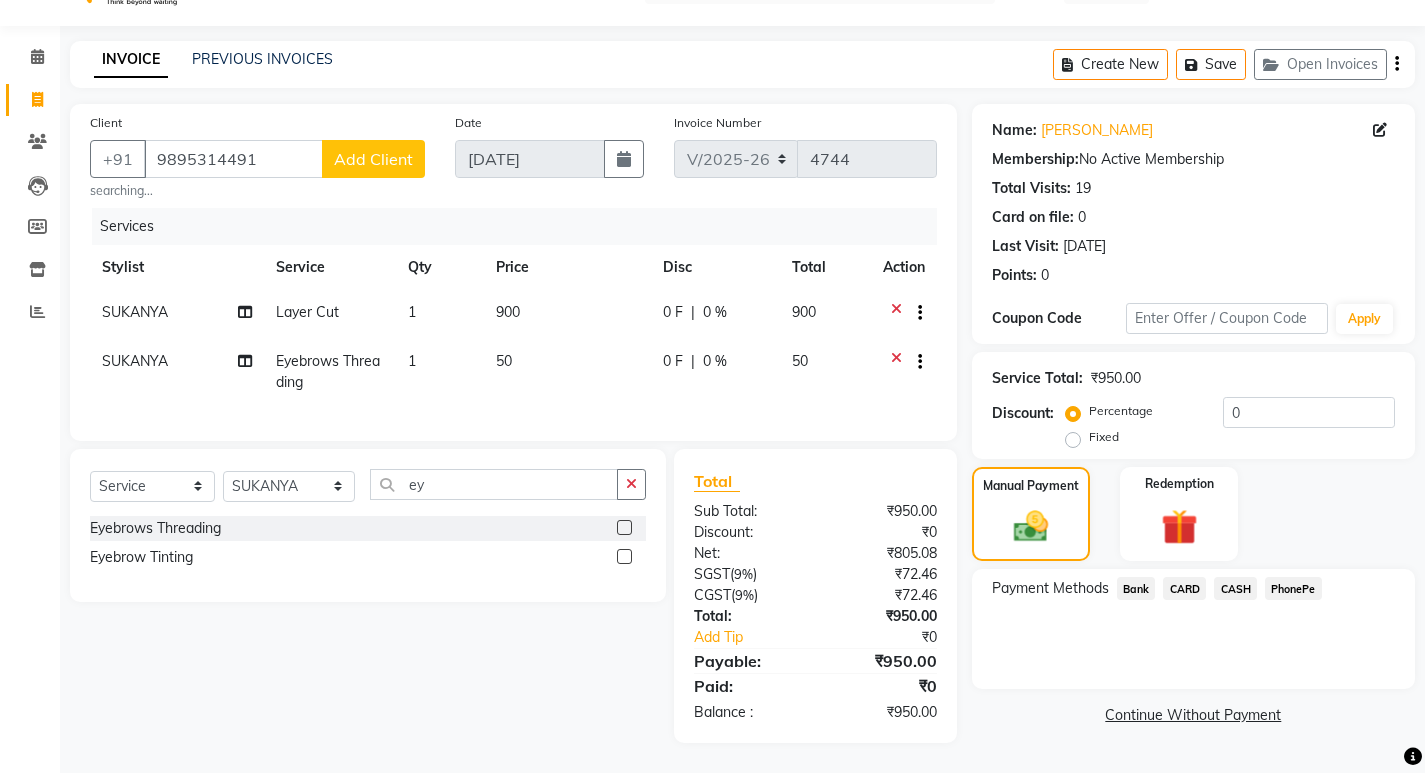 click on "CARD" 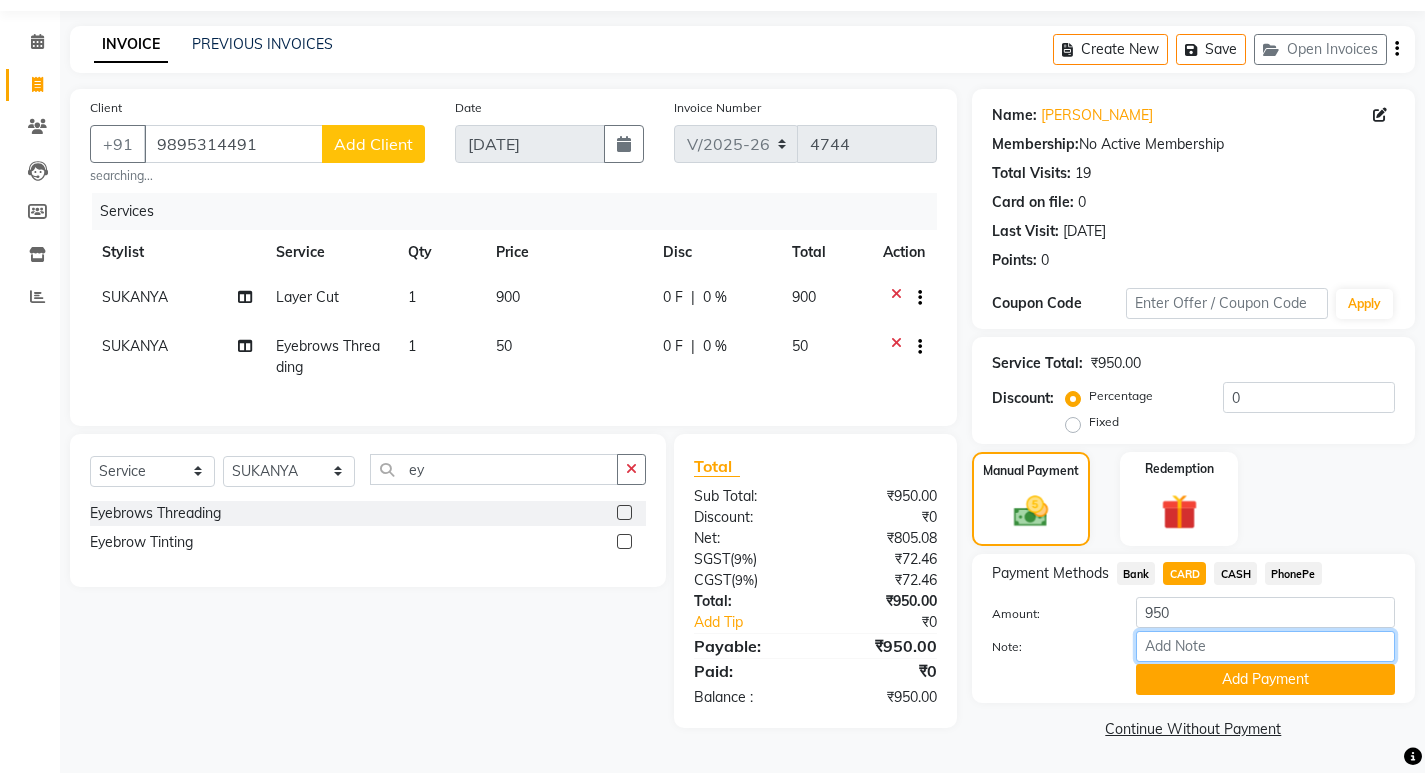 click on "Note:" at bounding box center (1265, 646) 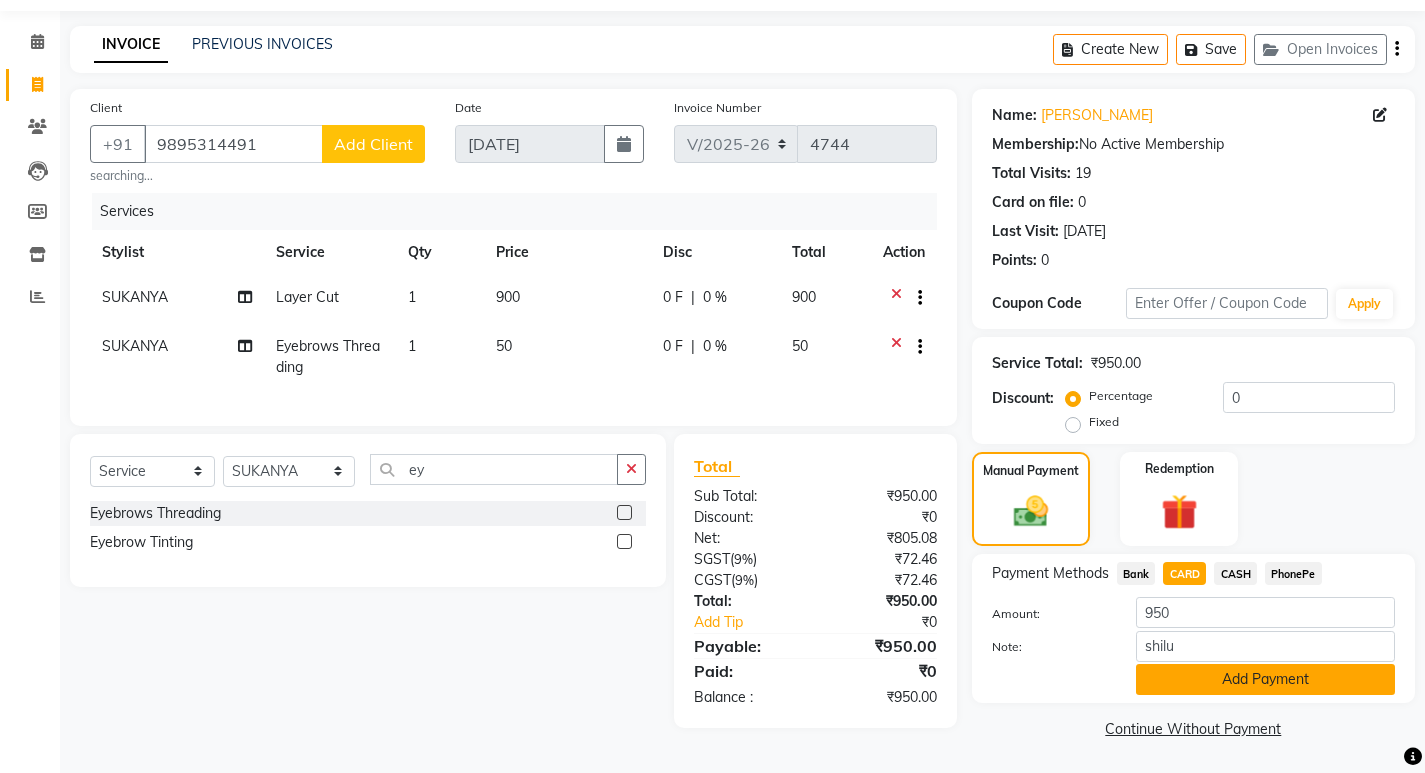 click on "Add Payment" 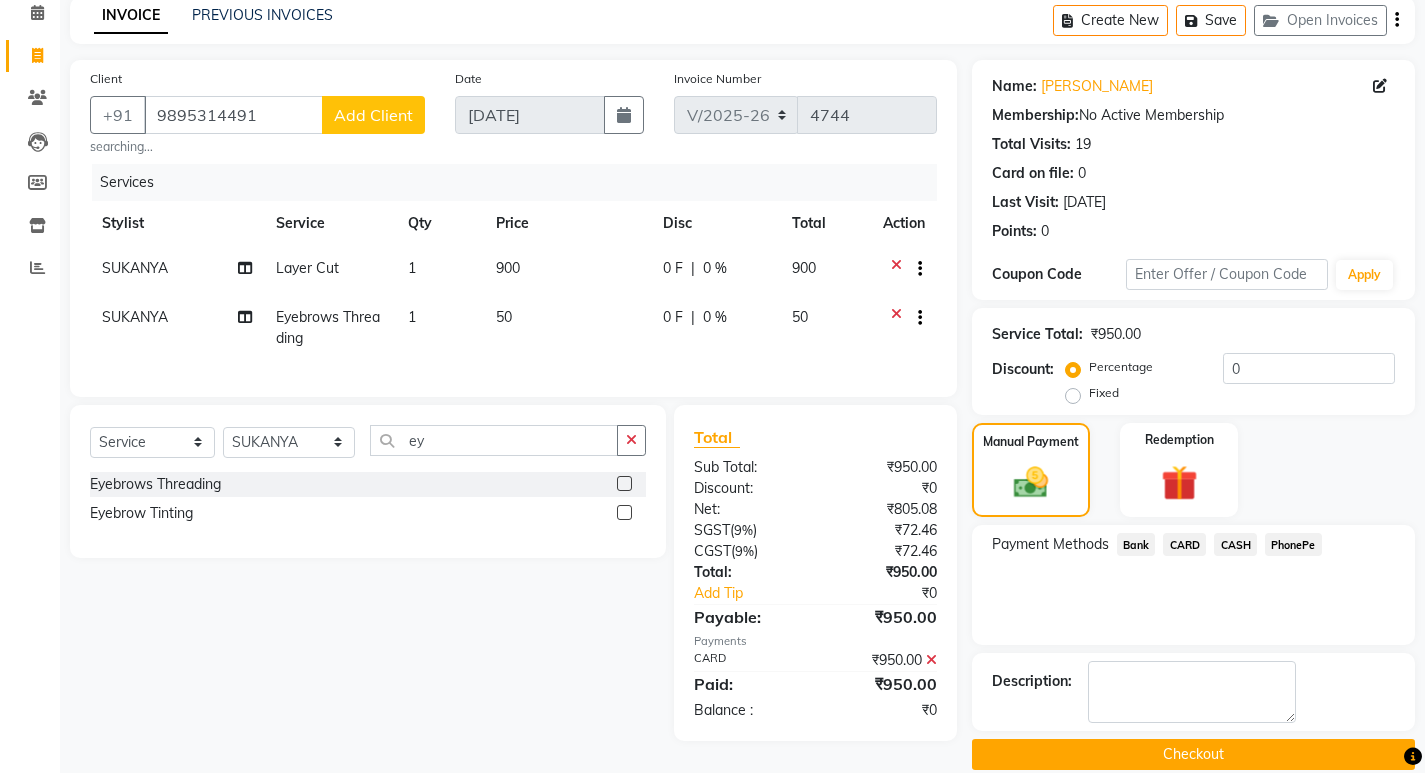 scroll, scrollTop: 117, scrollLeft: 0, axis: vertical 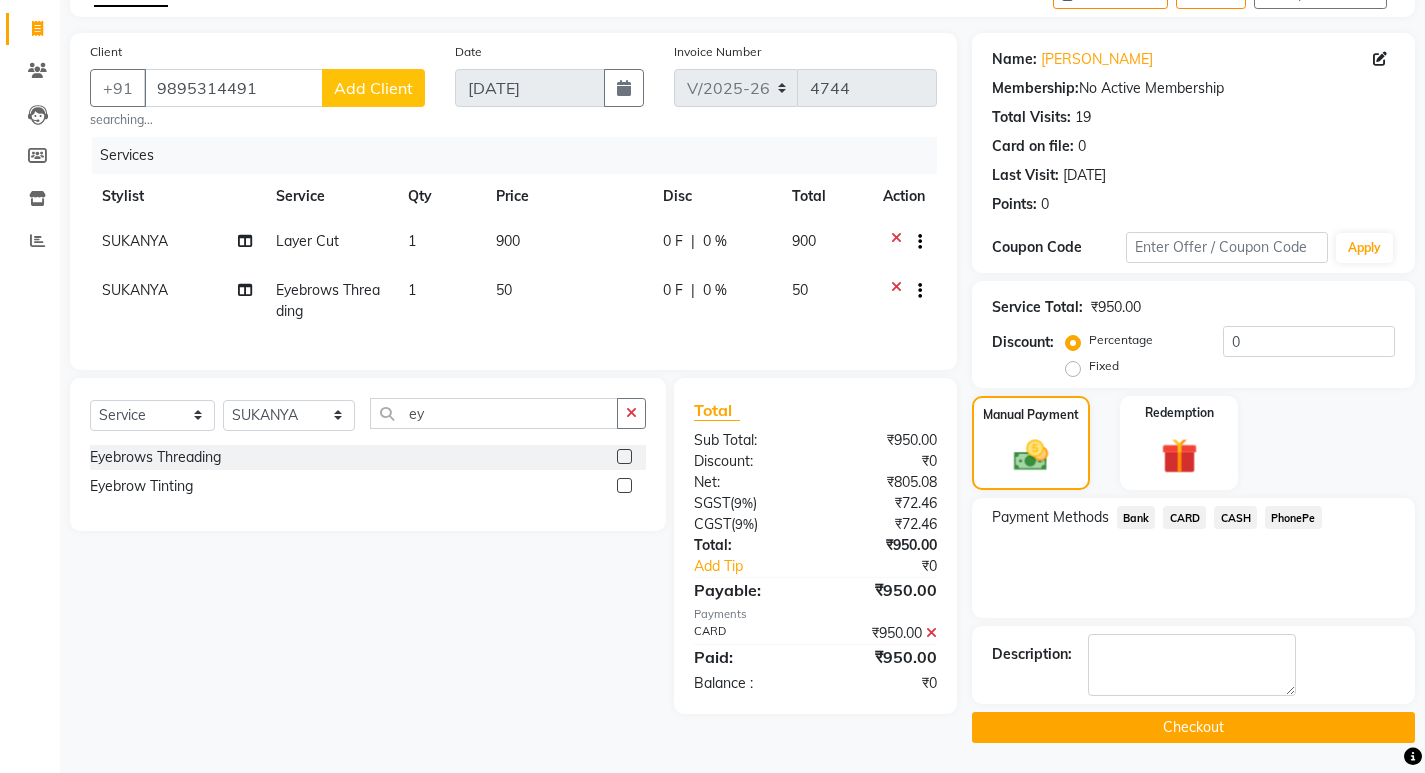 click on "Checkout" 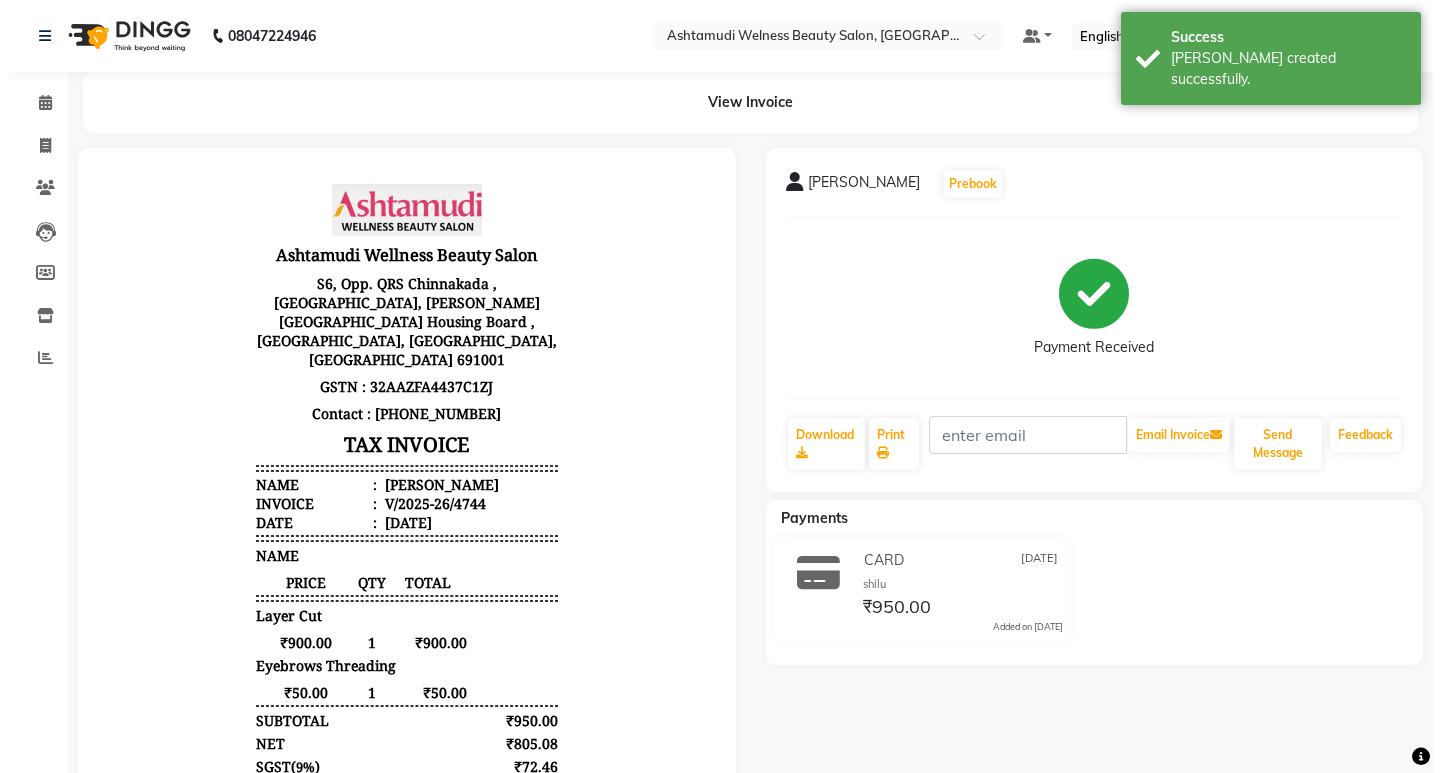 scroll, scrollTop: 0, scrollLeft: 0, axis: both 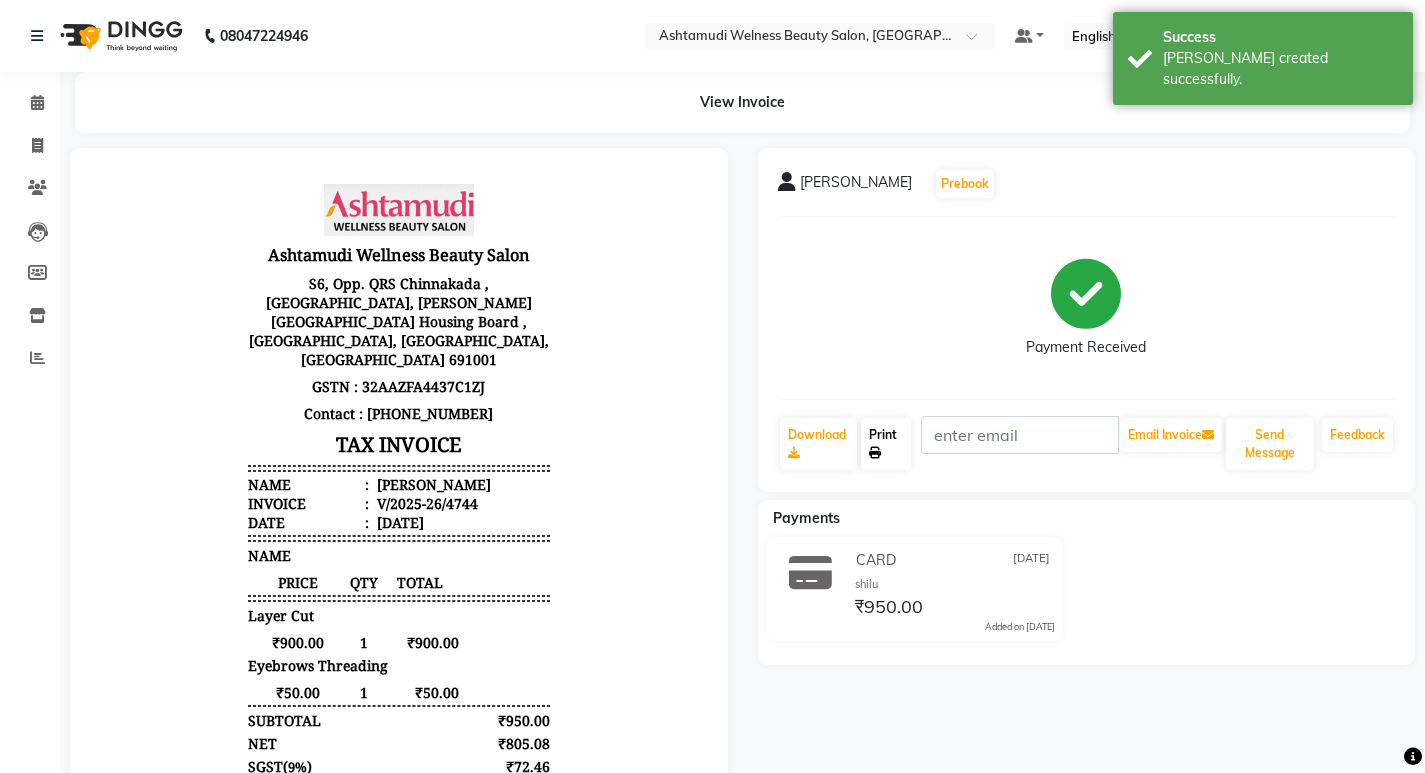 click on "Print" 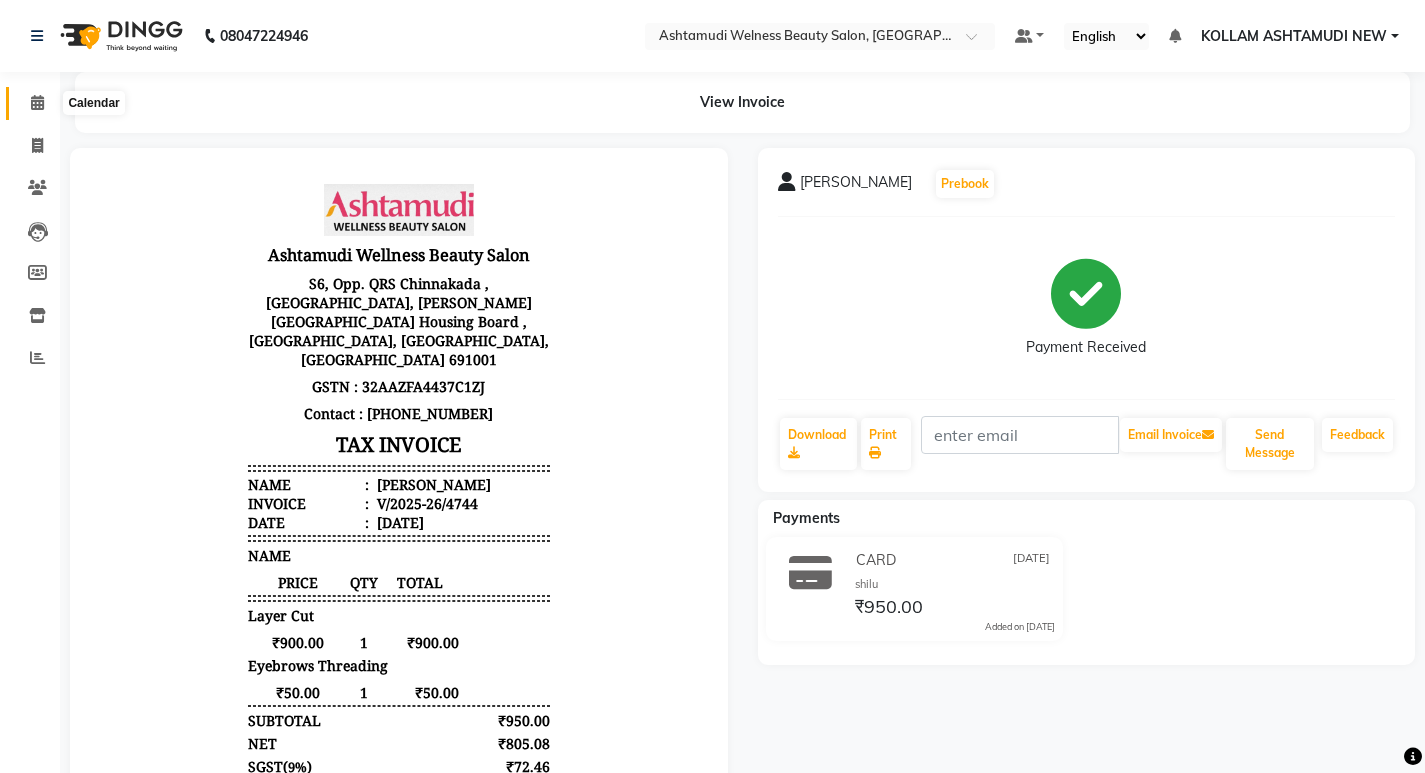 click 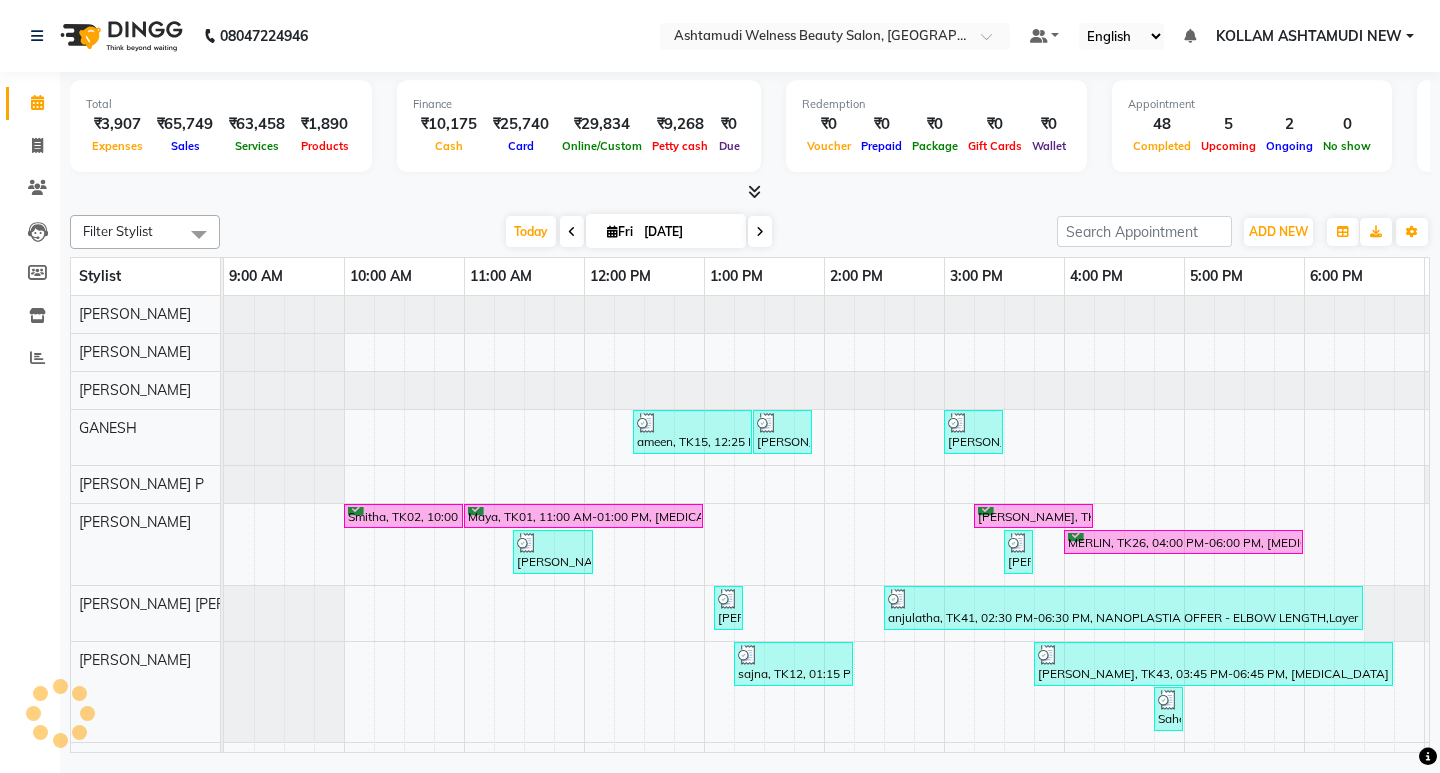 scroll, scrollTop: 60, scrollLeft: 0, axis: vertical 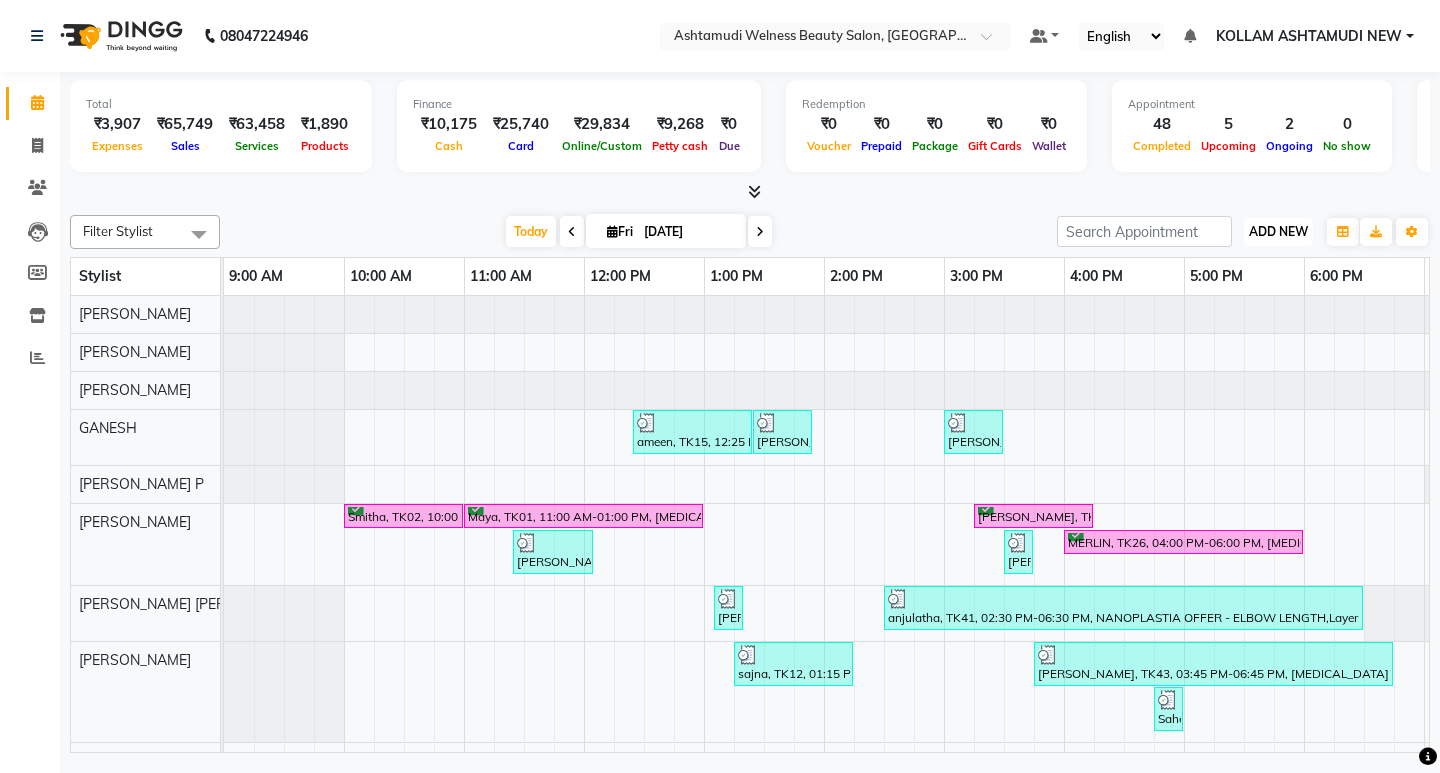 click on "ADD NEW" at bounding box center (1278, 231) 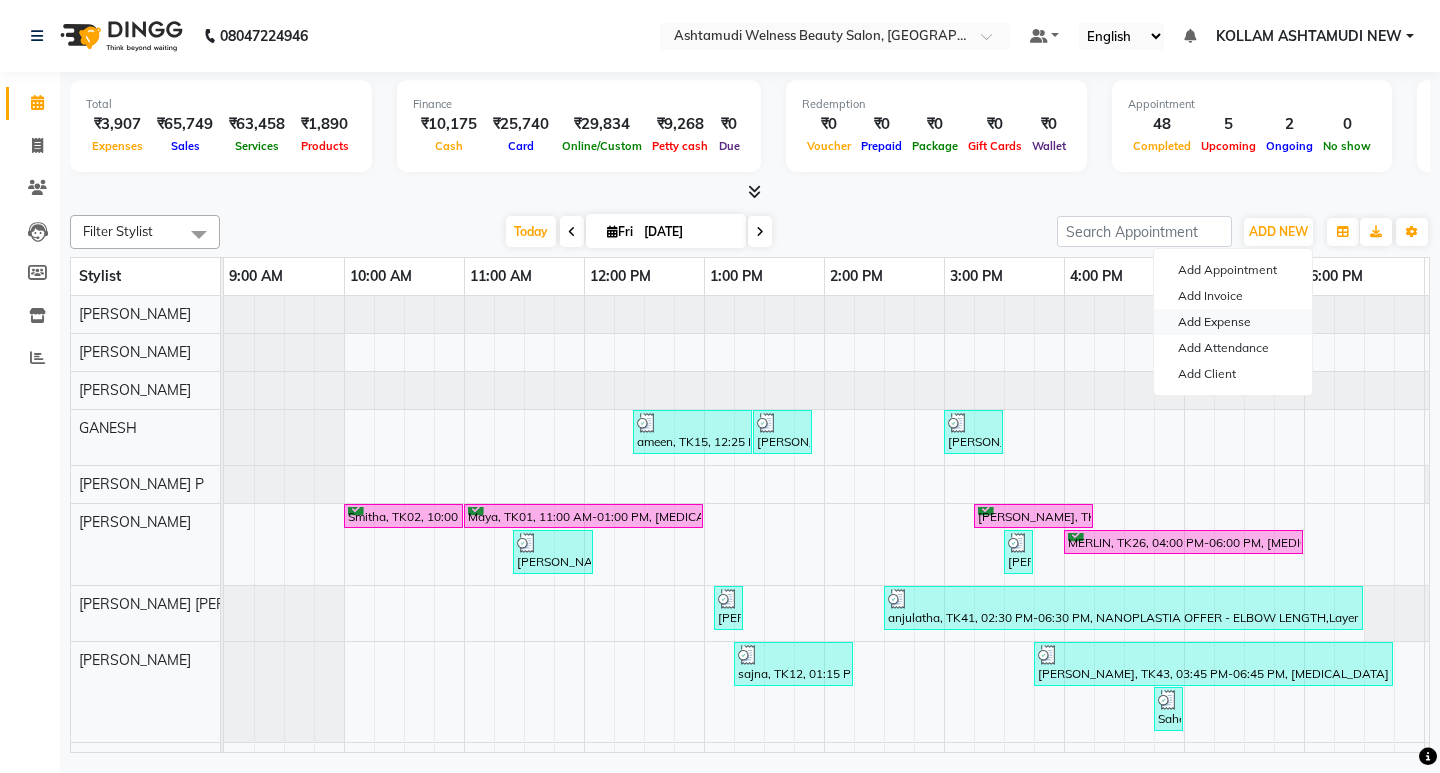 click on "Add Expense" at bounding box center (1233, 322) 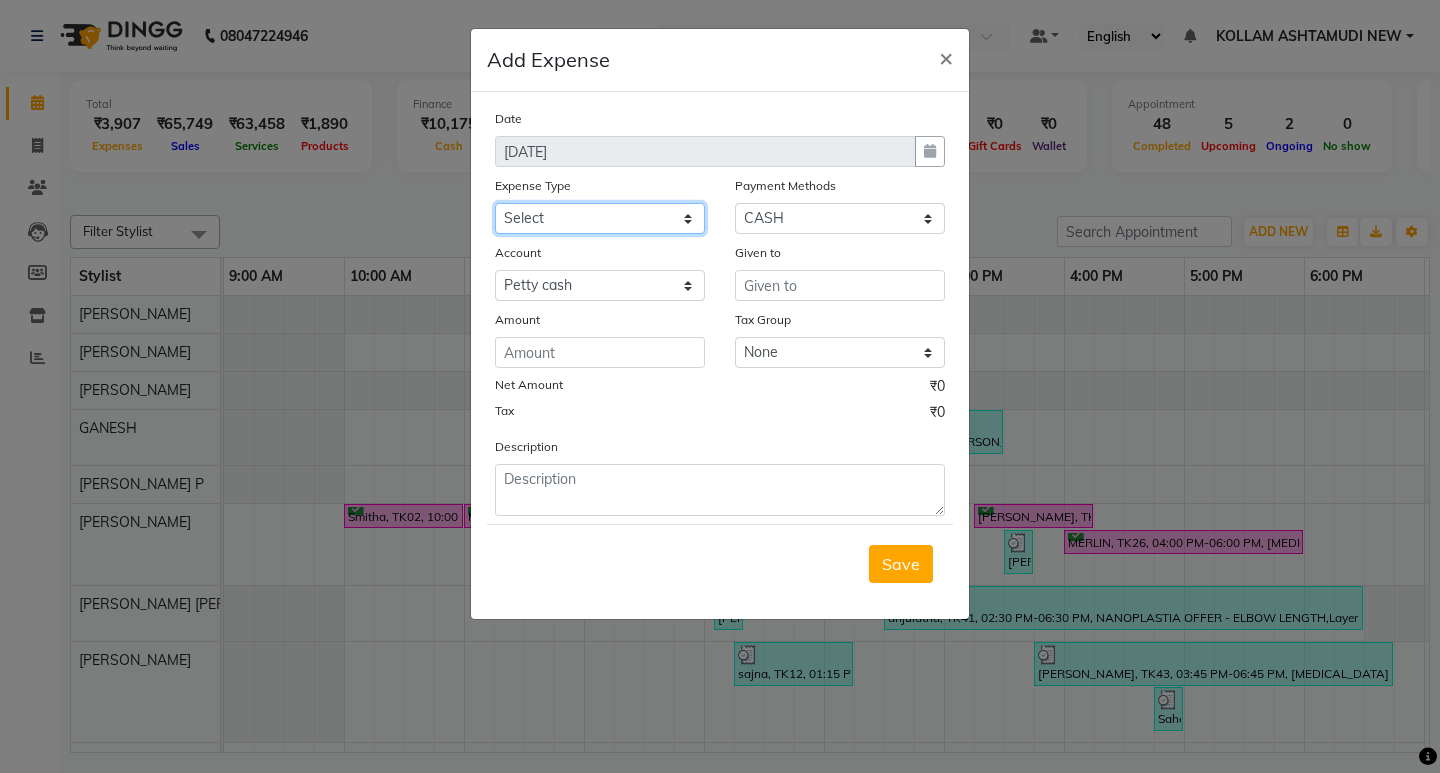 click on "Select ACCOMODATION EXPENSES ADVERTISEMENT SALES PROMOTIONAL EXPENSES Bonus BRIDAL ACCESSORIES REFUND BRIDAL COMMISSION BRIDAL FOOD BRIDAL INCENTIVES BRIDAL ORNAMENTS REFUND BRIDAL TA CASH DEPOSIT RAK BANK COMPUTER ACCESSORIES MOBILE PHONE Donation and Charity Expenses ELECTRICITY CHARGES ELECTRONICS FITTINGS Event Expense FISH FOOD EXPENSES FOOD REFRESHMENT FOR CLIENTS FOOD REFRESHMENT FOR STAFFS Freight And Forwarding Charges FUEL FOR GENERATOR FURNITURE AND EQUIPMENTS Gifts for Clients GIFTS FOR STAFFS GOKULAM CHITS HOSTEL RENT LAUNDRY EXPENSES LICENSE OTHER FEES LOADING UNLOADING CHARGES Medical Expenses MEHNDI PAYMENTS MISCELLANEOUS EXPENSES NEWSPAPER PERIODICALS Ornaments Maintenance Expense OVERTIME ALLOWANCES Payment For Pest Control Perfomance based incentives POSTAGE COURIER CHARGES Printing PRINTING STATIONERY EXPENSES PROFESSIONAL TAX REPAIRS MAINTENANCE ROUND OFF Salary SALARY ADVANCE Sales Incentives Membership Card SALES INCENTIVES PRODUCT SALES INCENTIVES SERVICES SALON ESSENTIALS SALON RENT" 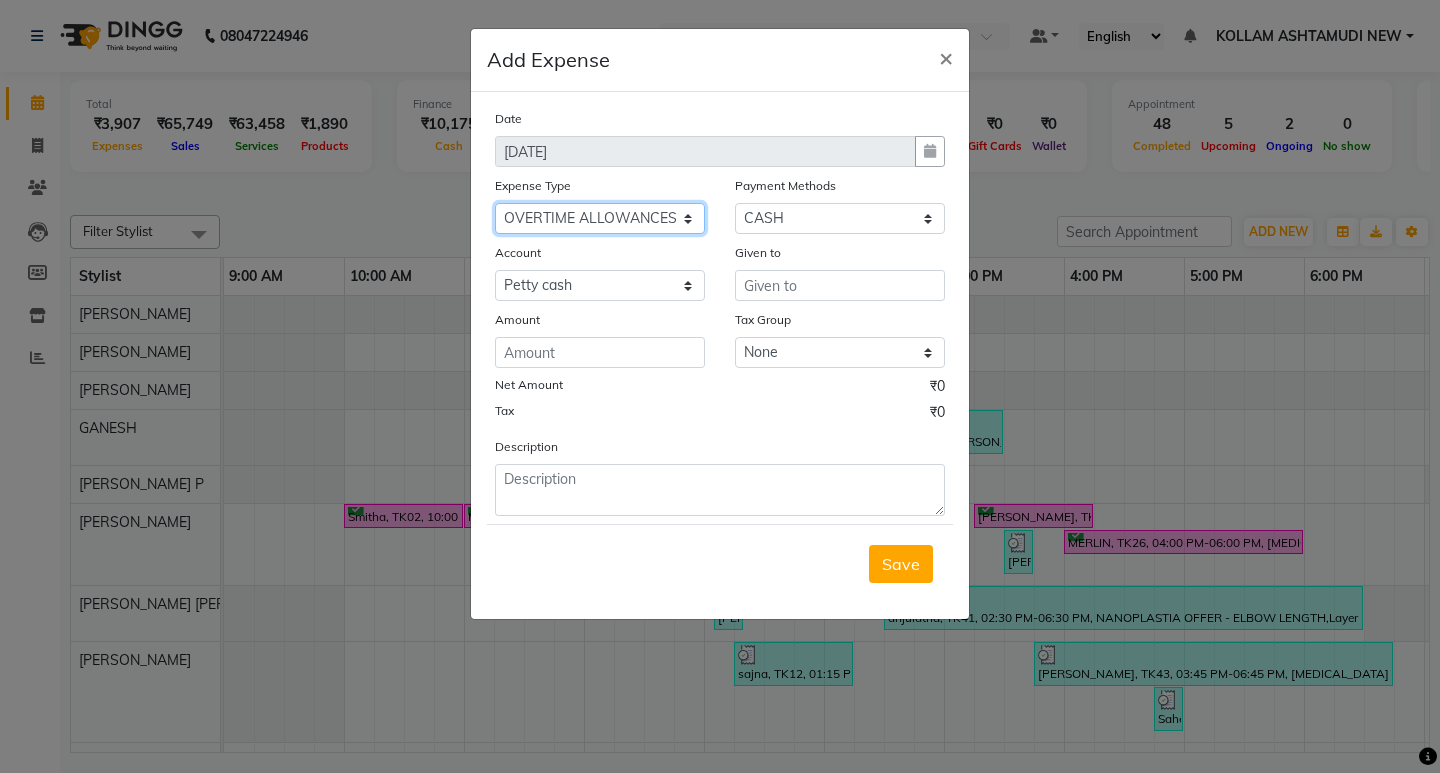 click on "Select ACCOMODATION EXPENSES ADVERTISEMENT SALES PROMOTIONAL EXPENSES Bonus BRIDAL ACCESSORIES REFUND BRIDAL COMMISSION BRIDAL FOOD BRIDAL INCENTIVES BRIDAL ORNAMENTS REFUND BRIDAL TA CASH DEPOSIT RAK BANK COMPUTER ACCESSORIES MOBILE PHONE Donation and Charity Expenses ELECTRICITY CHARGES ELECTRONICS FITTINGS Event Expense FISH FOOD EXPENSES FOOD REFRESHMENT FOR CLIENTS FOOD REFRESHMENT FOR STAFFS Freight And Forwarding Charges FUEL FOR GENERATOR FURNITURE AND EQUIPMENTS Gifts for Clients GIFTS FOR STAFFS GOKULAM CHITS HOSTEL RENT LAUNDRY EXPENSES LICENSE OTHER FEES LOADING UNLOADING CHARGES Medical Expenses MEHNDI PAYMENTS MISCELLANEOUS EXPENSES NEWSPAPER PERIODICALS Ornaments Maintenance Expense OVERTIME ALLOWANCES Payment For Pest Control Perfomance based incentives POSTAGE COURIER CHARGES Printing PRINTING STATIONERY EXPENSES PROFESSIONAL TAX REPAIRS MAINTENANCE ROUND OFF Salary SALARY ADVANCE Sales Incentives Membership Card SALES INCENTIVES PRODUCT SALES INCENTIVES SERVICES SALON ESSENTIALS SALON RENT" 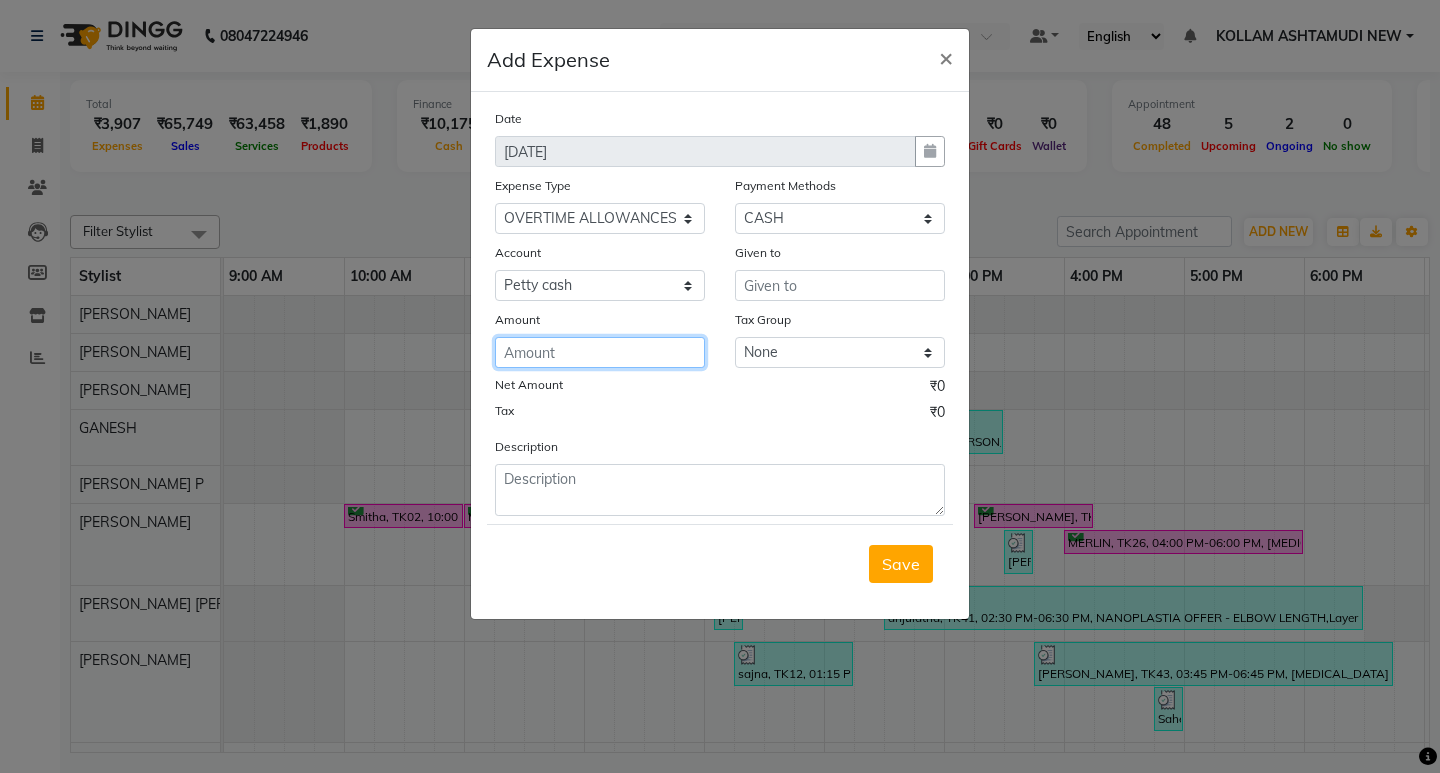 click 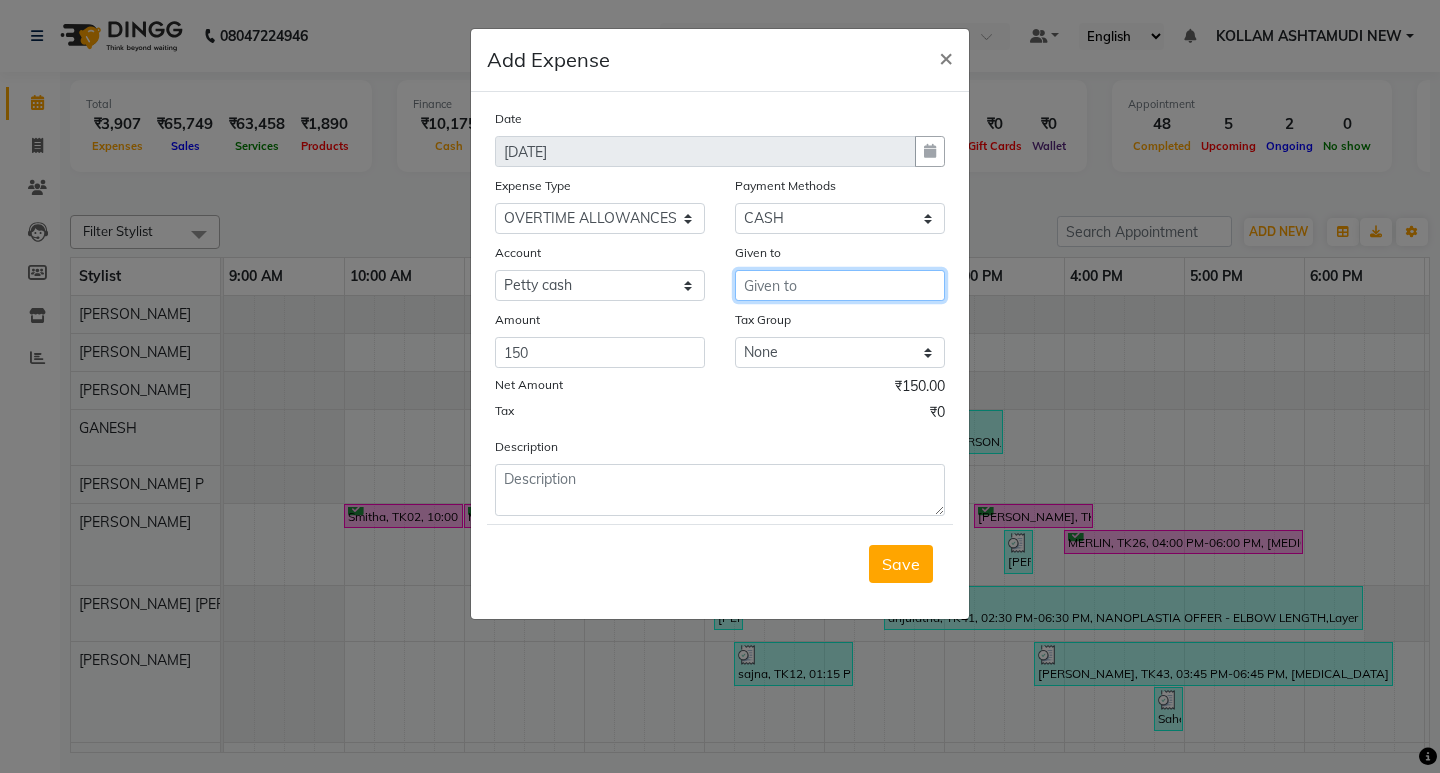 click at bounding box center [840, 285] 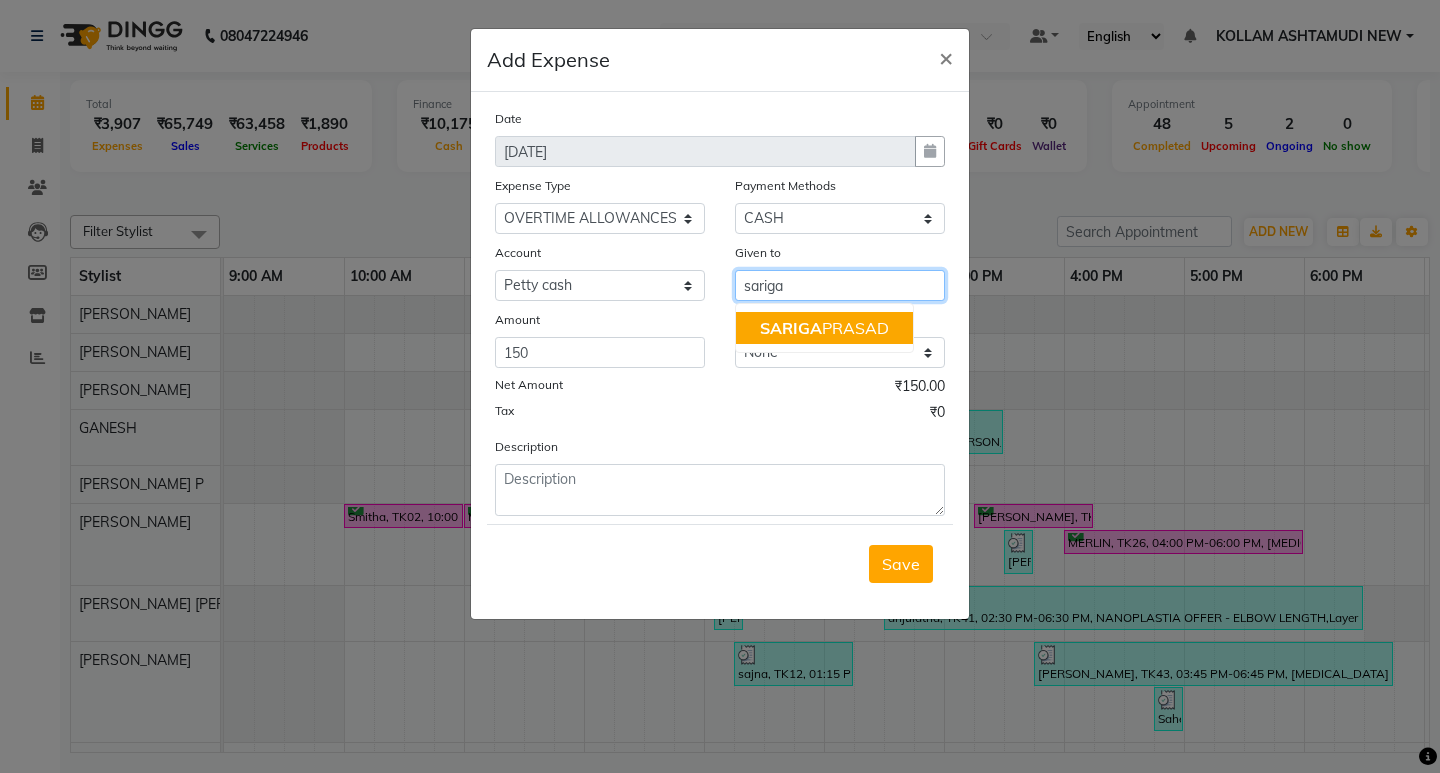 click on "SARIGA" 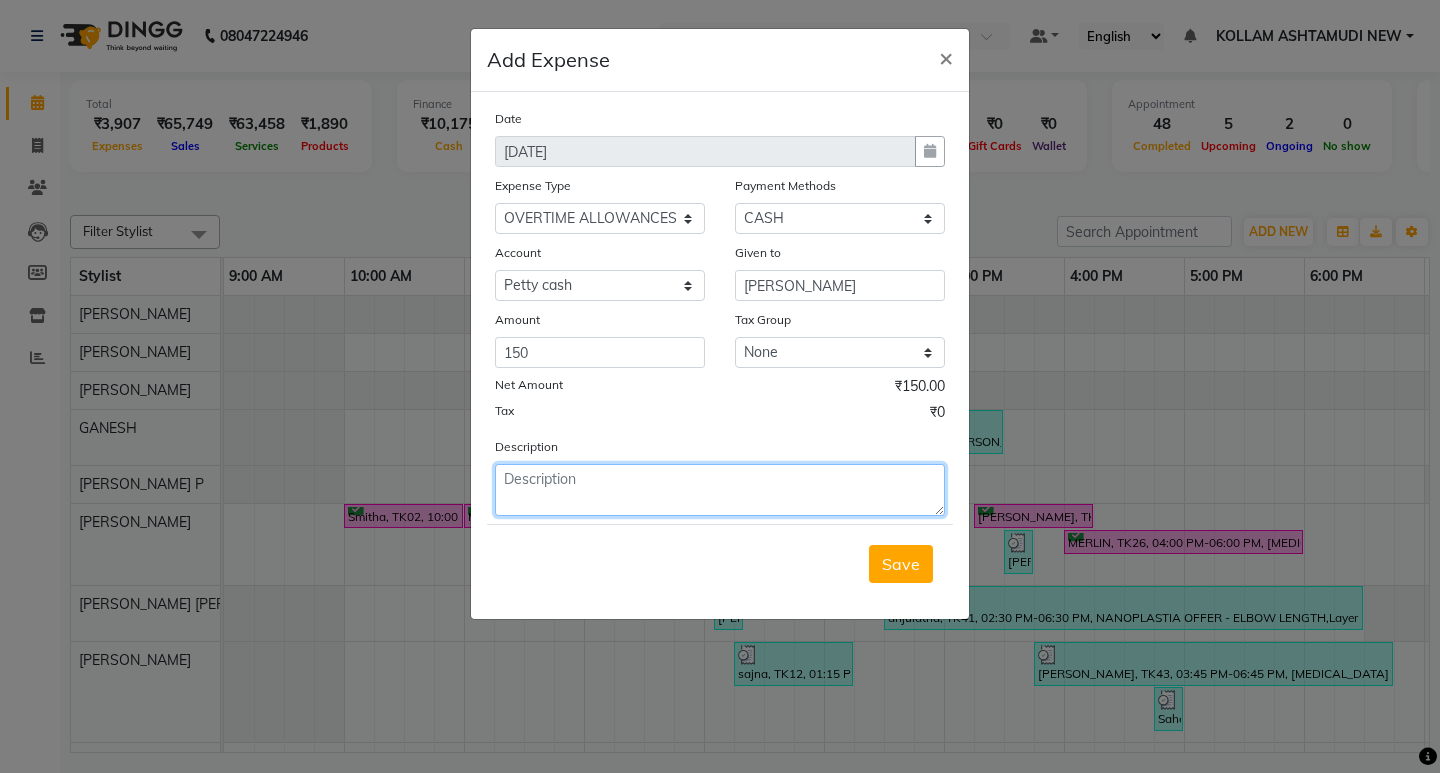 click 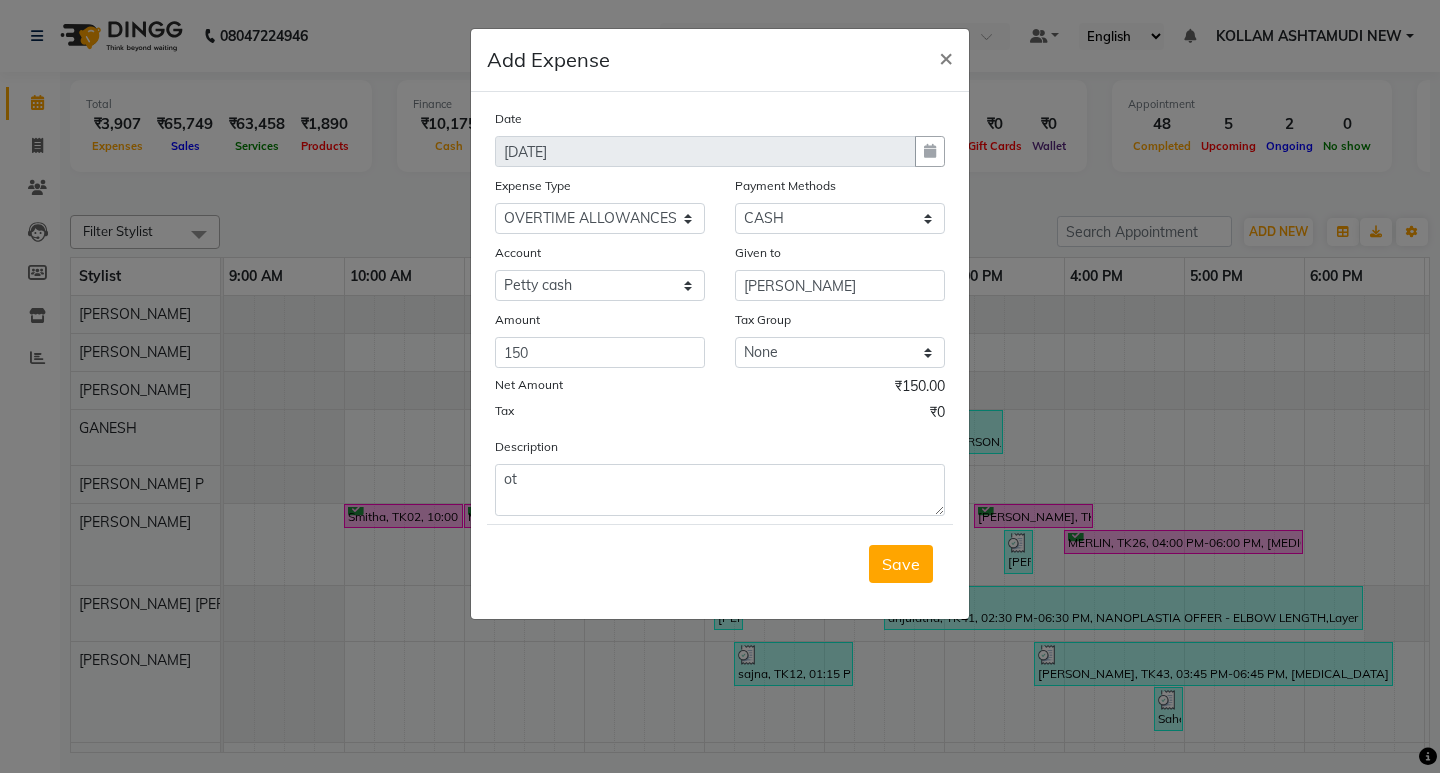 click on "Save" 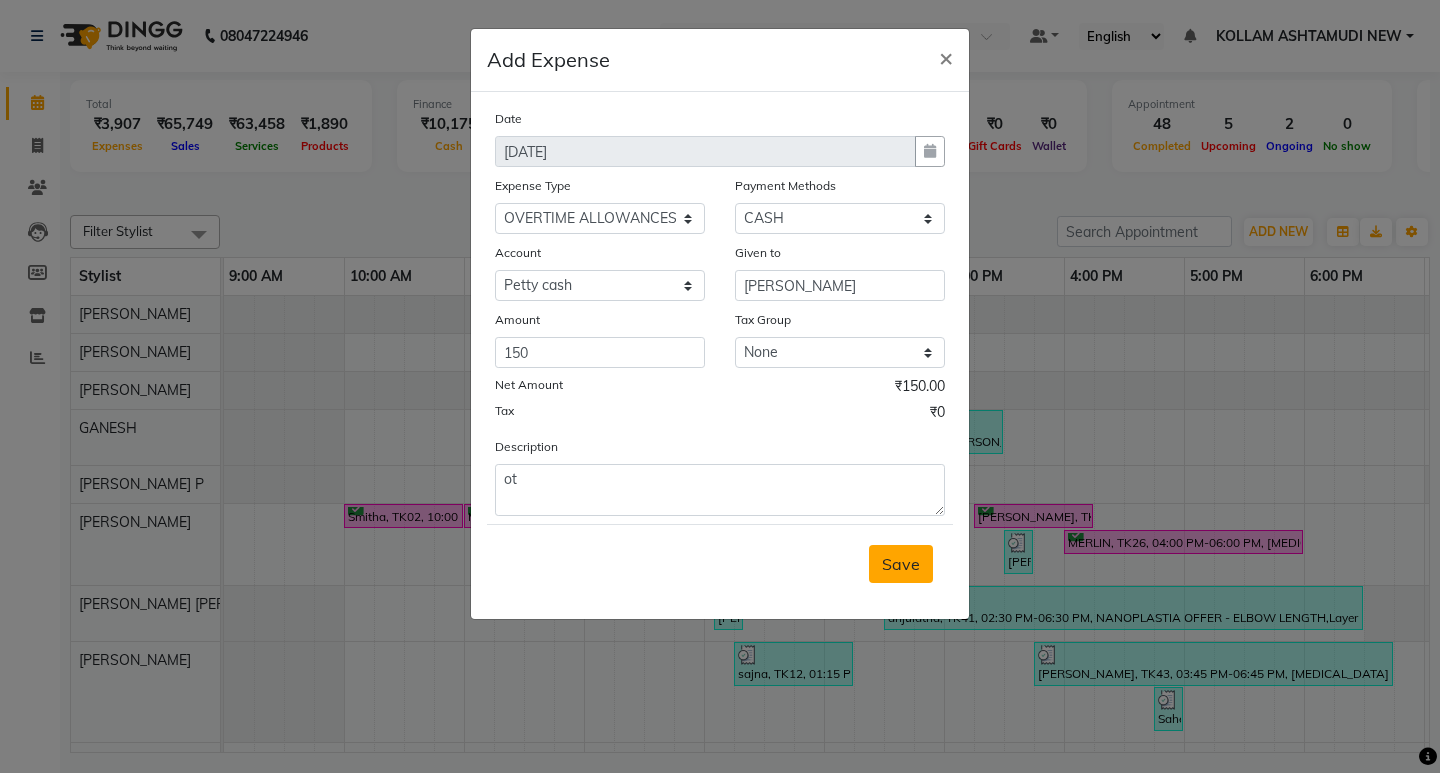click on "Save" at bounding box center (901, 564) 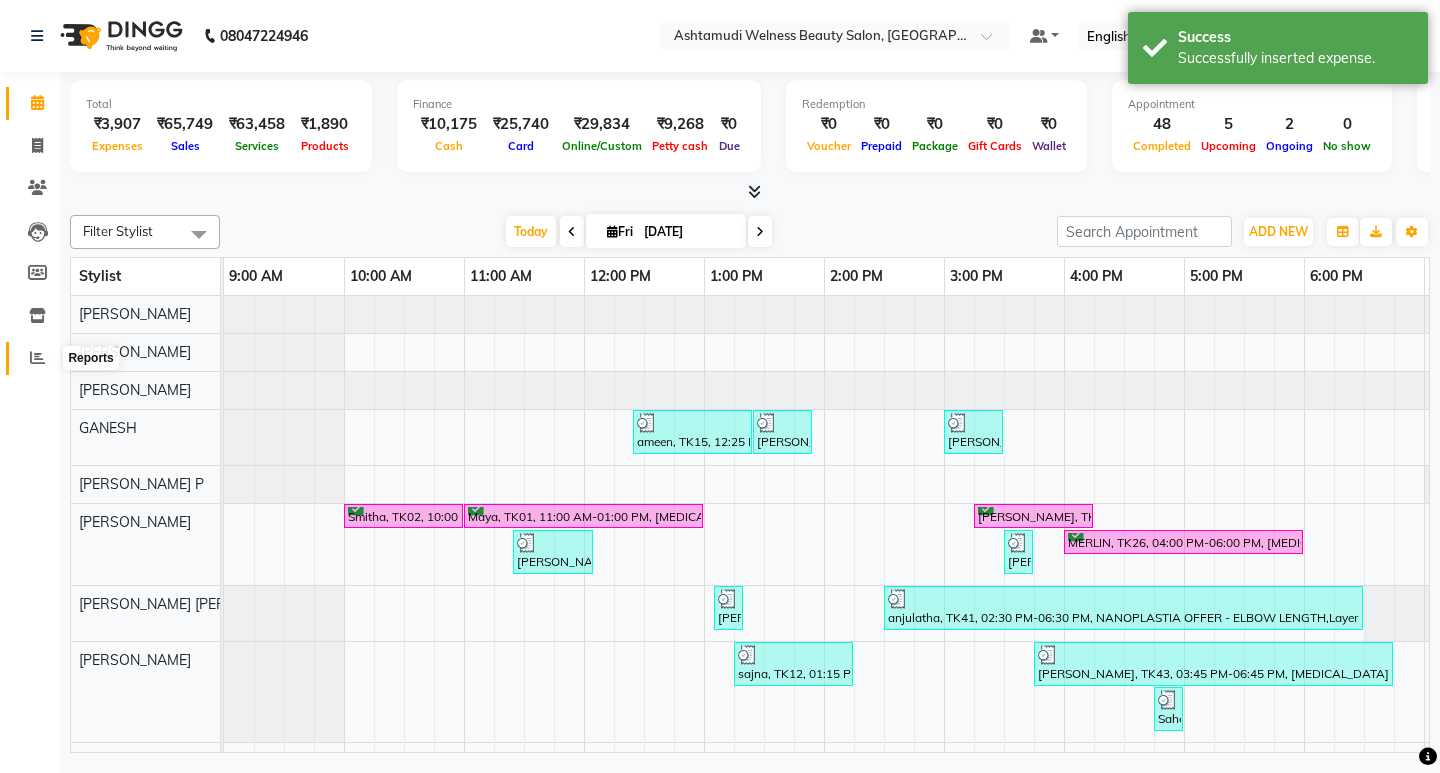 click 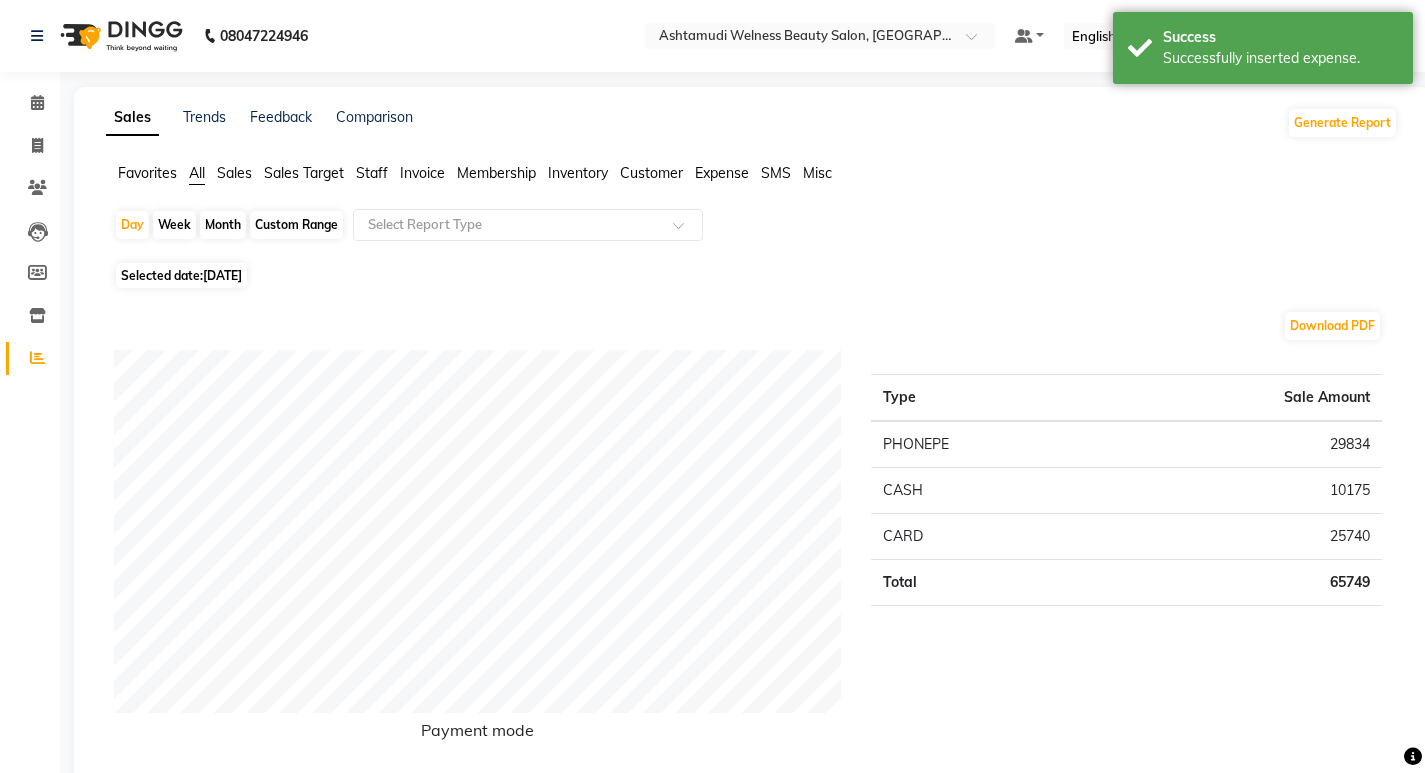 click on "Expense" 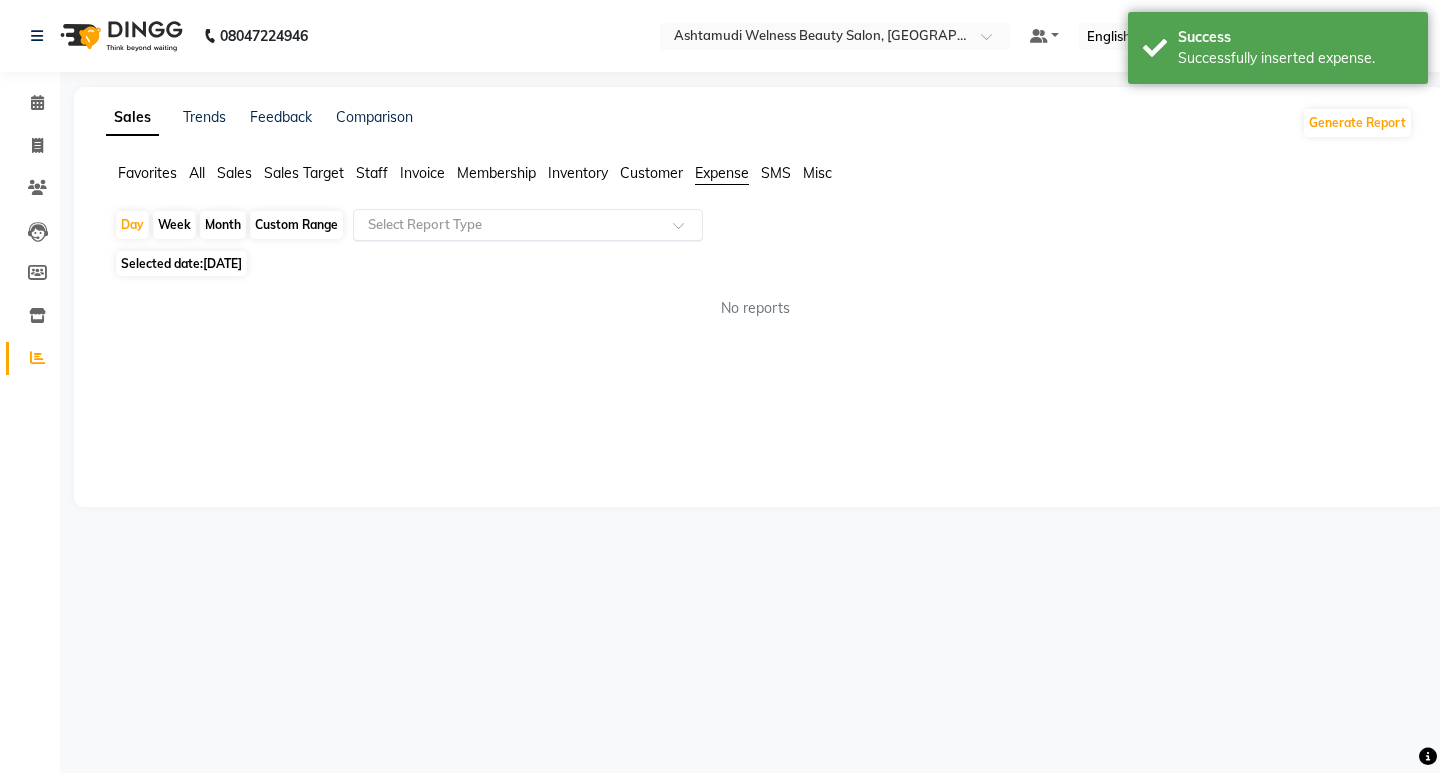 click 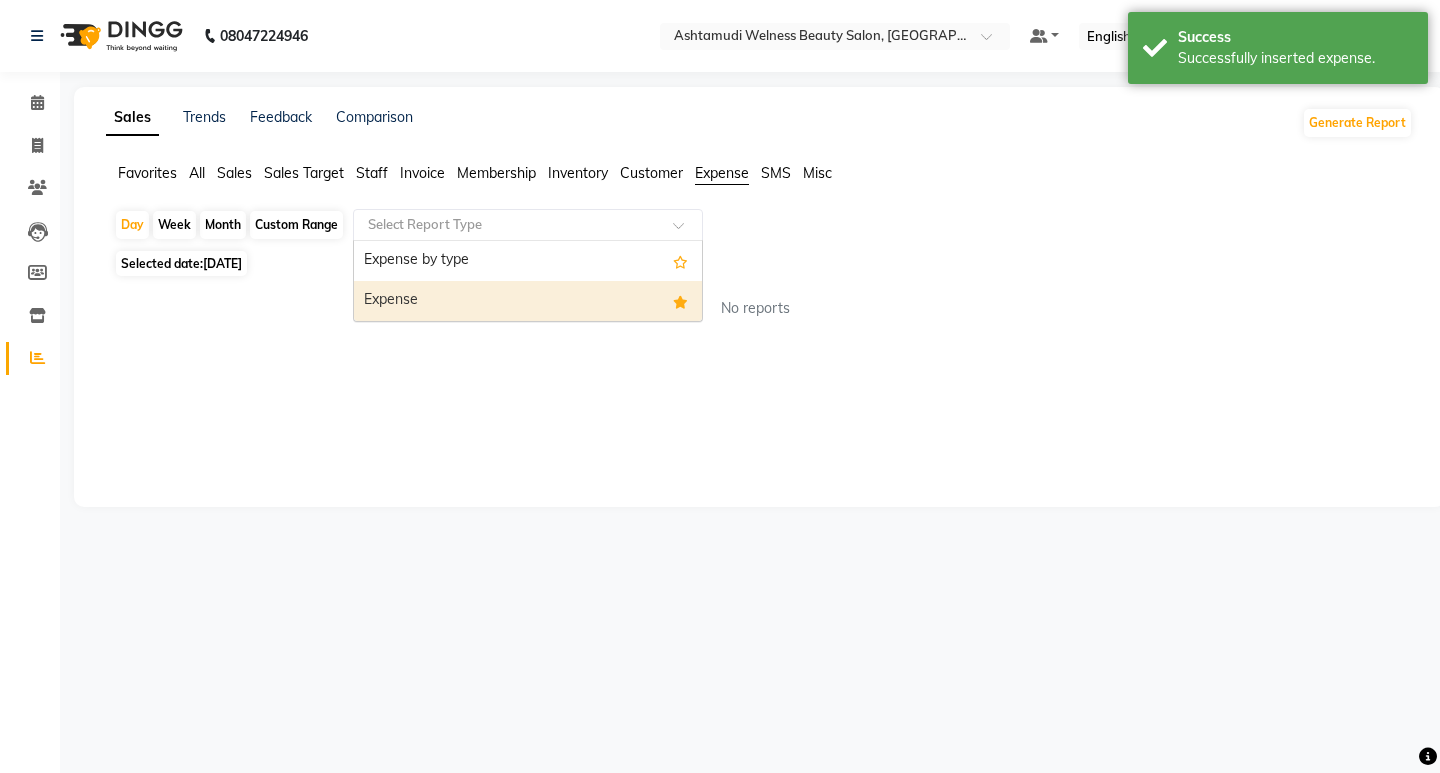 click on "Expense" at bounding box center (528, 301) 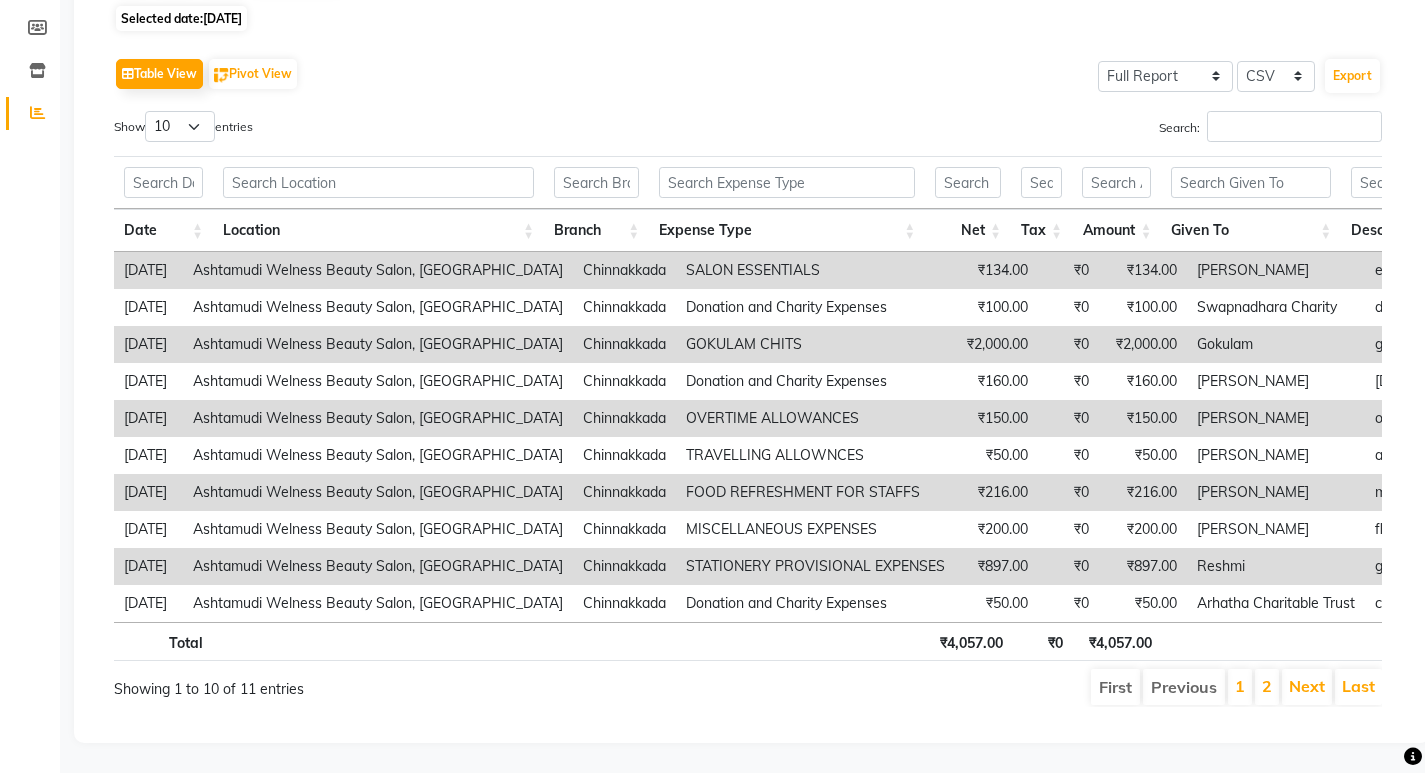 scroll, scrollTop: 275, scrollLeft: 0, axis: vertical 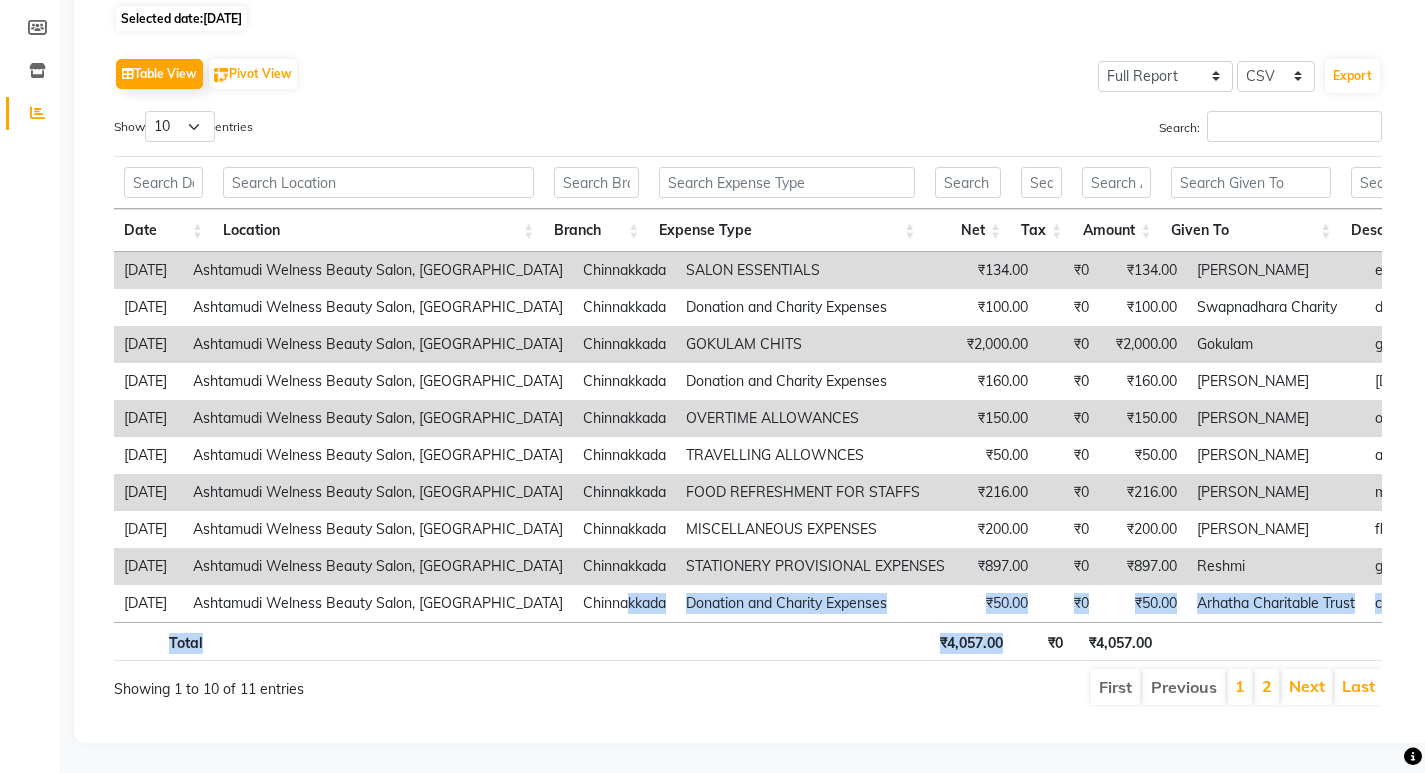 drag, startPoint x: 601, startPoint y: 590, endPoint x: 1013, endPoint y: 628, distance: 413.74872 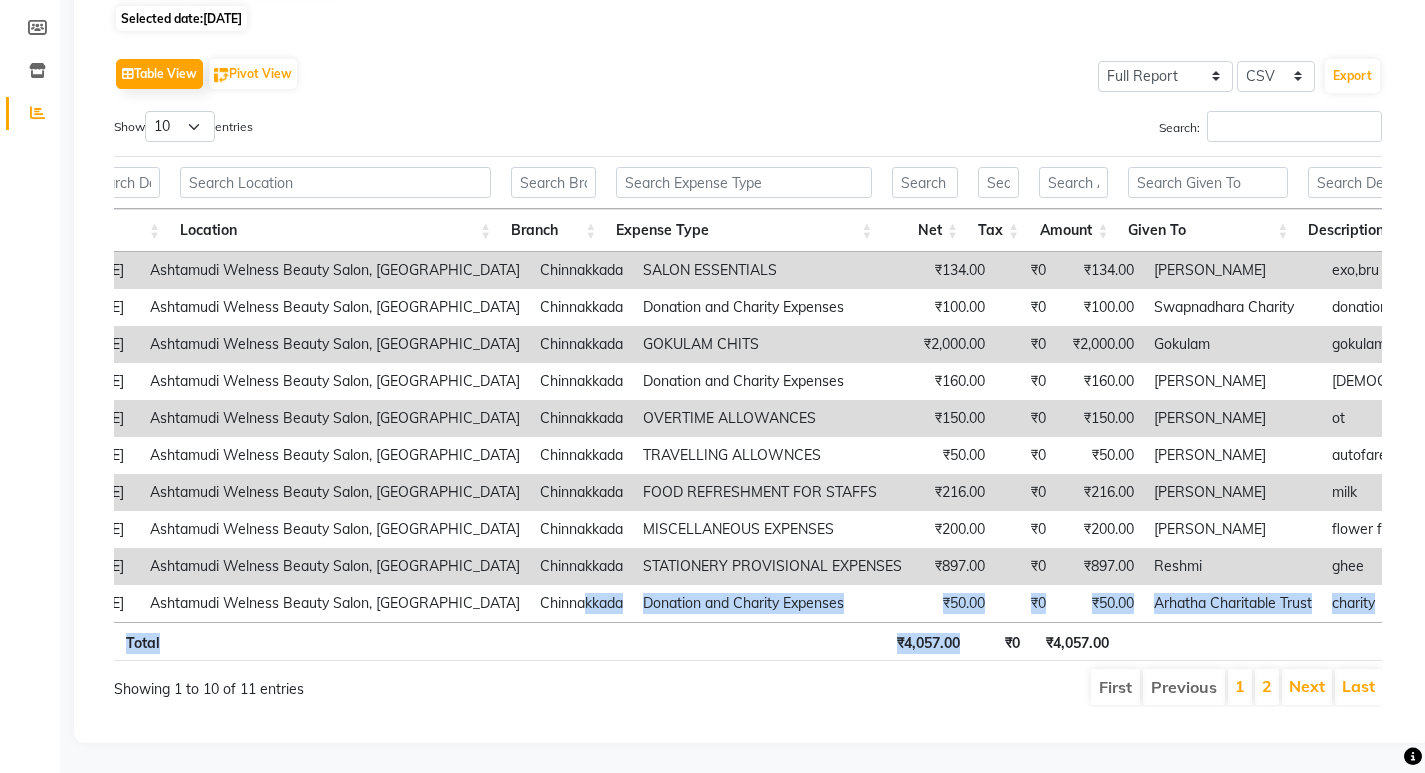 scroll, scrollTop: 0, scrollLeft: 218, axis: horizontal 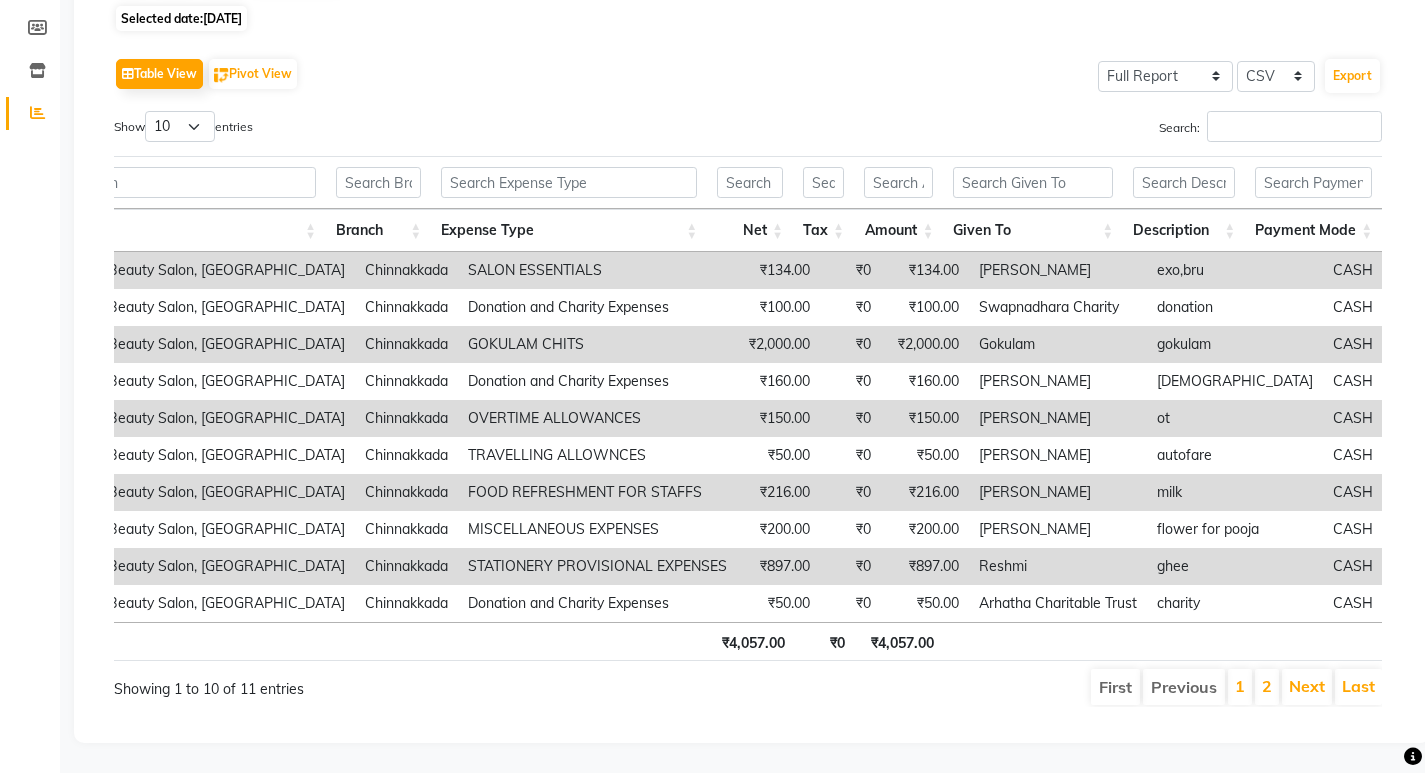 click on "First Previous 1 2 Next Last" at bounding box center (1018, 687) 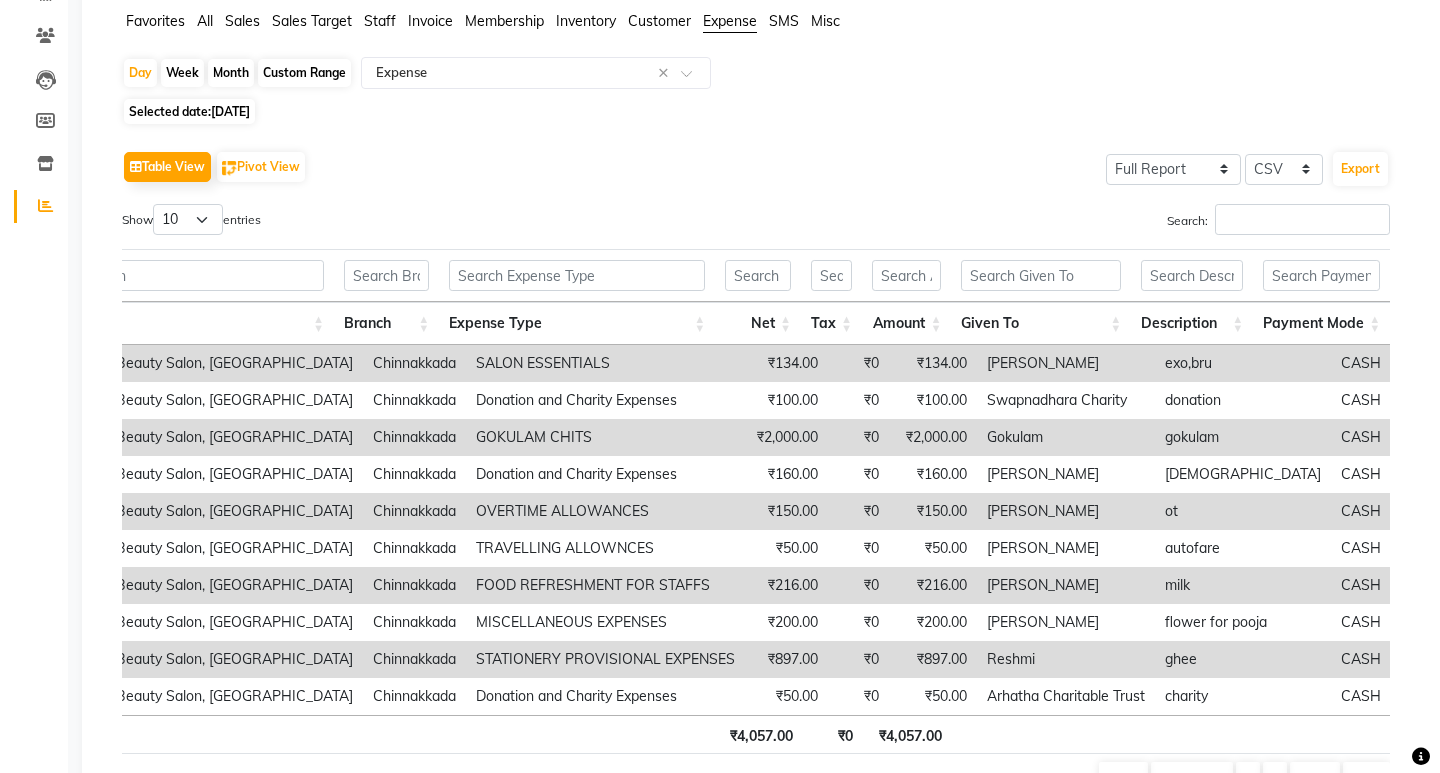 scroll, scrollTop: 0, scrollLeft: 0, axis: both 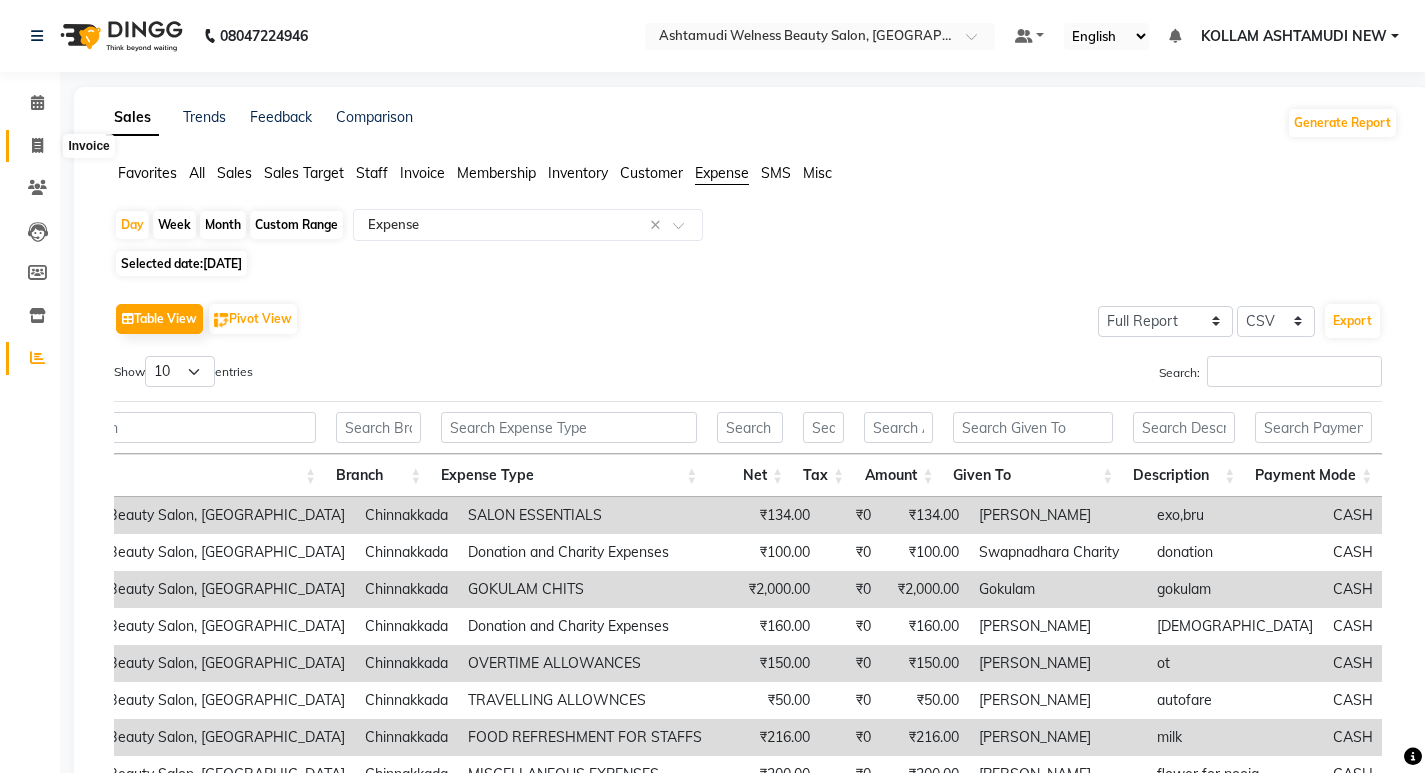 click 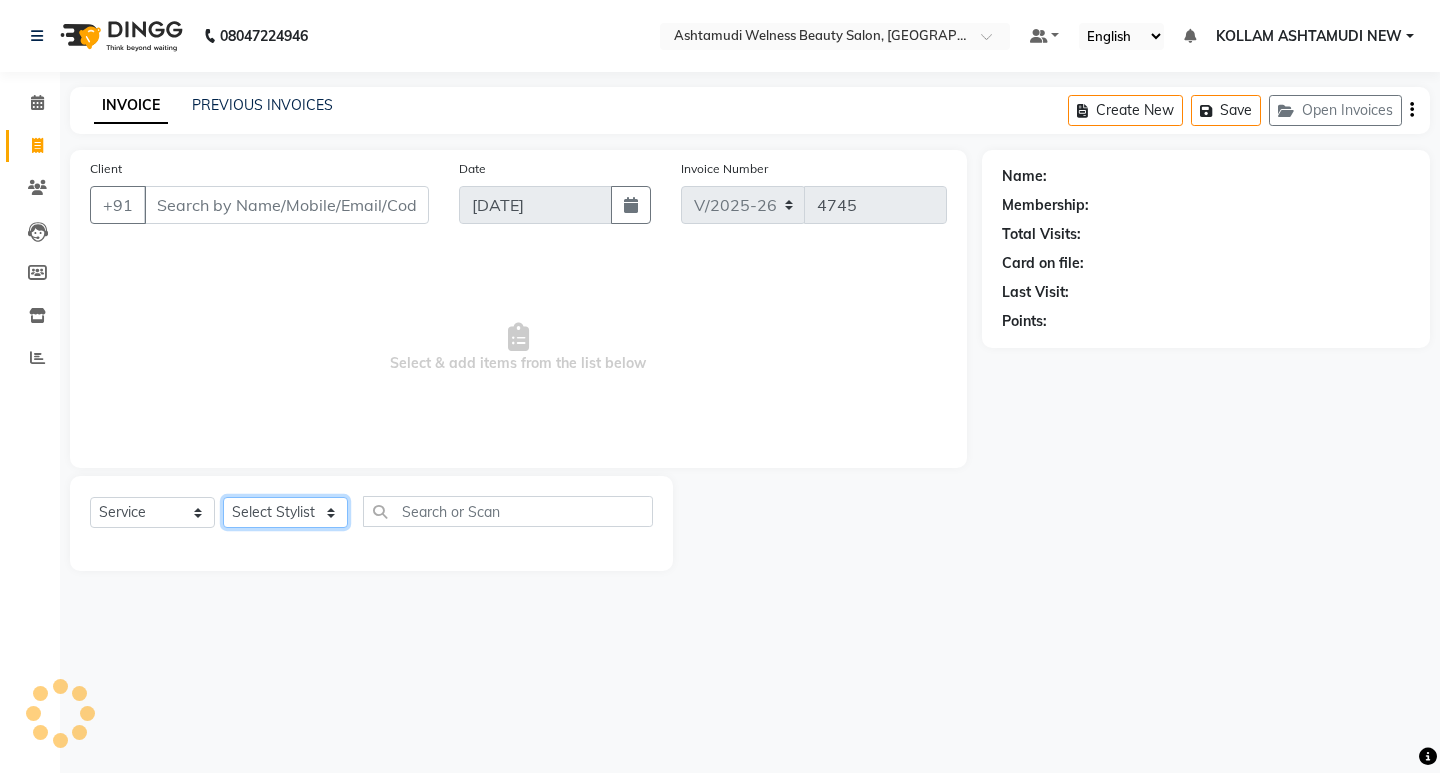click on "Select Stylist" 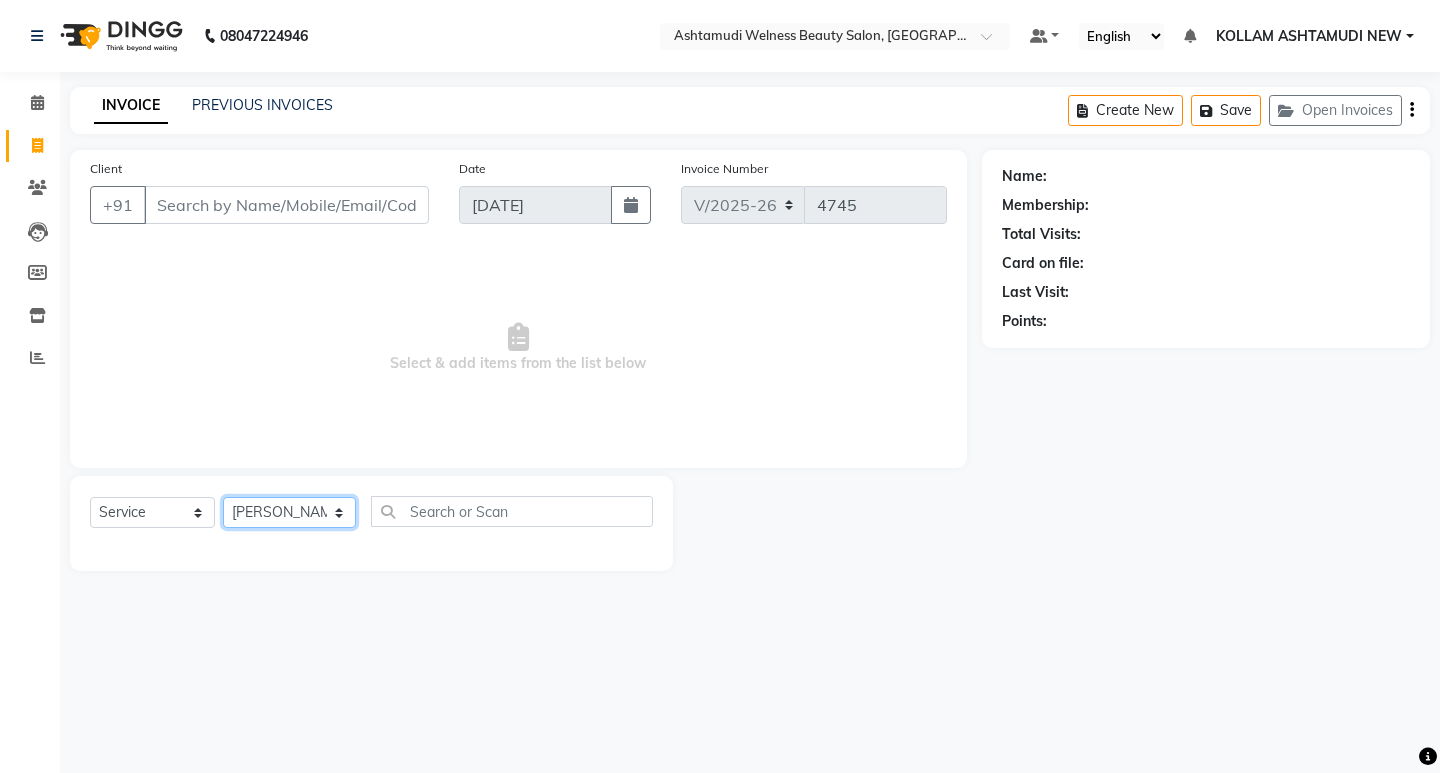 click on "Select Stylist [PERSON_NAME] Admin [PERSON_NAME]  [PERSON_NAME] [PERSON_NAME] [PERSON_NAME]  M [PERSON_NAME]  [PERSON_NAME]  P [PERSON_NAME] ASHTAMUDI KOLLAM ASHTAMUDI NEW  [PERSON_NAME] [PERSON_NAME] [PERSON_NAME]  [PERSON_NAME] [PERSON_NAME] [PERSON_NAME] [PERSON_NAME] [PERSON_NAME] M [PERSON_NAME] SARIGA [PERSON_NAME] [PERSON_NAME] [PERSON_NAME] [PERSON_NAME] [PERSON_NAME] S" 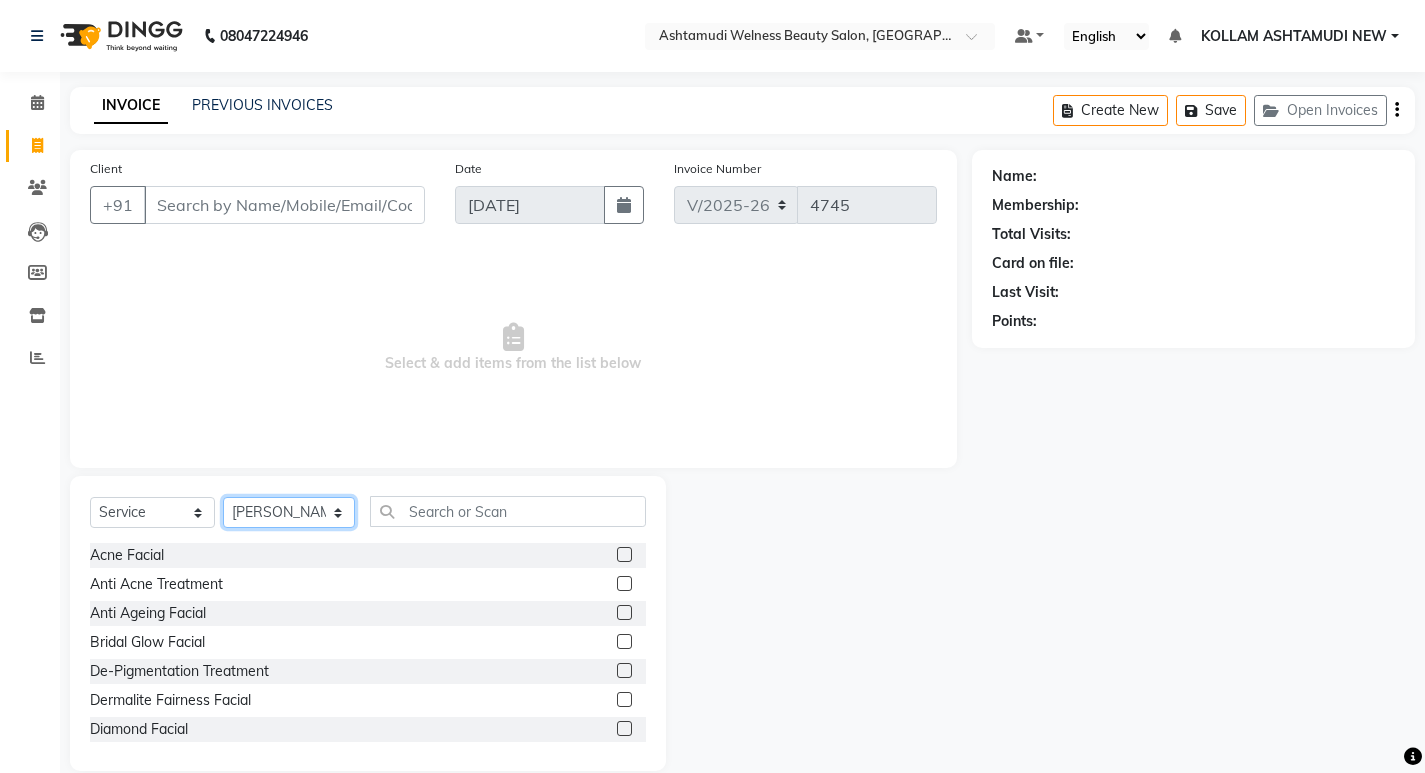 drag, startPoint x: 289, startPoint y: 517, endPoint x: 294, endPoint y: 499, distance: 18.681541 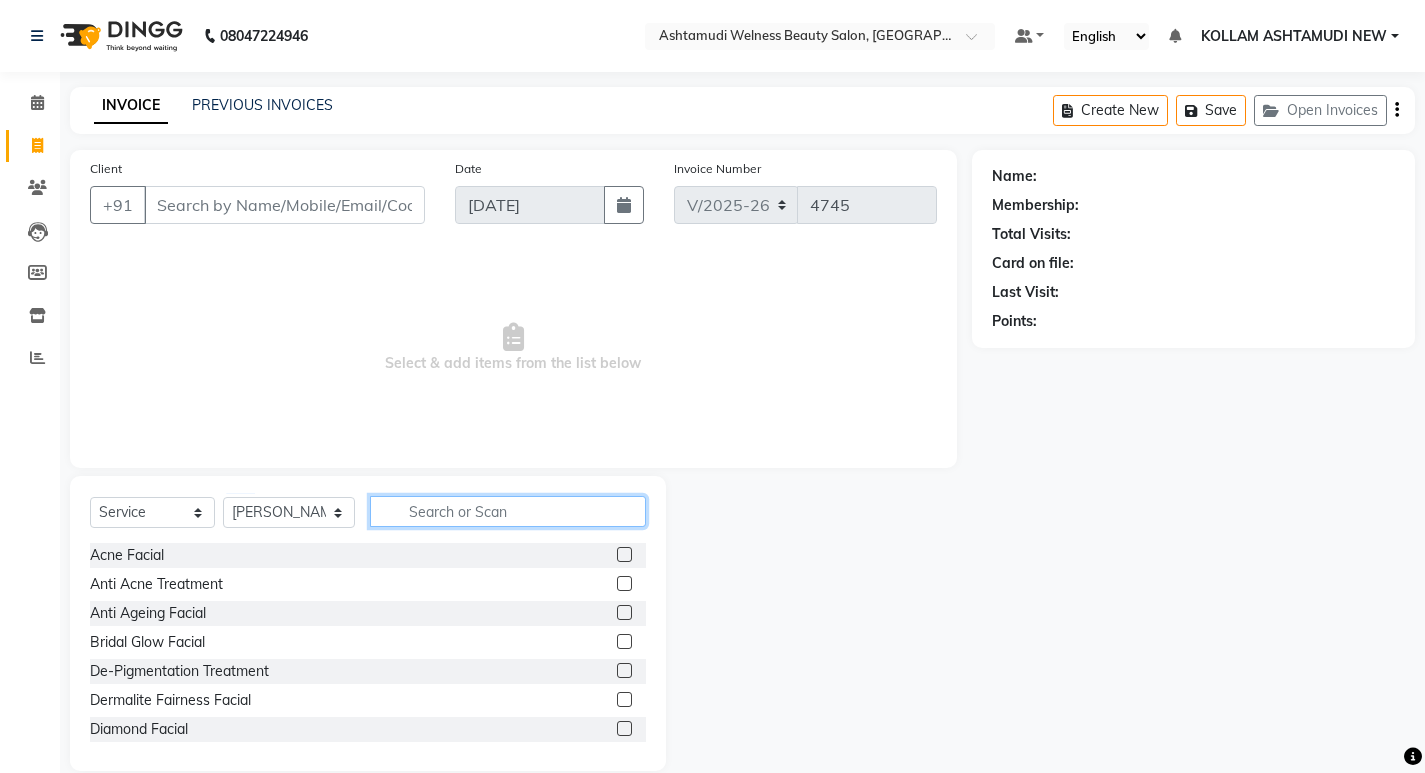 click 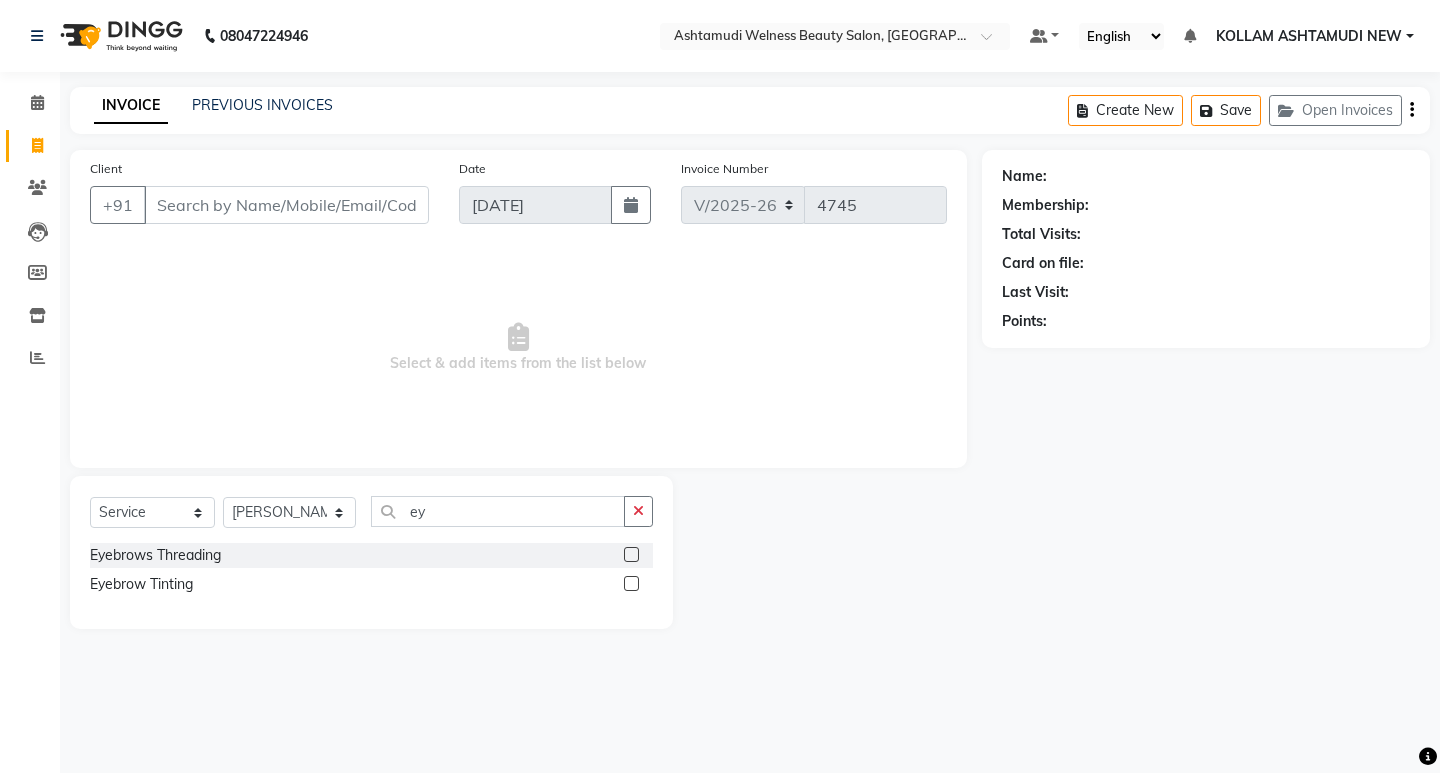 click 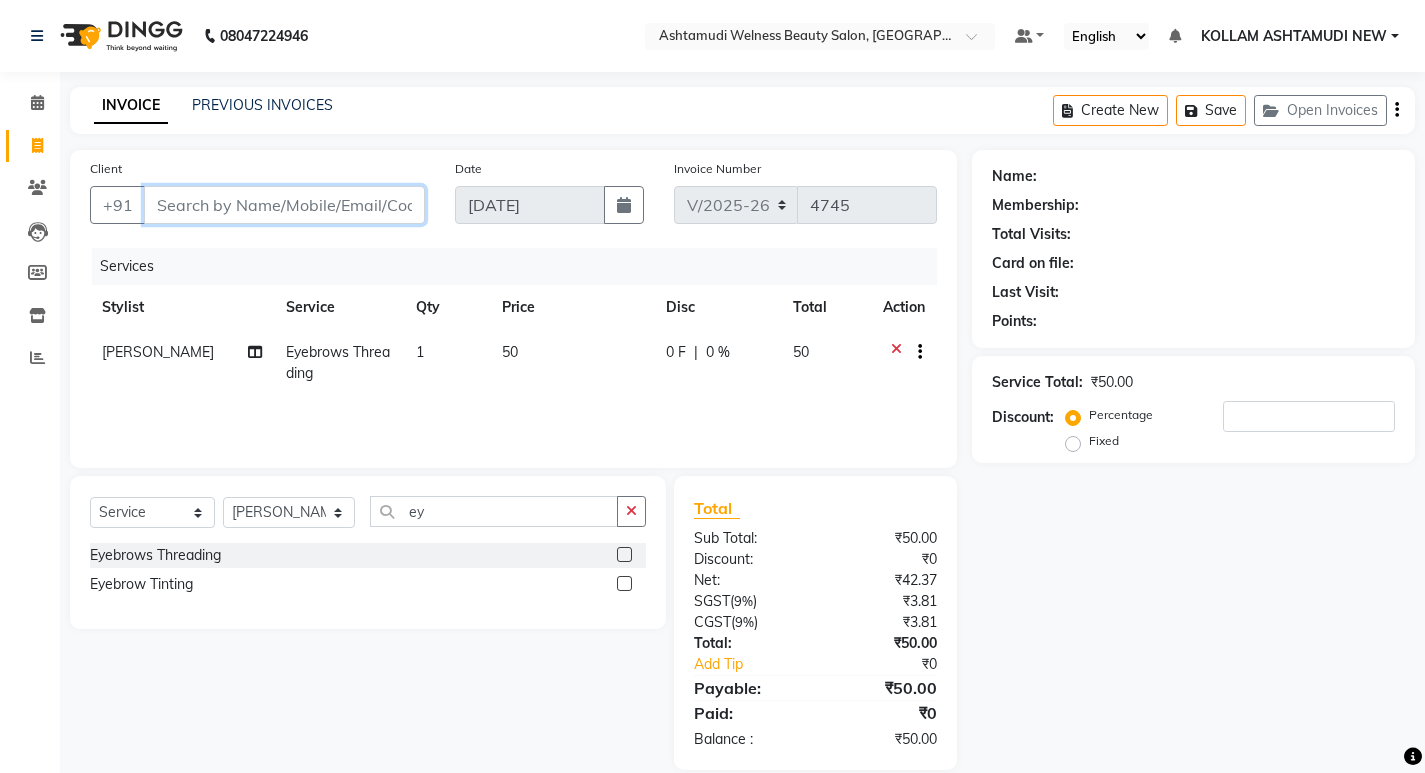 click on "Client" at bounding box center [284, 205] 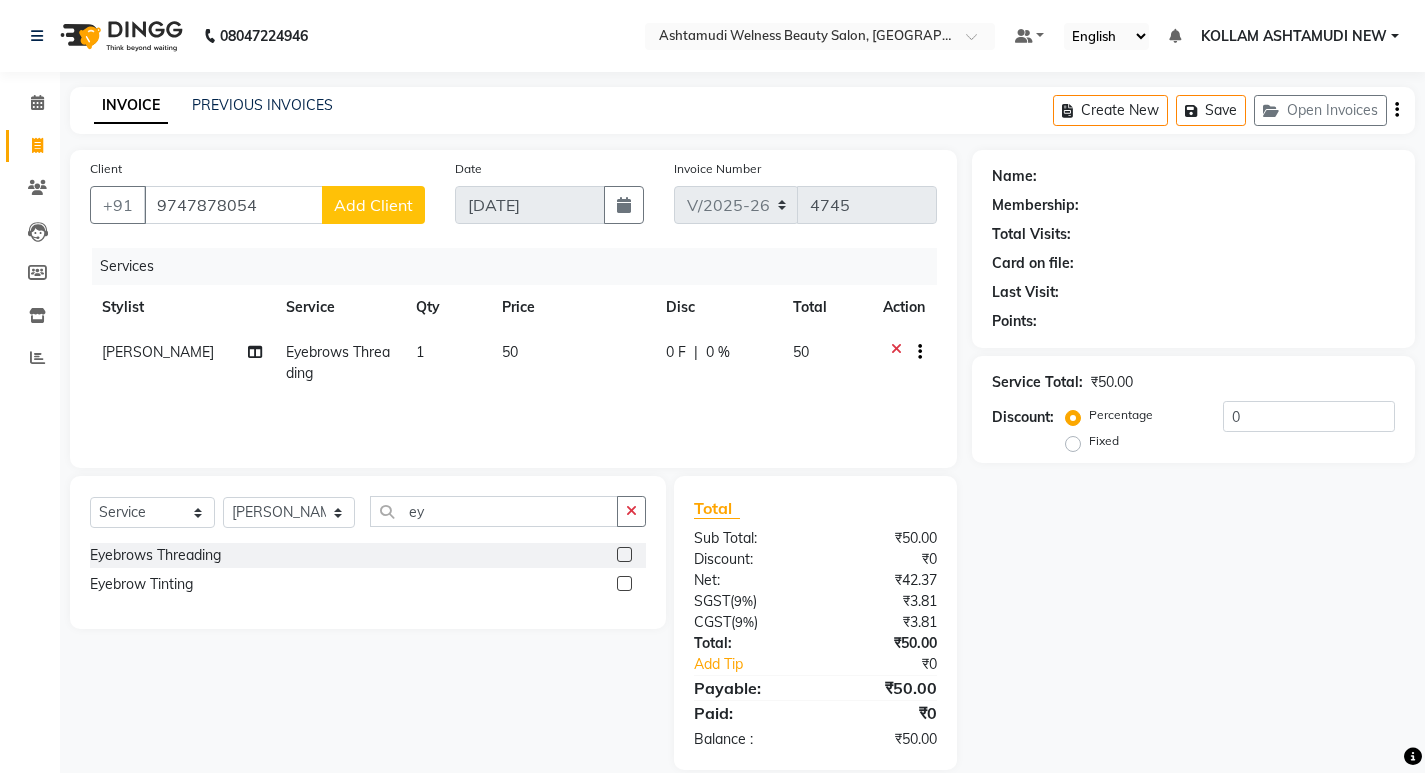 click on "Add Client" 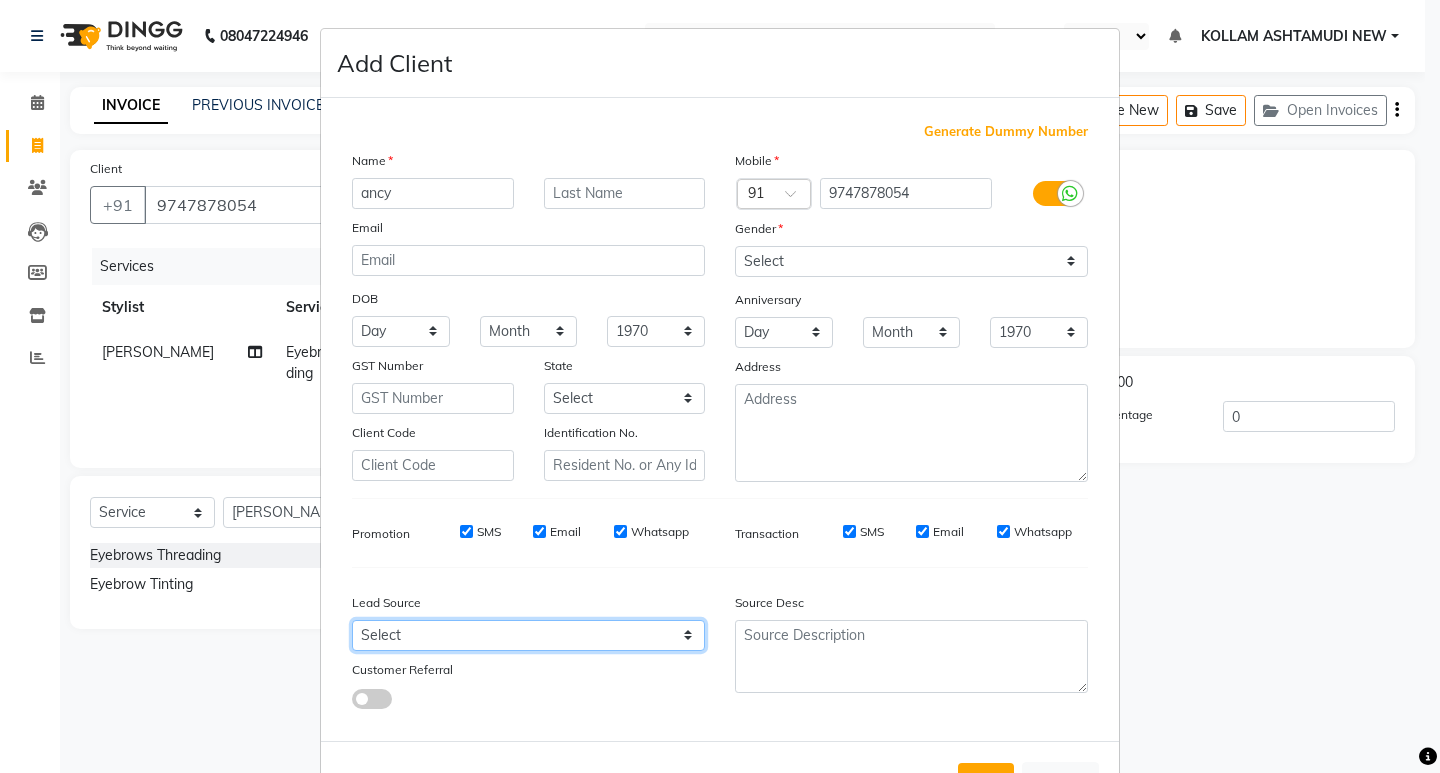 drag, startPoint x: 614, startPoint y: 637, endPoint x: 651, endPoint y: 523, distance: 119.85408 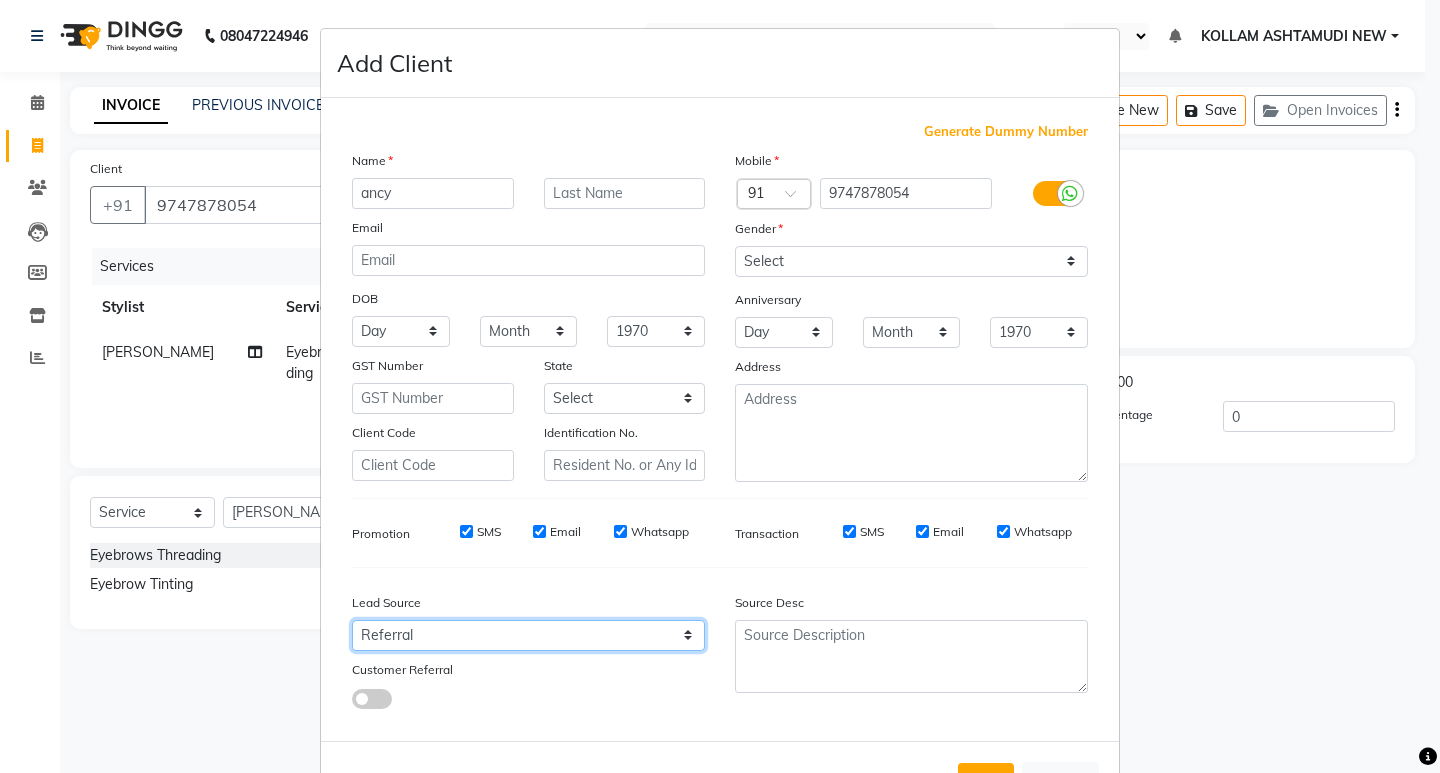 click on "Select Walk-in Referral Internet Friend Word of Mouth Advertisement Facebook JustDial Google Other Instagram  YouTube  WhatsApp" at bounding box center [528, 635] 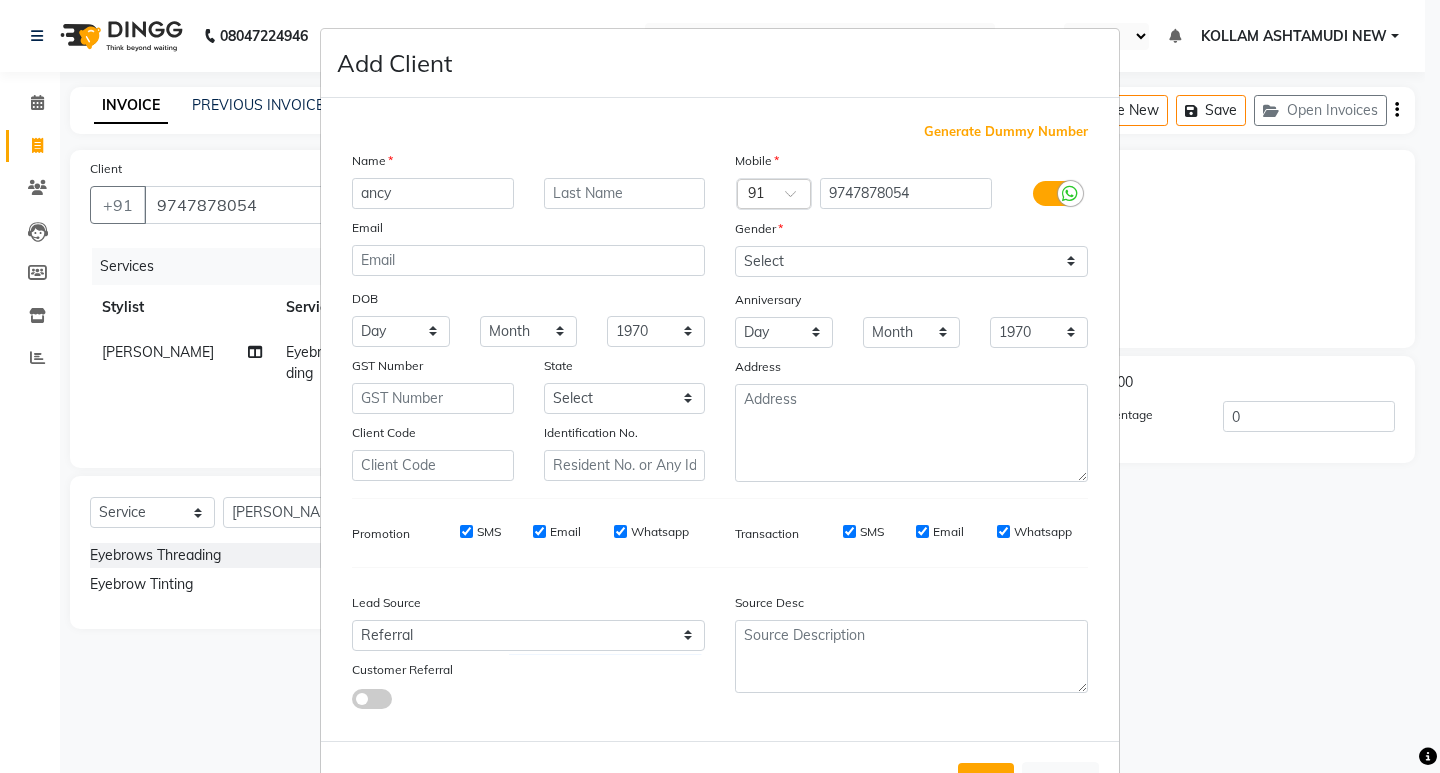 click on "Mobile Country Code × 91 9747878054 Gender Select Male Female Other Prefer Not To Say Anniversary Day 01 02 03 04 05 06 07 08 09 10 11 12 13 14 15 16 17 18 19 20 21 22 23 24 25 26 27 28 29 30 31 Month January February March April May June July August September October November December 1970 1971 1972 1973 1974 1975 1976 1977 1978 1979 1980 1981 1982 1983 1984 1985 1986 1987 1988 1989 1990 1991 1992 1993 1994 1995 1996 1997 1998 1999 2000 2001 2002 2003 2004 2005 2006 2007 2008 2009 2010 2011 2012 2013 2014 2015 2016 2017 2018 2019 2020 2021 2022 2023 2024 2025 Address" at bounding box center (911, 316) 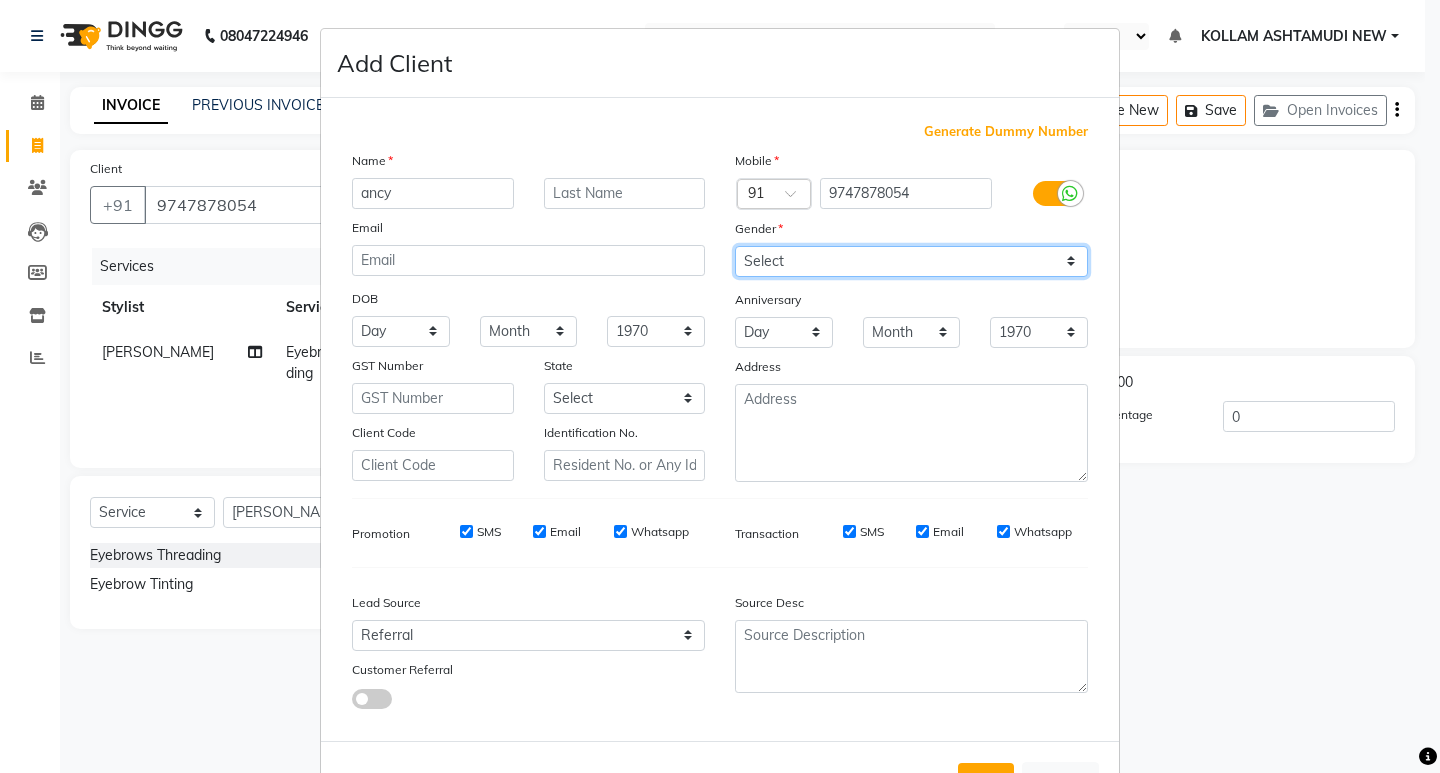 click on "Select Male Female Other Prefer Not To Say" at bounding box center (911, 261) 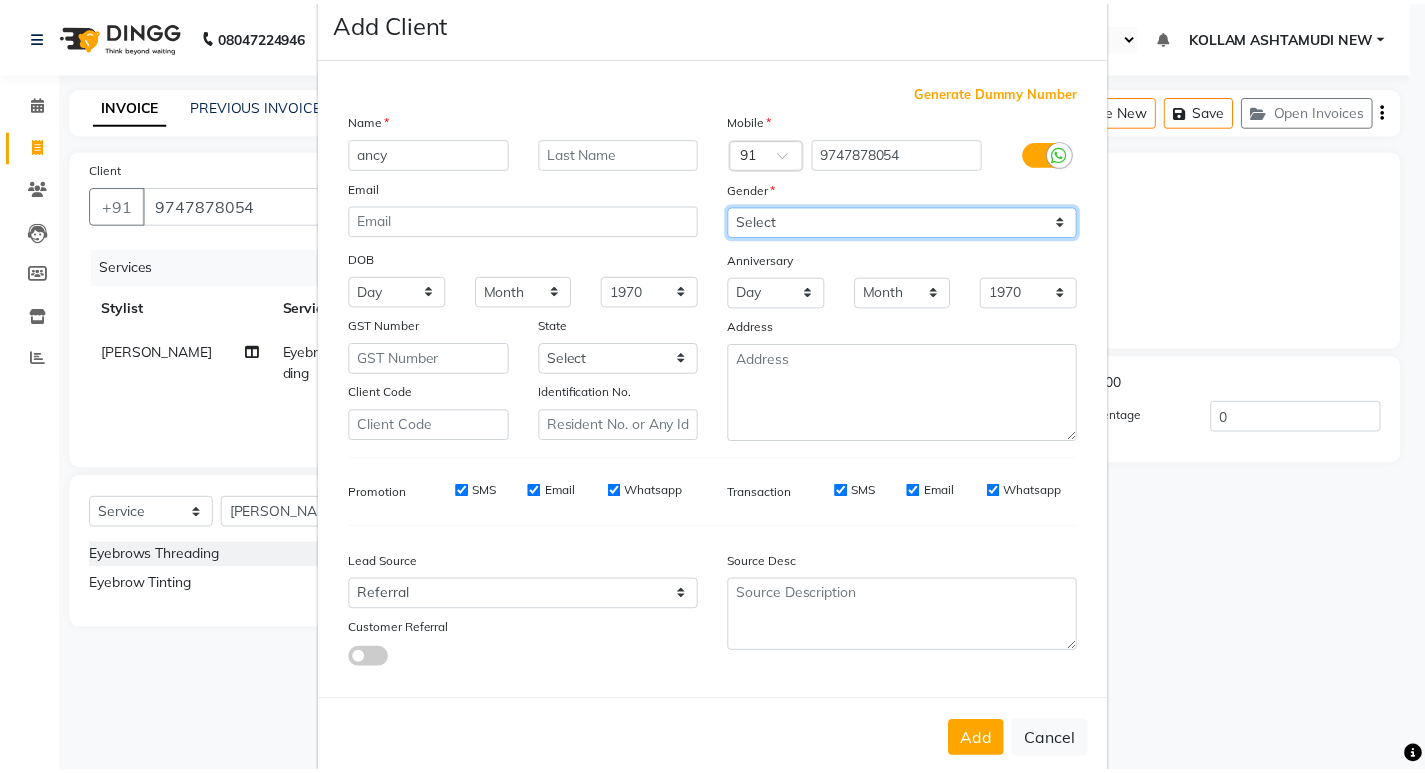 scroll, scrollTop: 76, scrollLeft: 0, axis: vertical 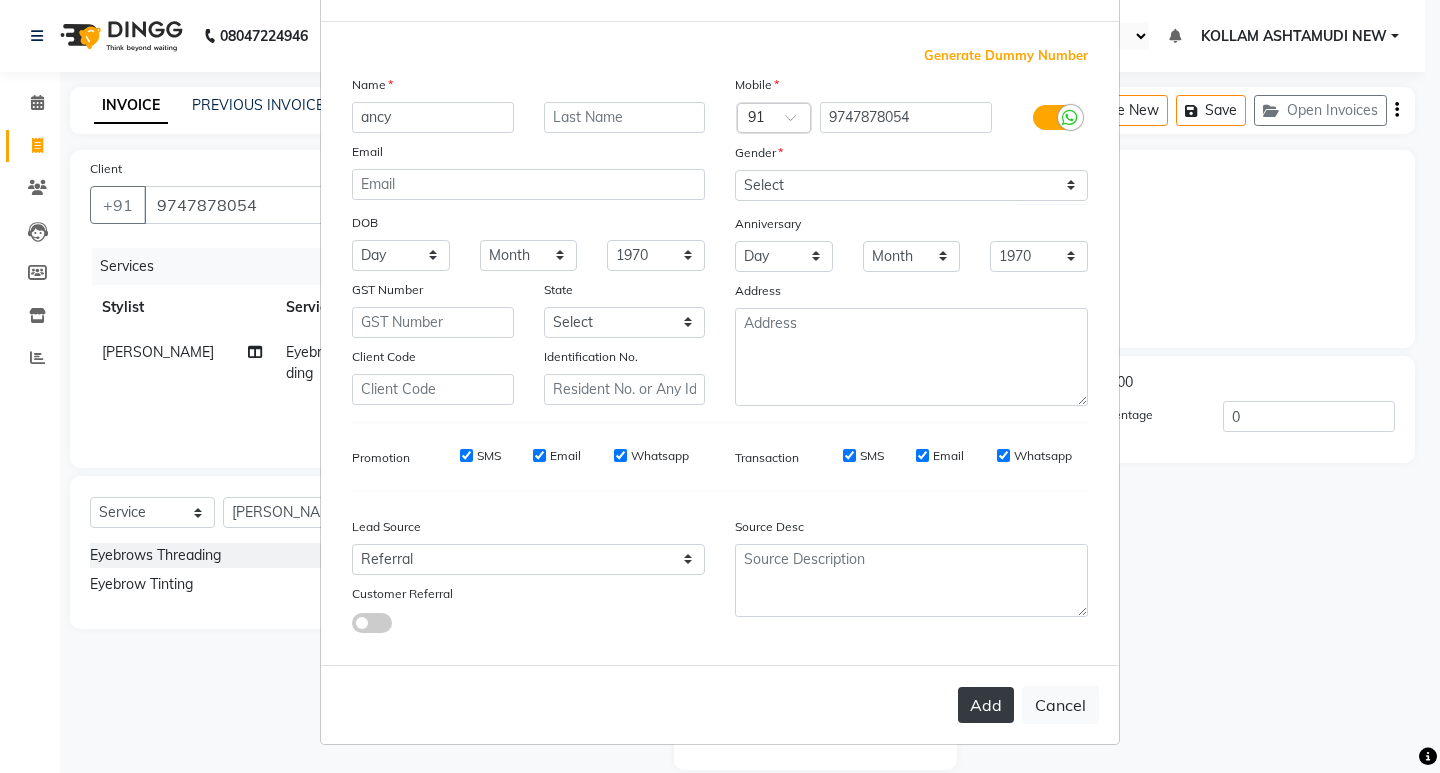 click on "Add" at bounding box center (986, 705) 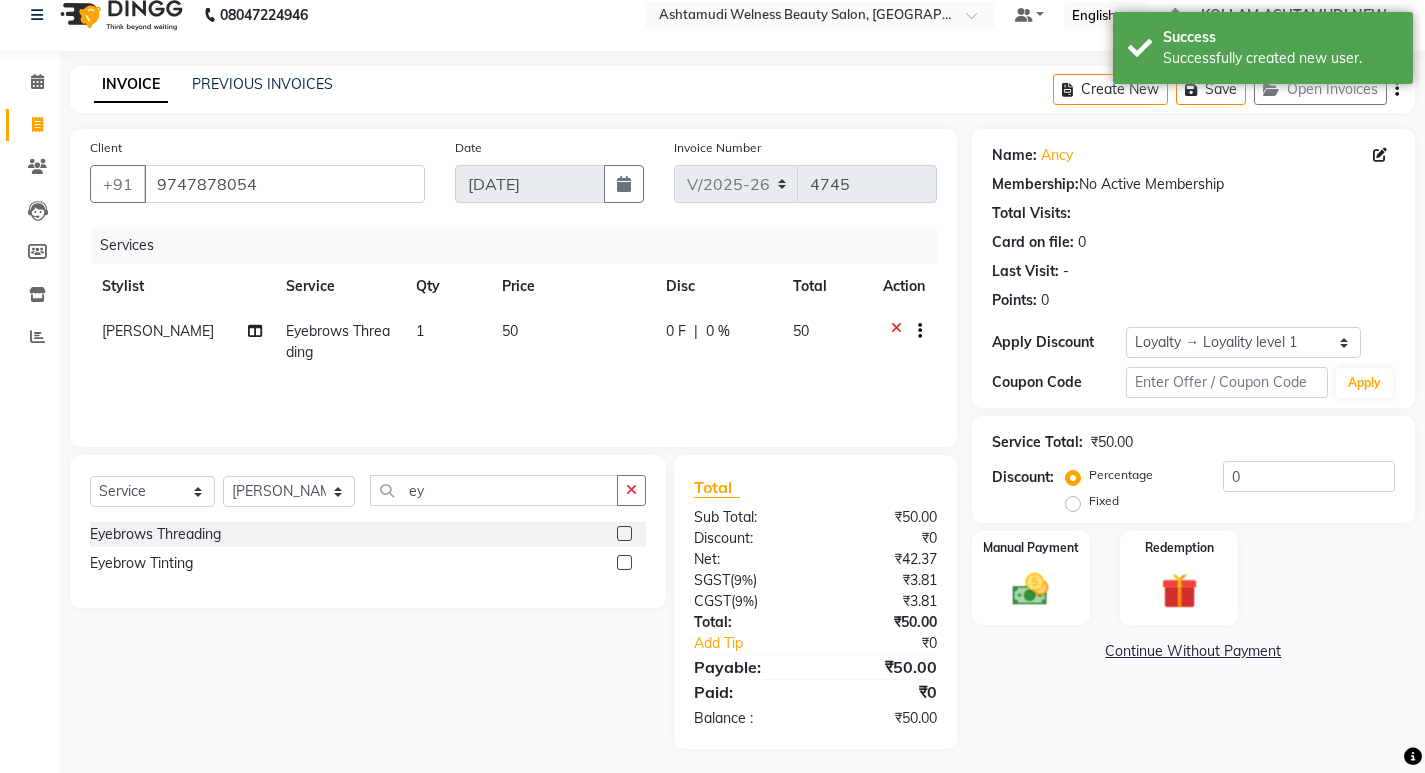 scroll, scrollTop: 27, scrollLeft: 0, axis: vertical 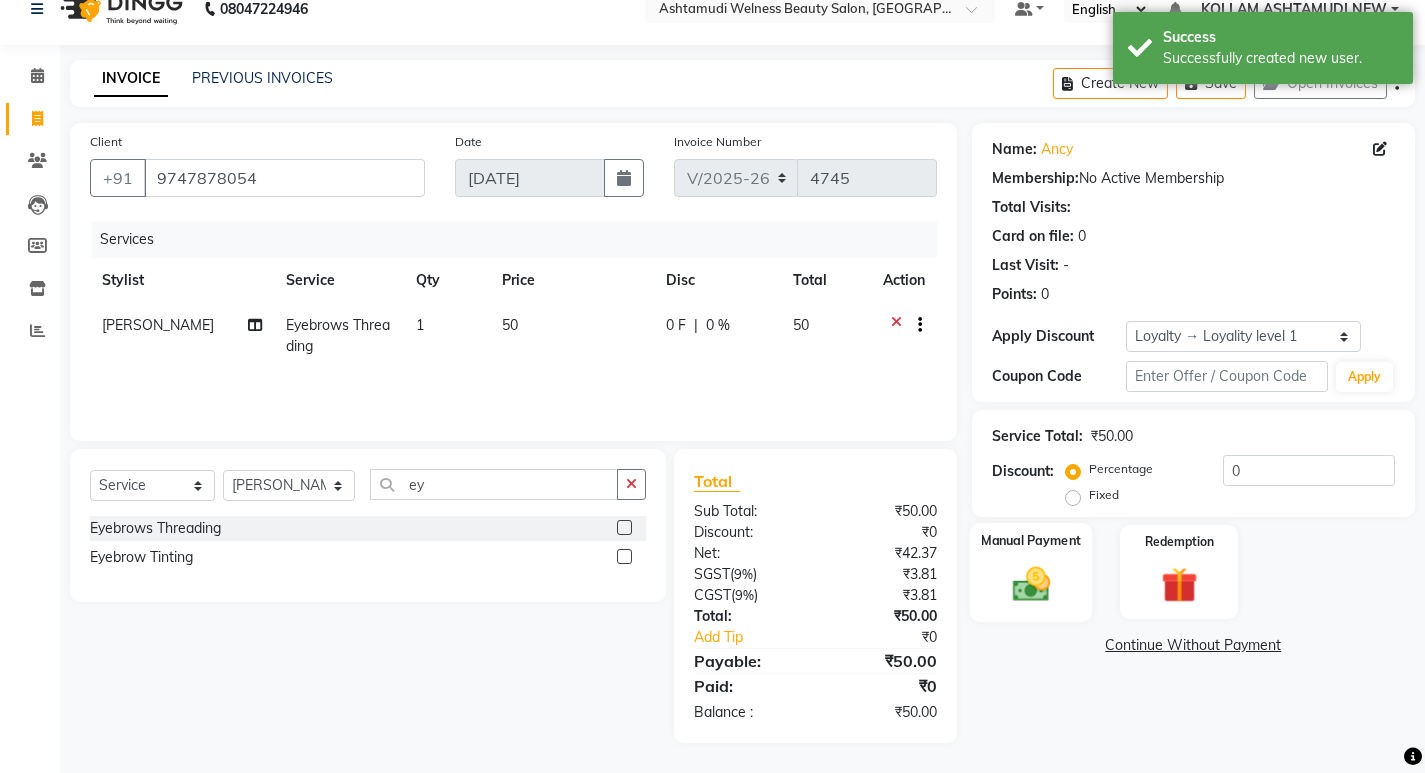 click on "Manual Payment" 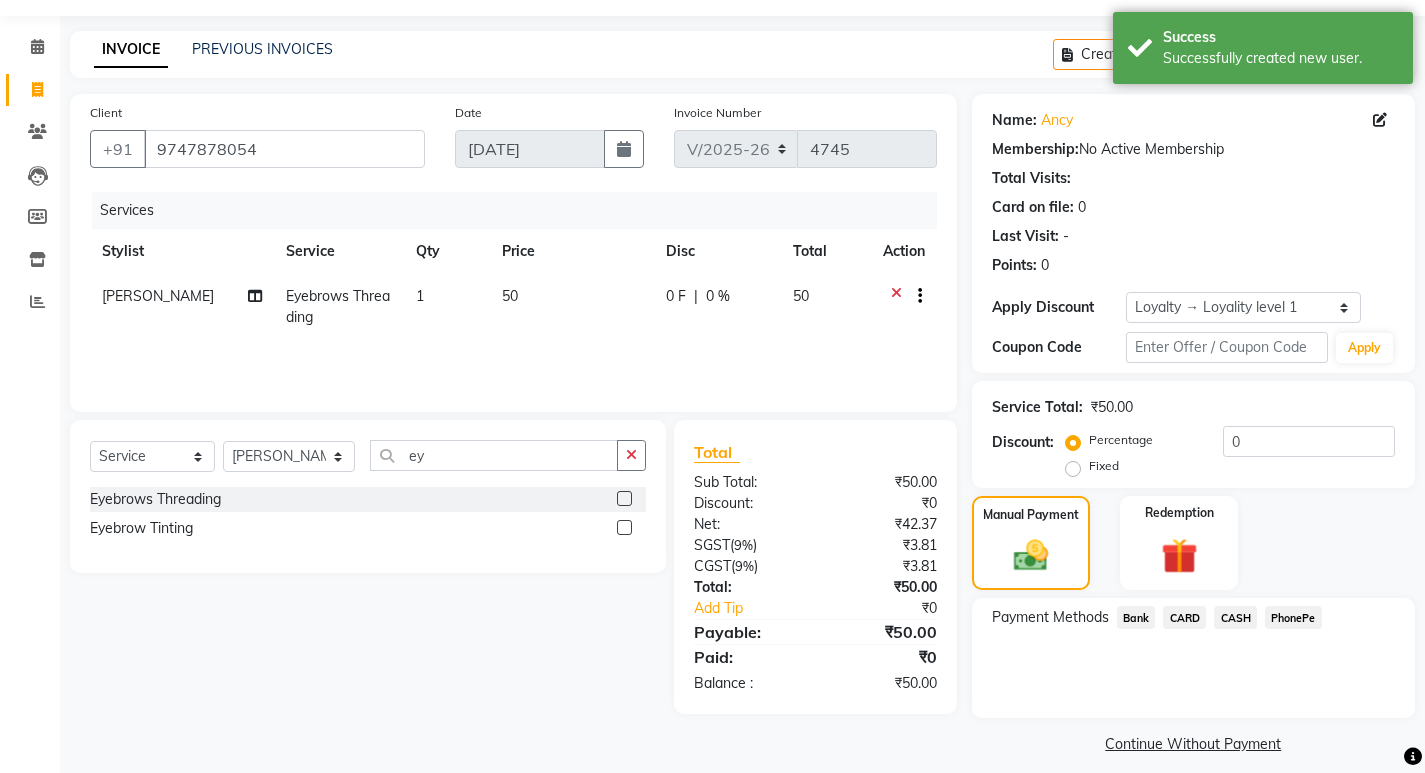 scroll, scrollTop: 72, scrollLeft: 0, axis: vertical 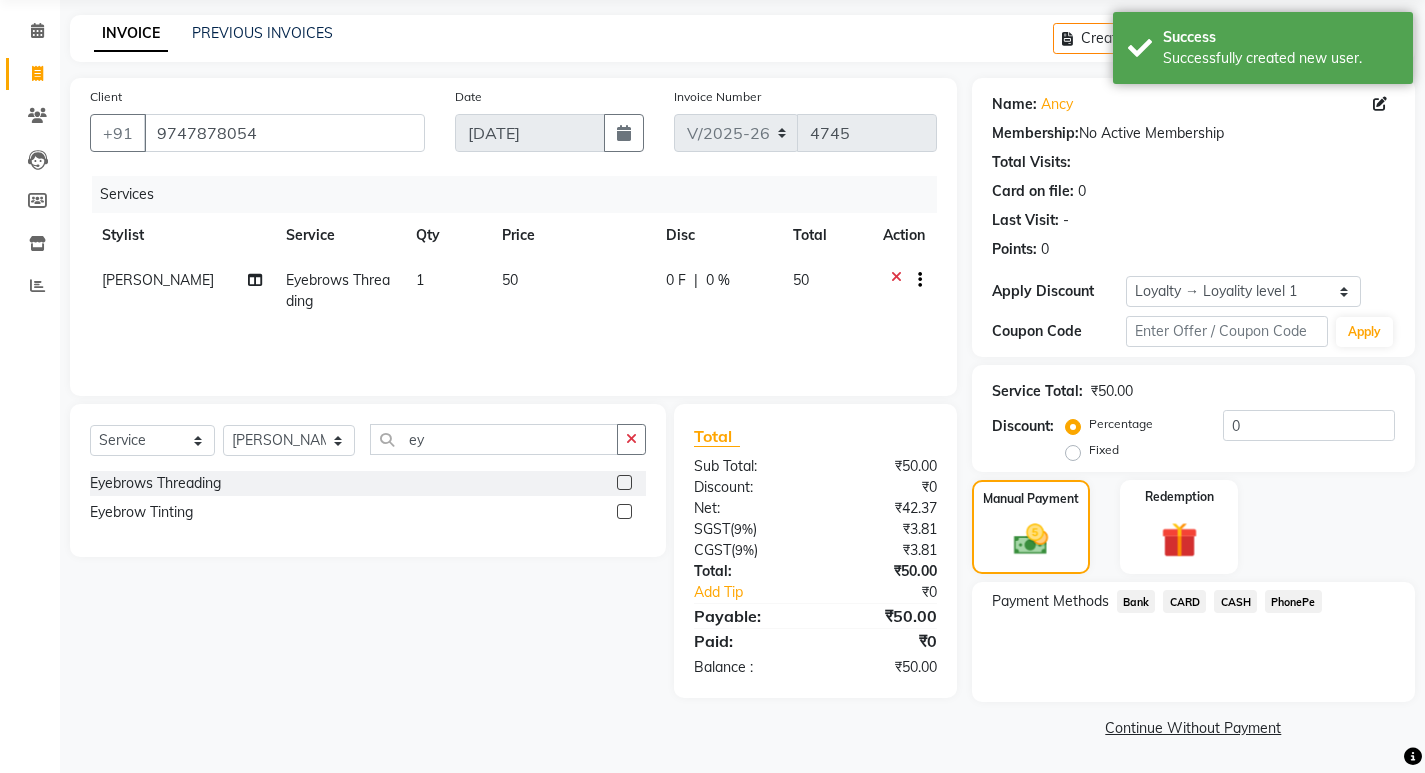 click on "CASH" 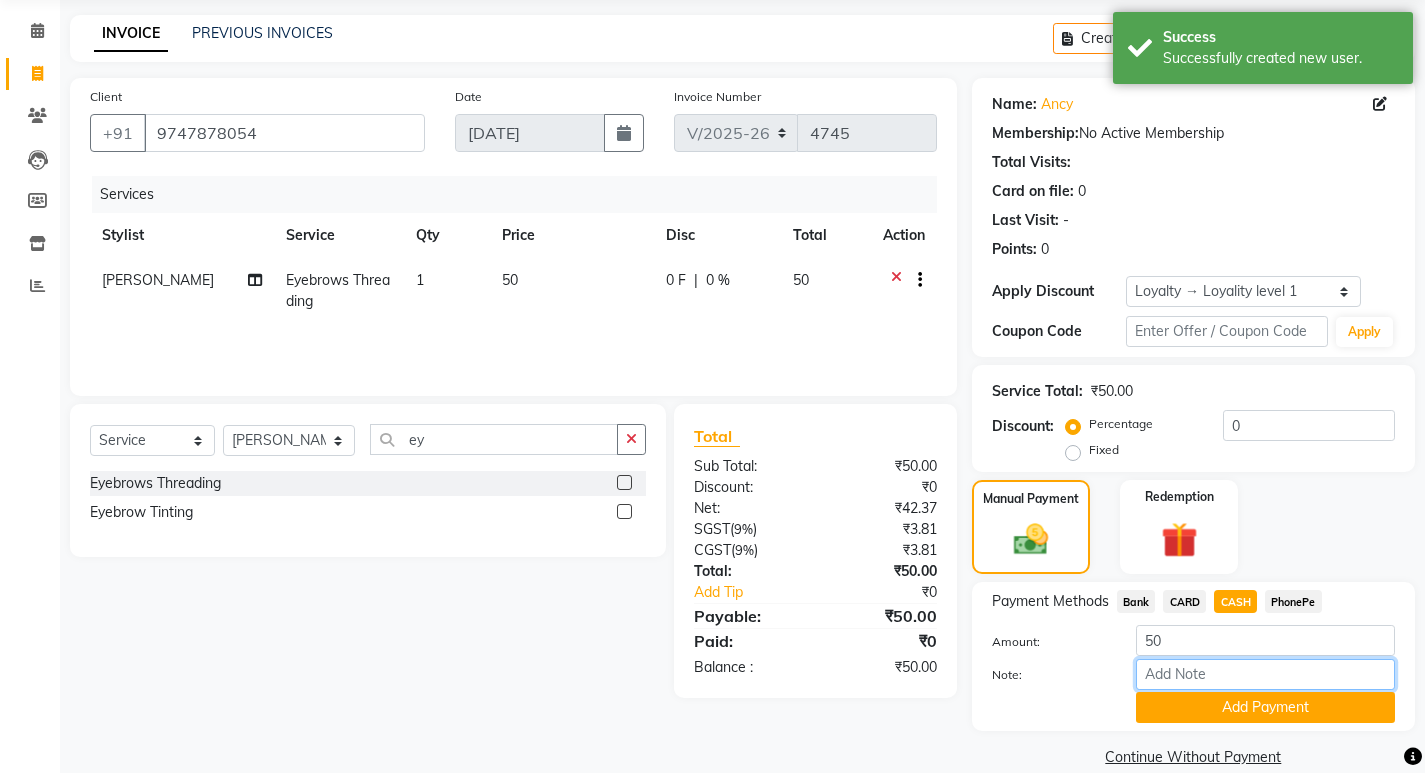 drag, startPoint x: 1239, startPoint y: 615, endPoint x: 1215, endPoint y: 673, distance: 62.76942 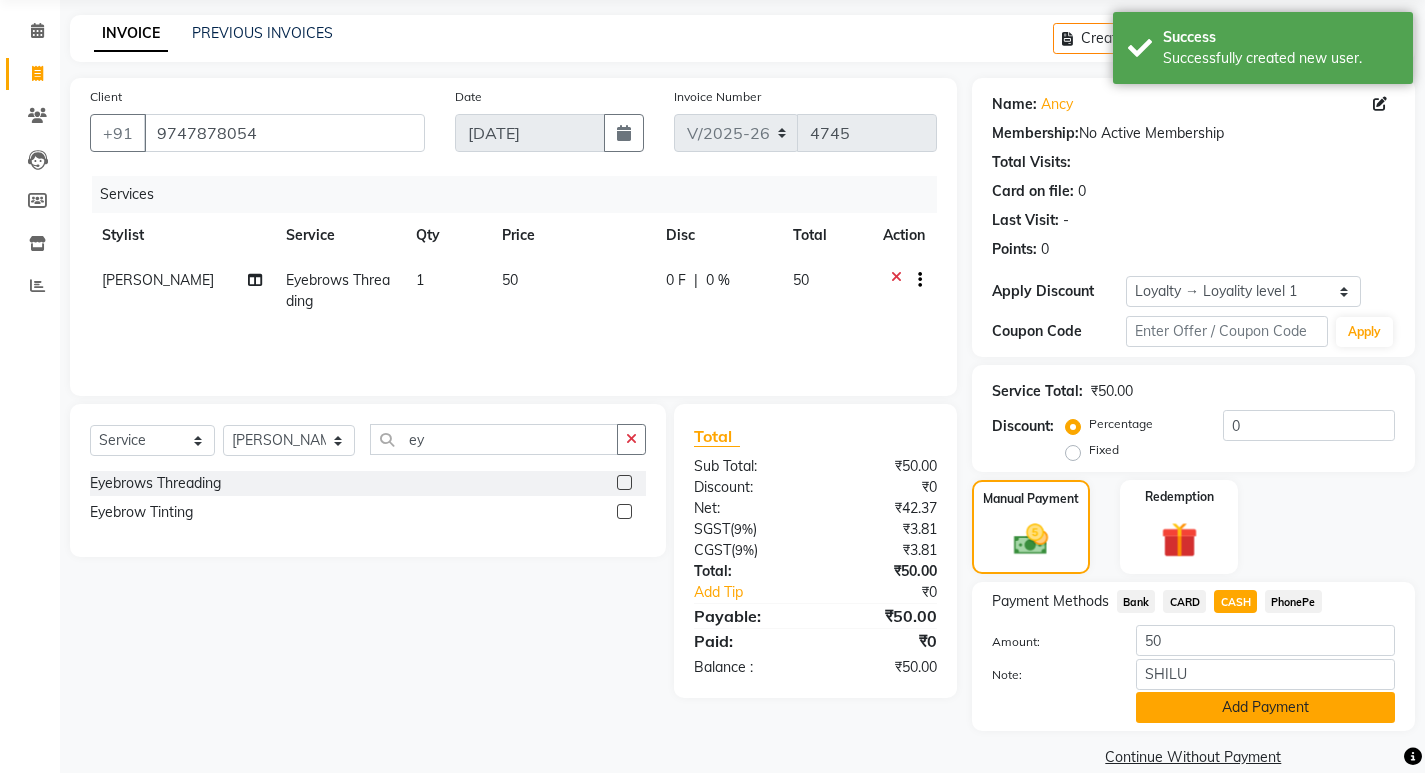 click on "Add Payment" 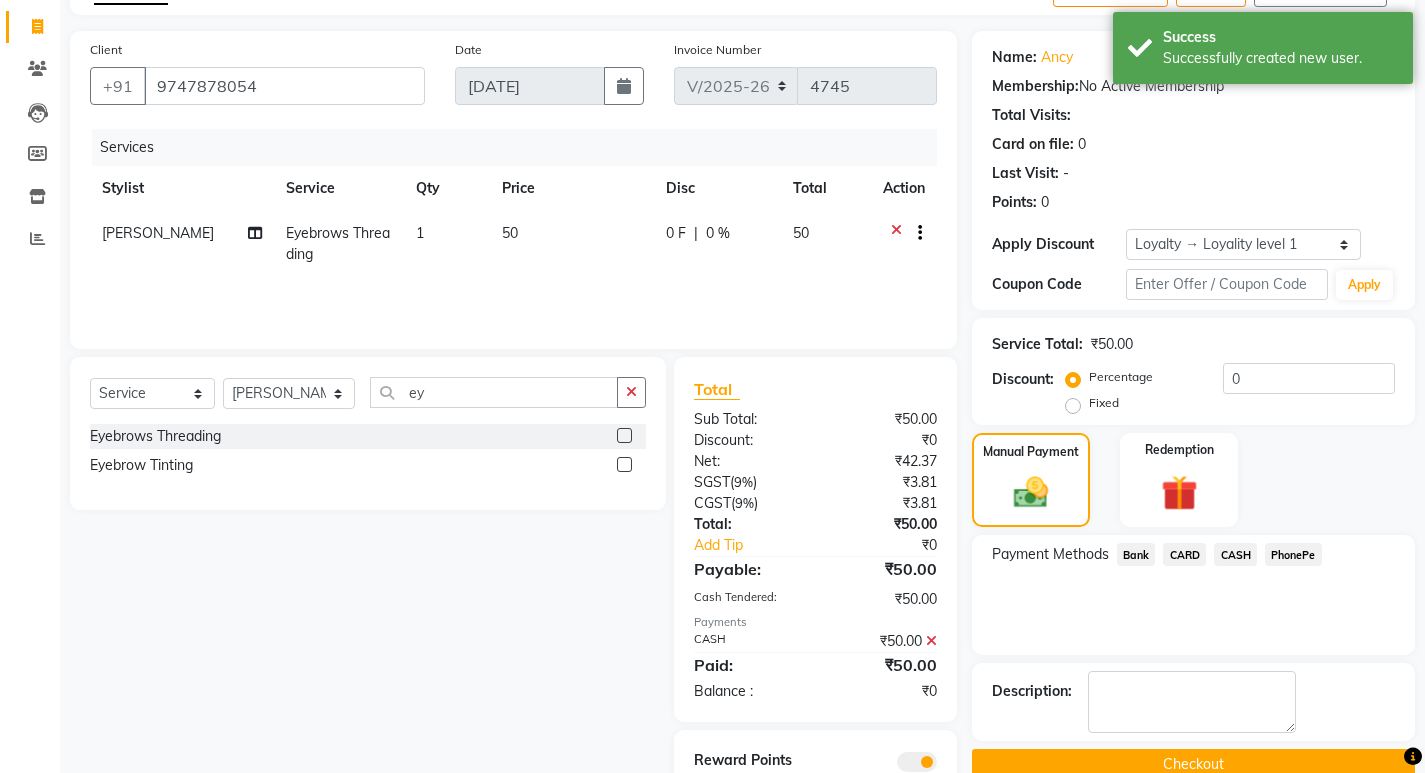 scroll, scrollTop: 197, scrollLeft: 0, axis: vertical 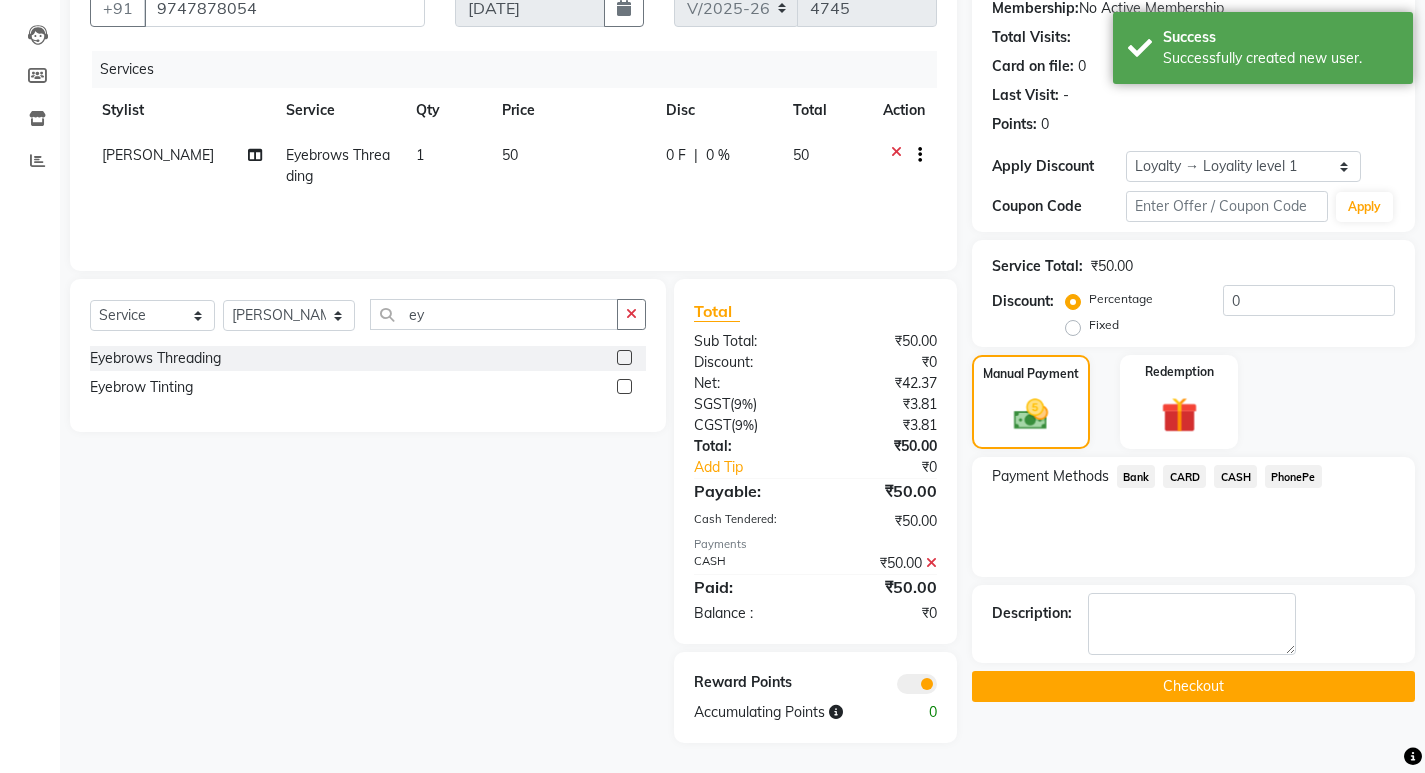 click on "Checkout" 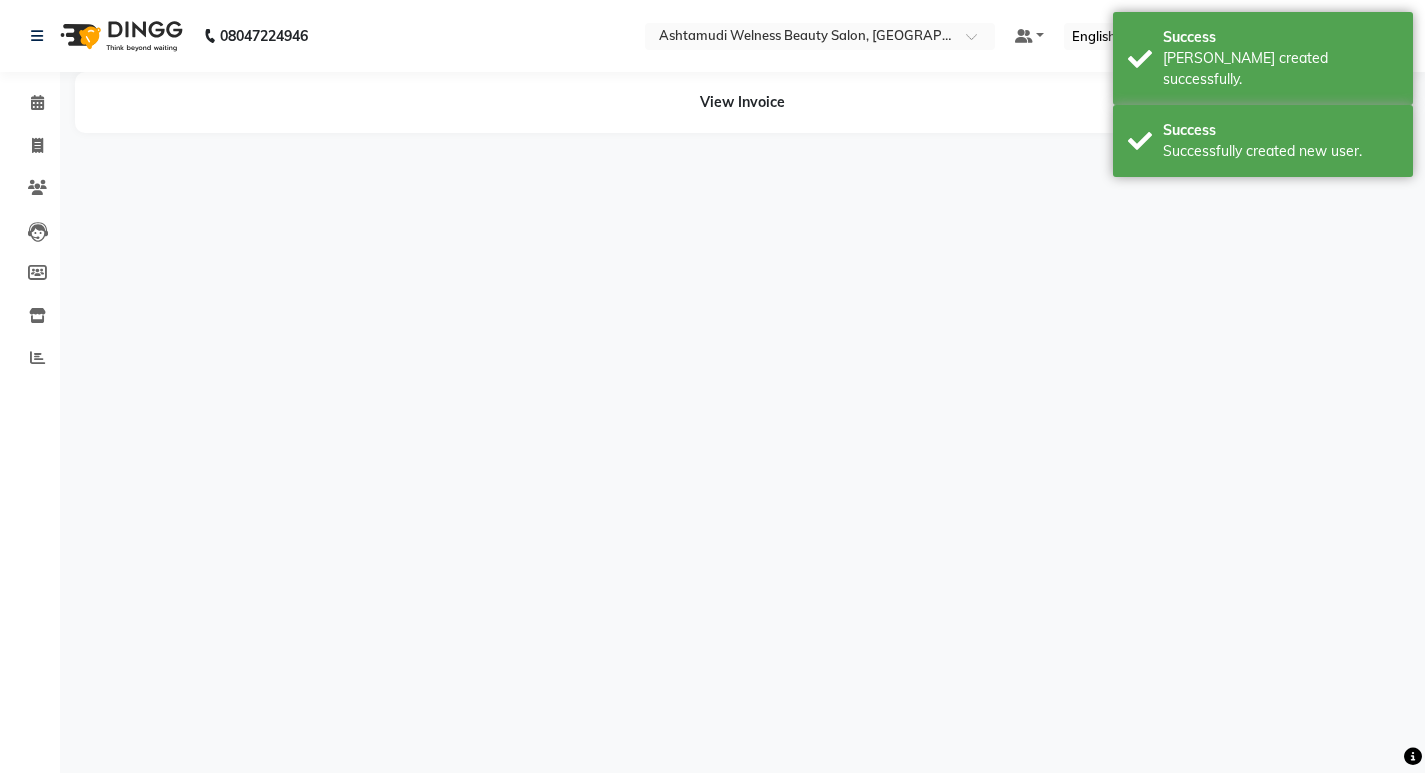 scroll, scrollTop: 0, scrollLeft: 0, axis: both 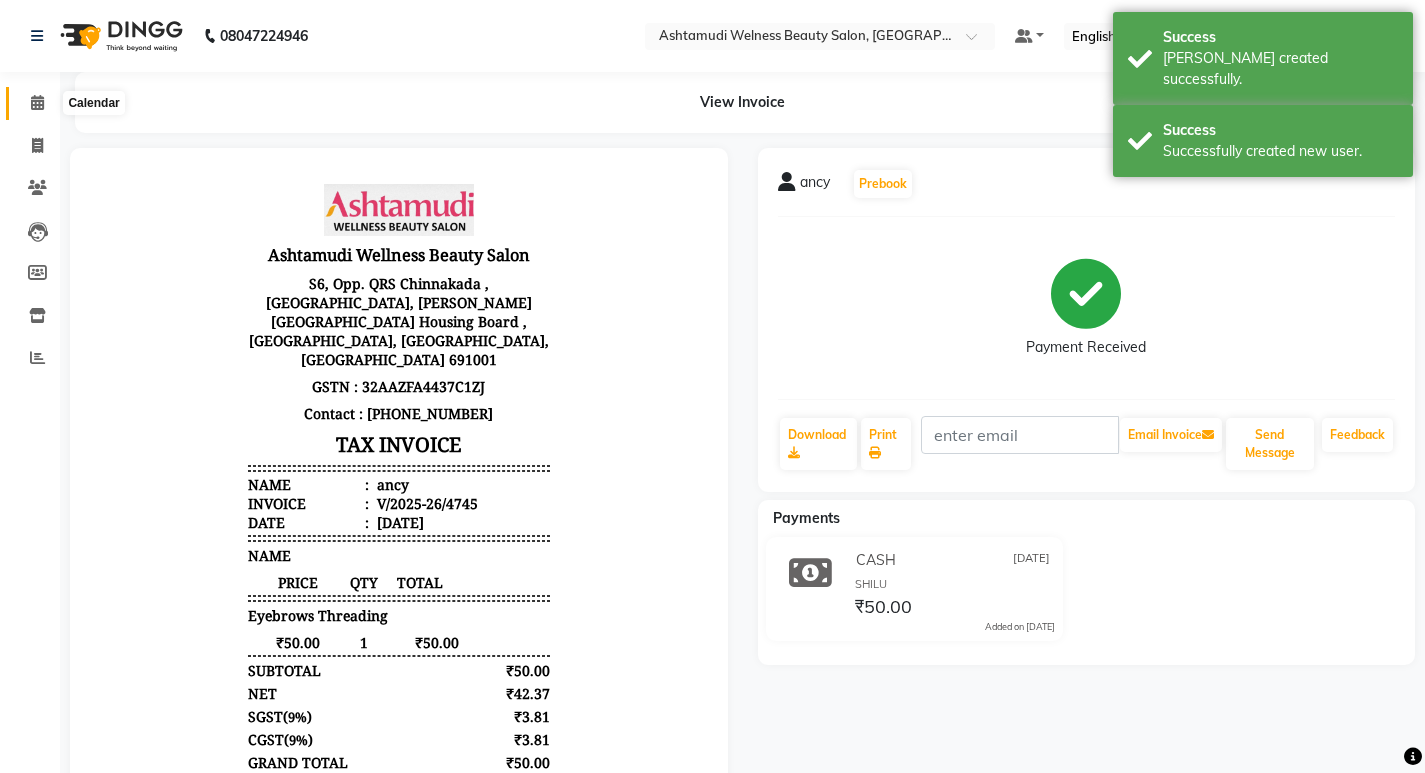 click 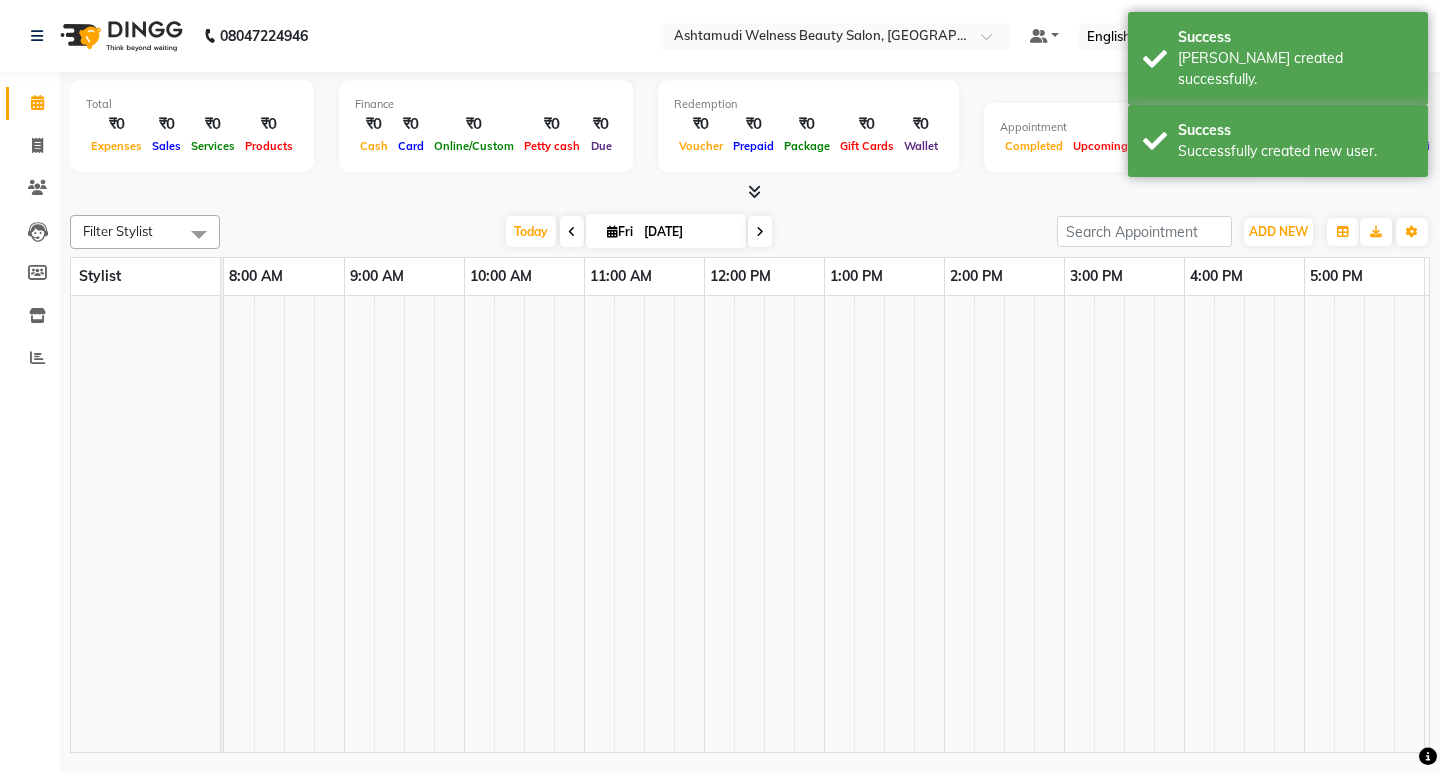 scroll, scrollTop: 0, scrollLeft: 0, axis: both 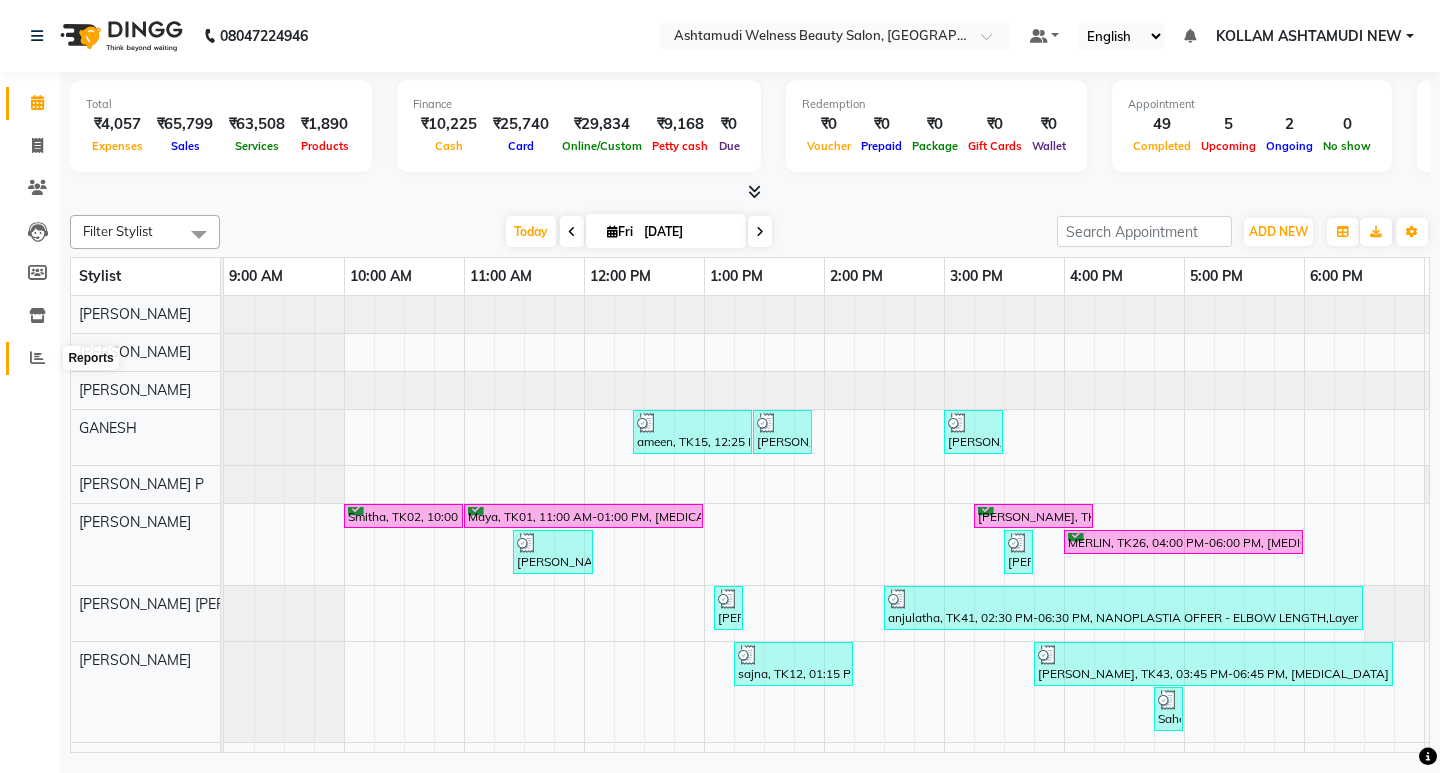 click 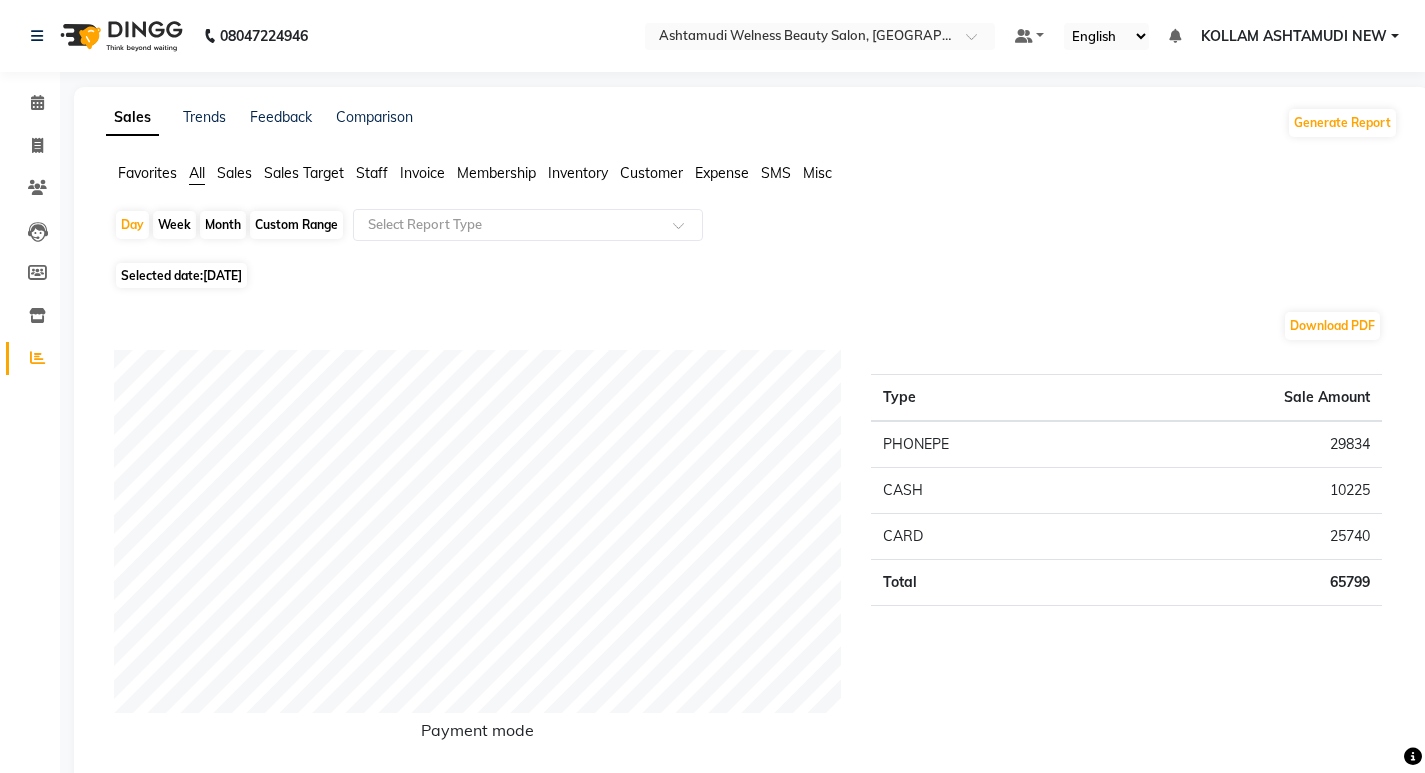 click on "Expense" 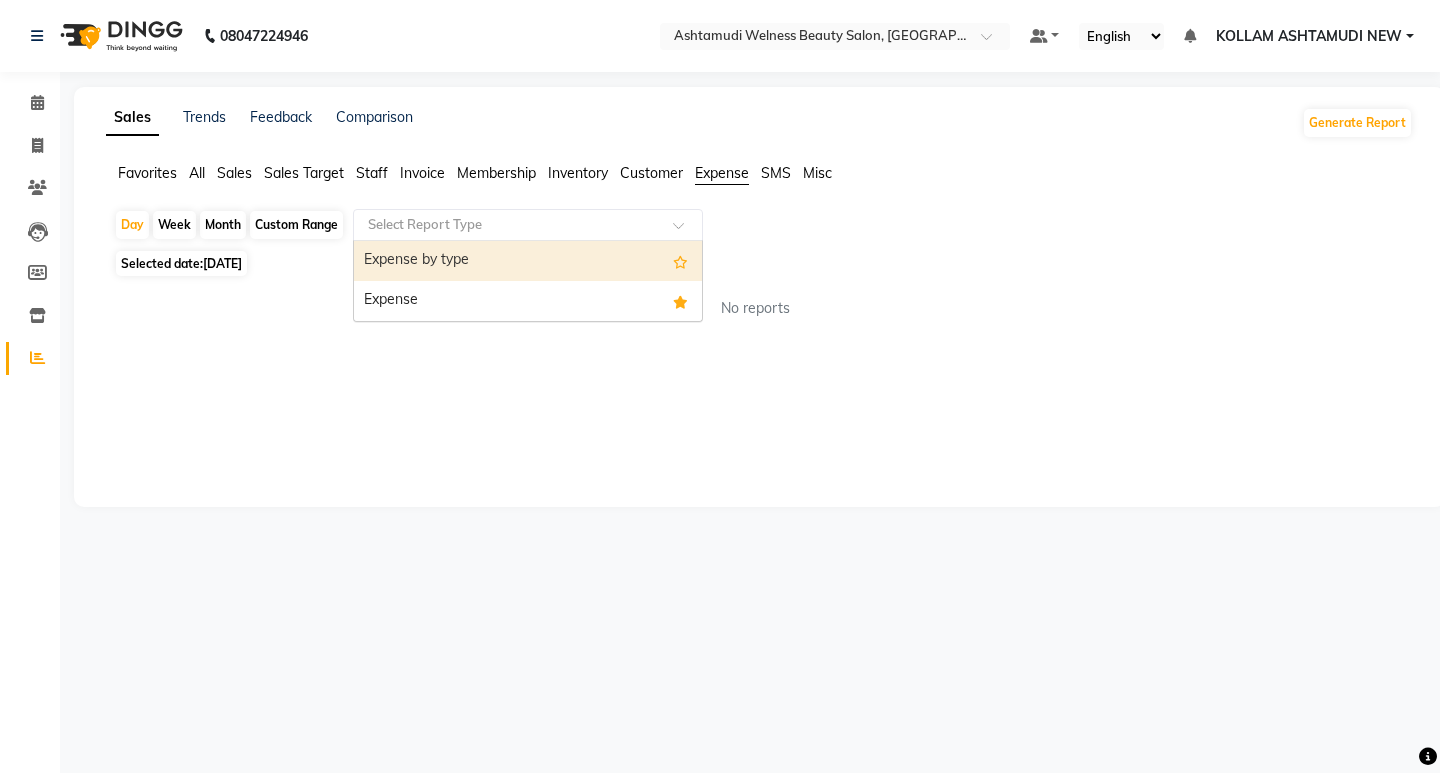click 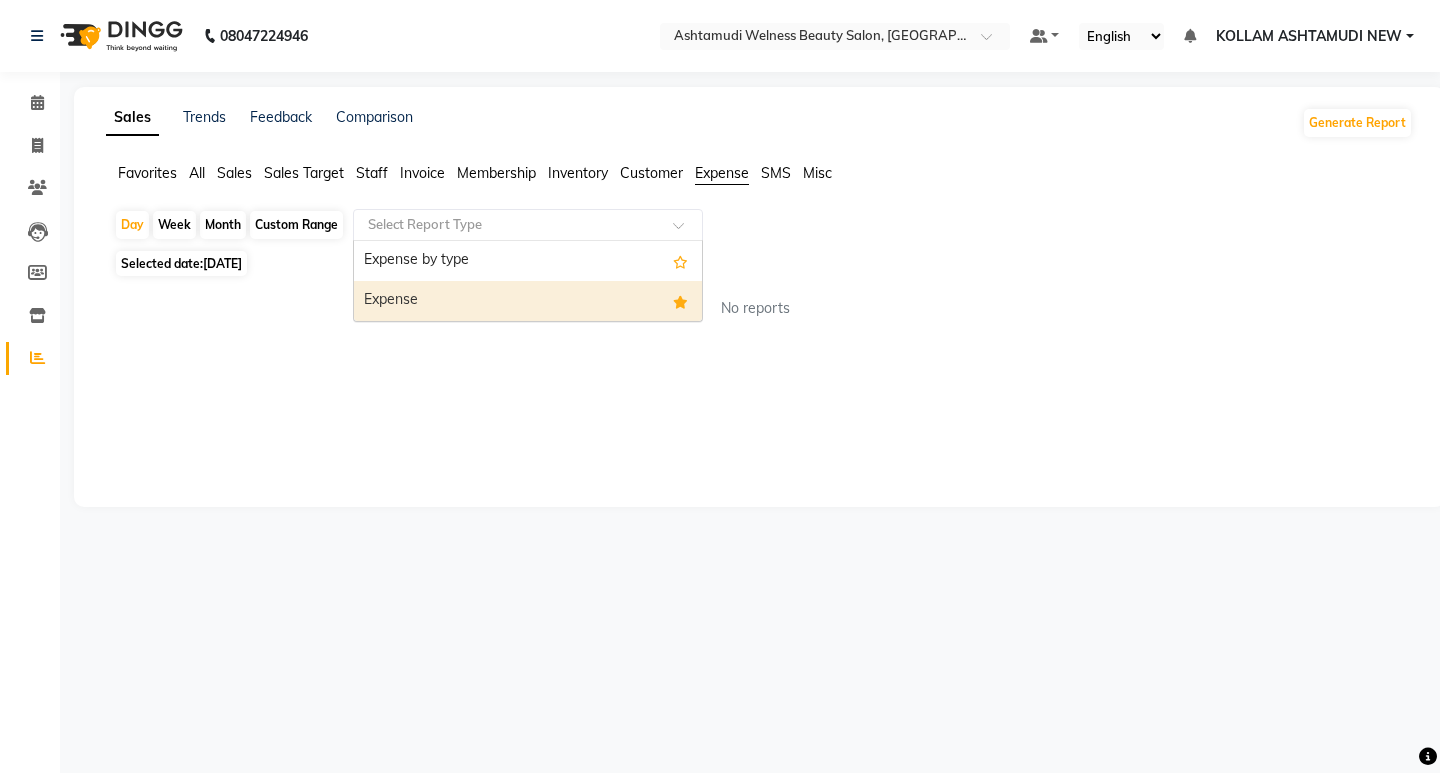 click on "Expense" at bounding box center (528, 301) 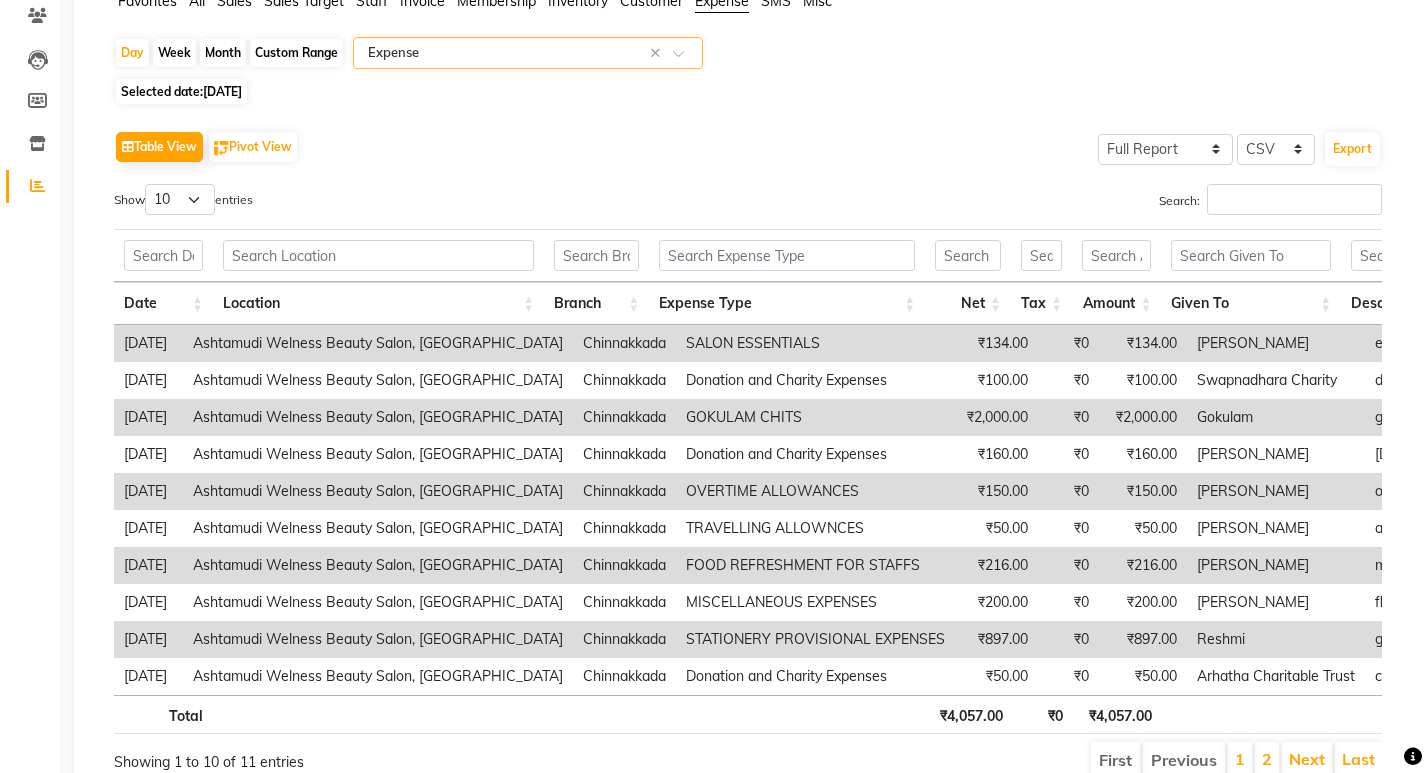 scroll, scrollTop: 0, scrollLeft: 0, axis: both 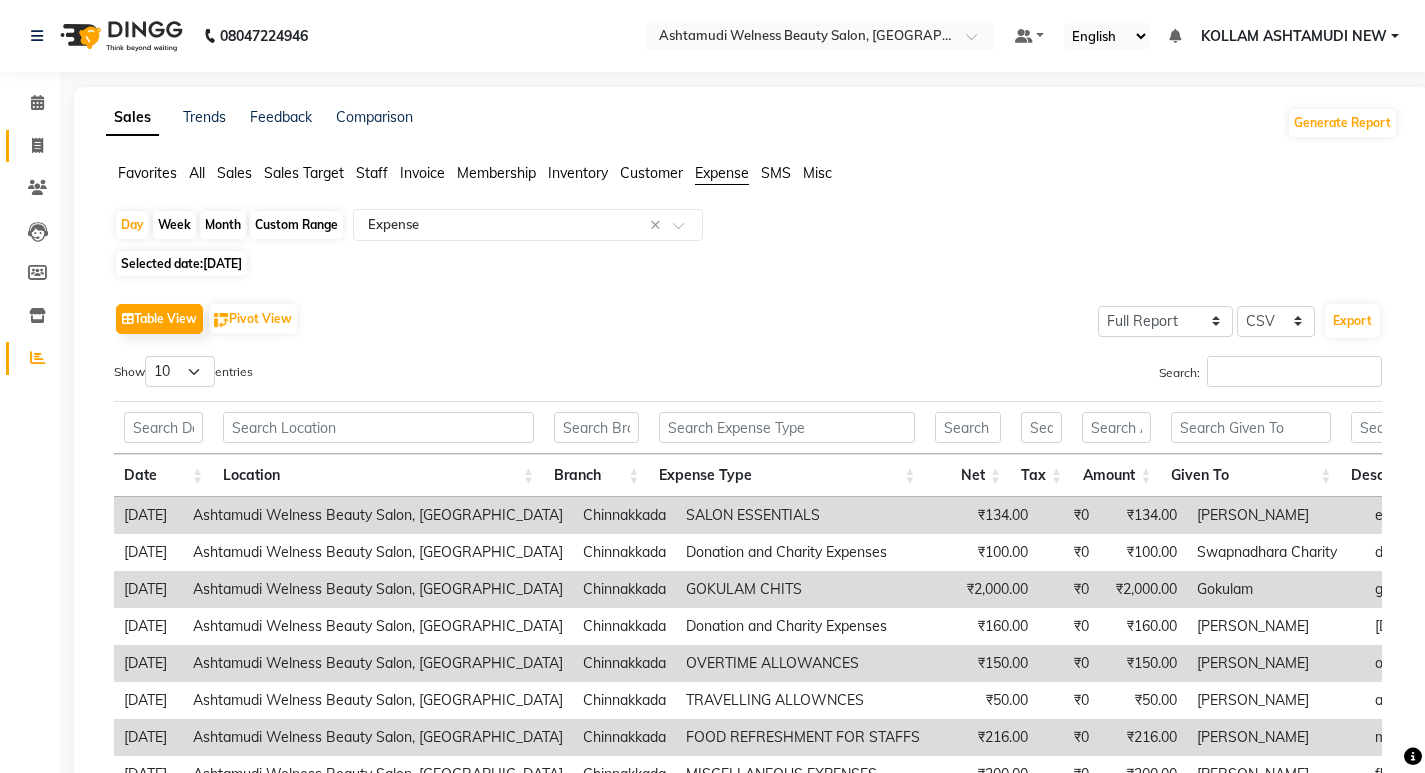click on "Invoice" 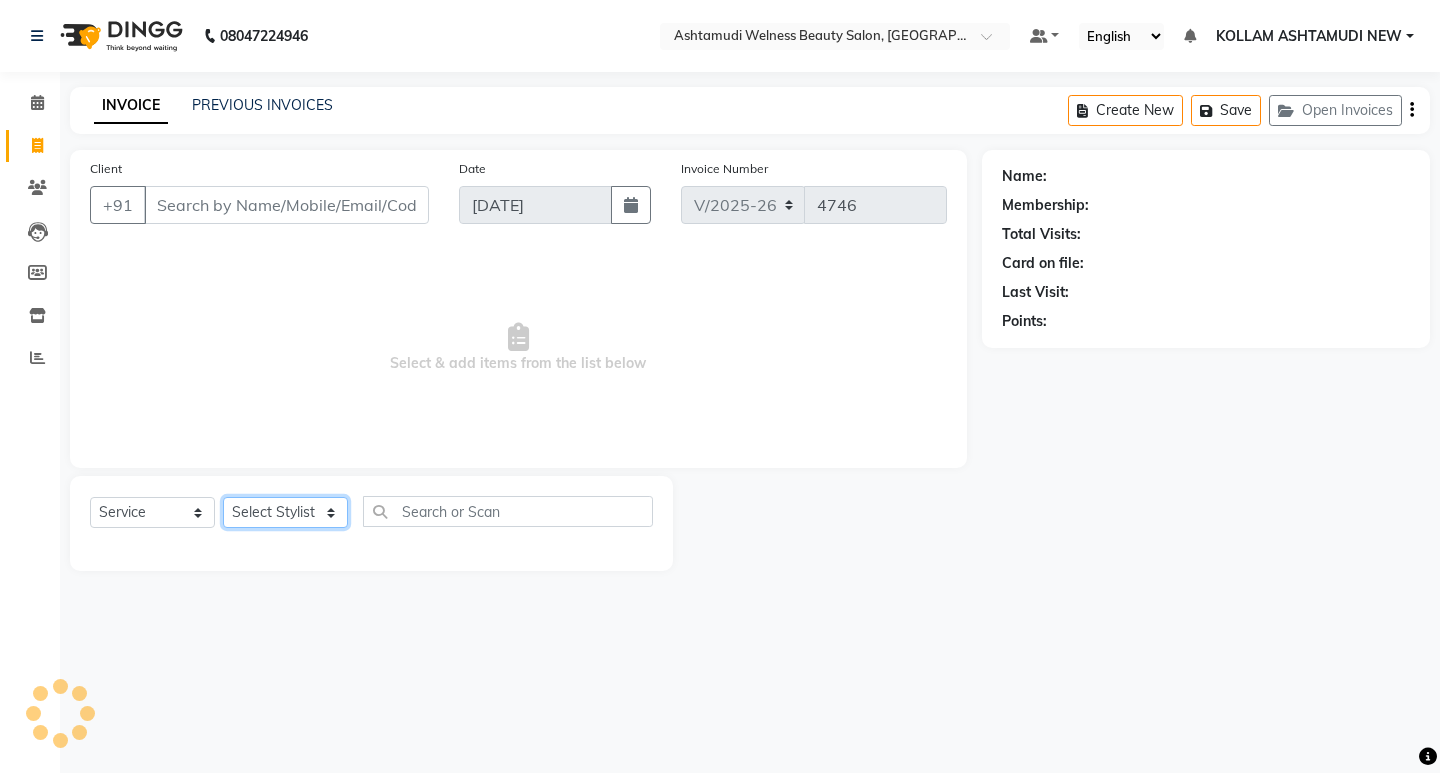 click on "Select Stylist" 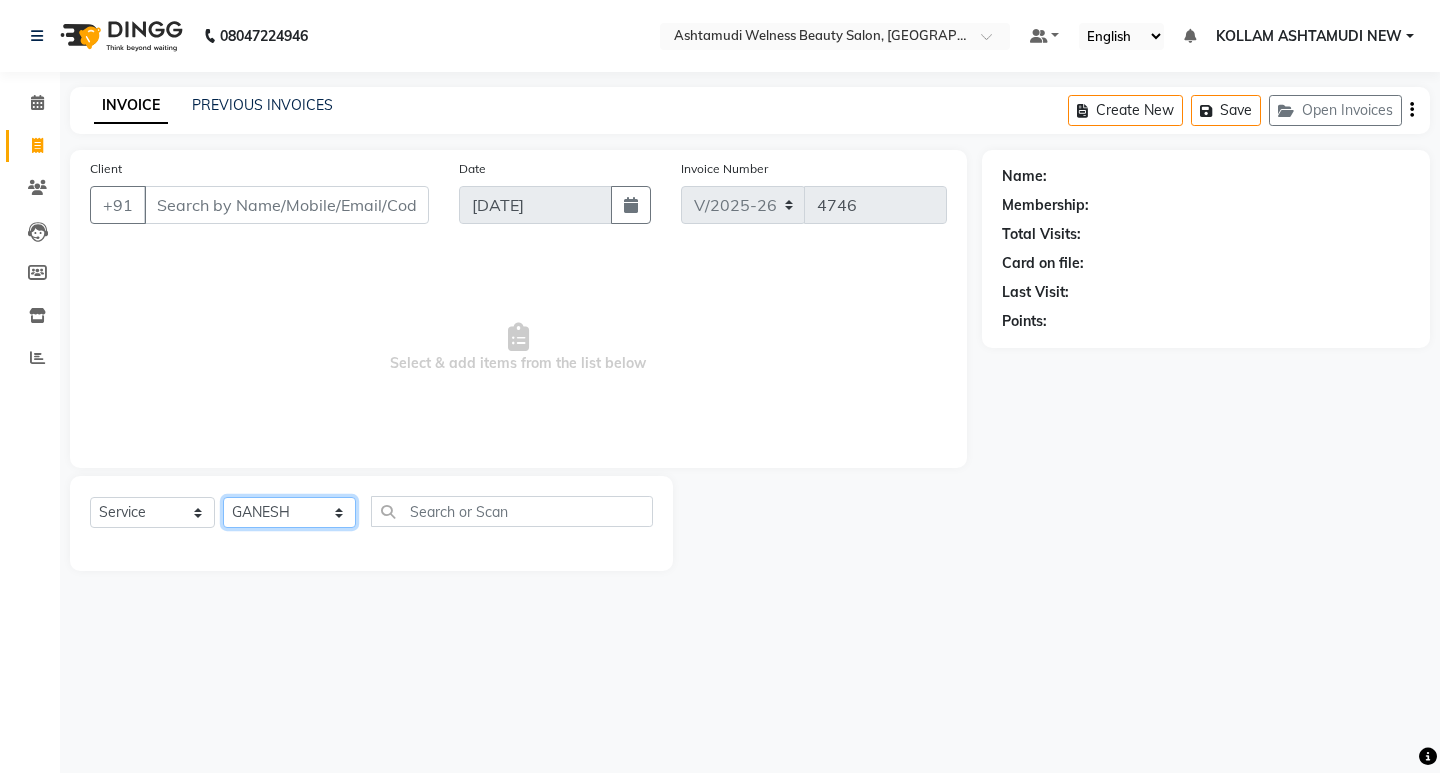 click on "Select Stylist [PERSON_NAME] Admin [PERSON_NAME]  [PERSON_NAME] [PERSON_NAME] [PERSON_NAME]  M [PERSON_NAME]  [PERSON_NAME]  P [PERSON_NAME] ASHTAMUDI KOLLAM ASHTAMUDI NEW  [PERSON_NAME] [PERSON_NAME] [PERSON_NAME]  [PERSON_NAME] [PERSON_NAME] [PERSON_NAME] [PERSON_NAME] [PERSON_NAME] M [PERSON_NAME] SARIGA [PERSON_NAME] [PERSON_NAME] [PERSON_NAME] [PERSON_NAME] [PERSON_NAME] S" 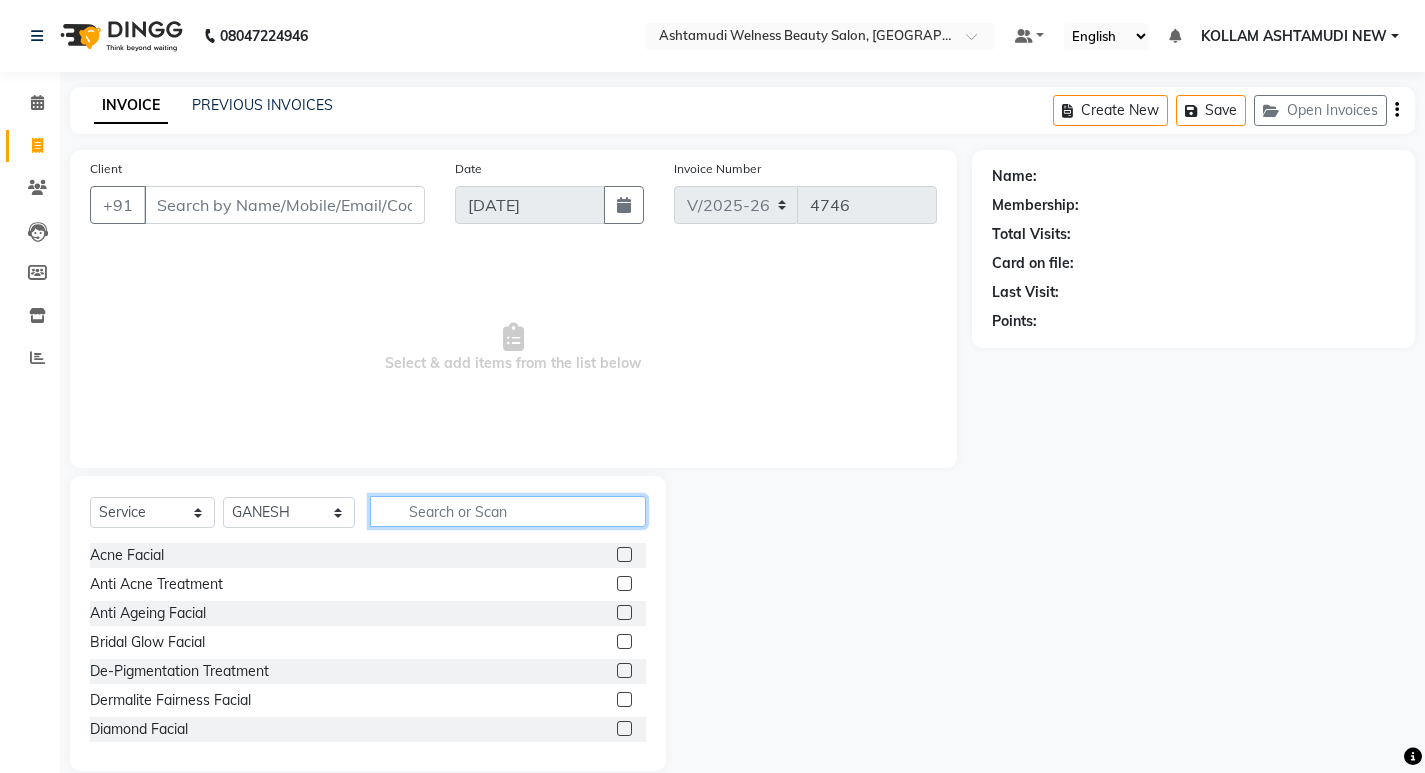 click 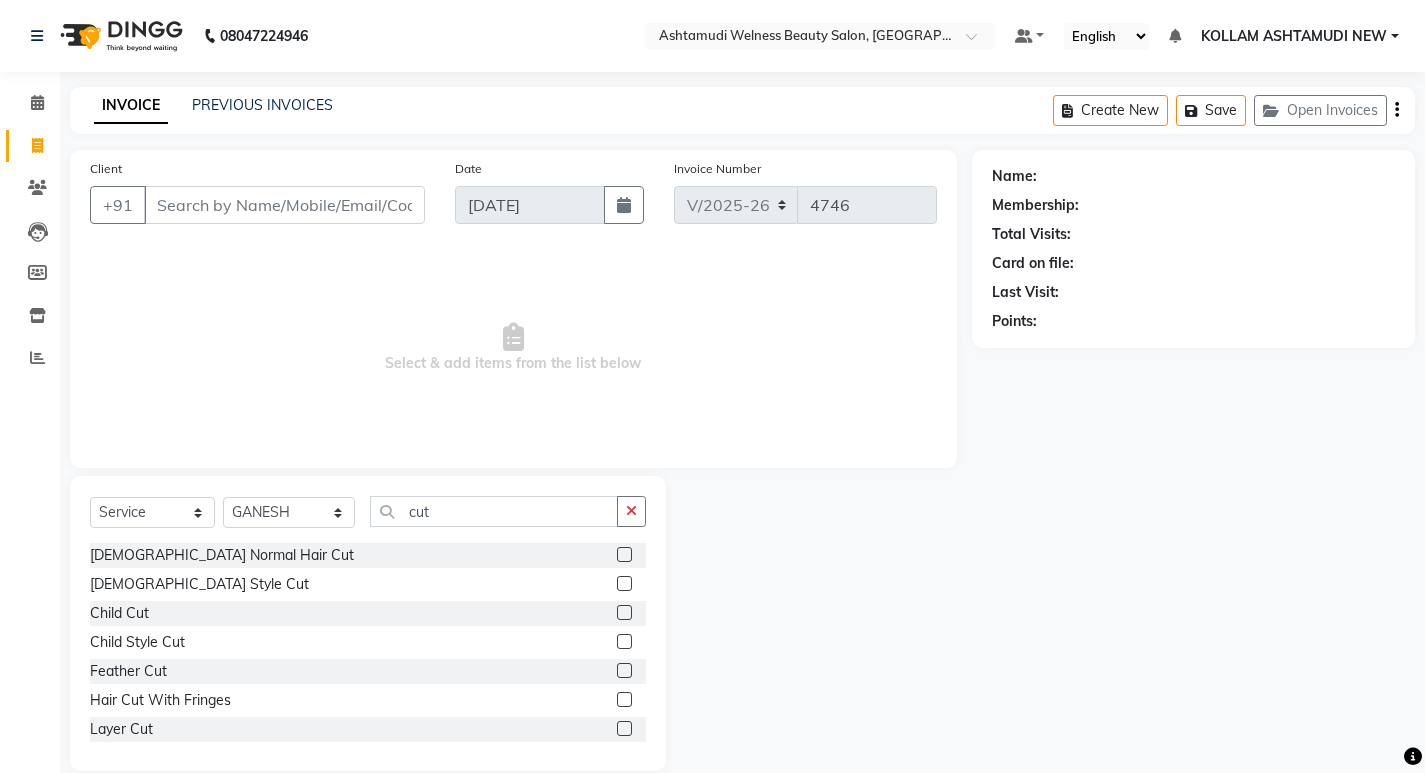 click 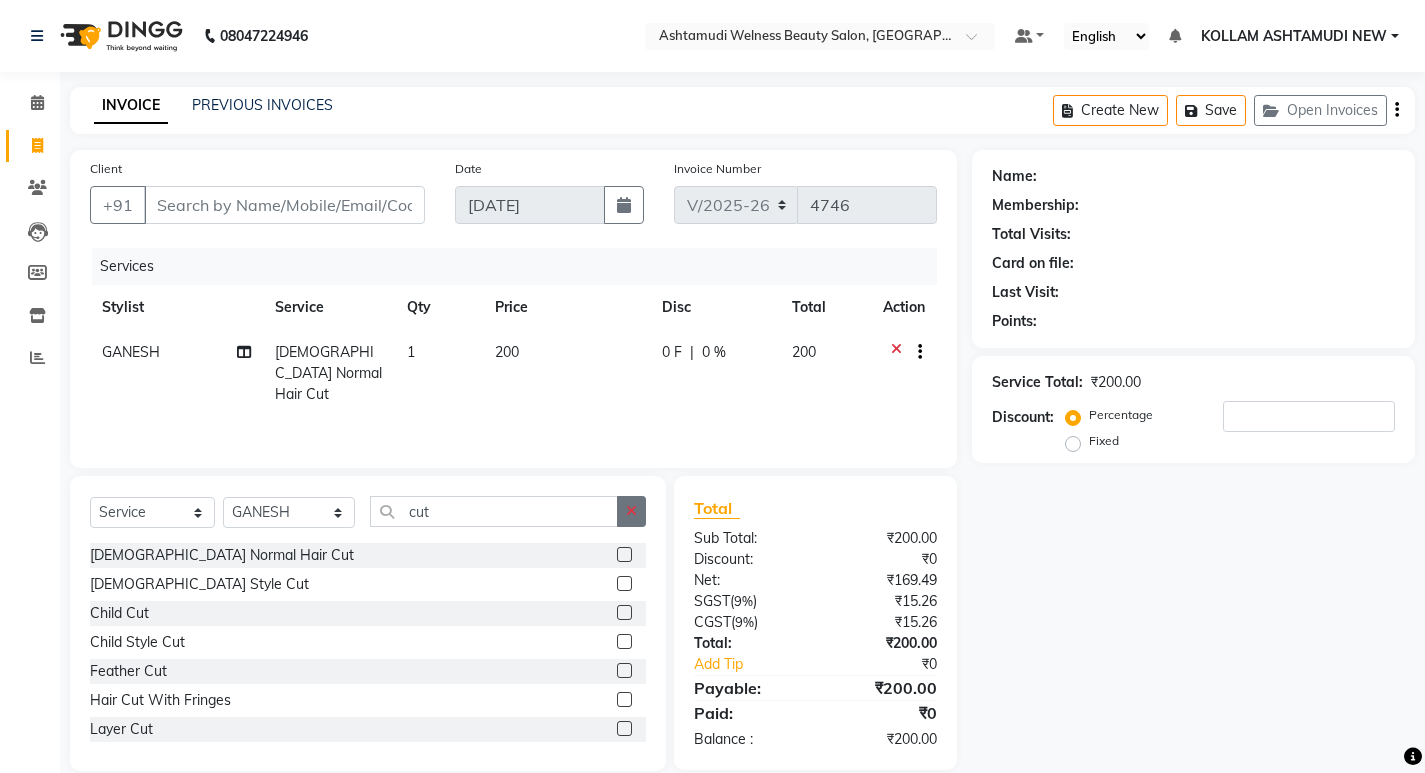 click 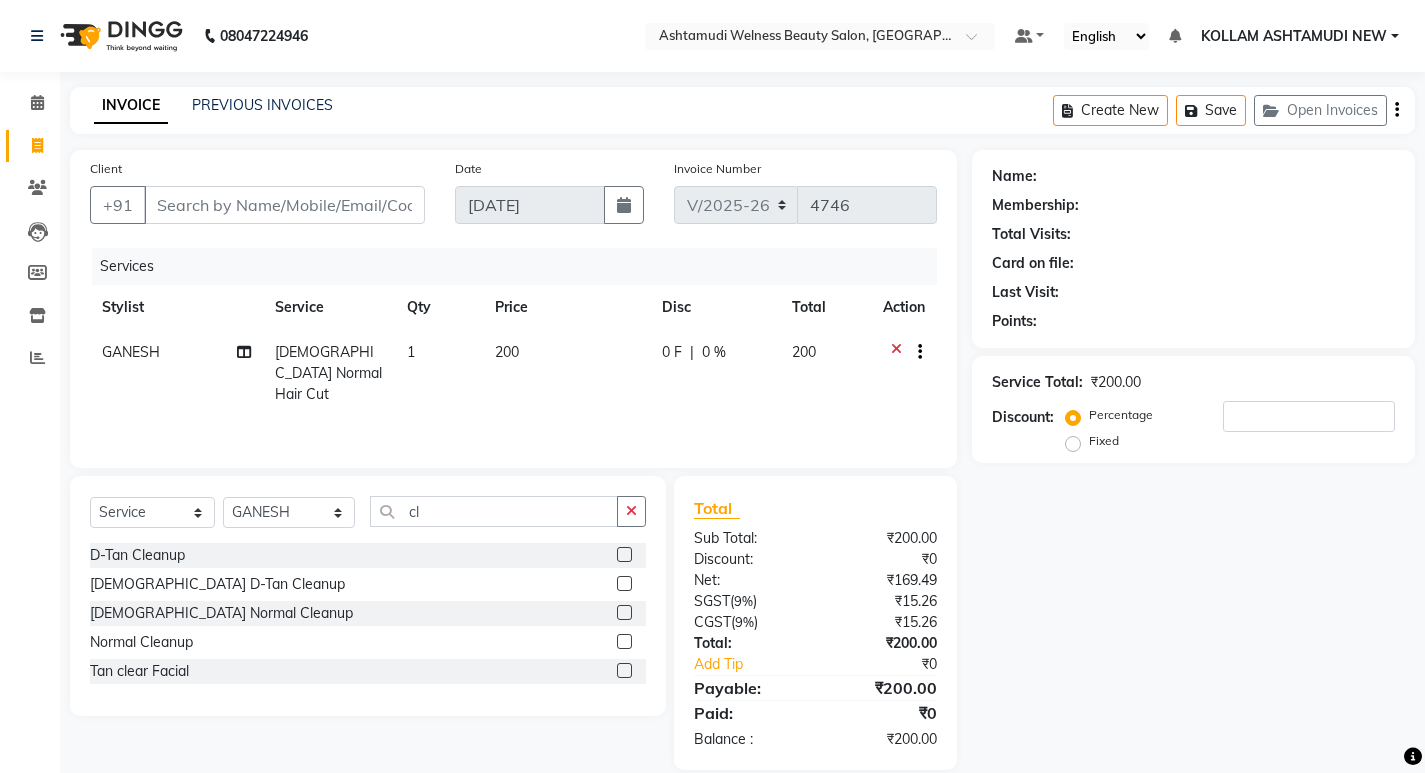 click 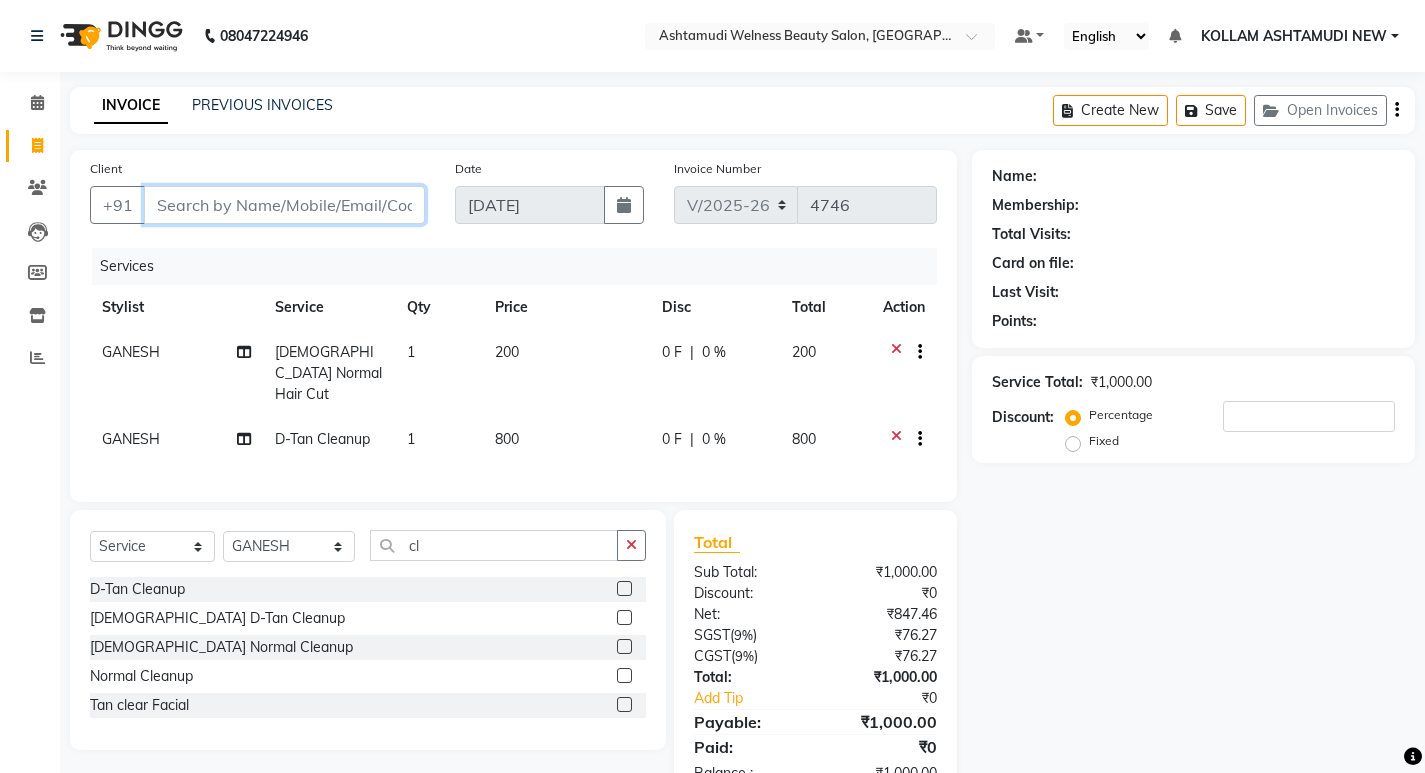 click on "Client" at bounding box center (284, 205) 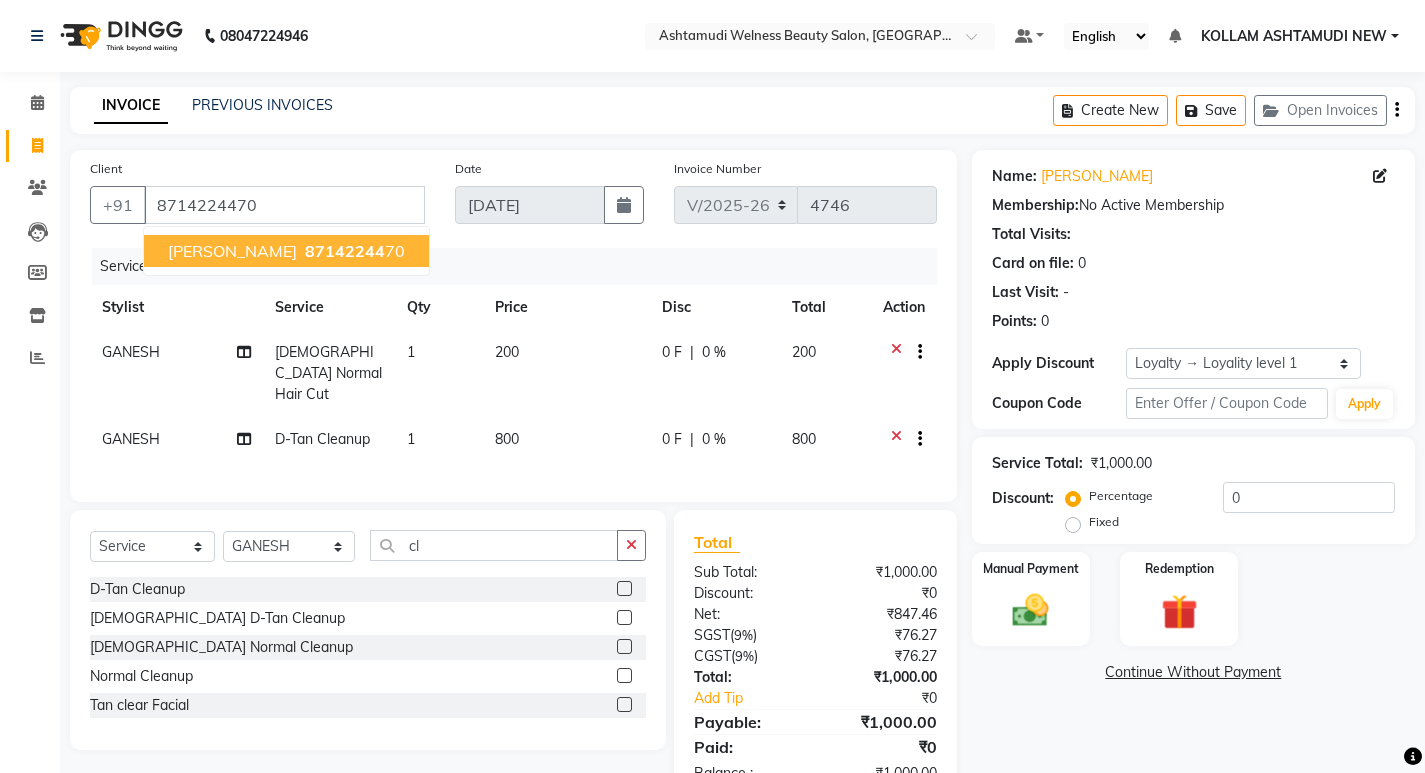 click on "87142244 70" at bounding box center [353, 251] 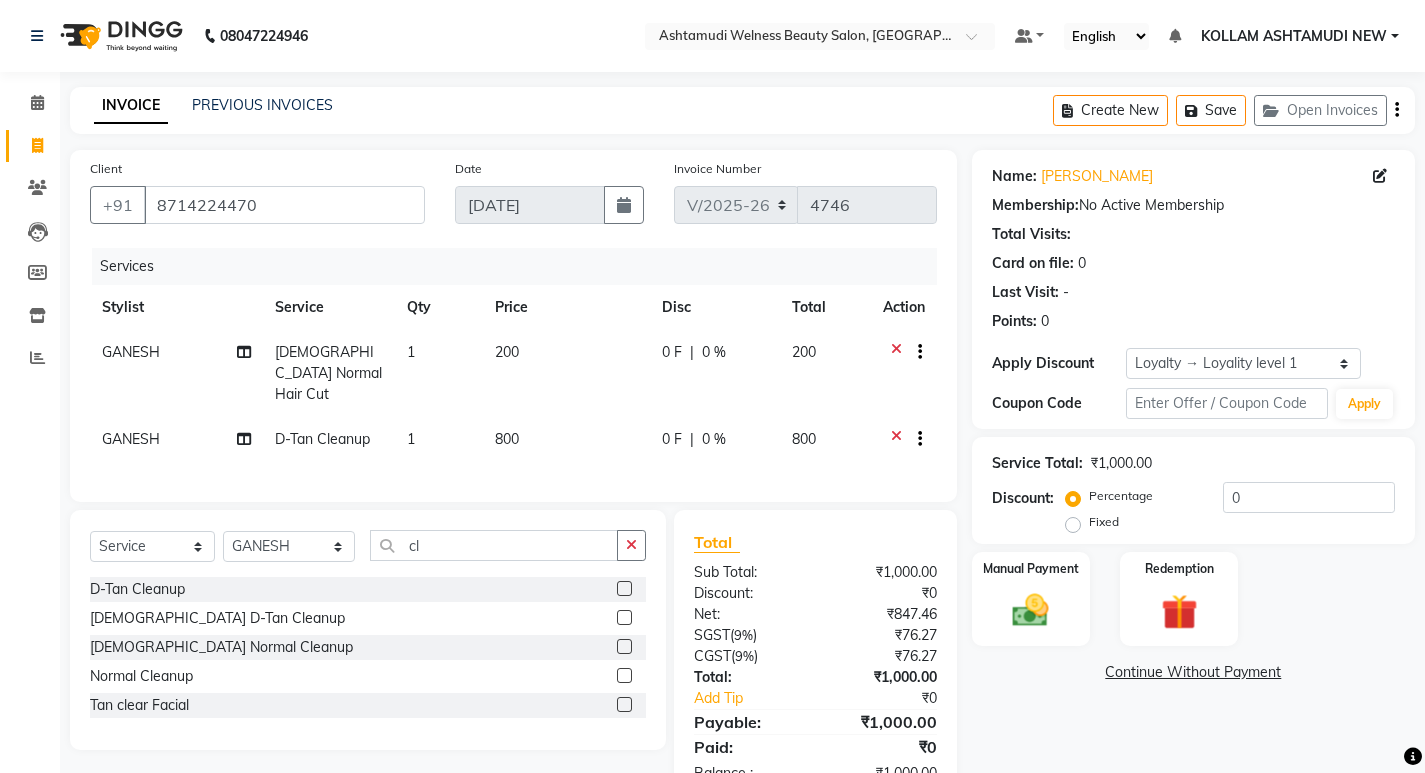 scroll, scrollTop: 55, scrollLeft: 0, axis: vertical 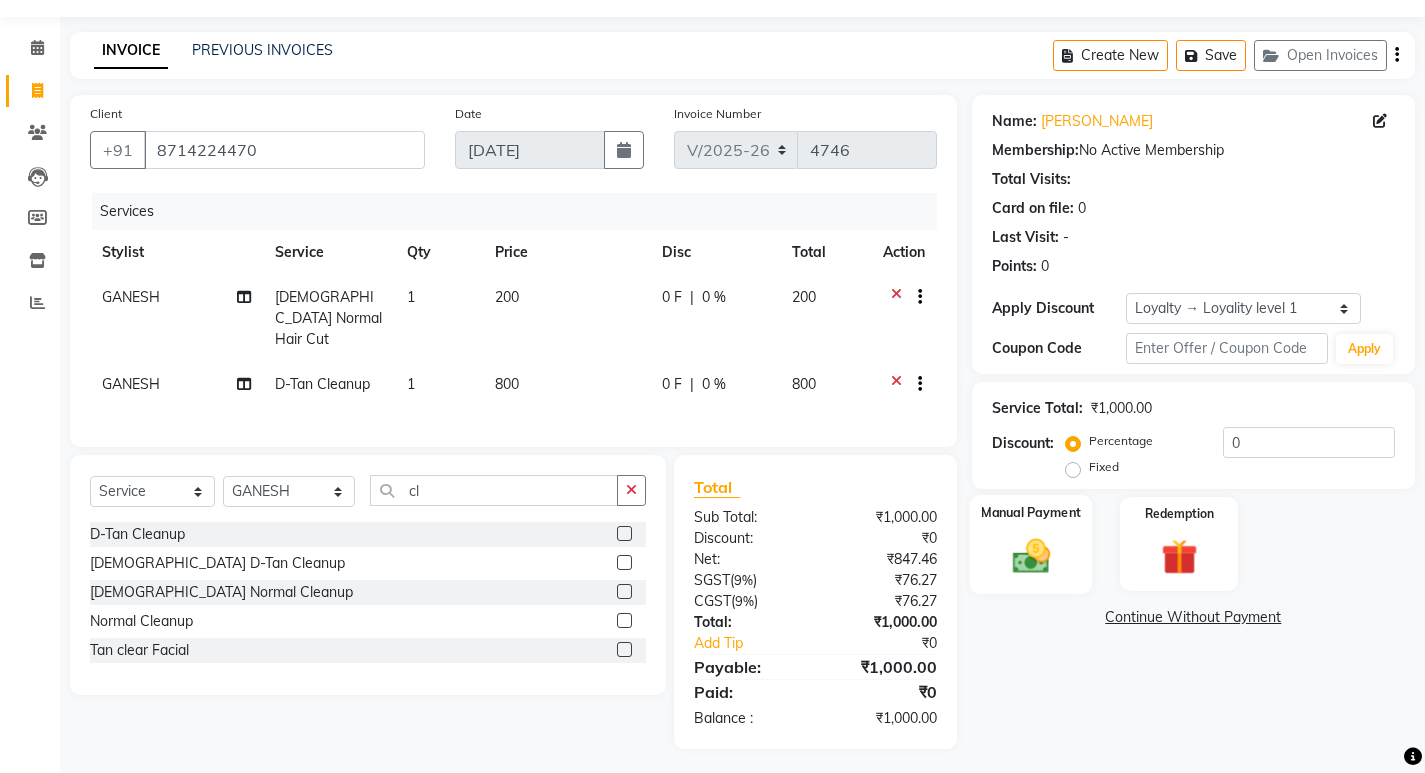 click 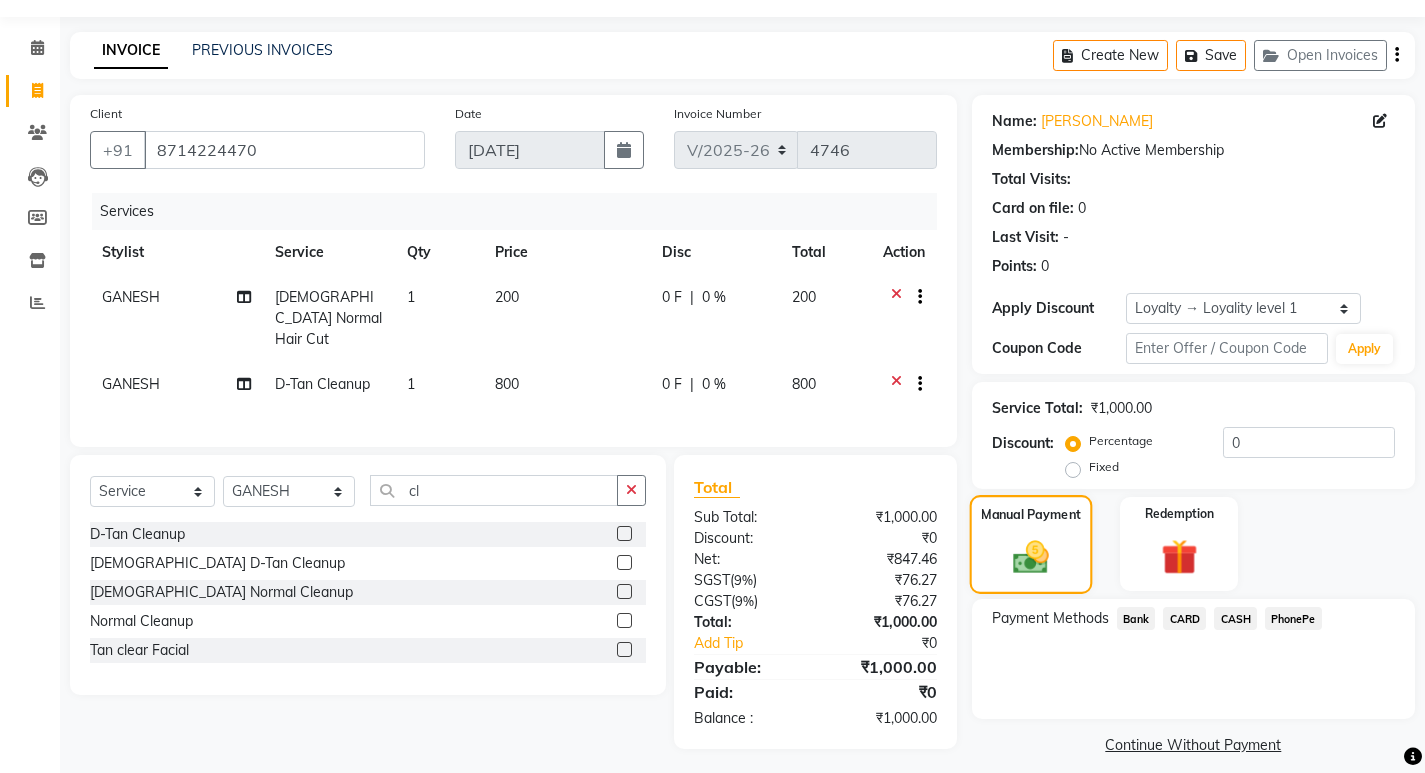 scroll, scrollTop: 72, scrollLeft: 0, axis: vertical 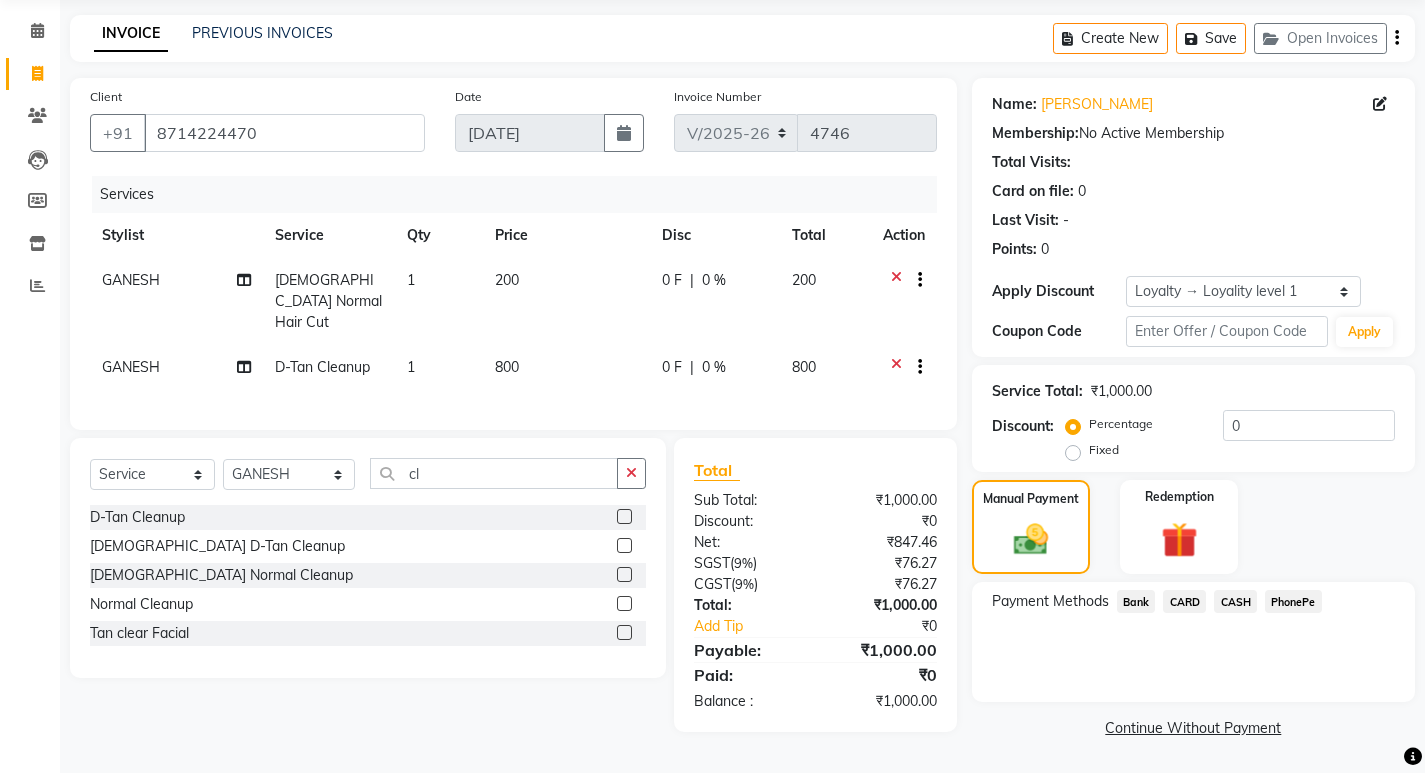 drag, startPoint x: 1293, startPoint y: 606, endPoint x: 1281, endPoint y: 619, distance: 17.691807 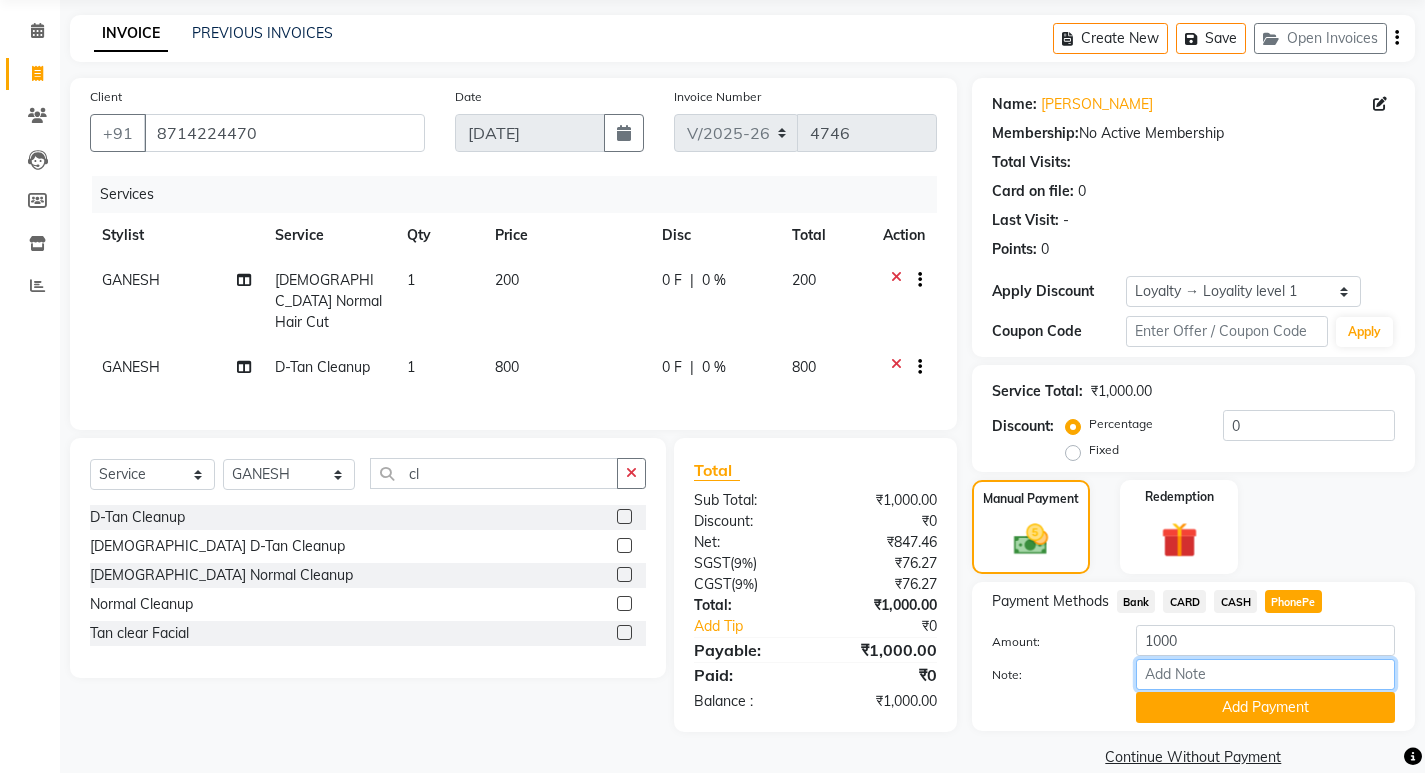 click on "Note:" at bounding box center [1265, 674] 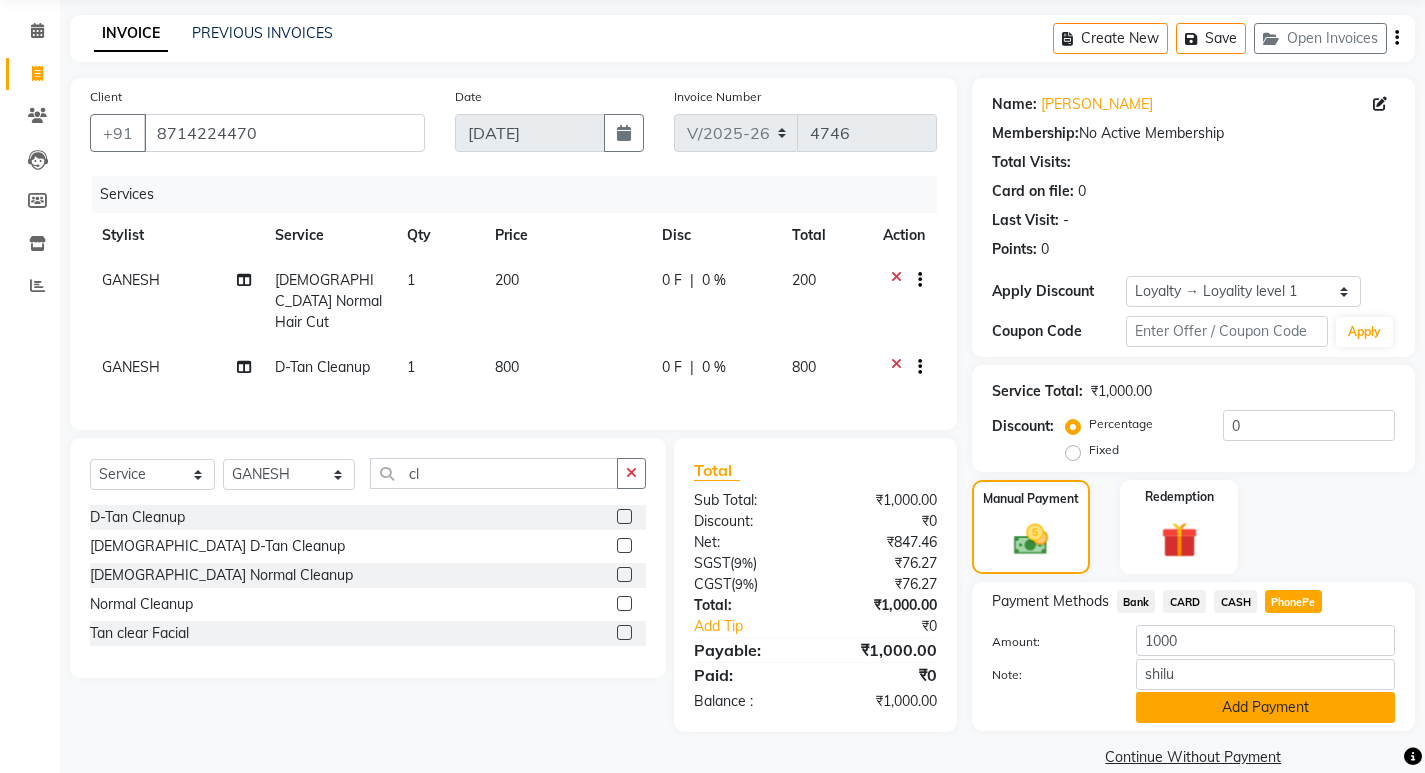 click on "Add Payment" 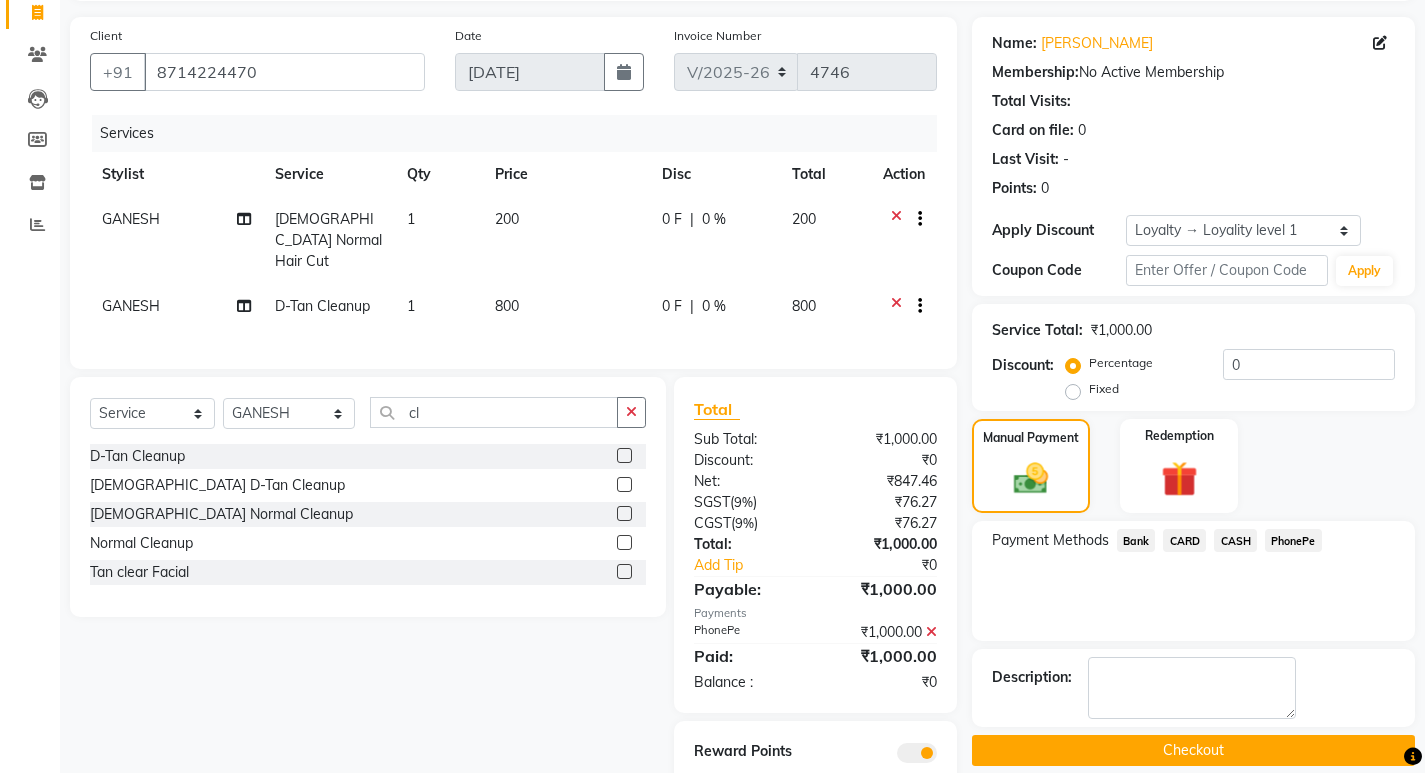 scroll, scrollTop: 196, scrollLeft: 0, axis: vertical 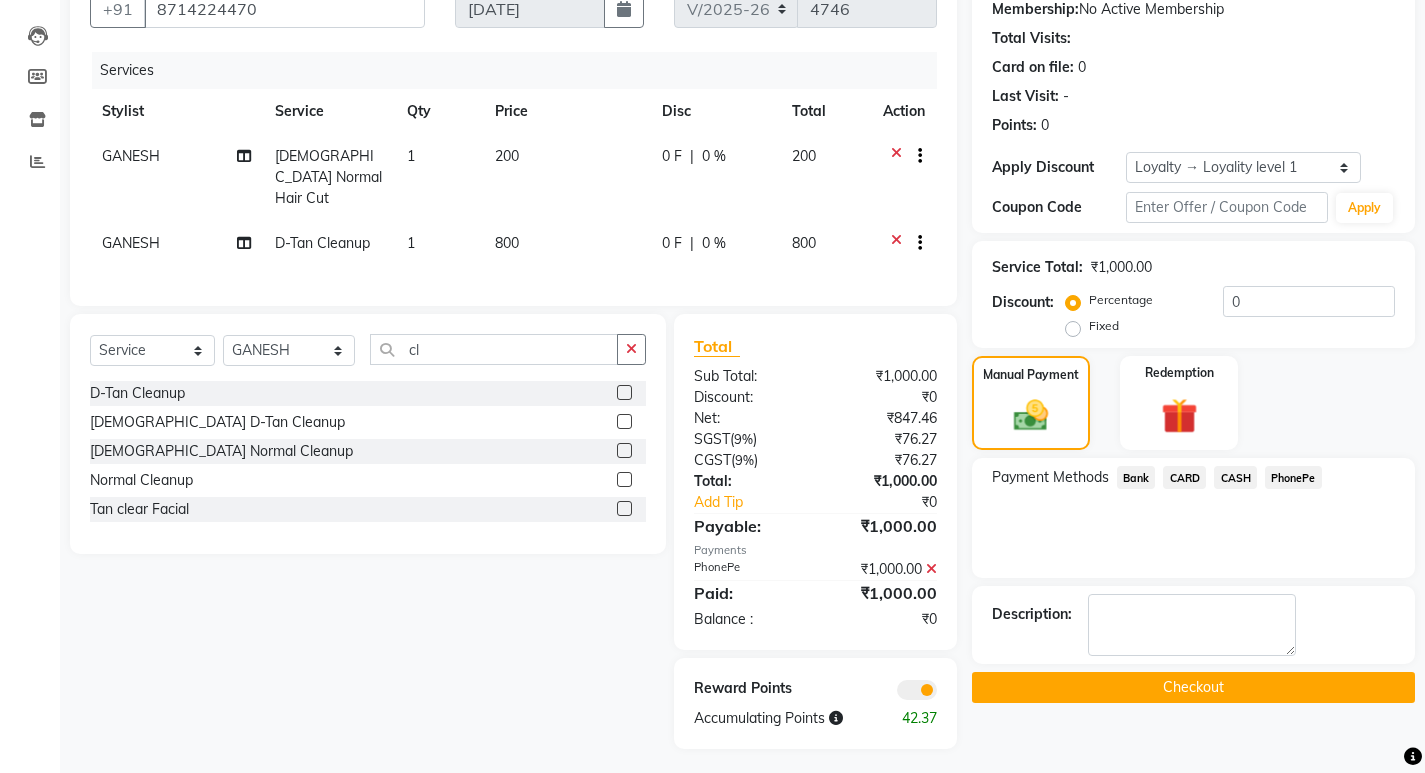click on "Checkout" 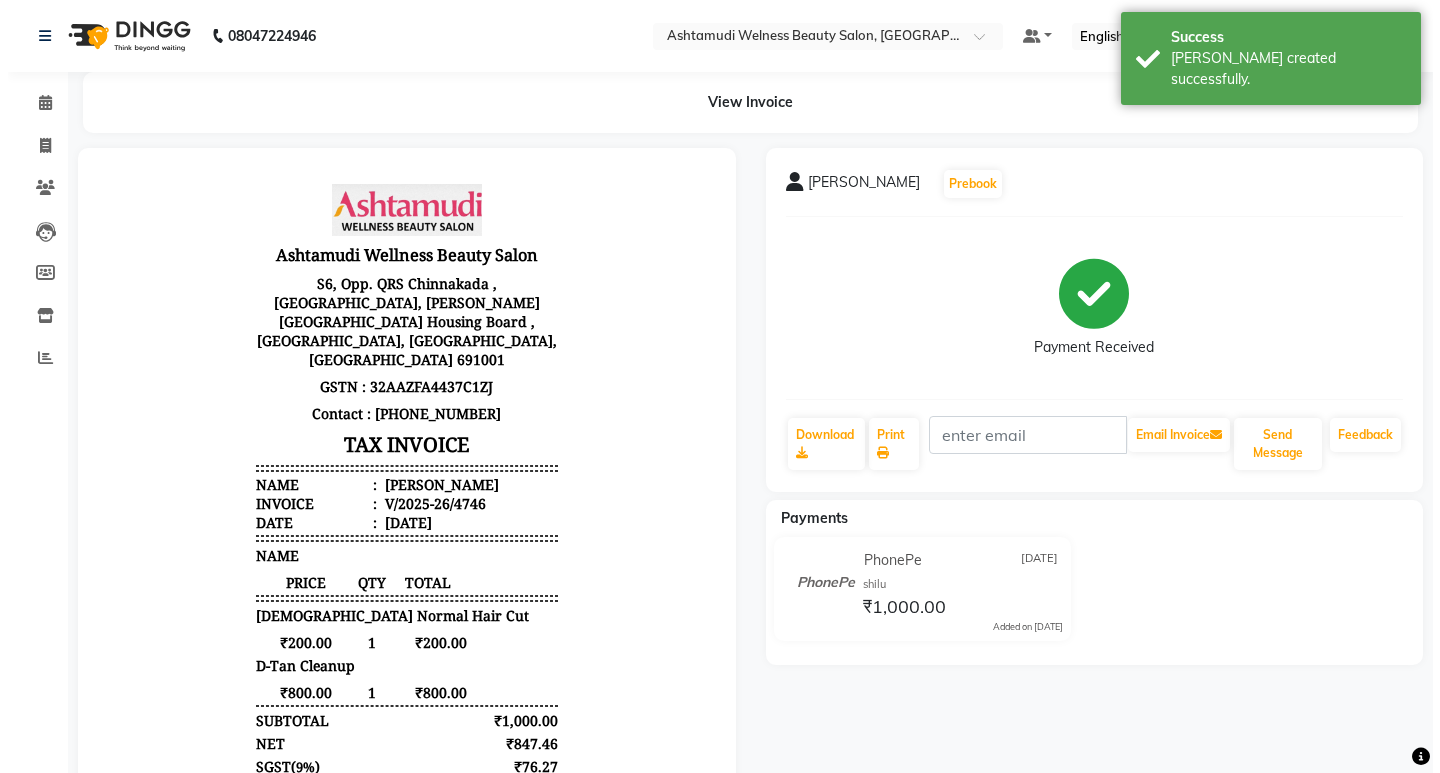 scroll, scrollTop: 0, scrollLeft: 0, axis: both 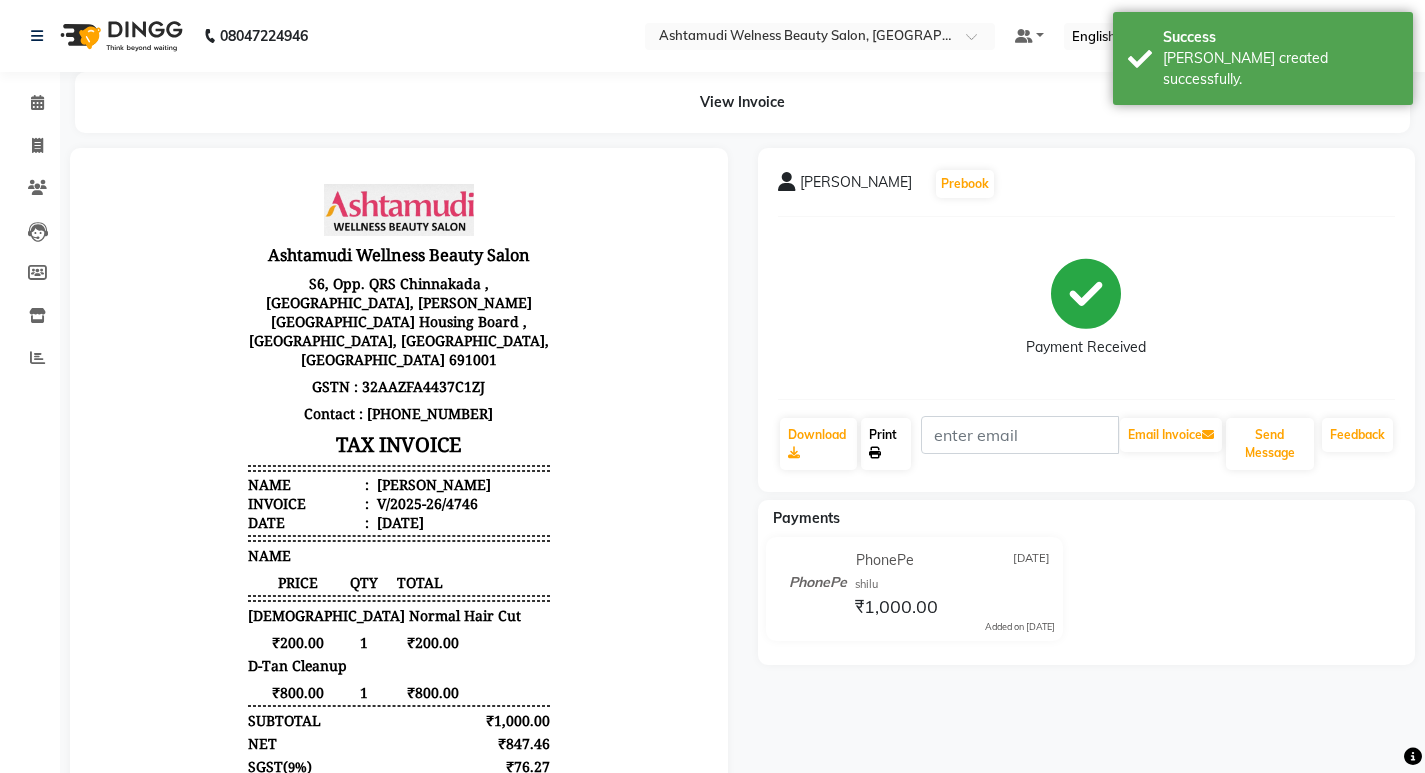 click 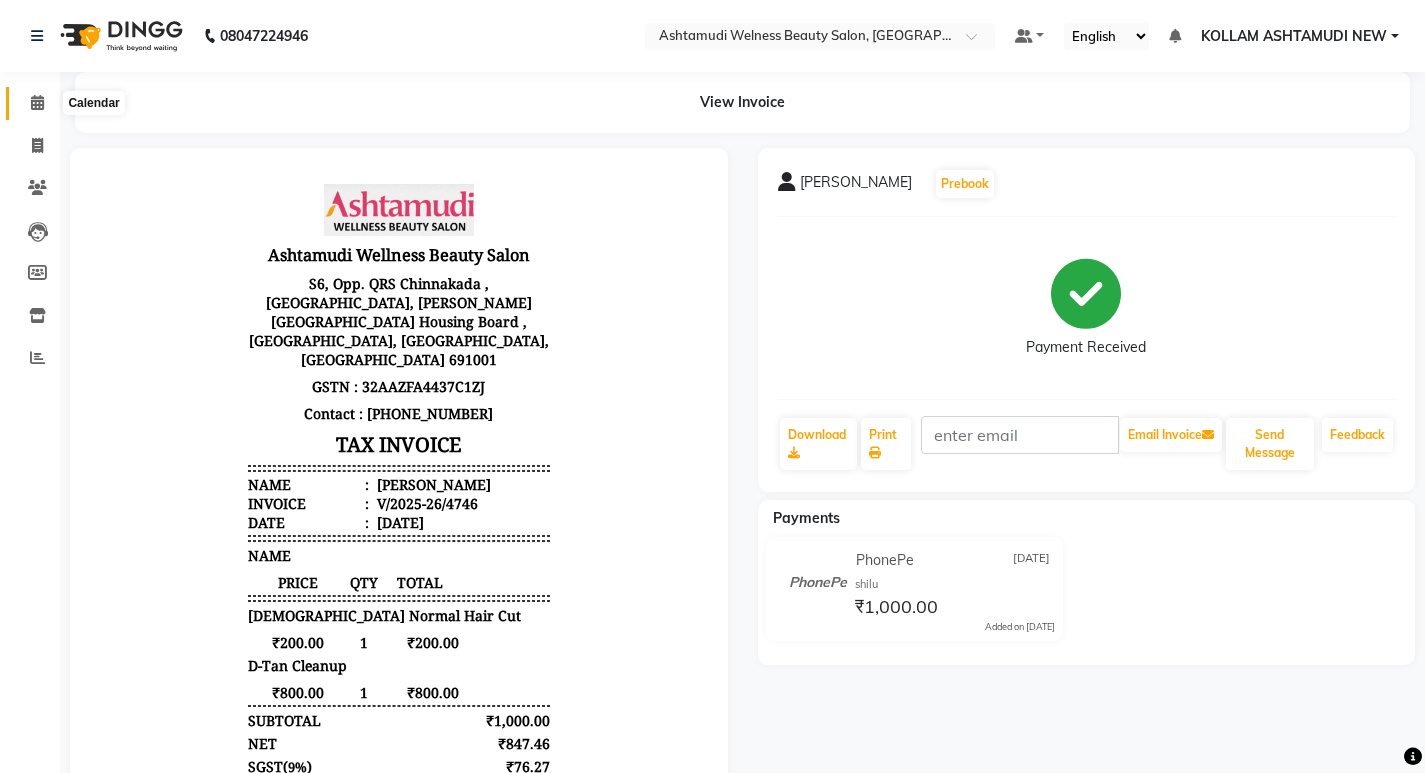 click 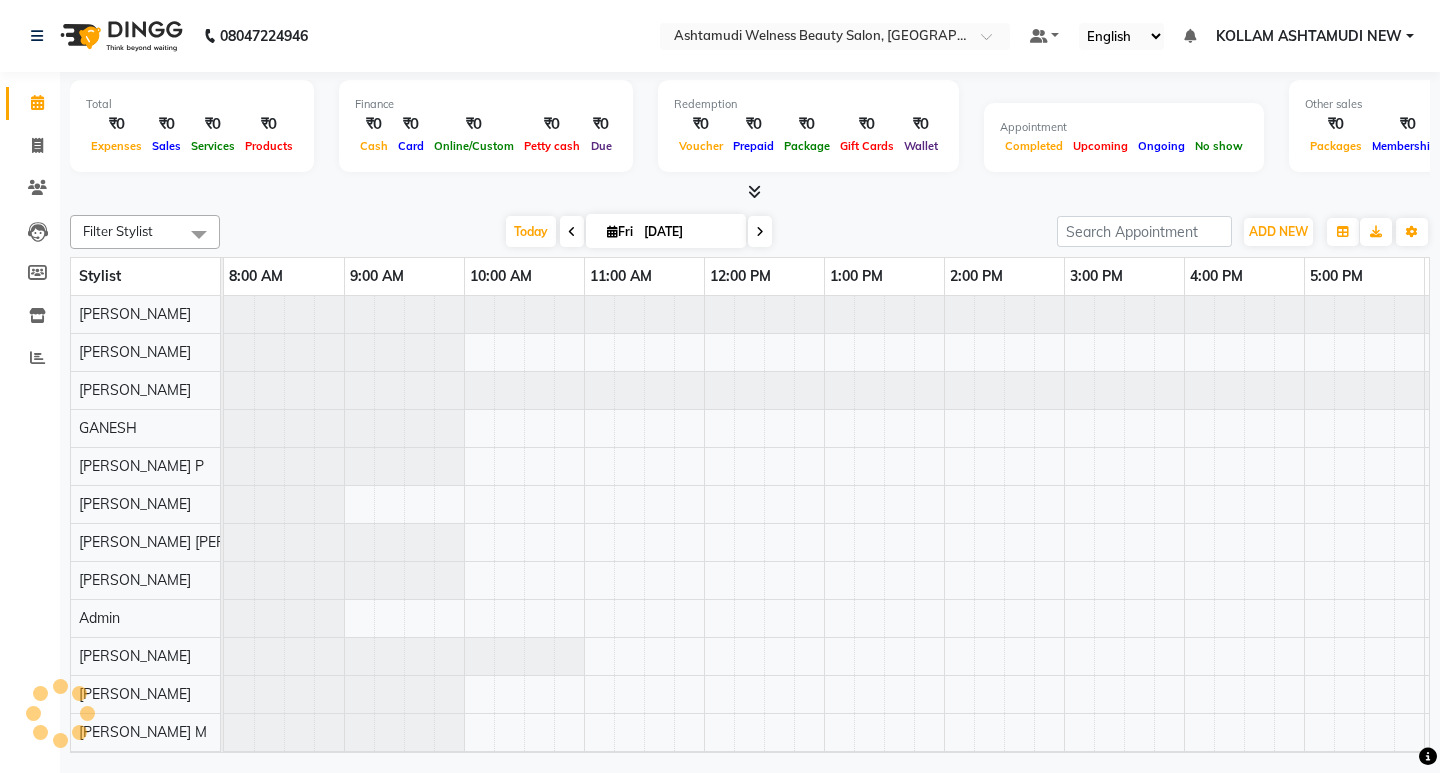 scroll, scrollTop: 0, scrollLeft: 235, axis: horizontal 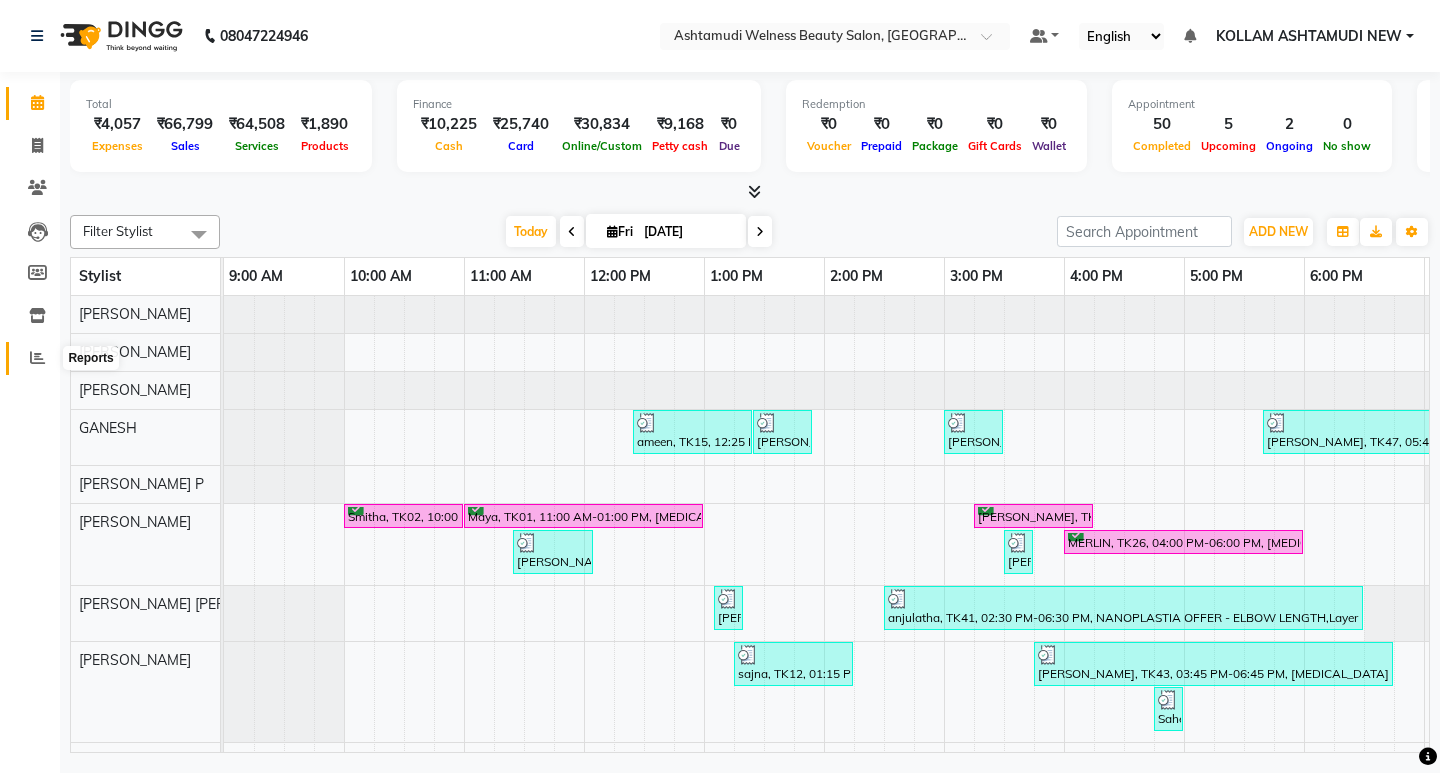 click 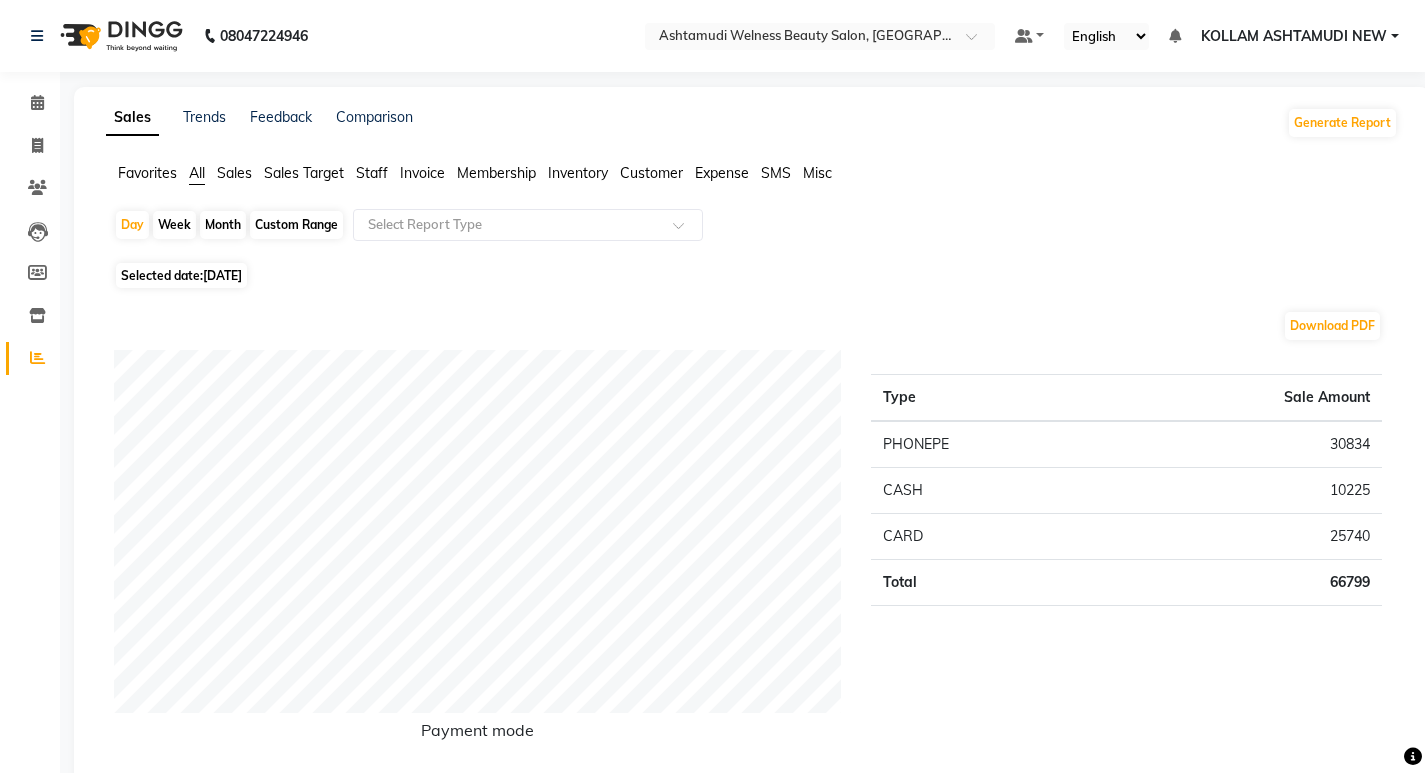 click on "Expense" 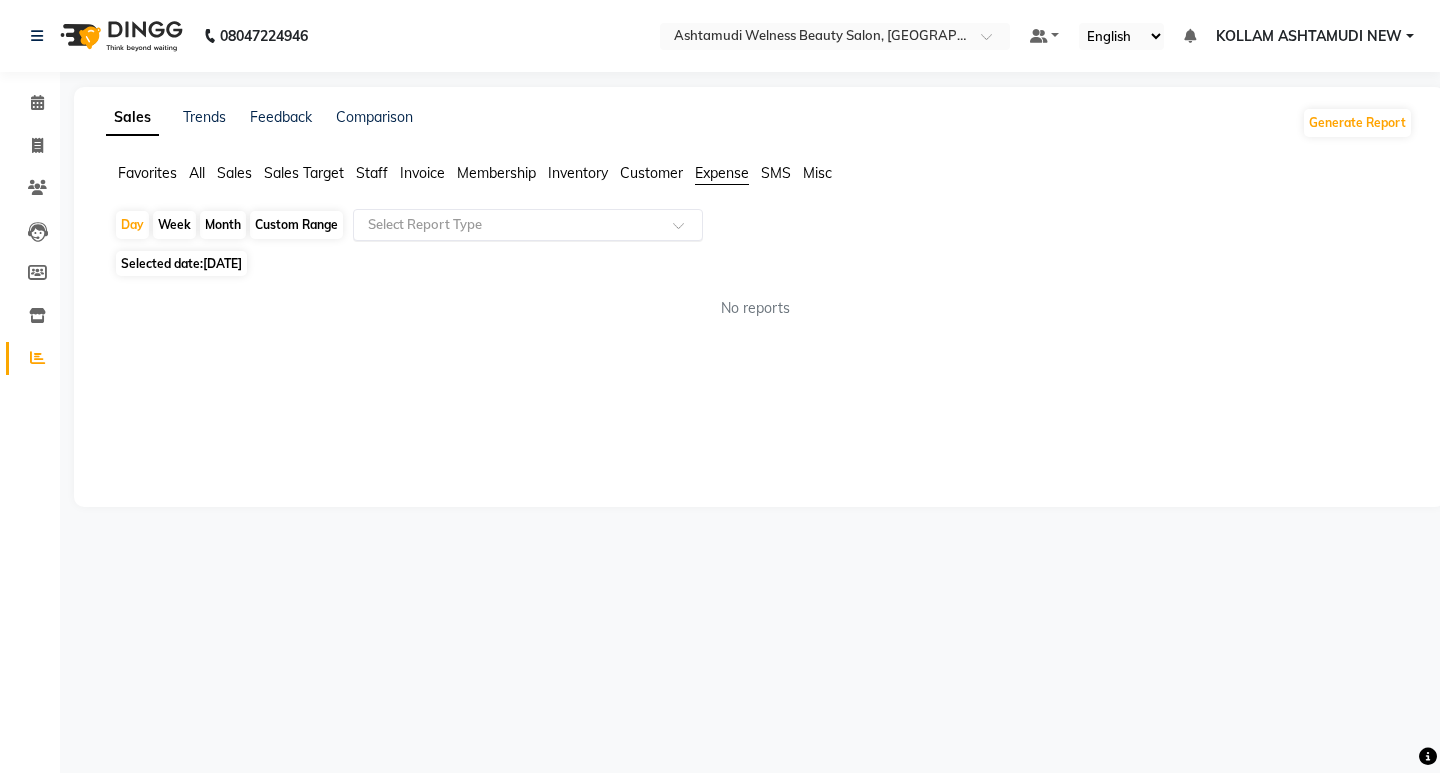 click on "Select Report Type" 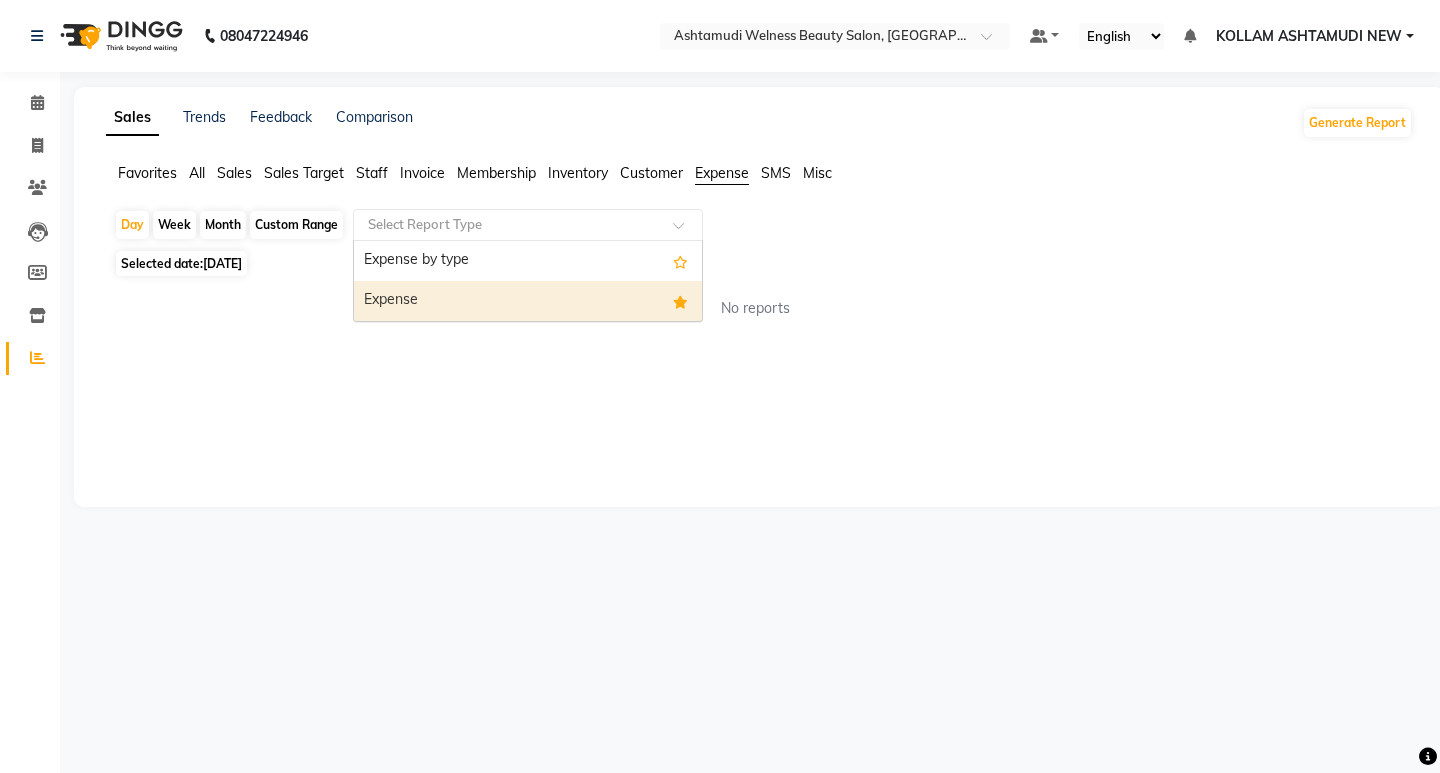 click on "Expense" at bounding box center [528, 301] 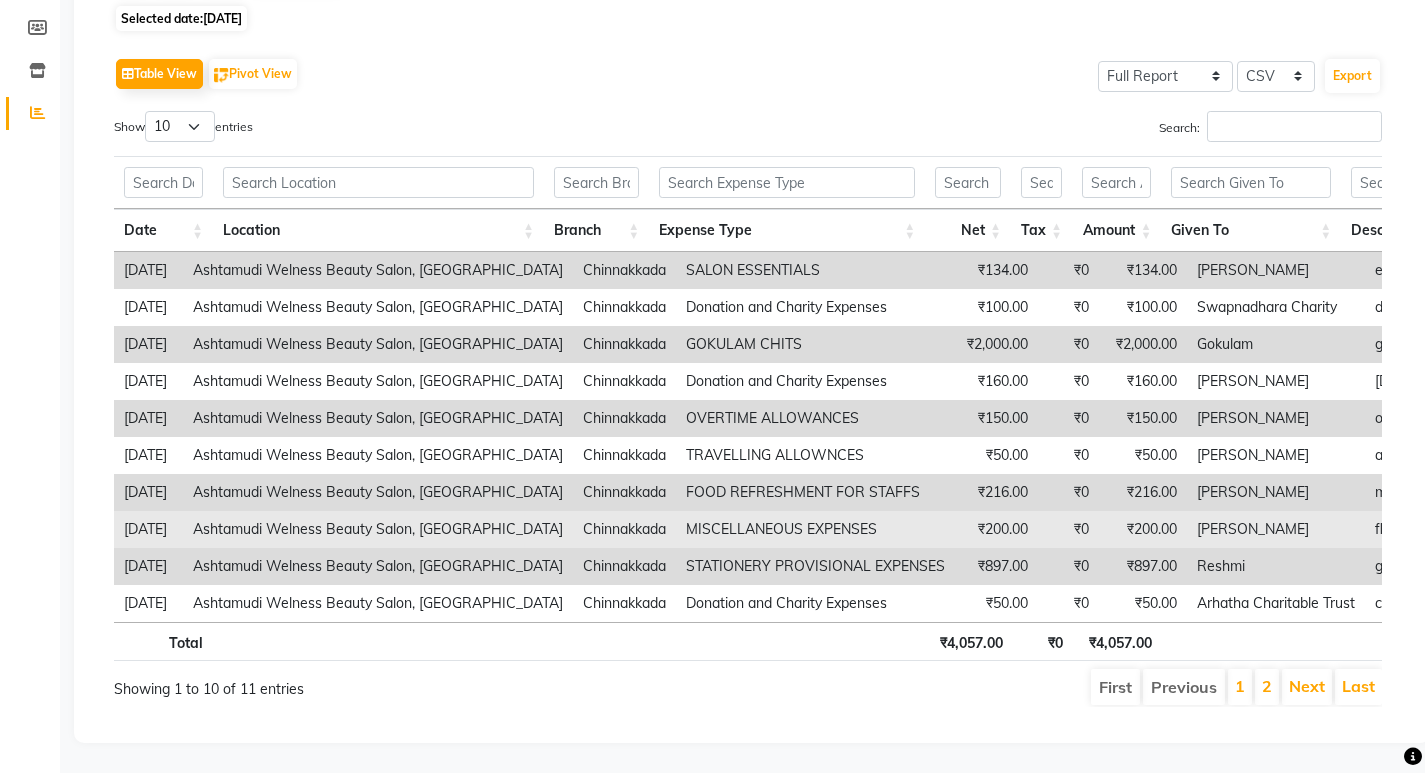 scroll, scrollTop: 275, scrollLeft: 0, axis: vertical 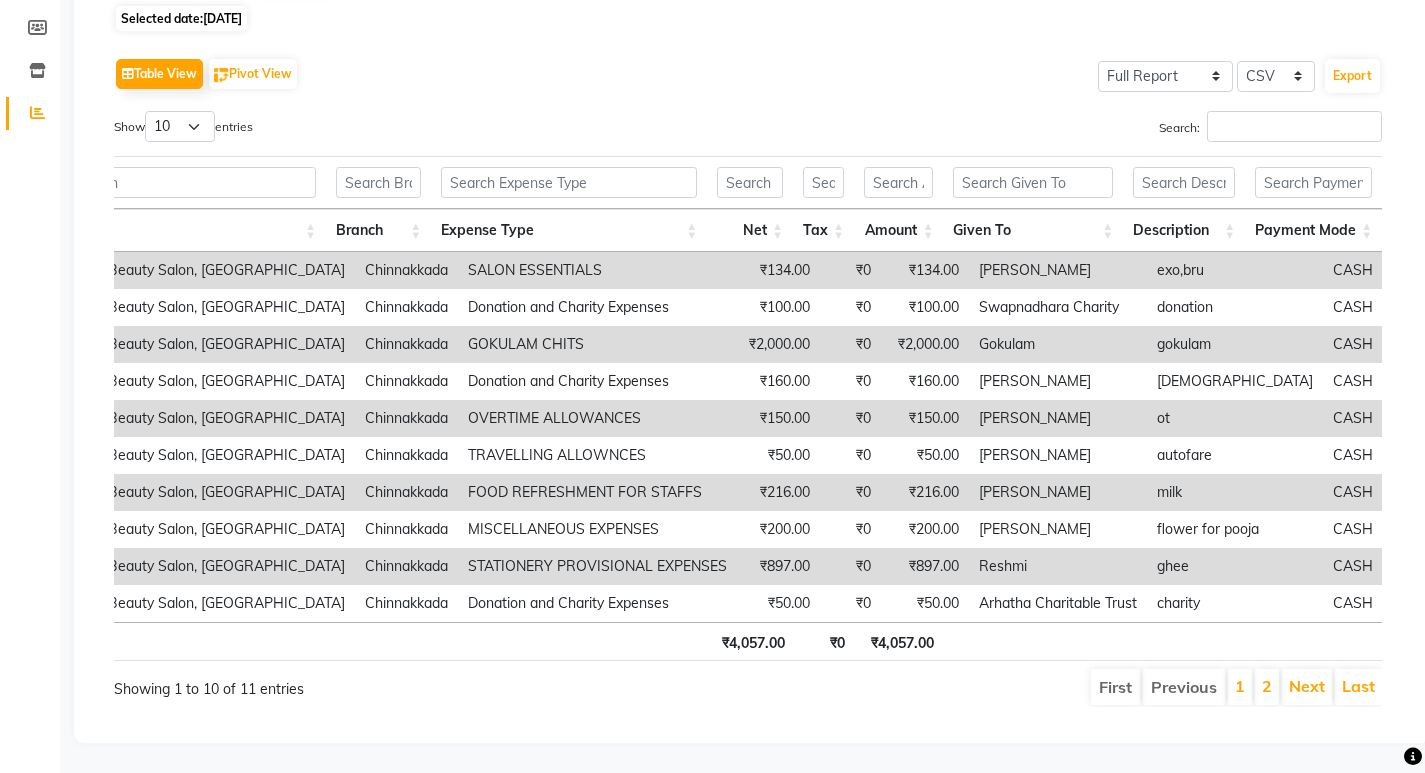 click on "2" at bounding box center (1267, 687) 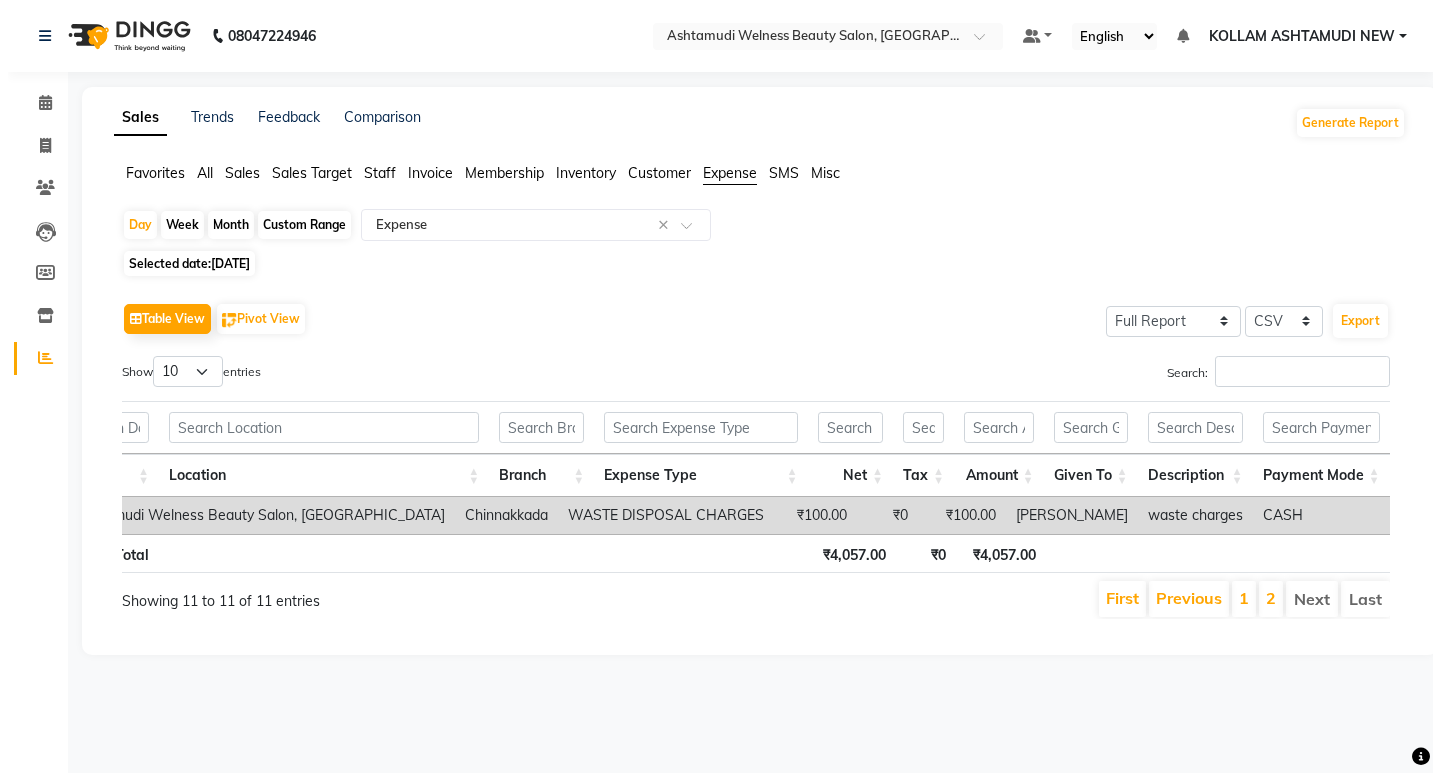 scroll, scrollTop: 0, scrollLeft: 0, axis: both 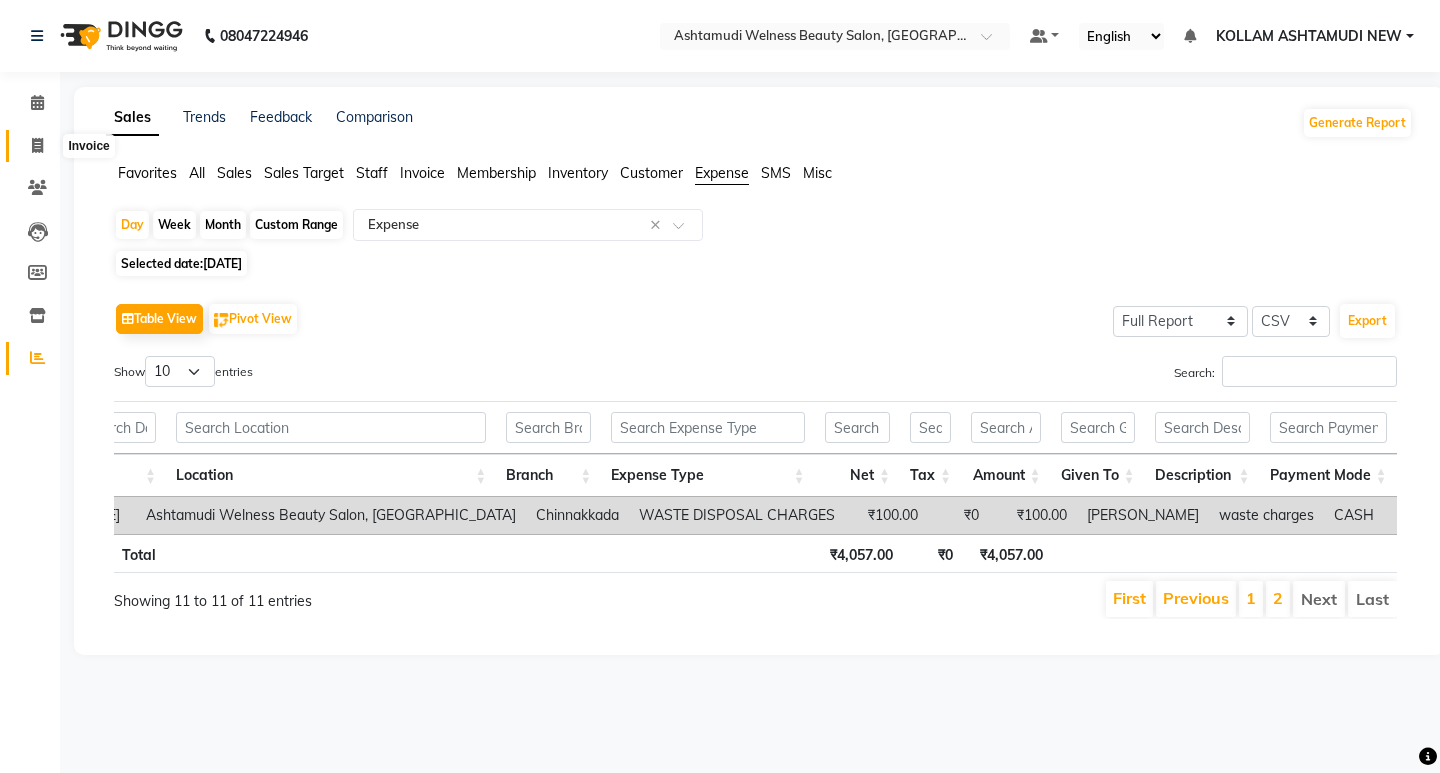 click 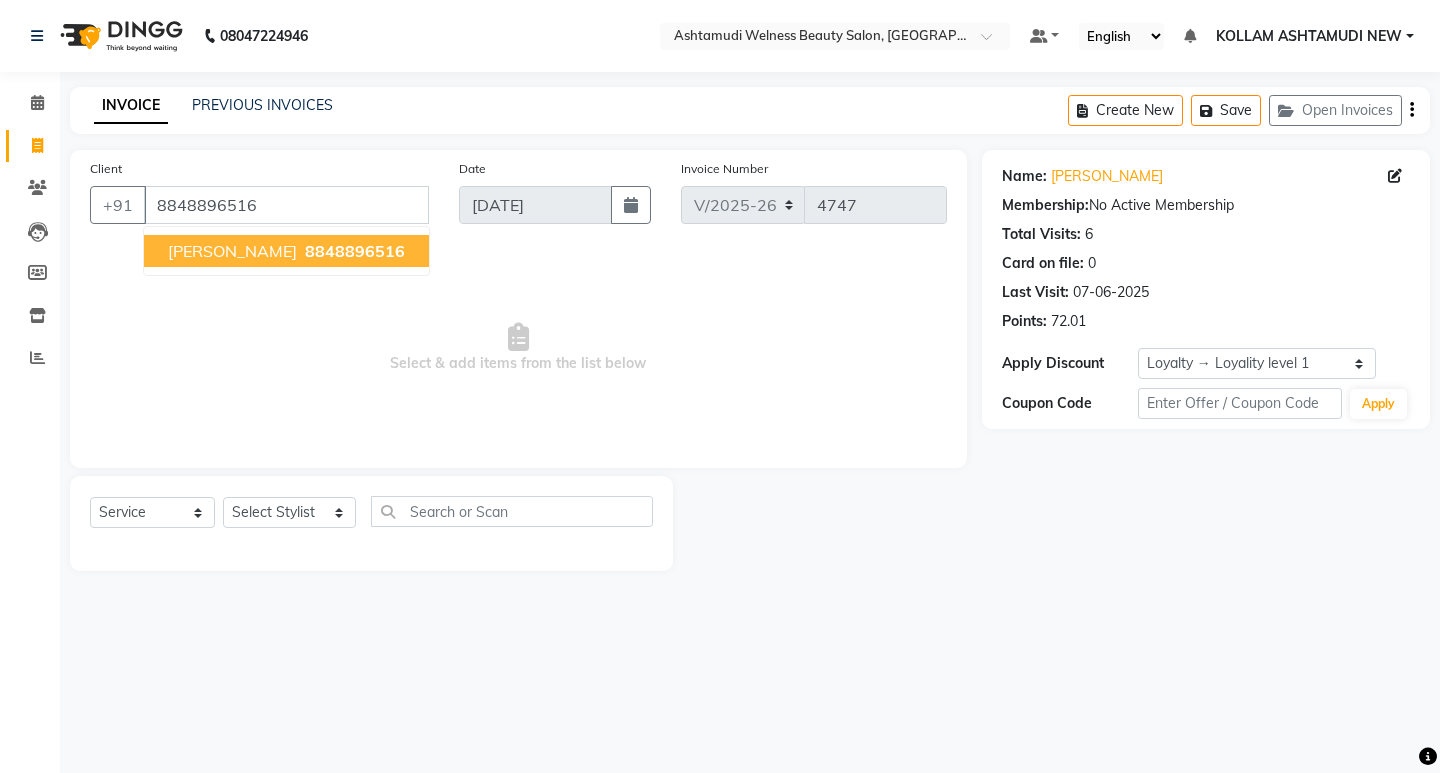 click on "Select & add items from the list below" at bounding box center [518, 348] 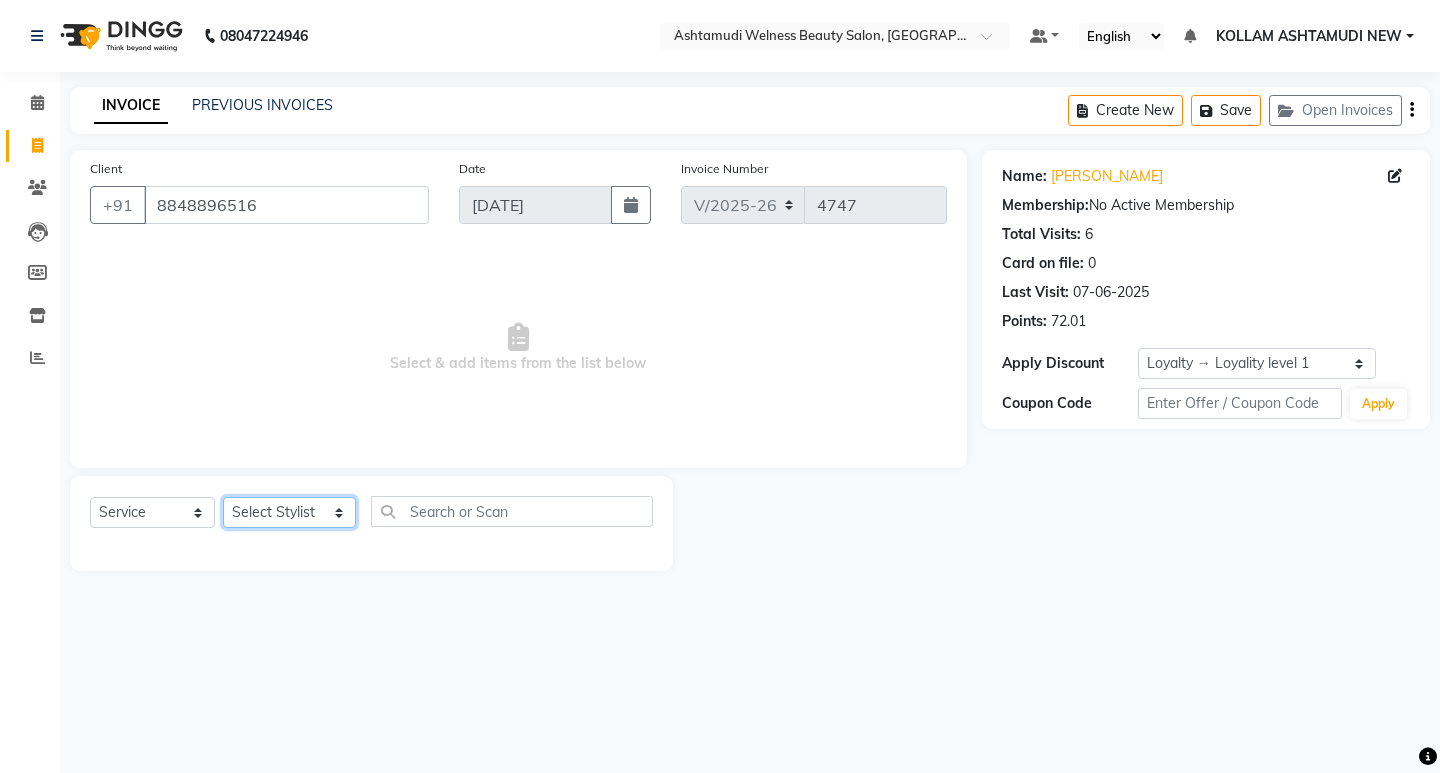 click on "Select Stylist [PERSON_NAME] Admin [PERSON_NAME]  [PERSON_NAME] [PERSON_NAME] [PERSON_NAME]  M [PERSON_NAME]  [PERSON_NAME]  P [PERSON_NAME] ASHTAMUDI KOLLAM ASHTAMUDI NEW  [PERSON_NAME] [PERSON_NAME] [PERSON_NAME]  [PERSON_NAME] [PERSON_NAME] [PERSON_NAME] [PERSON_NAME] [PERSON_NAME] M [PERSON_NAME] SARIGA [PERSON_NAME] [PERSON_NAME] [PERSON_NAME] [PERSON_NAME] [PERSON_NAME] S" 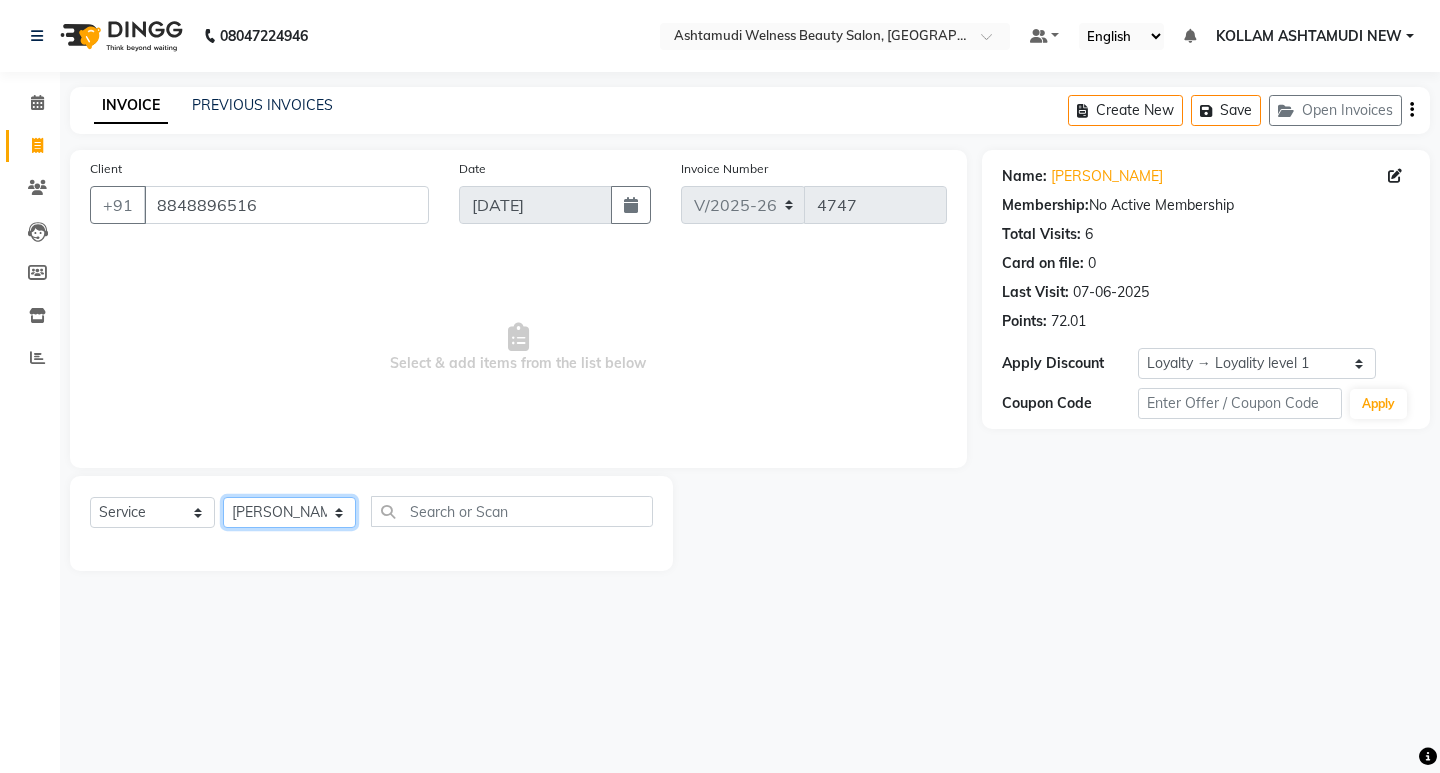 click on "Select Stylist [PERSON_NAME] Admin [PERSON_NAME]  [PERSON_NAME] [PERSON_NAME] [PERSON_NAME]  M [PERSON_NAME]  [PERSON_NAME]  P [PERSON_NAME] ASHTAMUDI KOLLAM ASHTAMUDI NEW  [PERSON_NAME] [PERSON_NAME] [PERSON_NAME]  [PERSON_NAME] [PERSON_NAME] [PERSON_NAME] [PERSON_NAME] [PERSON_NAME] M [PERSON_NAME] SARIGA [PERSON_NAME] [PERSON_NAME] [PERSON_NAME] [PERSON_NAME] [PERSON_NAME] S" 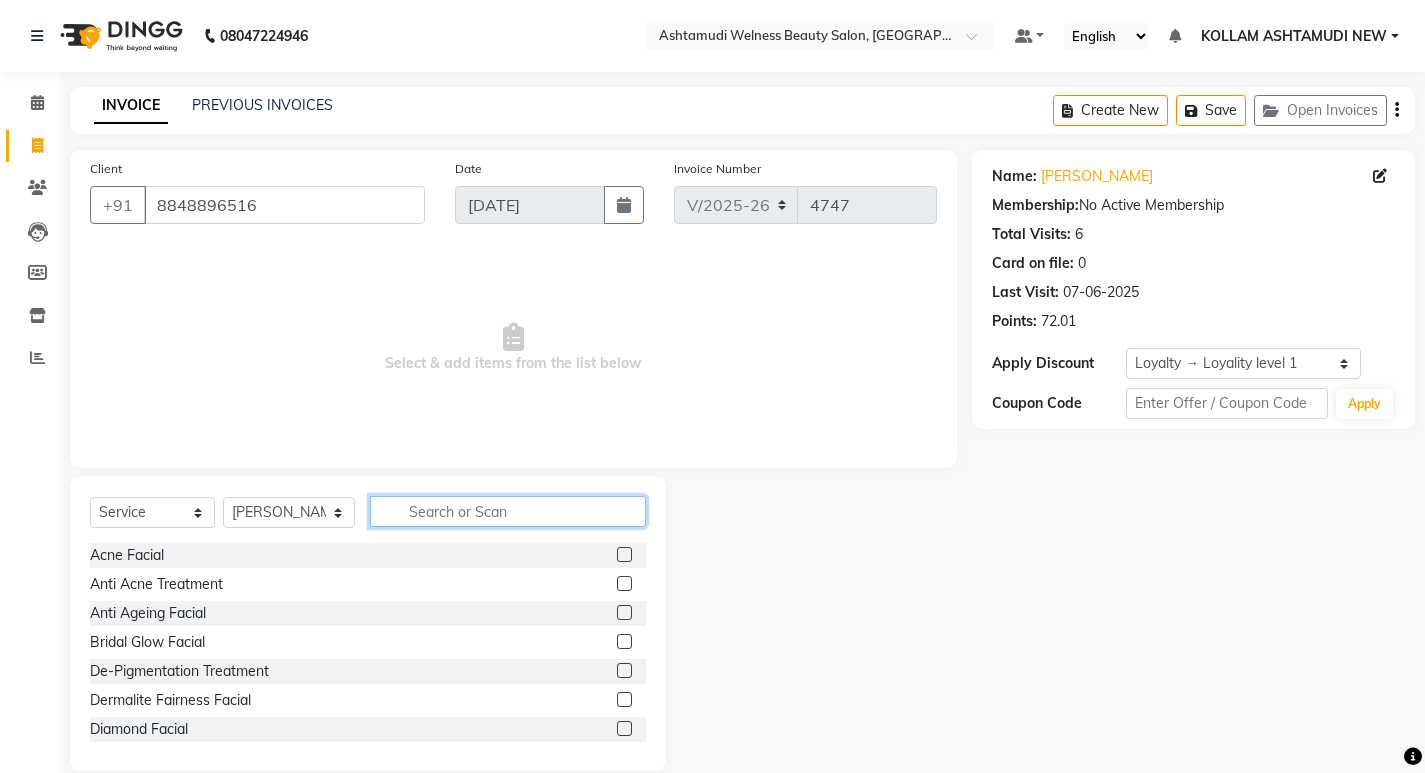 click 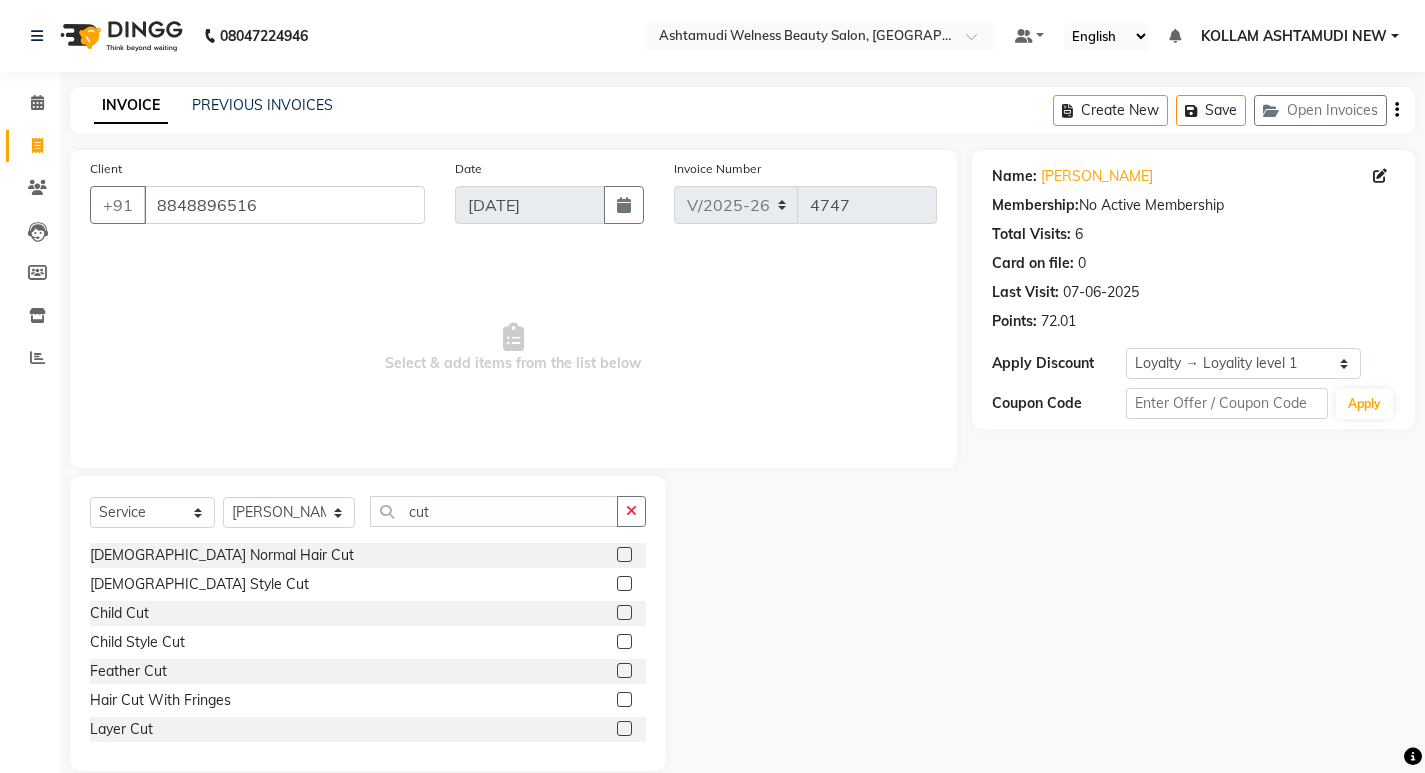 click 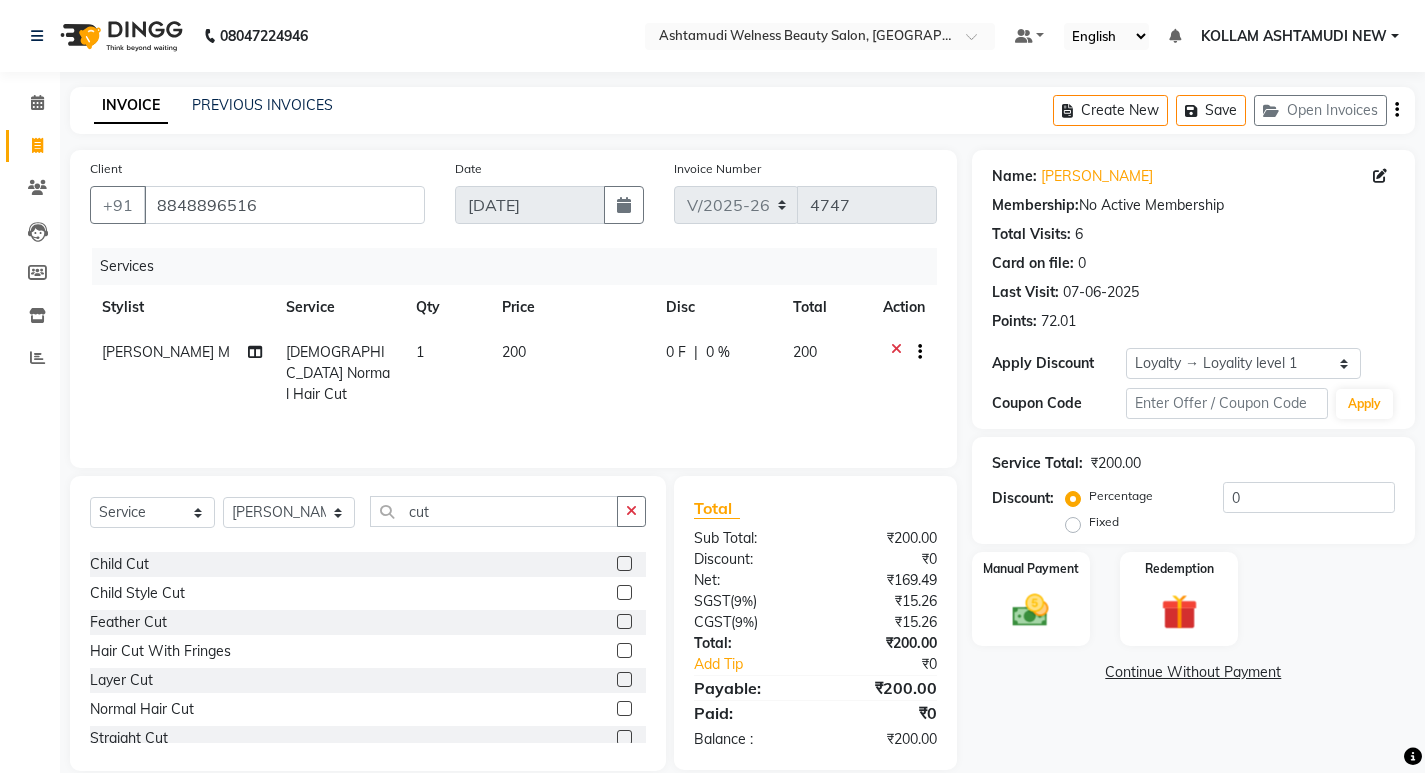 scroll, scrollTop: 90, scrollLeft: 0, axis: vertical 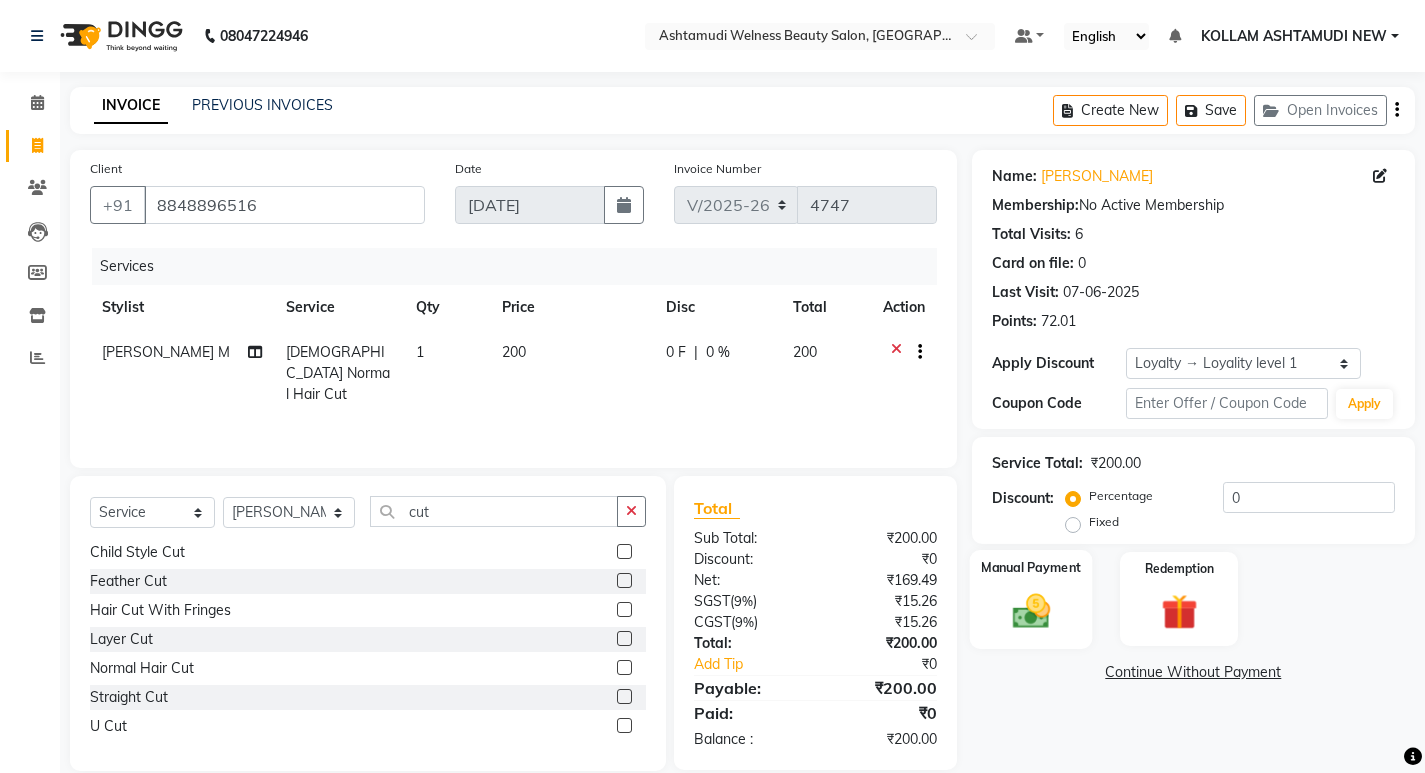 click 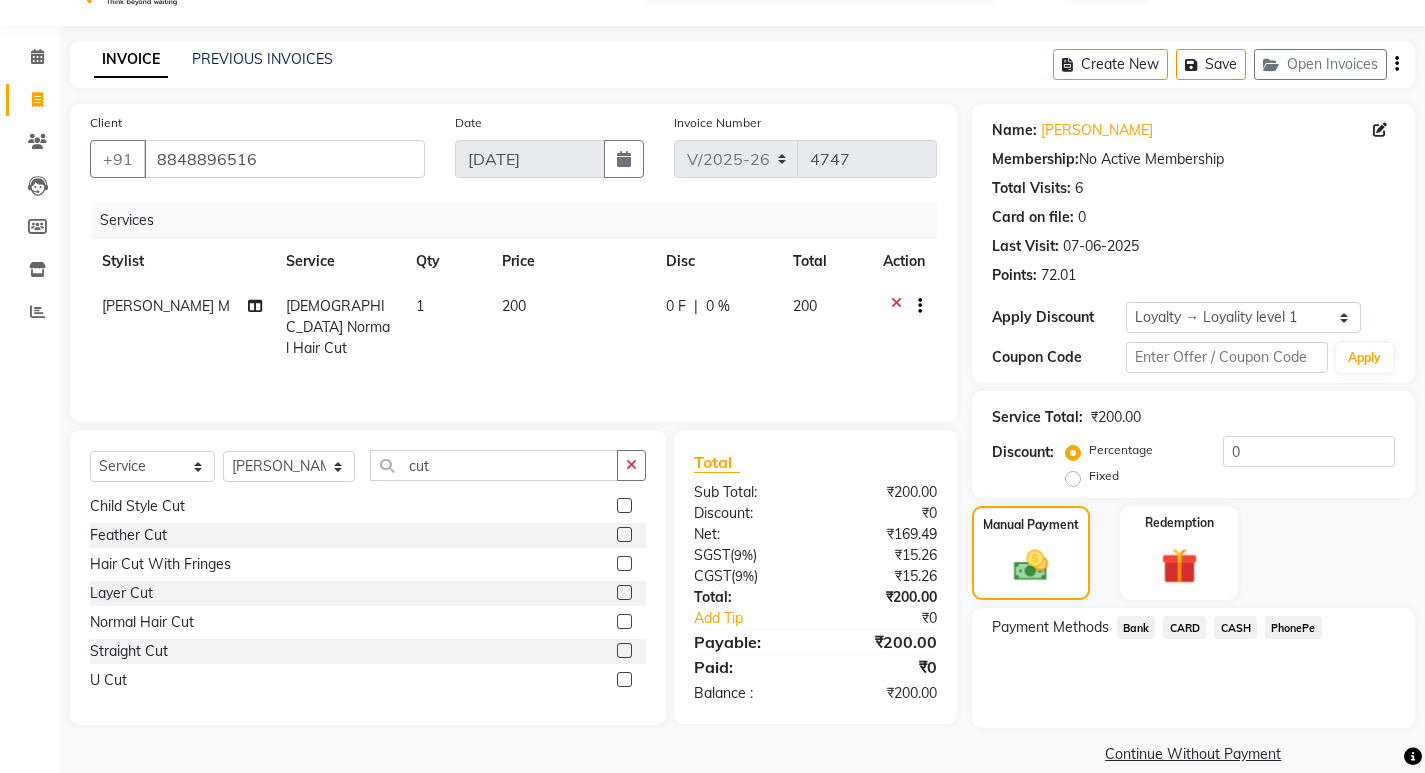 scroll, scrollTop: 72, scrollLeft: 0, axis: vertical 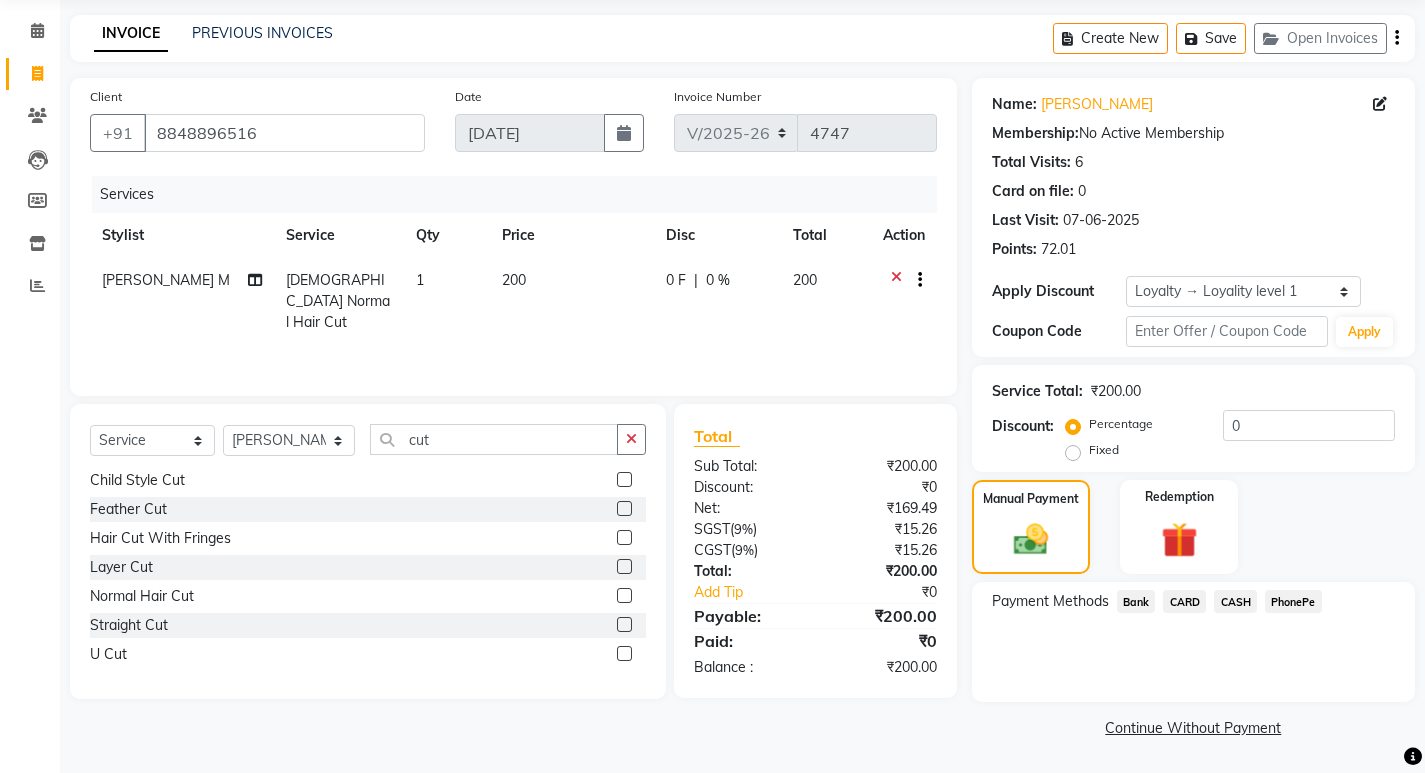 click on "CASH" 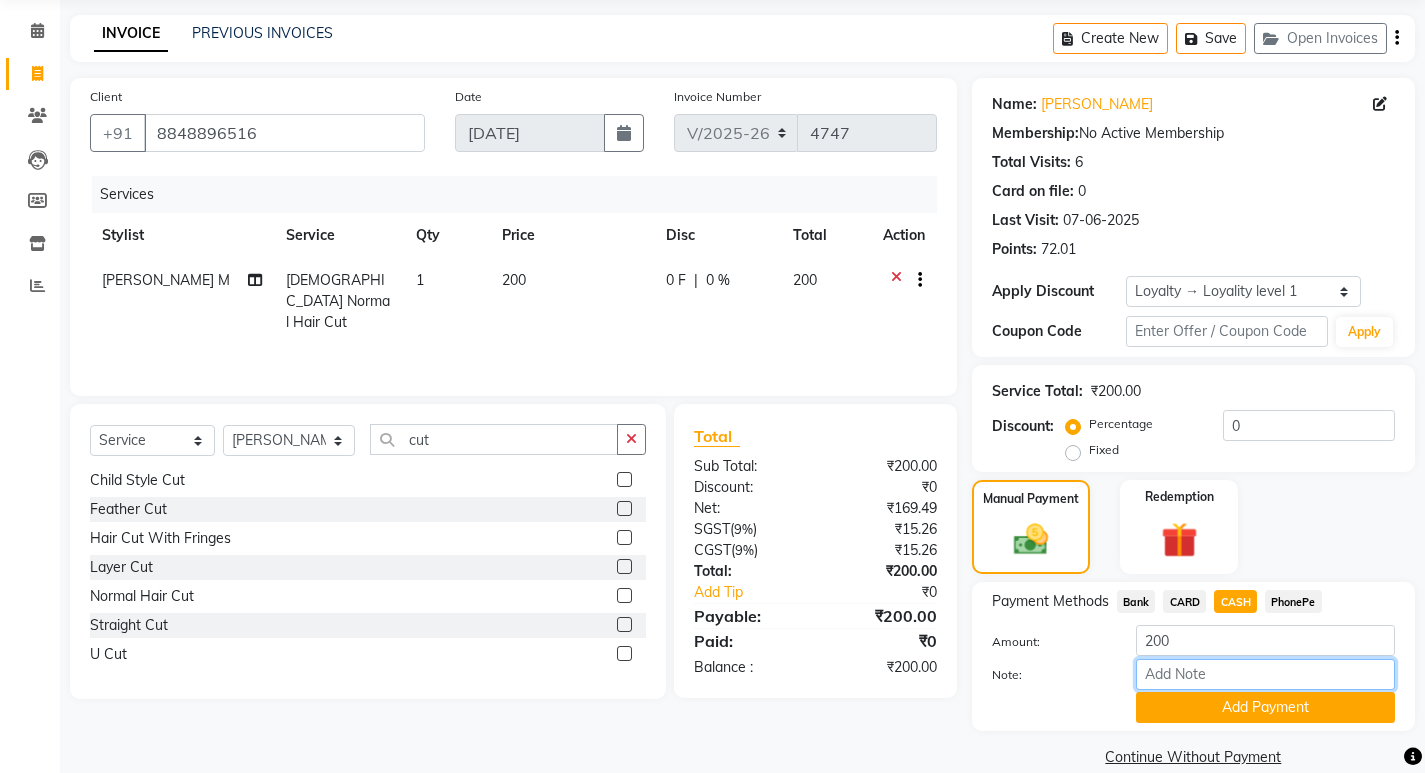 click on "Note:" at bounding box center (1265, 674) 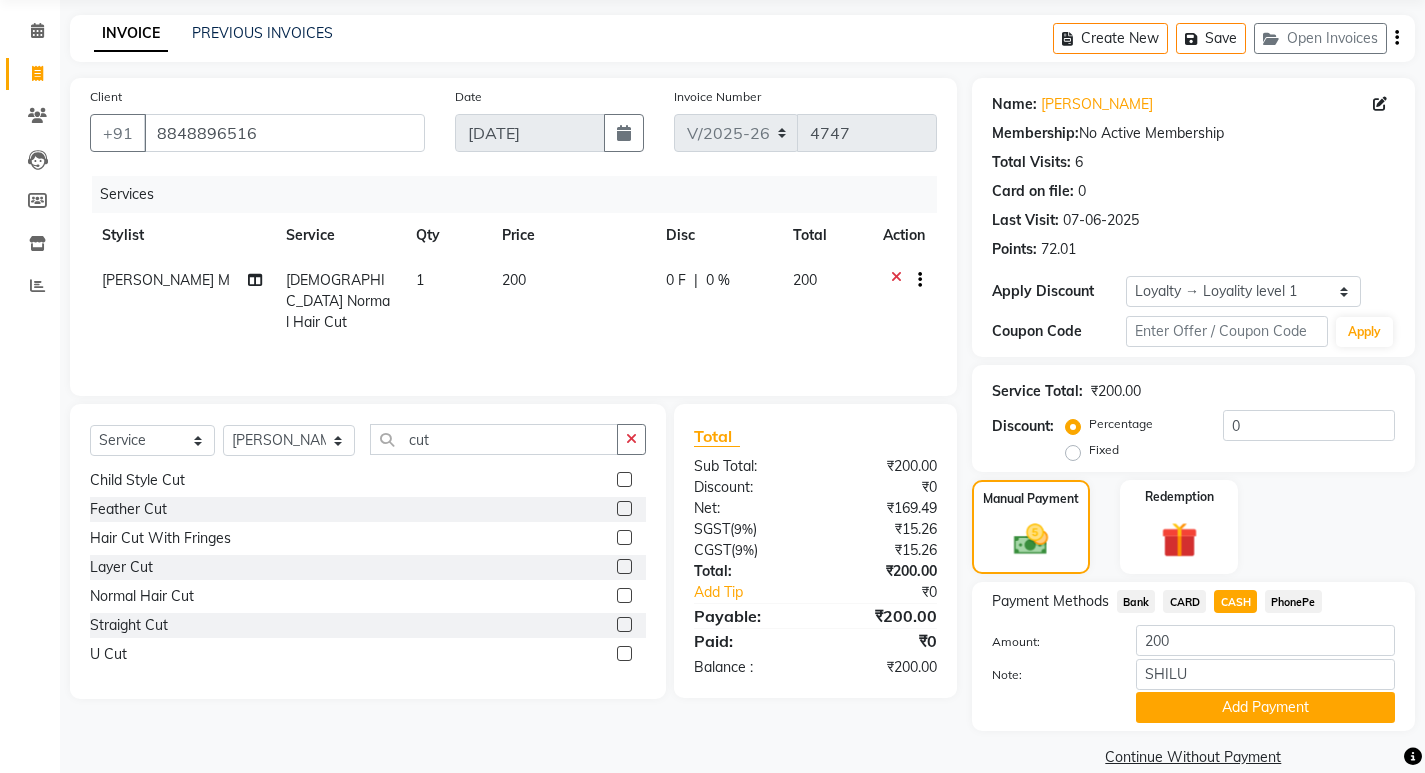 click on "PhonePe" 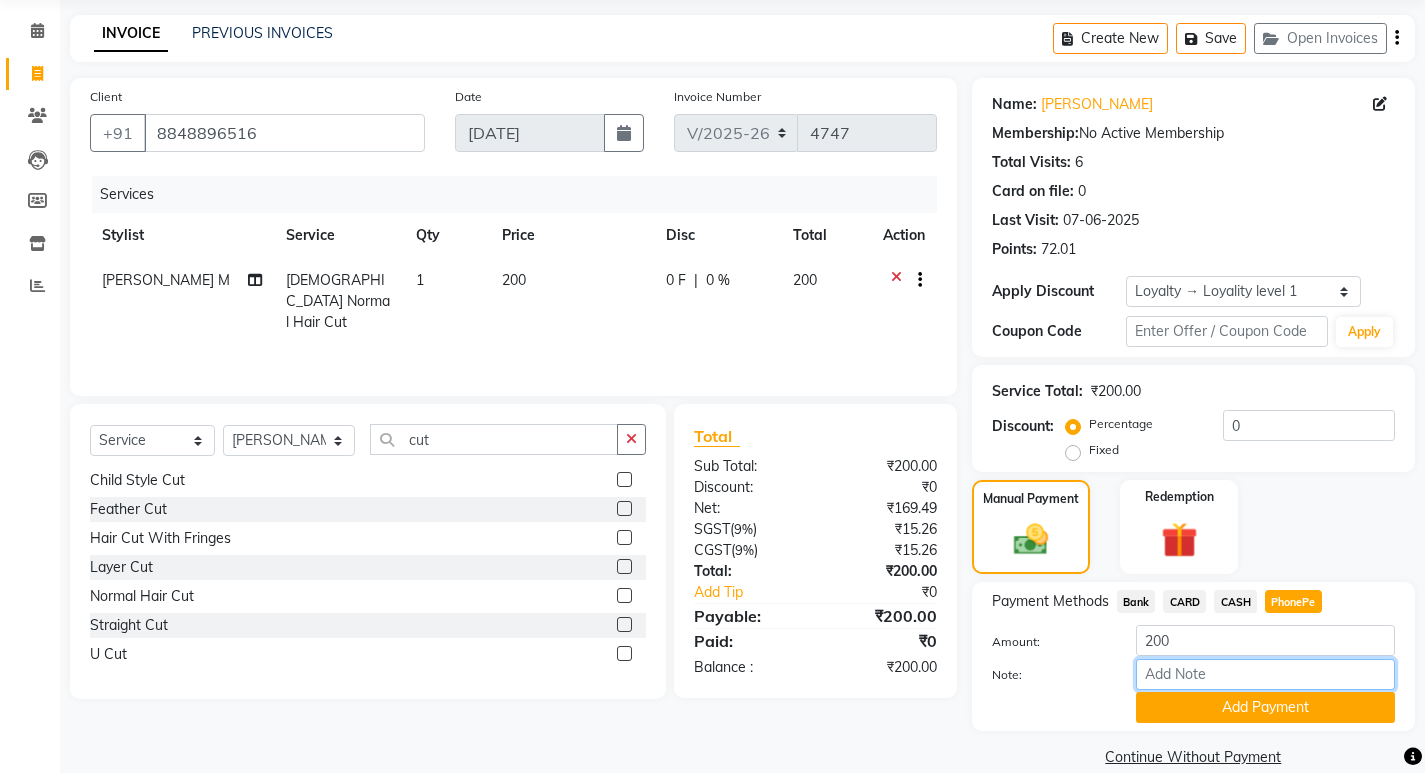 click on "Note:" at bounding box center (1265, 674) 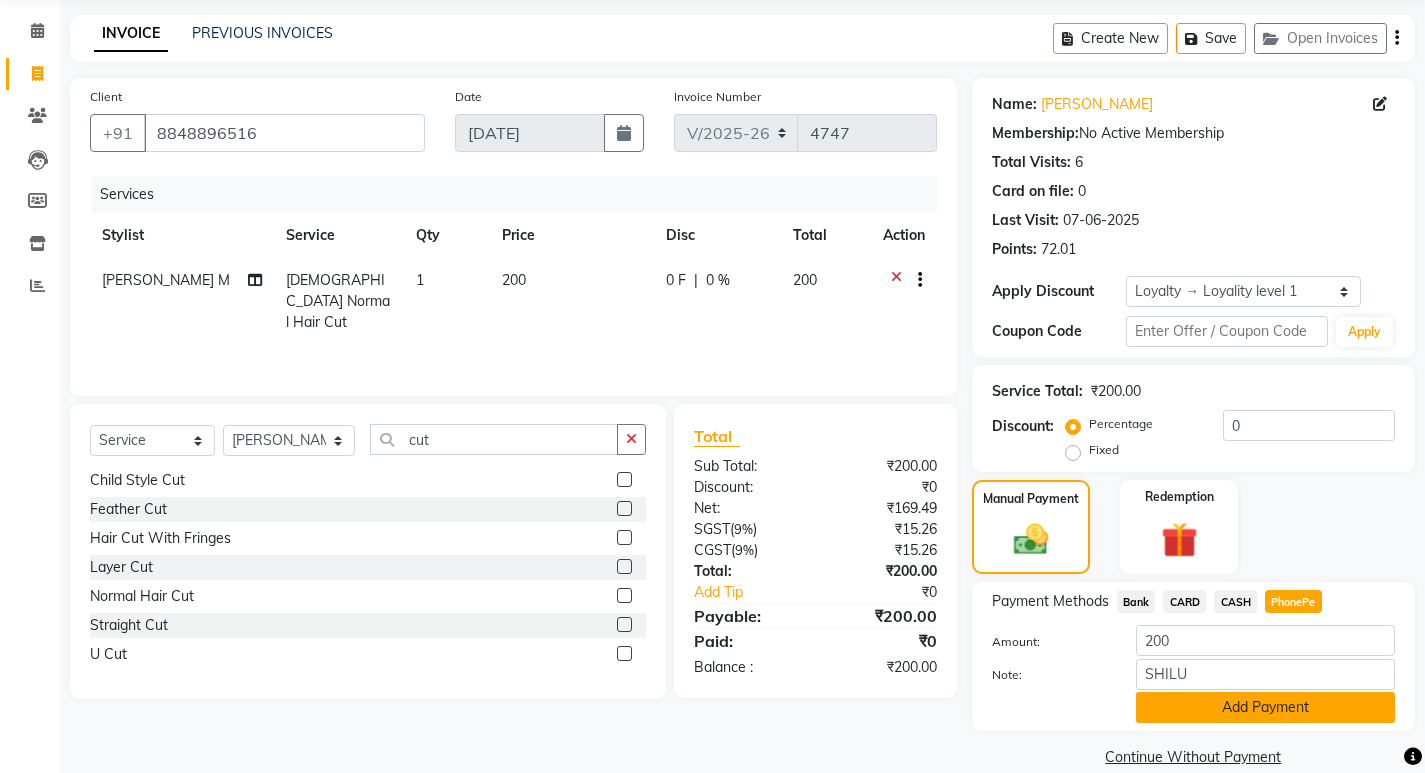click on "Add Payment" 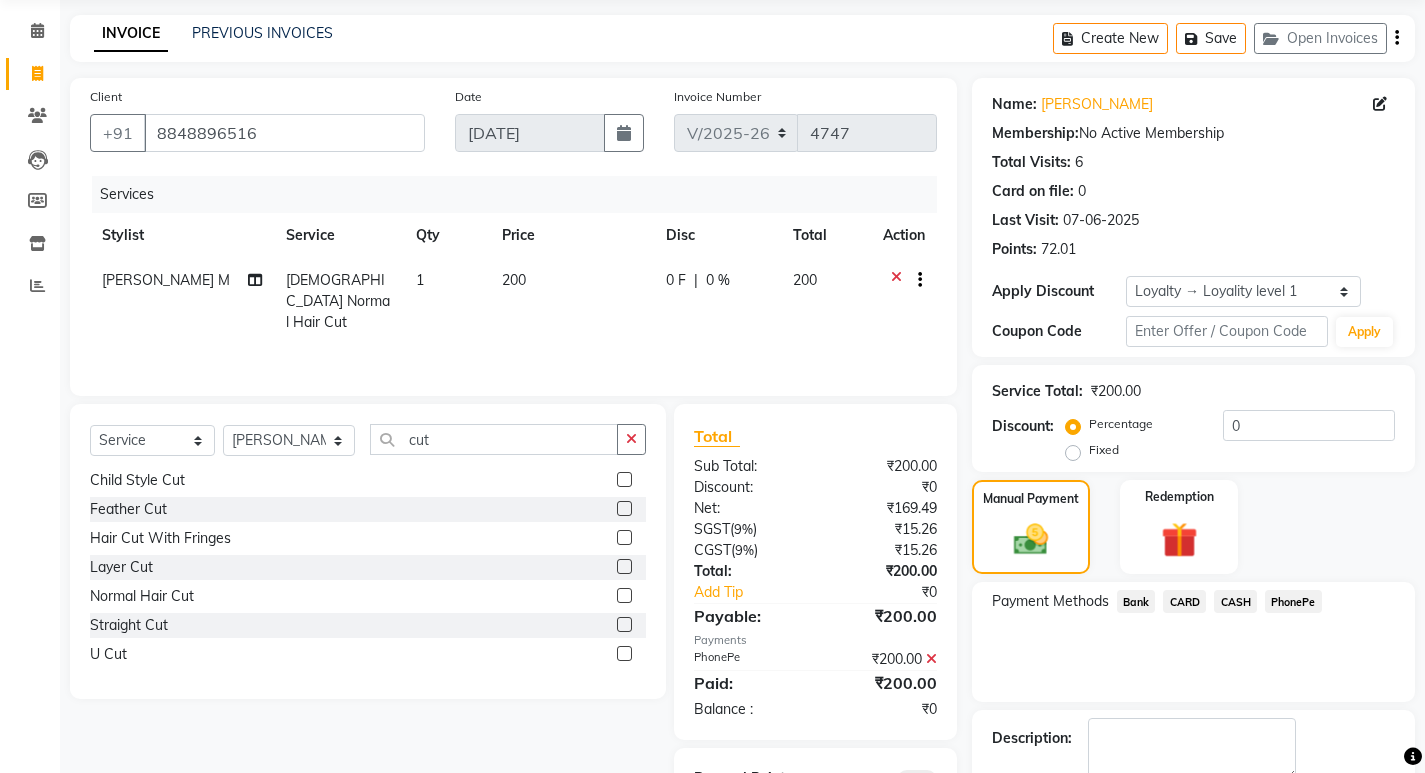 scroll, scrollTop: 168, scrollLeft: 0, axis: vertical 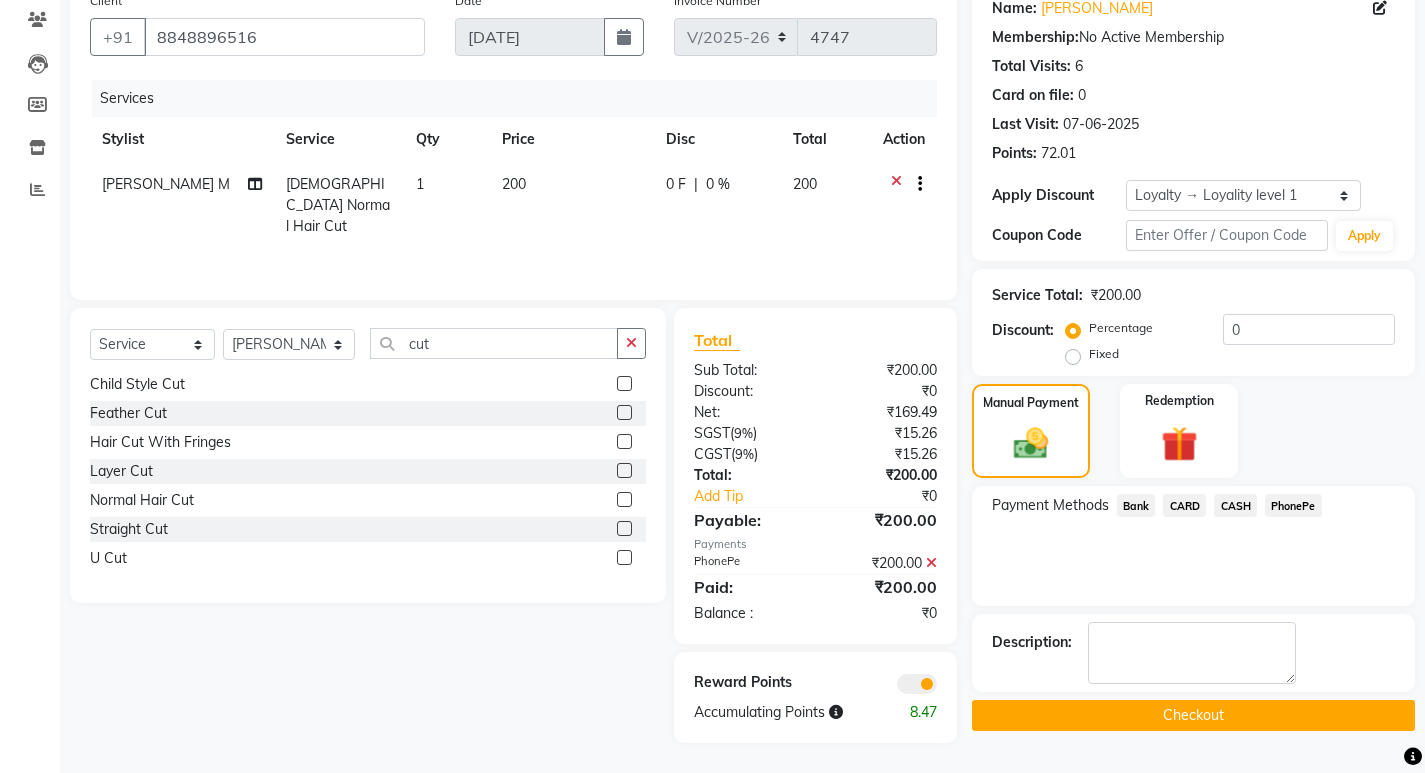 click on "Checkout" 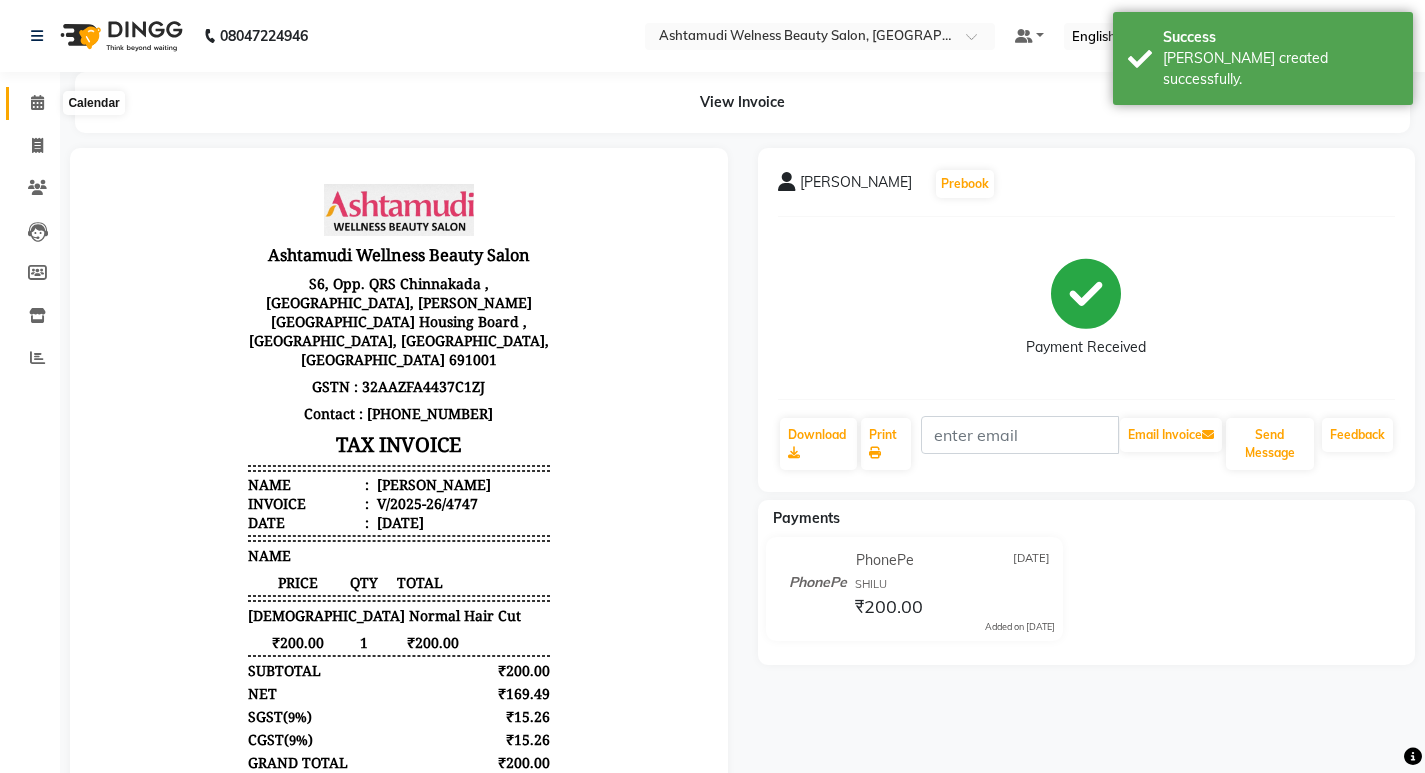 scroll, scrollTop: 0, scrollLeft: 0, axis: both 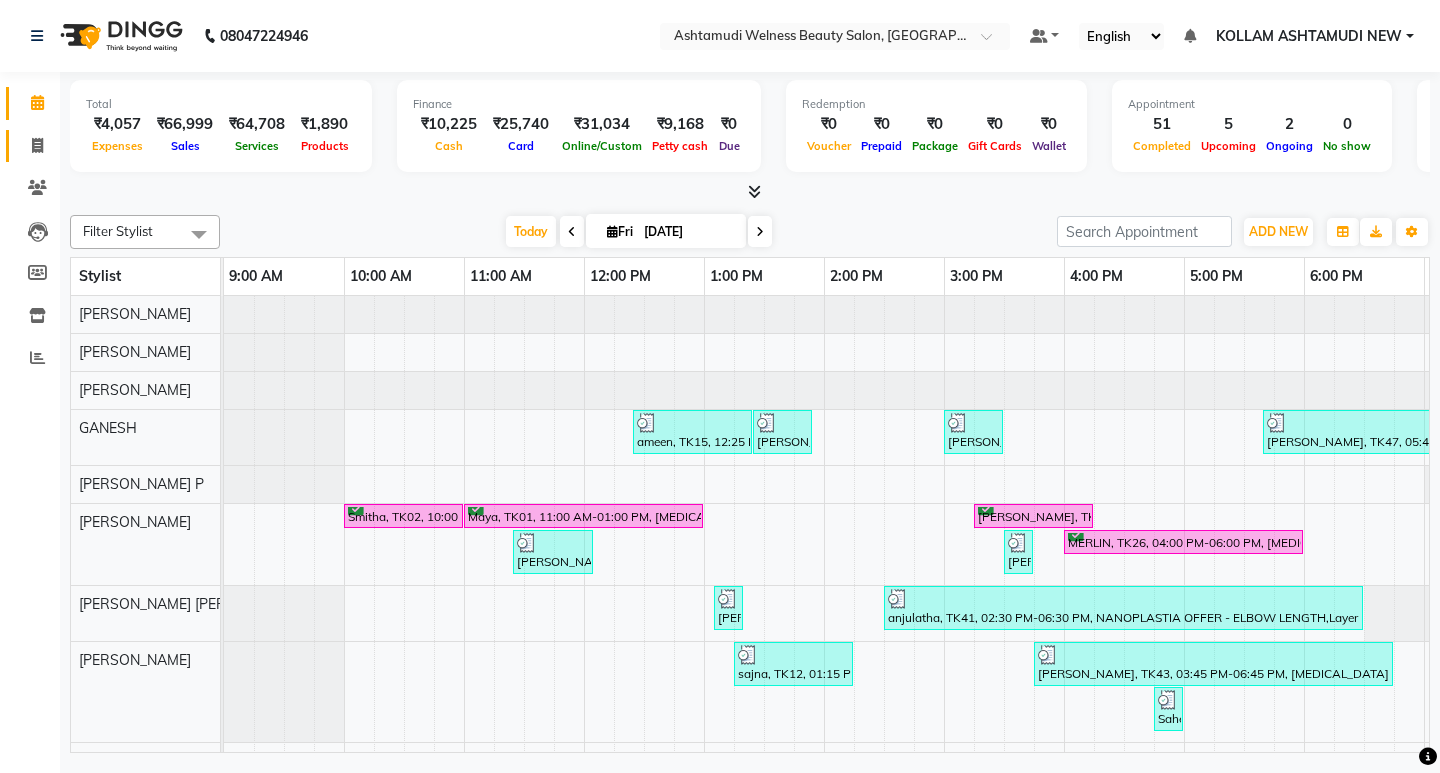 click on "Invoice" 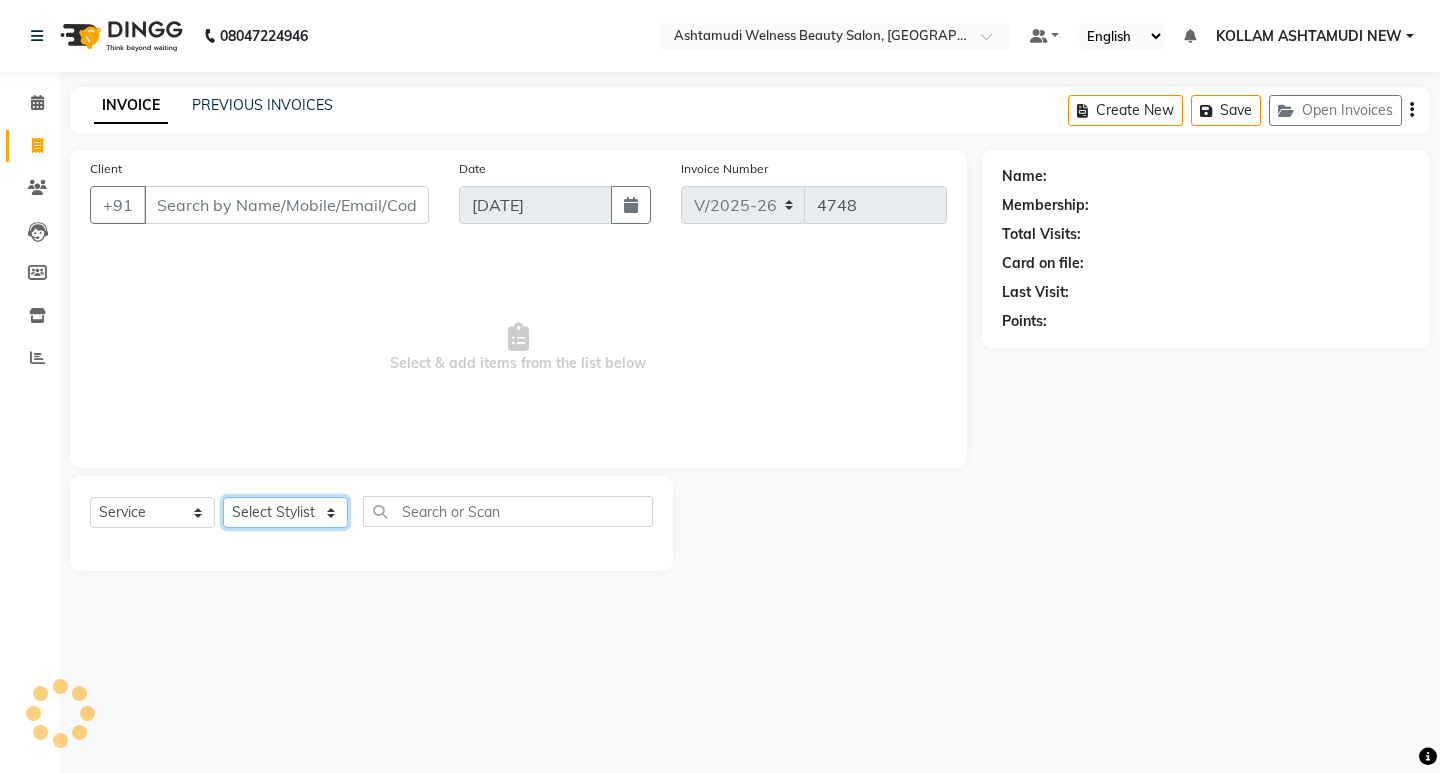 click on "Select Stylist" 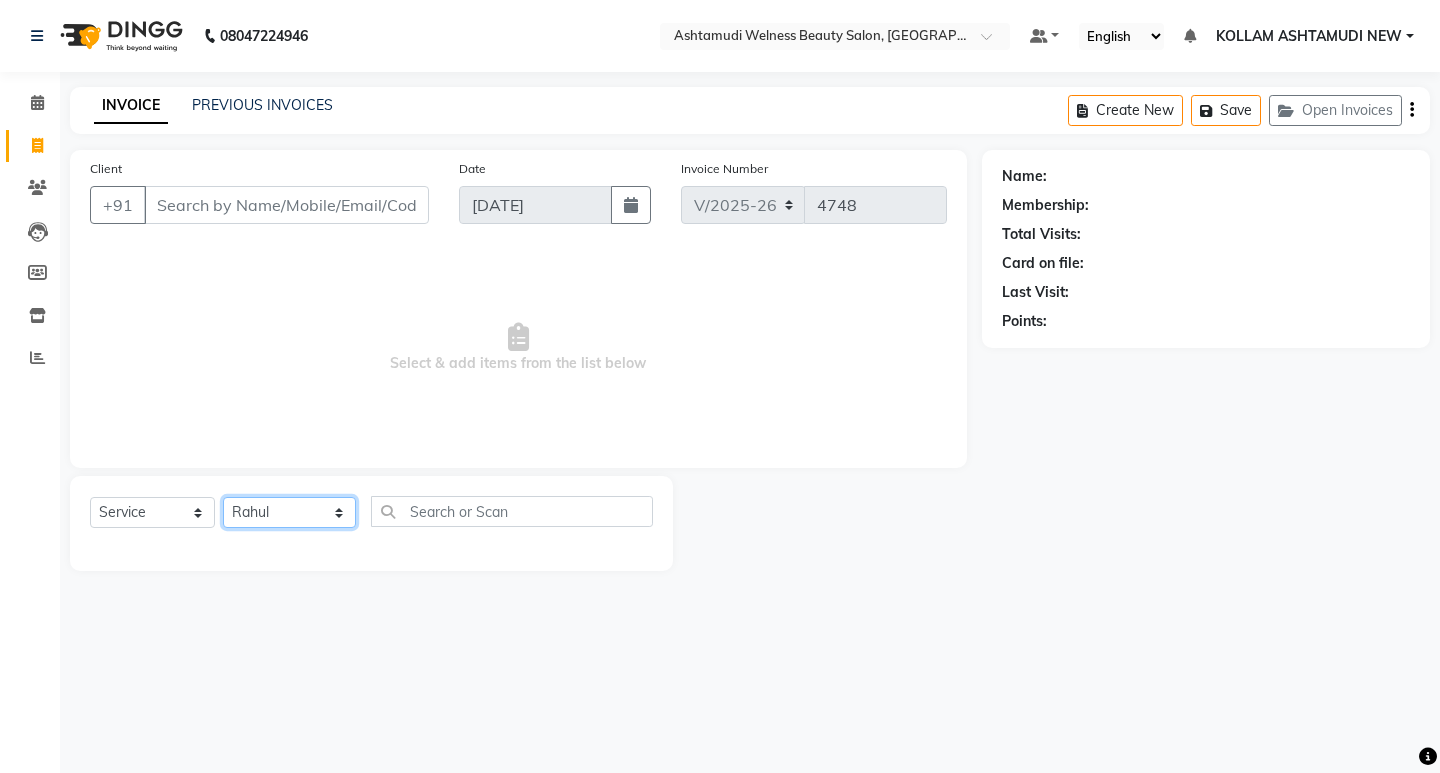 click on "Select Stylist [PERSON_NAME] Admin [PERSON_NAME]  [PERSON_NAME] [PERSON_NAME] [PERSON_NAME]  M [PERSON_NAME]  [PERSON_NAME]  P [PERSON_NAME] ASHTAMUDI KOLLAM ASHTAMUDI NEW  [PERSON_NAME] [PERSON_NAME] [PERSON_NAME]  [PERSON_NAME] [PERSON_NAME] [PERSON_NAME] [PERSON_NAME] [PERSON_NAME] M [PERSON_NAME] SARIGA [PERSON_NAME] [PERSON_NAME] [PERSON_NAME] [PERSON_NAME] [PERSON_NAME] S" 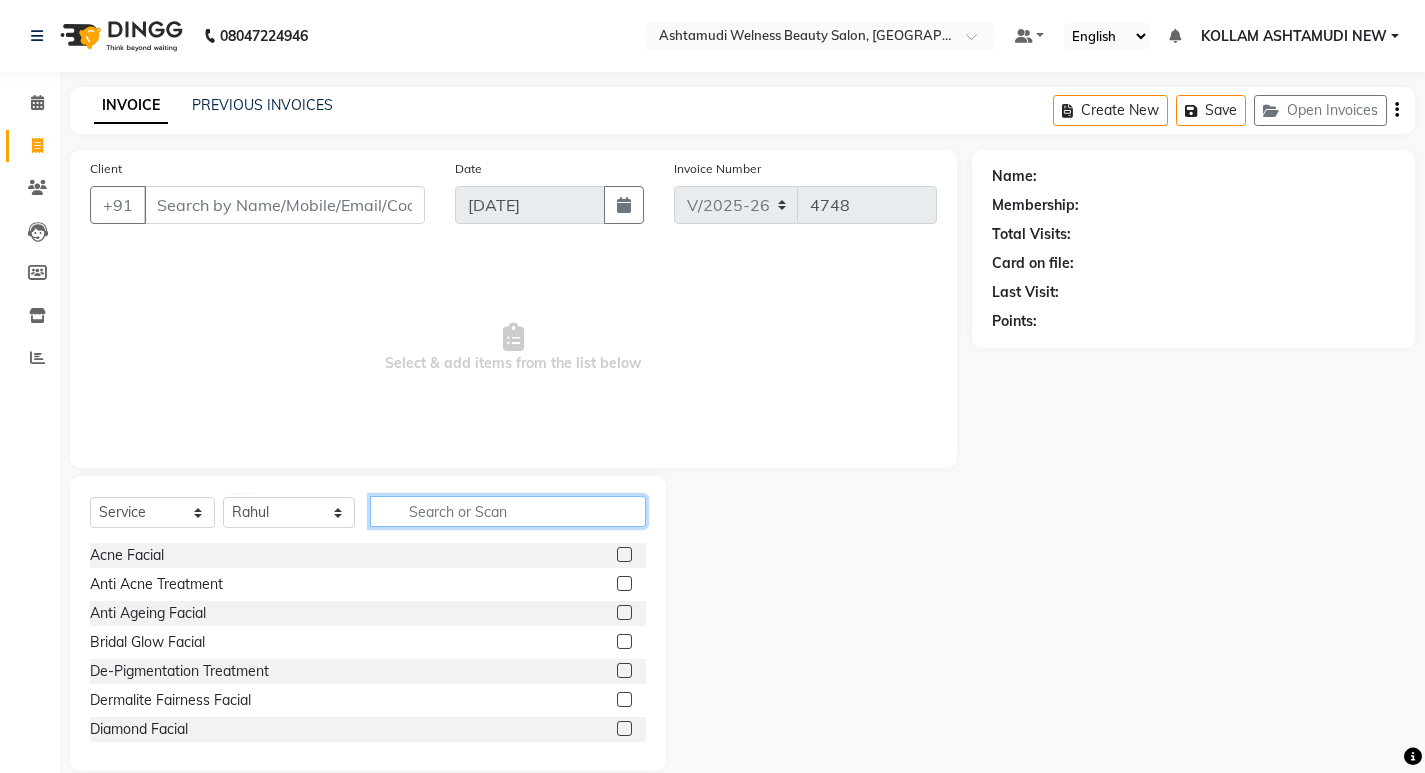 click 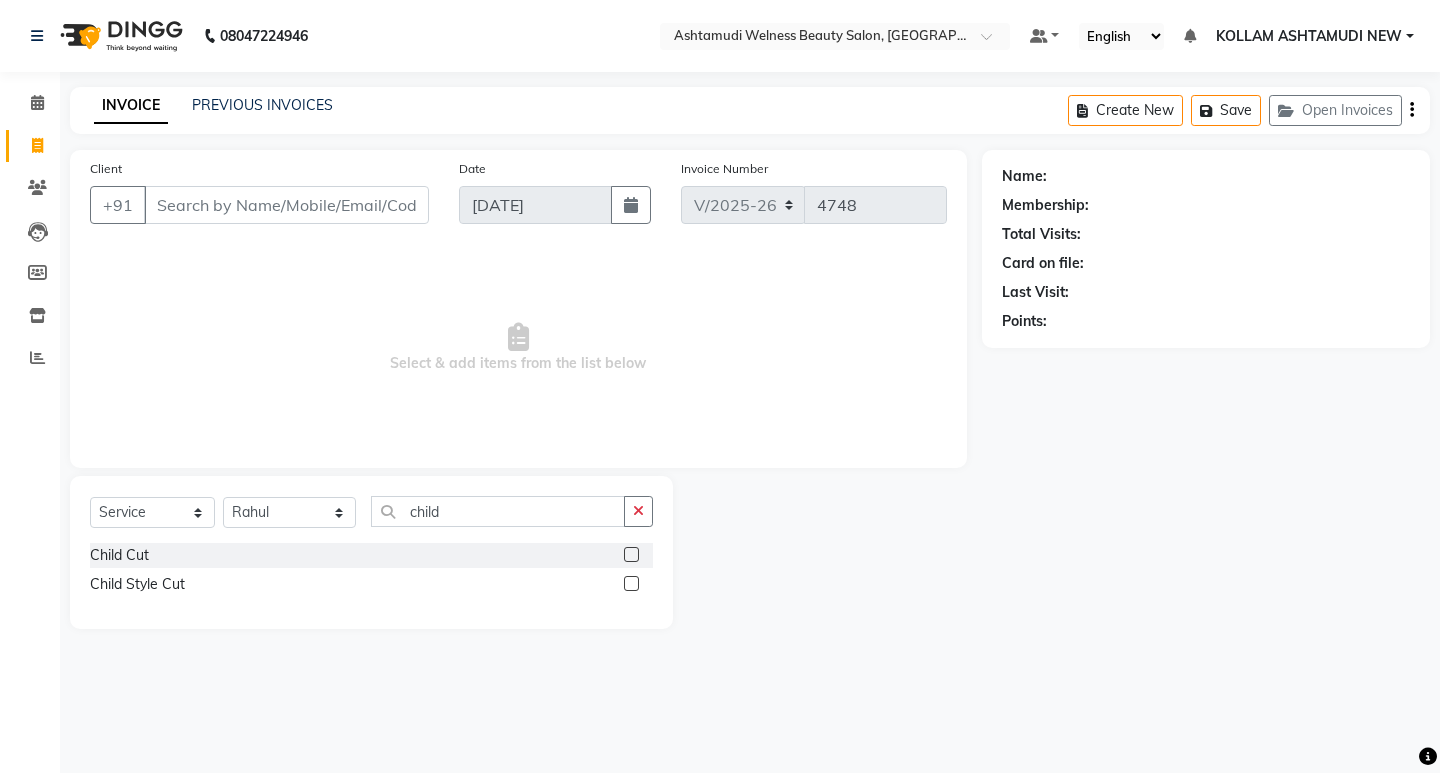 click 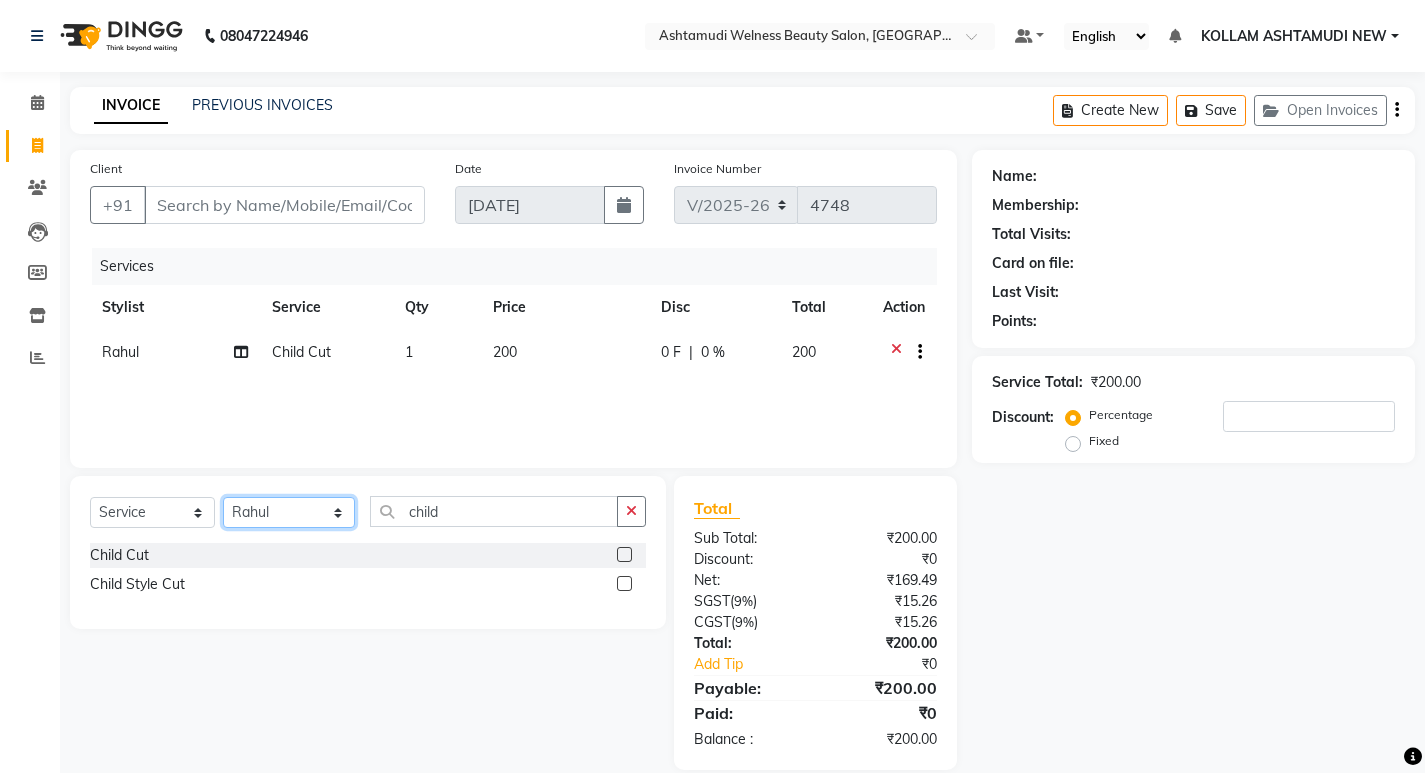 drag, startPoint x: 257, startPoint y: 514, endPoint x: 258, endPoint y: 500, distance: 14.035668 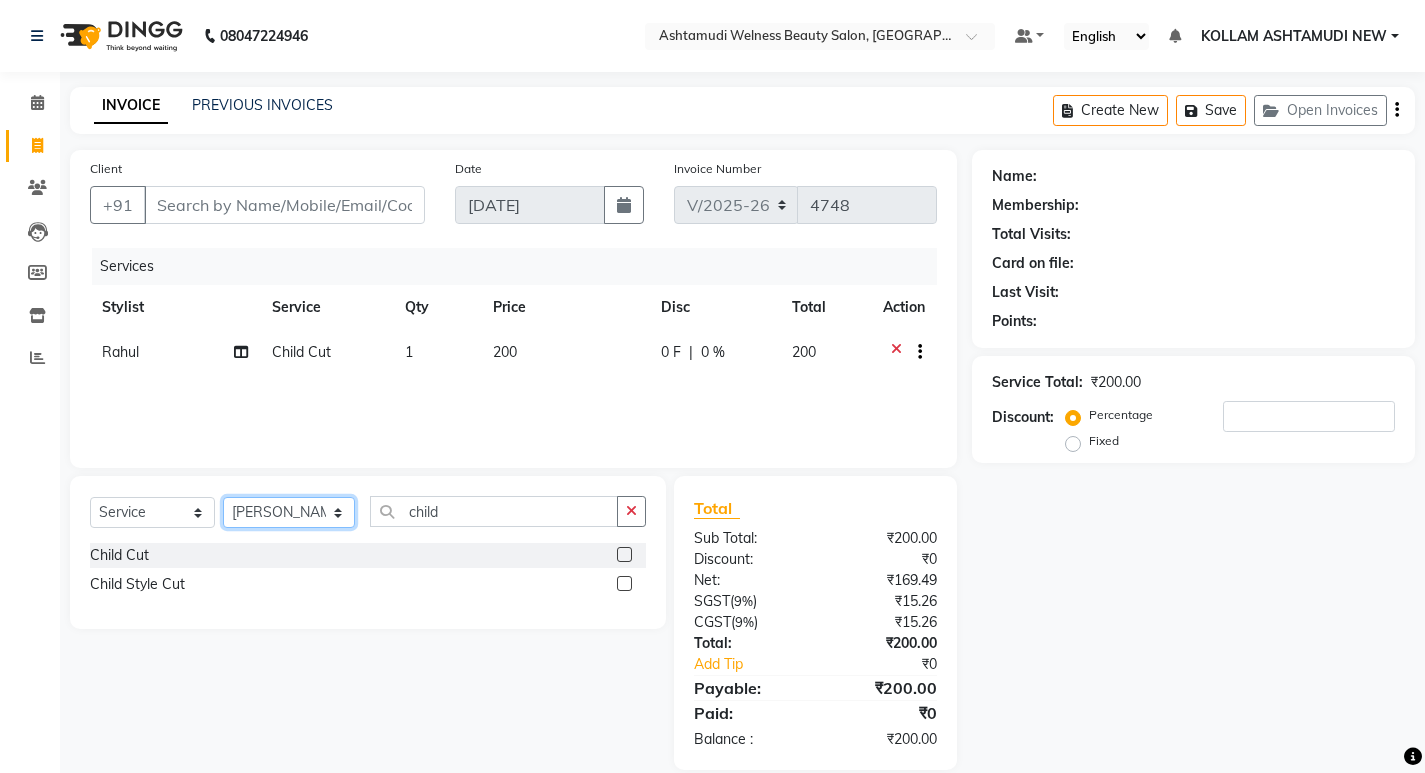 click on "Select Stylist [PERSON_NAME] Admin [PERSON_NAME]  [PERSON_NAME] [PERSON_NAME] [PERSON_NAME]  M [PERSON_NAME]  [PERSON_NAME]  P [PERSON_NAME] ASHTAMUDI KOLLAM ASHTAMUDI NEW  [PERSON_NAME] [PERSON_NAME] [PERSON_NAME]  [PERSON_NAME] [PERSON_NAME] [PERSON_NAME] [PERSON_NAME] [PERSON_NAME] M [PERSON_NAME] SARIGA [PERSON_NAME] [PERSON_NAME] [PERSON_NAME] [PERSON_NAME] [PERSON_NAME] S" 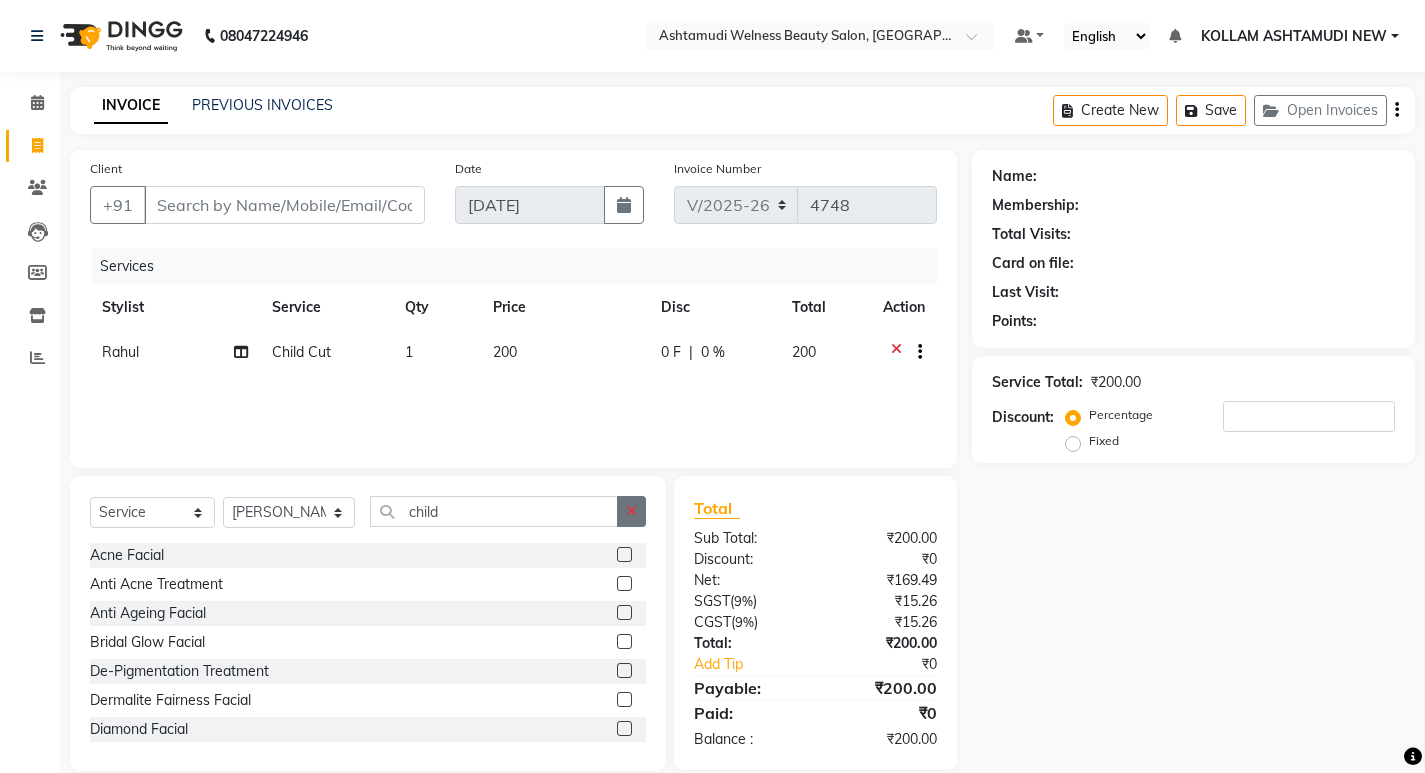 click 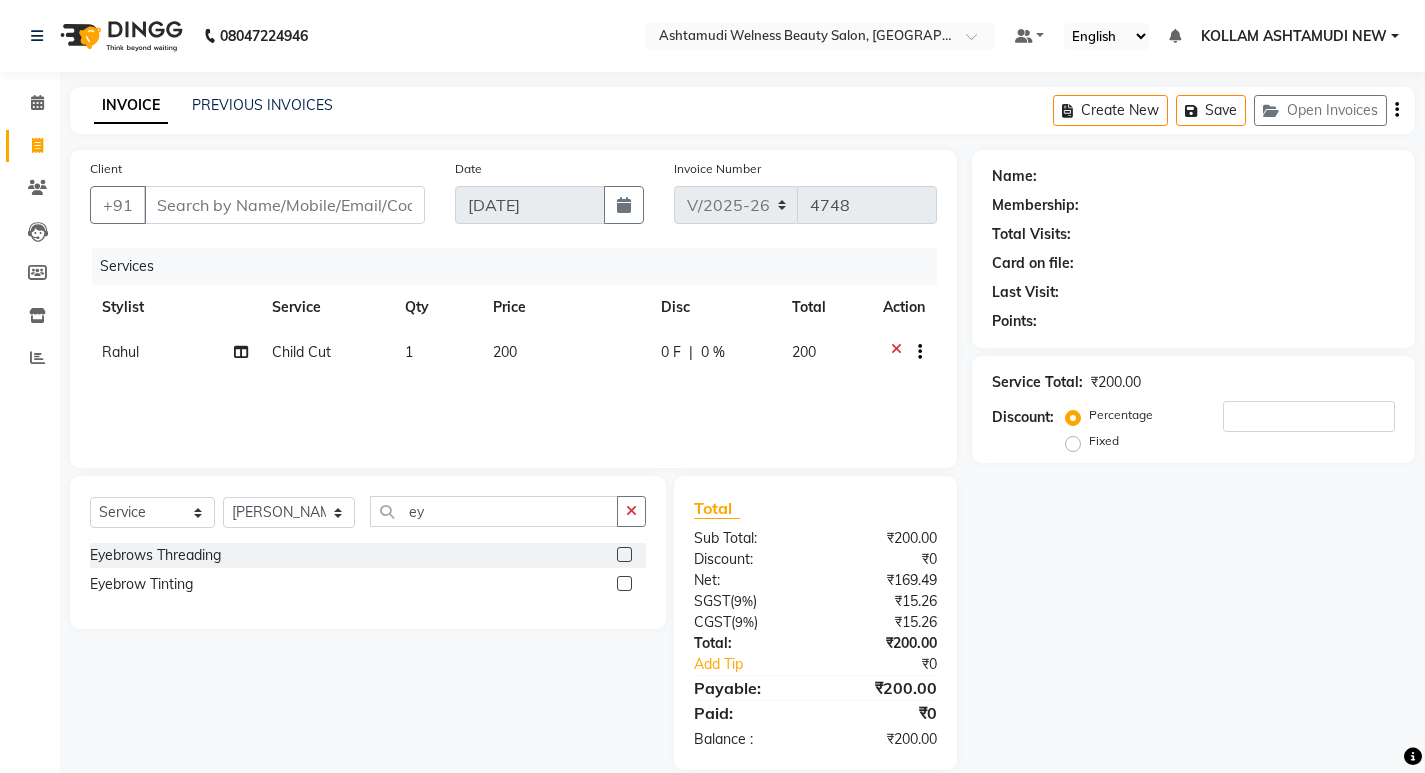 click 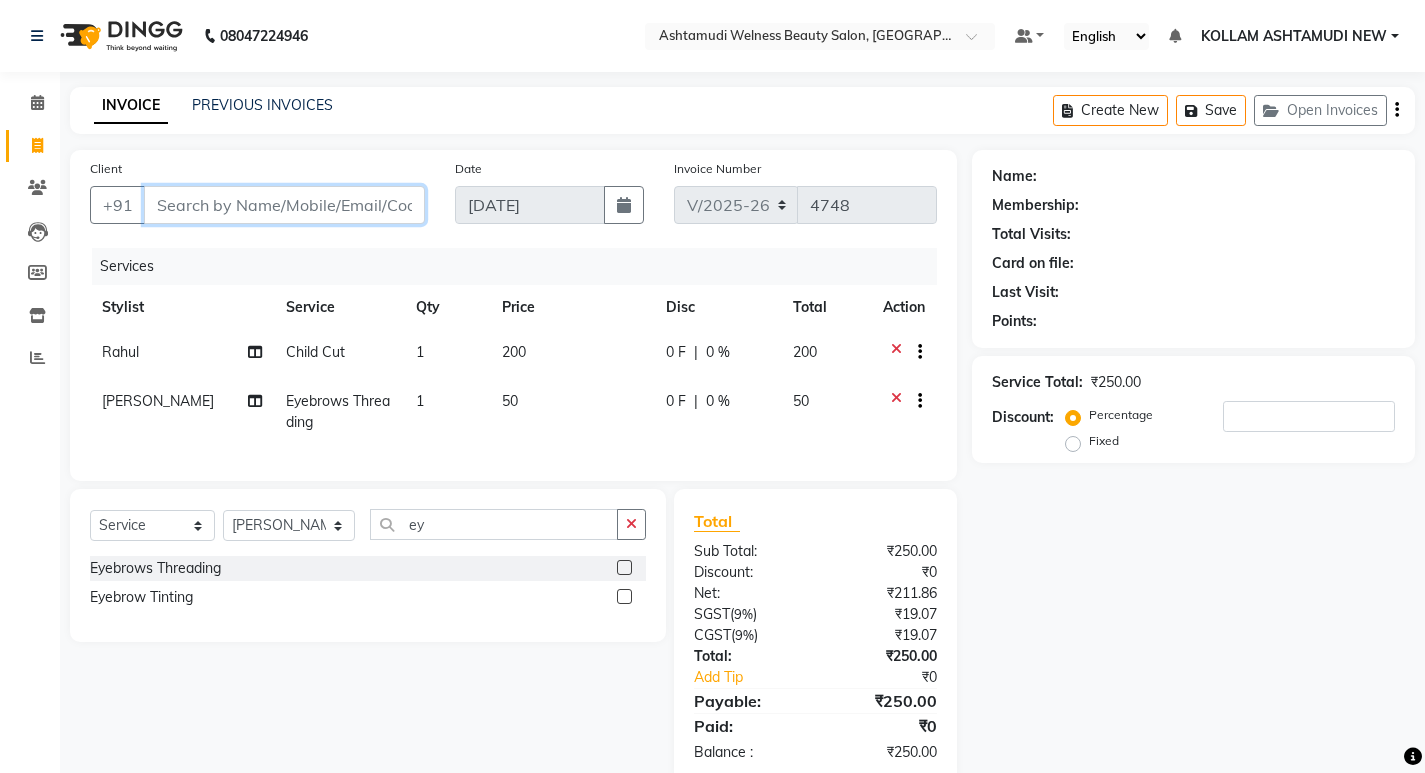 click on "Client" at bounding box center [284, 205] 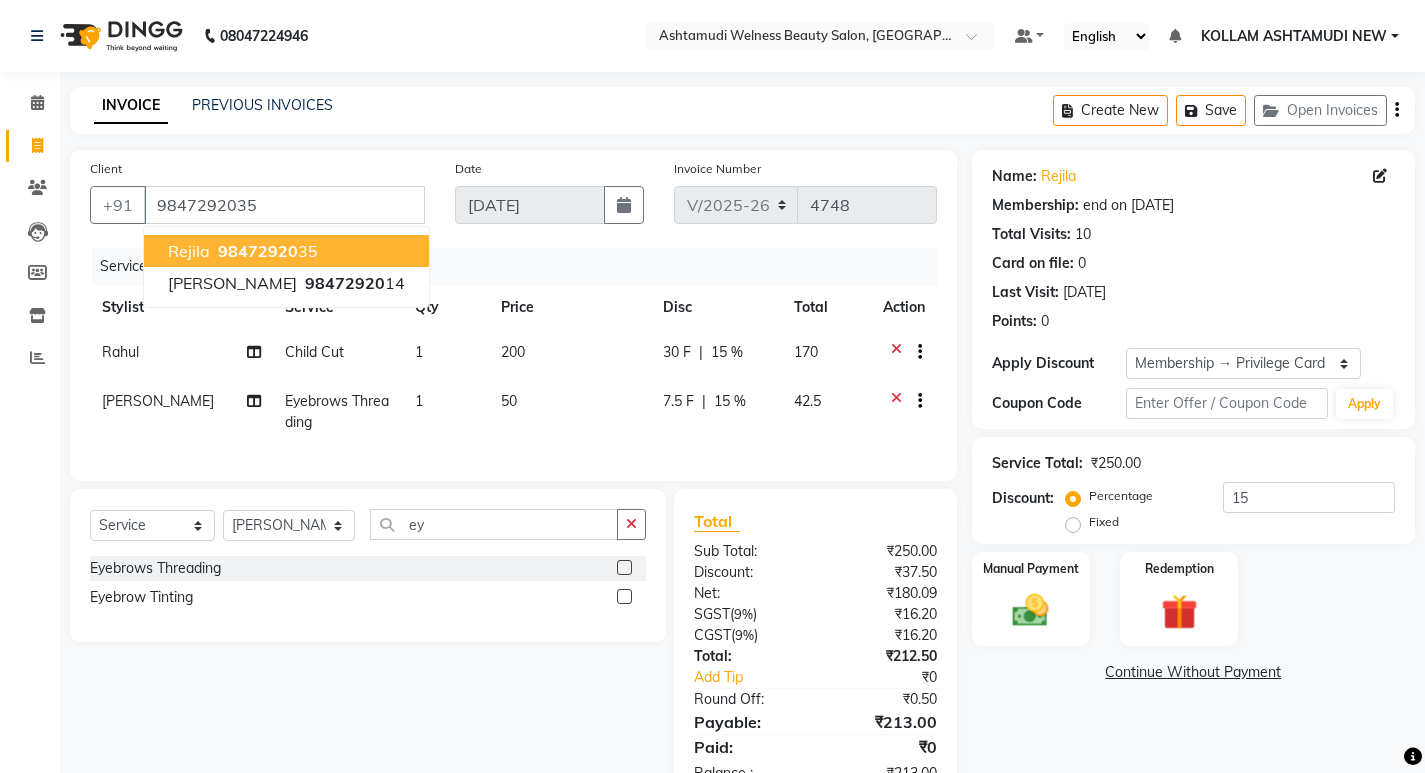 click on "Invoice Number V/2025 V/2025-26 4748" 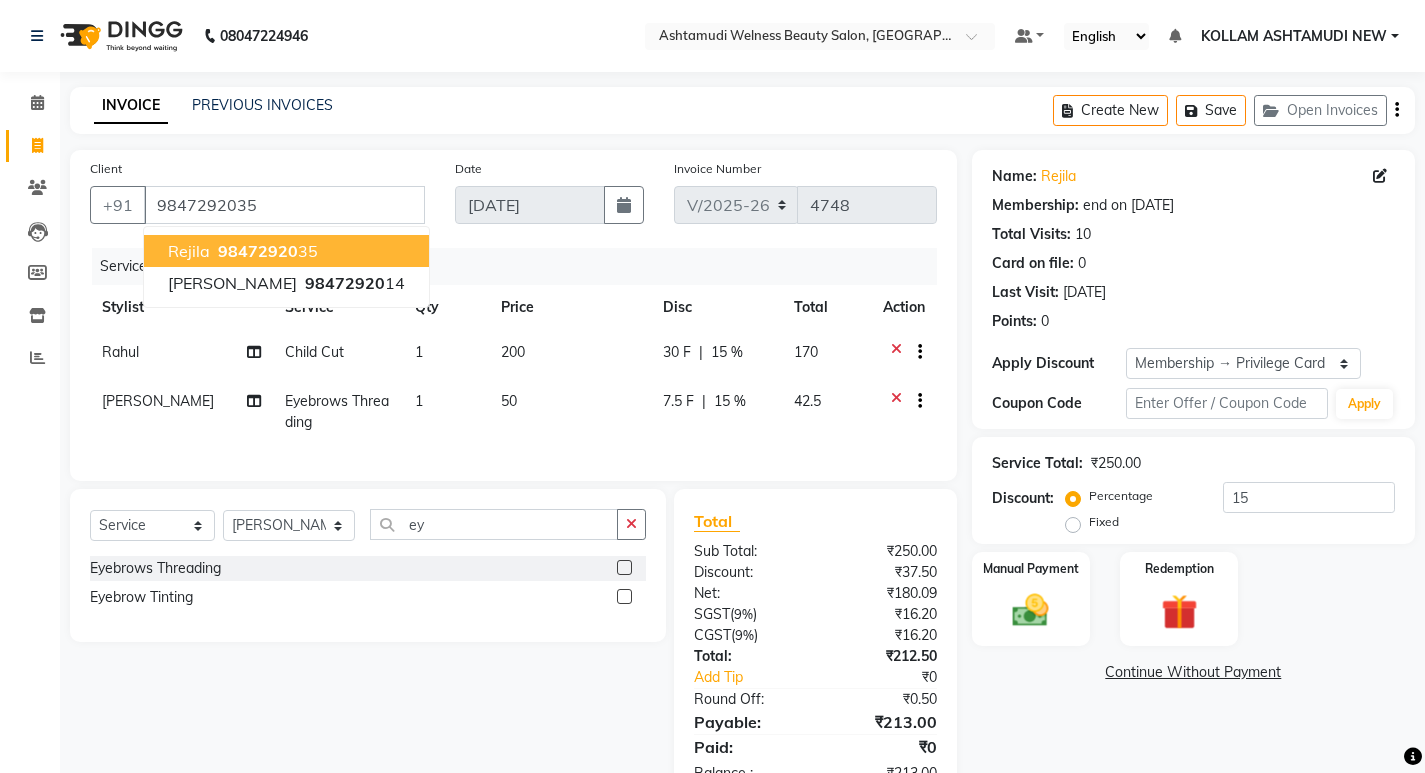 click on "Services" 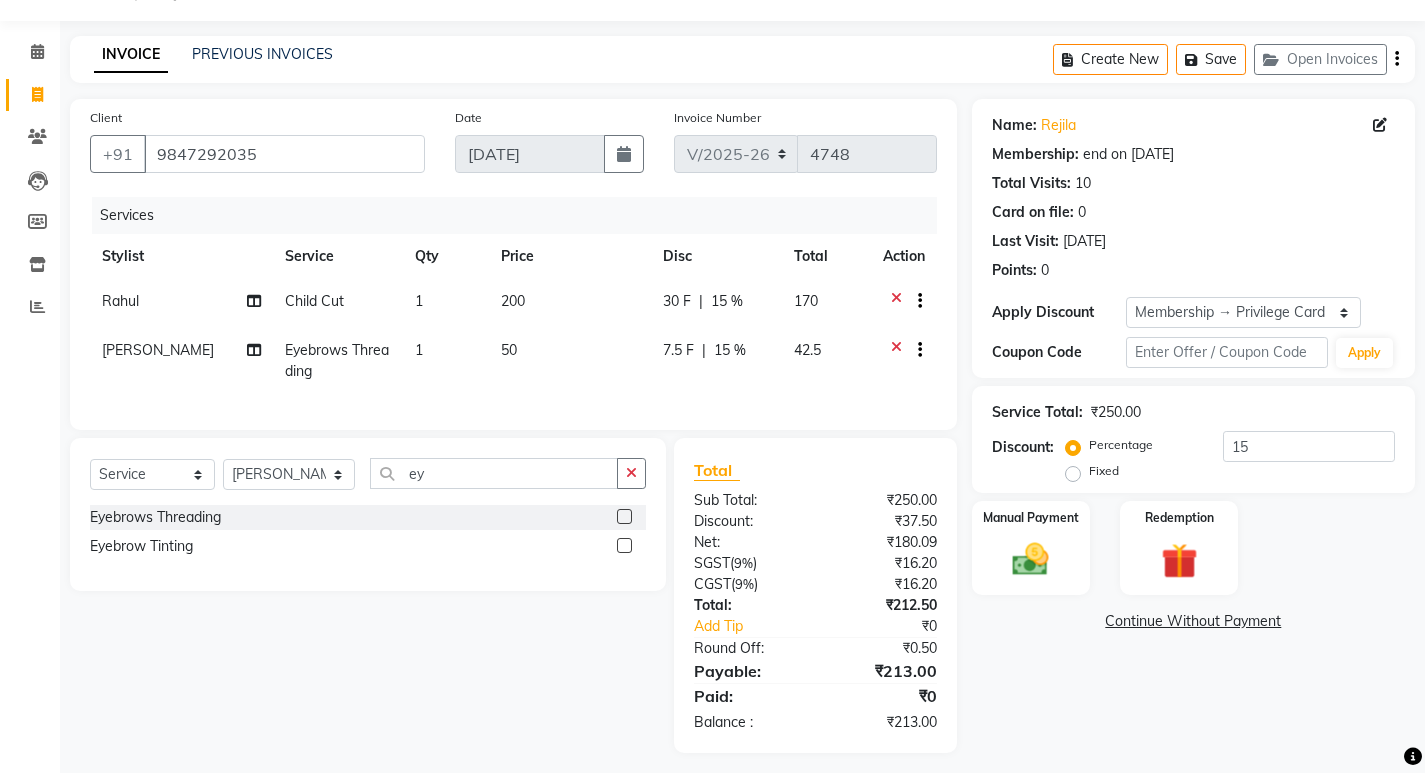 scroll, scrollTop: 76, scrollLeft: 0, axis: vertical 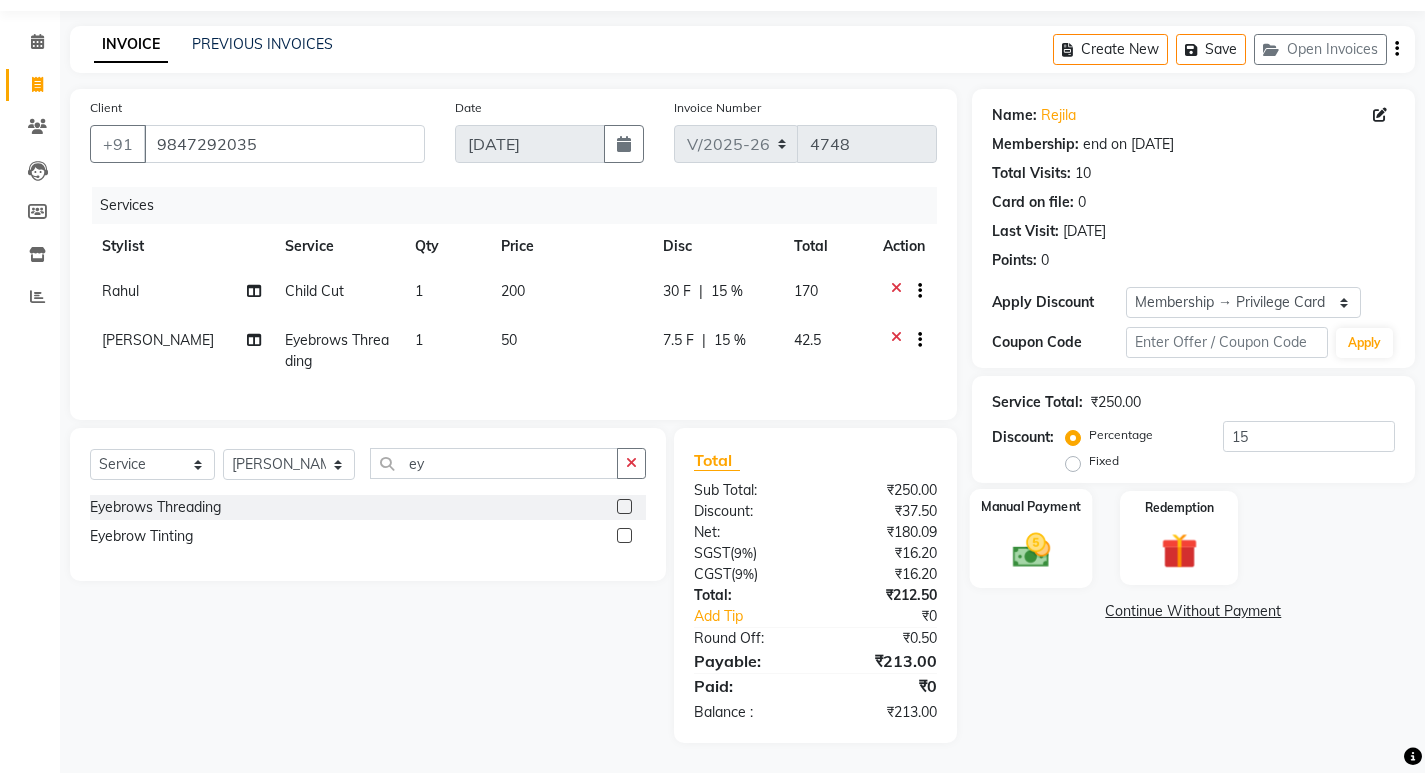 click 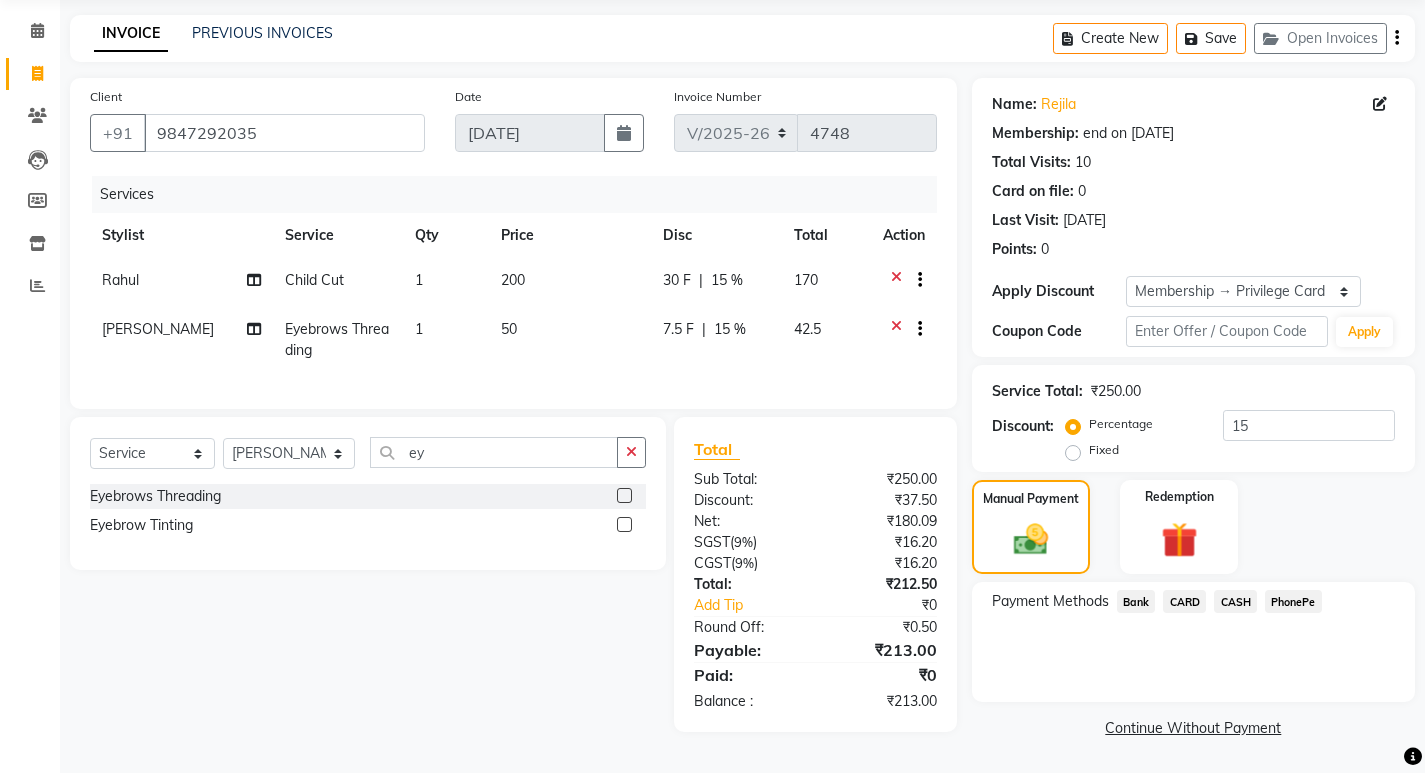 click on "PhonePe" 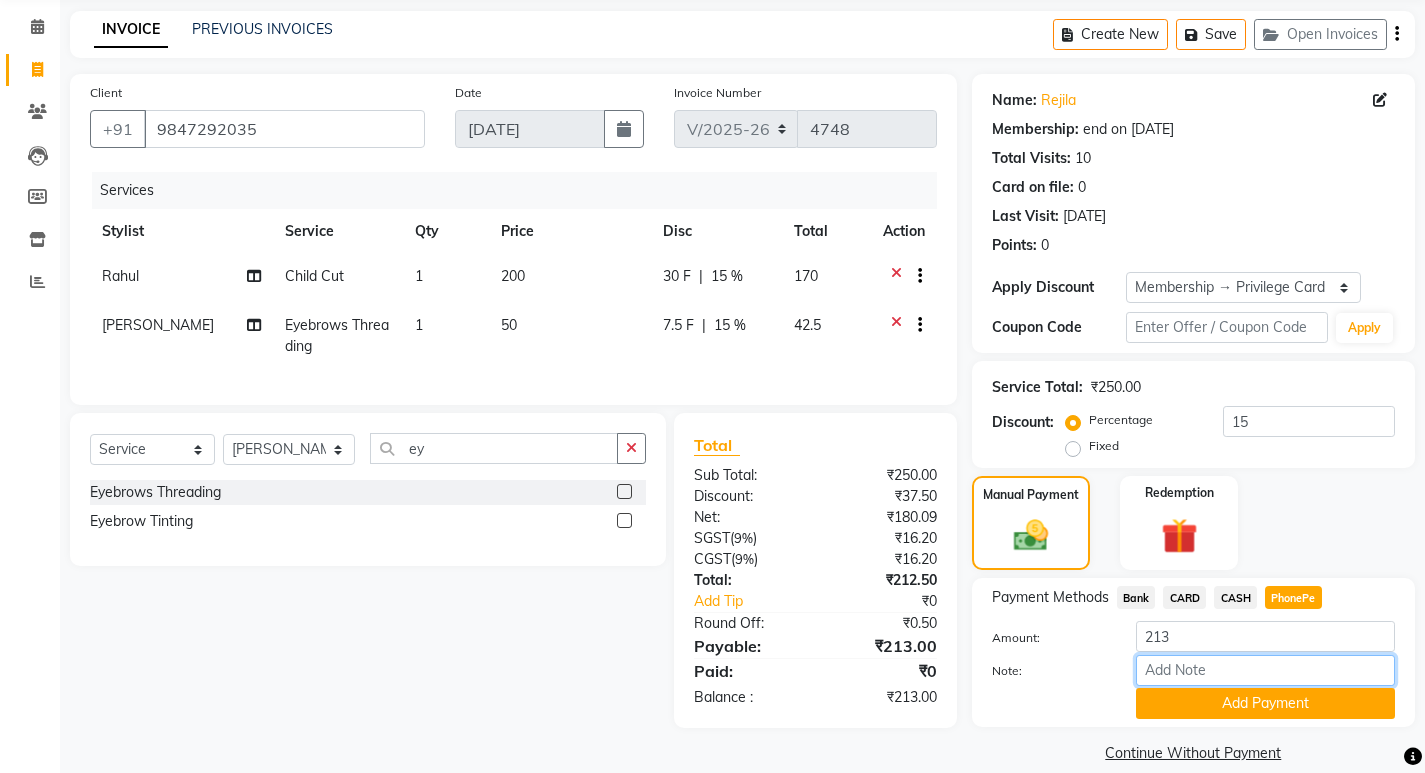 click on "Note:" at bounding box center (1265, 670) 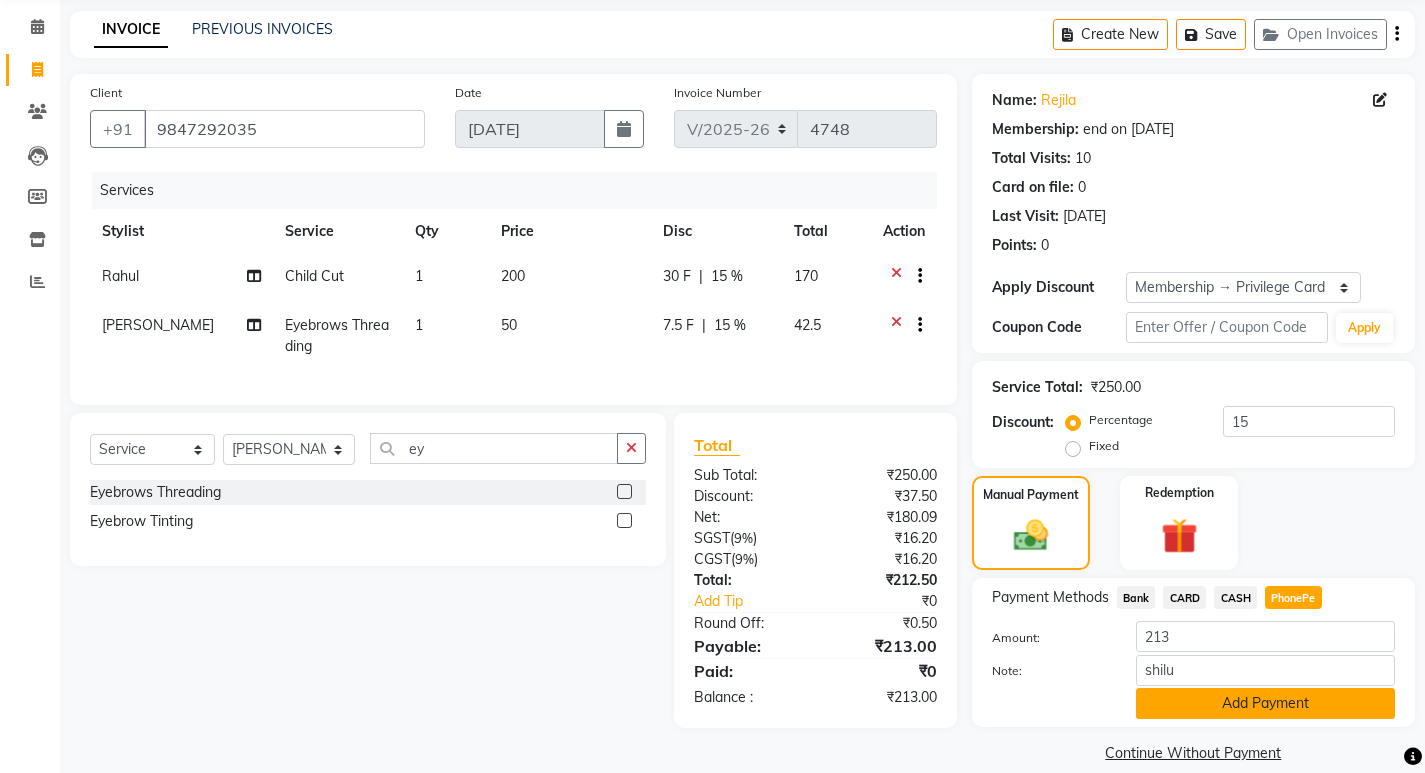 click on "Add Payment" 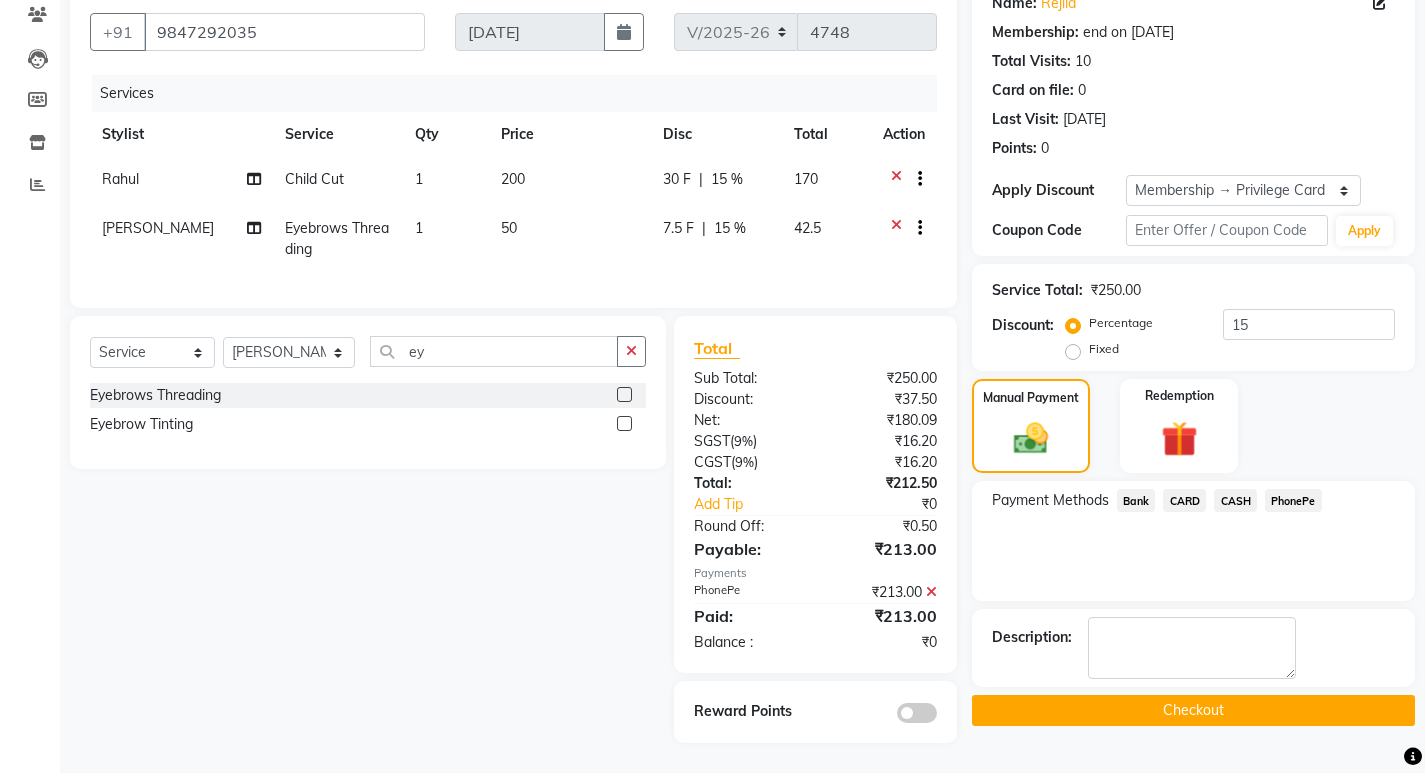 scroll, scrollTop: 188, scrollLeft: 0, axis: vertical 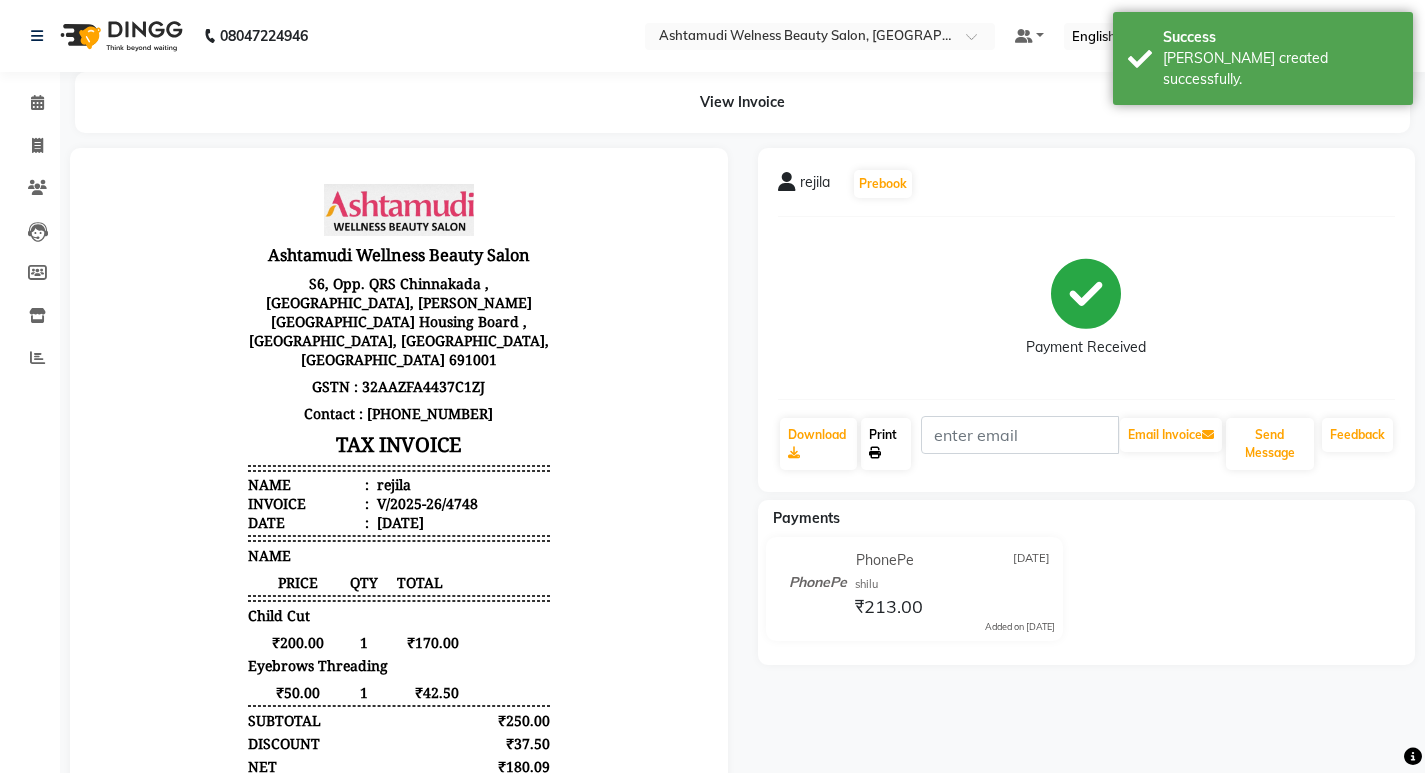 drag, startPoint x: 879, startPoint y: 443, endPoint x: 924, endPoint y: 481, distance: 58.898216 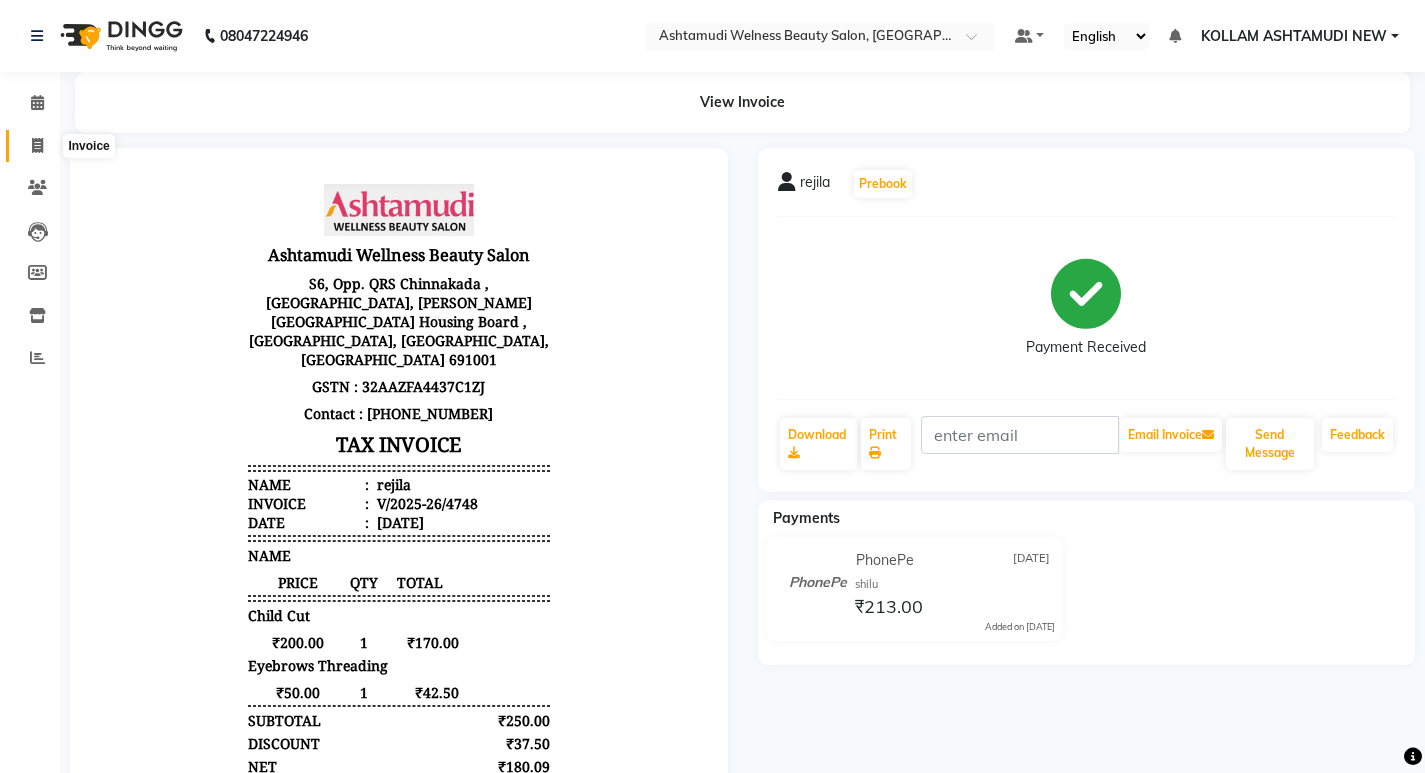 click 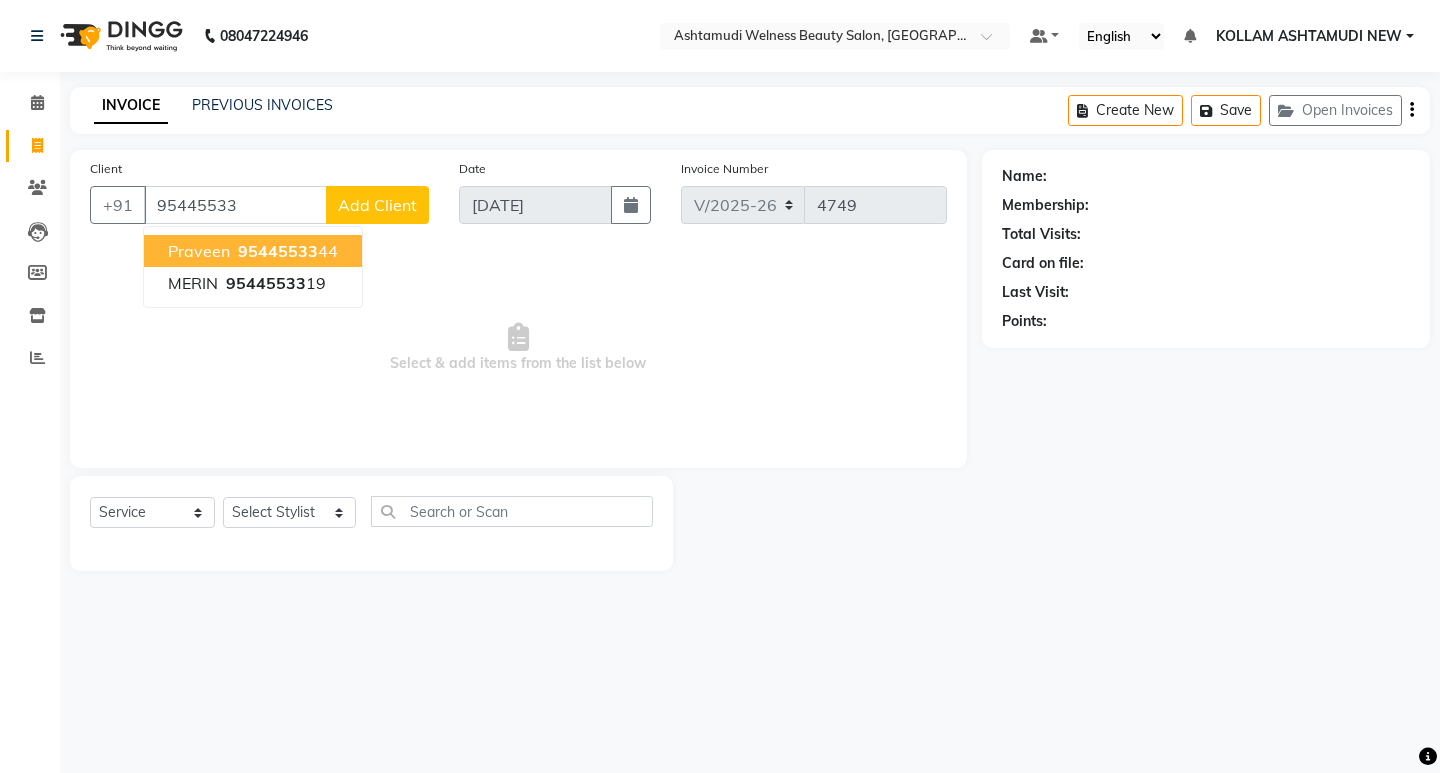 click on "95445533 44" at bounding box center (286, 251) 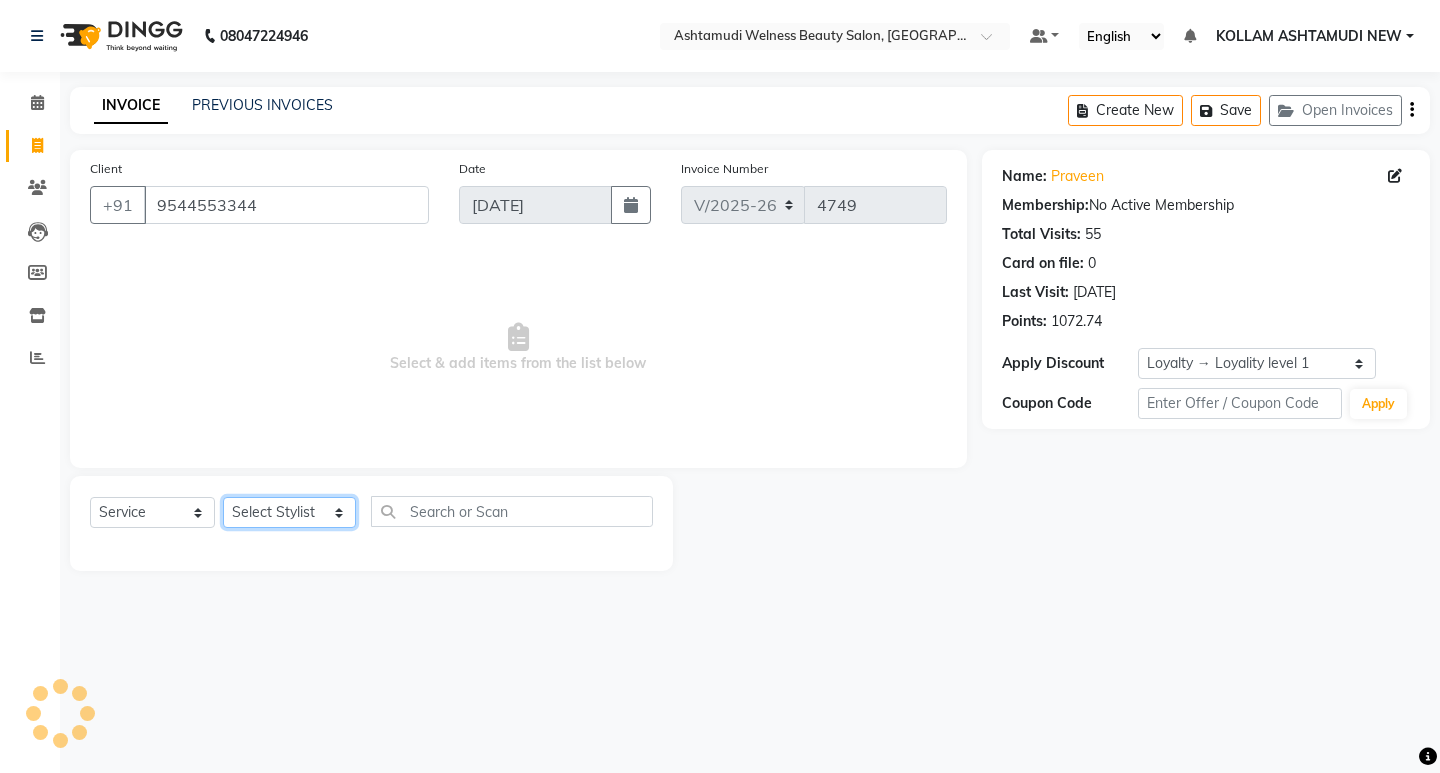 click on "Select Stylist [PERSON_NAME] Admin [PERSON_NAME]  [PERSON_NAME] [PERSON_NAME] [PERSON_NAME]  M [PERSON_NAME]  [PERSON_NAME]  P [PERSON_NAME] ASHTAMUDI KOLLAM ASHTAMUDI NEW  [PERSON_NAME] [PERSON_NAME] [PERSON_NAME]  [PERSON_NAME] [PERSON_NAME] [PERSON_NAME] [PERSON_NAME] [PERSON_NAME] M [PERSON_NAME] SARIGA [PERSON_NAME] [PERSON_NAME] [PERSON_NAME] [PERSON_NAME] [PERSON_NAME] S" 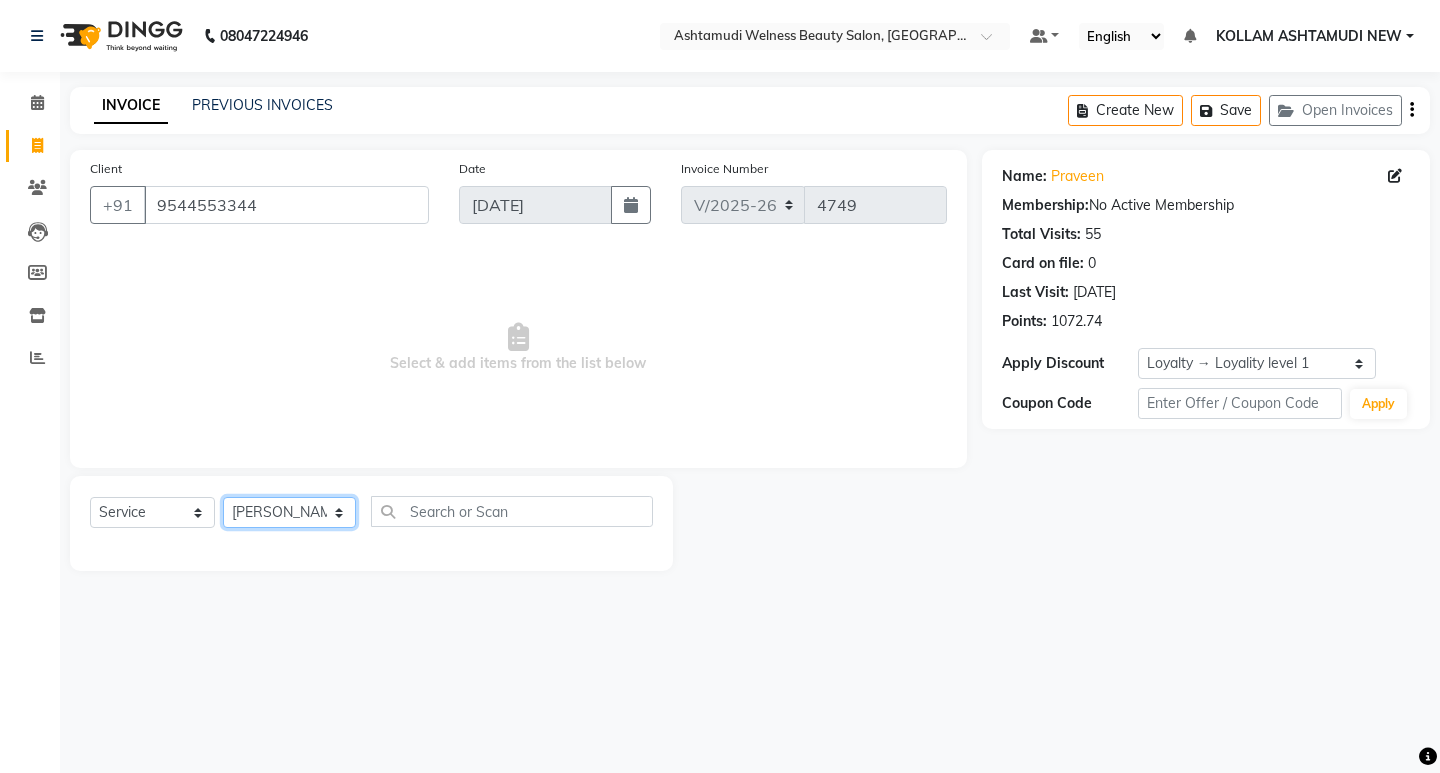 click on "Select Stylist [PERSON_NAME] Admin [PERSON_NAME]  [PERSON_NAME] [PERSON_NAME] [PERSON_NAME]  M [PERSON_NAME]  [PERSON_NAME]  P [PERSON_NAME] ASHTAMUDI KOLLAM ASHTAMUDI NEW  [PERSON_NAME] [PERSON_NAME] [PERSON_NAME]  [PERSON_NAME] [PERSON_NAME] [PERSON_NAME] [PERSON_NAME] [PERSON_NAME] M [PERSON_NAME] SARIGA [PERSON_NAME] [PERSON_NAME] [PERSON_NAME] [PERSON_NAME] [PERSON_NAME] S" 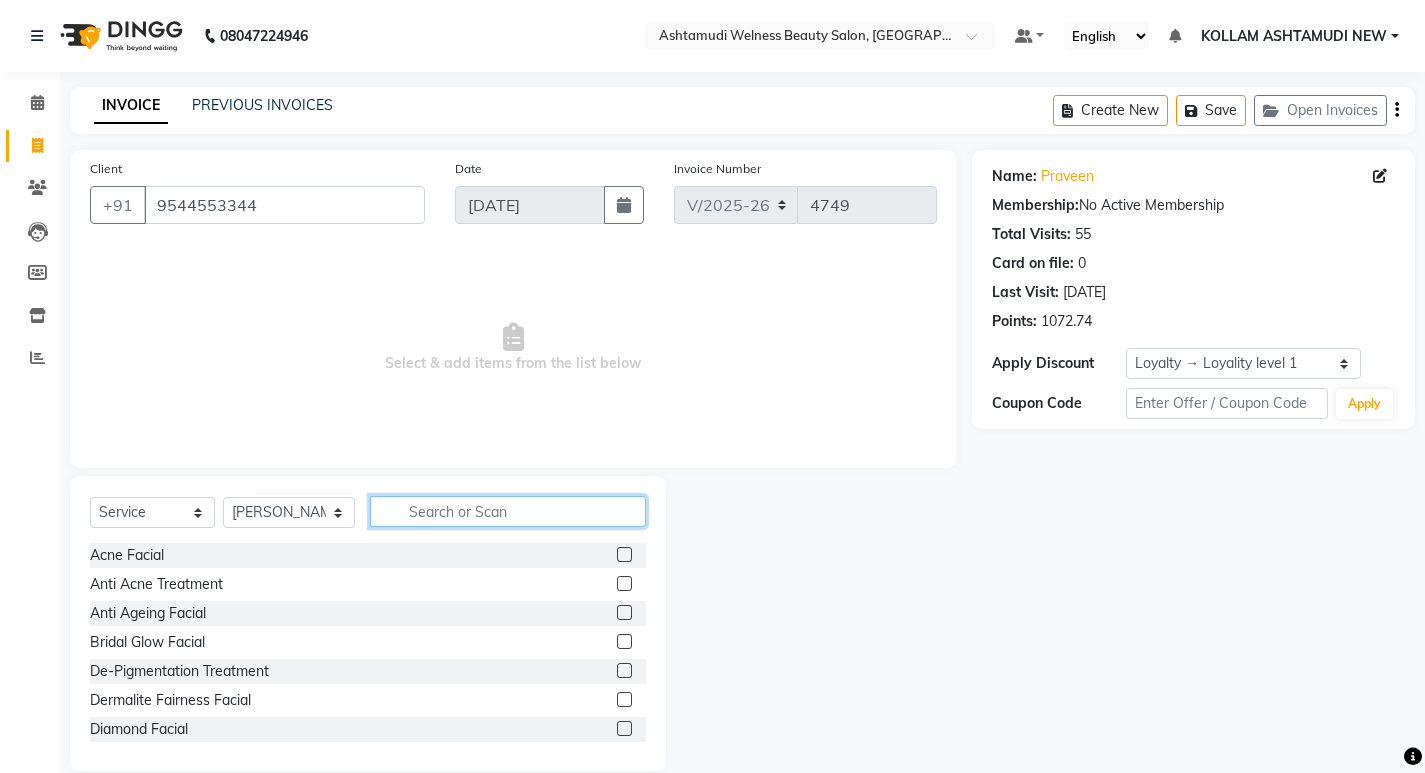 click 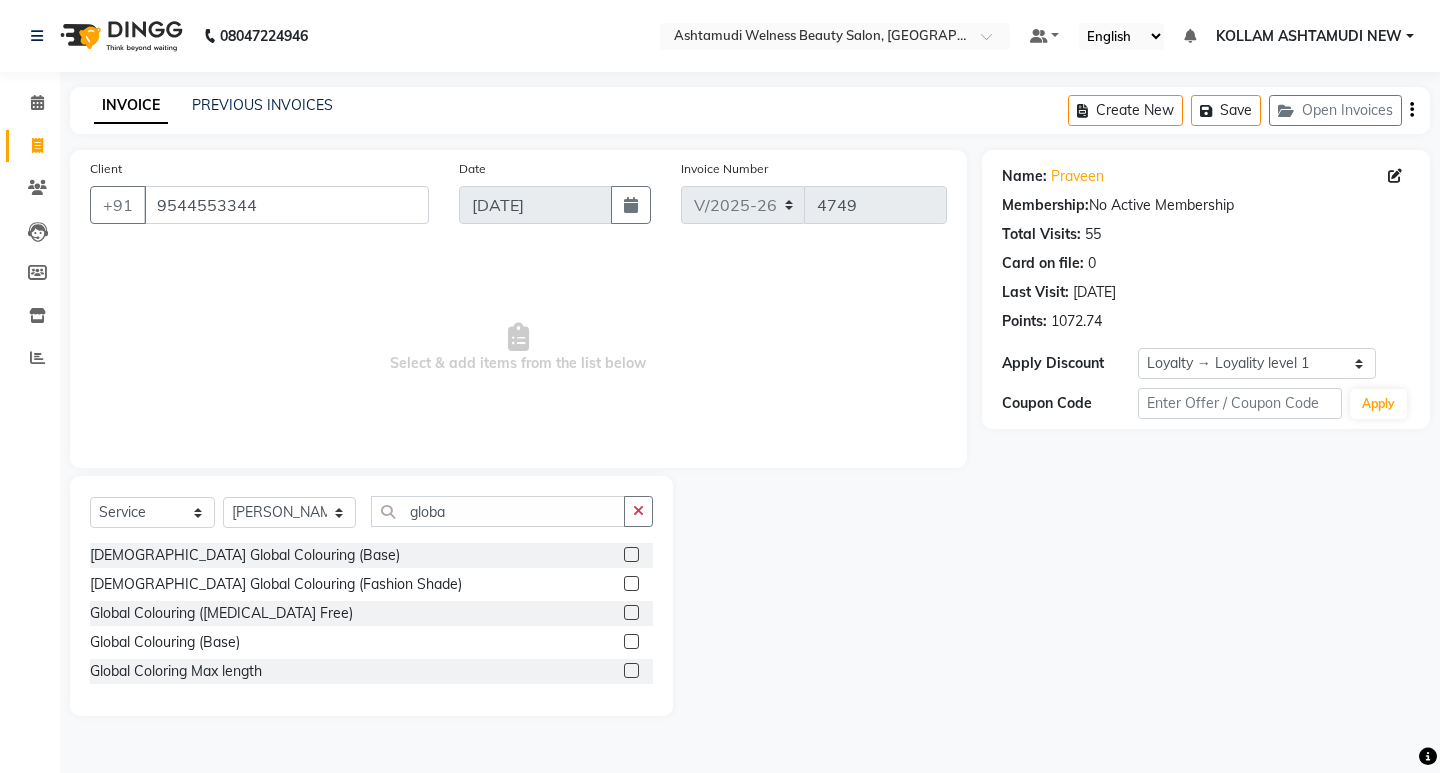 click 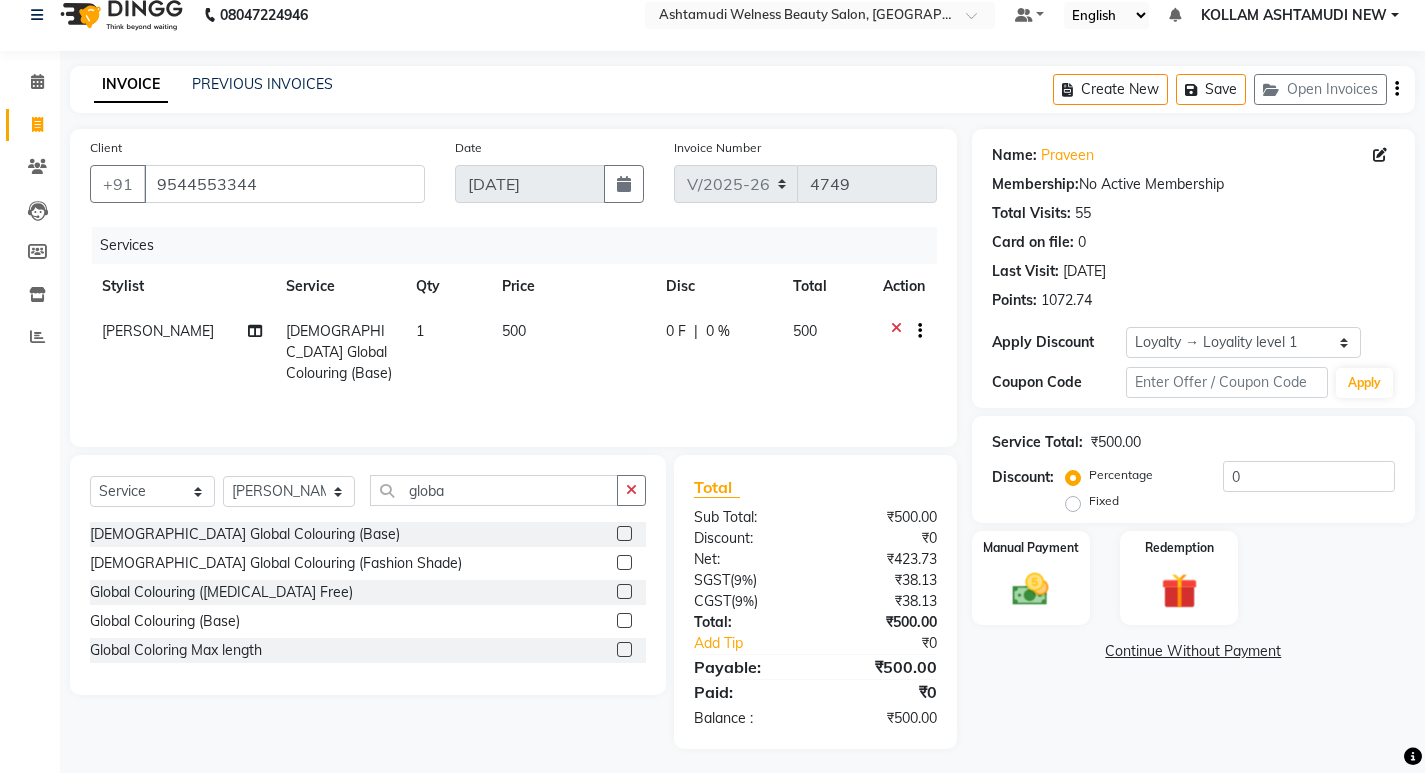 scroll, scrollTop: 27, scrollLeft: 0, axis: vertical 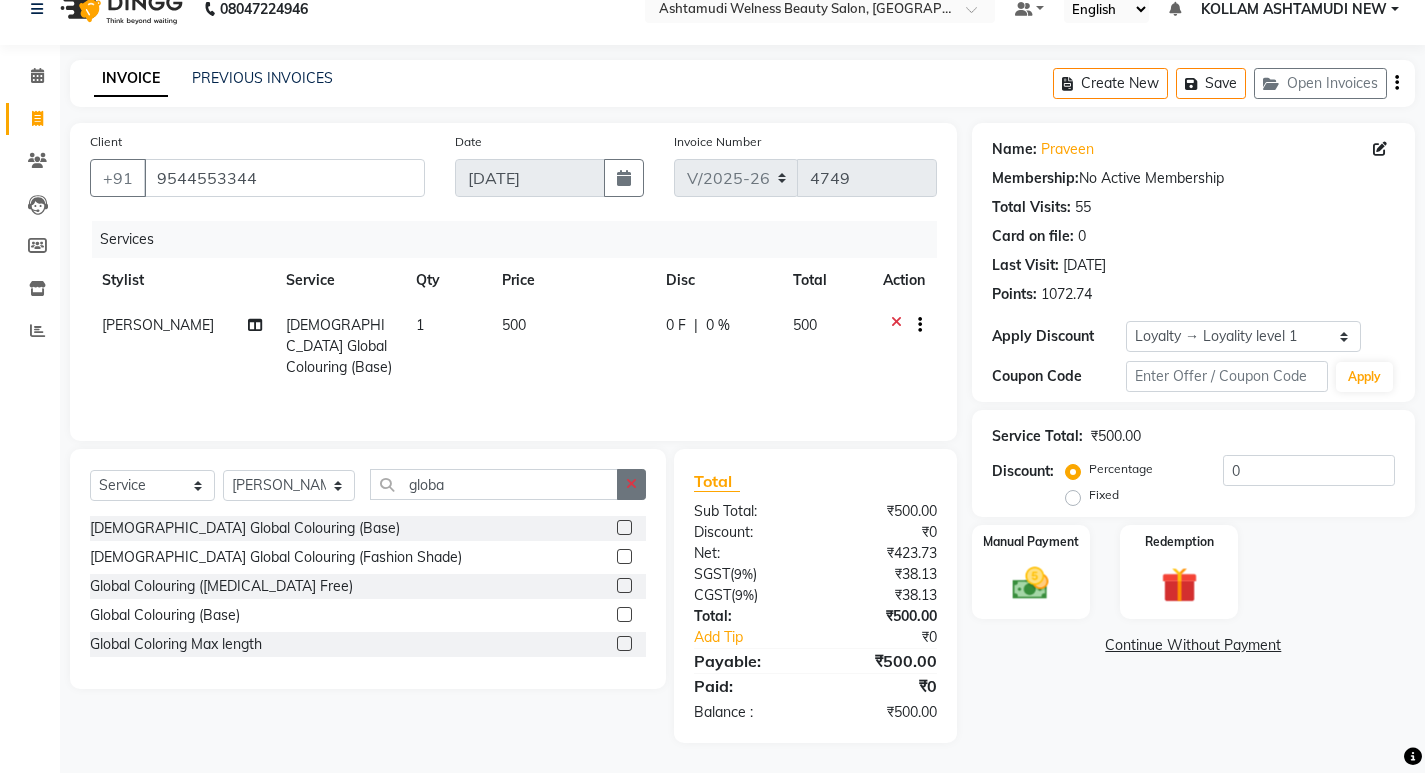 click 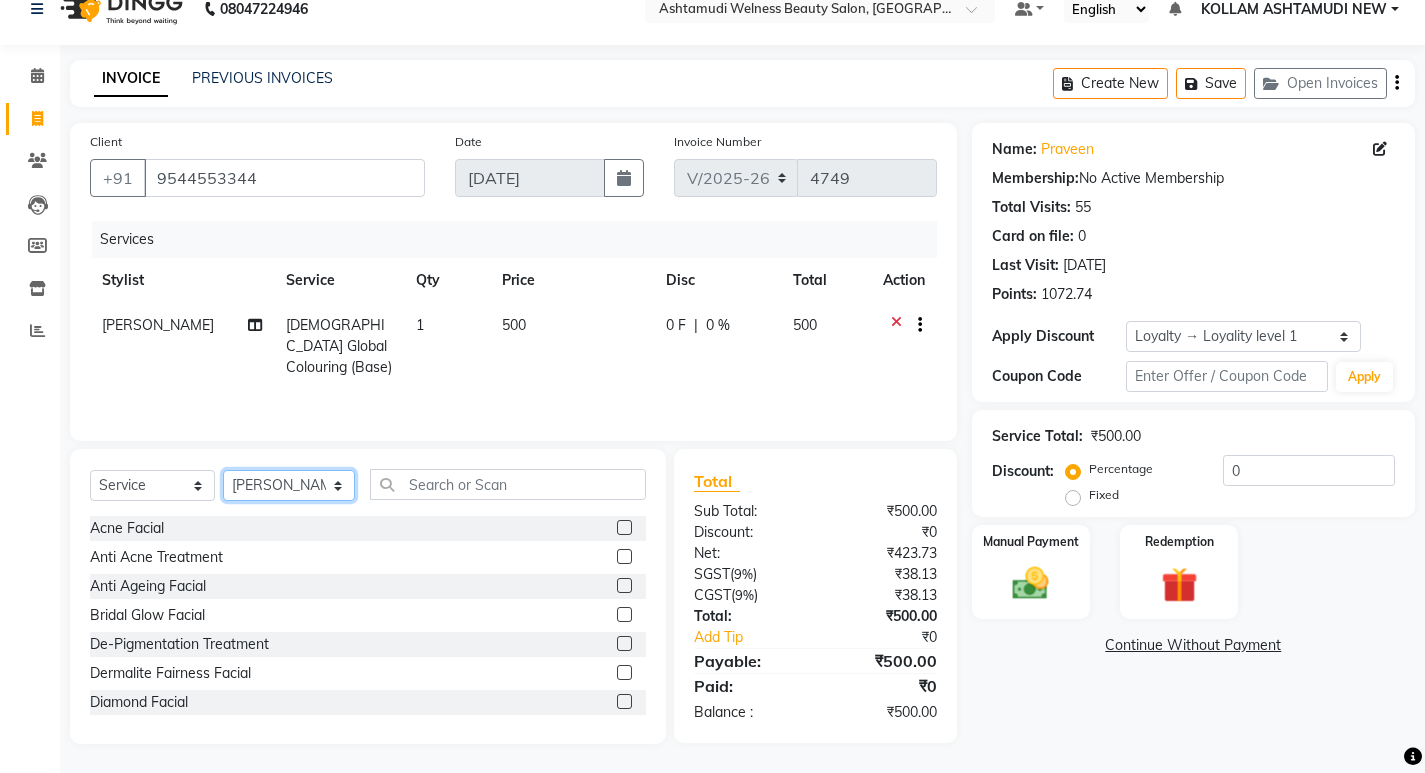 drag, startPoint x: 265, startPoint y: 486, endPoint x: 265, endPoint y: 470, distance: 16 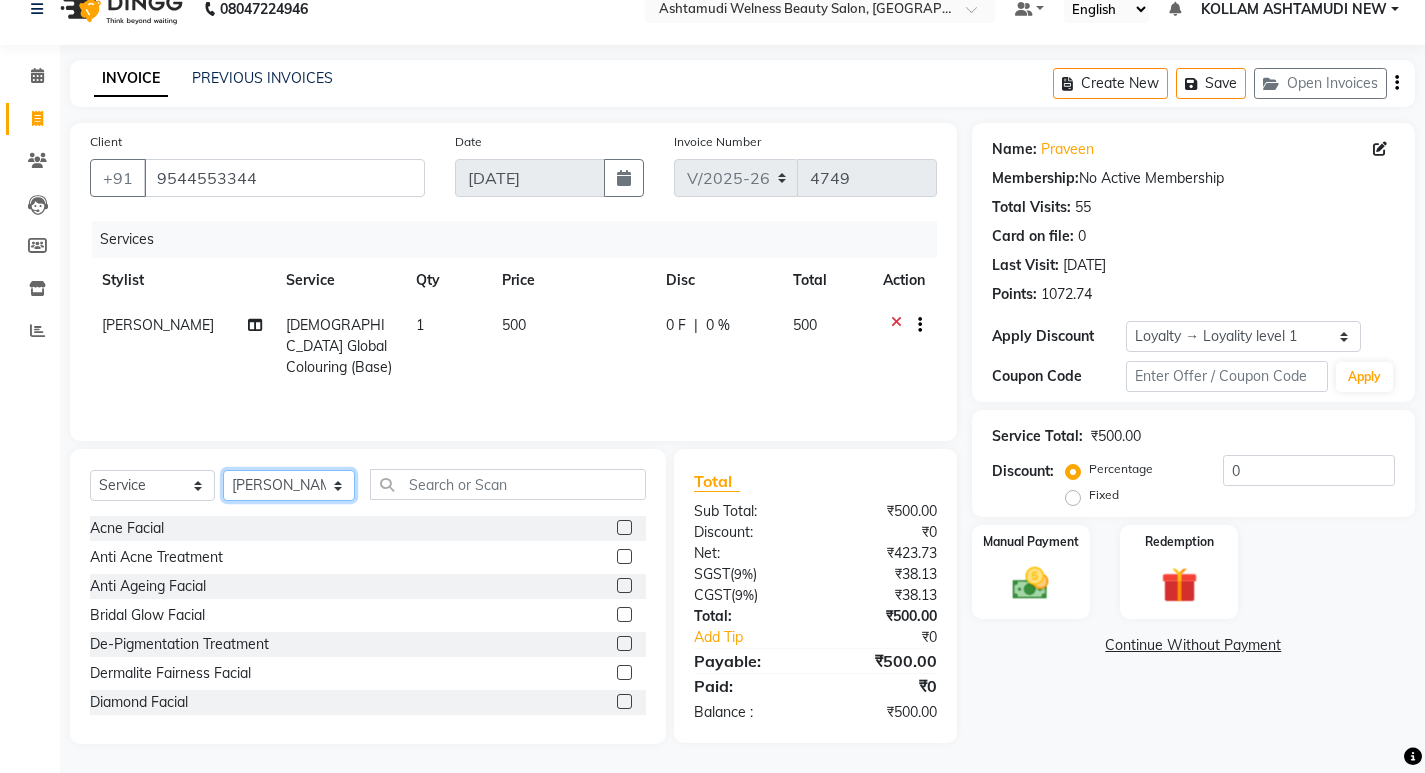 click on "Select Stylist [PERSON_NAME] Admin [PERSON_NAME]  [PERSON_NAME] [PERSON_NAME] [PERSON_NAME]  M [PERSON_NAME]  [PERSON_NAME]  P [PERSON_NAME] ASHTAMUDI KOLLAM ASHTAMUDI NEW  [PERSON_NAME] [PERSON_NAME] [PERSON_NAME]  [PERSON_NAME] [PERSON_NAME] [PERSON_NAME] [PERSON_NAME] [PERSON_NAME] M [PERSON_NAME] SARIGA [PERSON_NAME] [PERSON_NAME] [PERSON_NAME] [PERSON_NAME] [PERSON_NAME] S" 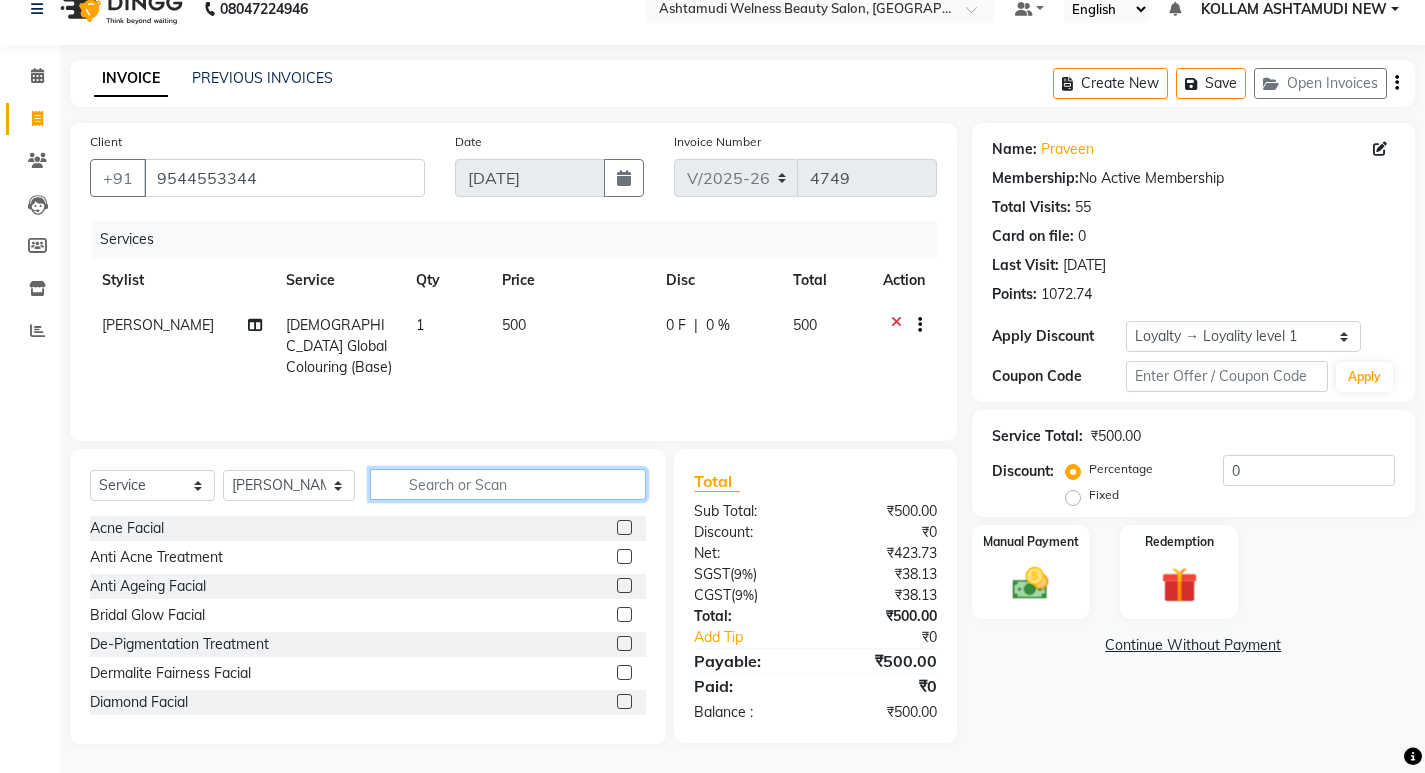 click 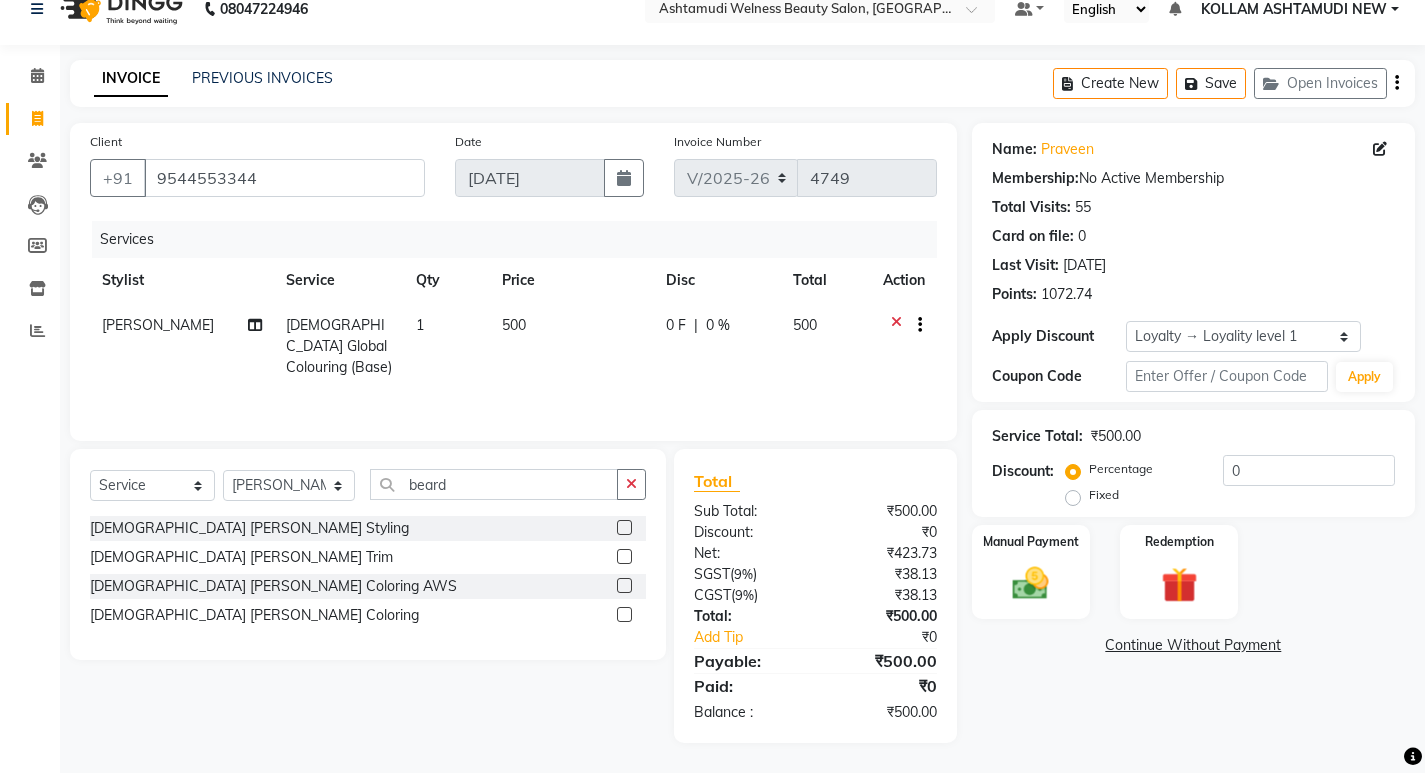 click 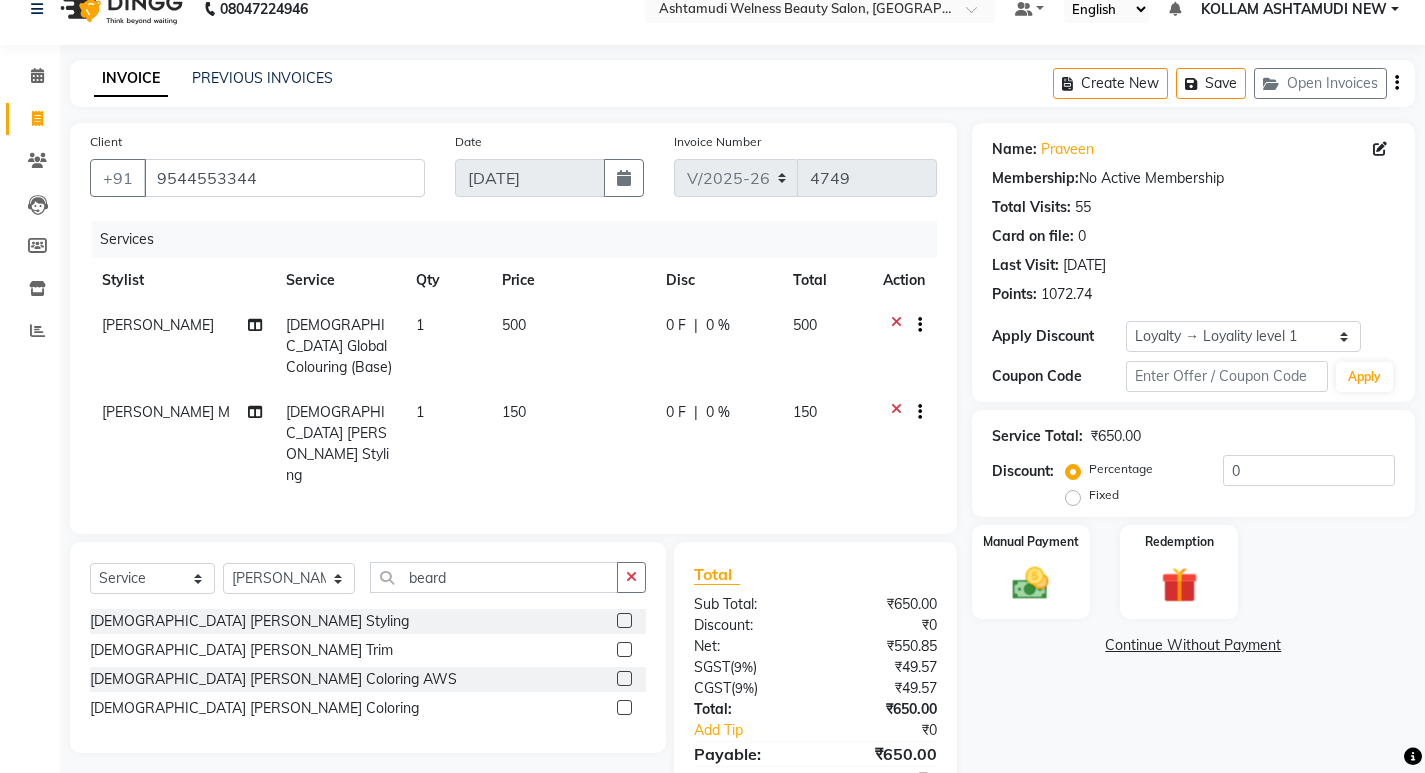 click 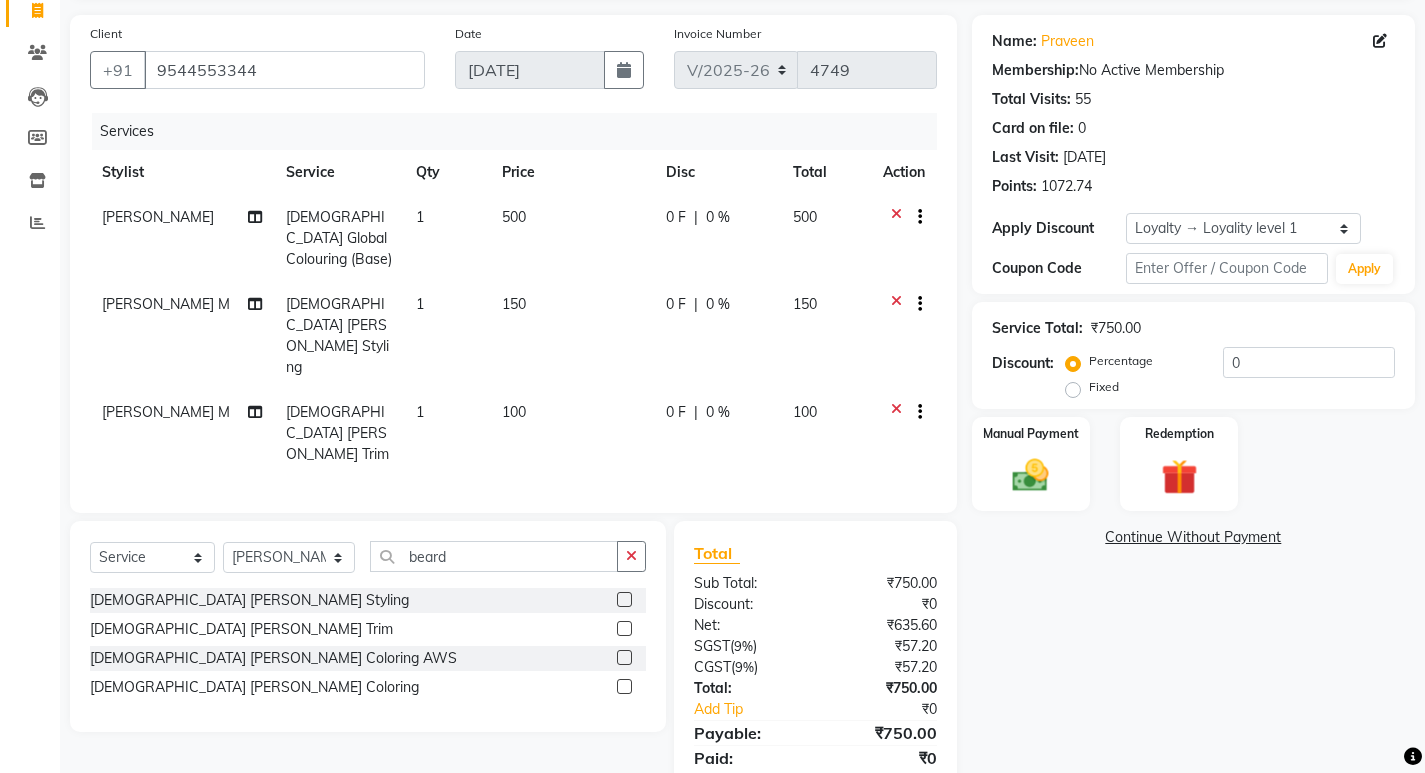 scroll, scrollTop: 138, scrollLeft: 0, axis: vertical 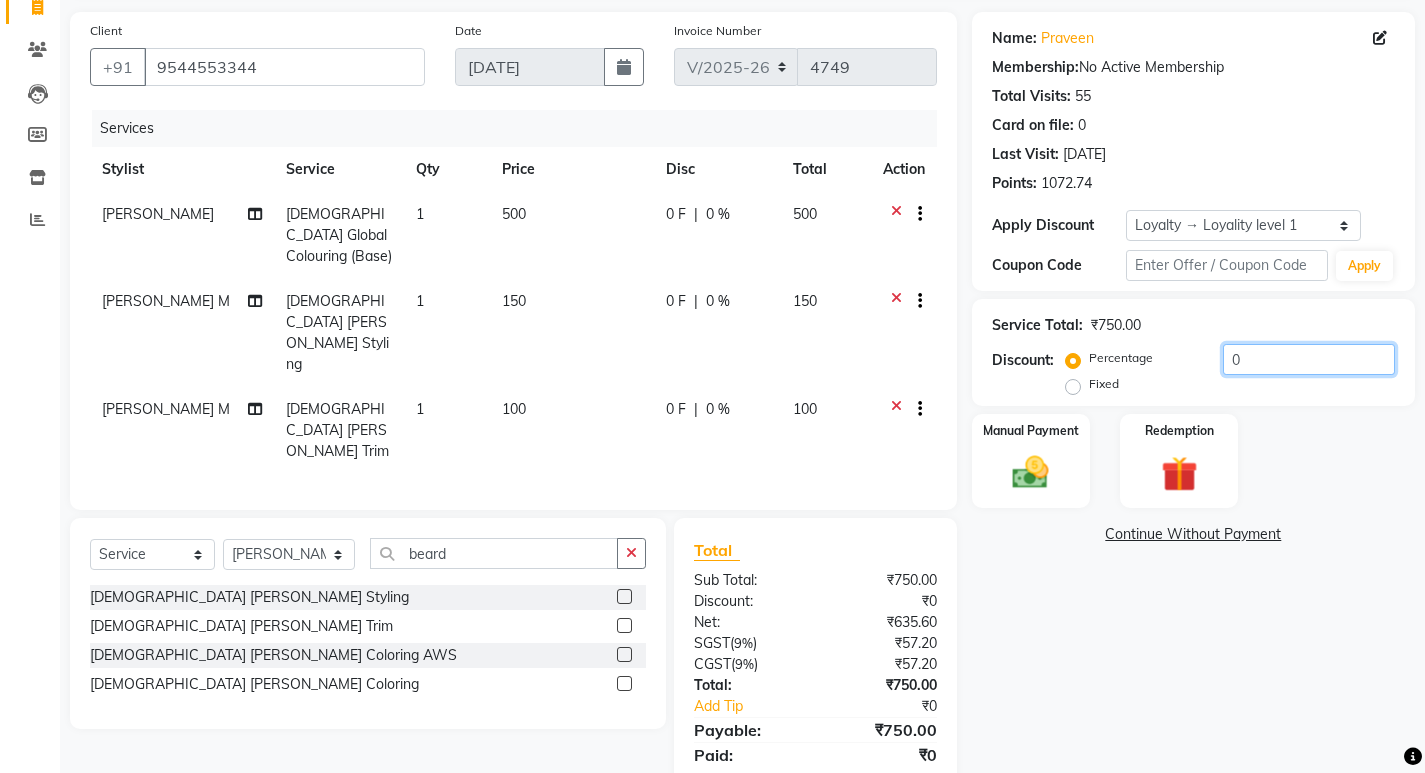 click on "0" 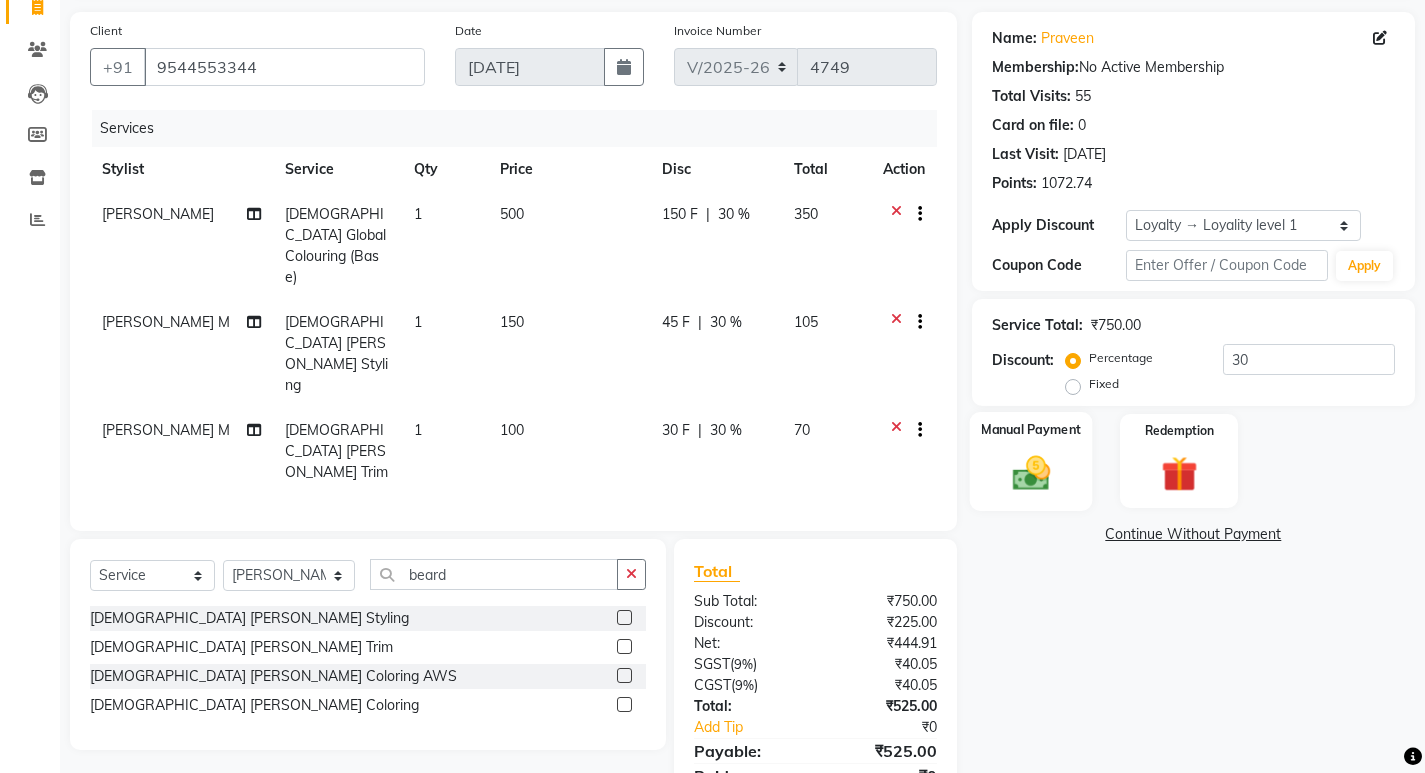 click 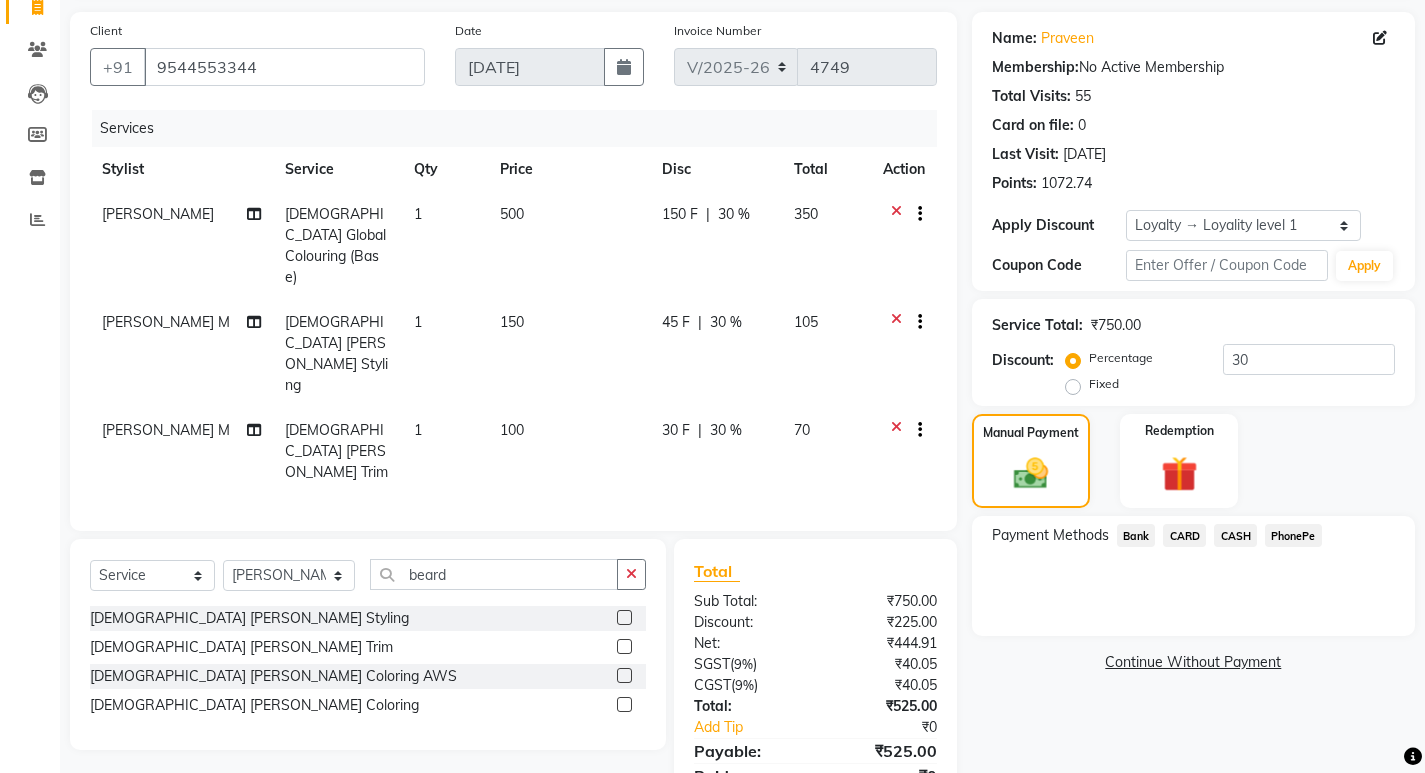 click on "PhonePe" 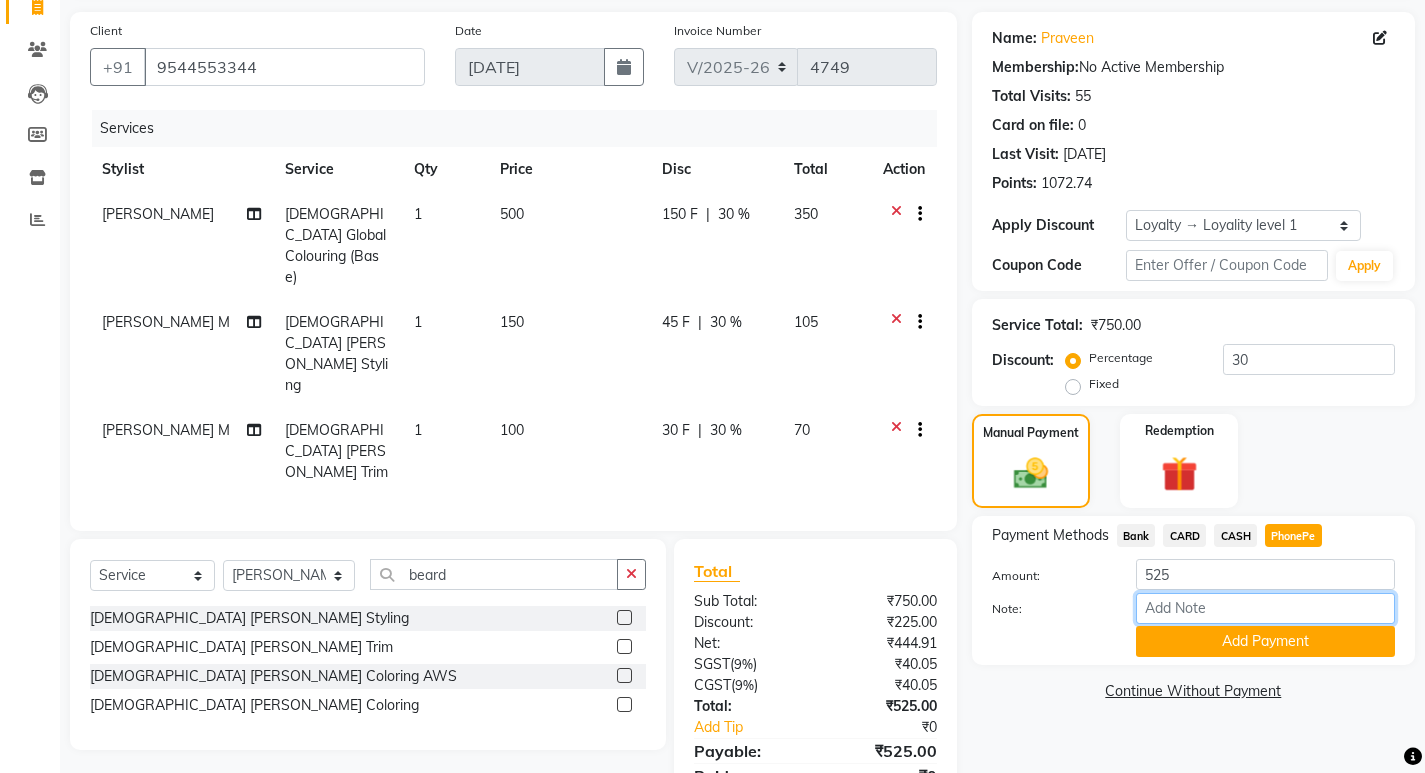 drag, startPoint x: 1216, startPoint y: 613, endPoint x: 1230, endPoint y: 593, distance: 24.41311 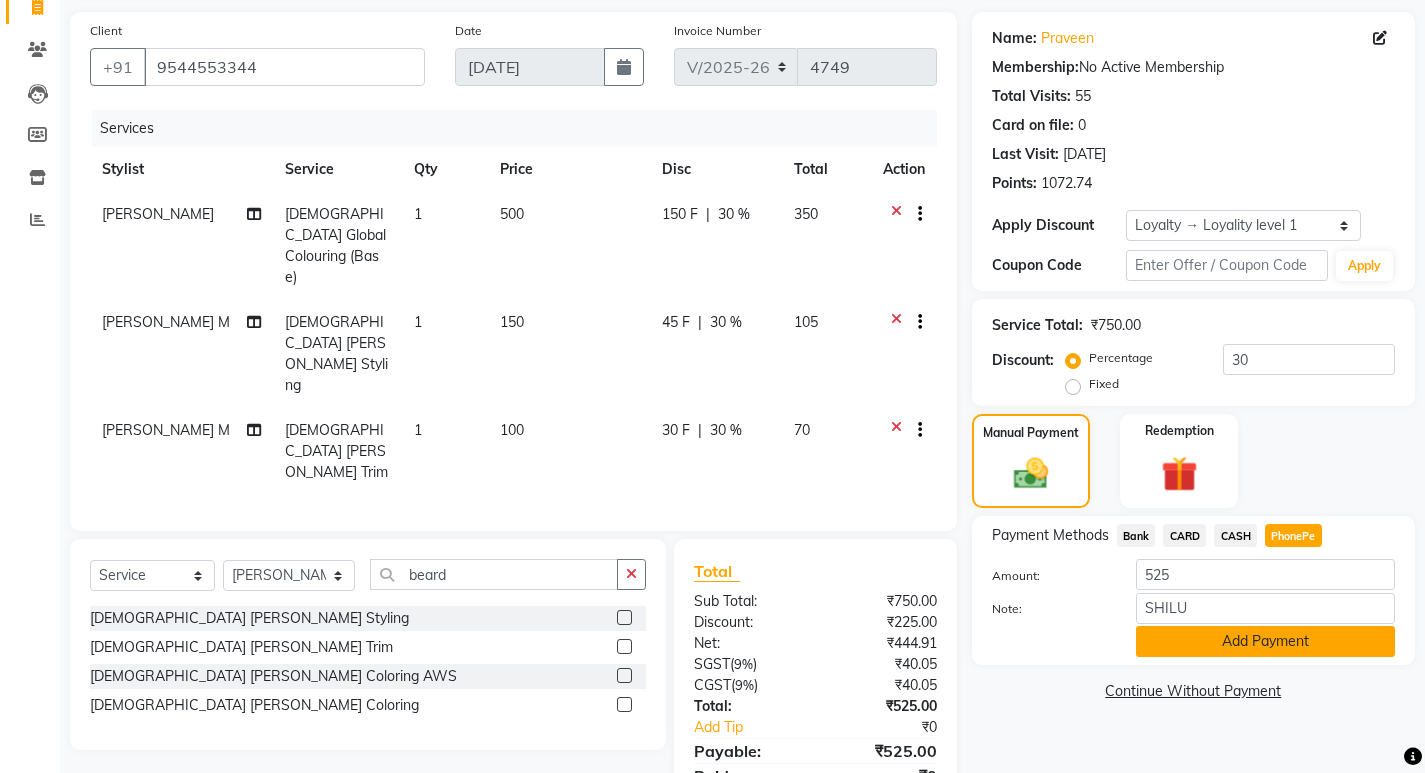 click on "Add Payment" 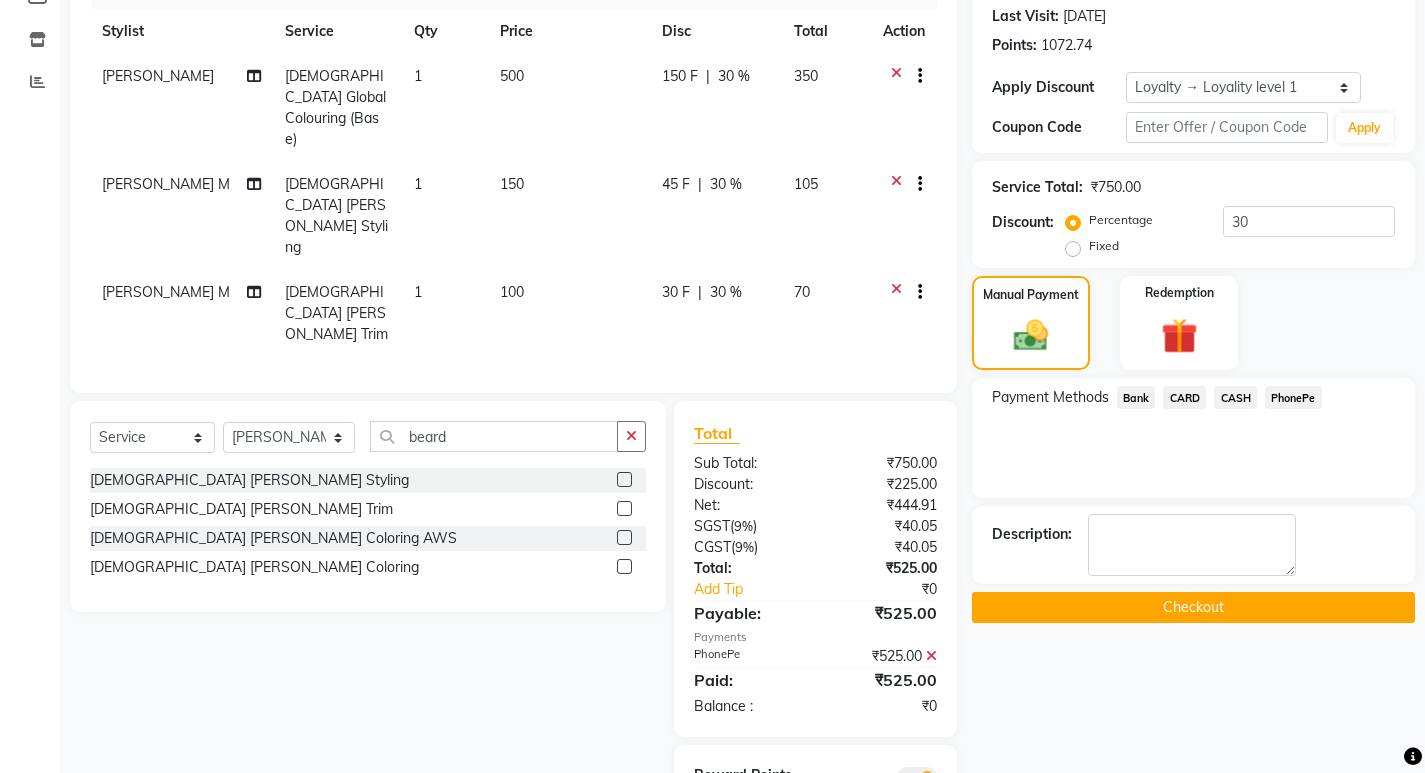 scroll, scrollTop: 279, scrollLeft: 0, axis: vertical 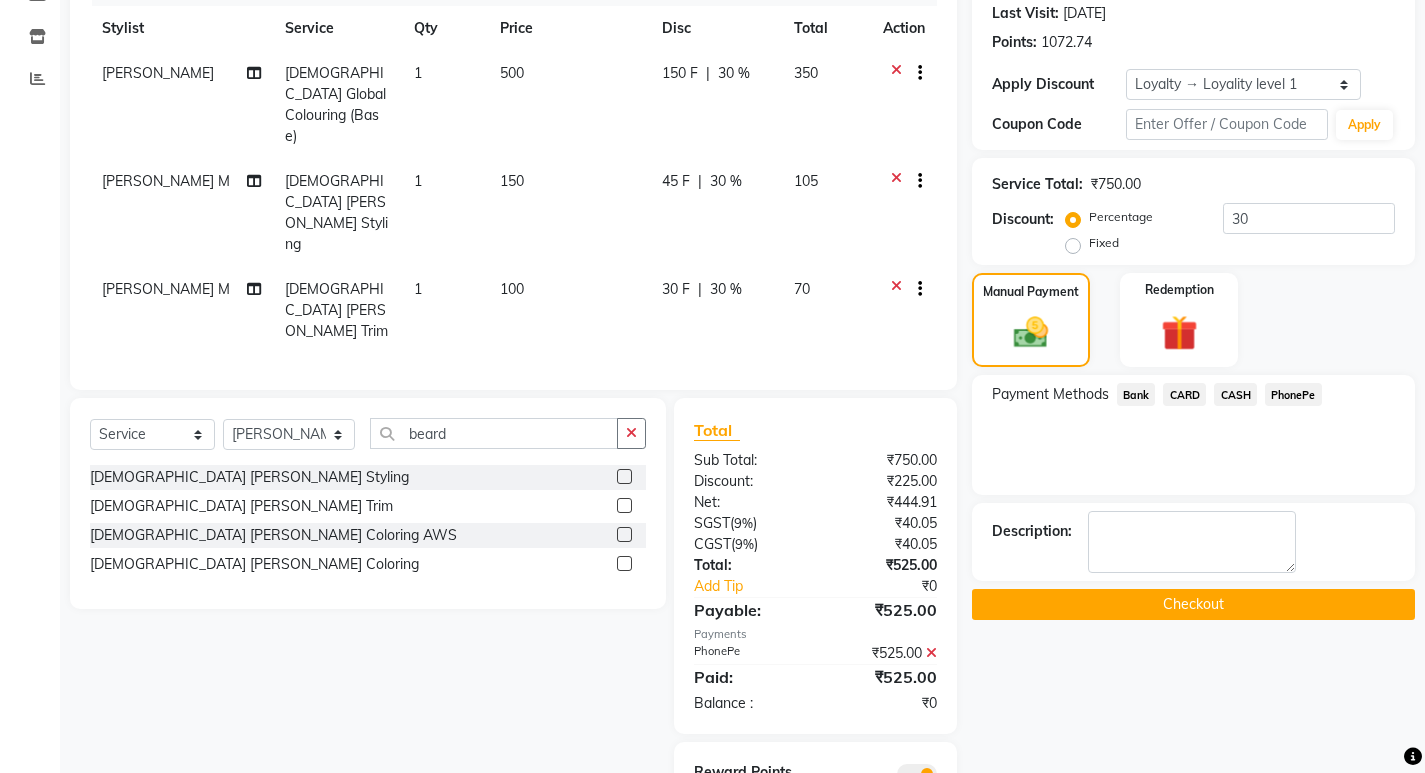 click on "Checkout" 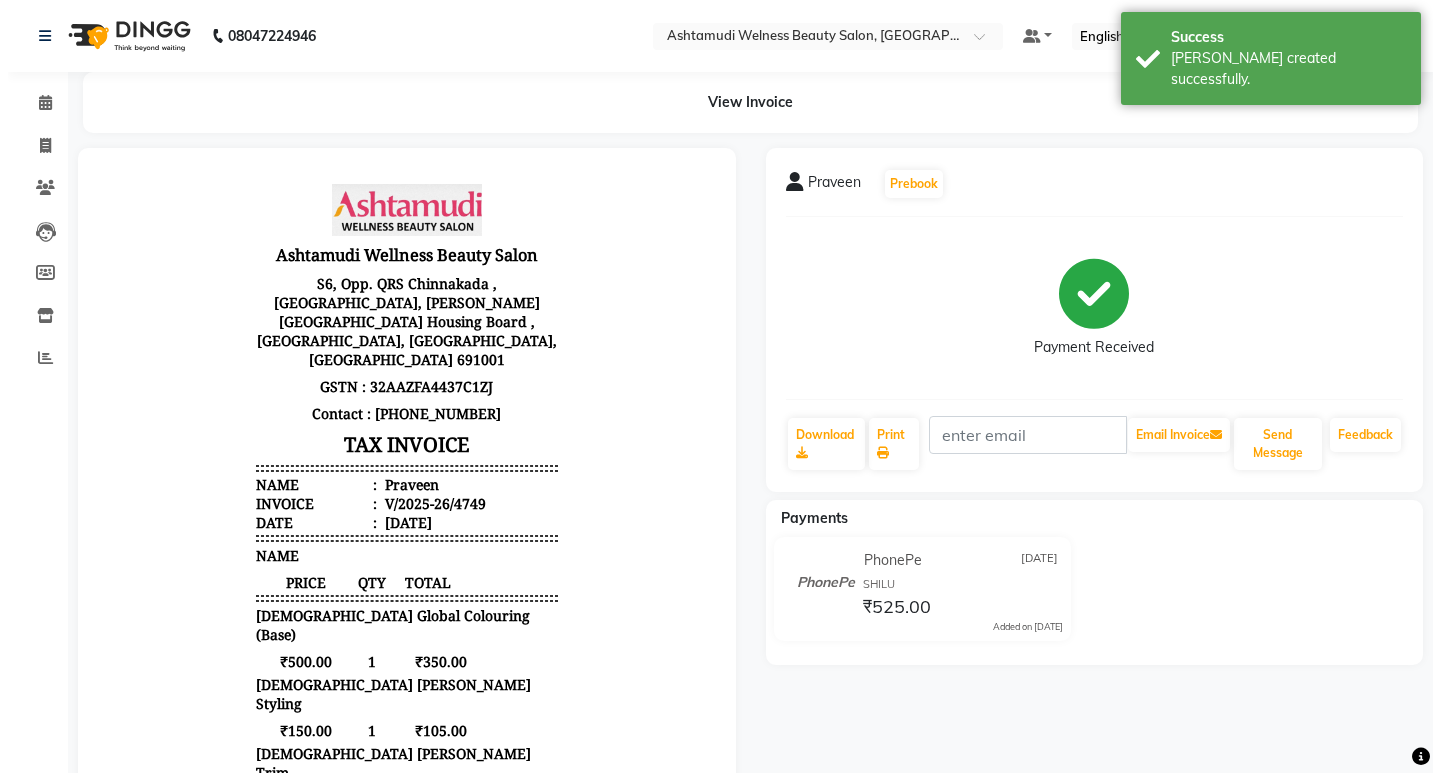 scroll, scrollTop: 0, scrollLeft: 0, axis: both 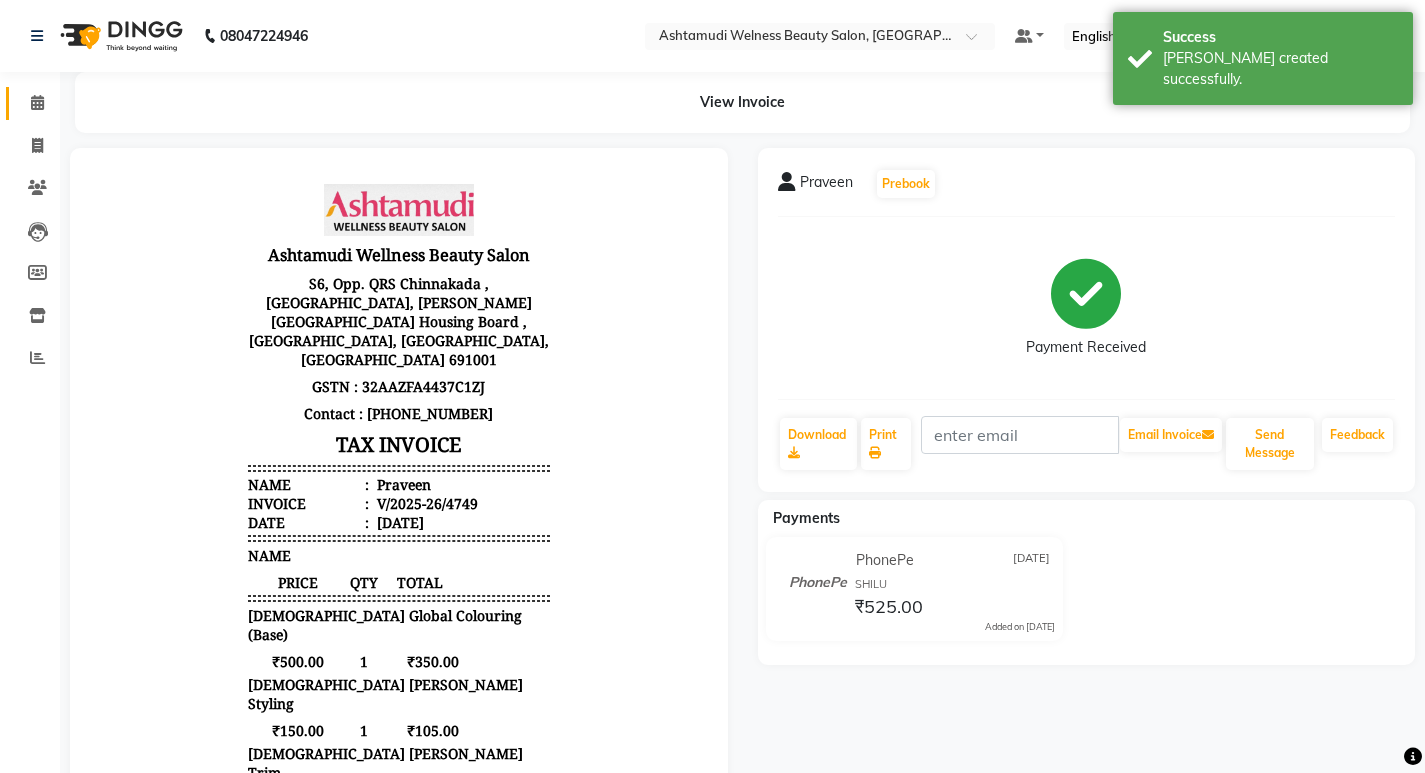 click on "Calendar" 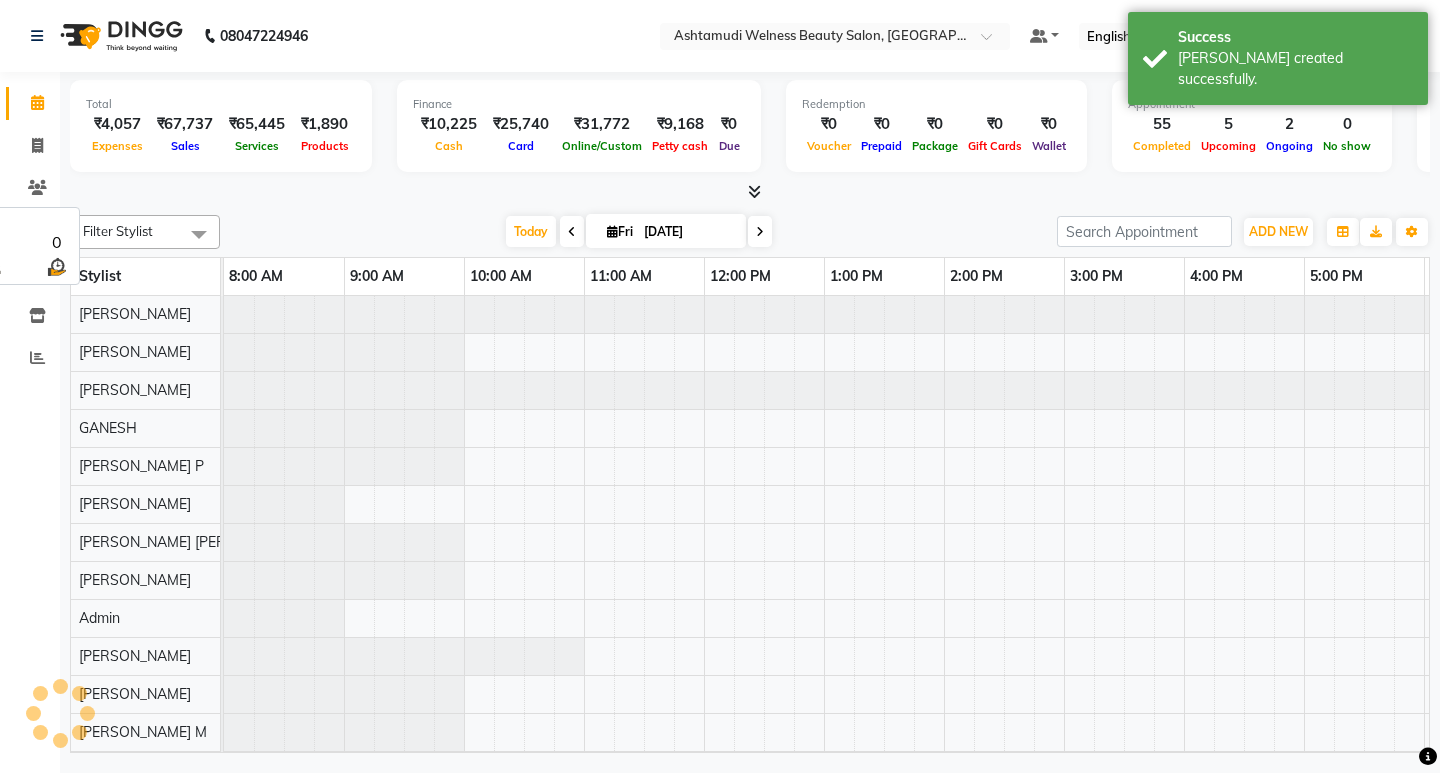 scroll, scrollTop: 0, scrollLeft: 235, axis: horizontal 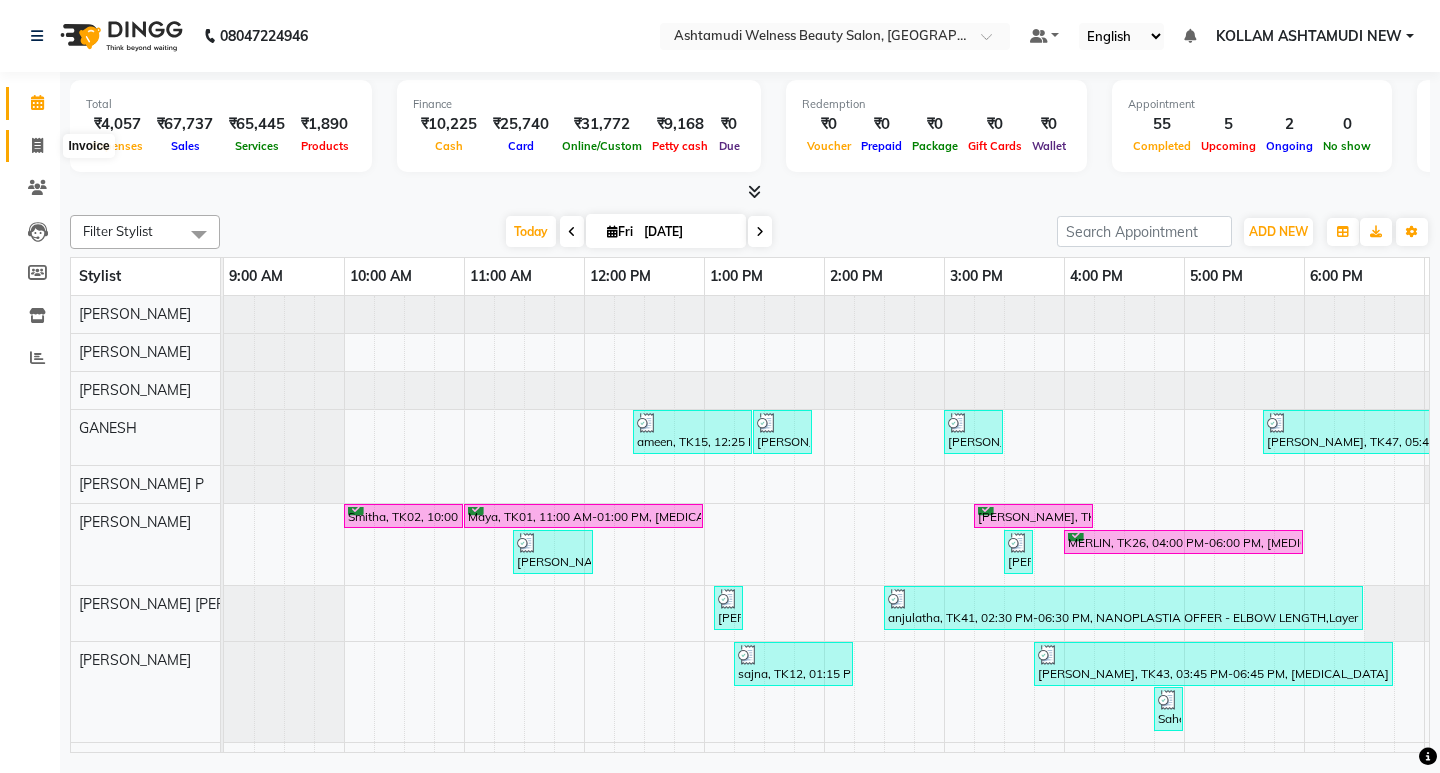 click 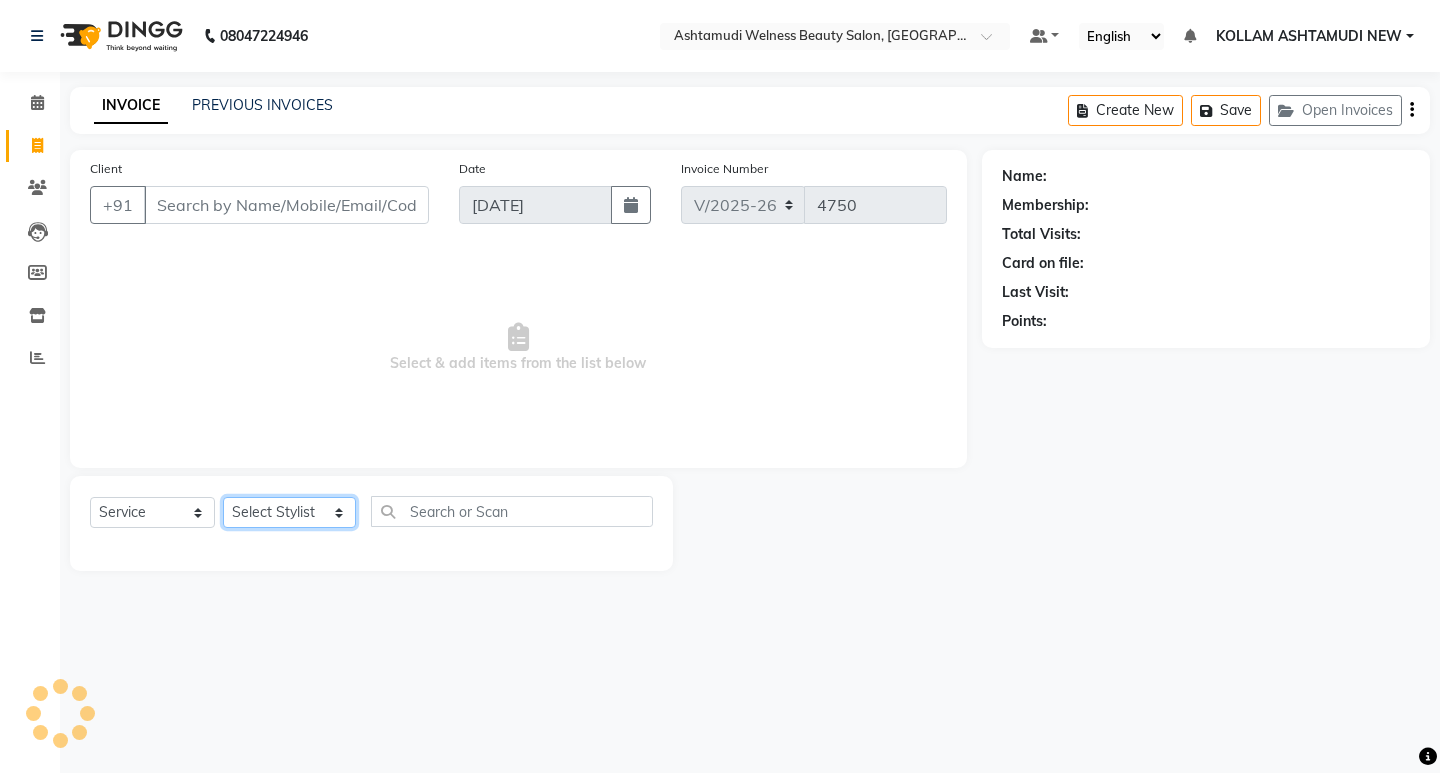 drag, startPoint x: 306, startPoint y: 516, endPoint x: 307, endPoint y: 501, distance: 15.033297 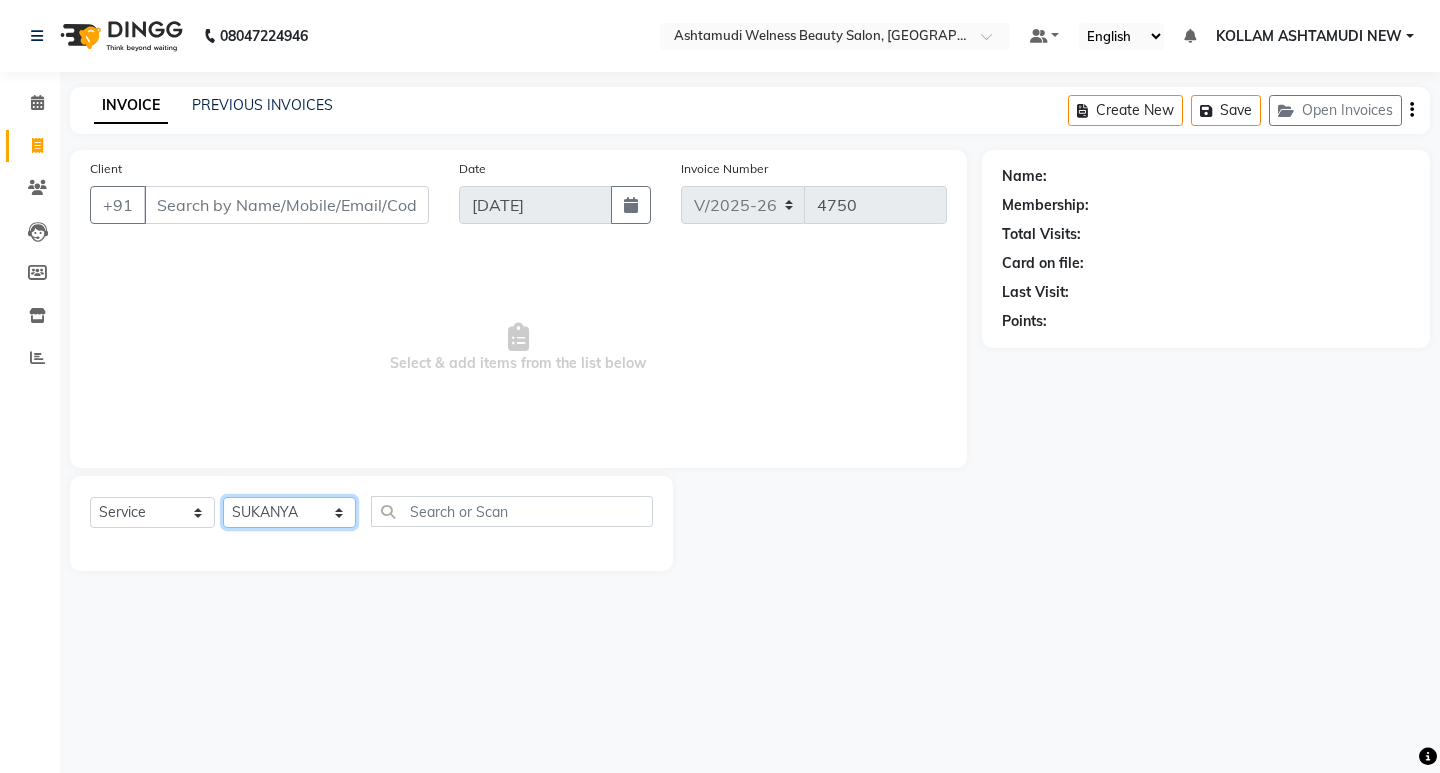 click on "Select Stylist [PERSON_NAME] Admin [PERSON_NAME]  [PERSON_NAME] [PERSON_NAME] [PERSON_NAME]  M [PERSON_NAME]  [PERSON_NAME]  P [PERSON_NAME] ASHTAMUDI KOLLAM ASHTAMUDI NEW  [PERSON_NAME] [PERSON_NAME] [PERSON_NAME]  [PERSON_NAME] [PERSON_NAME] [PERSON_NAME] [PERSON_NAME] [PERSON_NAME] M [PERSON_NAME] SARIGA [PERSON_NAME] [PERSON_NAME] [PERSON_NAME] [PERSON_NAME] [PERSON_NAME] S" 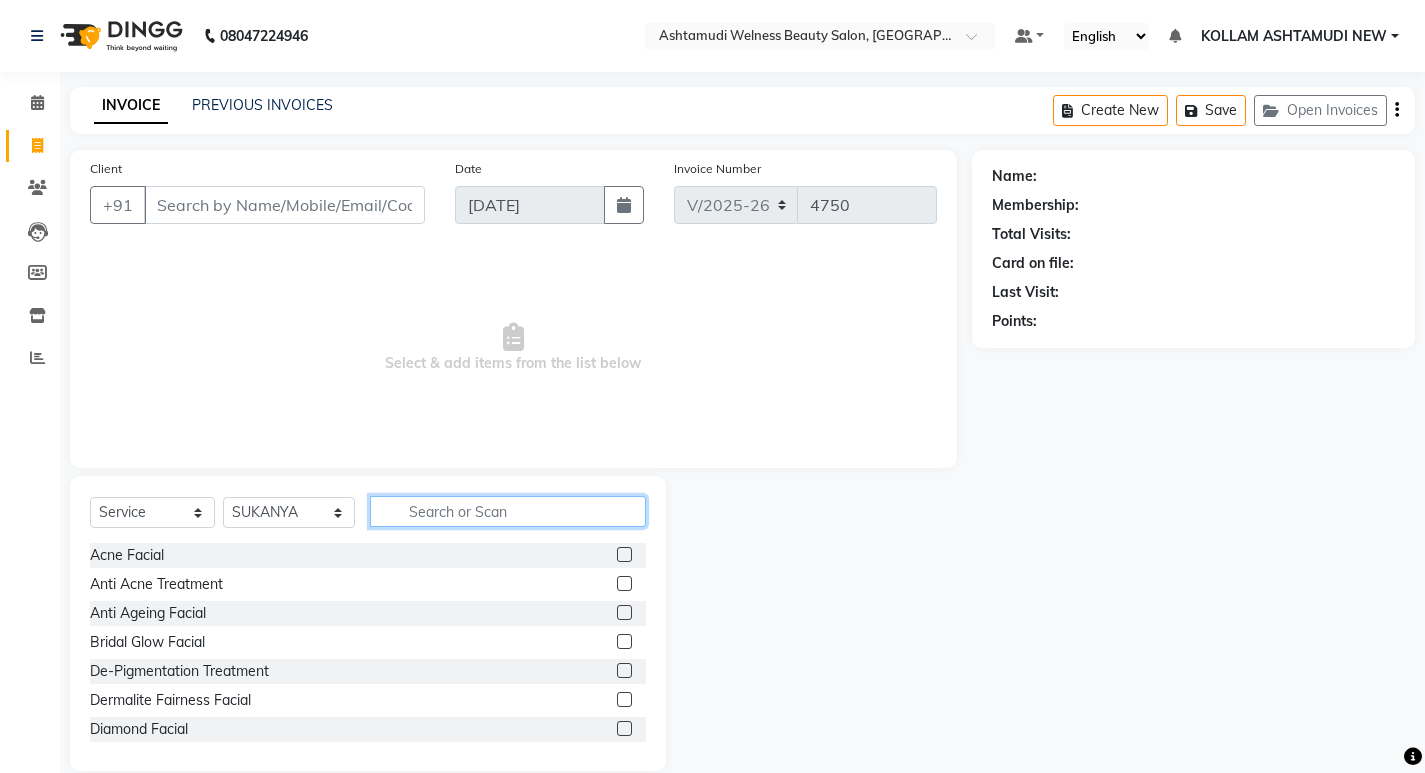 click 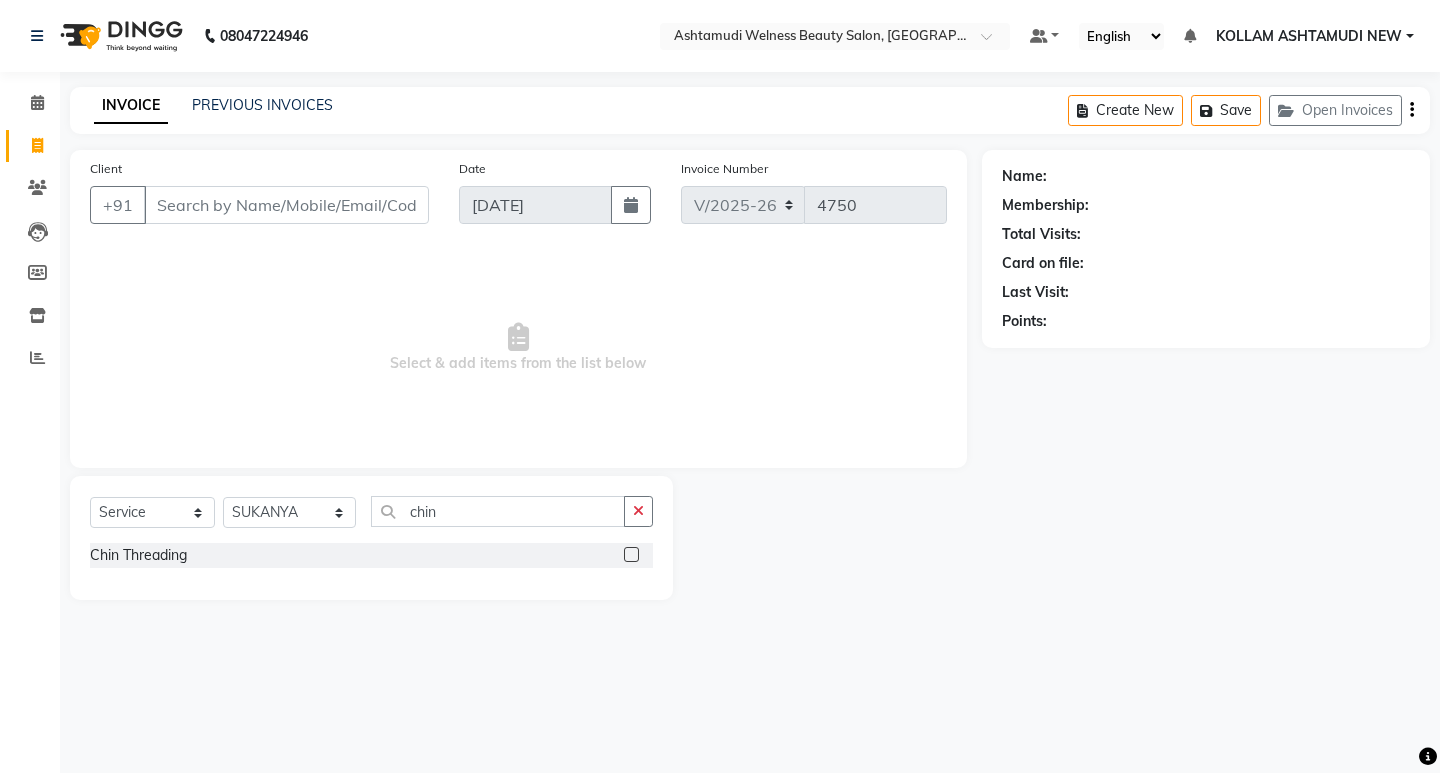 click 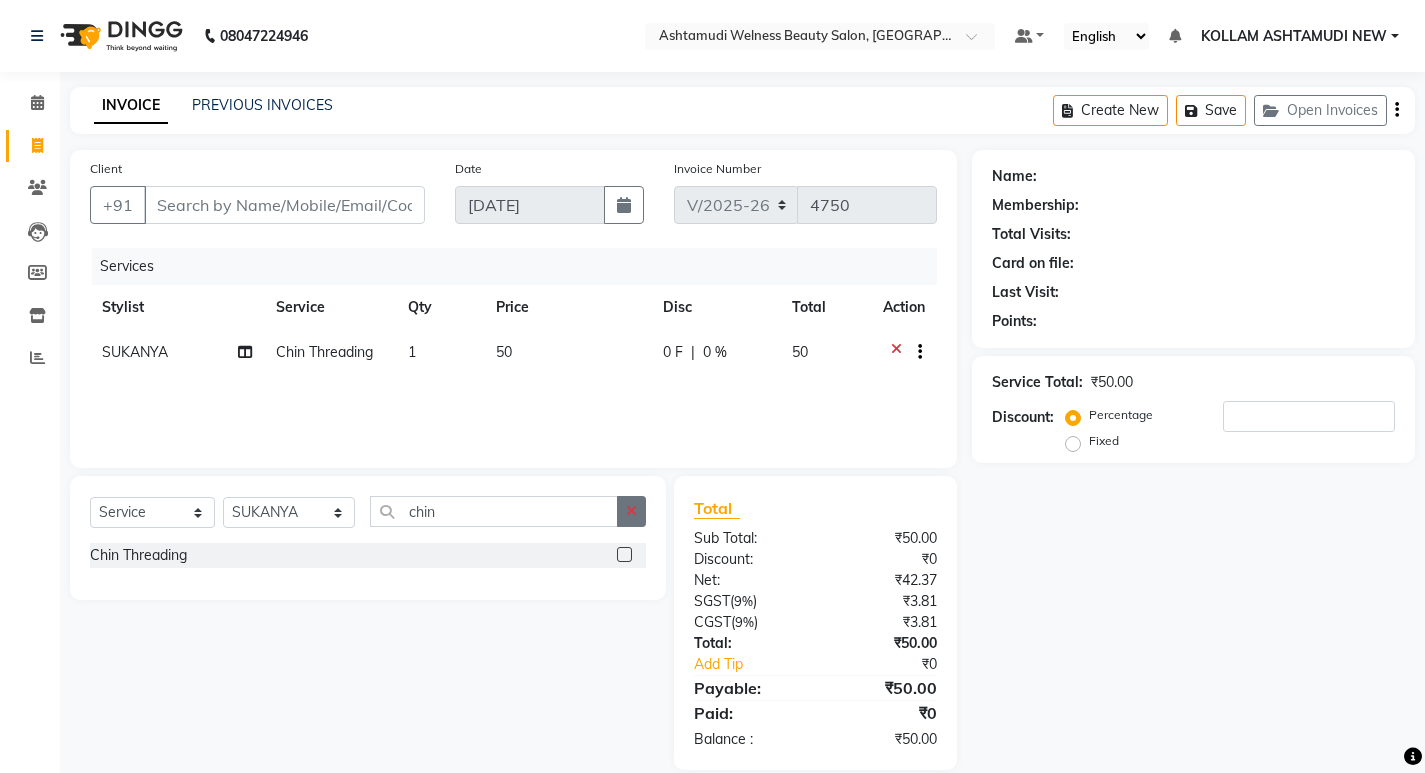 click 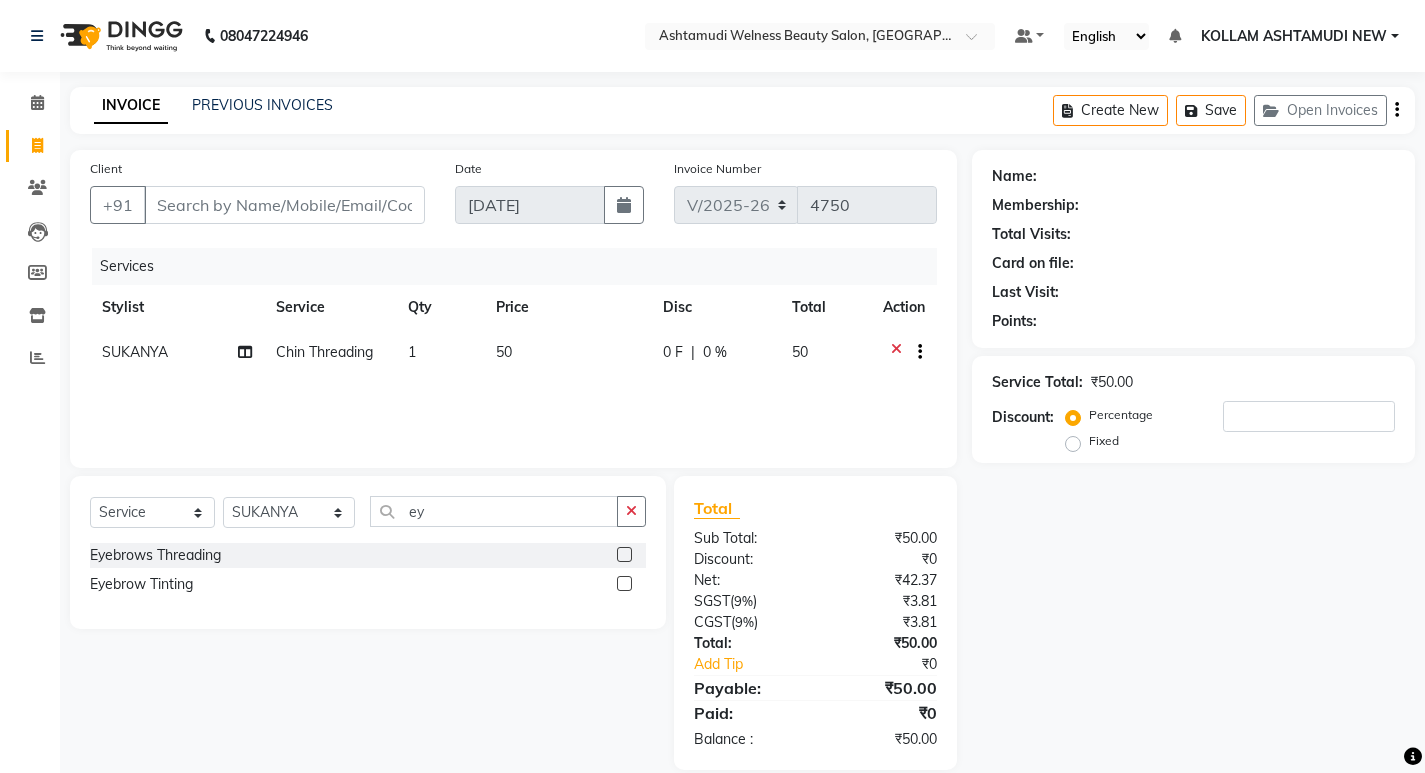 click 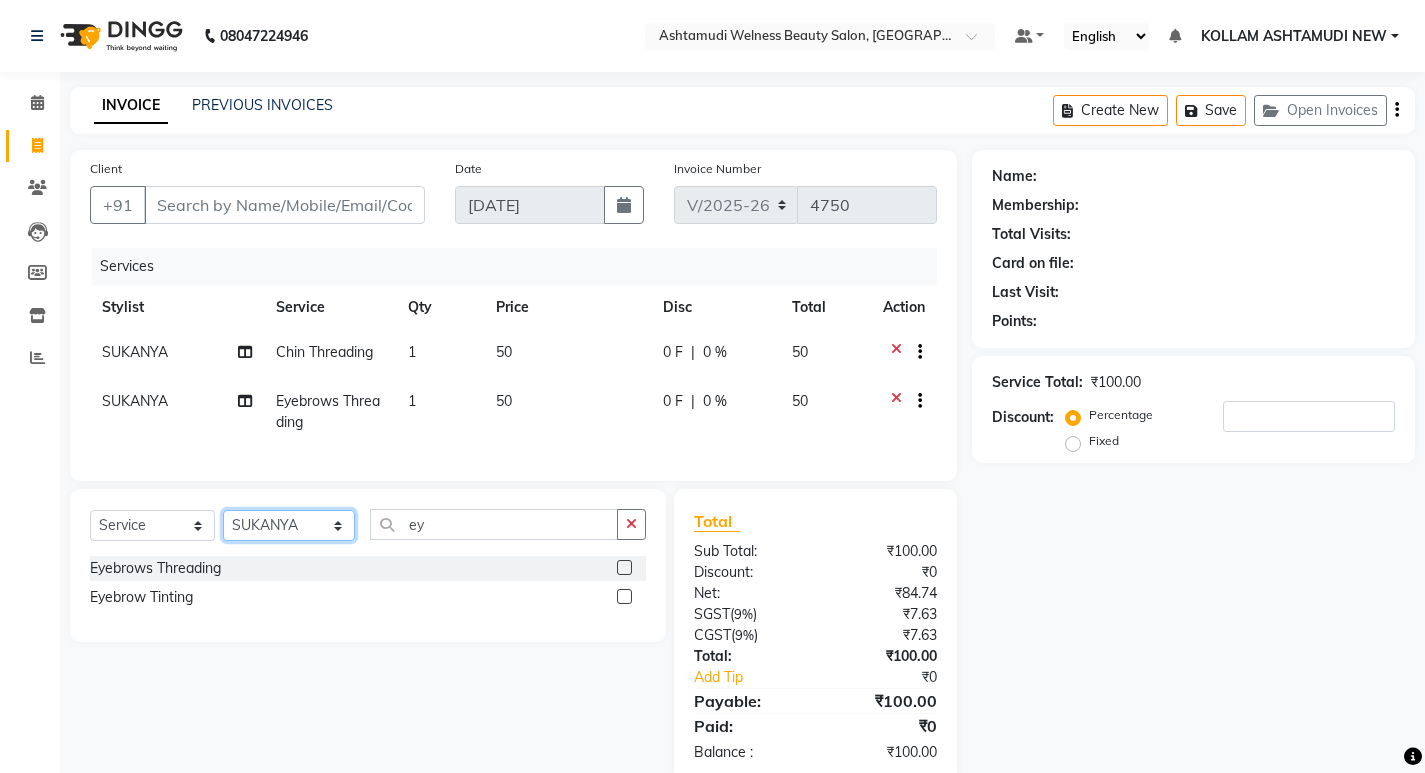 click on "Select Stylist [PERSON_NAME] Admin [PERSON_NAME]  [PERSON_NAME] [PERSON_NAME] [PERSON_NAME]  M [PERSON_NAME]  [PERSON_NAME]  P [PERSON_NAME] ASHTAMUDI KOLLAM ASHTAMUDI NEW  [PERSON_NAME] [PERSON_NAME] [PERSON_NAME]  [PERSON_NAME] [PERSON_NAME] [PERSON_NAME] [PERSON_NAME] [PERSON_NAME] M [PERSON_NAME] SARIGA [PERSON_NAME] [PERSON_NAME] [PERSON_NAME] [PERSON_NAME] [PERSON_NAME] S" 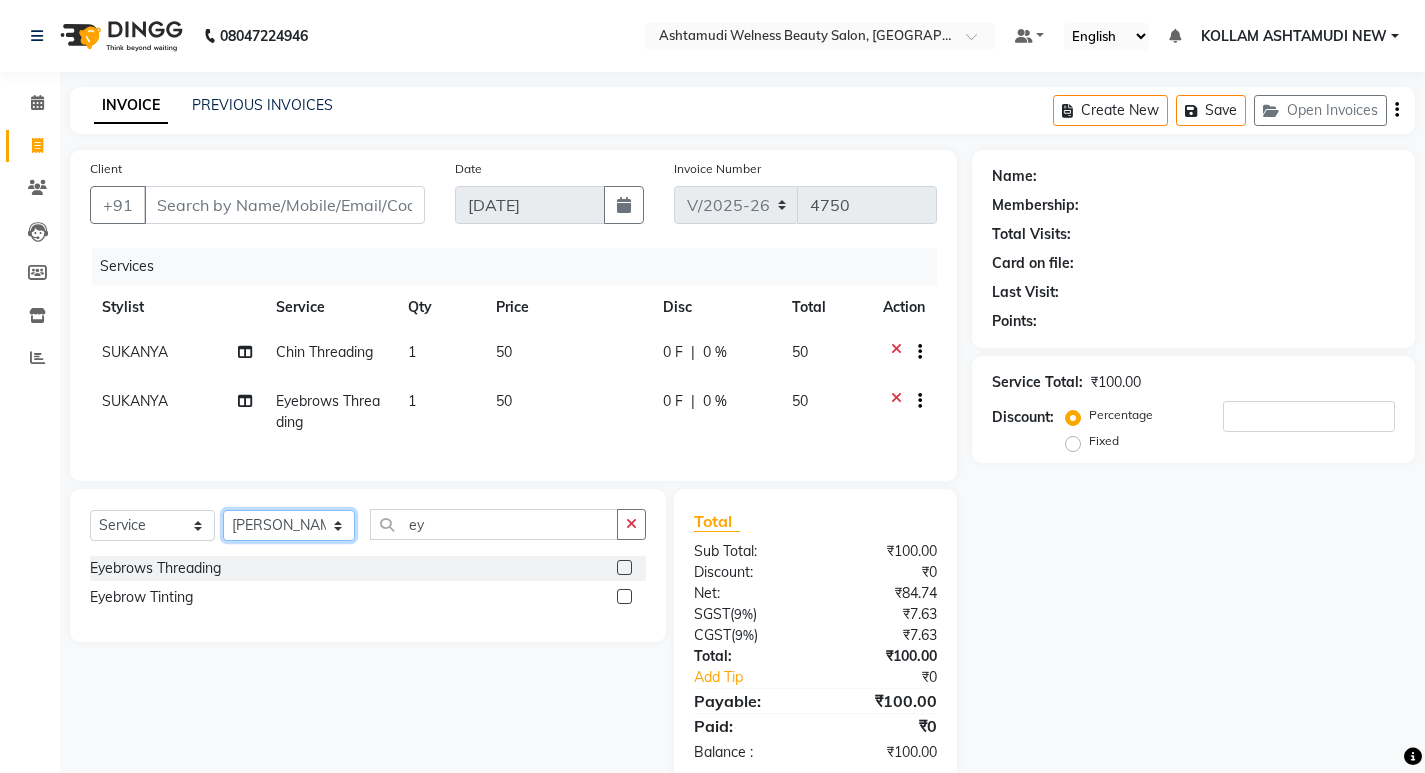 click on "Select Stylist [PERSON_NAME] Admin [PERSON_NAME]  [PERSON_NAME] [PERSON_NAME] [PERSON_NAME]  M [PERSON_NAME]  [PERSON_NAME]  P [PERSON_NAME] ASHTAMUDI KOLLAM ASHTAMUDI NEW  [PERSON_NAME] [PERSON_NAME] [PERSON_NAME]  [PERSON_NAME] [PERSON_NAME] [PERSON_NAME] [PERSON_NAME] [PERSON_NAME] M [PERSON_NAME] SARIGA [PERSON_NAME] [PERSON_NAME] [PERSON_NAME] [PERSON_NAME] [PERSON_NAME] S" 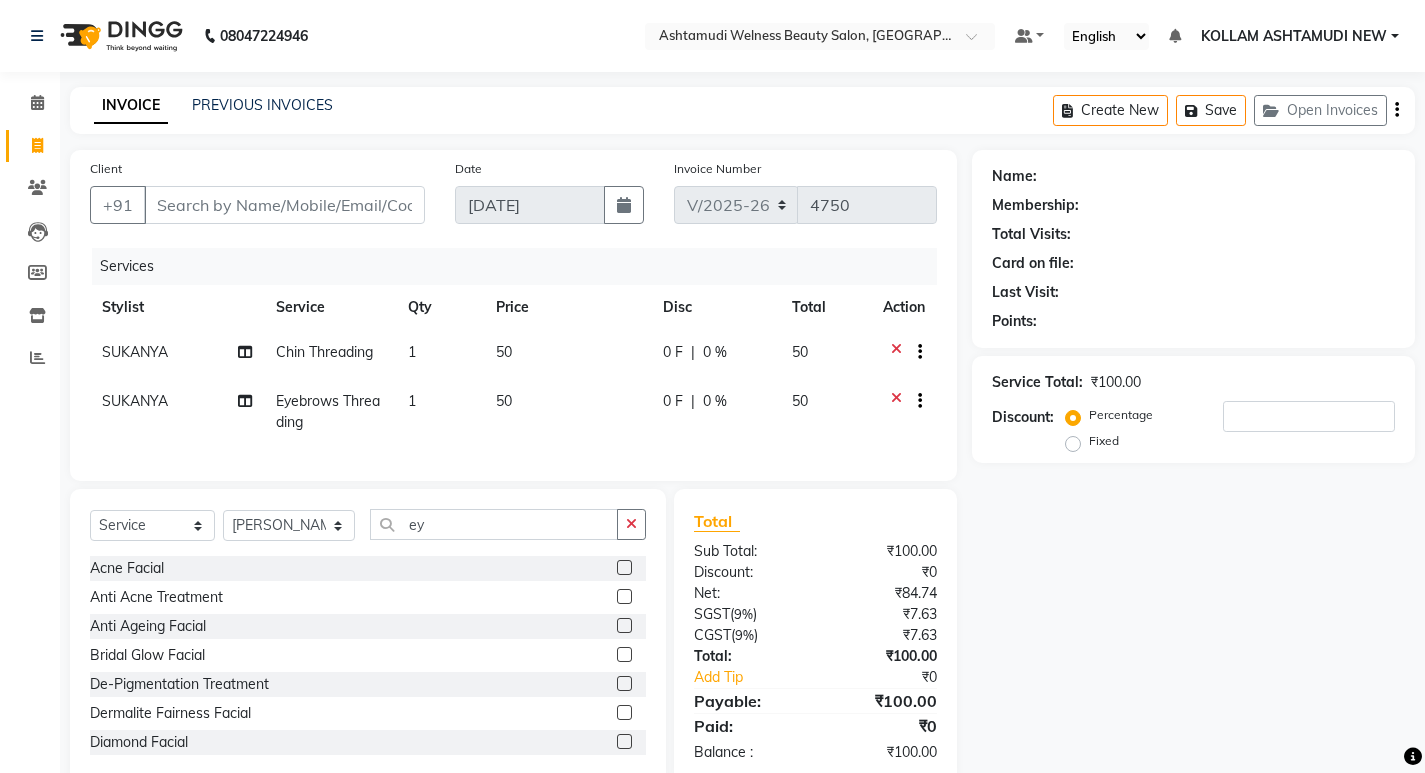click on "Select  Service  Product  Membership  Package Voucher Prepaid Gift Card  Select Stylist ADITHYA   TAMANG Admin ALTHAF  Anitha  Ardra ATHIRA SANAL BETZA  M BINU GANESH  JIJUMON  P Kavya KOLLAM ASHTAMUDI KOLLAM ASHTAMUDI NEW  Kusum Mohammad Aalam Rahul REENA  VIDHYA RENUKA SUNDAS Revathy B Nair RINA RAI SAJEEV M SAMIR RAI SARIGA PRASAD SHIBU Shilu Fathima Shyni Salim SUKANYA Supriya SUSHEELA S ey Acne Facial  Anti Acne Treatment  Anti Ageing Facial  Bridal Glow Facial  De-Pigmentation Treatment  Dermalite Fairness Facial  Diamond Facial  D-Tan Cleanup  D-Tan Facial  D-Tan Pack  Fruit Facial  Fyc Bamboo Charcoal Facial  Fyc Bio Marine Facial  Fyc Fruit Fusion Facial  Fyc Luster Gold Facial  Fyc Pure Vit-C Facial  Fyc Red Wine Facial  Gents Bridal Glow Facial  Gents Dermalite Fairness Facial  Gents Diamond Facial  Gents D-Tan Cleanup  Gents D-Tan Facial  Gents Fruit Facial  Gents Fyc Bamboo Charcoal Facial  Gents Fyc Bio Marine Facial  Gents Fyc Fruit Fusion Facial  Gents Fyc Luster Gold Facial  Glovite Facial" 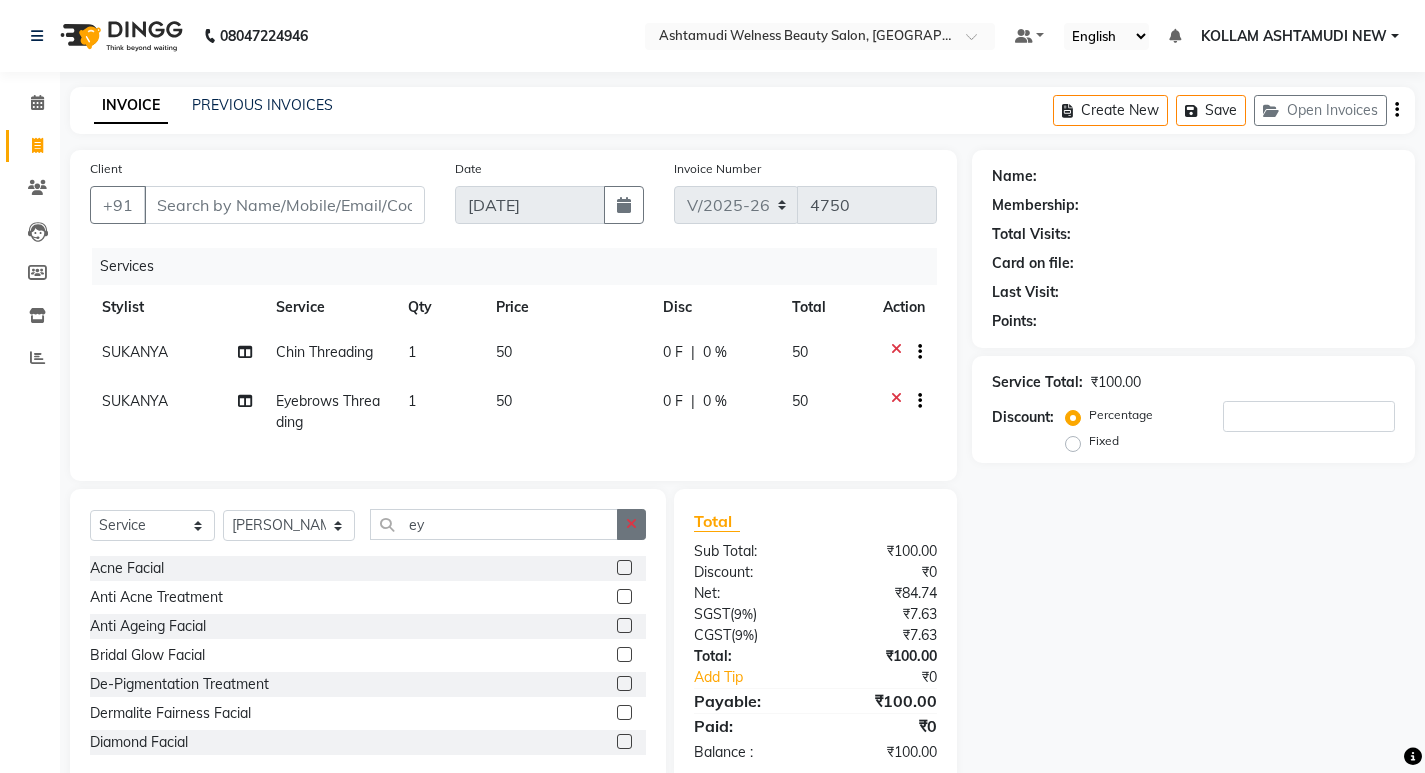 click 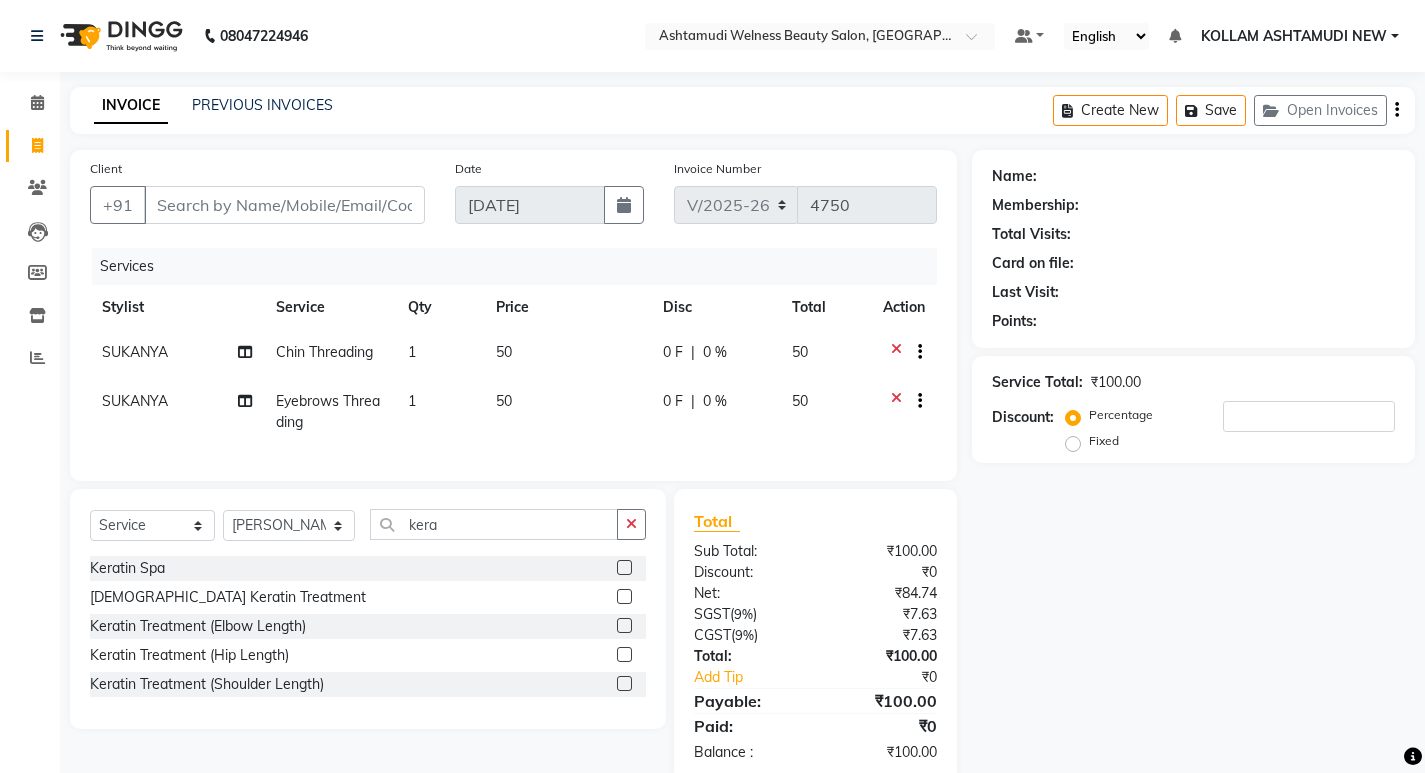 click 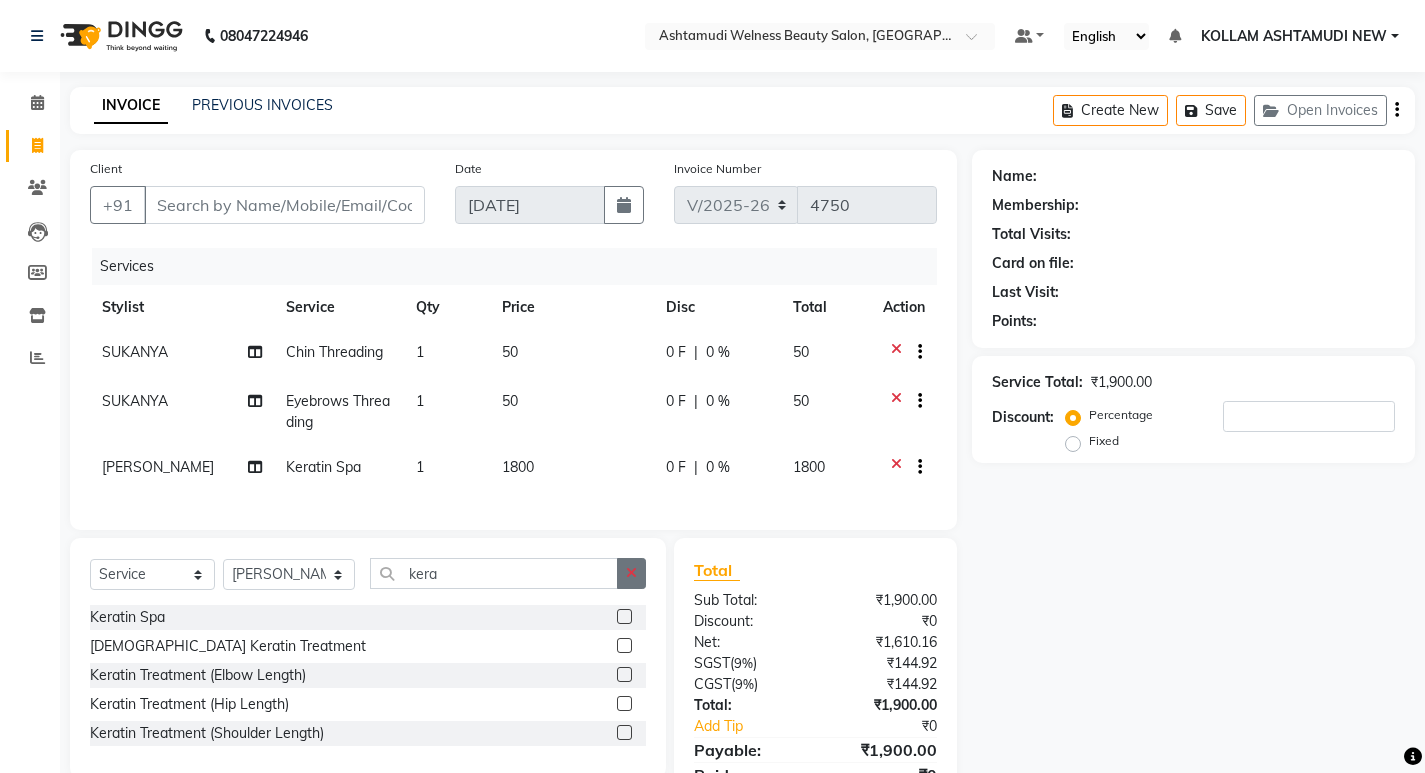 click 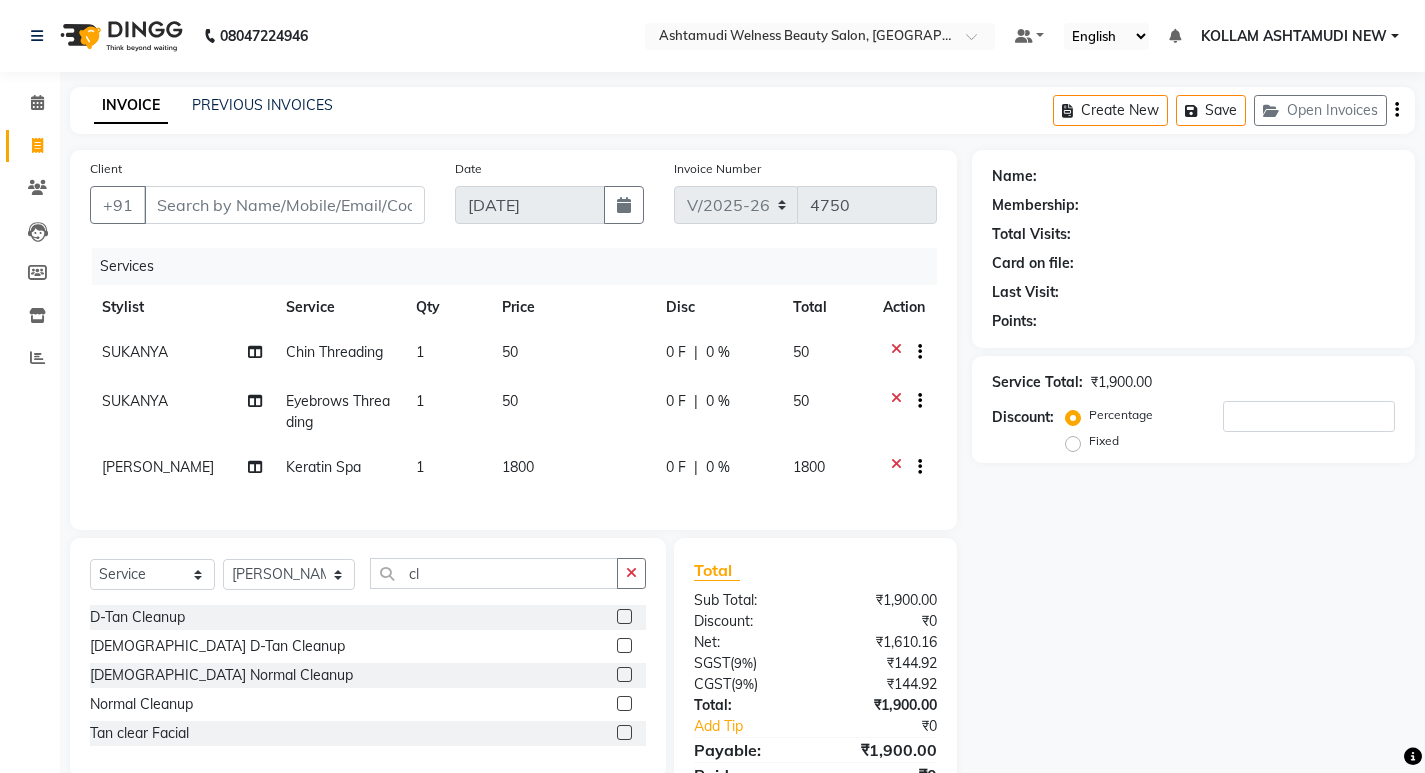 click 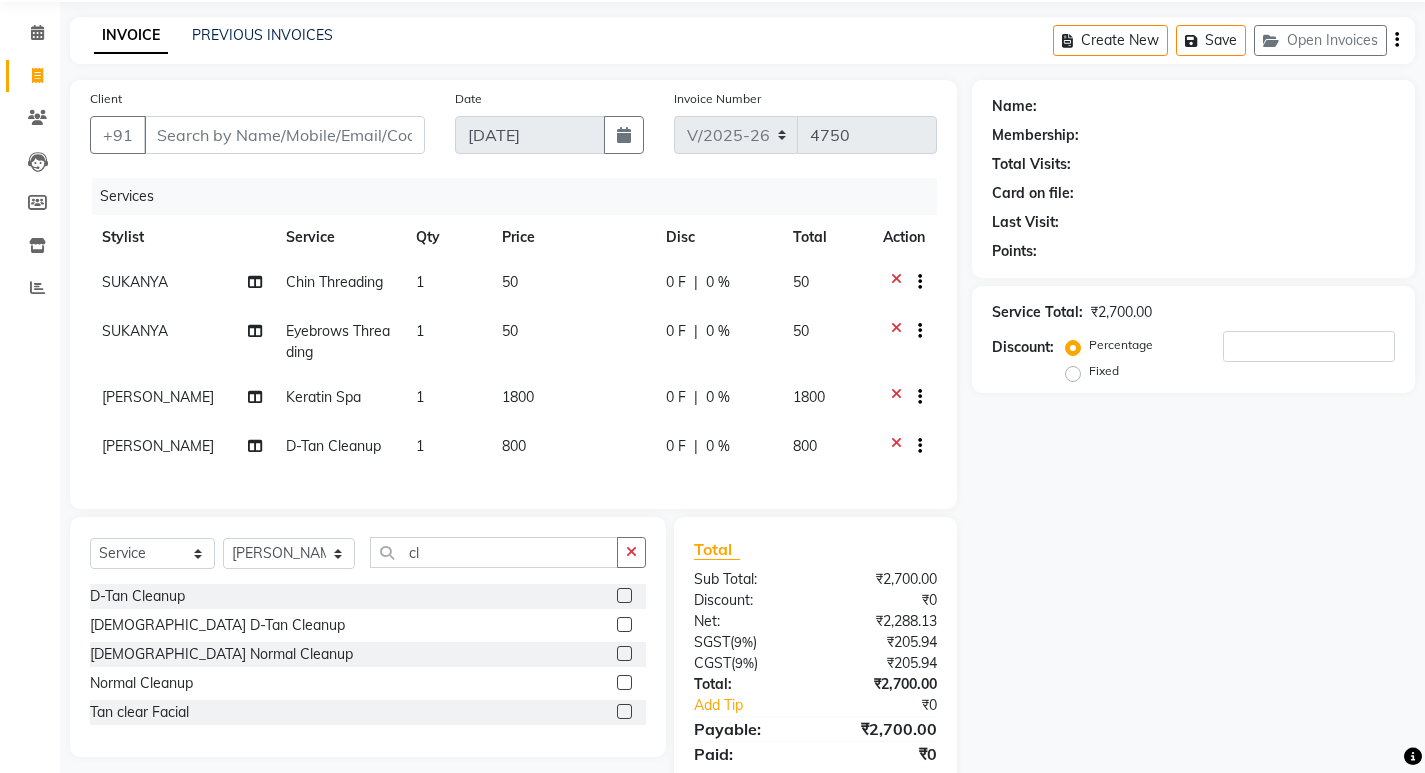scroll, scrollTop: 0, scrollLeft: 0, axis: both 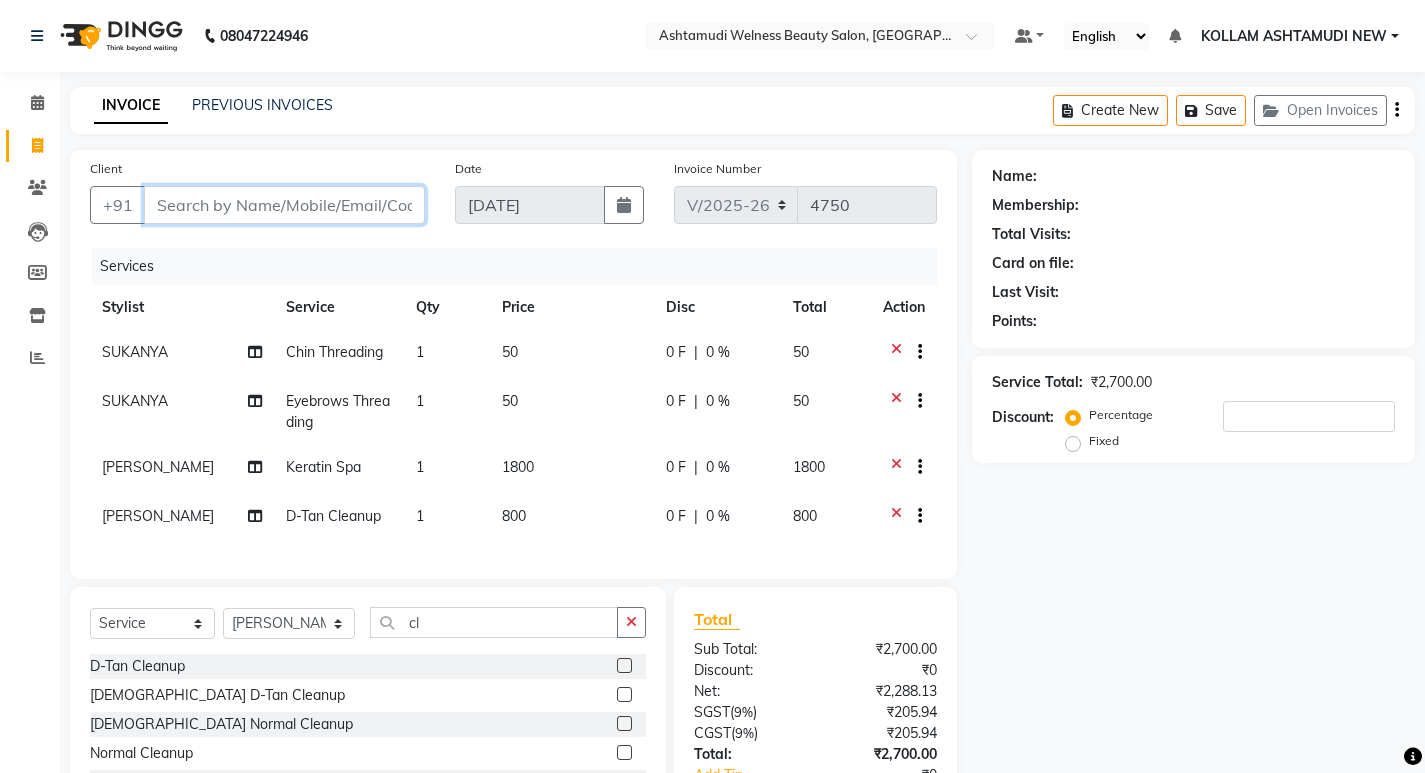click on "Client" at bounding box center [284, 205] 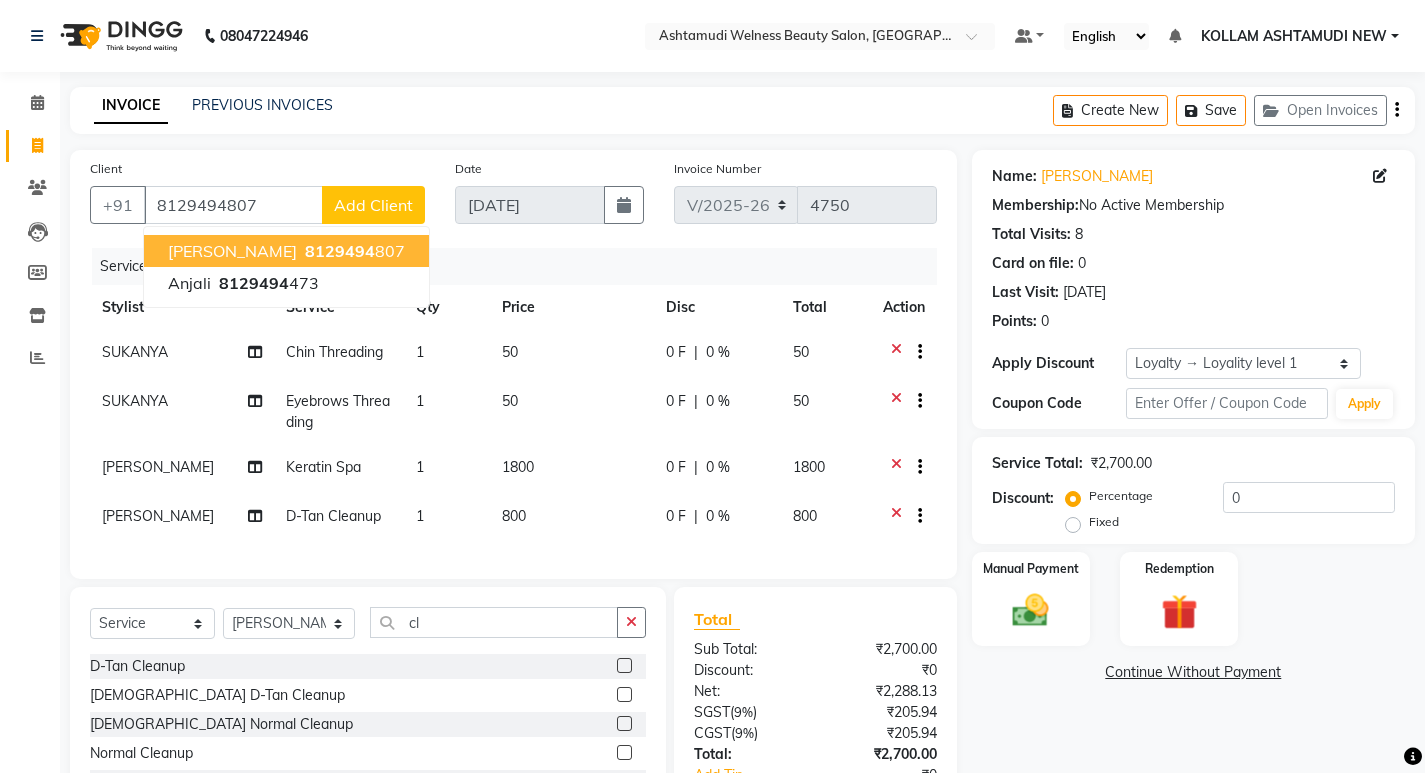 drag, startPoint x: 781, startPoint y: 273, endPoint x: 790, endPoint y: 280, distance: 11.401754 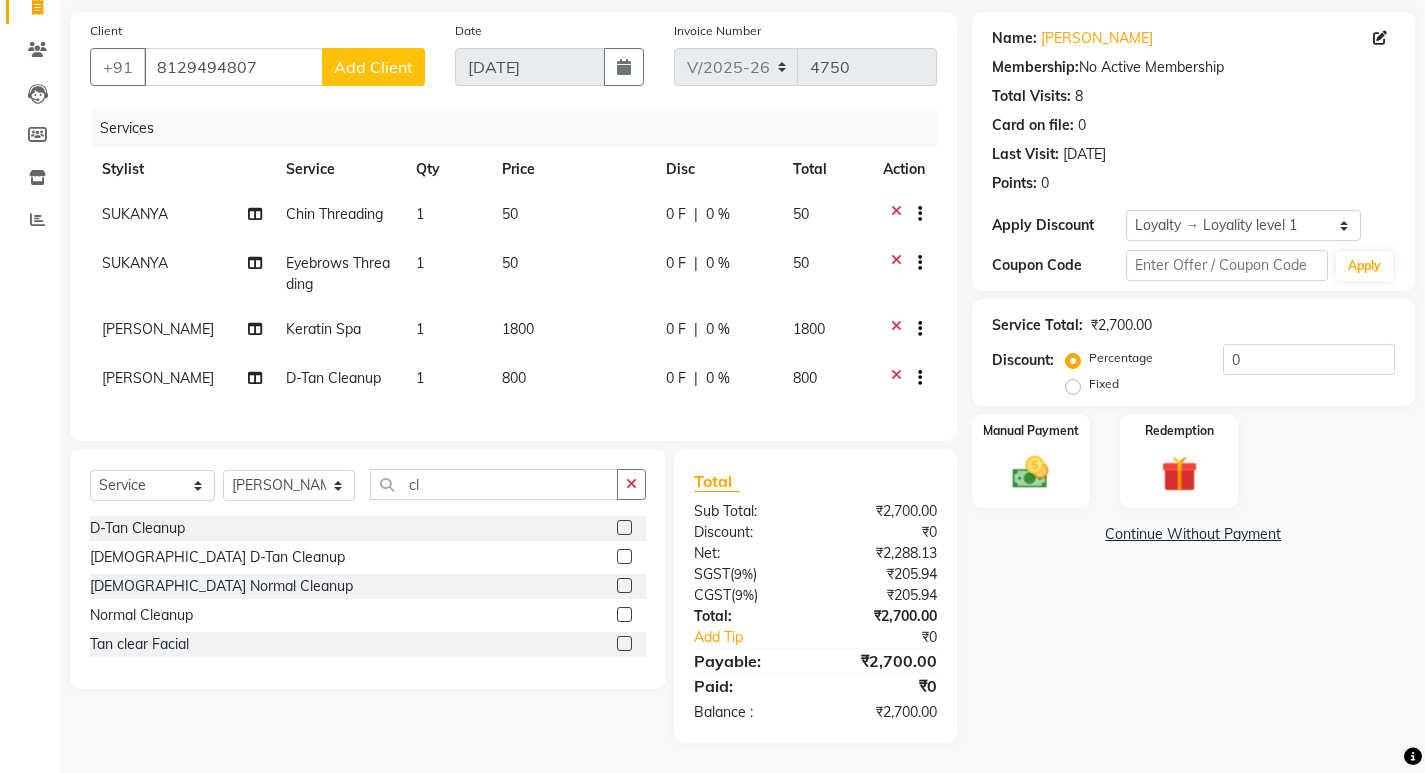 scroll, scrollTop: 187, scrollLeft: 0, axis: vertical 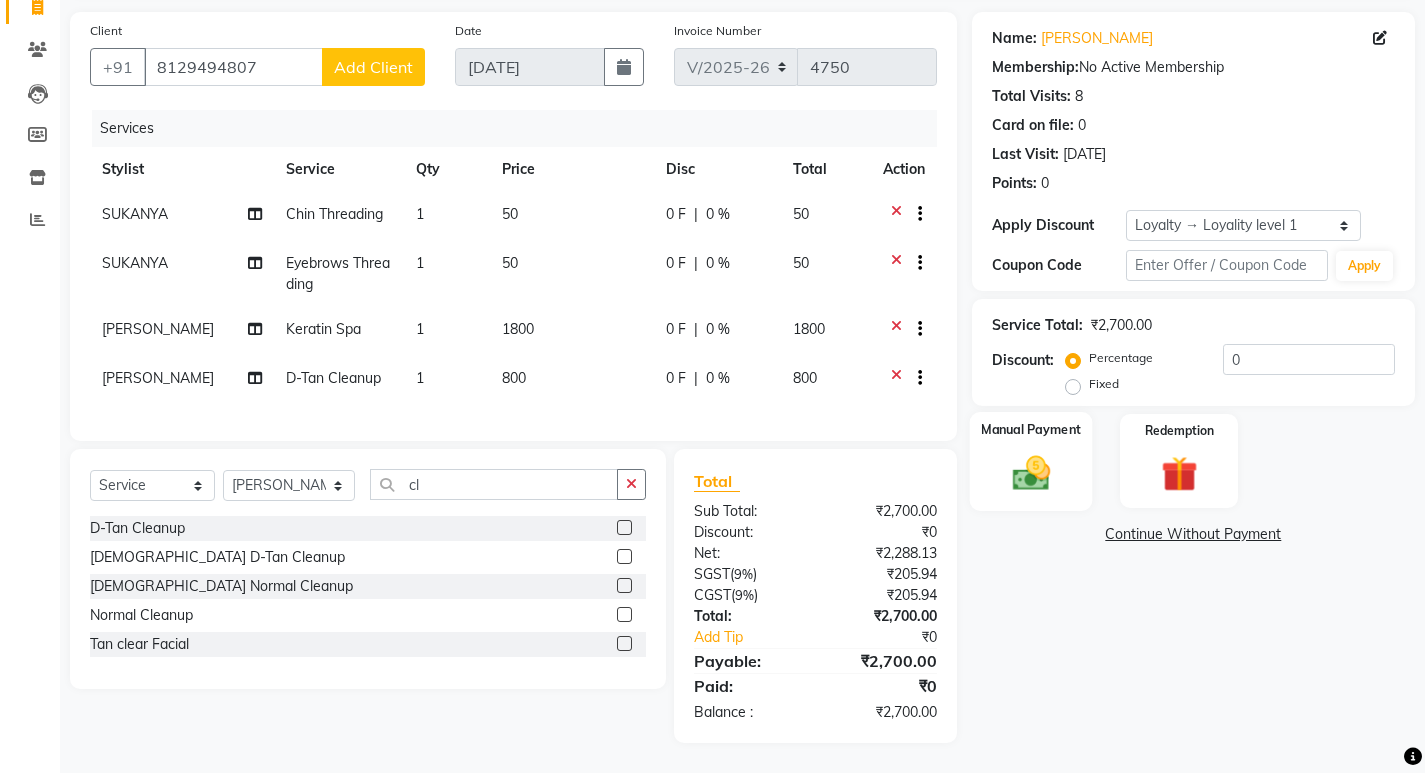 click 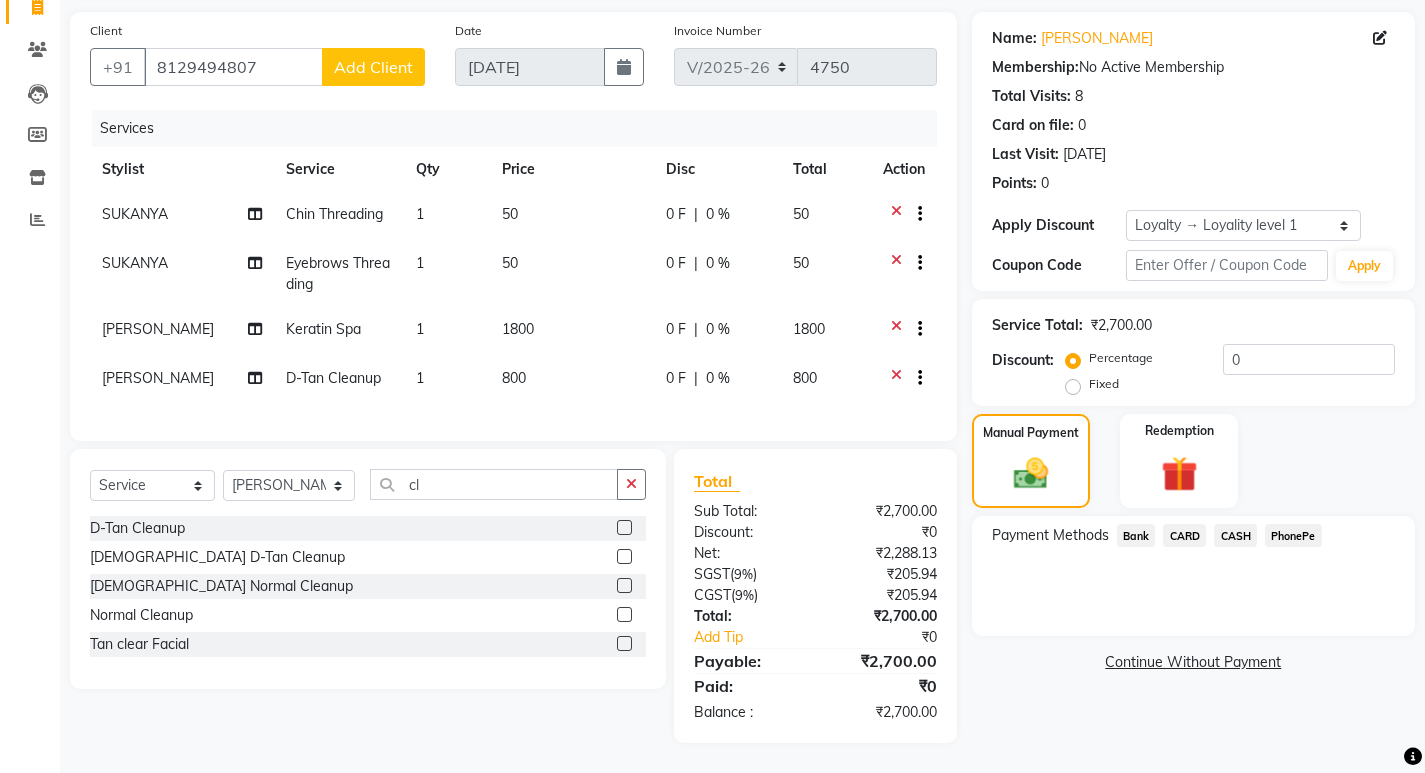 click on "PhonePe" 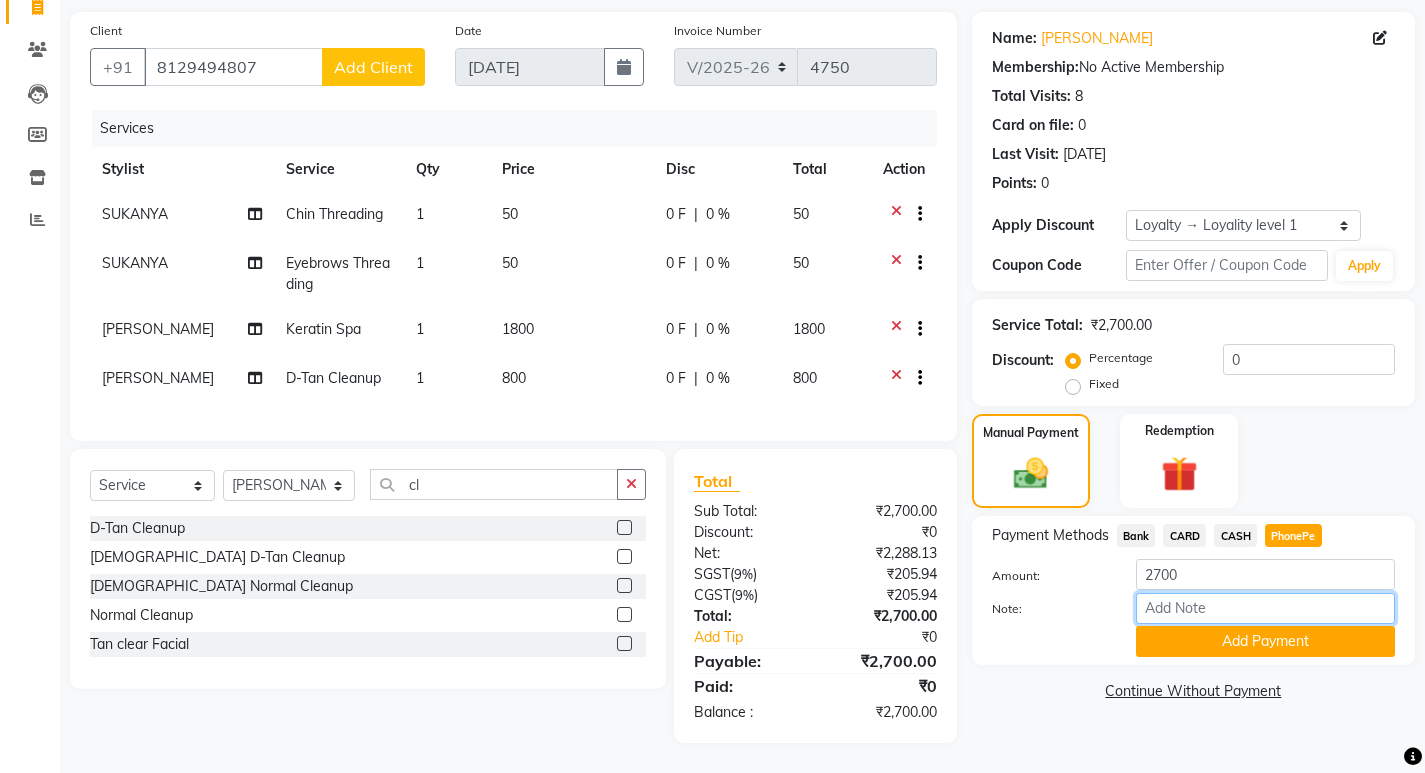 click on "Note:" at bounding box center (1265, 608) 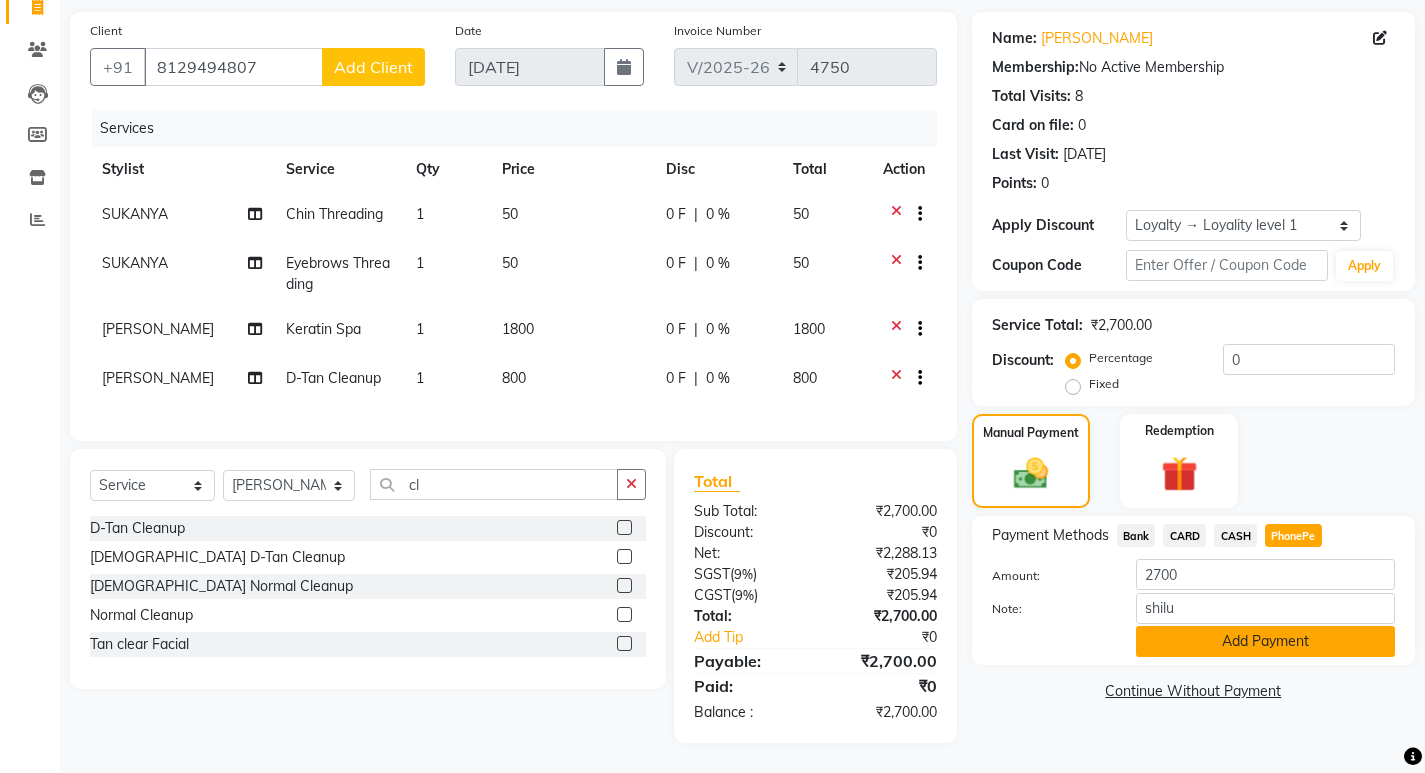click on "Add Payment" 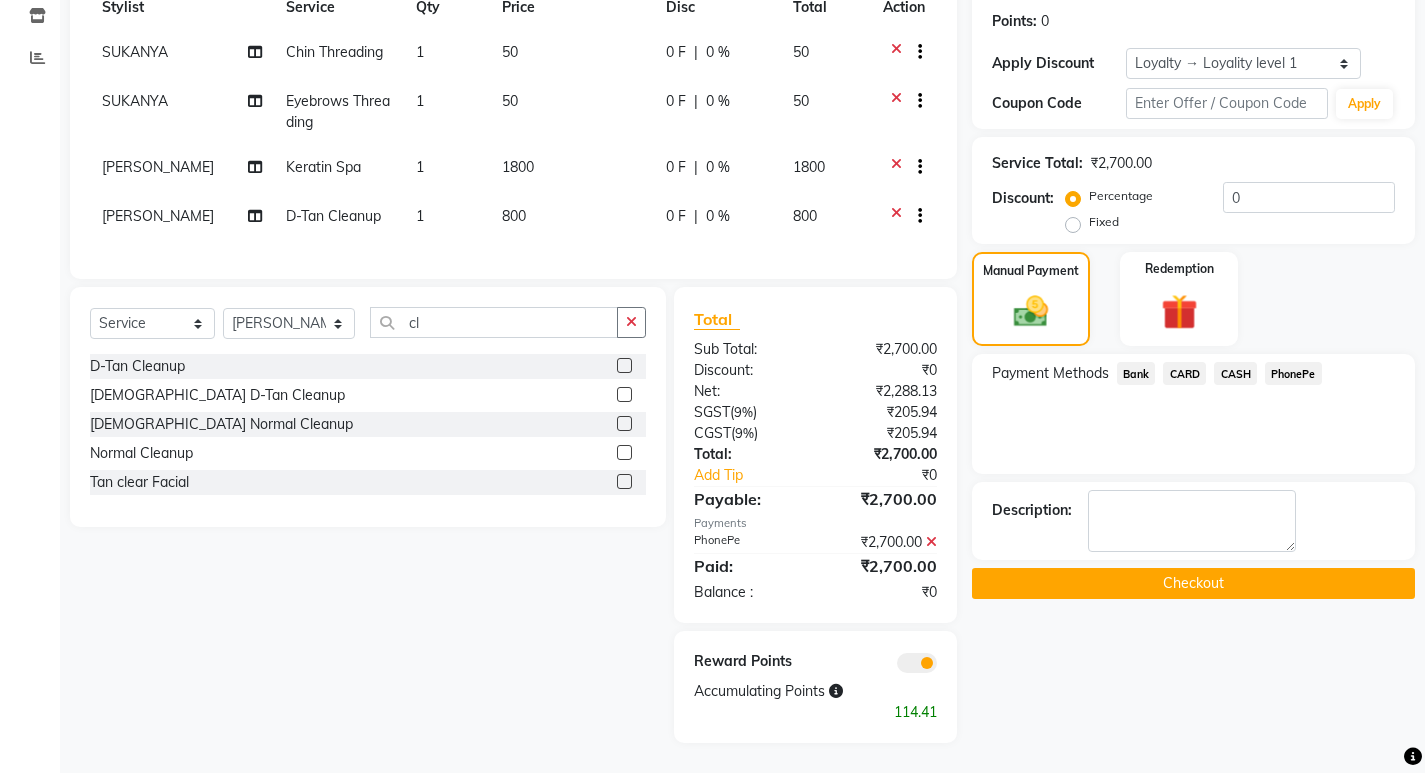 scroll, scrollTop: 349, scrollLeft: 0, axis: vertical 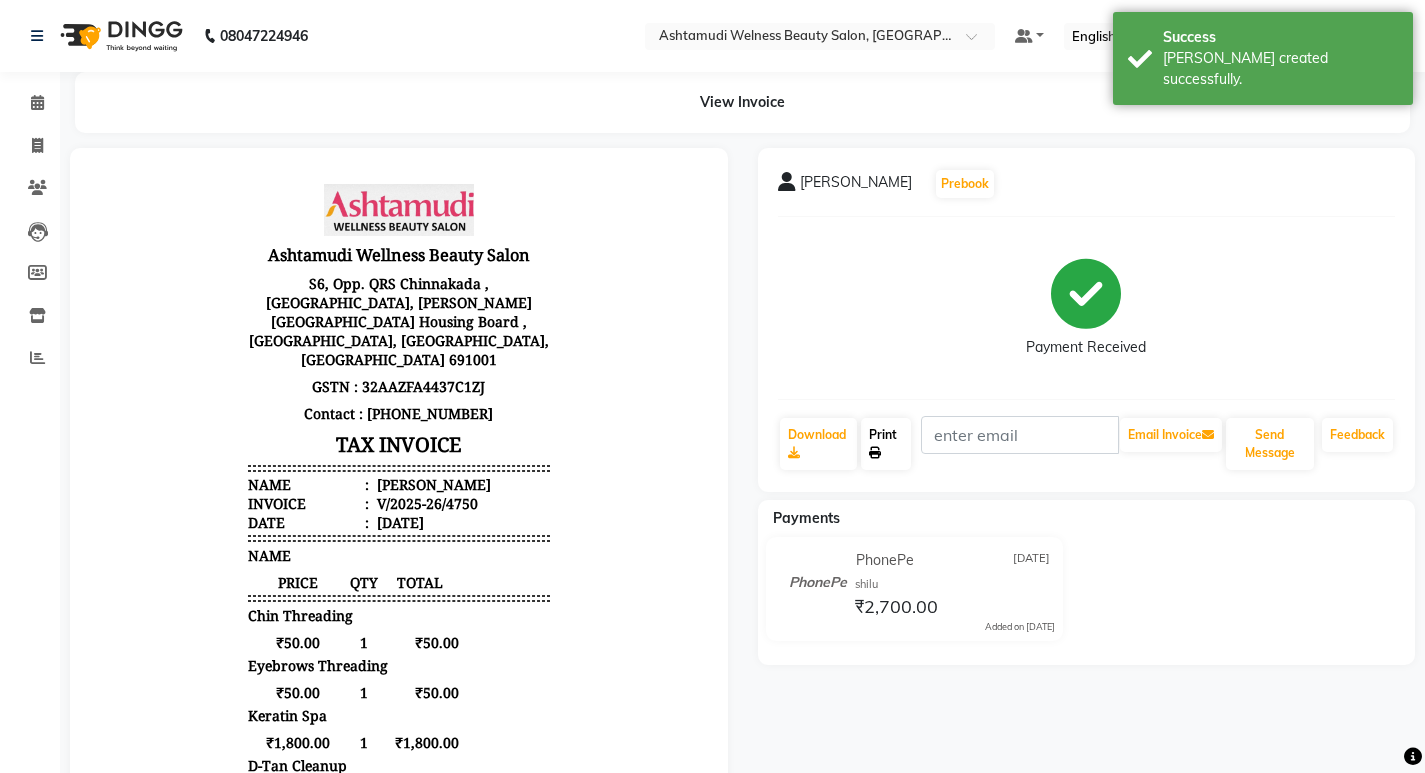 click on "Print" 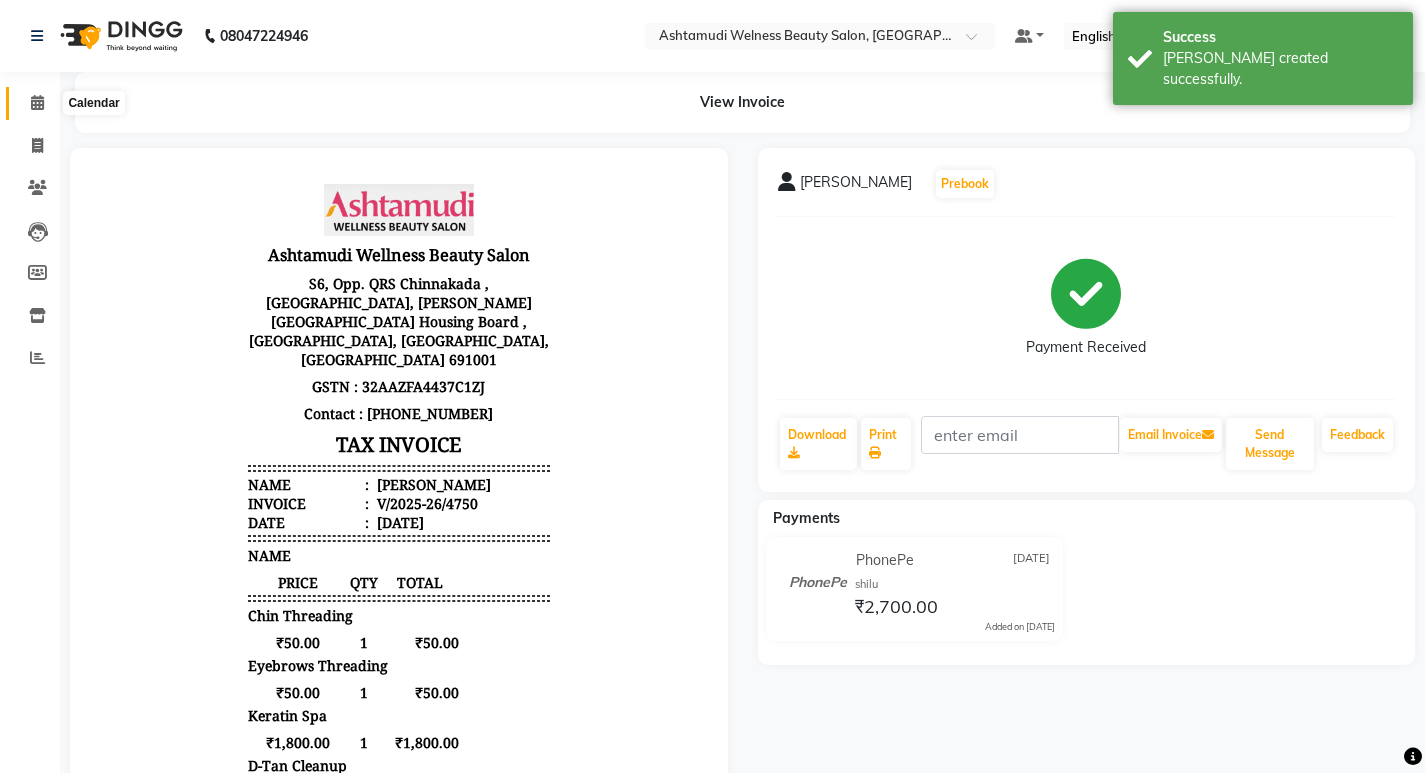 click 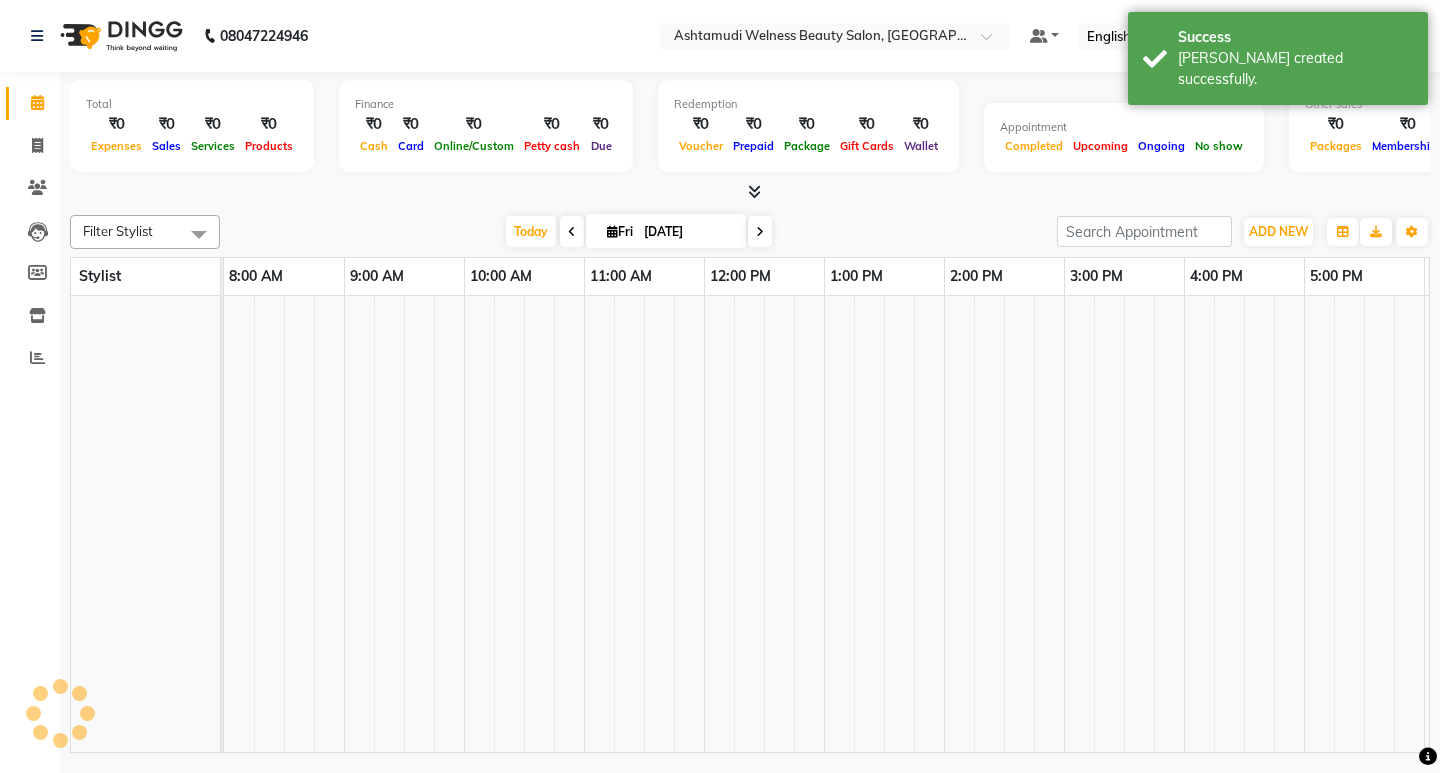scroll, scrollTop: 0, scrollLeft: 0, axis: both 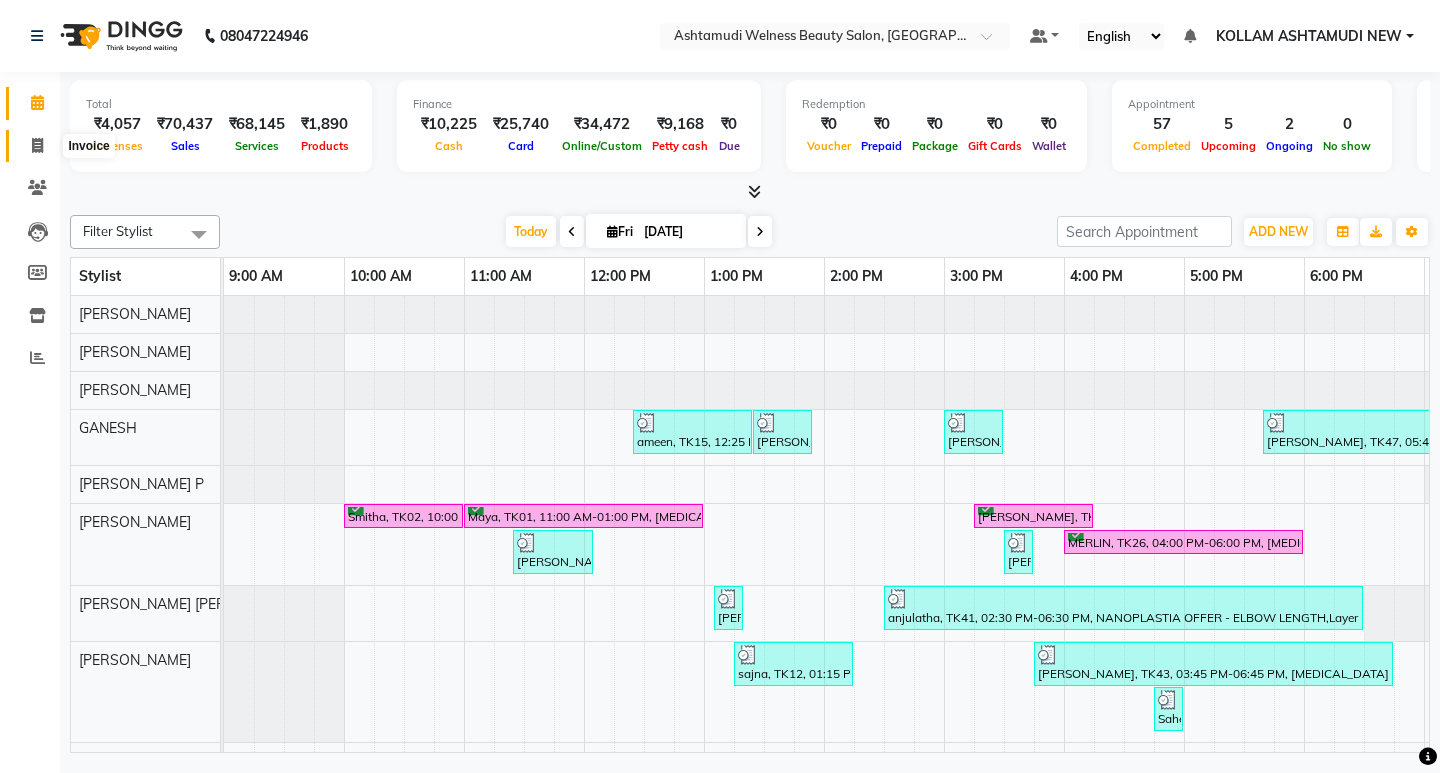 click 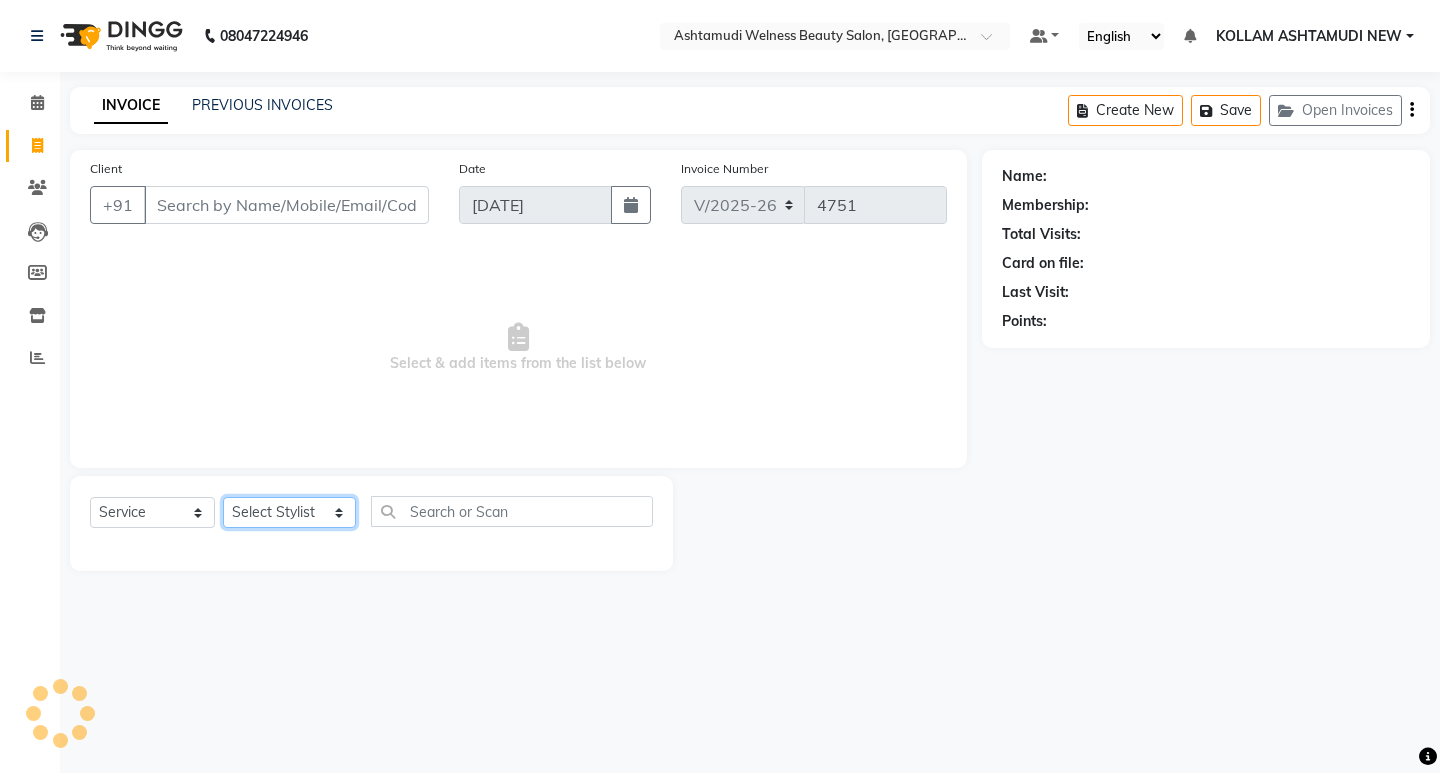 click on "Select Stylist [PERSON_NAME] Admin [PERSON_NAME]  [PERSON_NAME] [PERSON_NAME] [PERSON_NAME]  M [PERSON_NAME]  [PERSON_NAME]  P [PERSON_NAME] ASHTAMUDI KOLLAM ASHTAMUDI NEW  [PERSON_NAME] [PERSON_NAME] [PERSON_NAME]  [PERSON_NAME] [PERSON_NAME] [PERSON_NAME] [PERSON_NAME] [PERSON_NAME] M [PERSON_NAME] SARIGA [PERSON_NAME] [PERSON_NAME] [PERSON_NAME] [PERSON_NAME] [PERSON_NAME] S" 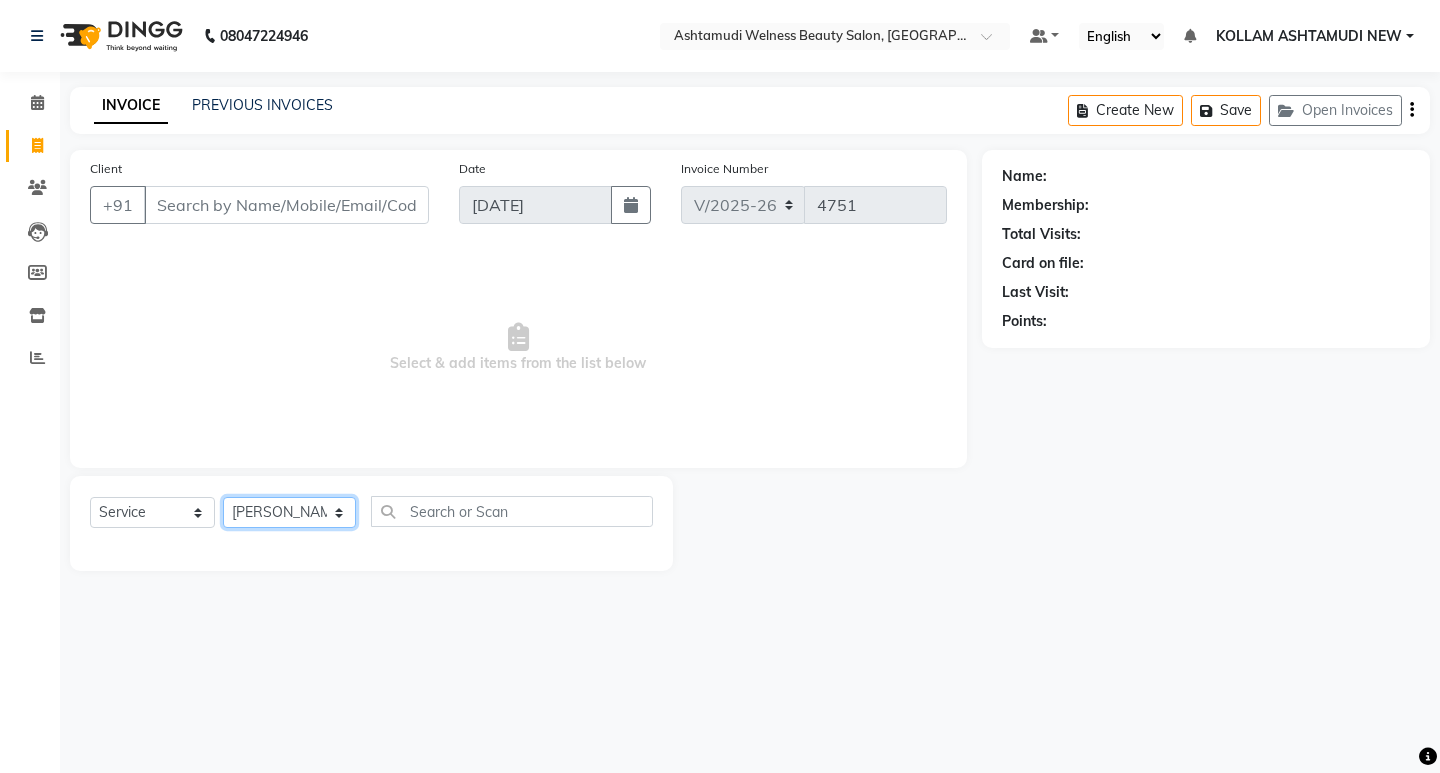 click on "Select Stylist [PERSON_NAME] Admin [PERSON_NAME]  [PERSON_NAME] [PERSON_NAME] [PERSON_NAME]  M [PERSON_NAME]  [PERSON_NAME]  P [PERSON_NAME] ASHTAMUDI KOLLAM ASHTAMUDI NEW  [PERSON_NAME] [PERSON_NAME] [PERSON_NAME]  [PERSON_NAME] [PERSON_NAME] [PERSON_NAME] [PERSON_NAME] [PERSON_NAME] M [PERSON_NAME] SARIGA [PERSON_NAME] [PERSON_NAME] [PERSON_NAME] [PERSON_NAME] [PERSON_NAME] S" 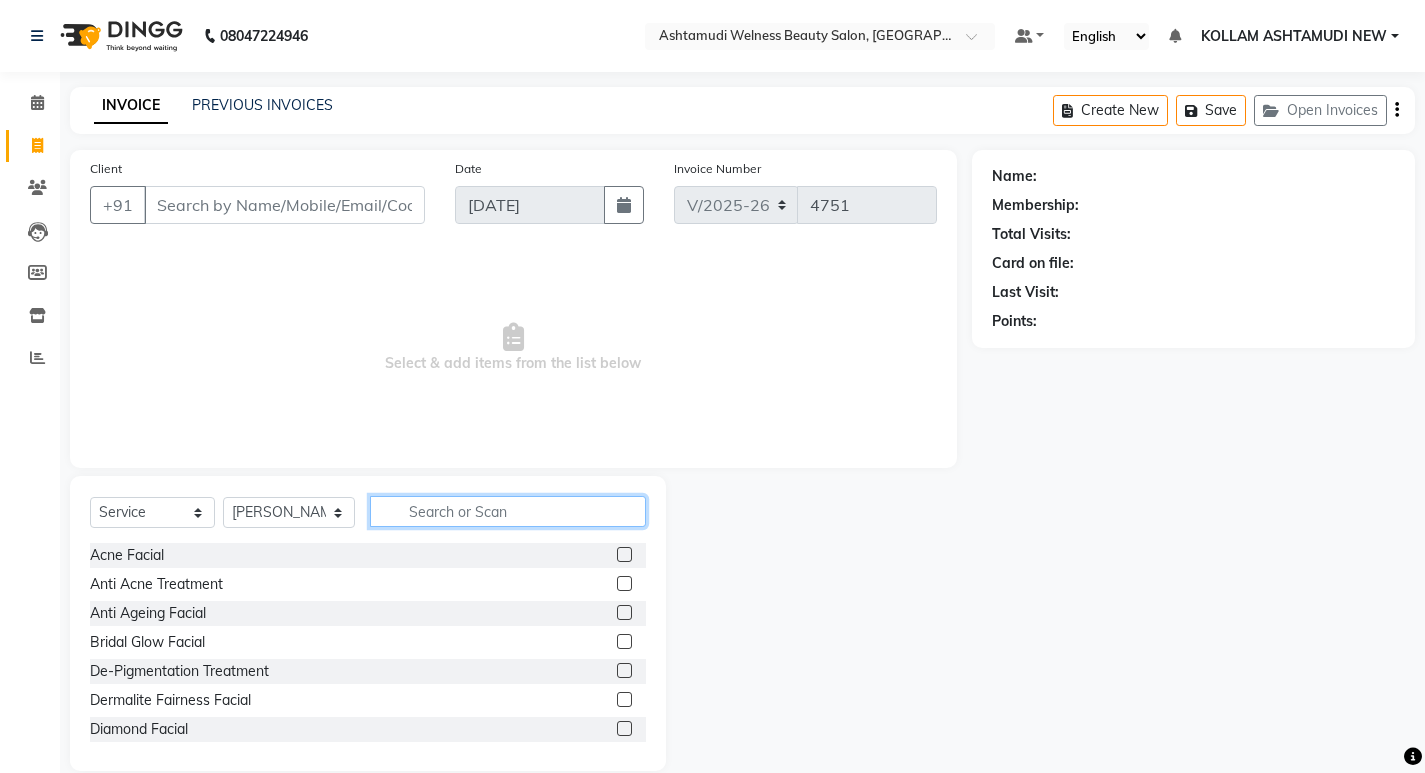 click 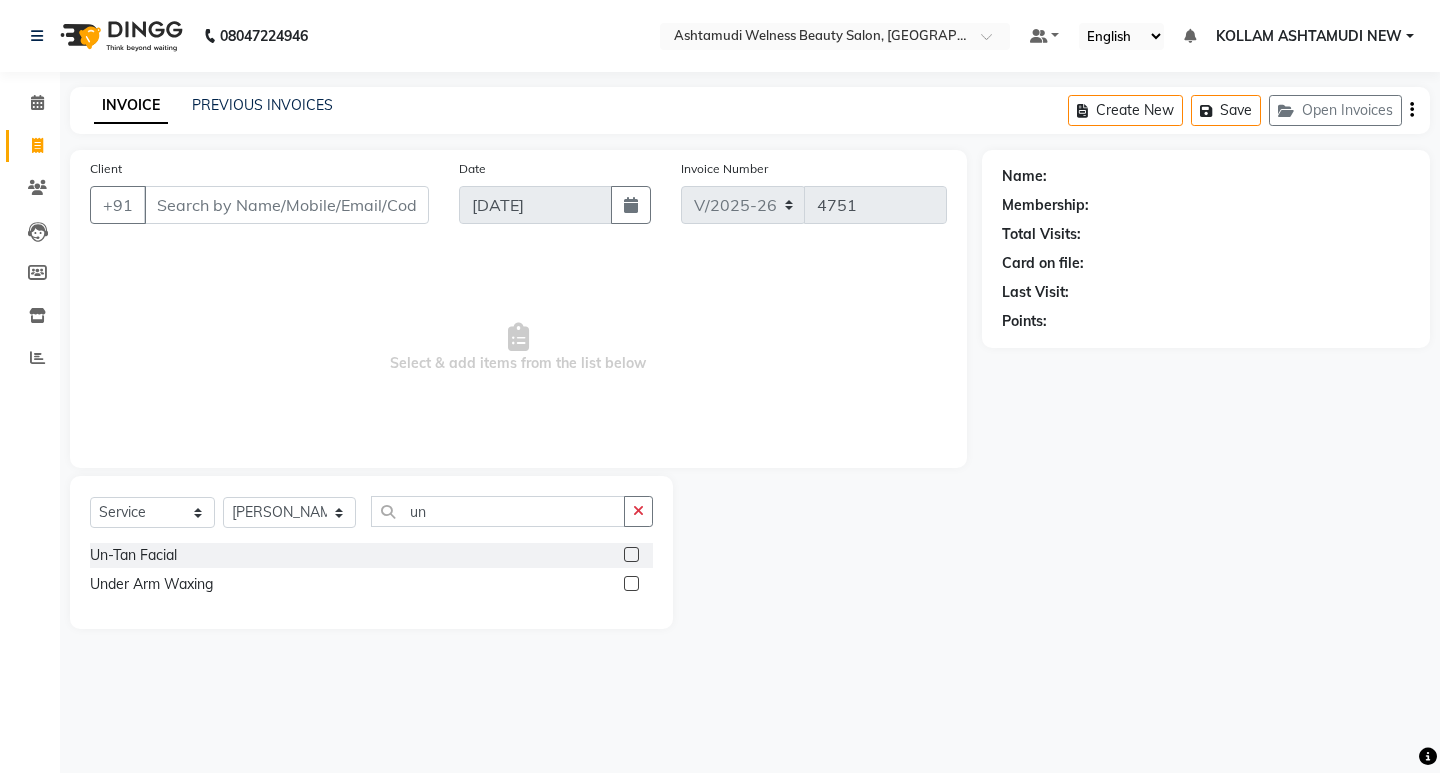 click 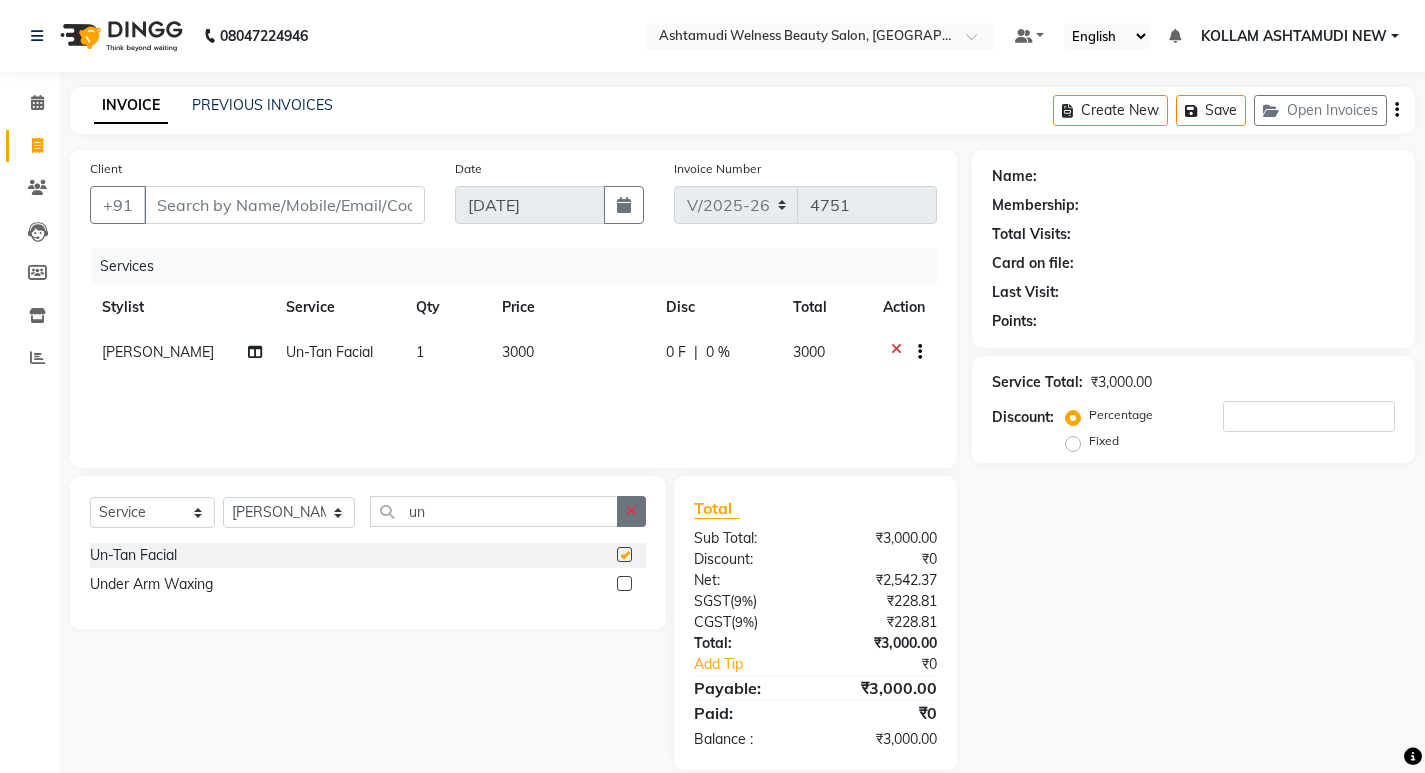 click 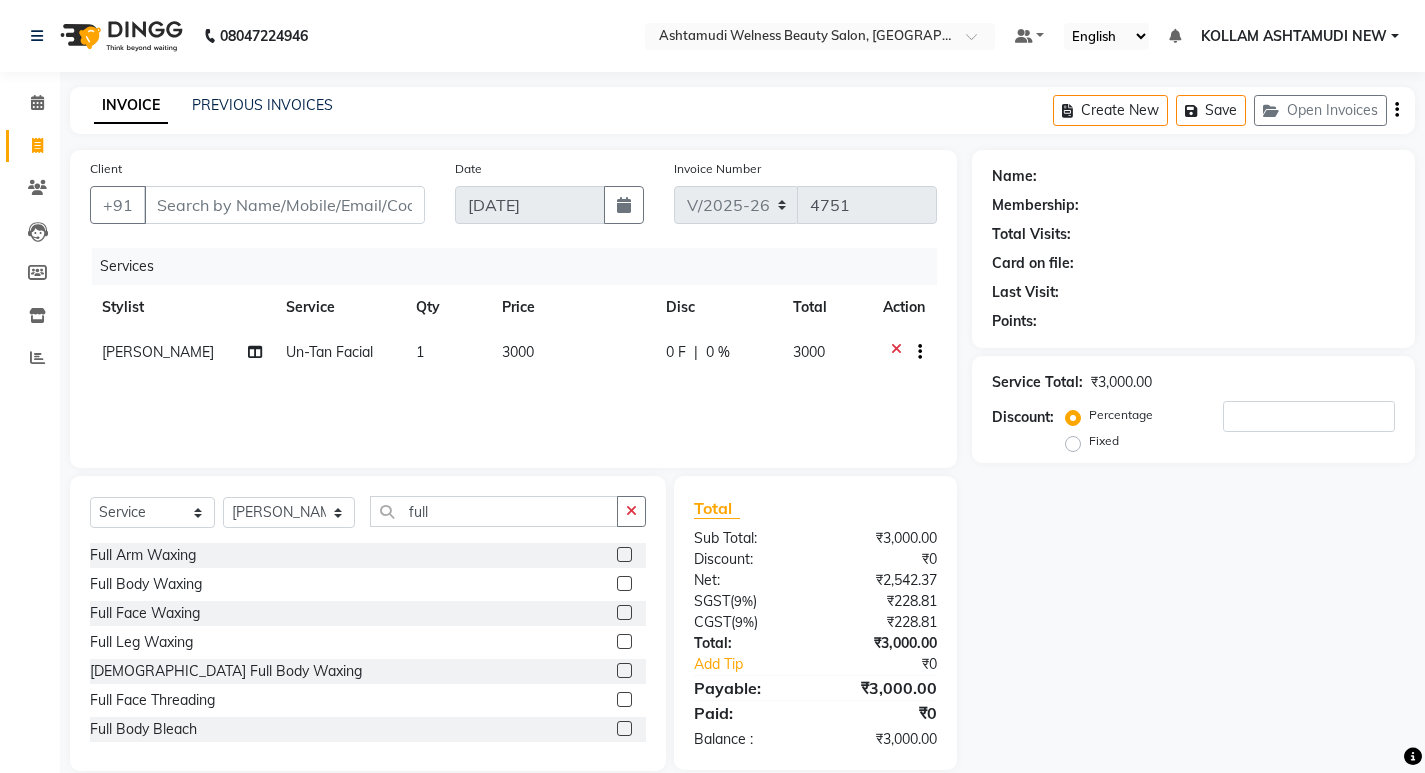 click 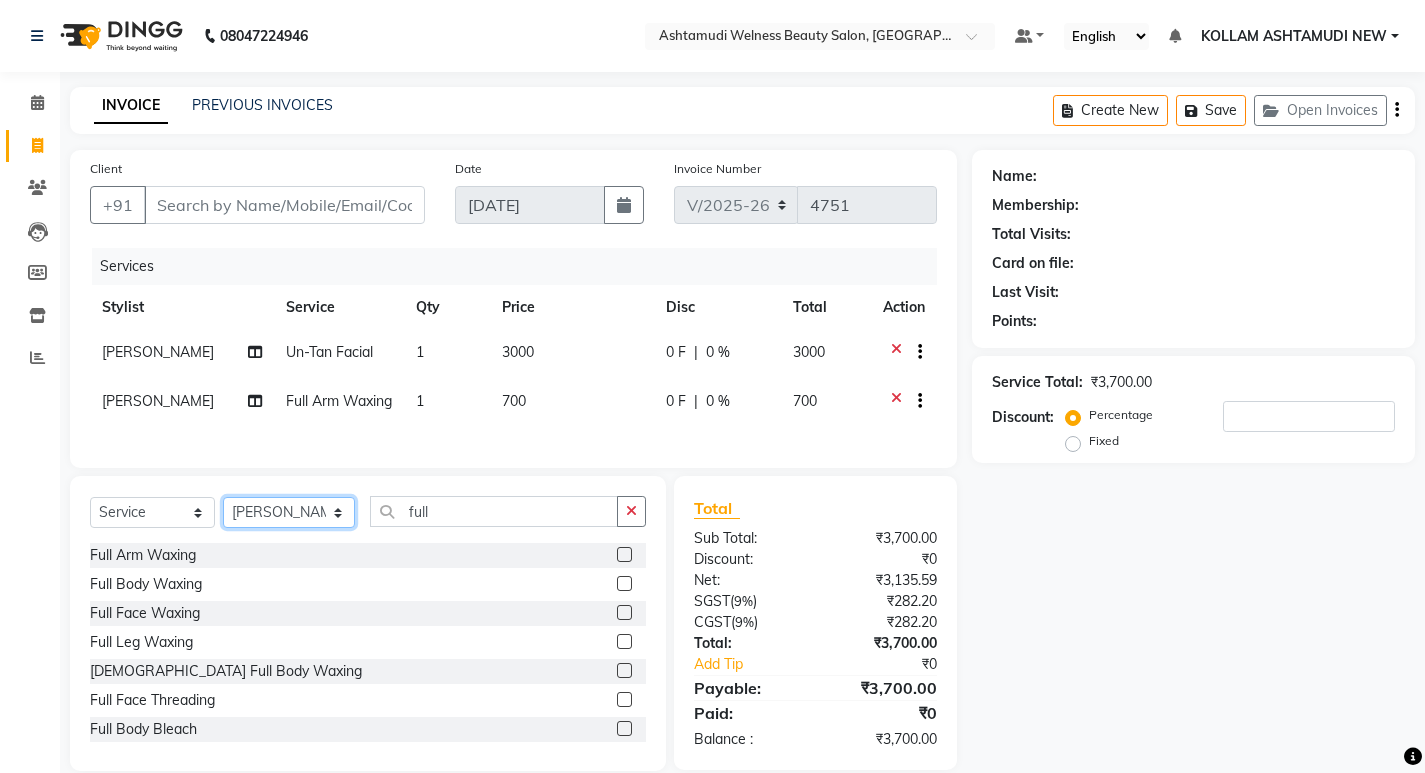 drag, startPoint x: 256, startPoint y: 520, endPoint x: 261, endPoint y: 511, distance: 10.29563 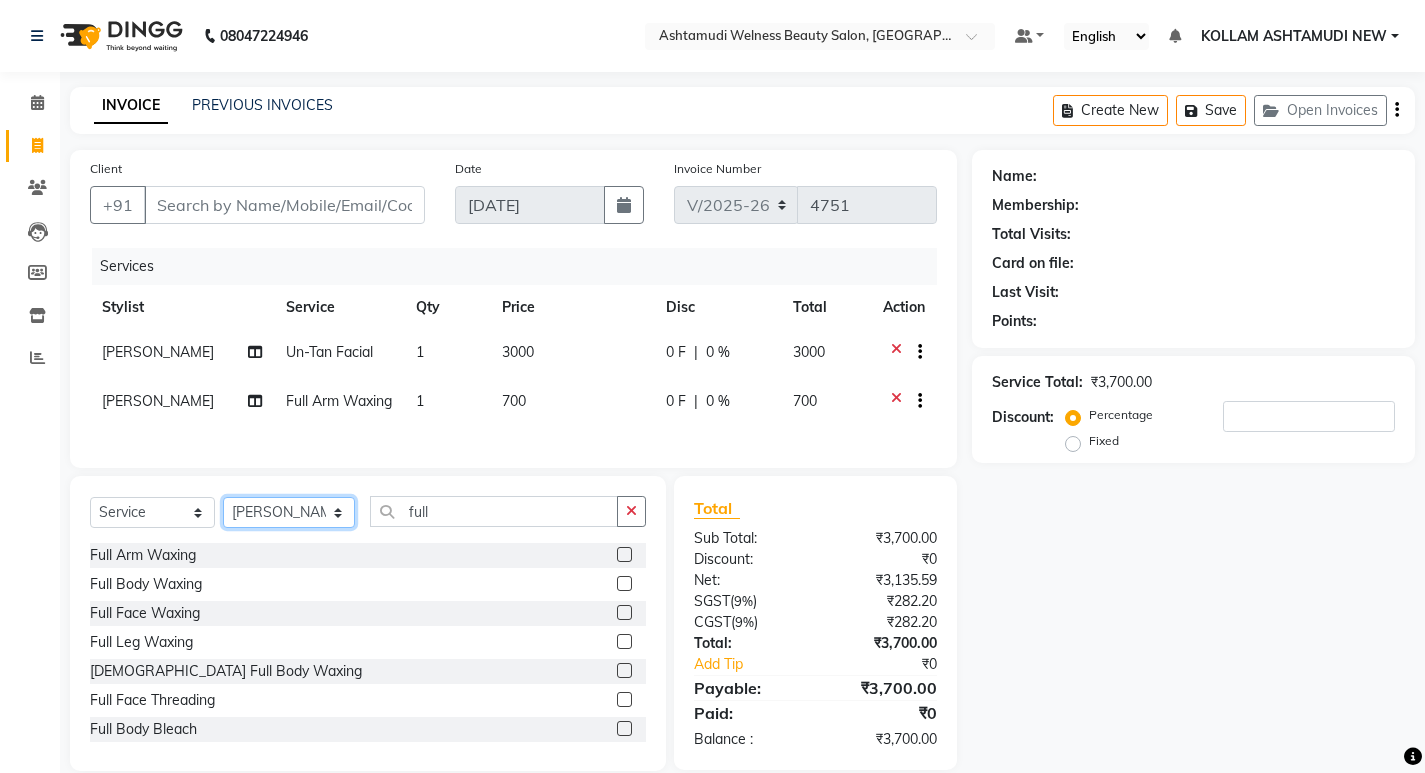 click on "Select Stylist [PERSON_NAME] Admin [PERSON_NAME]  [PERSON_NAME] [PERSON_NAME] [PERSON_NAME]  M [PERSON_NAME]  [PERSON_NAME]  P [PERSON_NAME] ASHTAMUDI KOLLAM ASHTAMUDI NEW  [PERSON_NAME] [PERSON_NAME] [PERSON_NAME]  [PERSON_NAME] [PERSON_NAME] [PERSON_NAME] [PERSON_NAME] [PERSON_NAME] M [PERSON_NAME] SARIGA [PERSON_NAME] [PERSON_NAME] [PERSON_NAME] [PERSON_NAME] [PERSON_NAME] S" 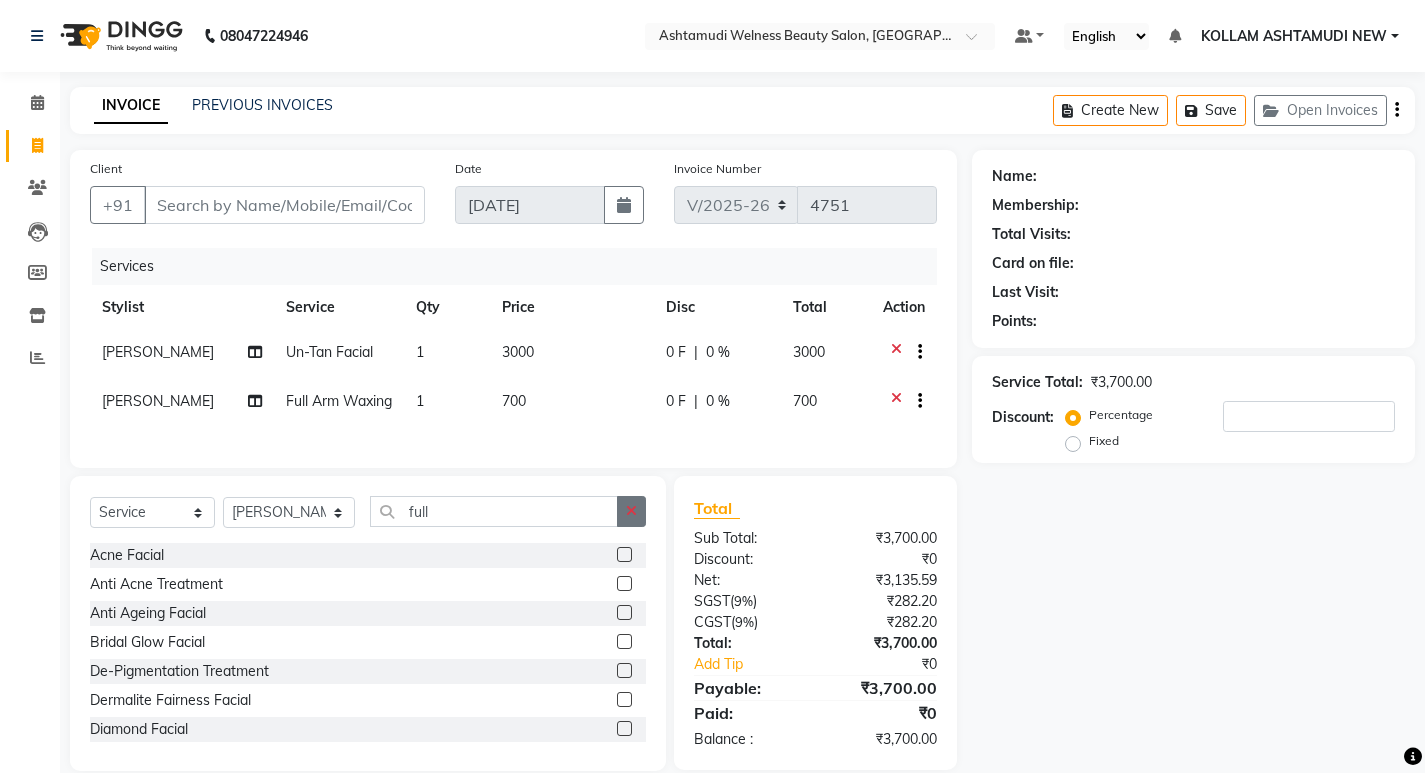 click 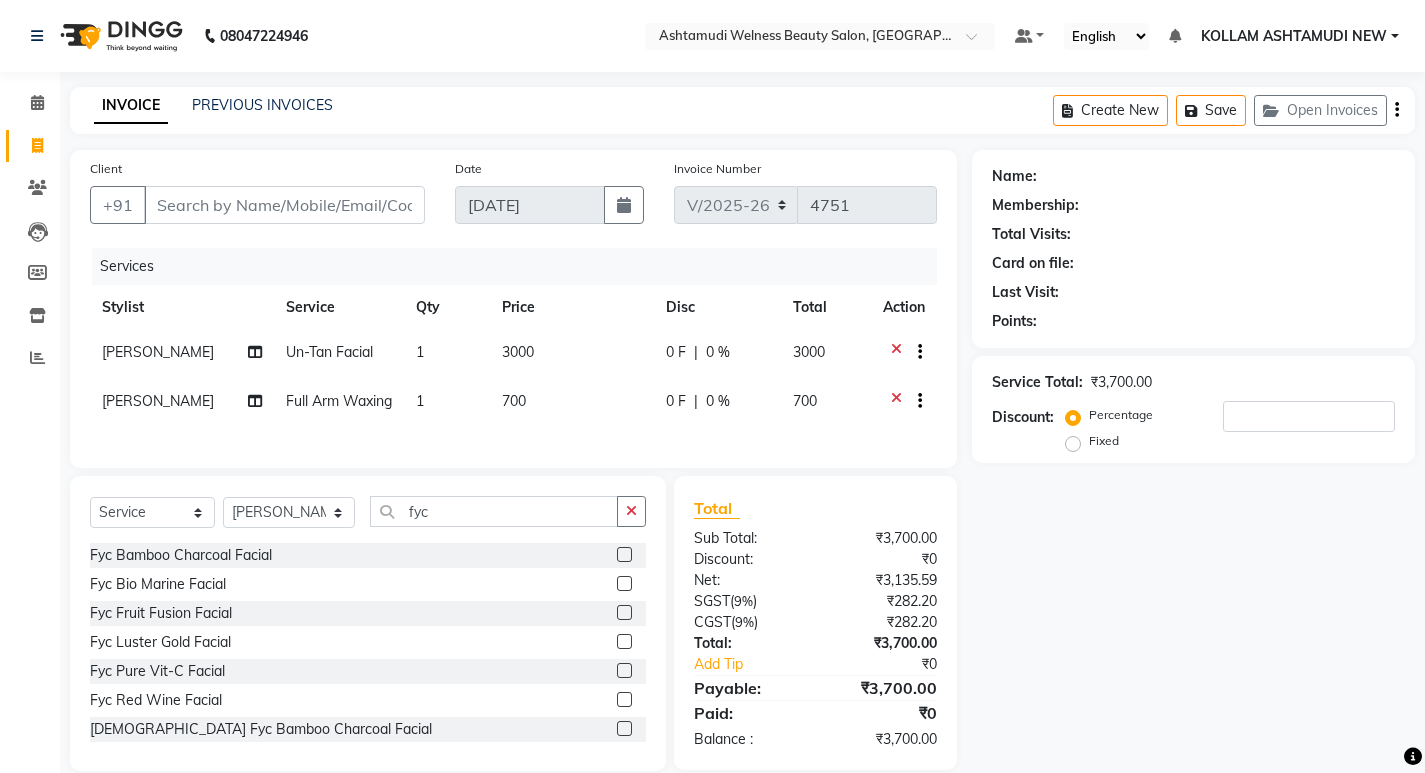click 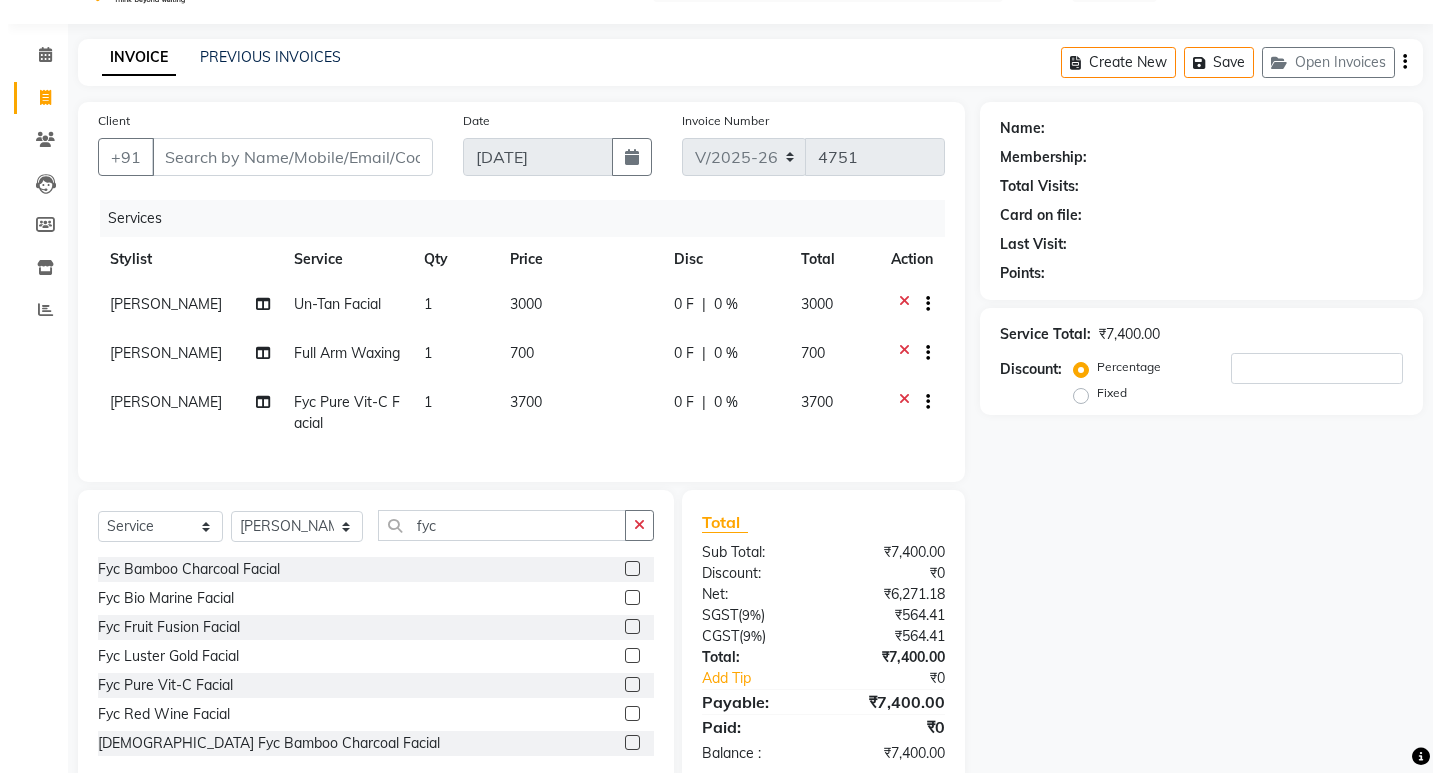 scroll, scrollTop: 0, scrollLeft: 0, axis: both 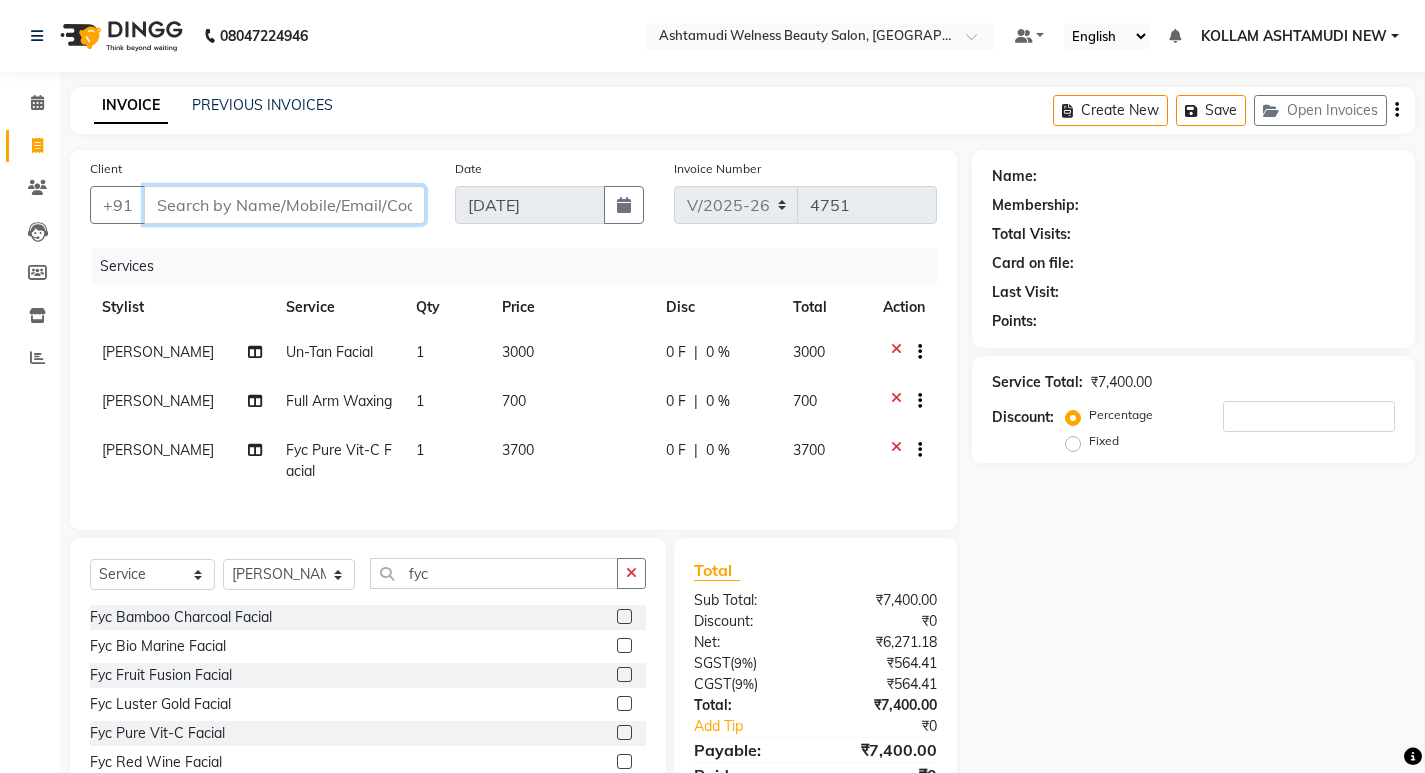 click on "Client" at bounding box center (284, 205) 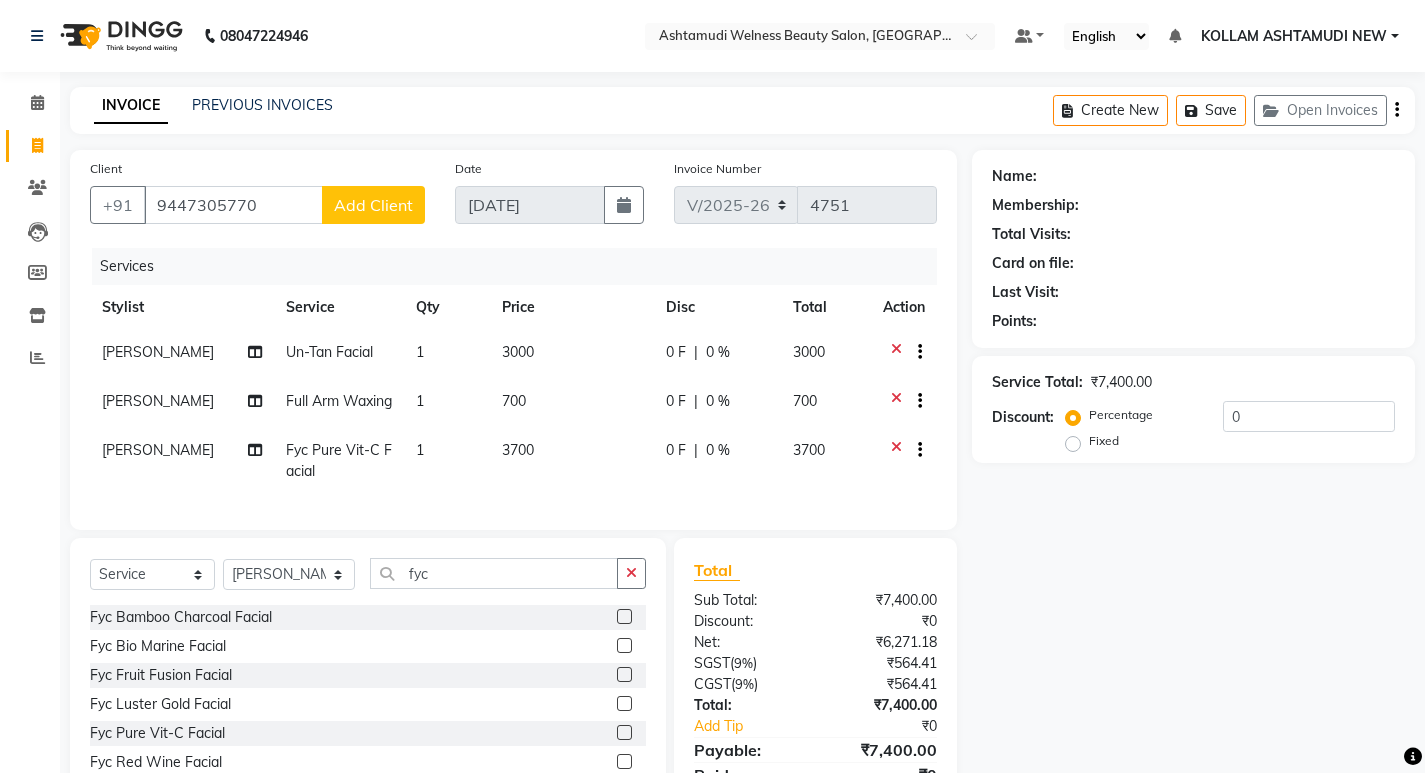 click on "Add Client" 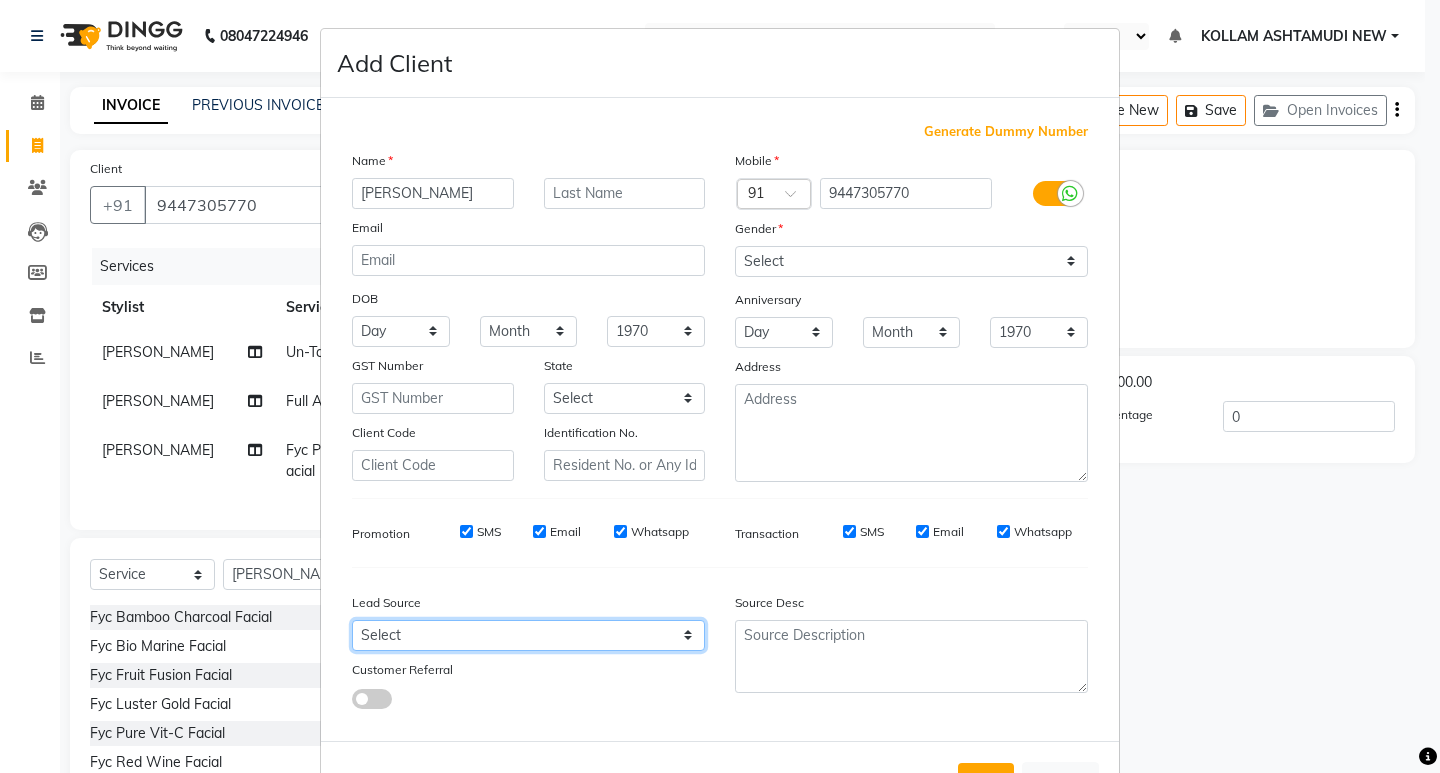drag, startPoint x: 461, startPoint y: 643, endPoint x: 465, endPoint y: 628, distance: 15.524175 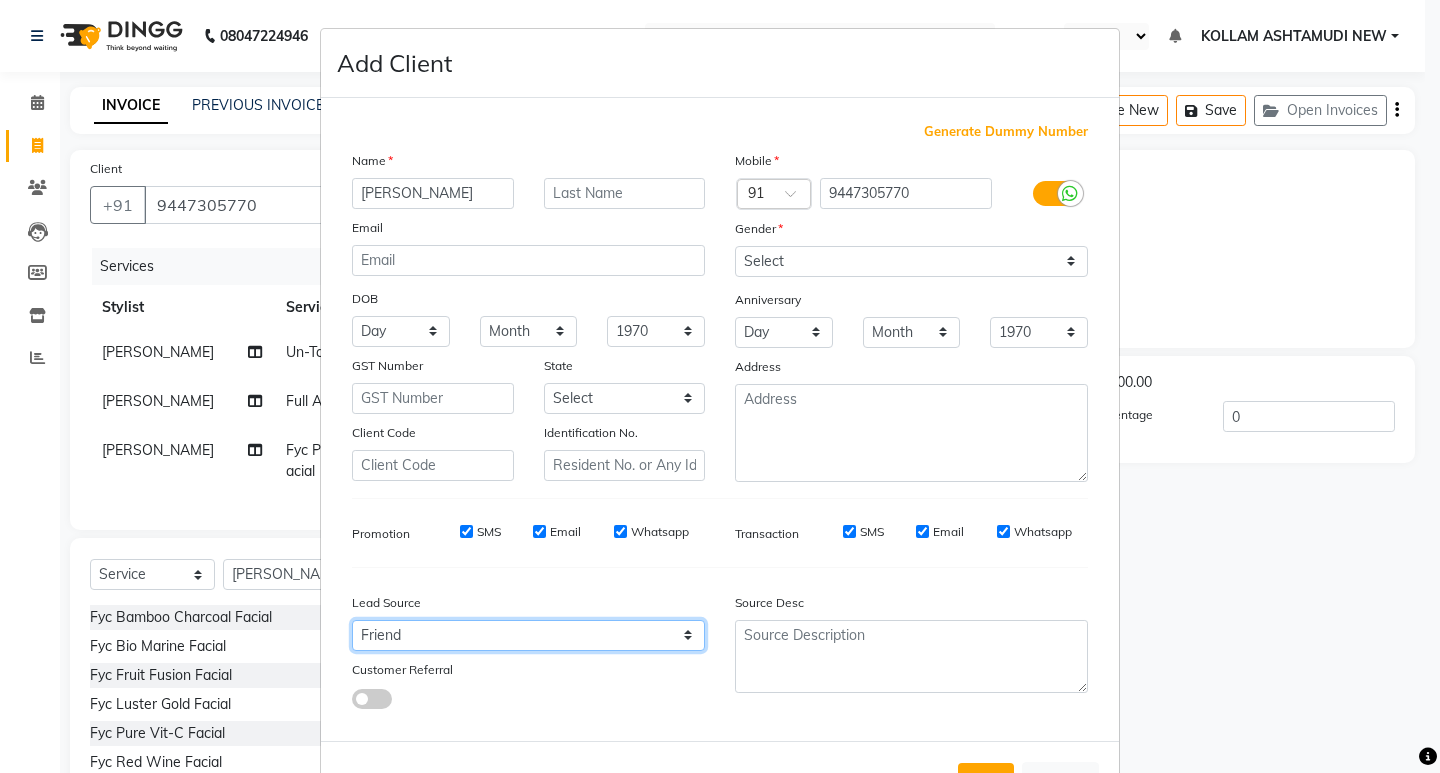 click on "Select Walk-in Referral Internet Friend Word of Mouth Advertisement Facebook JustDial Google Other Instagram  YouTube  WhatsApp" at bounding box center (528, 635) 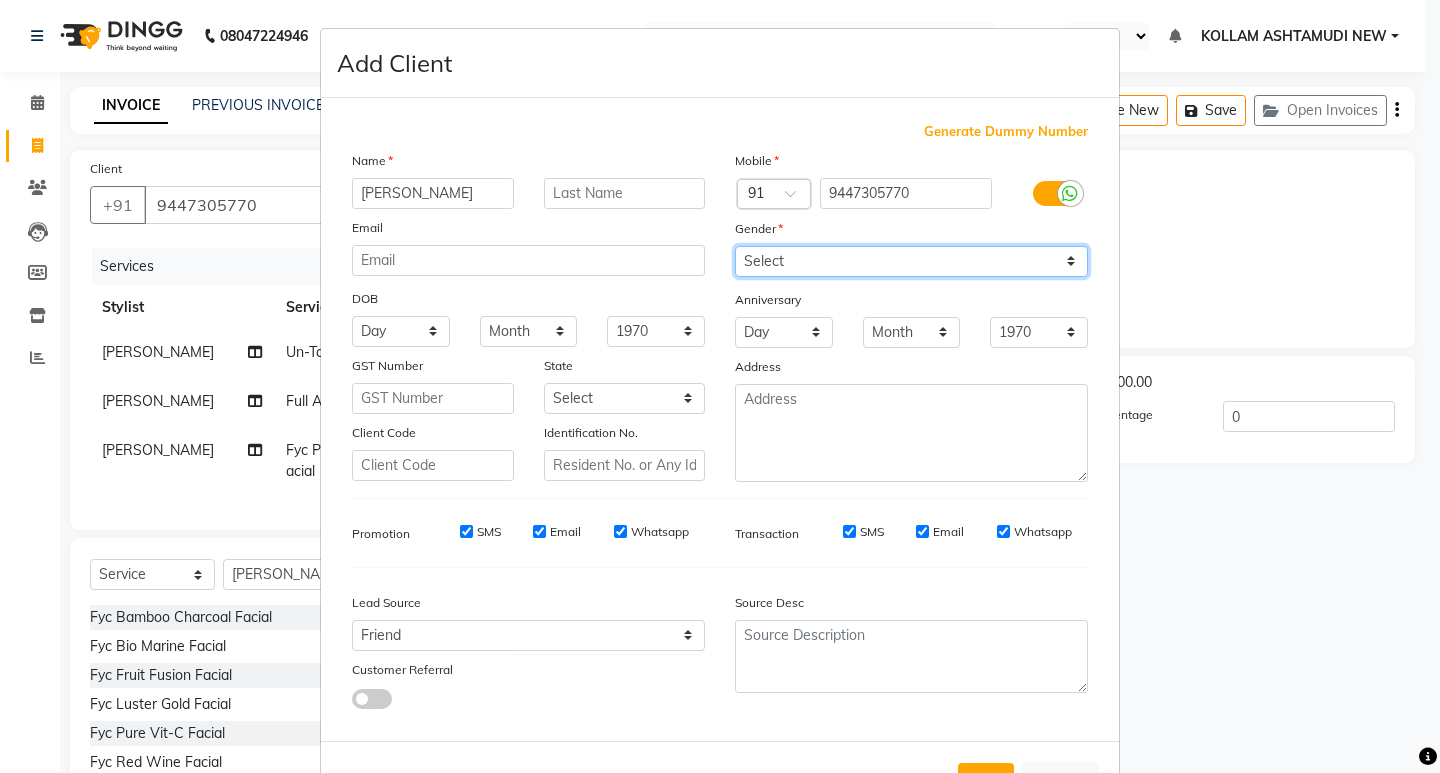 click on "Select Male Female Other Prefer Not To Say" at bounding box center (911, 261) 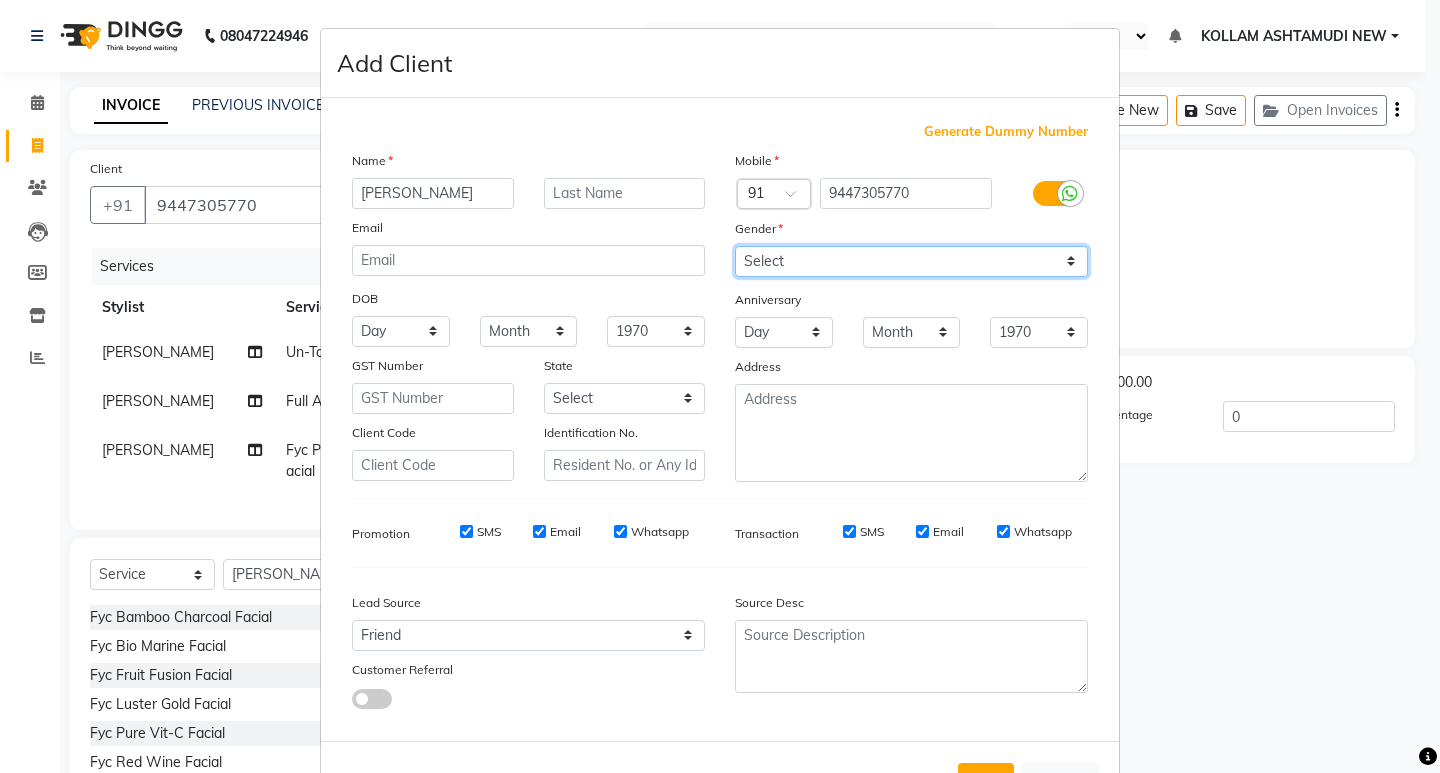 click on "Select Male Female Other Prefer Not To Say" at bounding box center [911, 261] 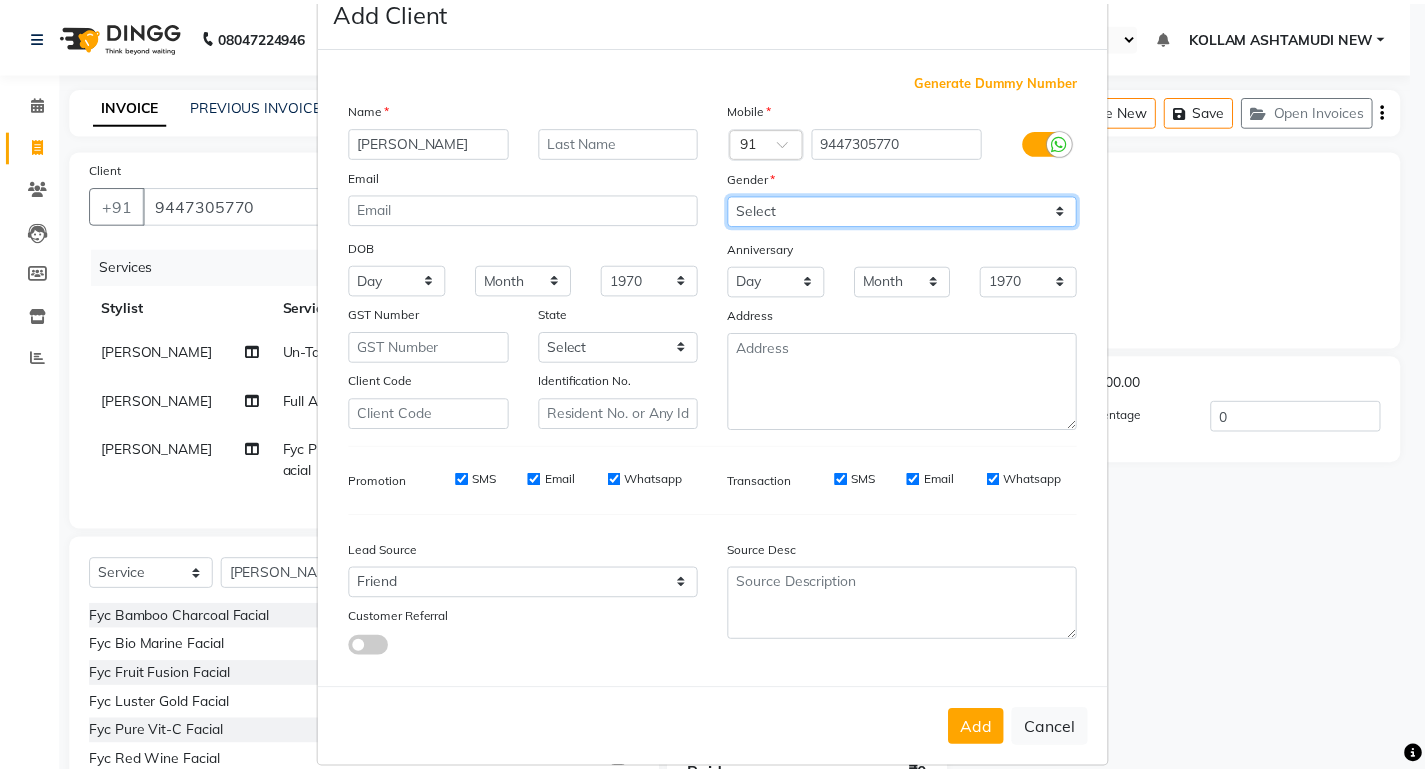 scroll, scrollTop: 76, scrollLeft: 0, axis: vertical 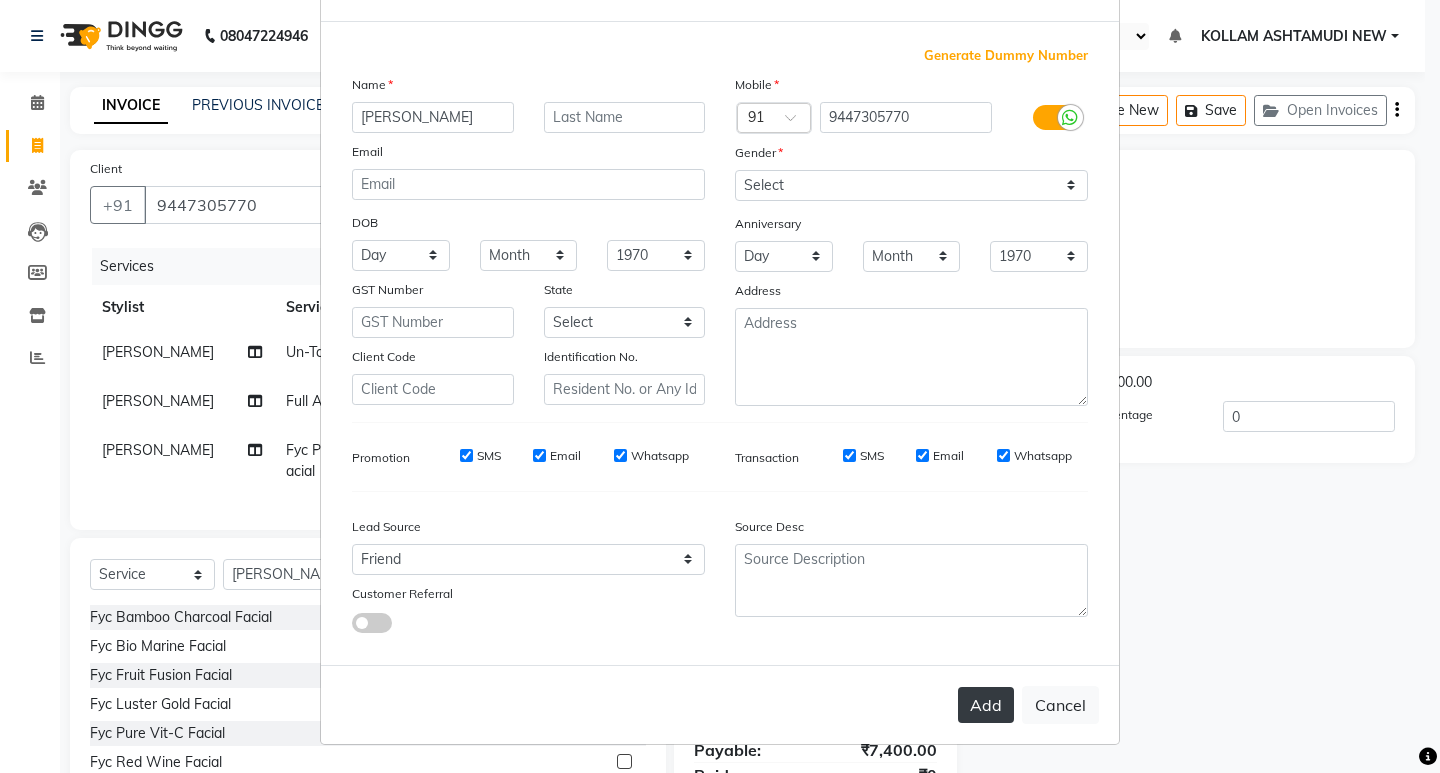 click on "Add" at bounding box center (986, 705) 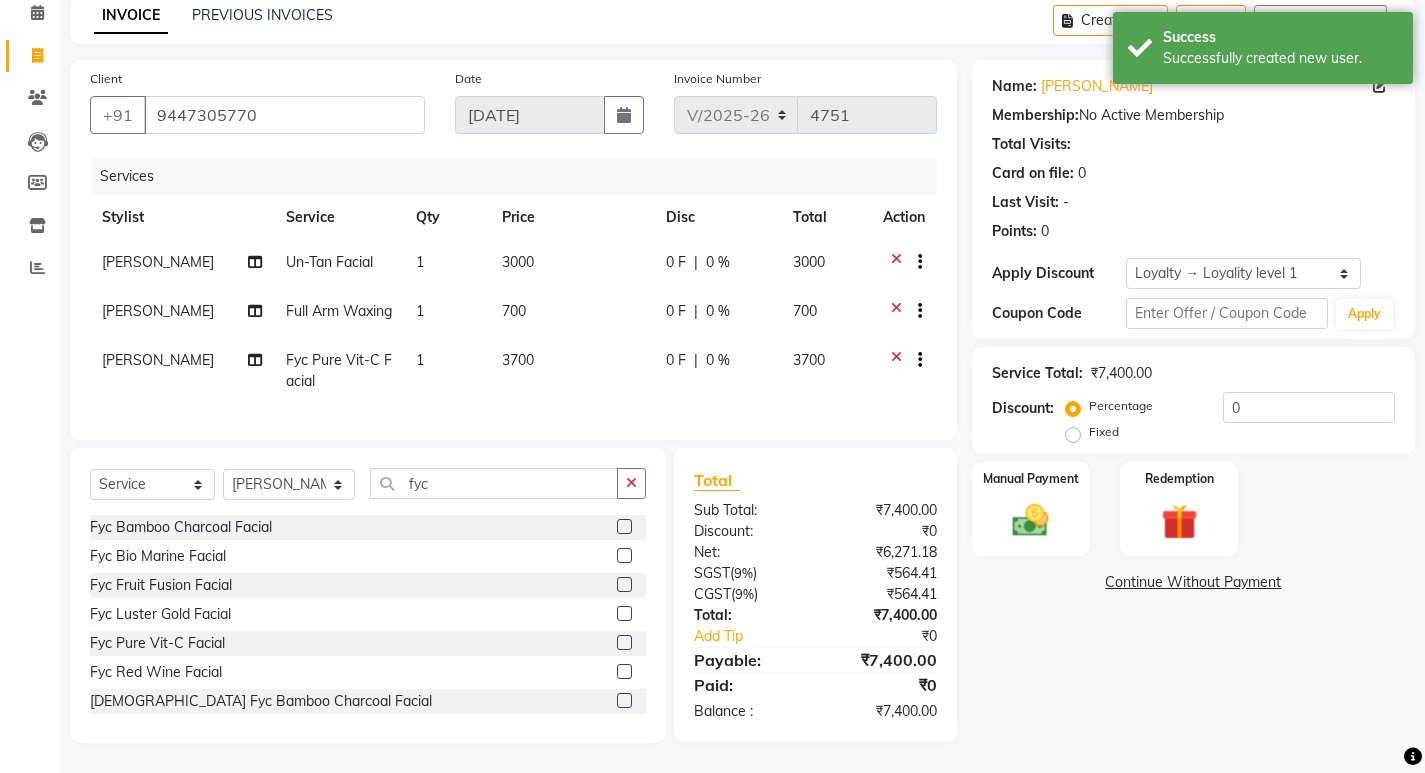 scroll, scrollTop: 105, scrollLeft: 0, axis: vertical 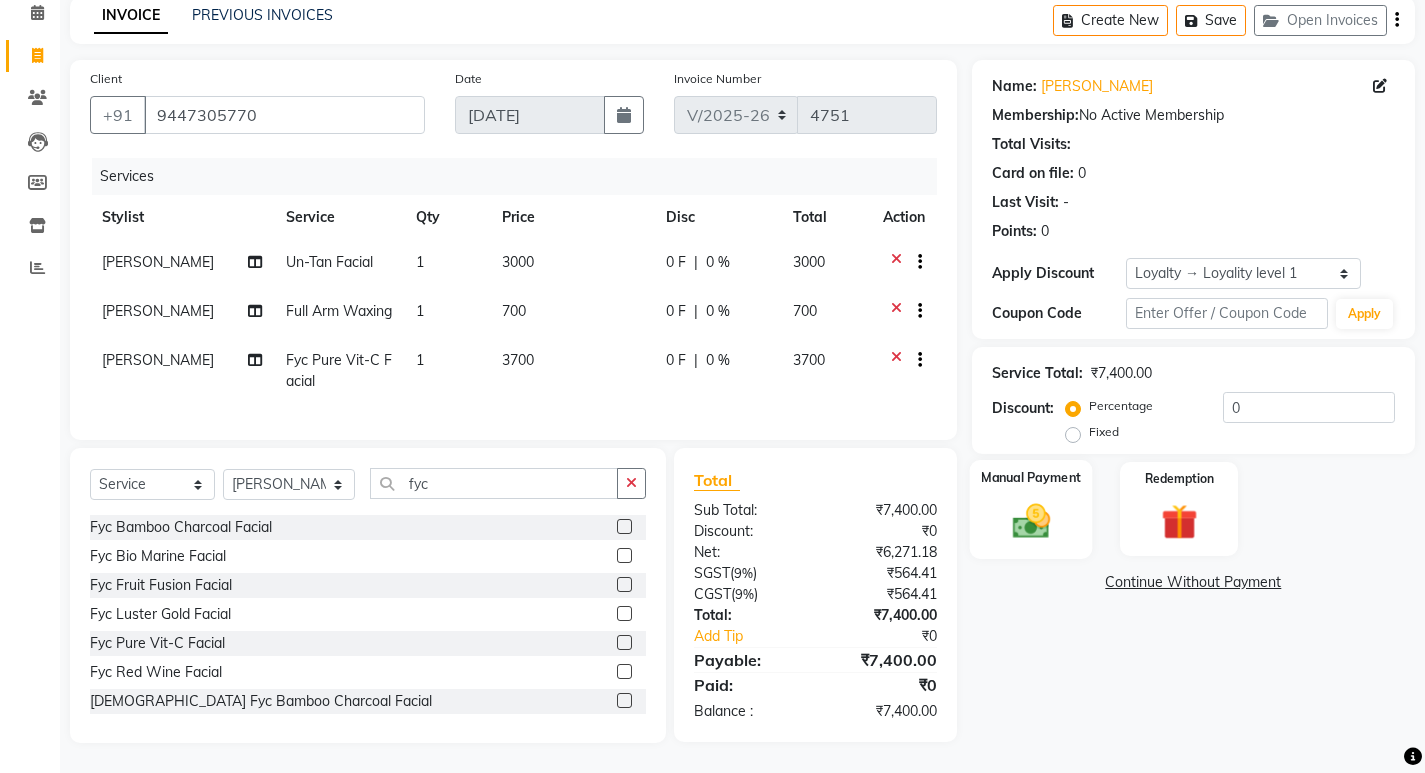 click 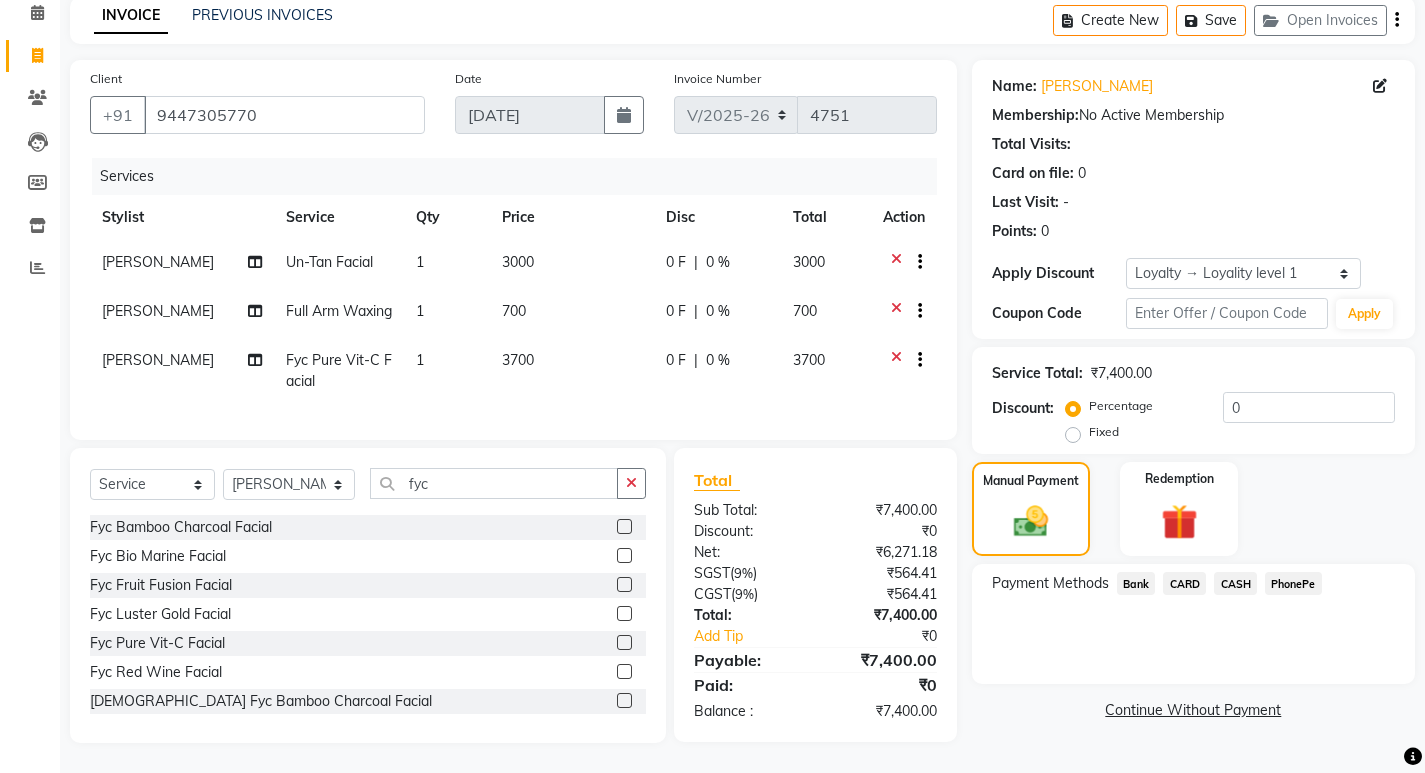 click on "PhonePe" 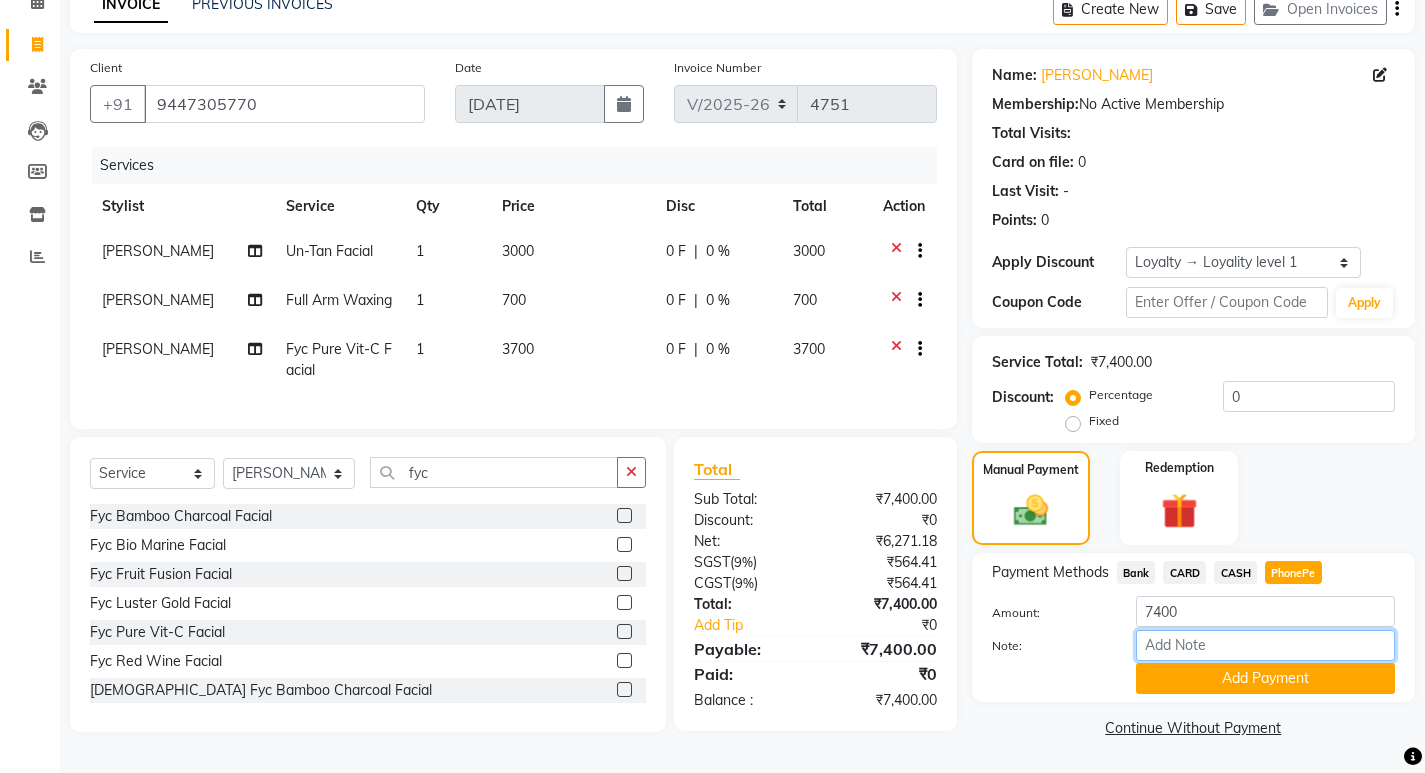 drag, startPoint x: 1211, startPoint y: 643, endPoint x: 1220, endPoint y: 638, distance: 10.29563 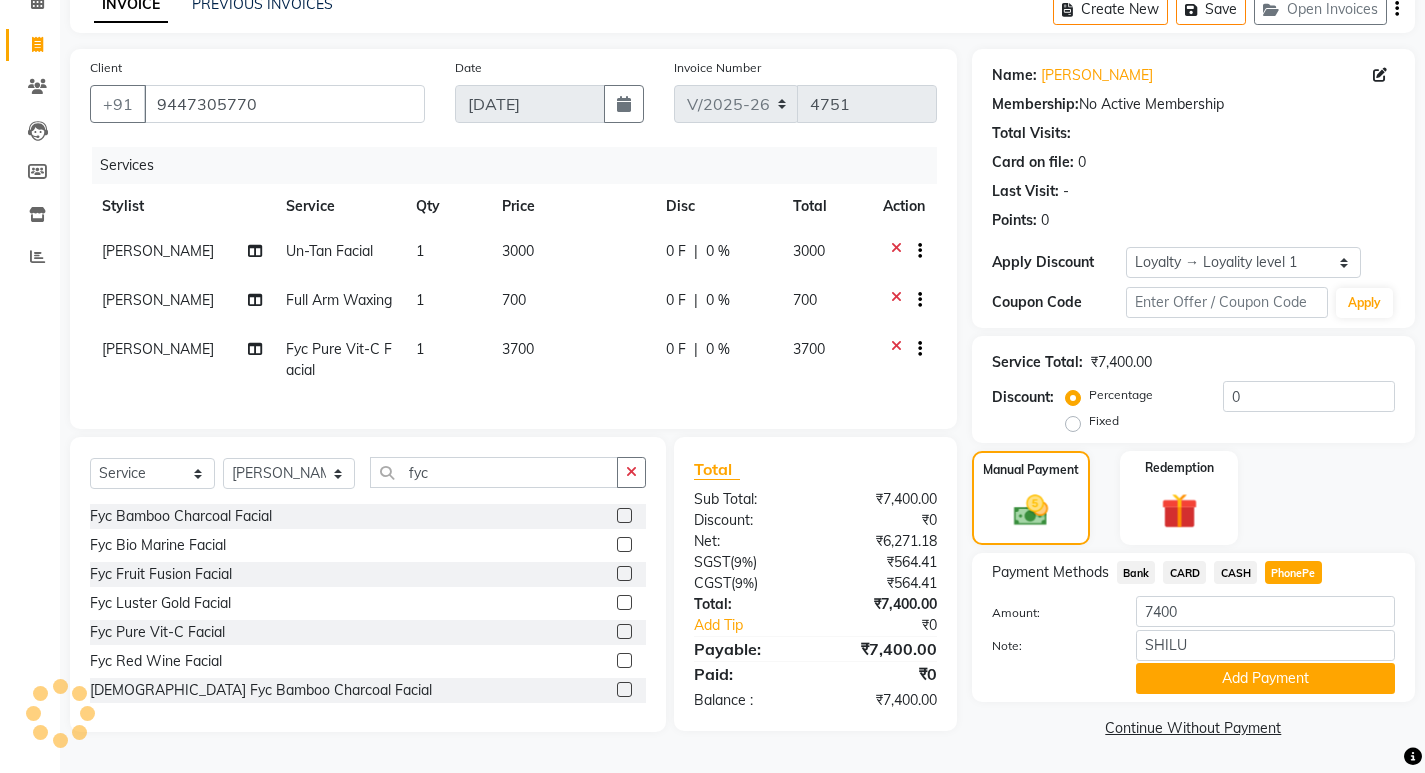 click on "Payment Methods  Bank   CARD   CASH   PhonePe  Amount: 7400 Note: SHILU Add Payment" 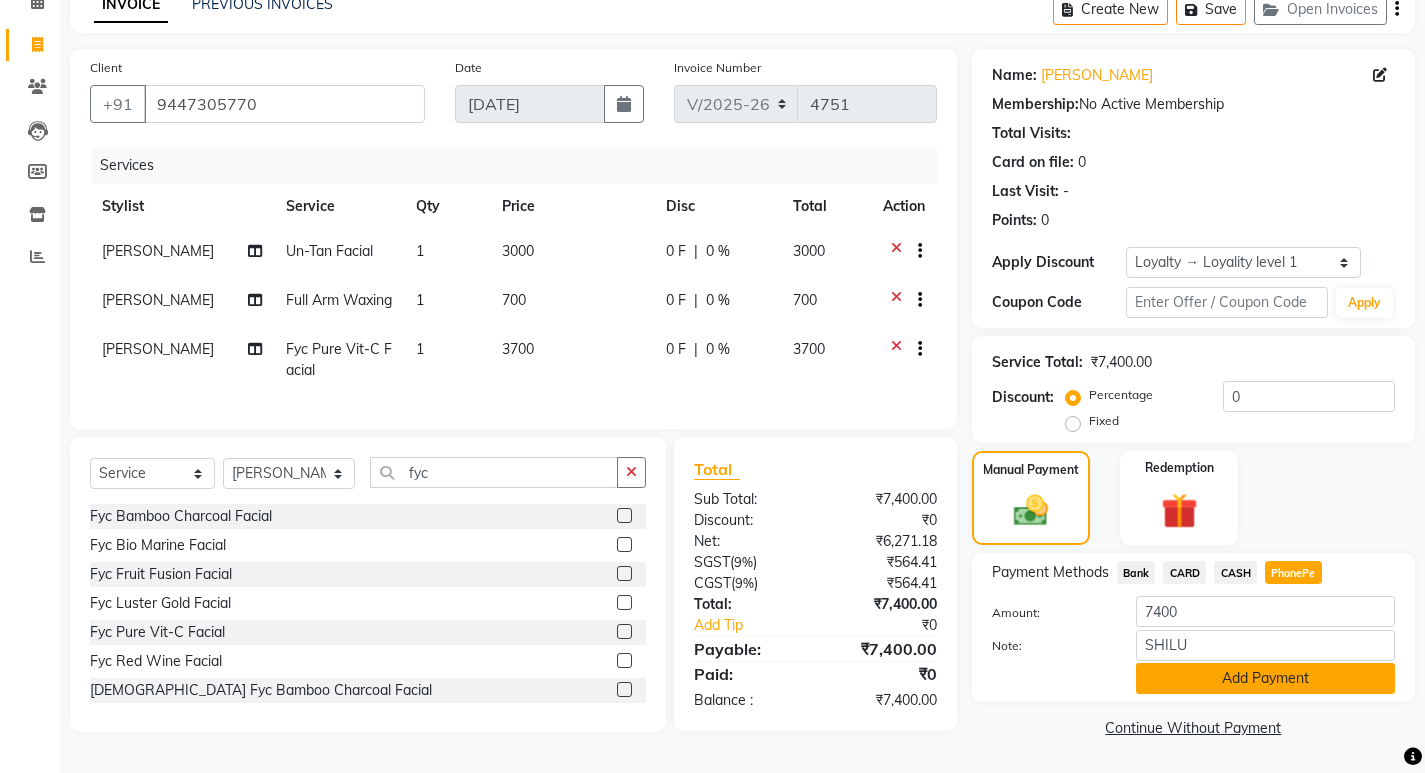 click on "Add Payment" 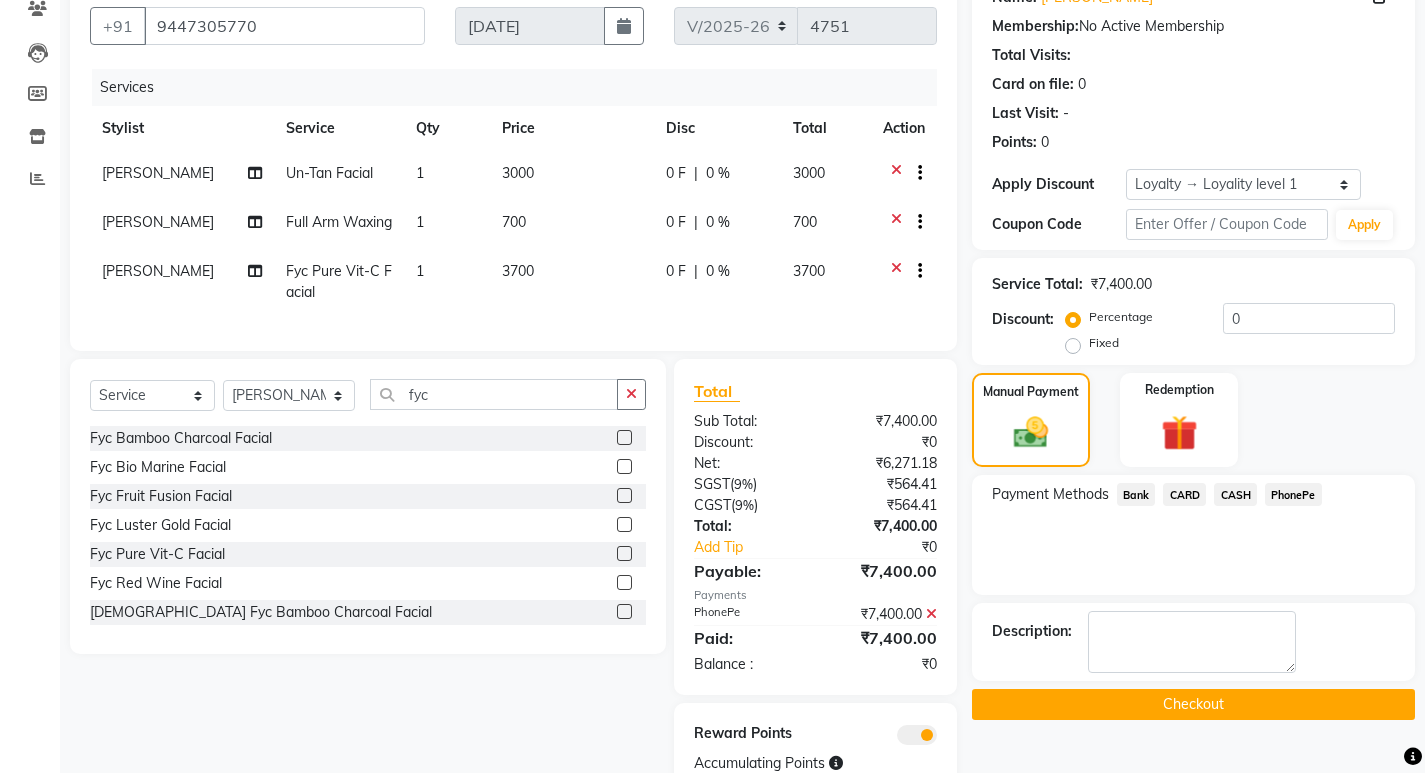scroll, scrollTop: 266, scrollLeft: 0, axis: vertical 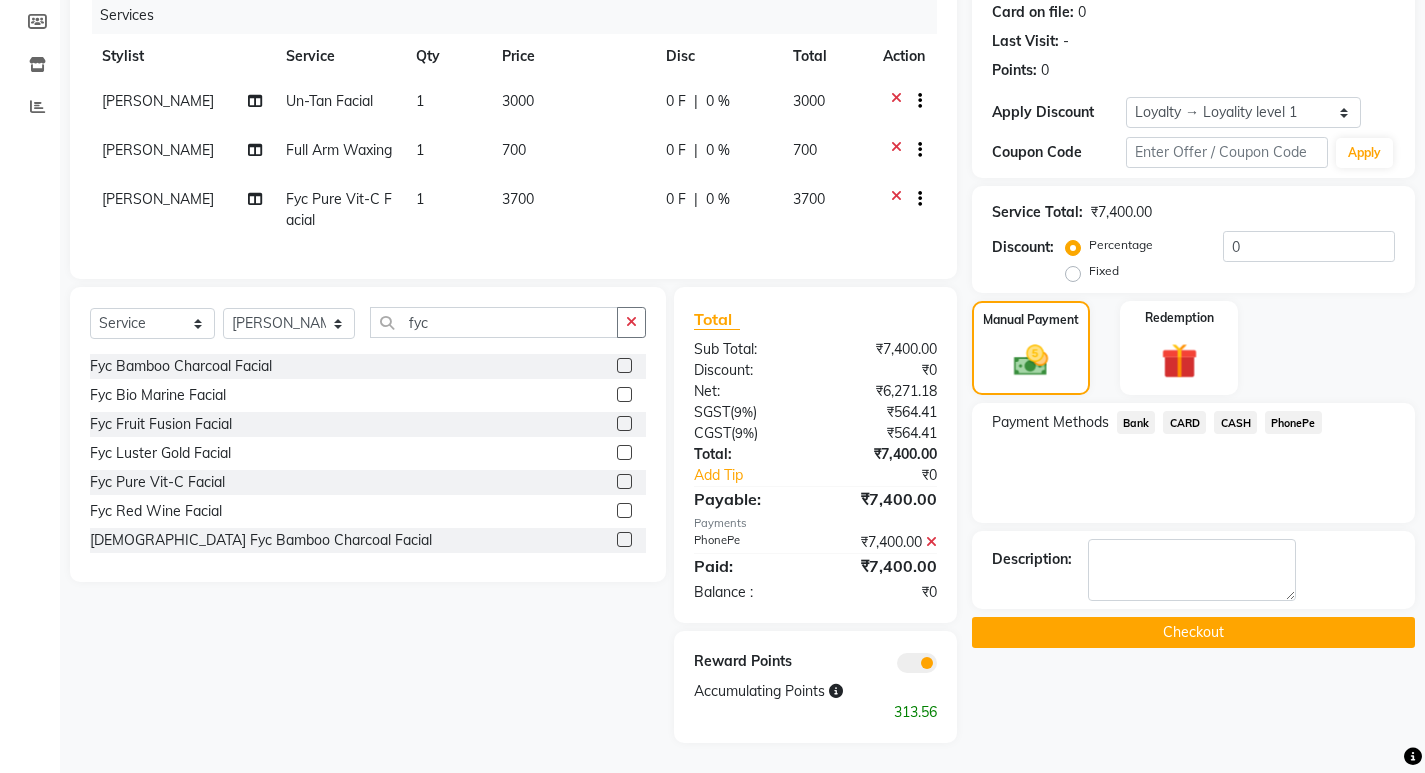 click on "Checkout" 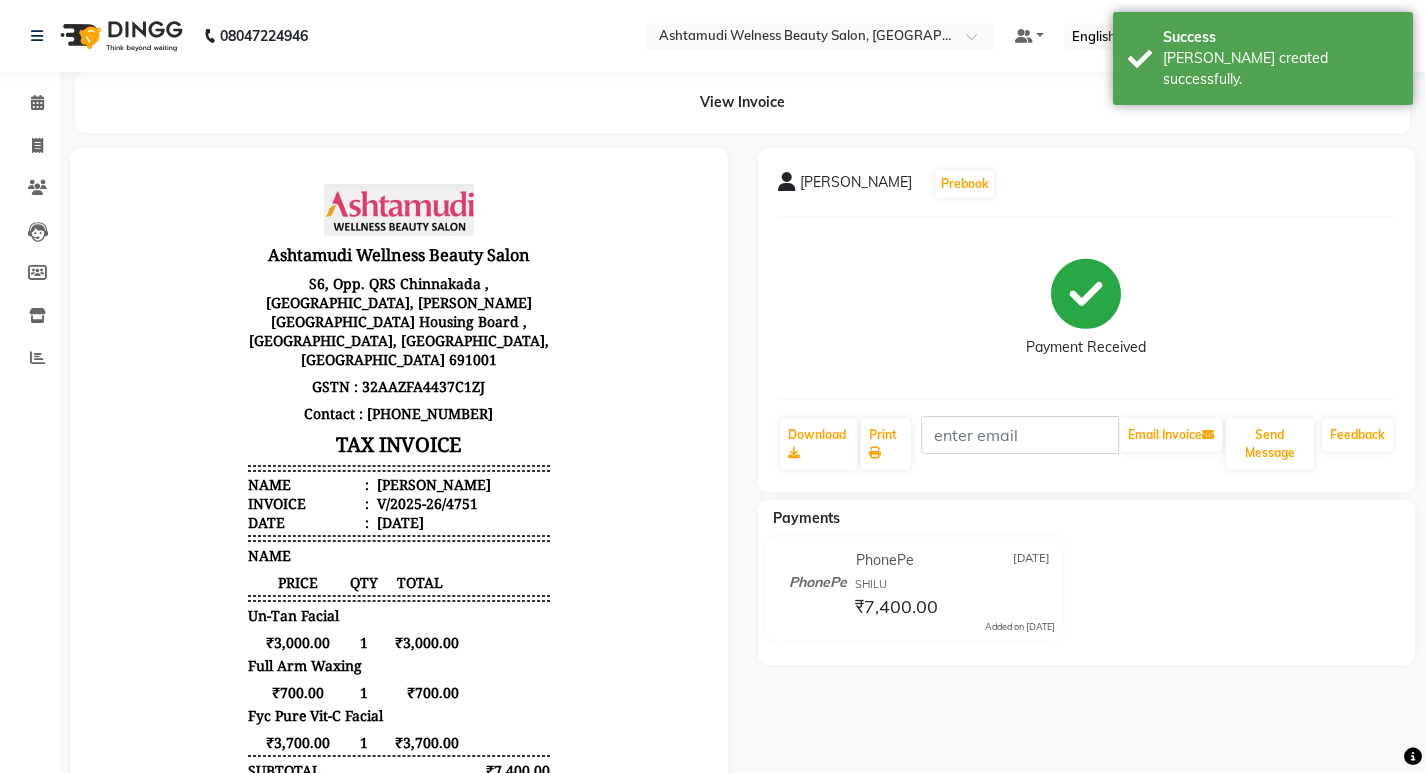 scroll, scrollTop: 0, scrollLeft: 0, axis: both 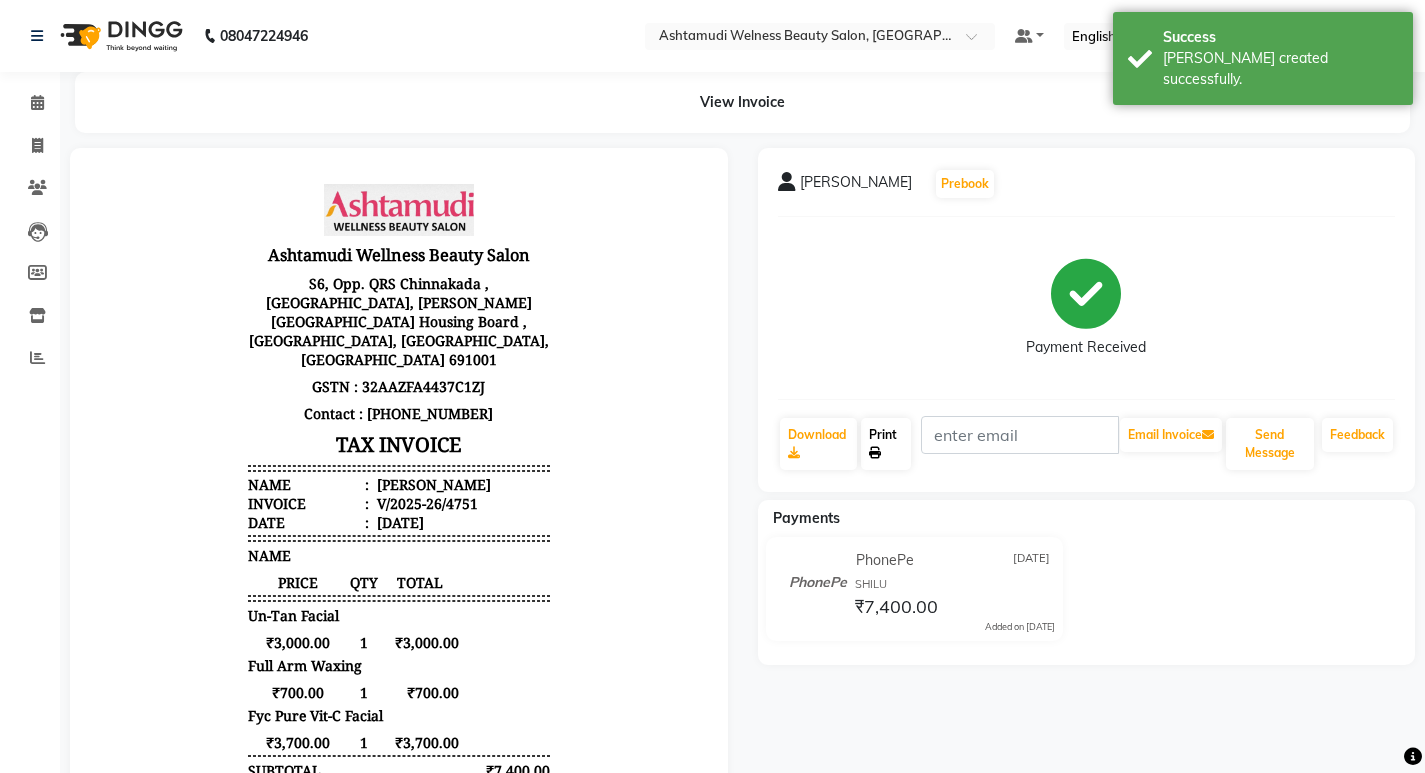 click on "Print" 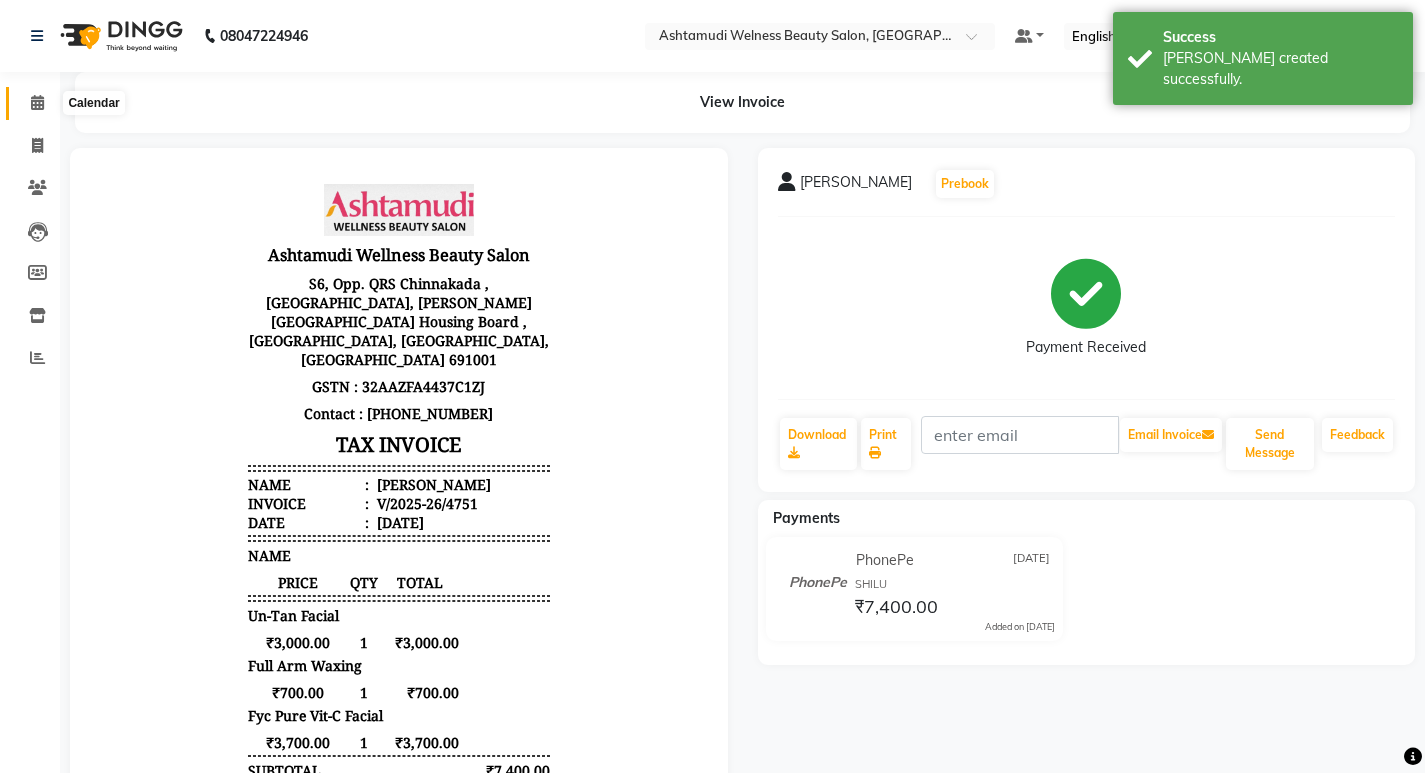click 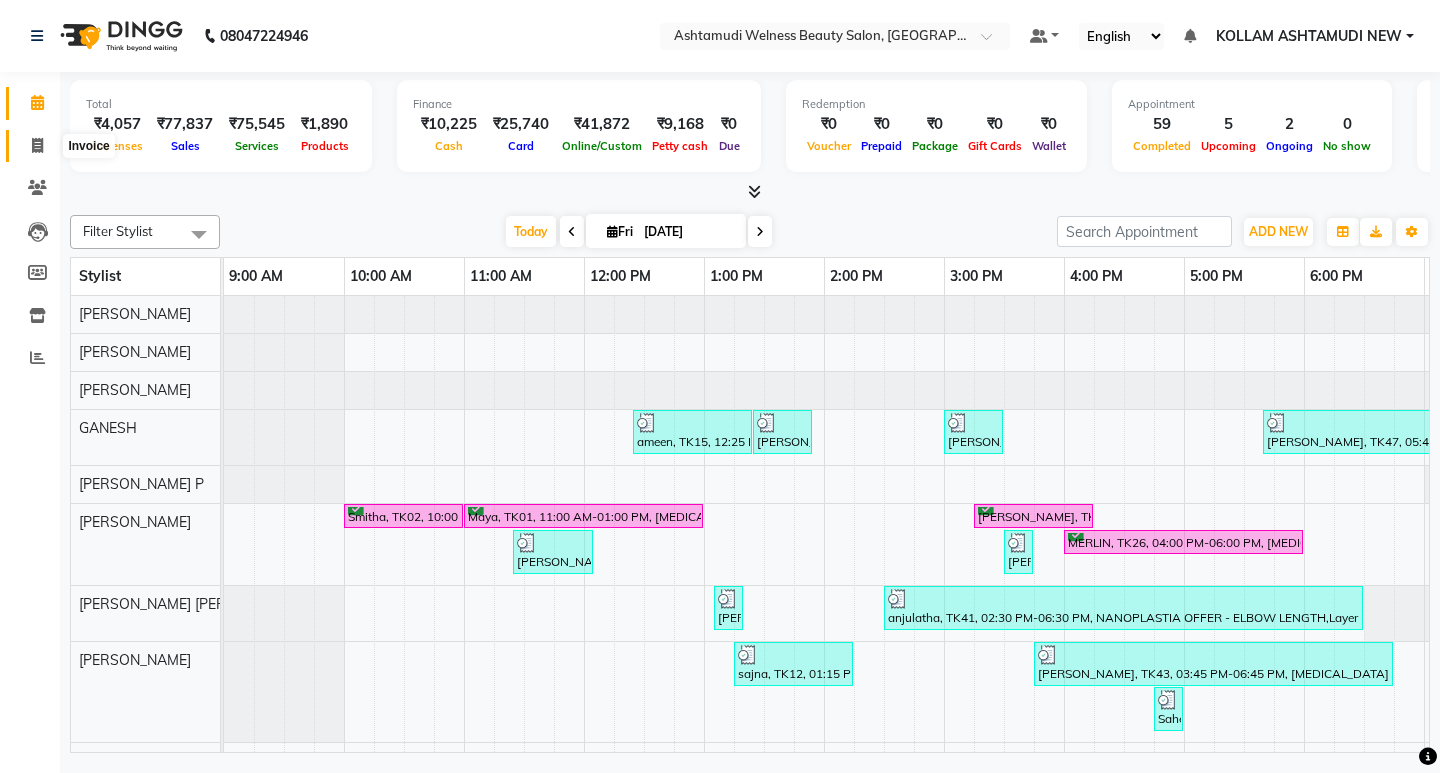 click 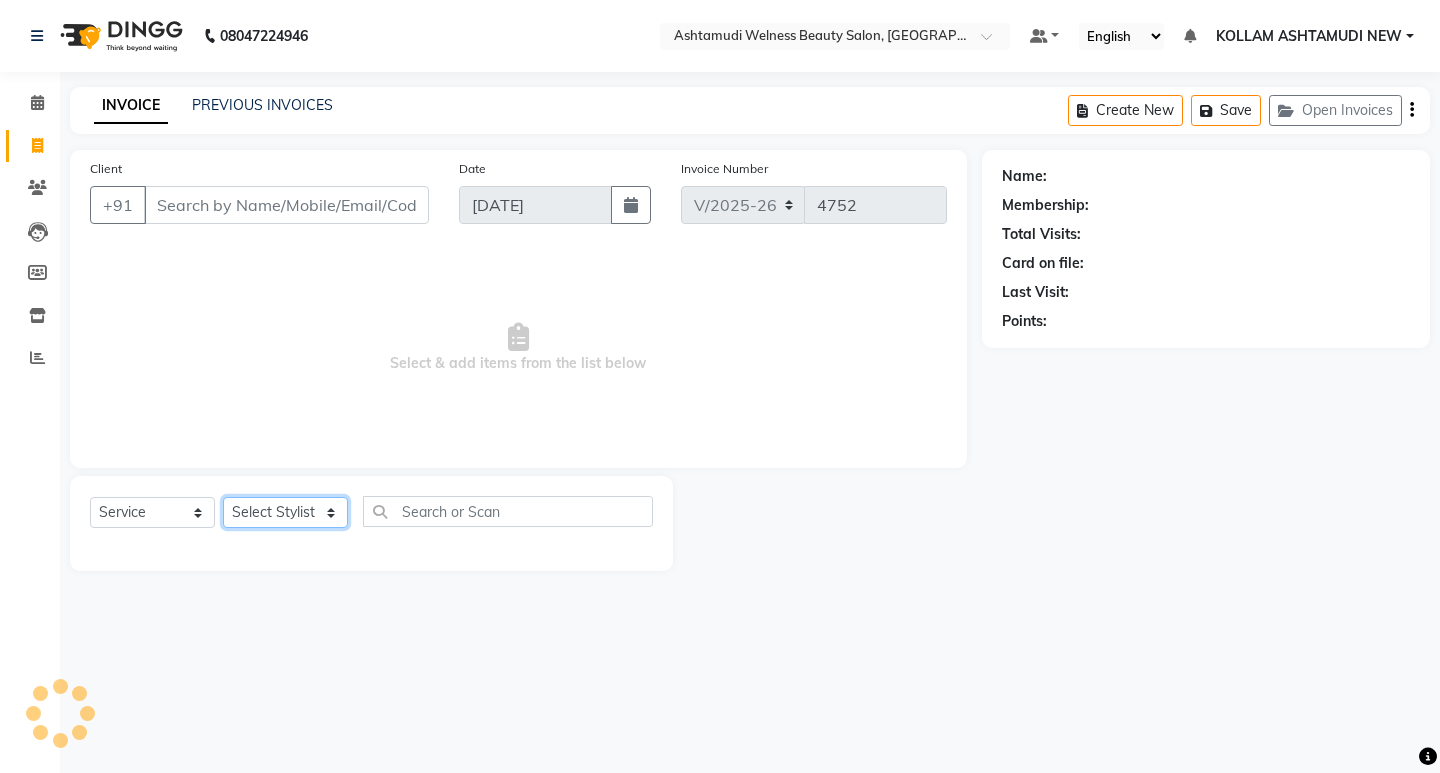 click on "Select Stylist" 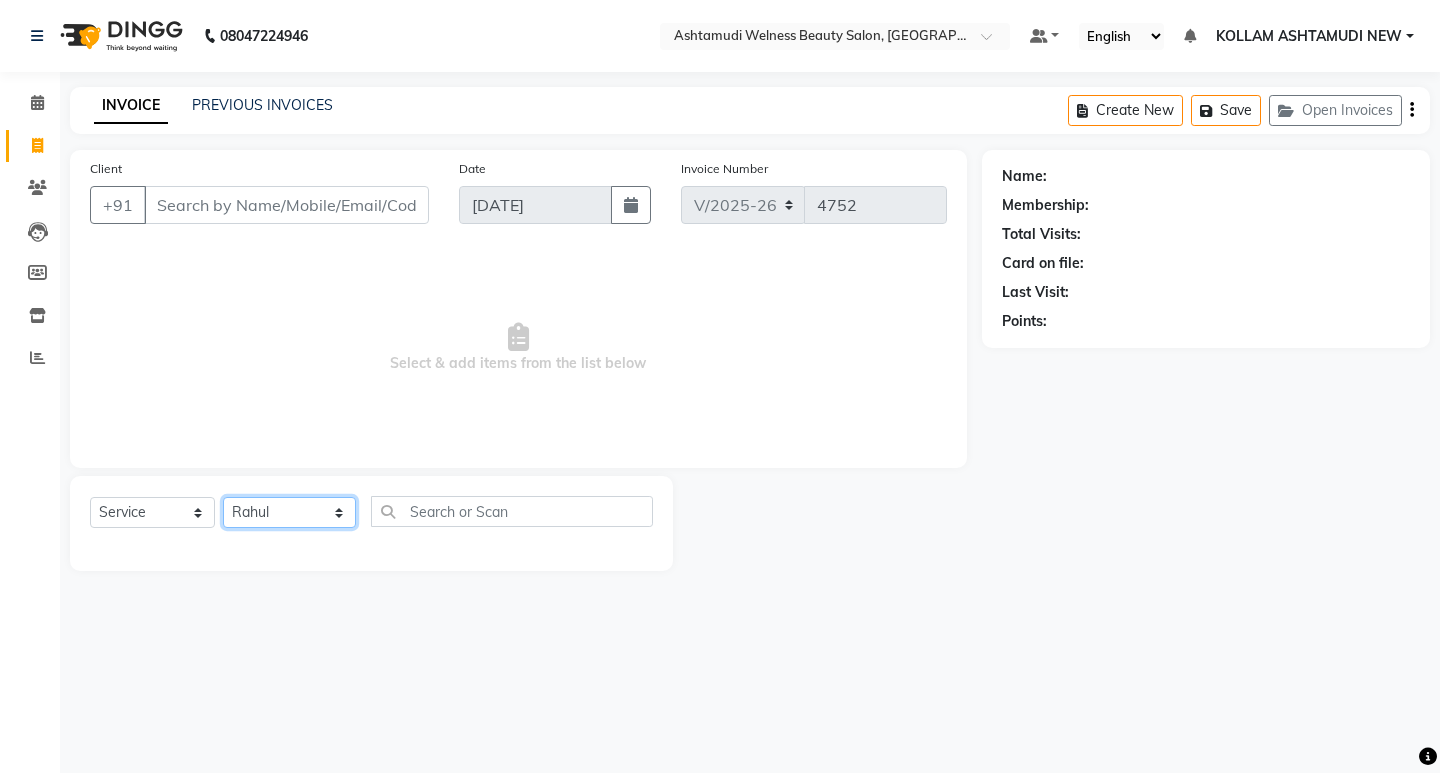 click on "Select Stylist [PERSON_NAME] Admin [PERSON_NAME]  [PERSON_NAME] [PERSON_NAME] [PERSON_NAME]  M [PERSON_NAME]  [PERSON_NAME]  P [PERSON_NAME] ASHTAMUDI KOLLAM ASHTAMUDI NEW  [PERSON_NAME] [PERSON_NAME] [PERSON_NAME]  [PERSON_NAME] [PERSON_NAME] [PERSON_NAME] [PERSON_NAME] [PERSON_NAME] M [PERSON_NAME] SARIGA [PERSON_NAME] [PERSON_NAME] [PERSON_NAME] [PERSON_NAME] [PERSON_NAME] S" 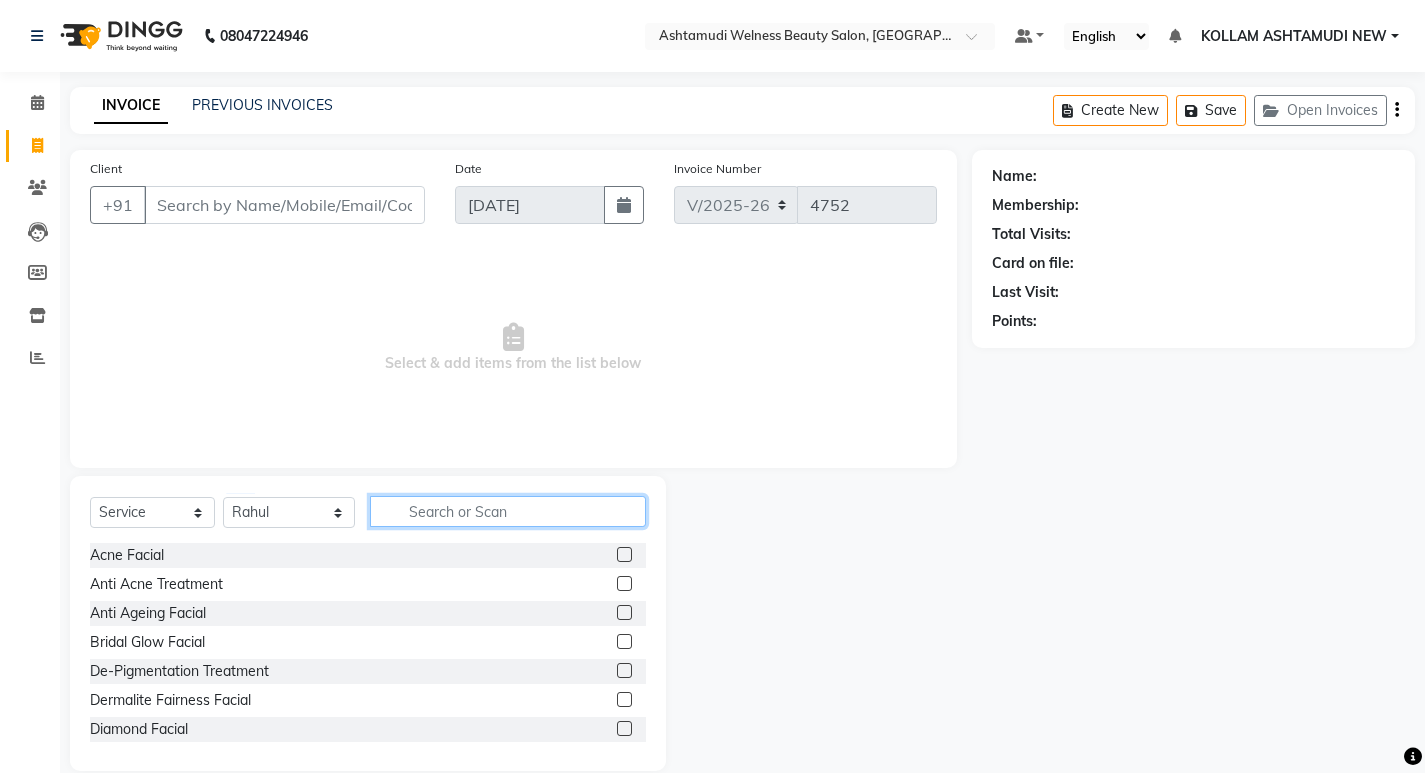 click 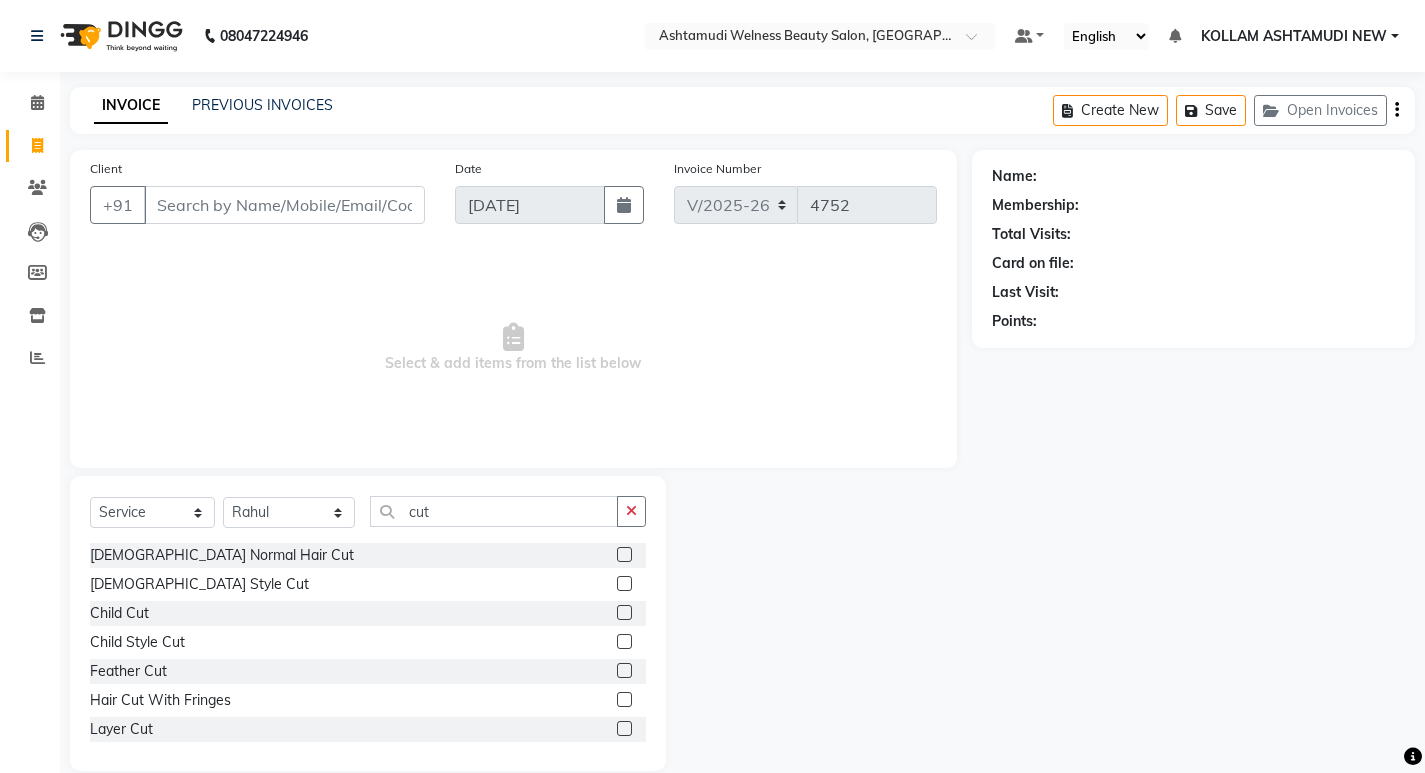 click 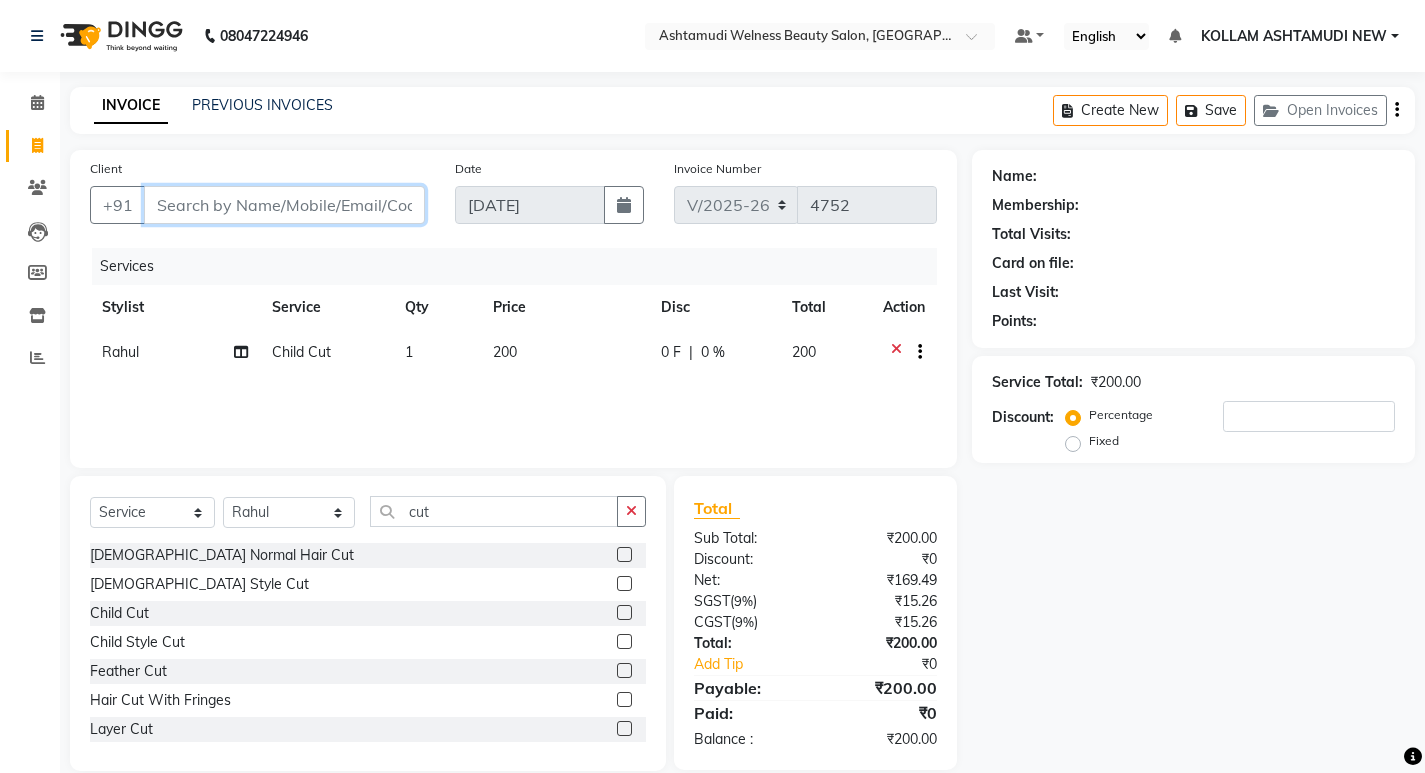 click on "Client" at bounding box center (284, 205) 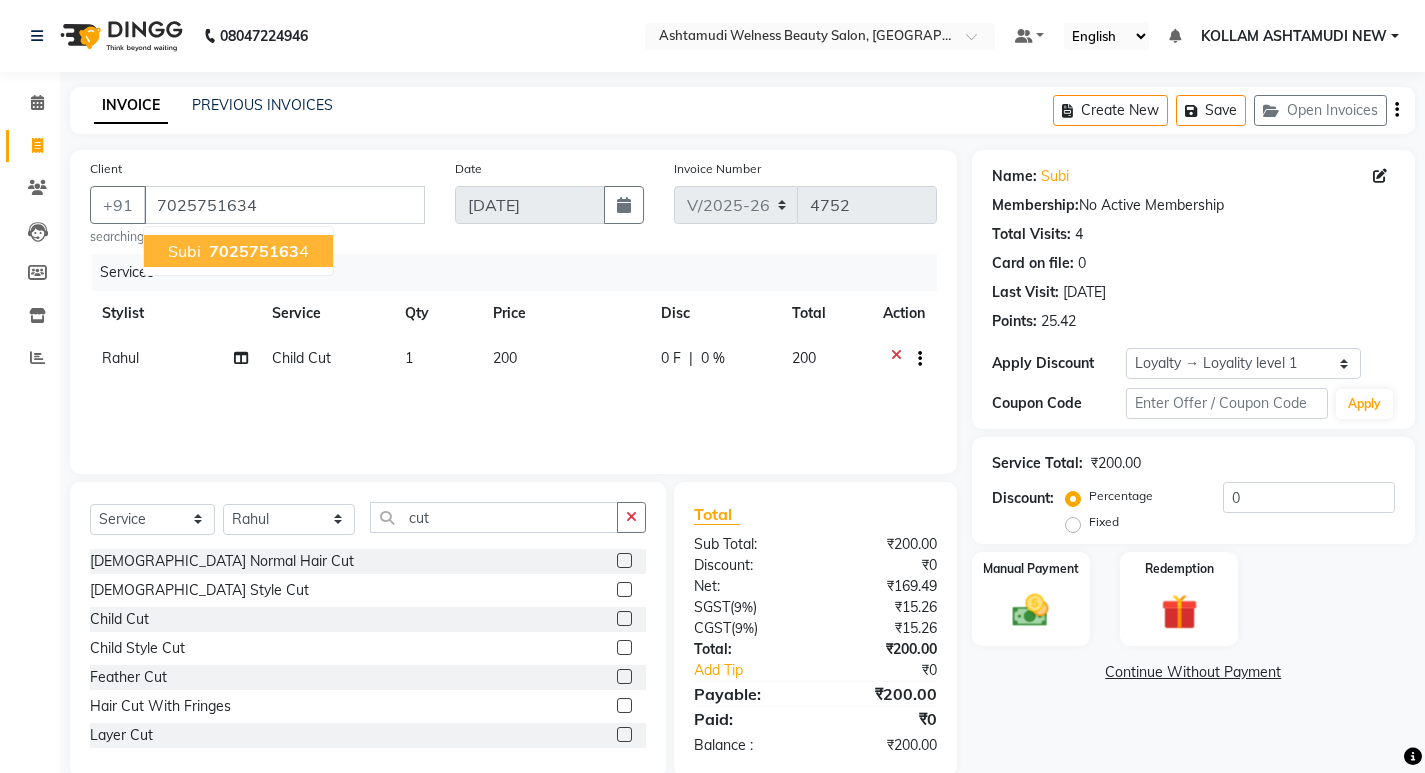 click on "702575163" at bounding box center [254, 251] 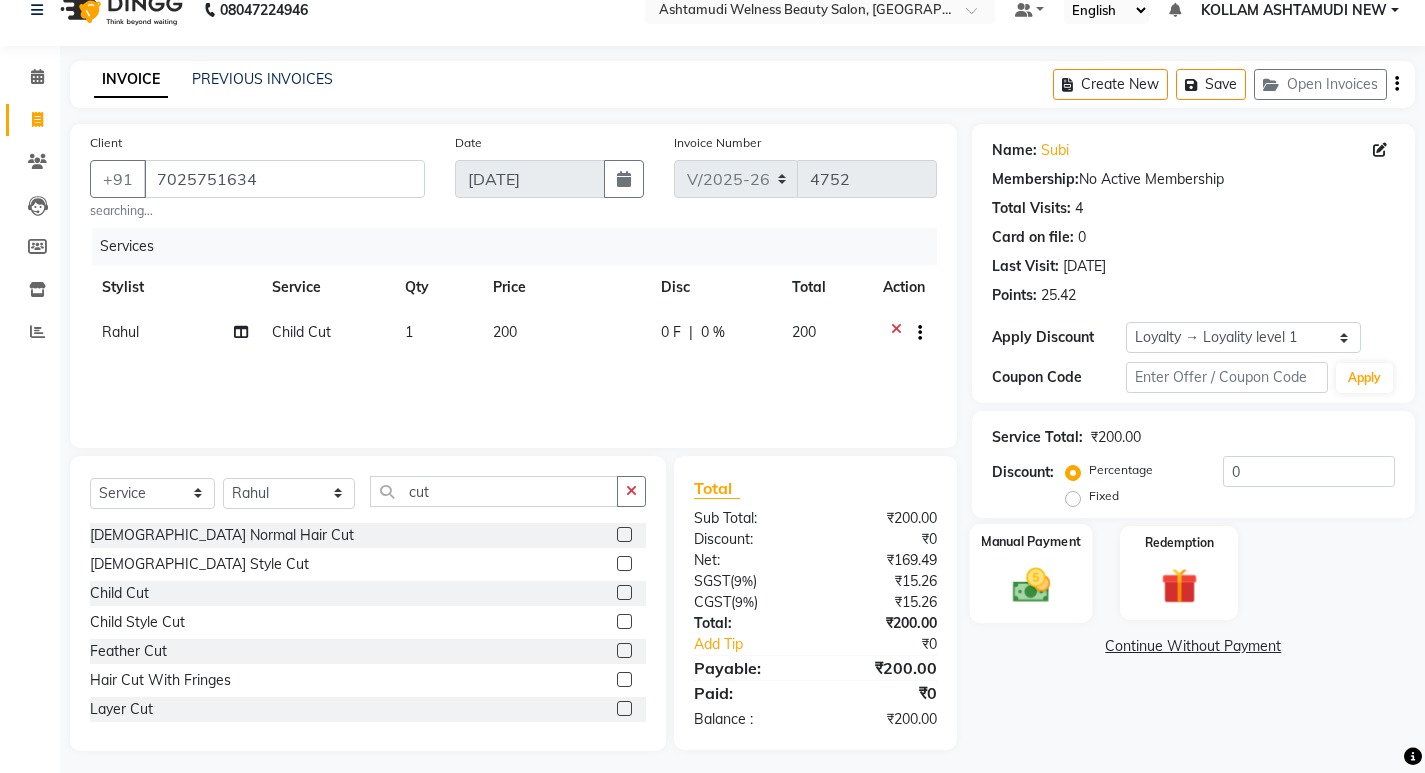 scroll, scrollTop: 34, scrollLeft: 0, axis: vertical 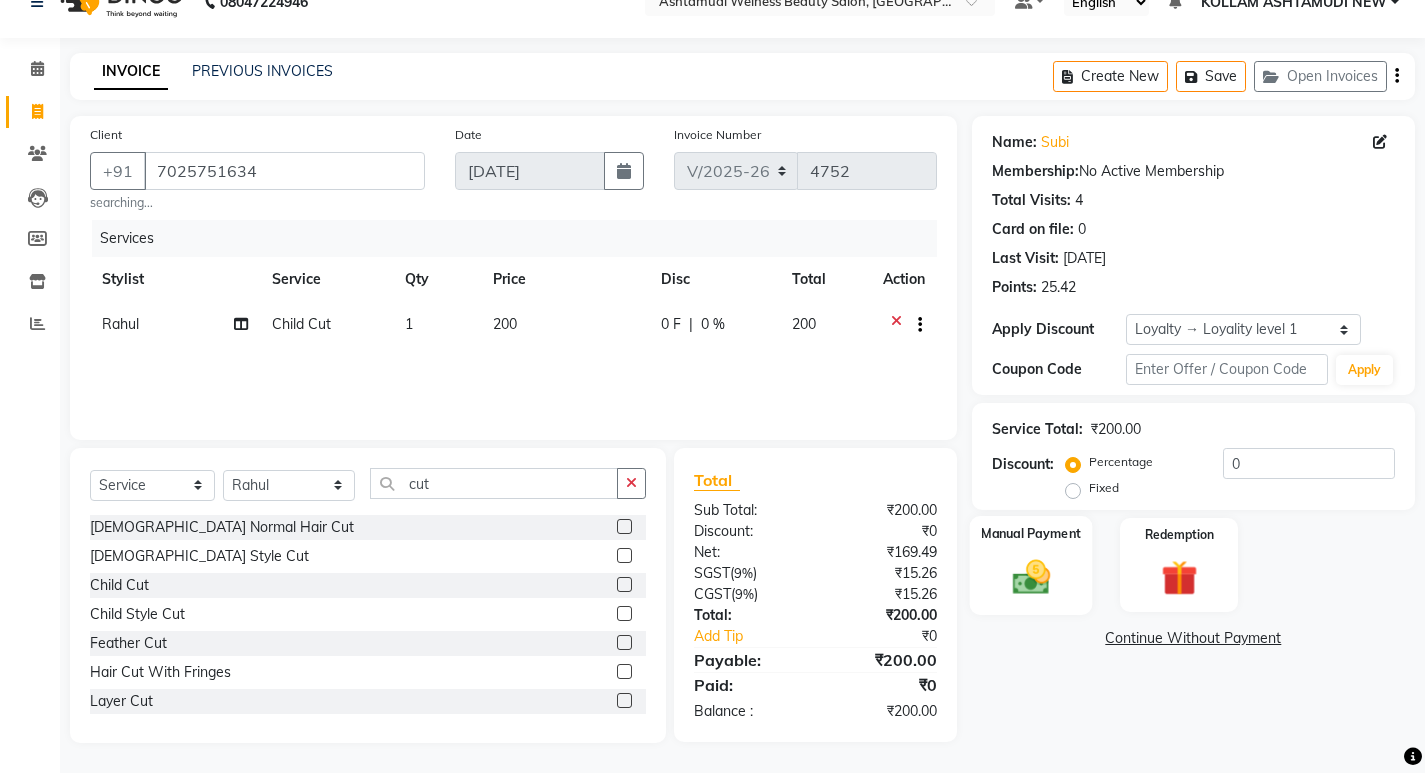 click 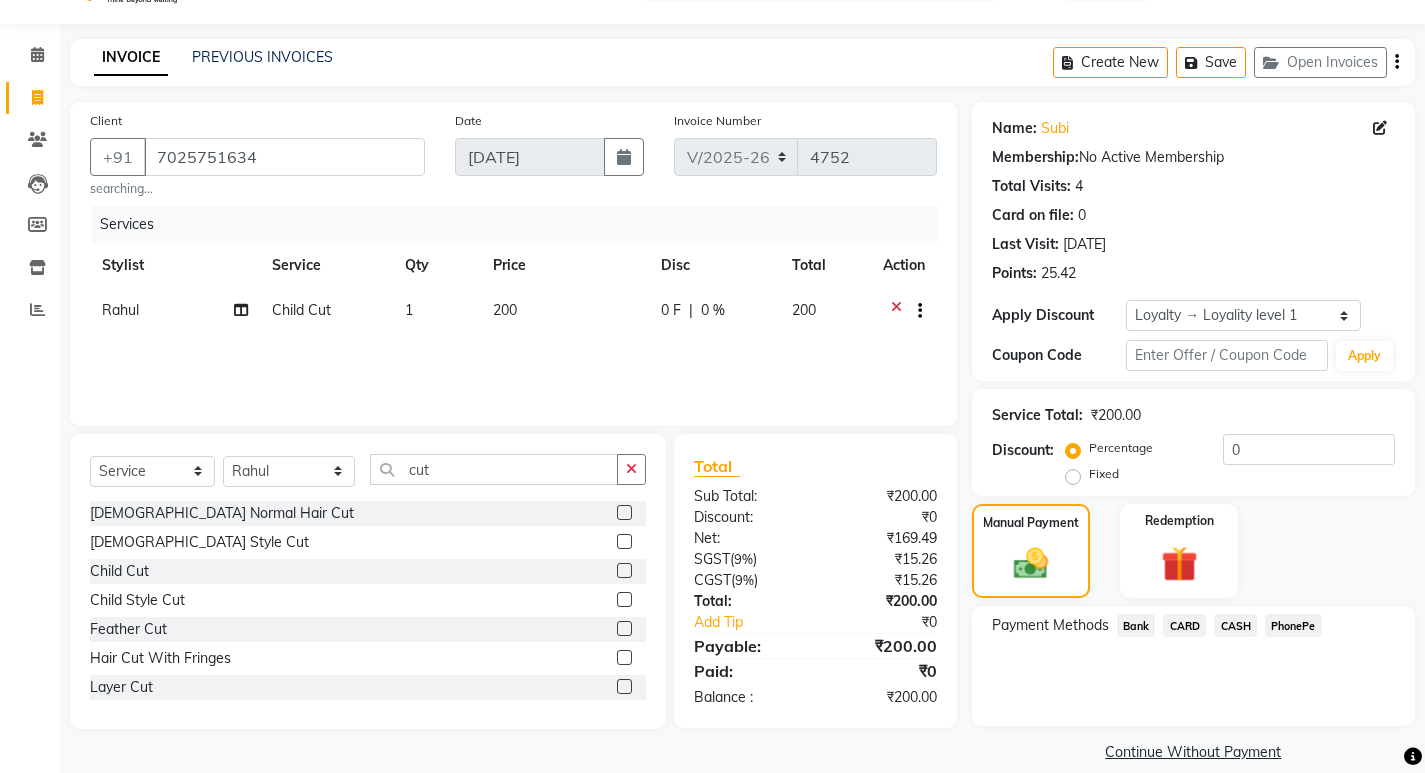 scroll, scrollTop: 72, scrollLeft: 0, axis: vertical 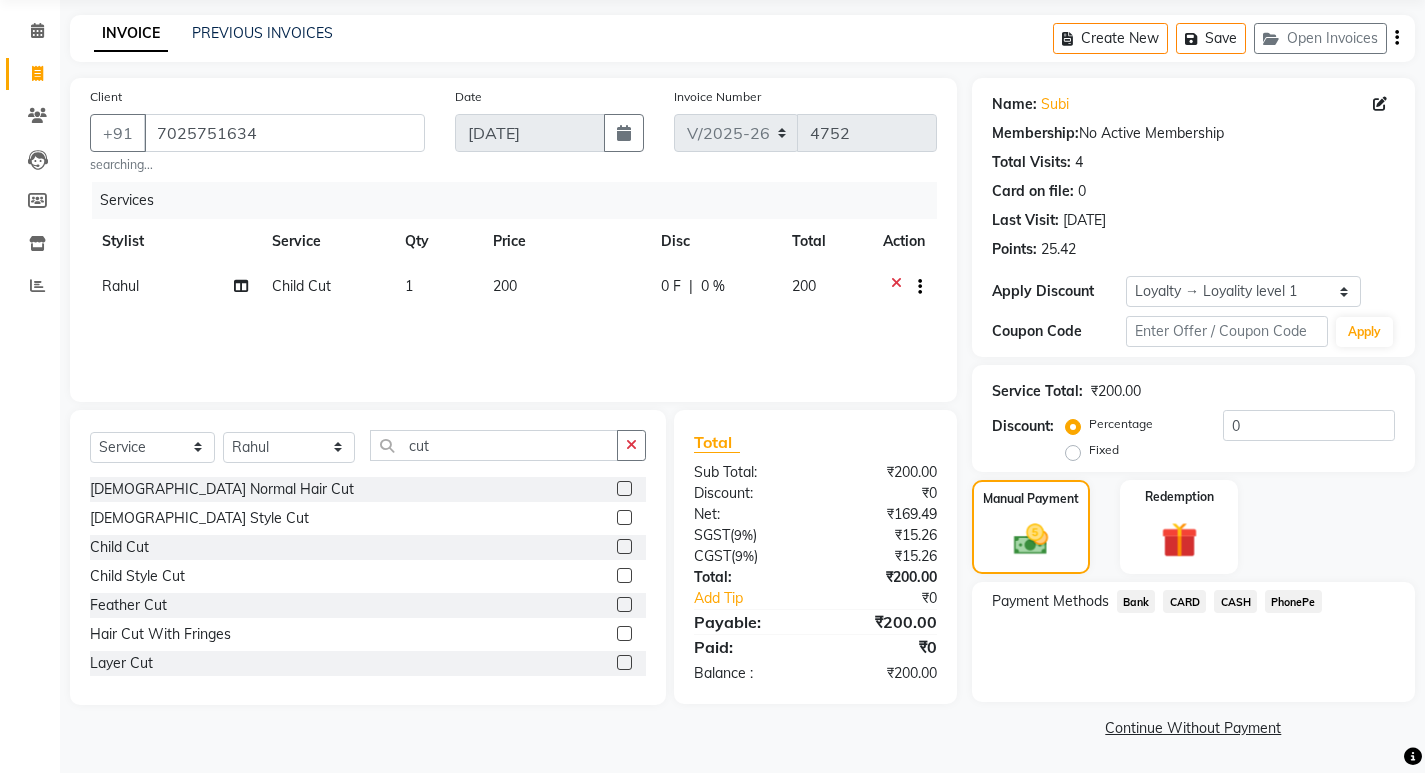 click on "CASH" 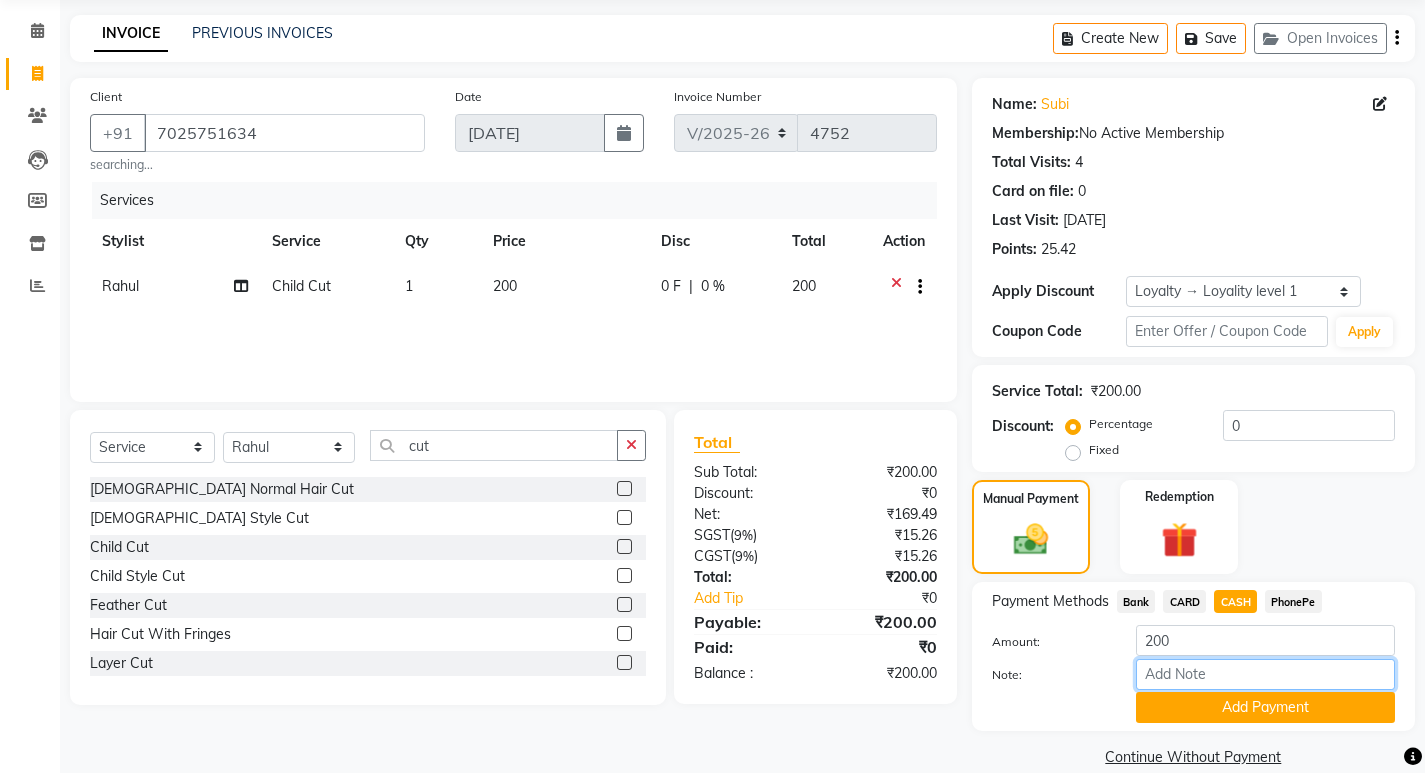 drag, startPoint x: 1208, startPoint y: 680, endPoint x: 1216, endPoint y: 671, distance: 12.0415945 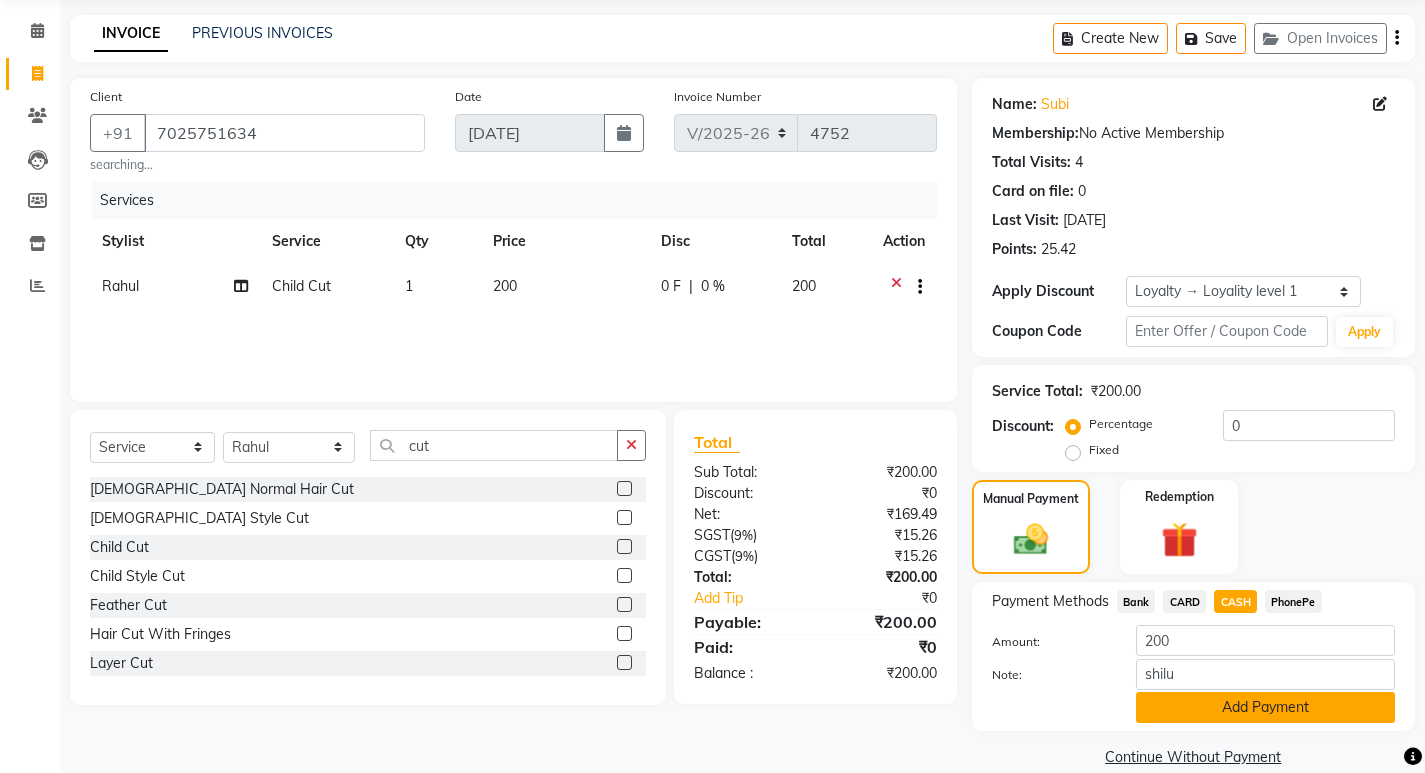 click on "Add Payment" 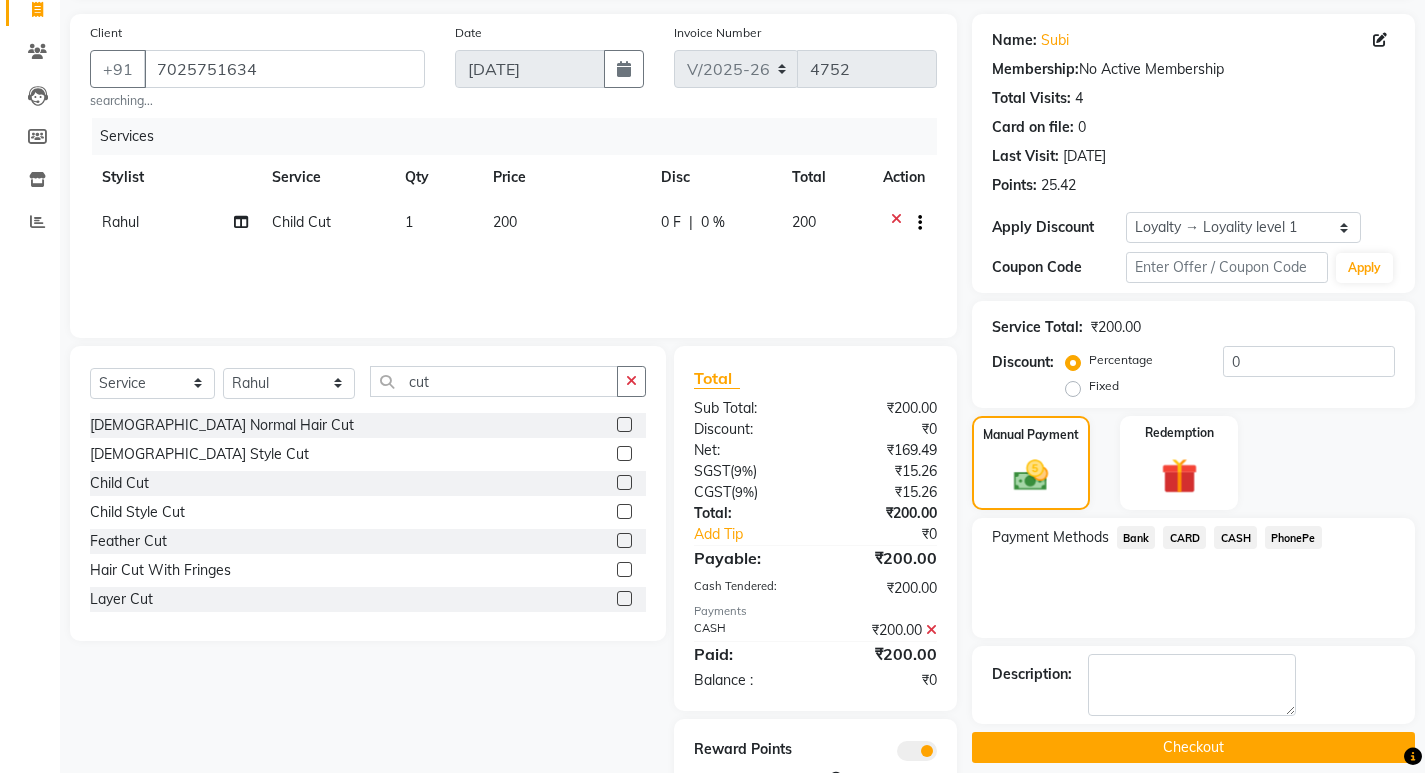 scroll, scrollTop: 203, scrollLeft: 0, axis: vertical 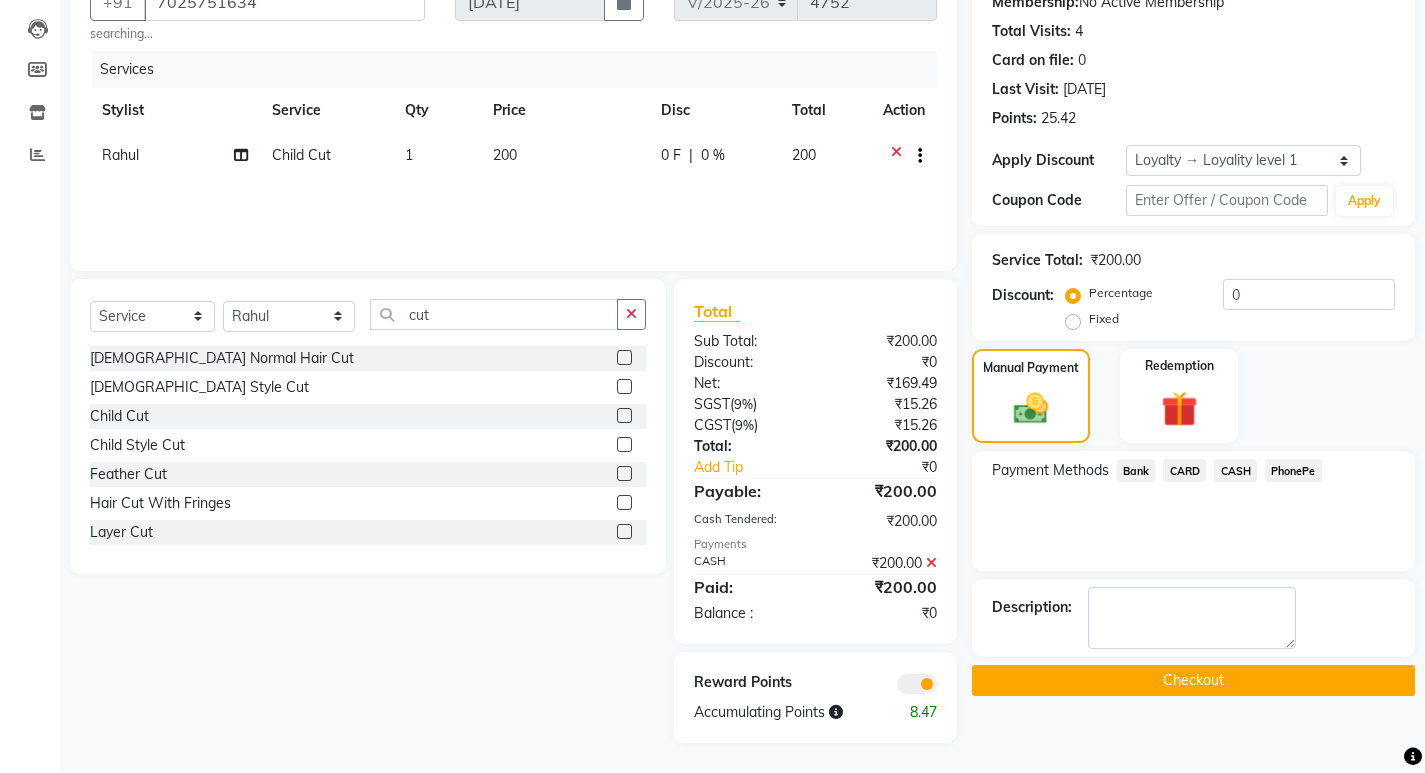 click on "Checkout" 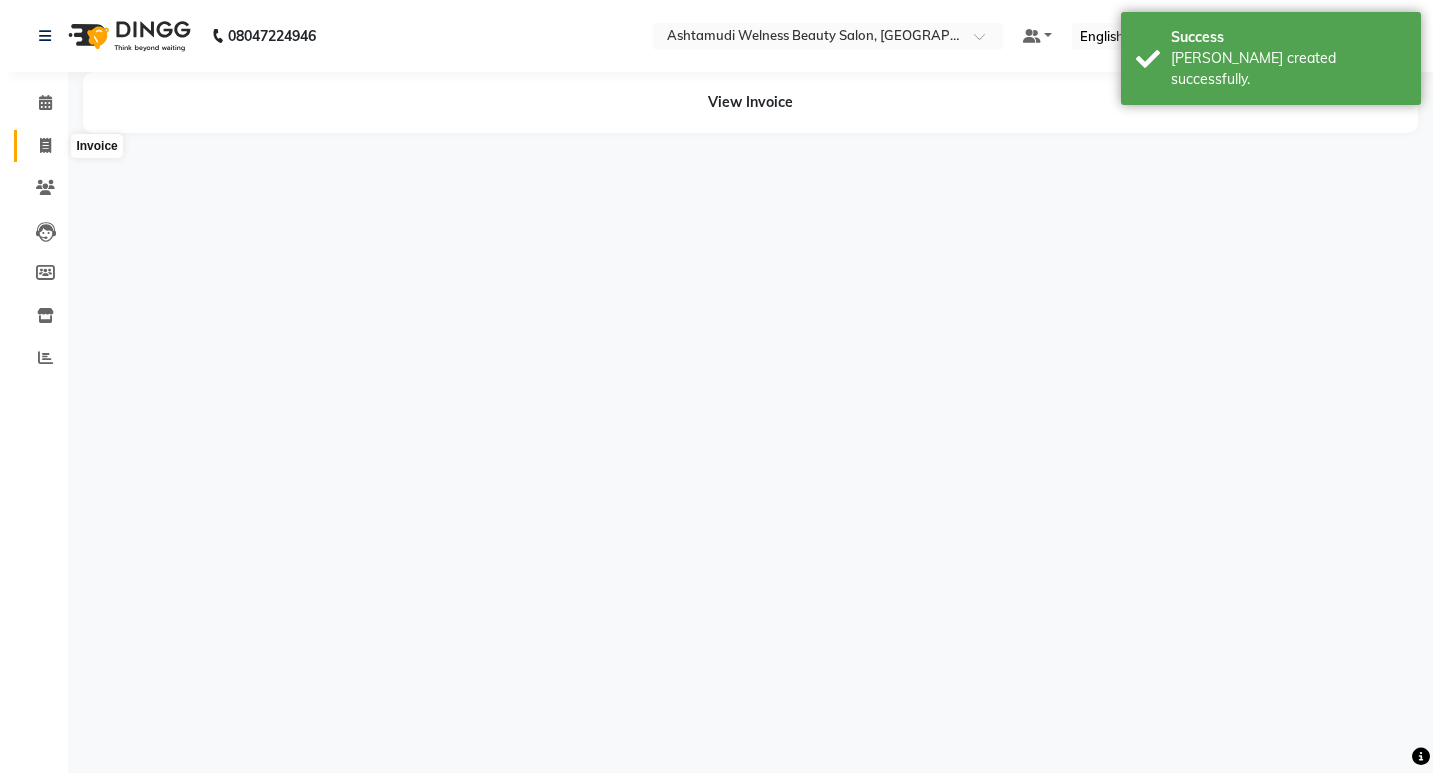 scroll, scrollTop: 0, scrollLeft: 0, axis: both 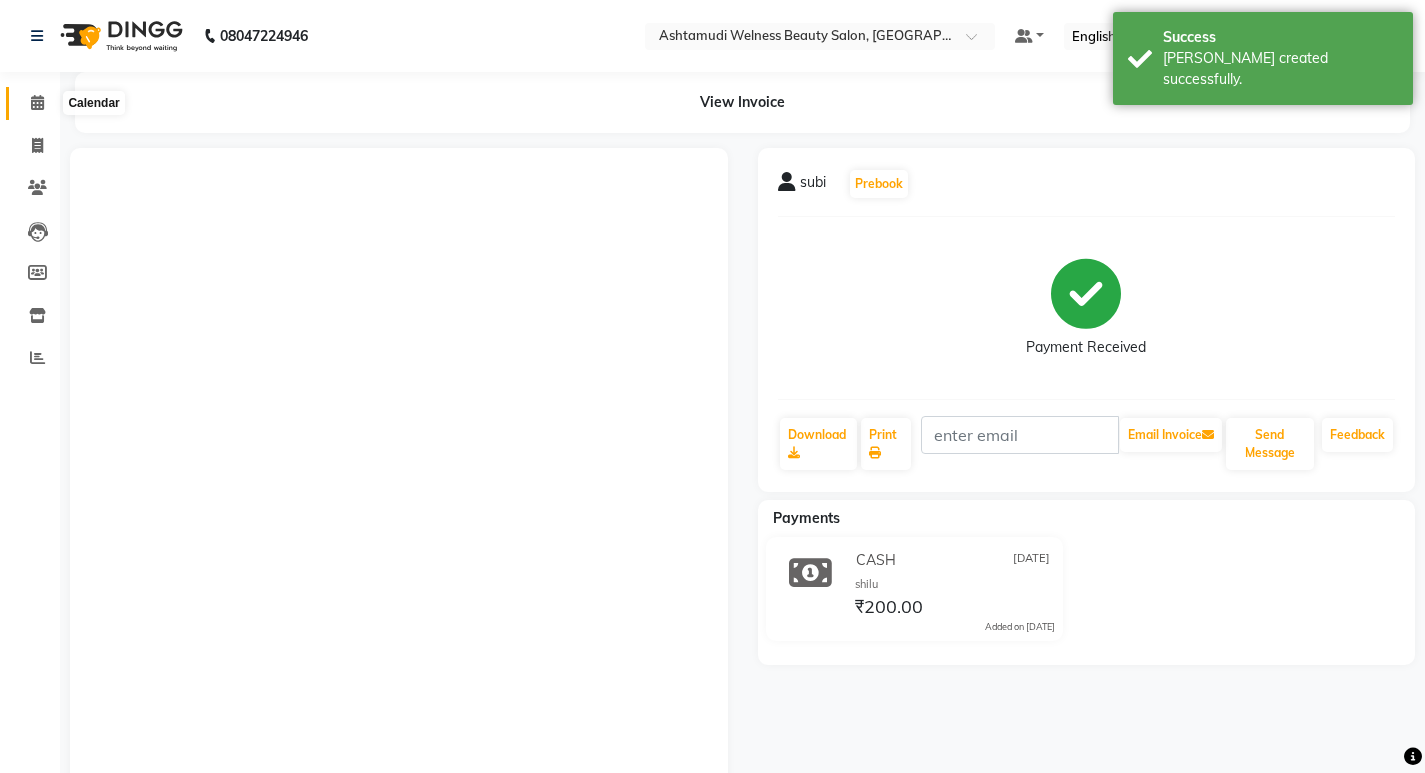 click 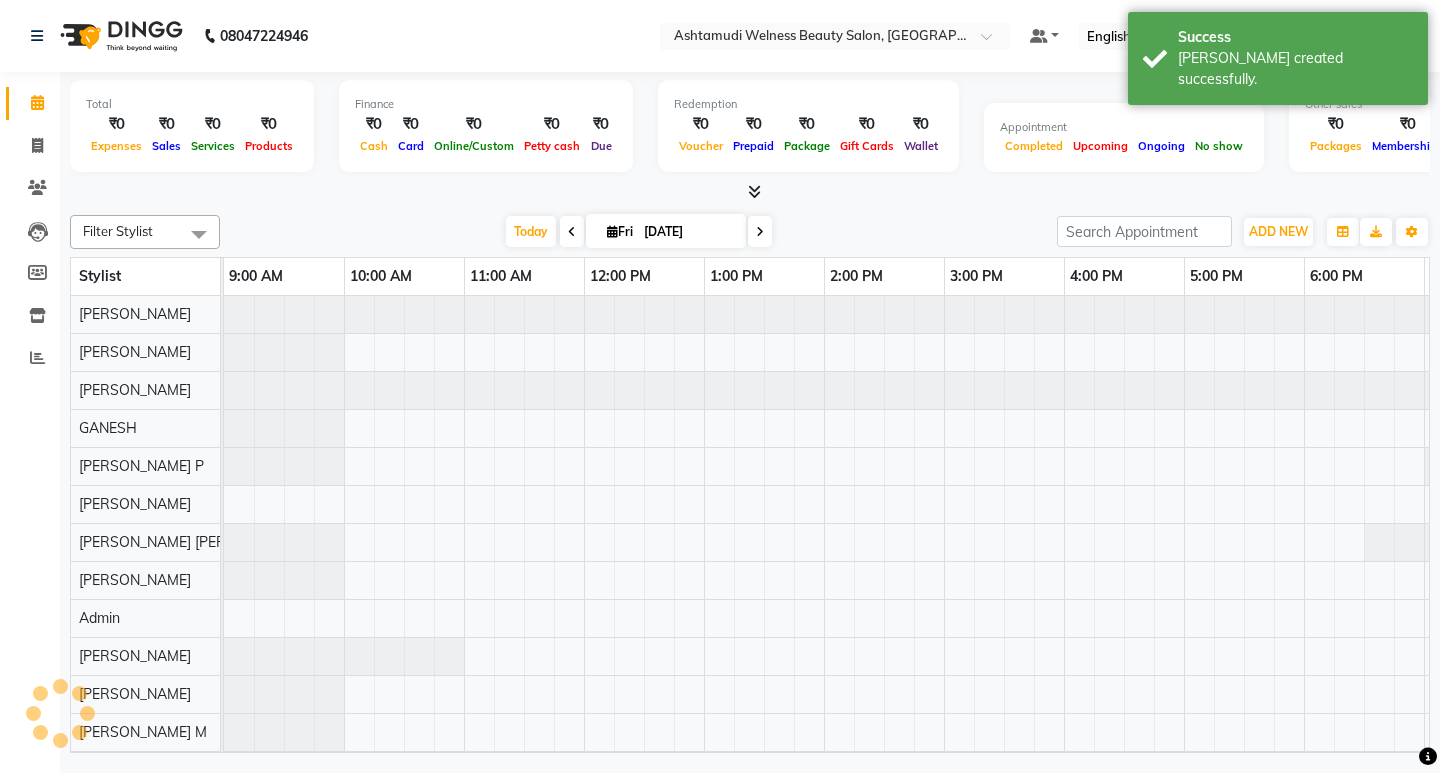scroll, scrollTop: 0, scrollLeft: 0, axis: both 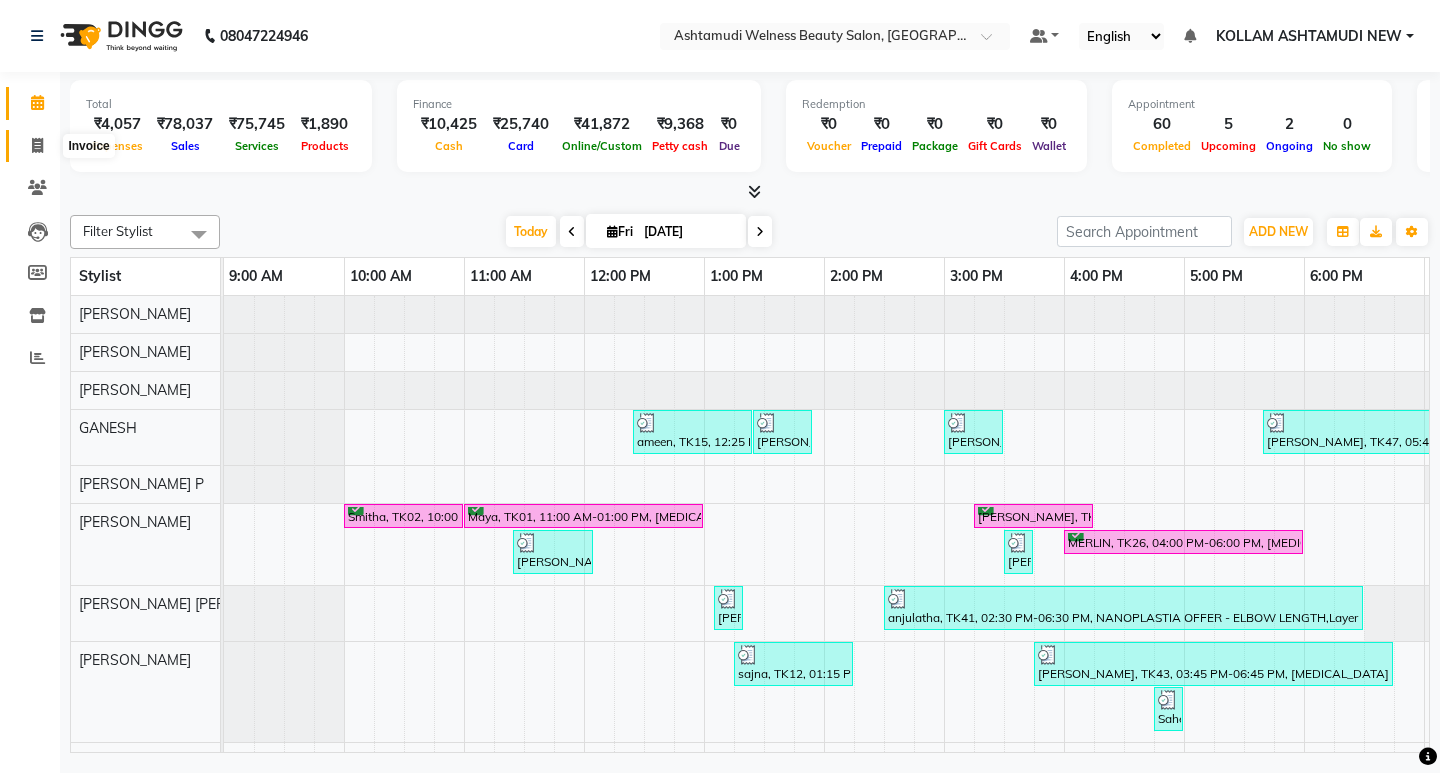 click 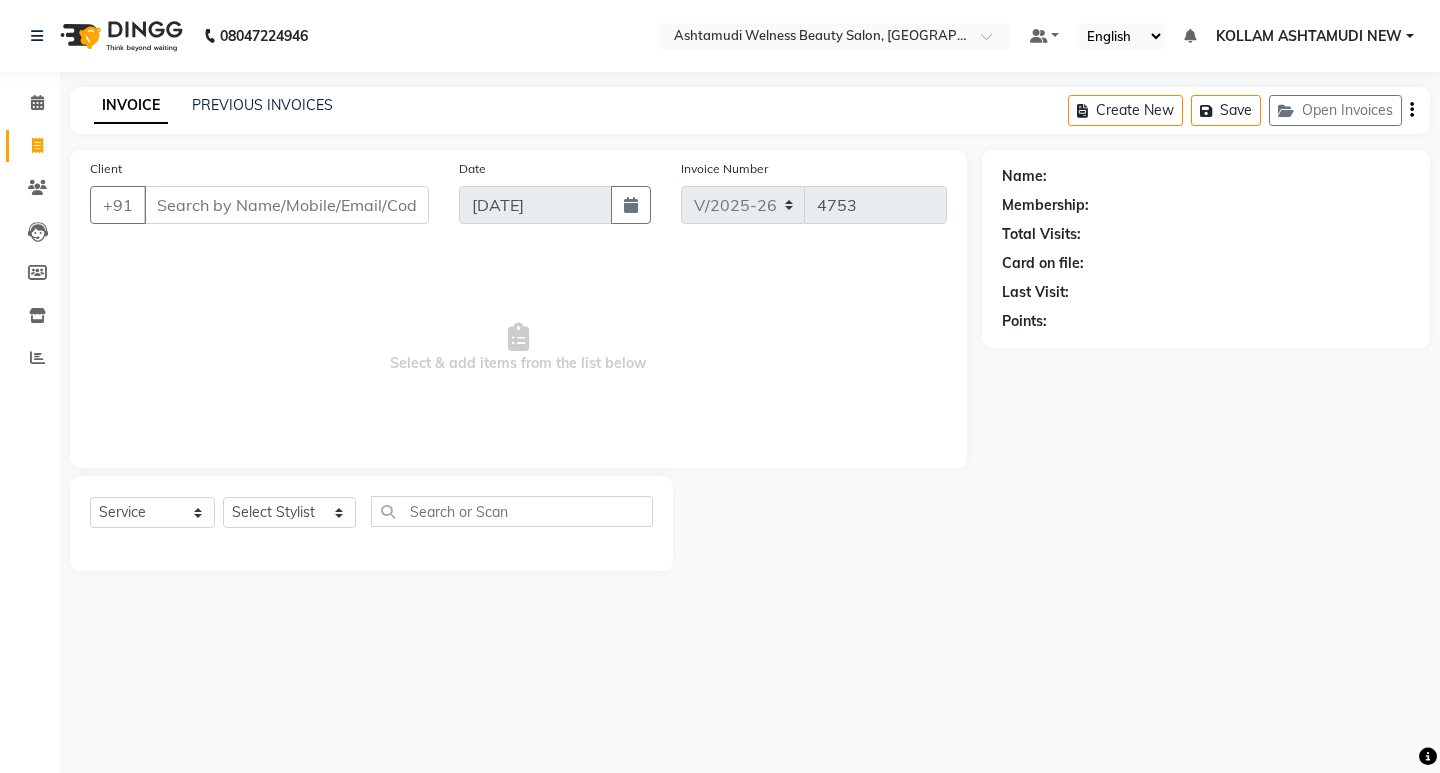 click on "Client" at bounding box center [286, 205] 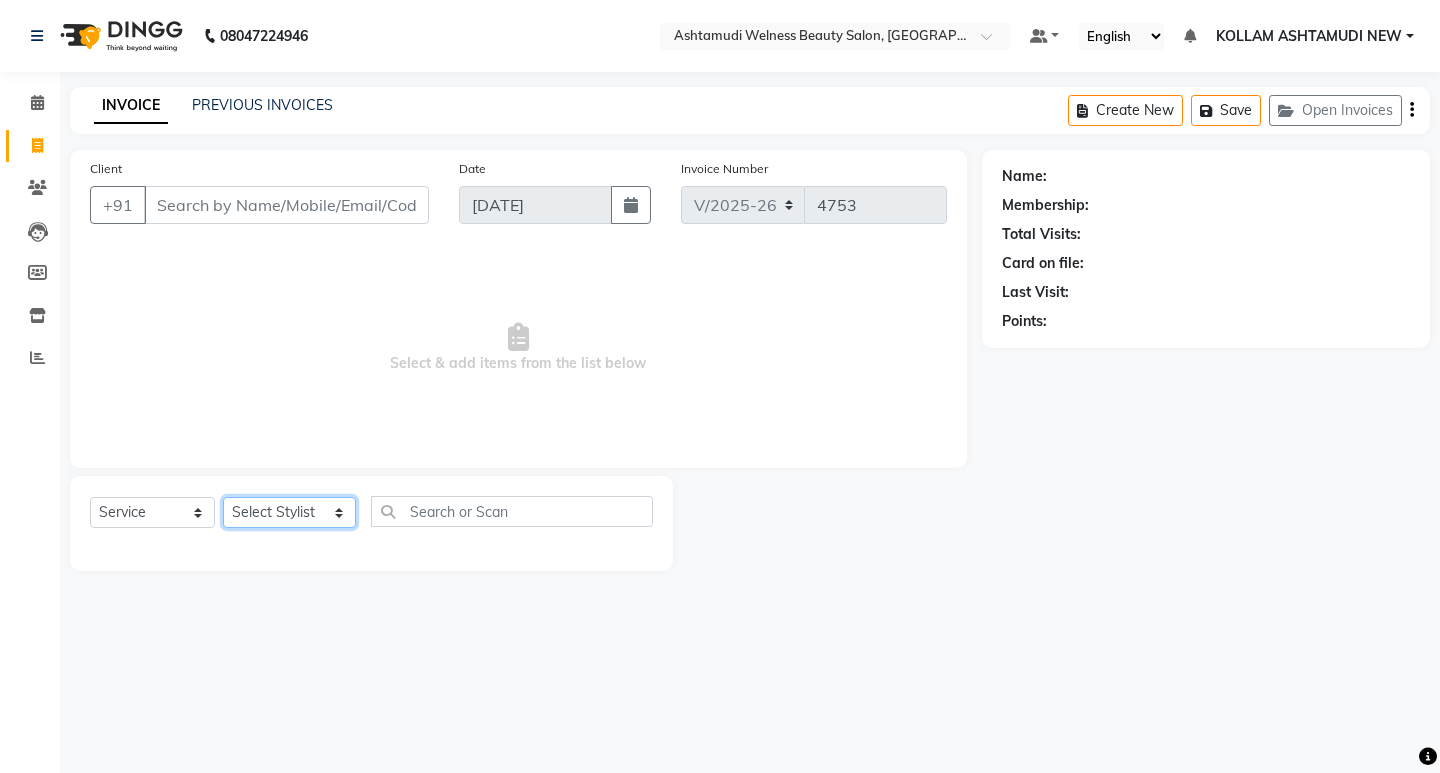drag, startPoint x: 254, startPoint y: 514, endPoint x: 261, endPoint y: 502, distance: 13.892444 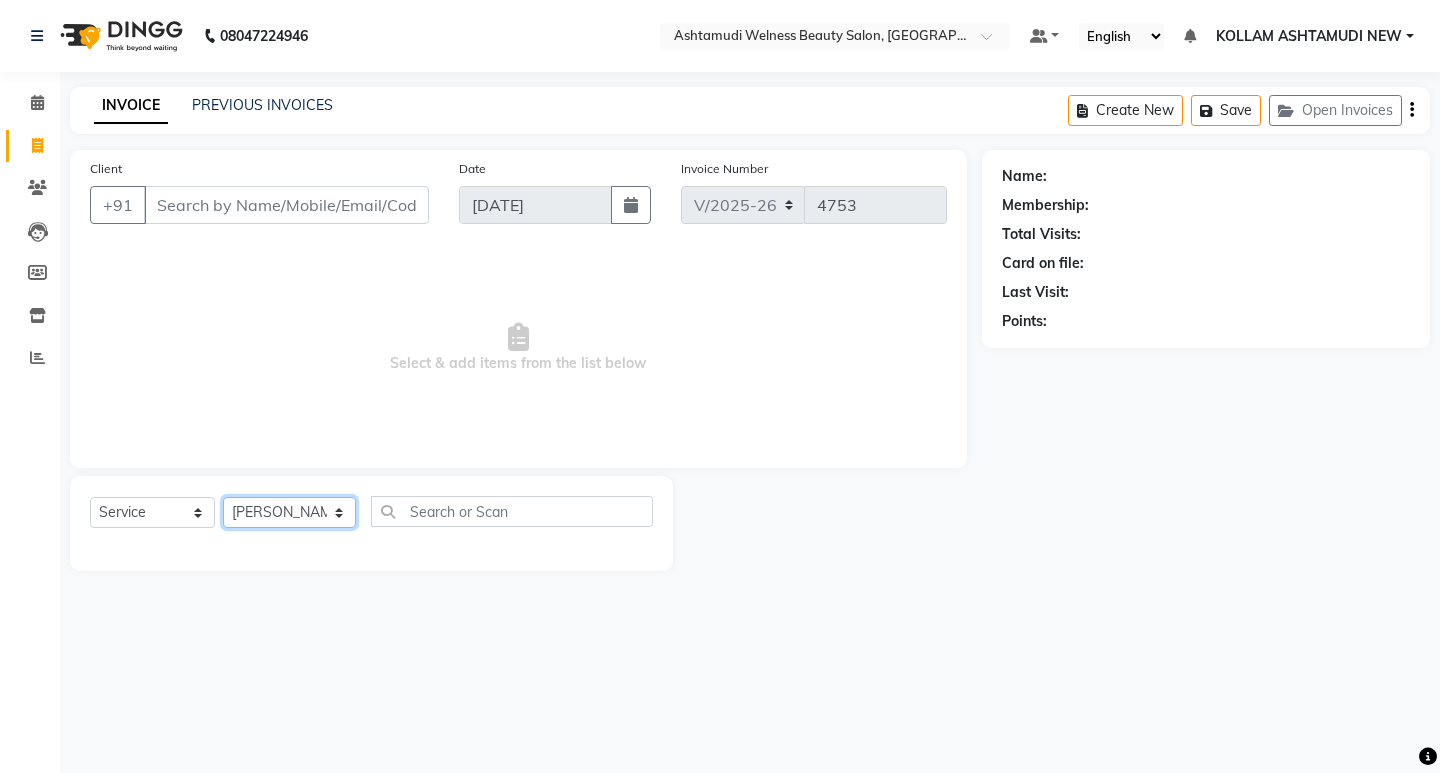 click on "Select Stylist [PERSON_NAME] Admin [PERSON_NAME]  [PERSON_NAME] [PERSON_NAME] [PERSON_NAME]  M [PERSON_NAME]  [PERSON_NAME]  P [PERSON_NAME] ASHTAMUDI KOLLAM ASHTAMUDI NEW  [PERSON_NAME] [PERSON_NAME] [PERSON_NAME]  [PERSON_NAME] [PERSON_NAME] [PERSON_NAME] [PERSON_NAME] [PERSON_NAME] M [PERSON_NAME] SARIGA [PERSON_NAME] [PERSON_NAME] [PERSON_NAME] [PERSON_NAME] [PERSON_NAME] S" 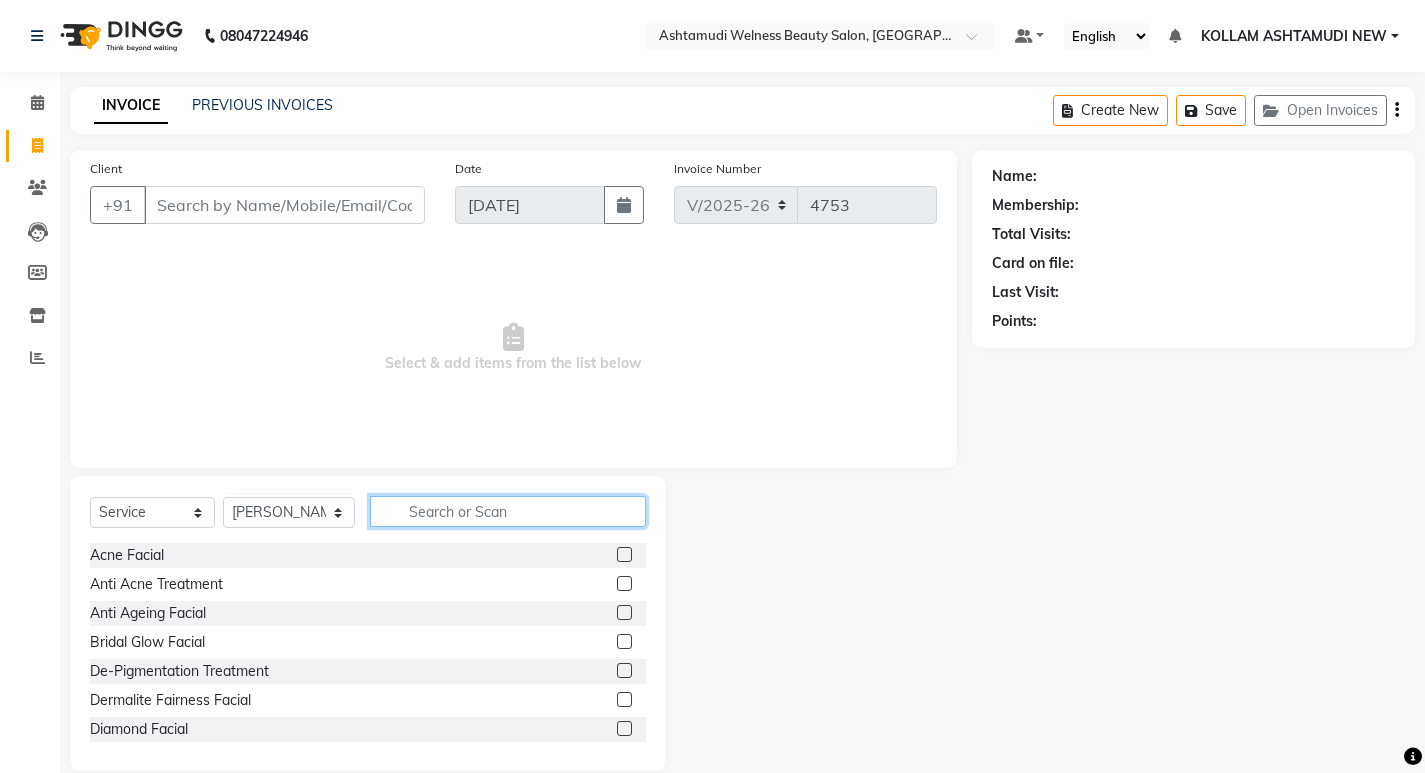 click 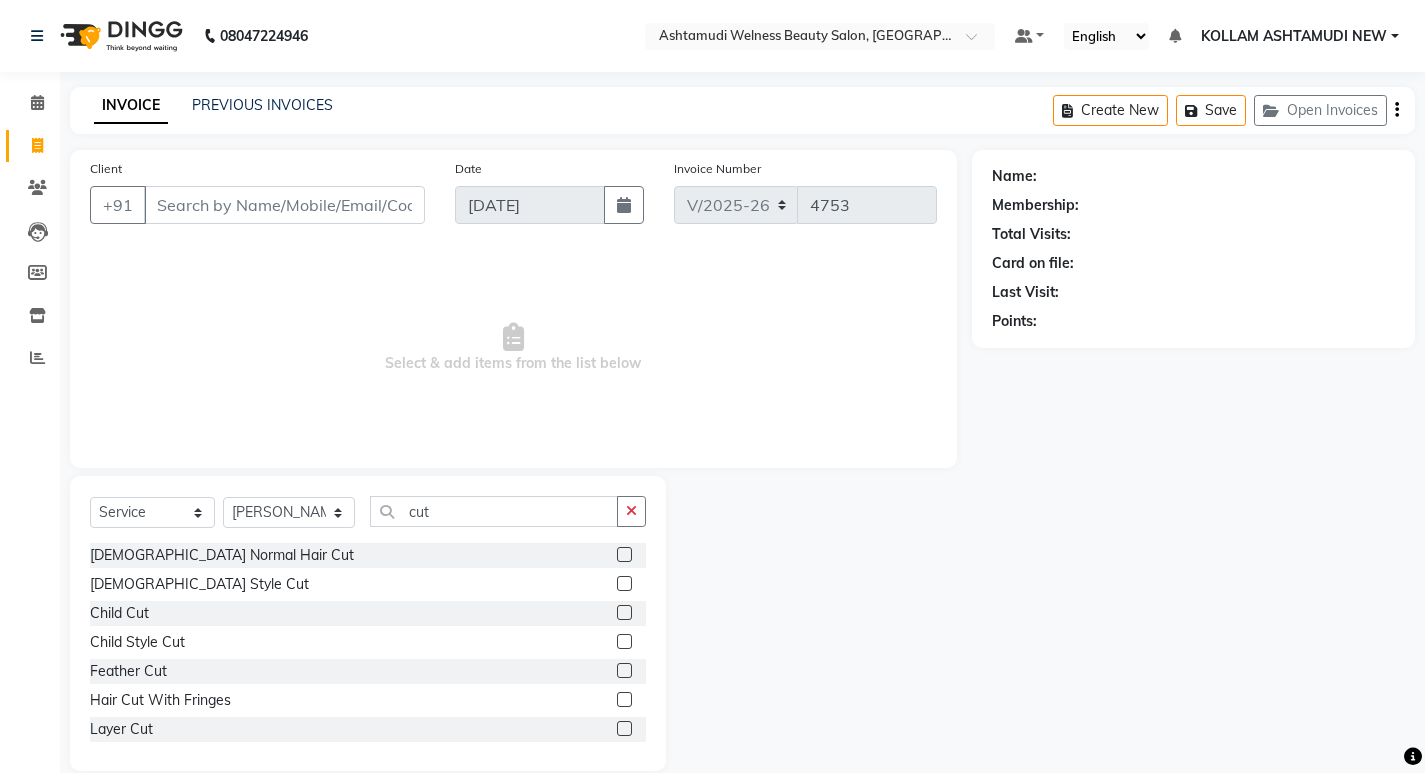 click 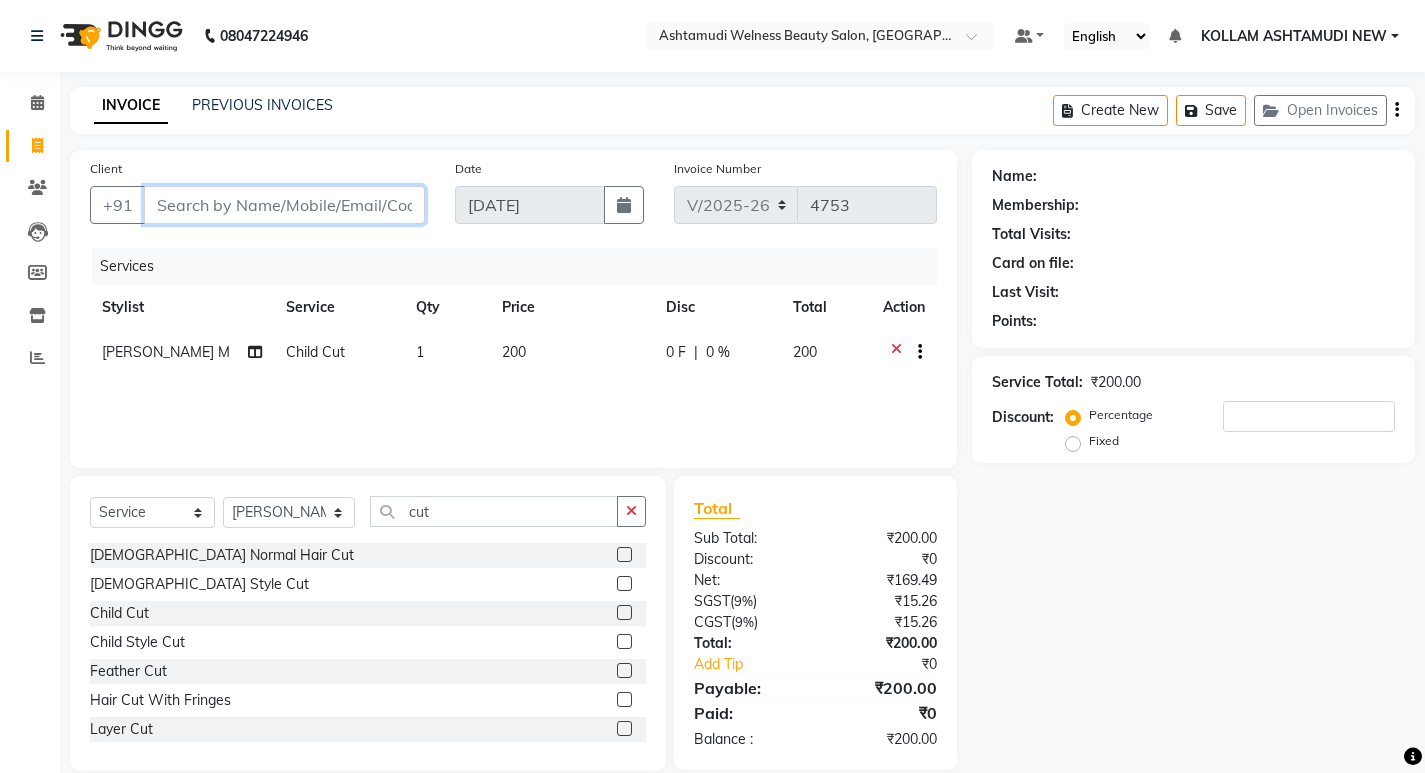 click on "Client" at bounding box center (284, 205) 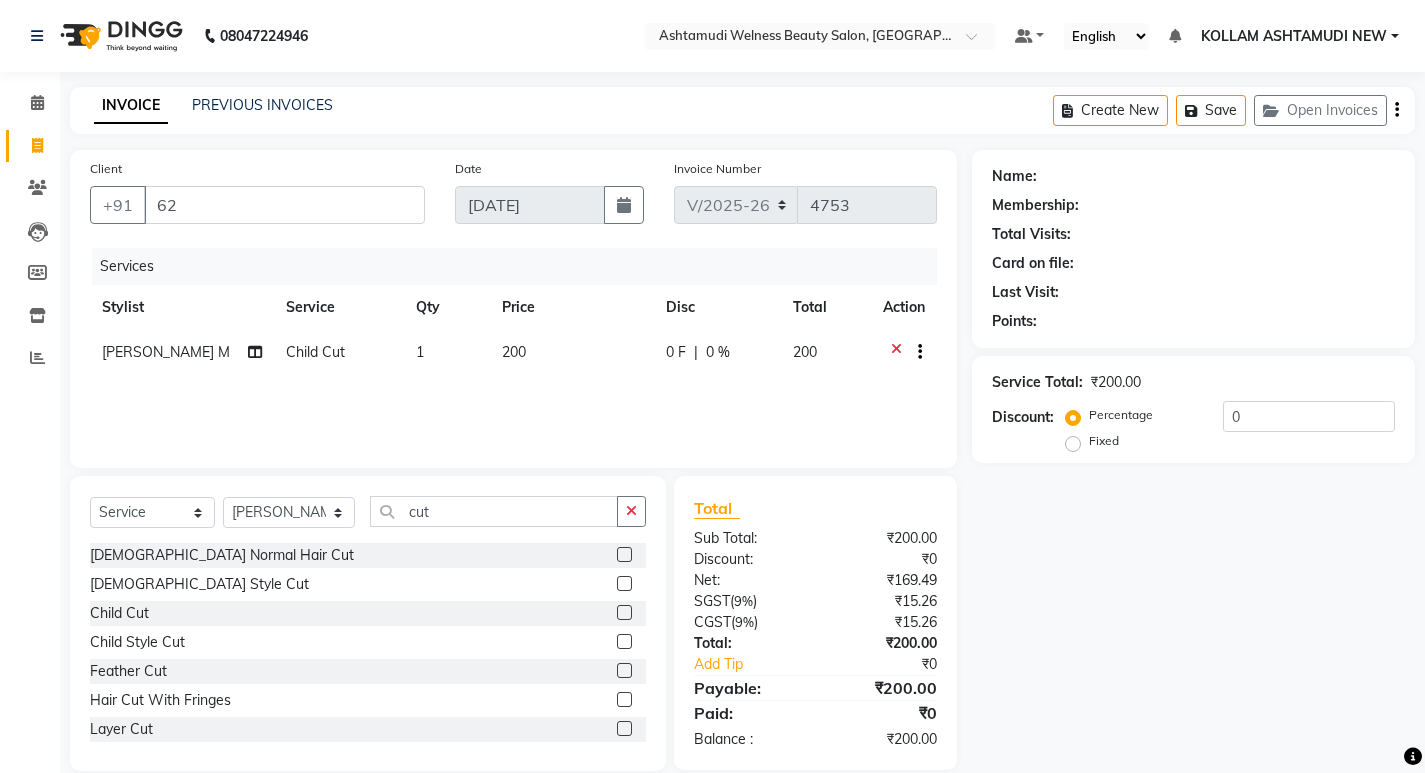 click on "Name: Membership: Total Visits: Card on file: Last Visit:  Points:  Service Total:  ₹200.00  Discount:  Percentage   Fixed  0" 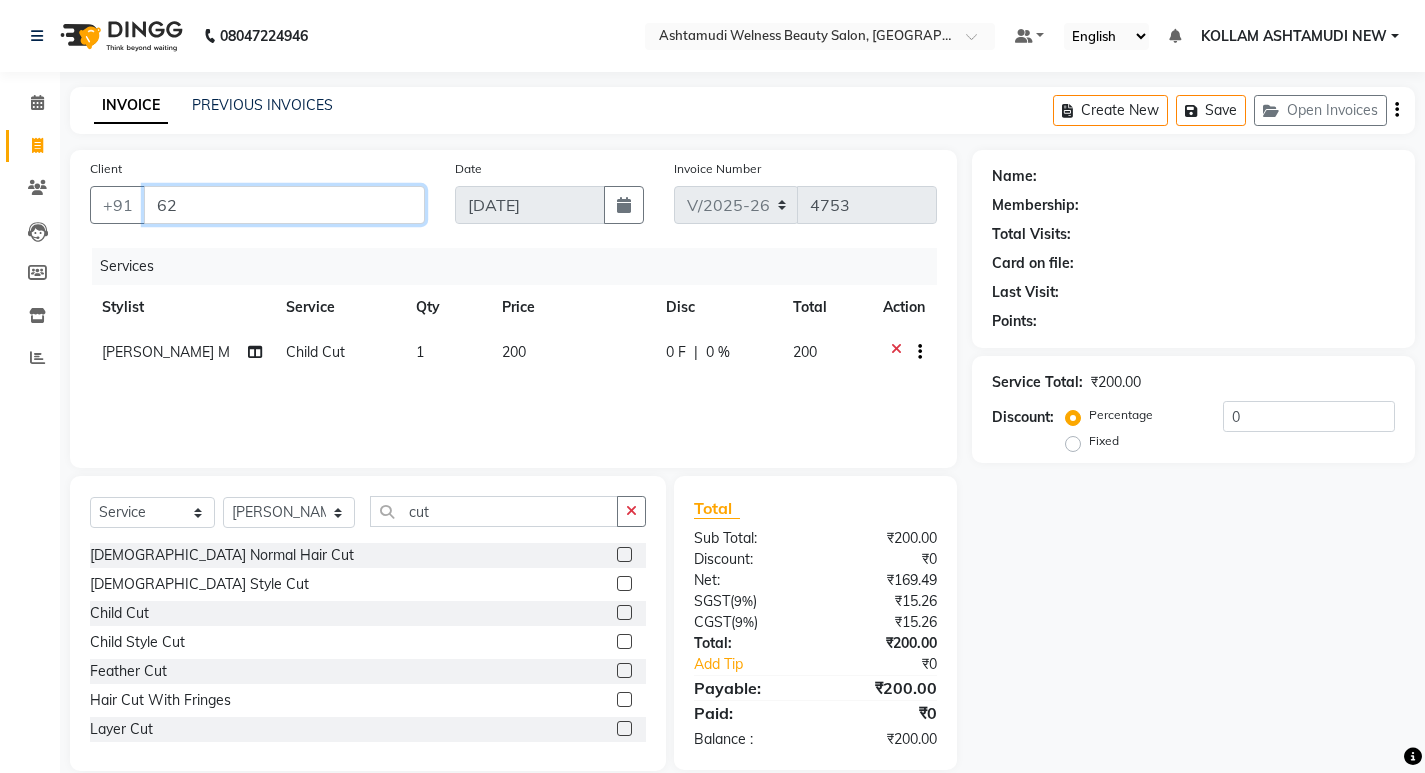 click on "62" at bounding box center [284, 205] 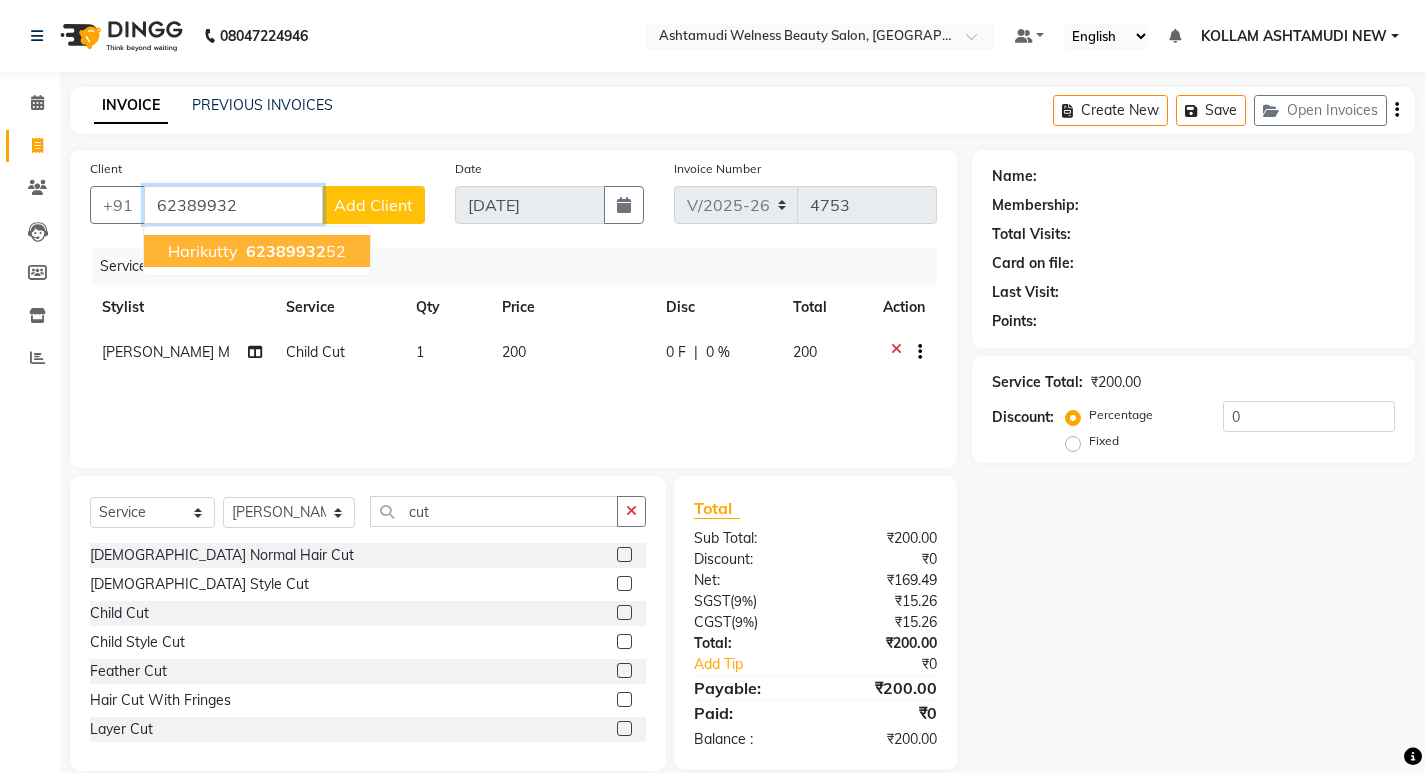 click on "62389932" at bounding box center [286, 251] 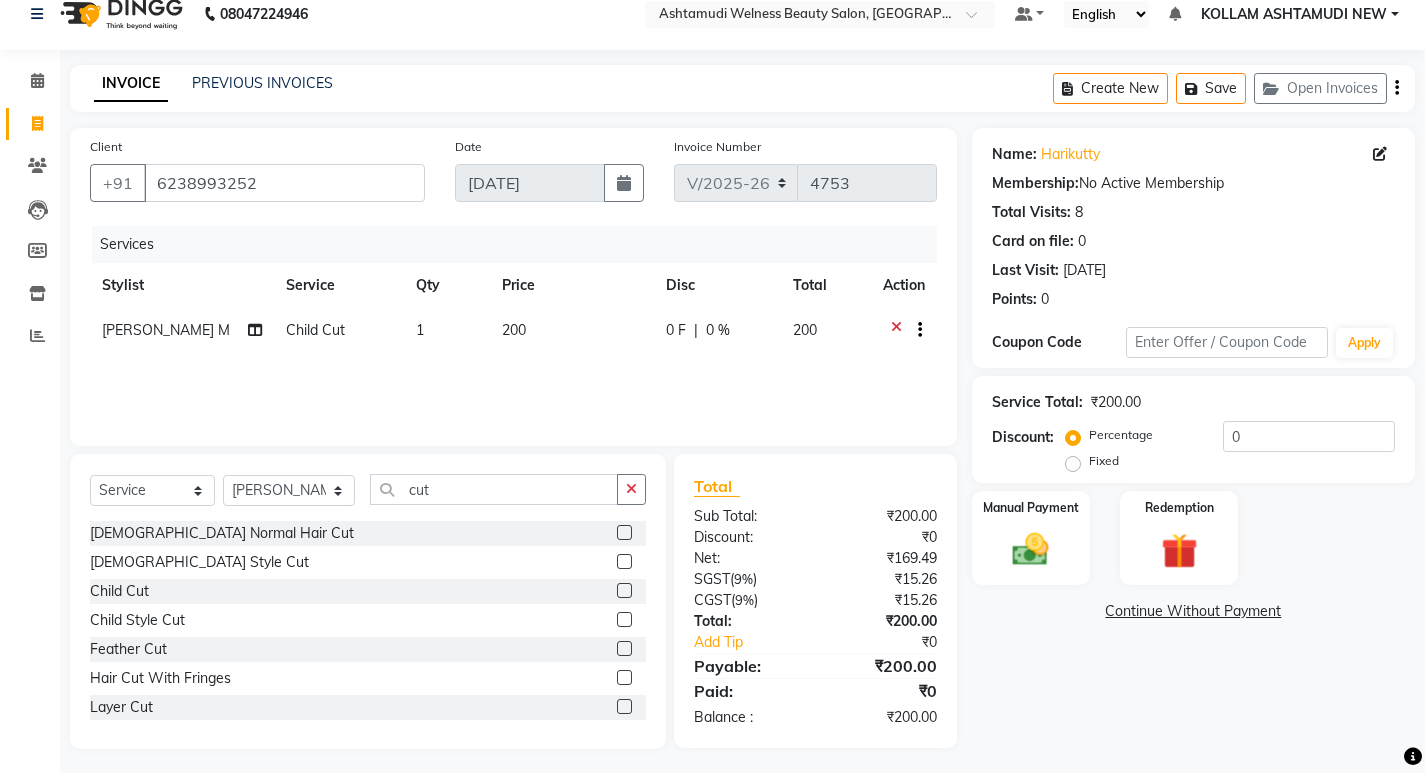 scroll, scrollTop: 28, scrollLeft: 0, axis: vertical 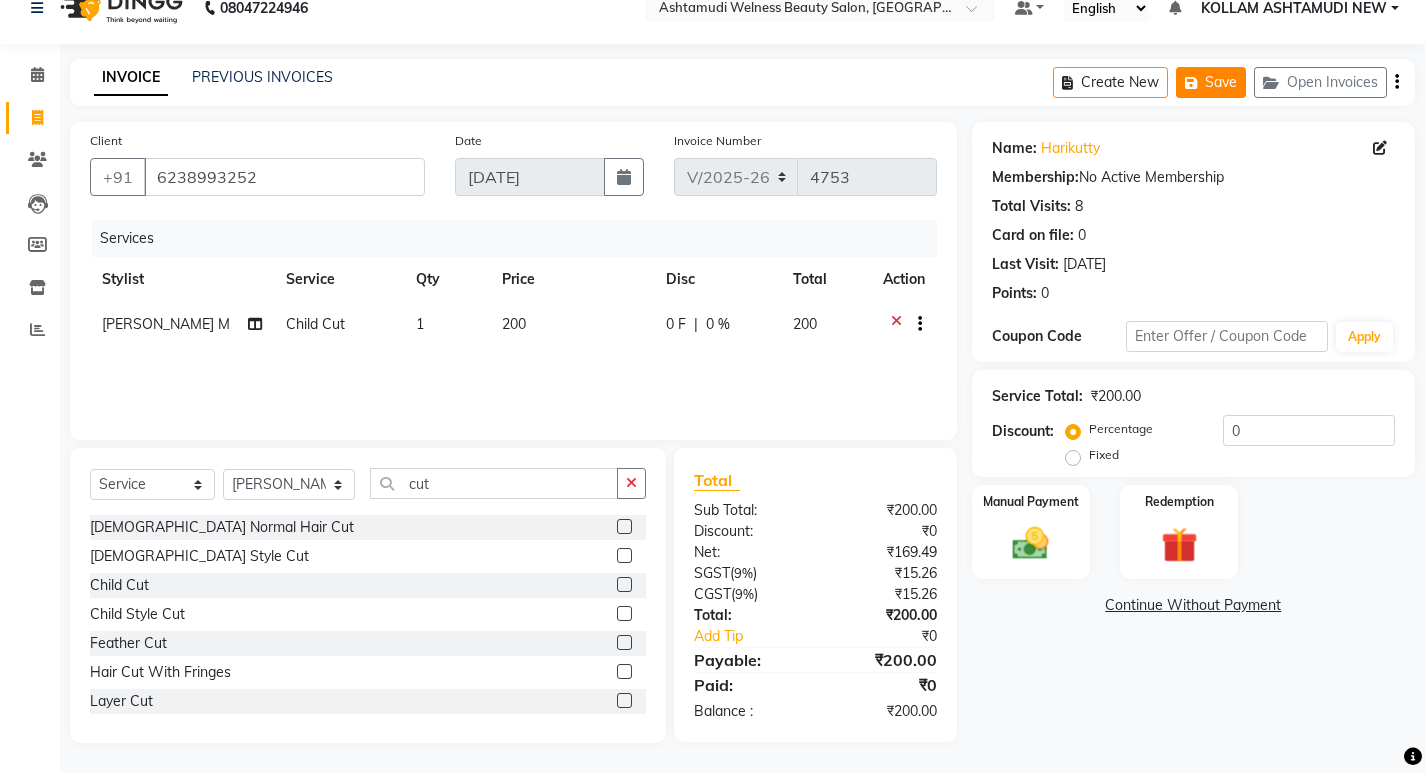click on "Save" 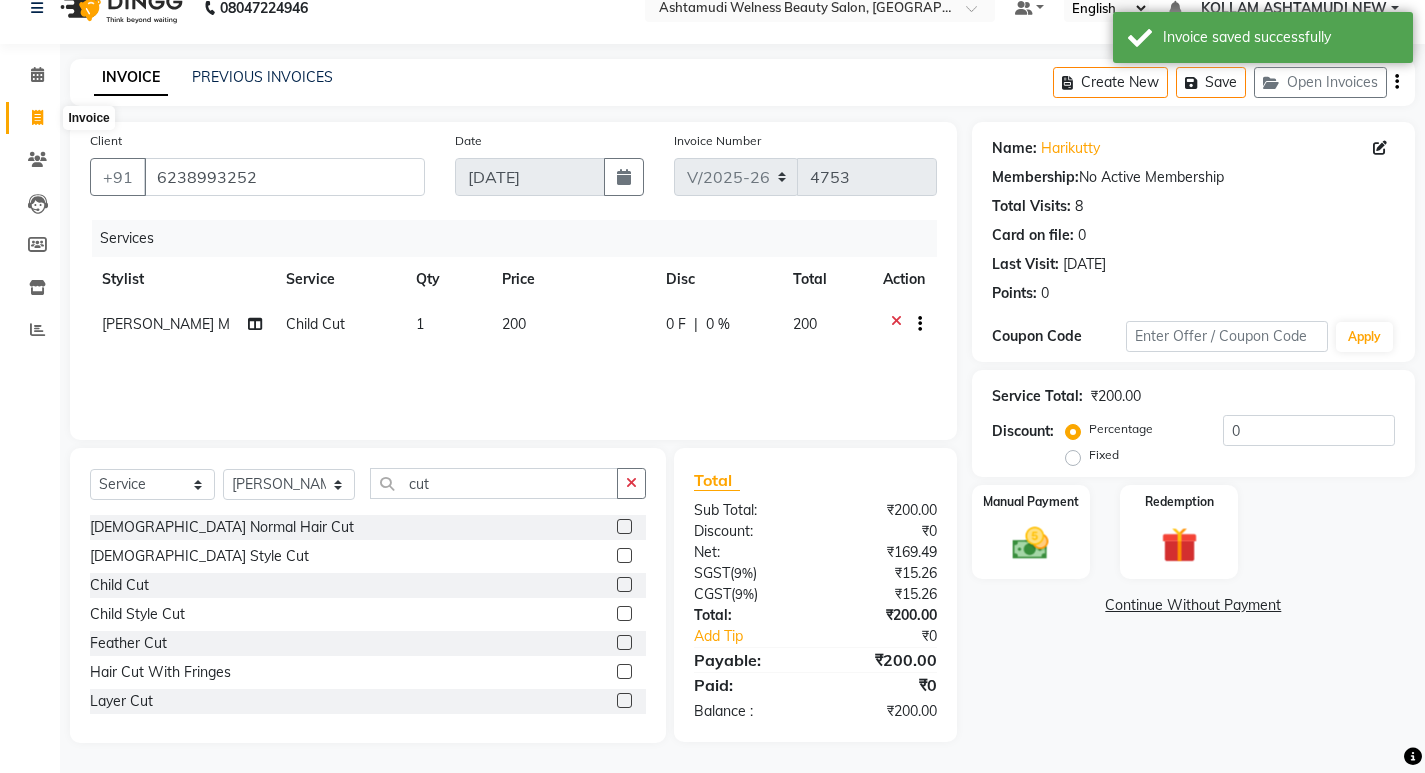 click 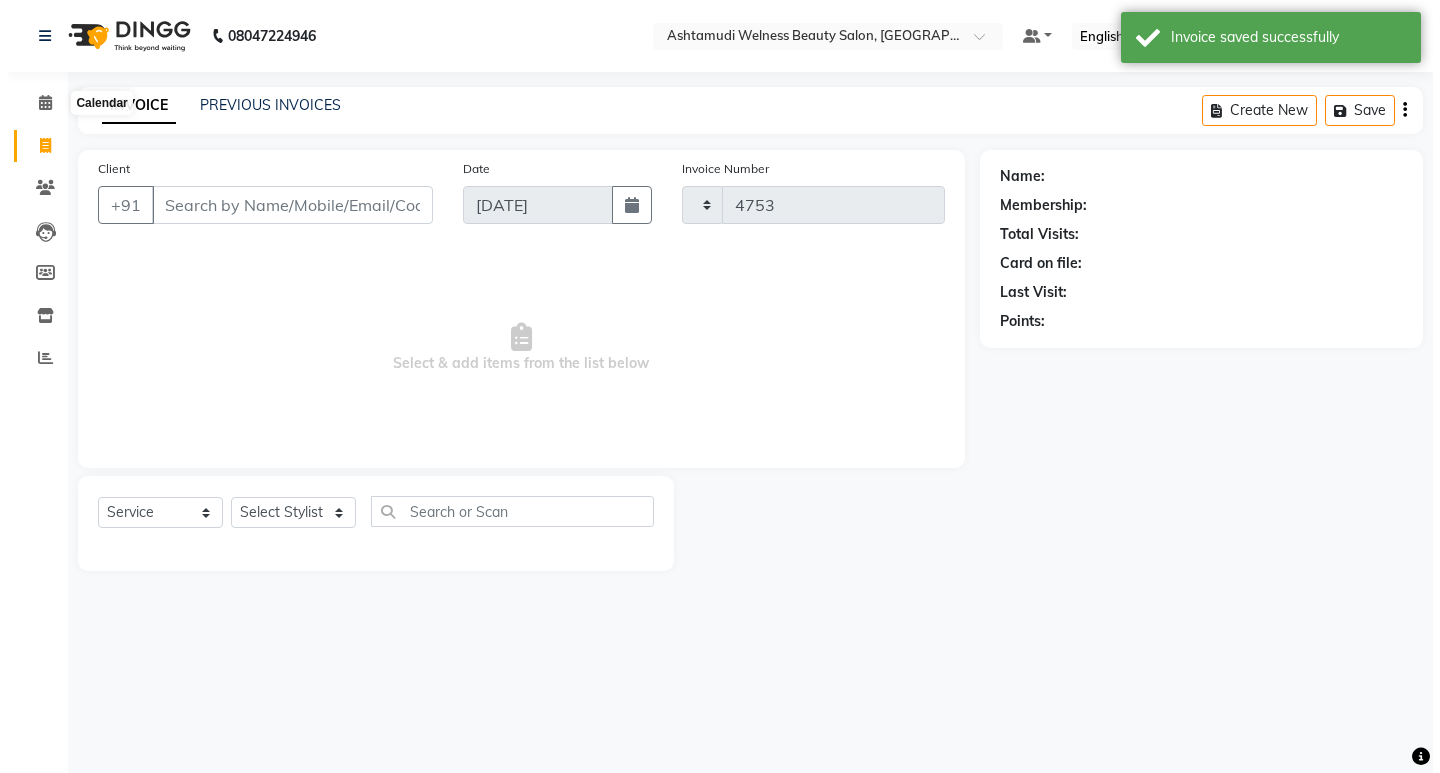 scroll, scrollTop: 0, scrollLeft: 0, axis: both 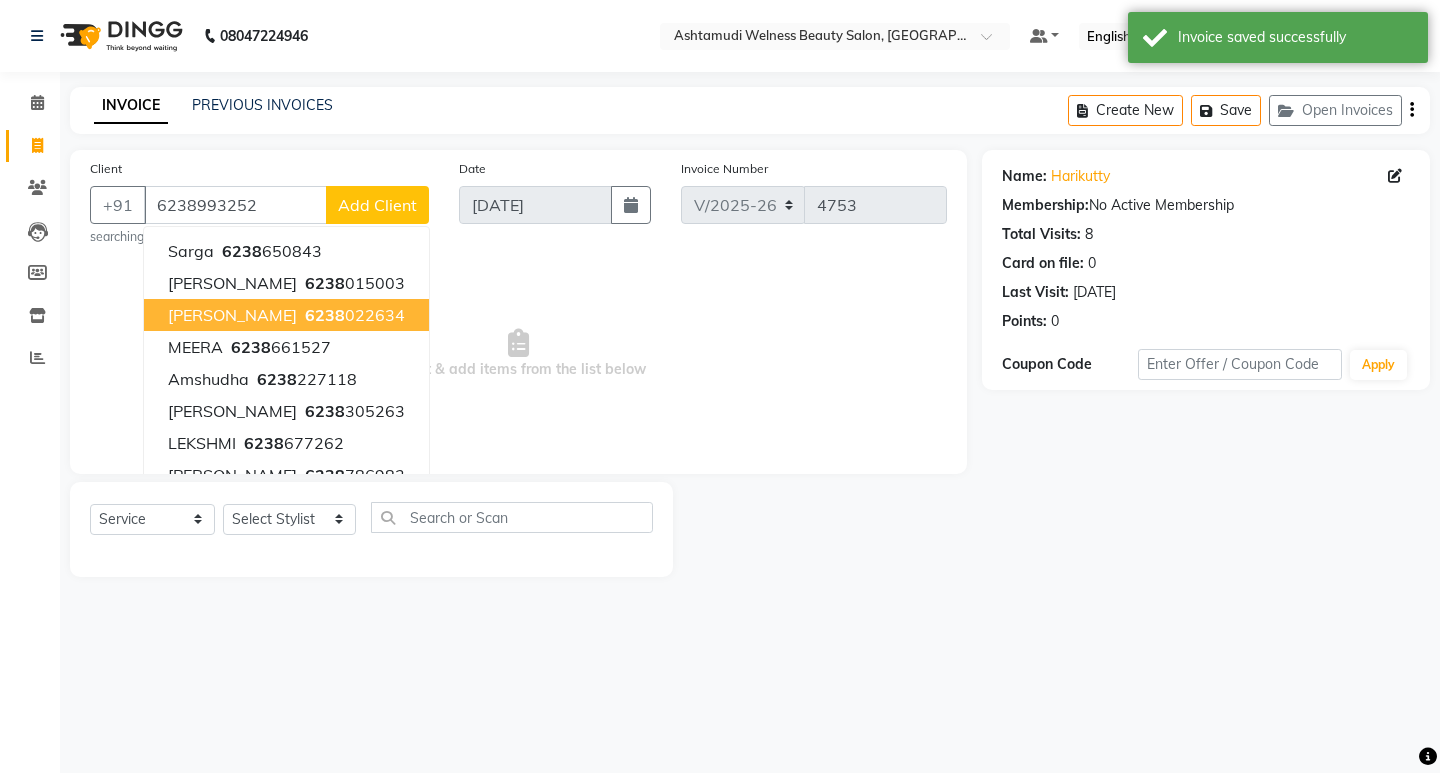 drag, startPoint x: 663, startPoint y: 370, endPoint x: 1064, endPoint y: 240, distance: 421.54596 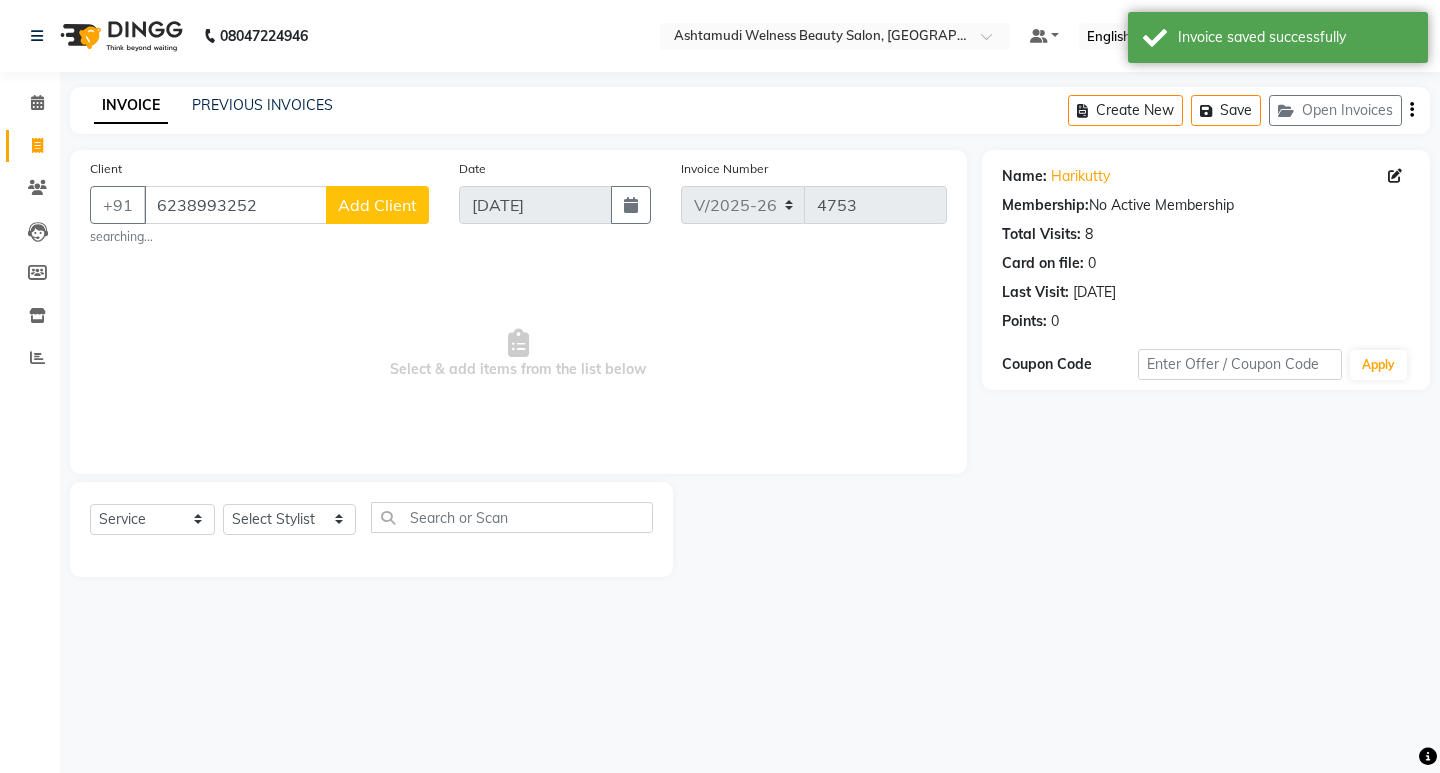 drag, startPoint x: 1079, startPoint y: 196, endPoint x: 1084, endPoint y: 180, distance: 16.763054 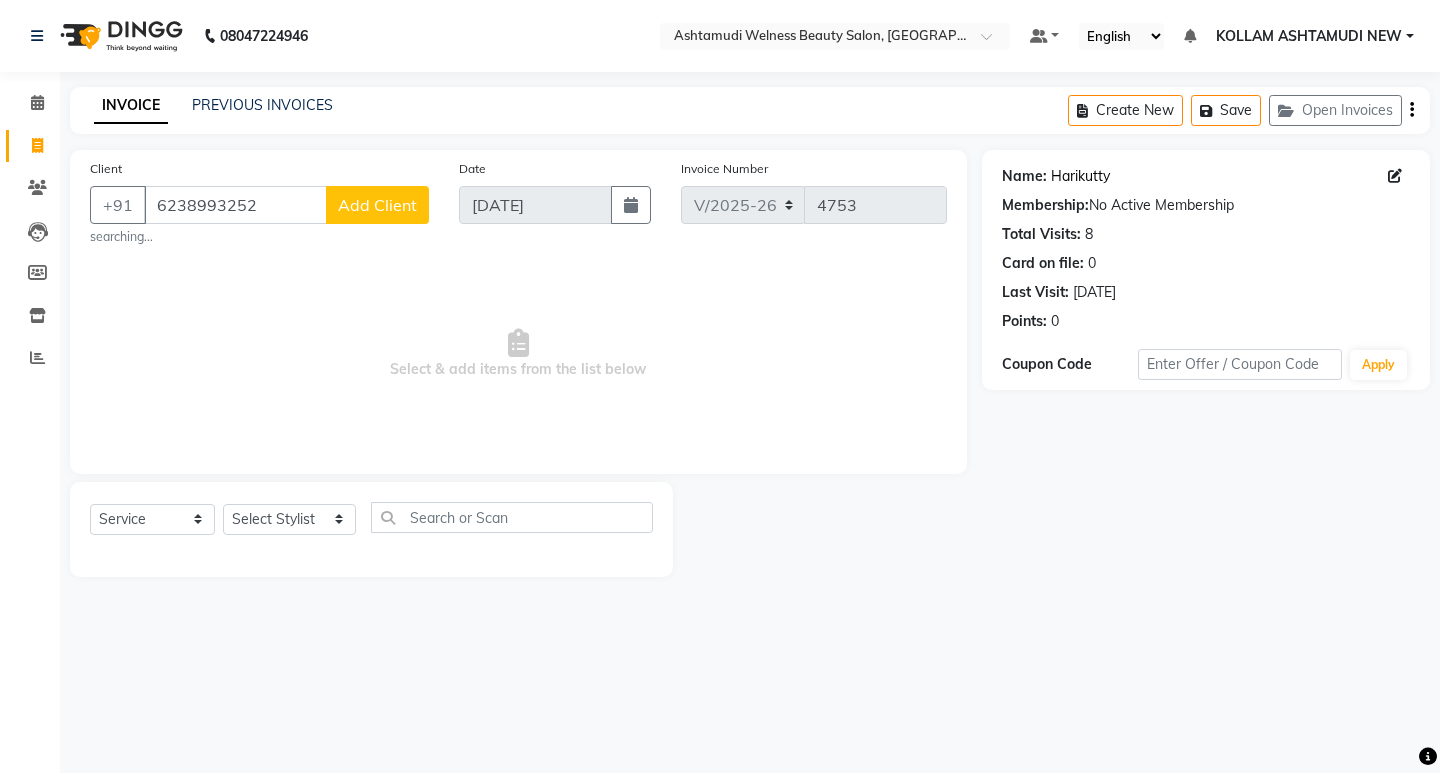 click on "Harikutty" 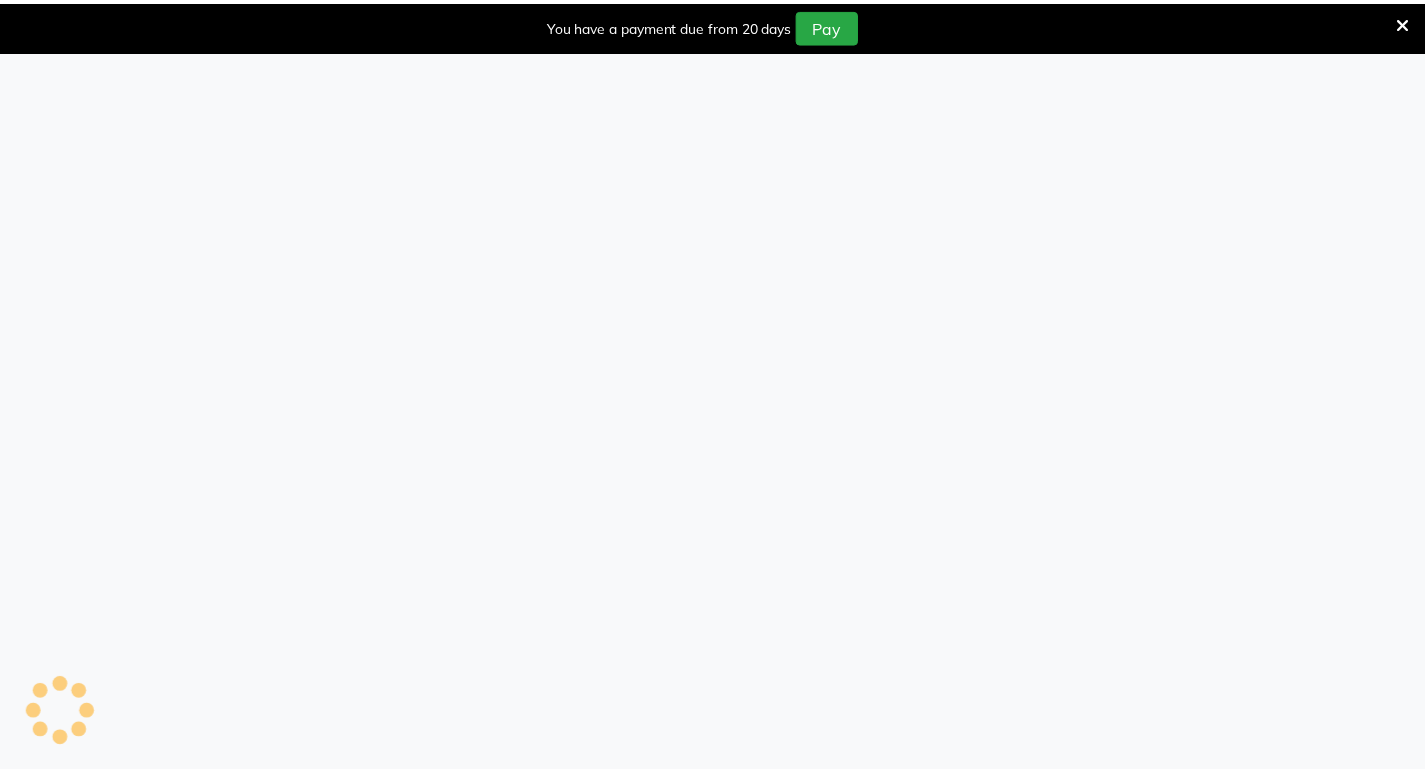 scroll, scrollTop: 0, scrollLeft: 0, axis: both 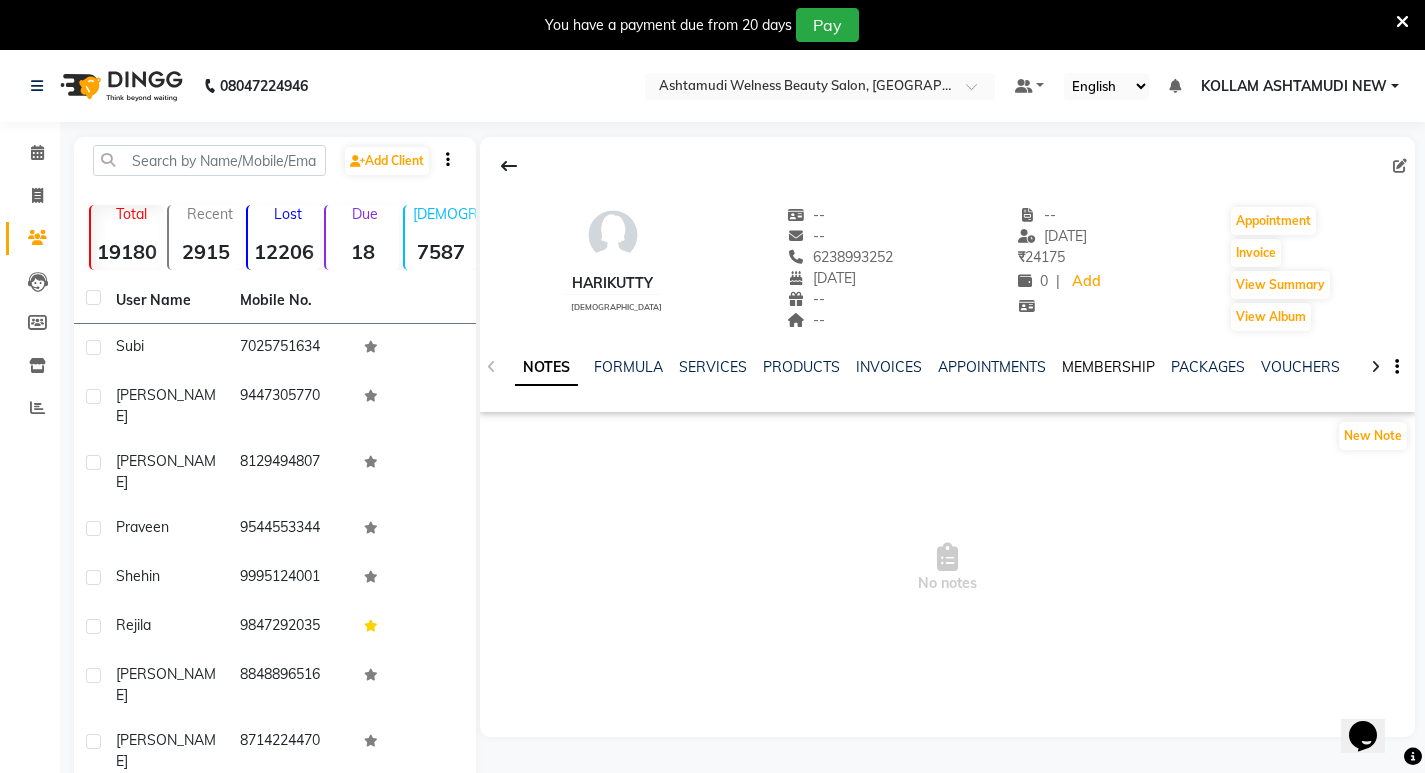 click on "MEMBERSHIP" 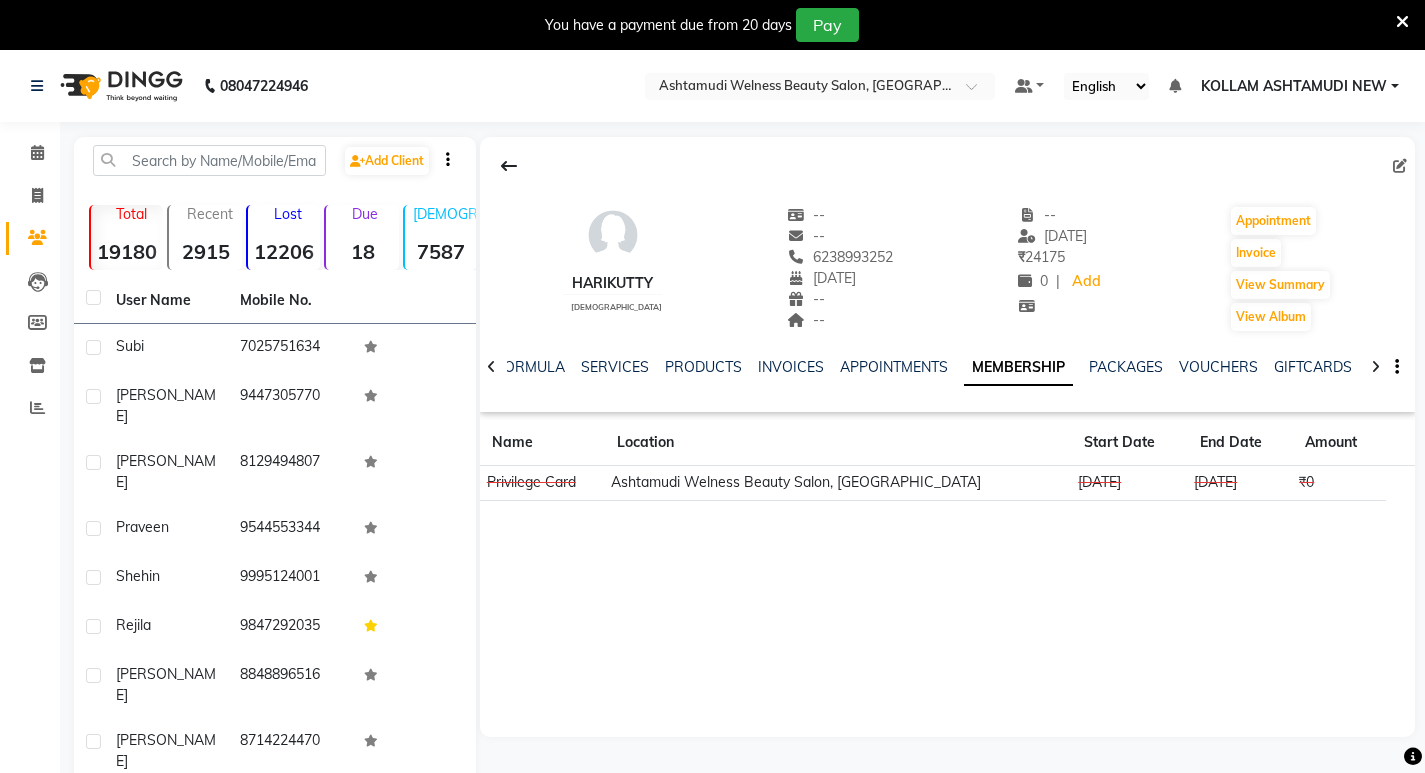 click at bounding box center (1402, 22) 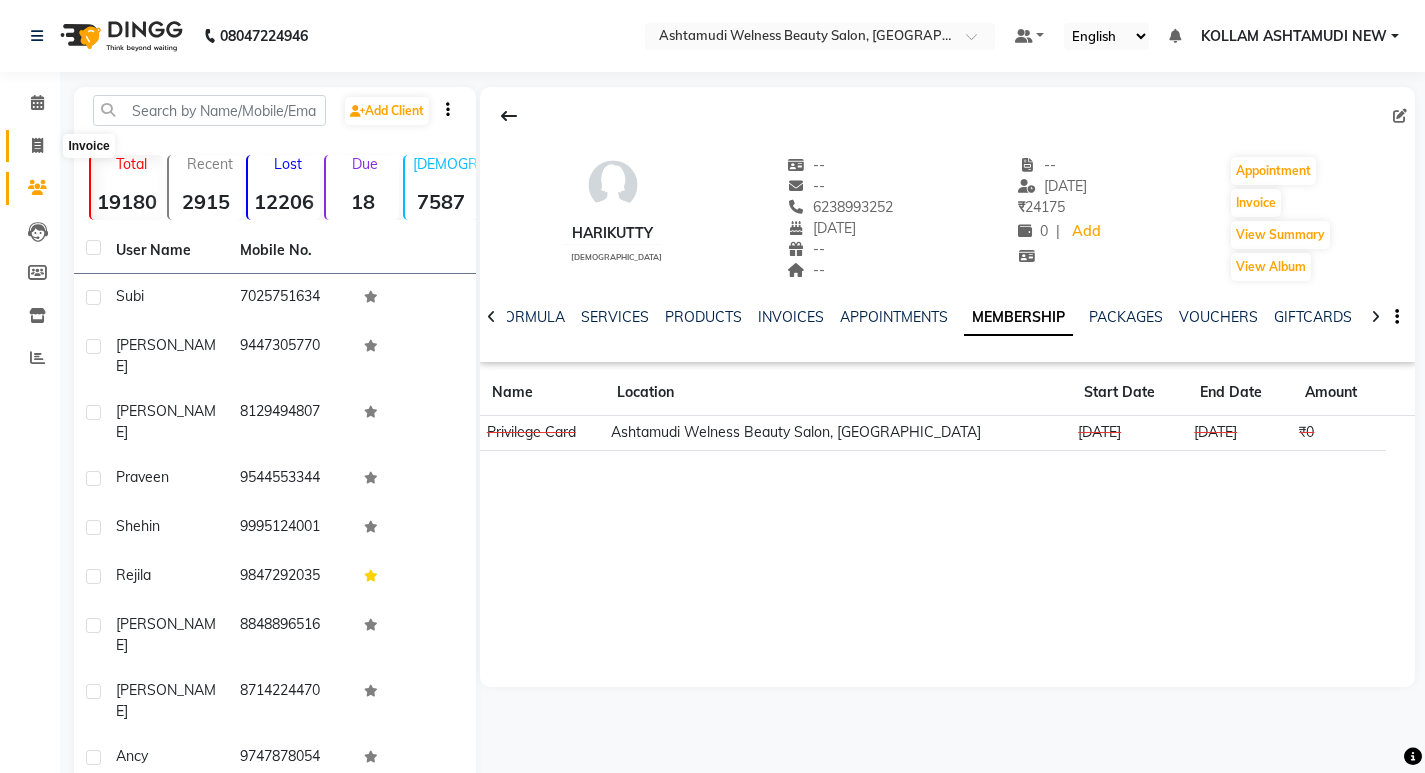 click 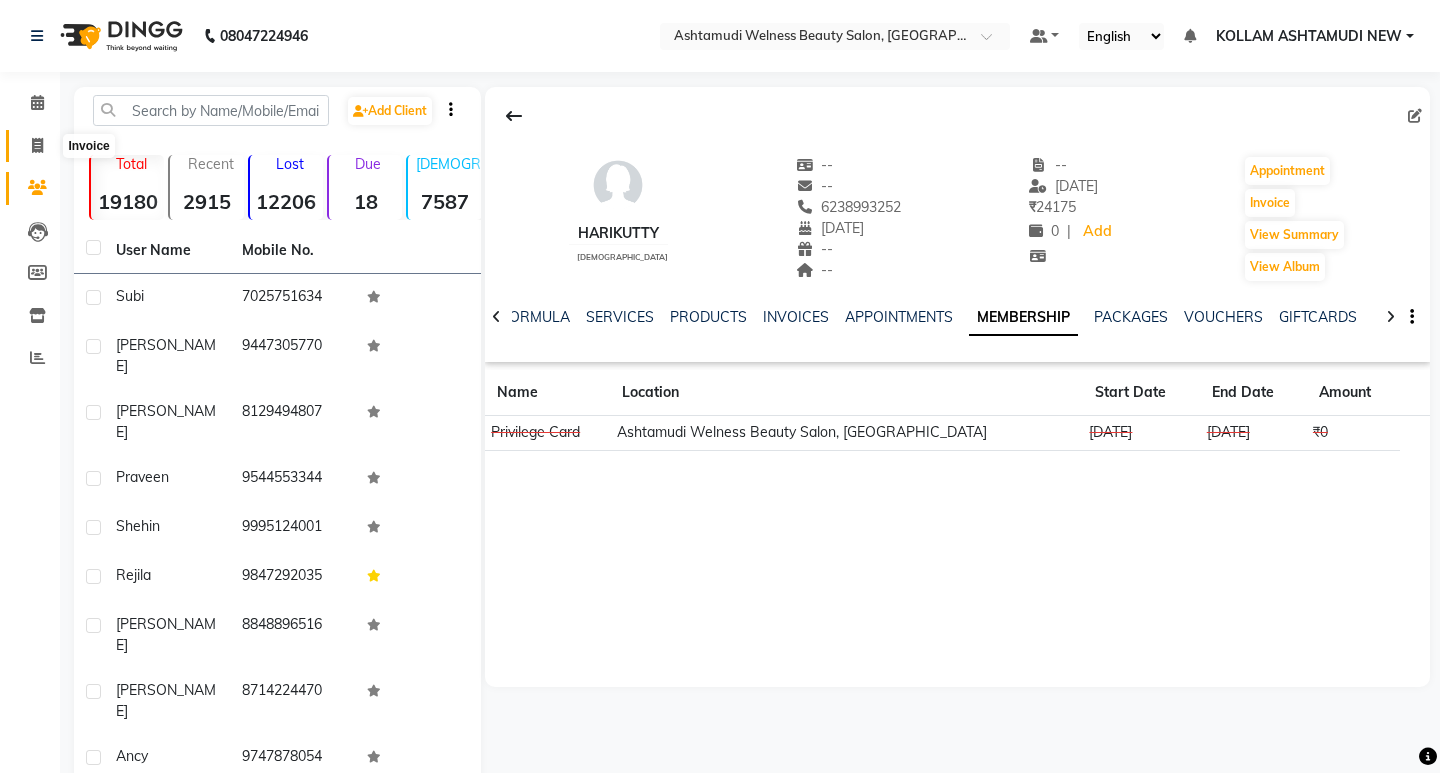 select on "4529" 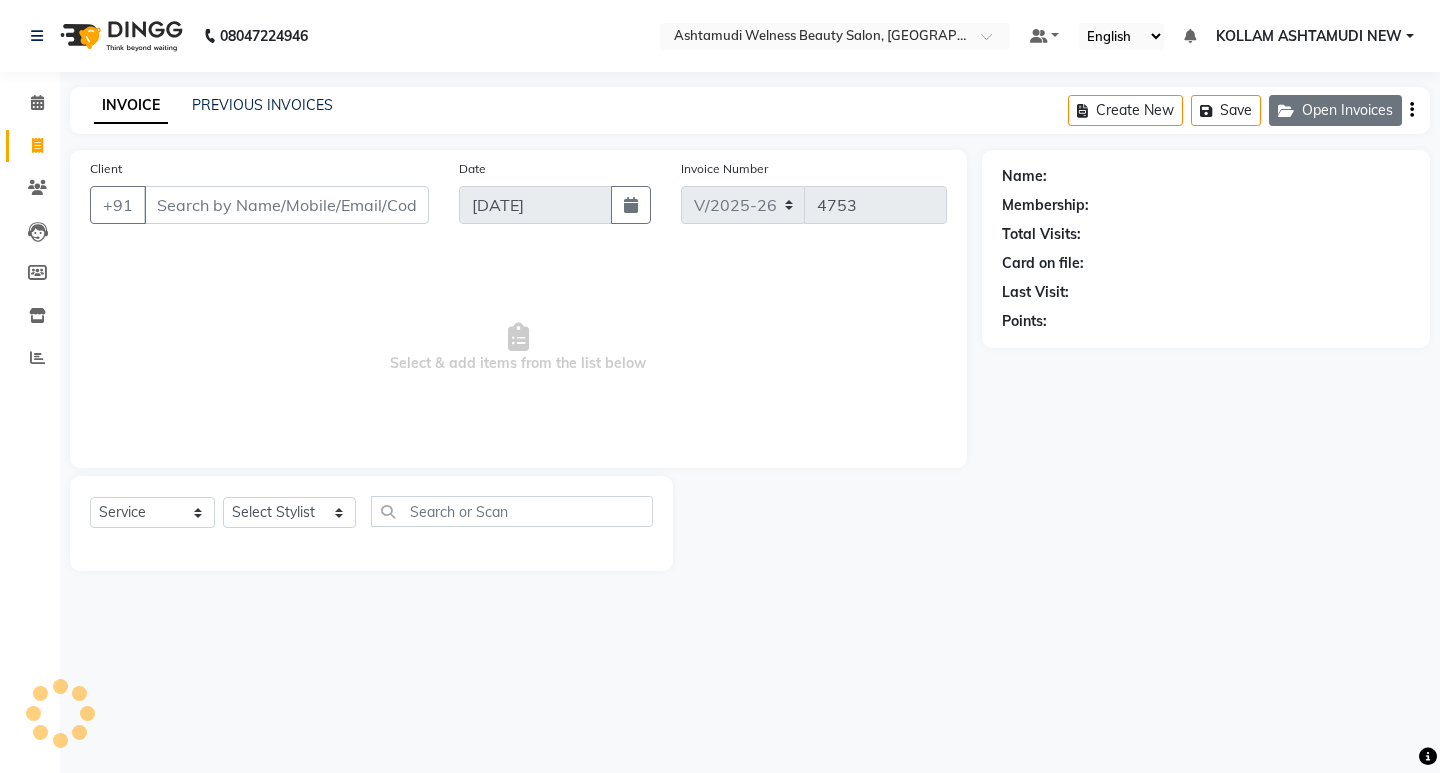 click on "Open Invoices" 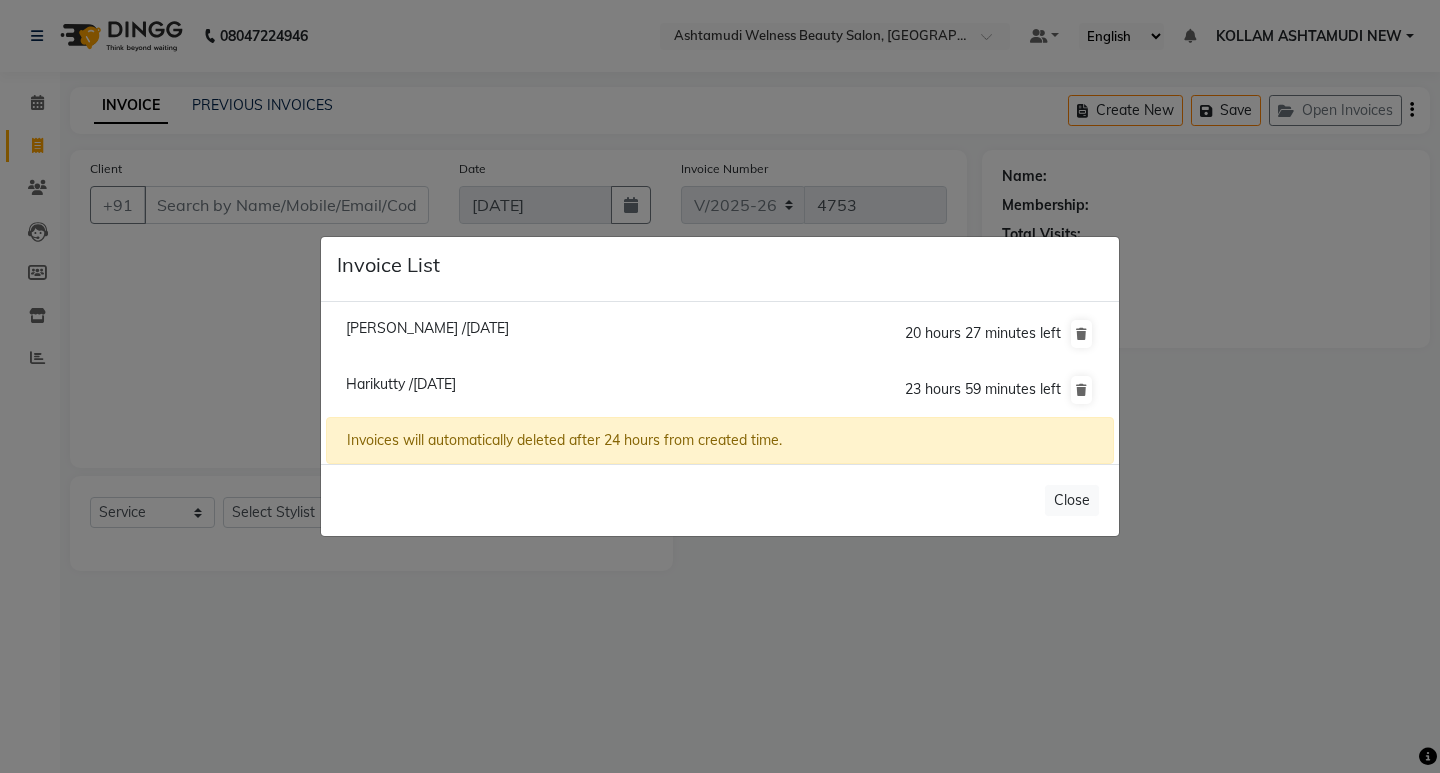 click on "Harikutty /11 July 2025" 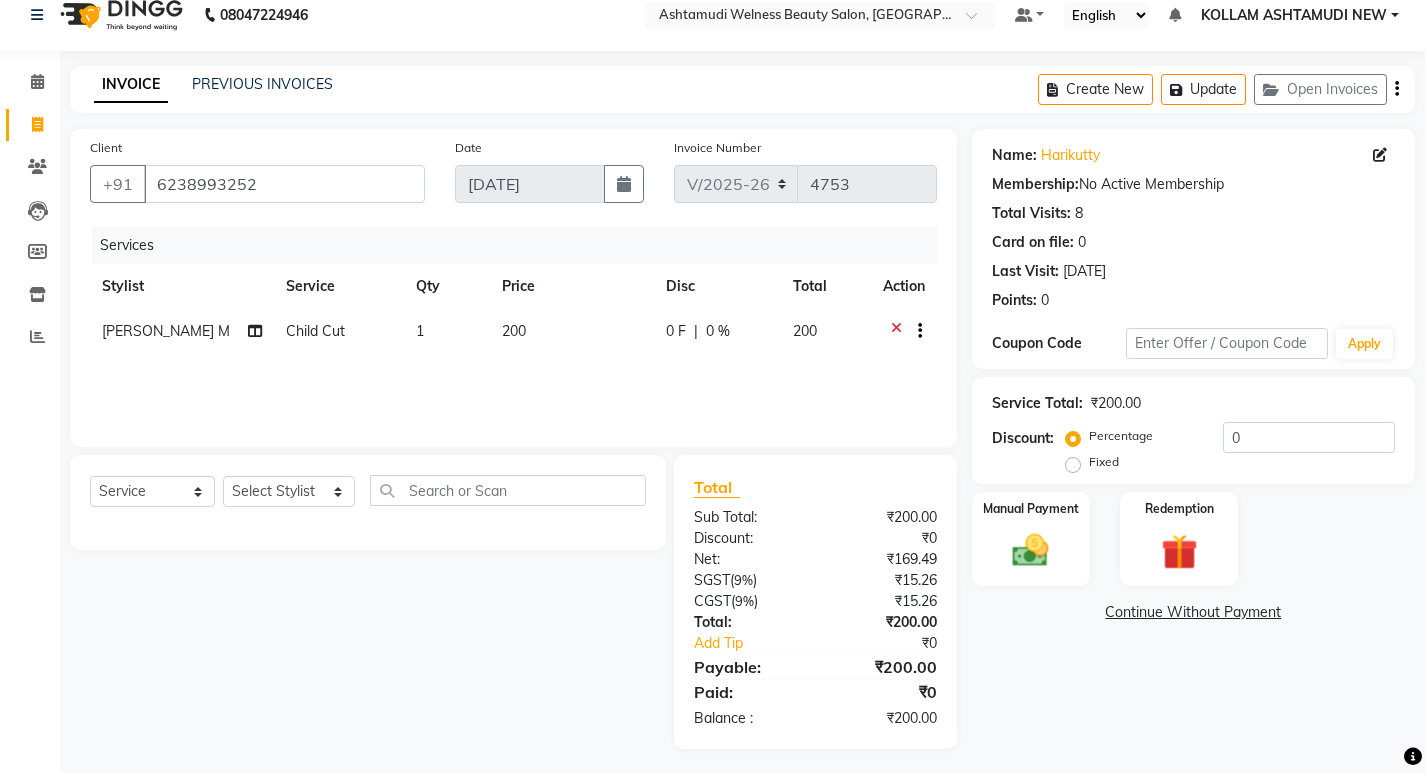 scroll, scrollTop: 27, scrollLeft: 0, axis: vertical 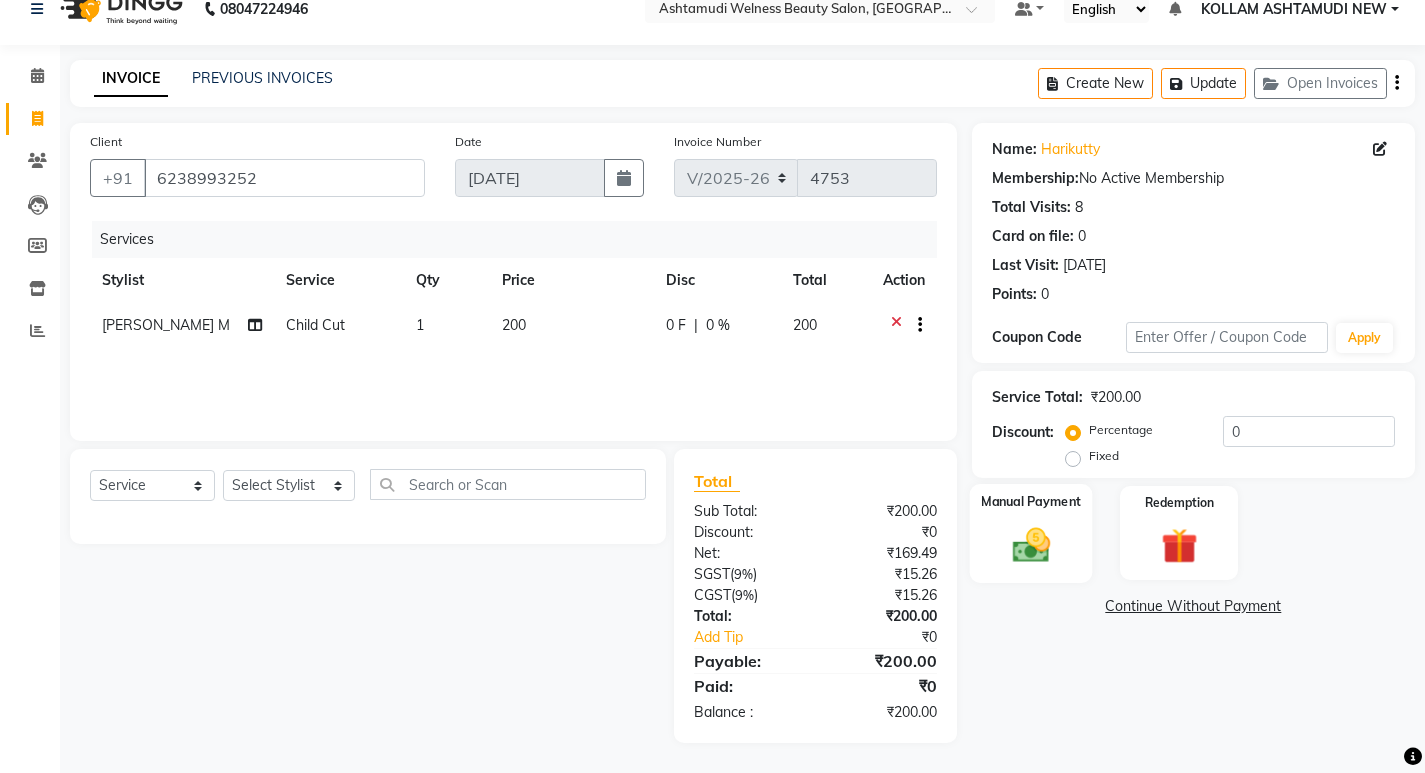 click 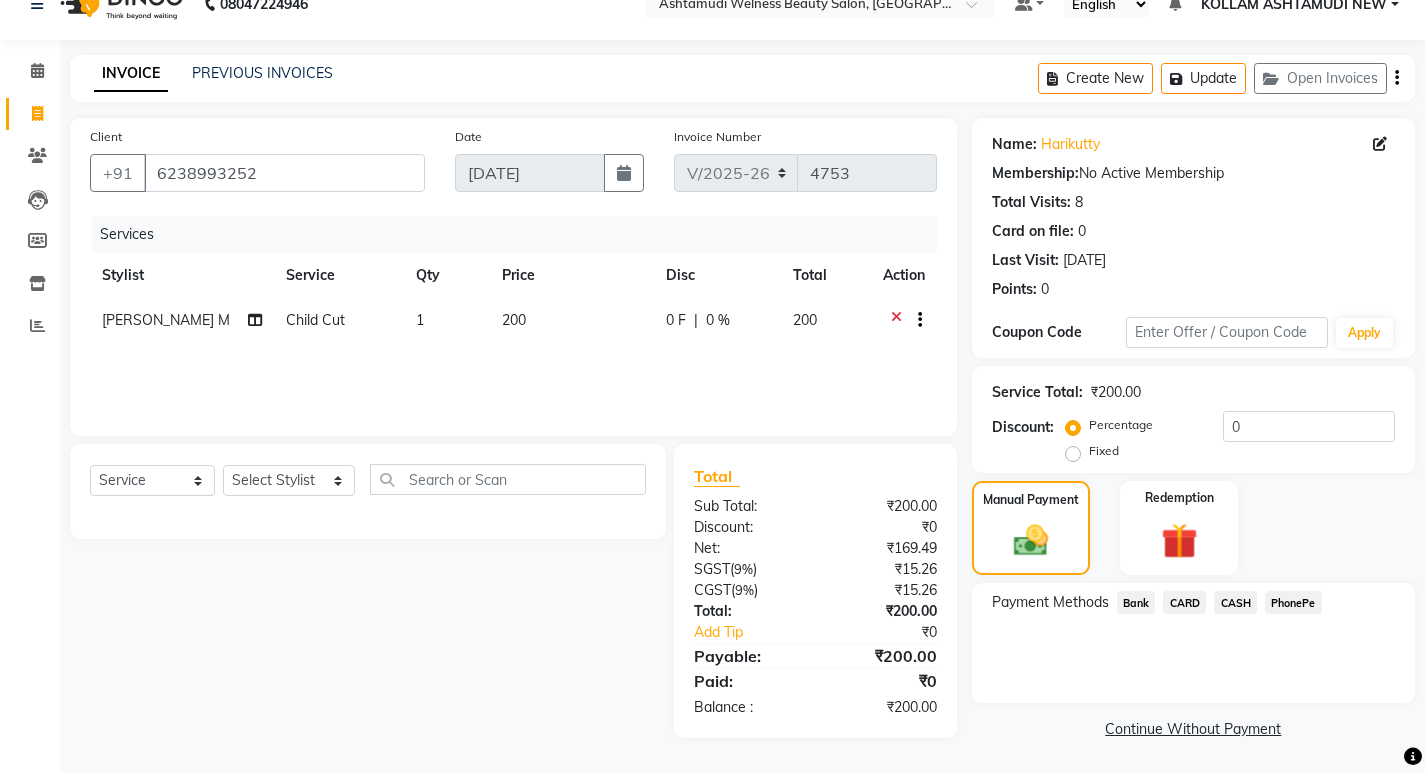 scroll, scrollTop: 33, scrollLeft: 0, axis: vertical 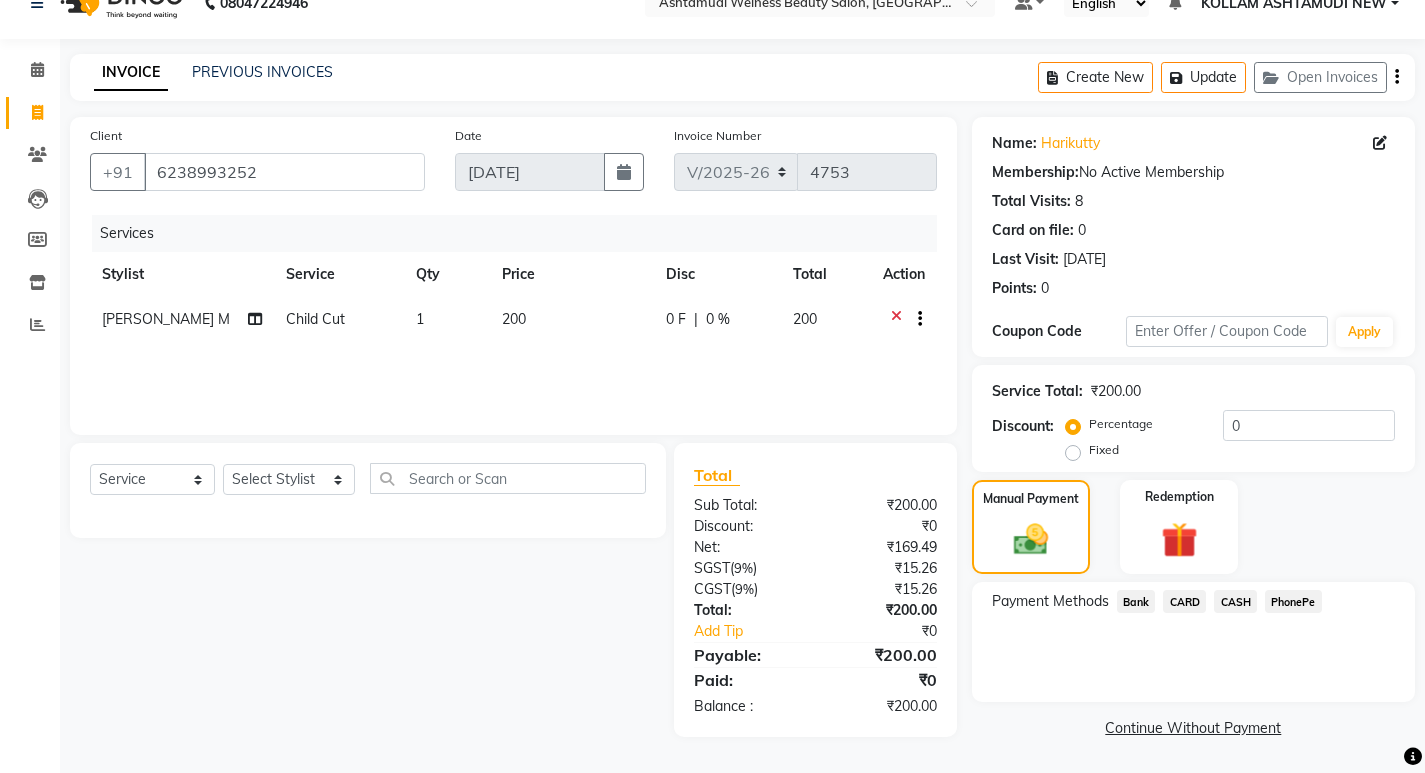 click on "PhonePe" 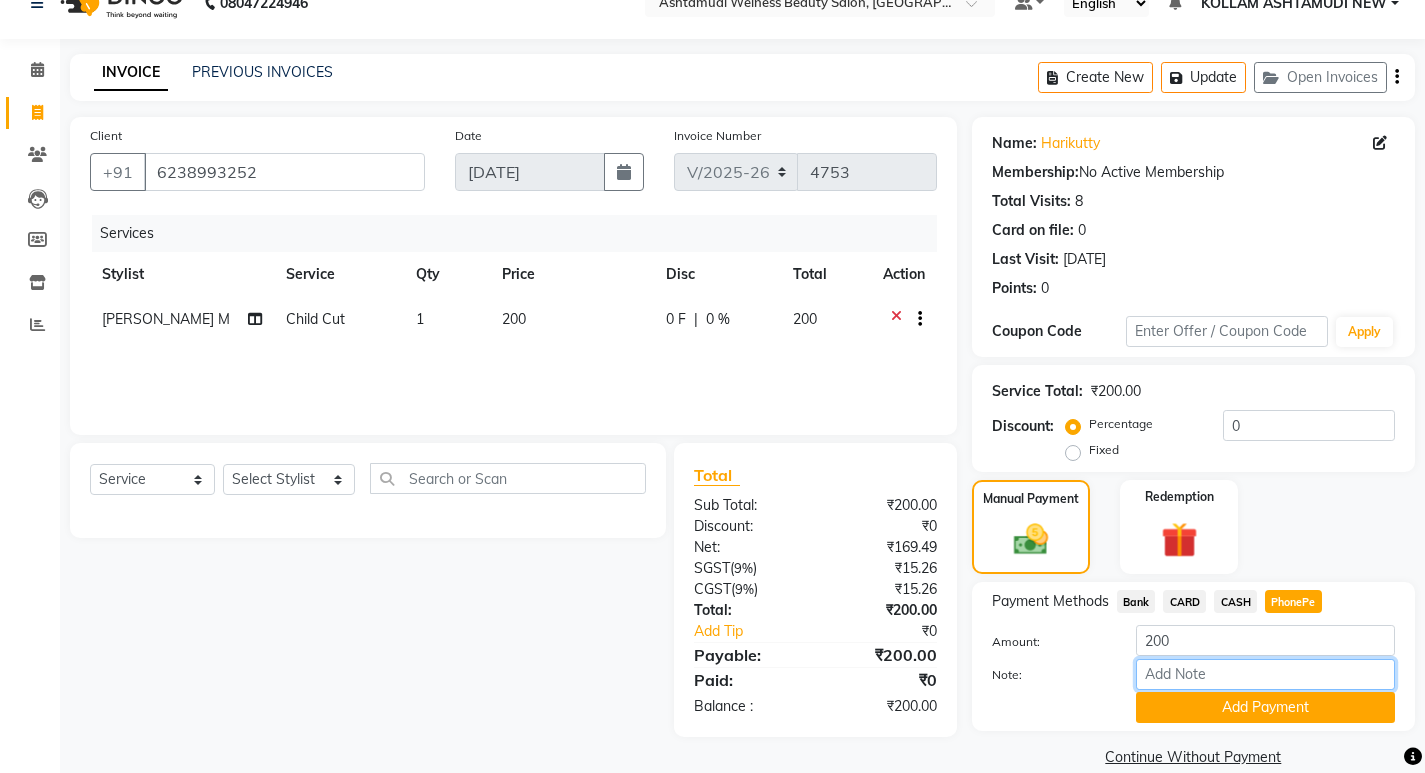 click on "Note:" at bounding box center (1265, 674) 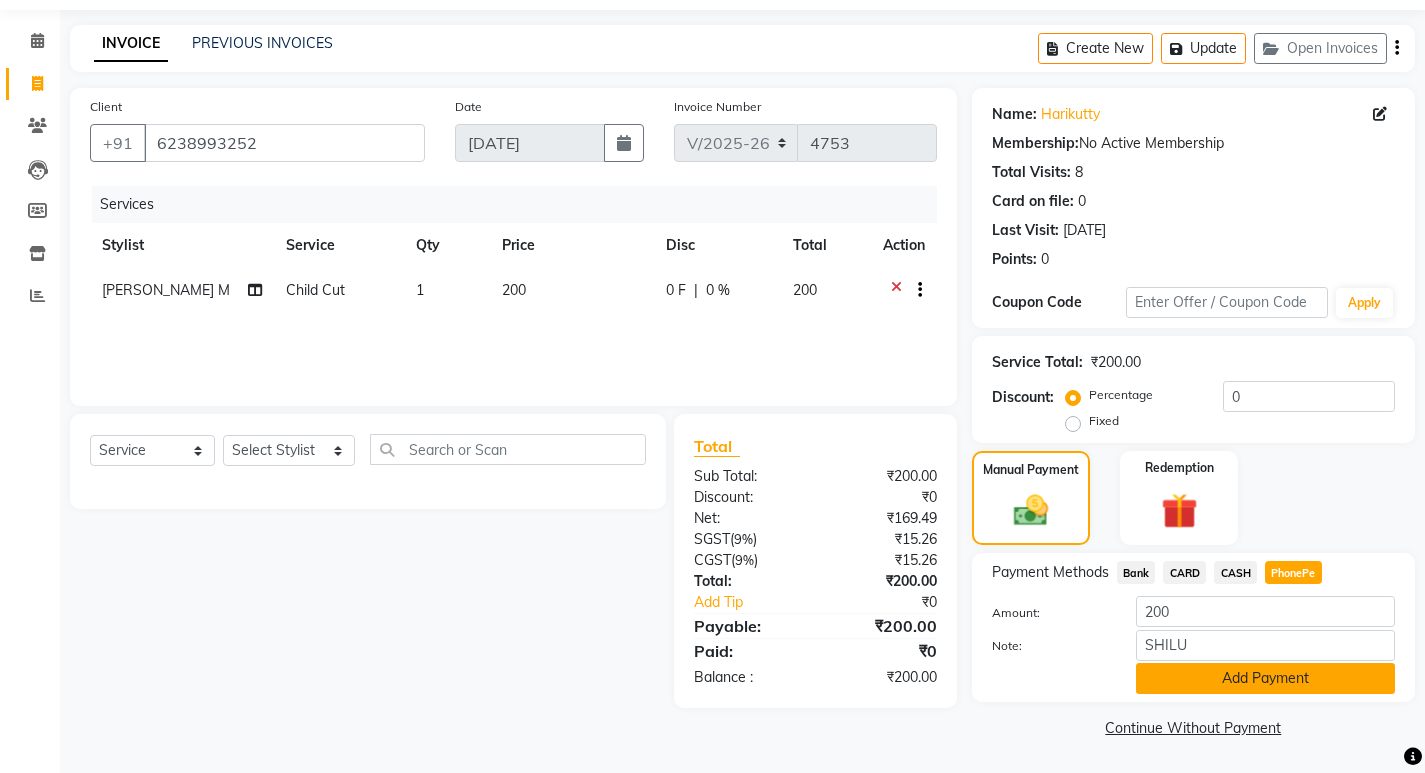 click on "Add Payment" 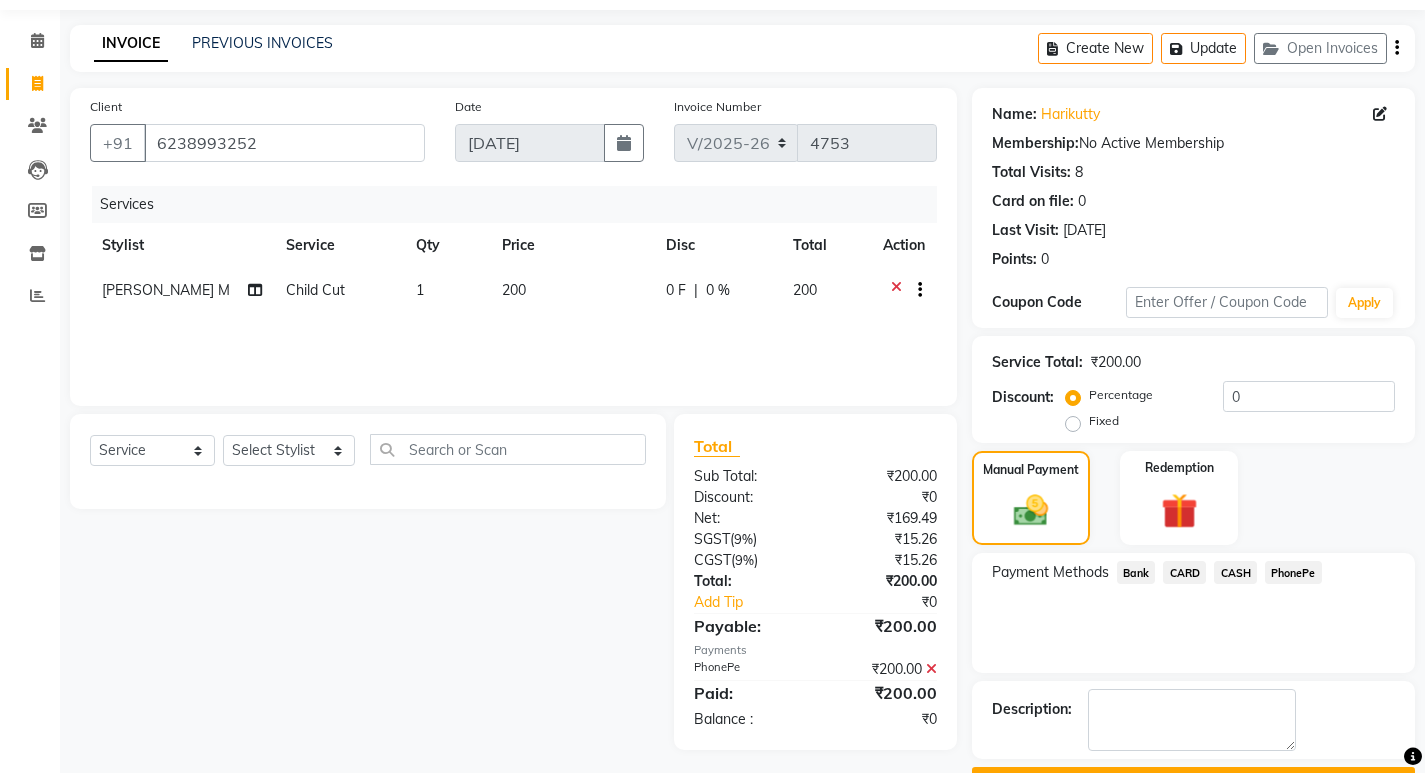 scroll, scrollTop: 117, scrollLeft: 0, axis: vertical 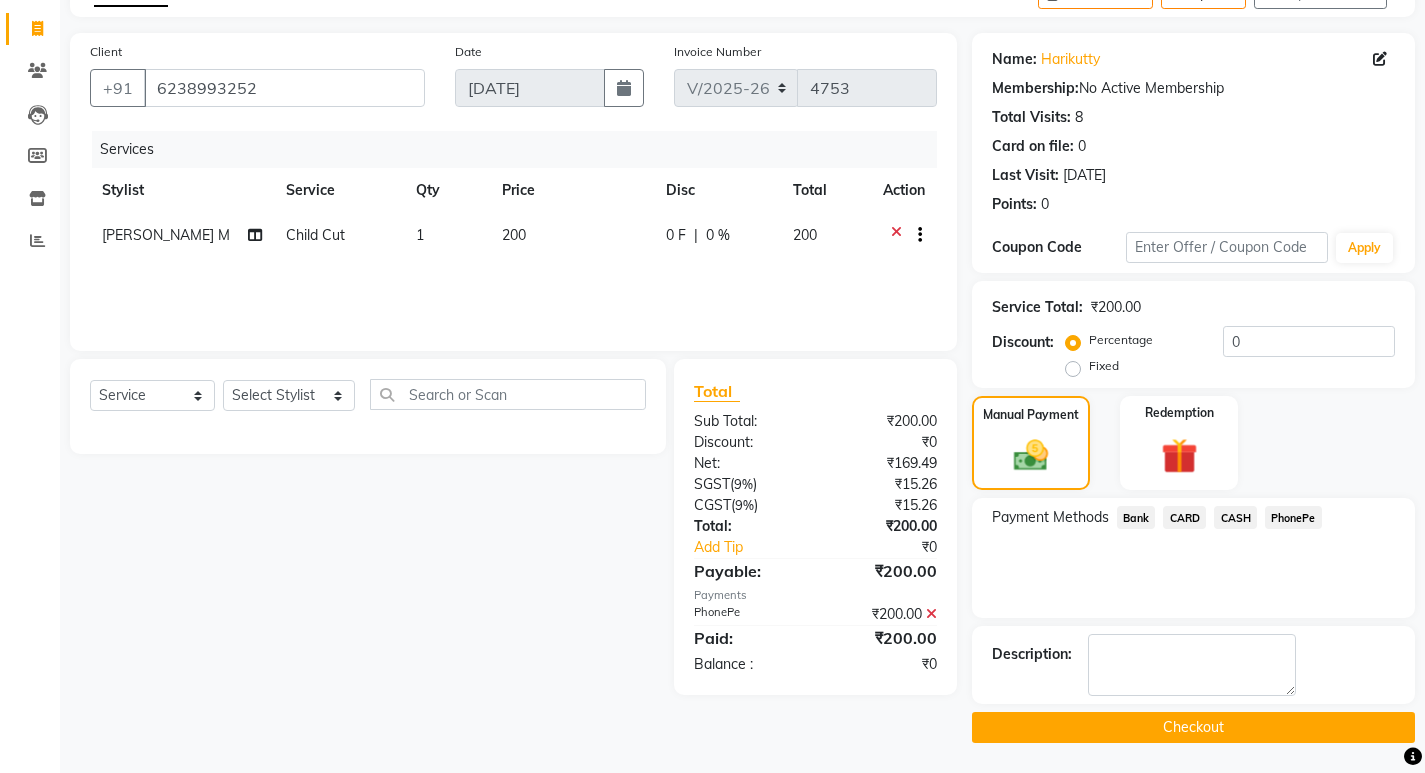 click on "Checkout" 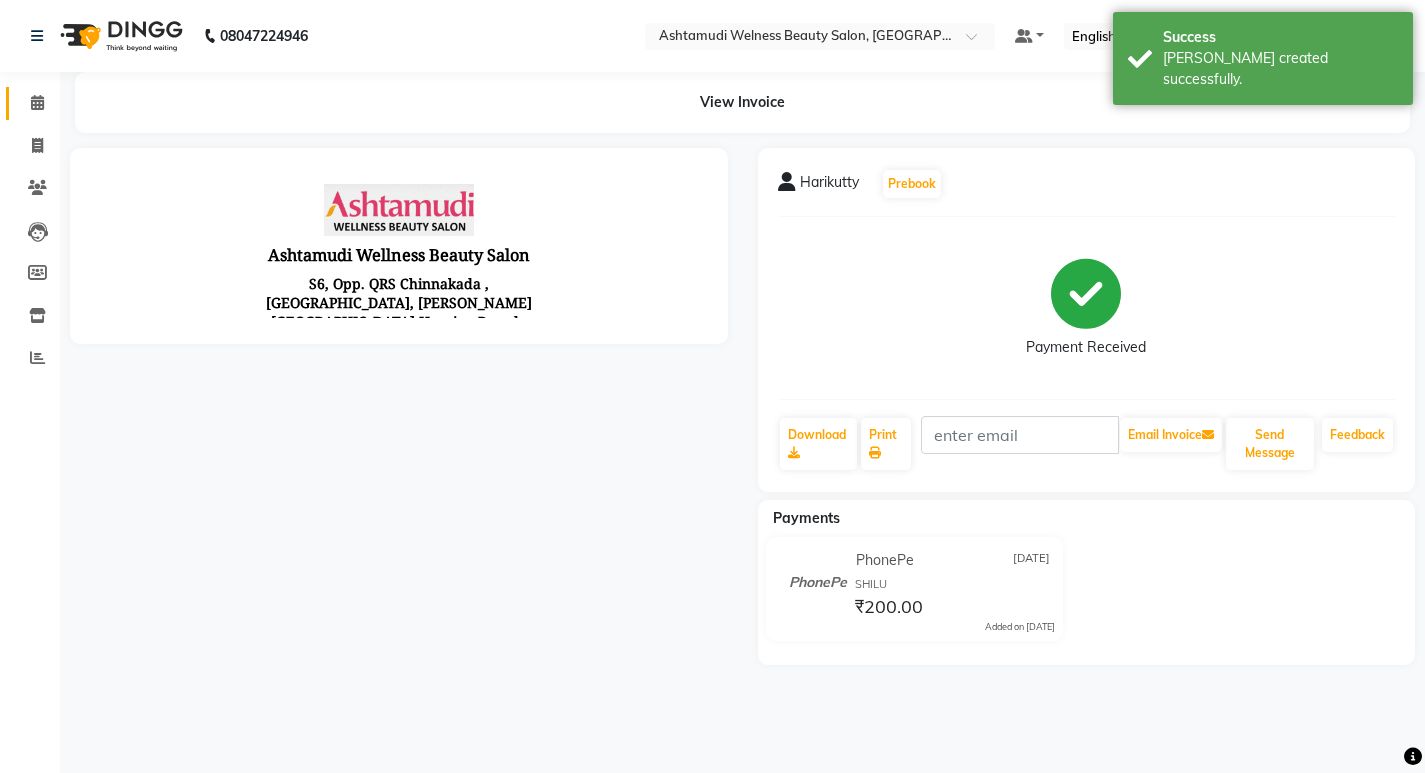 scroll, scrollTop: 0, scrollLeft: 0, axis: both 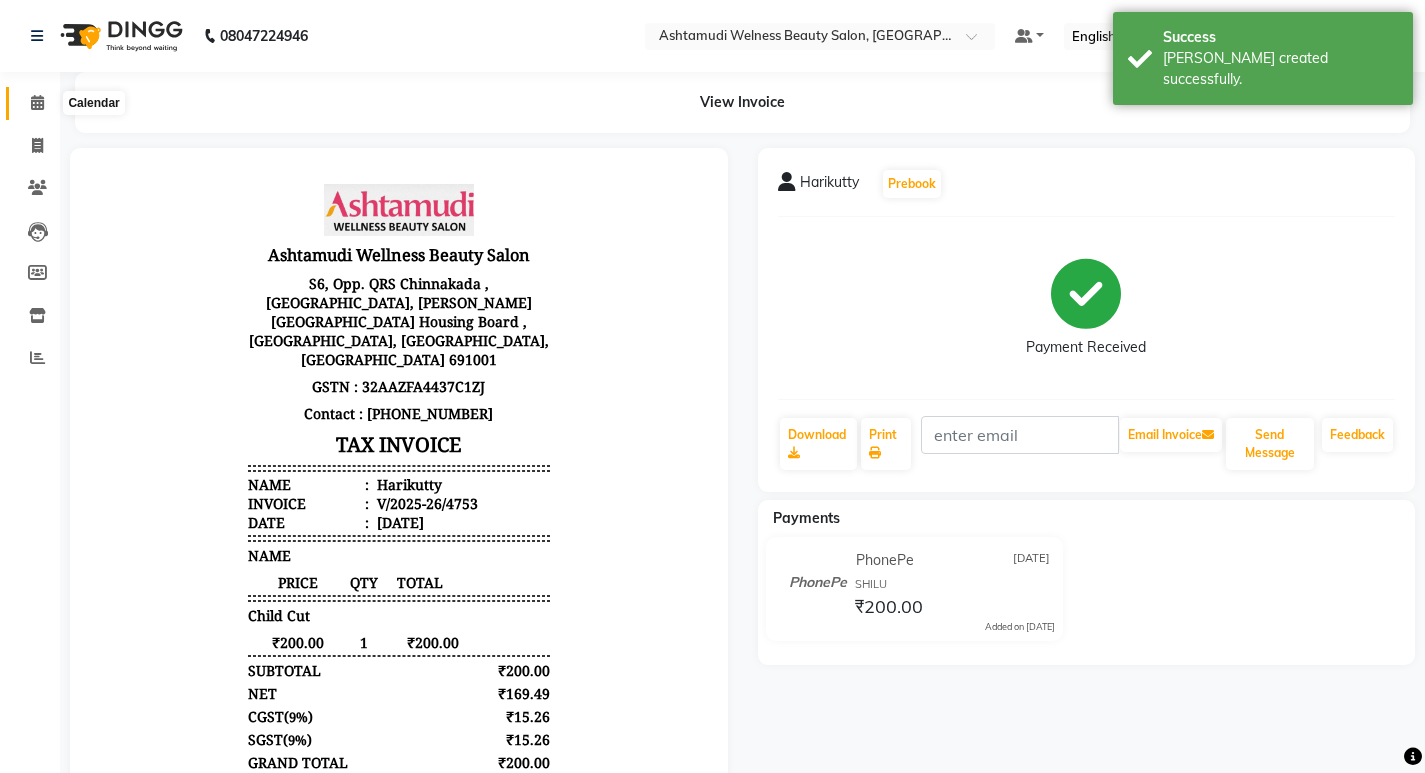 click 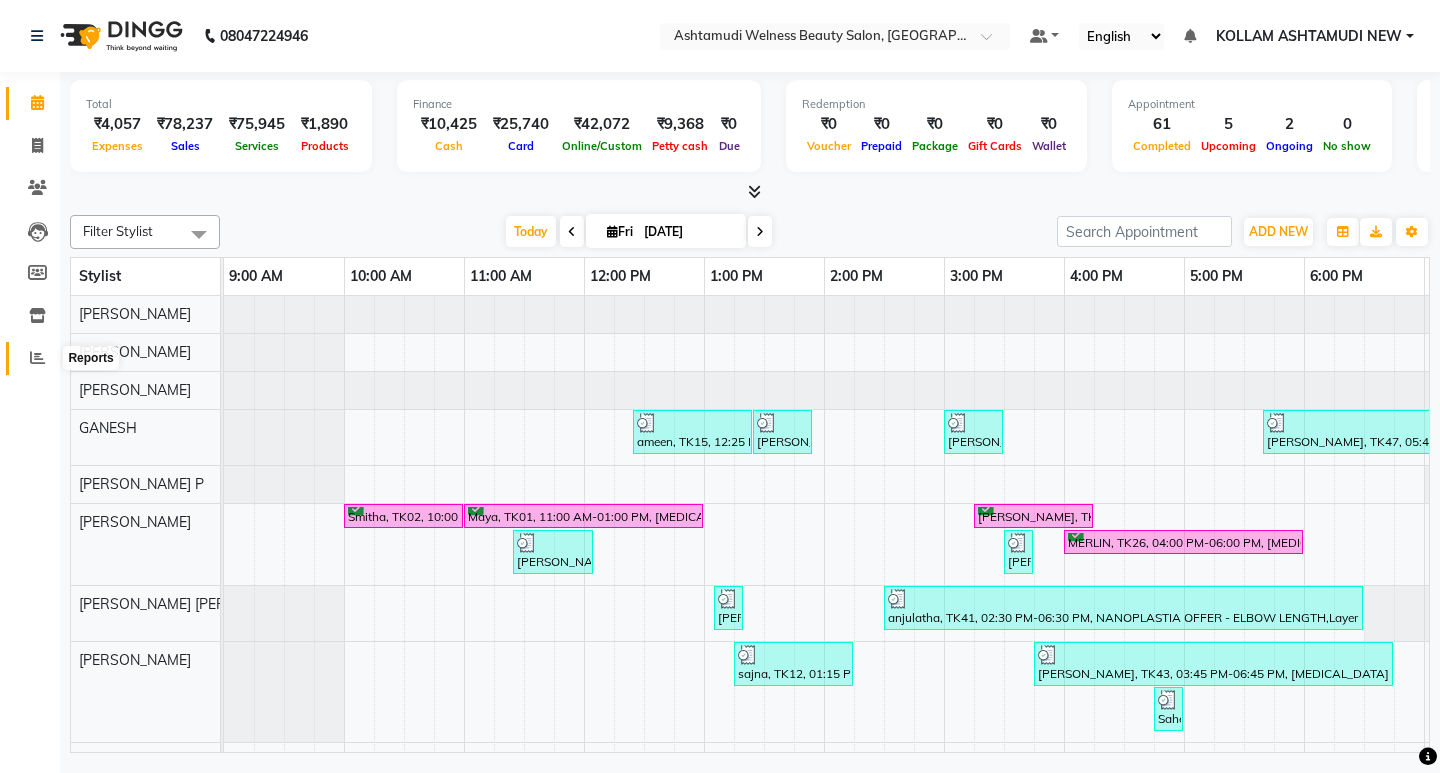 click 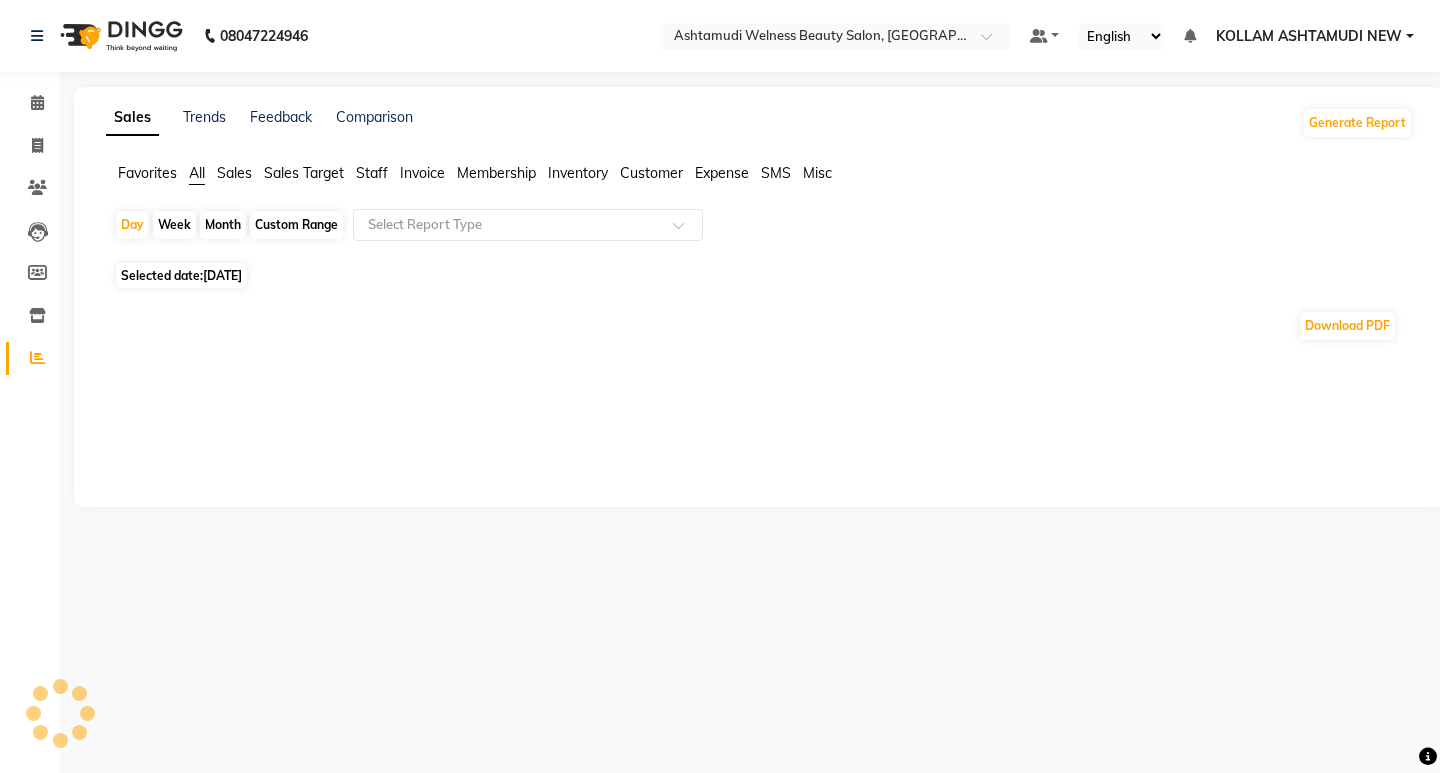 click on "Custom Range" 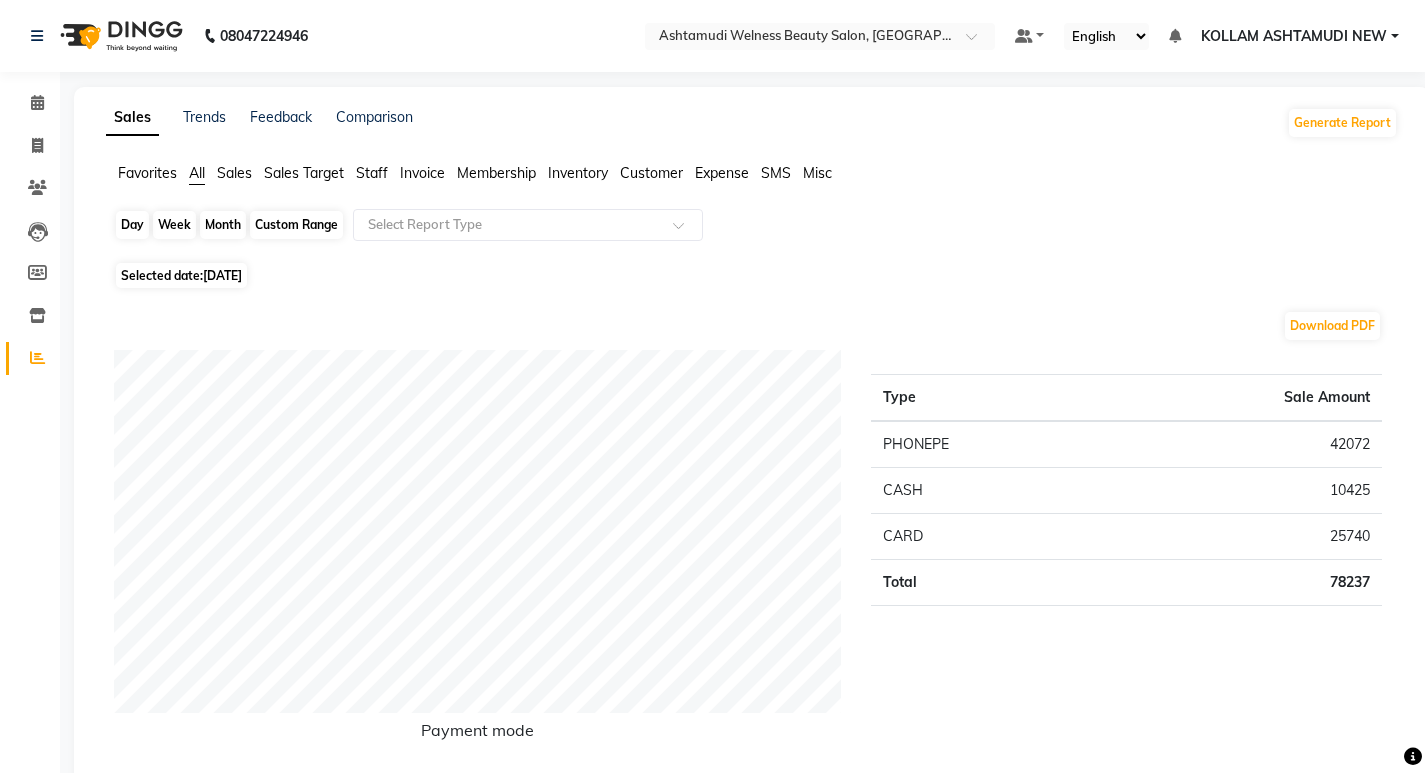 click on "Custom Range" 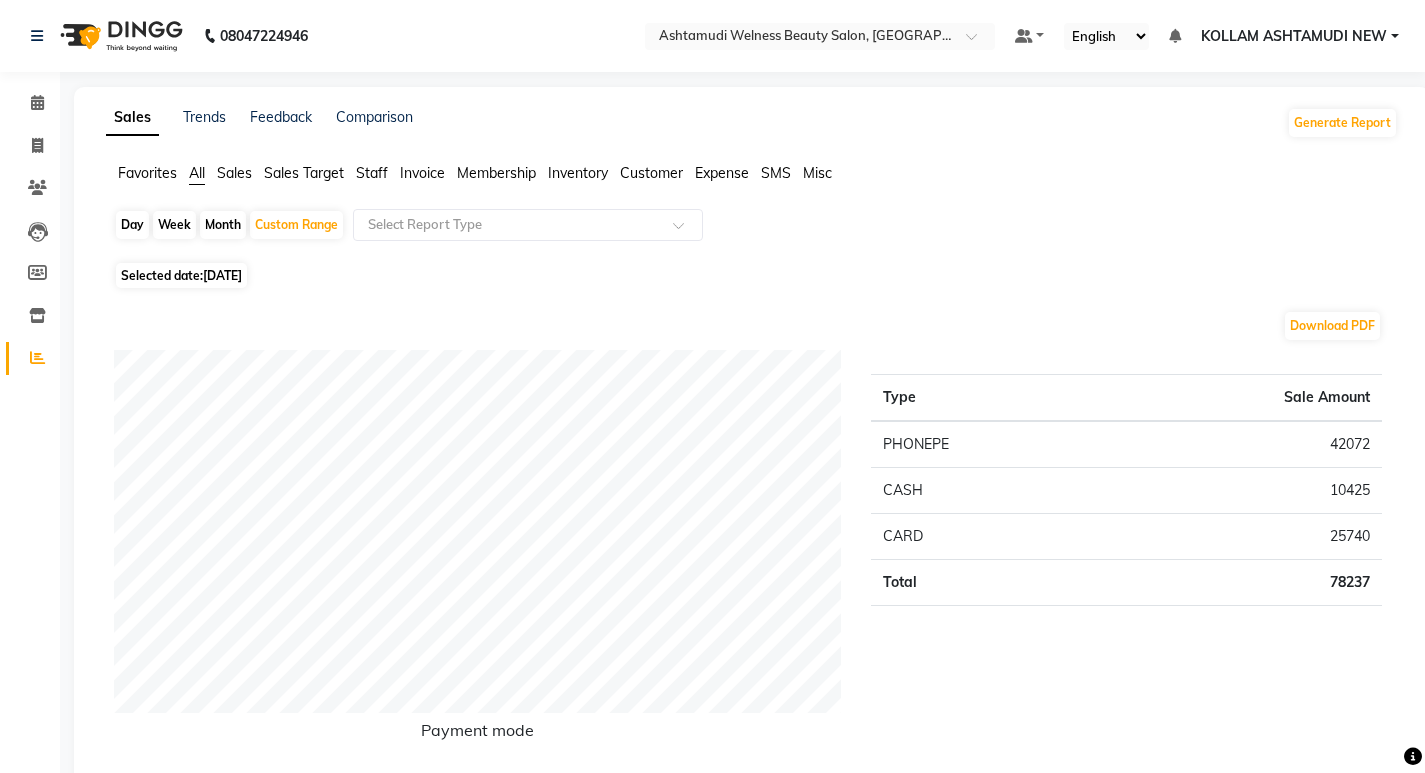 select on "7" 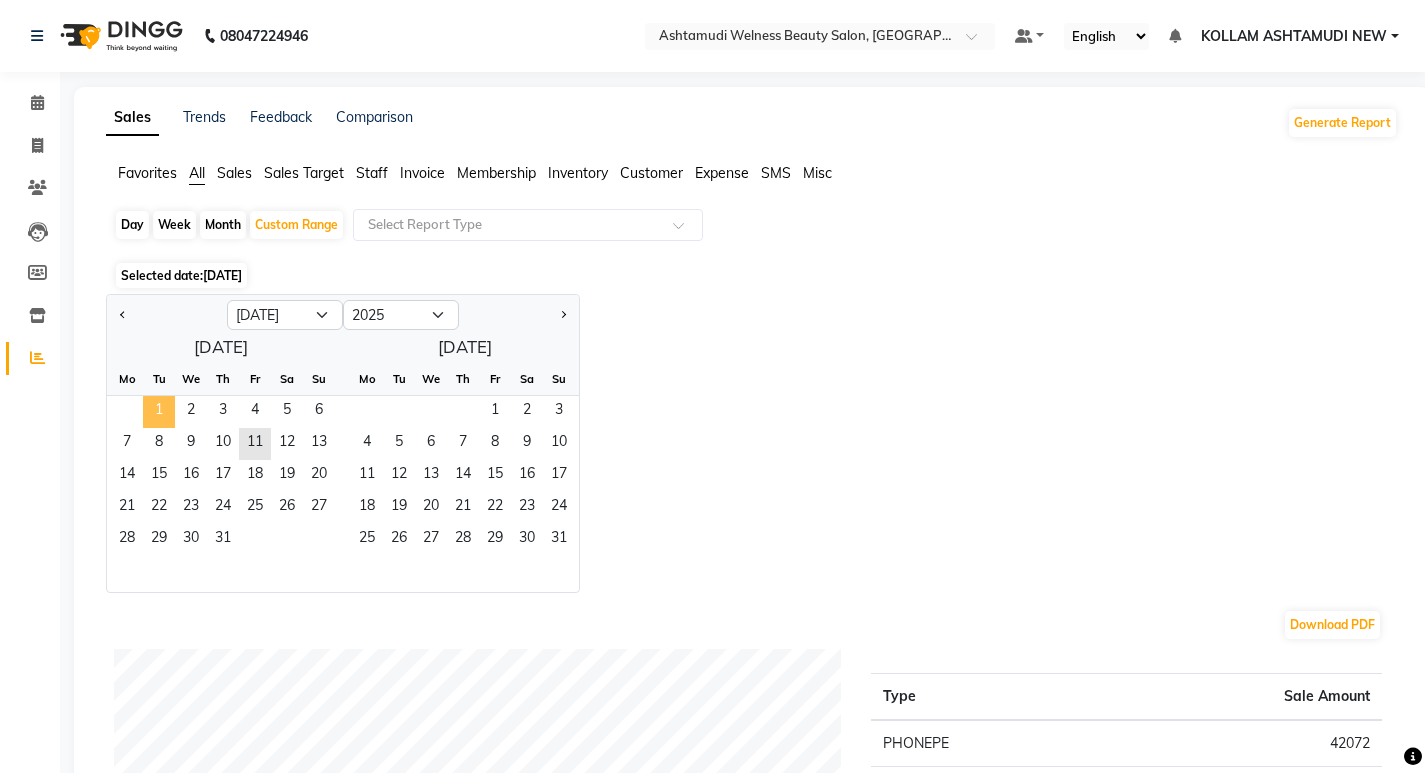 drag, startPoint x: 166, startPoint y: 406, endPoint x: 309, endPoint y: 448, distance: 149.04027 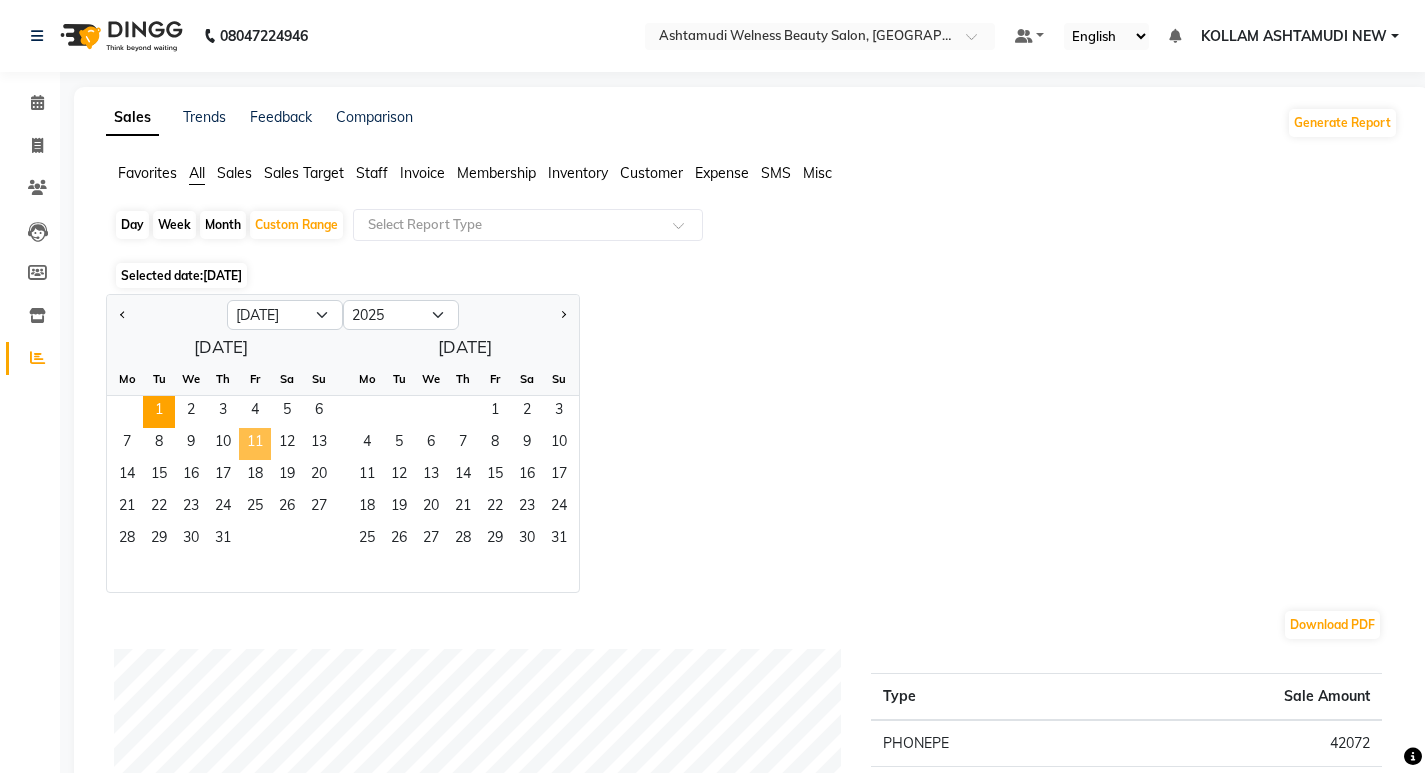click on "11" 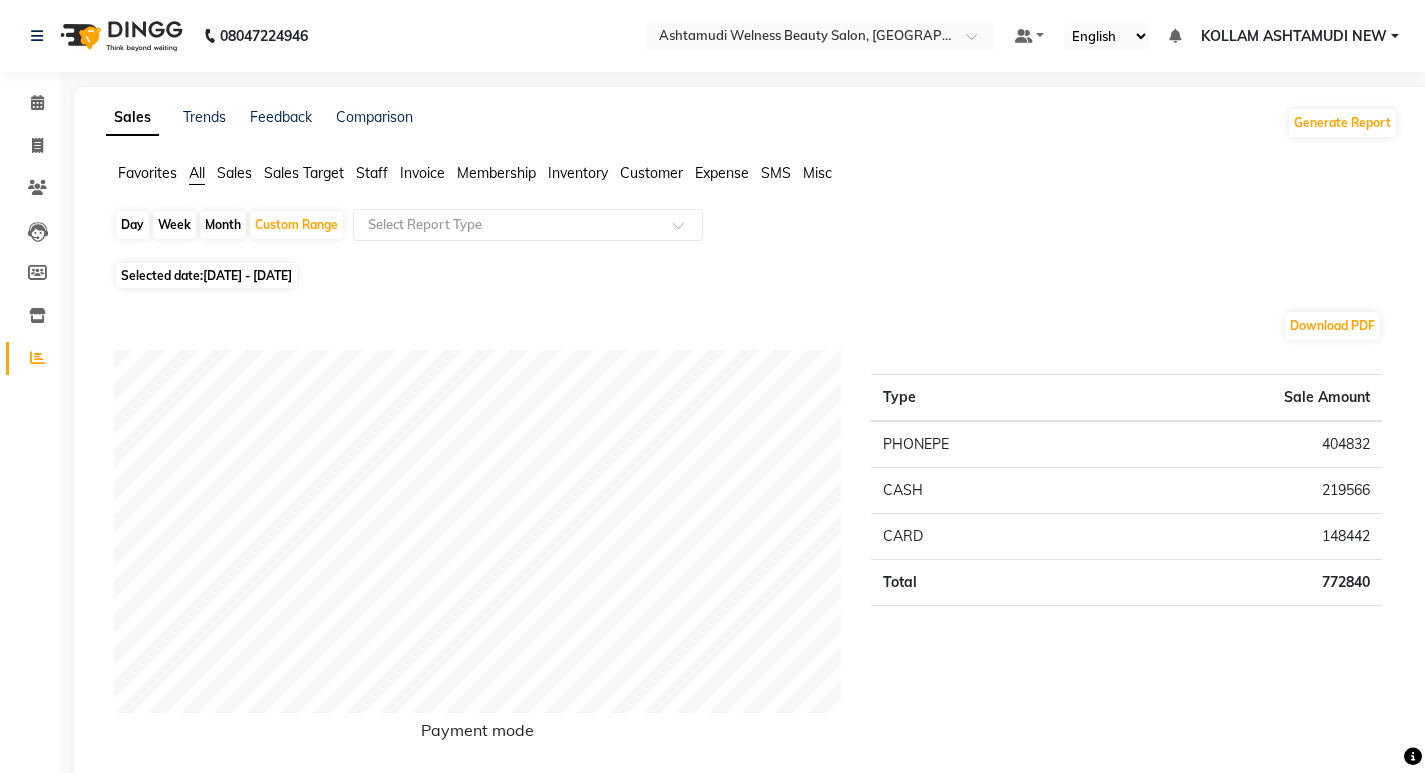 click on "Staff" 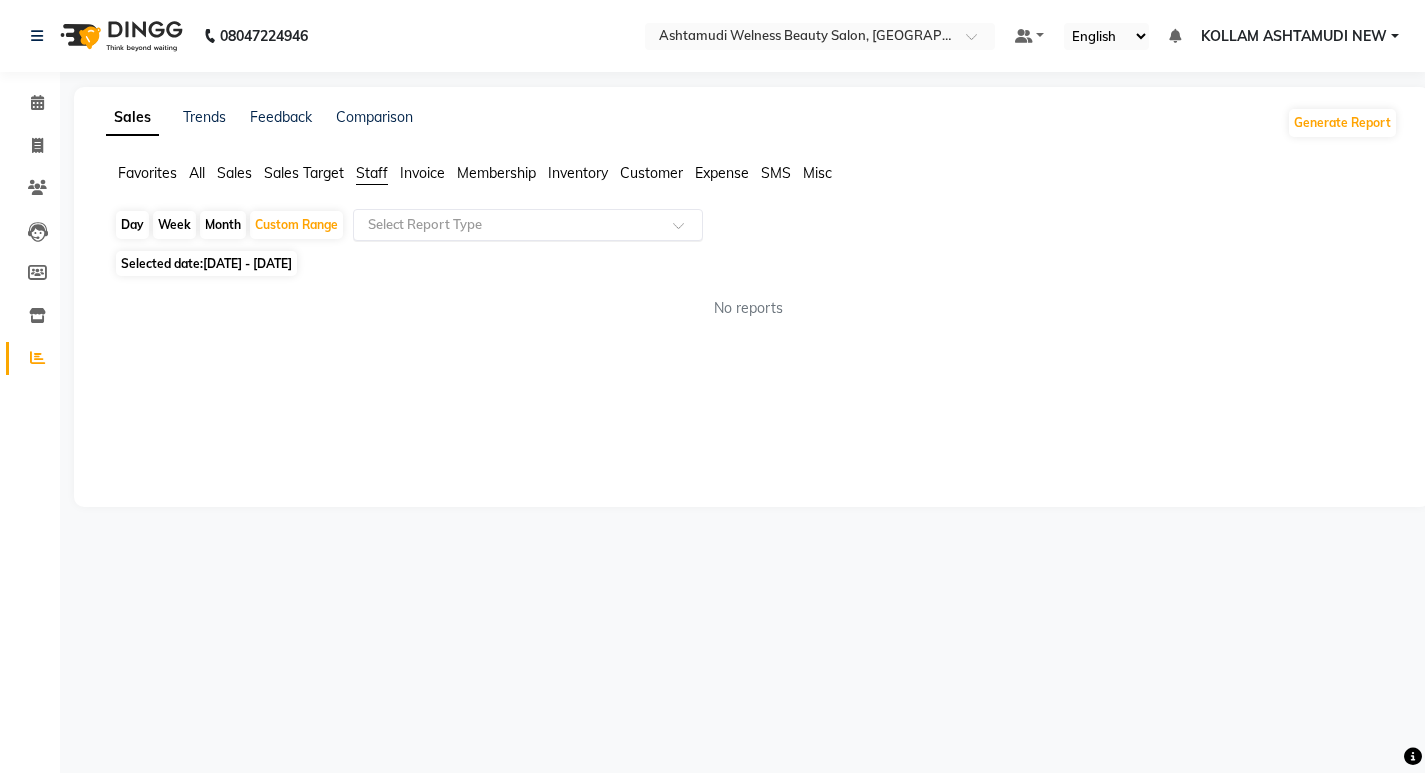 drag, startPoint x: 386, startPoint y: 199, endPoint x: 398, endPoint y: 235, distance: 37.94733 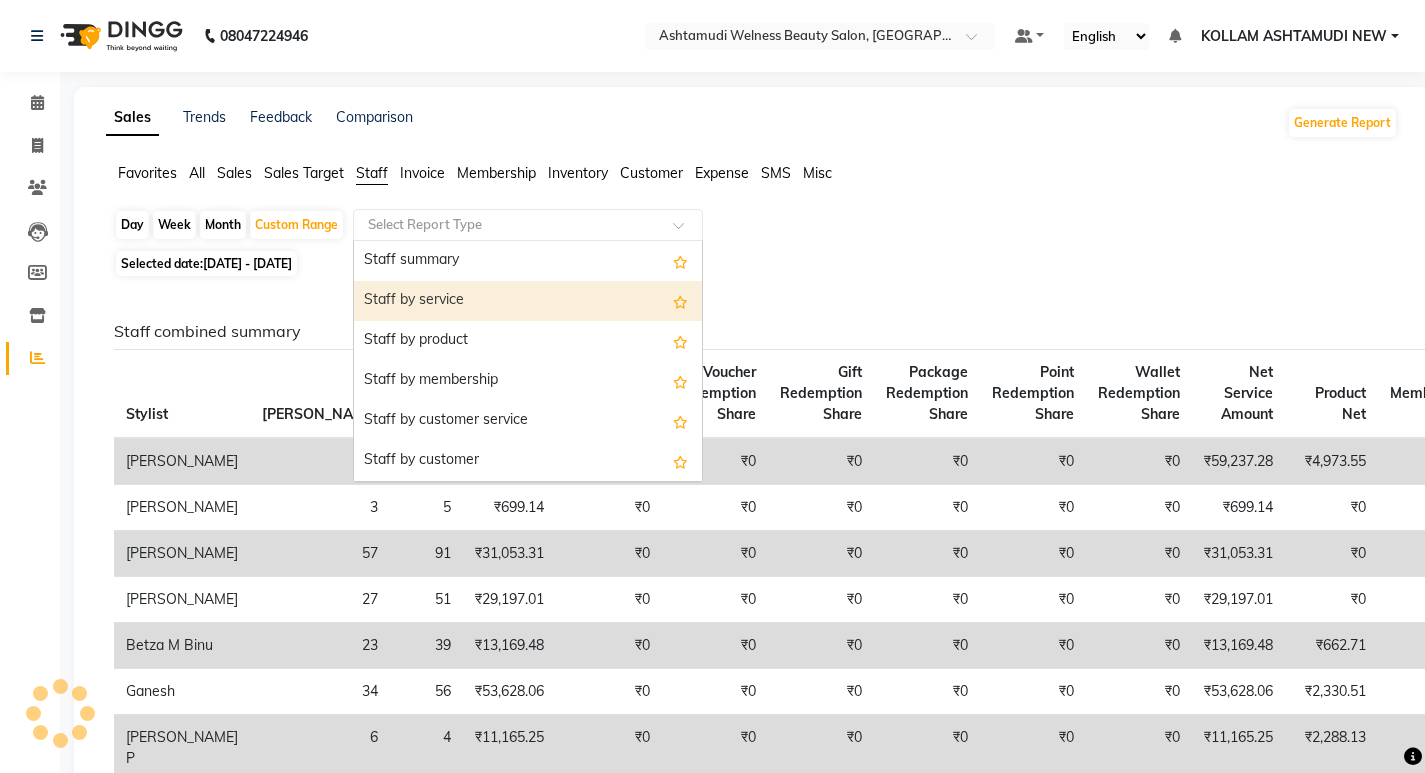 click on "Staff by service" at bounding box center [528, 301] 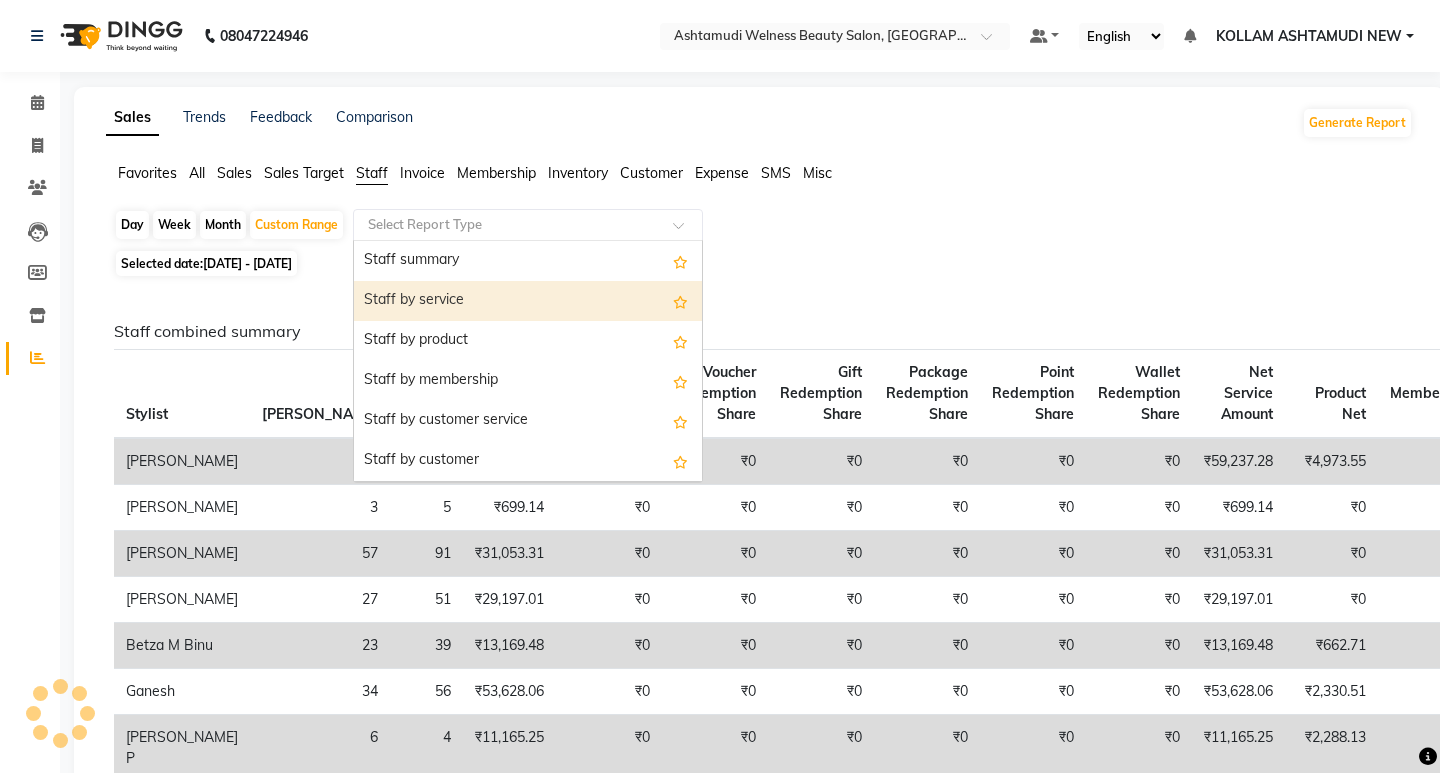 select on "full_report" 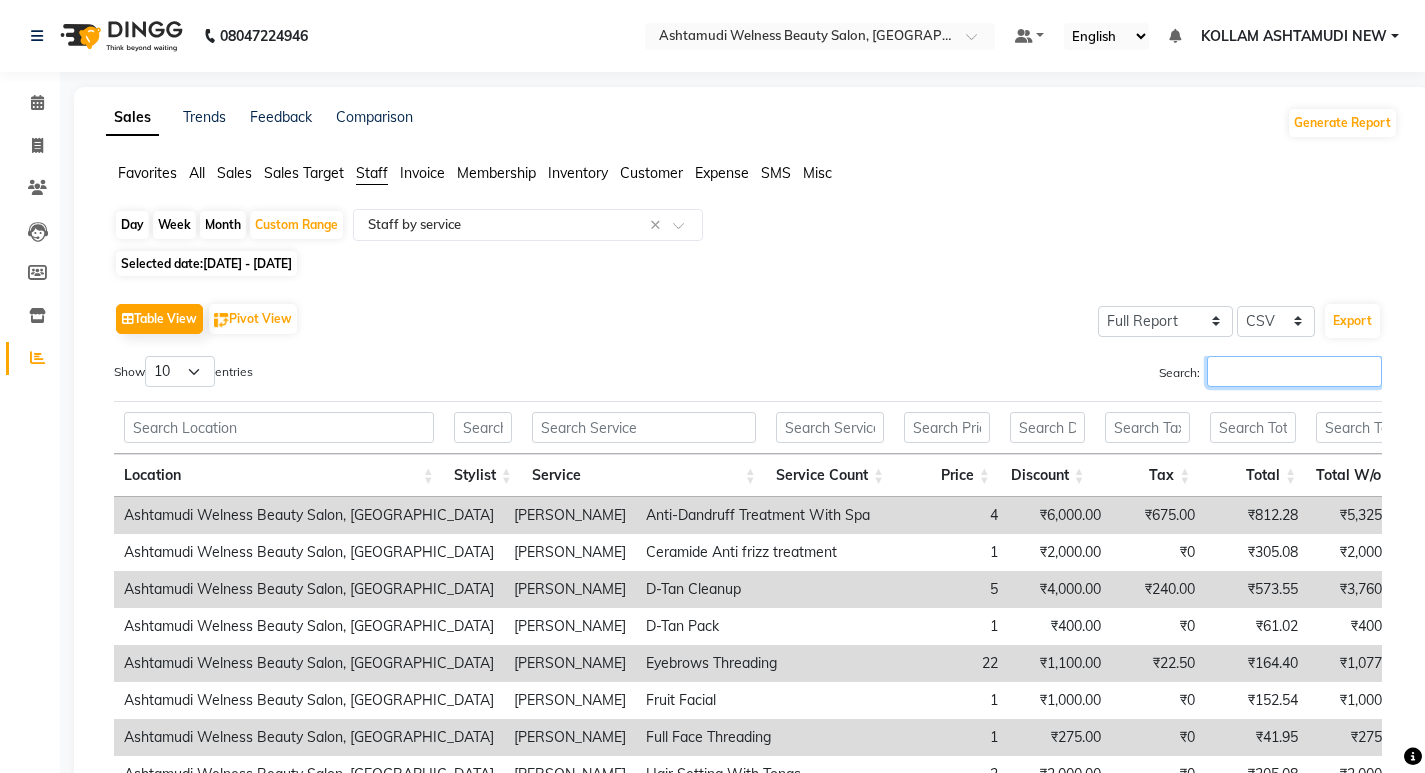 click on "Search:" at bounding box center (1294, 371) 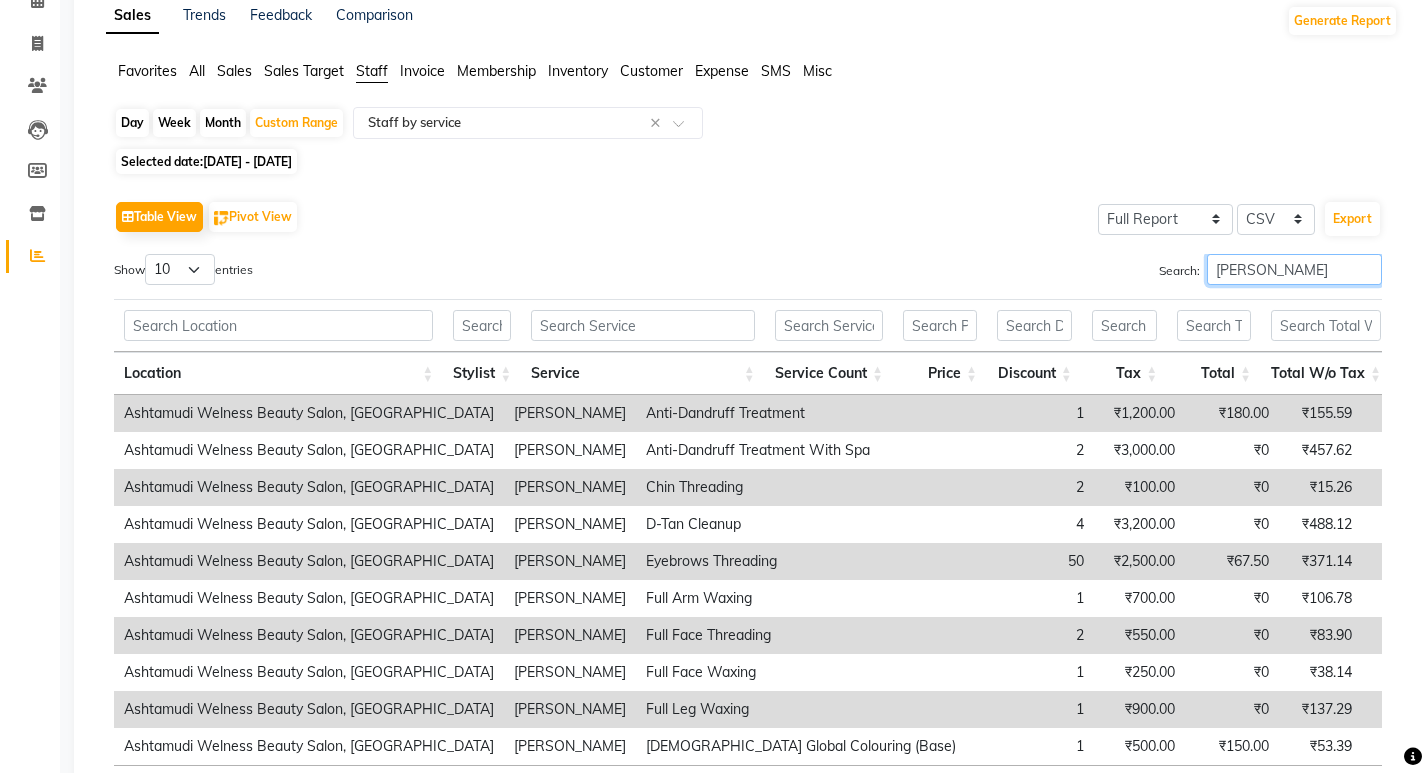 scroll, scrollTop: 200, scrollLeft: 0, axis: vertical 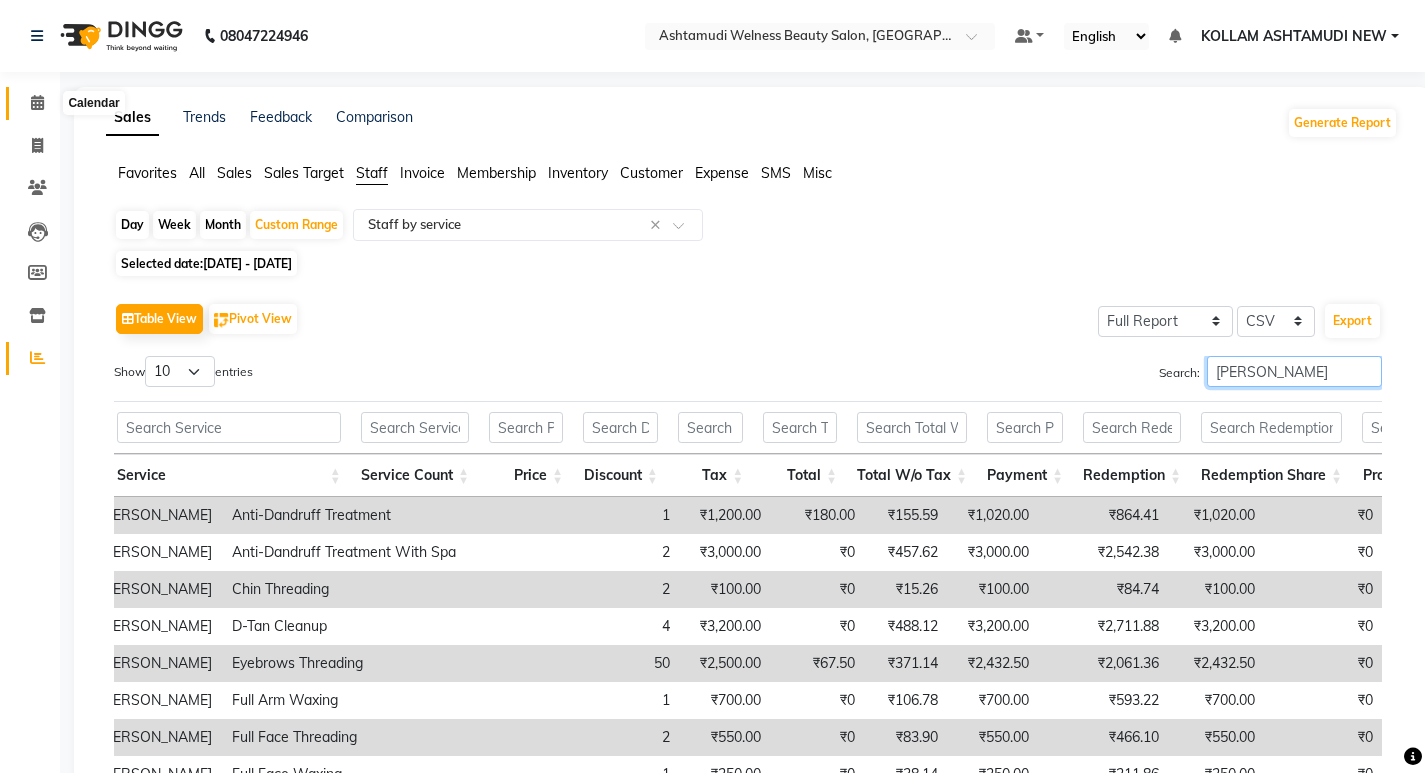 type on "[PERSON_NAME]" 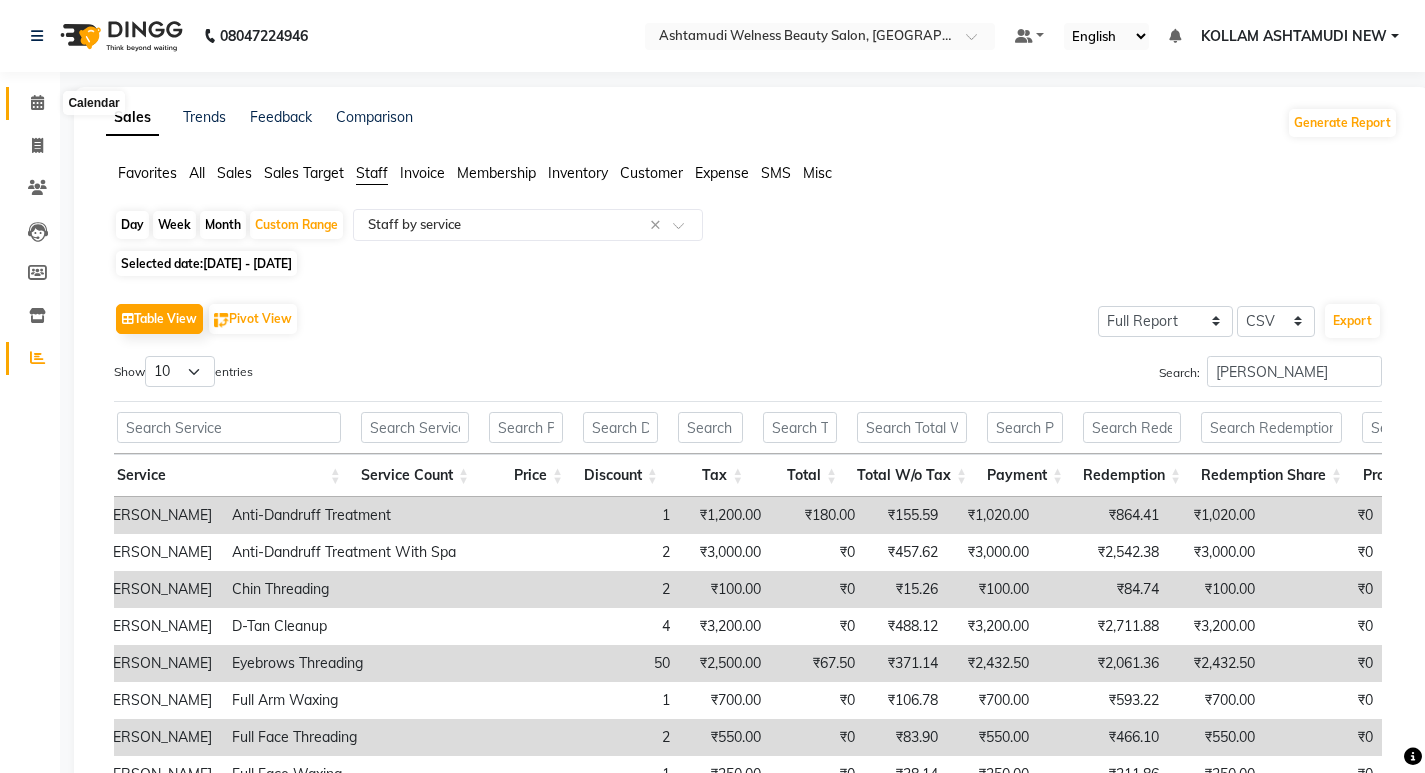 click 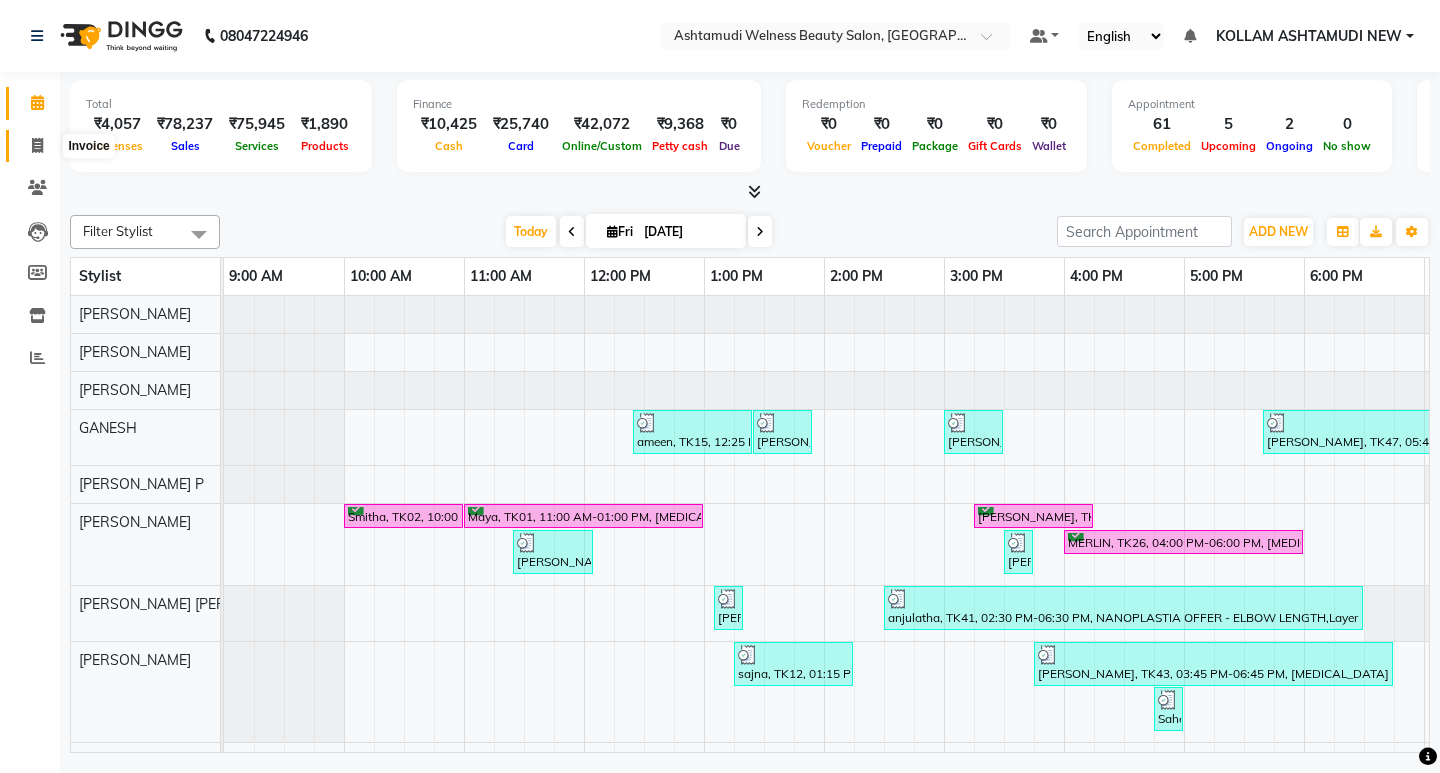 click 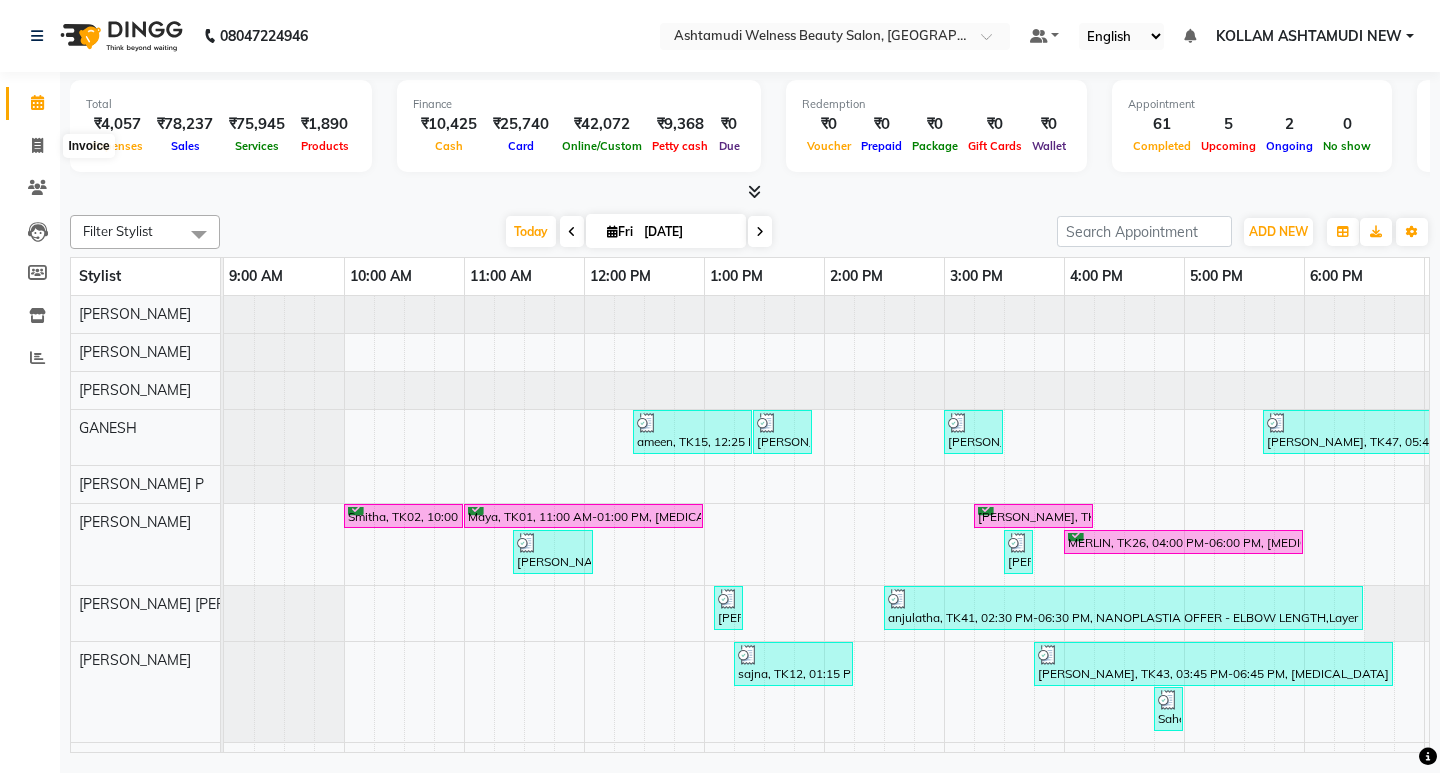 select on "4529" 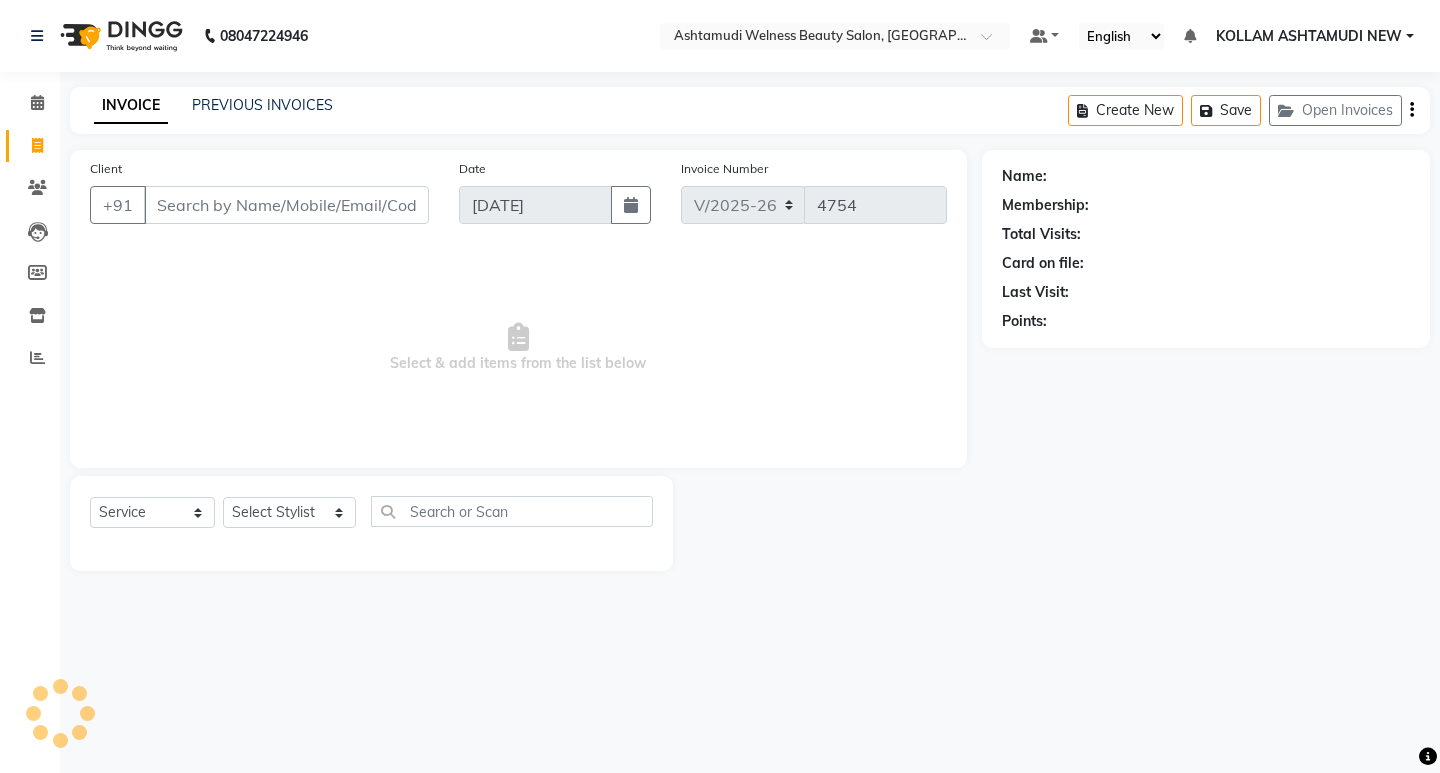 click on "Client" at bounding box center (286, 205) 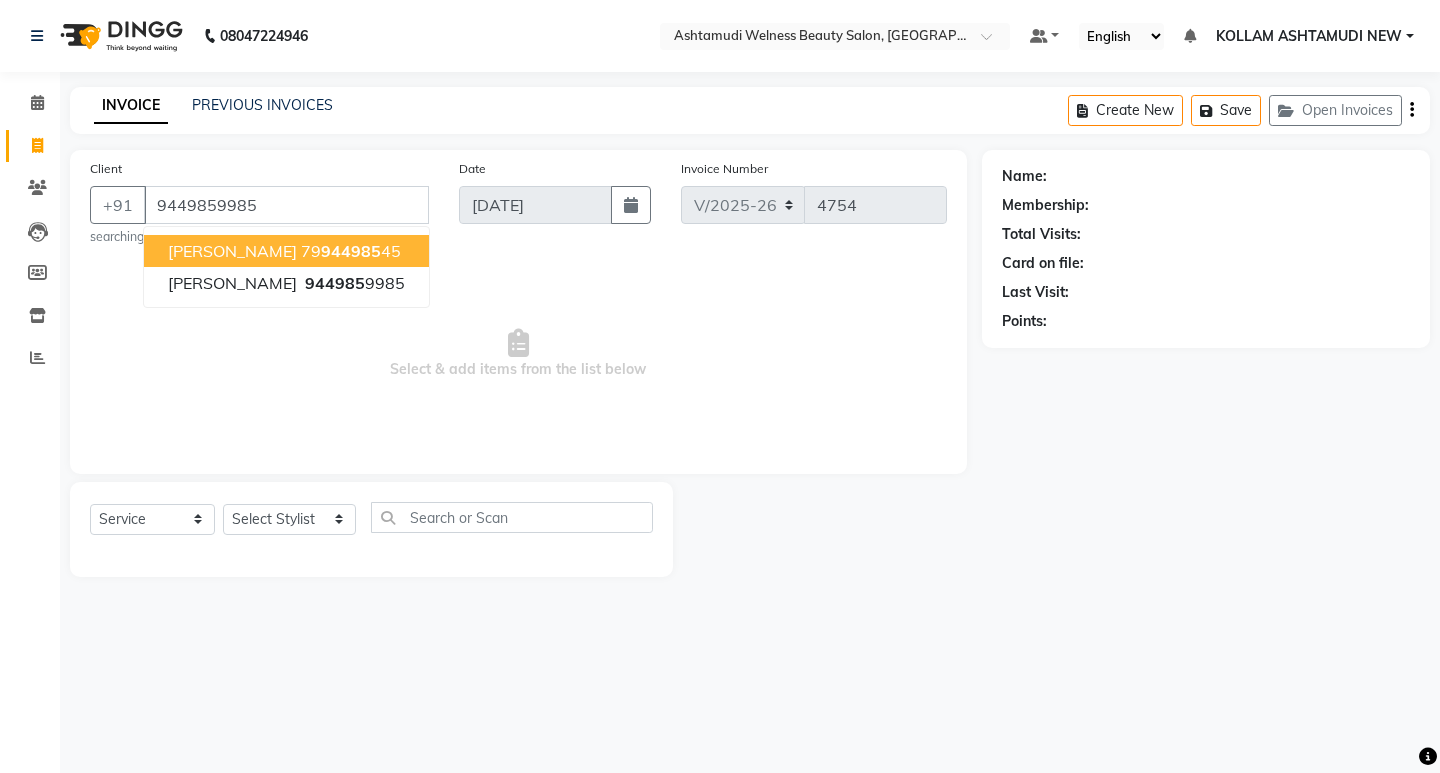 type on "9449859985" 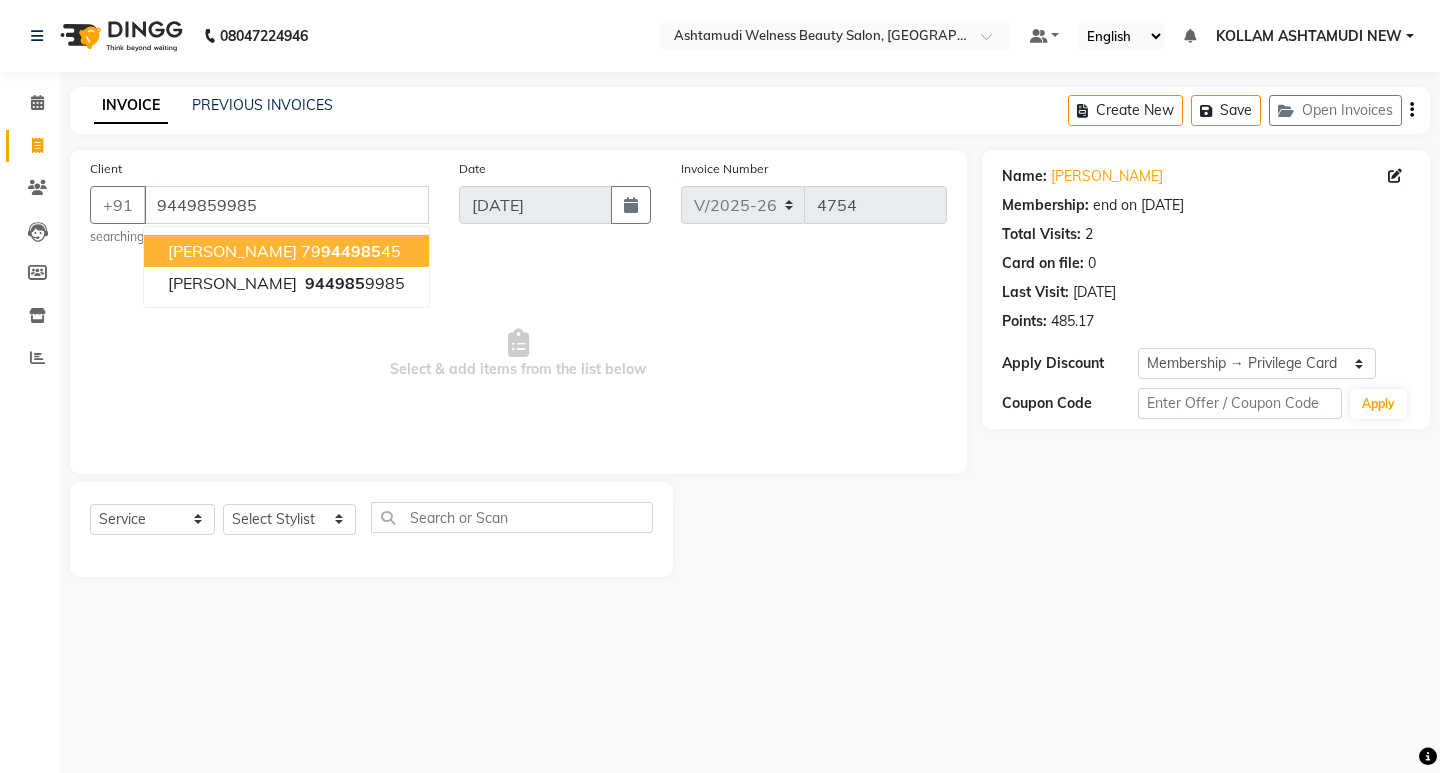 click on "Select & add items from the list below" at bounding box center [518, 354] 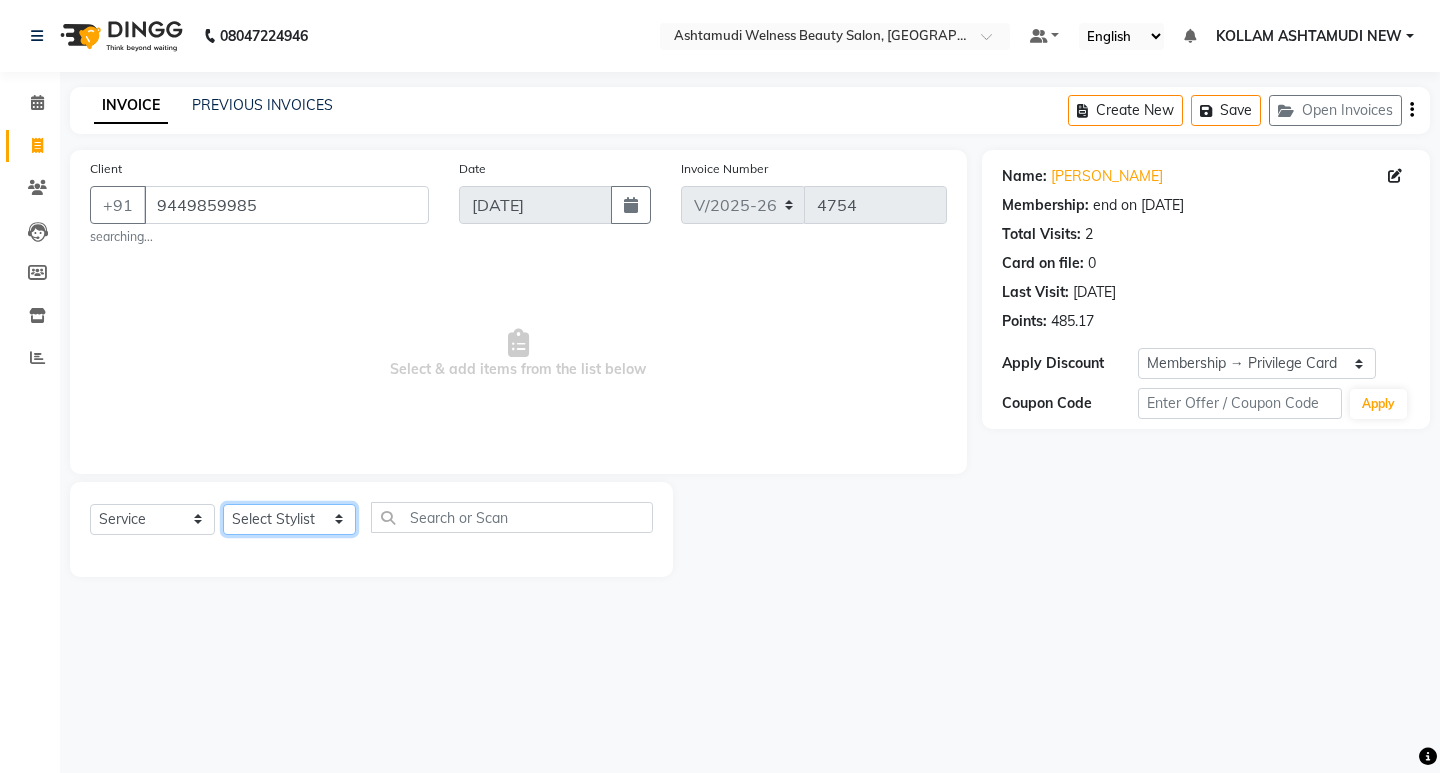 click on "Select Stylist [PERSON_NAME] Admin [PERSON_NAME]  [PERSON_NAME] [PERSON_NAME] [PERSON_NAME]  M [PERSON_NAME]  [PERSON_NAME]  P [PERSON_NAME] ASHTAMUDI KOLLAM ASHTAMUDI NEW  [PERSON_NAME] [PERSON_NAME] [PERSON_NAME]  [PERSON_NAME] [PERSON_NAME] [PERSON_NAME] [PERSON_NAME] [PERSON_NAME] M [PERSON_NAME] SARIGA [PERSON_NAME] [PERSON_NAME] [PERSON_NAME] [PERSON_NAME] [PERSON_NAME] S" 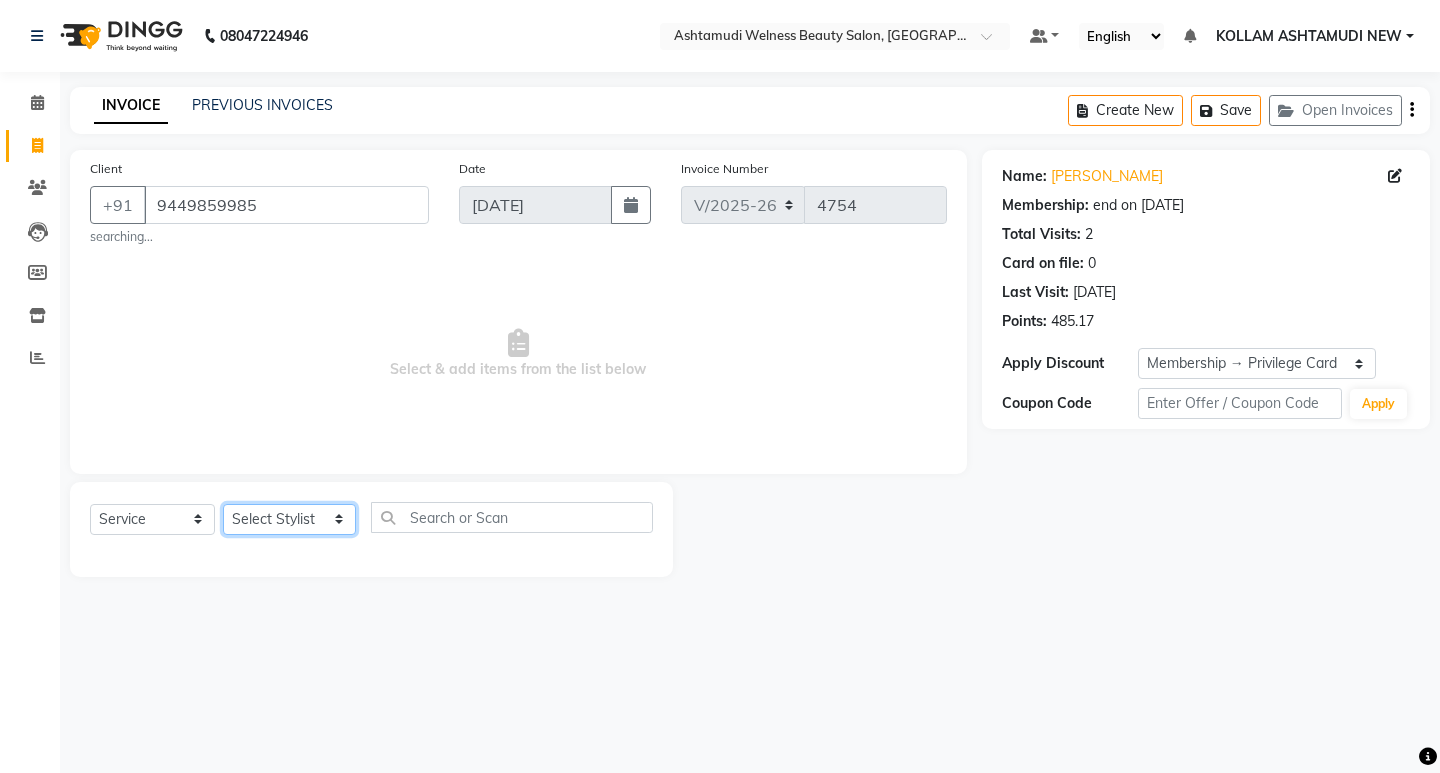 select on "62404" 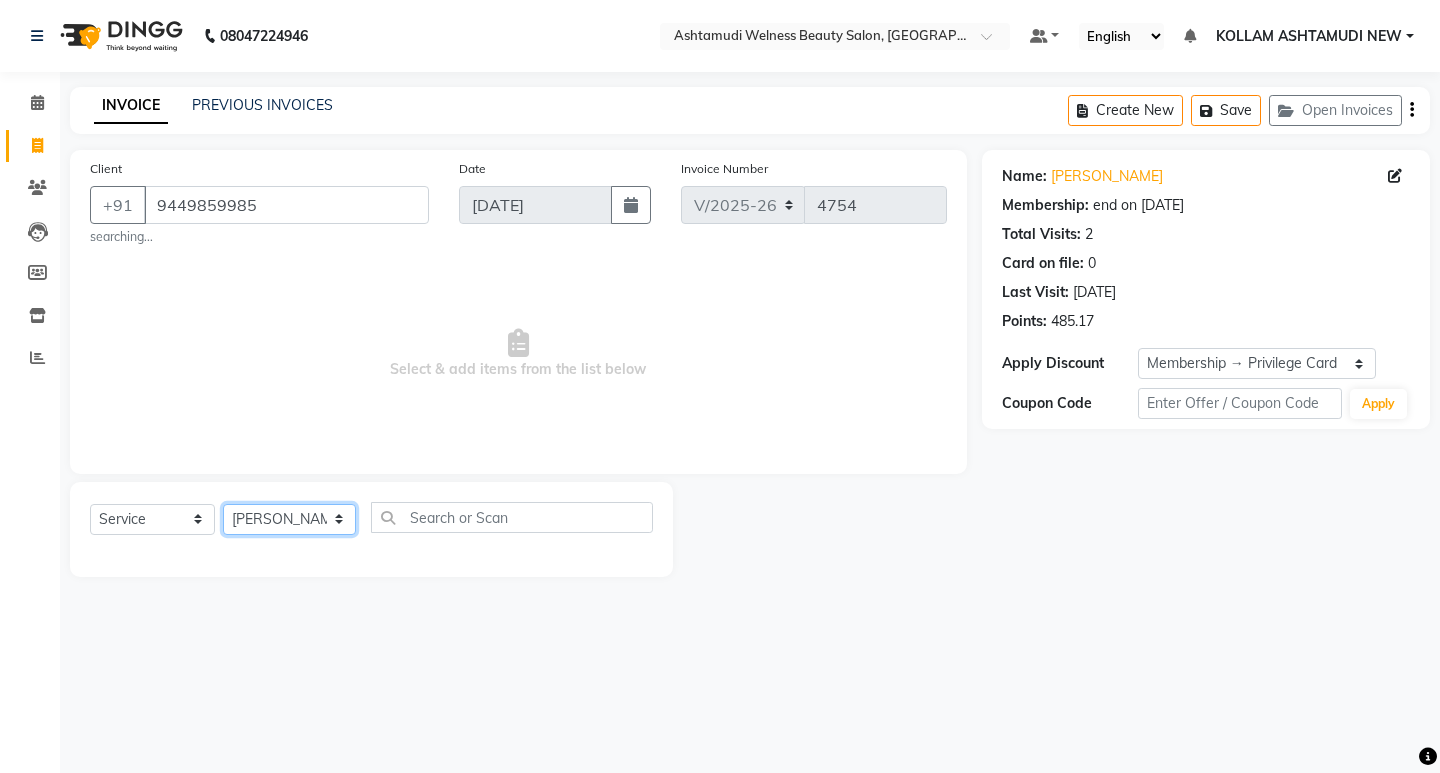 click on "Select Stylist [PERSON_NAME] Admin [PERSON_NAME]  [PERSON_NAME] [PERSON_NAME] [PERSON_NAME]  M [PERSON_NAME]  [PERSON_NAME]  P [PERSON_NAME] ASHTAMUDI KOLLAM ASHTAMUDI NEW  [PERSON_NAME] [PERSON_NAME] [PERSON_NAME]  [PERSON_NAME] [PERSON_NAME] [PERSON_NAME] [PERSON_NAME] [PERSON_NAME] M [PERSON_NAME] SARIGA [PERSON_NAME] [PERSON_NAME] [PERSON_NAME] [PERSON_NAME] [PERSON_NAME] S" 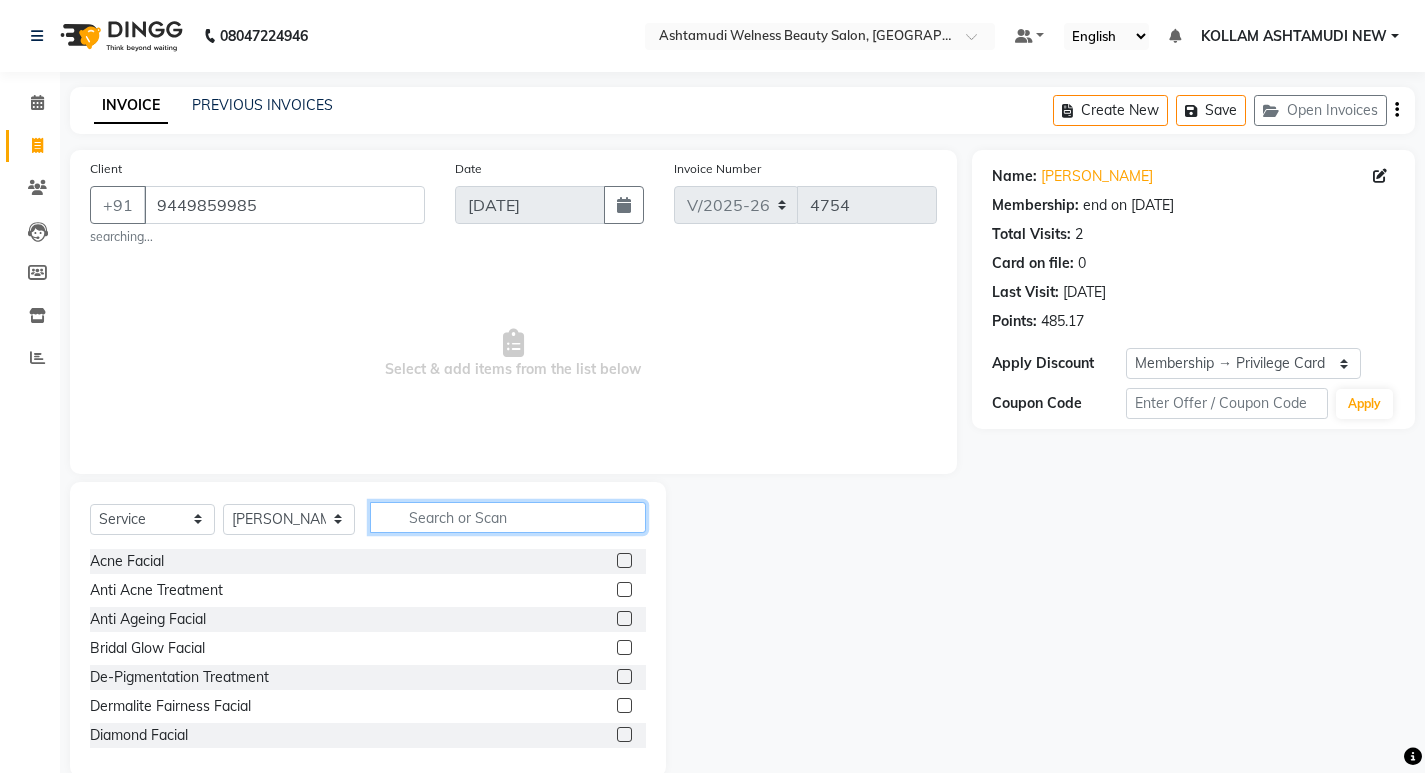 click 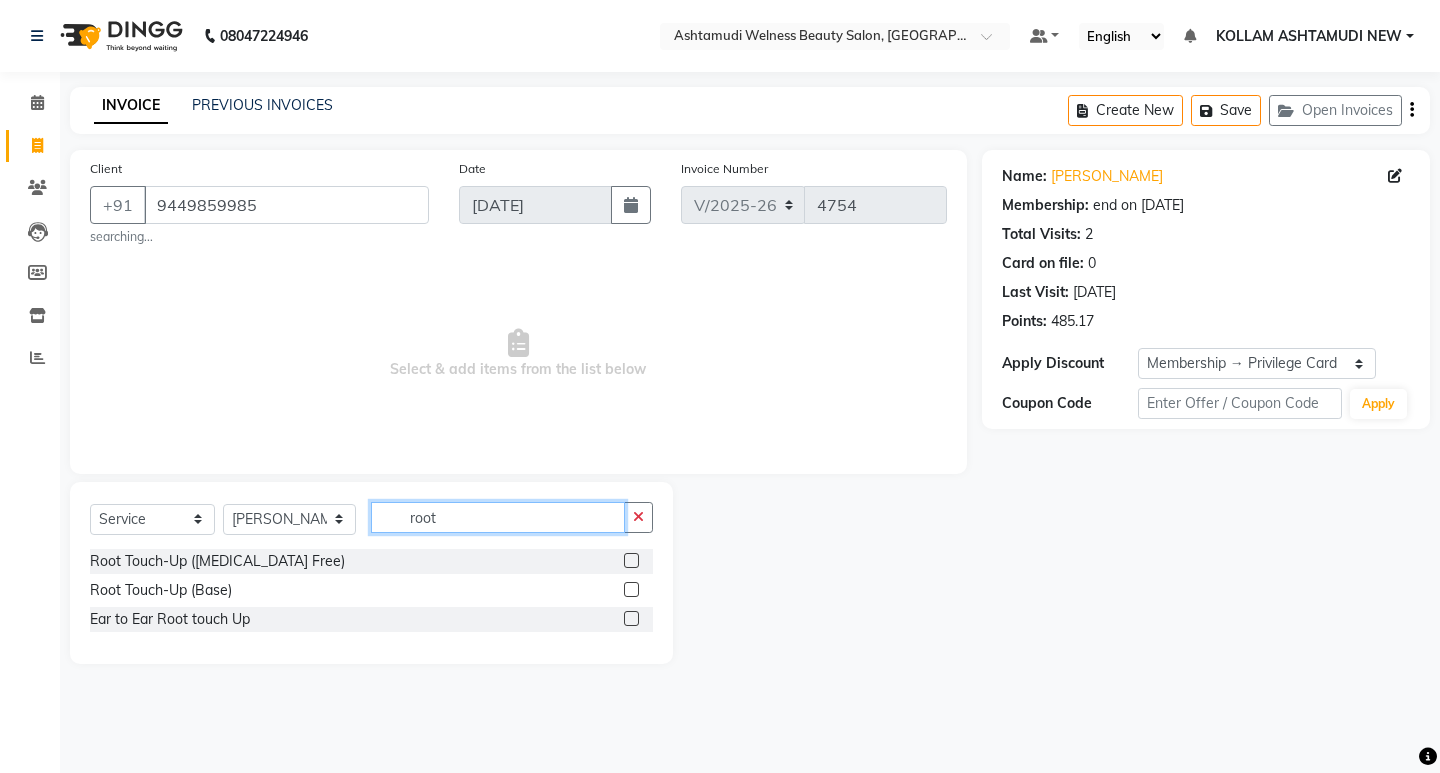 type on "root" 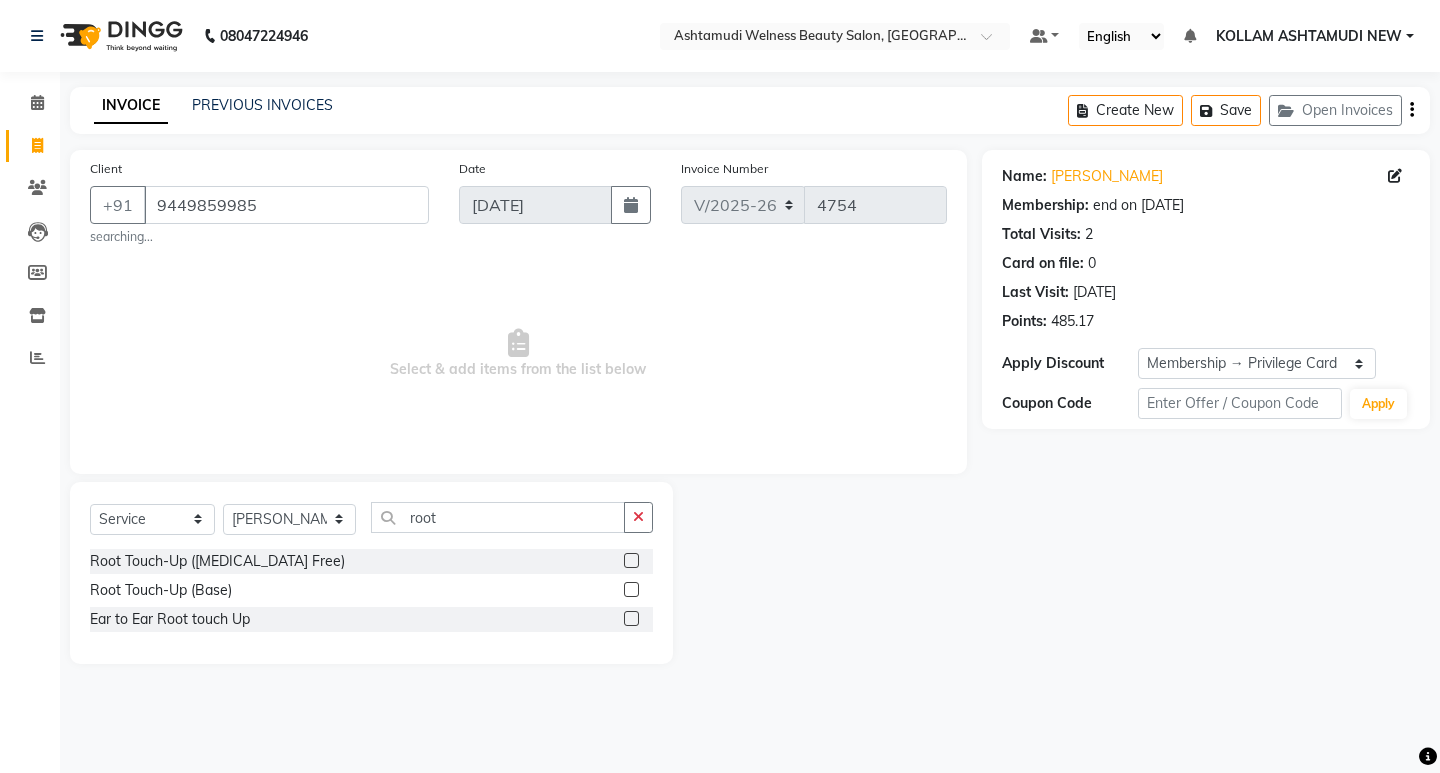click 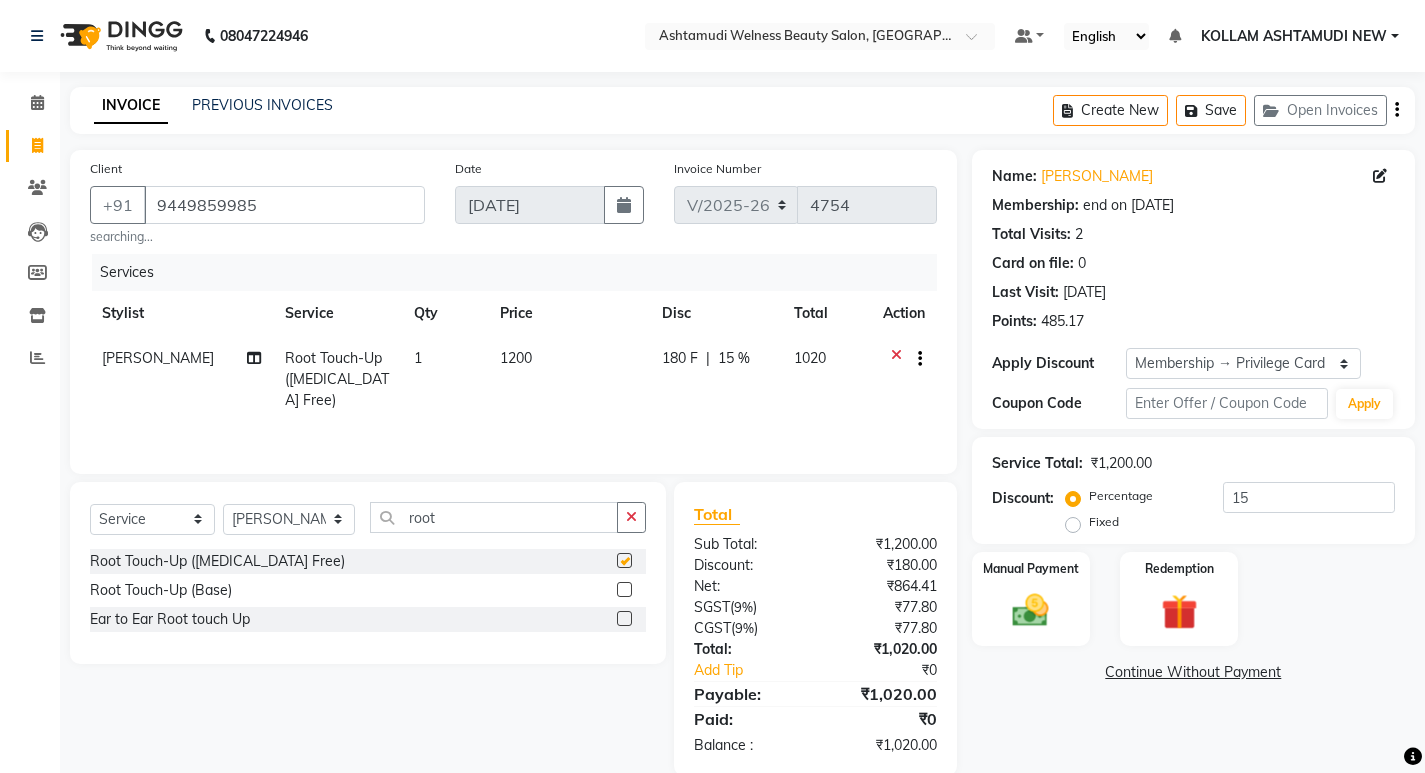 checkbox on "false" 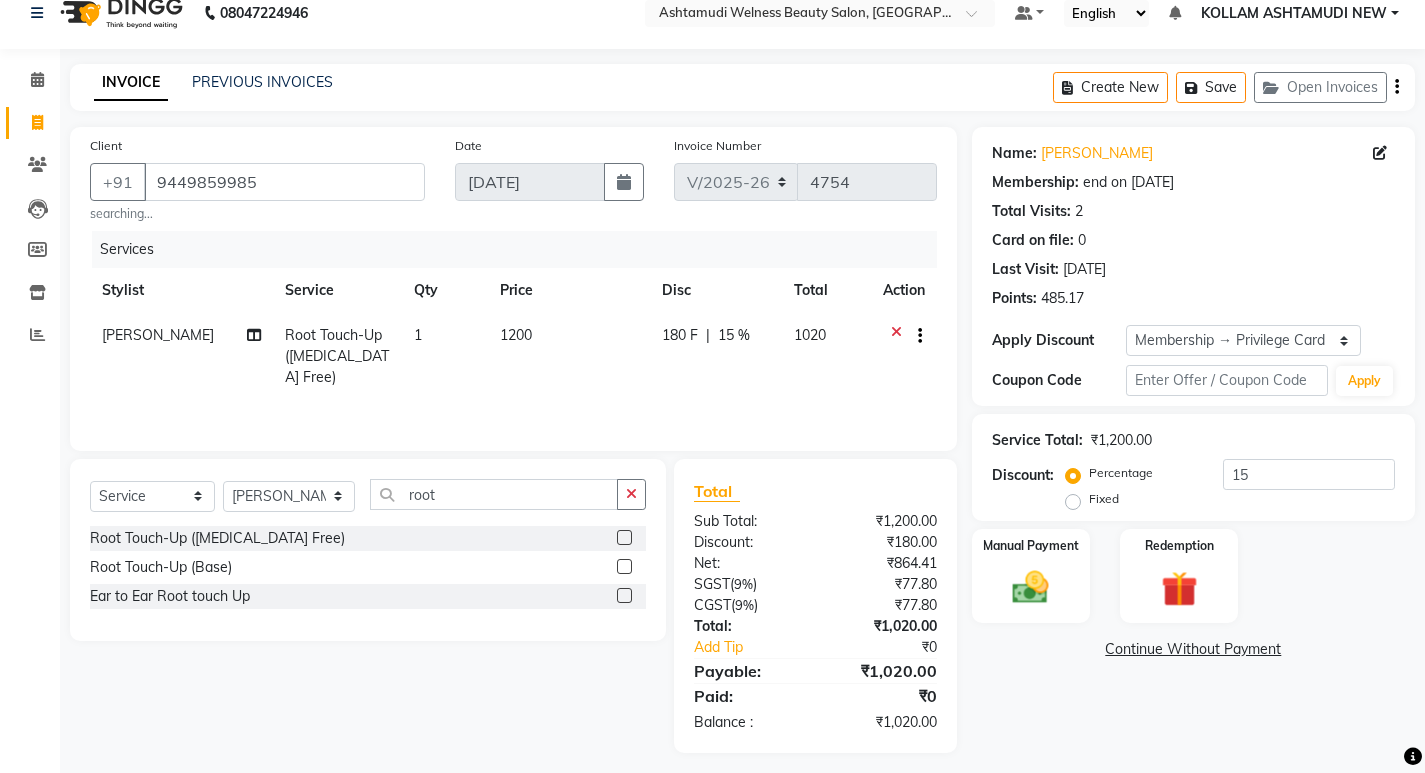 scroll, scrollTop: 33, scrollLeft: 0, axis: vertical 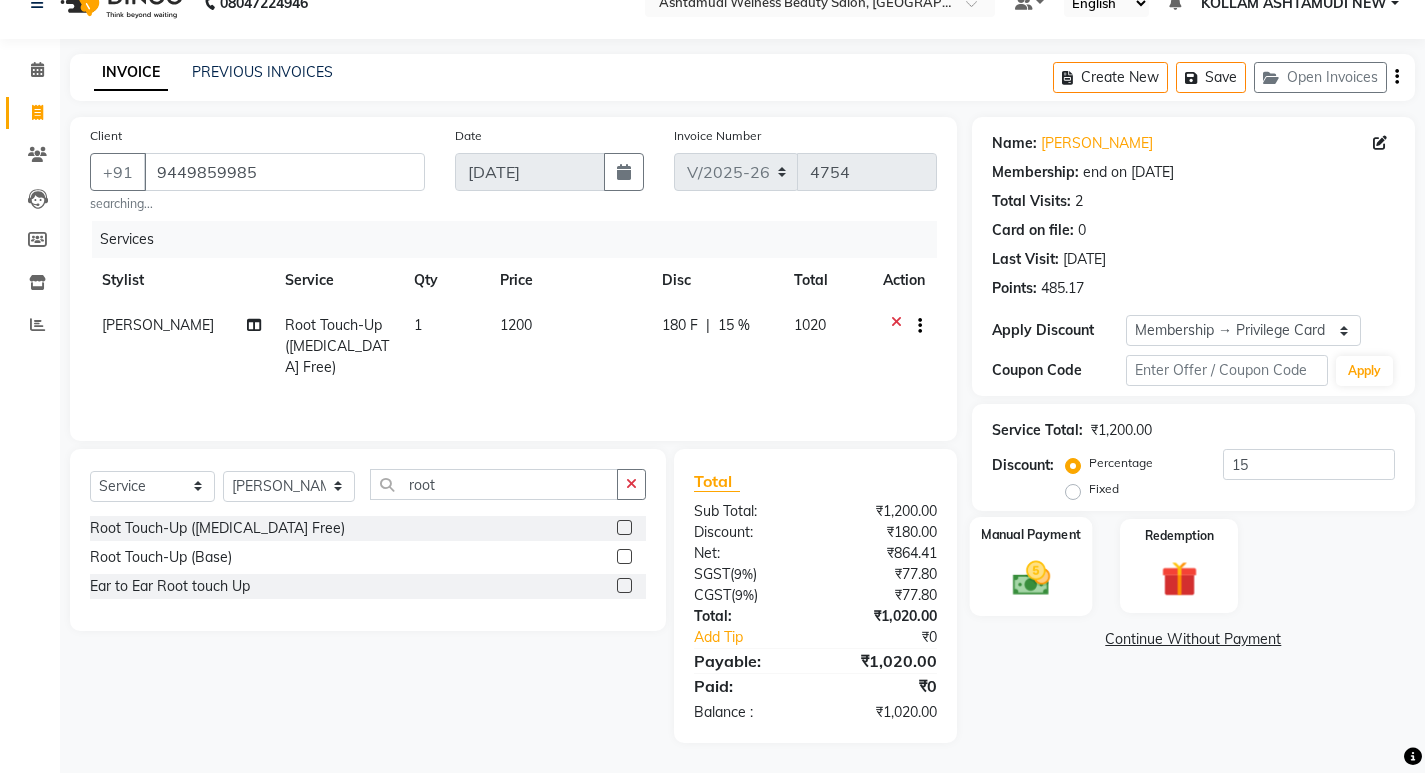 click 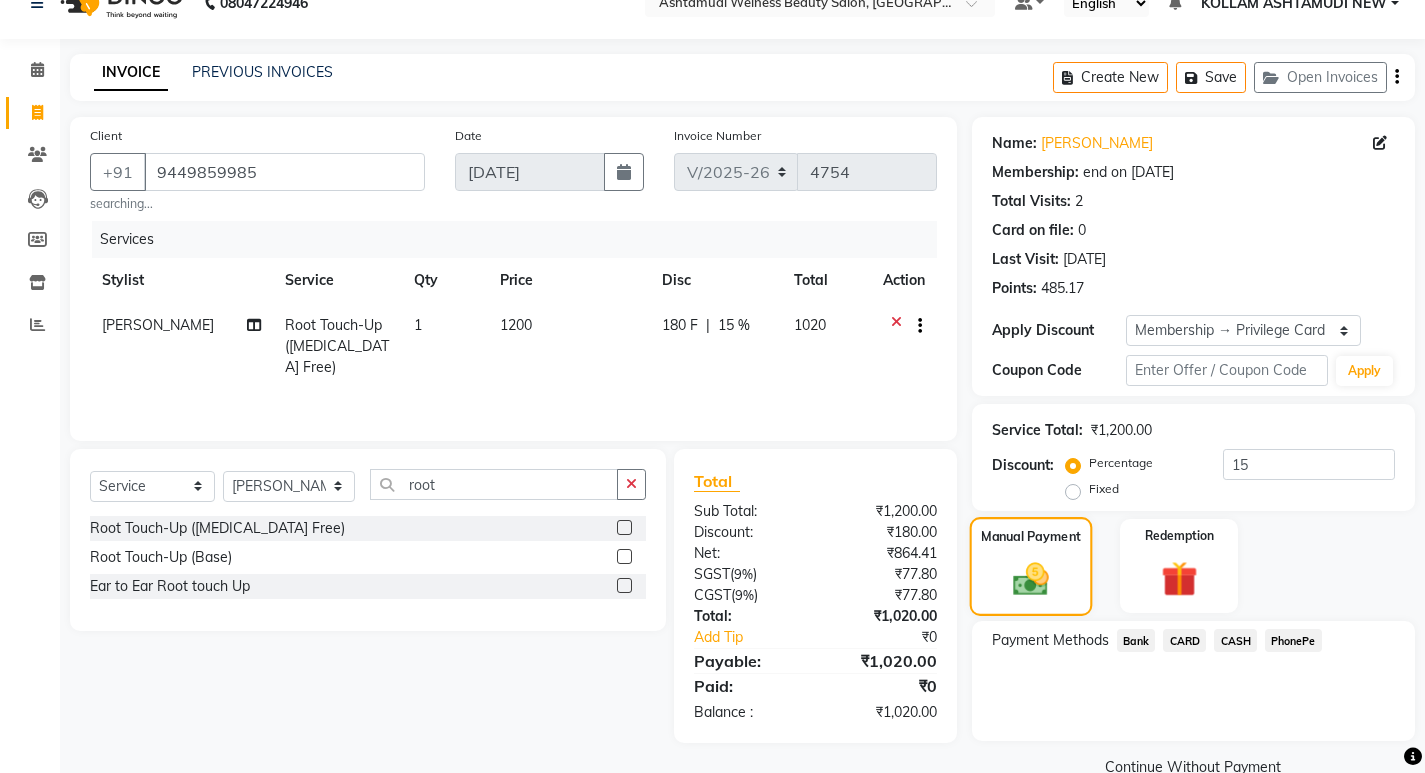 scroll, scrollTop: 72, scrollLeft: 0, axis: vertical 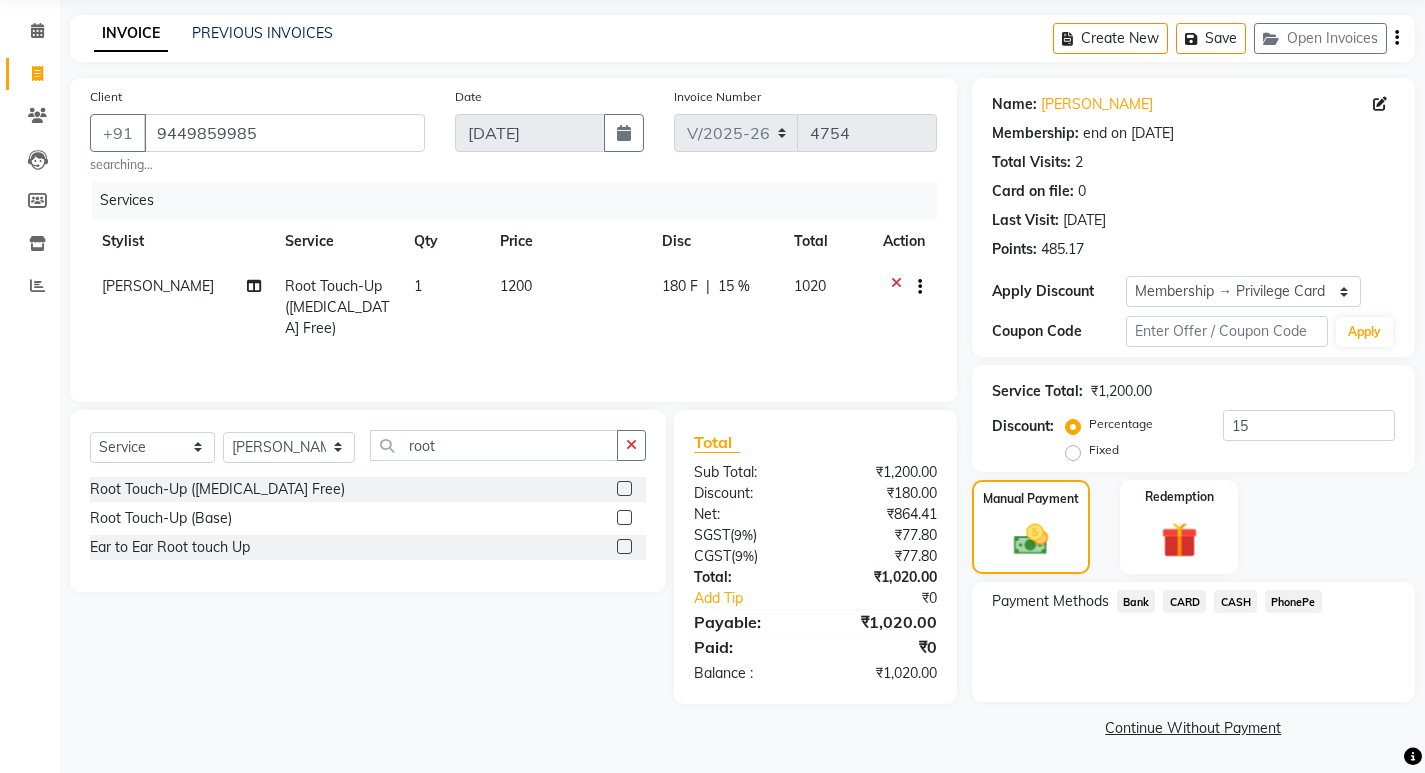 click on "CARD" 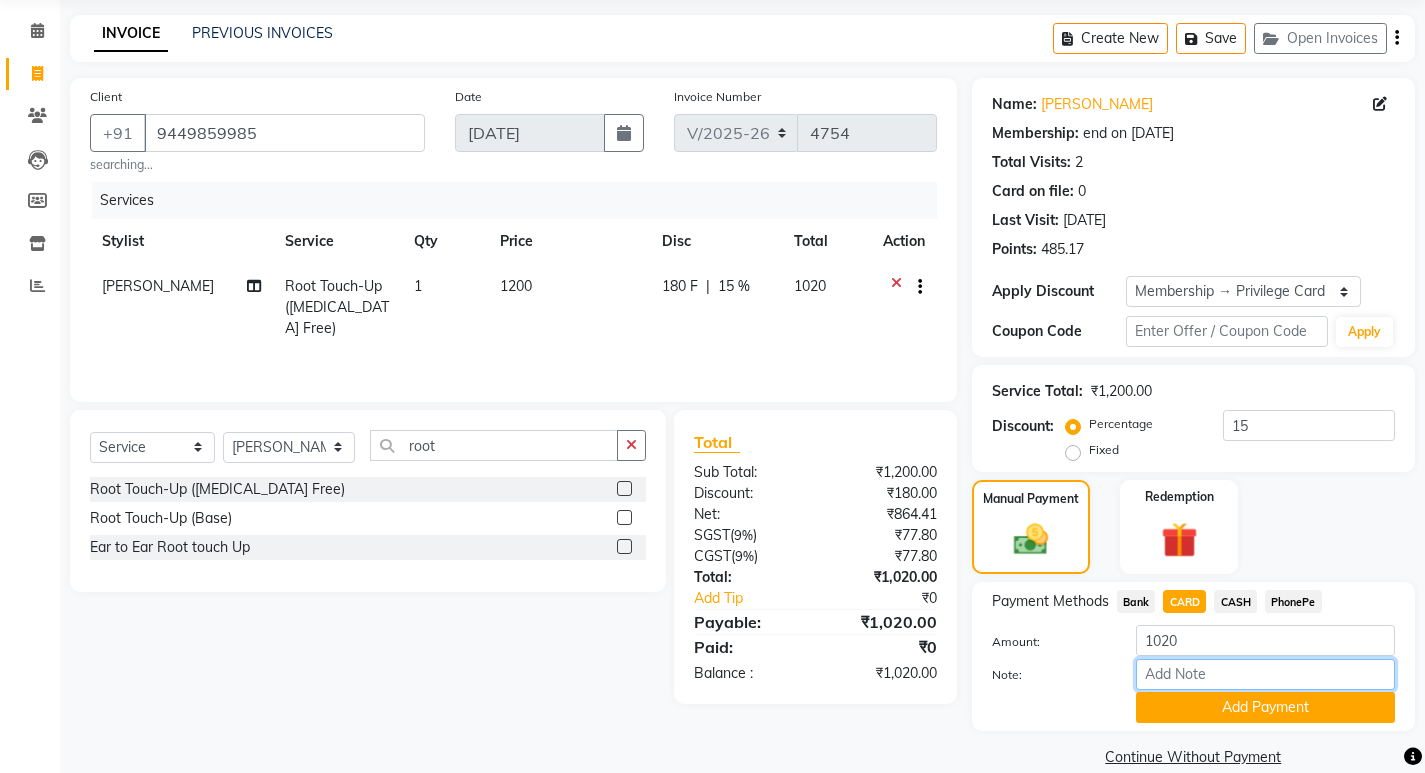 click on "Note:" at bounding box center [1265, 674] 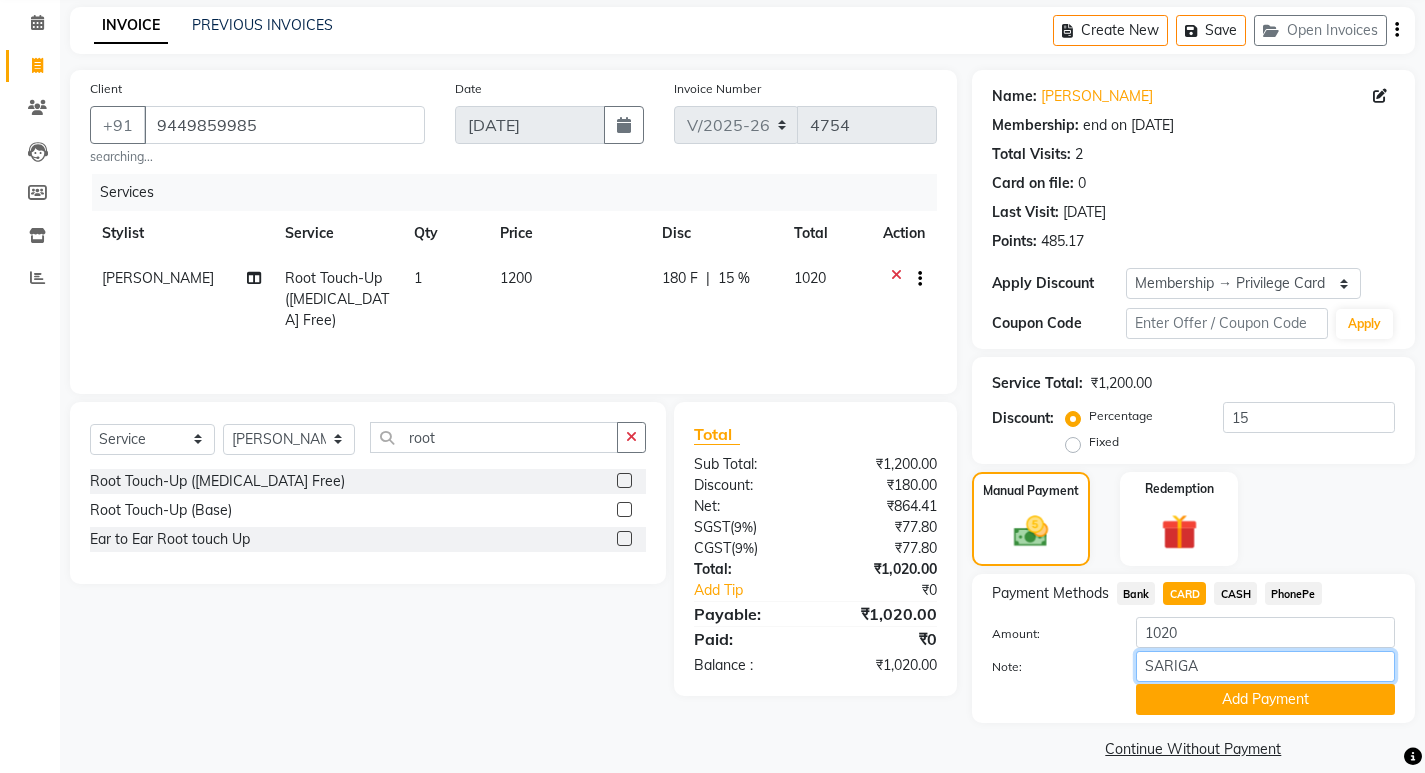 scroll, scrollTop: 101, scrollLeft: 0, axis: vertical 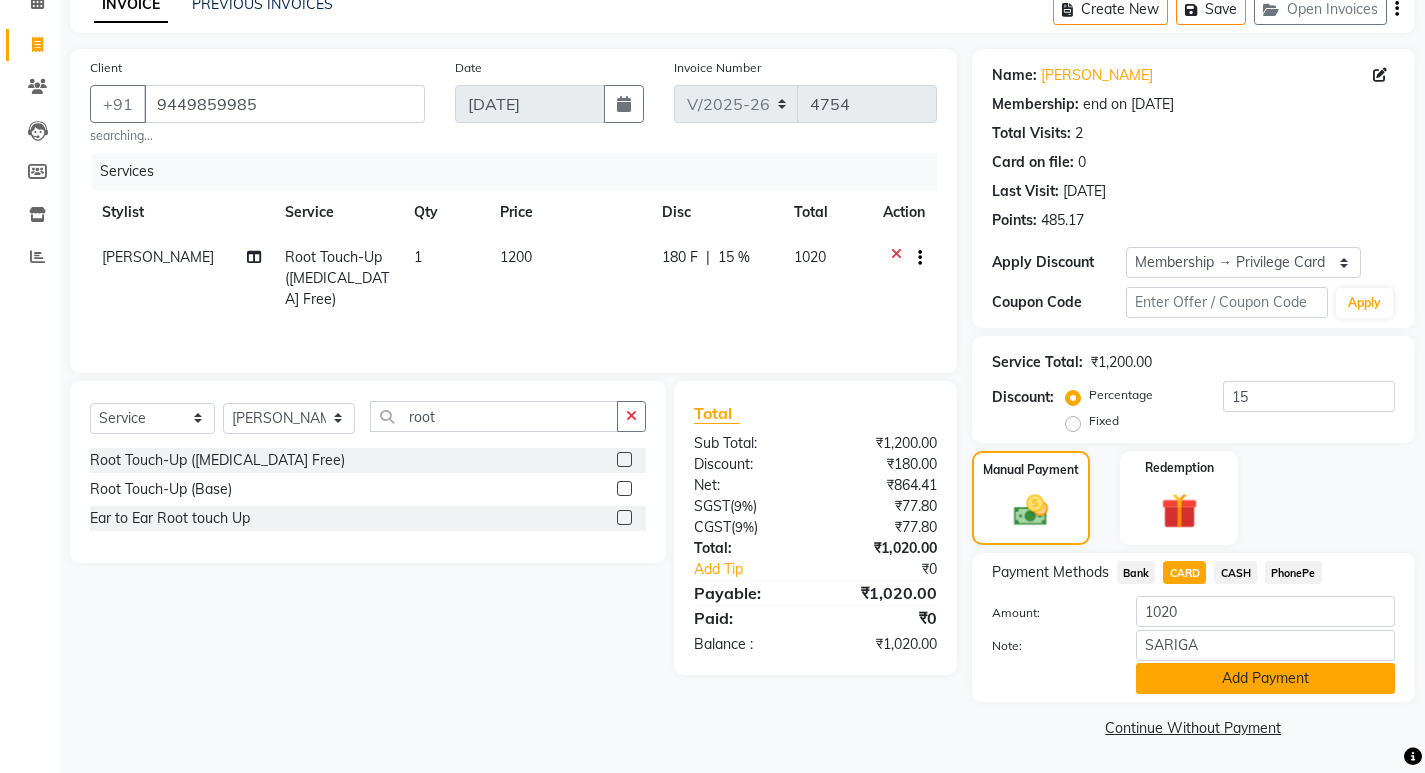 click on "Add Payment" 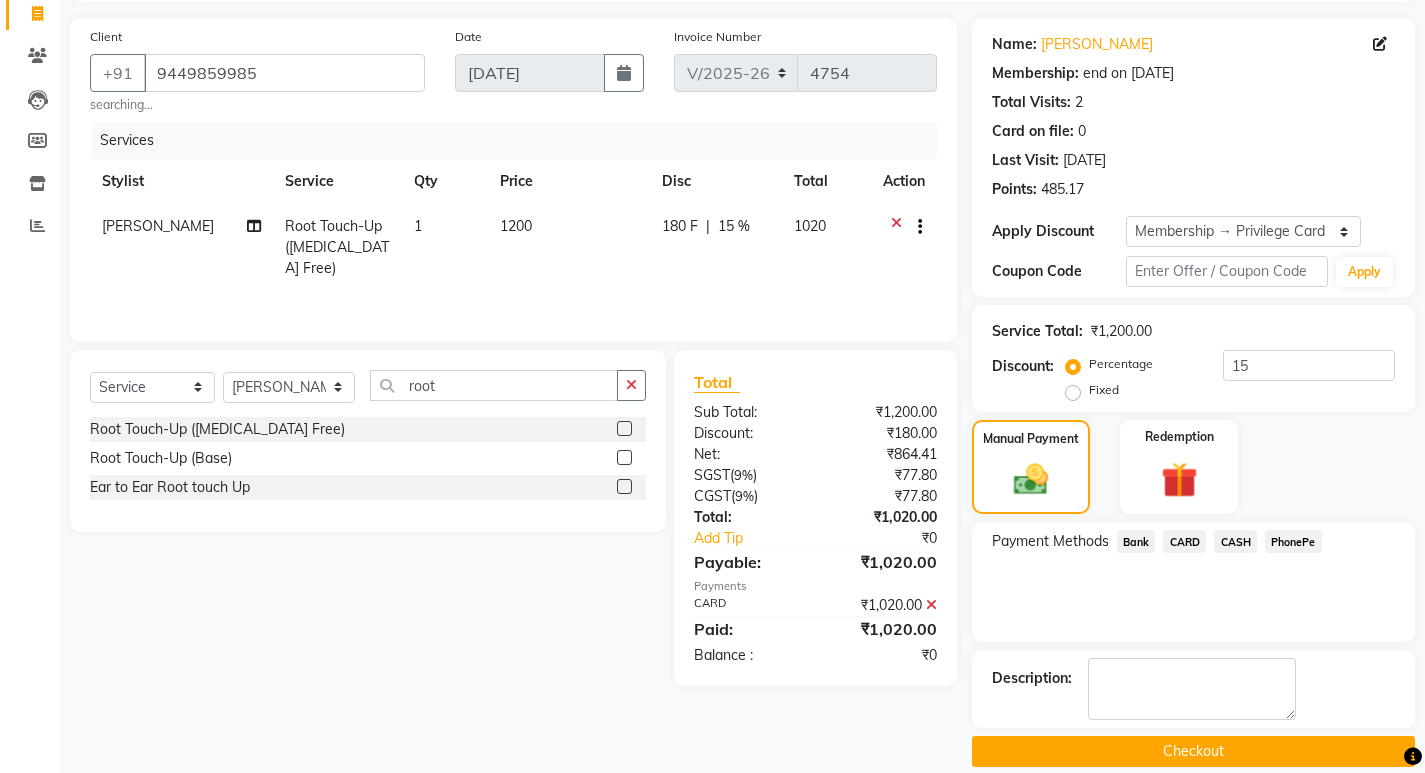 scroll, scrollTop: 156, scrollLeft: 0, axis: vertical 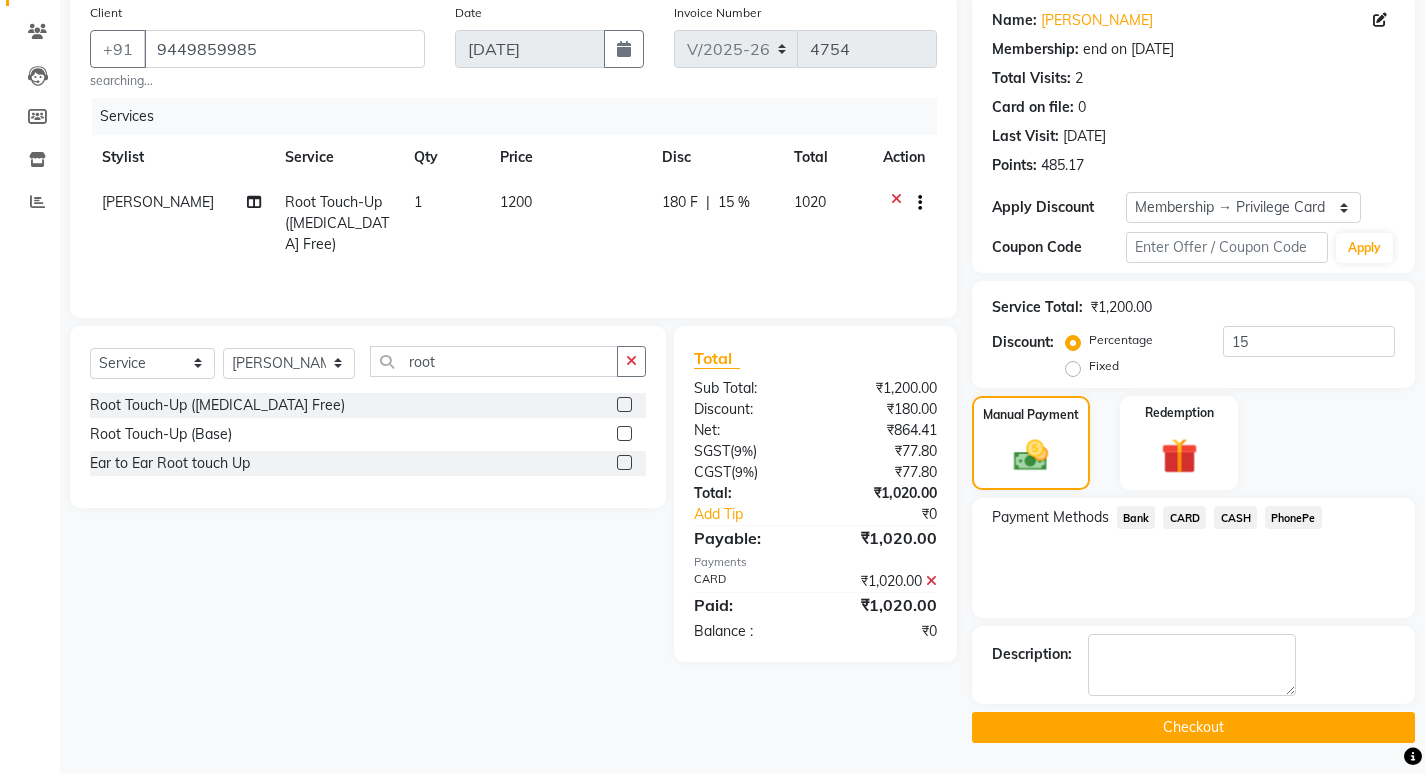 click on "Checkout" 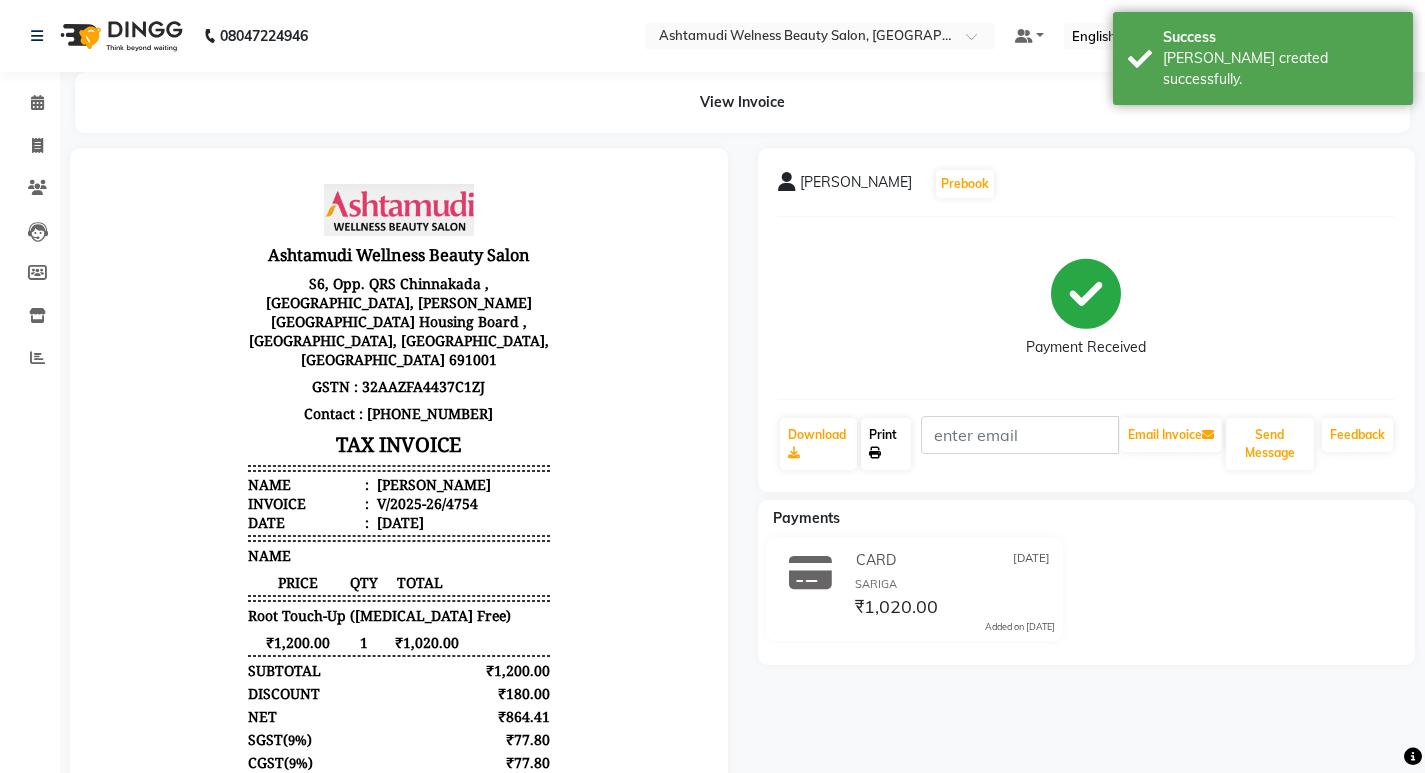 scroll, scrollTop: 0, scrollLeft: 0, axis: both 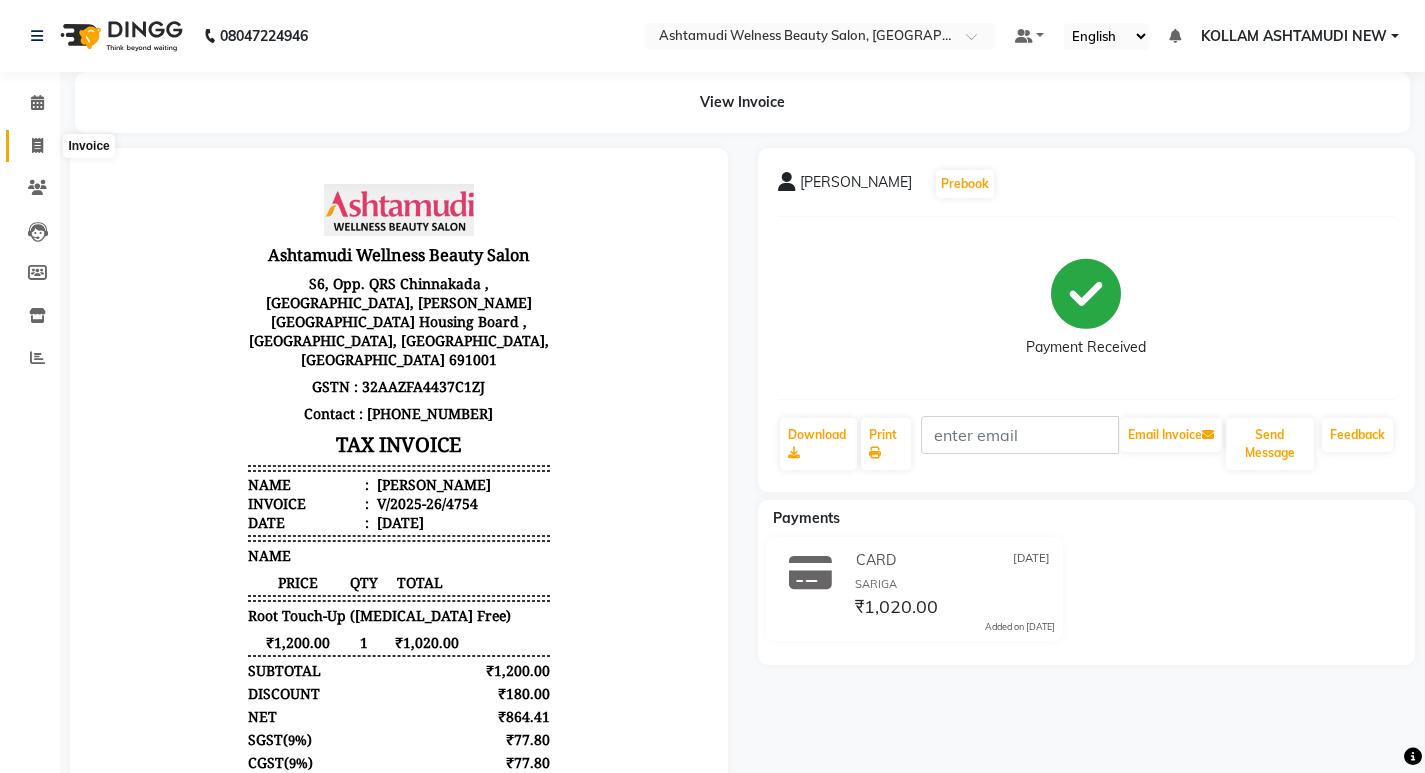 click 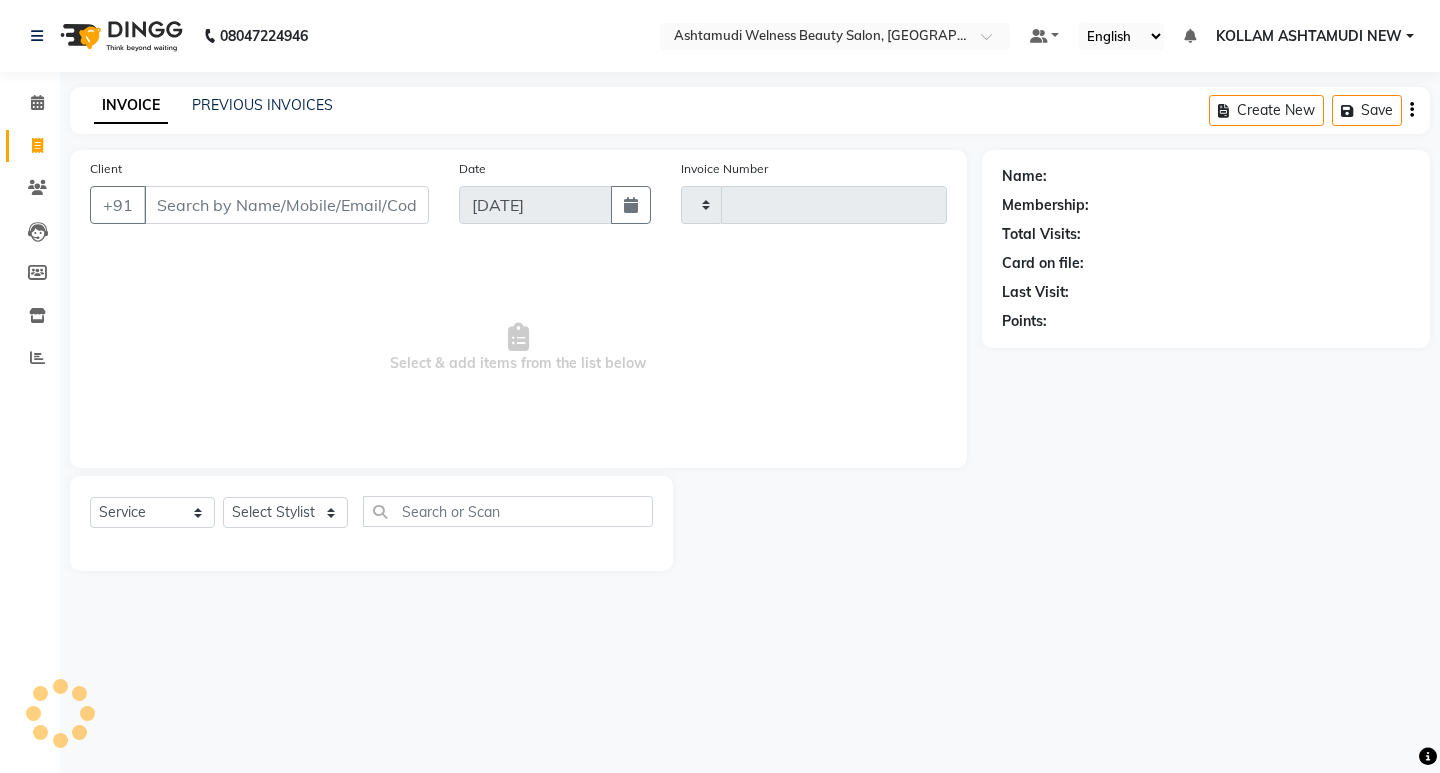 type on "4755" 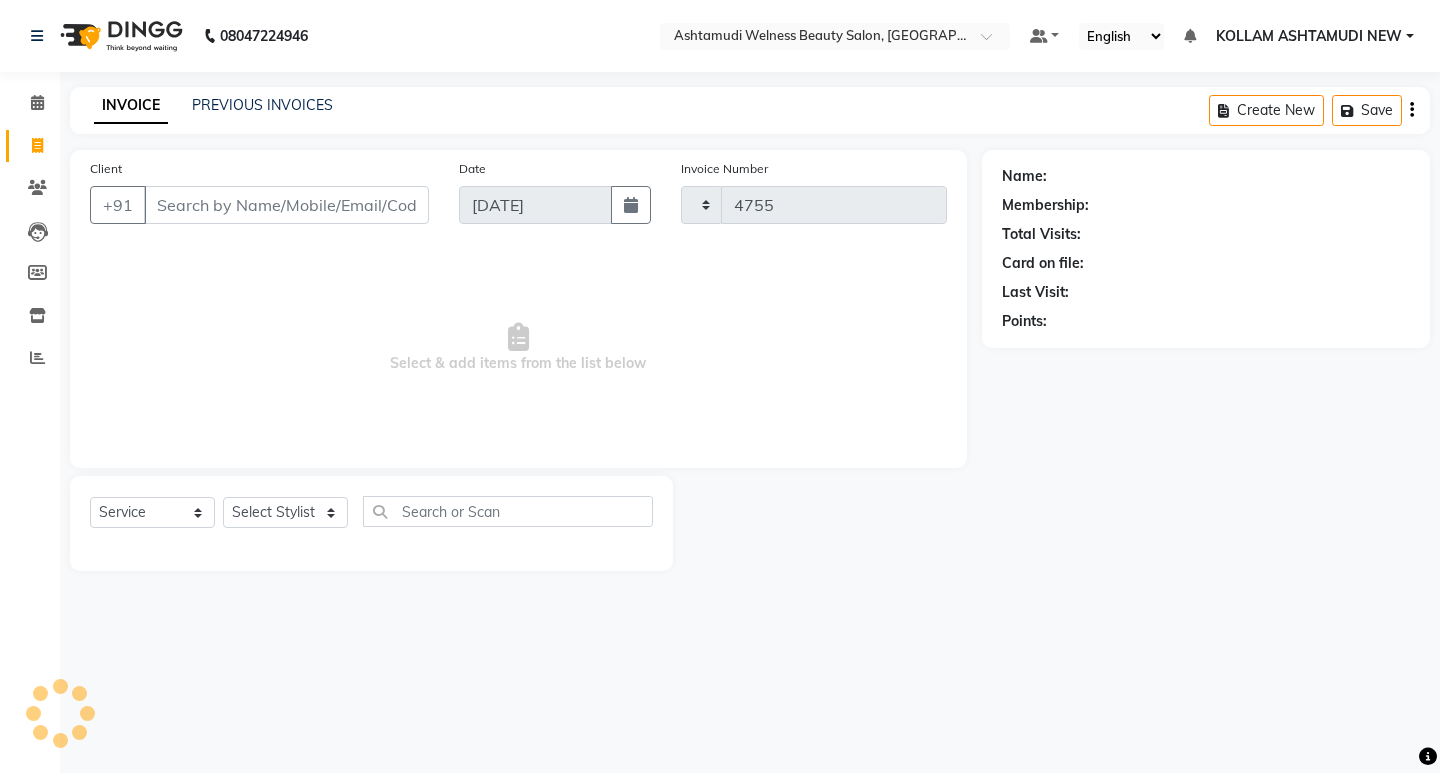 select on "4529" 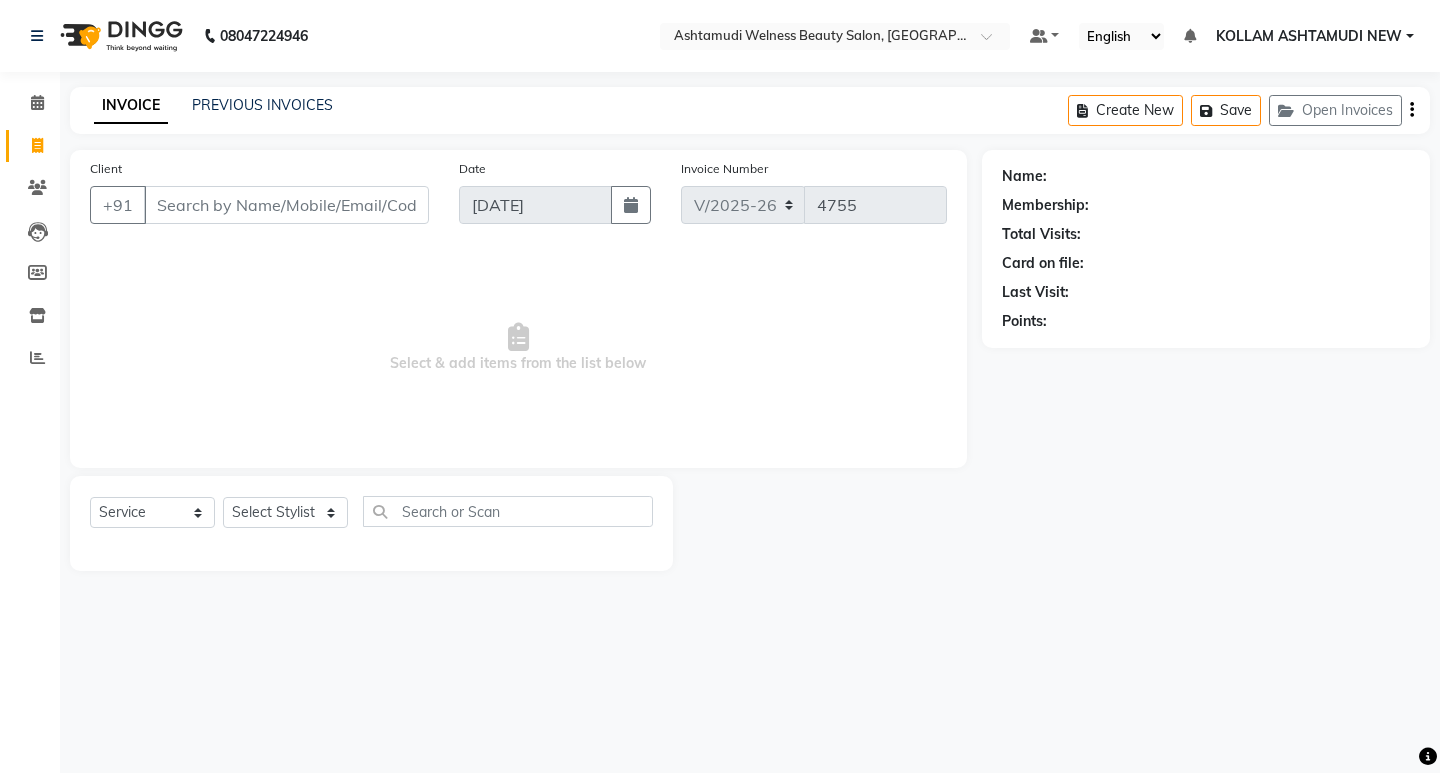 click on "Client" at bounding box center (286, 205) 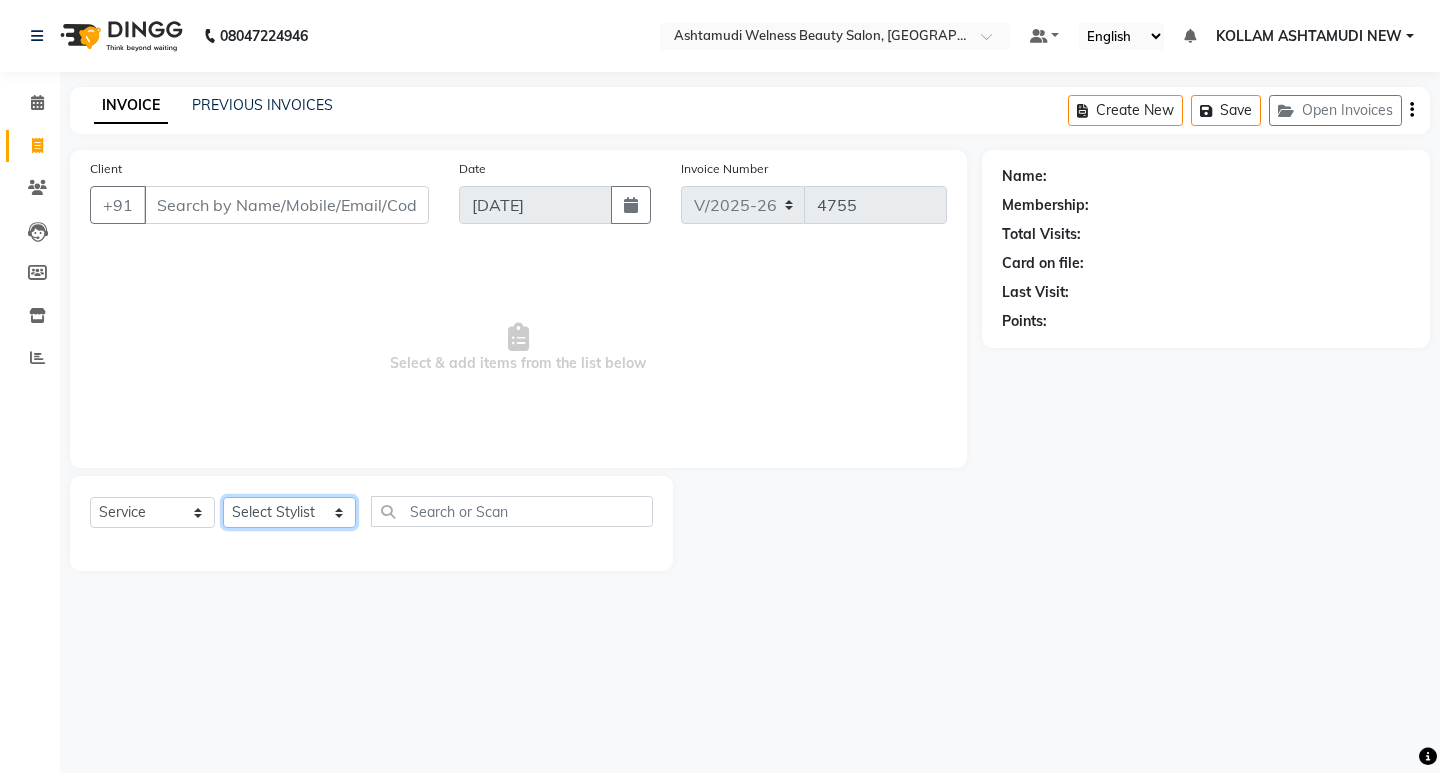 click on "Select Stylist [PERSON_NAME] Admin [PERSON_NAME]  [PERSON_NAME] [PERSON_NAME] [PERSON_NAME]  M [PERSON_NAME]  [PERSON_NAME]  P [PERSON_NAME] ASHTAMUDI KOLLAM ASHTAMUDI NEW  [PERSON_NAME] [PERSON_NAME] [PERSON_NAME]  [PERSON_NAME] [PERSON_NAME] [PERSON_NAME] [PERSON_NAME] [PERSON_NAME] M [PERSON_NAME] SARIGA [PERSON_NAME] [PERSON_NAME] [PERSON_NAME] [PERSON_NAME] [PERSON_NAME] S" 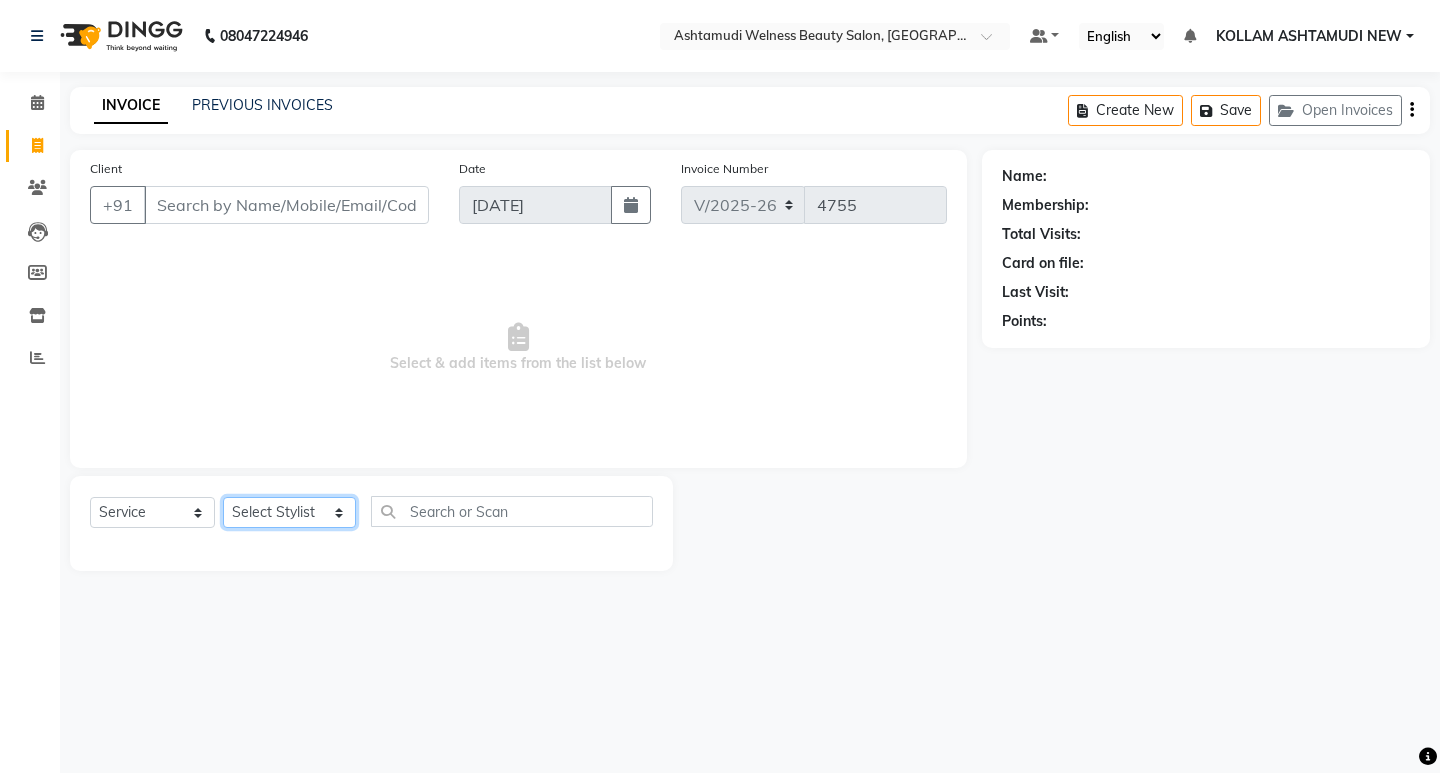 select on "59295" 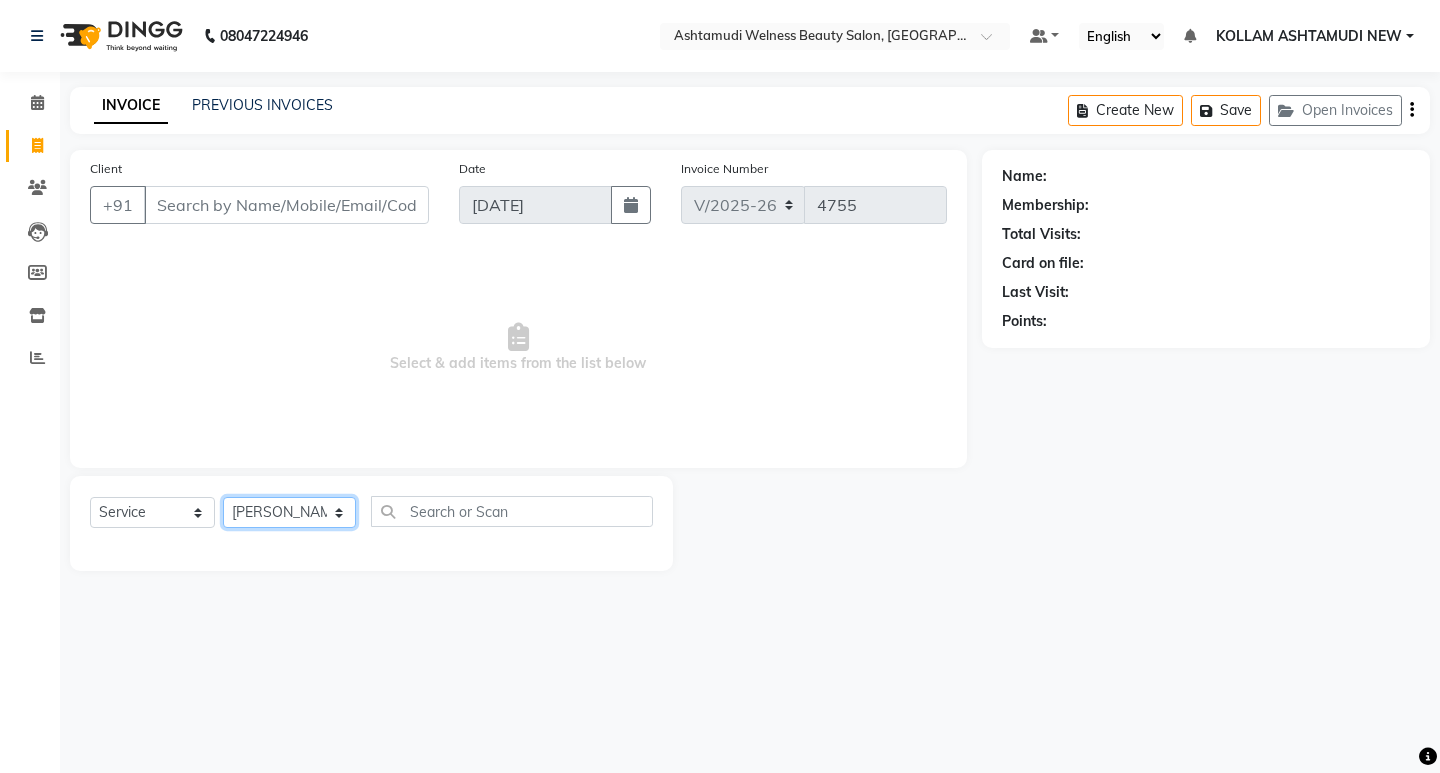 click on "Select Stylist [PERSON_NAME] Admin [PERSON_NAME]  [PERSON_NAME] [PERSON_NAME] [PERSON_NAME]  M [PERSON_NAME]  [PERSON_NAME]  P [PERSON_NAME] ASHTAMUDI KOLLAM ASHTAMUDI NEW  [PERSON_NAME] [PERSON_NAME] [PERSON_NAME]  [PERSON_NAME] [PERSON_NAME] [PERSON_NAME] [PERSON_NAME] [PERSON_NAME] M [PERSON_NAME] SARIGA [PERSON_NAME] [PERSON_NAME] [PERSON_NAME] [PERSON_NAME] [PERSON_NAME] S" 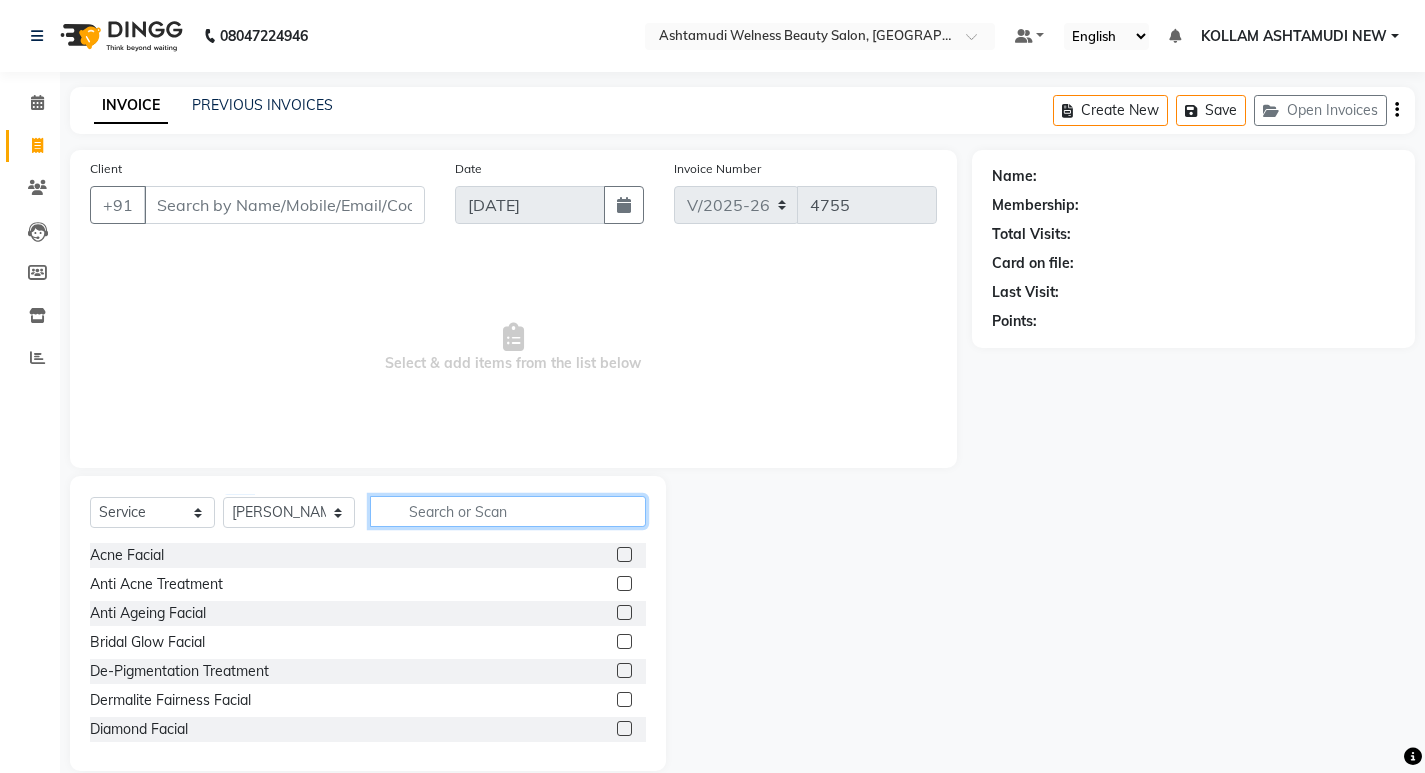 drag, startPoint x: 481, startPoint y: 518, endPoint x: 518, endPoint y: 509, distance: 38.078865 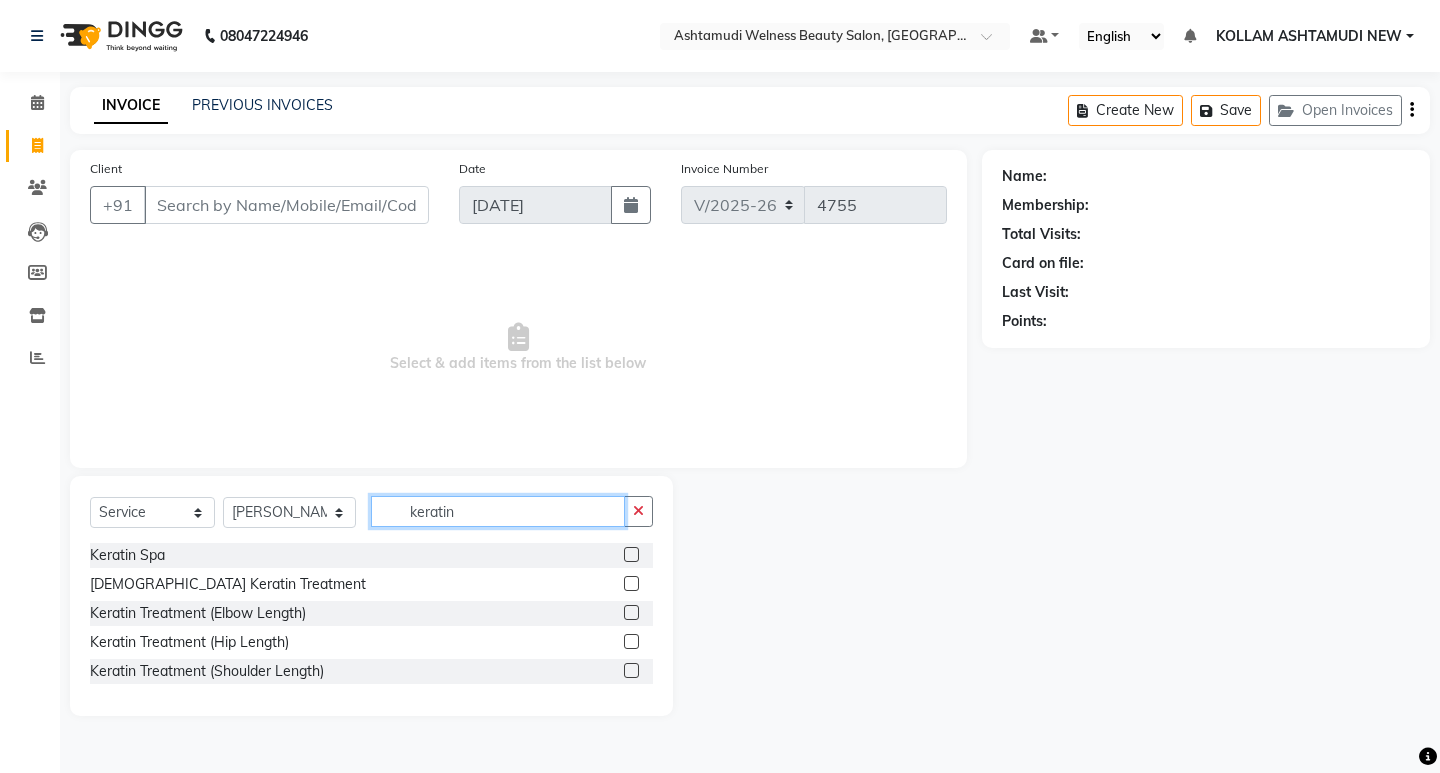 type on "keratin" 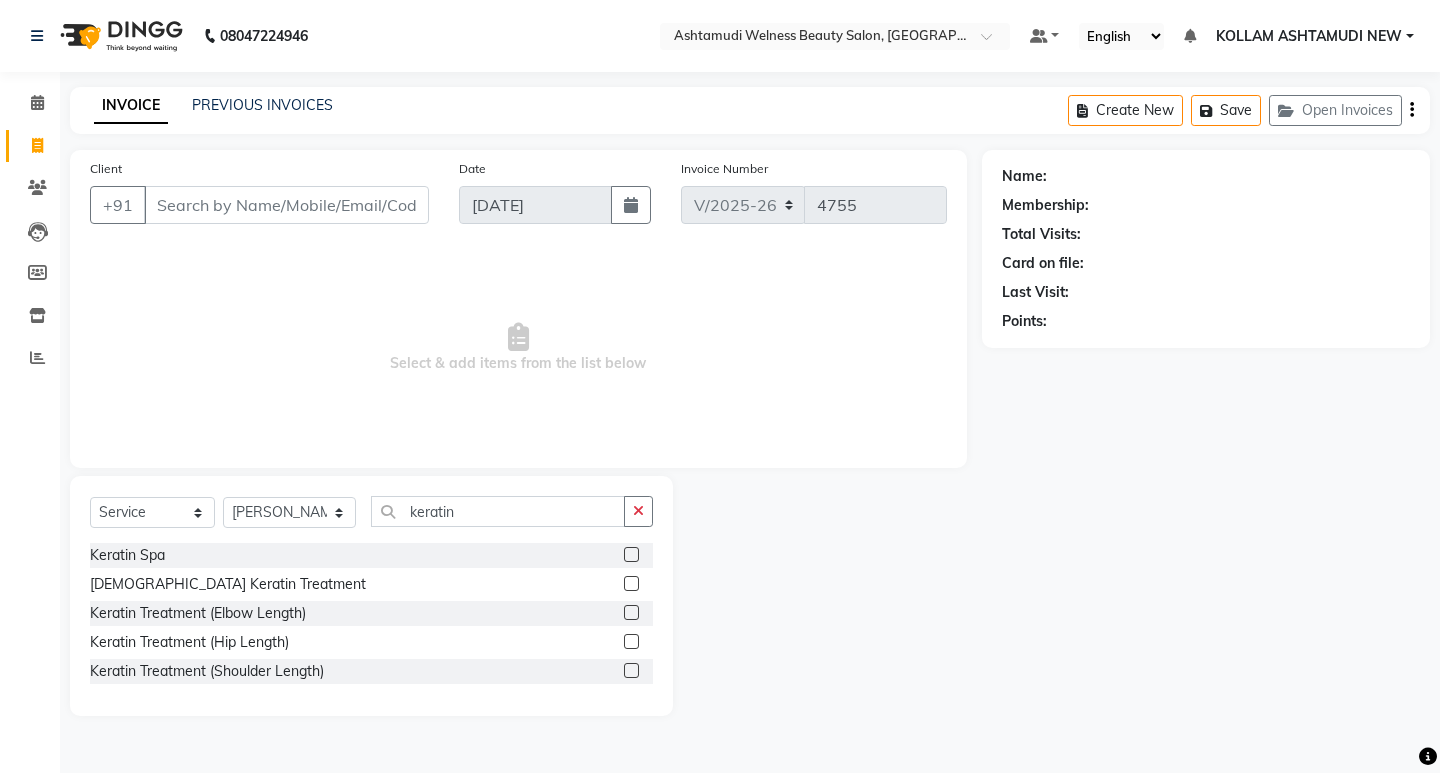 click 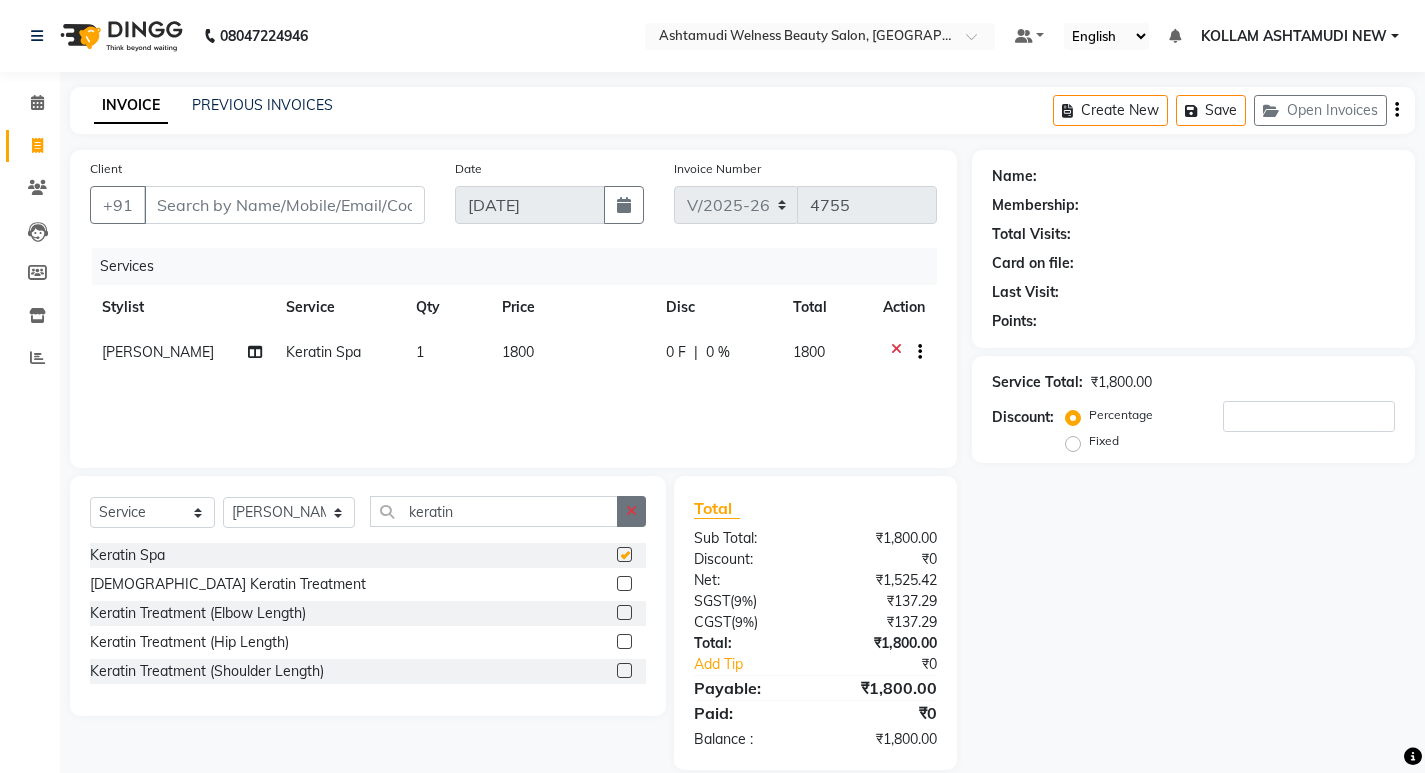 checkbox on "false" 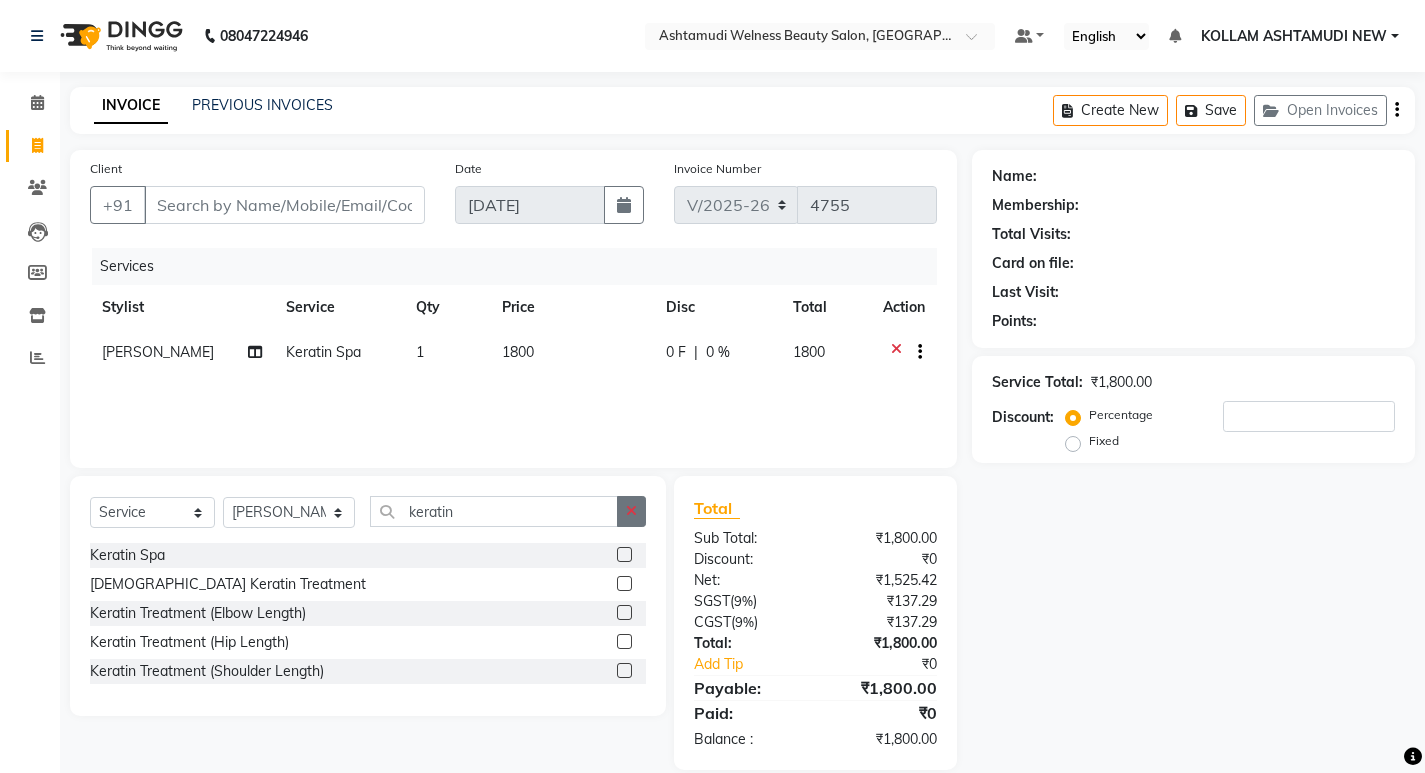 click 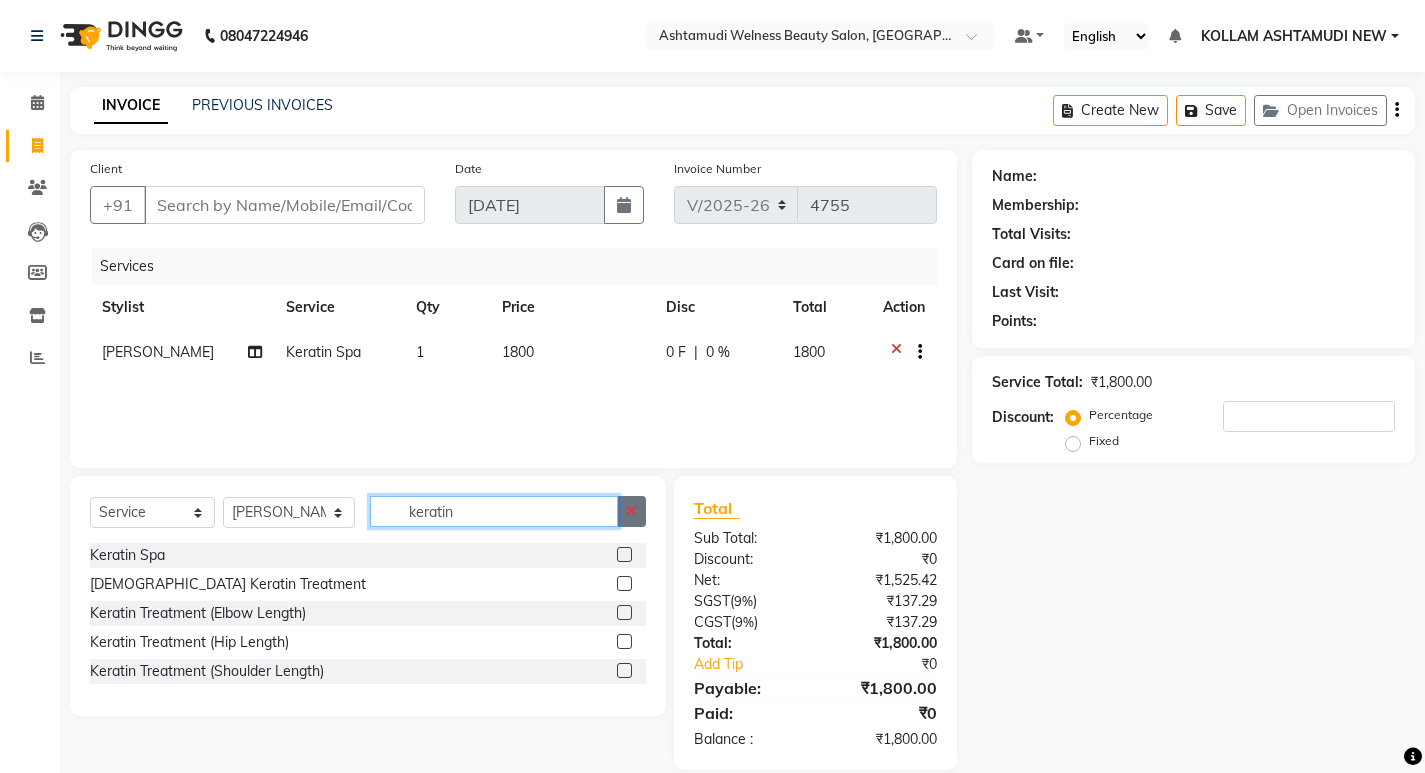 type 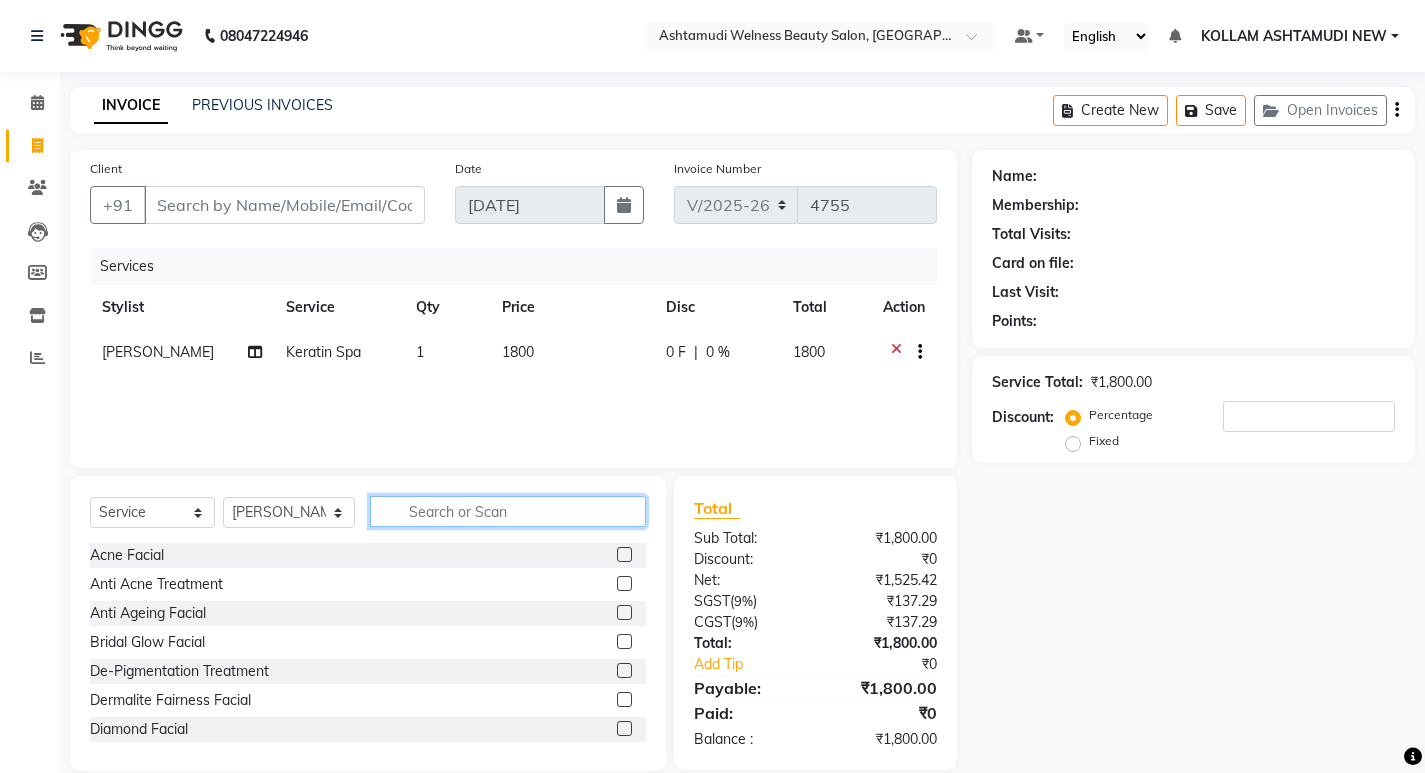 click 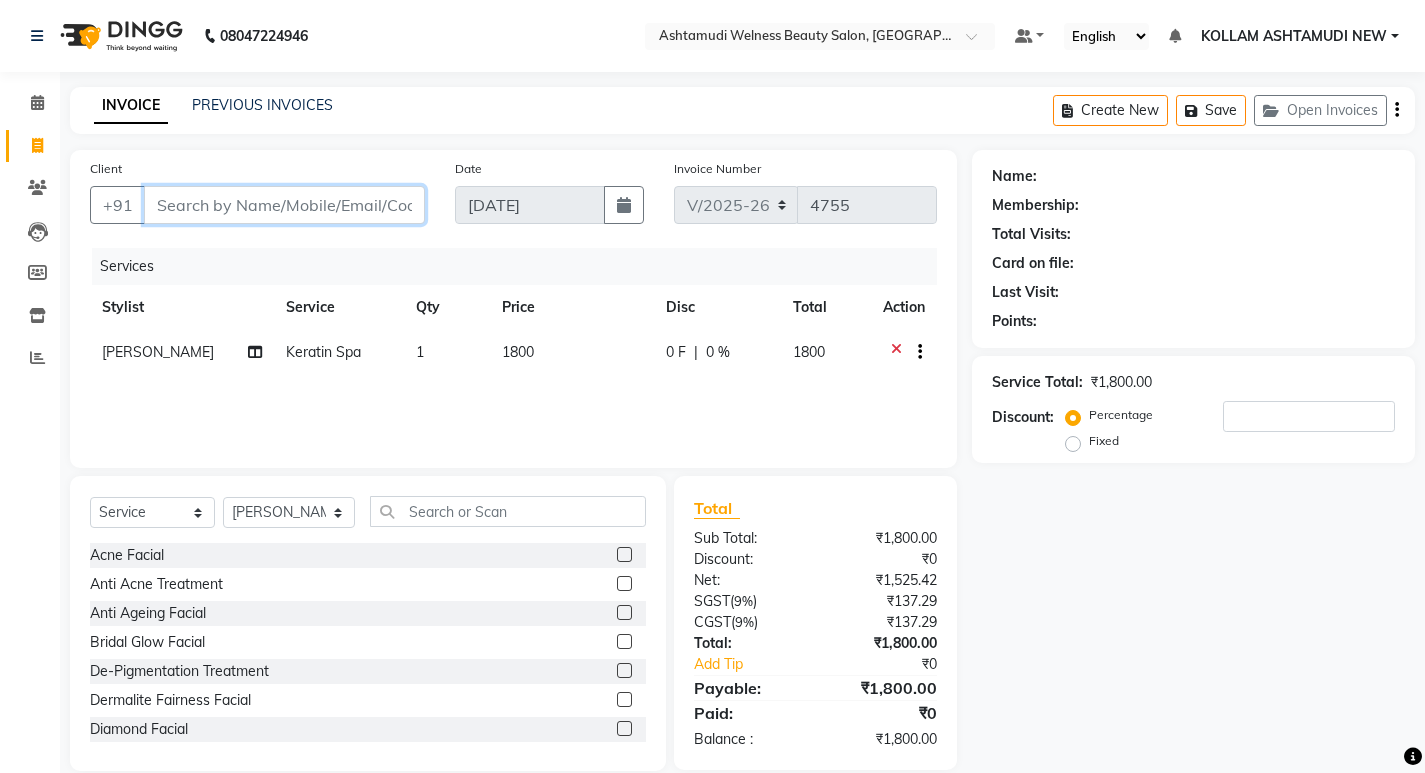 click on "Client" at bounding box center (284, 205) 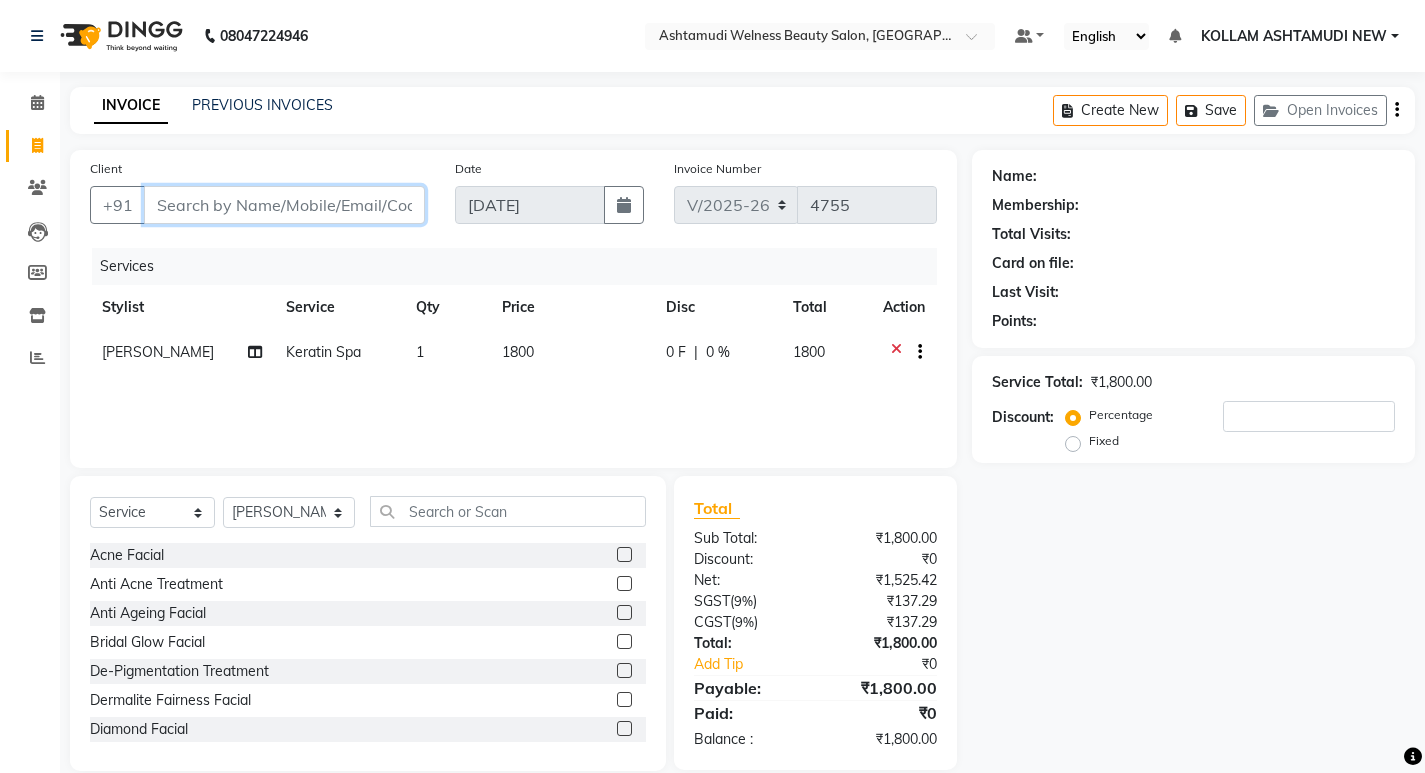 type on "9" 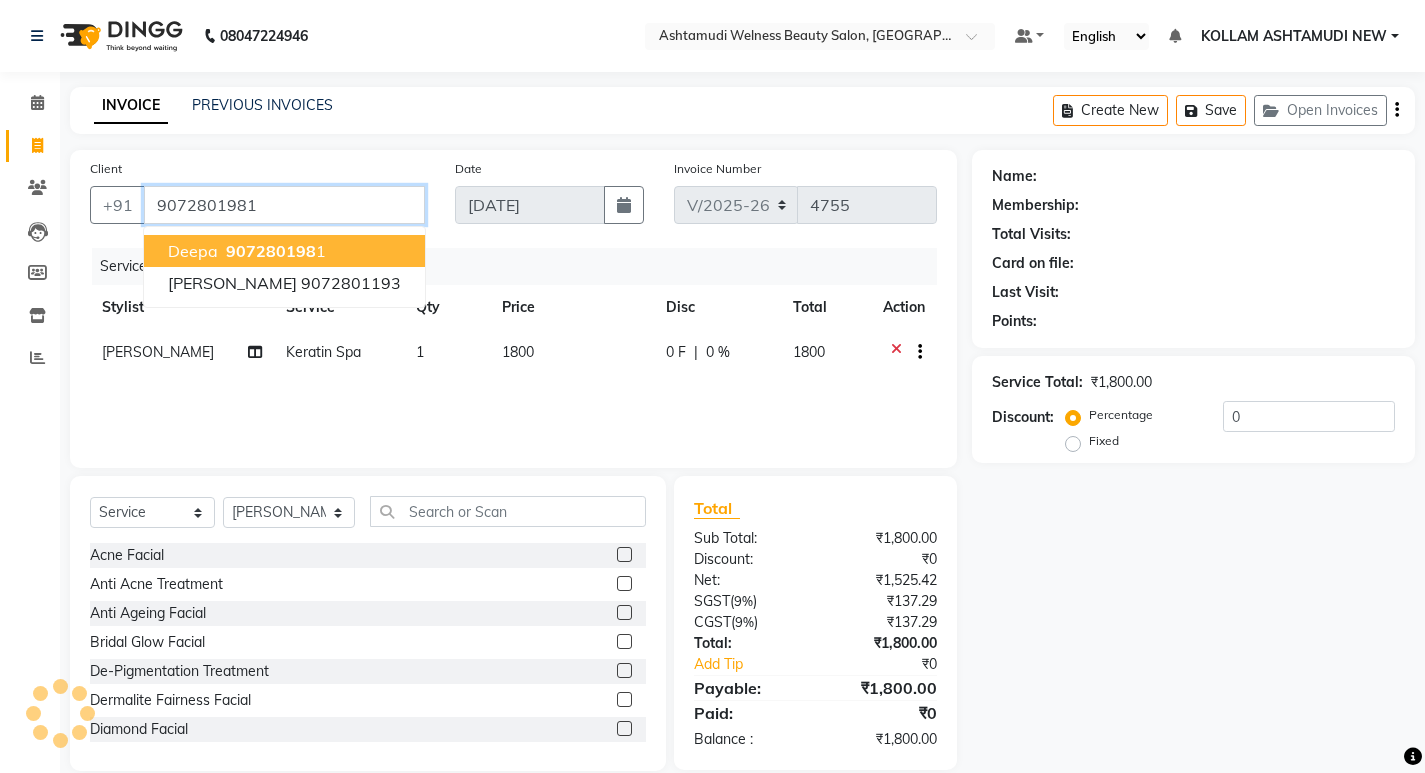 type on "9072801981" 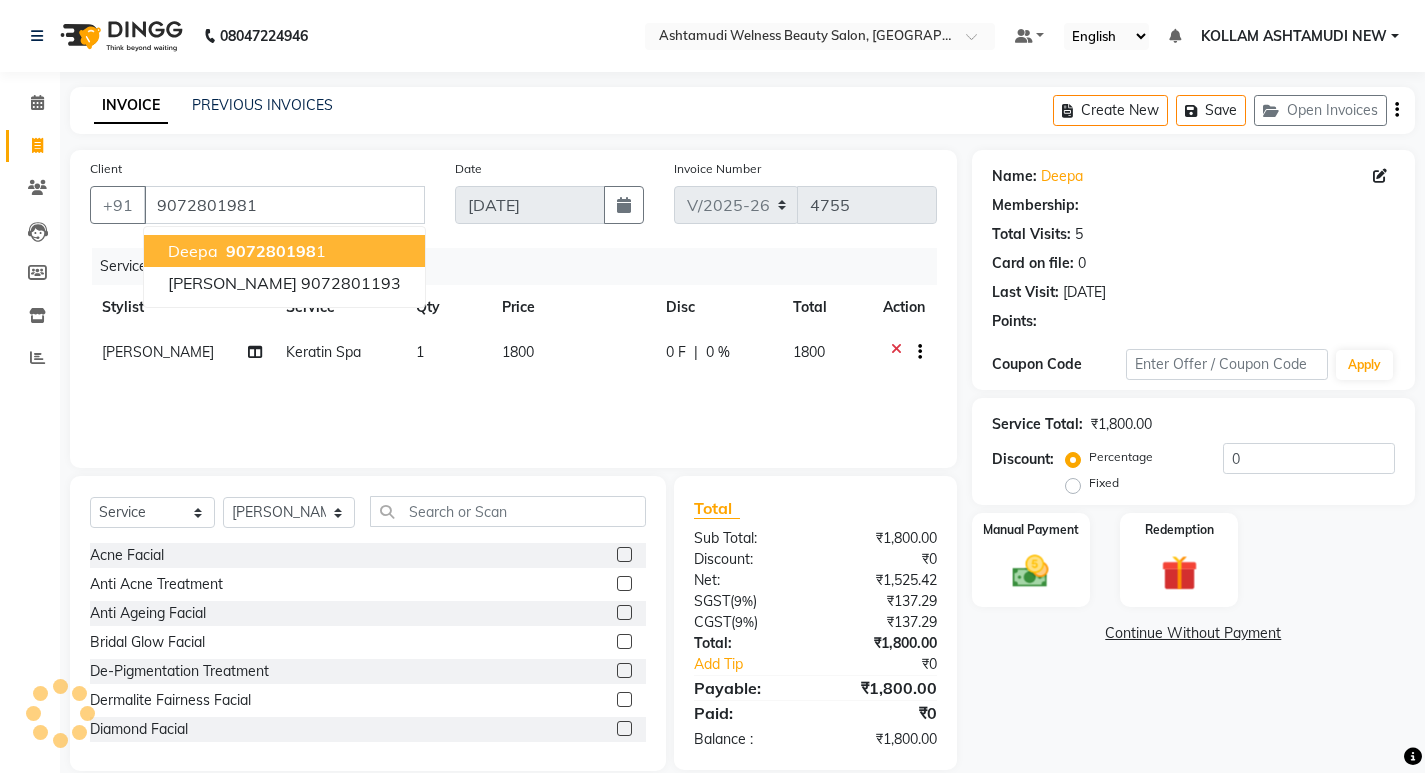 type on "15" 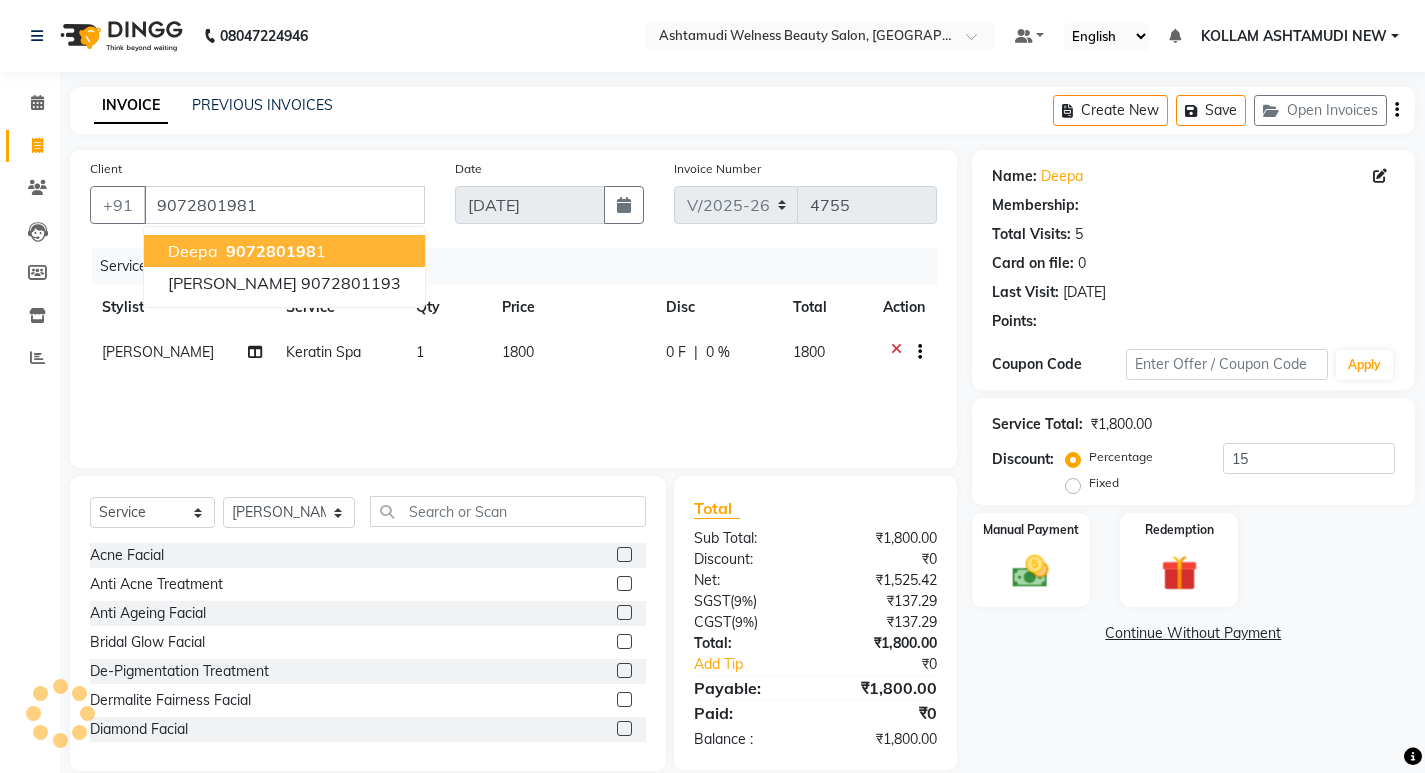 select on "2: Object" 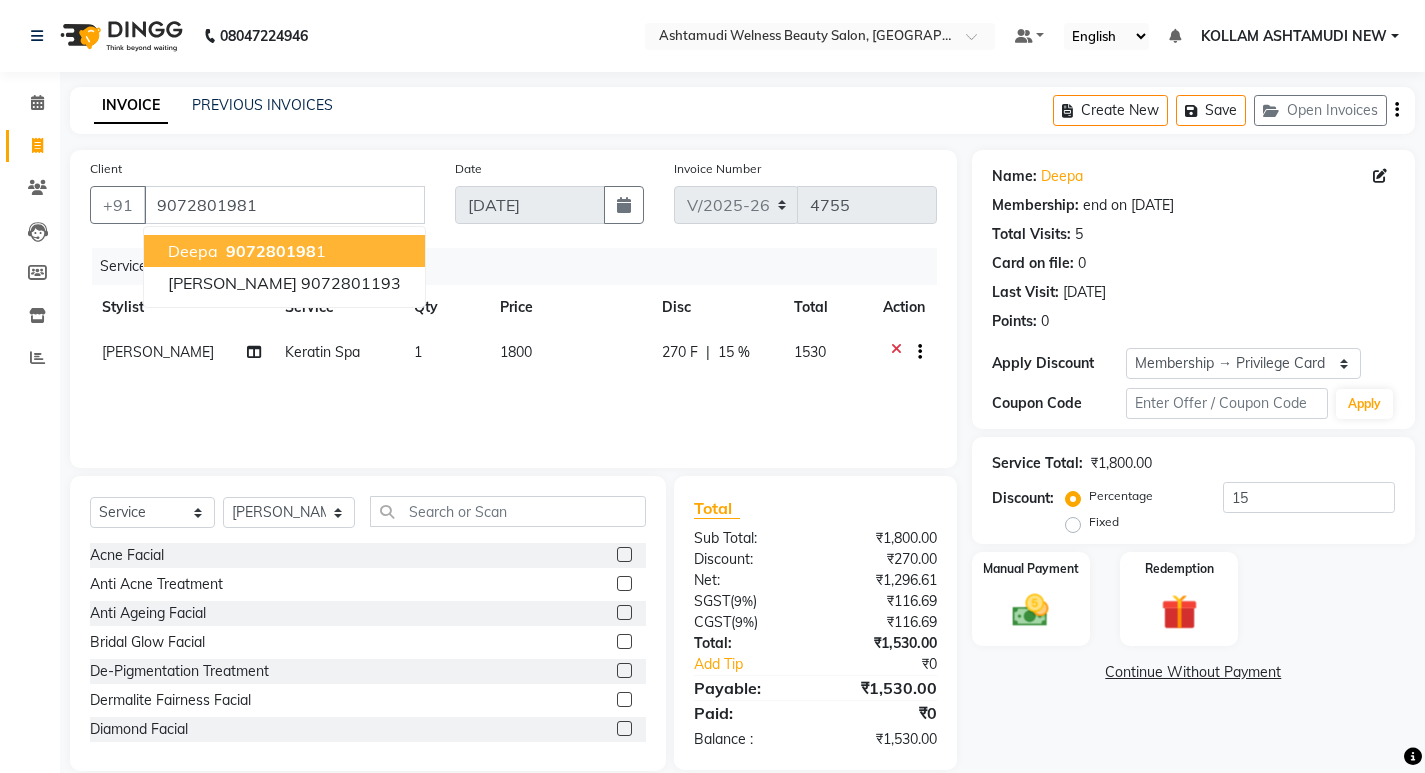 click on "907280198" at bounding box center (271, 251) 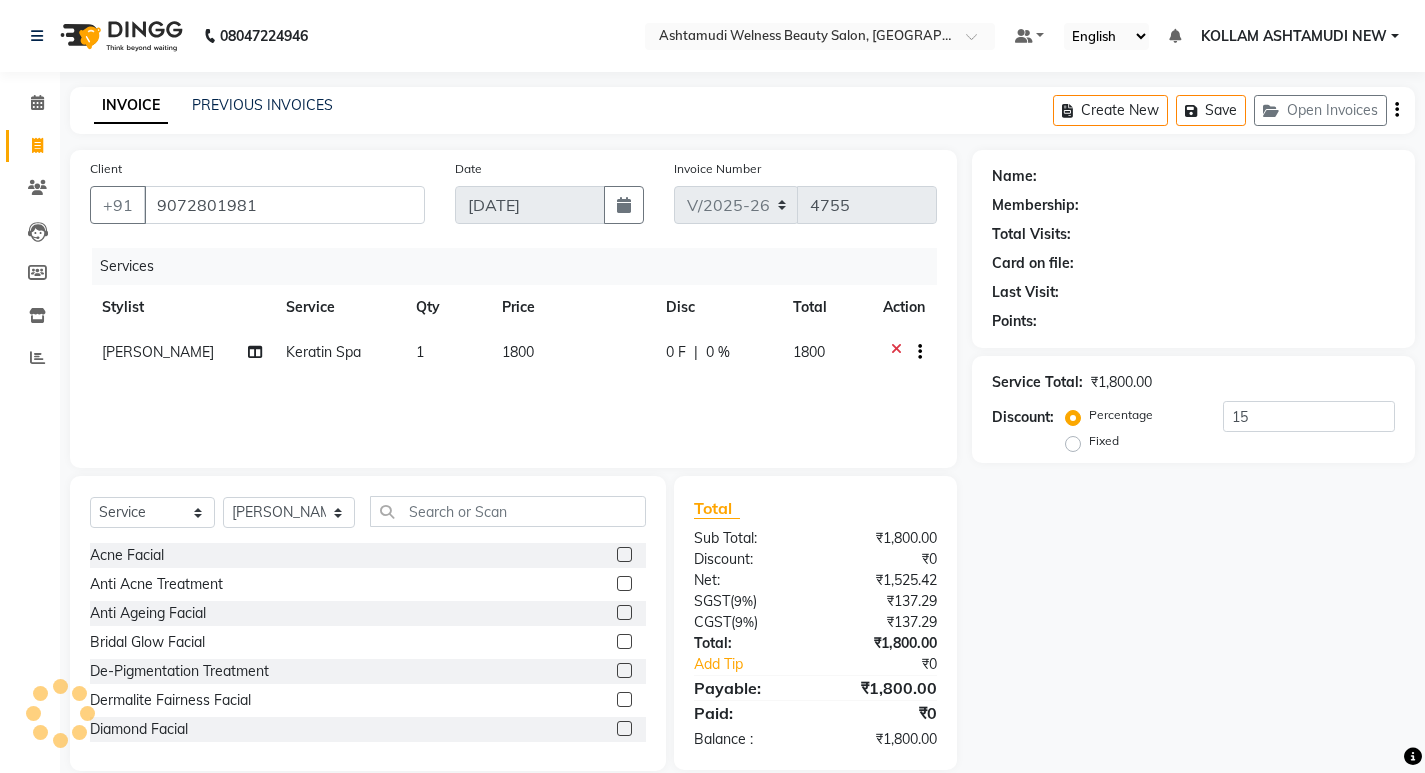 type on "0" 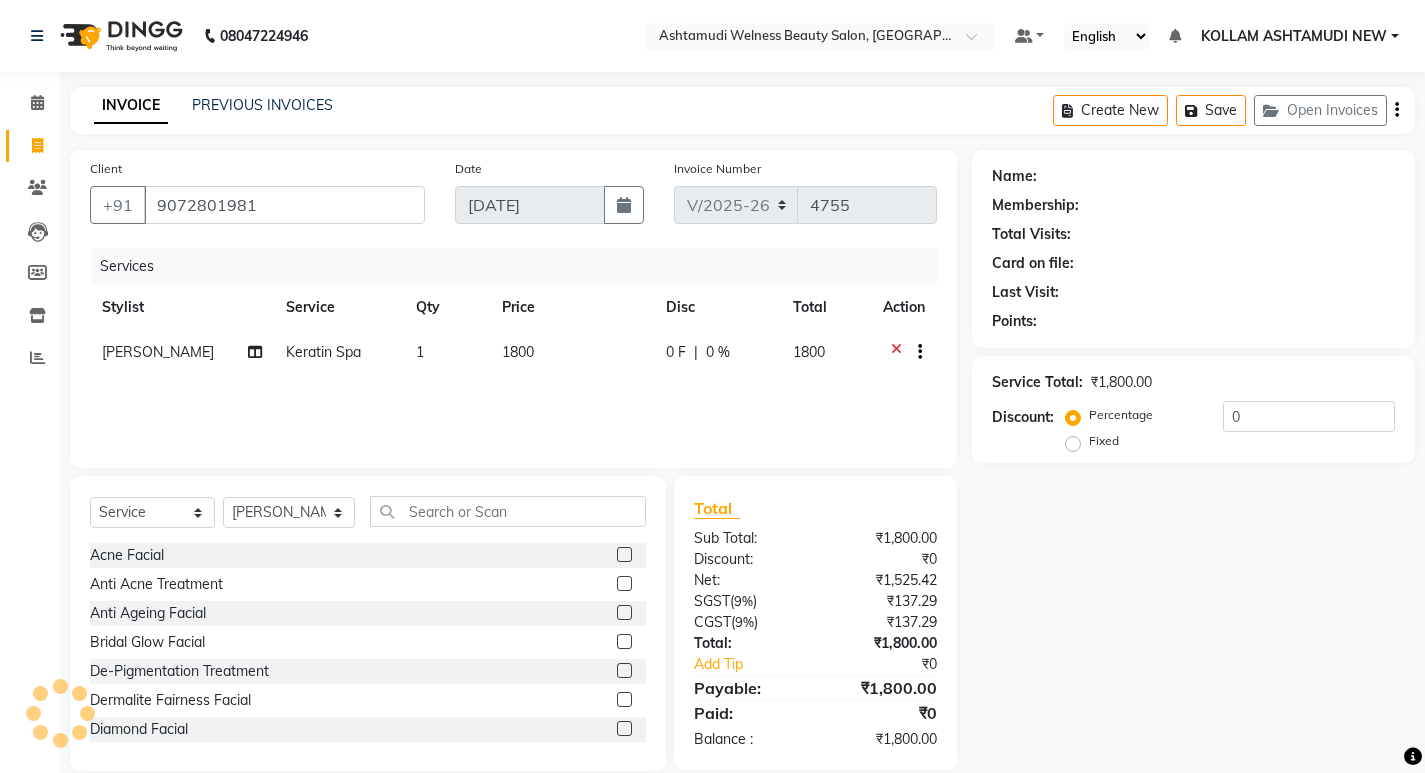 select on "2: Object" 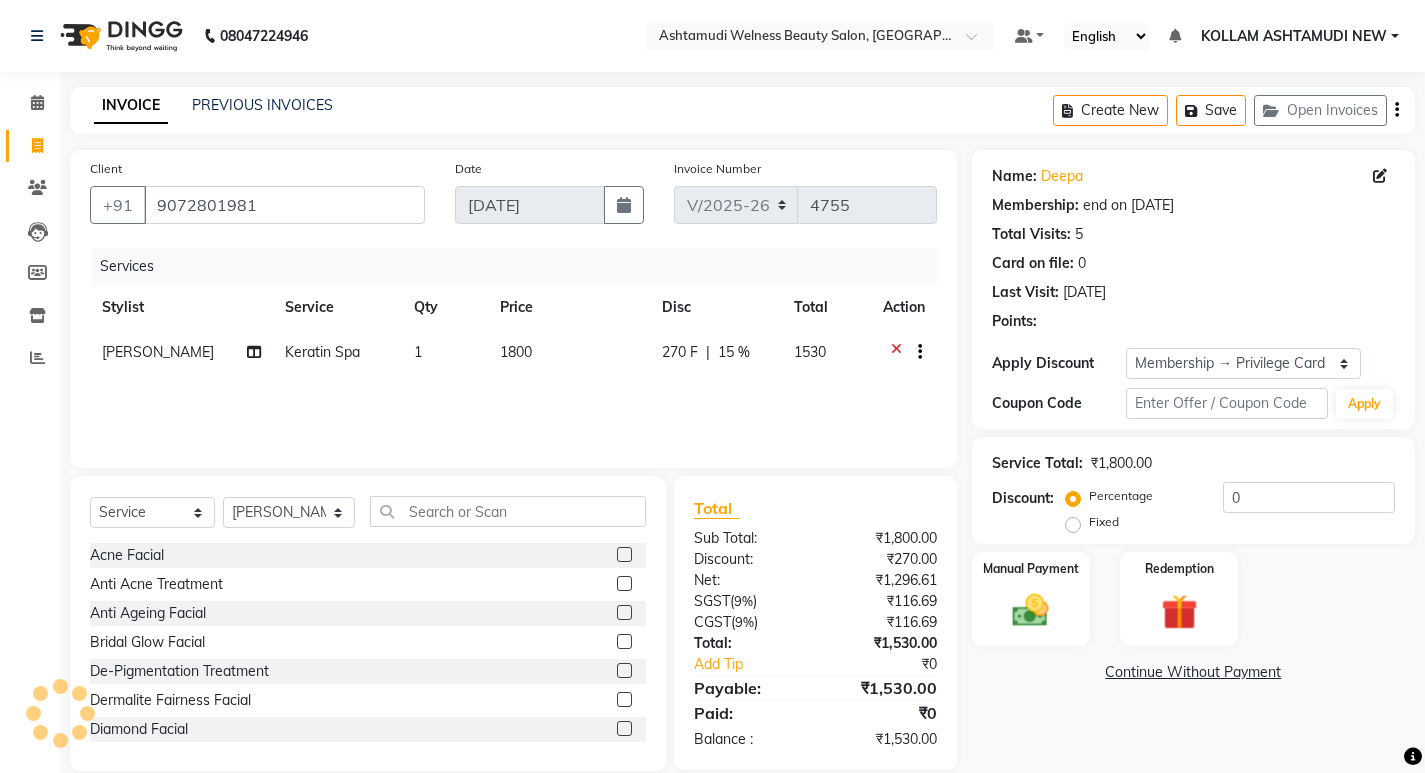type on "15" 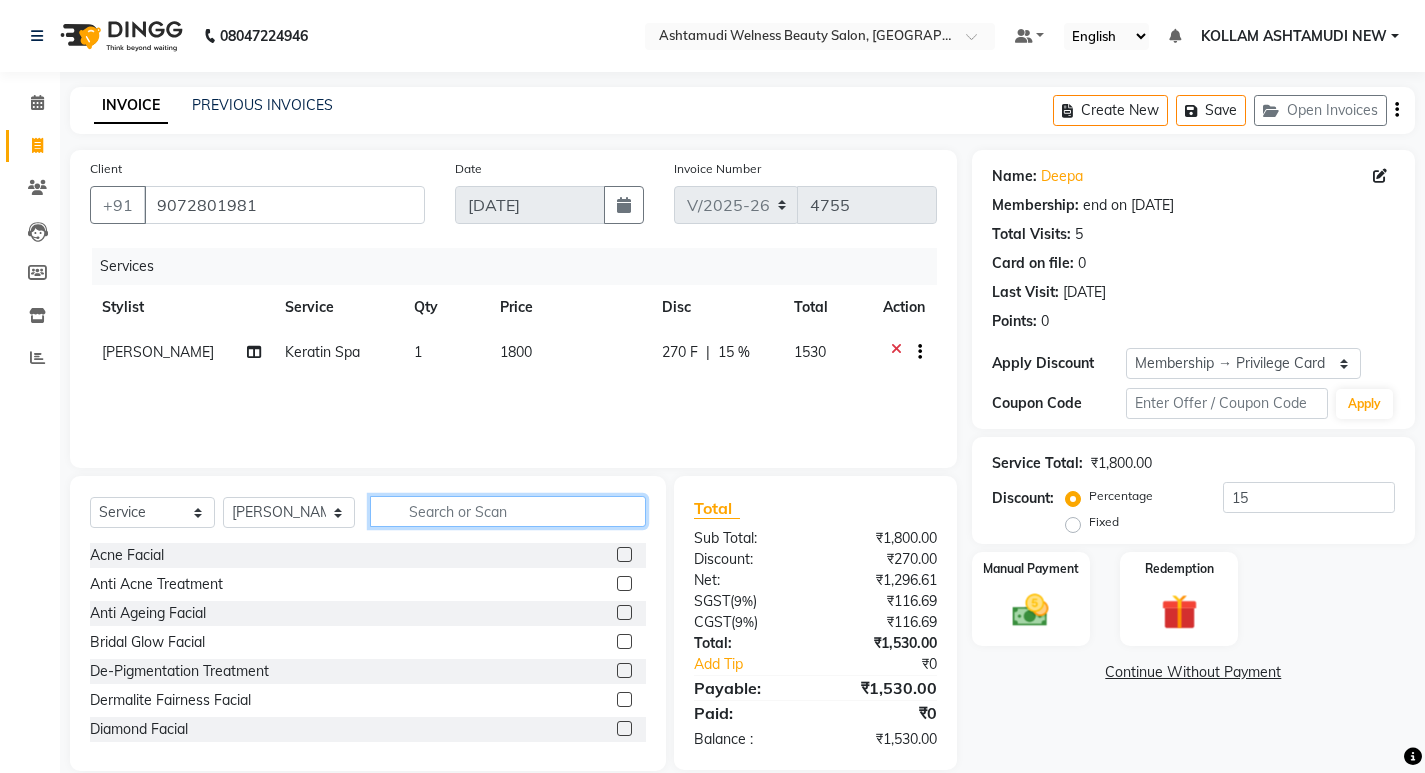 click 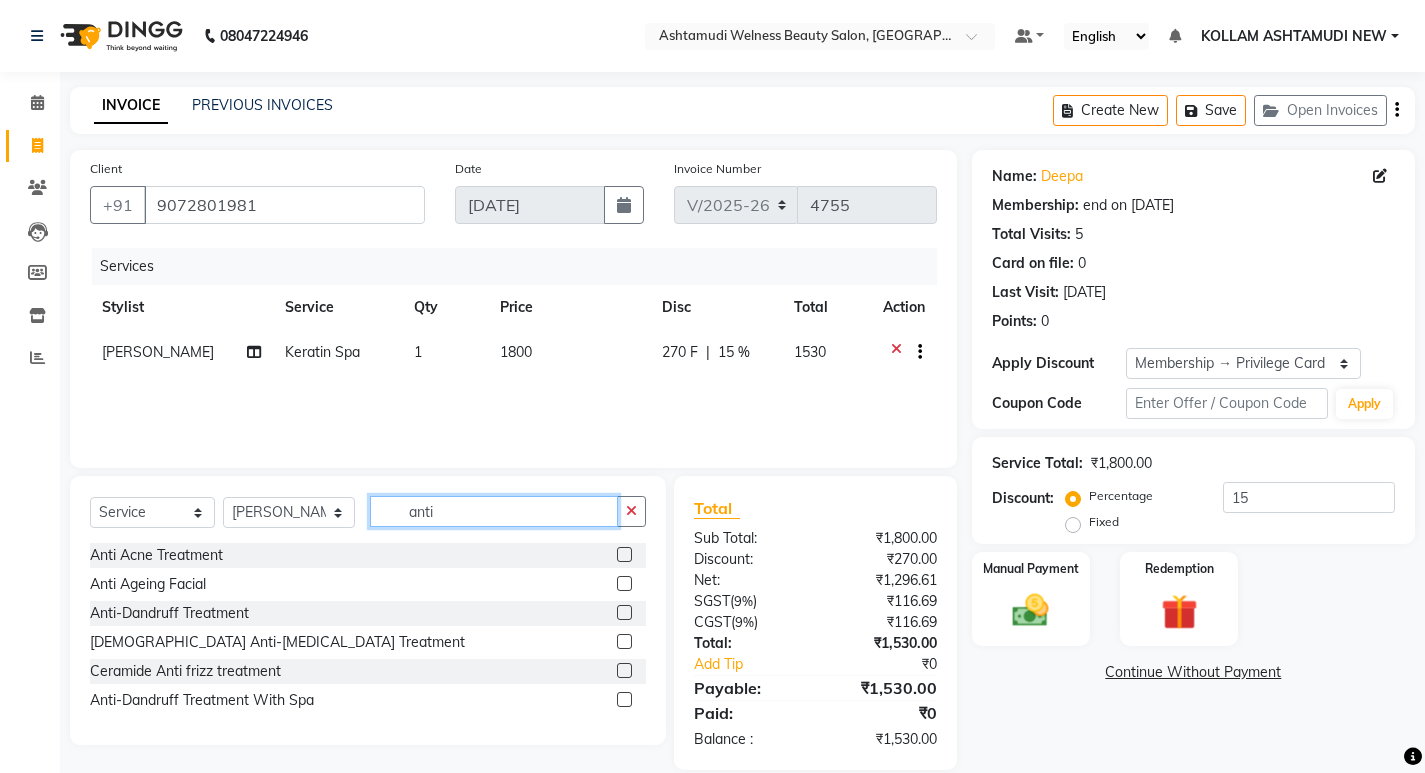 type on "anti" 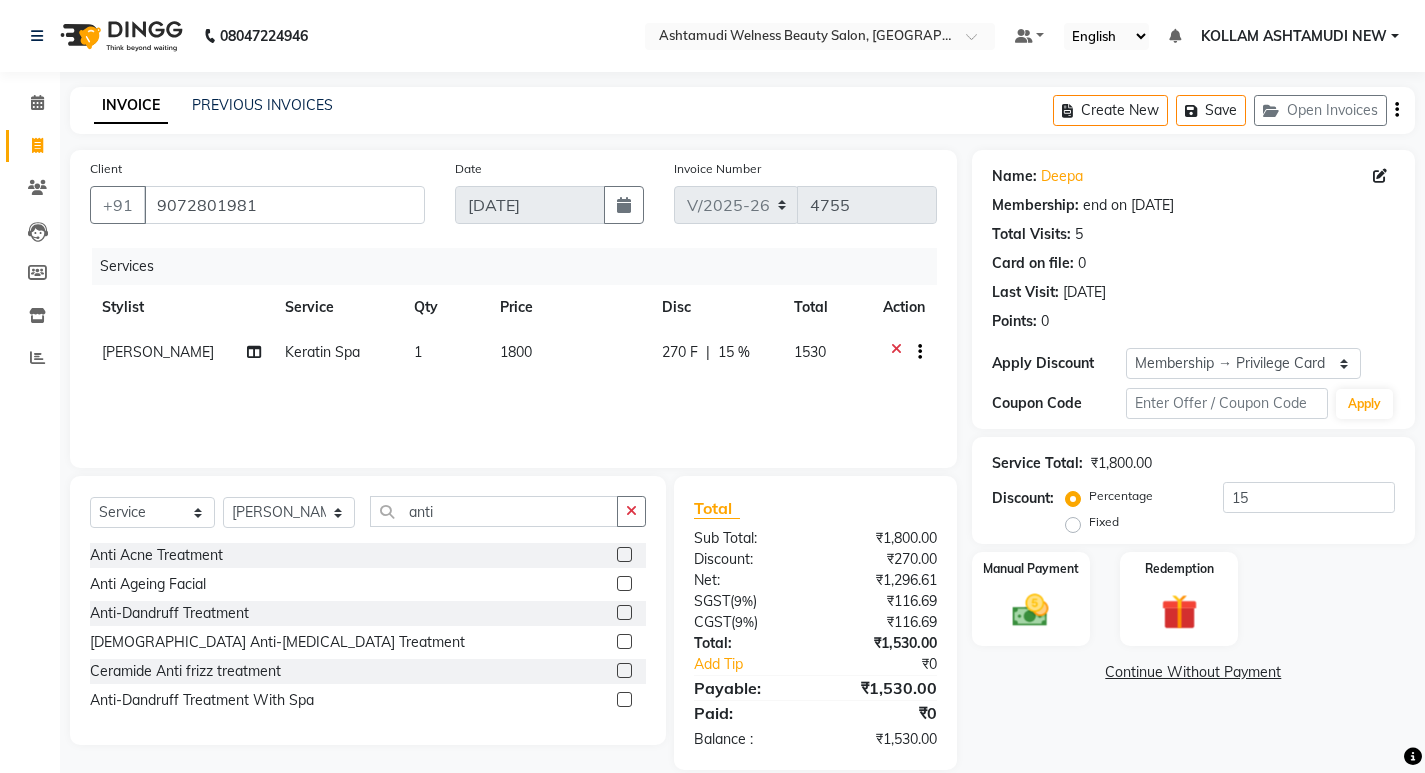 click 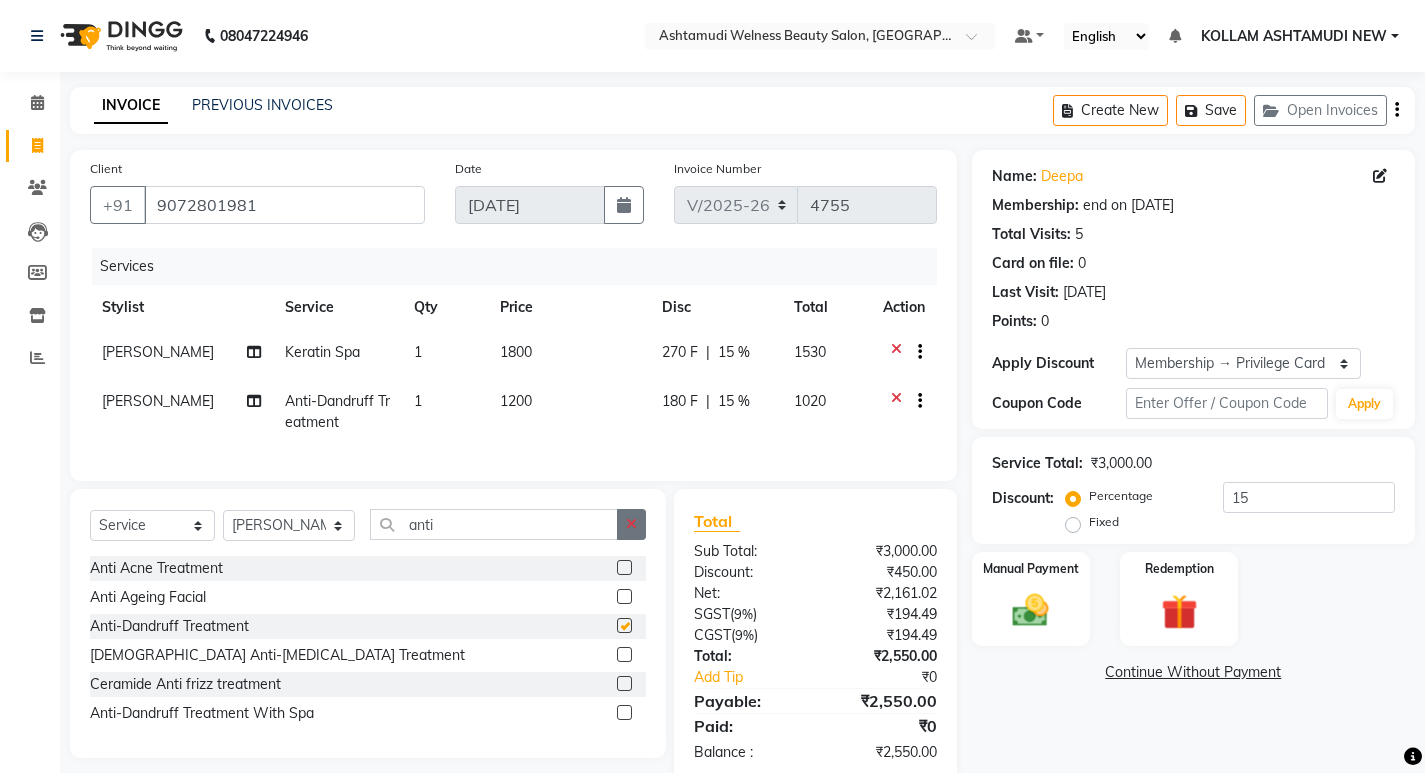 checkbox on "false" 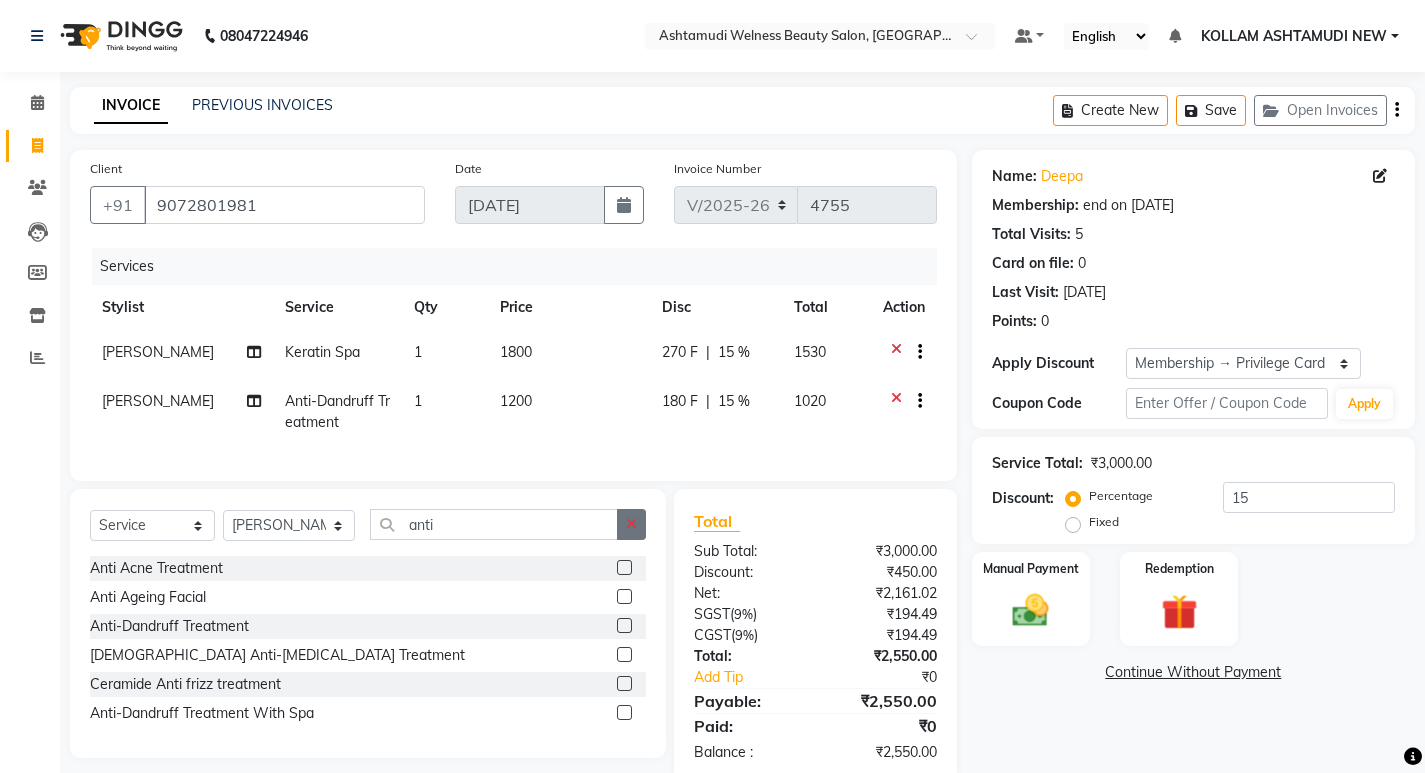 click 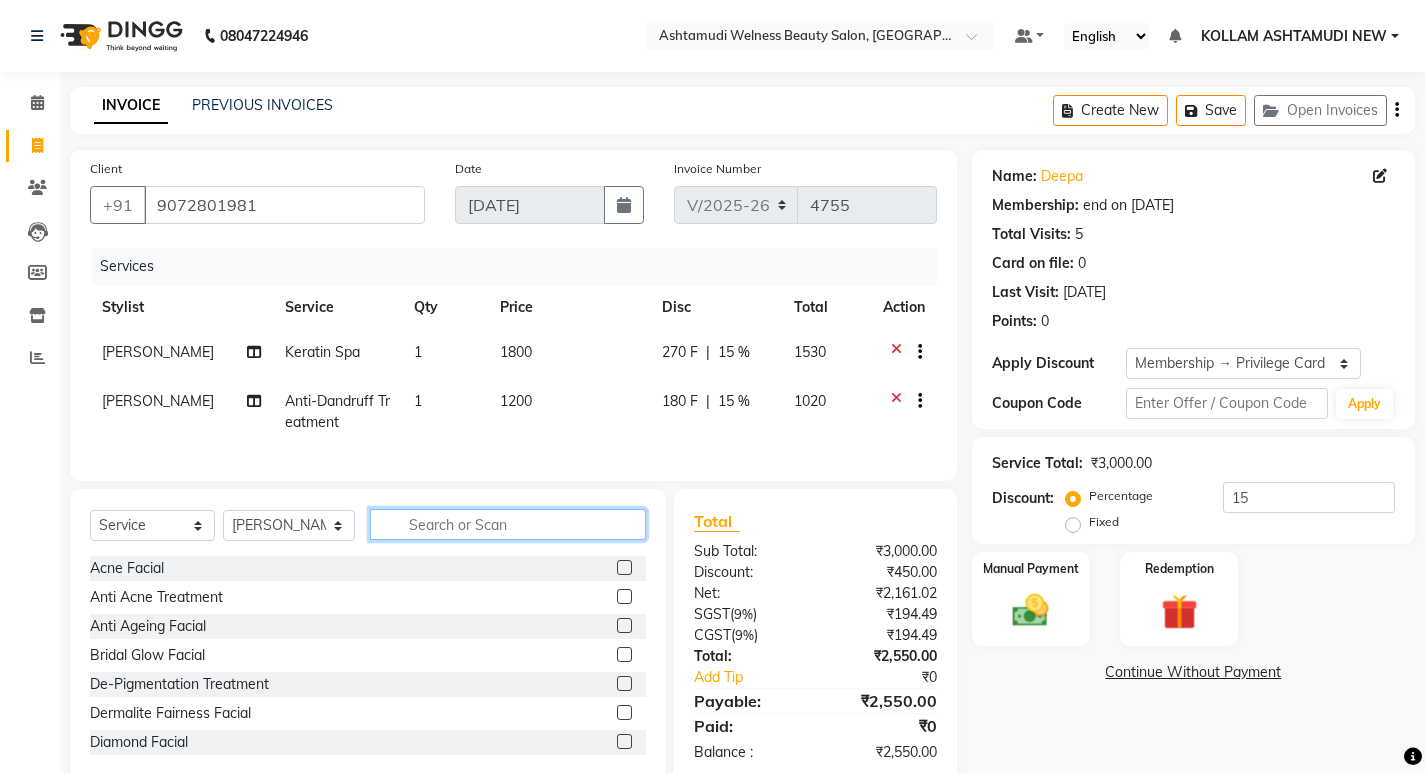 click 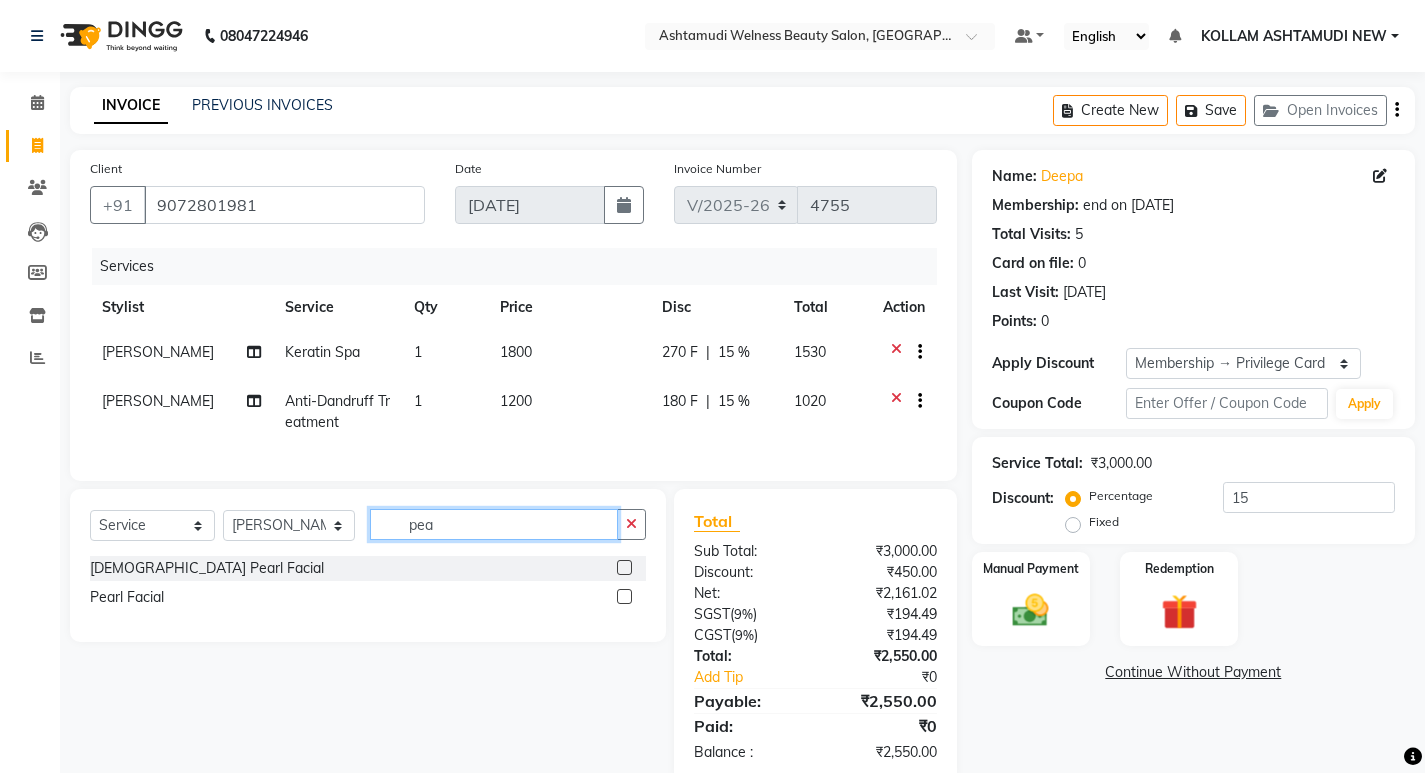 type on "pea" 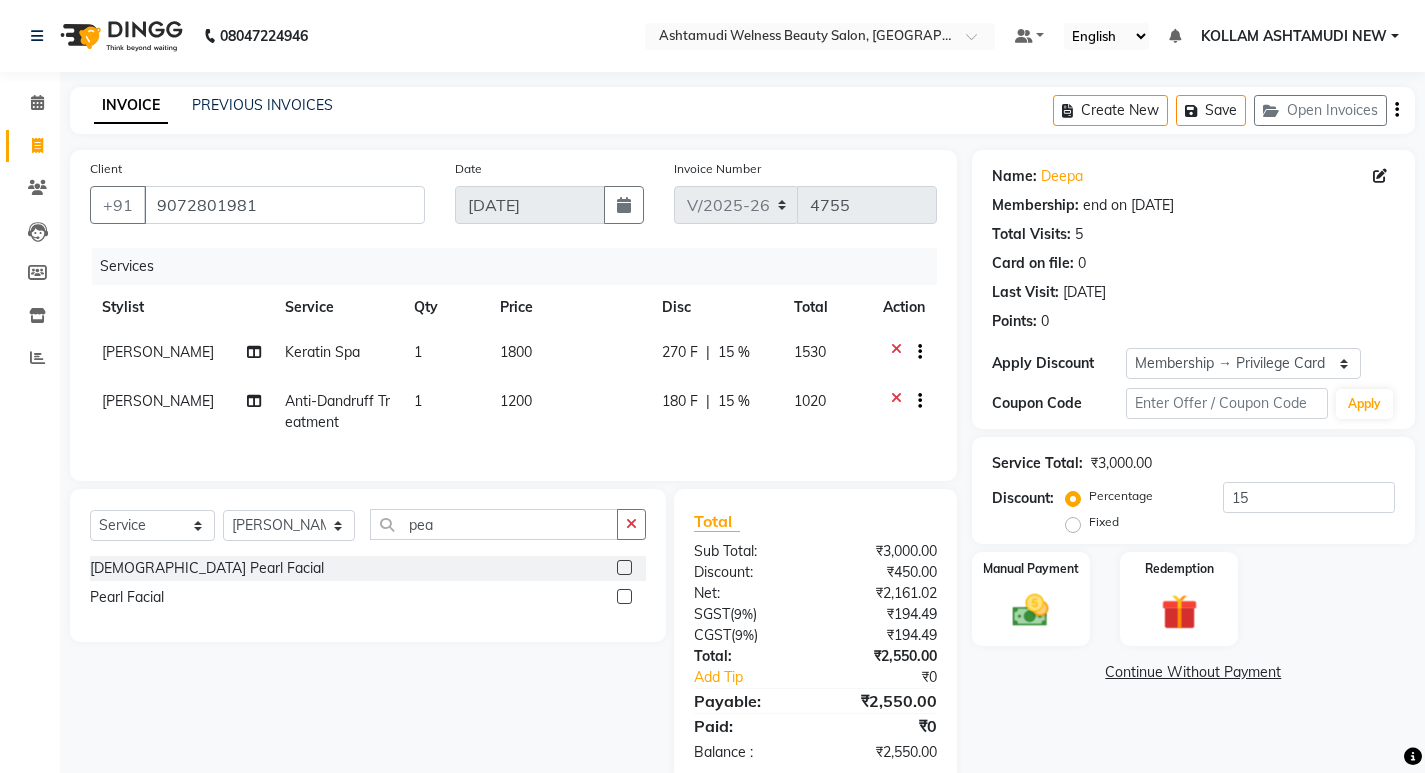 click 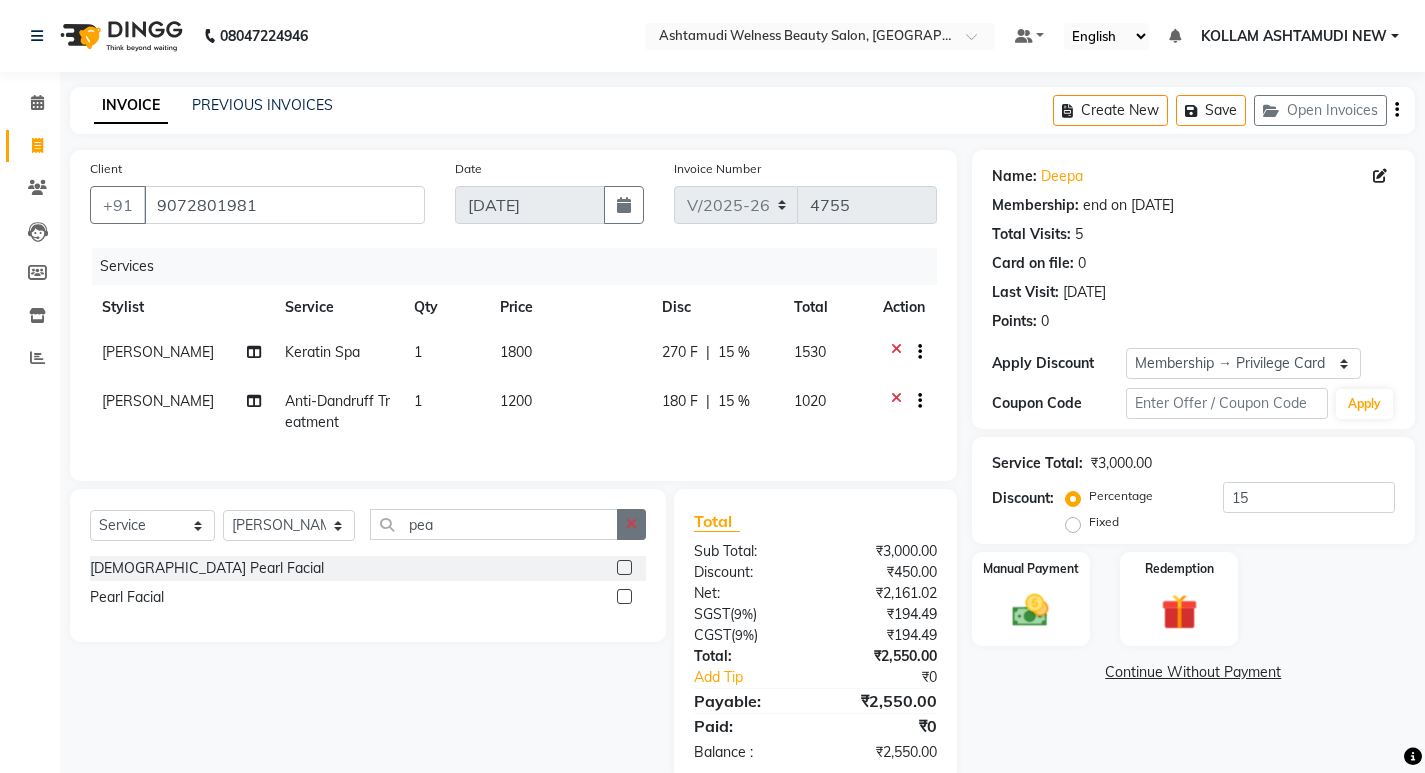 click at bounding box center (623, 597) 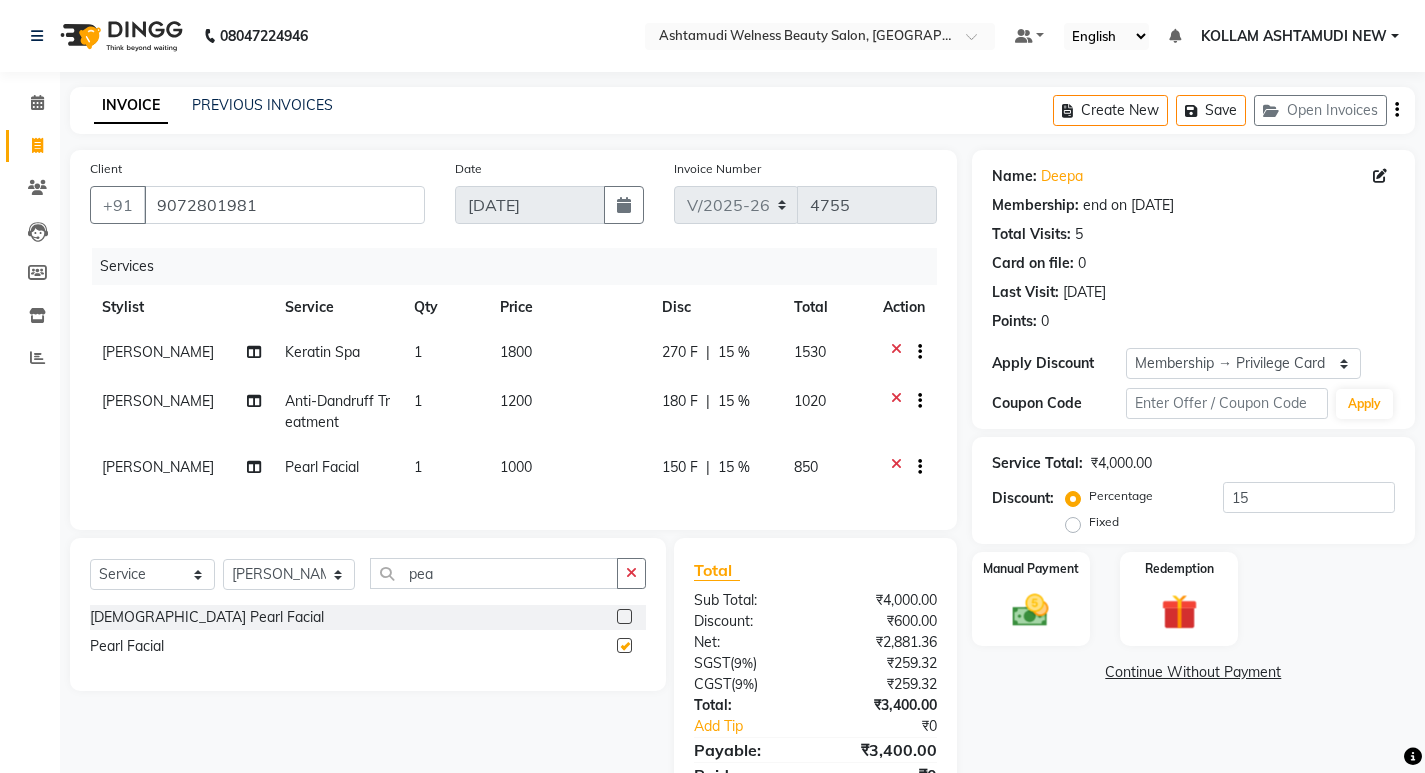 checkbox on "false" 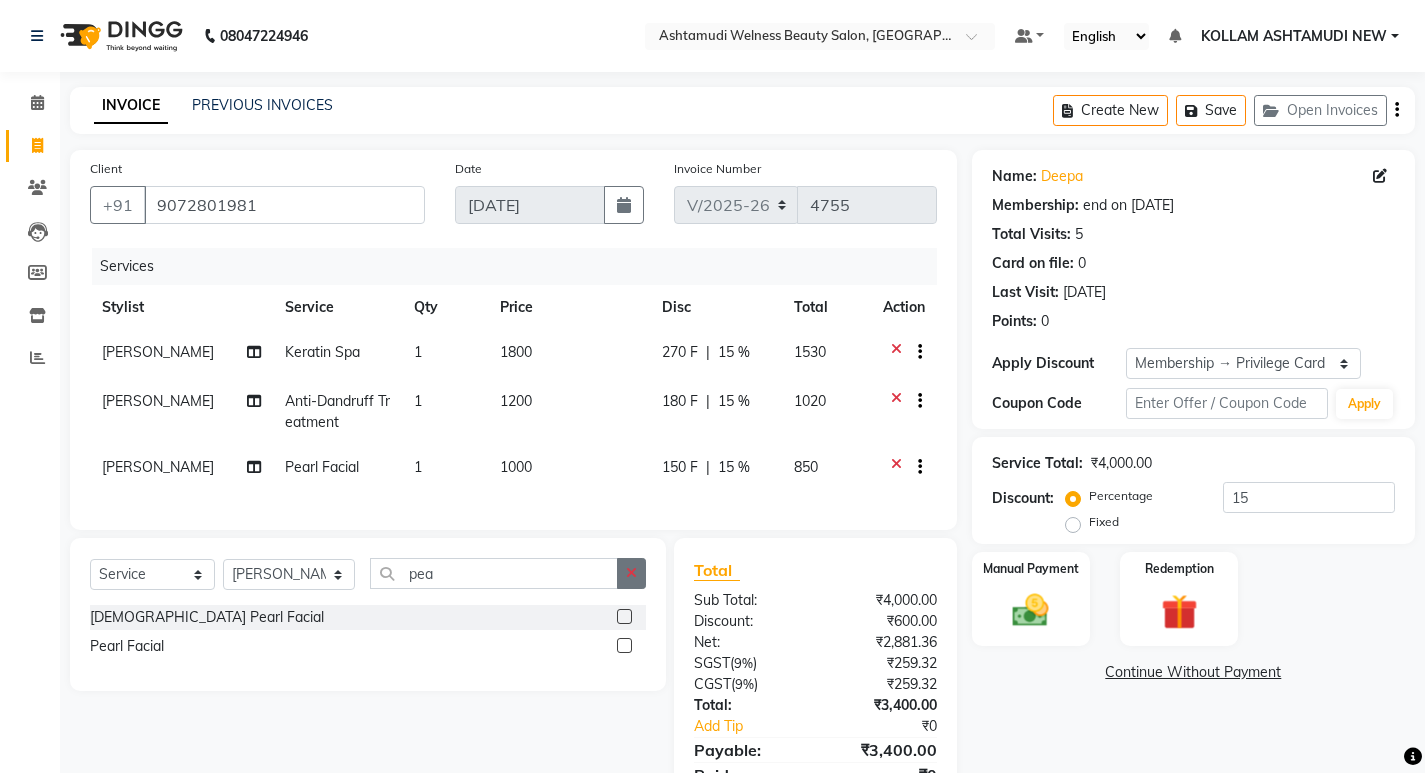click 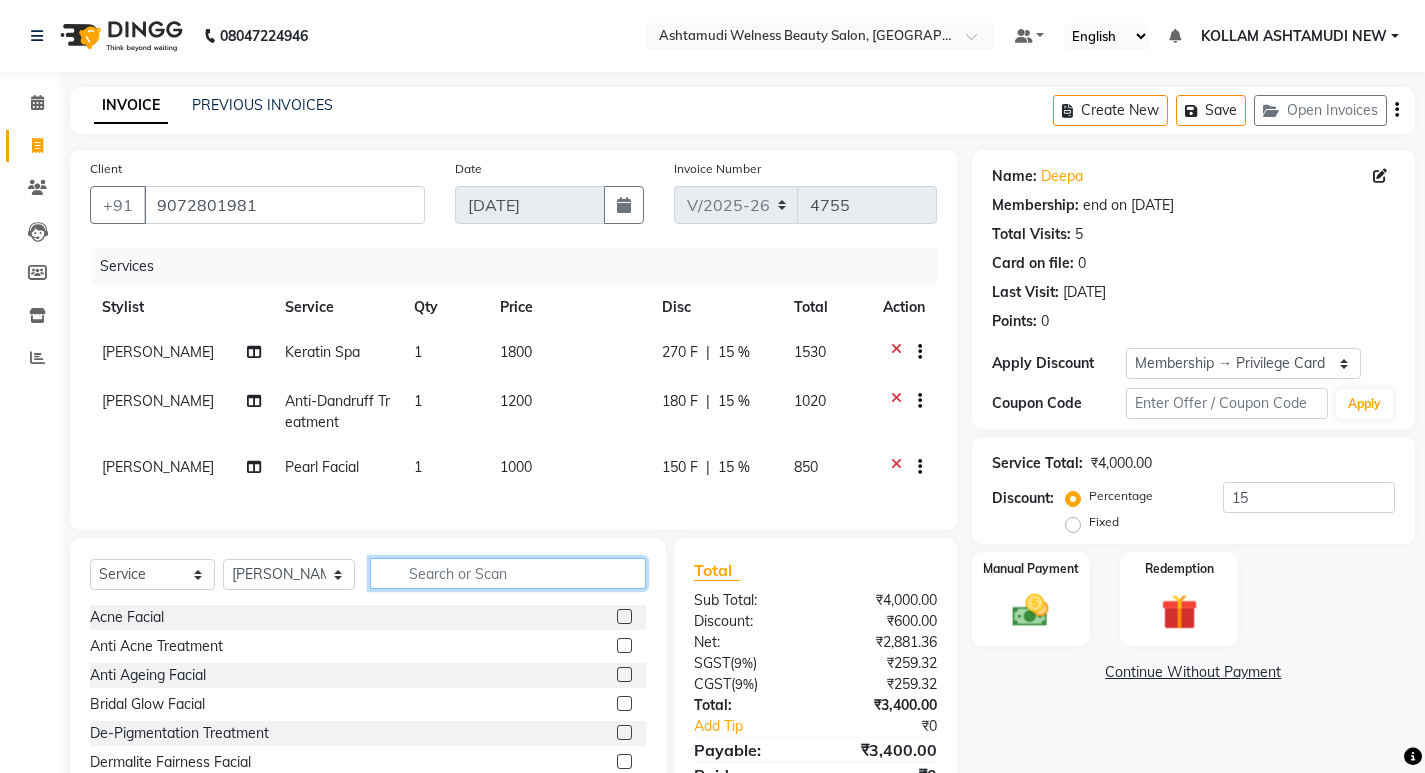 click 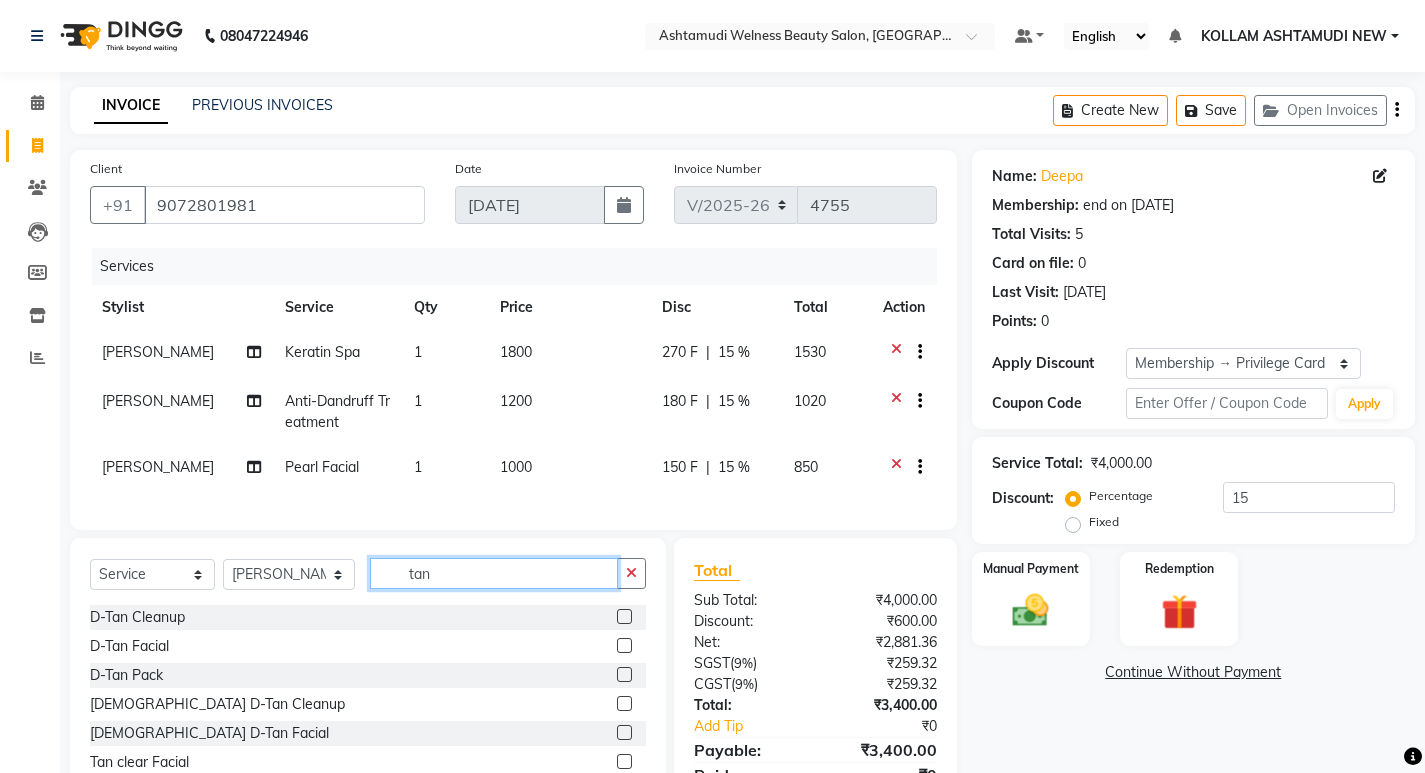 type on "tan" 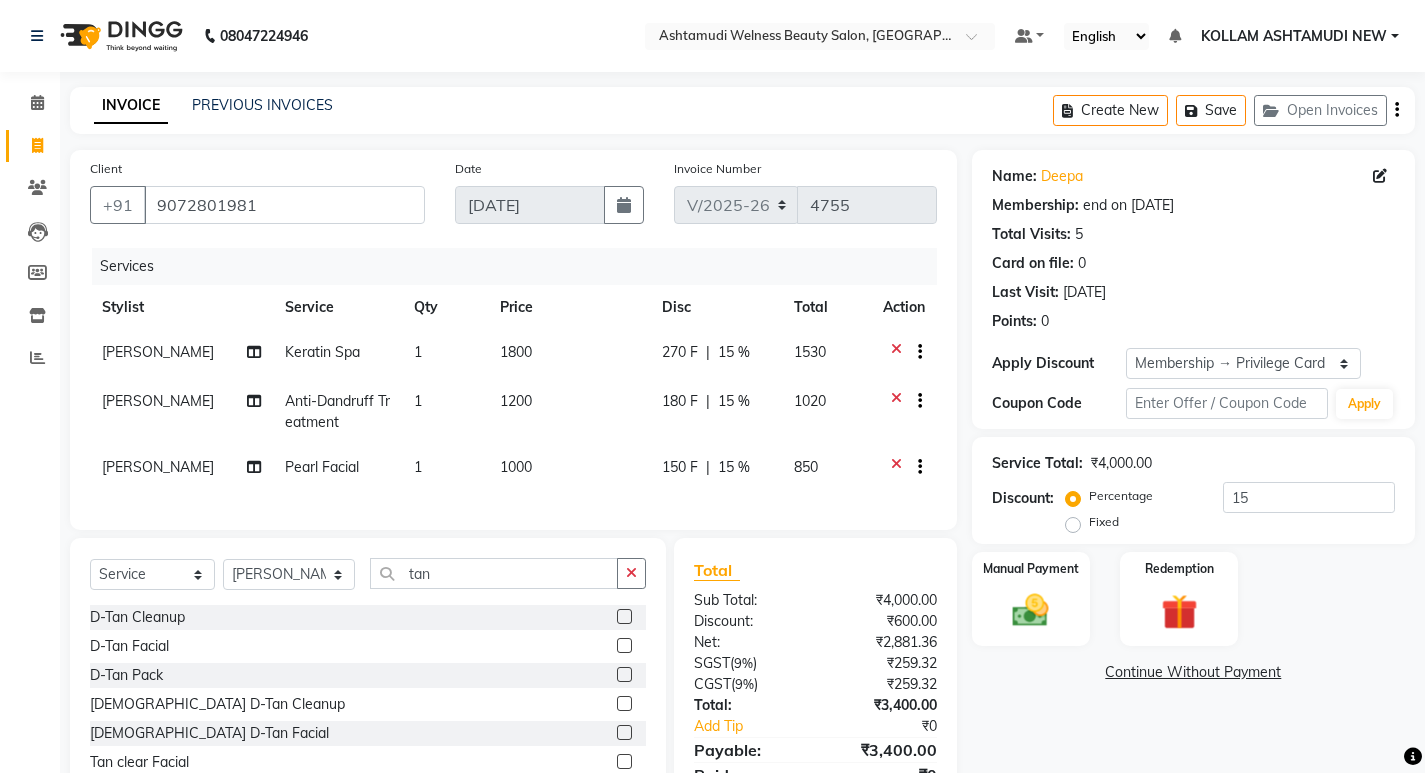 click 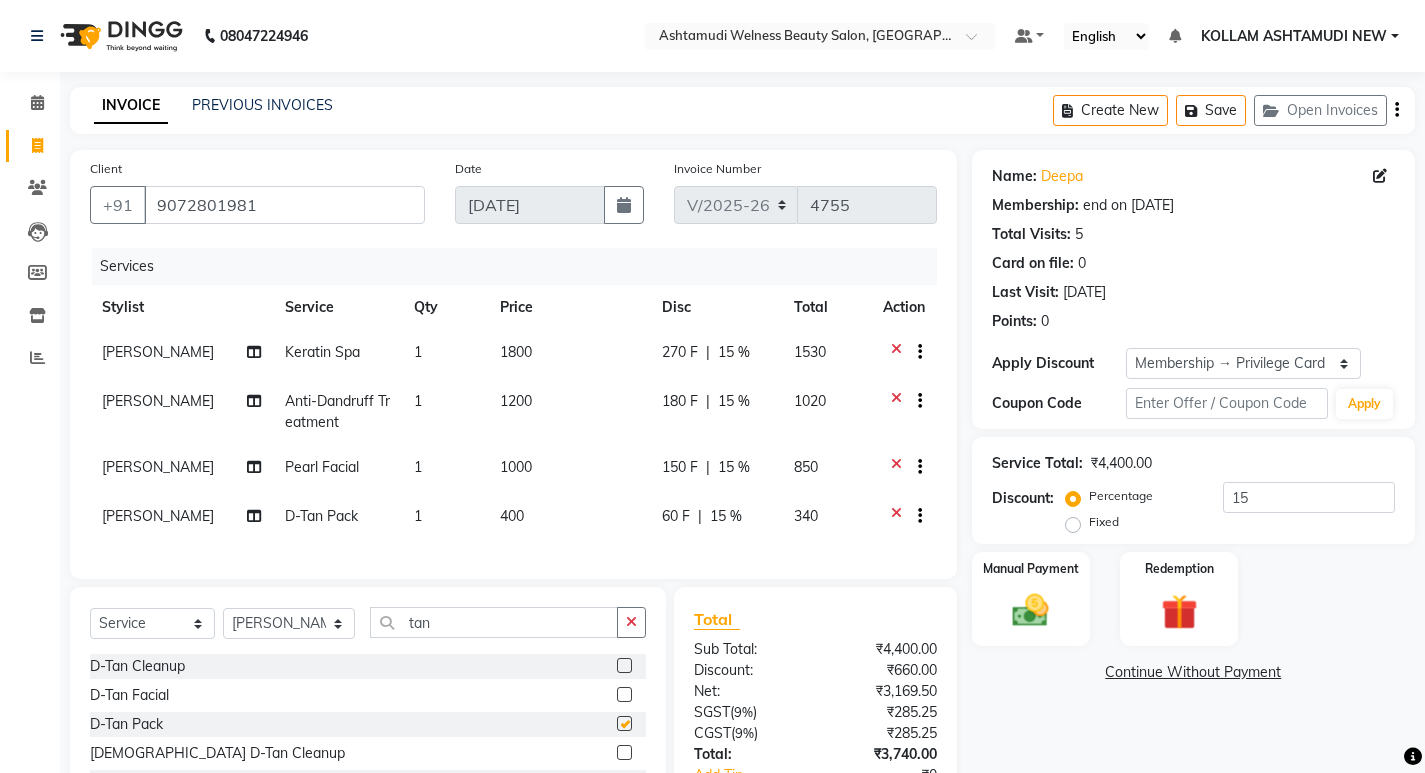 checkbox on "false" 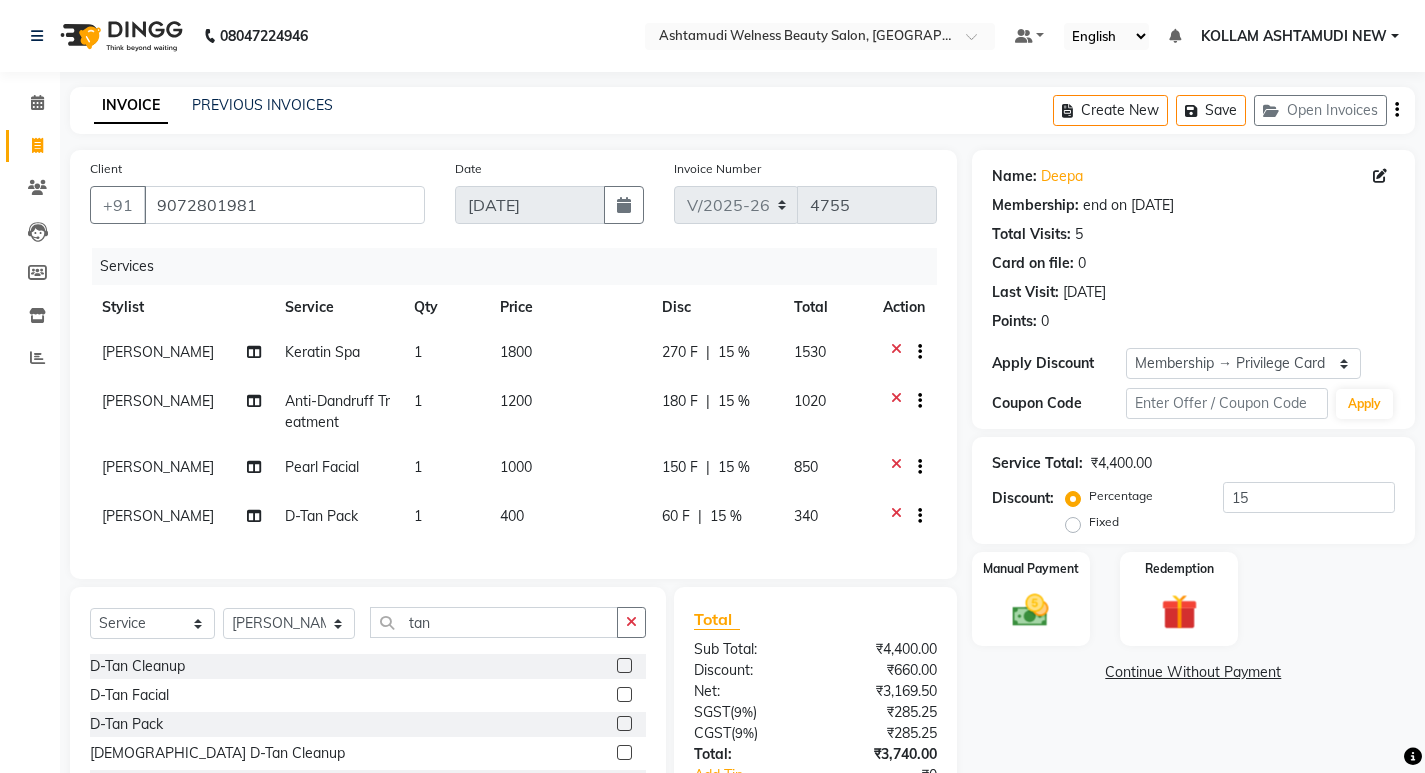 scroll, scrollTop: 100, scrollLeft: 0, axis: vertical 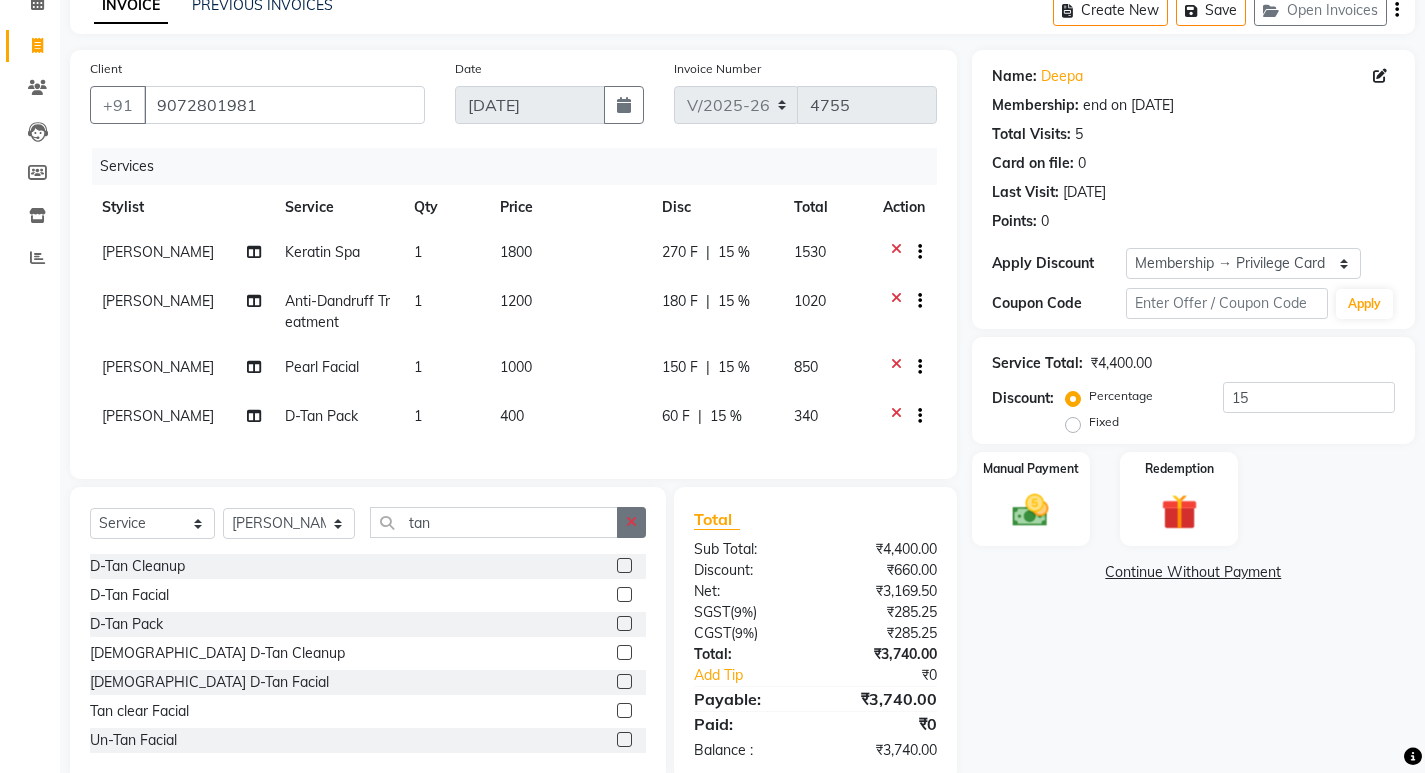 click 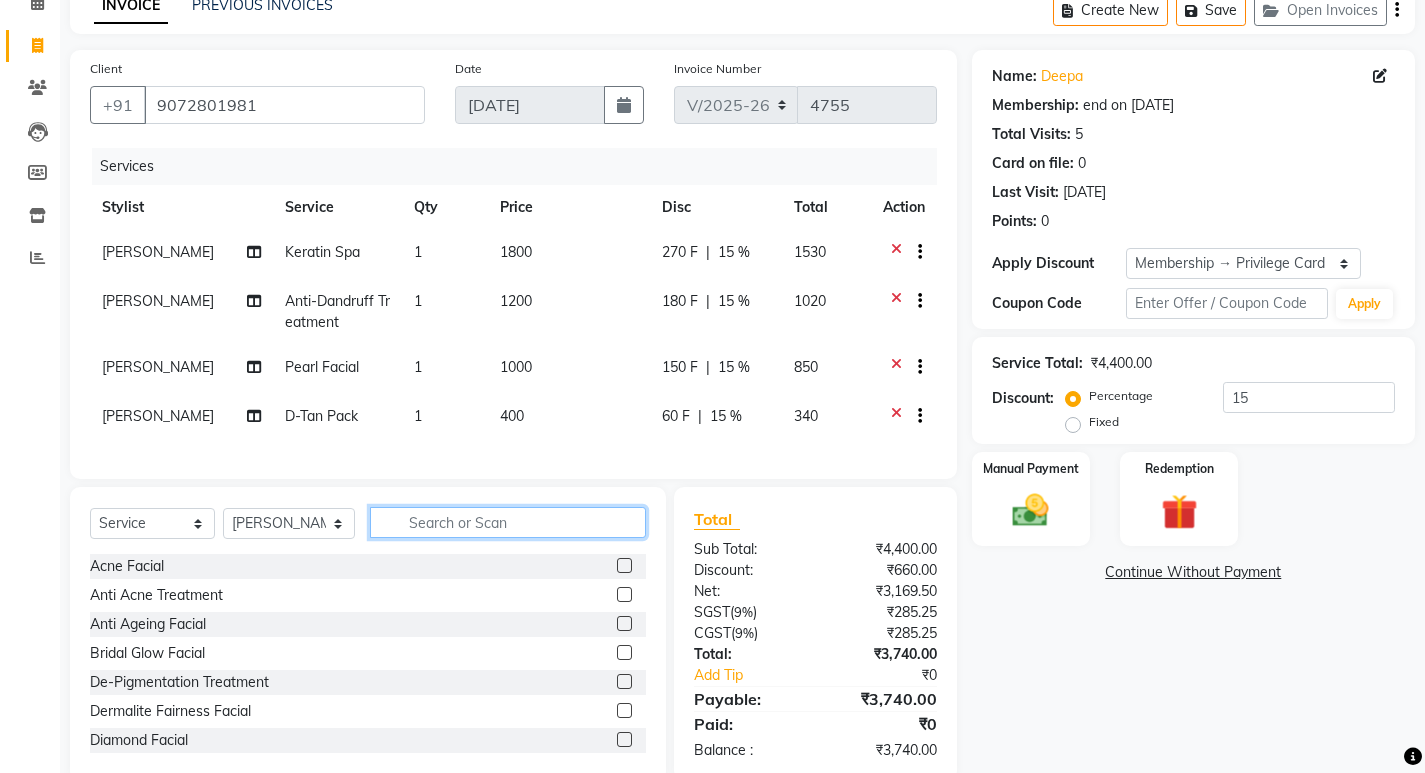 click 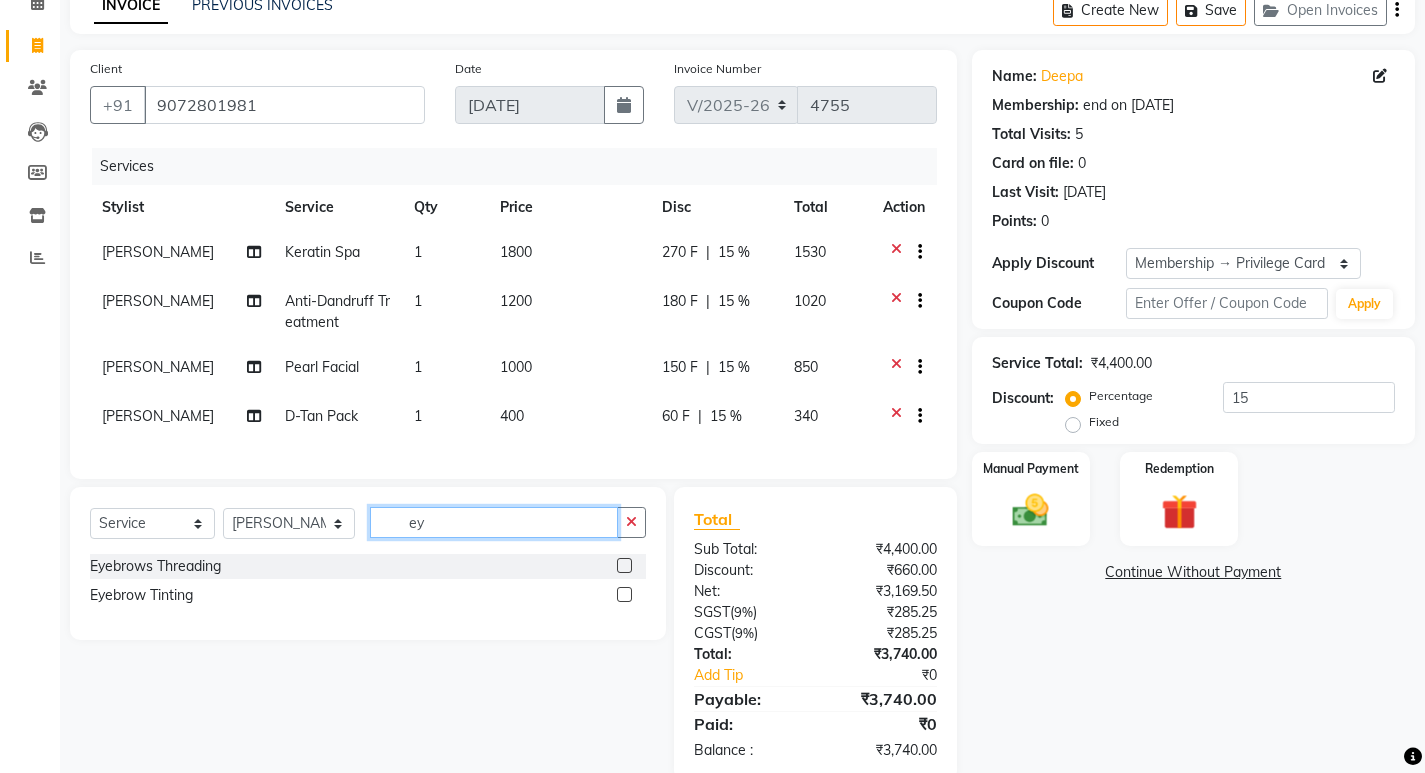 type on "ey" 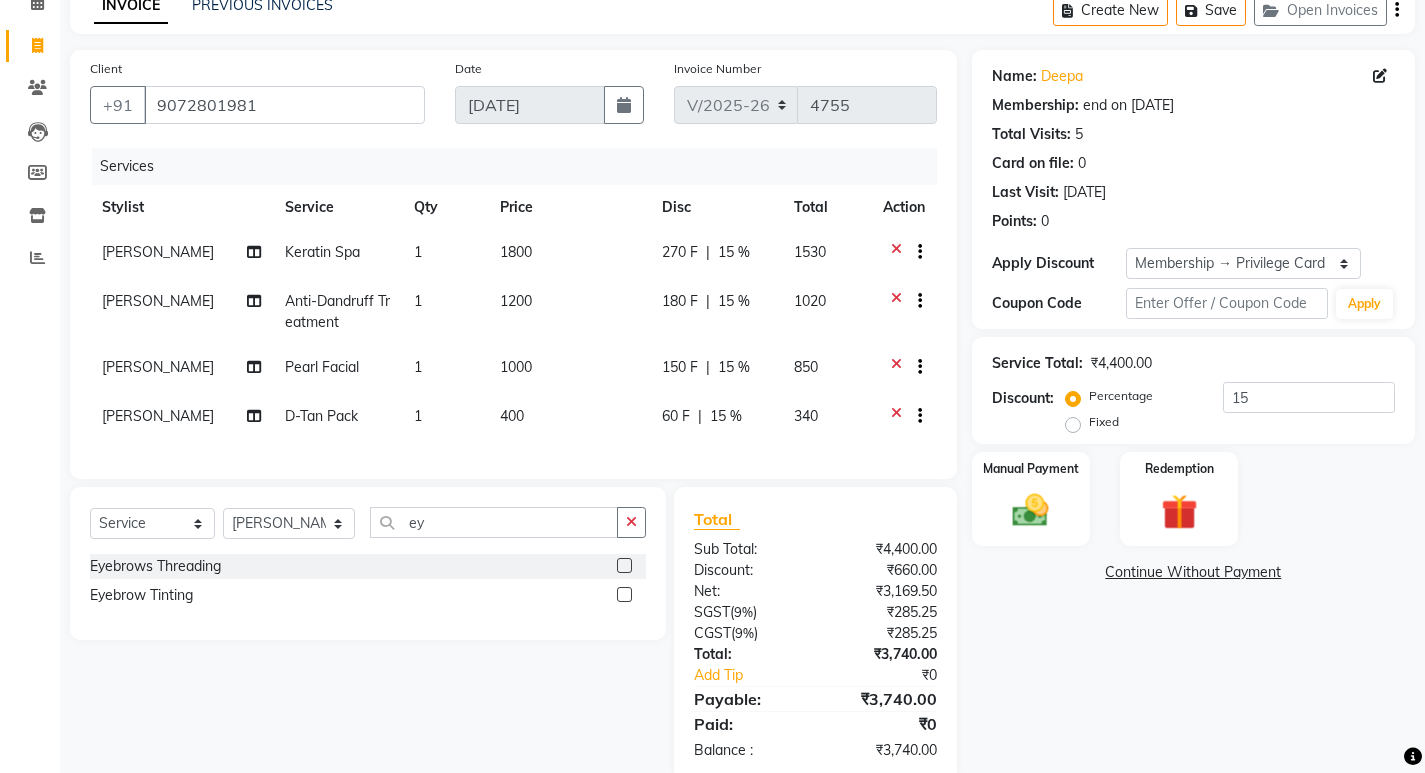 click 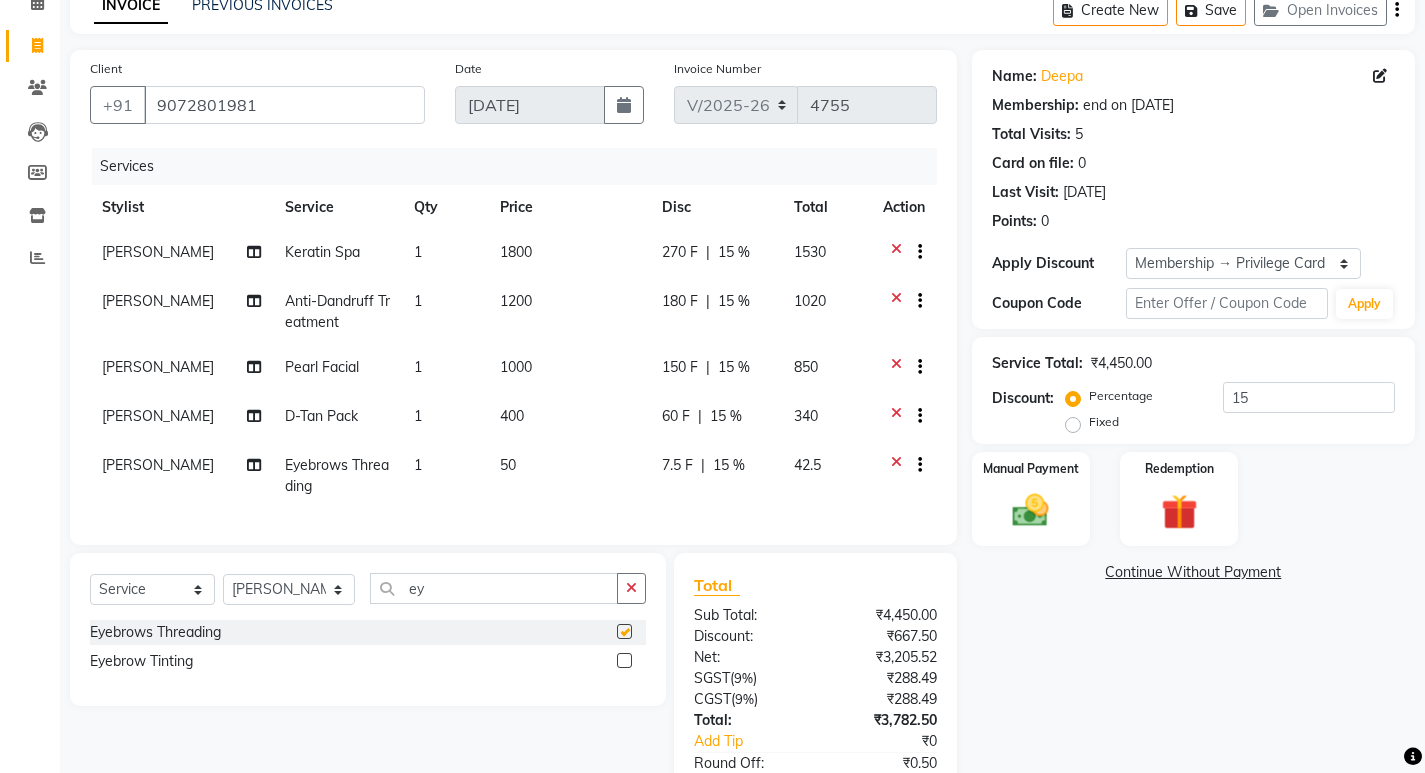 checkbox on "false" 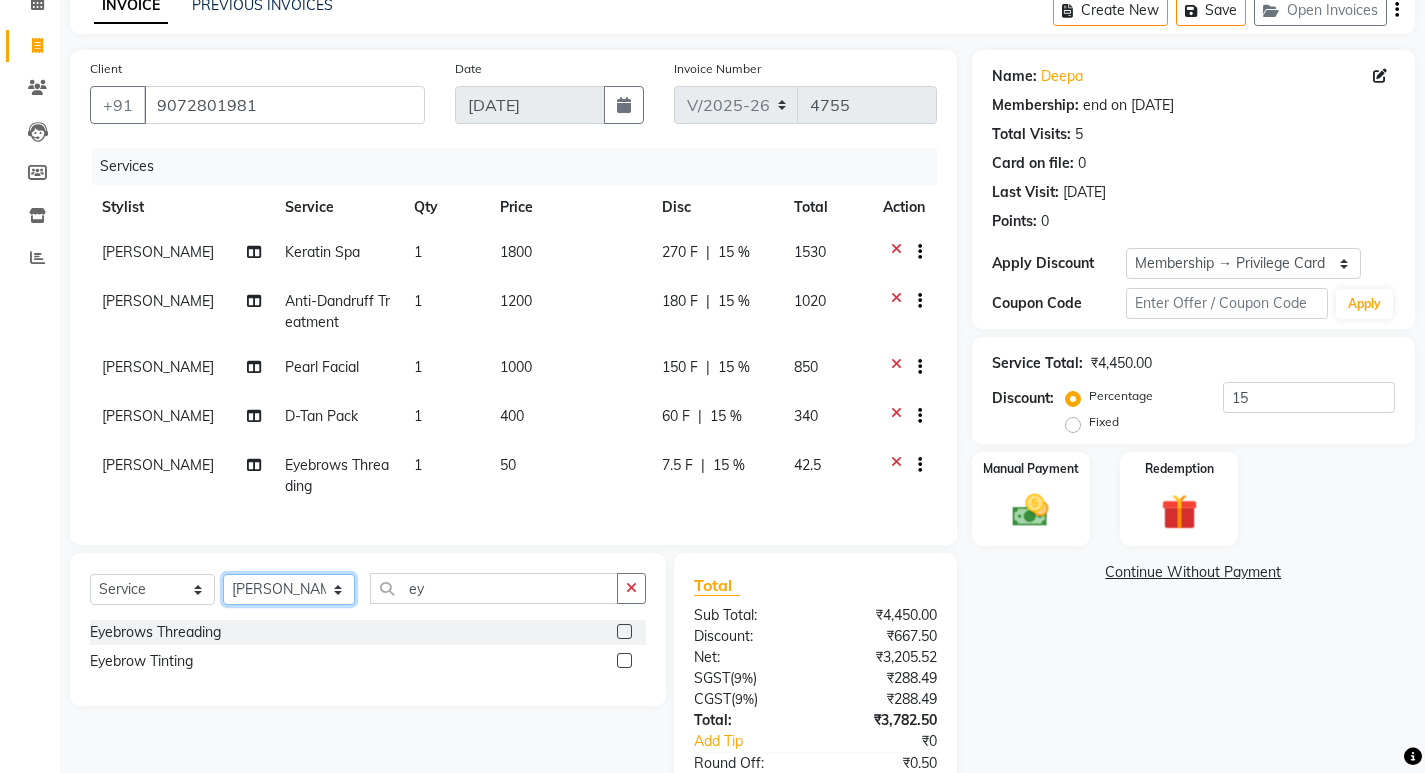 click on "Select Stylist [PERSON_NAME] Admin [PERSON_NAME]  [PERSON_NAME] [PERSON_NAME] [PERSON_NAME]  M [PERSON_NAME]  [PERSON_NAME]  P [PERSON_NAME] ASHTAMUDI KOLLAM ASHTAMUDI NEW  [PERSON_NAME] [PERSON_NAME] [PERSON_NAME]  [PERSON_NAME] [PERSON_NAME] [PERSON_NAME] [PERSON_NAME] [PERSON_NAME] M [PERSON_NAME] SARIGA [PERSON_NAME] [PERSON_NAME] [PERSON_NAME] [PERSON_NAME] [PERSON_NAME] S" 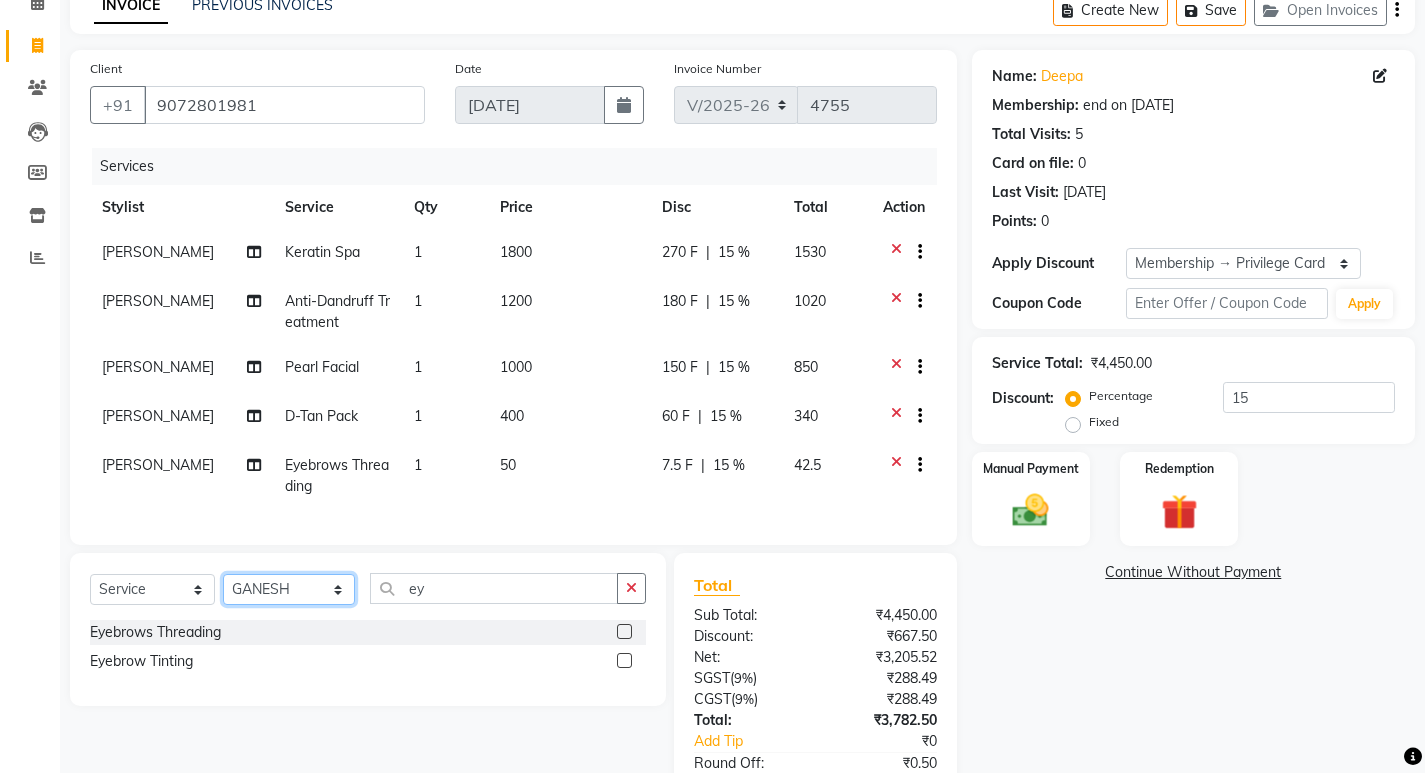 click on "Select Stylist [PERSON_NAME] Admin [PERSON_NAME]  [PERSON_NAME] [PERSON_NAME] [PERSON_NAME]  M [PERSON_NAME]  [PERSON_NAME]  P [PERSON_NAME] ASHTAMUDI KOLLAM ASHTAMUDI NEW  [PERSON_NAME] [PERSON_NAME] [PERSON_NAME]  [PERSON_NAME] [PERSON_NAME] [PERSON_NAME] [PERSON_NAME] [PERSON_NAME] M [PERSON_NAME] SARIGA [PERSON_NAME] [PERSON_NAME] [PERSON_NAME] [PERSON_NAME] [PERSON_NAME] S" 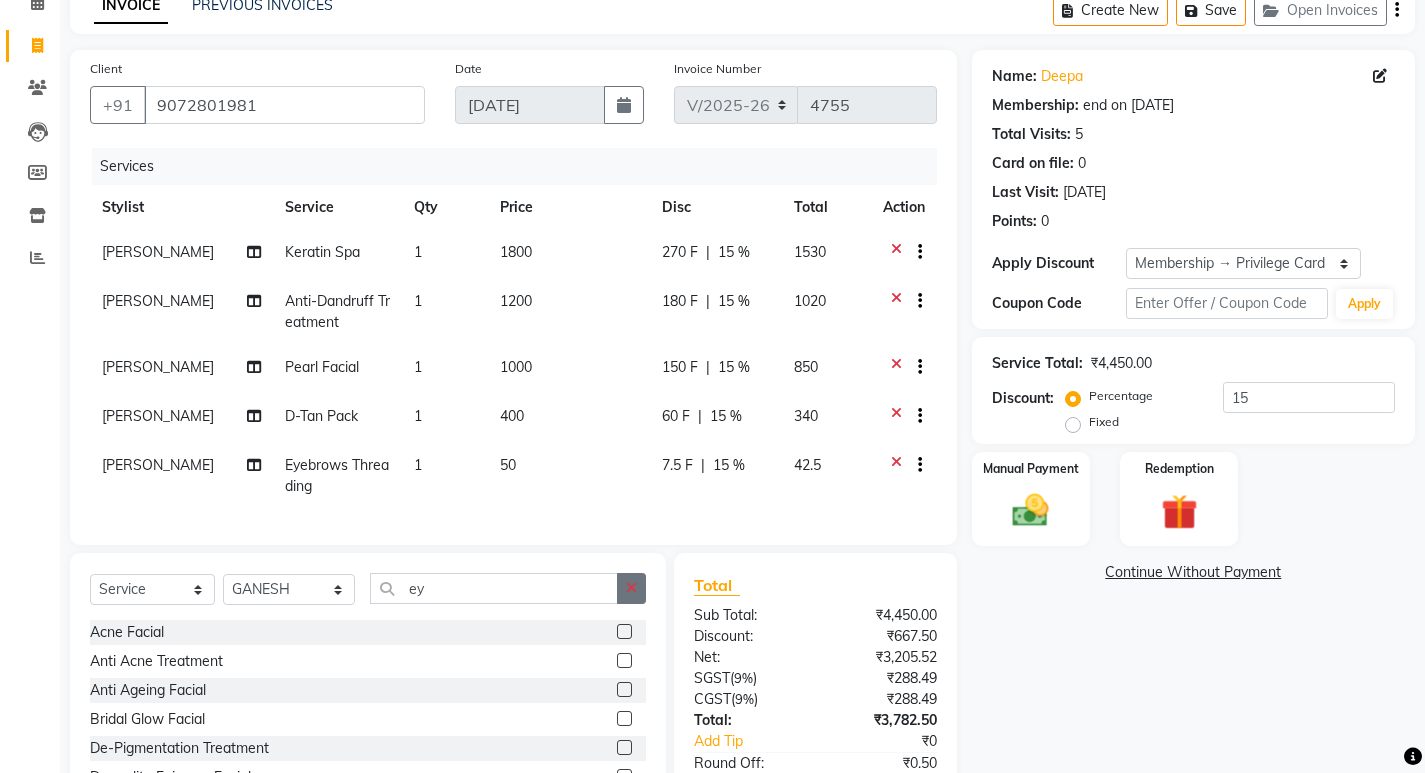 click 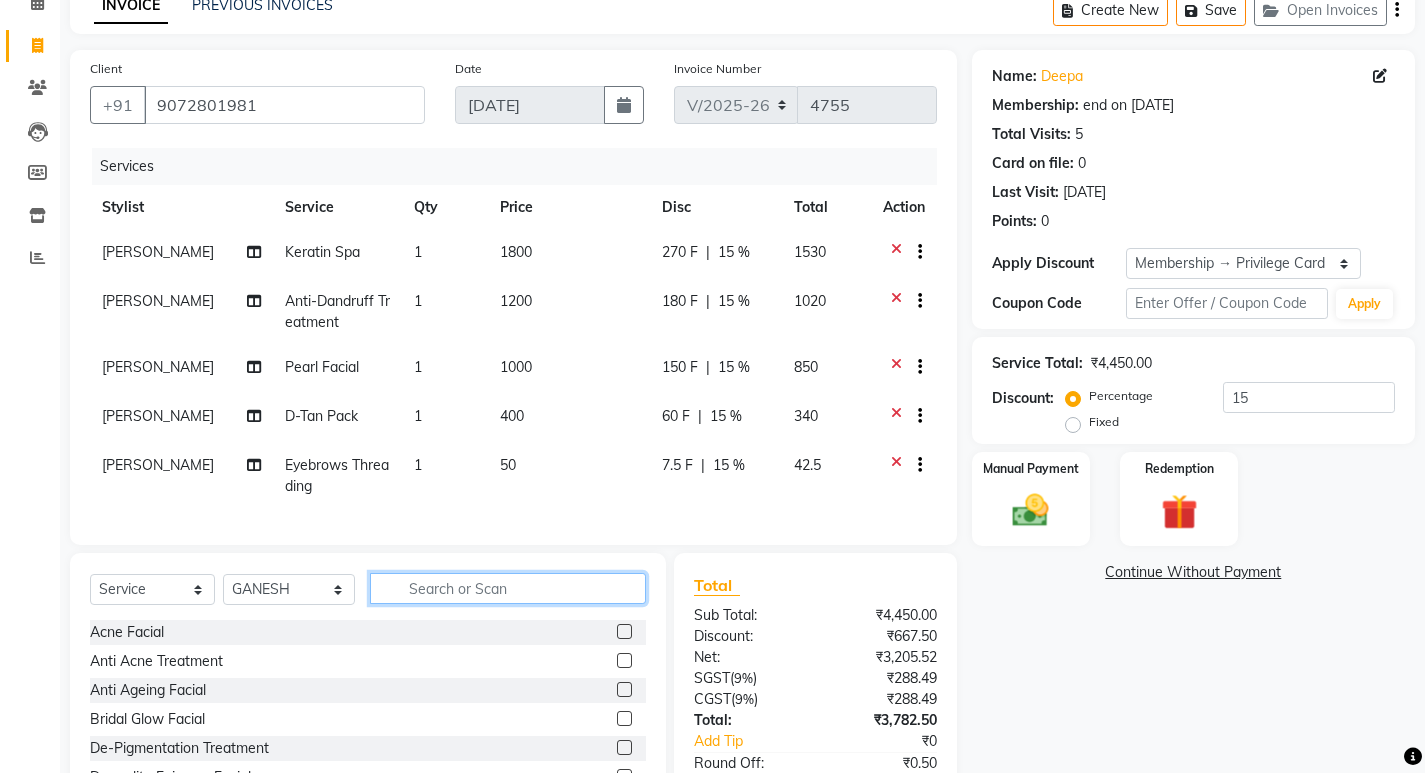 click 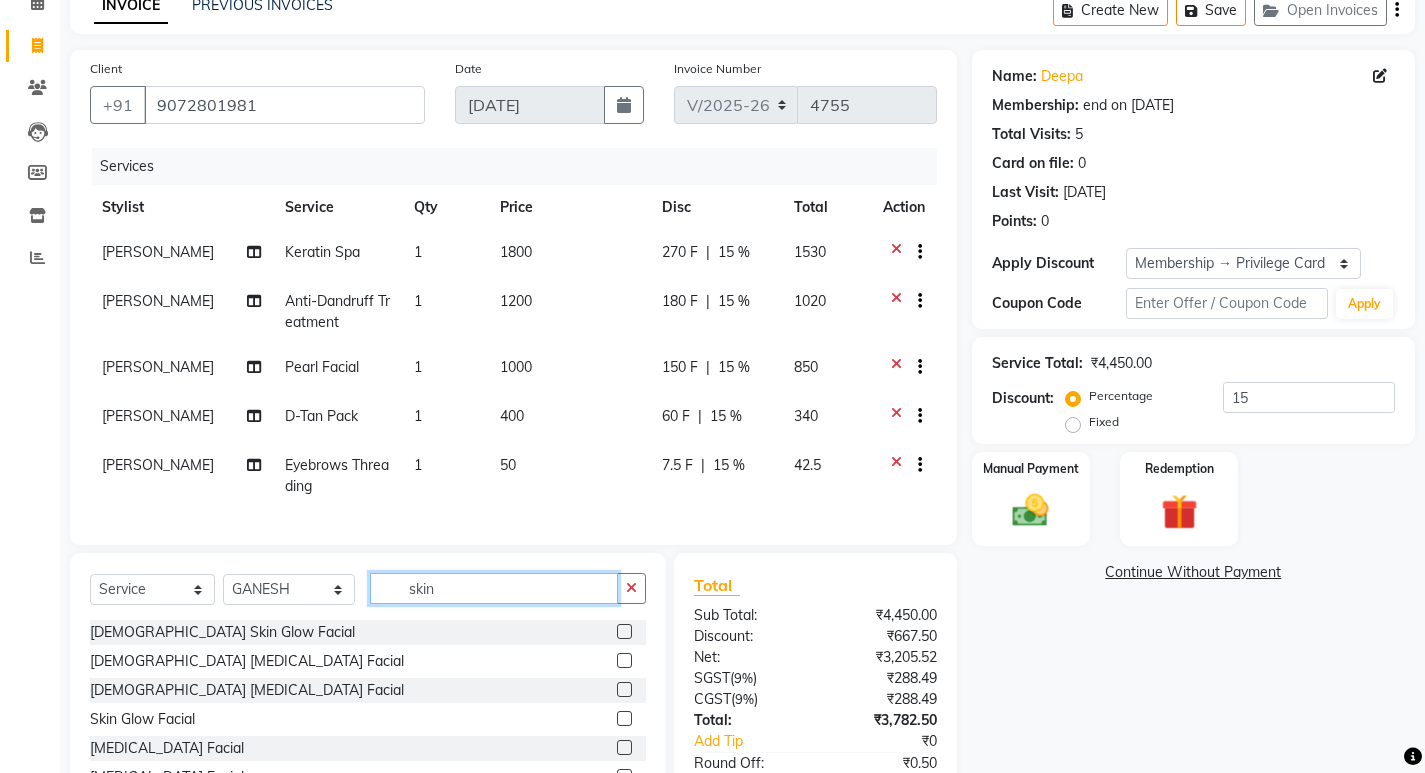 type on "skin" 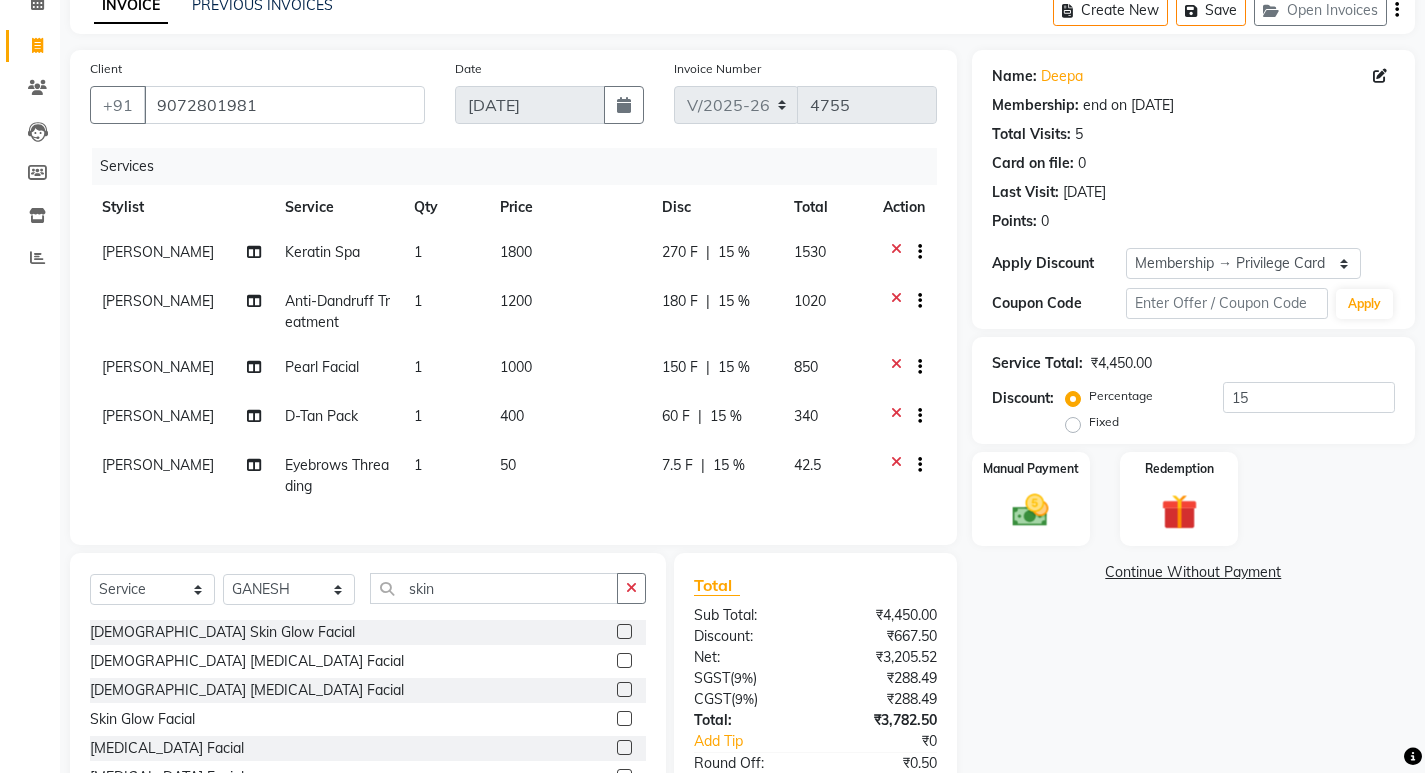 click 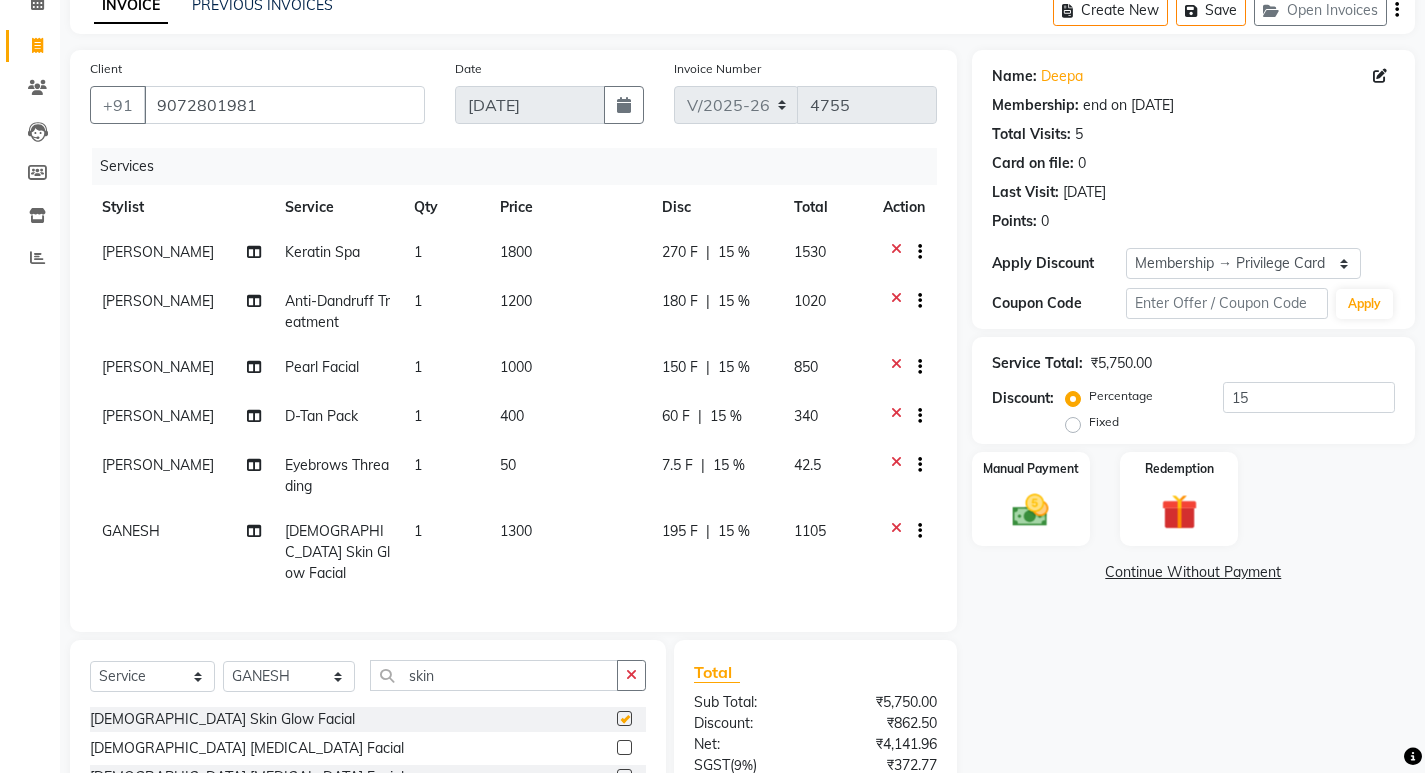 checkbox on "false" 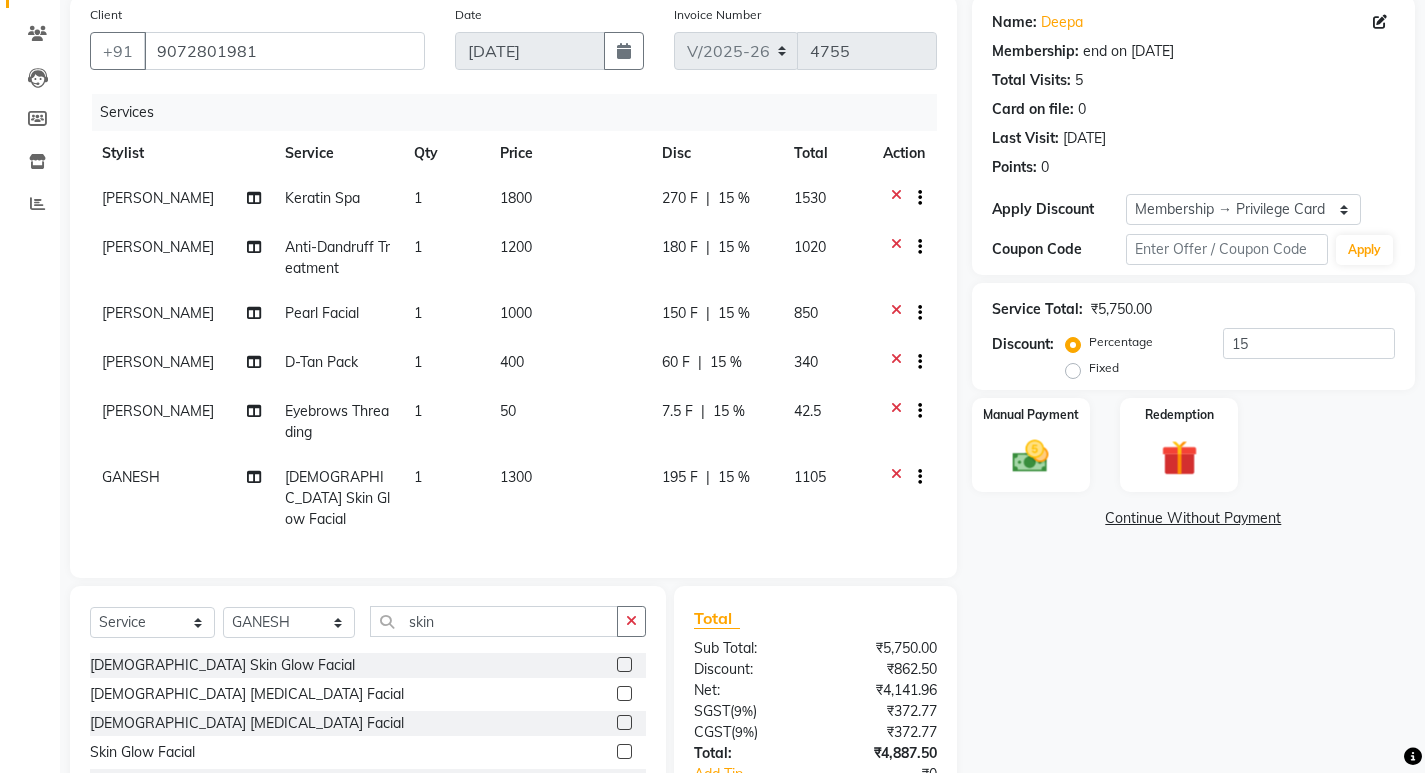 scroll, scrollTop: 200, scrollLeft: 0, axis: vertical 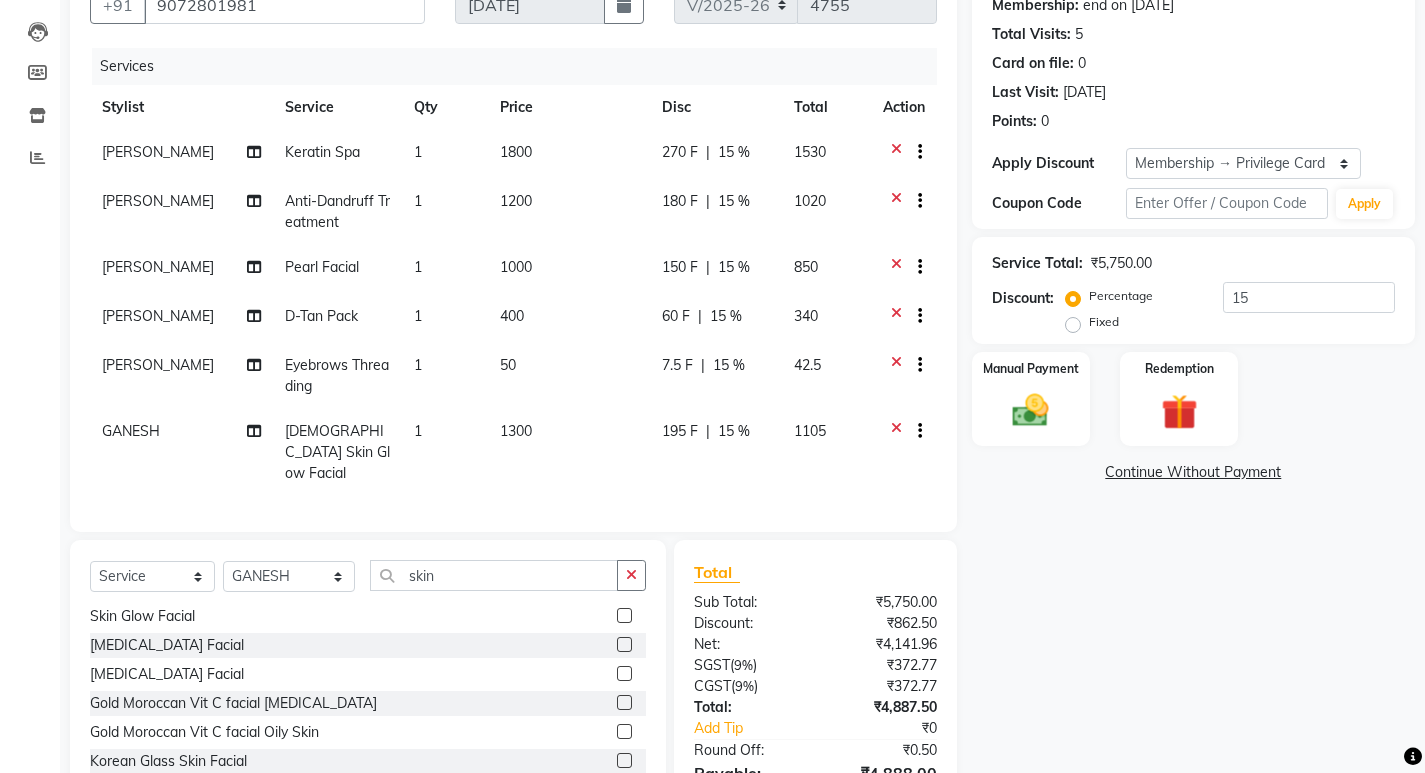 click 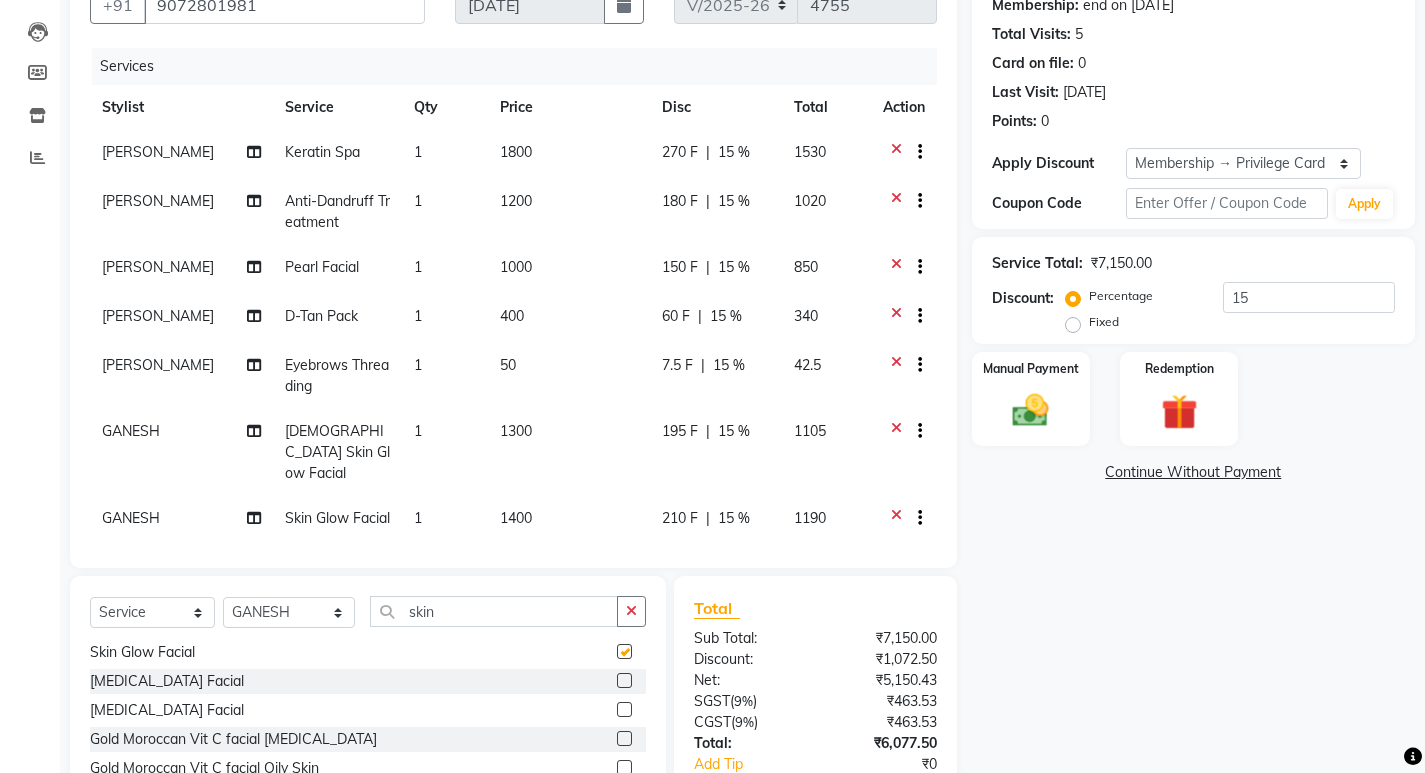 checkbox on "false" 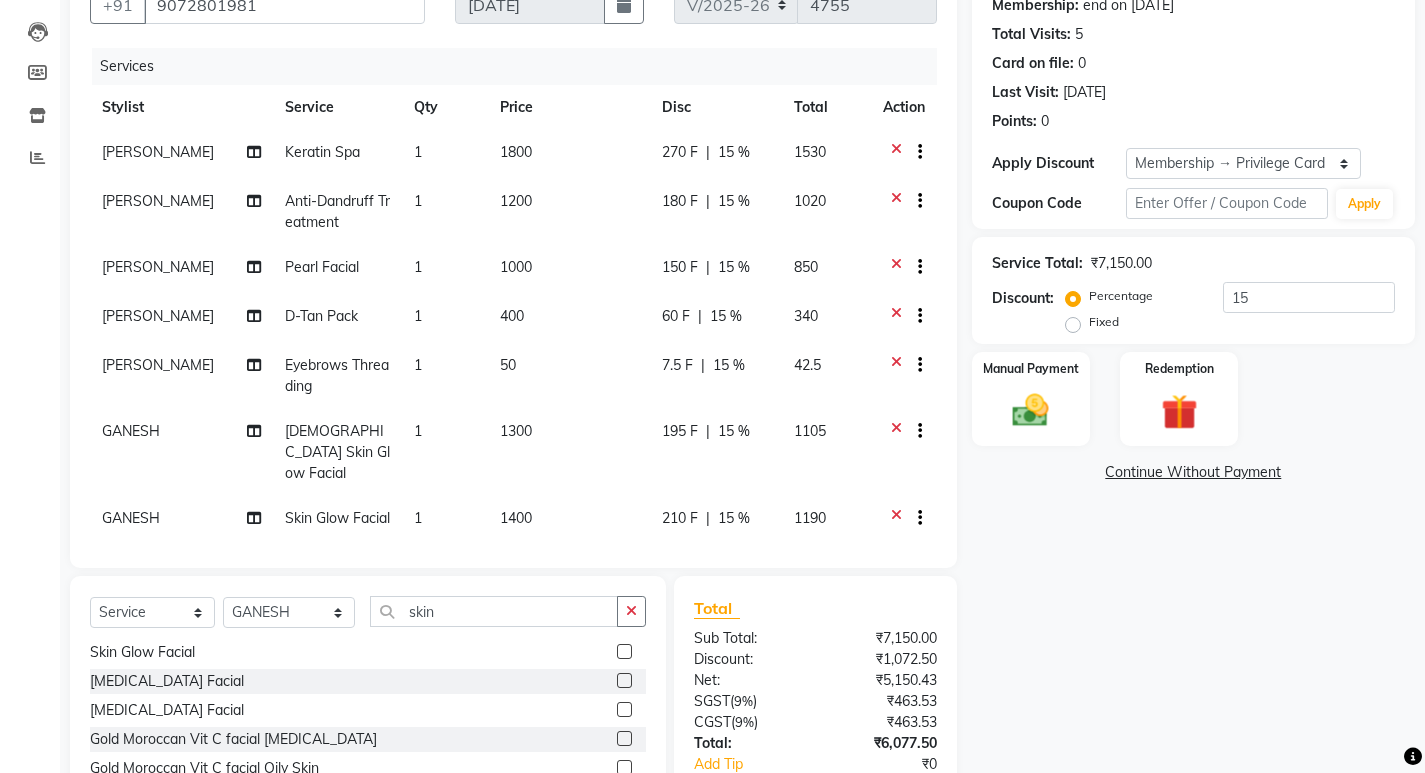 click 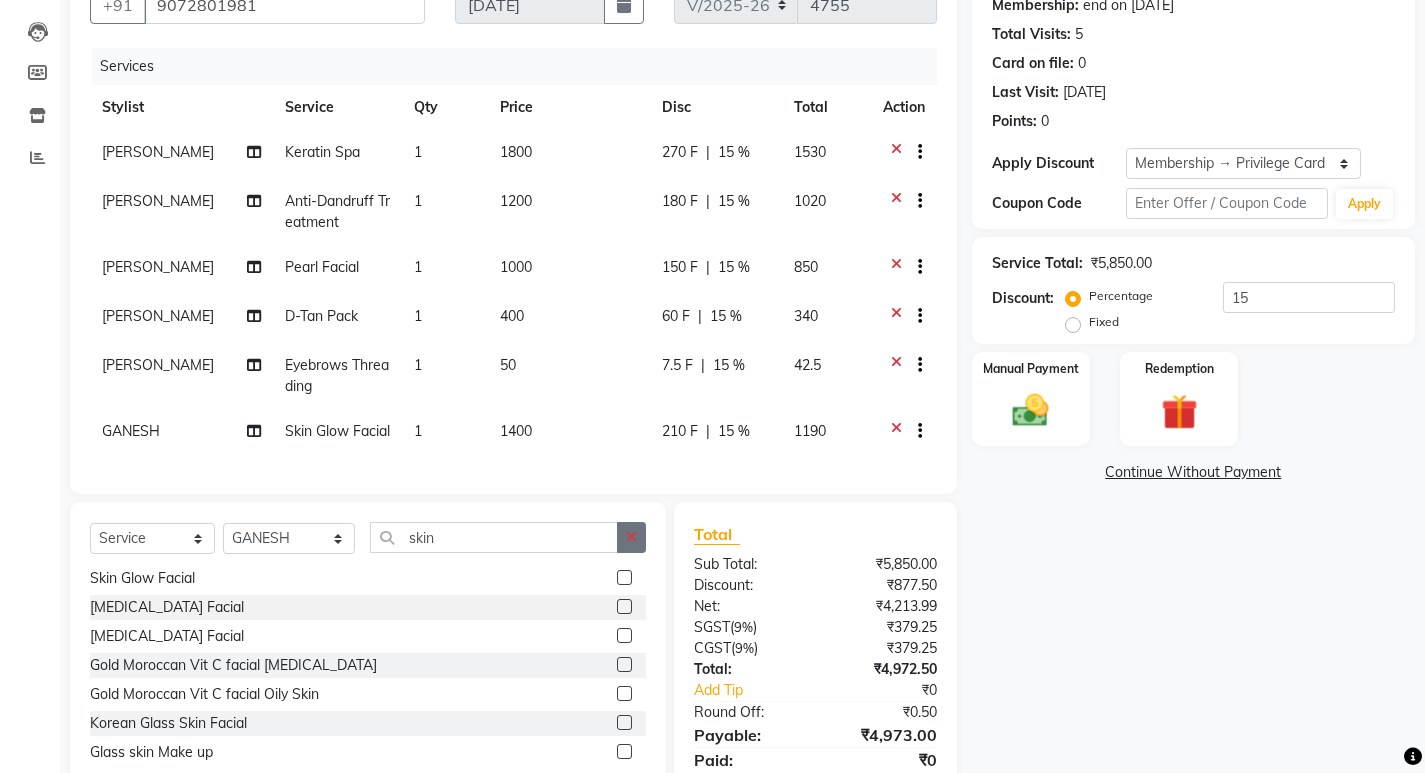 click 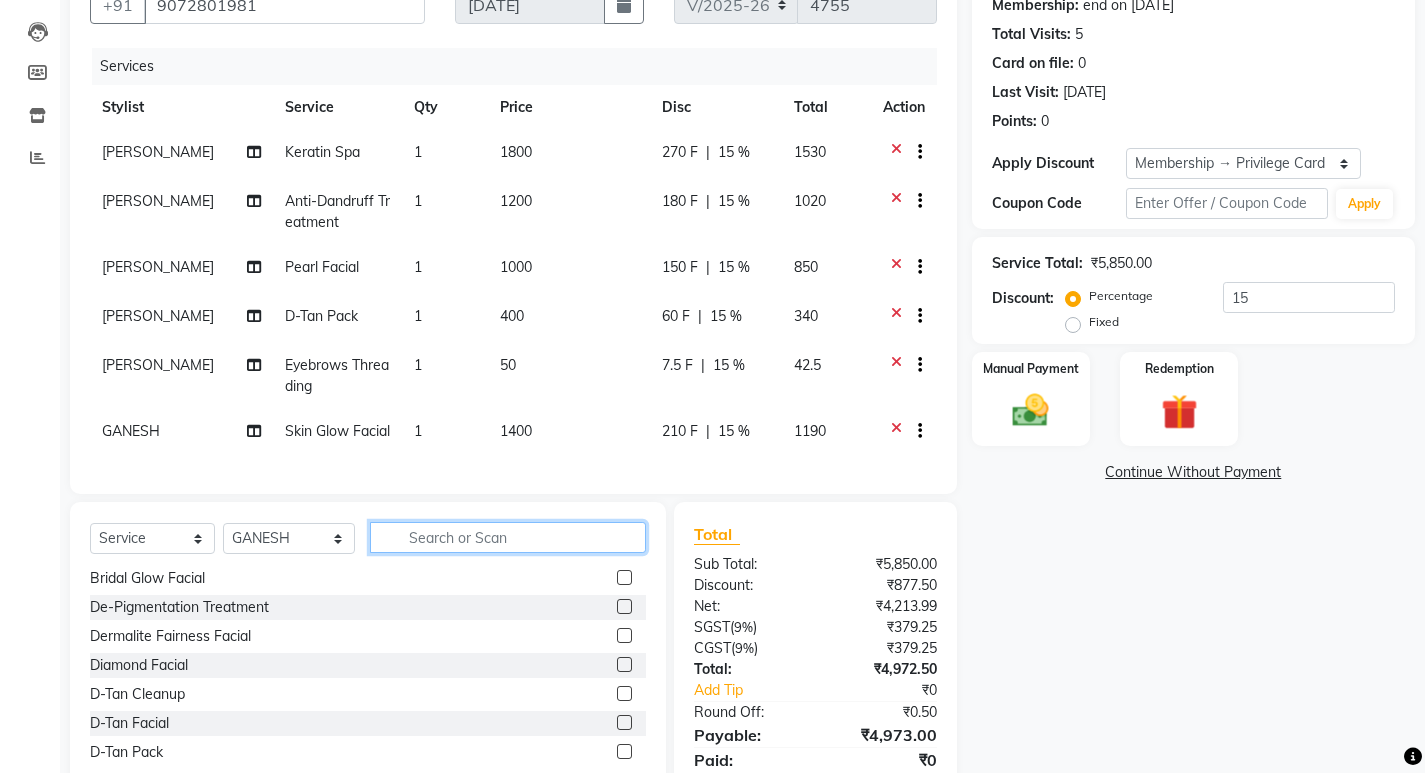 click 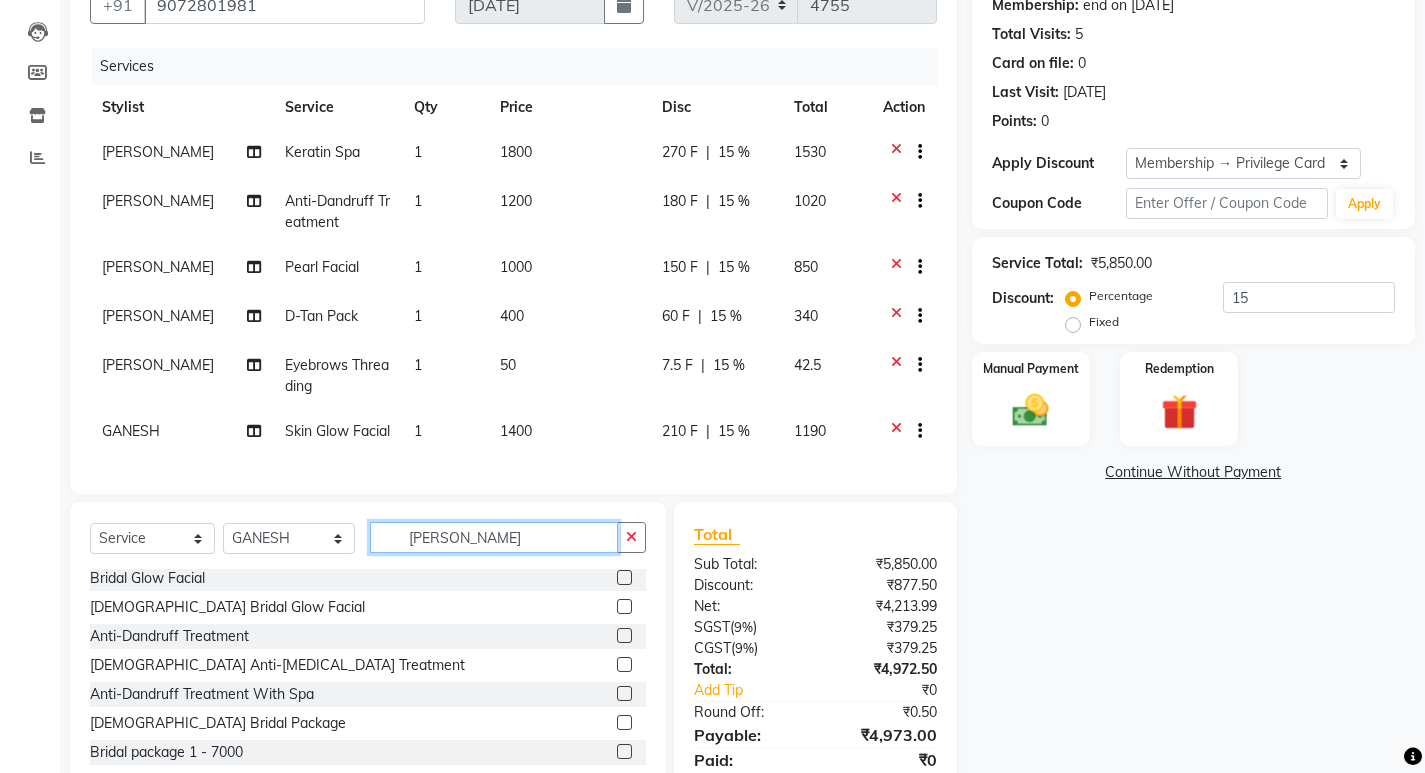 scroll, scrollTop: 0, scrollLeft: 0, axis: both 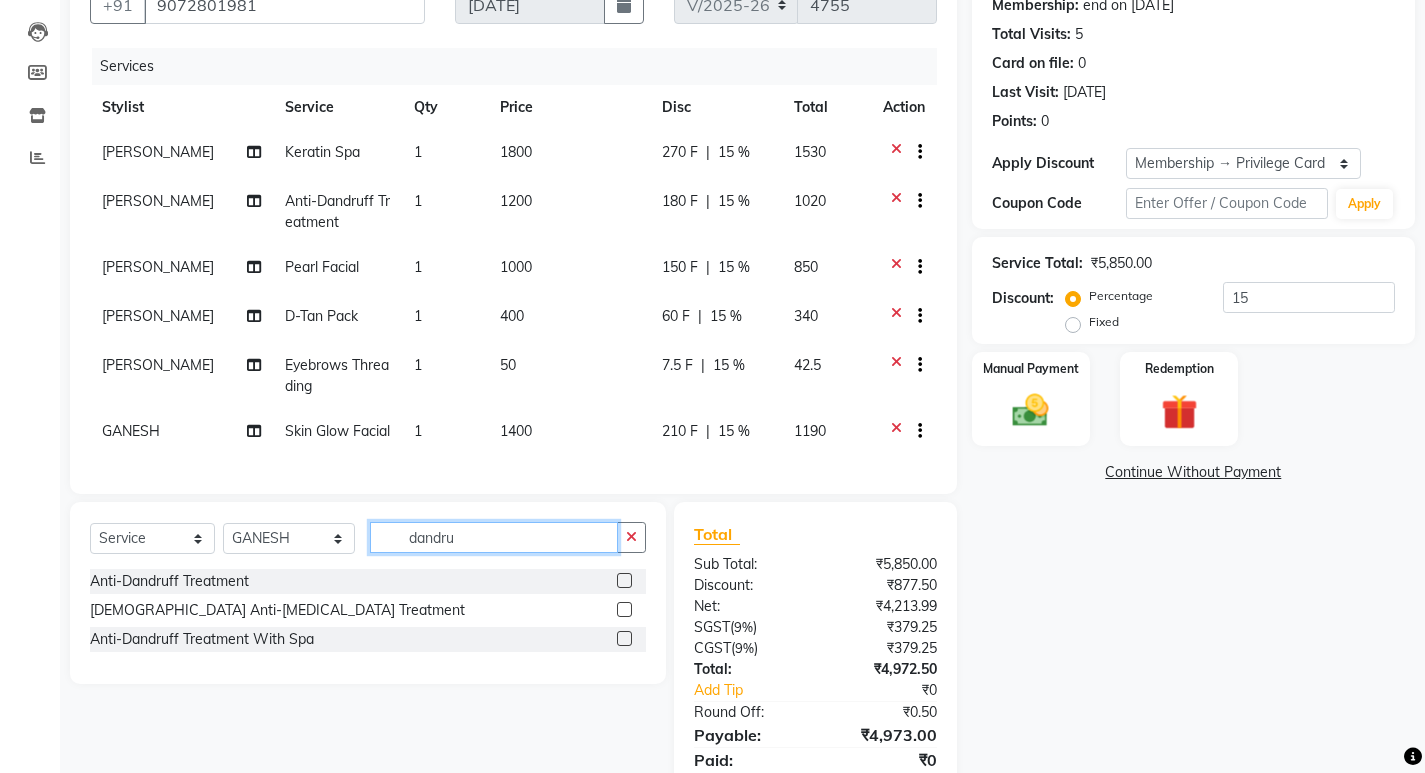 type on "dandru" 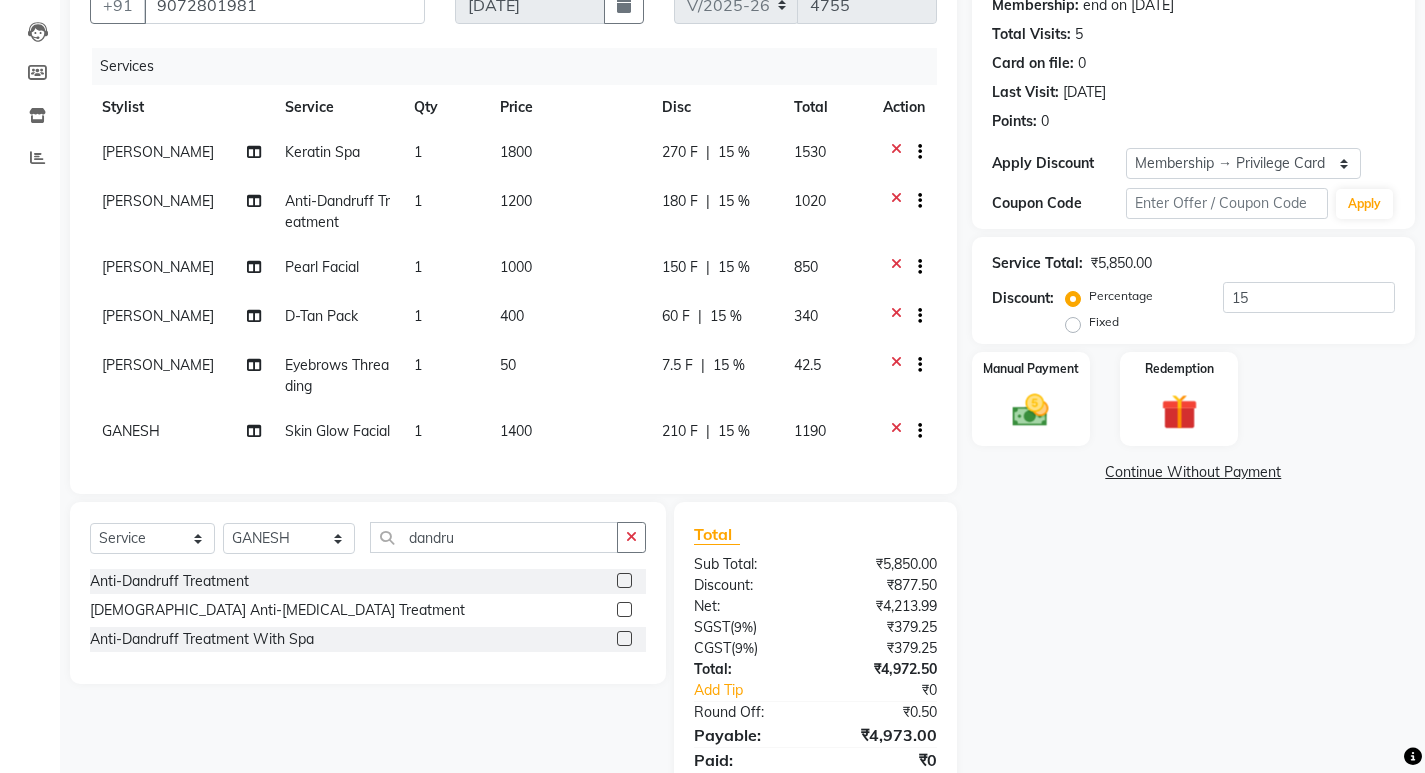 click 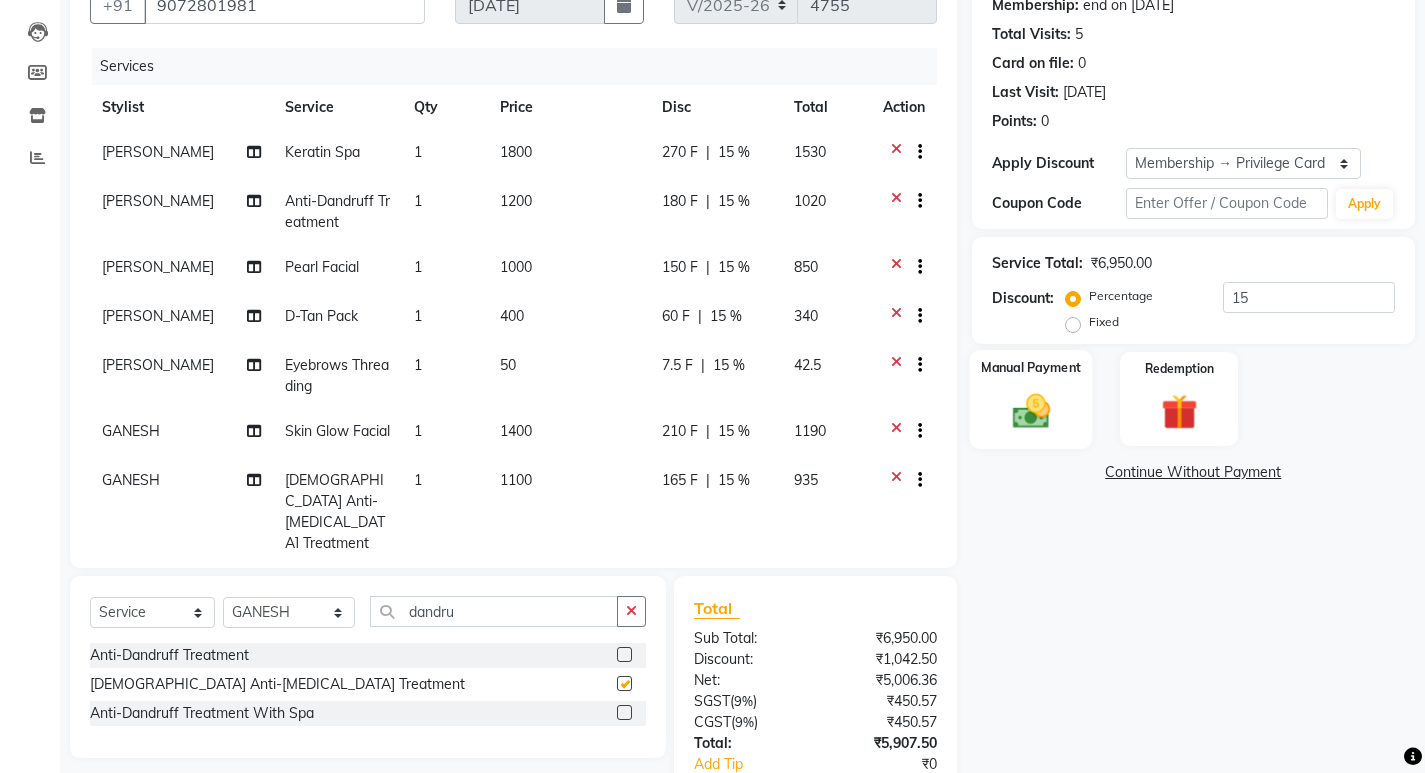 checkbox on "false" 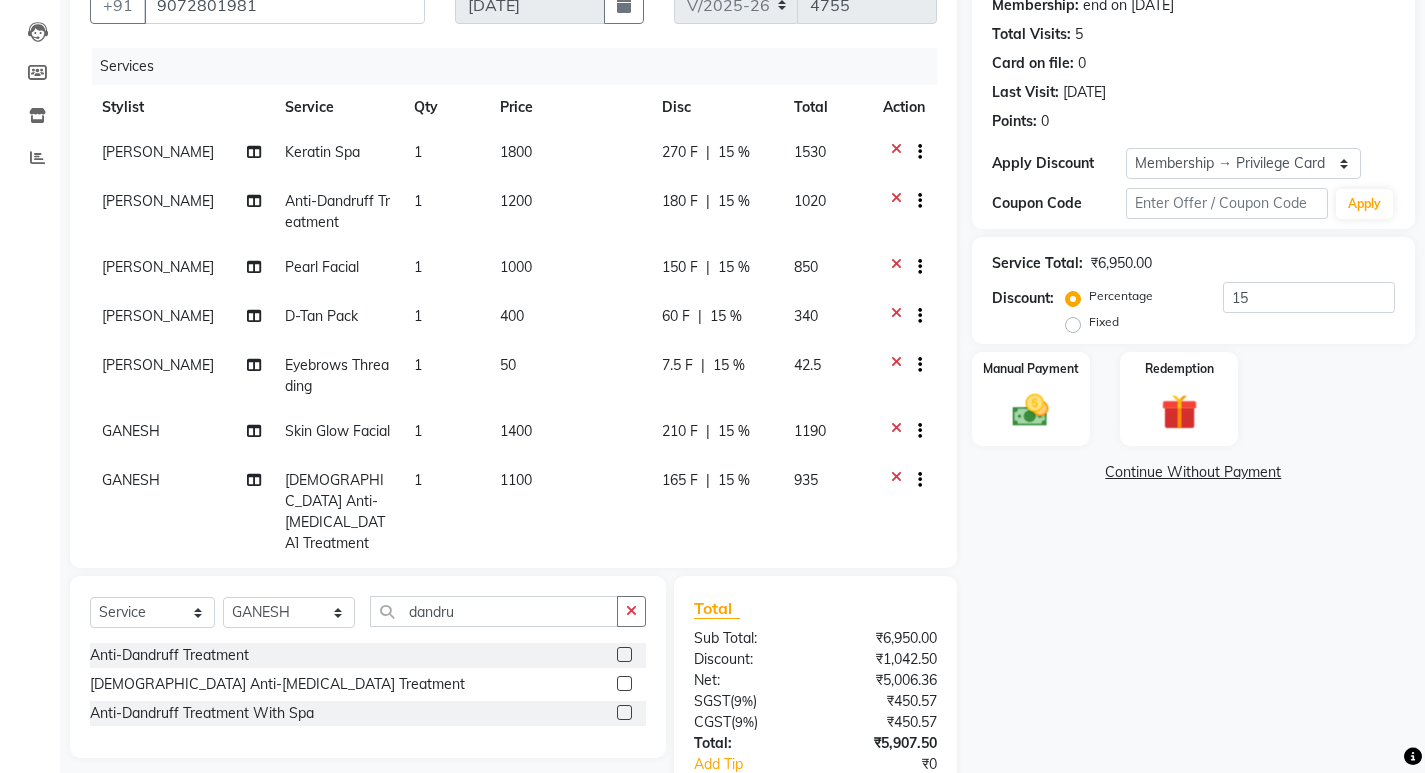 scroll, scrollTop: 7, scrollLeft: 0, axis: vertical 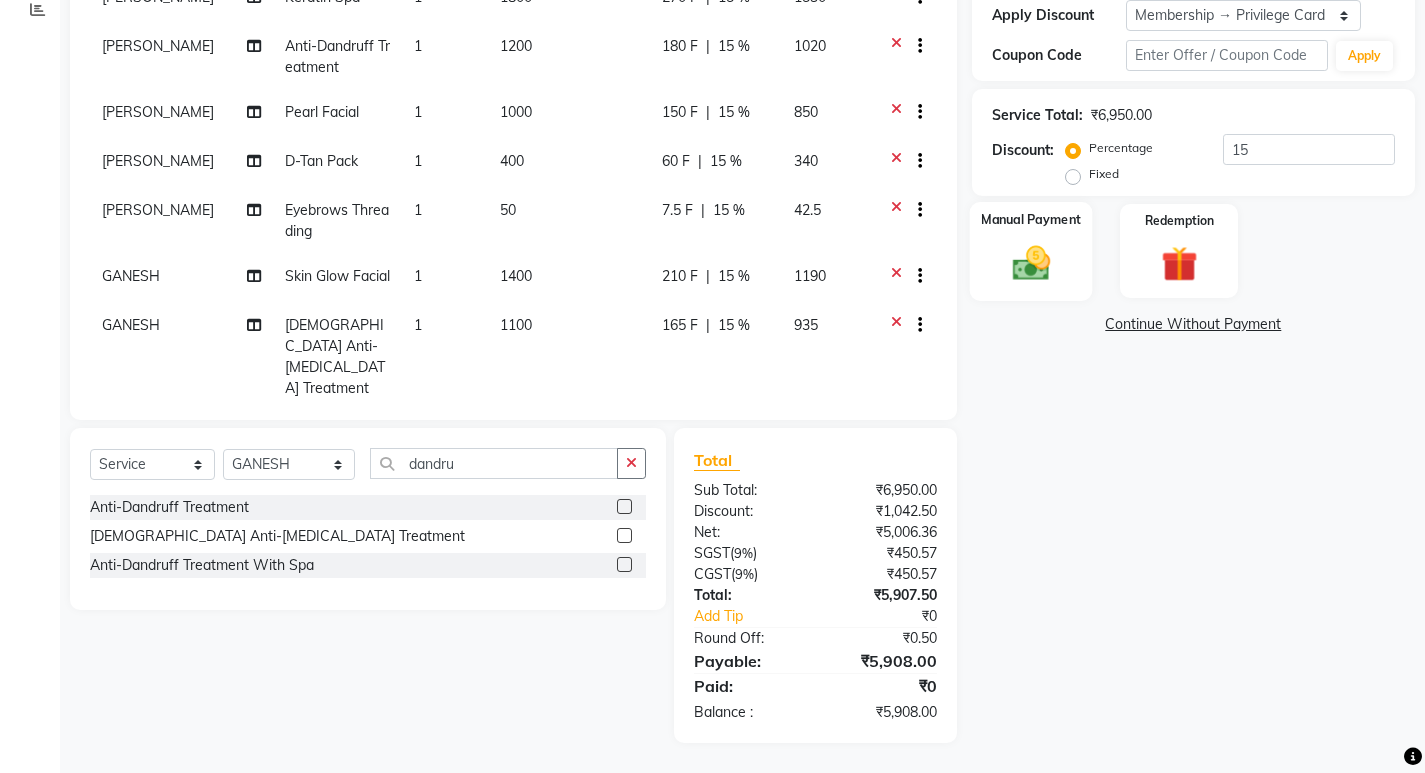 click 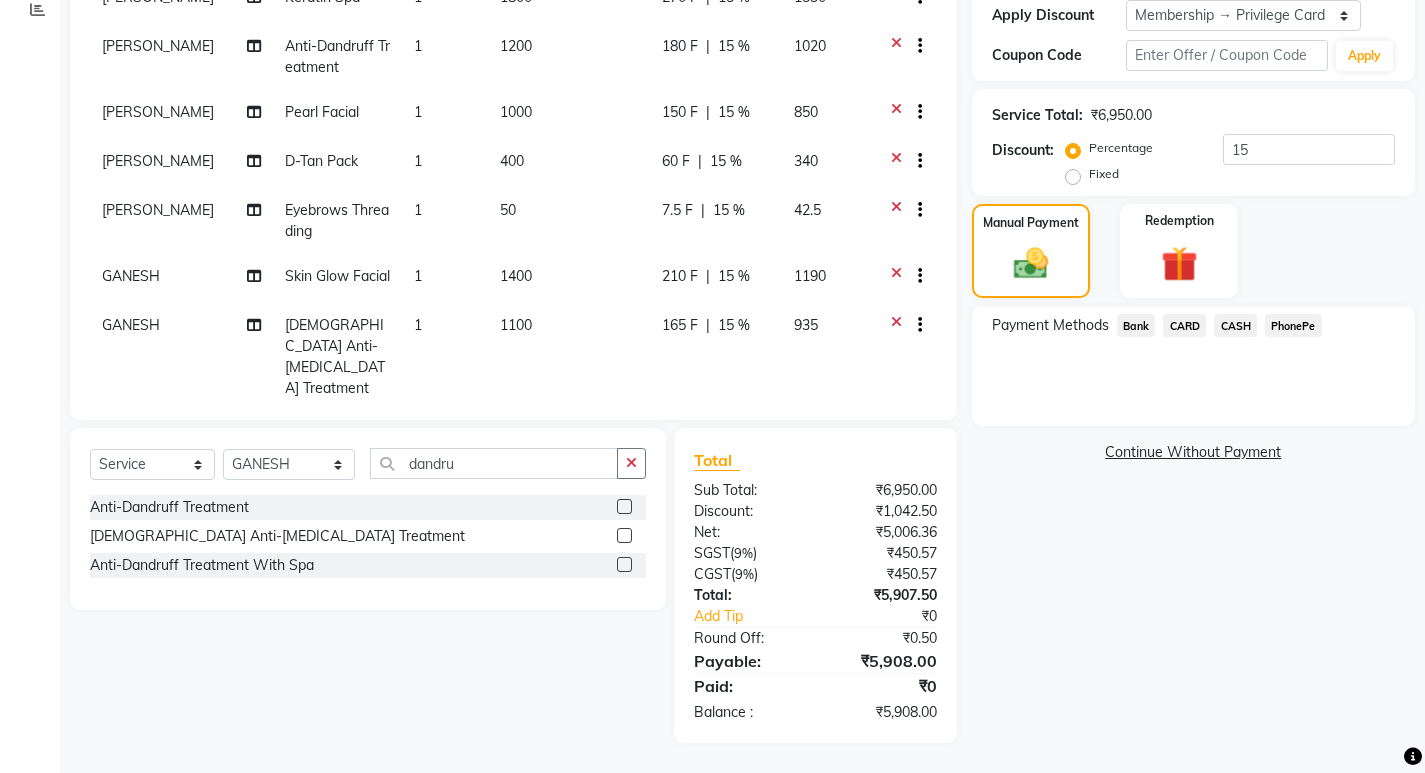 click on "CARD" 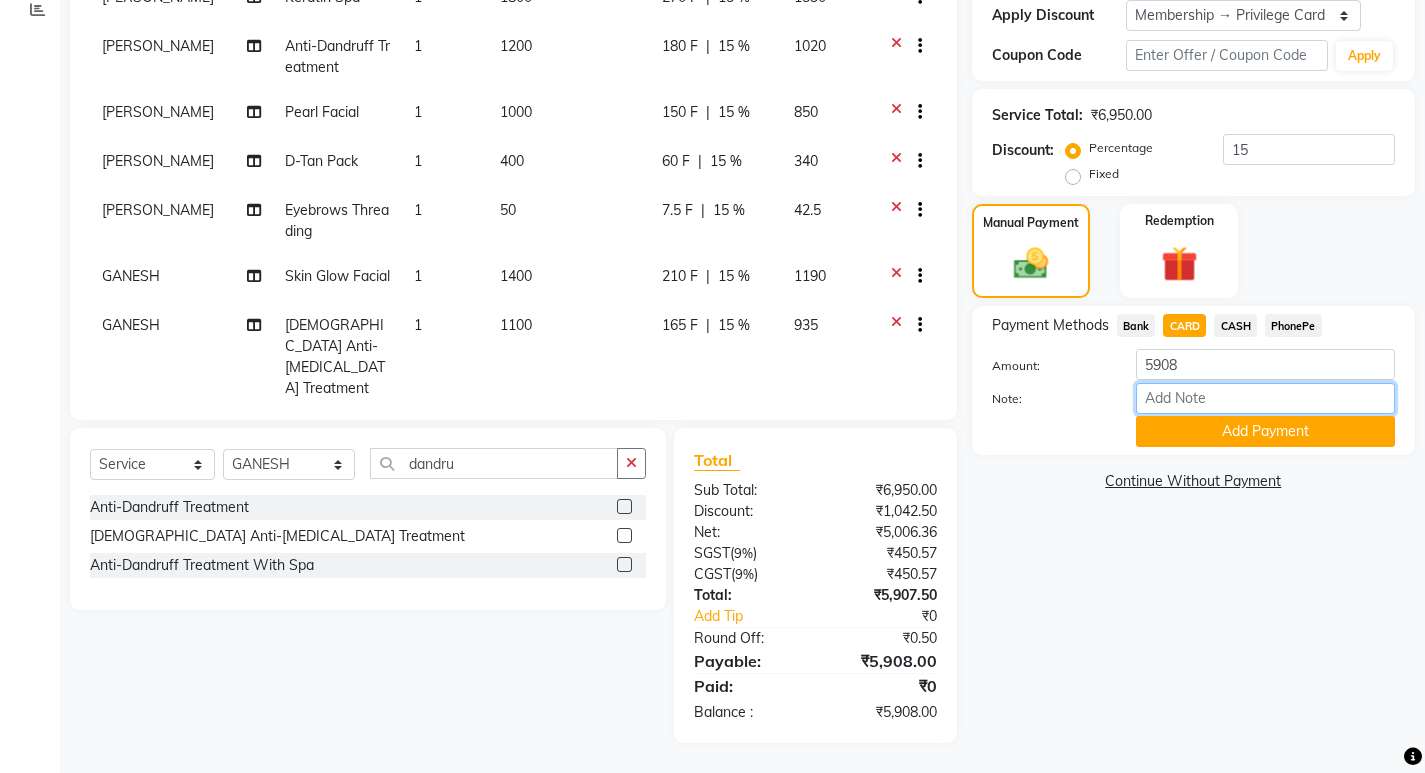 click on "Note:" at bounding box center (1265, 398) 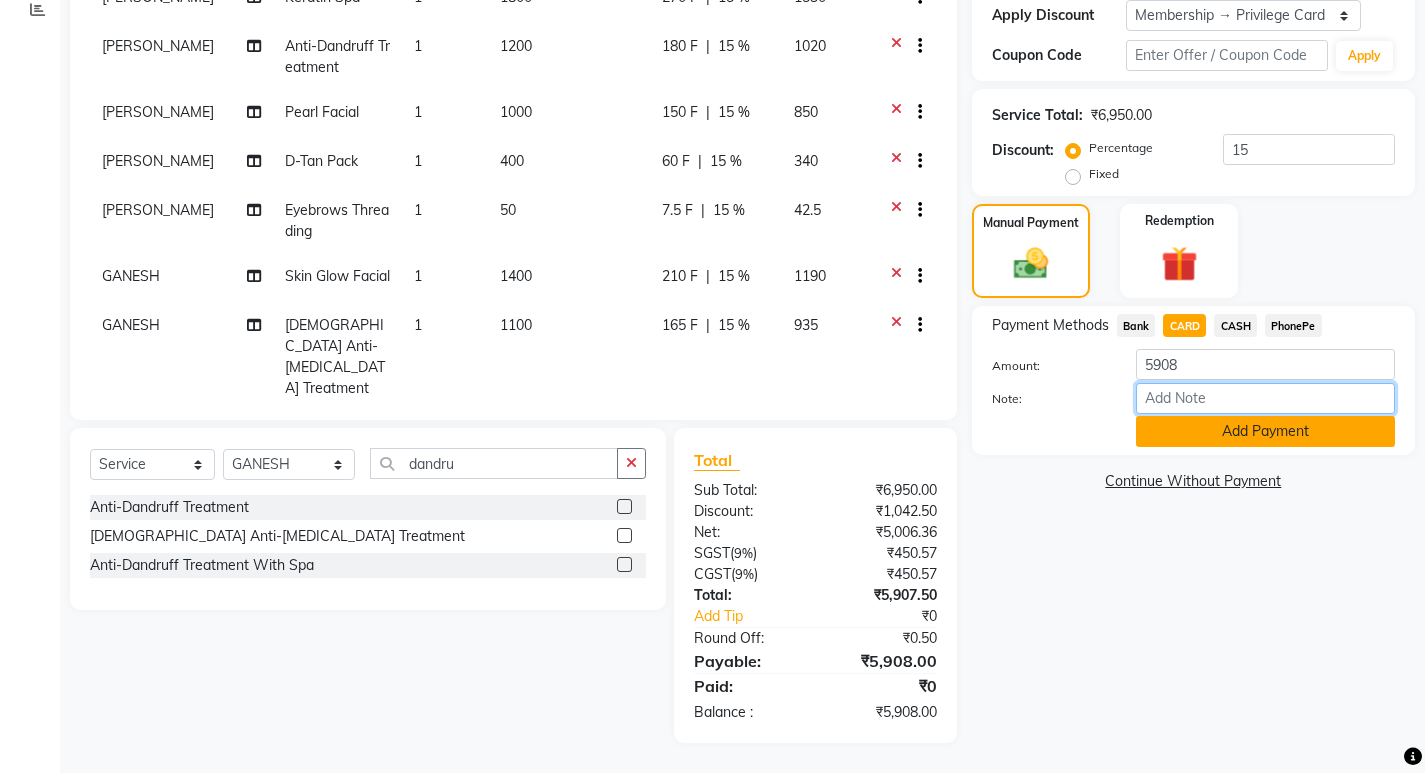 type on "SARIGA" 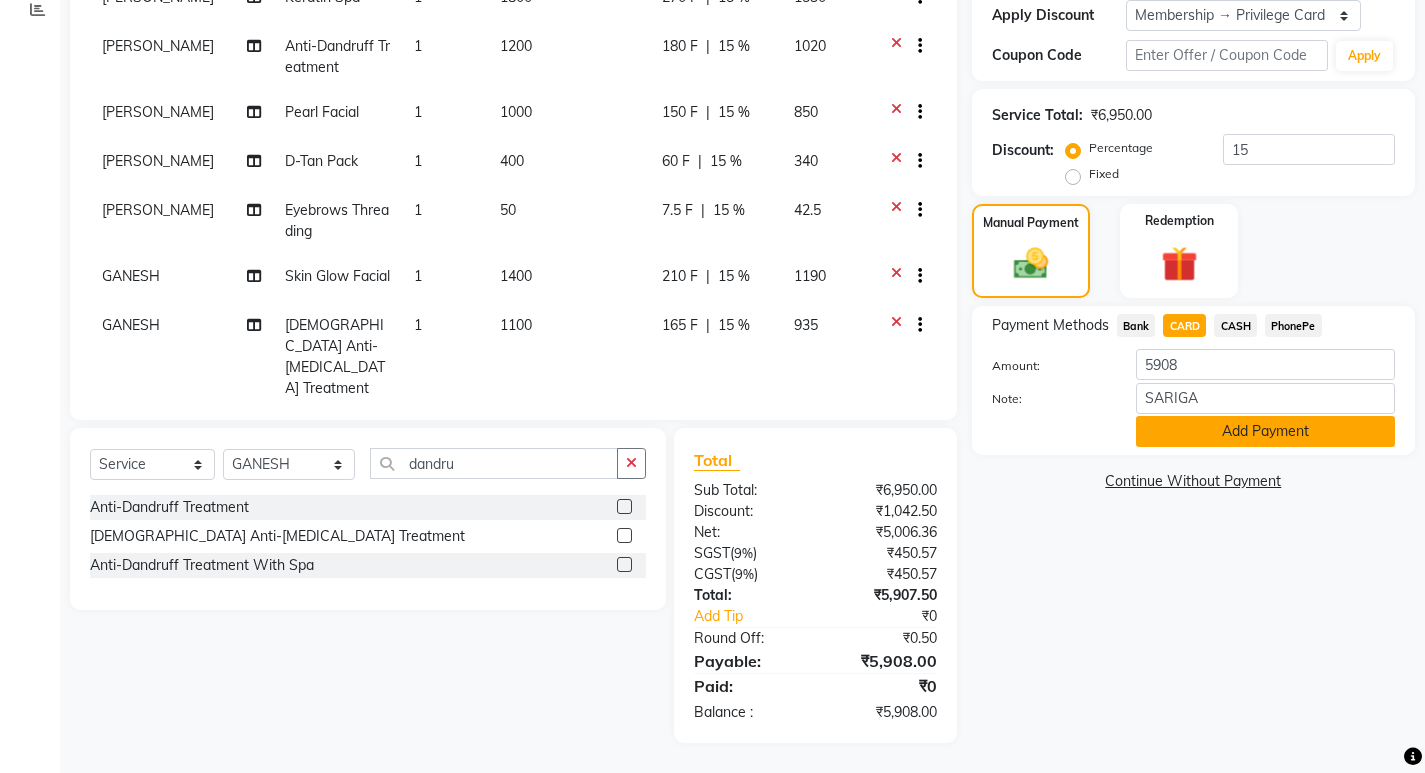 click on "Add Payment" 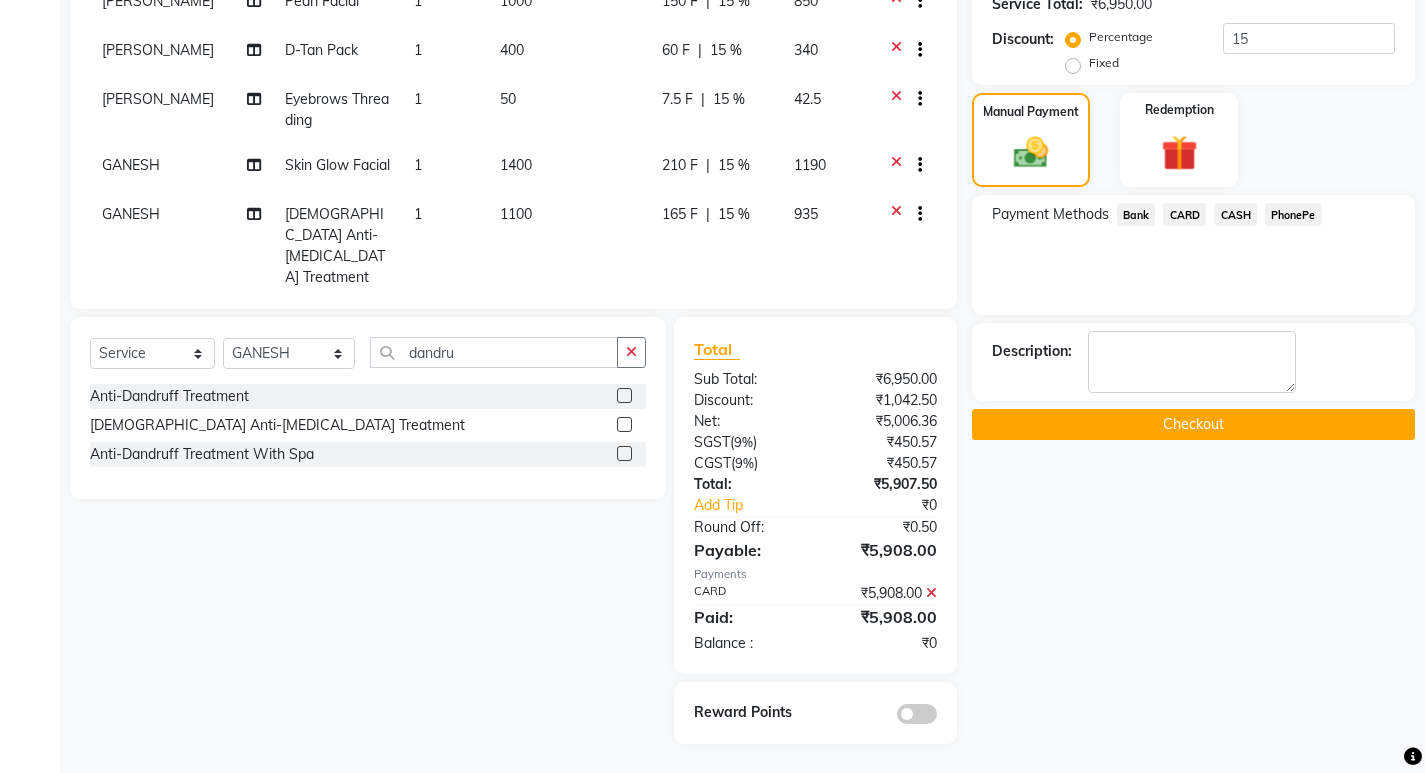 scroll, scrollTop: 460, scrollLeft: 0, axis: vertical 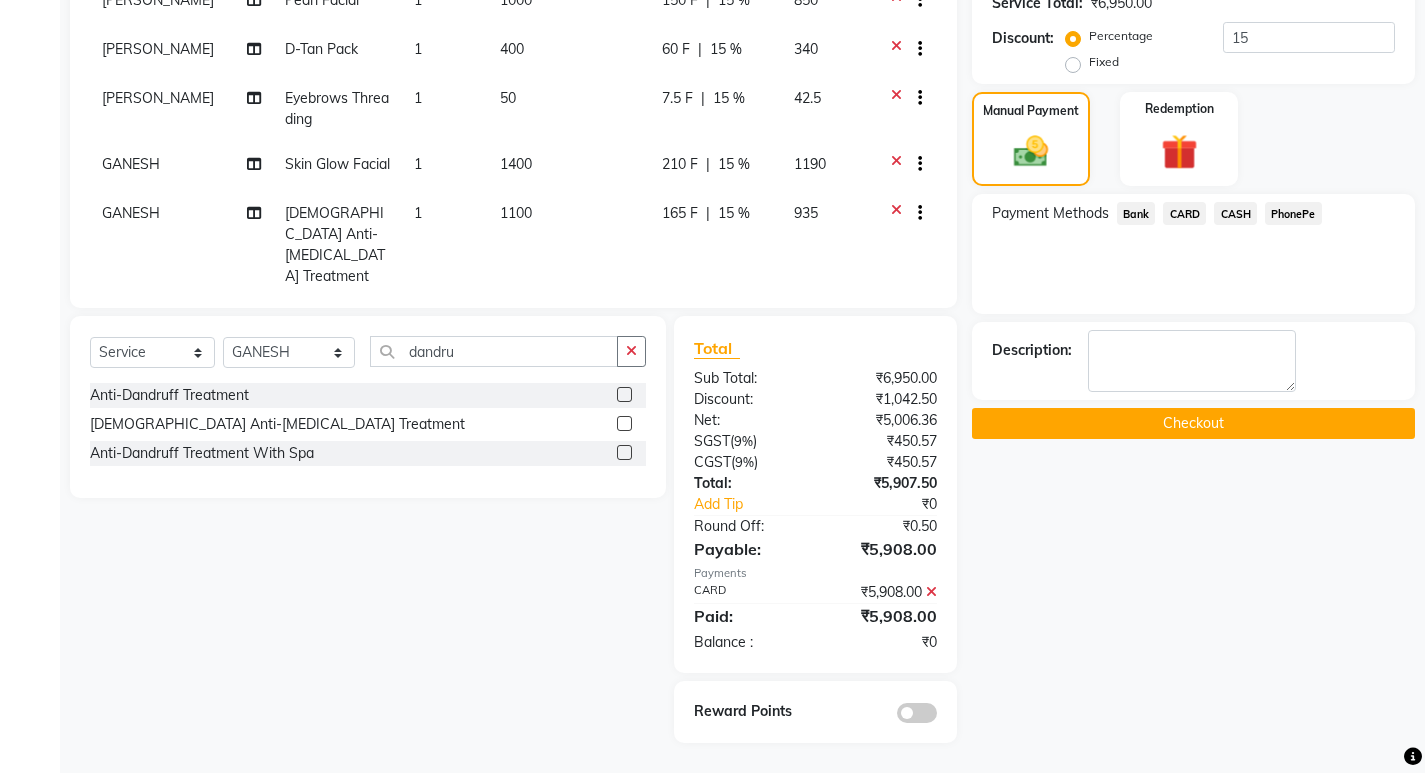 click on "Checkout" 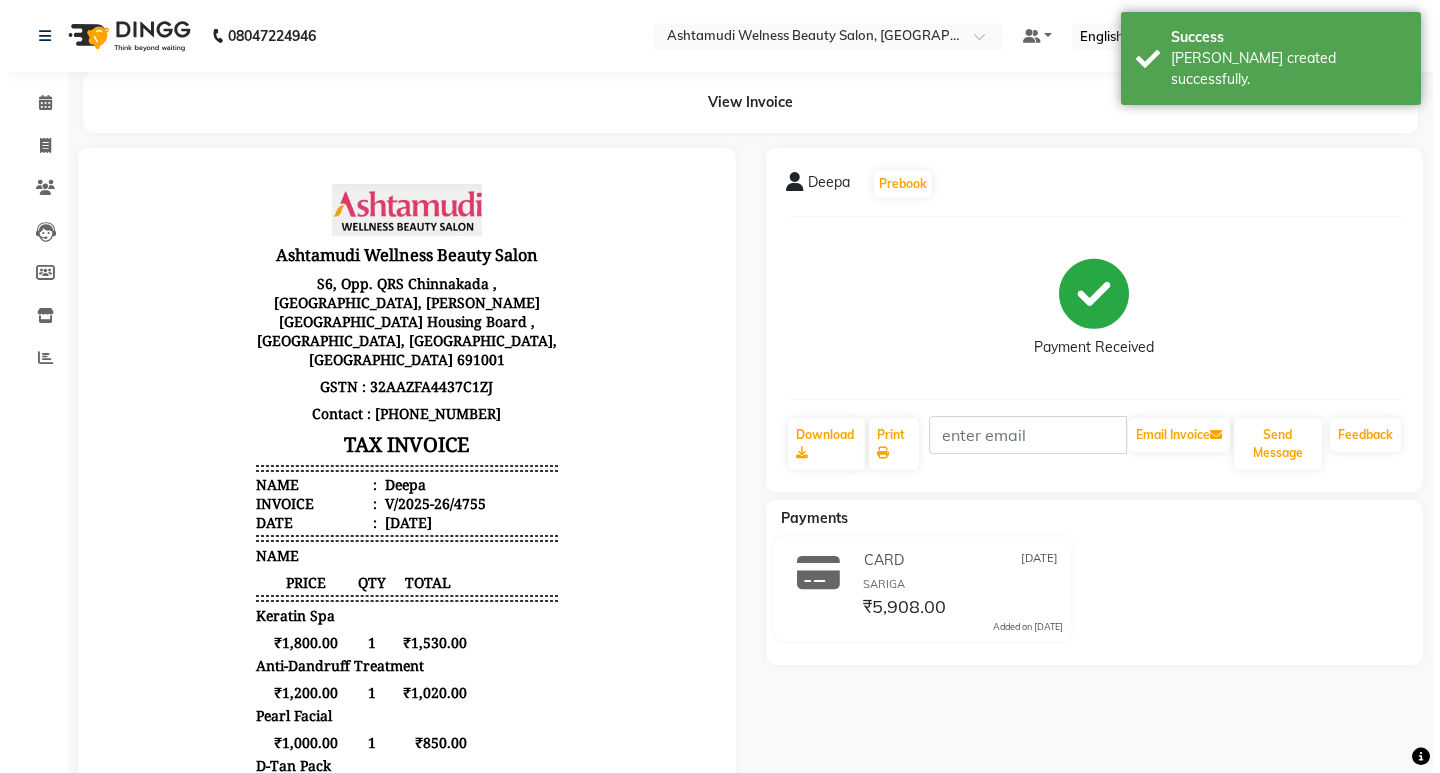 scroll, scrollTop: 0, scrollLeft: 0, axis: both 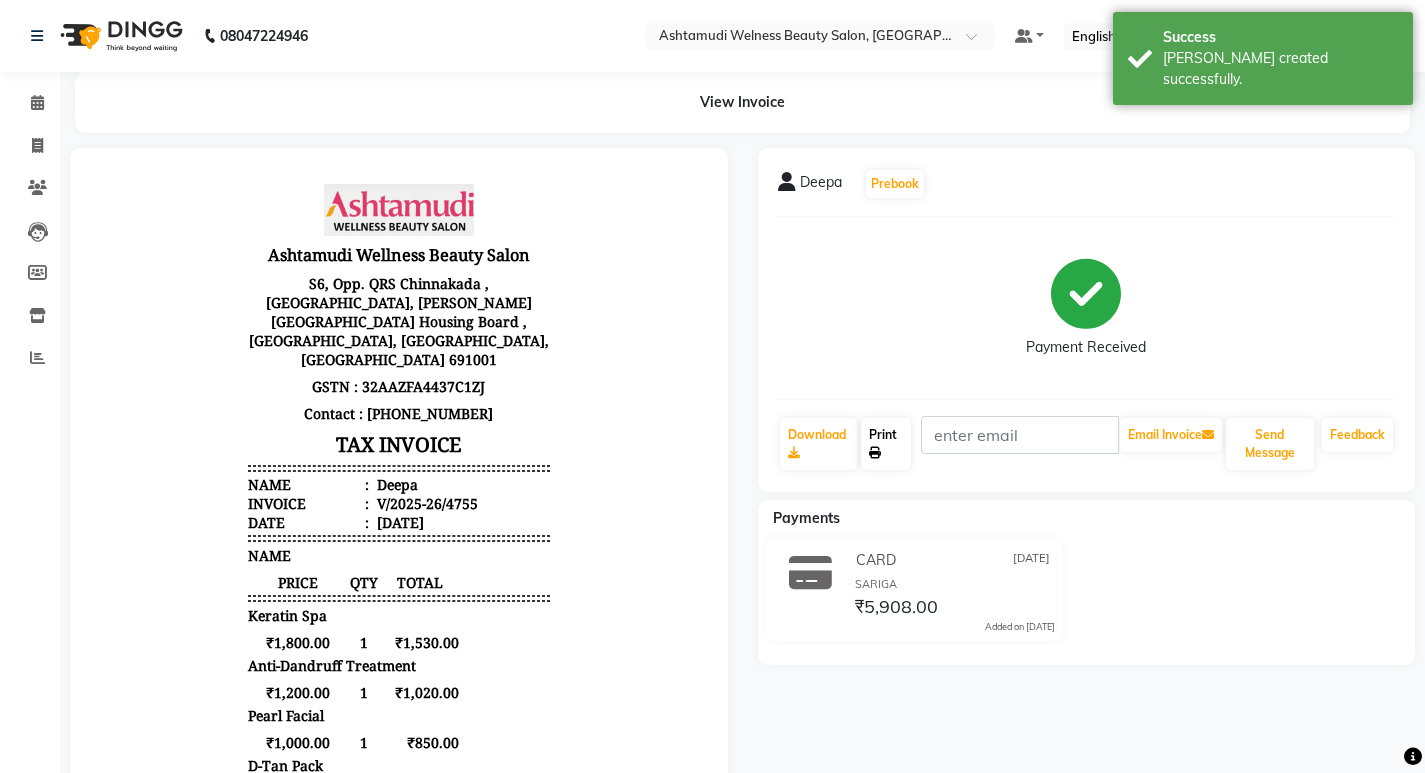 click on "Print" 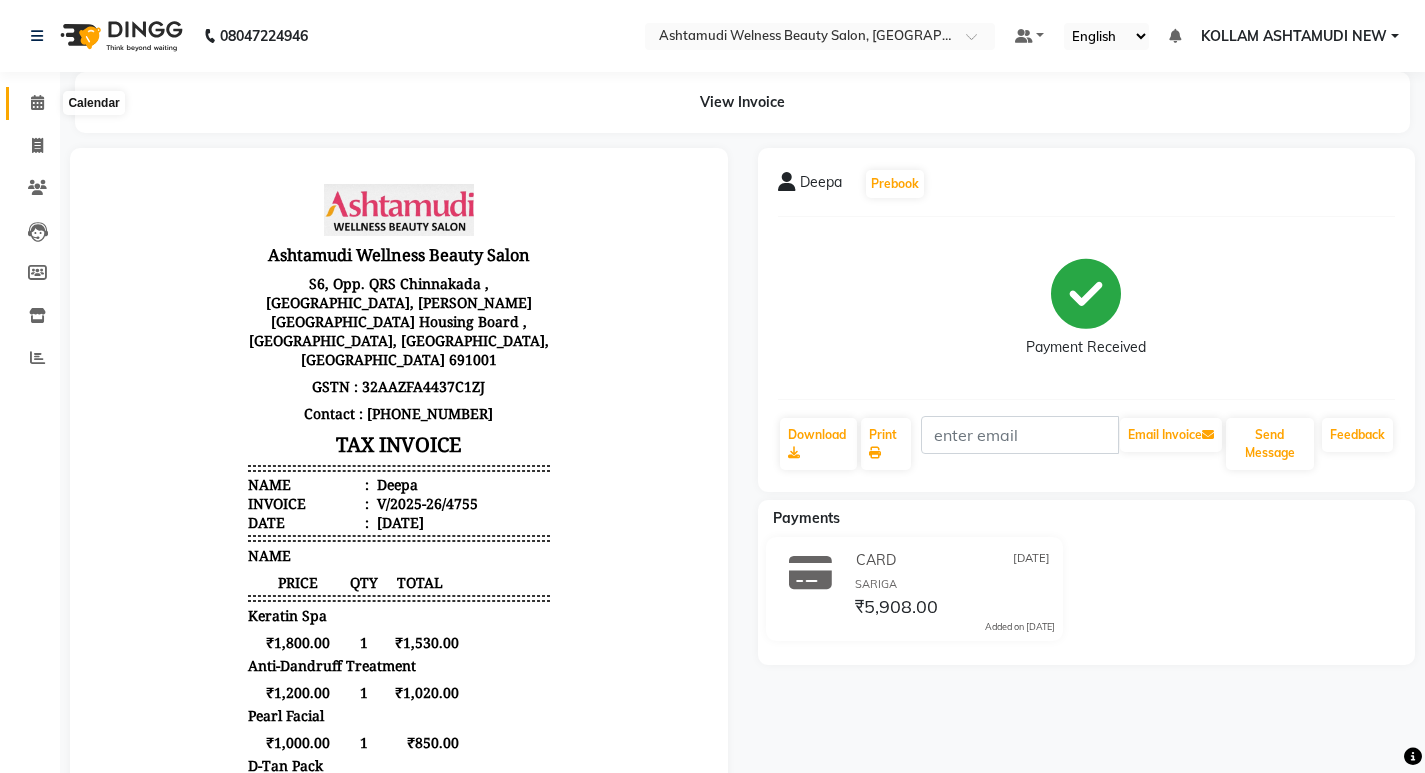 click 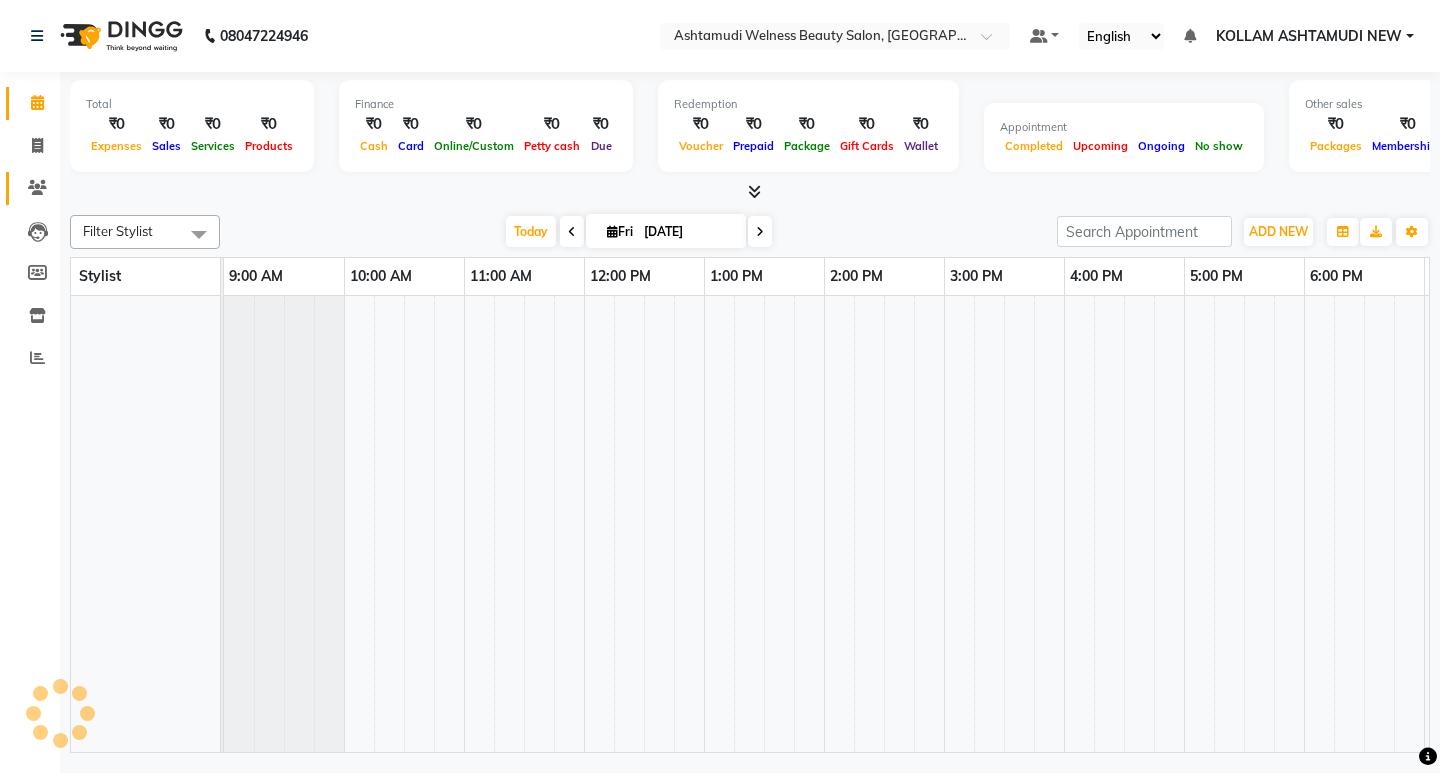 scroll, scrollTop: 0, scrollLeft: 0, axis: both 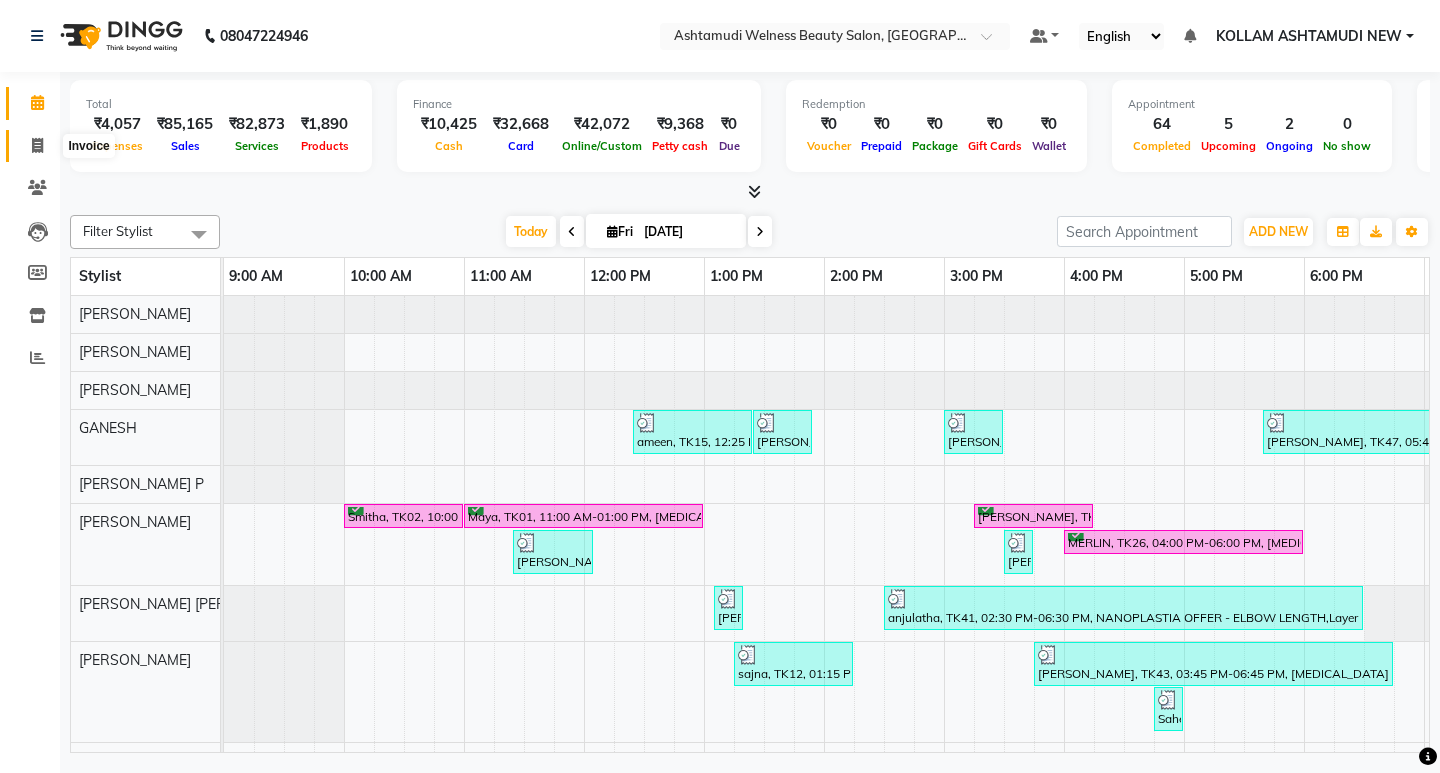 click 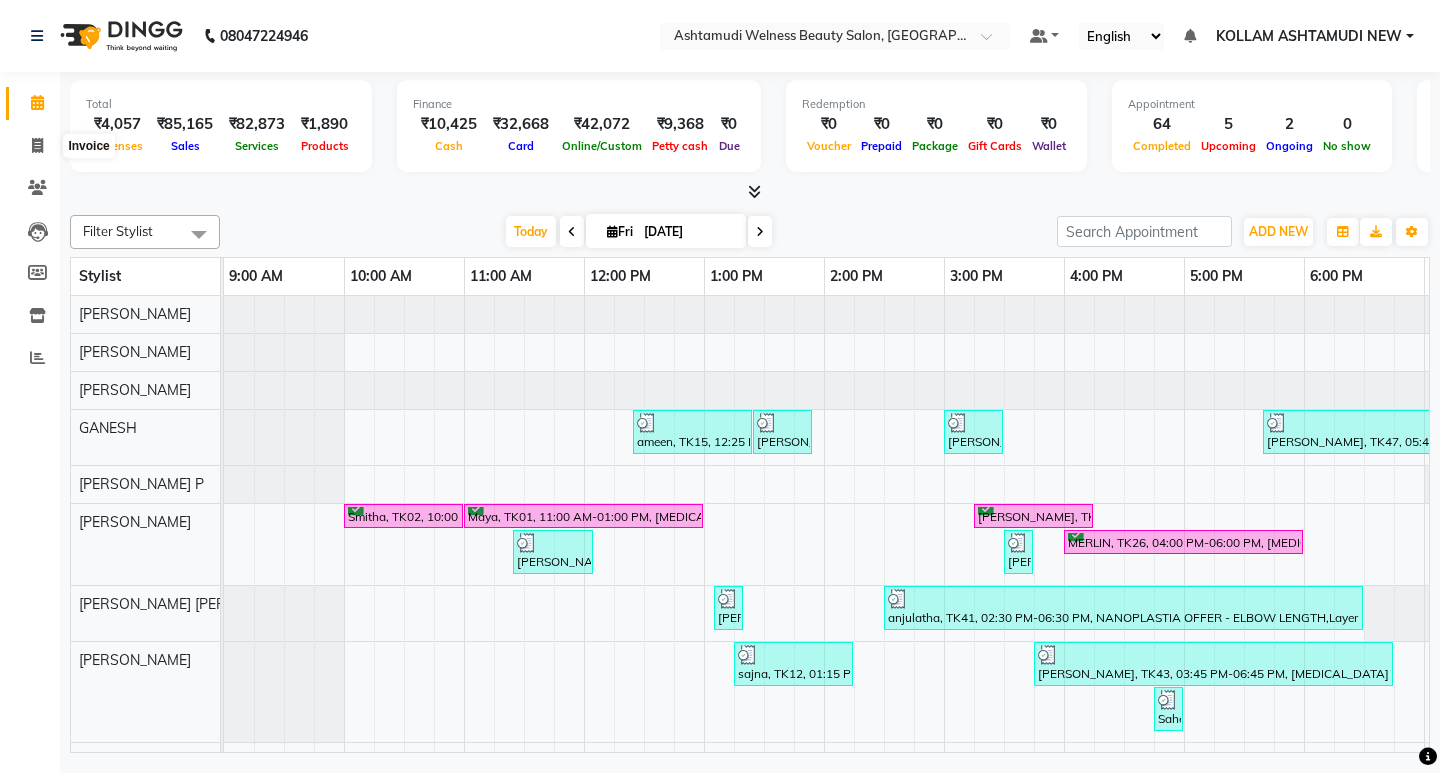 select on "4529" 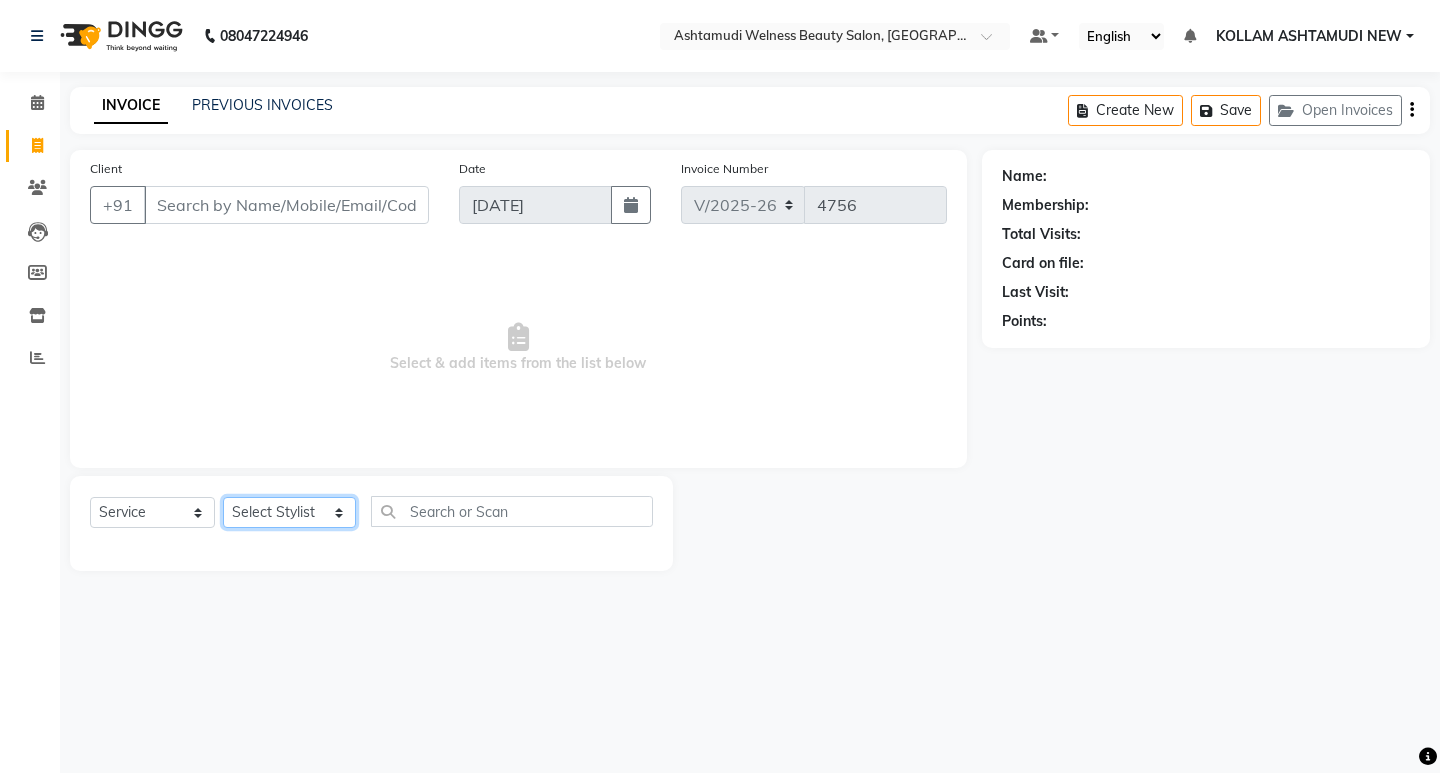 click on "Select Stylist [PERSON_NAME] Admin [PERSON_NAME]  [PERSON_NAME] [PERSON_NAME] [PERSON_NAME]  M [PERSON_NAME]  [PERSON_NAME]  P [PERSON_NAME] ASHTAMUDI KOLLAM ASHTAMUDI NEW  [PERSON_NAME] [PERSON_NAME] [PERSON_NAME]  [PERSON_NAME] [PERSON_NAME] [PERSON_NAME] [PERSON_NAME] [PERSON_NAME] M [PERSON_NAME] SARIGA [PERSON_NAME] [PERSON_NAME] [PERSON_NAME] [PERSON_NAME] [PERSON_NAME] S" 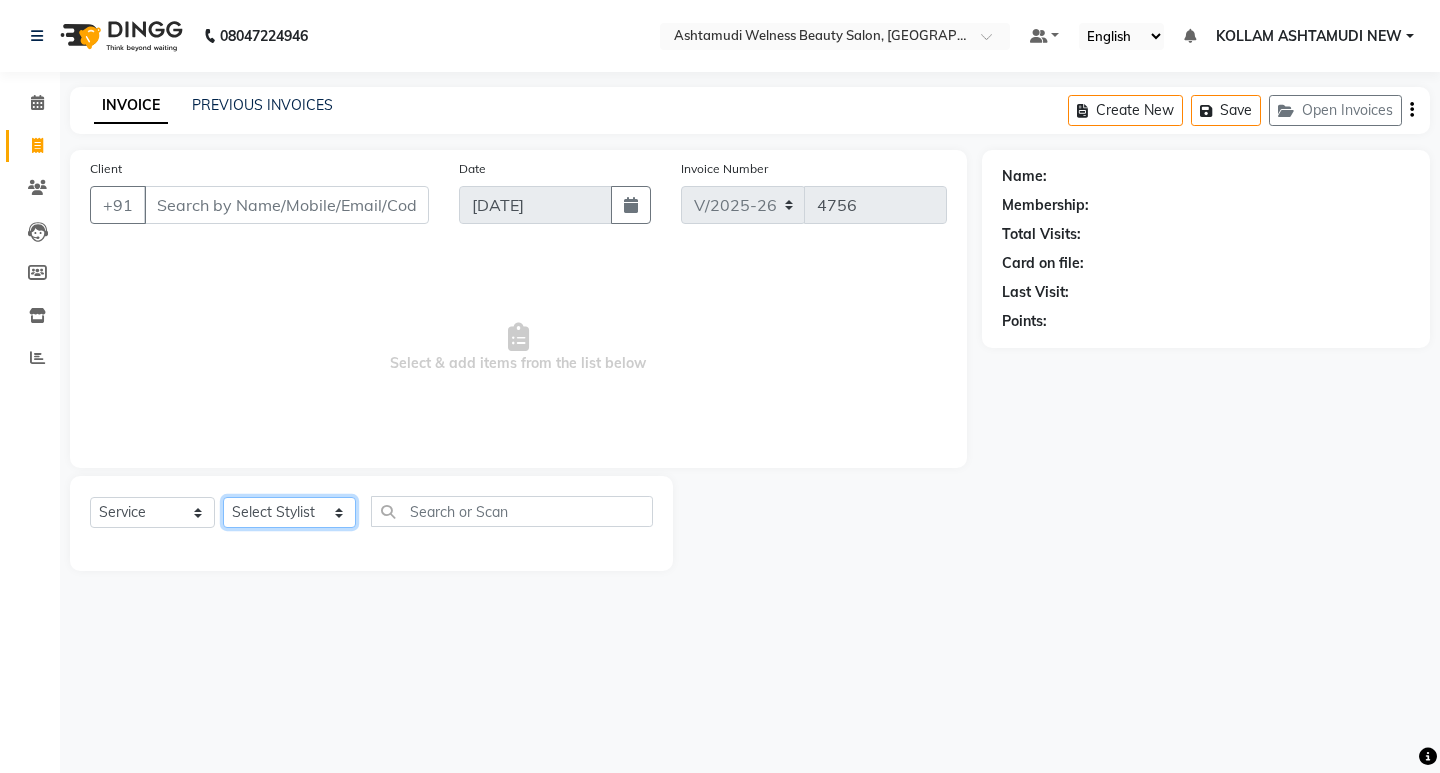 select on "59295" 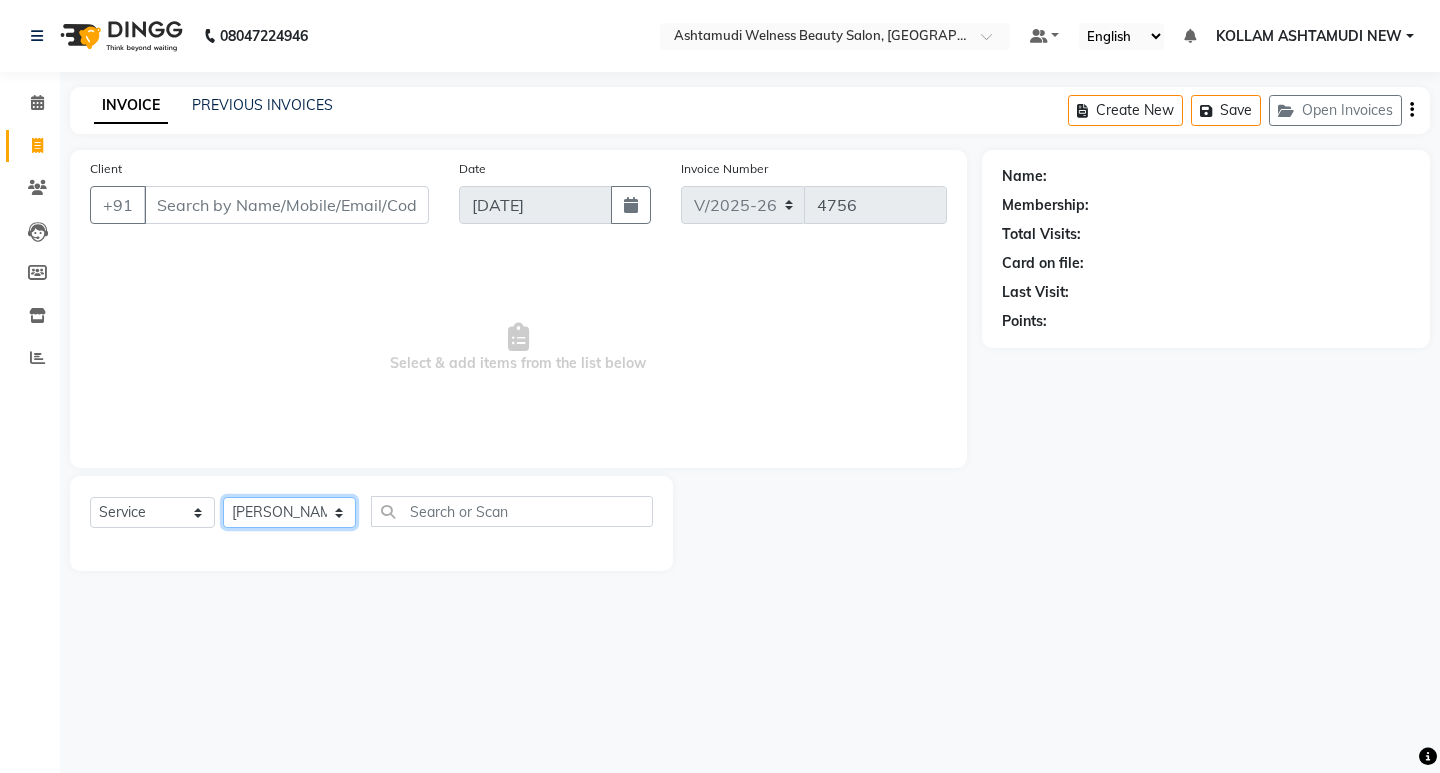 click on "Select Stylist [PERSON_NAME] Admin [PERSON_NAME]  [PERSON_NAME] [PERSON_NAME] [PERSON_NAME]  M [PERSON_NAME]  [PERSON_NAME]  P [PERSON_NAME] ASHTAMUDI KOLLAM ASHTAMUDI NEW  [PERSON_NAME] [PERSON_NAME] [PERSON_NAME]  [PERSON_NAME] [PERSON_NAME] [PERSON_NAME] [PERSON_NAME] [PERSON_NAME] M [PERSON_NAME] SARIGA [PERSON_NAME] [PERSON_NAME] [PERSON_NAME] [PERSON_NAME] [PERSON_NAME] S" 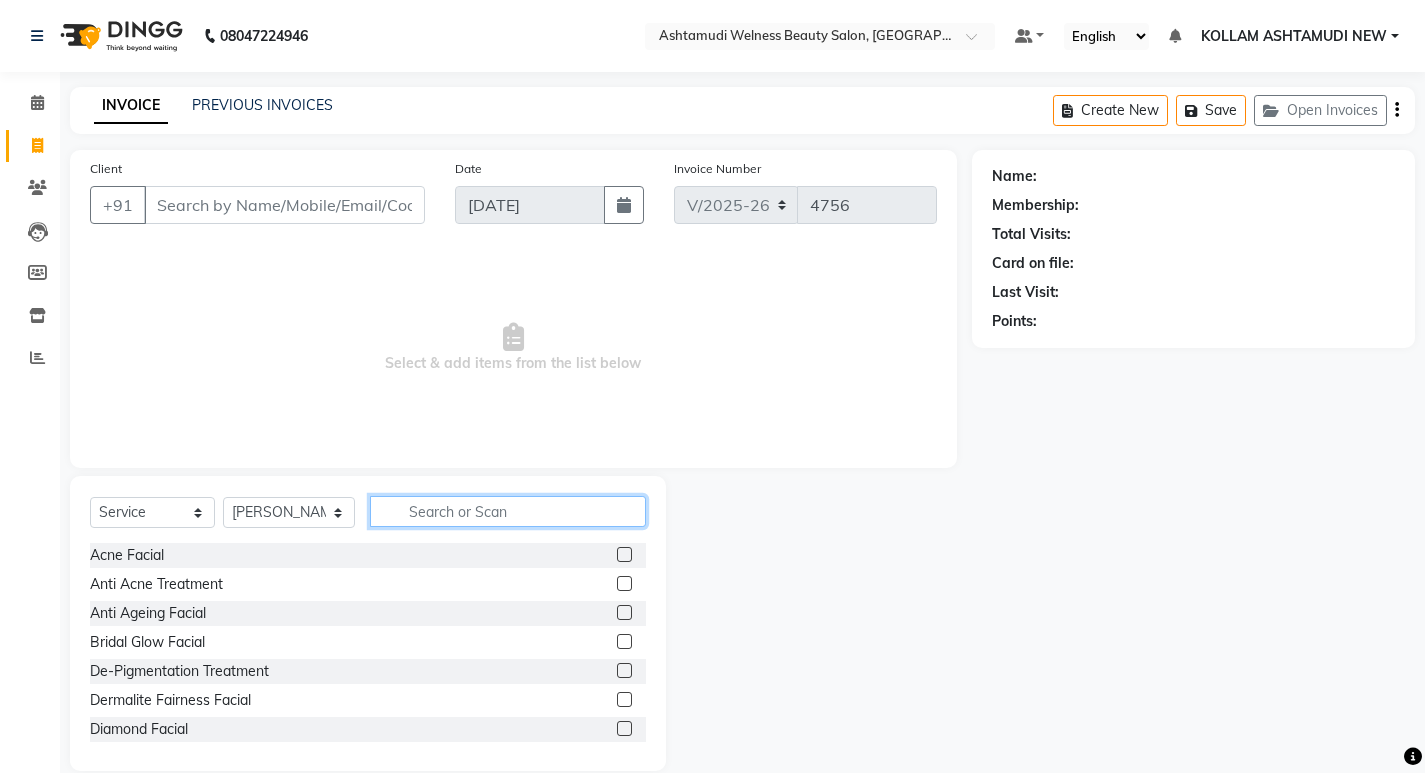 click 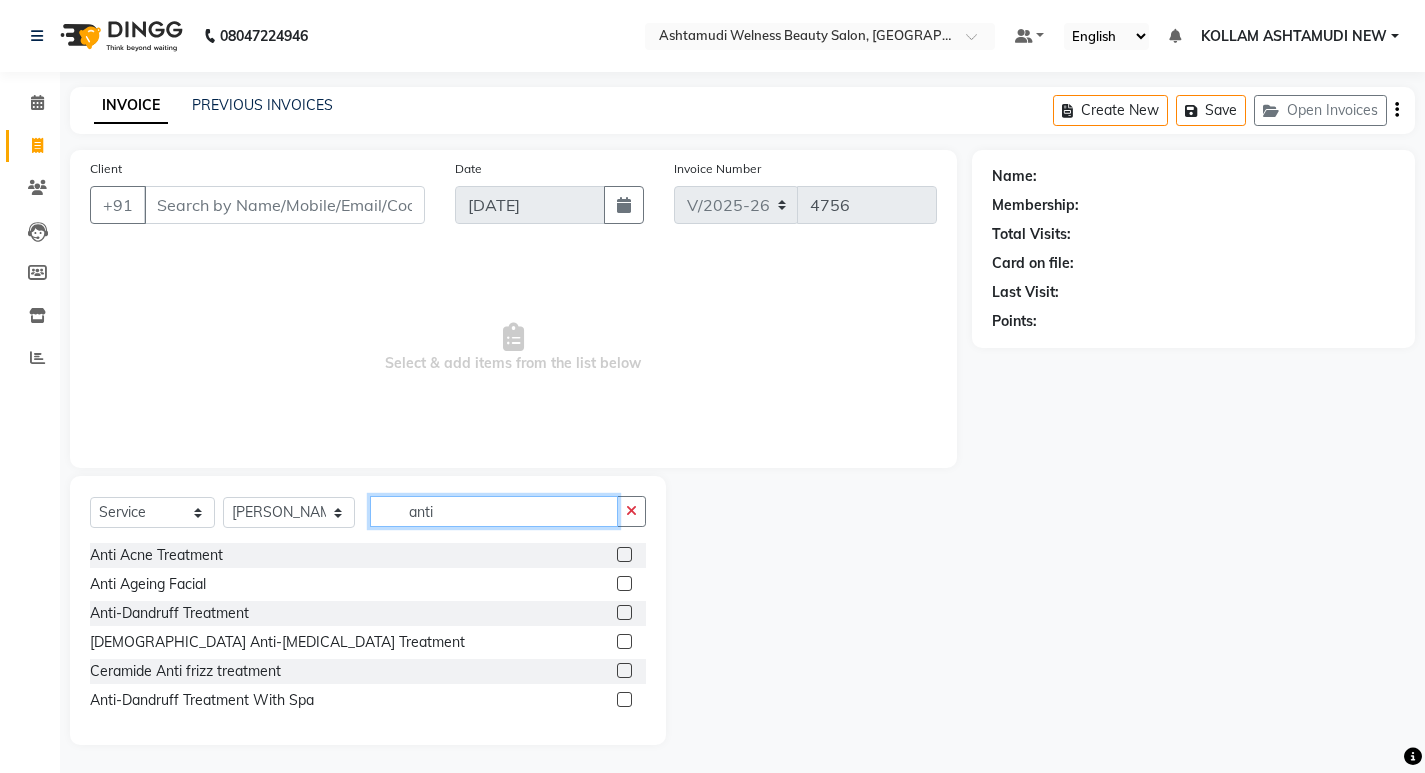 type on "anti" 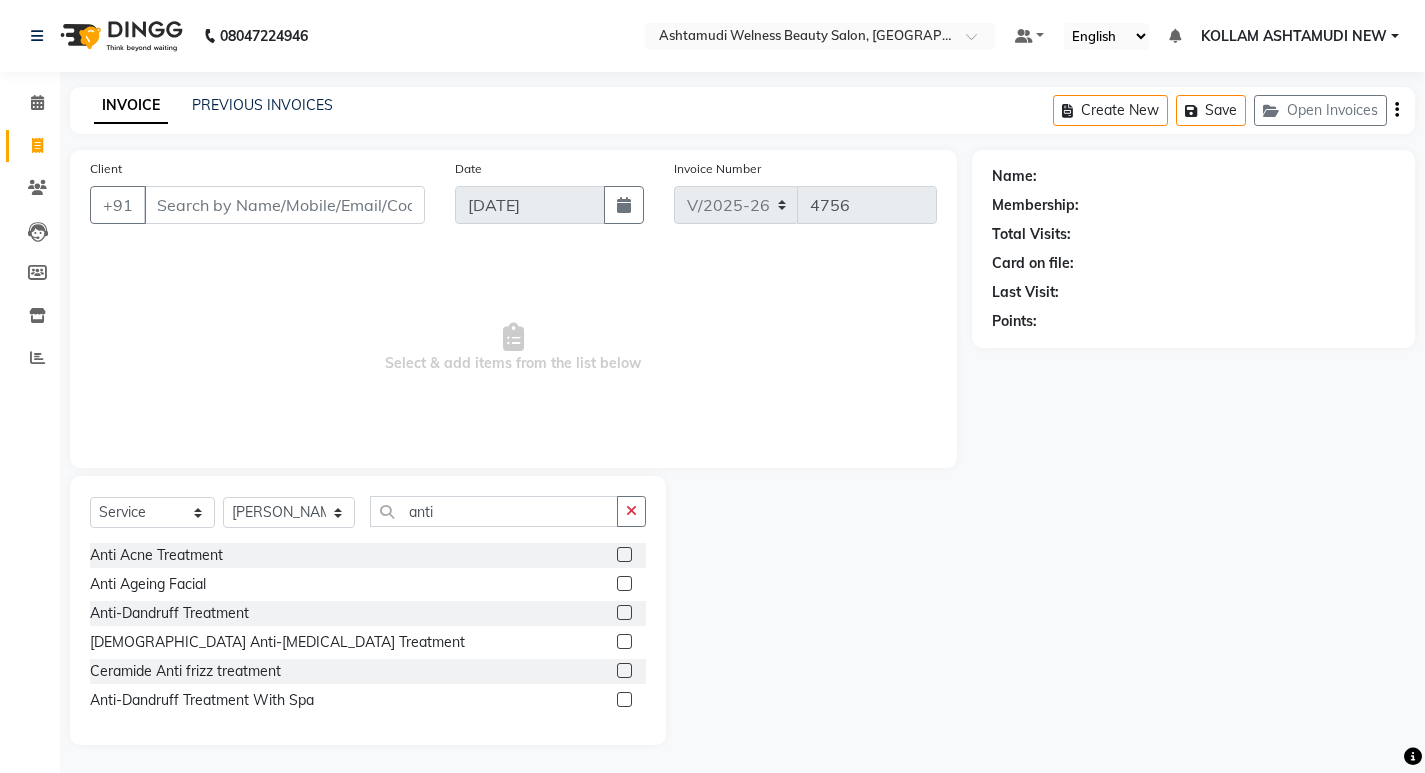 click 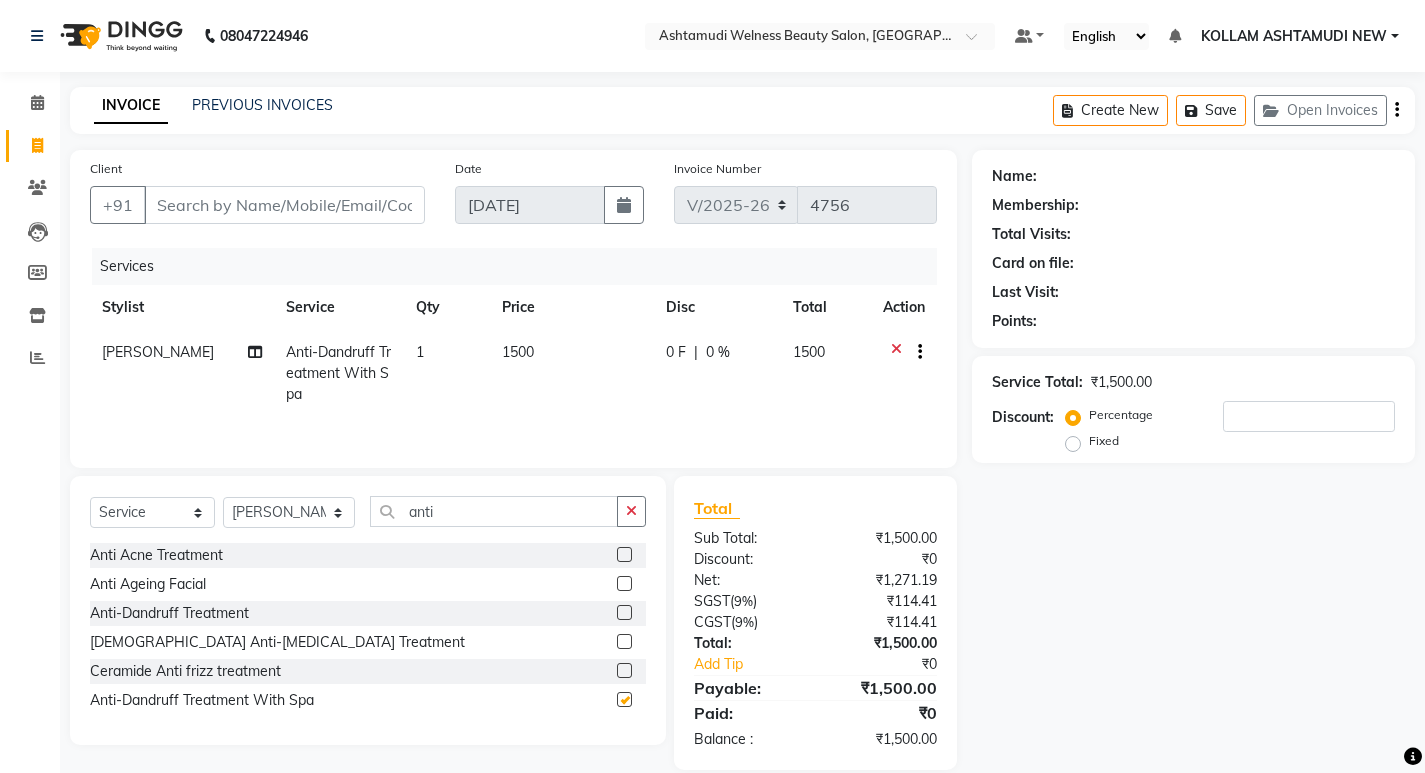 checkbox on "false" 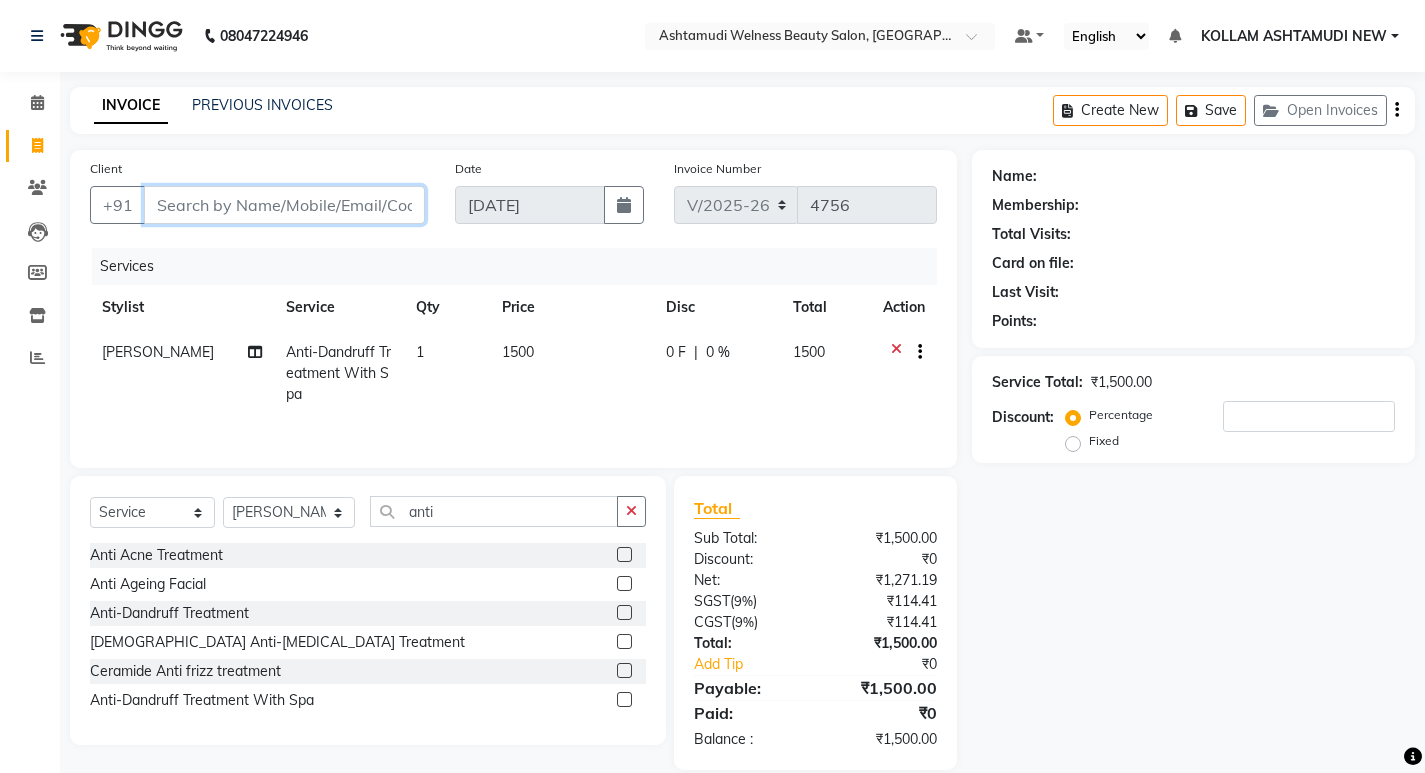 click on "Client" at bounding box center [284, 205] 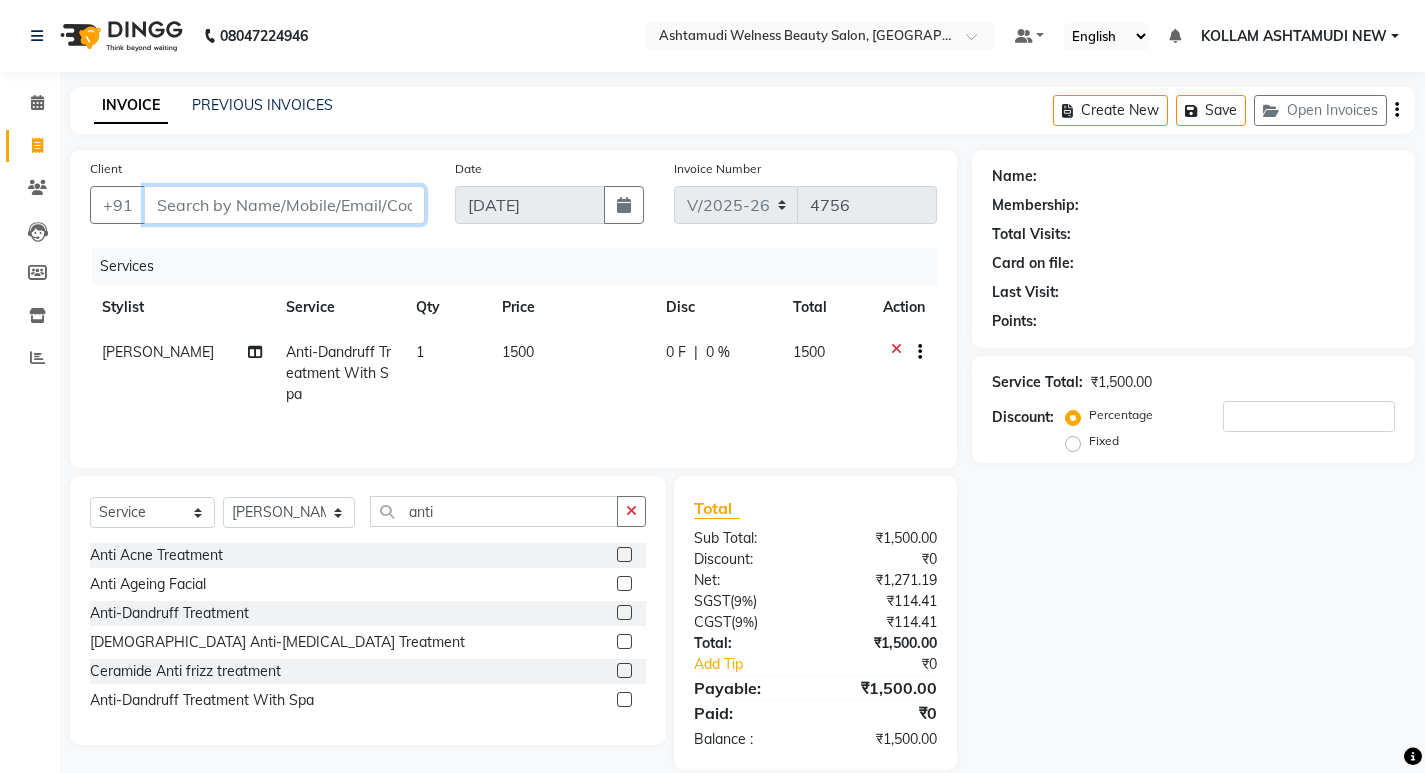 type on "7" 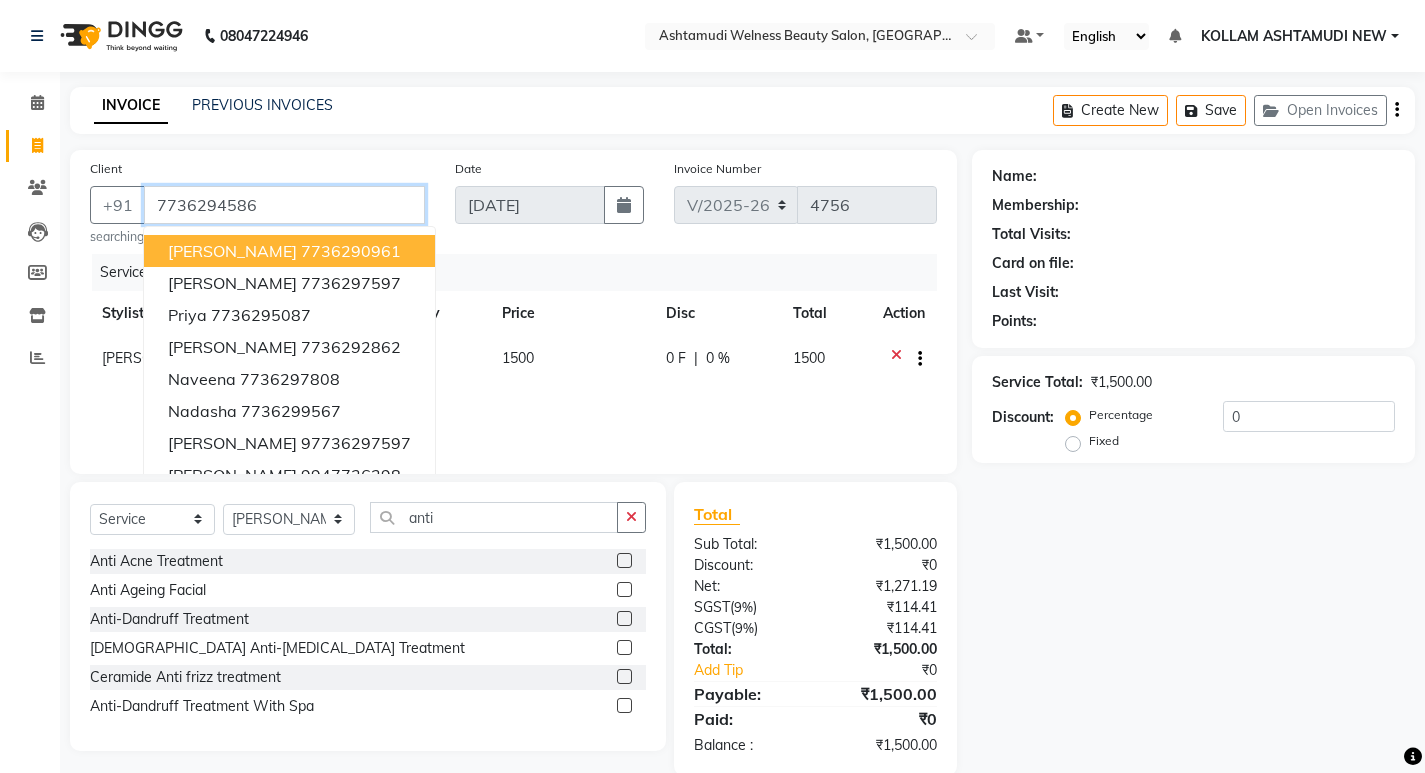 type on "7736294586" 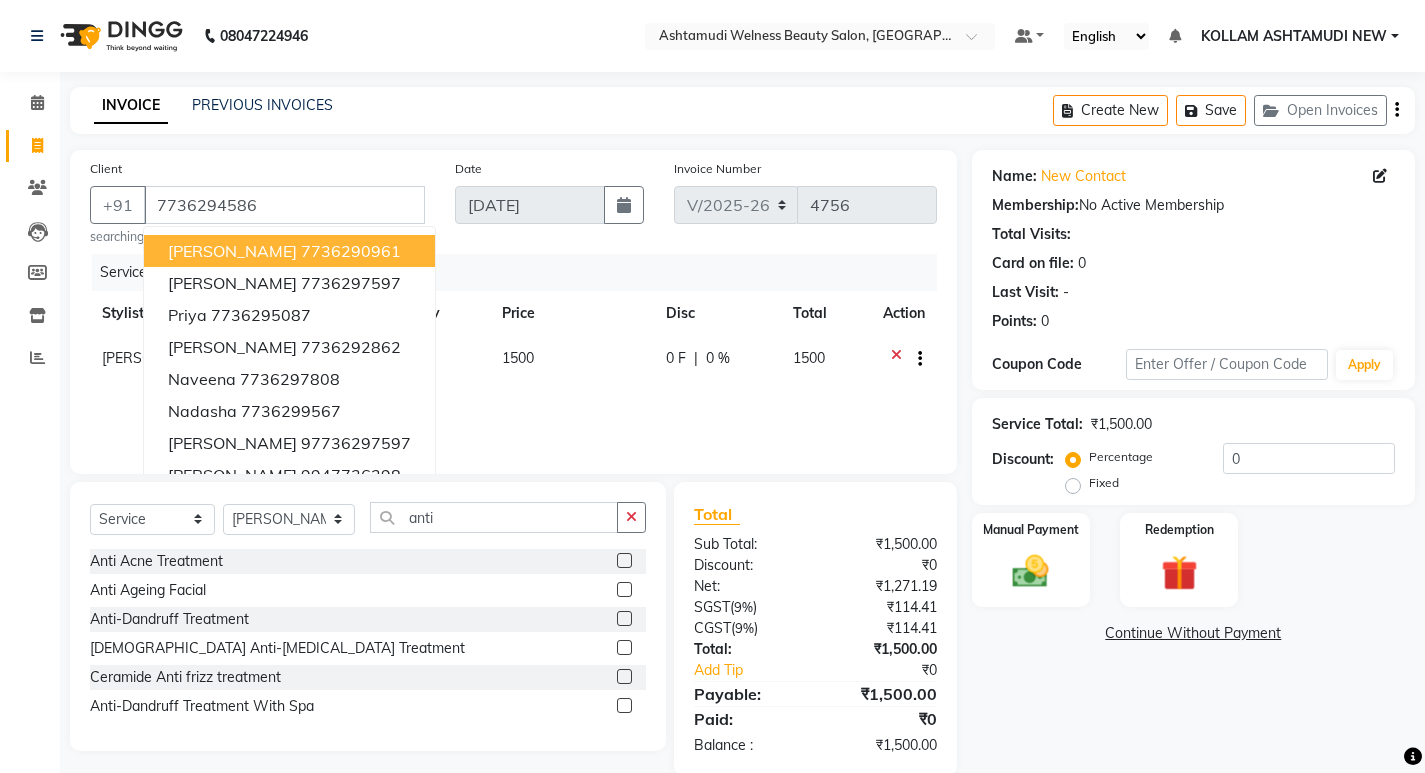 click on "Client +91 7736294586 sreeja  7736290961 Prameela  7736297597 priya  7736295087 NUSRATH  7736292862 Naveena  7736297808 Nadasha  7736299567 prameela  97736297597 Suni Reji  9947736298 Simi  7736295032 Navya  7736299954 searching... Date 11-07-2025 Invoice Number V/2025 V/2025-26 4756 Services Stylist Service Qty Price Disc Total Action ATHIRA SANAL Anti-Dandruff Treatment With Spa 1 1500 0 F | 0 % 1500" 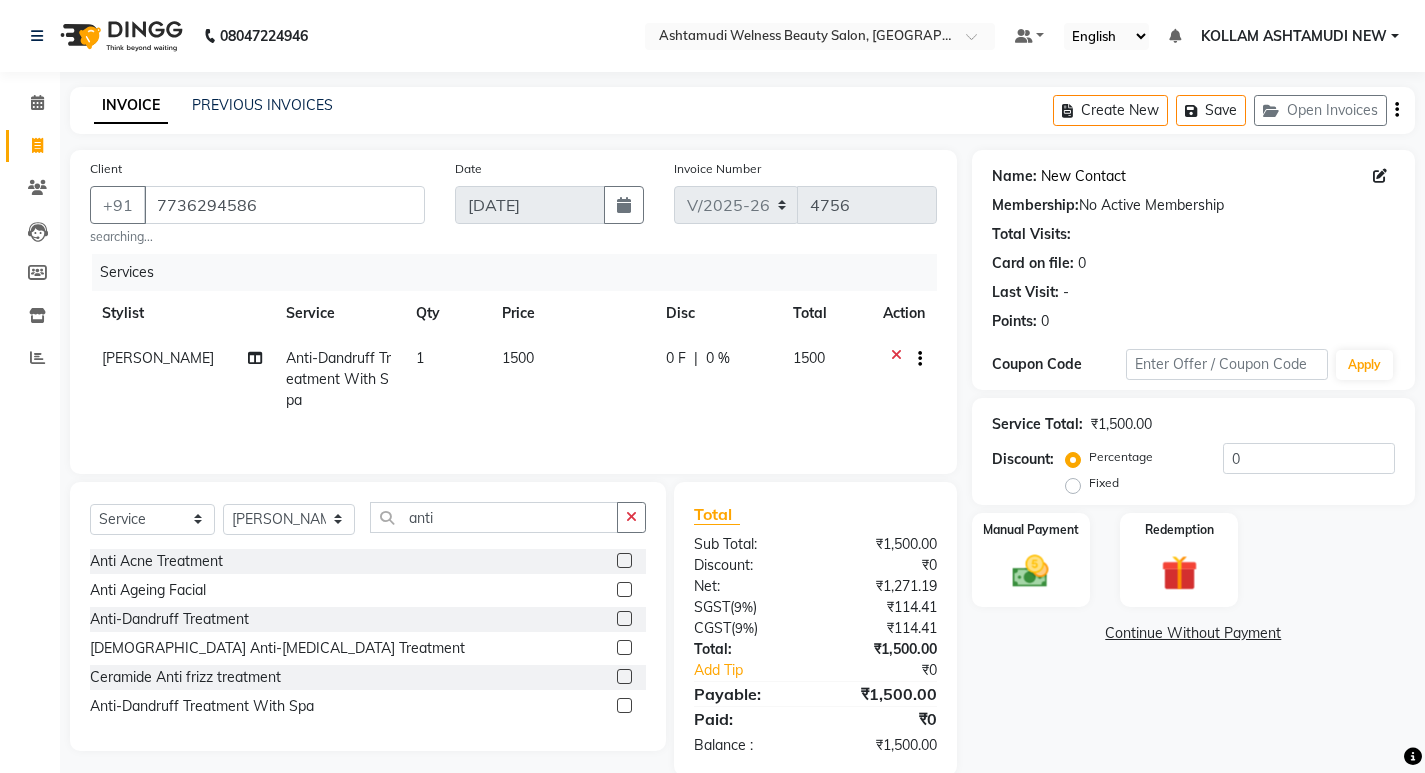 click on "New Contact" 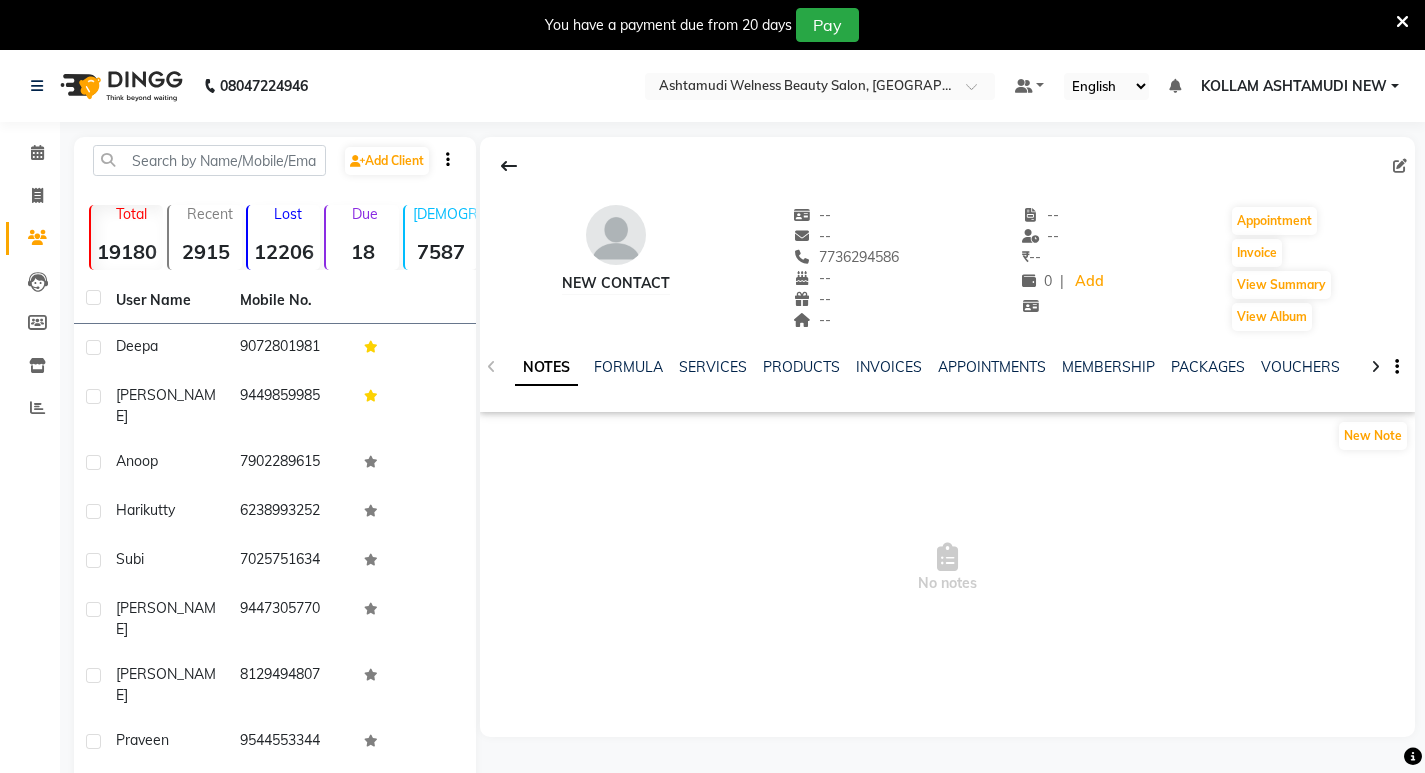 scroll, scrollTop: 0, scrollLeft: 0, axis: both 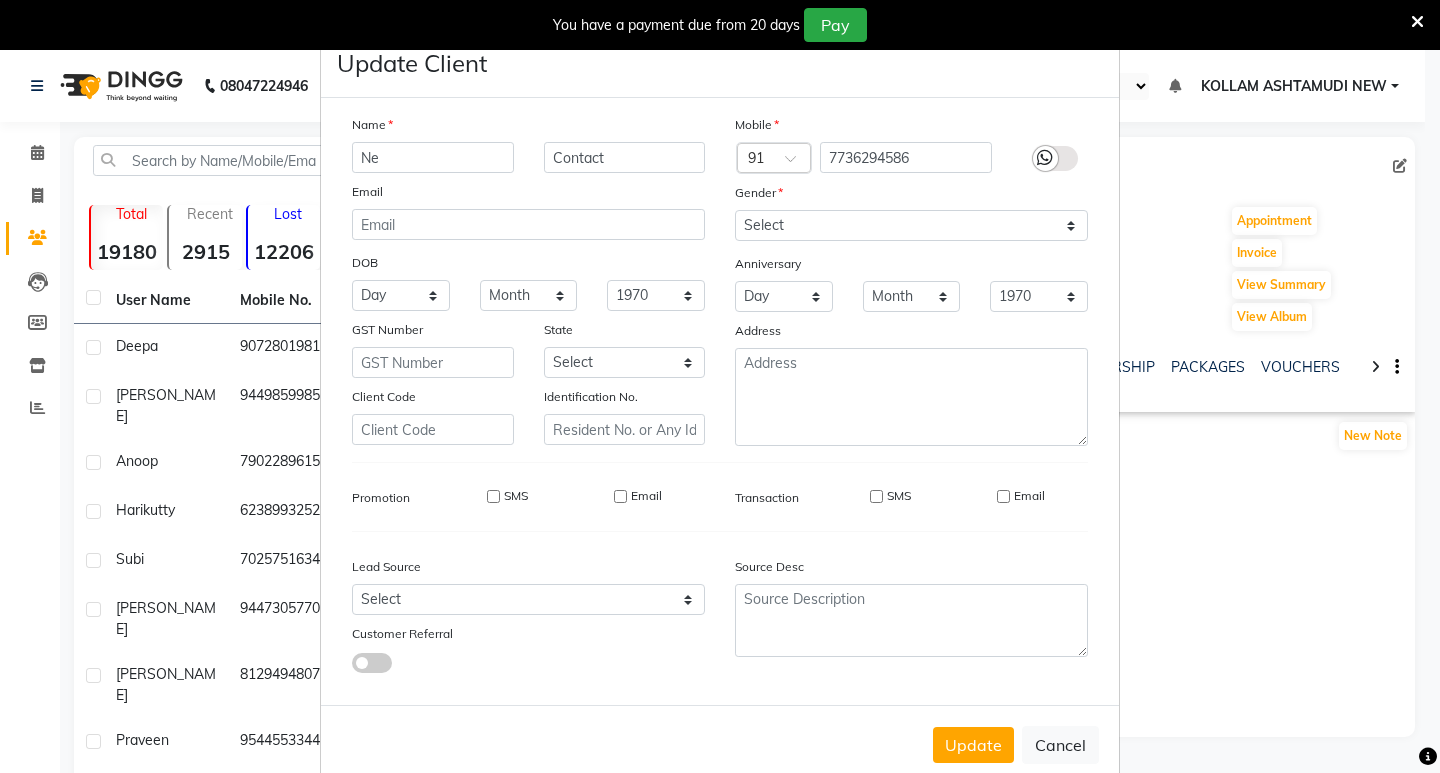 type on "N" 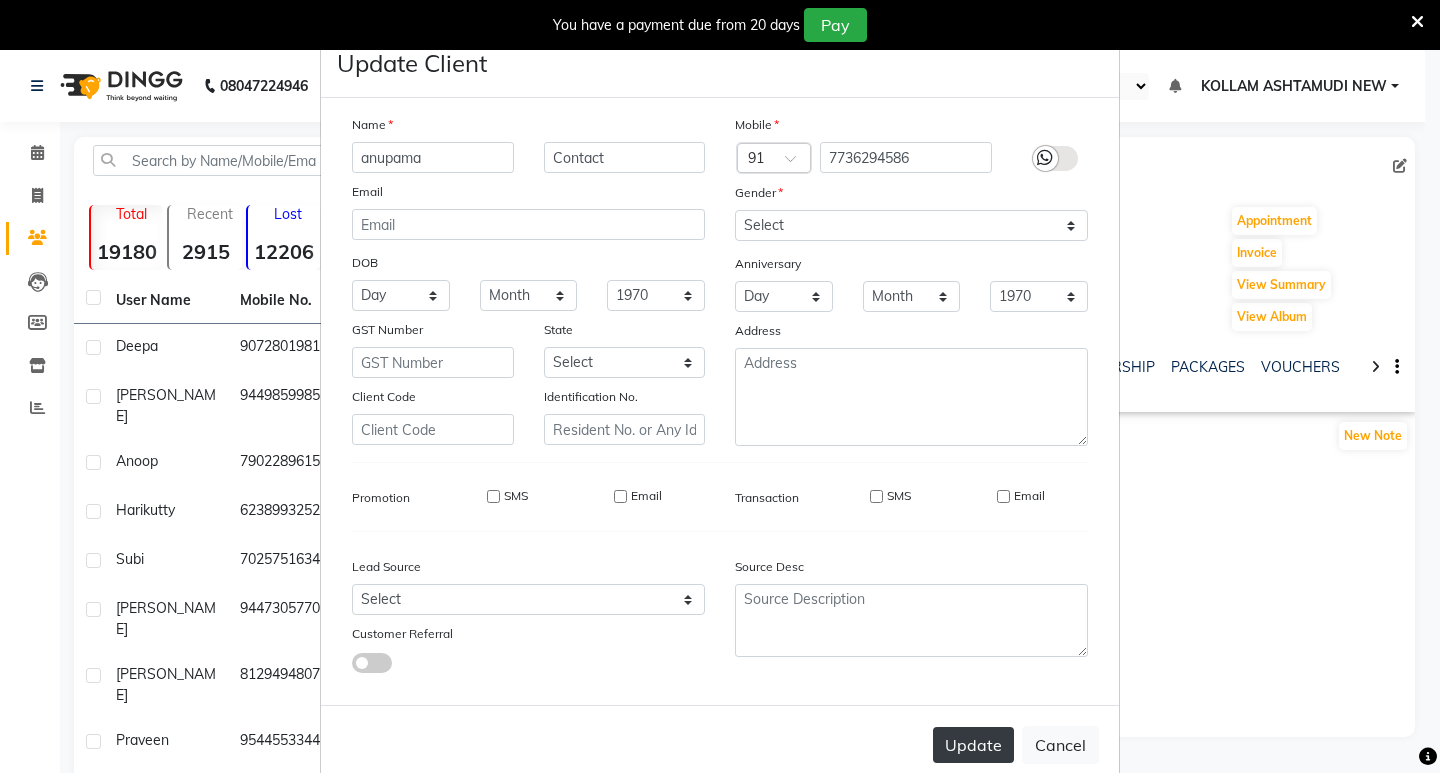 type on "anupama" 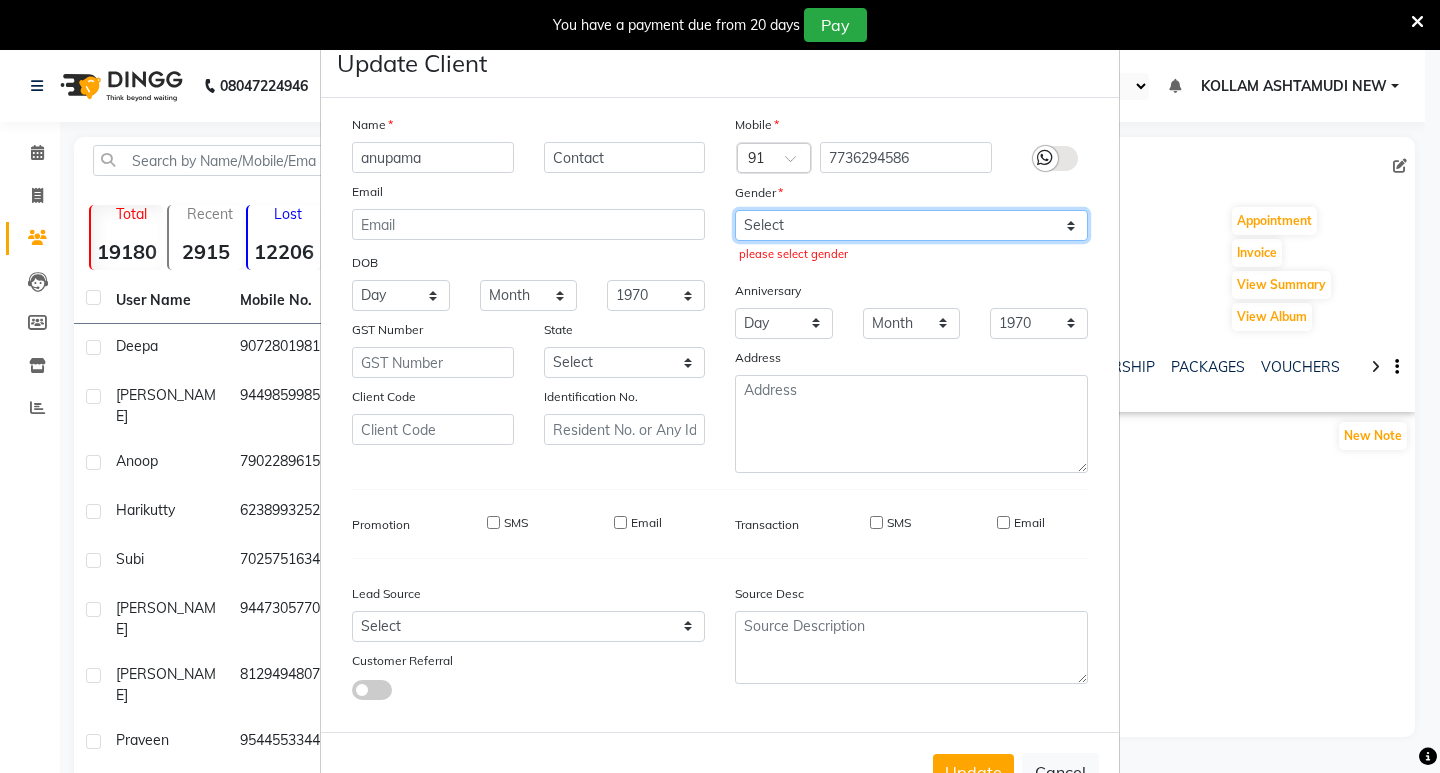 click on "Select [DEMOGRAPHIC_DATA] [DEMOGRAPHIC_DATA] Other Prefer Not To Say" at bounding box center [911, 225] 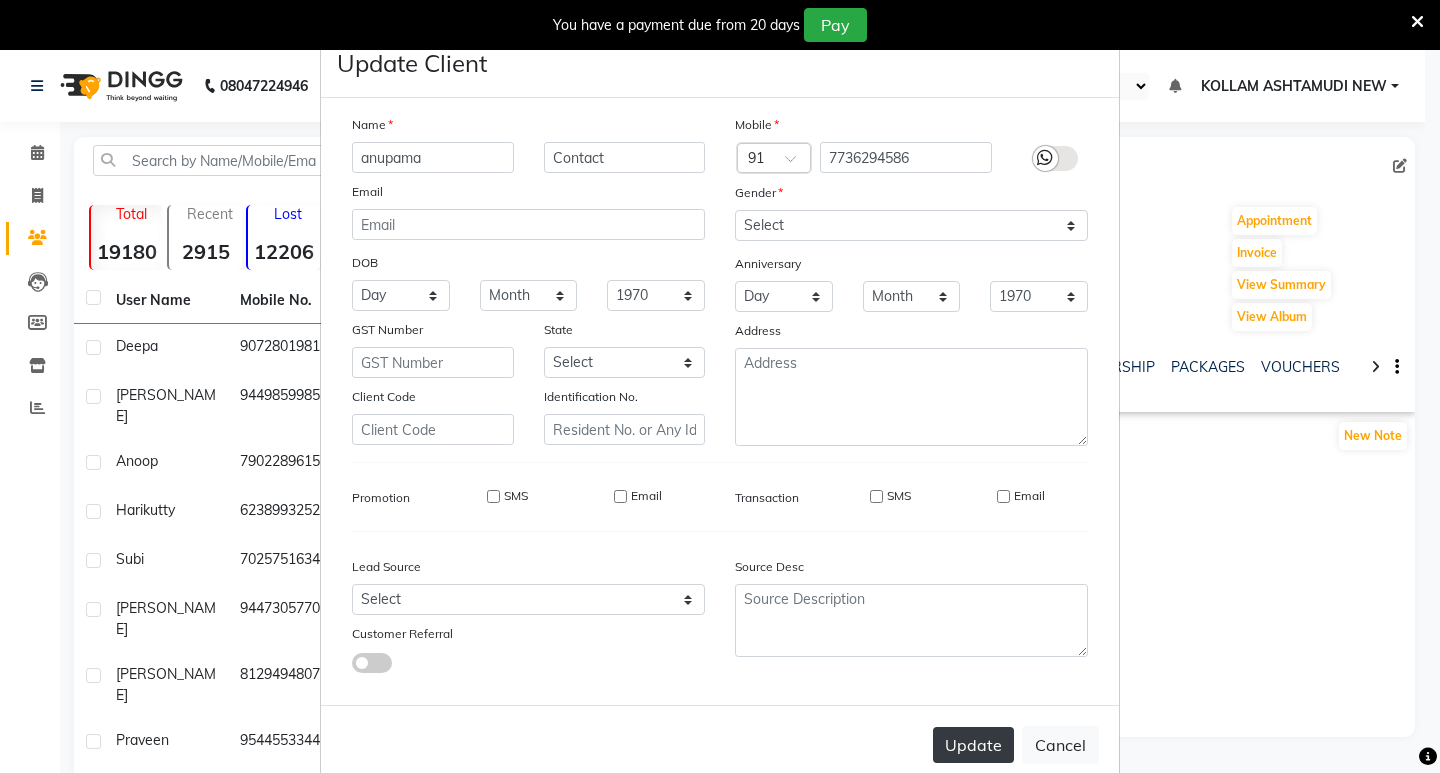 click on "Update" at bounding box center (973, 745) 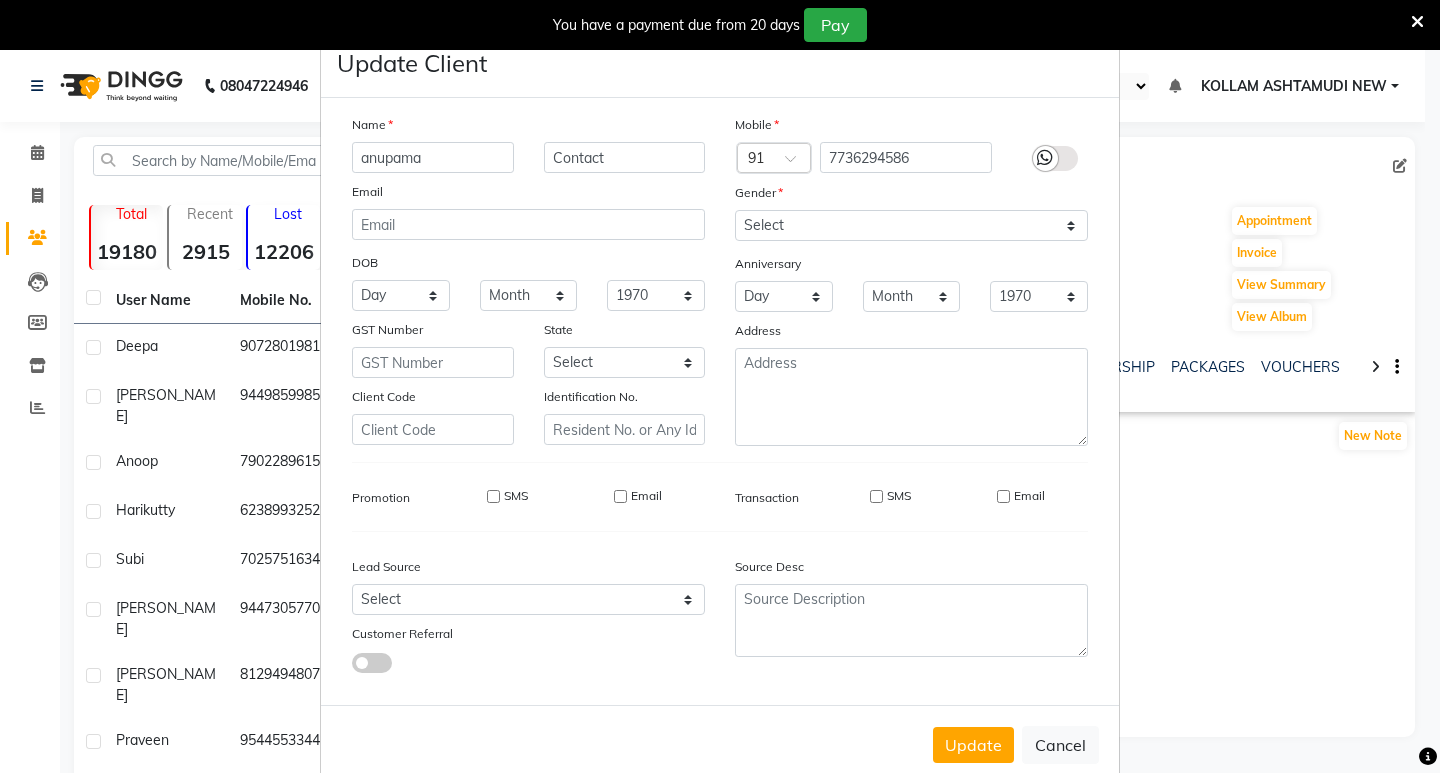 type 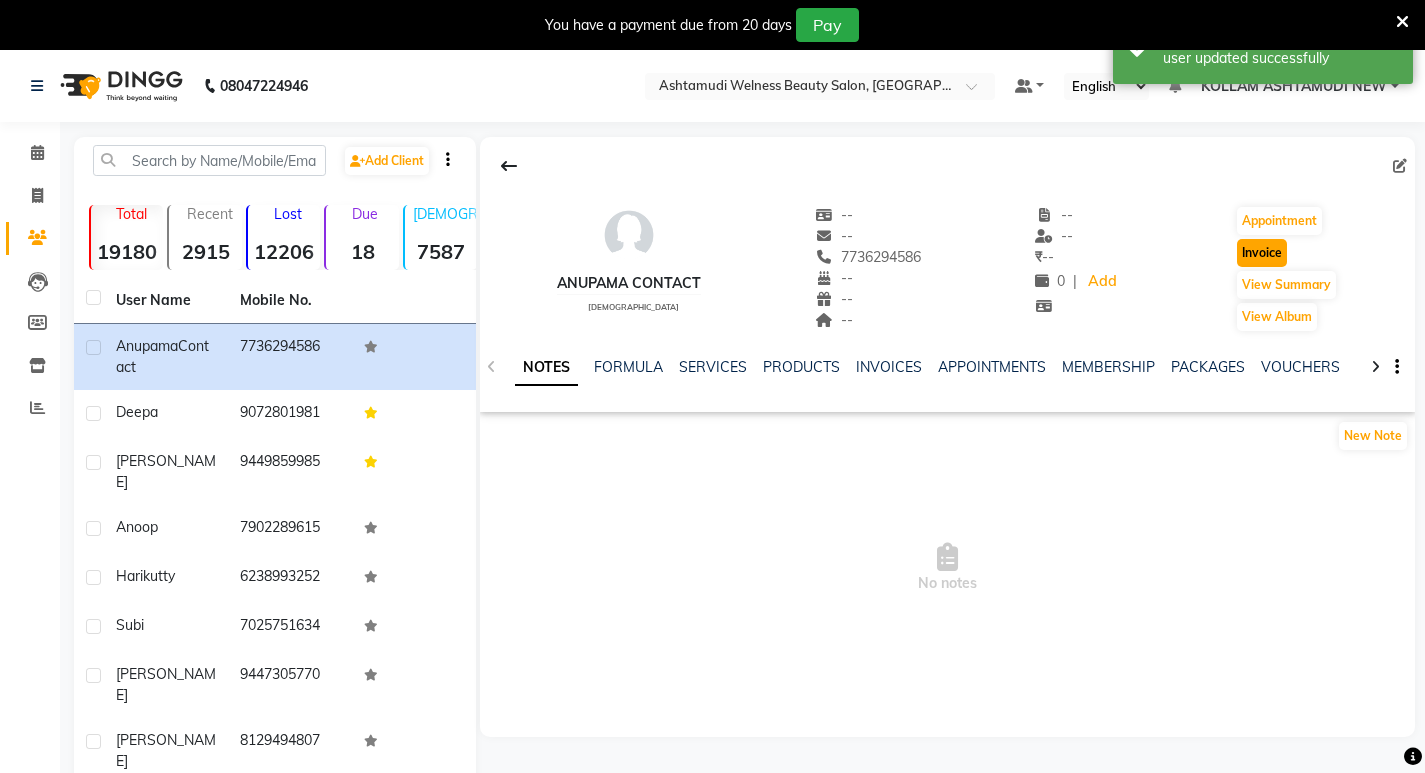 click on "Invoice" 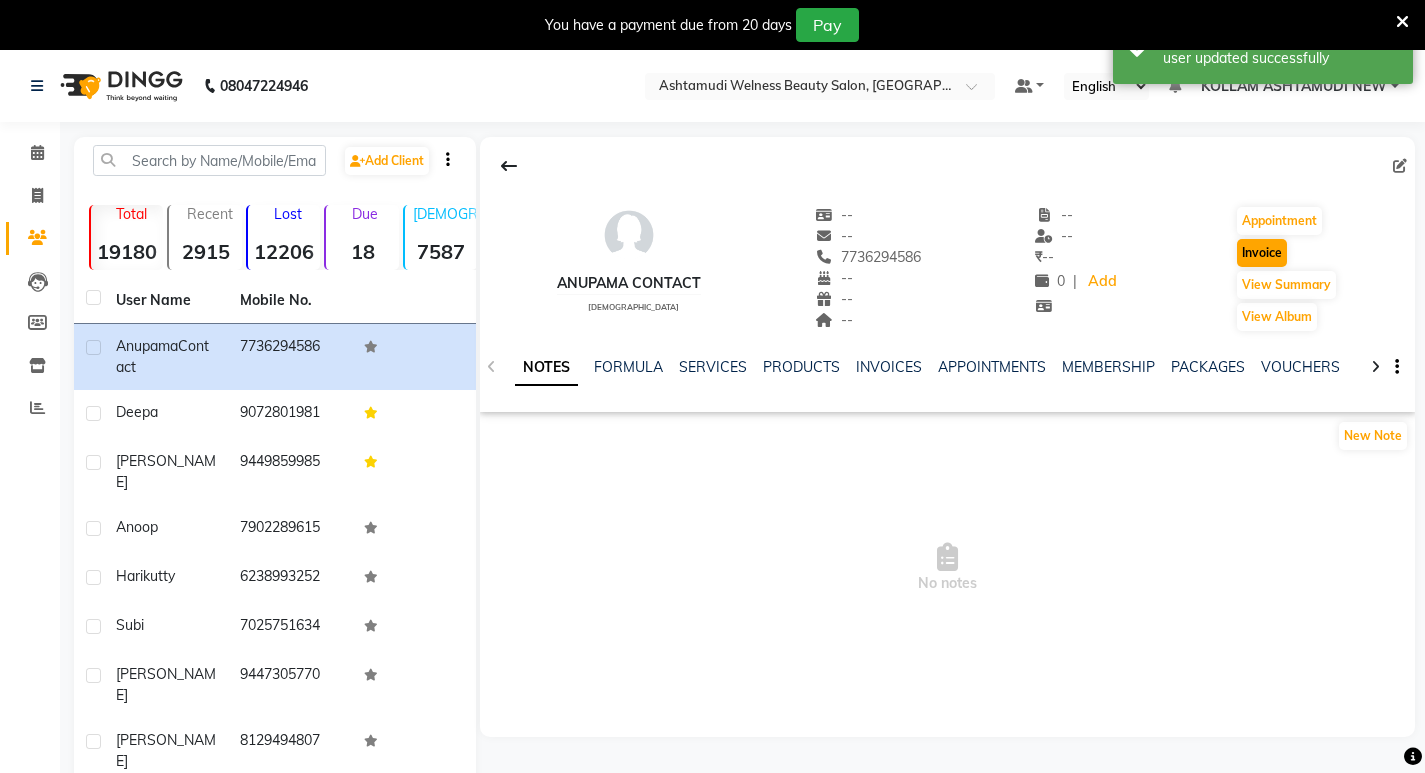 select on "service" 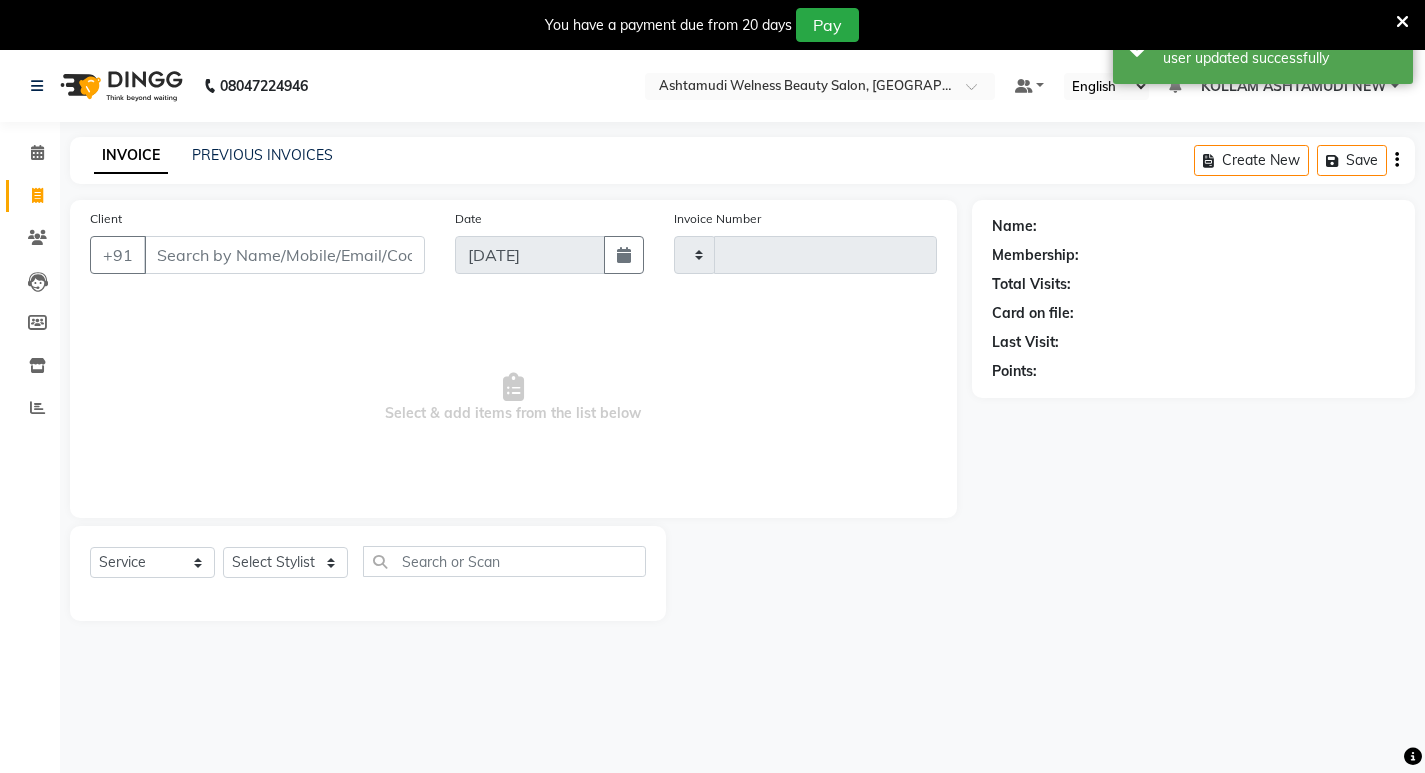 scroll, scrollTop: 50, scrollLeft: 0, axis: vertical 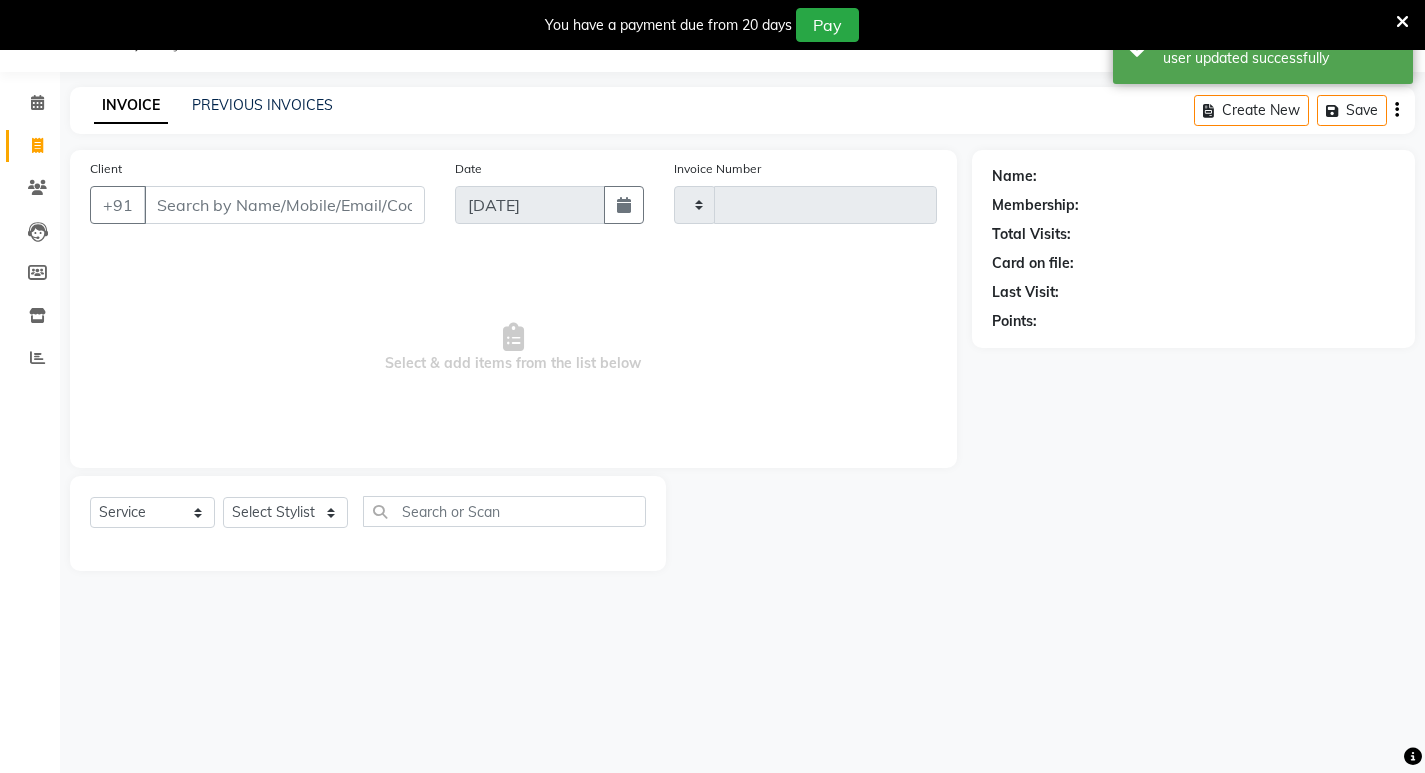 type on "4756" 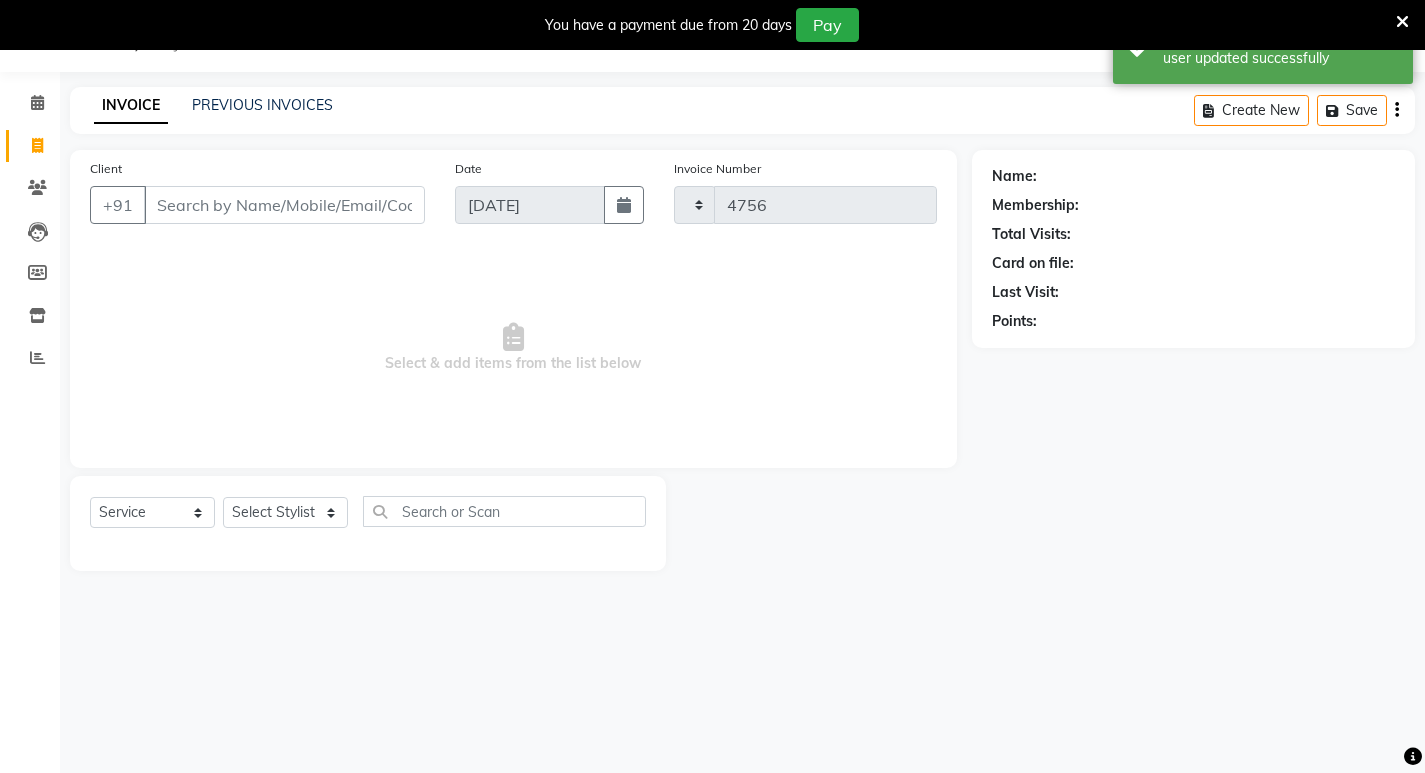 select on "4529" 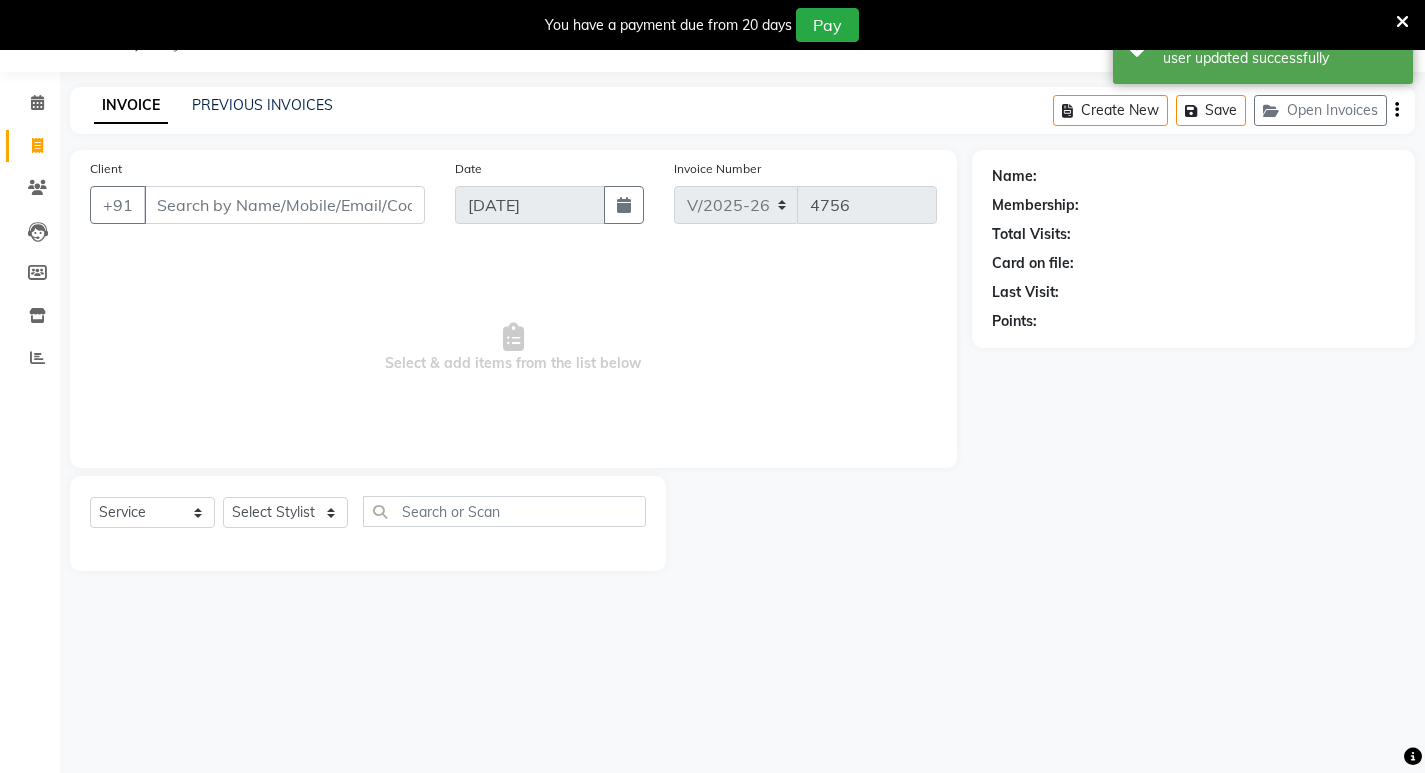 type on "7736294586" 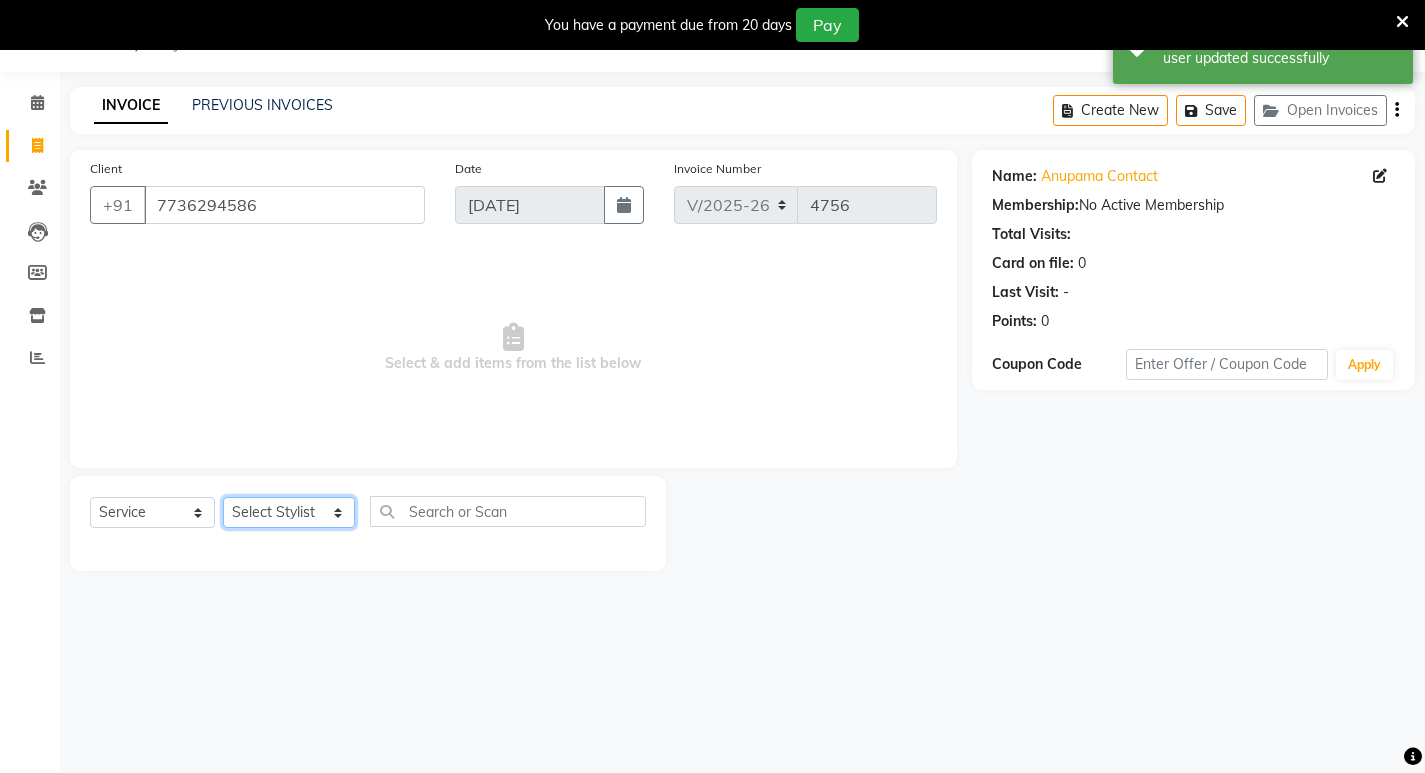 click on "Select Stylist [PERSON_NAME] Admin [PERSON_NAME]  [PERSON_NAME] [PERSON_NAME] [PERSON_NAME]  M [PERSON_NAME]  [PERSON_NAME]  P [PERSON_NAME] ASHTAMUDI KOLLAM ASHTAMUDI NEW  [PERSON_NAME] [PERSON_NAME] [PERSON_NAME]  [PERSON_NAME] [PERSON_NAME] [PERSON_NAME] [PERSON_NAME] [PERSON_NAME] M [PERSON_NAME] SARIGA [PERSON_NAME] [PERSON_NAME] [PERSON_NAME] [PERSON_NAME] [PERSON_NAME] S" 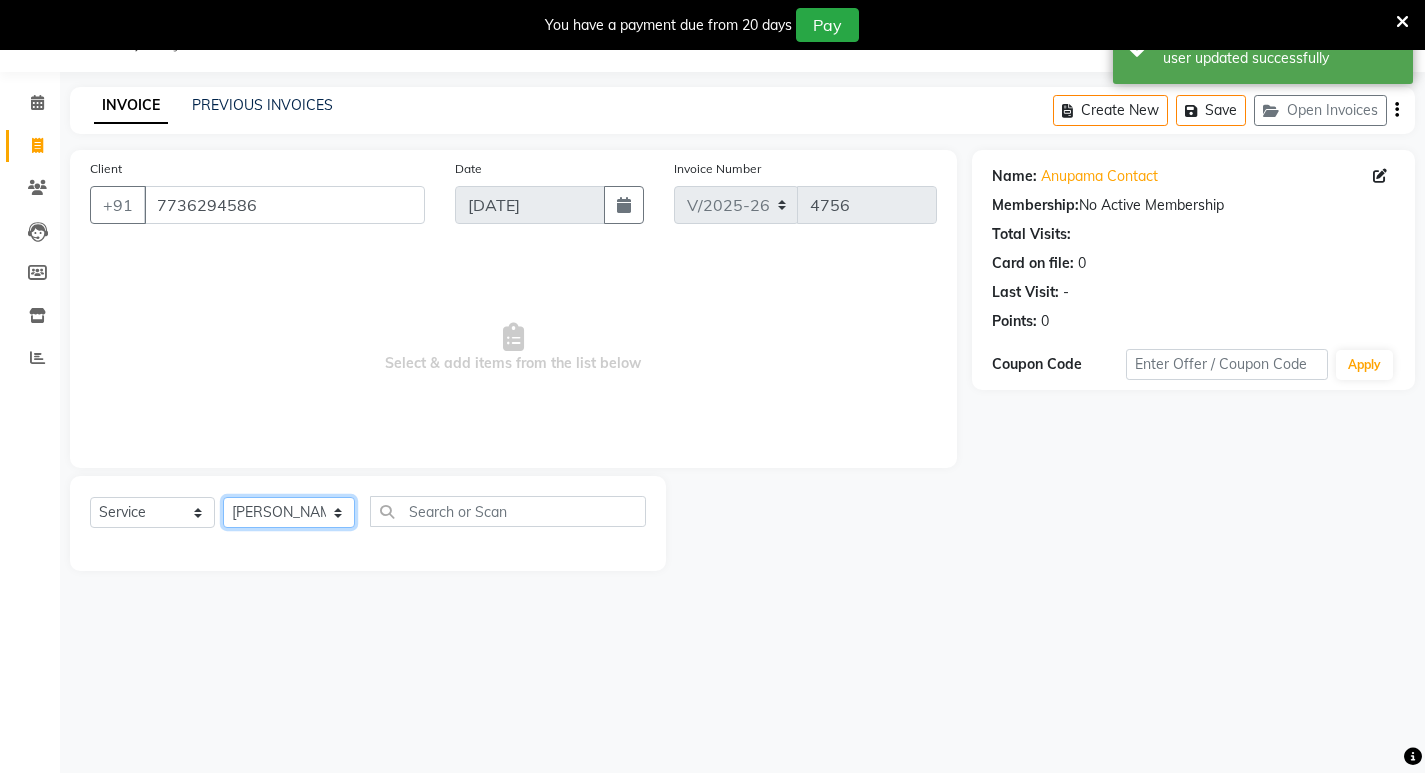 click on "Select Stylist [PERSON_NAME] Admin [PERSON_NAME]  [PERSON_NAME] [PERSON_NAME] [PERSON_NAME]  M [PERSON_NAME]  [PERSON_NAME]  P [PERSON_NAME] ASHTAMUDI KOLLAM ASHTAMUDI NEW  [PERSON_NAME] [PERSON_NAME] [PERSON_NAME]  [PERSON_NAME] [PERSON_NAME] [PERSON_NAME] [PERSON_NAME] [PERSON_NAME] M [PERSON_NAME] SARIGA [PERSON_NAME] [PERSON_NAME] [PERSON_NAME] [PERSON_NAME] [PERSON_NAME] S" 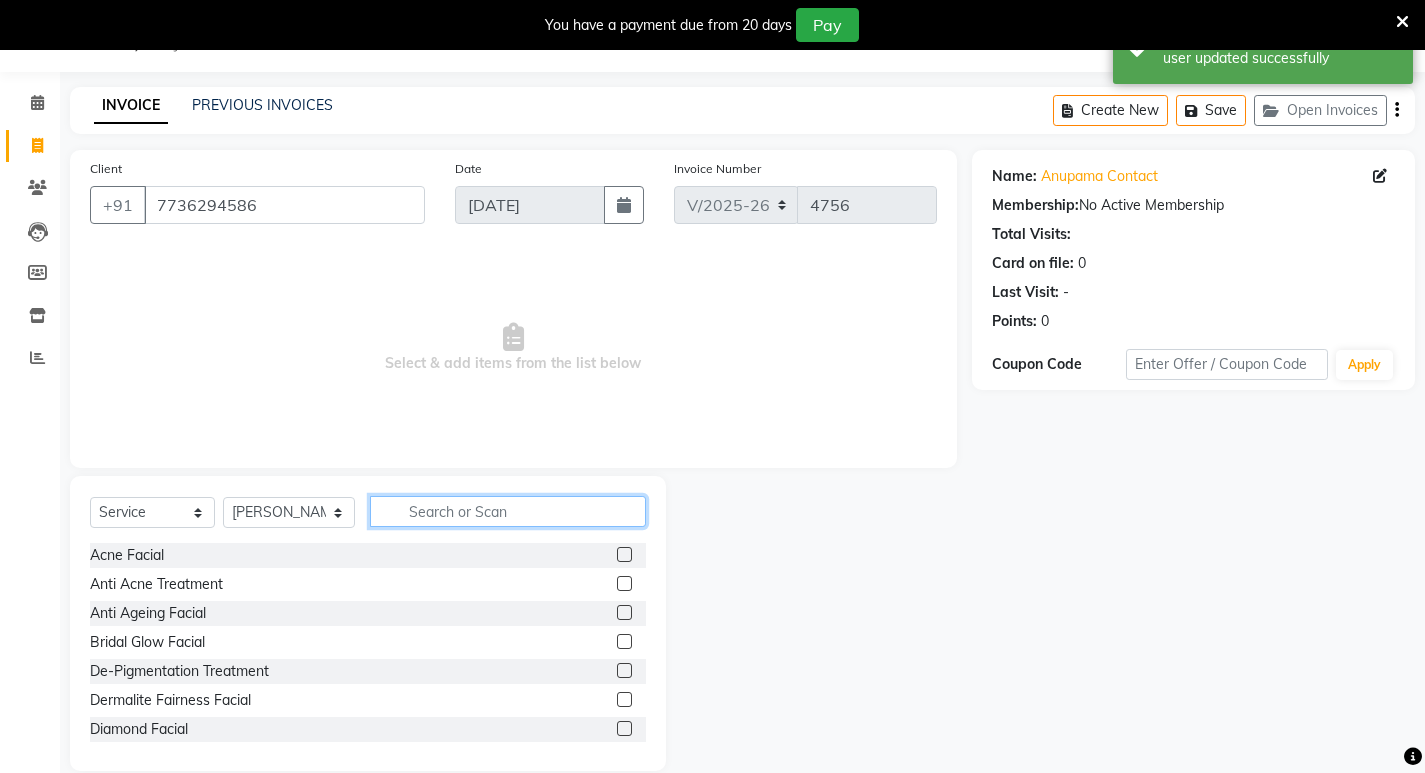 click 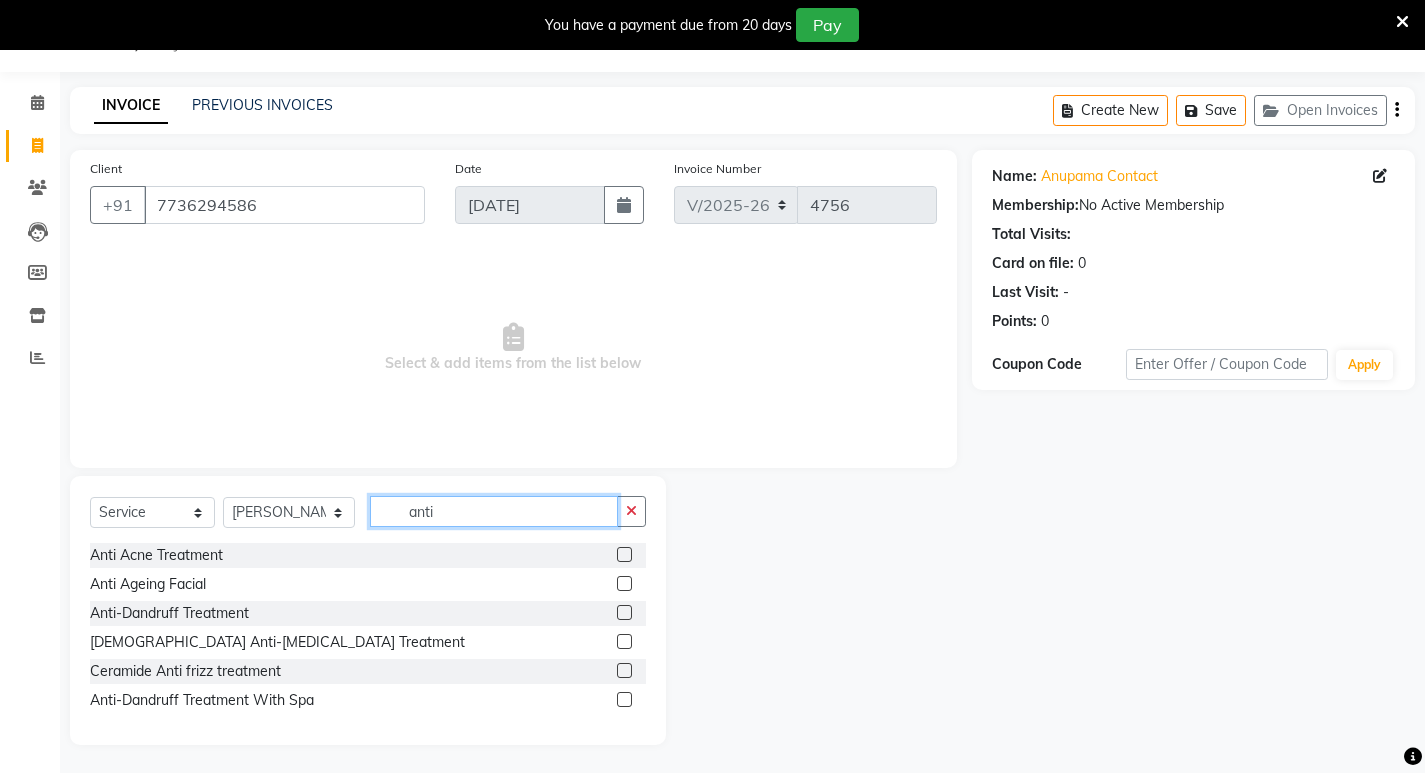 type on "anti" 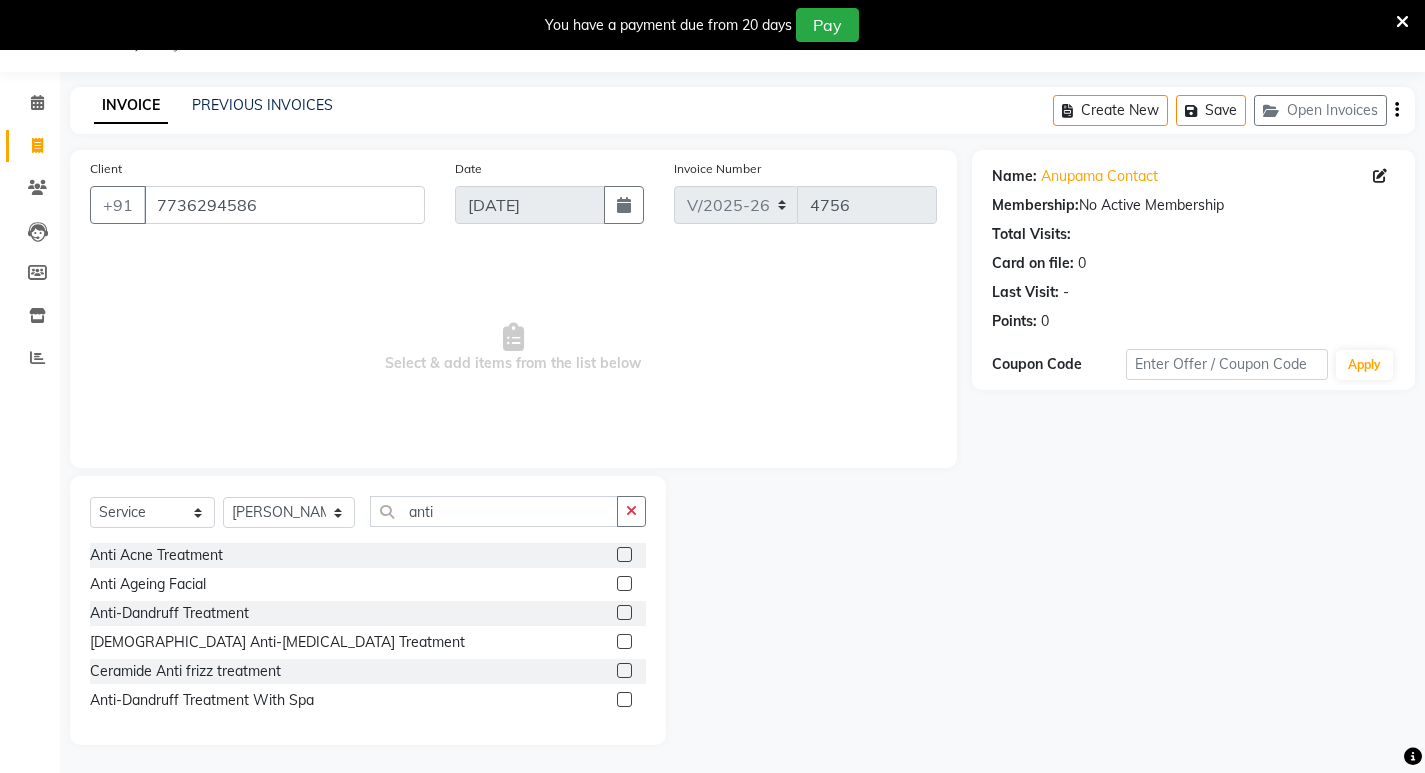click 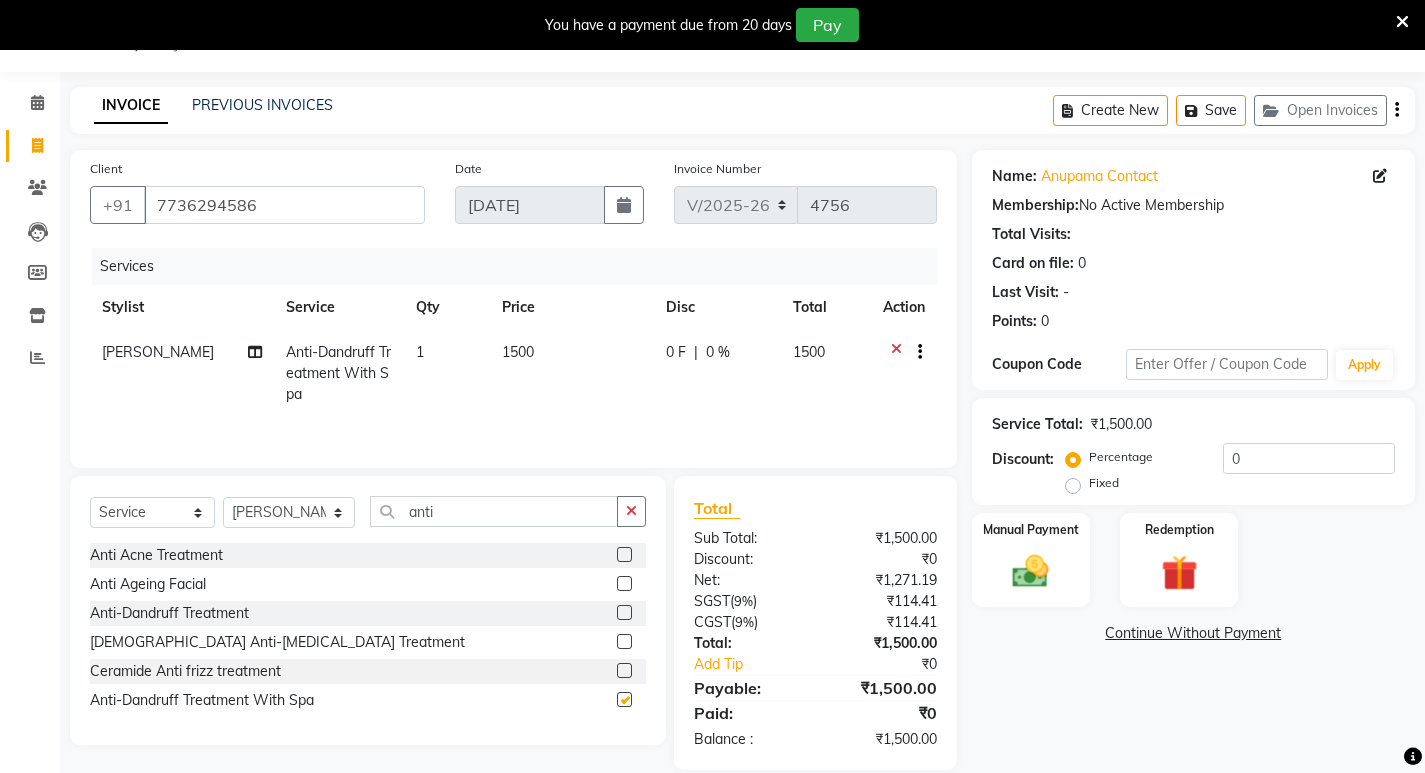 checkbox on "false" 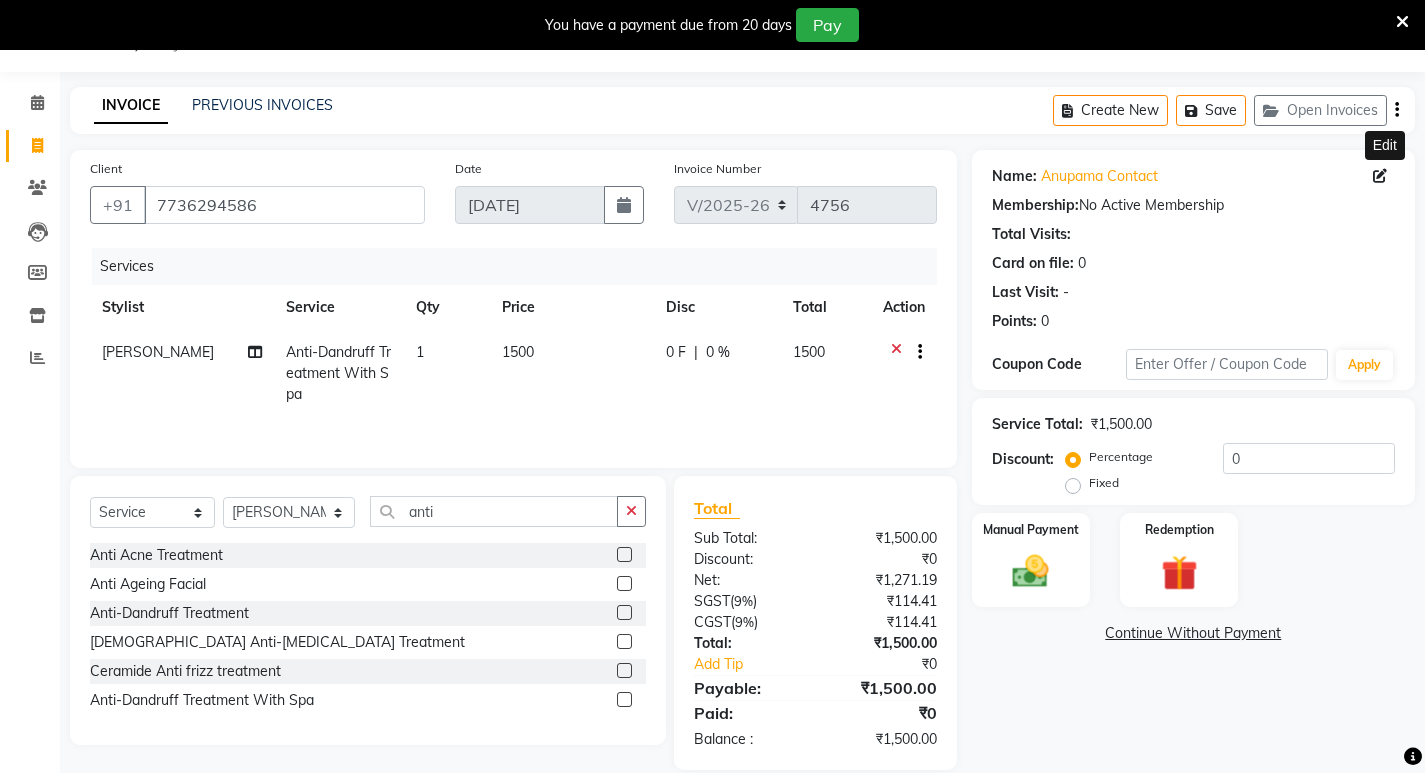 click 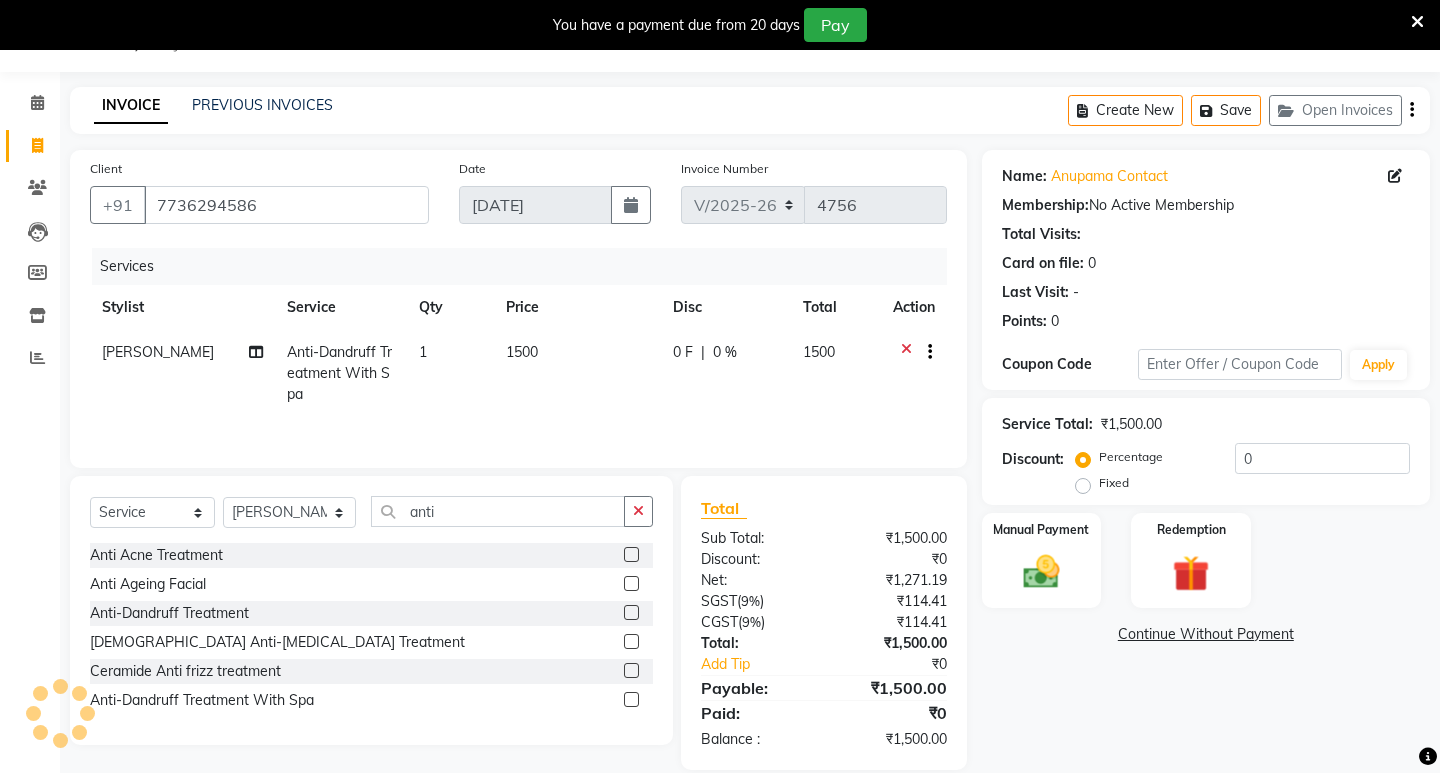 select on "[DEMOGRAPHIC_DATA]" 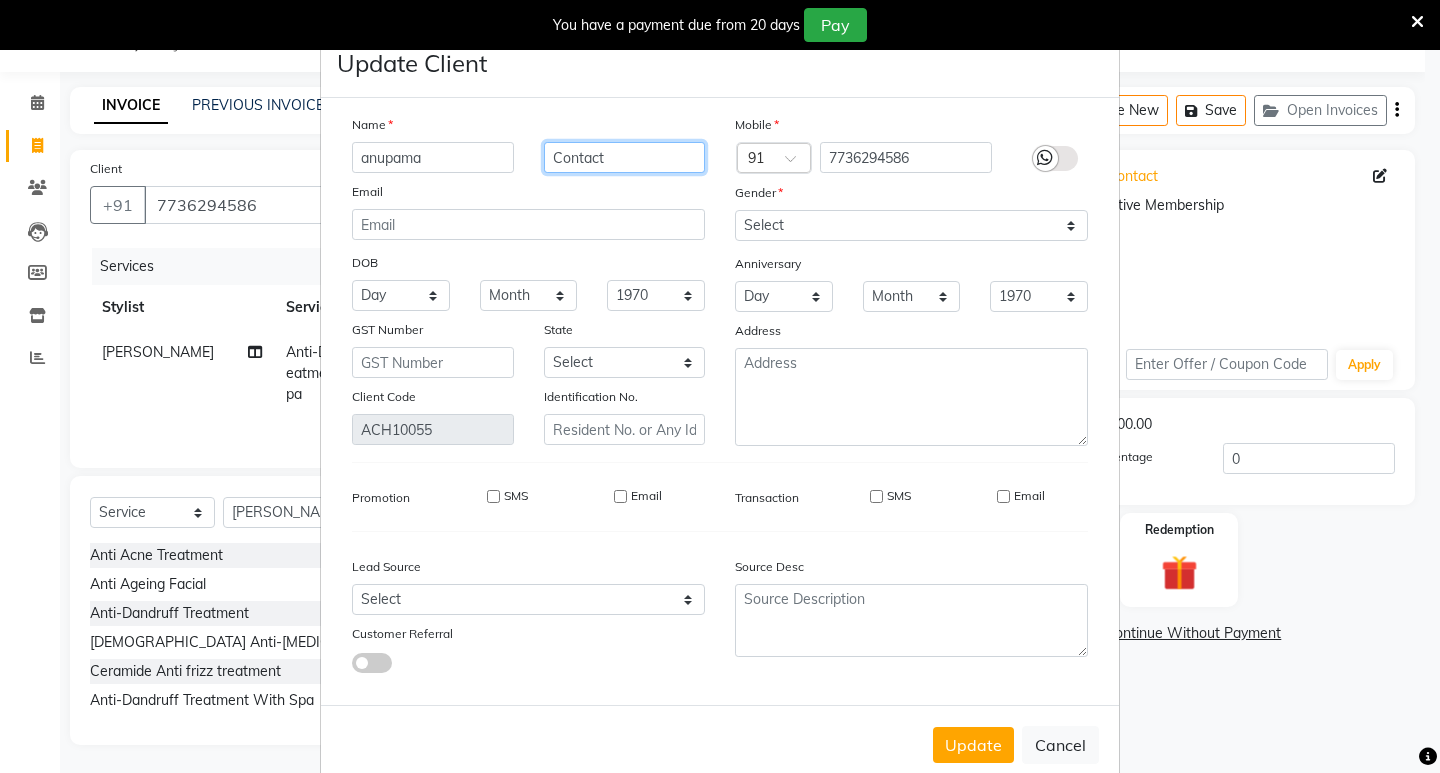 click on "Contact" at bounding box center (625, 157) 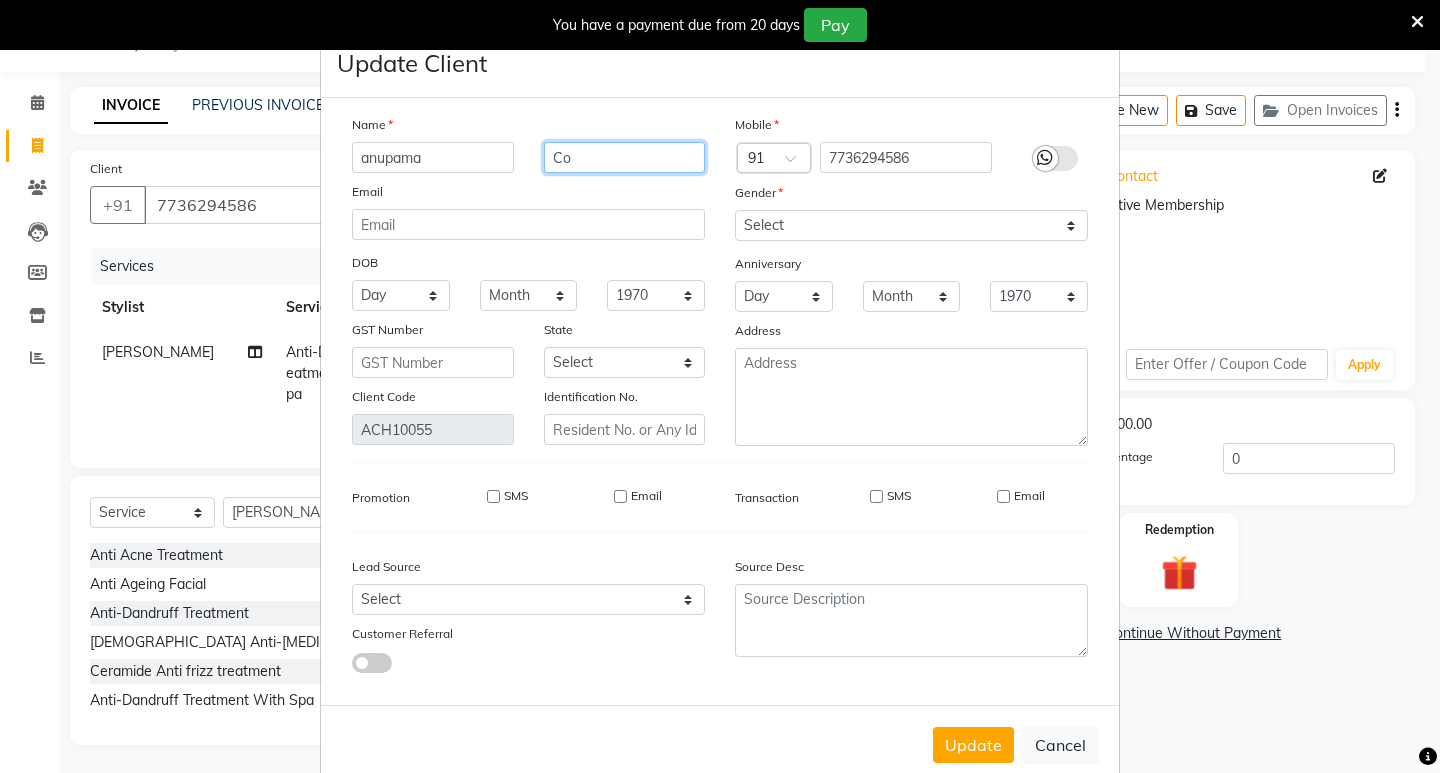type on "C" 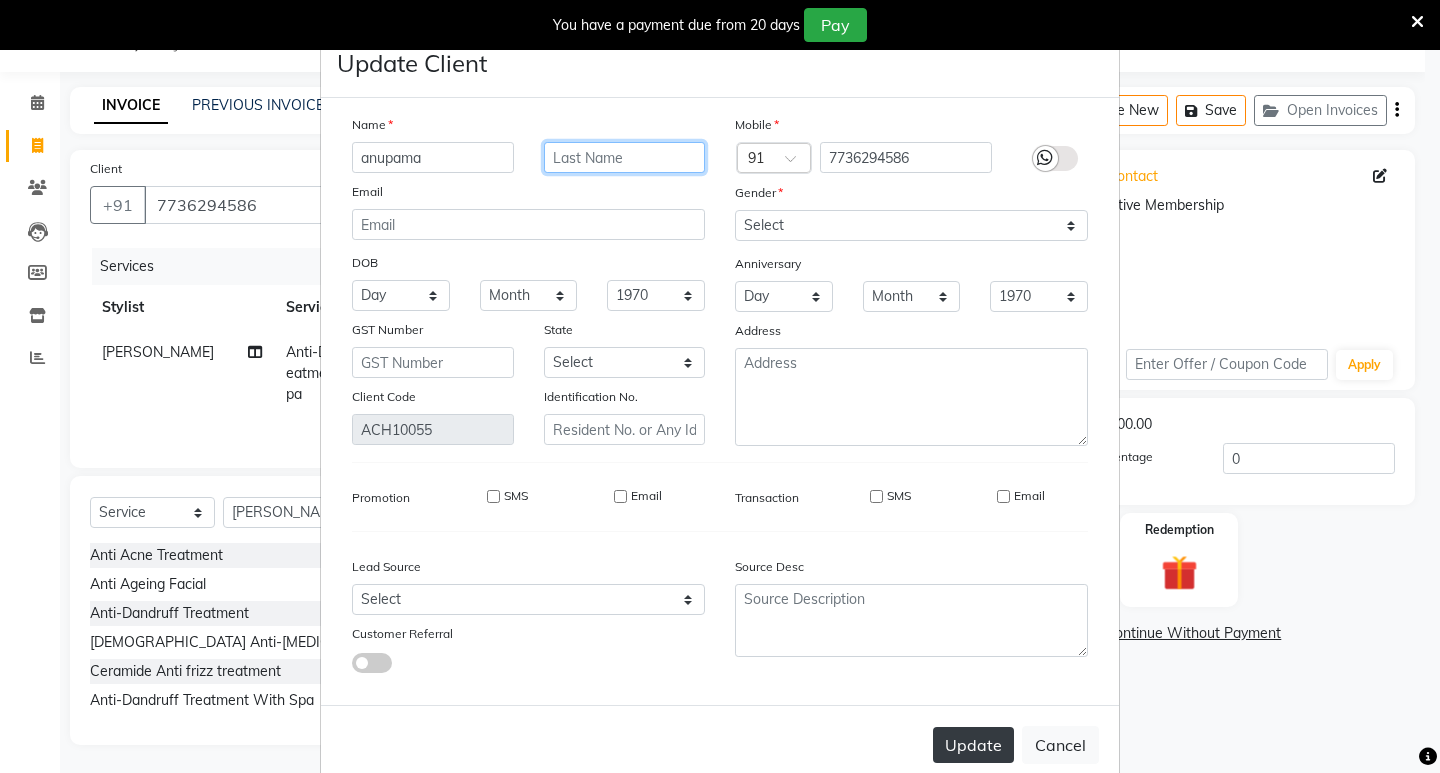 type 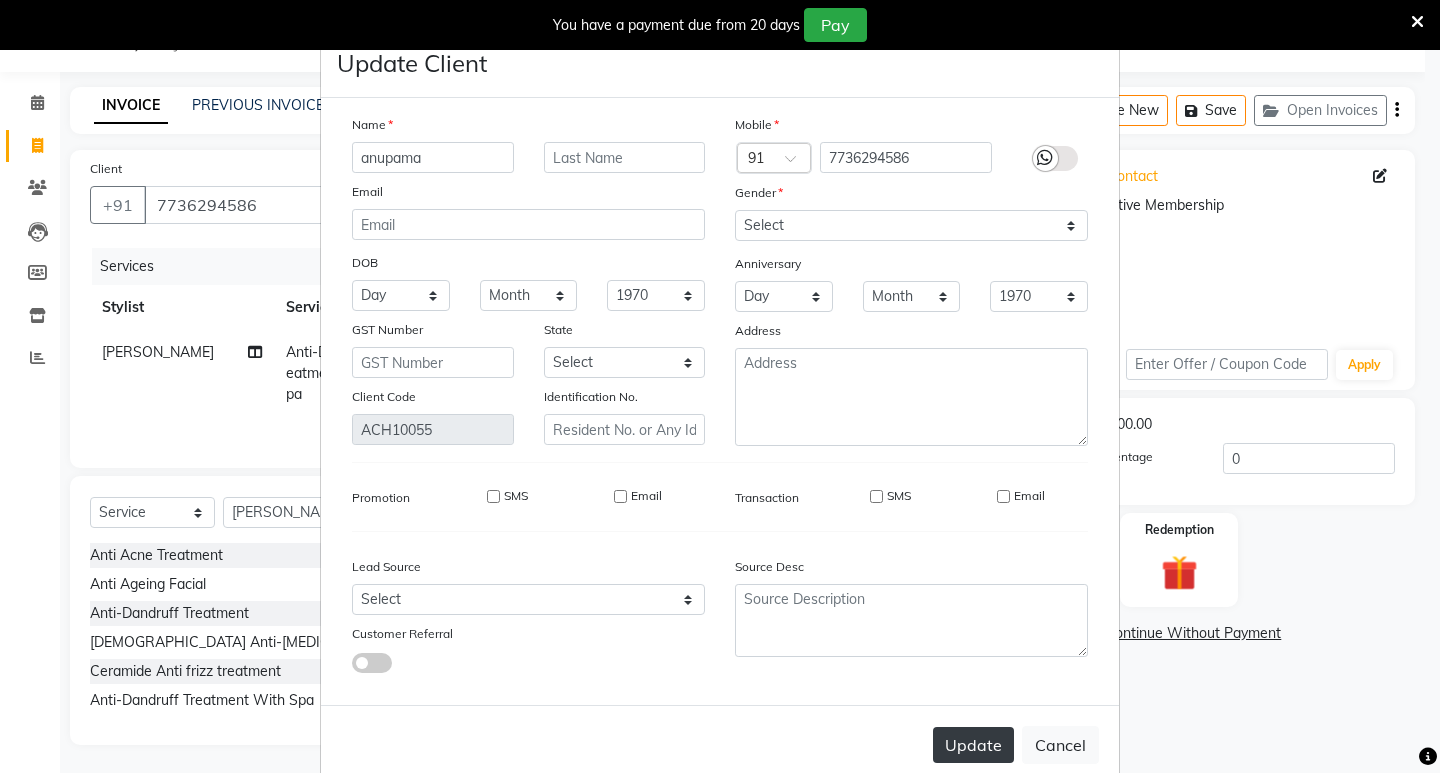 drag, startPoint x: 966, startPoint y: 741, endPoint x: 981, endPoint y: 734, distance: 16.552946 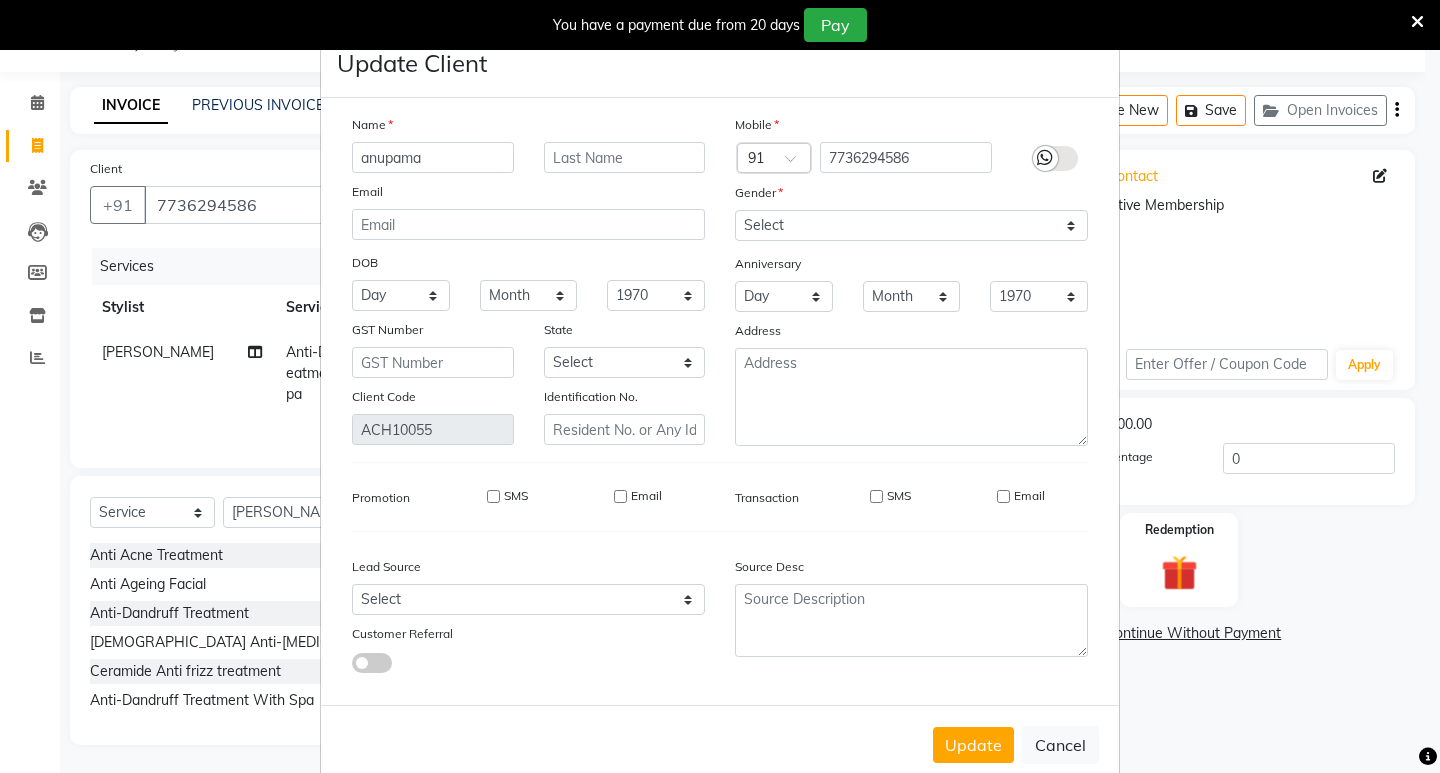type 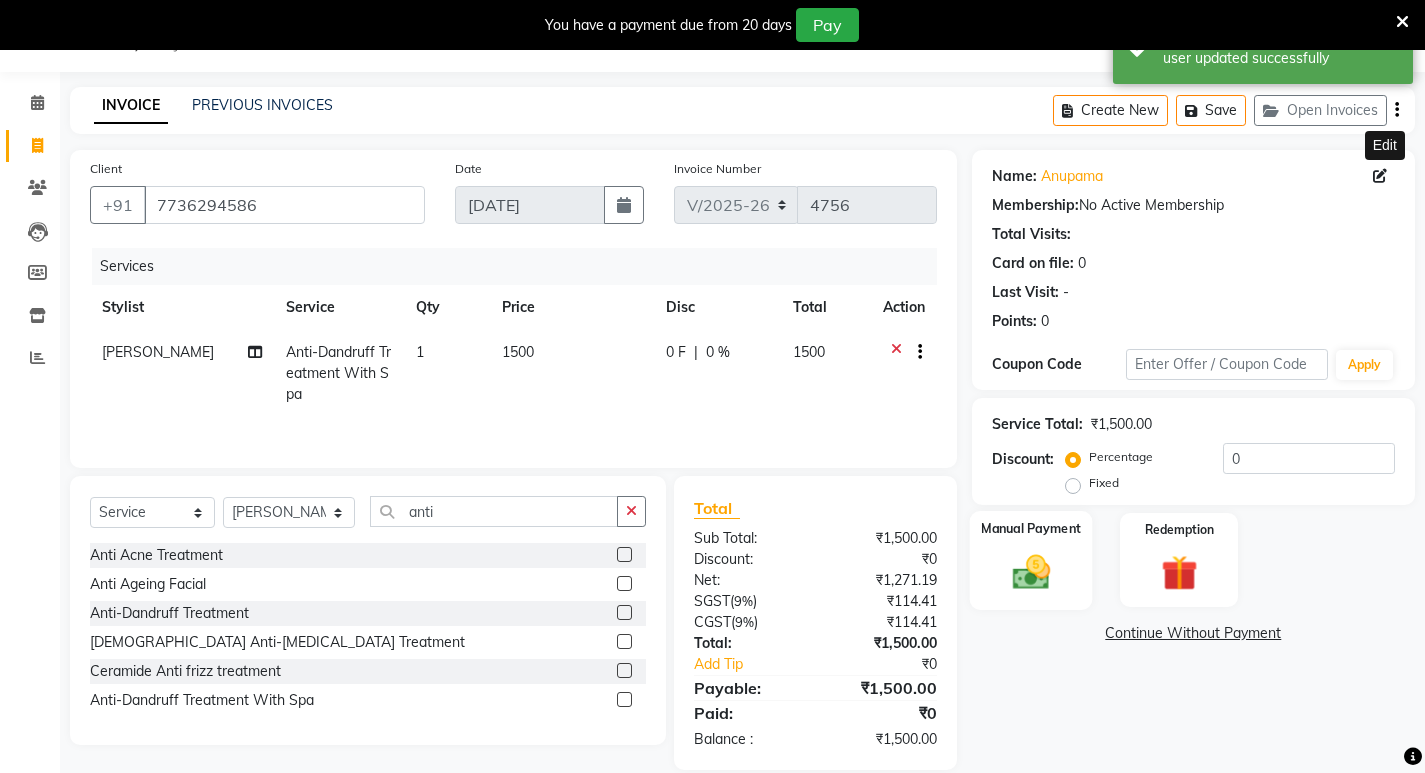 scroll, scrollTop: 77, scrollLeft: 0, axis: vertical 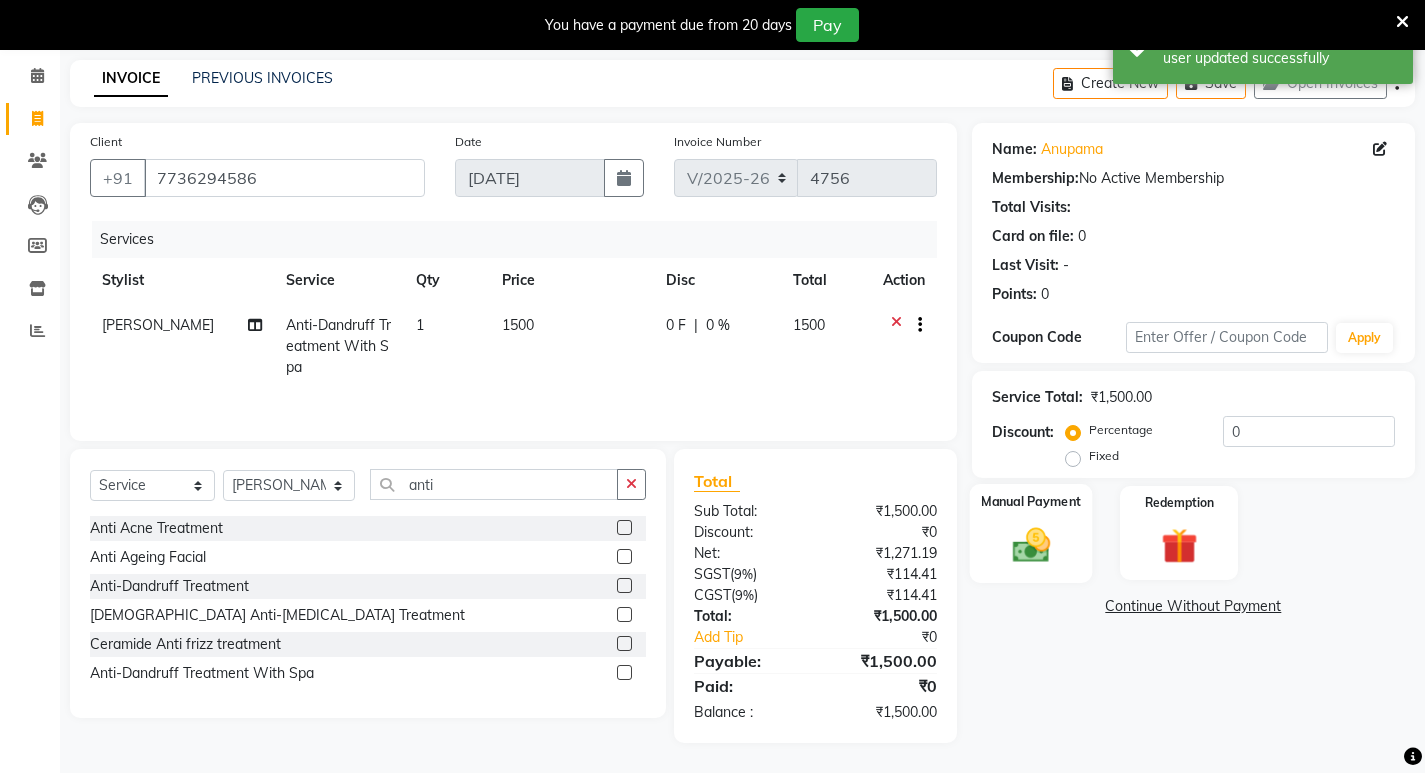 click 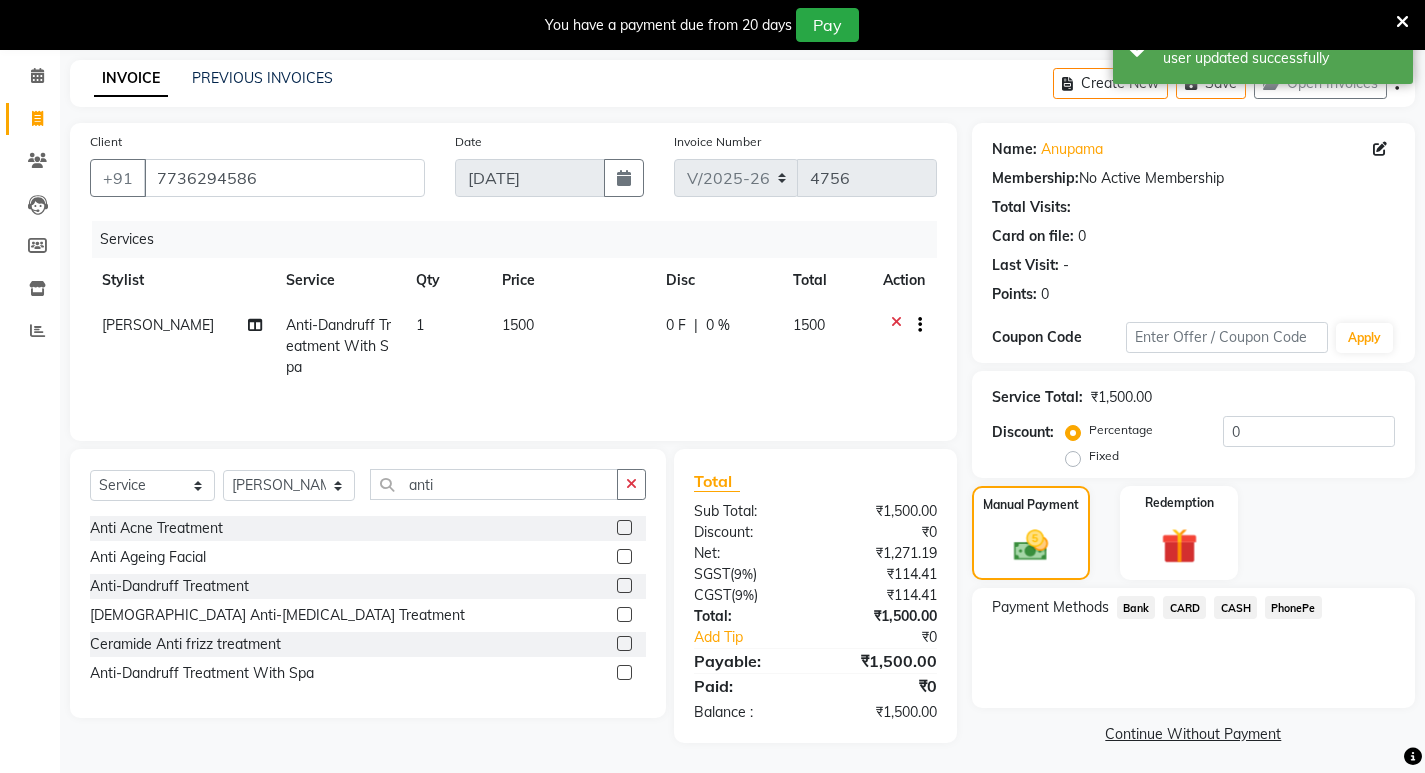 click on "PhonePe" 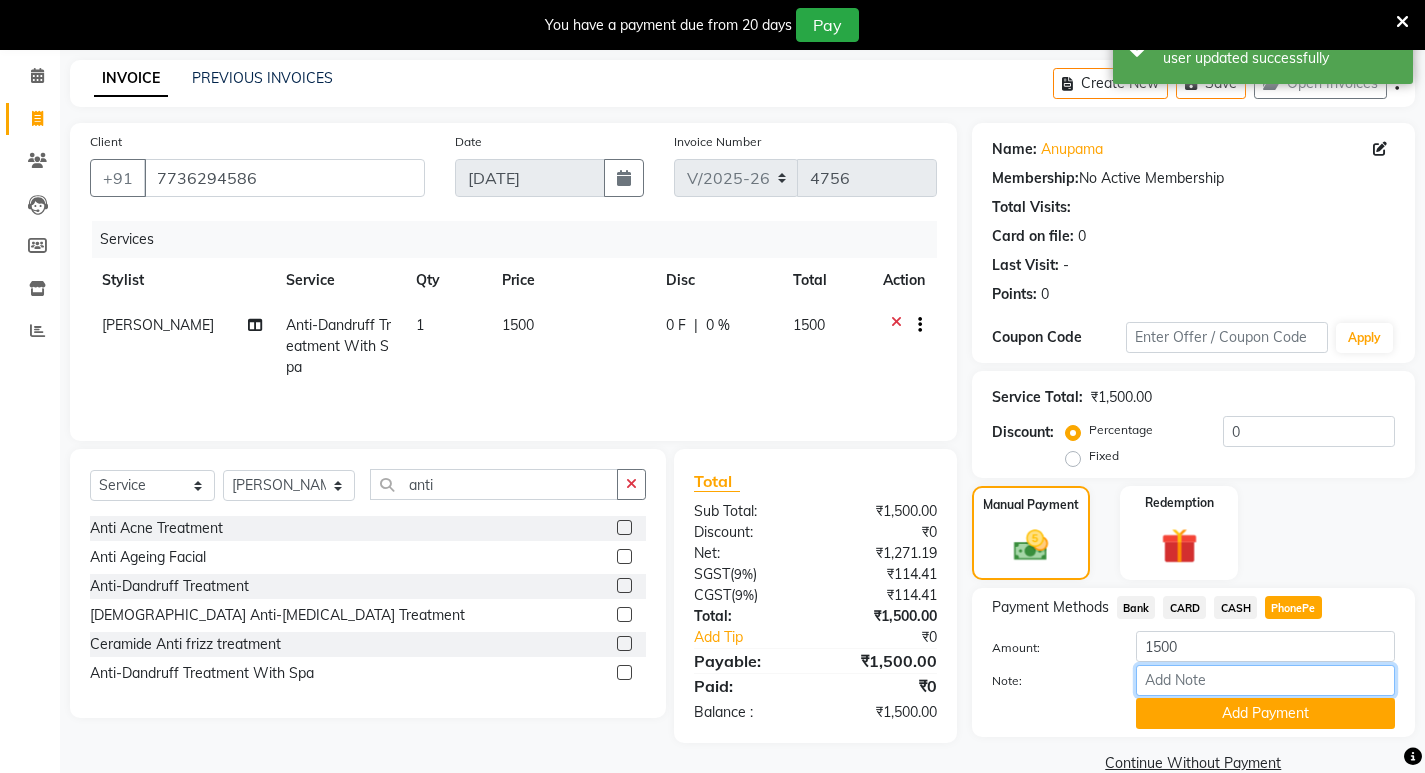 click on "Note:" at bounding box center (1265, 680) 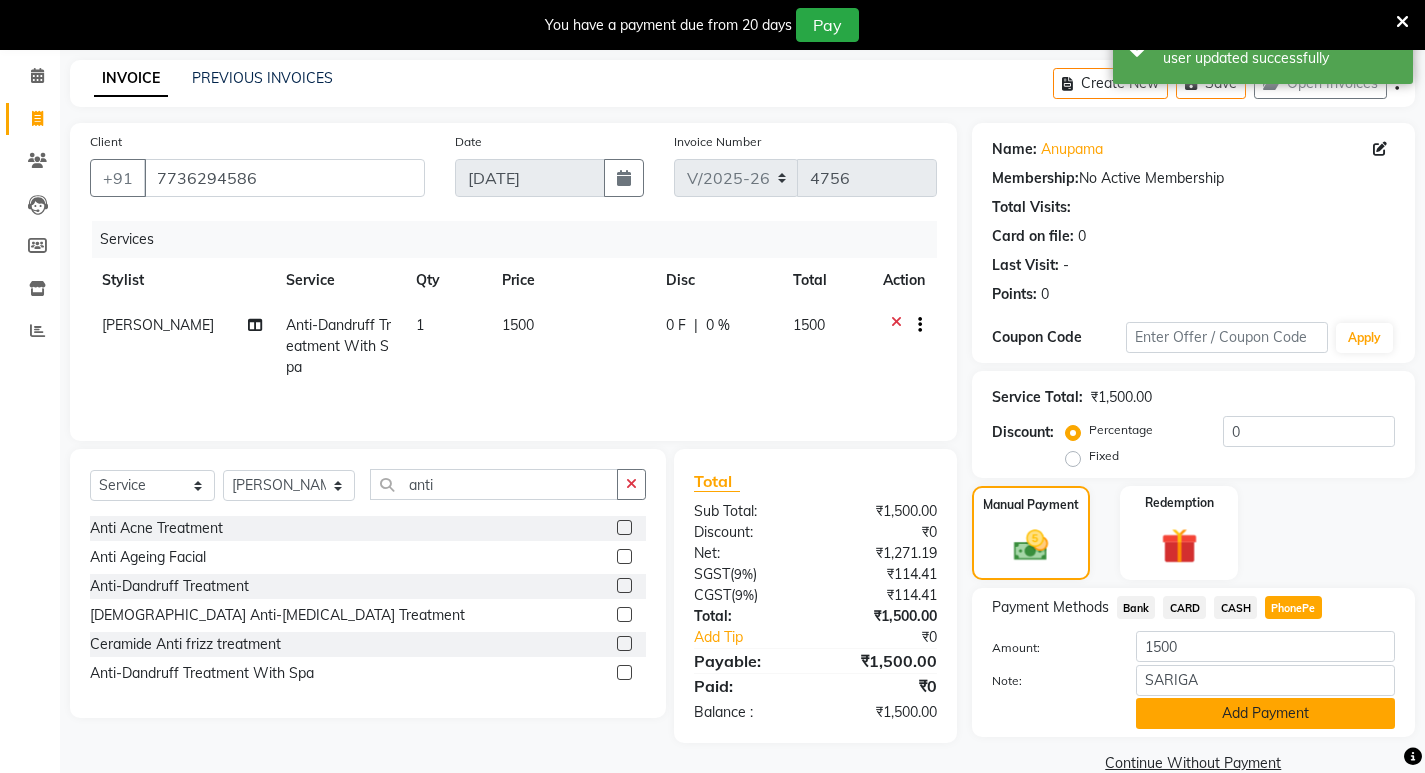 click on "Add Payment" 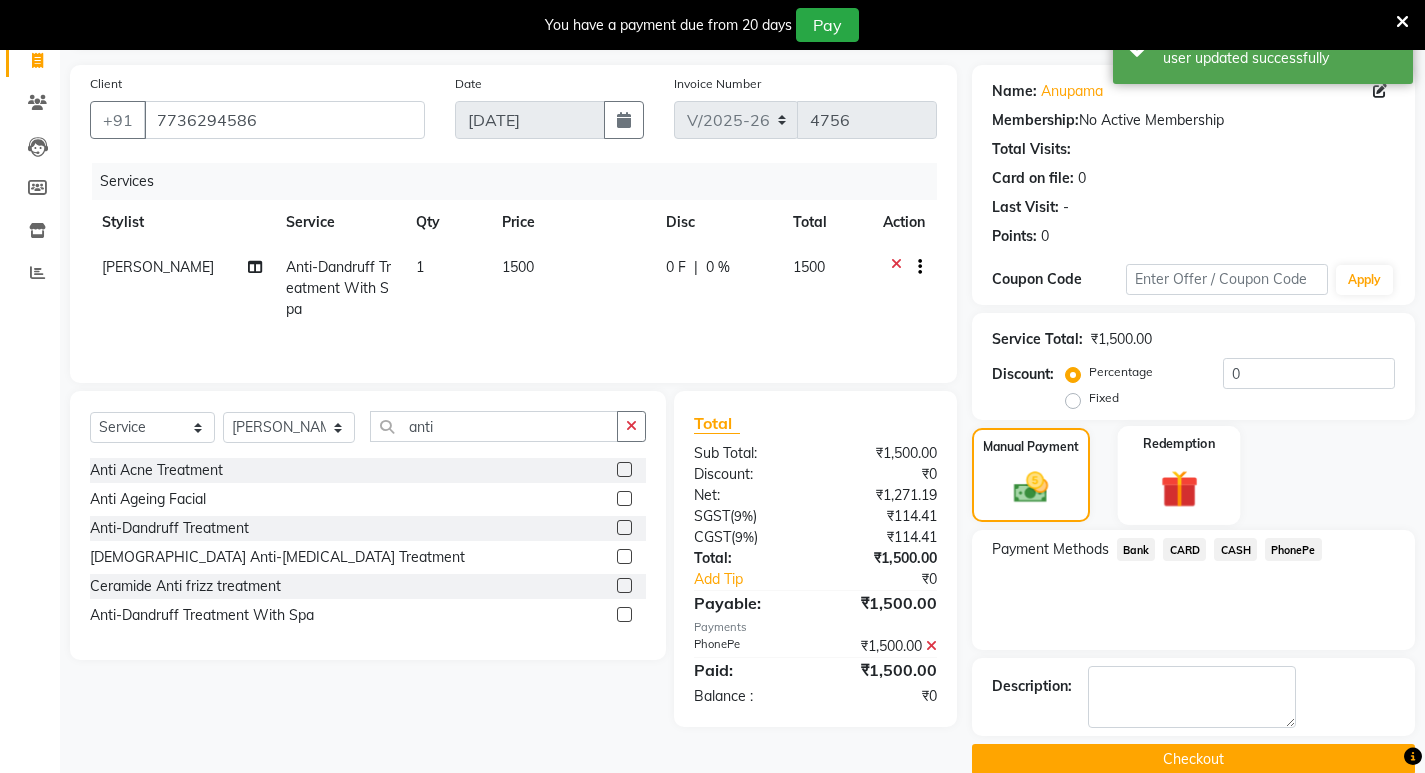 scroll, scrollTop: 167, scrollLeft: 0, axis: vertical 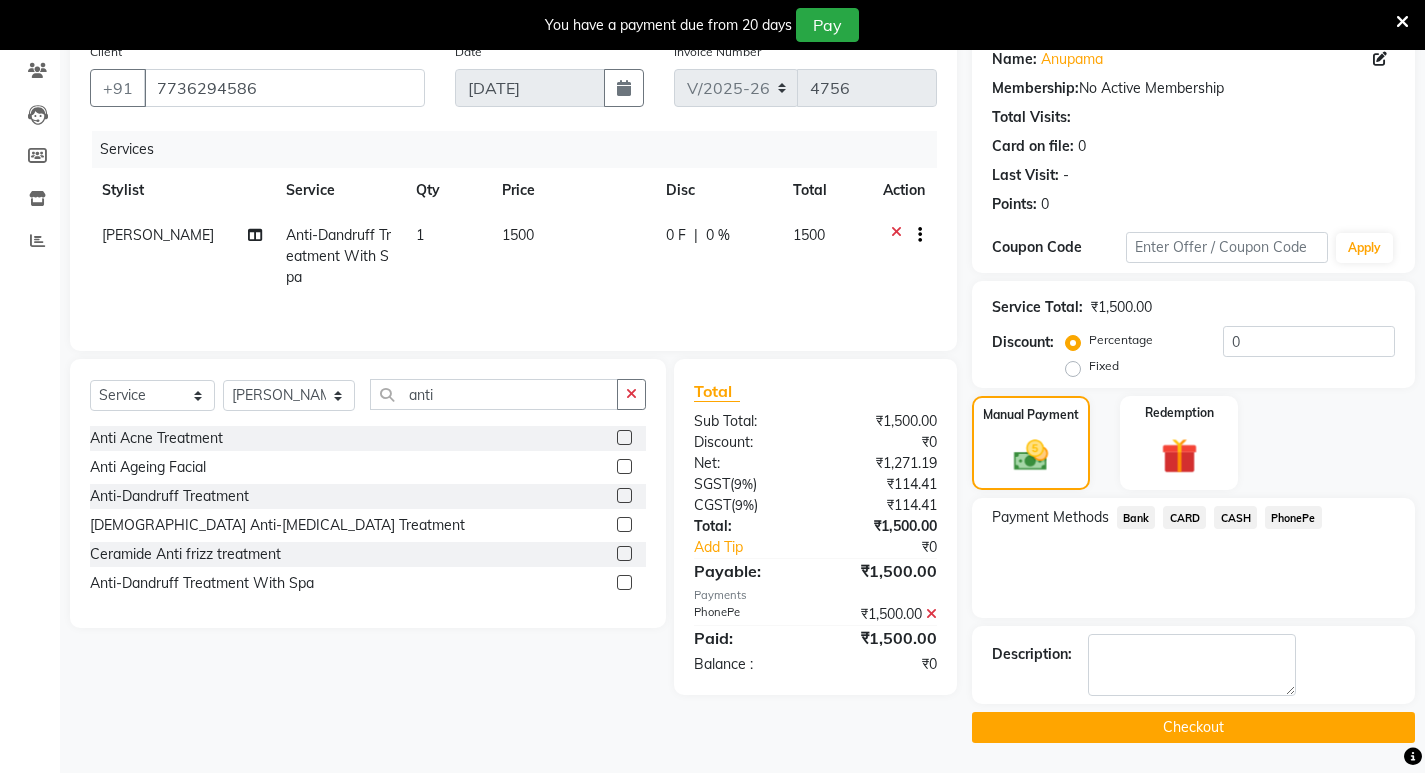 click on "Checkout" 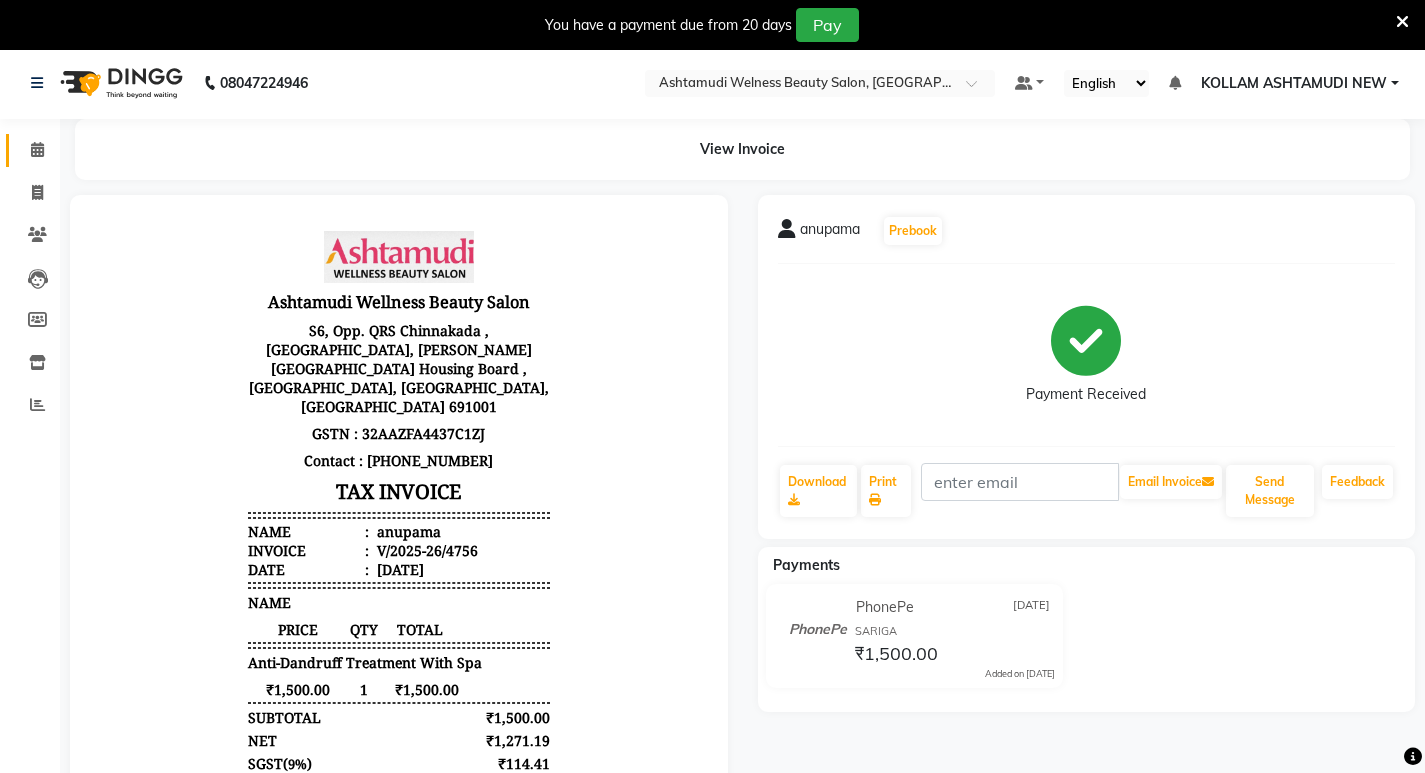 scroll, scrollTop: 0, scrollLeft: 0, axis: both 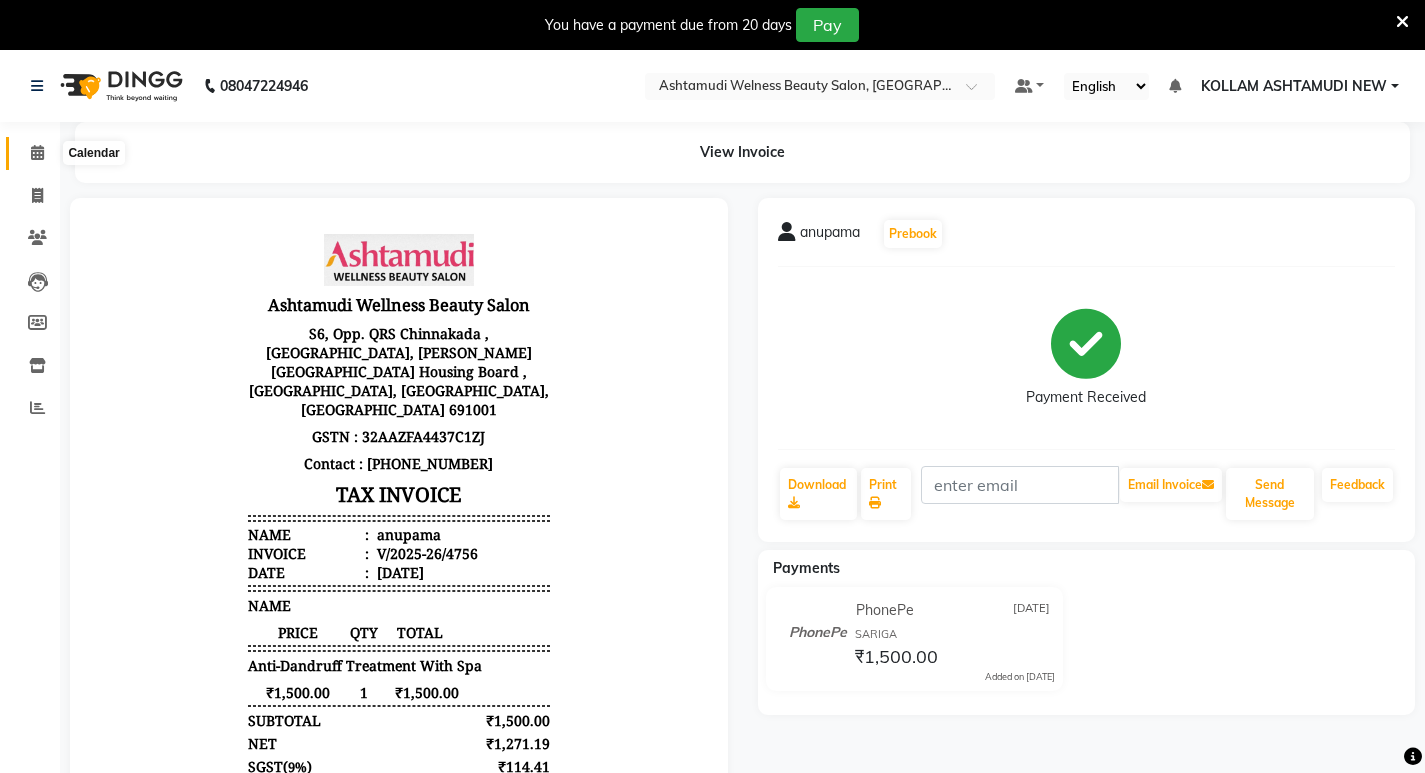 click 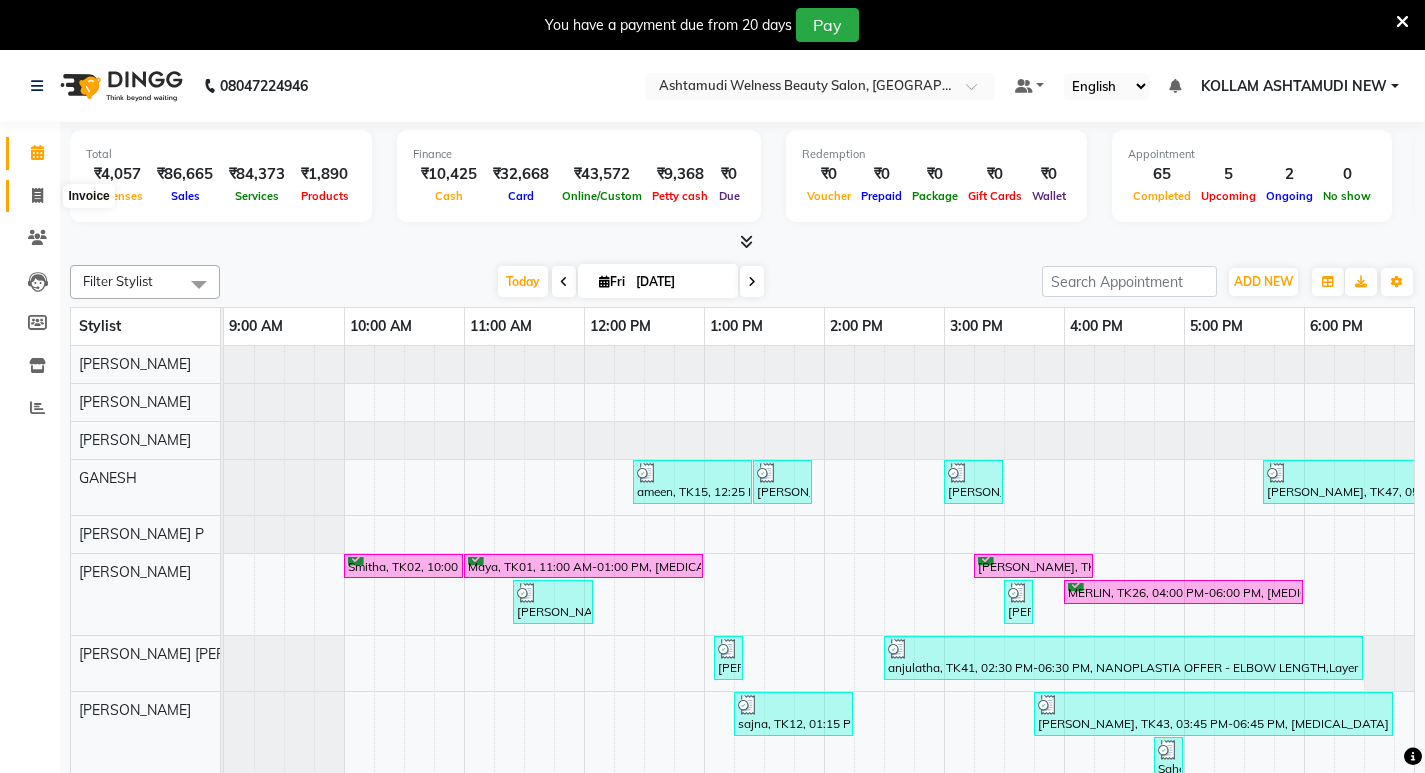 click 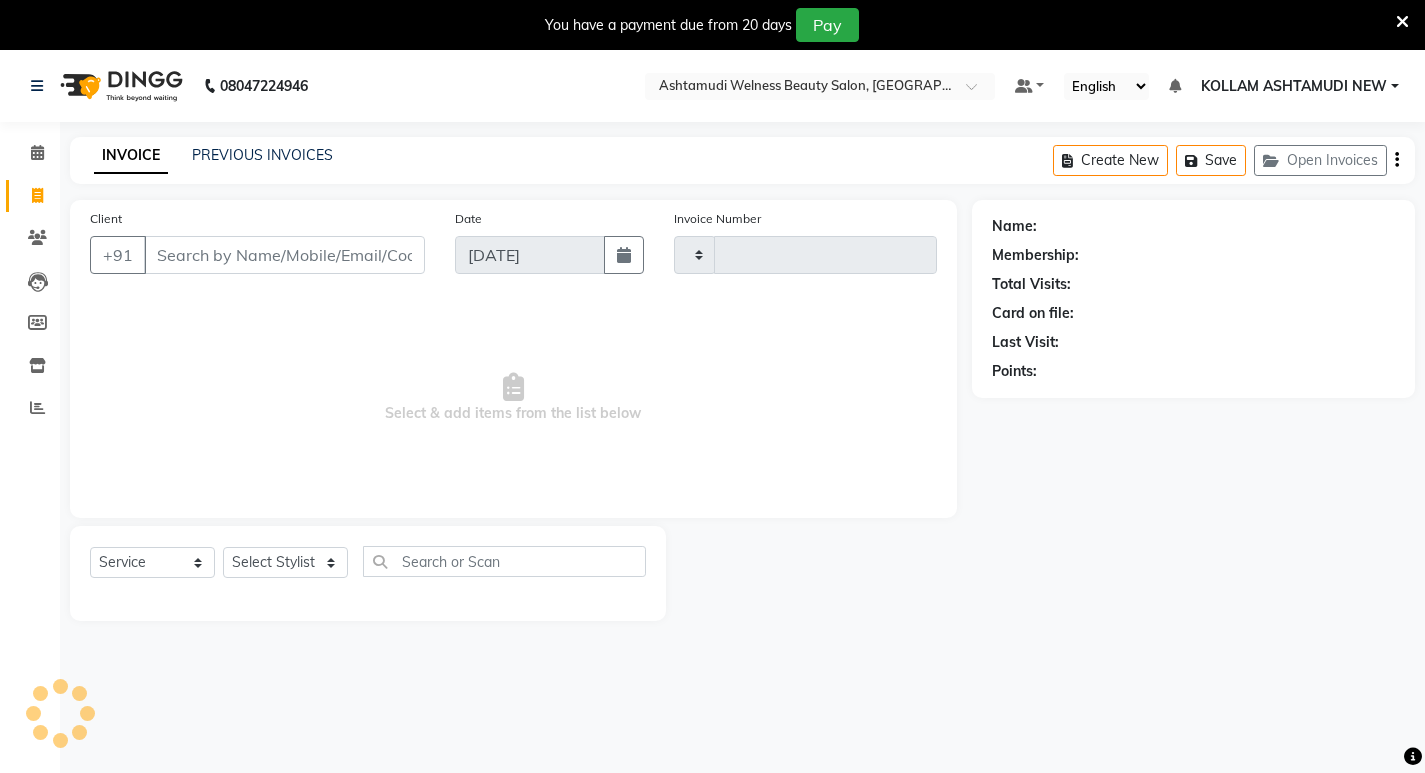 type on "4757" 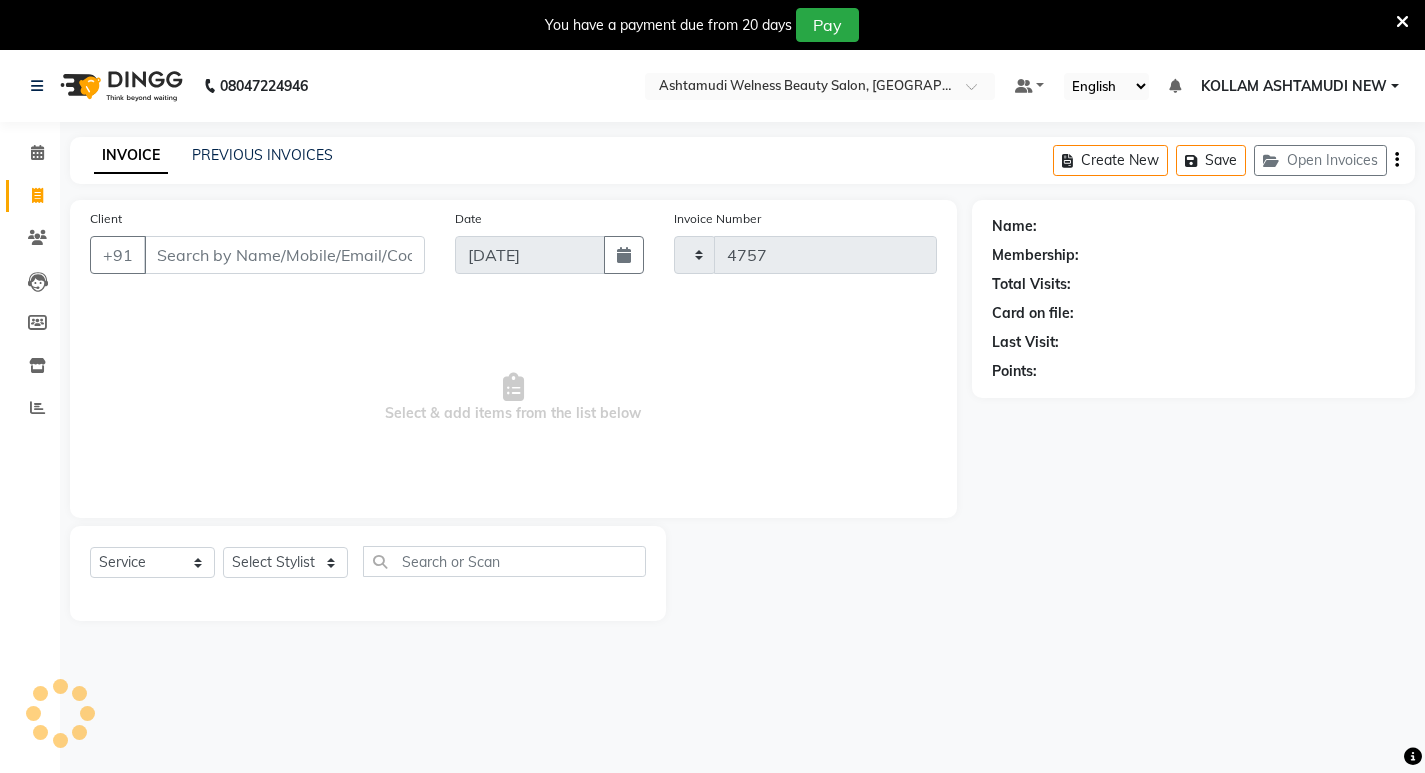 select on "4529" 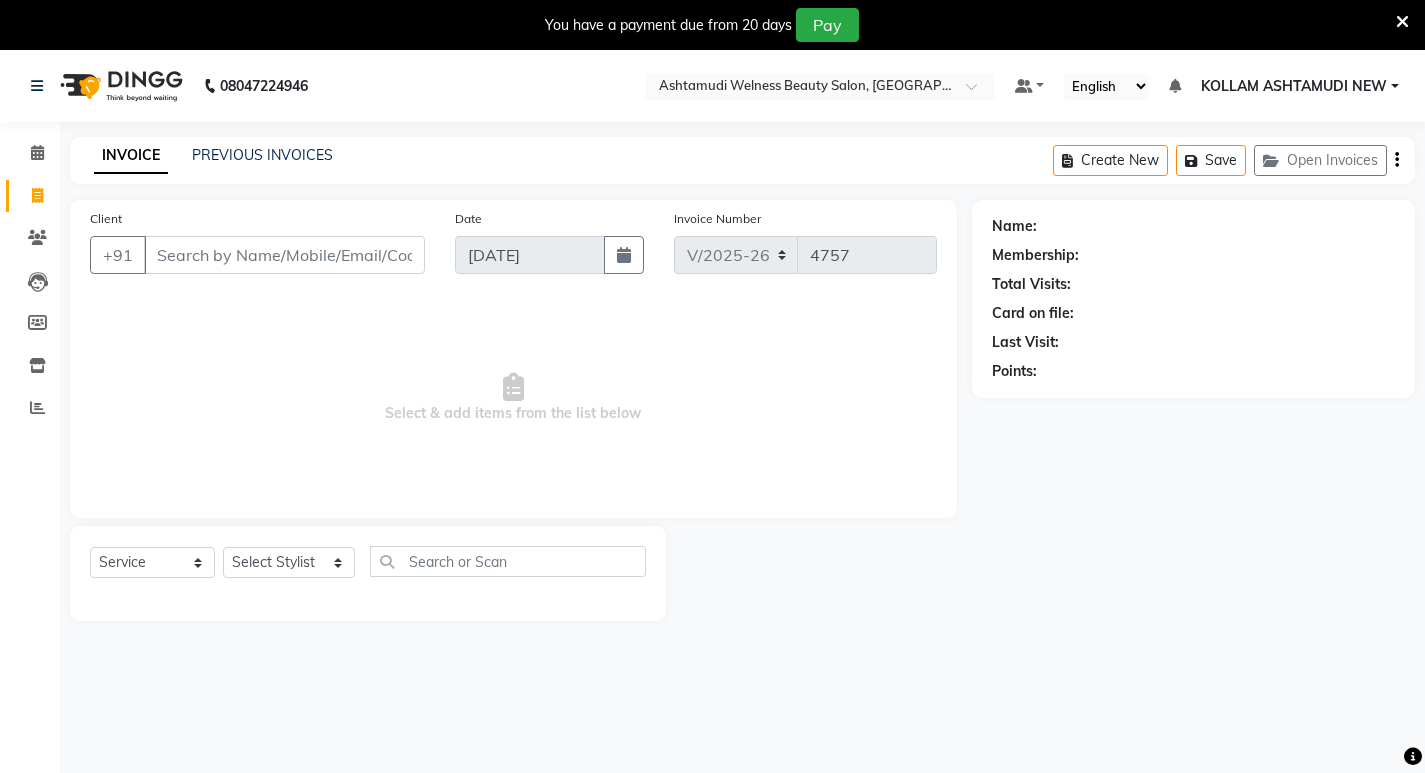 click on "Client" at bounding box center (284, 255) 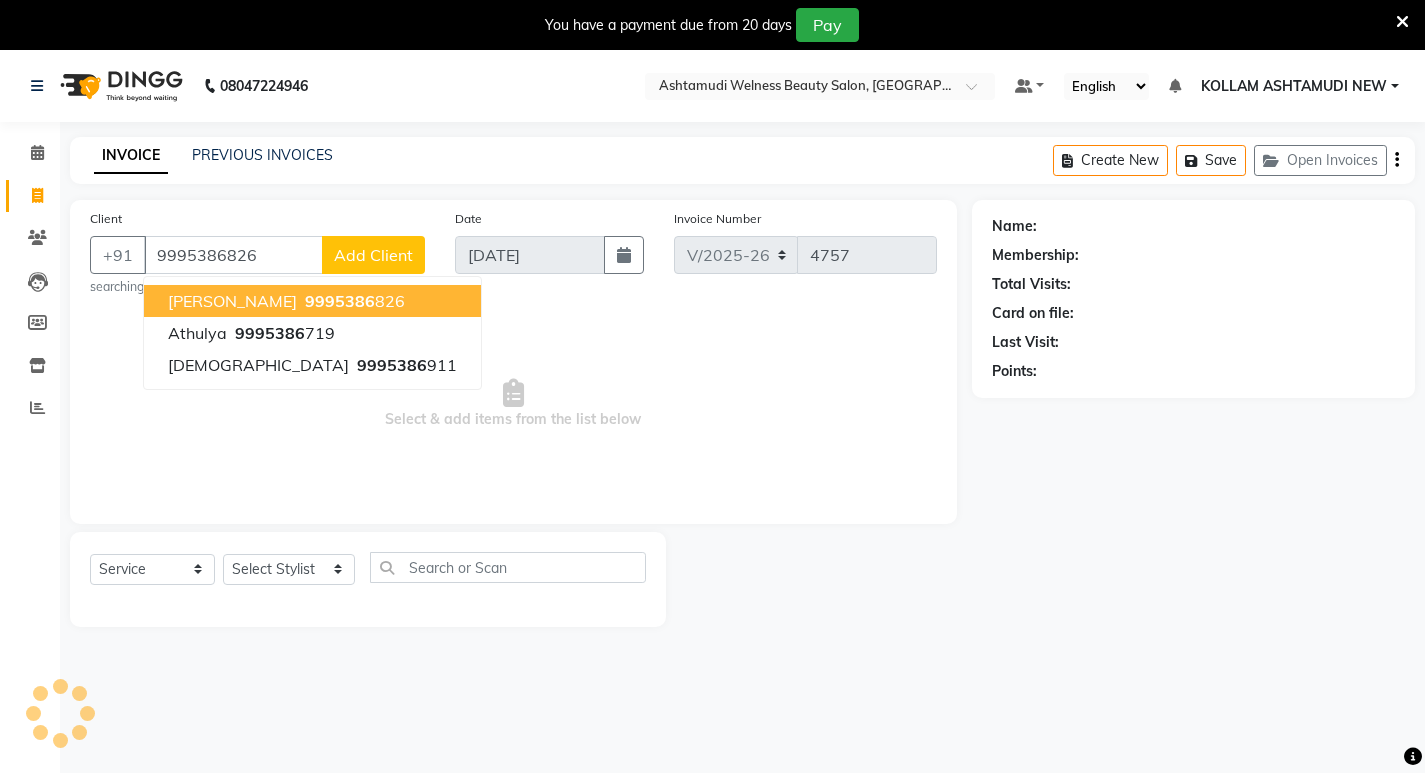 type on "9995386826" 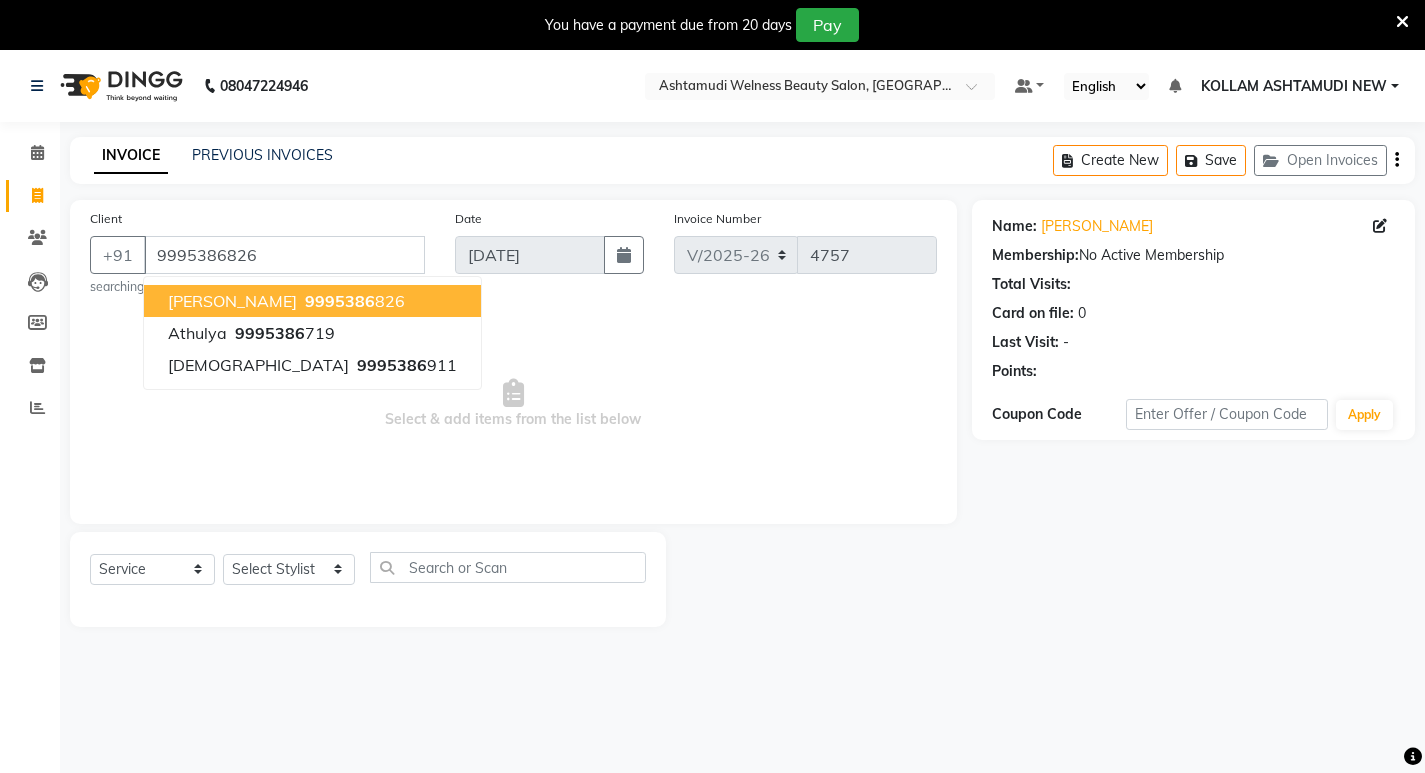 click on "Select & add items from the list below" at bounding box center (513, 404) 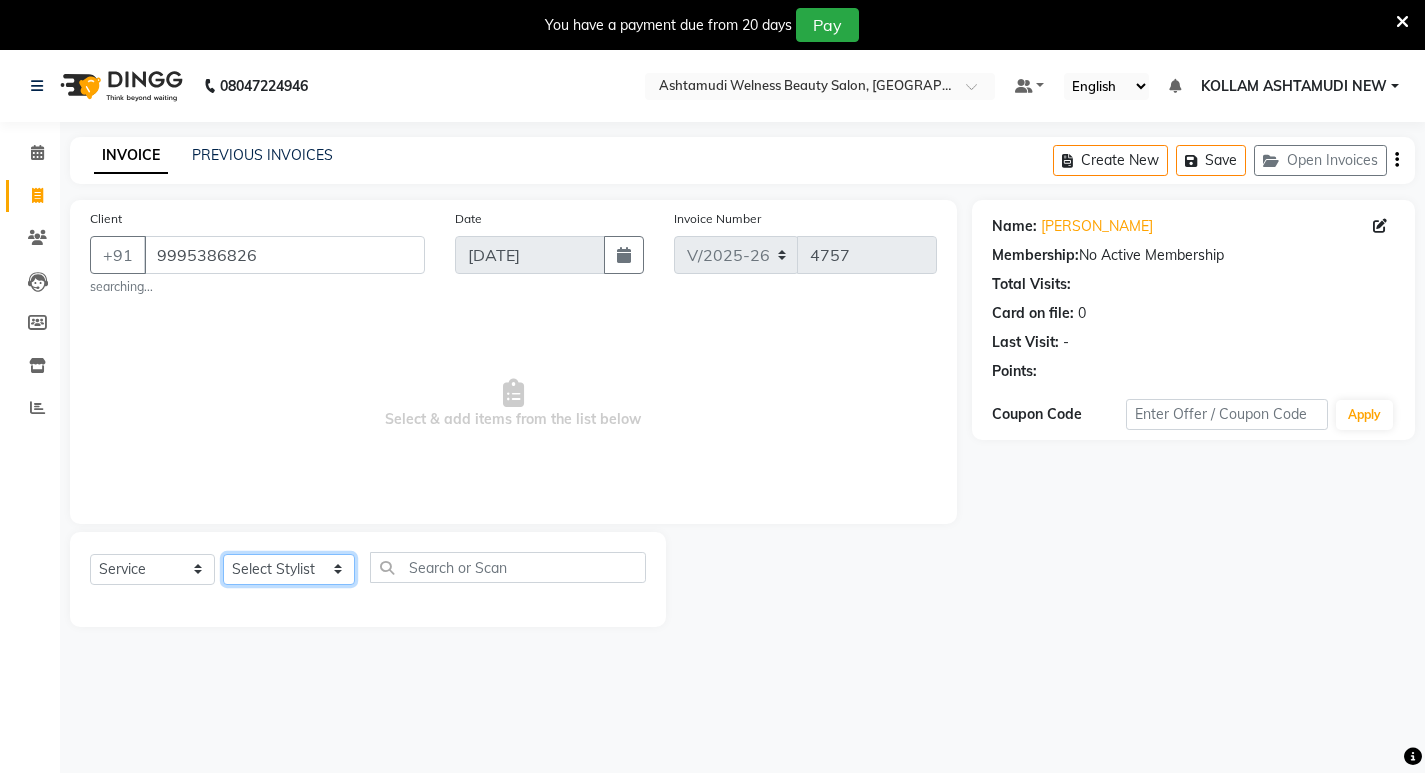 click on "Select Stylist [PERSON_NAME] Admin [PERSON_NAME]  [PERSON_NAME] [PERSON_NAME] [PERSON_NAME]  M [PERSON_NAME]  [PERSON_NAME]  P [PERSON_NAME] ASHTAMUDI KOLLAM ASHTAMUDI NEW  [PERSON_NAME] [PERSON_NAME] [PERSON_NAME]  [PERSON_NAME] [PERSON_NAME] [PERSON_NAME] [PERSON_NAME] [PERSON_NAME] M [PERSON_NAME] SARIGA [PERSON_NAME] [PERSON_NAME] [PERSON_NAME] [PERSON_NAME] [PERSON_NAME] S" 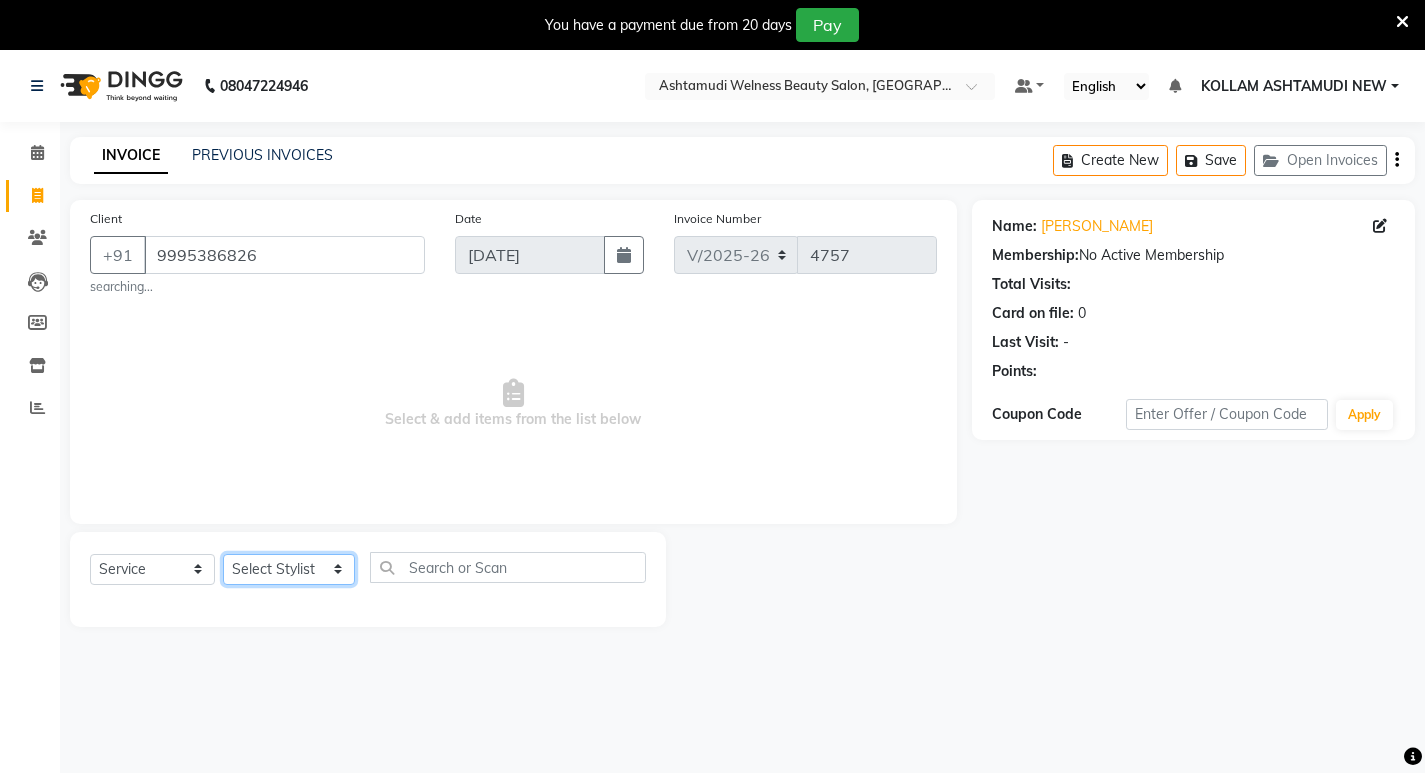 select on "30859" 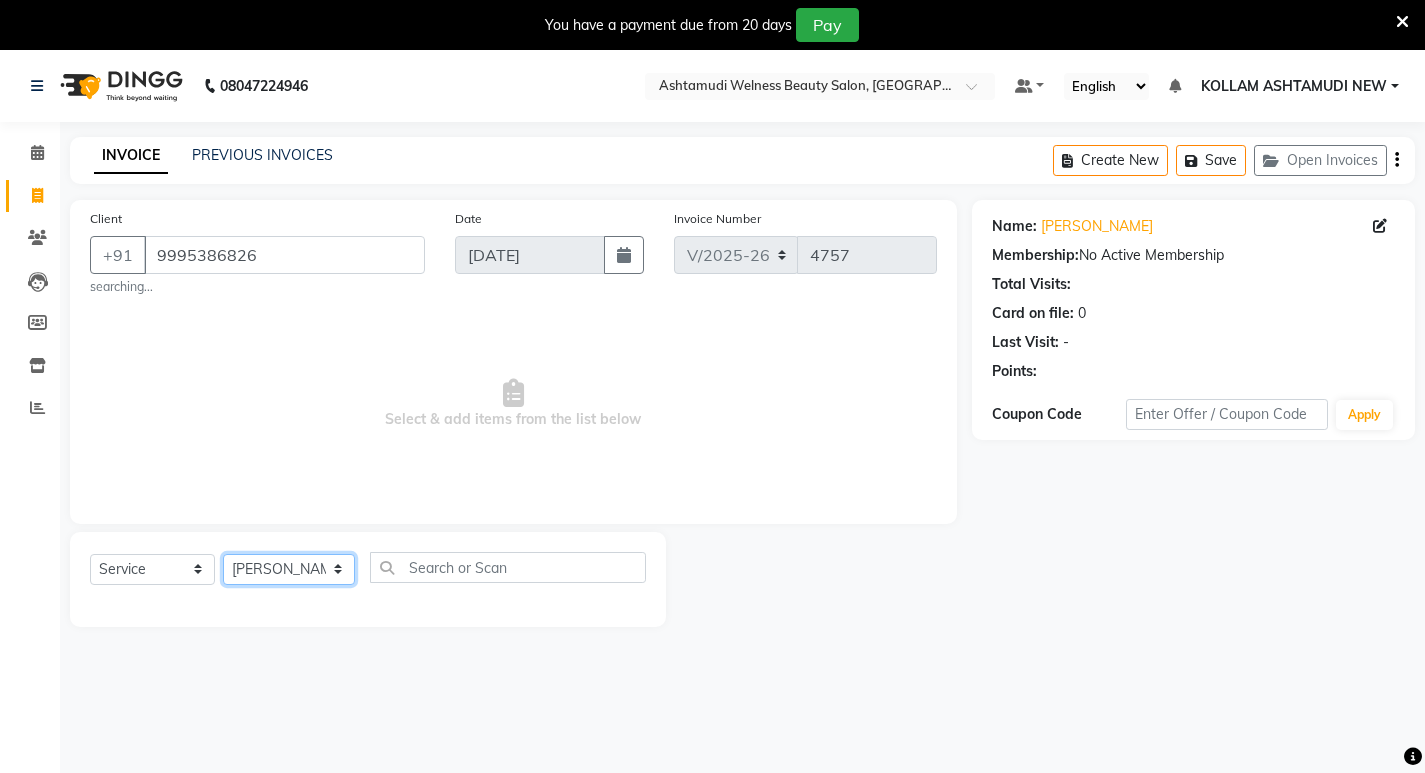 click on "Select Stylist [PERSON_NAME] Admin [PERSON_NAME]  [PERSON_NAME] [PERSON_NAME] [PERSON_NAME]  M [PERSON_NAME]  [PERSON_NAME]  P [PERSON_NAME] ASHTAMUDI KOLLAM ASHTAMUDI NEW  [PERSON_NAME] [PERSON_NAME] [PERSON_NAME]  [PERSON_NAME] [PERSON_NAME] [PERSON_NAME] [PERSON_NAME] [PERSON_NAME] M [PERSON_NAME] SARIGA [PERSON_NAME] [PERSON_NAME] [PERSON_NAME] [PERSON_NAME] [PERSON_NAME] S" 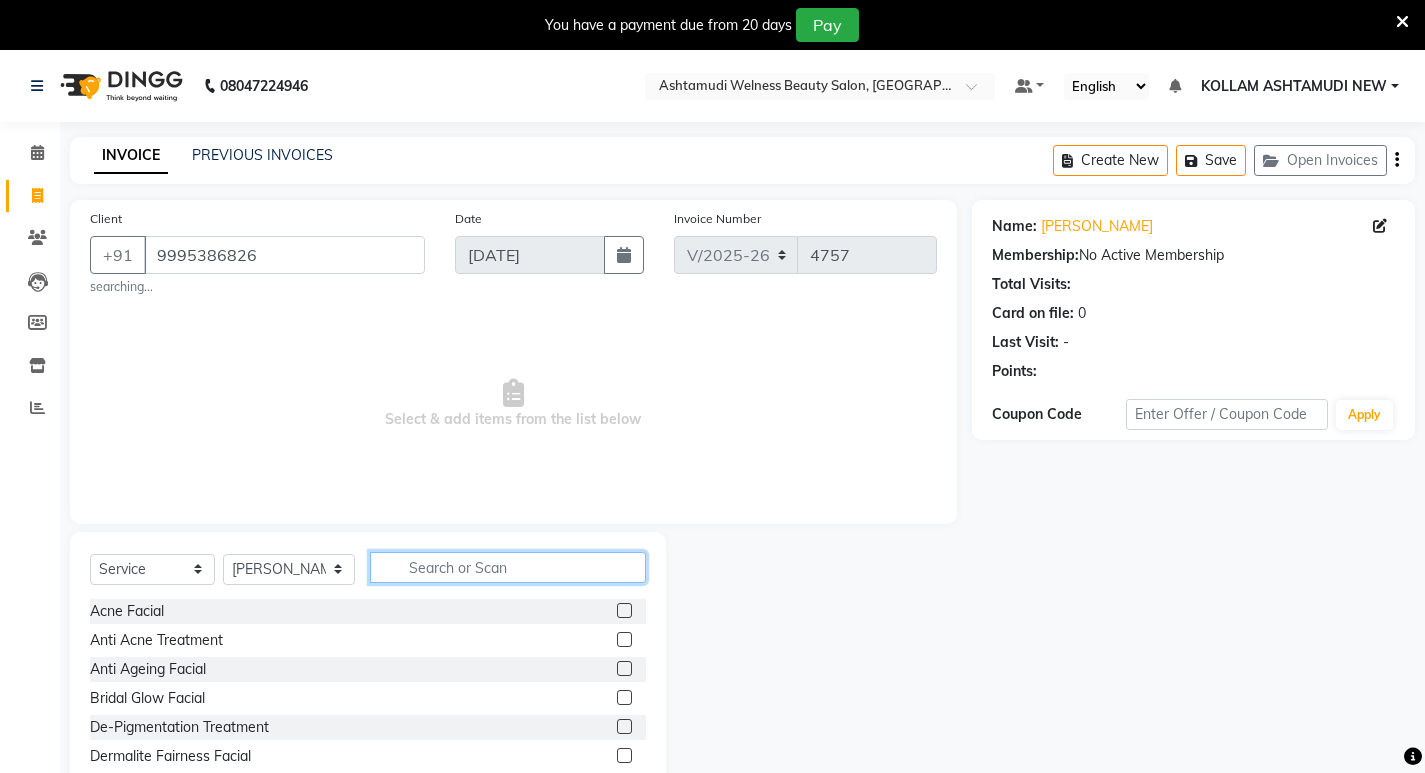 click 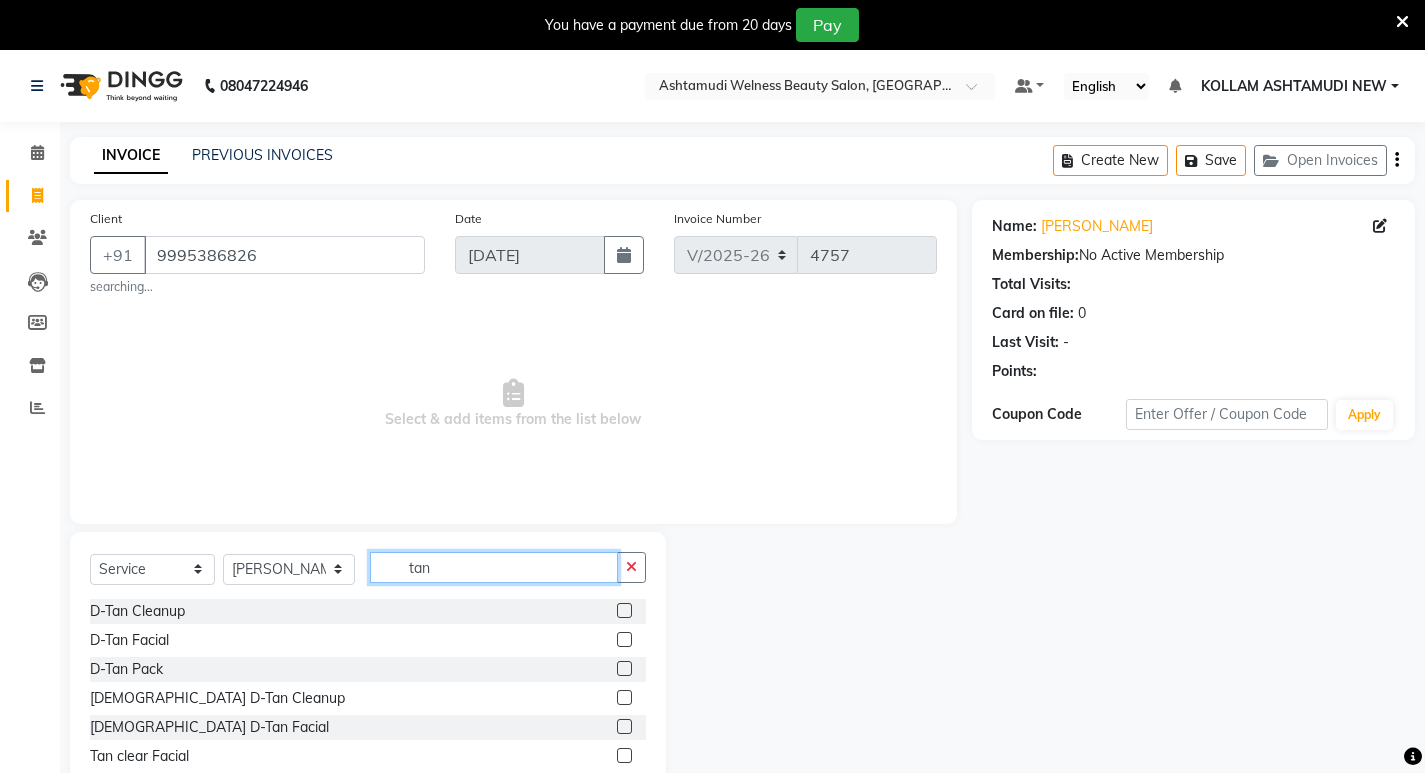 type on "tan" 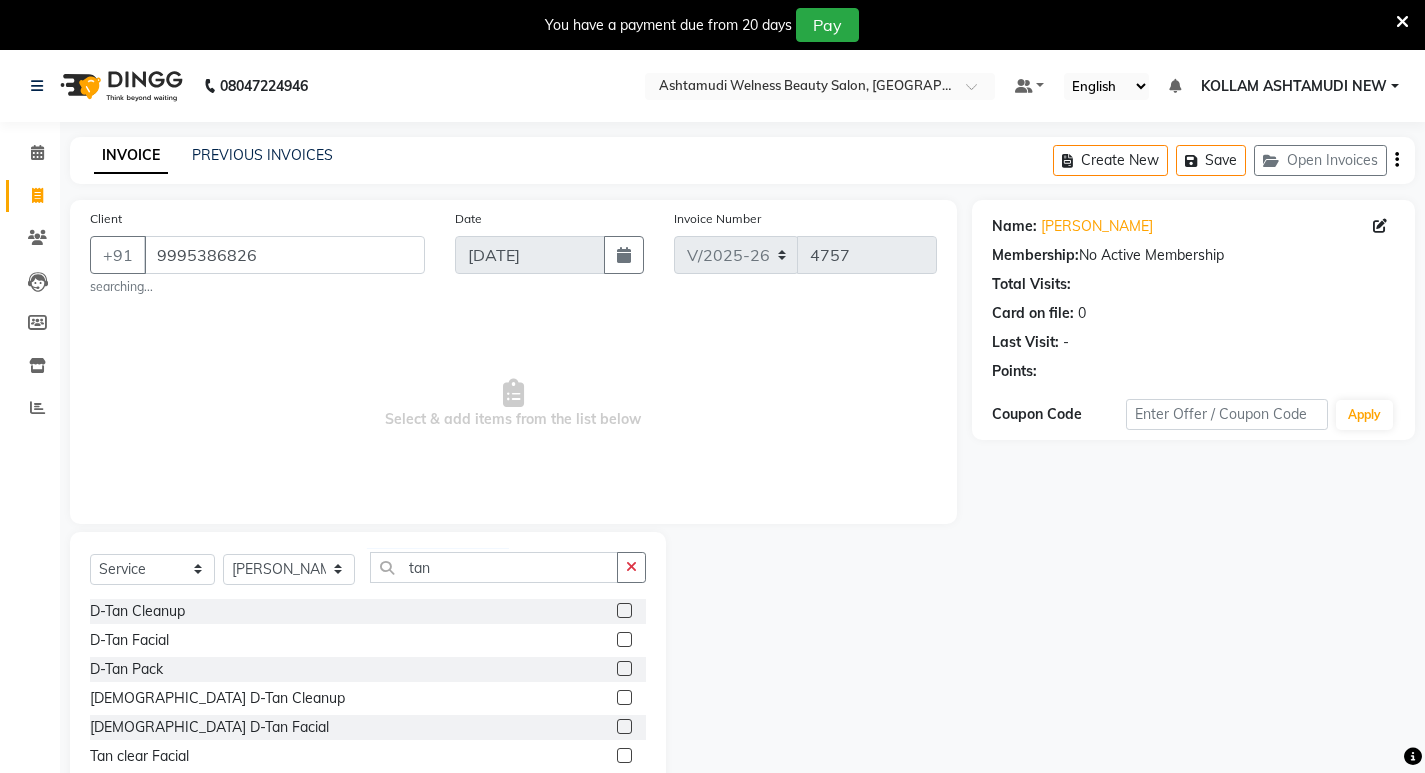 click on "D-Tan Cleanup" 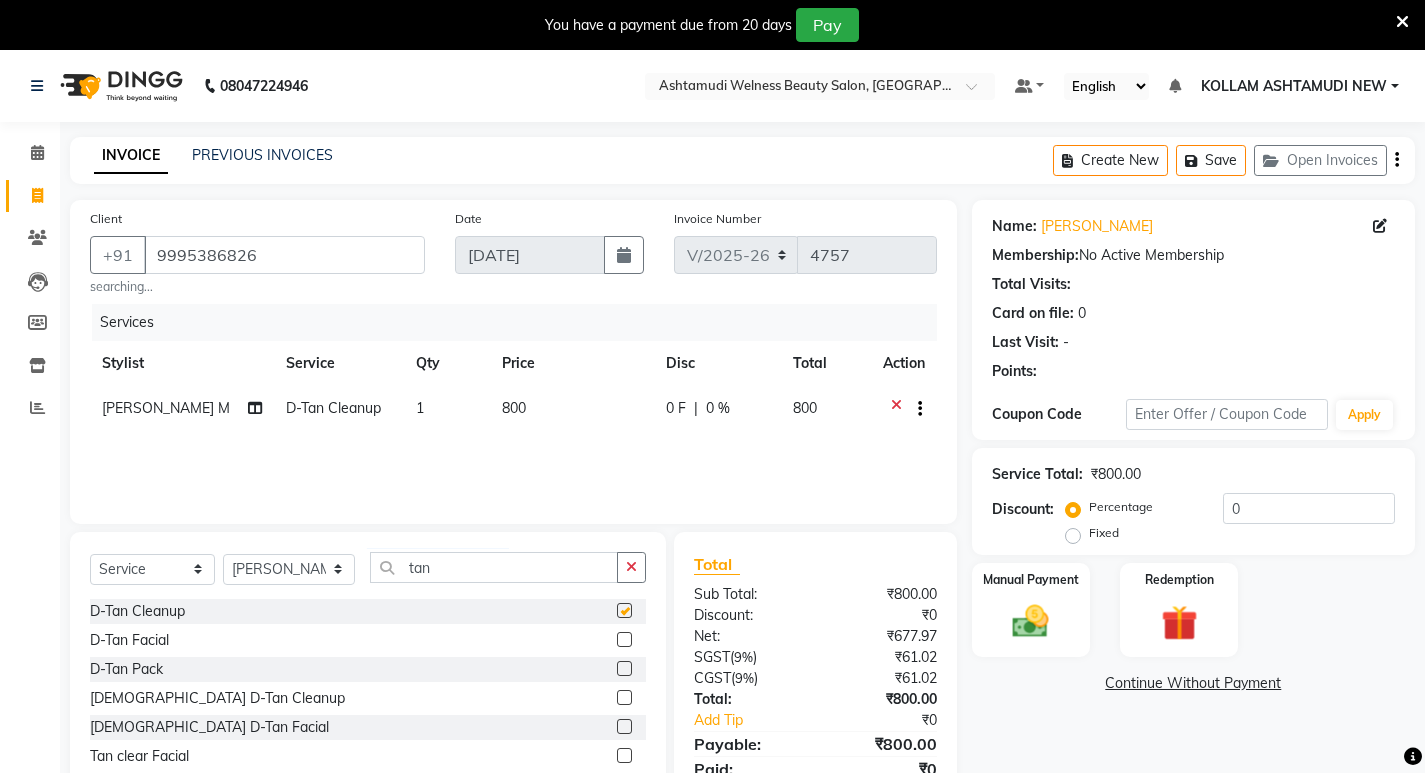 checkbox on "false" 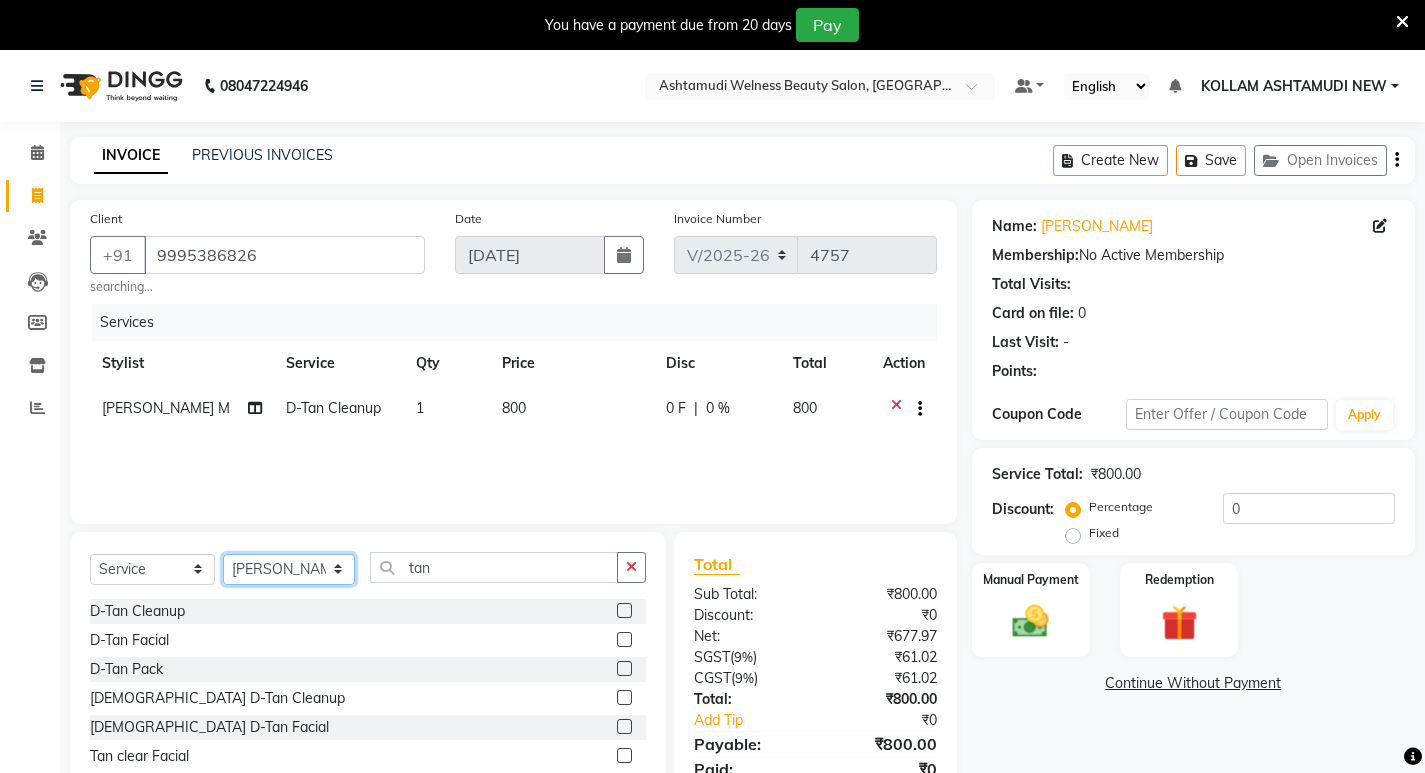 click on "Select Stylist [PERSON_NAME] Admin [PERSON_NAME]  [PERSON_NAME] [PERSON_NAME] [PERSON_NAME]  M [PERSON_NAME]  [PERSON_NAME]  P [PERSON_NAME] ASHTAMUDI KOLLAM ASHTAMUDI NEW  [PERSON_NAME] [PERSON_NAME] [PERSON_NAME]  [PERSON_NAME] [PERSON_NAME] [PERSON_NAME] [PERSON_NAME] [PERSON_NAME] M [PERSON_NAME] SARIGA [PERSON_NAME] [PERSON_NAME] [PERSON_NAME] [PERSON_NAME] [PERSON_NAME] S" 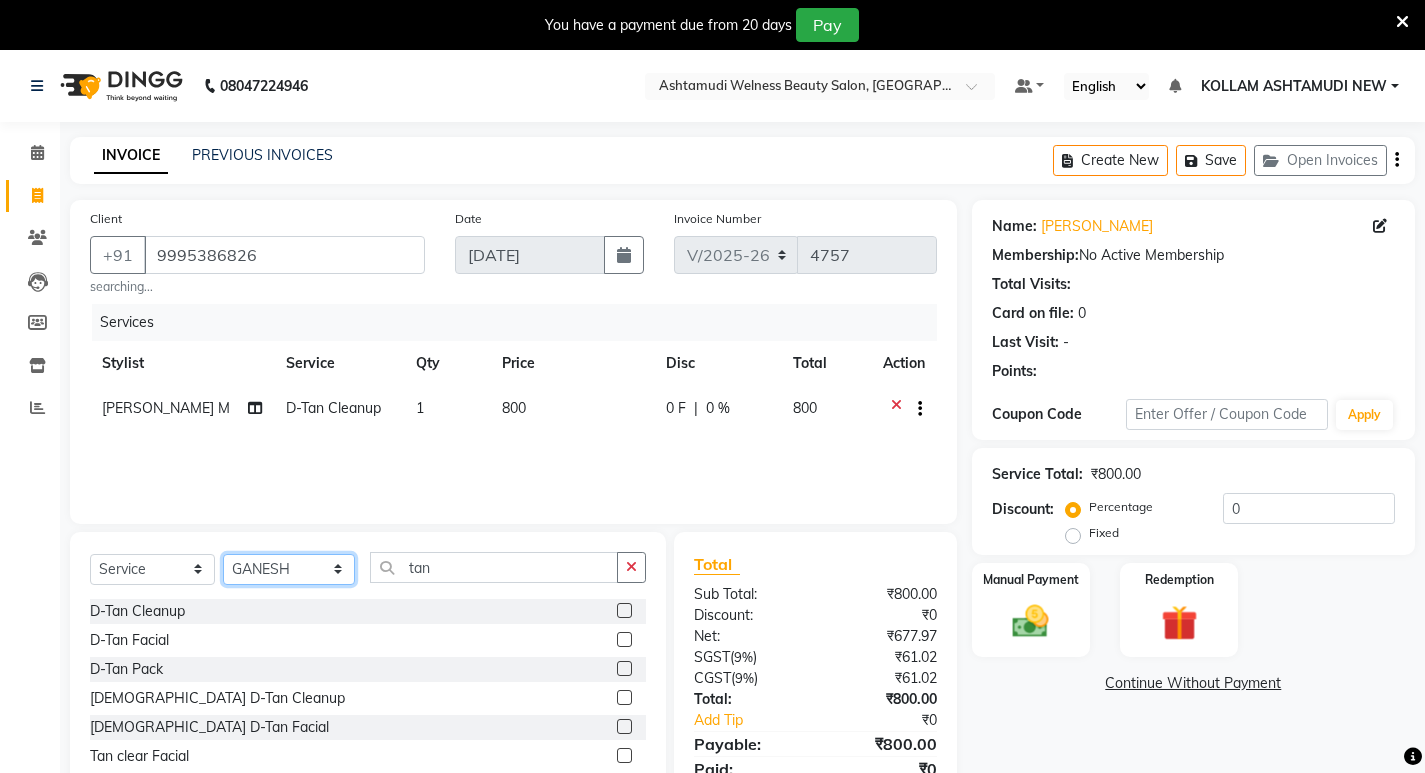 click on "Select Stylist [PERSON_NAME] Admin [PERSON_NAME]  [PERSON_NAME] [PERSON_NAME] [PERSON_NAME]  M [PERSON_NAME]  [PERSON_NAME]  P [PERSON_NAME] ASHTAMUDI KOLLAM ASHTAMUDI NEW  [PERSON_NAME] [PERSON_NAME] [PERSON_NAME]  [PERSON_NAME] [PERSON_NAME] [PERSON_NAME] [PERSON_NAME] [PERSON_NAME] M [PERSON_NAME] SARIGA [PERSON_NAME] [PERSON_NAME] [PERSON_NAME] [PERSON_NAME] [PERSON_NAME] S" 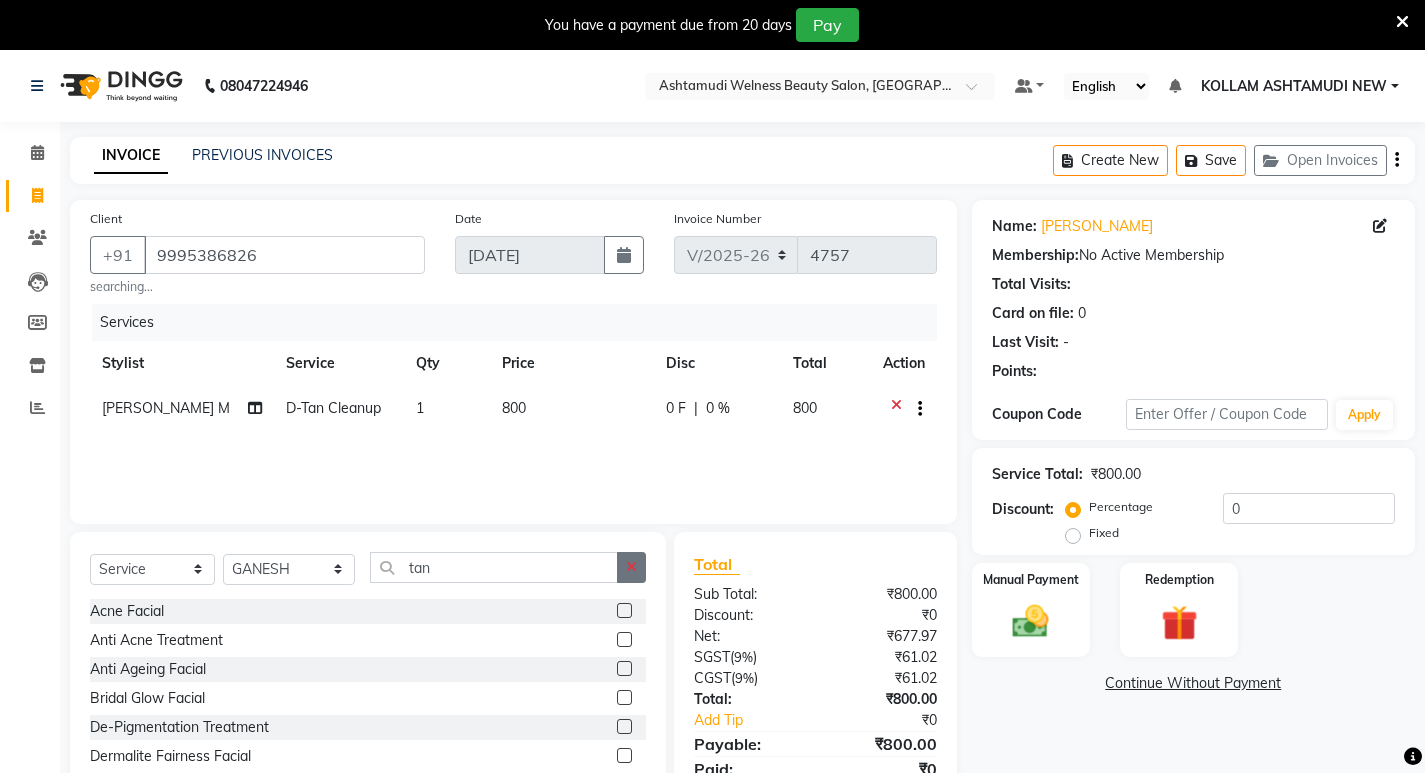 click 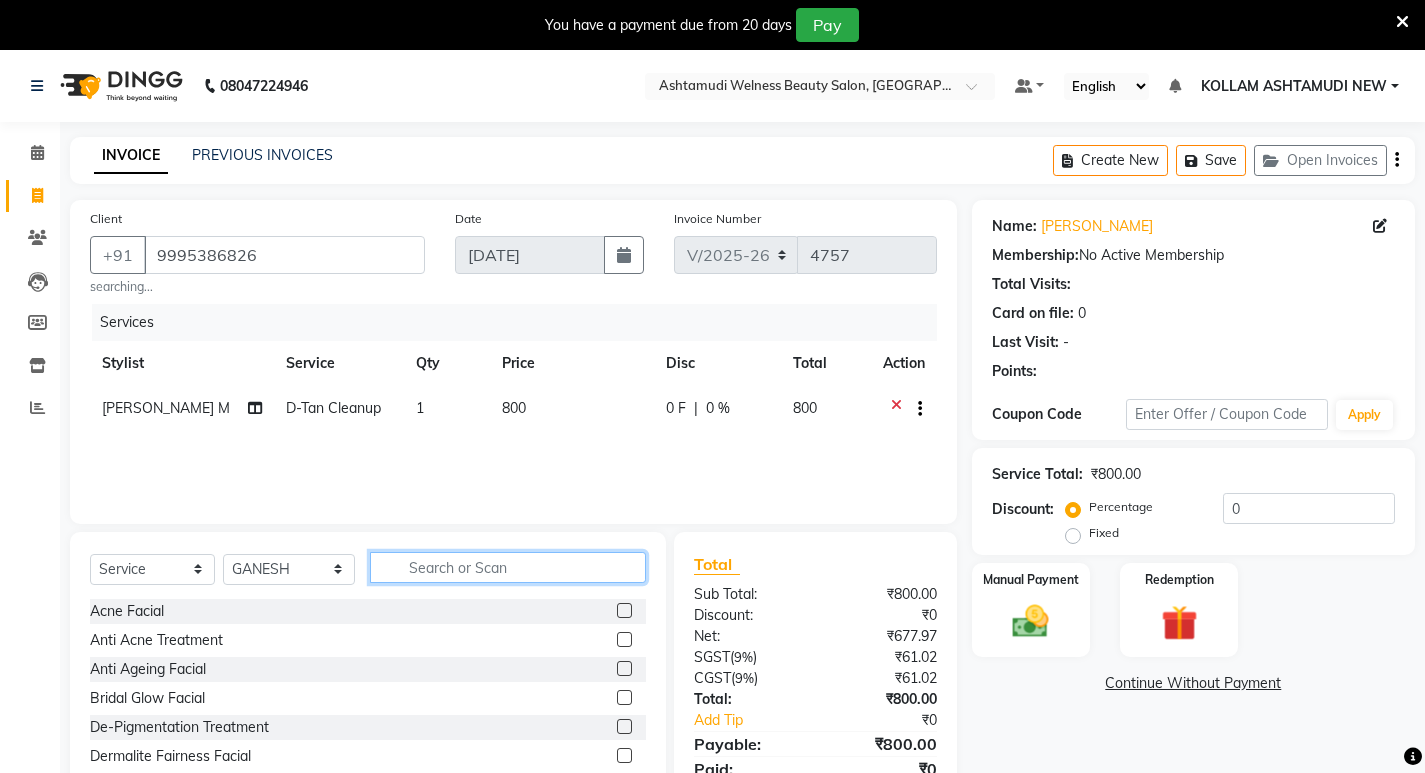 click 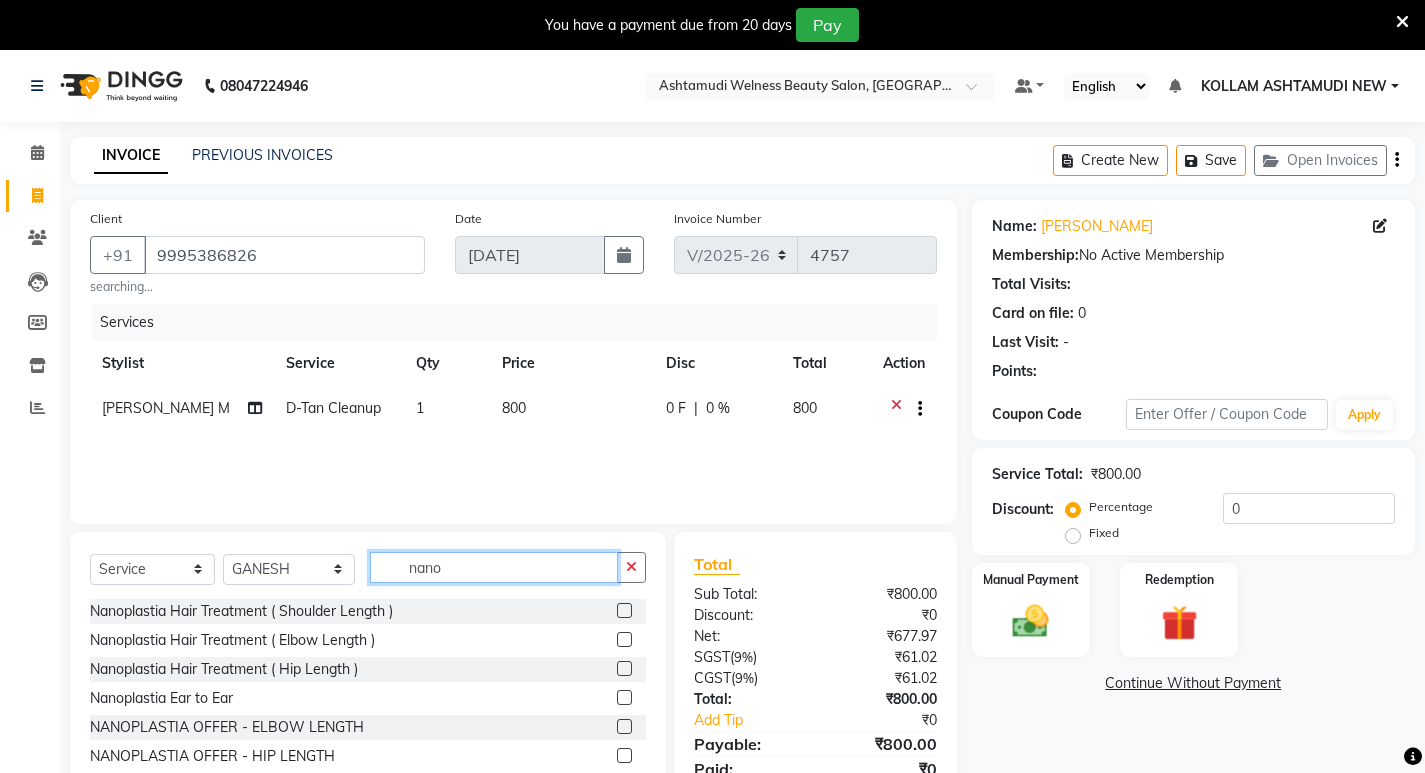 type on "nano" 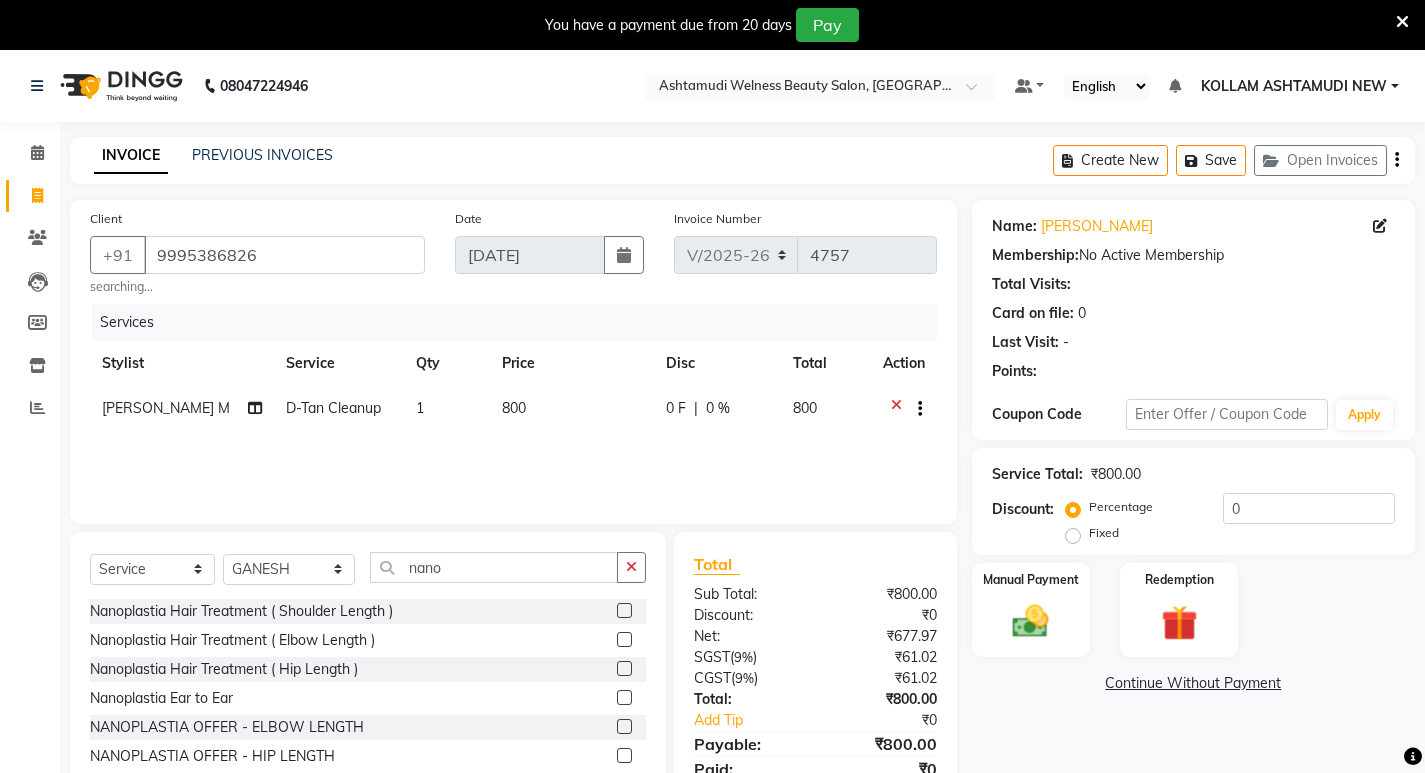 click 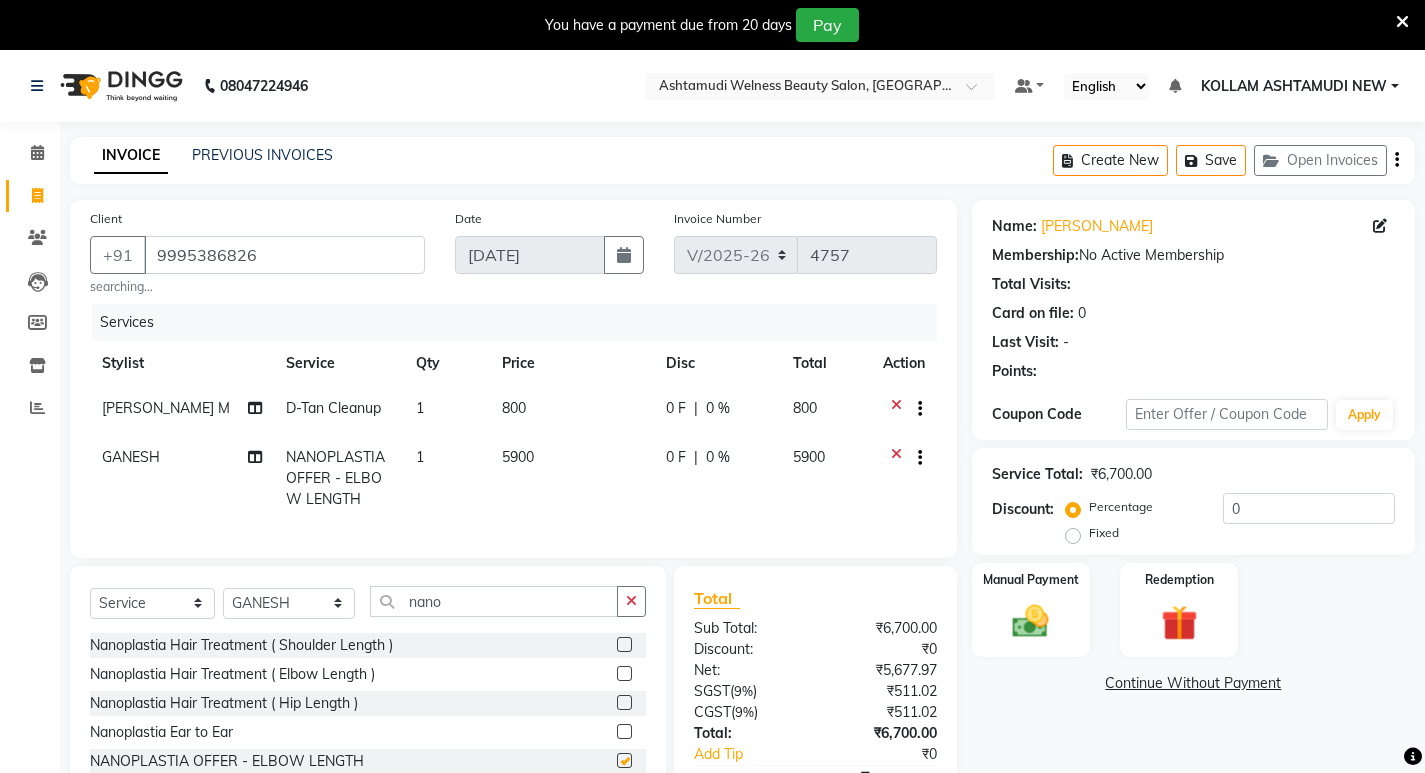 checkbox on "false" 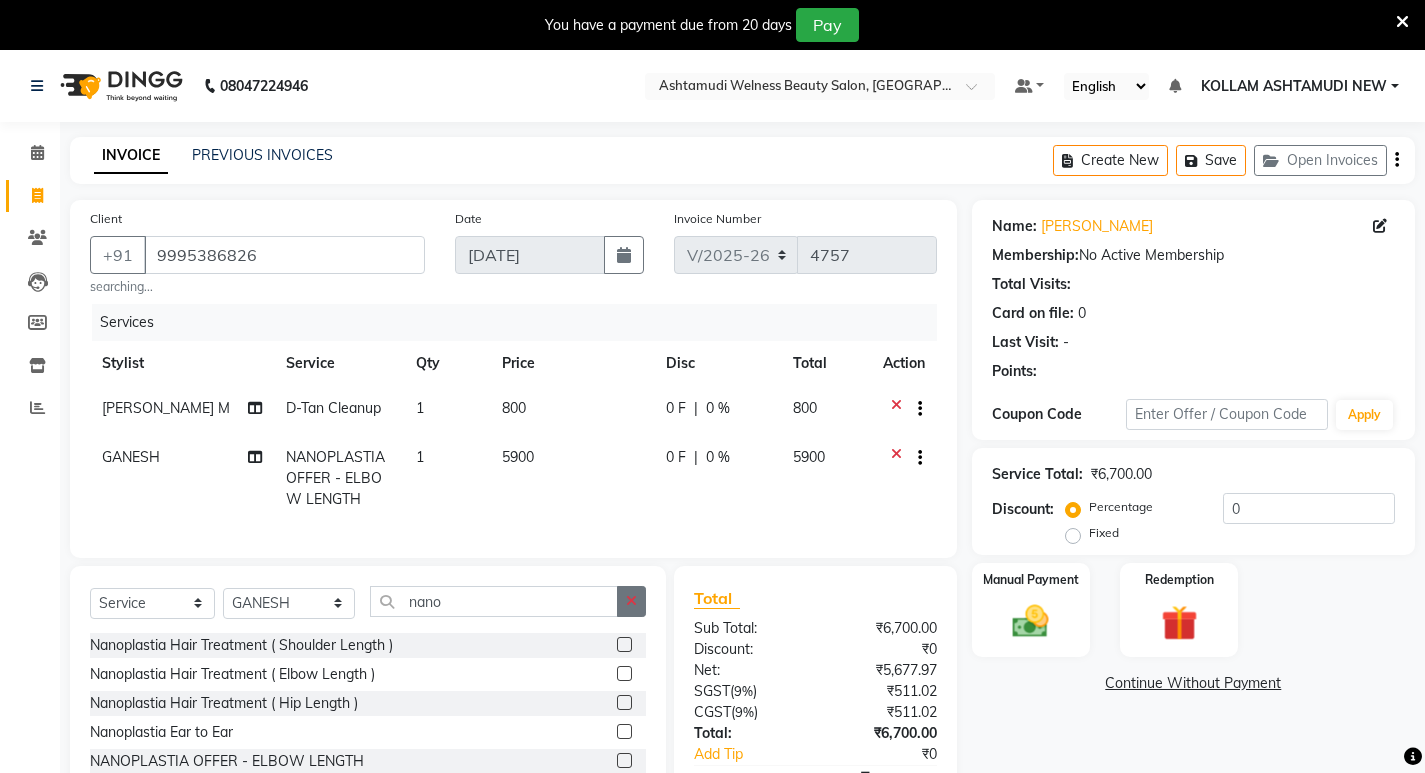click 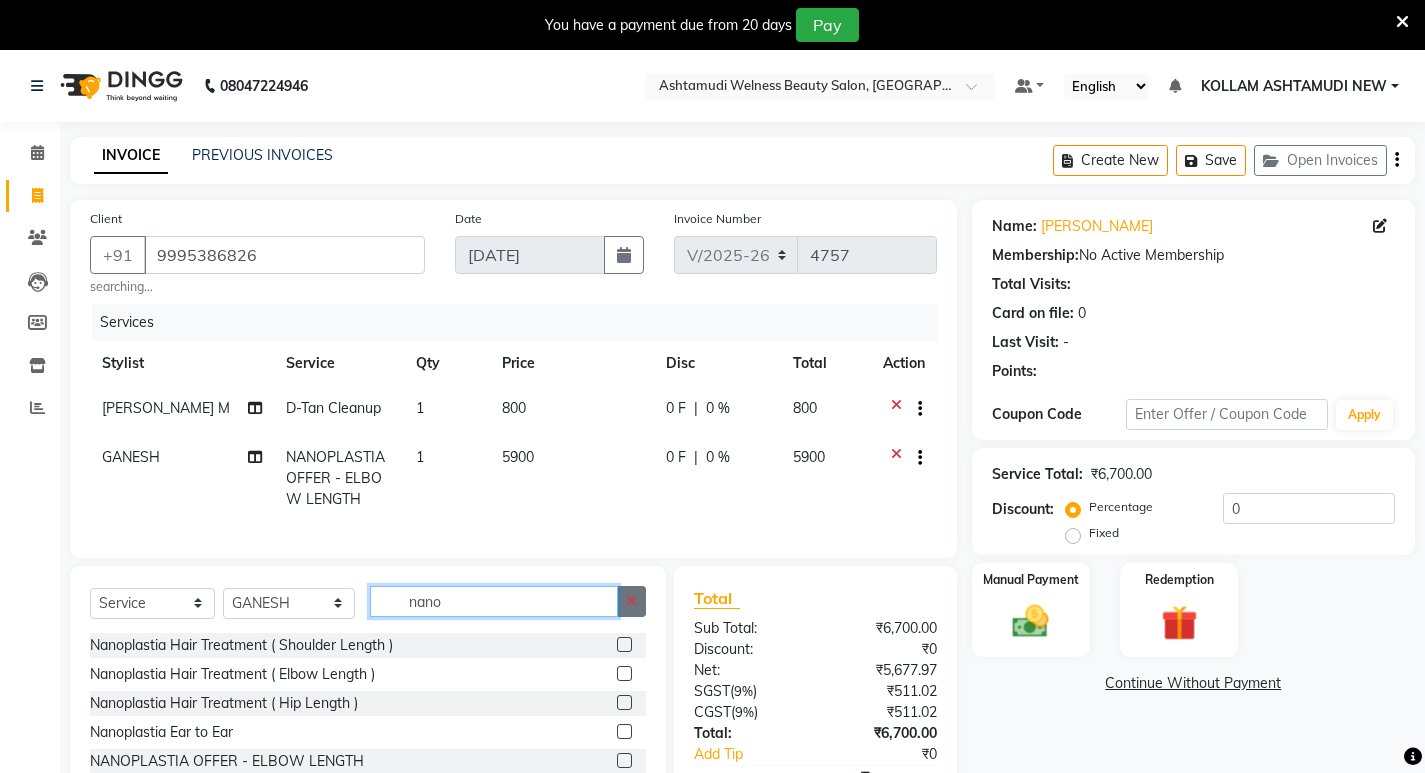 type 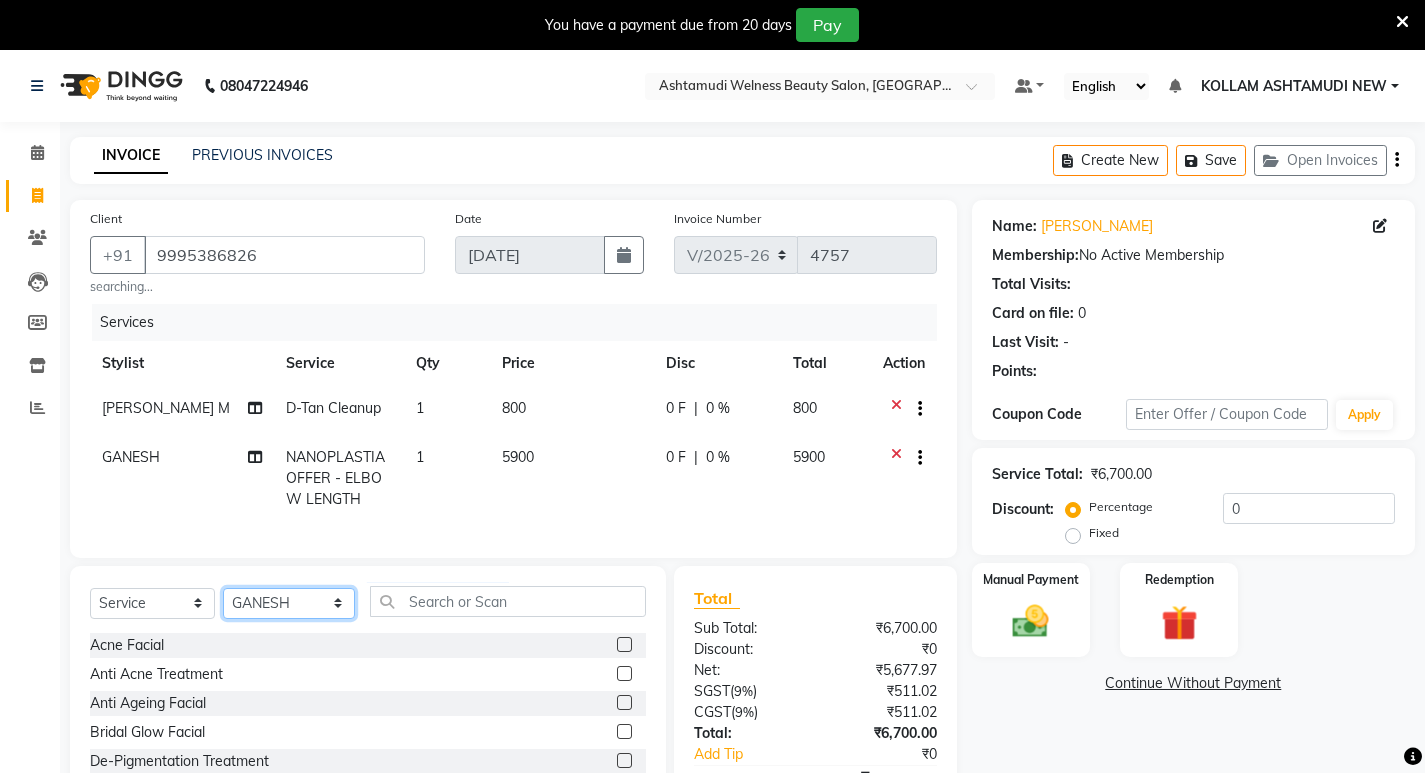 click on "Select Stylist [PERSON_NAME] Admin [PERSON_NAME]  [PERSON_NAME] [PERSON_NAME] [PERSON_NAME]  M [PERSON_NAME]  [PERSON_NAME]  P [PERSON_NAME] ASHTAMUDI KOLLAM ASHTAMUDI NEW  [PERSON_NAME] [PERSON_NAME] [PERSON_NAME]  [PERSON_NAME] [PERSON_NAME] [PERSON_NAME] [PERSON_NAME] [PERSON_NAME] M [PERSON_NAME] SARIGA [PERSON_NAME] [PERSON_NAME] [PERSON_NAME] [PERSON_NAME] [PERSON_NAME] S" 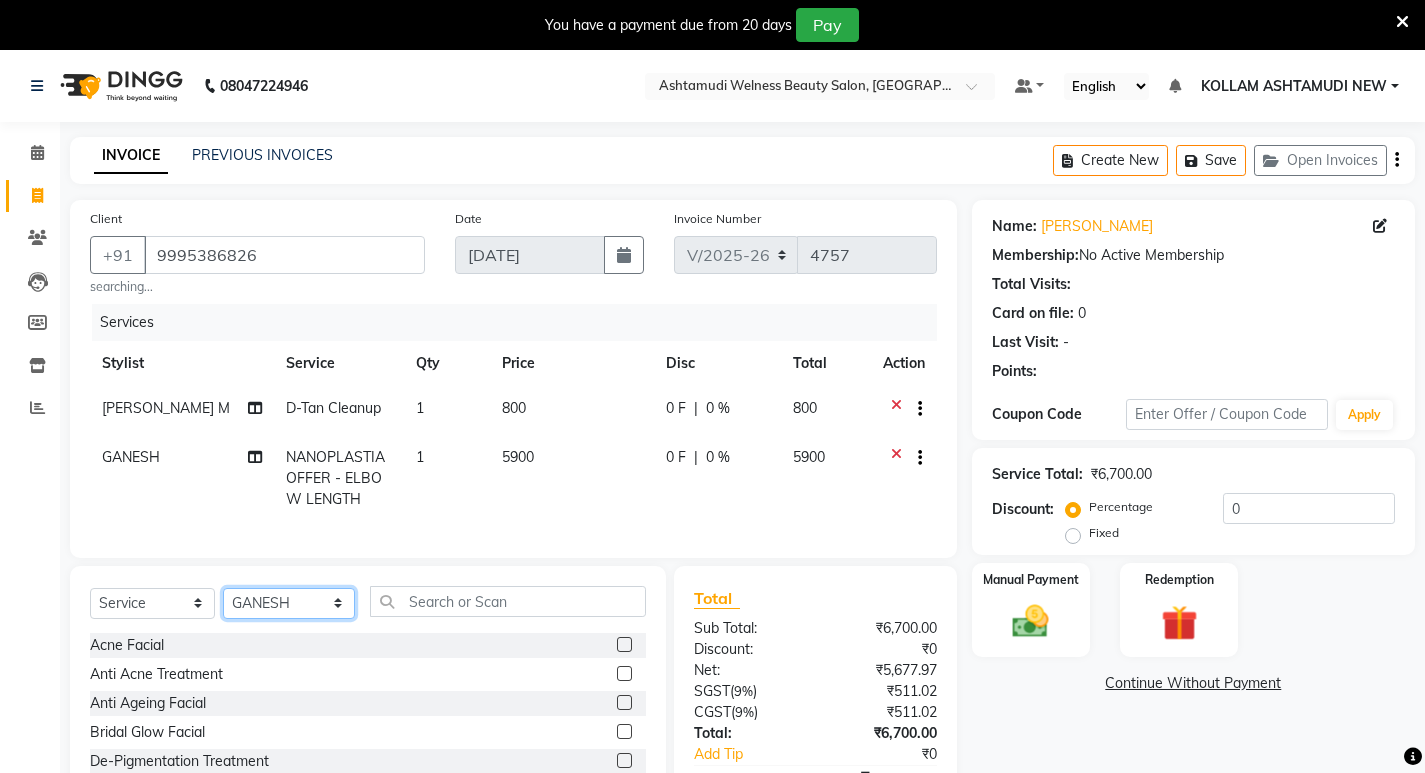 select on "41349" 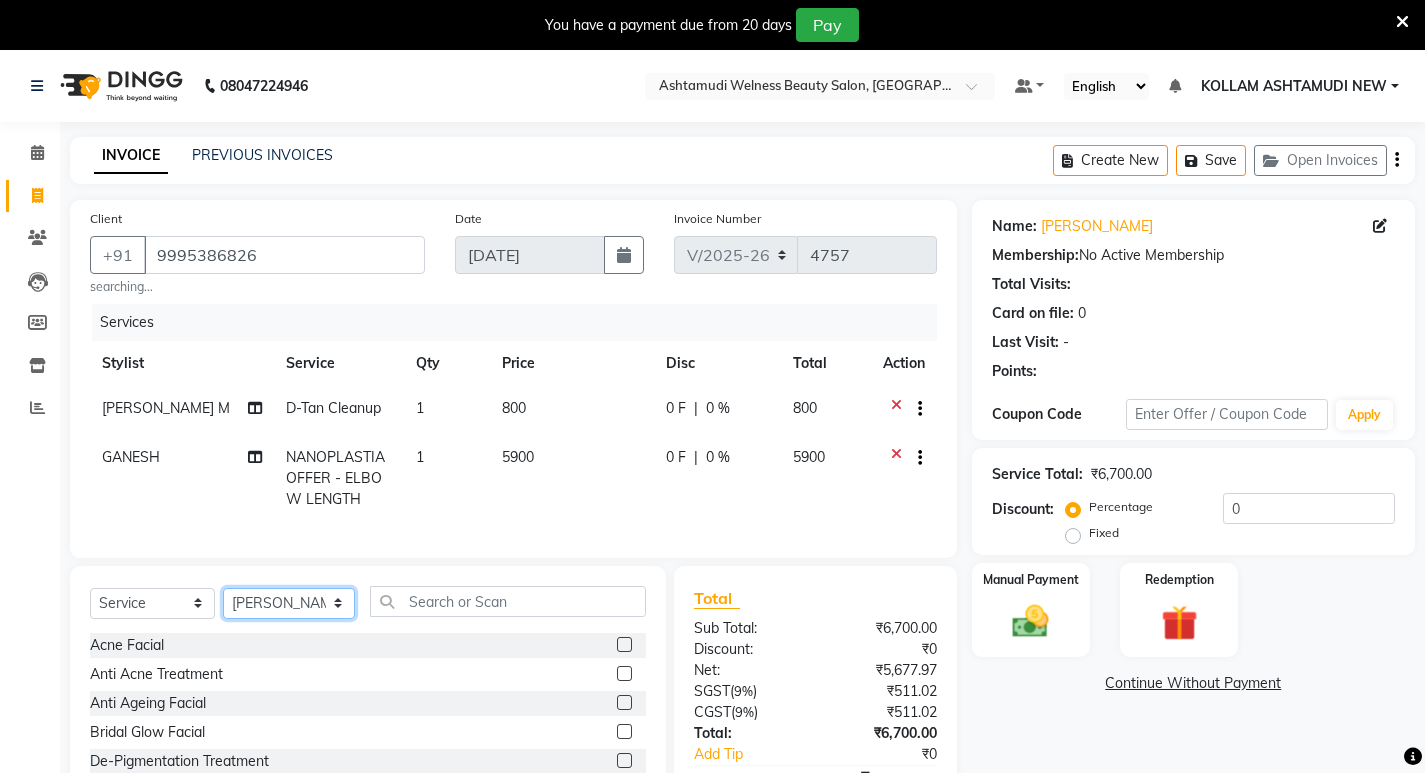 click on "Select Stylist [PERSON_NAME] Admin [PERSON_NAME]  [PERSON_NAME] [PERSON_NAME] [PERSON_NAME]  M [PERSON_NAME]  [PERSON_NAME]  P [PERSON_NAME] ASHTAMUDI KOLLAM ASHTAMUDI NEW  [PERSON_NAME] [PERSON_NAME] [PERSON_NAME]  [PERSON_NAME] [PERSON_NAME] [PERSON_NAME] [PERSON_NAME] [PERSON_NAME] M [PERSON_NAME] SARIGA [PERSON_NAME] [PERSON_NAME] [PERSON_NAME] [PERSON_NAME] [PERSON_NAME] S" 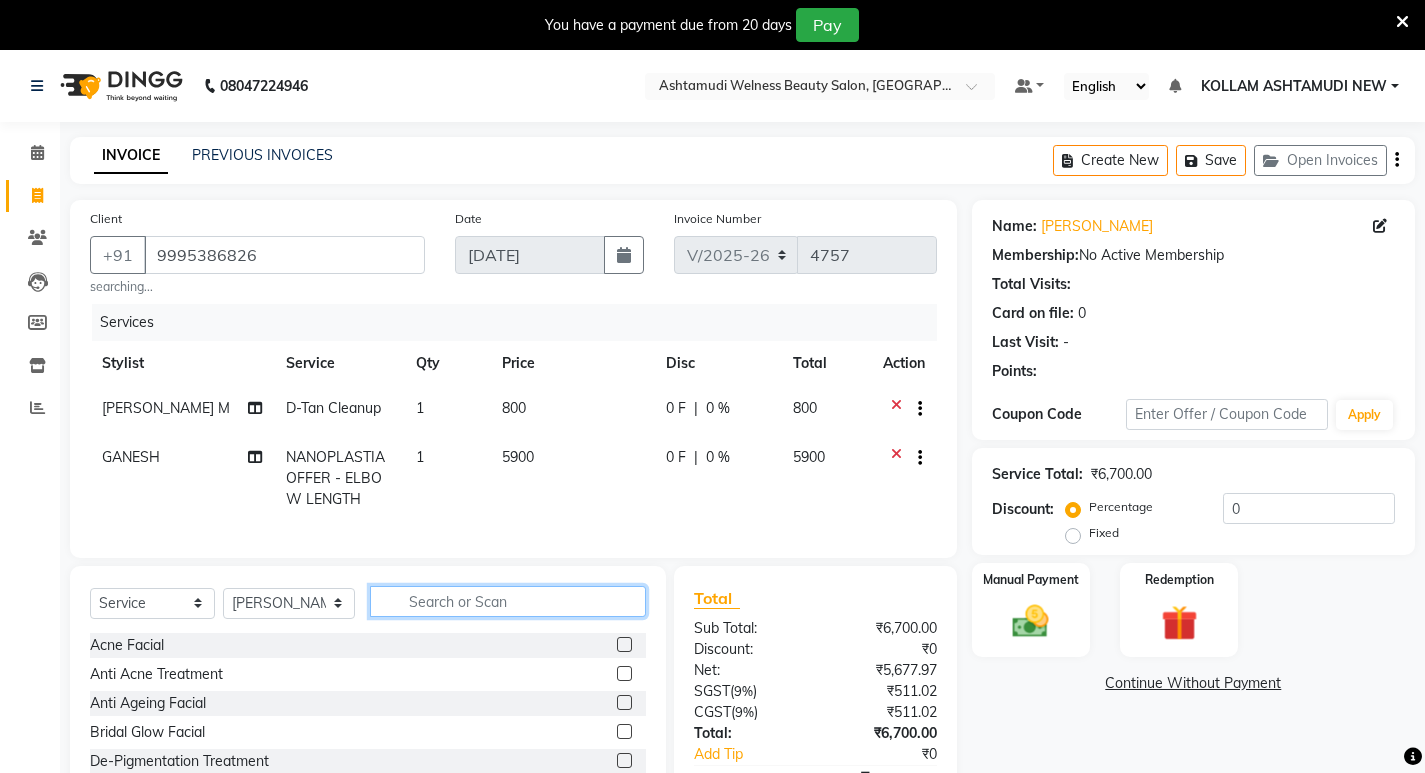 click 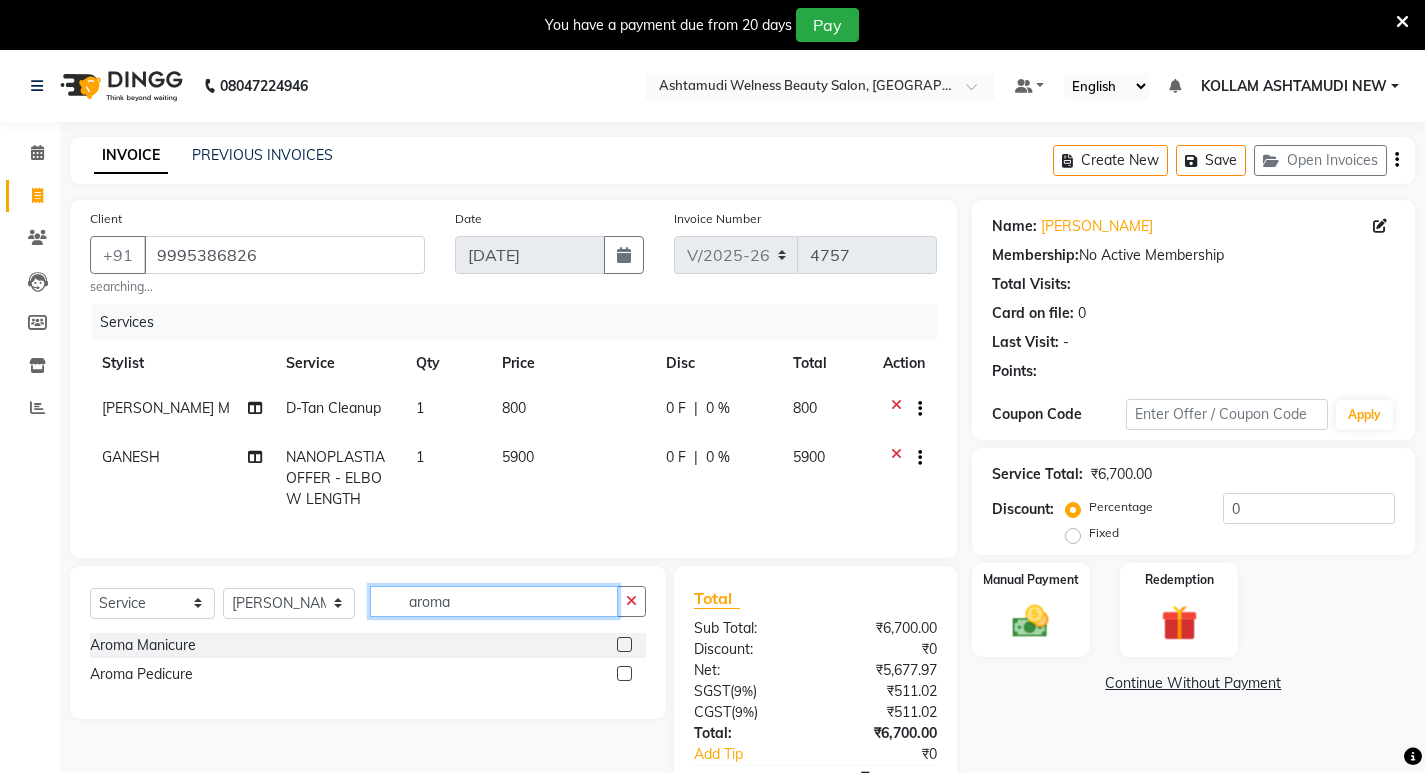 type on "aroma" 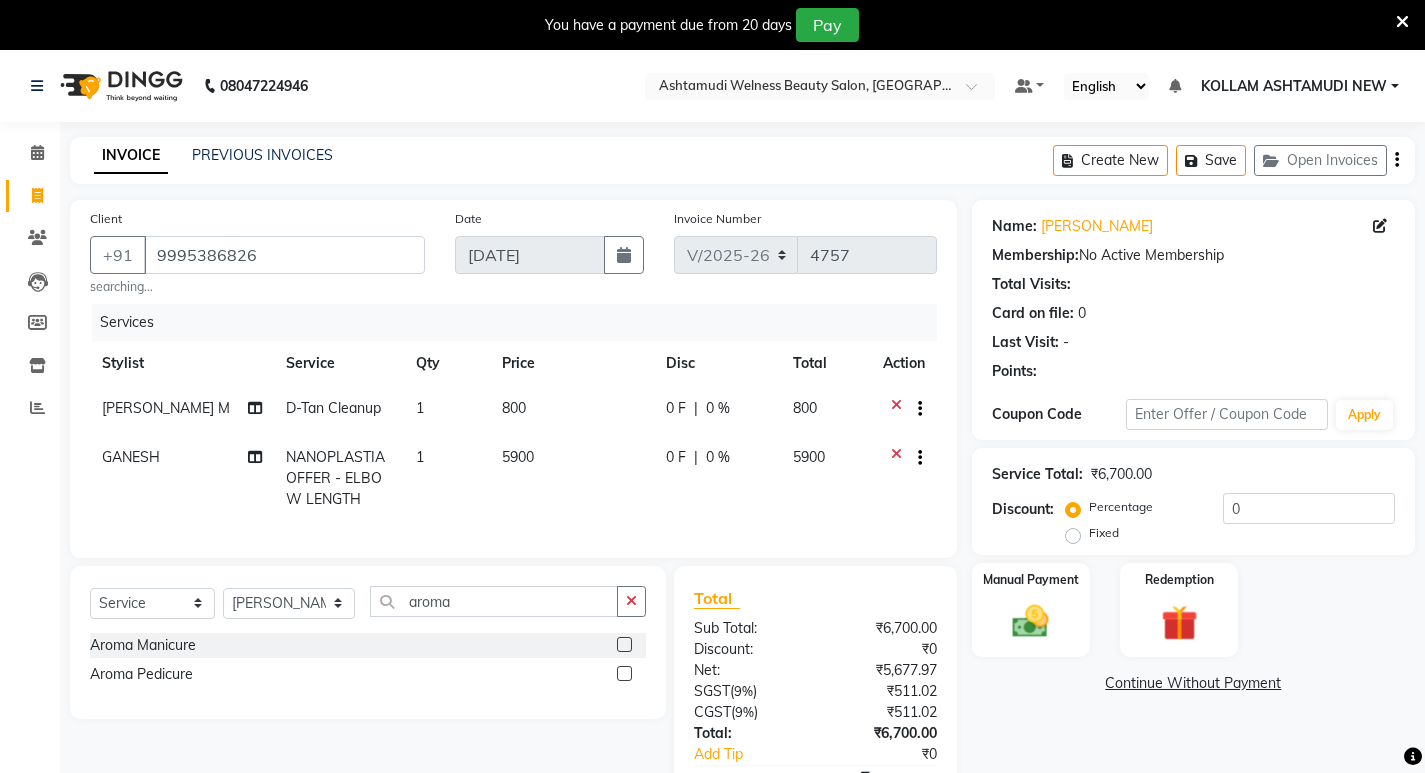 click 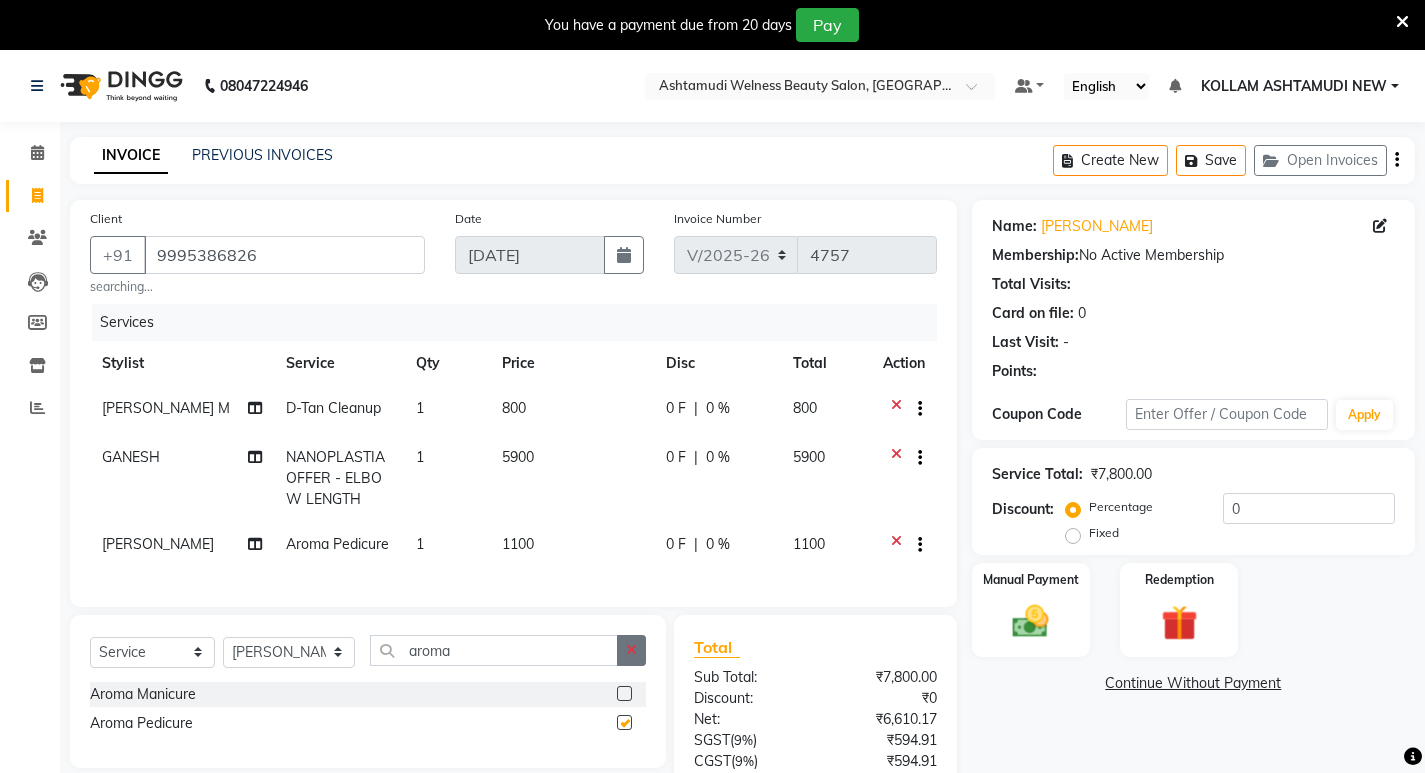 checkbox on "false" 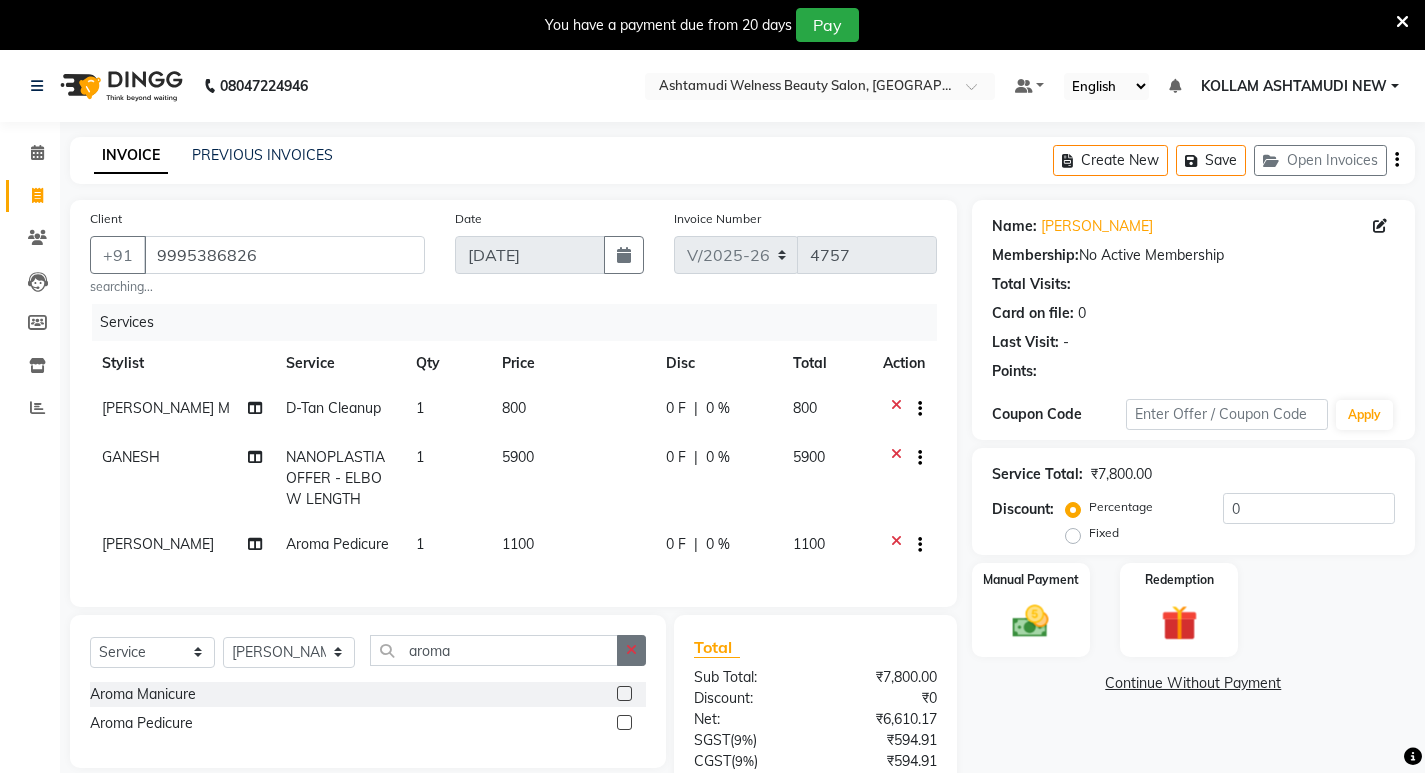click 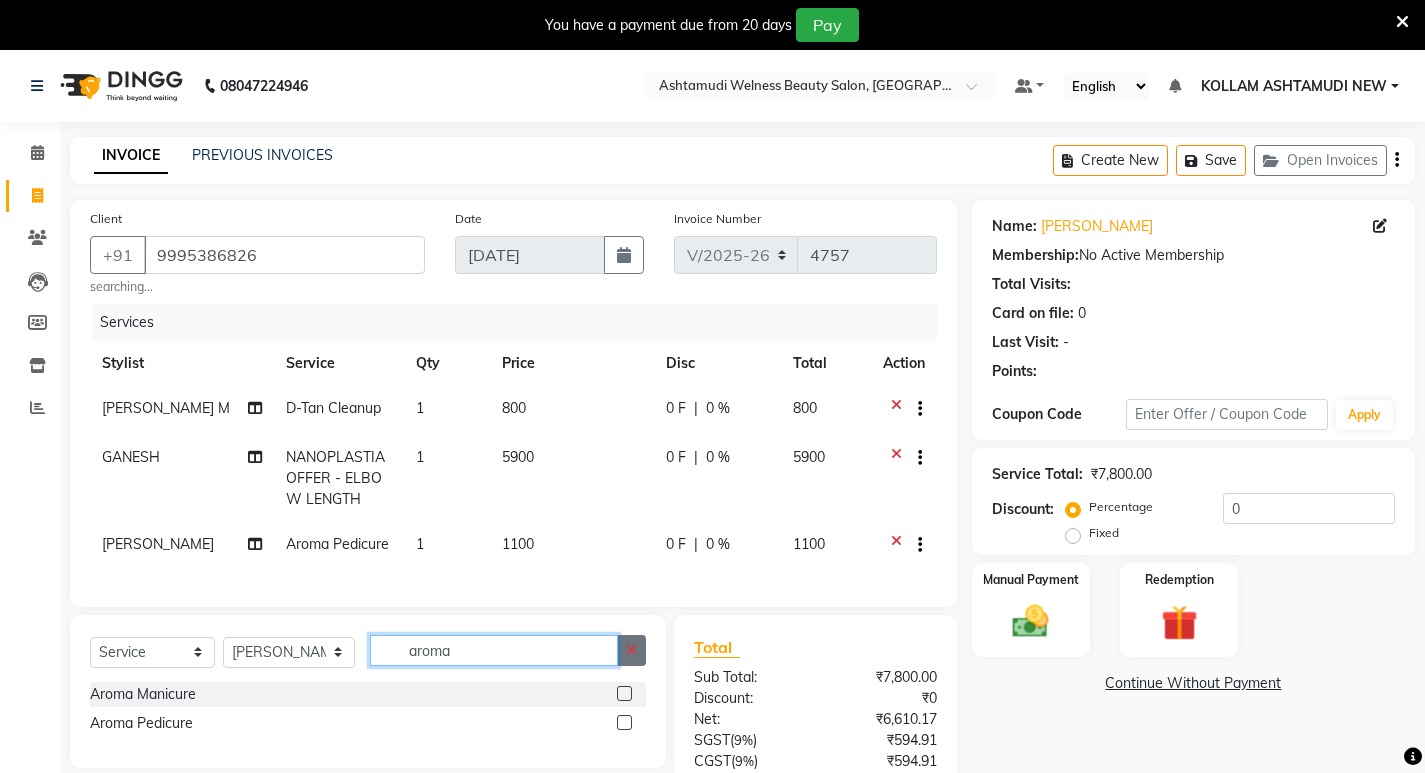 type 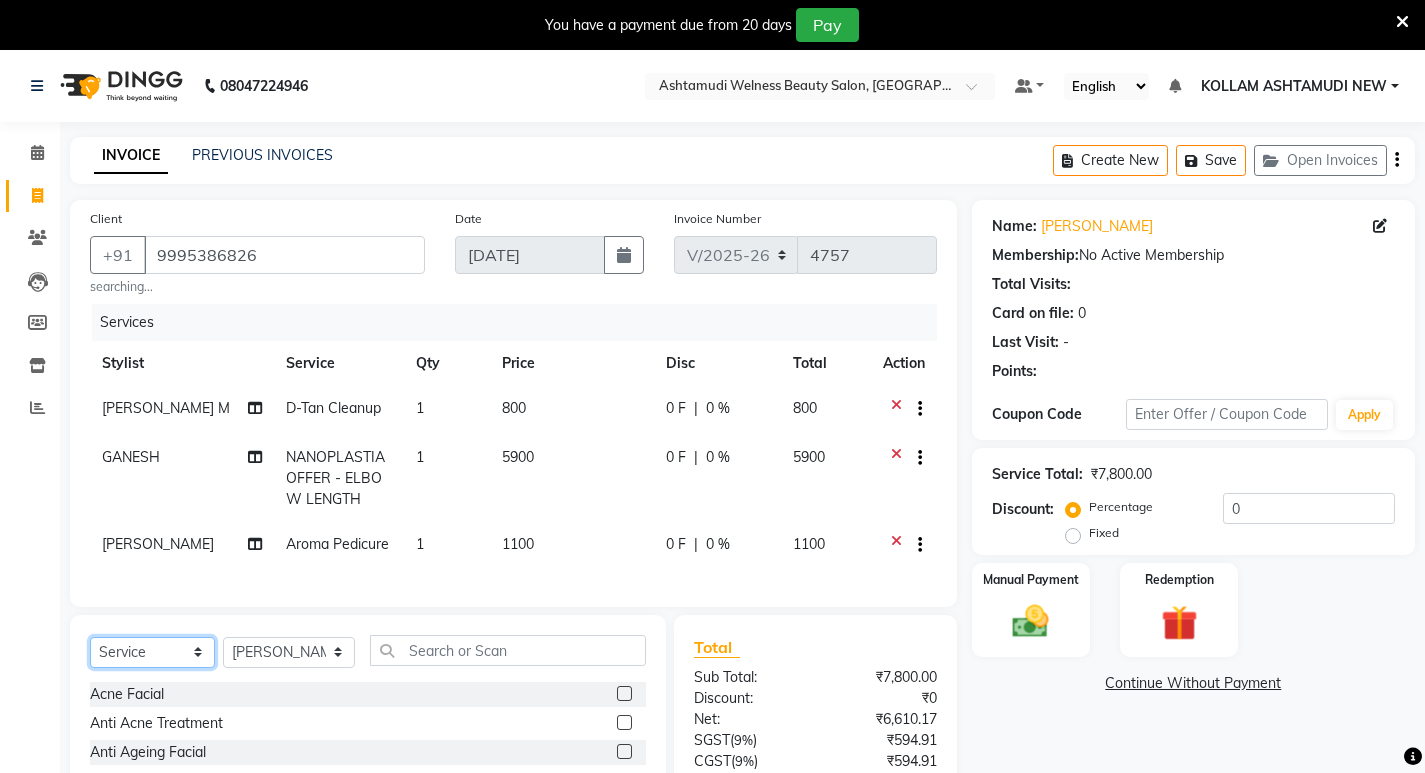 click on "Select  Service  Product  Membership  Package Voucher Prepaid Gift Card" 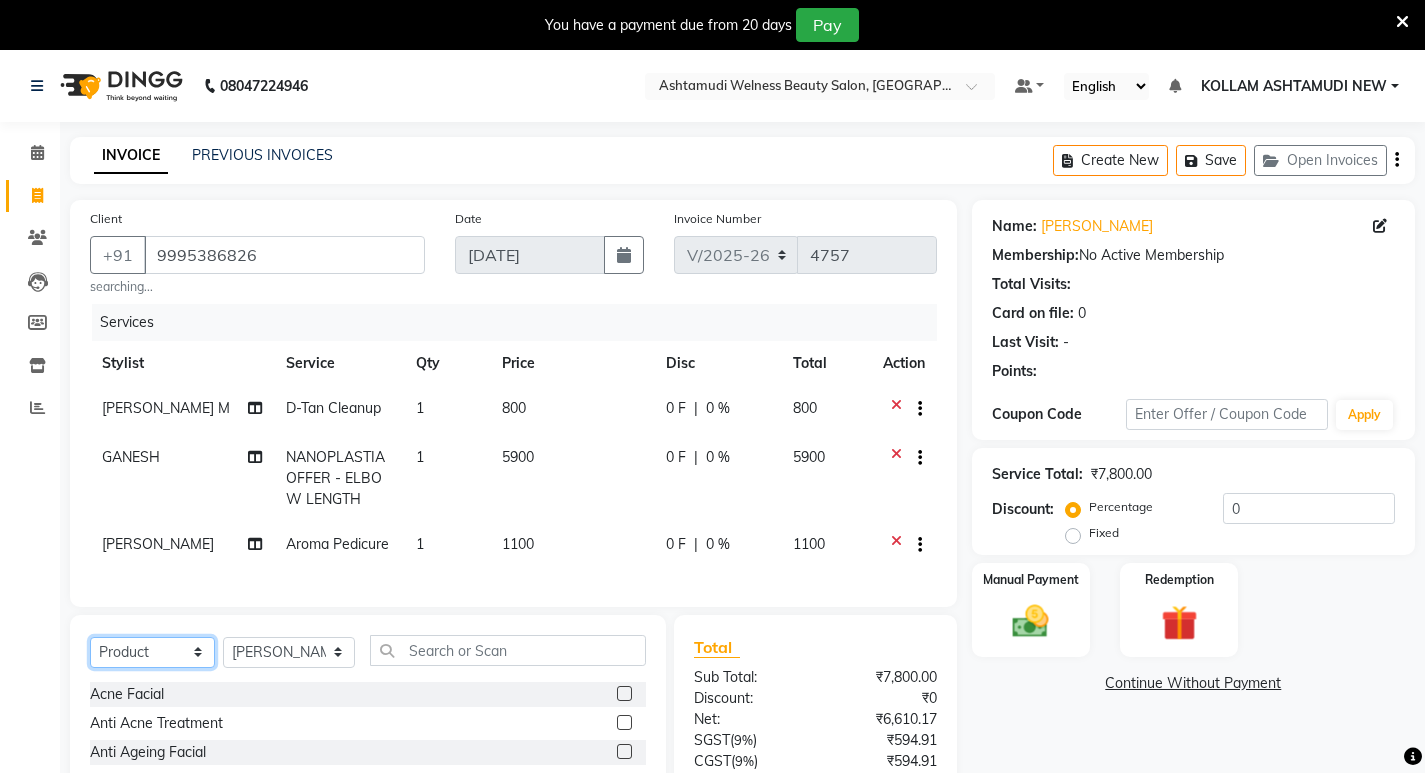 click on "Select  Service  Product  Membership  Package Voucher Prepaid Gift Card" 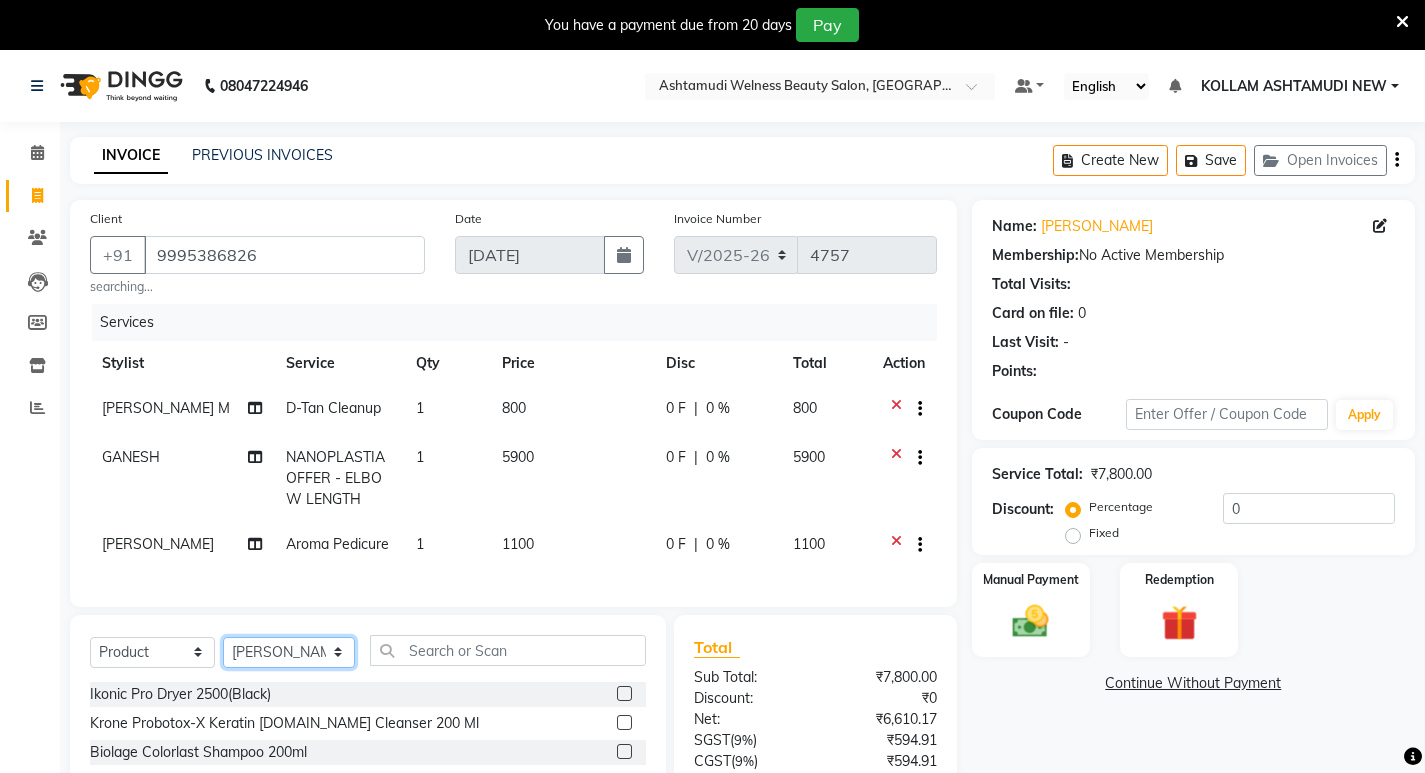 click on "Select Stylist [PERSON_NAME] Admin [PERSON_NAME]  [PERSON_NAME] [PERSON_NAME] [PERSON_NAME]  M [PERSON_NAME]  [PERSON_NAME]  P [PERSON_NAME] ASHTAMUDI KOLLAM ASHTAMUDI NEW  [PERSON_NAME] [PERSON_NAME] [PERSON_NAME]  [PERSON_NAME] [PERSON_NAME] [PERSON_NAME] [PERSON_NAME] [PERSON_NAME] M [PERSON_NAME] SARIGA [PERSON_NAME] [PERSON_NAME] [PERSON_NAME] [PERSON_NAME] [PERSON_NAME] S" 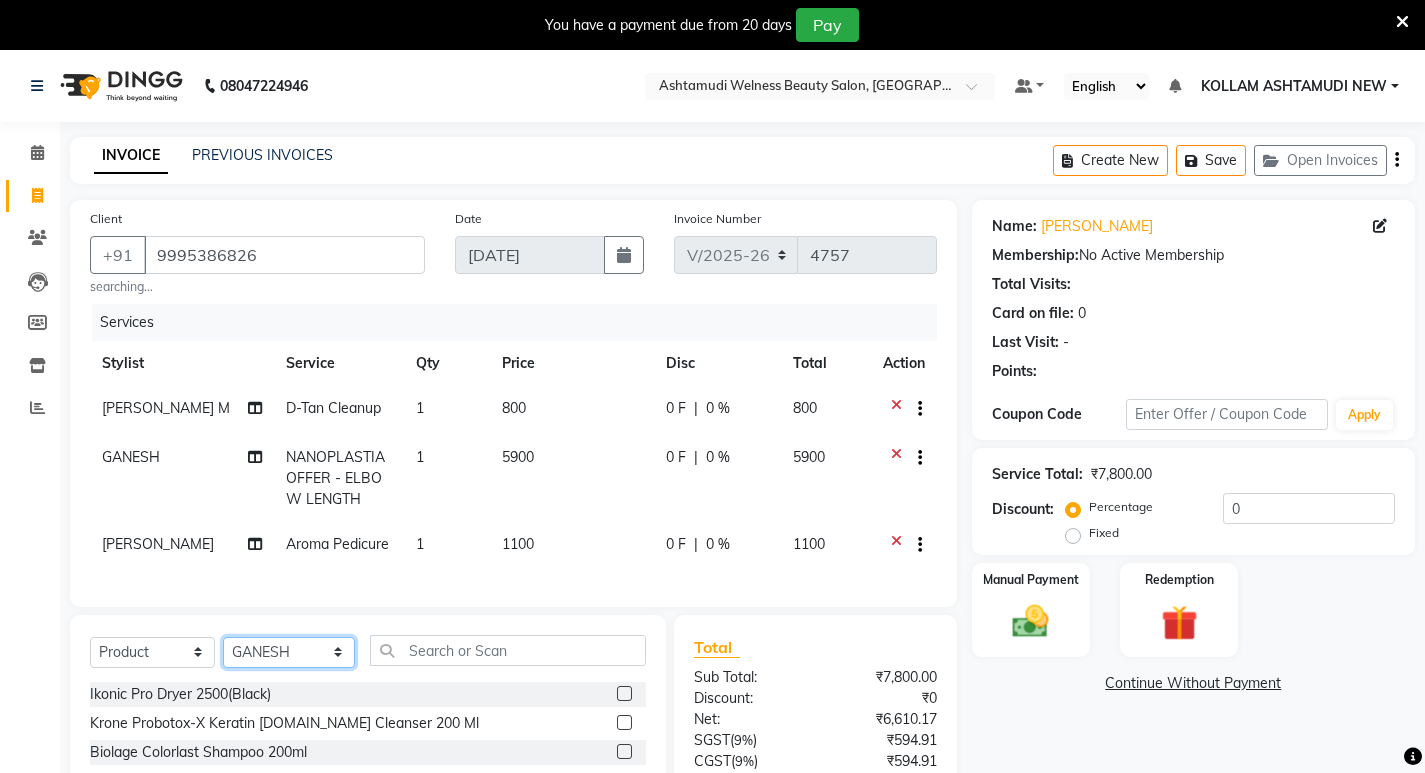 click on "Select Stylist [PERSON_NAME] Admin [PERSON_NAME]  [PERSON_NAME] [PERSON_NAME] [PERSON_NAME]  M [PERSON_NAME]  [PERSON_NAME]  P [PERSON_NAME] ASHTAMUDI KOLLAM ASHTAMUDI NEW  [PERSON_NAME] [PERSON_NAME] [PERSON_NAME]  [PERSON_NAME] [PERSON_NAME] [PERSON_NAME] [PERSON_NAME] [PERSON_NAME] M [PERSON_NAME] SARIGA [PERSON_NAME] [PERSON_NAME] [PERSON_NAME] [PERSON_NAME] [PERSON_NAME] S" 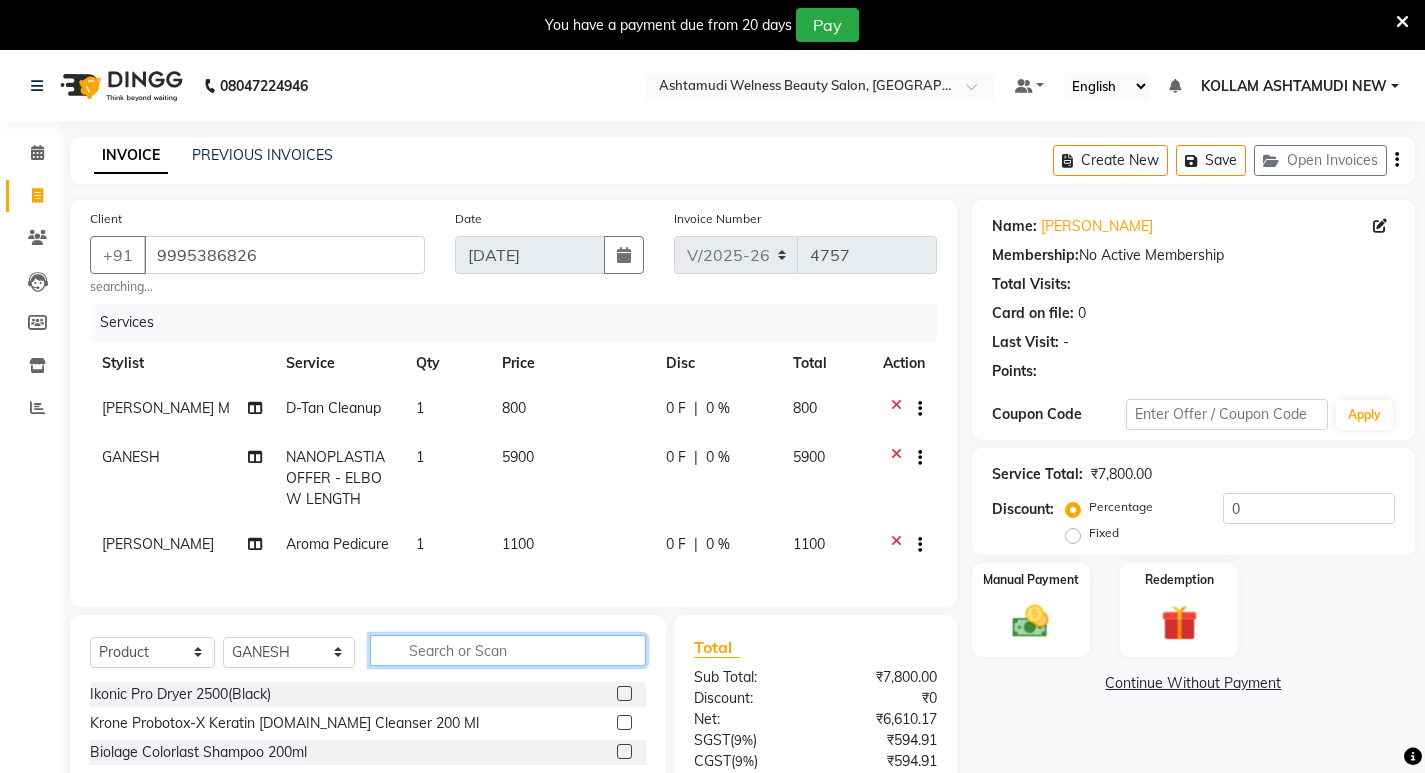 click 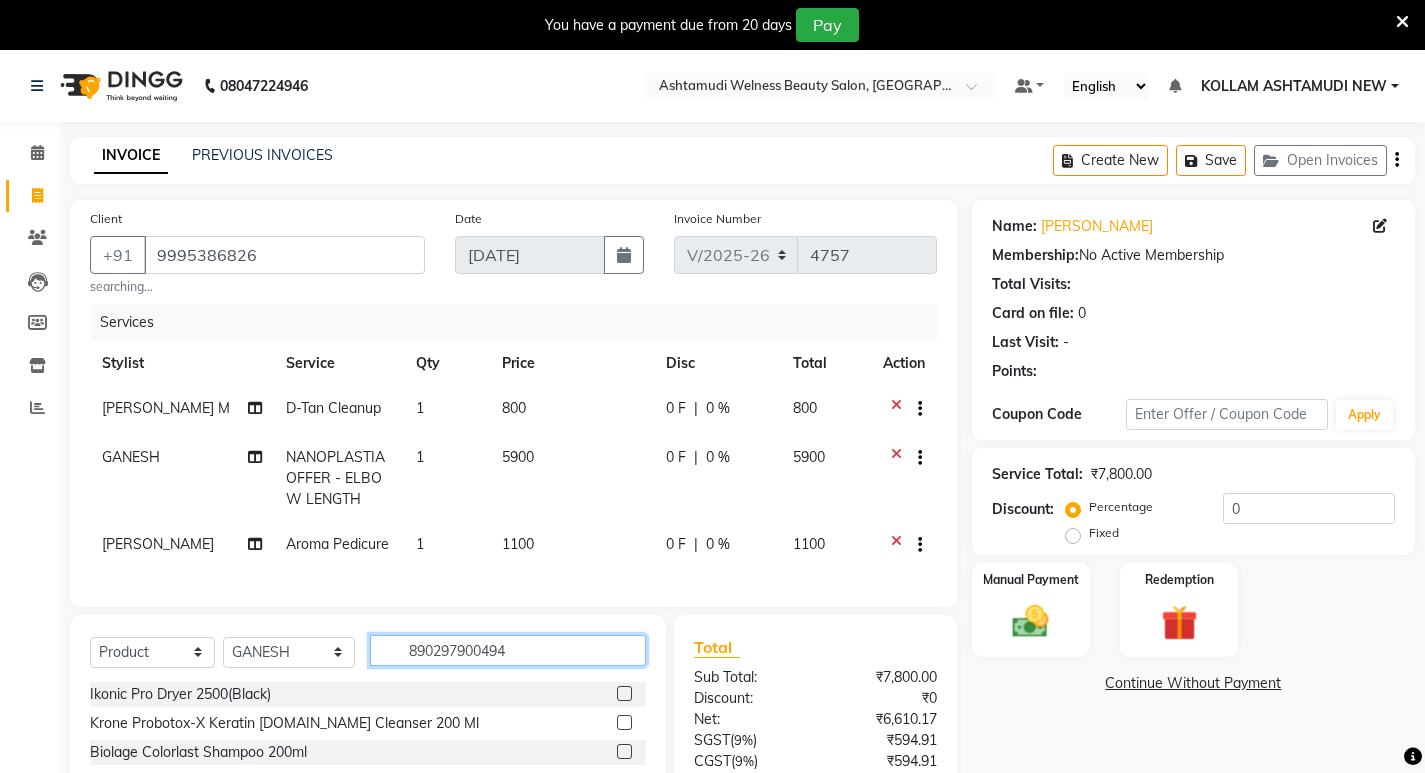 type on "8902979004947" 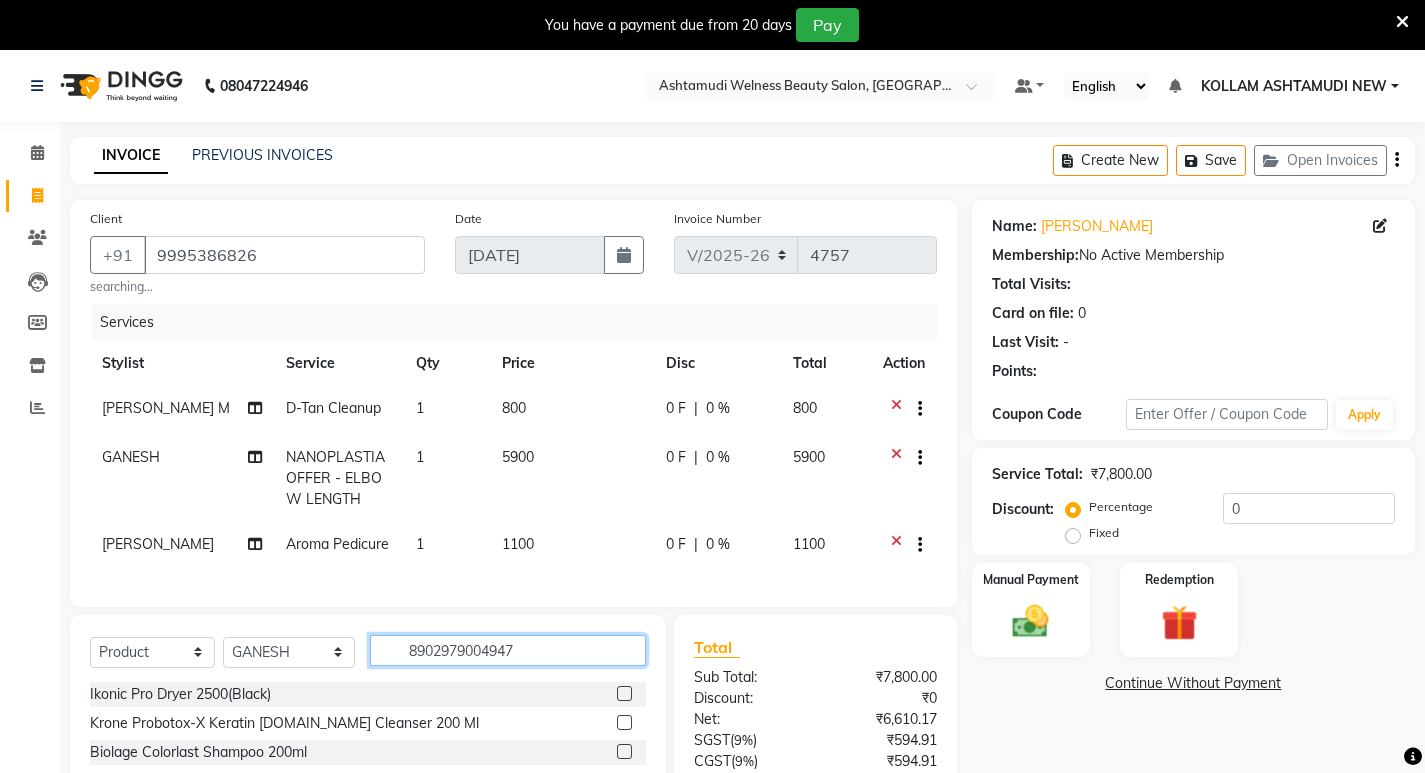 type 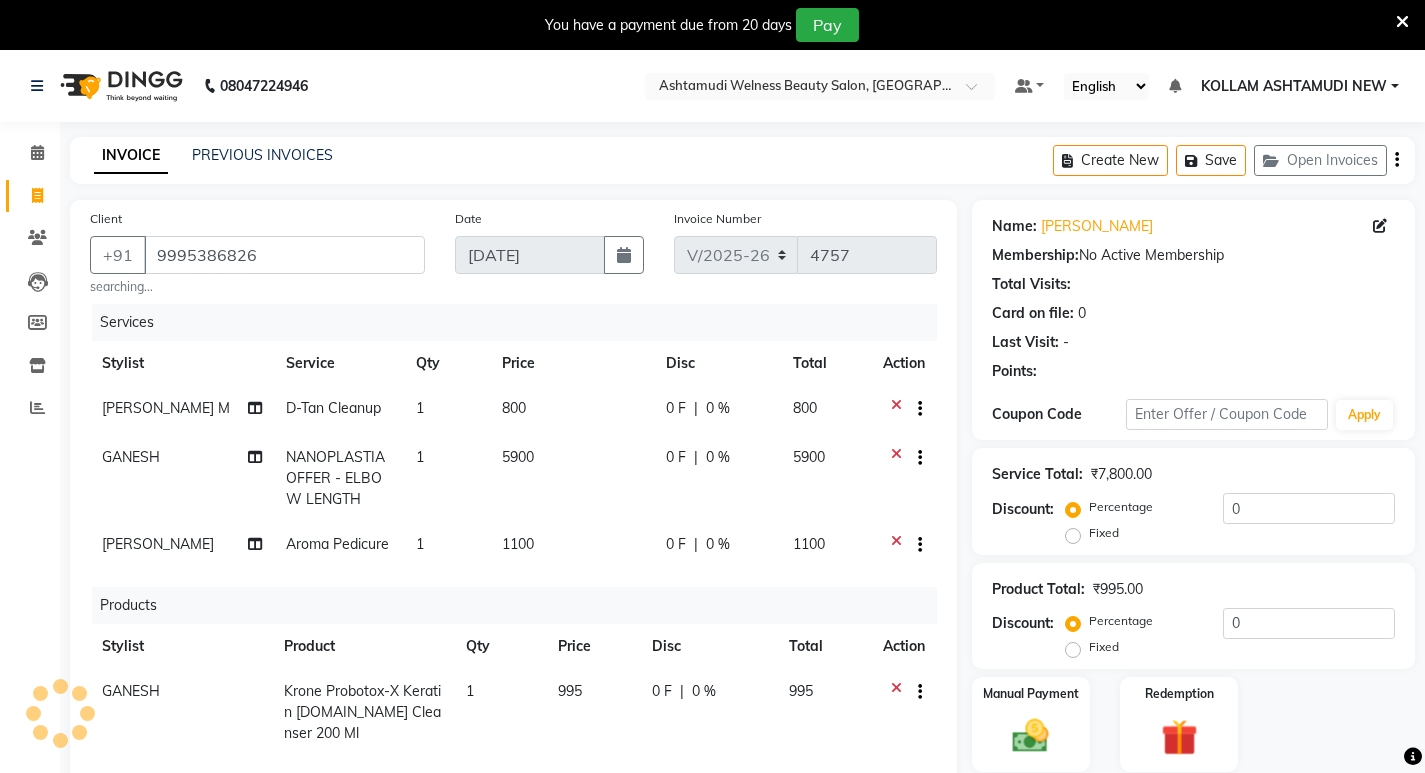click on "GANESH" 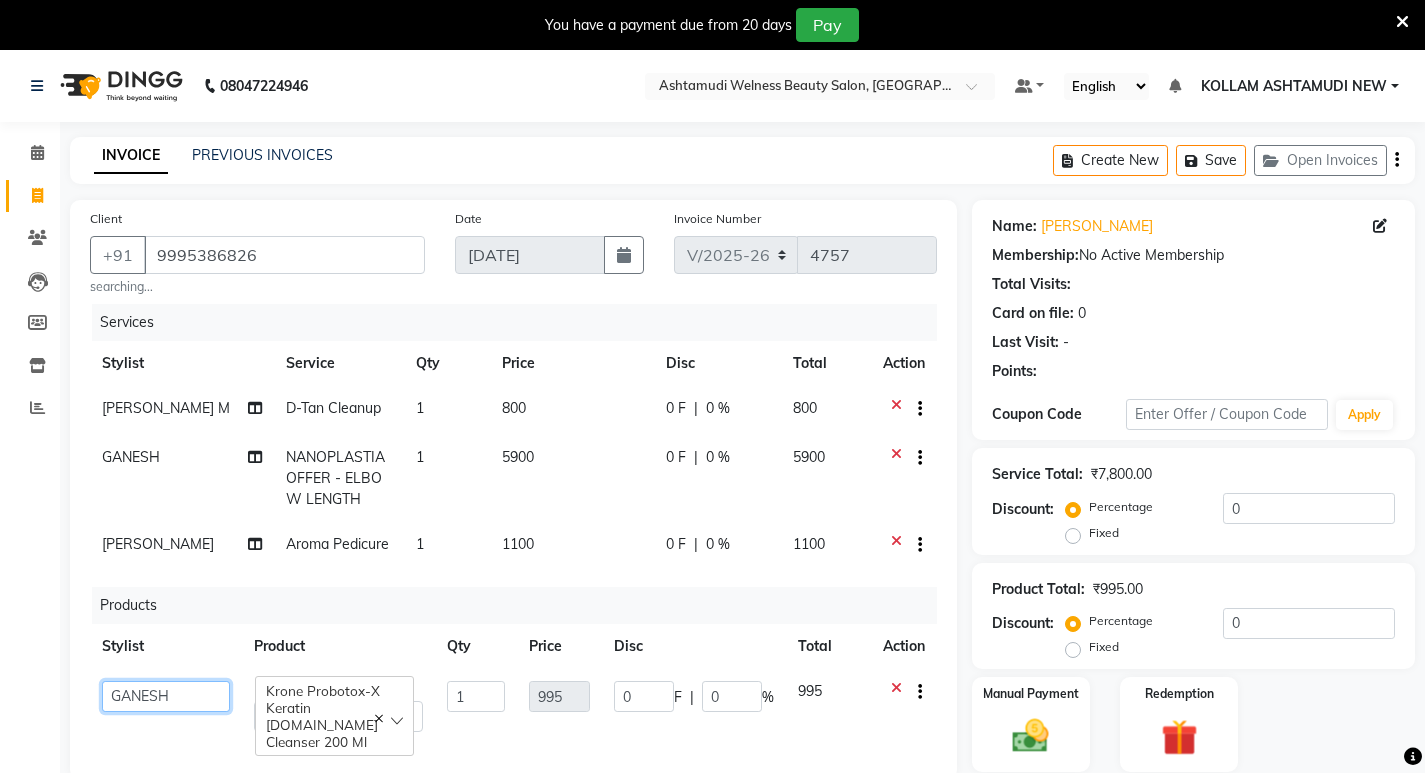 click on "[PERSON_NAME]   Admin   [PERSON_NAME]    [PERSON_NAME]   [PERSON_NAME] [PERSON_NAME]  M [PERSON_NAME]    [PERSON_NAME]  P   [PERSON_NAME]   KOLLAM ASHTAMUDI NEW    [PERSON_NAME] [PERSON_NAME]   [PERSON_NAME]  [PERSON_NAME]   [PERSON_NAME]   [PERSON_NAME]   [PERSON_NAME] [PERSON_NAME] M   [PERSON_NAME]   SARIGA [PERSON_NAME]   [PERSON_NAME]   [PERSON_NAME]   [PERSON_NAME]   [PERSON_NAME] S" 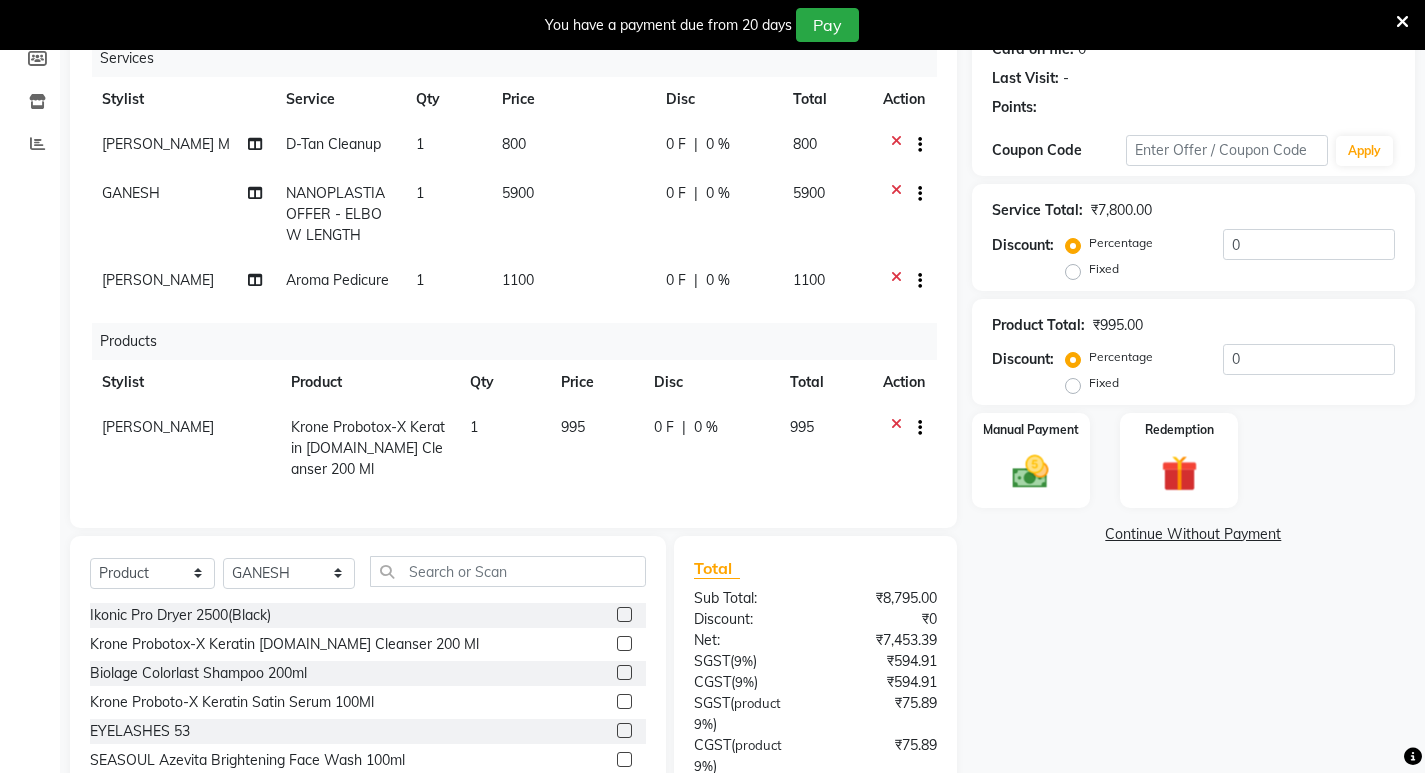 scroll, scrollTop: 300, scrollLeft: 0, axis: vertical 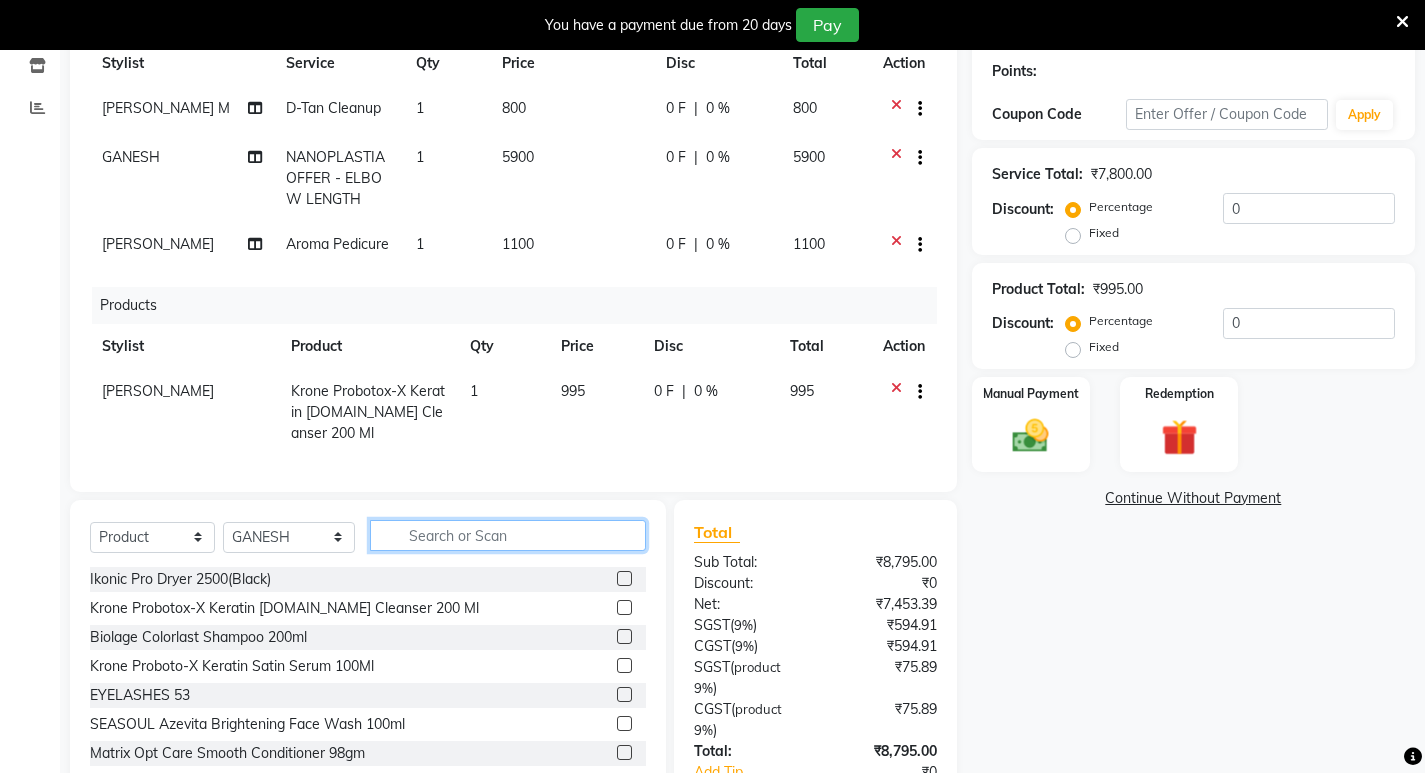 click 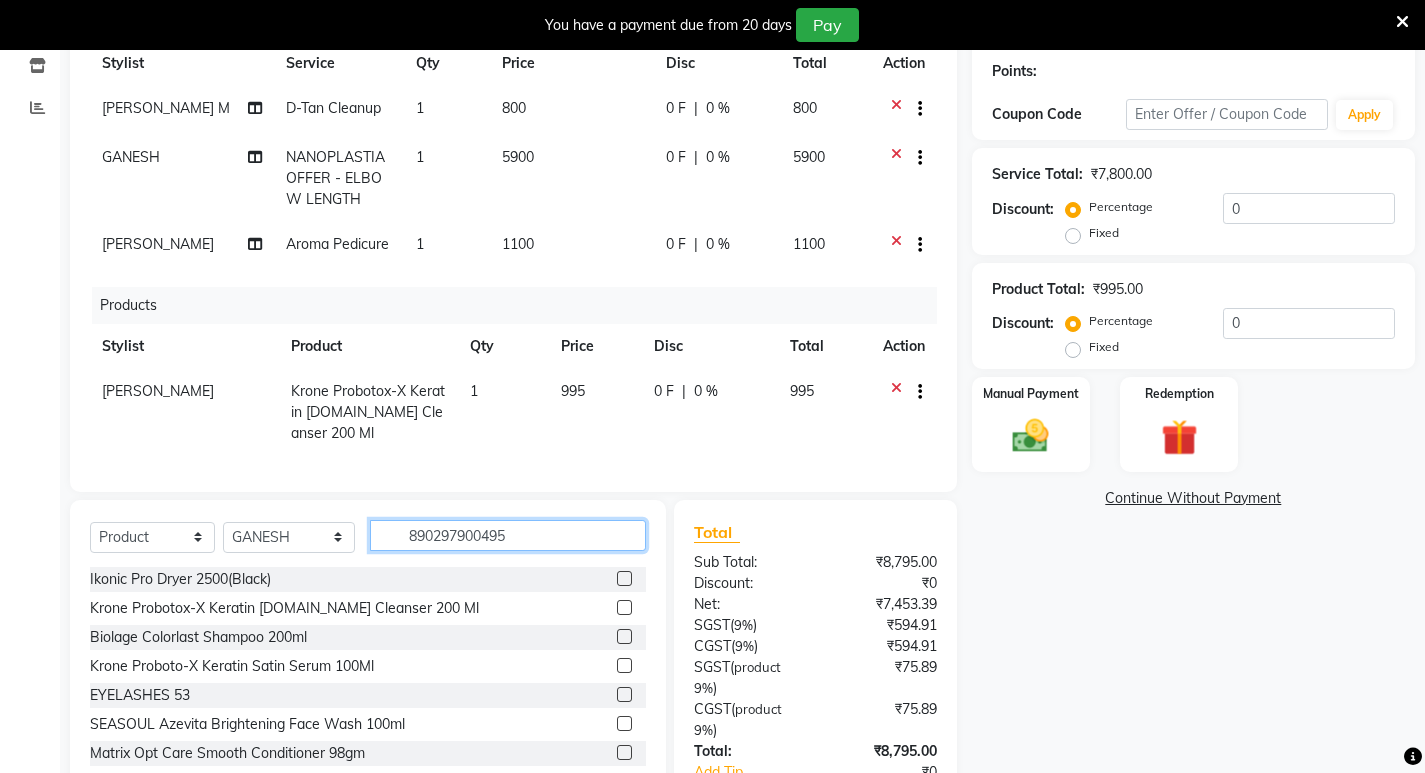 type on "8902979004954" 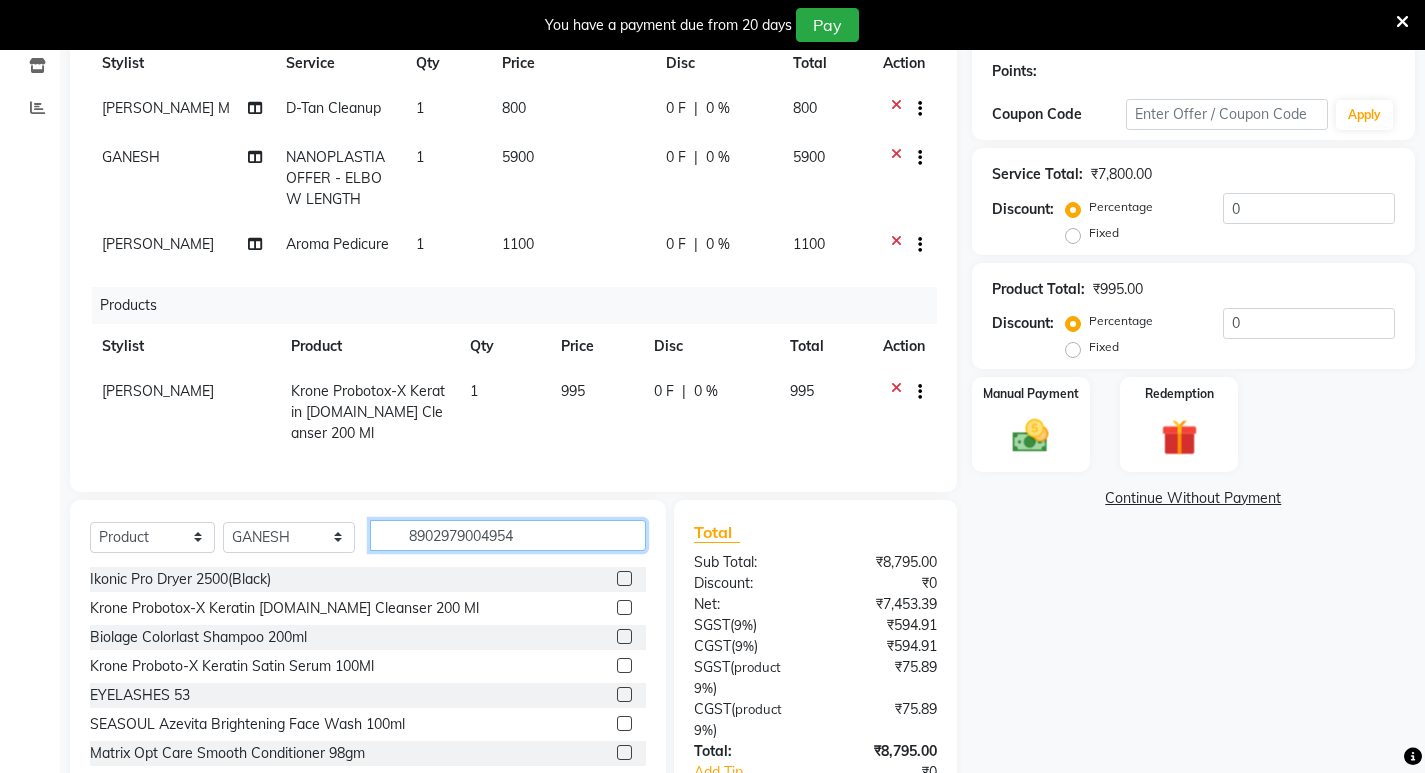 type 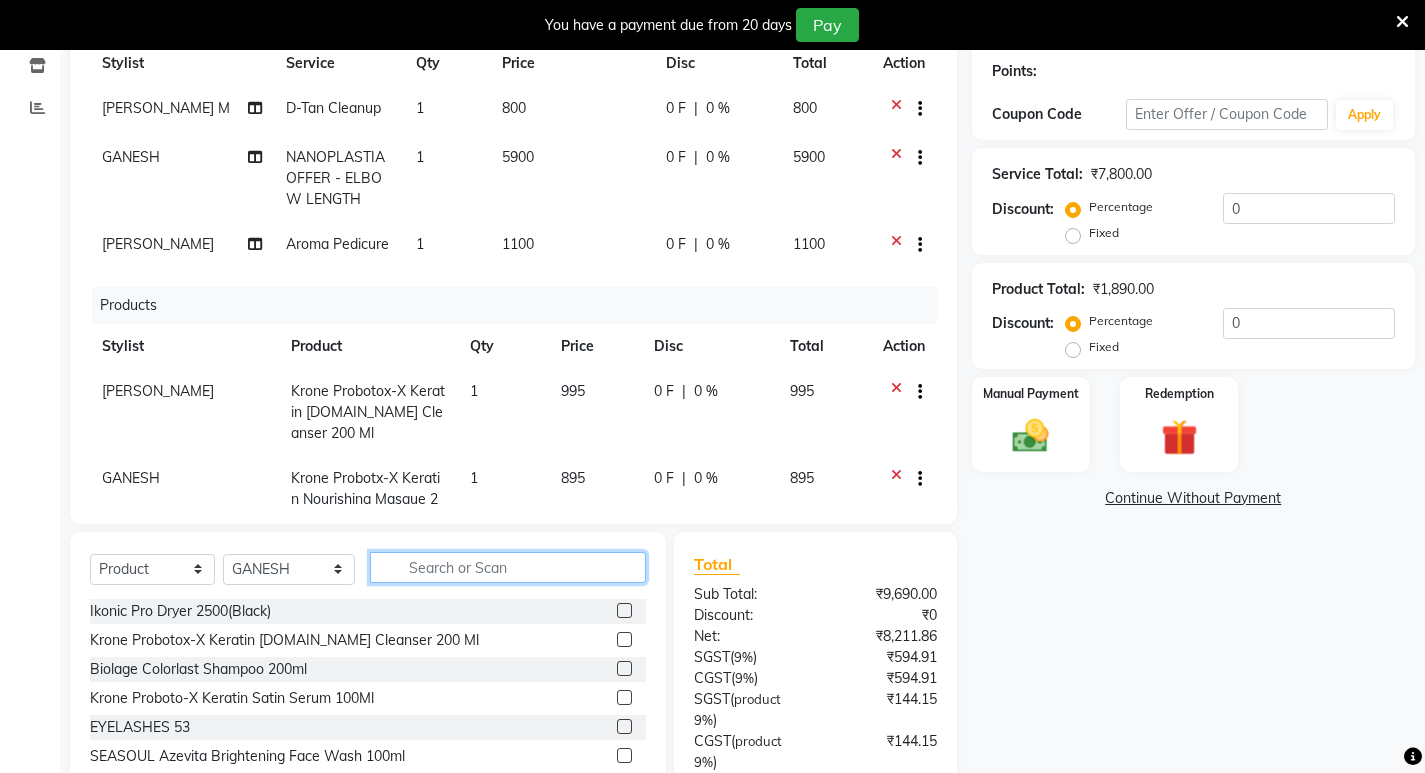scroll, scrollTop: 70, scrollLeft: 0, axis: vertical 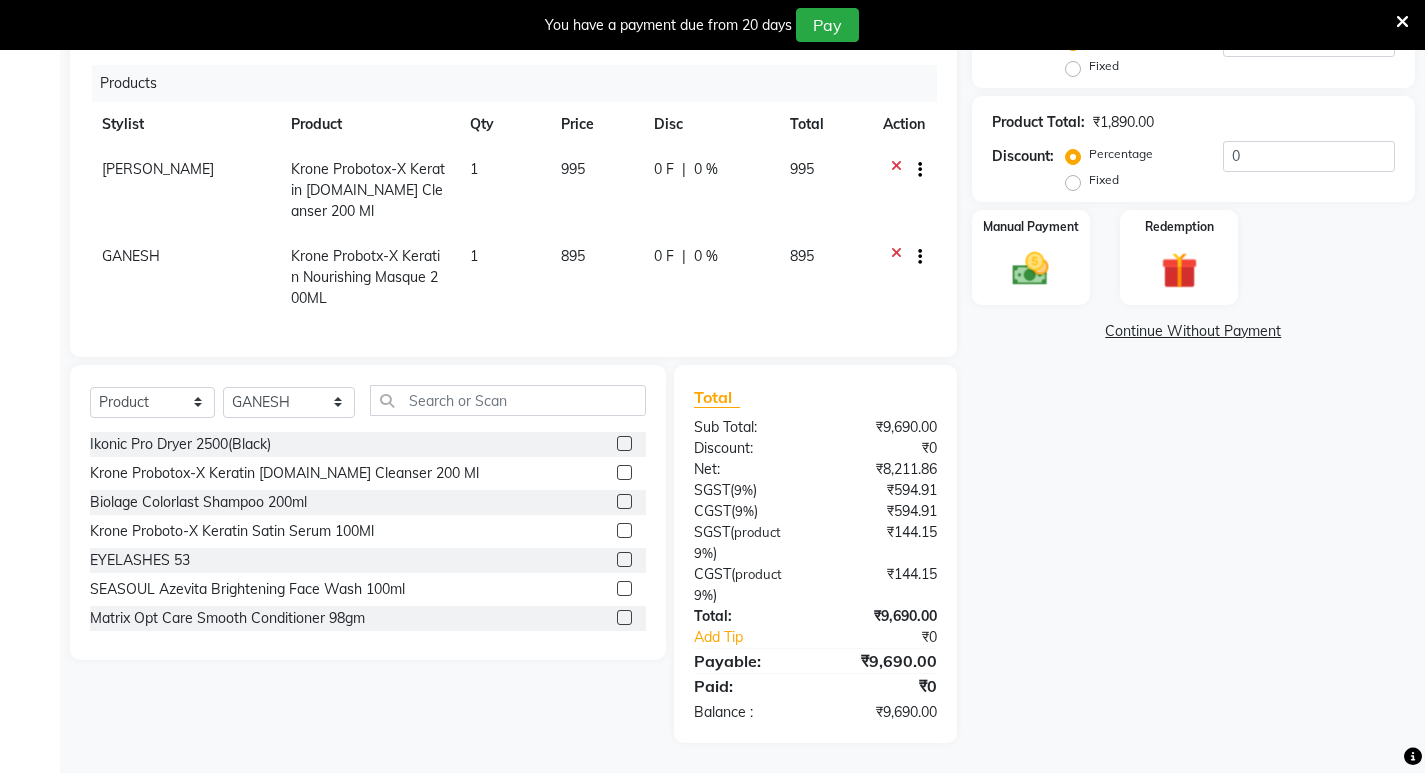 click on "GANESH" 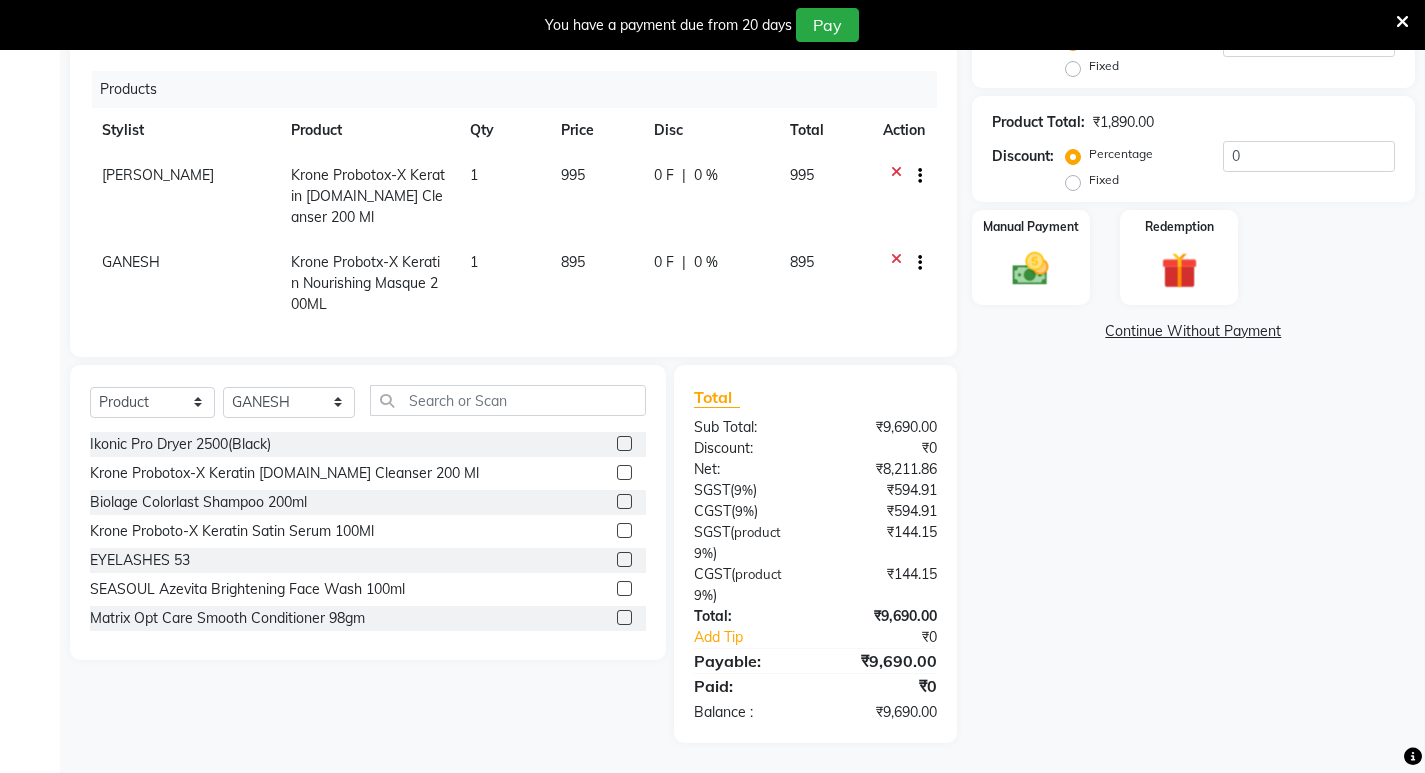 select on "25971" 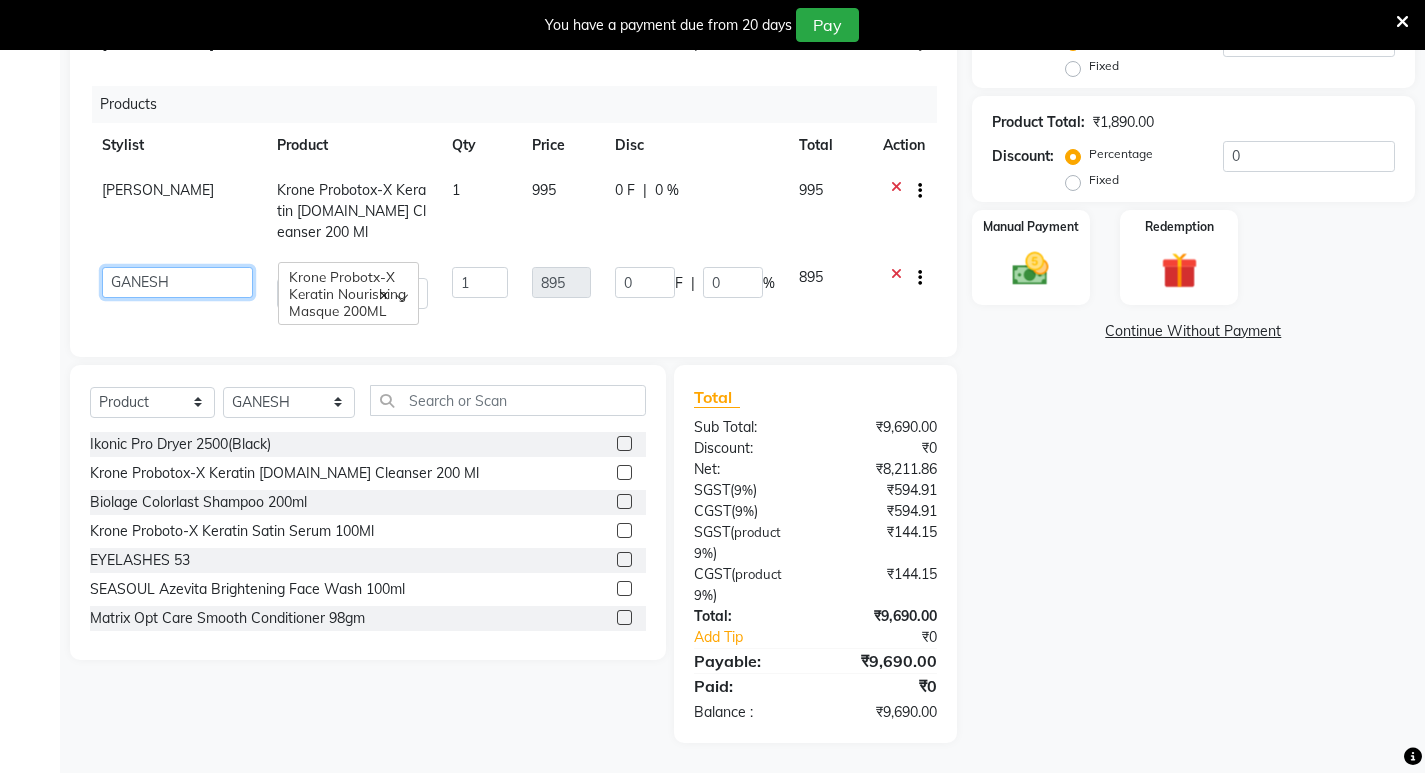 click on "[PERSON_NAME]   Admin   [PERSON_NAME]    [PERSON_NAME]   [PERSON_NAME] [PERSON_NAME]  M [PERSON_NAME]    [PERSON_NAME]  P   [PERSON_NAME]   KOLLAM ASHTAMUDI NEW    [PERSON_NAME] [PERSON_NAME]   [PERSON_NAME]  [PERSON_NAME]   [PERSON_NAME]   [PERSON_NAME]   [PERSON_NAME] [PERSON_NAME] M   [PERSON_NAME]   SARIGA [PERSON_NAME]   [PERSON_NAME]   [PERSON_NAME]   [PERSON_NAME]   [PERSON_NAME] S" 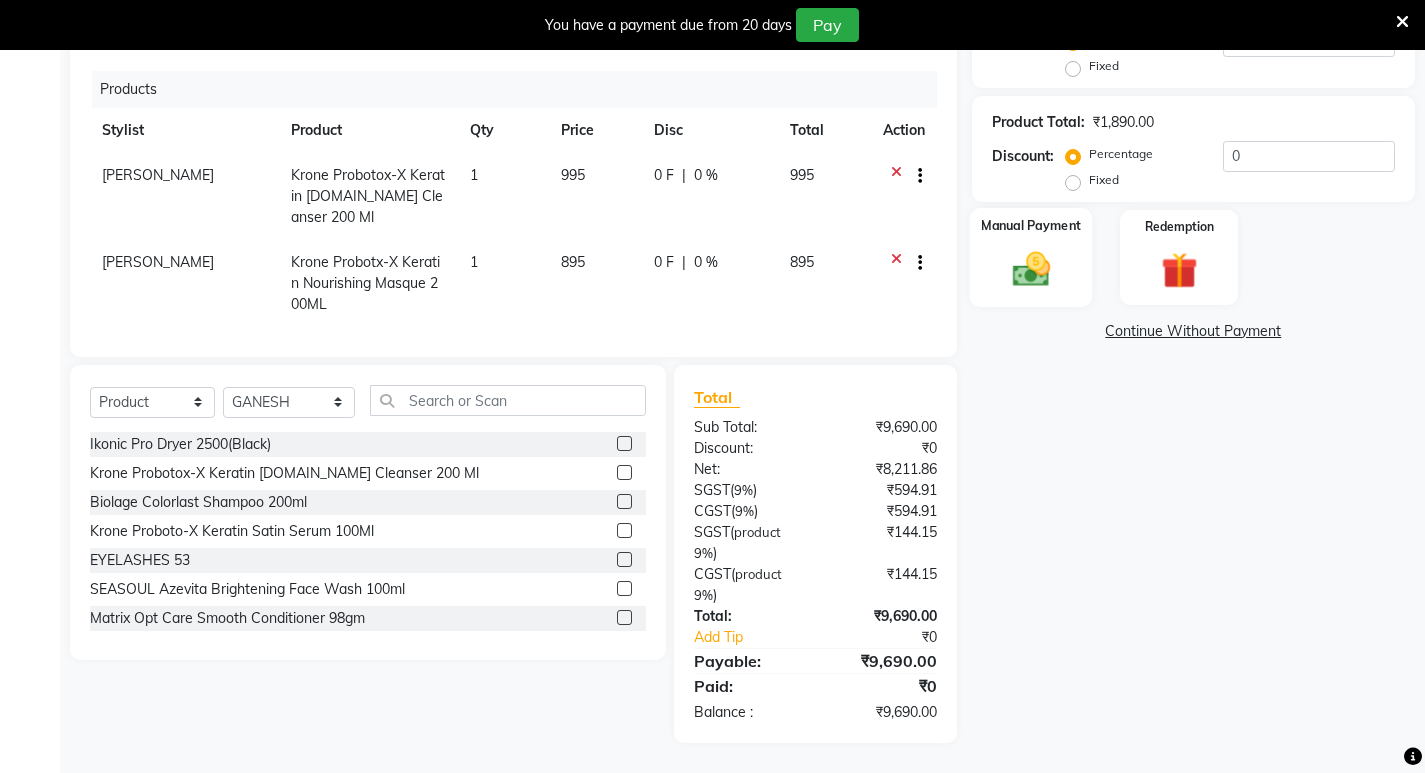 click 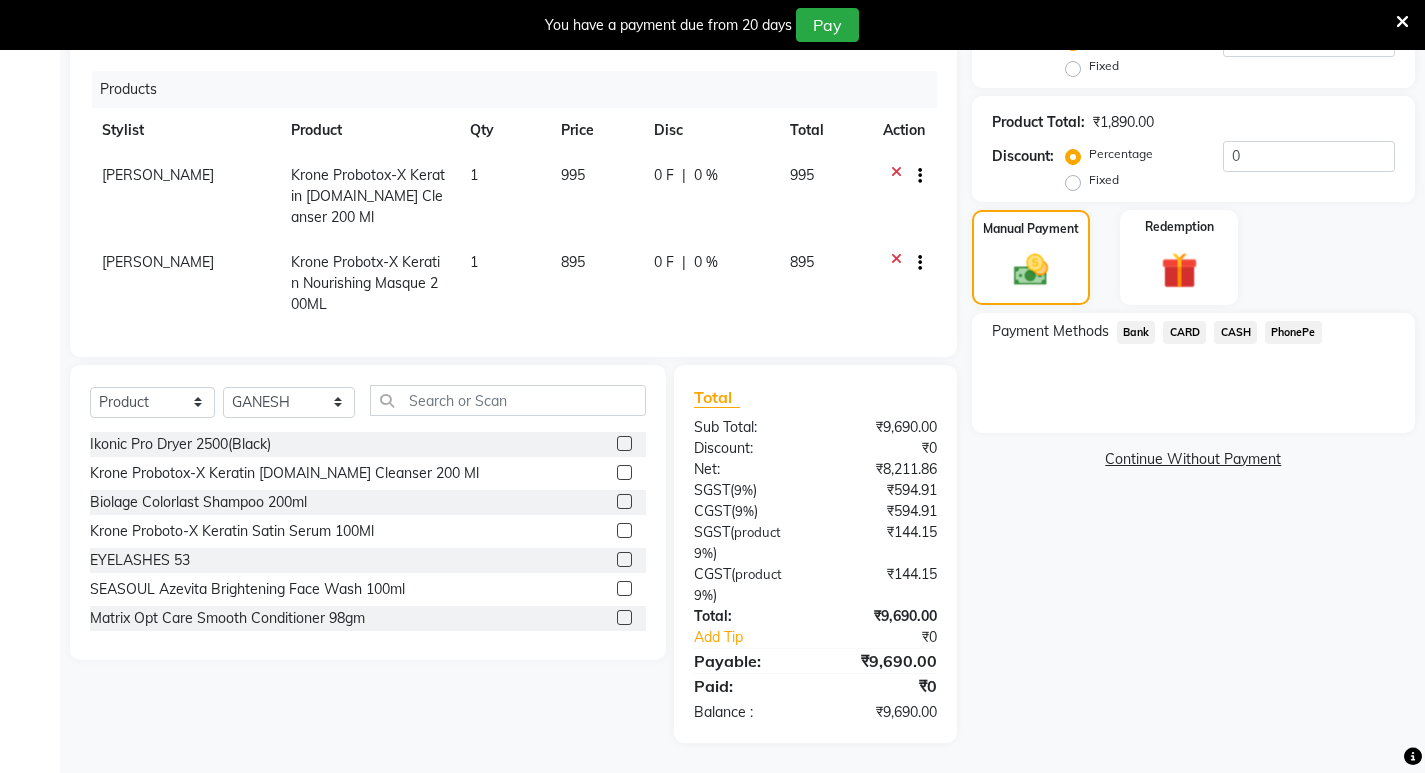 click on "CASH" 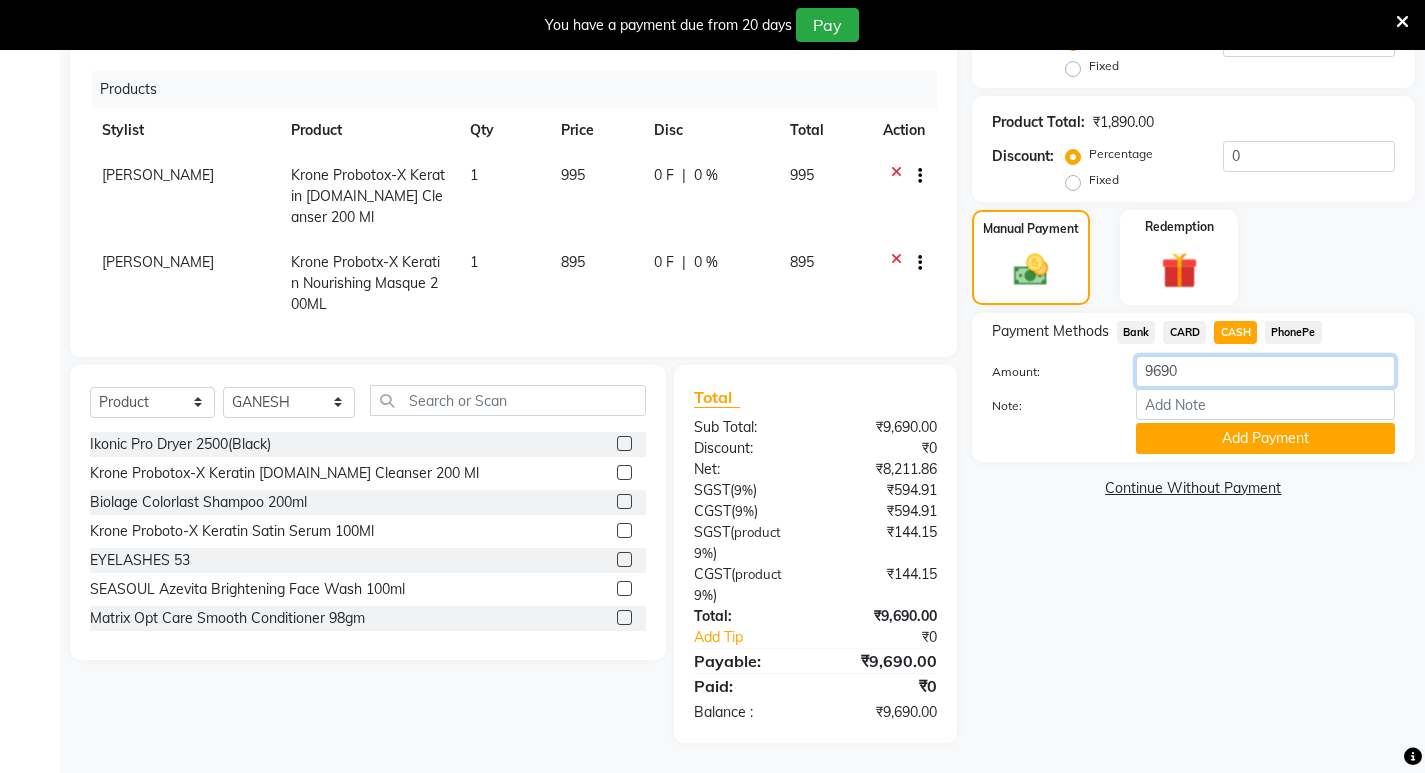click on "9690" 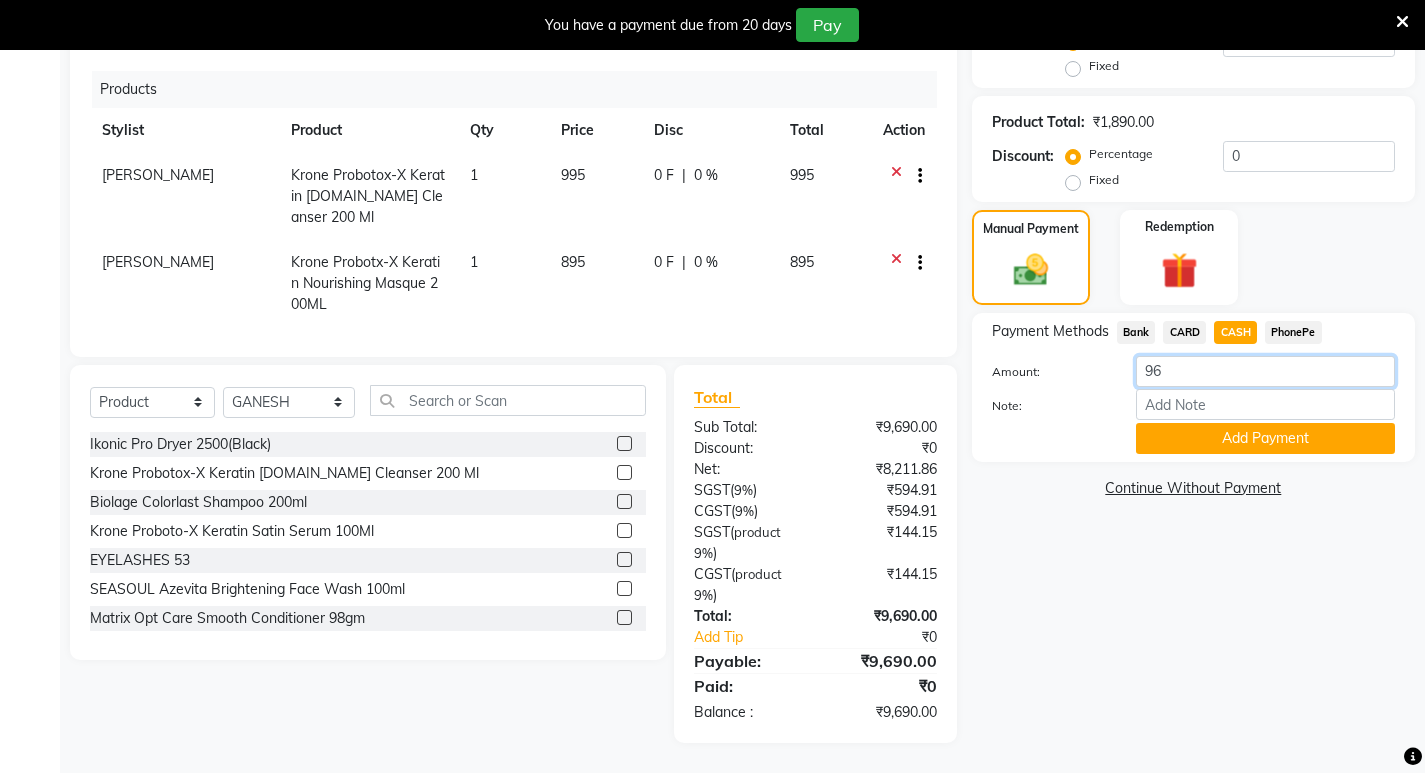 type on "9" 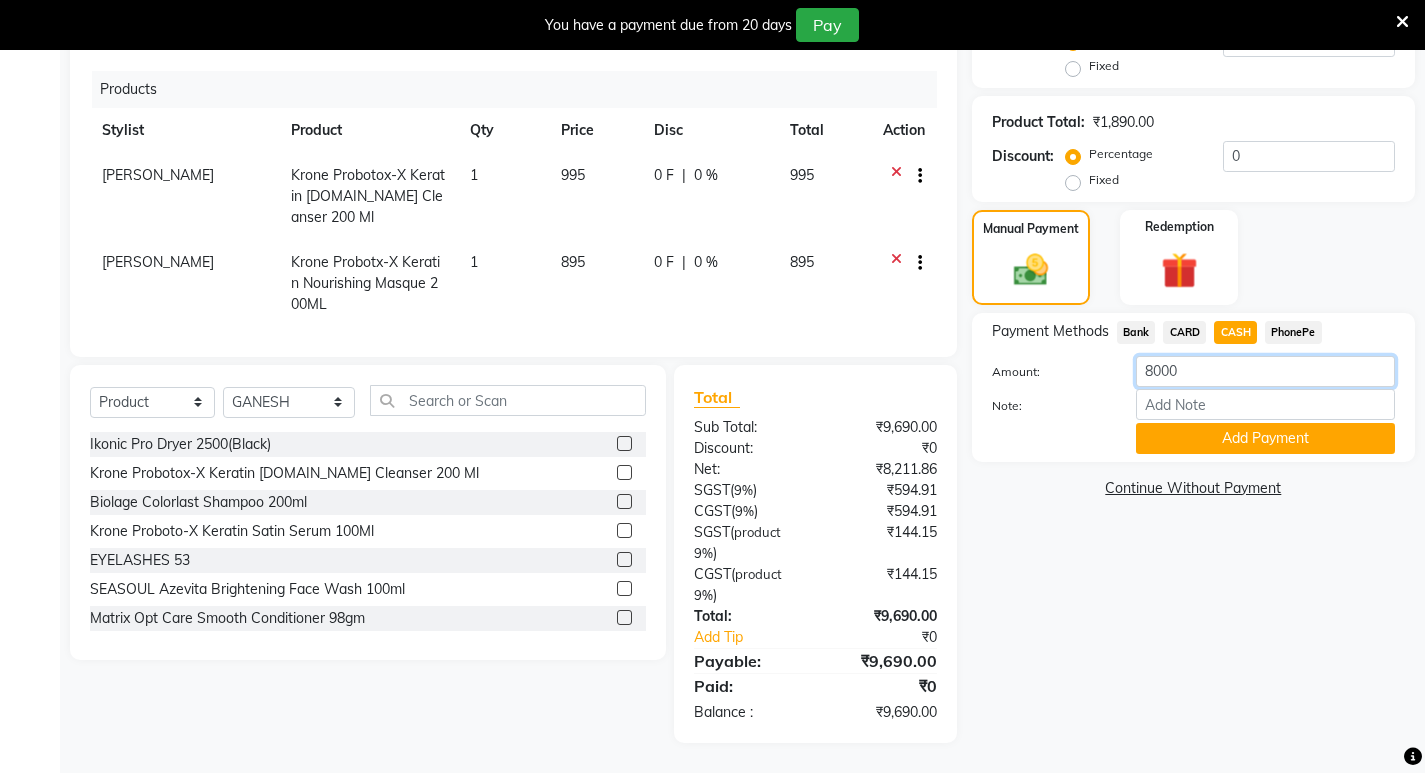 type on "8000" 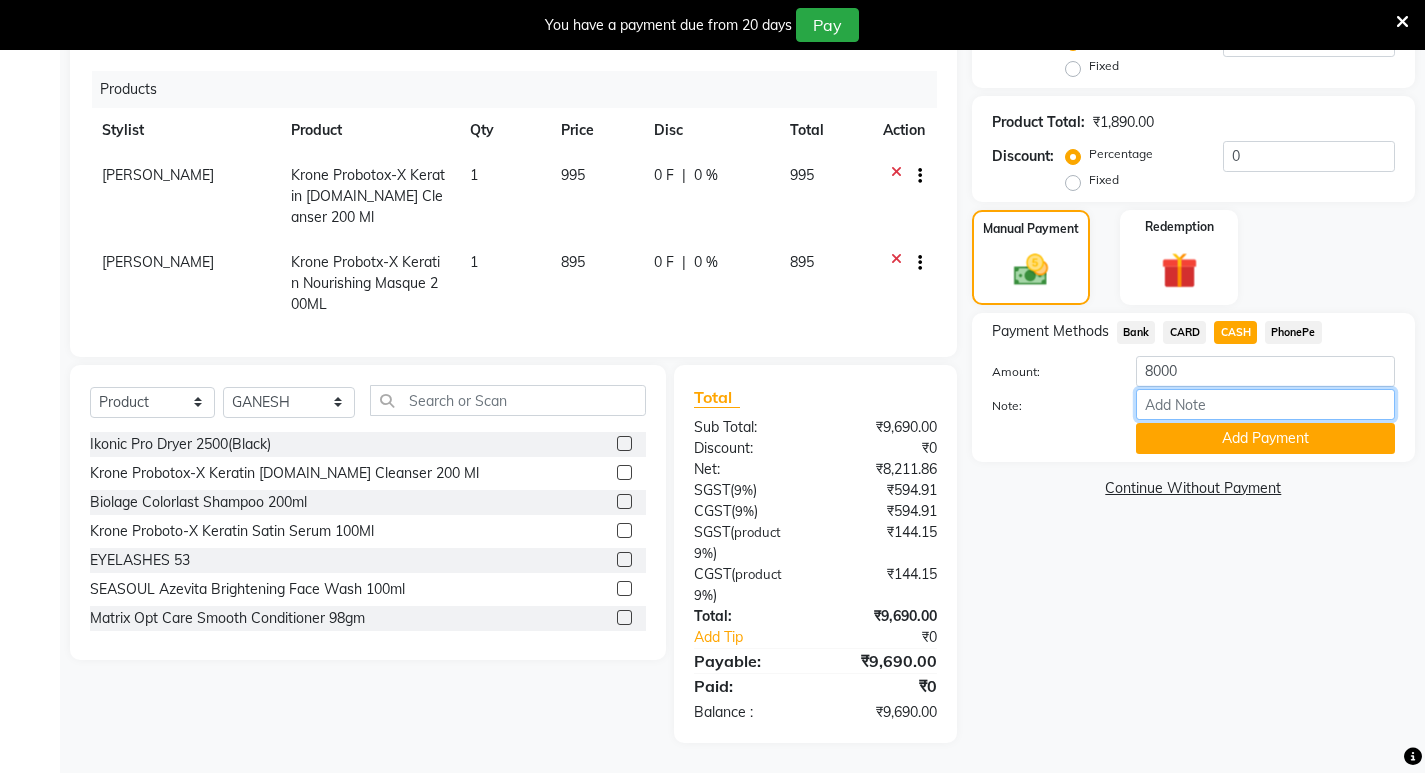 click on "Note:" at bounding box center (1265, 404) 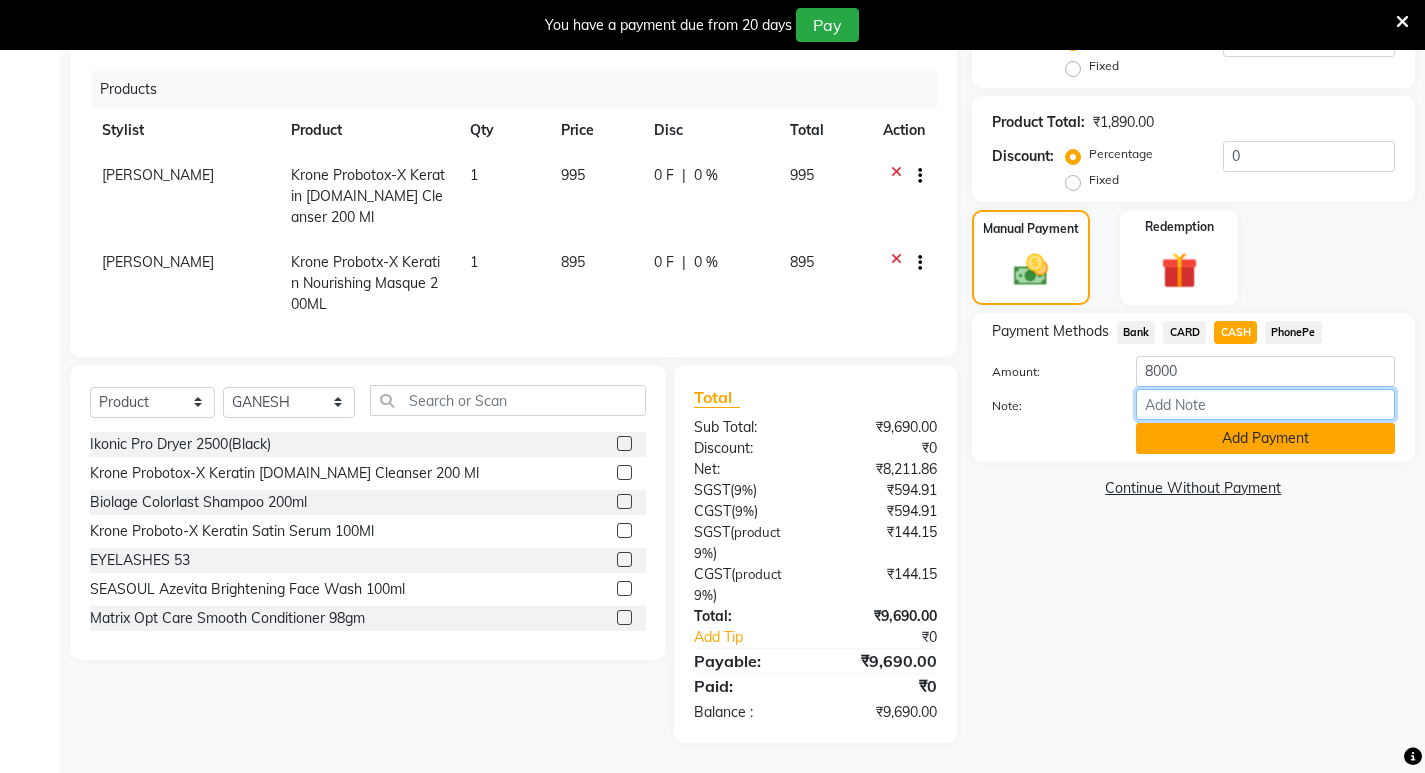 type on "SARIGA" 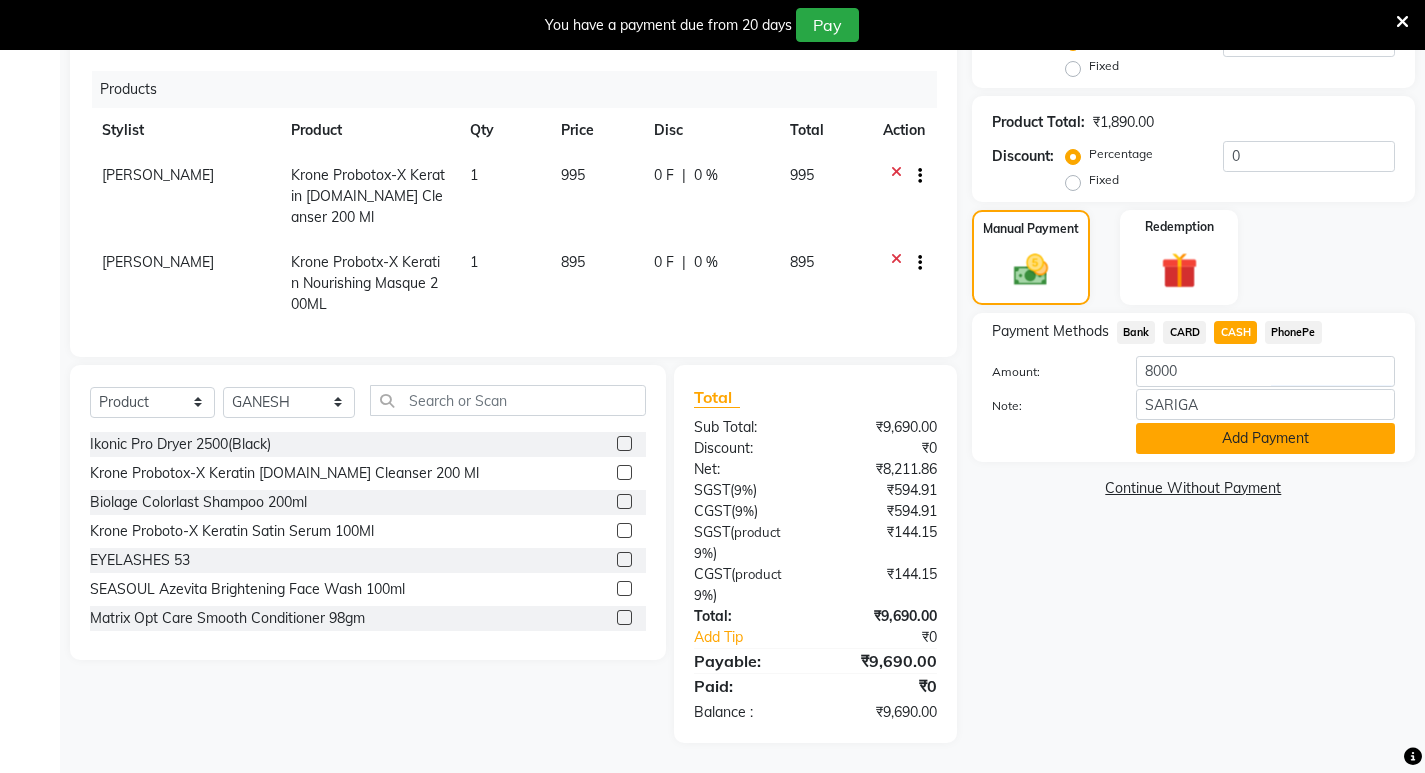 click on "Add Payment" 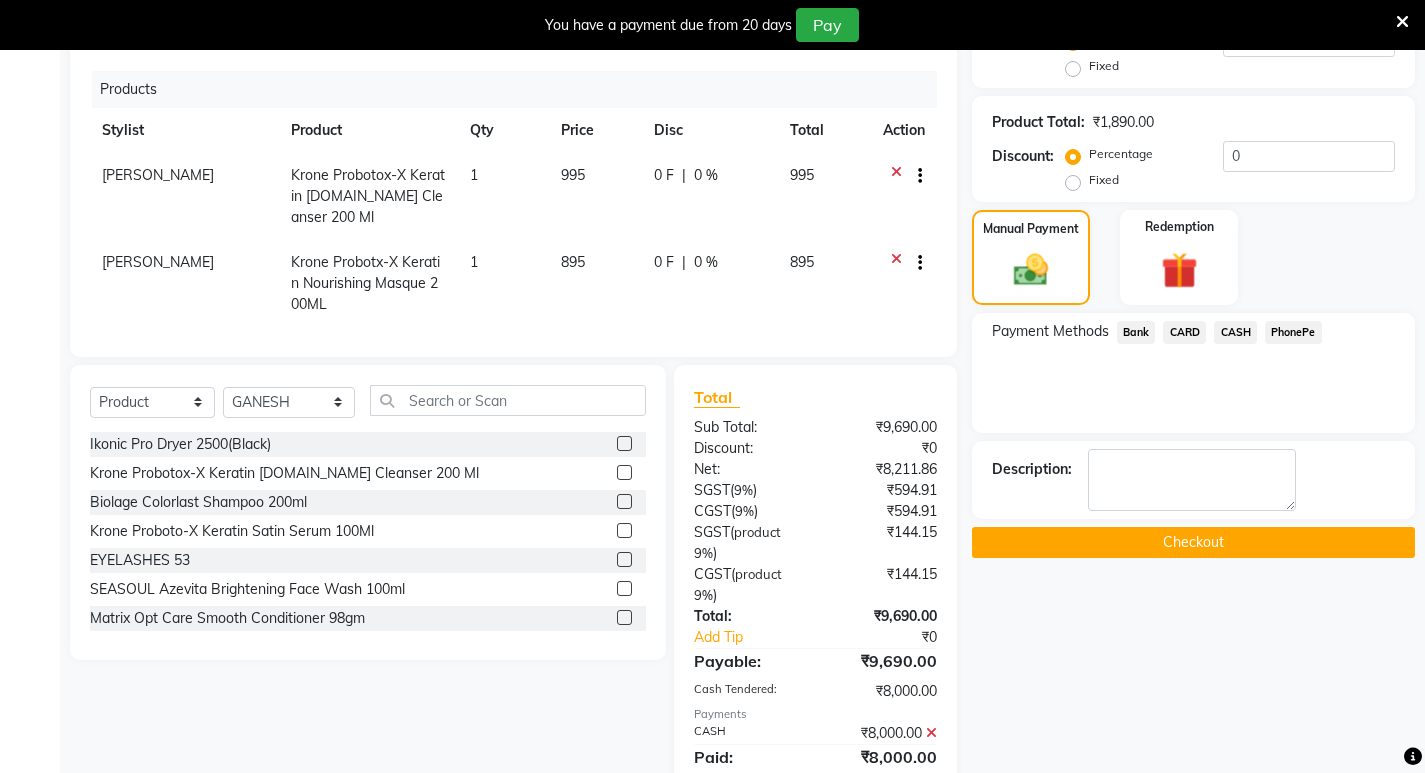 click on "PhonePe" 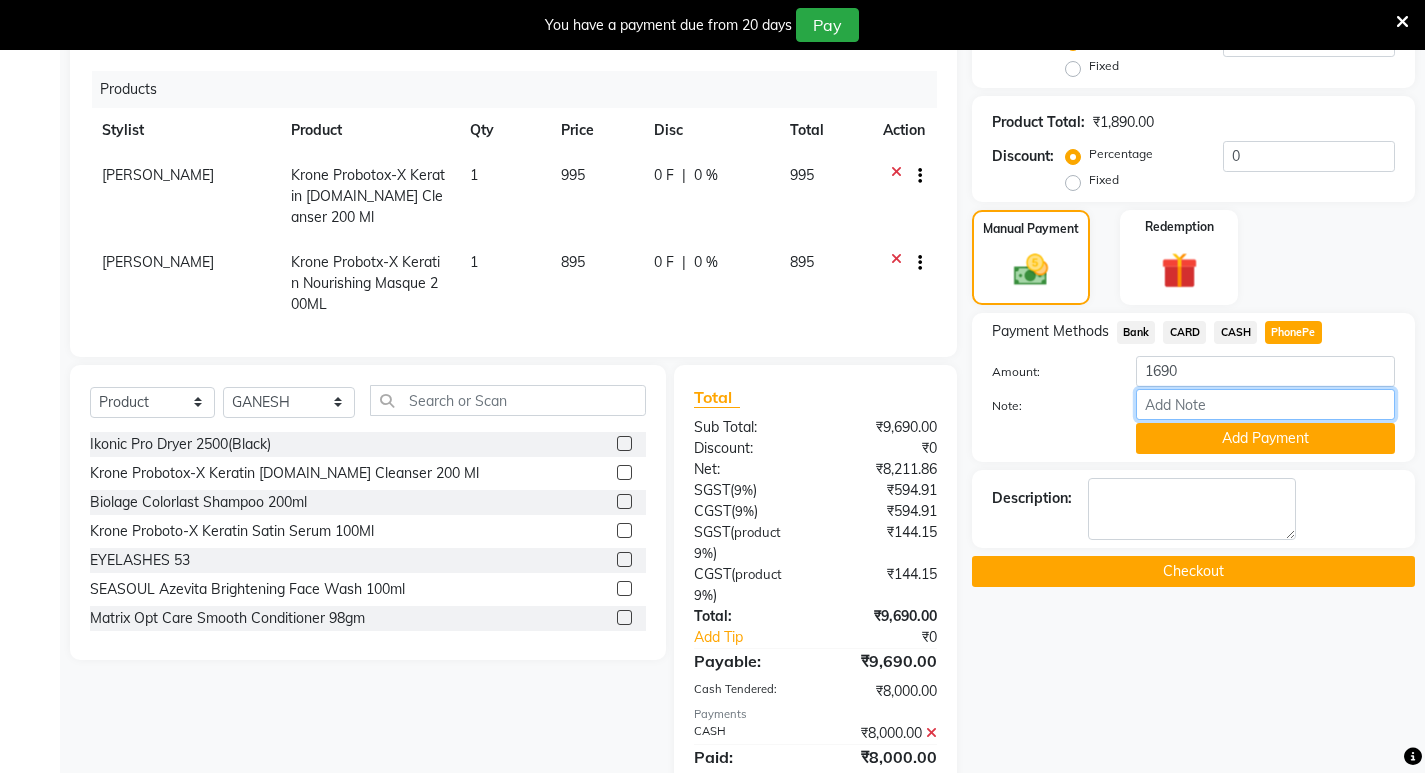 click on "Note:" at bounding box center [1265, 404] 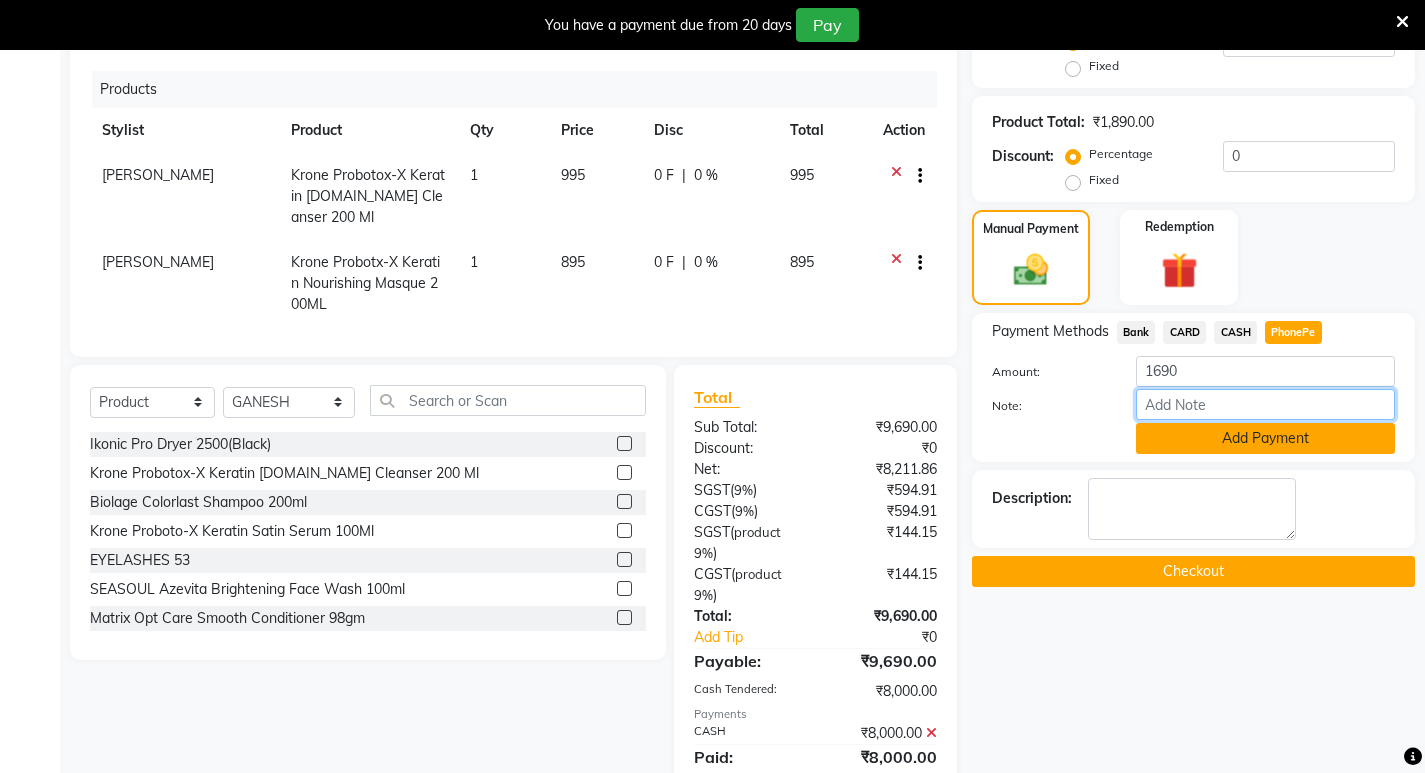type on "SARIGA" 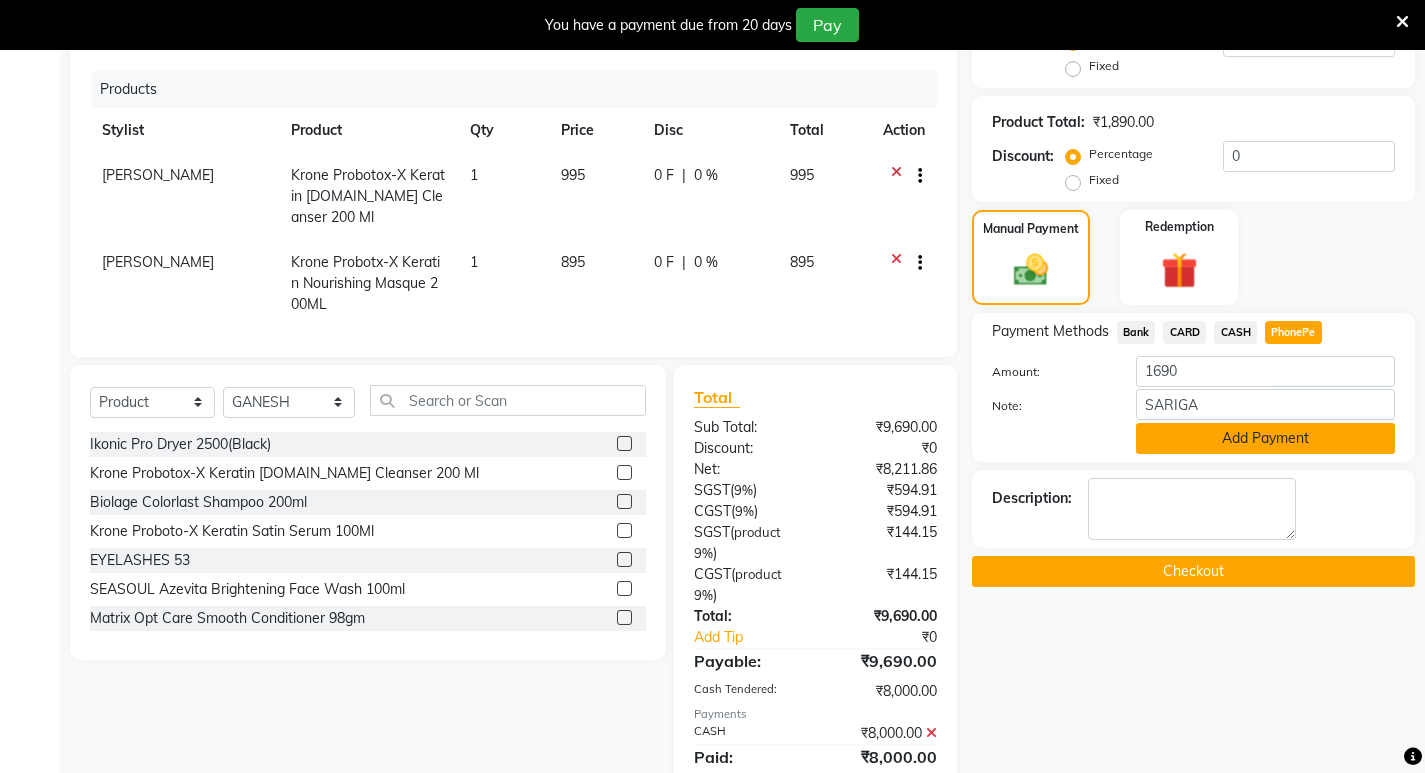 click on "Add Payment" 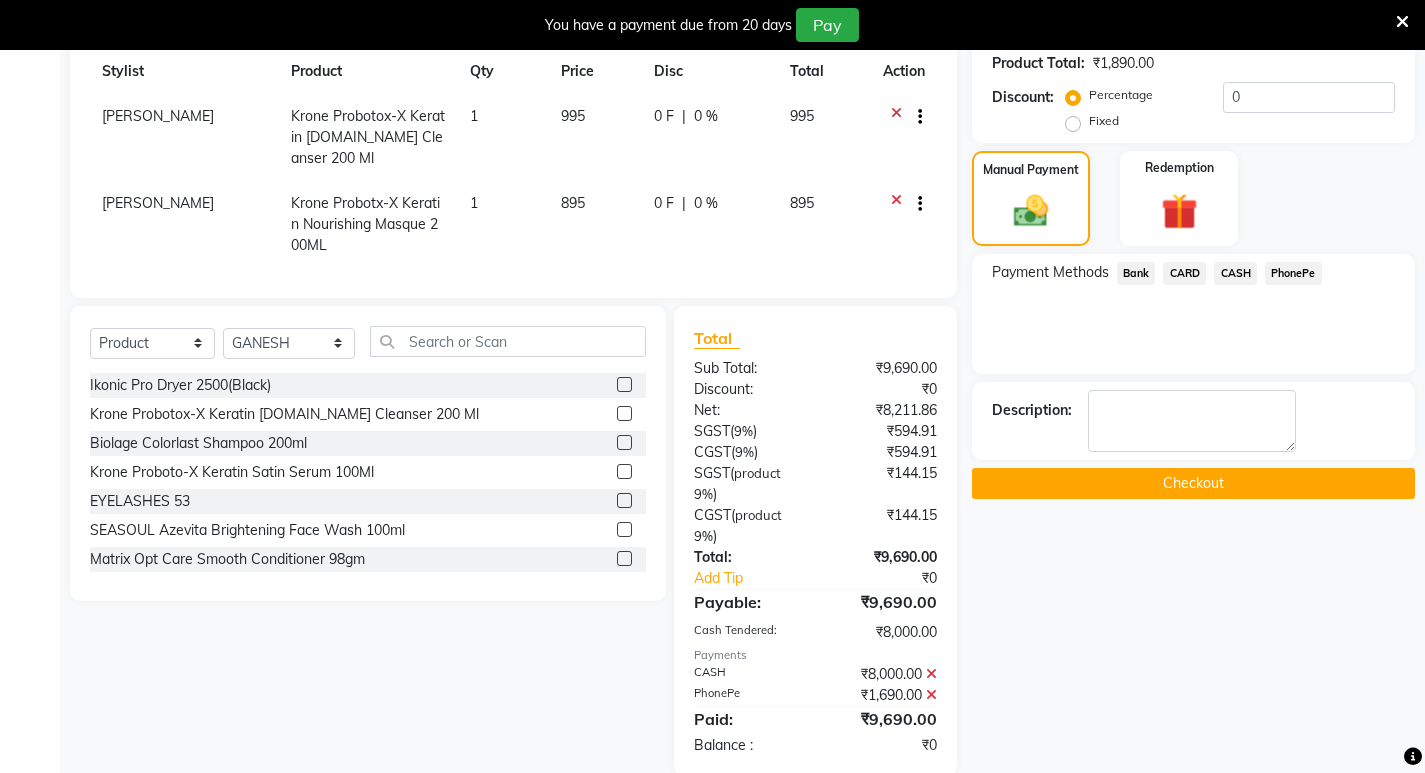 scroll, scrollTop: 559, scrollLeft: 0, axis: vertical 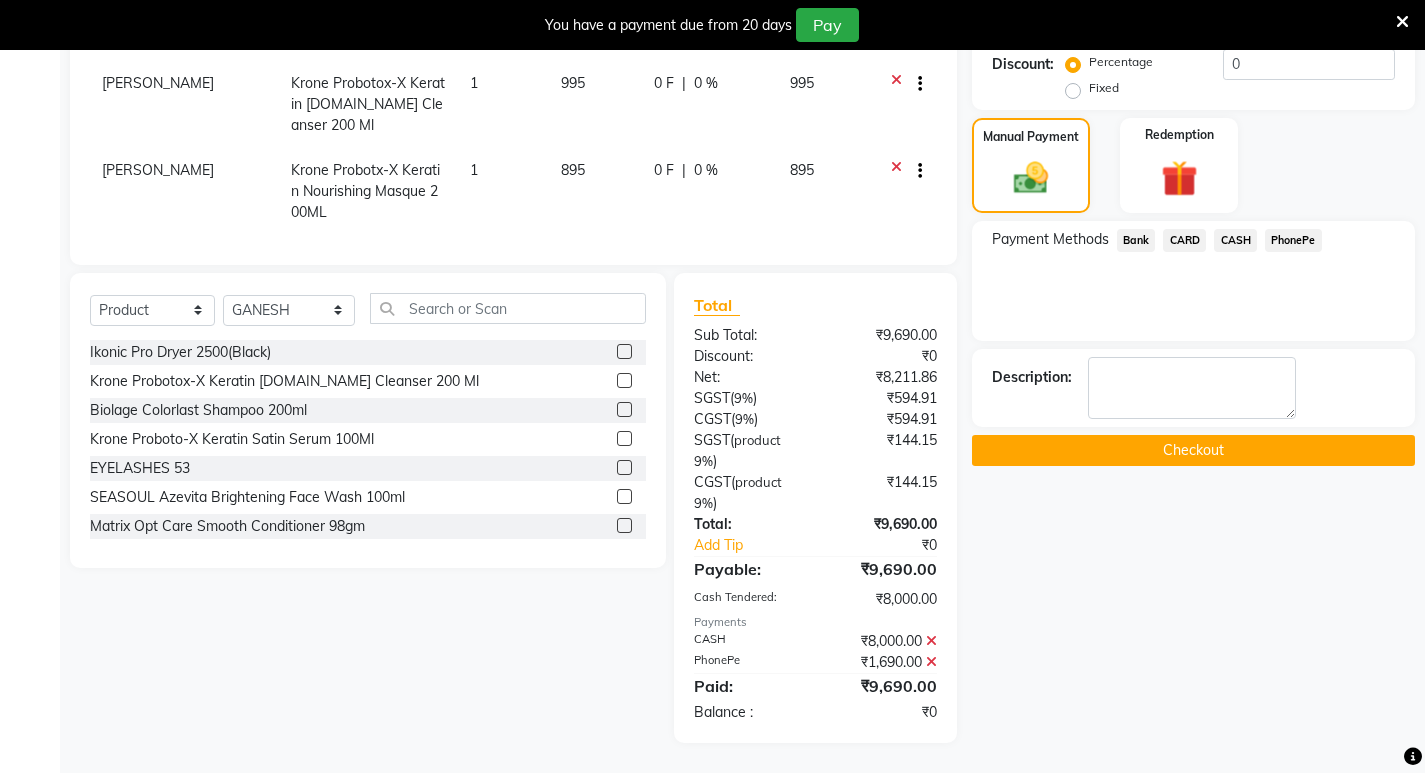 click on "Checkout" 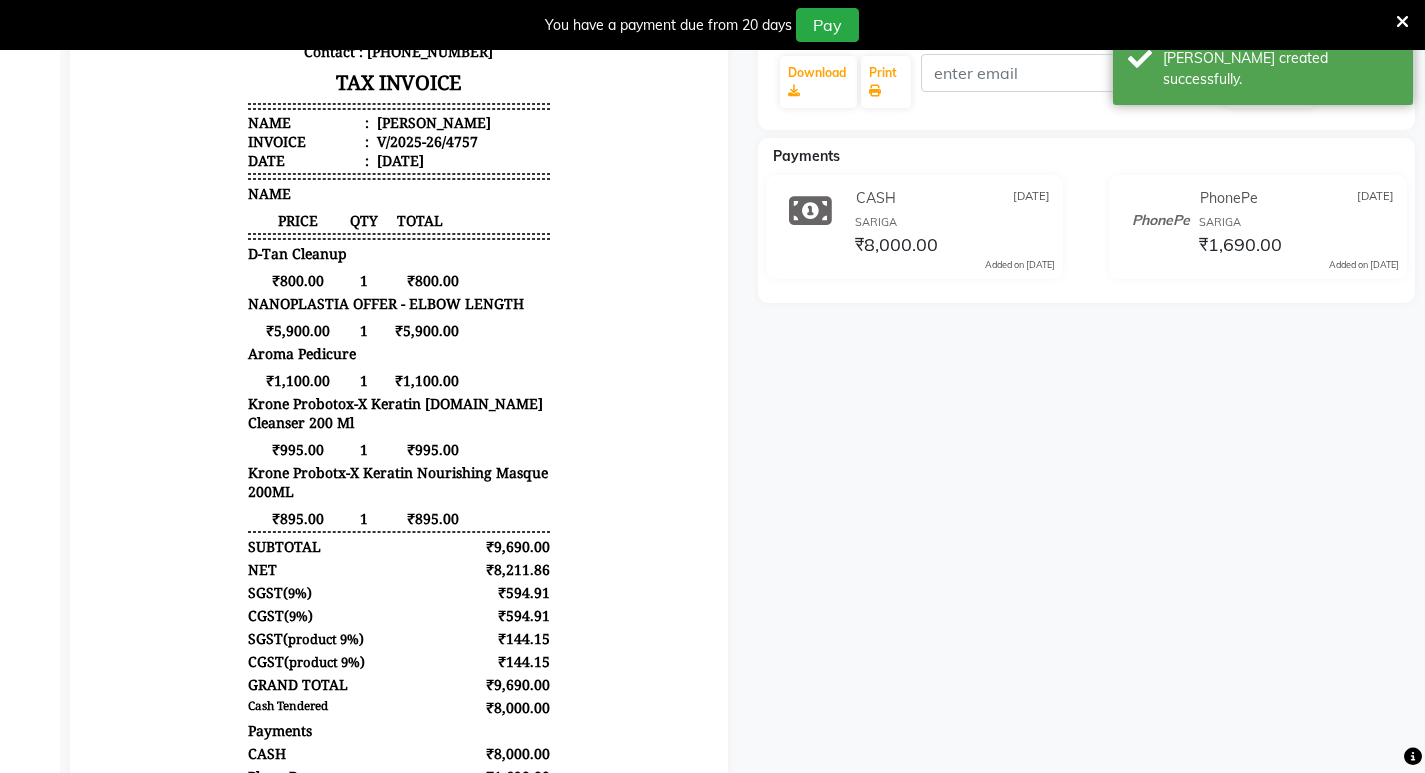 scroll, scrollTop: 159, scrollLeft: 0, axis: vertical 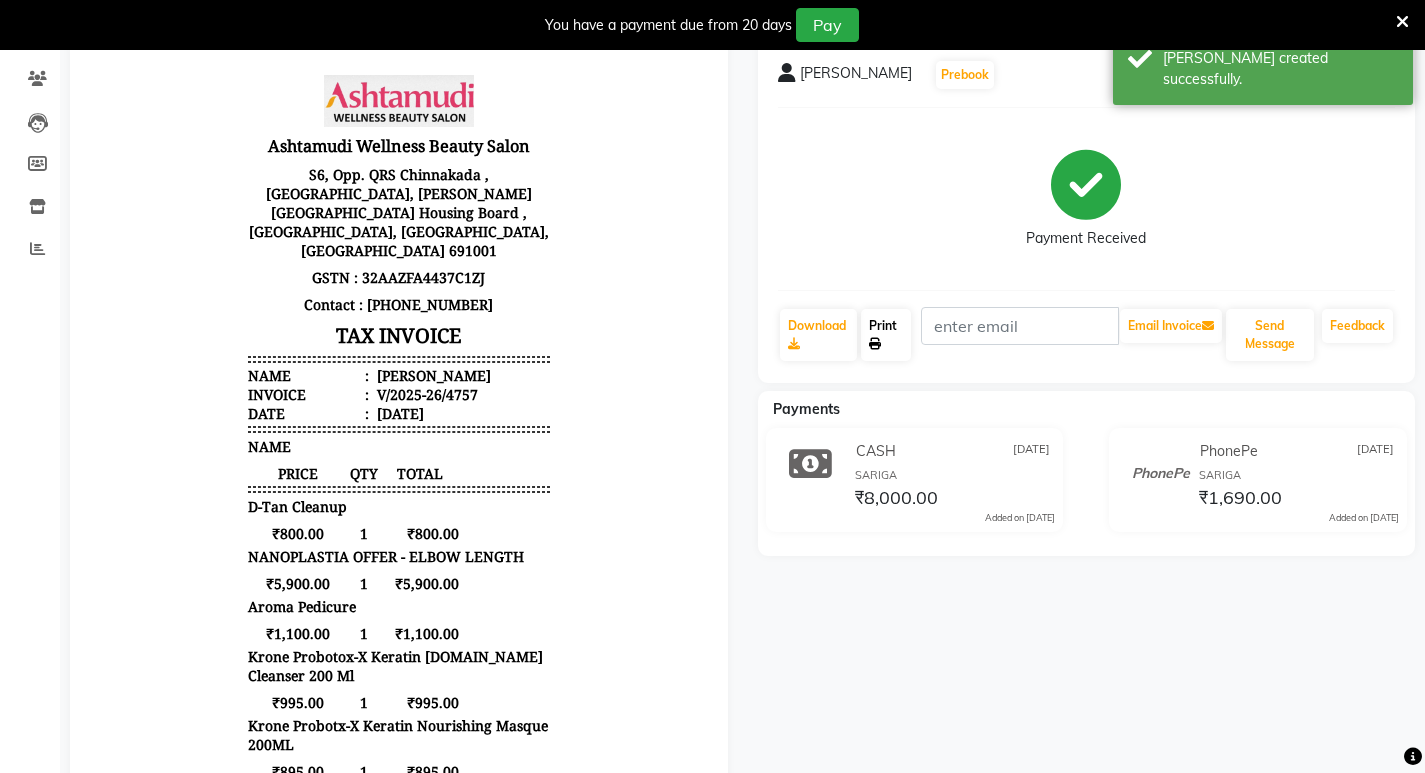 click on "Print" 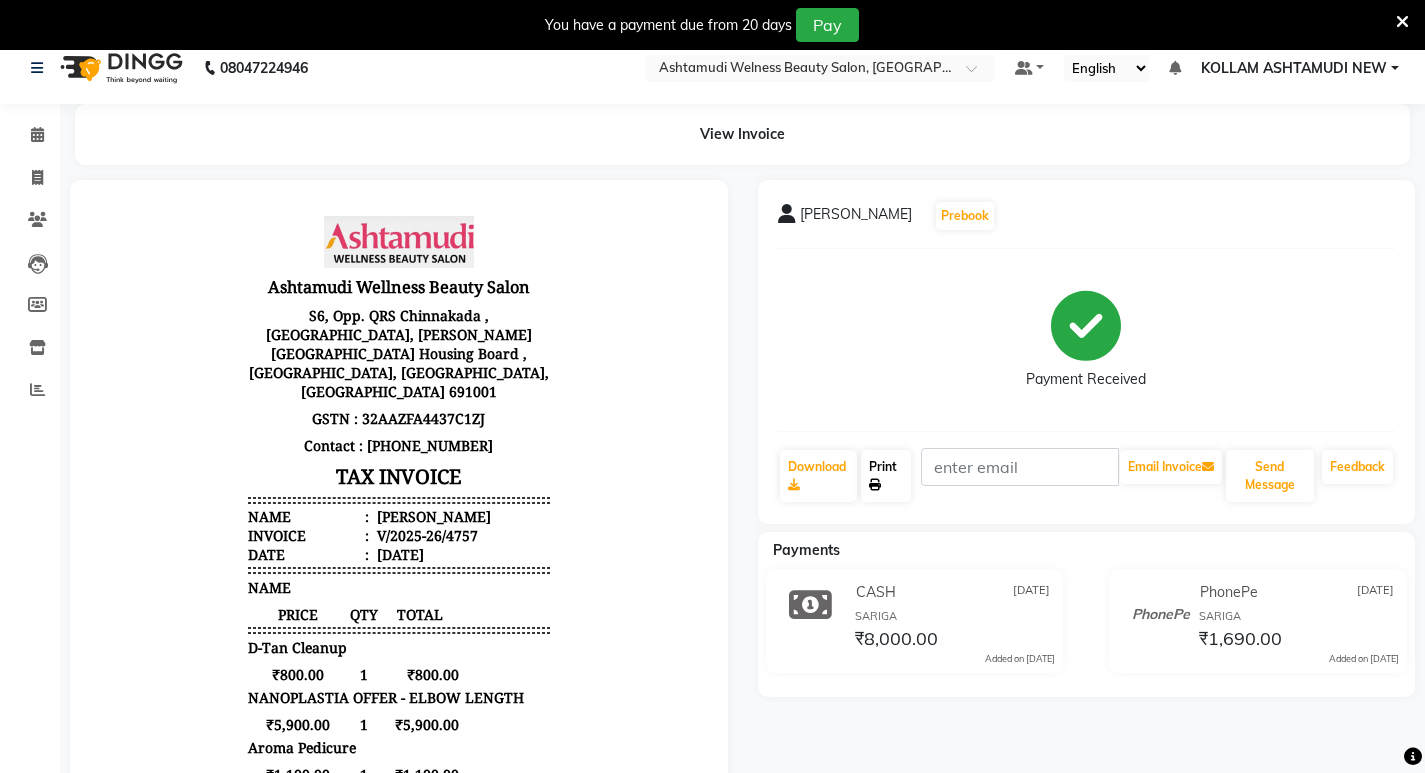 scroll, scrollTop: 0, scrollLeft: 0, axis: both 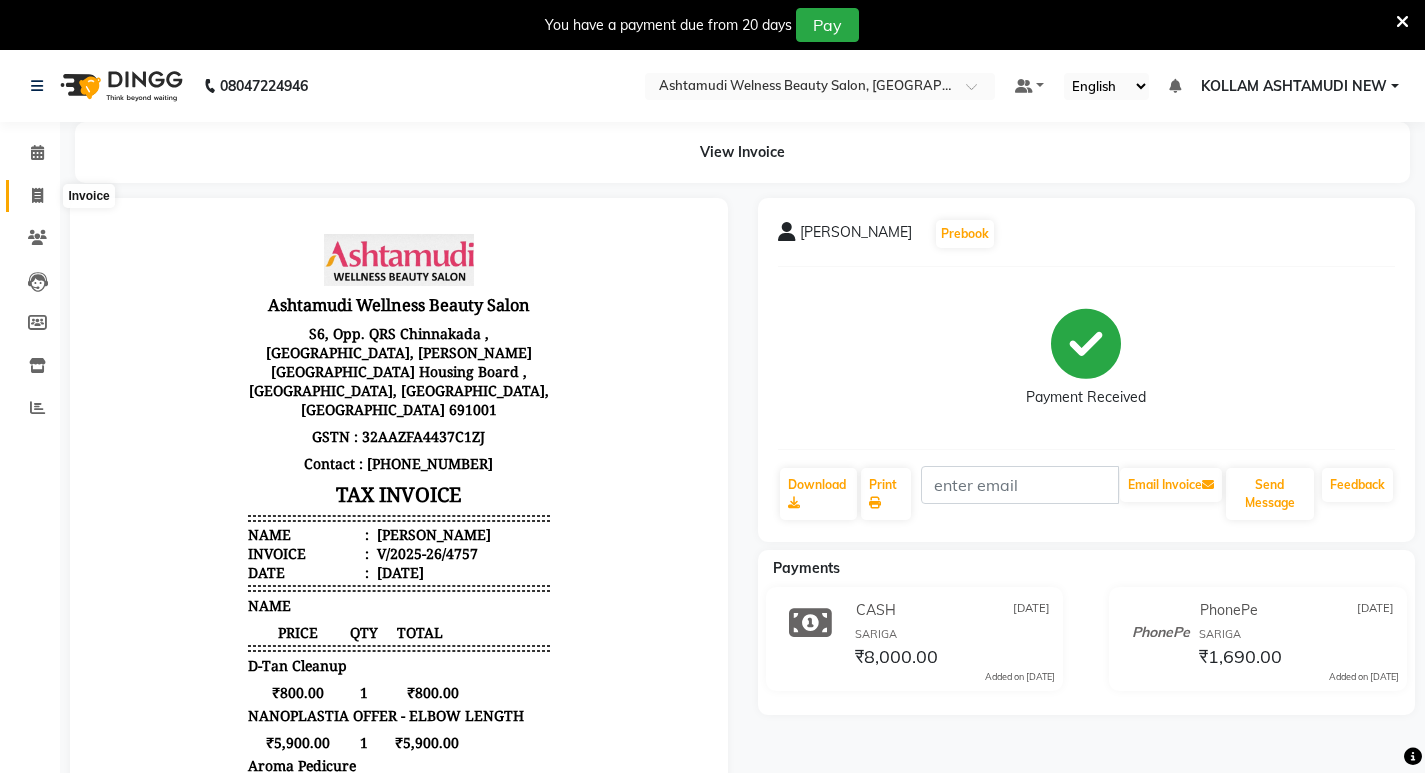 click 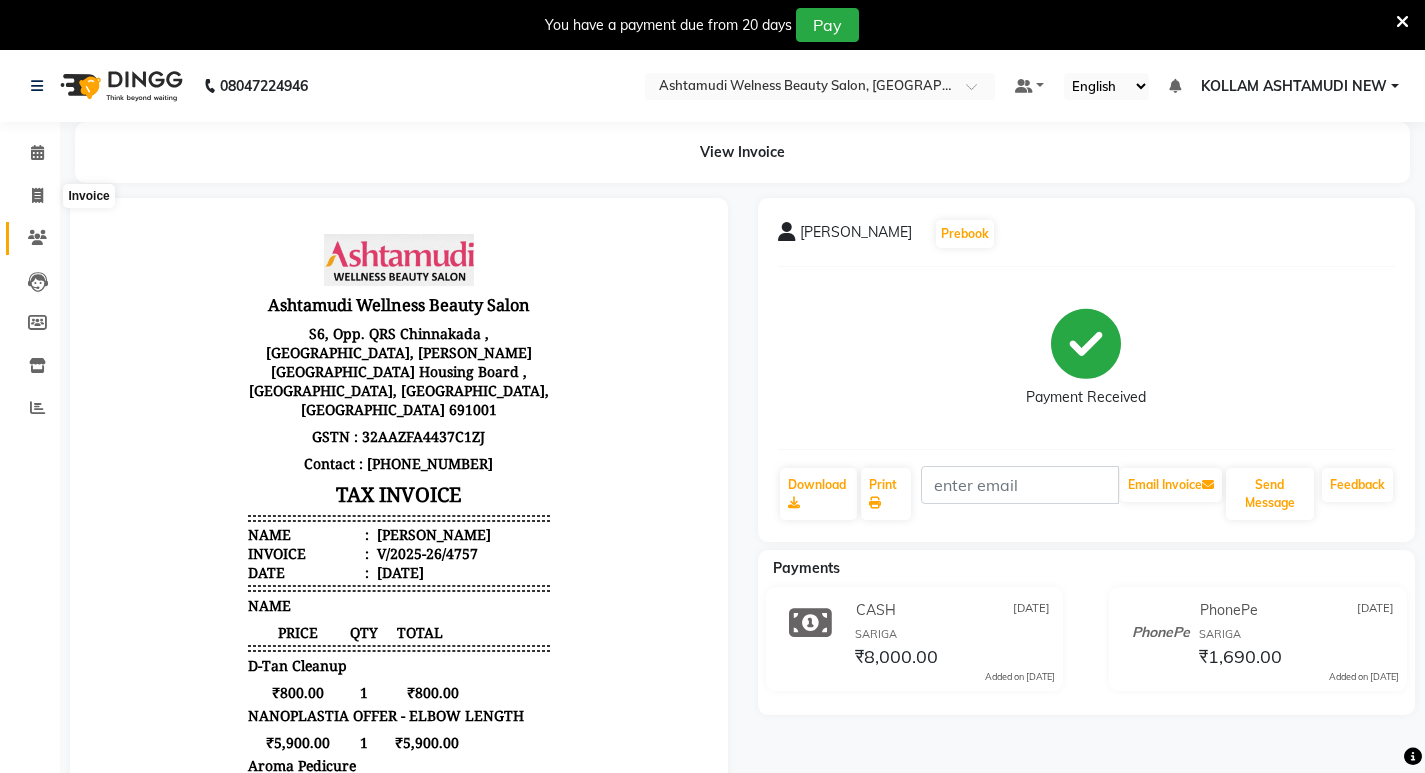 select on "4529" 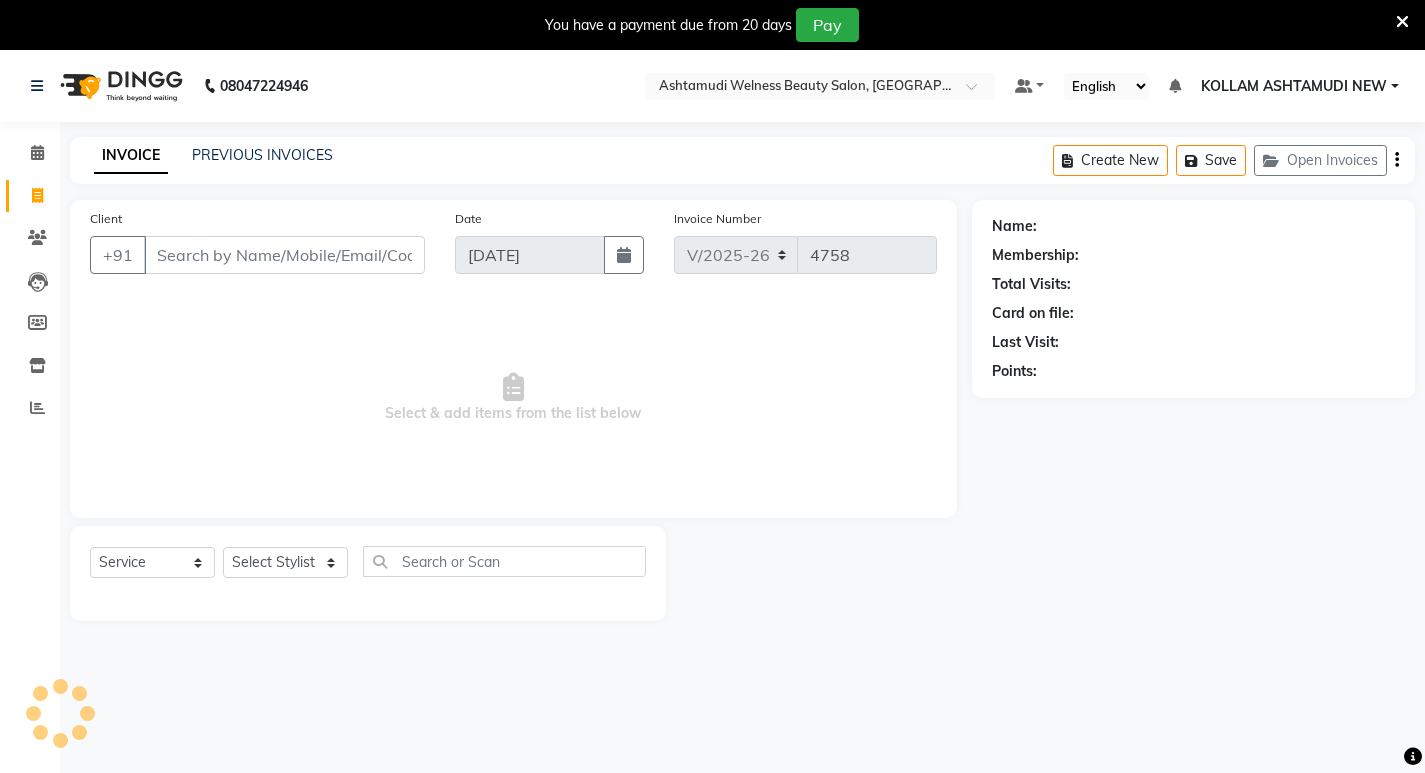 scroll, scrollTop: 50, scrollLeft: 0, axis: vertical 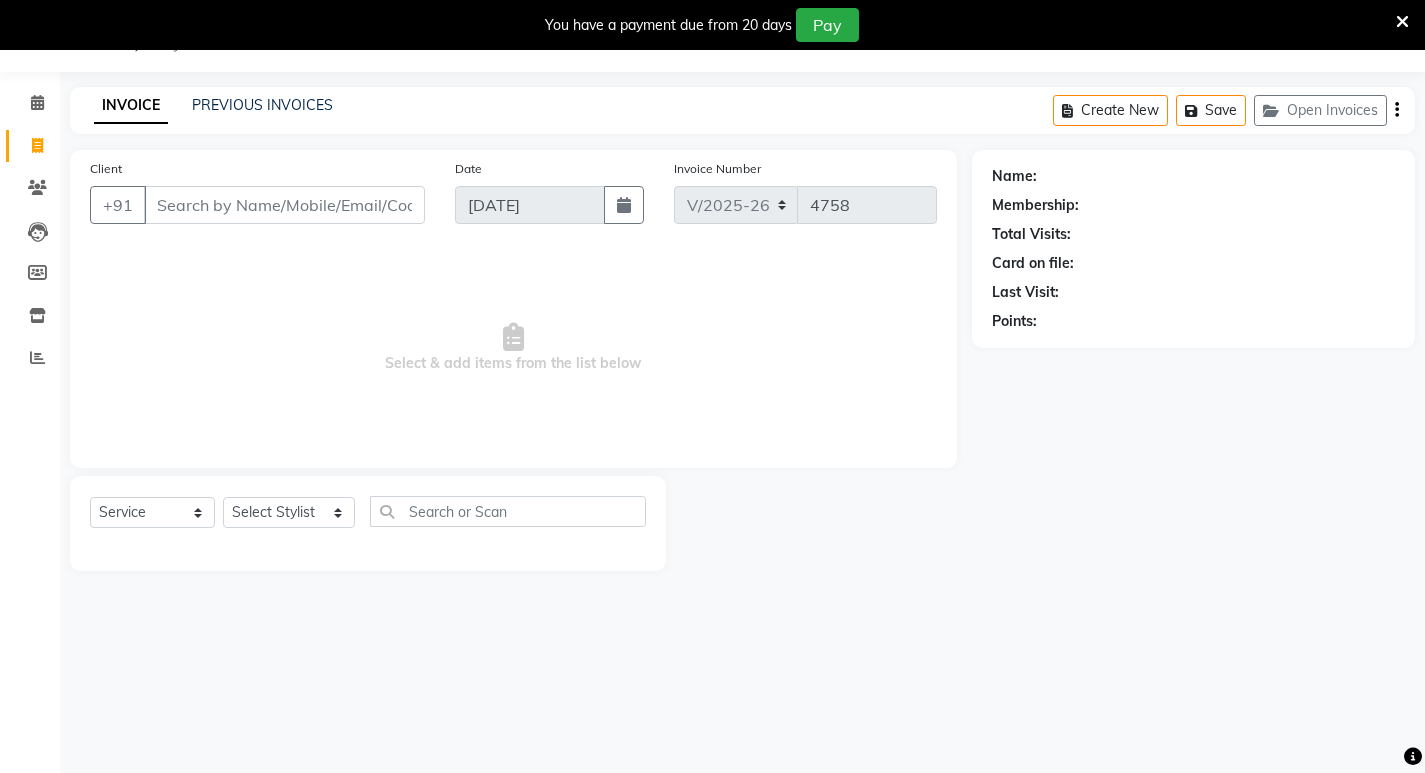 click on "Client" at bounding box center (284, 205) 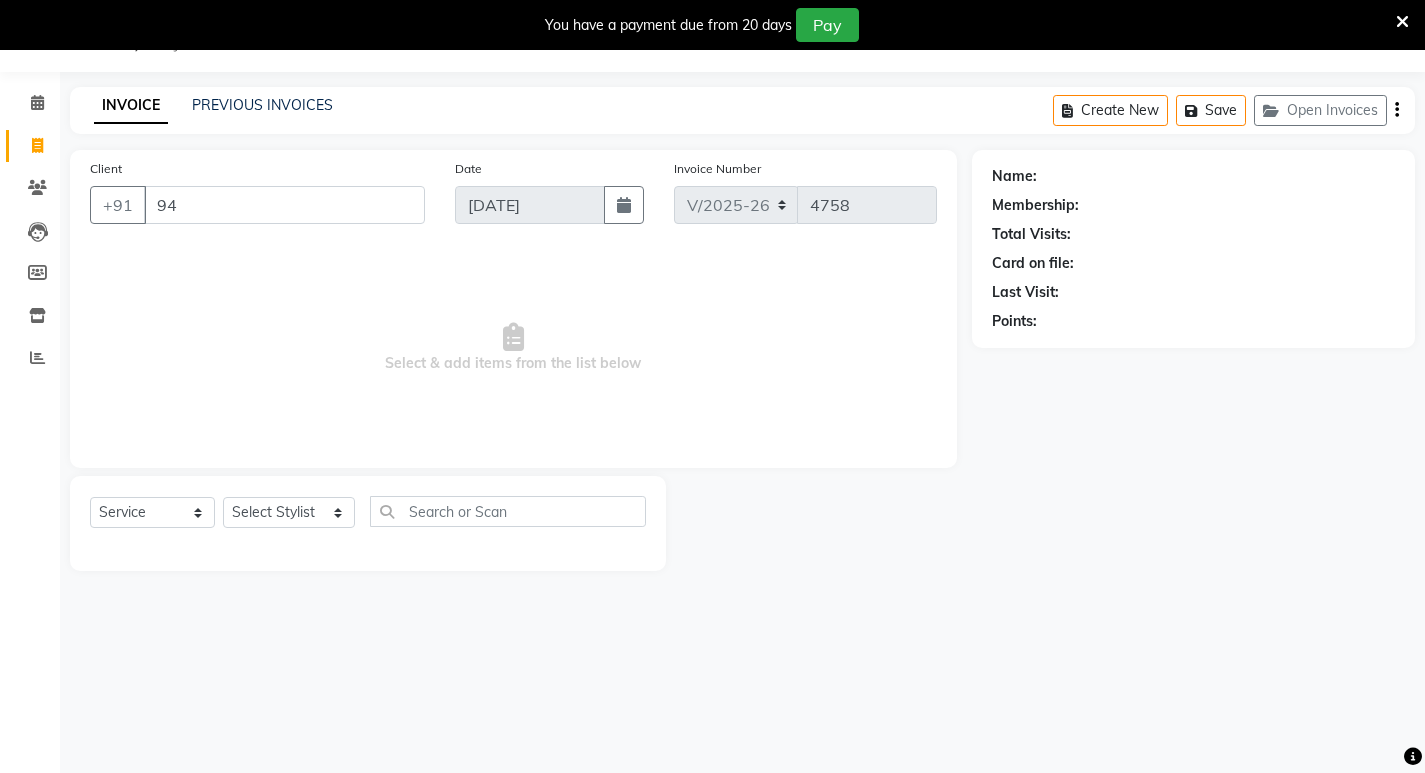 type on "9" 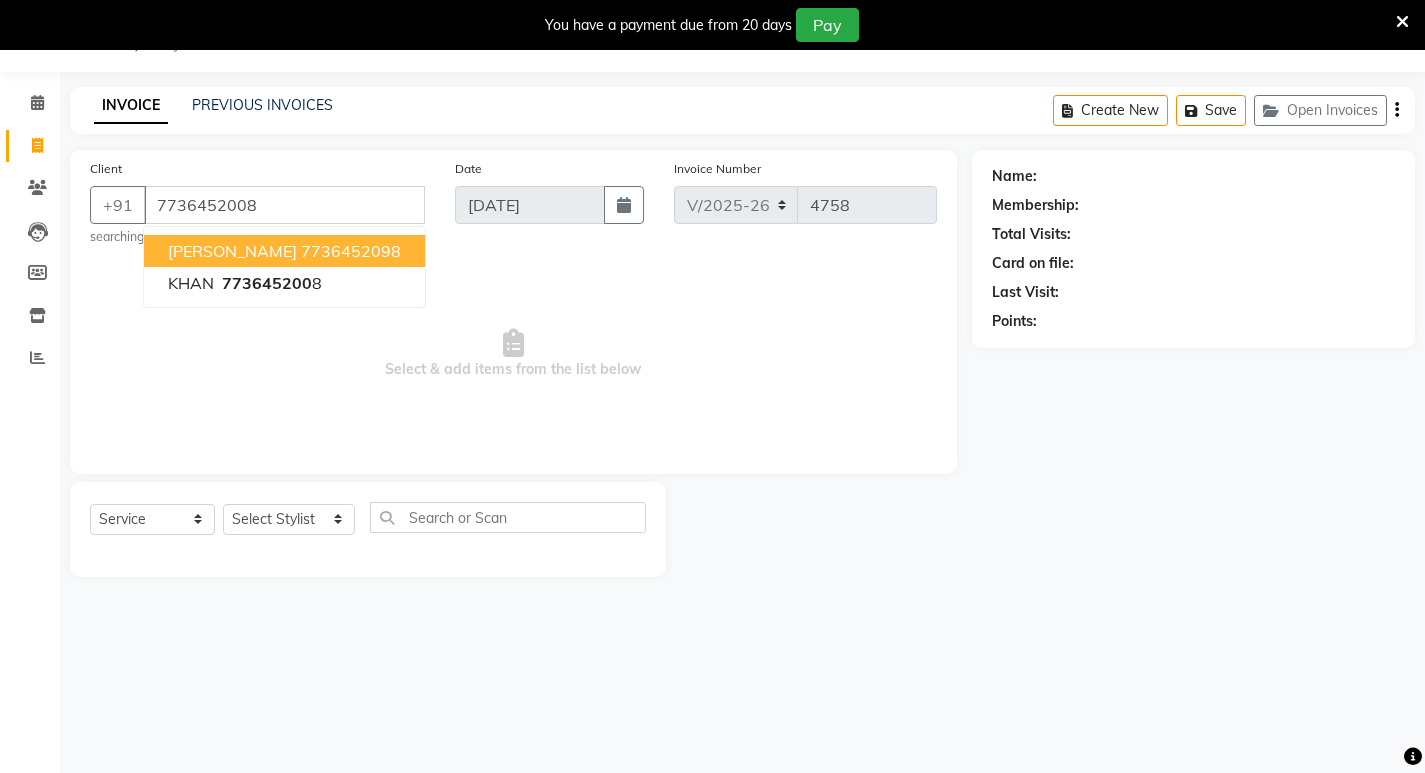 type on "7736452008" 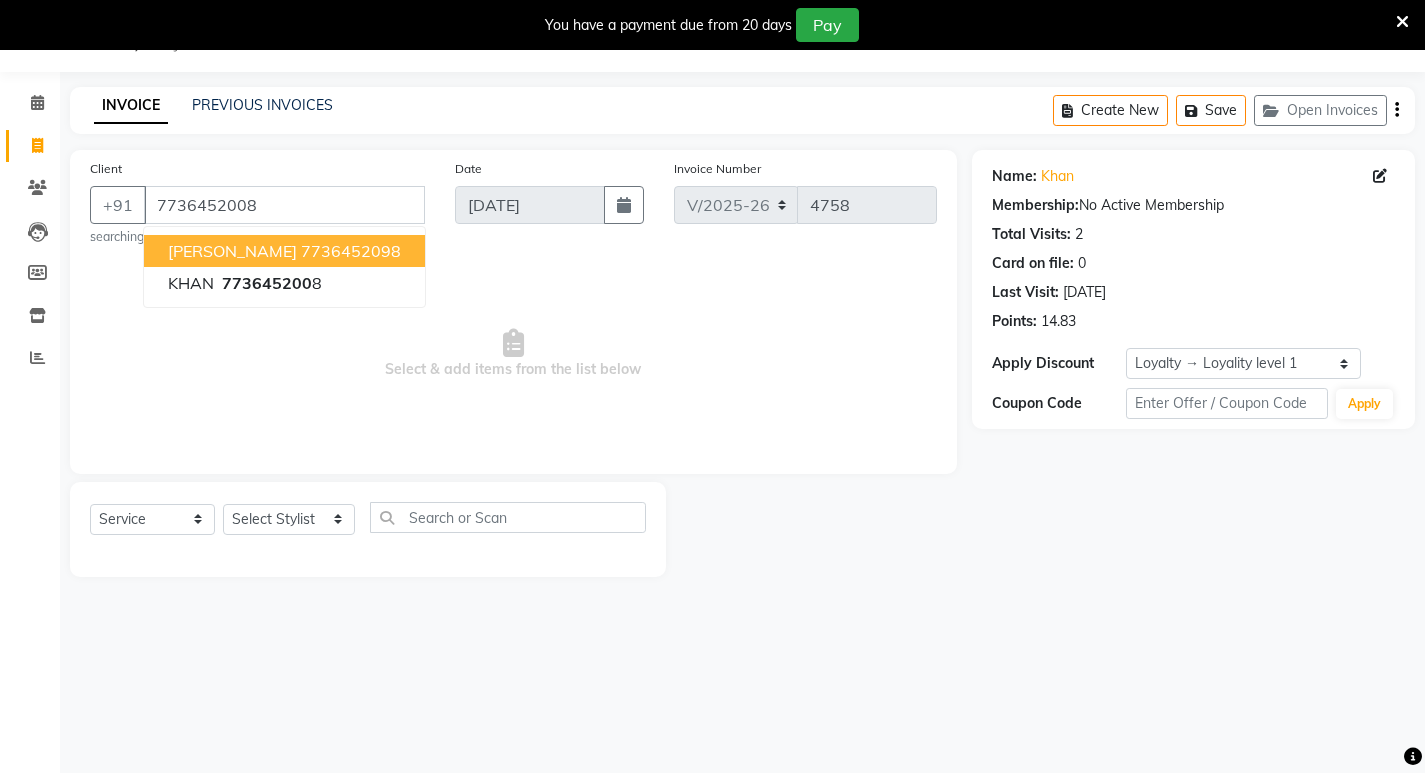 click on "Select & add items from the list below" at bounding box center [513, 354] 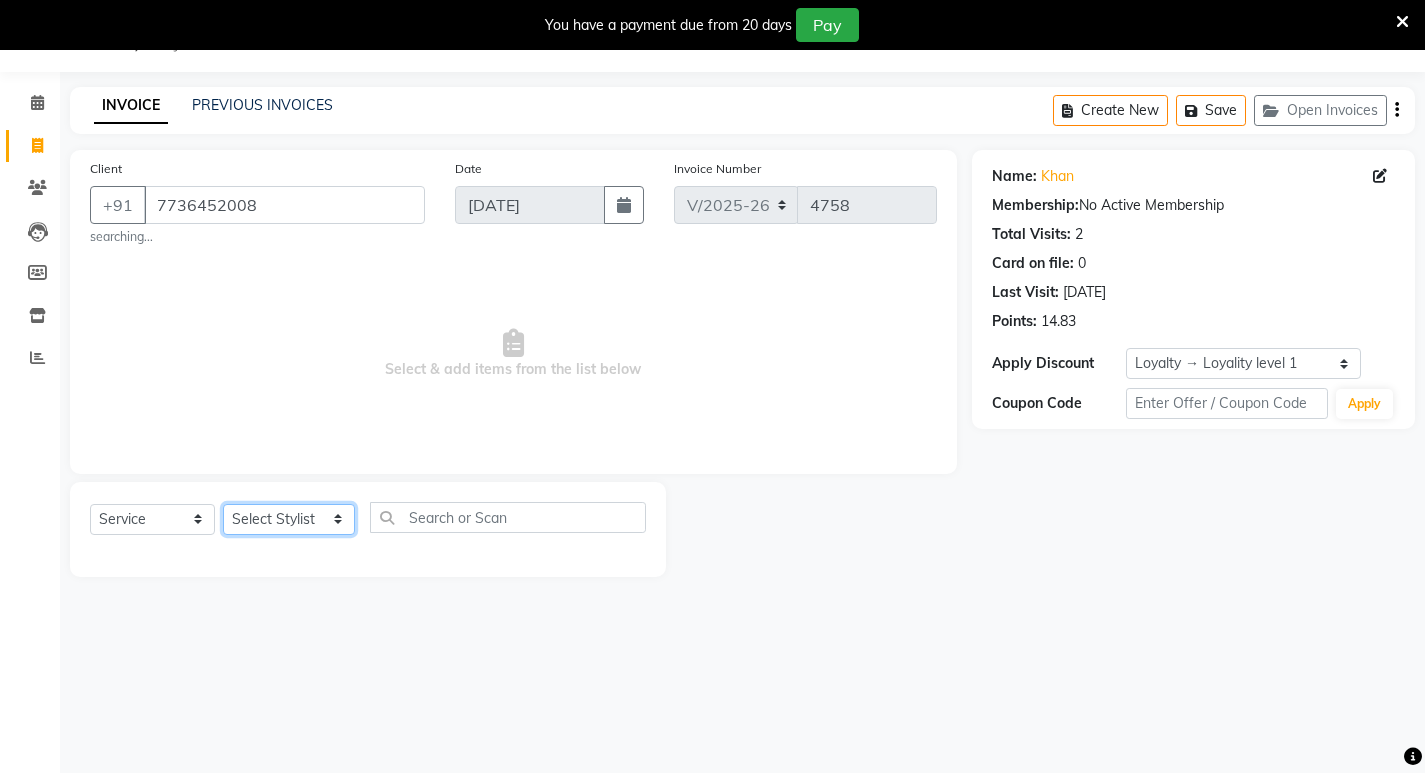 click on "Select Stylist [PERSON_NAME] Admin [PERSON_NAME]  [PERSON_NAME] [PERSON_NAME] [PERSON_NAME]  M [PERSON_NAME]  [PERSON_NAME]  P [PERSON_NAME] ASHTAMUDI KOLLAM ASHTAMUDI NEW  [PERSON_NAME] [PERSON_NAME] [PERSON_NAME]  [PERSON_NAME] [PERSON_NAME] [PERSON_NAME] [PERSON_NAME] [PERSON_NAME] M [PERSON_NAME] SARIGA [PERSON_NAME] [PERSON_NAME] [PERSON_NAME] [PERSON_NAME] [PERSON_NAME] S" 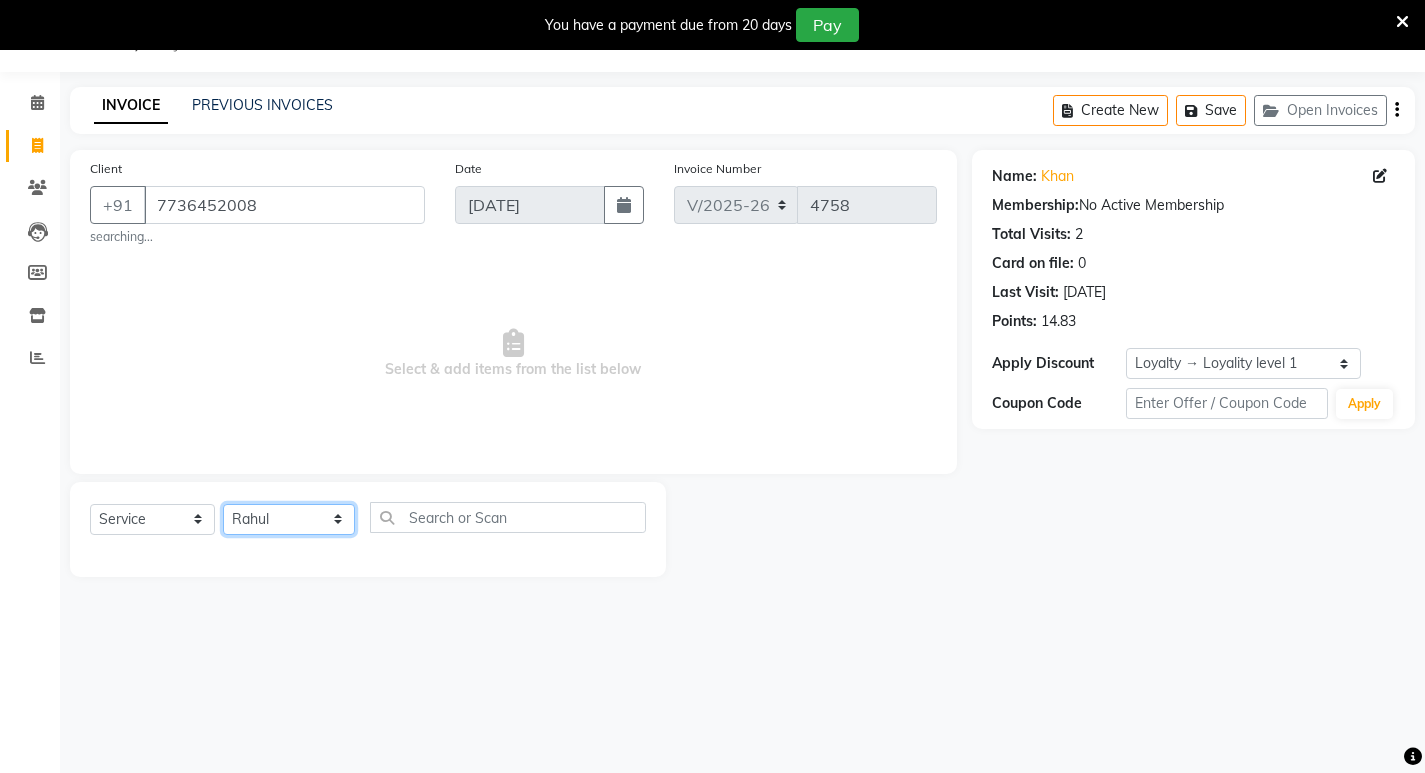 click on "Select Stylist [PERSON_NAME] Admin [PERSON_NAME]  [PERSON_NAME] [PERSON_NAME] [PERSON_NAME]  M [PERSON_NAME]  [PERSON_NAME]  P [PERSON_NAME] ASHTAMUDI KOLLAM ASHTAMUDI NEW  [PERSON_NAME] [PERSON_NAME] [PERSON_NAME]  [PERSON_NAME] [PERSON_NAME] [PERSON_NAME] [PERSON_NAME] [PERSON_NAME] M [PERSON_NAME] SARIGA [PERSON_NAME] [PERSON_NAME] [PERSON_NAME] [PERSON_NAME] [PERSON_NAME] S" 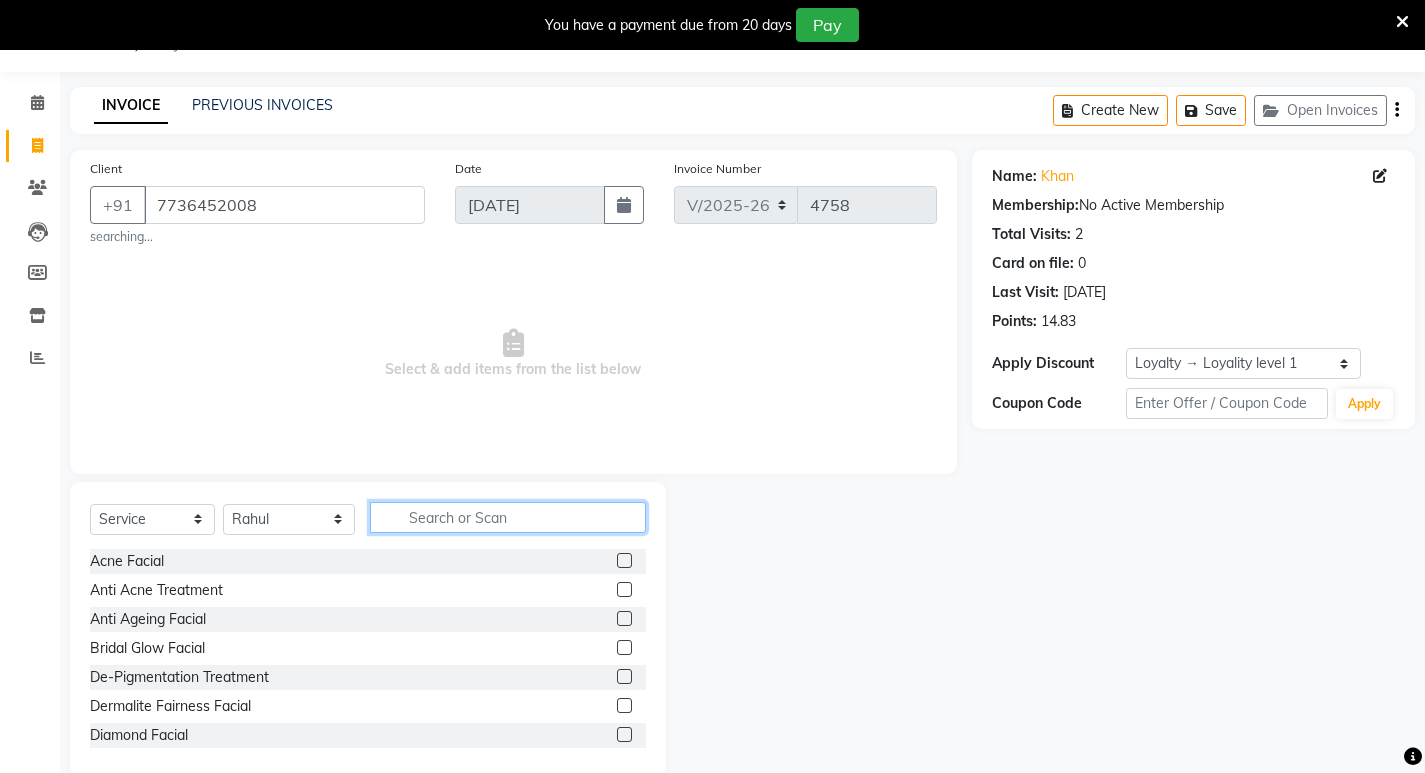 click 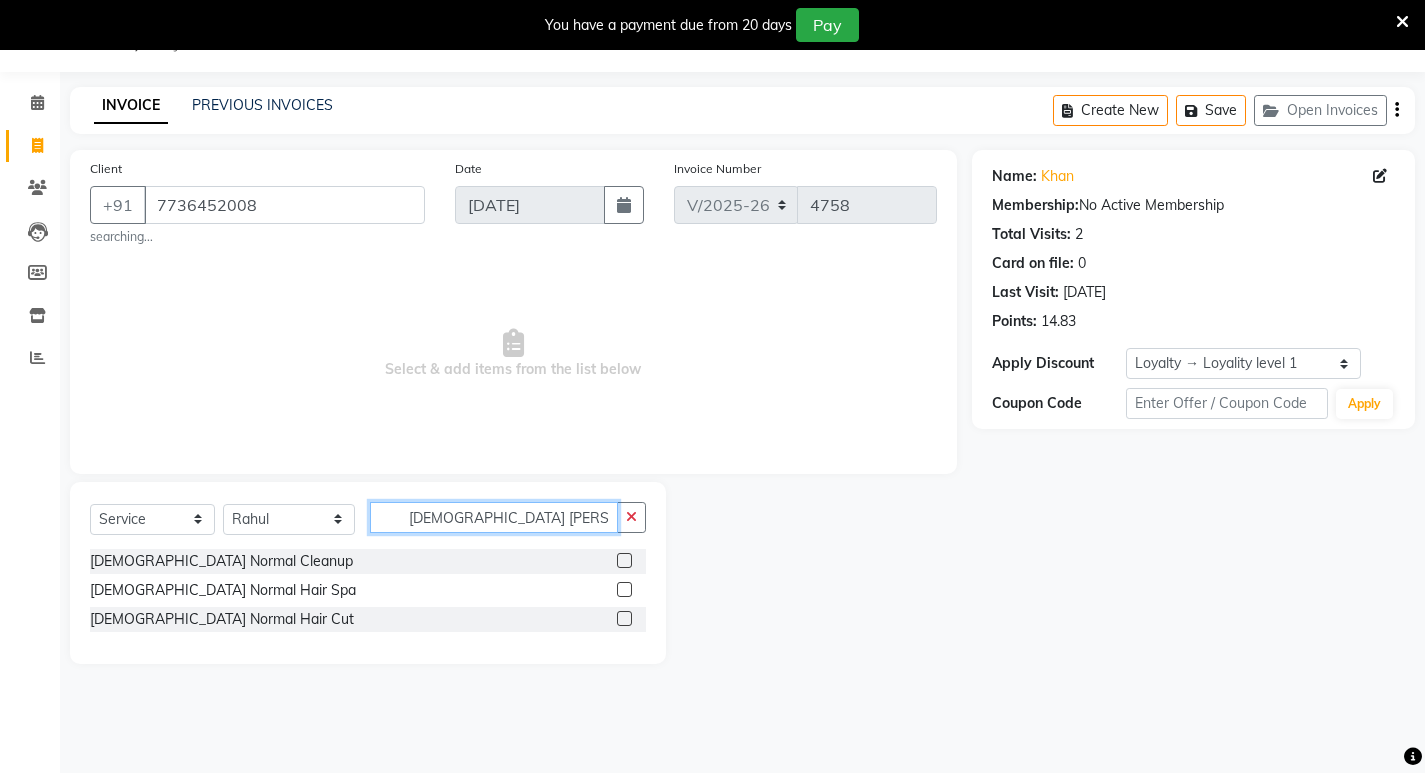type on "[DEMOGRAPHIC_DATA] [PERSON_NAME]" 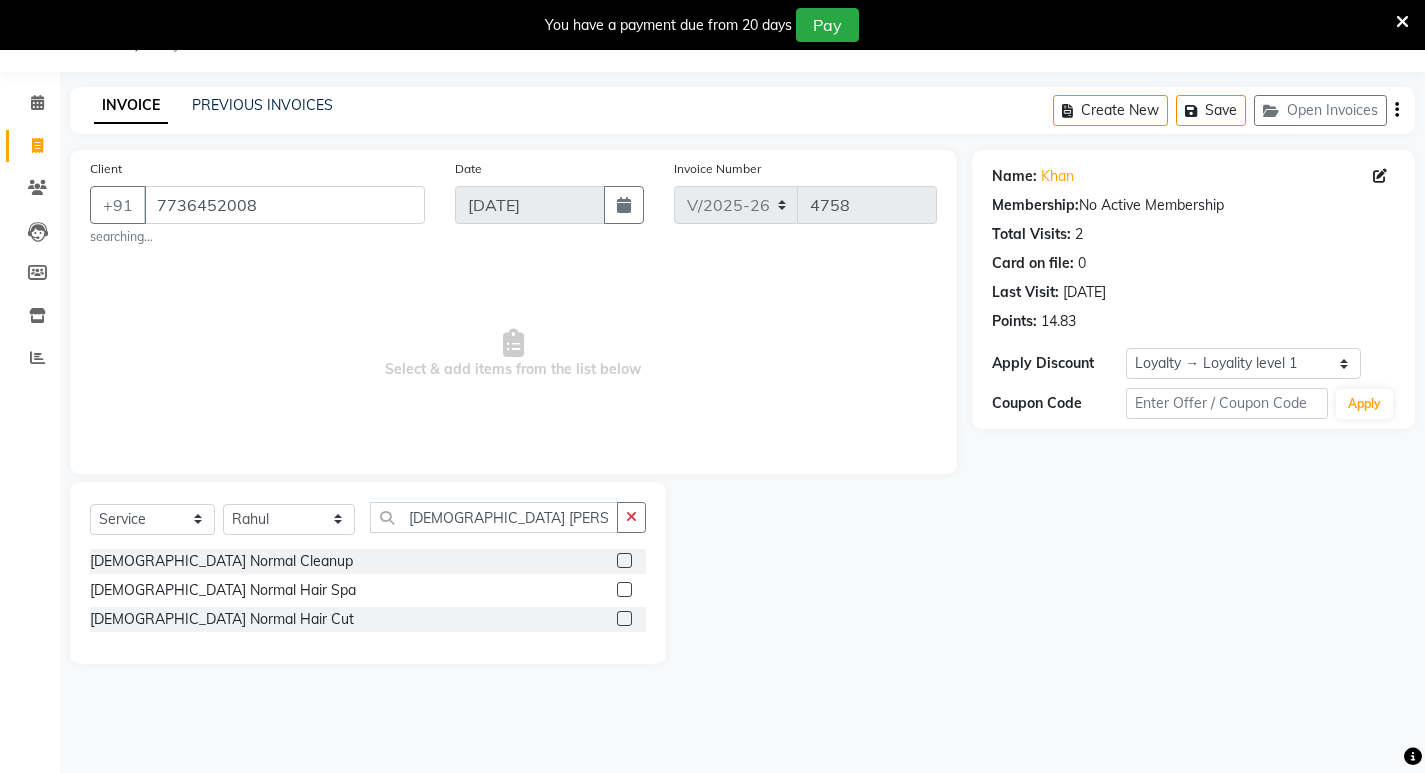 click 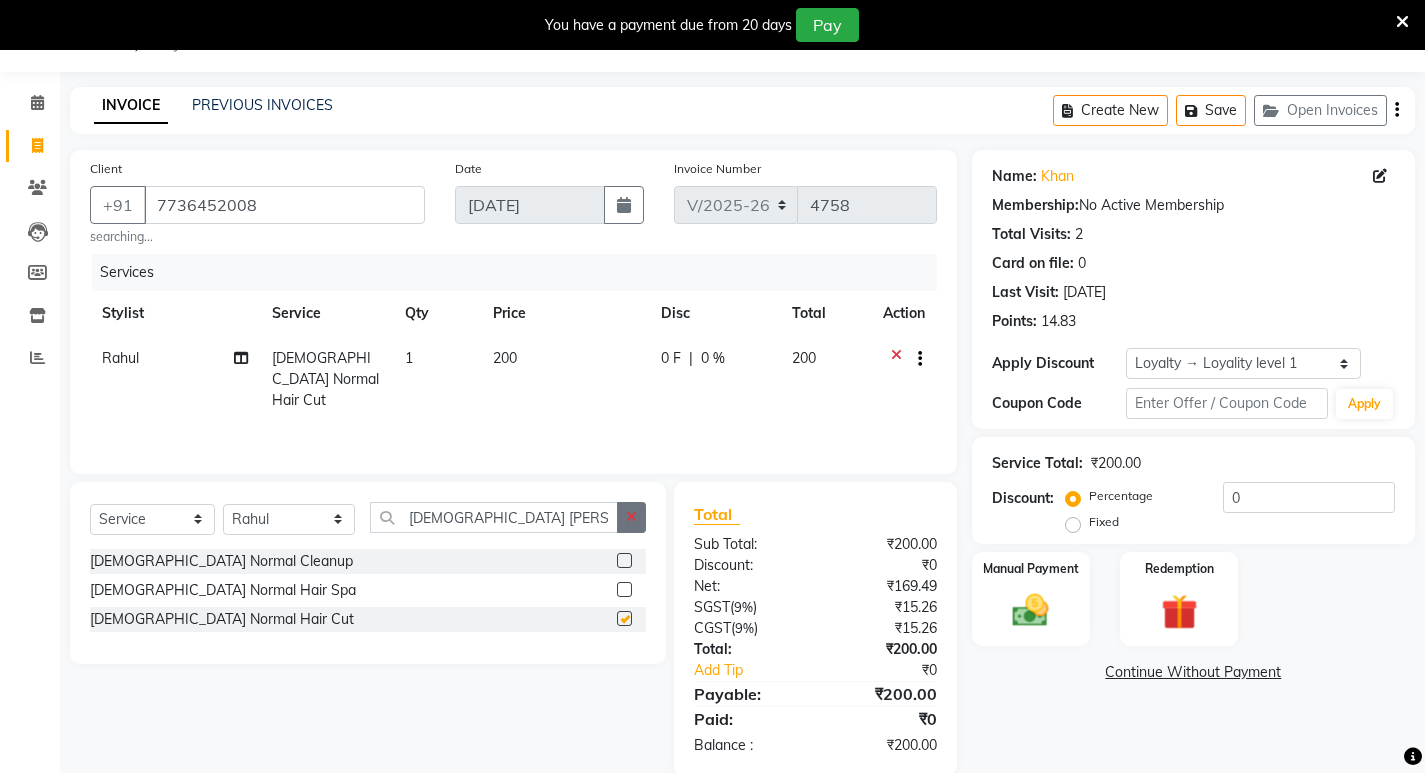 checkbox on "false" 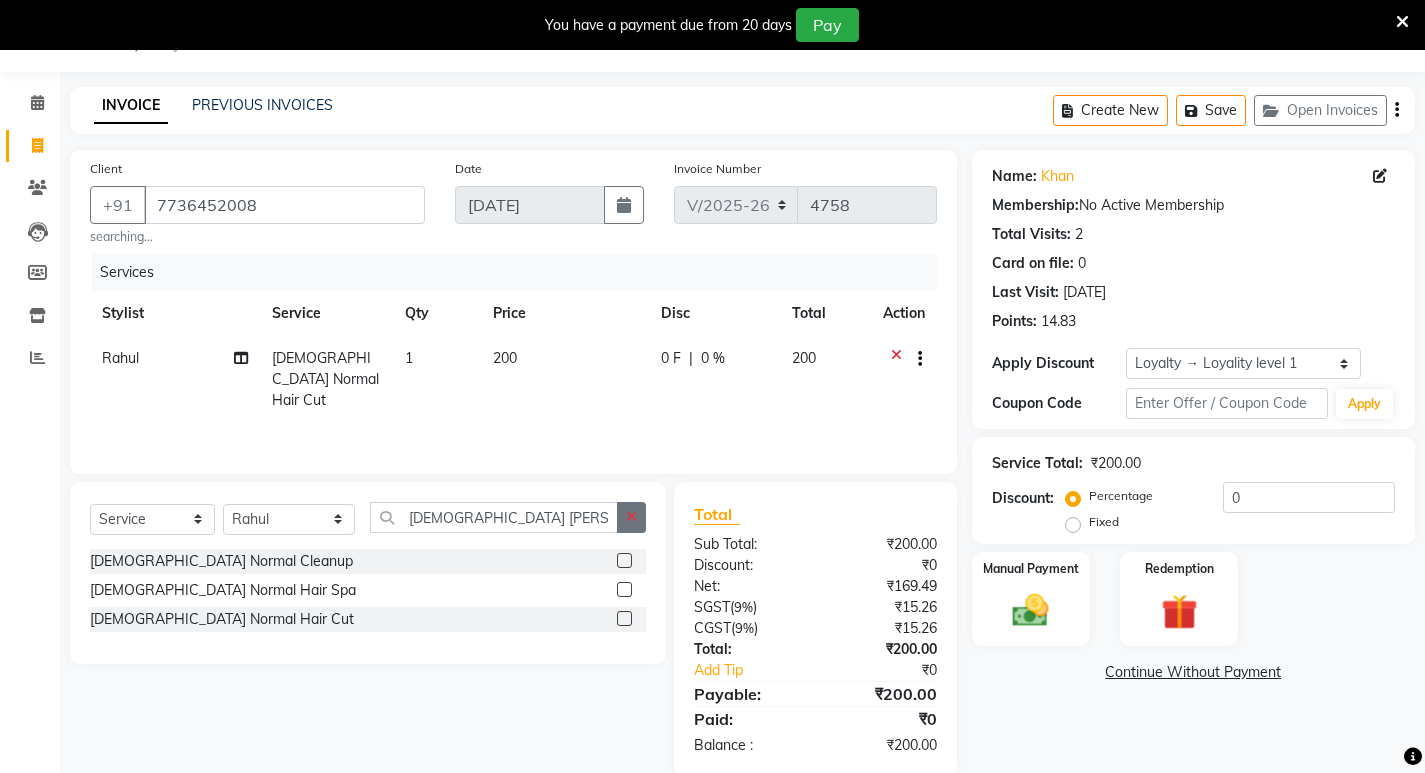 click 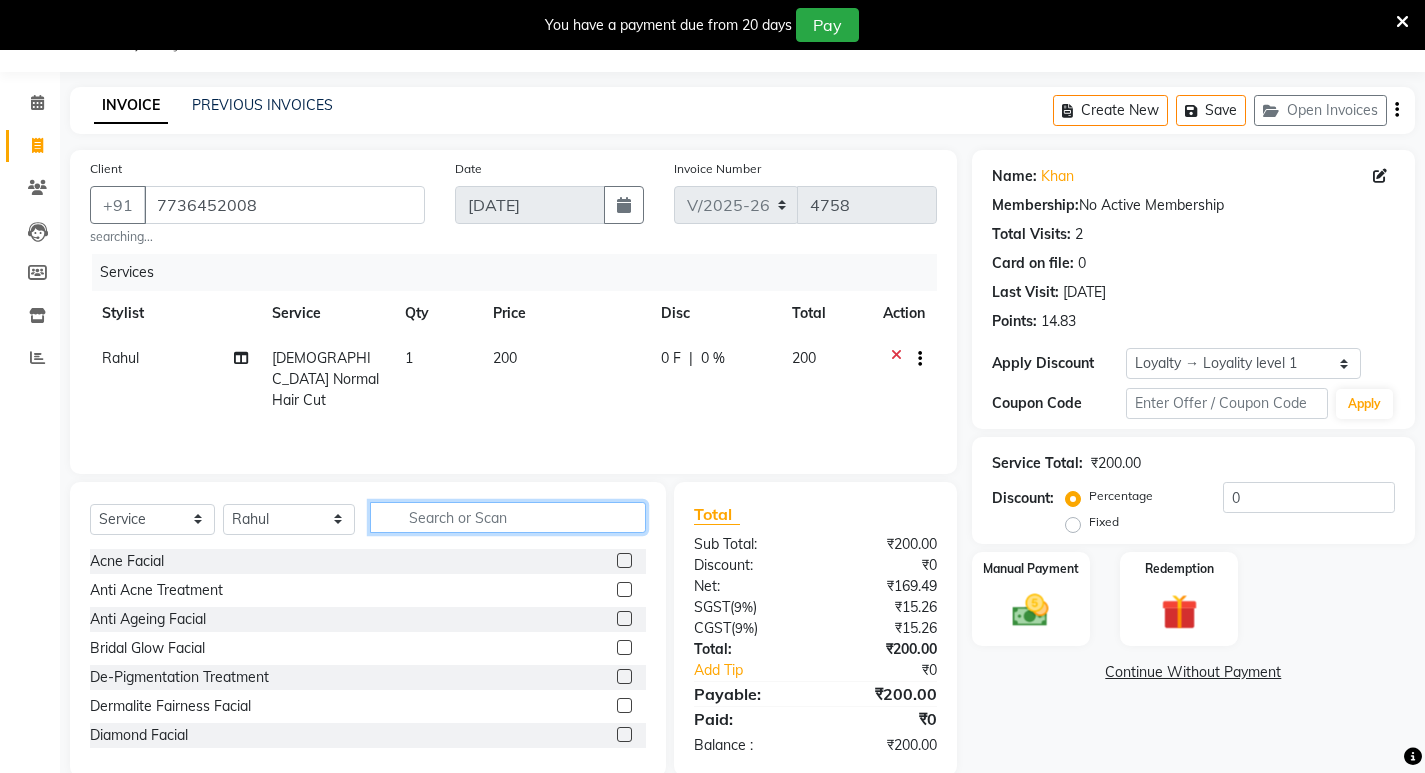 click 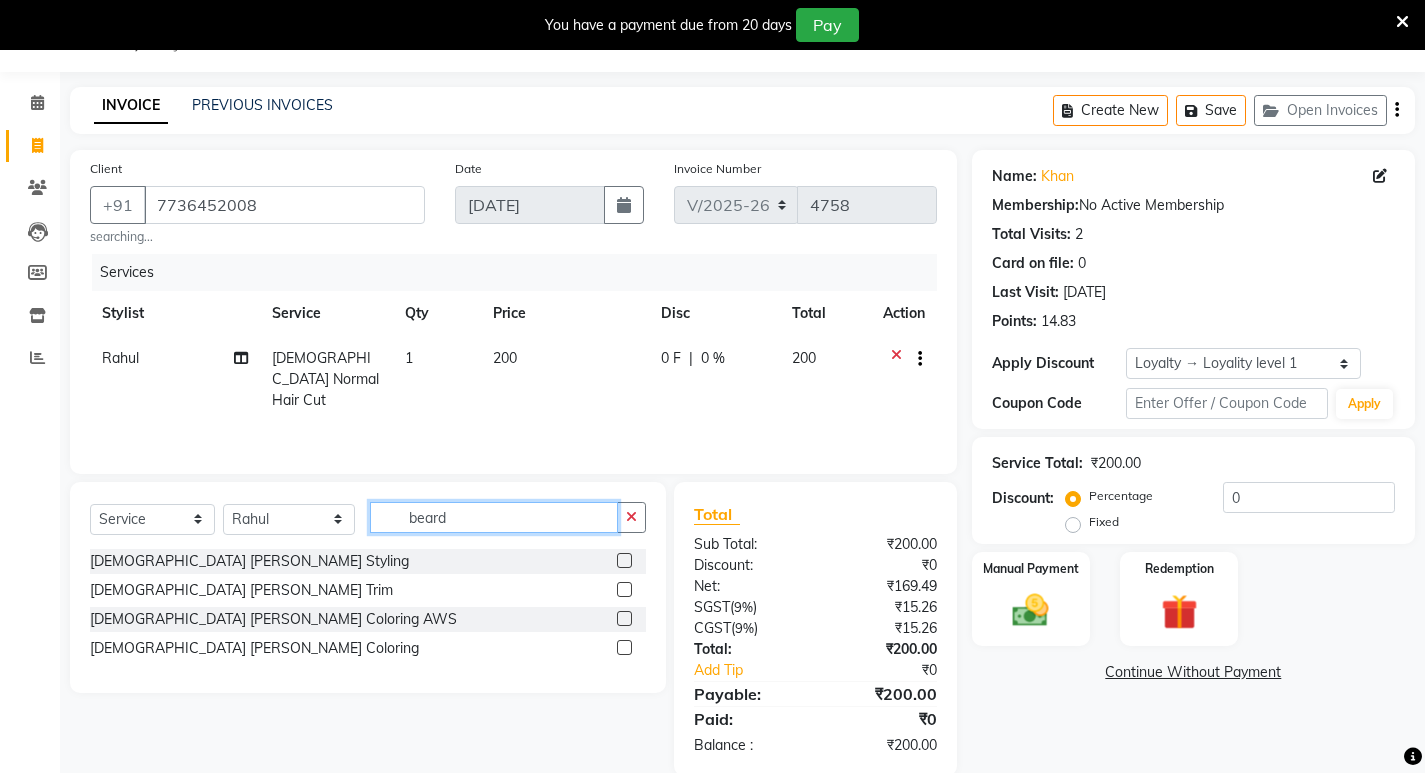 type on "beard" 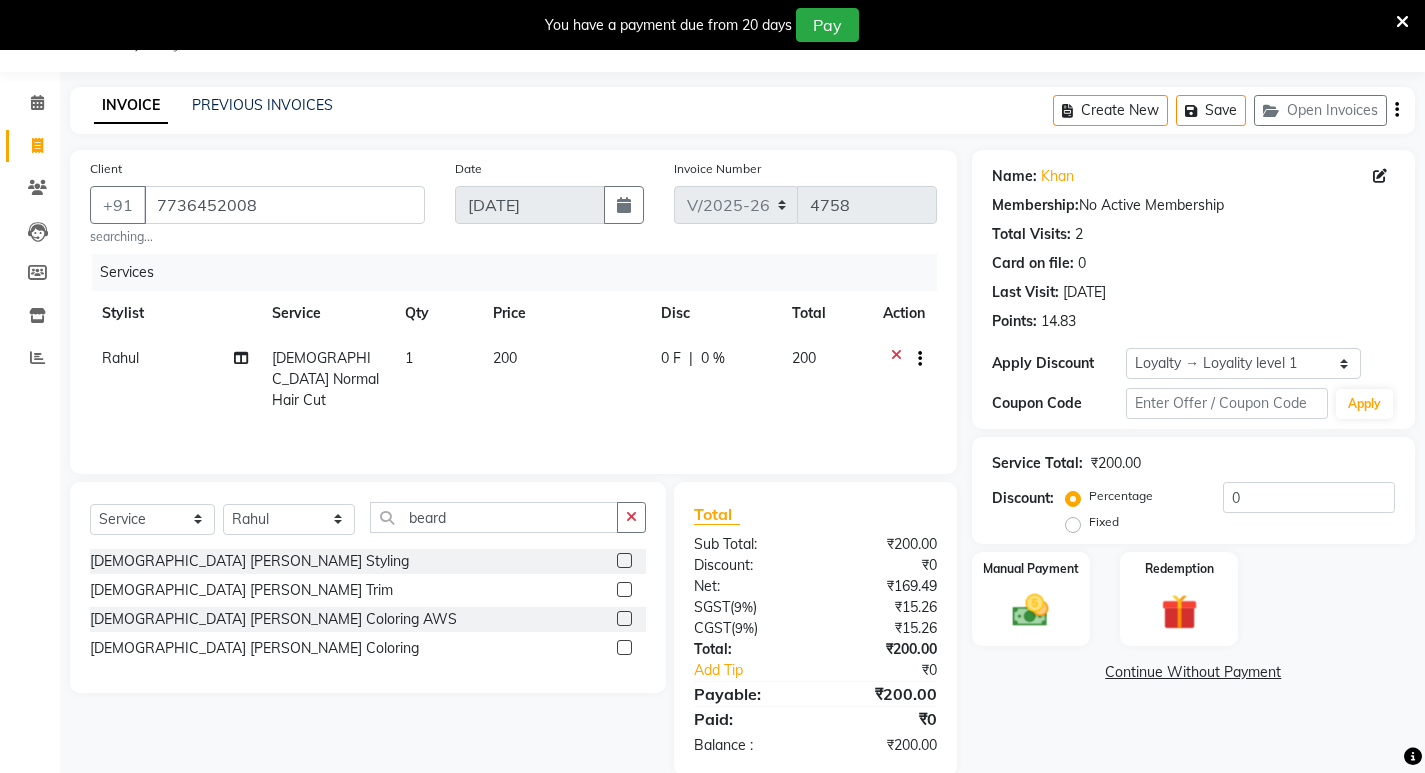 click 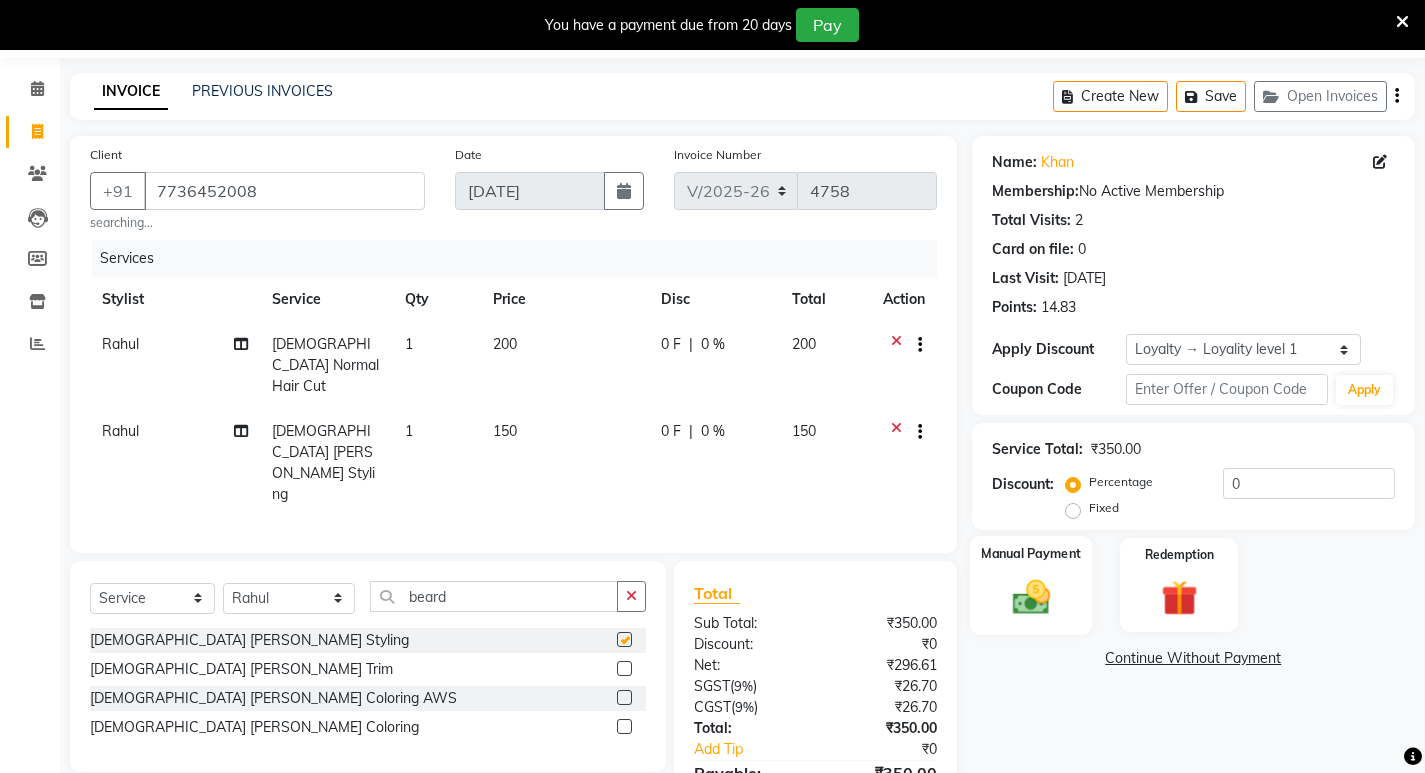 checkbox on "false" 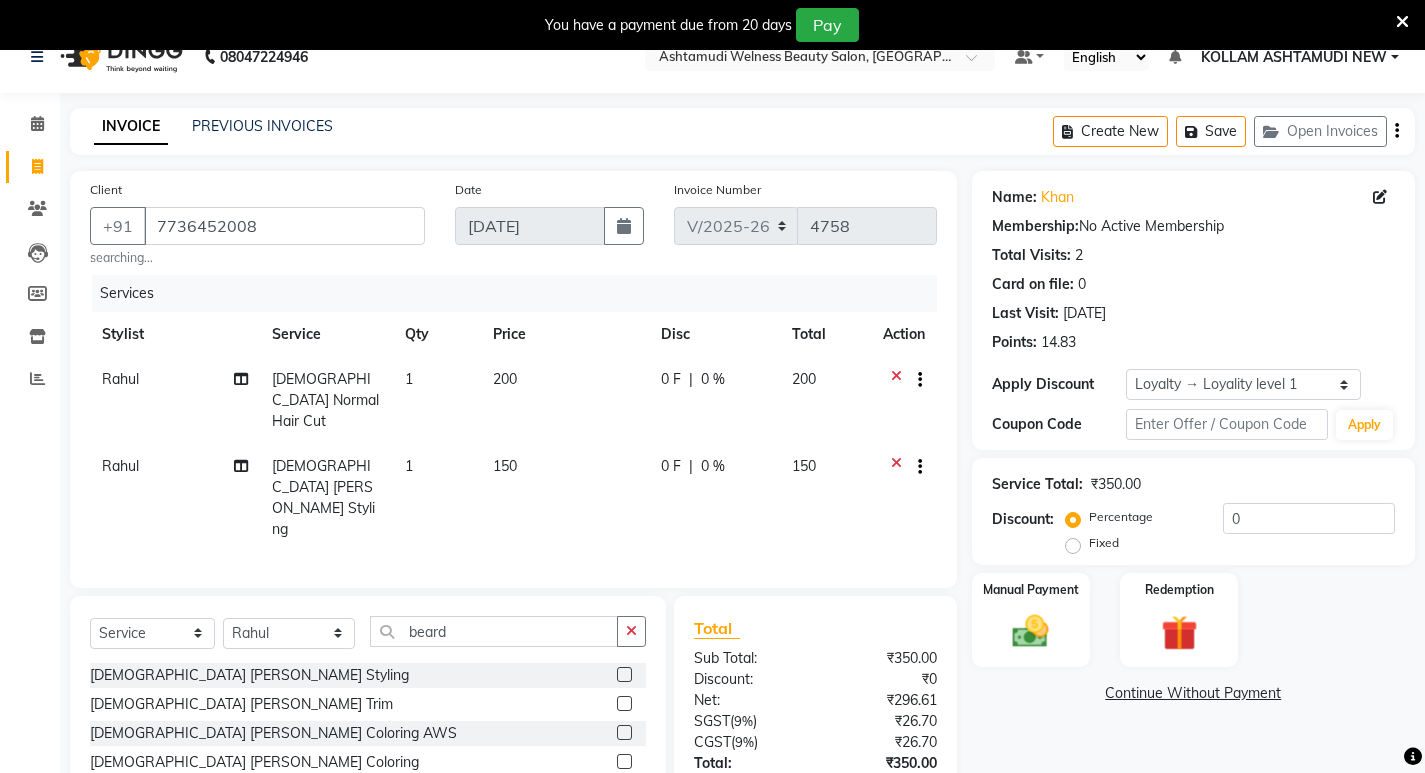 scroll, scrollTop: 28, scrollLeft: 0, axis: vertical 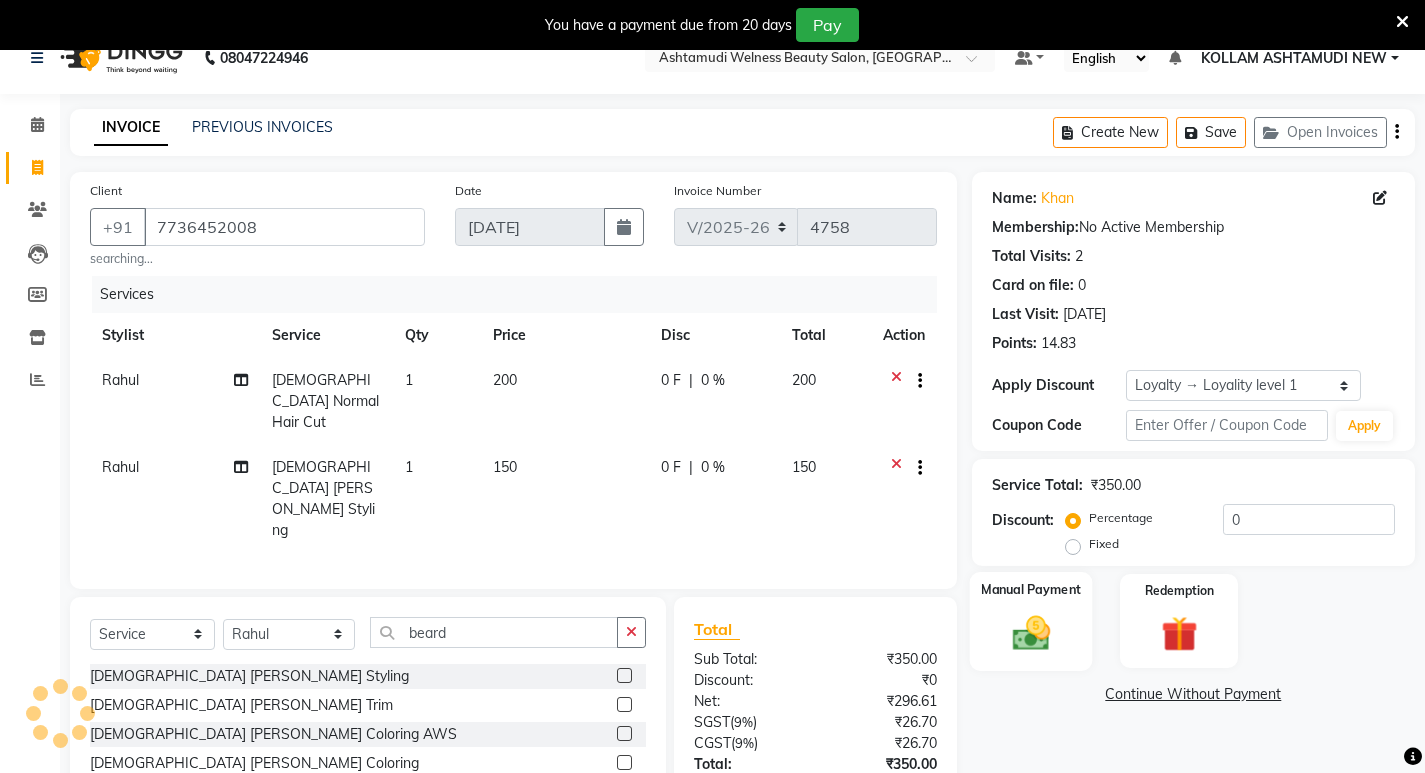 click 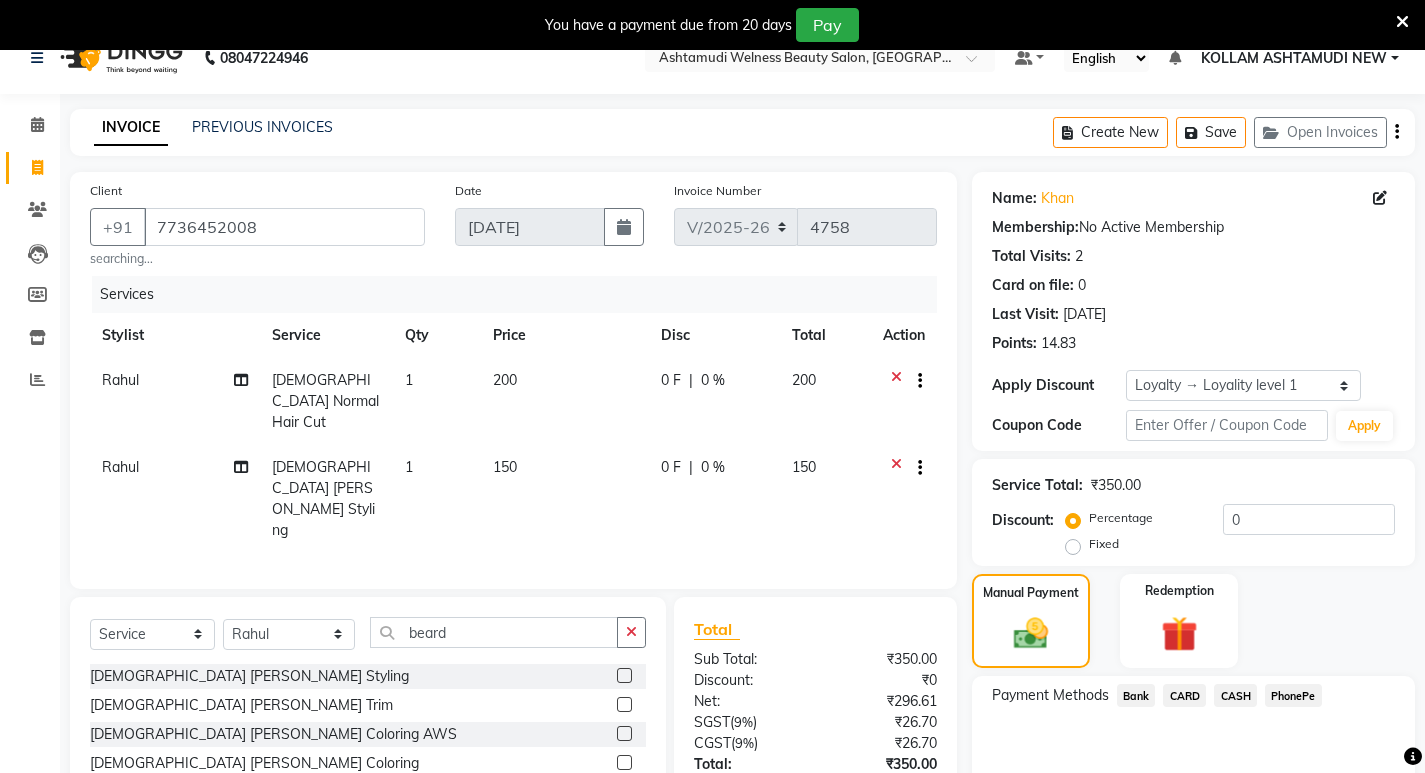click on "PhonePe" 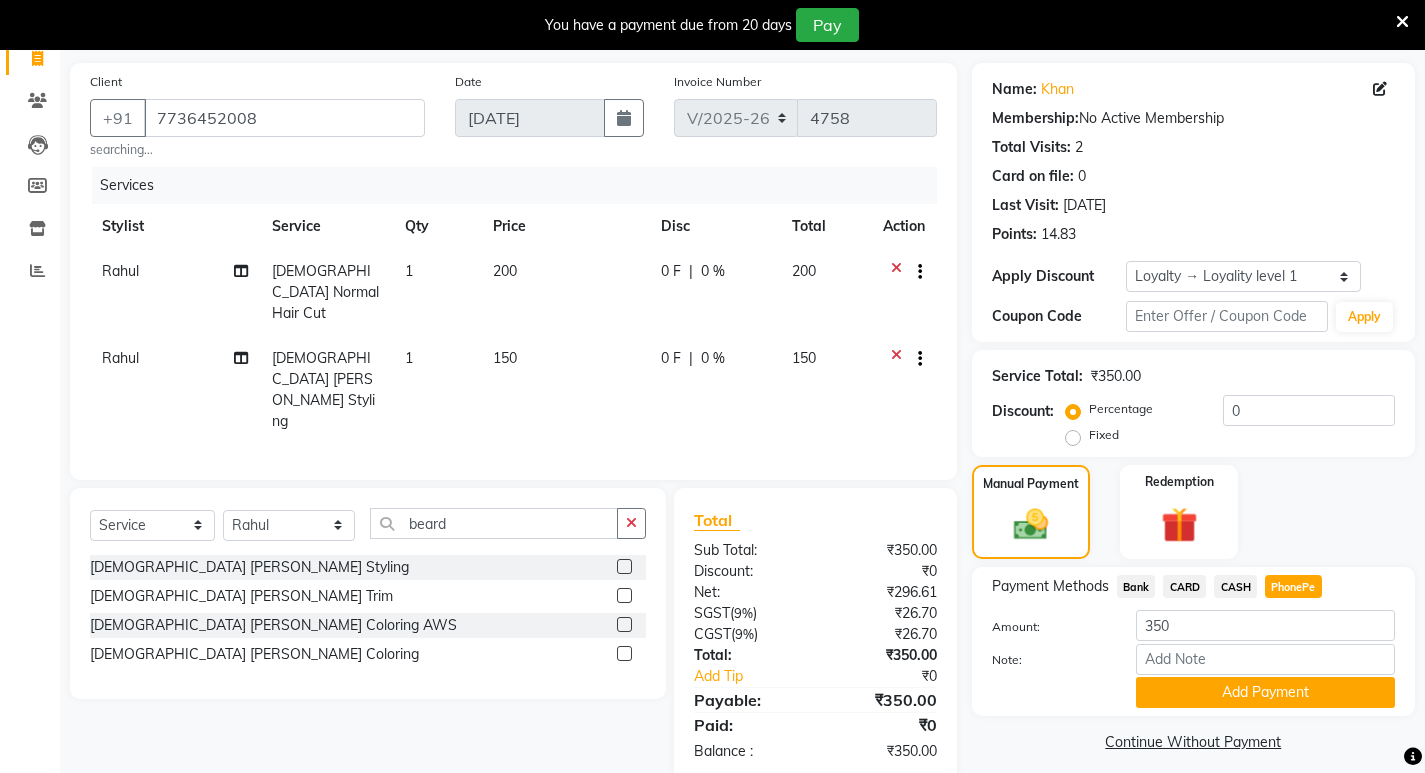 scroll, scrollTop: 151, scrollLeft: 0, axis: vertical 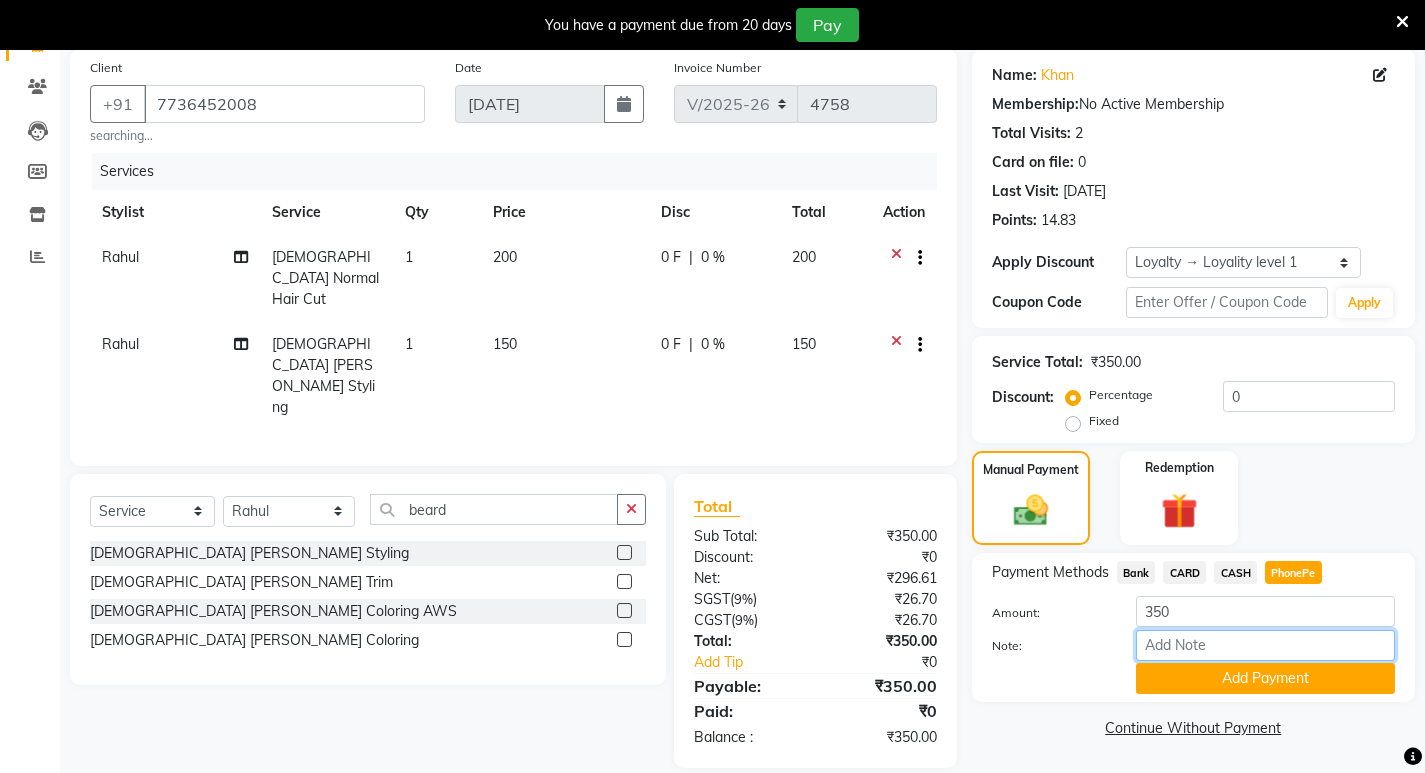 click on "Note:" at bounding box center (1265, 645) 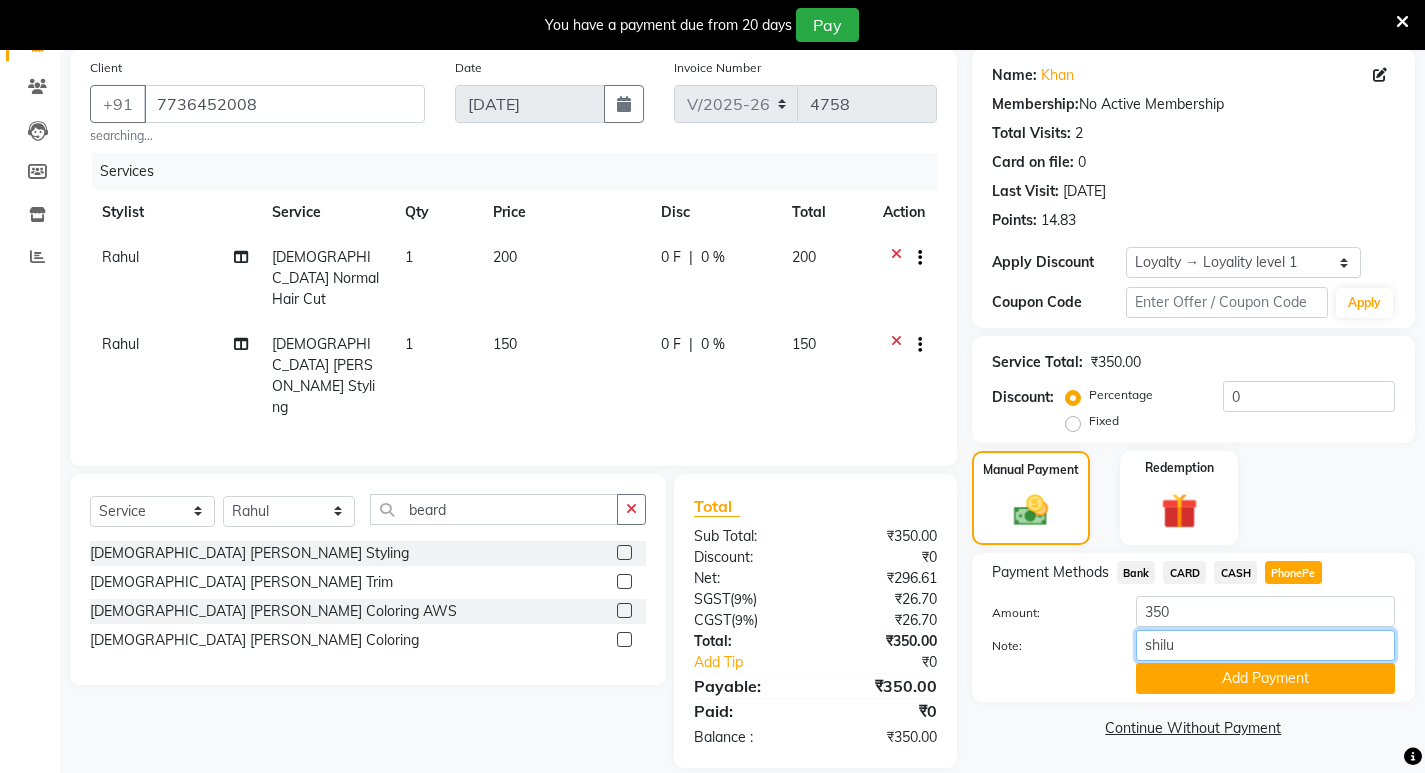click on "shilu" at bounding box center (1265, 645) 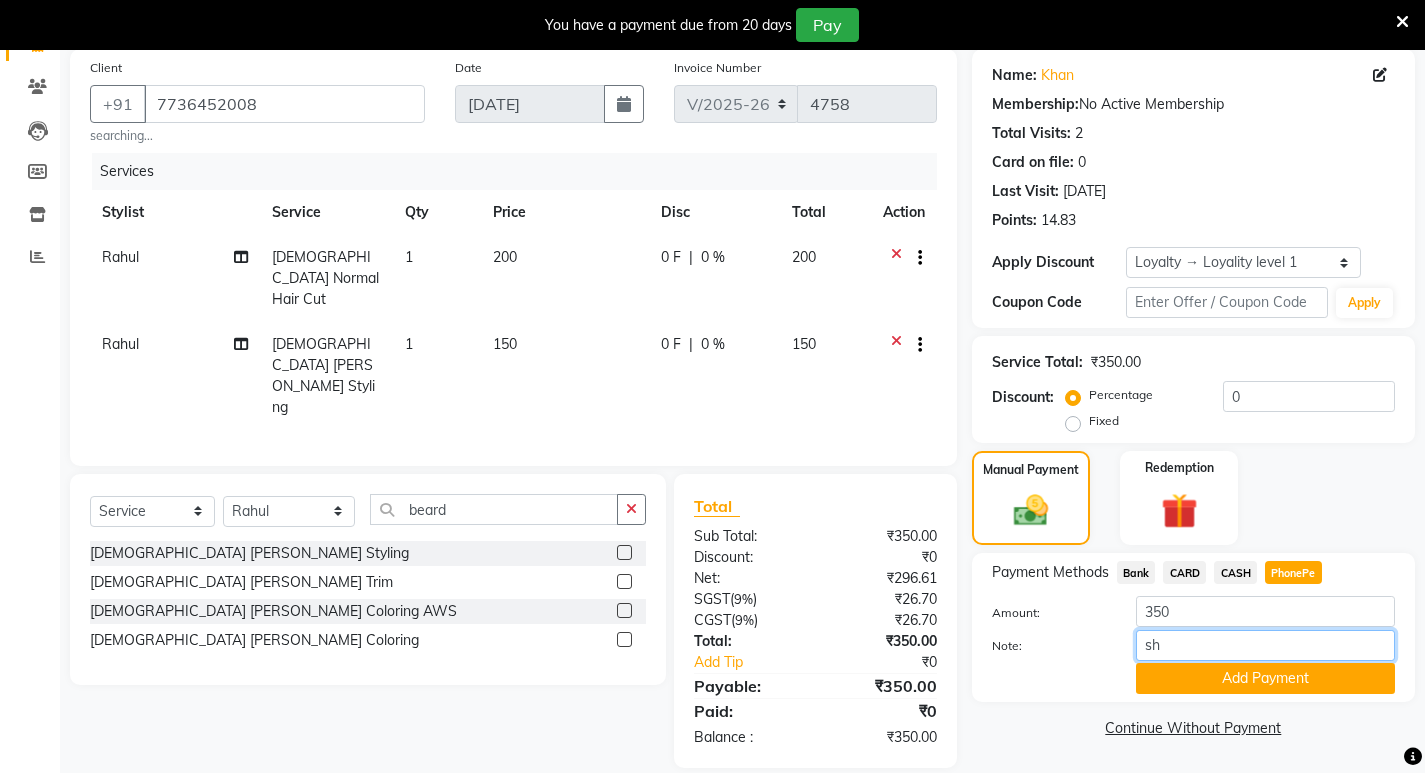 type on "s" 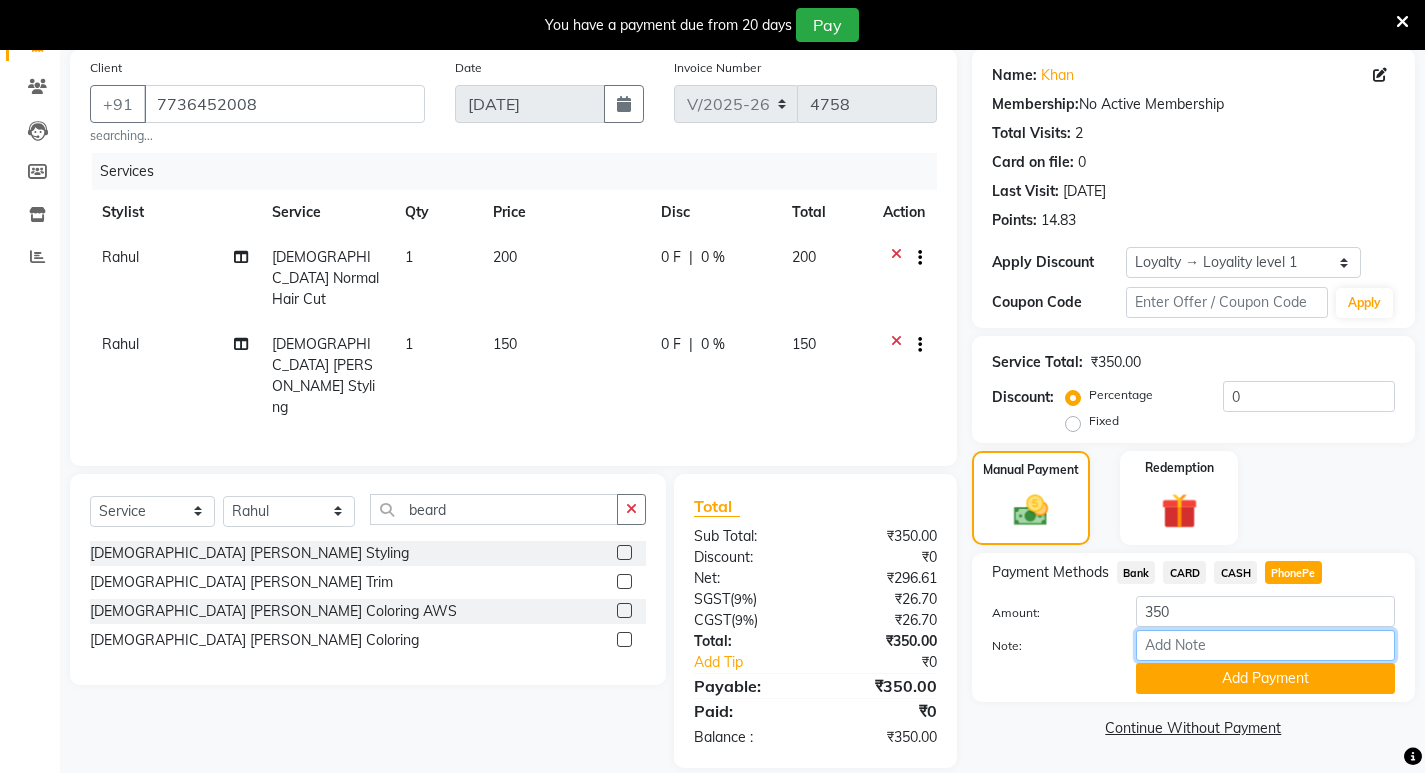 drag, startPoint x: 1187, startPoint y: 649, endPoint x: 1204, endPoint y: 608, distance: 44.38468 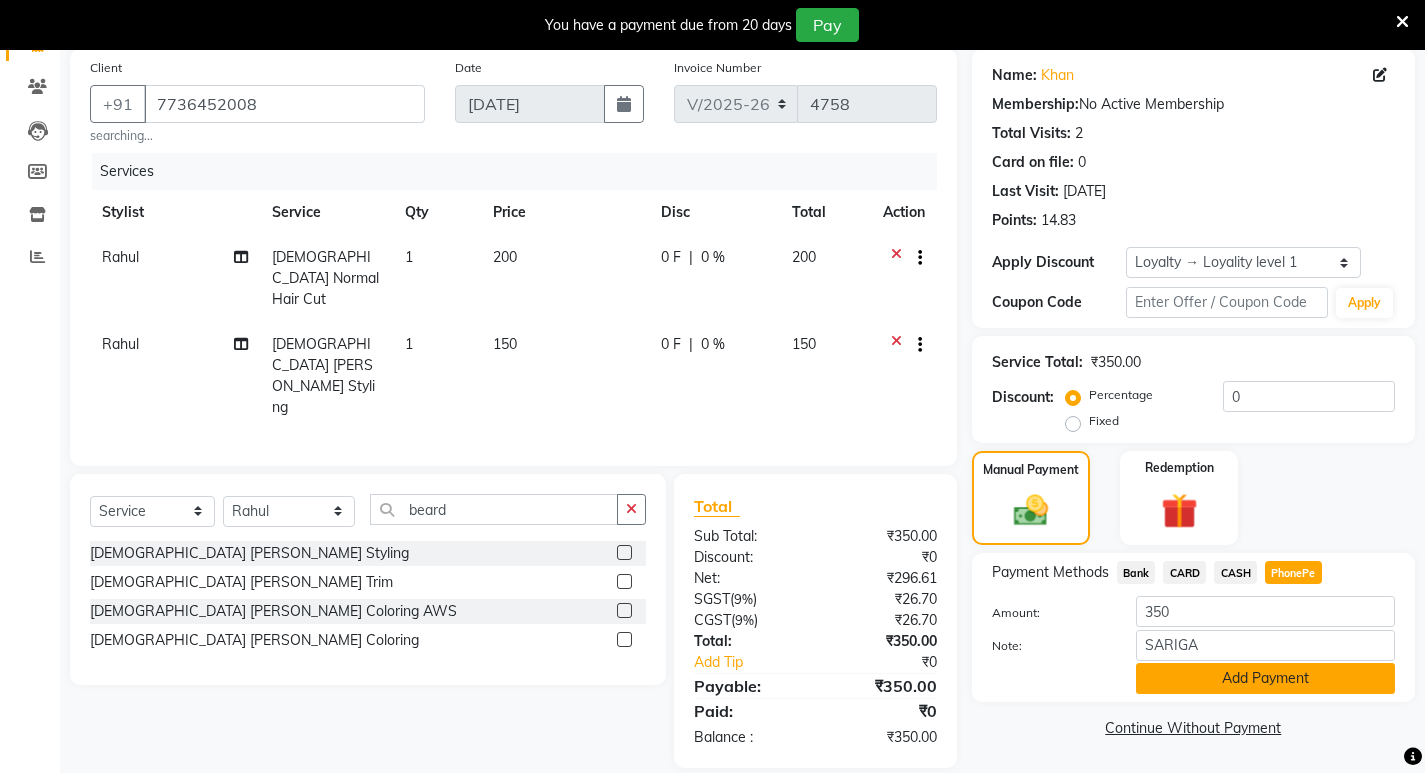 click on "Add Payment" 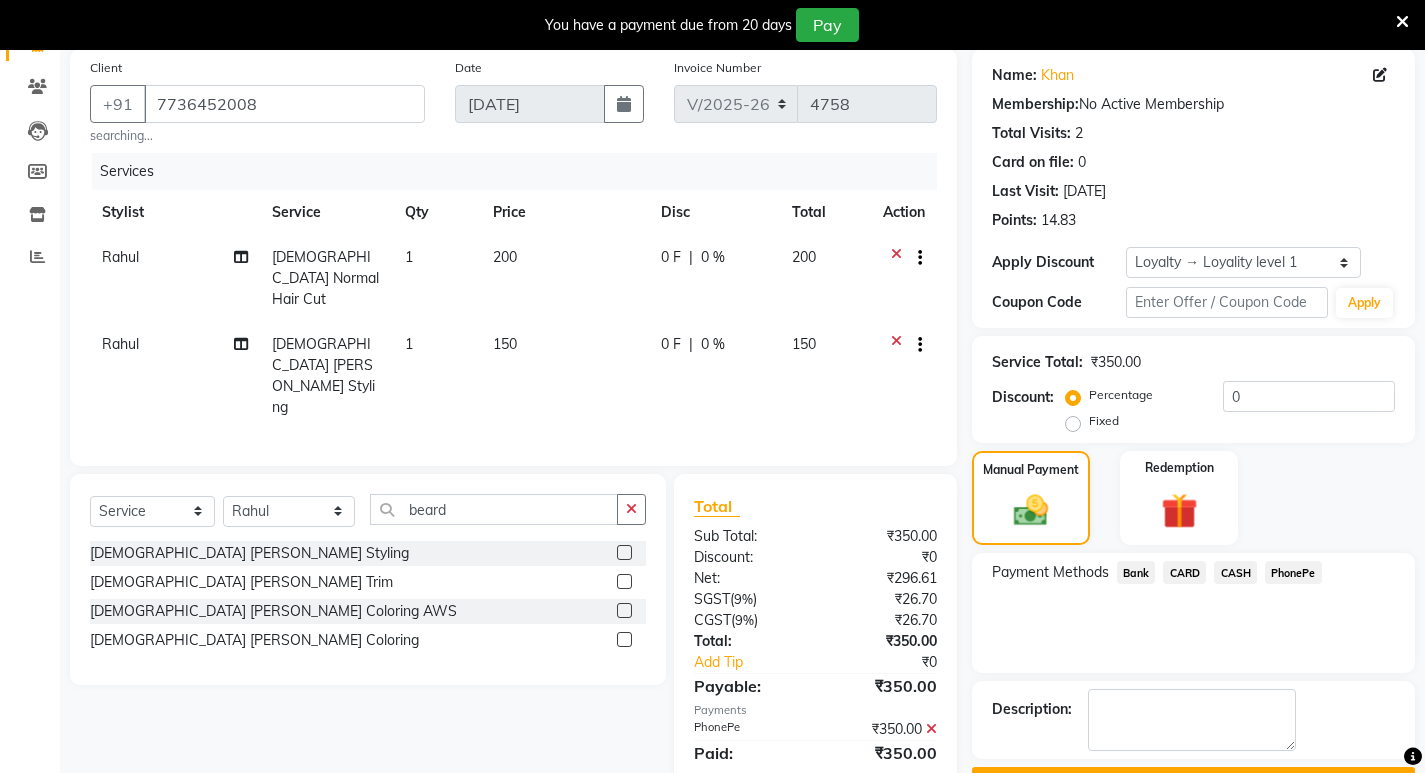 scroll, scrollTop: 269, scrollLeft: 0, axis: vertical 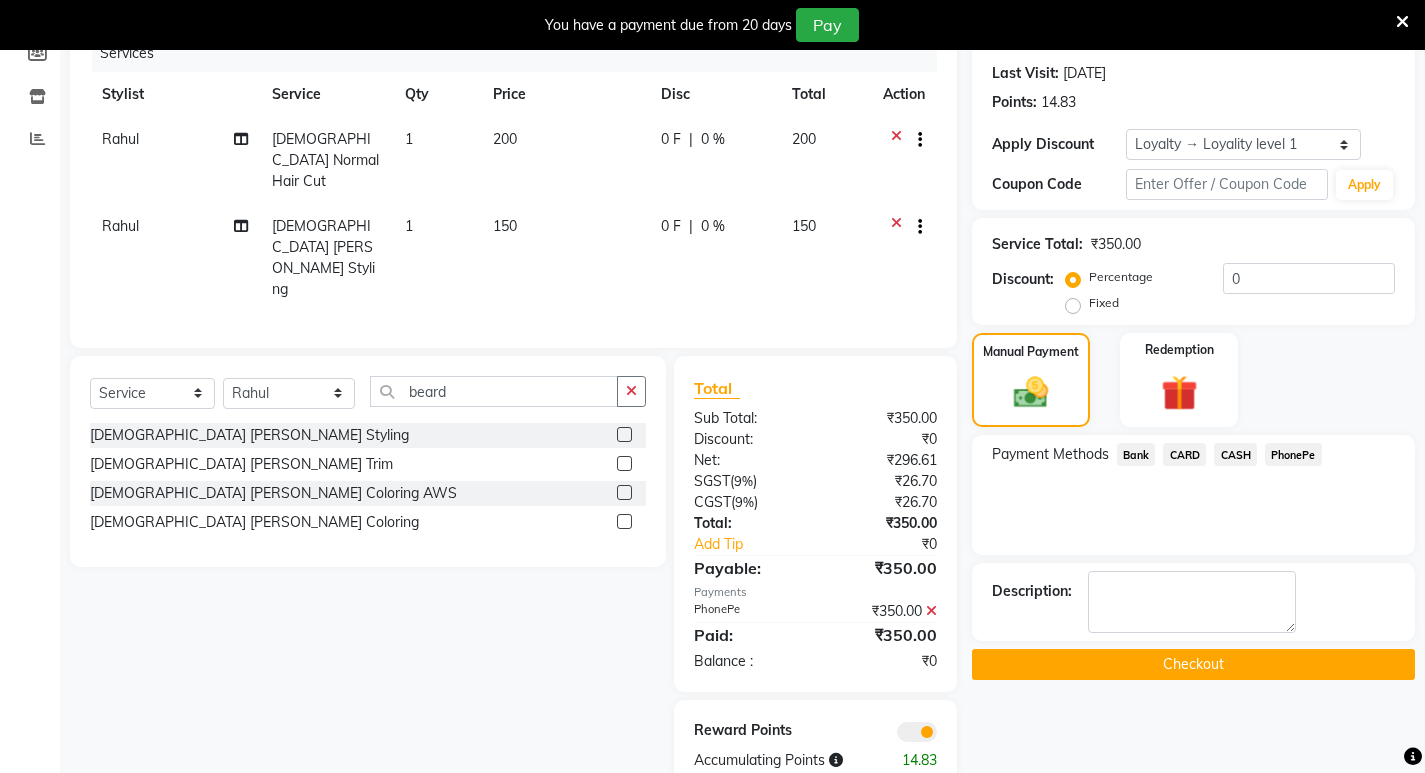 click on "Checkout" 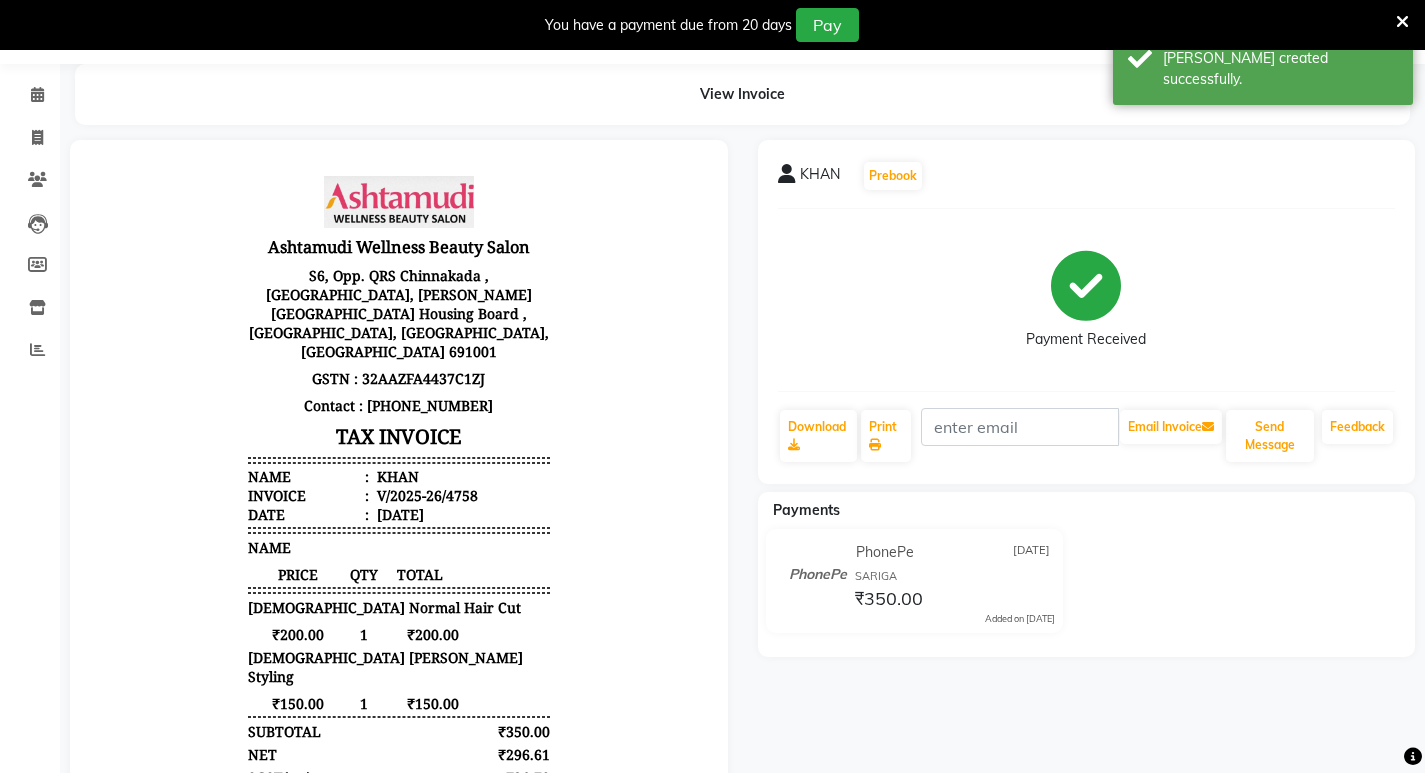 scroll, scrollTop: 0, scrollLeft: 0, axis: both 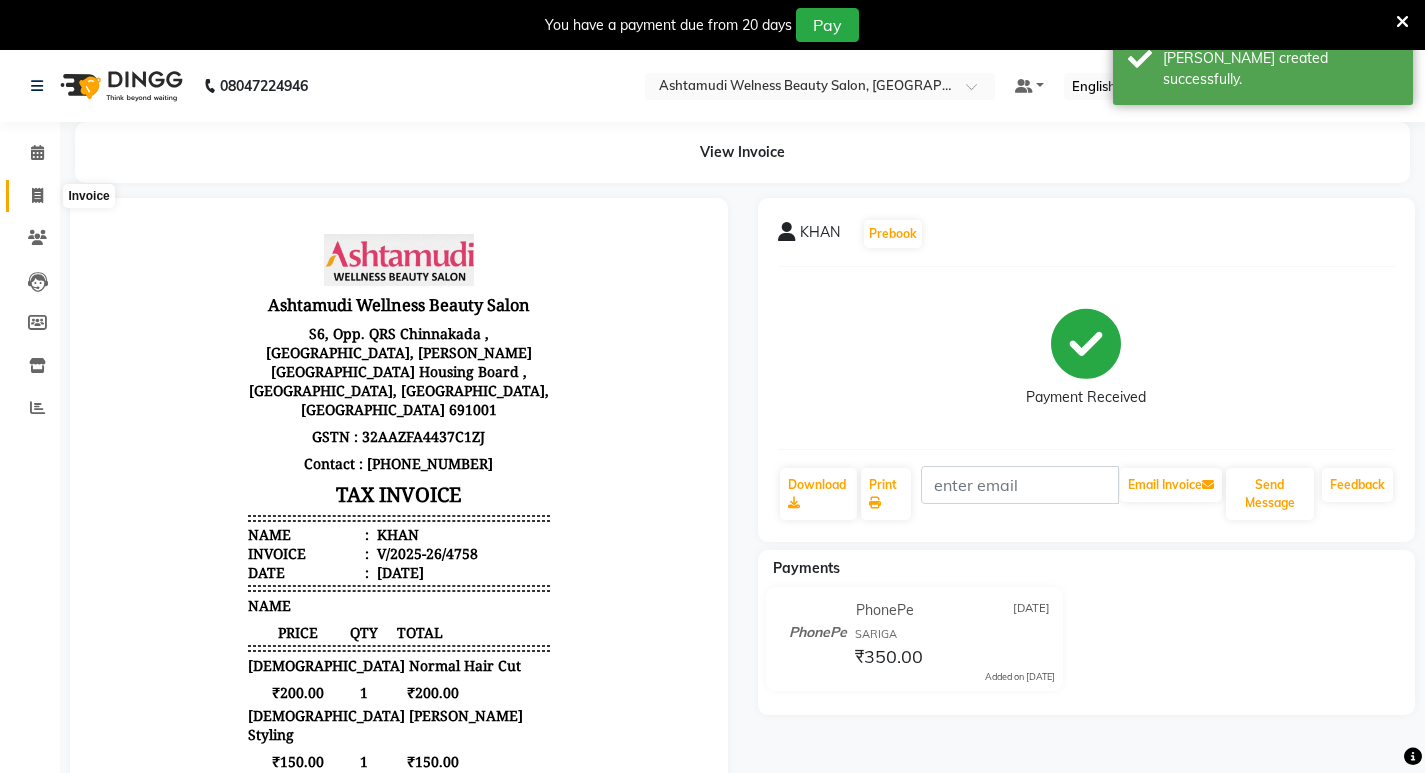 click 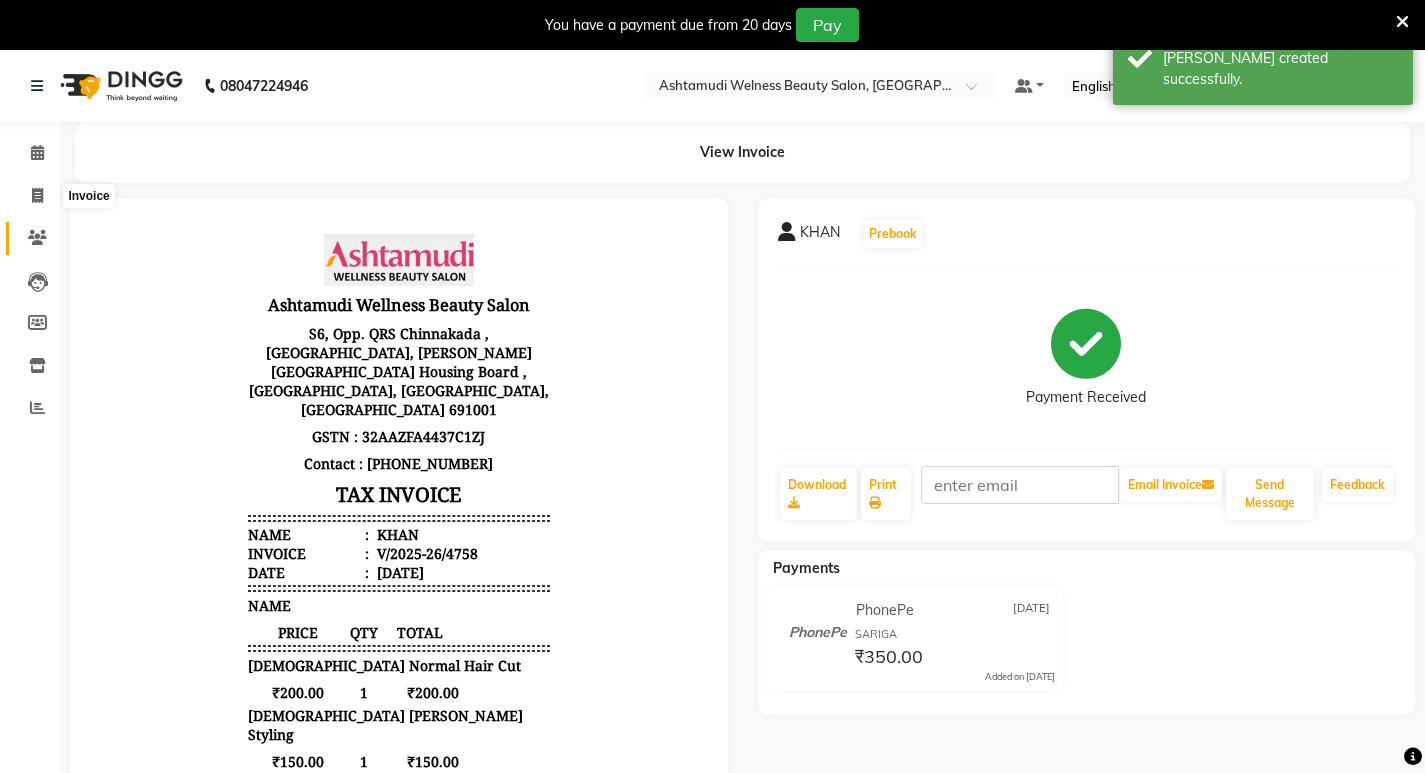 select on "service" 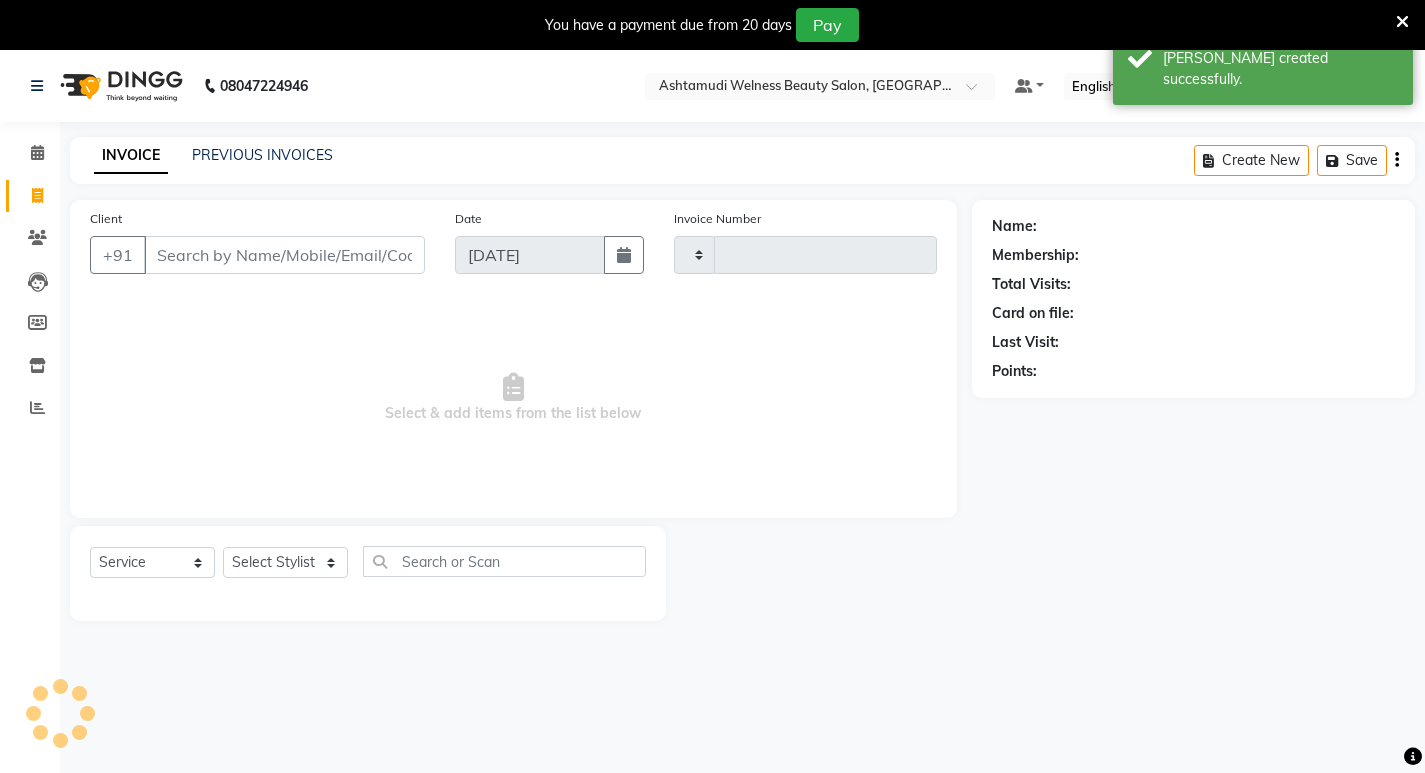 type on "4759" 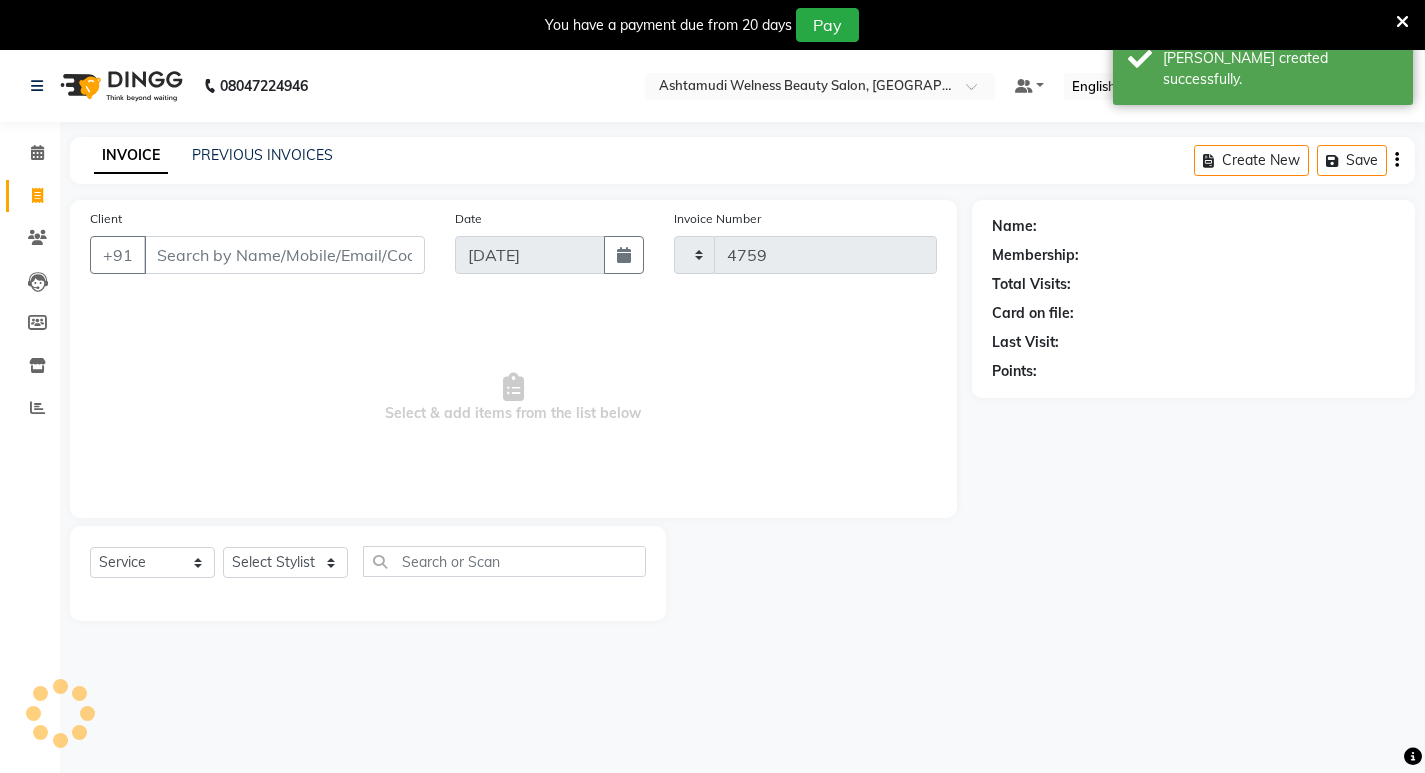 scroll, scrollTop: 50, scrollLeft: 0, axis: vertical 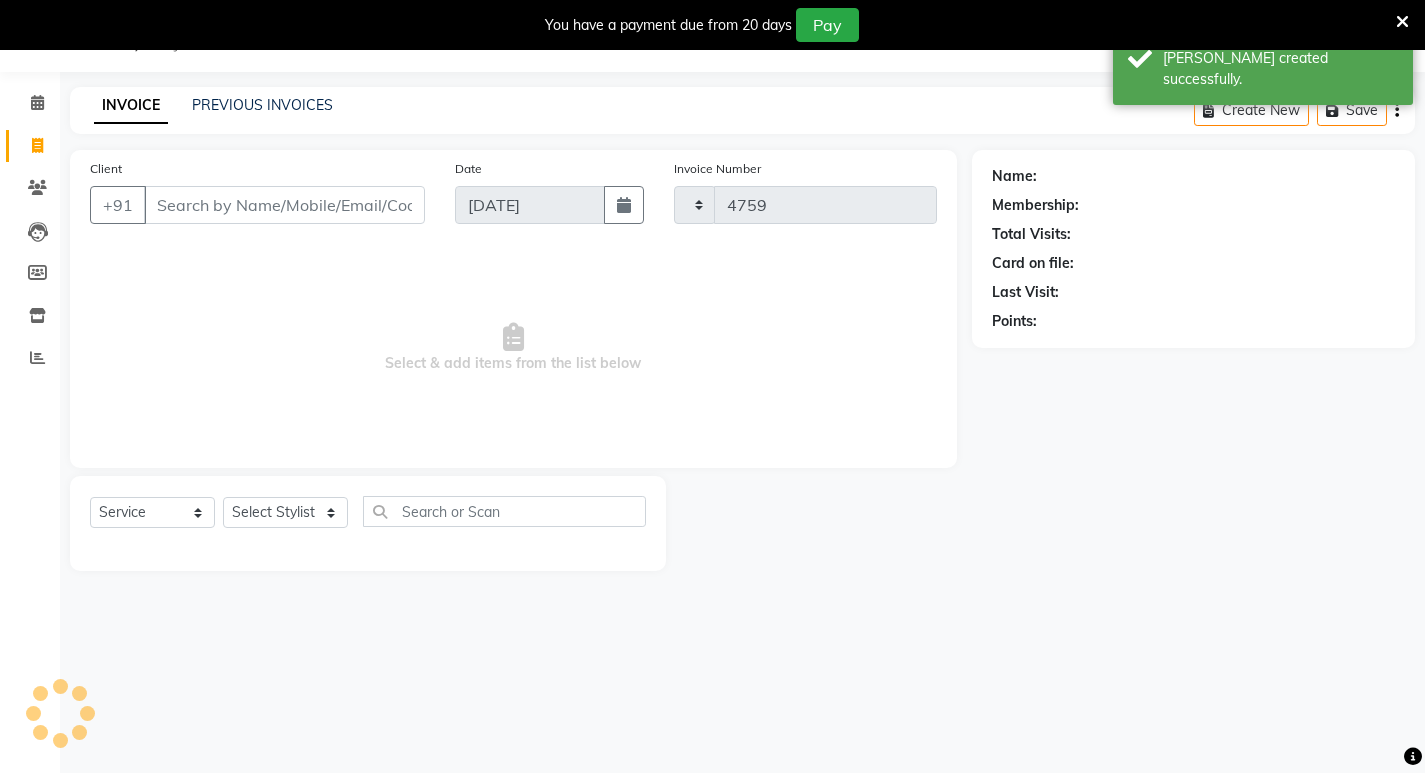 select on "4529" 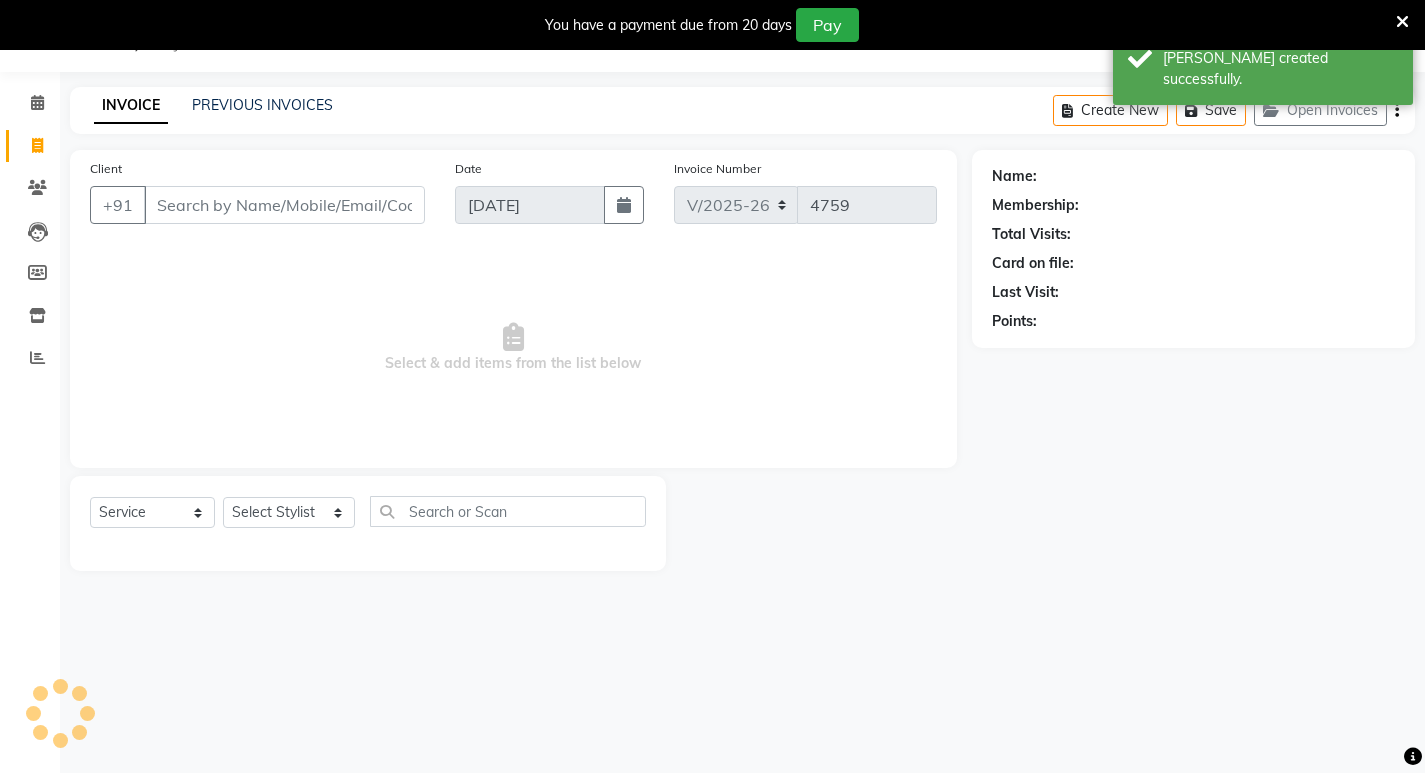click on "Client" at bounding box center (284, 205) 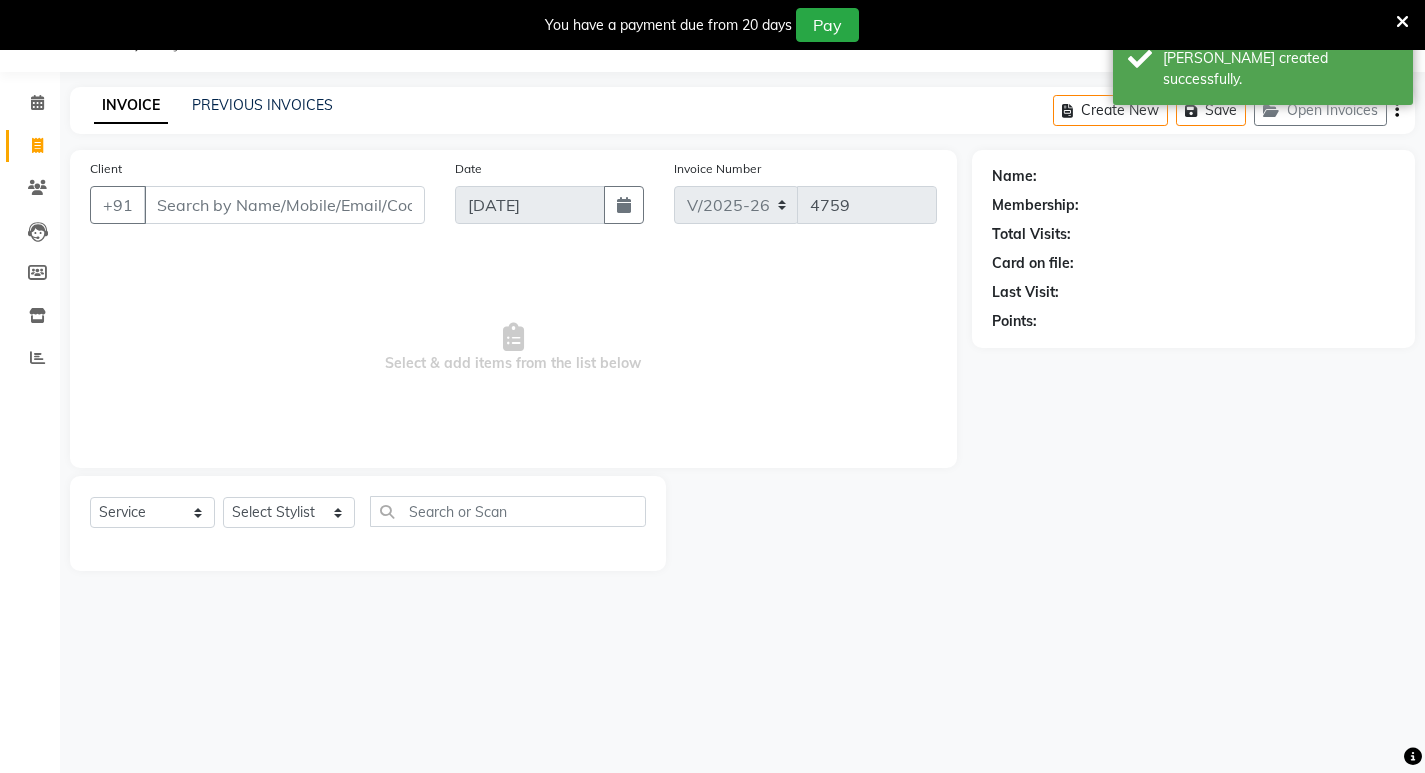 scroll, scrollTop: 0, scrollLeft: 0, axis: both 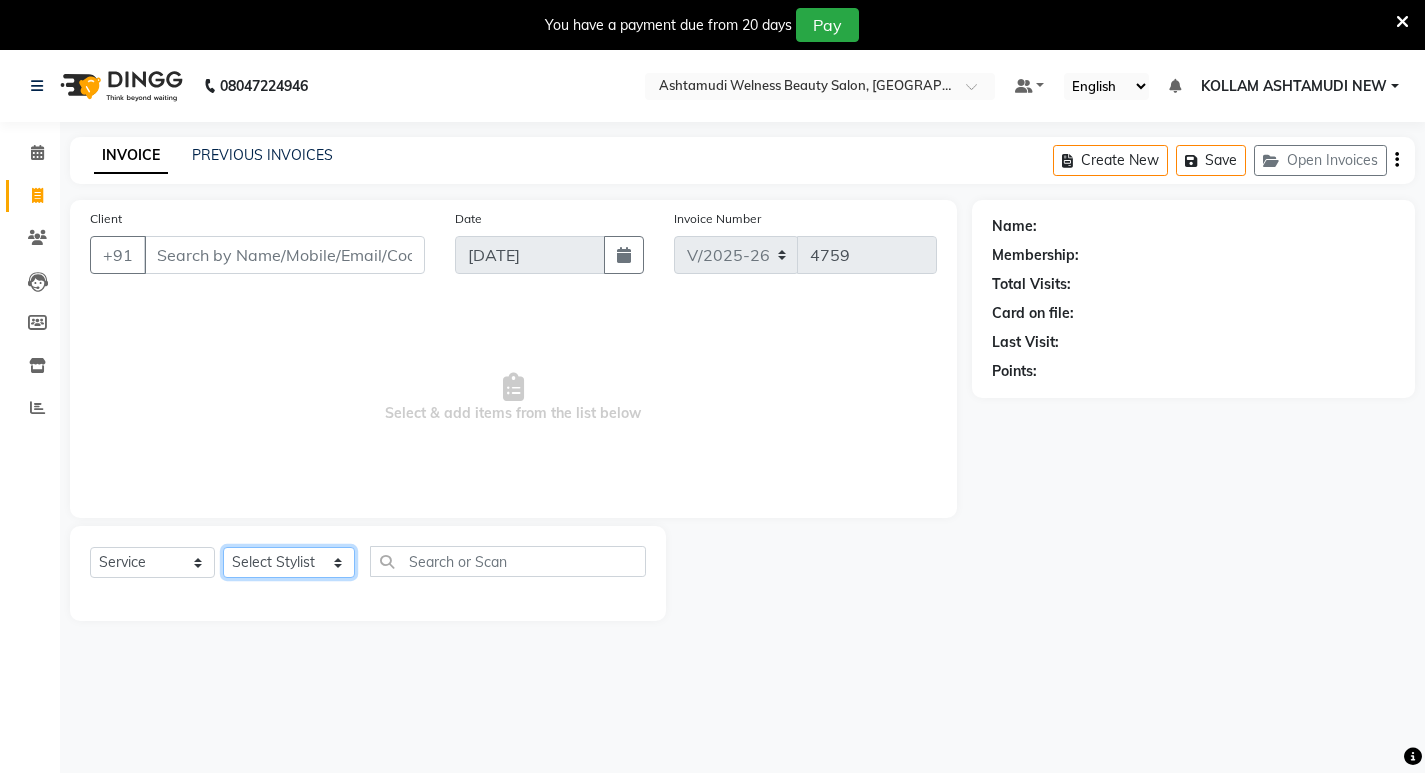 click on "Select Stylist [PERSON_NAME] Admin [PERSON_NAME]  [PERSON_NAME] [PERSON_NAME] [PERSON_NAME]  M [PERSON_NAME]  [PERSON_NAME]  P [PERSON_NAME] ASHTAMUDI KOLLAM ASHTAMUDI NEW  [PERSON_NAME] [PERSON_NAME] [PERSON_NAME]  [PERSON_NAME] [PERSON_NAME] [PERSON_NAME] [PERSON_NAME] [PERSON_NAME] M [PERSON_NAME] SARIGA [PERSON_NAME] [PERSON_NAME] [PERSON_NAME] [PERSON_NAME] [PERSON_NAME] S" 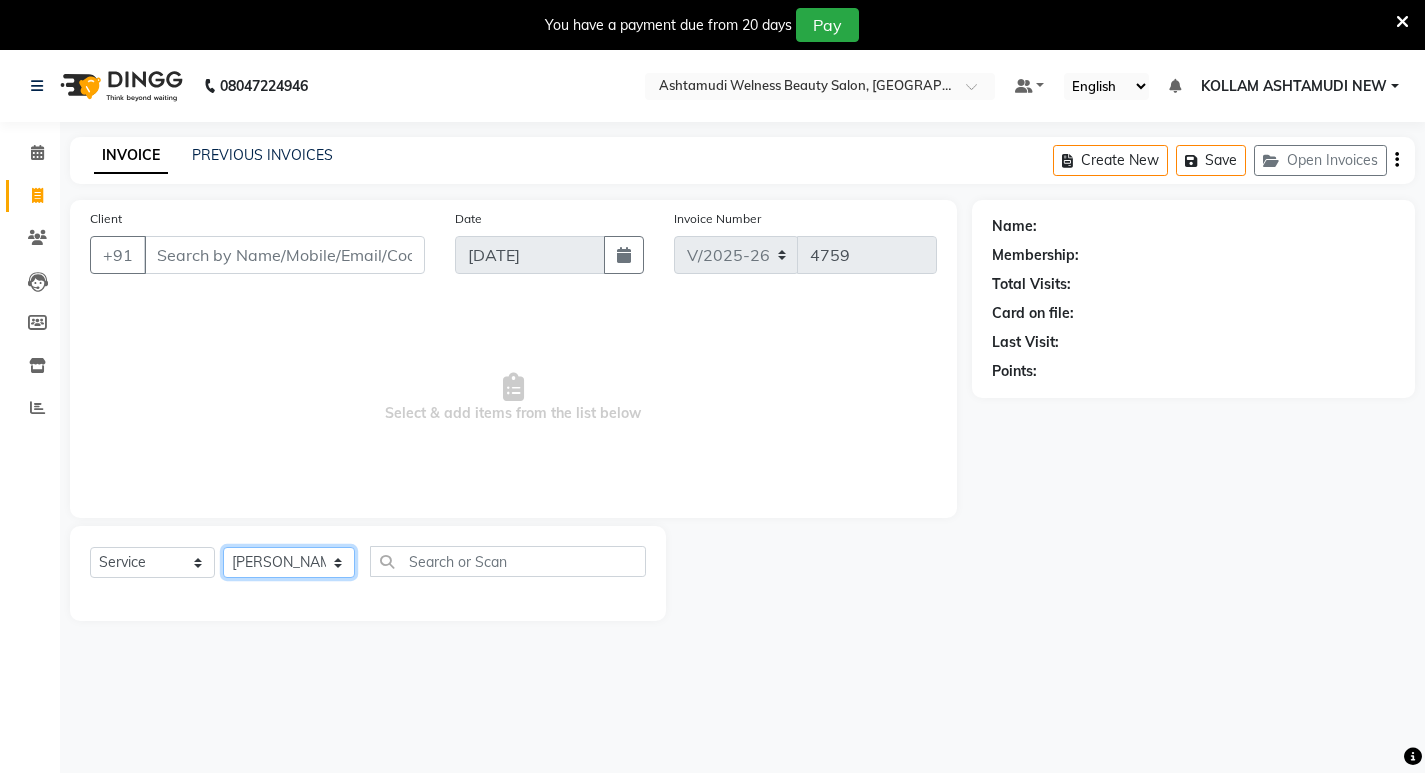 click on "Select Stylist [PERSON_NAME] Admin [PERSON_NAME]  [PERSON_NAME] [PERSON_NAME] [PERSON_NAME]  M [PERSON_NAME]  [PERSON_NAME]  P [PERSON_NAME] ASHTAMUDI KOLLAM ASHTAMUDI NEW  [PERSON_NAME] [PERSON_NAME] [PERSON_NAME]  [PERSON_NAME] [PERSON_NAME] [PERSON_NAME] [PERSON_NAME] [PERSON_NAME] M [PERSON_NAME] SARIGA [PERSON_NAME] [PERSON_NAME] [PERSON_NAME] [PERSON_NAME] [PERSON_NAME] S" 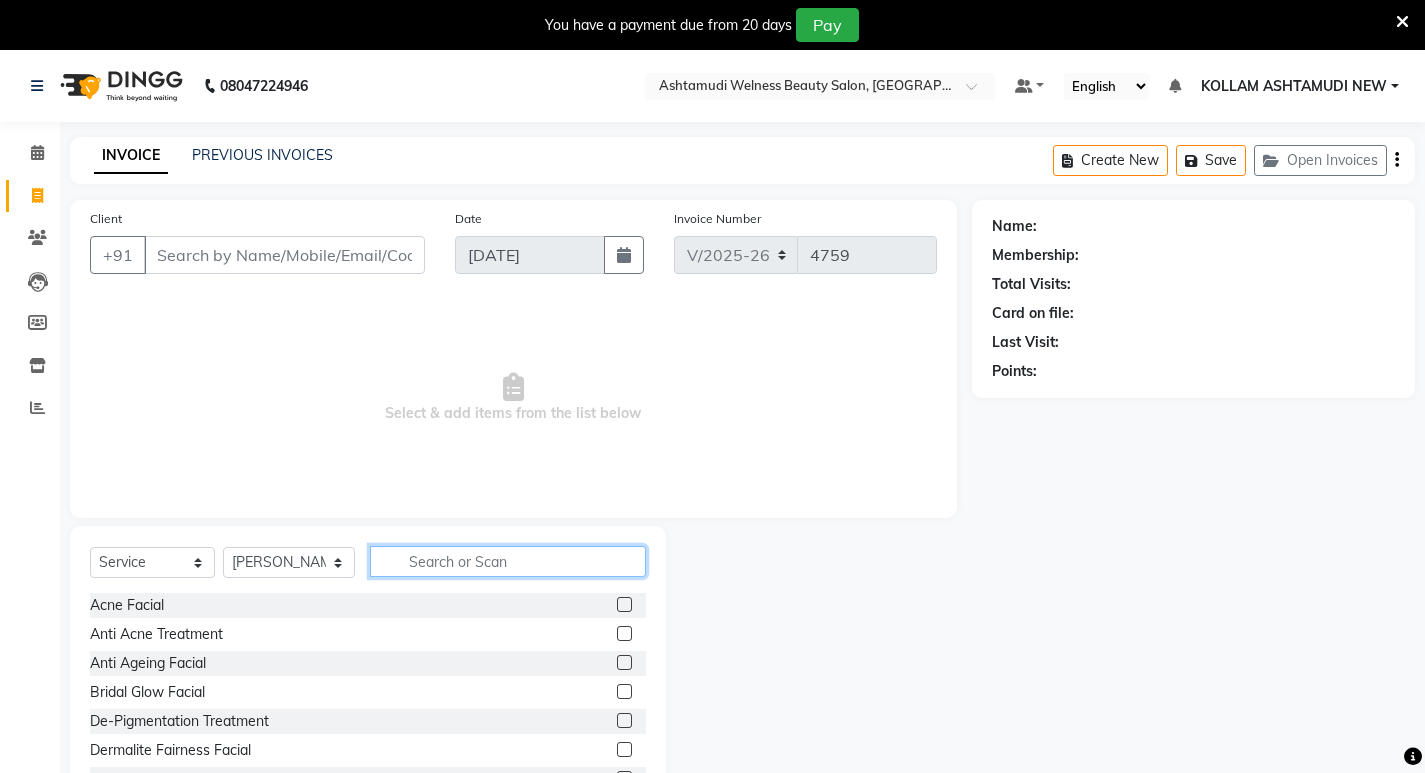 click 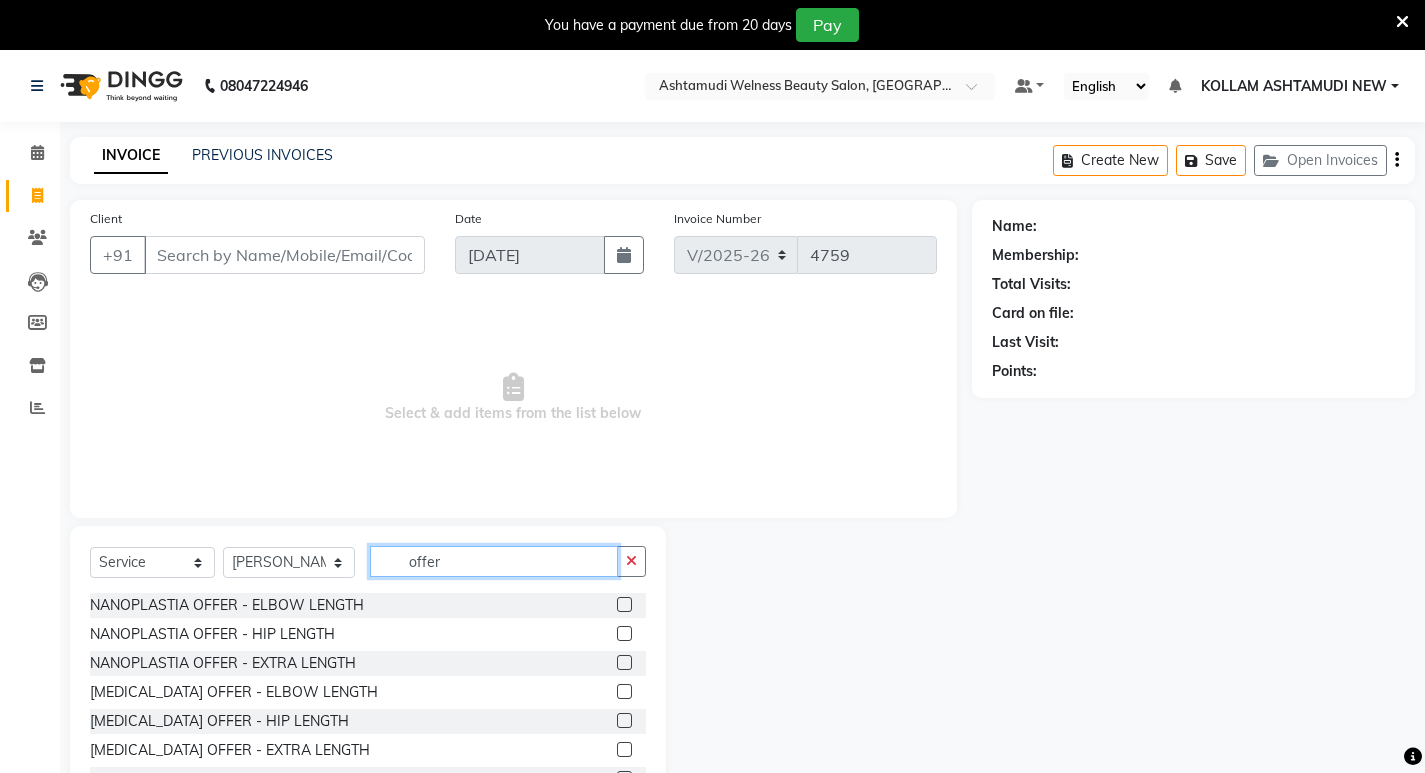 scroll, scrollTop: 78, scrollLeft: 0, axis: vertical 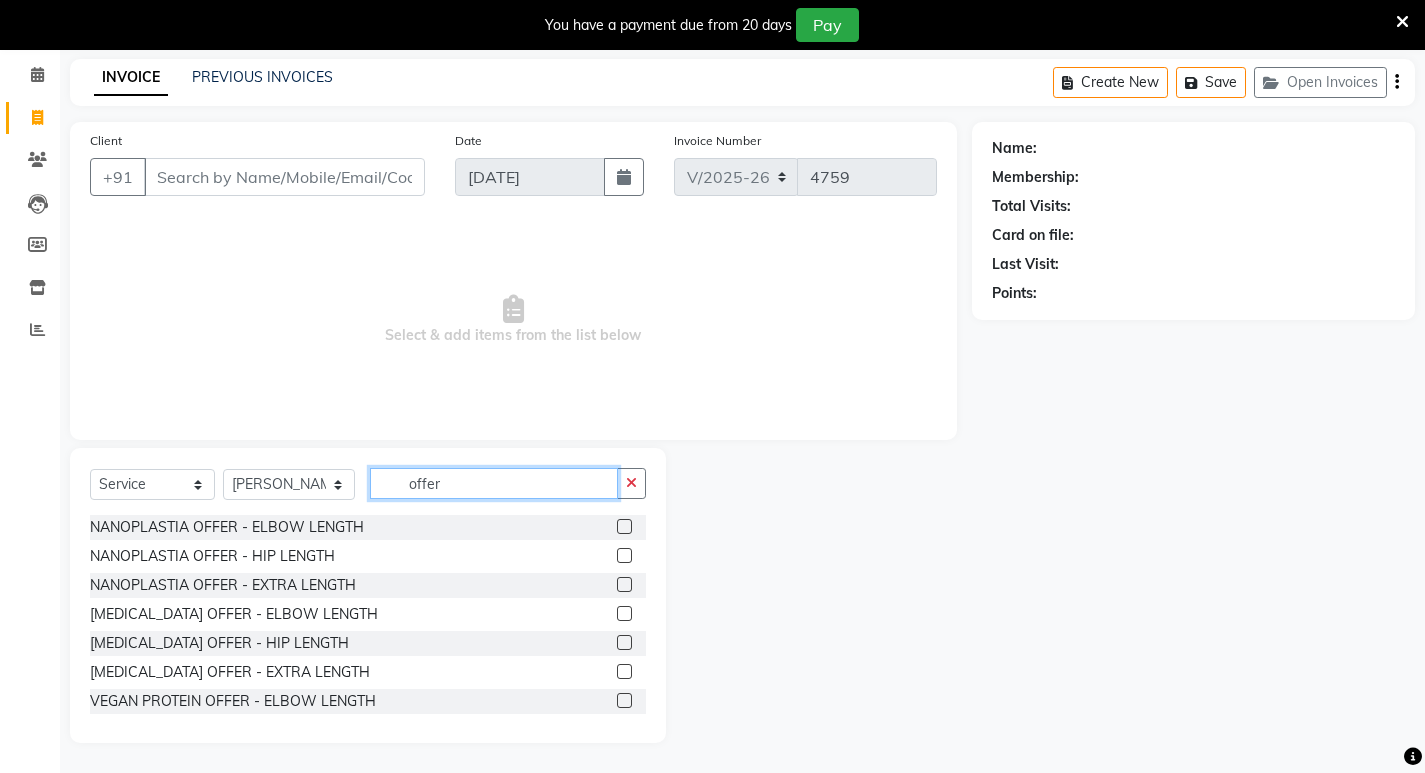 type on "offer" 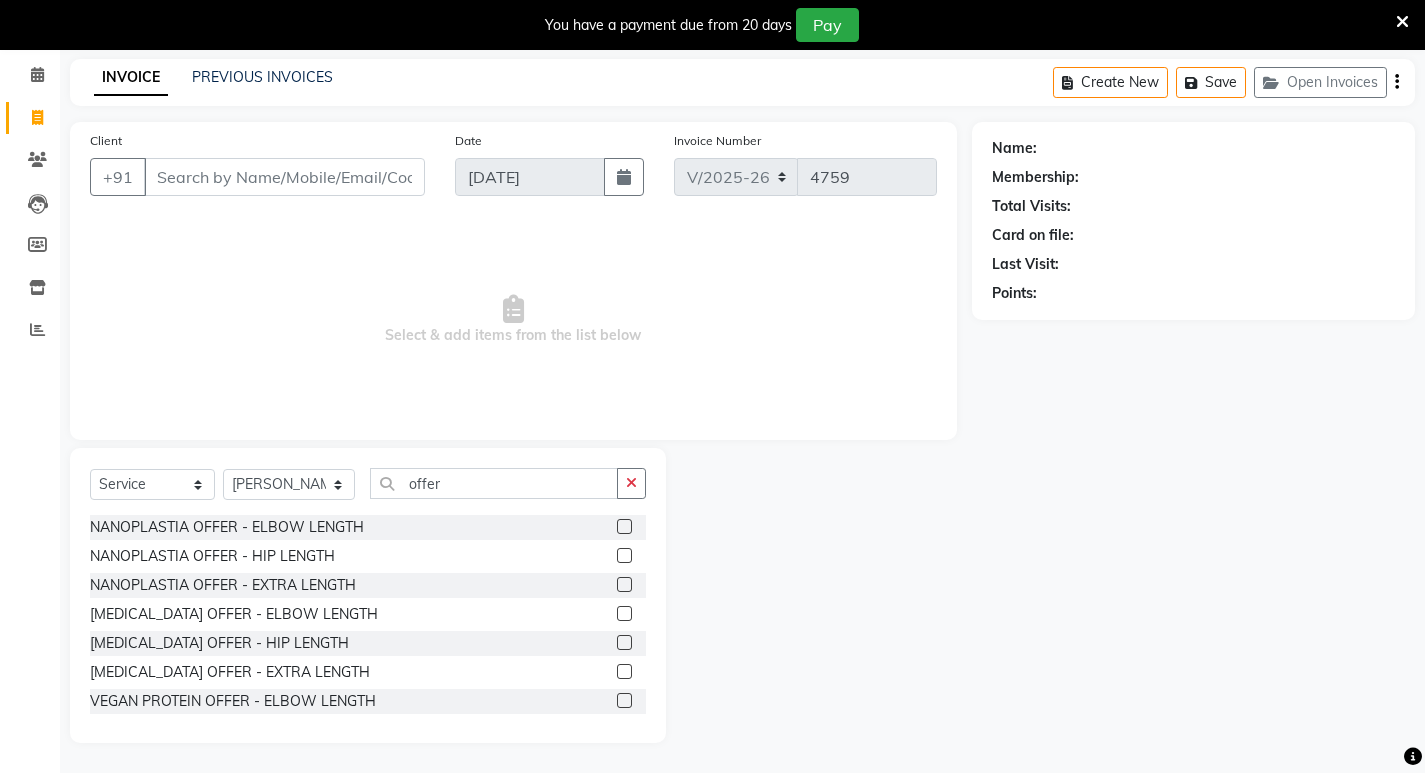 click 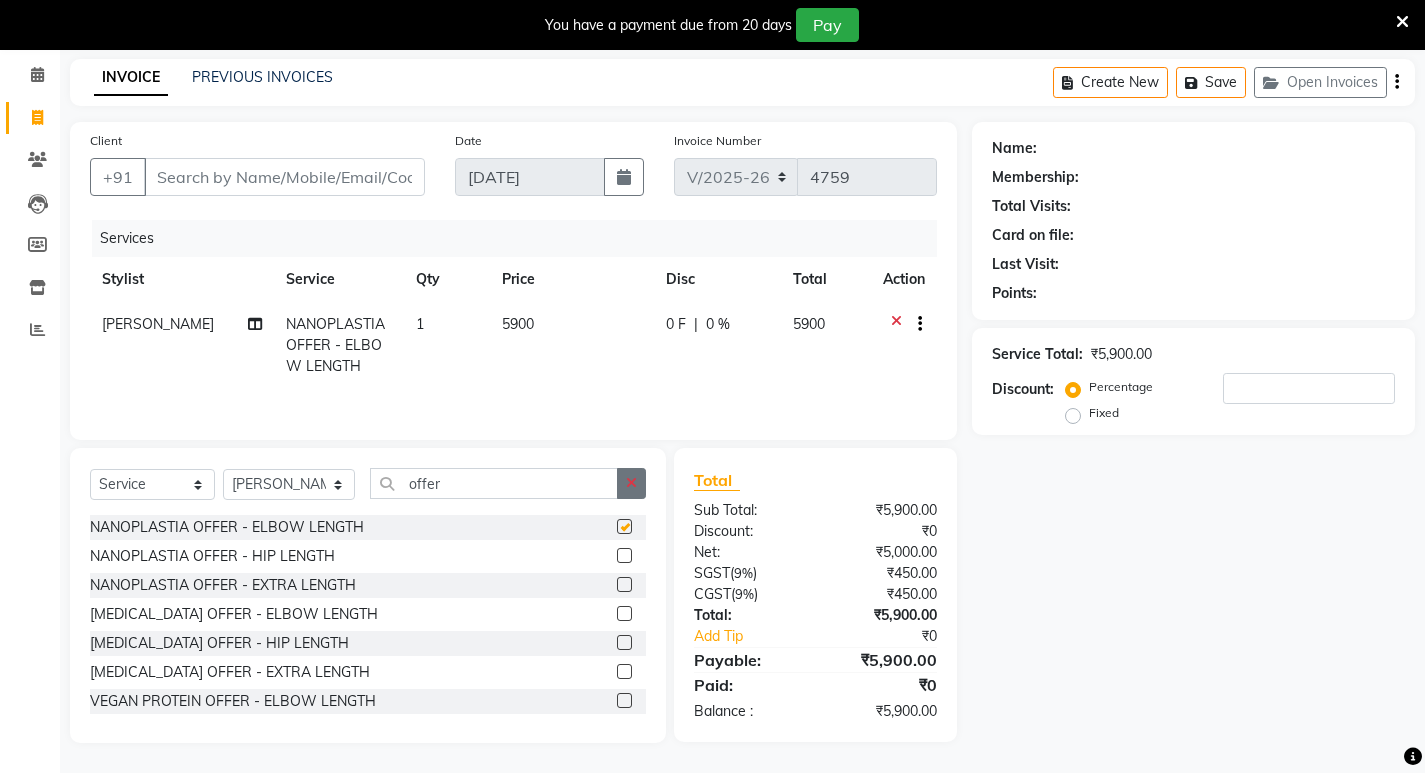 checkbox on "false" 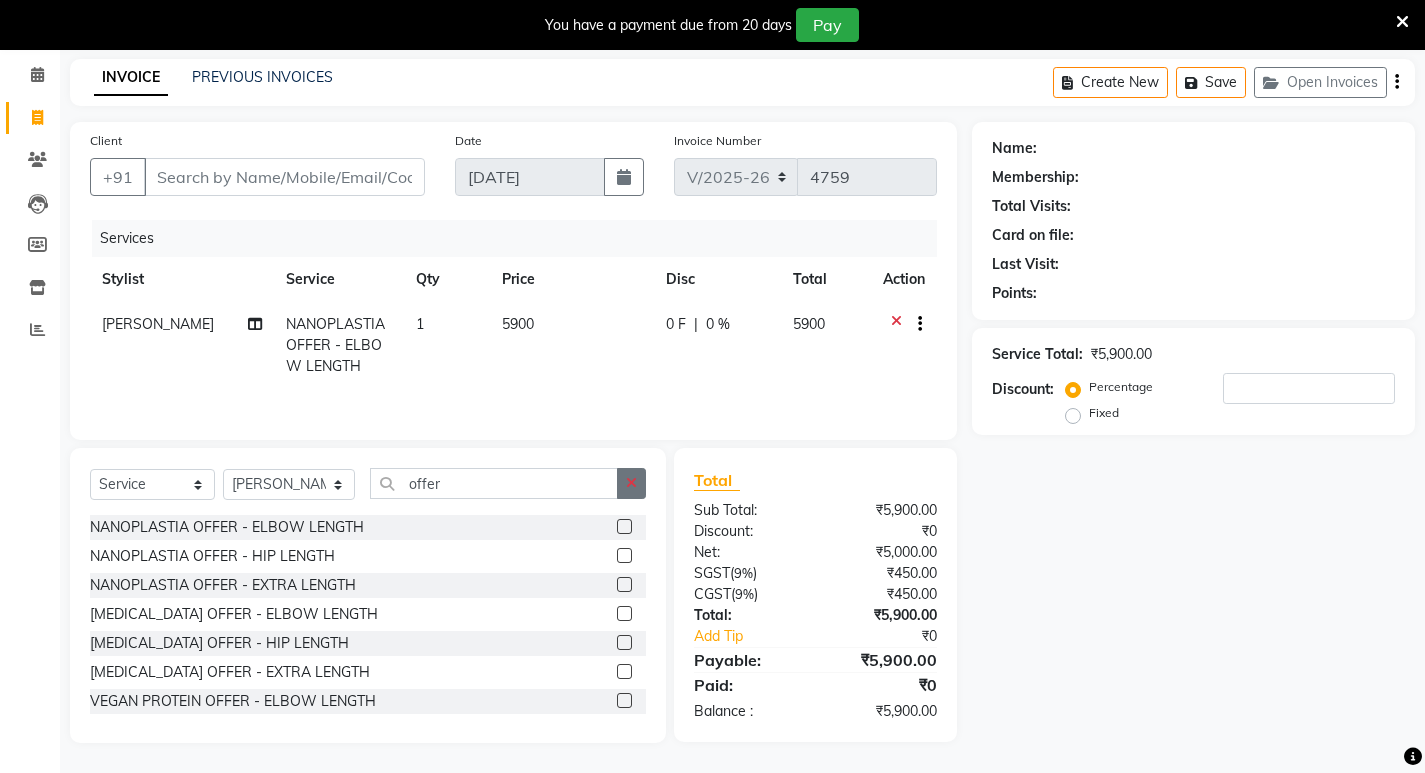 click 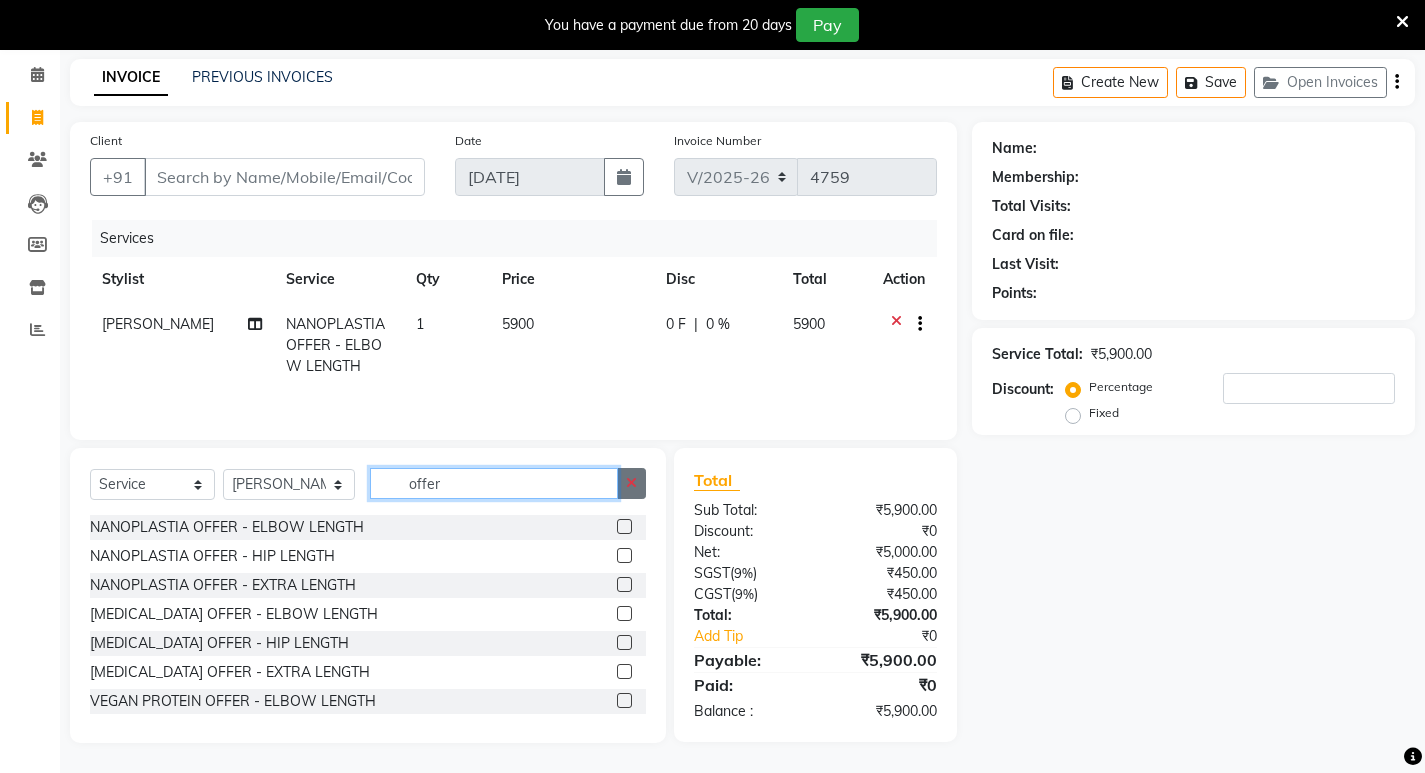 type 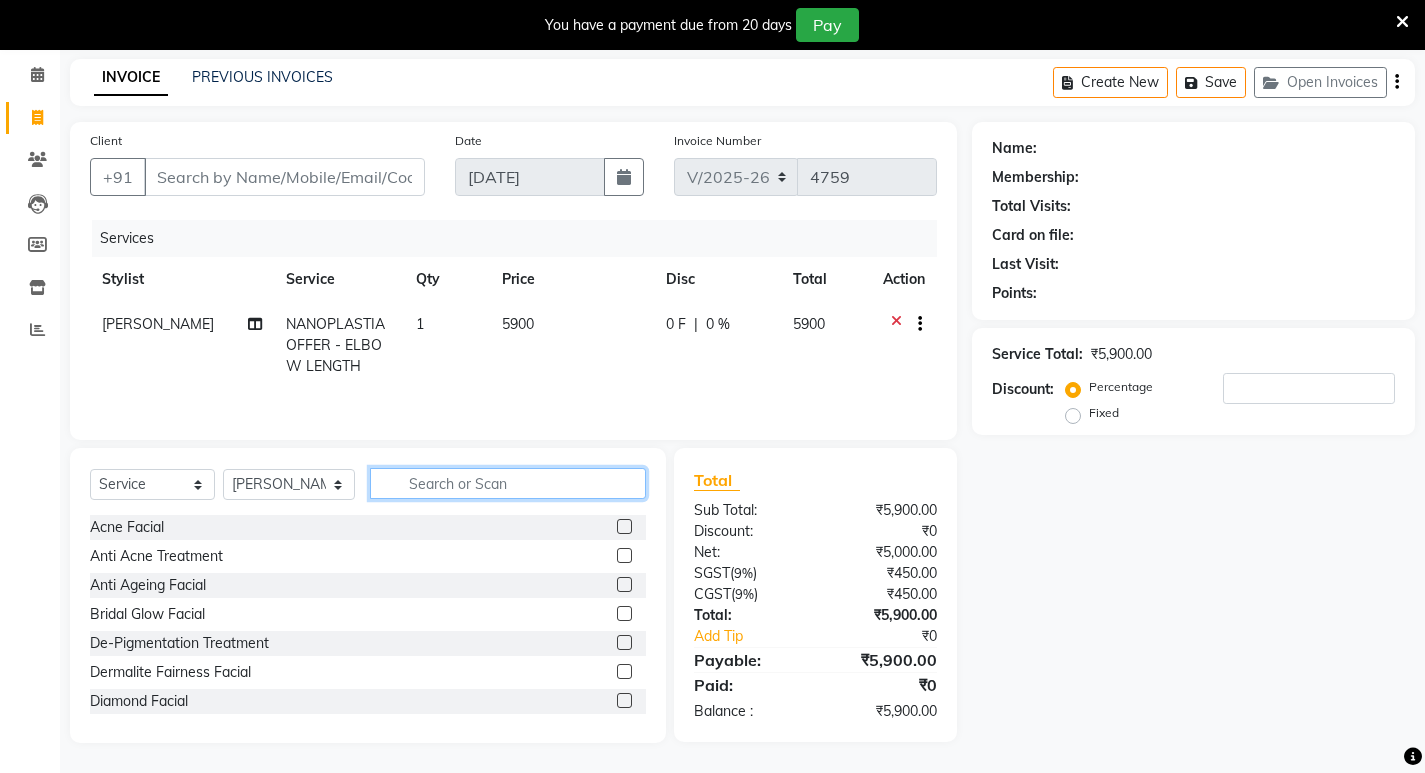 click 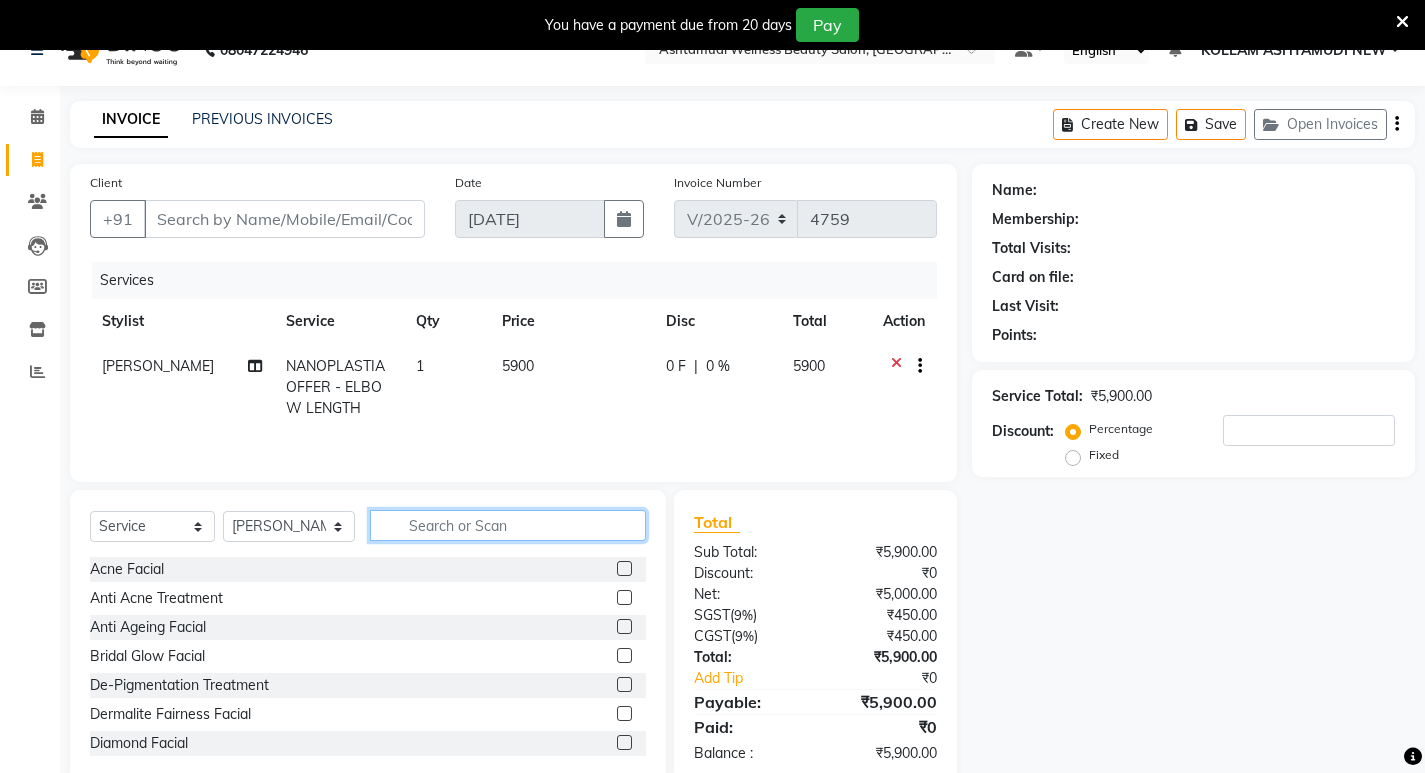 scroll, scrollTop: 0, scrollLeft: 0, axis: both 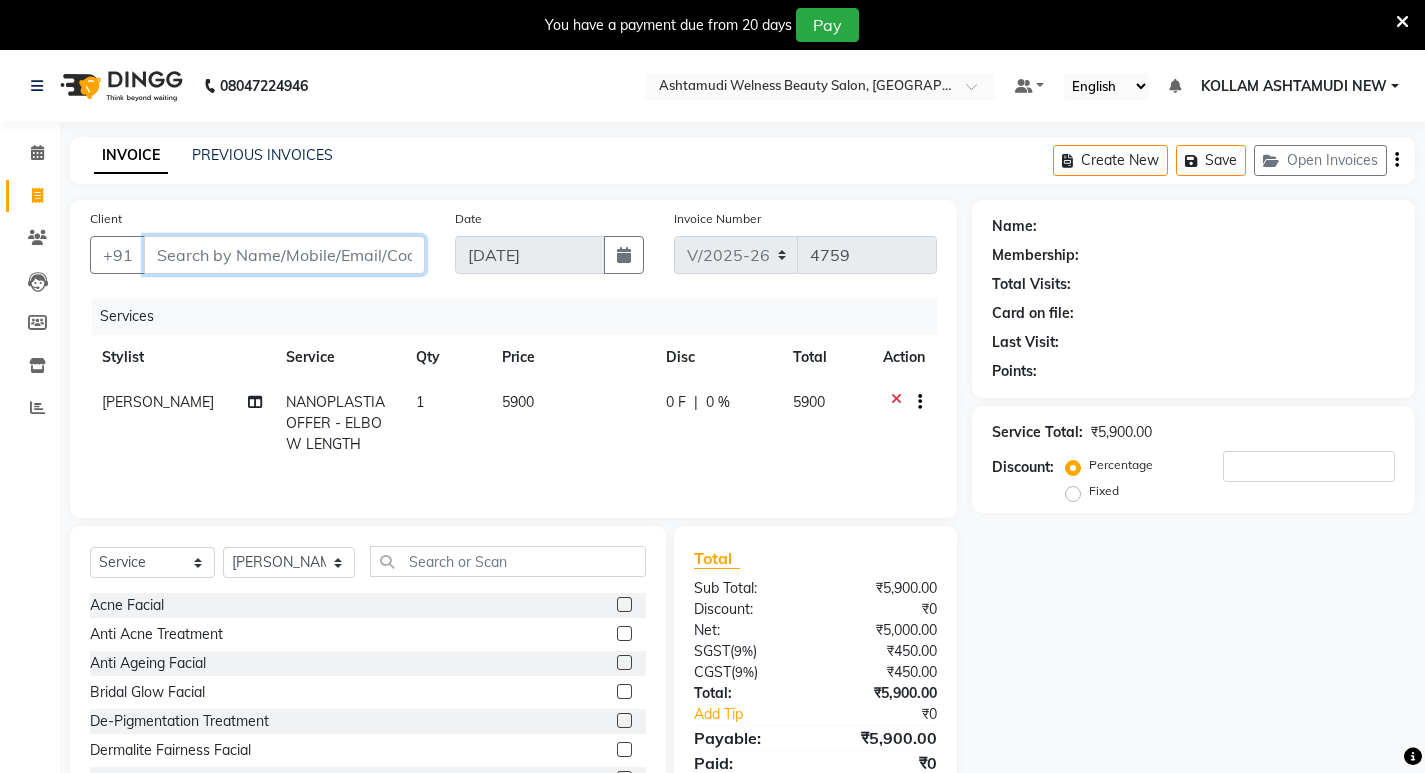 click on "Client" at bounding box center [284, 255] 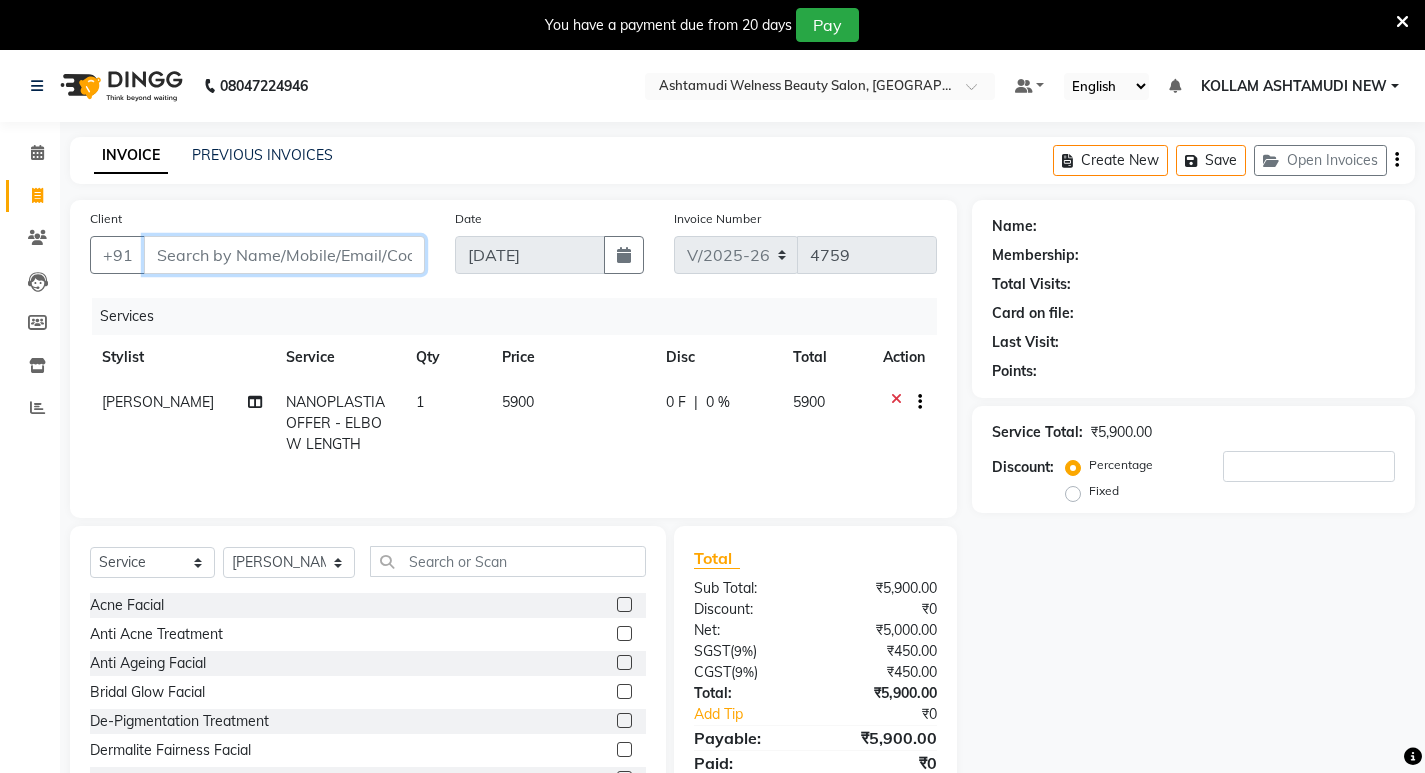 type on "8" 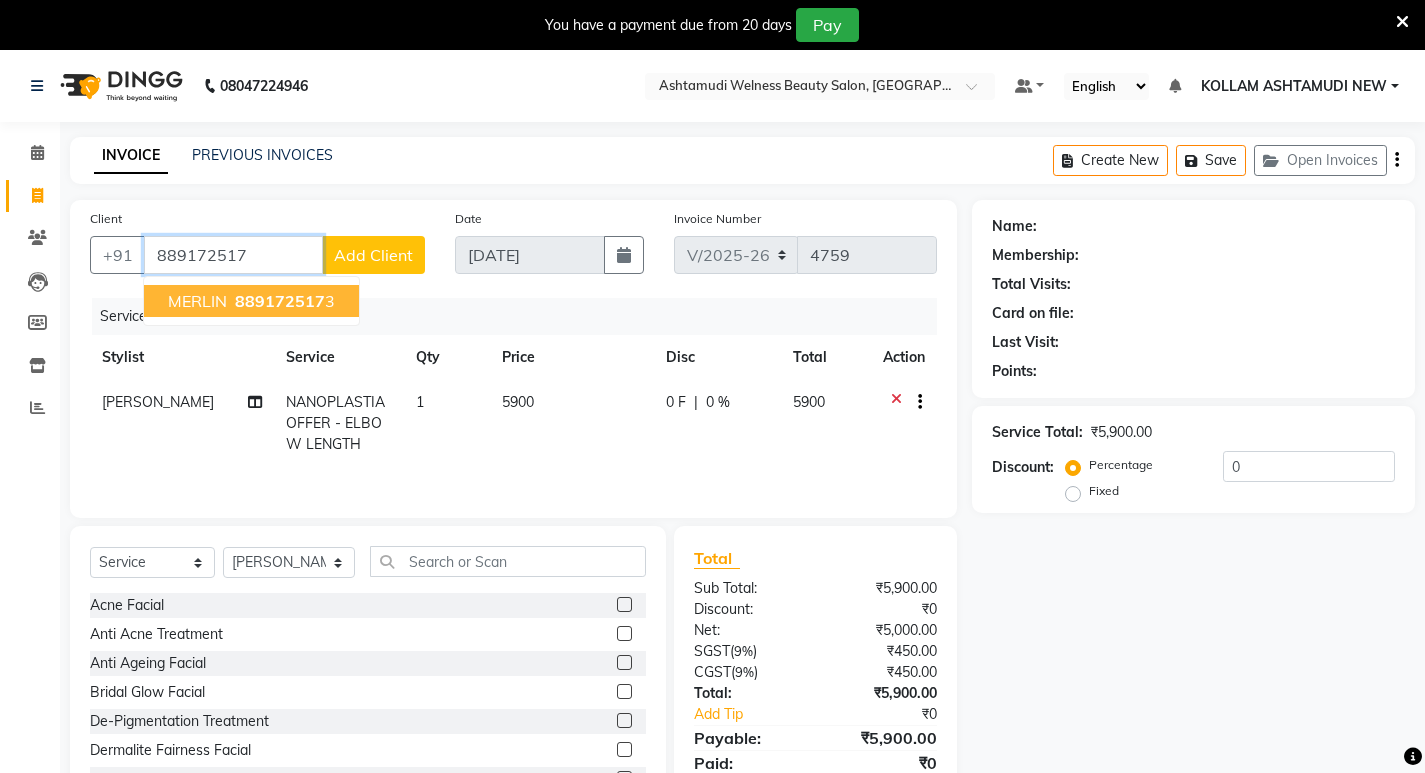 click on "889172517" at bounding box center (280, 301) 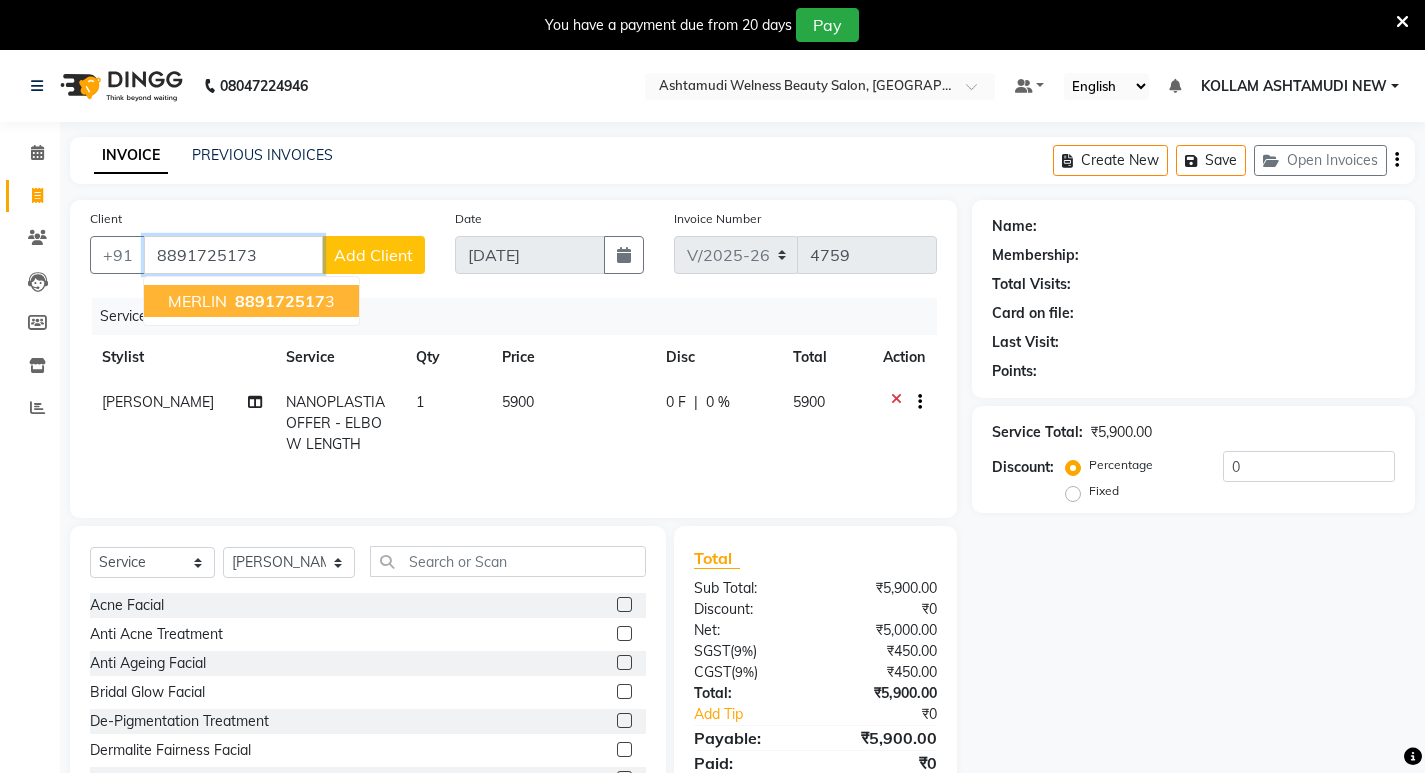type on "8891725173" 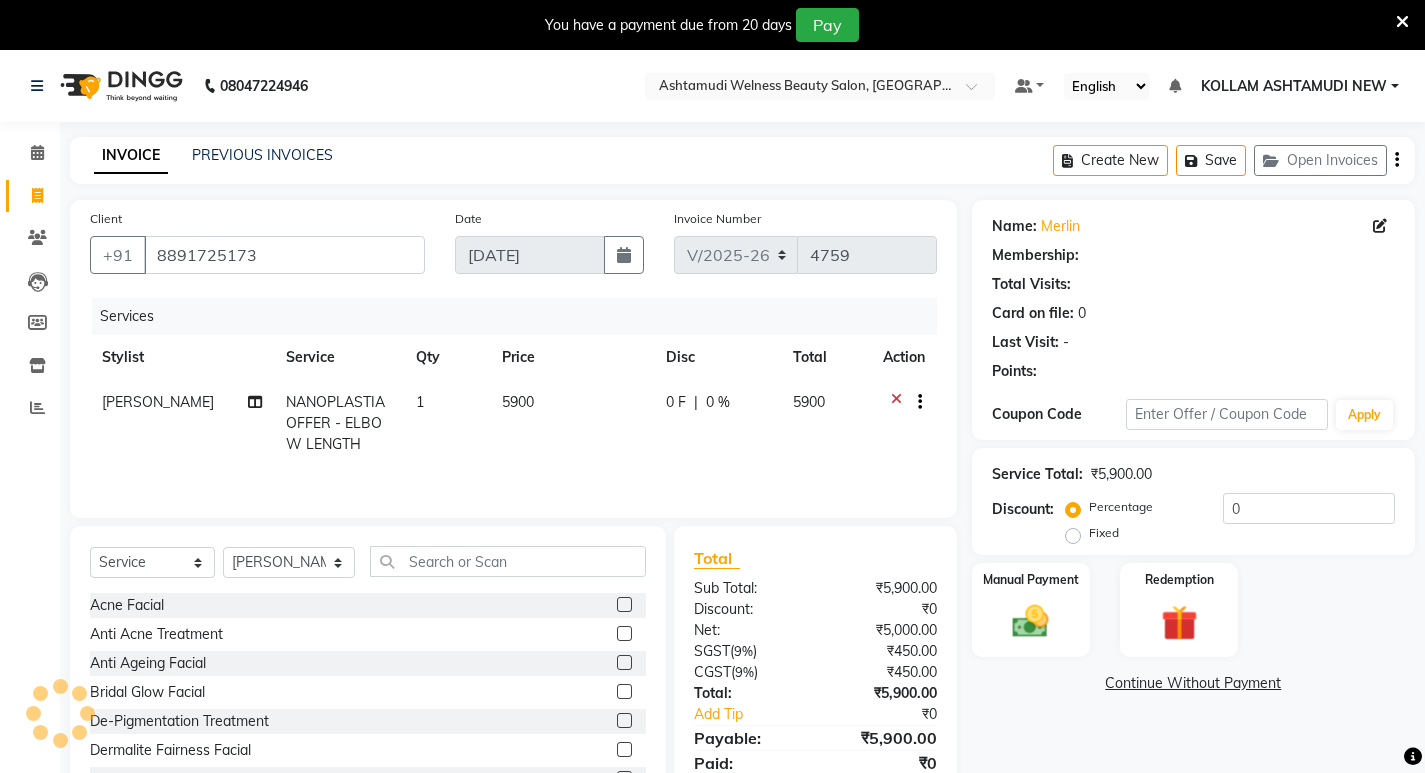 select on "1: Object" 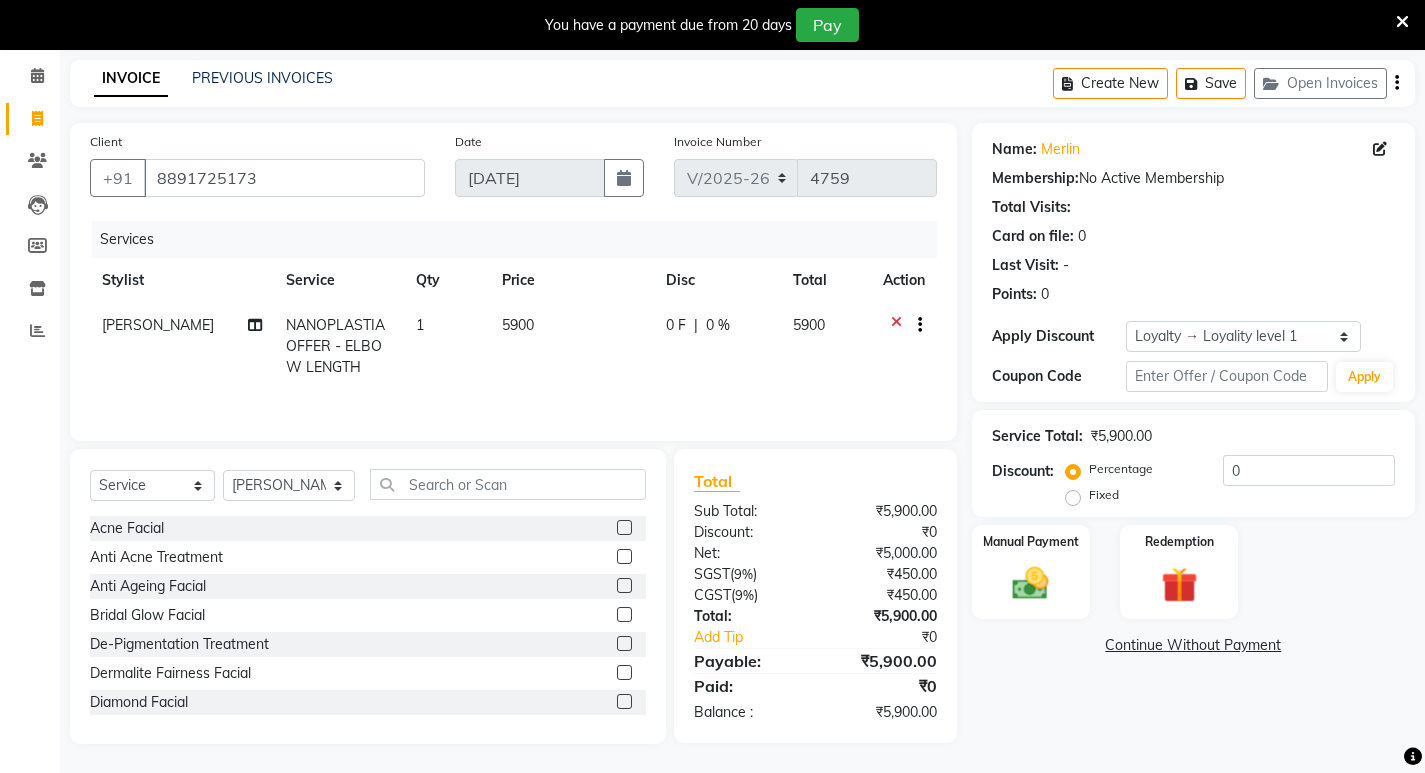 scroll, scrollTop: 78, scrollLeft: 0, axis: vertical 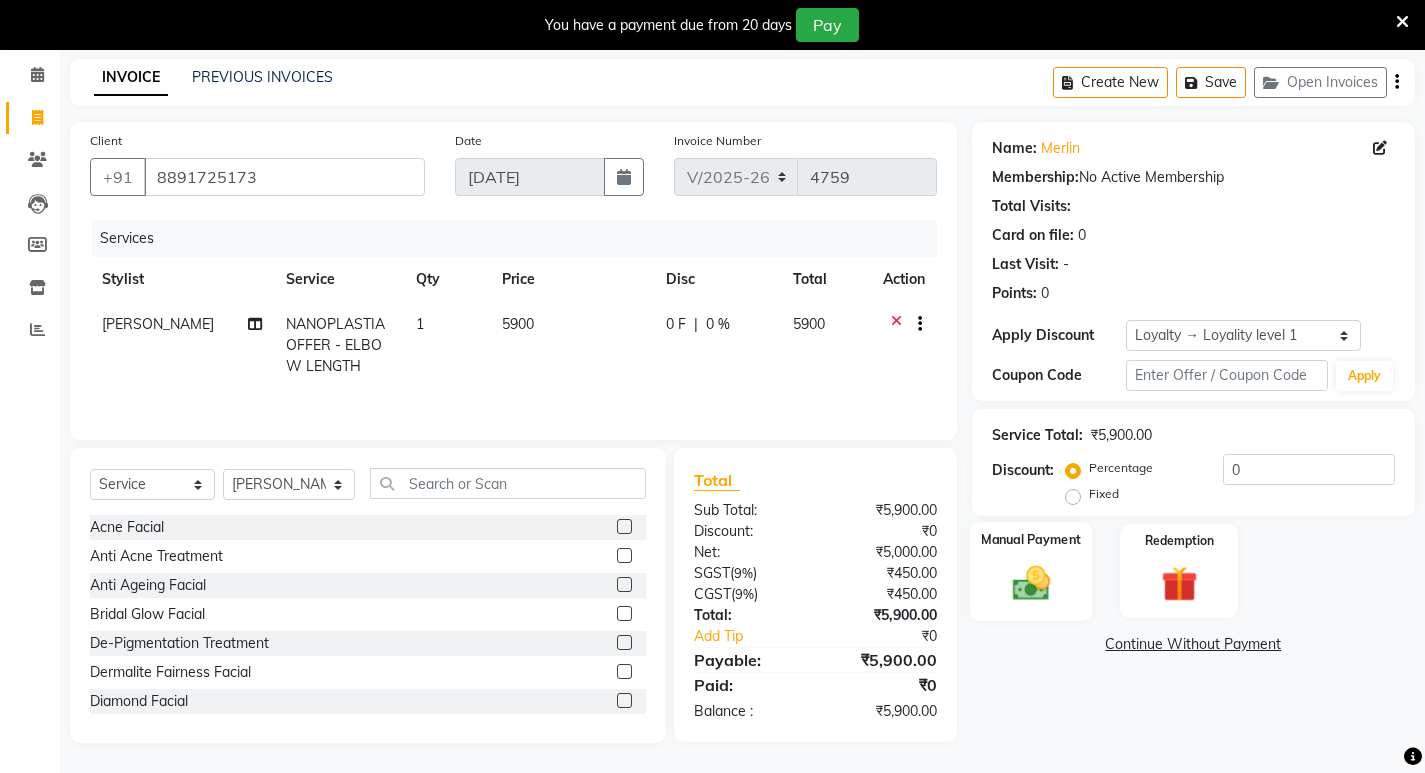 click 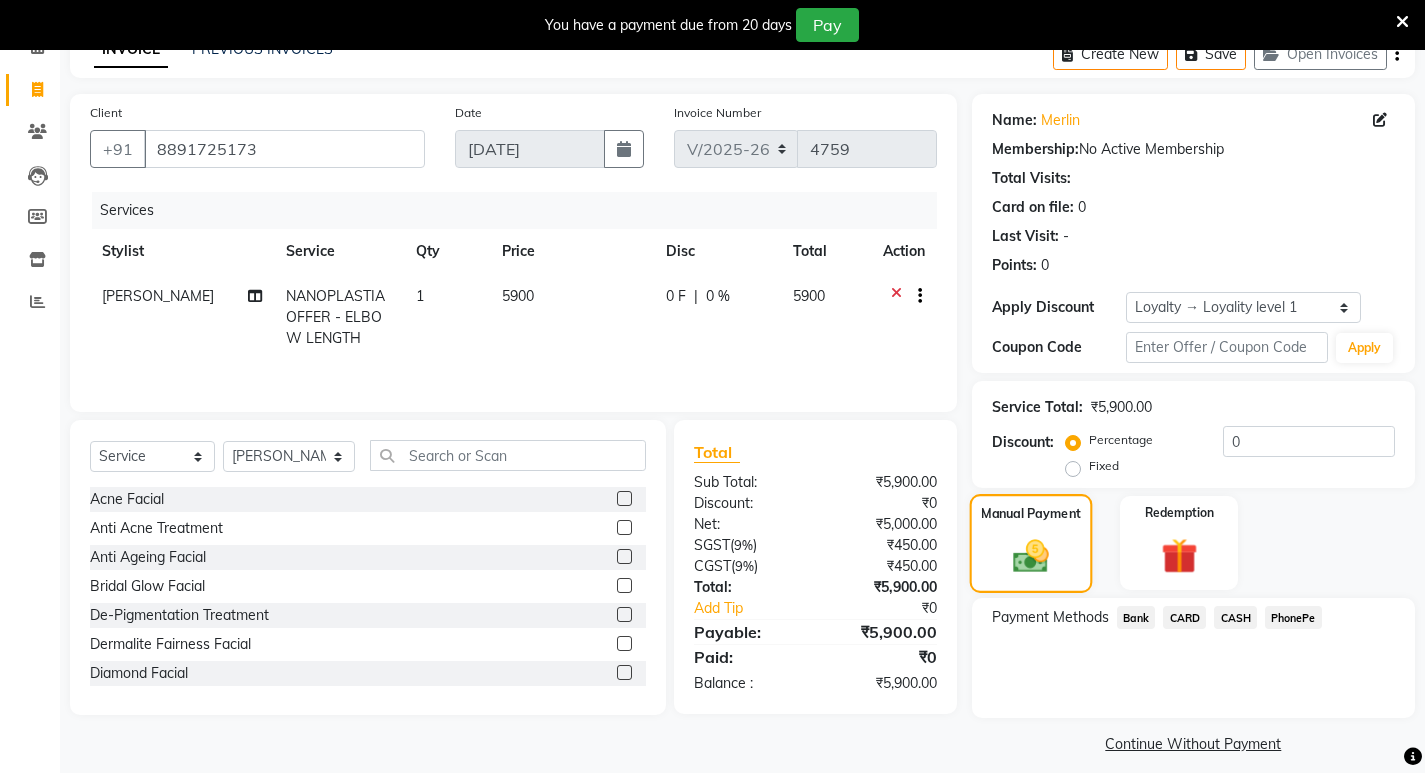 scroll, scrollTop: 122, scrollLeft: 0, axis: vertical 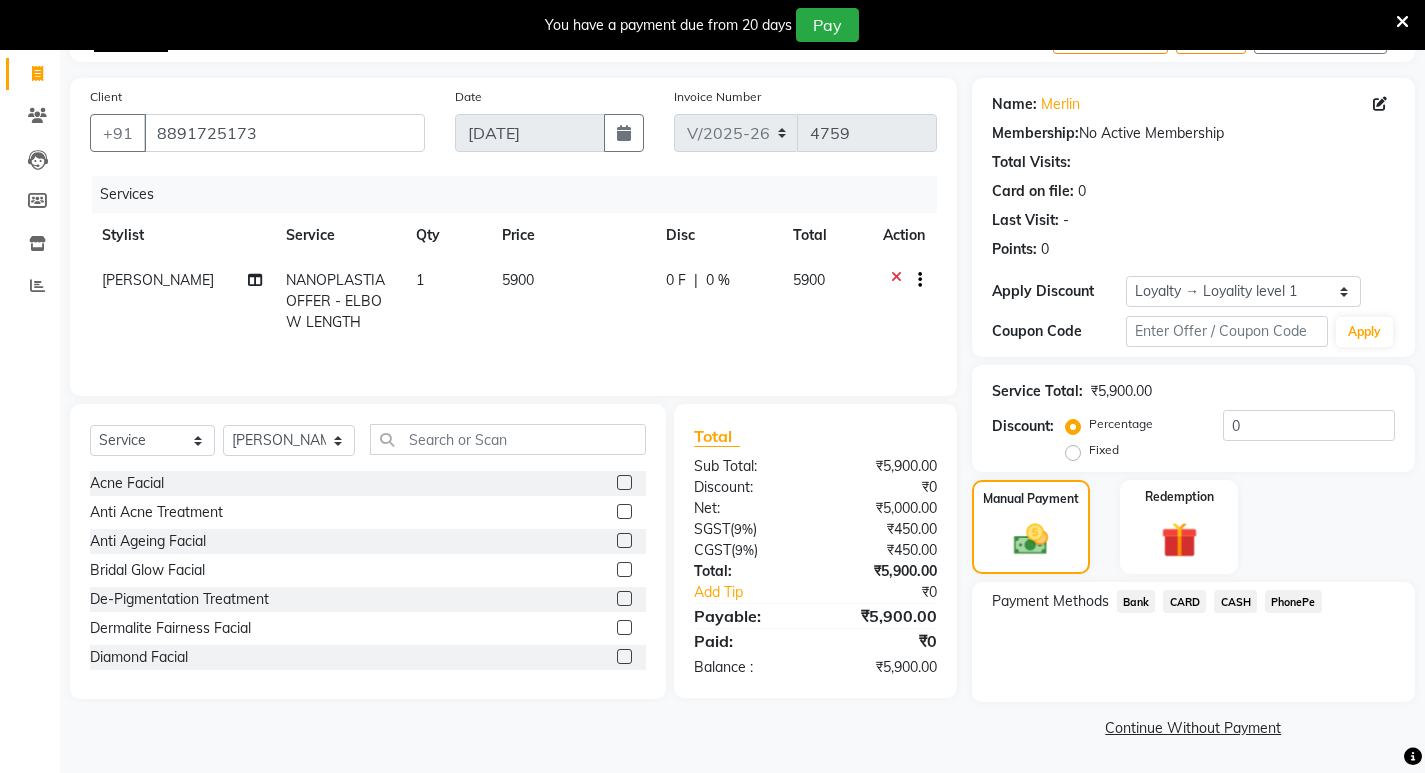 click on "PhonePe" 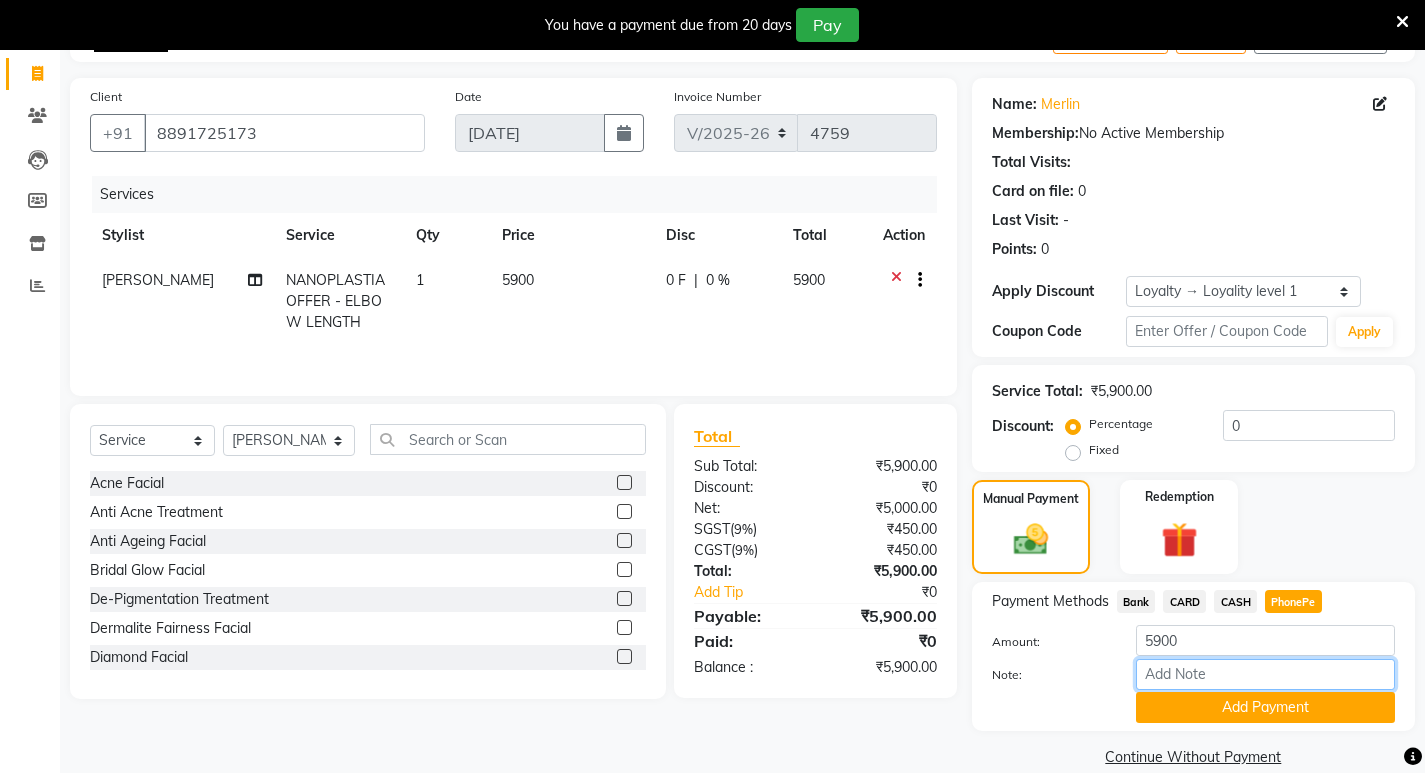click on "Note:" at bounding box center (1265, 674) 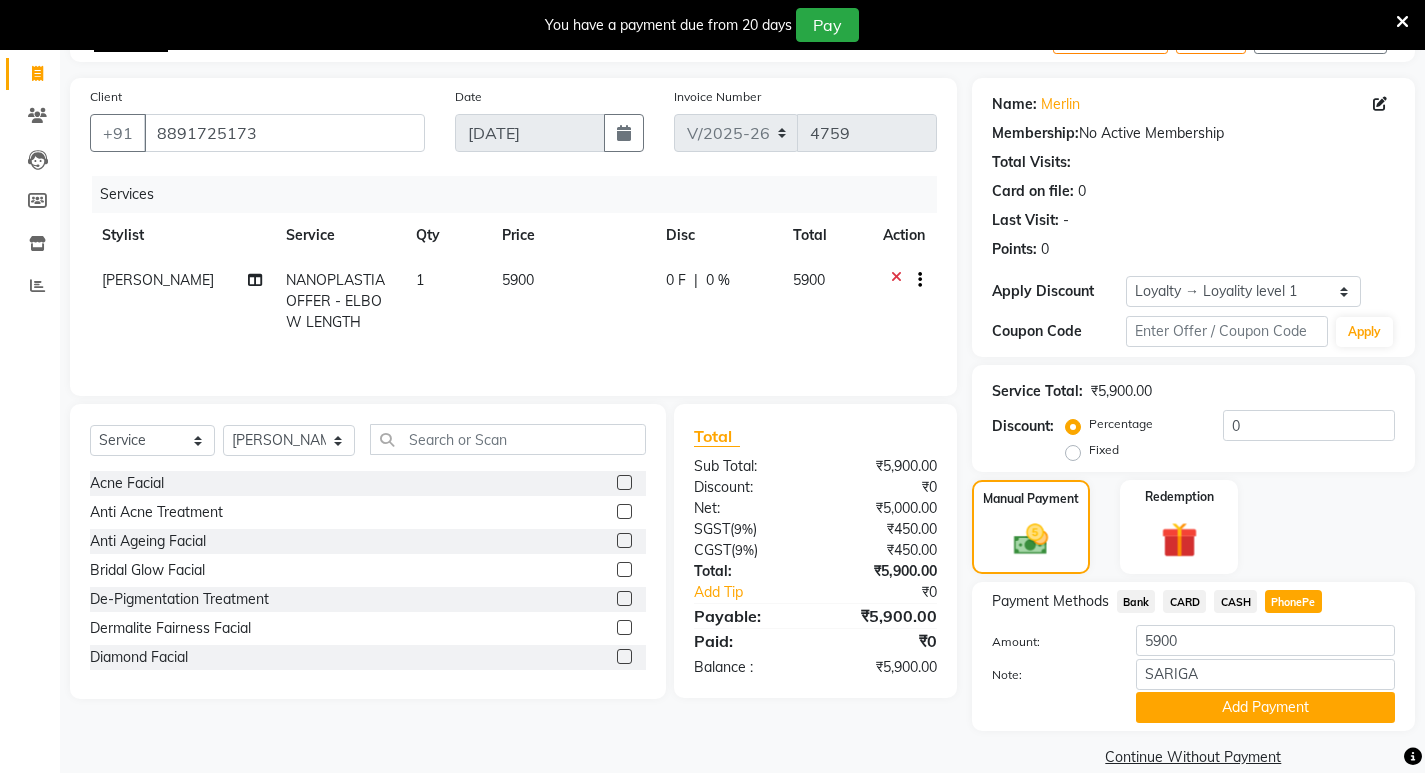 drag, startPoint x: 1241, startPoint y: 708, endPoint x: 1232, endPoint y: 637, distance: 71.568146 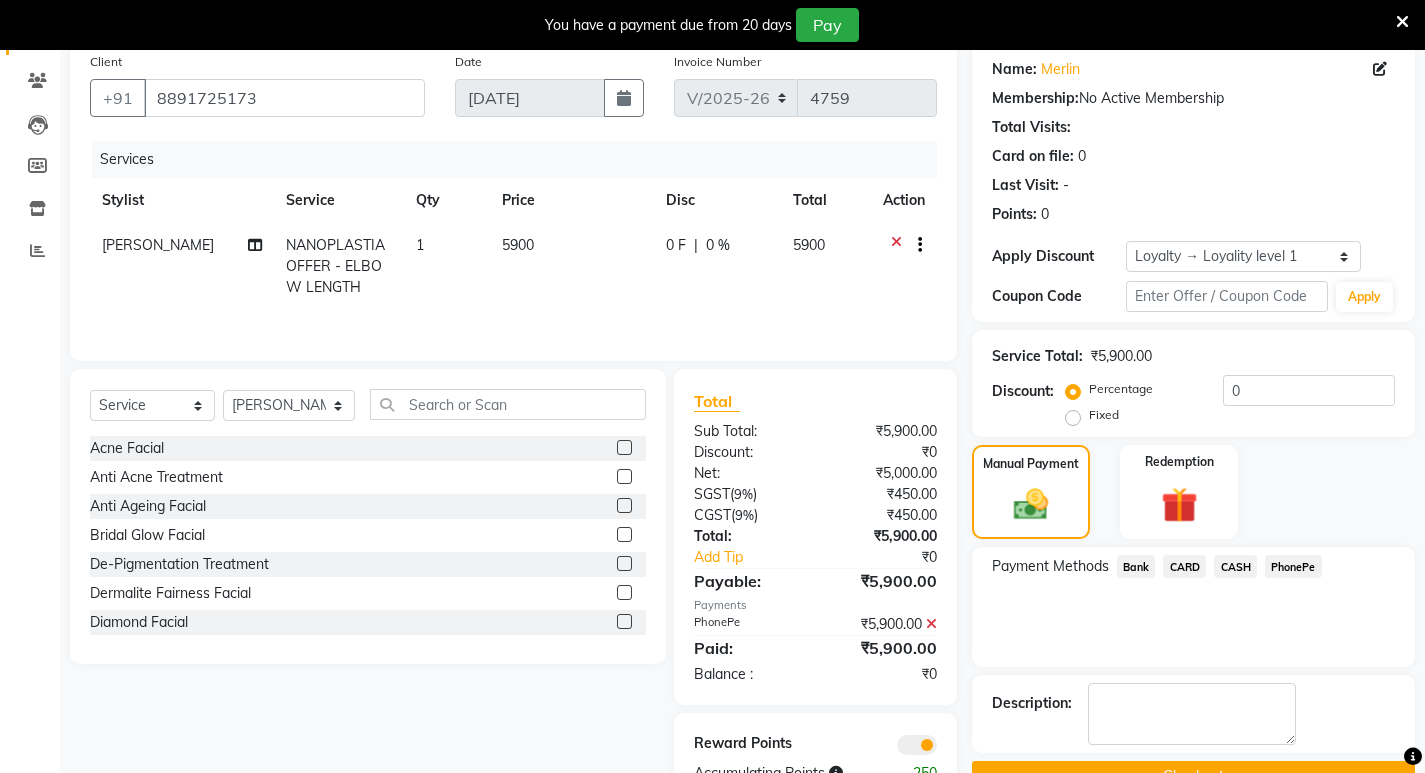 scroll, scrollTop: 218, scrollLeft: 0, axis: vertical 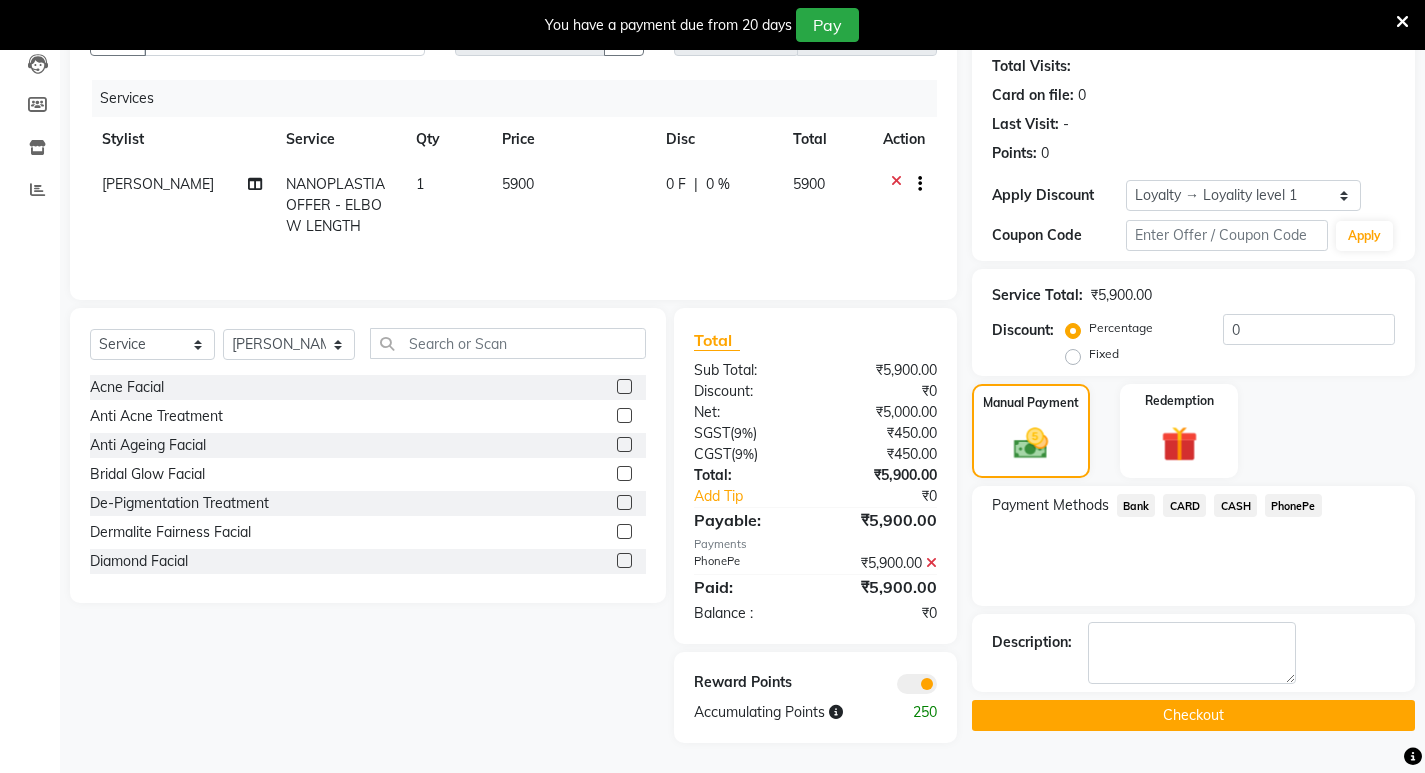 click on "Checkout" 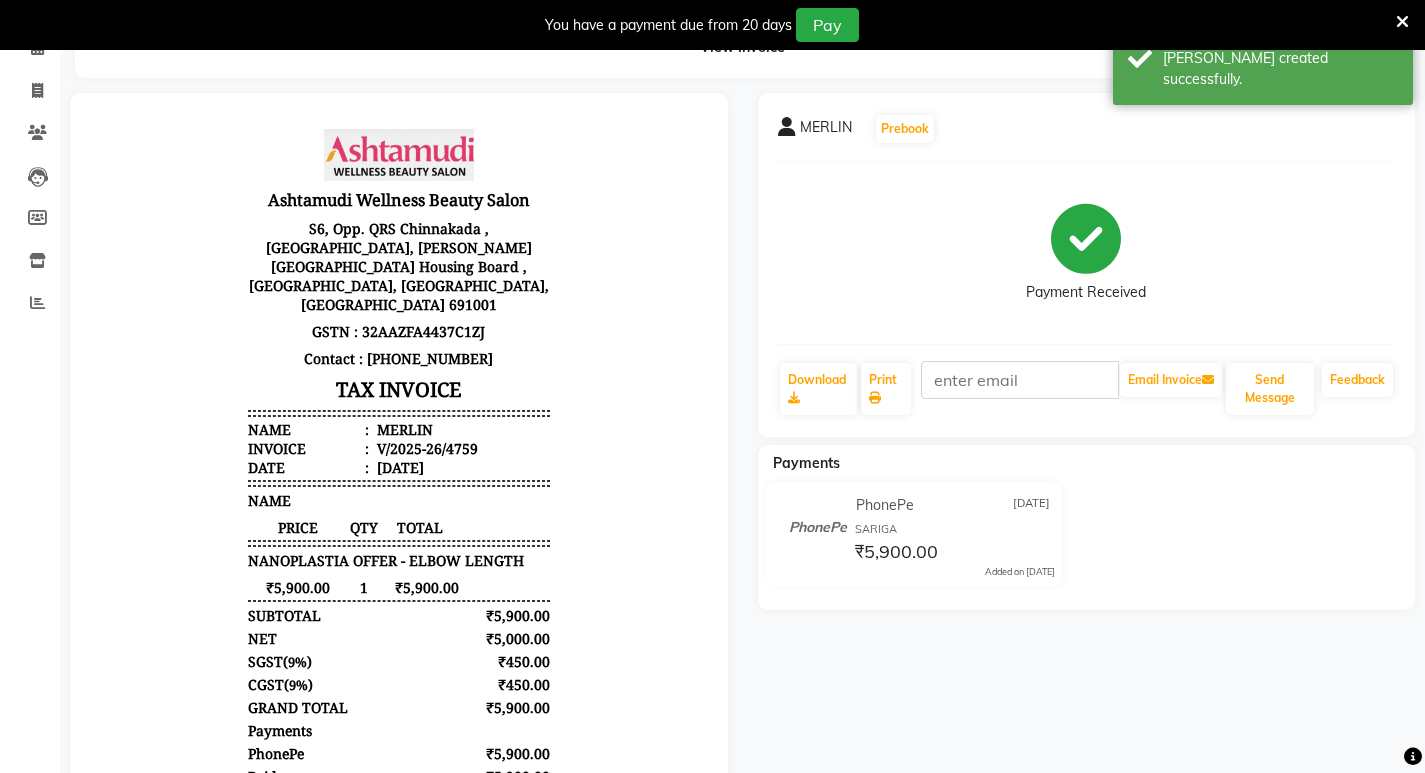 scroll, scrollTop: 0, scrollLeft: 0, axis: both 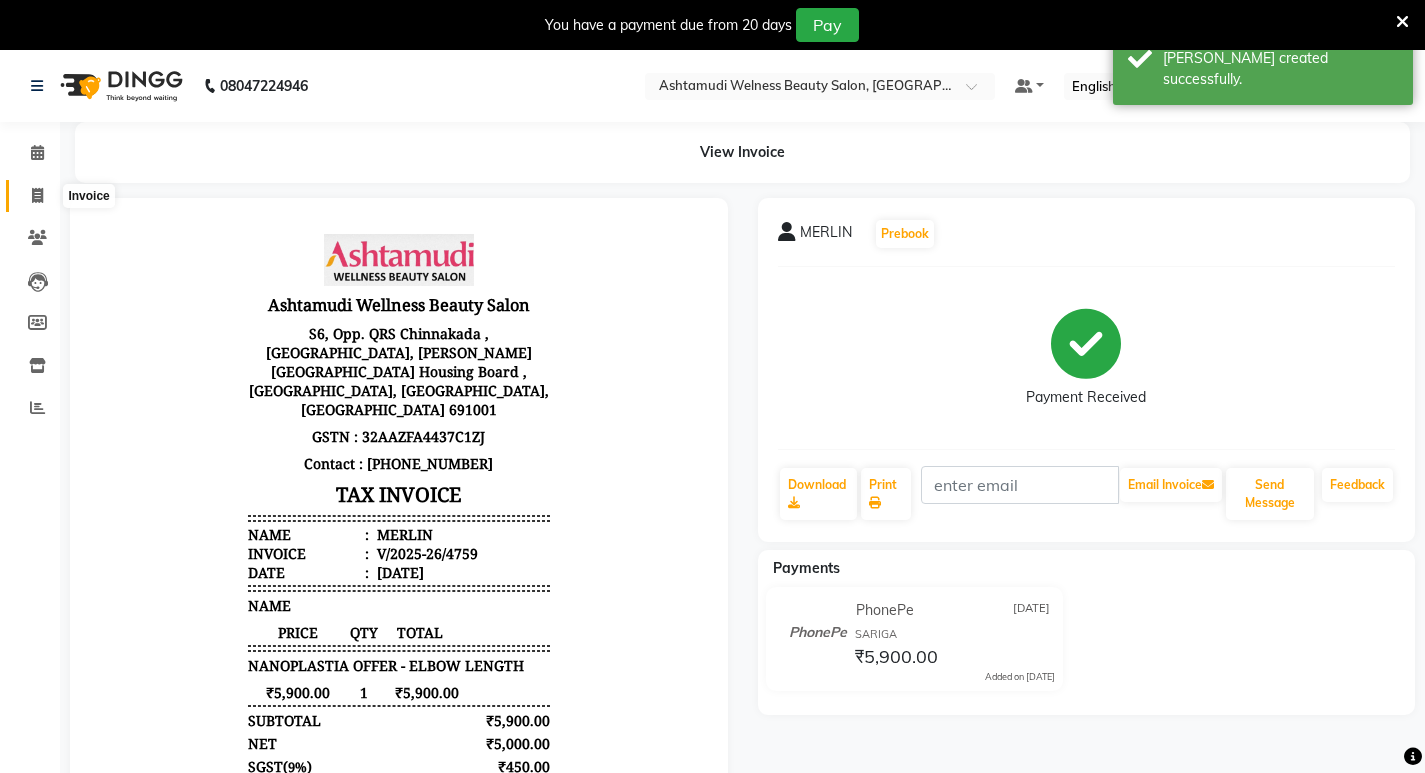 click 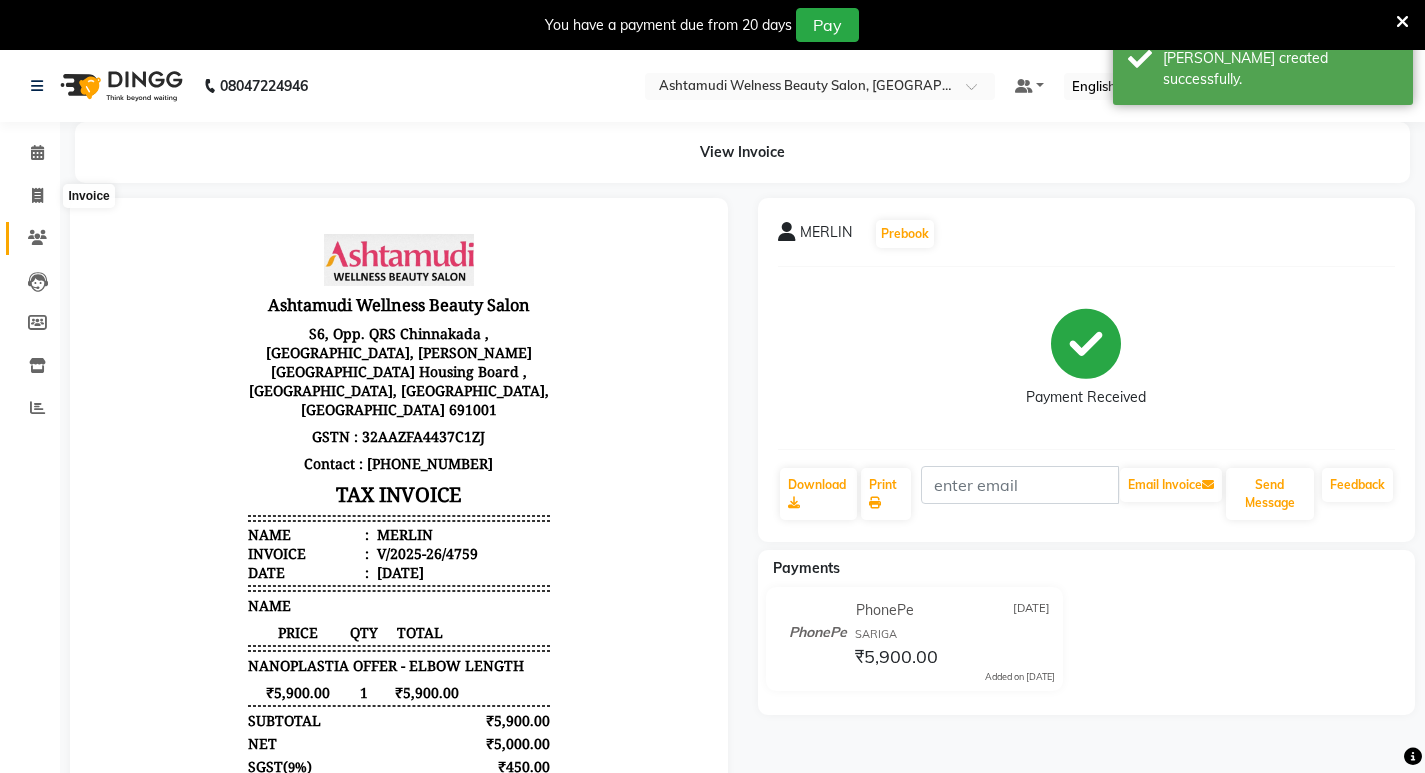 scroll, scrollTop: 50, scrollLeft: 0, axis: vertical 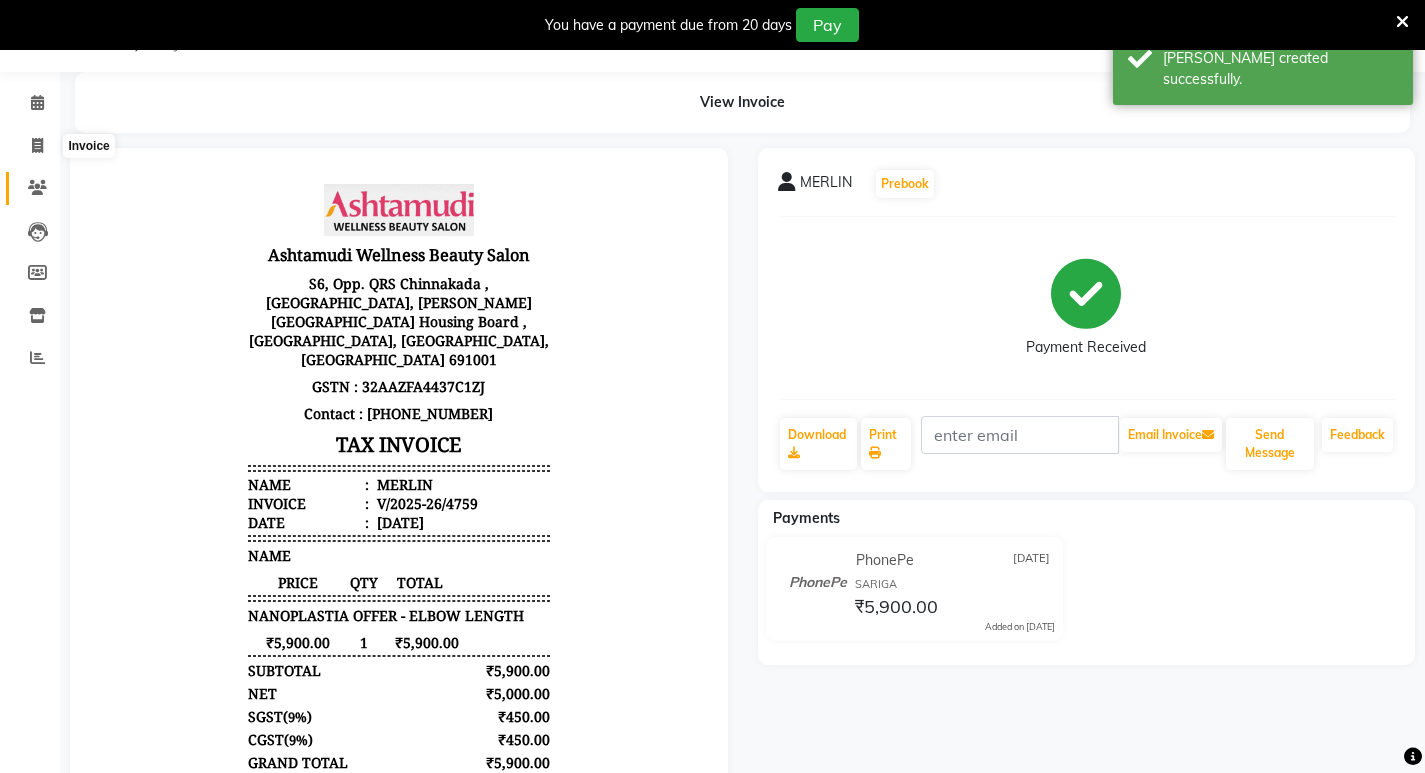 select on "4529" 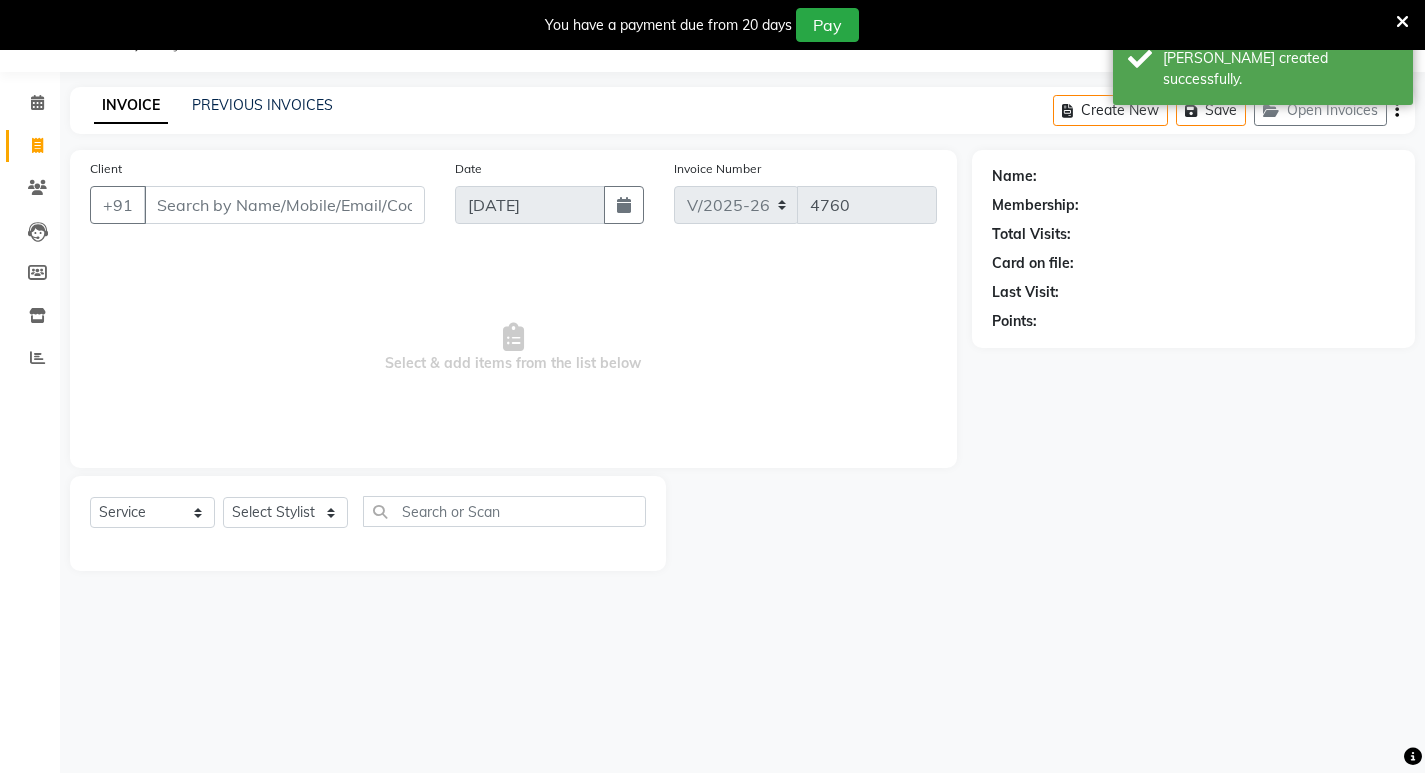 click on "Client" at bounding box center (284, 205) 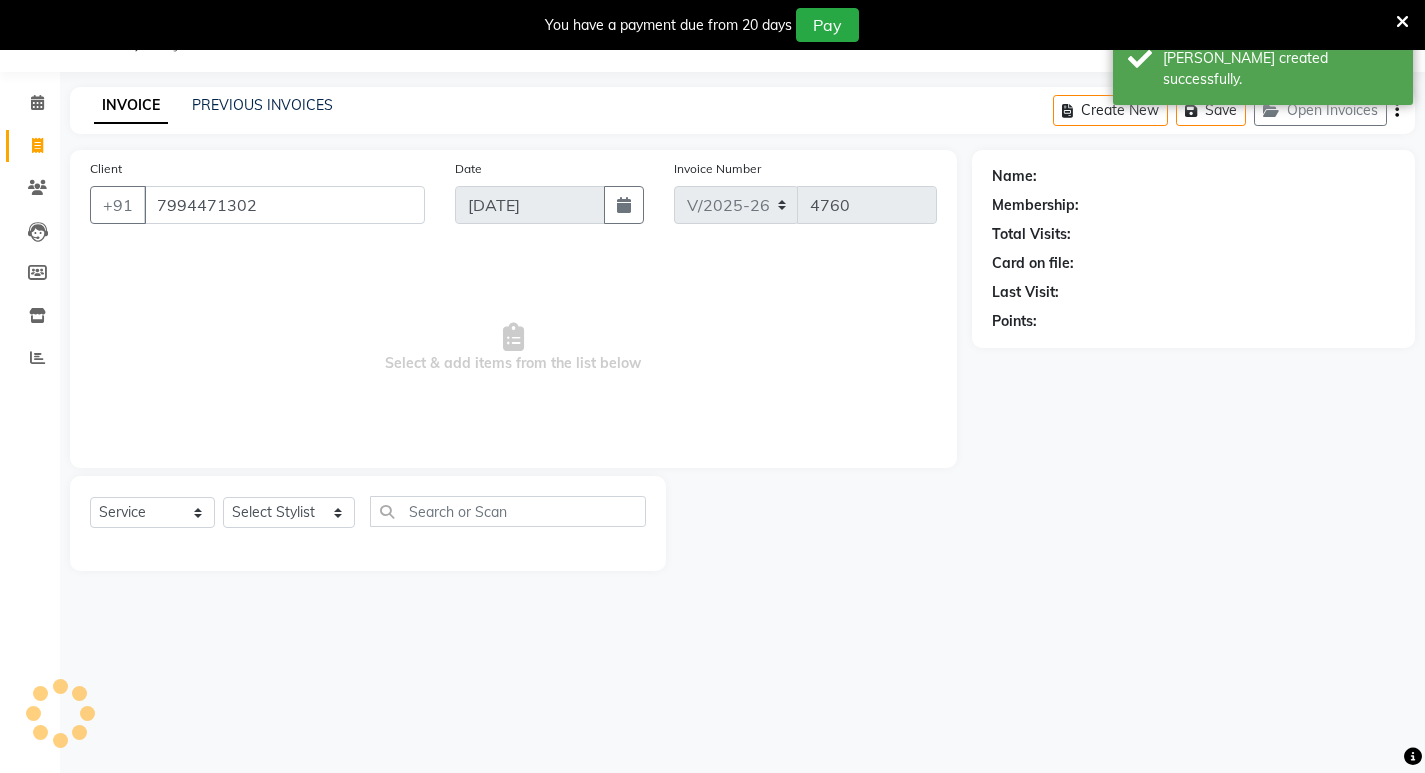 type on "7994471302" 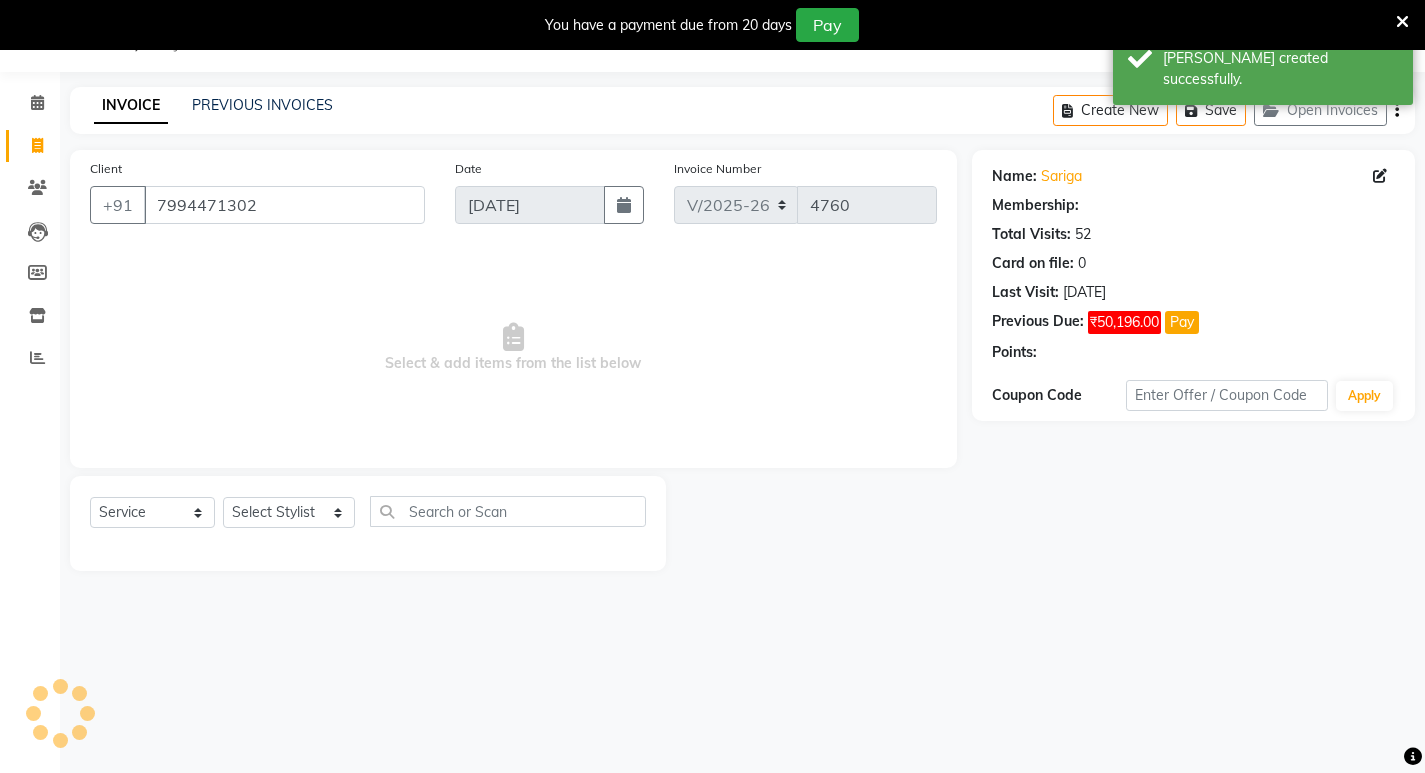 select on "1: Object" 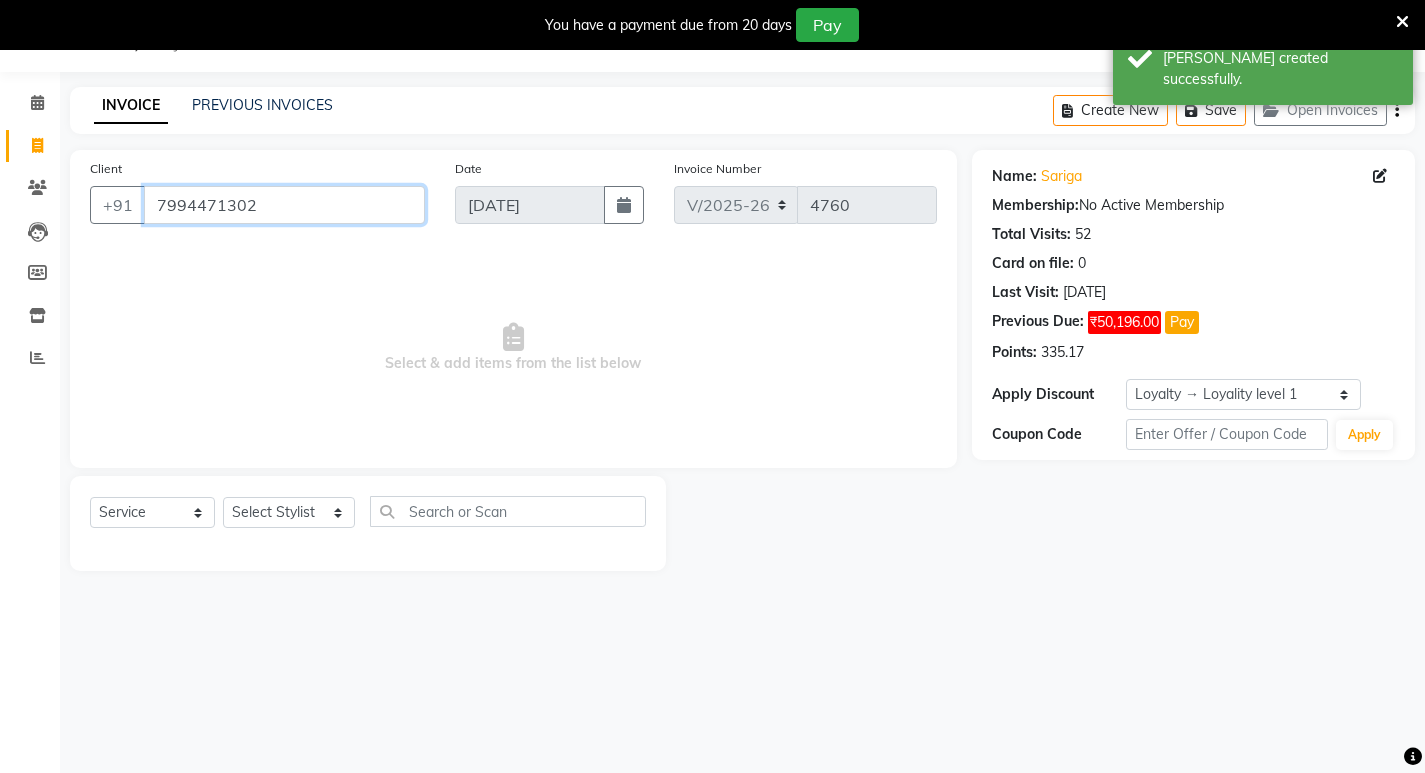 click on "7994471302" at bounding box center [284, 205] 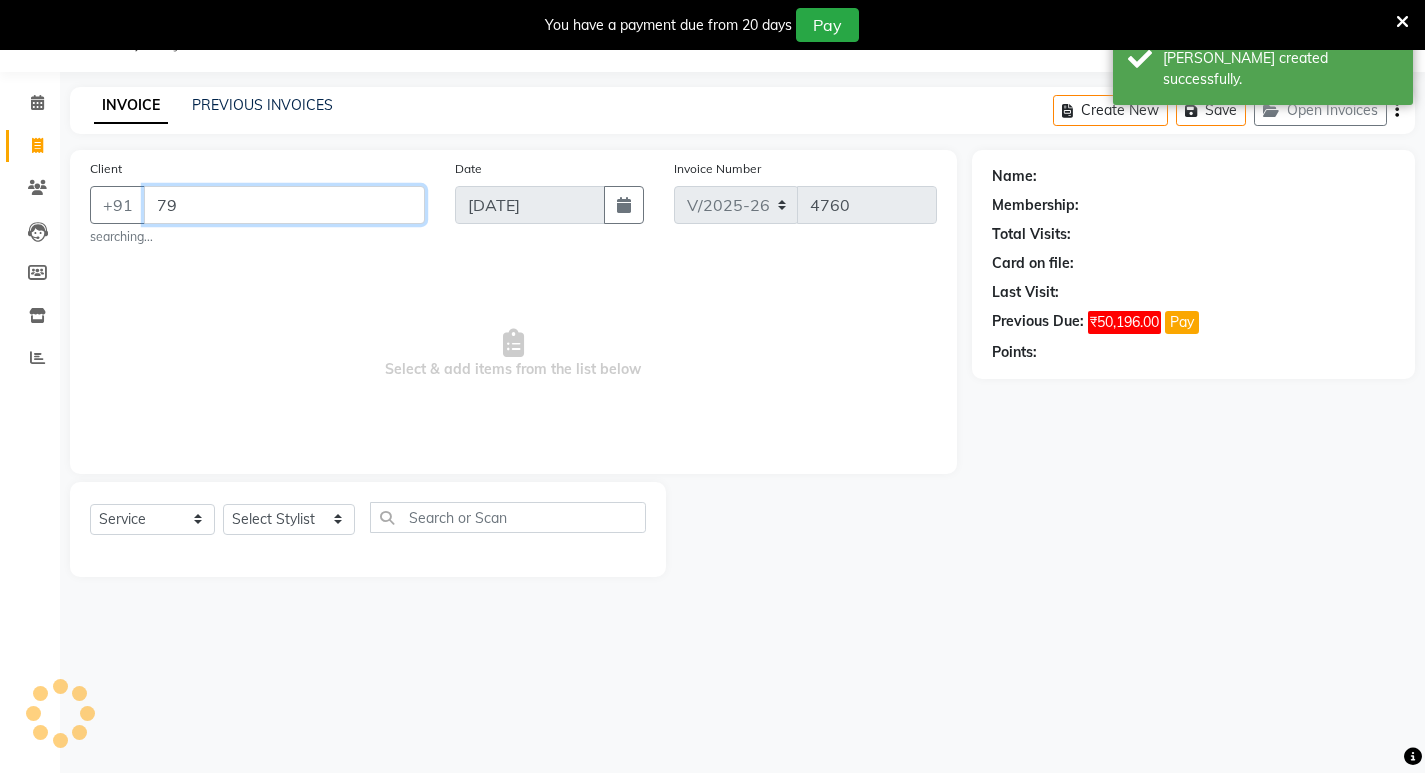 type on "7" 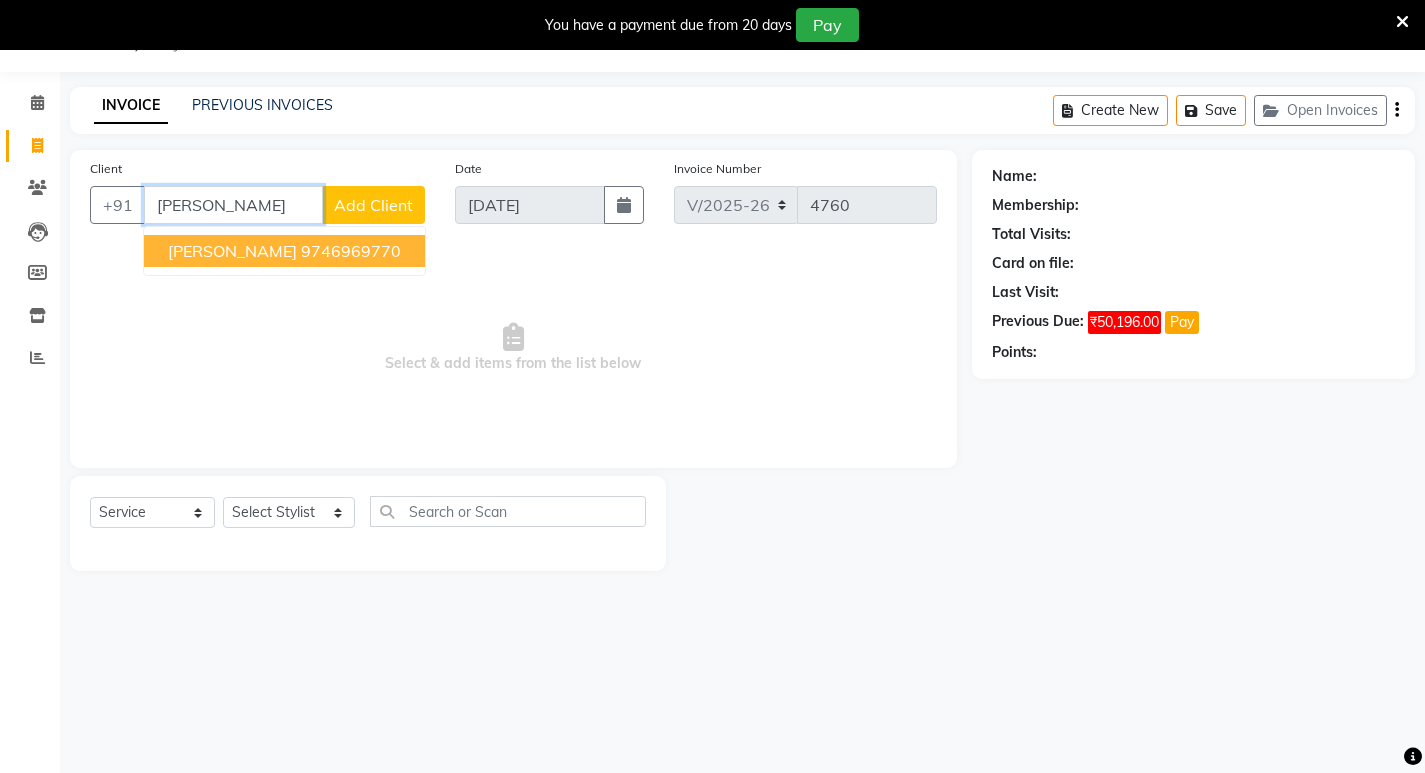 drag, startPoint x: 313, startPoint y: 251, endPoint x: 316, endPoint y: 374, distance: 123.03658 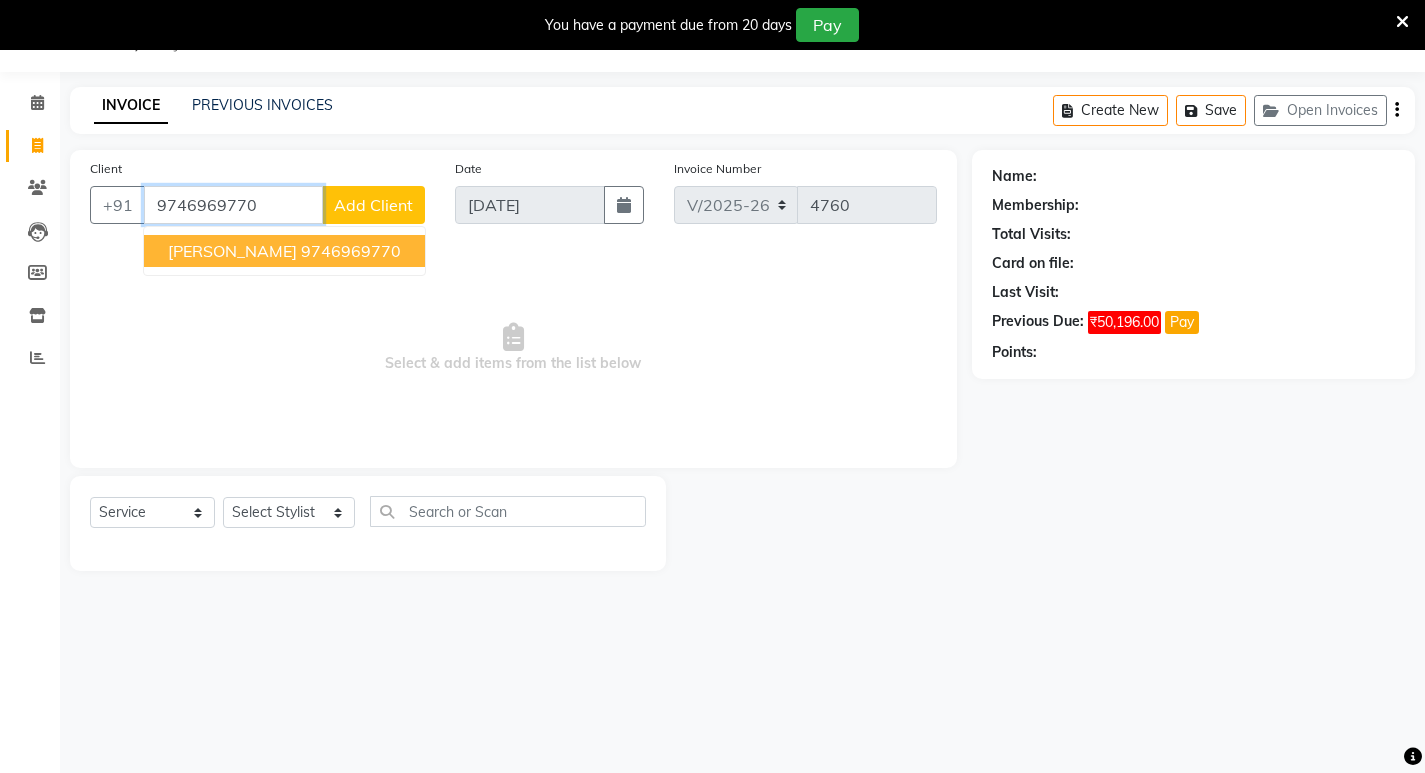 type on "9746969770" 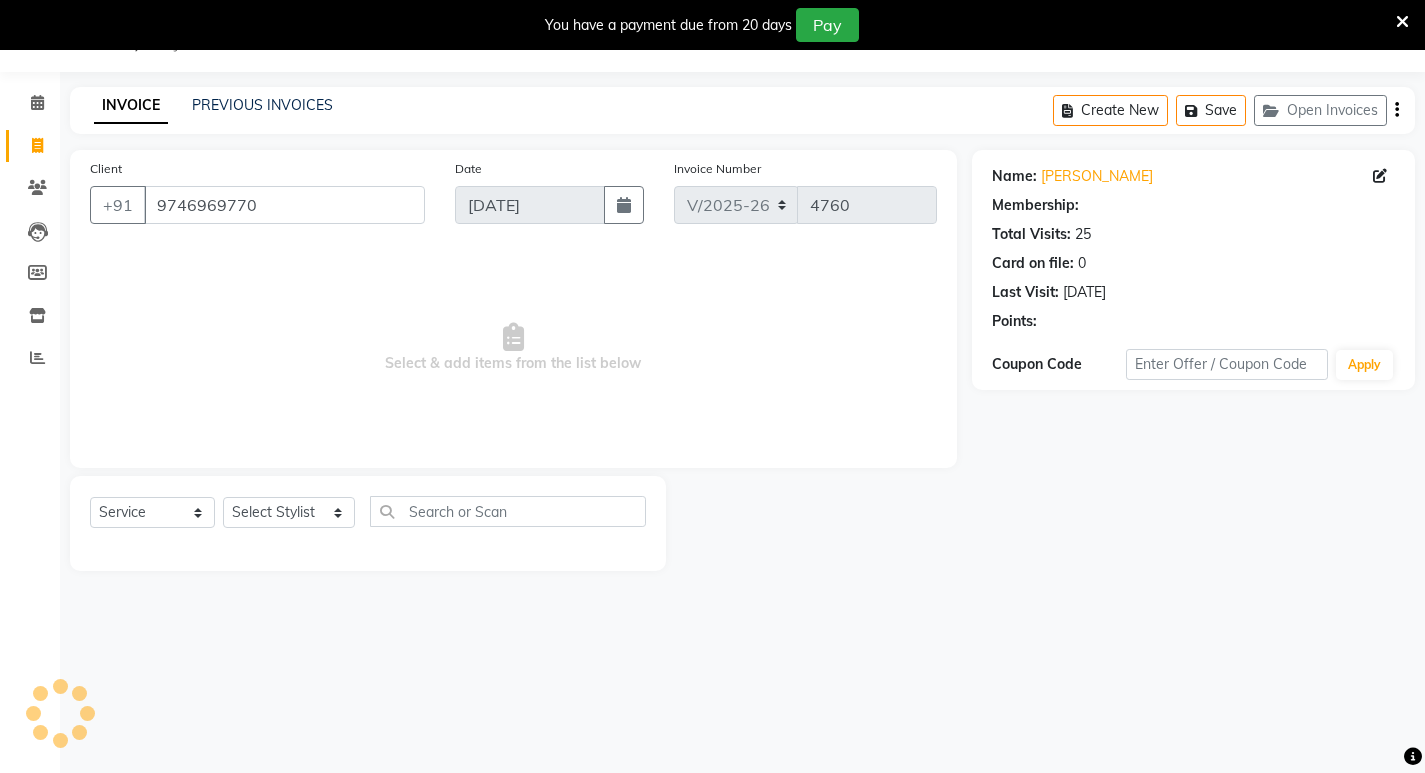 select on "1: Object" 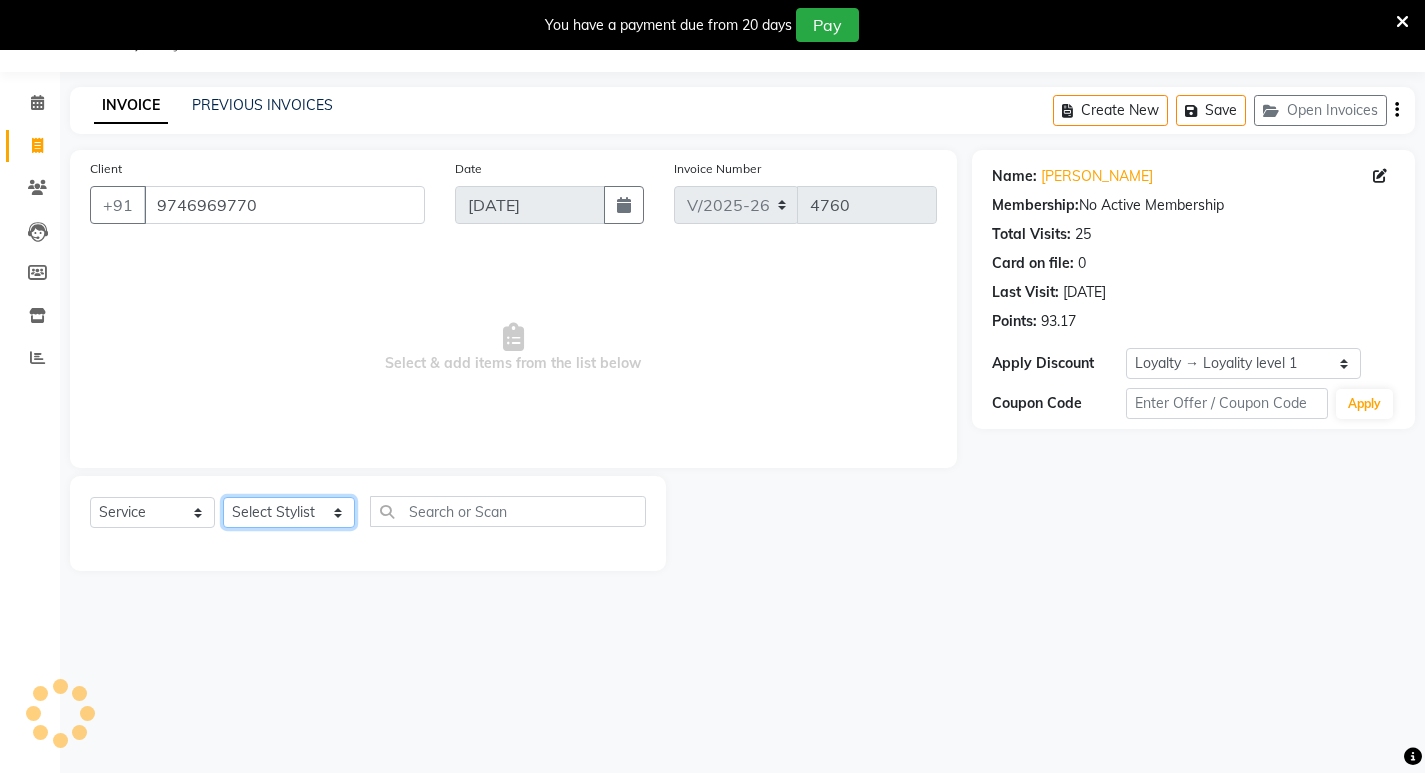 click on "Select Stylist [PERSON_NAME] Admin [PERSON_NAME]  [PERSON_NAME] [PERSON_NAME] [PERSON_NAME]  M [PERSON_NAME]  [PERSON_NAME]  P [PERSON_NAME] ASHTAMUDI KOLLAM ASHTAMUDI NEW  [PERSON_NAME] [PERSON_NAME] [PERSON_NAME]  [PERSON_NAME] [PERSON_NAME] [PERSON_NAME] [PERSON_NAME] [PERSON_NAME] M [PERSON_NAME] SARIGA [PERSON_NAME] [PERSON_NAME] [PERSON_NAME] [PERSON_NAME] [PERSON_NAME] S" 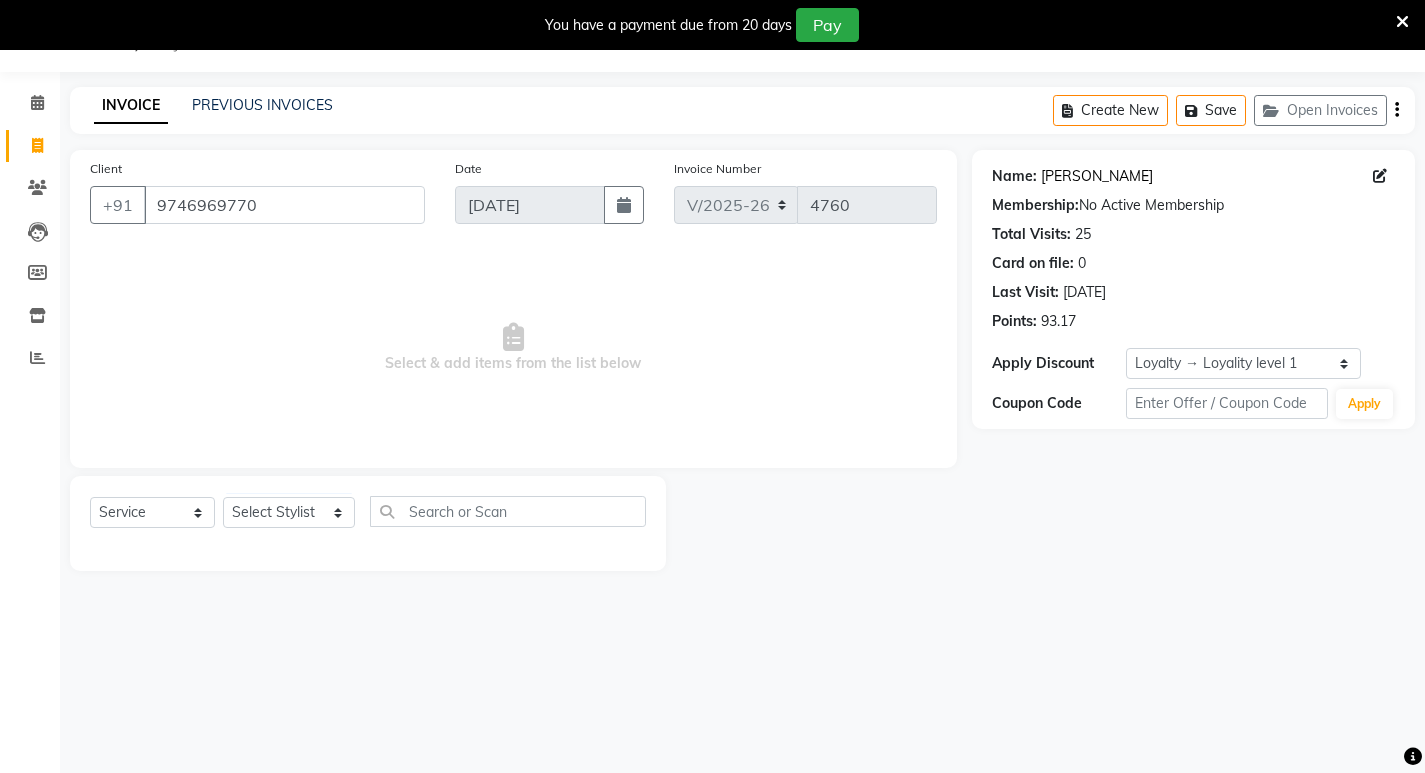 click on "[PERSON_NAME]" 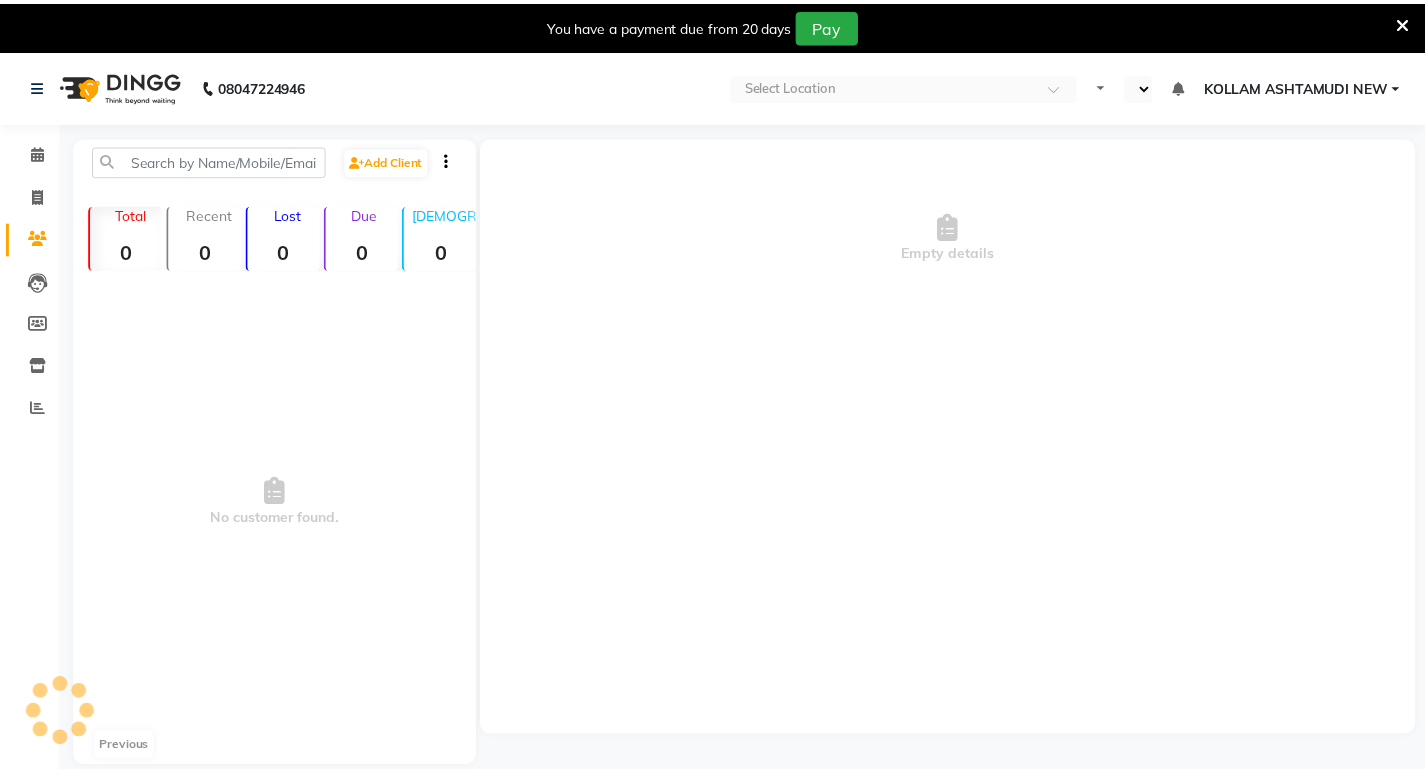 scroll, scrollTop: 0, scrollLeft: 0, axis: both 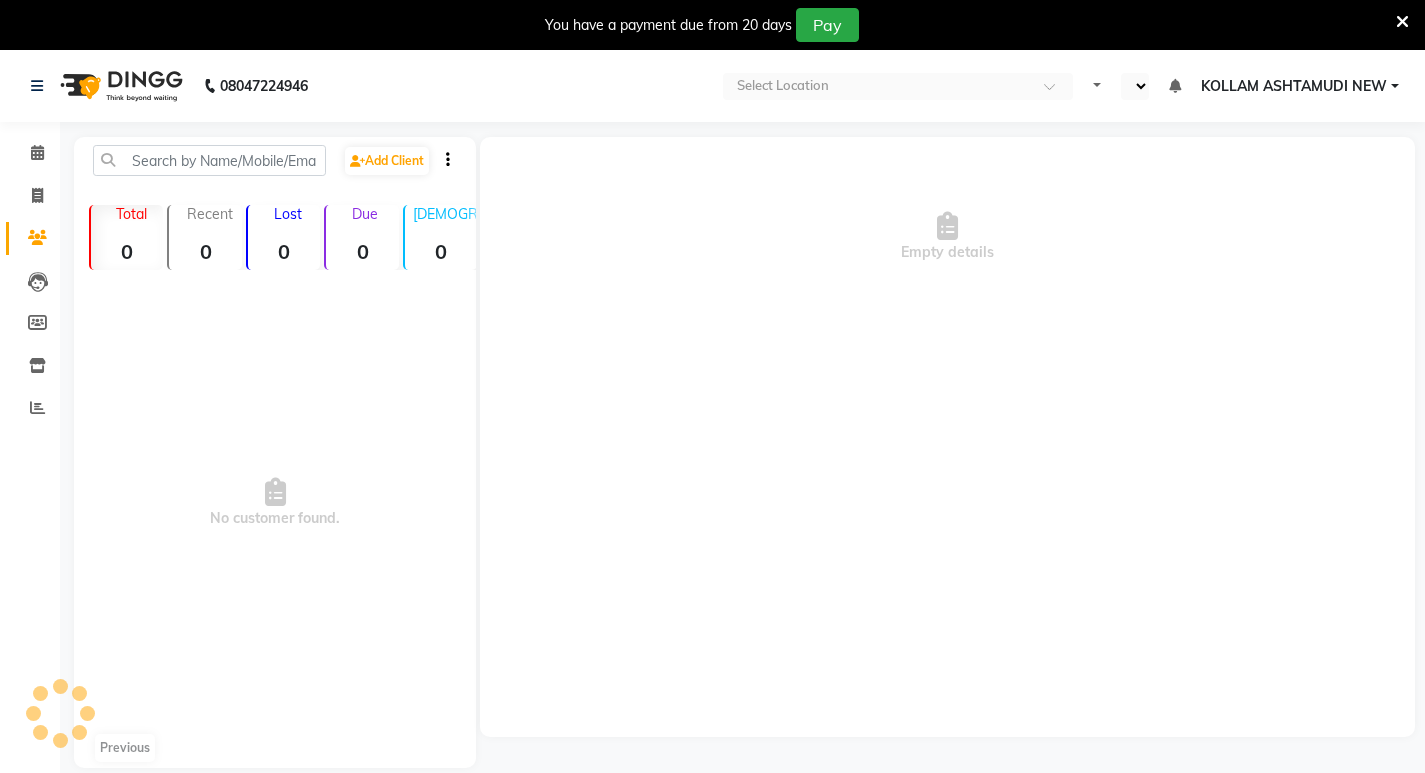 select on "en" 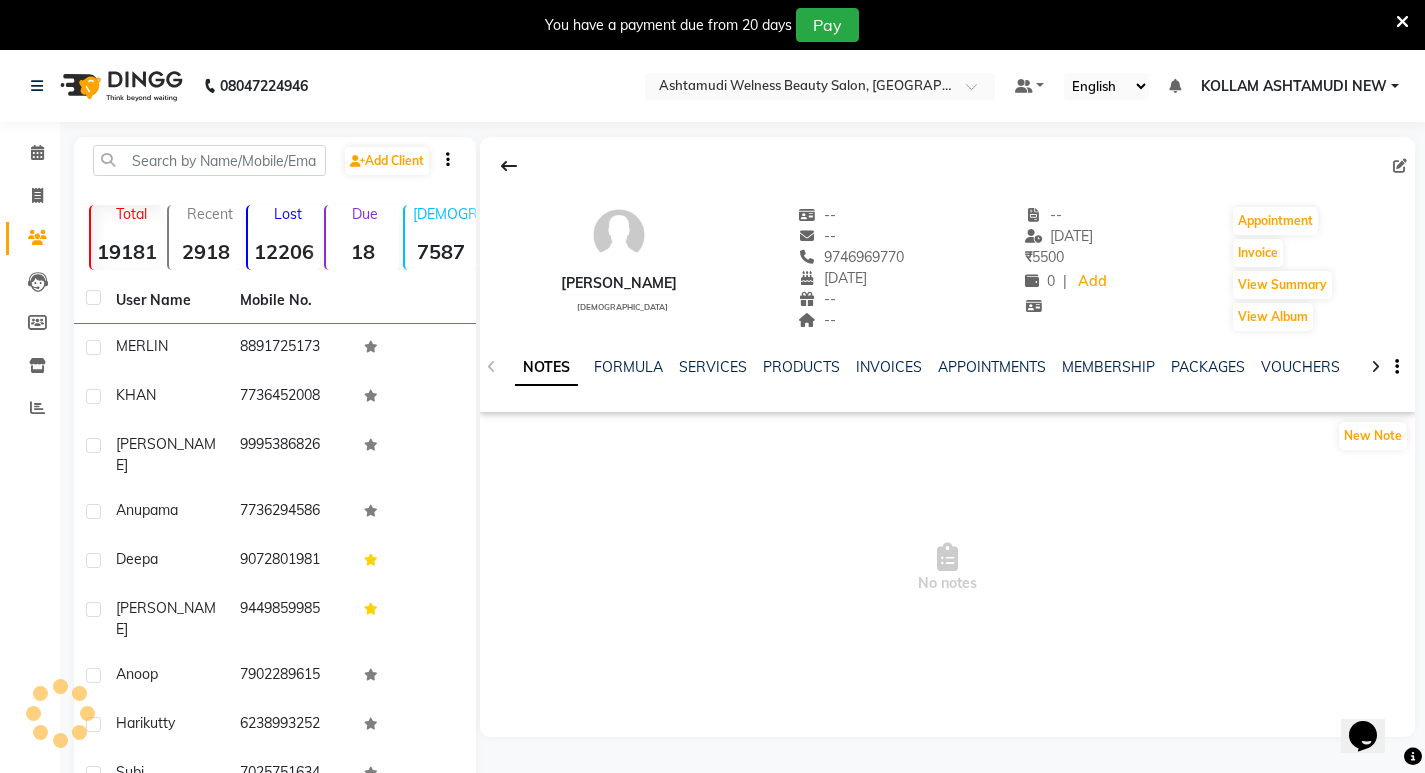 scroll, scrollTop: 0, scrollLeft: 0, axis: both 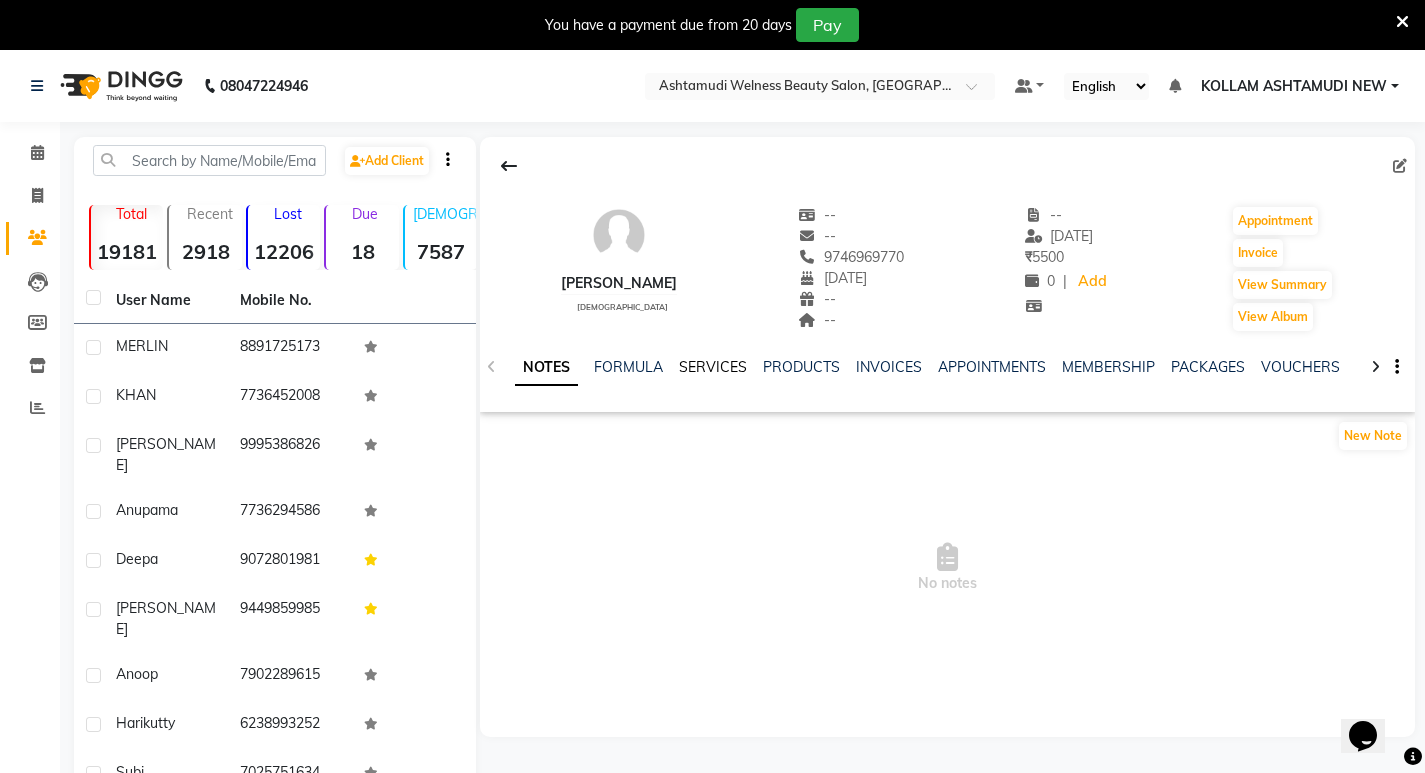 click on "SERVICES" 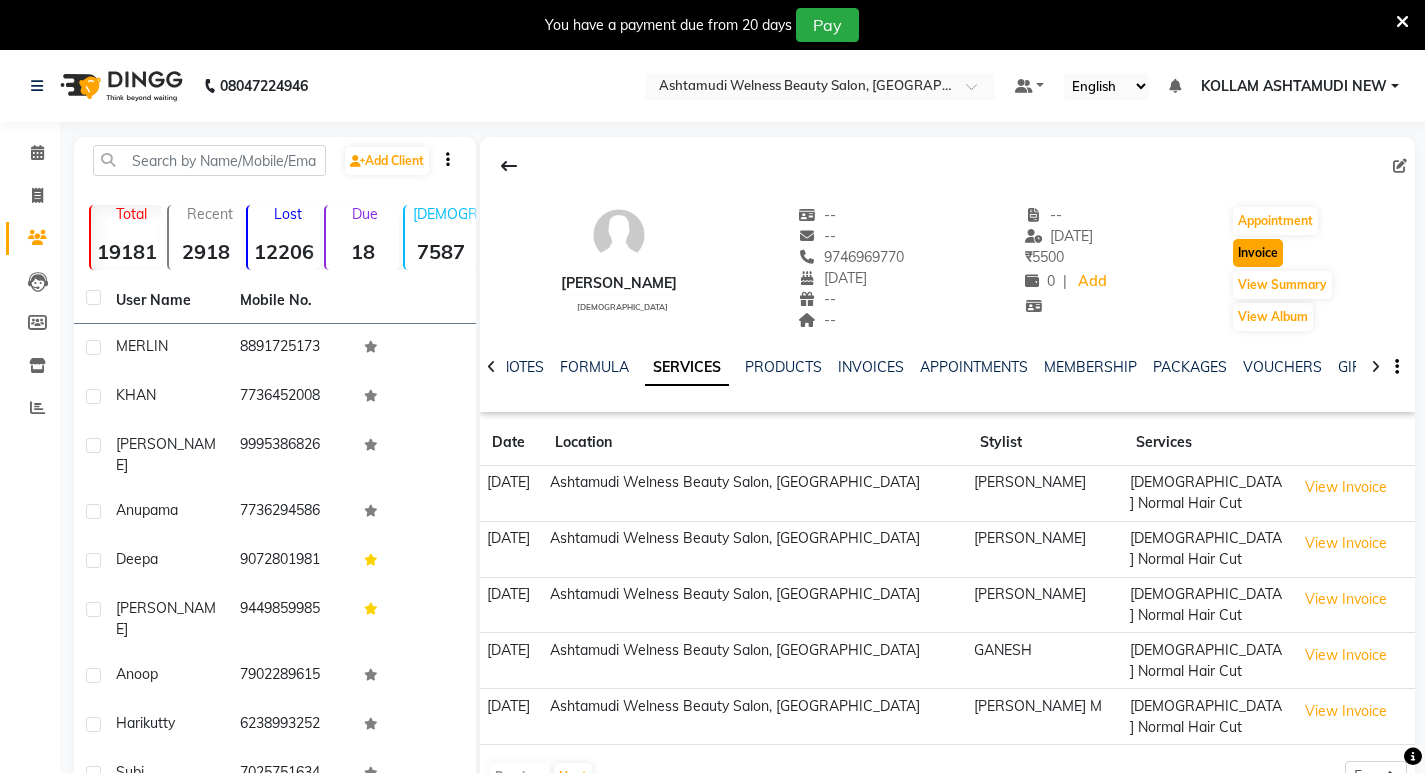 click on "Invoice" 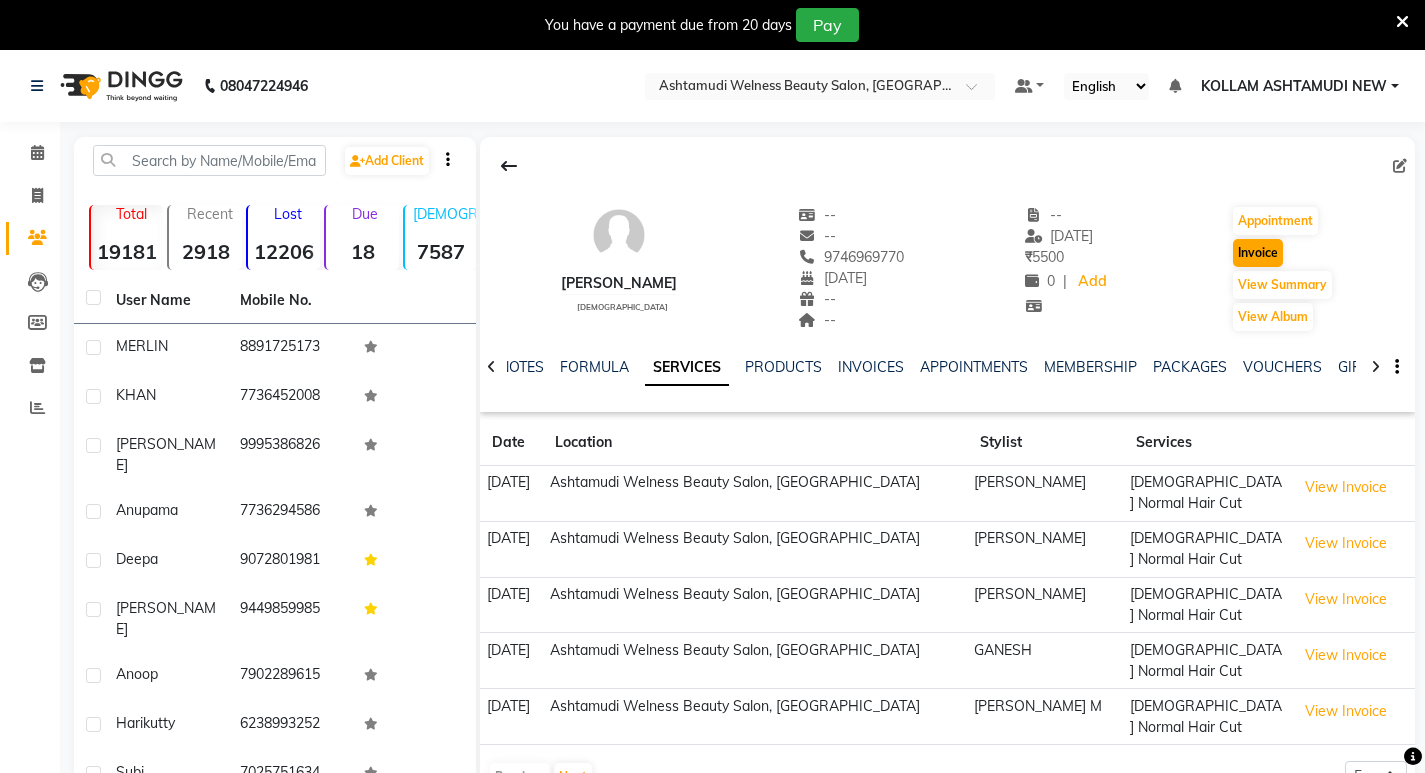 select on "service" 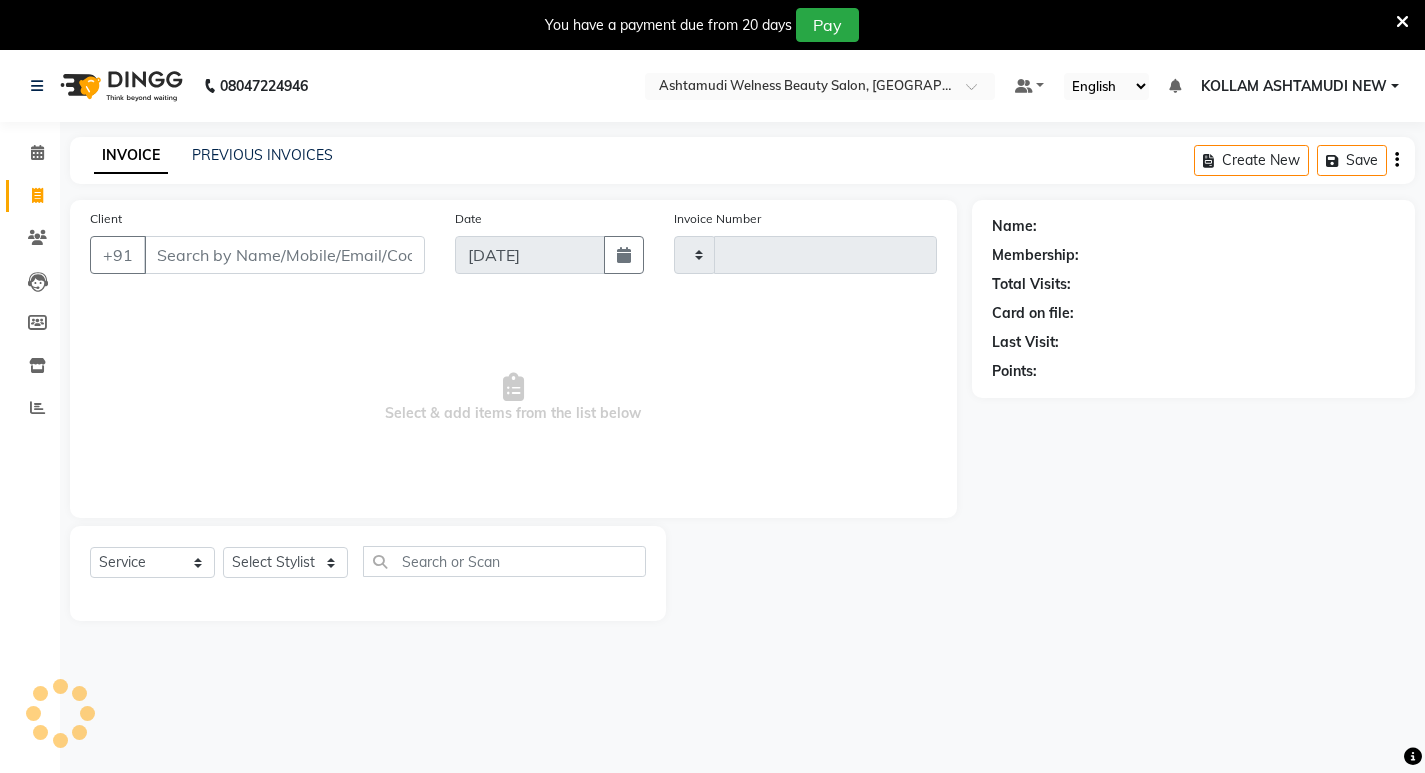 scroll, scrollTop: 50, scrollLeft: 0, axis: vertical 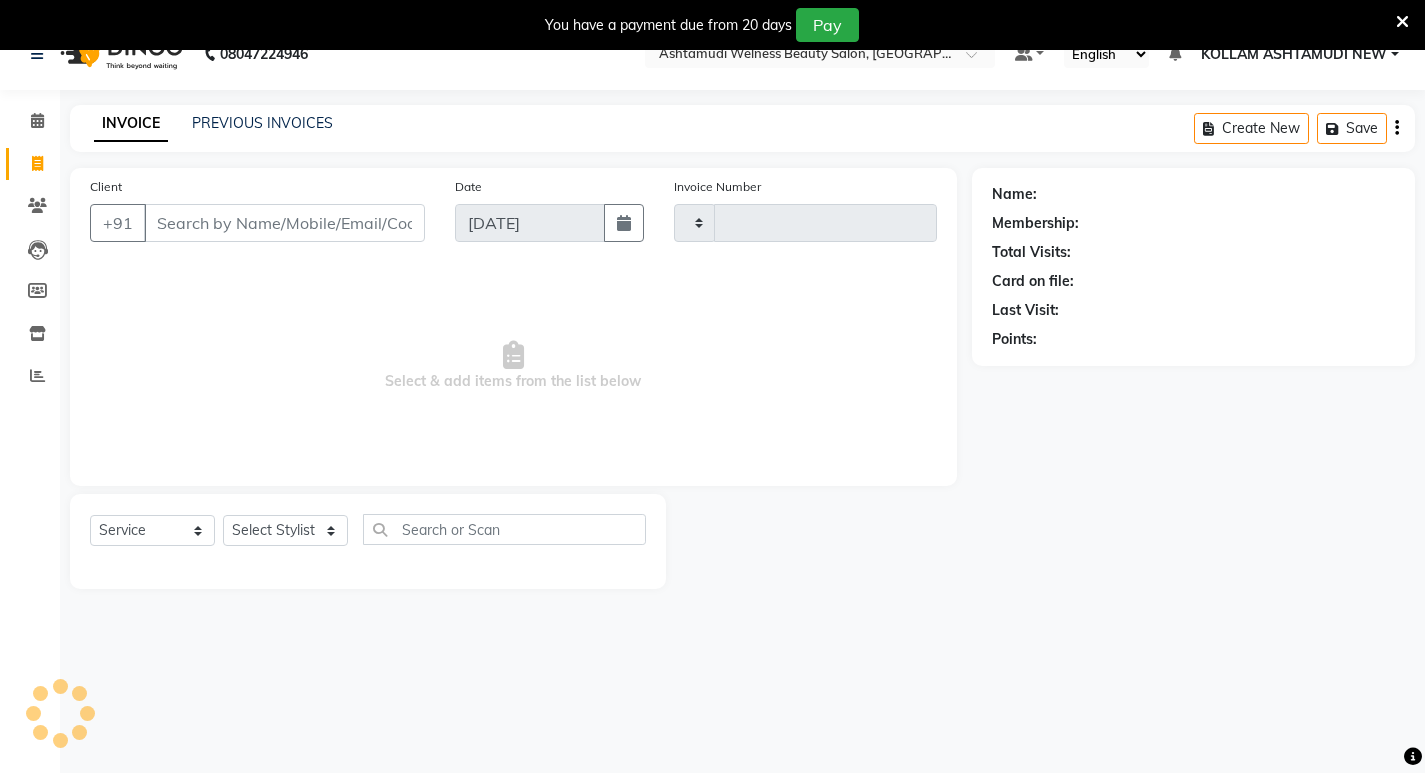 type on "4760" 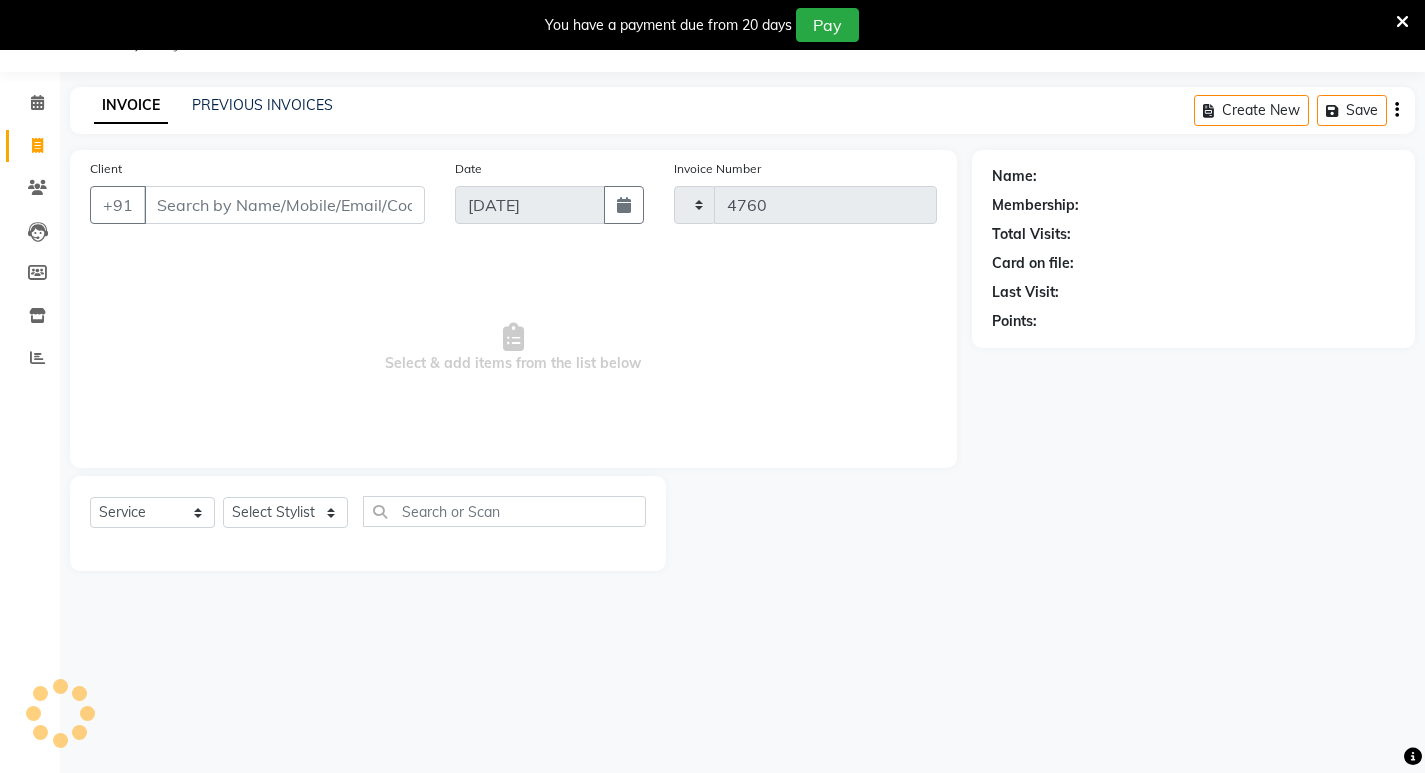 select on "4529" 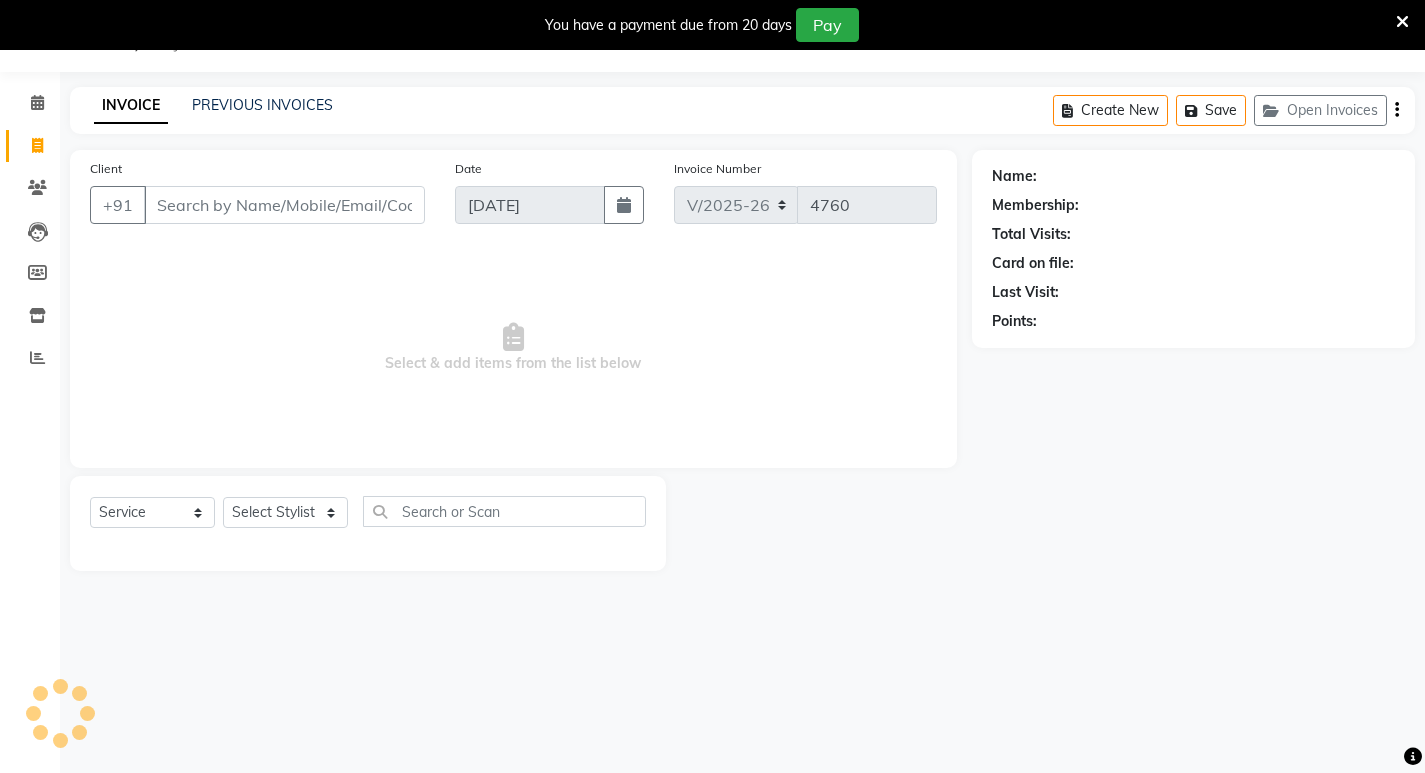 type on "9746969770" 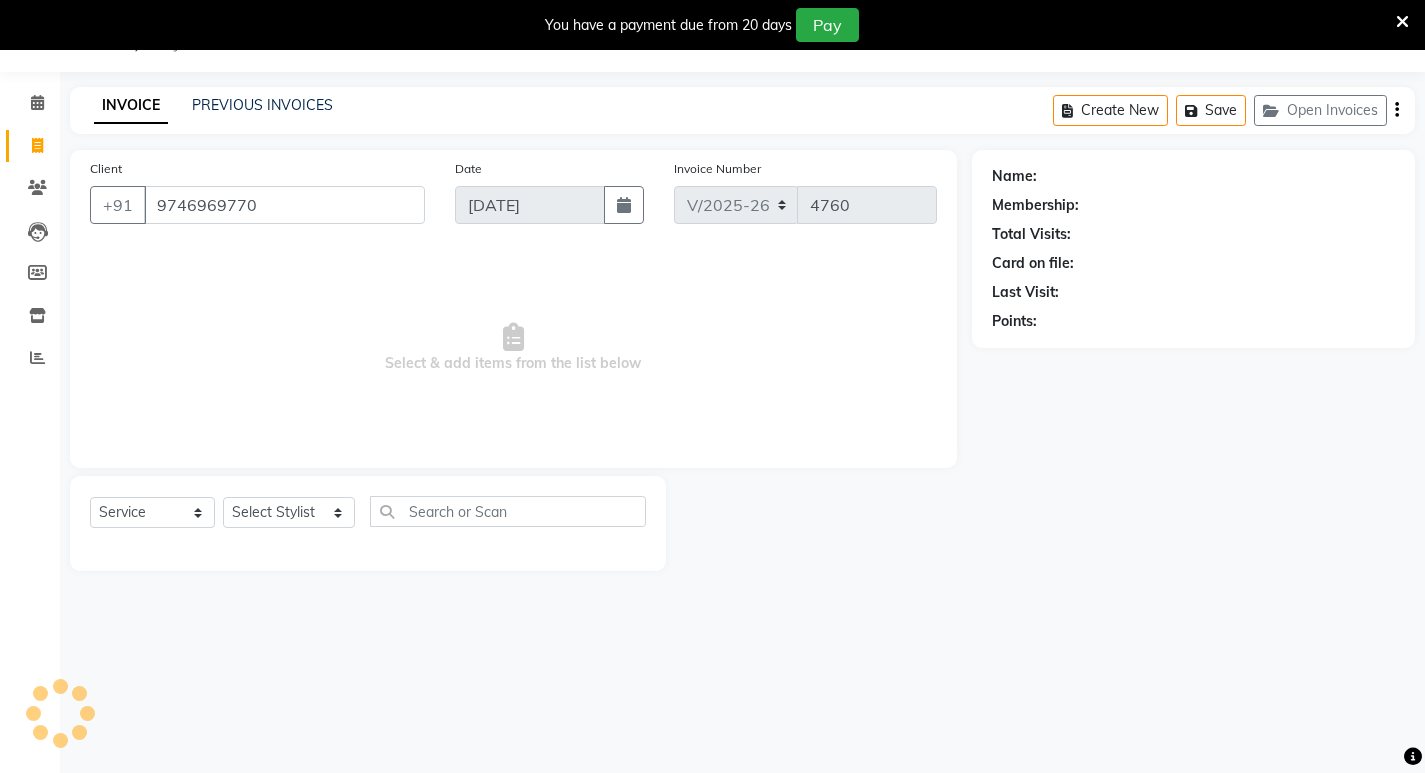 select on "1: Object" 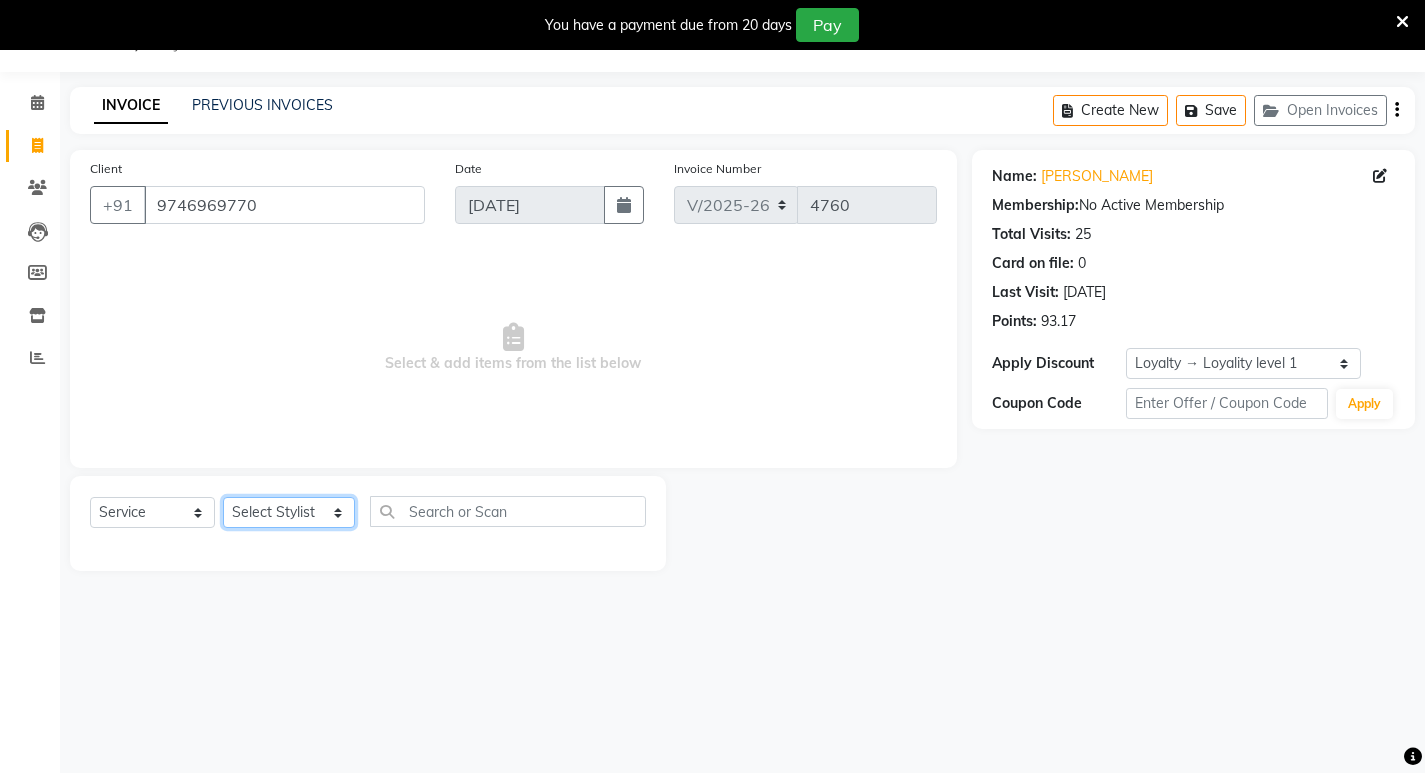 click on "Select Stylist [PERSON_NAME] Admin [PERSON_NAME]  [PERSON_NAME] [PERSON_NAME] [PERSON_NAME]  M [PERSON_NAME]  [PERSON_NAME]  P [PERSON_NAME] ASHTAMUDI KOLLAM ASHTAMUDI NEW  [PERSON_NAME] [PERSON_NAME] [PERSON_NAME]  [PERSON_NAME] [PERSON_NAME] [PERSON_NAME] [PERSON_NAME] [PERSON_NAME] M [PERSON_NAME] SARIGA [PERSON_NAME] [PERSON_NAME] [PERSON_NAME] [PERSON_NAME] [PERSON_NAME] S" 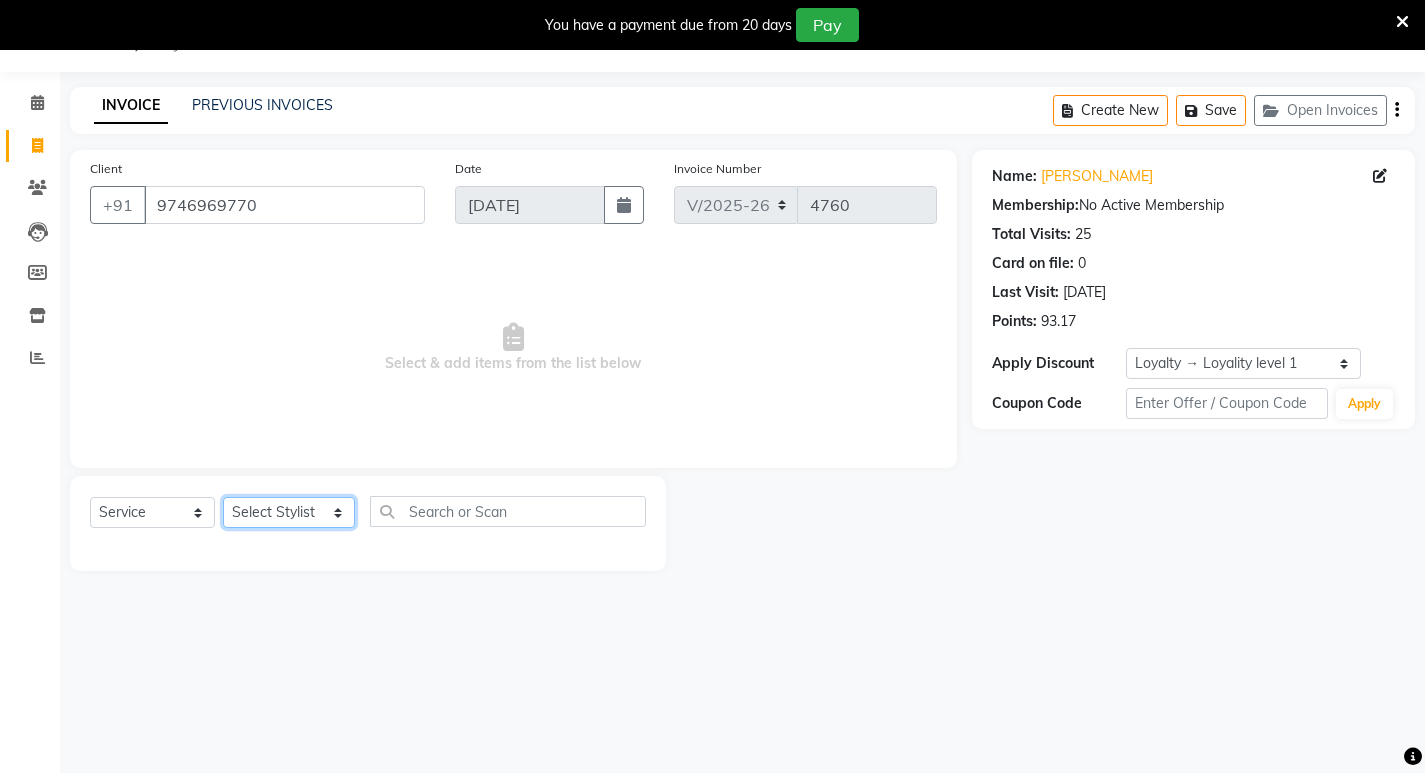 select on "28655" 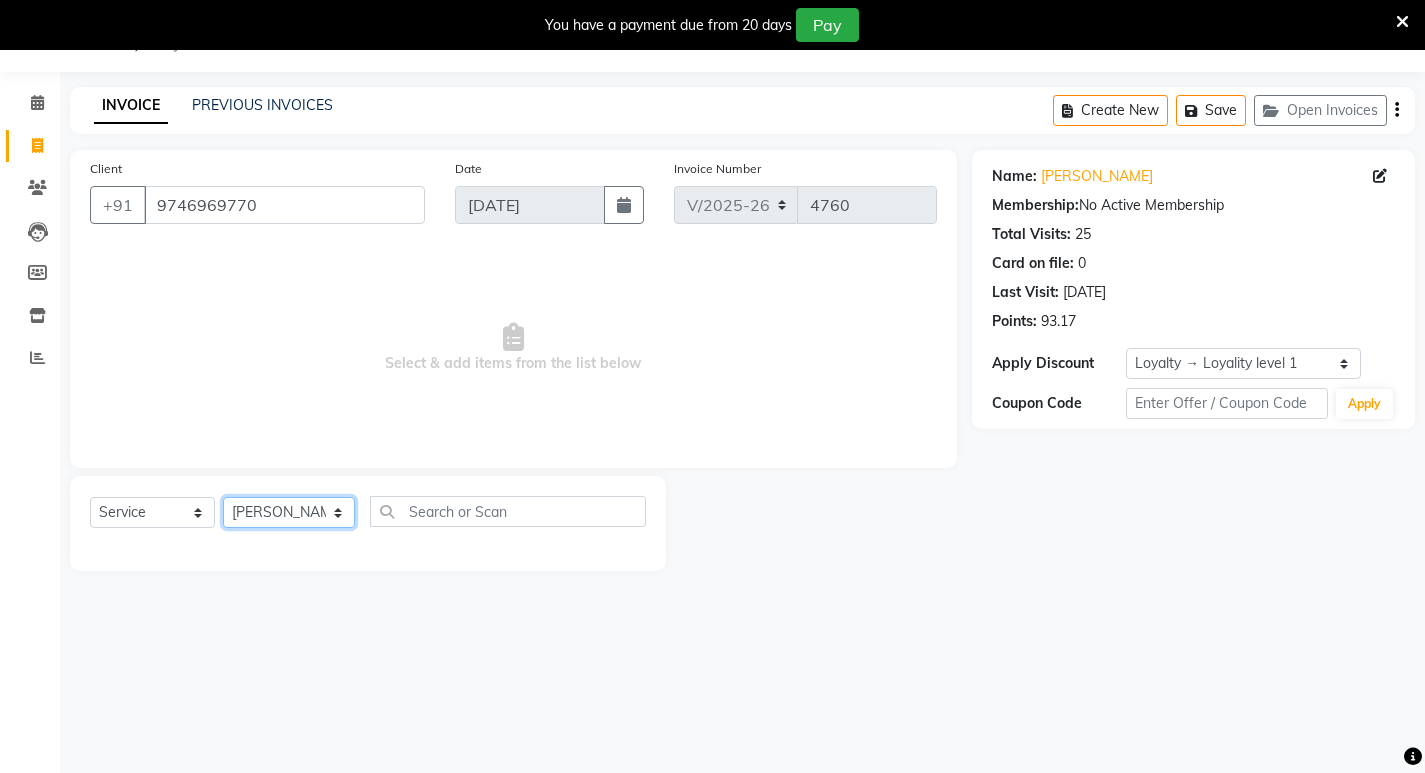 click on "Select Stylist [PERSON_NAME] Admin [PERSON_NAME]  [PERSON_NAME] [PERSON_NAME] [PERSON_NAME]  M [PERSON_NAME]  [PERSON_NAME]  P [PERSON_NAME] ASHTAMUDI KOLLAM ASHTAMUDI NEW  [PERSON_NAME] [PERSON_NAME] [PERSON_NAME]  [PERSON_NAME] [PERSON_NAME] [PERSON_NAME] [PERSON_NAME] [PERSON_NAME] M [PERSON_NAME] SARIGA [PERSON_NAME] [PERSON_NAME] [PERSON_NAME] [PERSON_NAME] [PERSON_NAME] S" 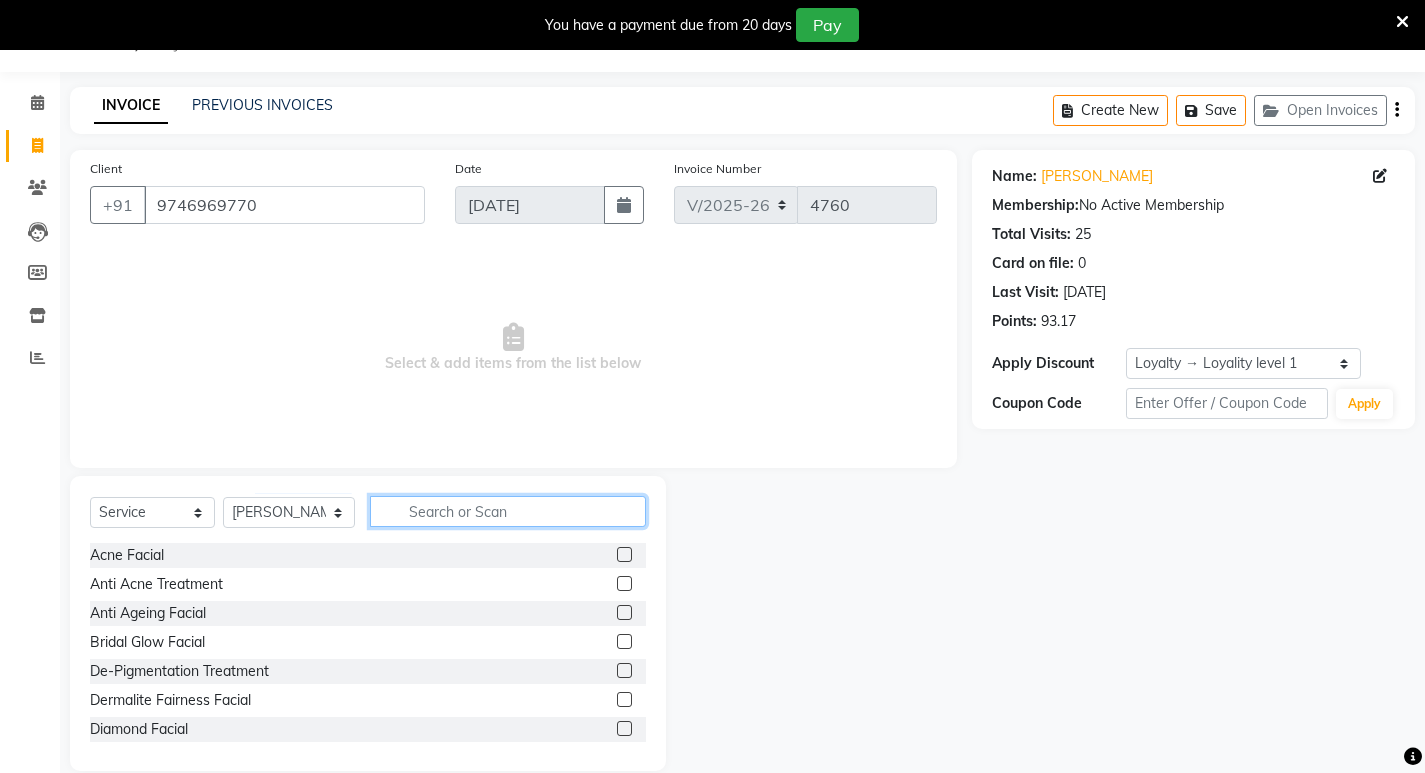 click 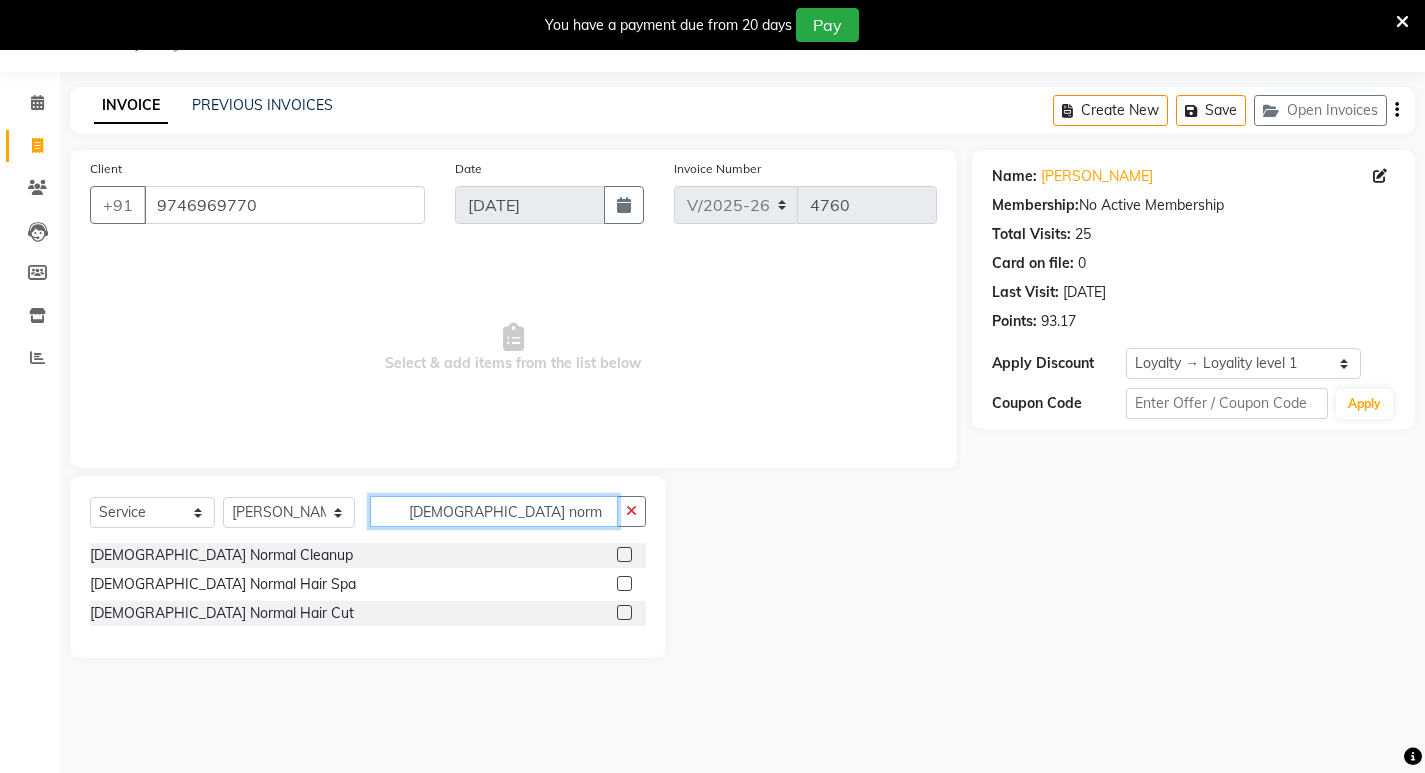 type on "[DEMOGRAPHIC_DATA] norm" 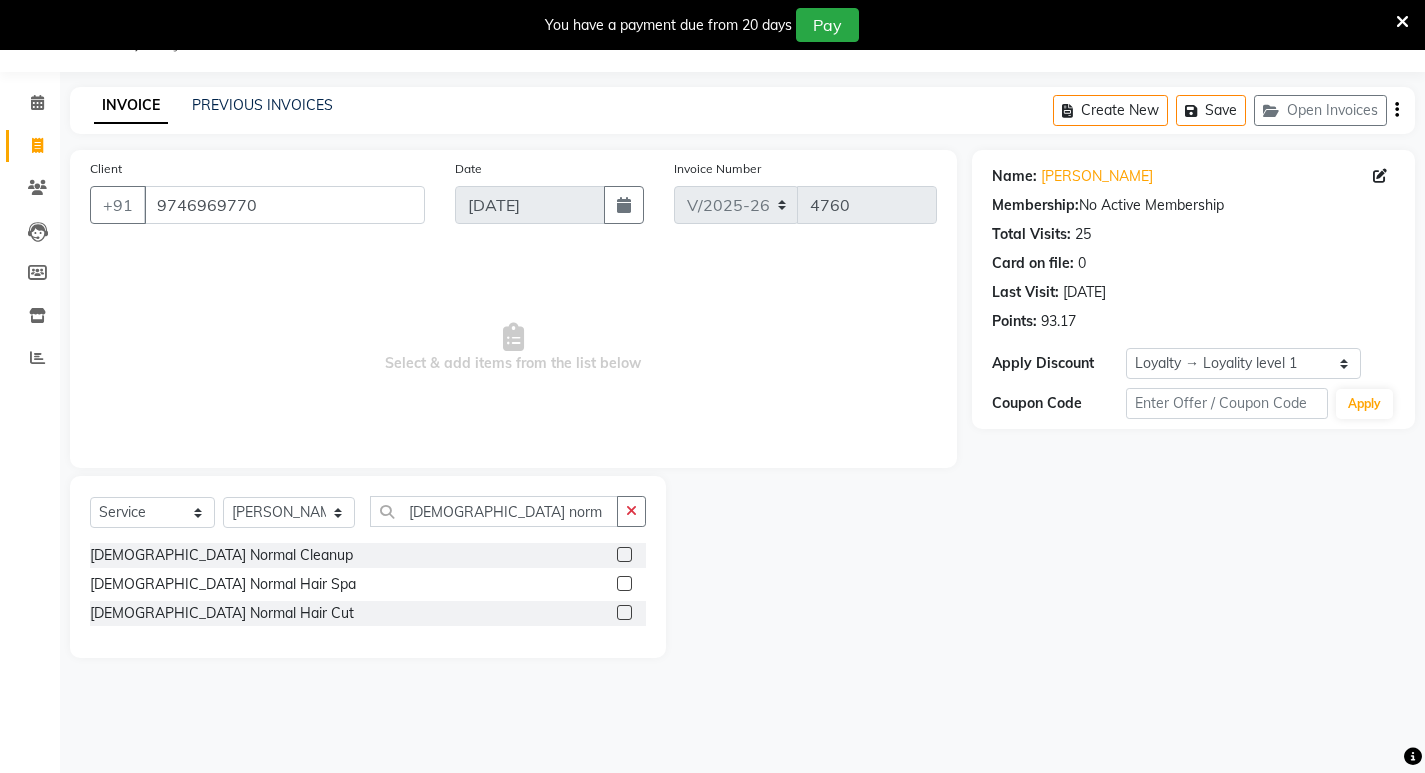 click 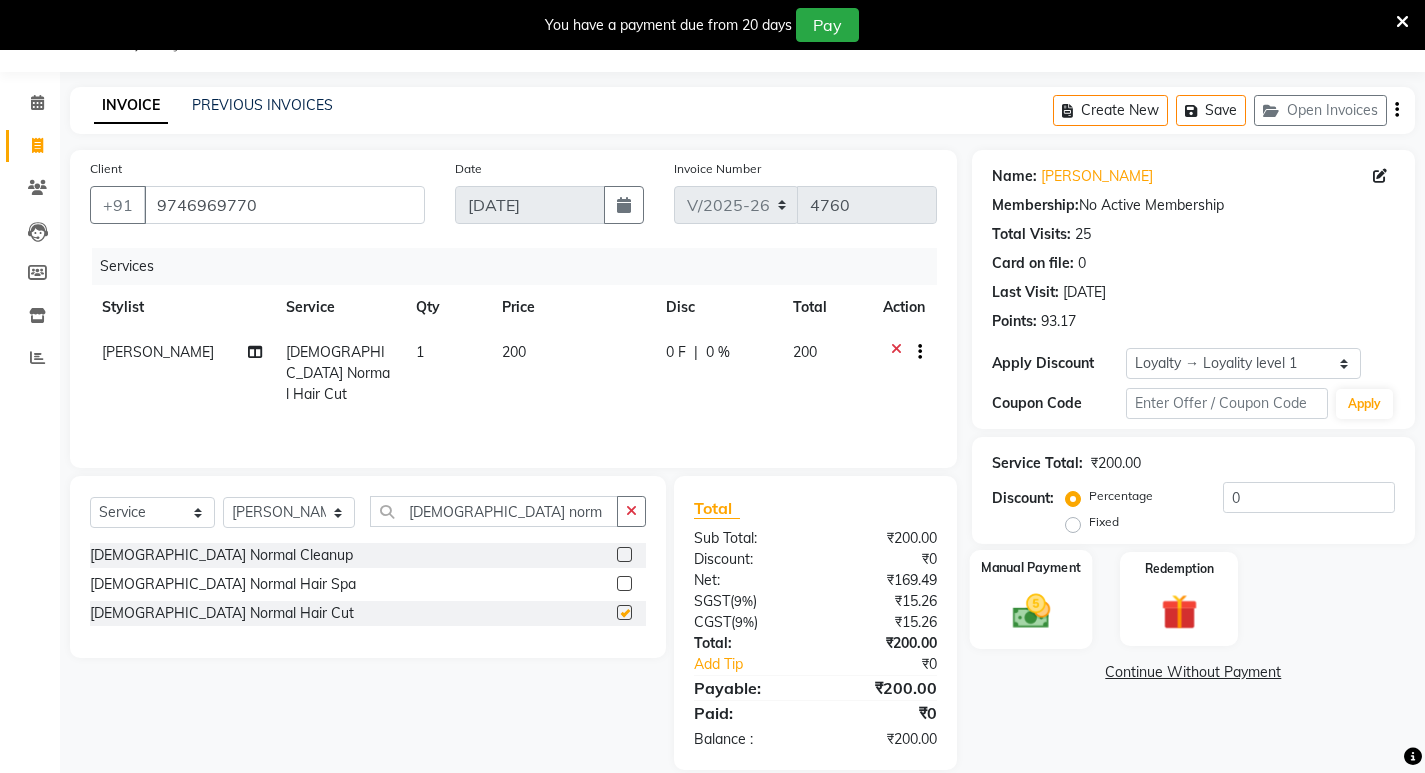 checkbox on "false" 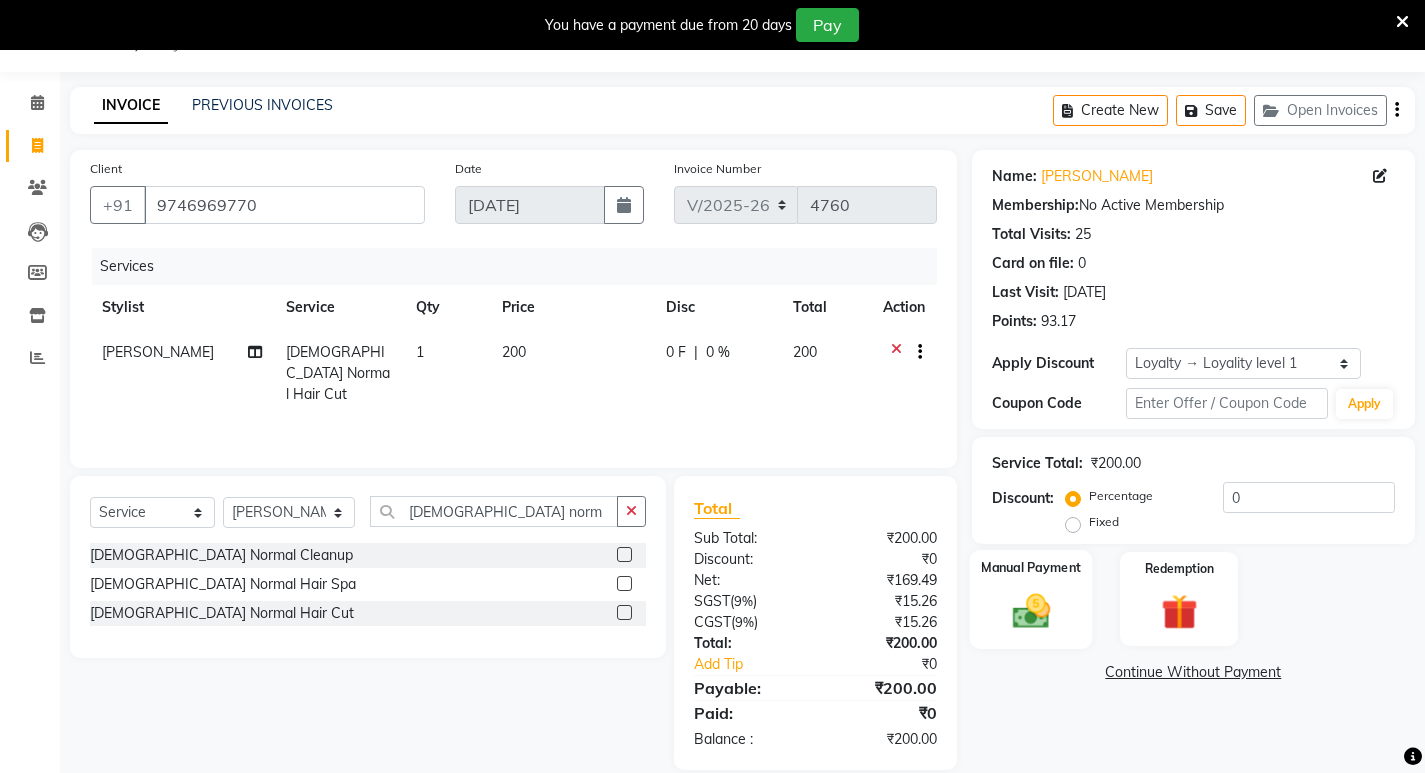 drag, startPoint x: 1044, startPoint y: 608, endPoint x: 1181, endPoint y: 606, distance: 137.0146 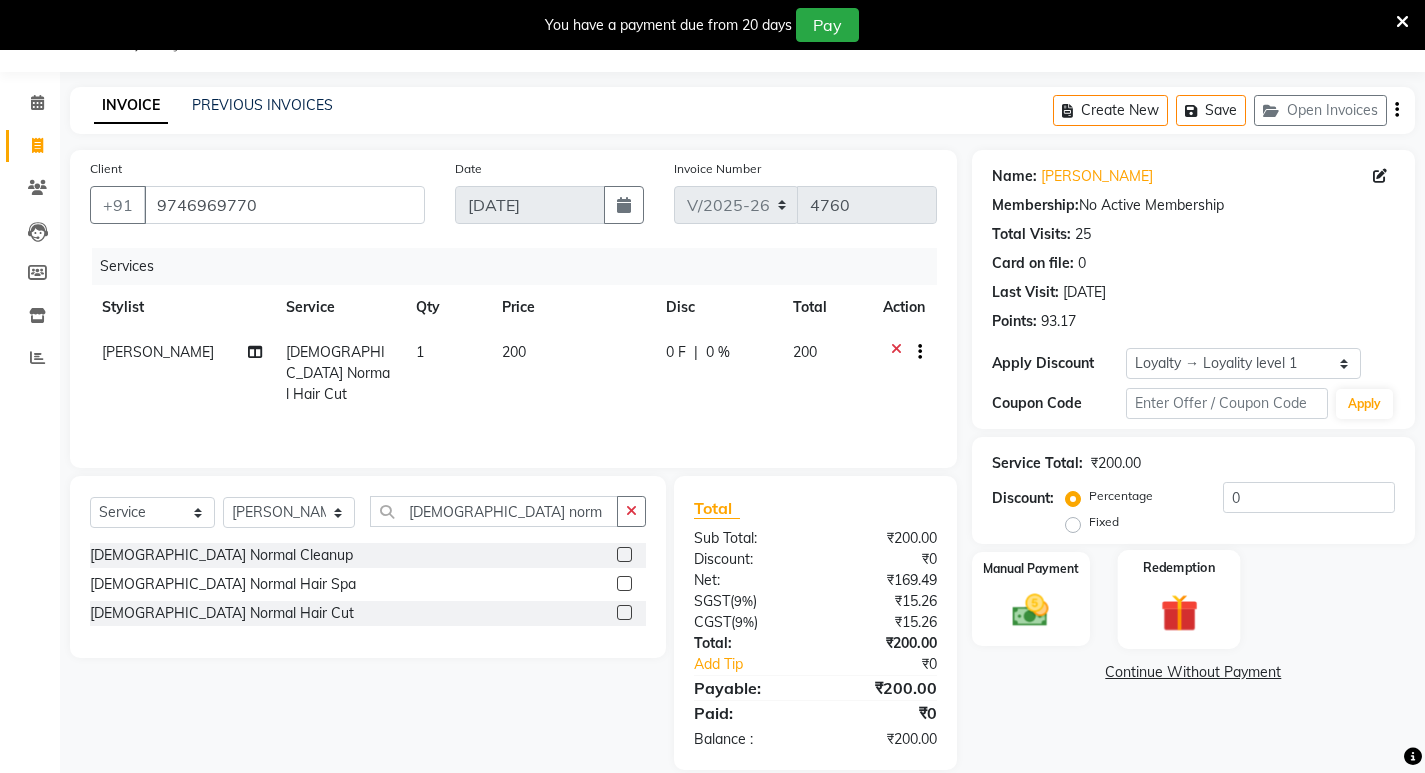 click 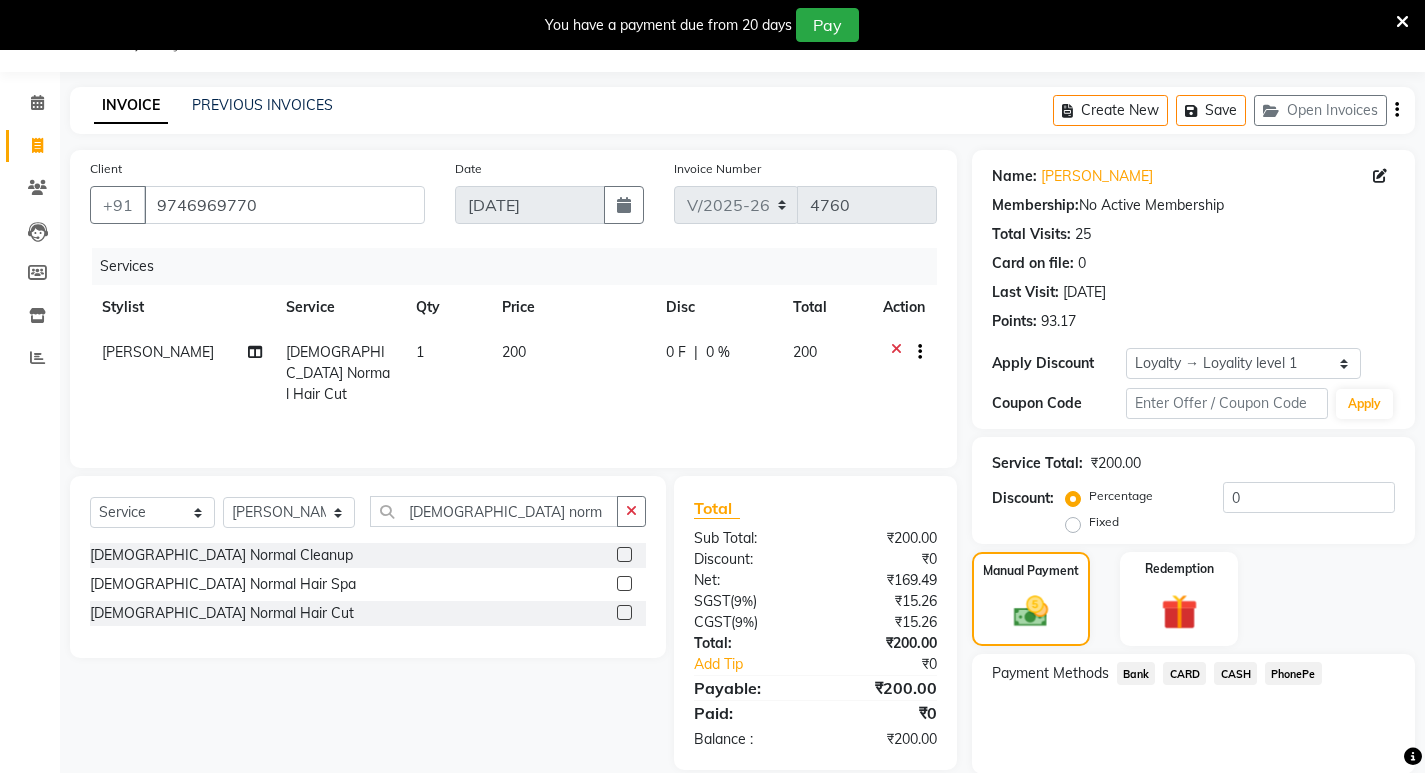 scroll, scrollTop: 122, scrollLeft: 0, axis: vertical 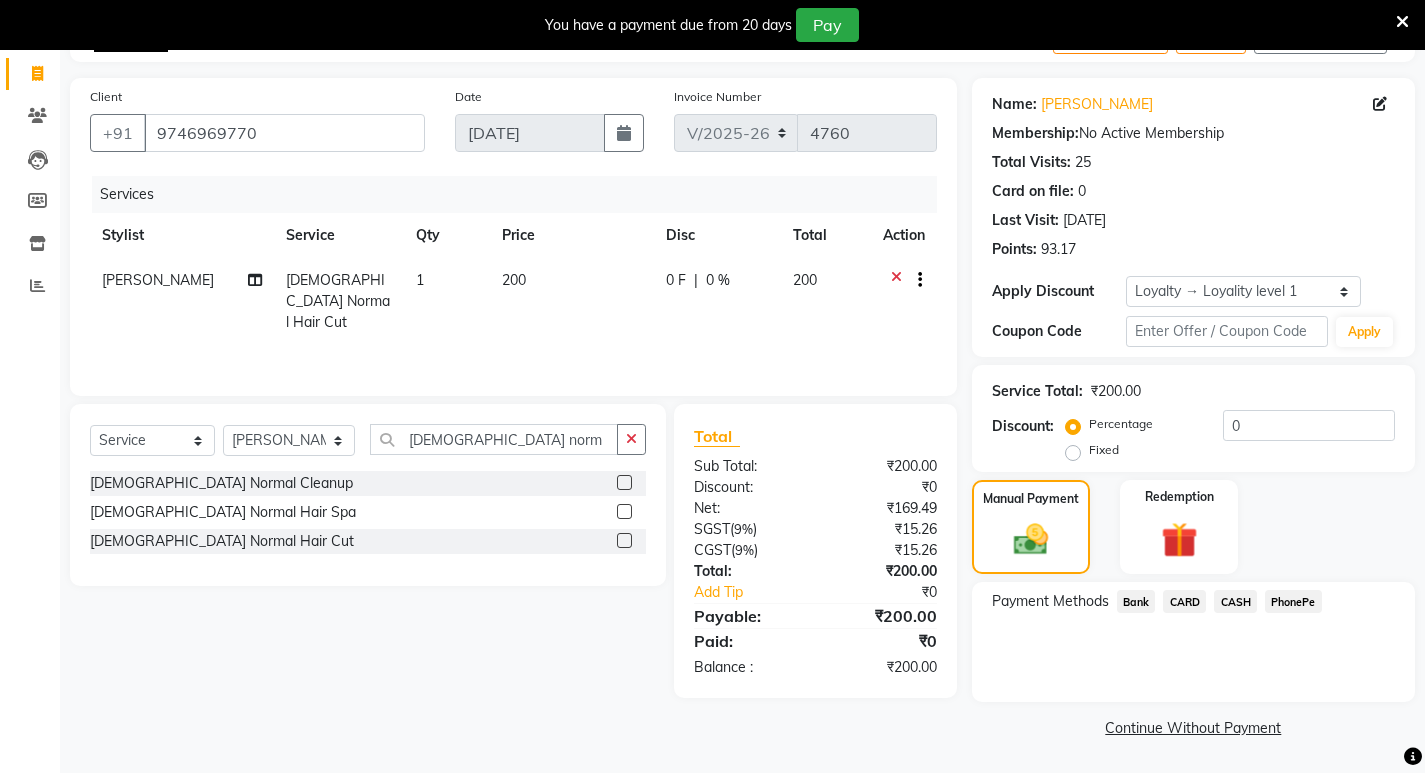 click on "Payment Methods  Bank   CARD   CASH   PhonePe" 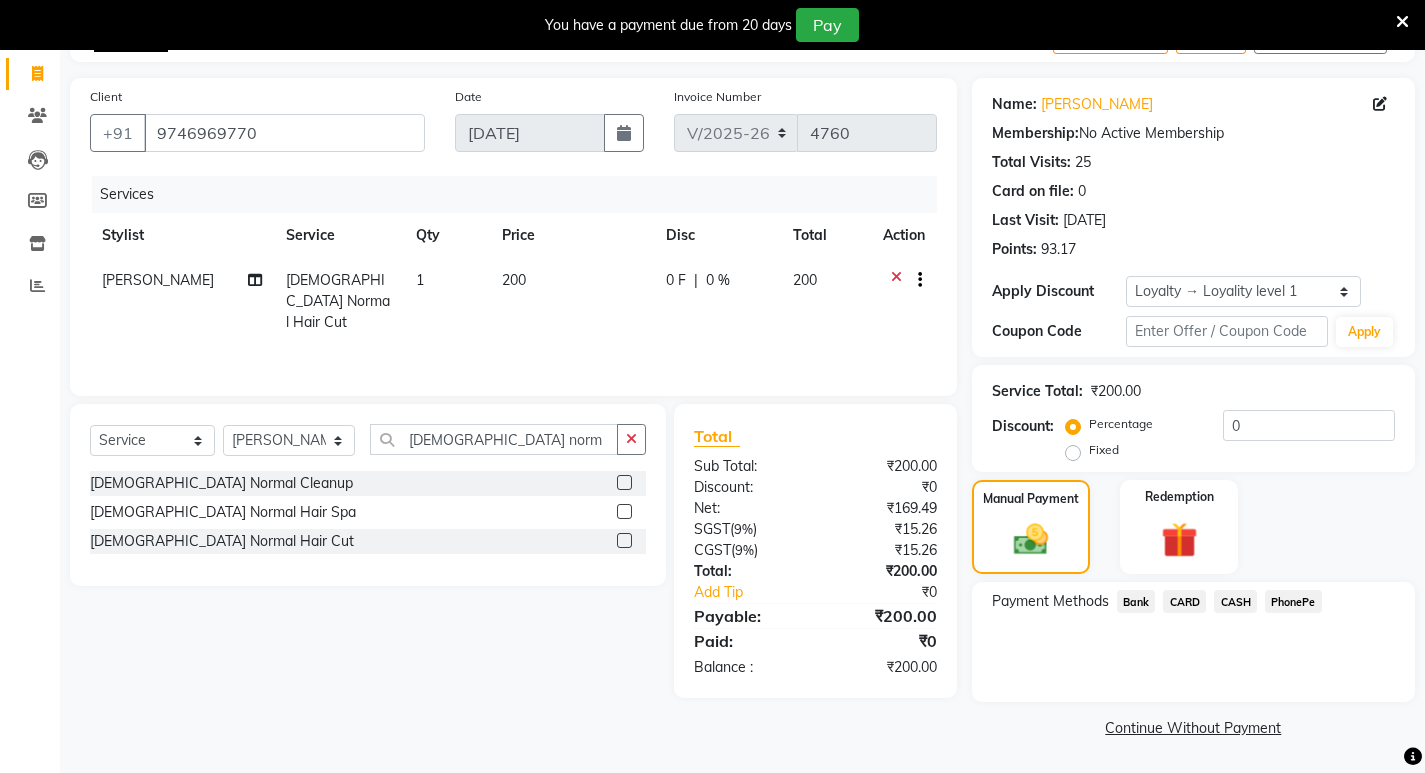 click on "CASH" 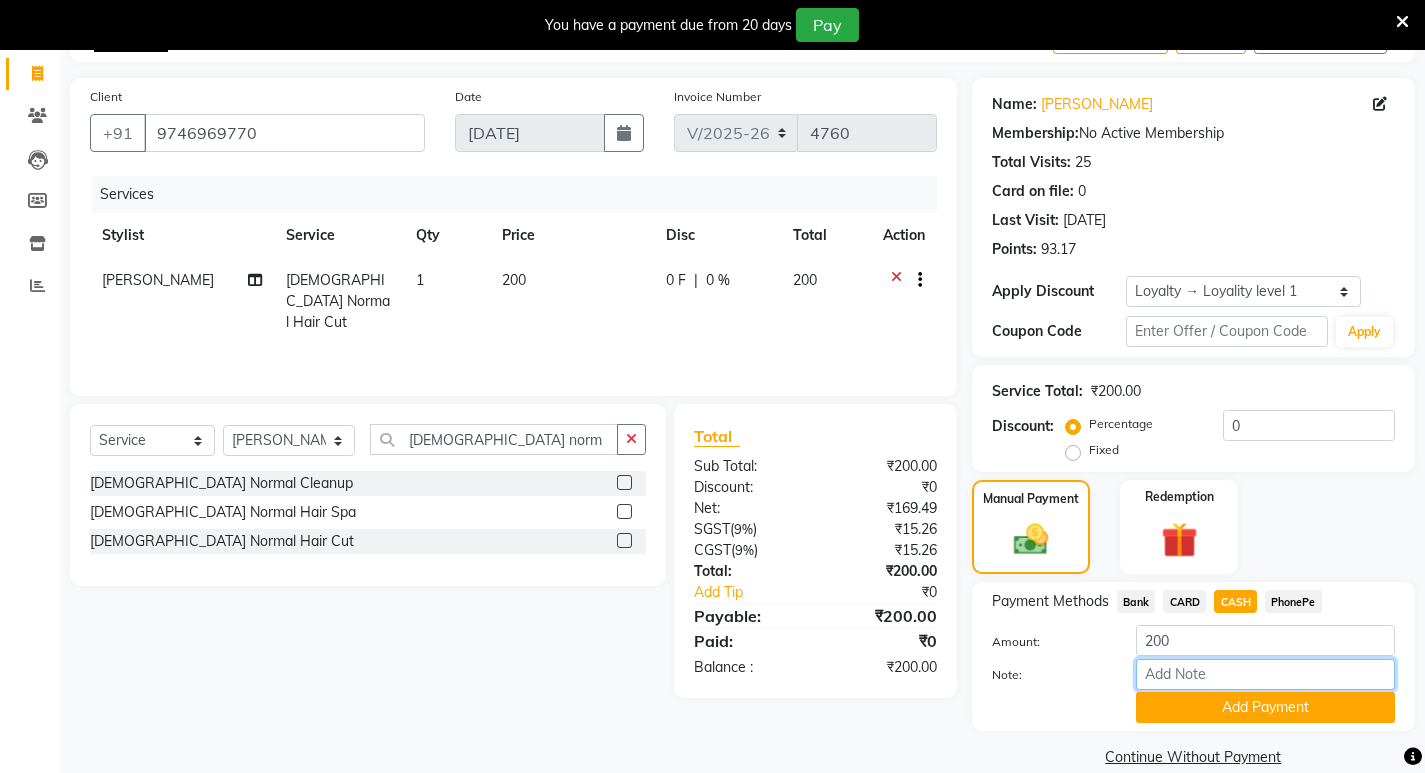 drag, startPoint x: 1223, startPoint y: 679, endPoint x: 1226, endPoint y: 631, distance: 48.09366 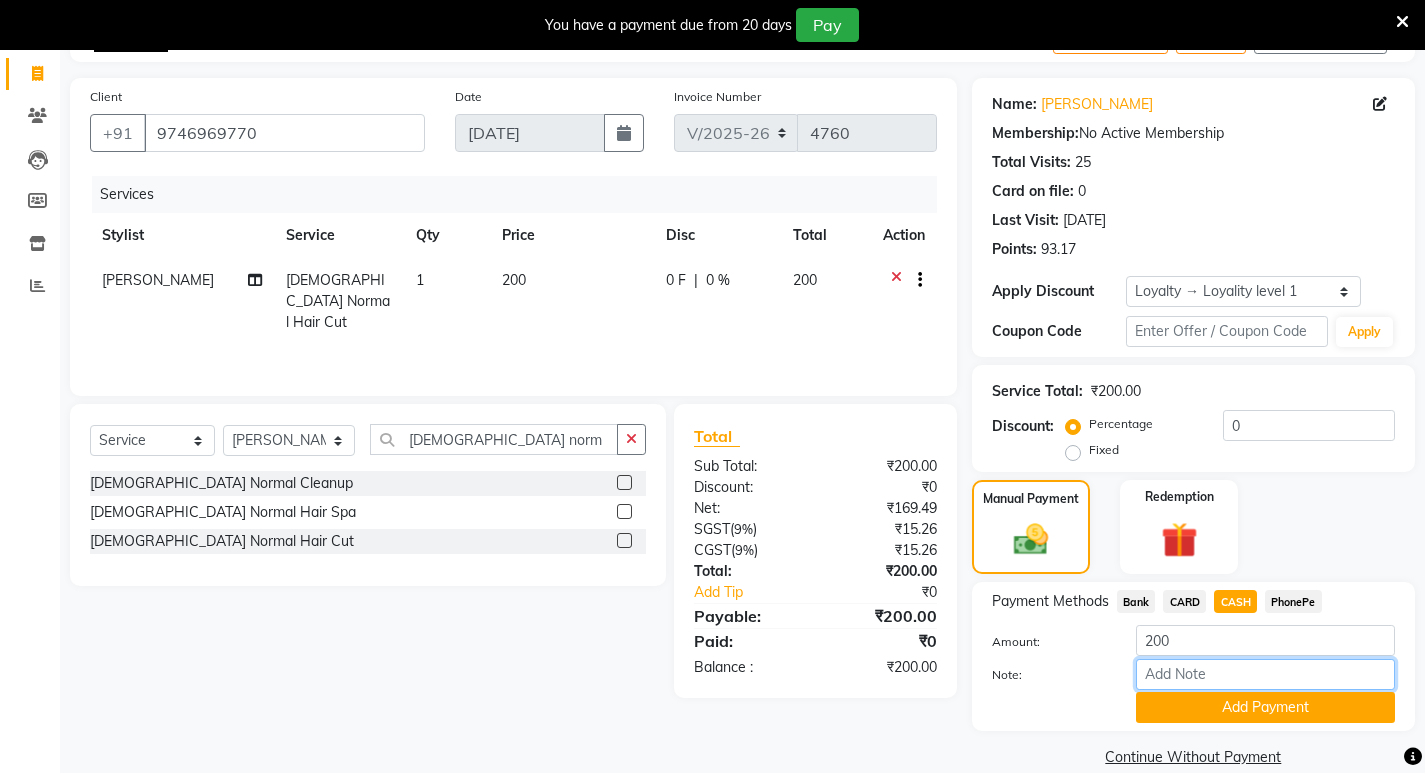 type on "SARIGA" 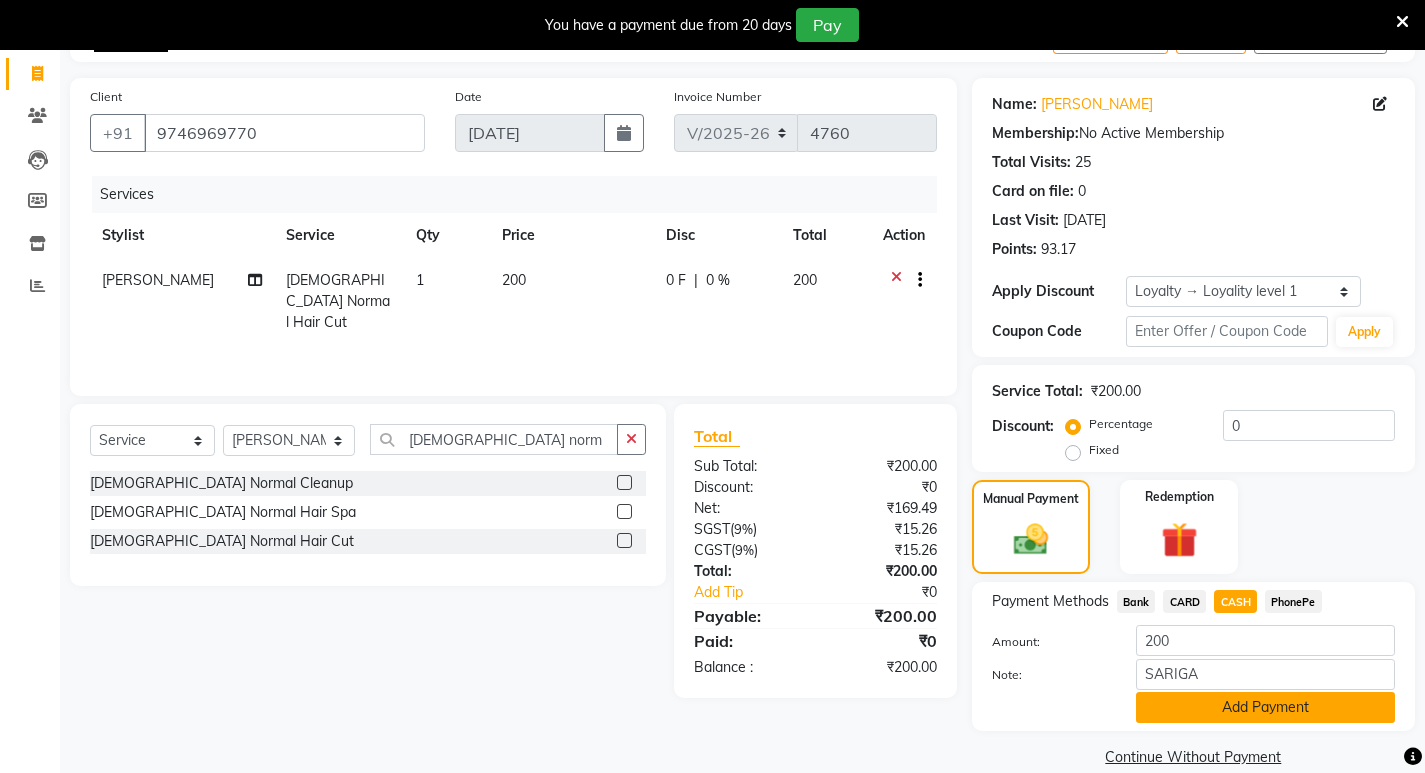click on "Add Payment" 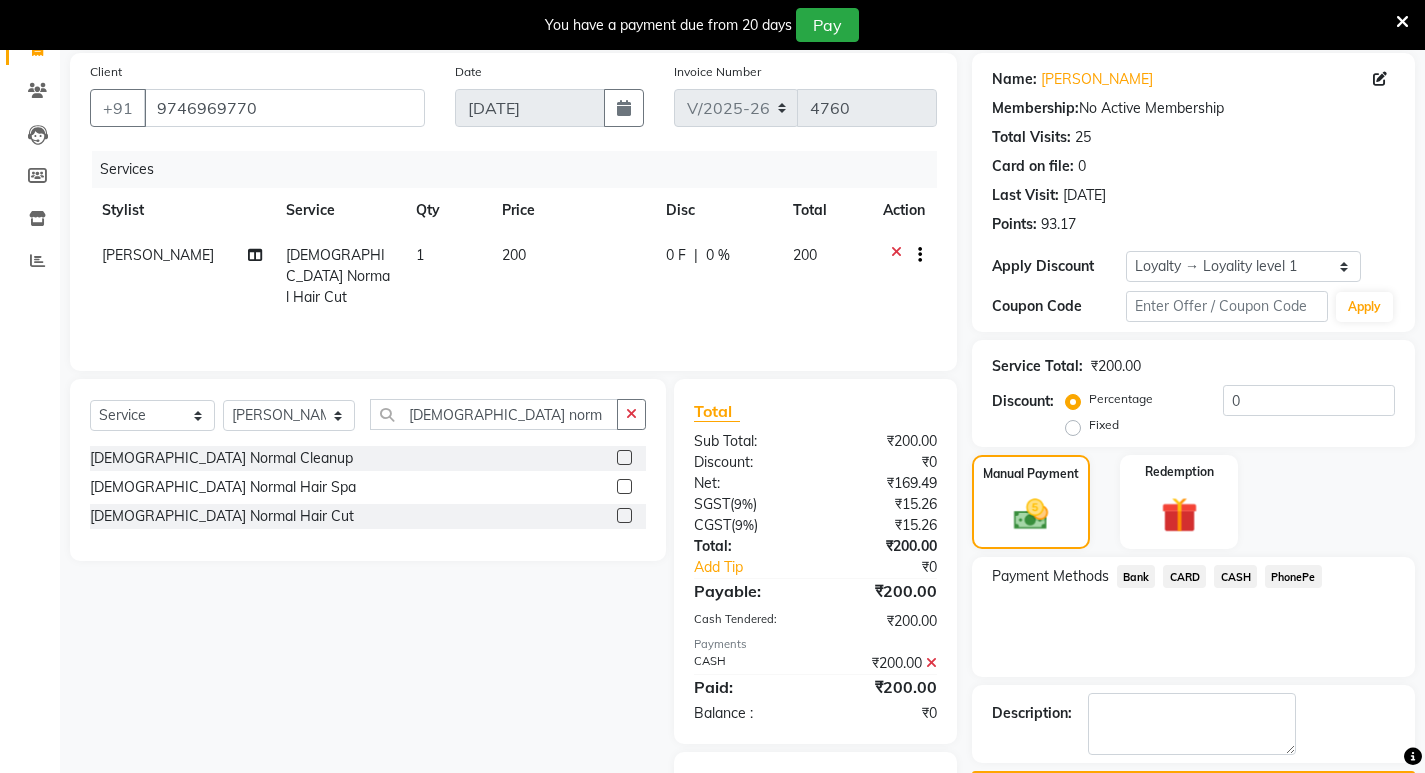 scroll, scrollTop: 247, scrollLeft: 0, axis: vertical 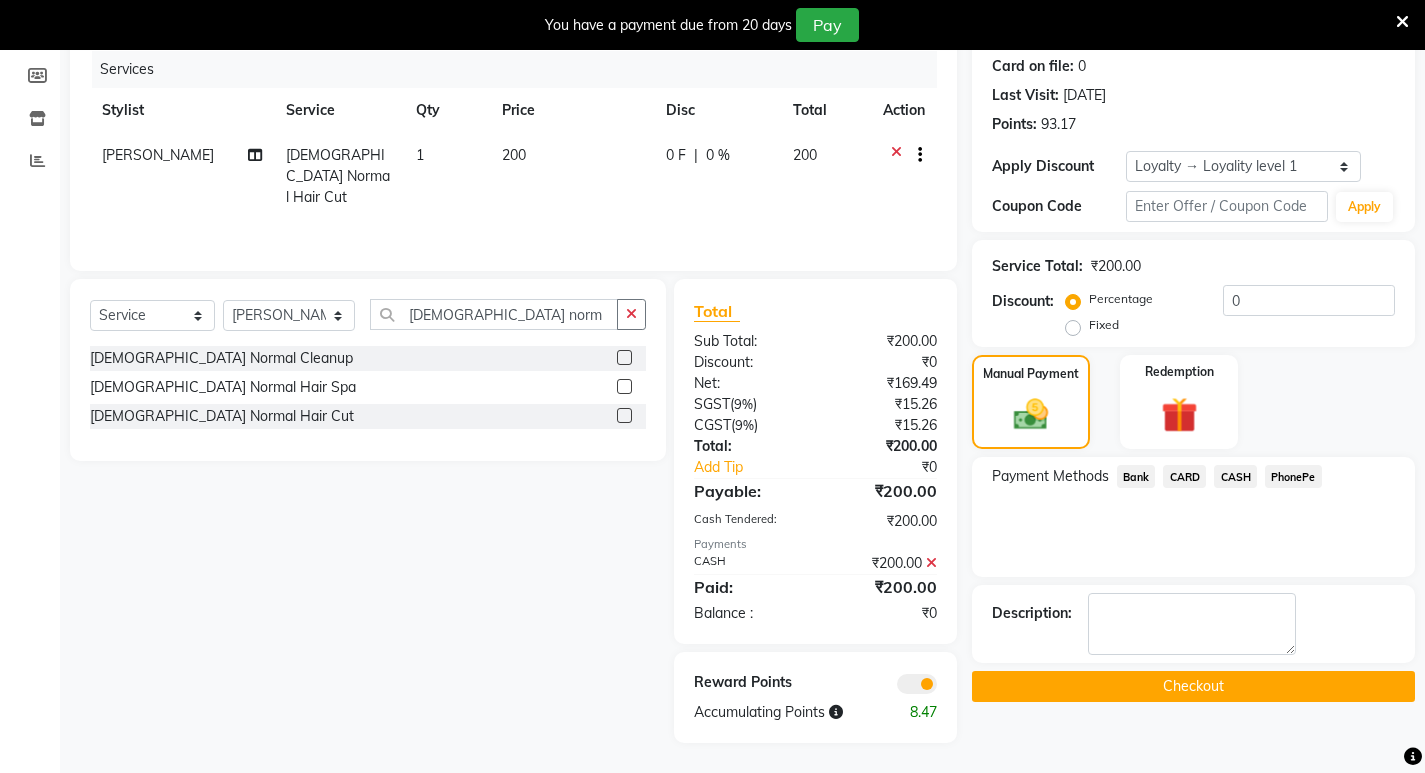 click on "Checkout" 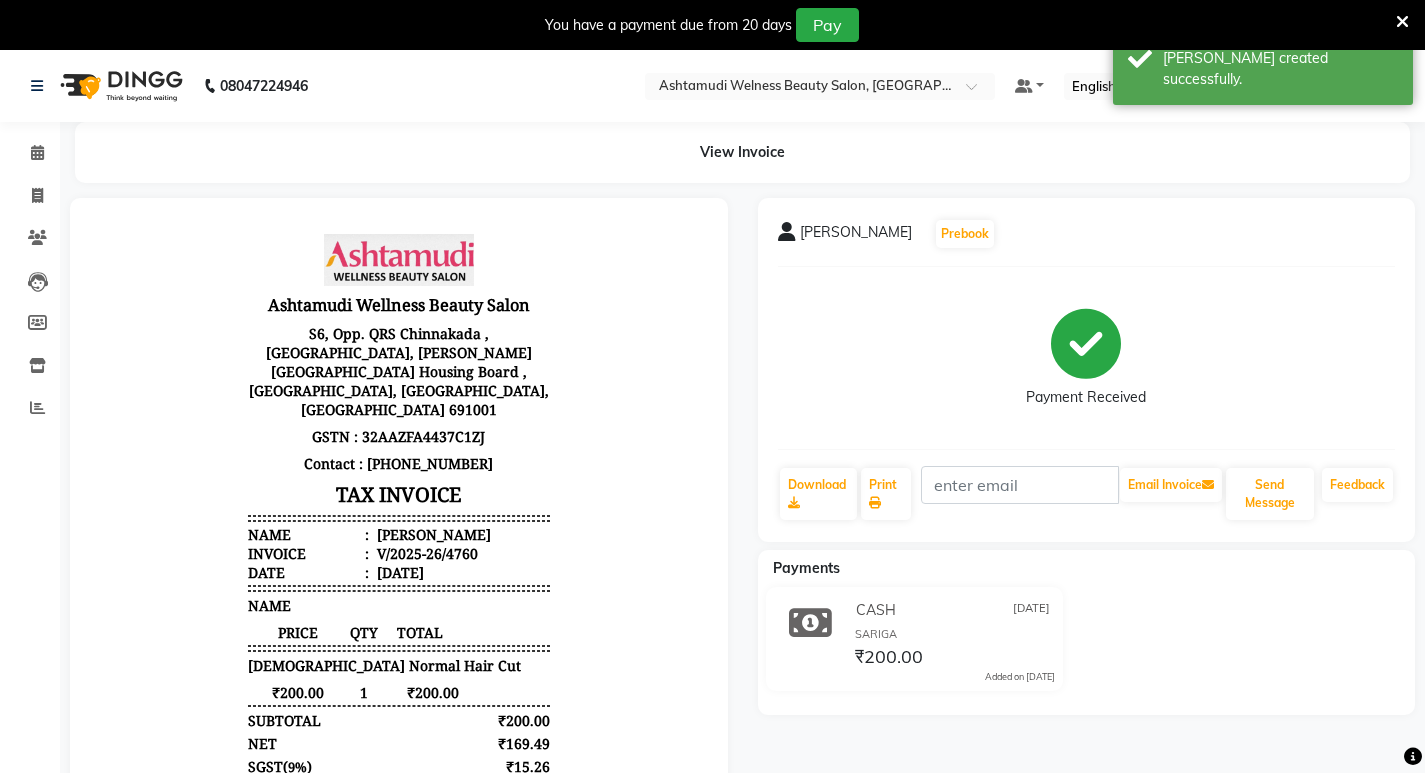 scroll, scrollTop: 0, scrollLeft: 0, axis: both 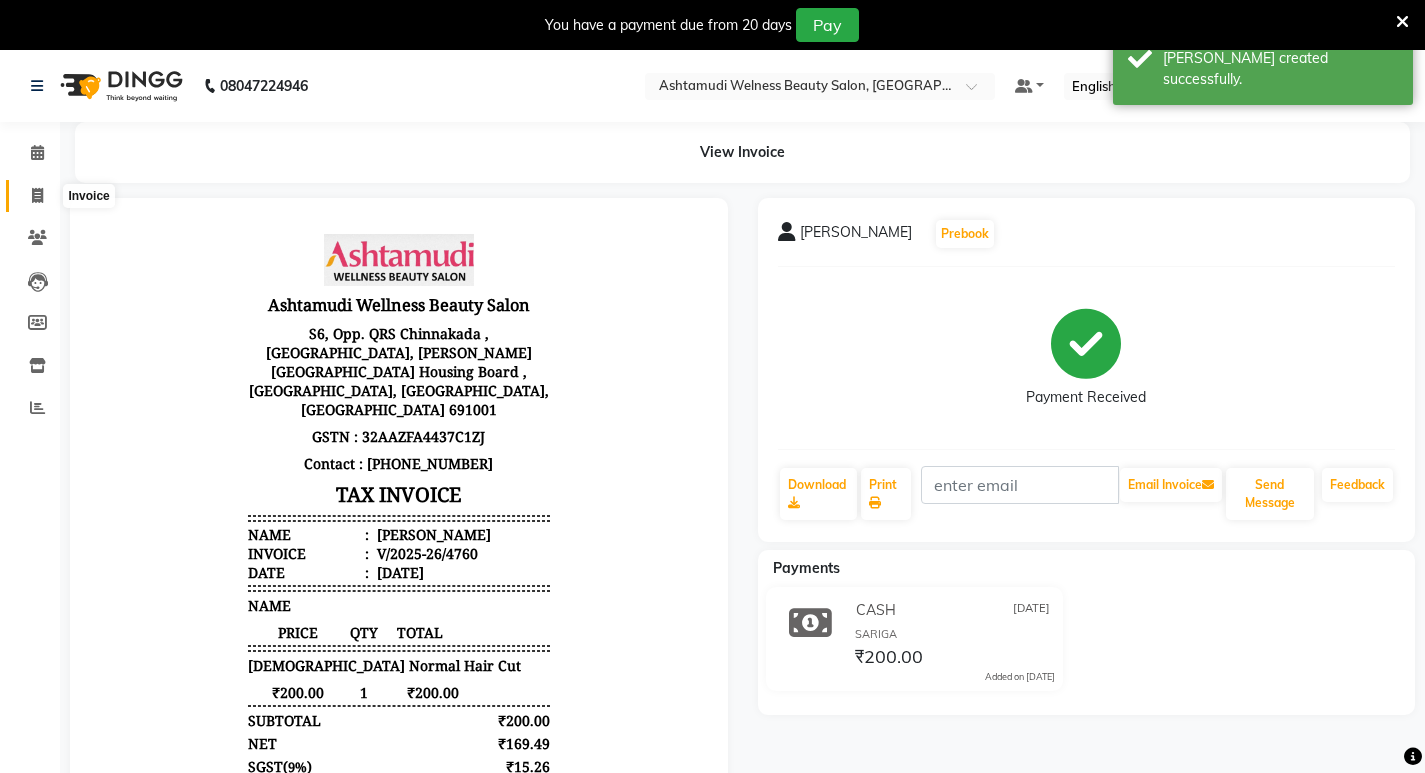 click 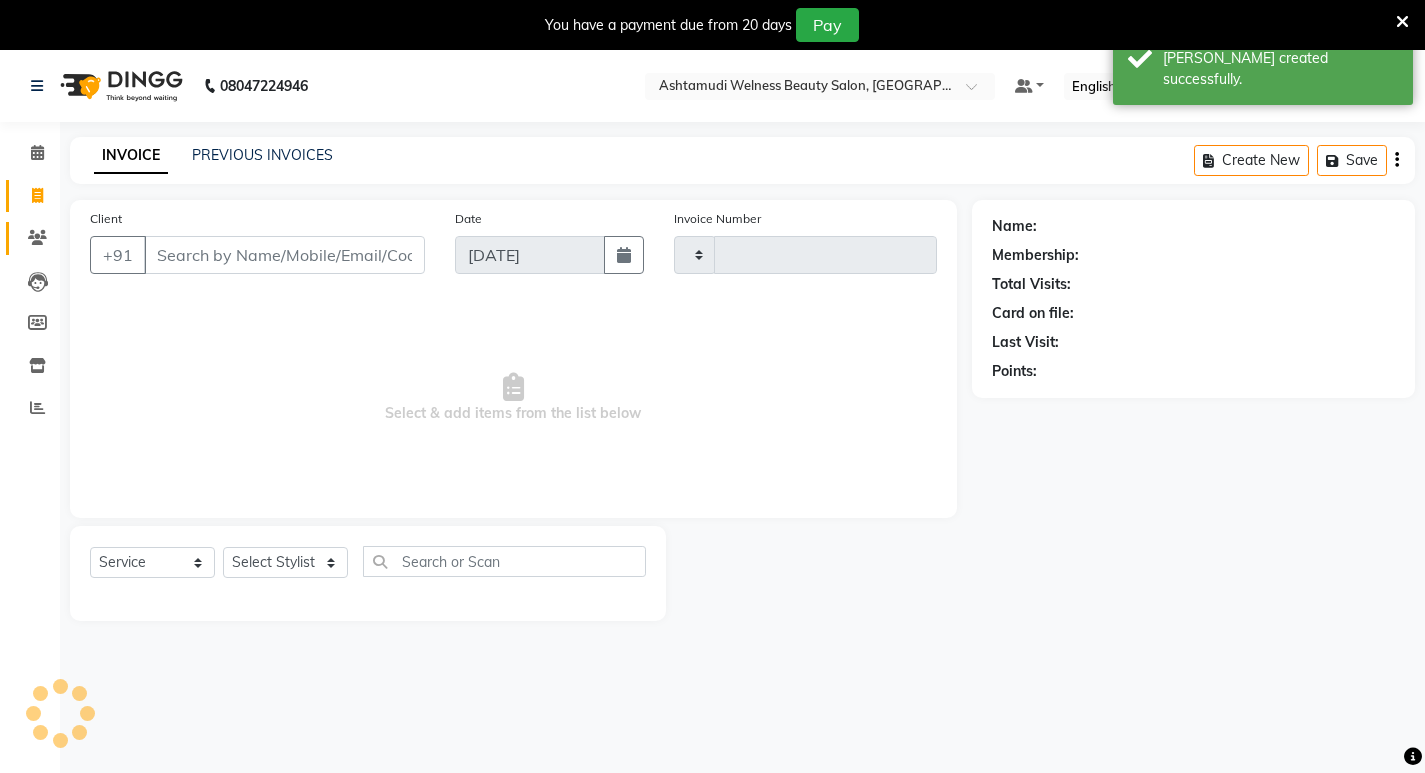 scroll, scrollTop: 50, scrollLeft: 0, axis: vertical 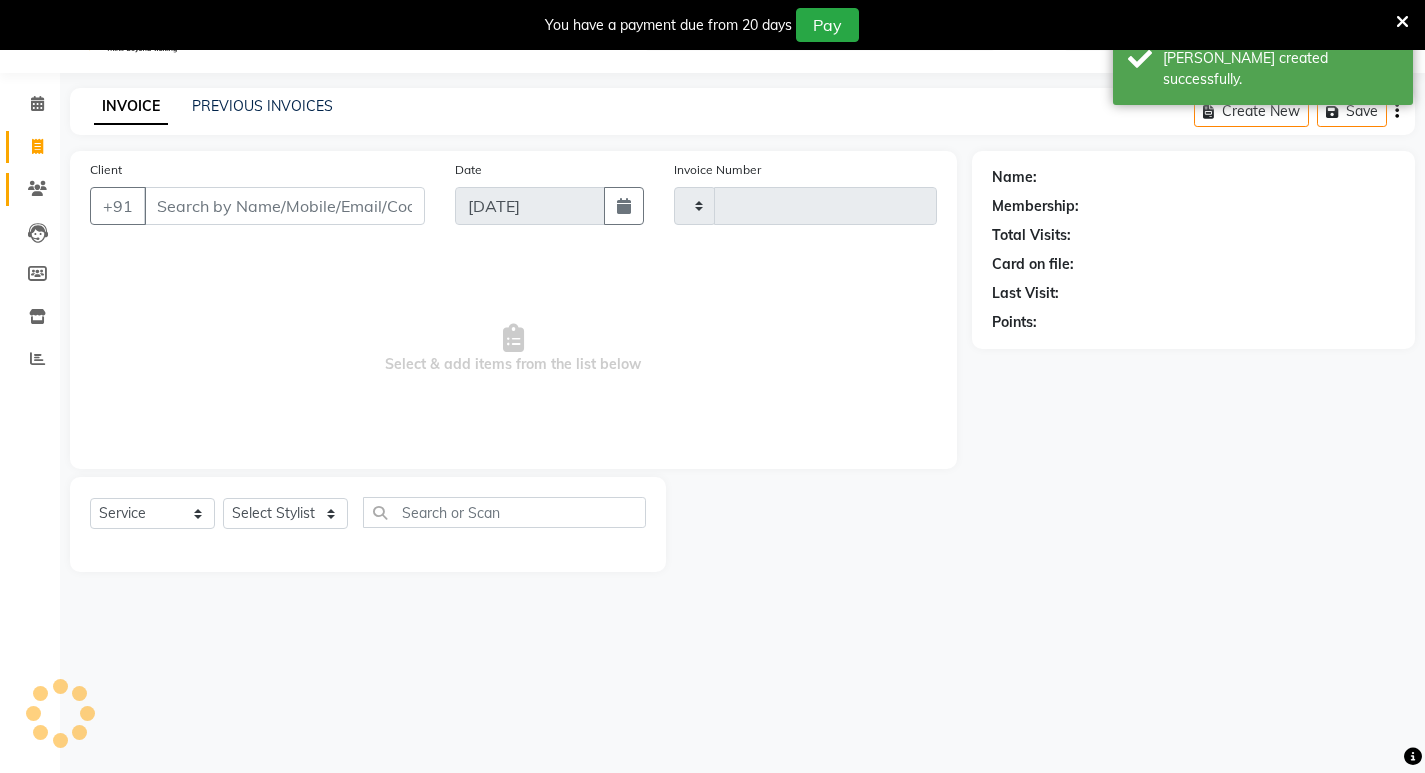 type on "4761" 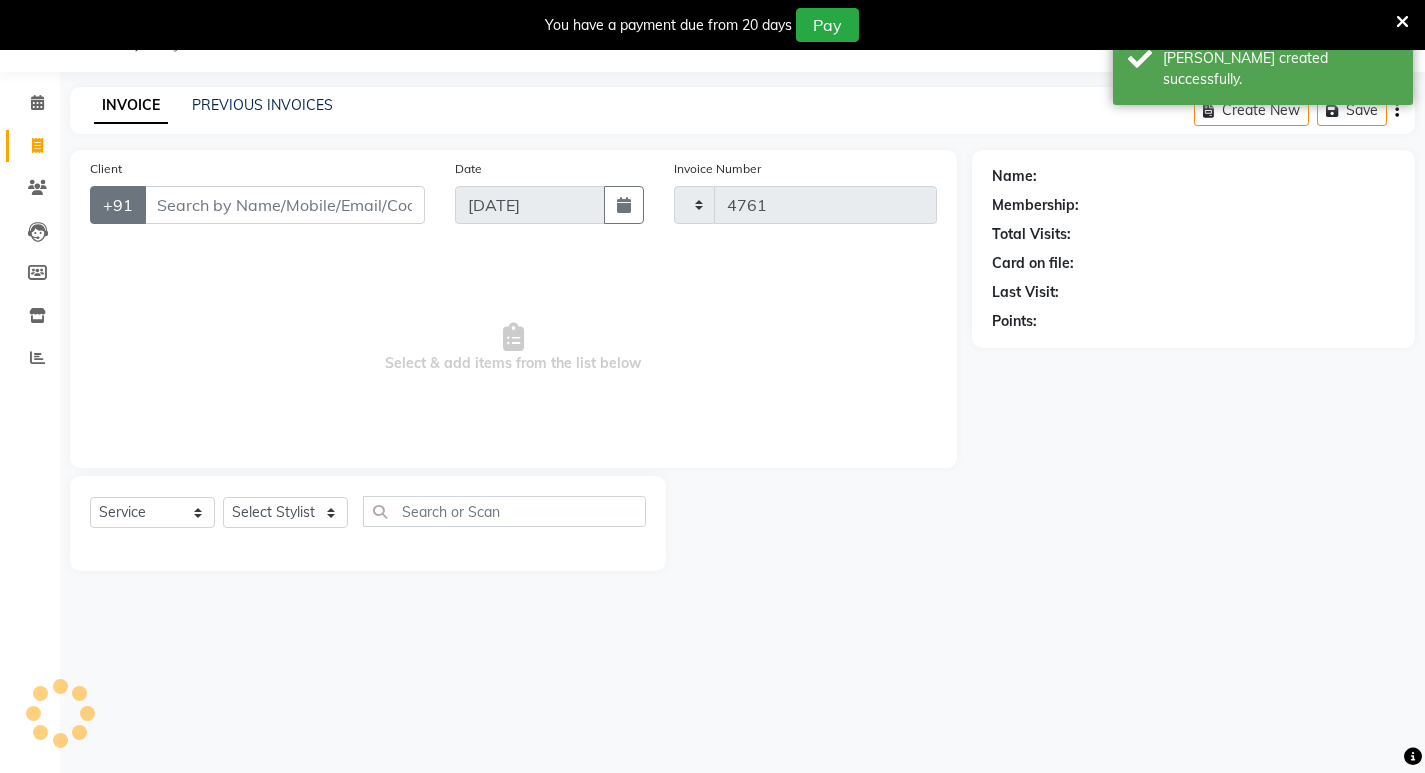 select on "4529" 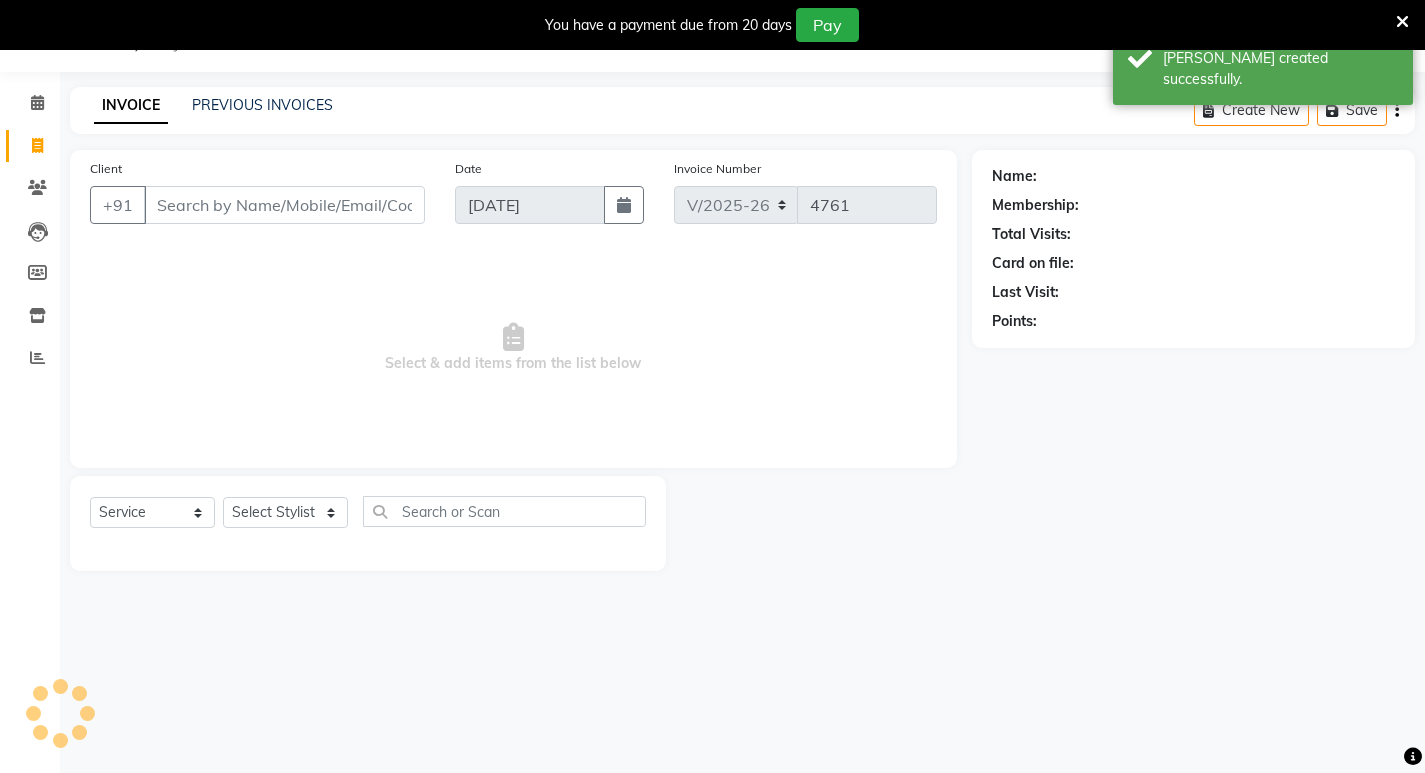 click on "Client" at bounding box center [284, 205] 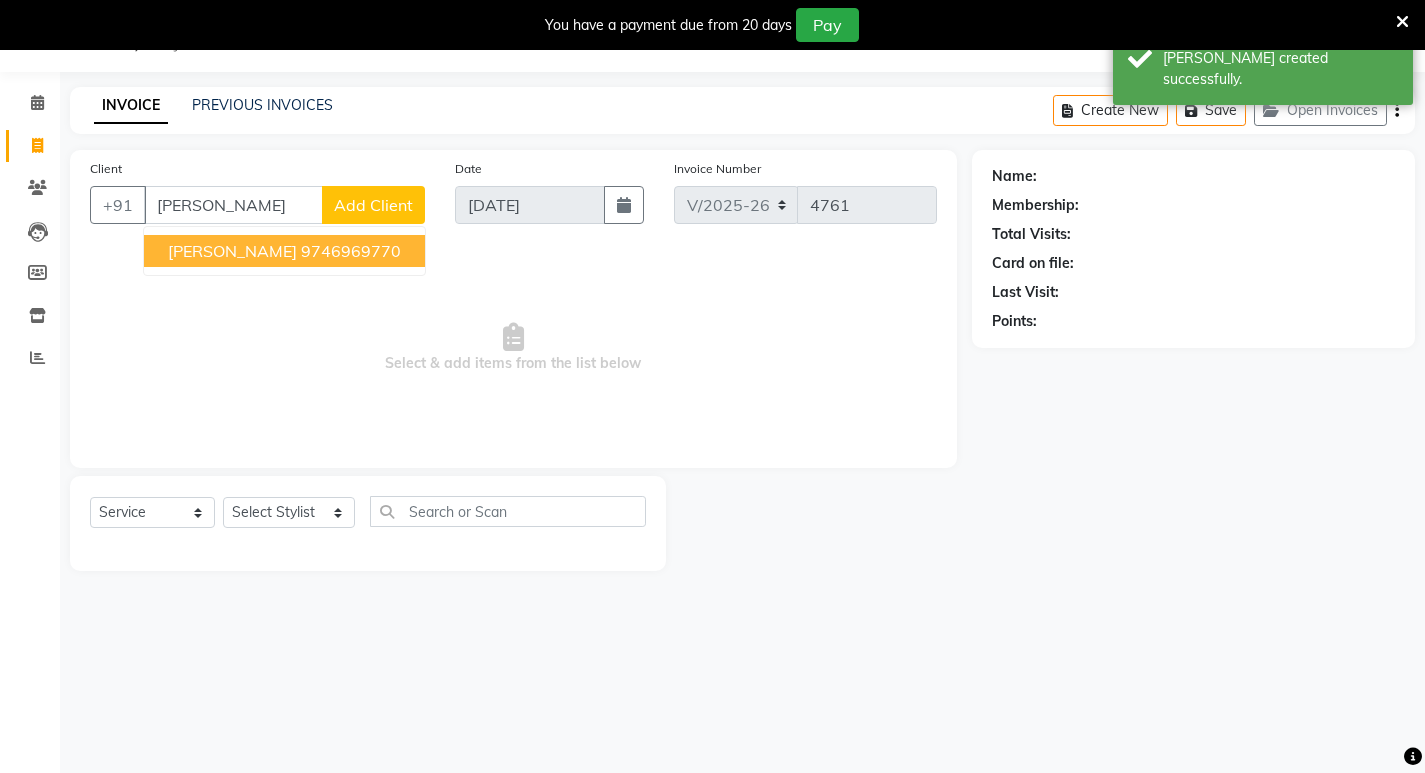 click on "[PERSON_NAME]" at bounding box center [232, 251] 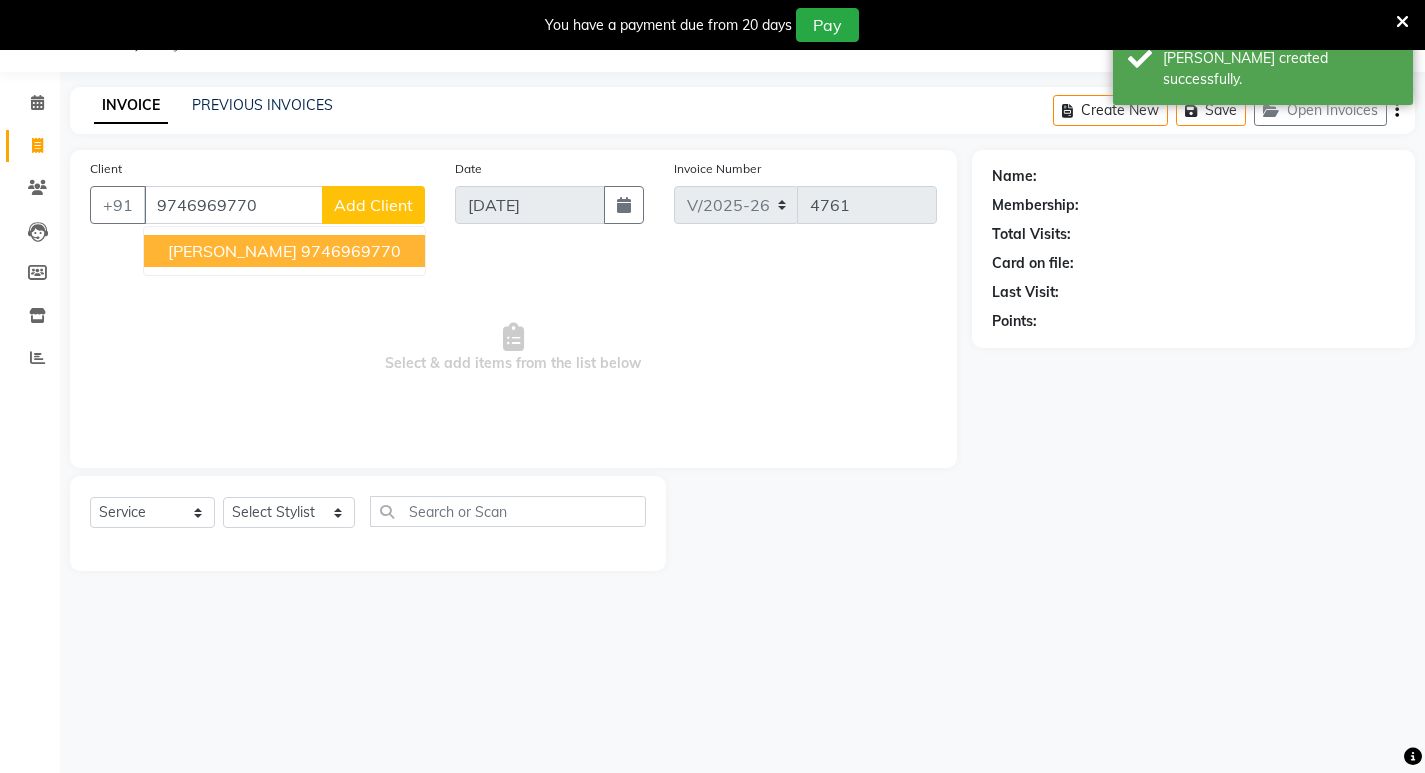 type on "9746969770" 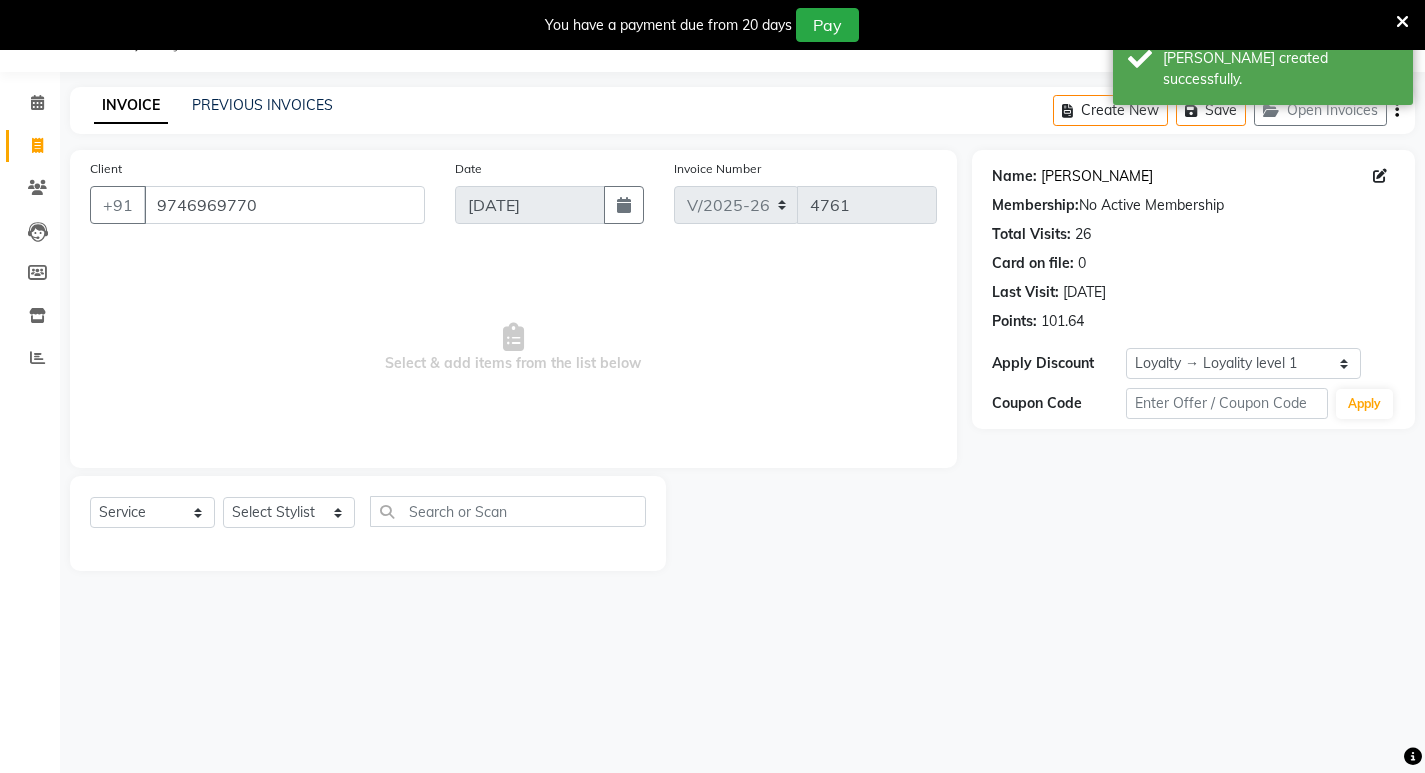 click on "[PERSON_NAME]" 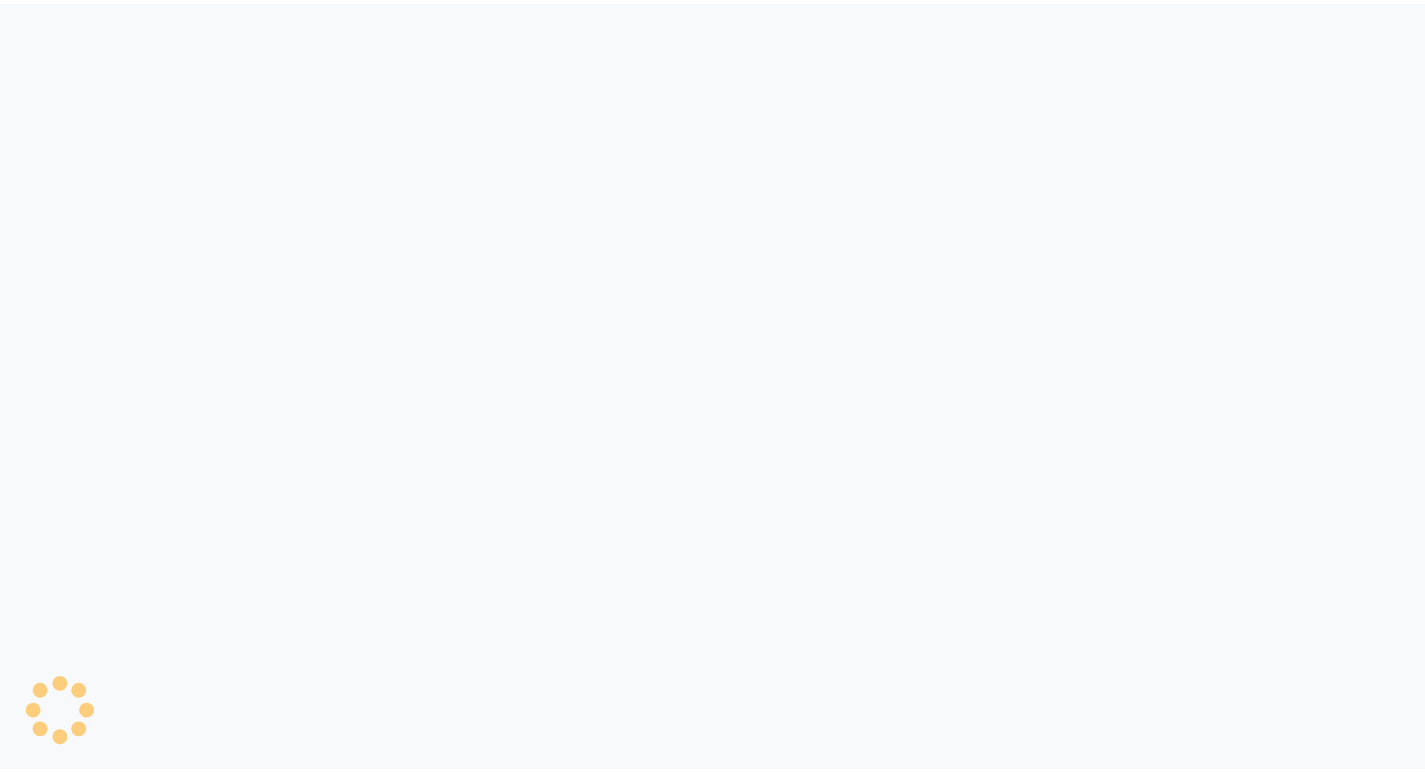 scroll, scrollTop: 0, scrollLeft: 0, axis: both 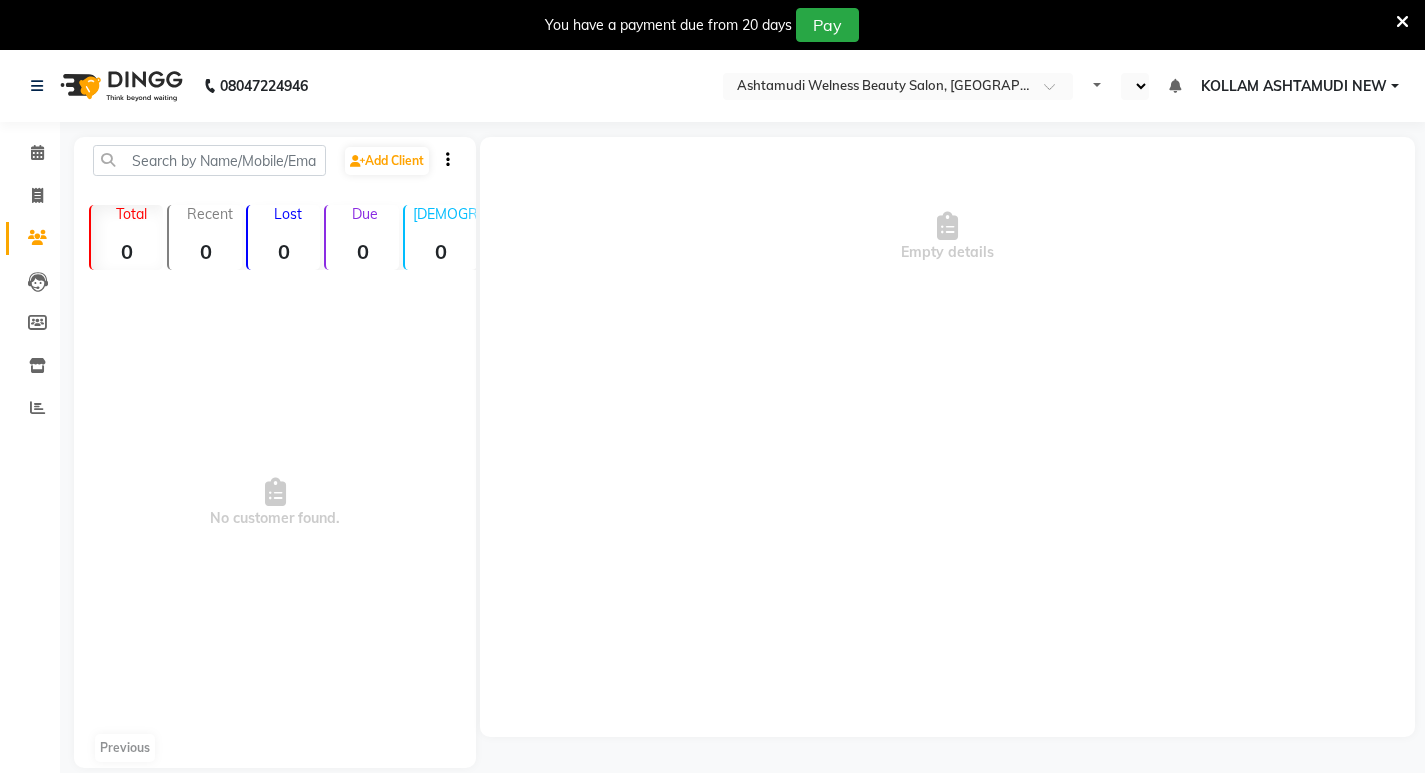 select on "en" 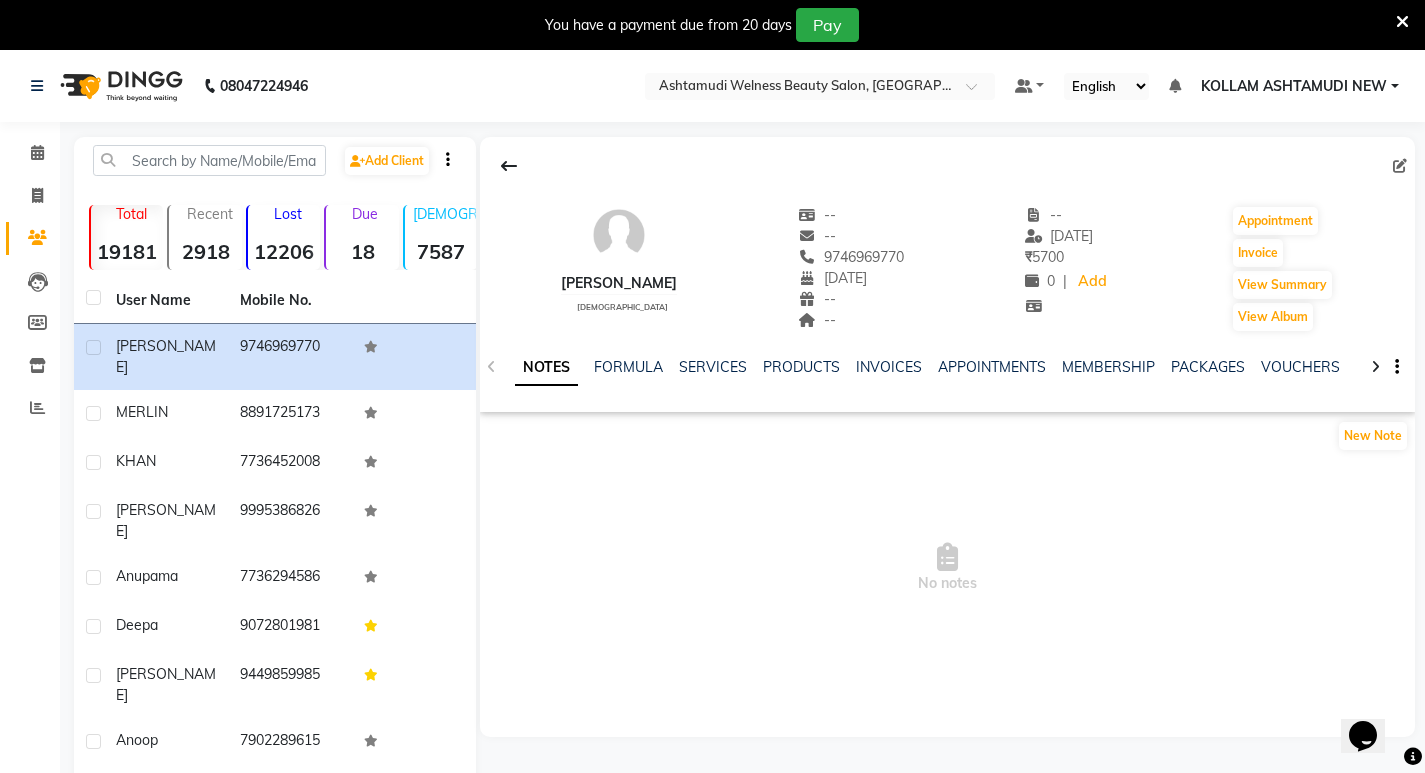 scroll, scrollTop: 0, scrollLeft: 0, axis: both 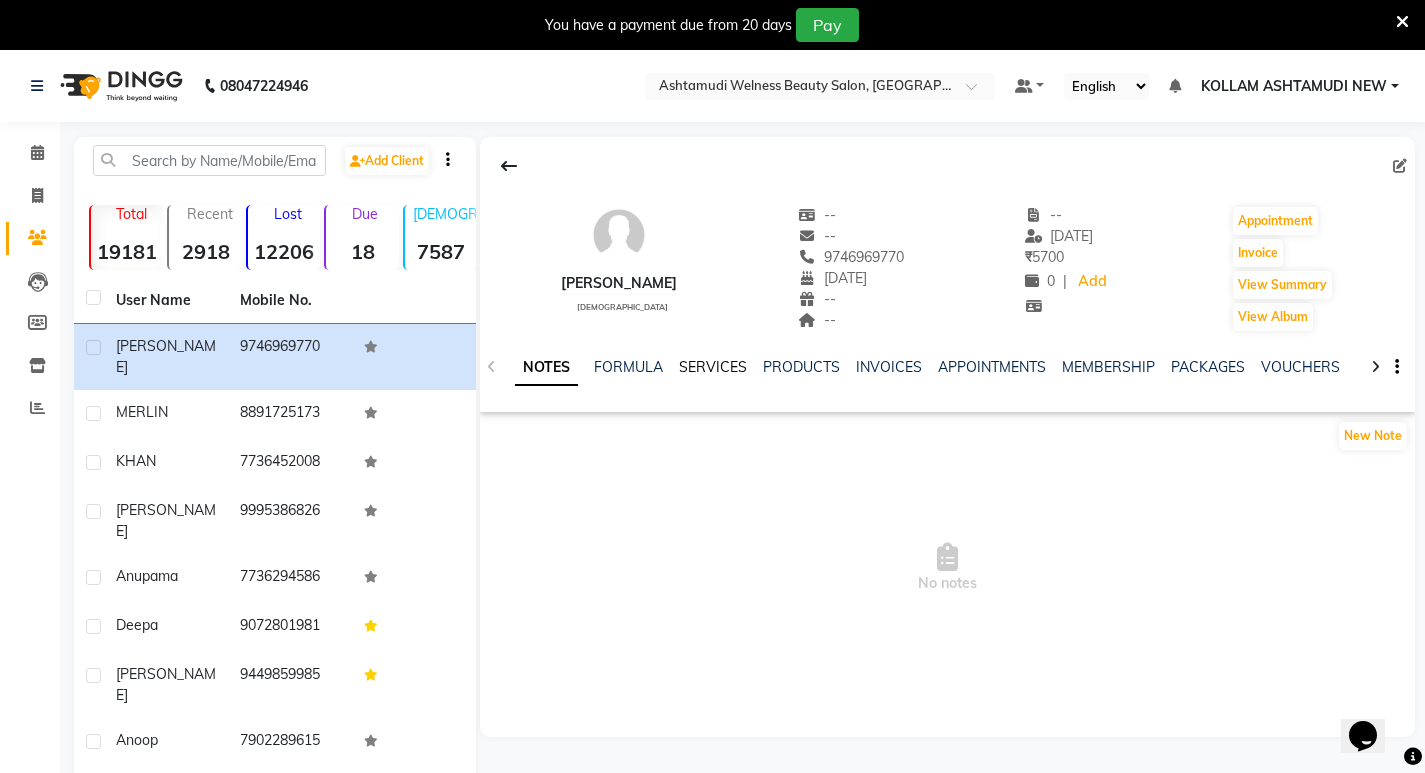 click on "SERVICES" 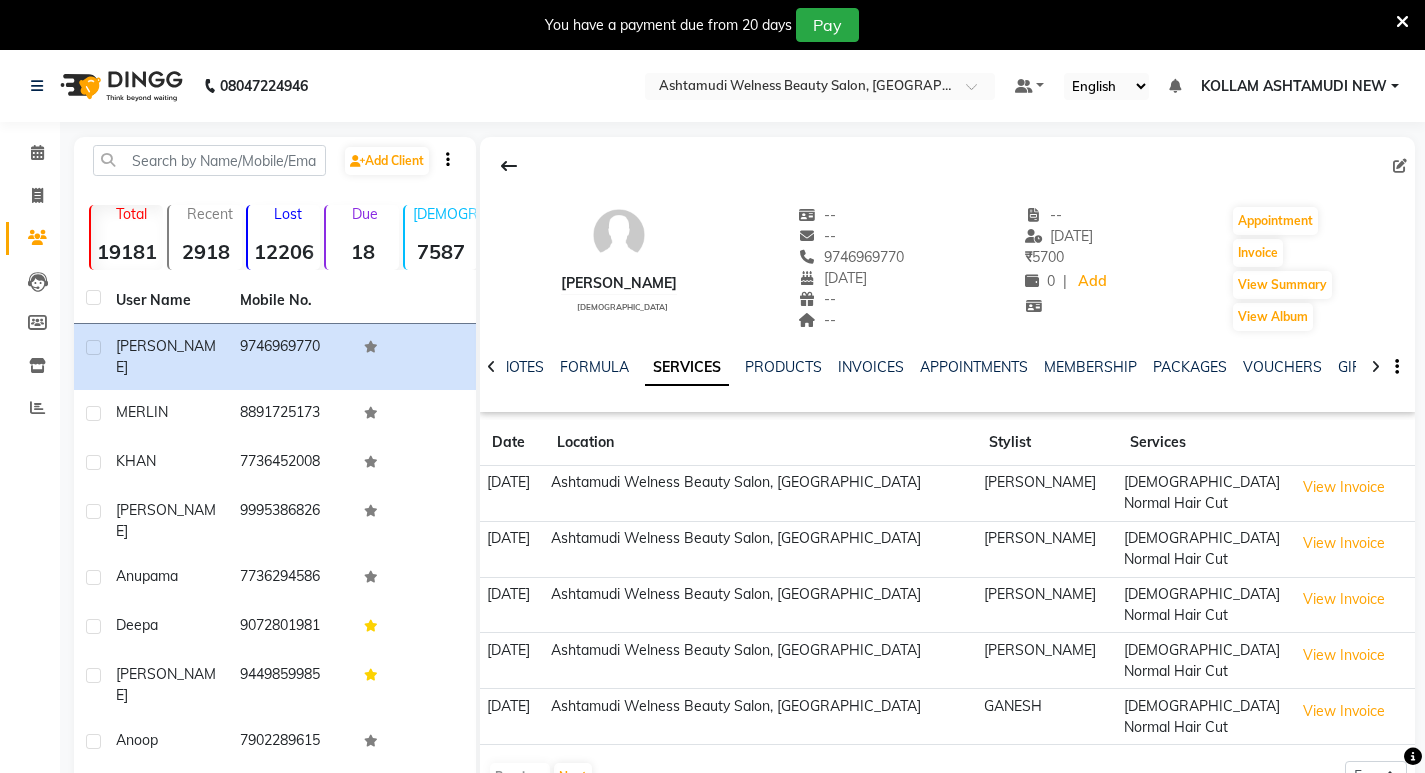 scroll, scrollTop: 100, scrollLeft: 0, axis: vertical 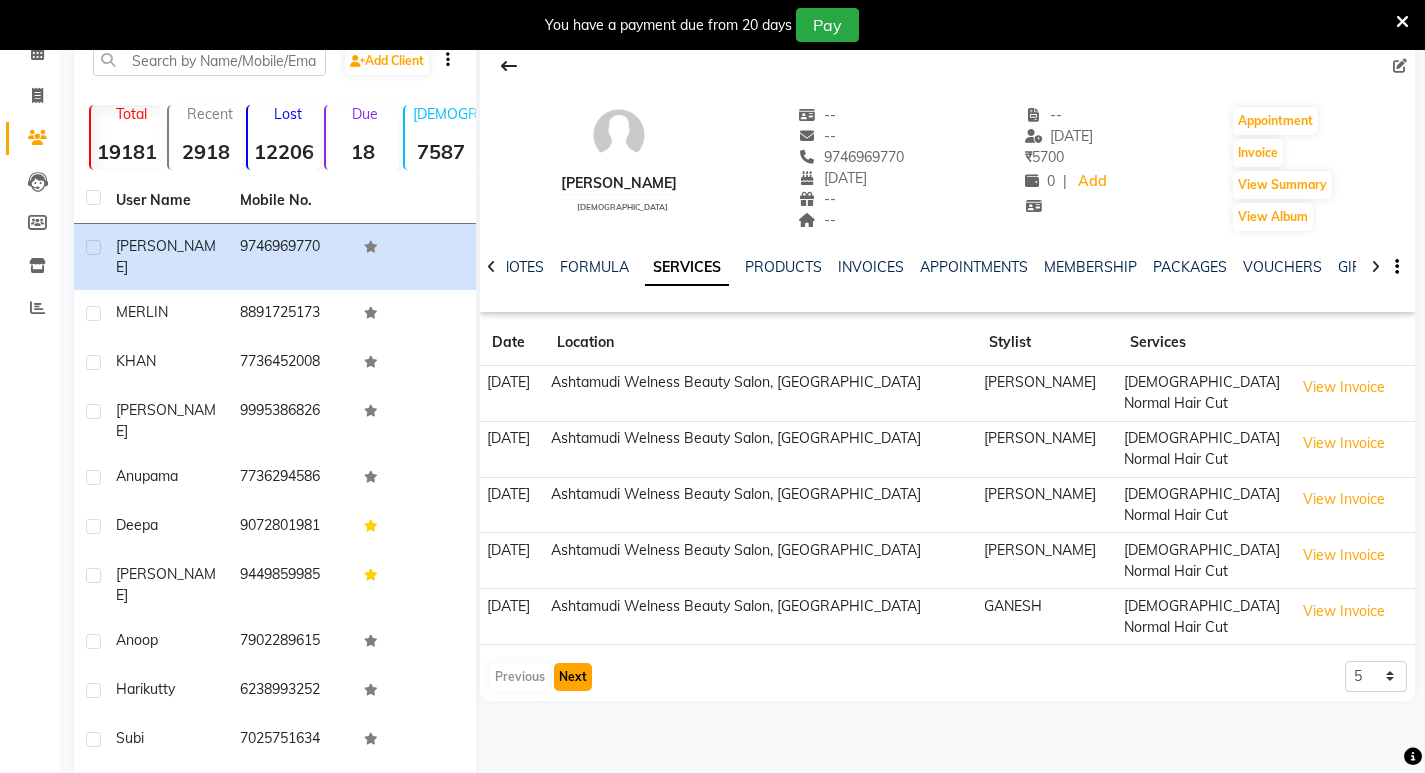click on "Next" 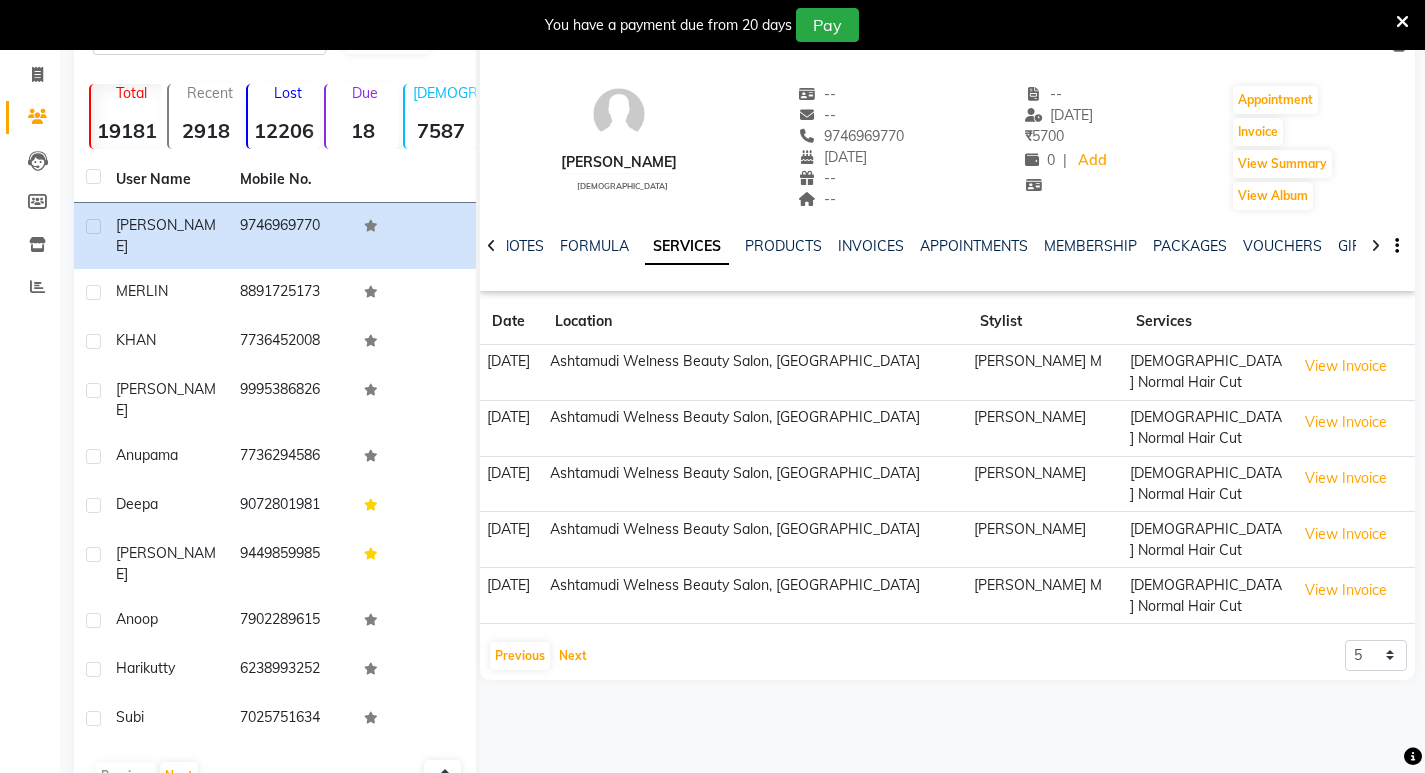 scroll, scrollTop: 127, scrollLeft: 0, axis: vertical 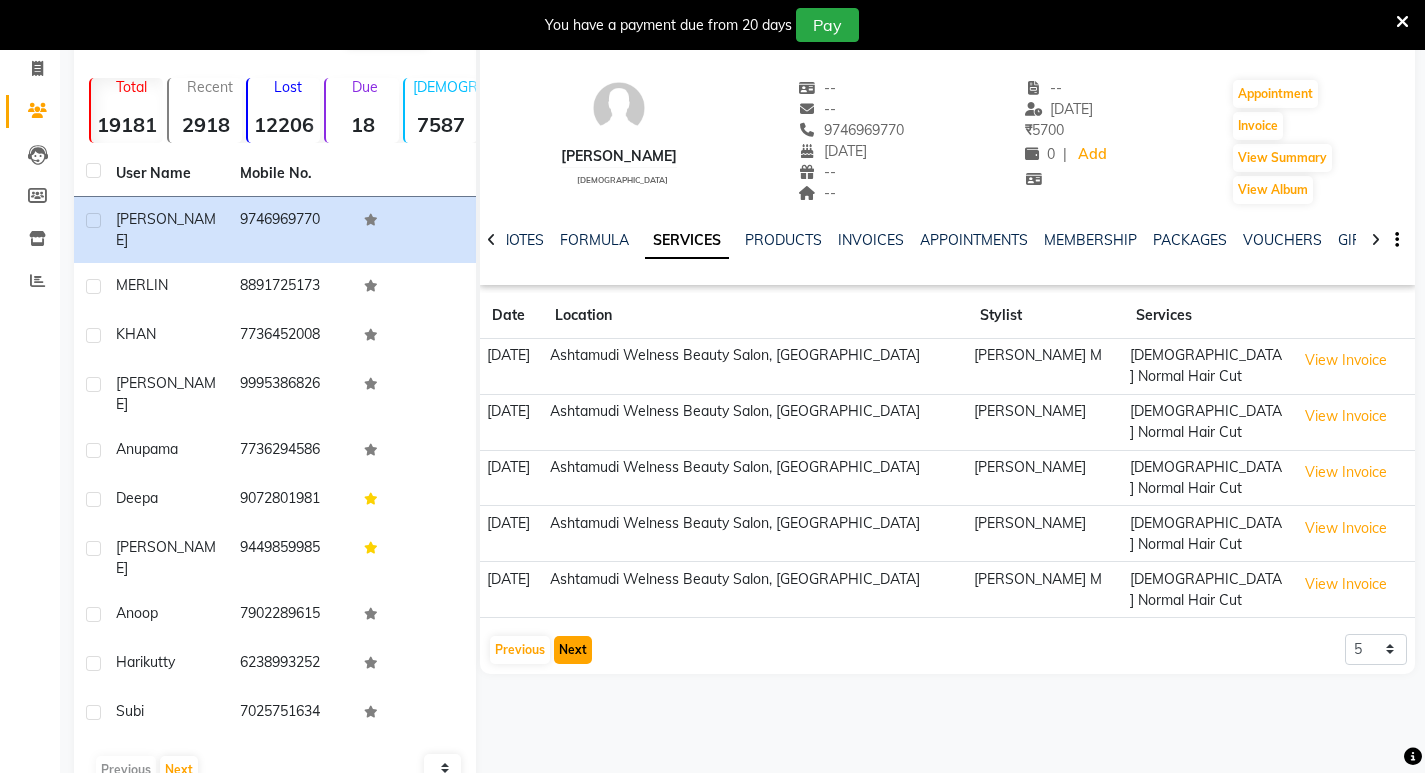 click on "Next" 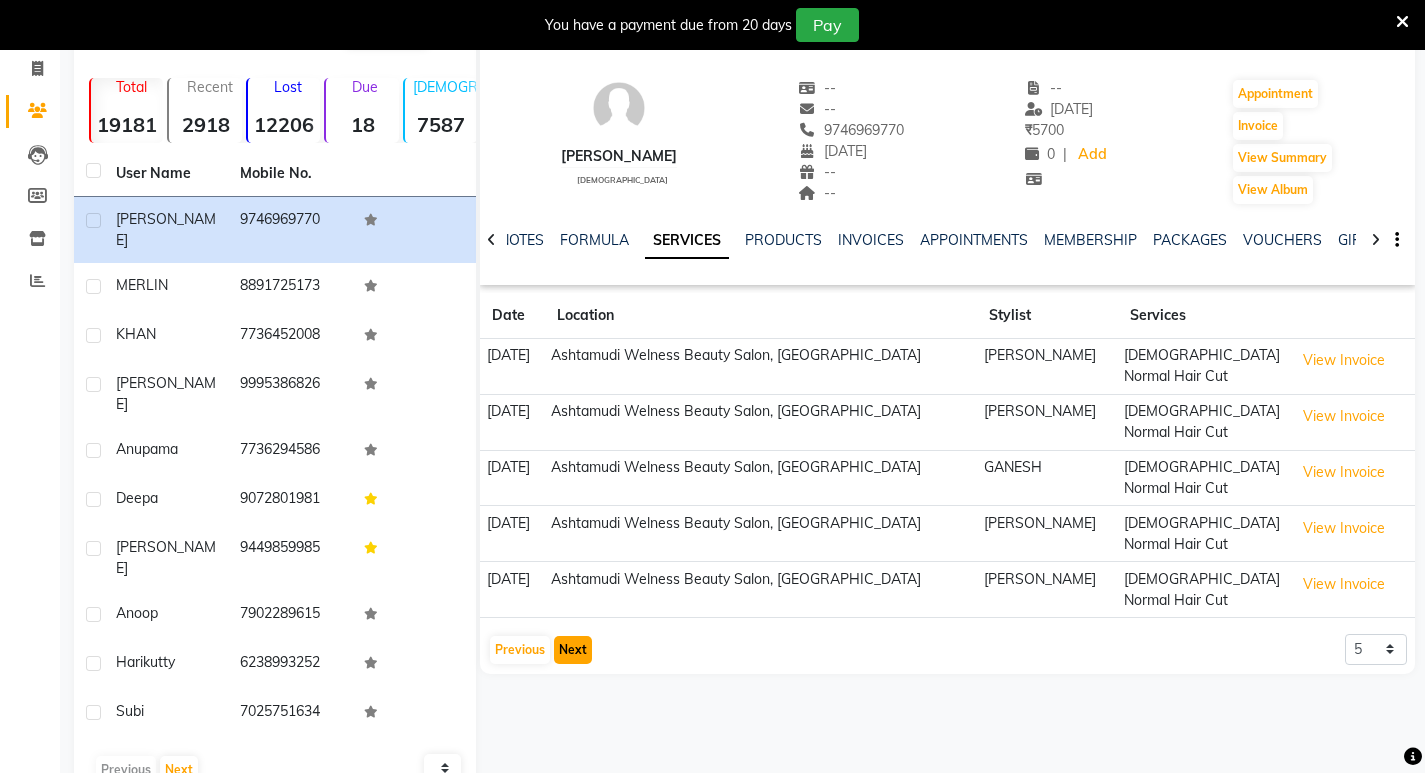 click on "Next" 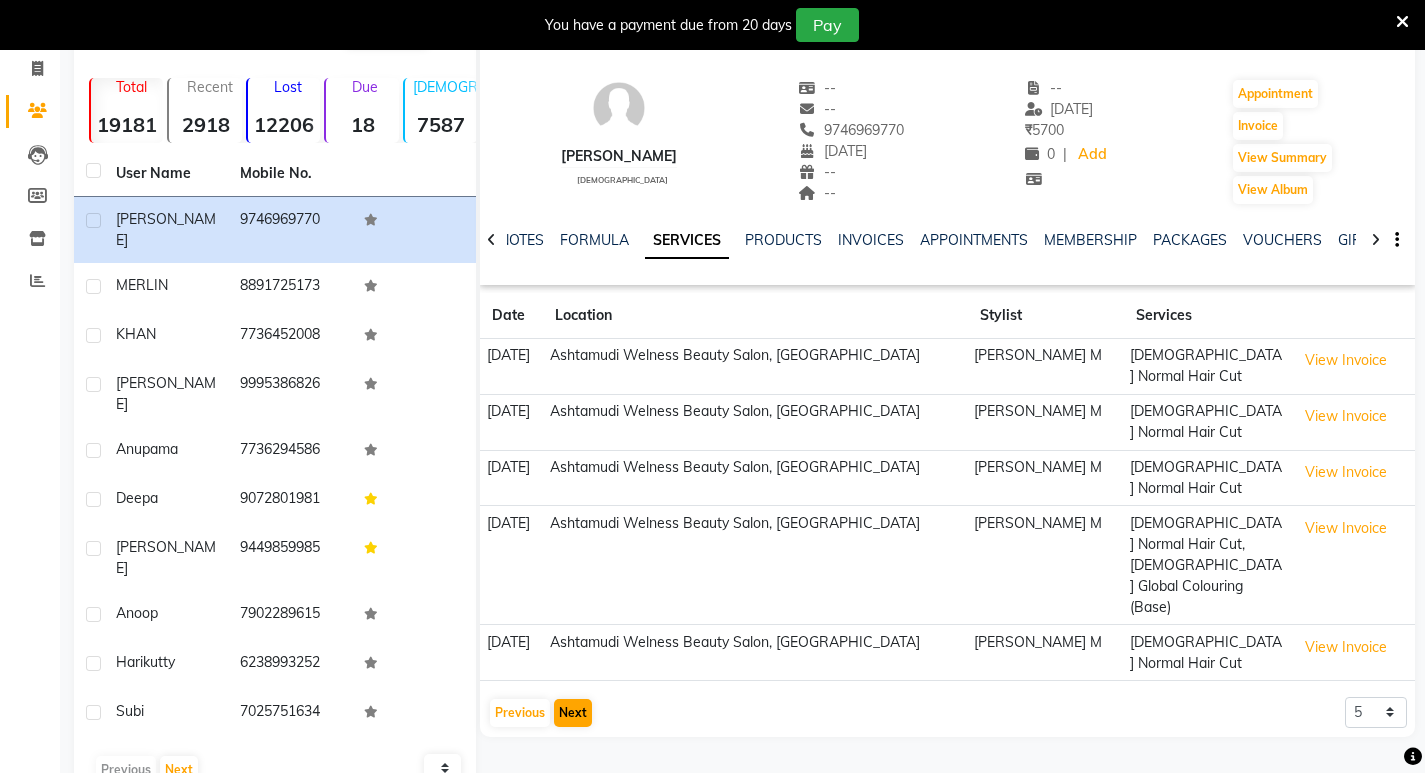 click on "Date Location Stylist Services 11-04-2024  Ashtamudi Welness Beauty Salon, Chinnakkada  SAJEEV M Gents Normal Hair Cut  View Invoice  09-03-2024  Ashtamudi Welness Beauty Salon, Chinnakkada  SAJEEV M Gents Normal Hair Cut  View Invoice  09-02-2024  Ashtamudi Welness Beauty Salon, Chinnakkada  SAJEEV M Gents Normal Hair Cut  View Invoice  20-01-2024  Ashtamudi Welness Beauty Salon, Chinnakkada  SAJEEV M Gents Normal Hair Cut,Gents Global Colouring (Base)  View Invoice  28-12-2023  Ashtamudi Welness Beauty Salon, Chinnakkada  SAJEEV M Gents Normal Hair Cut  View Invoice   Previous   Next  5 10 50 100 500" 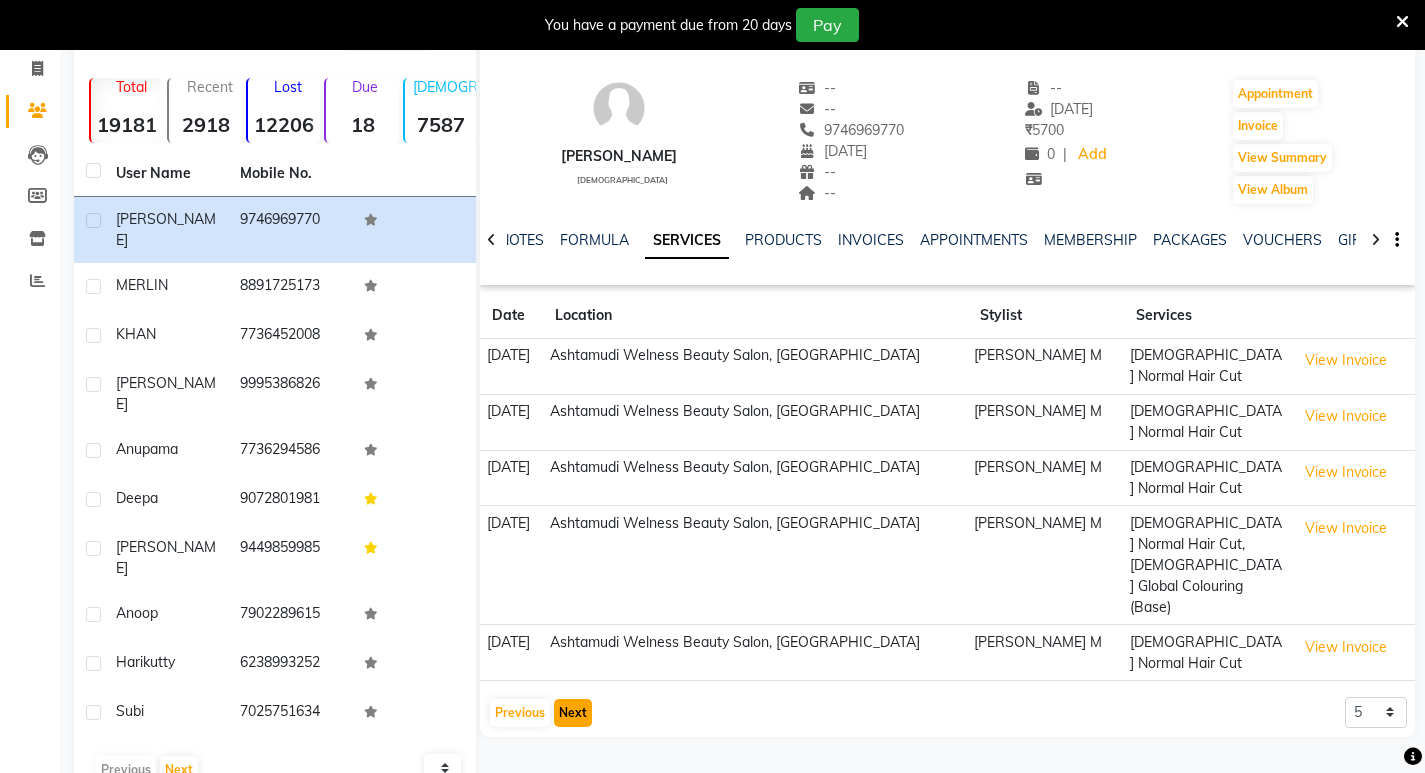 click on "Next" 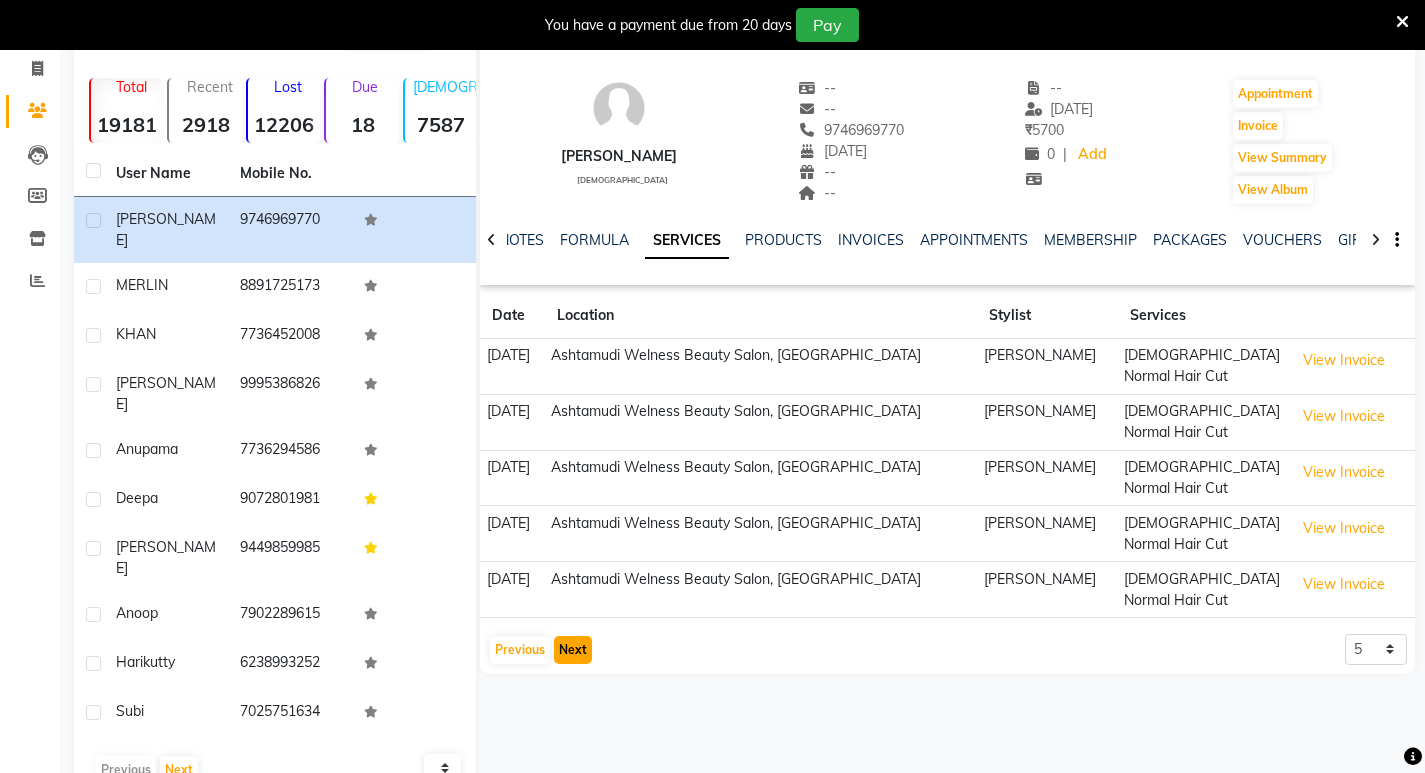 click on "Next" 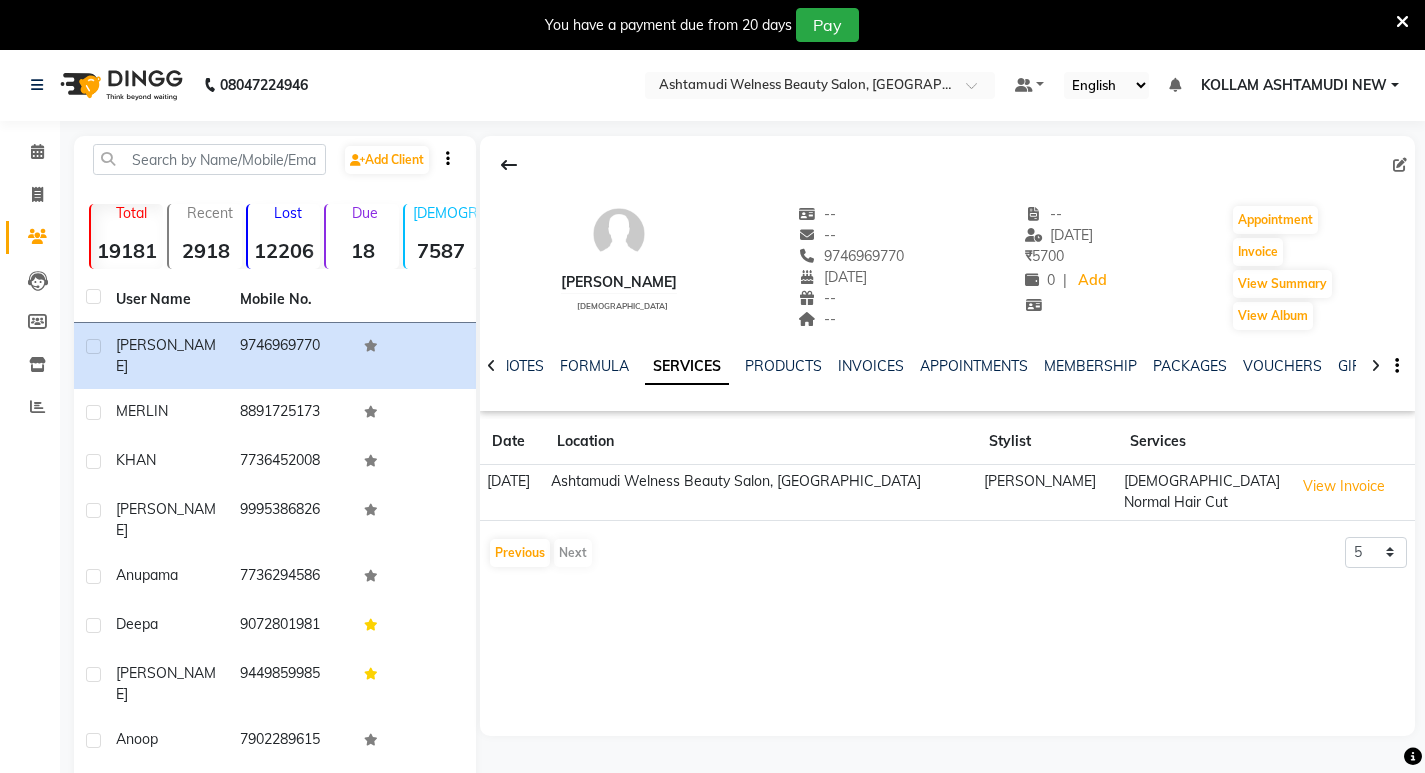 scroll, scrollTop: 0, scrollLeft: 0, axis: both 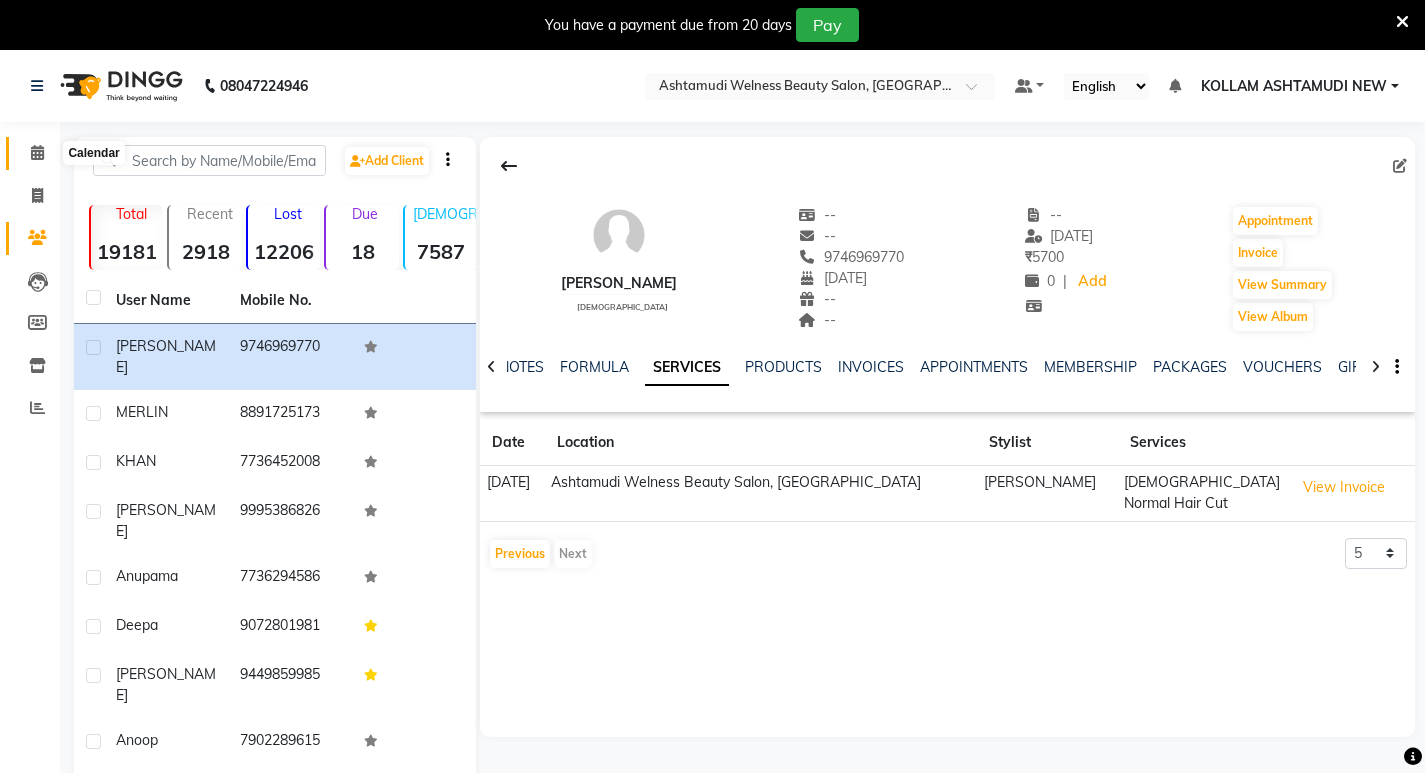 click 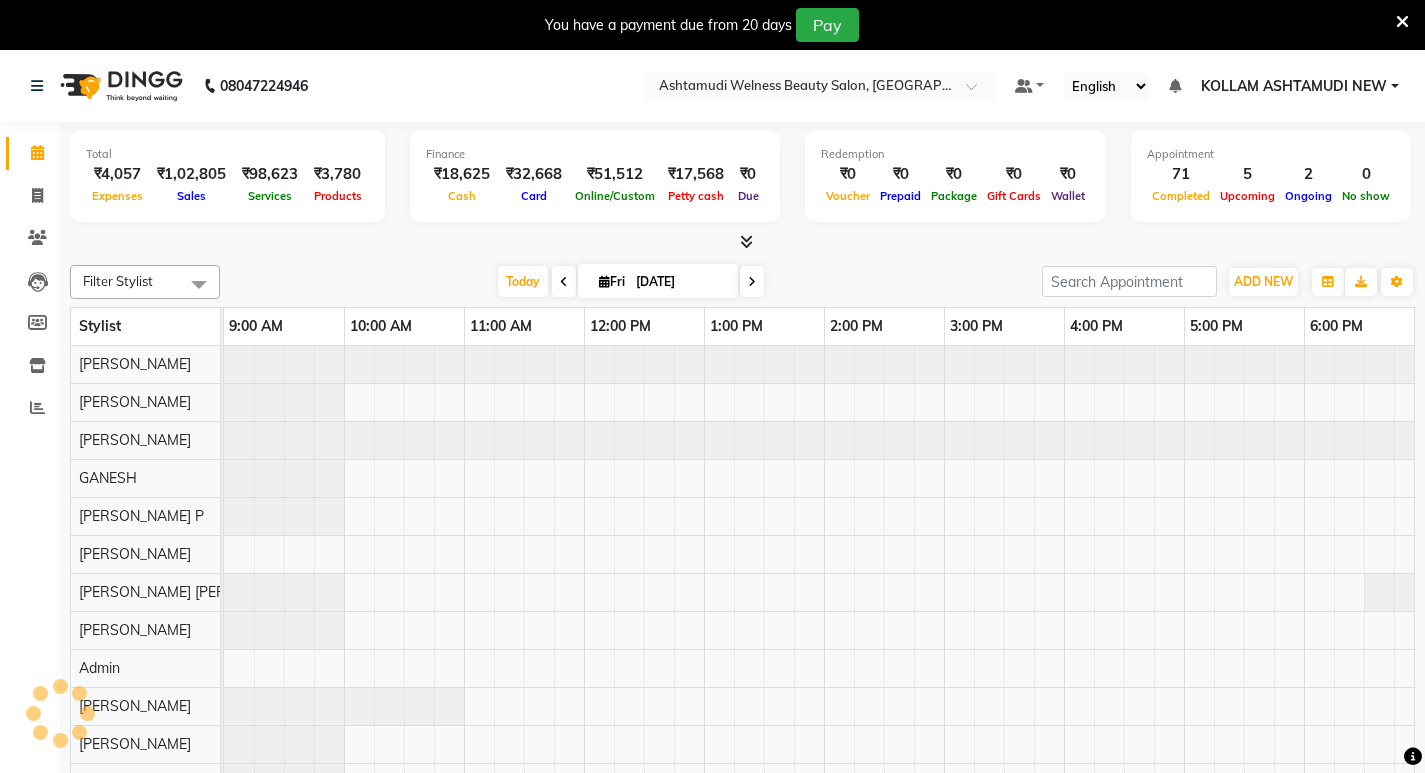 scroll, scrollTop: 0, scrollLeft: 0, axis: both 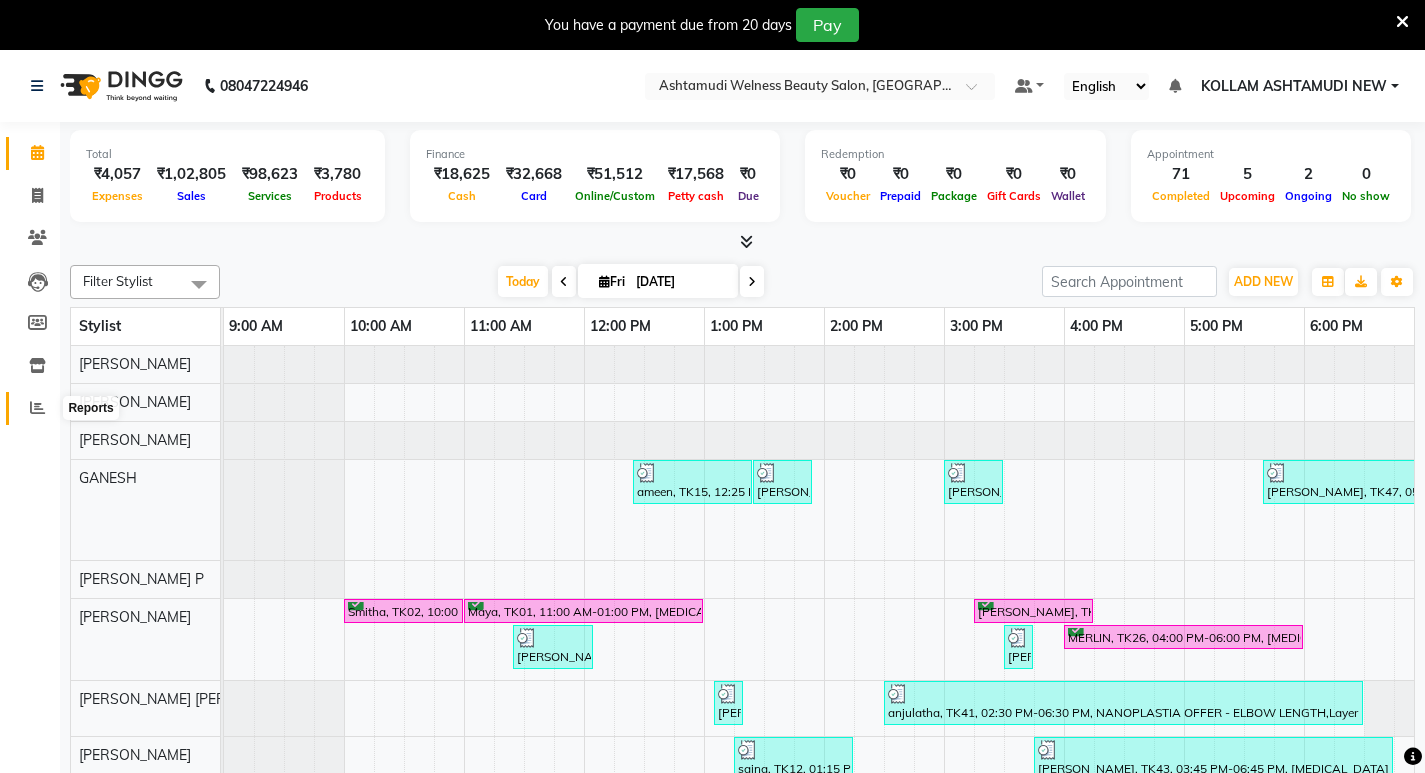 click 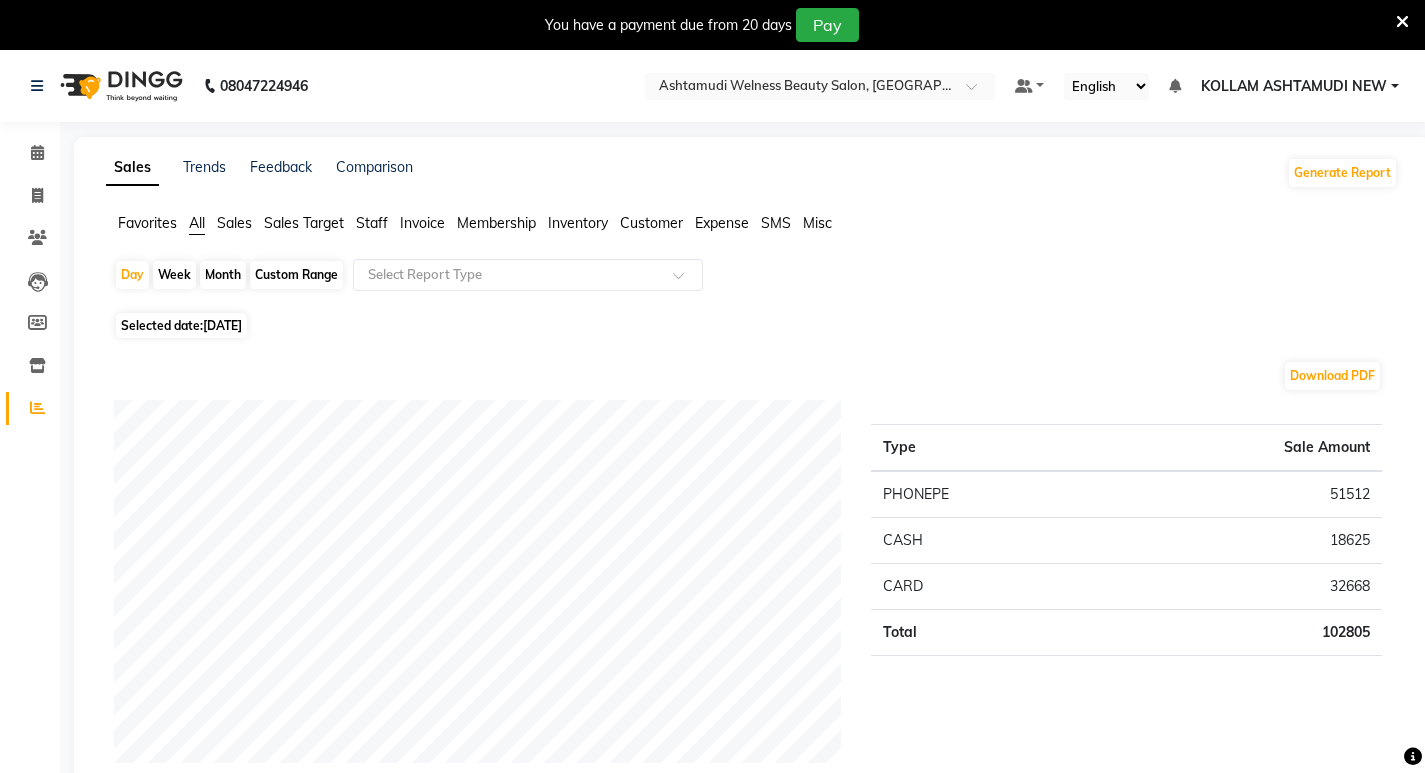 click on "Staff" 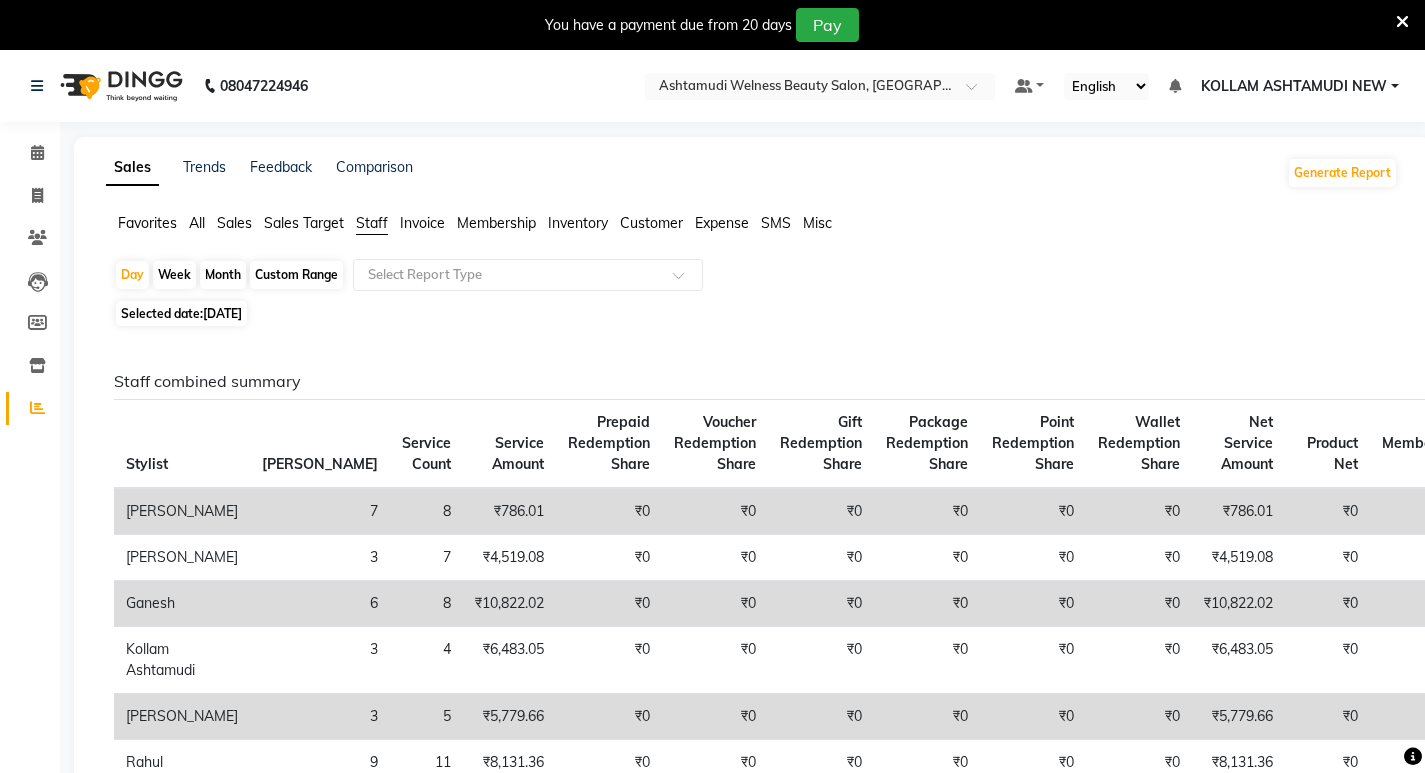 click on "Sales" 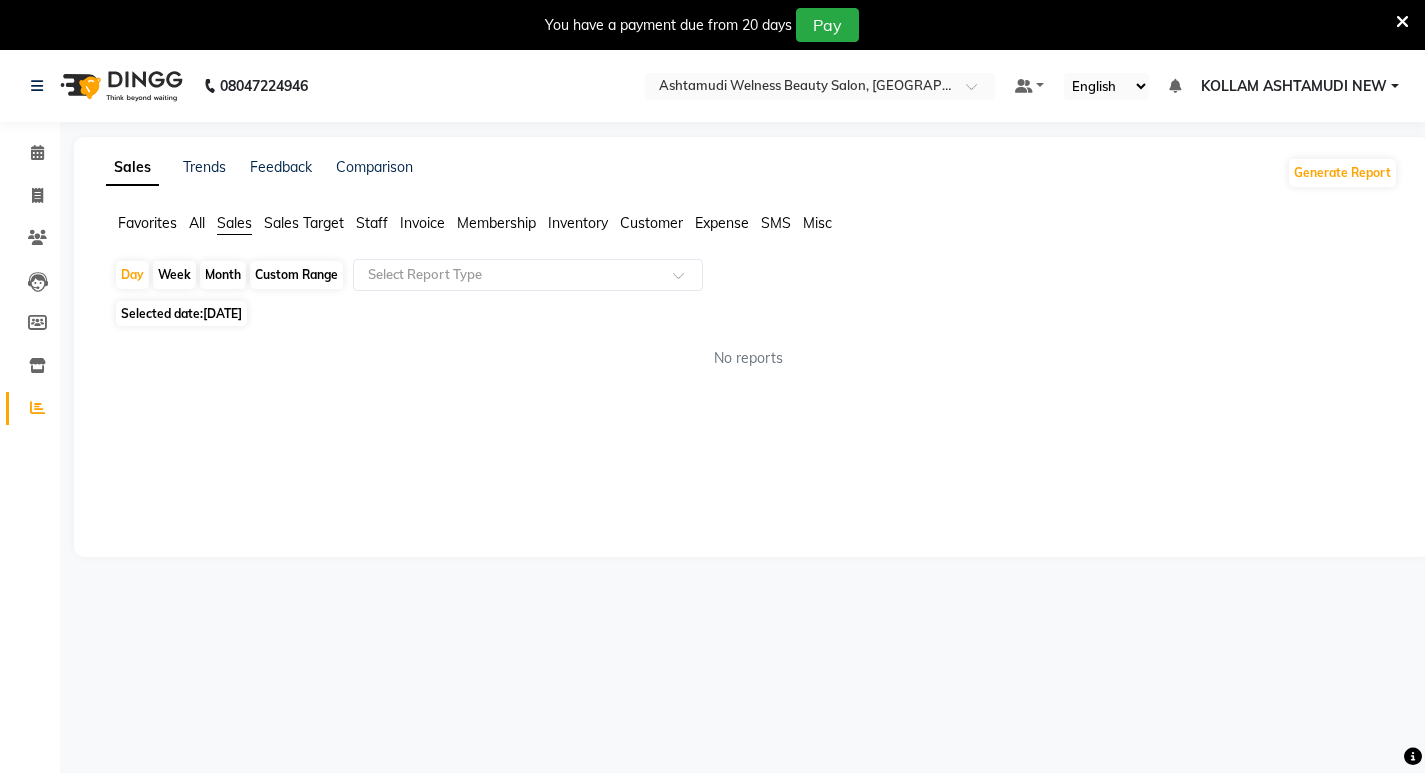 click on "Staff" 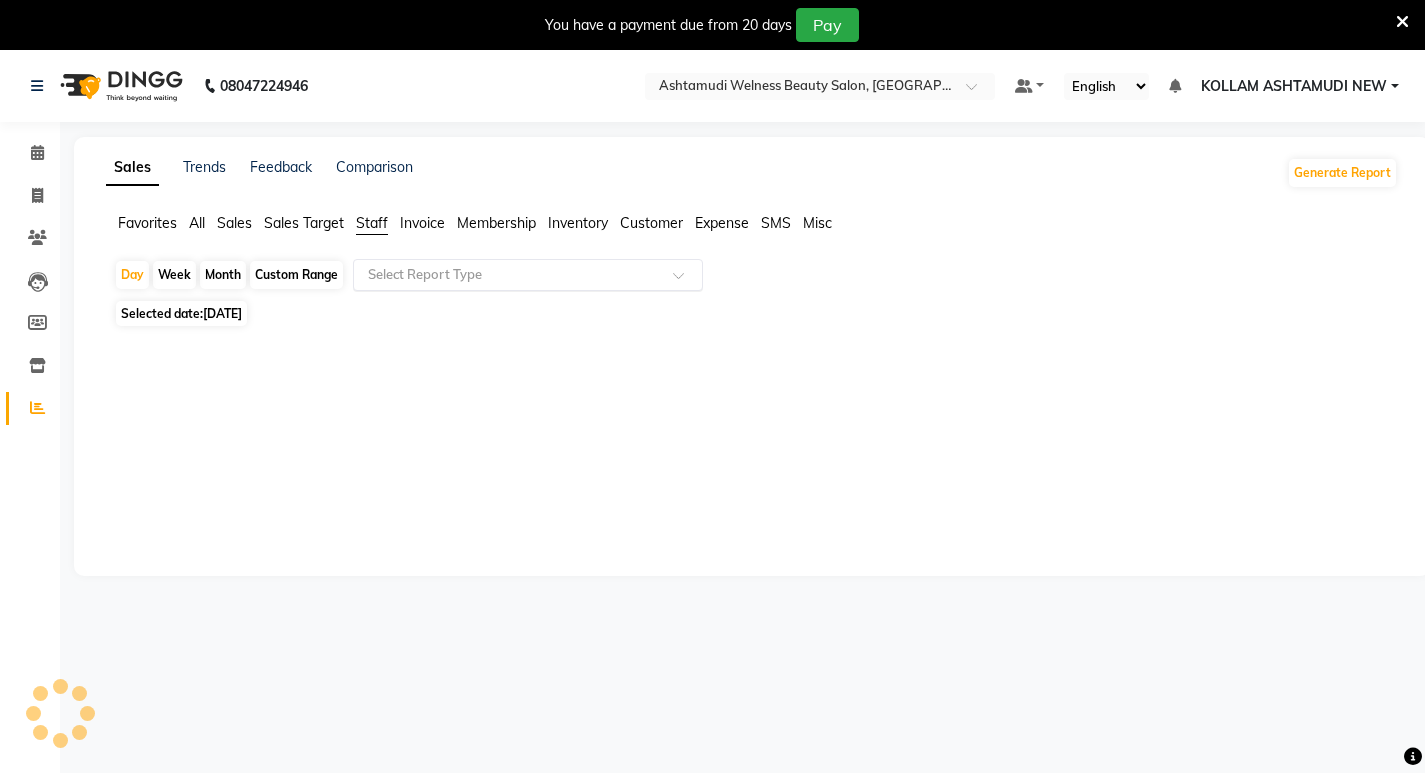 click 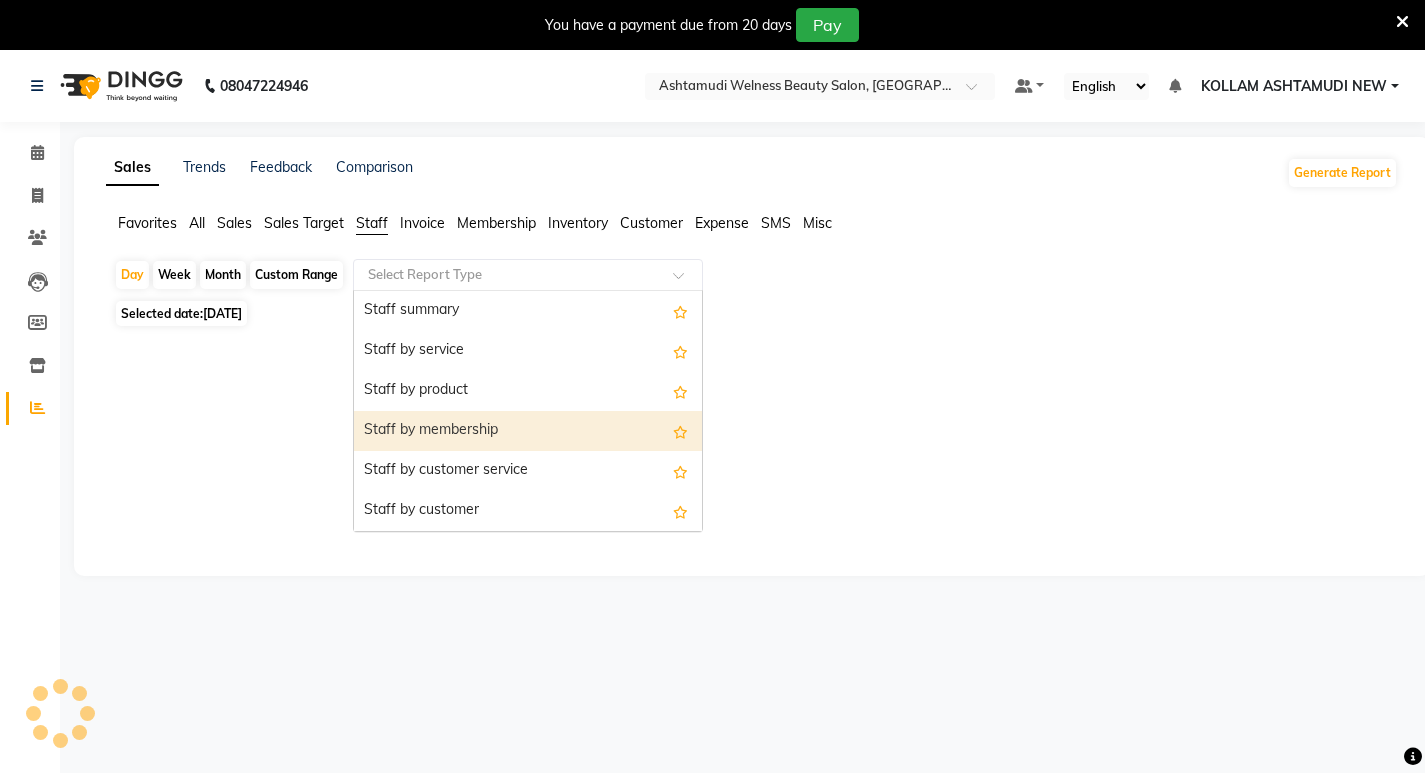 click on "Staff by membership" at bounding box center (528, 431) 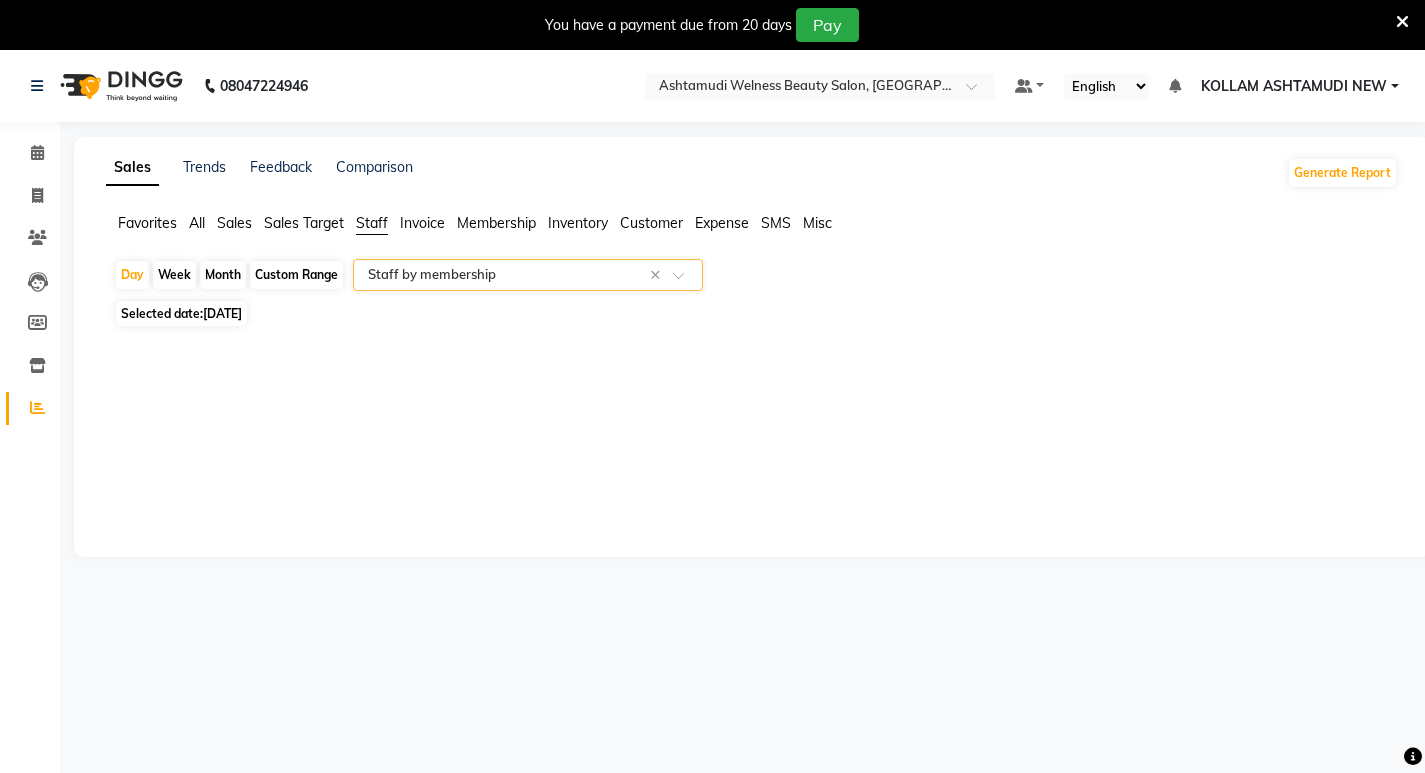select on "full_report" 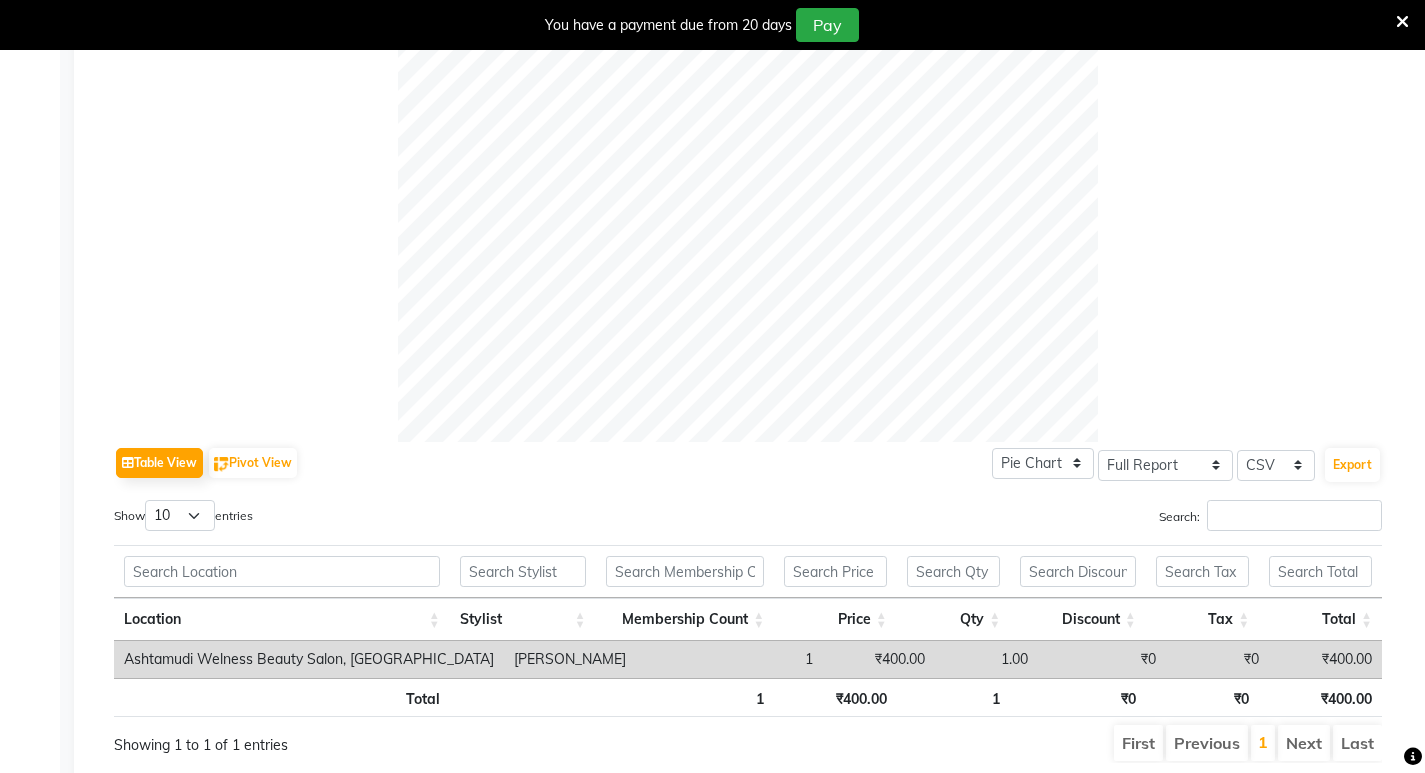scroll, scrollTop: 701, scrollLeft: 0, axis: vertical 